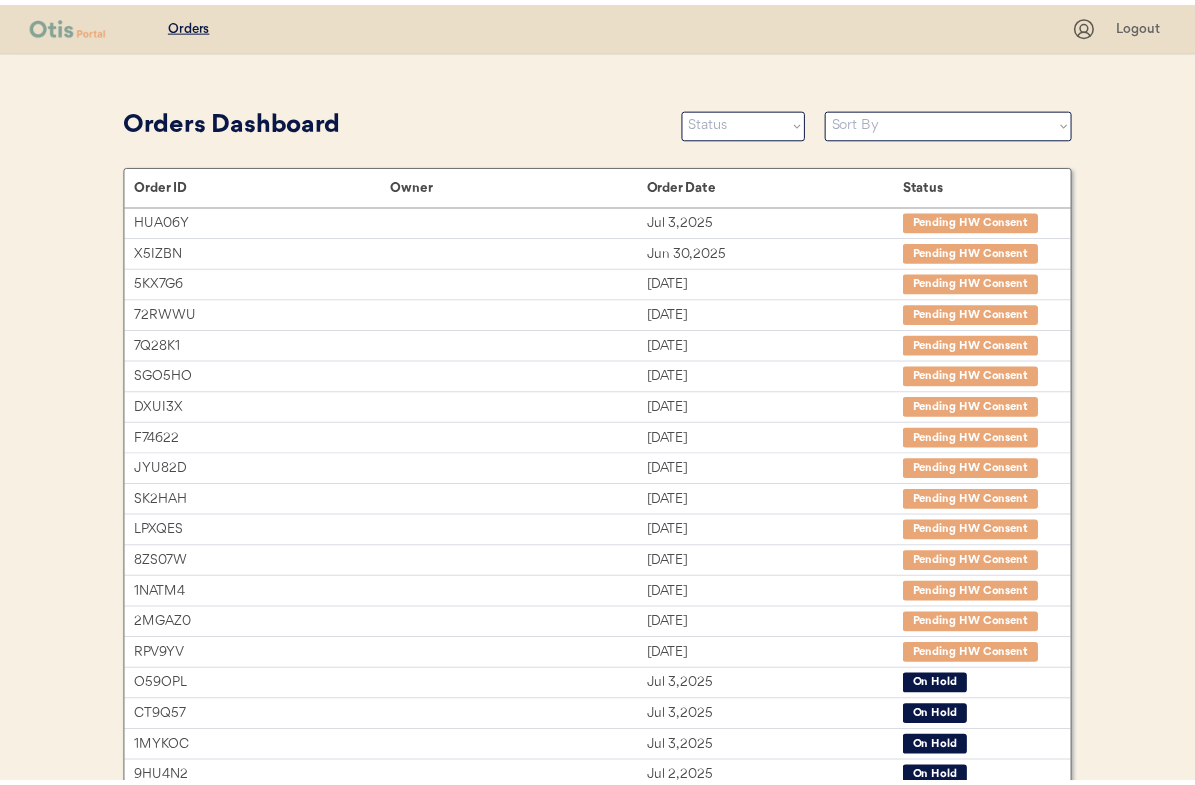 scroll, scrollTop: 0, scrollLeft: 0, axis: both 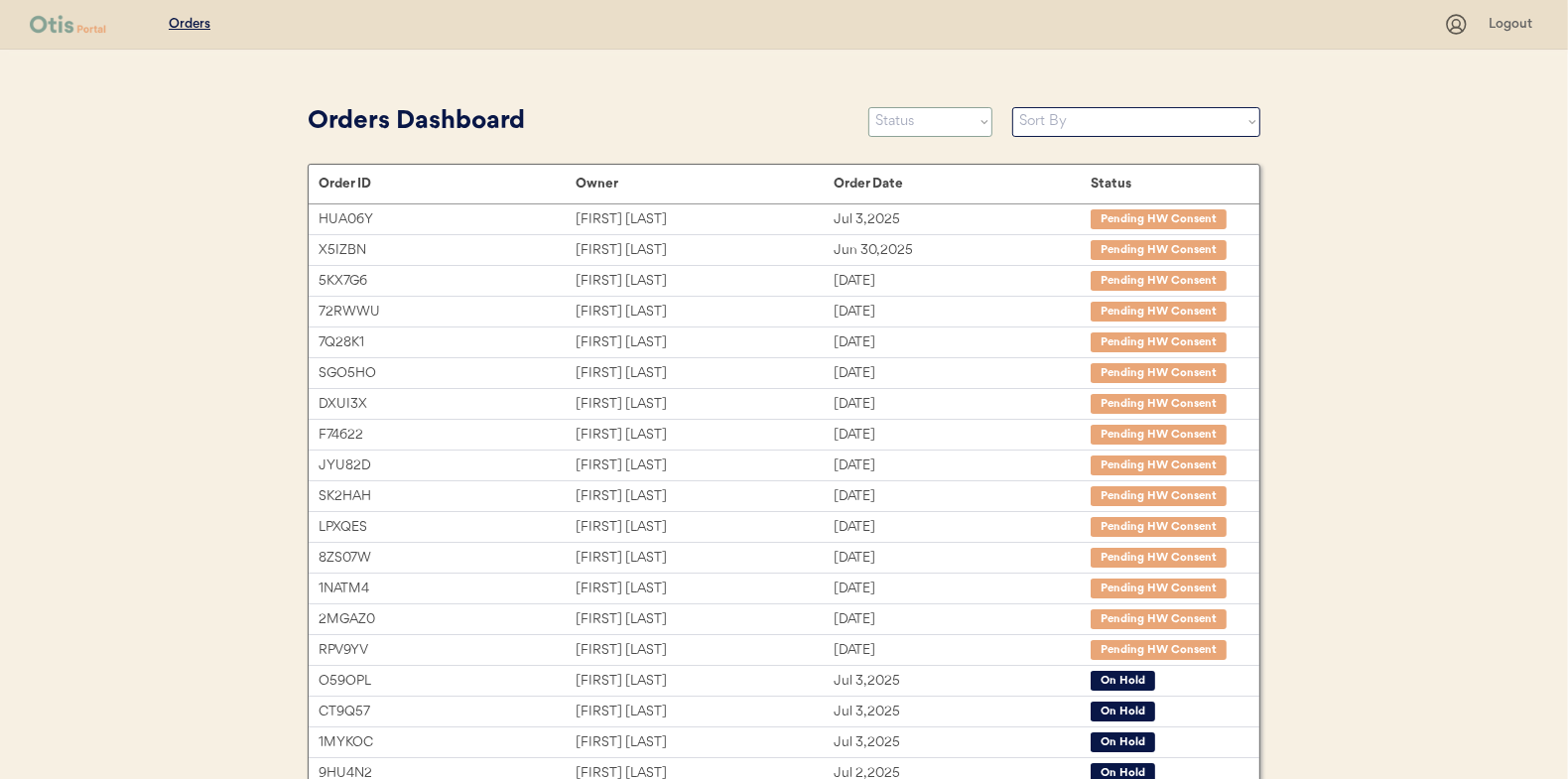 click on "Status On Hold New In Progress Complete Pending HW Consent Cancelled" at bounding box center [930, 122] 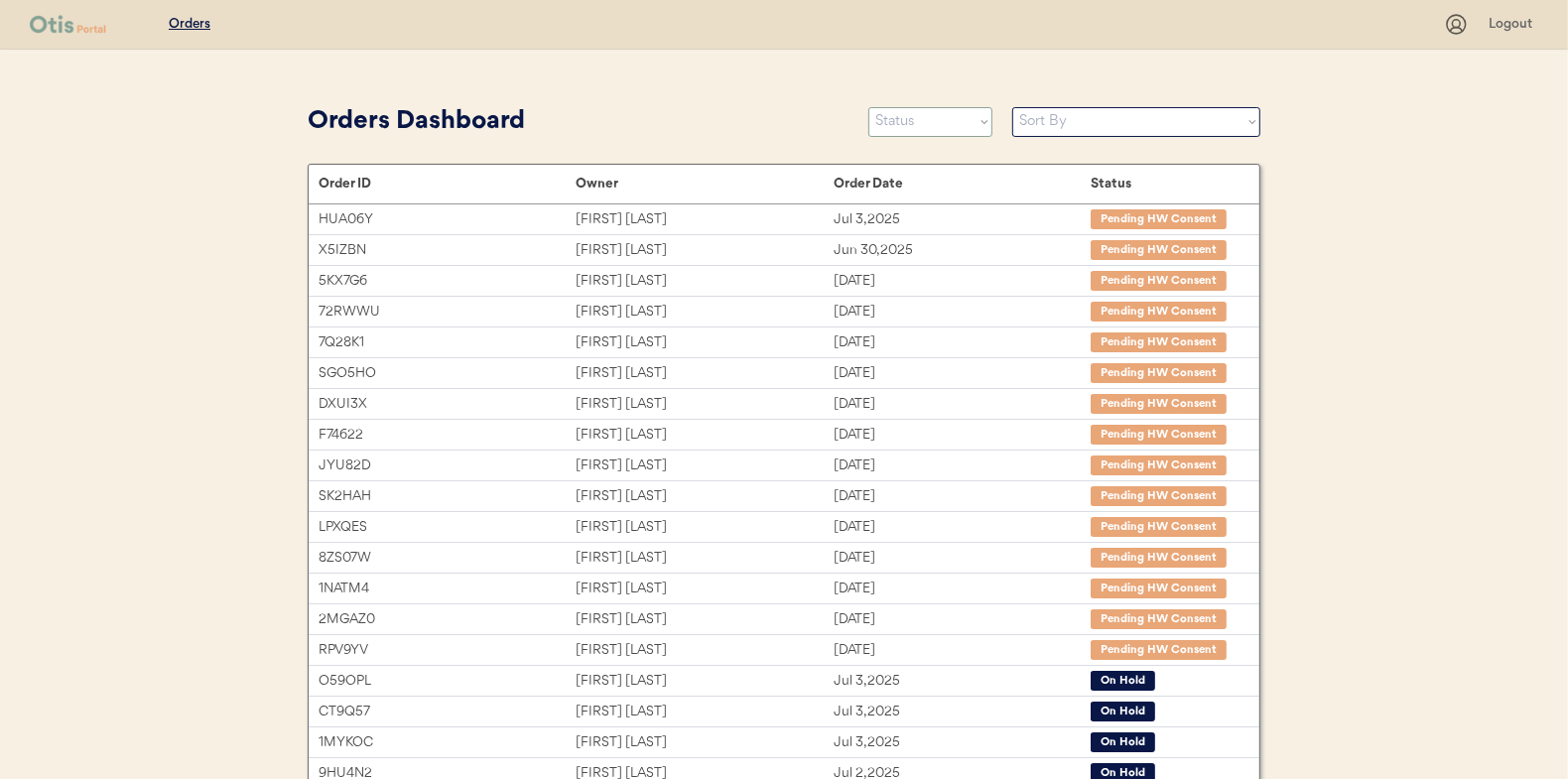 select on ""new"" 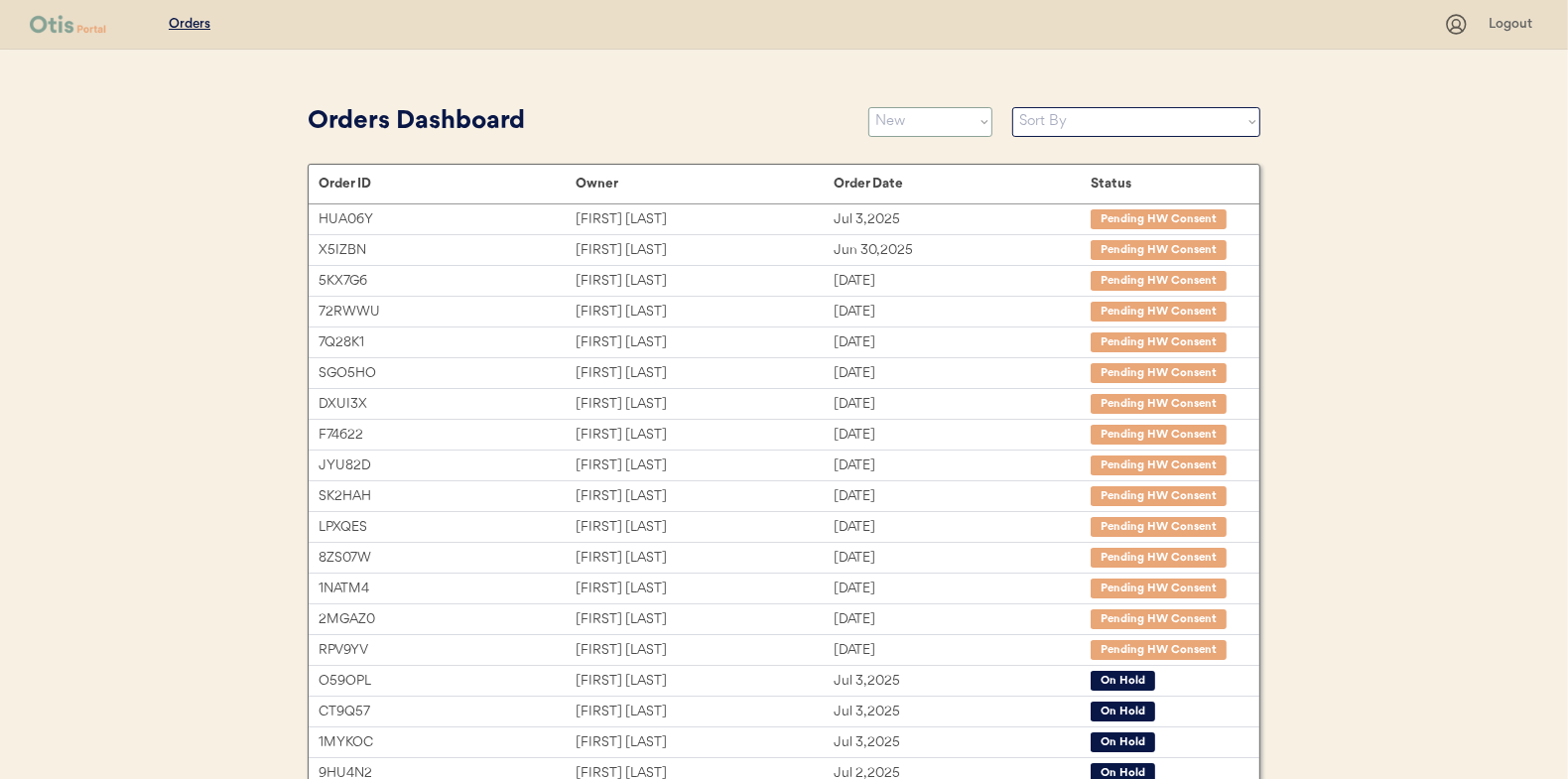 click on "Status On Hold New In Progress Complete Pending HW Consent Cancelled" at bounding box center (930, 122) 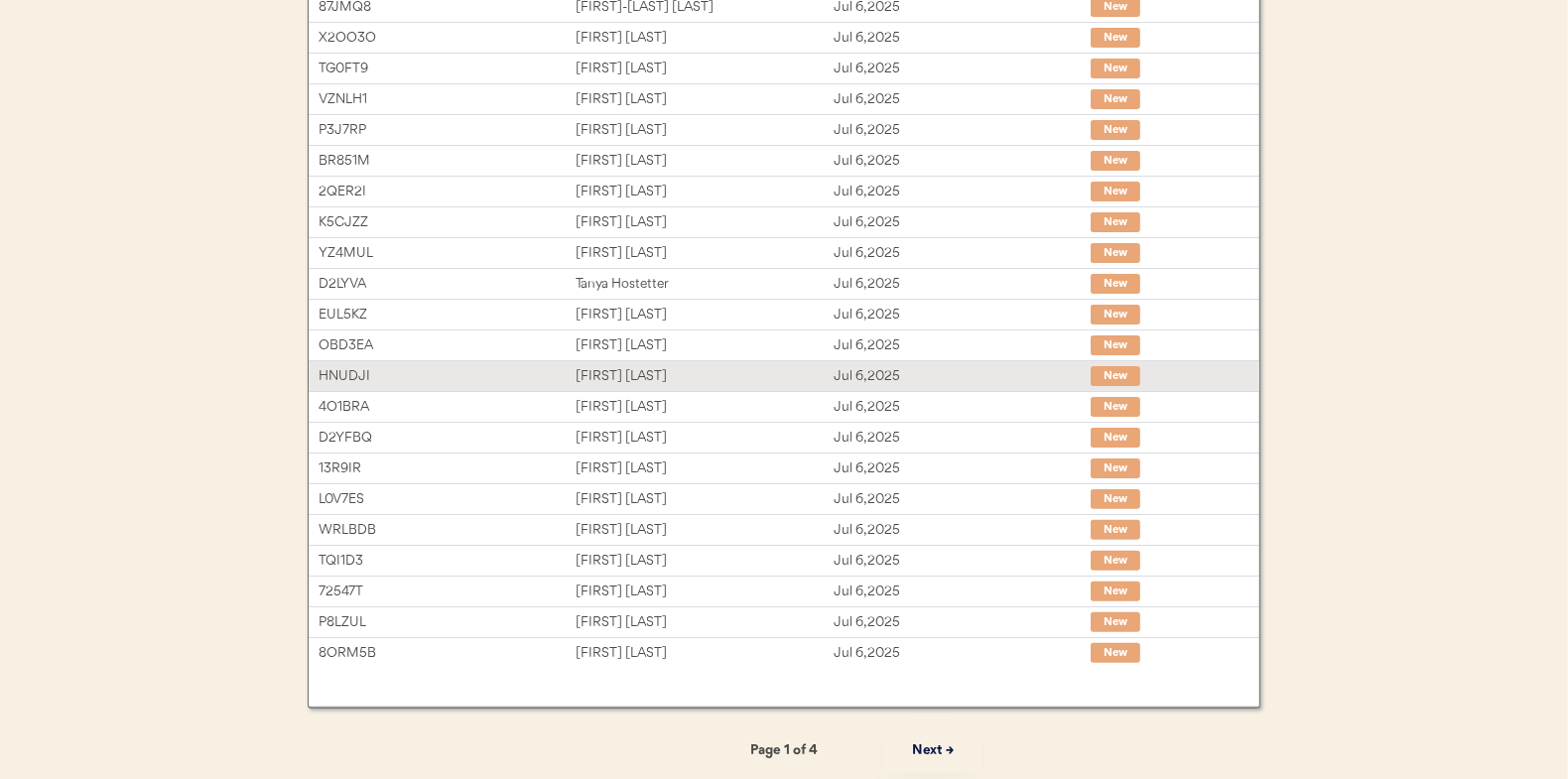 scroll, scrollTop: 0, scrollLeft: 0, axis: both 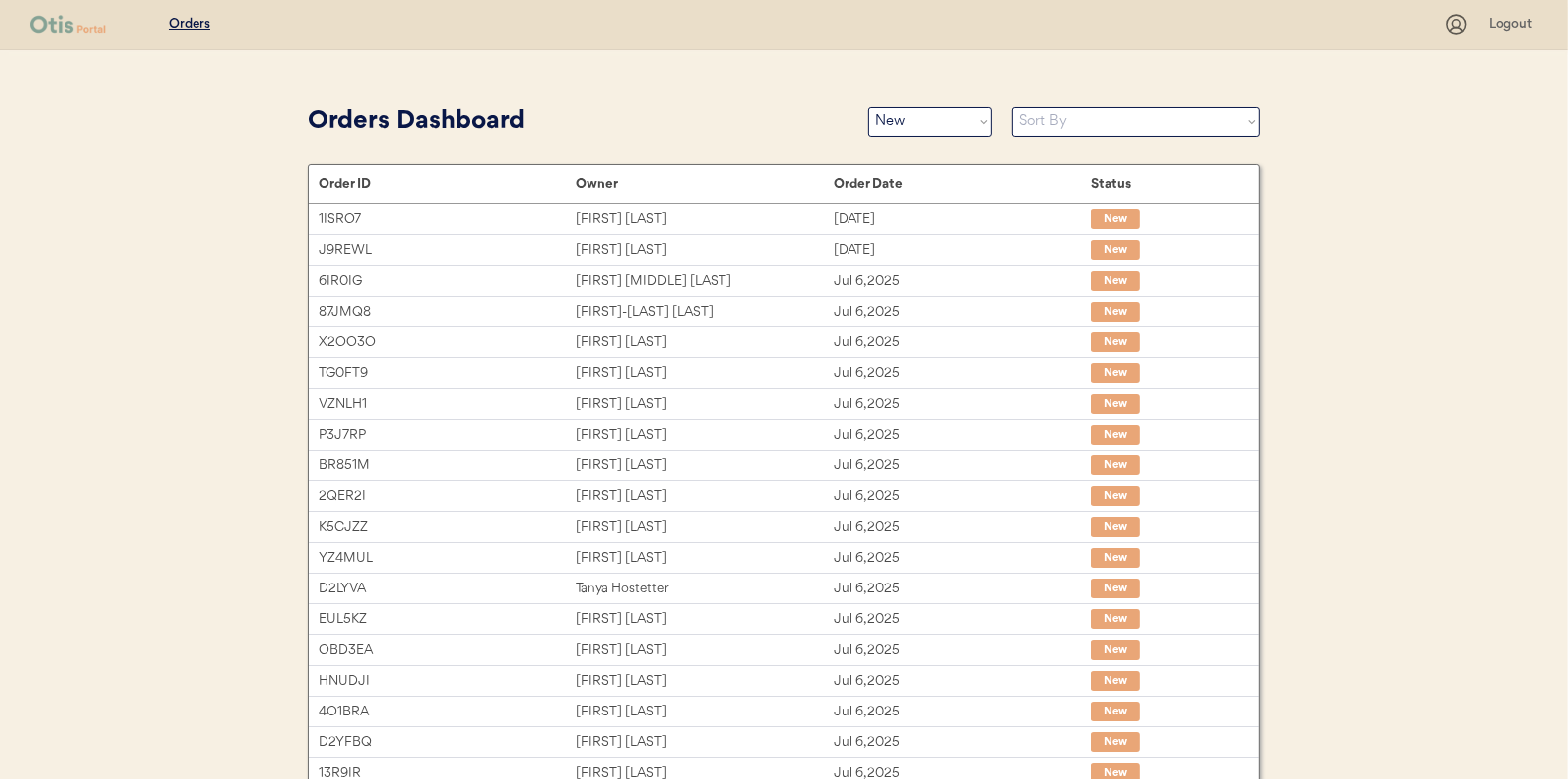 click on "Sort By Order Date (Newest → Oldest) Order Date (Oldest → Newest)" at bounding box center (1136, 122) 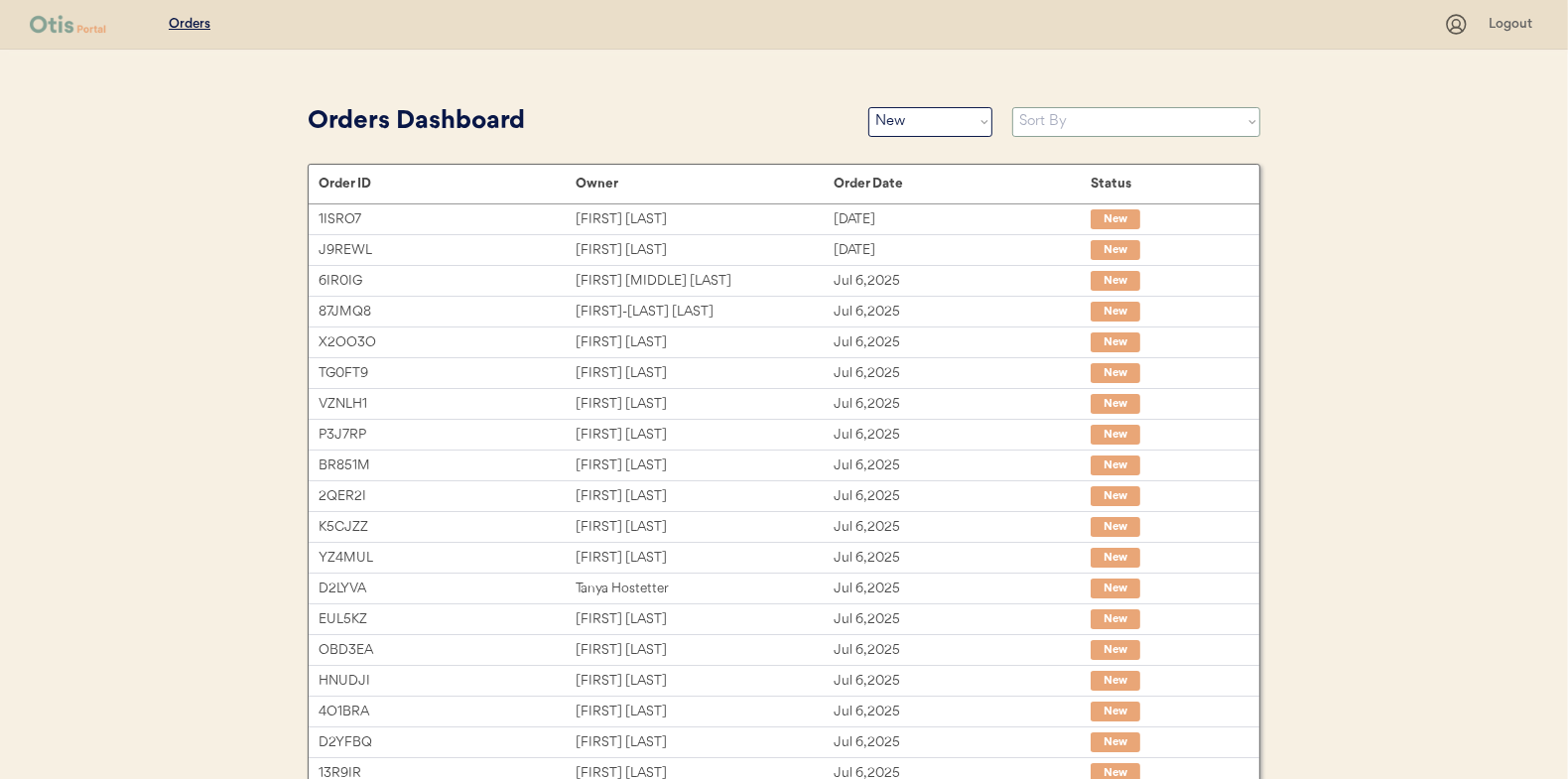 click on "Sort By Order Date (Newest → Oldest) Order Date (Oldest → Newest)" at bounding box center [1136, 122] 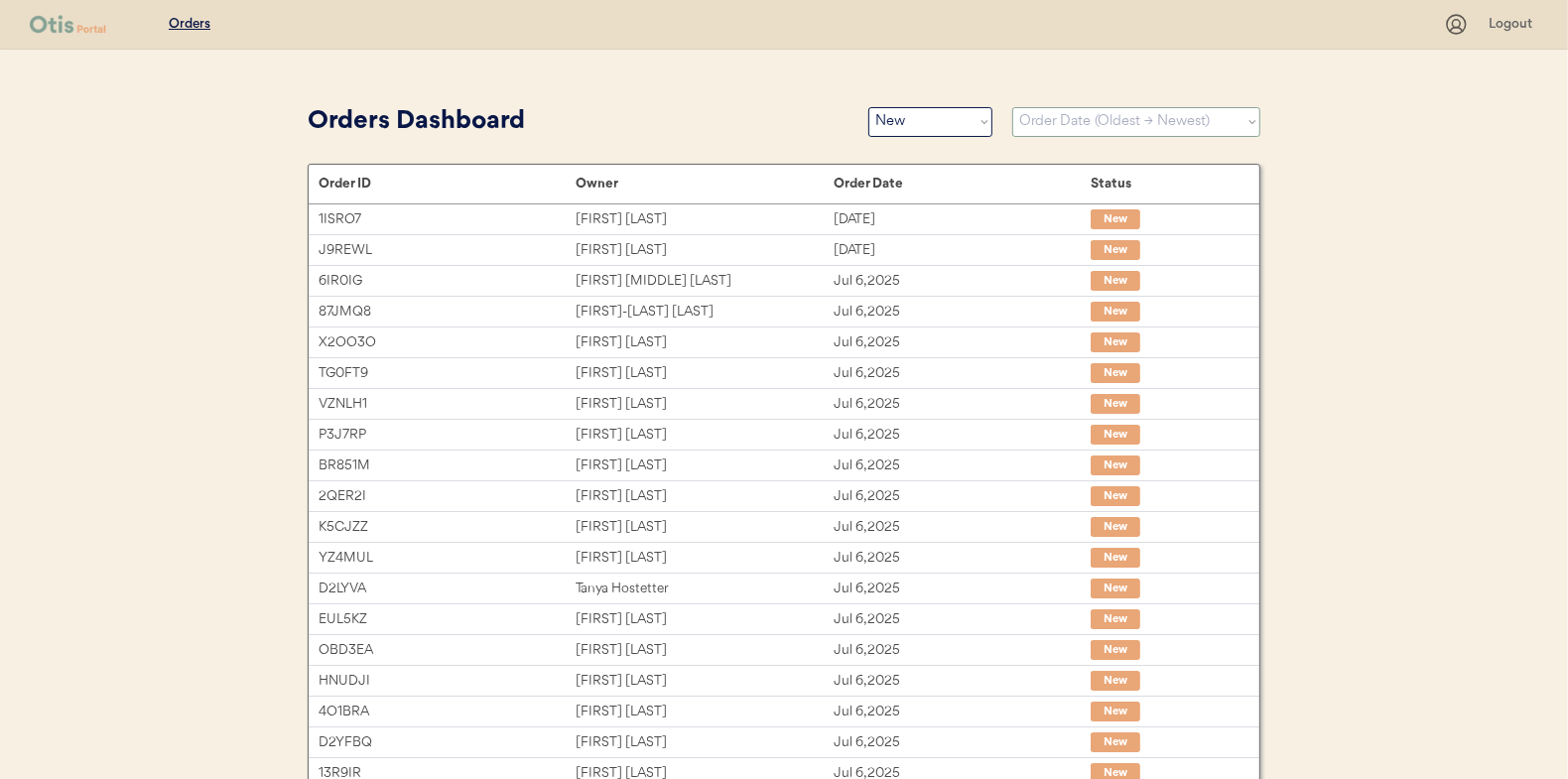 click on "Sort By Order Date (Newest → Oldest) Order Date (Oldest → Newest)" at bounding box center [1136, 122] 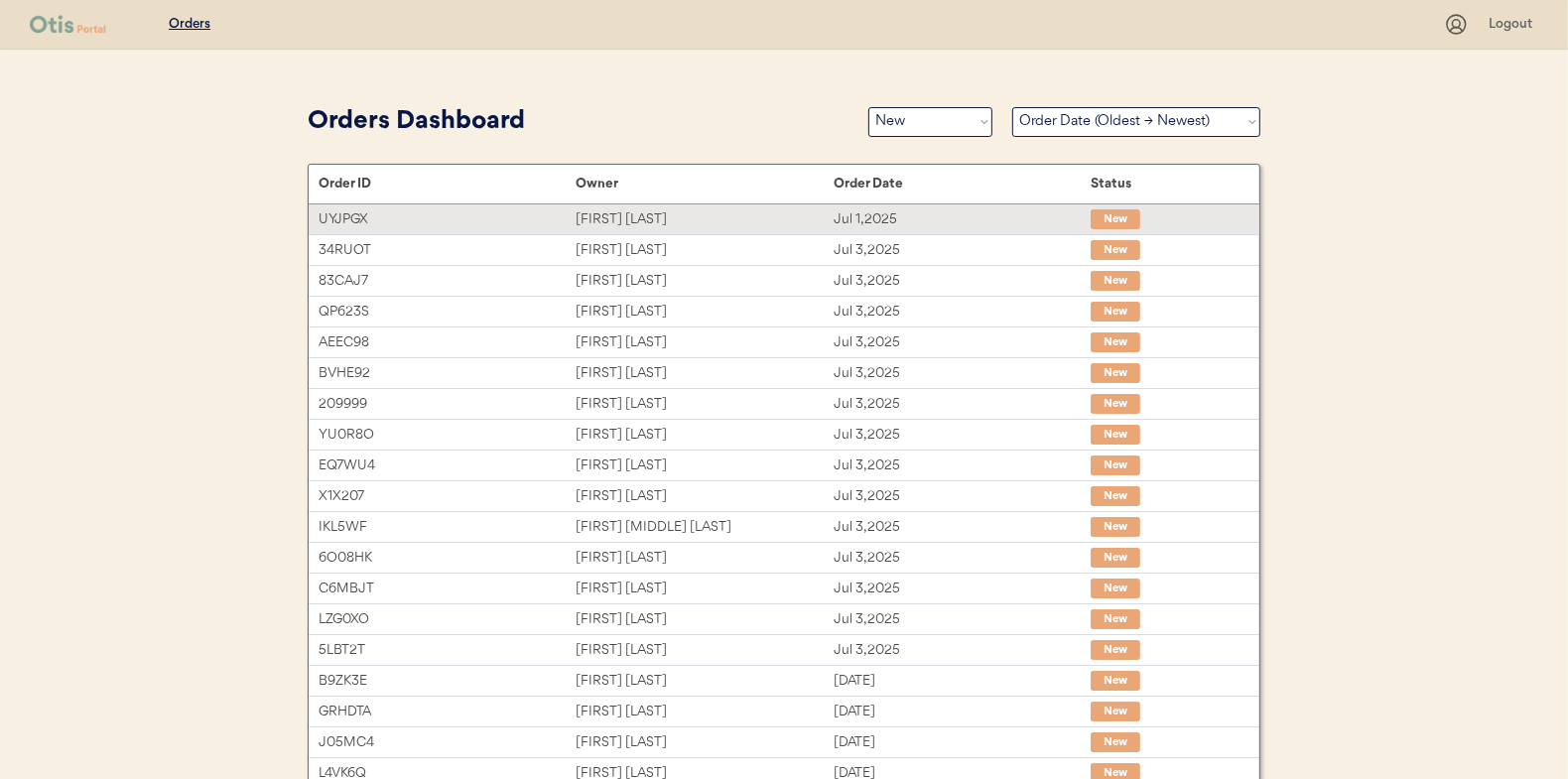 click on "Shanira Garvin" at bounding box center (704, 219) 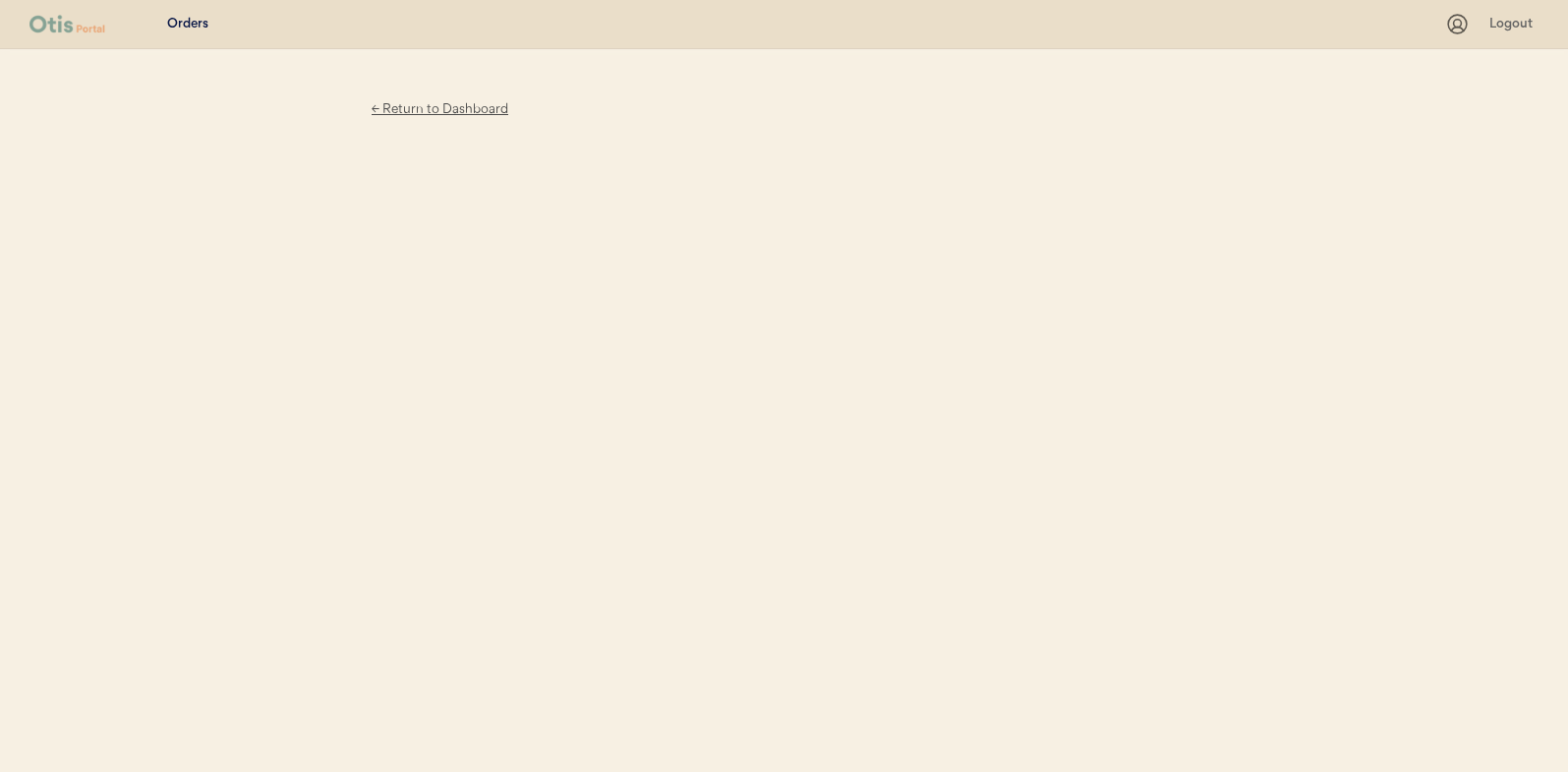 scroll, scrollTop: 0, scrollLeft: 0, axis: both 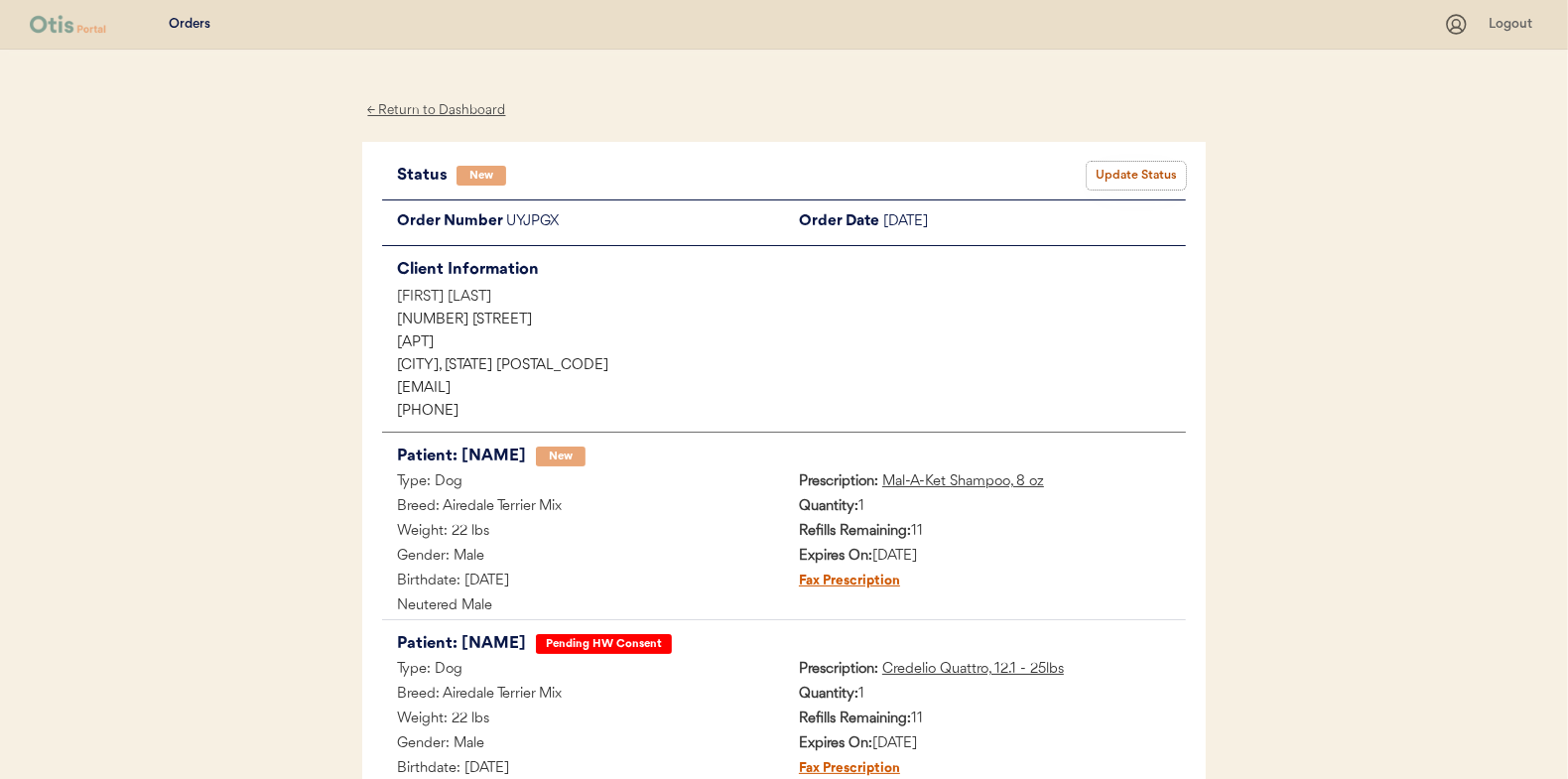 click on "Update Status" at bounding box center [1136, 176] 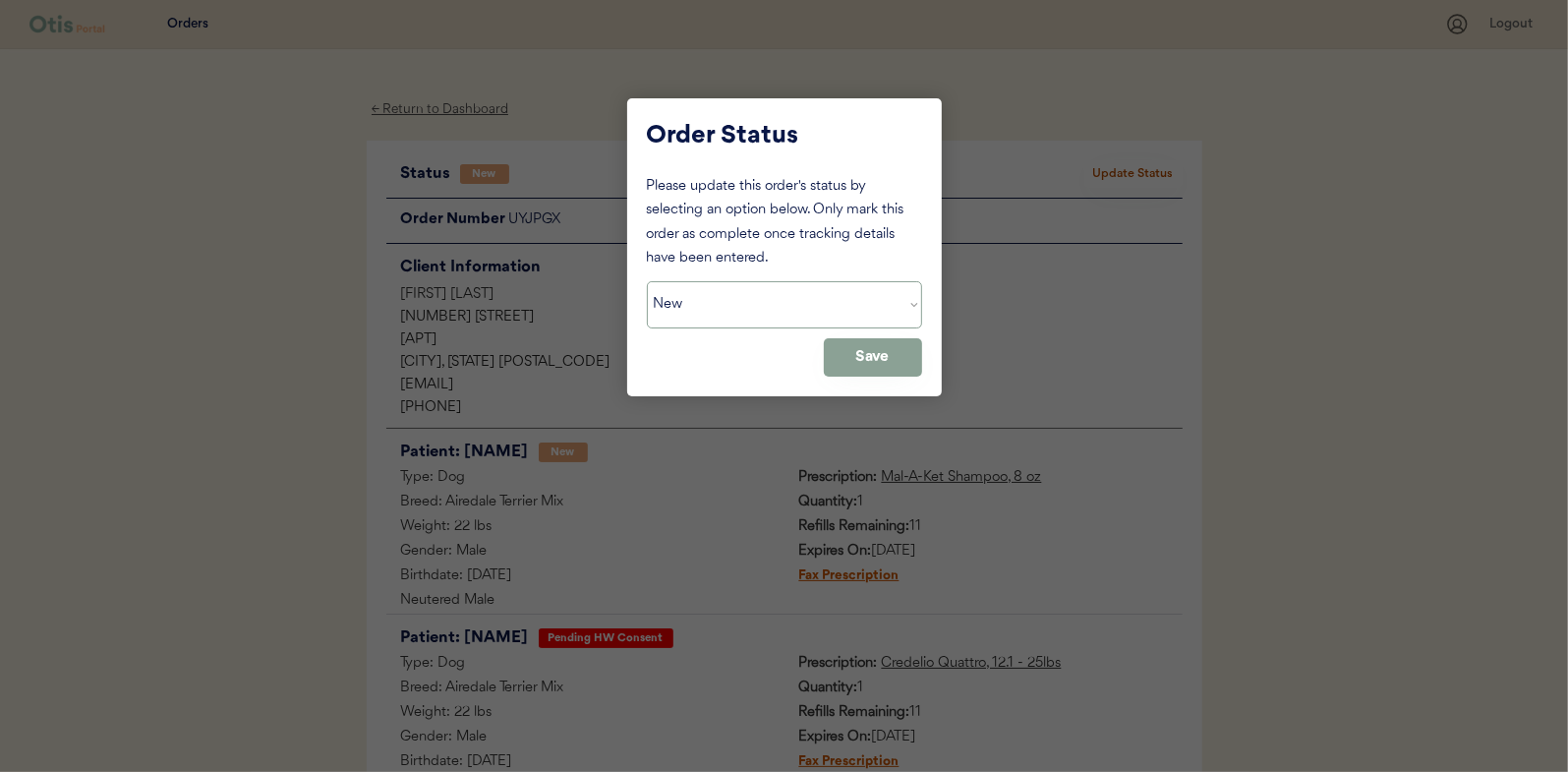 click on "Status On Hold New In Progress Complete Pending HW Consent Cancelled" at bounding box center (784, 305) 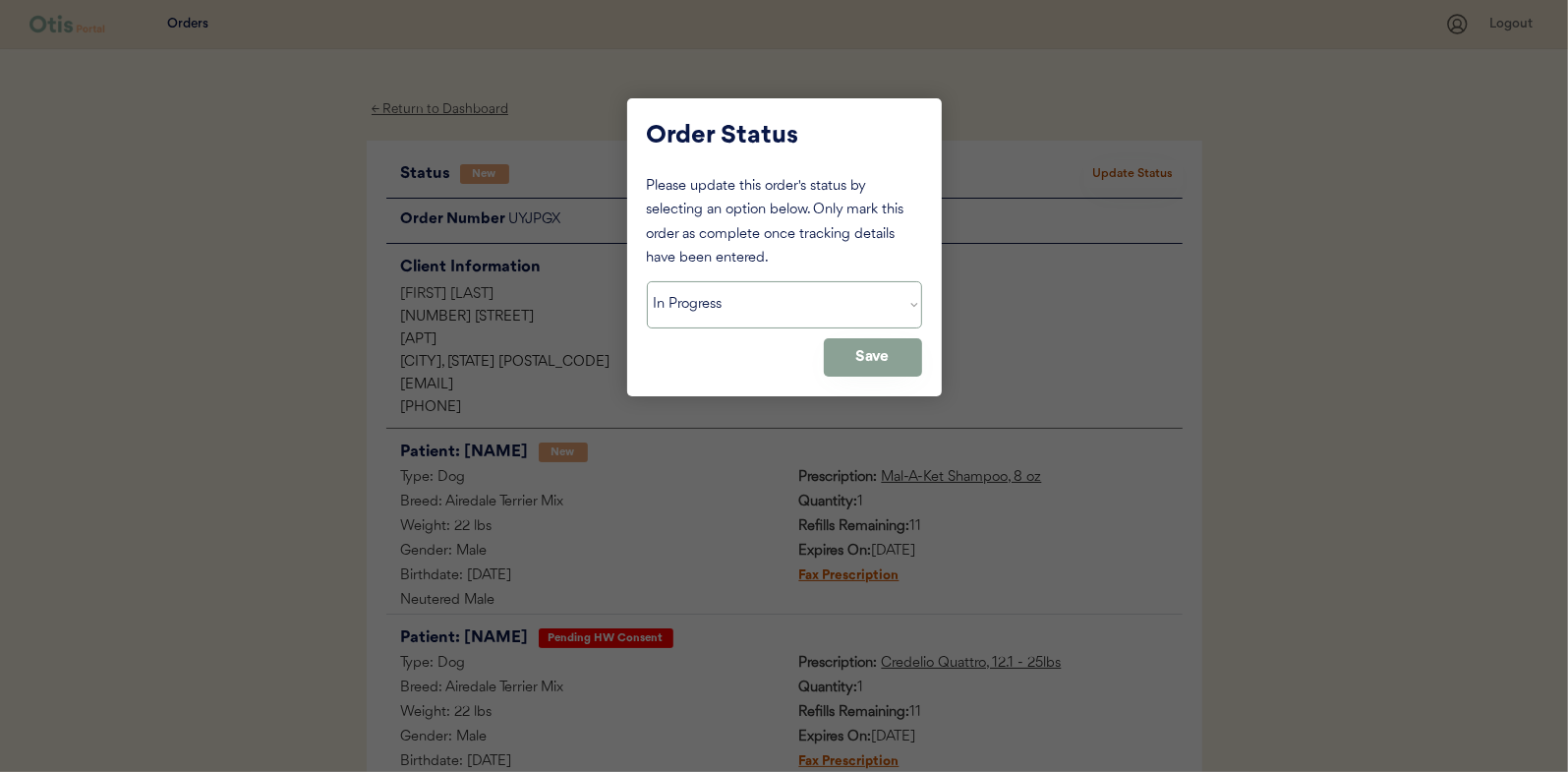click on "Status On Hold New In Progress Complete Pending HW Consent Cancelled" at bounding box center [784, 305] 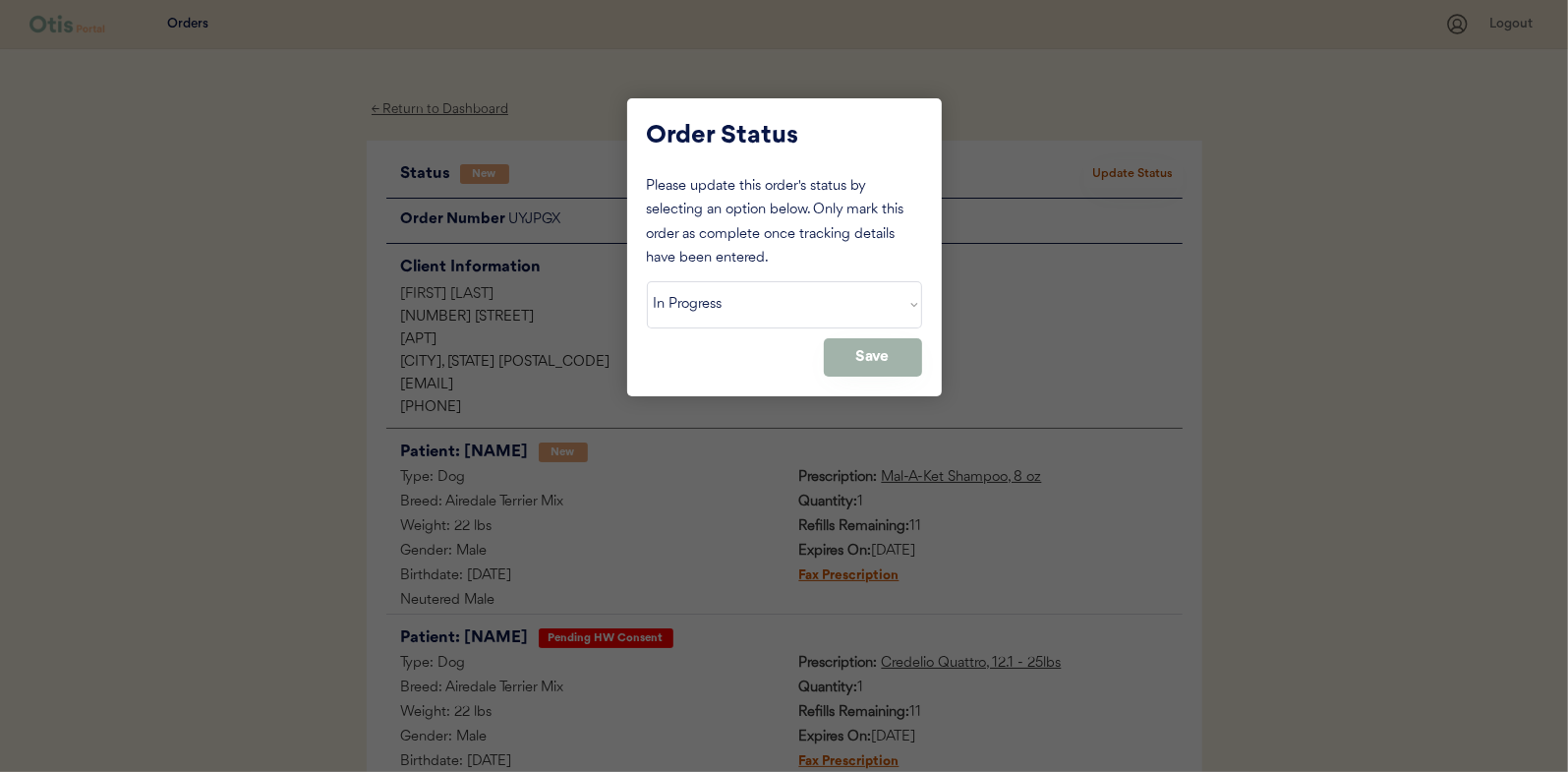 click on "Save" at bounding box center (873, 357) 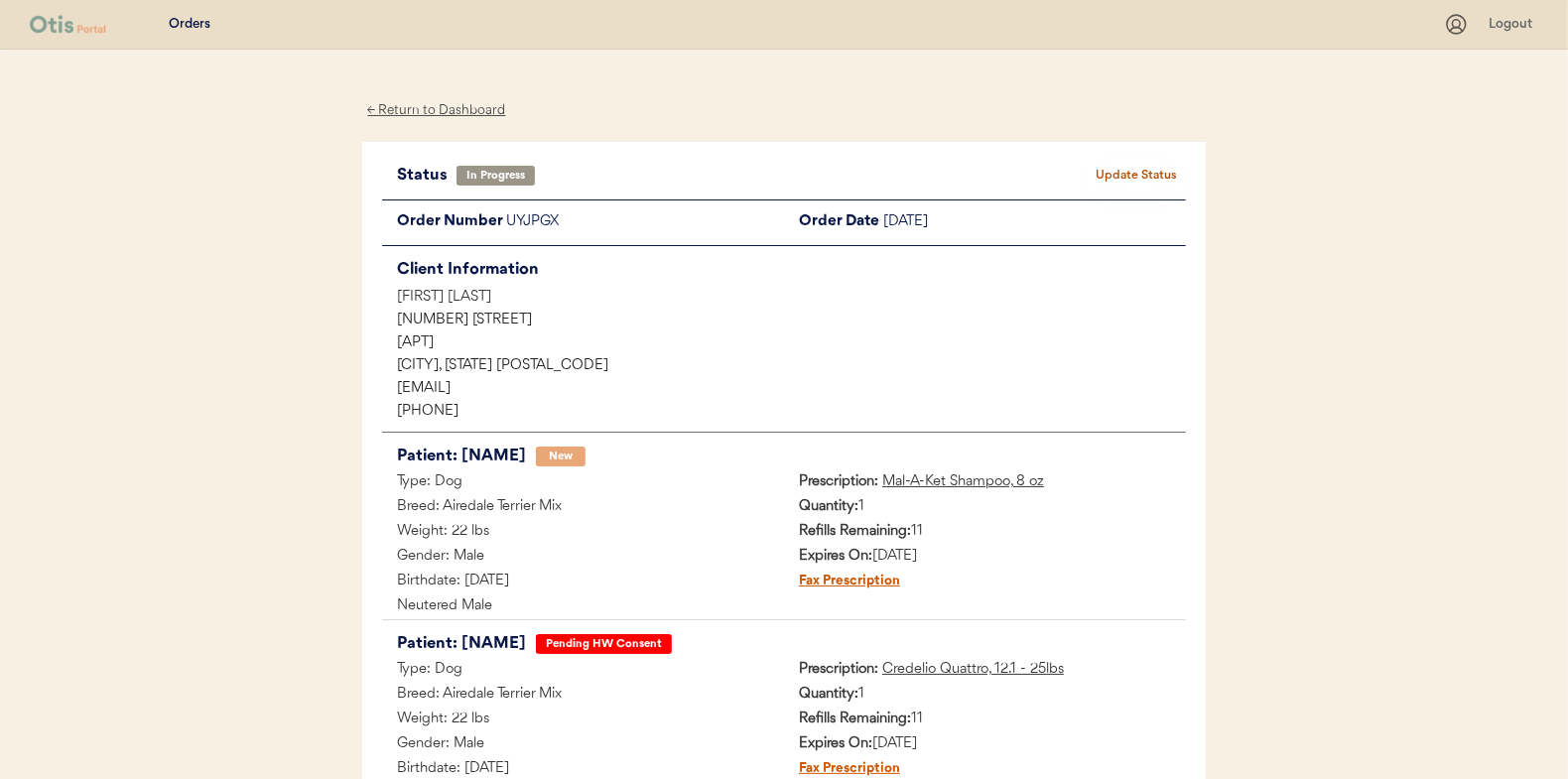 click on "← Return to Dashboard" at bounding box center [437, 110] 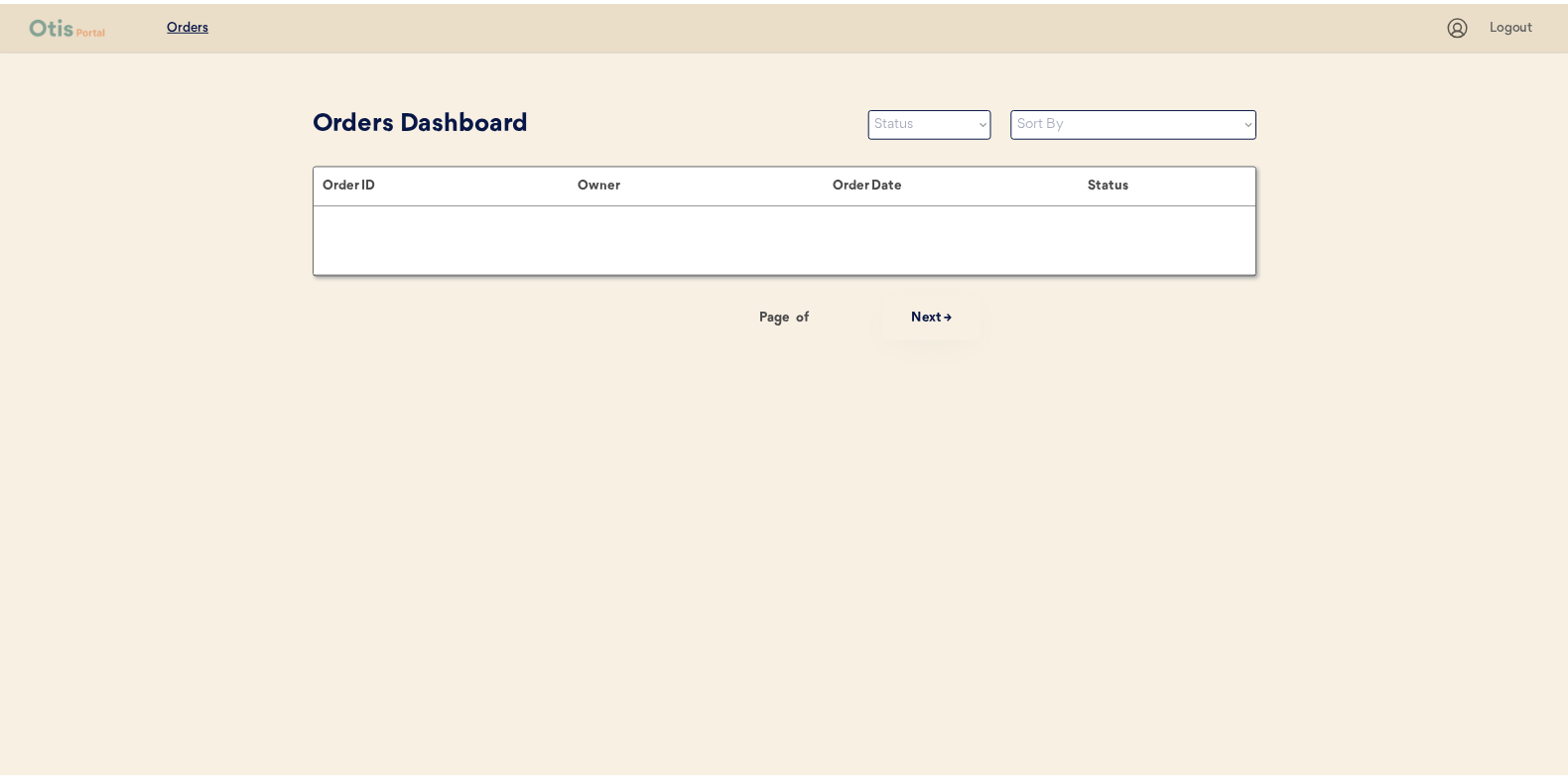 scroll, scrollTop: 0, scrollLeft: 0, axis: both 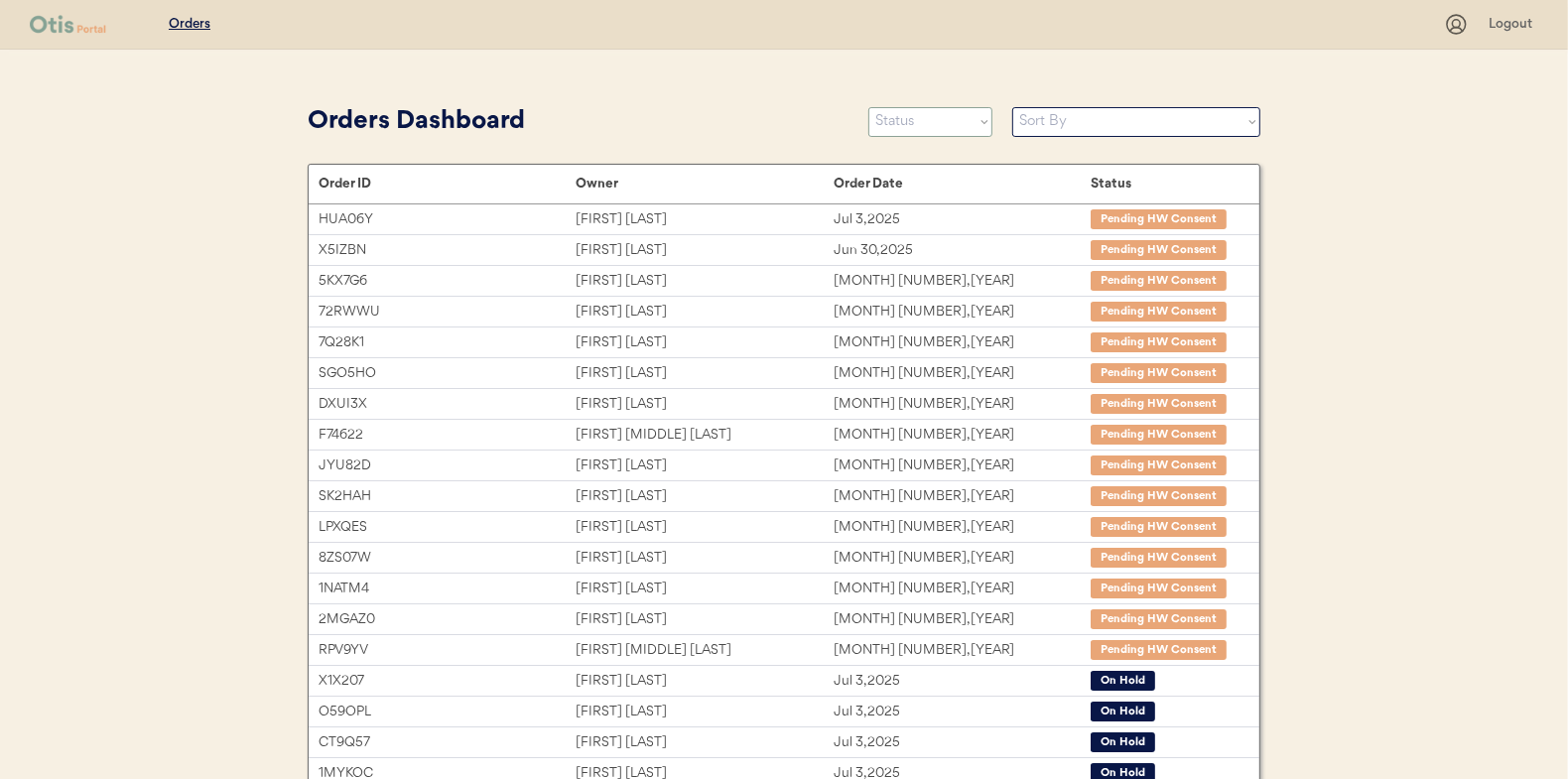 click on "Status On Hold New In Progress Complete Pending HW Consent Cancelled" at bounding box center (930, 122) 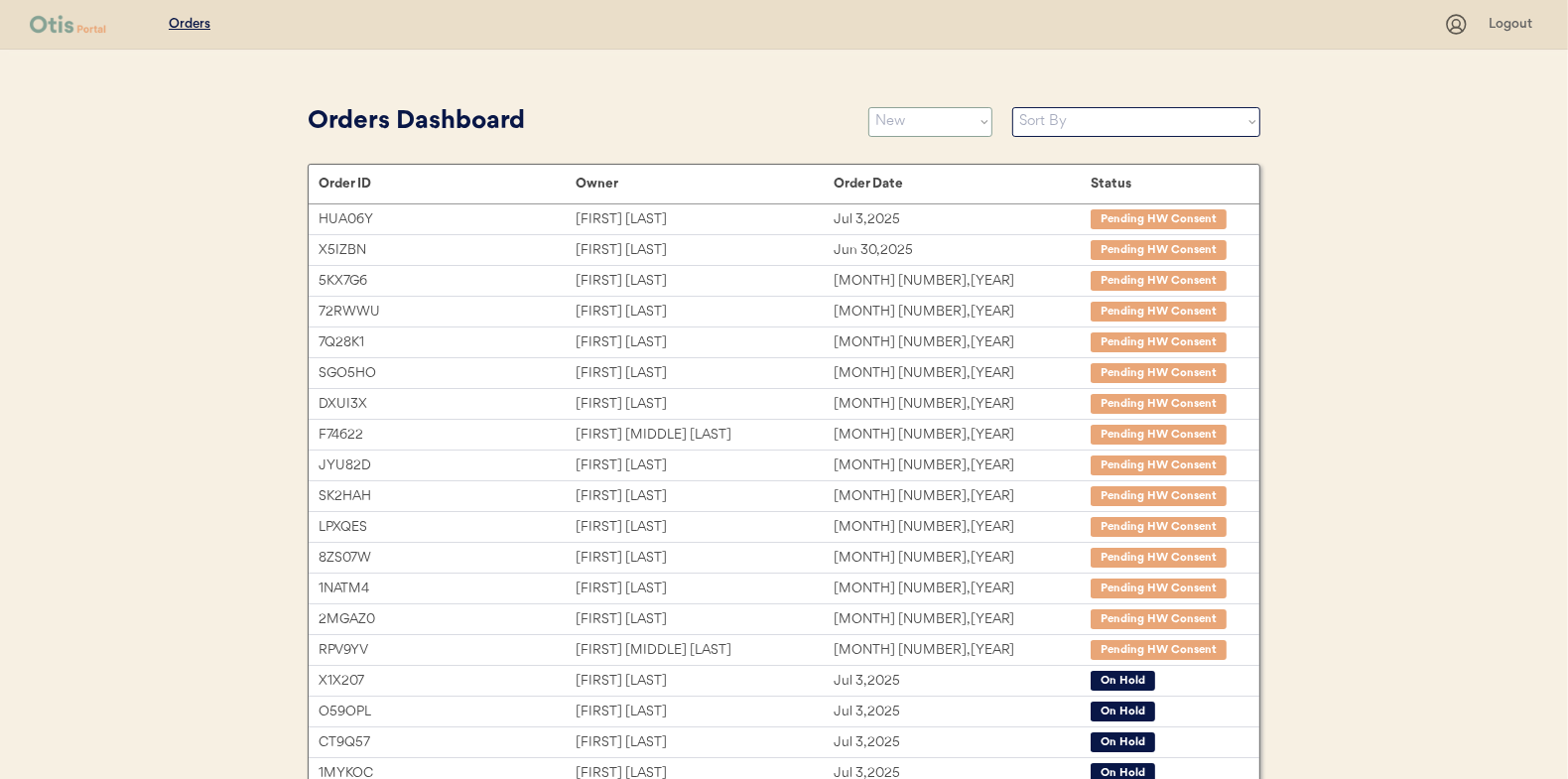 click on "Status On Hold New In Progress Complete Pending HW Consent Cancelled" at bounding box center (930, 122) 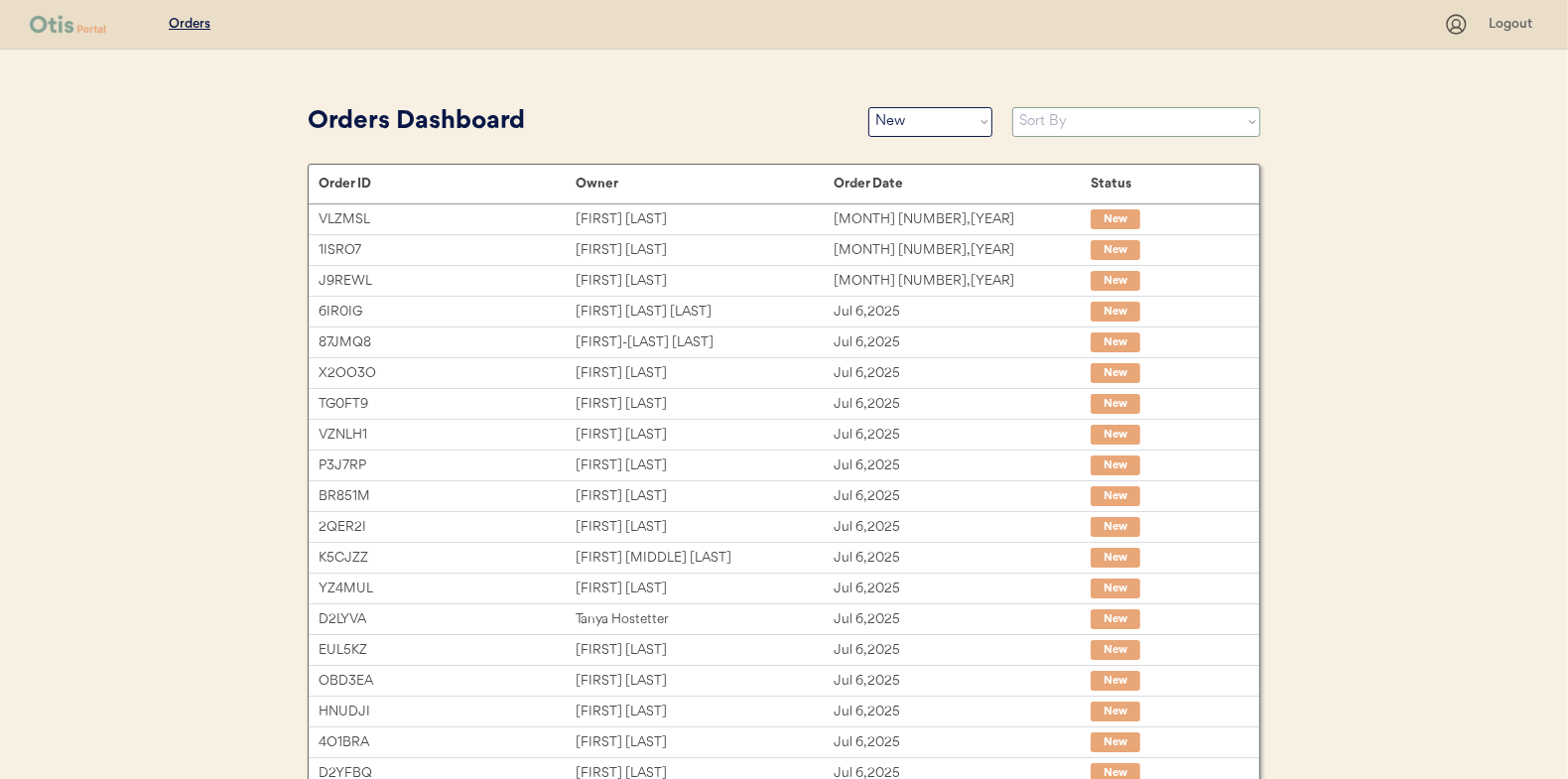 click on "Sort By Order Date (Newest → Oldest) Order Date (Oldest → Newest)" at bounding box center (1136, 122) 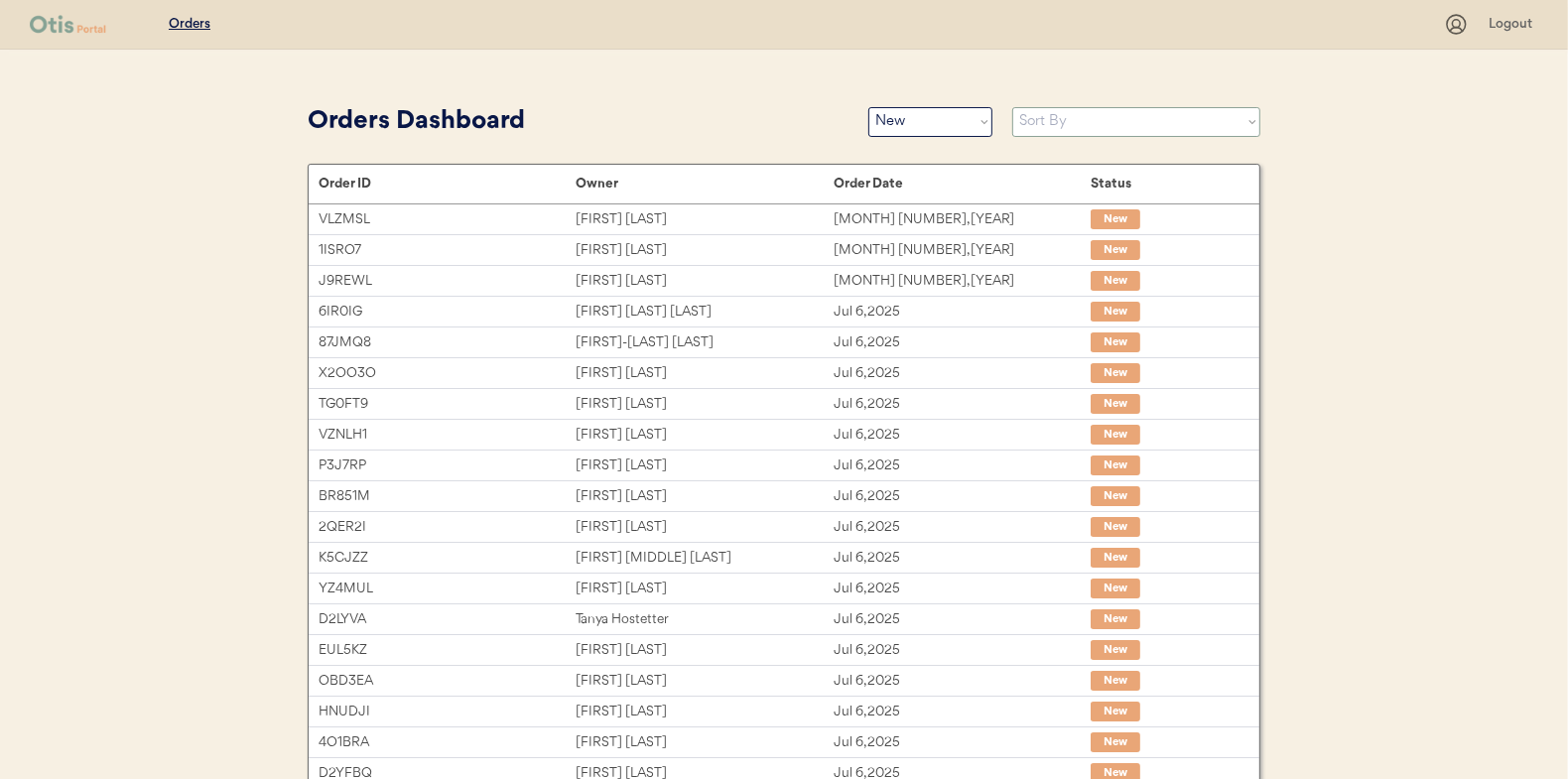 select on ""Order Date (Oldest → Newest)"" 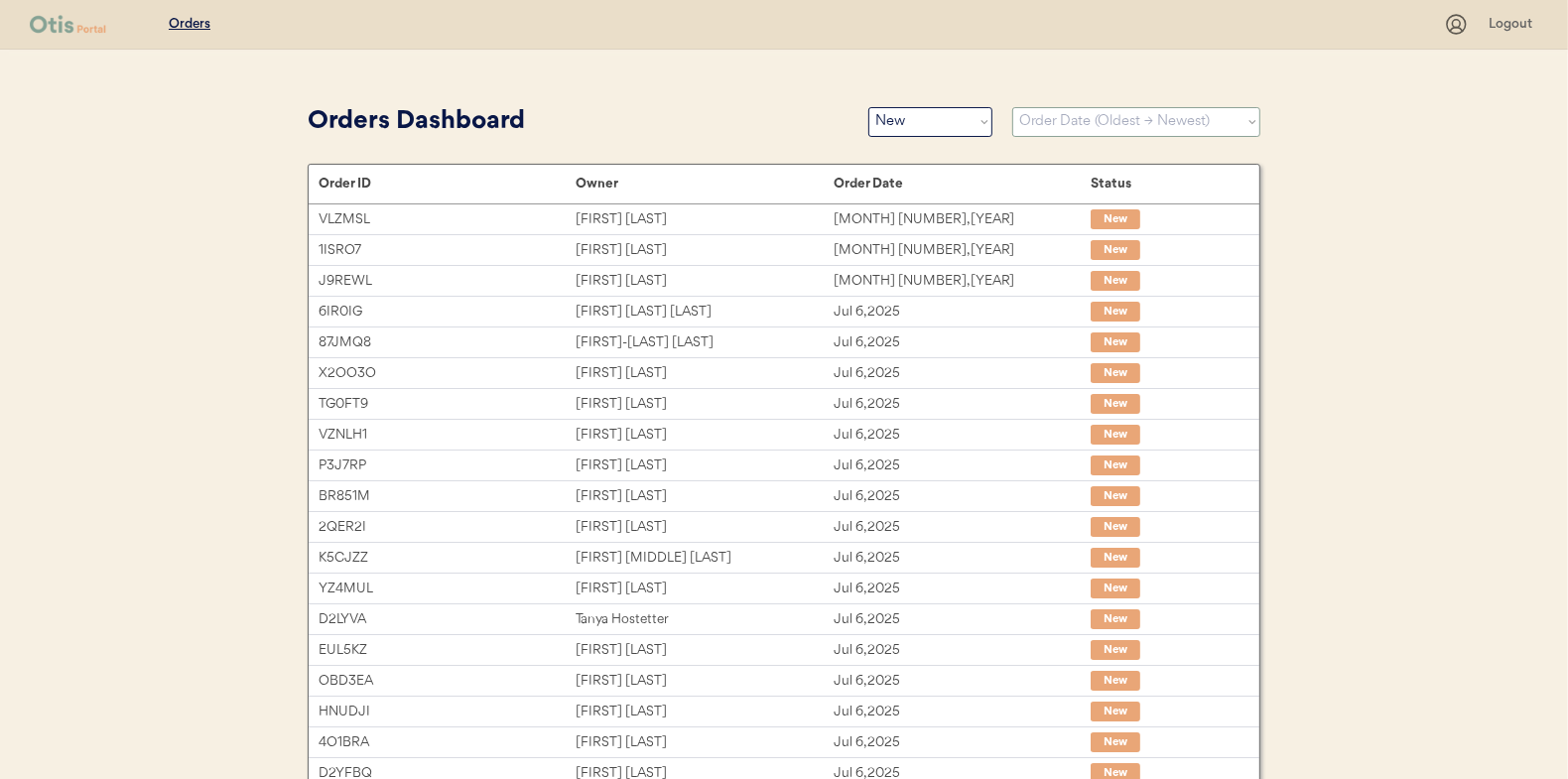 click on "Sort By Order Date (Newest → Oldest) Order Date (Oldest → Newest)" at bounding box center [1136, 122] 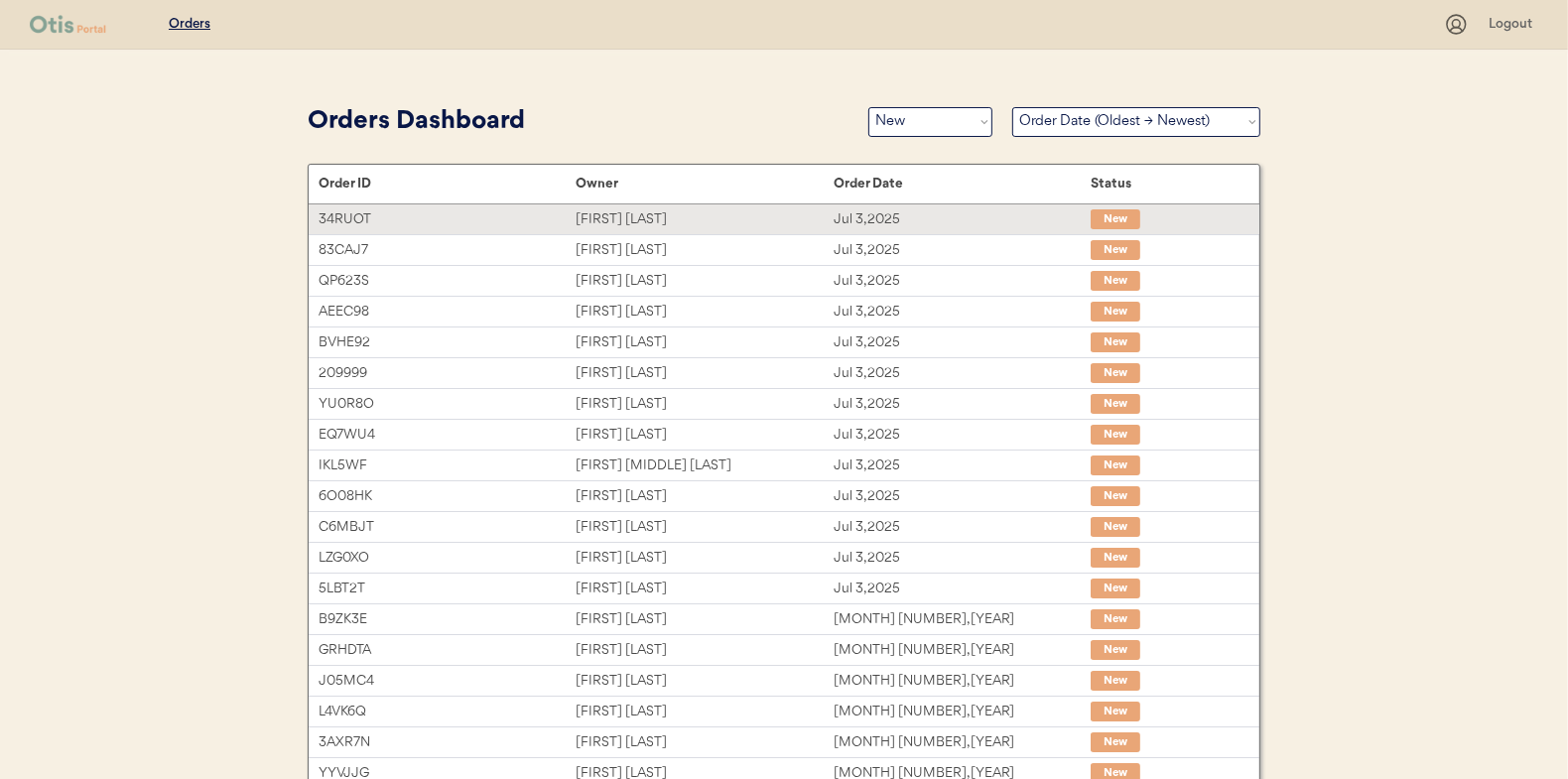 click on "LaShaunda Spurgeon" at bounding box center (704, 219) 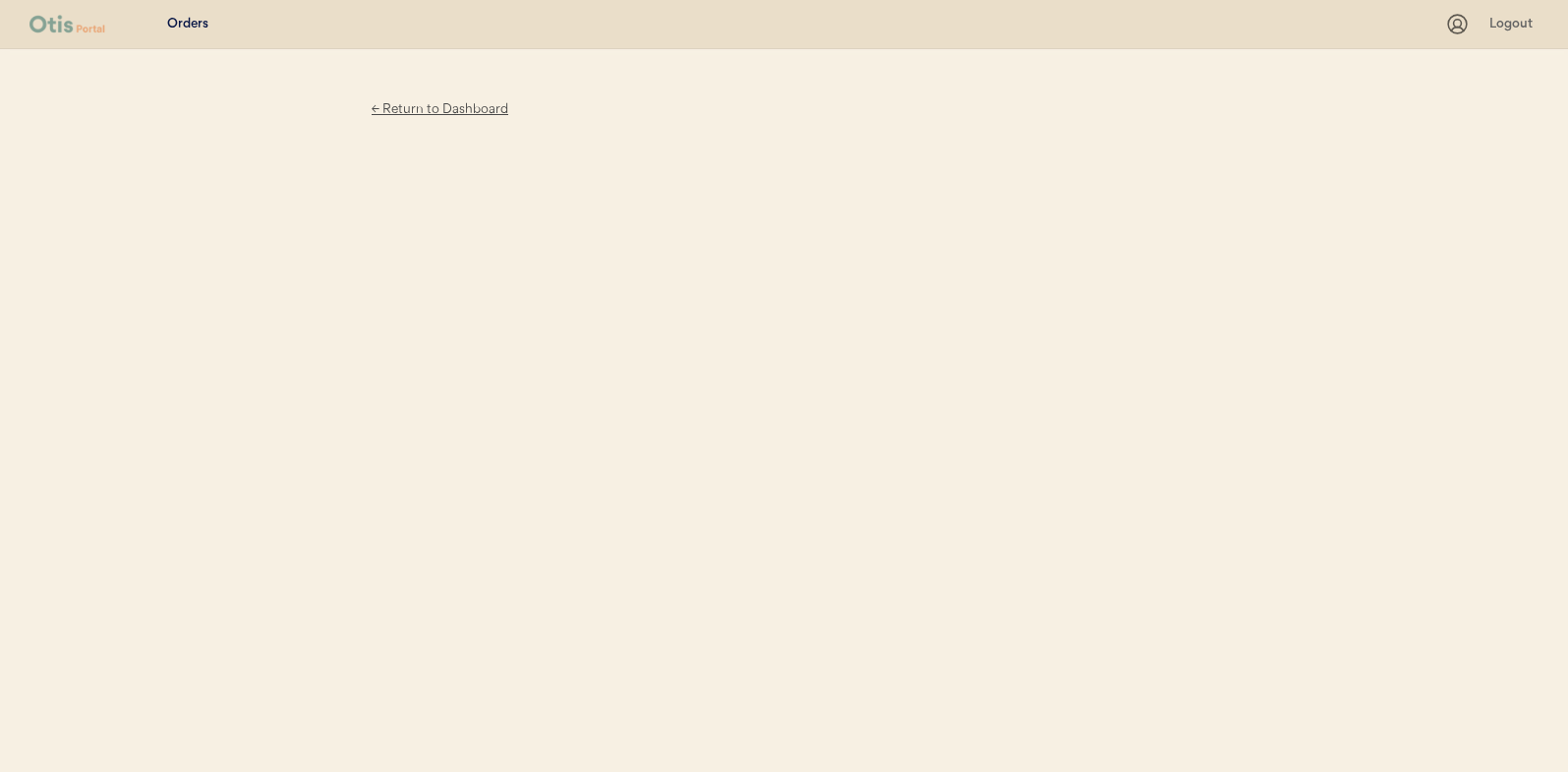 scroll, scrollTop: 0, scrollLeft: 0, axis: both 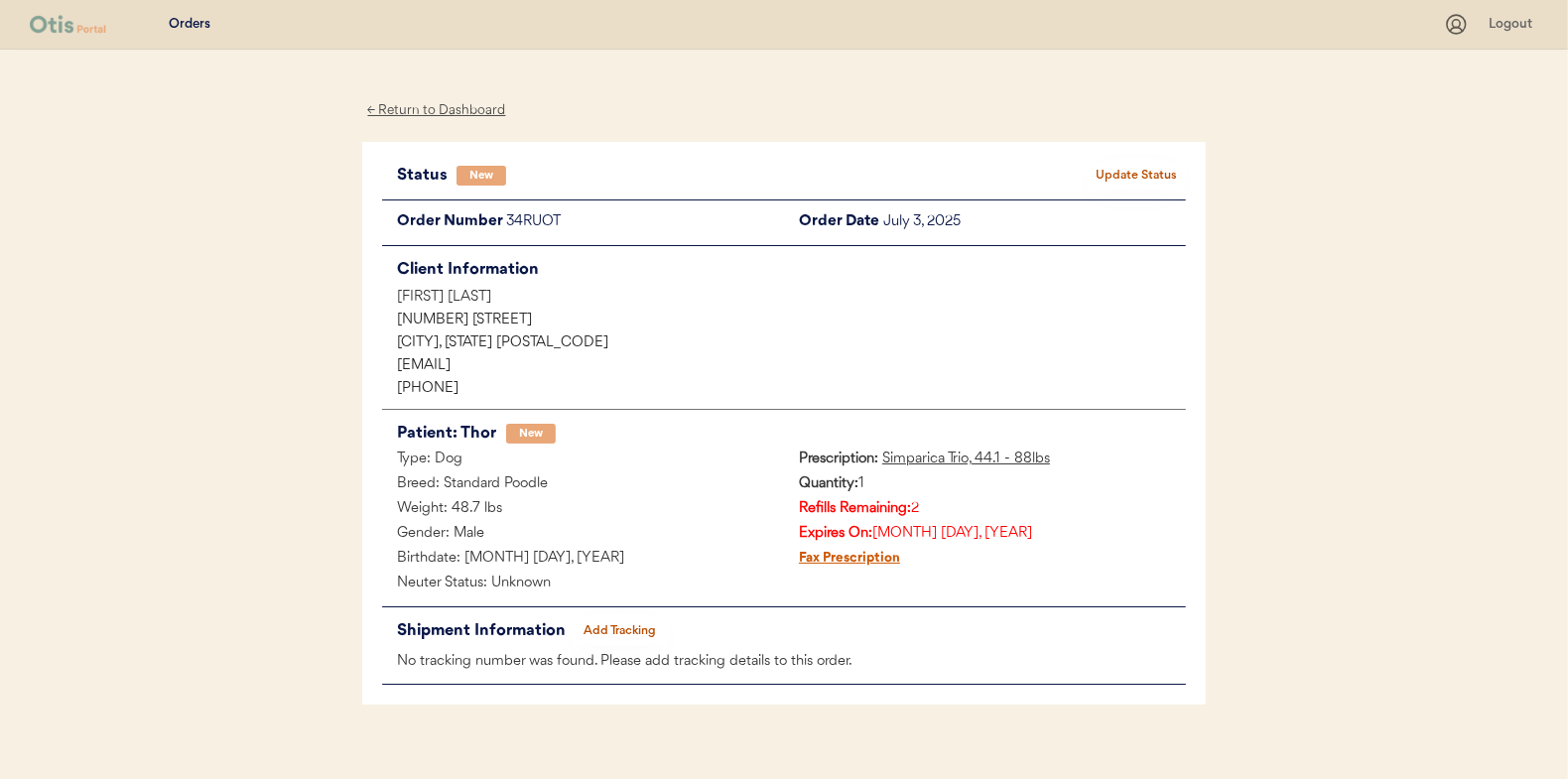 type 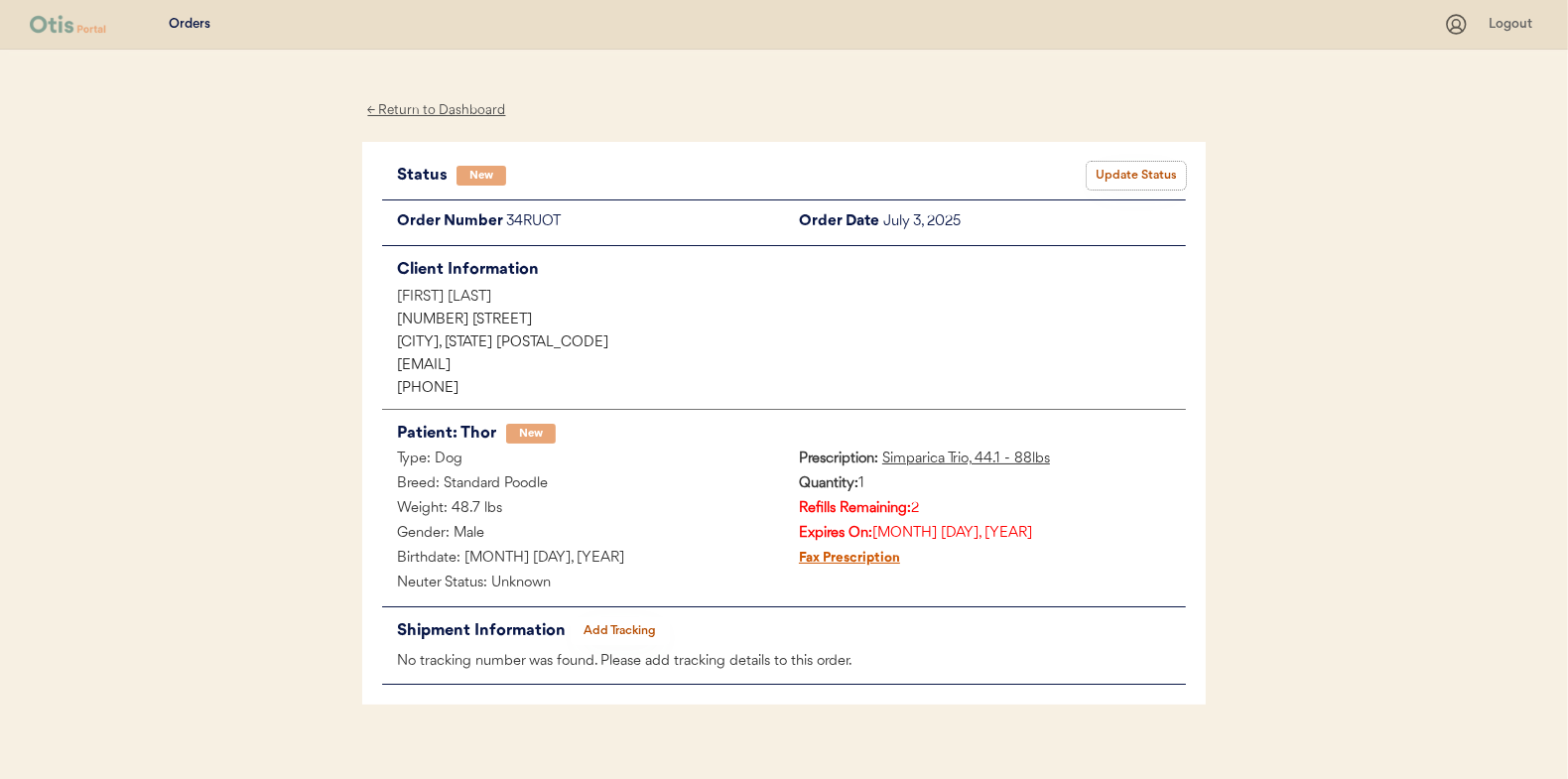 click on "Update Status" at bounding box center [1136, 176] 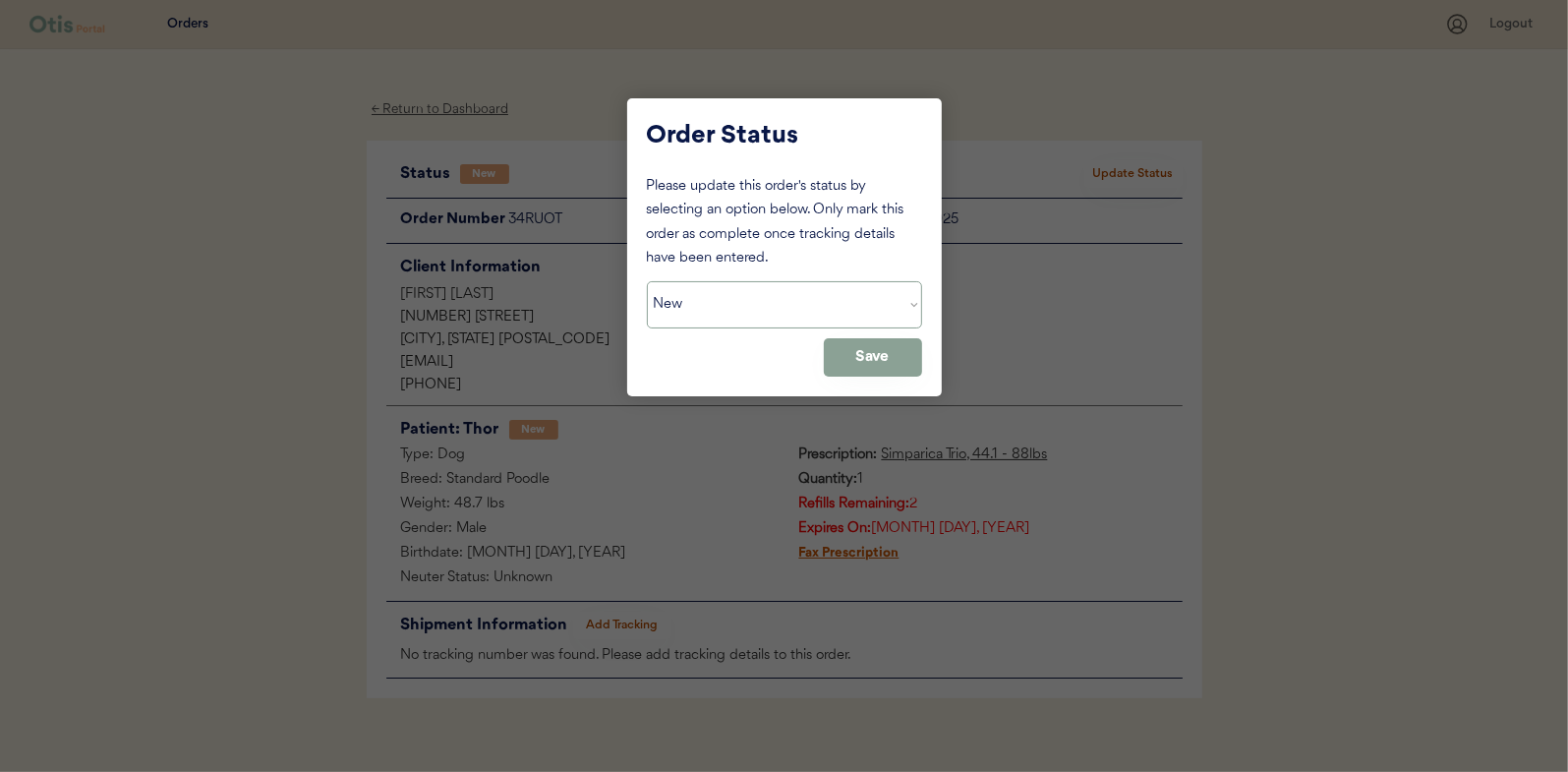 click on "Status On Hold New In Progress Complete Pending HW Consent Cancelled" at bounding box center (784, 305) 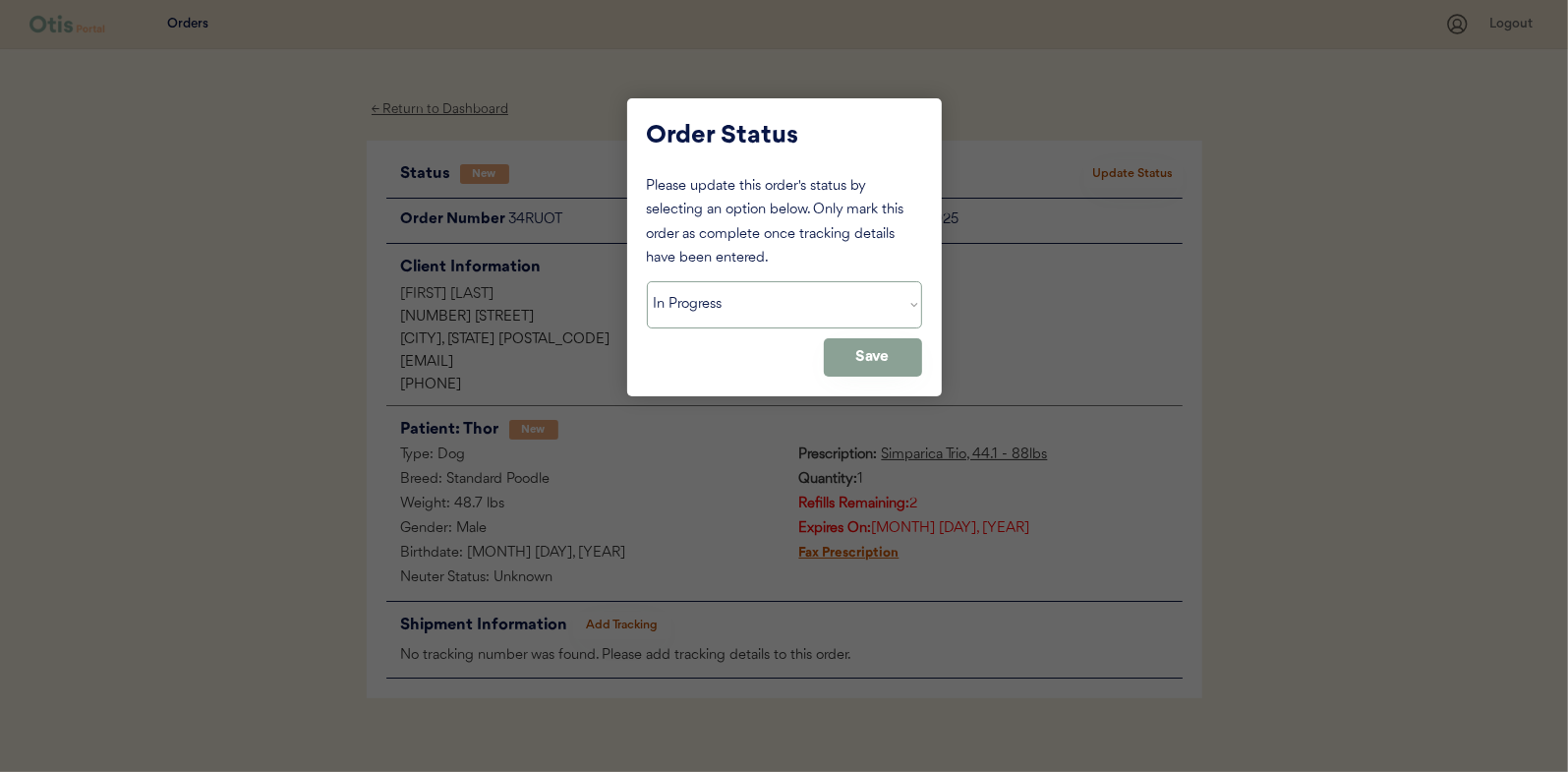 click on "Status On Hold New In Progress Complete Pending HW Consent Cancelled" at bounding box center (784, 305) 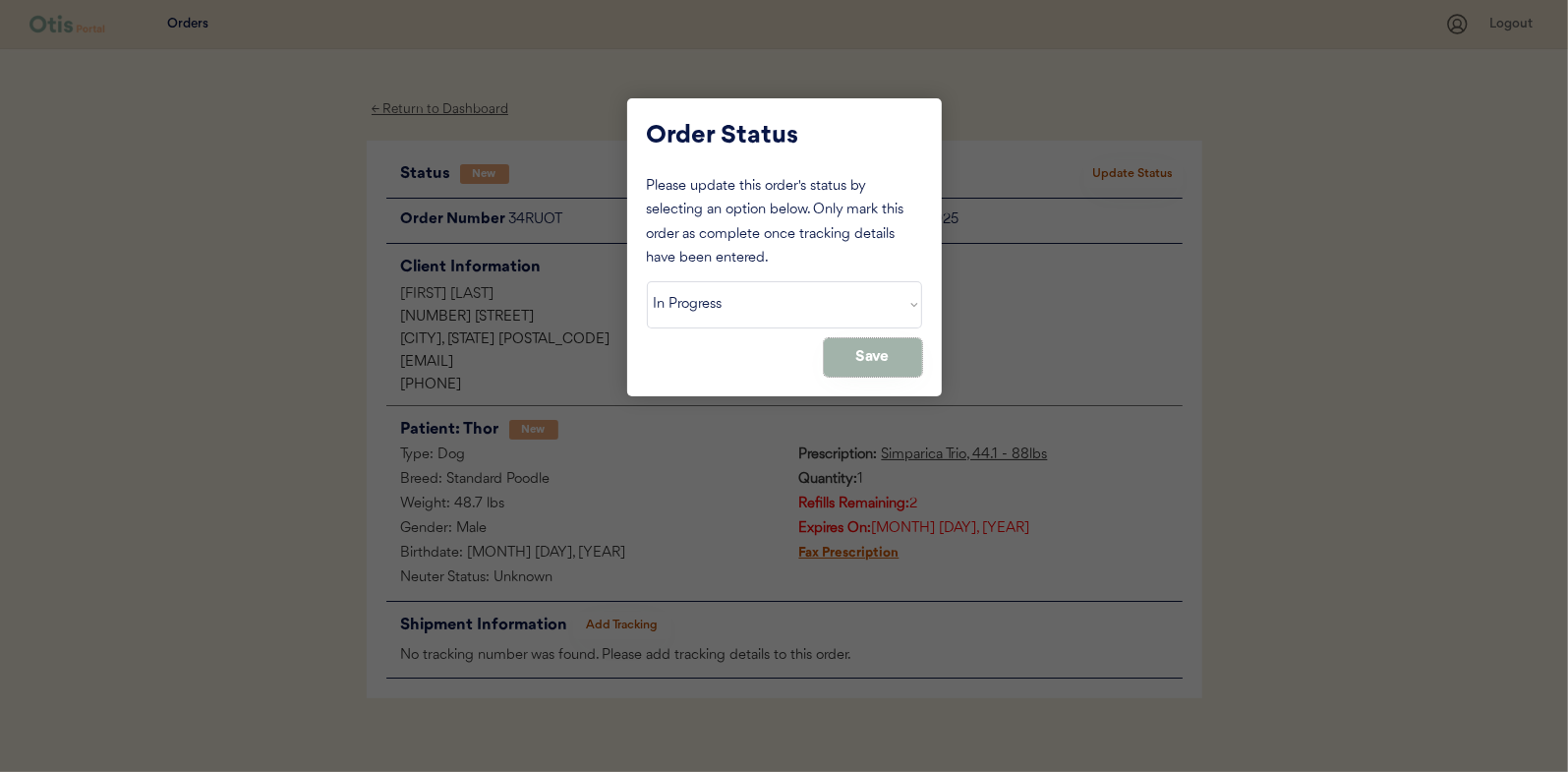 click on "Save" at bounding box center [873, 357] 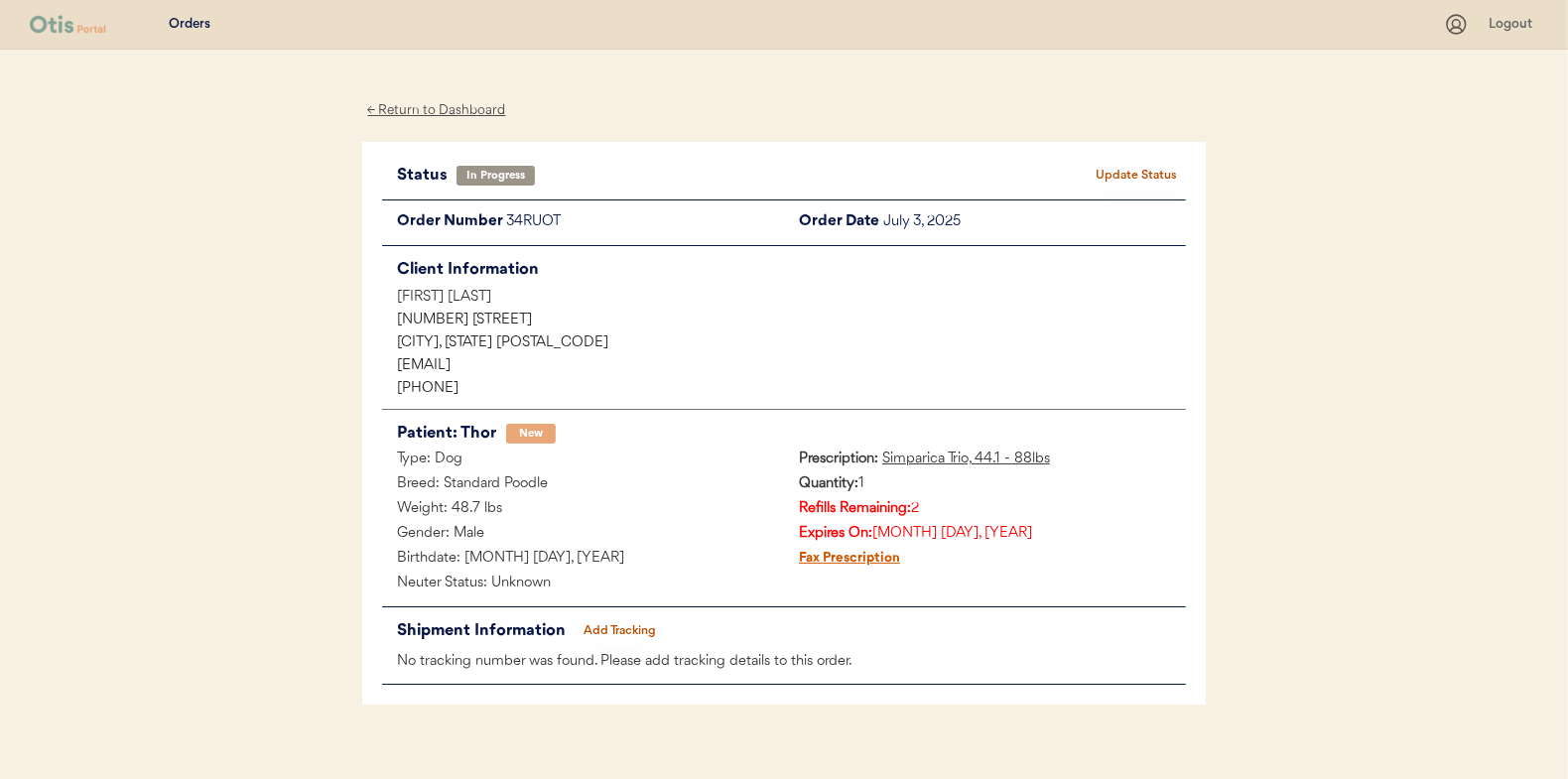 click on "← Return to Dashboard" at bounding box center [437, 110] 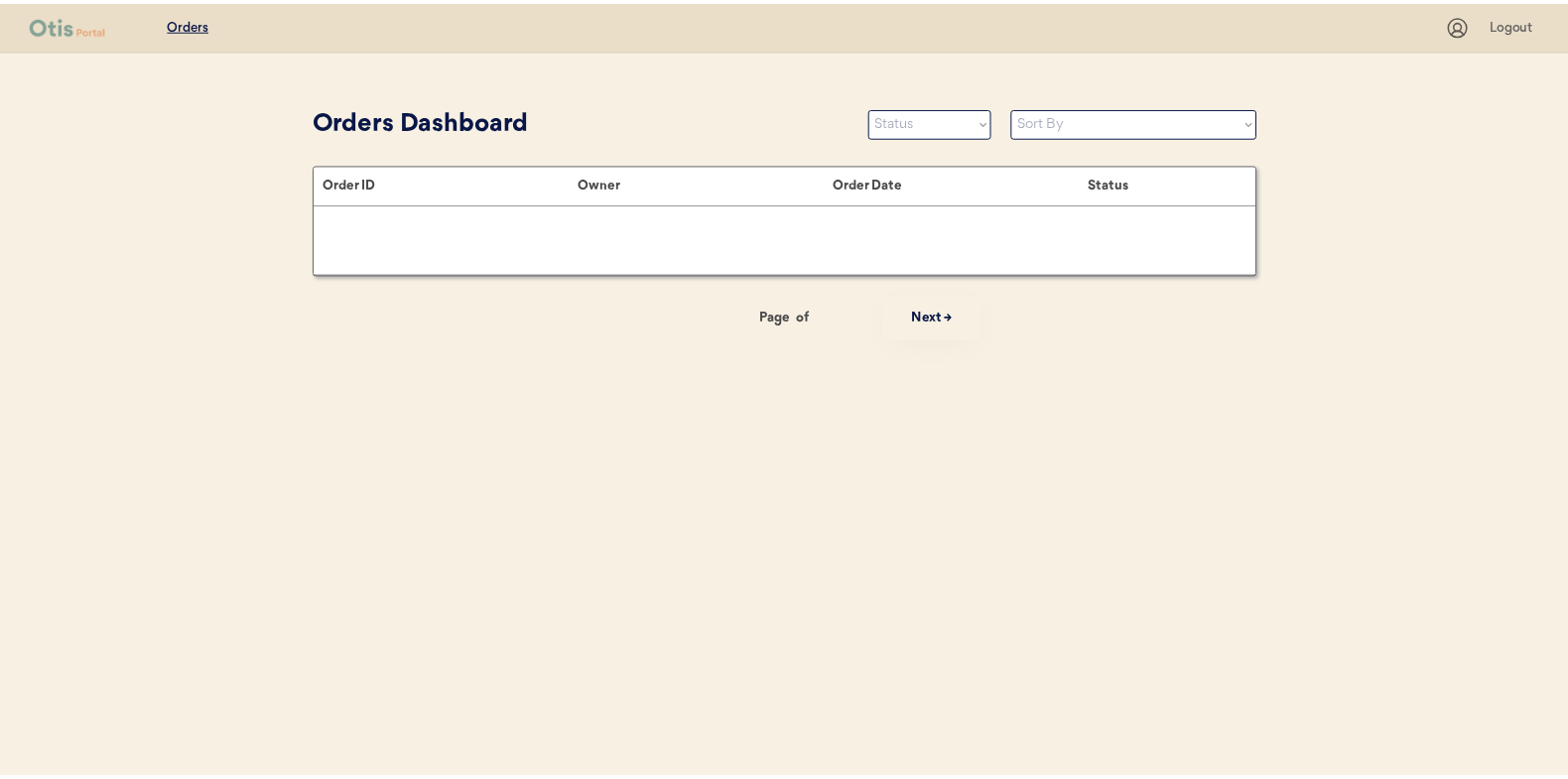 scroll, scrollTop: 0, scrollLeft: 0, axis: both 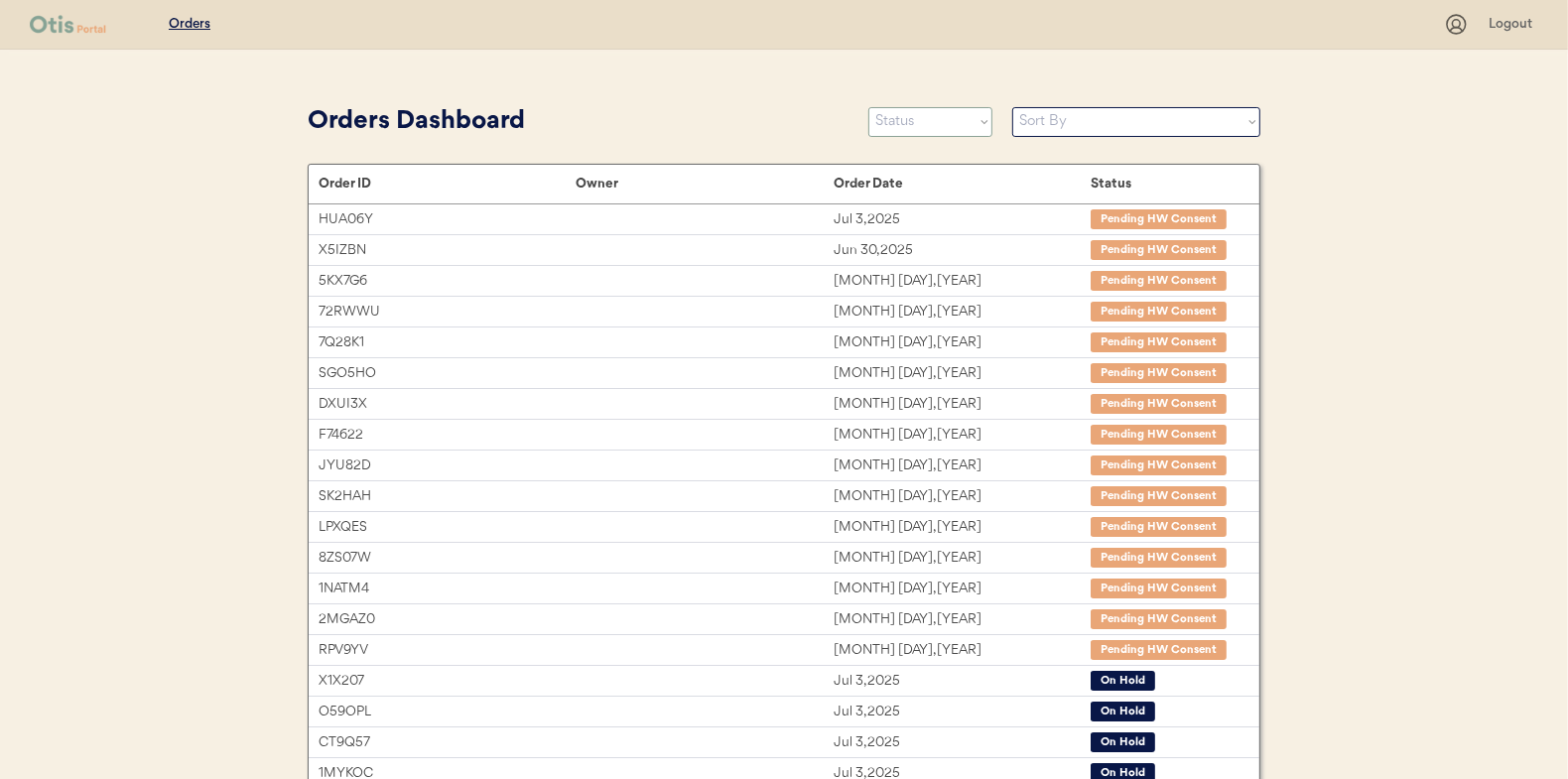 click on "Status On Hold New In Progress Complete Pending HW Consent Cancelled" at bounding box center (930, 122) 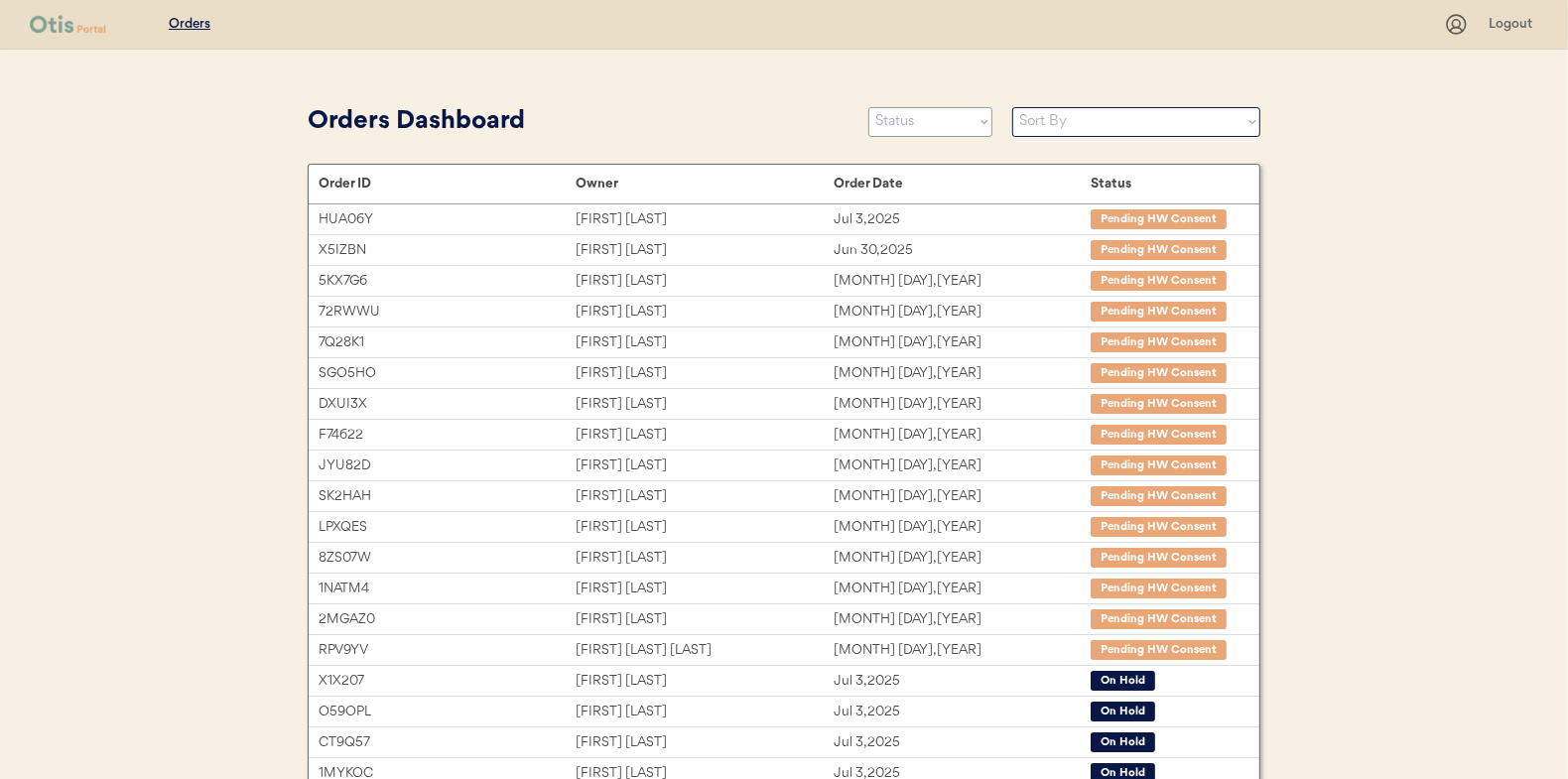 select on ""new"" 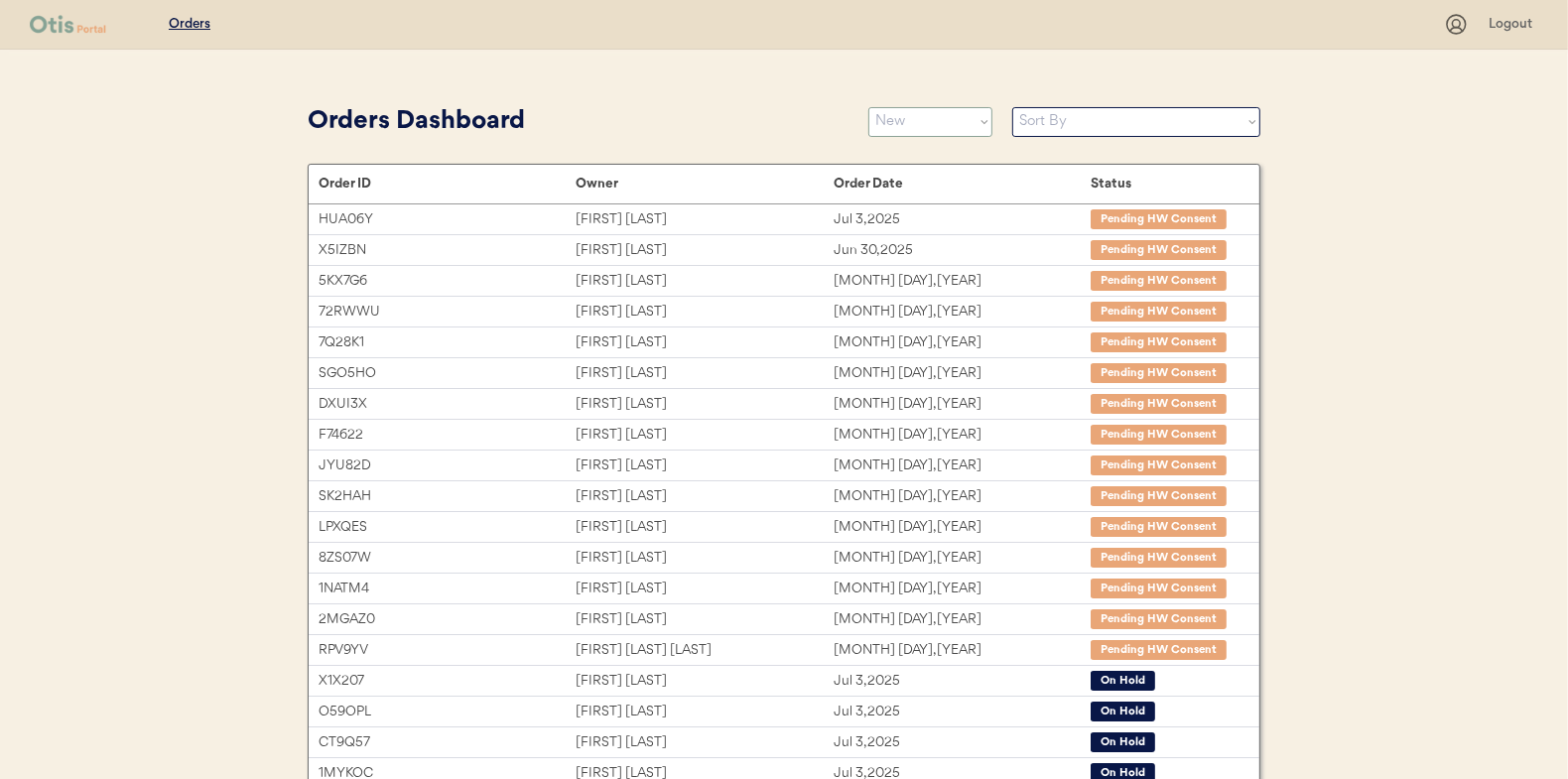 click on "Status On Hold New In Progress Complete Pending HW Consent Cancelled" at bounding box center [930, 122] 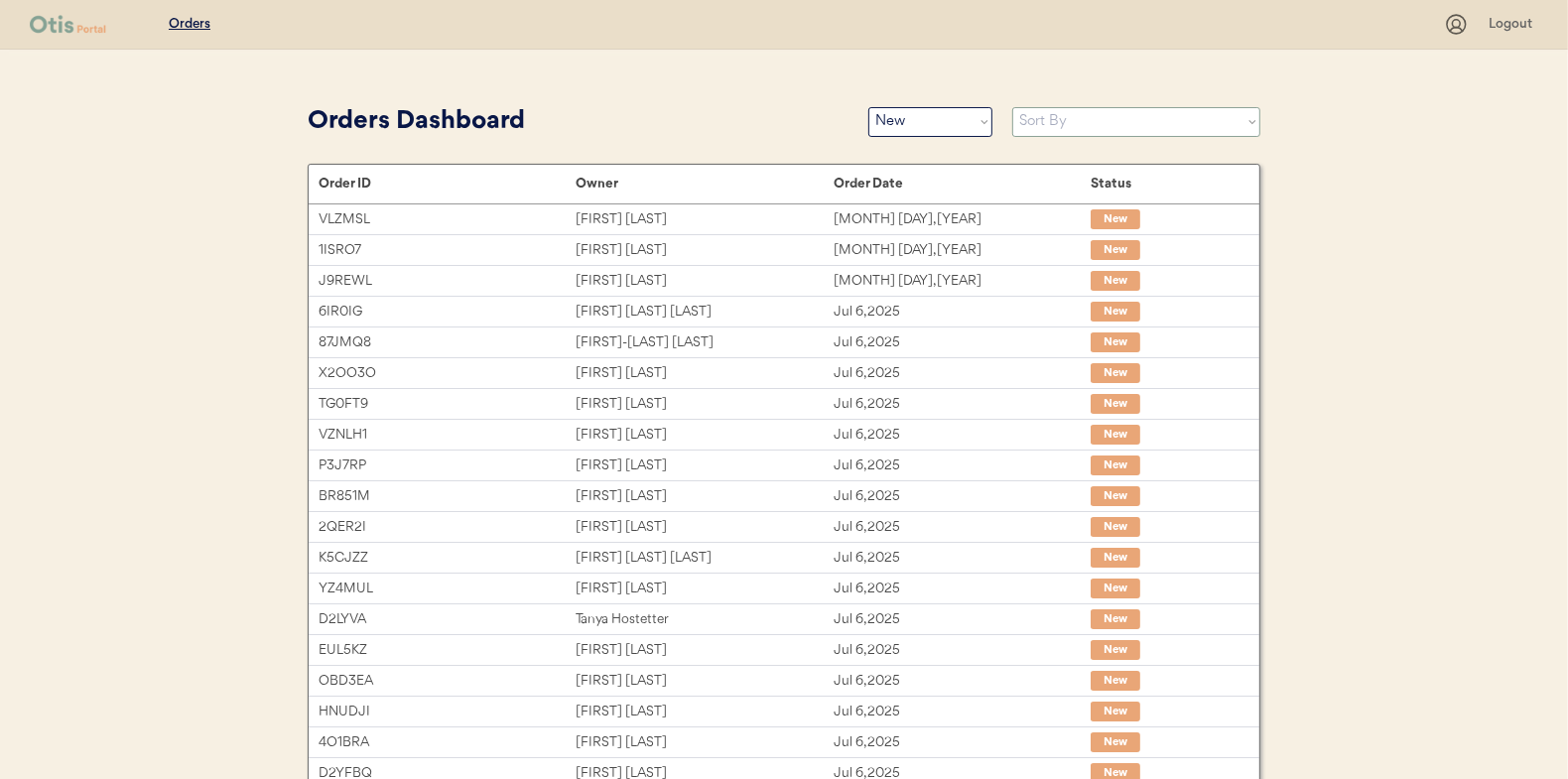 click on "Sort By Order Date (Newest → Oldest) Order Date (Oldest → Newest)" at bounding box center [1136, 122] 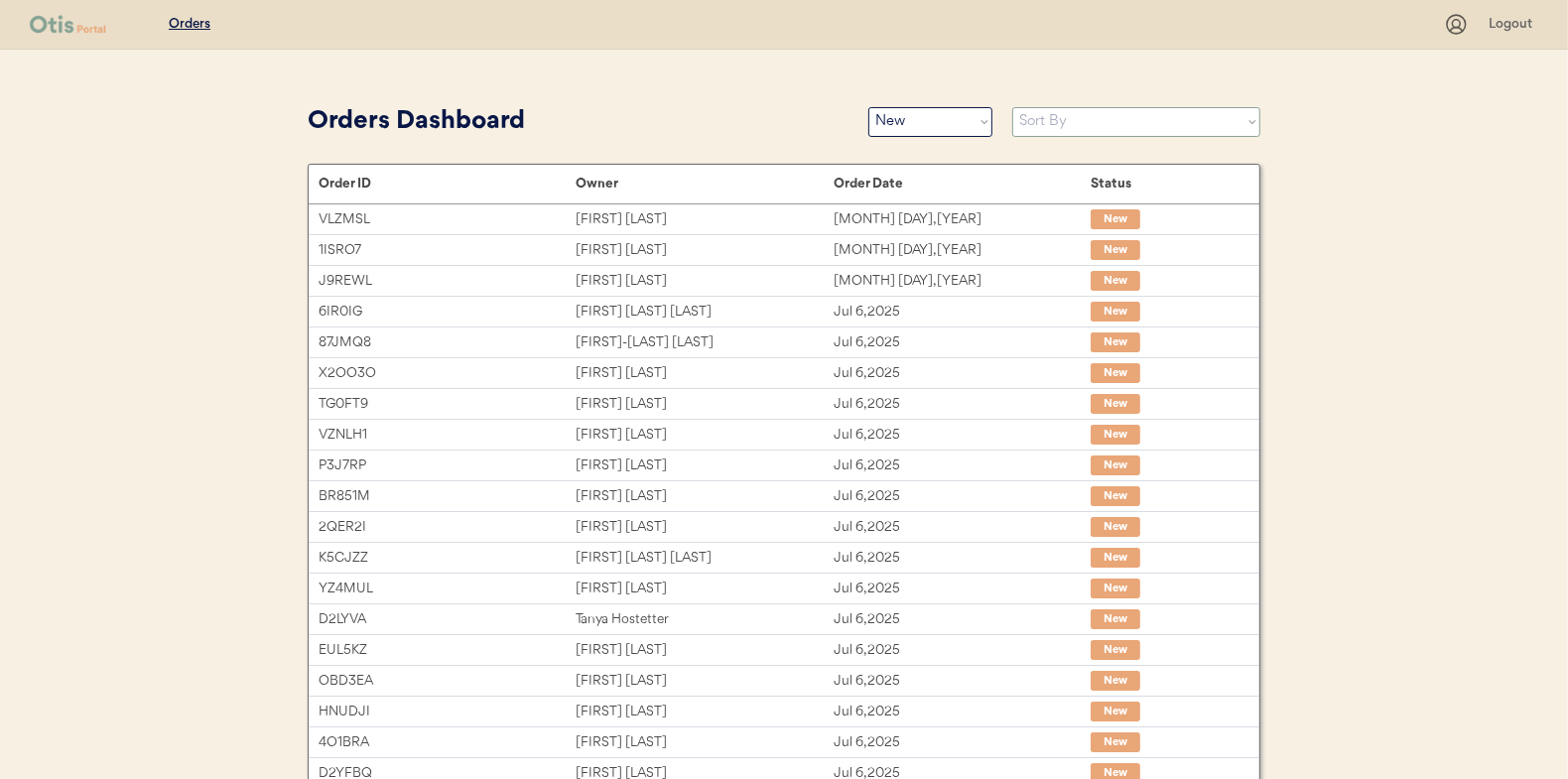 select on ""Order Date (Oldest → Newest)"" 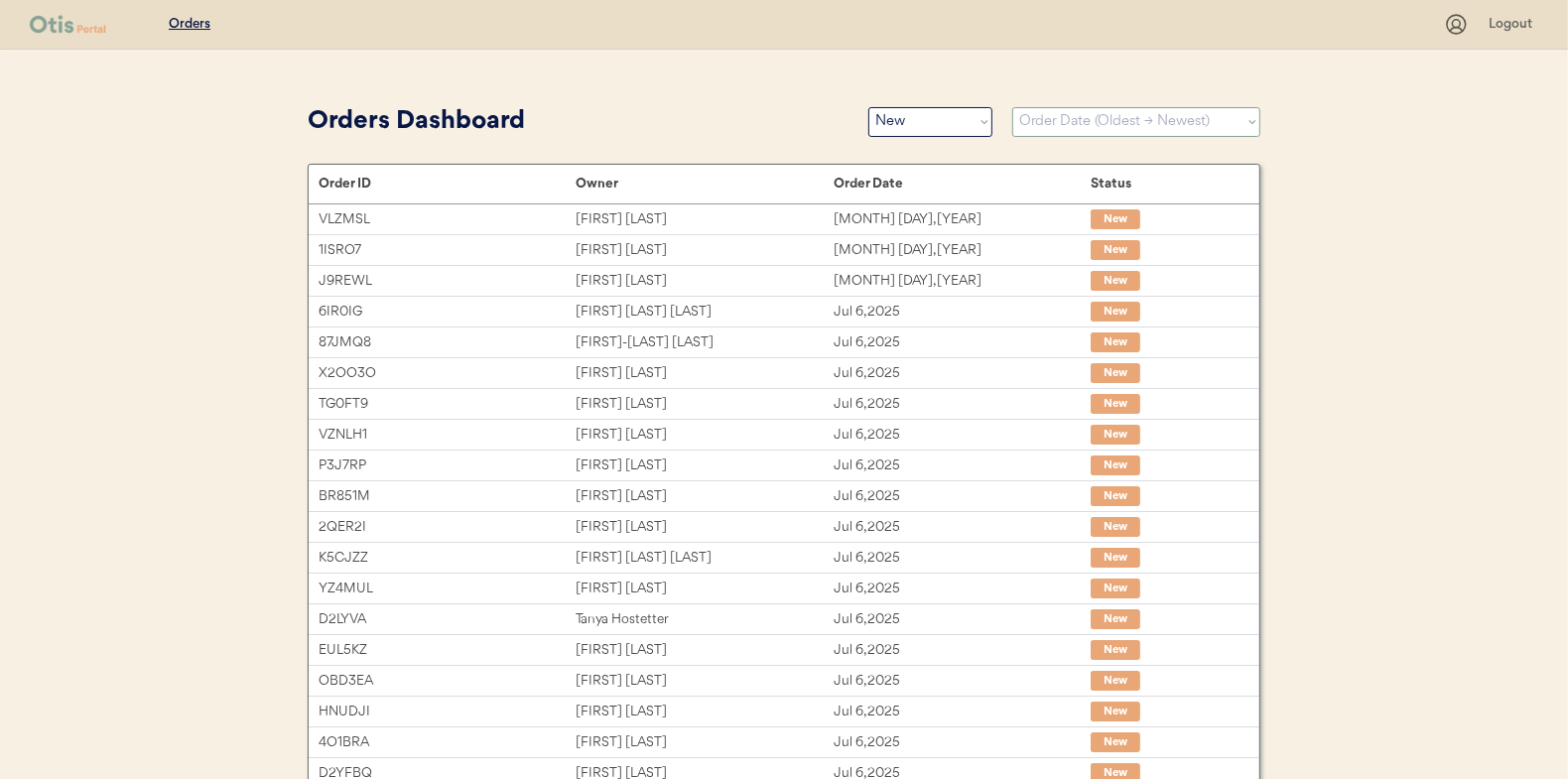 click on "Sort By Order Date (Newest → Oldest) Order Date (Oldest → Newest)" at bounding box center [1136, 122] 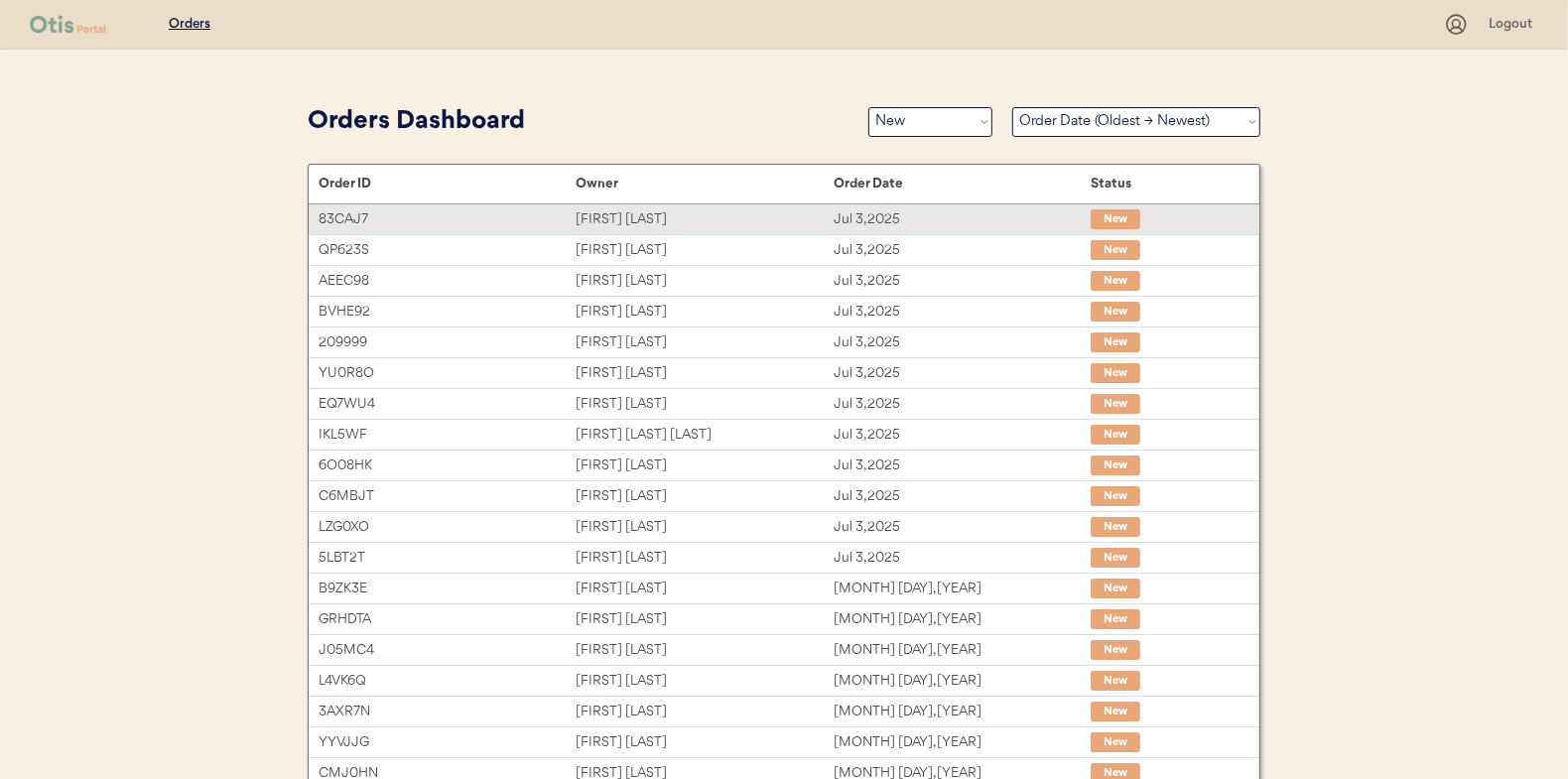 click on "[FIRST] [LAST]" at bounding box center [704, 219] 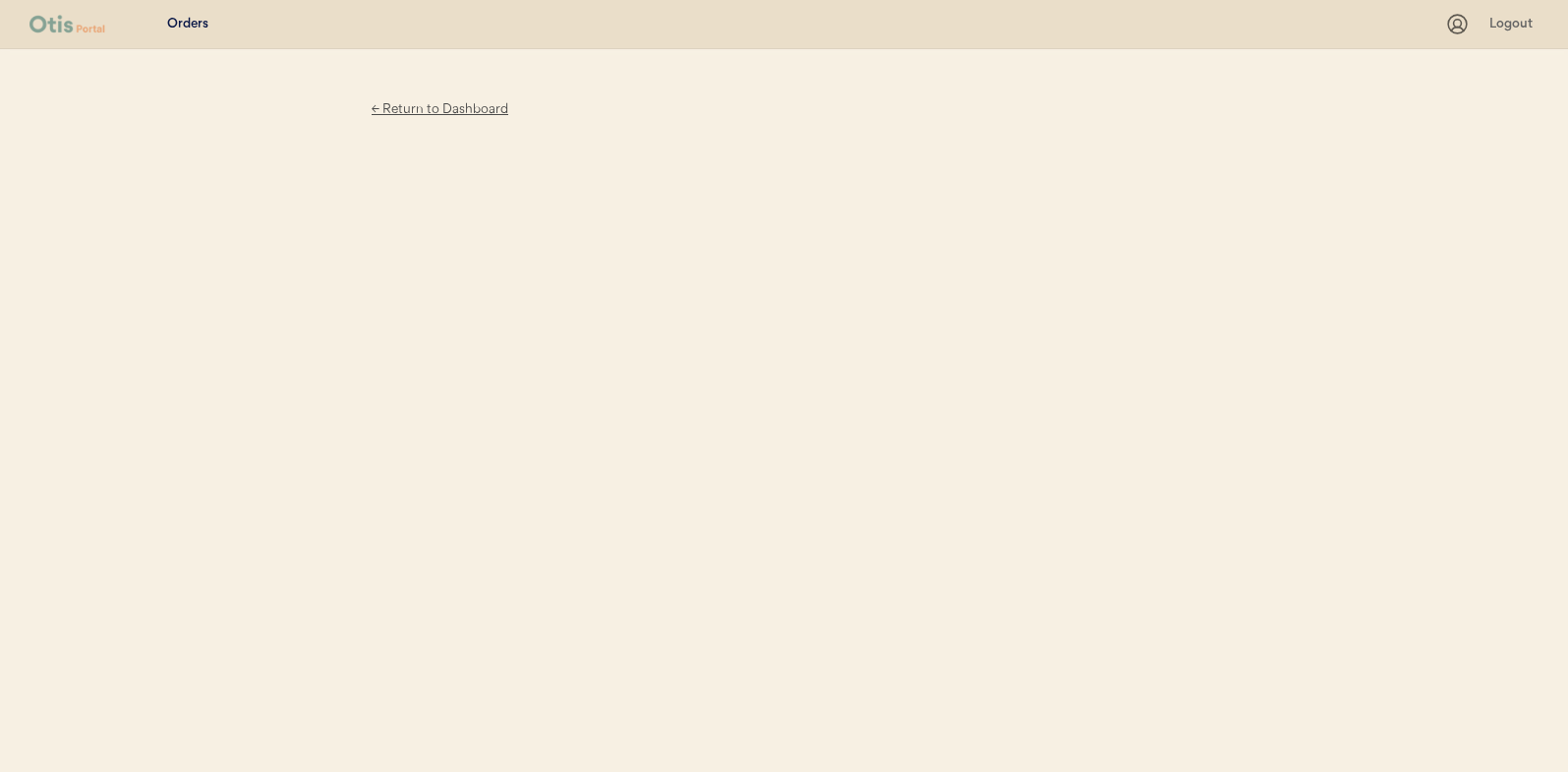 scroll, scrollTop: 0, scrollLeft: 0, axis: both 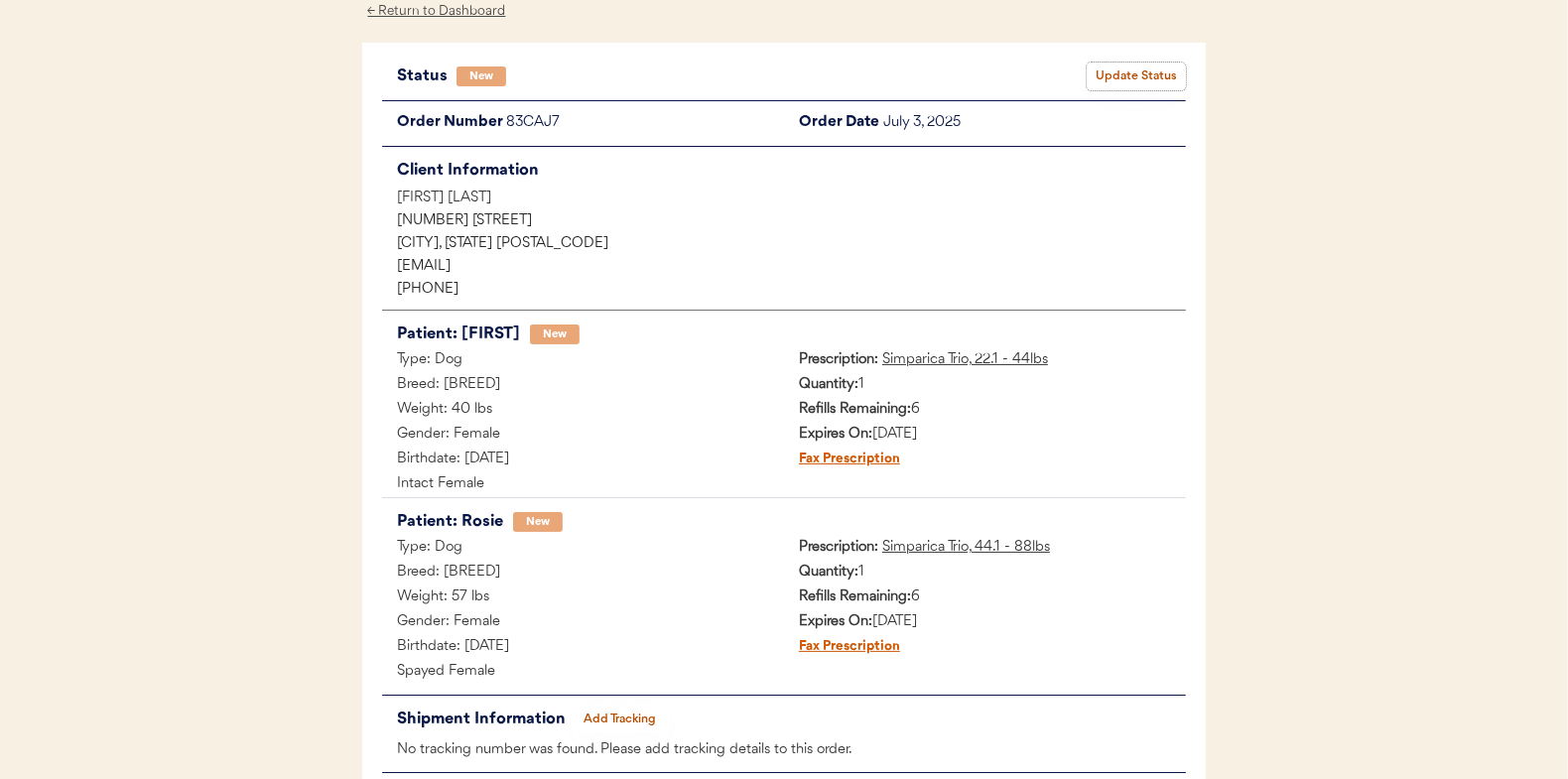 click on "Update Status" at bounding box center [1136, 76] 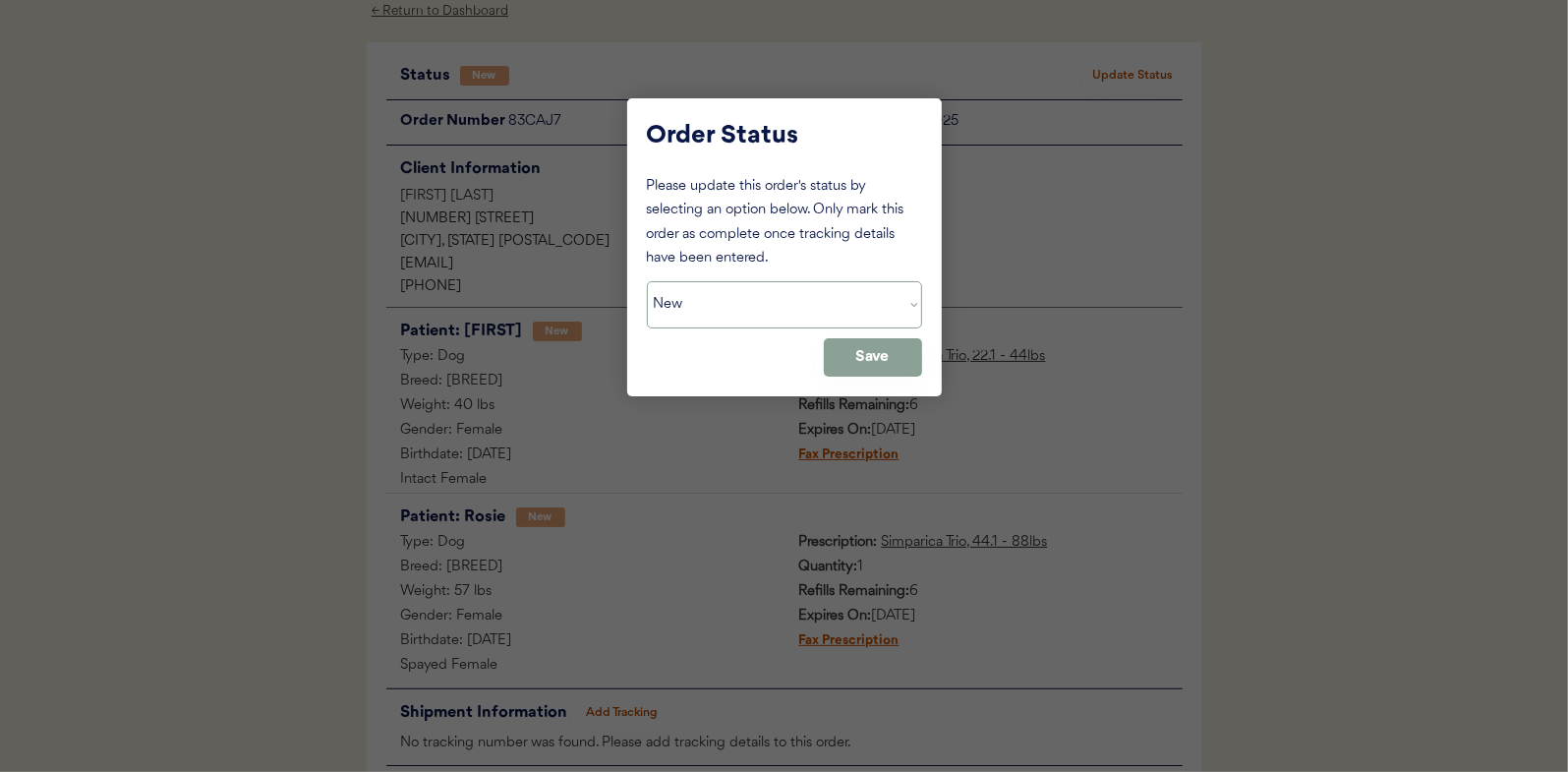 click on "Status On Hold New In Progress Complete Pending HW Consent Cancelled" at bounding box center (784, 305) 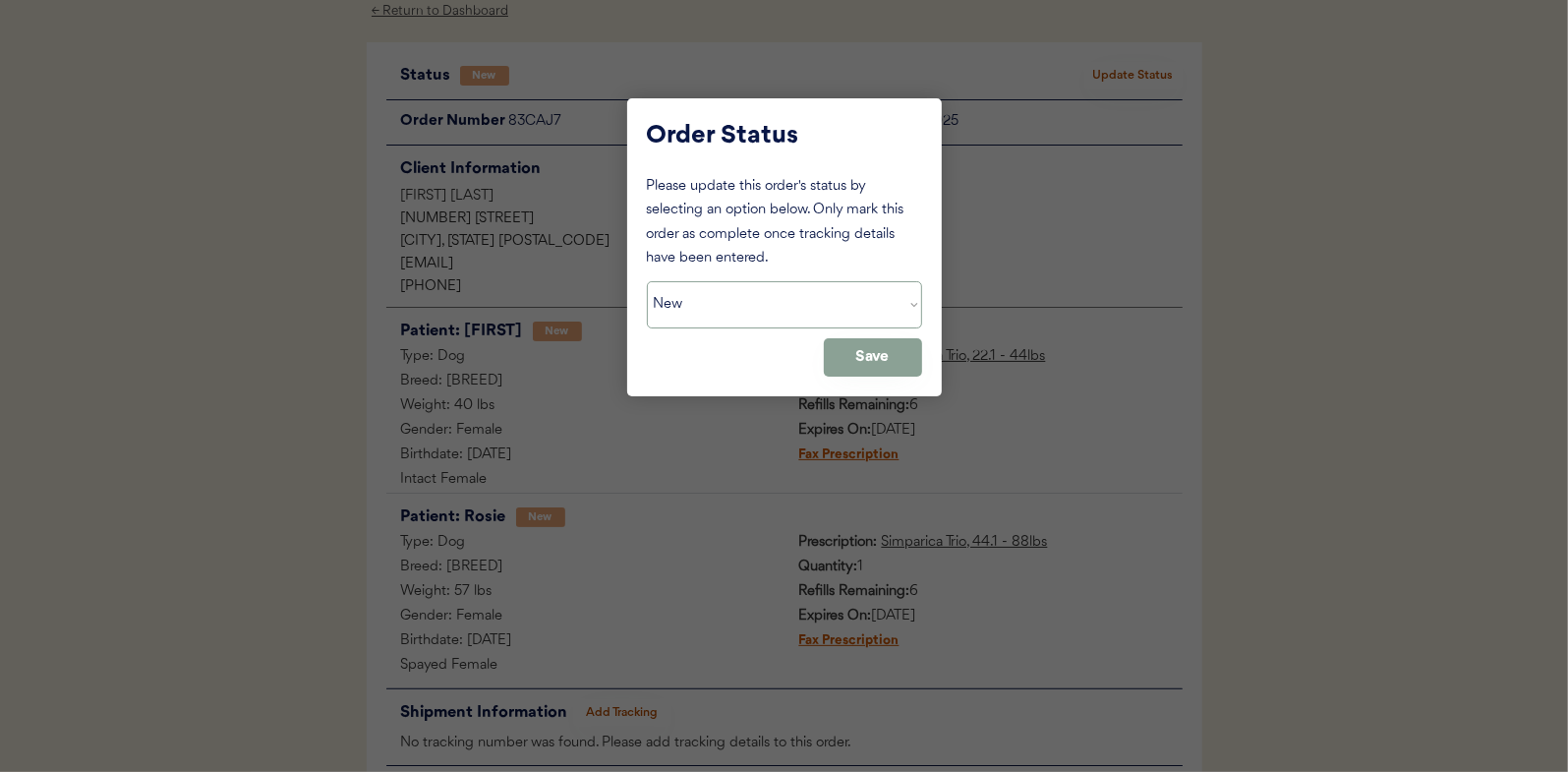 select on ""in_progress"" 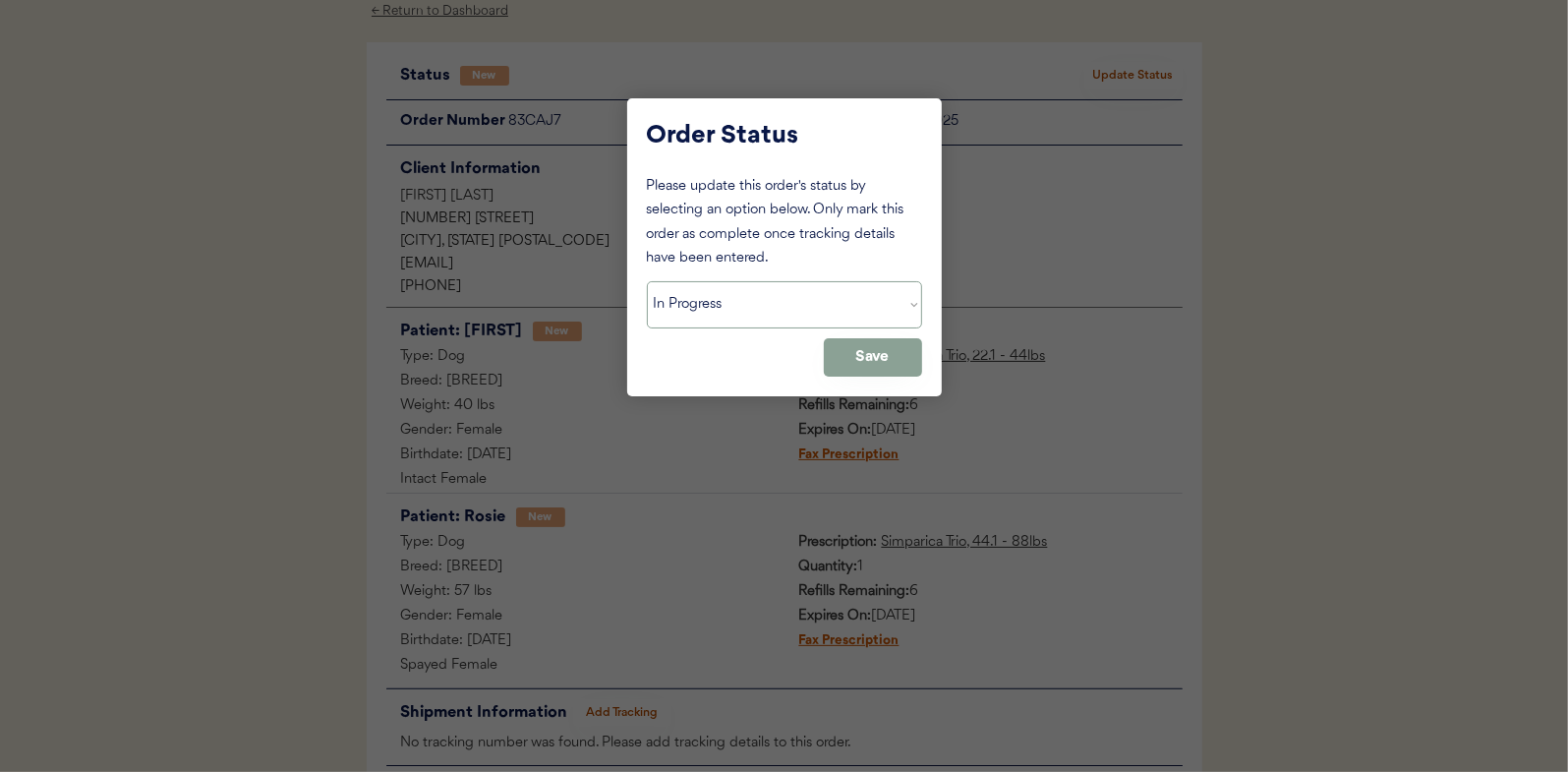 click on "Status On Hold New In Progress Complete Pending HW Consent Cancelled" at bounding box center [784, 305] 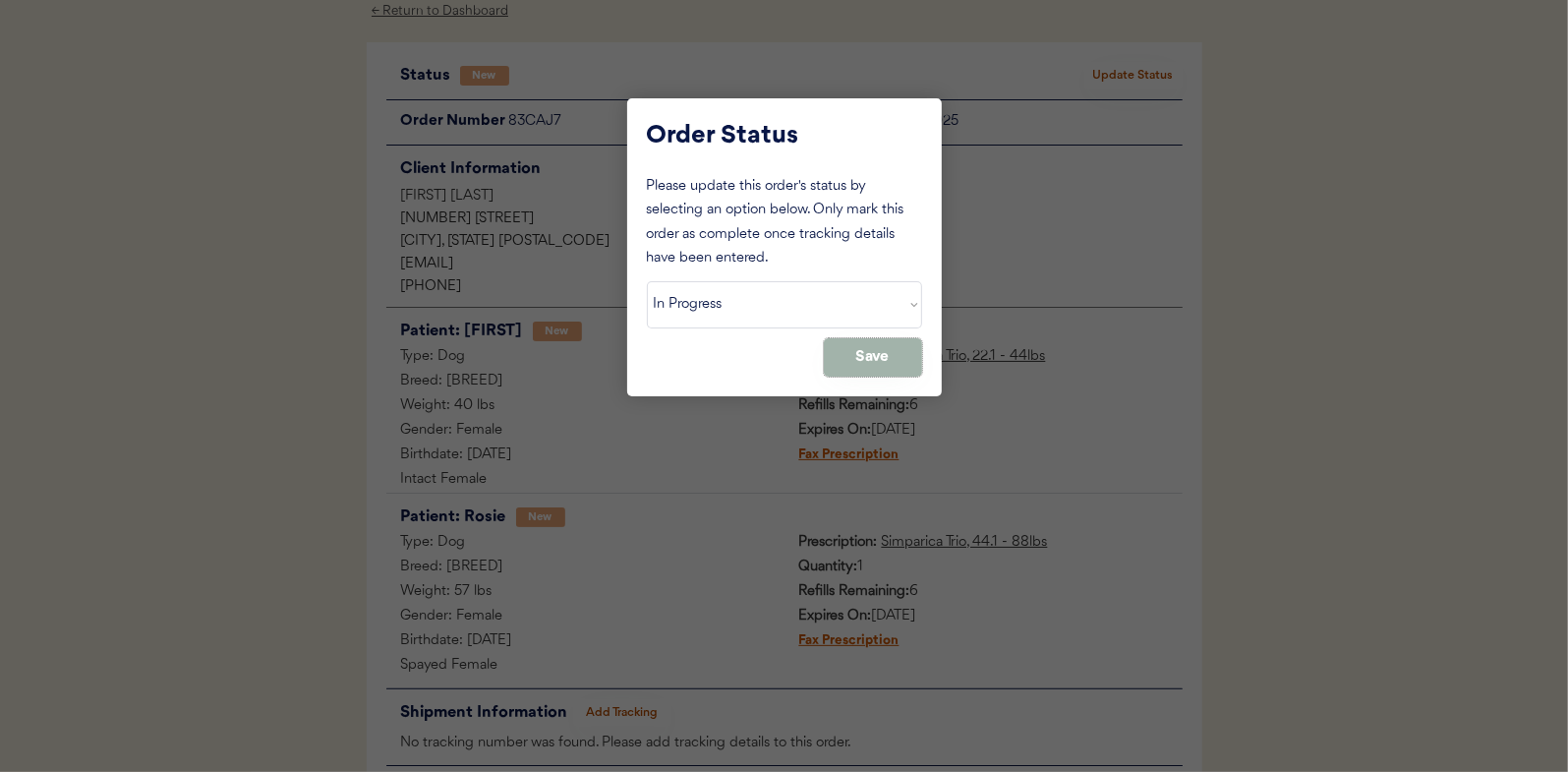 click on "Save" at bounding box center (873, 357) 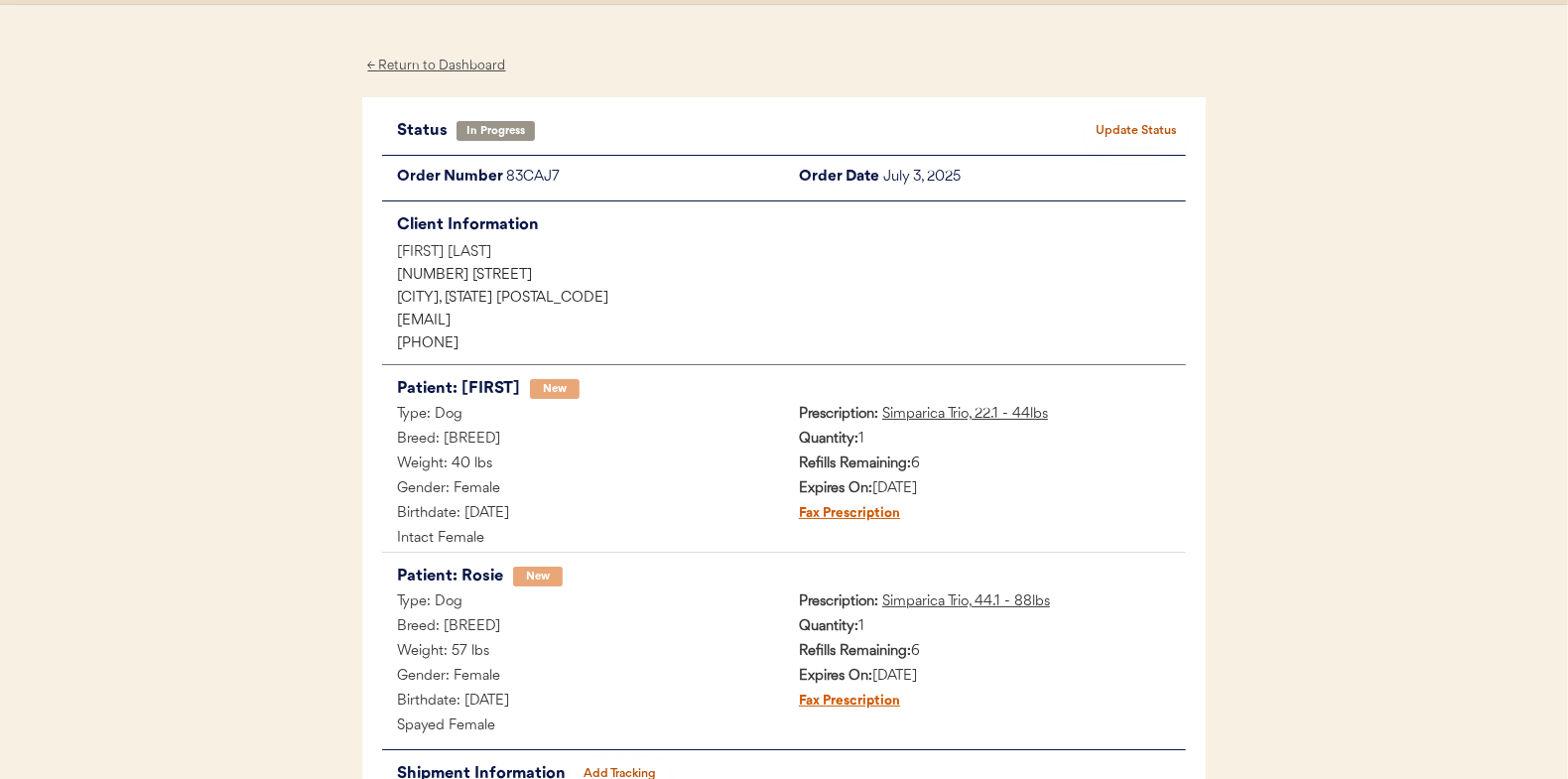 scroll, scrollTop: 0, scrollLeft: 0, axis: both 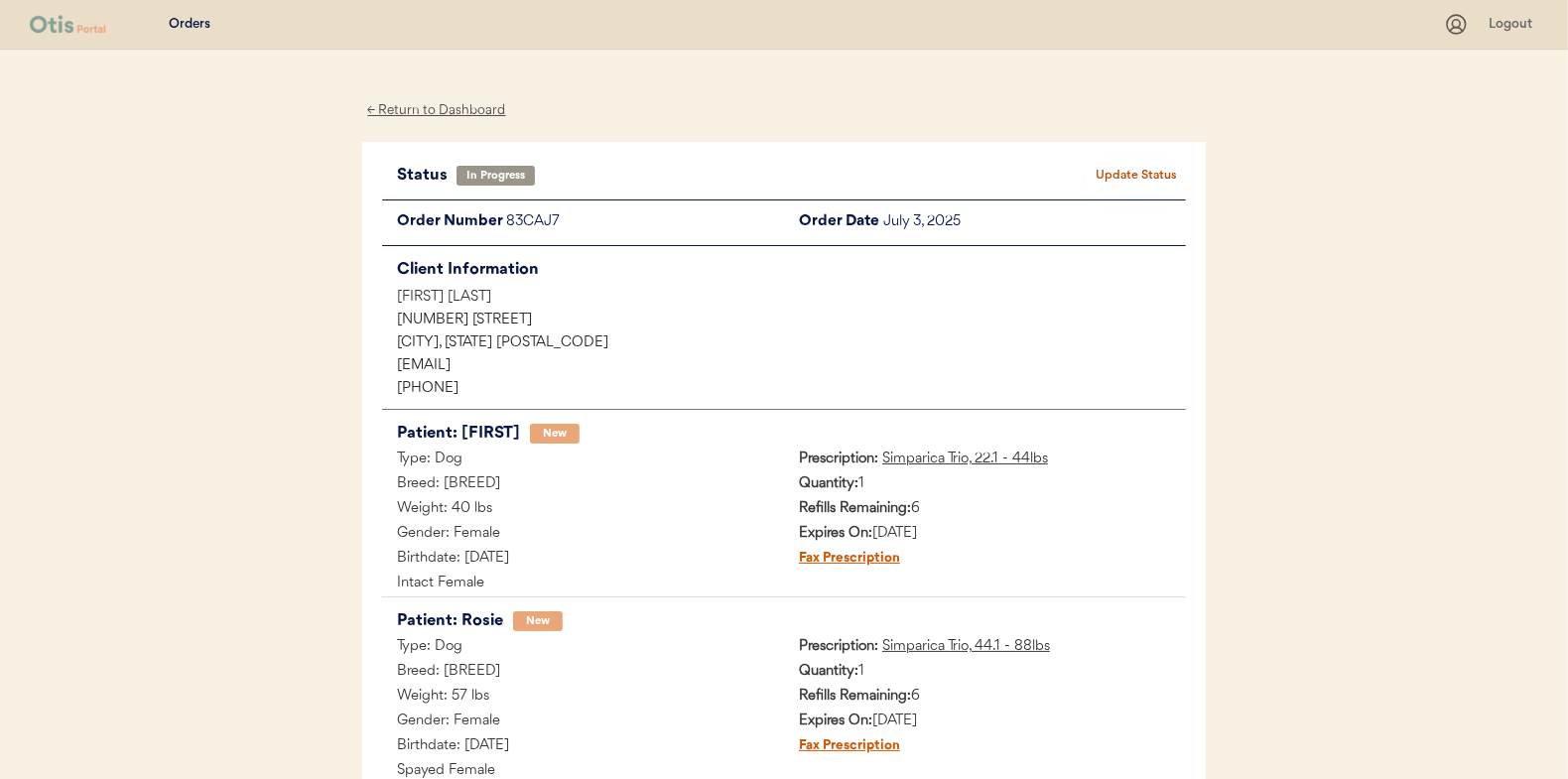 click on "← Return to Dashboard" at bounding box center [437, 110] 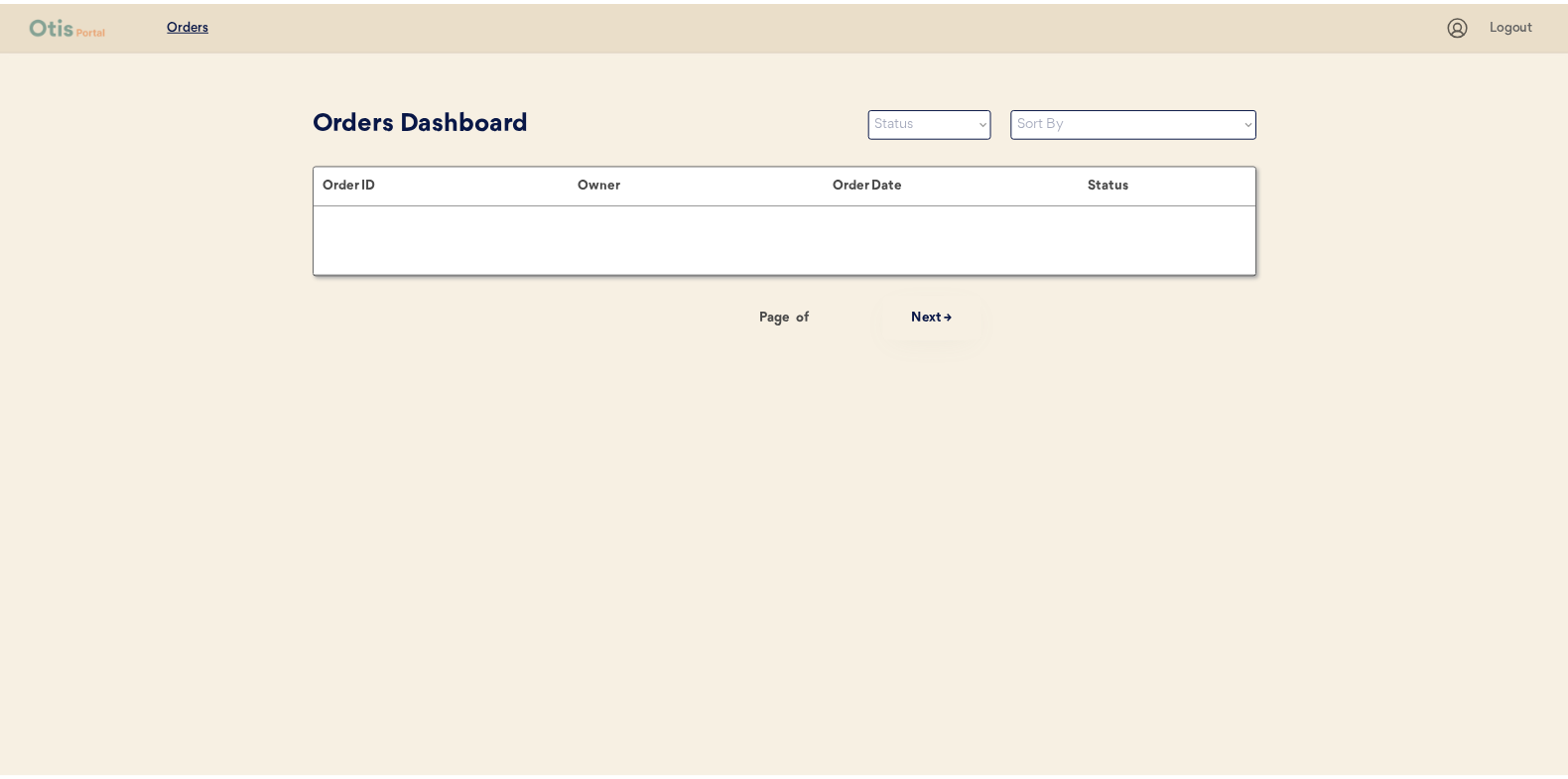 scroll, scrollTop: 0, scrollLeft: 0, axis: both 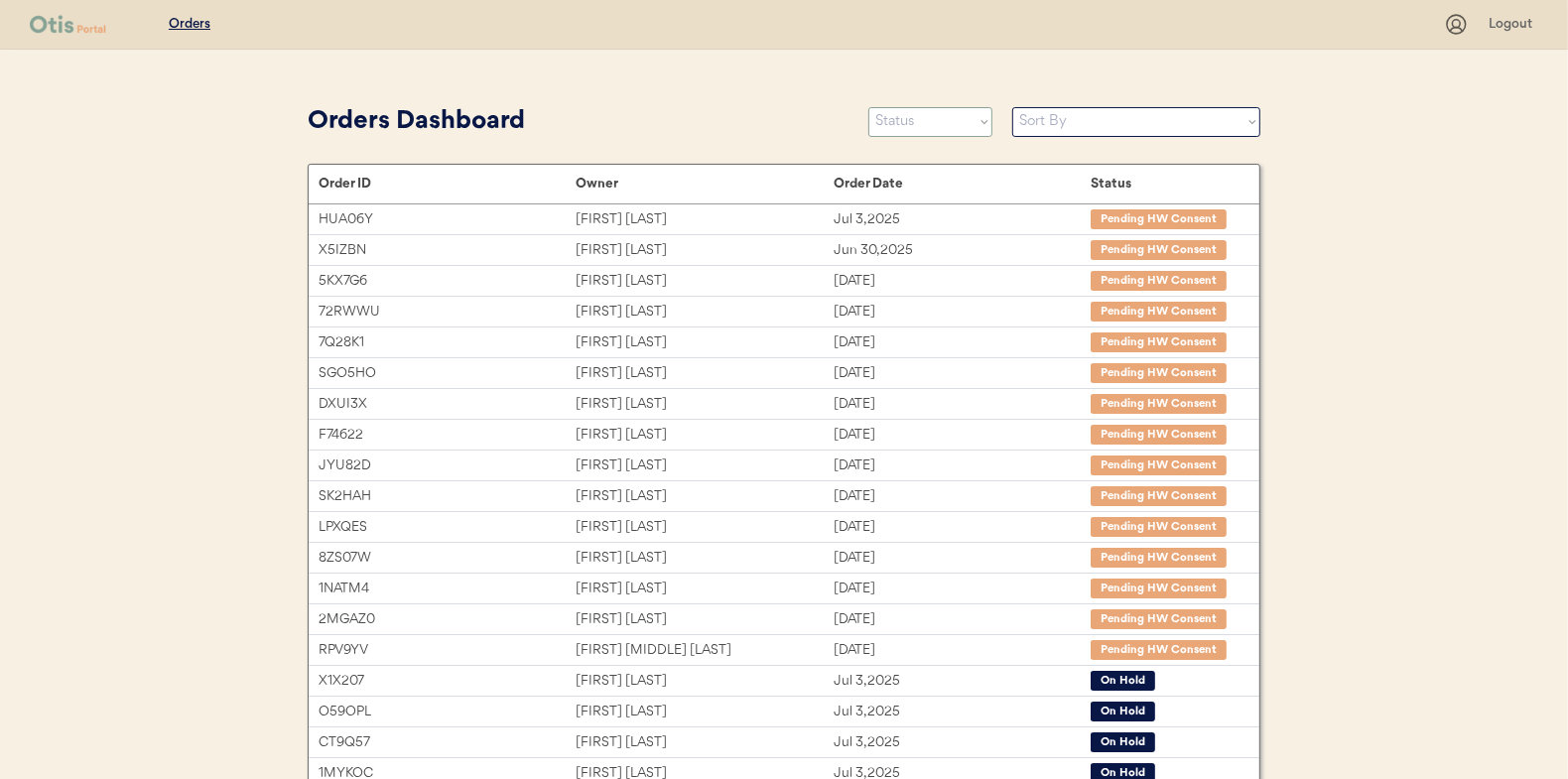 click on "Status On Hold New In Progress Complete Pending HW Consent Cancelled" at bounding box center [930, 122] 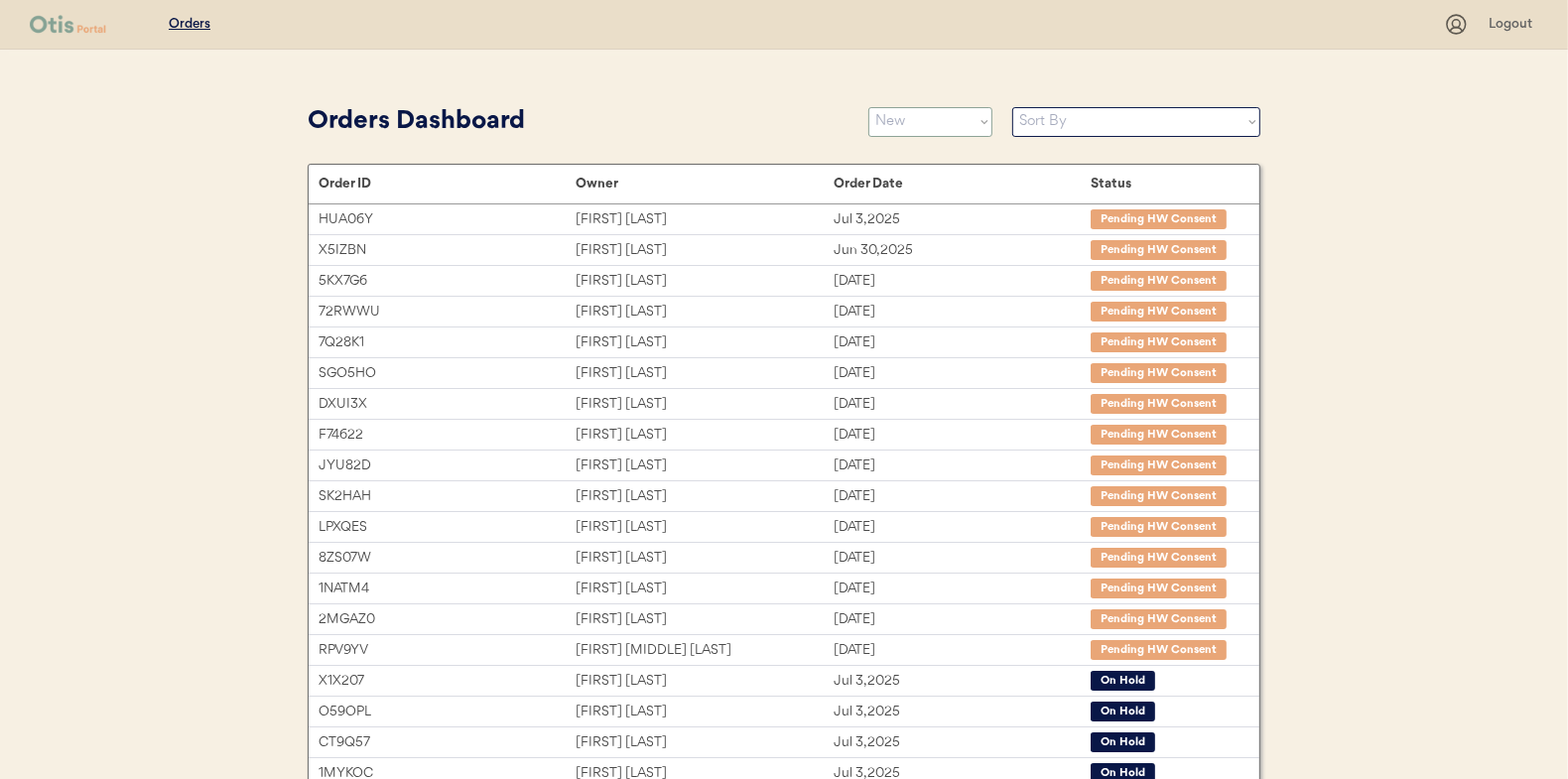 click on "Status On Hold New In Progress Complete Pending HW Consent Cancelled" at bounding box center (930, 122) 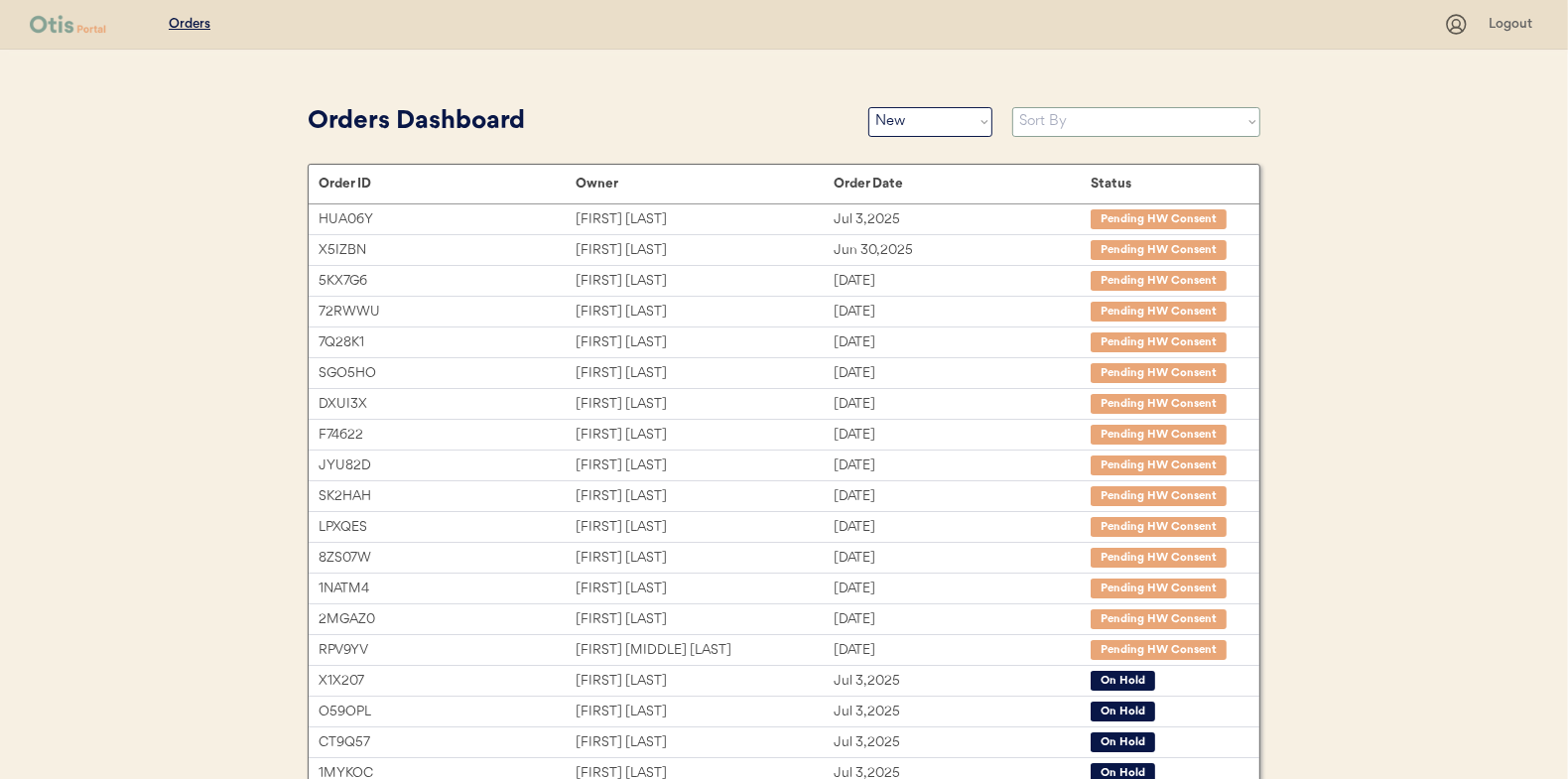 click on "Sort By Order Date (Newest → Oldest) Order Date (Oldest → Newest)" at bounding box center (1136, 122) 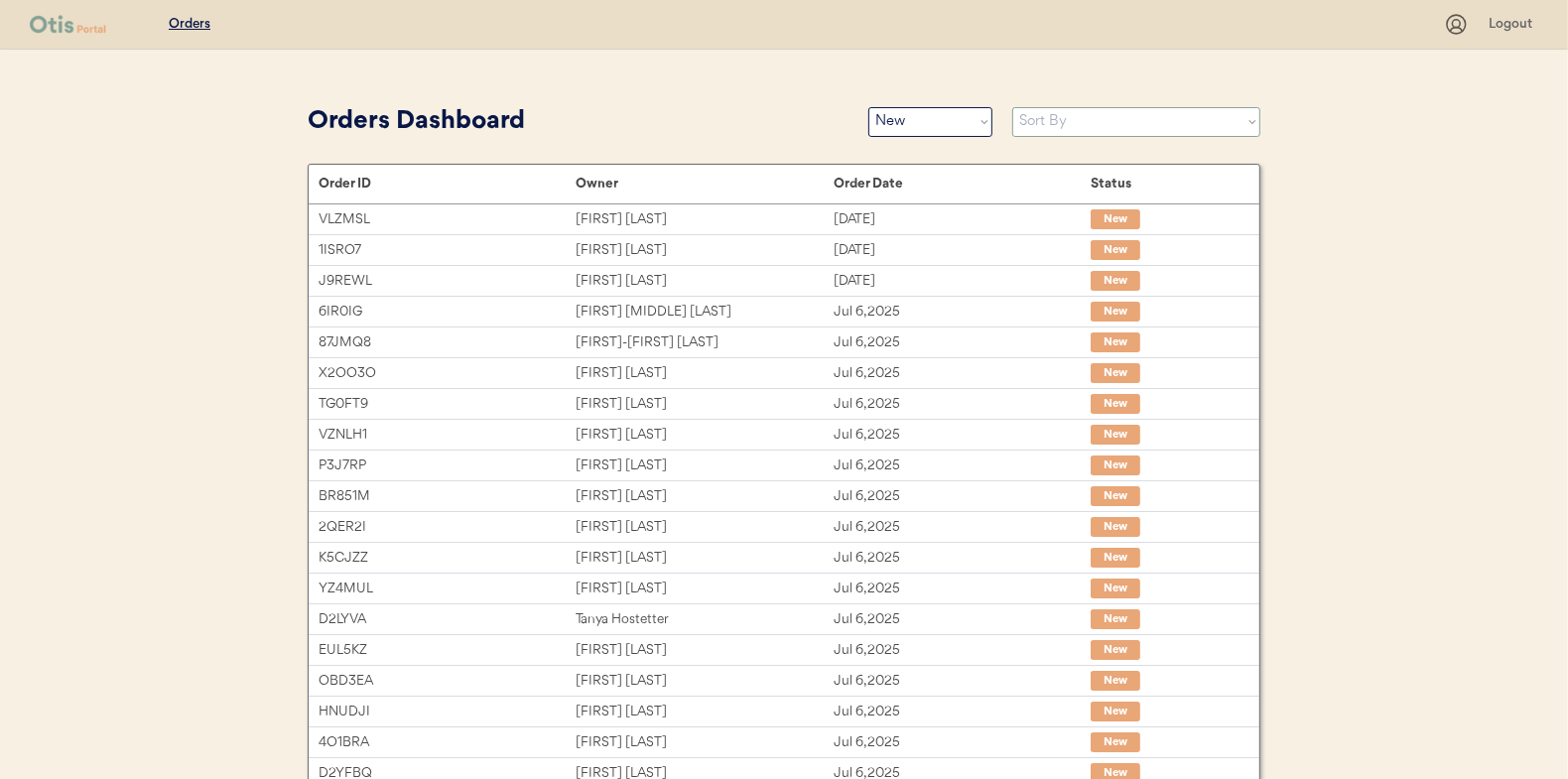 select on ""Order Date (Oldest → Newest)"" 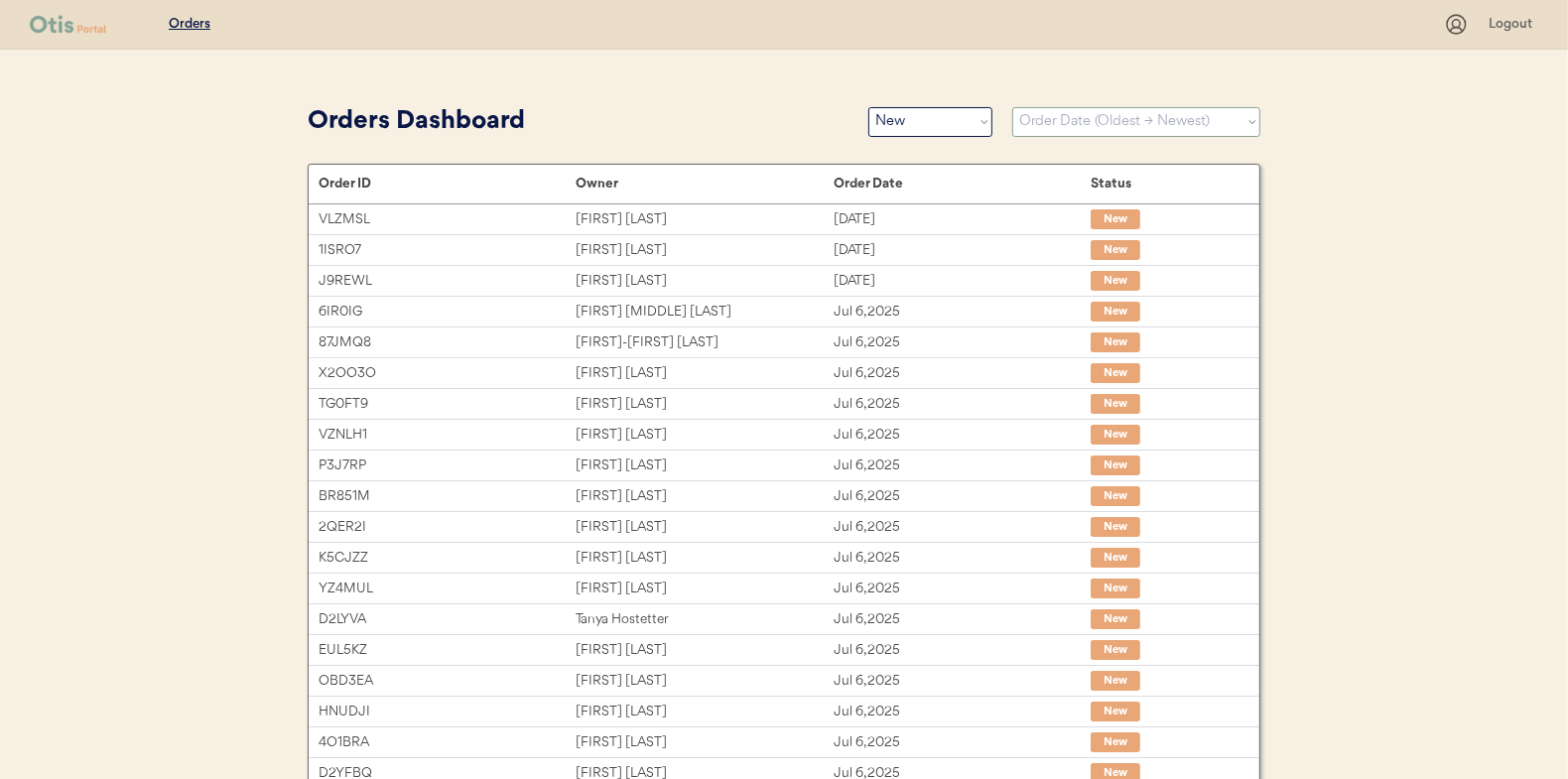 click on "Sort By Order Date (Newest → Oldest) Order Date (Oldest → Newest)" at bounding box center (1136, 122) 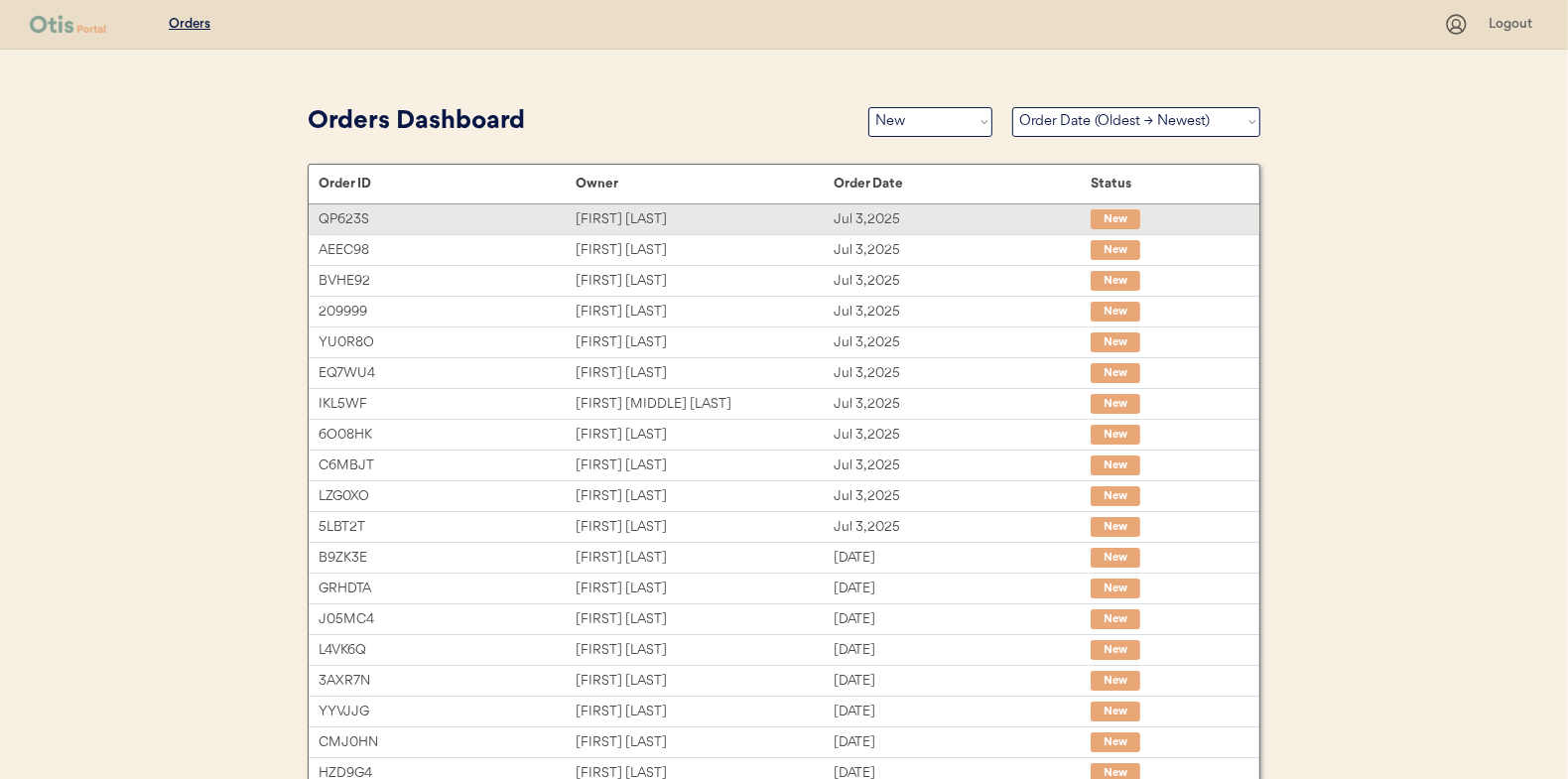click on "[FIRST] [LAST]" at bounding box center [704, 219] 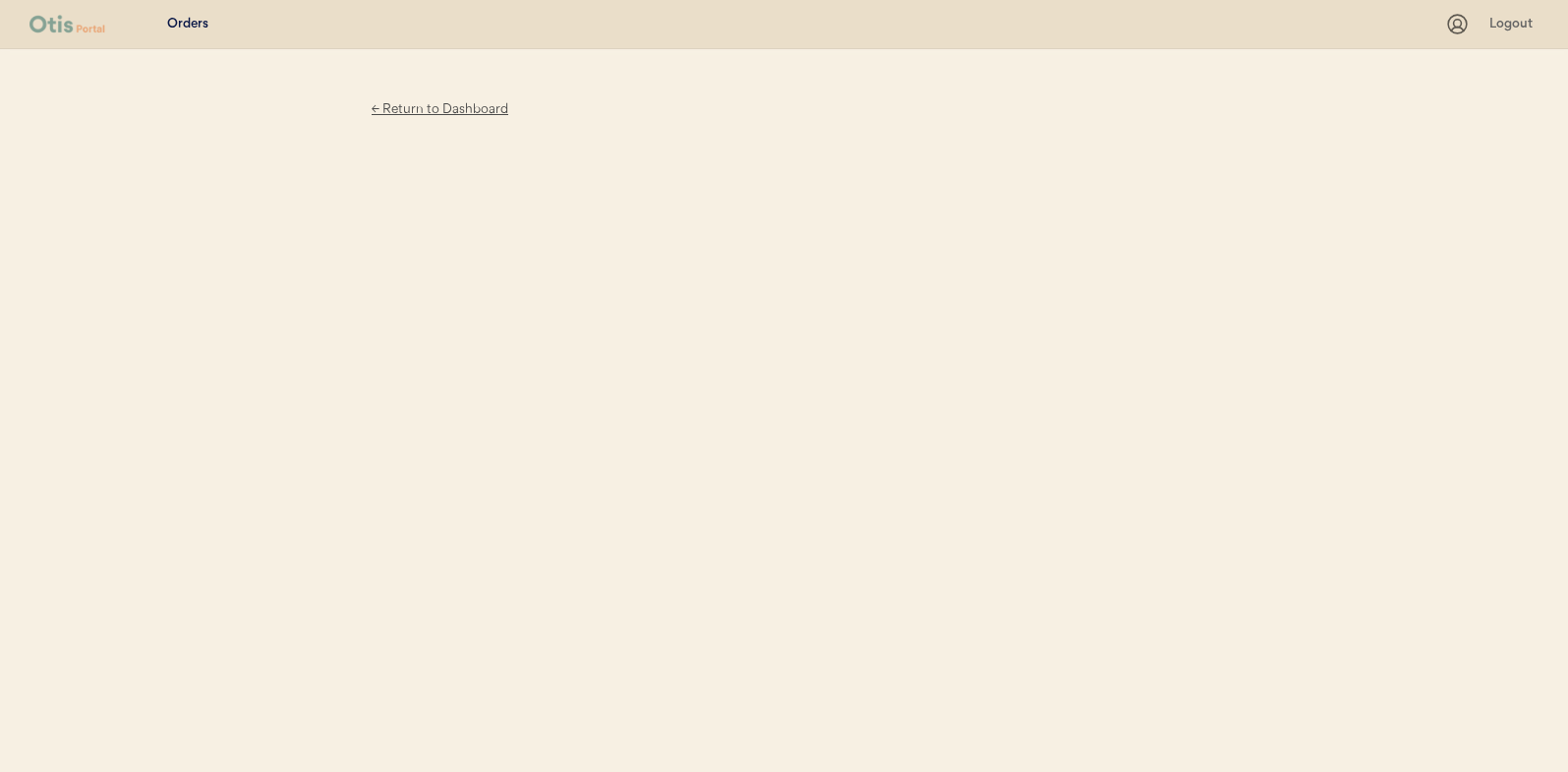 scroll, scrollTop: 0, scrollLeft: 0, axis: both 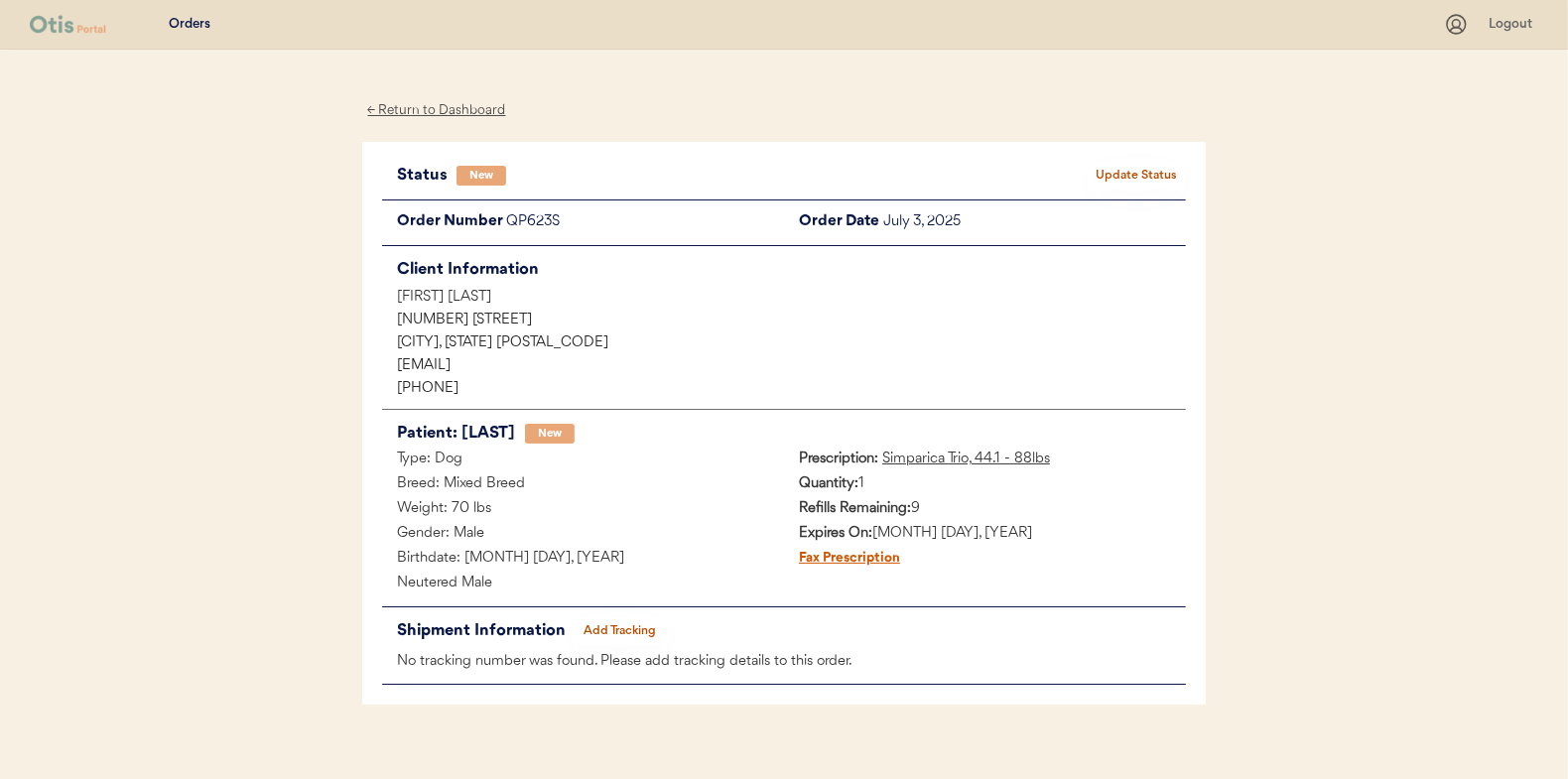 click on "Update Status" at bounding box center [1136, 176] 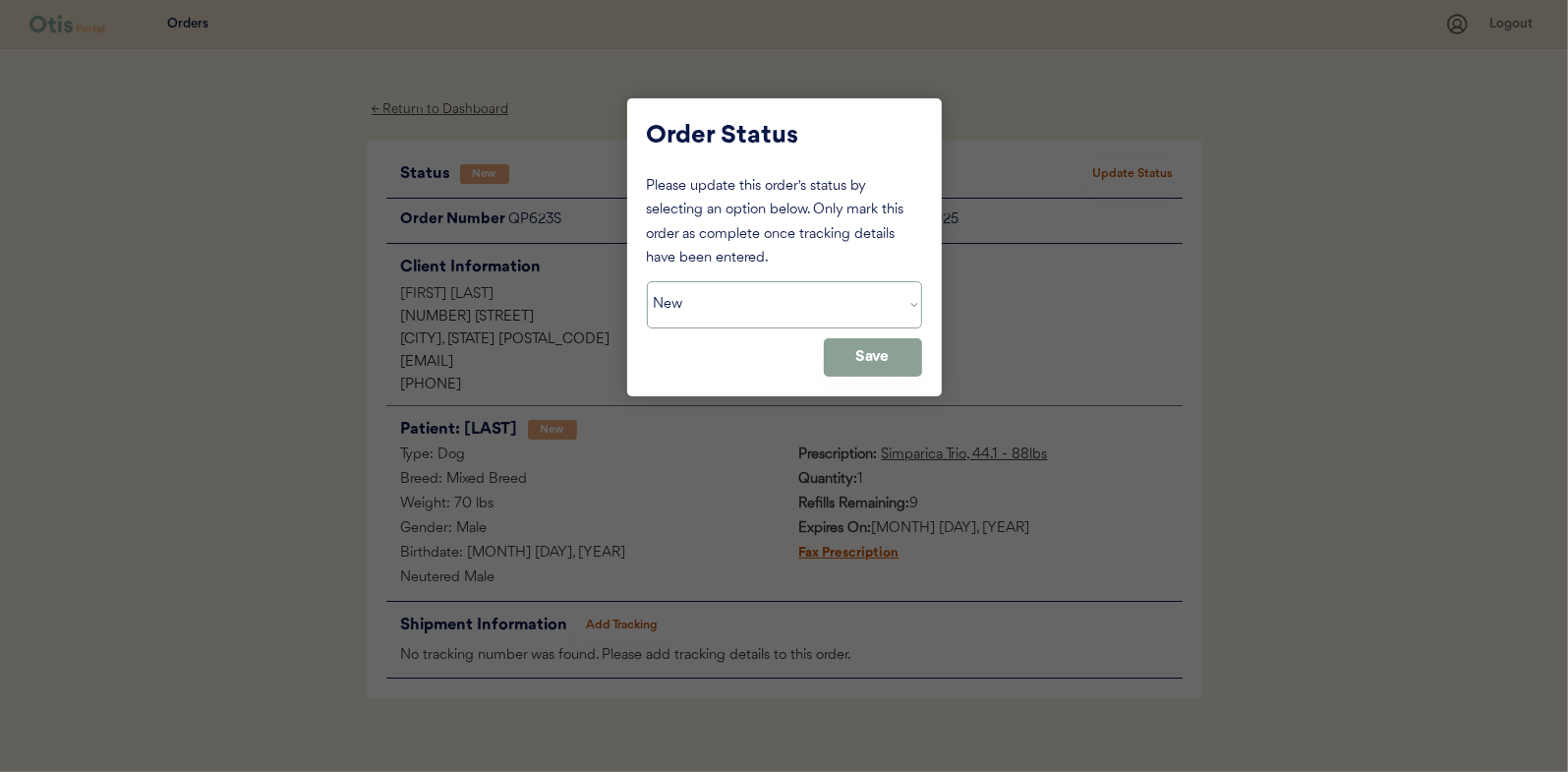 click on "Status On Hold New In Progress Complete Pending HW Consent Cancelled" at bounding box center (784, 305) 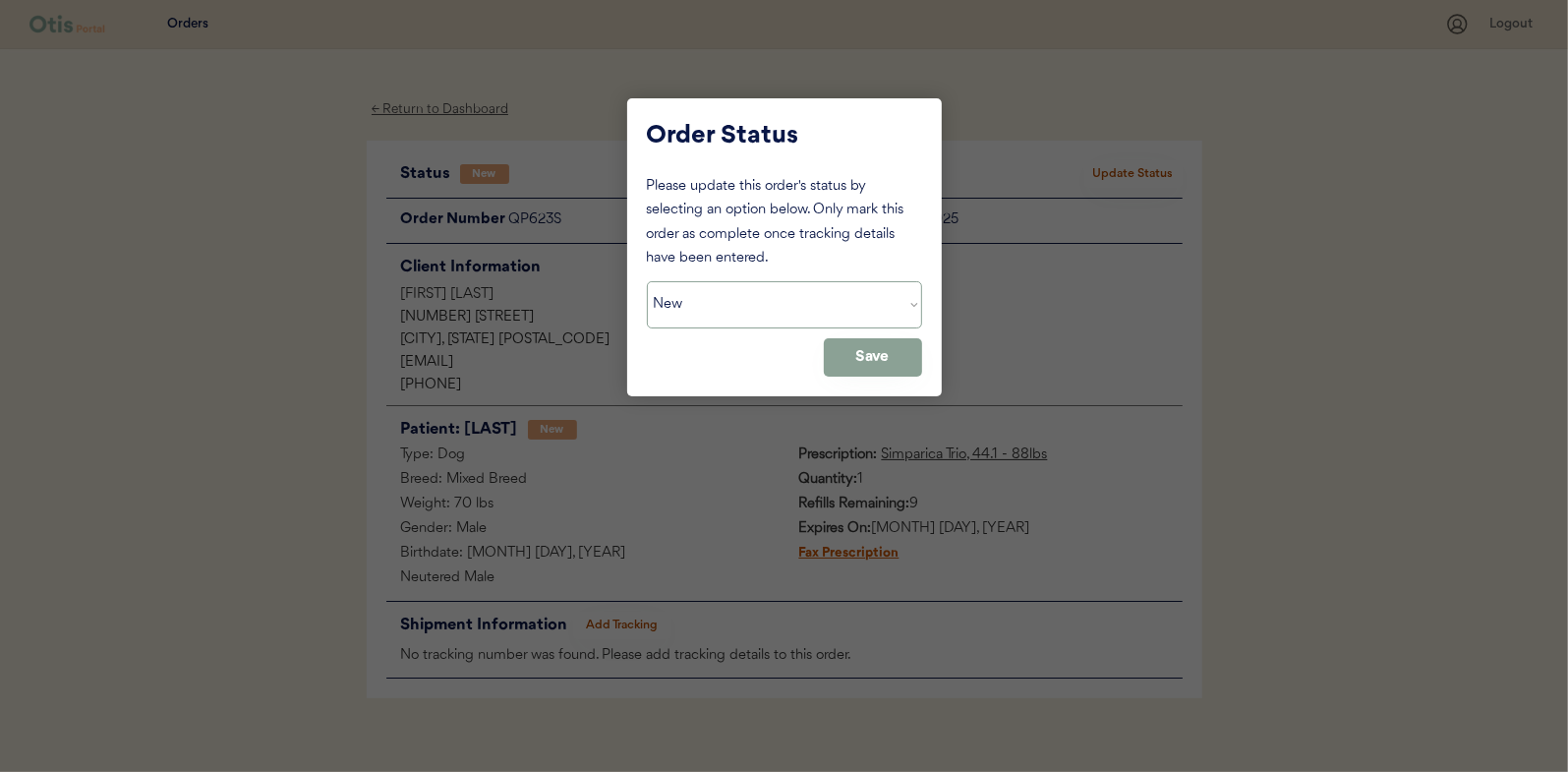 select on ""in_progress"" 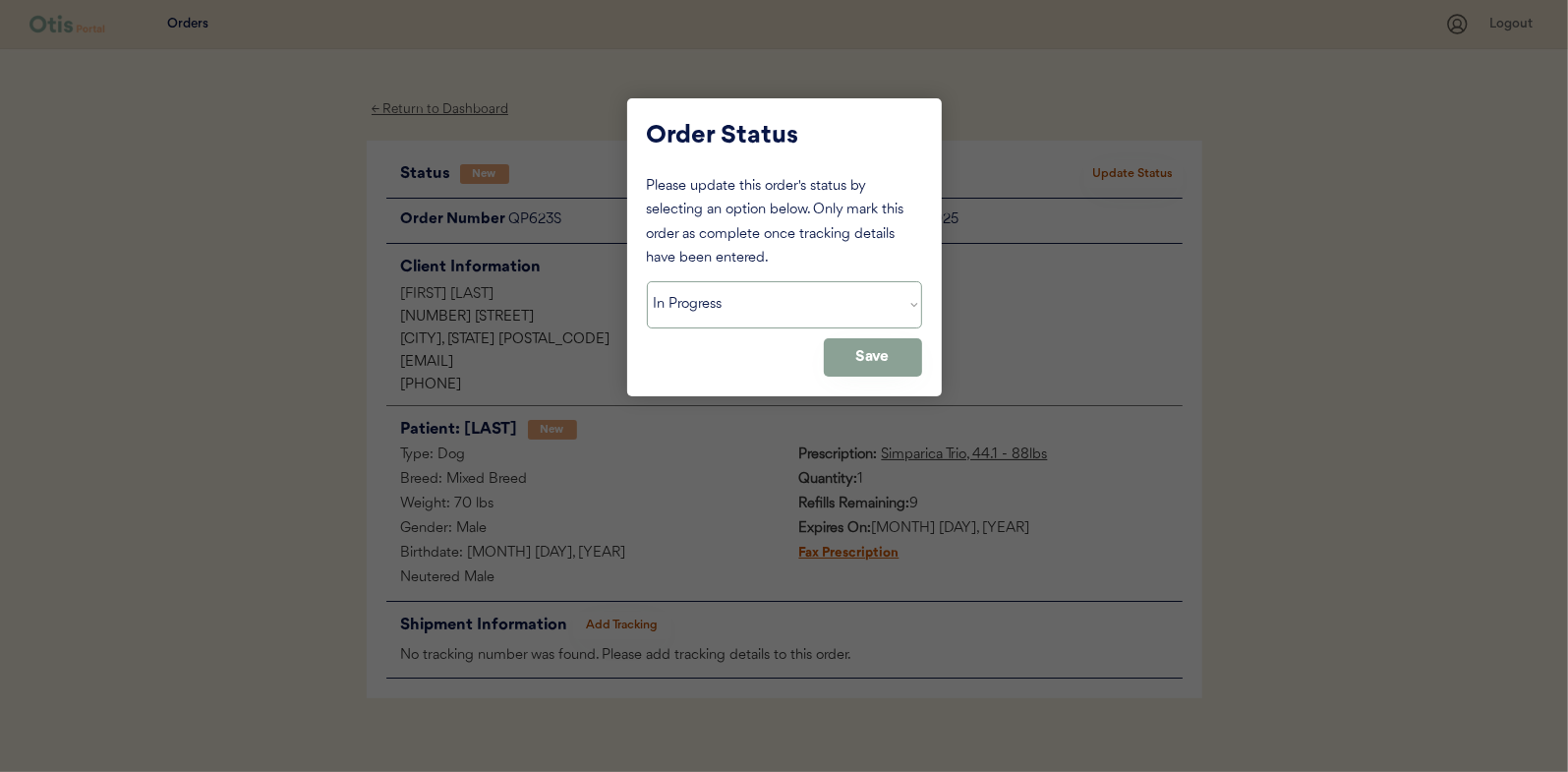 click on "Status On Hold New In Progress Complete Pending HW Consent Cancelled" at bounding box center (784, 305) 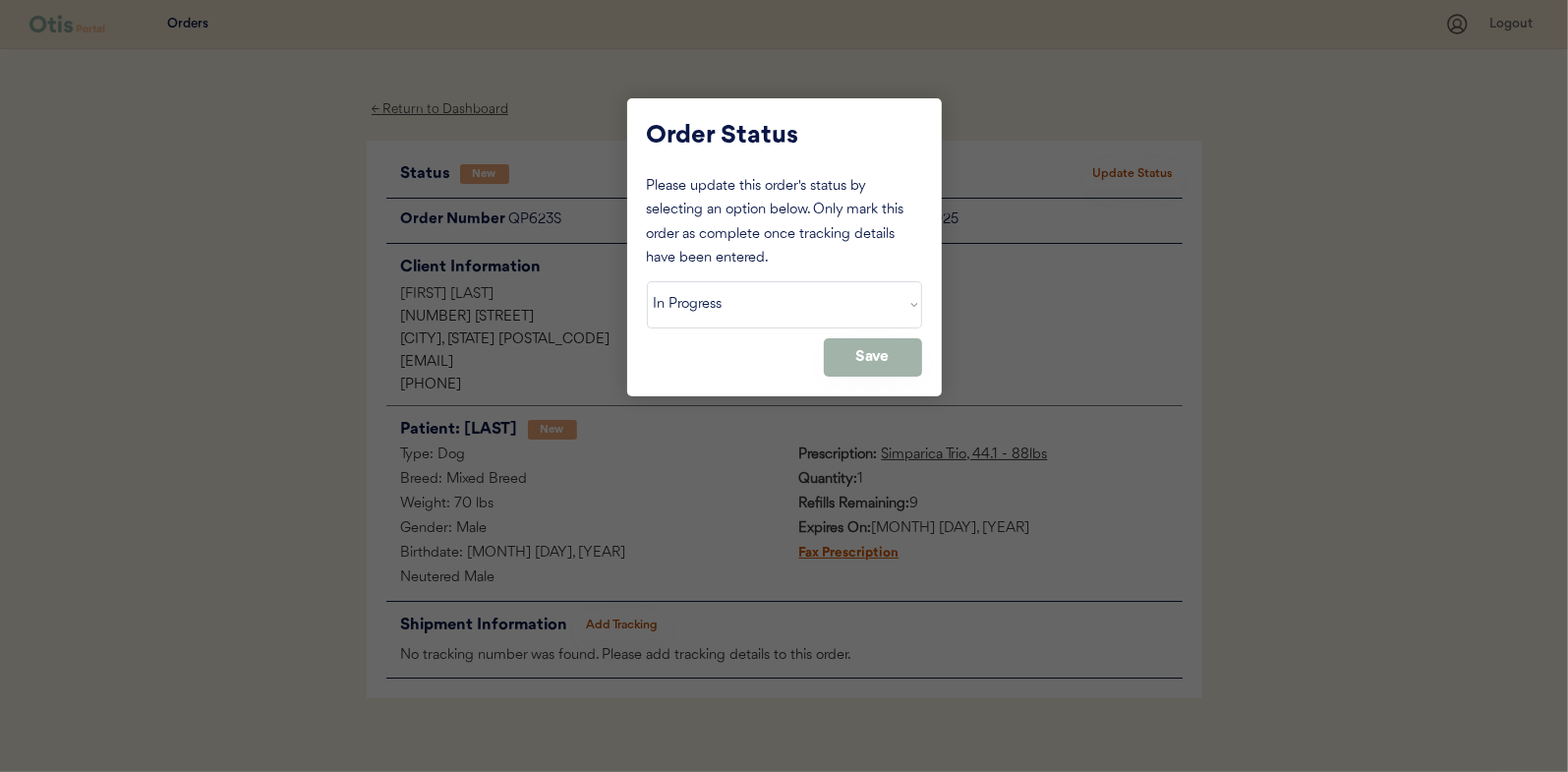click on "Save" at bounding box center (873, 357) 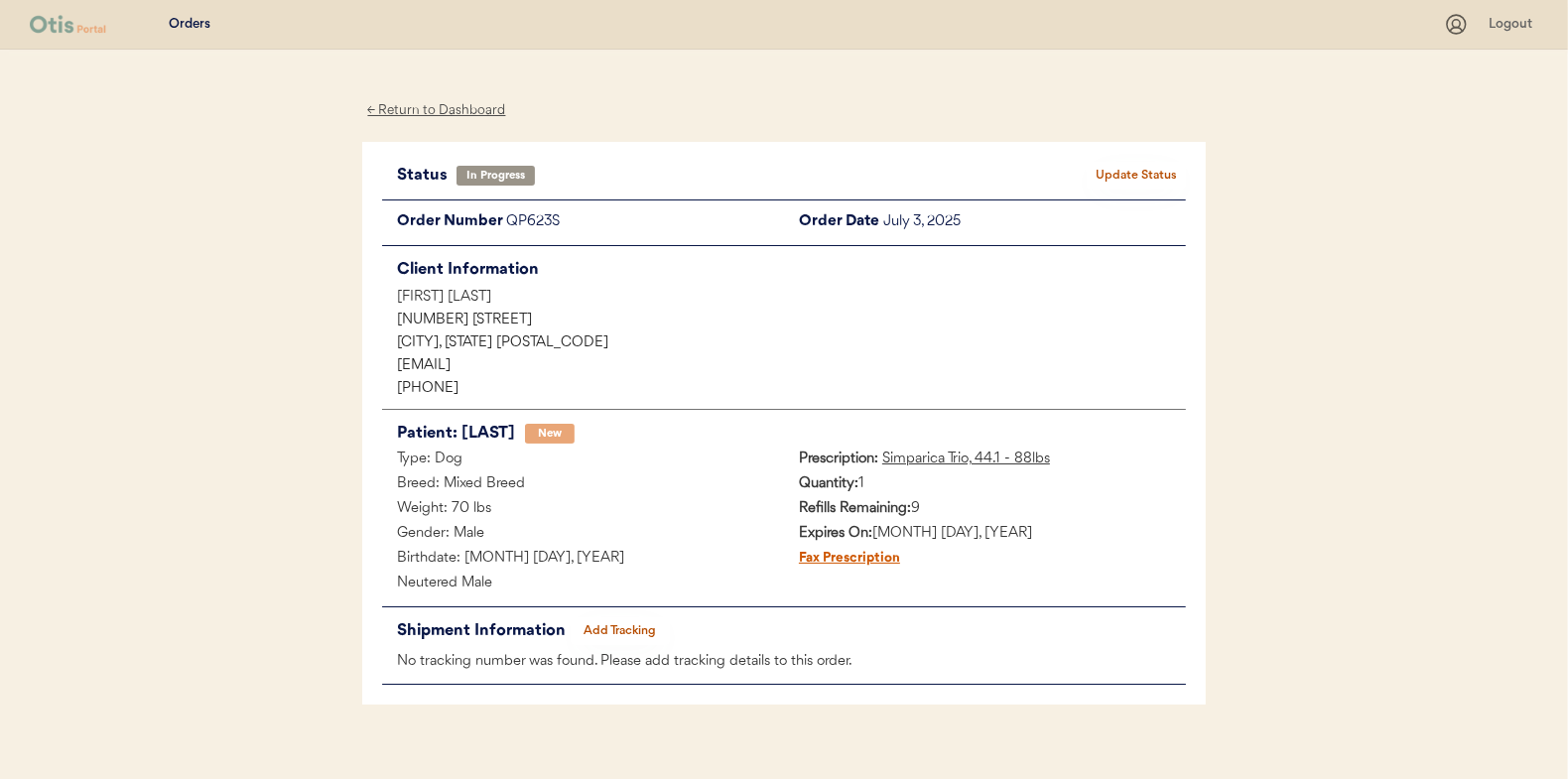 click on "← Return to Dashboard" at bounding box center (437, 110) 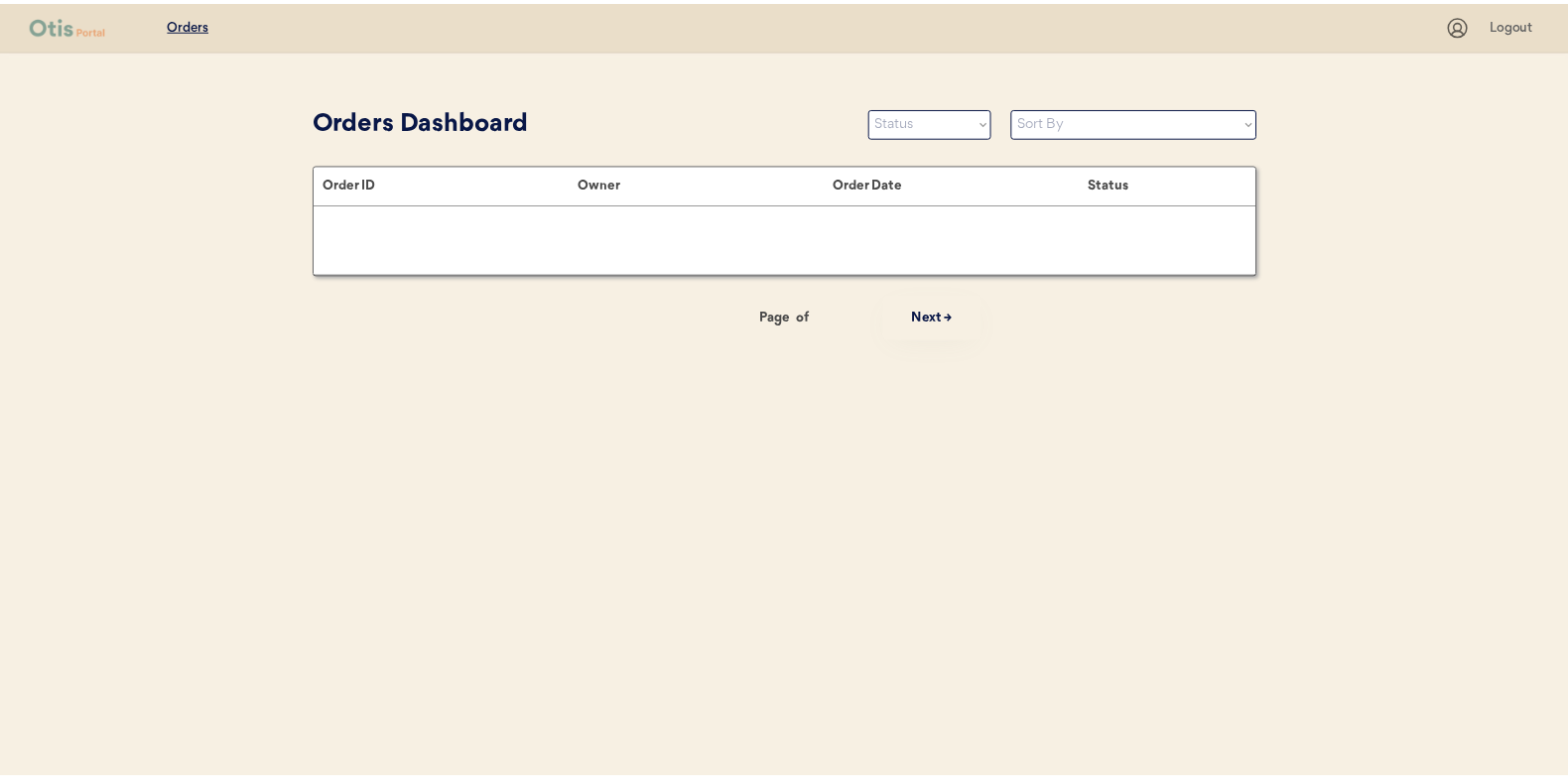 scroll, scrollTop: 0, scrollLeft: 0, axis: both 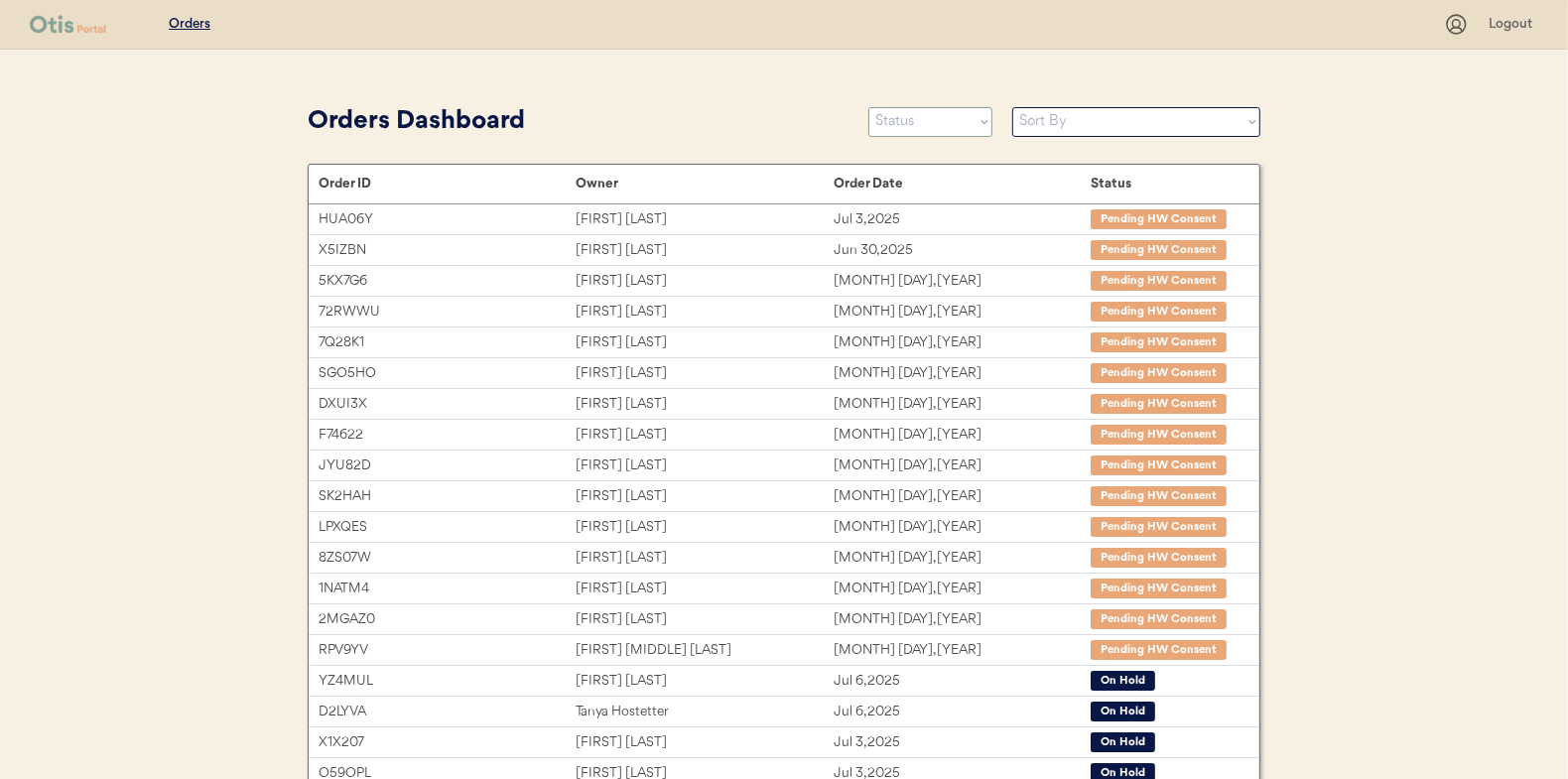 click on "Status On Hold New In Progress Complete Pending HW Consent Cancelled" at bounding box center (930, 122) 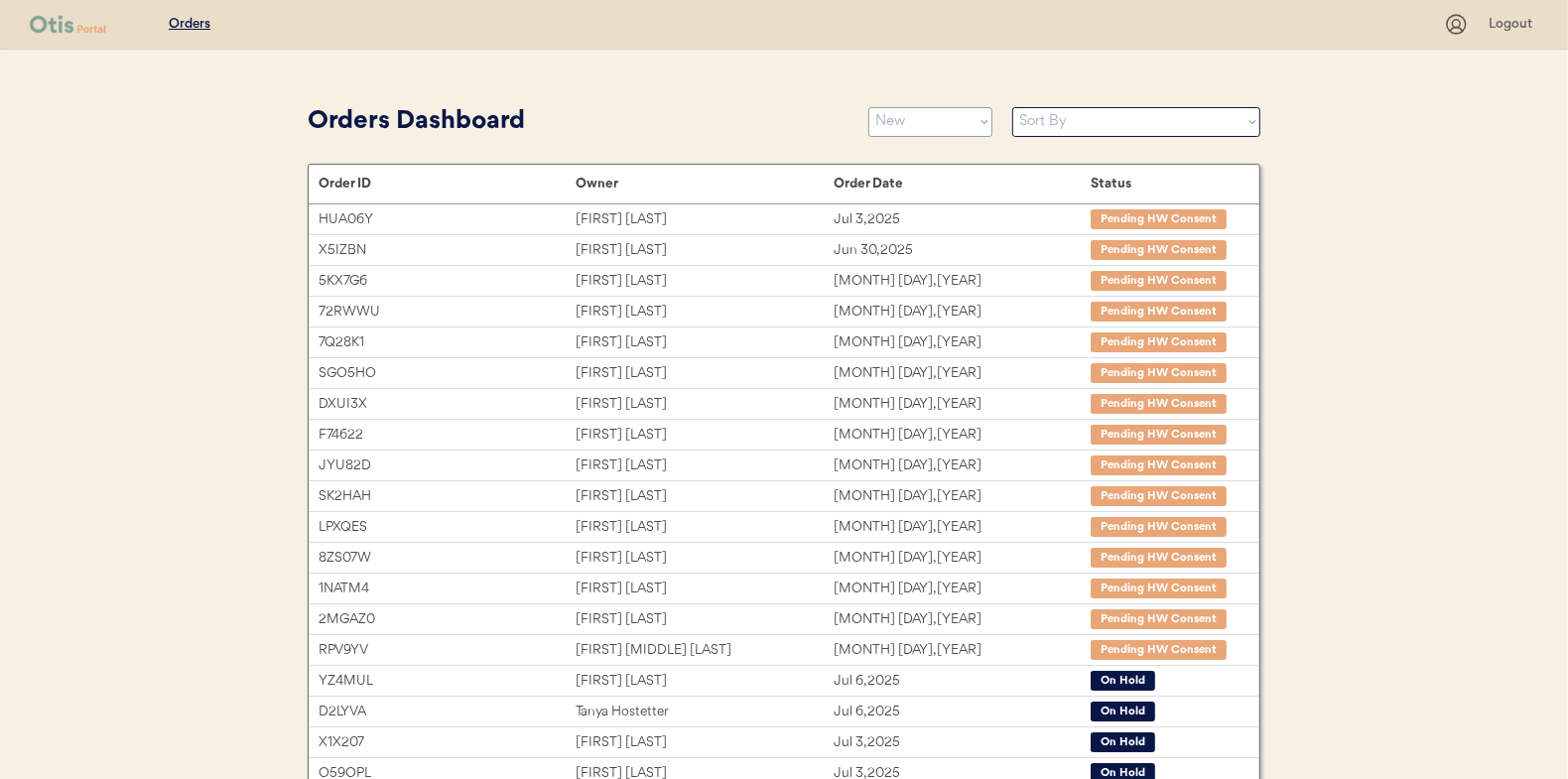 click on "Status On Hold New In Progress Complete Pending HW Consent Cancelled" at bounding box center (930, 122) 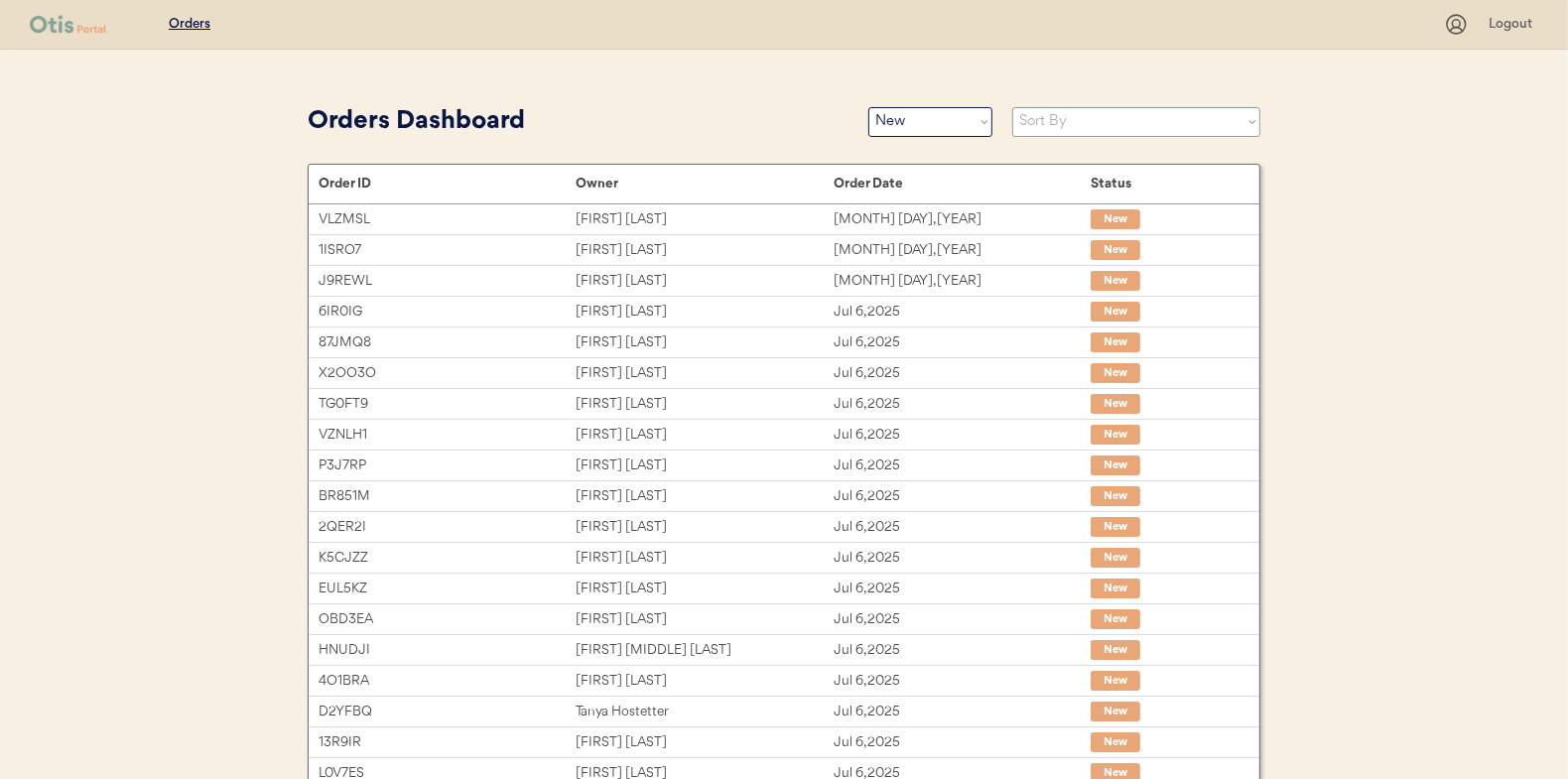 click on "Sort By Order Date (Newest → Oldest) Order Date (Oldest → Newest)" at bounding box center [1136, 122] 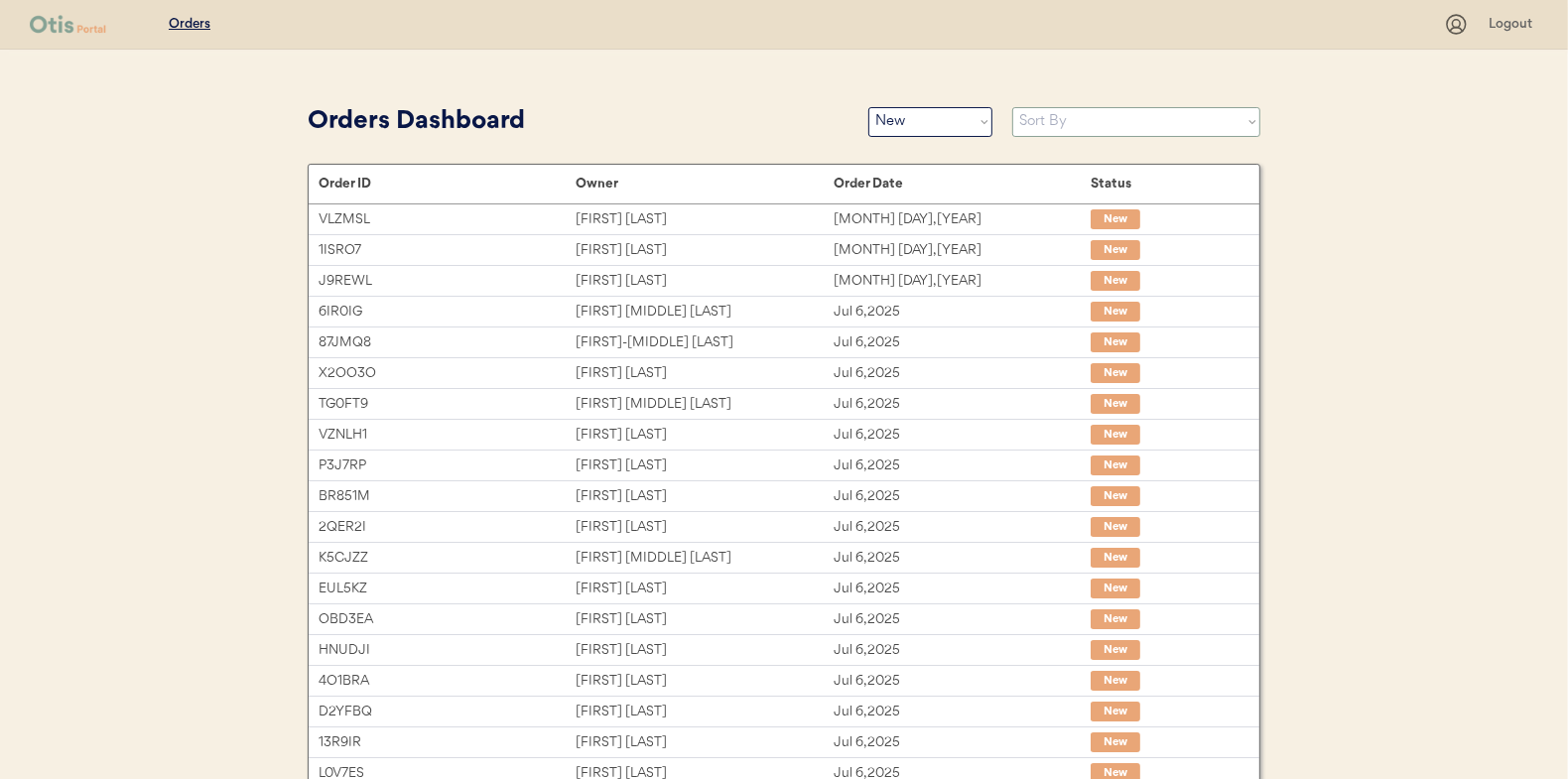 select on ""Order Date (Oldest → Newest)"" 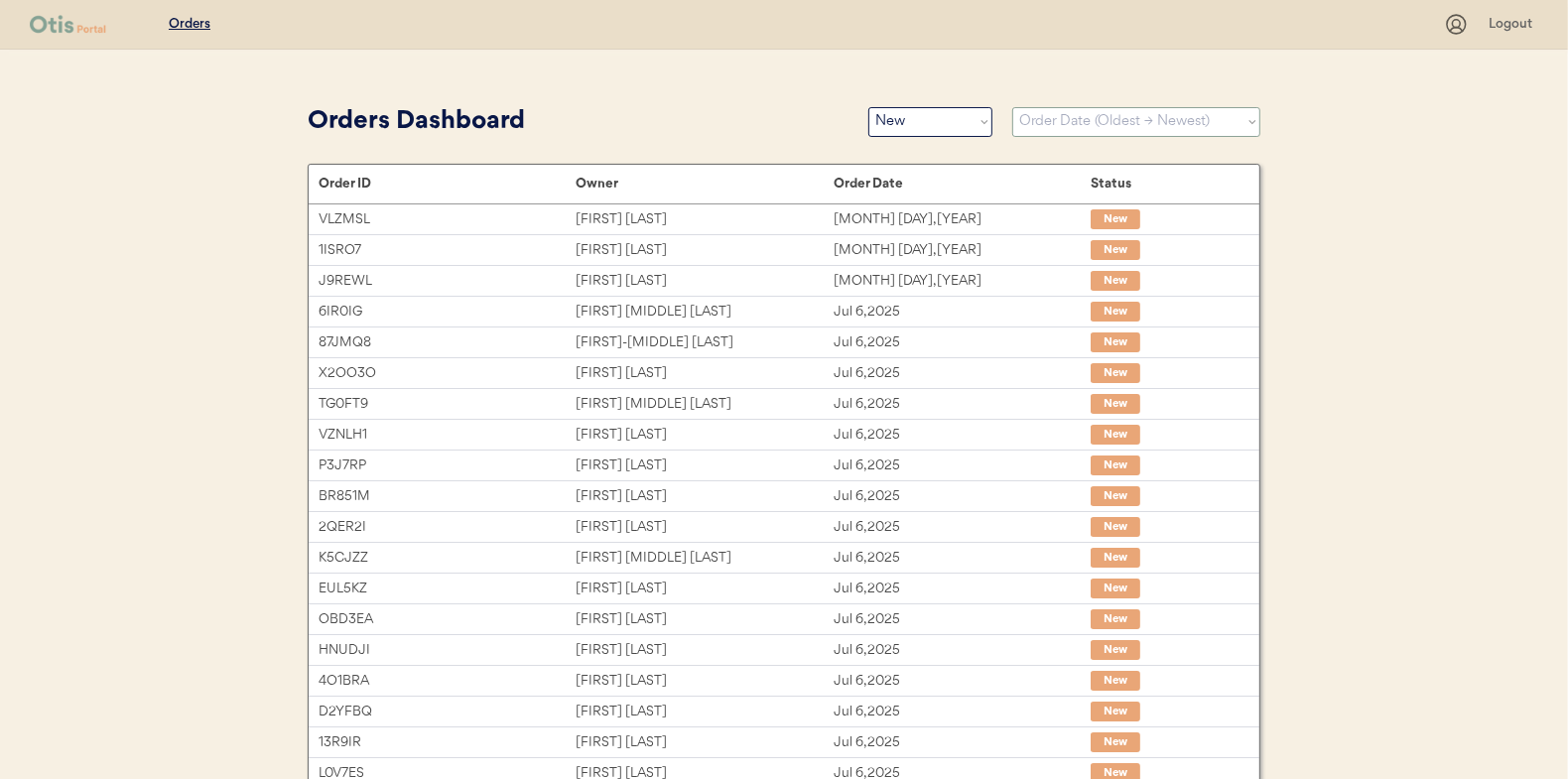 click on "Sort By Order Date (Newest → Oldest) Order Date (Oldest → Newest)" at bounding box center [1136, 122] 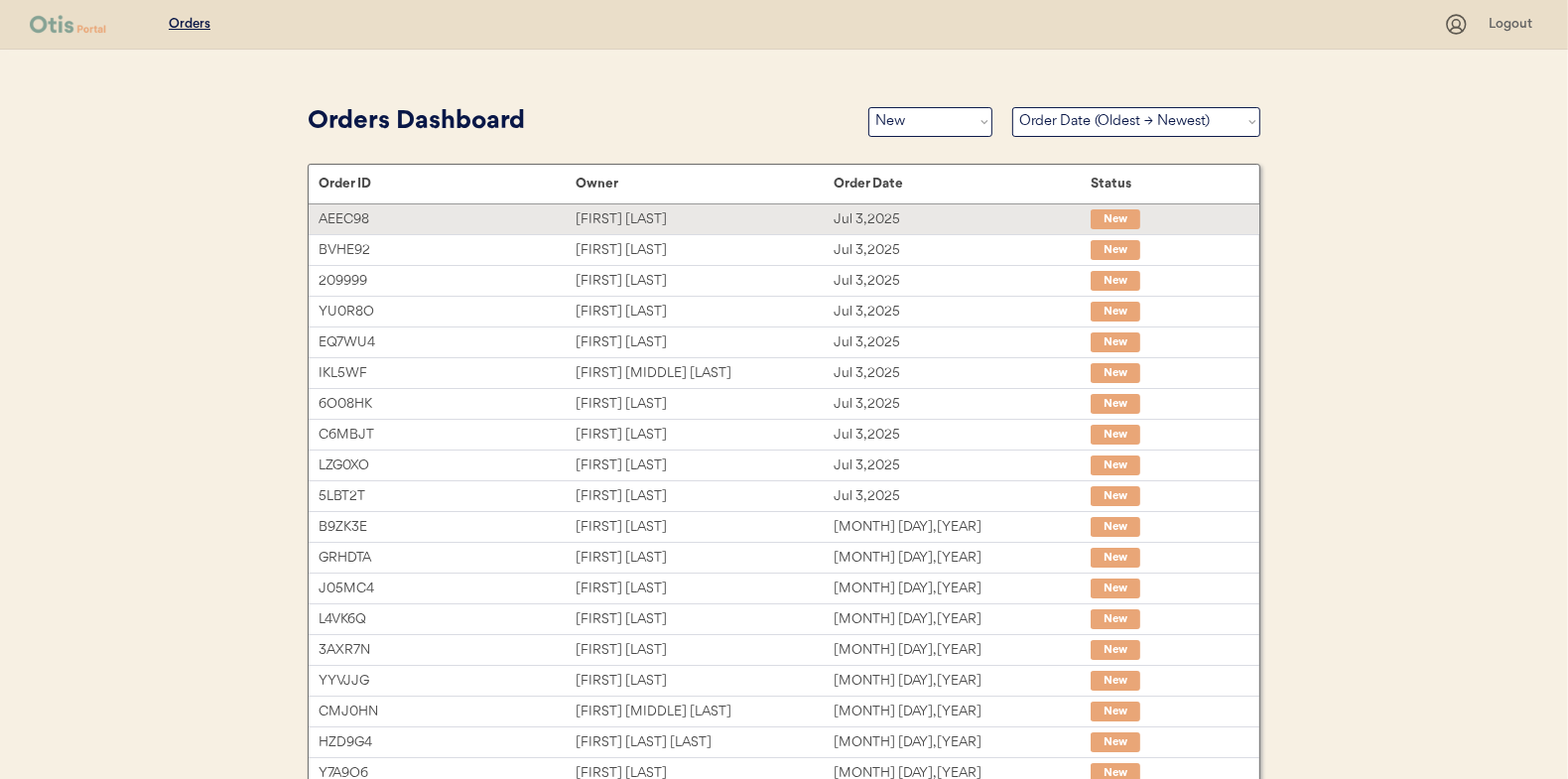 click on "Celestial Gallop" at bounding box center [704, 219] 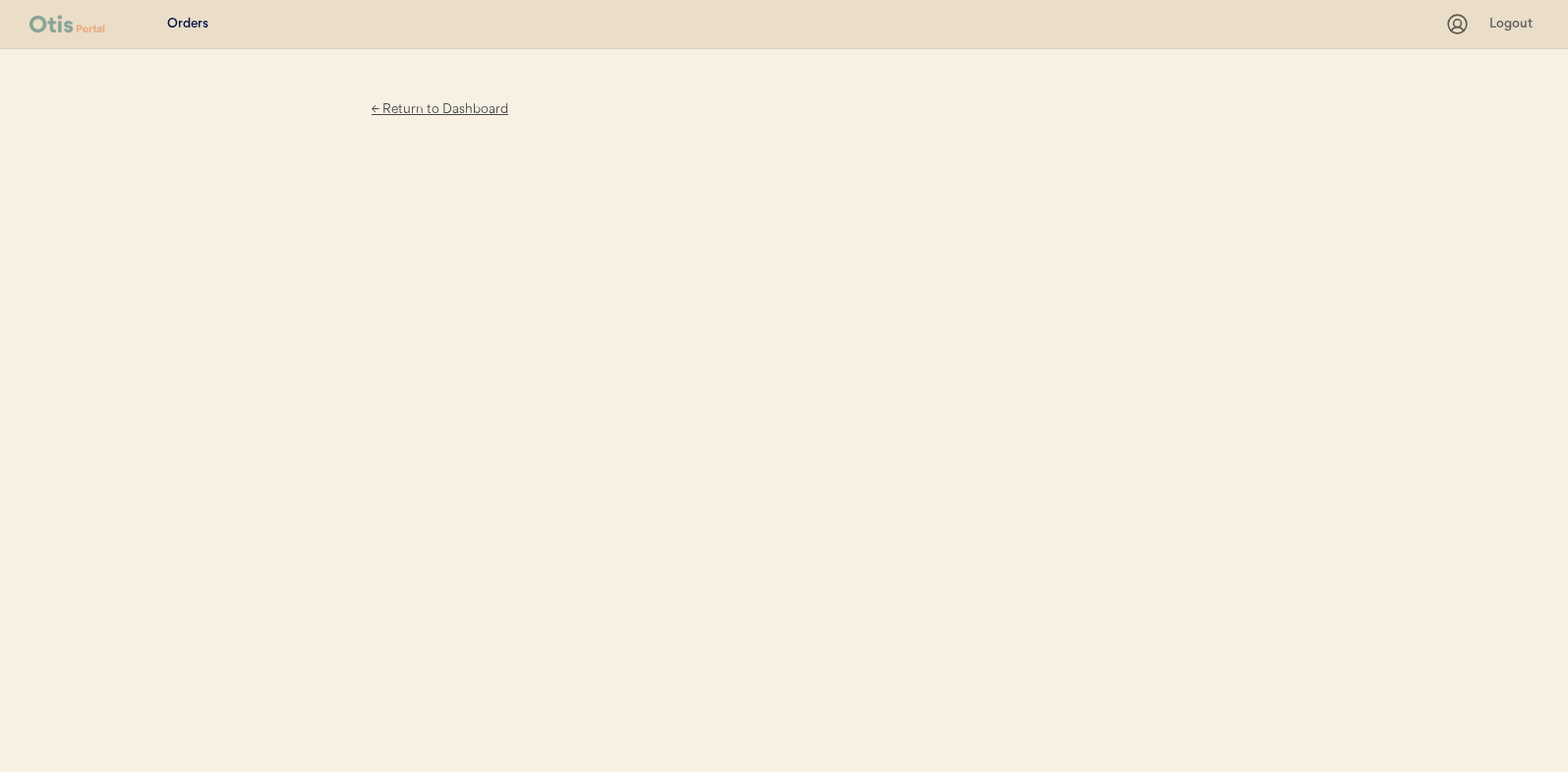 scroll, scrollTop: 0, scrollLeft: 0, axis: both 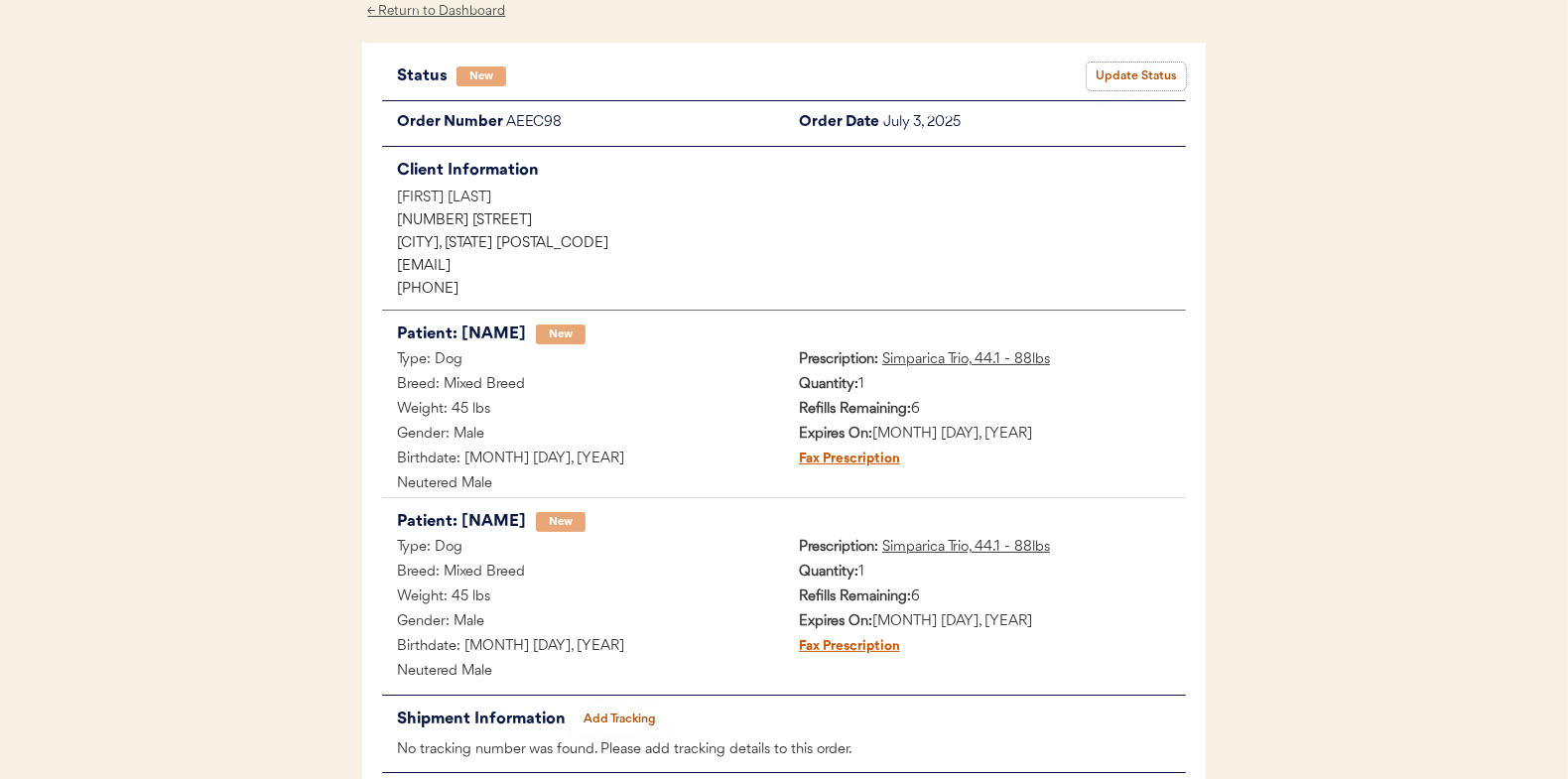 click on "Update Status" at bounding box center [1136, 76] 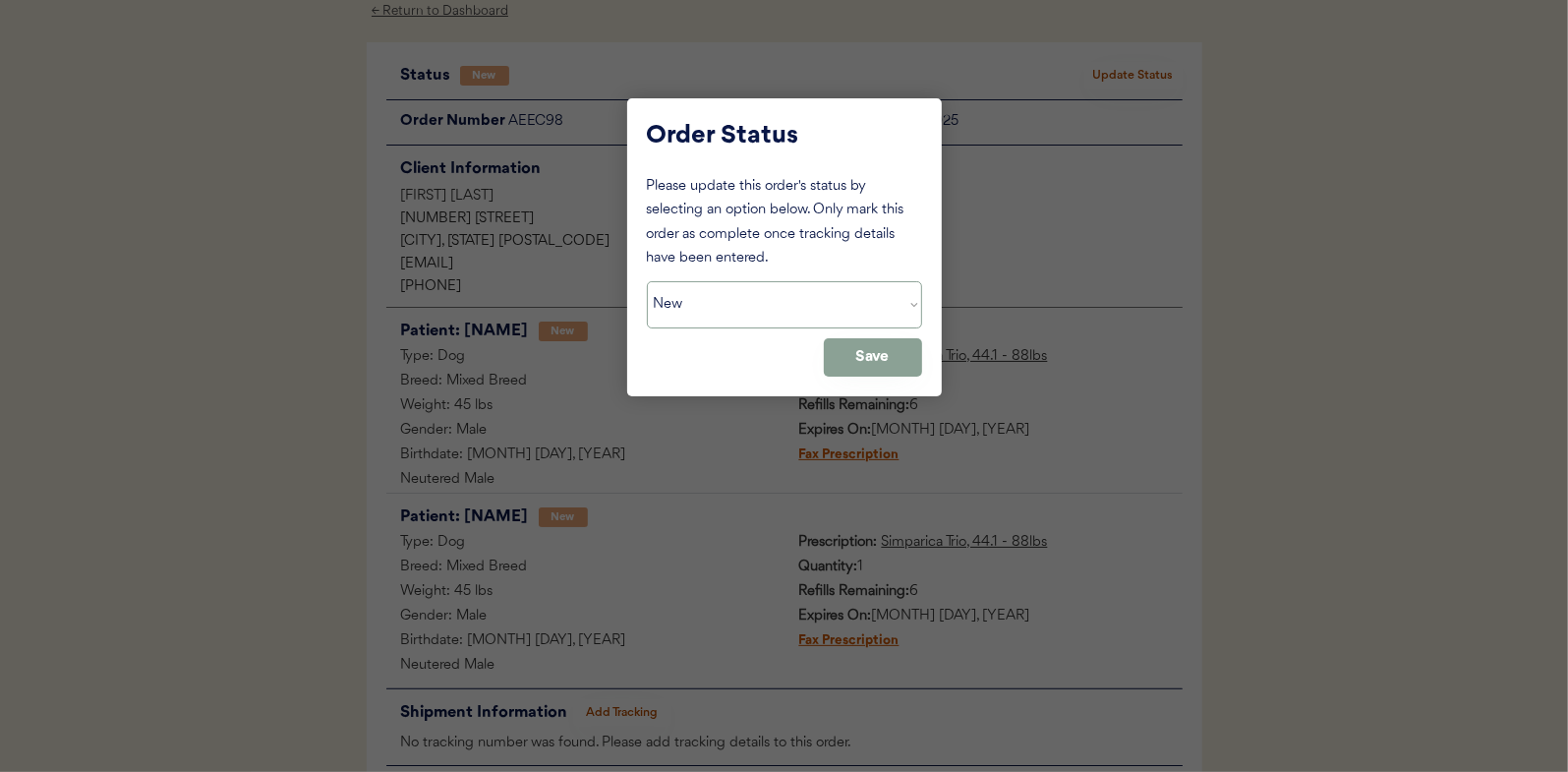 click on "Status On Hold New In Progress Complete Pending HW Consent Cancelled" at bounding box center (784, 305) 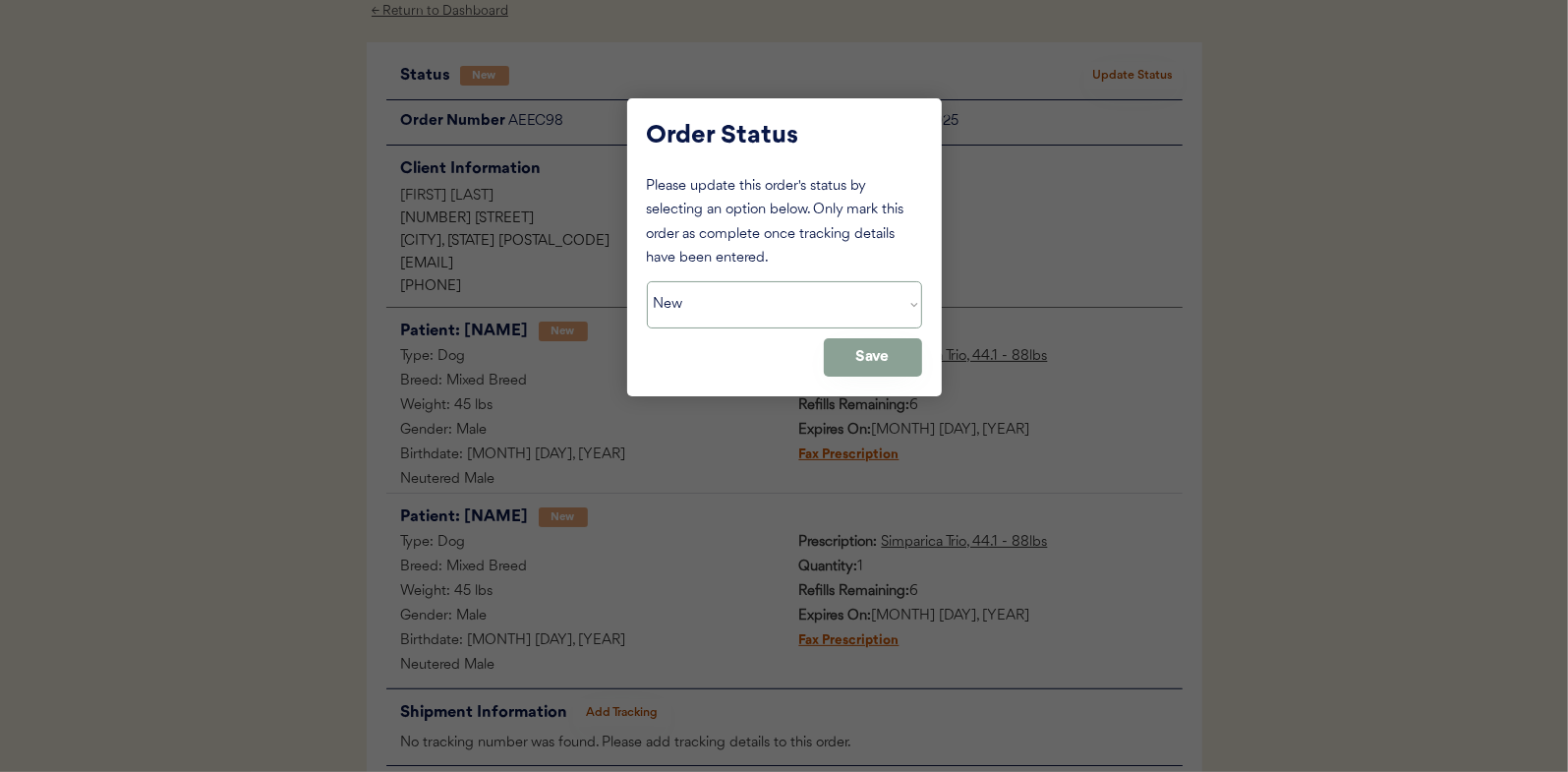 select on ""in_progress"" 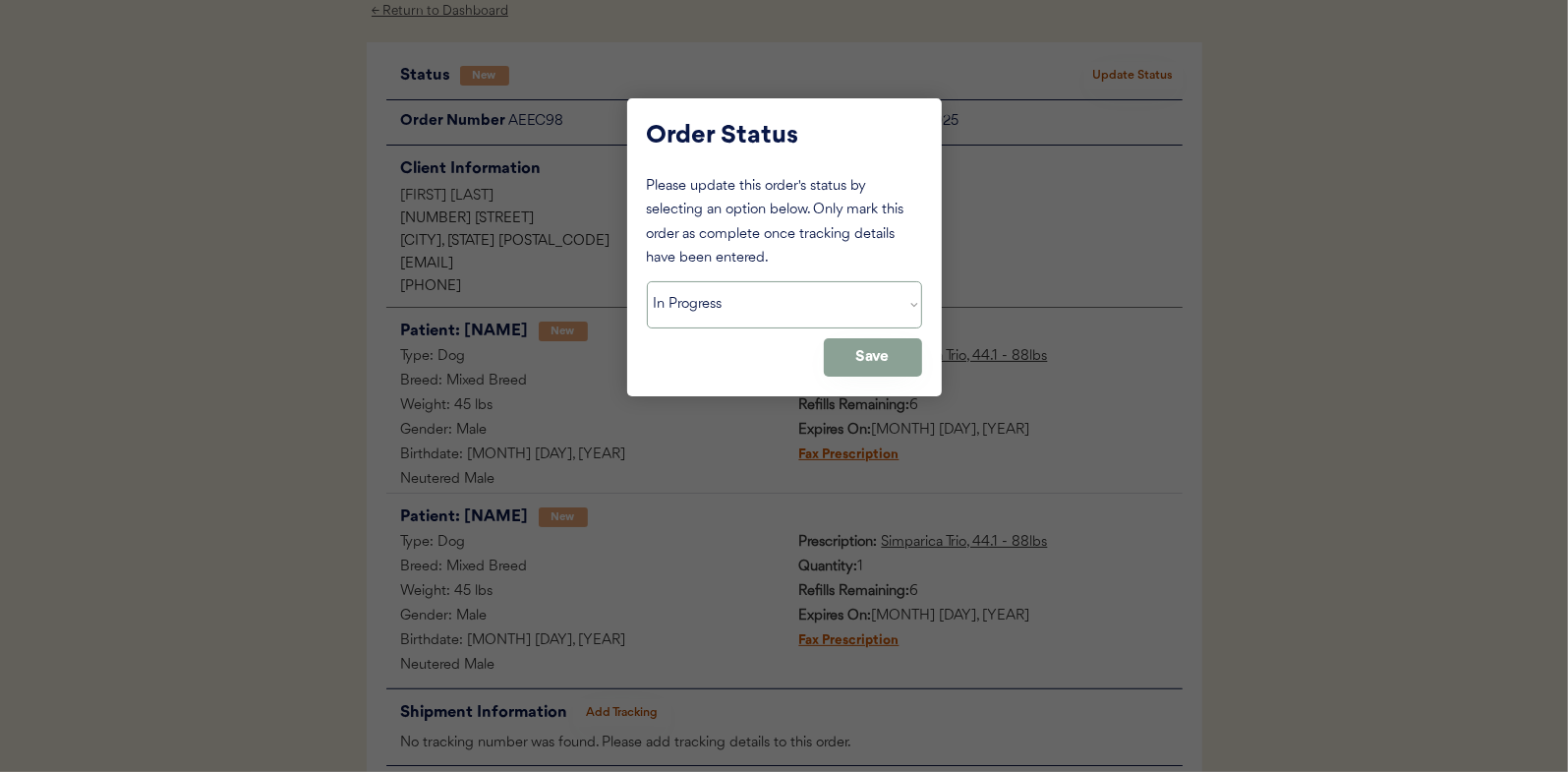 click on "Status On Hold New In Progress Complete Pending HW Consent Cancelled" at bounding box center [784, 305] 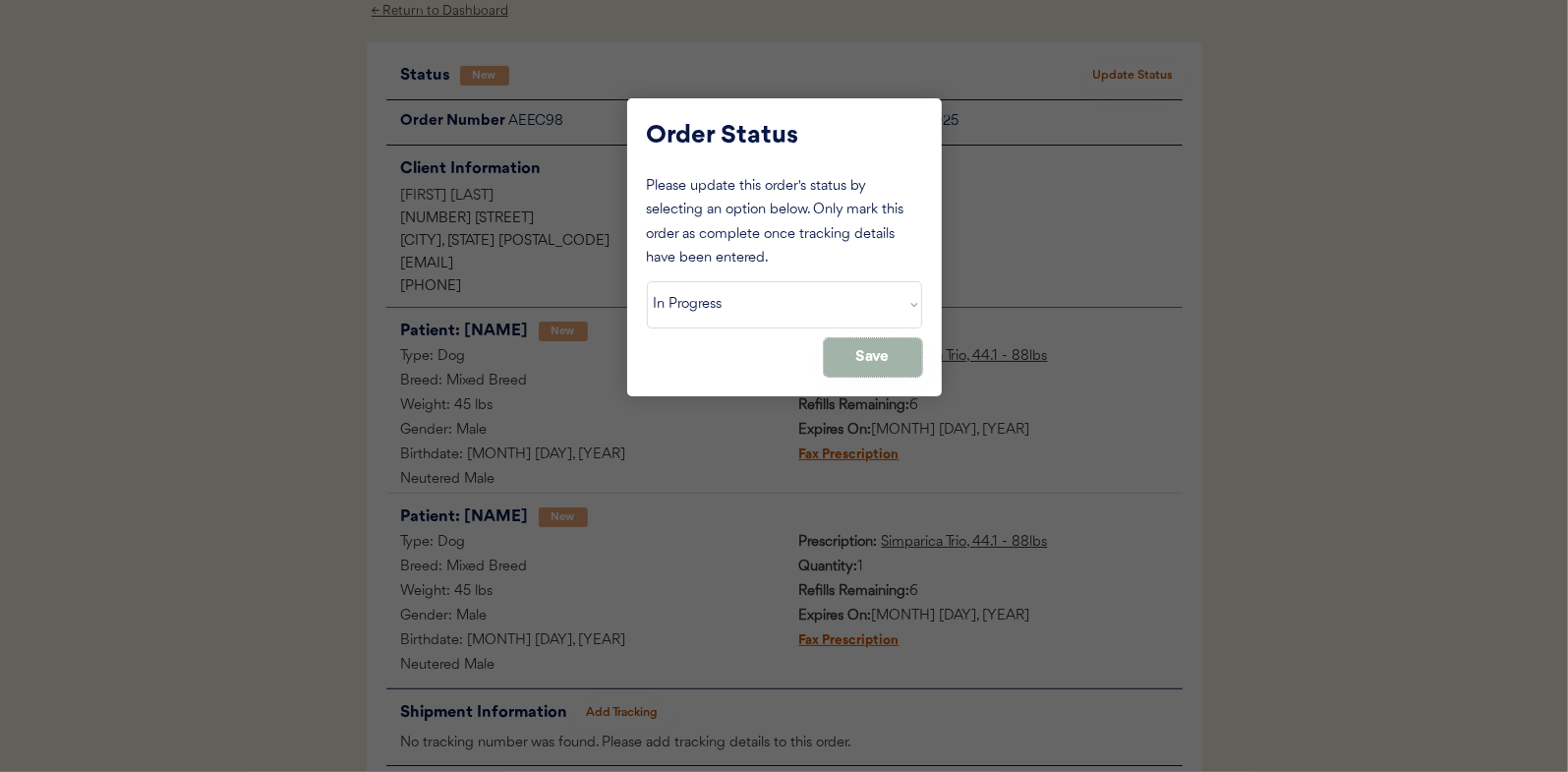 click on "Save" at bounding box center [873, 357] 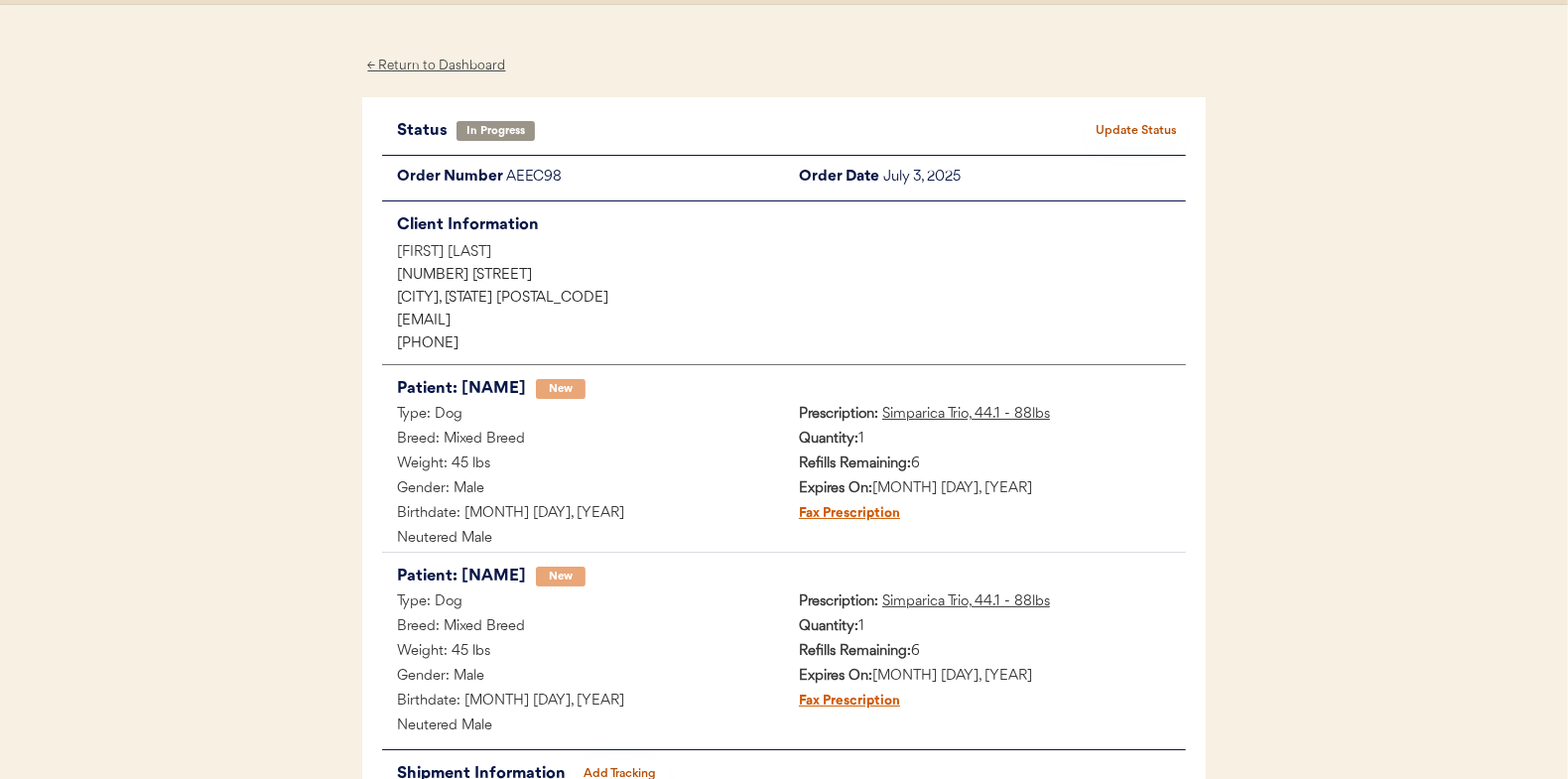 scroll, scrollTop: 0, scrollLeft: 0, axis: both 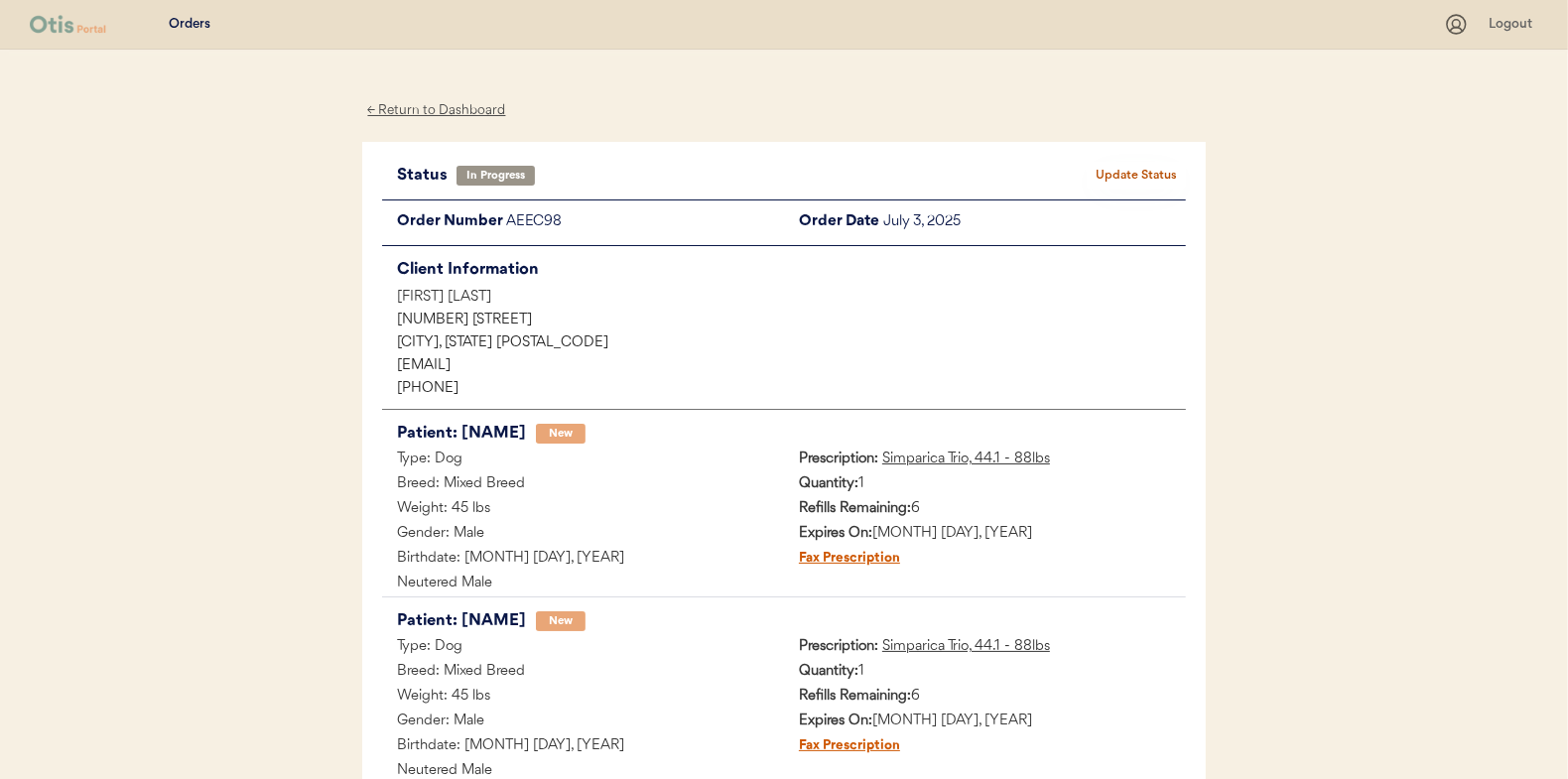 click on "← Return to Dashboard" at bounding box center (437, 110) 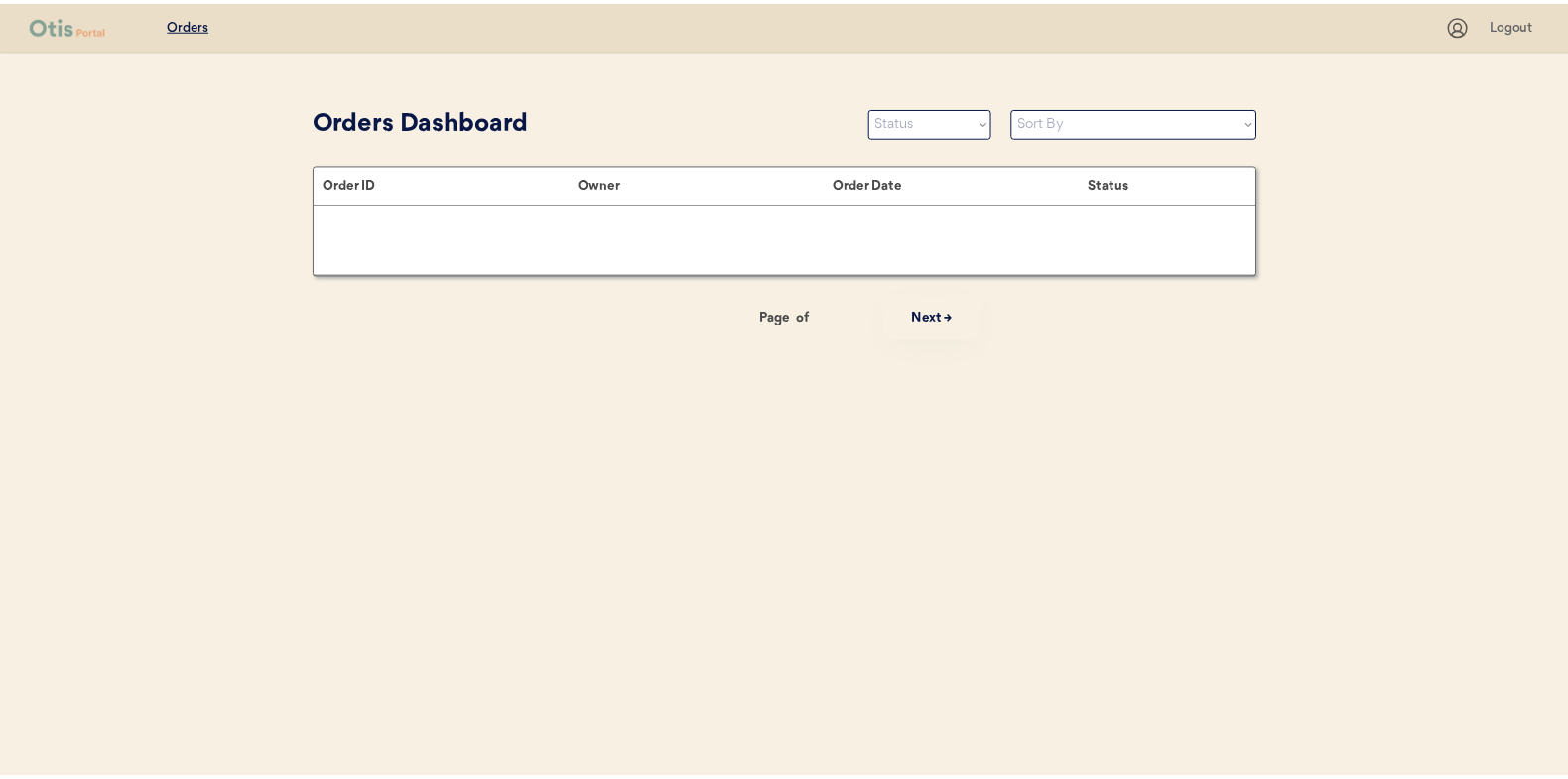scroll, scrollTop: 0, scrollLeft: 0, axis: both 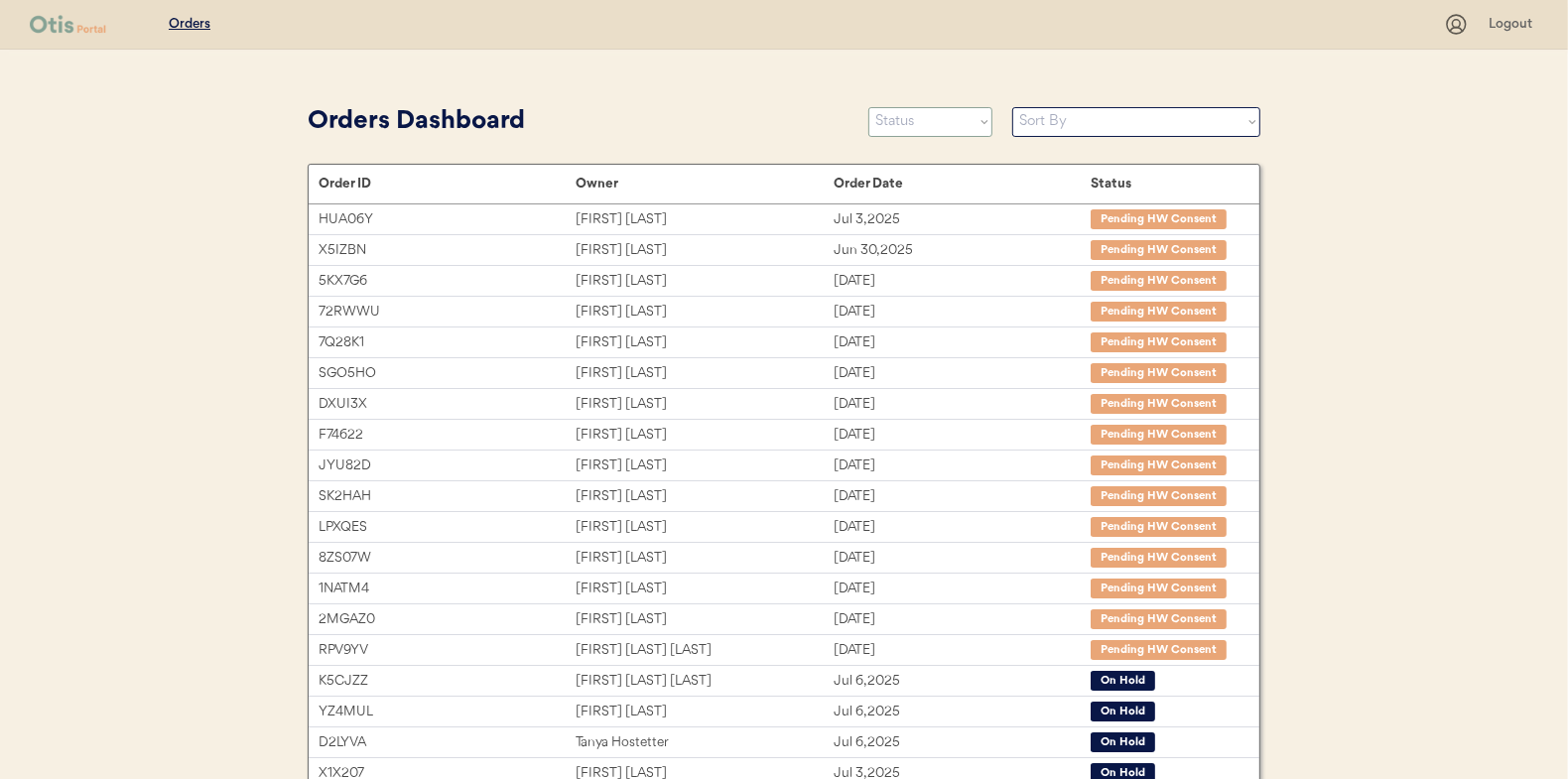 drag, startPoint x: 873, startPoint y: 120, endPoint x: 880, endPoint y: 134, distance: 15.652476 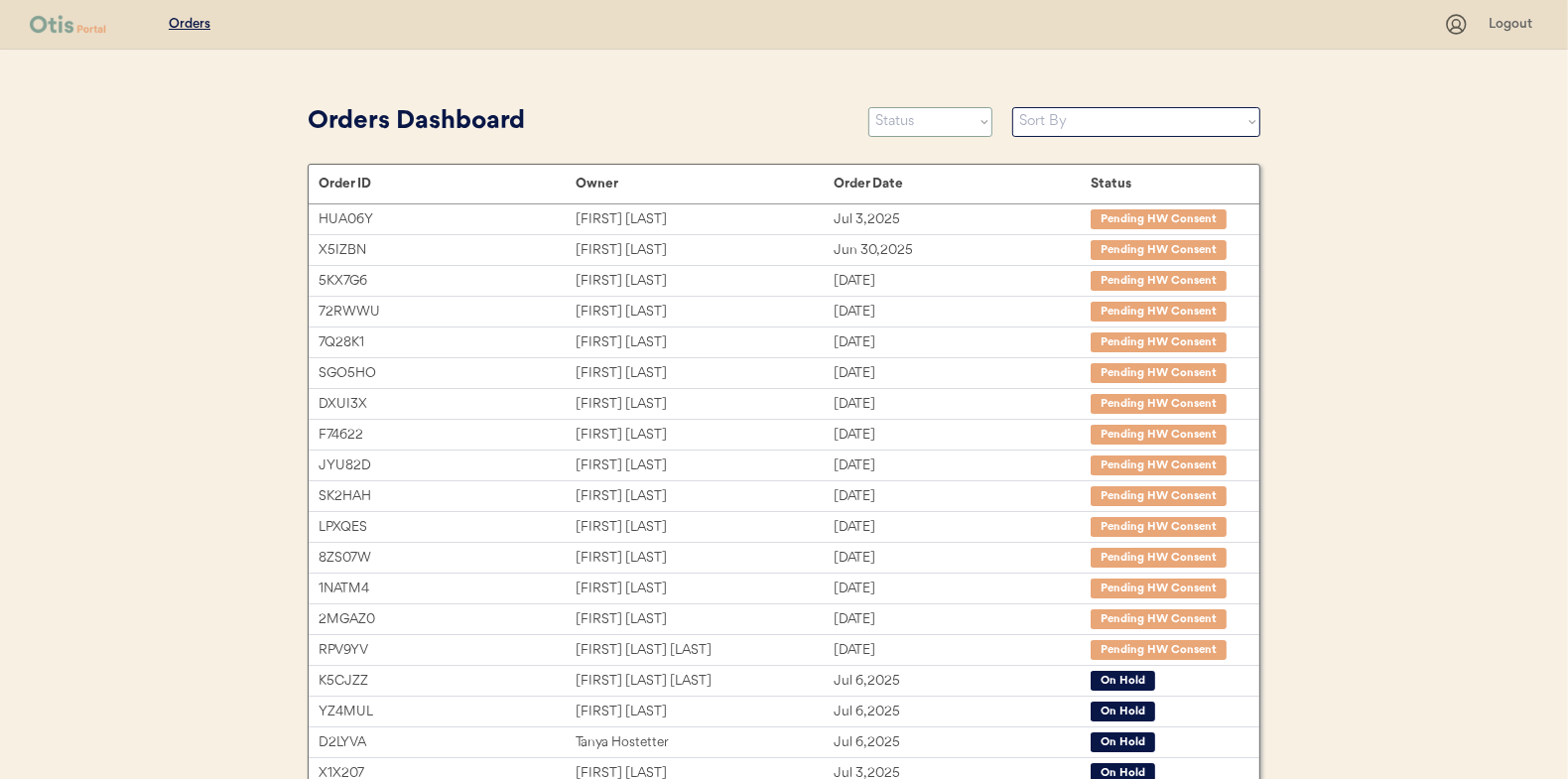 select on ""new"" 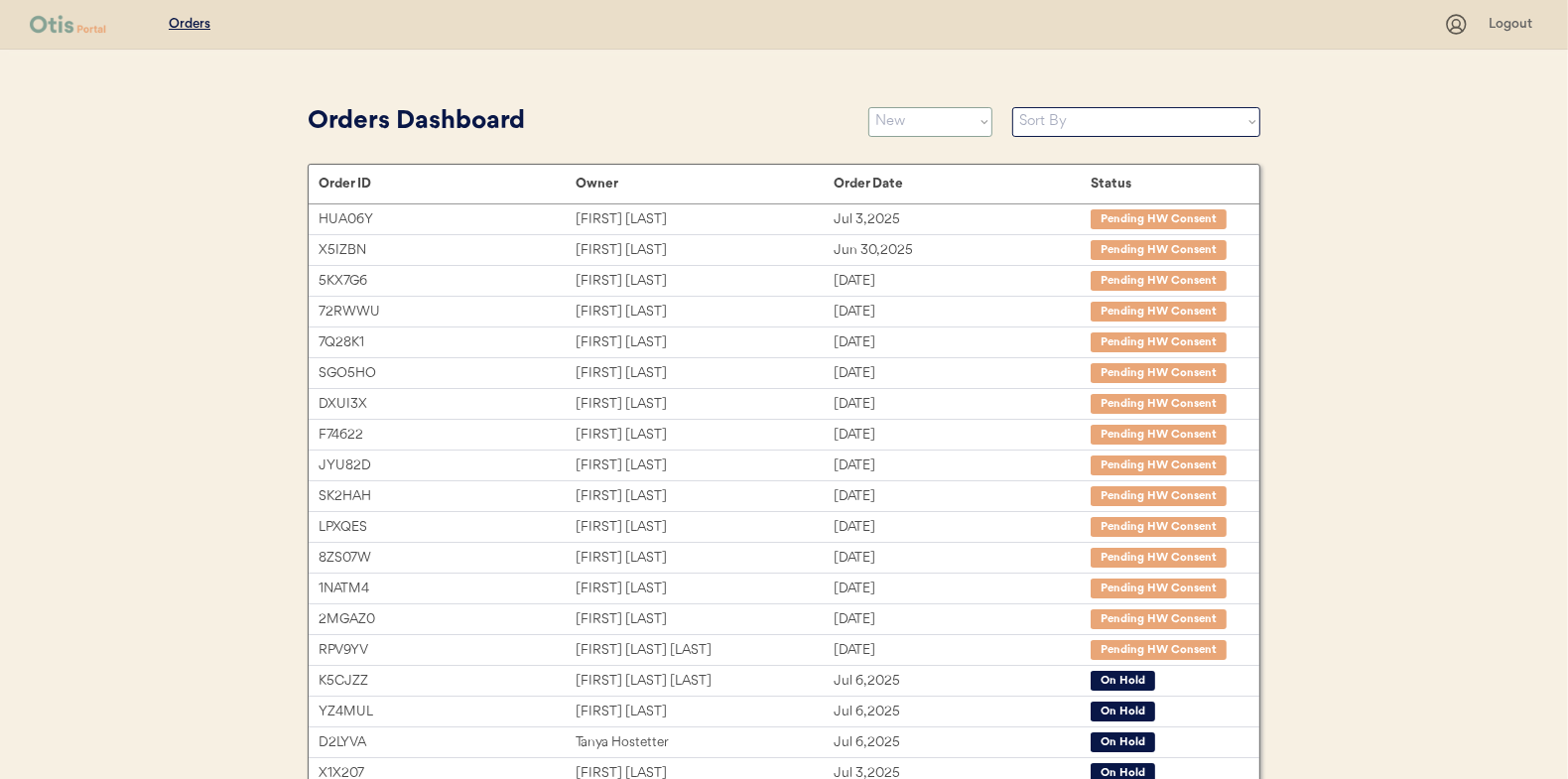 click on "Status On Hold New In Progress Complete Pending HW Consent Cancelled" at bounding box center (930, 122) 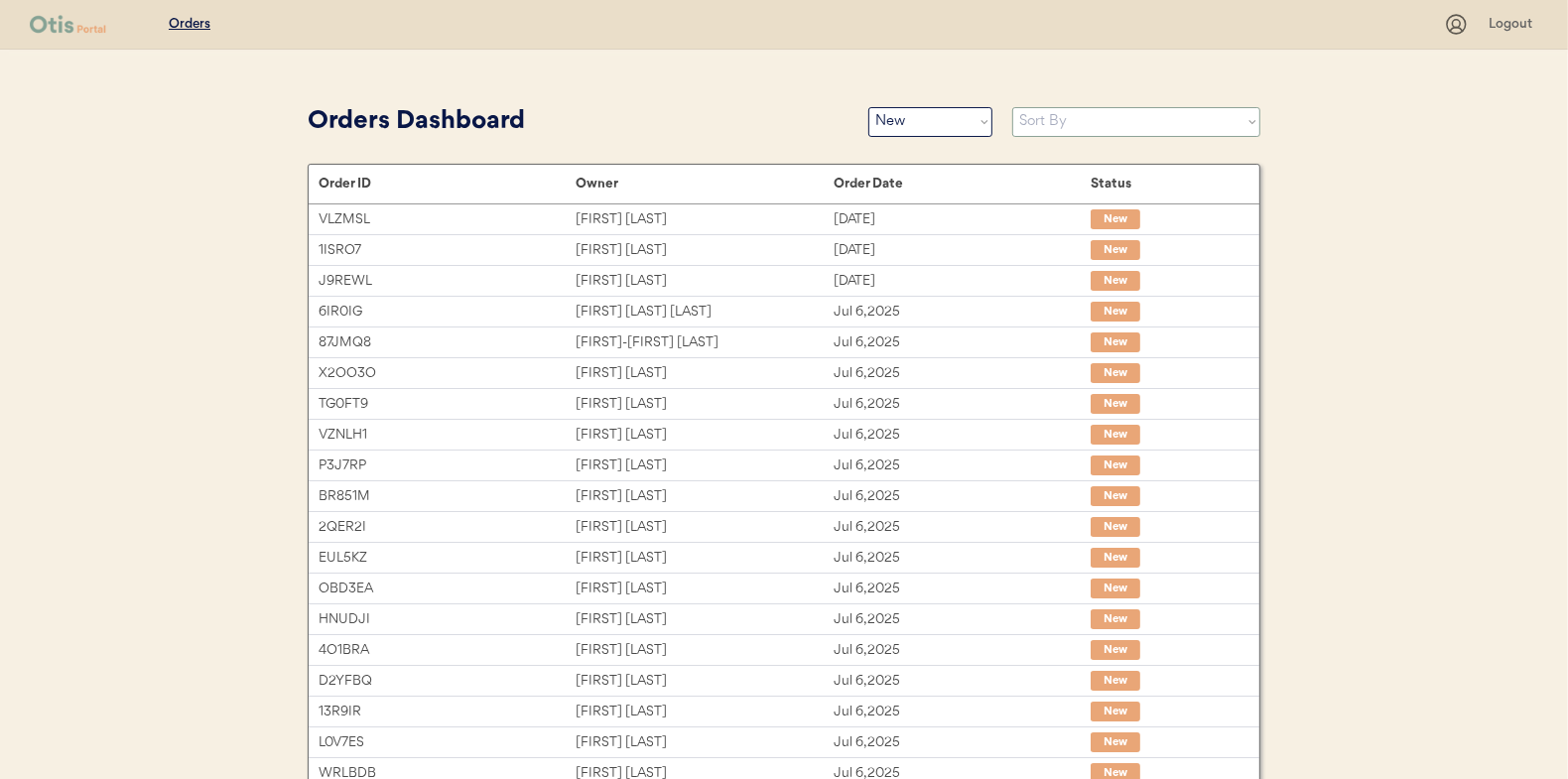 click on "Sort By Order Date (Newest → Oldest) Order Date (Oldest → Newest)" at bounding box center (1136, 122) 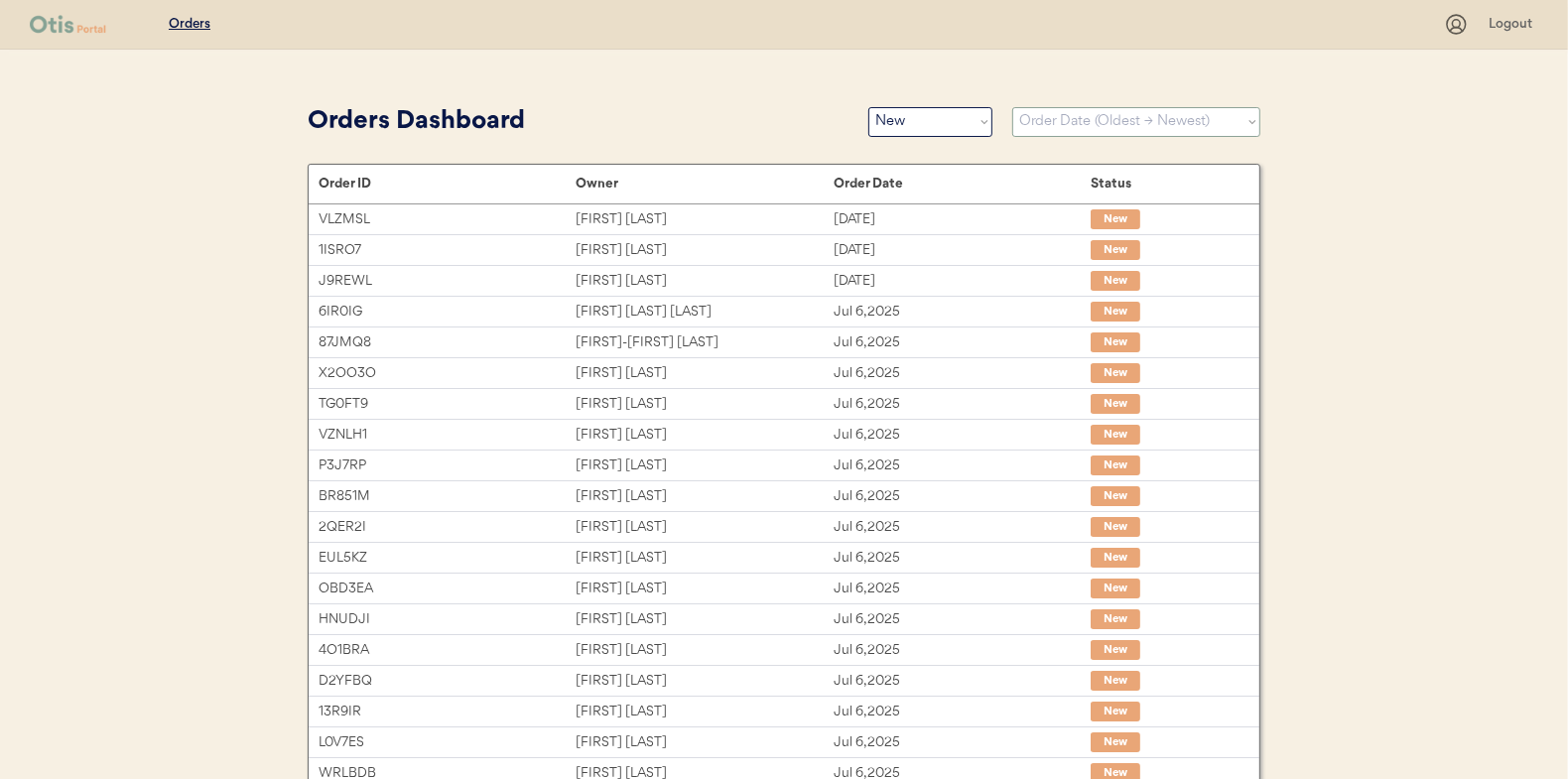 click on "Sort By Order Date (Newest → Oldest) Order Date (Oldest → Newest)" at bounding box center [1136, 122] 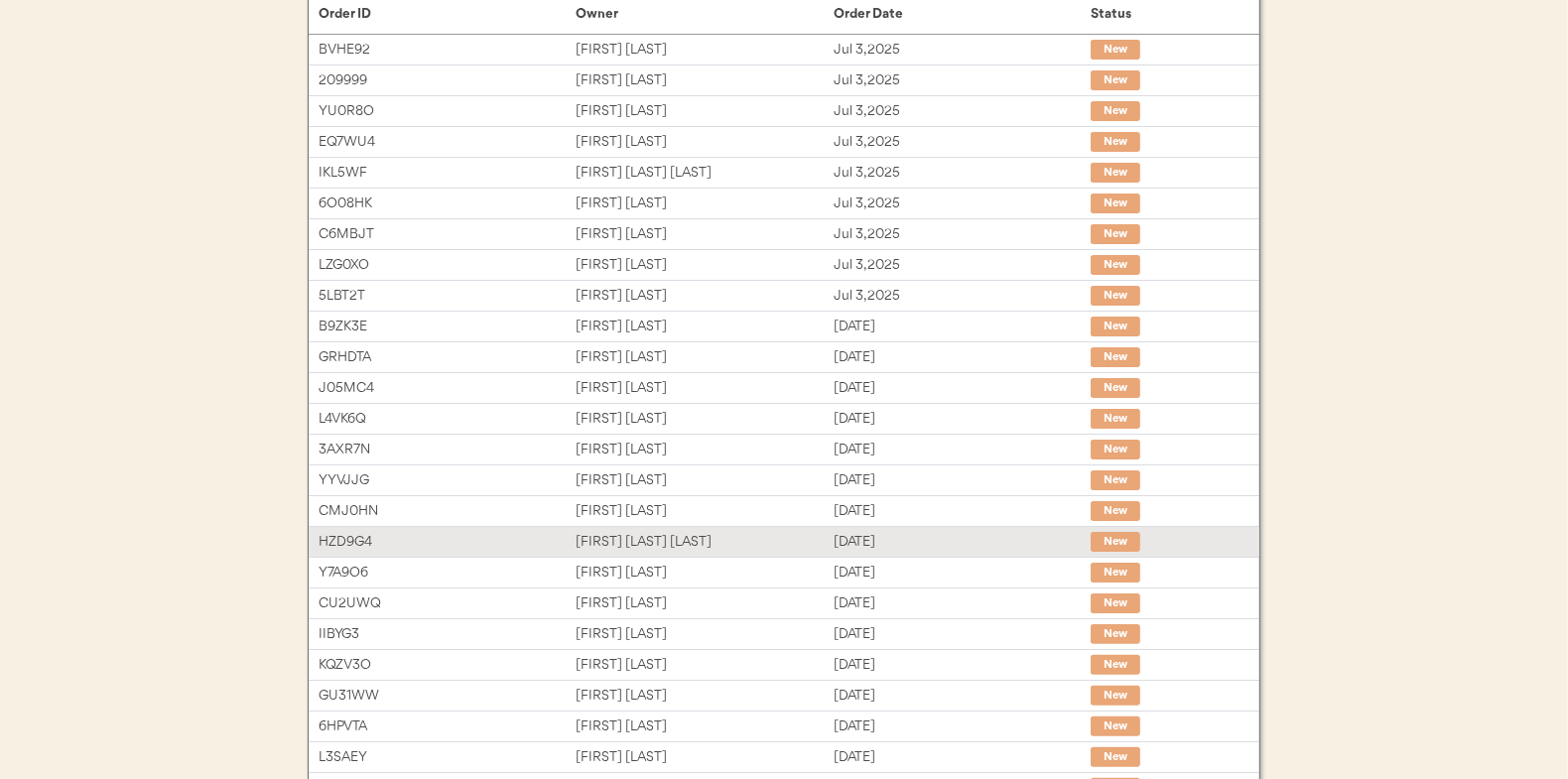 scroll, scrollTop: 0, scrollLeft: 0, axis: both 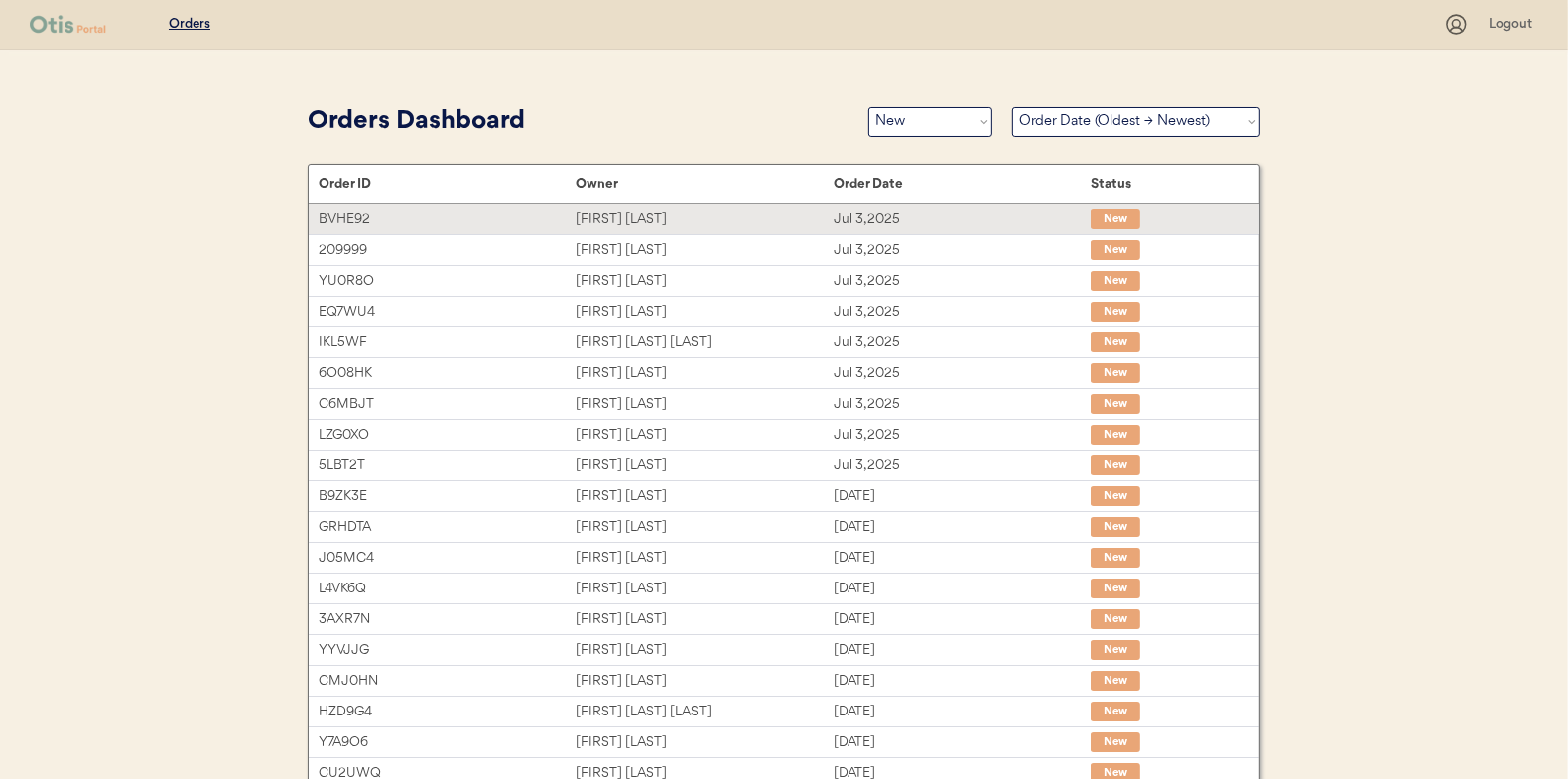 click on "[FIRST] [LAST]" at bounding box center [704, 219] 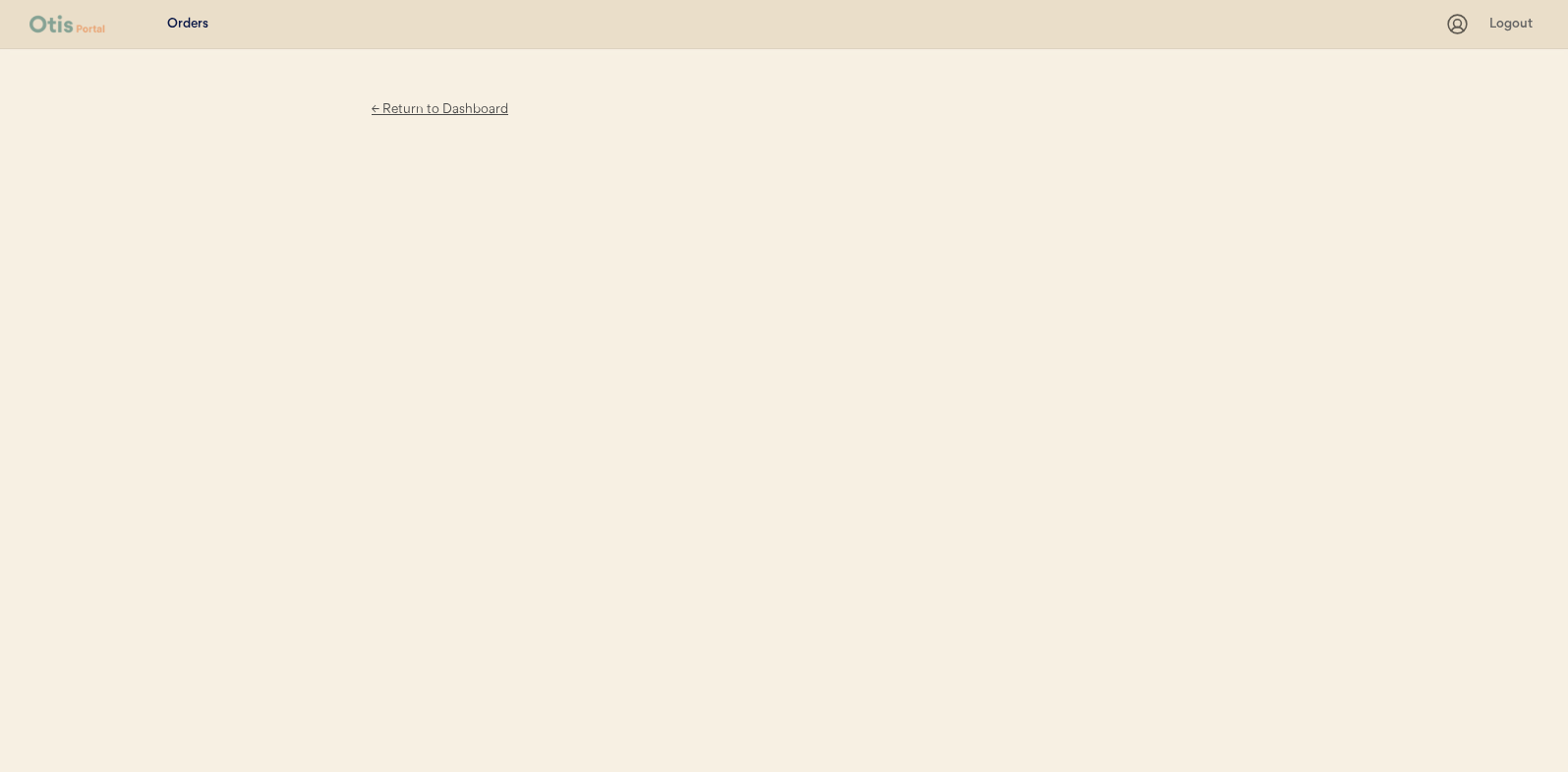 scroll, scrollTop: 0, scrollLeft: 0, axis: both 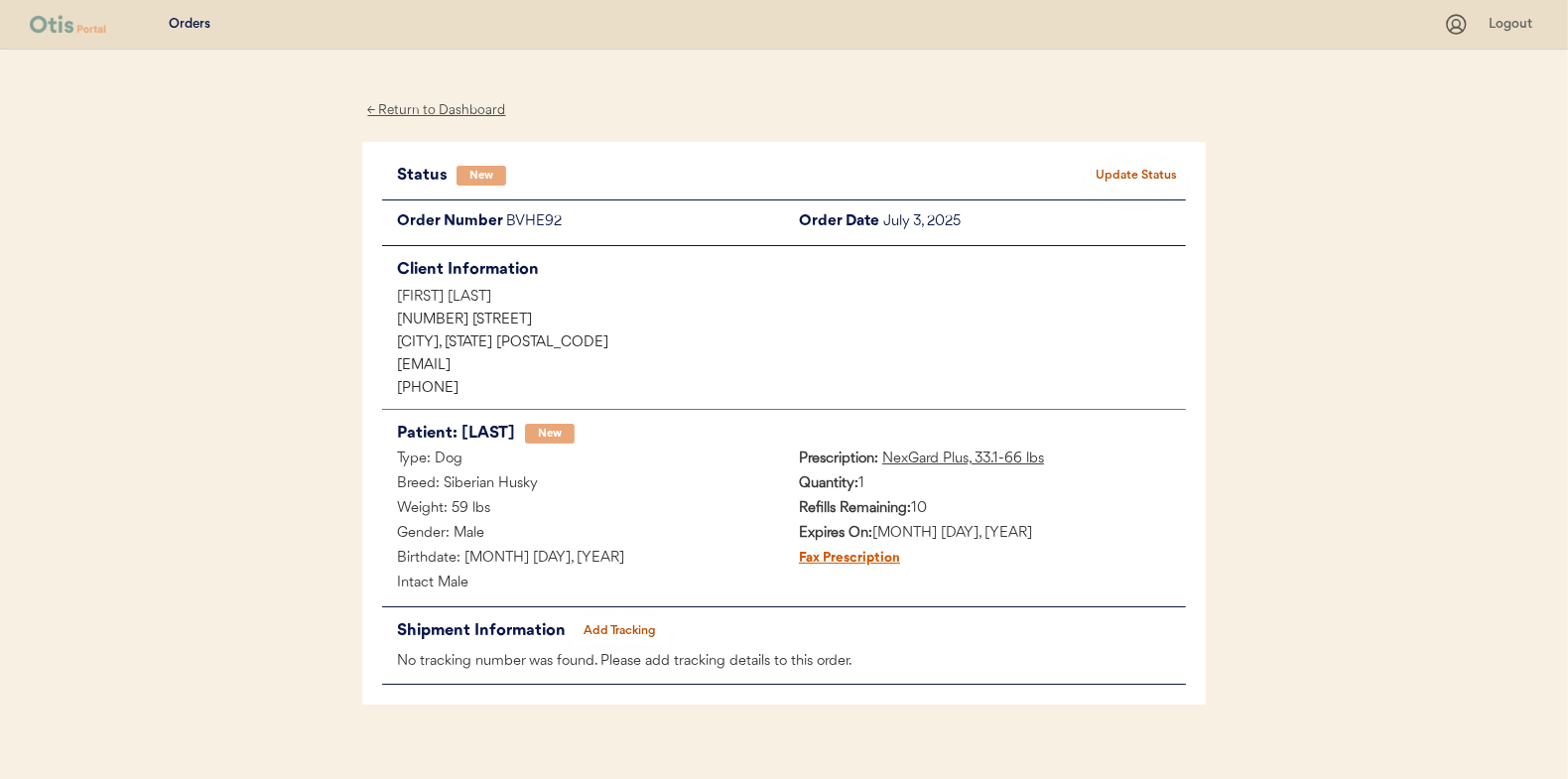 click on "Update Status" at bounding box center [1136, 176] 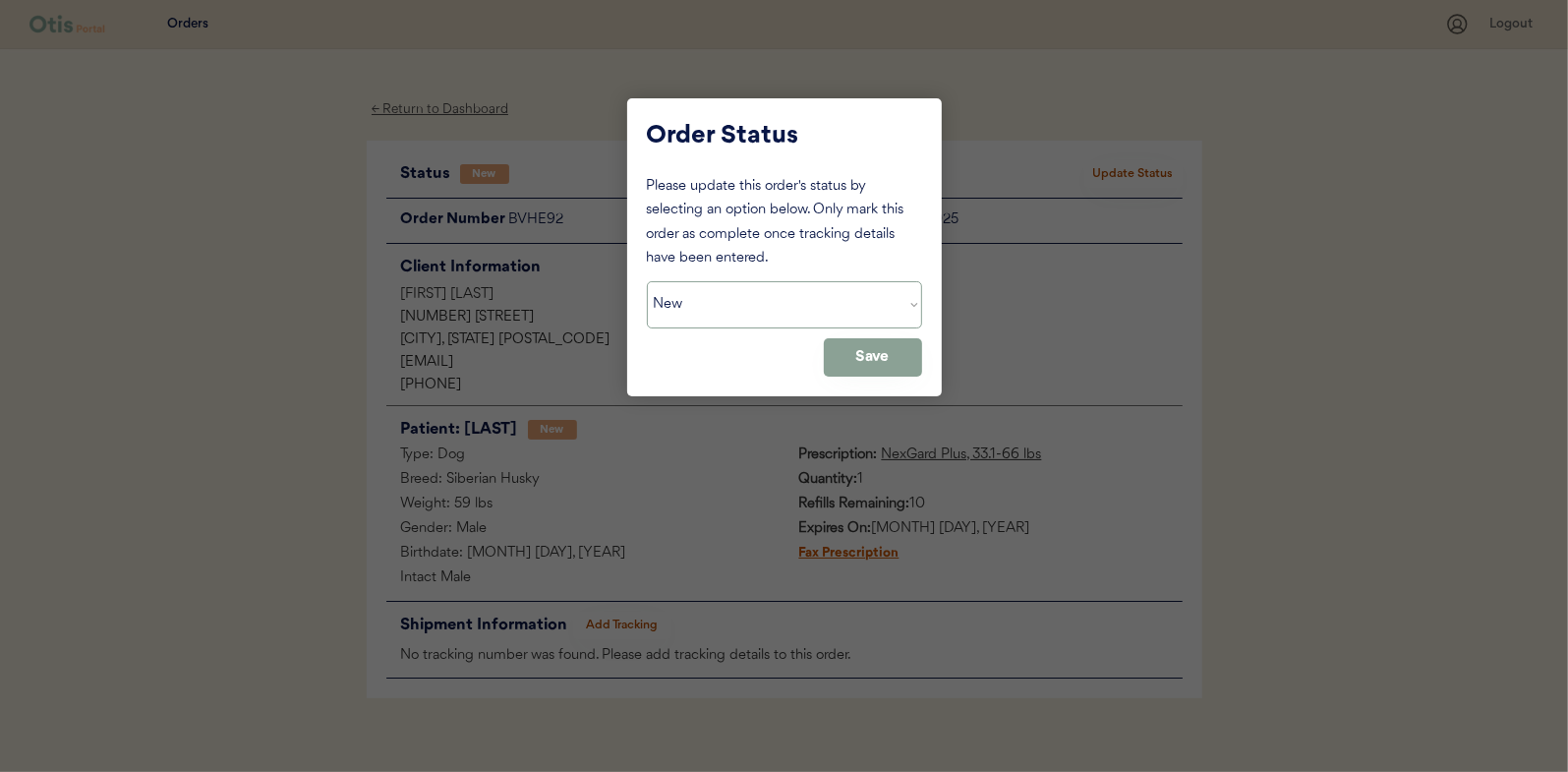 click on "Status On Hold New In Progress Complete Pending HW Consent Cancelled" at bounding box center [784, 305] 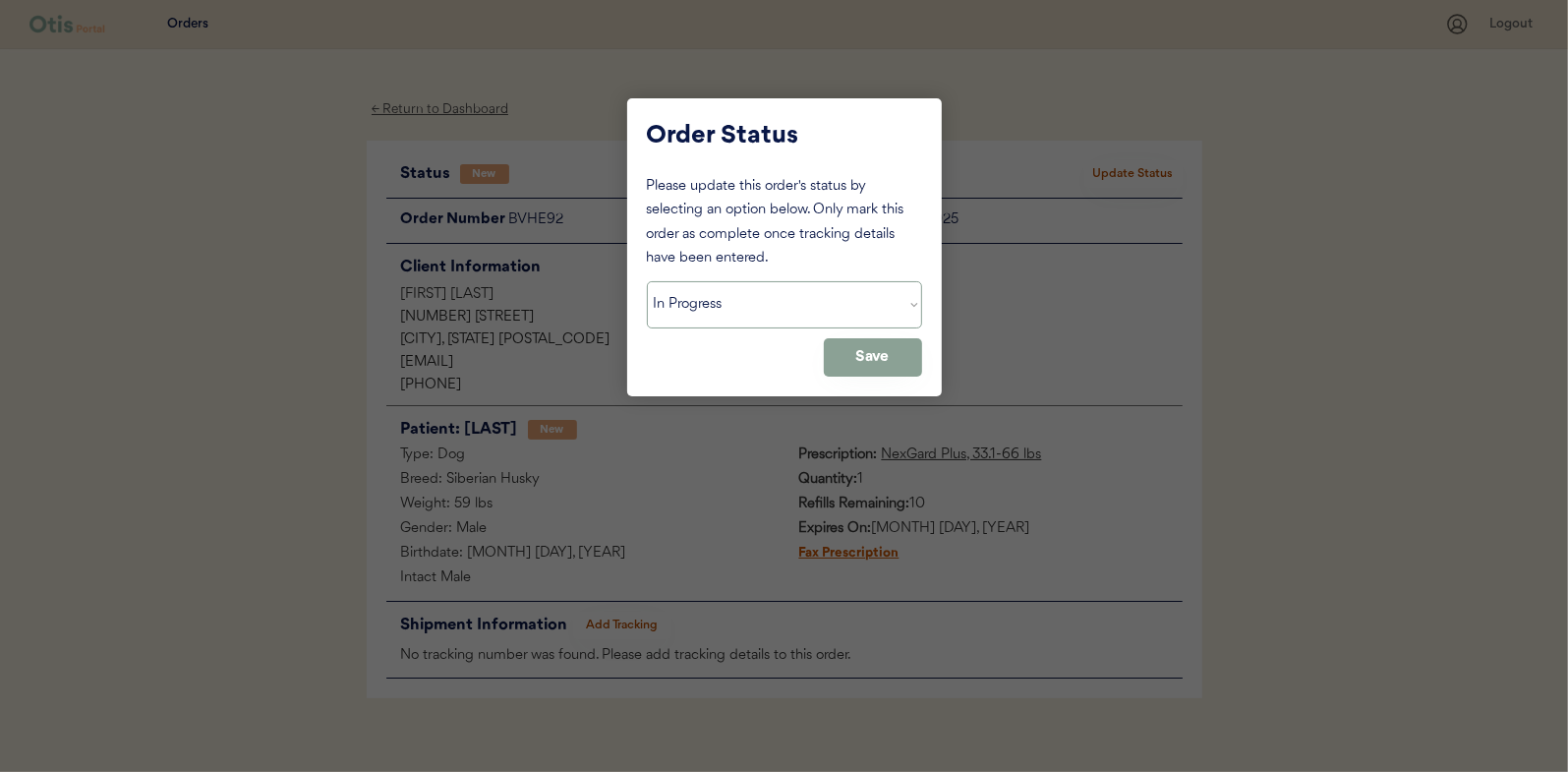 click on "Status On Hold New In Progress Complete Pending HW Consent Cancelled" at bounding box center [784, 305] 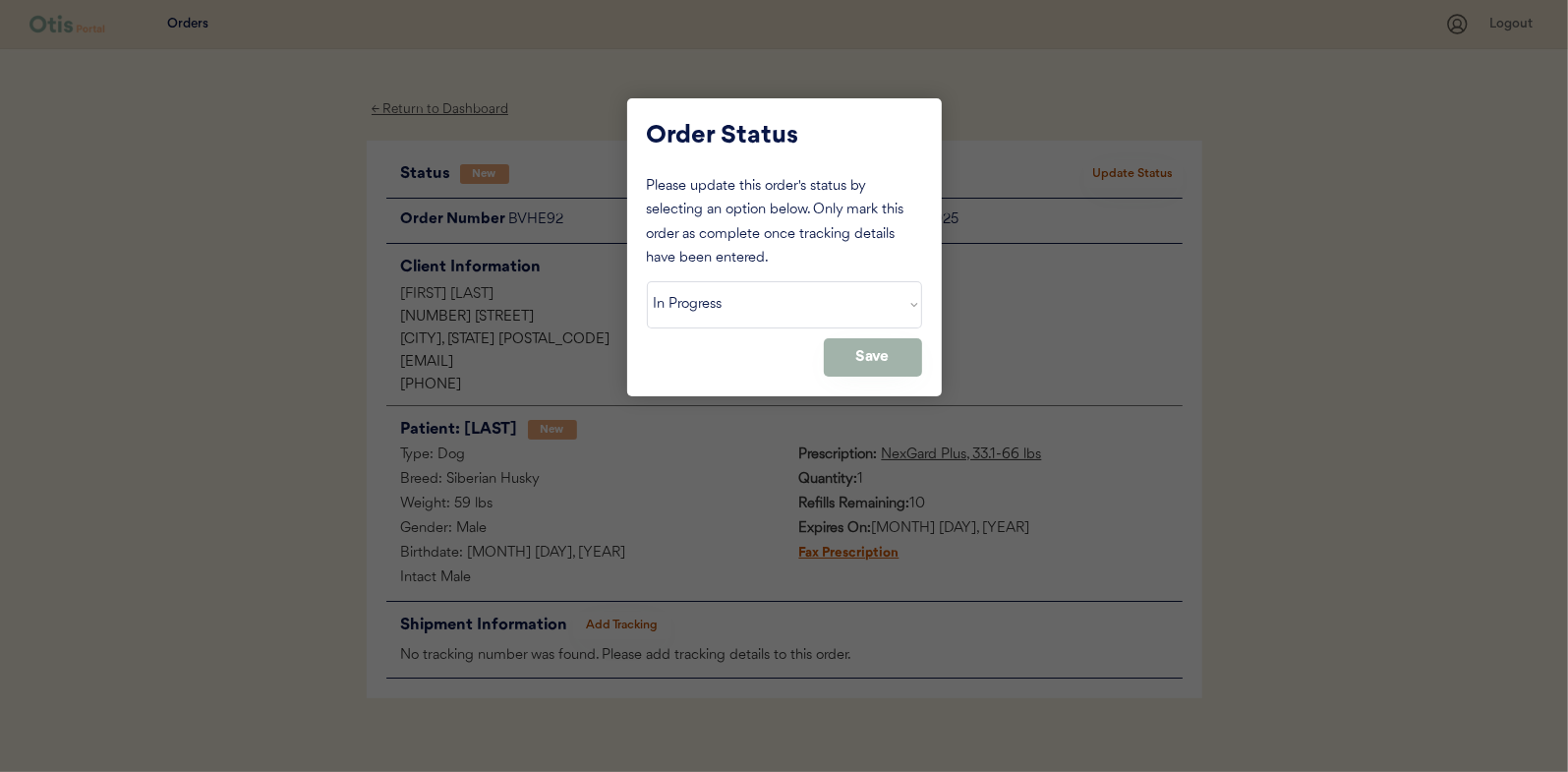 click on "Save" at bounding box center [873, 357] 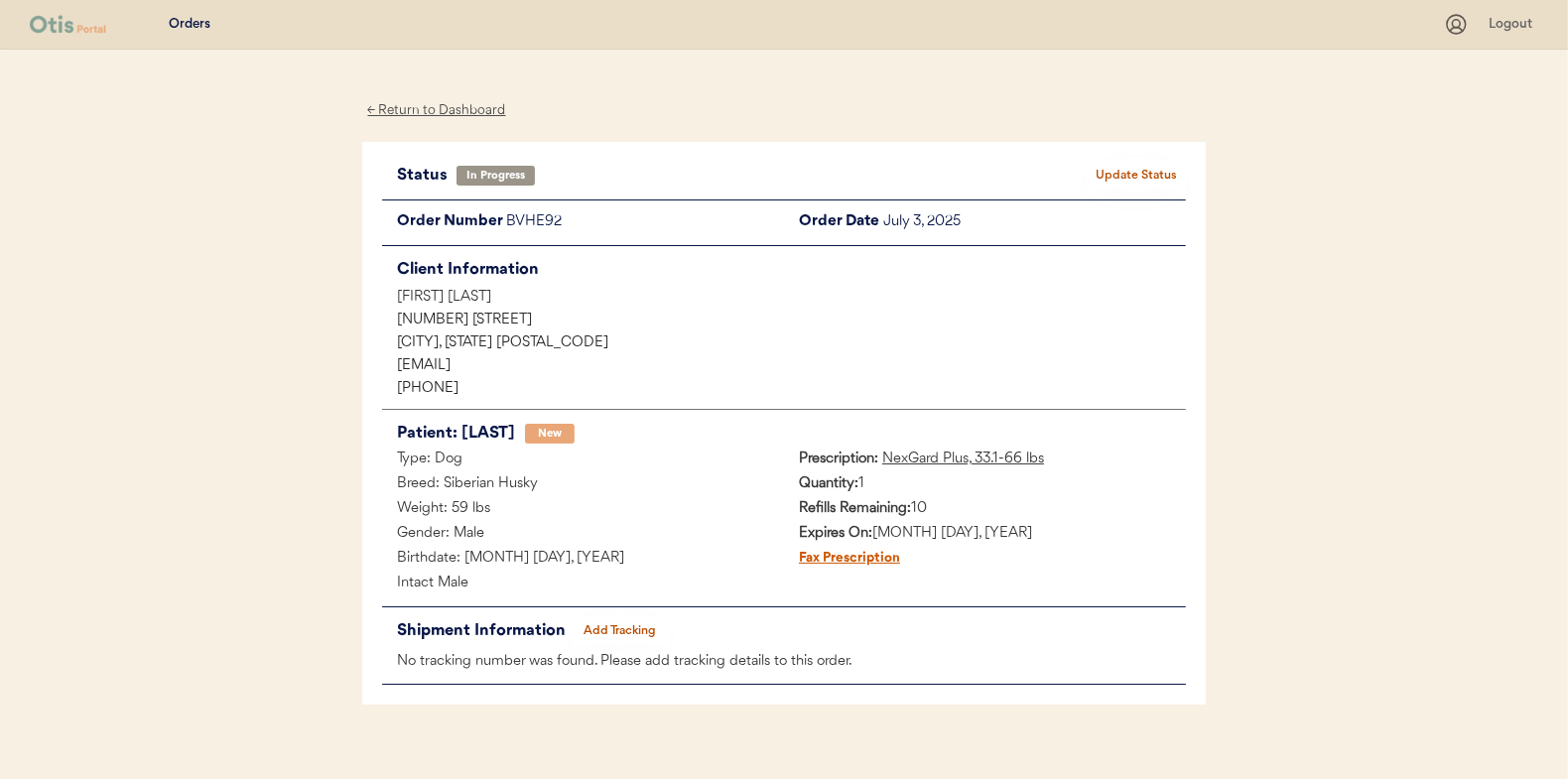 click on "← Return to Dashboard" at bounding box center (437, 110) 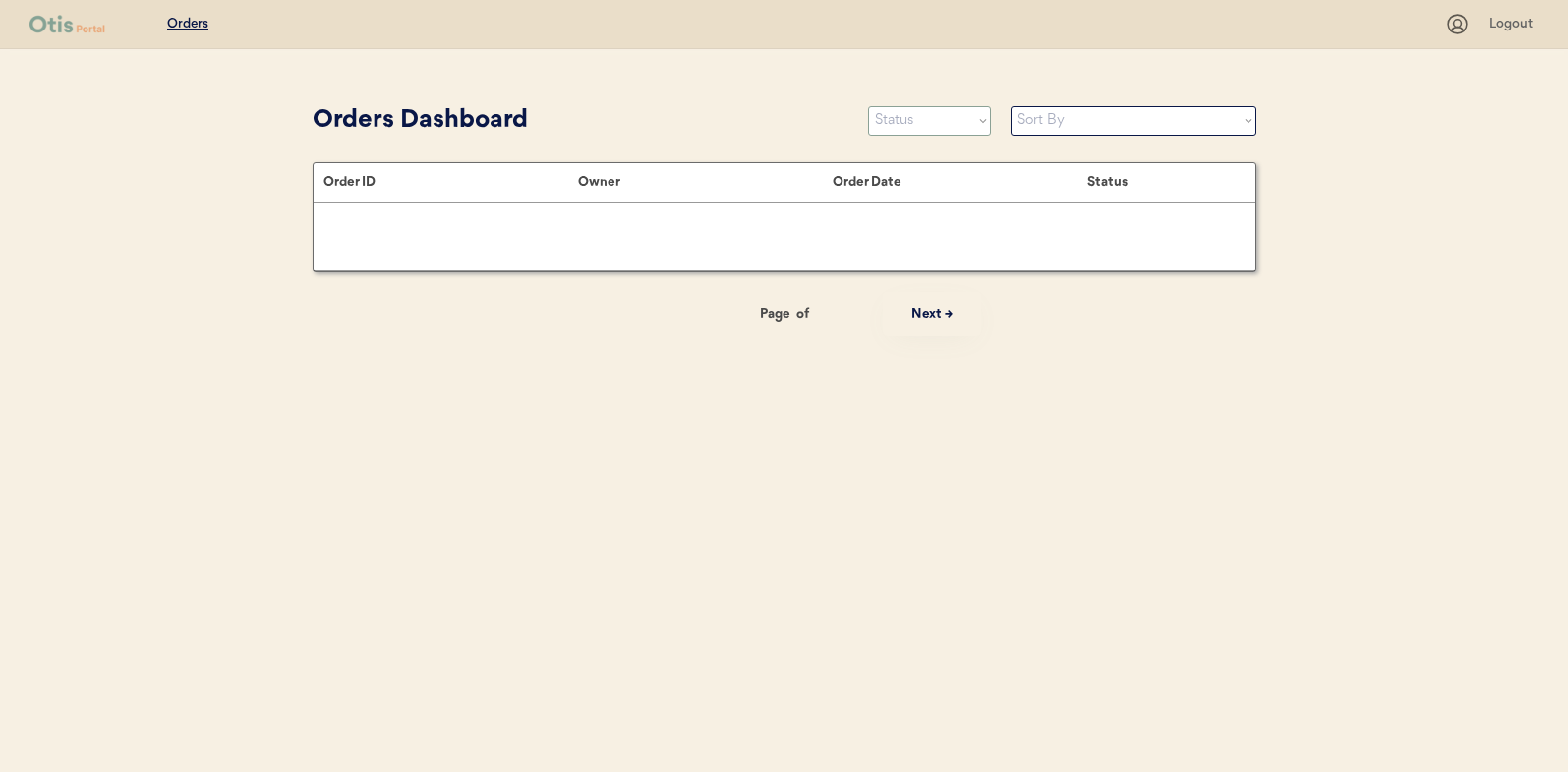 scroll, scrollTop: 0, scrollLeft: 0, axis: both 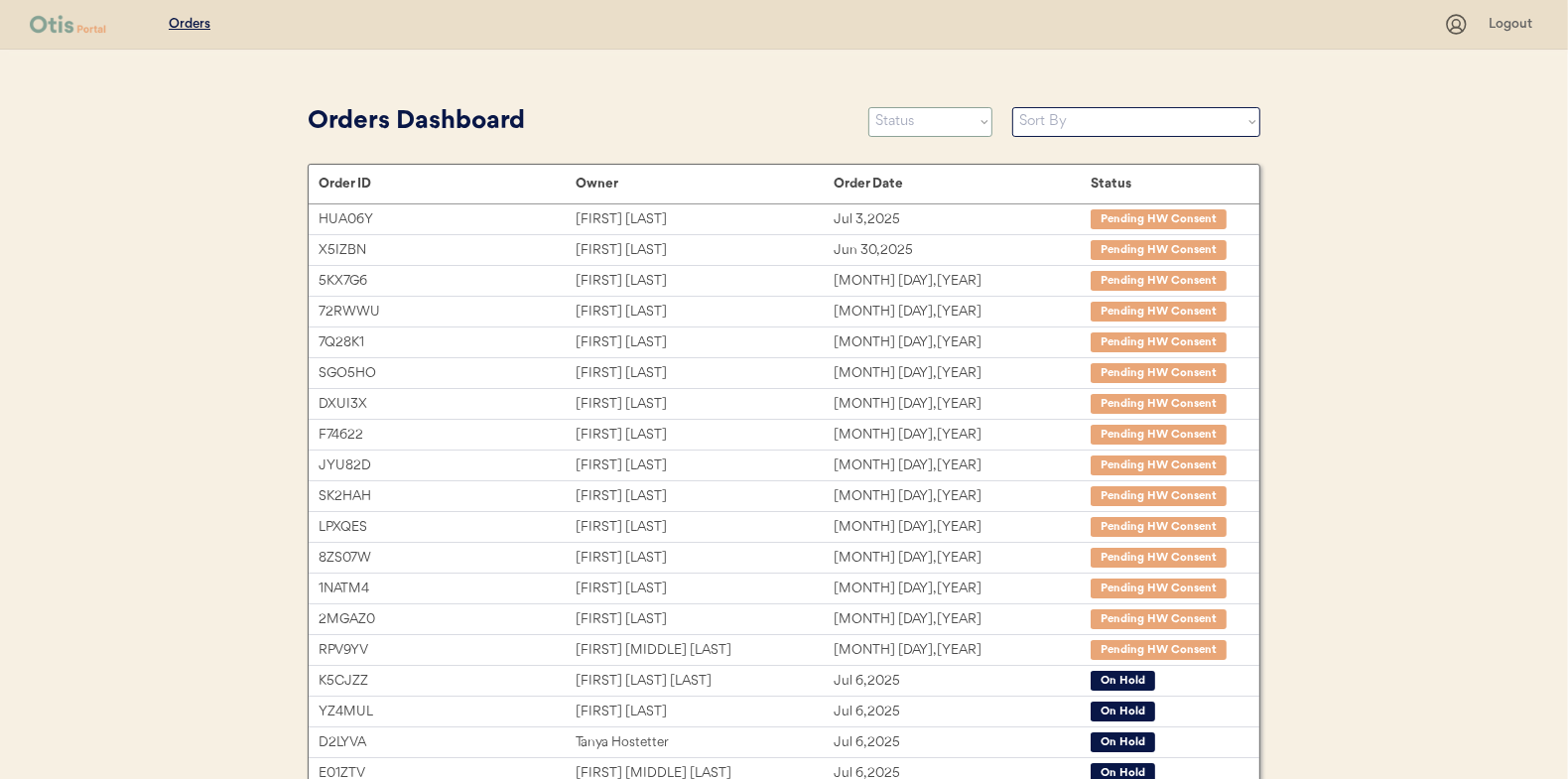 click on "Status On Hold New In Progress Complete Pending HW Consent Cancelled" at bounding box center [930, 122] 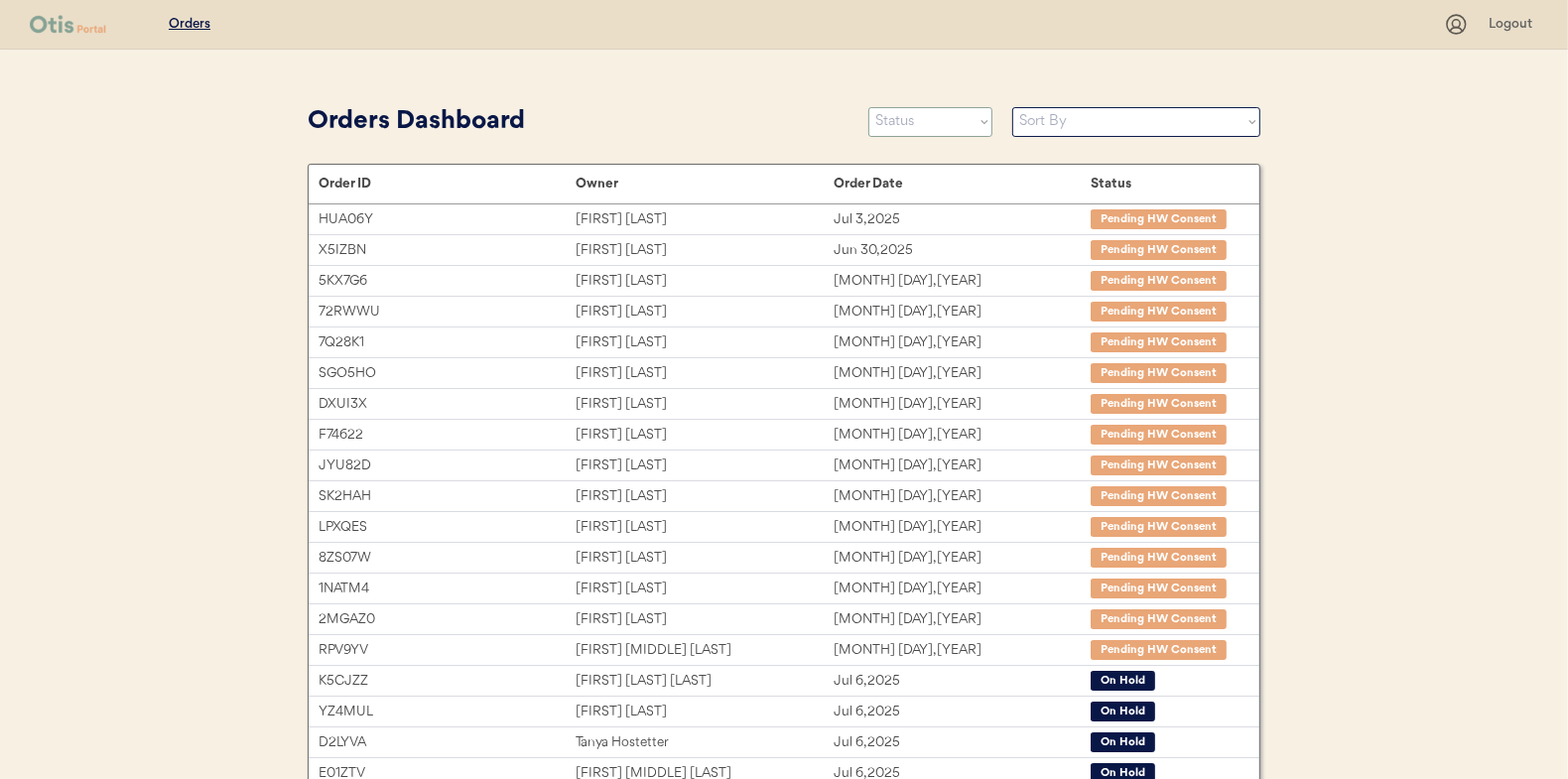 select on ""new"" 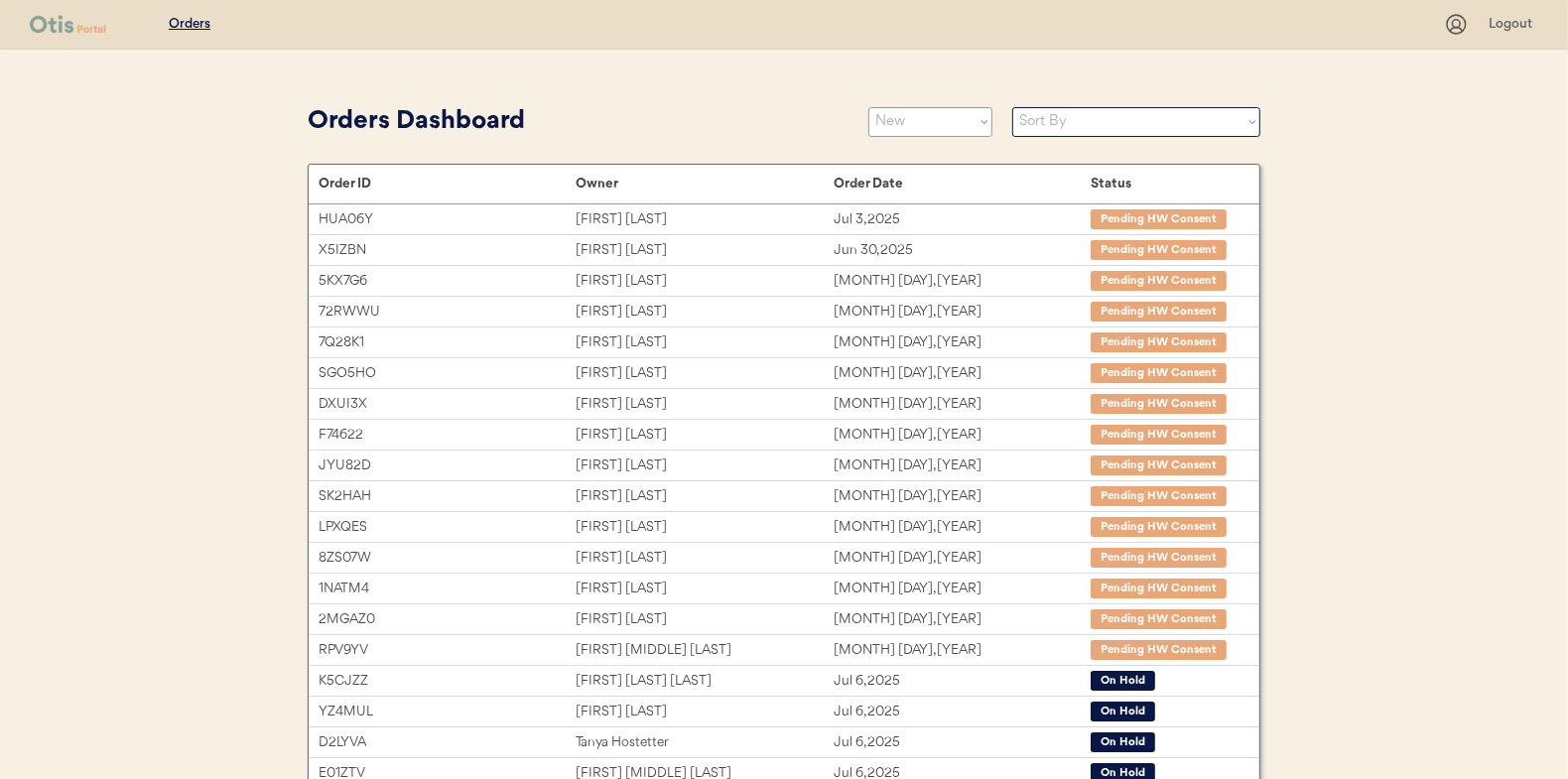 click on "Status On Hold New In Progress Complete Pending HW Consent Cancelled" at bounding box center (930, 122) 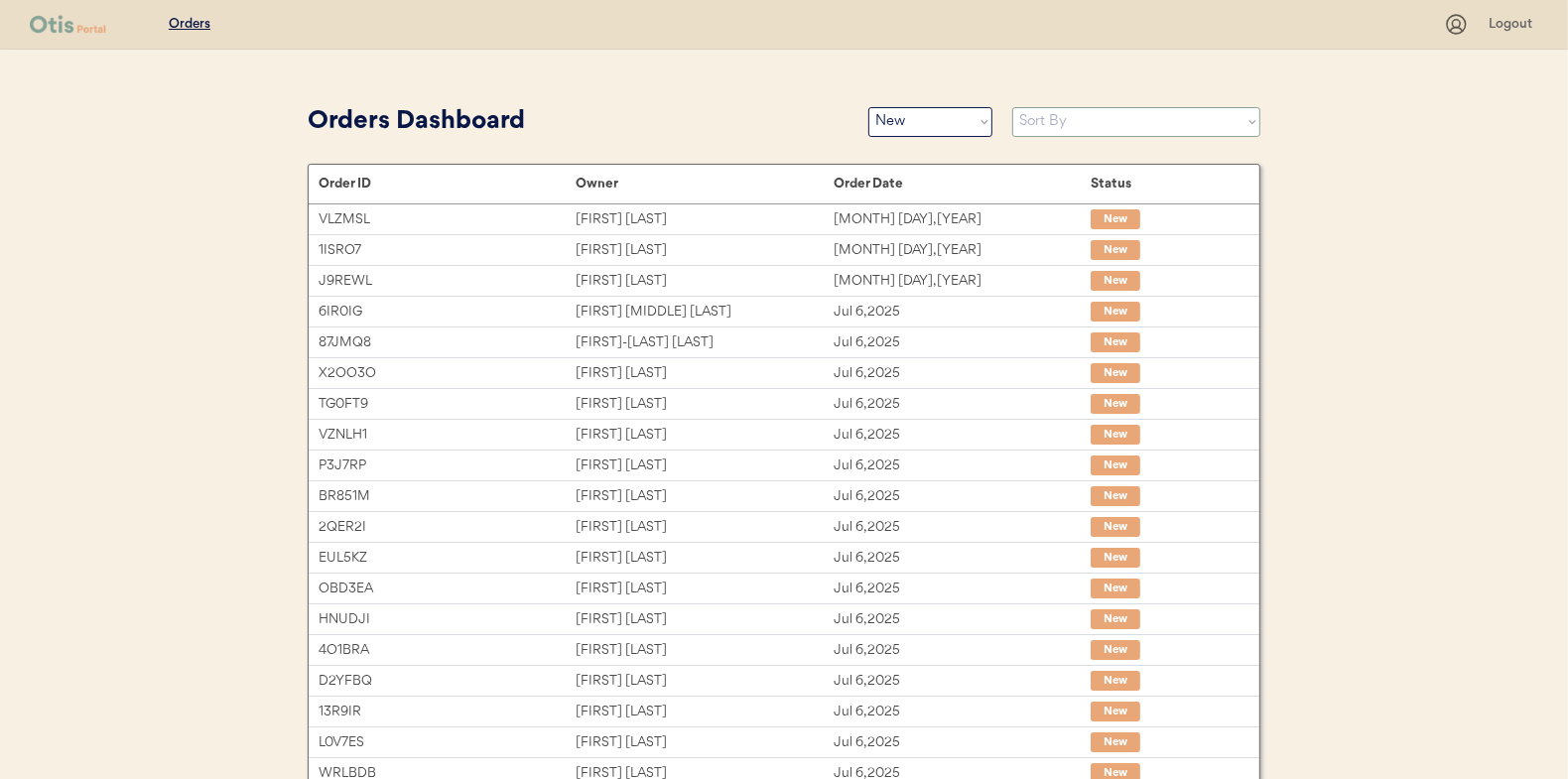drag, startPoint x: 1059, startPoint y: 125, endPoint x: 1046, endPoint y: 129, distance: 13.601471 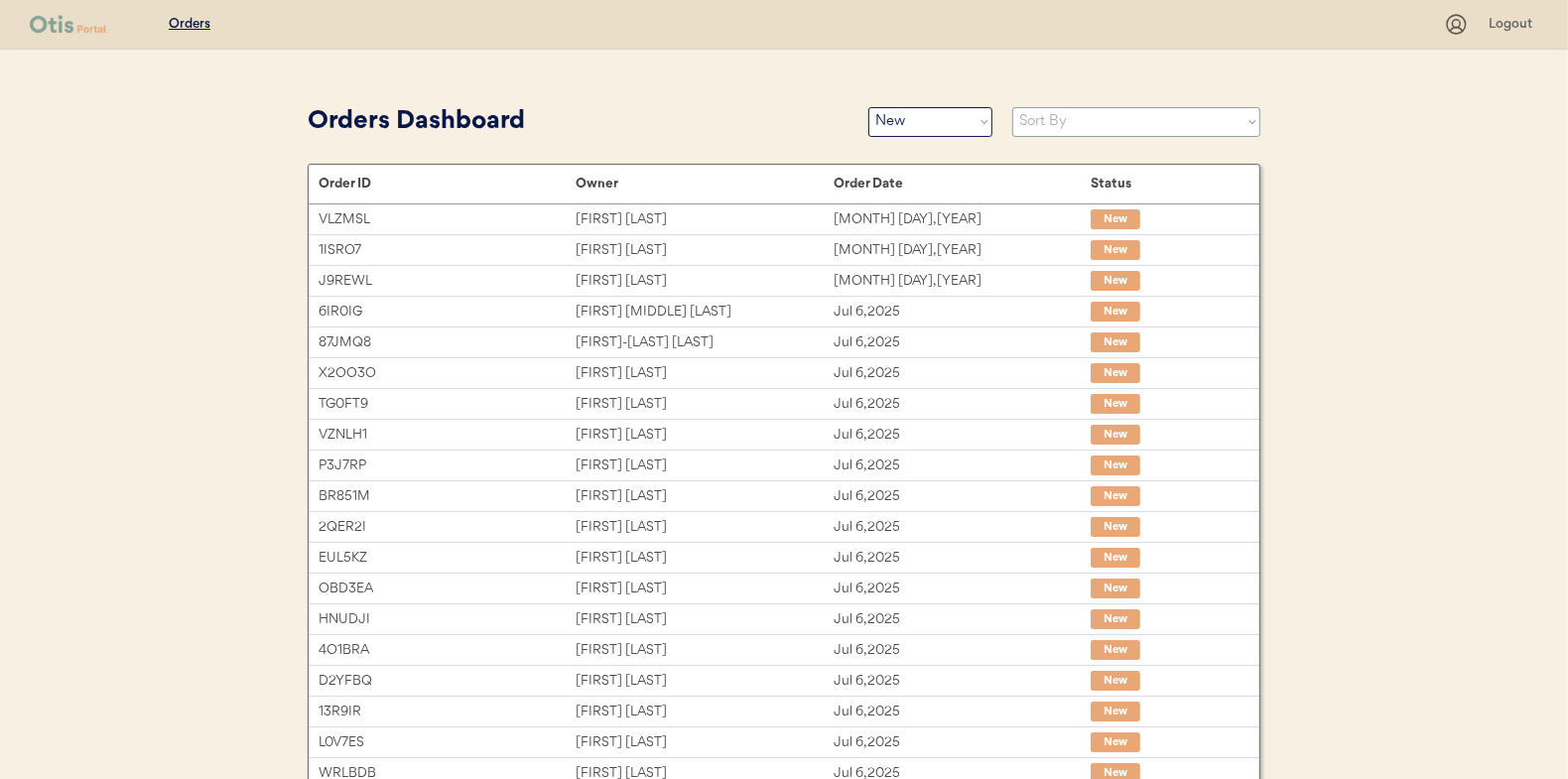 select on ""Order Date (Oldest → Newest)"" 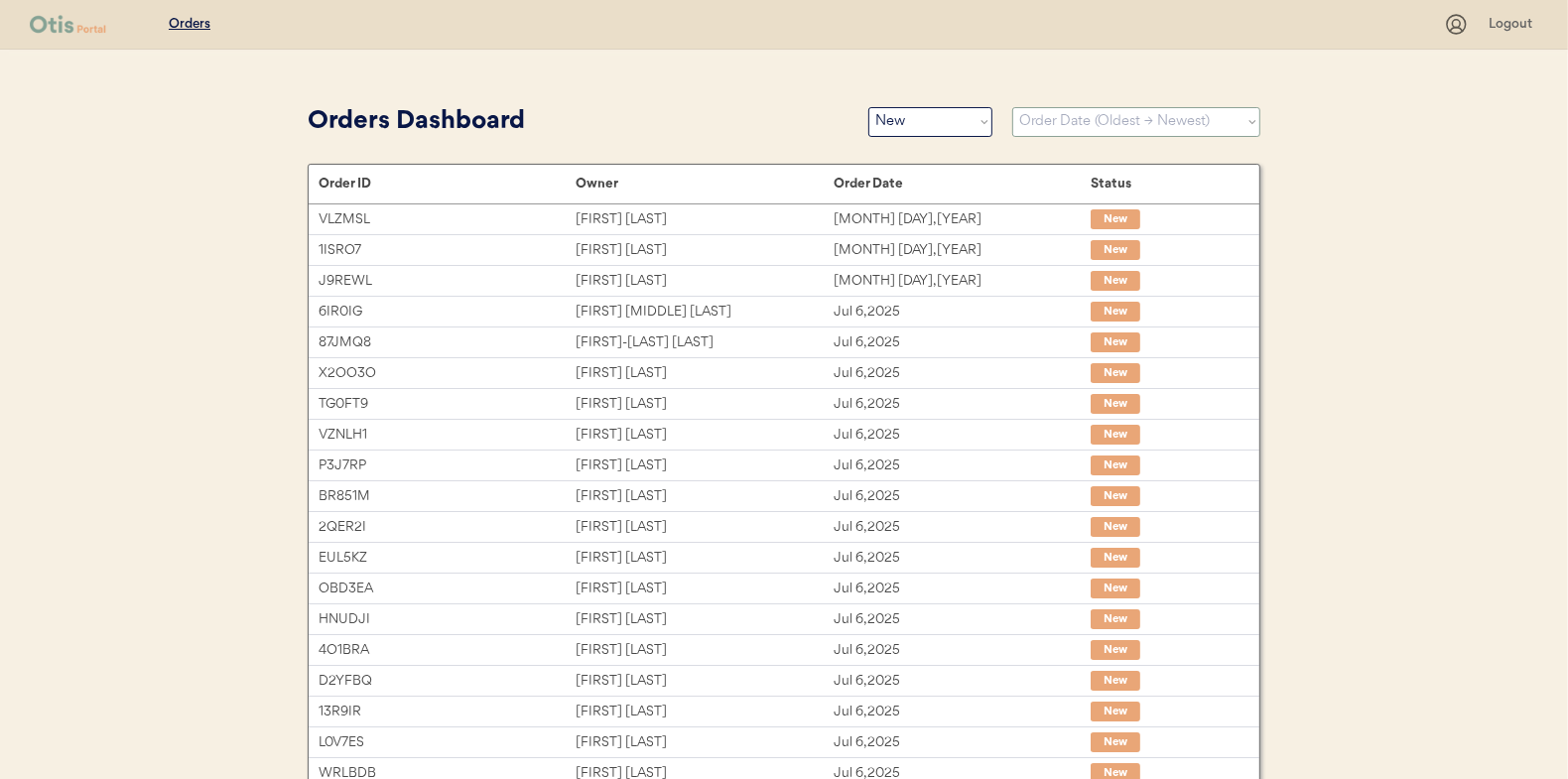 click on "Sort By Order Date (Newest → Oldest) Order Date (Oldest → Newest)" at bounding box center [1136, 122] 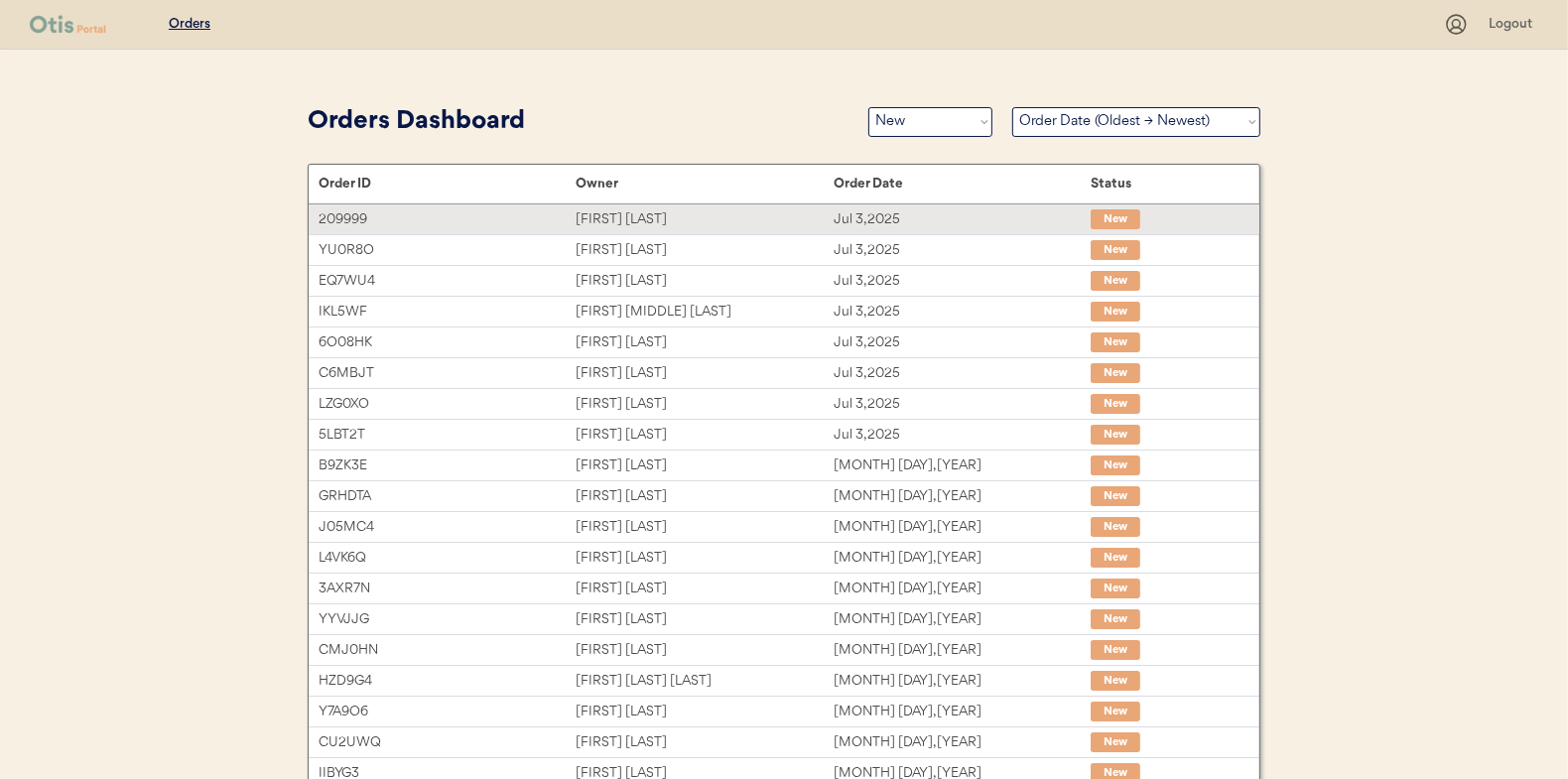 click on "Roxanne Mills" at bounding box center [704, 219] 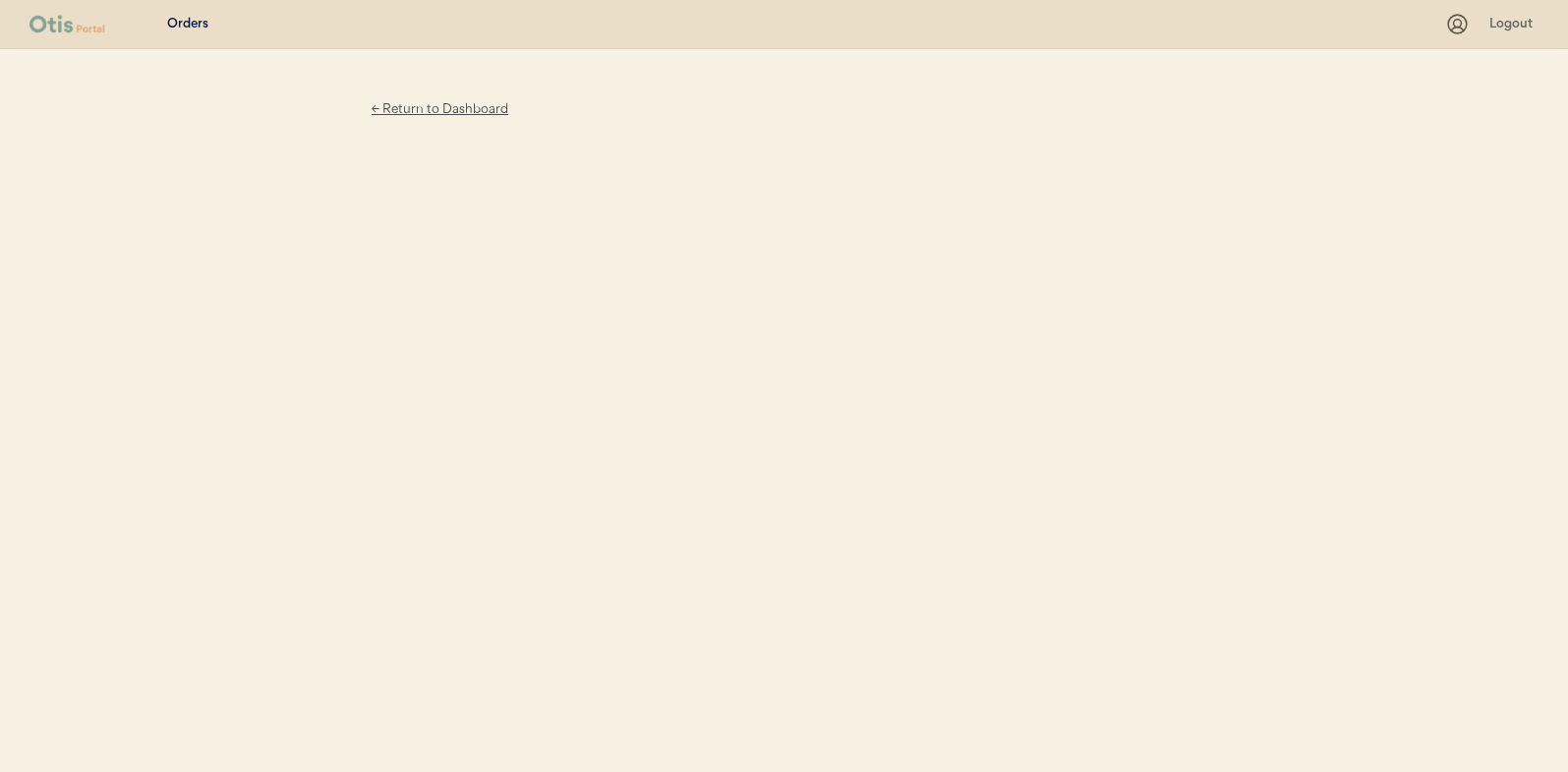 scroll, scrollTop: 0, scrollLeft: 0, axis: both 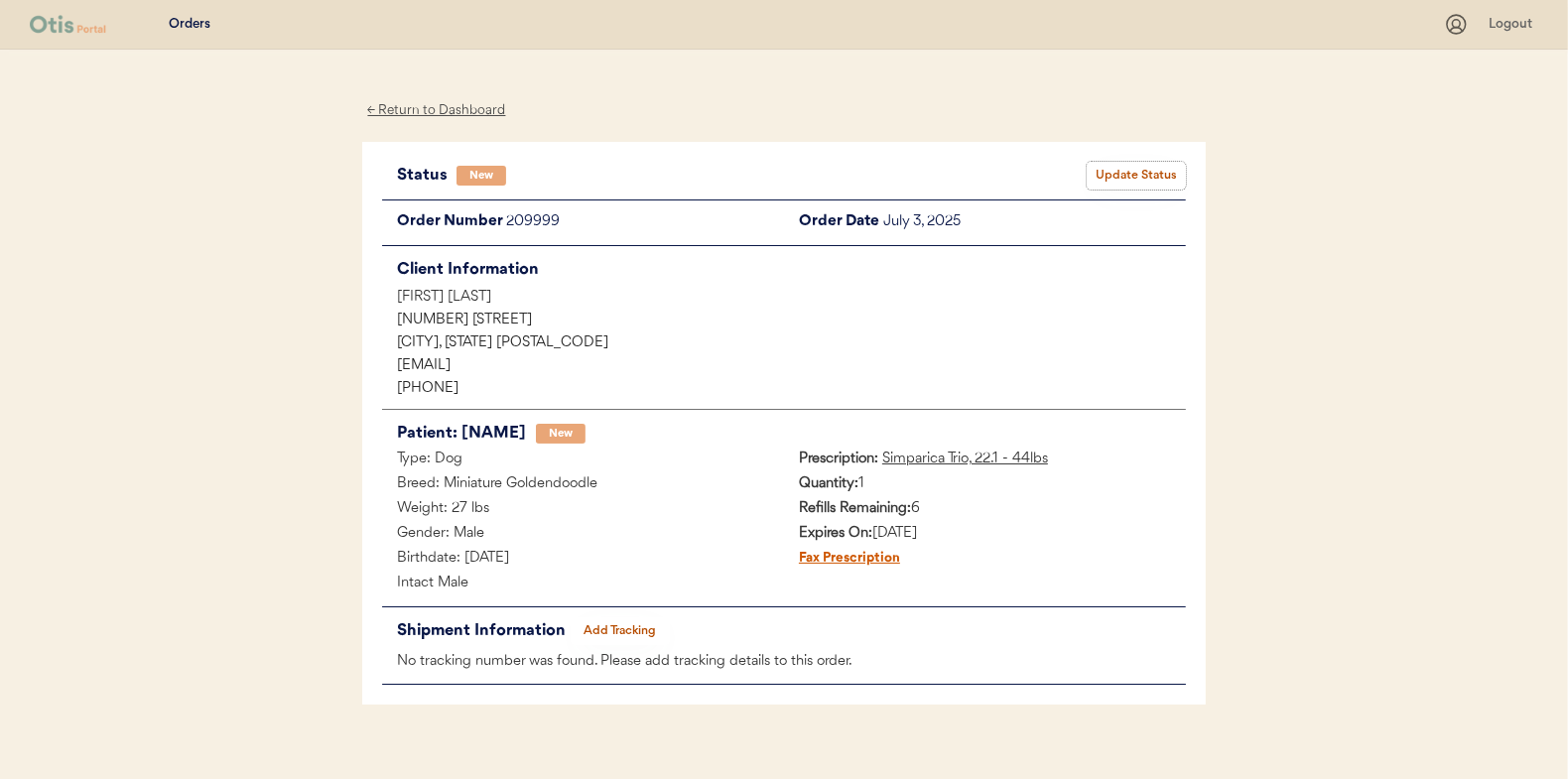 click on "Update Status" at bounding box center (1136, 176) 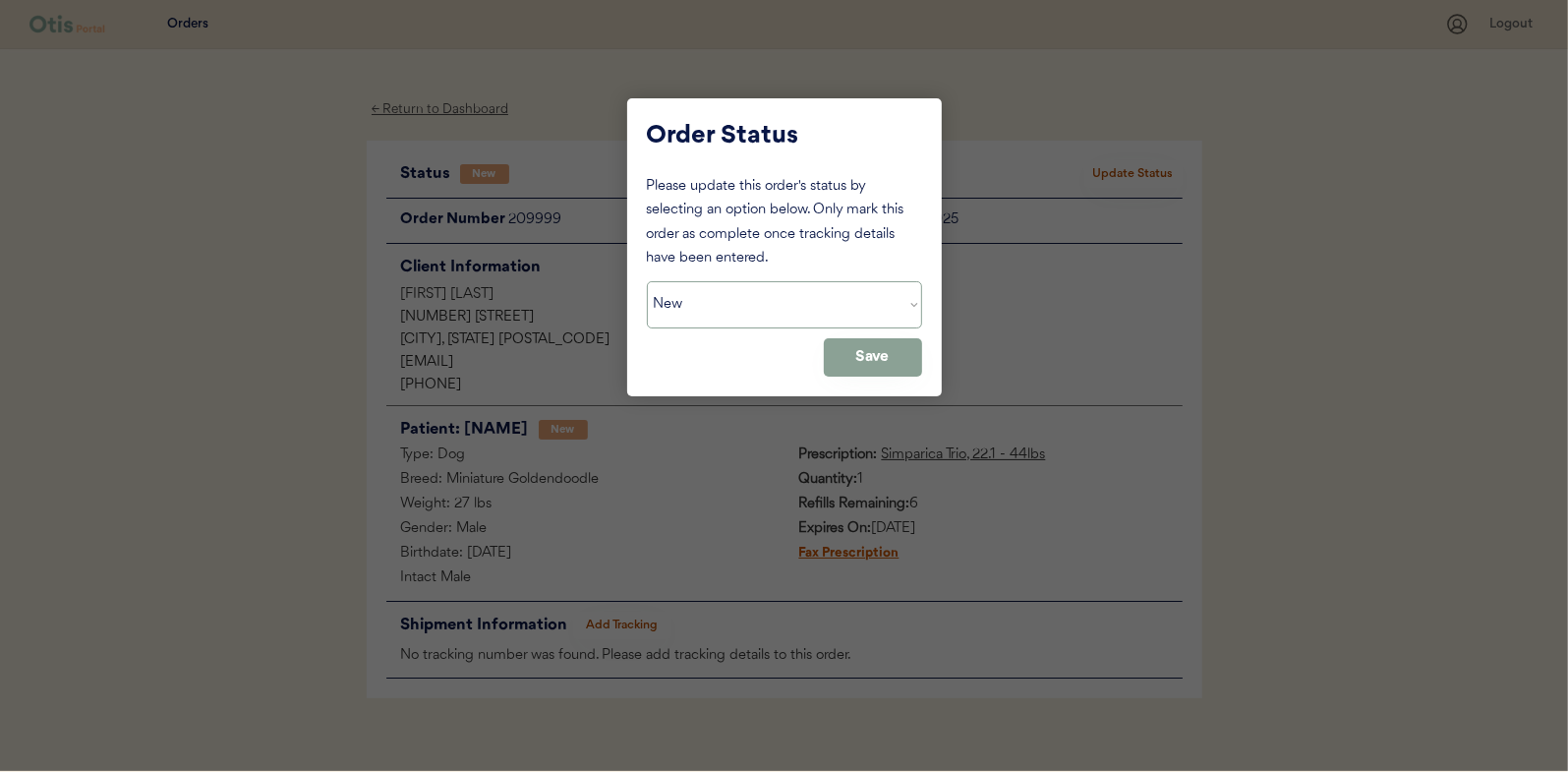 click on "Status On Hold New In Progress Complete Pending HW Consent Cancelled" at bounding box center (784, 305) 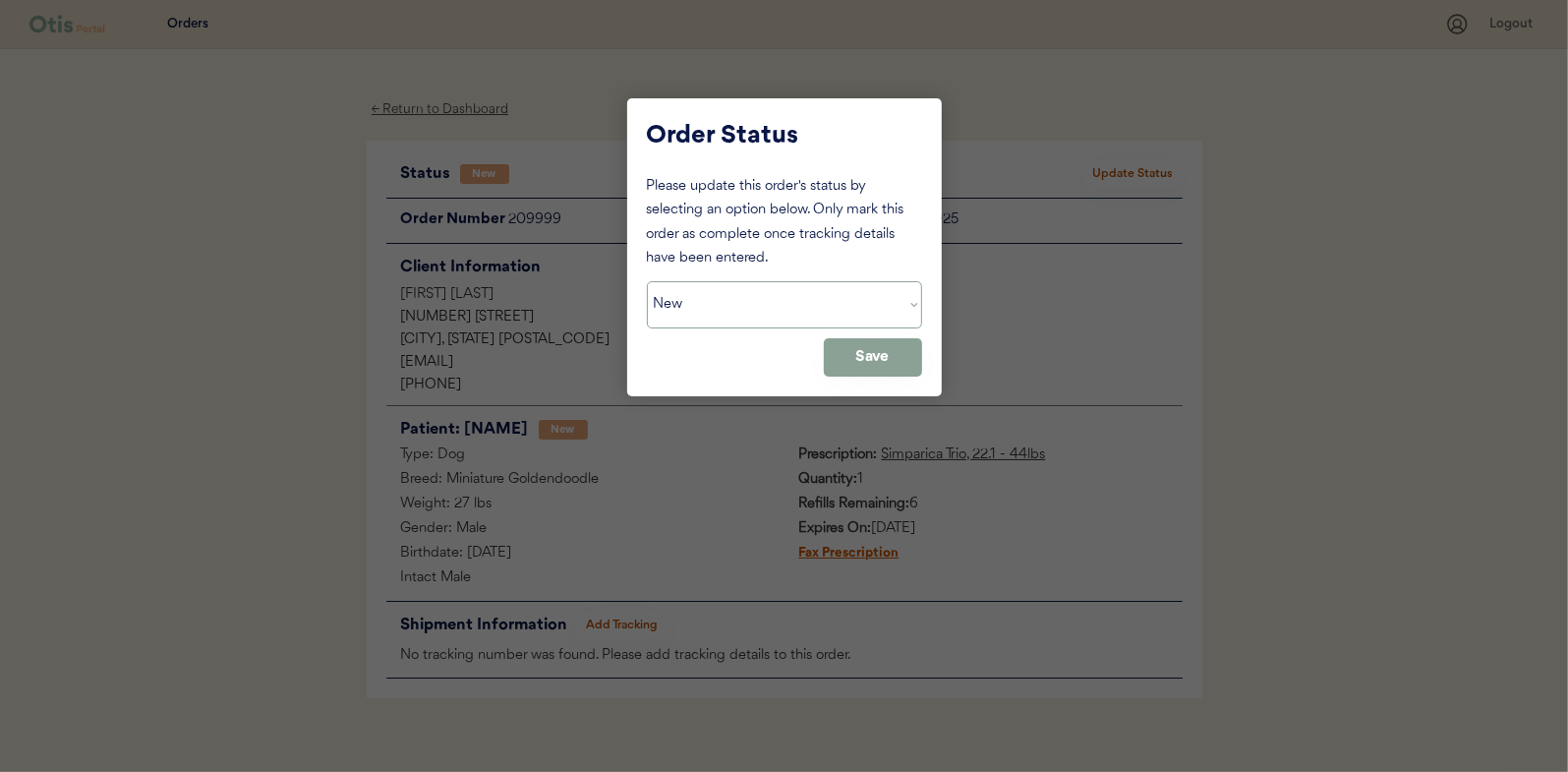 select on ""in_progress"" 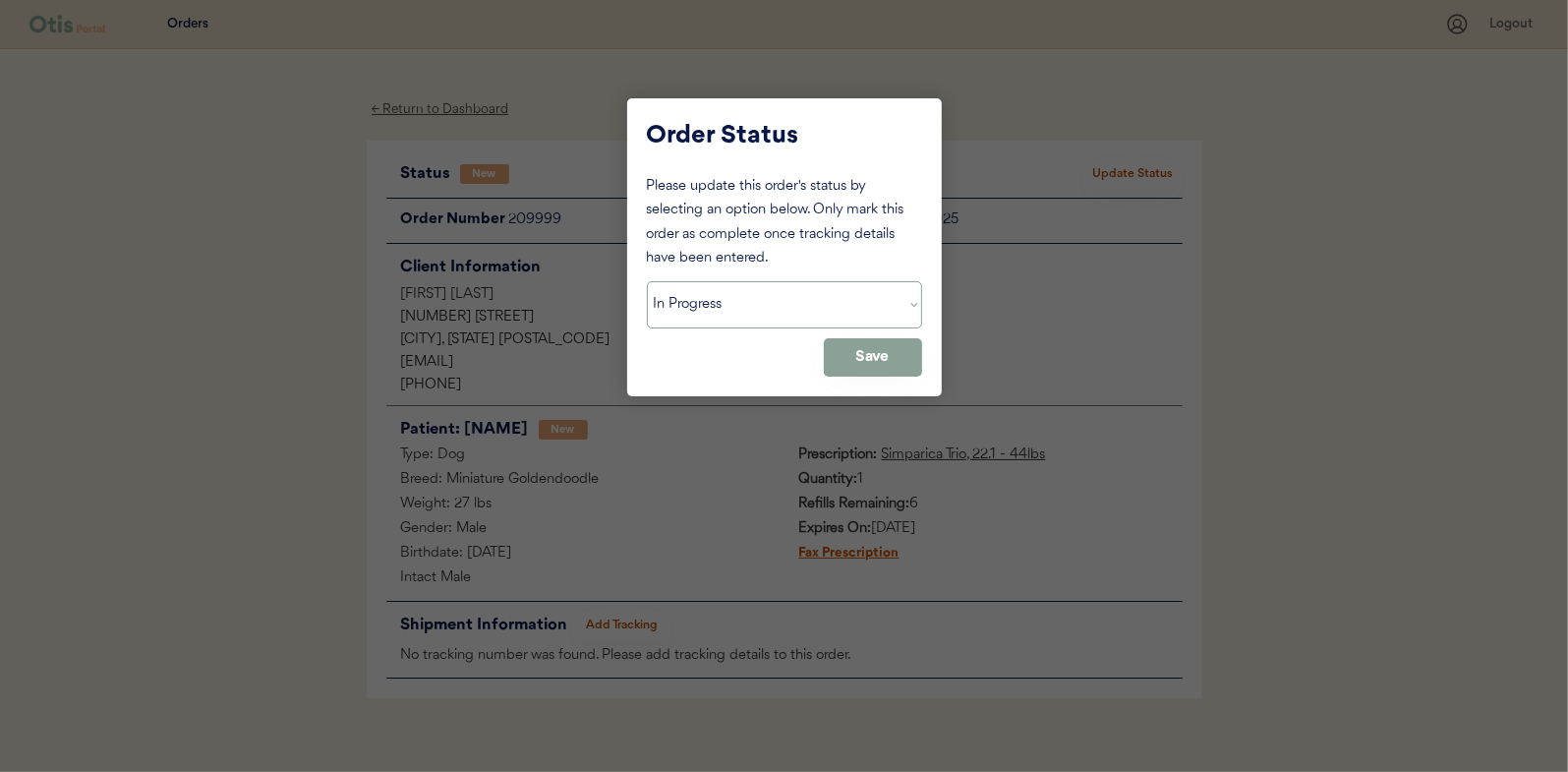click on "Status On Hold New In Progress Complete Pending HW Consent Cancelled" at bounding box center [784, 305] 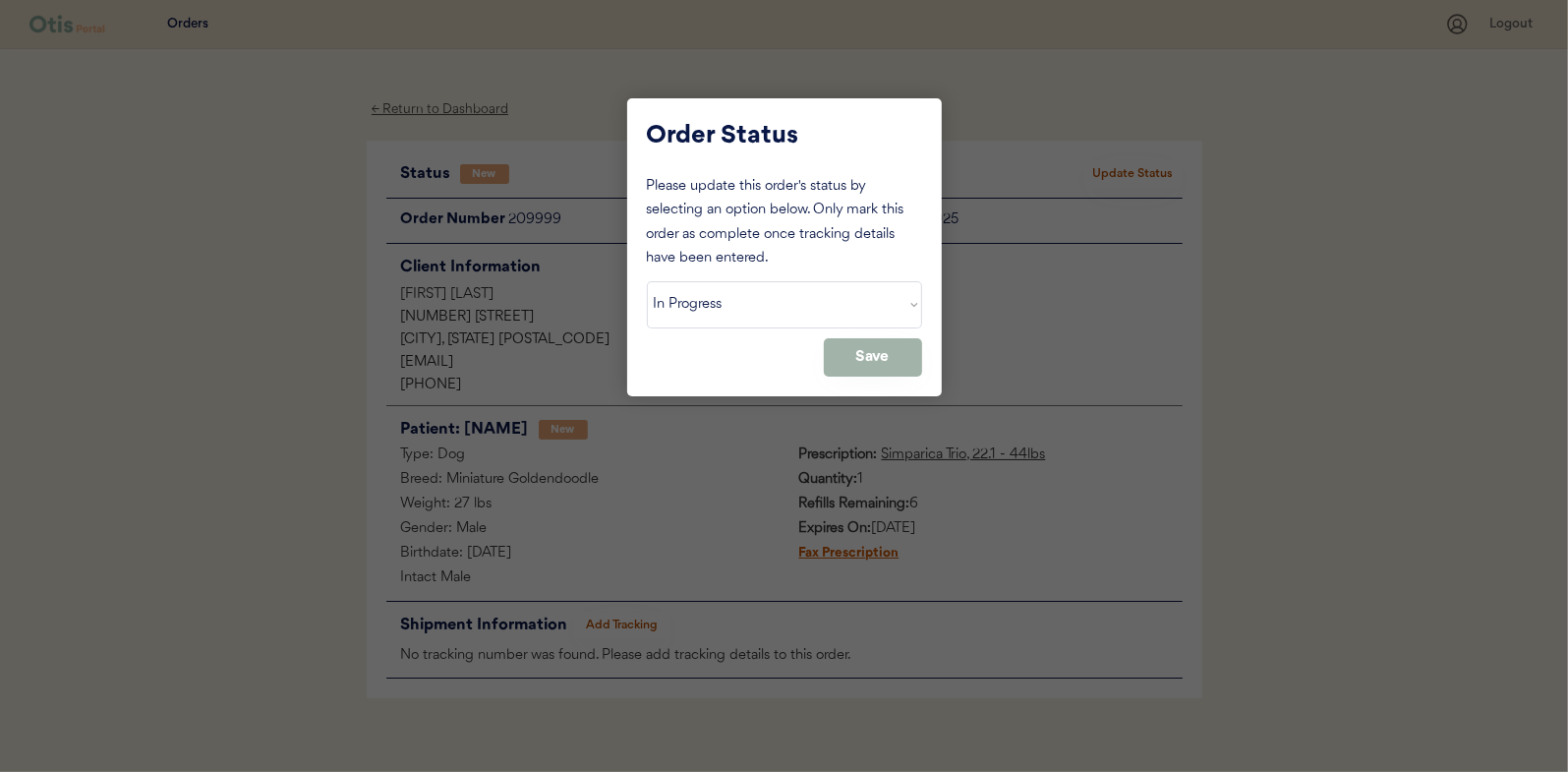 click on "Save" at bounding box center [873, 357] 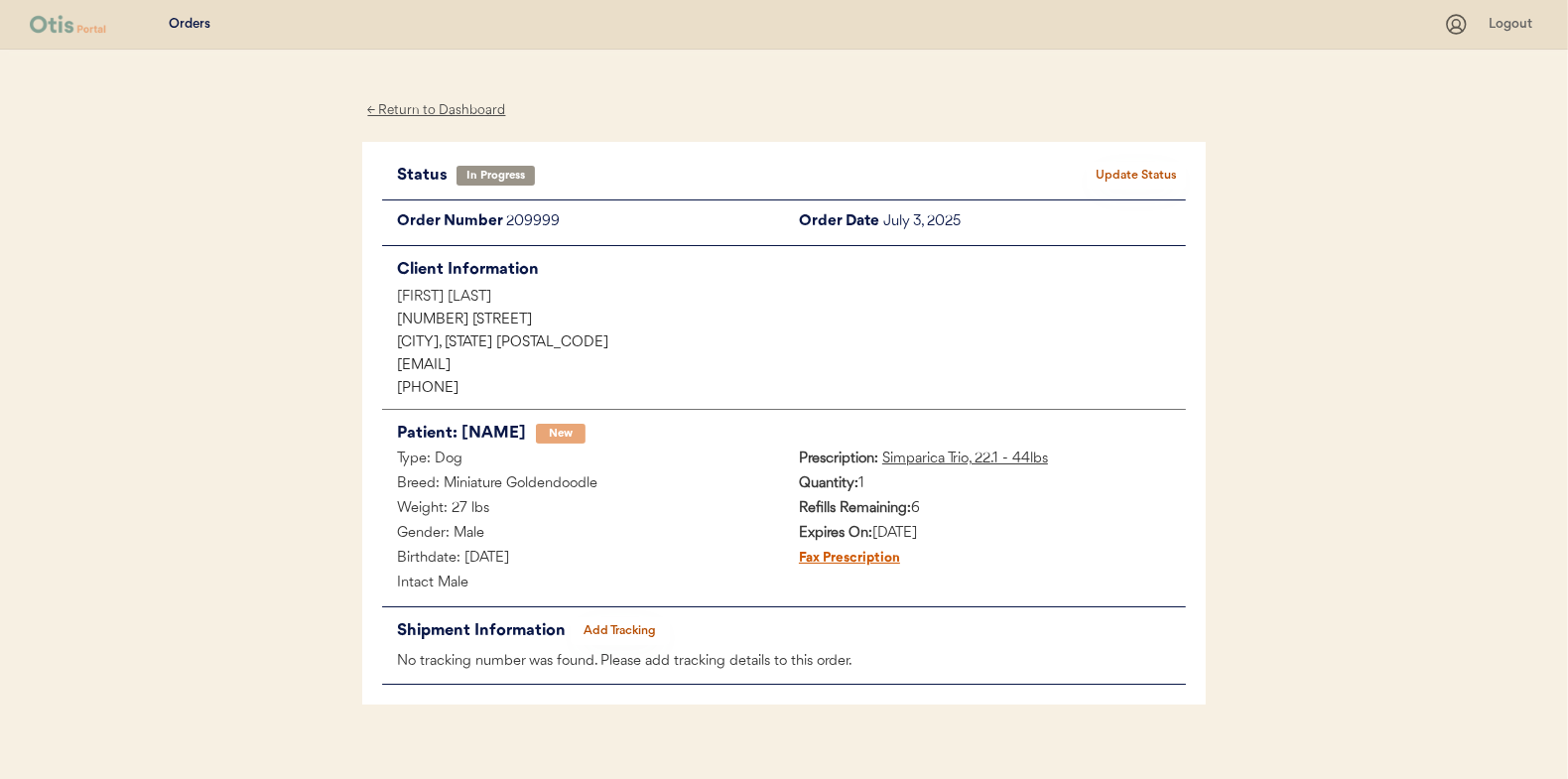 click on "← Return to Dashboard" at bounding box center [437, 110] 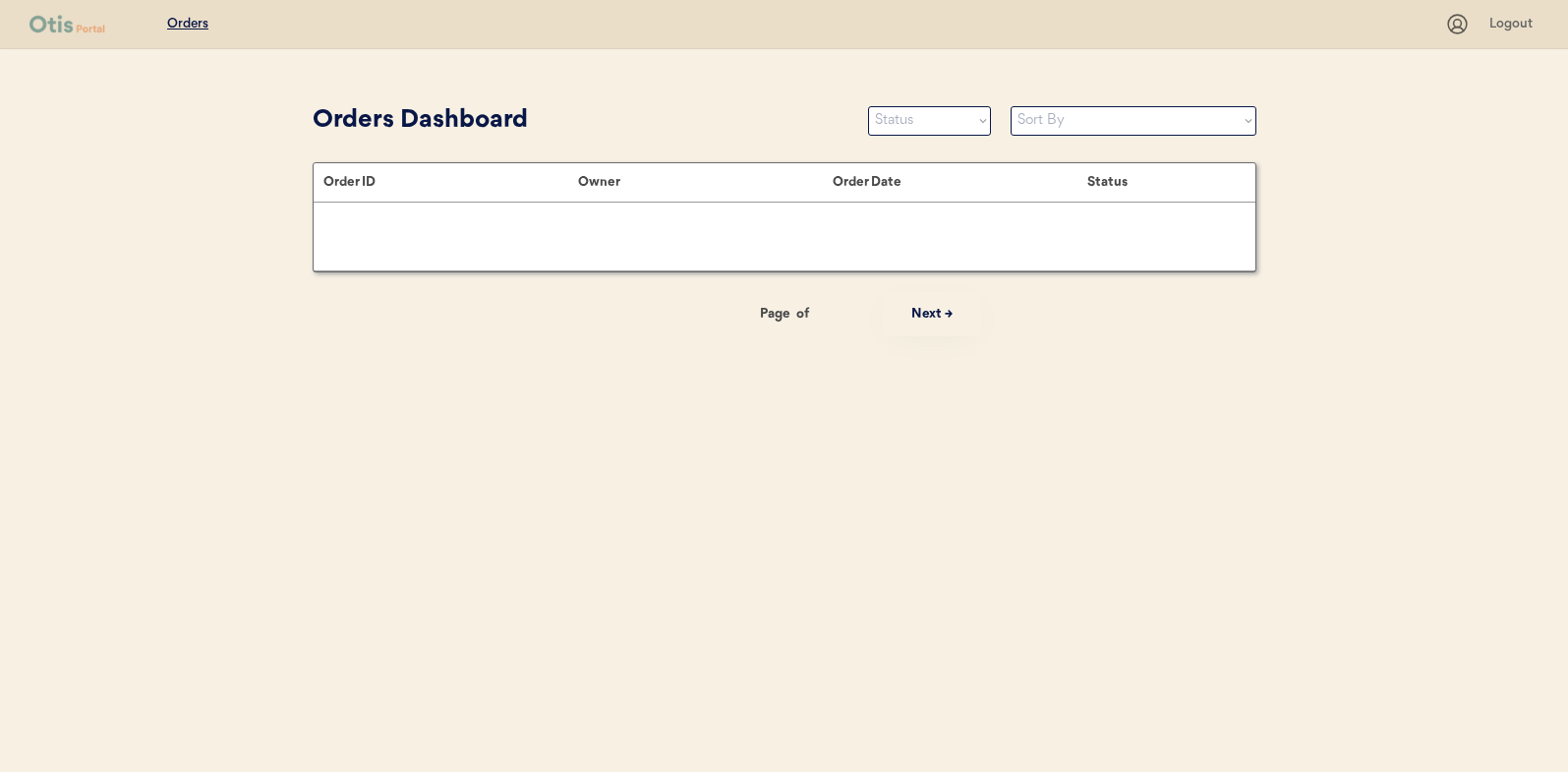 scroll, scrollTop: 0, scrollLeft: 0, axis: both 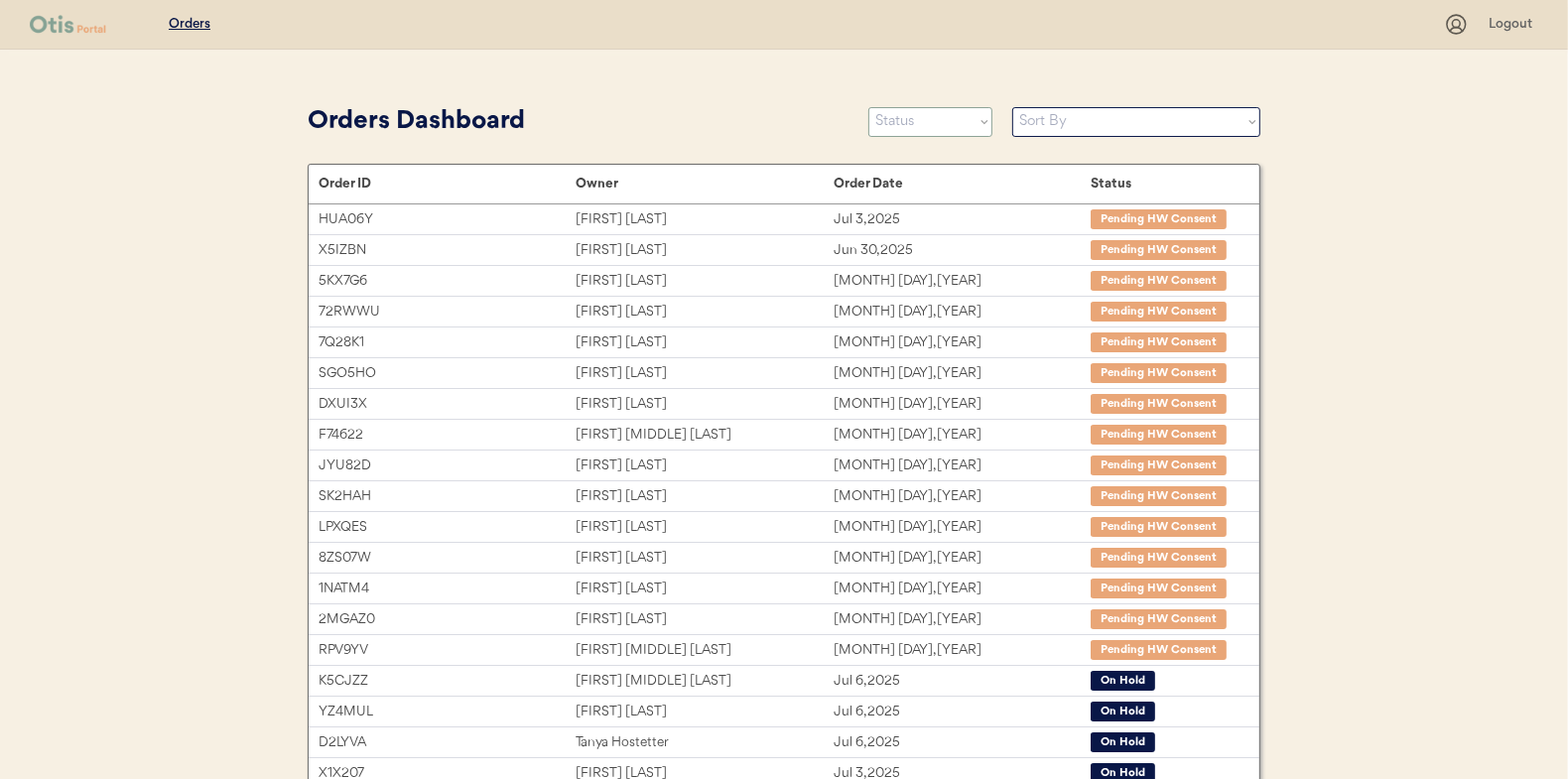 click on "Status On Hold New In Progress Complete Pending HW Consent Cancelled" at bounding box center (930, 122) 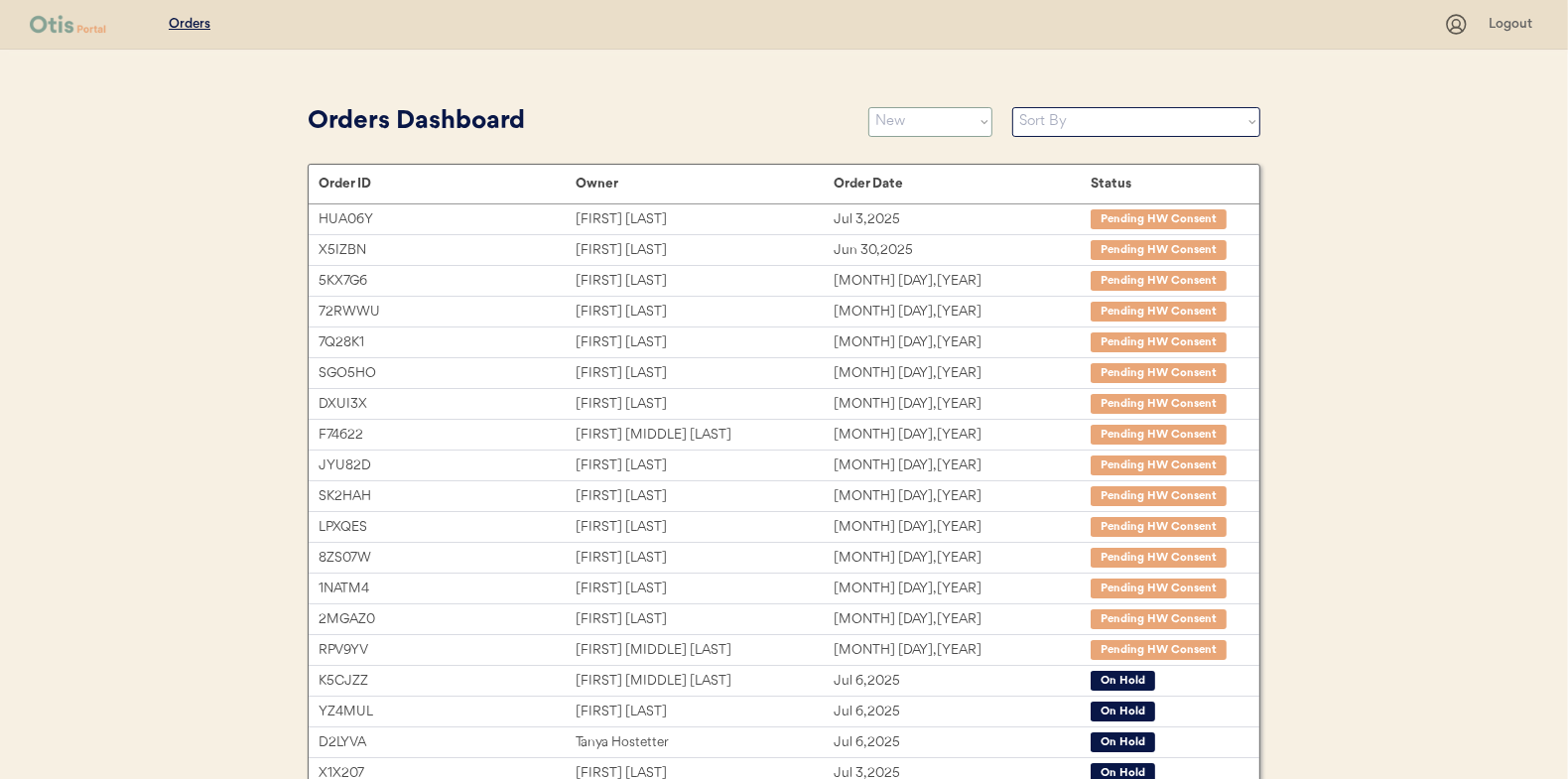 click on "Status On Hold New In Progress Complete Pending HW Consent Cancelled" at bounding box center [930, 122] 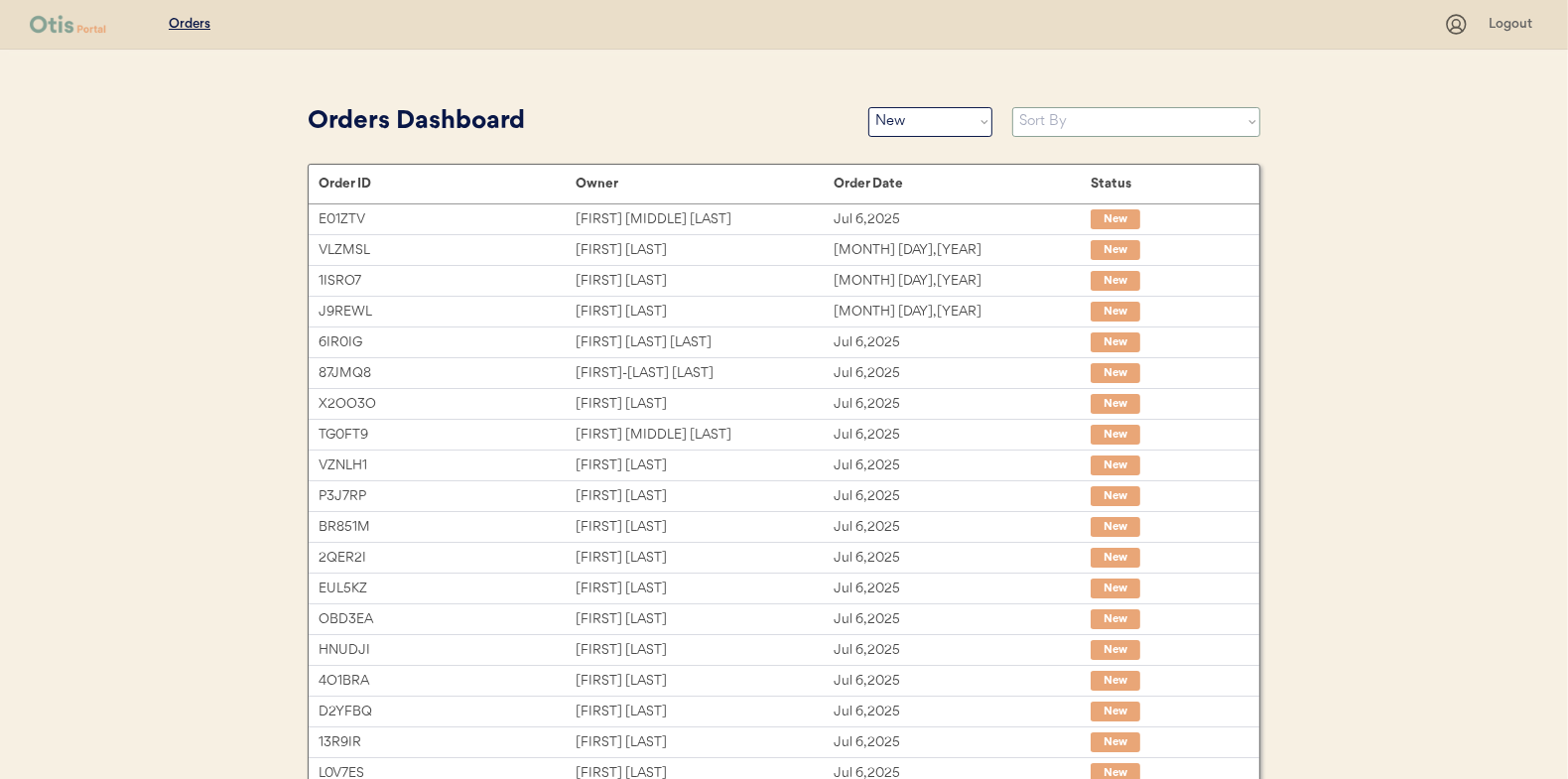 click on "Sort By Order Date (Newest → Oldest) Order Date (Oldest → Newest)" at bounding box center (1136, 122) 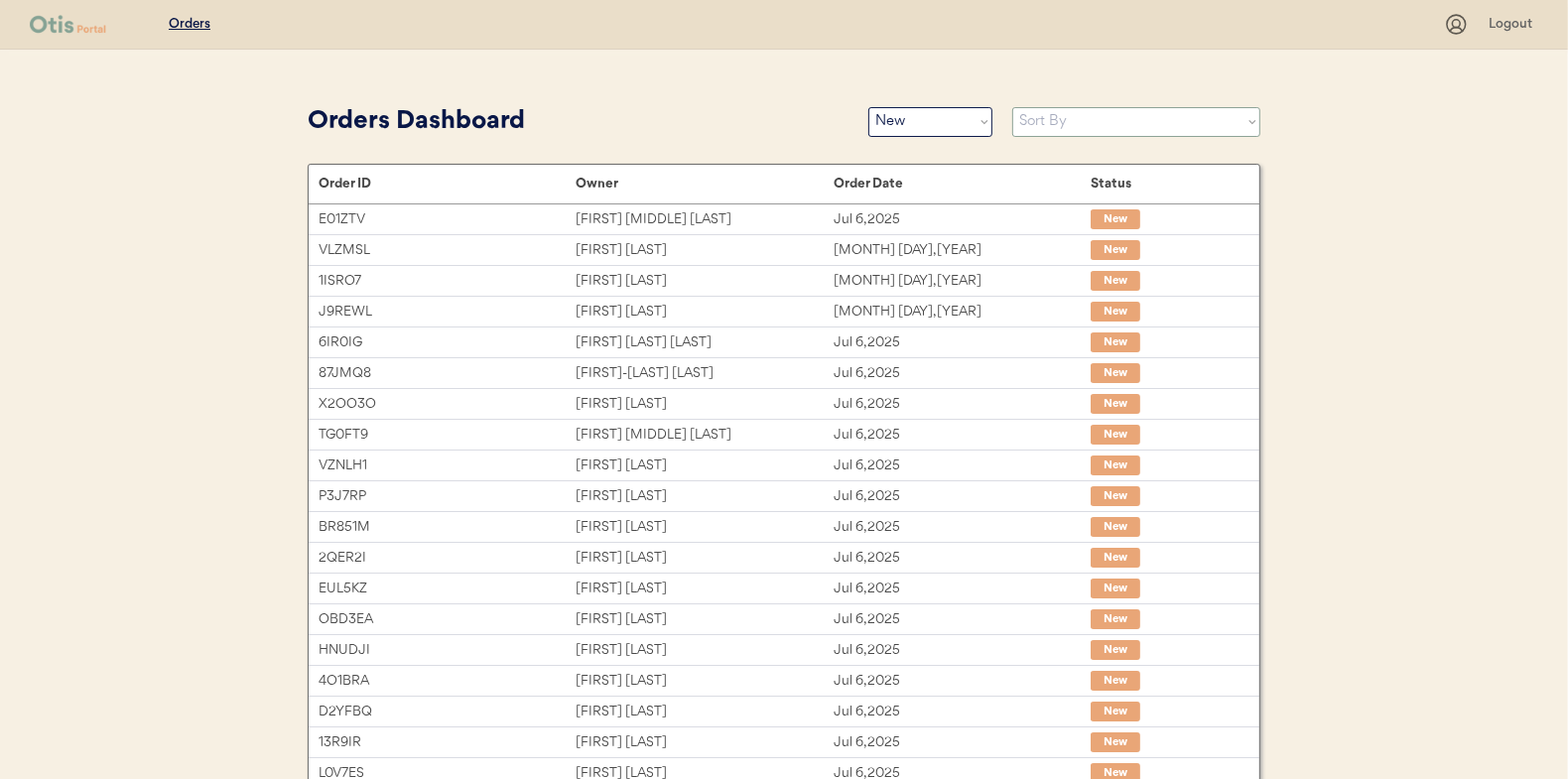 select on ""Order Date (Oldest → Newest)"" 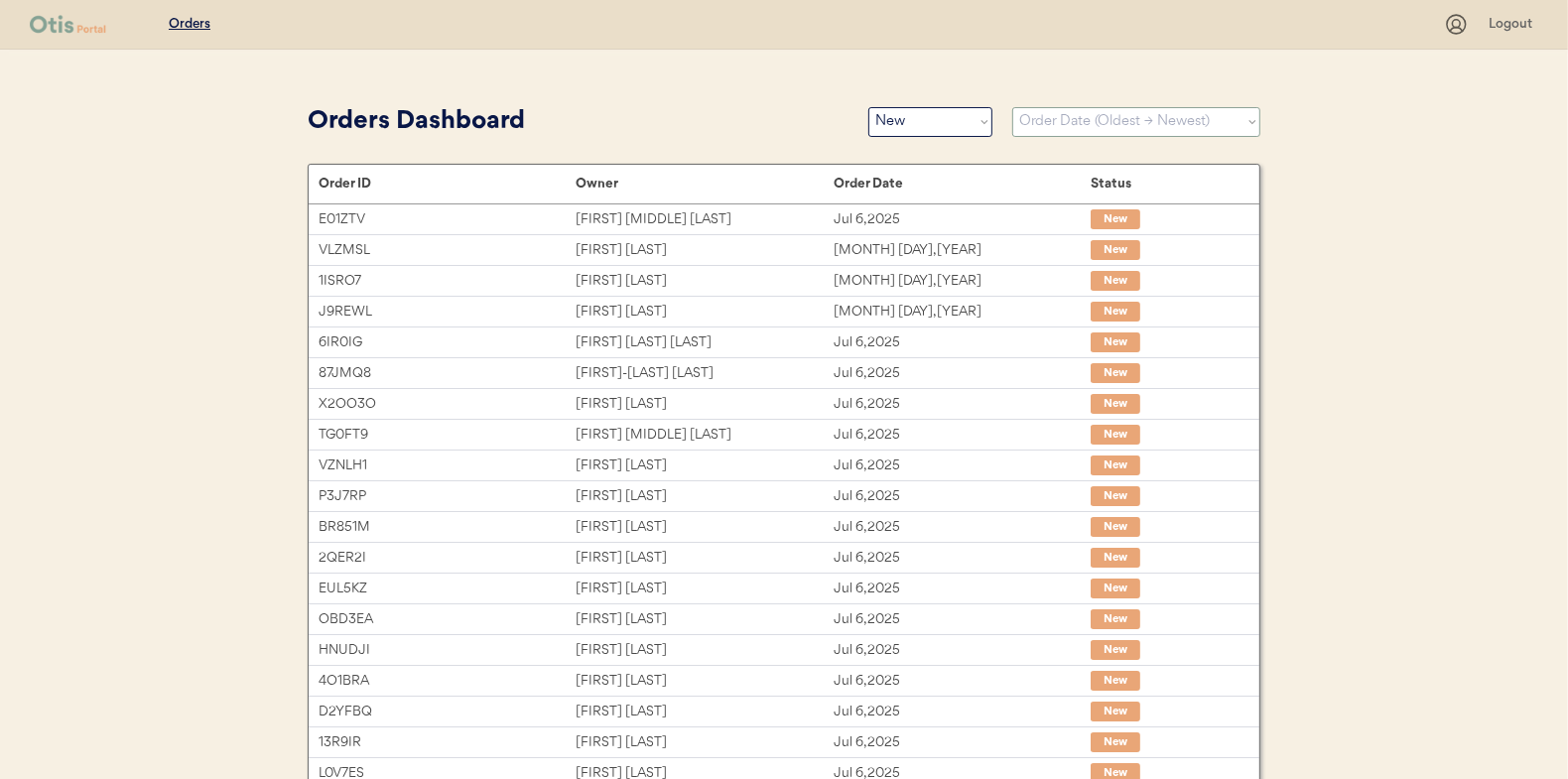 click on "Sort By Order Date (Newest → Oldest) Order Date (Oldest → Newest)" at bounding box center (1136, 122) 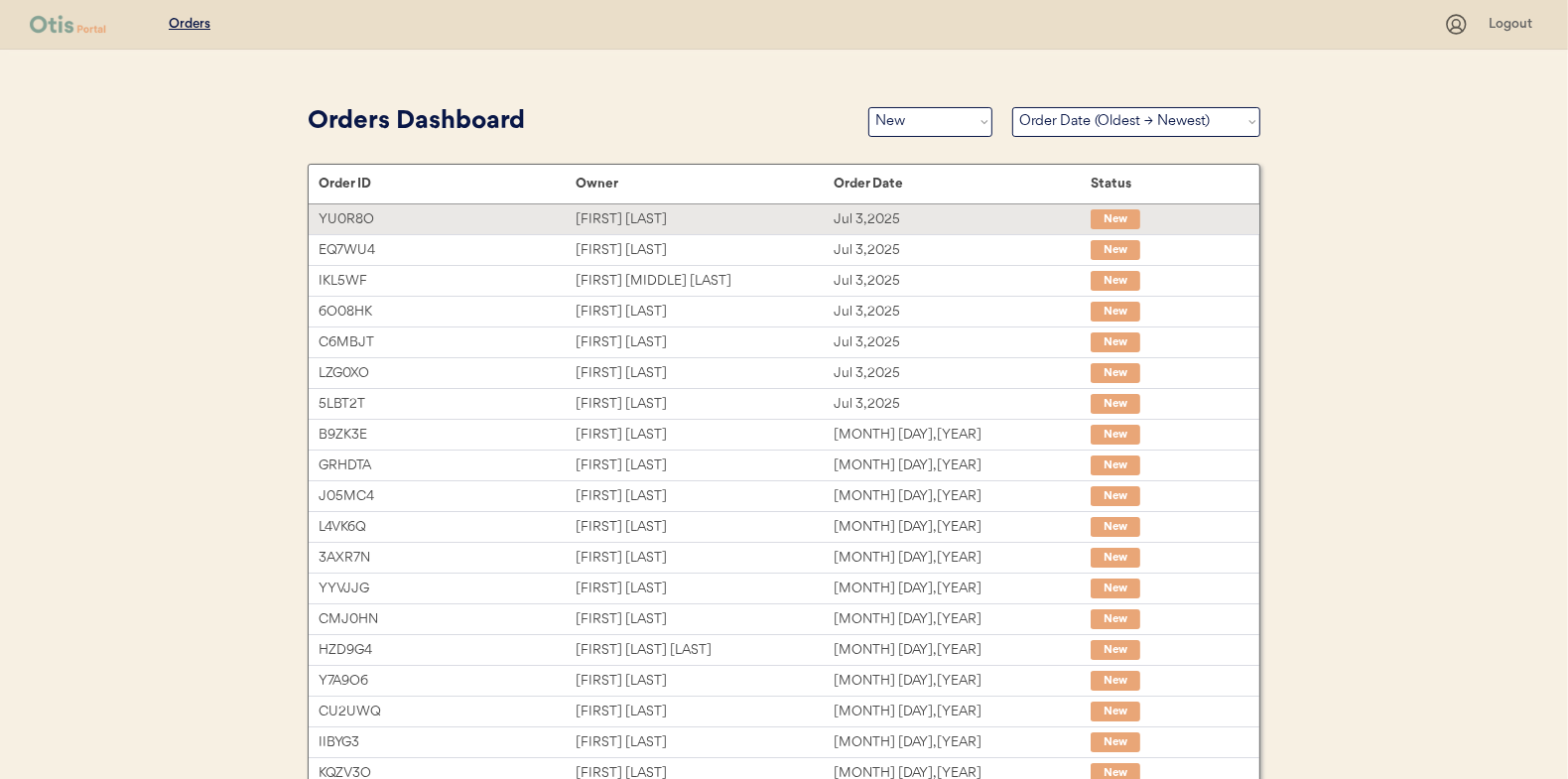 click on "Kendra Hunter" at bounding box center (704, 219) 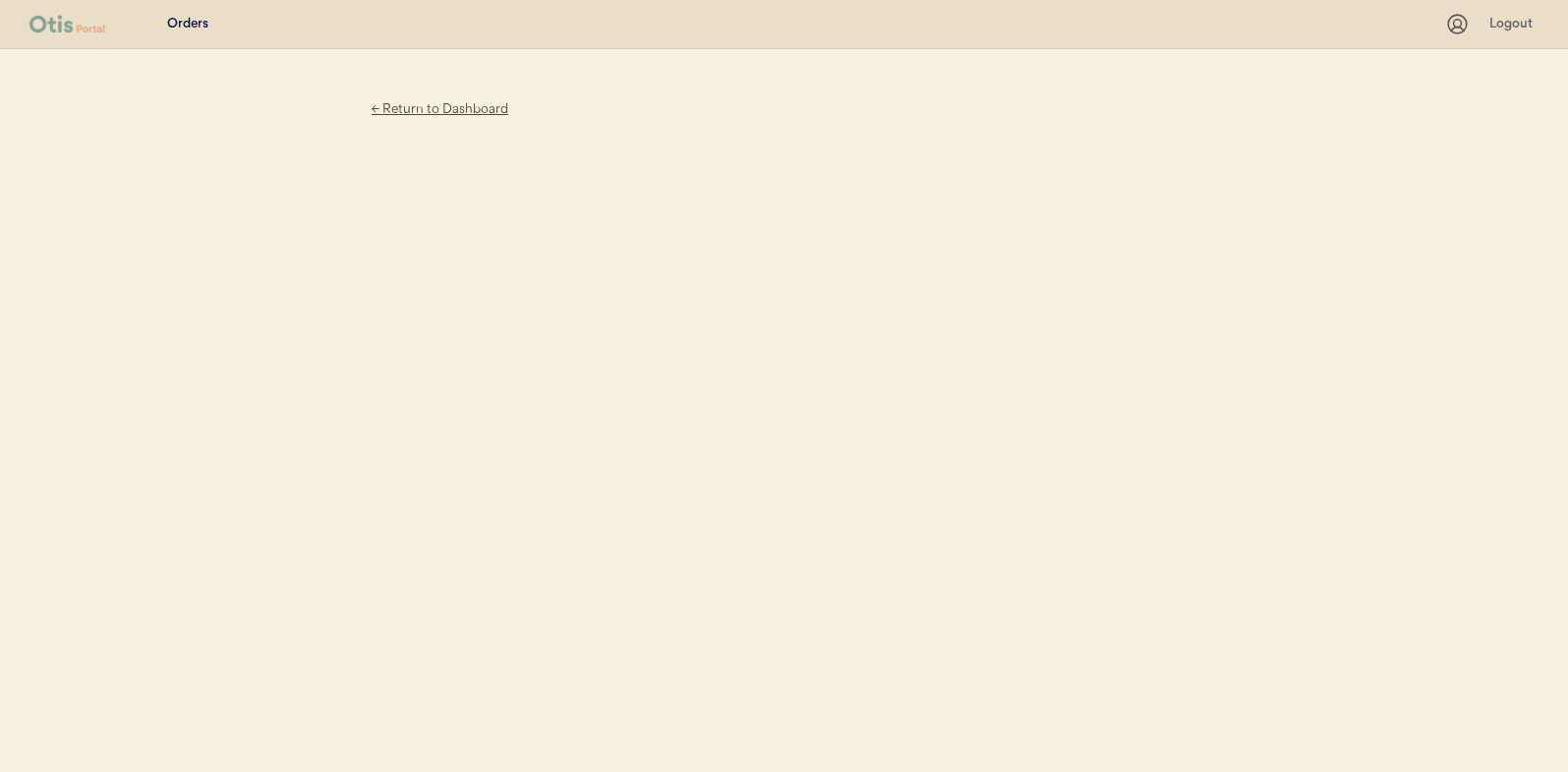 scroll, scrollTop: 0, scrollLeft: 0, axis: both 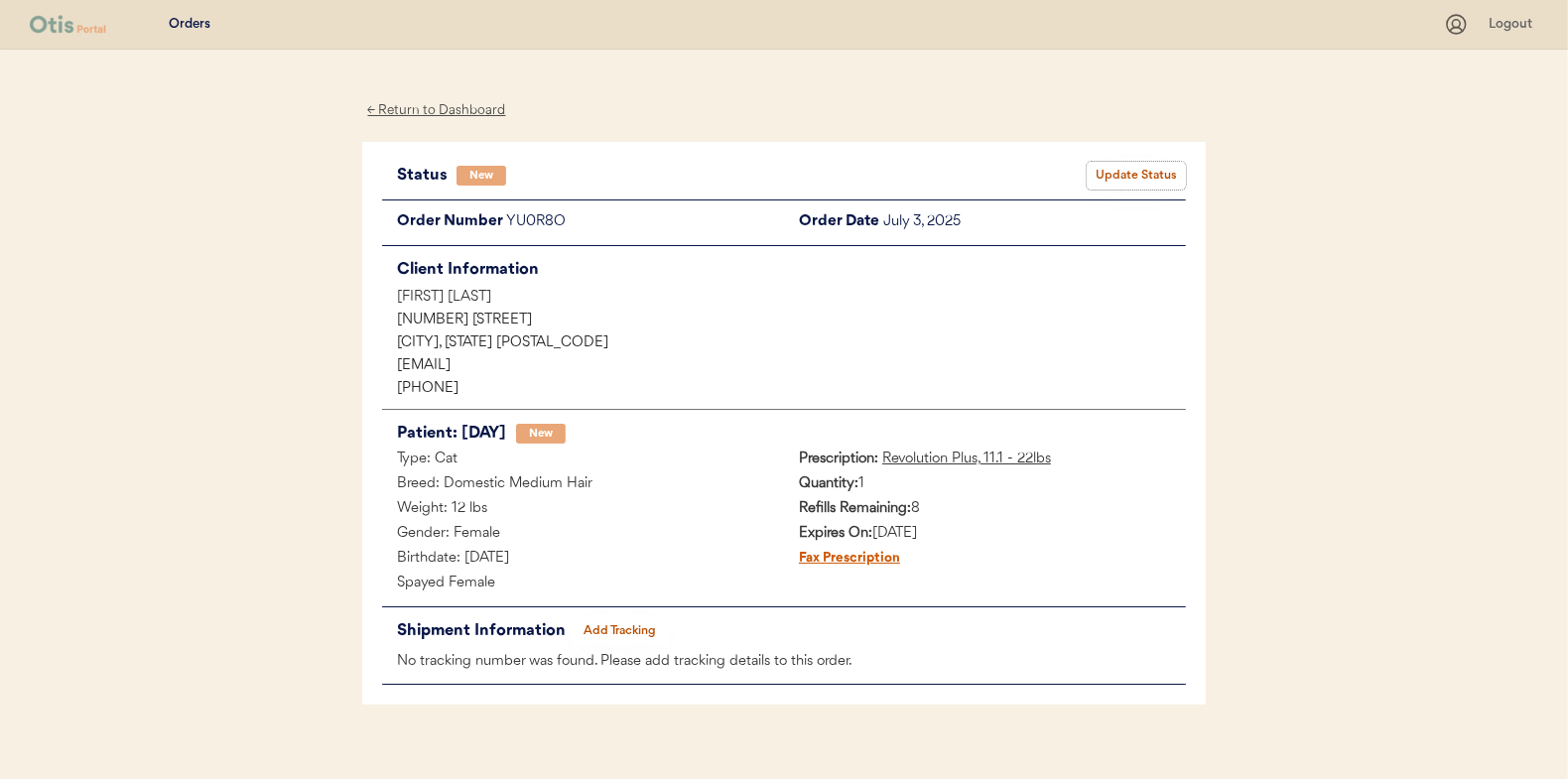 click on "Update Status" at bounding box center (1136, 176) 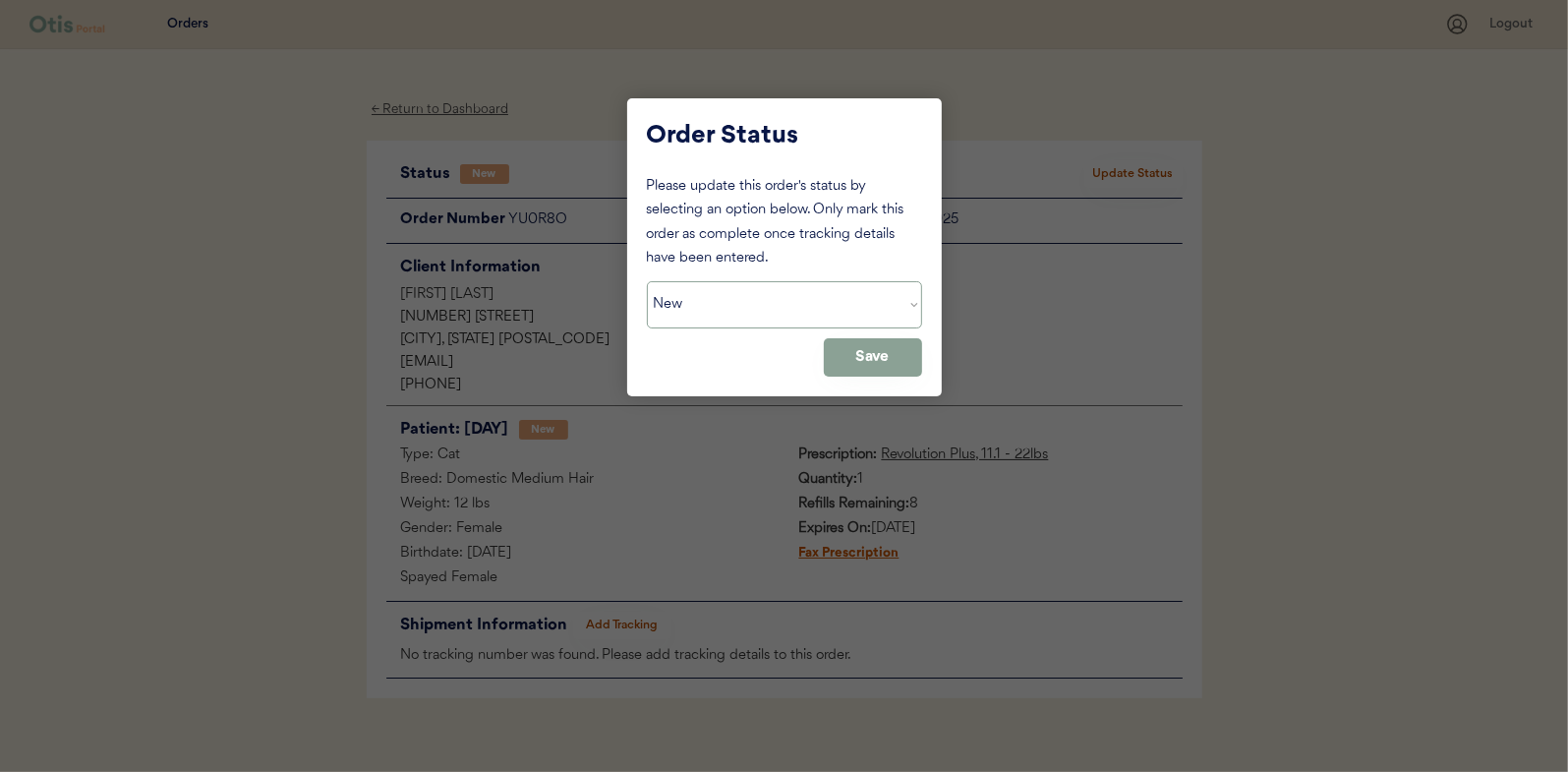 click on "Status On Hold New In Progress Complete Pending HW Consent Cancelled" at bounding box center [784, 305] 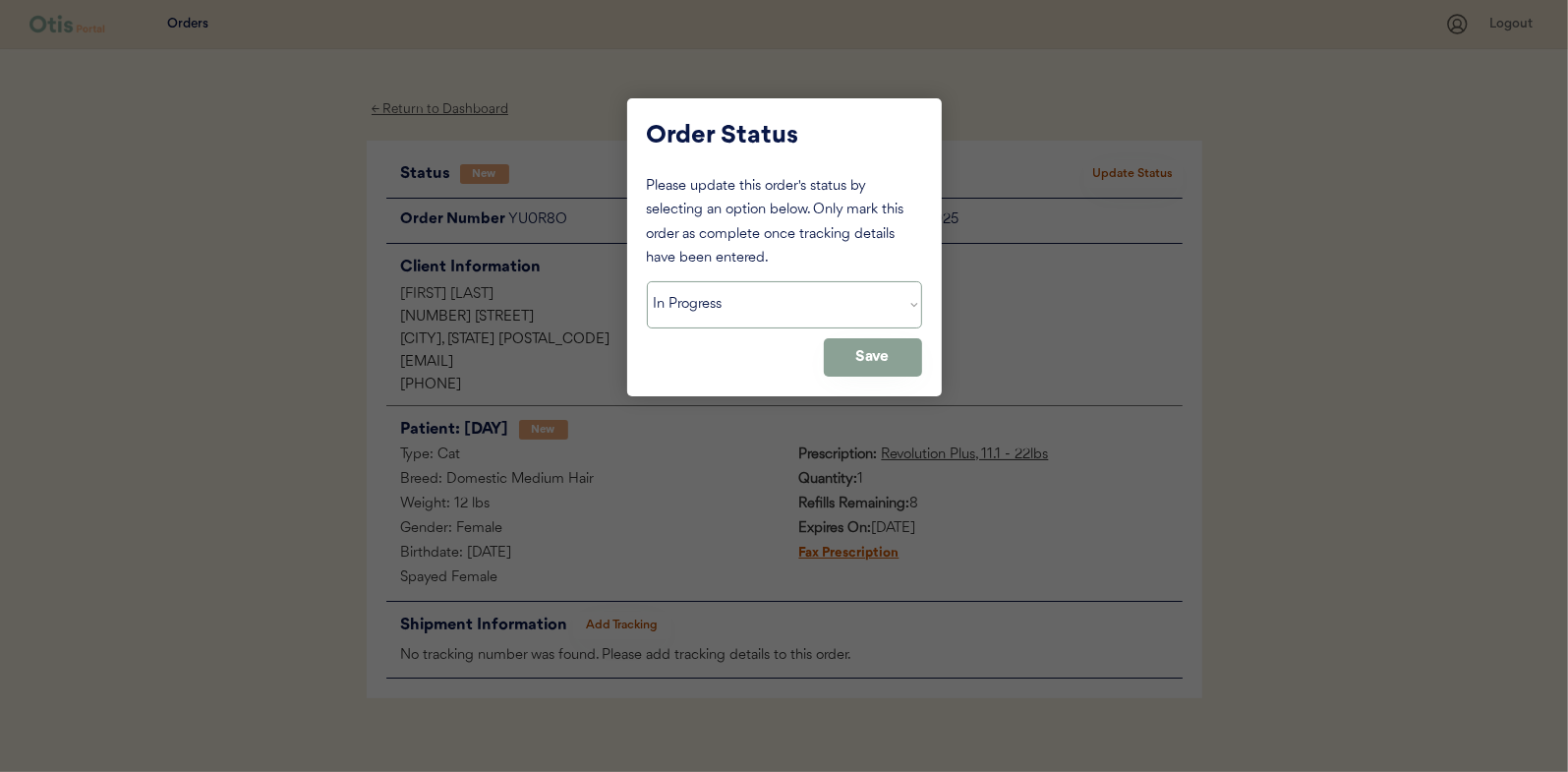 click on "Status On Hold New In Progress Complete Pending HW Consent Cancelled" at bounding box center [784, 305] 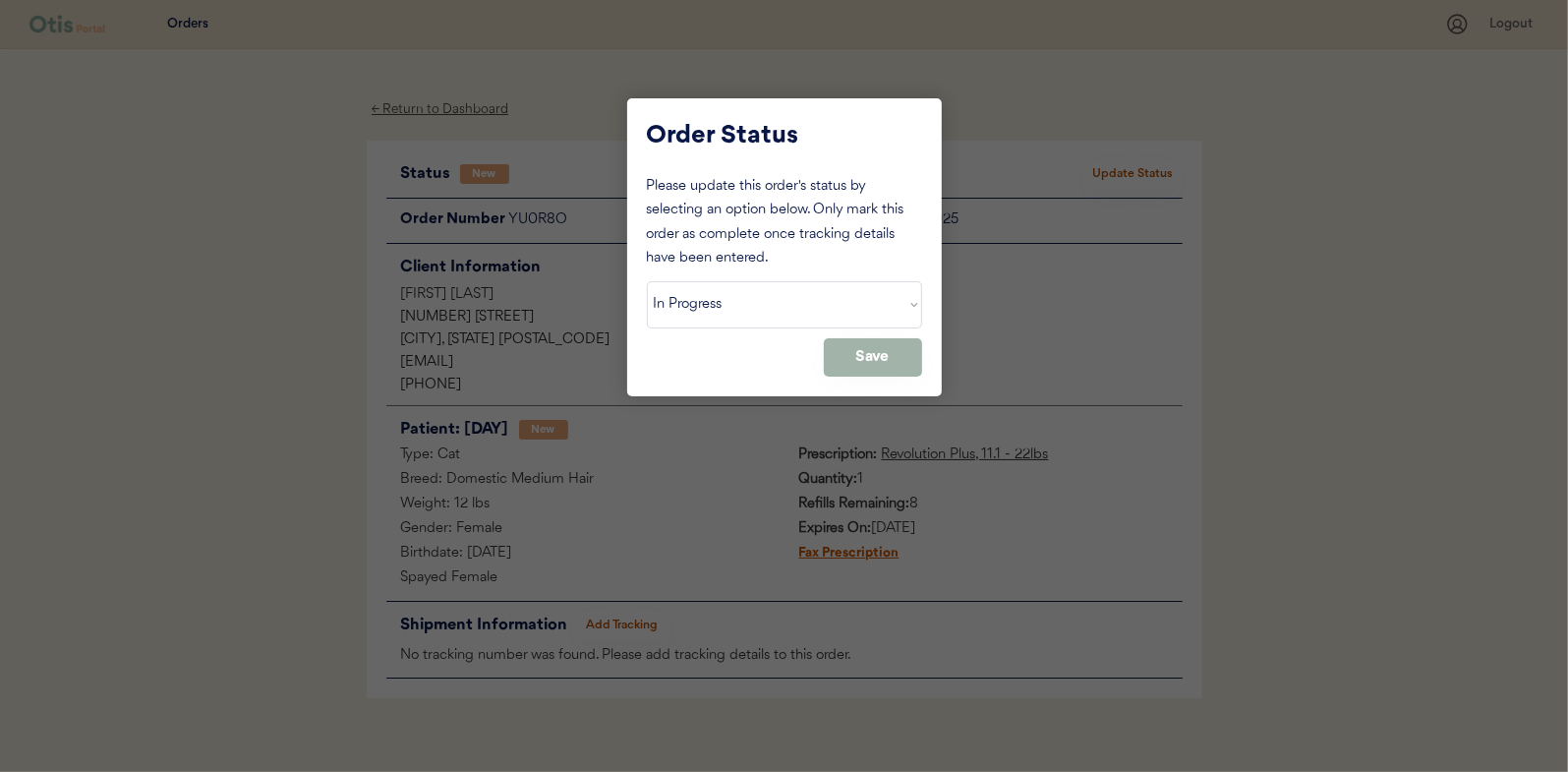 click on "Save" at bounding box center [873, 357] 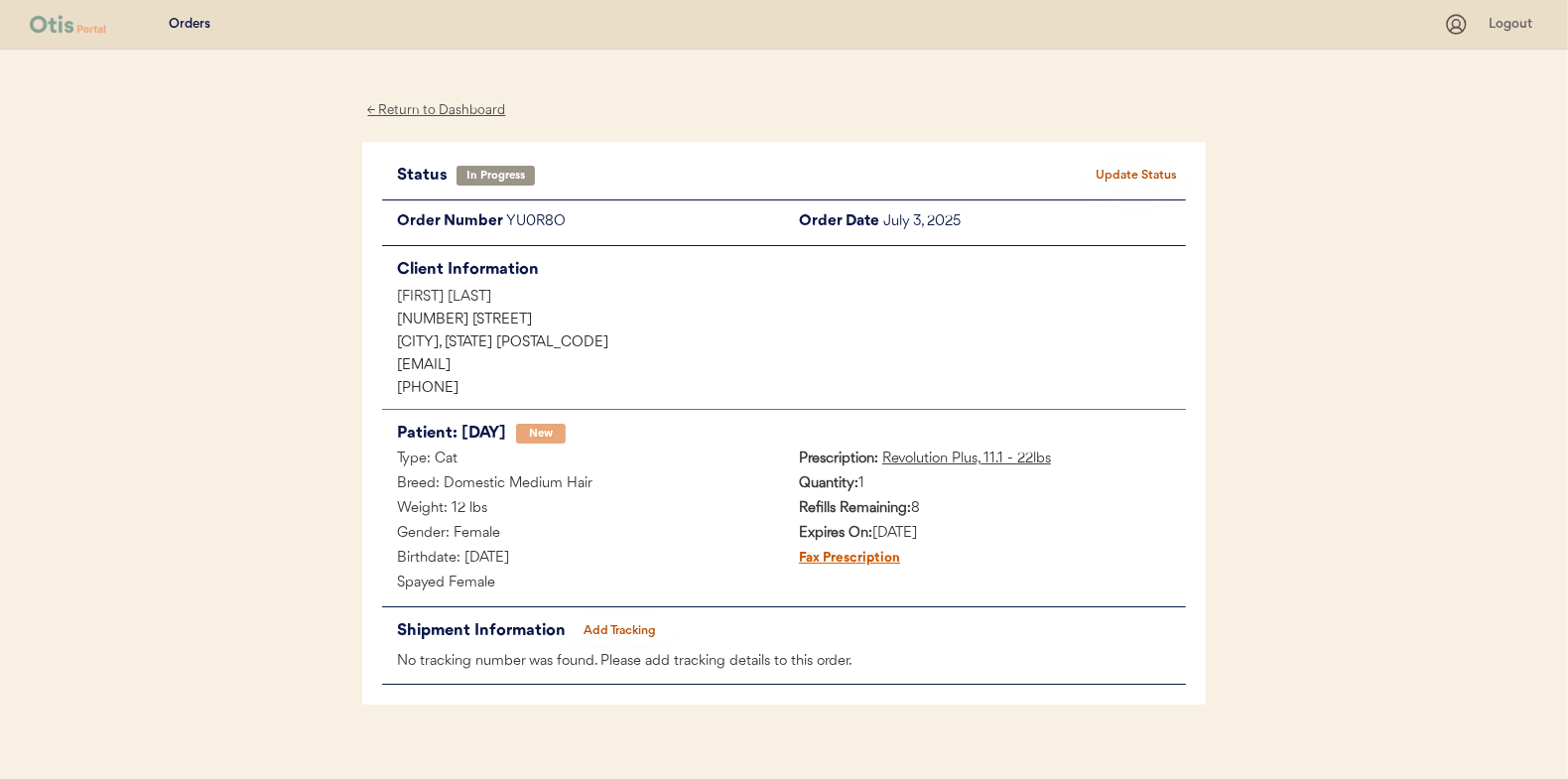click on "← Return to Dashboard" at bounding box center [437, 110] 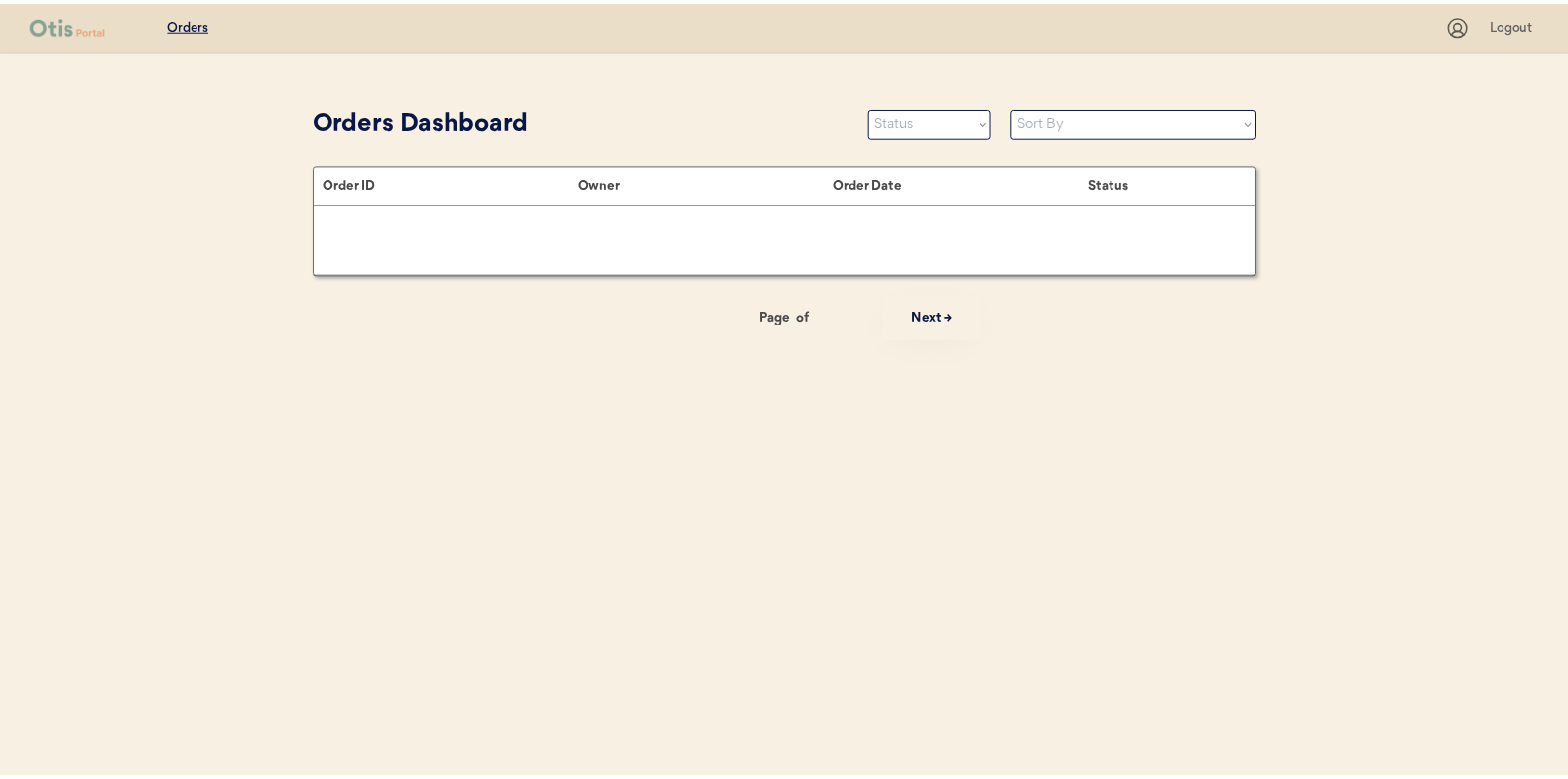scroll, scrollTop: 0, scrollLeft: 0, axis: both 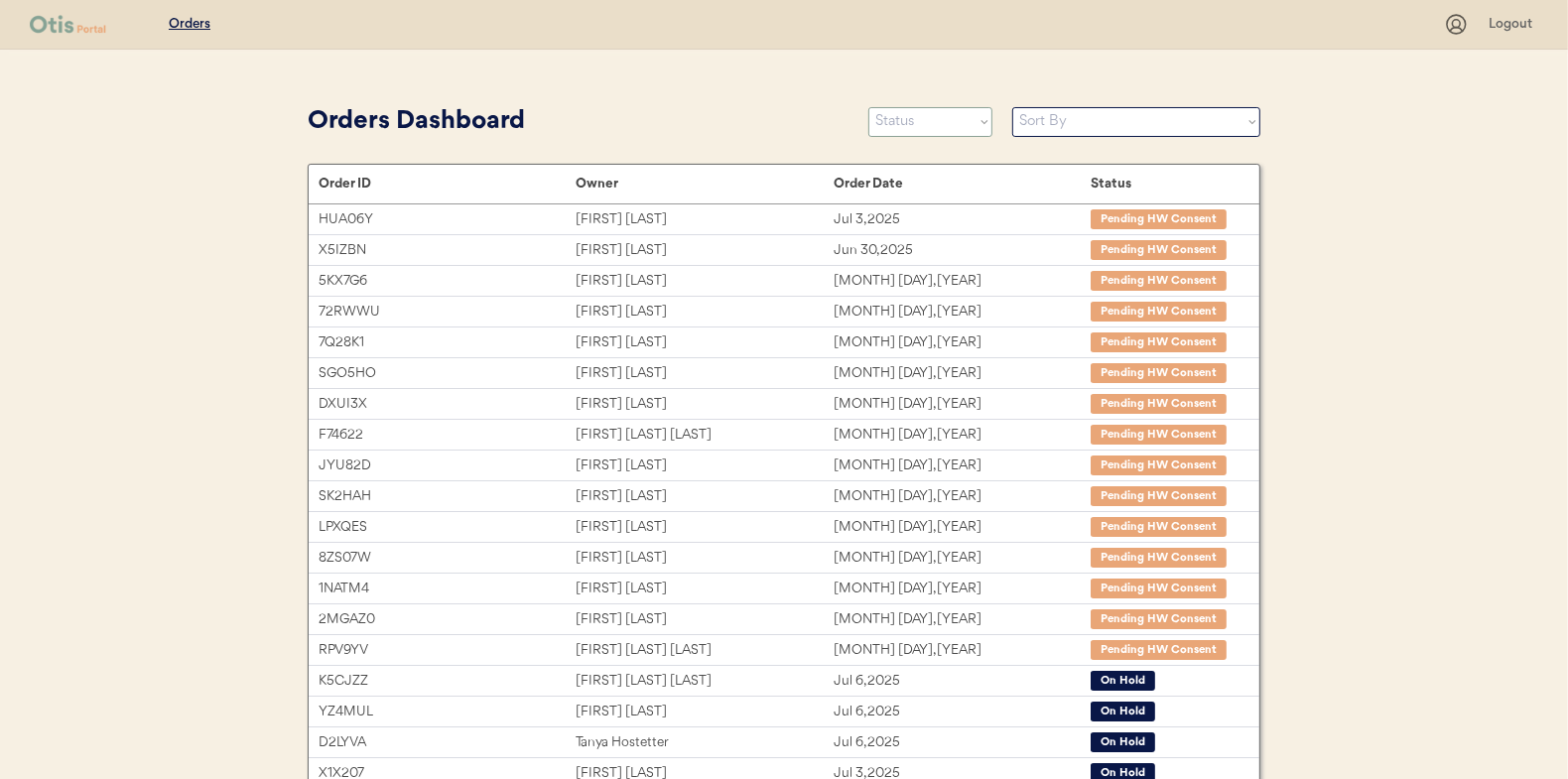 click on "Status On Hold New In Progress Complete Pending HW Consent Cancelled" at bounding box center (930, 122) 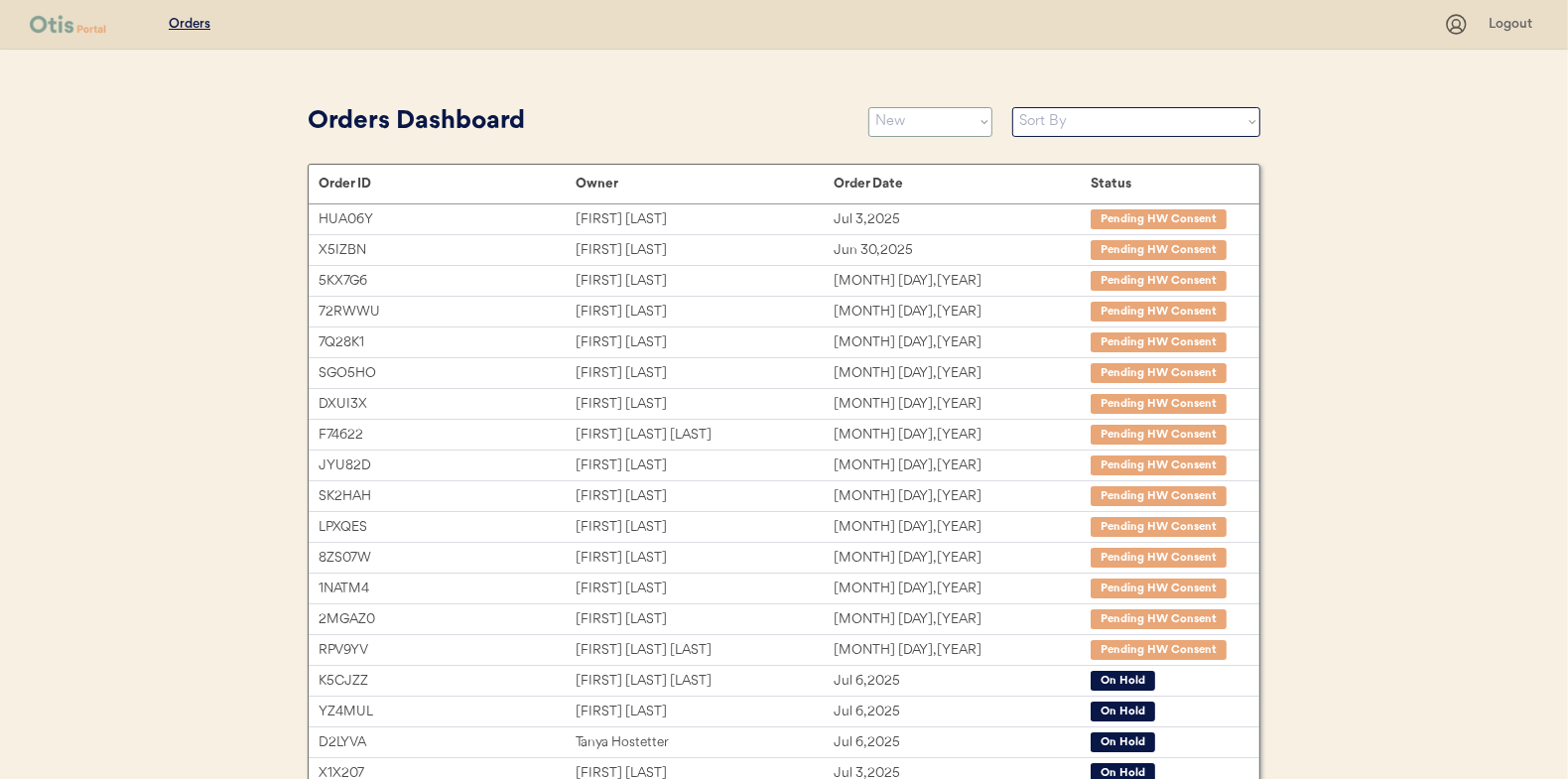 click on "Status On Hold New In Progress Complete Pending HW Consent Cancelled" at bounding box center [930, 122] 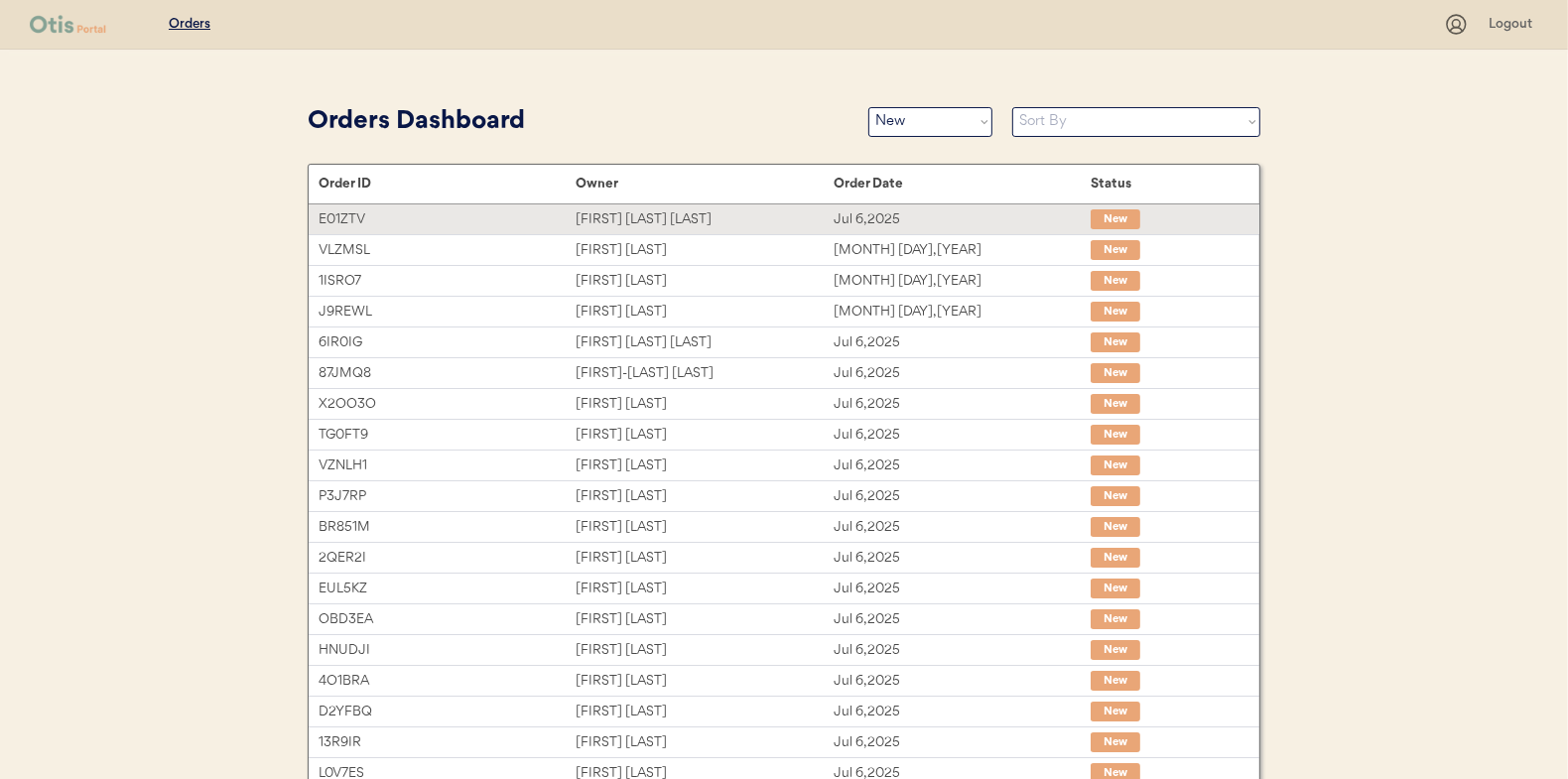 click on "[FIRST] [MIDDLE] [LAST]" at bounding box center [704, 219] 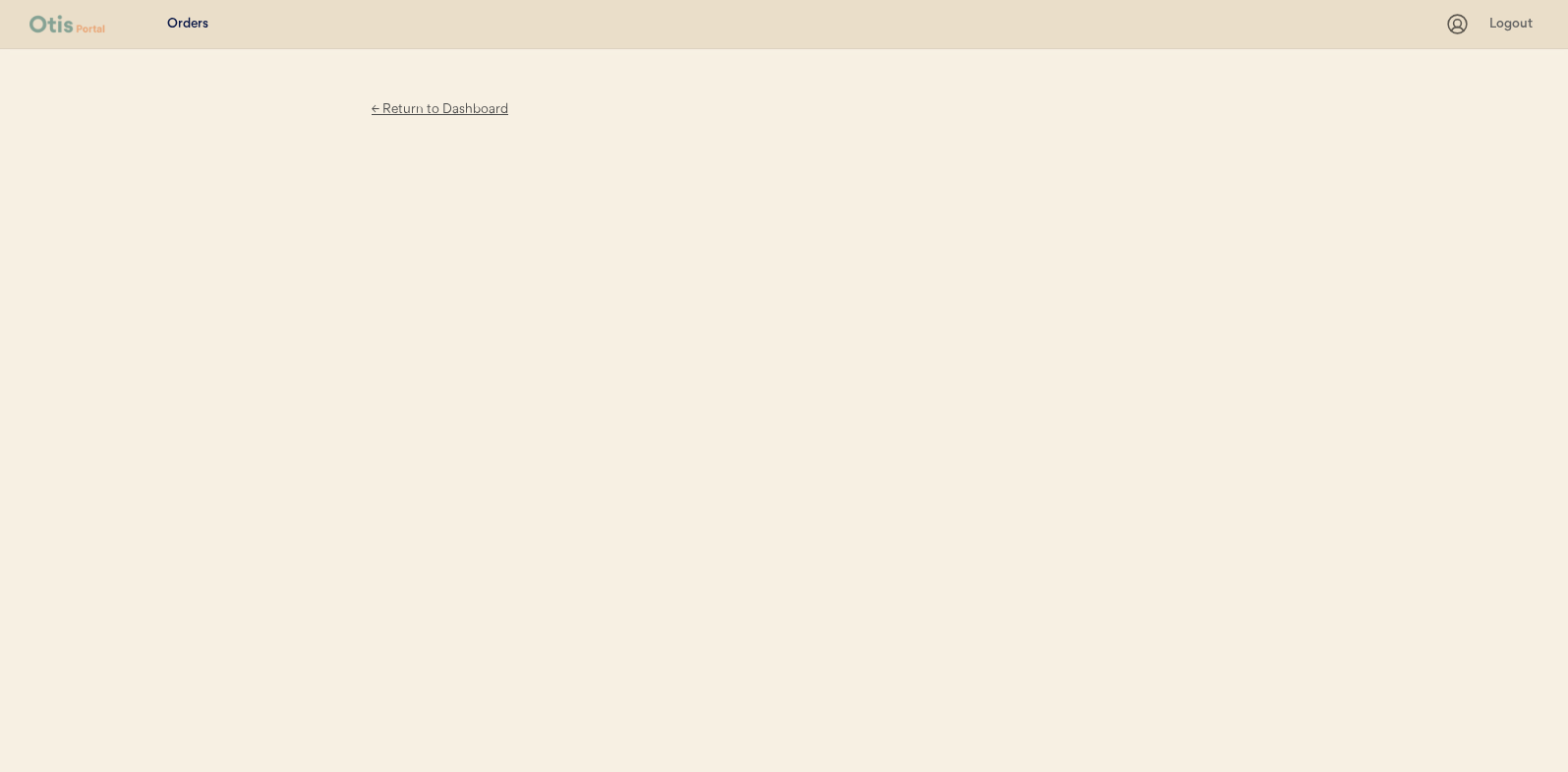 scroll, scrollTop: 0, scrollLeft: 0, axis: both 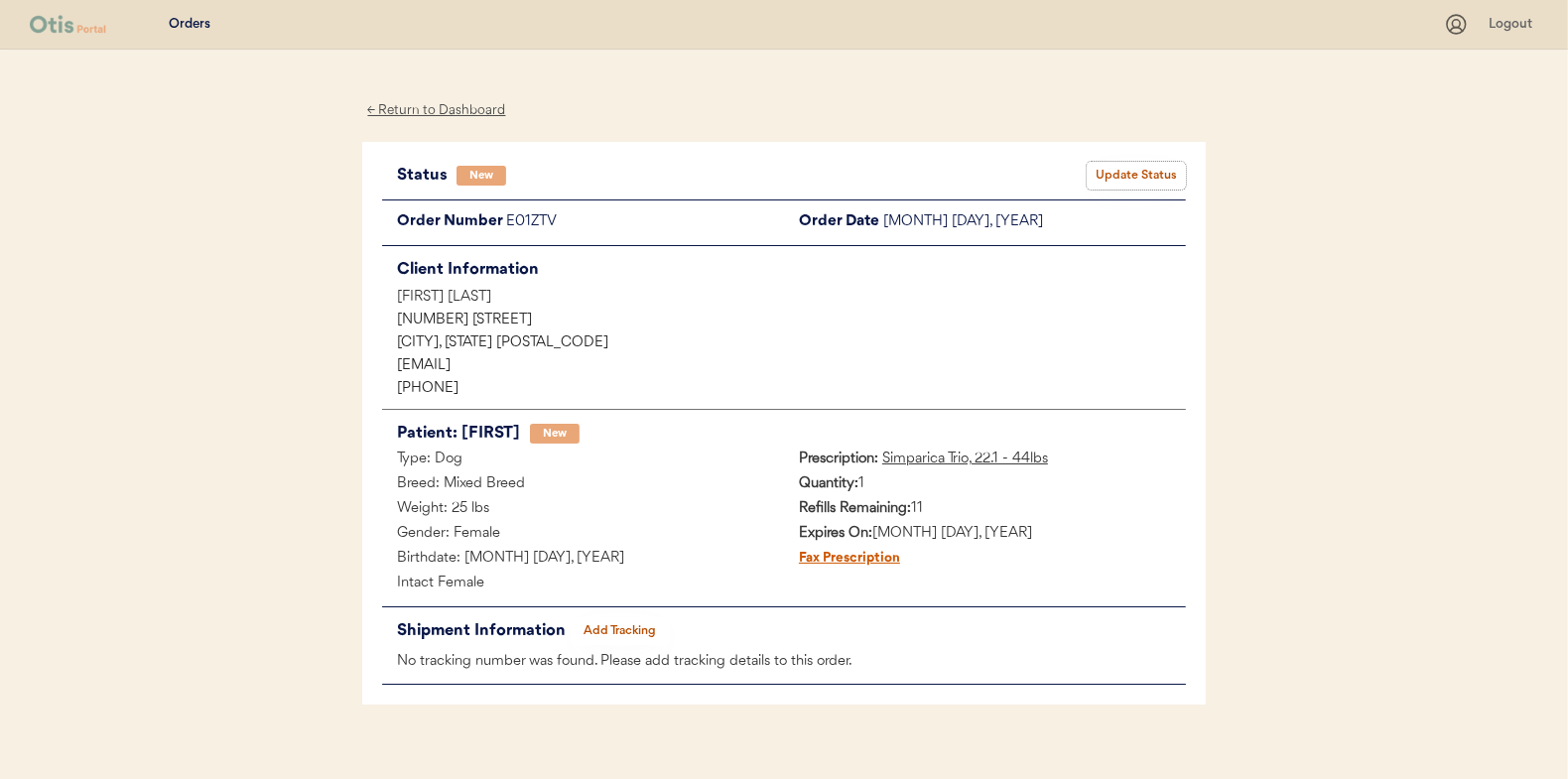 click on "Update Status" at bounding box center [1136, 176] 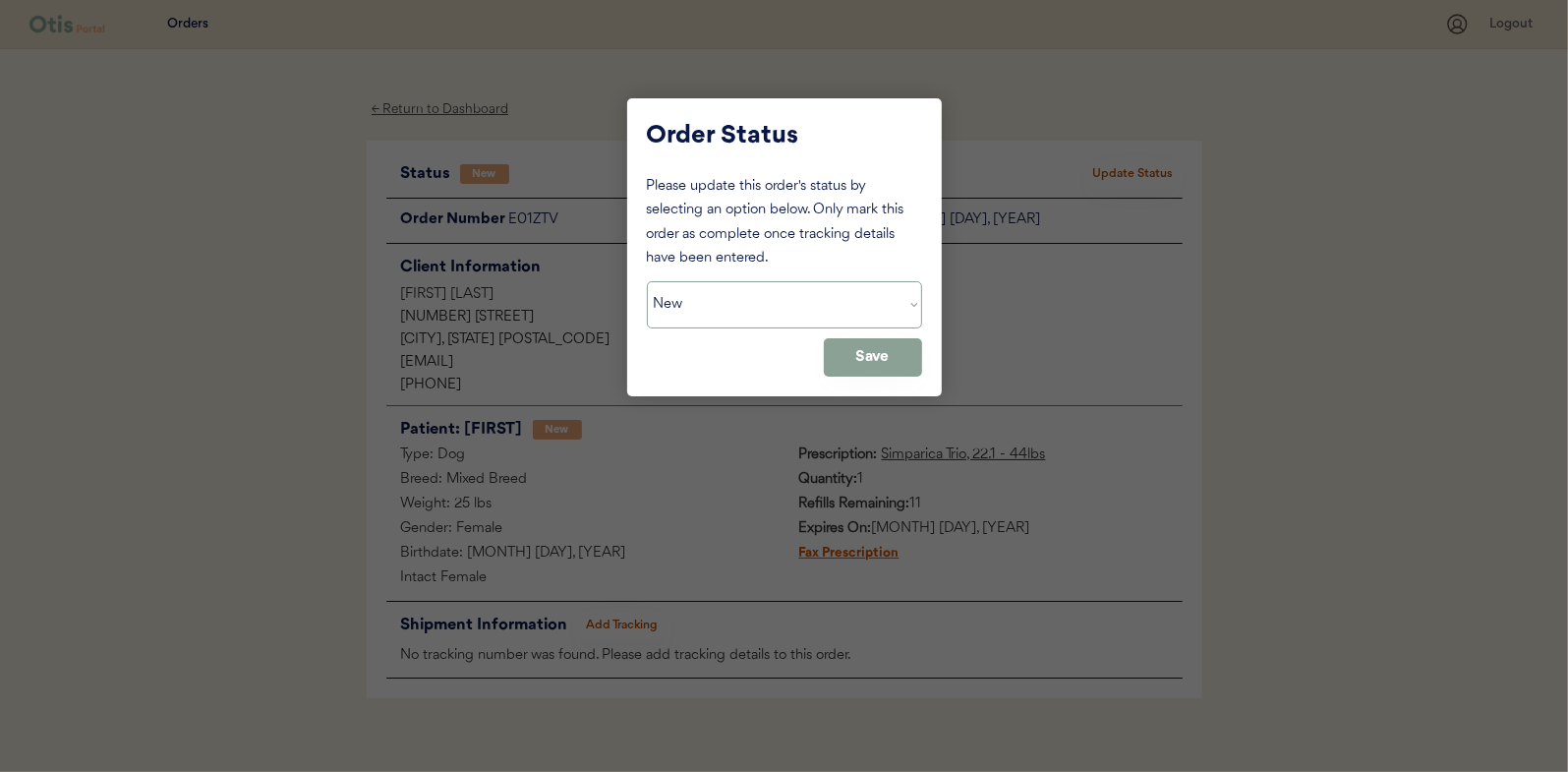 click on "Status On Hold New In Progress Complete Pending HW Consent Cancelled" at bounding box center (784, 305) 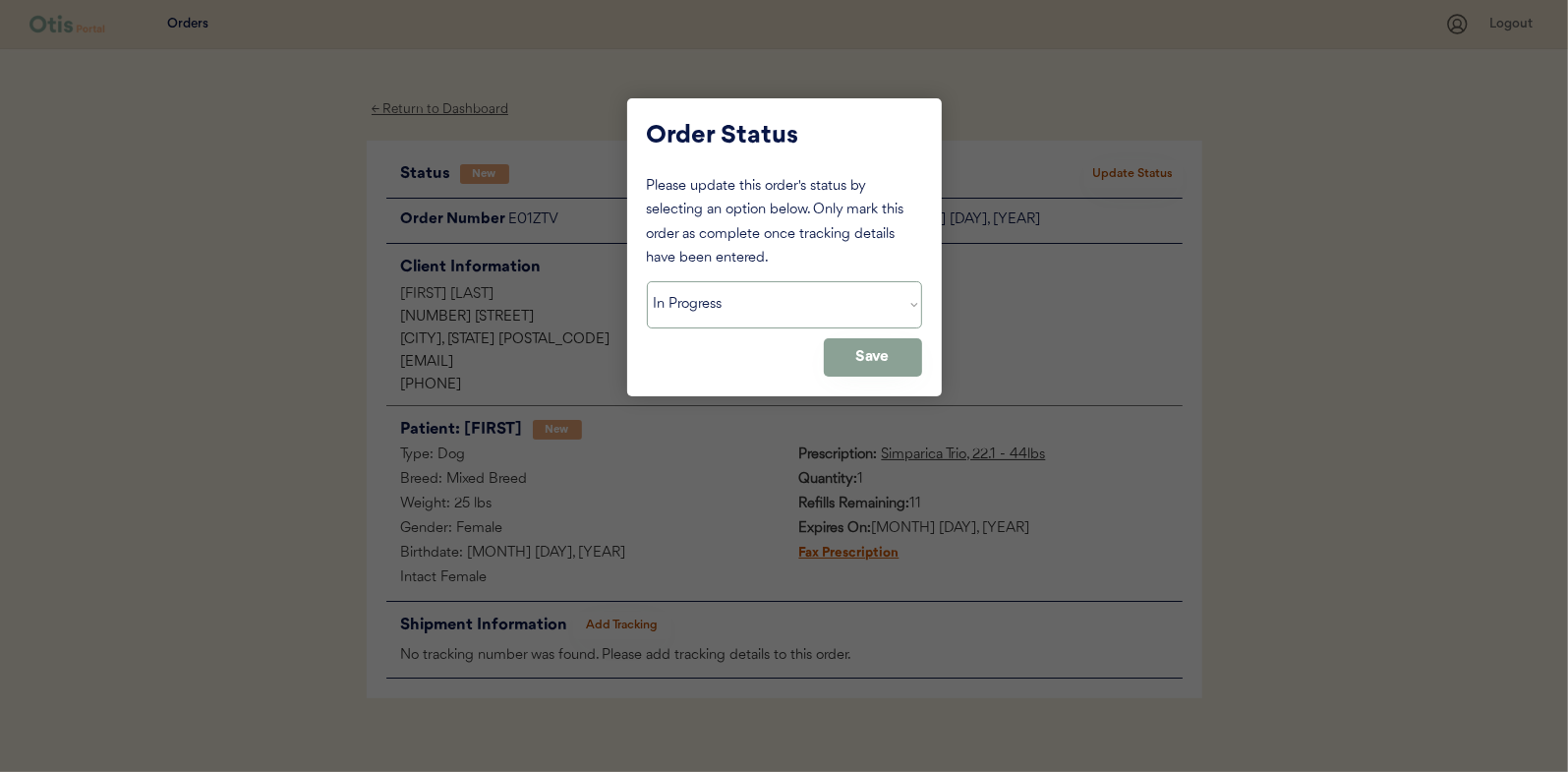 click on "Status On Hold New In Progress Complete Pending HW Consent Cancelled" at bounding box center (784, 305) 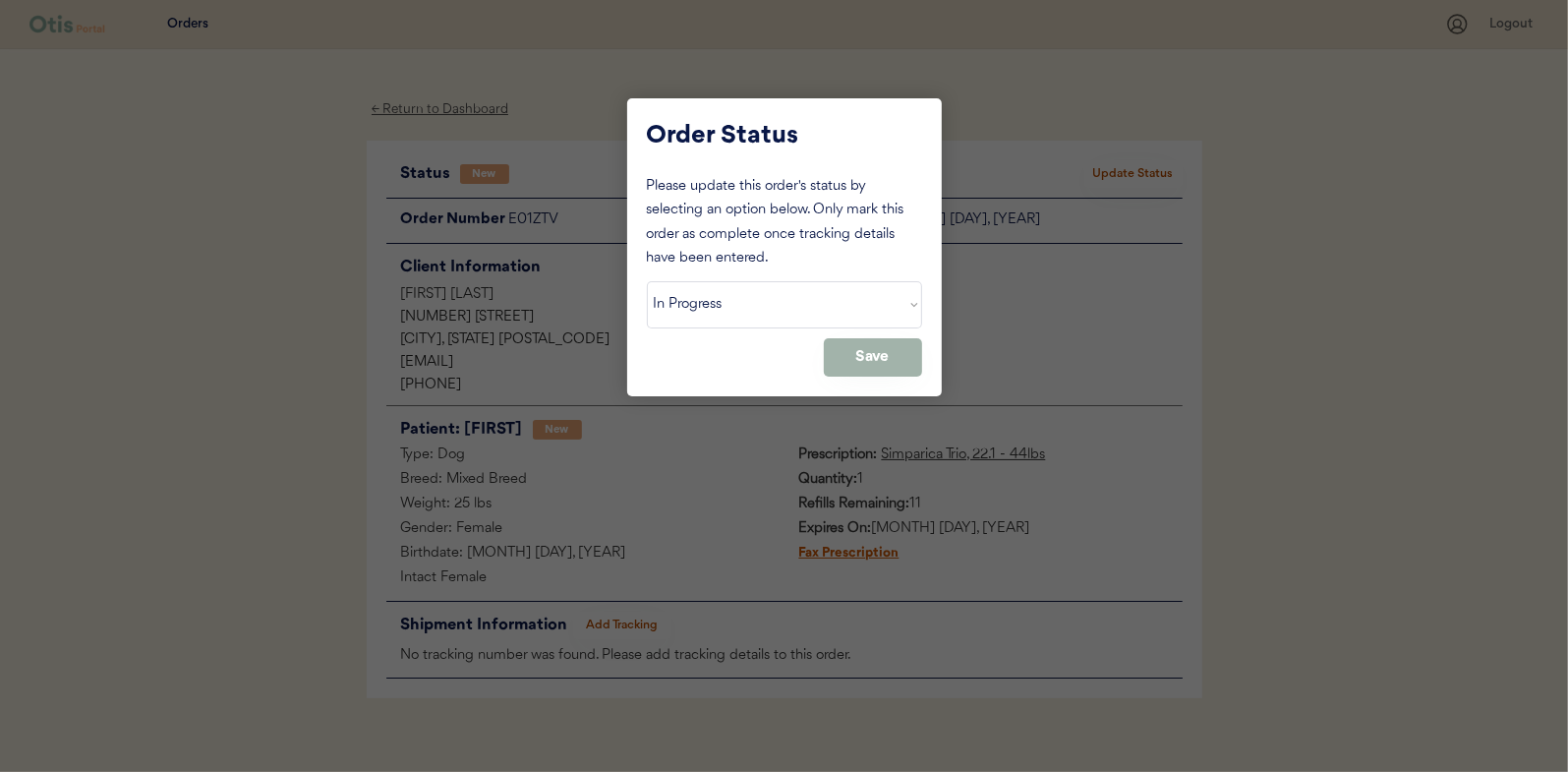 click on "Save" at bounding box center (873, 357) 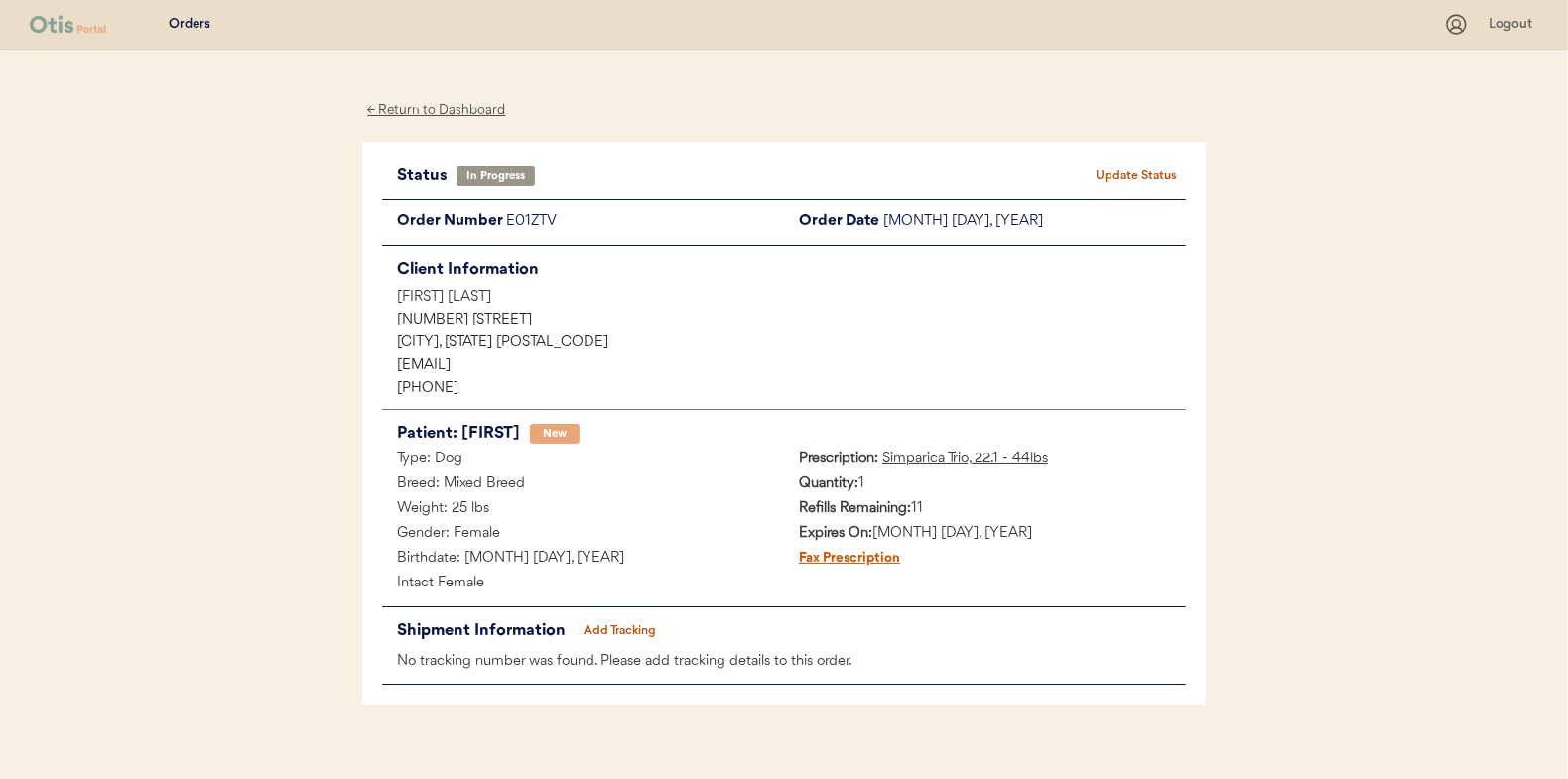 click on "← Return to Dashboard" at bounding box center [437, 110] 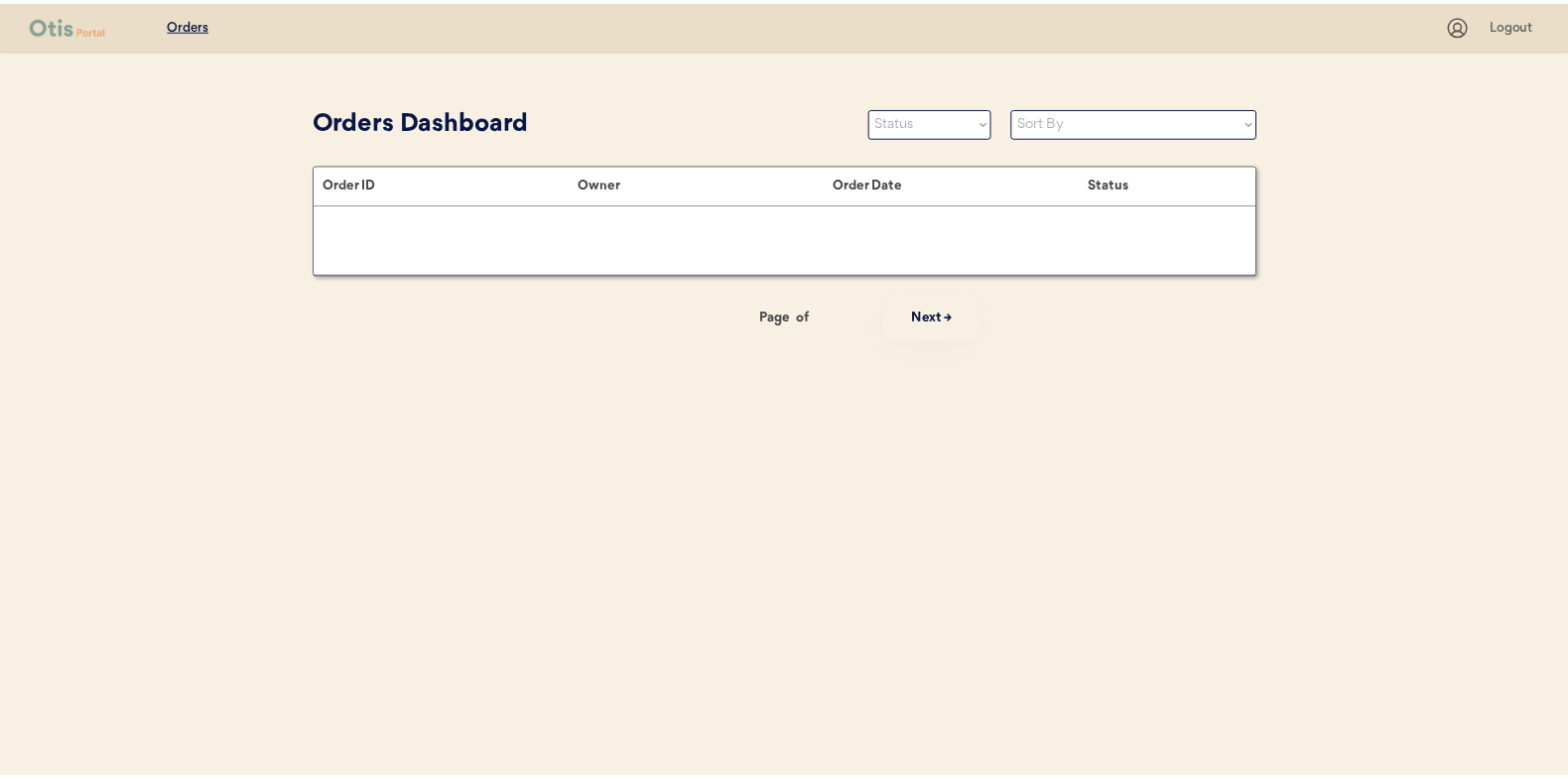 scroll, scrollTop: 0, scrollLeft: 0, axis: both 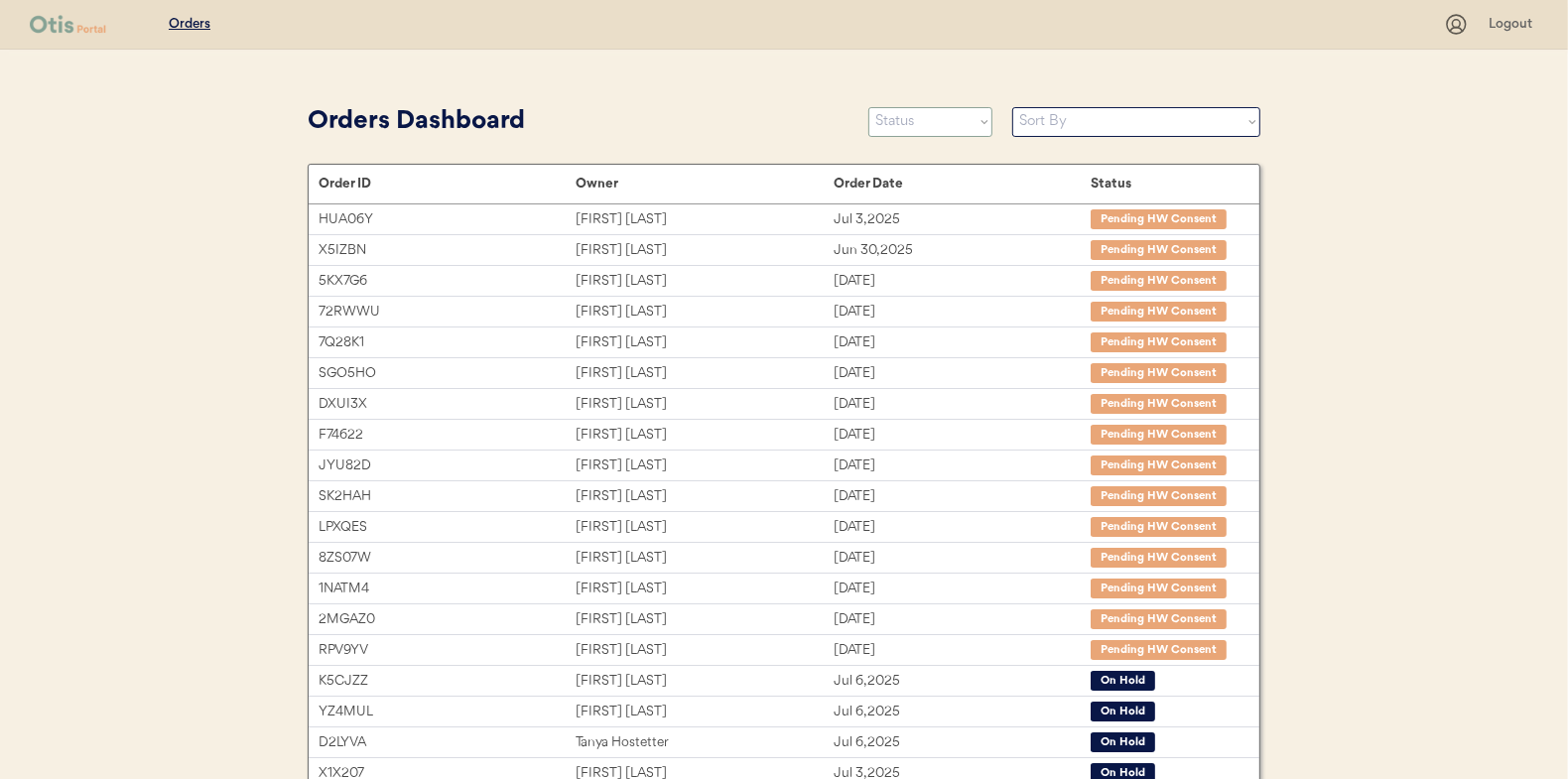 click on "Status On Hold New In Progress Complete Pending HW Consent Cancelled" at bounding box center (930, 122) 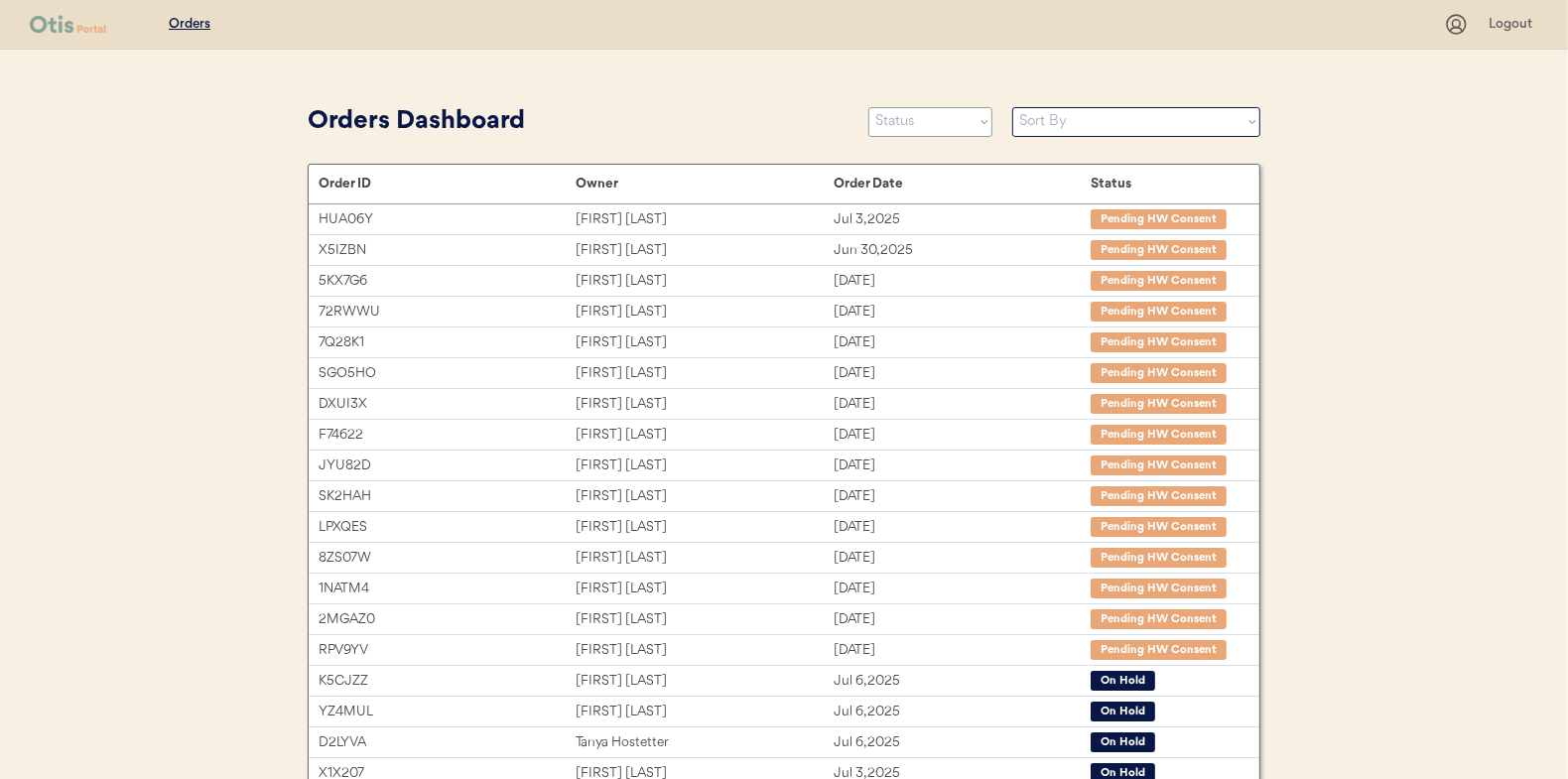 select on ""new"" 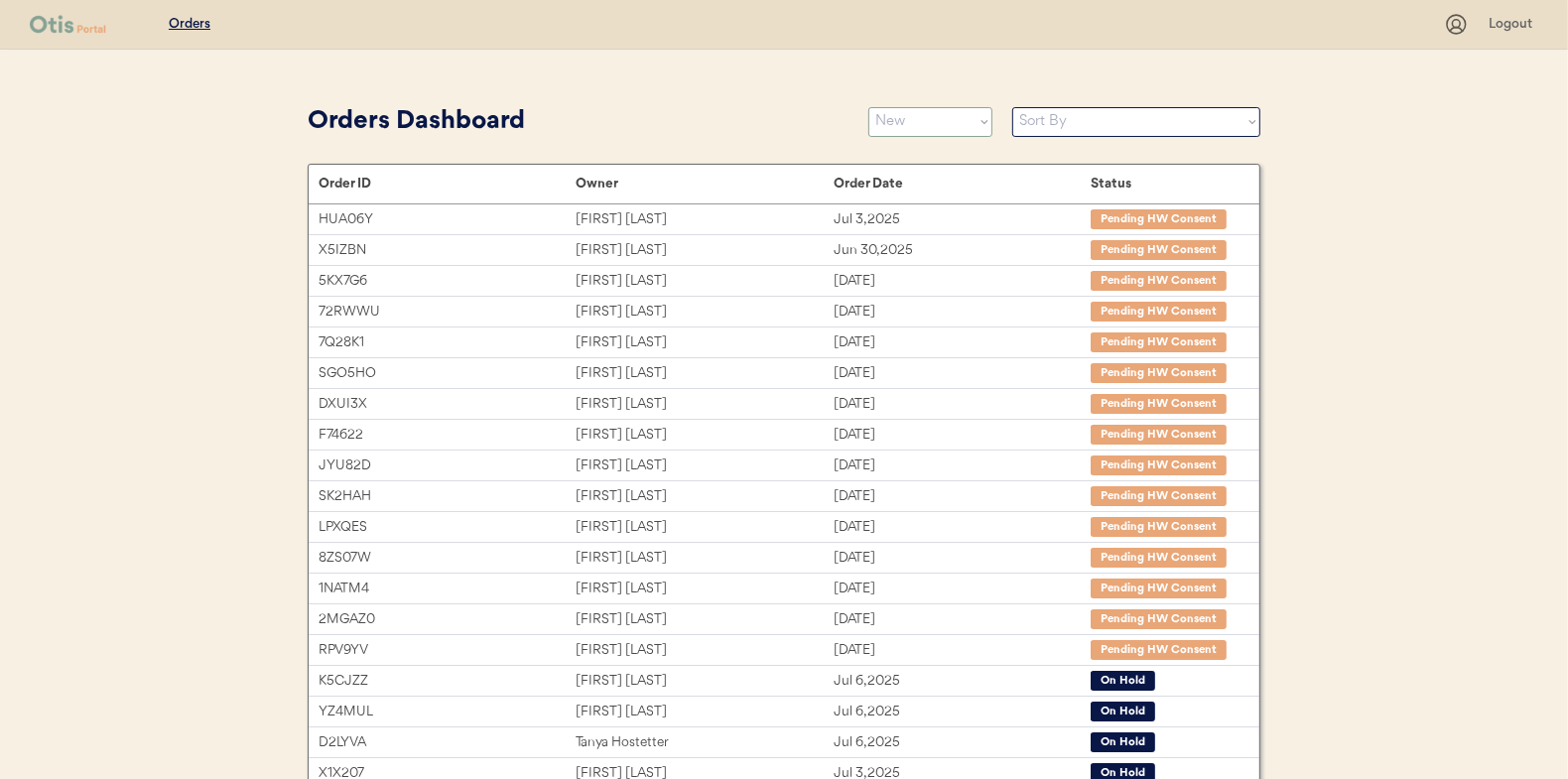 click on "Status On Hold New In Progress Complete Pending HW Consent Cancelled" at bounding box center (930, 122) 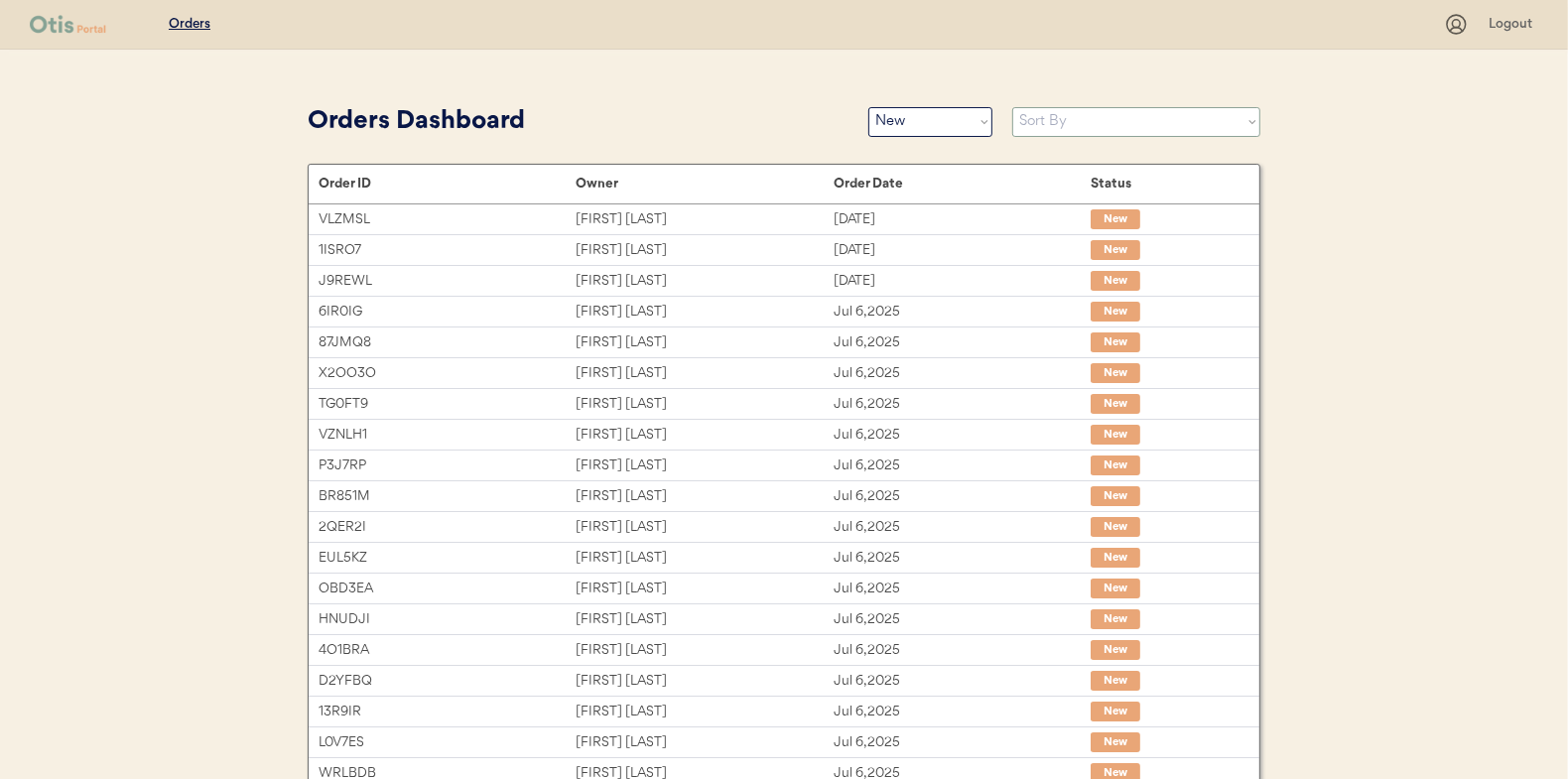 click on "Sort By Order Date (Newest → Oldest) Order Date (Oldest → Newest)" at bounding box center [1136, 122] 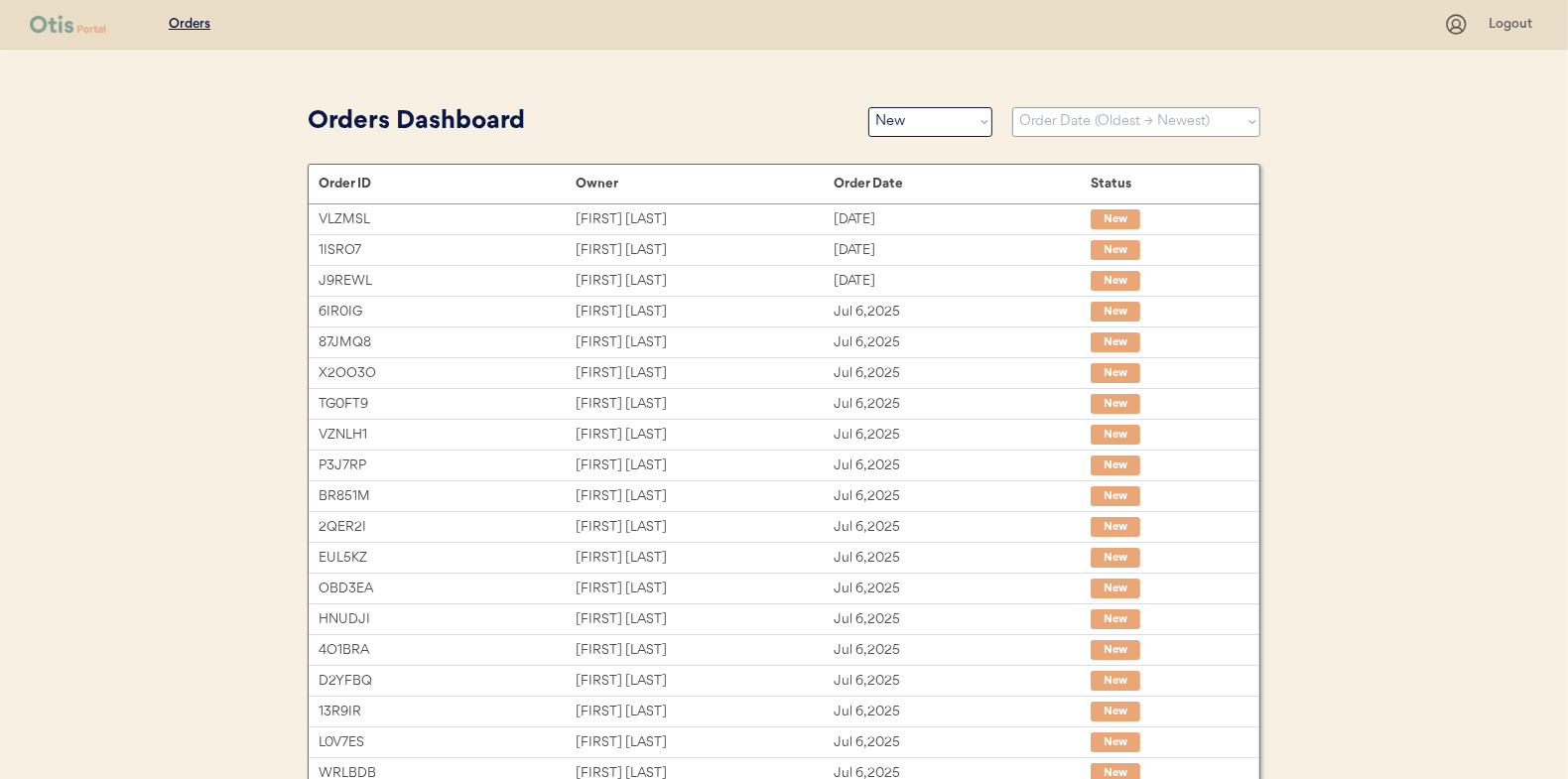 click on "Sort By Order Date (Newest → Oldest) Order Date (Oldest → Newest)" at bounding box center [1136, 122] 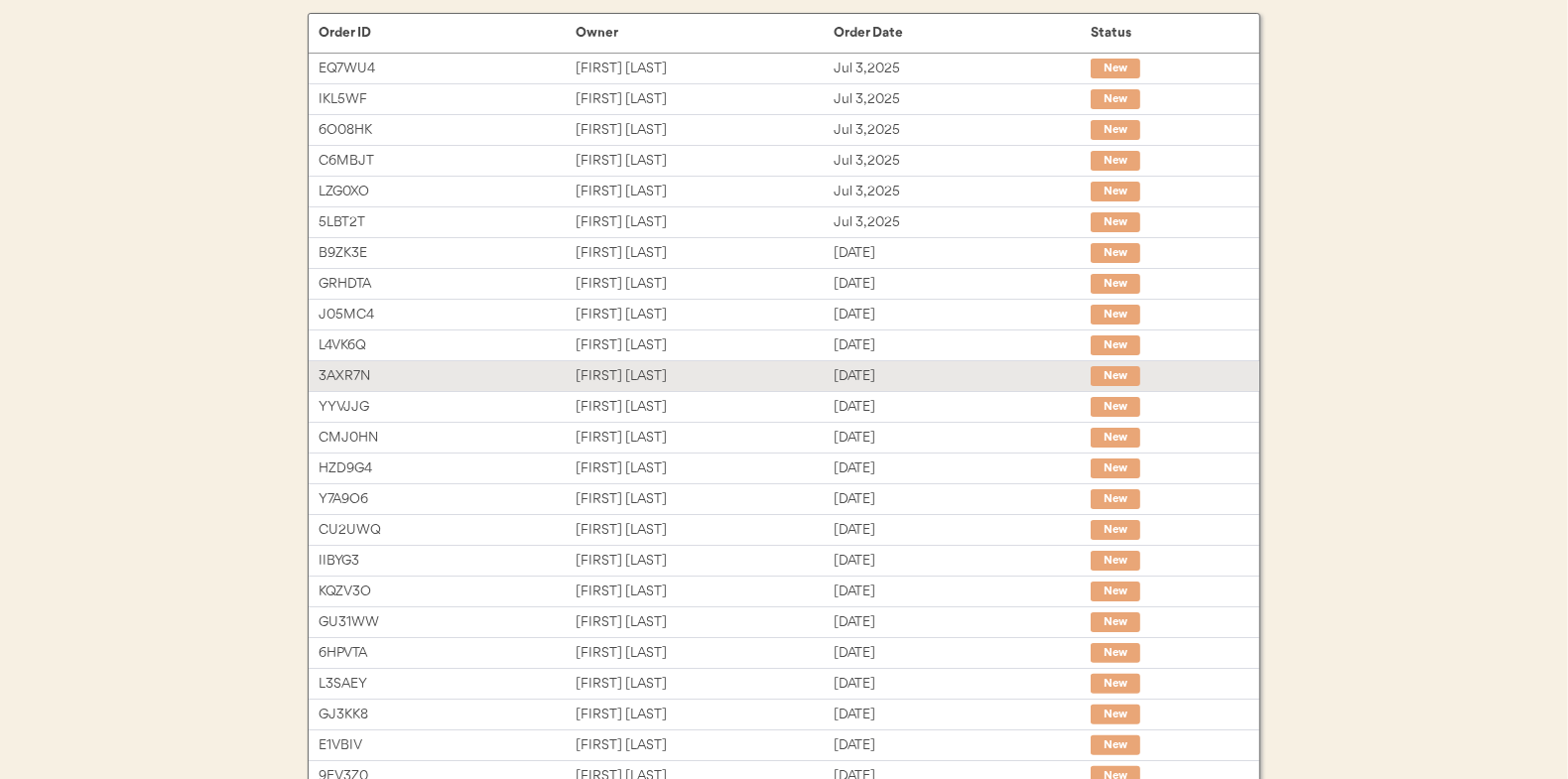 scroll, scrollTop: 0, scrollLeft: 0, axis: both 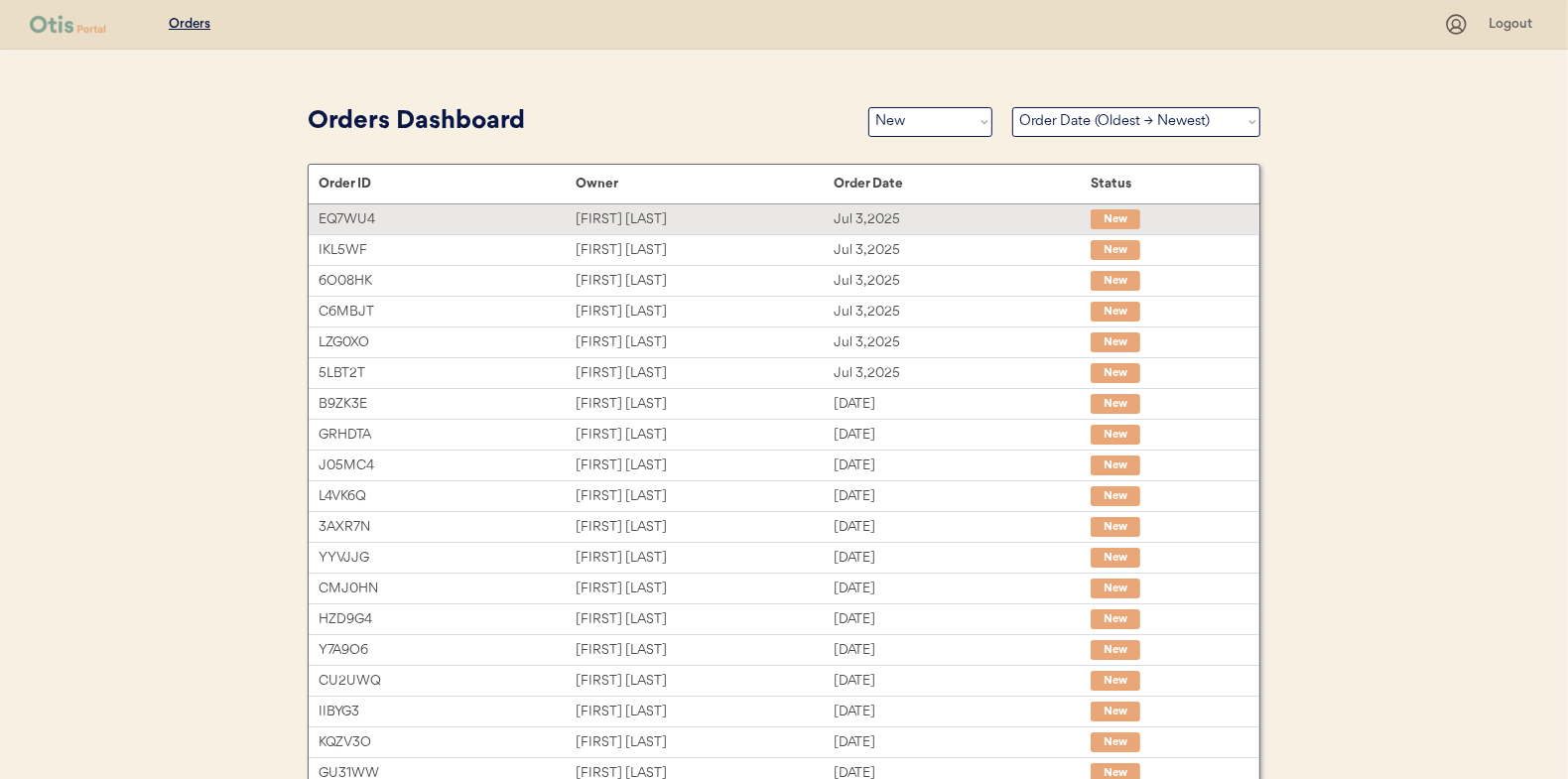 click on "[FIRST] [LAST]" at bounding box center (704, 219) 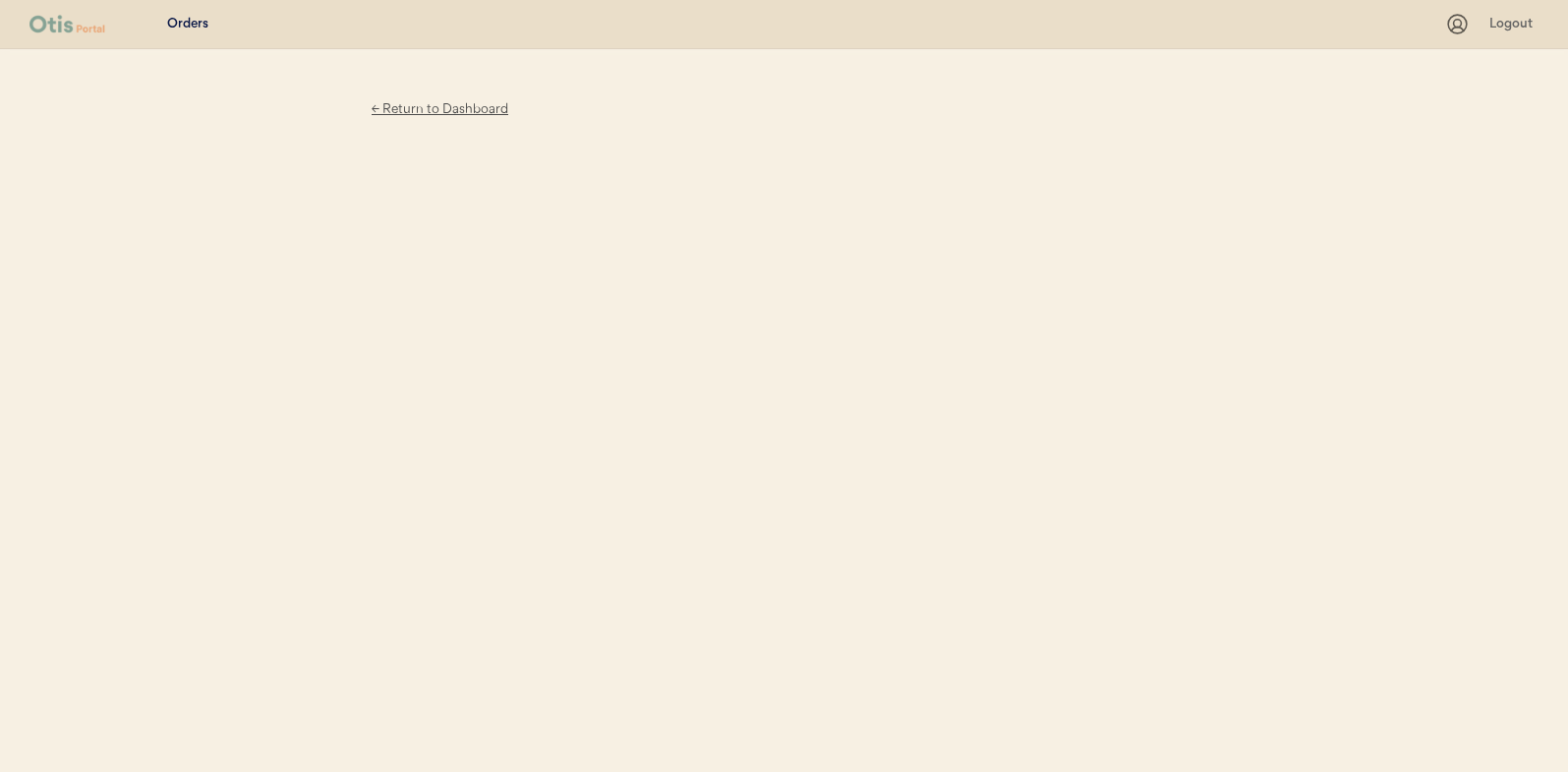 scroll, scrollTop: 0, scrollLeft: 0, axis: both 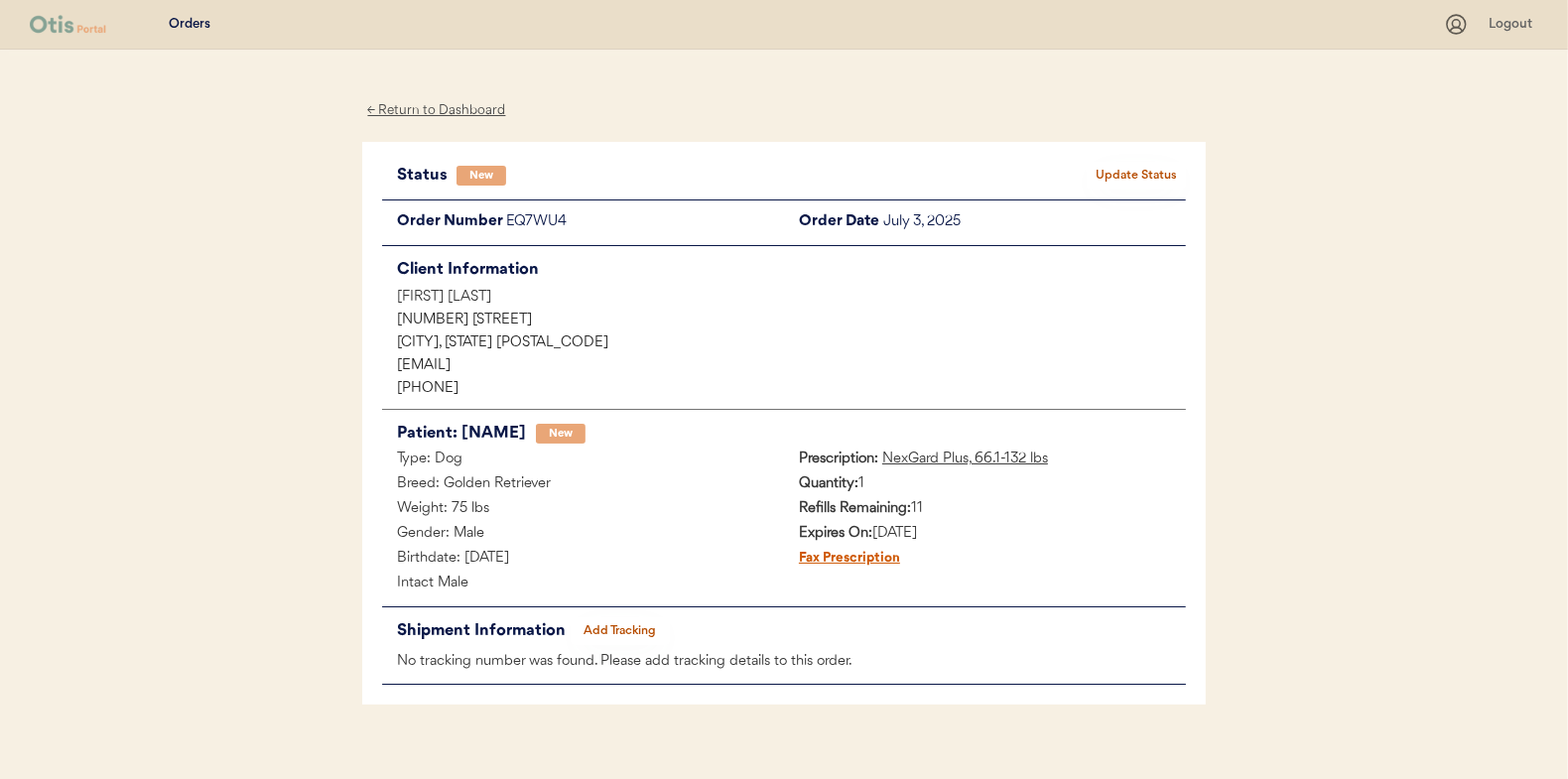 click on "Update Status" at bounding box center (1136, 176) 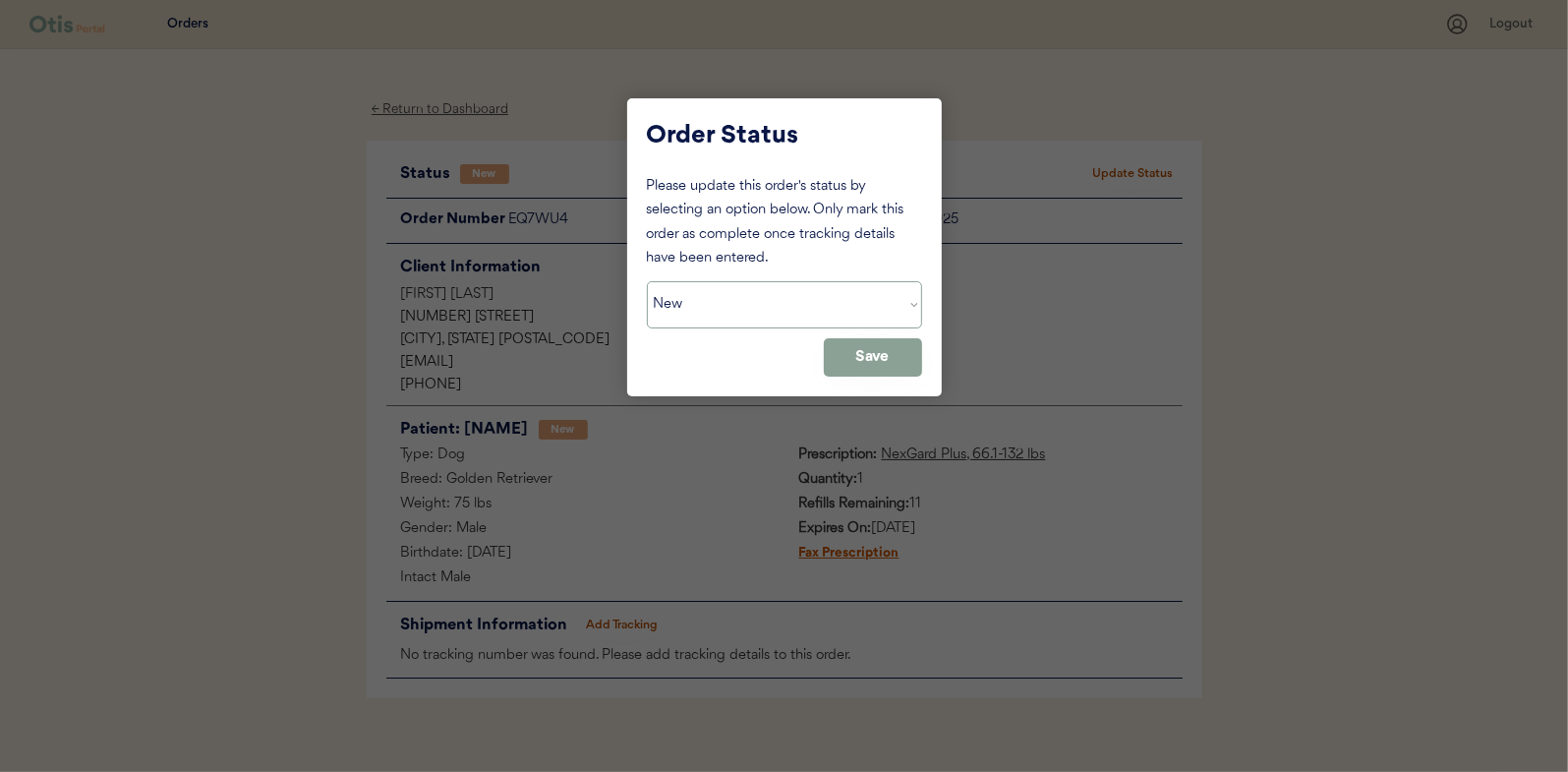 click on "Status On Hold New In Progress Complete Pending HW Consent Cancelled" at bounding box center (784, 305) 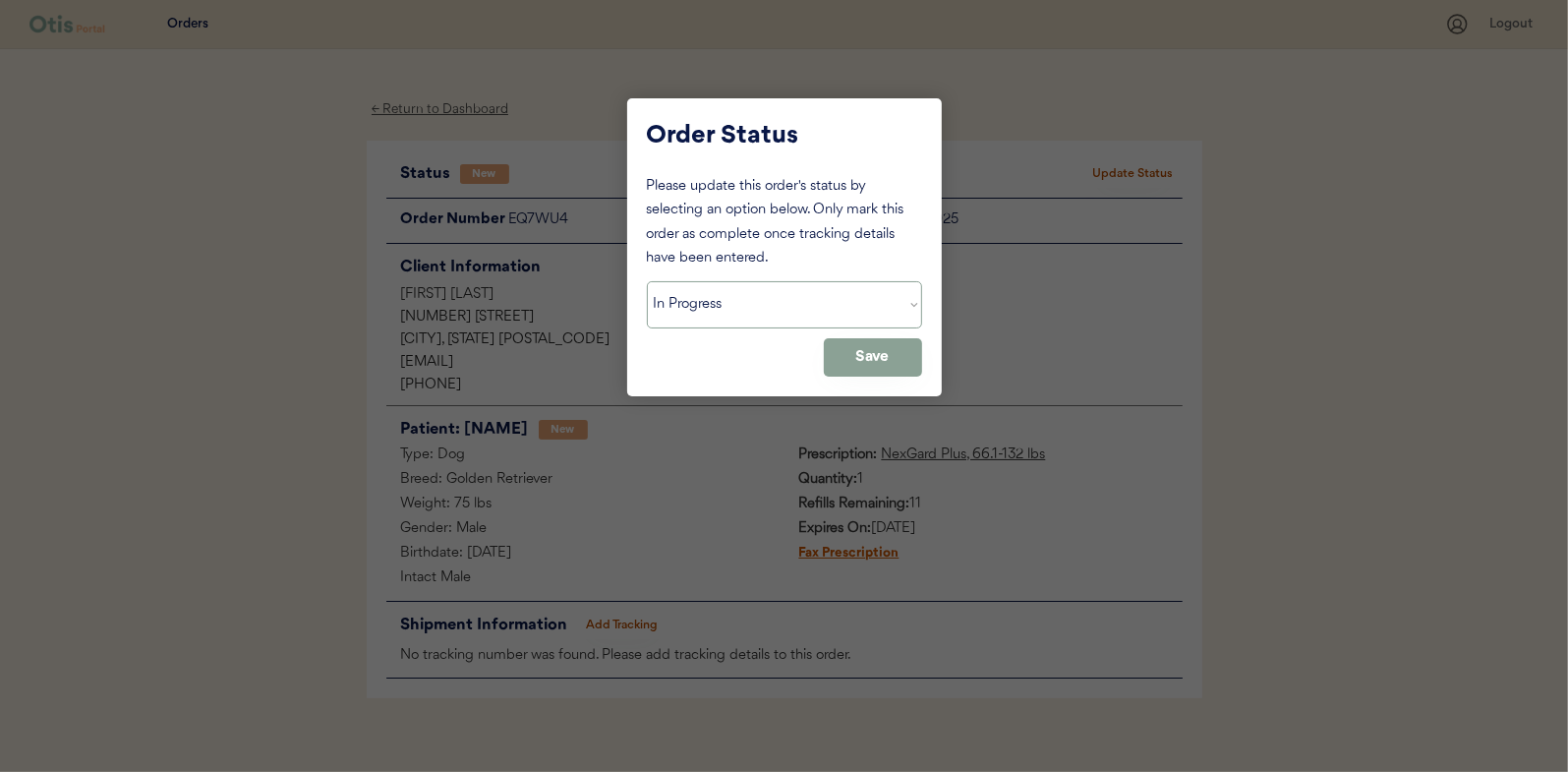 click on "Status On Hold New In Progress Complete Pending HW Consent Cancelled" at bounding box center [784, 305] 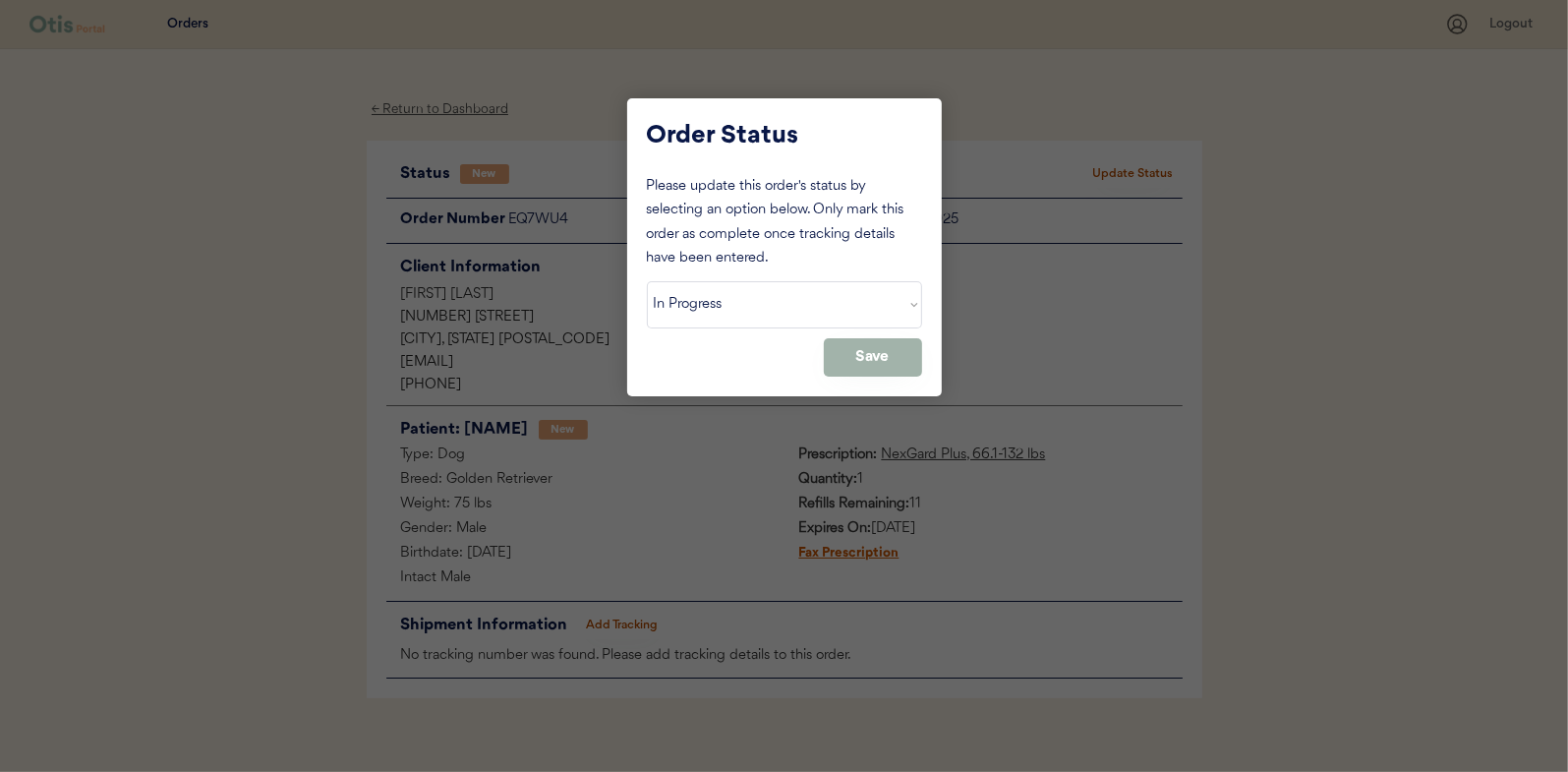 click on "Save" at bounding box center [873, 357] 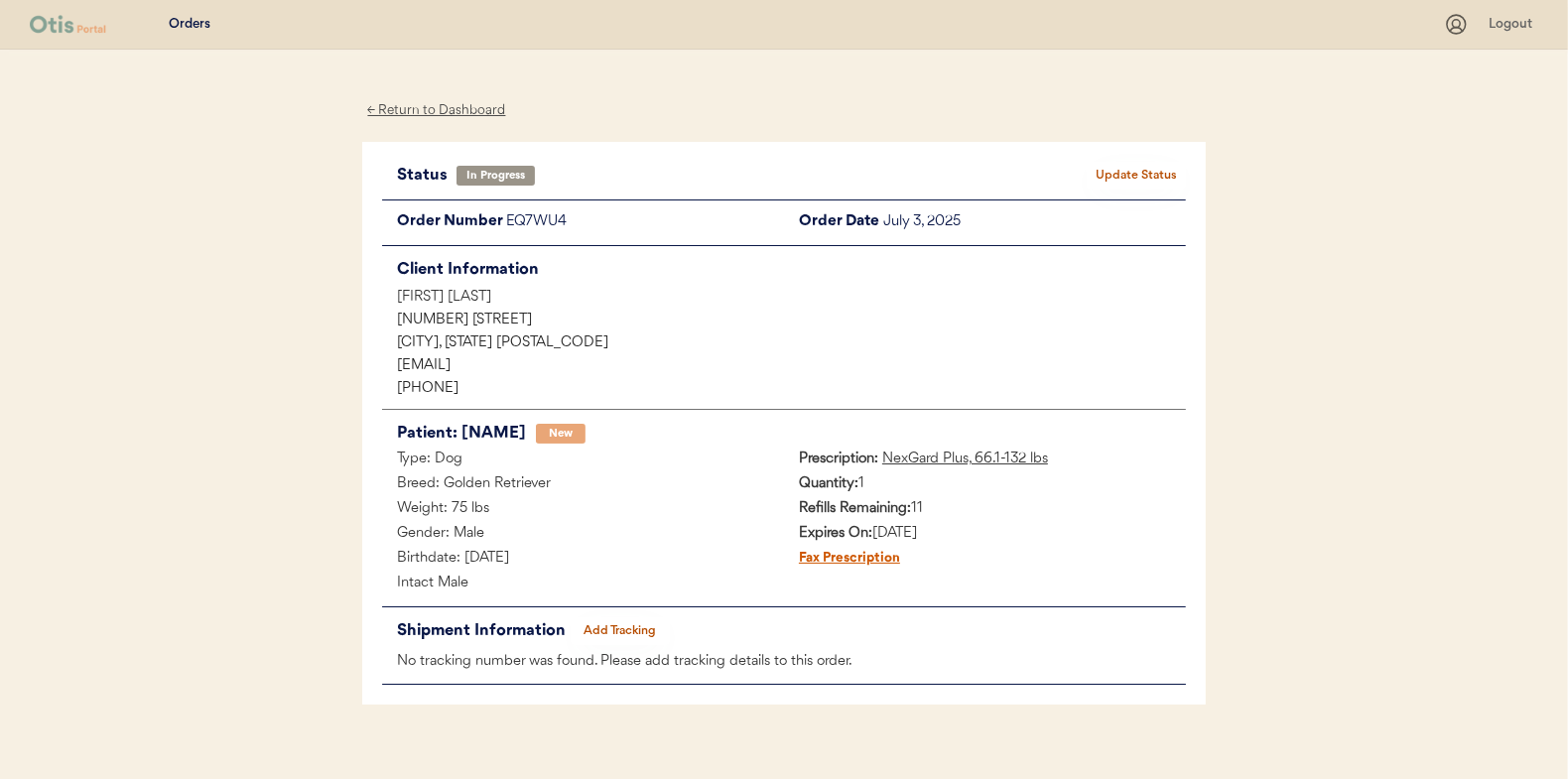 click on "← Return to Dashboard" at bounding box center (437, 110) 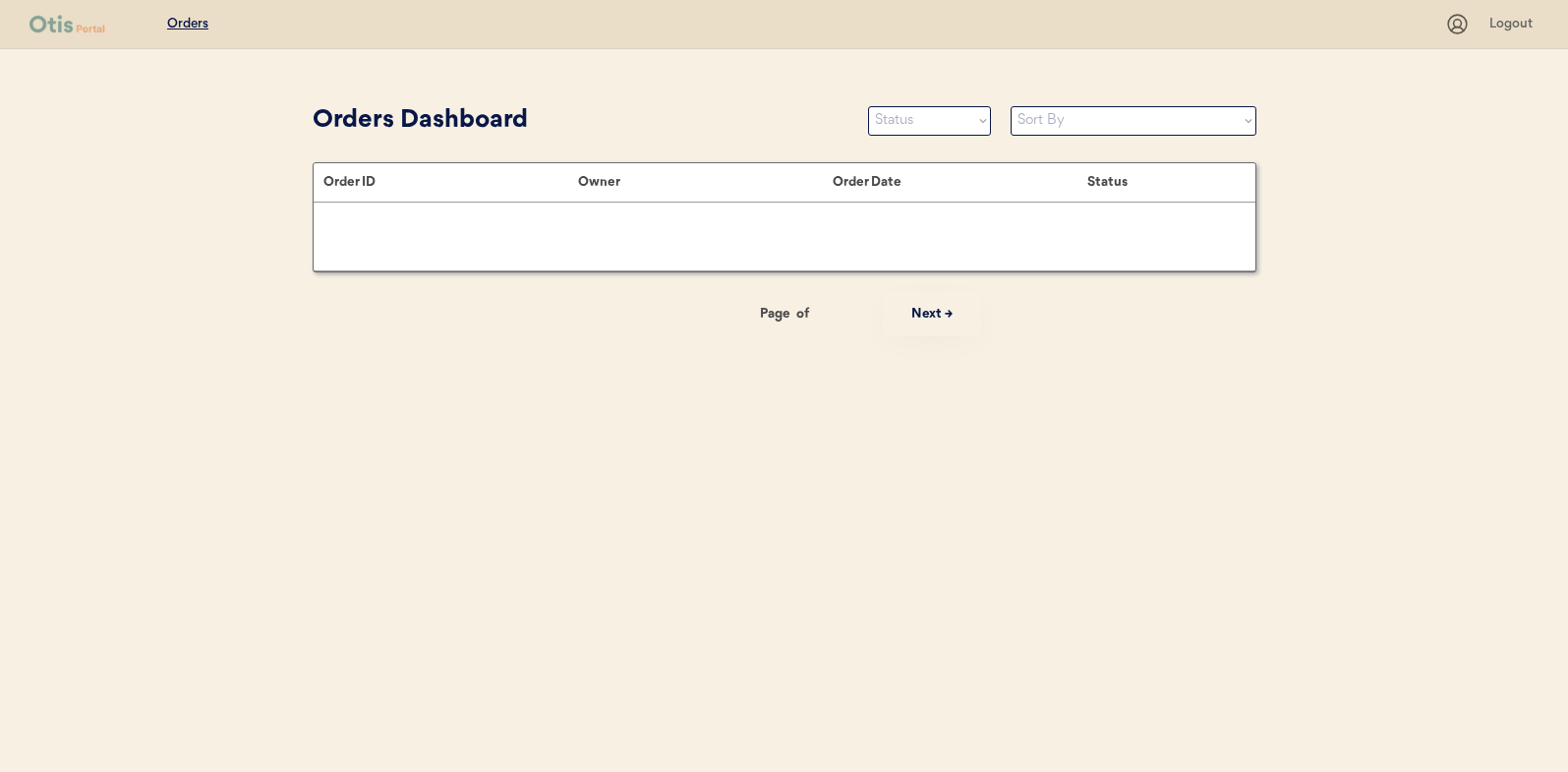 scroll, scrollTop: 0, scrollLeft: 0, axis: both 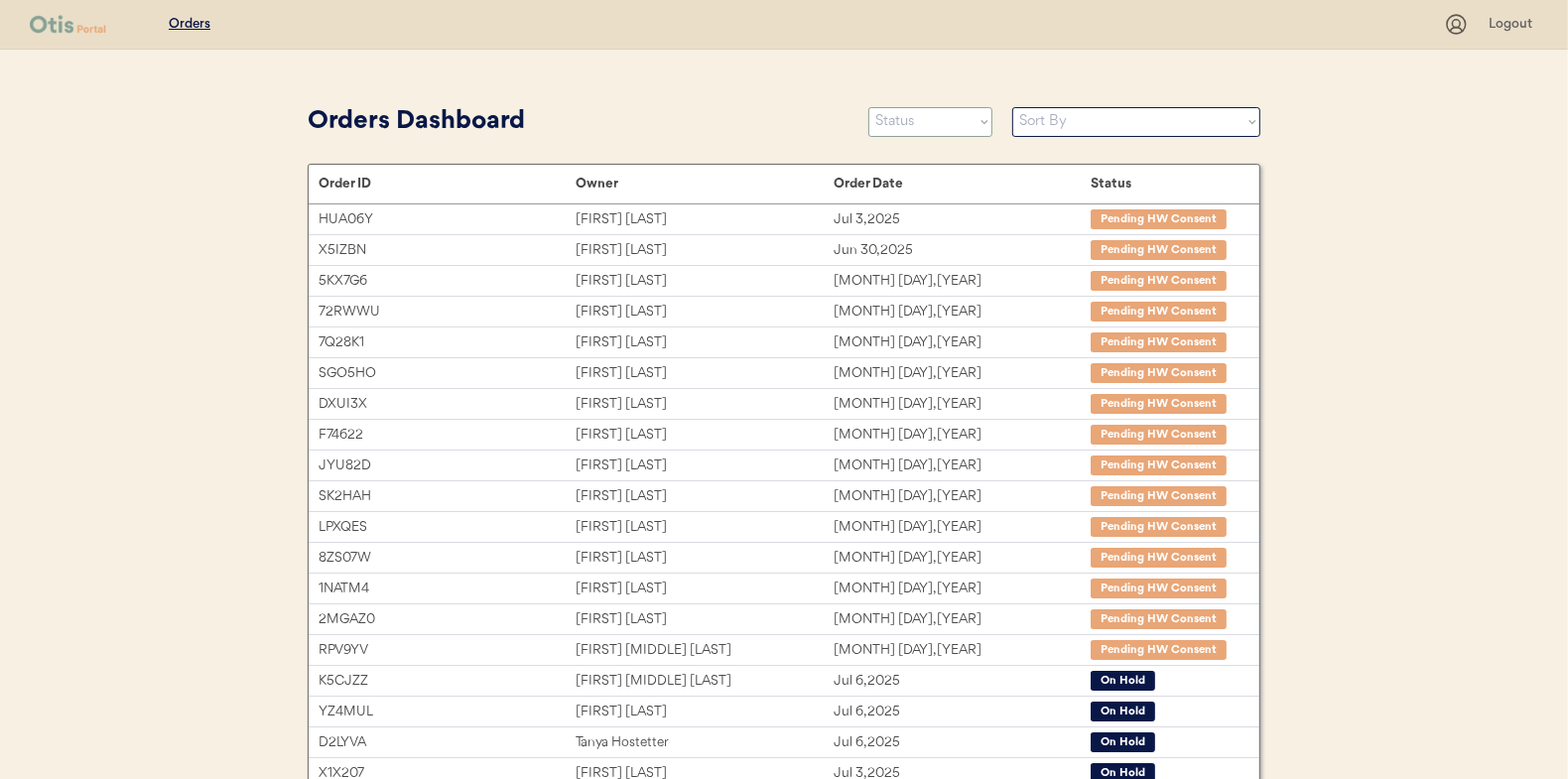click on "Status On Hold New In Progress Complete Pending HW Consent Cancelled" at bounding box center [930, 122] 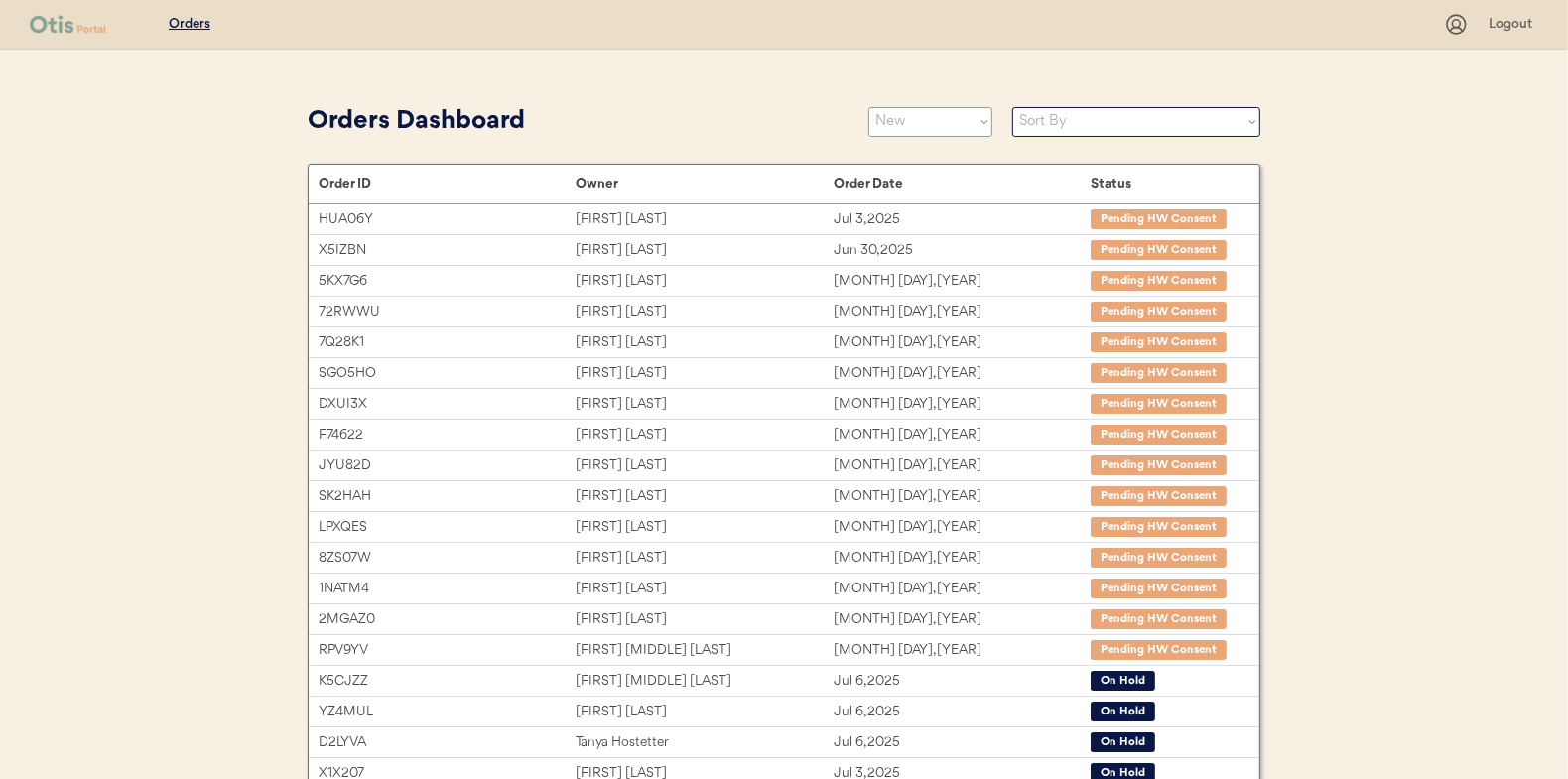 click on "Status On Hold New In Progress Complete Pending HW Consent Cancelled" at bounding box center (930, 122) 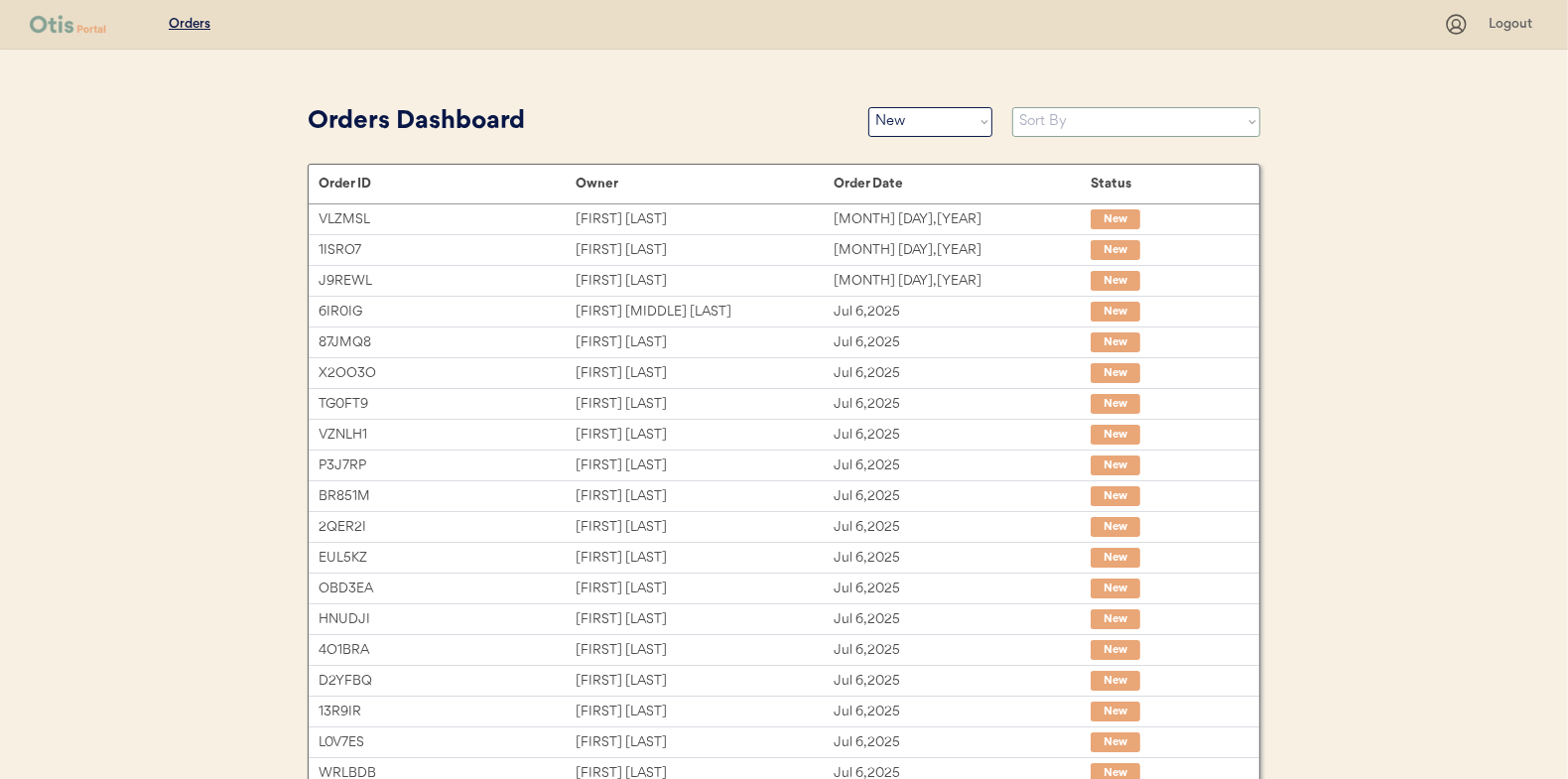 drag, startPoint x: 1056, startPoint y: 122, endPoint x: 1047, endPoint y: 135, distance: 15.811388 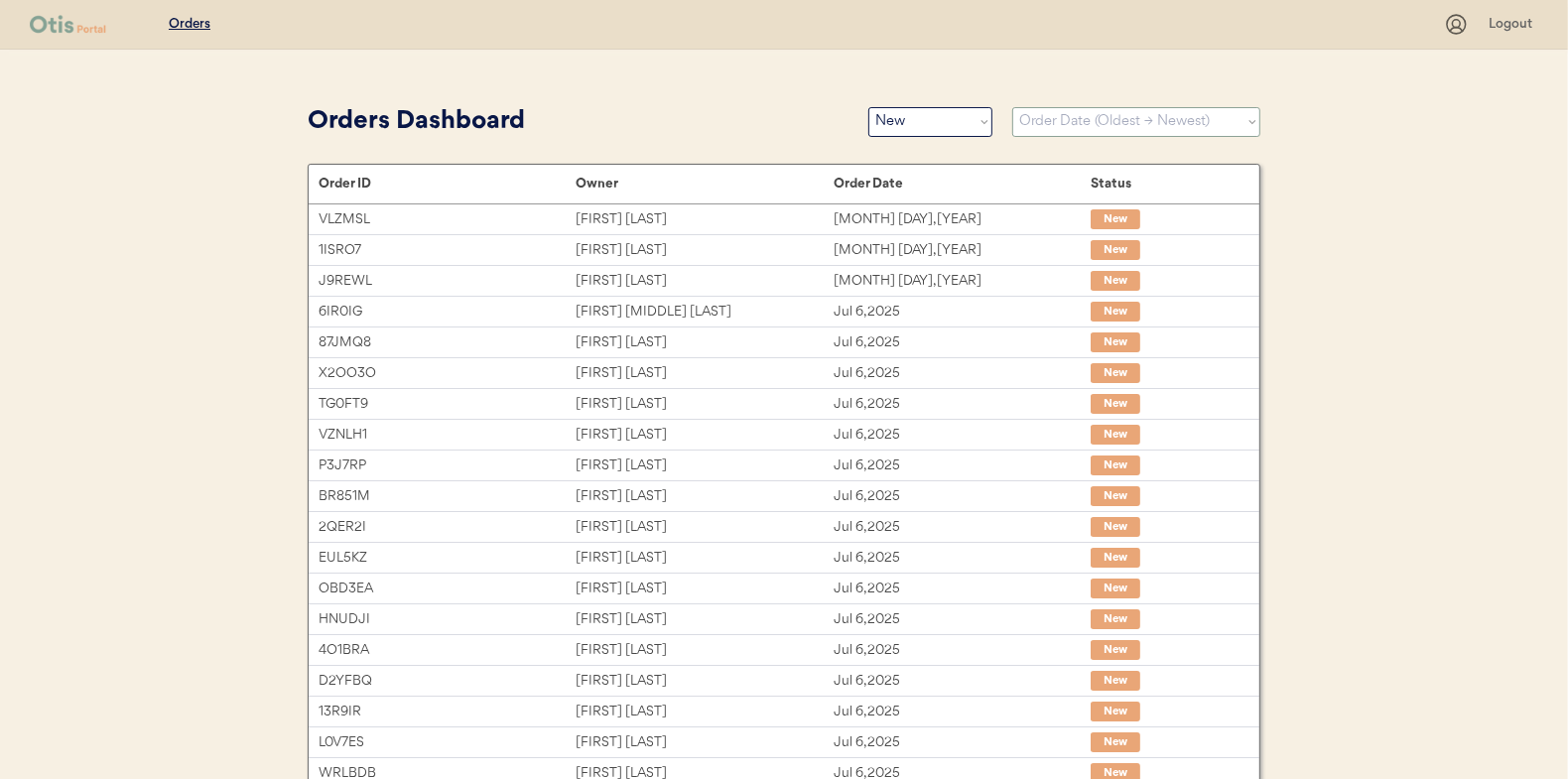 click on "Sort By Order Date (Newest → Oldest) Order Date (Oldest → Newest)" at bounding box center [1136, 122] 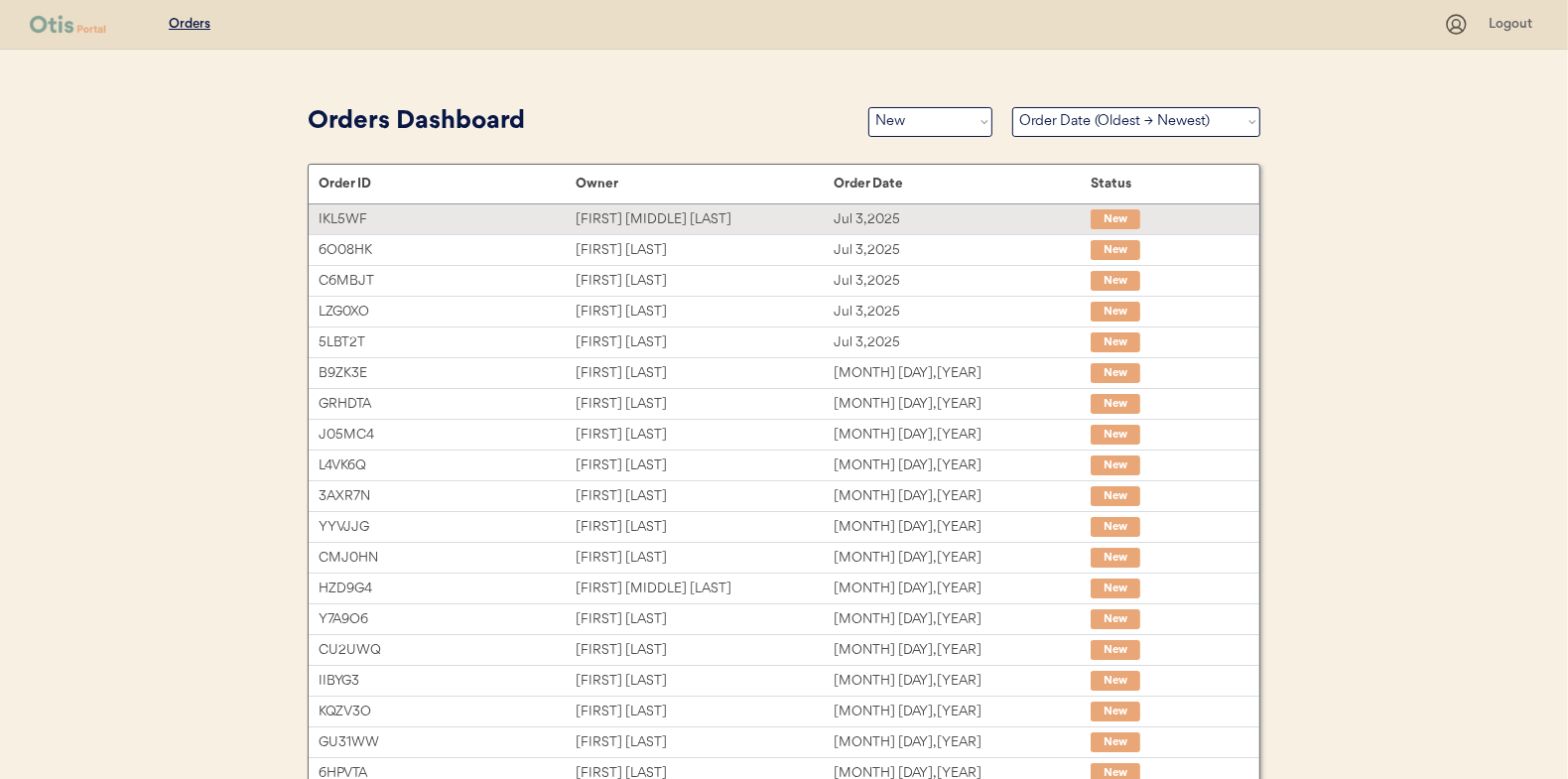 click on "Christopher B Mcbay" at bounding box center (704, 219) 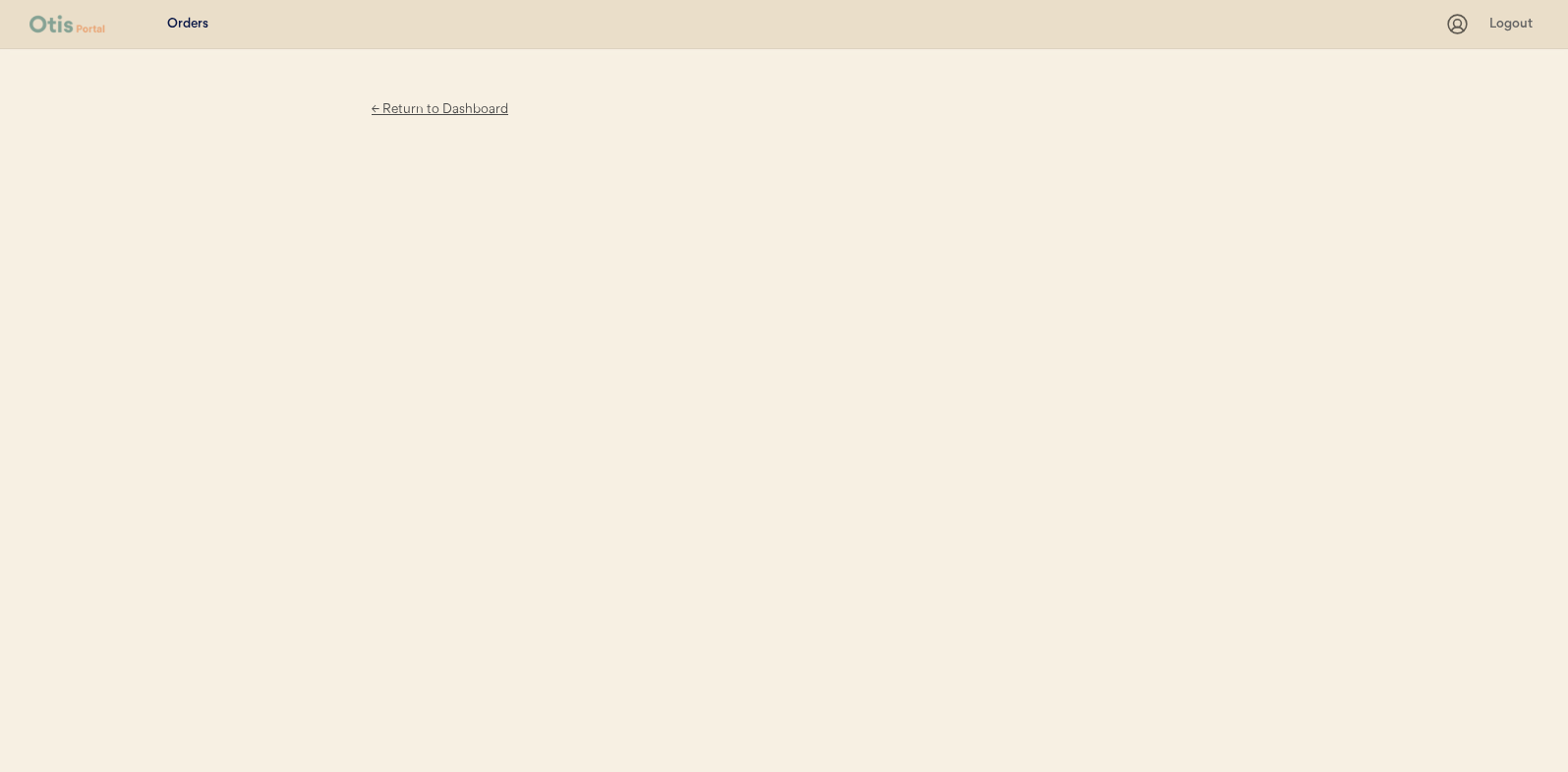 scroll, scrollTop: 0, scrollLeft: 0, axis: both 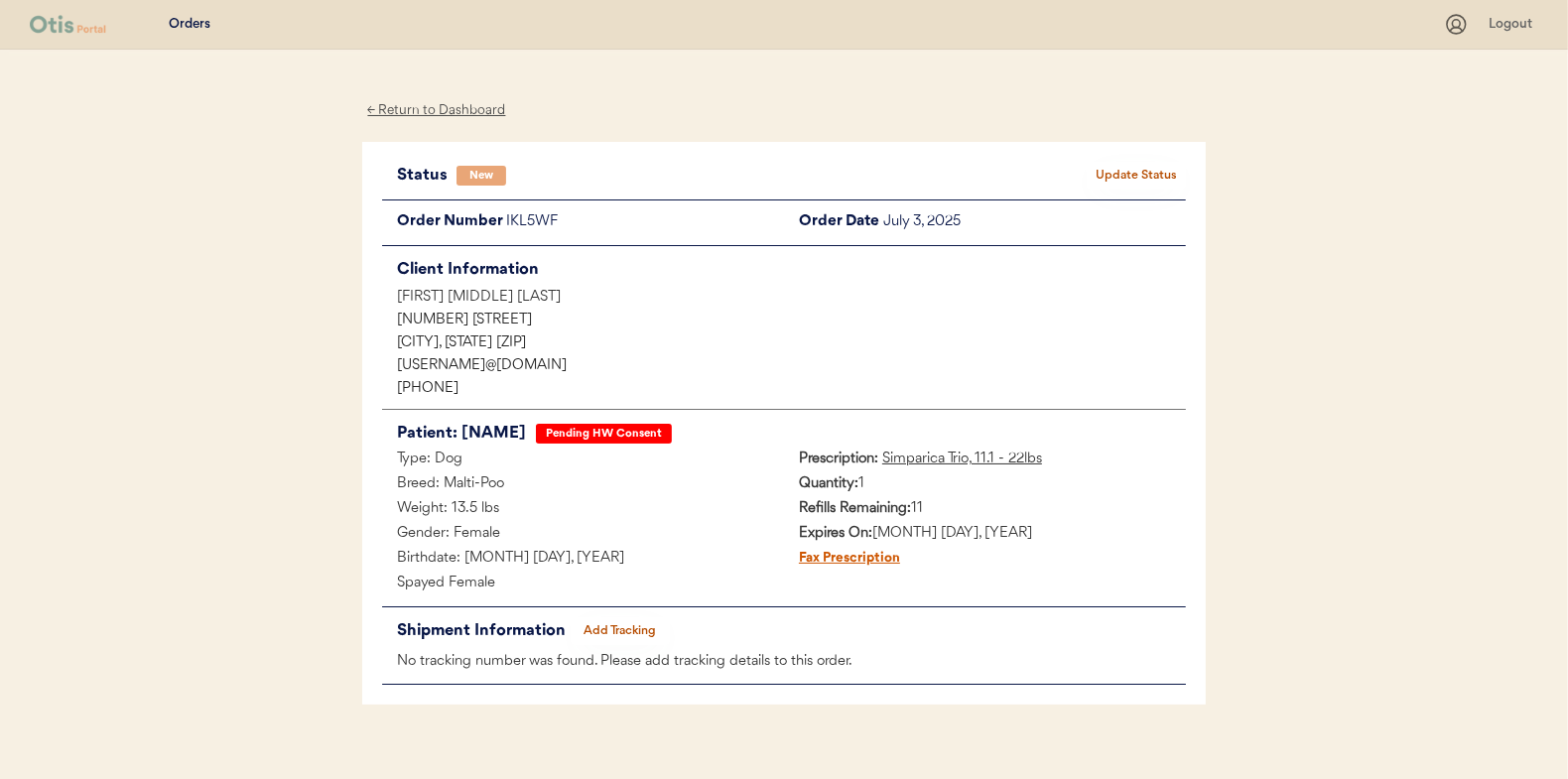 click on "Update Status" at bounding box center (1136, 176) 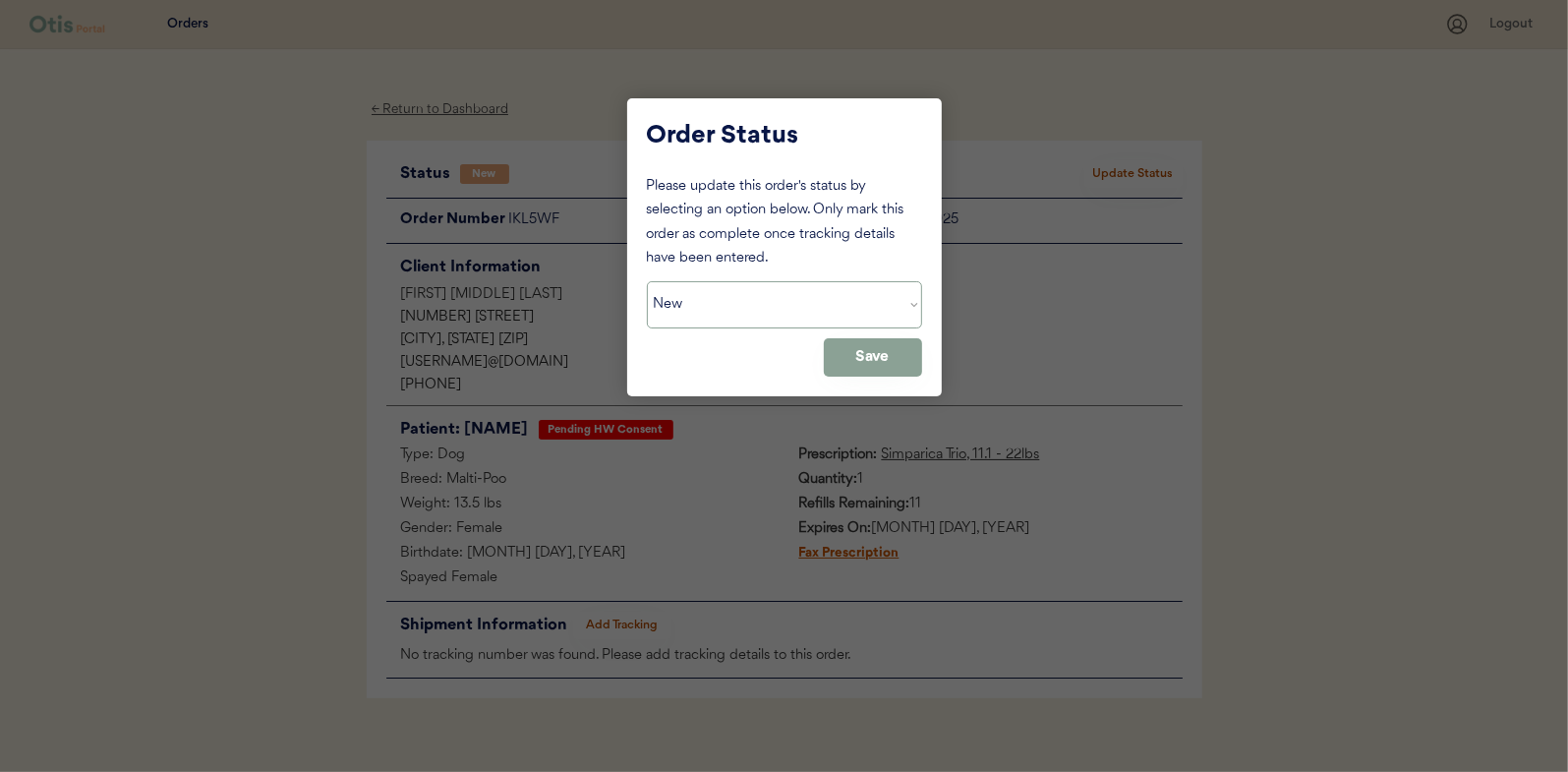 click on "Status On Hold New In Progress Complete Pending HW Consent Cancelled" at bounding box center (784, 305) 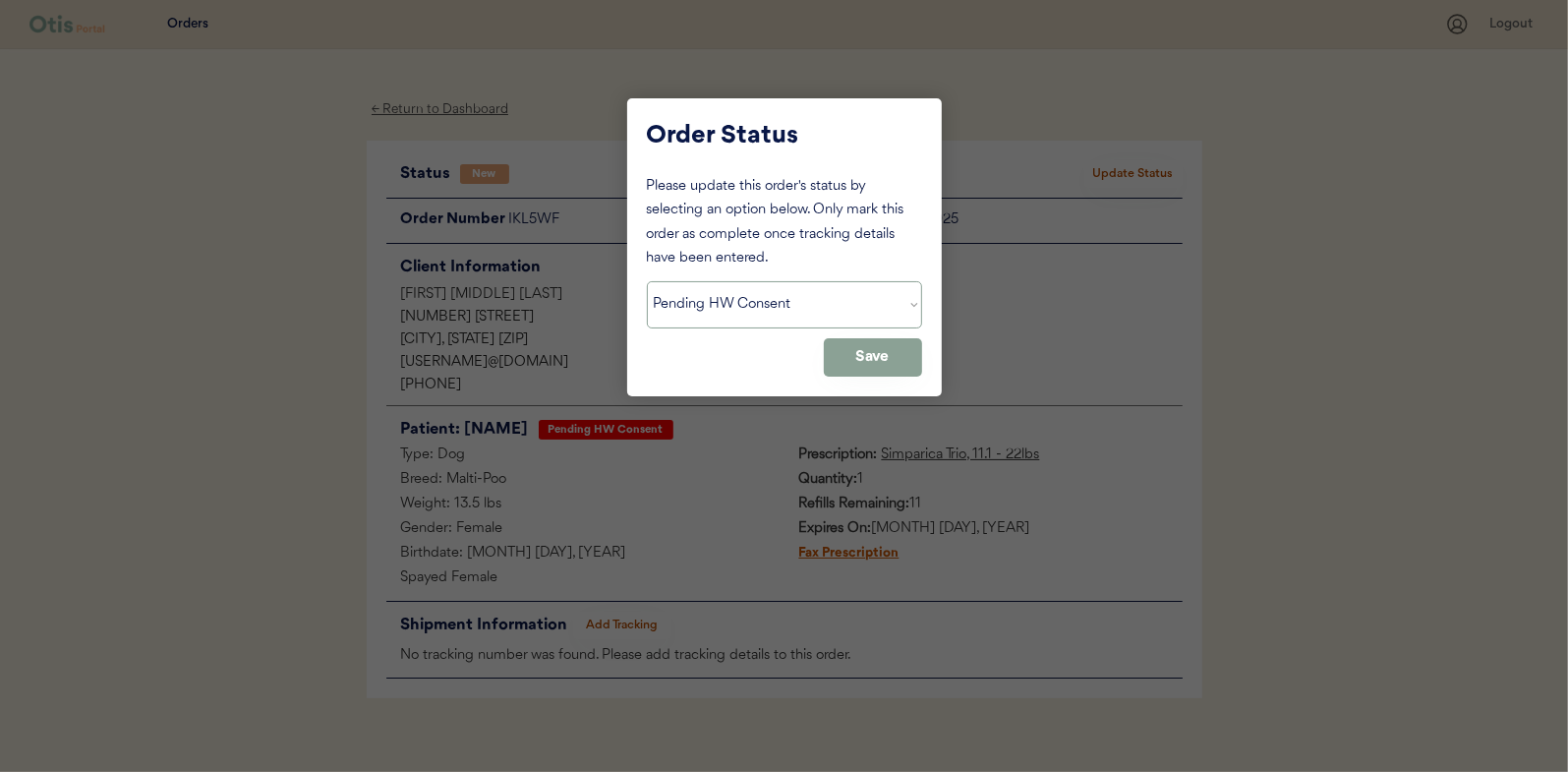 click on "Status On Hold New In Progress Complete Pending HW Consent Cancelled" at bounding box center [784, 305] 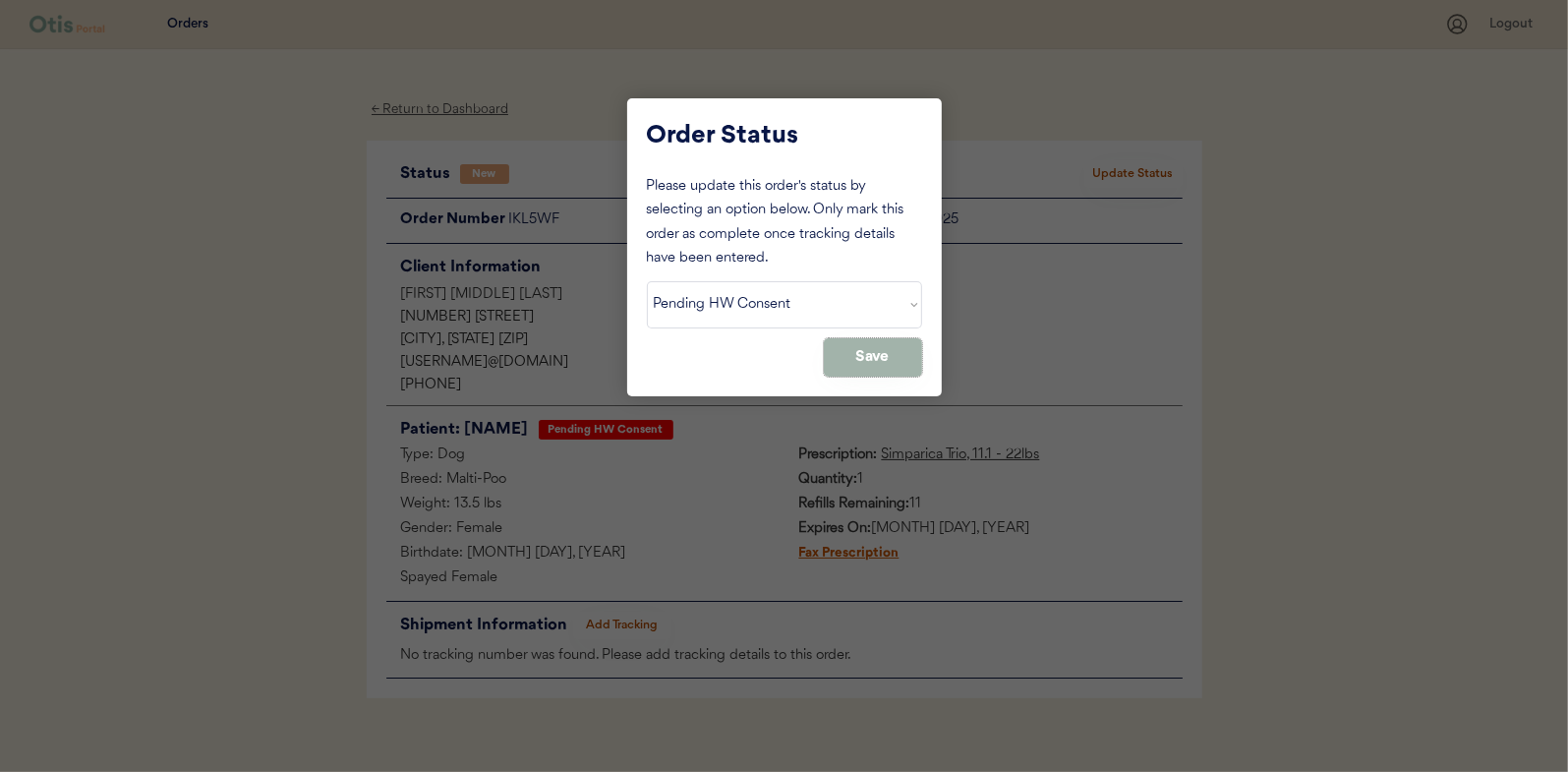 click on "Save" at bounding box center (873, 357) 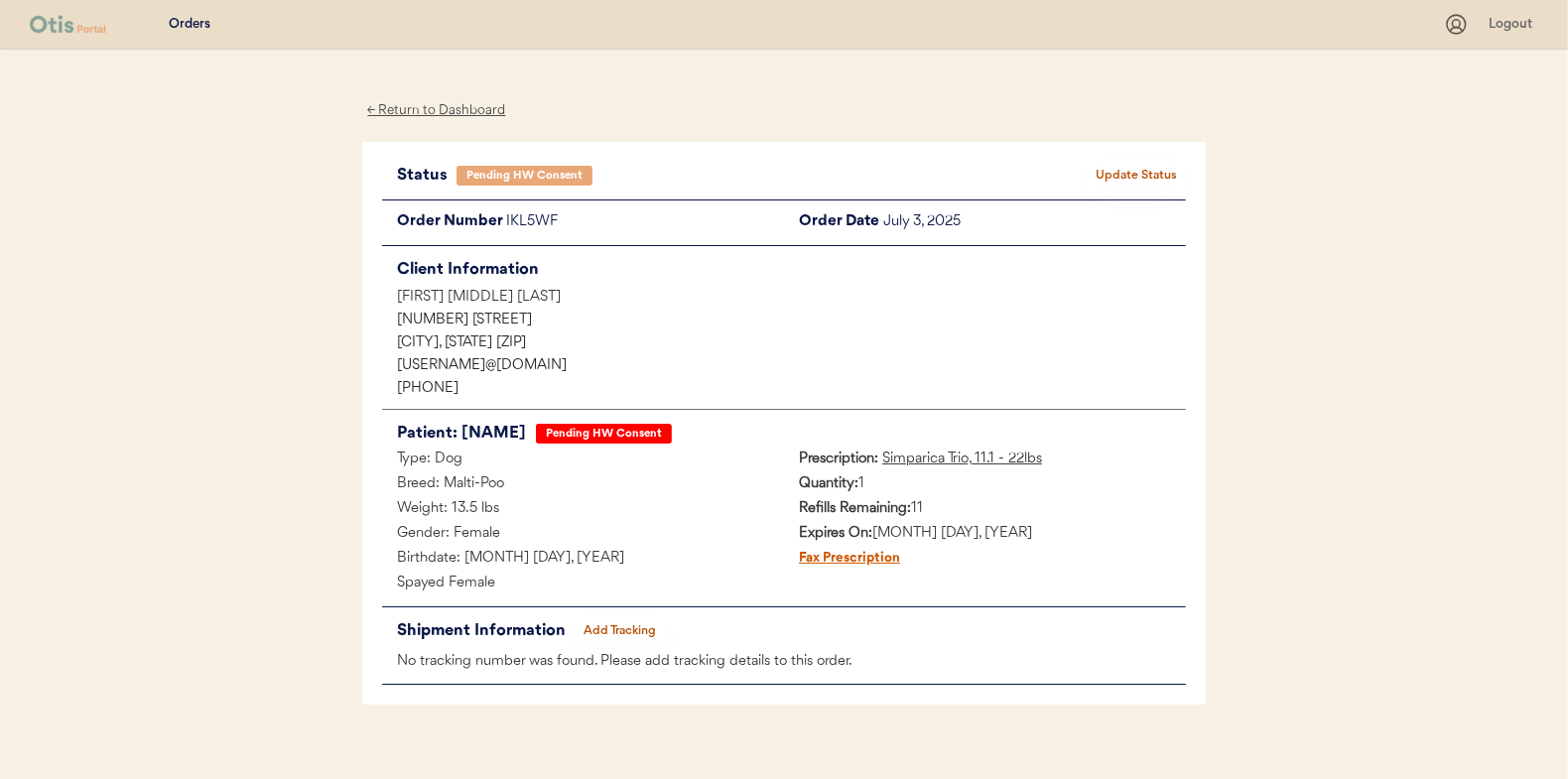 click on "← Return to Dashboard" at bounding box center (437, 110) 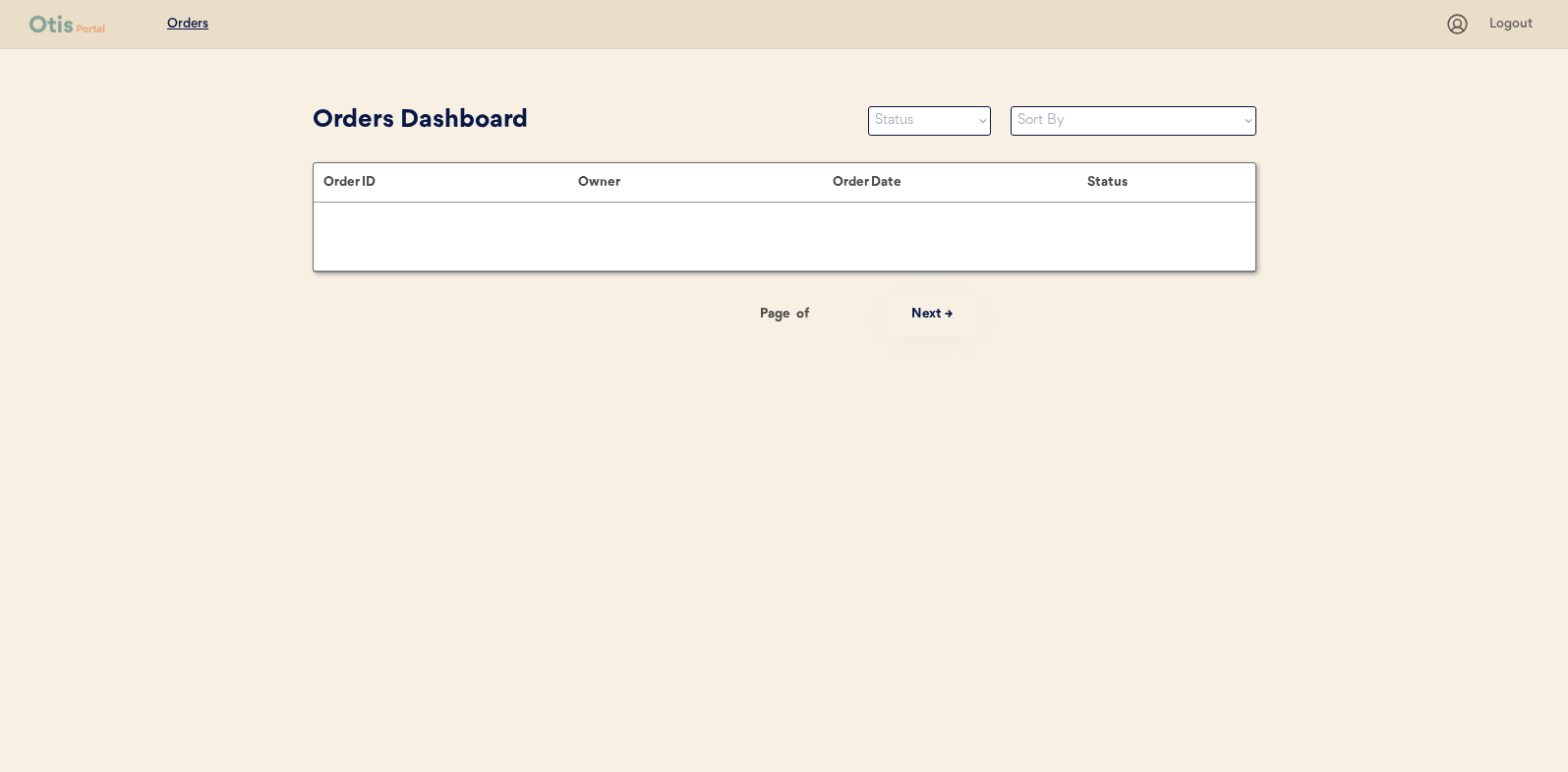 scroll, scrollTop: 0, scrollLeft: 0, axis: both 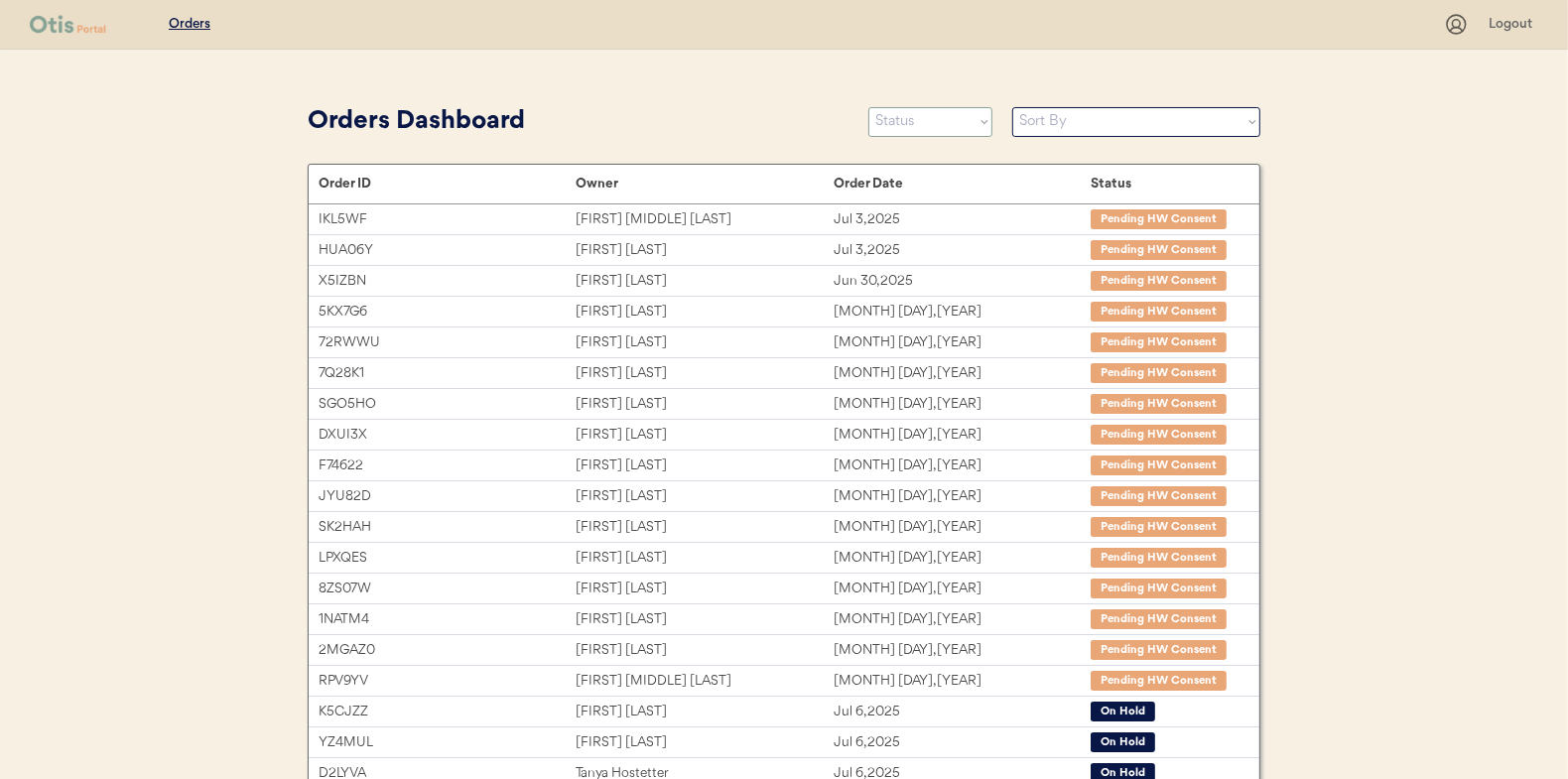 click on "Status On Hold New In Progress Complete Pending HW Consent Cancelled" at bounding box center (930, 122) 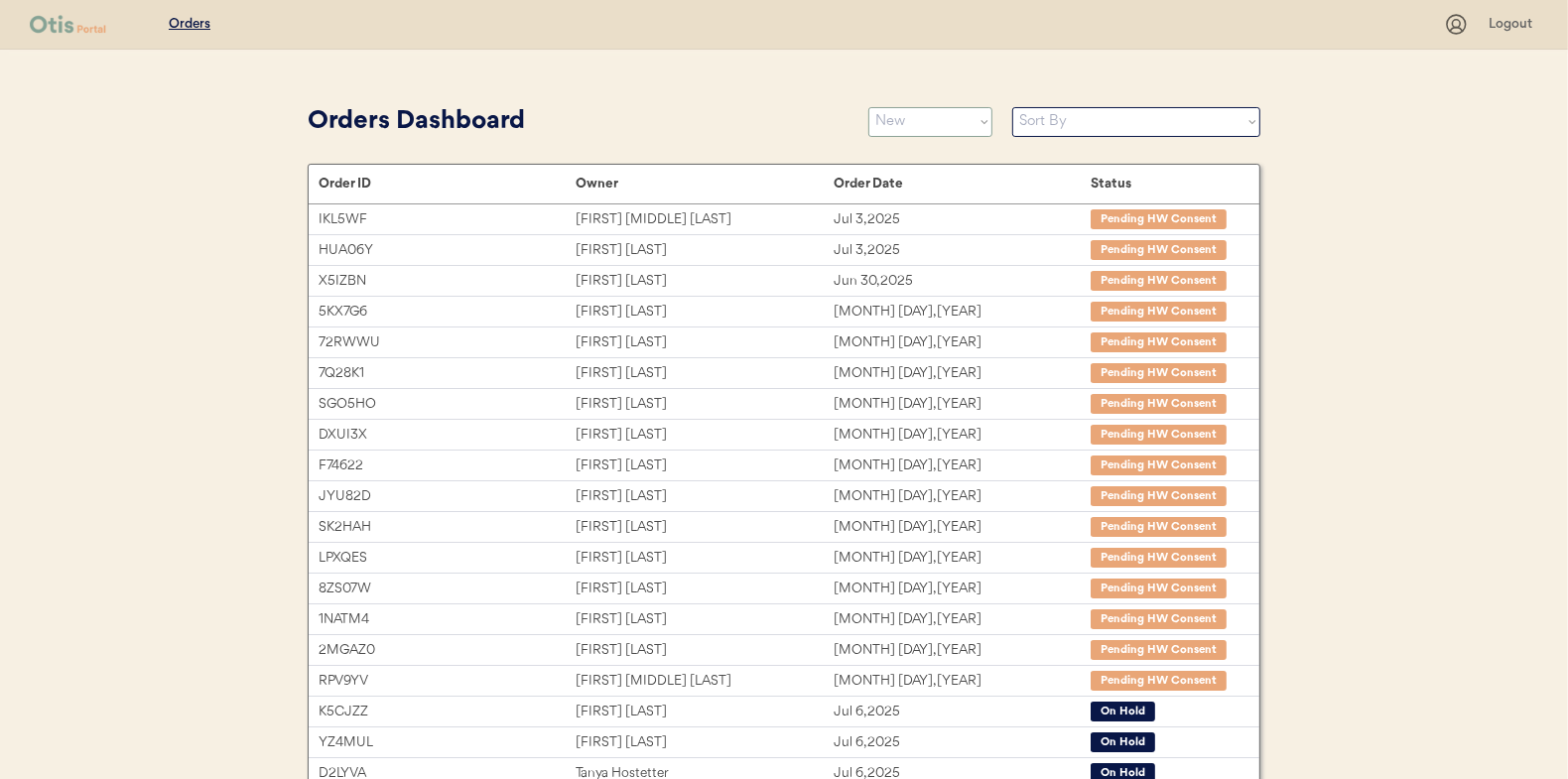 click on "Status On Hold New In Progress Complete Pending HW Consent Cancelled" at bounding box center [930, 122] 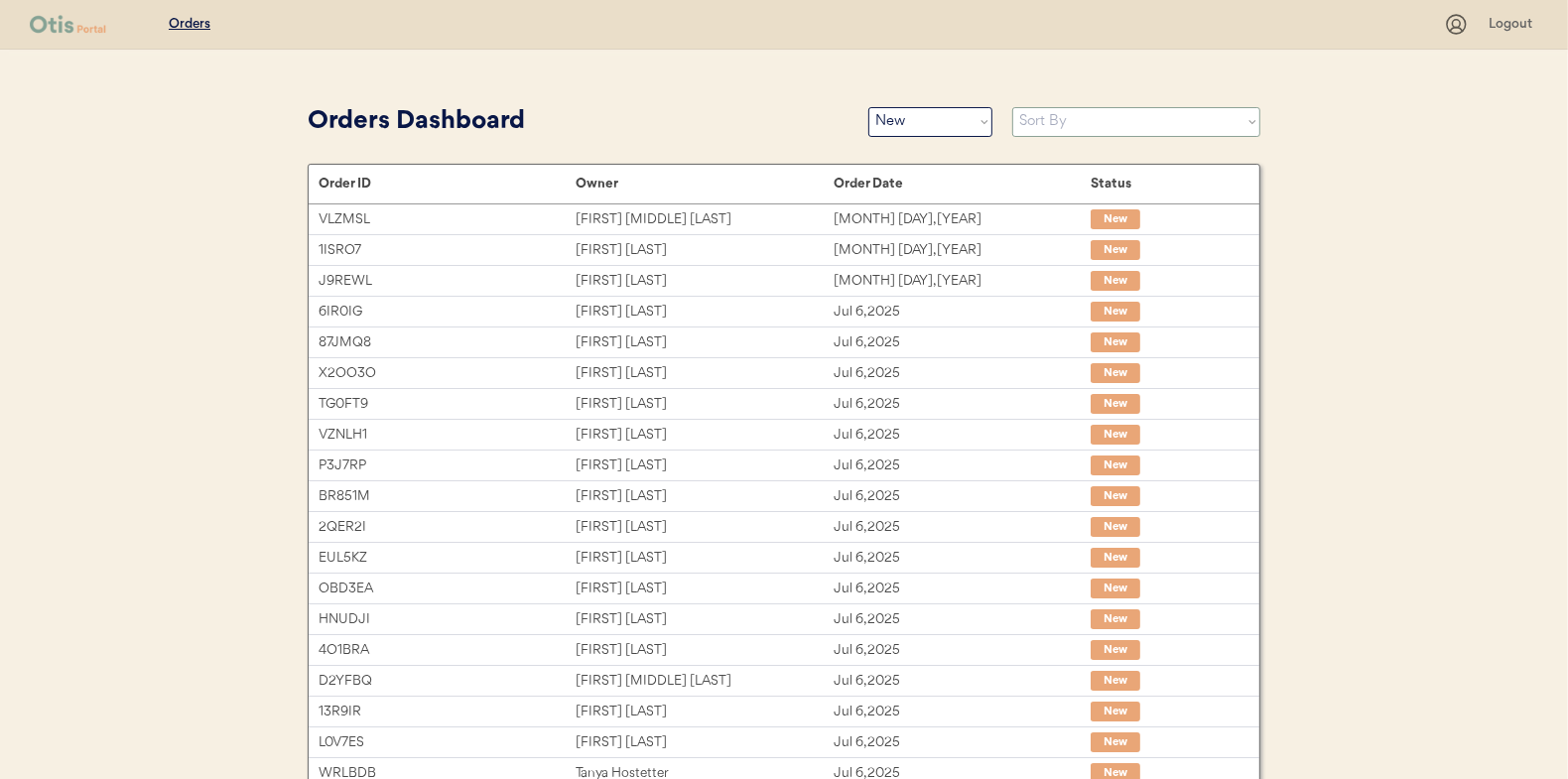 click on "Sort By Order Date (Newest → Oldest) Order Date (Oldest → Newest)" at bounding box center (1136, 122) 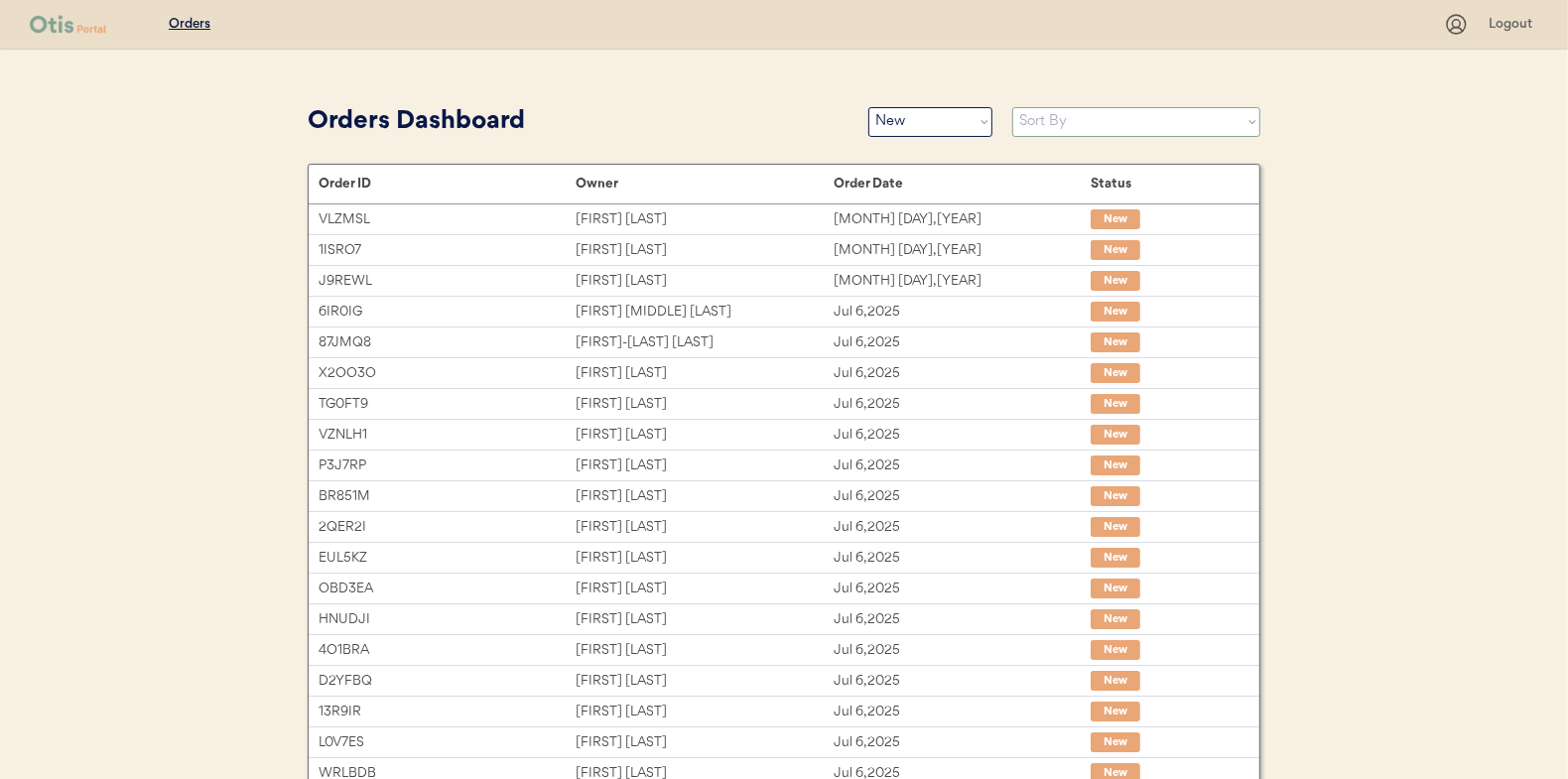 select on ""Order Date (Oldest → Newest)"" 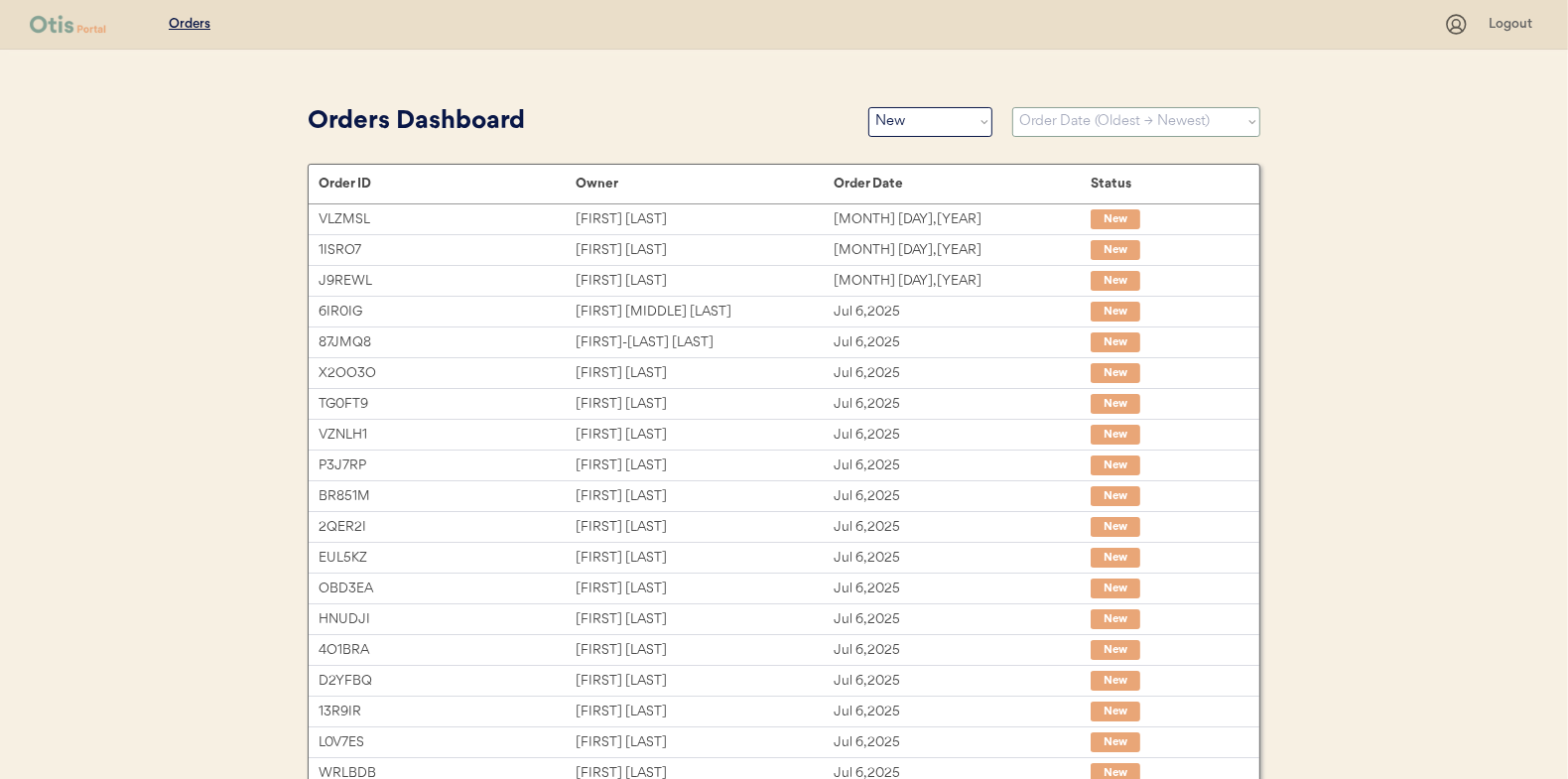 click on "Sort By Order Date (Newest → Oldest) Order Date (Oldest → Newest)" at bounding box center [1136, 122] 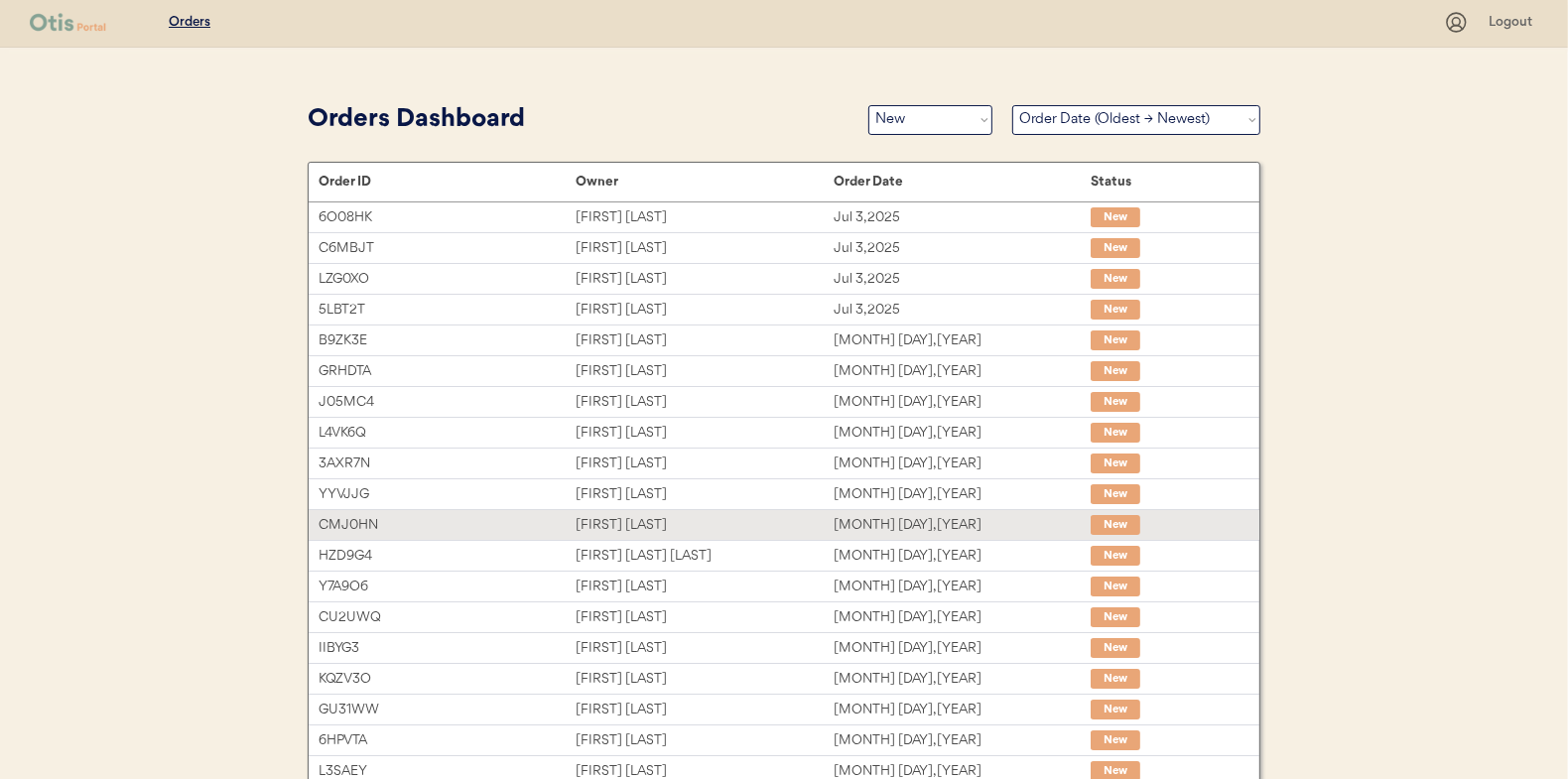 scroll, scrollTop: 0, scrollLeft: 0, axis: both 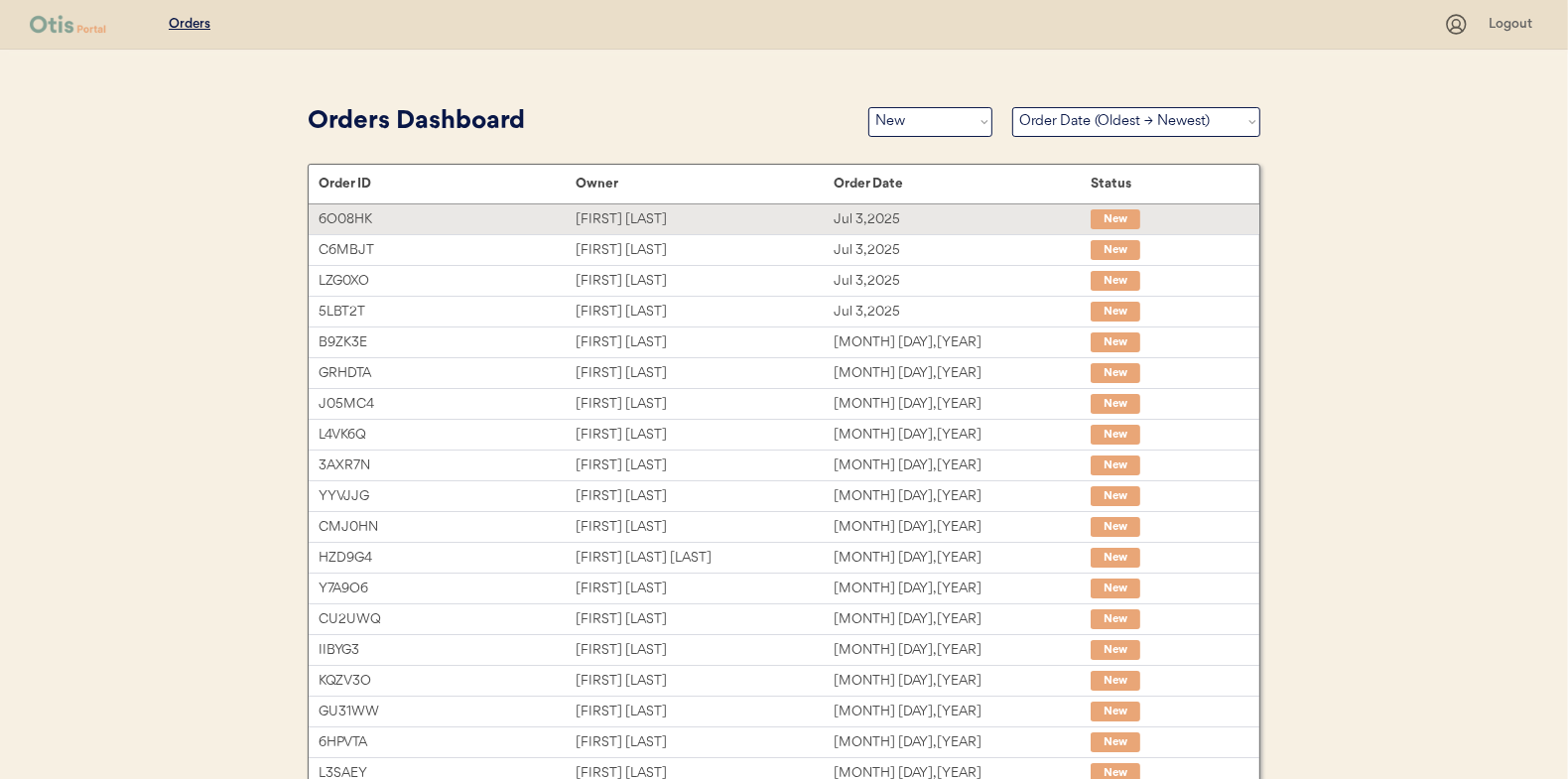click on "Tyrie Lamb" at bounding box center (704, 219) 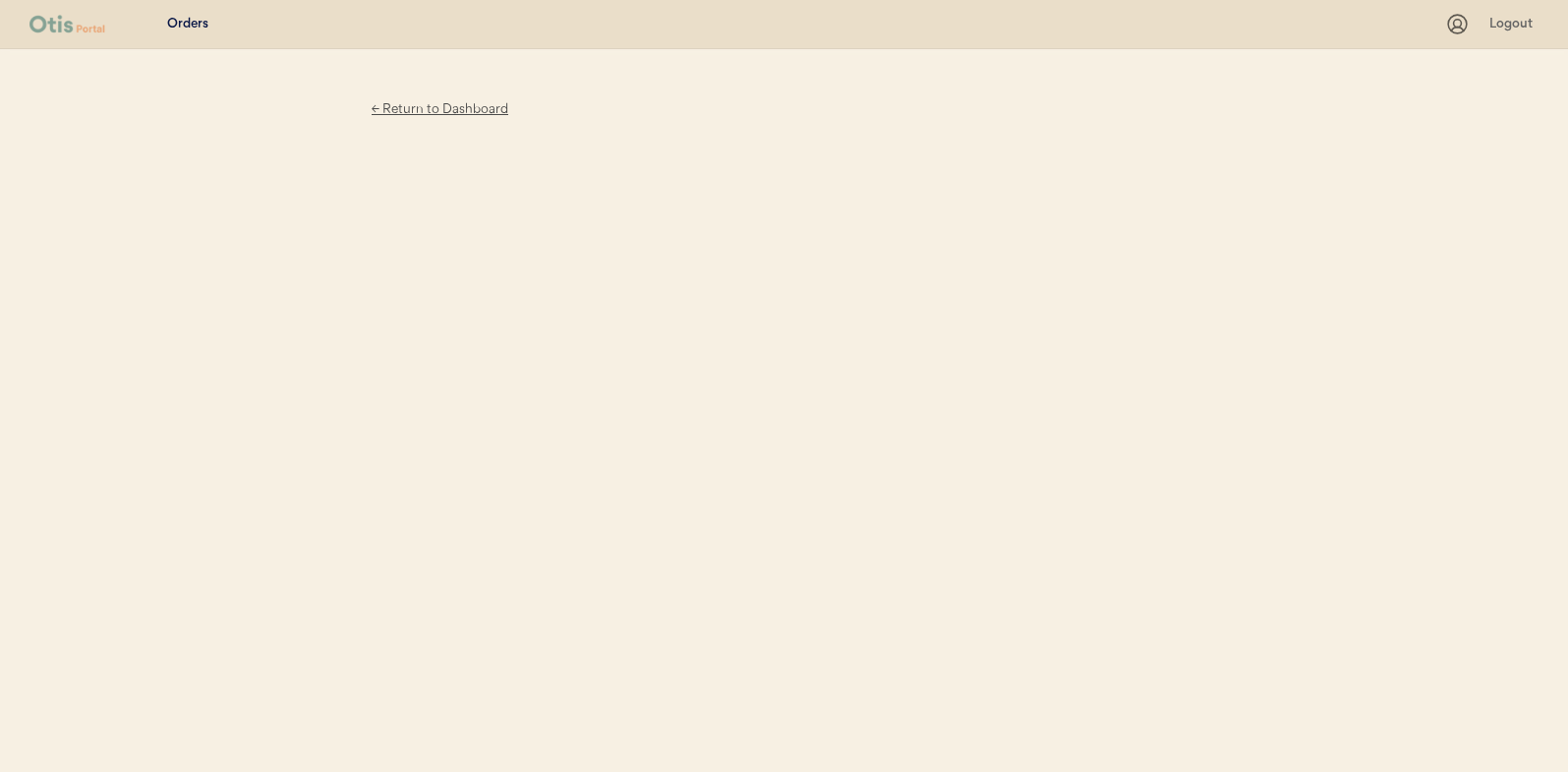 scroll, scrollTop: 0, scrollLeft: 0, axis: both 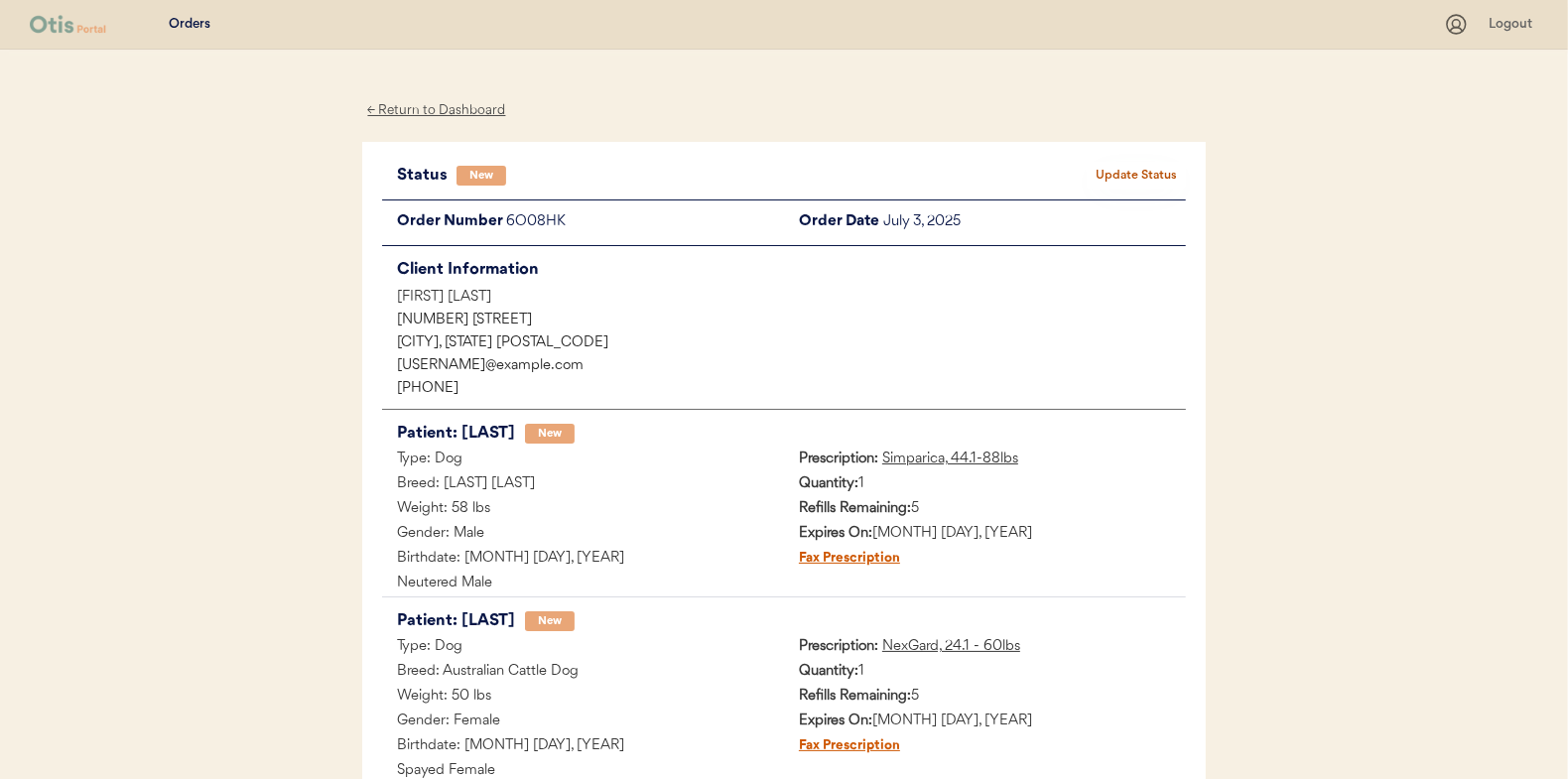 click on "Update Status" at bounding box center (1136, 176) 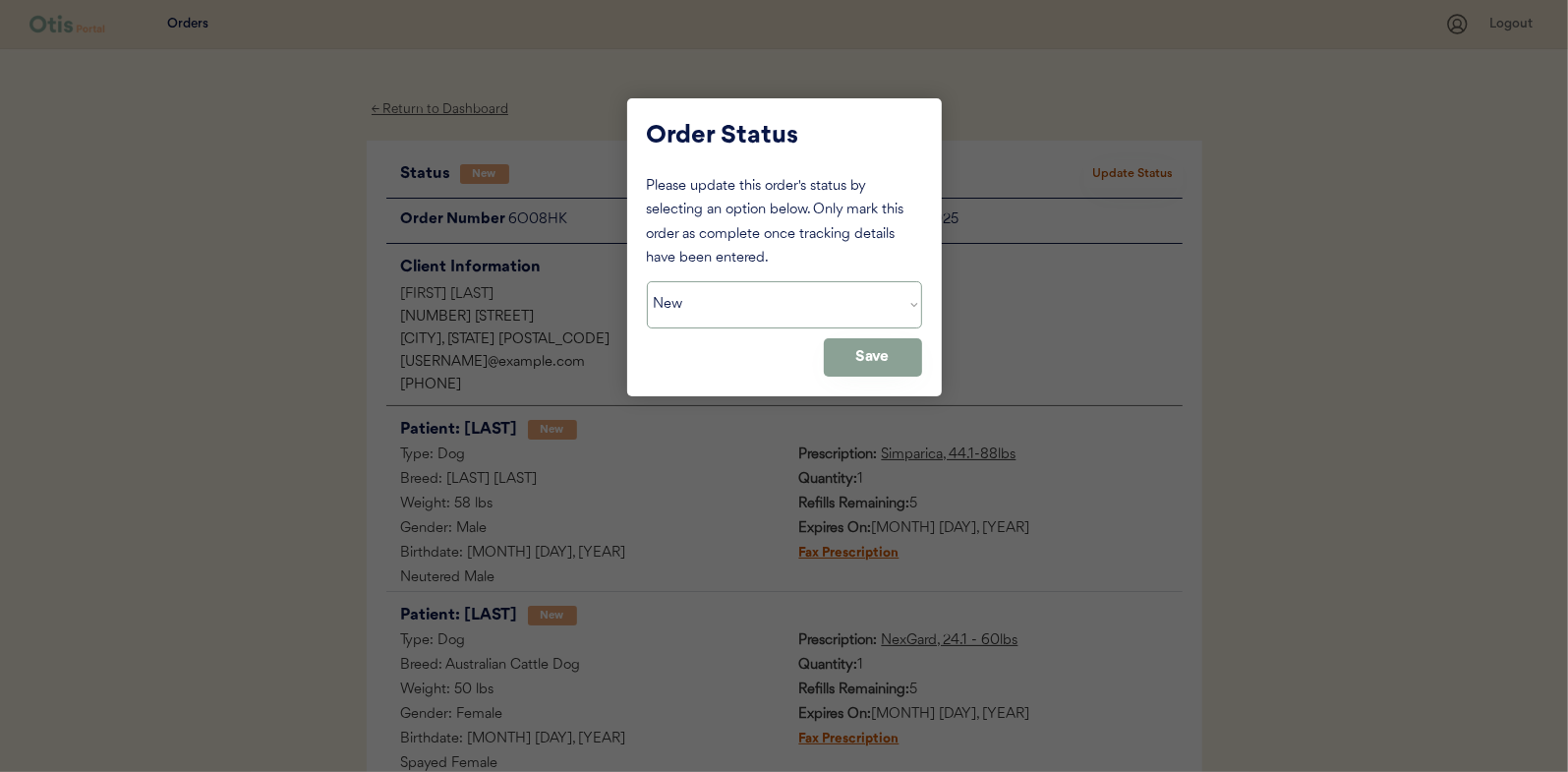 click on "Status On Hold New In Progress Complete Pending HW Consent Cancelled" at bounding box center (784, 305) 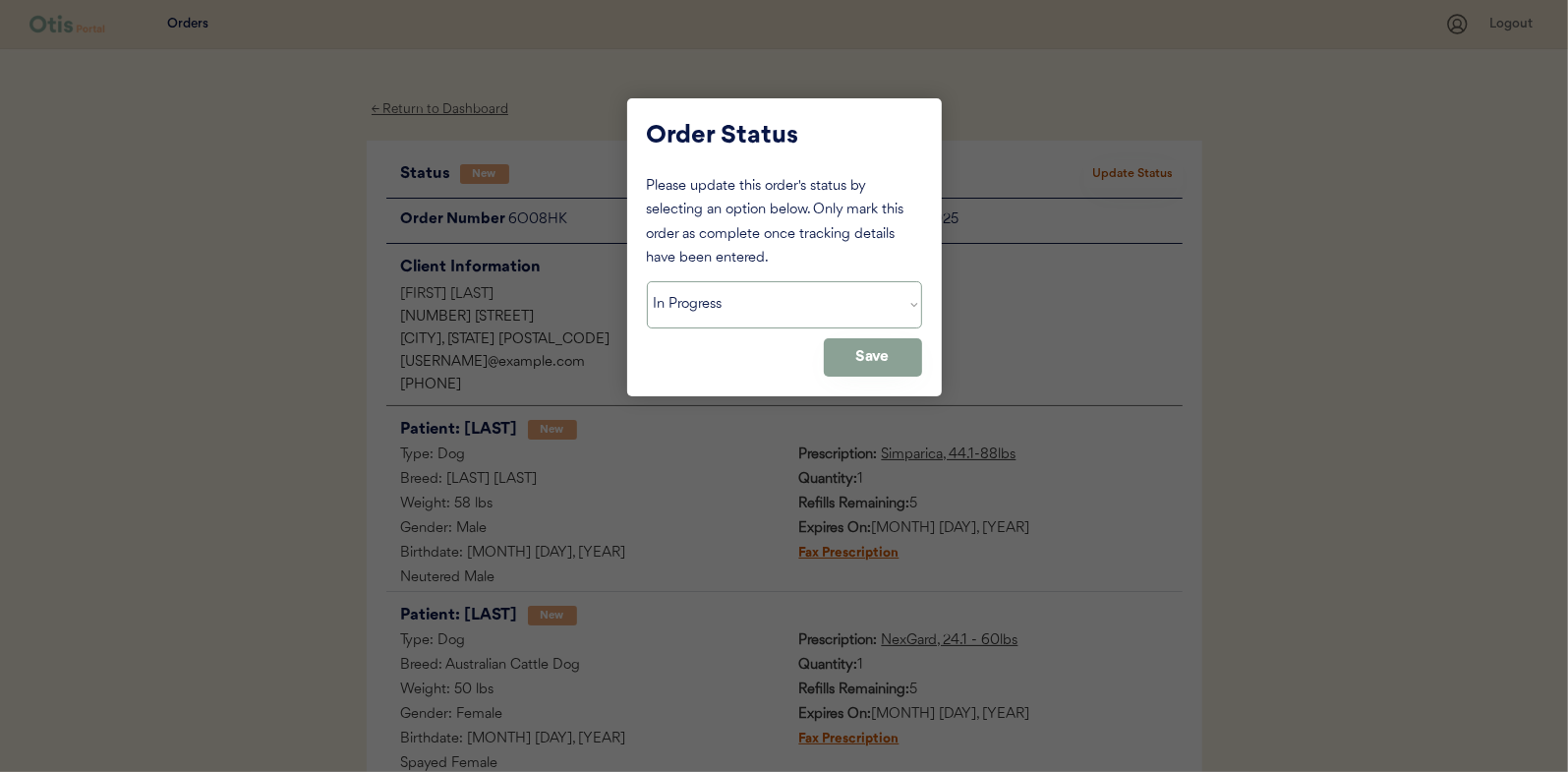click on "Status On Hold New In Progress Complete Pending HW Consent Cancelled" at bounding box center (784, 305) 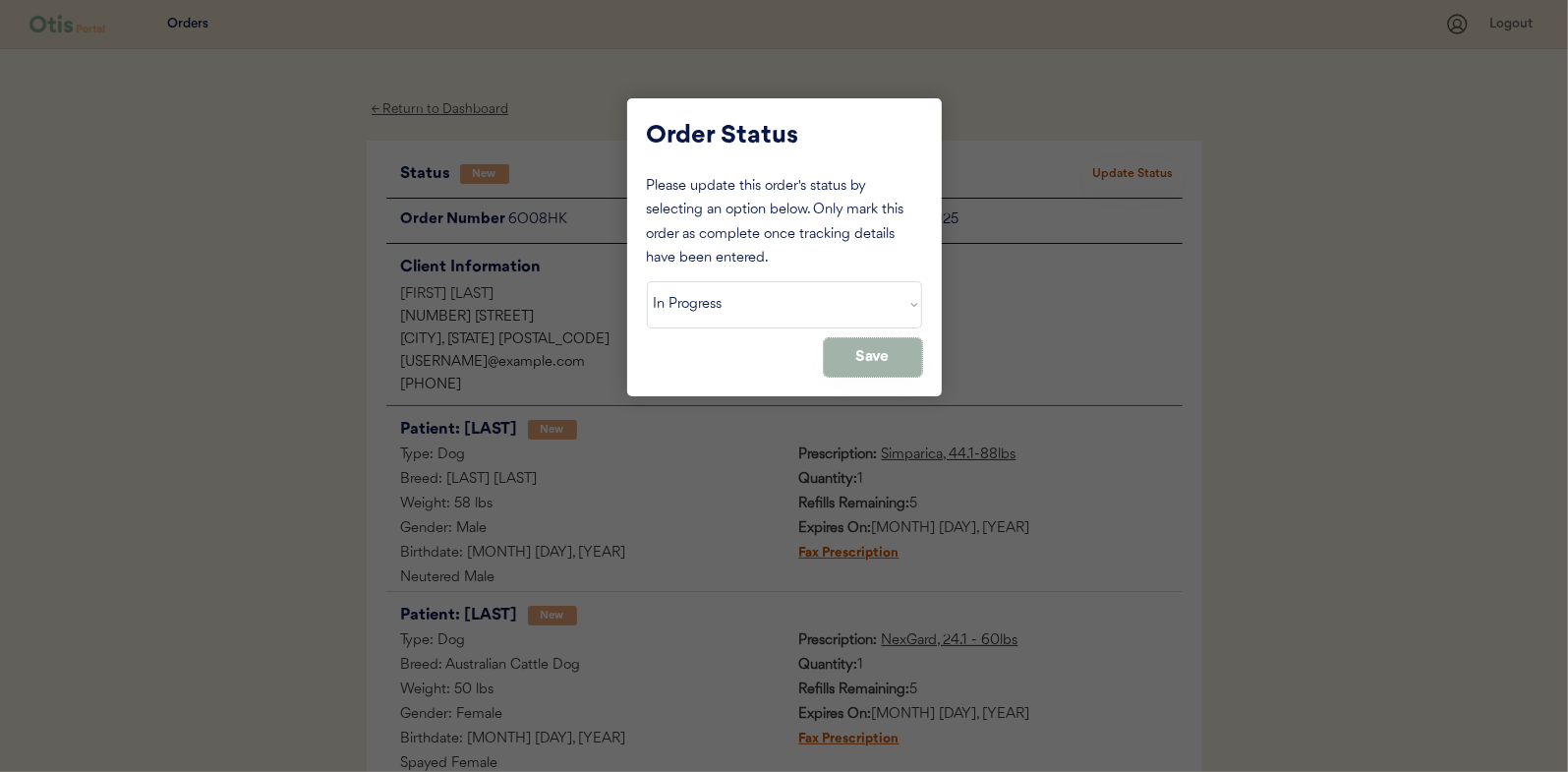 click on "Save" at bounding box center (873, 357) 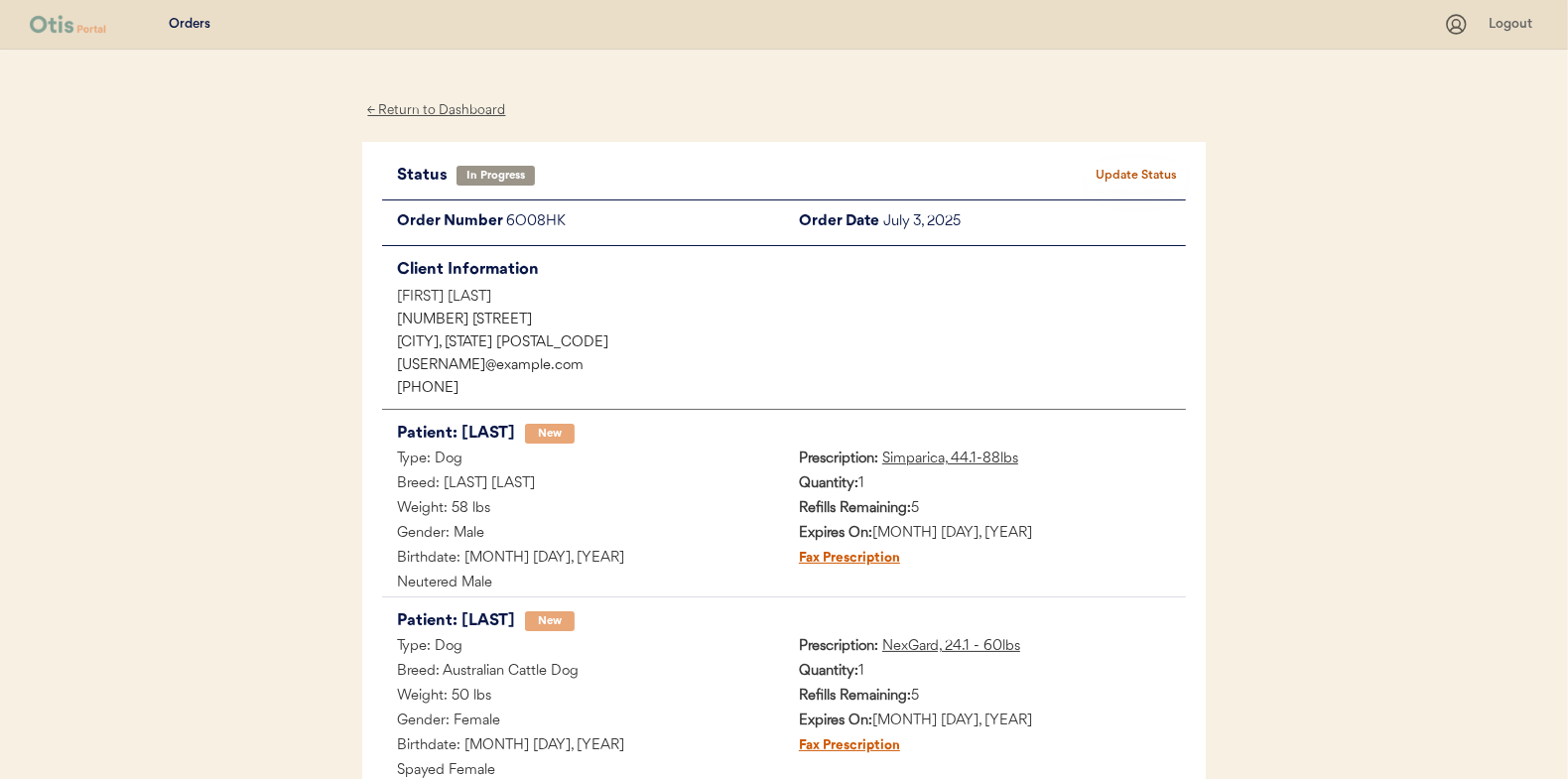 click on "← Return to Dashboard" at bounding box center (437, 110) 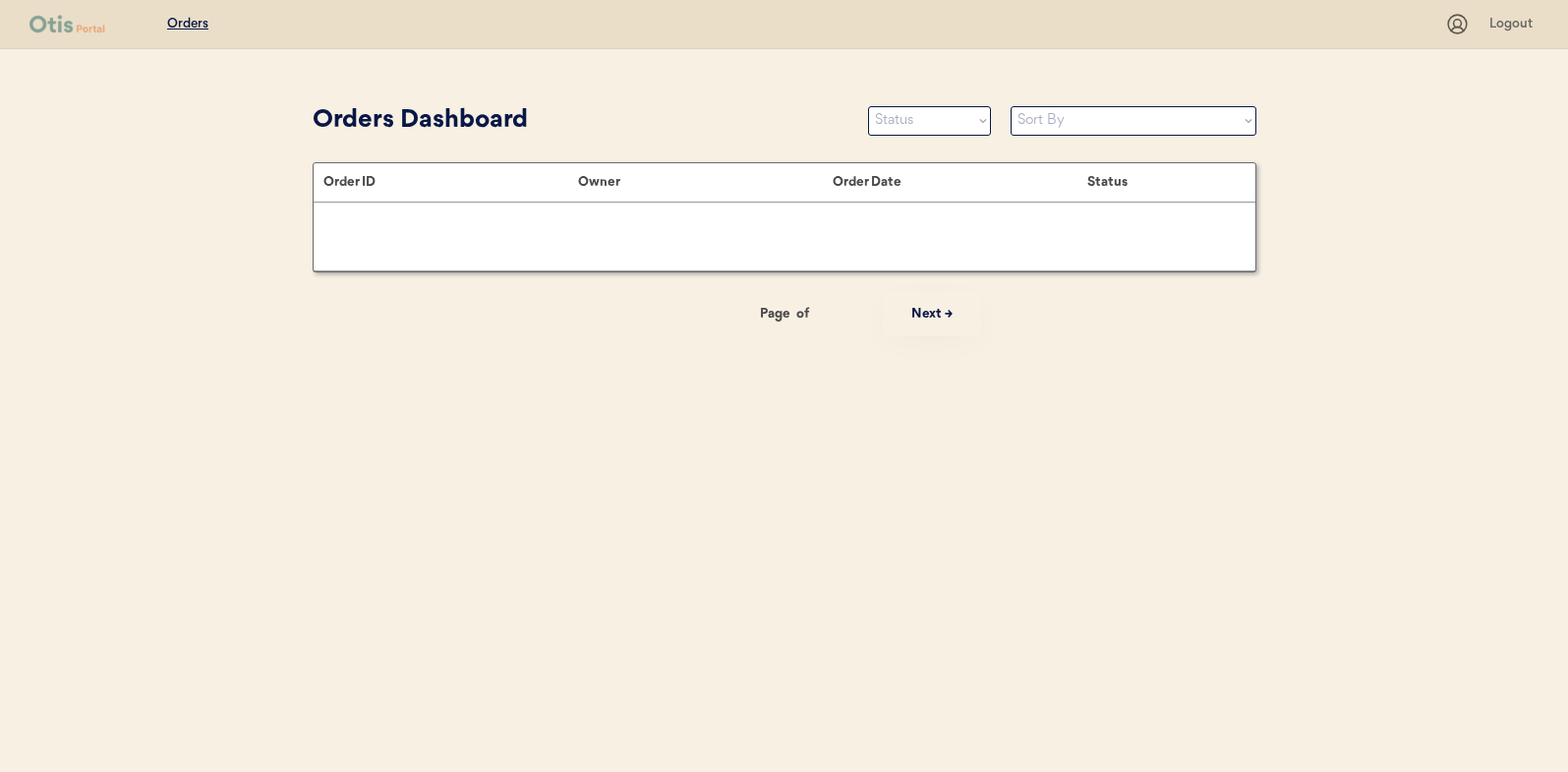 scroll, scrollTop: 0, scrollLeft: 0, axis: both 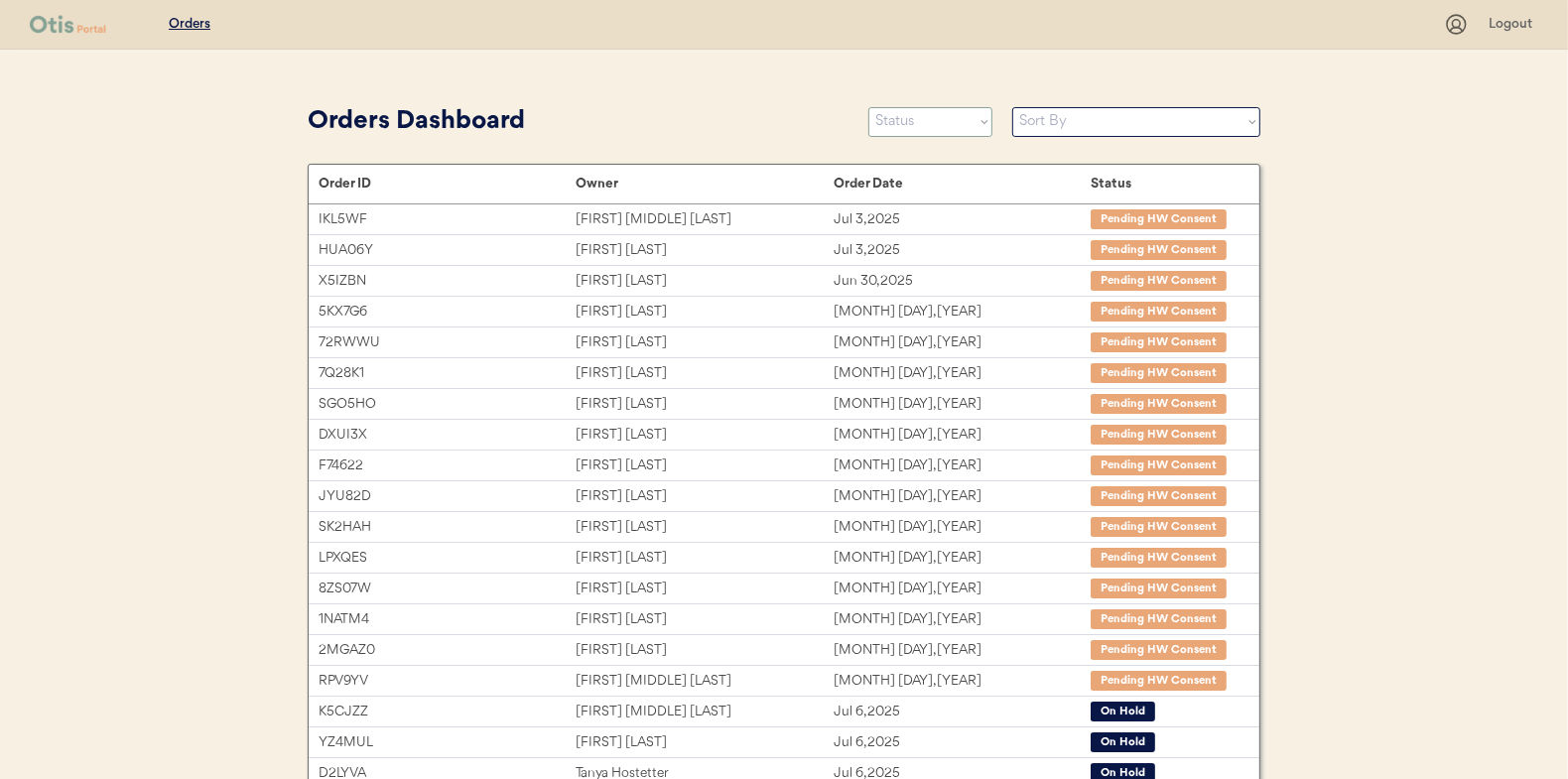 click on "Status On Hold New In Progress Complete Pending HW Consent Cancelled" at bounding box center [930, 122] 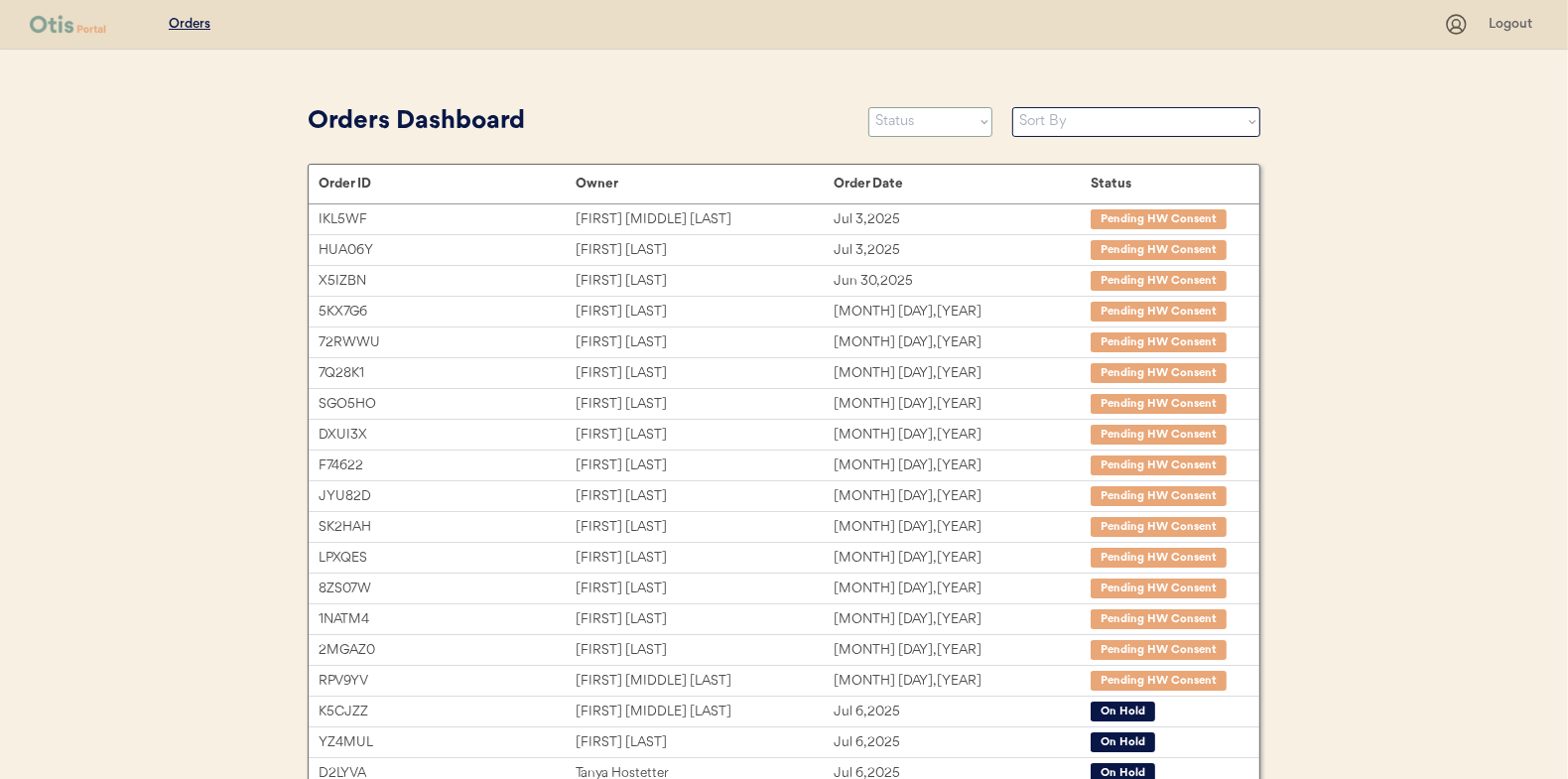 select on ""new"" 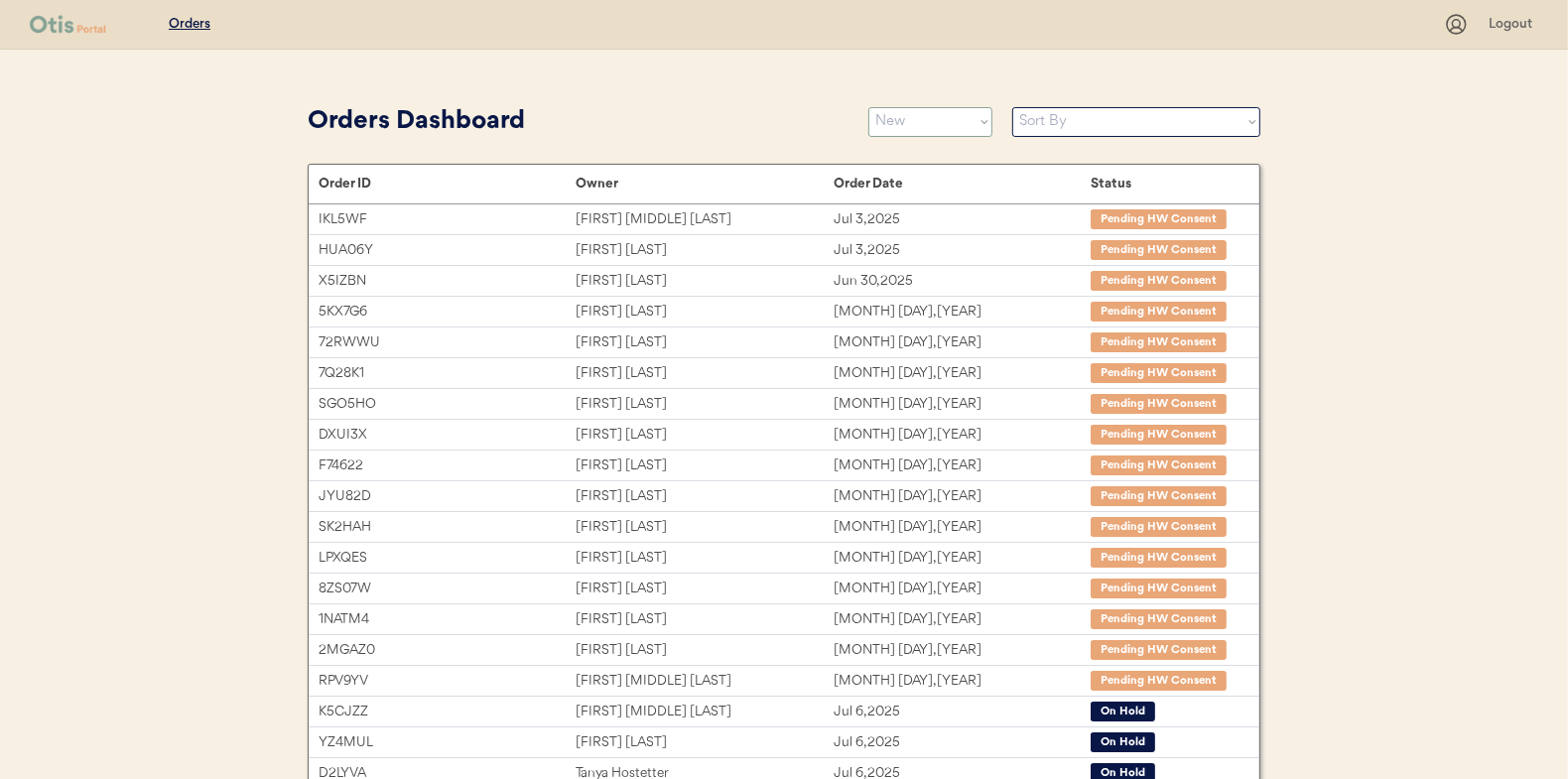 click on "Status On Hold New In Progress Complete Pending HW Consent Cancelled" at bounding box center (930, 122) 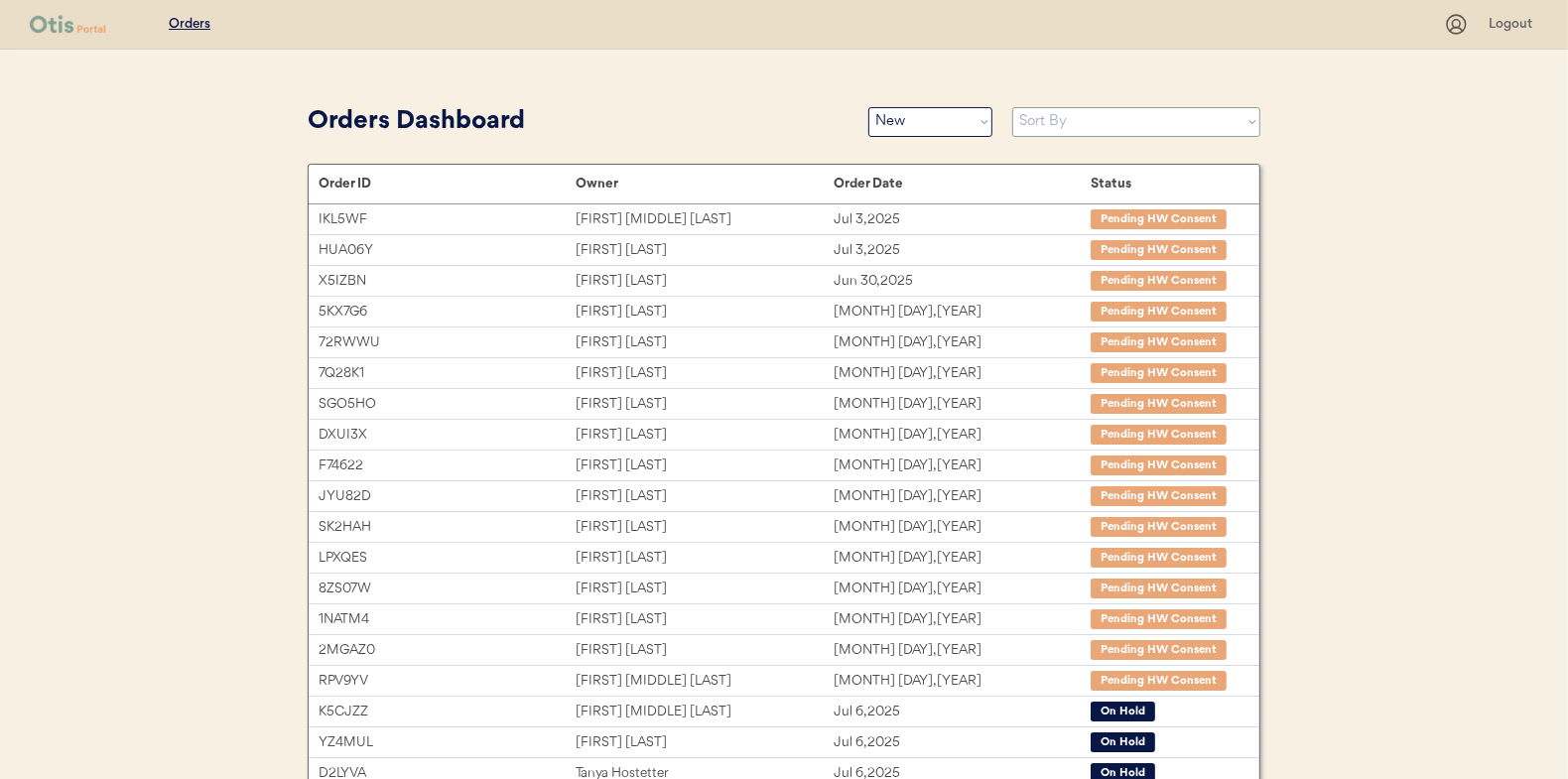 click on "Sort By Order Date (Newest → Oldest) Order Date (Oldest → Newest)" at bounding box center [1136, 122] 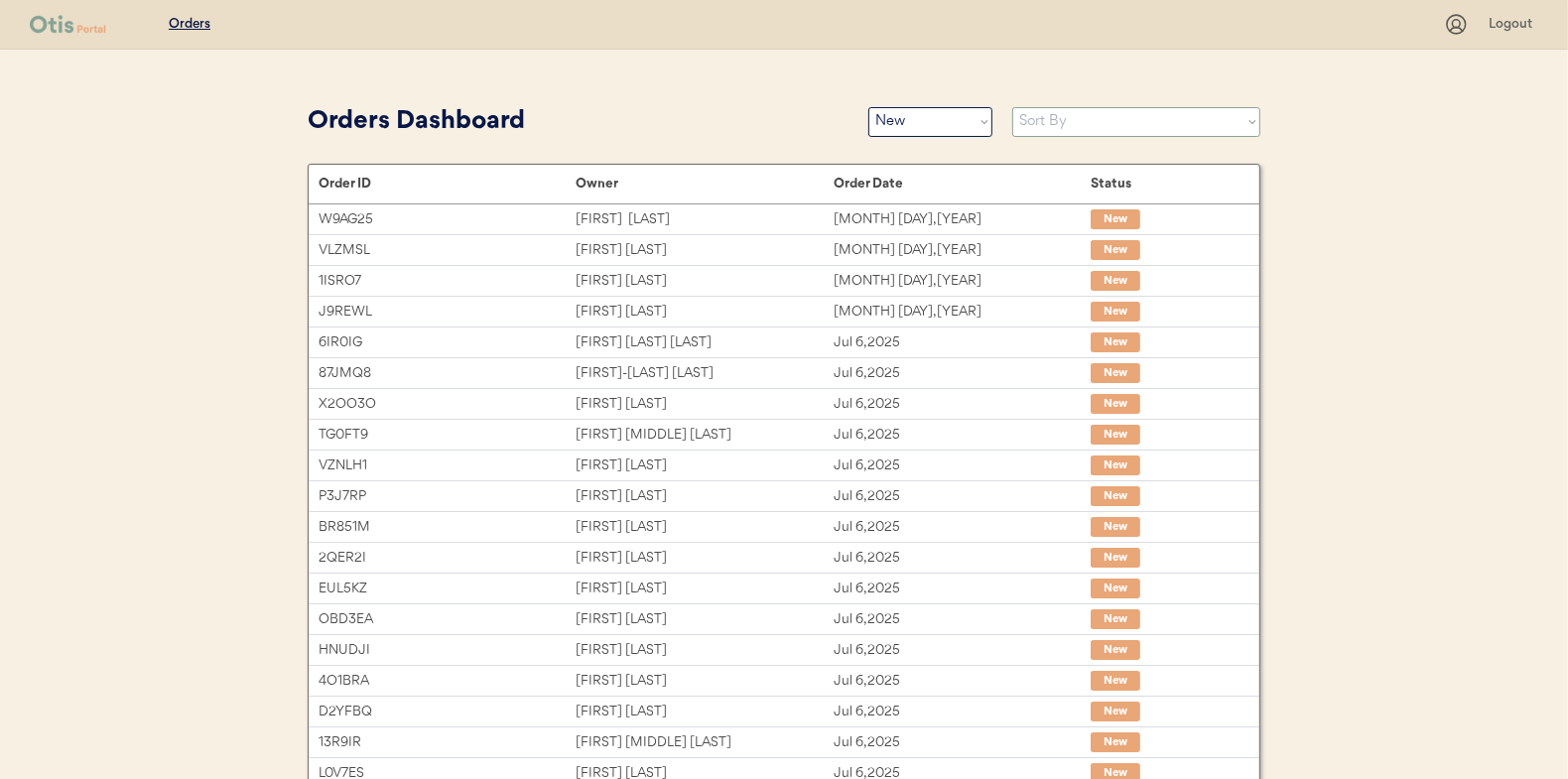 select on ""Order Date (Oldest → Newest)"" 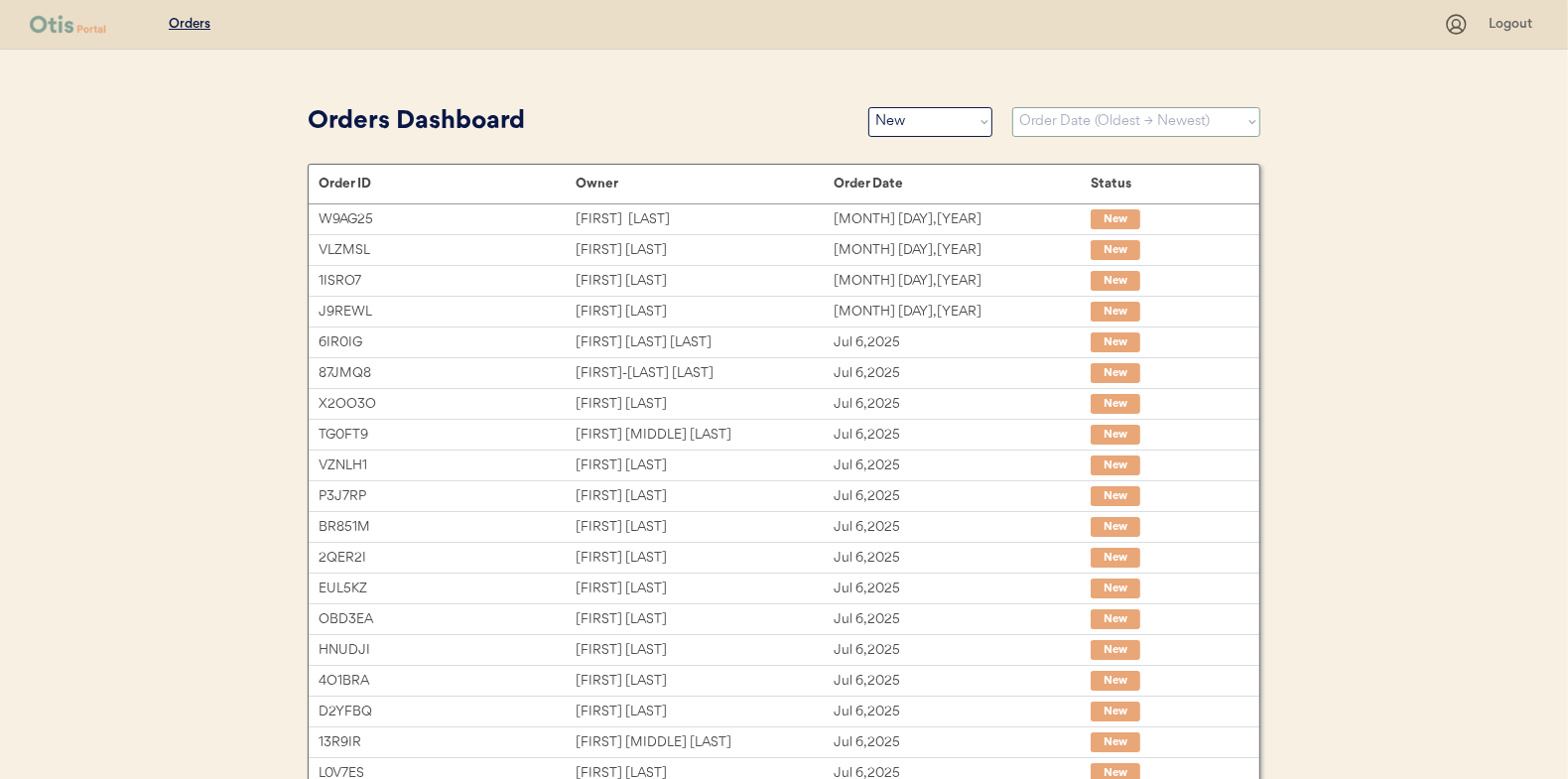 click on "Sort By Order Date (Newest → Oldest) Order Date (Oldest → Newest)" at bounding box center [1136, 122] 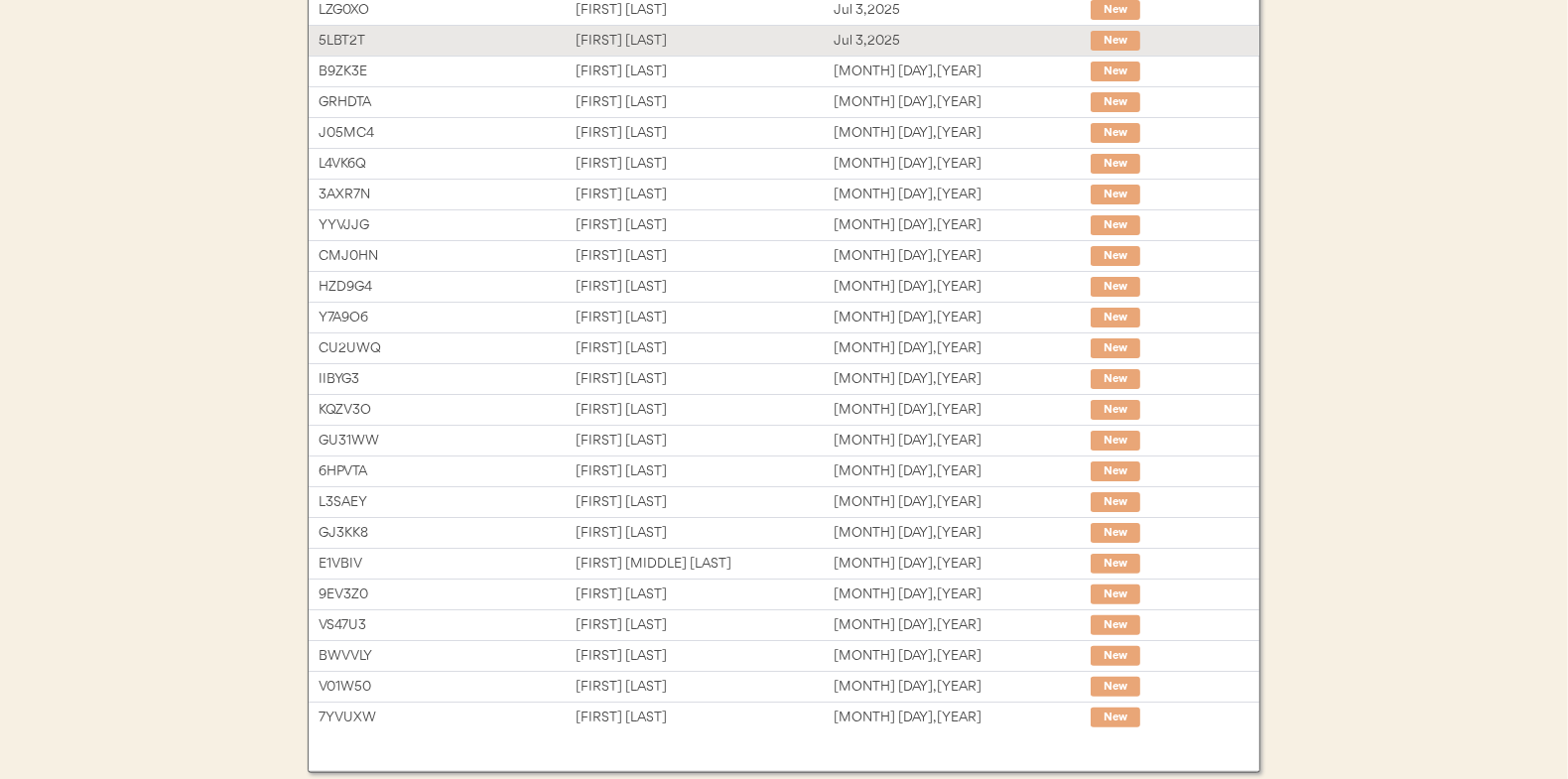 scroll, scrollTop: 305, scrollLeft: 0, axis: vertical 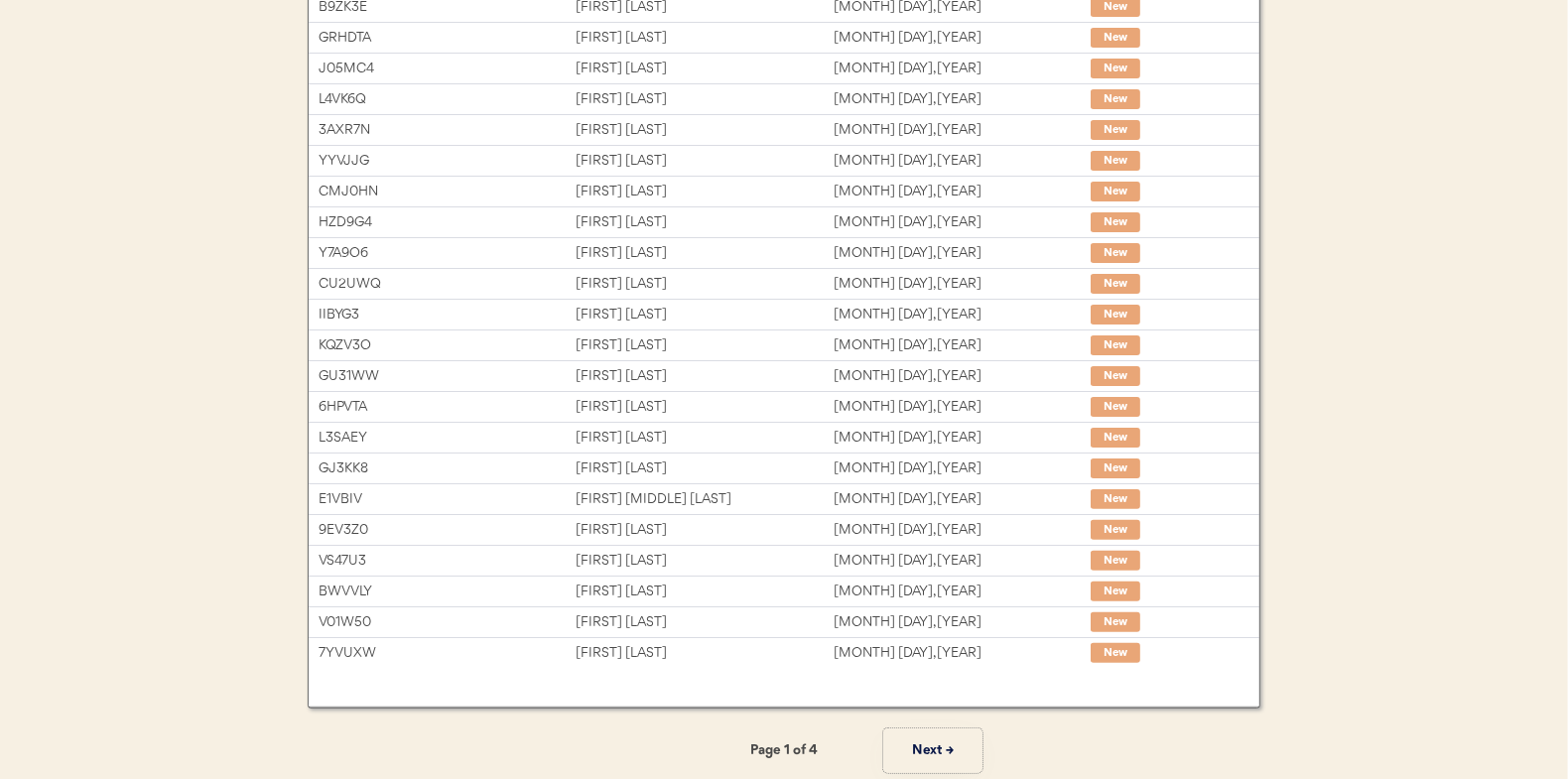 click on "Next →" at bounding box center (933, 750) 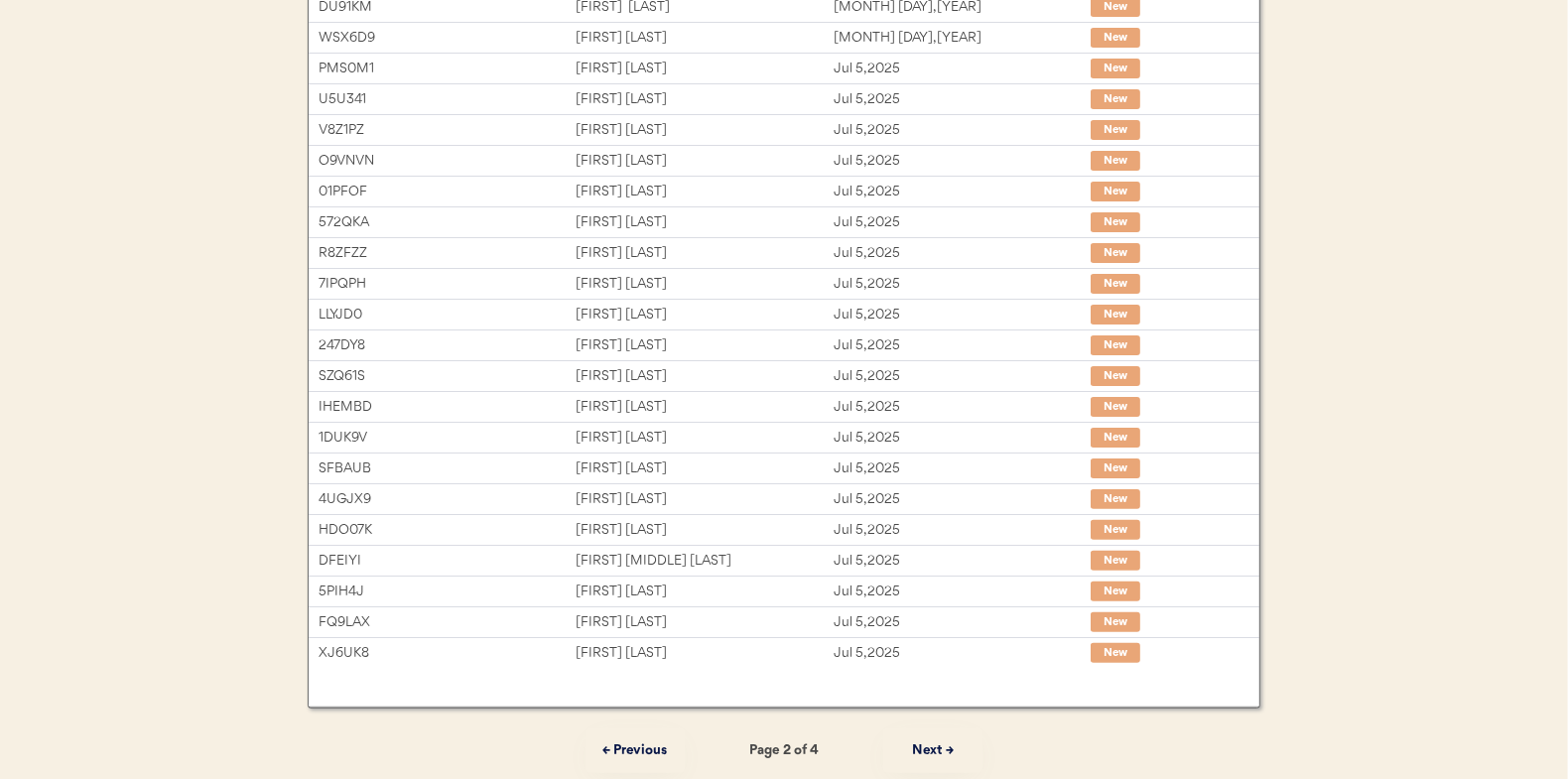 click on "Next →" at bounding box center (933, 750) 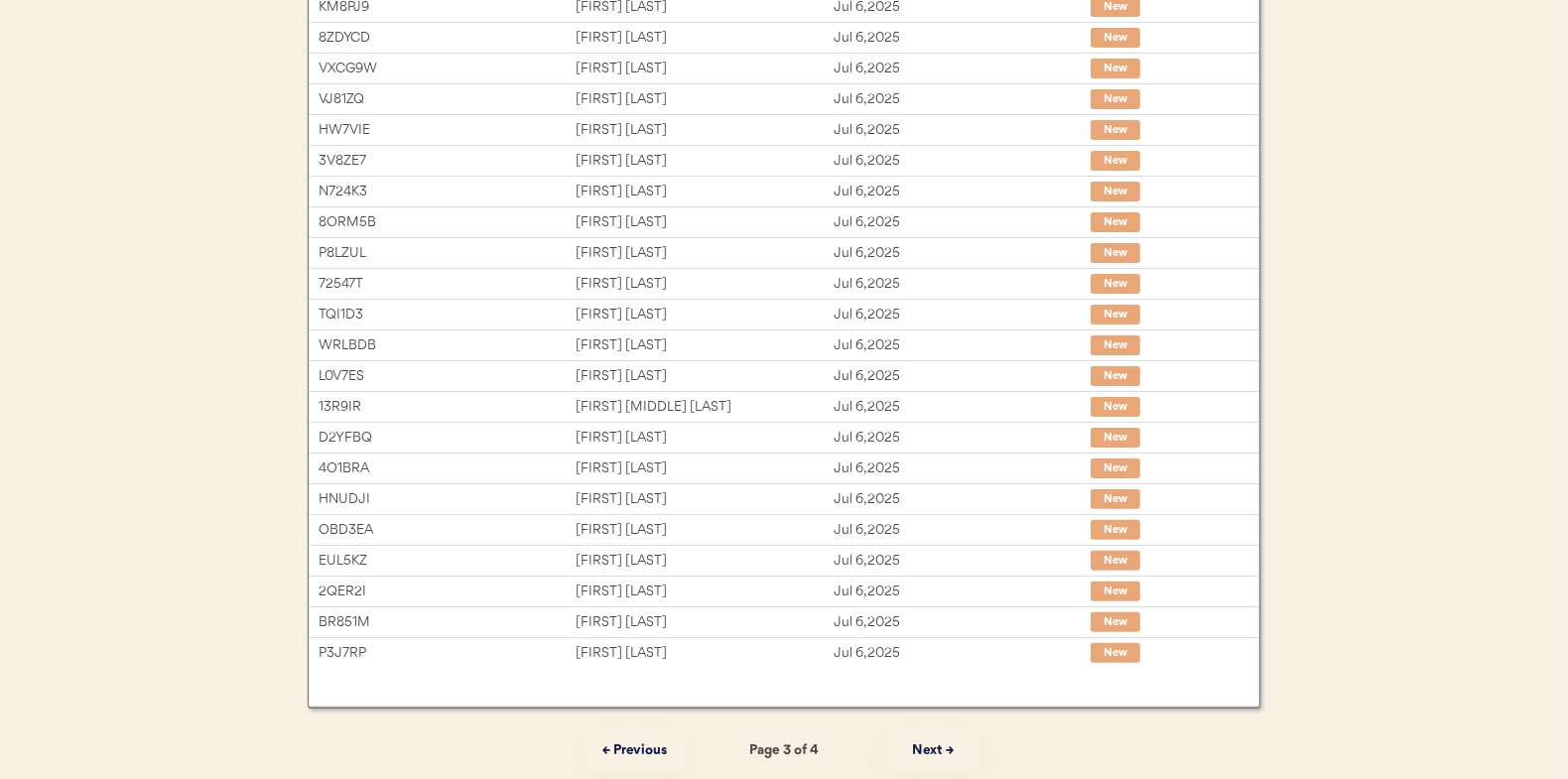 click on "Next →" at bounding box center [933, 750] 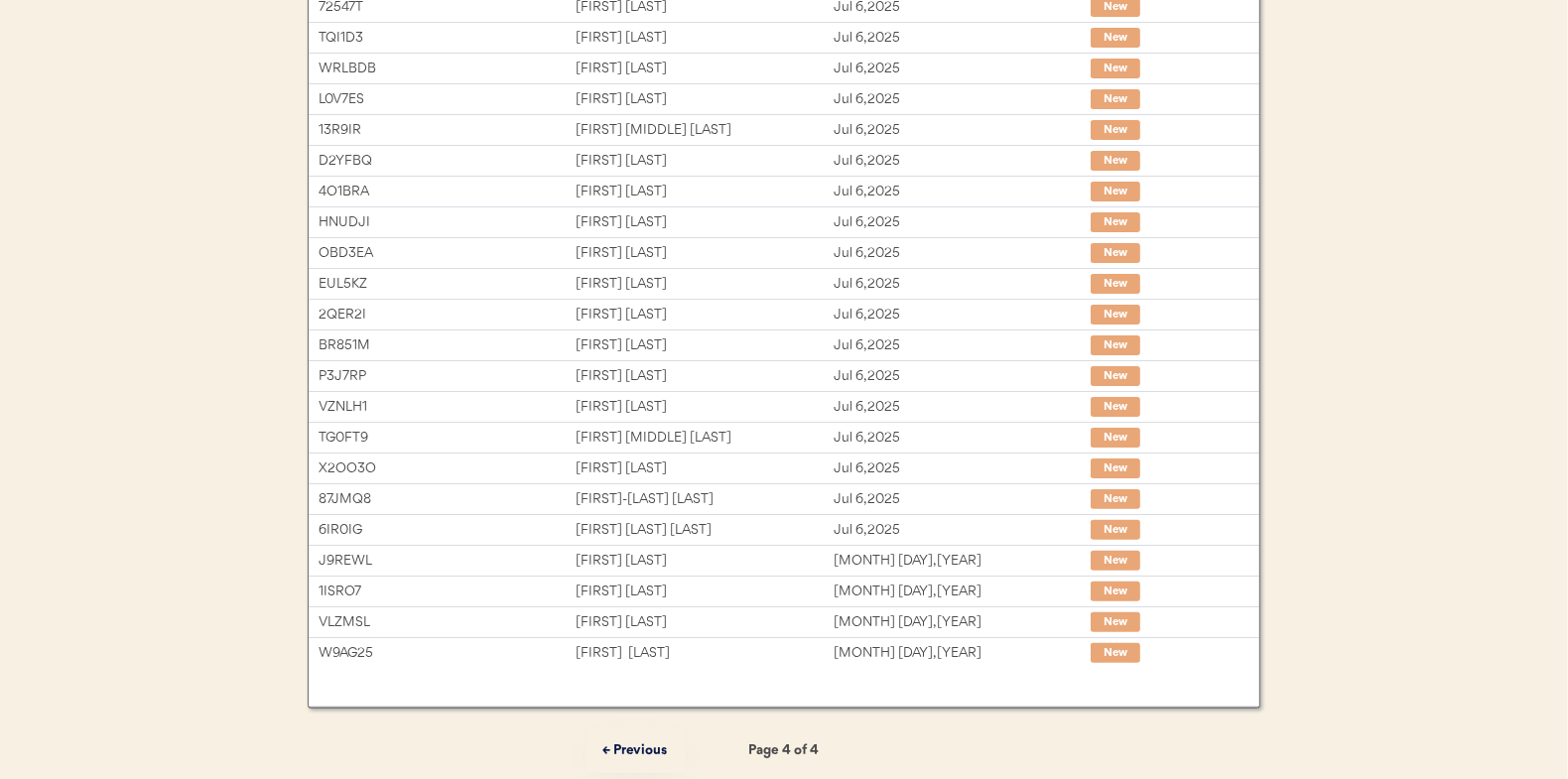 click on "← Previous" at bounding box center (635, 750) 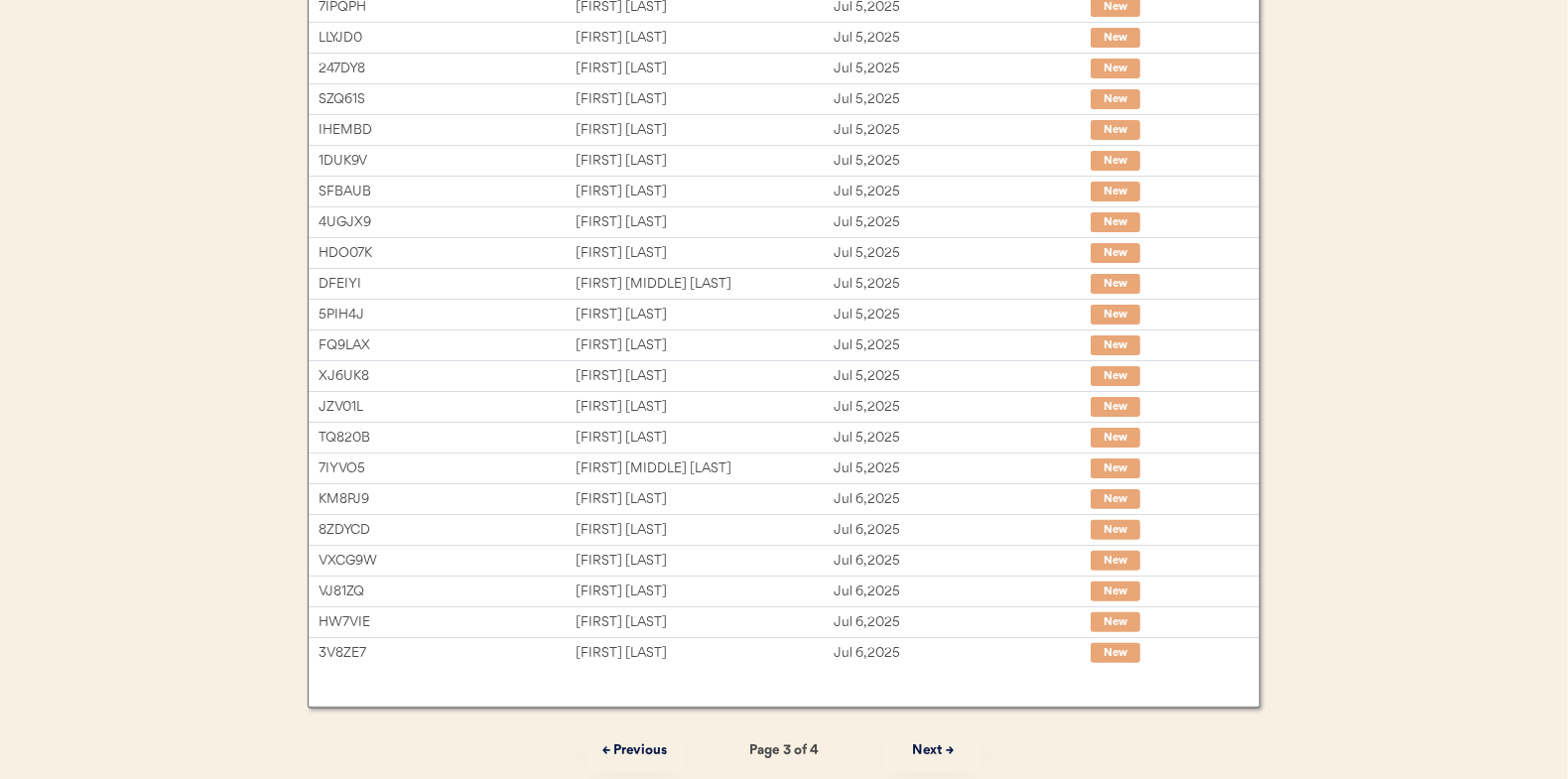 click on "← Previous" at bounding box center [635, 750] 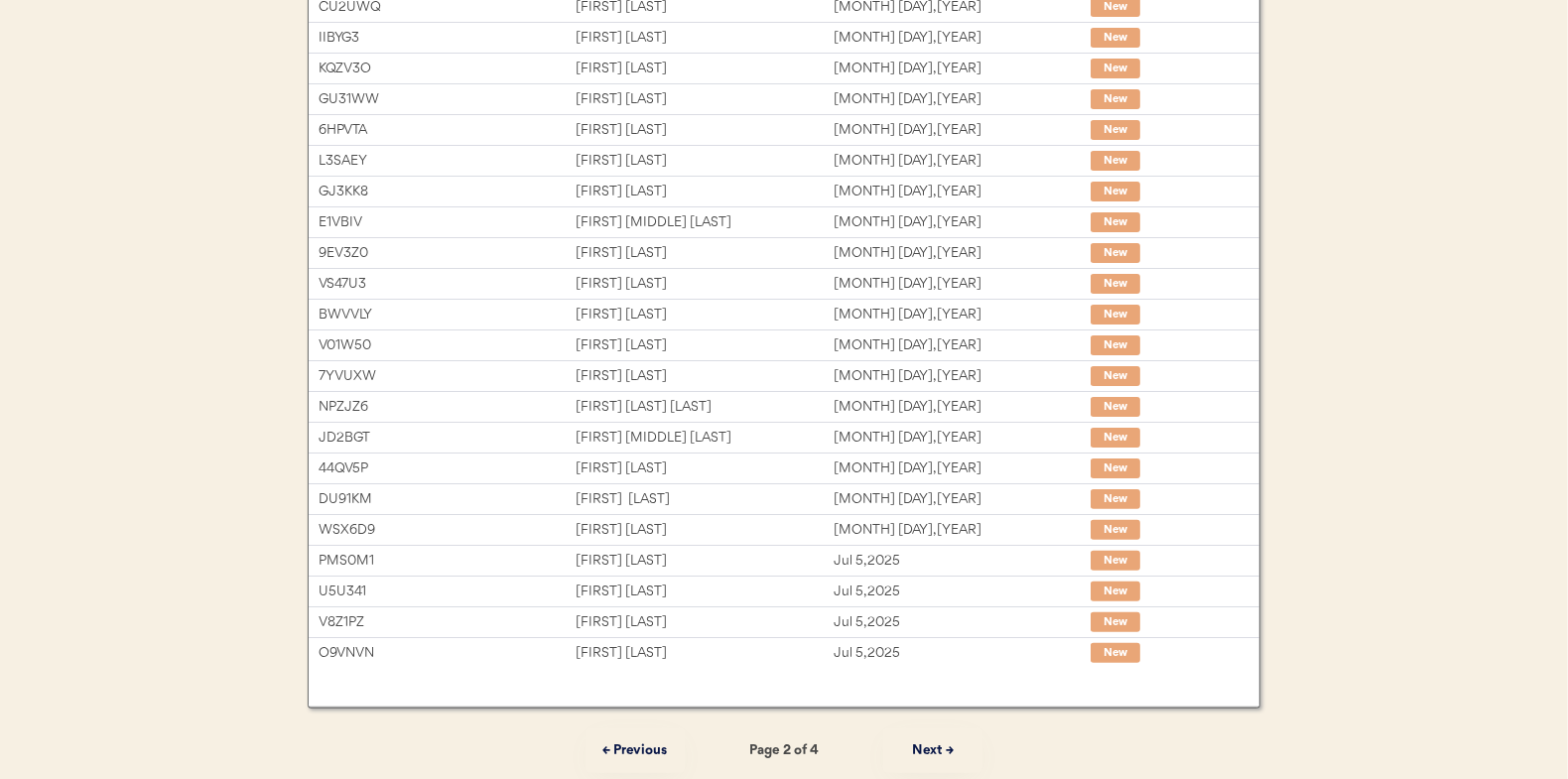 click on "← Previous" at bounding box center (635, 750) 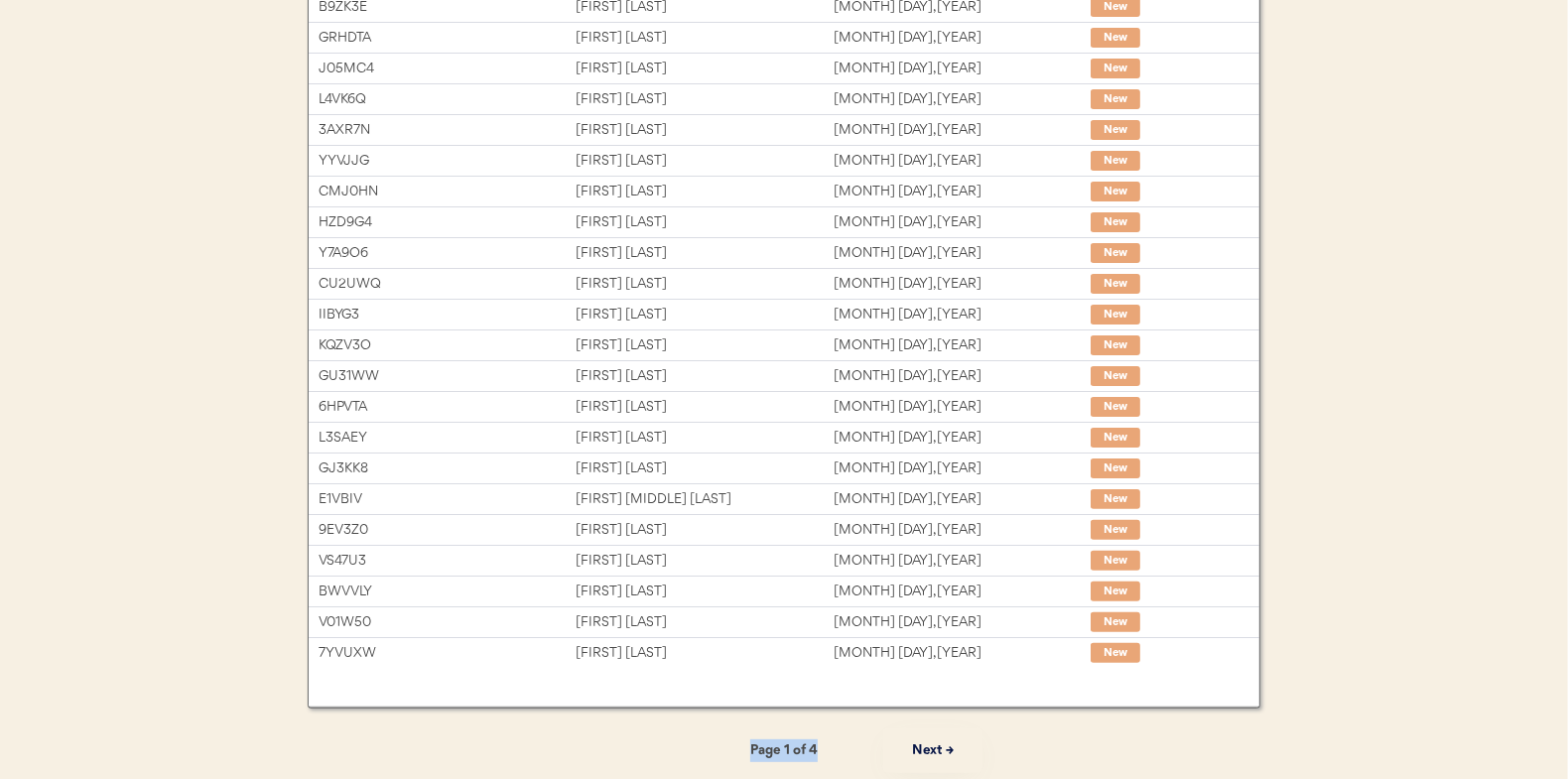 click on "← Previous  Page 1 of 4 Next →" at bounding box center (784, 750) 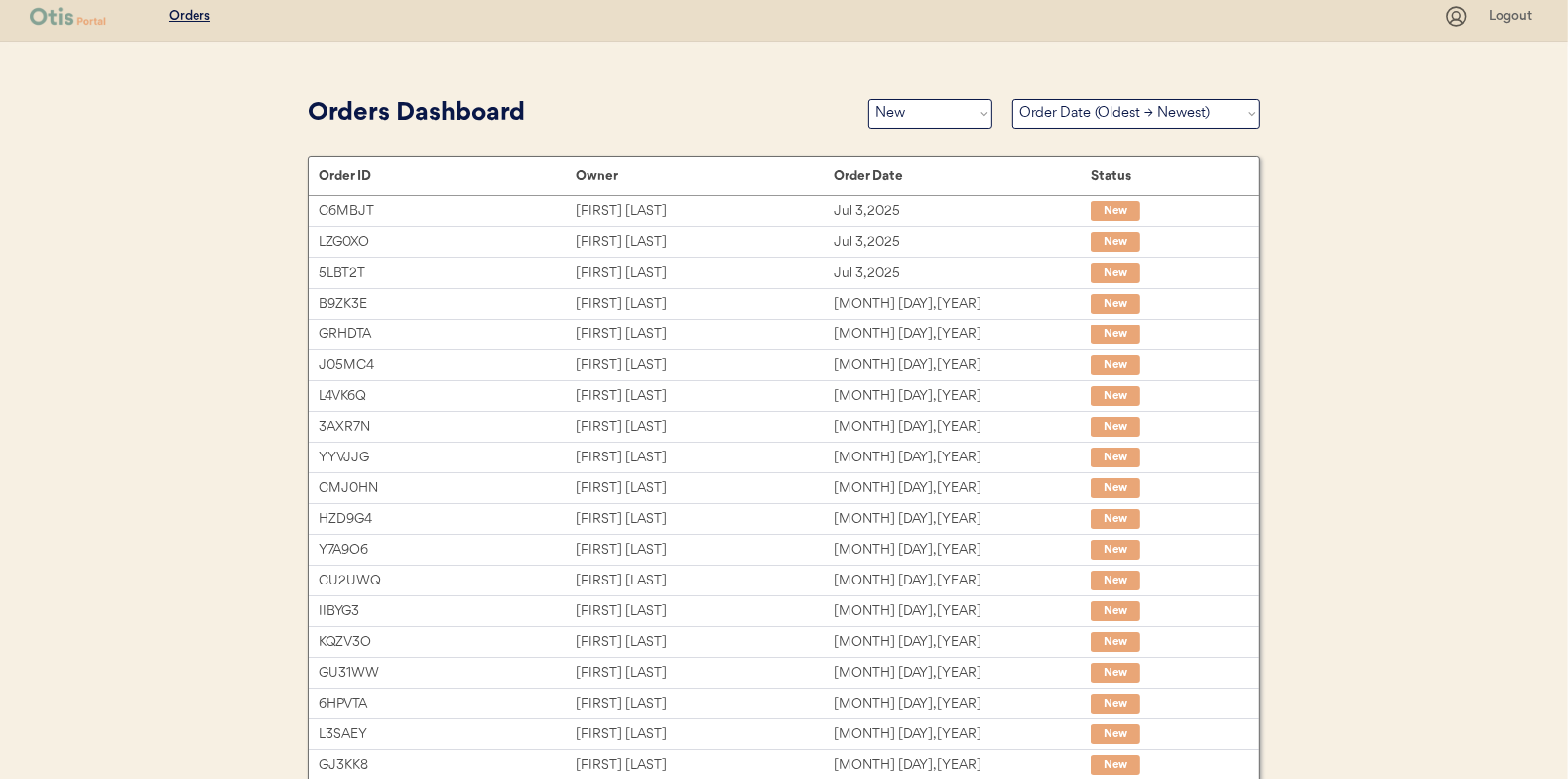 scroll, scrollTop: 0, scrollLeft: 0, axis: both 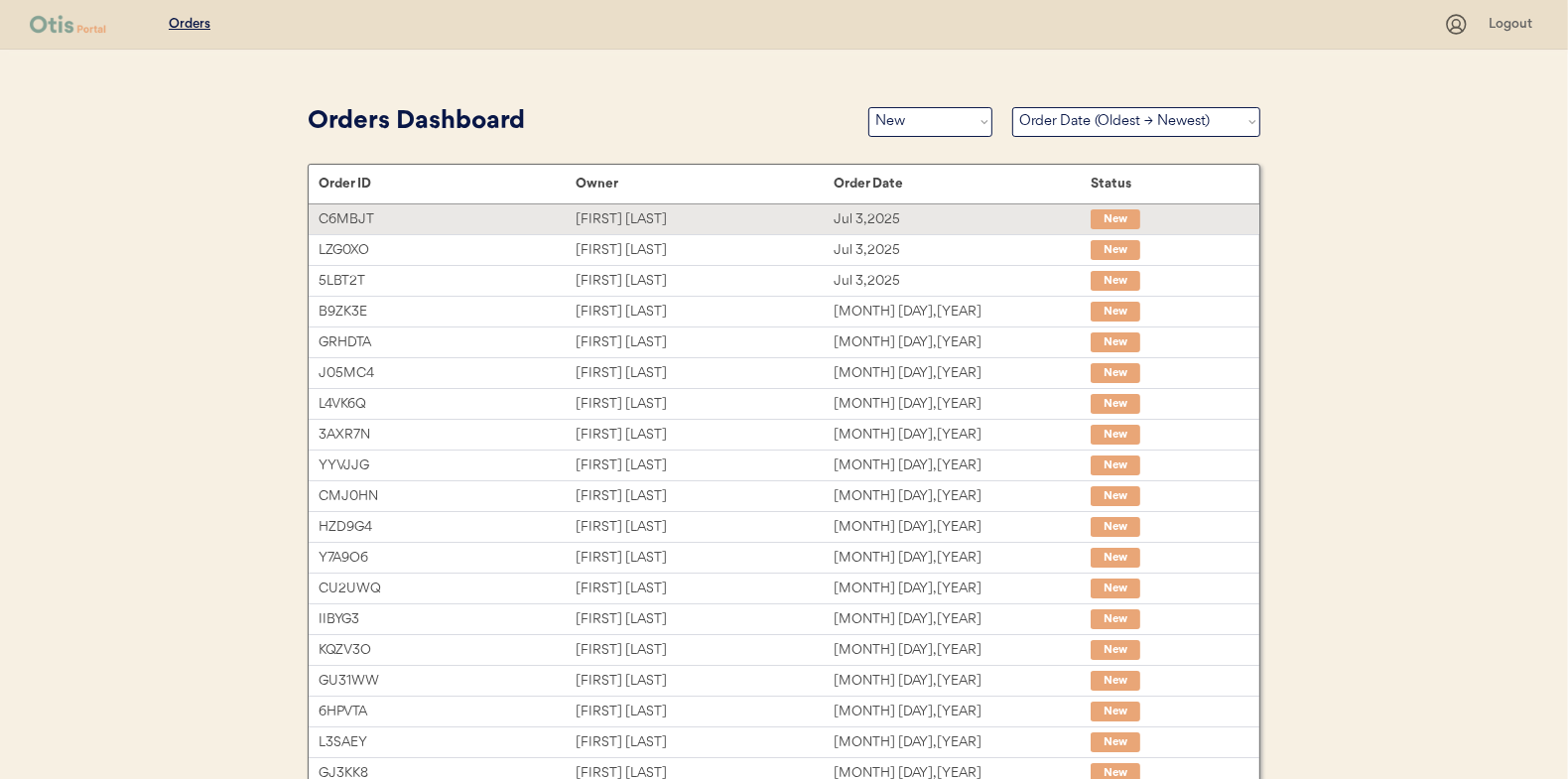 click on "Kristina Jankauskaite" at bounding box center (704, 219) 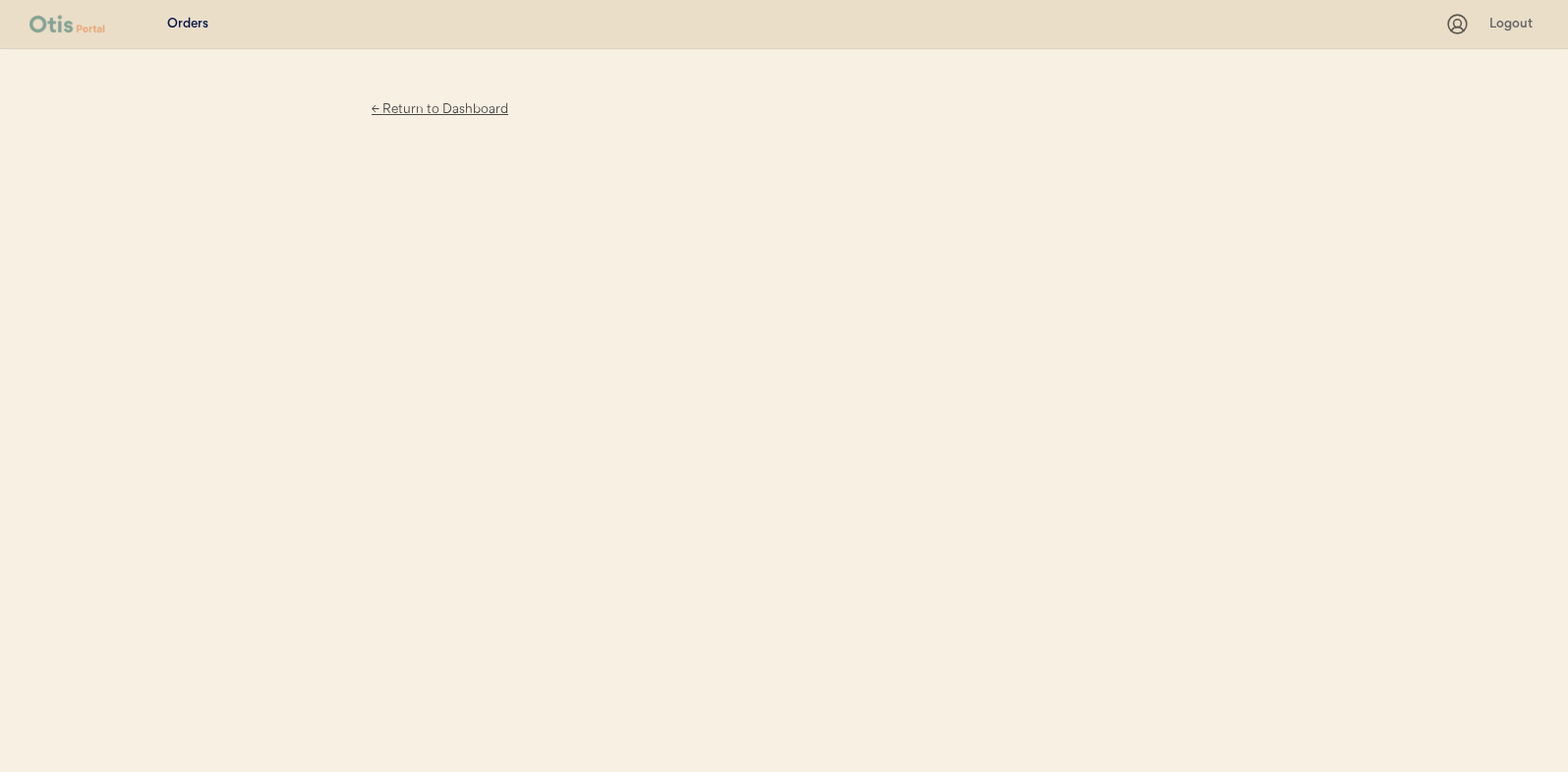 scroll, scrollTop: 0, scrollLeft: 0, axis: both 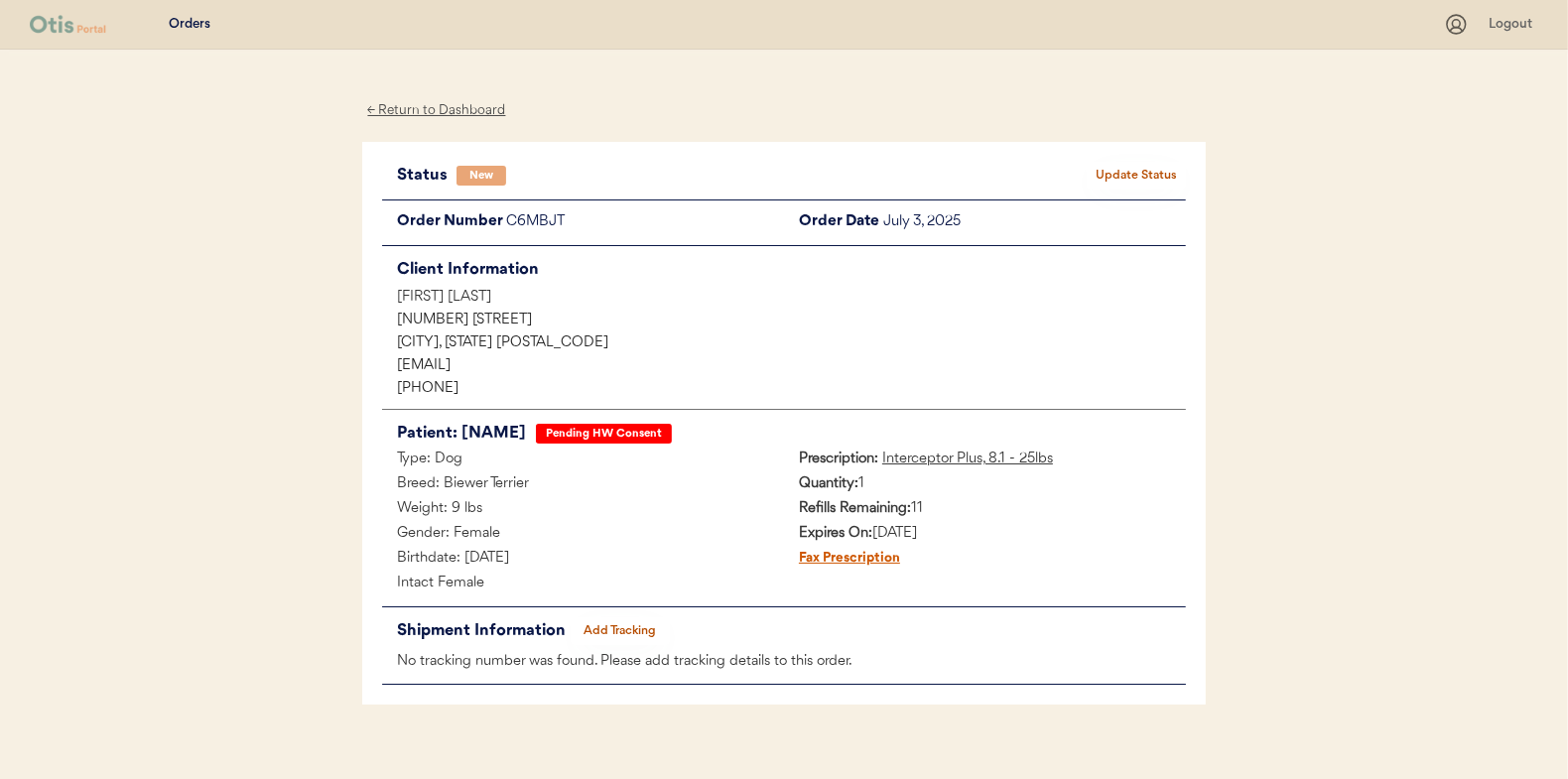 drag, startPoint x: 535, startPoint y: 300, endPoint x: 448, endPoint y: 299, distance: 87.005747 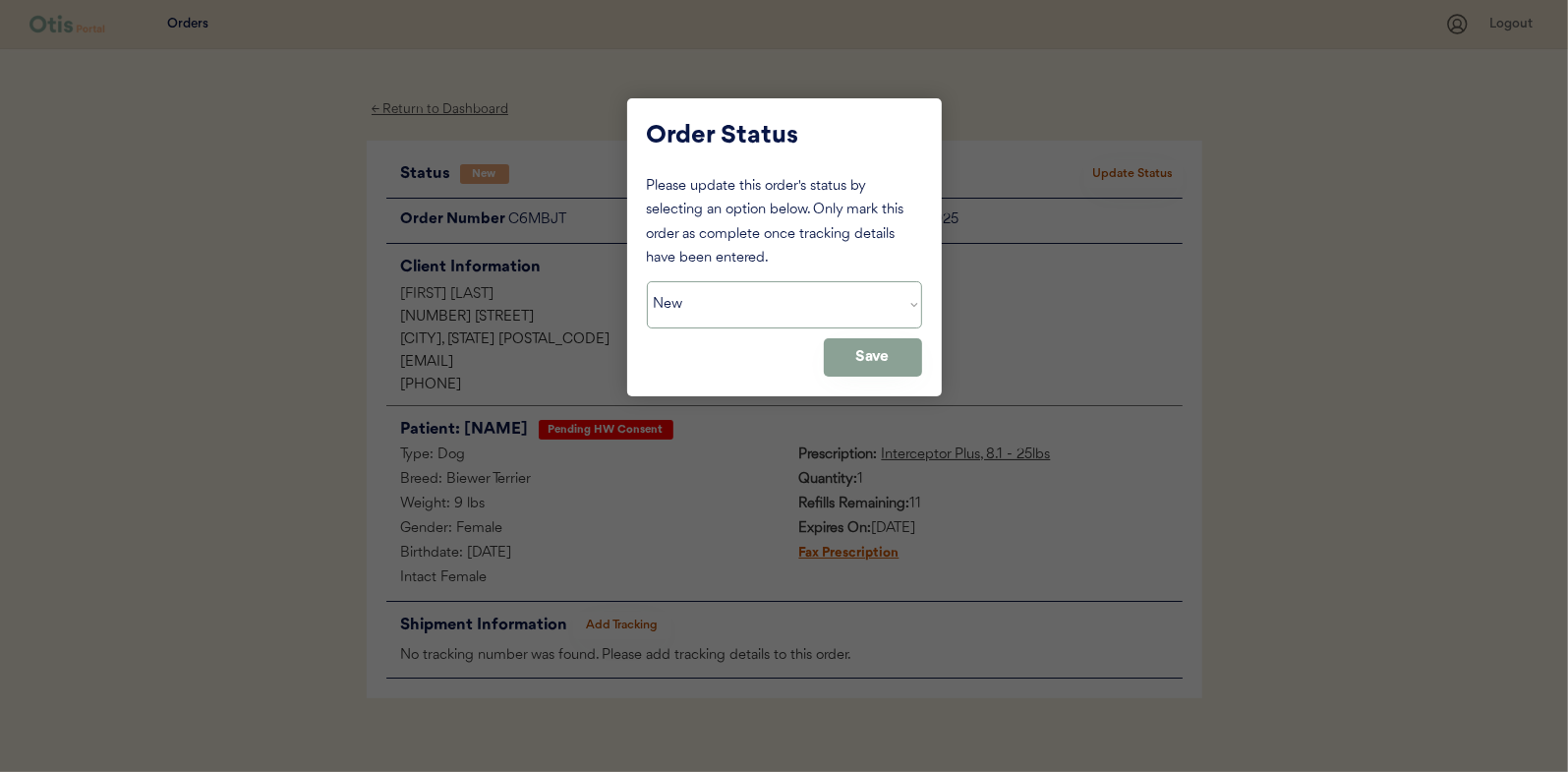 click on "Status On Hold New In Progress Complete Pending HW Consent Cancelled" at bounding box center (784, 305) 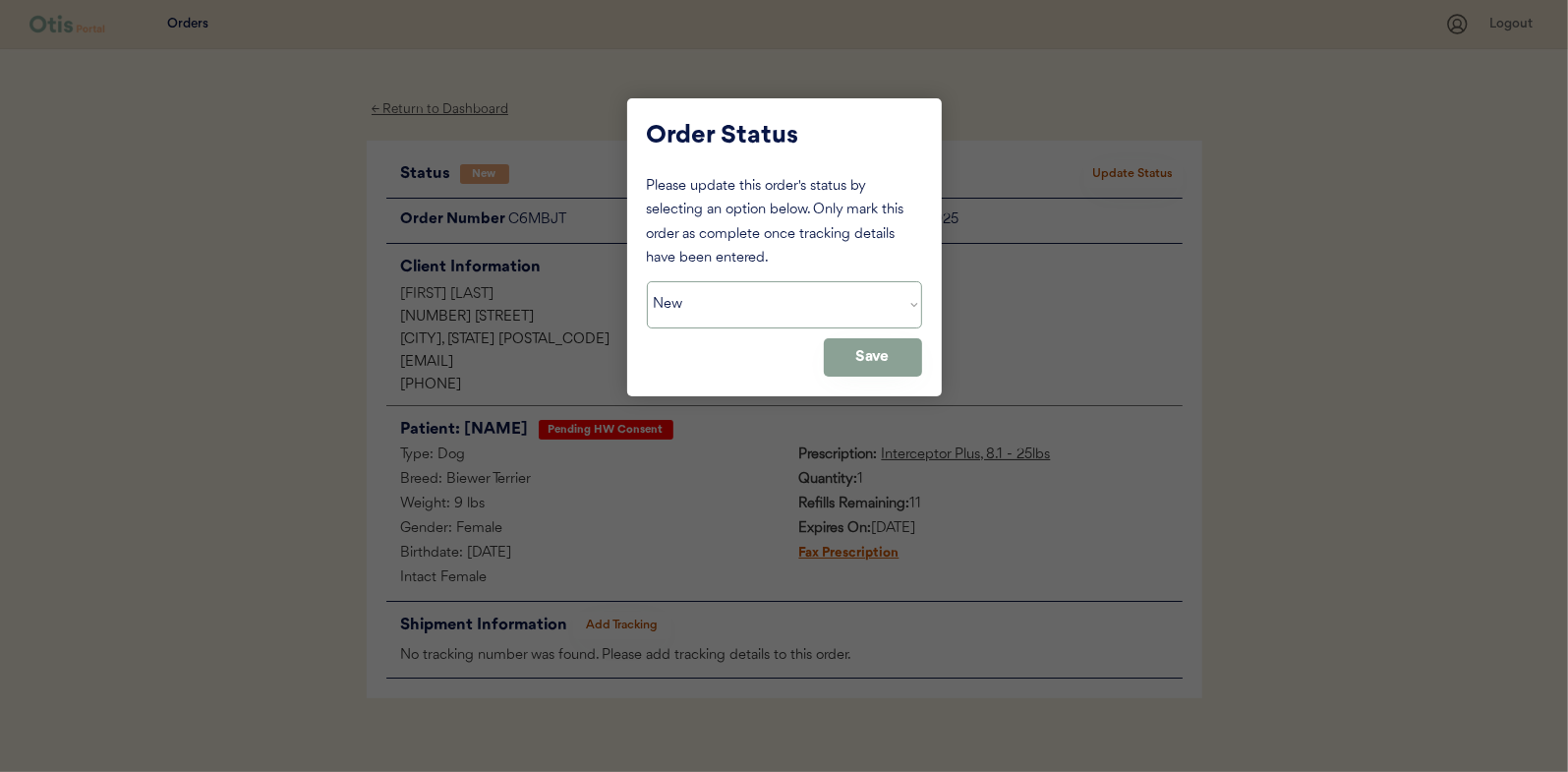select on ""in_progress"" 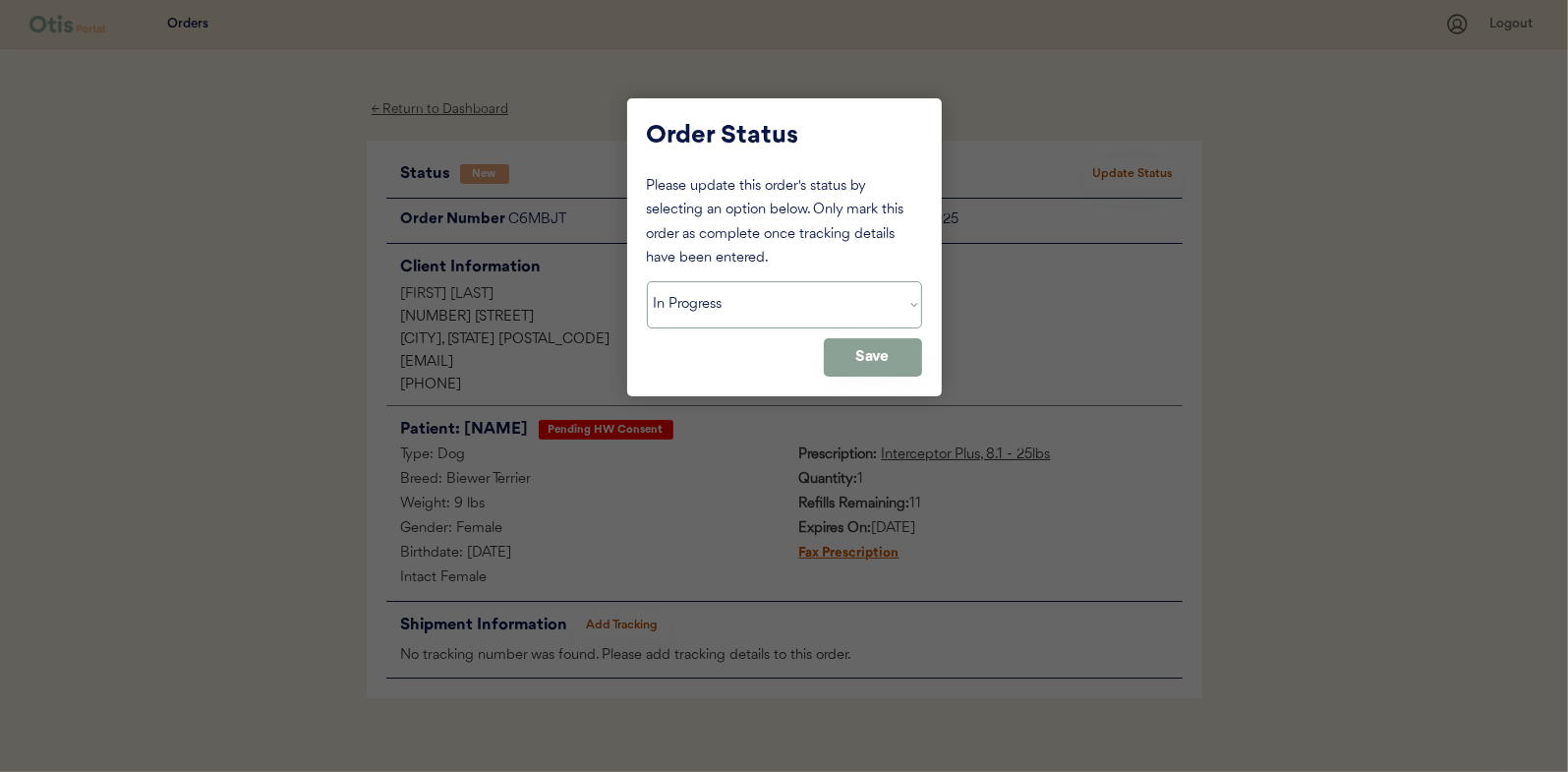 click on "Status On Hold New In Progress Complete Pending HW Consent Cancelled" at bounding box center (784, 305) 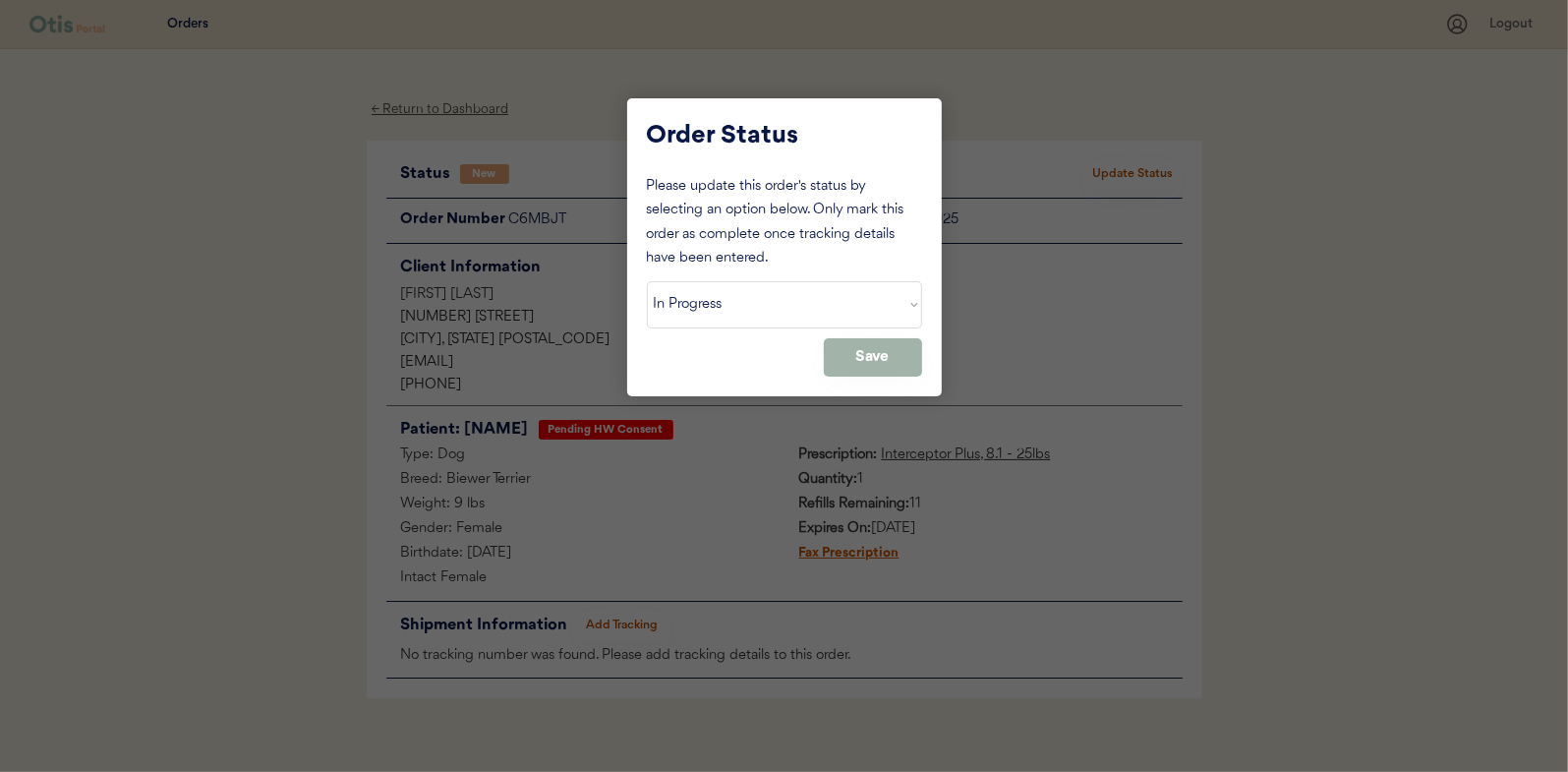 click on "Save" at bounding box center (873, 357) 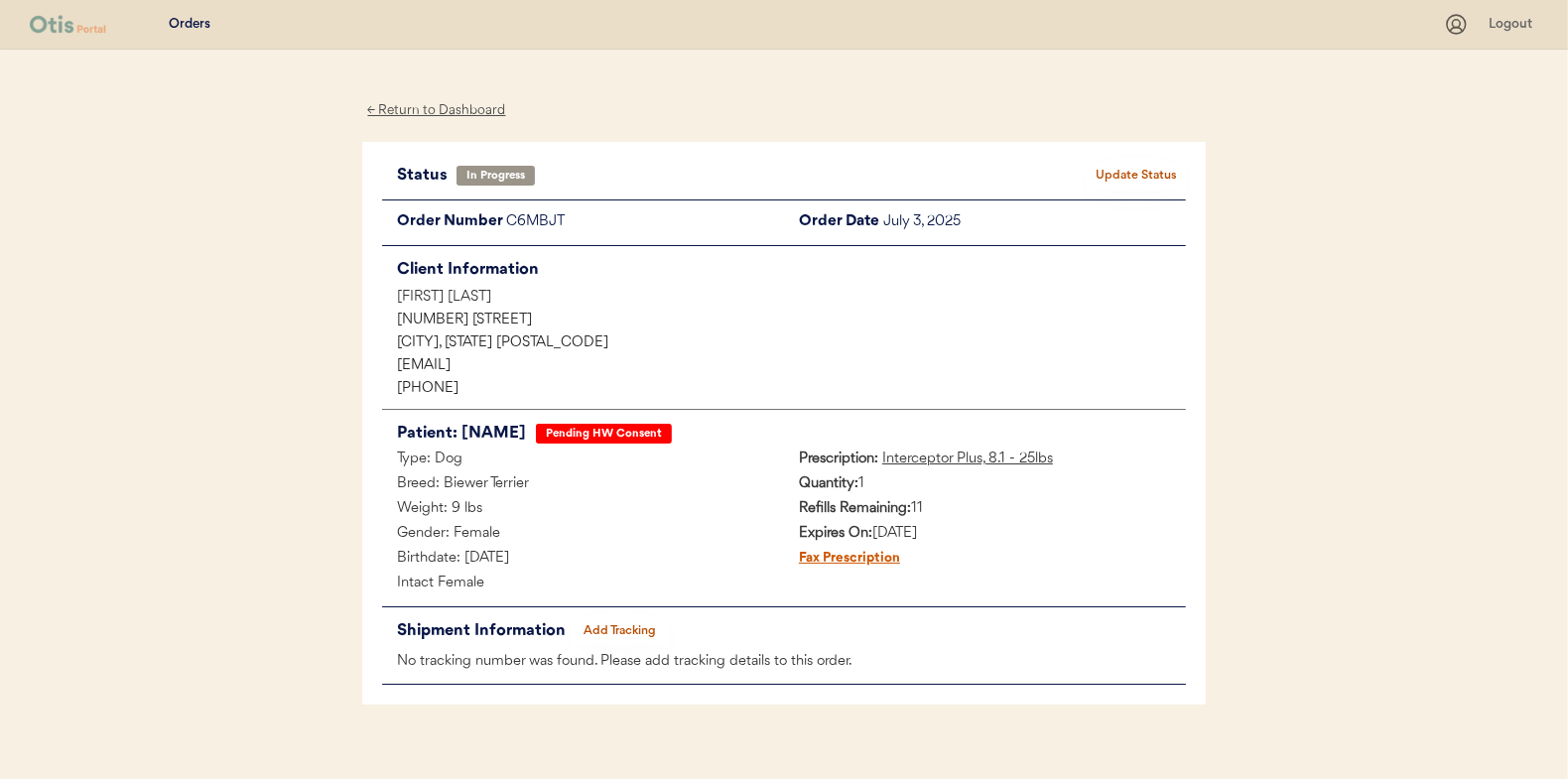 click on "← Return to Dashboard" at bounding box center [437, 110] 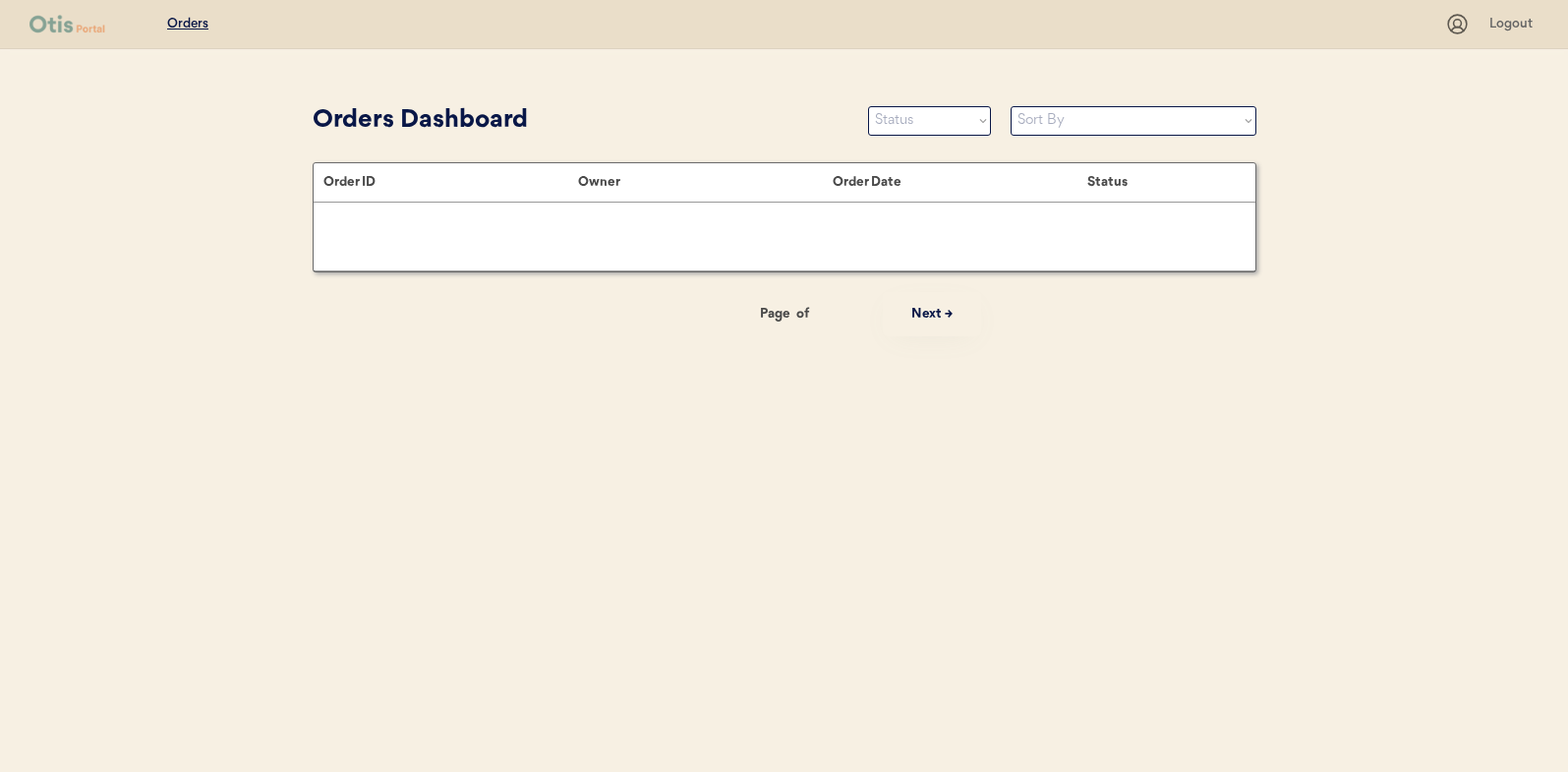scroll, scrollTop: 0, scrollLeft: 0, axis: both 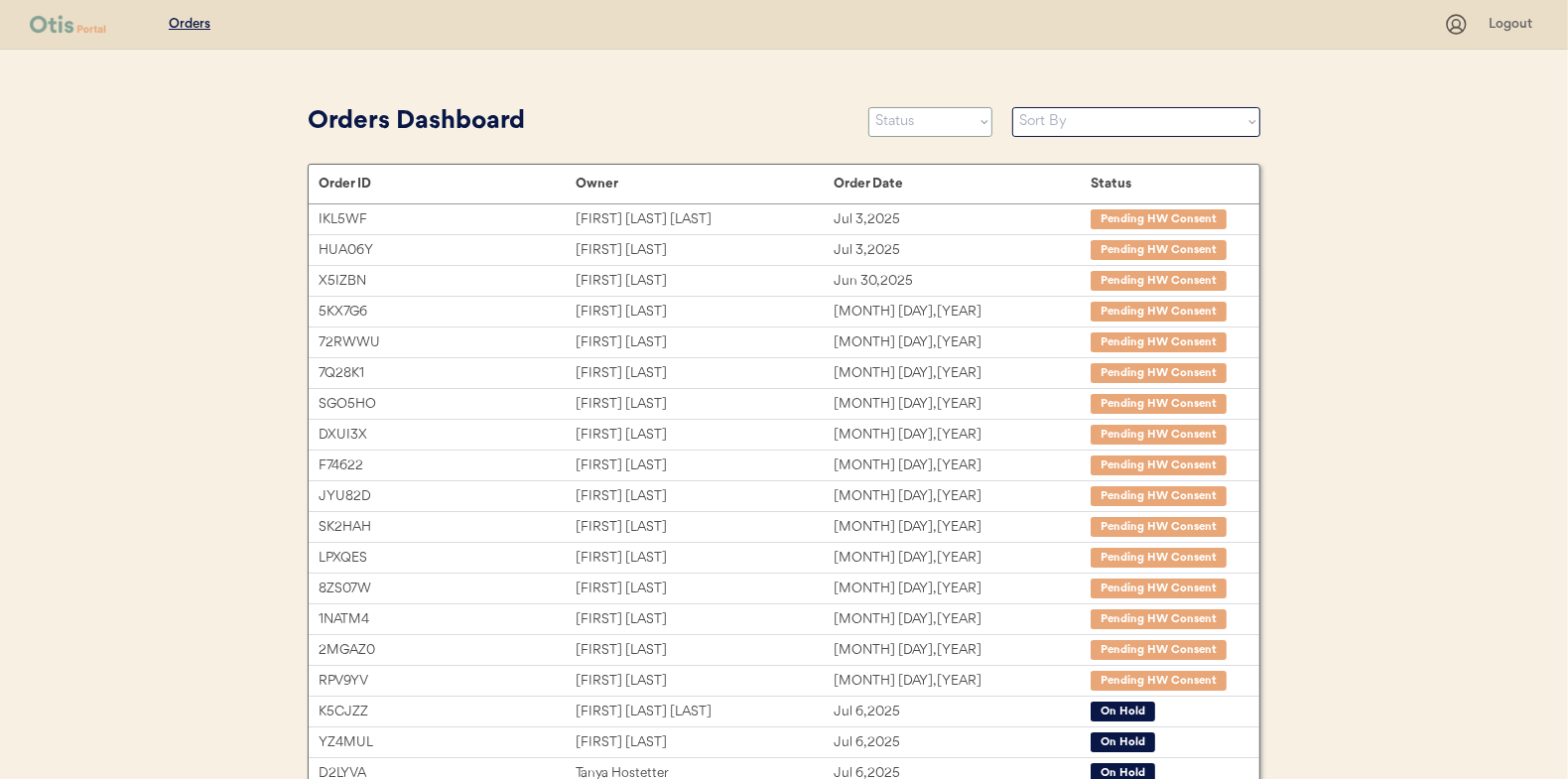 click on "Status On Hold New In Progress Complete Pending HW Consent Cancelled" at bounding box center [930, 122] 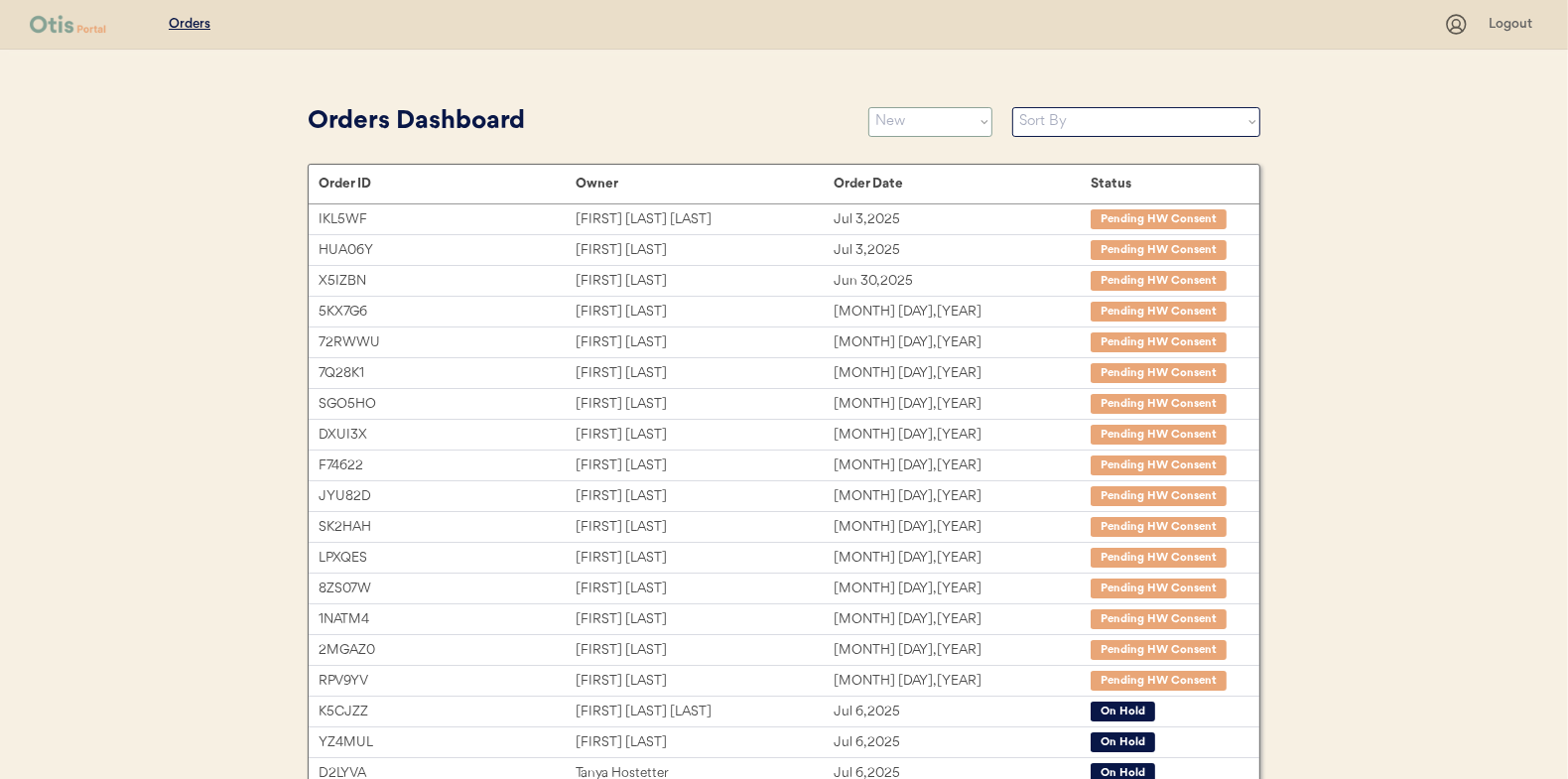 click on "Status On Hold New In Progress Complete Pending HW Consent Cancelled" at bounding box center (930, 122) 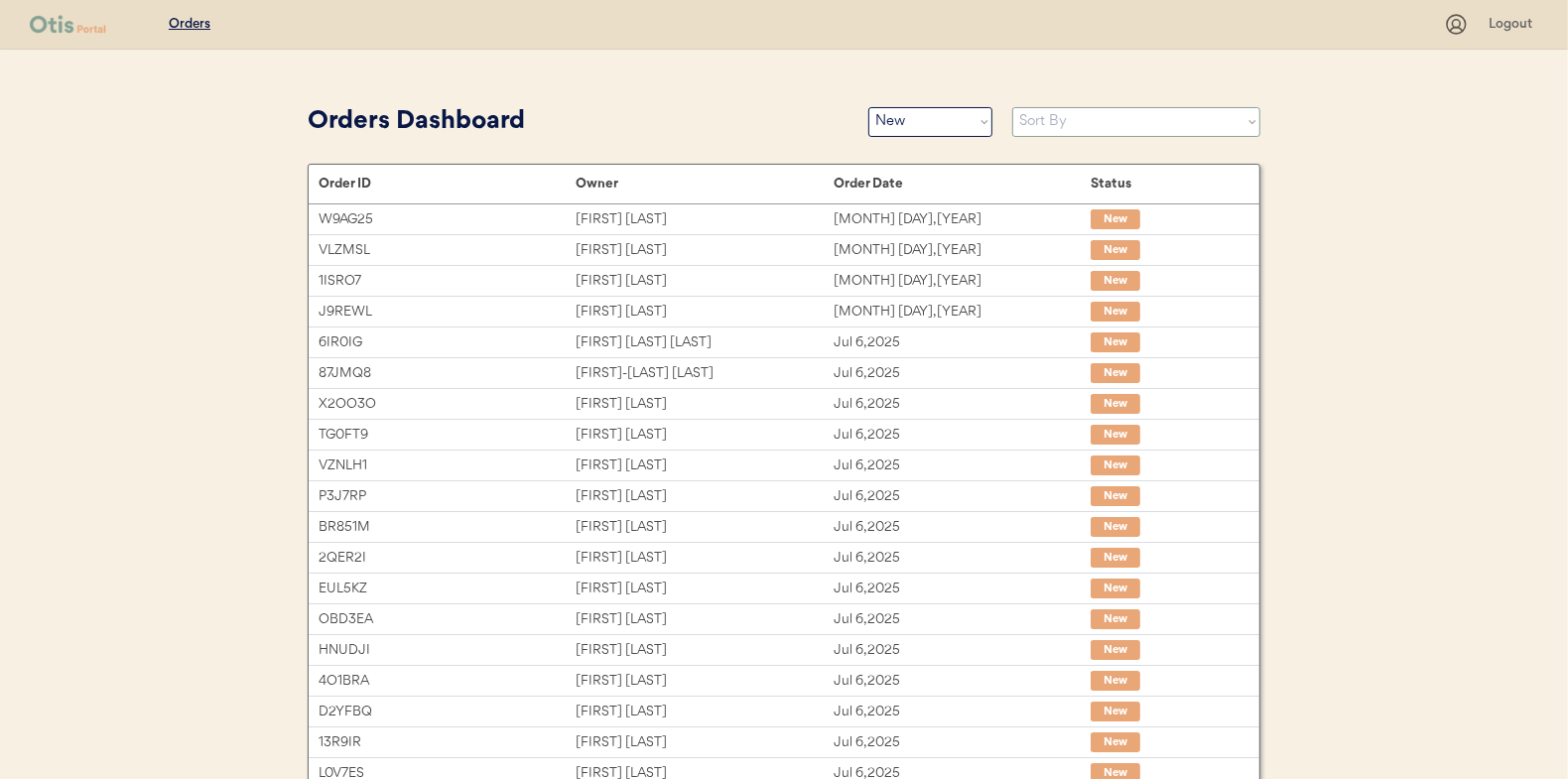 click on "Sort By Order Date (Newest → Oldest) Order Date (Oldest → Newest)" at bounding box center [1136, 122] 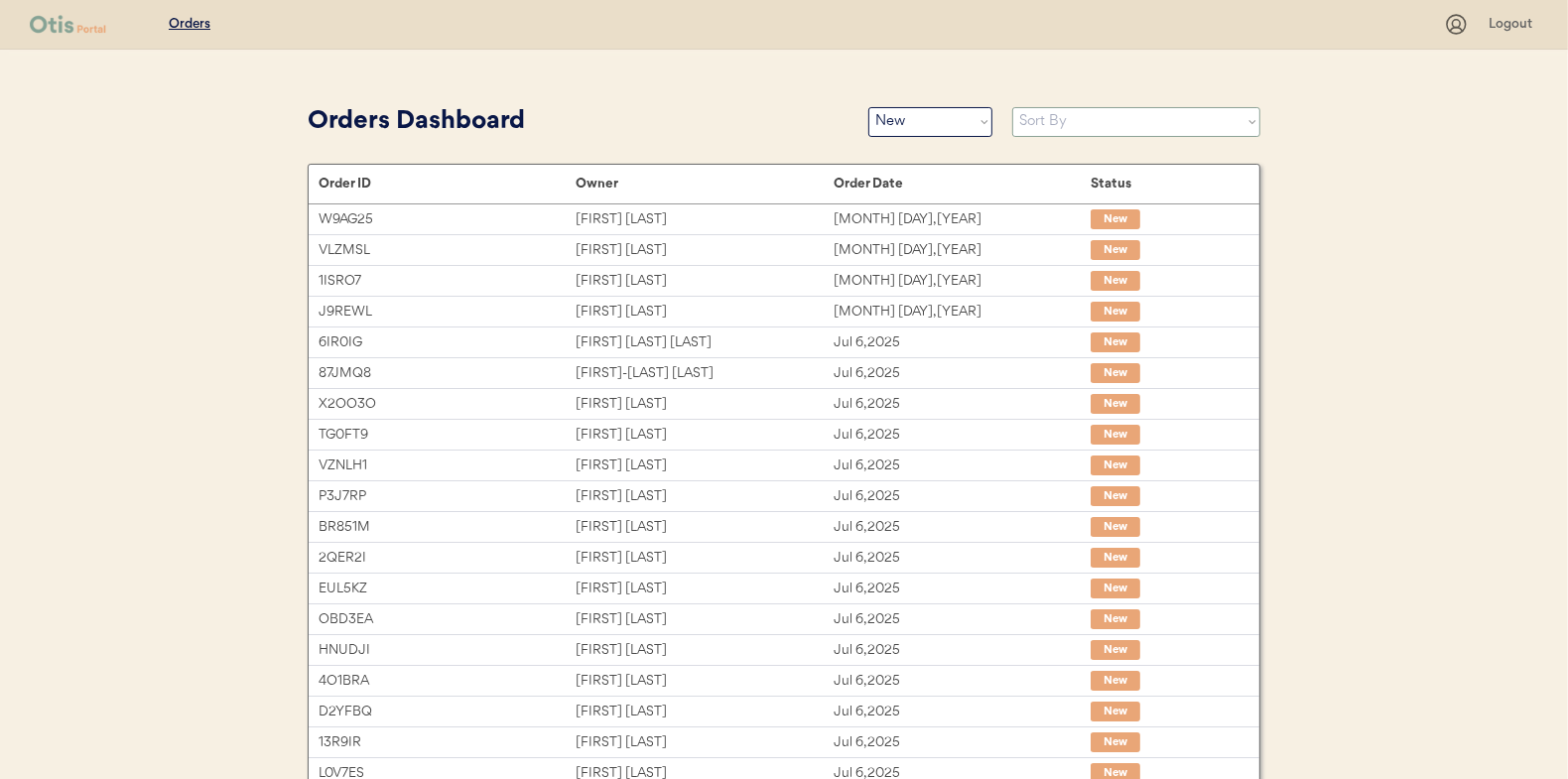 select on ""Order Date (Oldest → Newest)"" 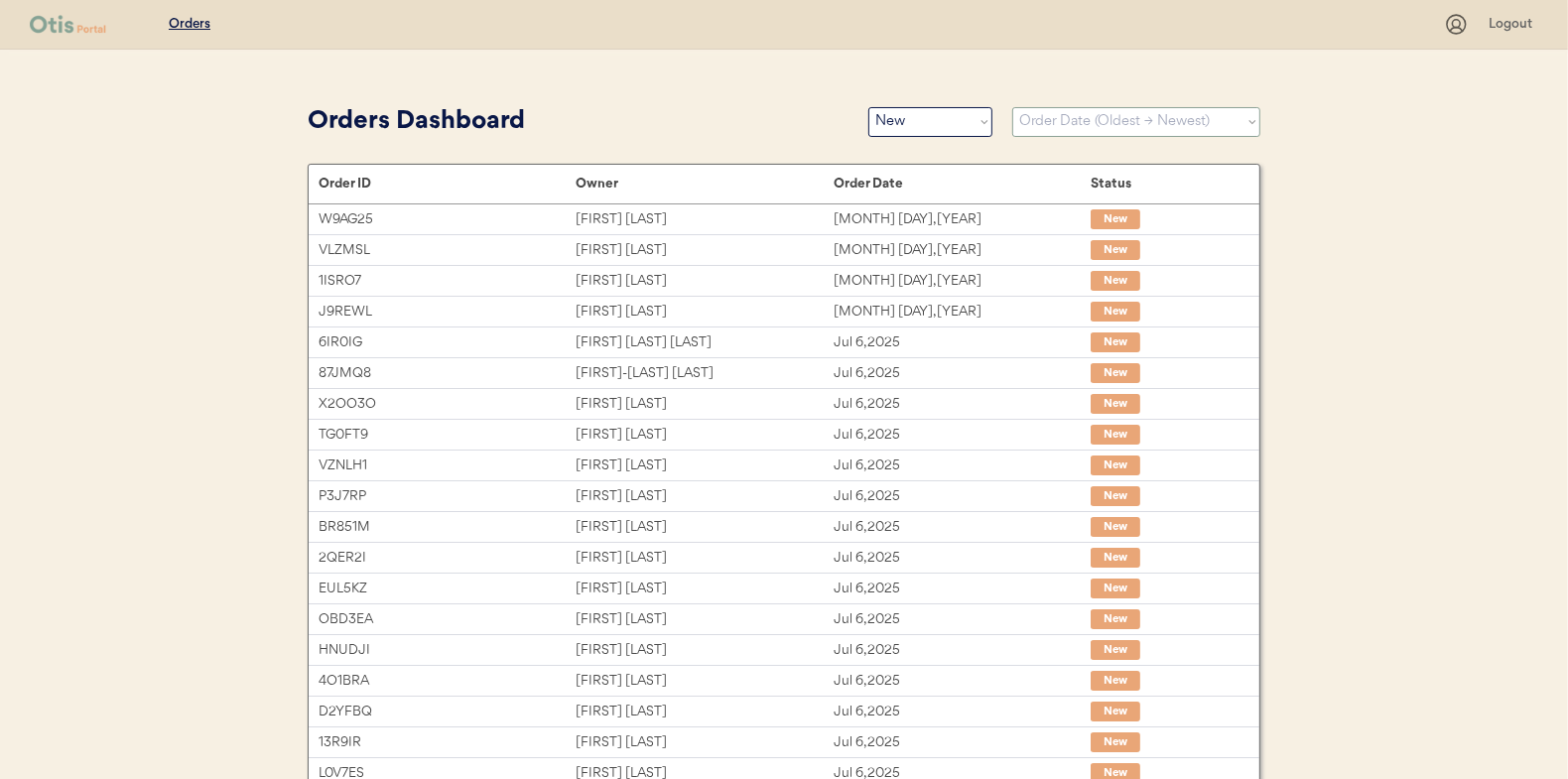 click on "Sort By Order Date (Newest → Oldest) Order Date (Oldest → Newest)" at bounding box center (1136, 122) 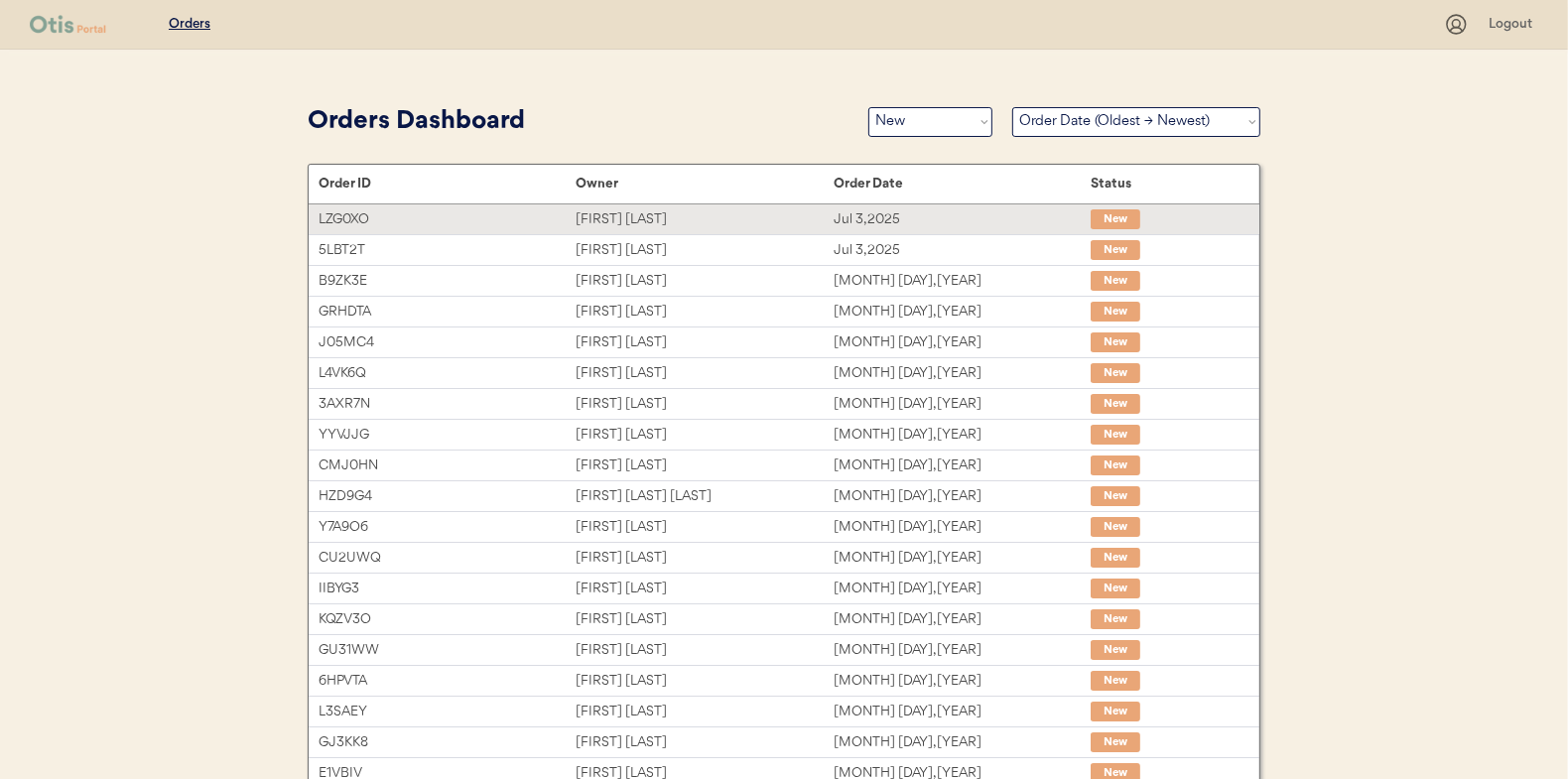 click on "[FIRST] [LAST]" at bounding box center (704, 219) 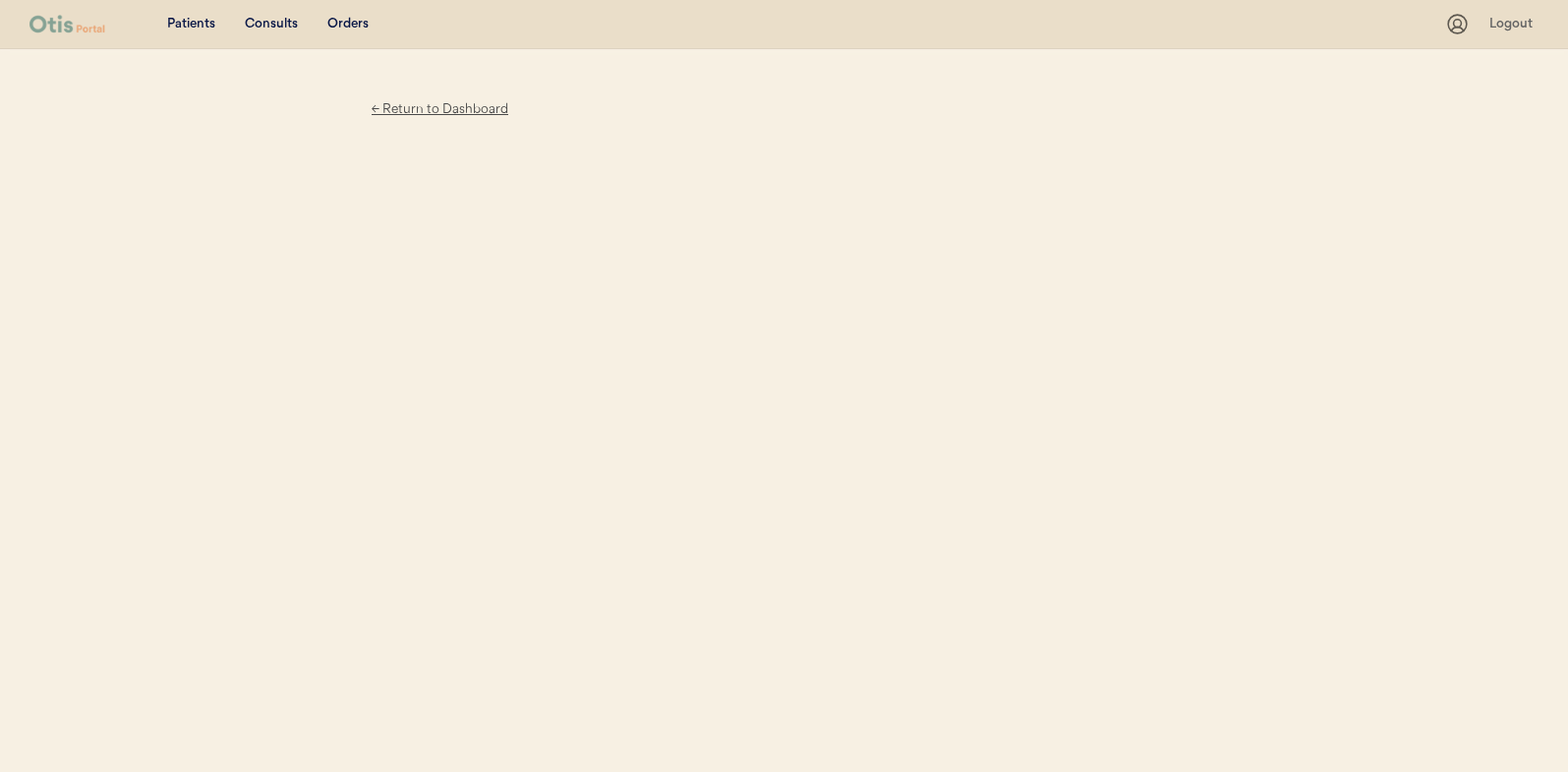 scroll, scrollTop: 0, scrollLeft: 0, axis: both 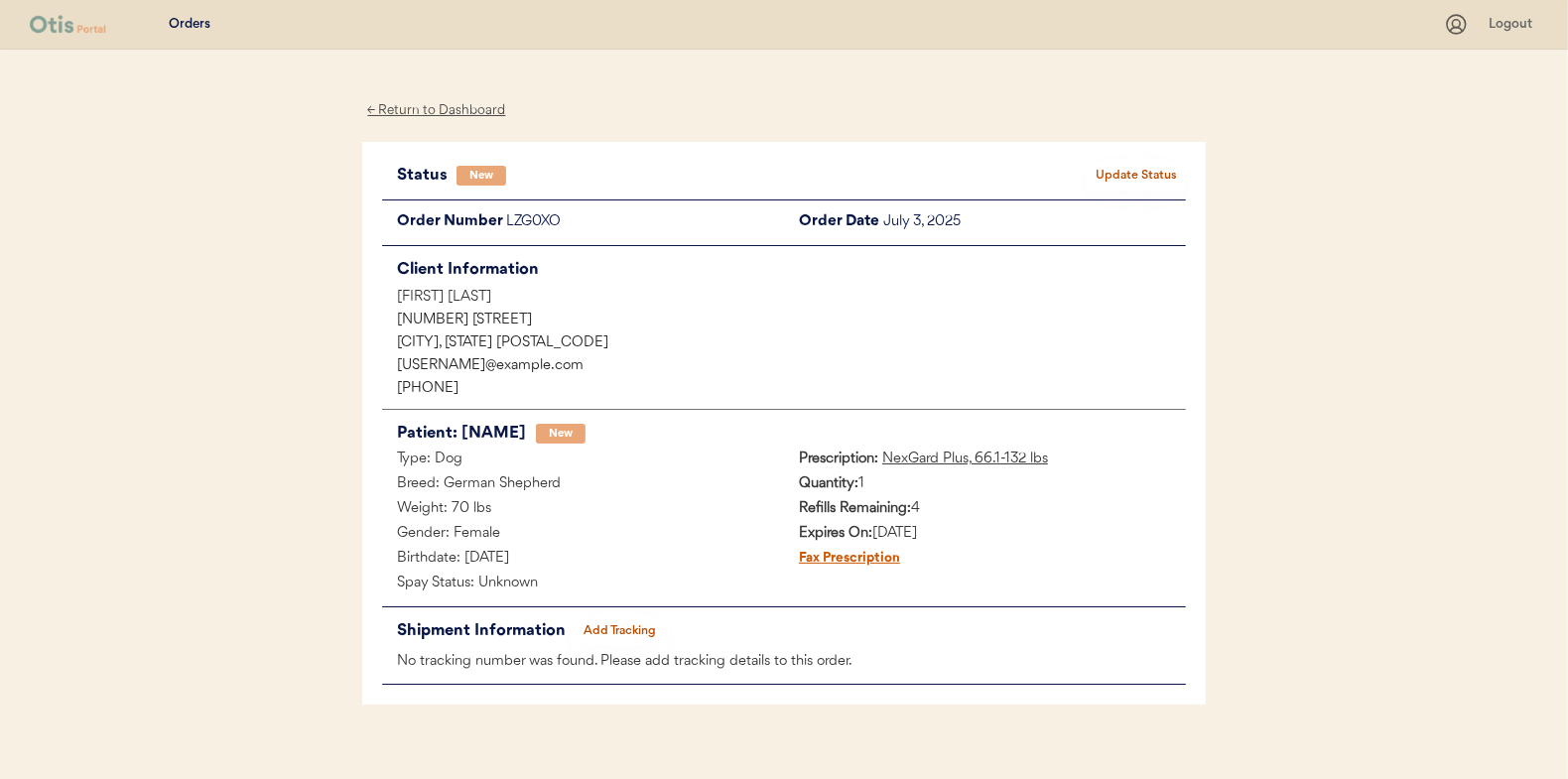 click on "Update Status" at bounding box center [1136, 176] 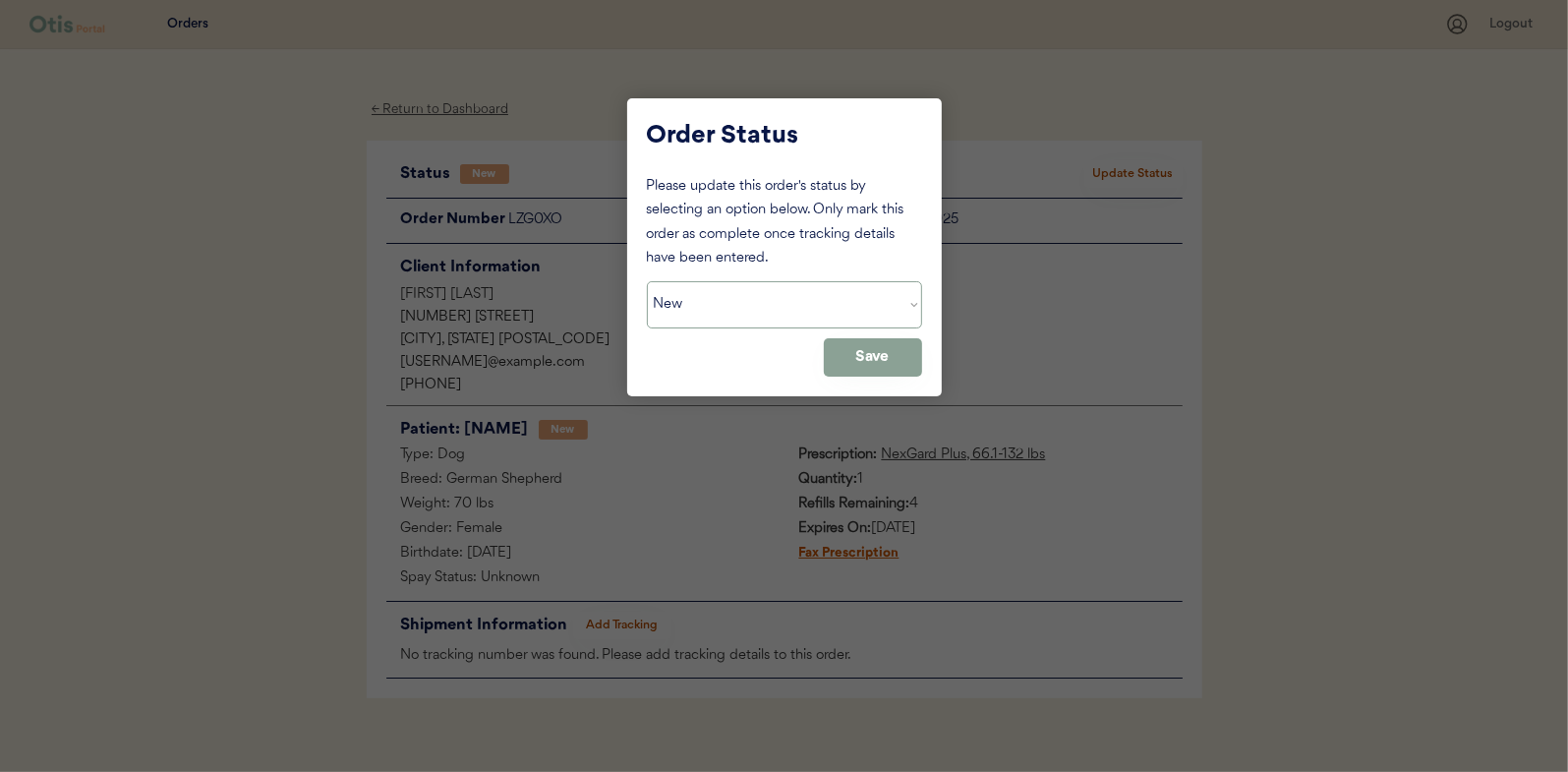 click on "Status On Hold New In Progress Complete Pending HW Consent Cancelled" at bounding box center [784, 305] 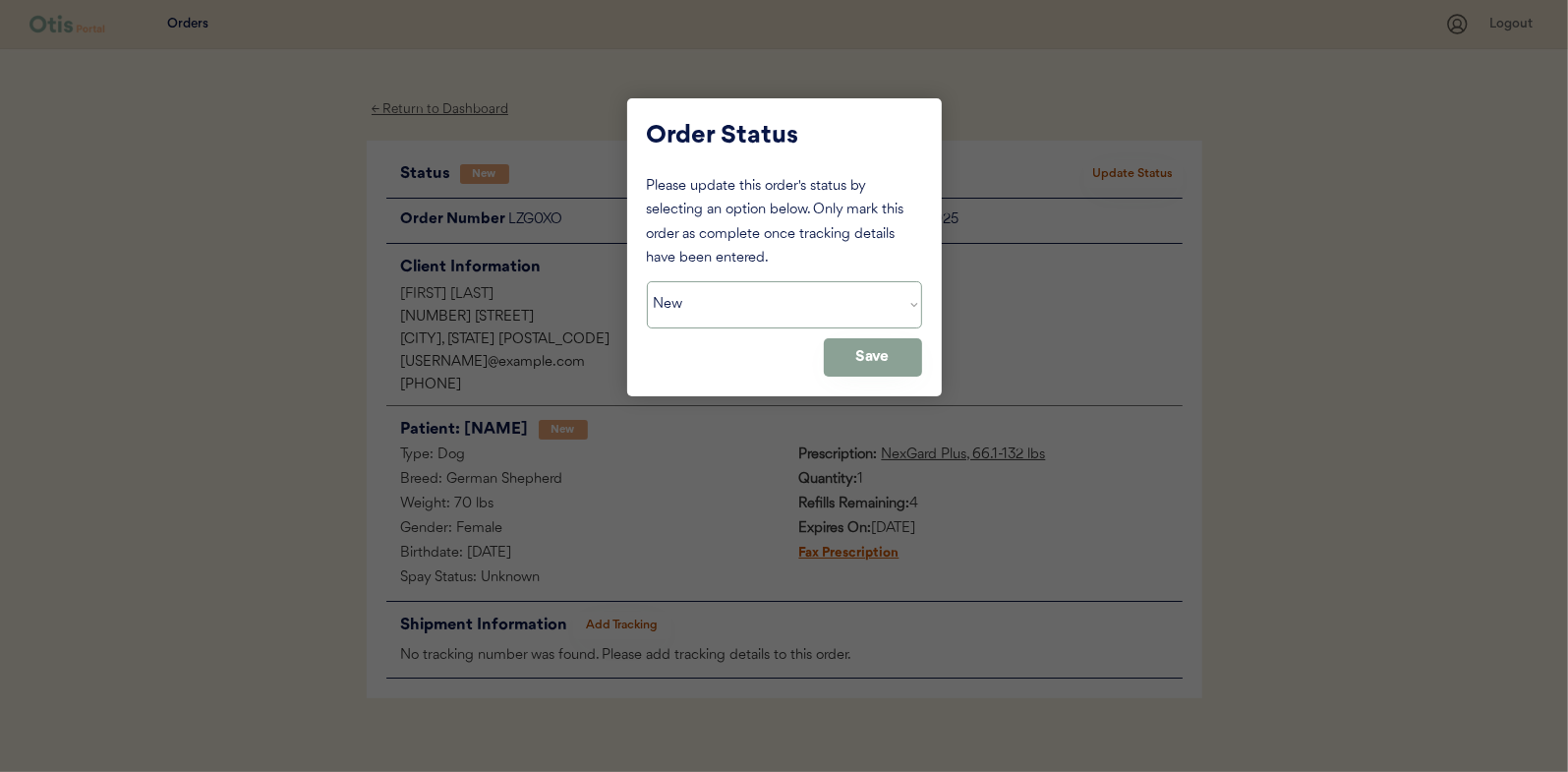 select on ""in_progress"" 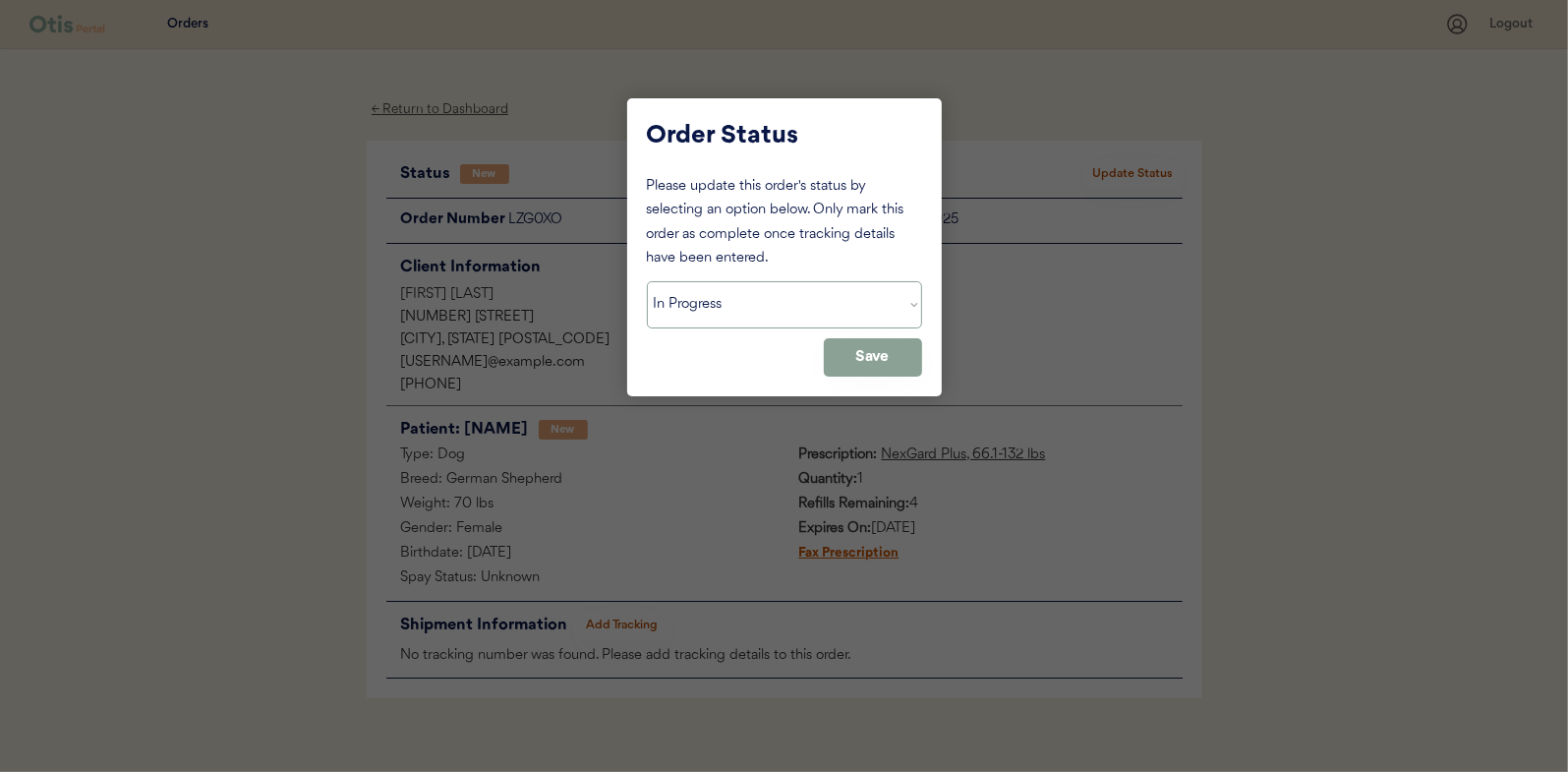 click on "Status On Hold New In Progress Complete Pending HW Consent Cancelled" at bounding box center (784, 305) 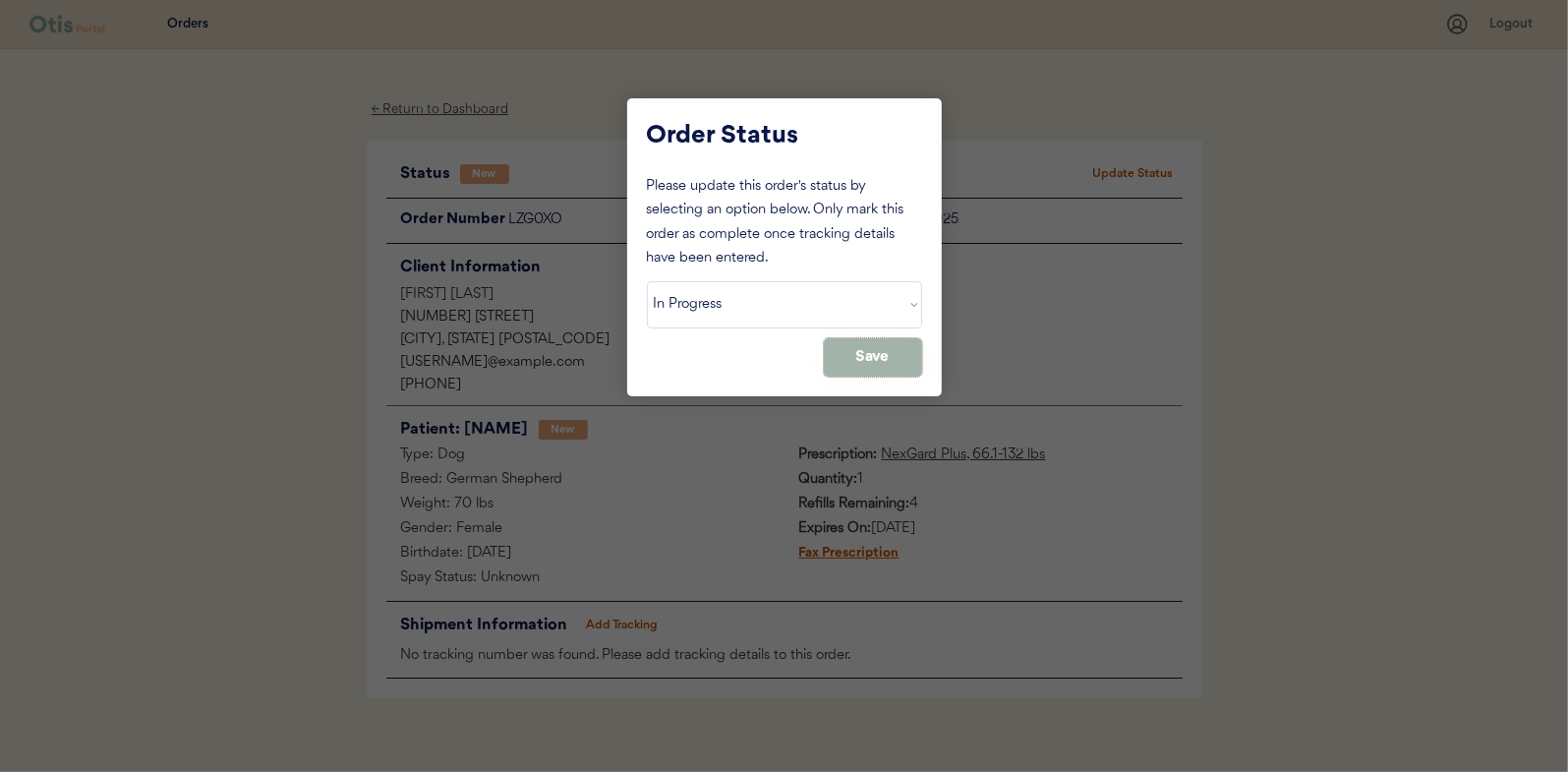 click on "Save" at bounding box center [873, 357] 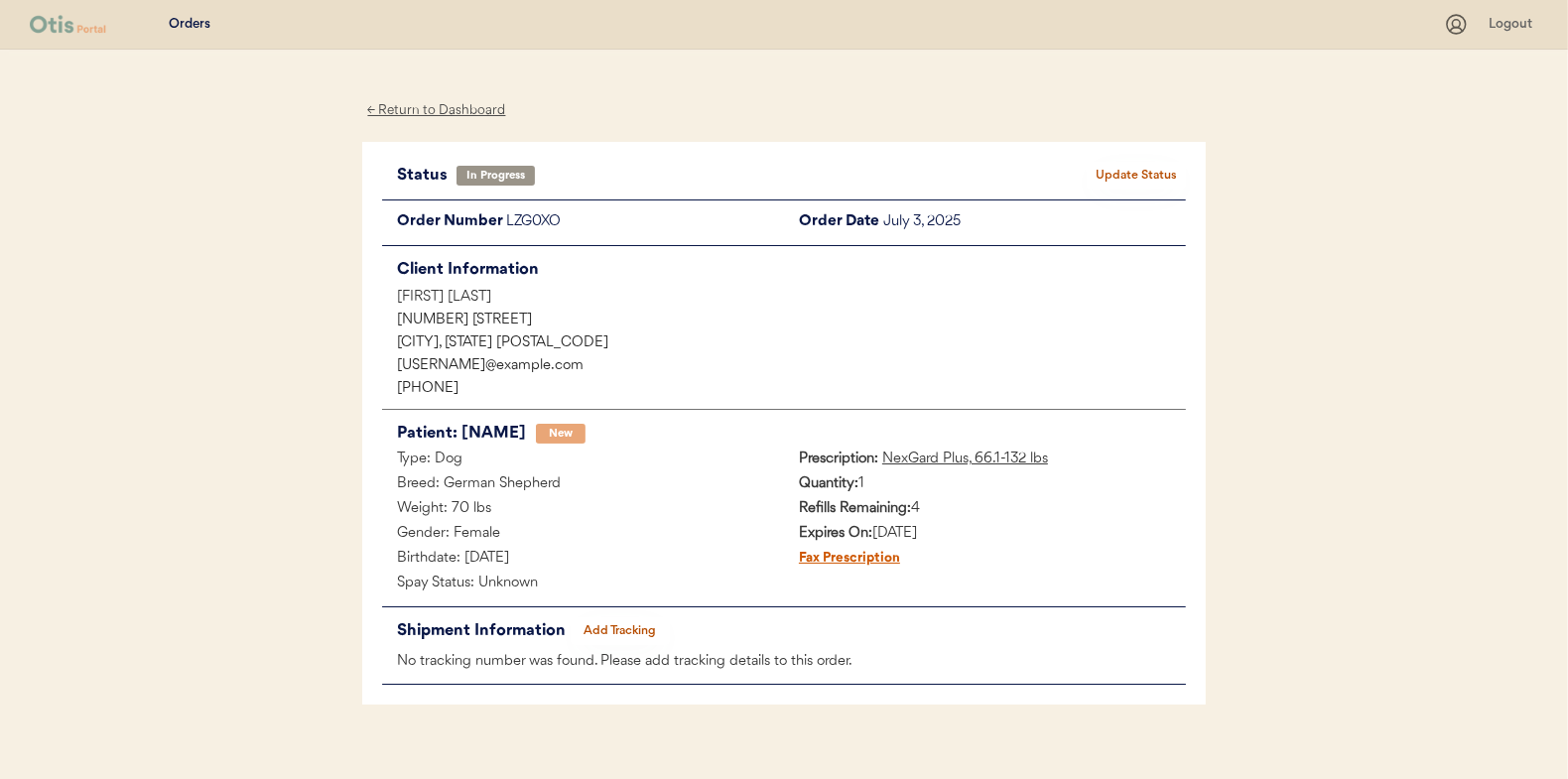 click on "← Return to Dashboard" at bounding box center (437, 110) 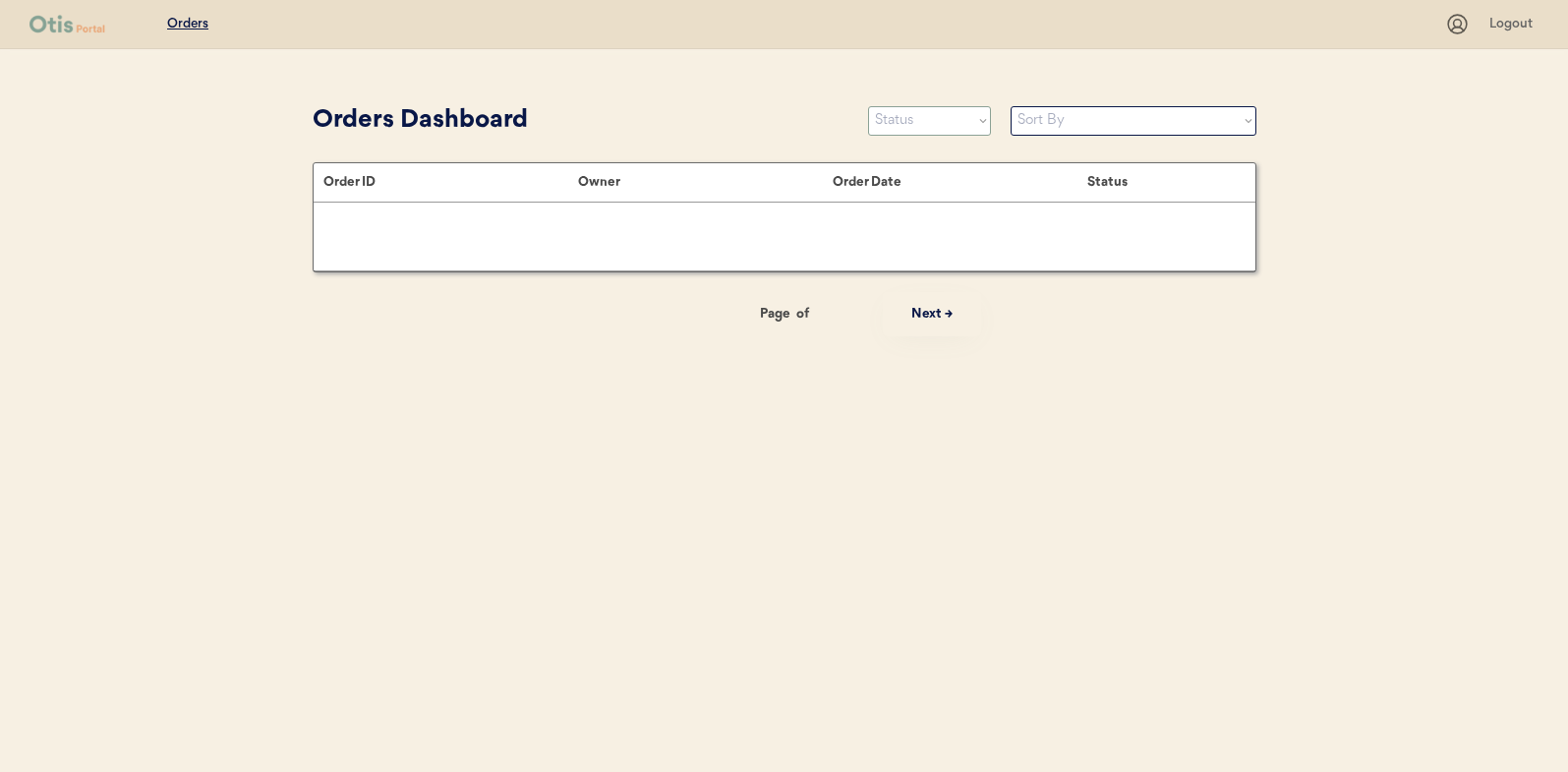 scroll, scrollTop: 0, scrollLeft: 0, axis: both 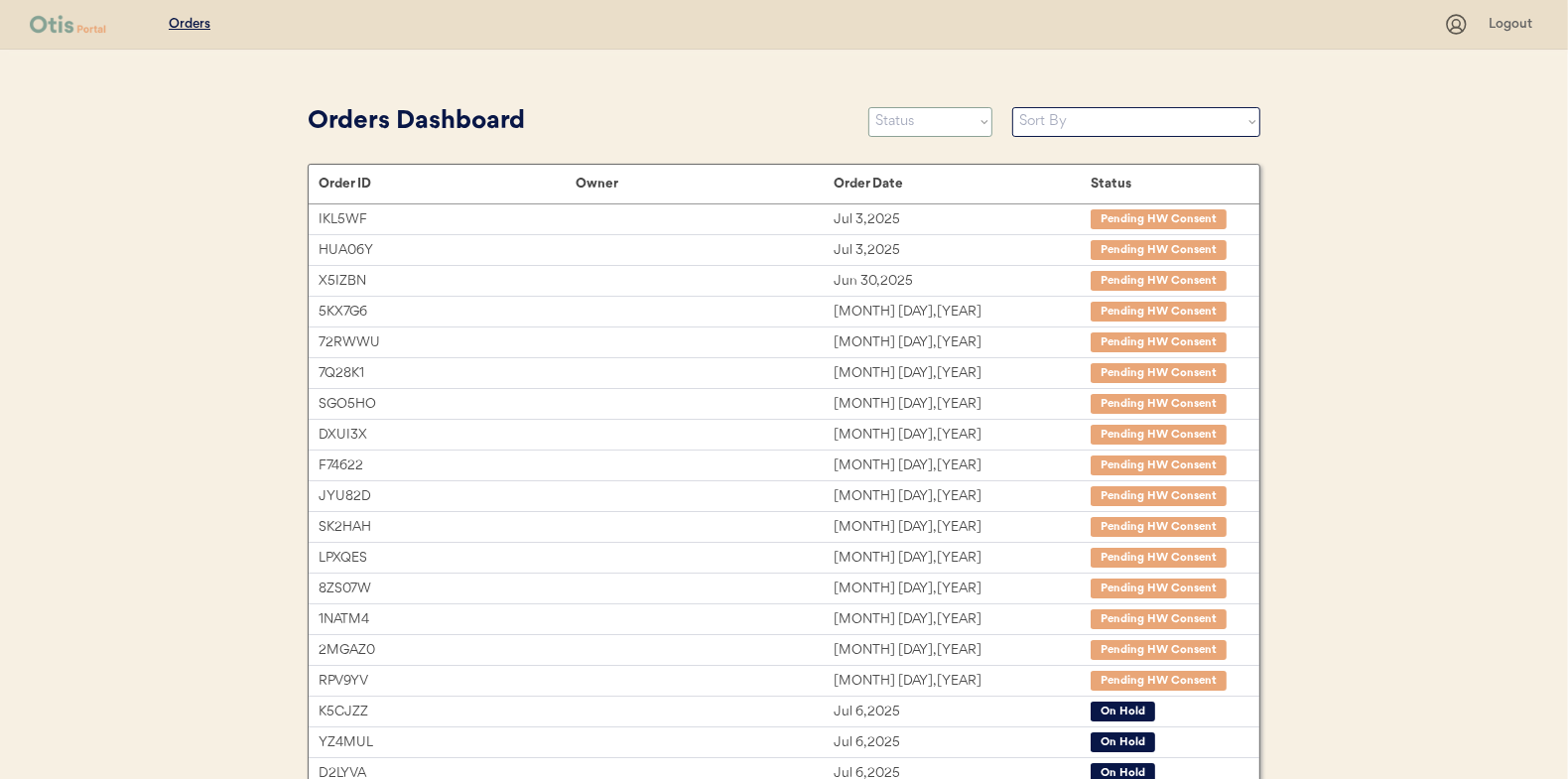 click on "Status On Hold New In Progress Complete Pending HW Consent Cancelled" at bounding box center (930, 122) 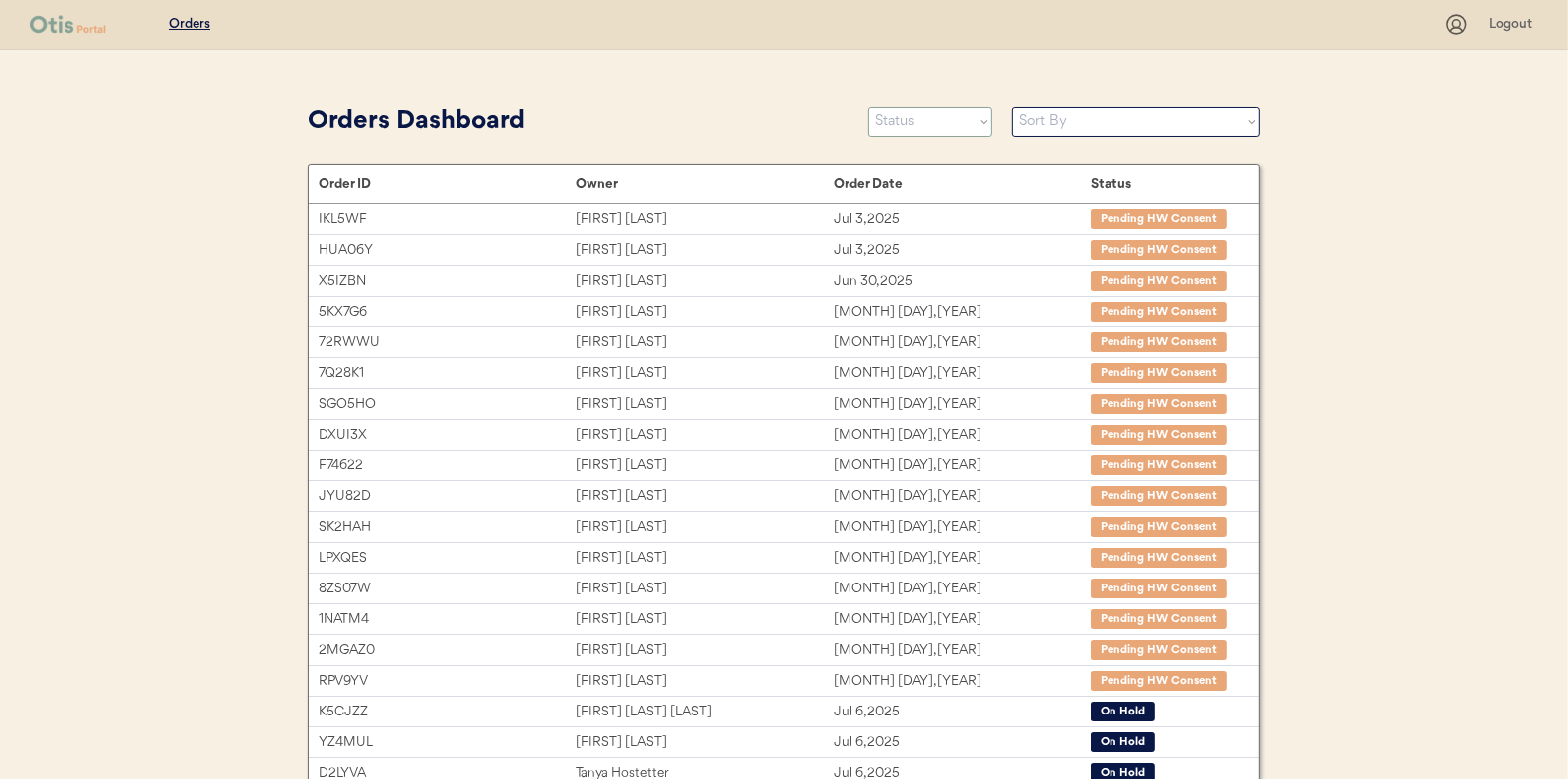 select on ""new"" 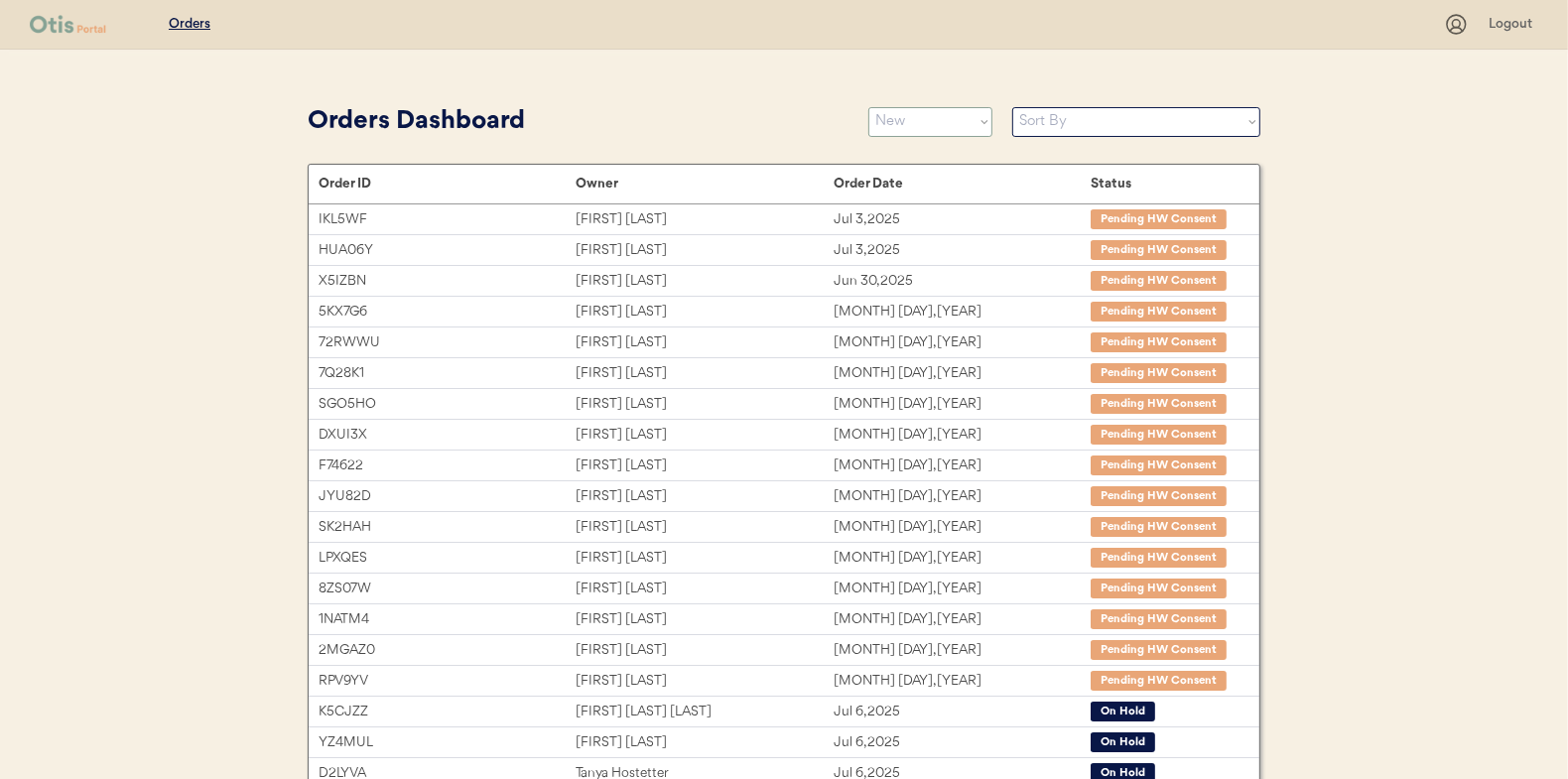 click on "Status On Hold New In Progress Complete Pending HW Consent Cancelled" at bounding box center (930, 122) 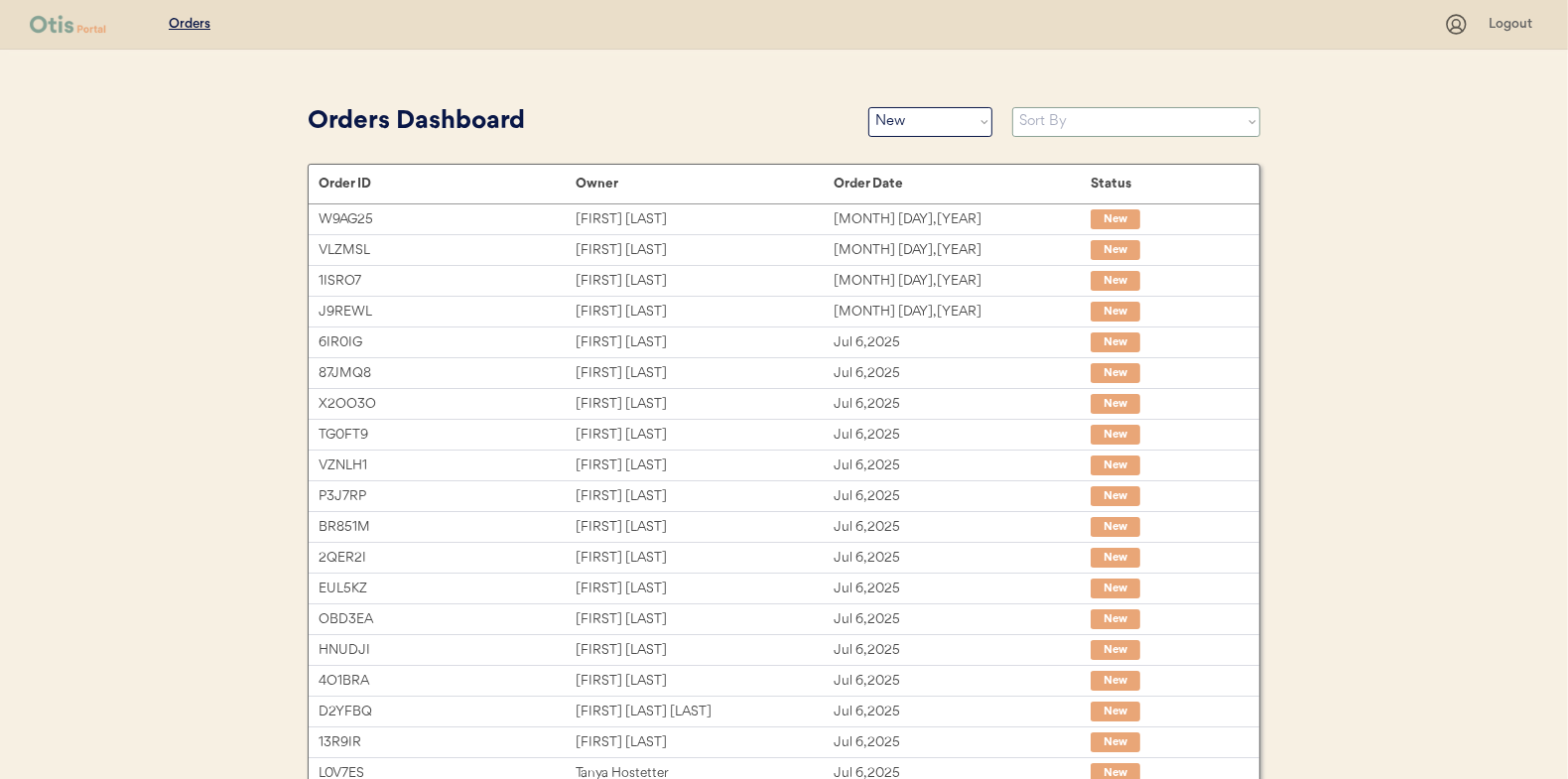 drag, startPoint x: 1042, startPoint y: 122, endPoint x: 1048, endPoint y: 138, distance: 17.088007 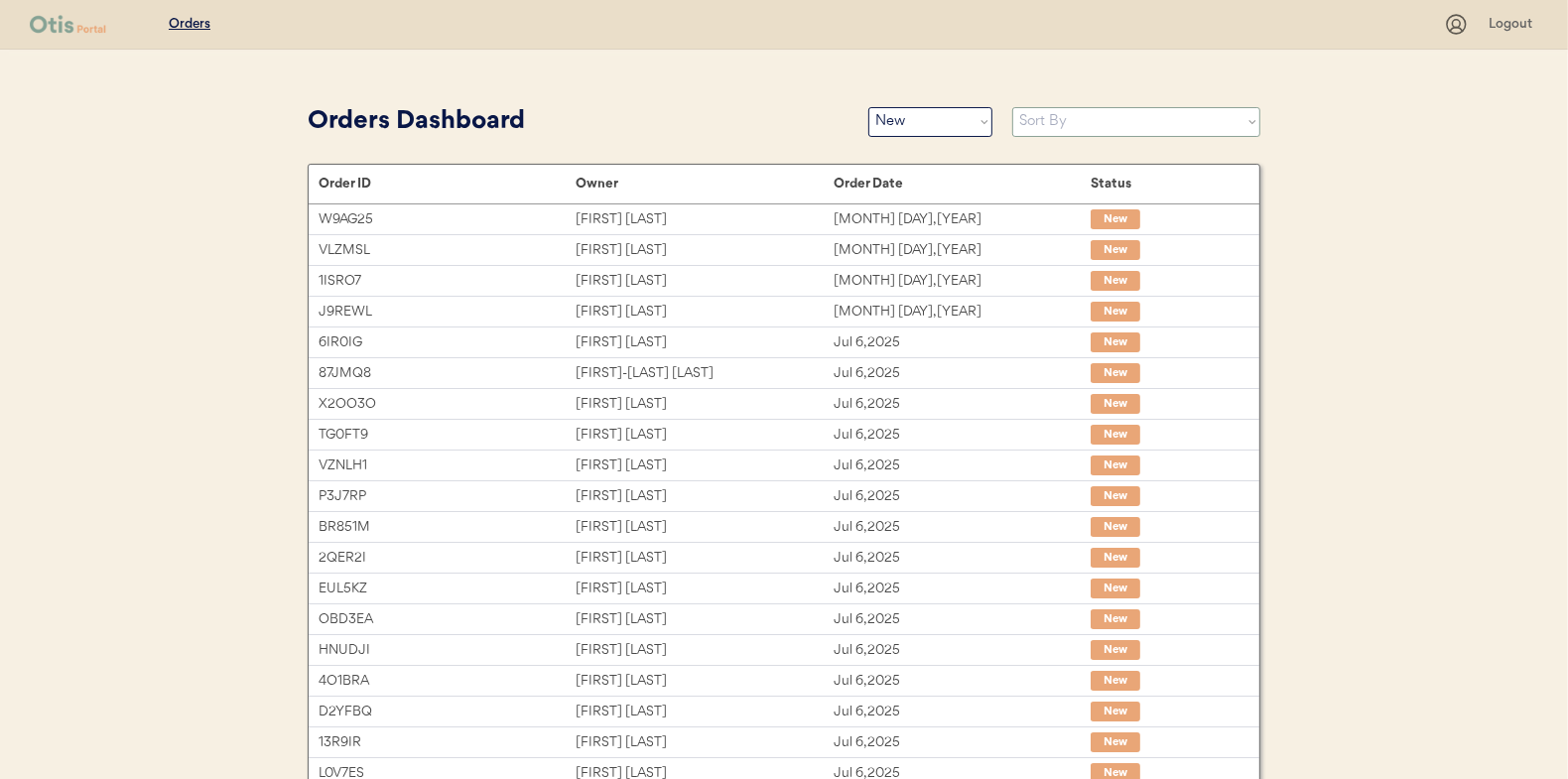select on ""Order Date (Oldest → Newest)"" 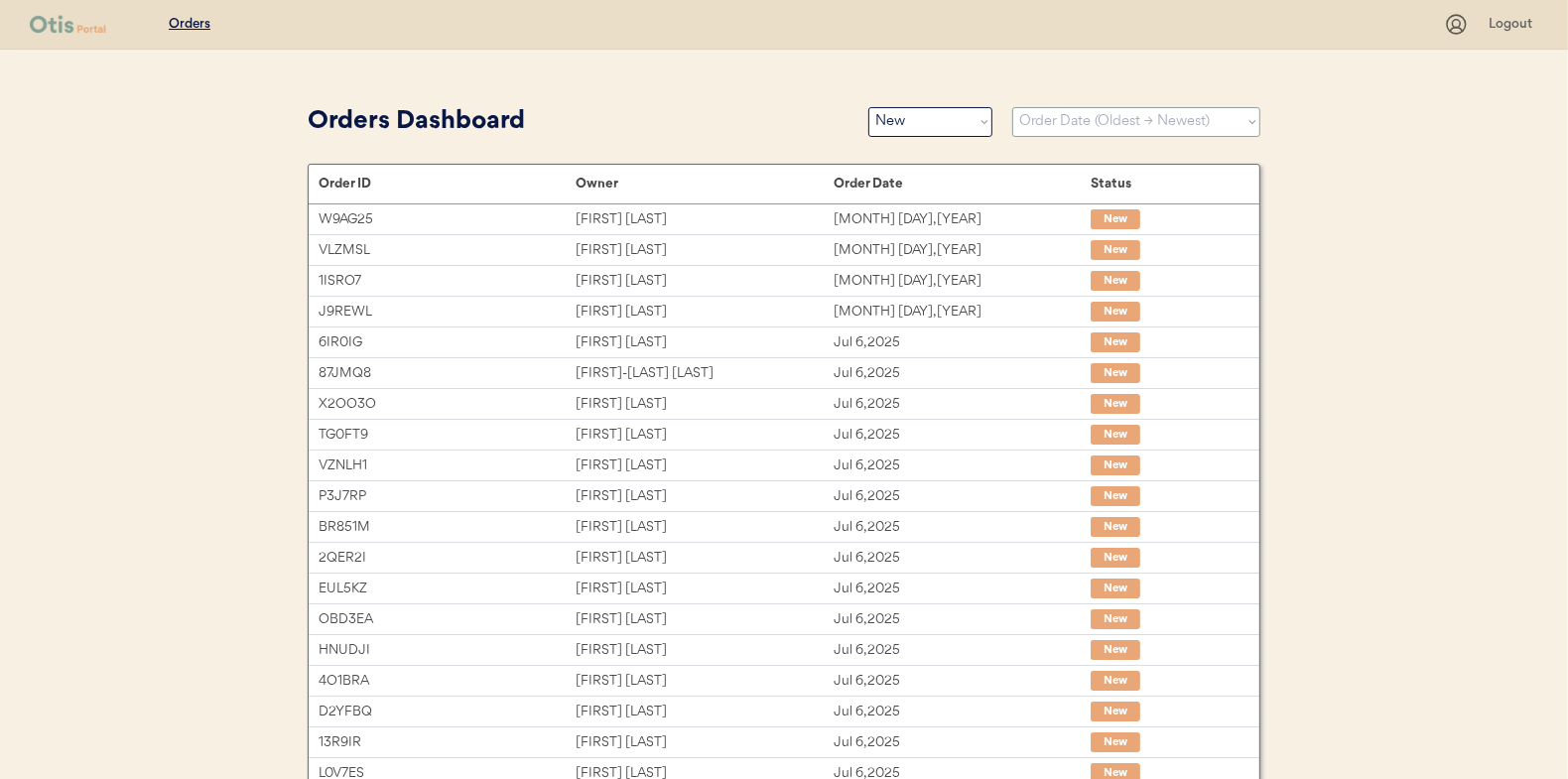 click on "Sort By Order Date (Newest → Oldest) Order Date (Oldest → Newest)" at bounding box center (1136, 122) 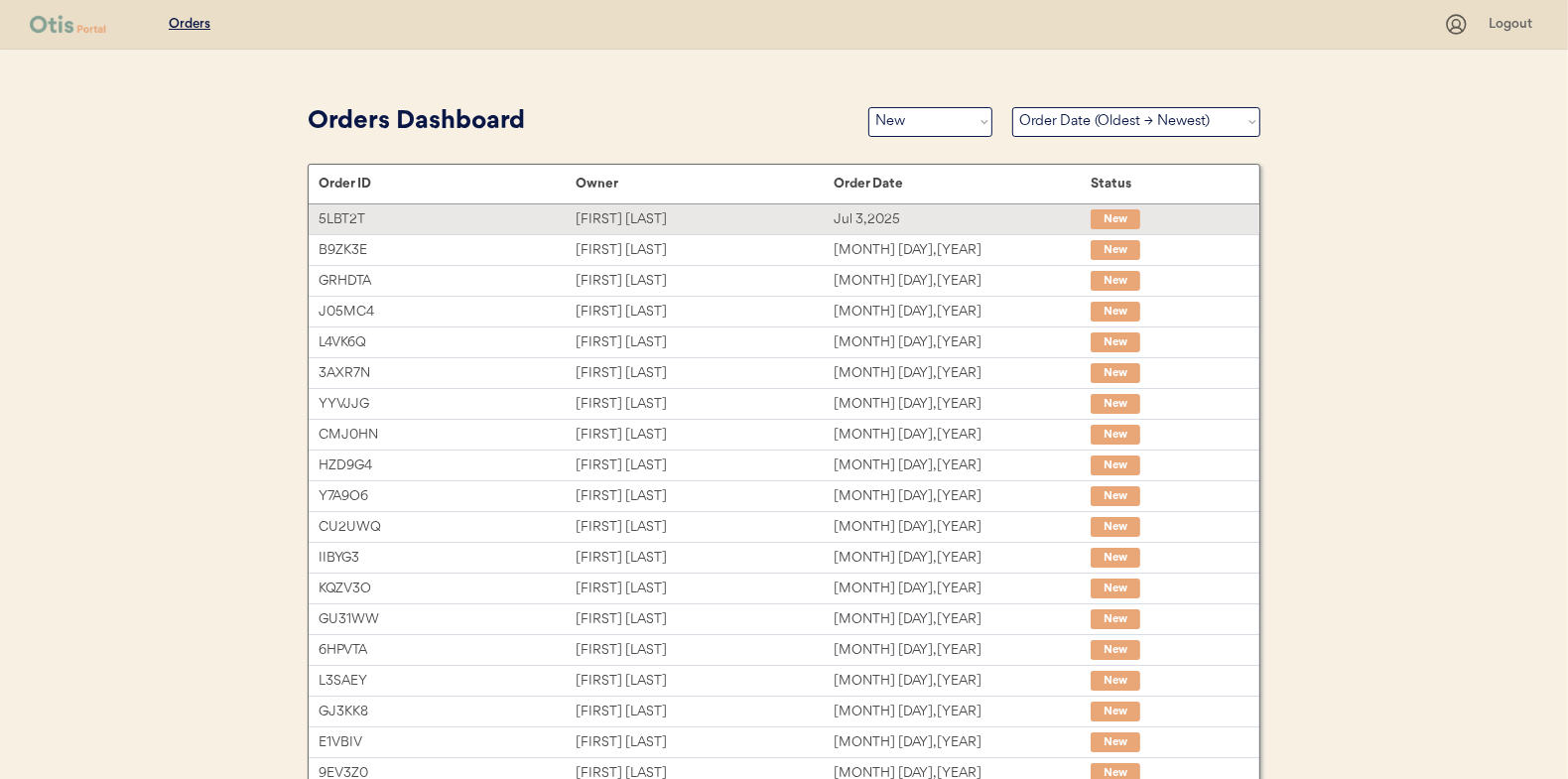 click on "[FIRST] [LAST]" at bounding box center [704, 219] 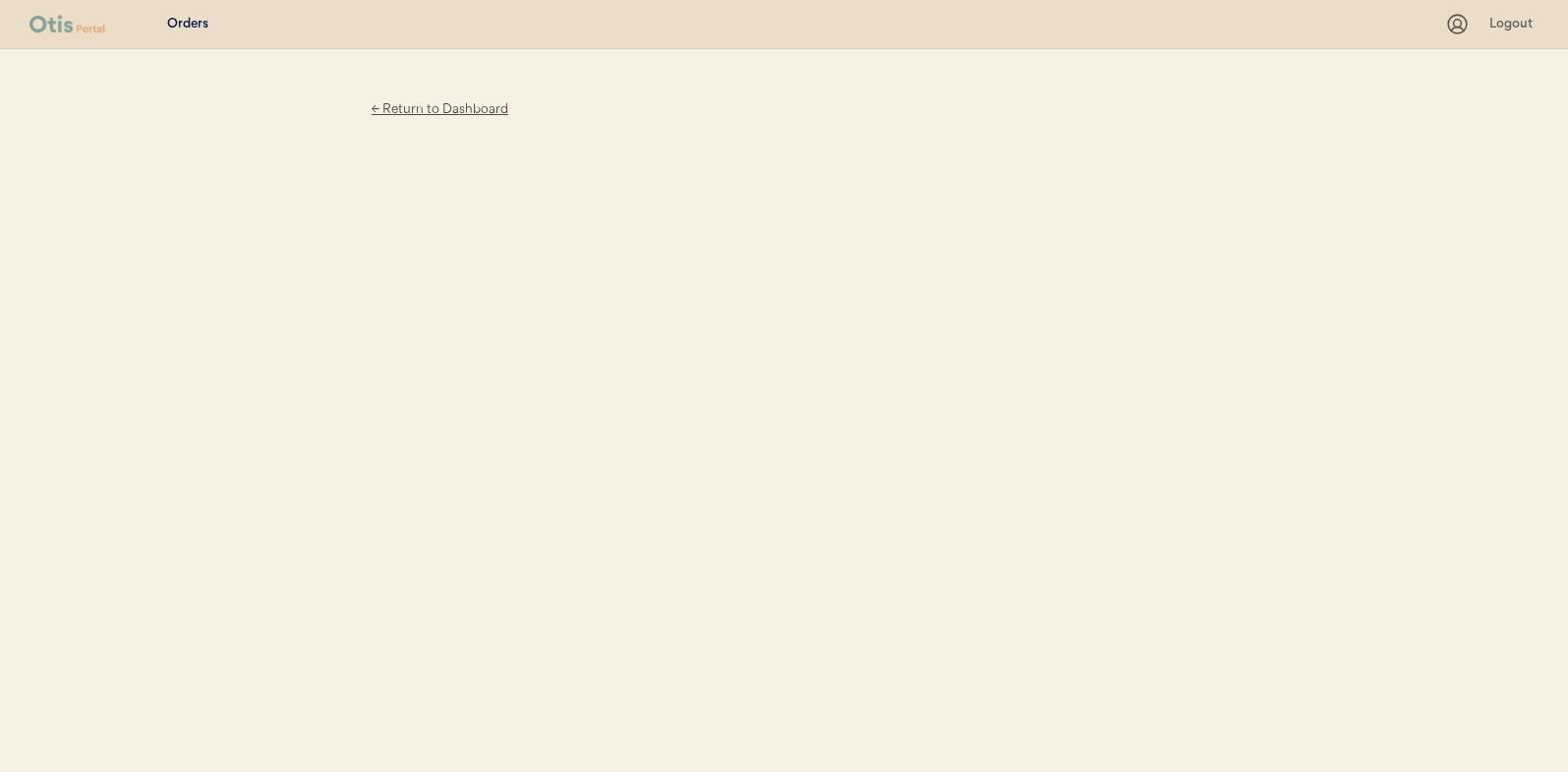 scroll, scrollTop: 0, scrollLeft: 0, axis: both 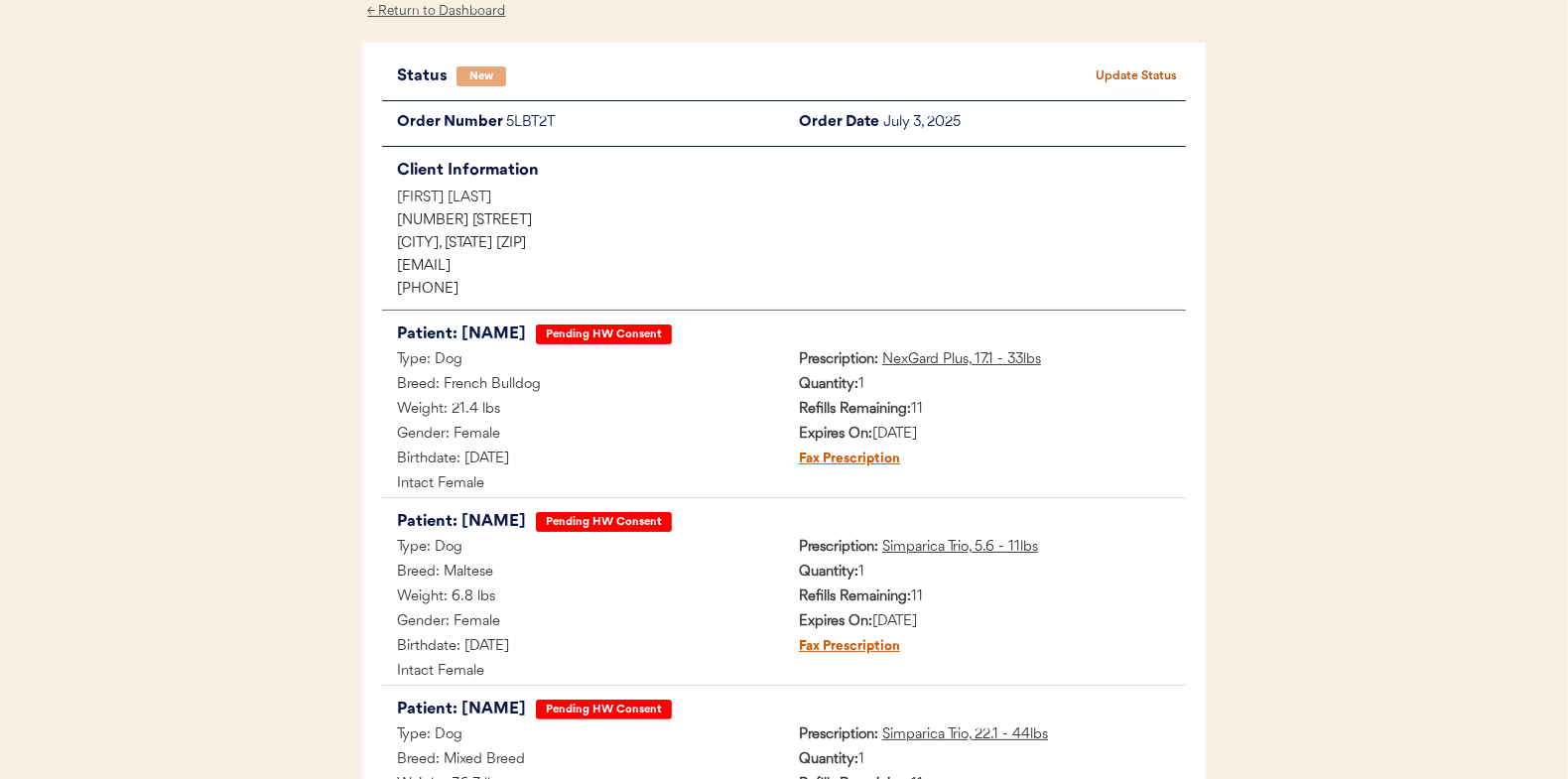 drag, startPoint x: 505, startPoint y: 195, endPoint x: 407, endPoint y: 201, distance: 98.1835 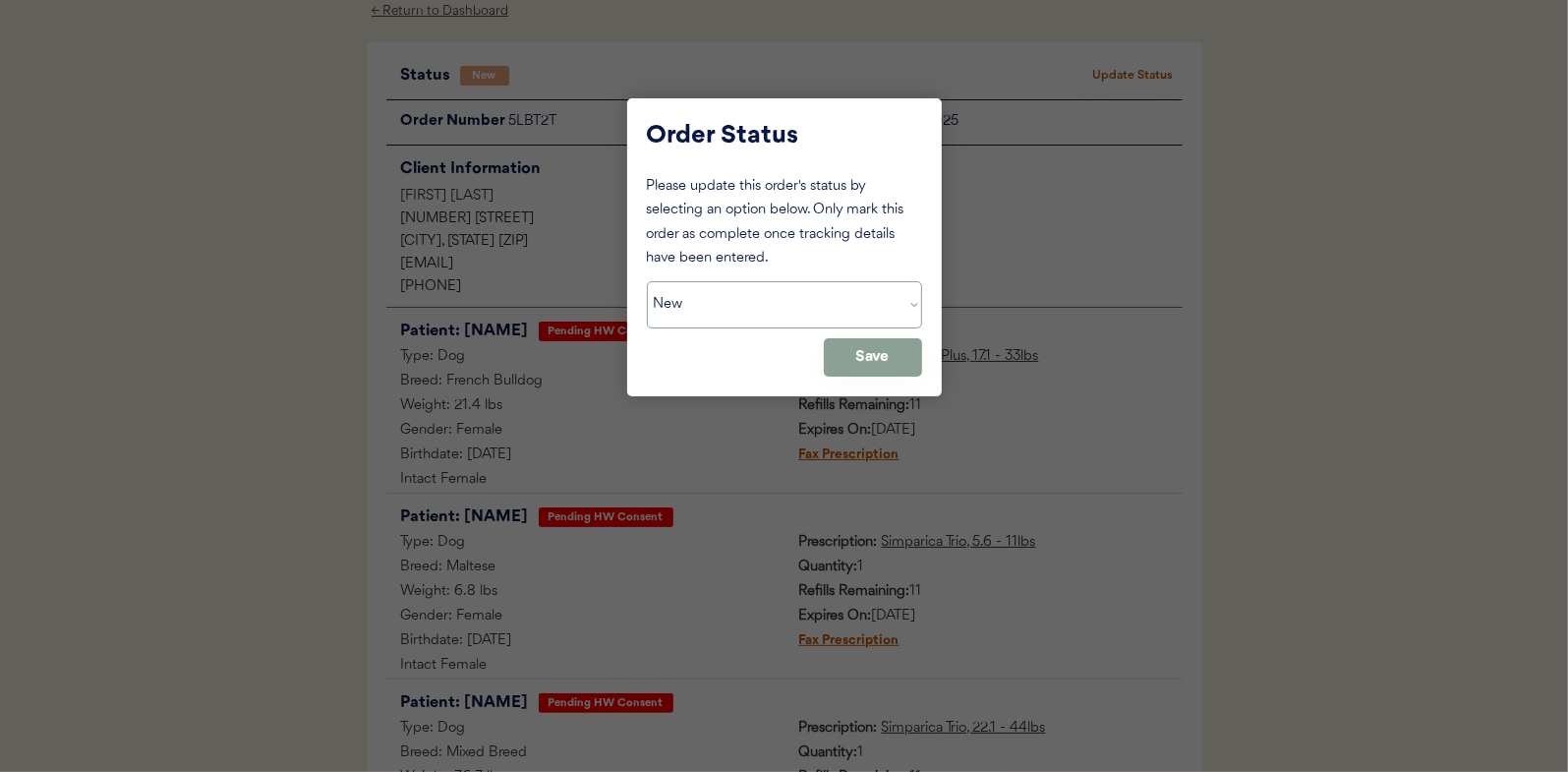 click on "Status On Hold New In Progress Complete Pending HW Consent Cancelled" at bounding box center (784, 305) 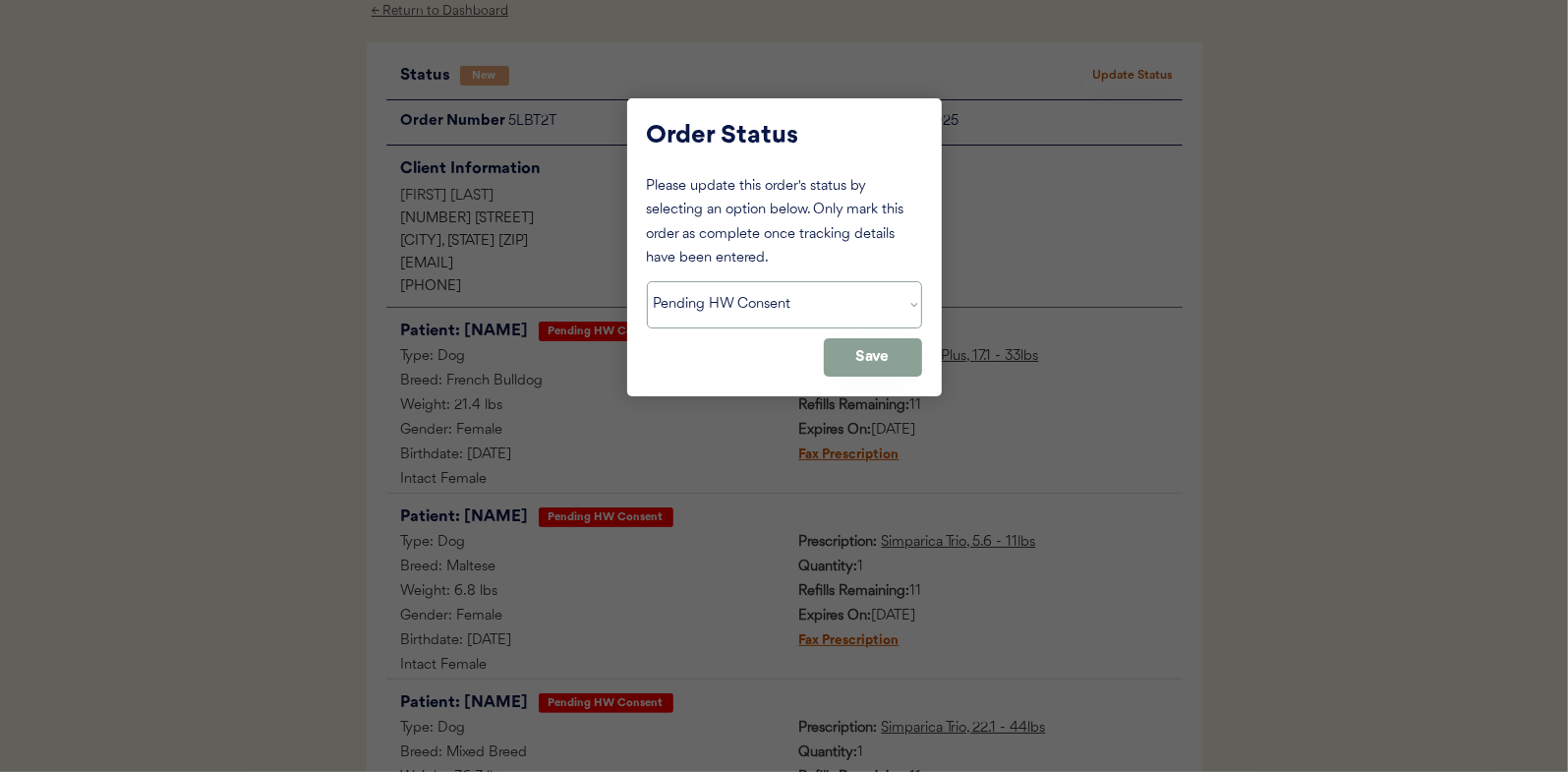 click on "Status On Hold New In Progress Complete Pending HW Consent Cancelled" at bounding box center [784, 305] 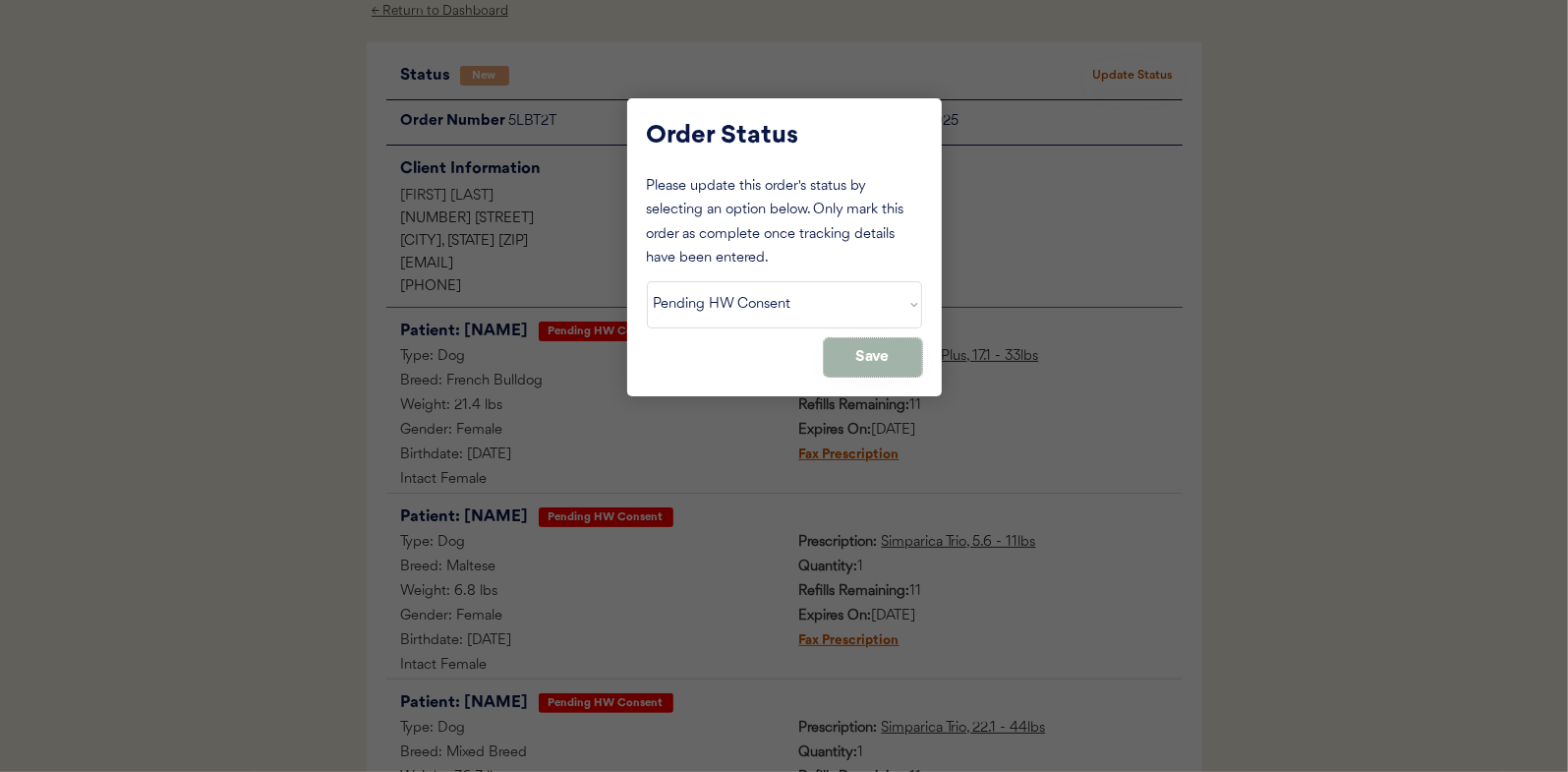 click on "Save" at bounding box center (873, 357) 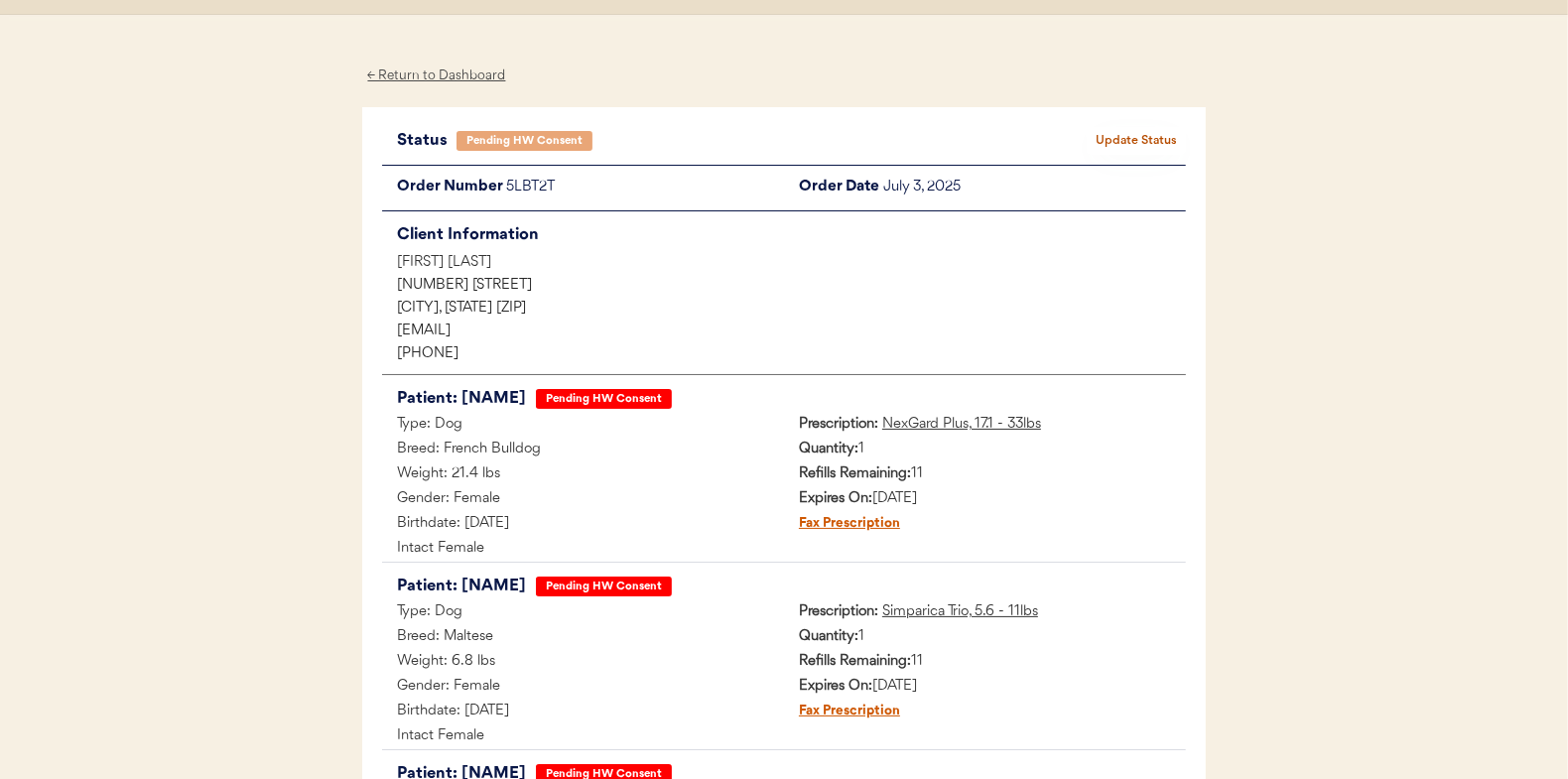 scroll, scrollTop: 0, scrollLeft: 0, axis: both 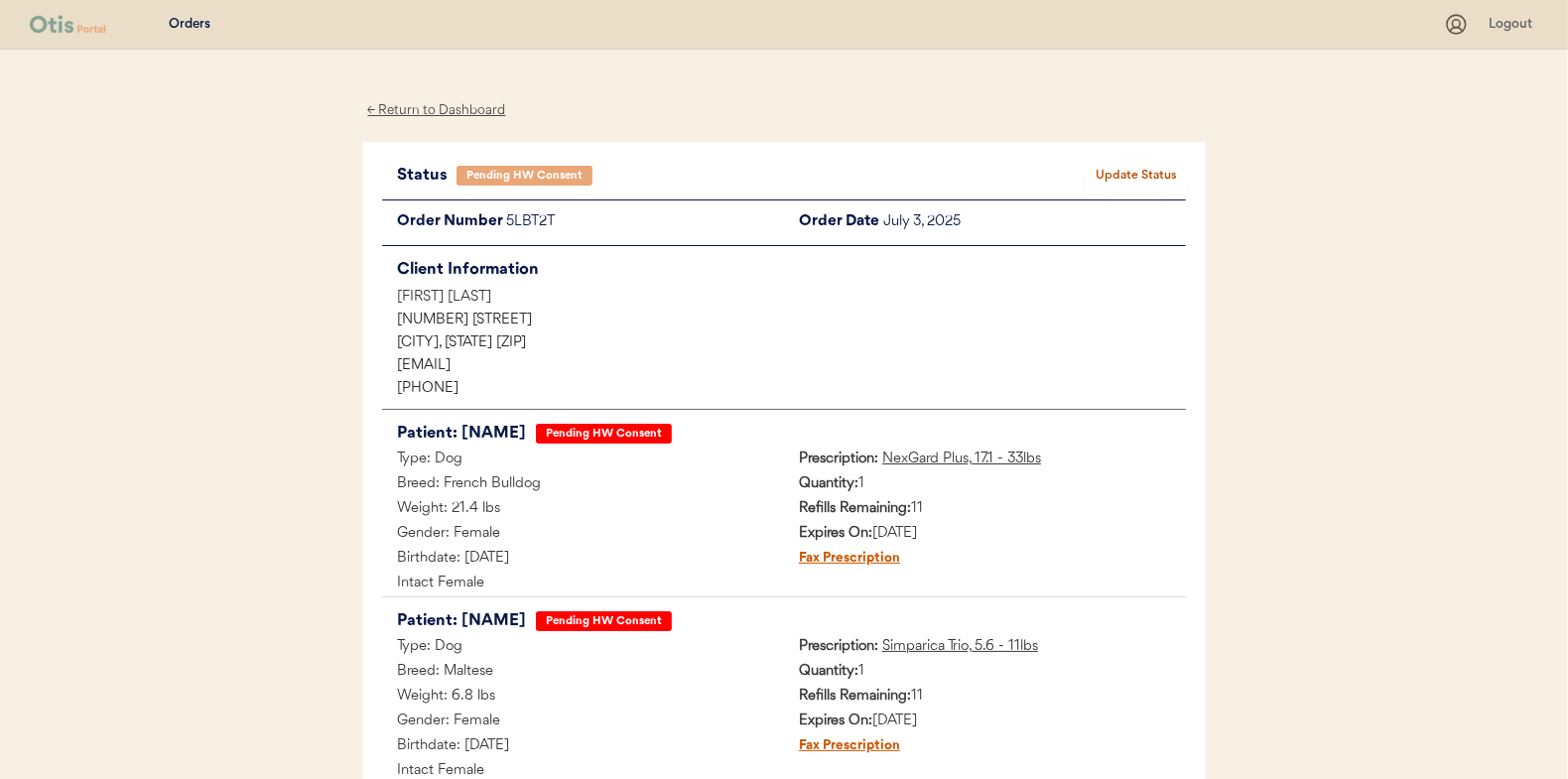 click on "← Return to Dashboard" at bounding box center [437, 110] 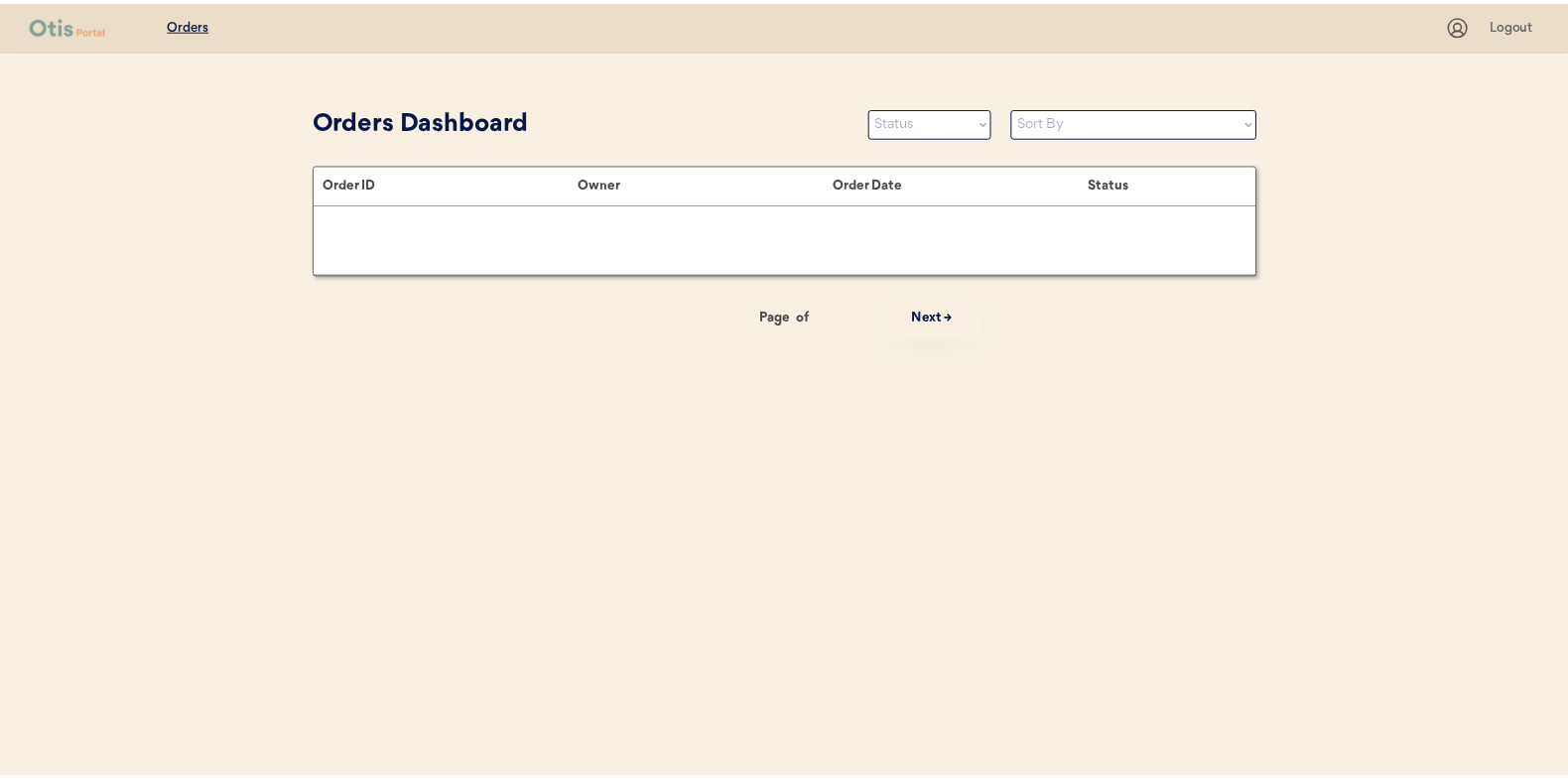 scroll, scrollTop: 0, scrollLeft: 0, axis: both 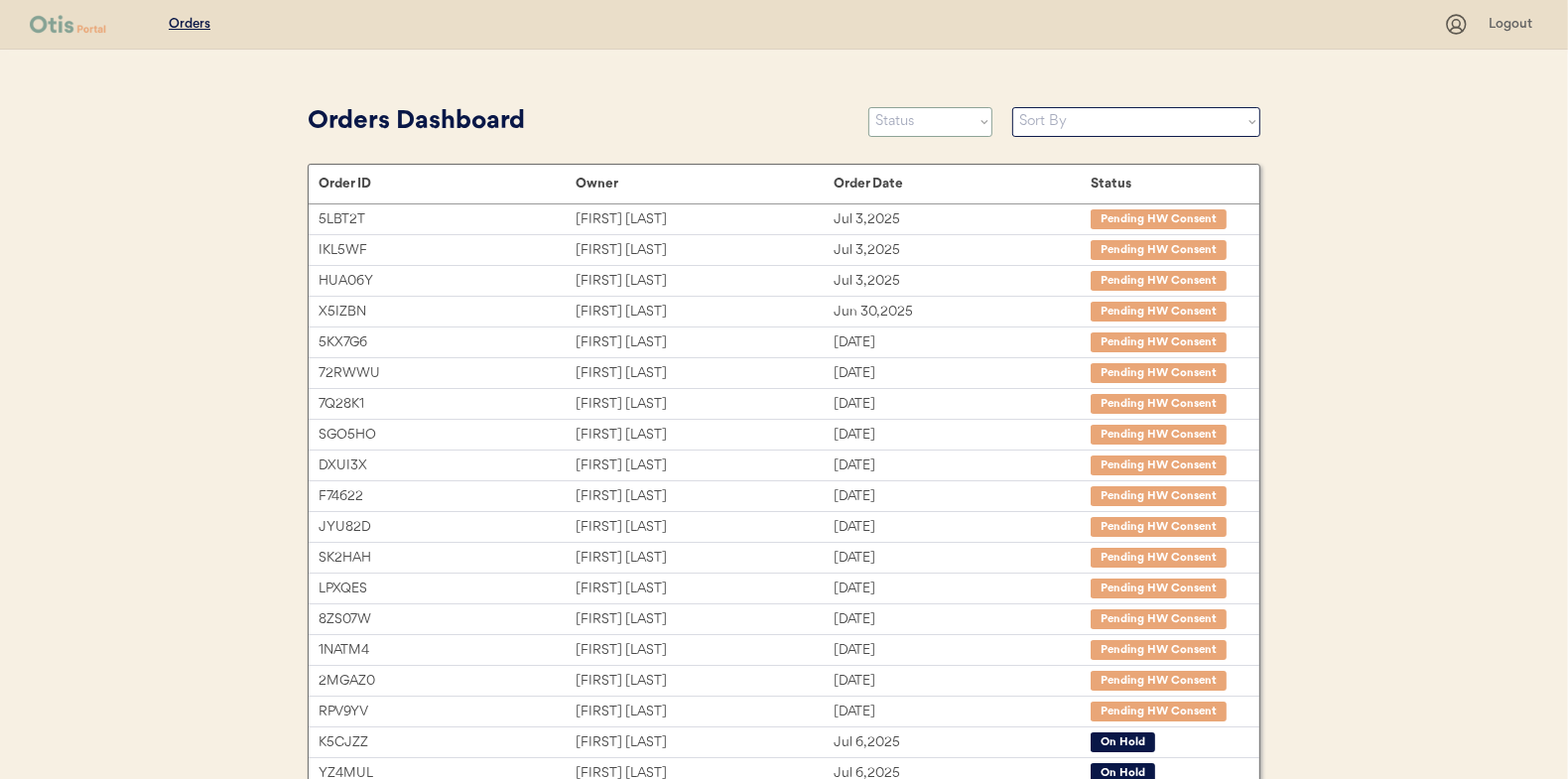 click on "Status On Hold New In Progress Complete Pending HW Consent Cancelled" at bounding box center (930, 122) 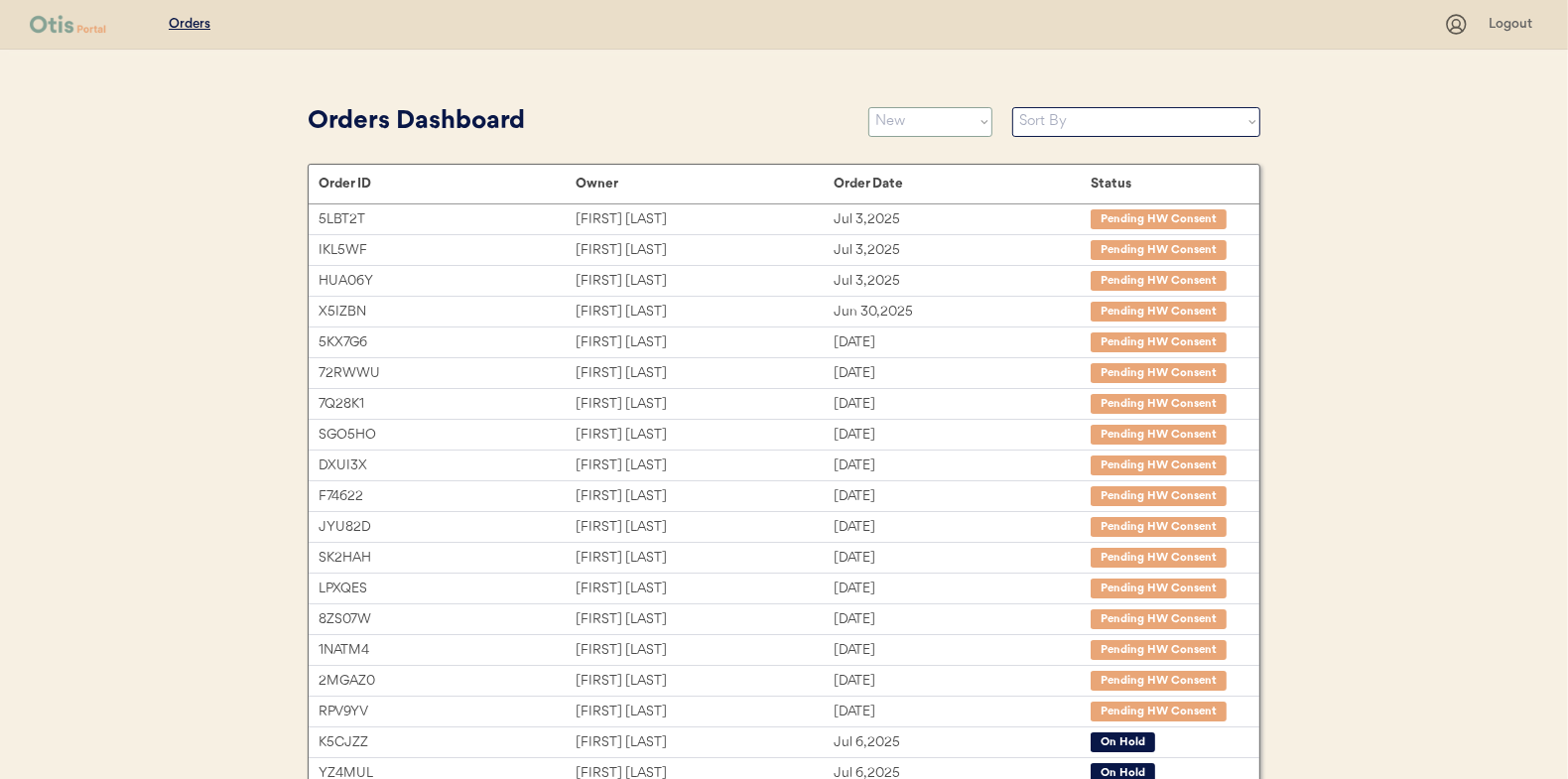 click on "Status On Hold New In Progress Complete Pending HW Consent Cancelled" at bounding box center (930, 122) 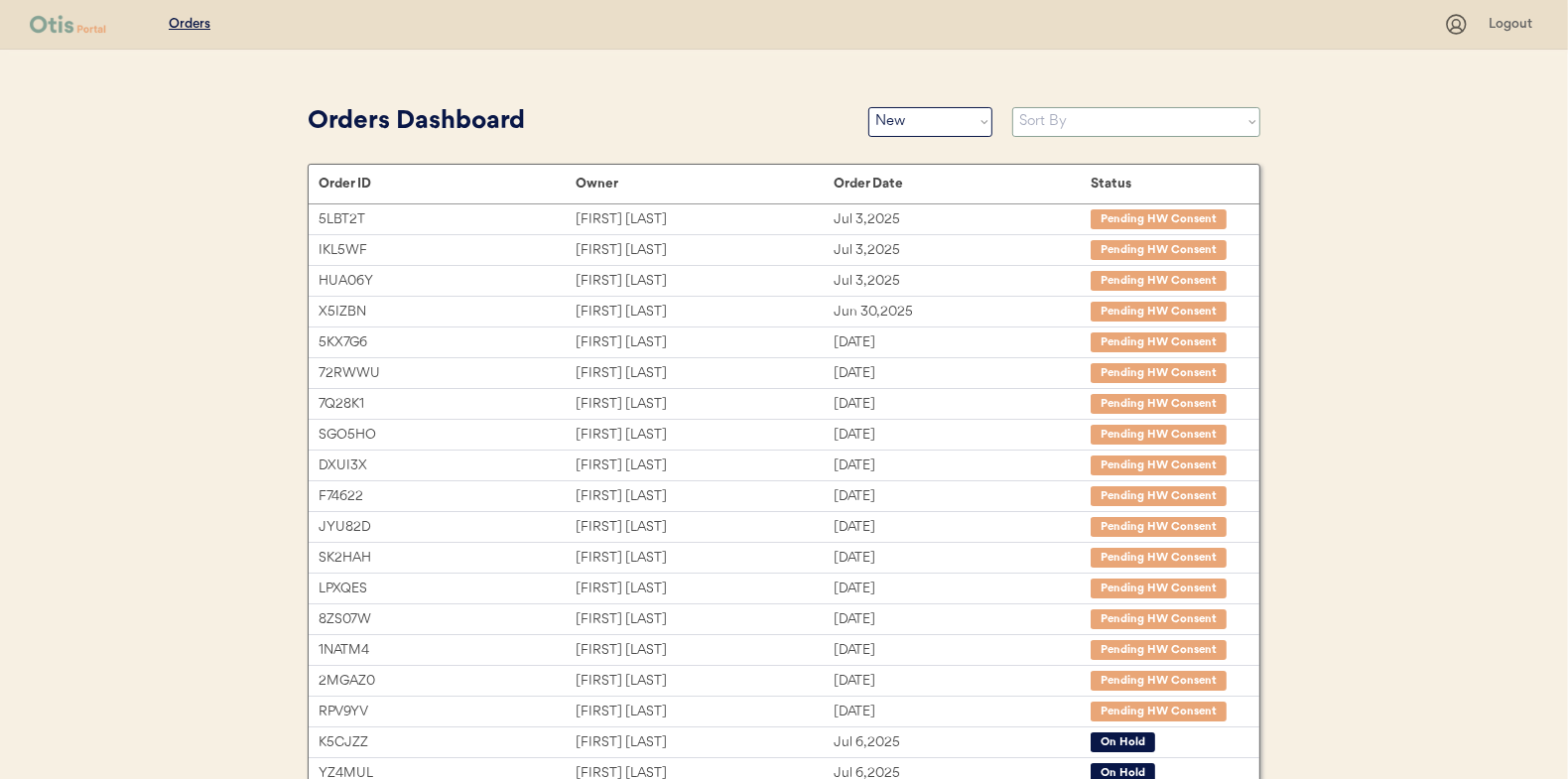 click on "Sort By Order Date (Newest → Oldest) Order Date (Oldest → Newest)" at bounding box center [1136, 122] 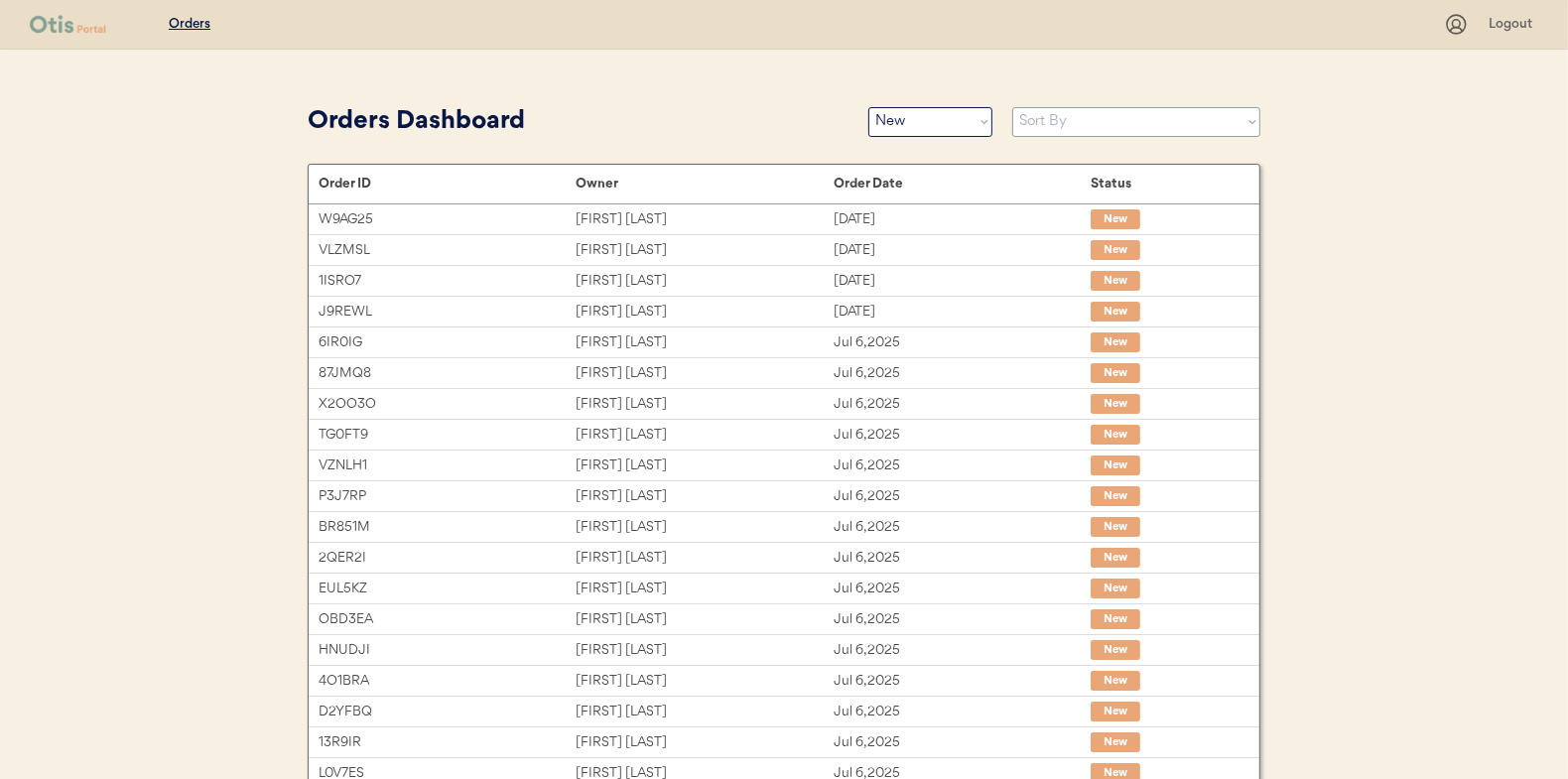select on ""Order Date (Oldest → Newest)"" 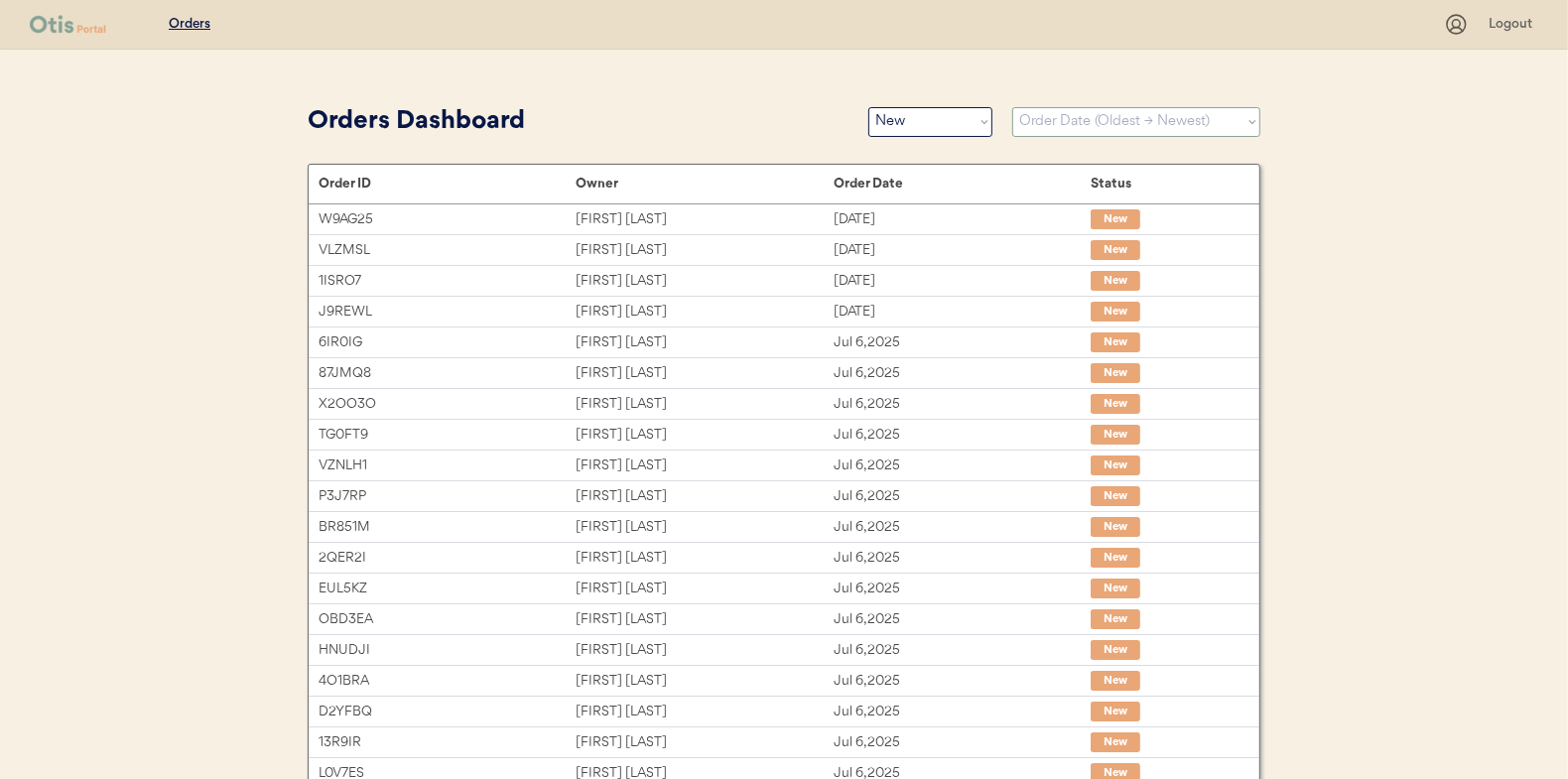 click on "Sort By Order Date (Newest → Oldest) Order Date (Oldest → Newest)" at bounding box center [1136, 122] 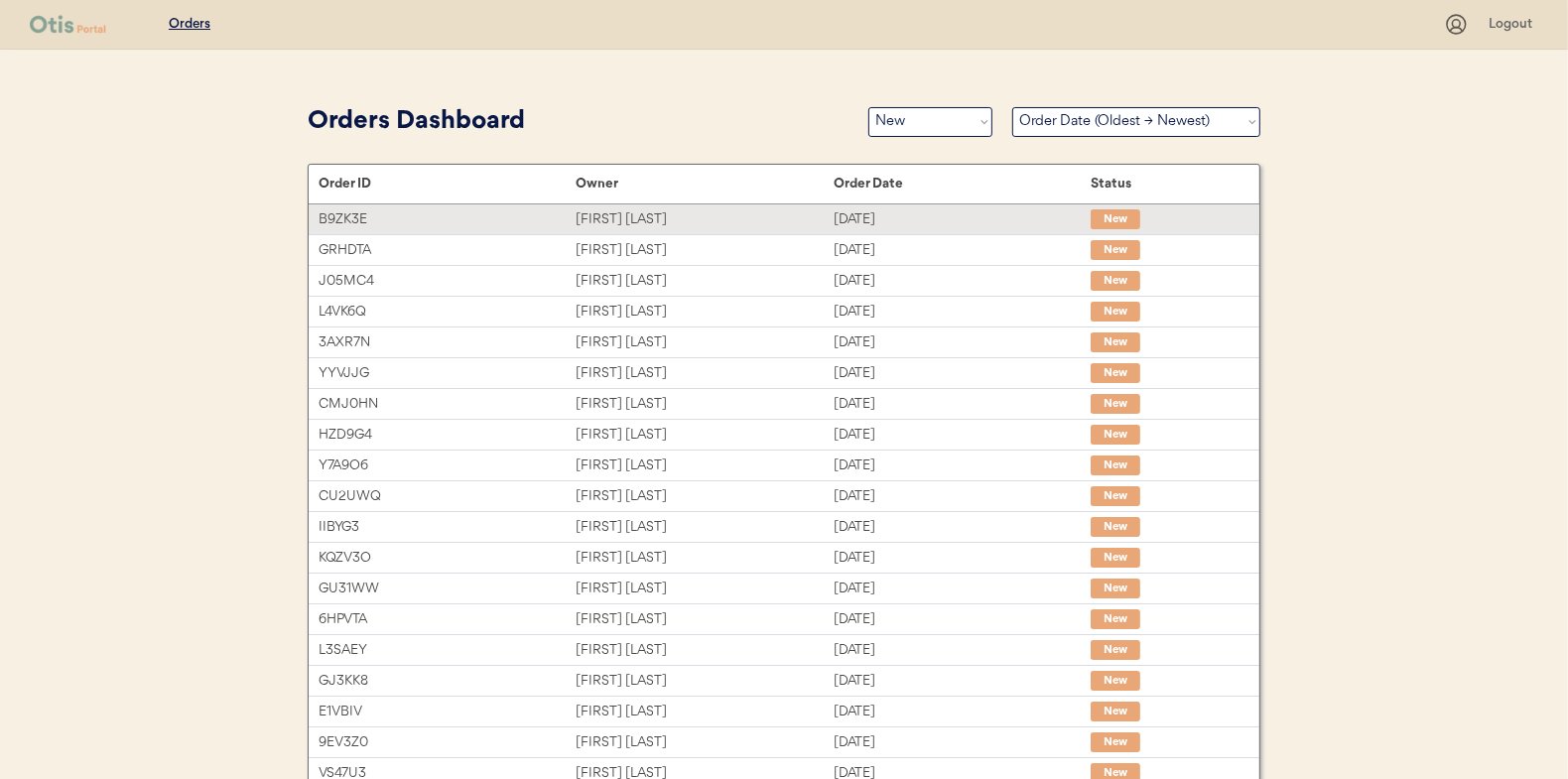 click on "[FIRST] [LAST]" at bounding box center [704, 219] 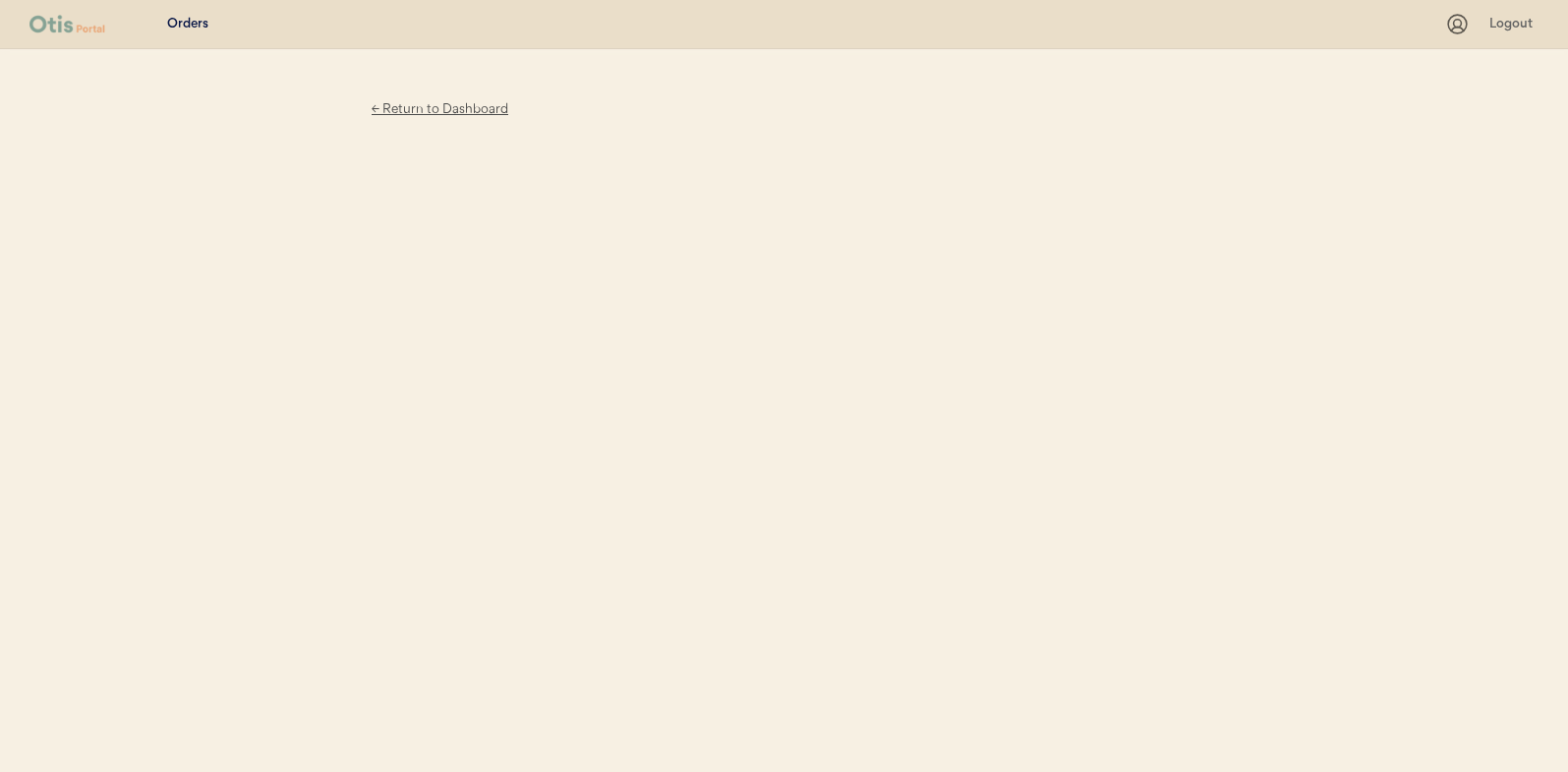 scroll, scrollTop: 0, scrollLeft: 0, axis: both 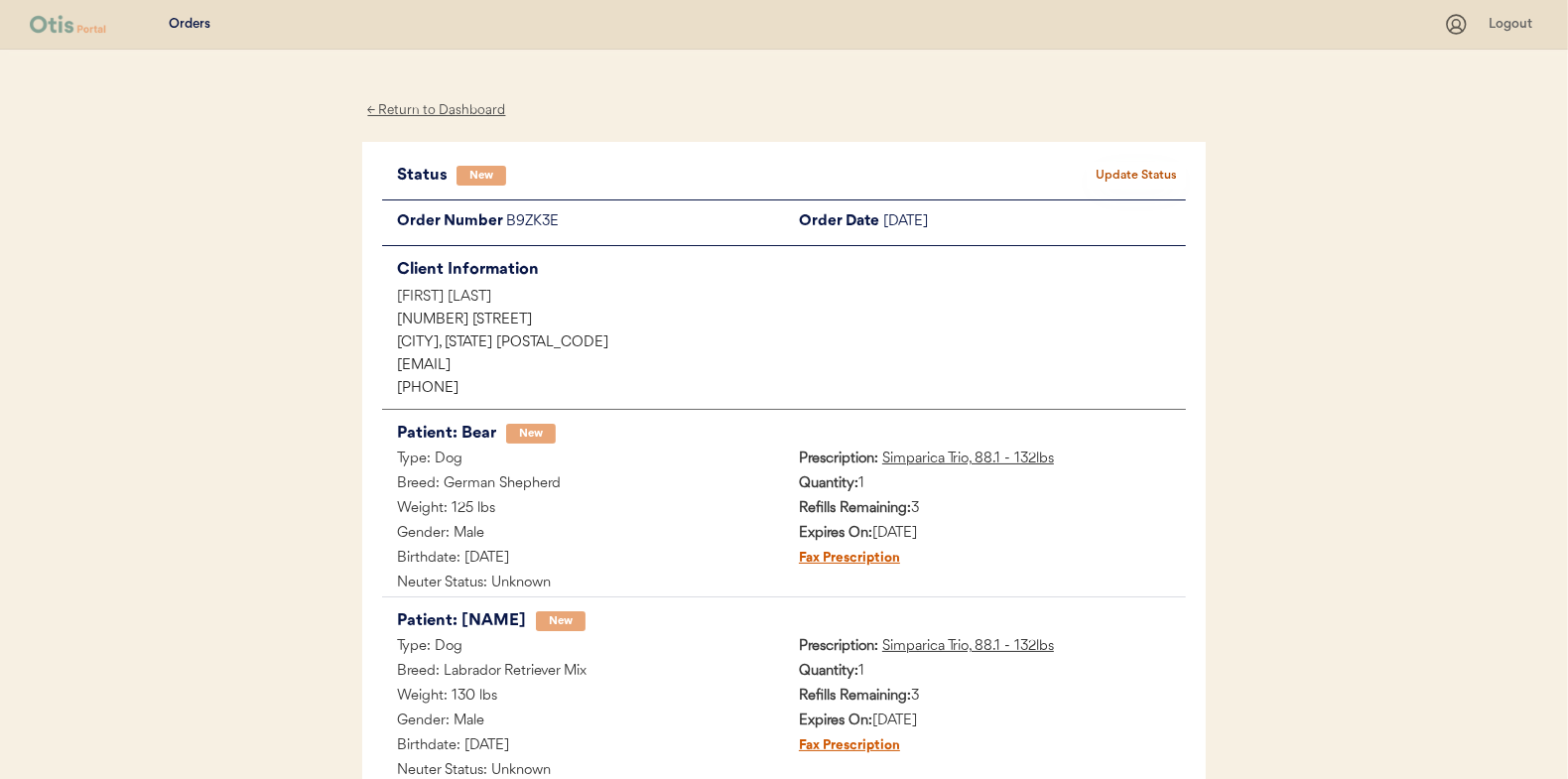 click on "B9ZK3E" at bounding box center [645, 222] 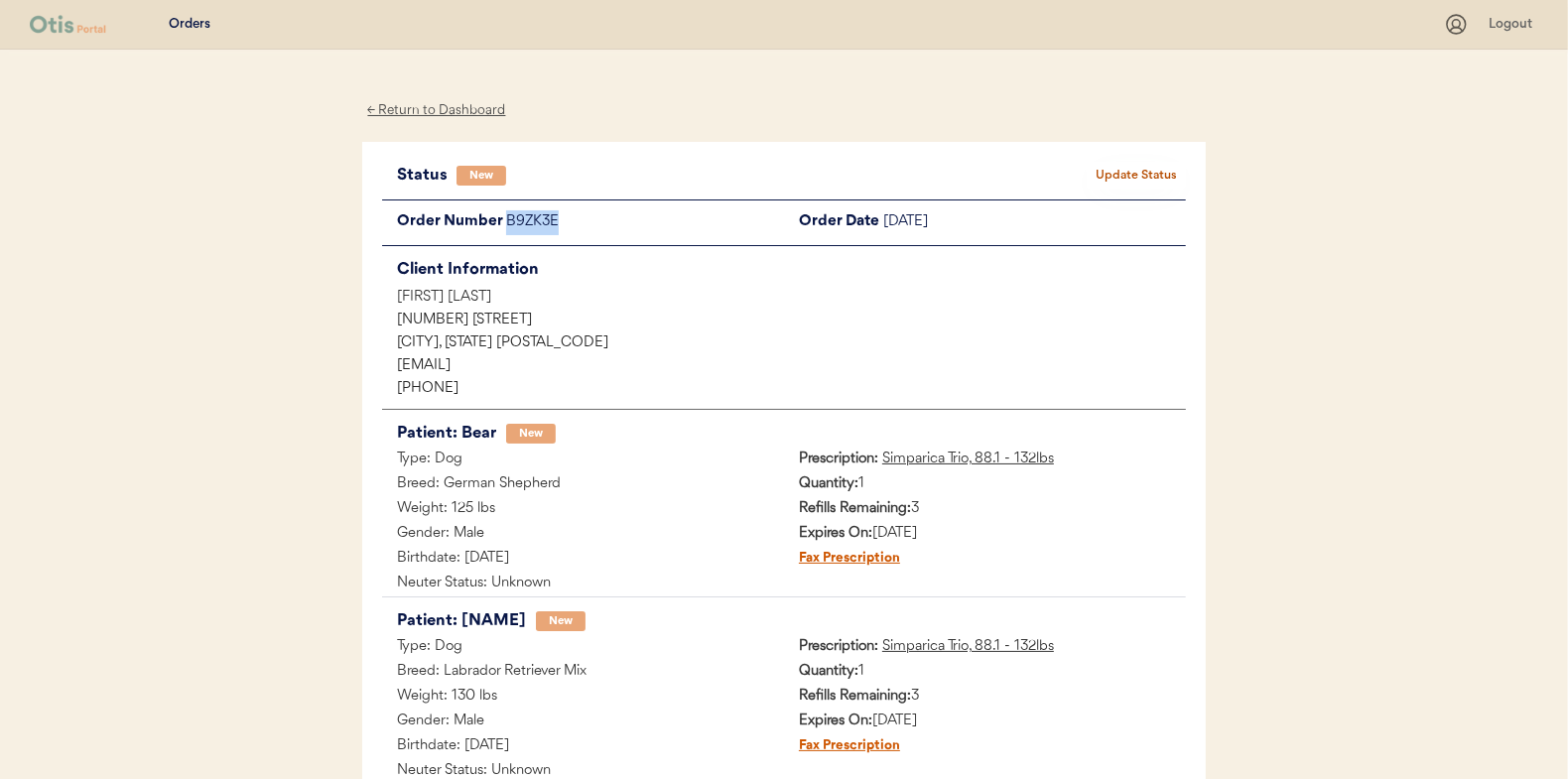 drag, startPoint x: 555, startPoint y: 216, endPoint x: 511, endPoint y: 225, distance: 44.911023 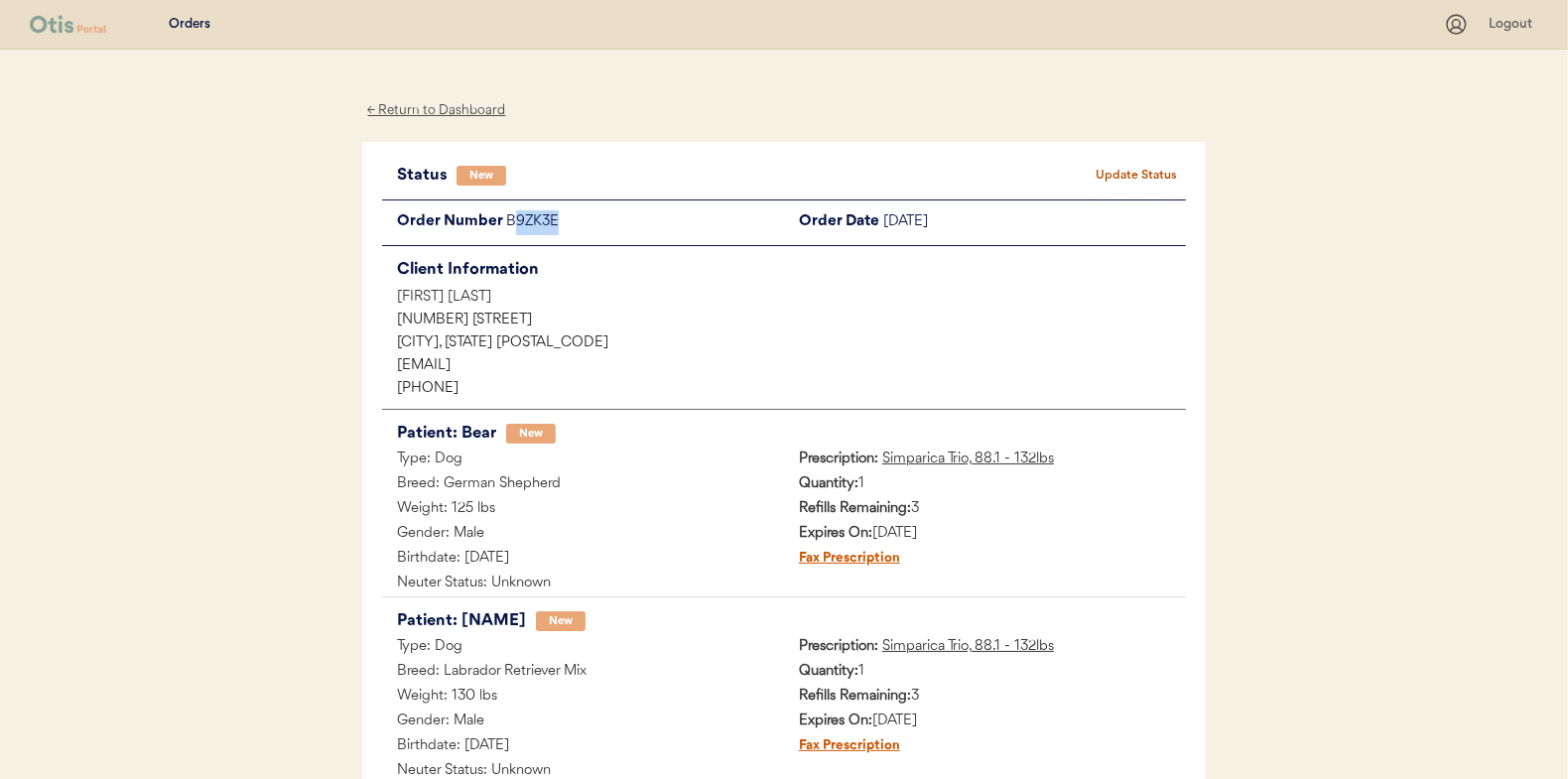 drag, startPoint x: 511, startPoint y: 225, endPoint x: 526, endPoint y: 222, distance: 15.297059 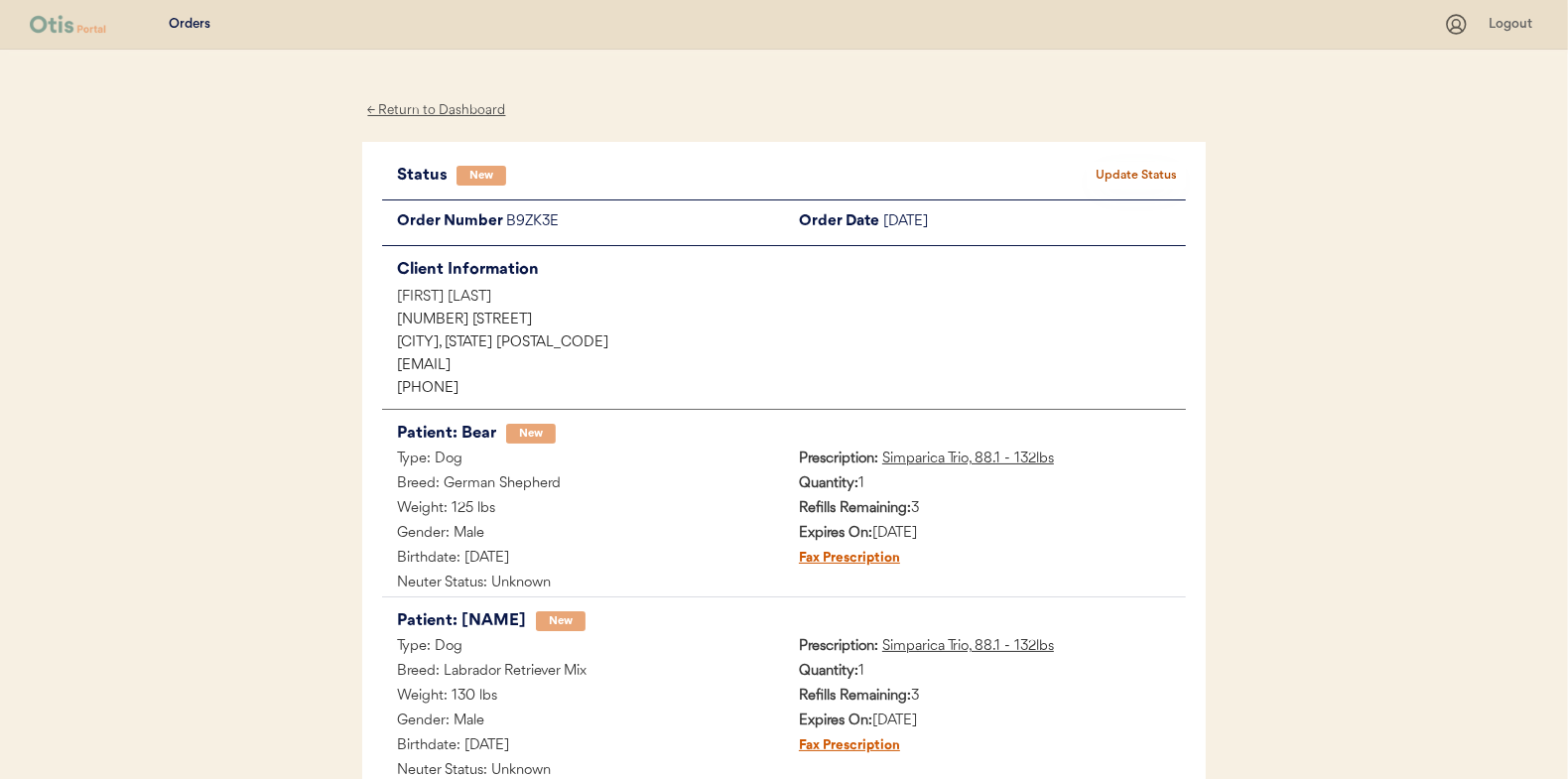 drag, startPoint x: 526, startPoint y: 222, endPoint x: 595, endPoint y: 157, distance: 94.79451 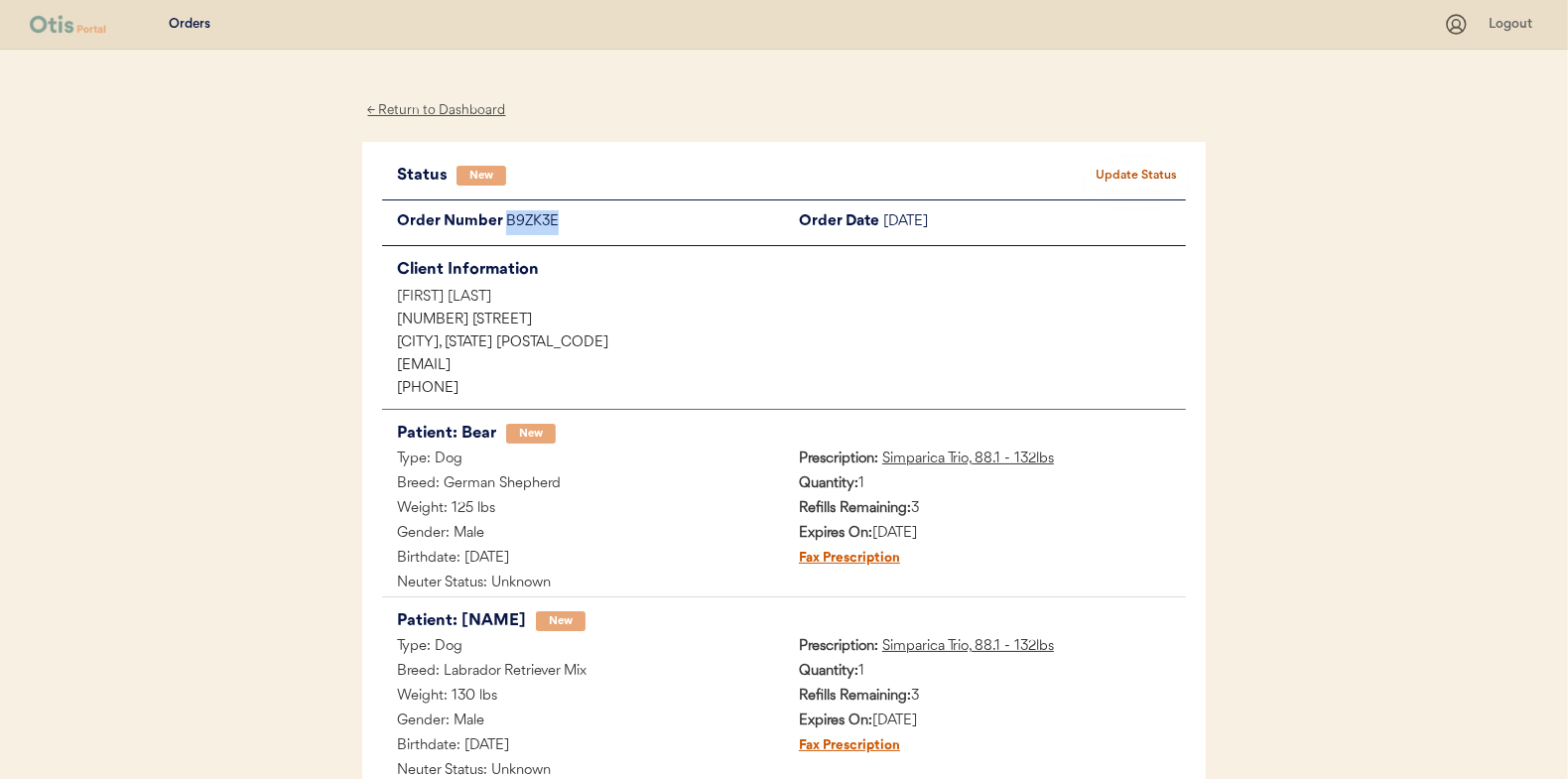 drag, startPoint x: 561, startPoint y: 219, endPoint x: 510, endPoint y: 225, distance: 51.351728 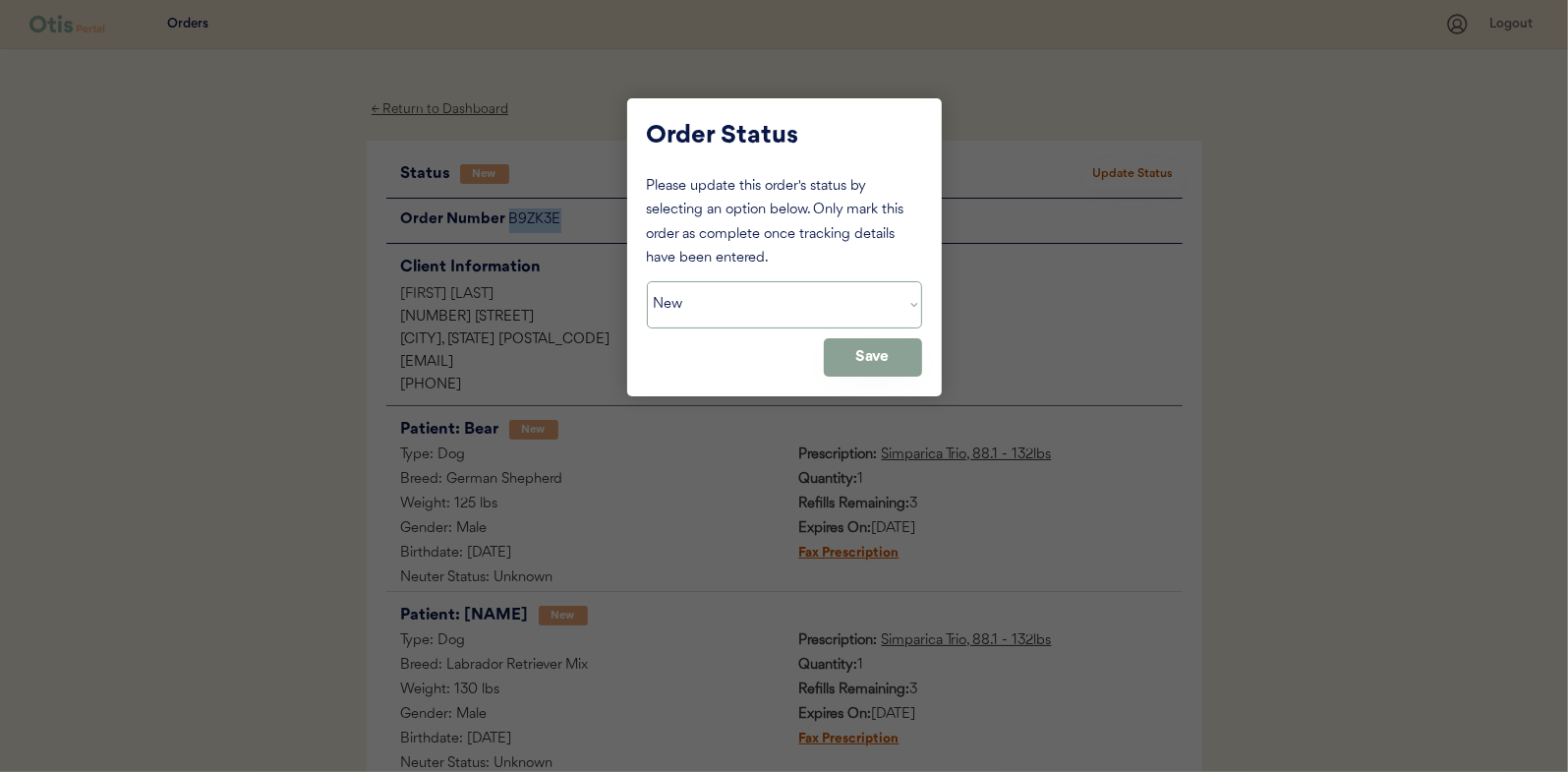 click on "Status On Hold New In Progress Complete Pending HW Consent Cancelled" at bounding box center [784, 305] 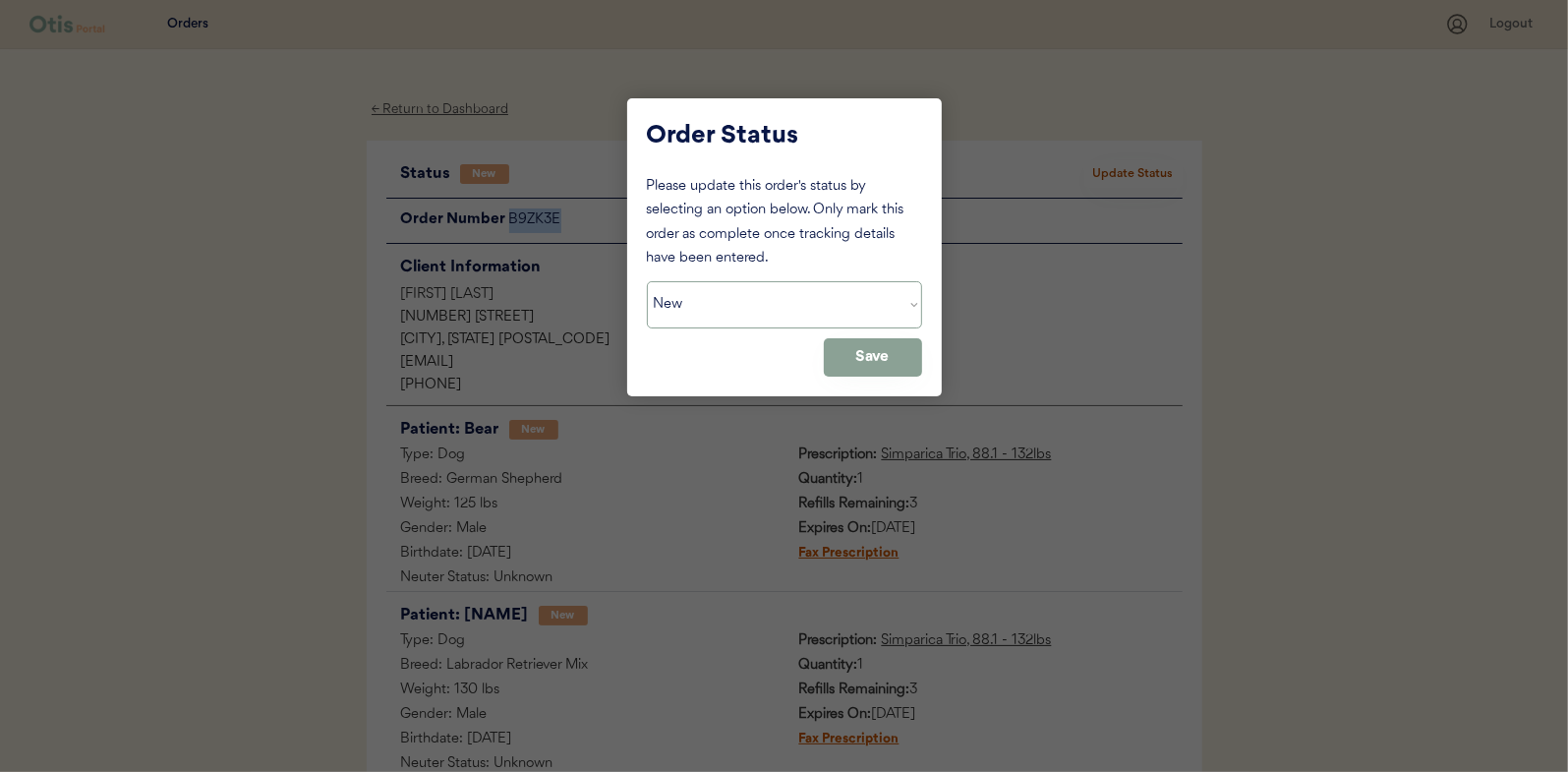select on ""on_hold"" 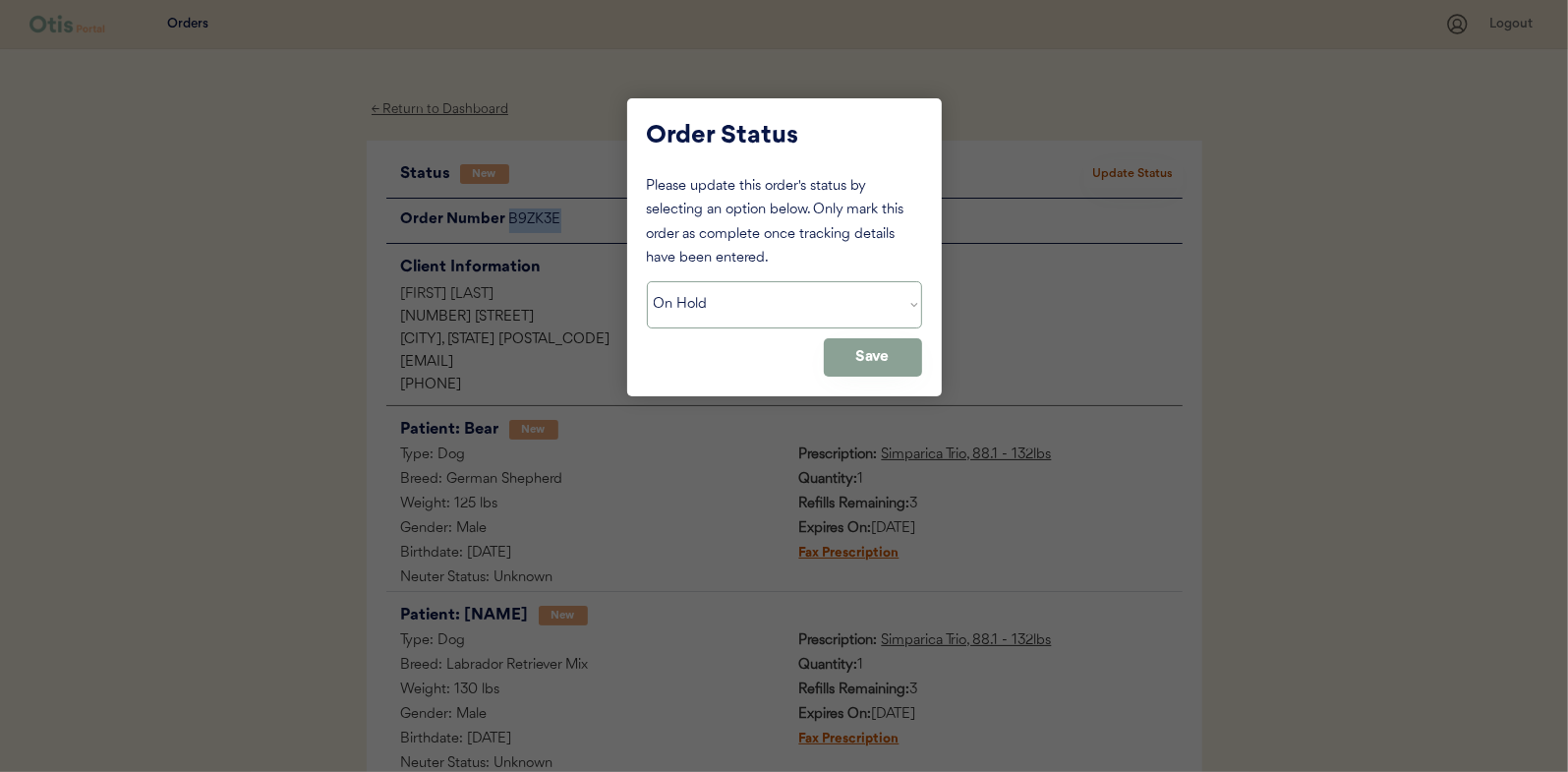 click on "Status On Hold New In Progress Complete Pending HW Consent Cancelled" at bounding box center [784, 305] 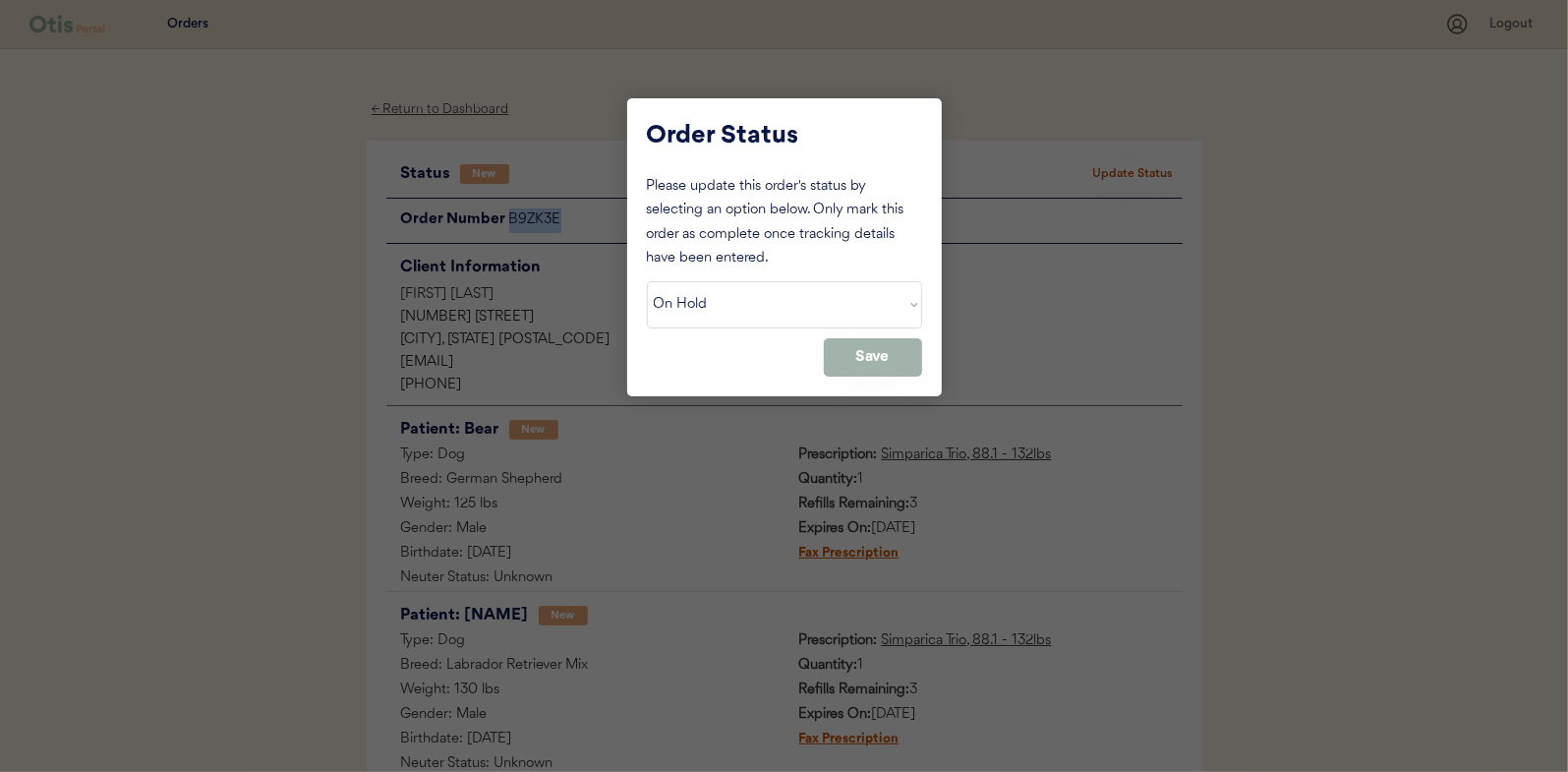 drag, startPoint x: 869, startPoint y: 361, endPoint x: 843, endPoint y: 334, distance: 37.48333 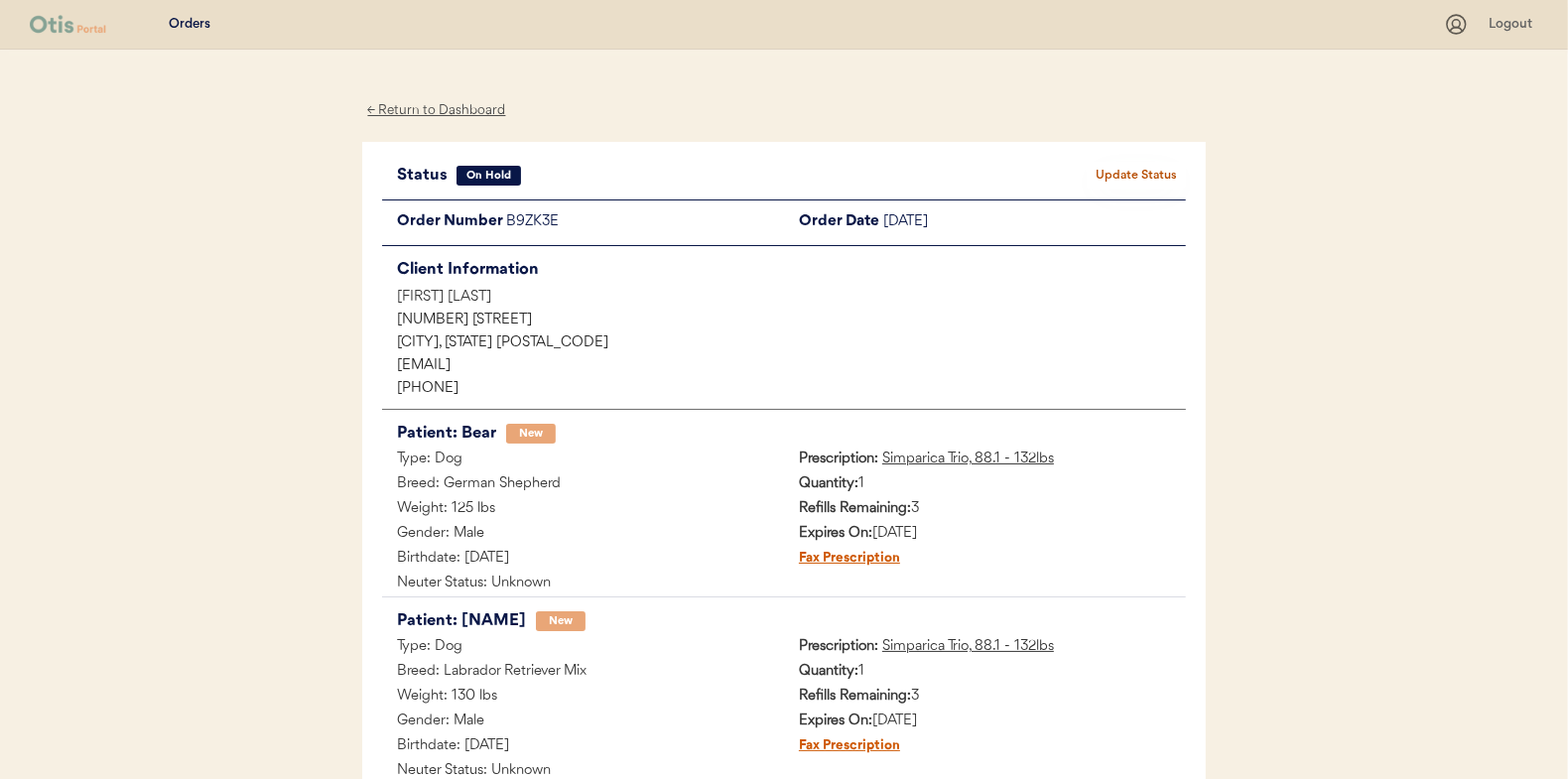 click on "← Return to Dashboard" at bounding box center [437, 110] 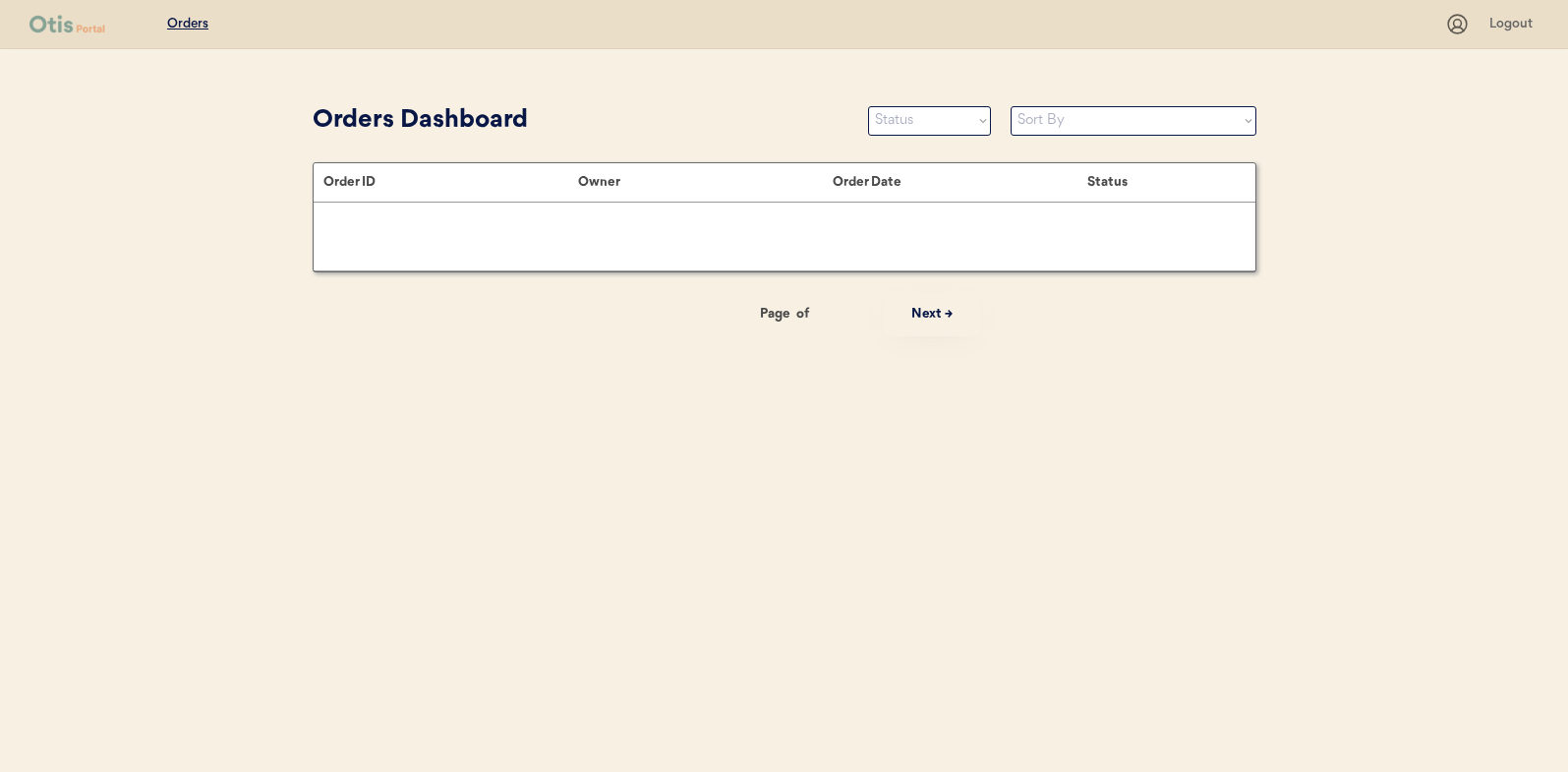 scroll, scrollTop: 0, scrollLeft: 0, axis: both 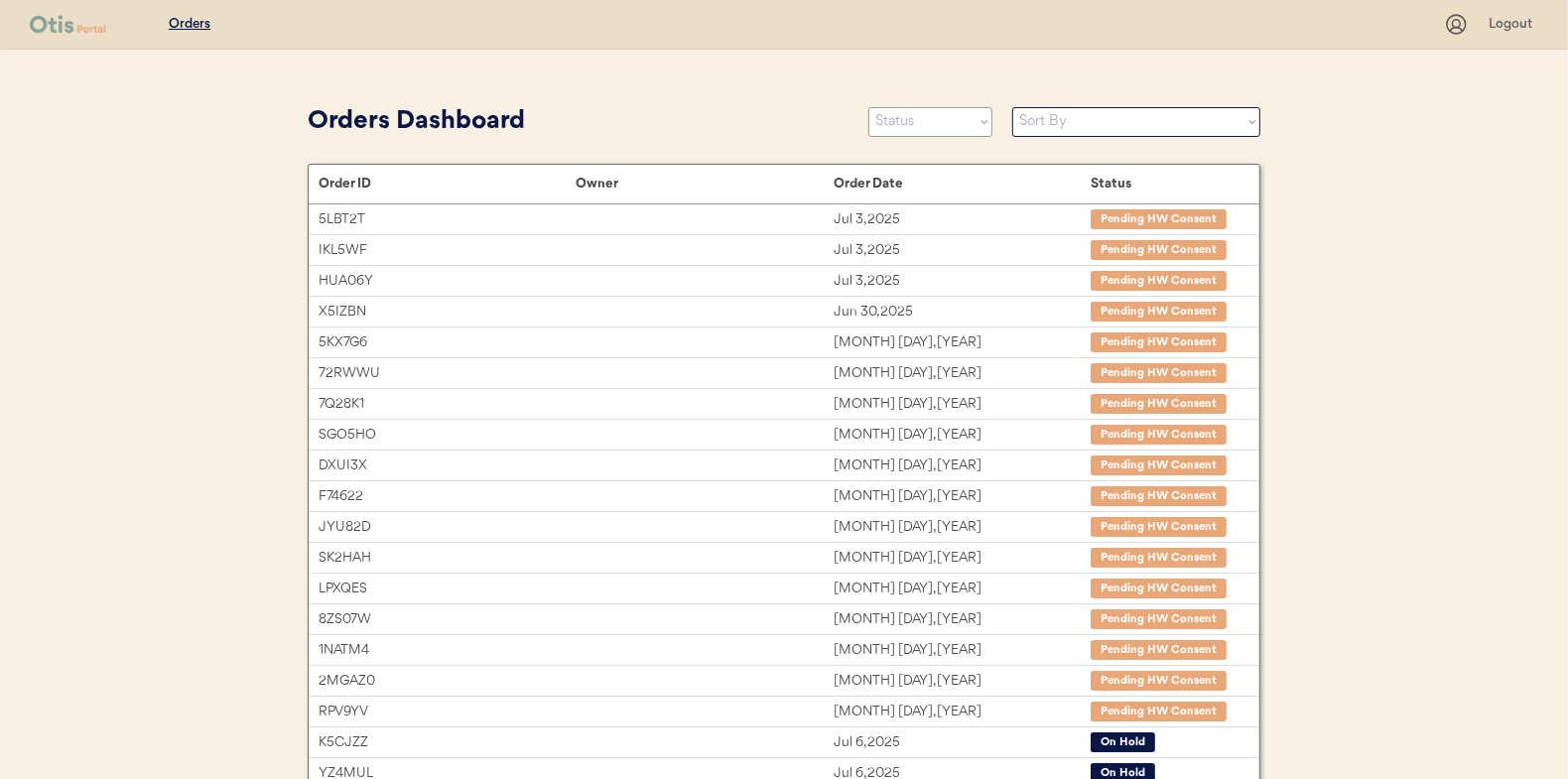 click on "Status On Hold New In Progress Complete Pending HW Consent Cancelled" at bounding box center [930, 122] 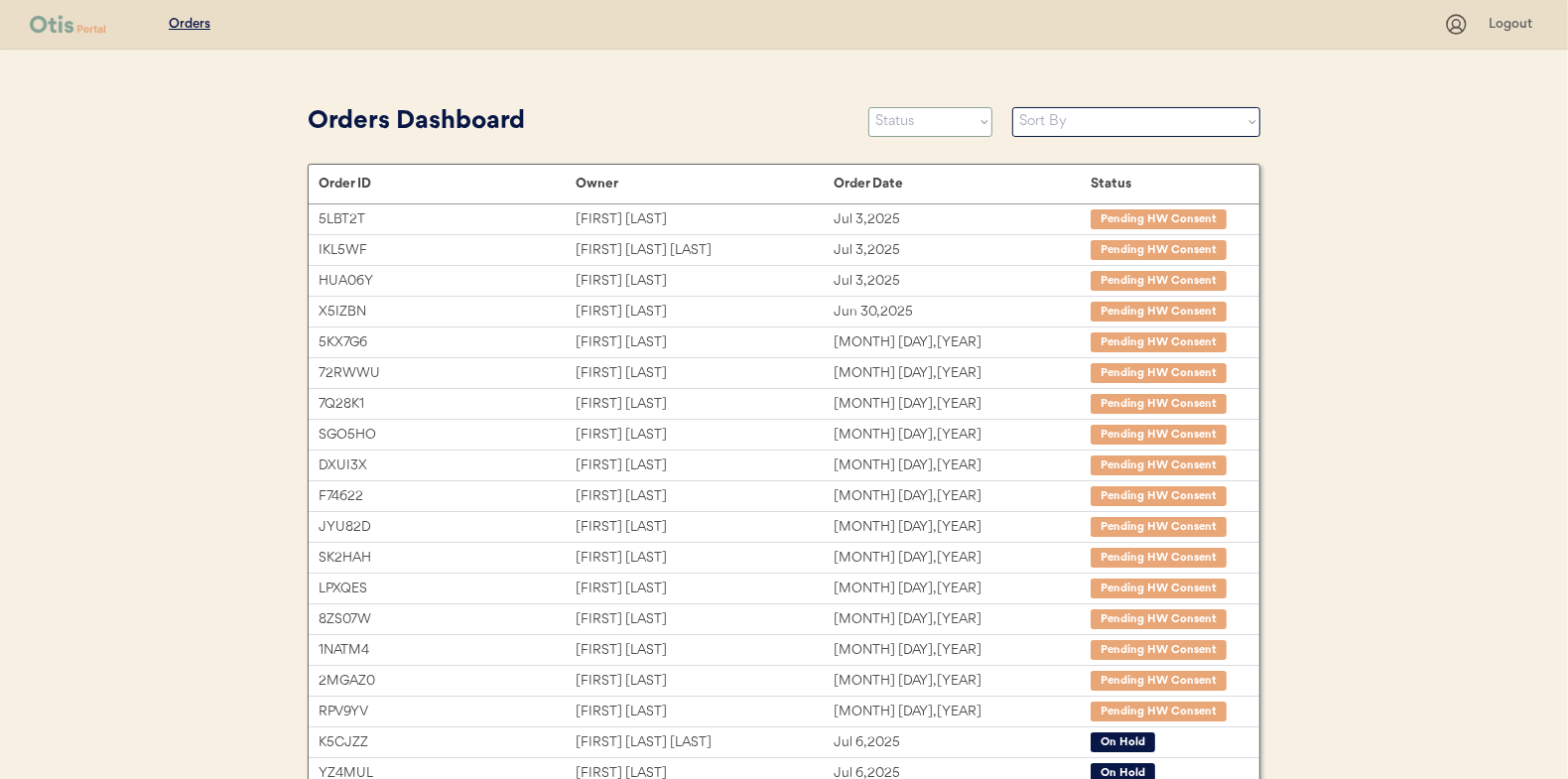select on ""new"" 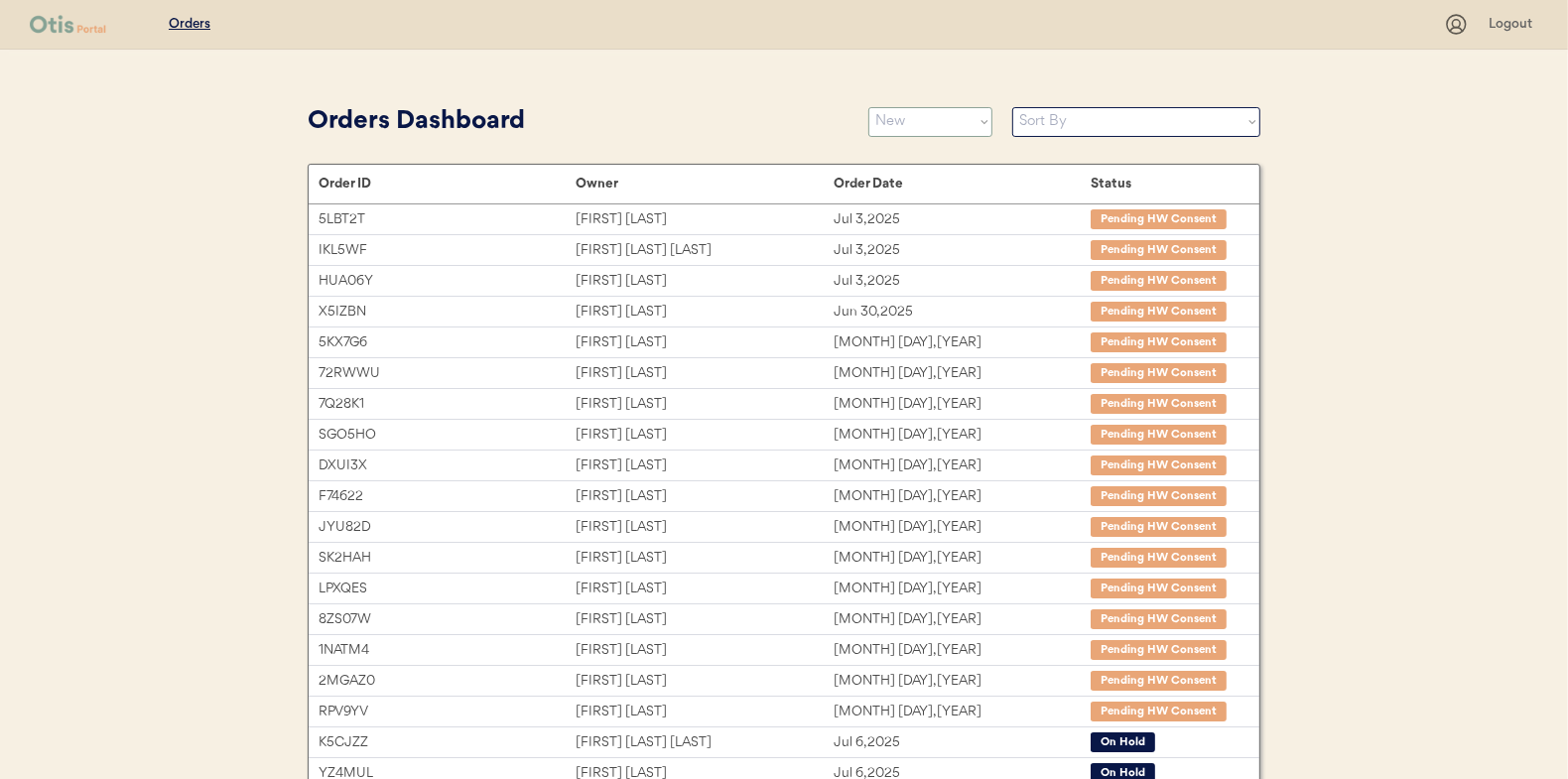 click on "Status On Hold New In Progress Complete Pending HW Consent Cancelled" at bounding box center (930, 122) 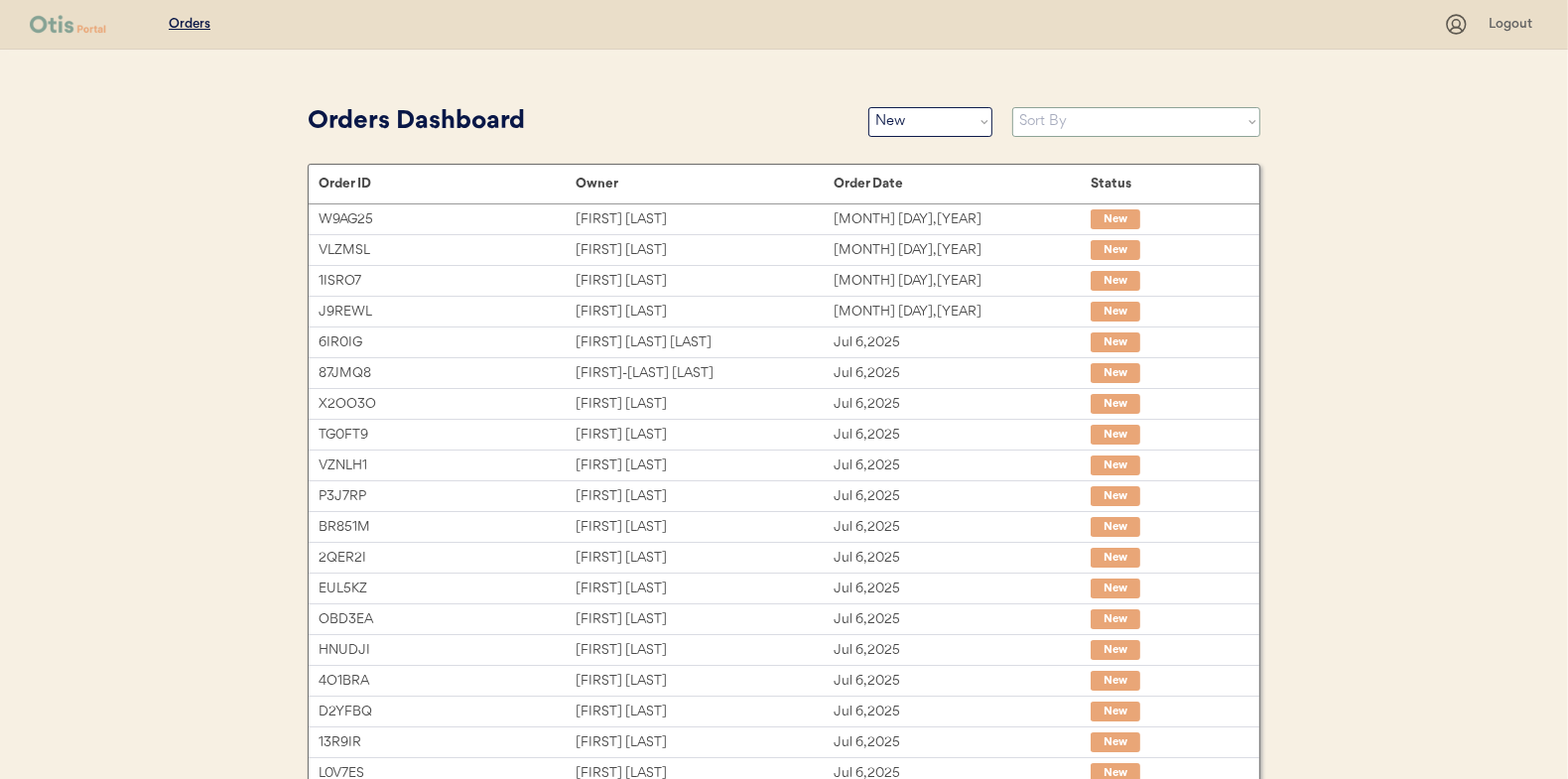 click on "Sort By Order Date (Newest → Oldest) Order Date (Oldest → Newest)" at bounding box center [1136, 122] 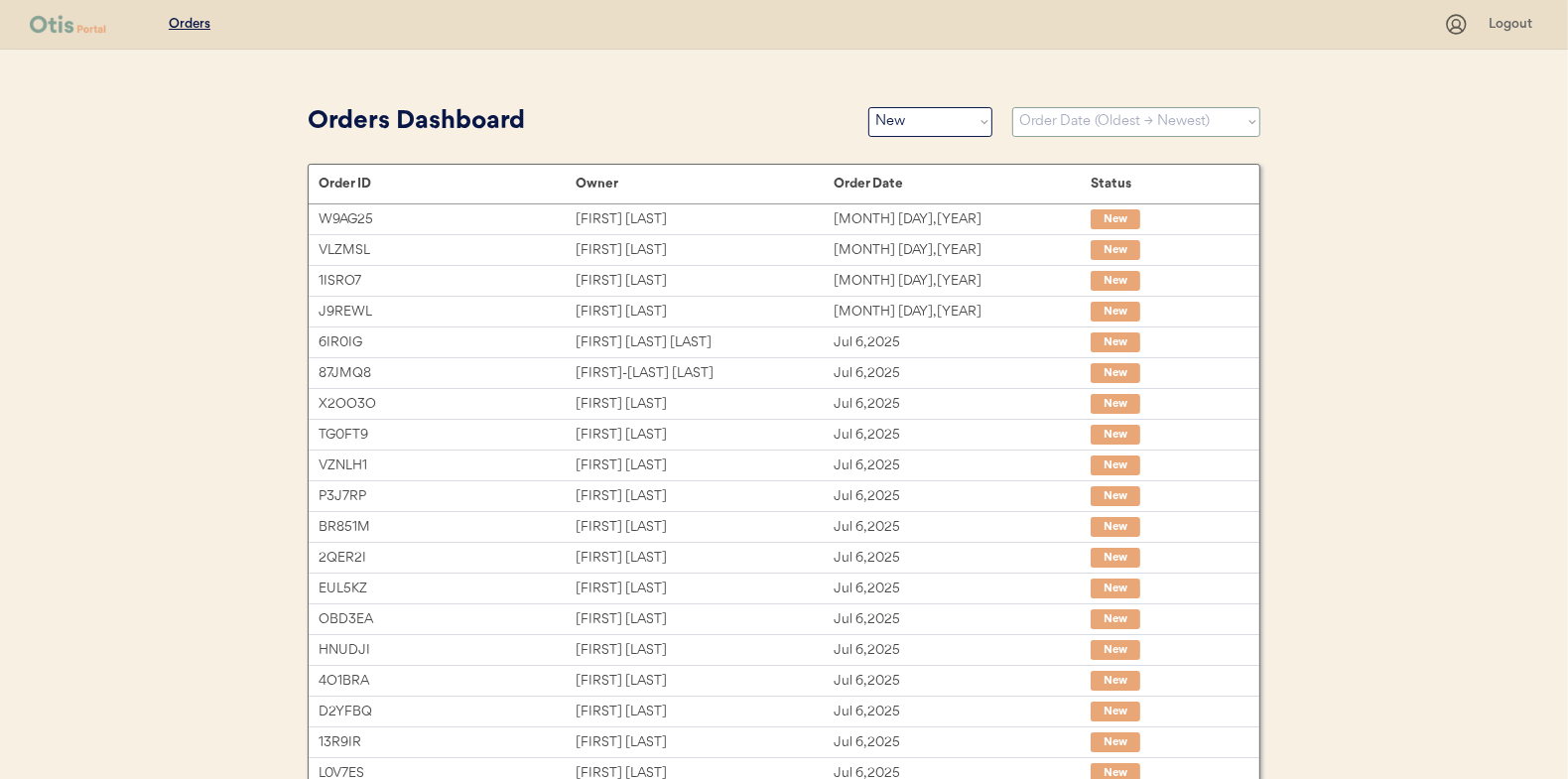 click on "Sort By Order Date (Newest → Oldest) Order Date (Oldest → Newest)" at bounding box center [1136, 122] 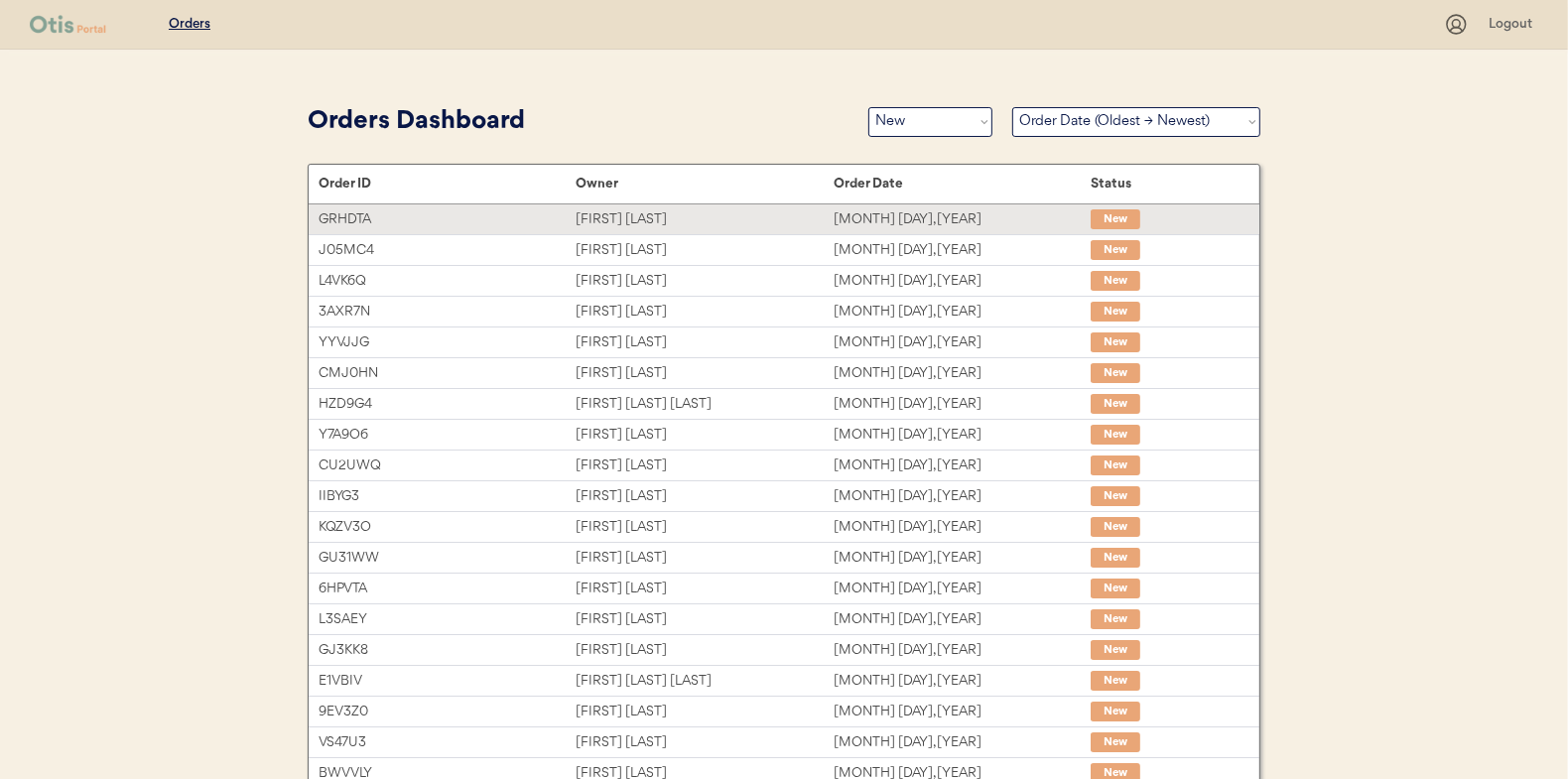 click on "[FIRST] [LAST]" at bounding box center (704, 219) 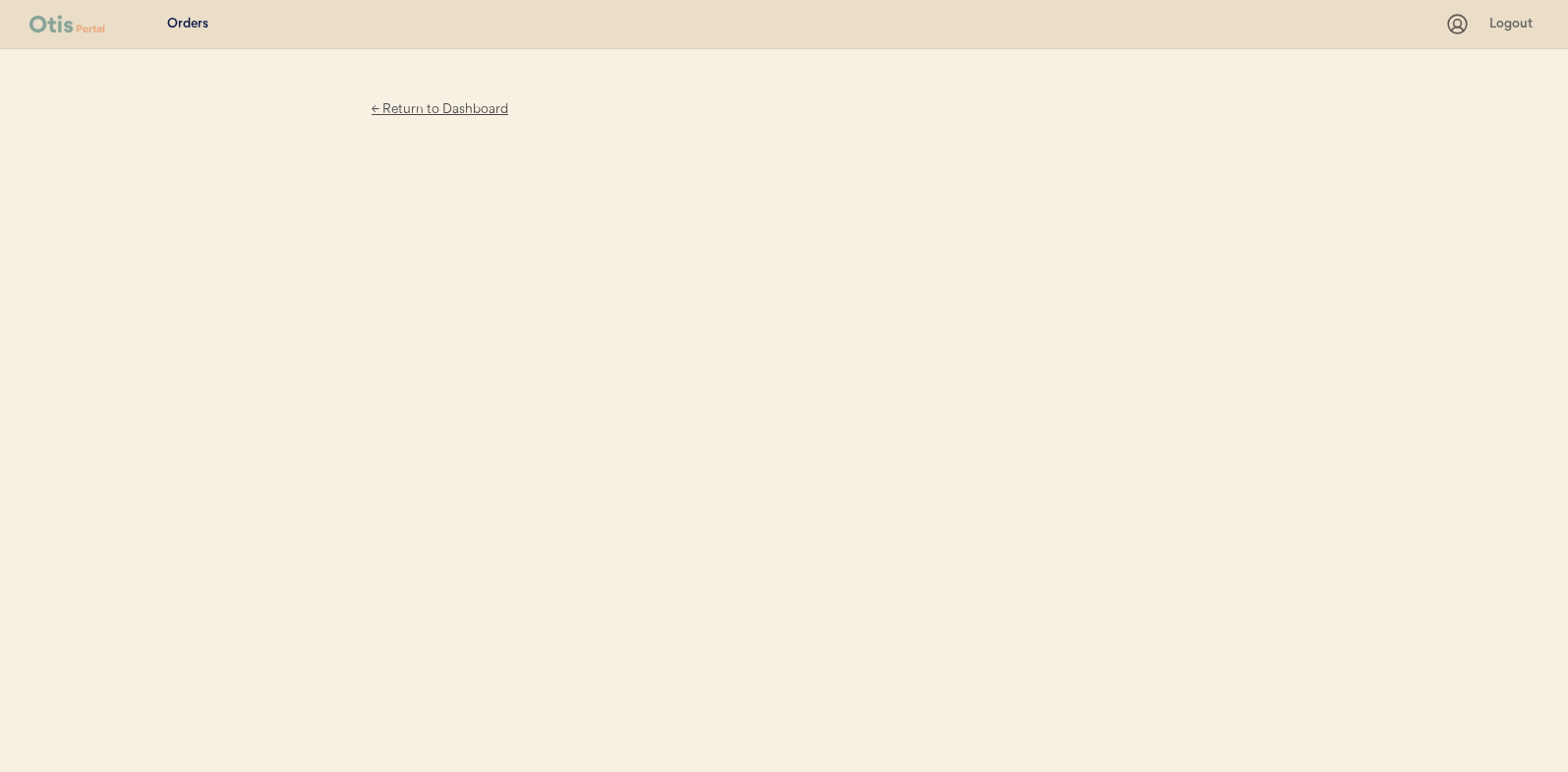 scroll, scrollTop: 0, scrollLeft: 0, axis: both 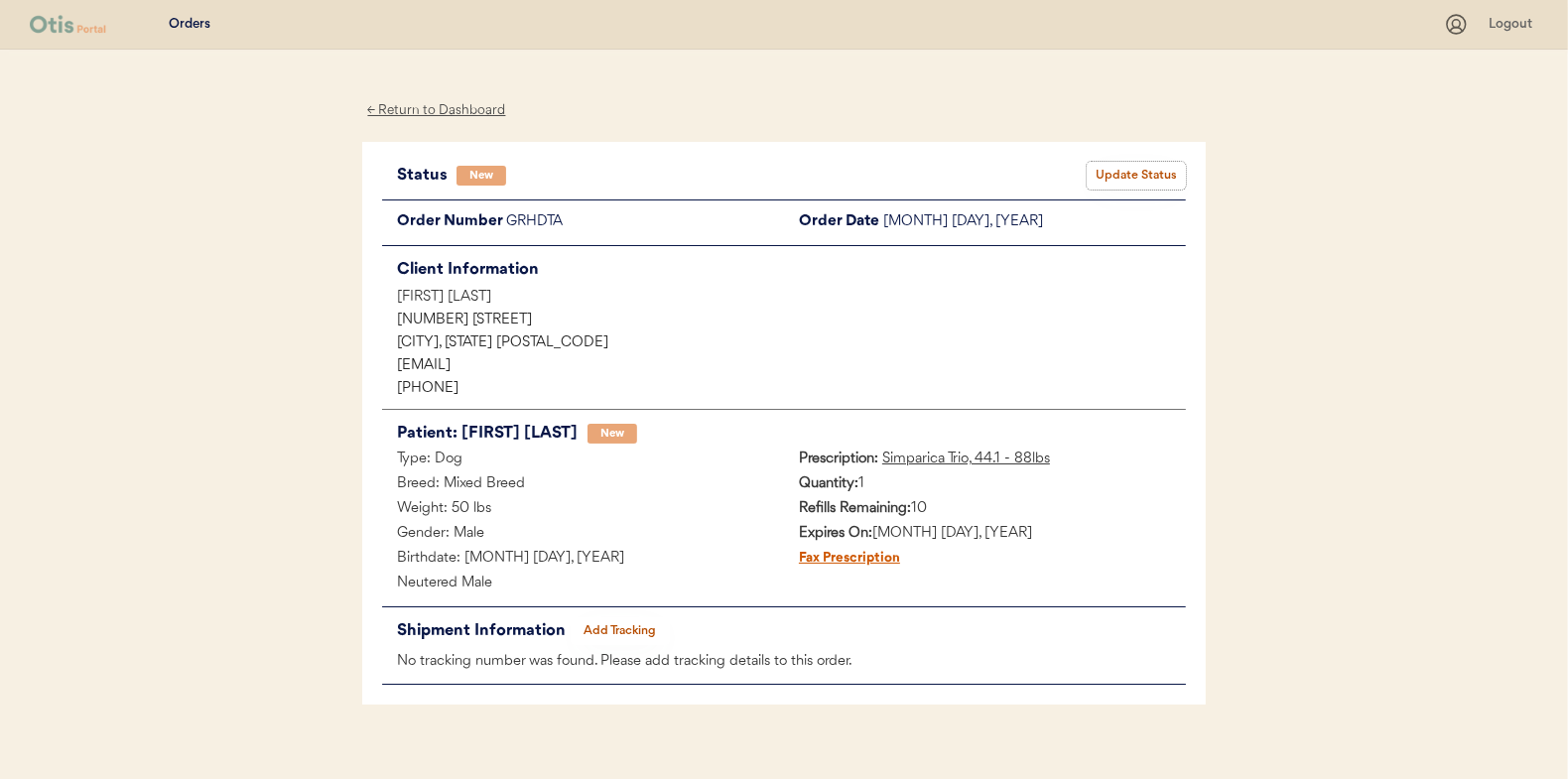 click on "Update Status" at bounding box center (1136, 176) 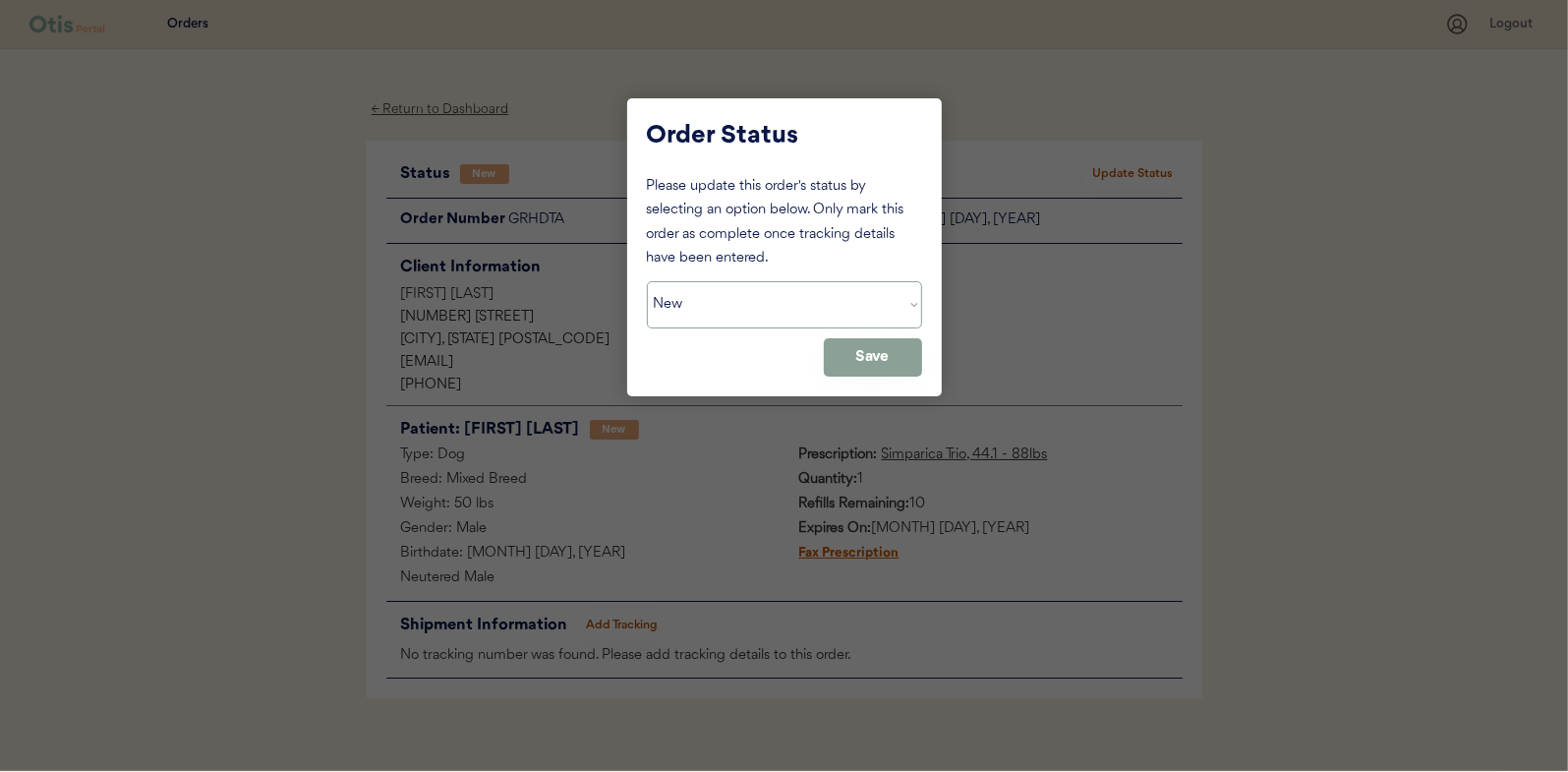 click on "Status On Hold New In Progress Complete Pending HW Consent Cancelled" at bounding box center [784, 305] 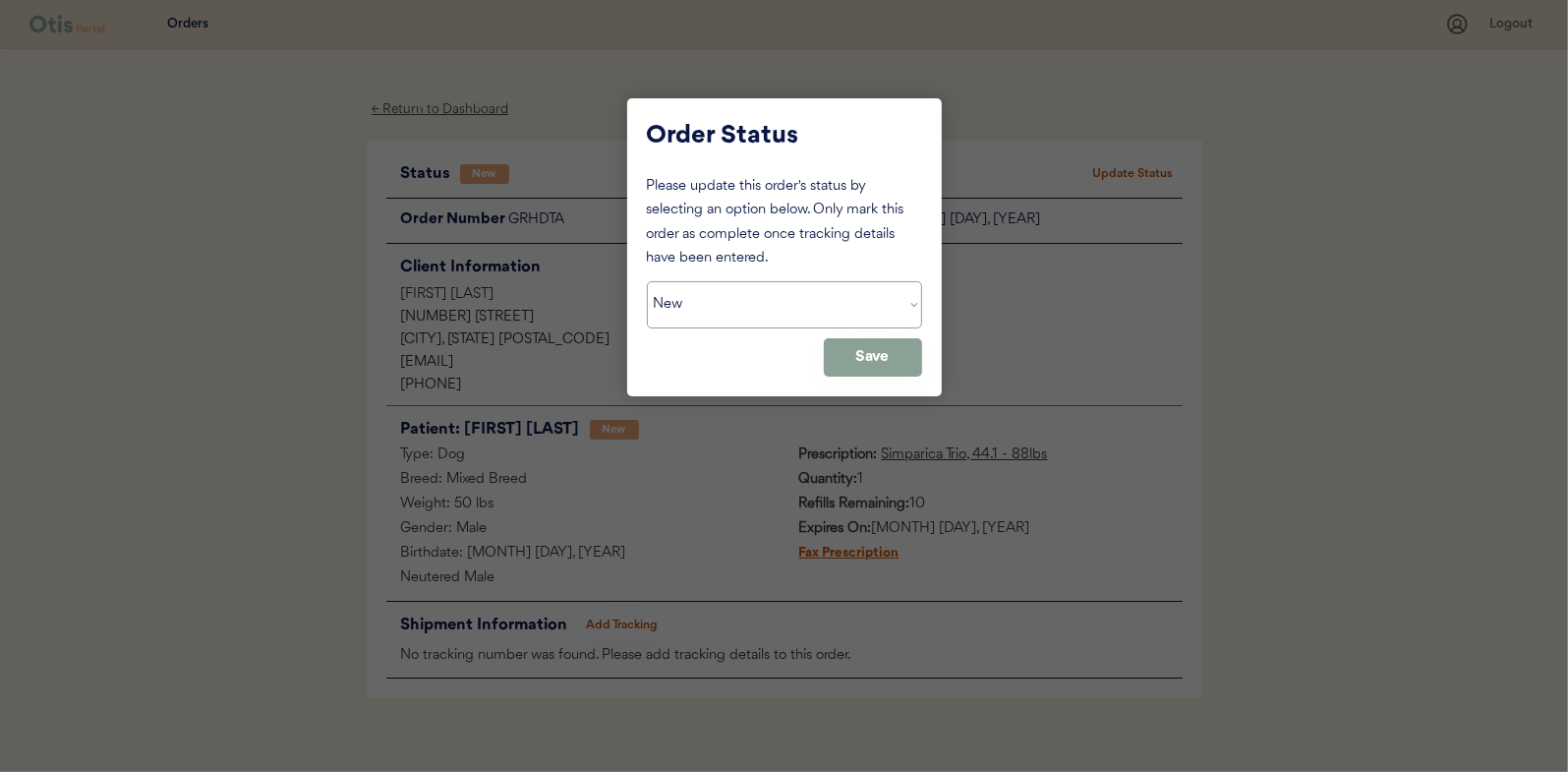 select on ""in_progress"" 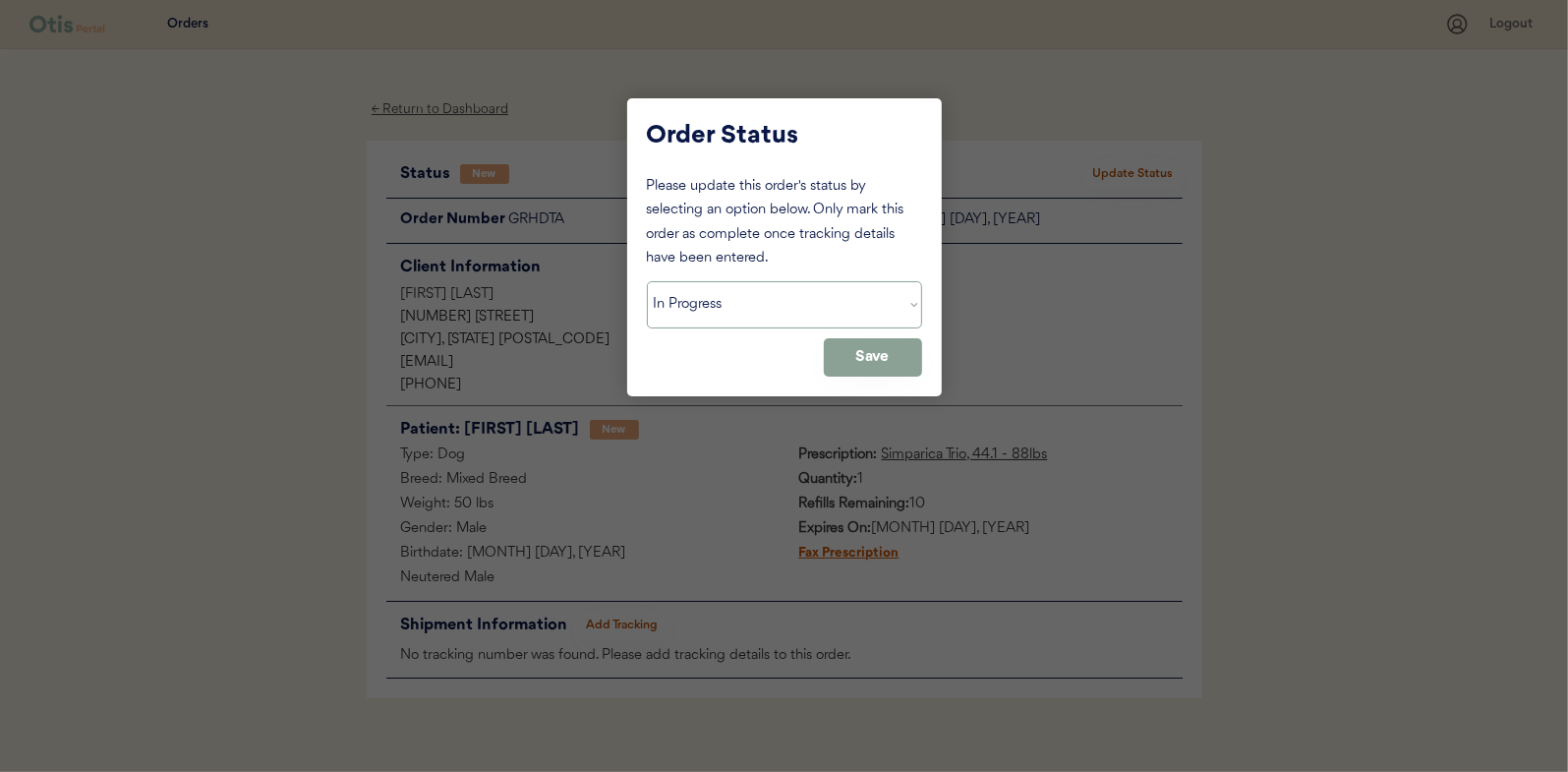 click on "Status On Hold New In Progress Complete Pending HW Consent Cancelled" at bounding box center [784, 305] 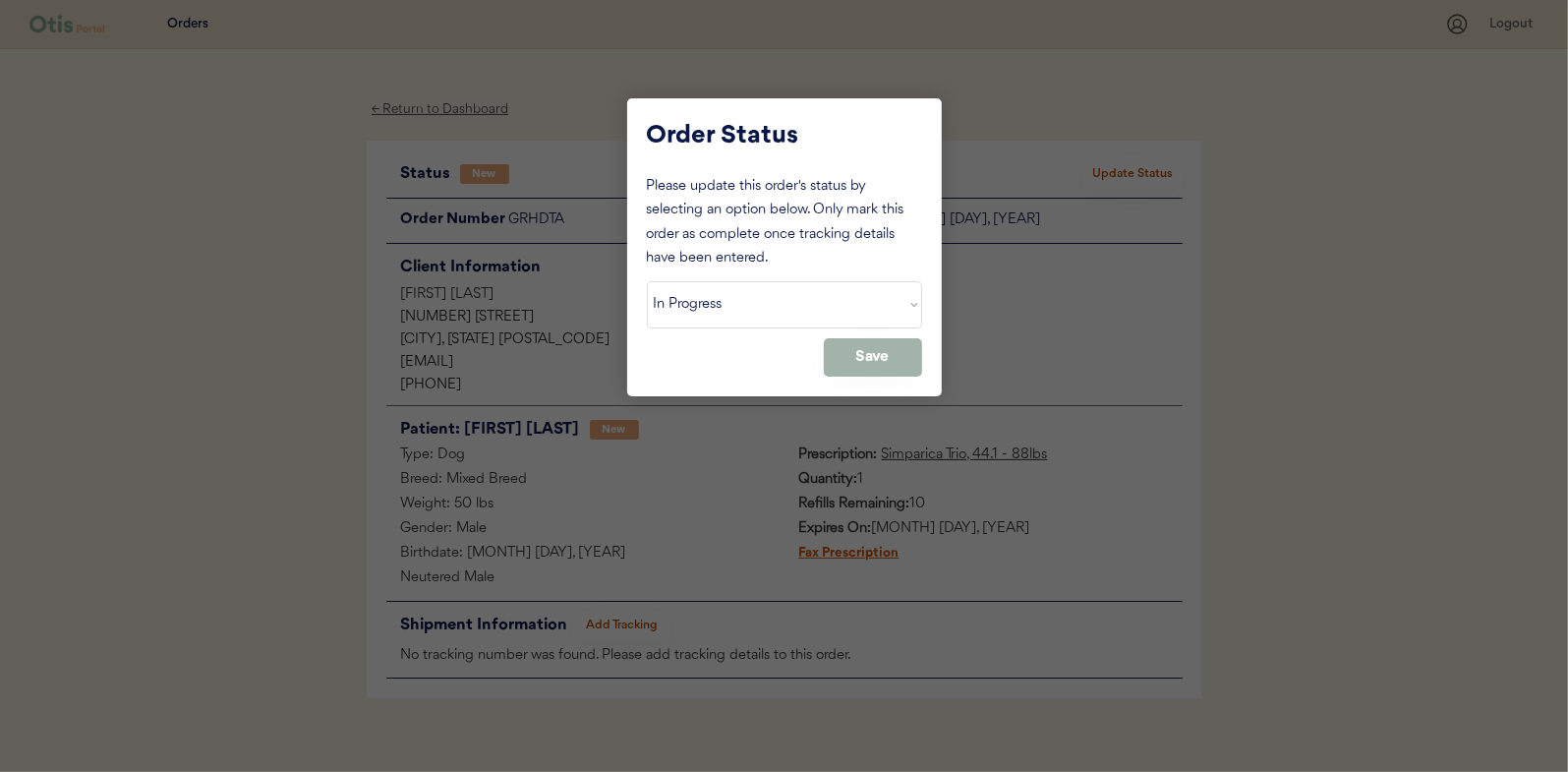 click on "Save" at bounding box center (873, 357) 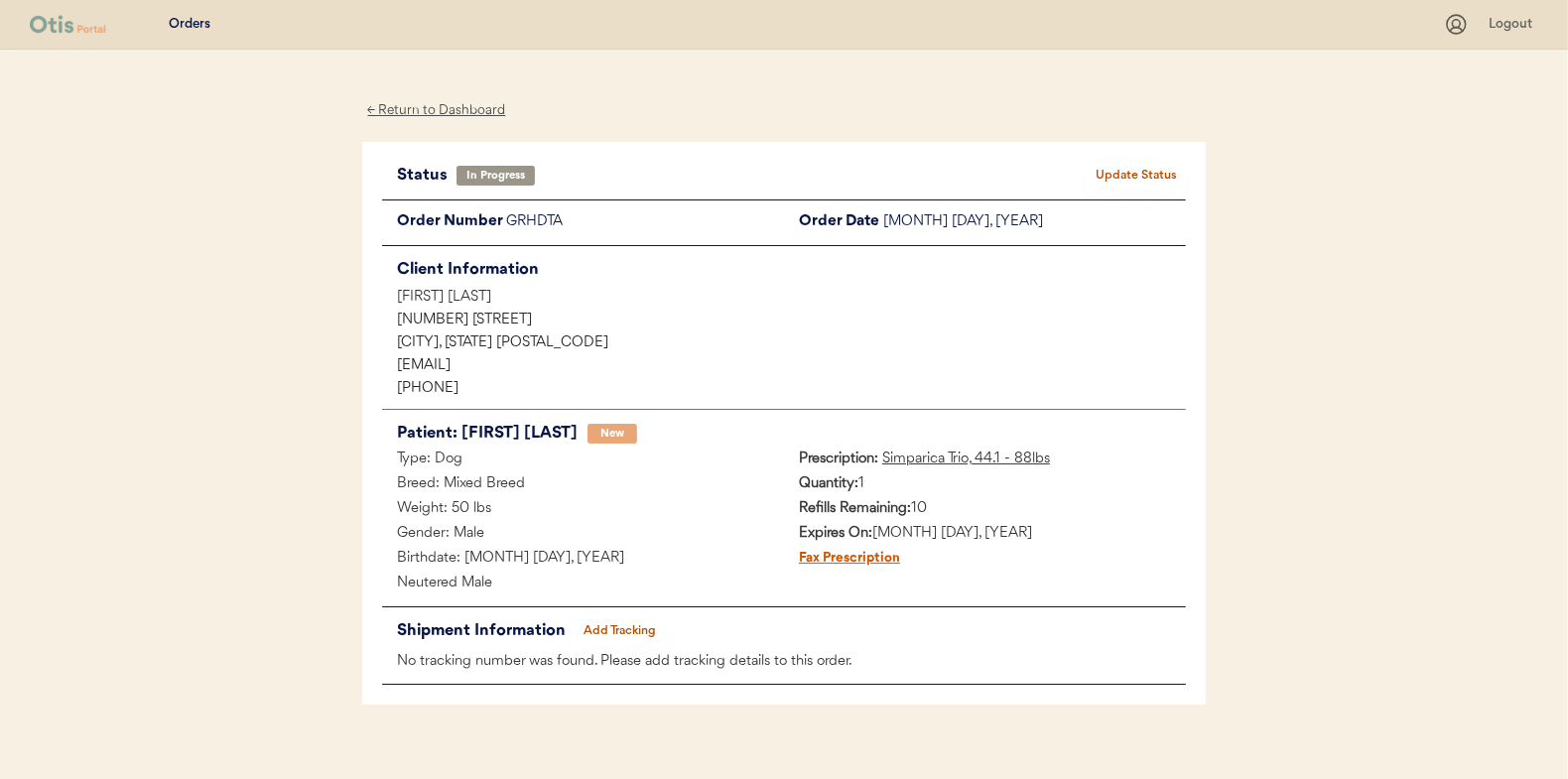 click on "← Return to Dashboard" at bounding box center (437, 110) 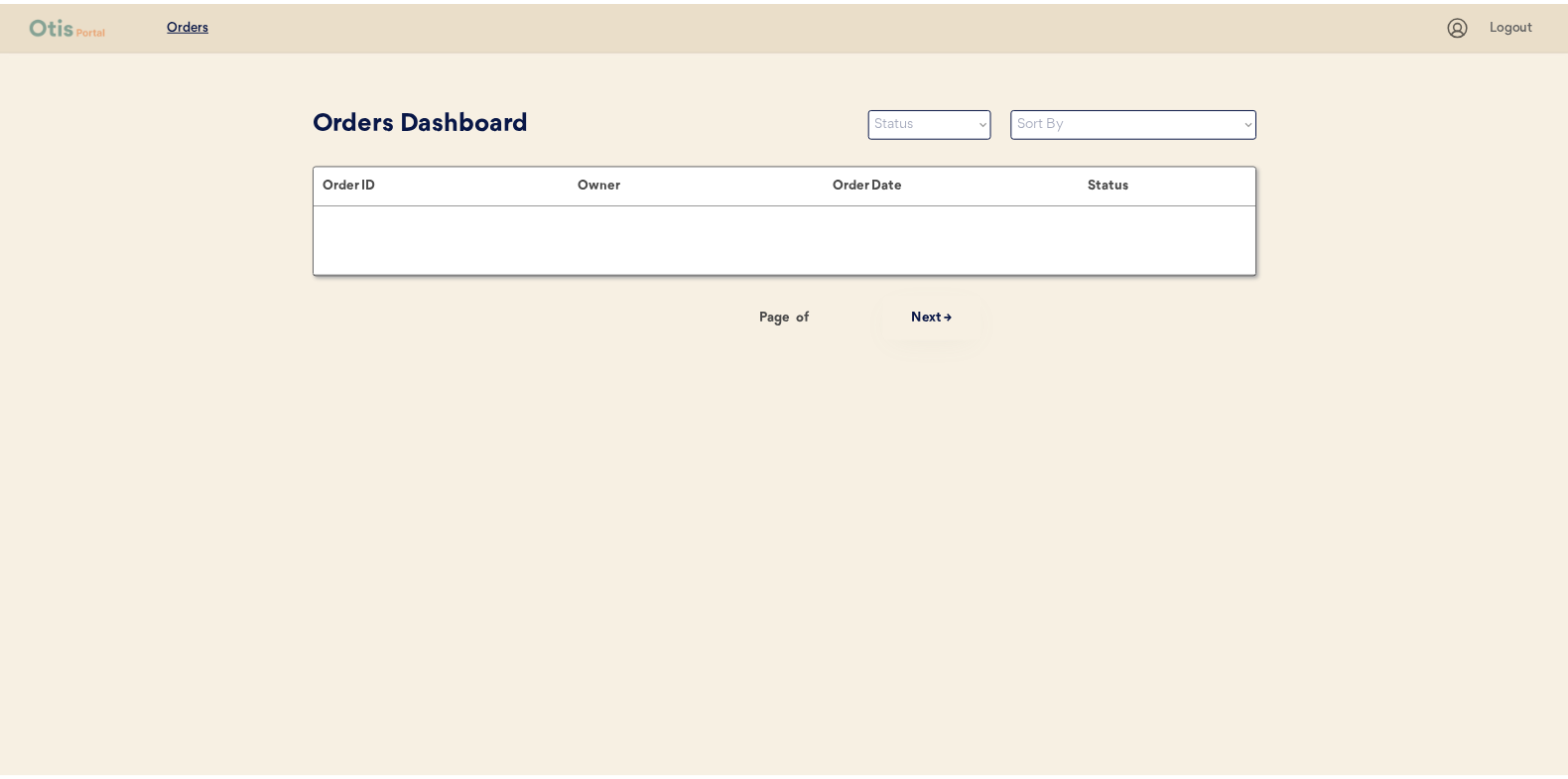 scroll, scrollTop: 0, scrollLeft: 0, axis: both 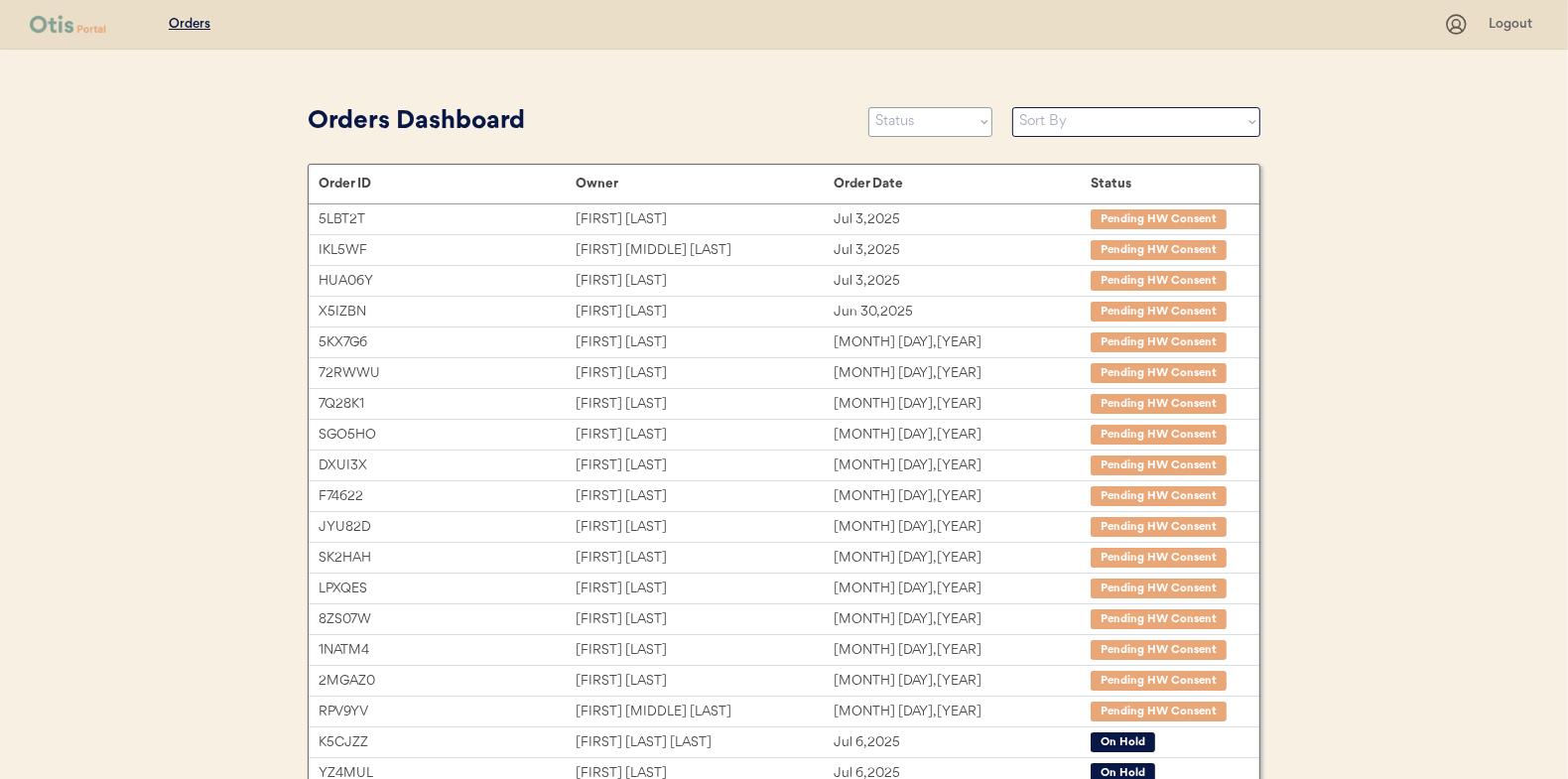 click on "Status On Hold New In Progress Complete Pending HW Consent Cancelled" at bounding box center (930, 122) 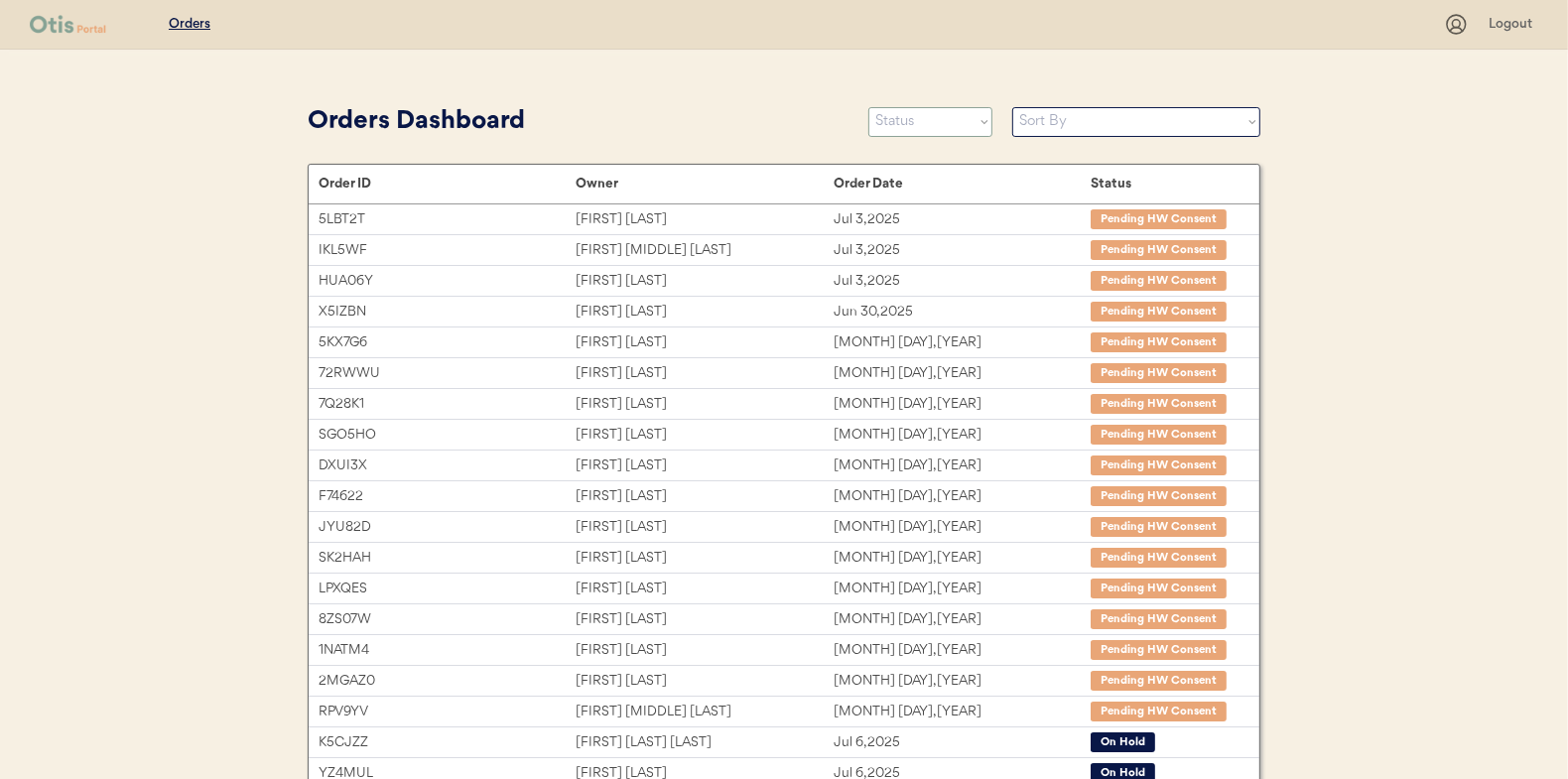 select on ""new"" 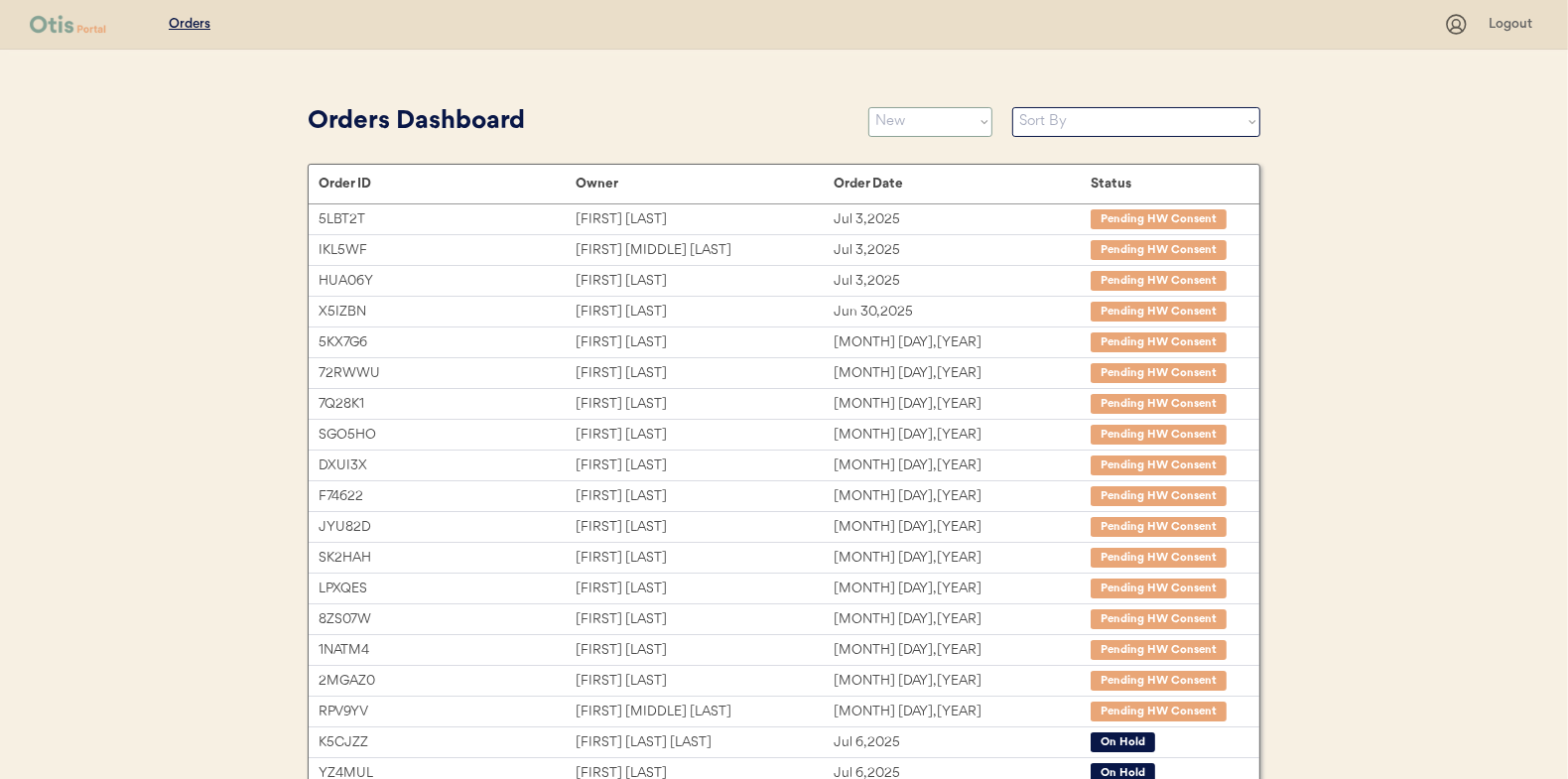click on "Status On Hold New In Progress Complete Pending HW Consent Cancelled" at bounding box center (930, 122) 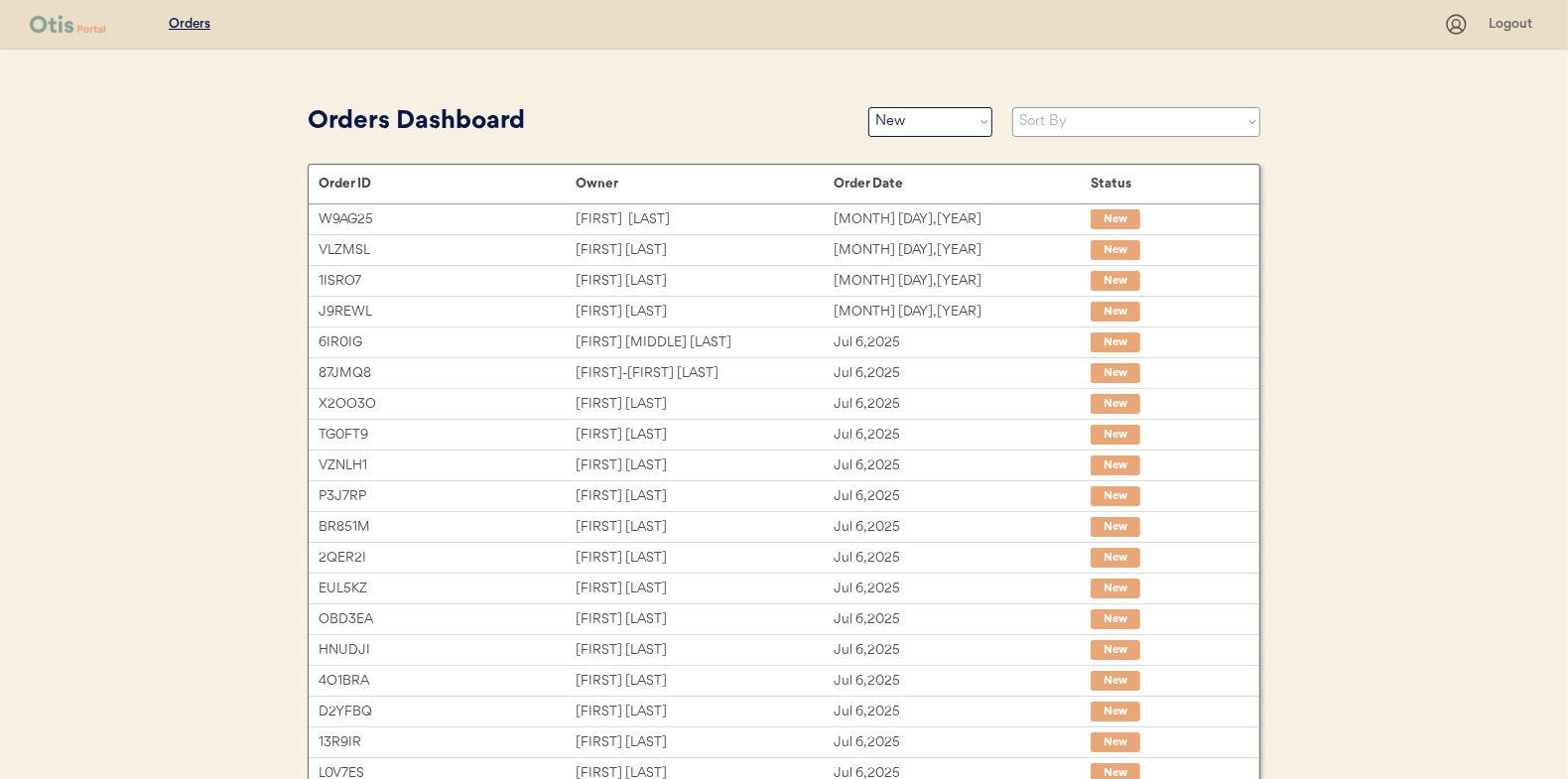 click on "Sort By Order Date (Newest → Oldest) Order Date (Oldest → Newest)" at bounding box center [1136, 122] 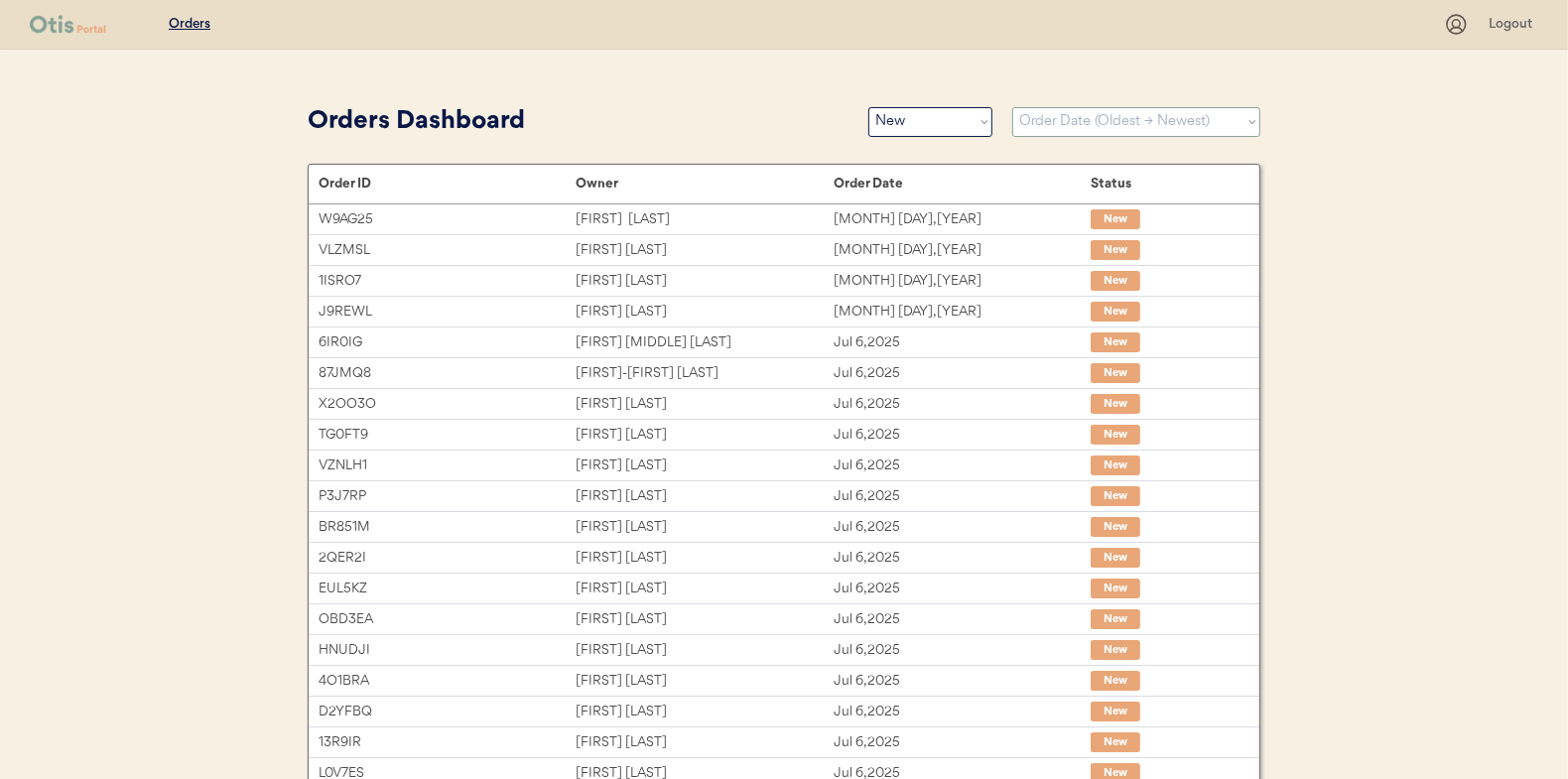 click on "Sort By Order Date (Newest → Oldest) Order Date (Oldest → Newest)" at bounding box center (1136, 122) 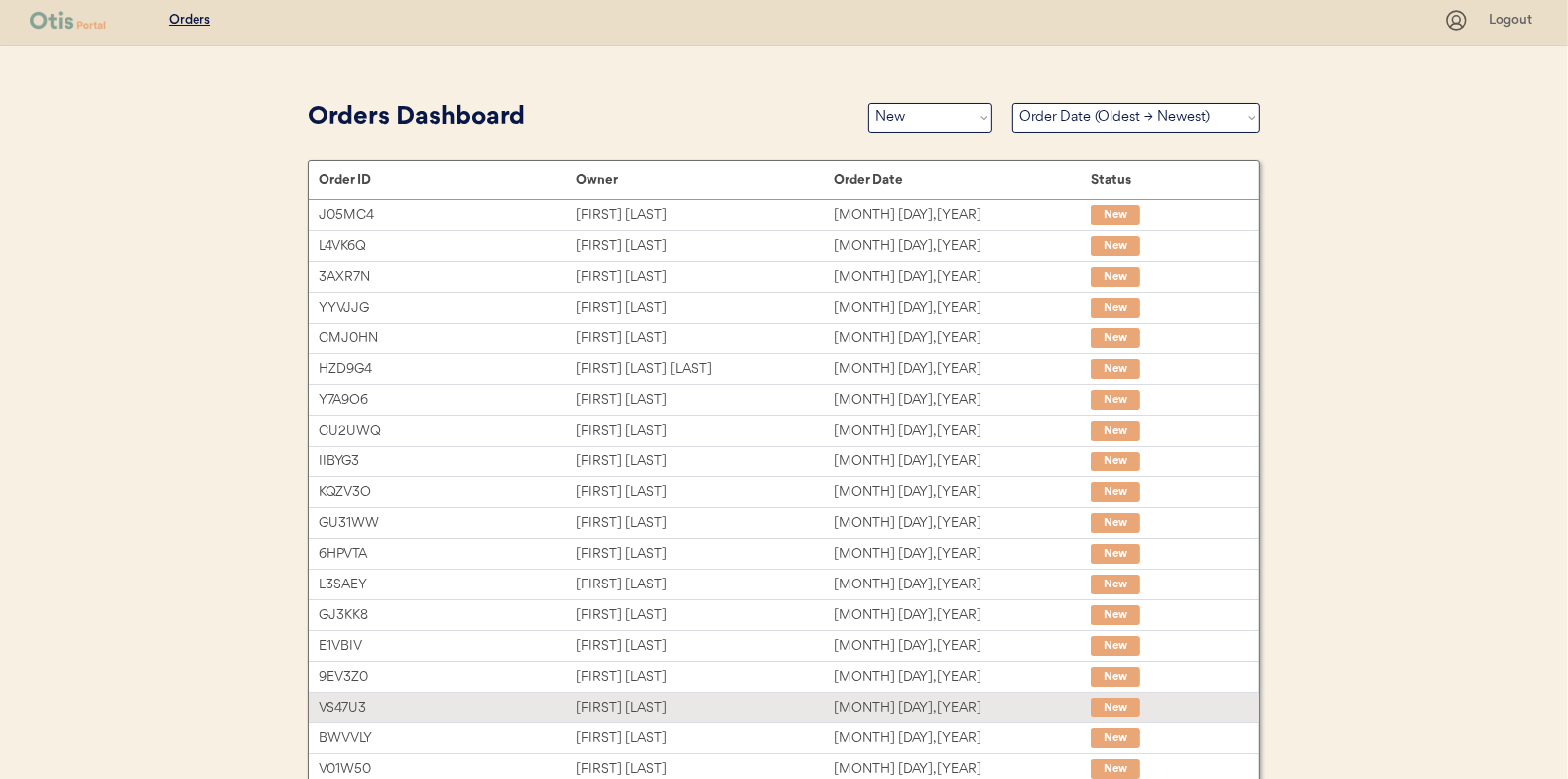 scroll, scrollTop: 0, scrollLeft: 0, axis: both 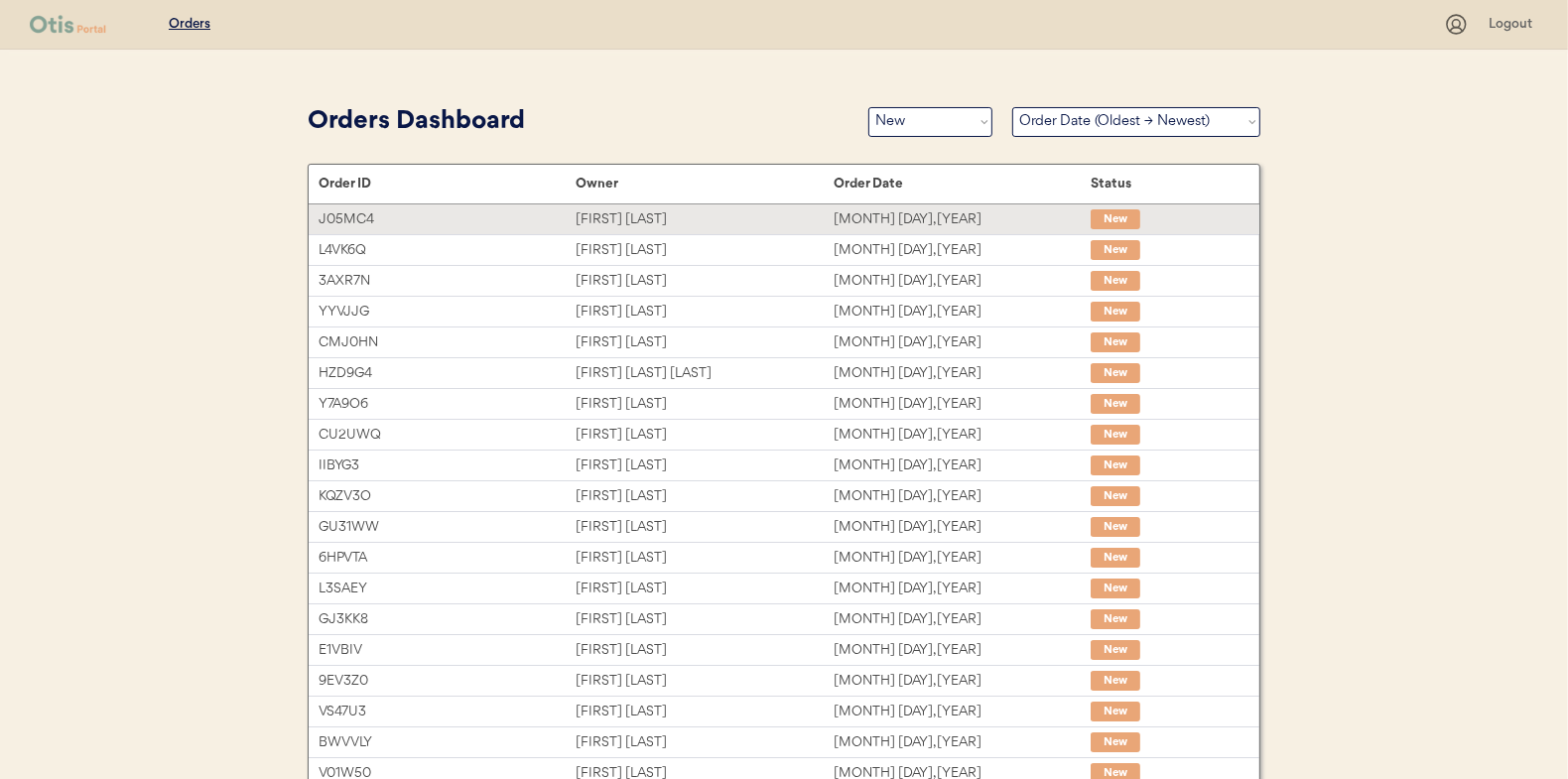 click on "Judy Howard" at bounding box center (704, 219) 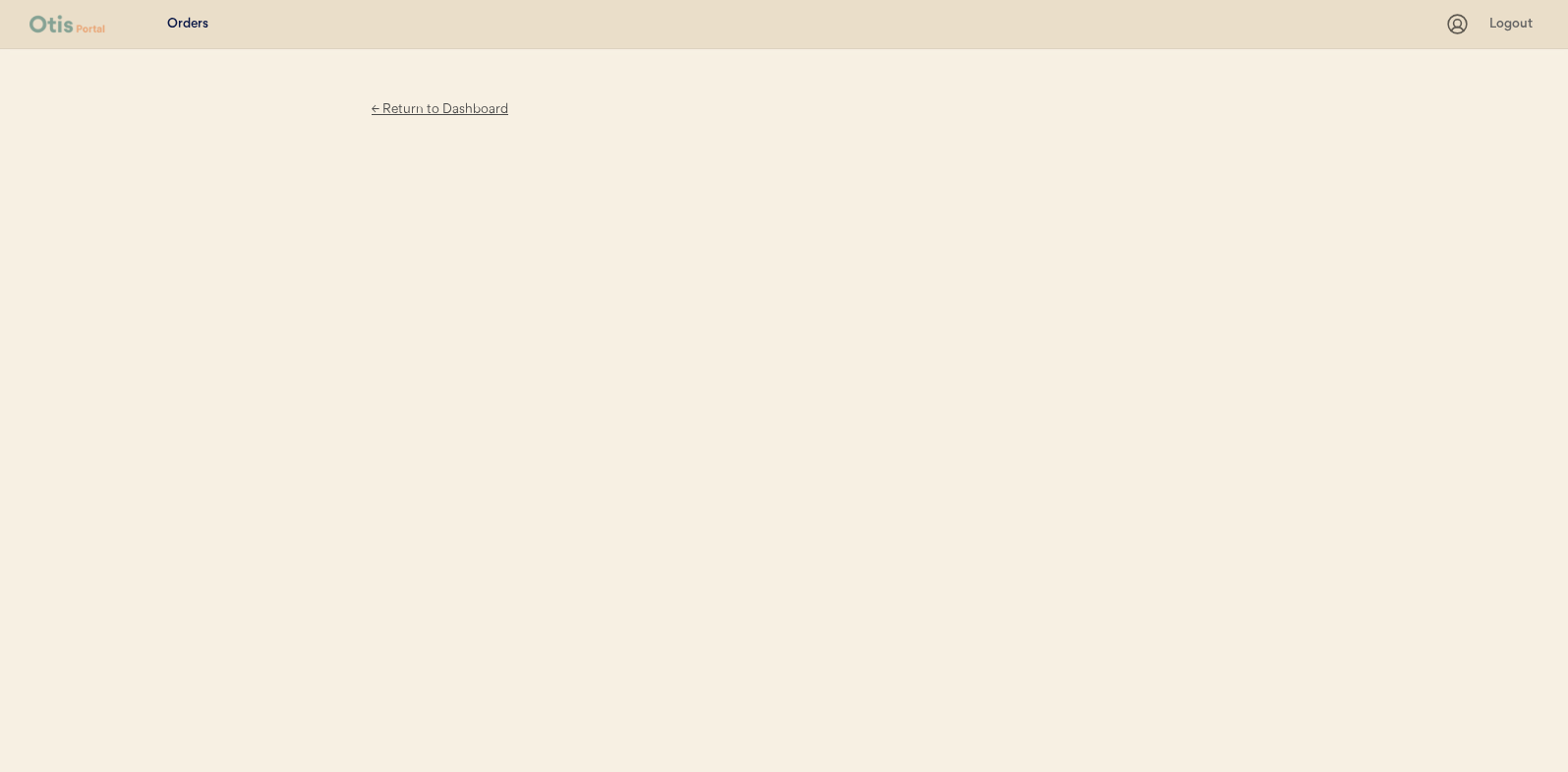 scroll, scrollTop: 0, scrollLeft: 0, axis: both 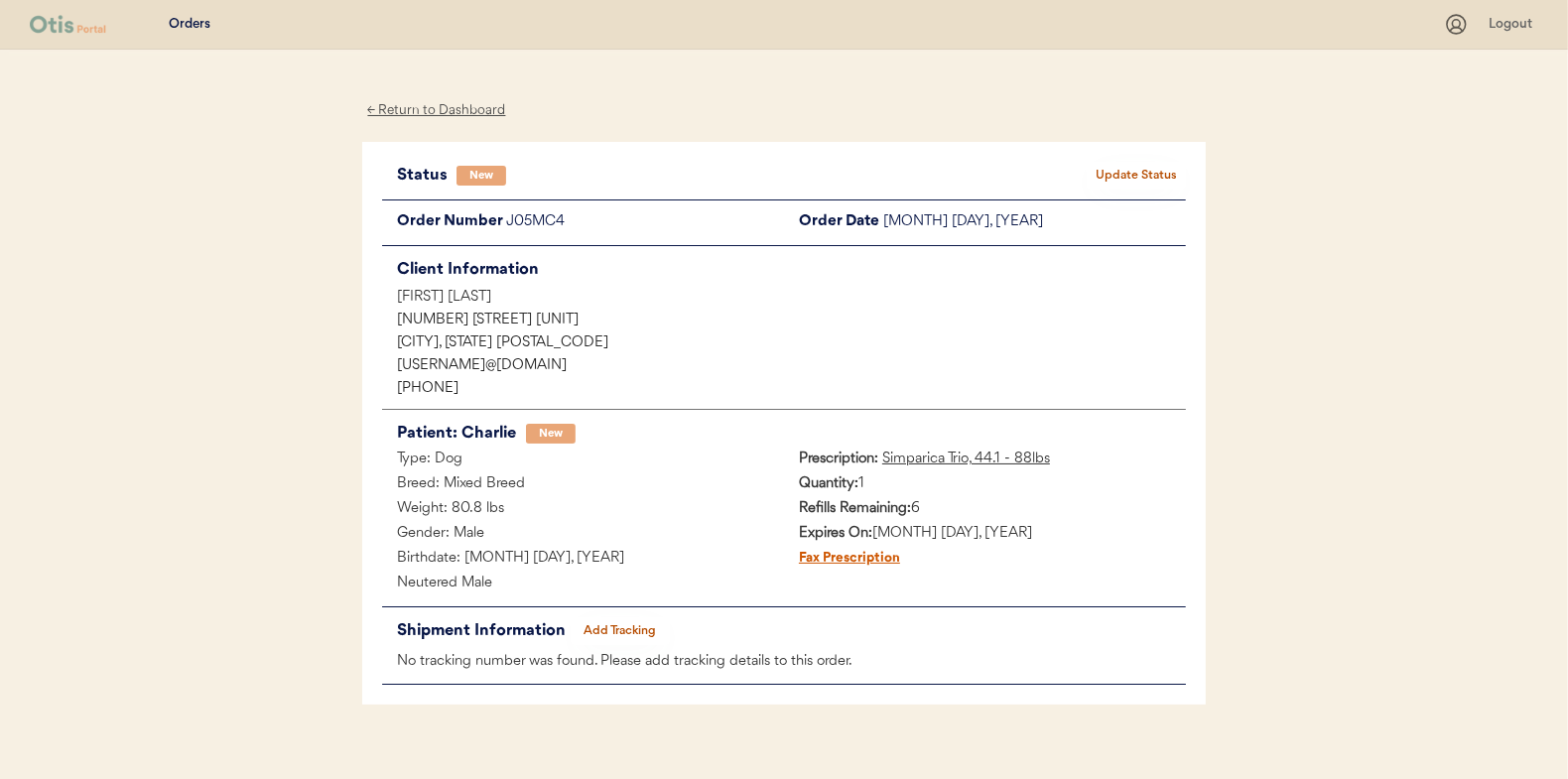 click on "Update Status" at bounding box center (1136, 176) 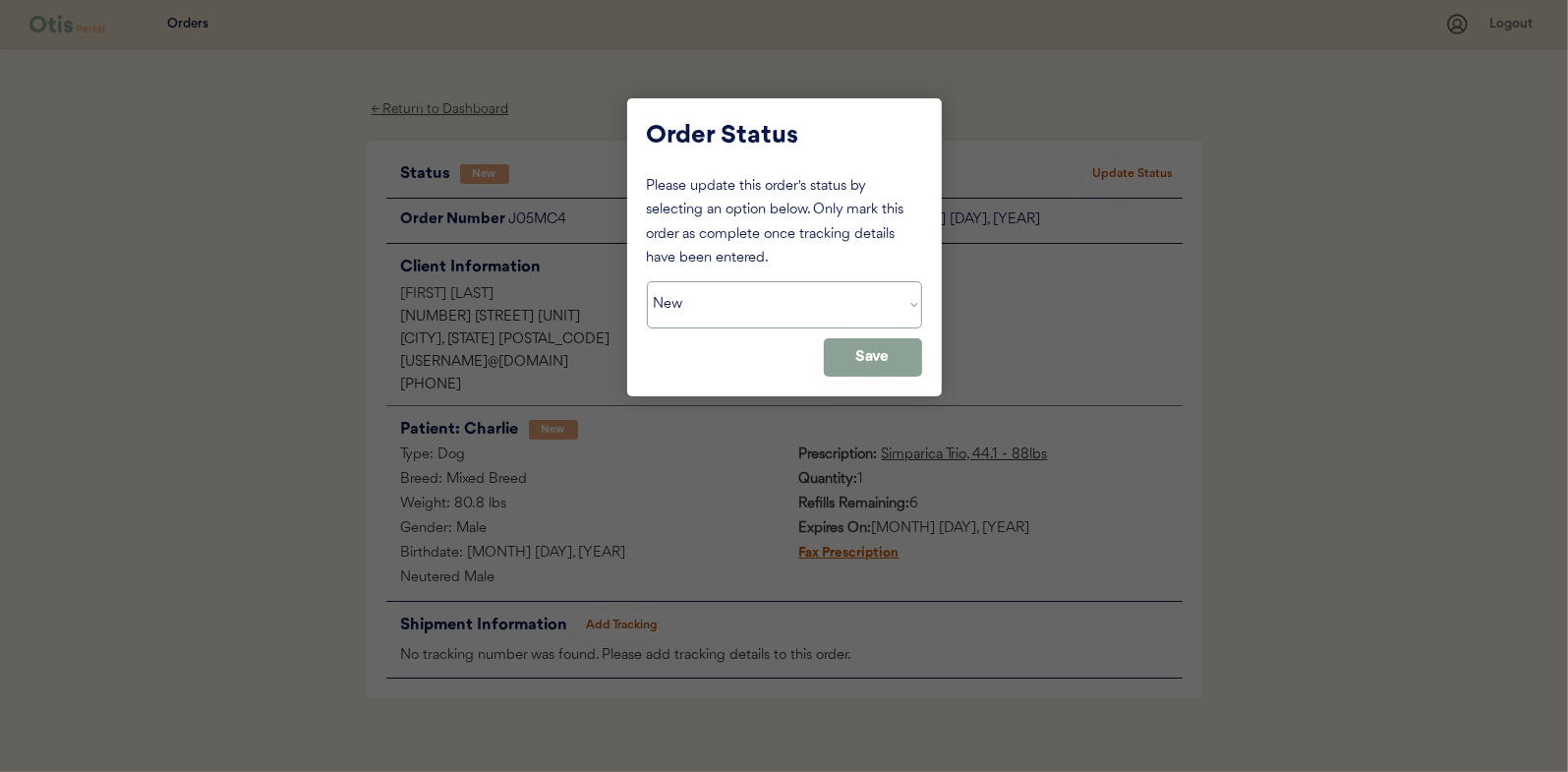 click on "Status On Hold New In Progress Complete Pending HW Consent Cancelled" at bounding box center [784, 305] 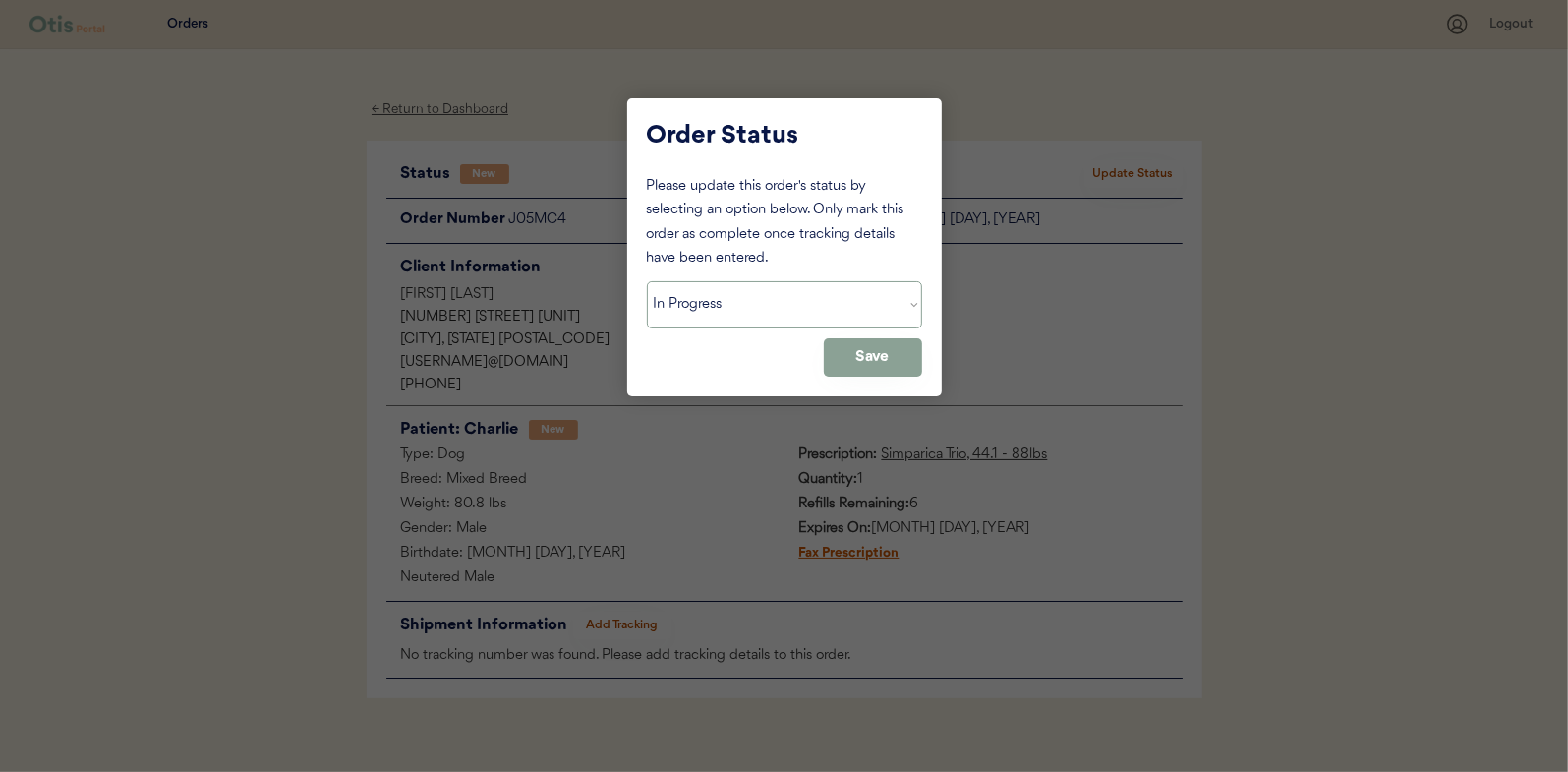 click on "Status On Hold New In Progress Complete Pending HW Consent Cancelled" at bounding box center [784, 305] 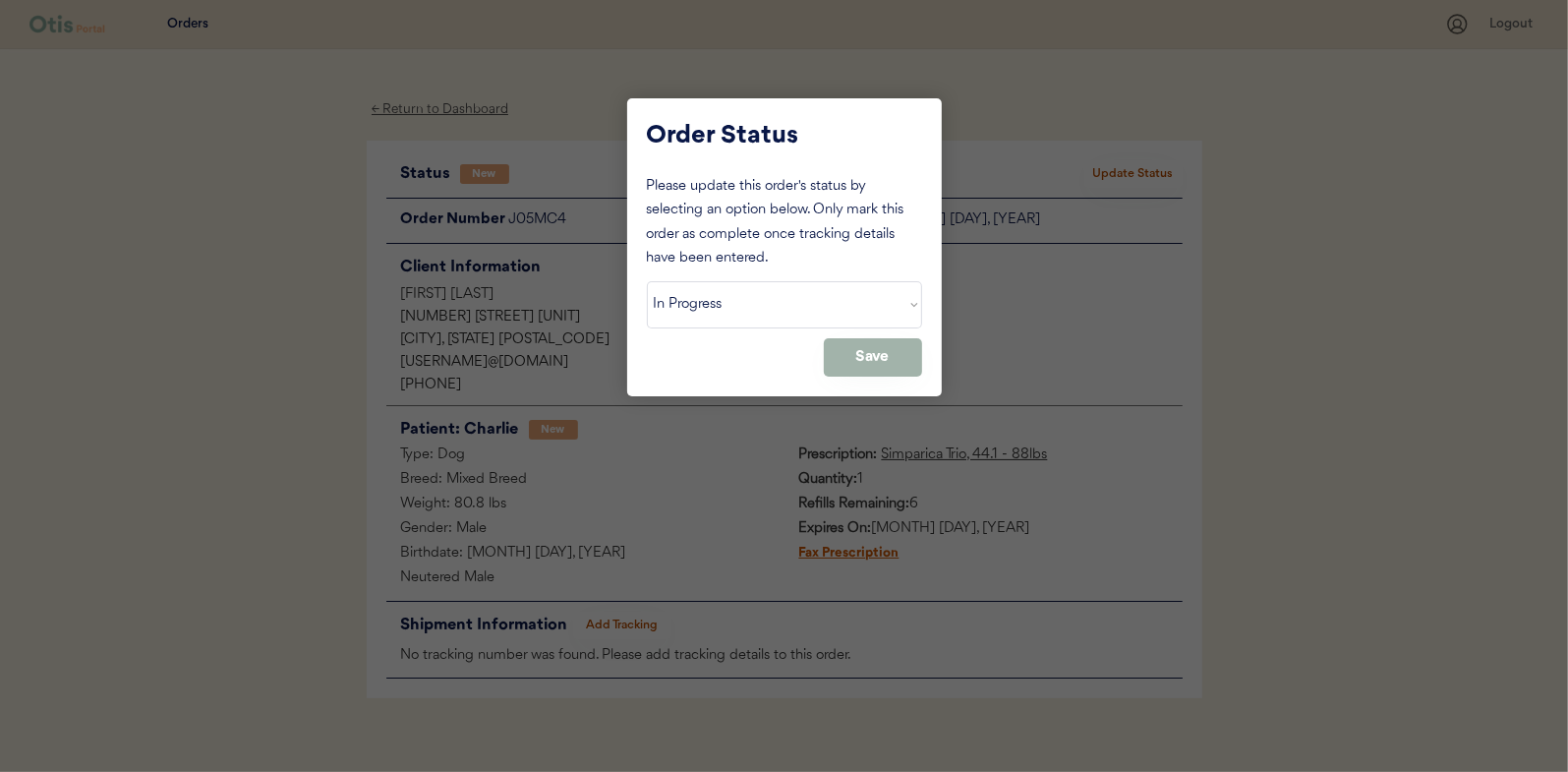 click on "Save" at bounding box center [873, 357] 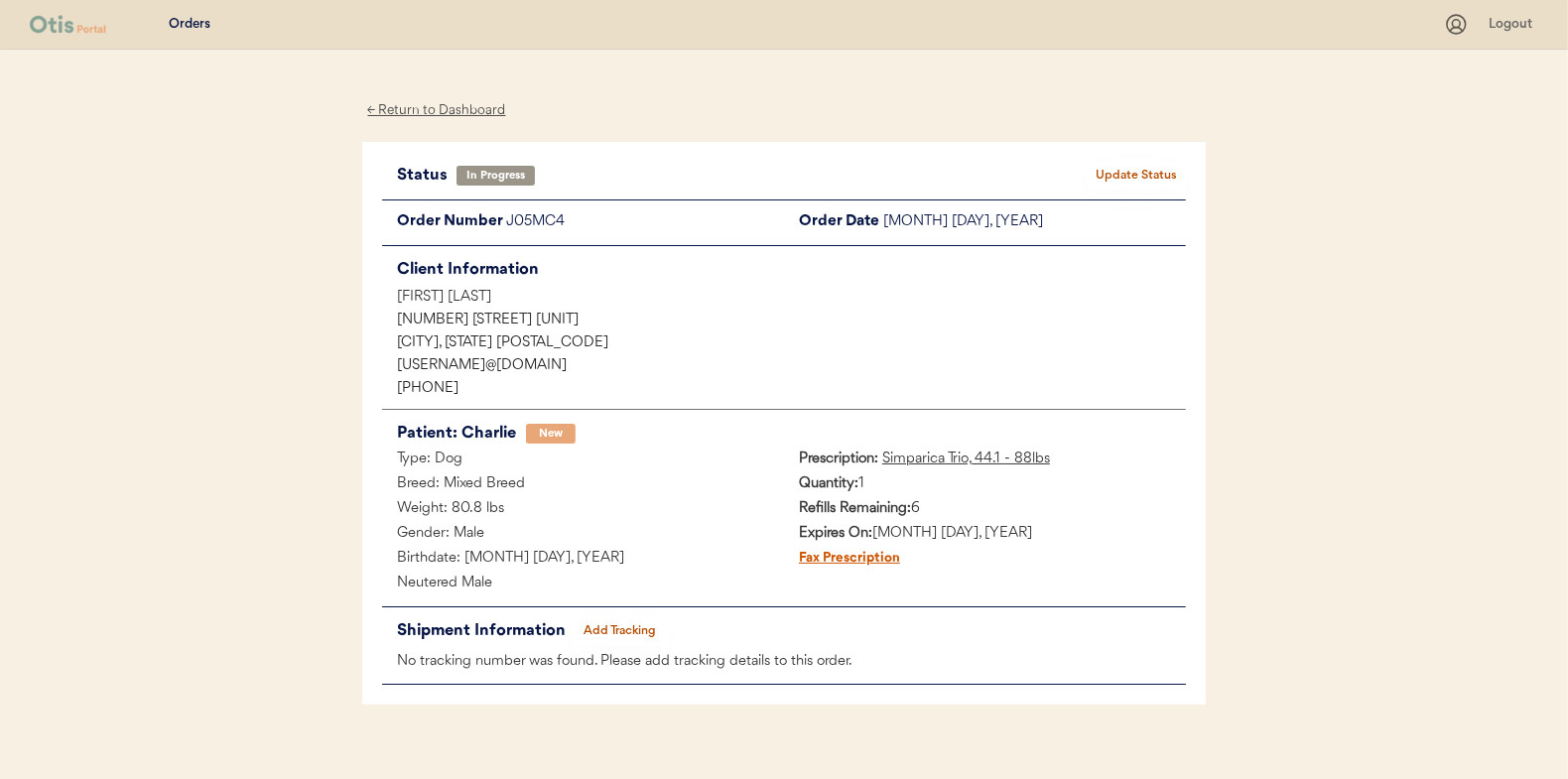 click on "← Return to Dashboard" at bounding box center [437, 110] 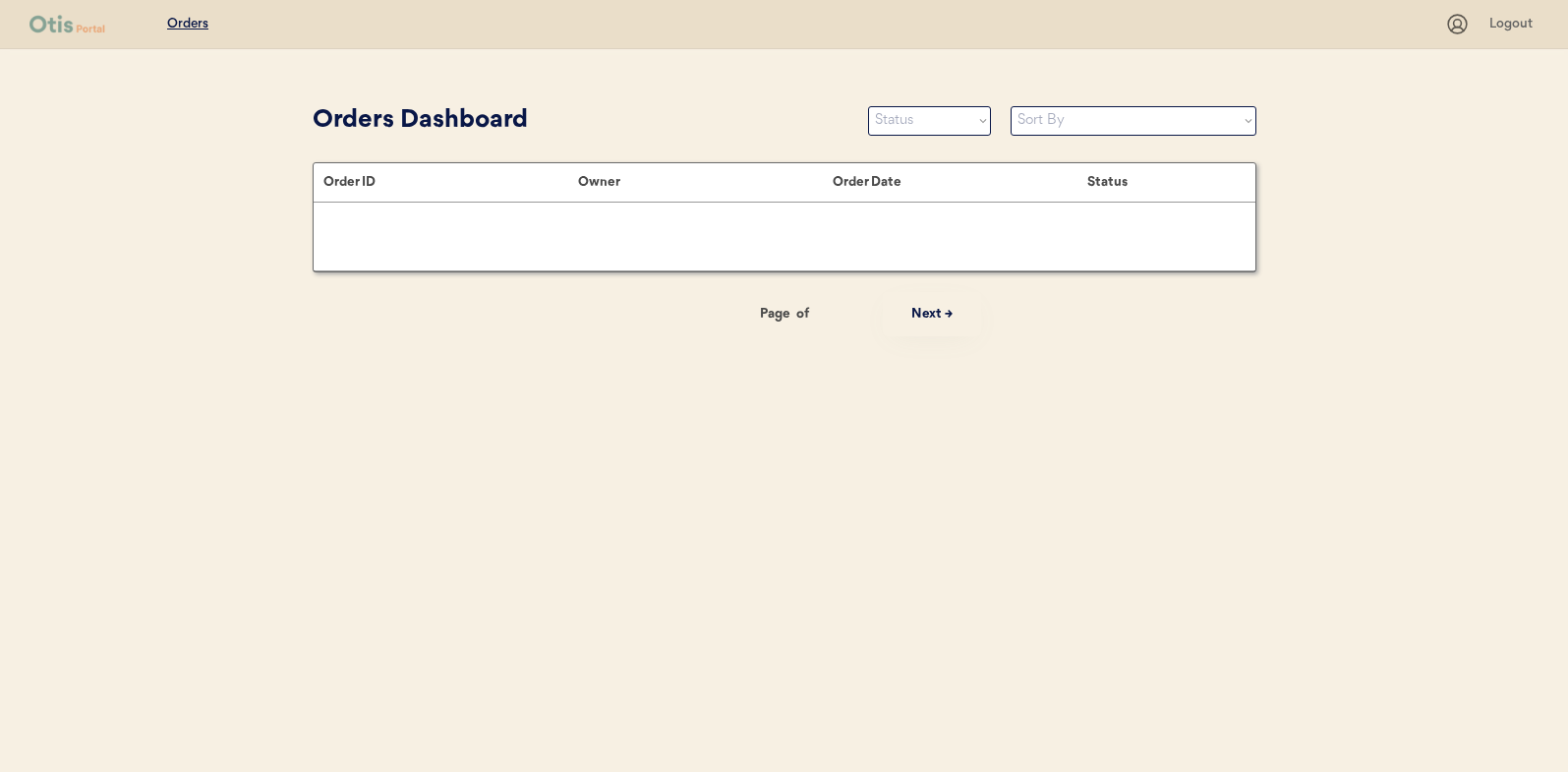scroll, scrollTop: 0, scrollLeft: 0, axis: both 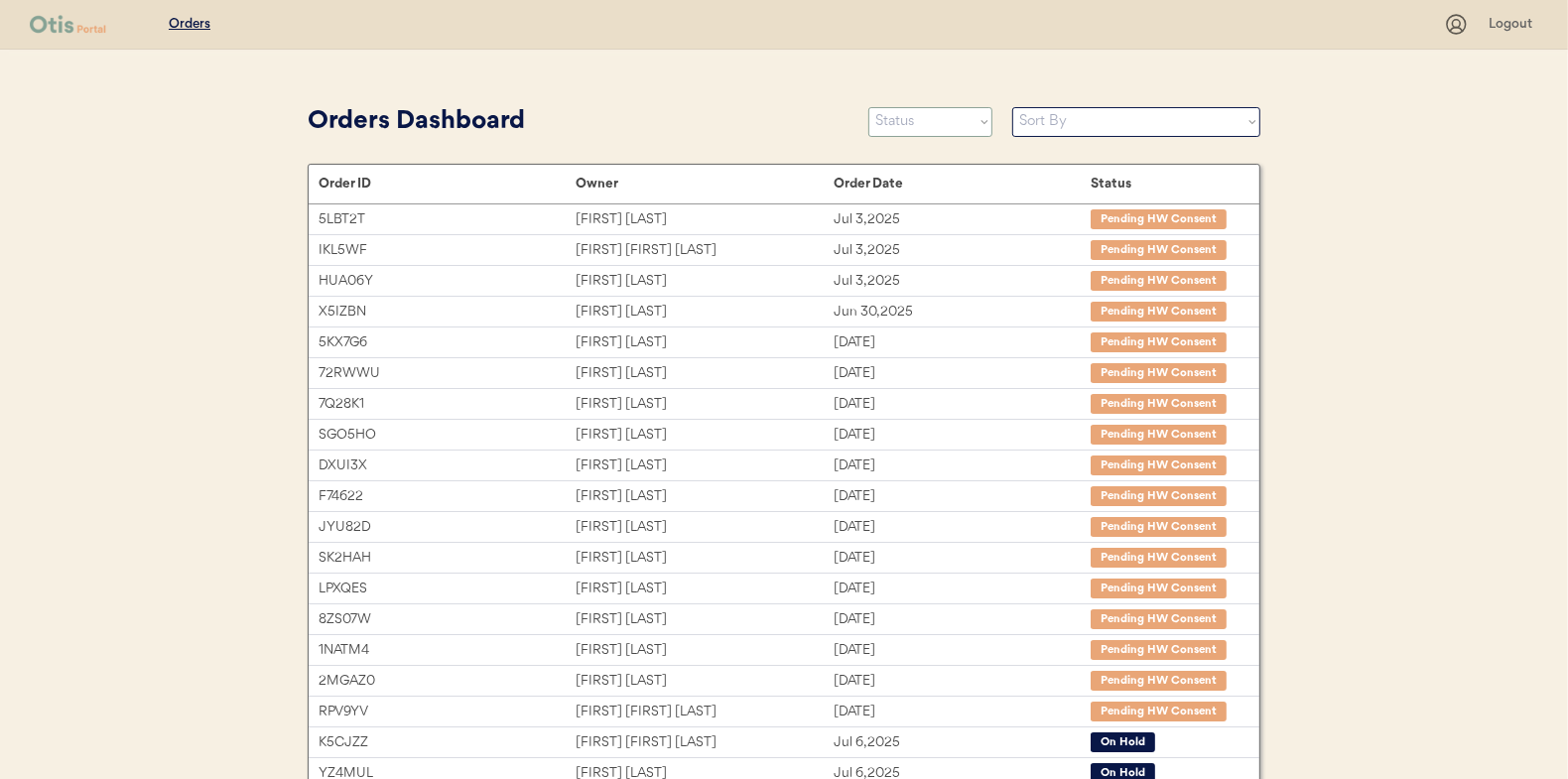 click on "Status On Hold New In Progress Complete Pending HW Consent Cancelled" at bounding box center [930, 122] 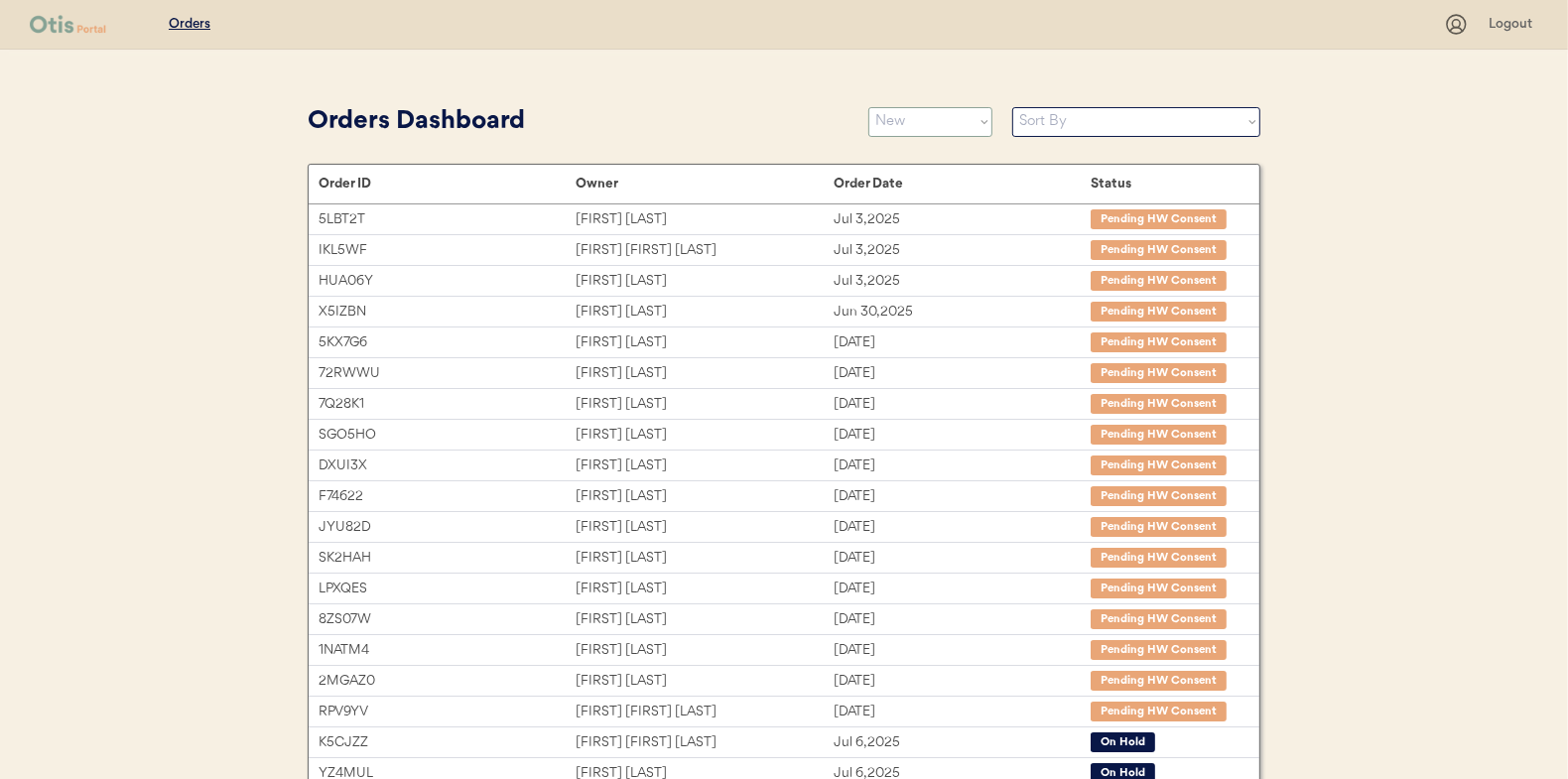 click on "Status On Hold New In Progress Complete Pending HW Consent Cancelled" at bounding box center (930, 122) 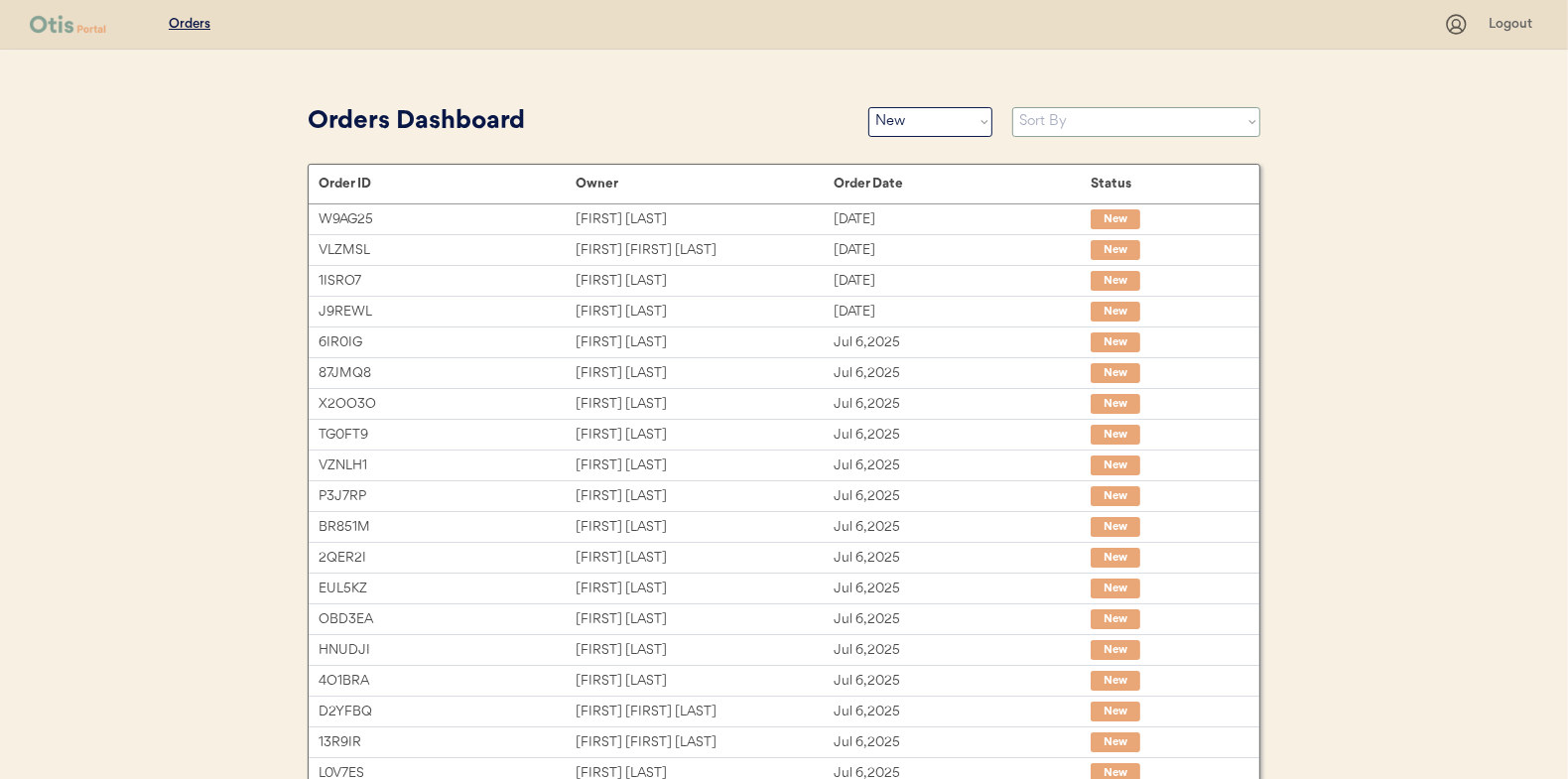 click on "Sort By Order Date (Newest → Oldest) Order Date (Oldest → Newest)" at bounding box center [1136, 122] 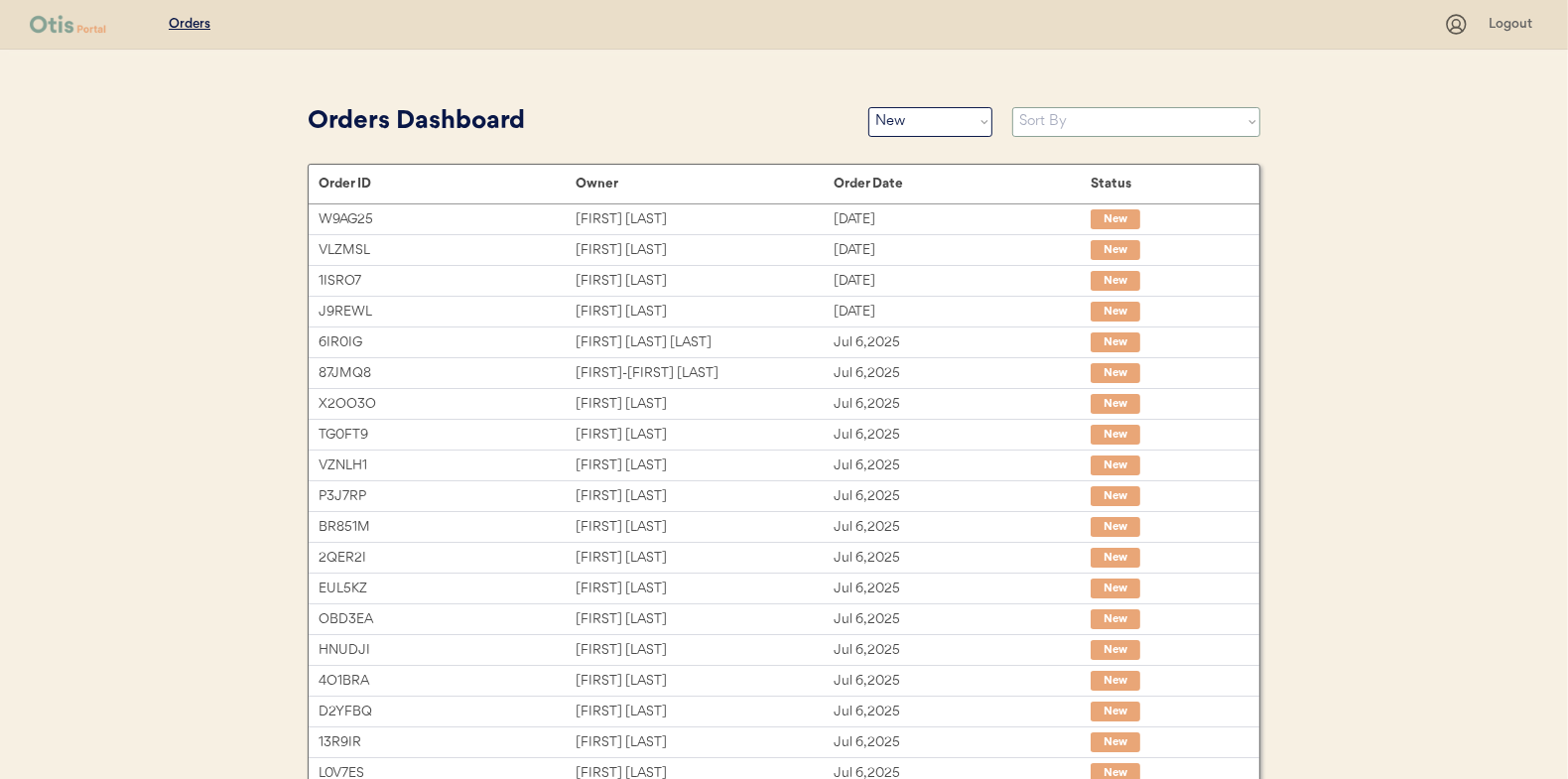 select on ""Order Date (Oldest → Newest)"" 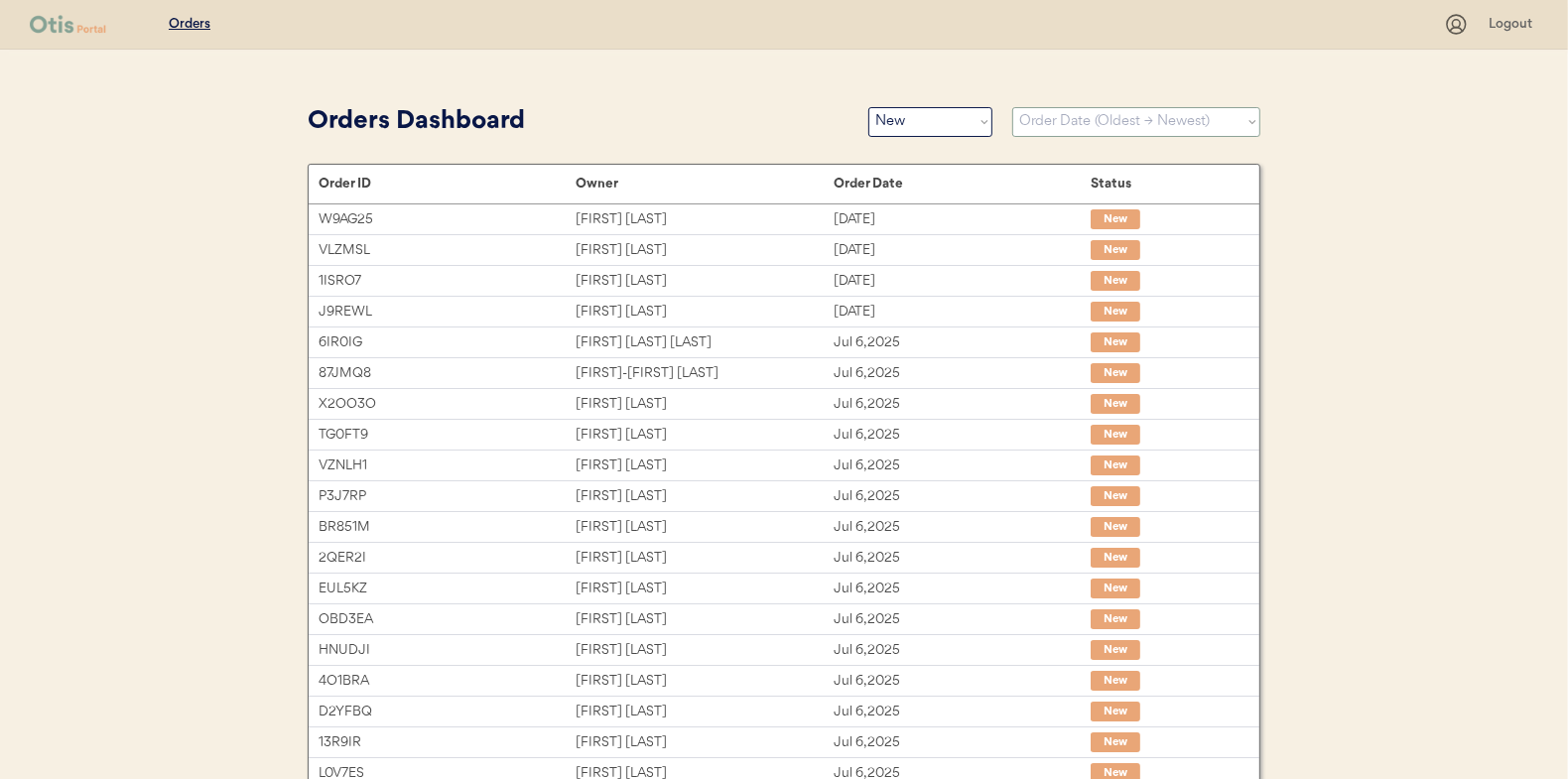 click on "Sort By Order Date (Newest → Oldest) Order Date (Oldest → Newest)" at bounding box center [1136, 122] 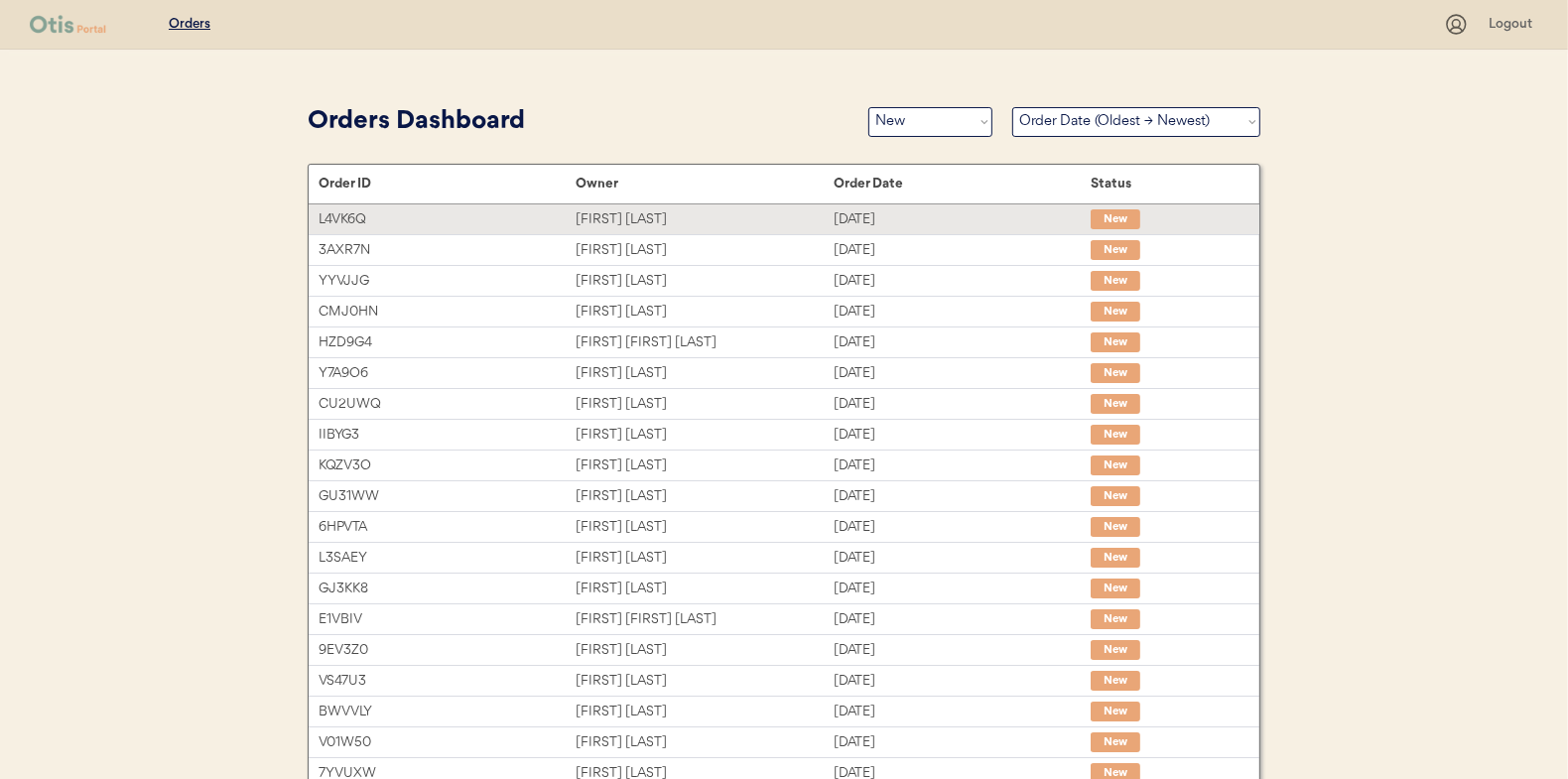 click on "[FIRST] [LAST]" at bounding box center [704, 219] 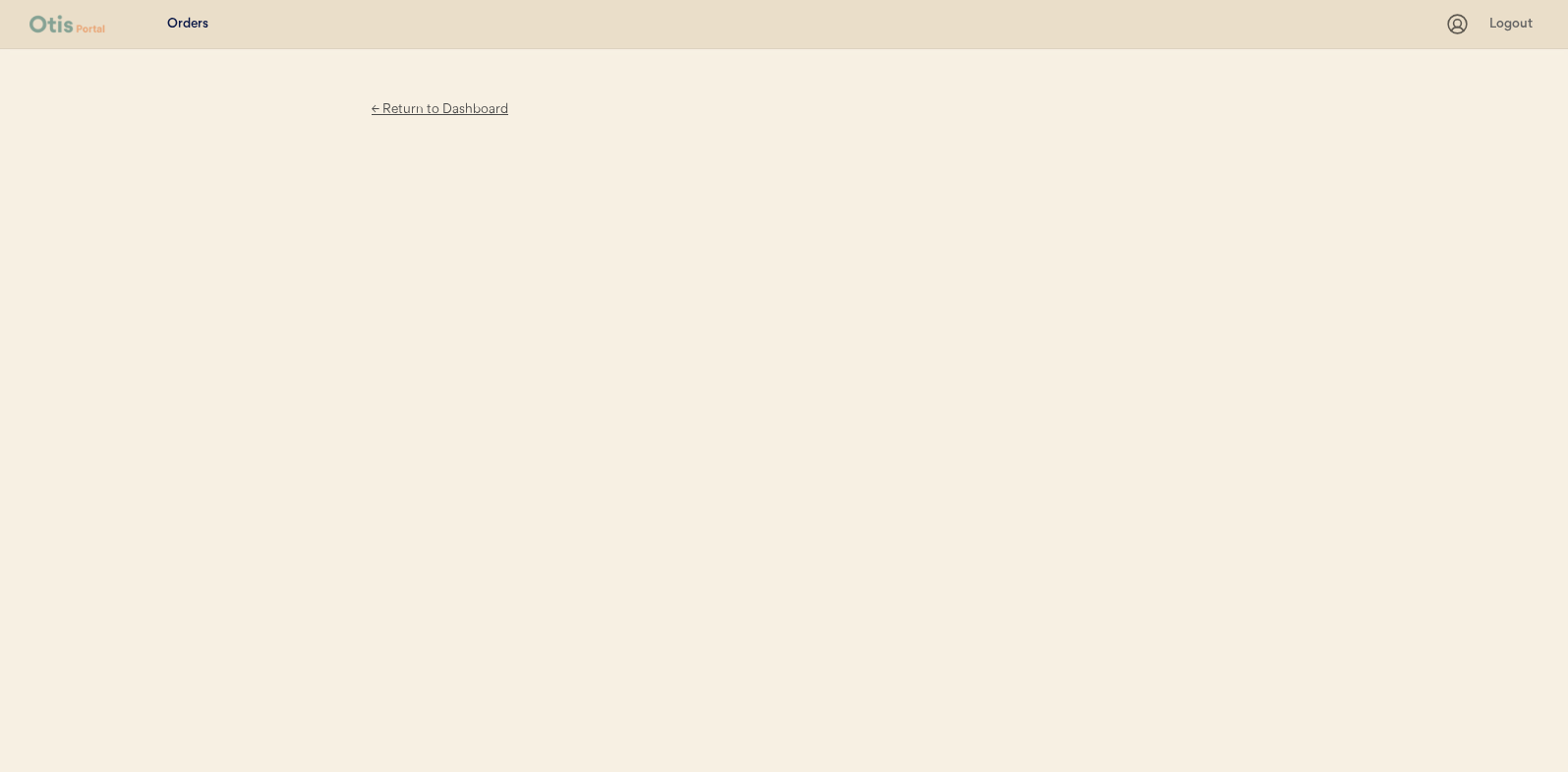 scroll, scrollTop: 0, scrollLeft: 0, axis: both 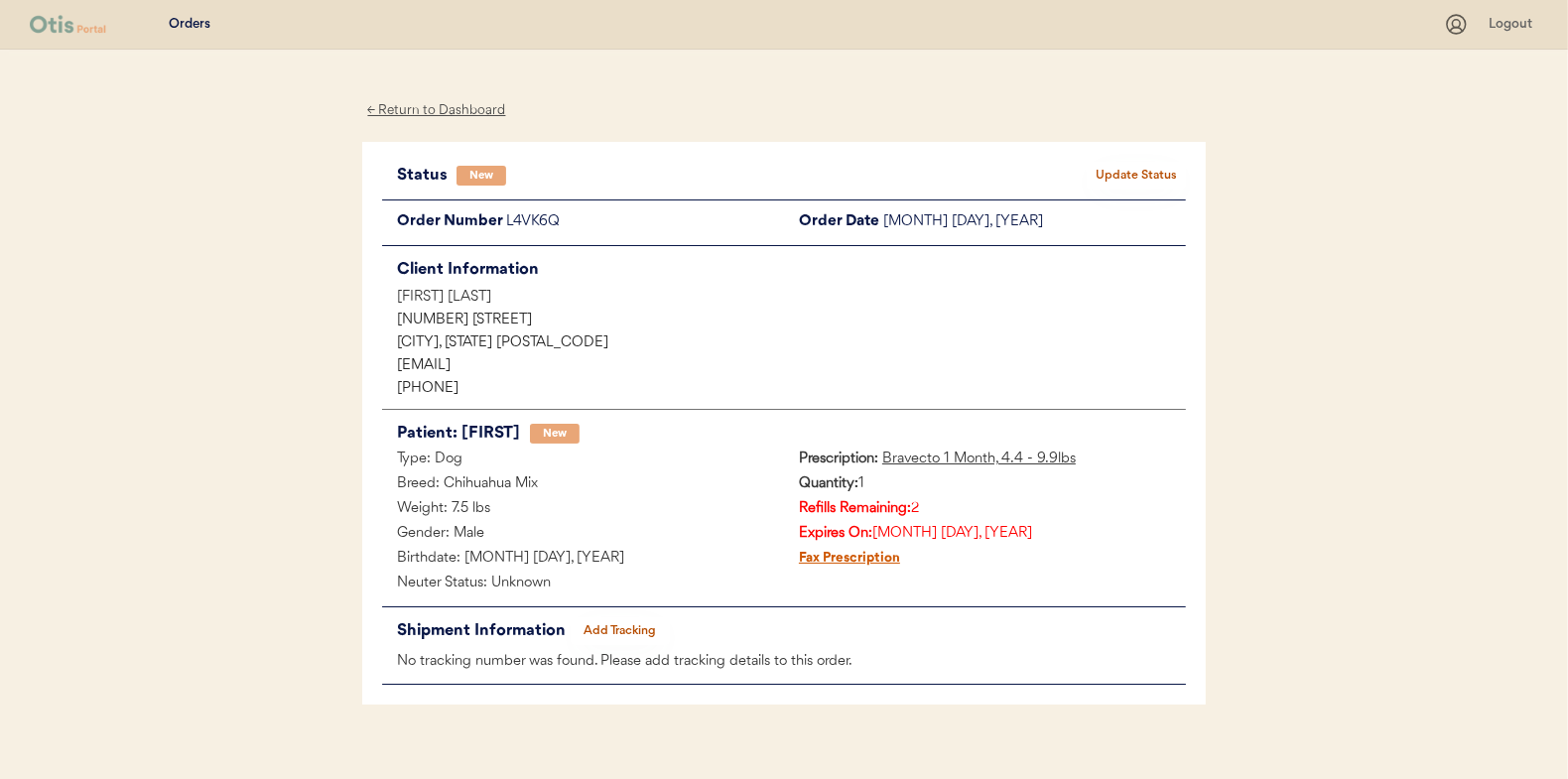 click on "Update Status" at bounding box center [1136, 176] 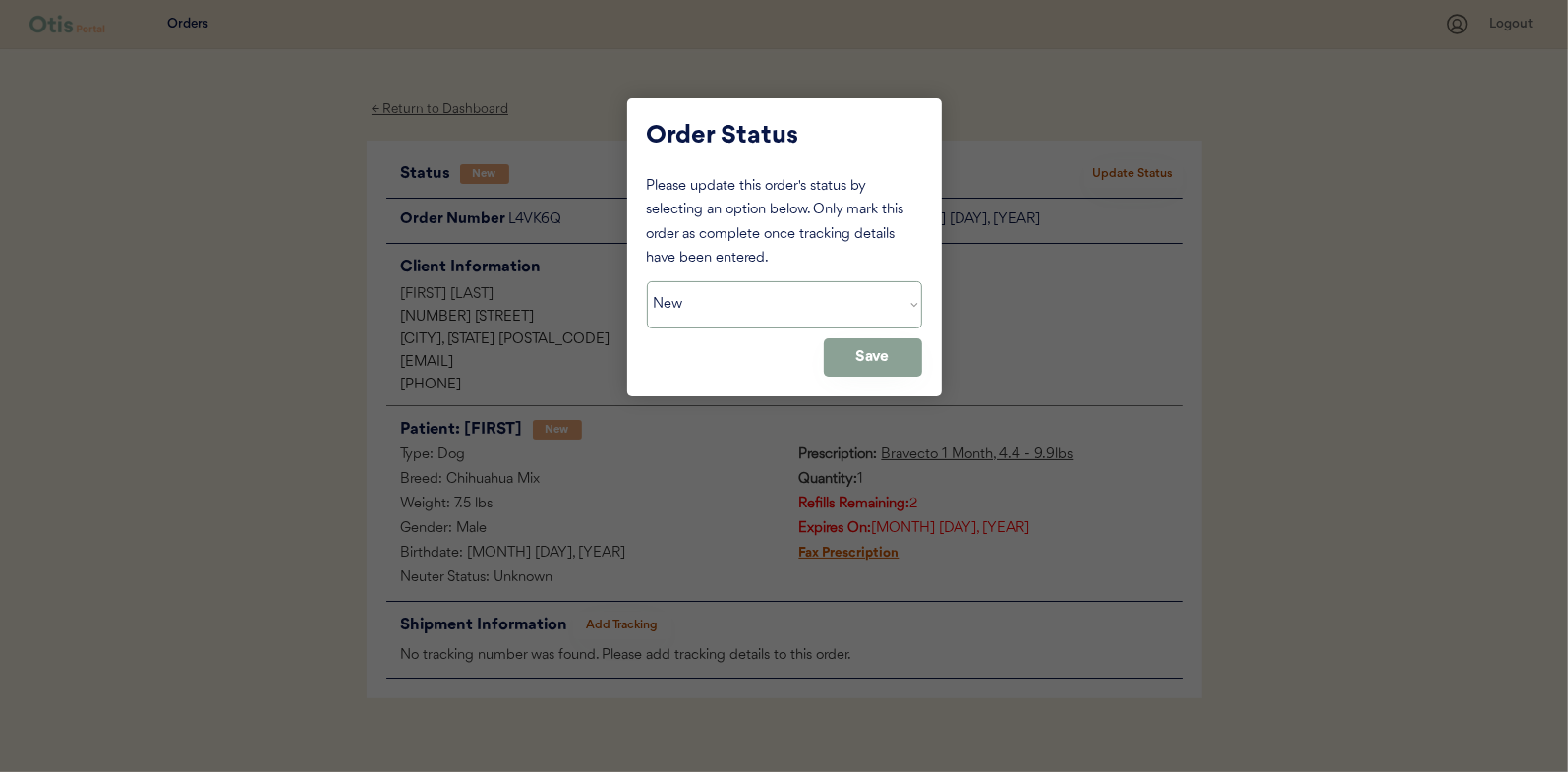 click on "Status On Hold New In Progress Complete Pending HW Consent Cancelled" at bounding box center [784, 305] 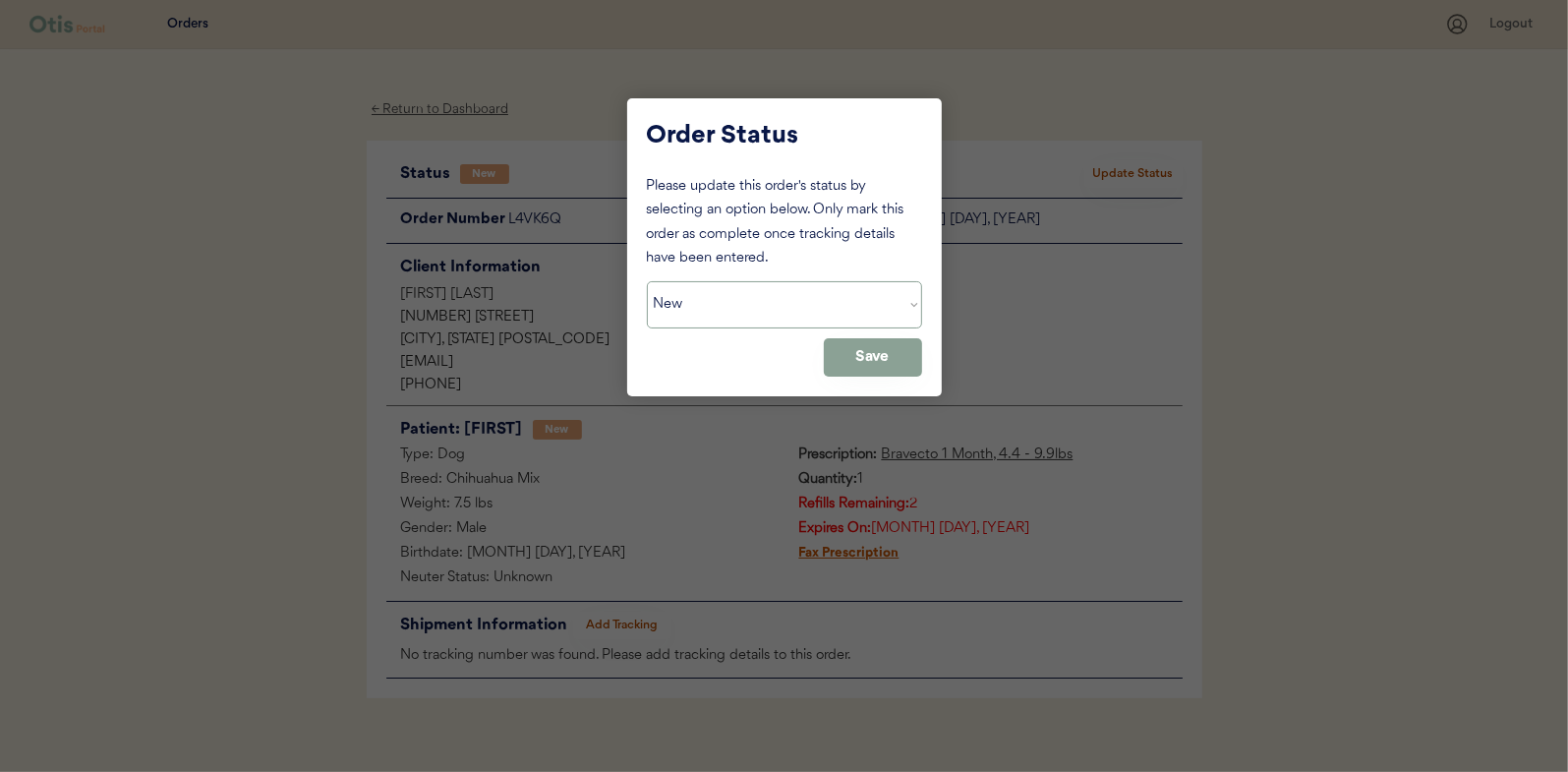 select on ""in_progress"" 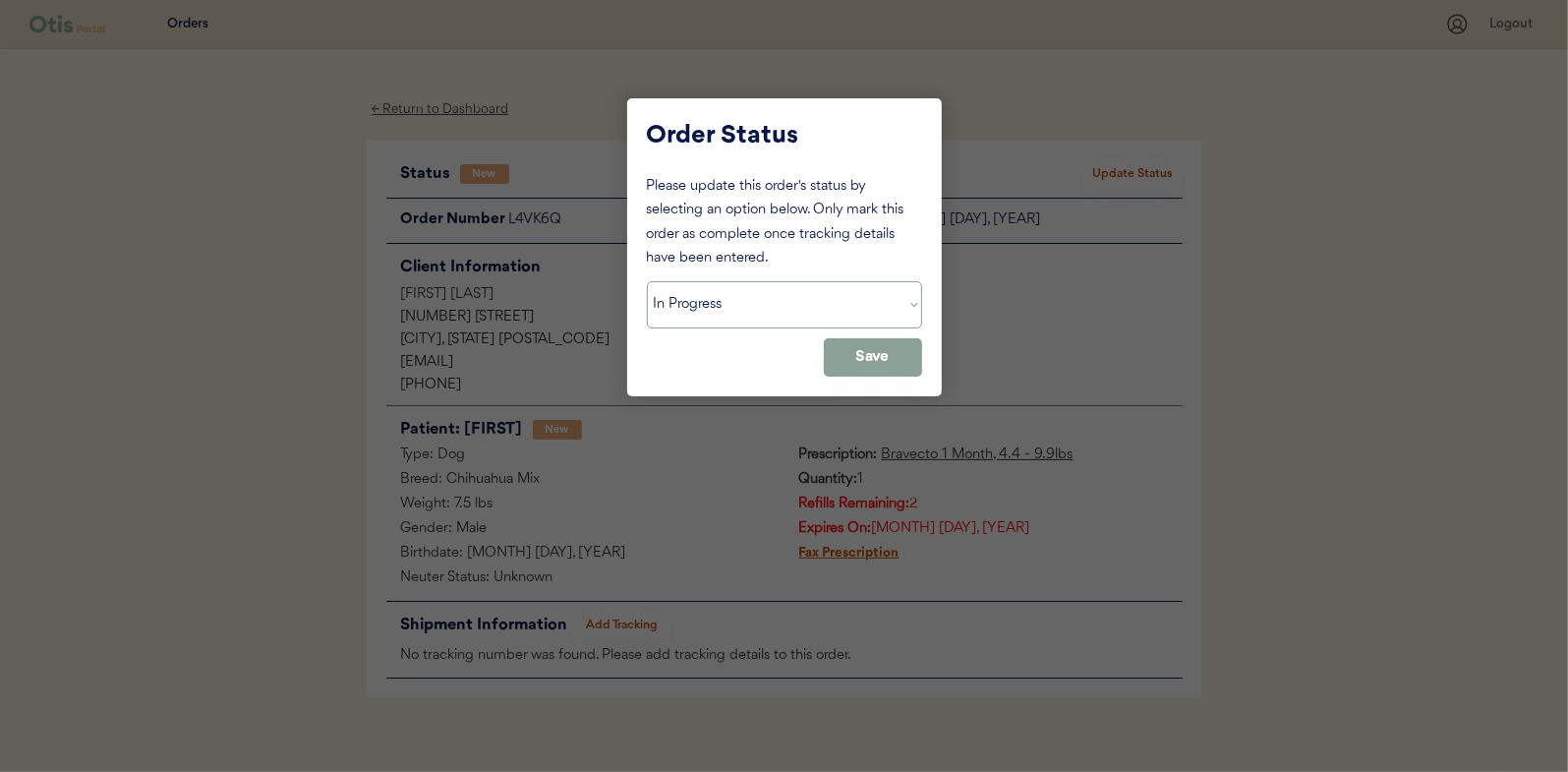click on "Status On Hold New In Progress Complete Pending HW Consent Cancelled" at bounding box center (784, 305) 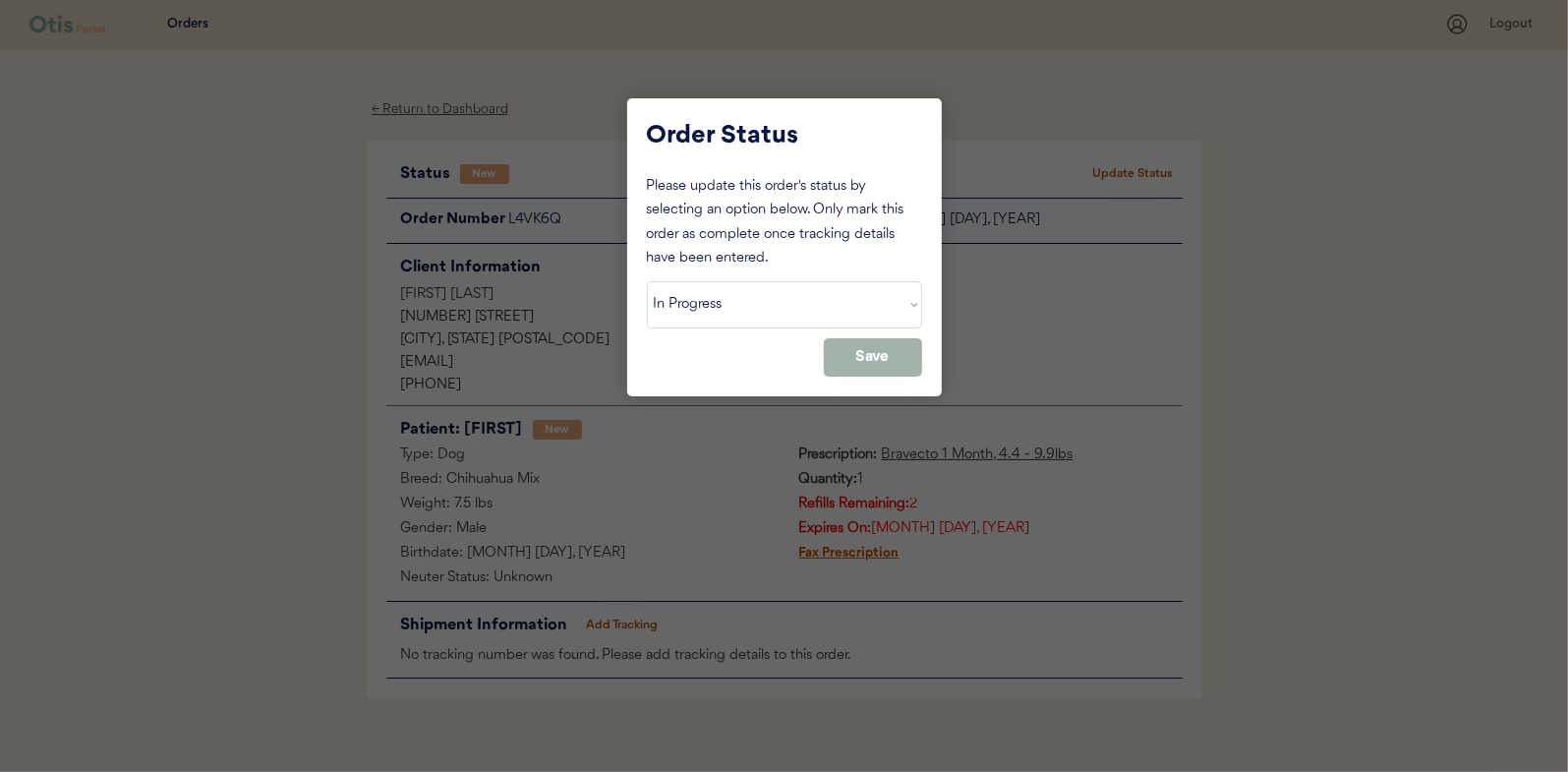 click on "Save" at bounding box center (873, 357) 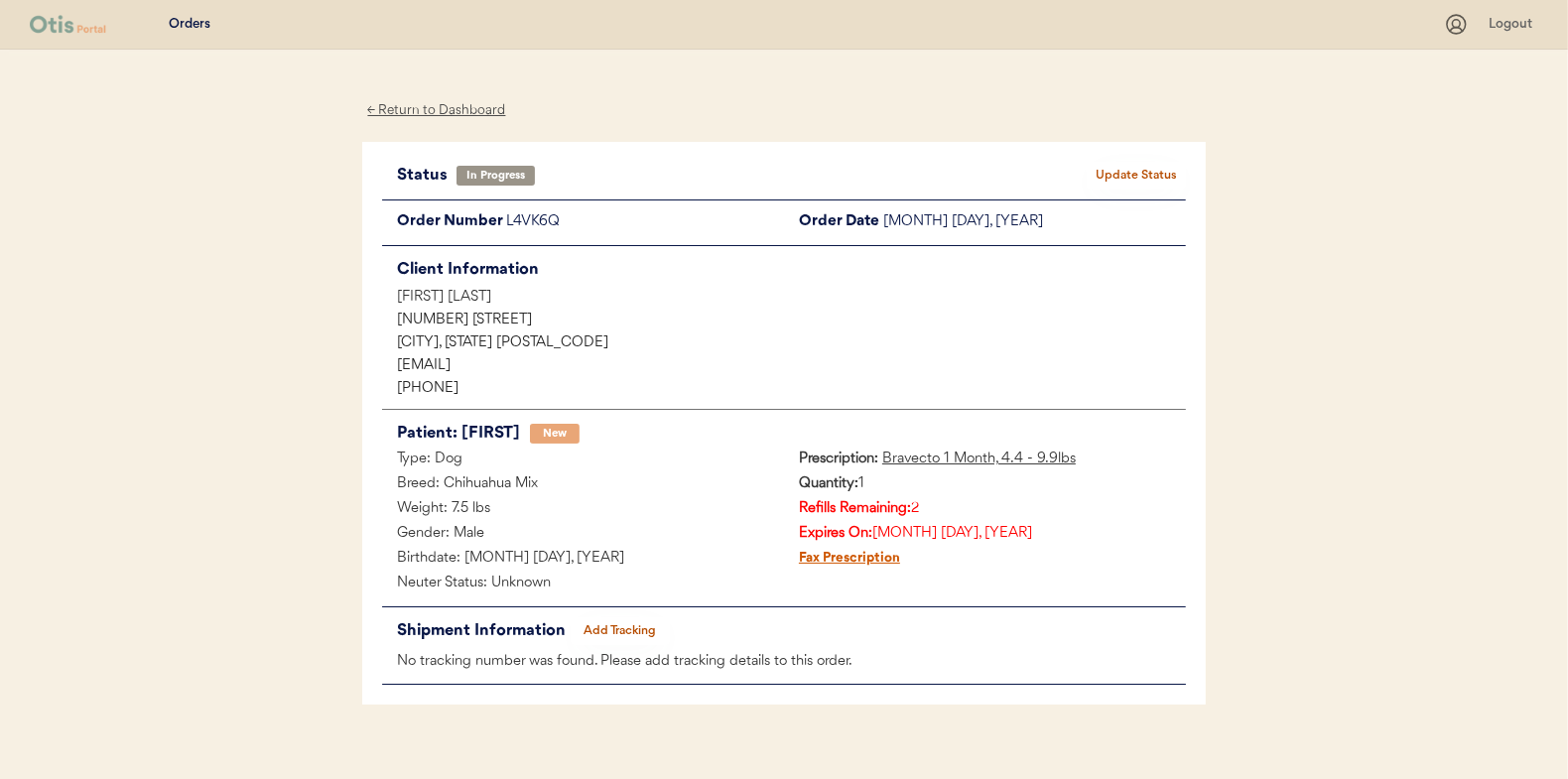 click on "← Return to Dashboard" at bounding box center (437, 110) 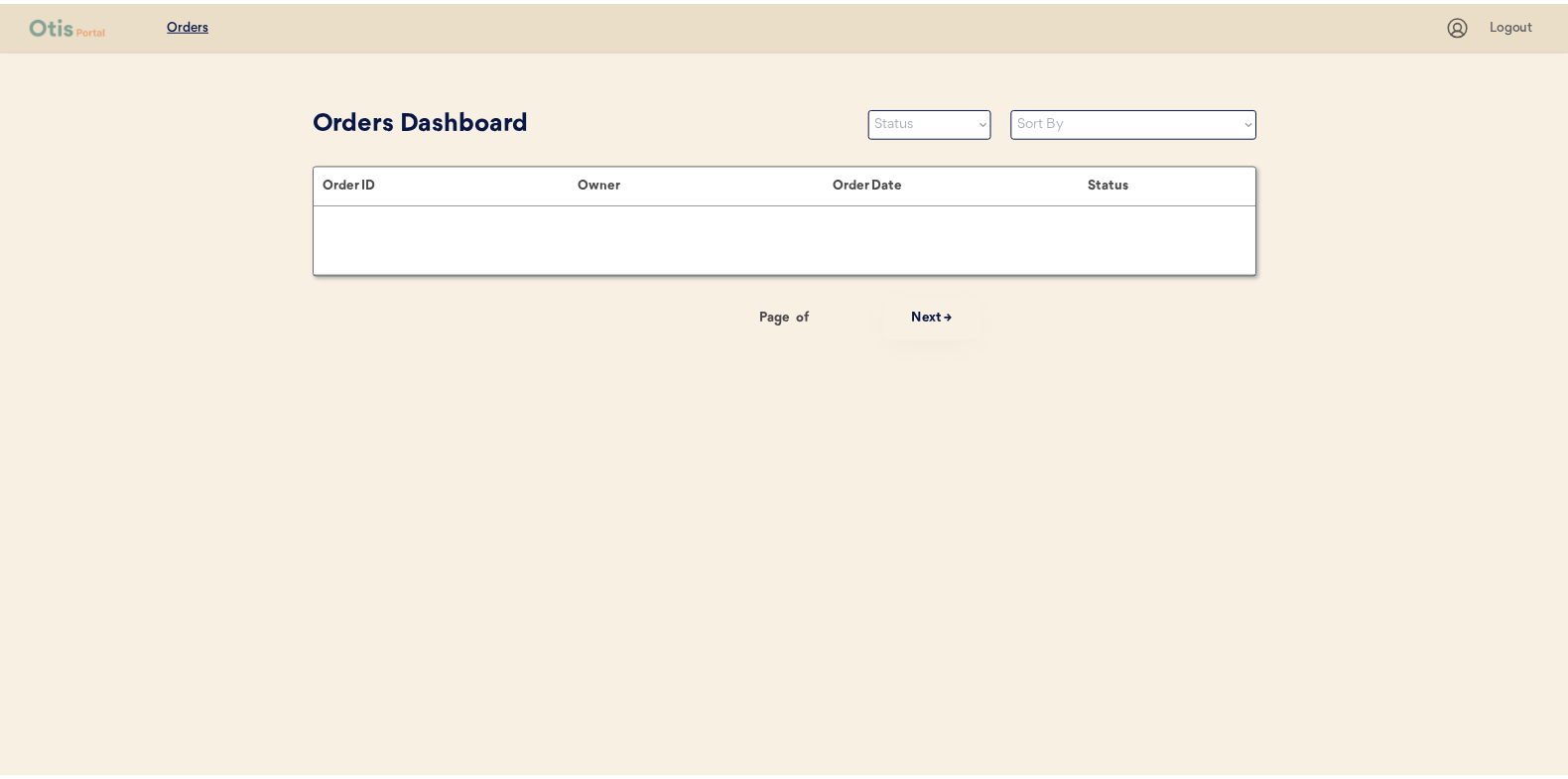 scroll, scrollTop: 0, scrollLeft: 0, axis: both 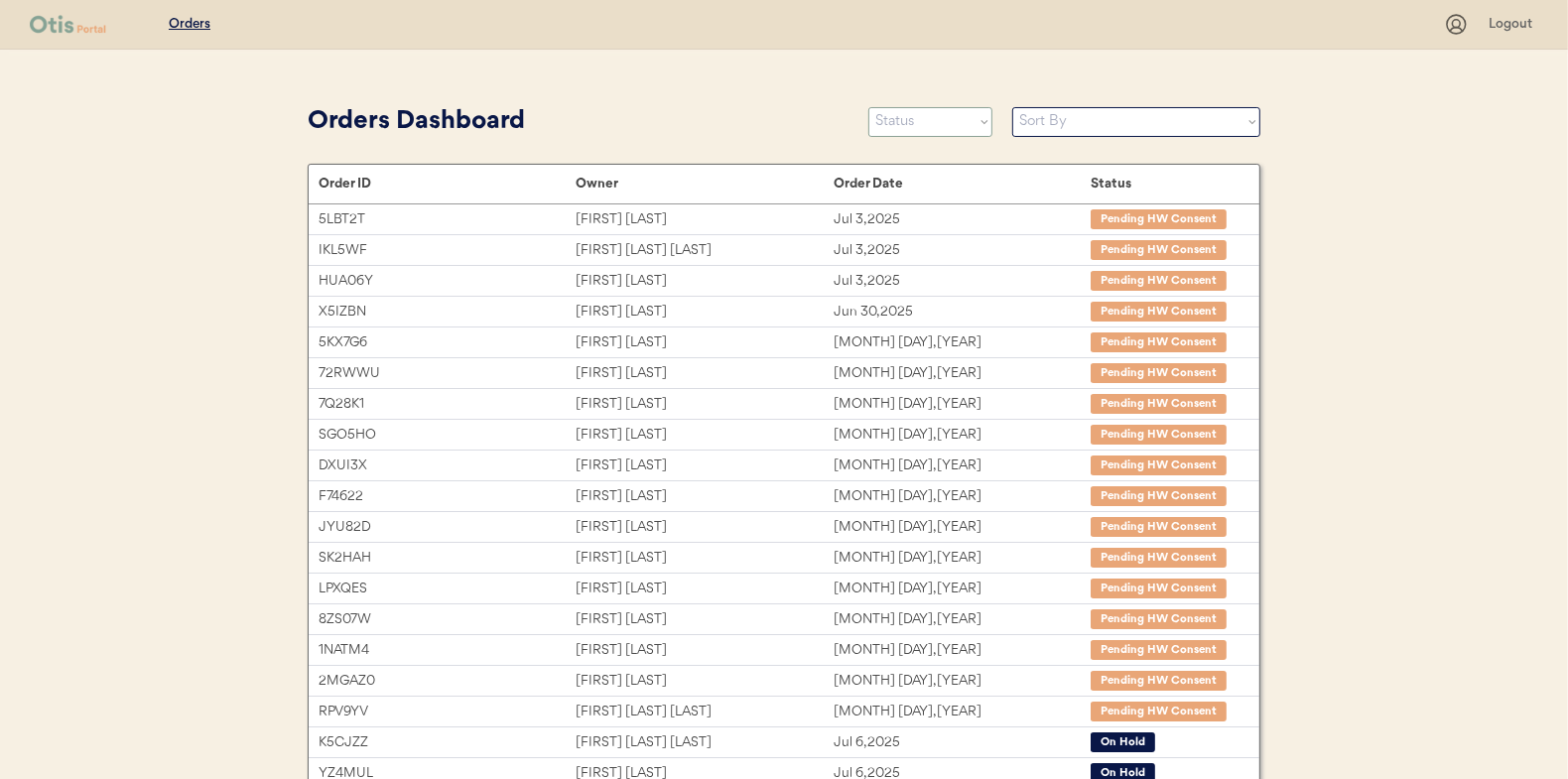 click on "Status On Hold New In Progress Complete Pending HW Consent Cancelled" at bounding box center [930, 122] 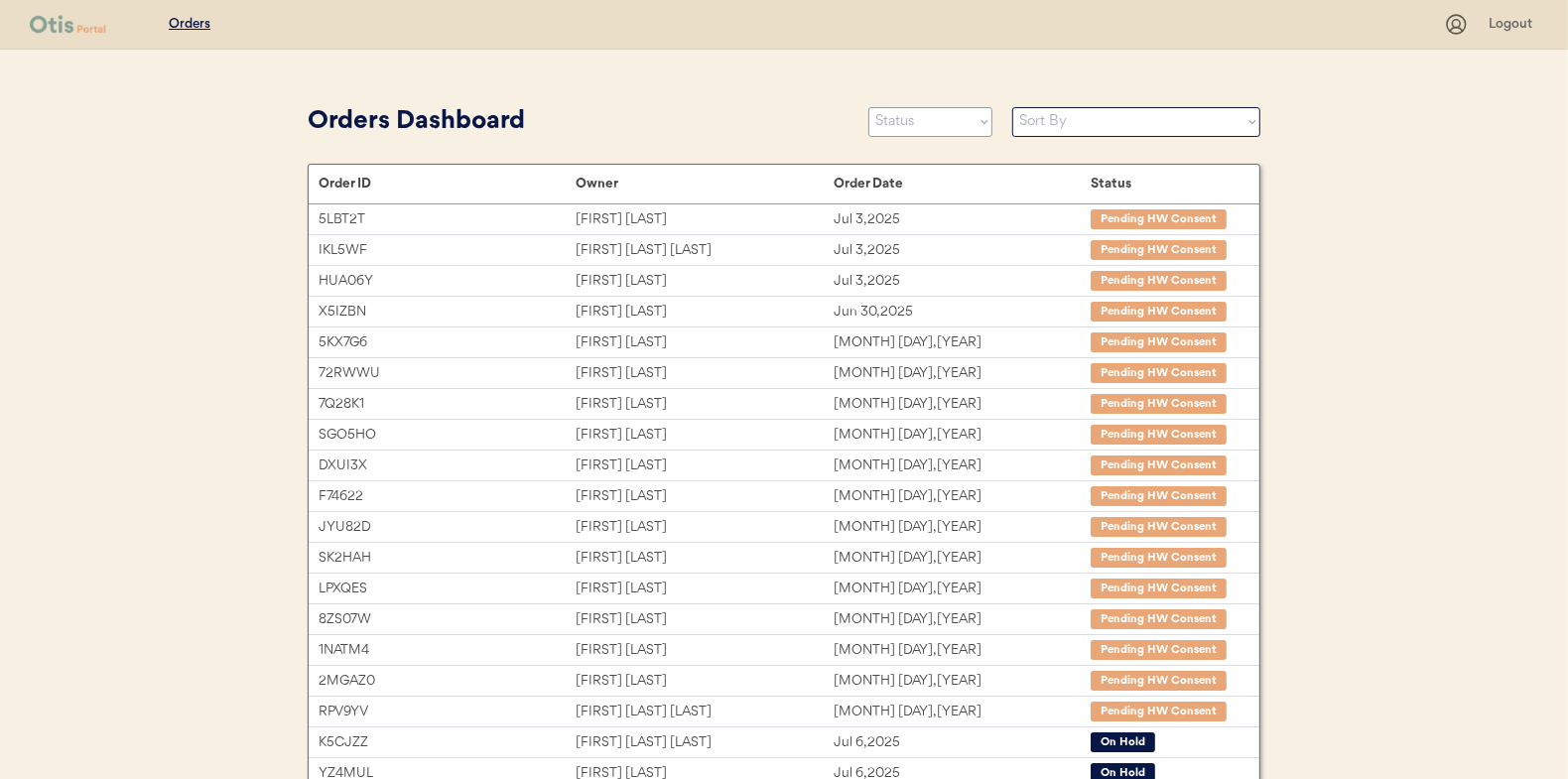 select on ""new"" 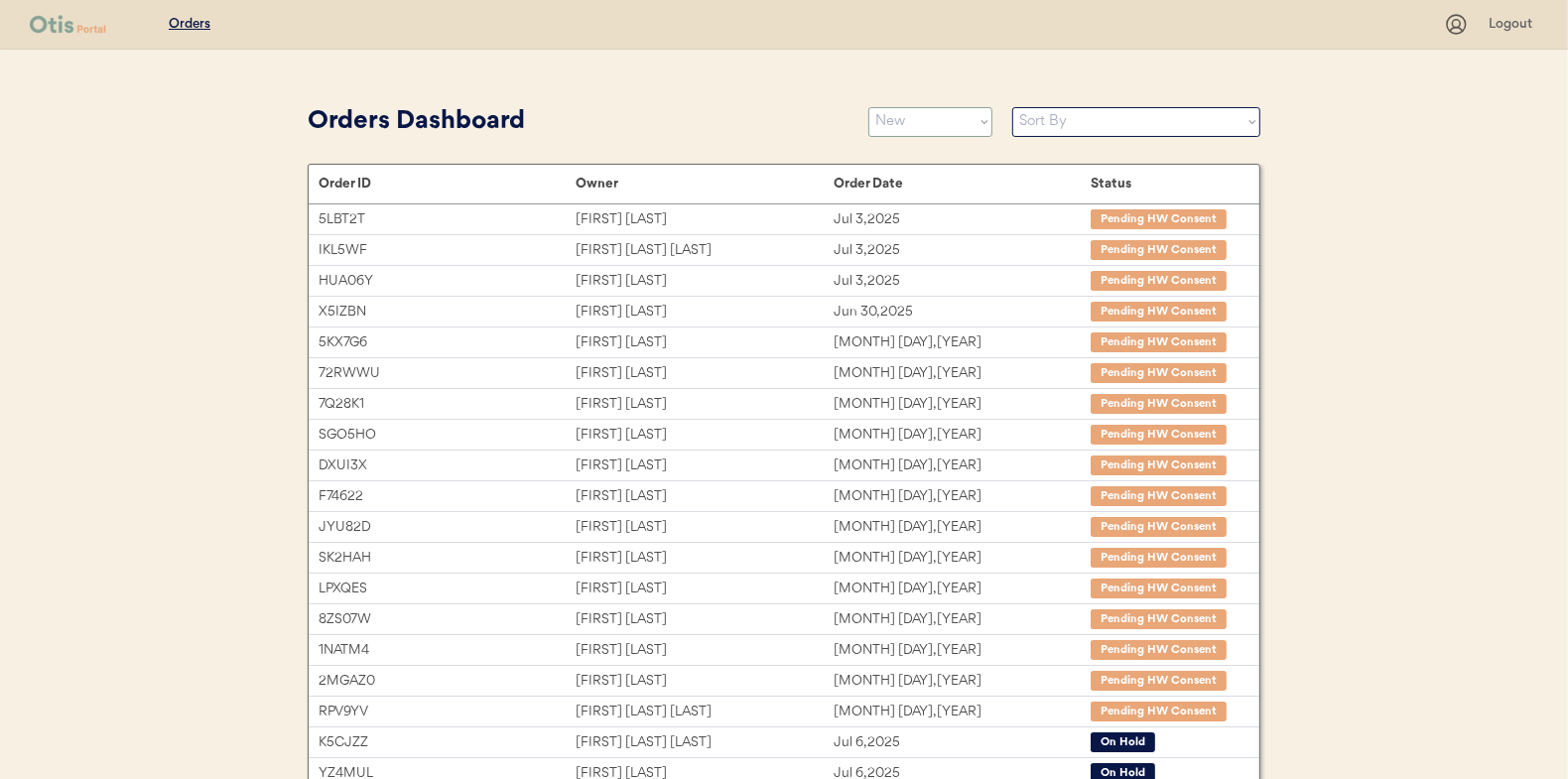 click on "Status On Hold New In Progress Complete Pending HW Consent Cancelled" at bounding box center (930, 122) 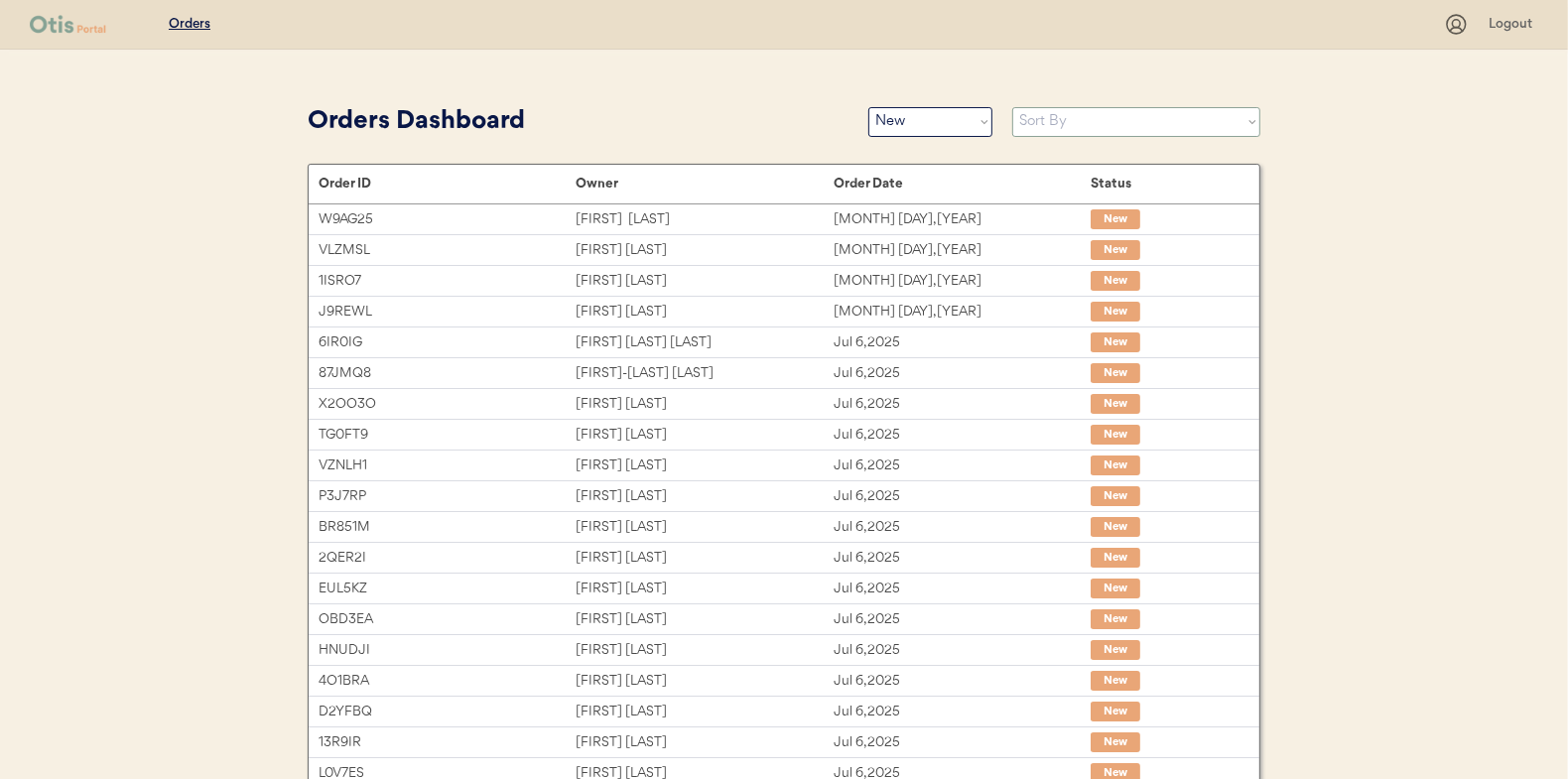 click on "Sort By Order Date (Newest → Oldest) Order Date (Oldest → Newest)" at bounding box center [1136, 122] 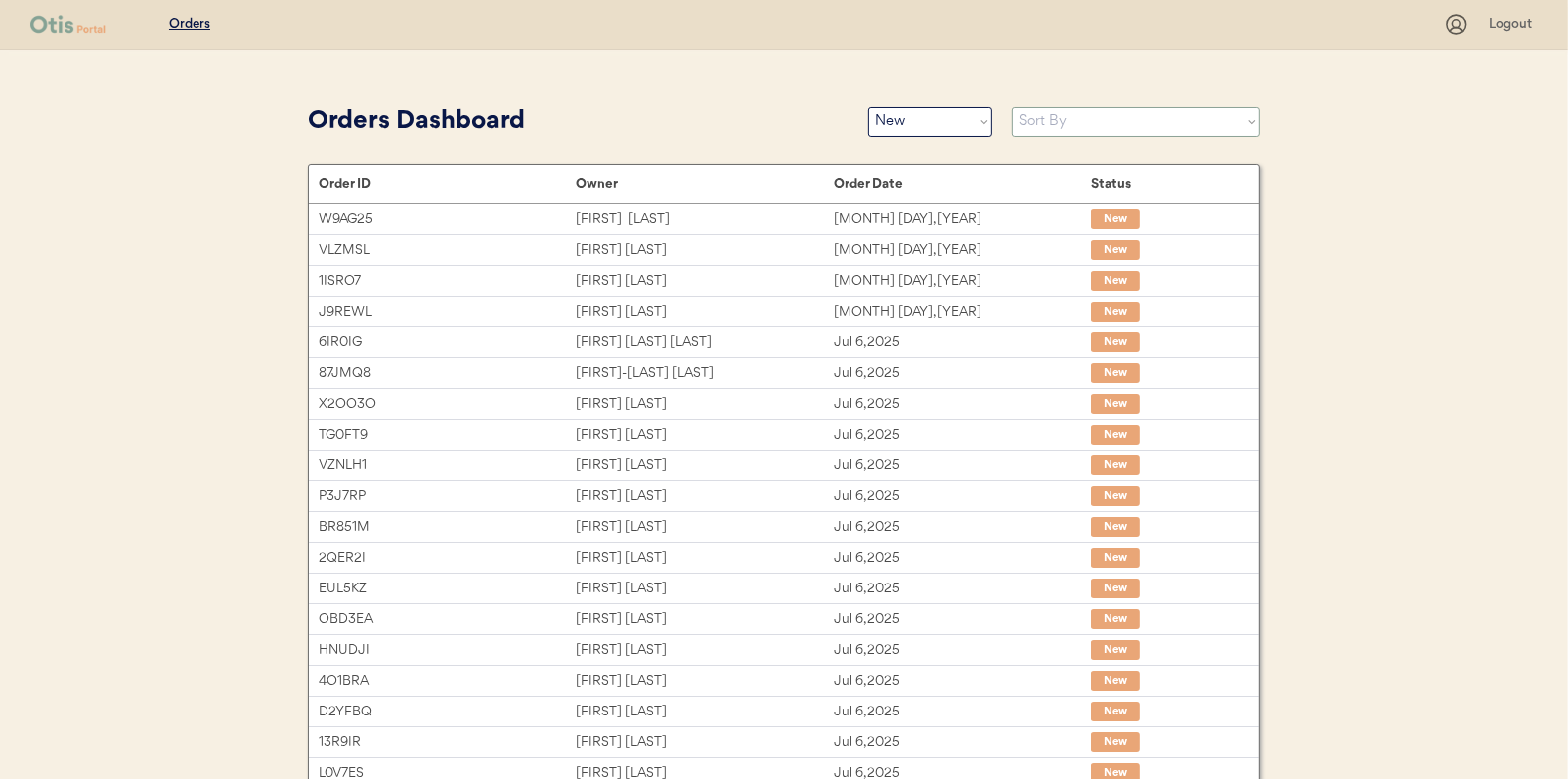 select on ""Order Date (Oldest → Newest)"" 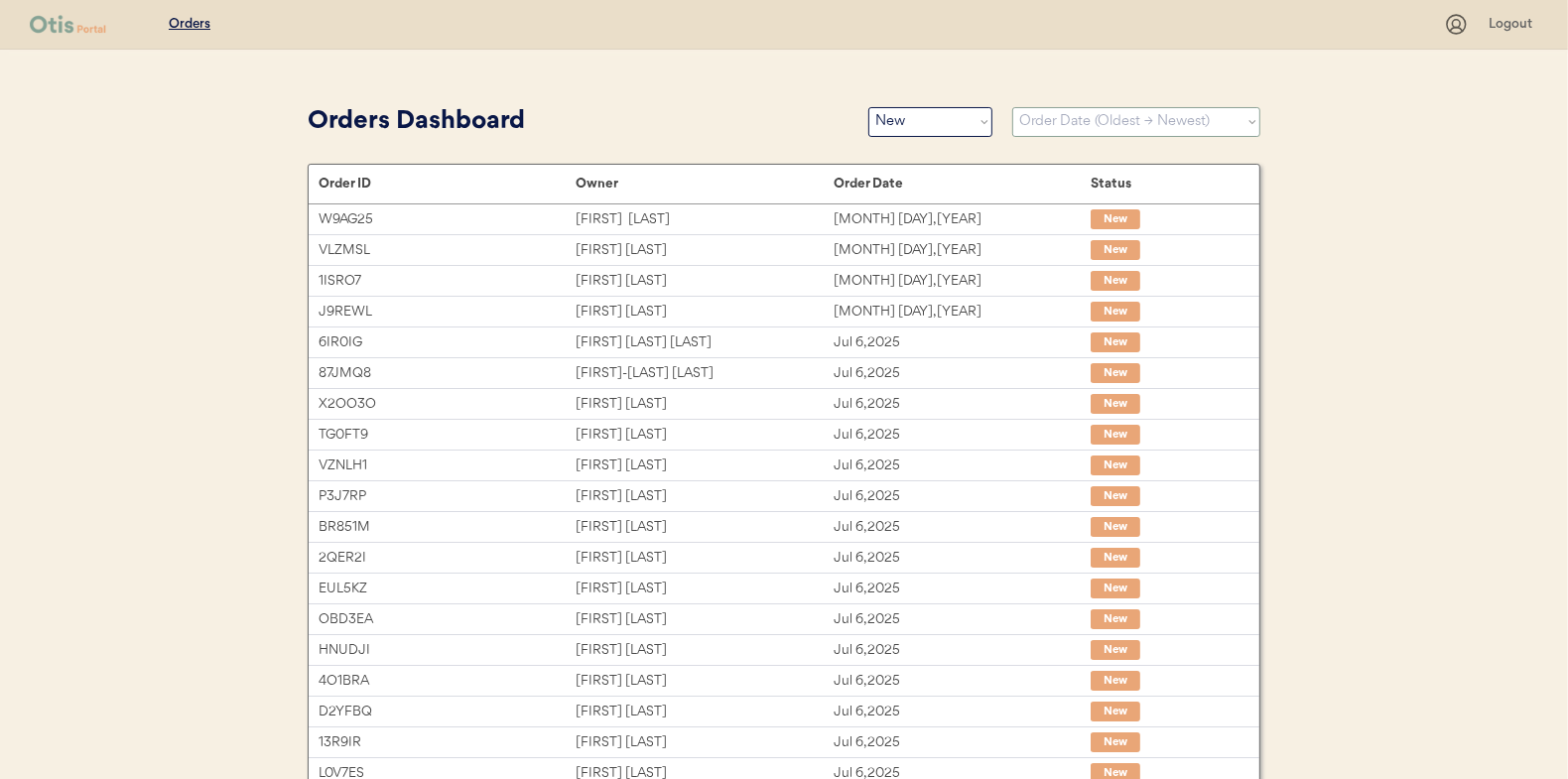 click on "Sort By Order Date (Newest → Oldest) Order Date (Oldest → Newest)" at bounding box center [1136, 122] 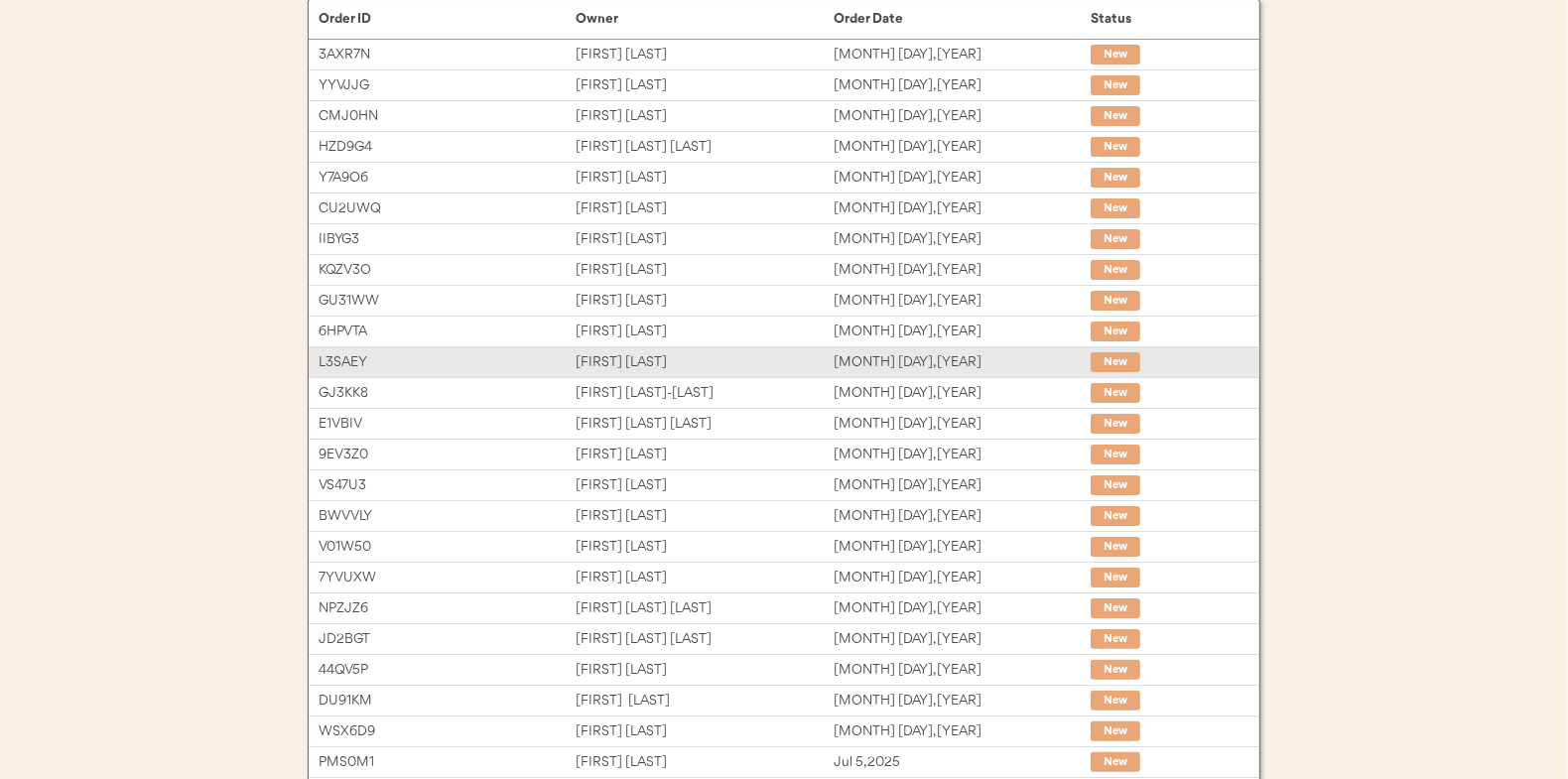 scroll, scrollTop: 7, scrollLeft: 0, axis: vertical 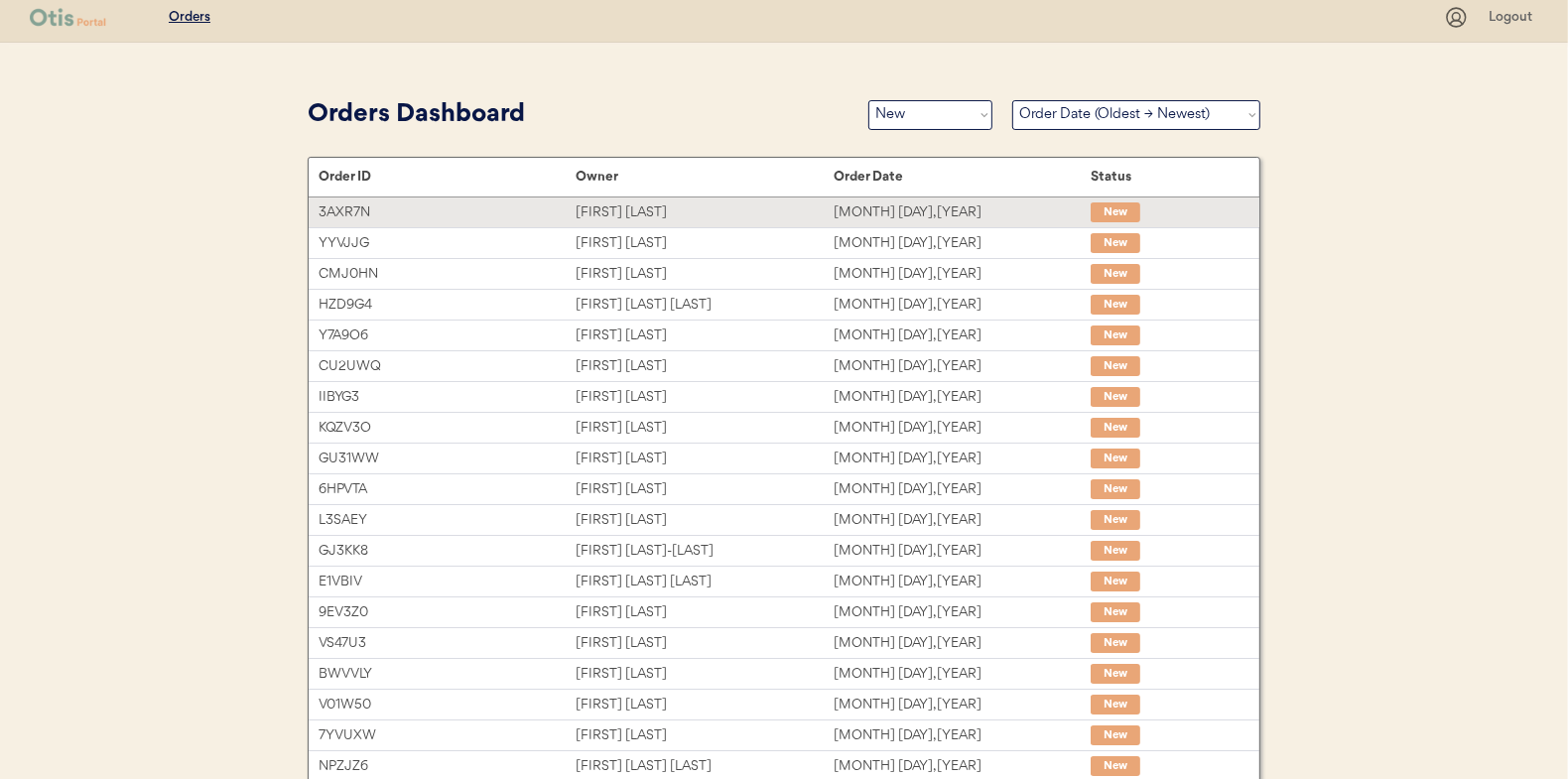 click on "Rebecca Fishell" at bounding box center [704, 212] 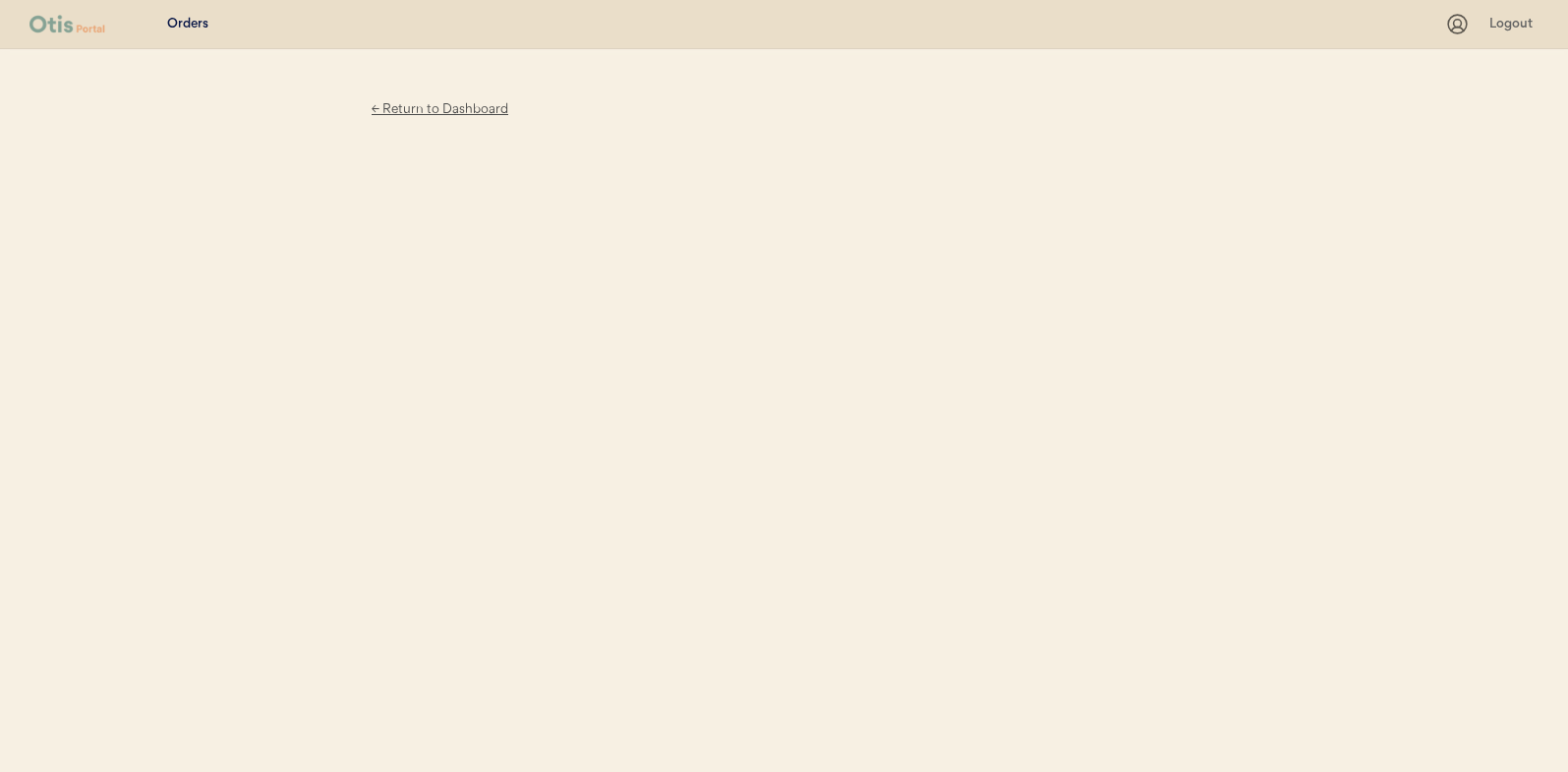 scroll, scrollTop: 0, scrollLeft: 0, axis: both 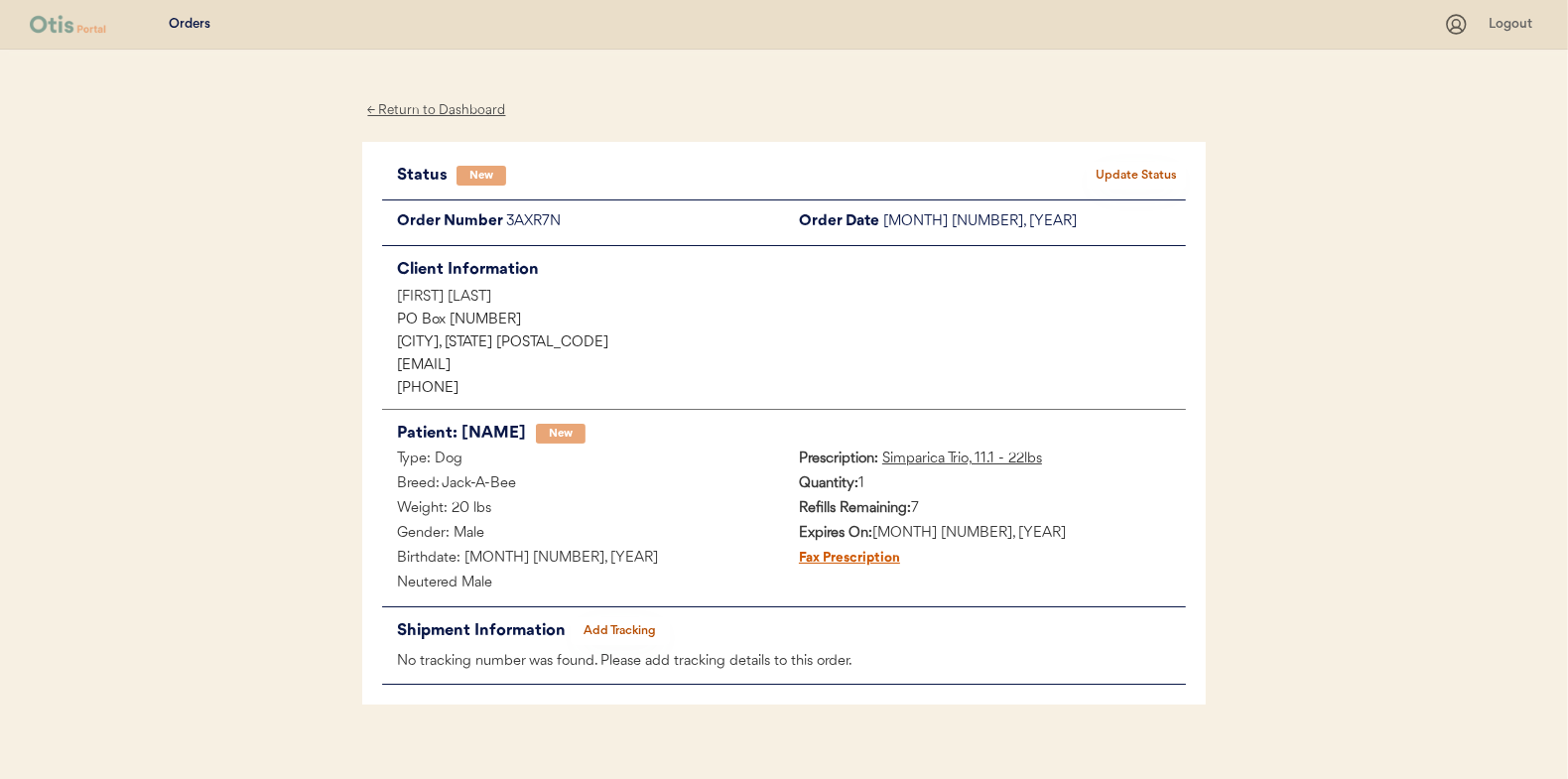 click on "Update Status" at bounding box center [1136, 176] 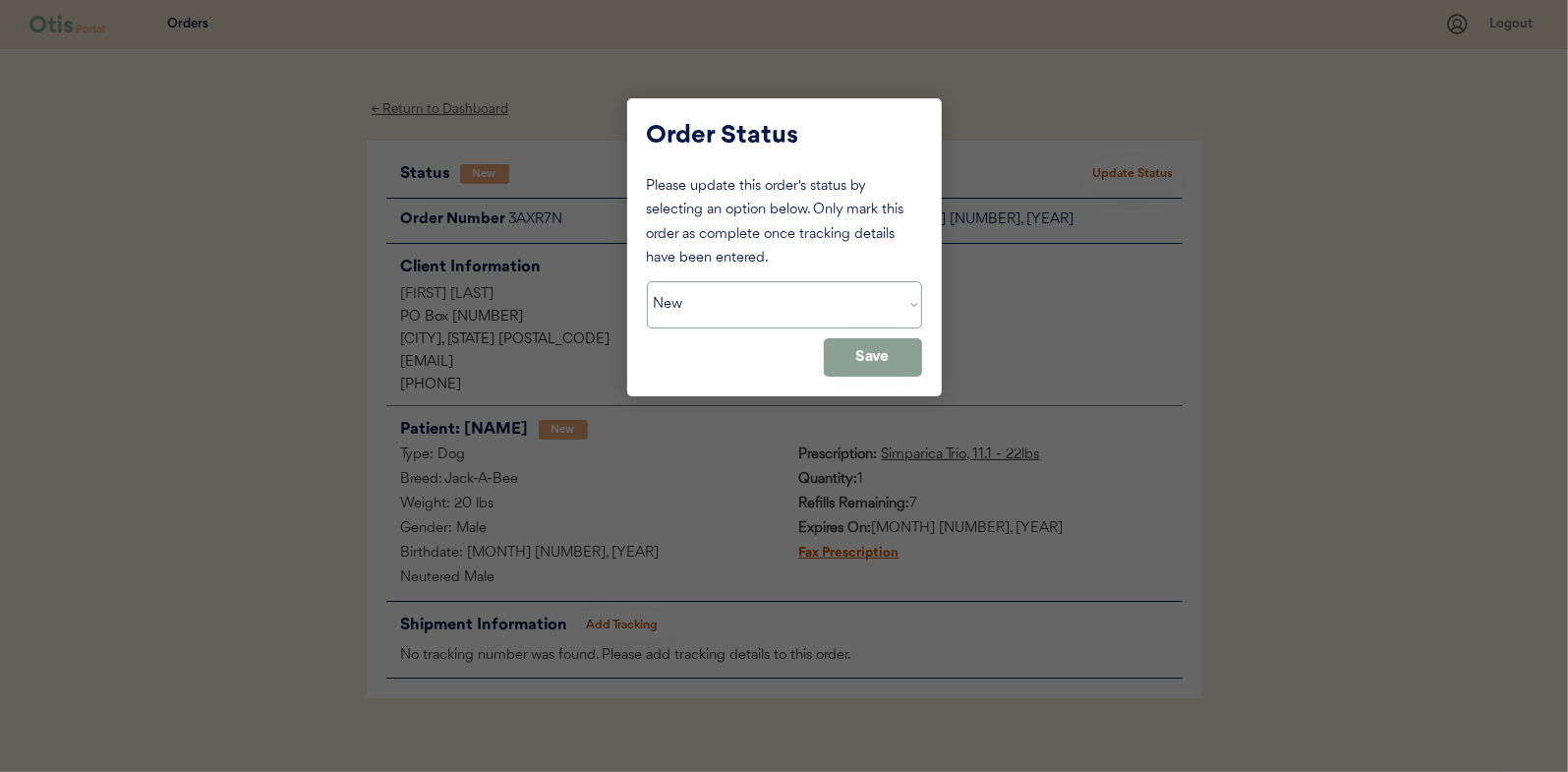 click on "Status On Hold New In Progress Complete Pending HW Consent Cancelled" at bounding box center [784, 305] 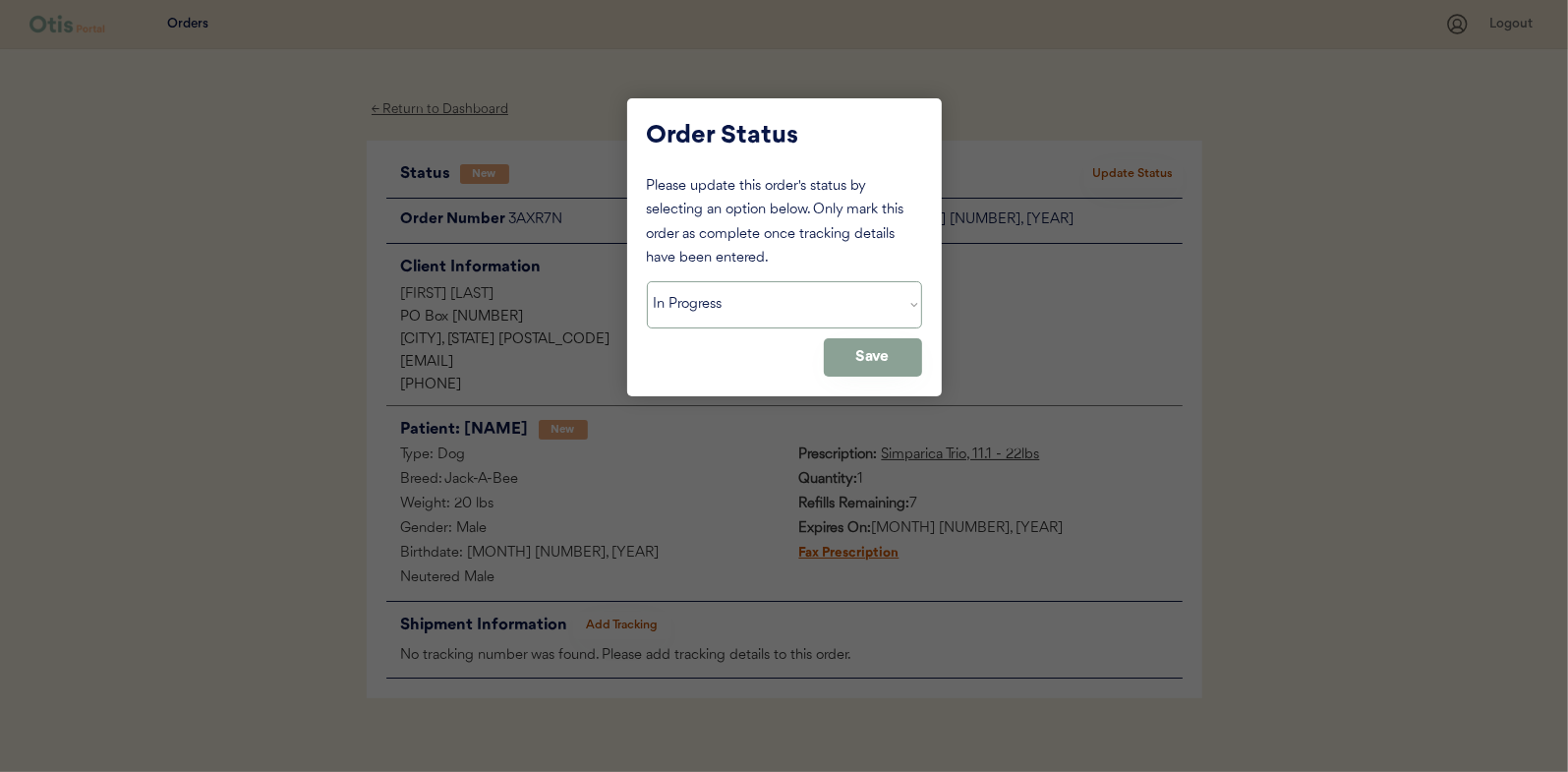 click on "Status On Hold New In Progress Complete Pending HW Consent Cancelled" at bounding box center (784, 305) 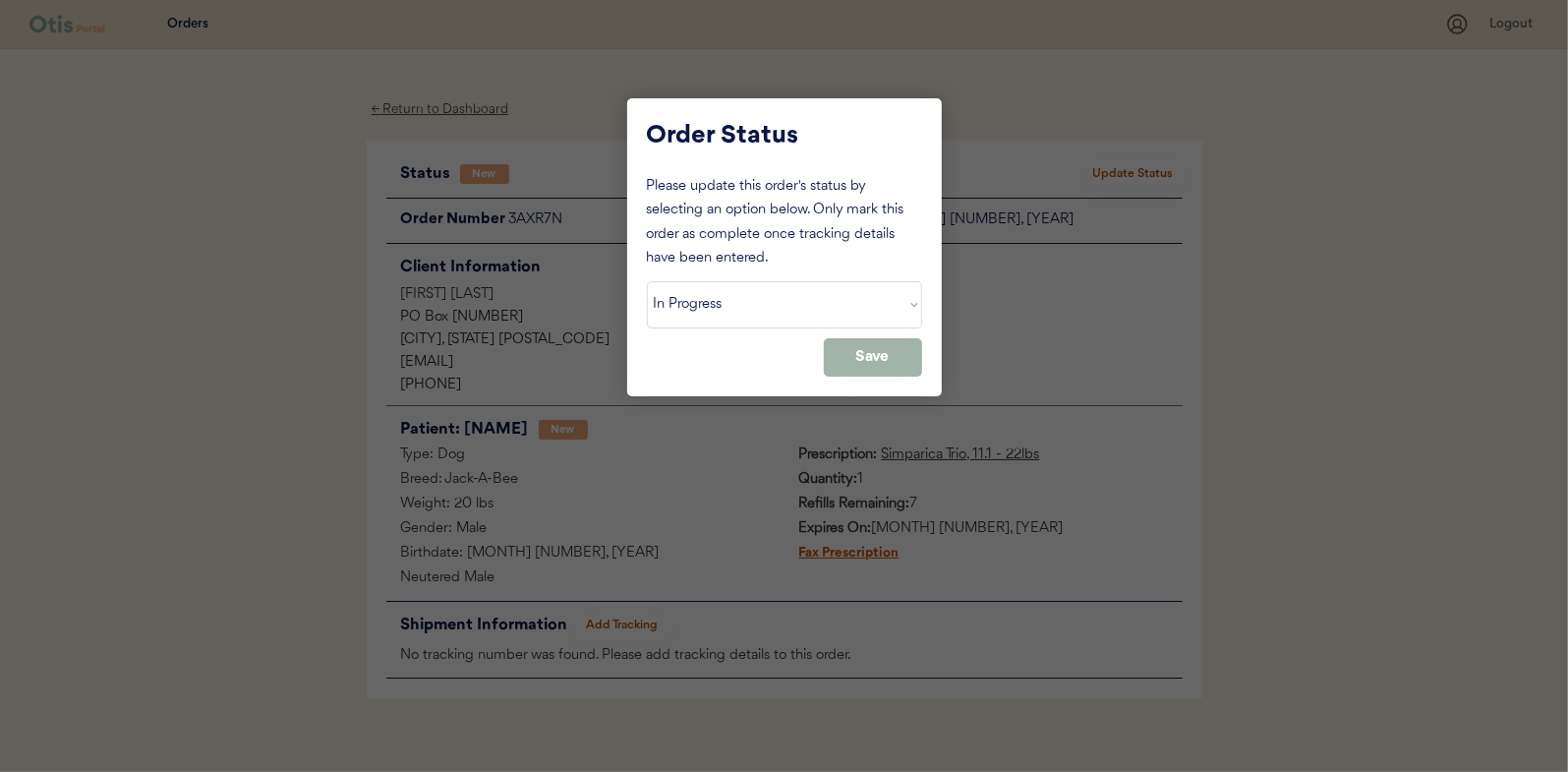click on "Save" at bounding box center (873, 357) 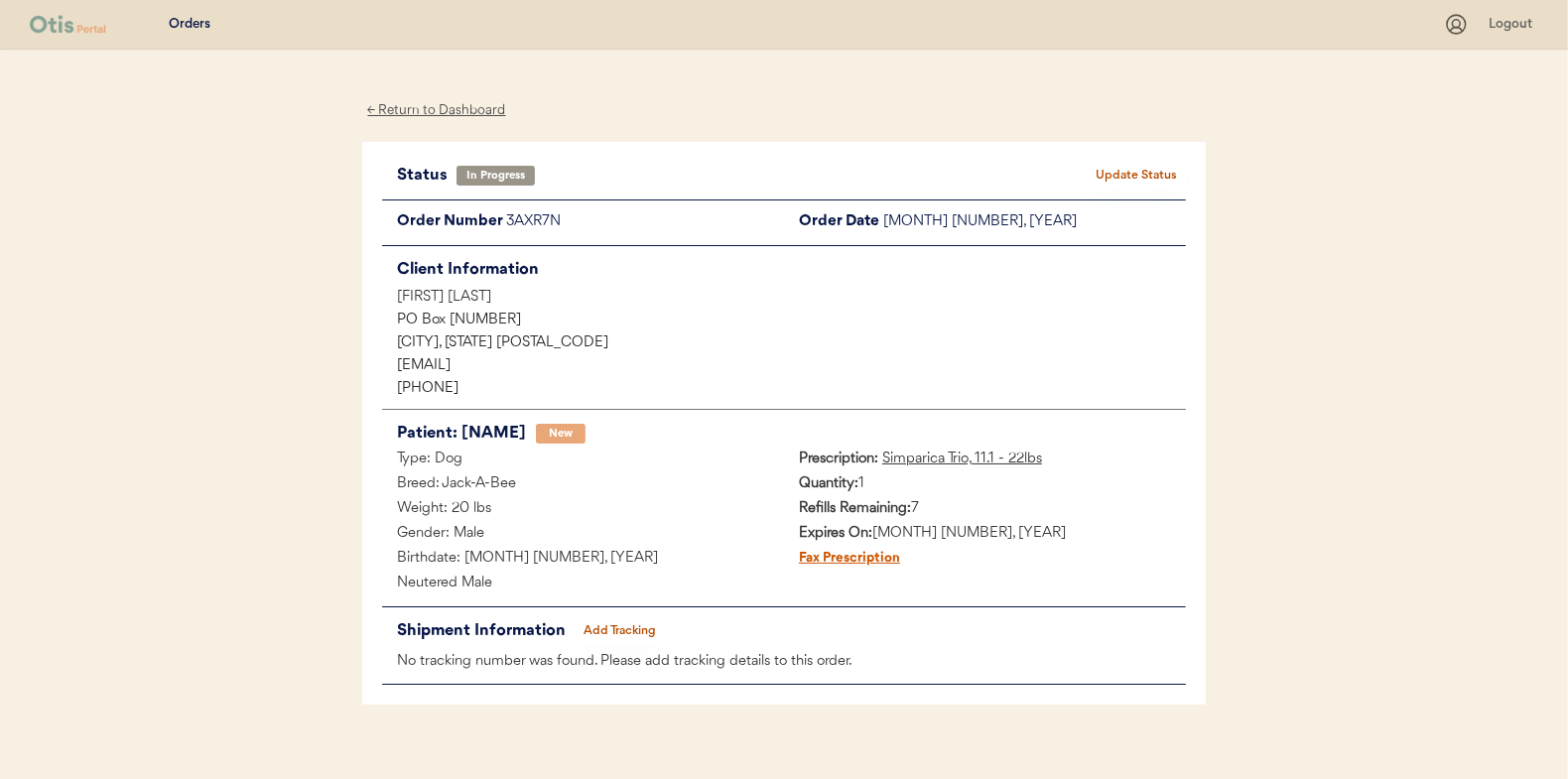 click on "← Return to Dashboard" at bounding box center [437, 110] 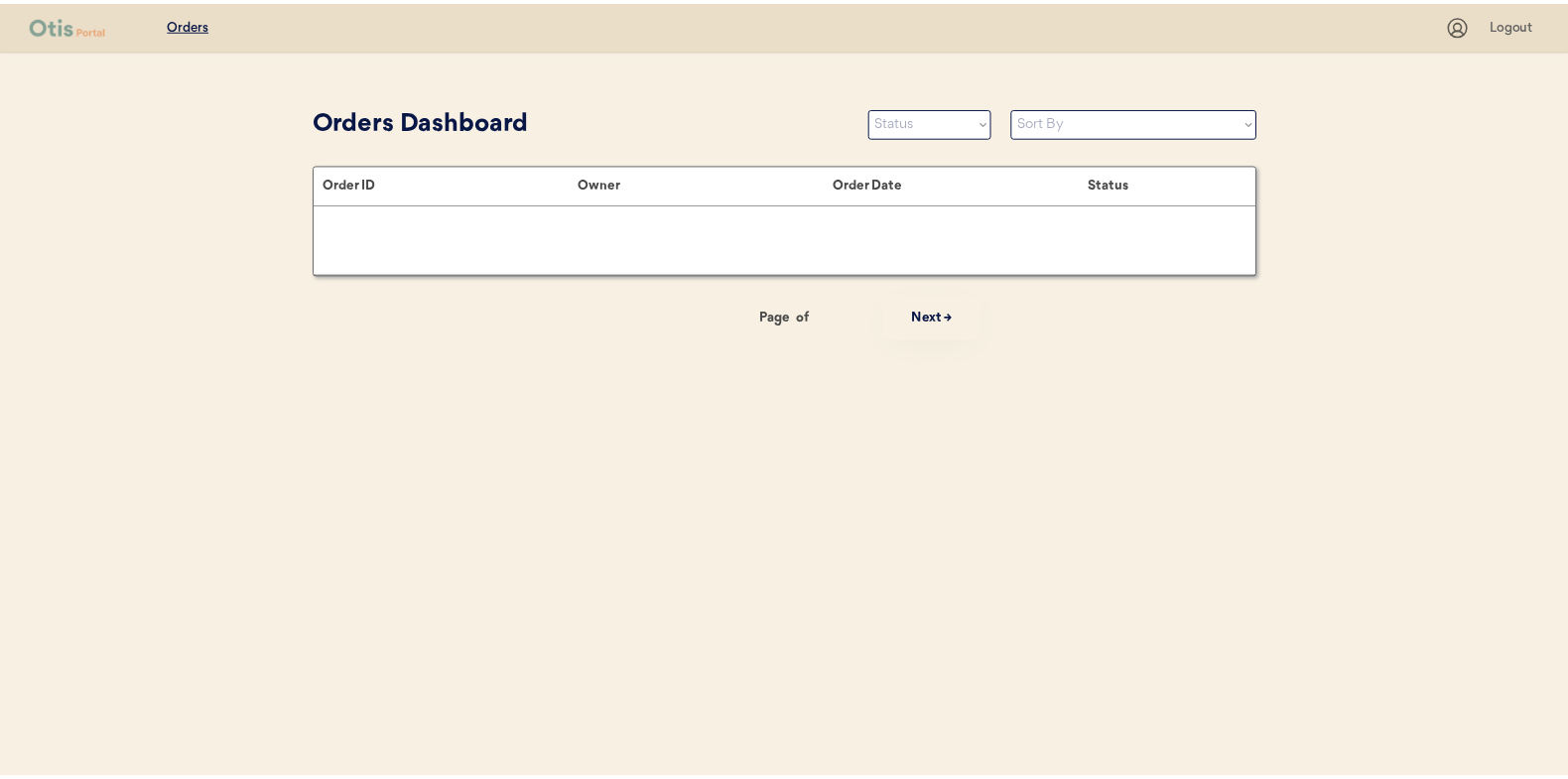 scroll, scrollTop: 0, scrollLeft: 0, axis: both 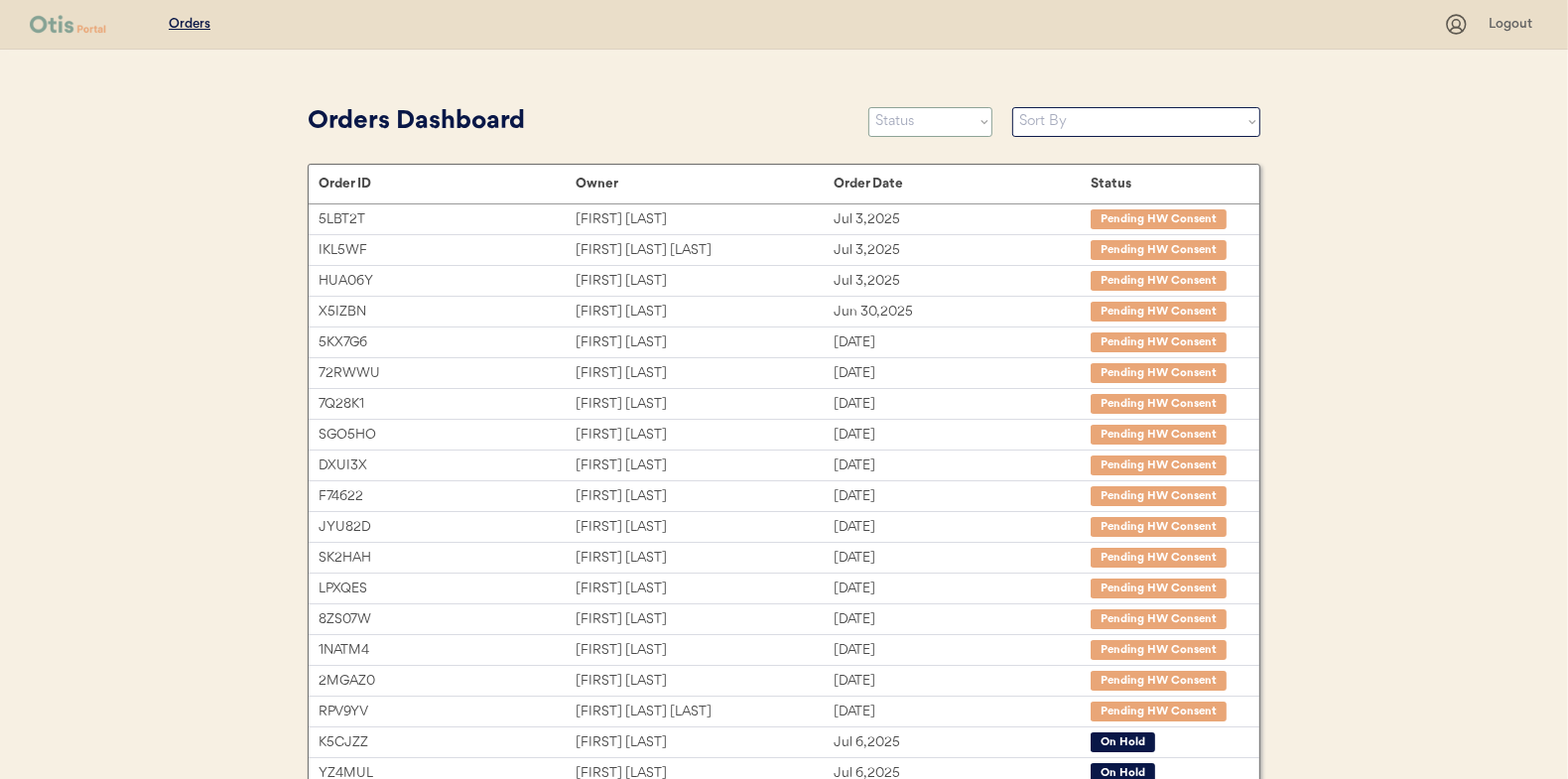 click on "Status On Hold New In Progress Complete Pending HW Consent Cancelled" at bounding box center (930, 122) 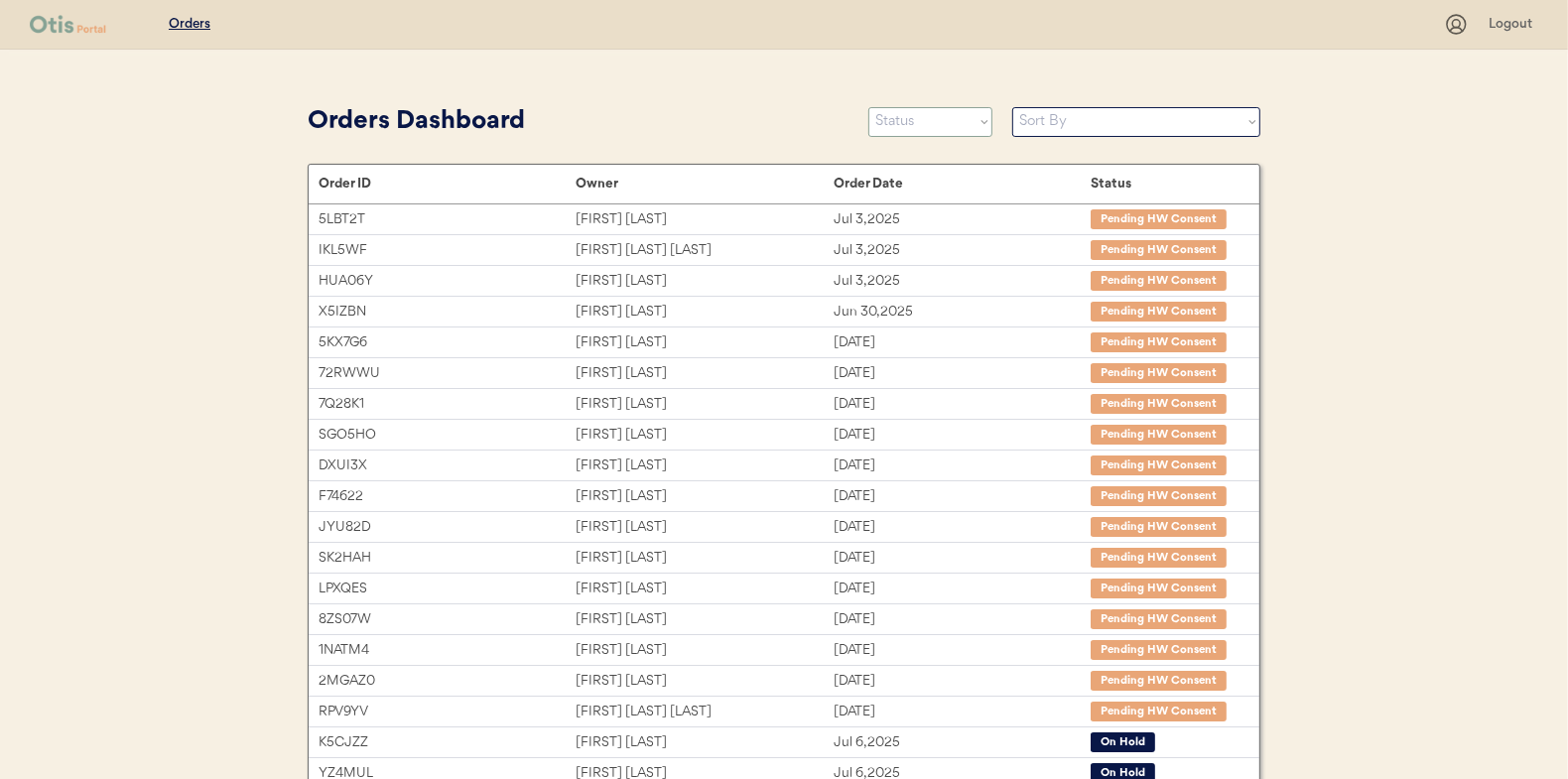 select on ""new"" 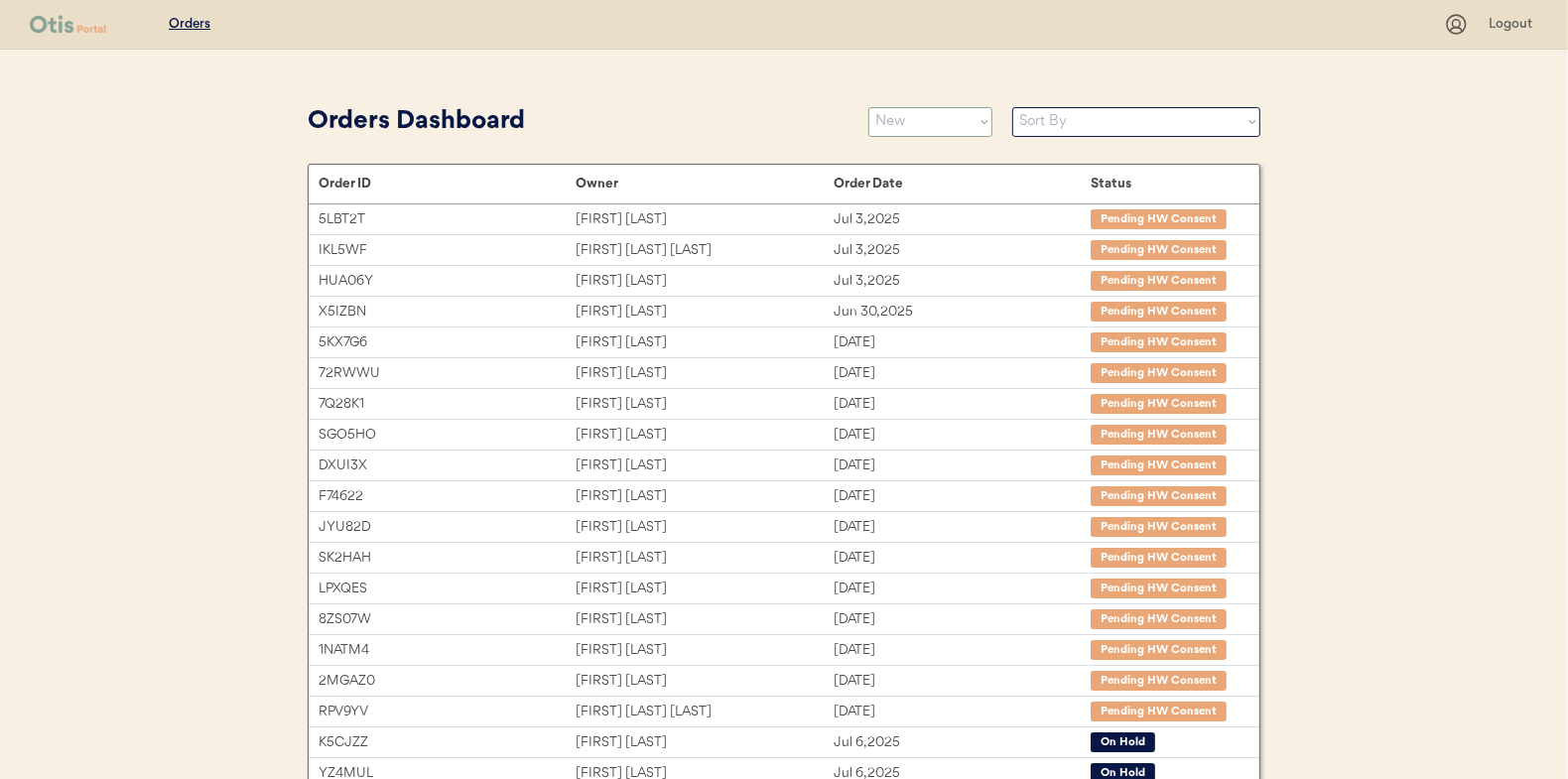 click on "Status On Hold New In Progress Complete Pending HW Consent Cancelled" at bounding box center (930, 122) 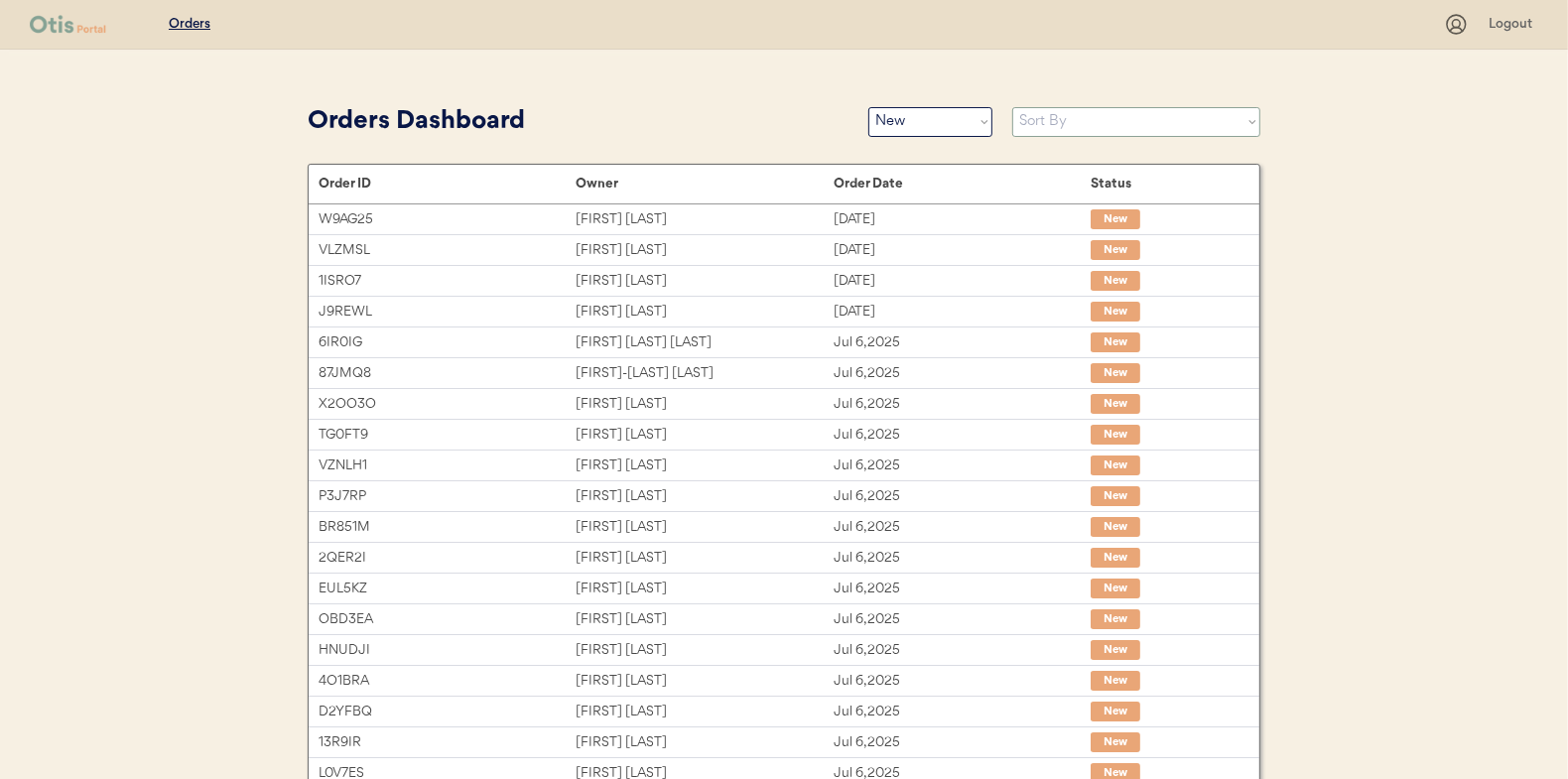 drag, startPoint x: 1051, startPoint y: 122, endPoint x: 1051, endPoint y: 134, distance: 12 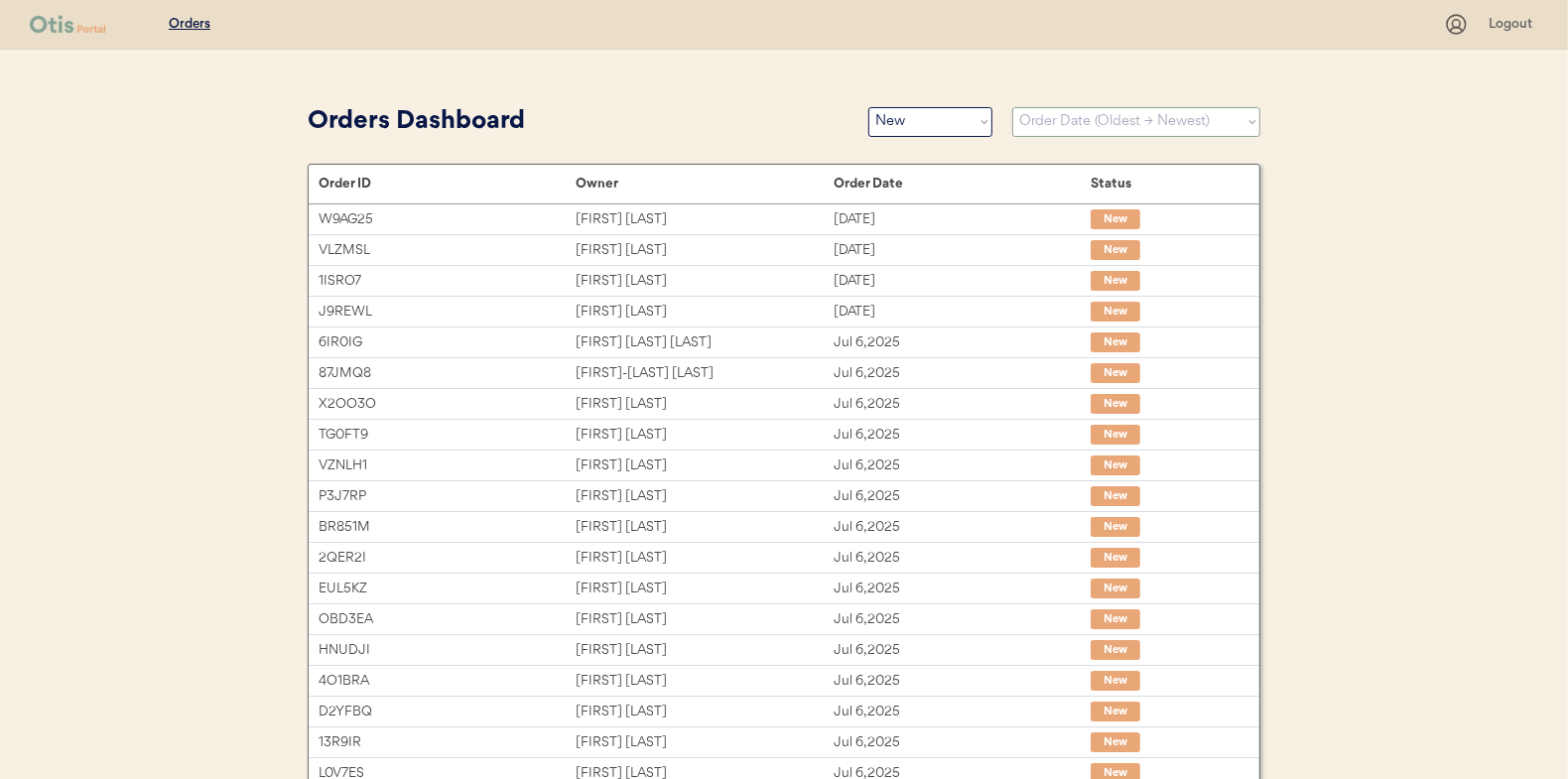 click on "Sort By Order Date (Newest → Oldest) Order Date (Oldest → Newest)" at bounding box center [1136, 122] 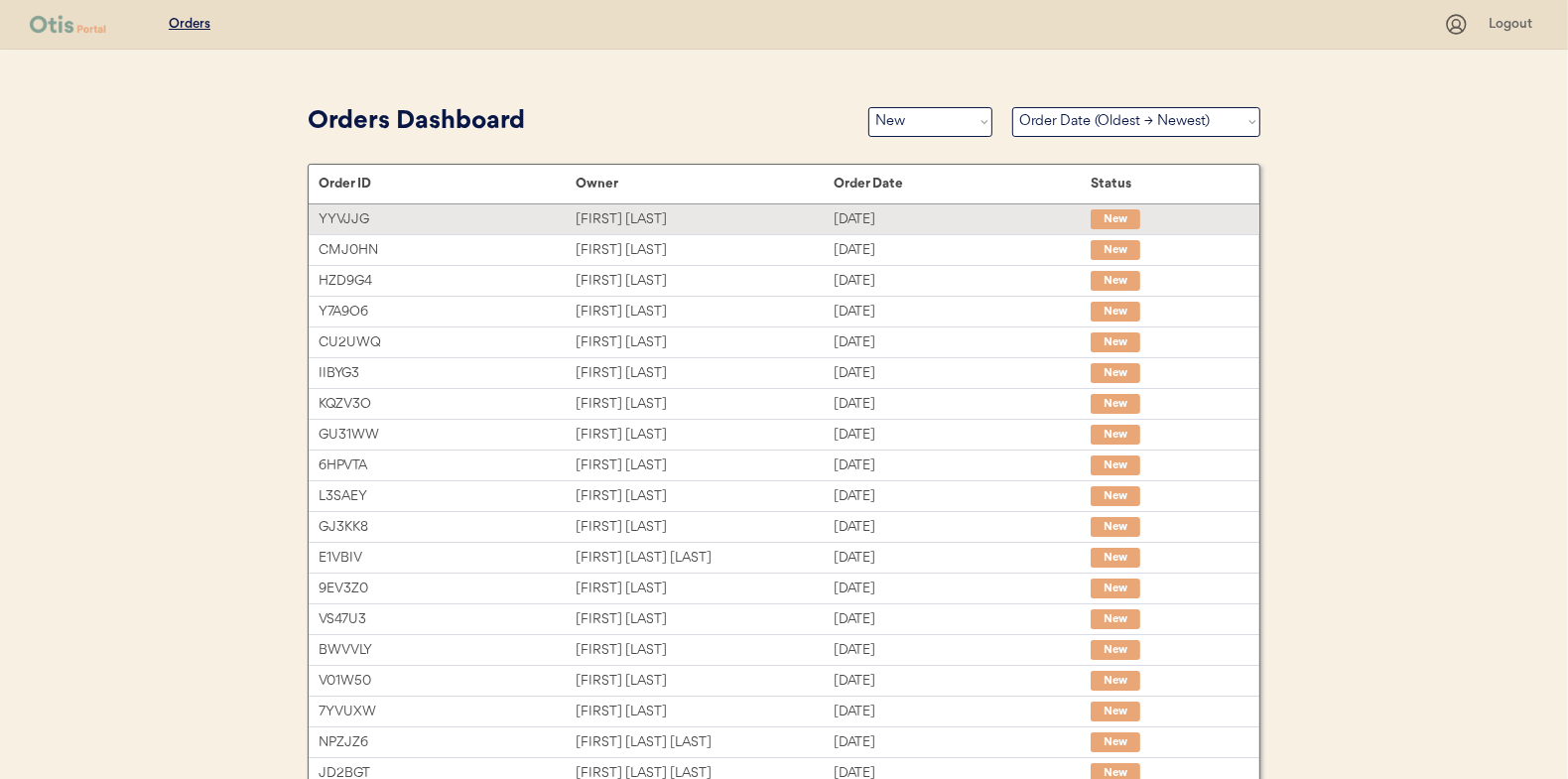 click on "Marisa Hawk" at bounding box center [704, 219] 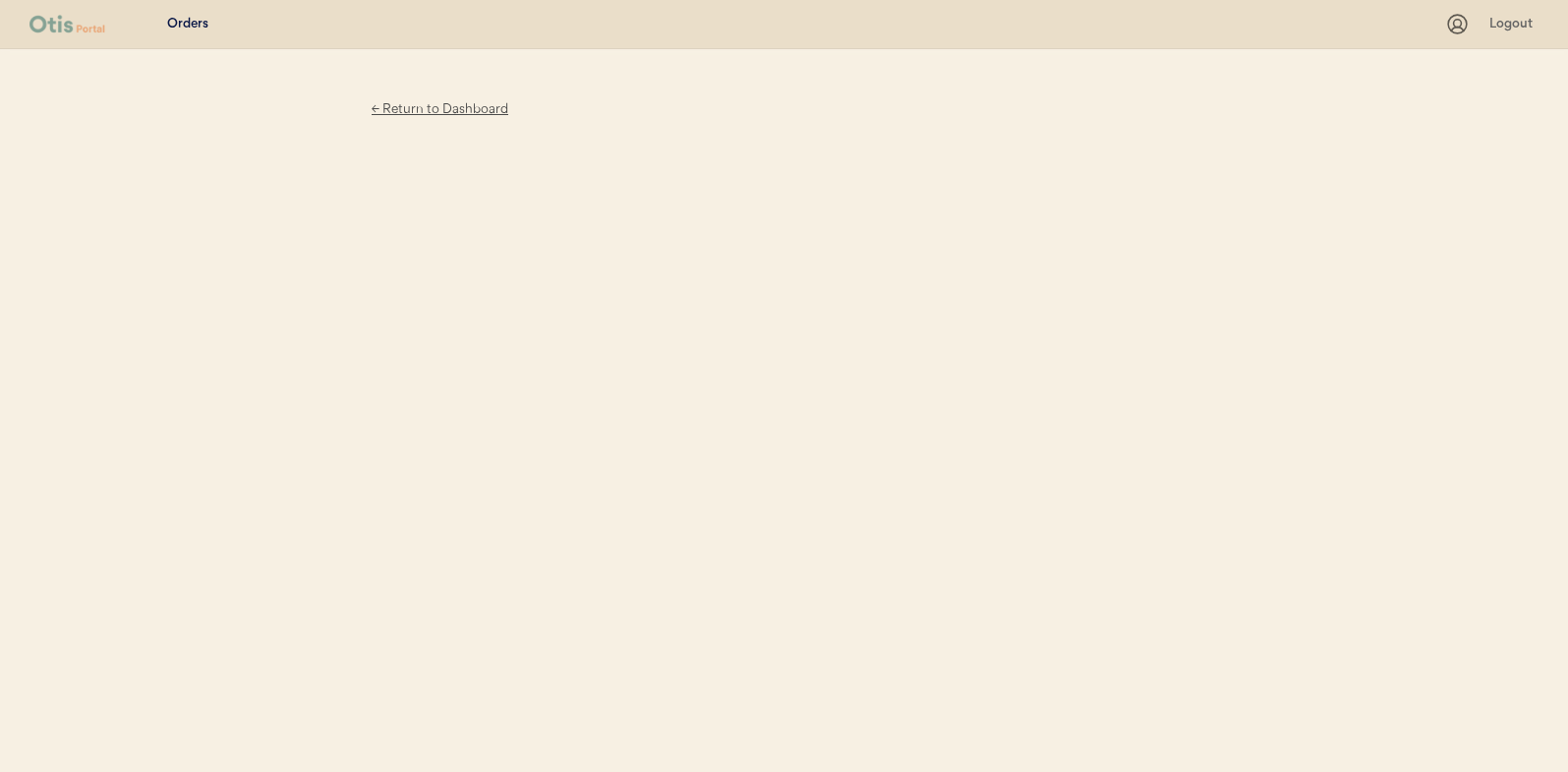scroll, scrollTop: 0, scrollLeft: 0, axis: both 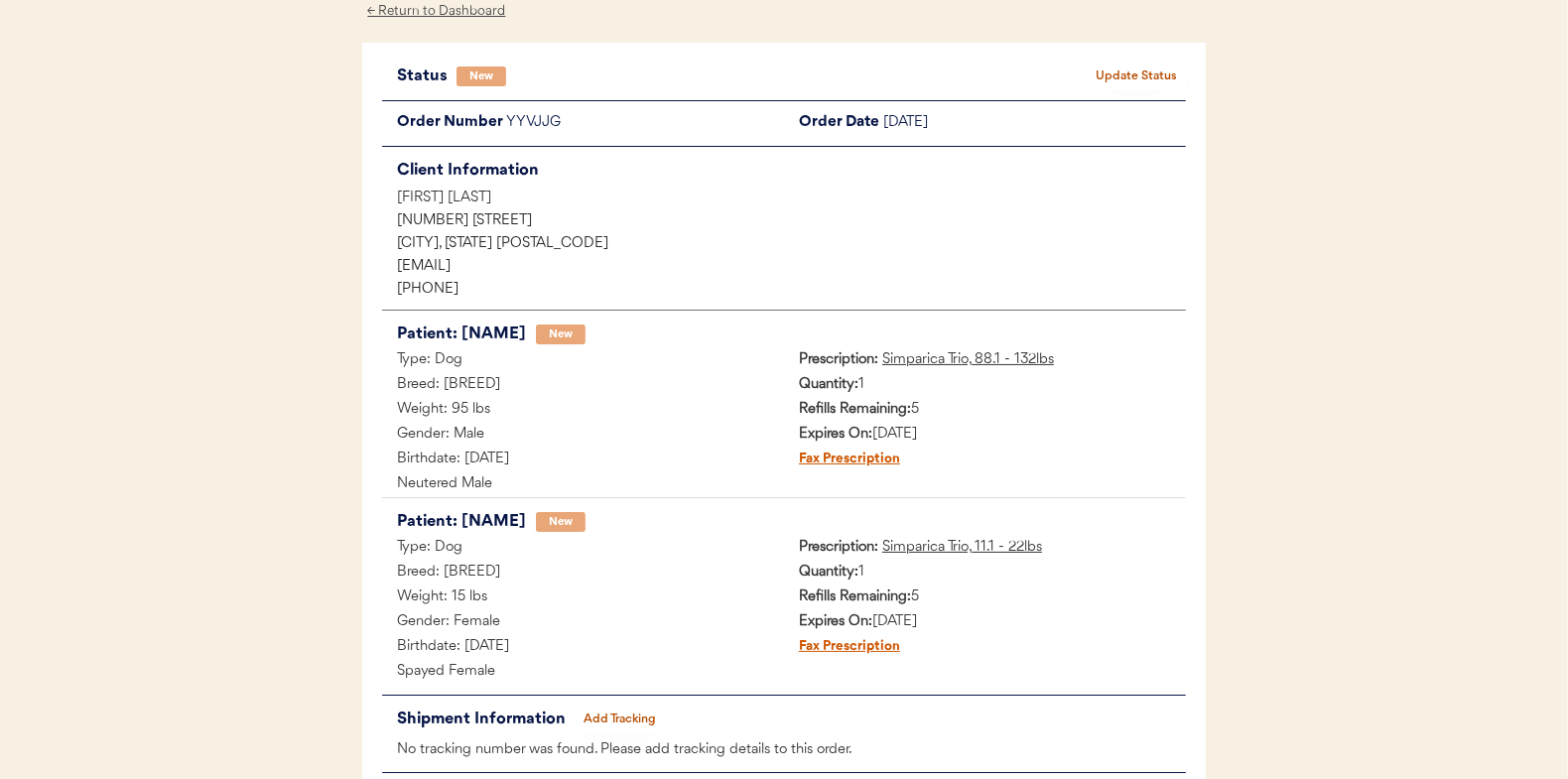 click on "Update Status" at bounding box center [1136, 76] 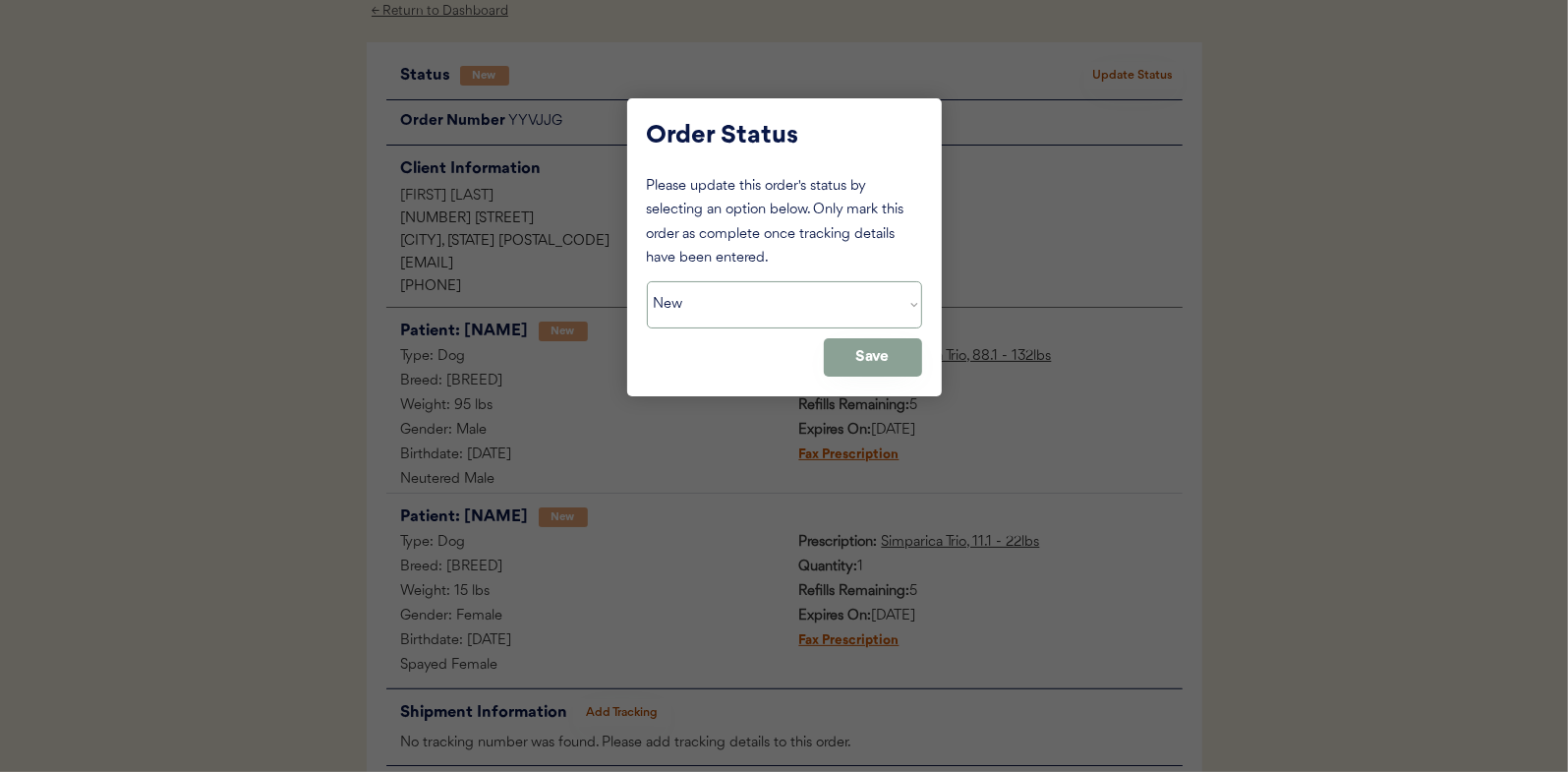 click on "Status On Hold New In Progress Complete Pending HW Consent Cancelled" at bounding box center [784, 305] 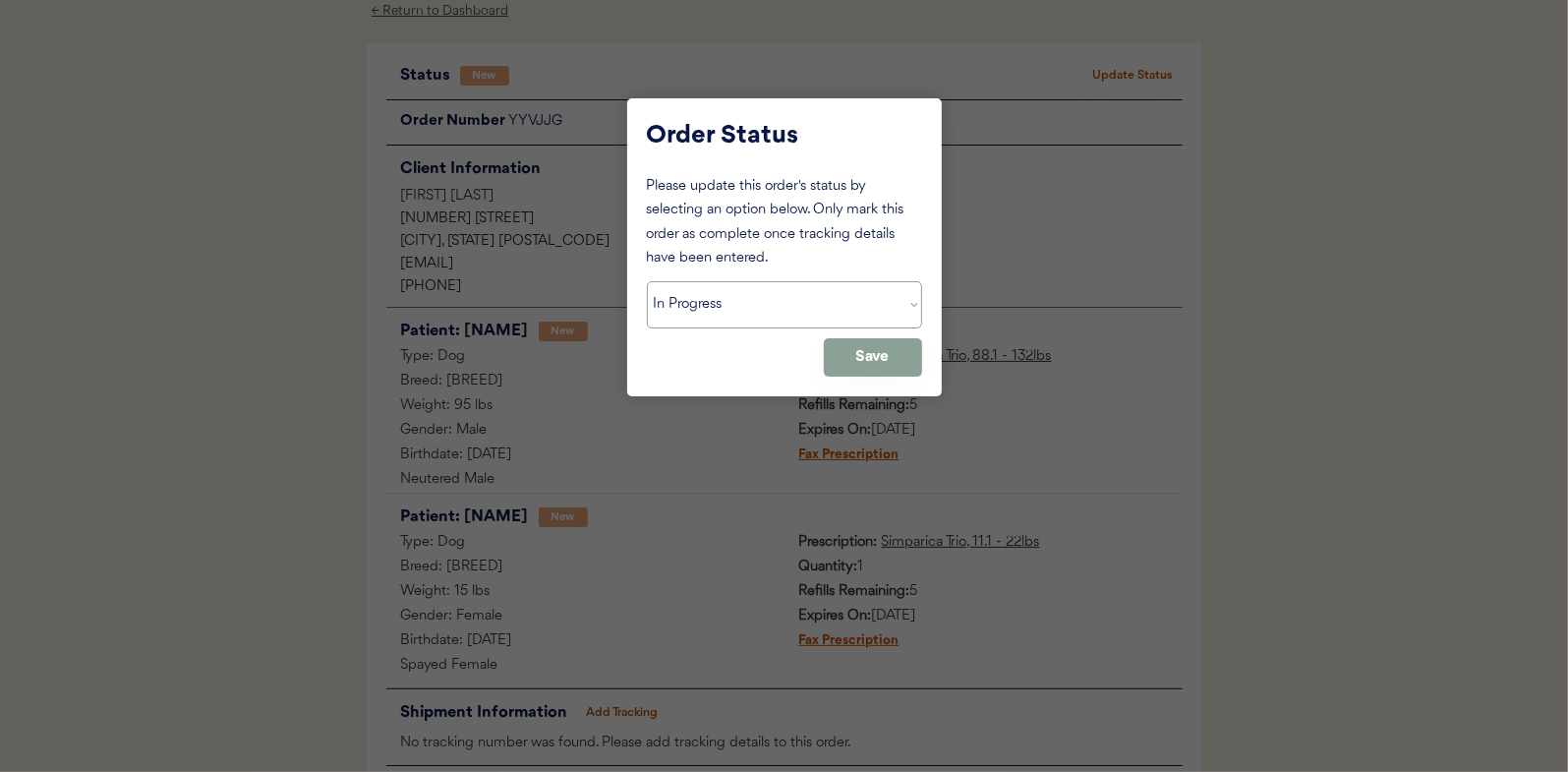 click on "Status On Hold New In Progress Complete Pending HW Consent Cancelled" at bounding box center (784, 305) 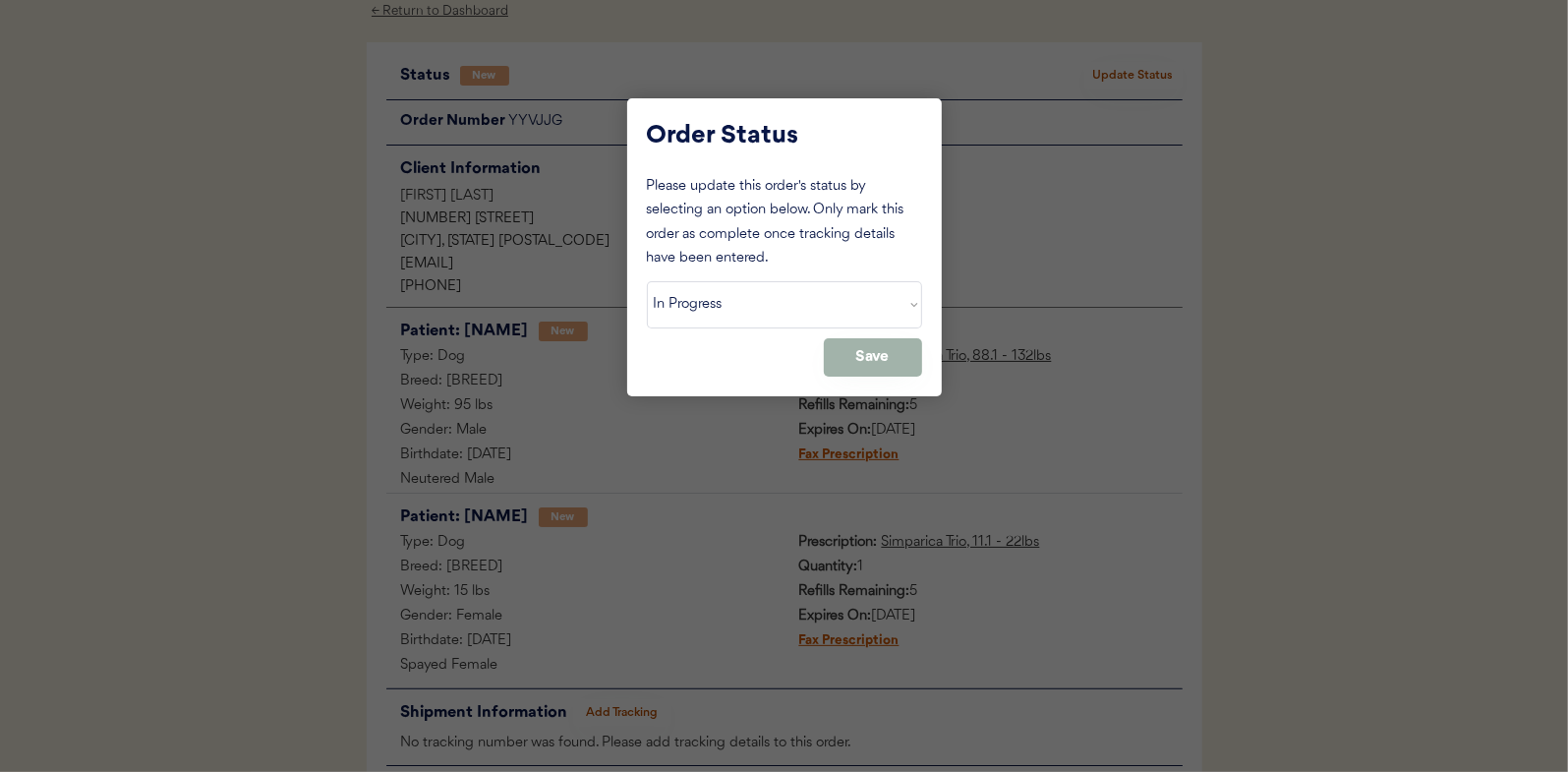 click on "Save" at bounding box center [873, 357] 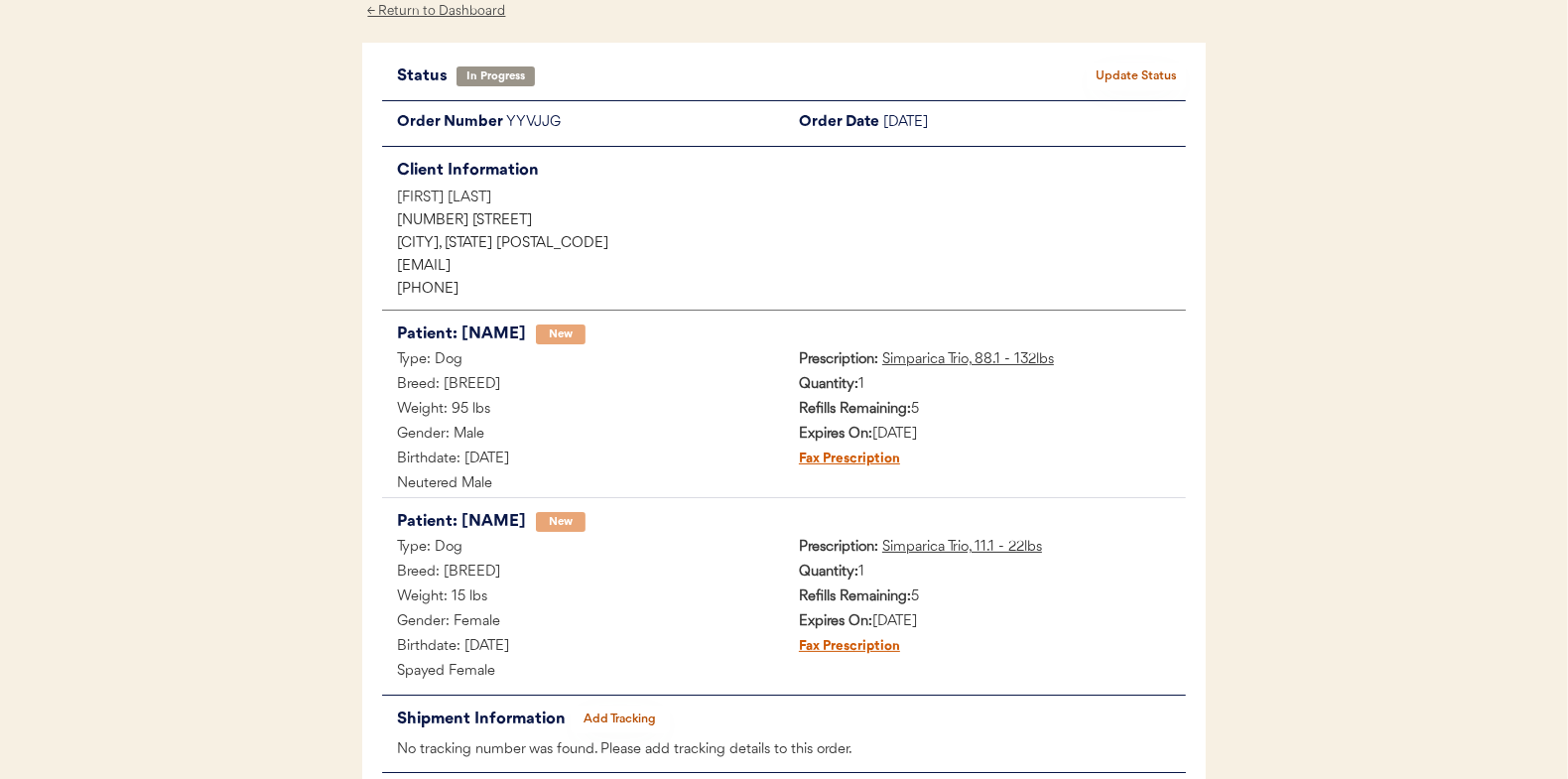 click on "← Return to Dashboard" at bounding box center (437, 11) 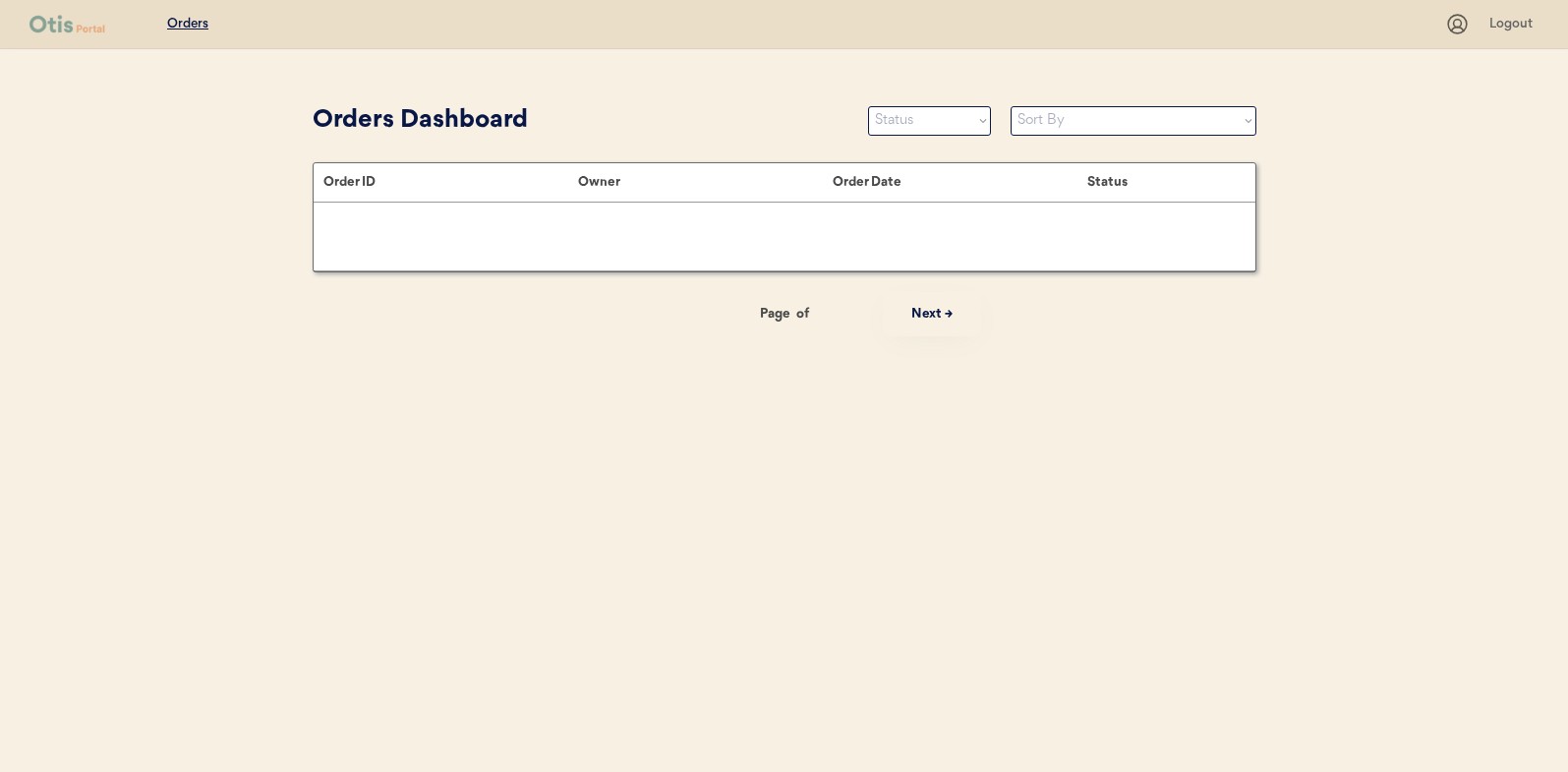 scroll, scrollTop: 0, scrollLeft: 0, axis: both 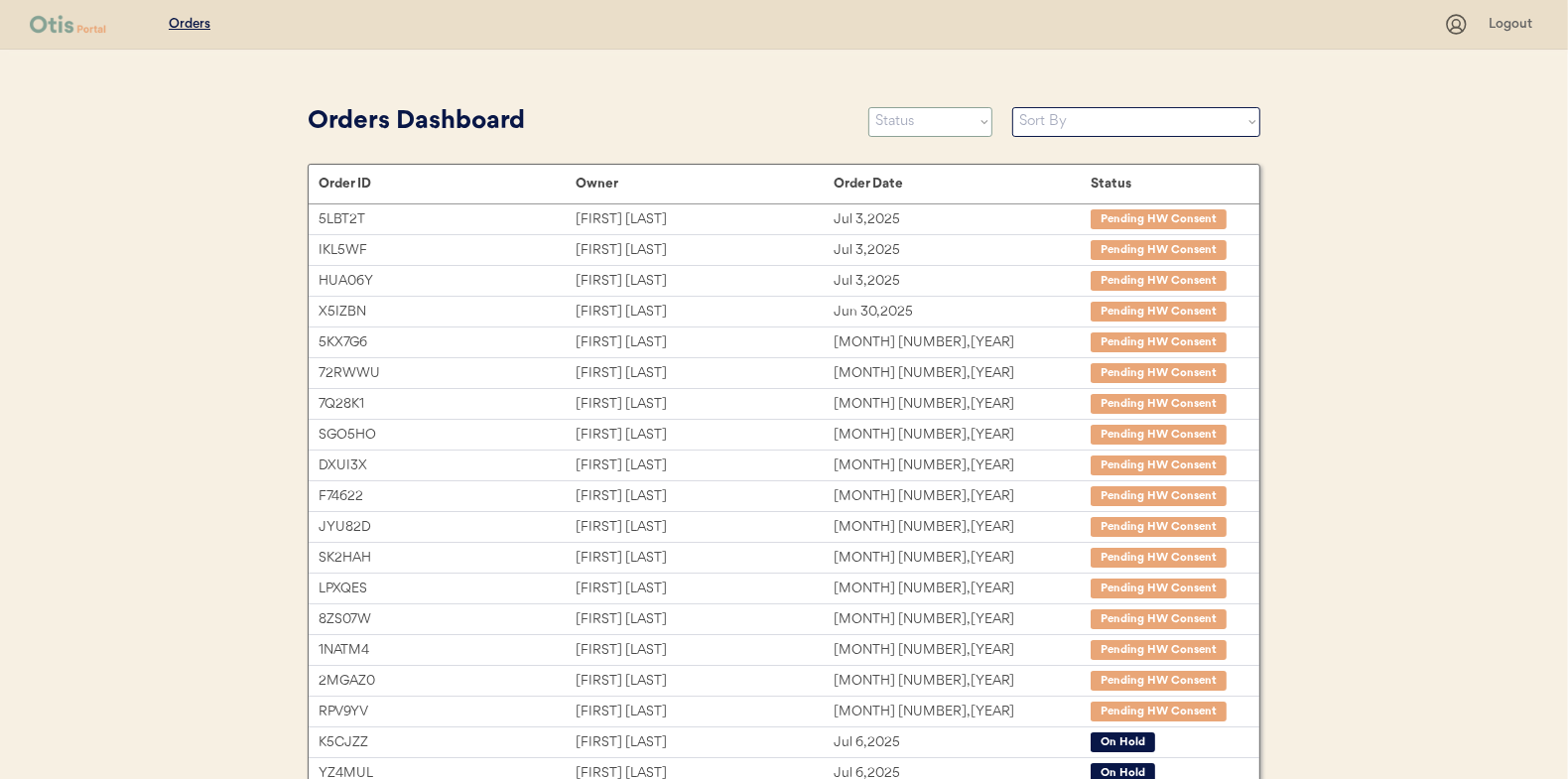 click on "Status On Hold New In Progress Complete Pending HW Consent Cancelled" at bounding box center (930, 122) 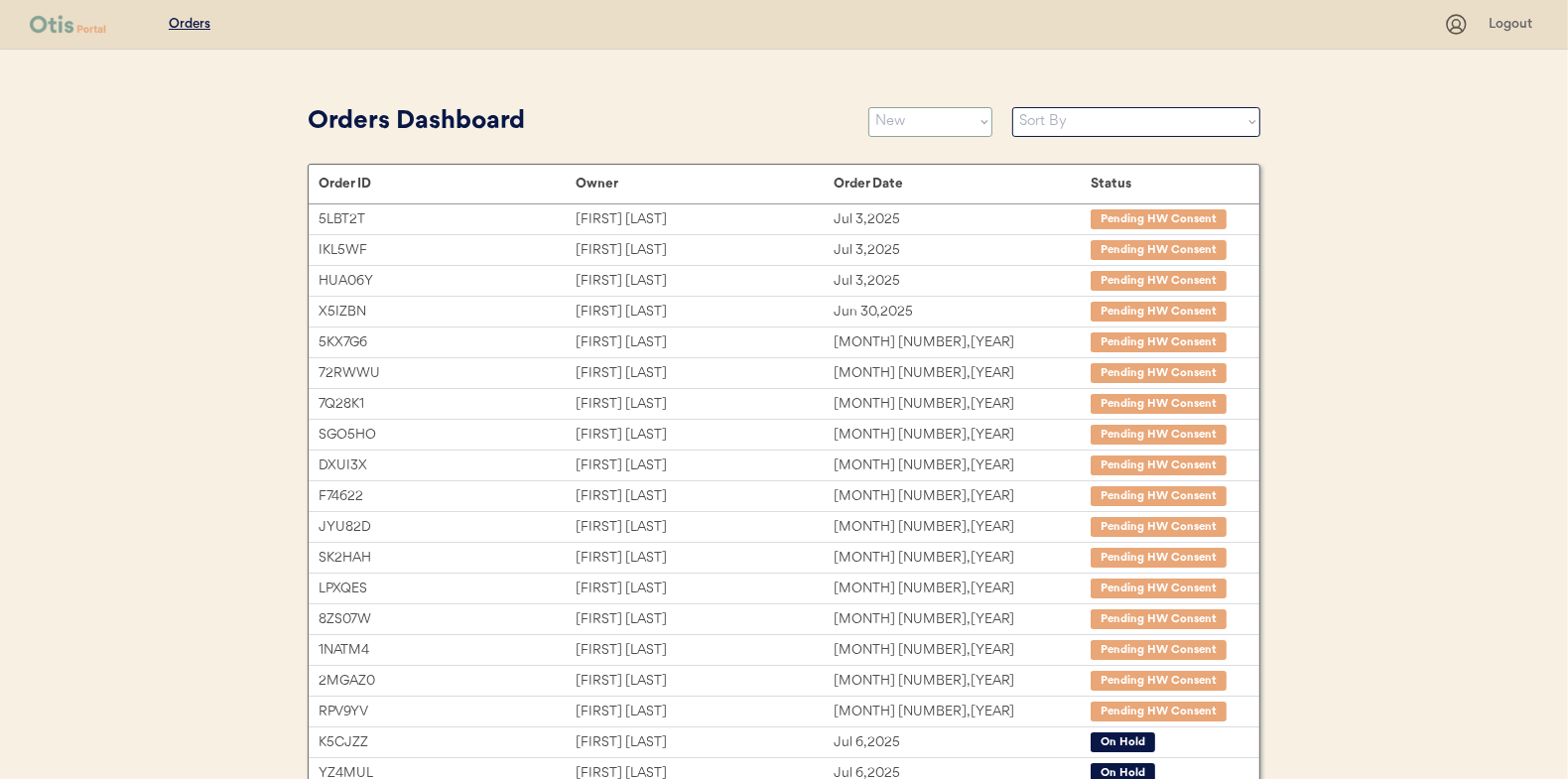 click on "Status On Hold New In Progress Complete Pending HW Consent Cancelled" at bounding box center (930, 122) 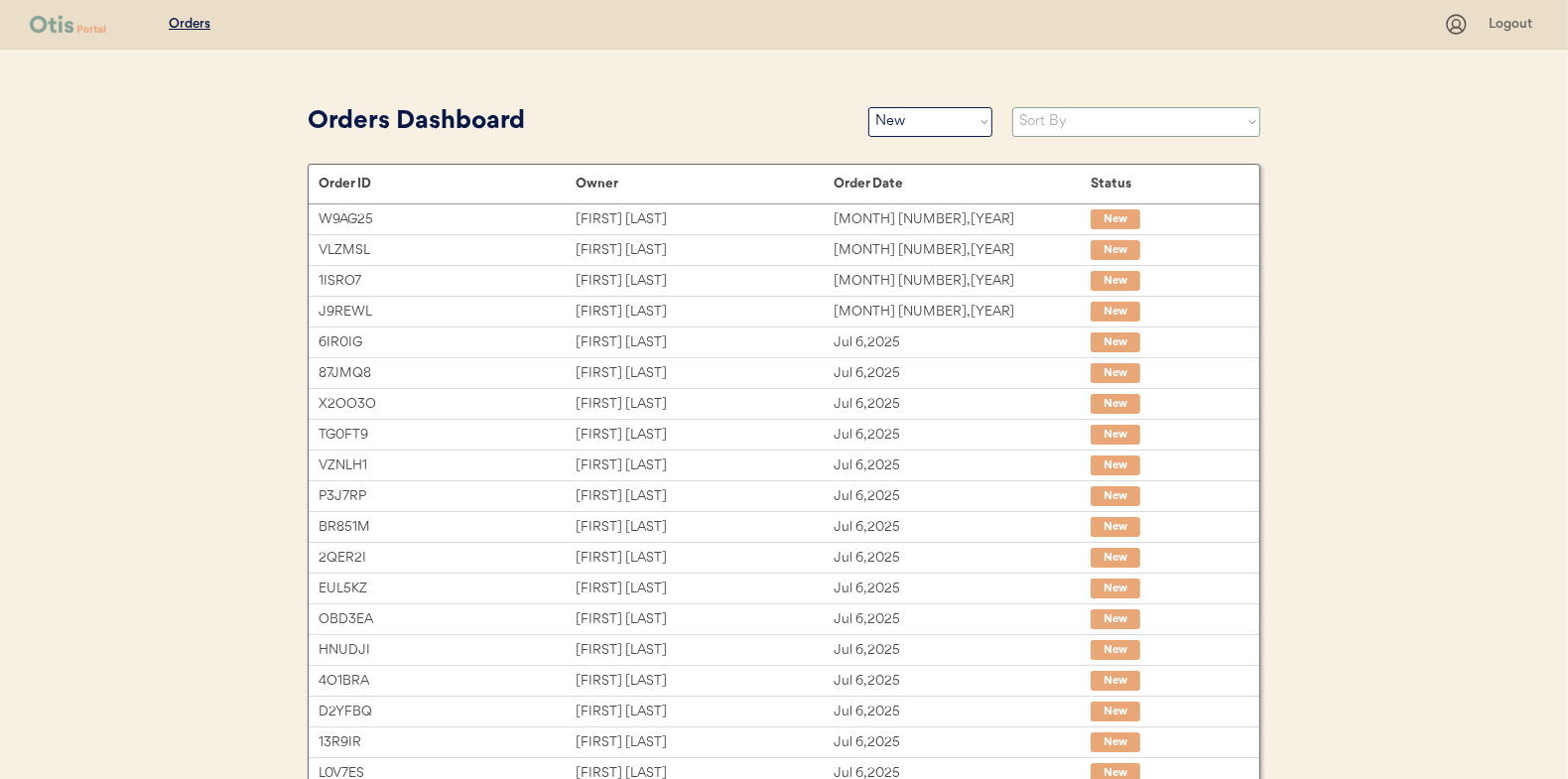 click on "Sort By Order Date (Newest → Oldest) Order Date (Oldest → Newest)" at bounding box center (1136, 122) 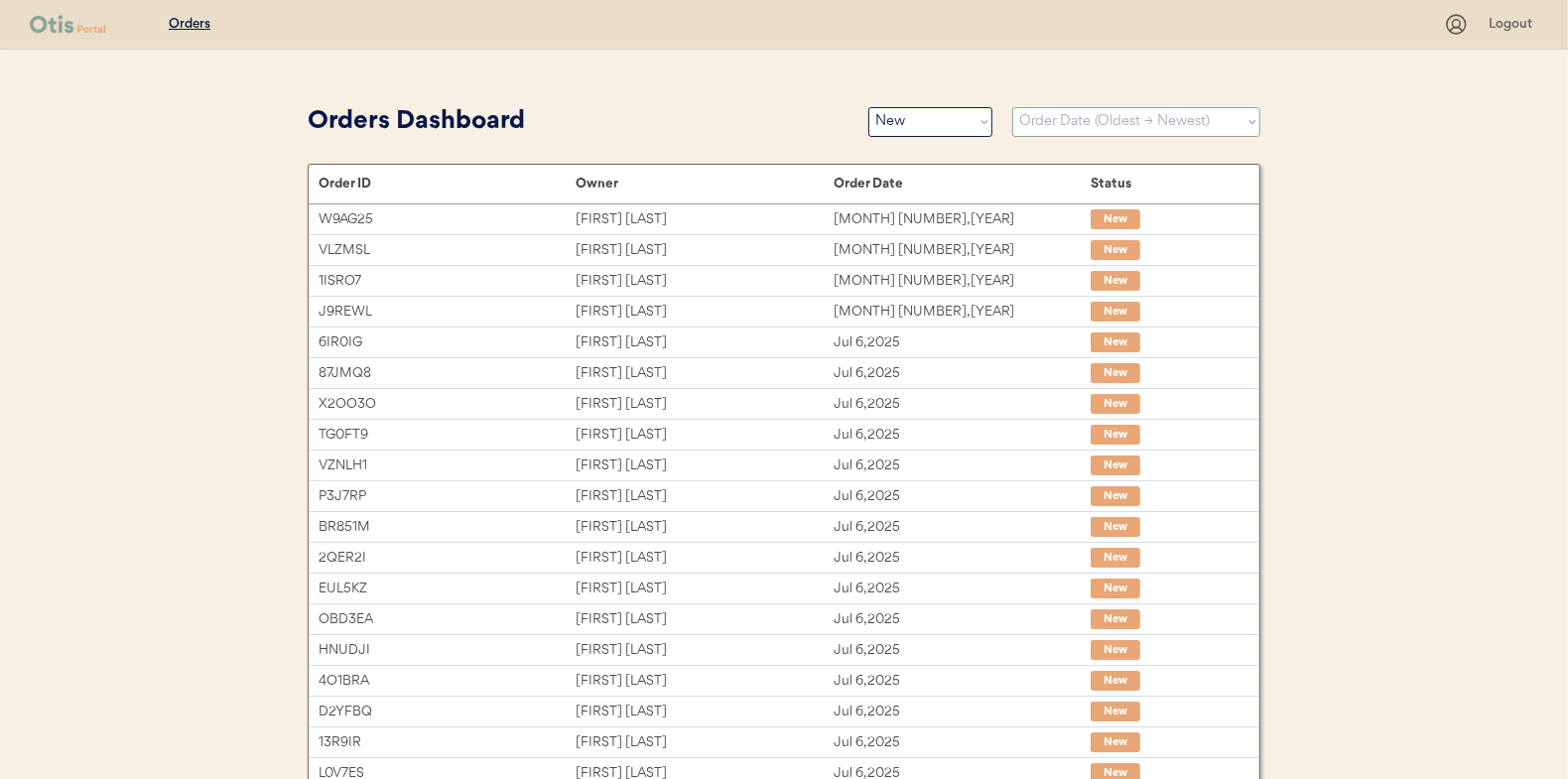 click on "Sort By Order Date (Newest → Oldest) Order Date (Oldest → Newest)" at bounding box center (1136, 122) 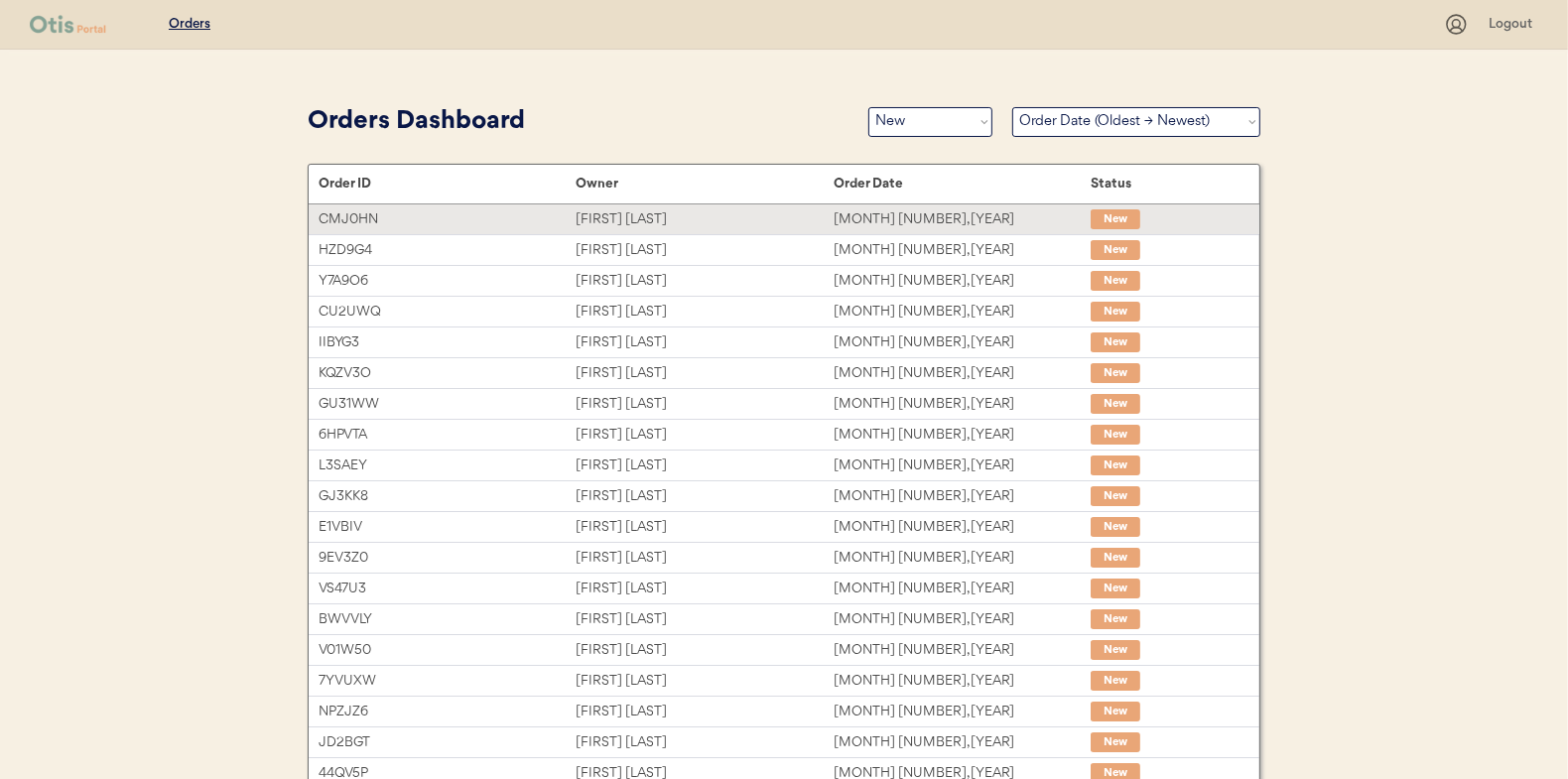 click on "Melissa McNeill" at bounding box center [704, 219] 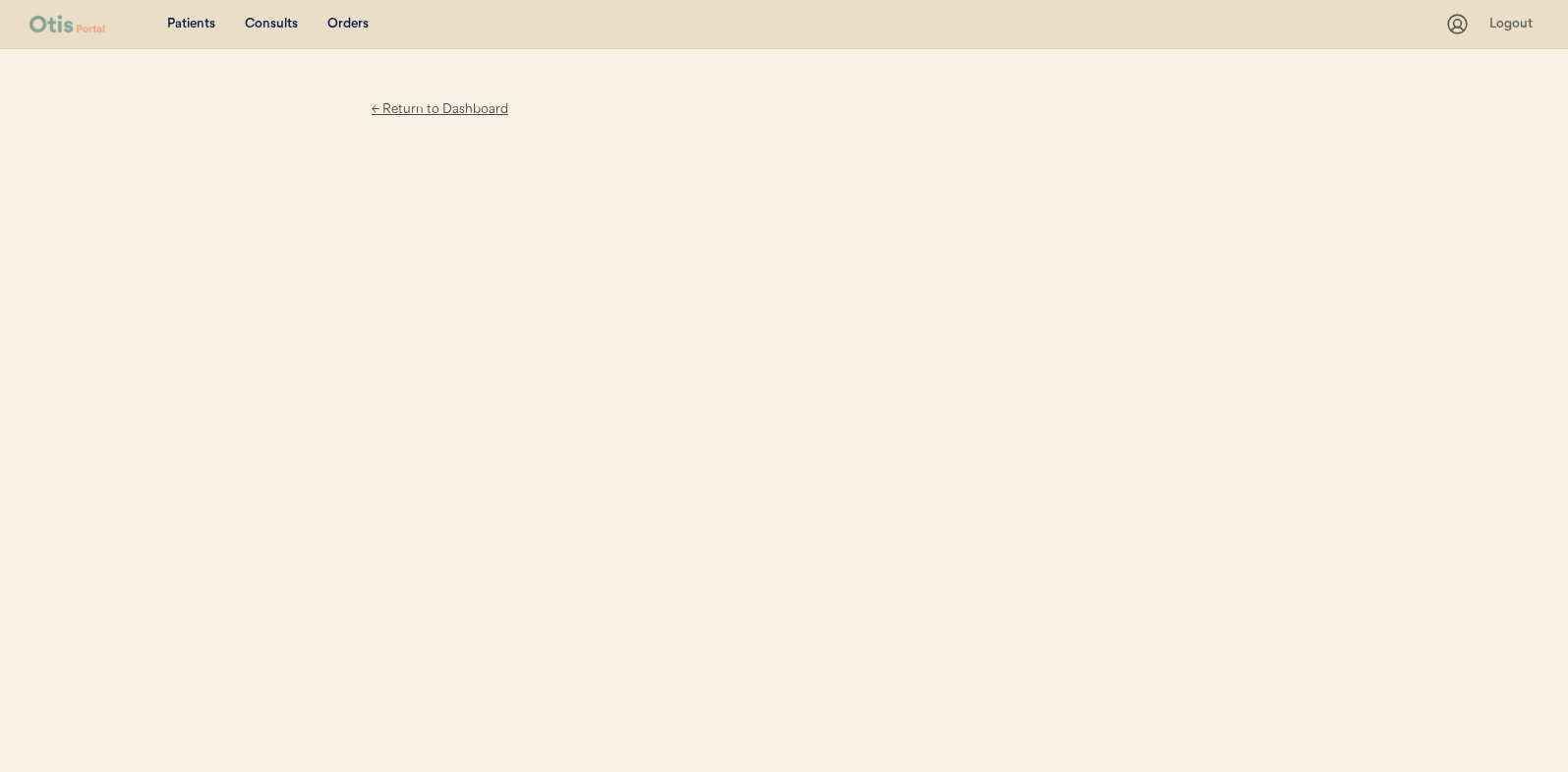 scroll, scrollTop: 0, scrollLeft: 0, axis: both 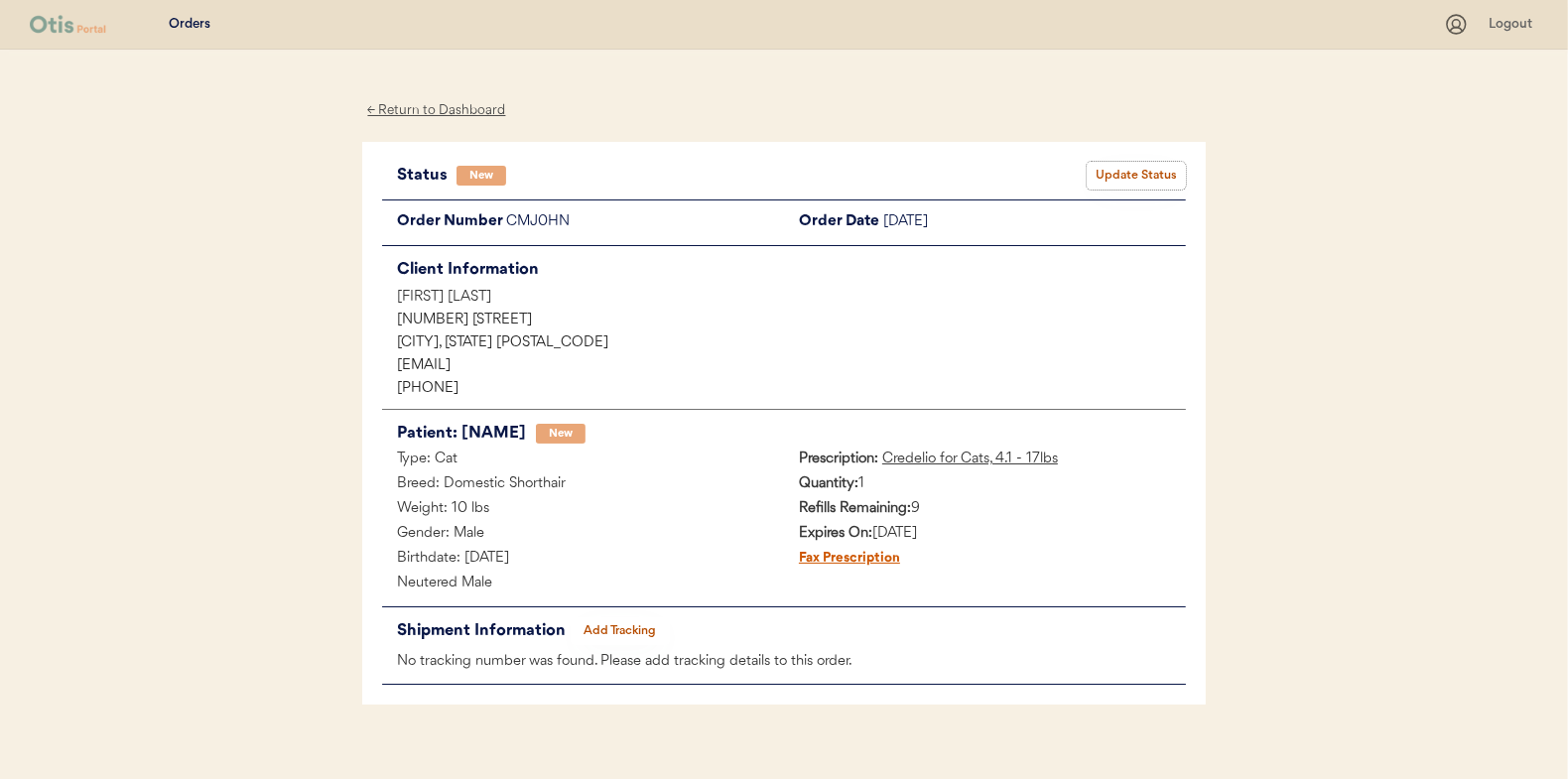 click on "Update Status" at bounding box center (1136, 176) 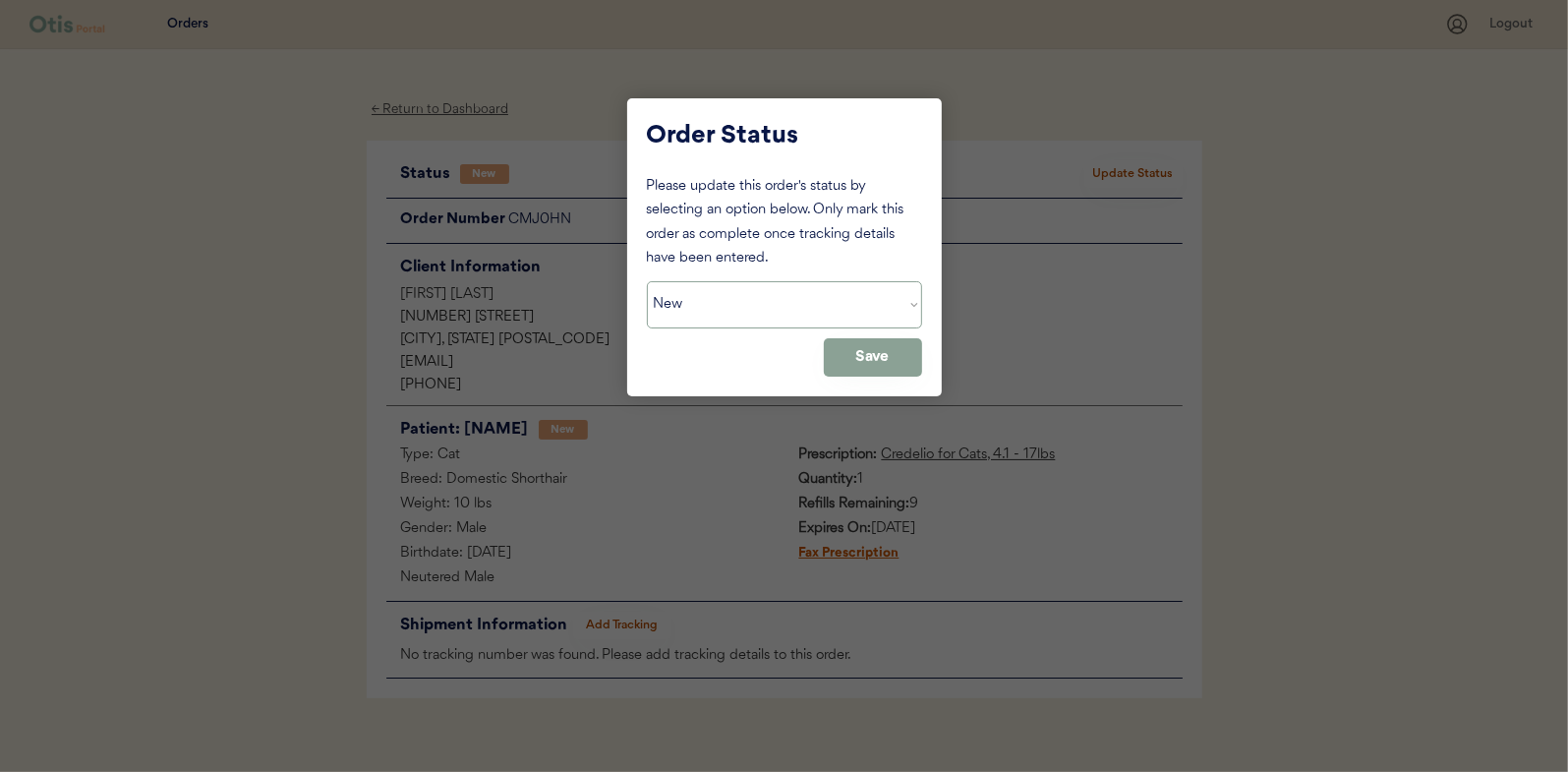 click on "Status On Hold New In Progress Complete Pending HW Consent Cancelled" at bounding box center [784, 305] 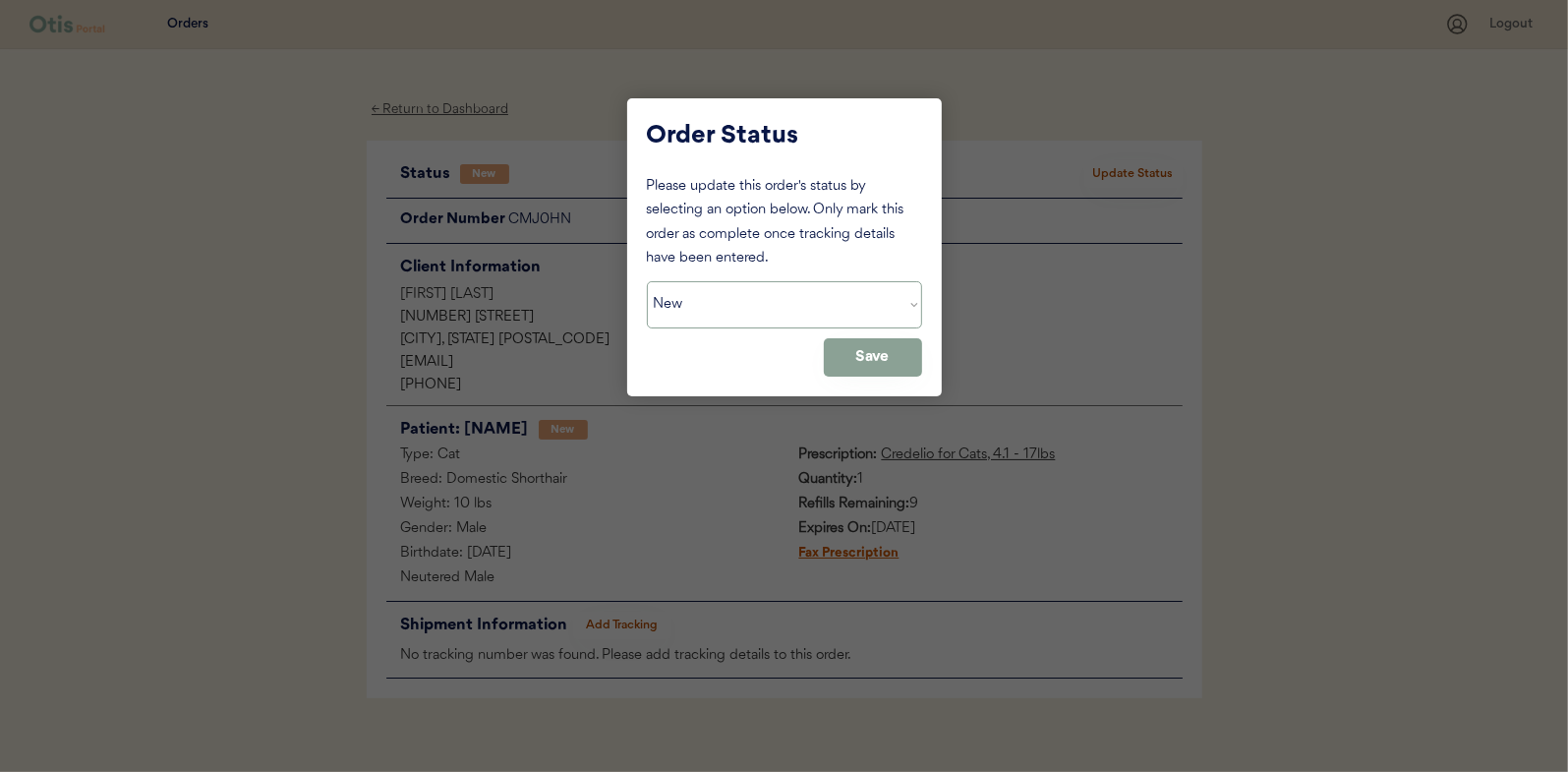 select on ""in_progress"" 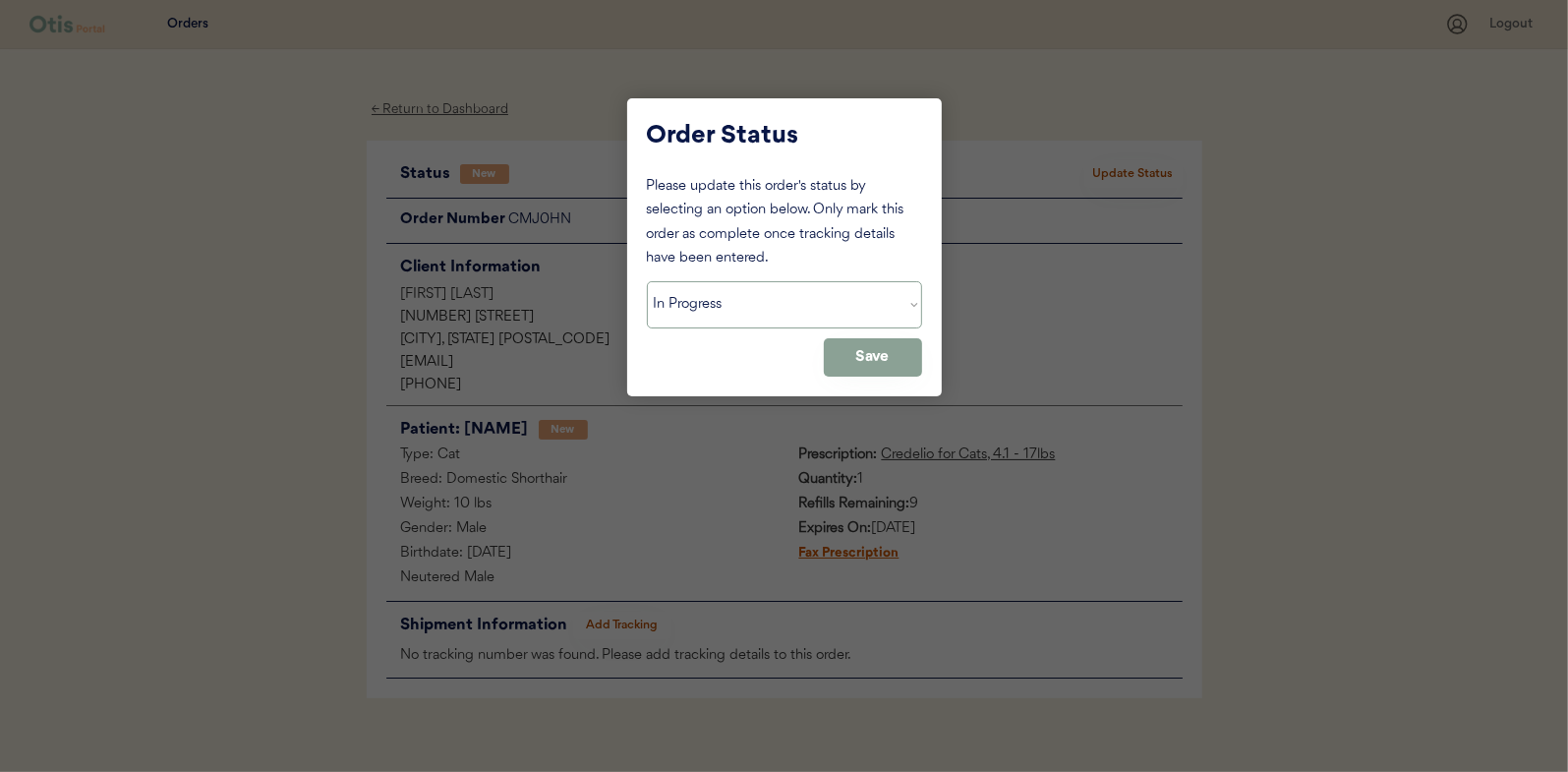 click on "Status On Hold New In Progress Complete Pending HW Consent Cancelled" at bounding box center (784, 305) 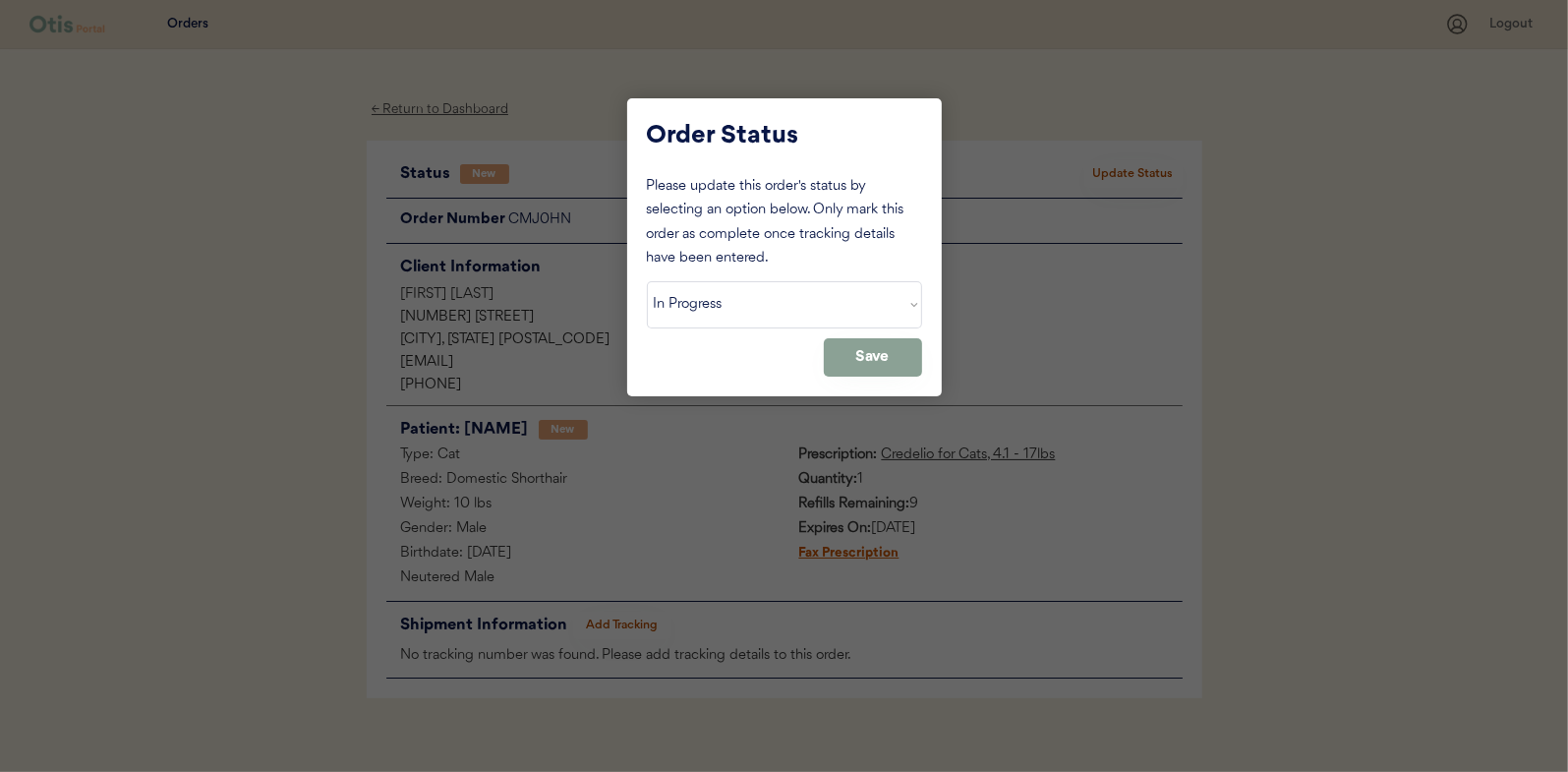 click on "Save" at bounding box center [873, 357] 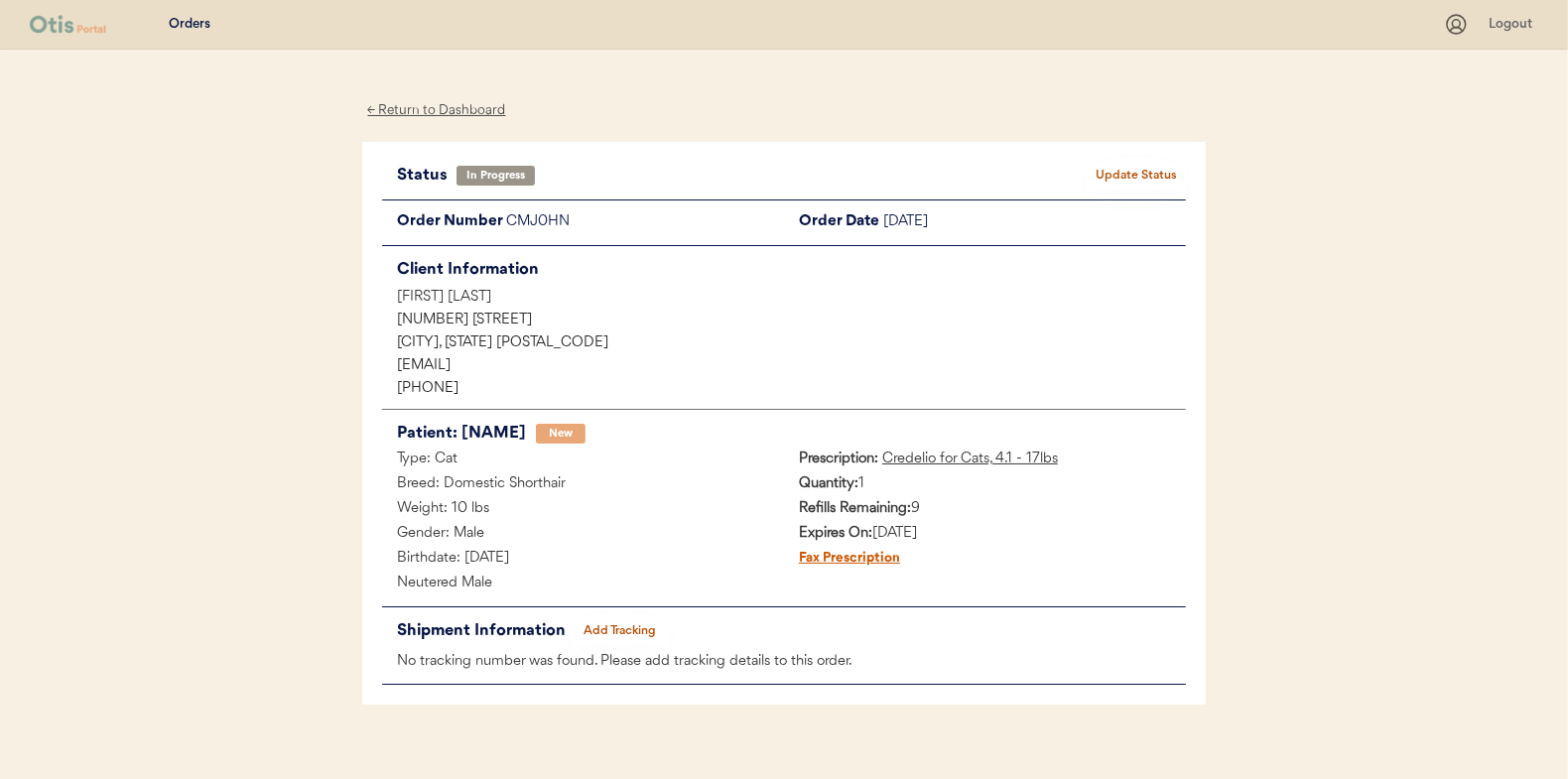 click on "← Return to Dashboard" at bounding box center (437, 110) 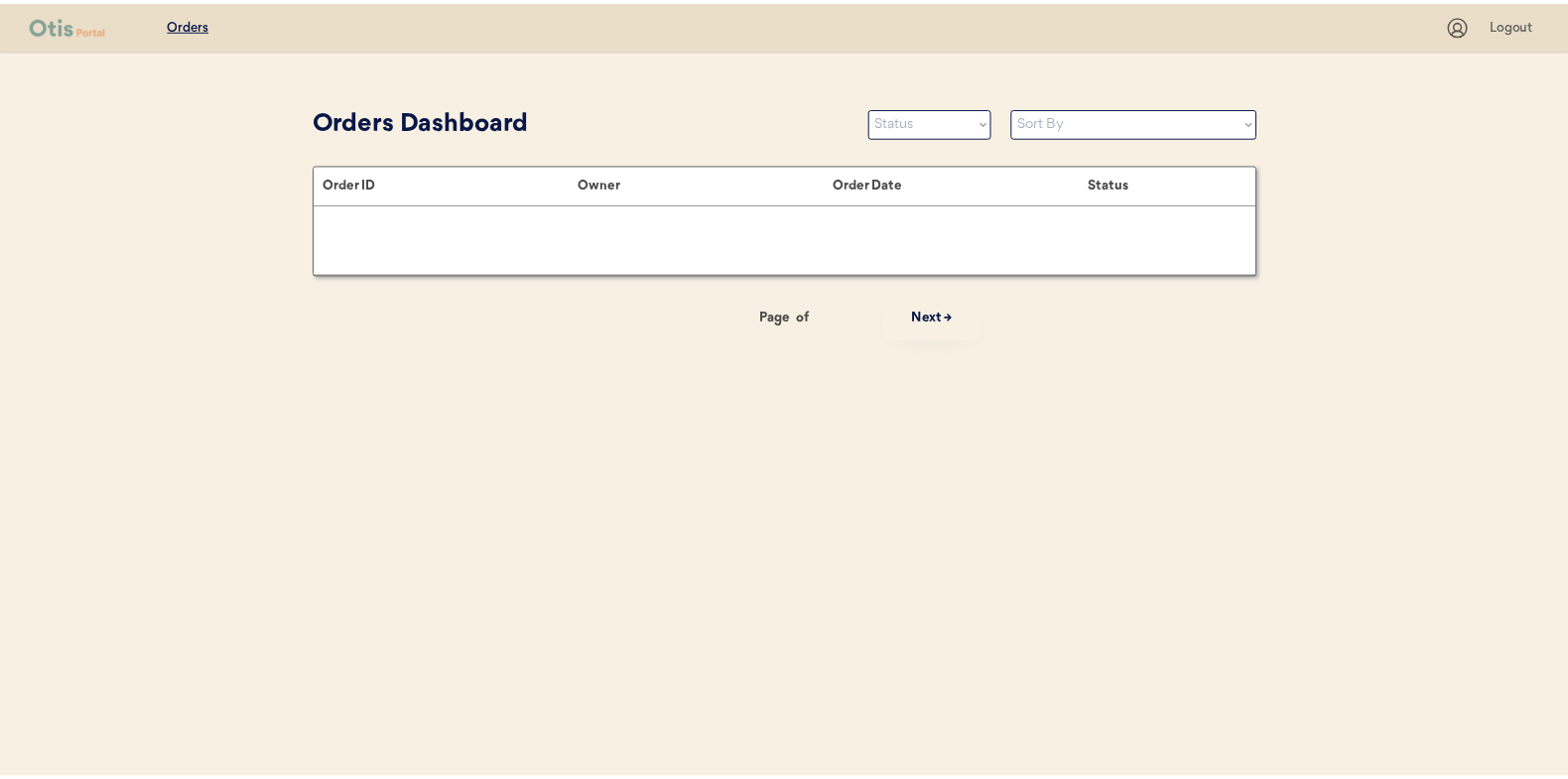 scroll, scrollTop: 0, scrollLeft: 0, axis: both 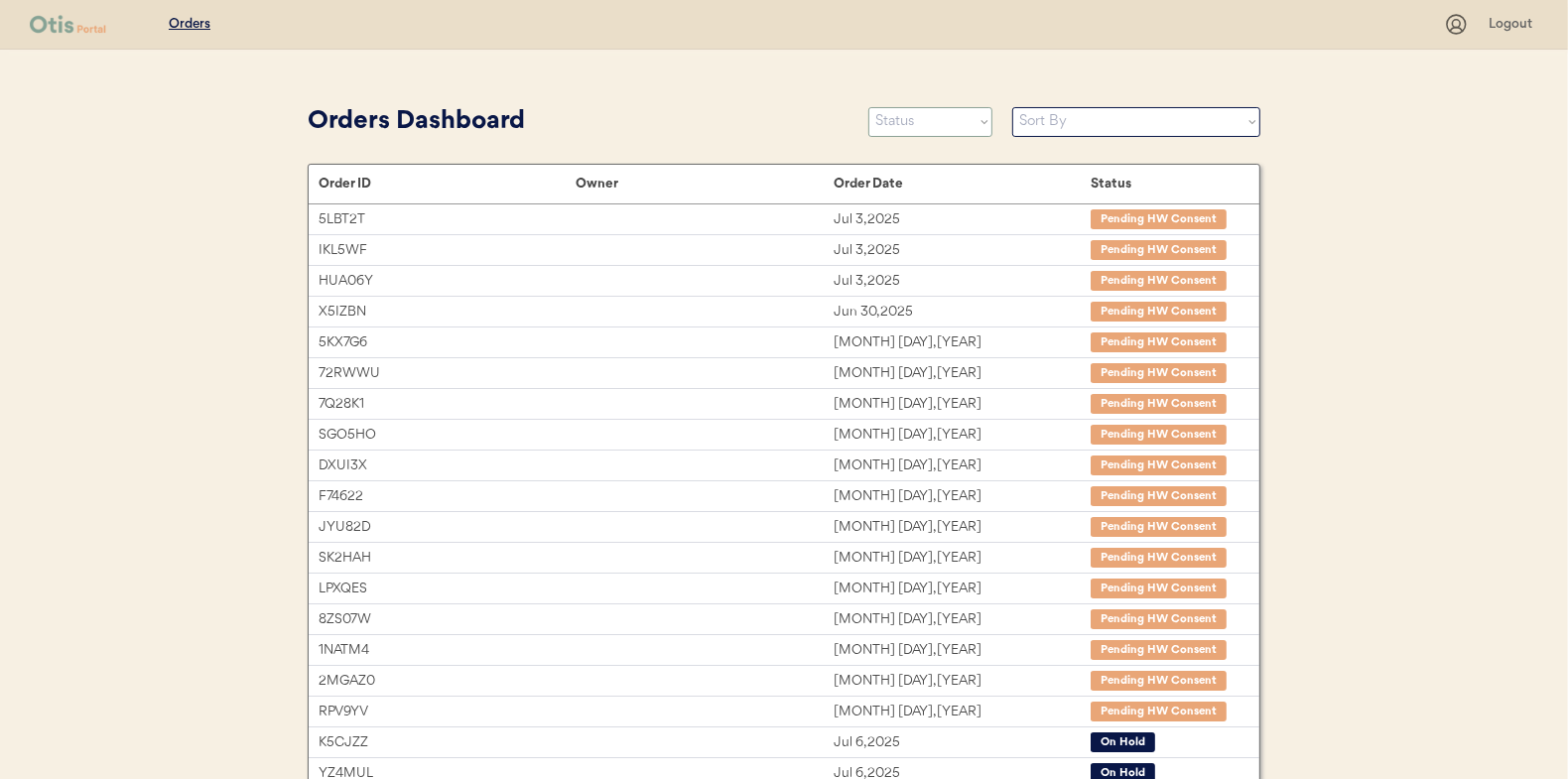 click on "Status On Hold New In Progress Complete Pending HW Consent Cancelled" at bounding box center [930, 122] 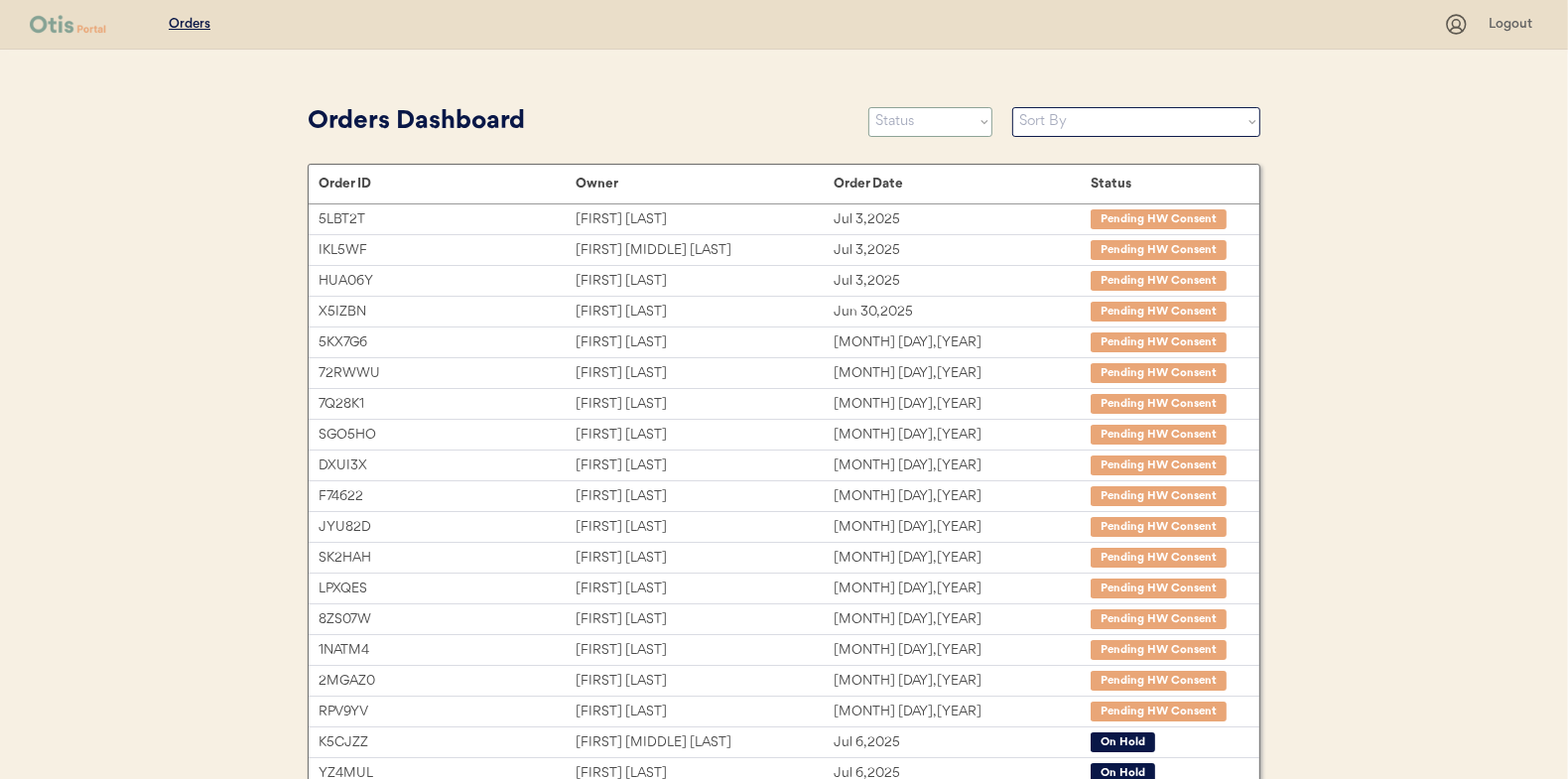 select on ""new"" 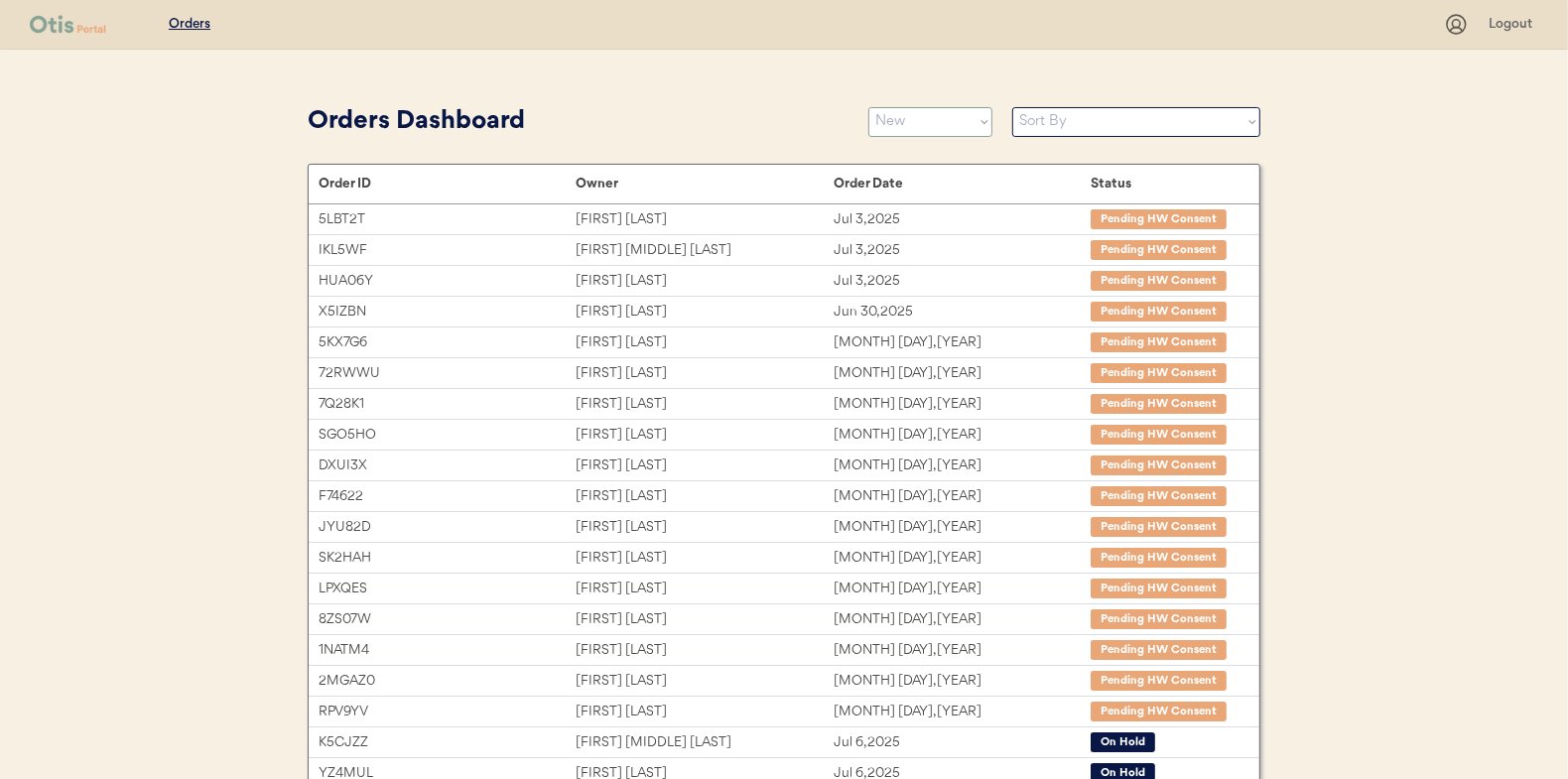 click on "Status On Hold New In Progress Complete Pending HW Consent Cancelled" at bounding box center (930, 122) 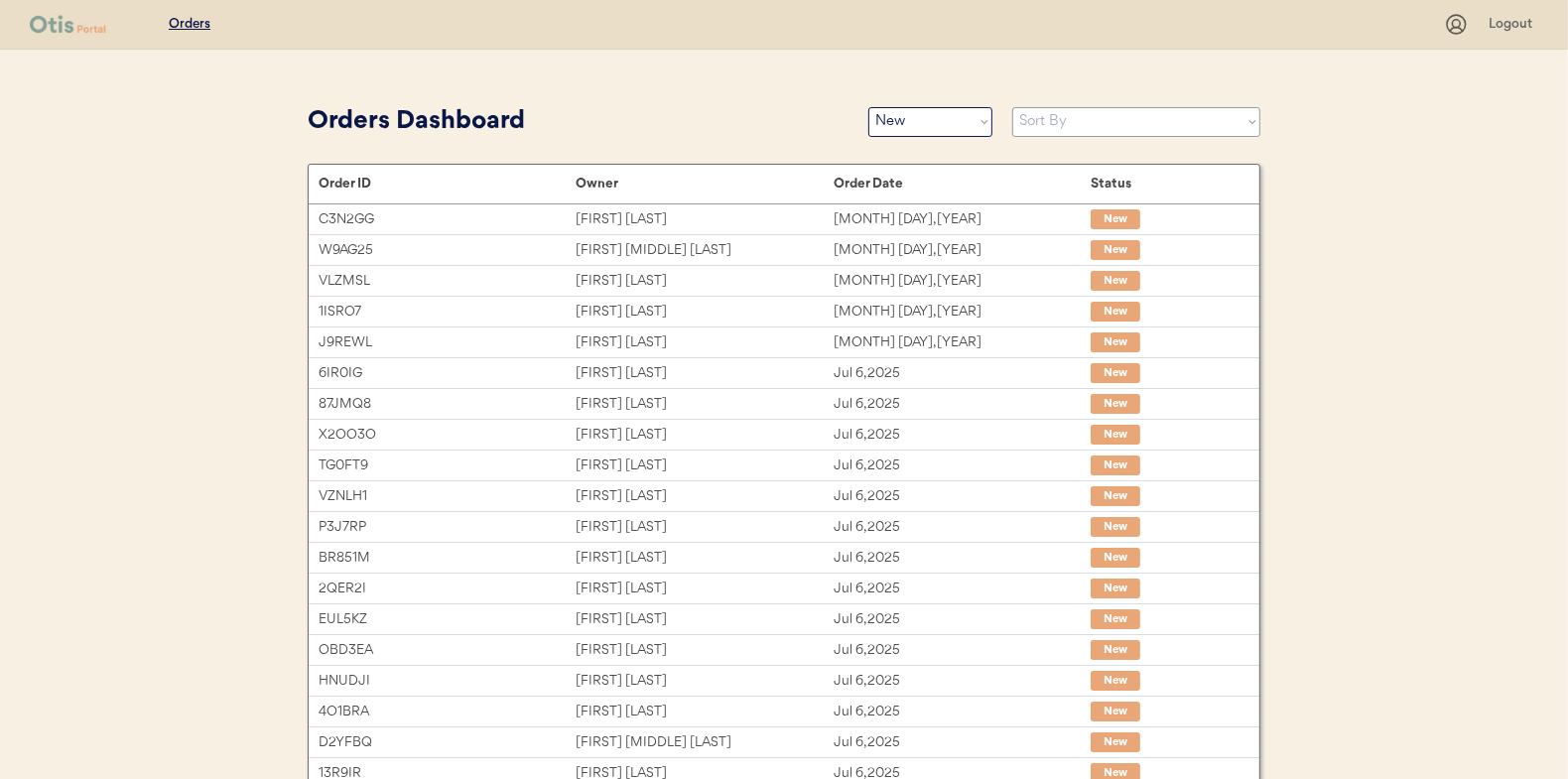 click on "Sort By Order Date (Newest → Oldest) Order Date (Oldest → Newest)" at bounding box center [1136, 122] 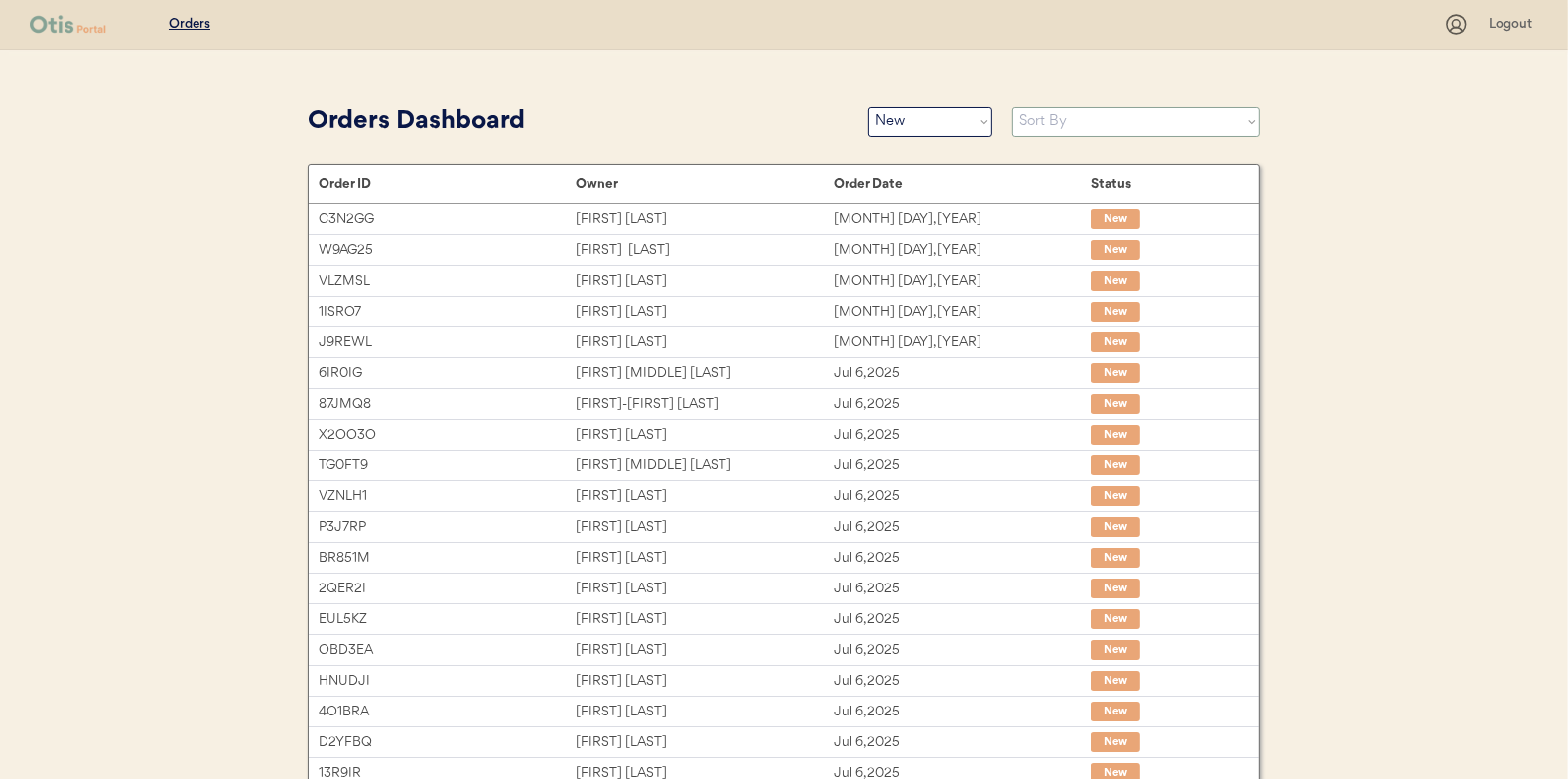 select on ""Order Date (Oldest → Newest)"" 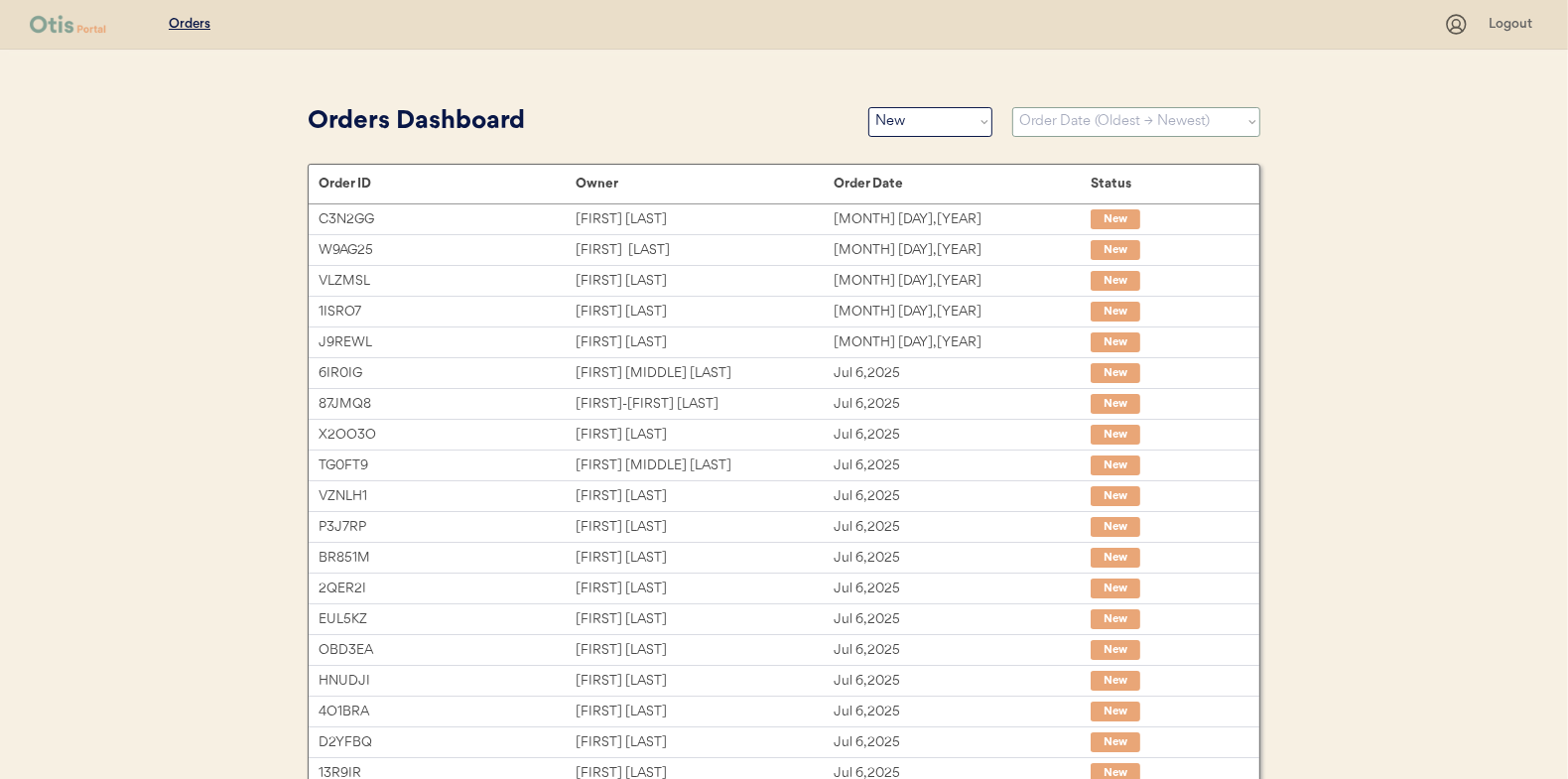 click on "Sort By Order Date (Newest → Oldest) Order Date (Oldest → Newest)" at bounding box center (1136, 122) 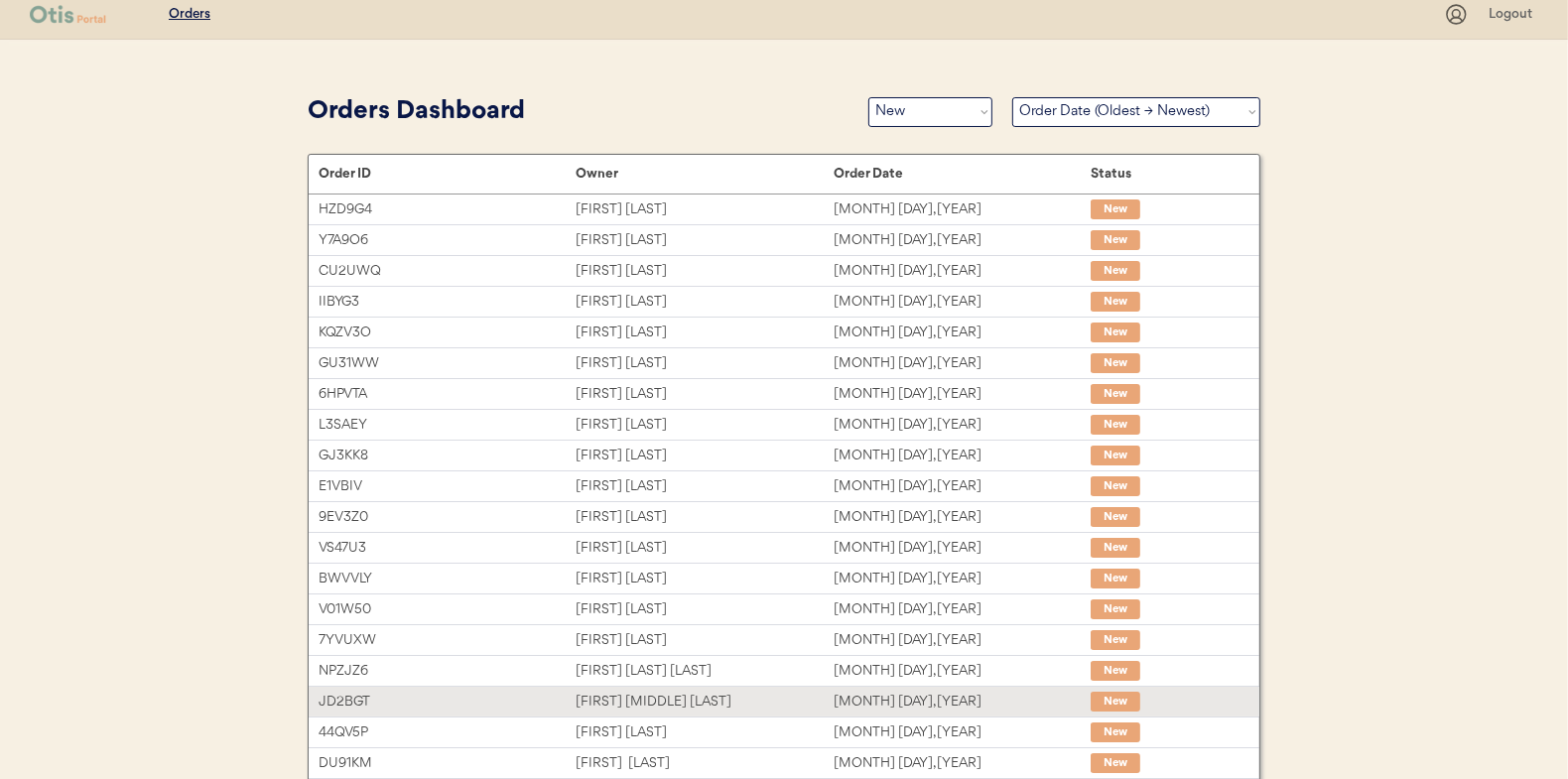 scroll, scrollTop: 0, scrollLeft: 0, axis: both 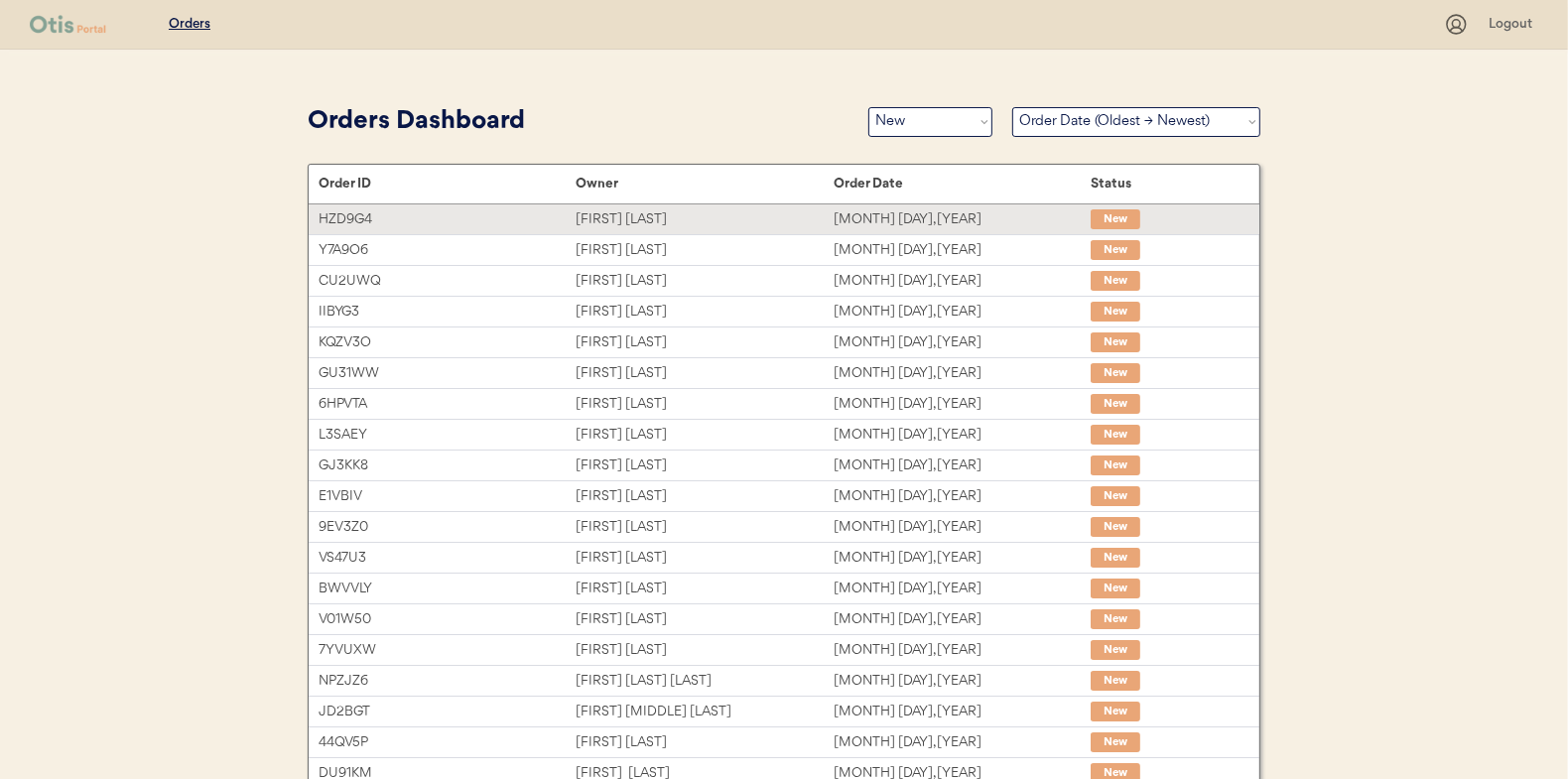 click on "[FIRST] [LAST]" at bounding box center (704, 219) 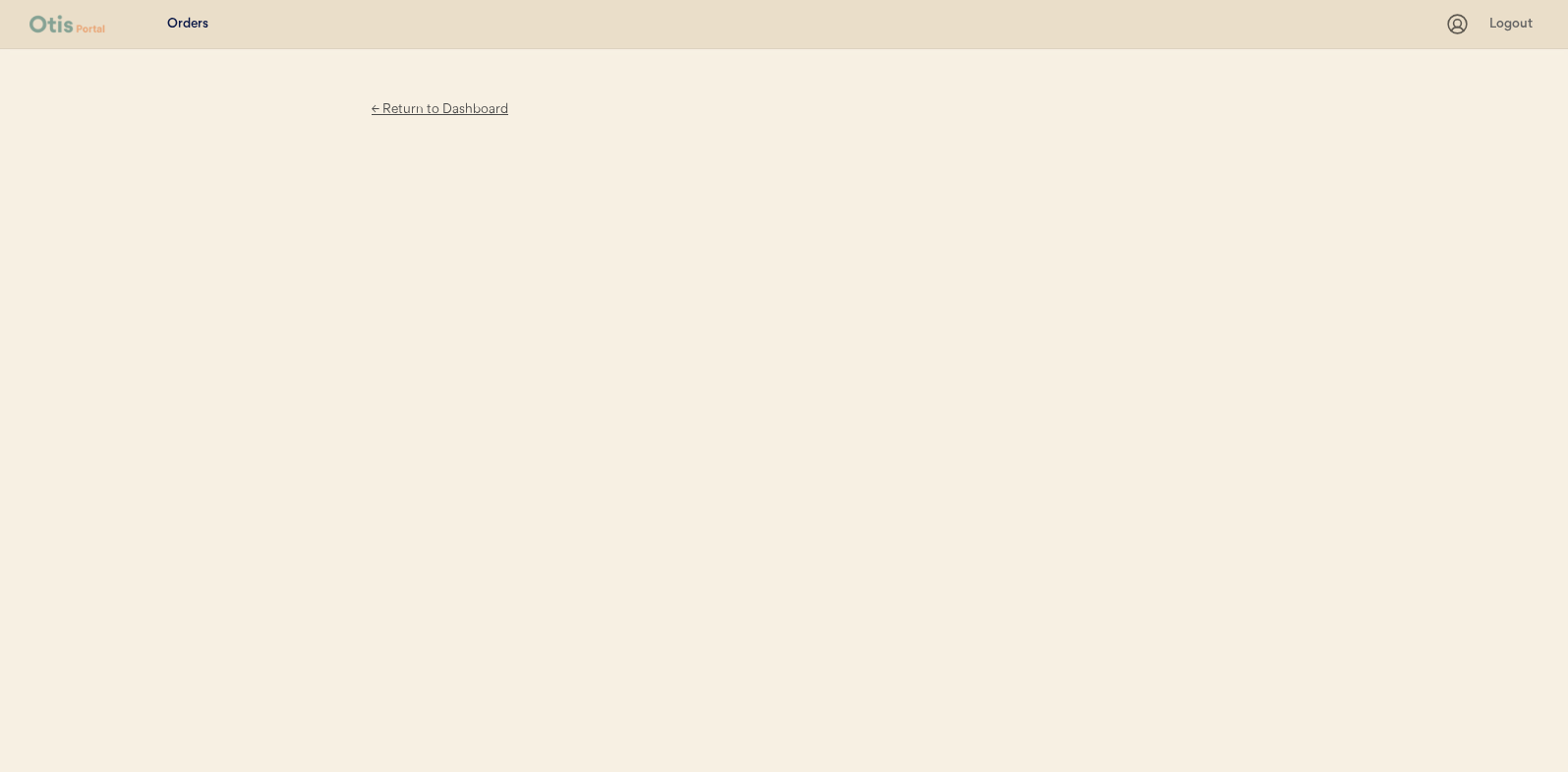 scroll, scrollTop: 0, scrollLeft: 0, axis: both 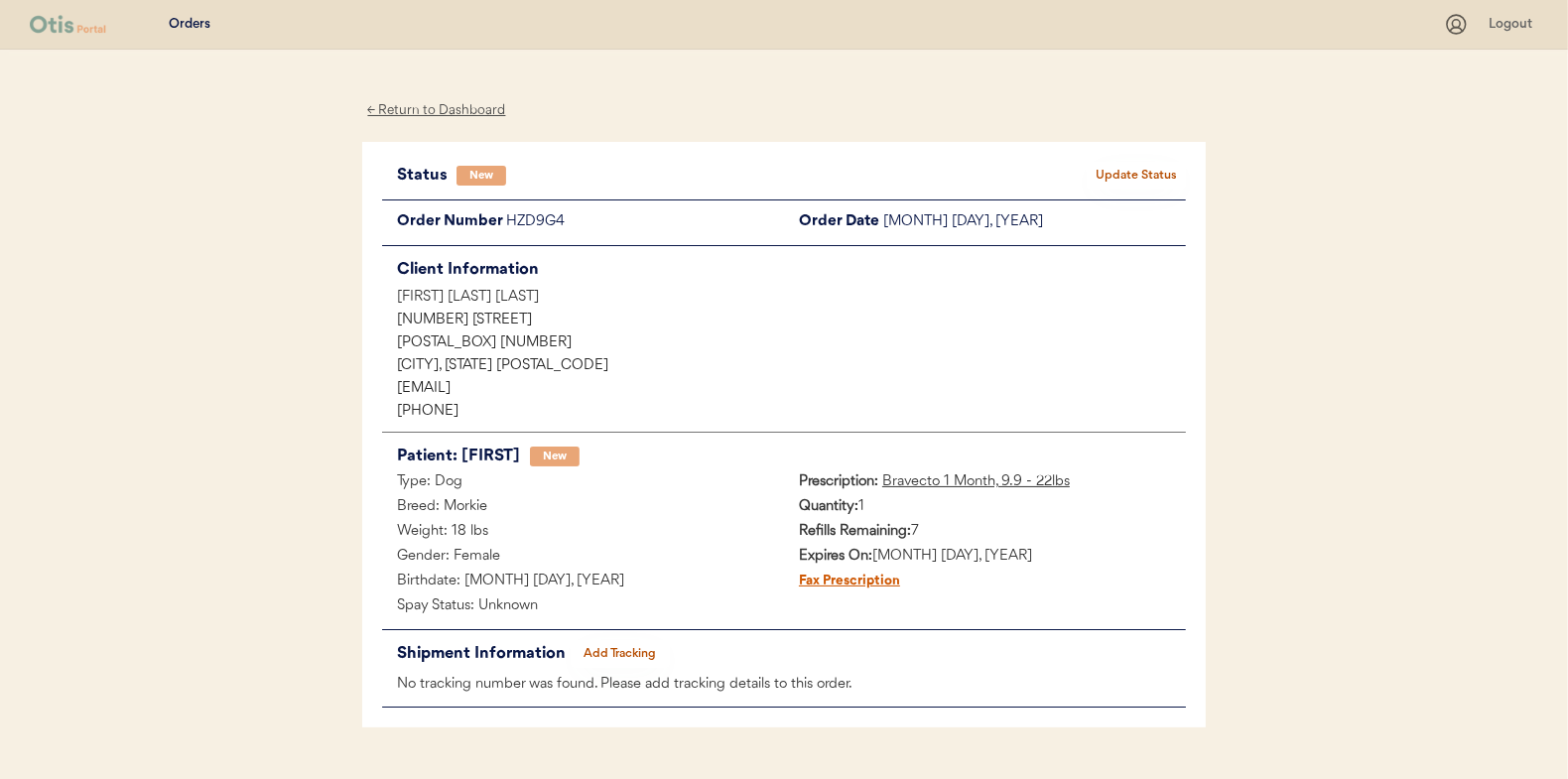 click on "Update Status" at bounding box center (1136, 176) 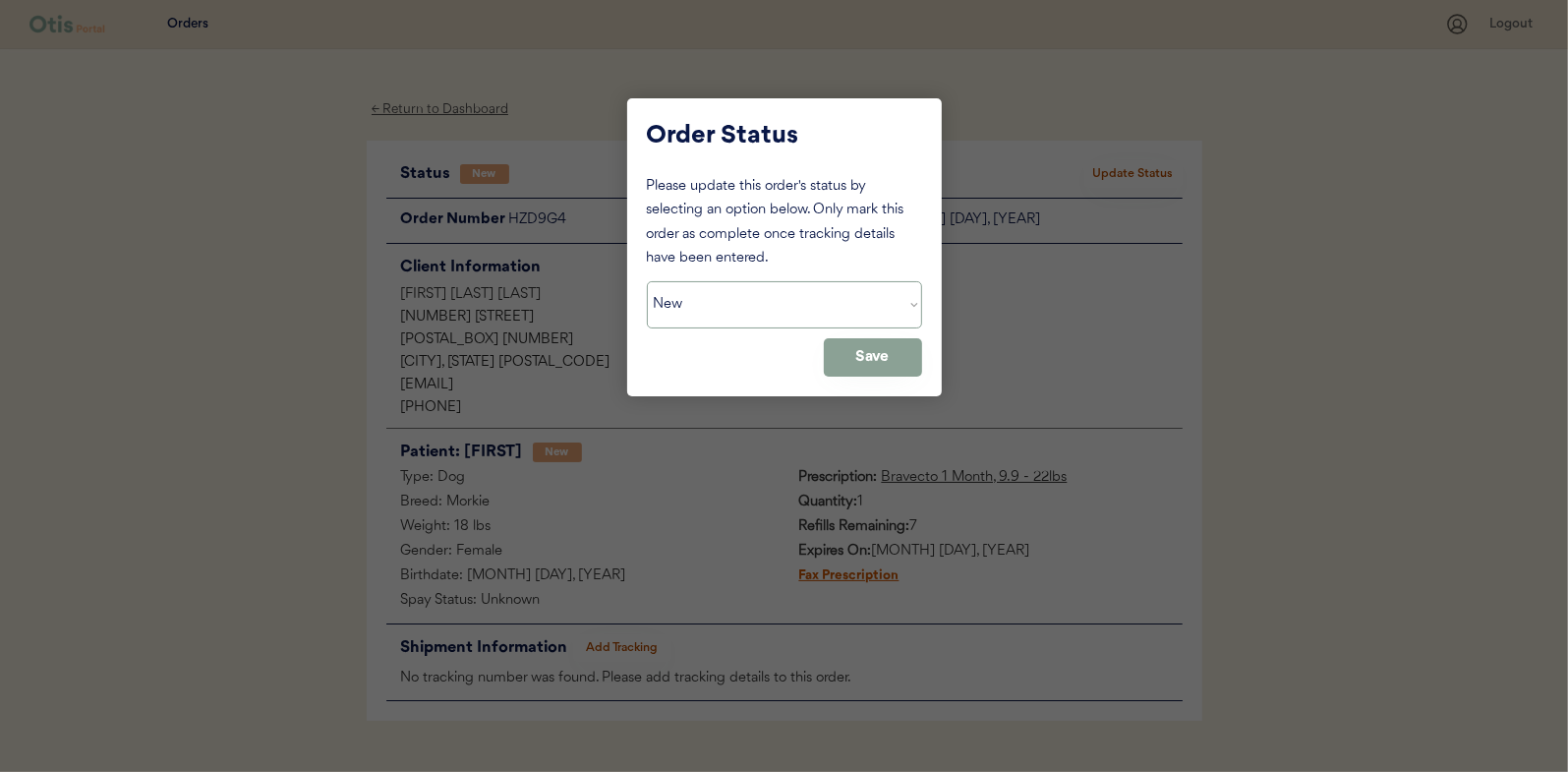 click on "Status On Hold New In Progress Complete Pending HW Consent Cancelled" at bounding box center [784, 305] 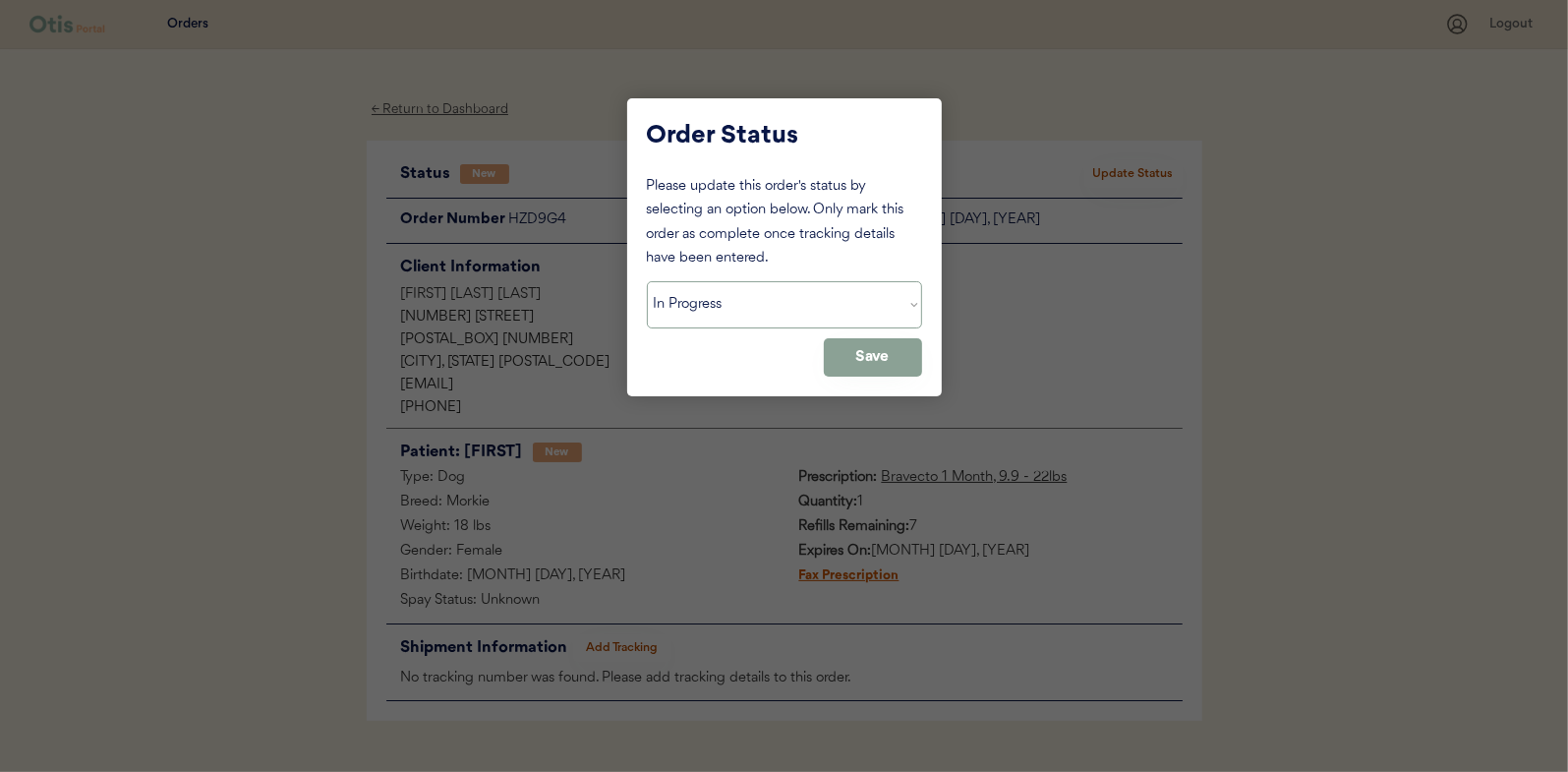 click on "Status On Hold New In Progress Complete Pending HW Consent Cancelled" at bounding box center [784, 305] 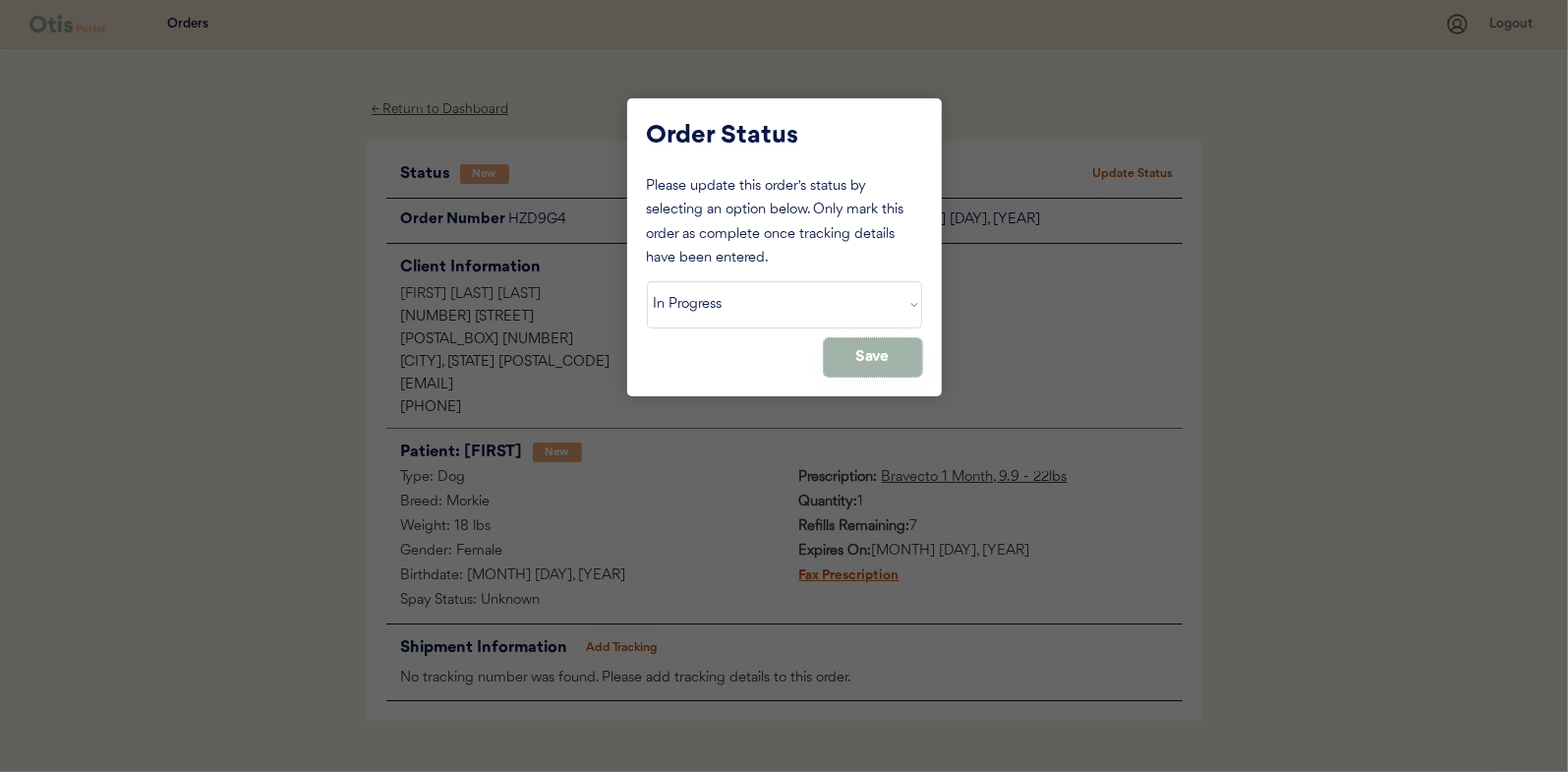 click on "Save" at bounding box center (873, 357) 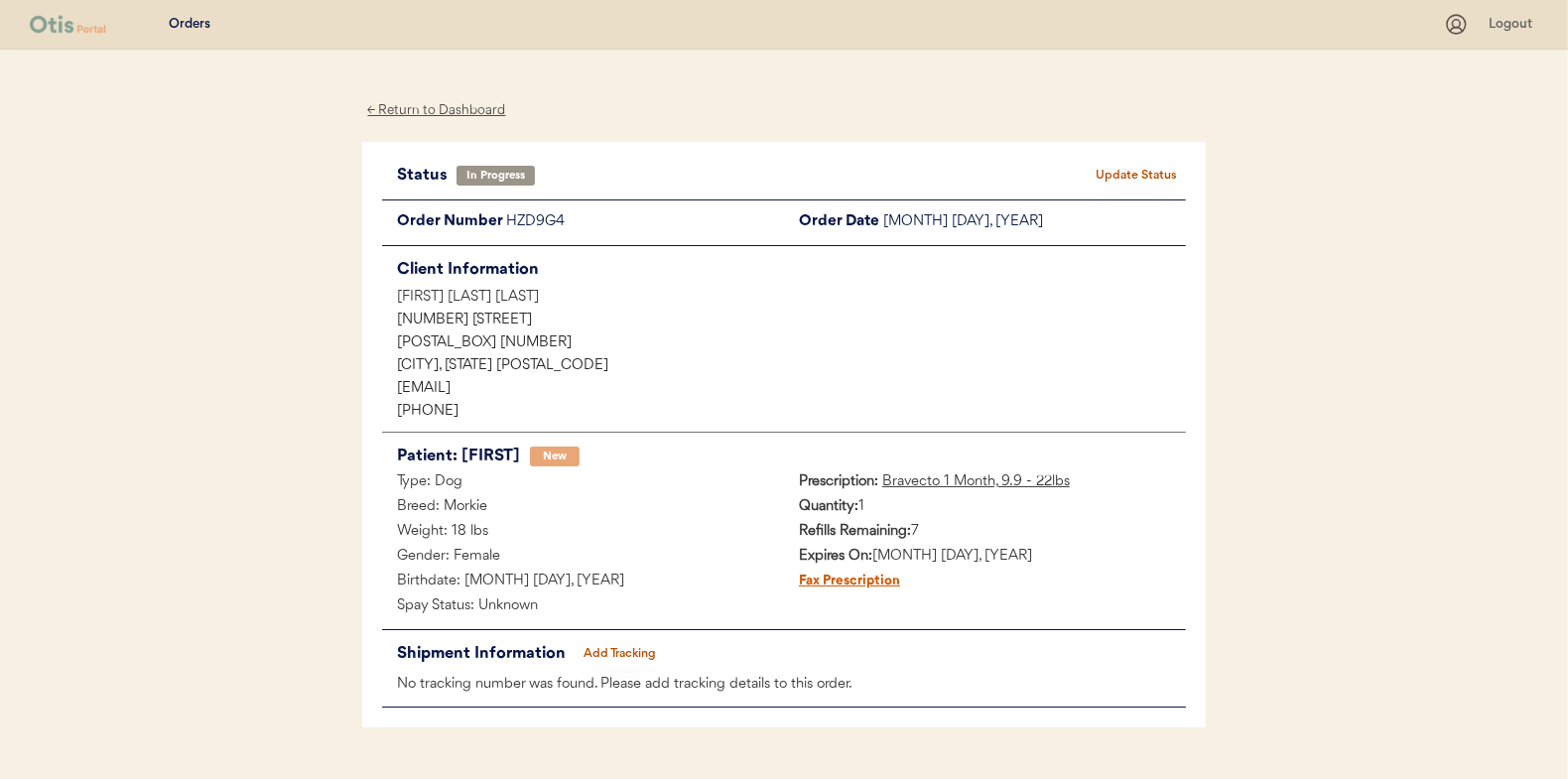 click on "← Return to Dashboard" at bounding box center [437, 110] 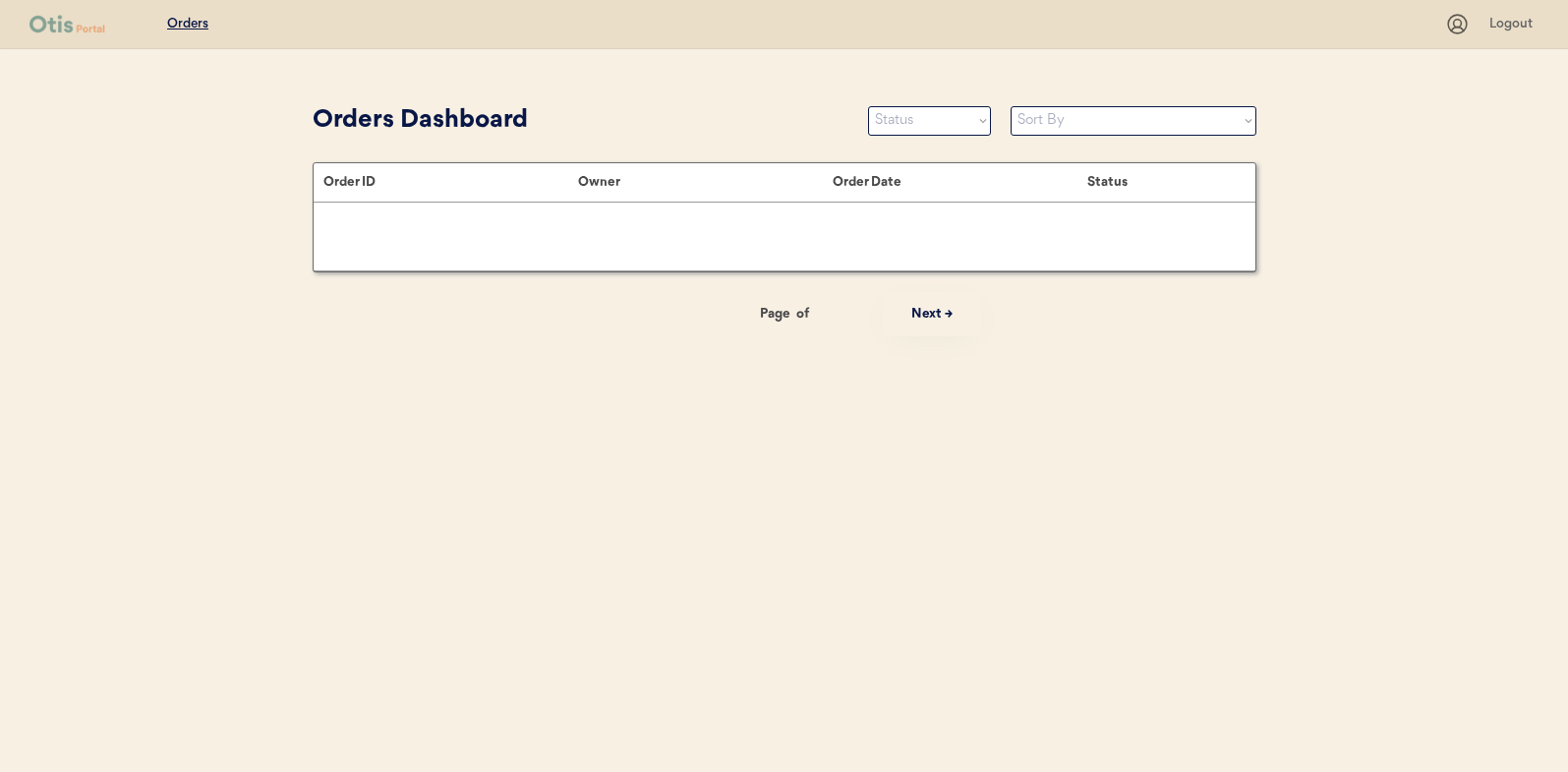 scroll, scrollTop: 0, scrollLeft: 0, axis: both 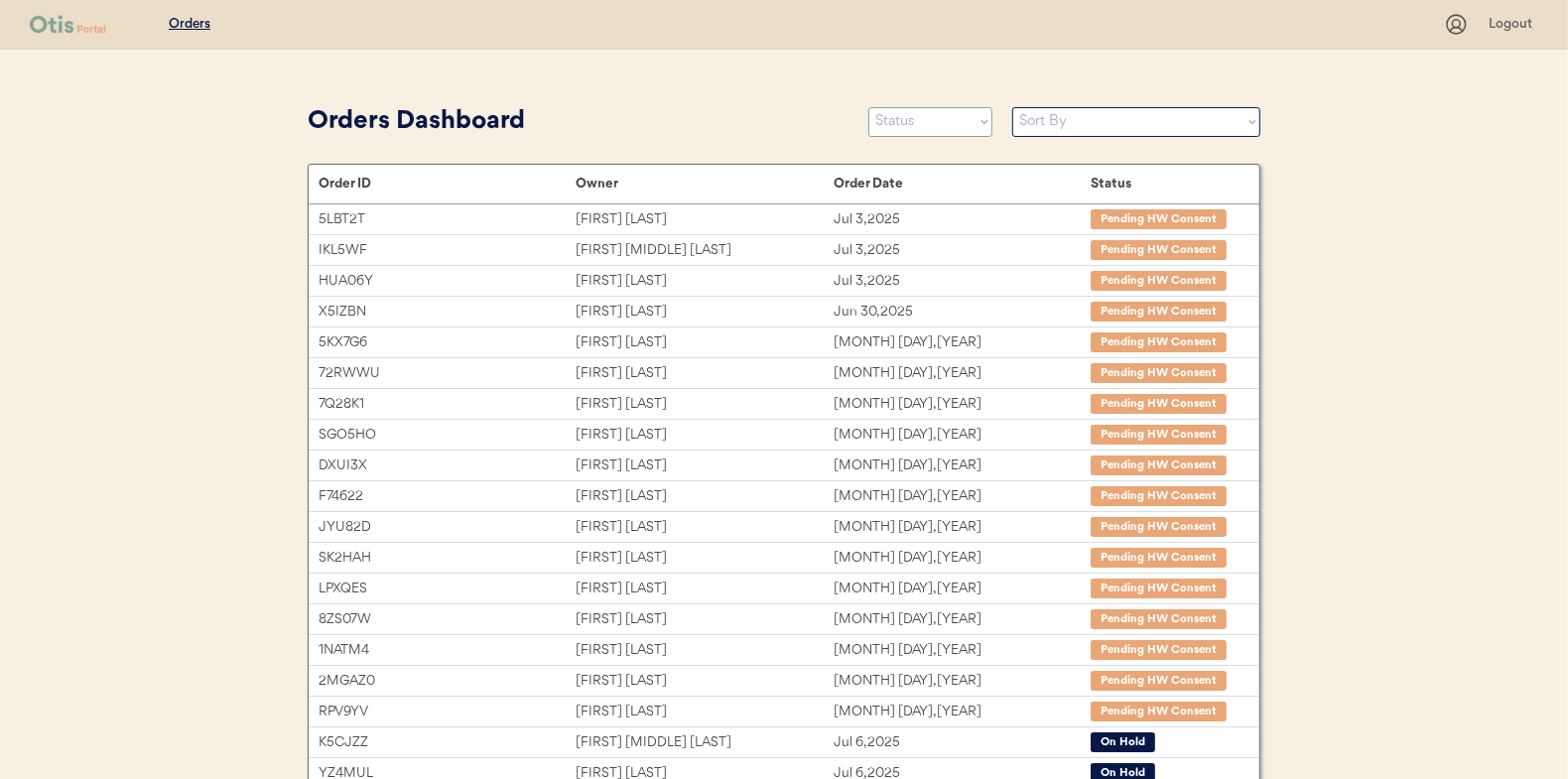 click on "Status On Hold New In Progress Complete Pending HW Consent Cancelled" at bounding box center (930, 122) 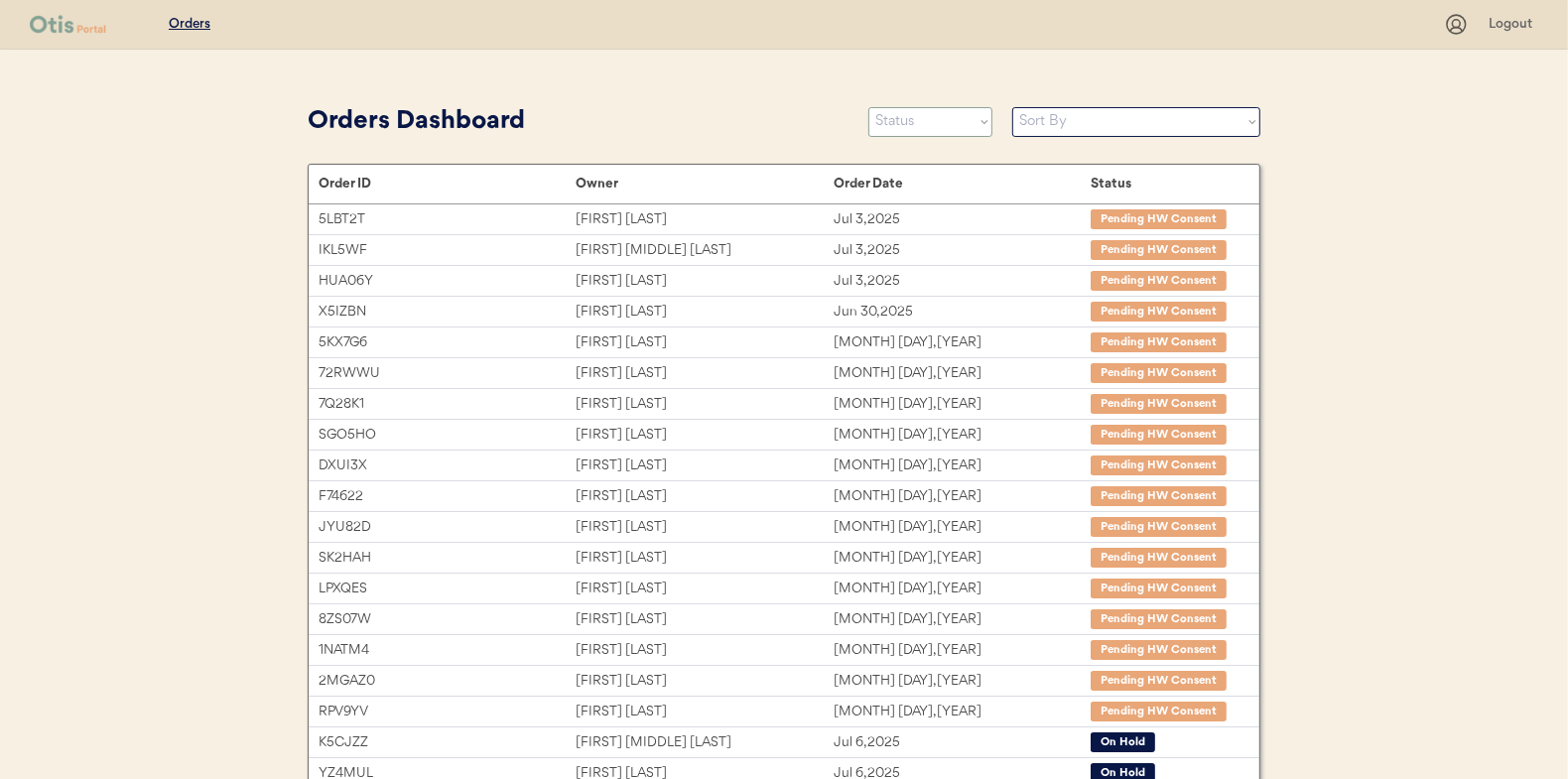 select on ""new"" 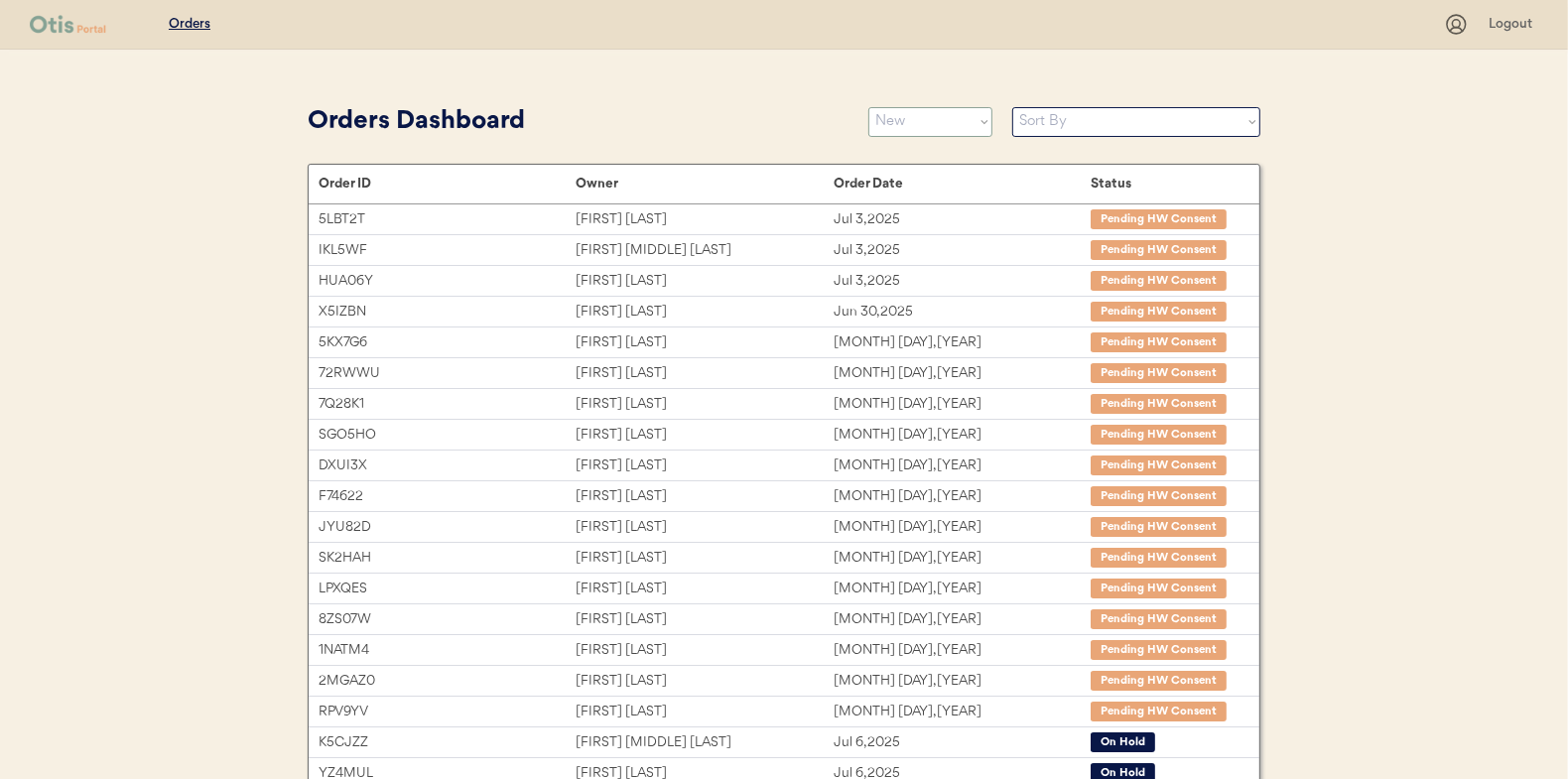 click on "Status On Hold New In Progress Complete Pending HW Consent Cancelled" at bounding box center [930, 122] 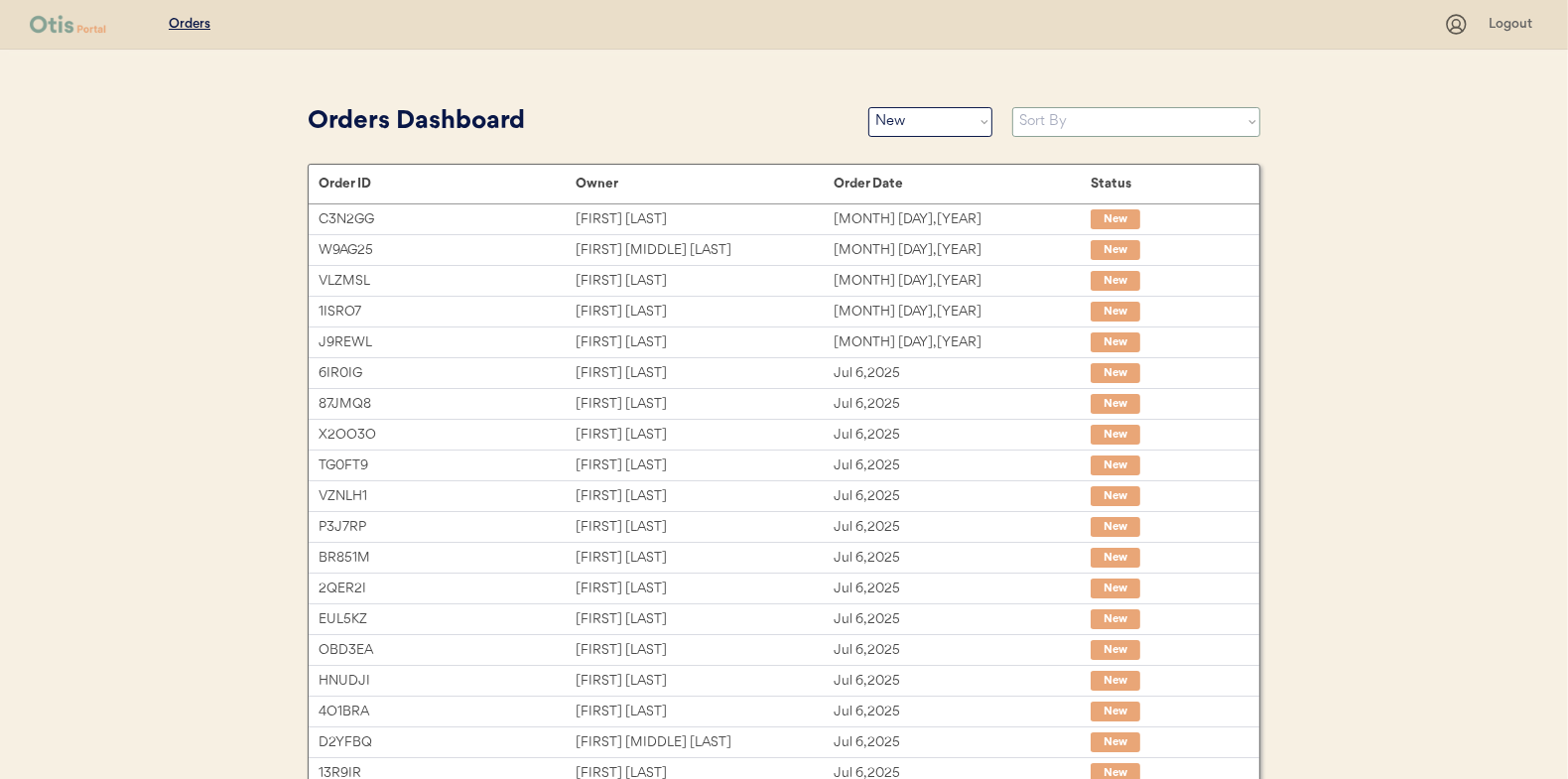 click on "Sort By Order Date (Newest → Oldest) Order Date (Oldest → Newest)" at bounding box center [1136, 122] 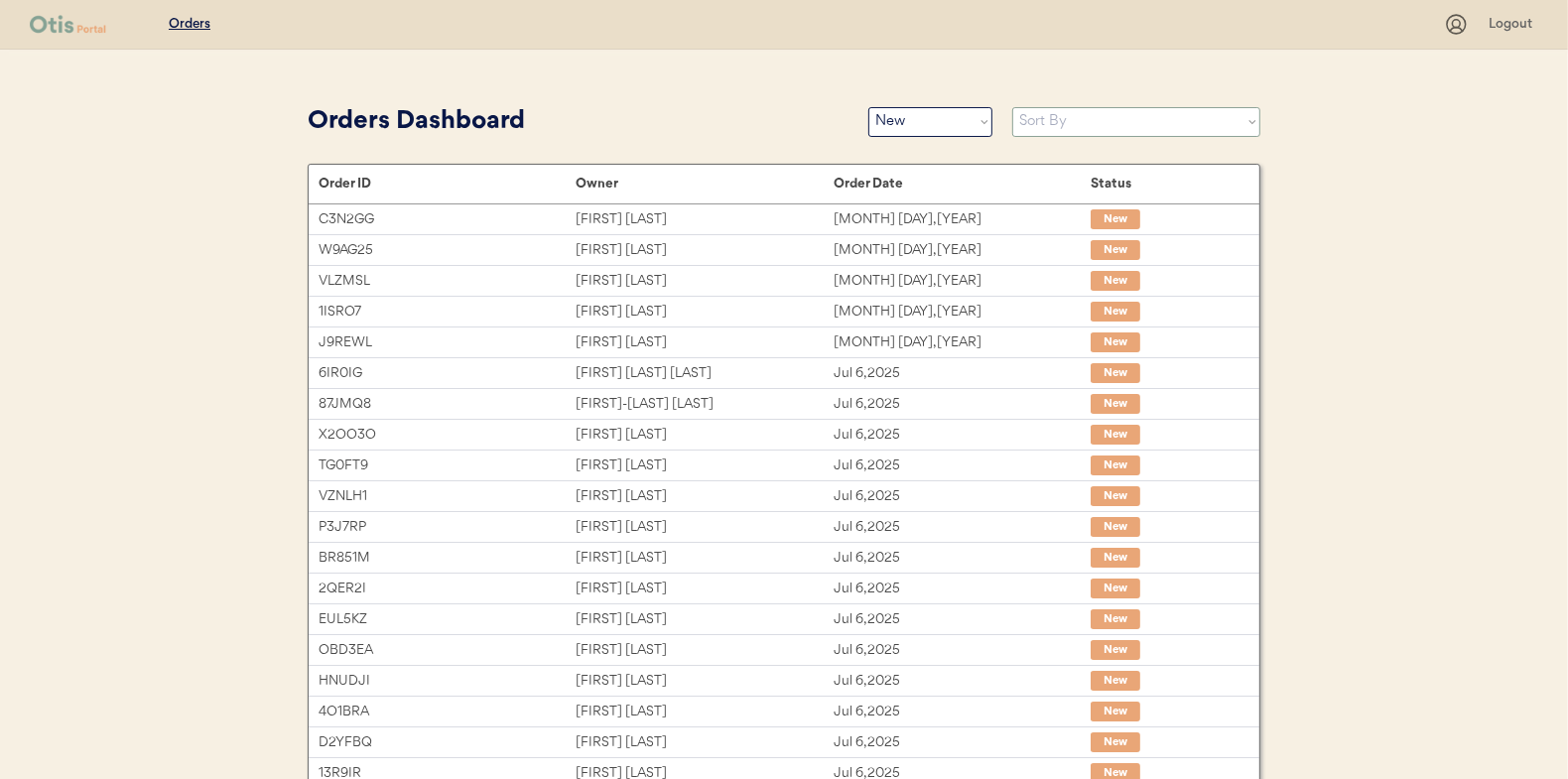 select on ""Order Date (Oldest → Newest)"" 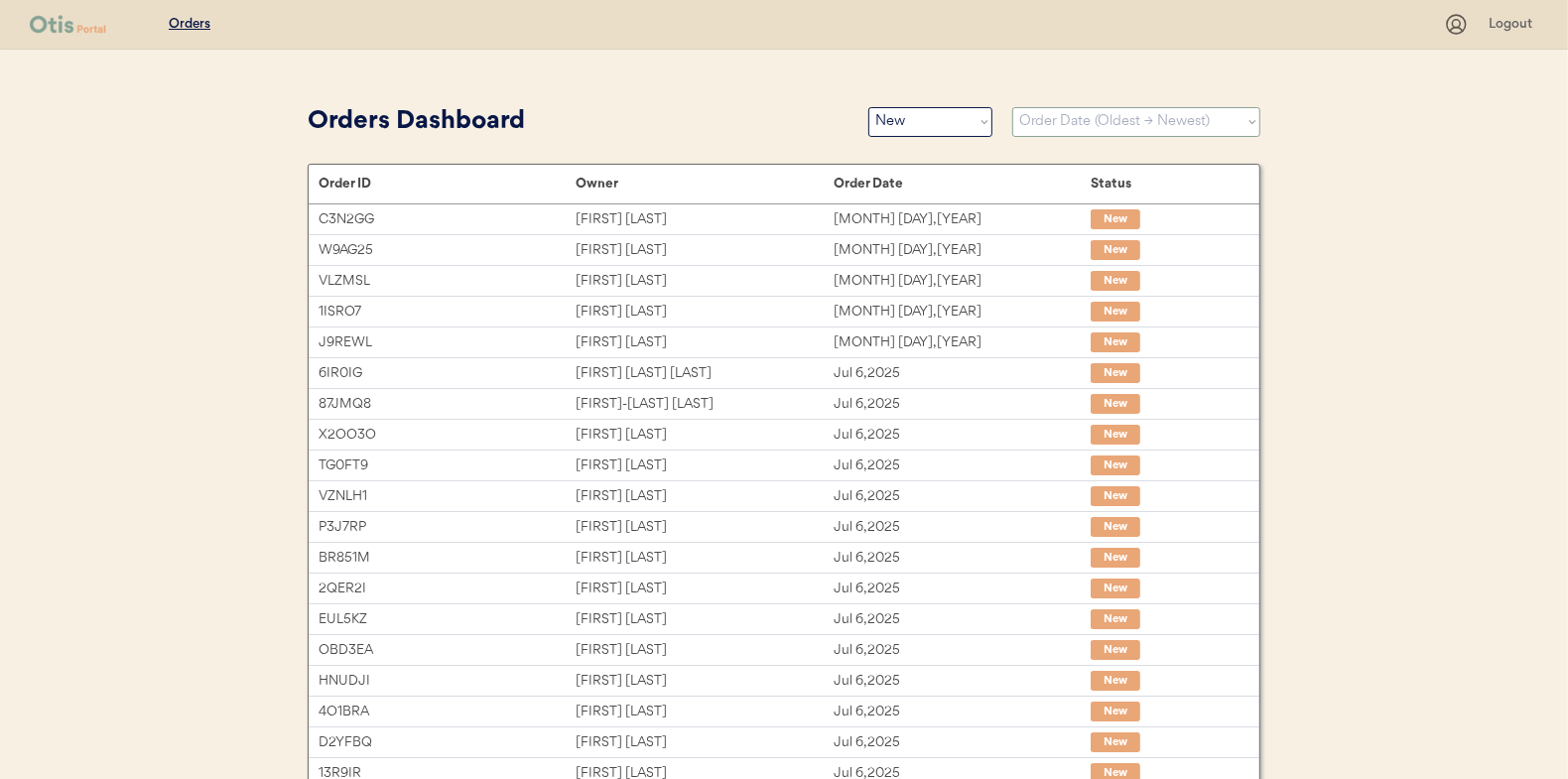 click on "Sort By Order Date (Newest → Oldest) Order Date (Oldest → Newest)" at bounding box center (1136, 122) 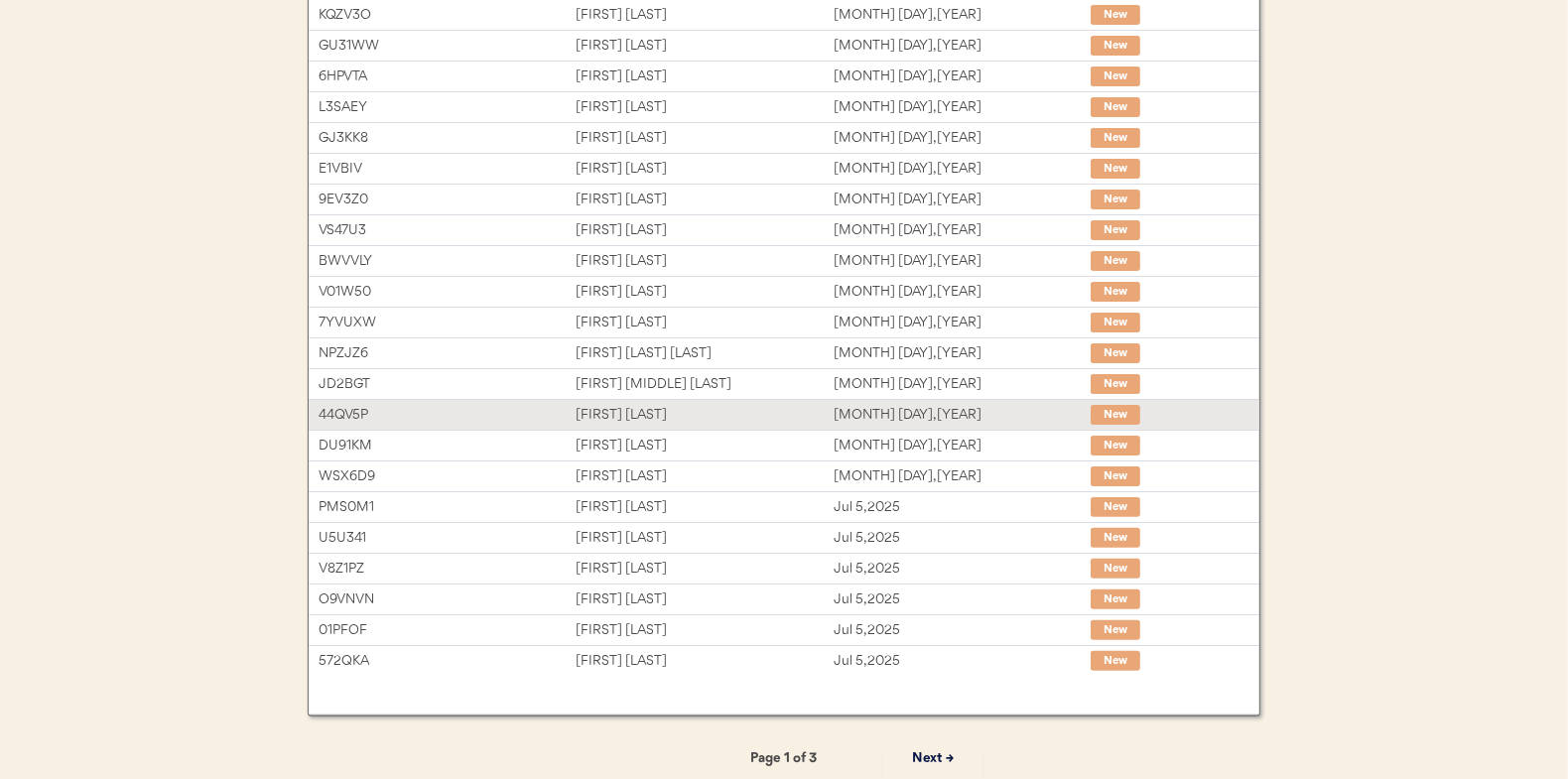 scroll, scrollTop: 0, scrollLeft: 0, axis: both 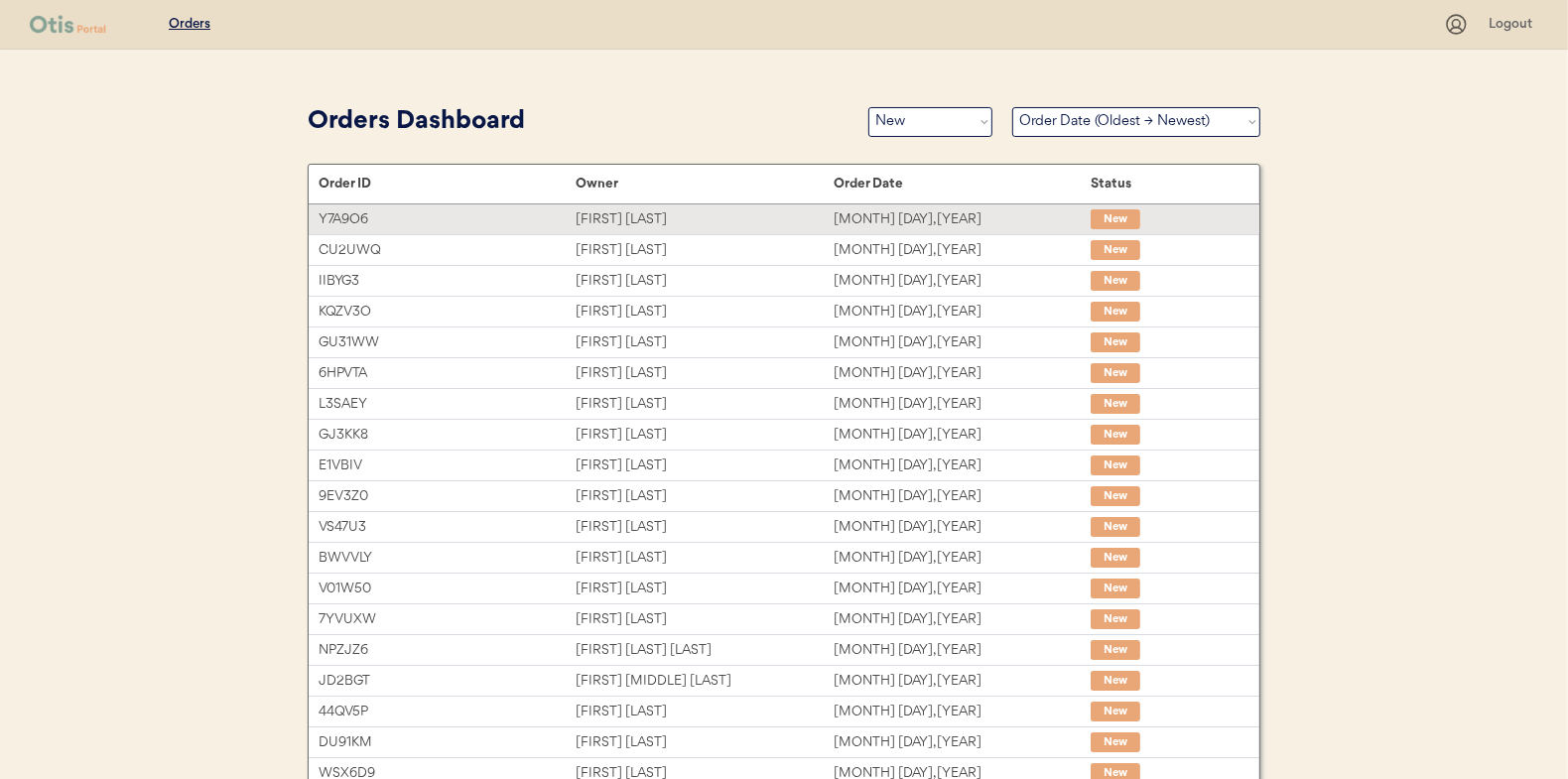 click on "Tae Nixon" at bounding box center (704, 219) 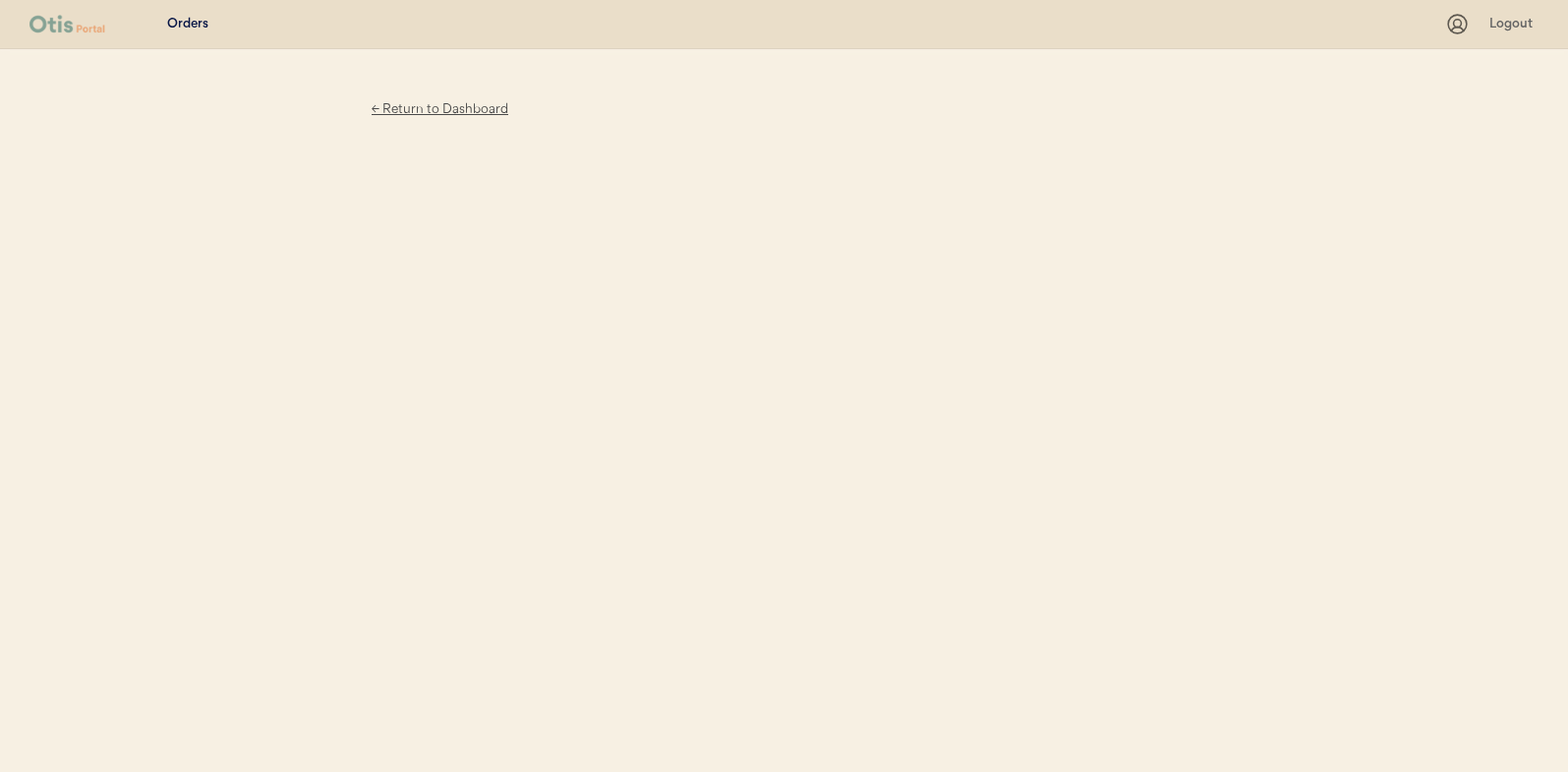scroll, scrollTop: 0, scrollLeft: 0, axis: both 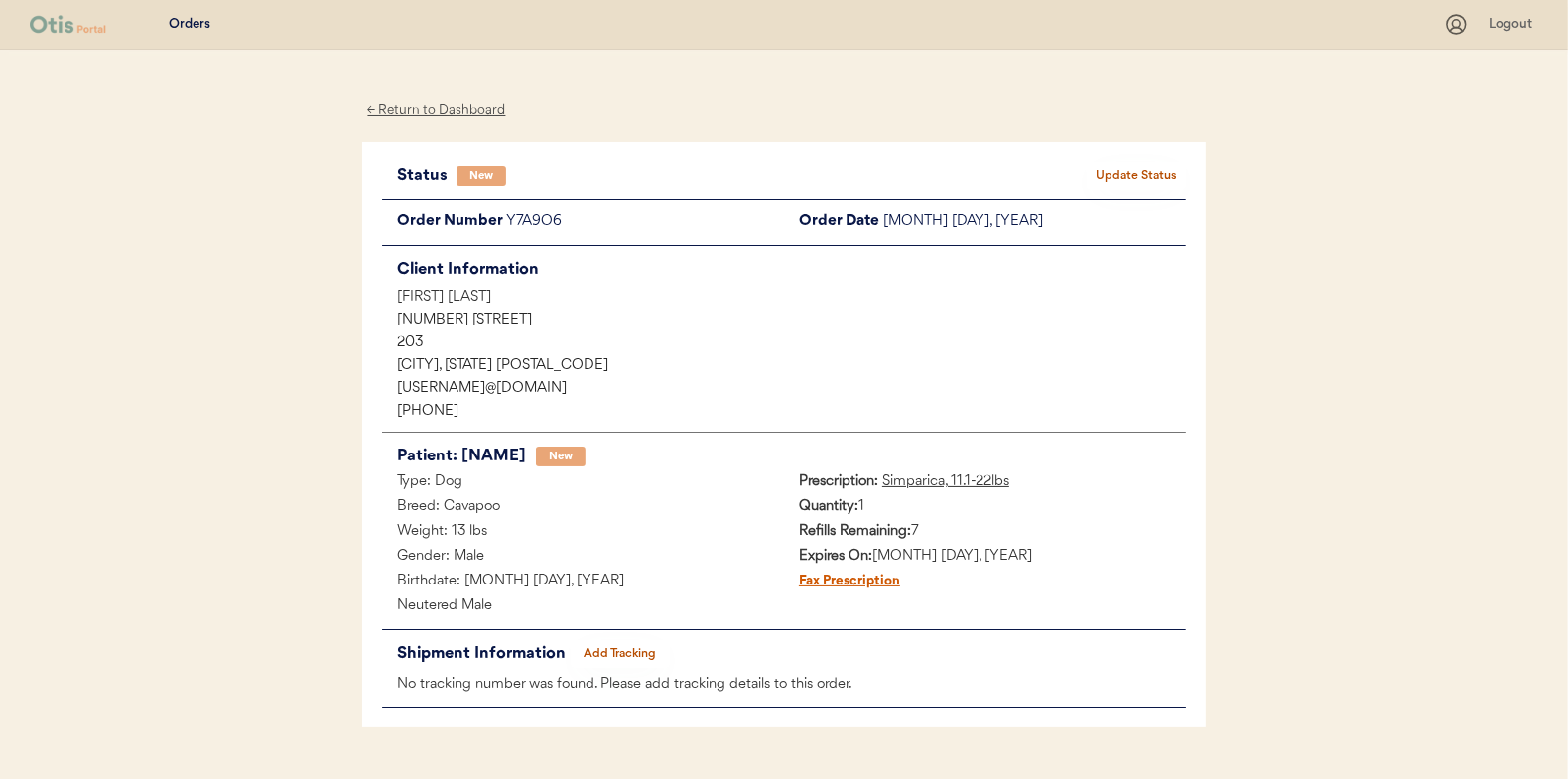 click on "Update Status" at bounding box center (1136, 176) 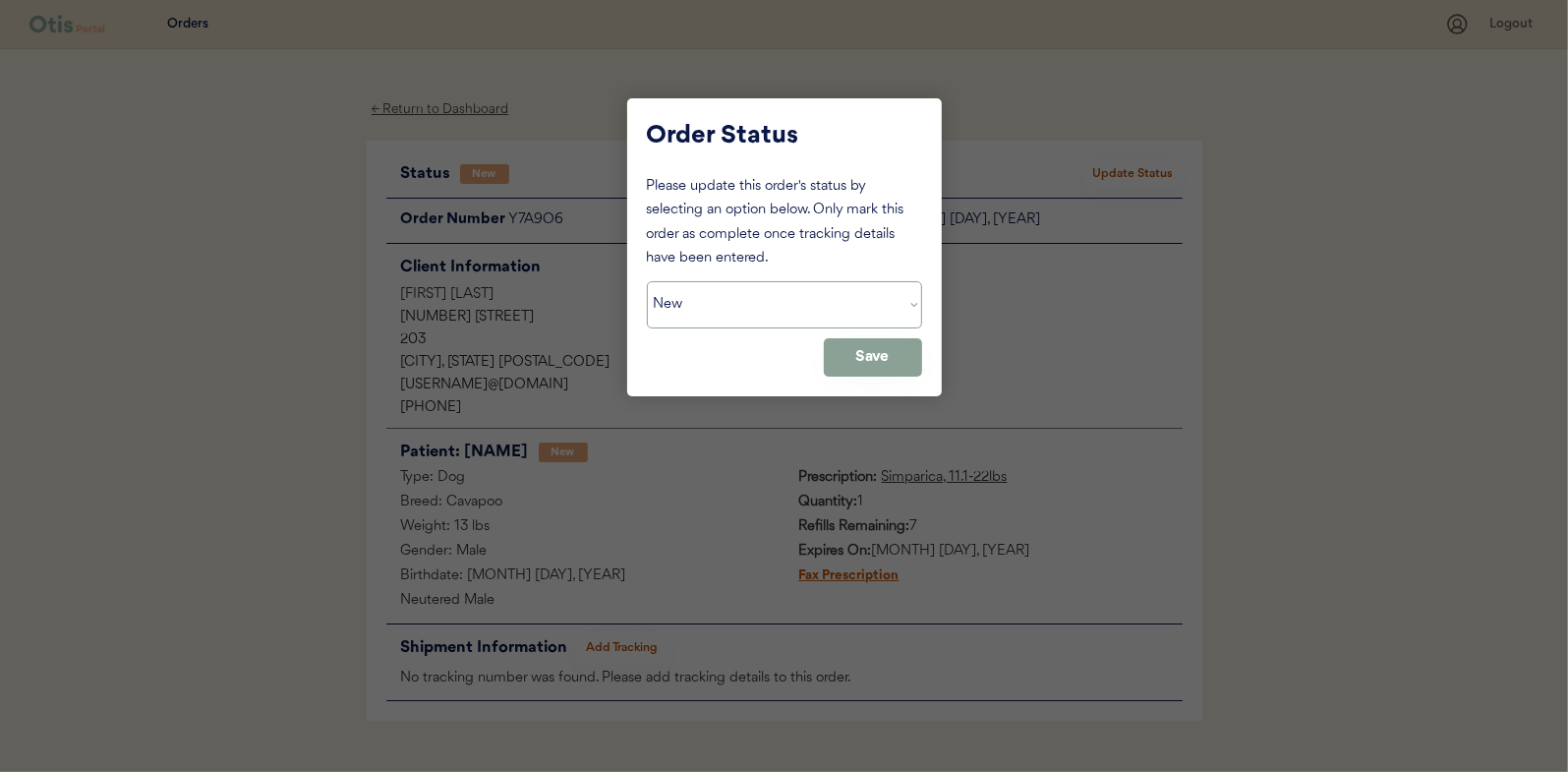click on "Status On Hold New In Progress Complete Pending HW Consent Cancelled" at bounding box center (784, 305) 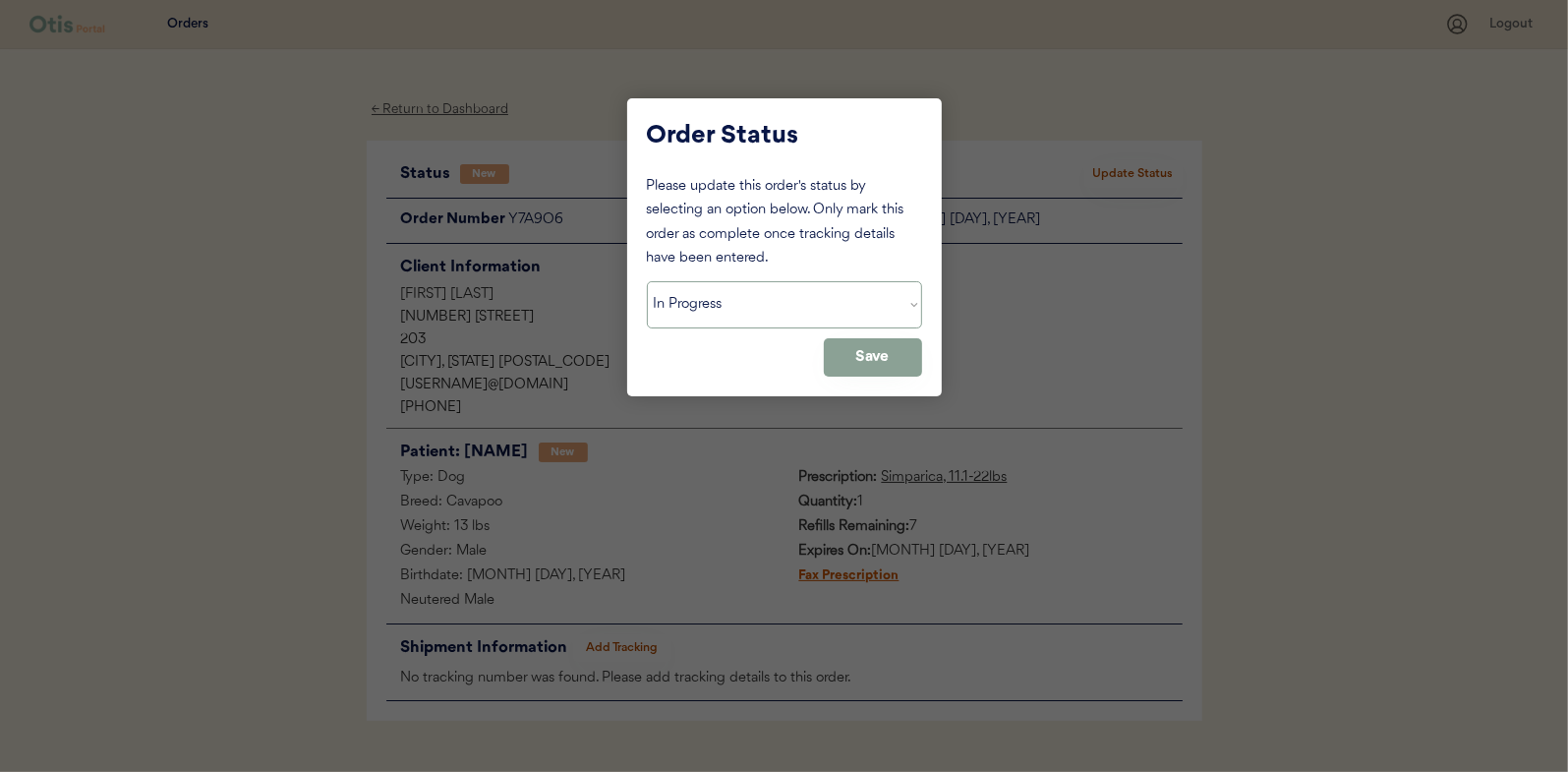 click on "Status On Hold New In Progress Complete Pending HW Consent Cancelled" at bounding box center [784, 305] 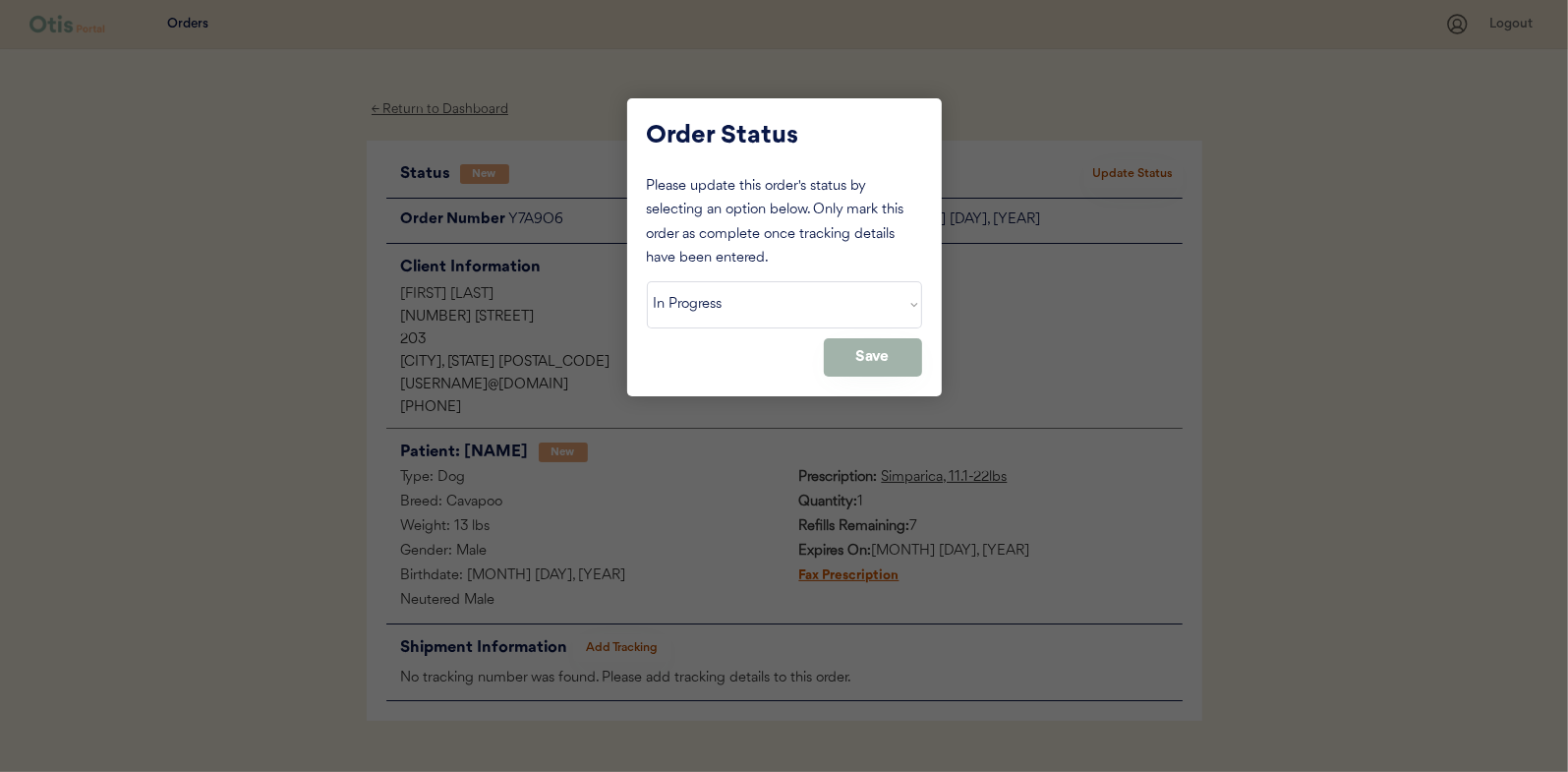 click on "Save" at bounding box center [873, 357] 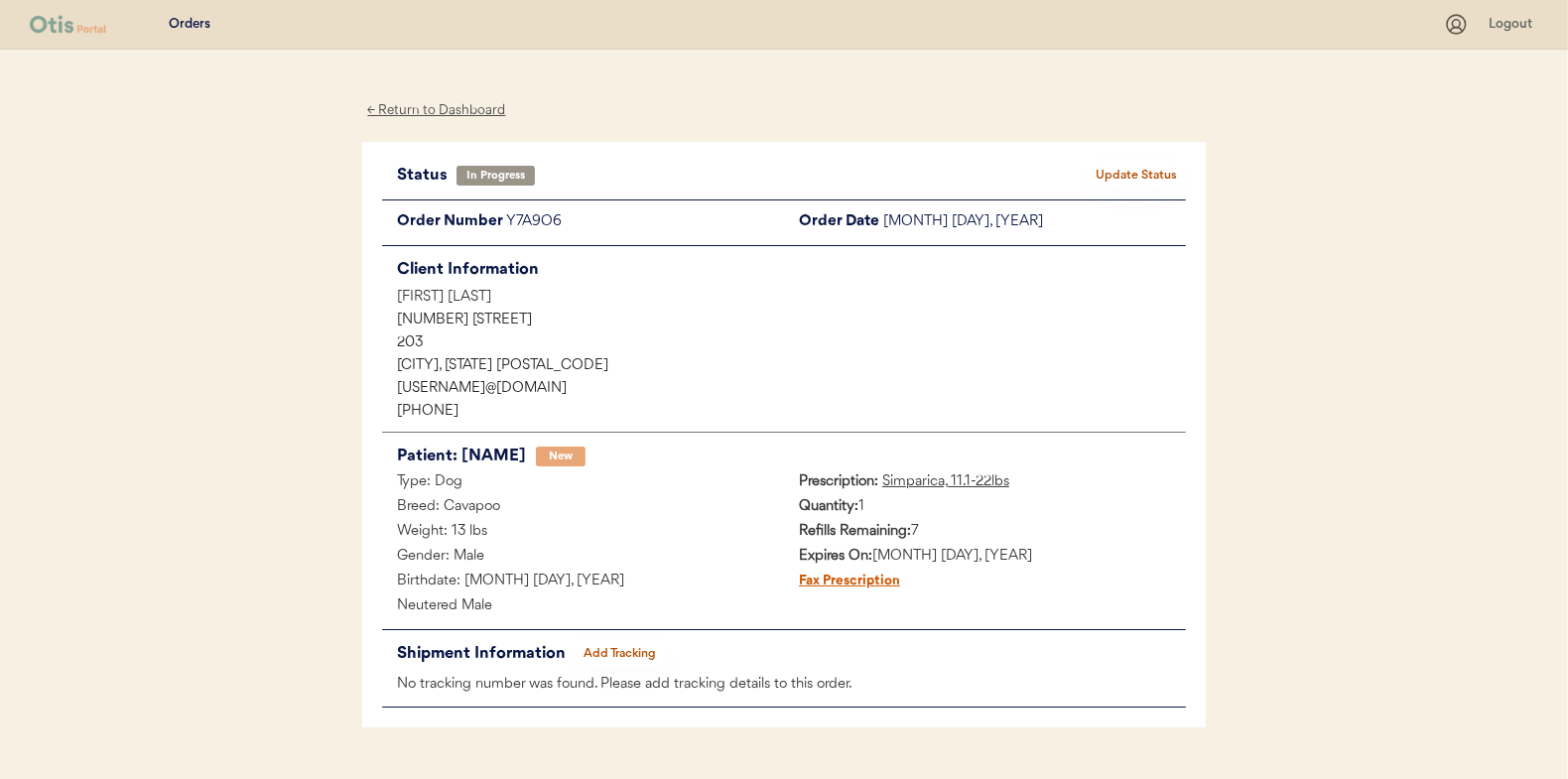 click on "← Return to Dashboard" at bounding box center (437, 110) 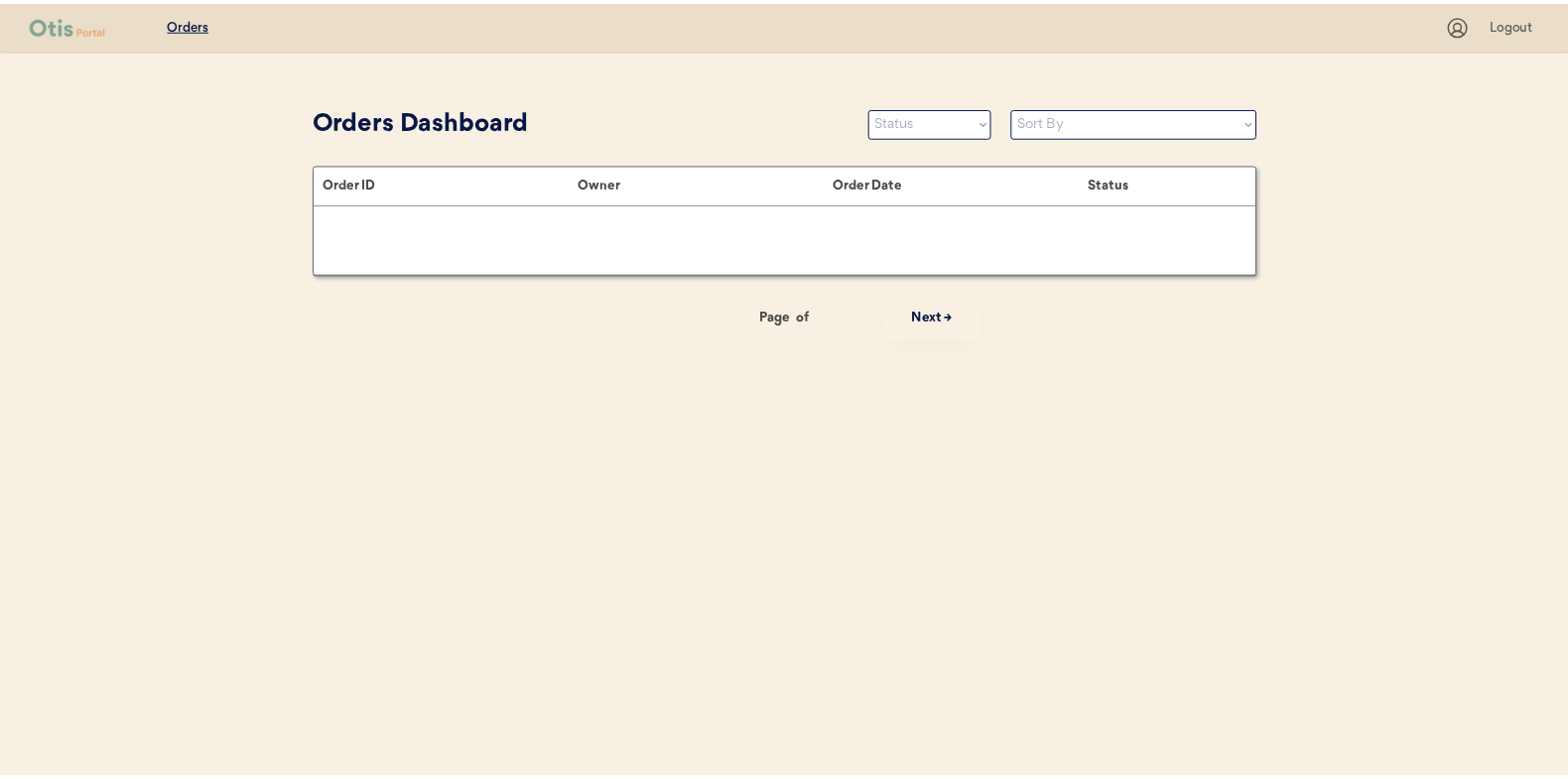 scroll, scrollTop: 0, scrollLeft: 0, axis: both 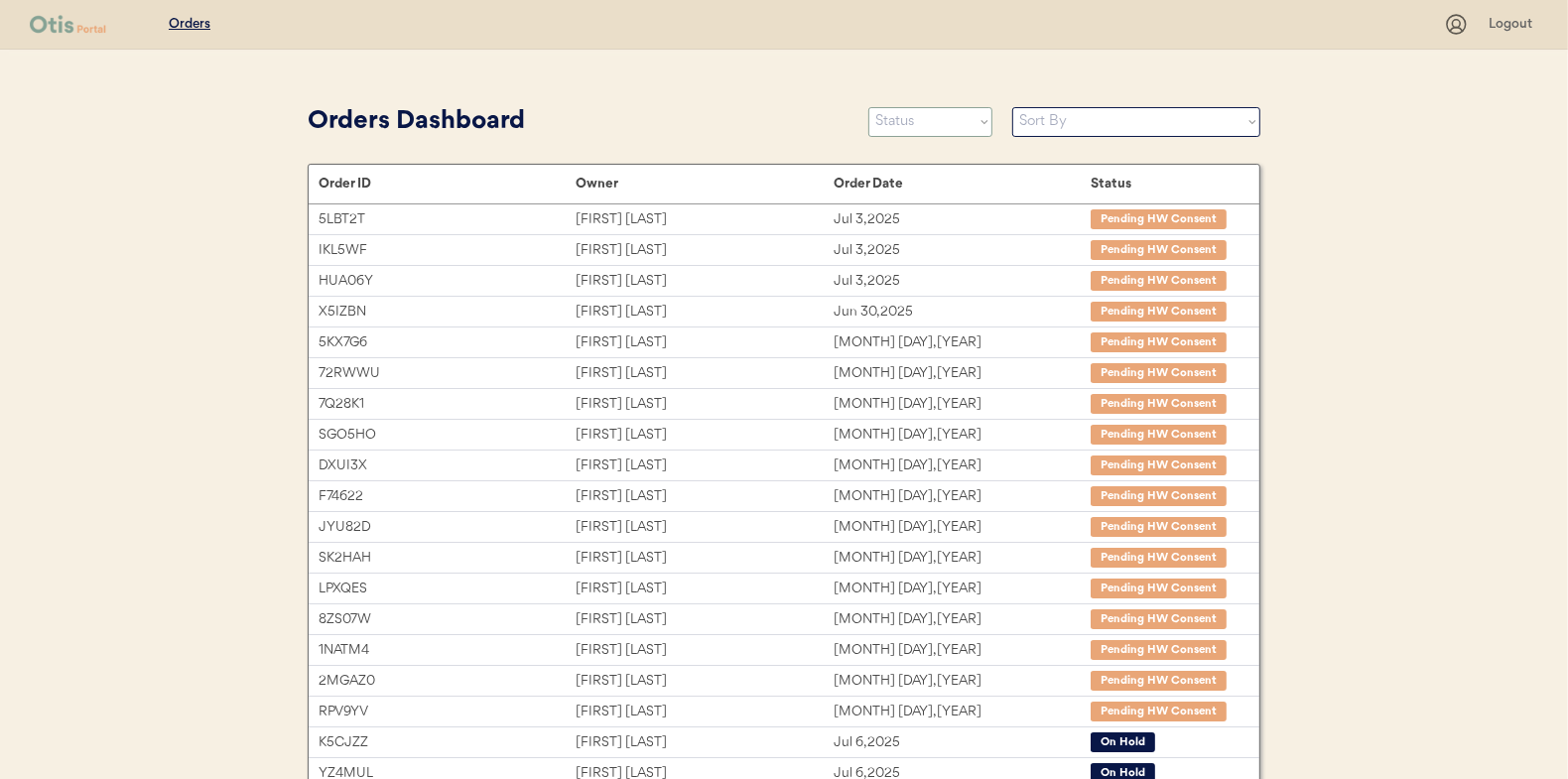 click on "Status On Hold New In Progress Complete Pending HW Consent Cancelled" at bounding box center (930, 122) 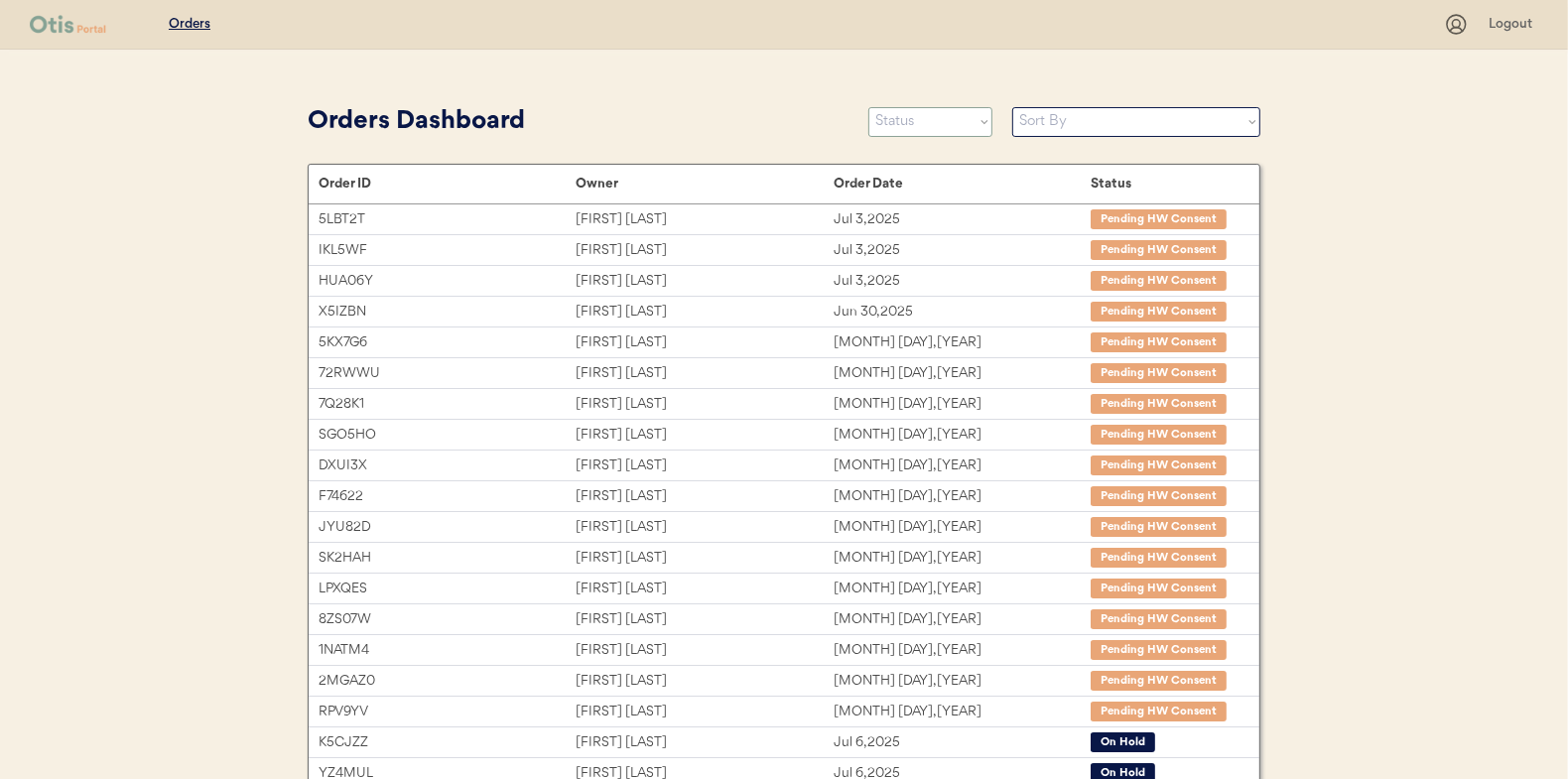 select on ""new"" 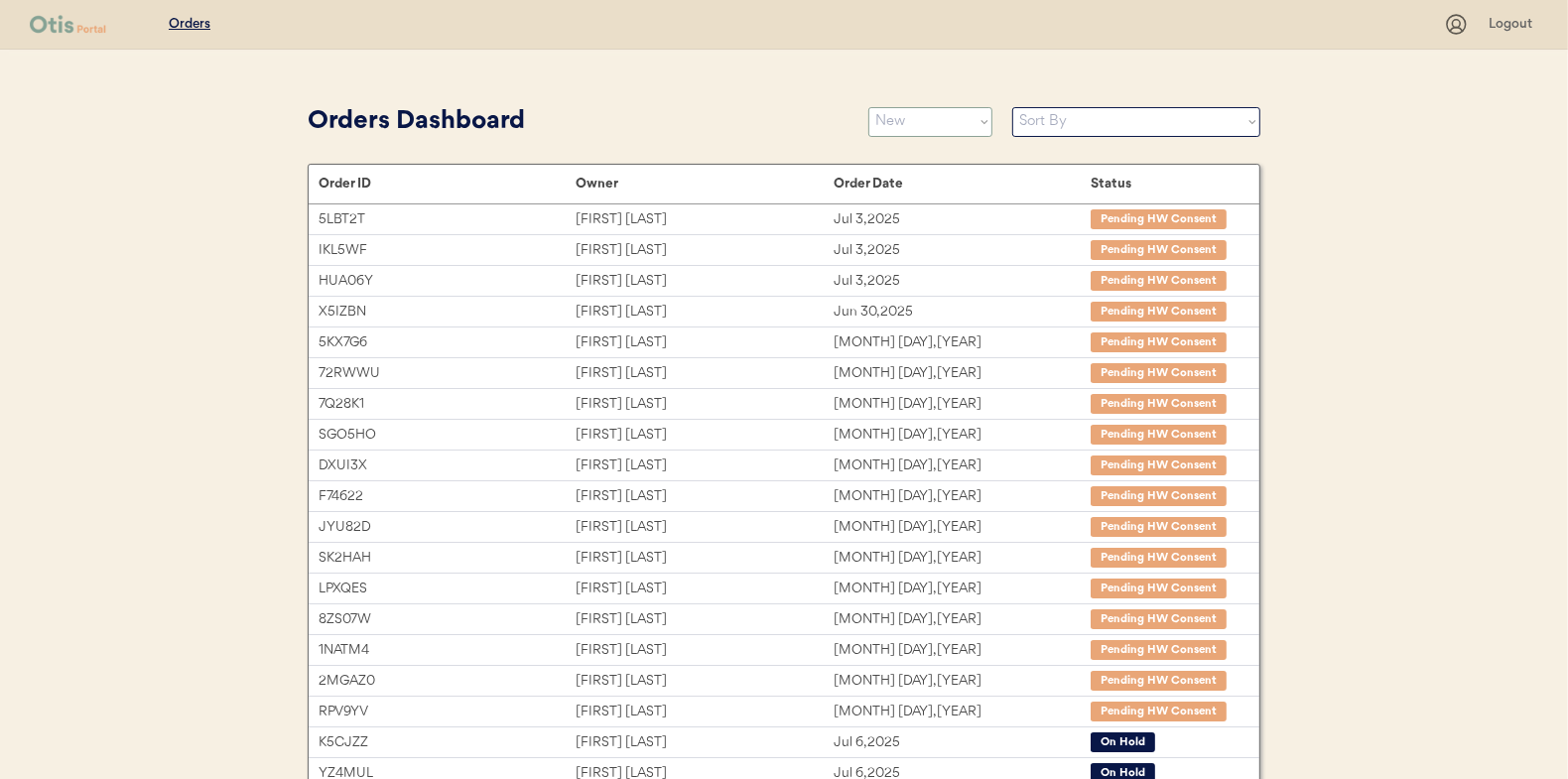 click on "Status On Hold New In Progress Complete Pending HW Consent Cancelled" at bounding box center [930, 122] 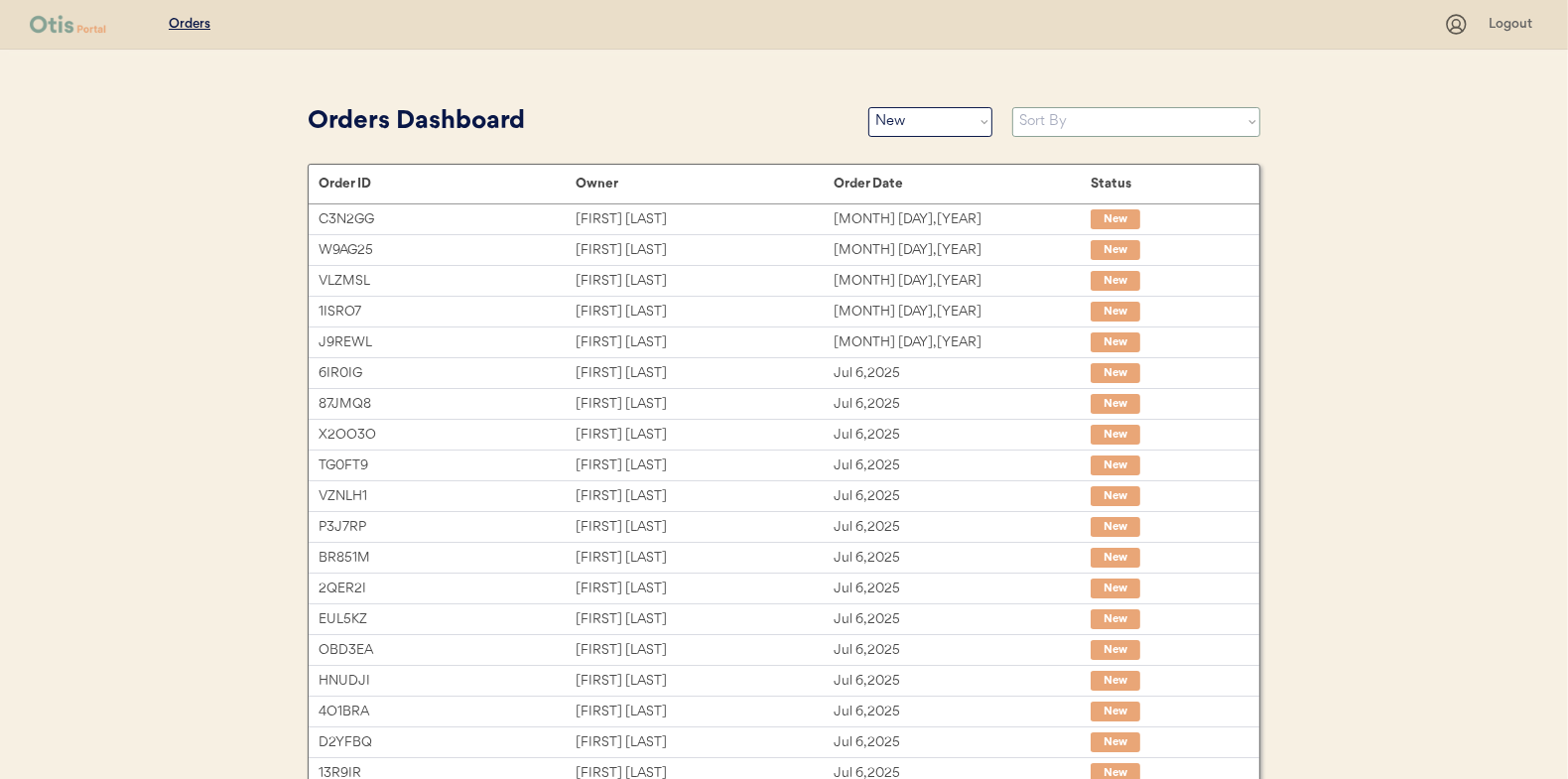 click on "Sort By Order Date (Newest → Oldest) Order Date (Oldest → Newest)" at bounding box center [1136, 122] 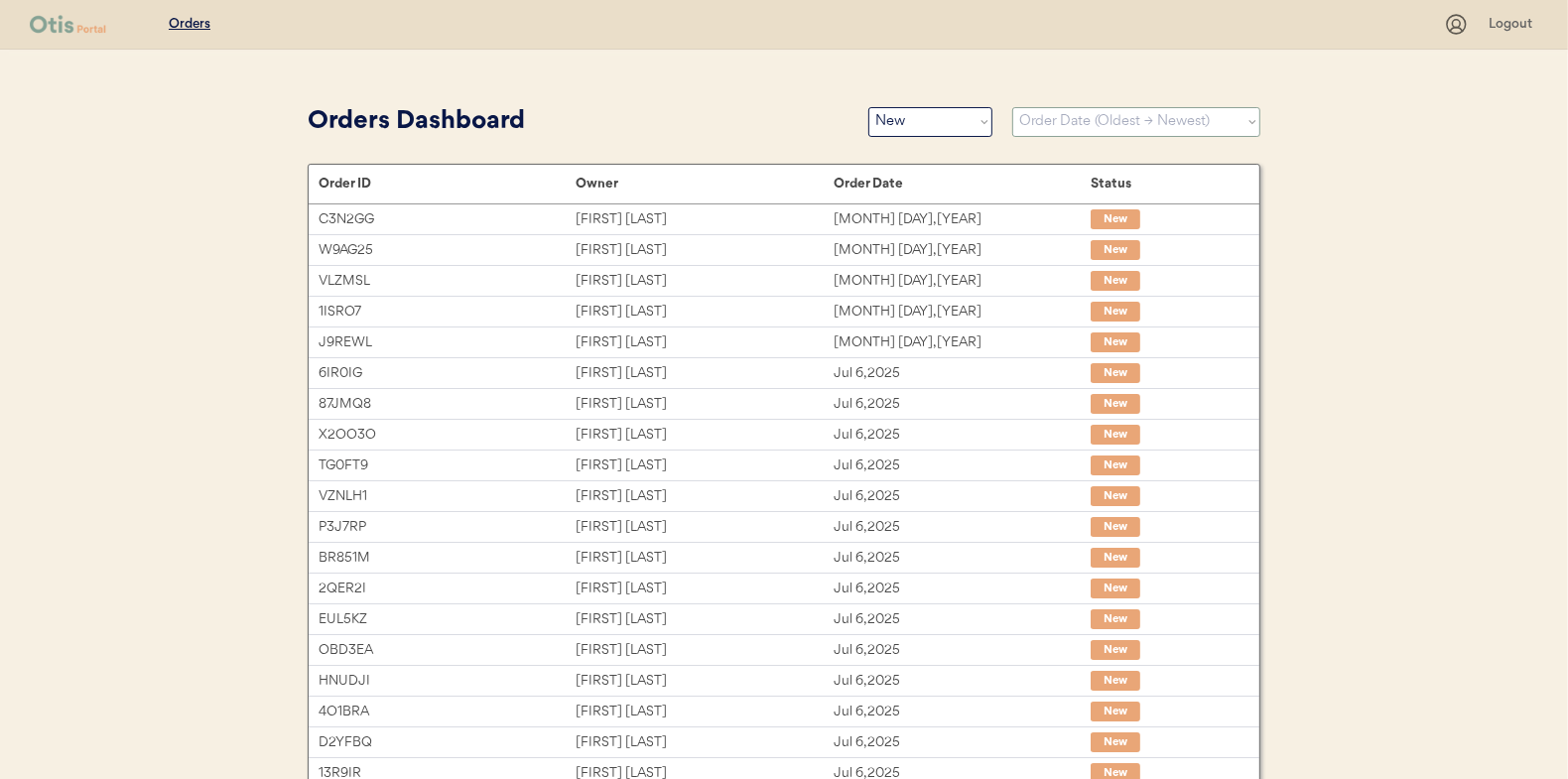 click on "Sort By Order Date (Newest → Oldest) Order Date (Oldest → Newest)" at bounding box center (1136, 122) 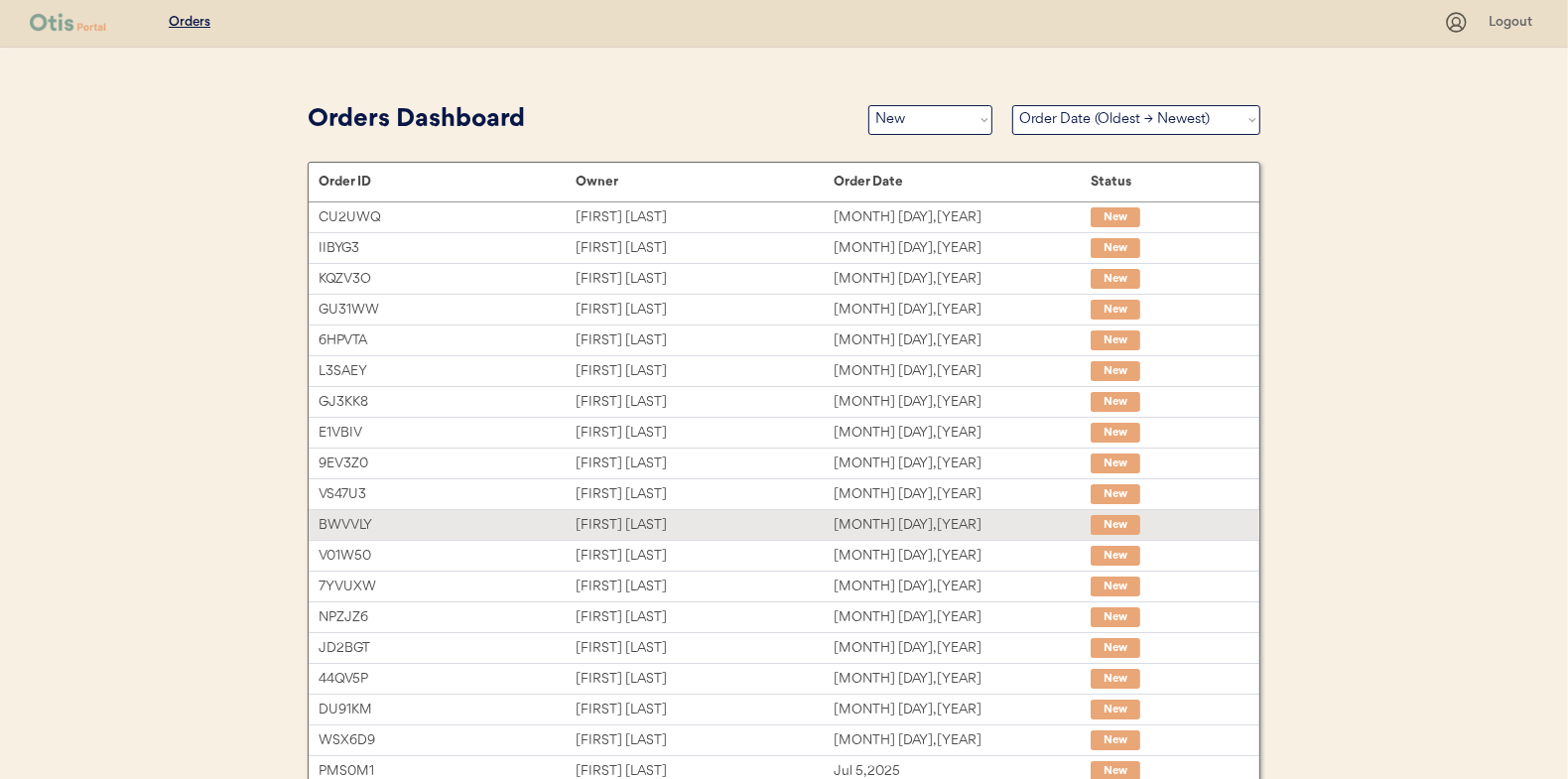 scroll, scrollTop: 0, scrollLeft: 0, axis: both 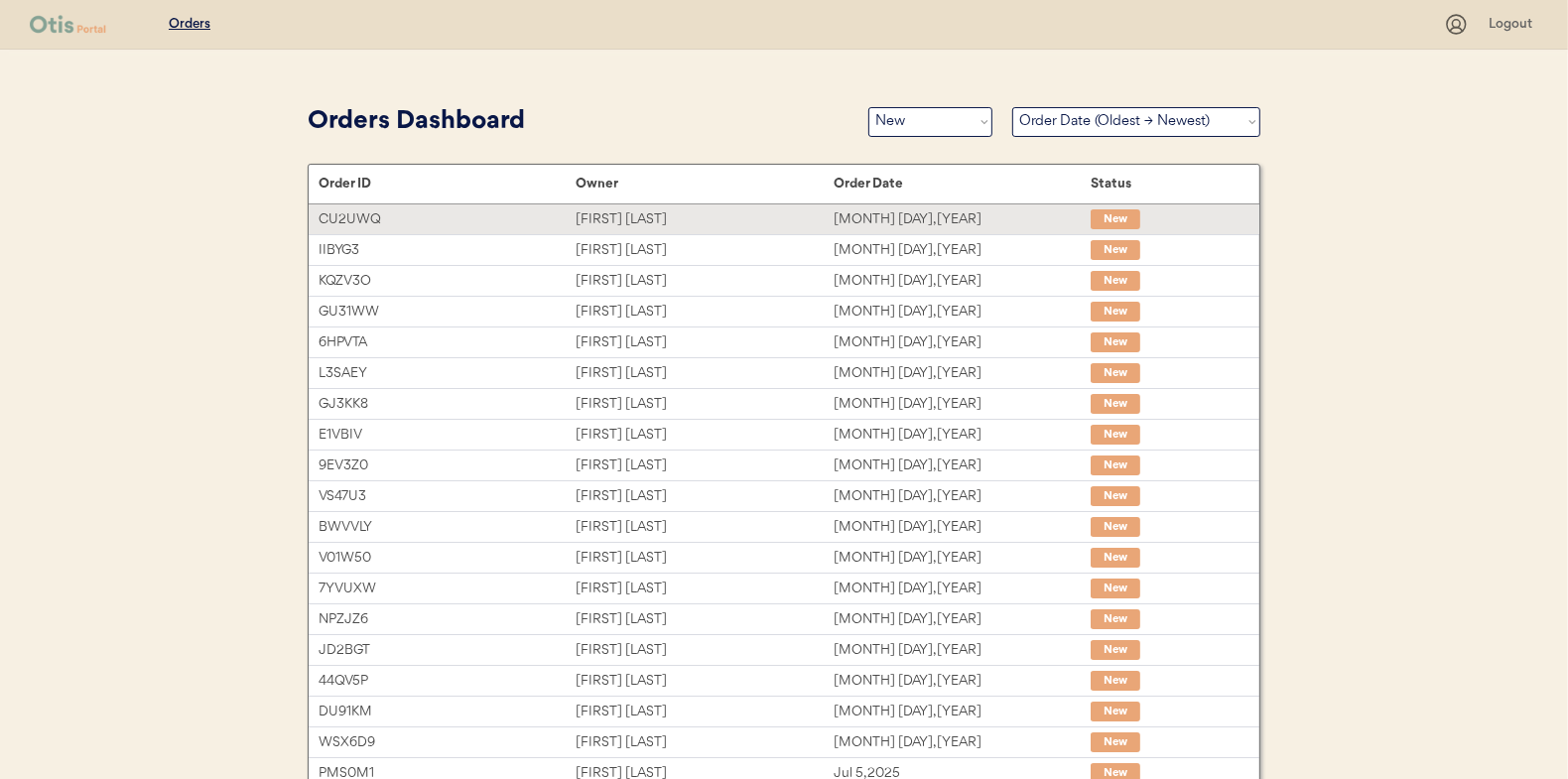 click on "Sherry Caldwell" at bounding box center (704, 219) 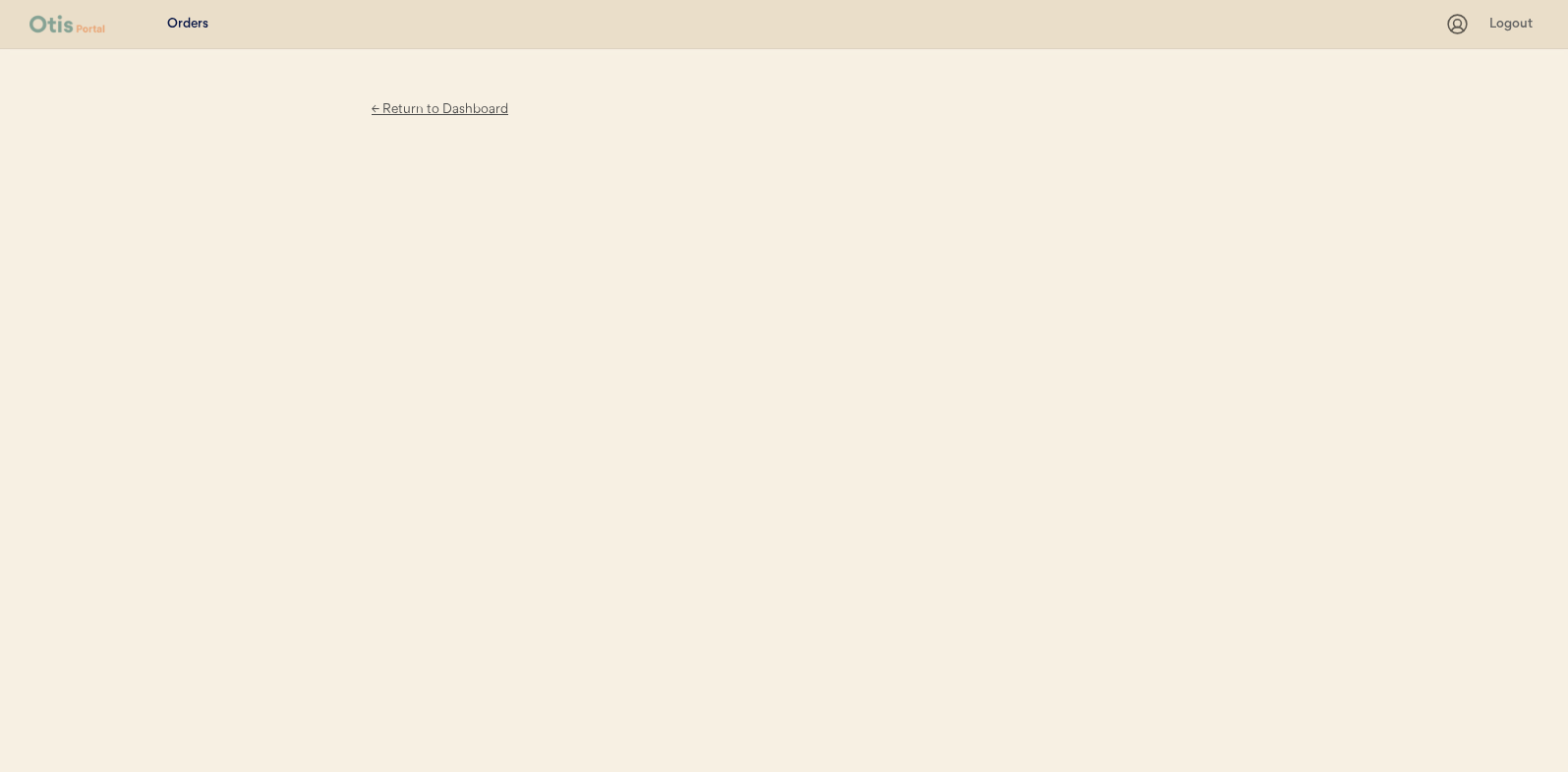 scroll, scrollTop: 0, scrollLeft: 0, axis: both 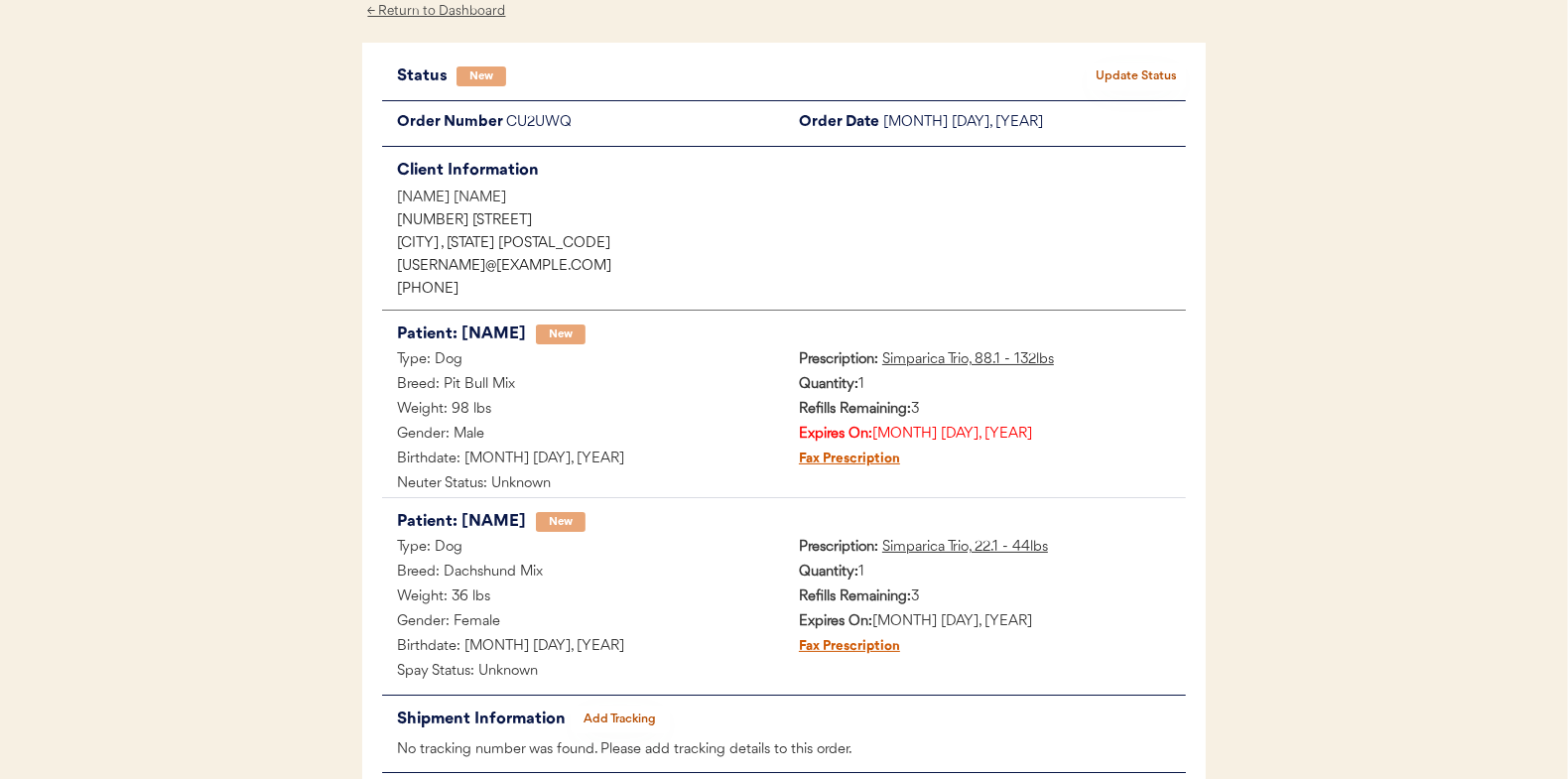 click on "Update Status" at bounding box center [1136, 76] 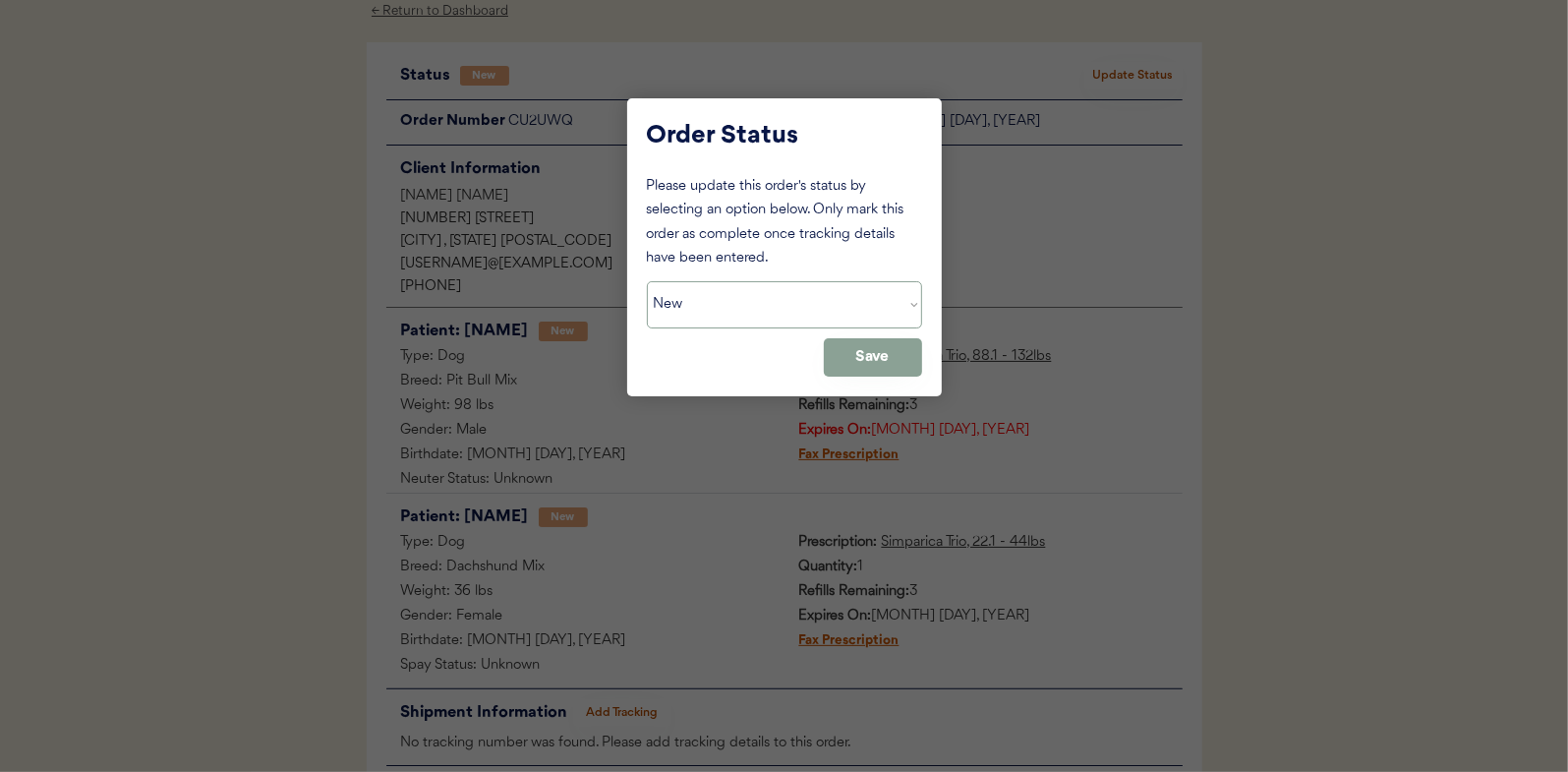 click on "Status On Hold New In Progress Complete Pending HW Consent Cancelled" at bounding box center (784, 305) 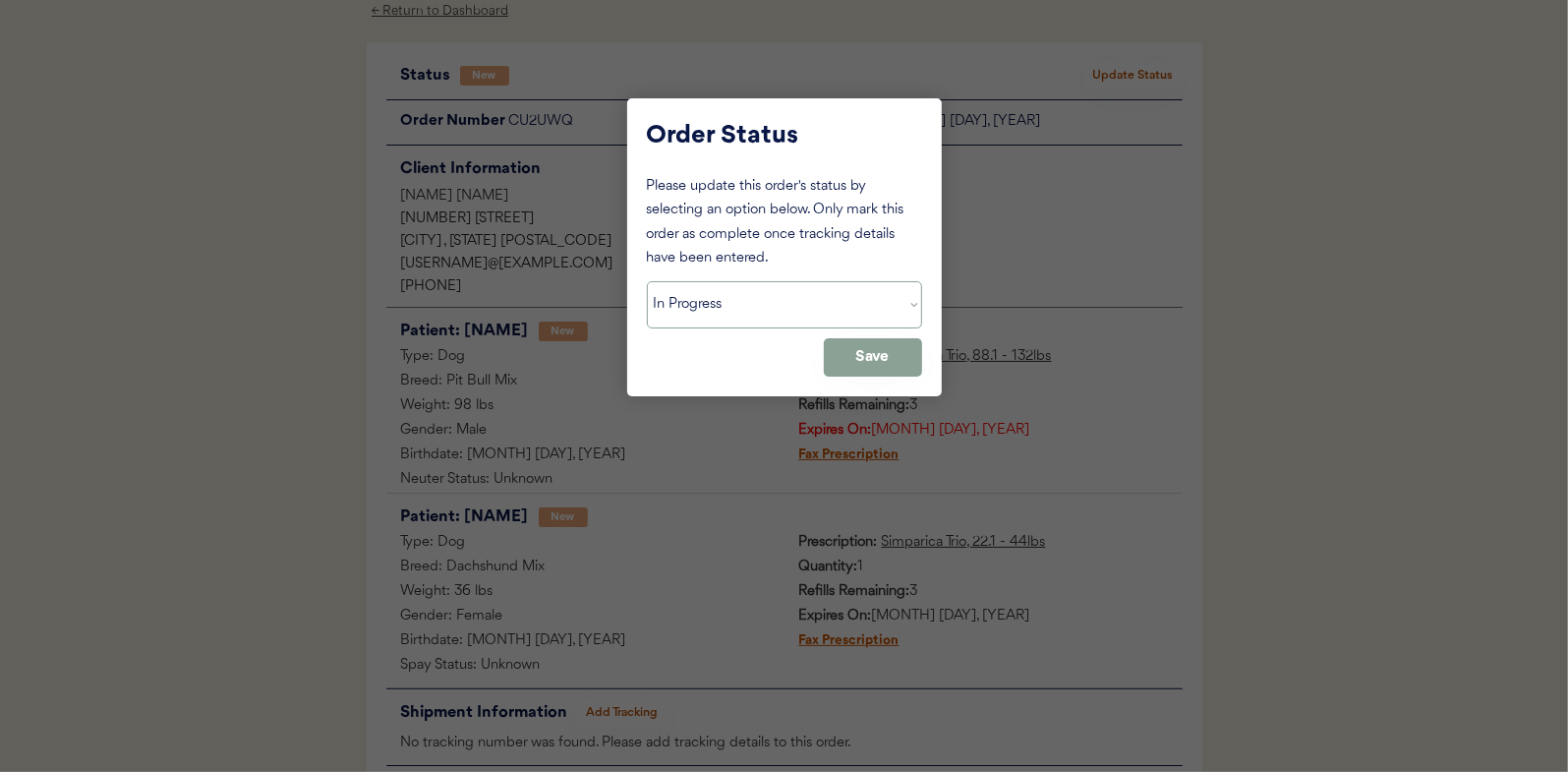 click on "Status On Hold New In Progress Complete Pending HW Consent Cancelled" at bounding box center [784, 305] 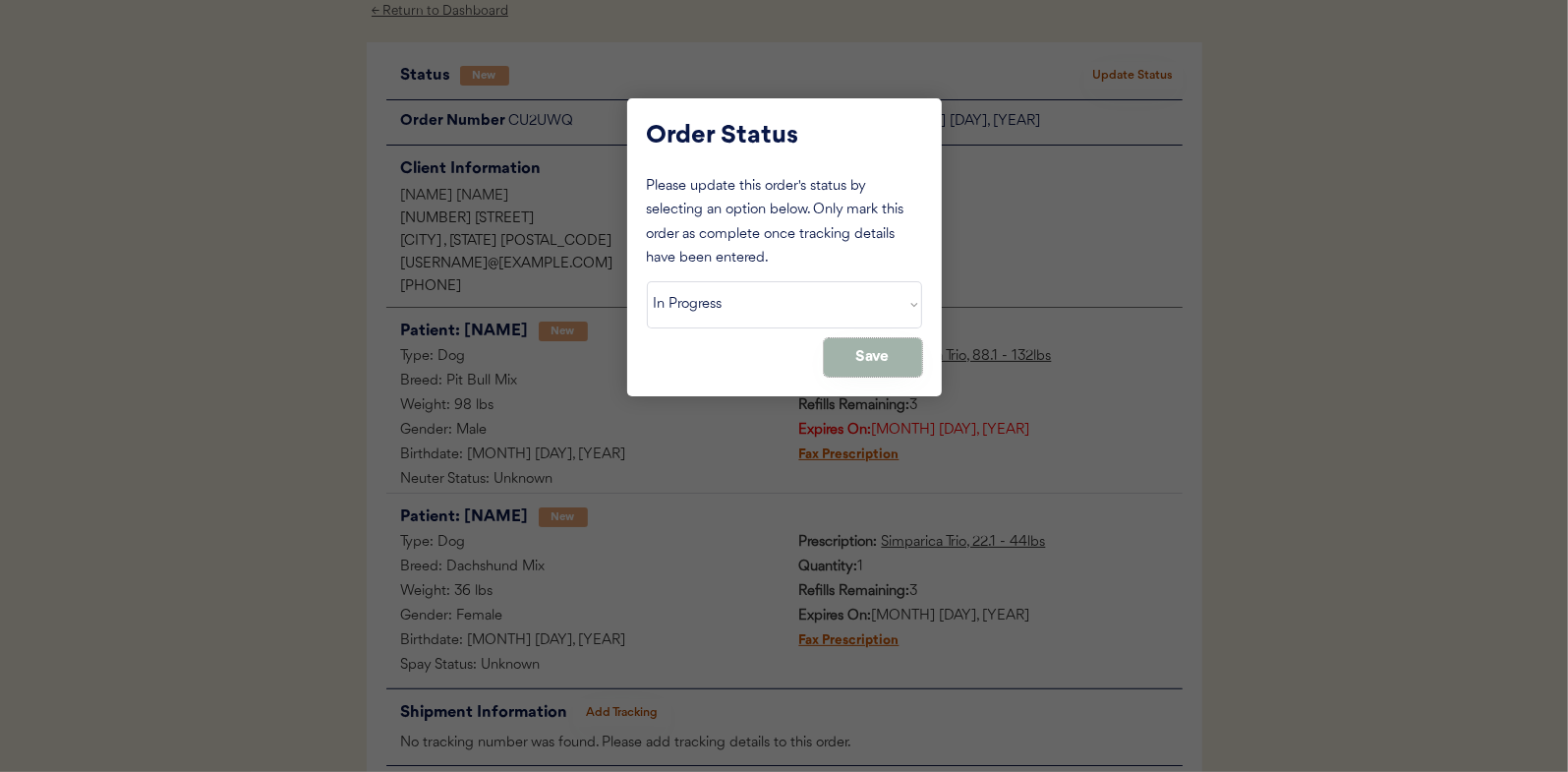 click on "Save" at bounding box center (873, 357) 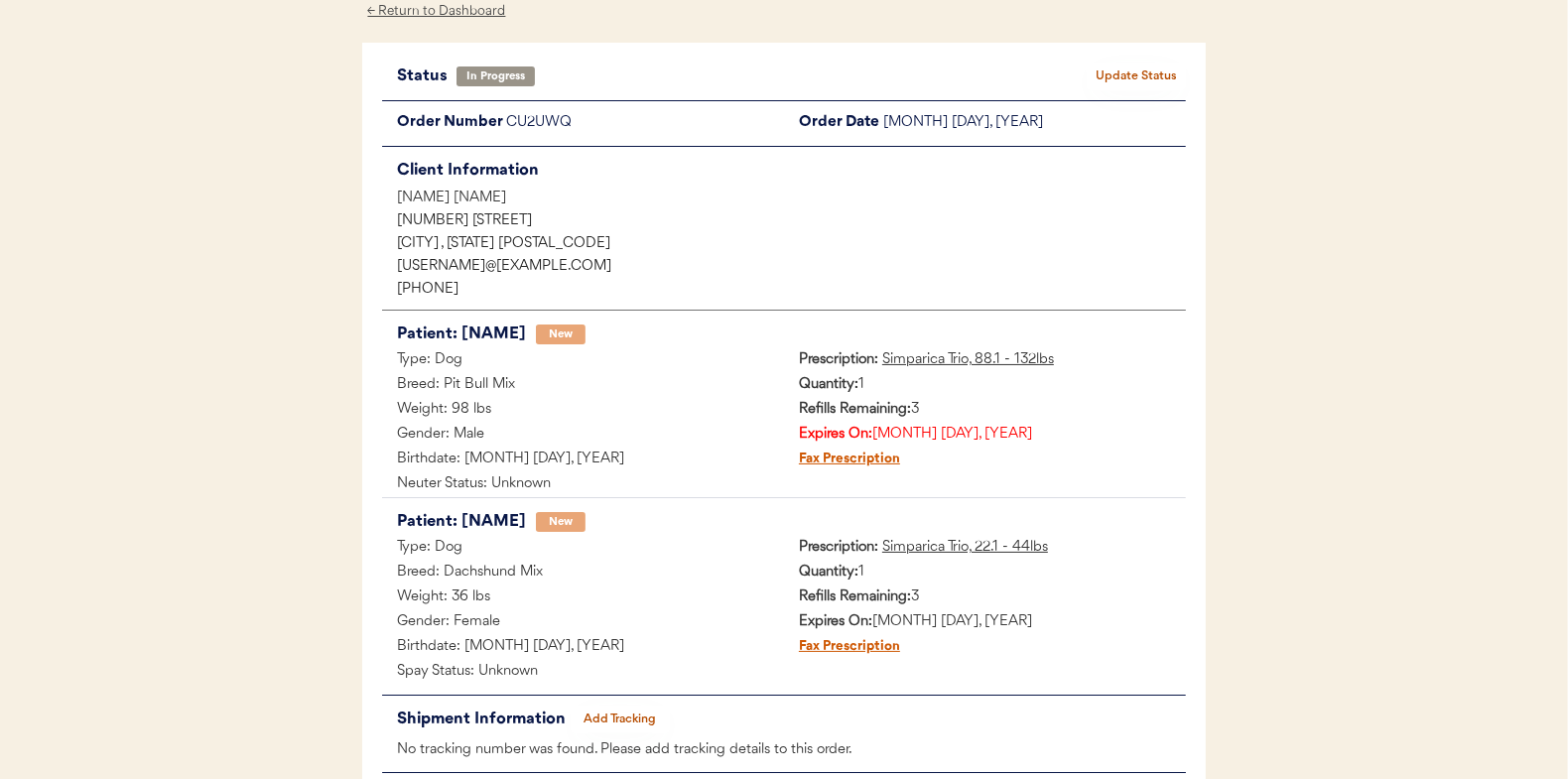 click on "← Return to Dashboard" at bounding box center [437, 11] 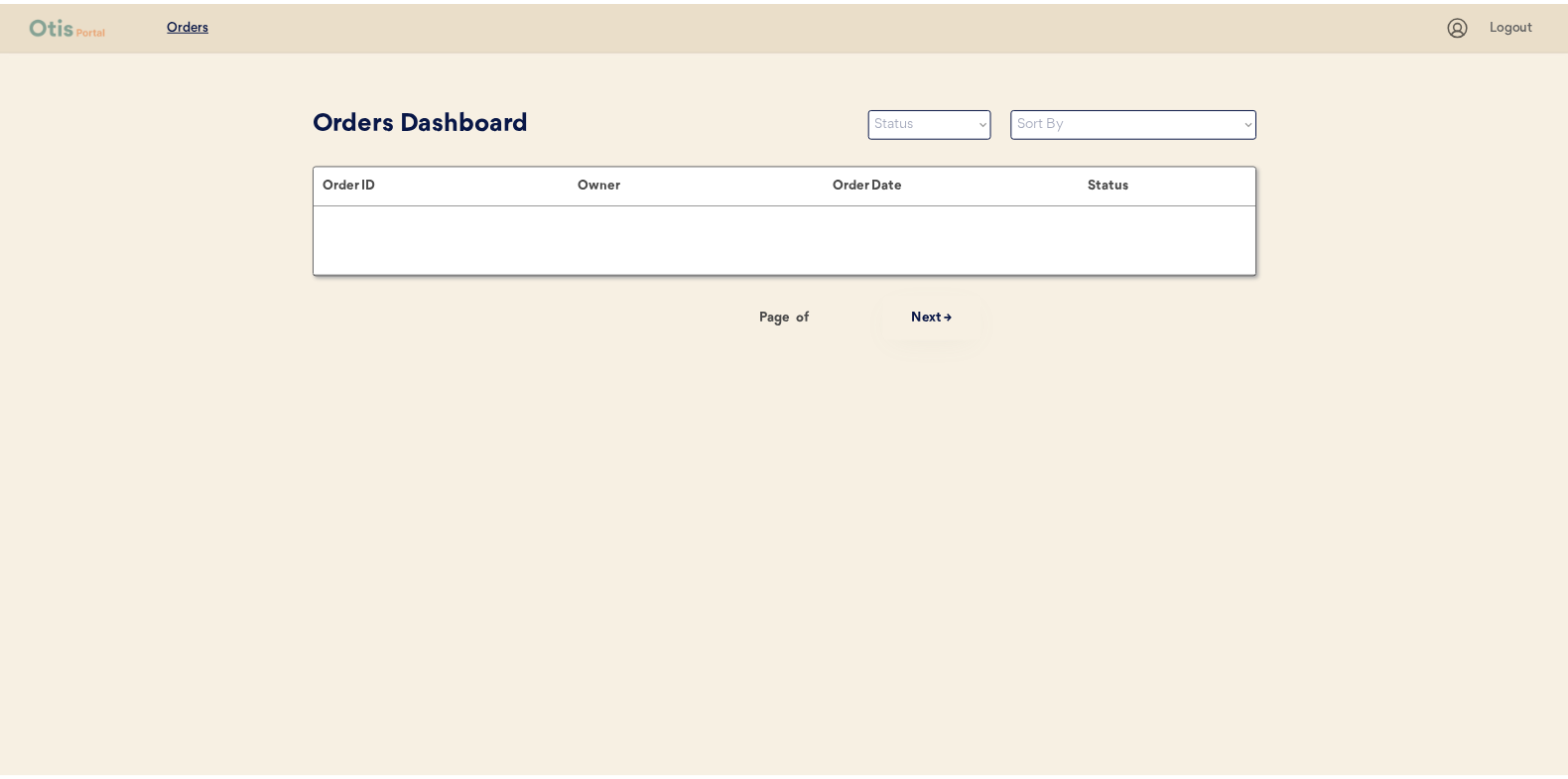scroll, scrollTop: 0, scrollLeft: 0, axis: both 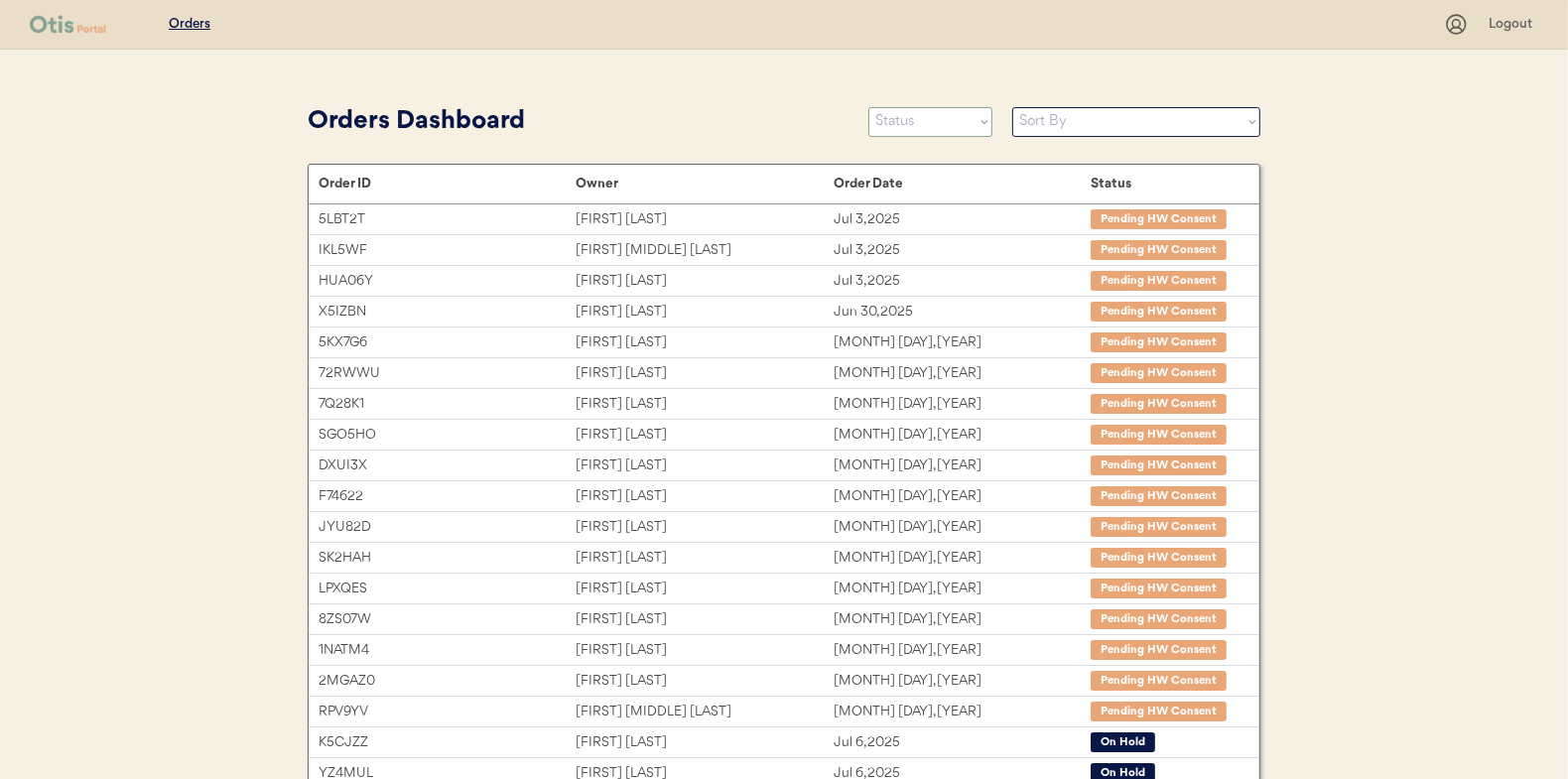 click on "Status On Hold New In Progress Complete Pending HW Consent Cancelled" at bounding box center (930, 122) 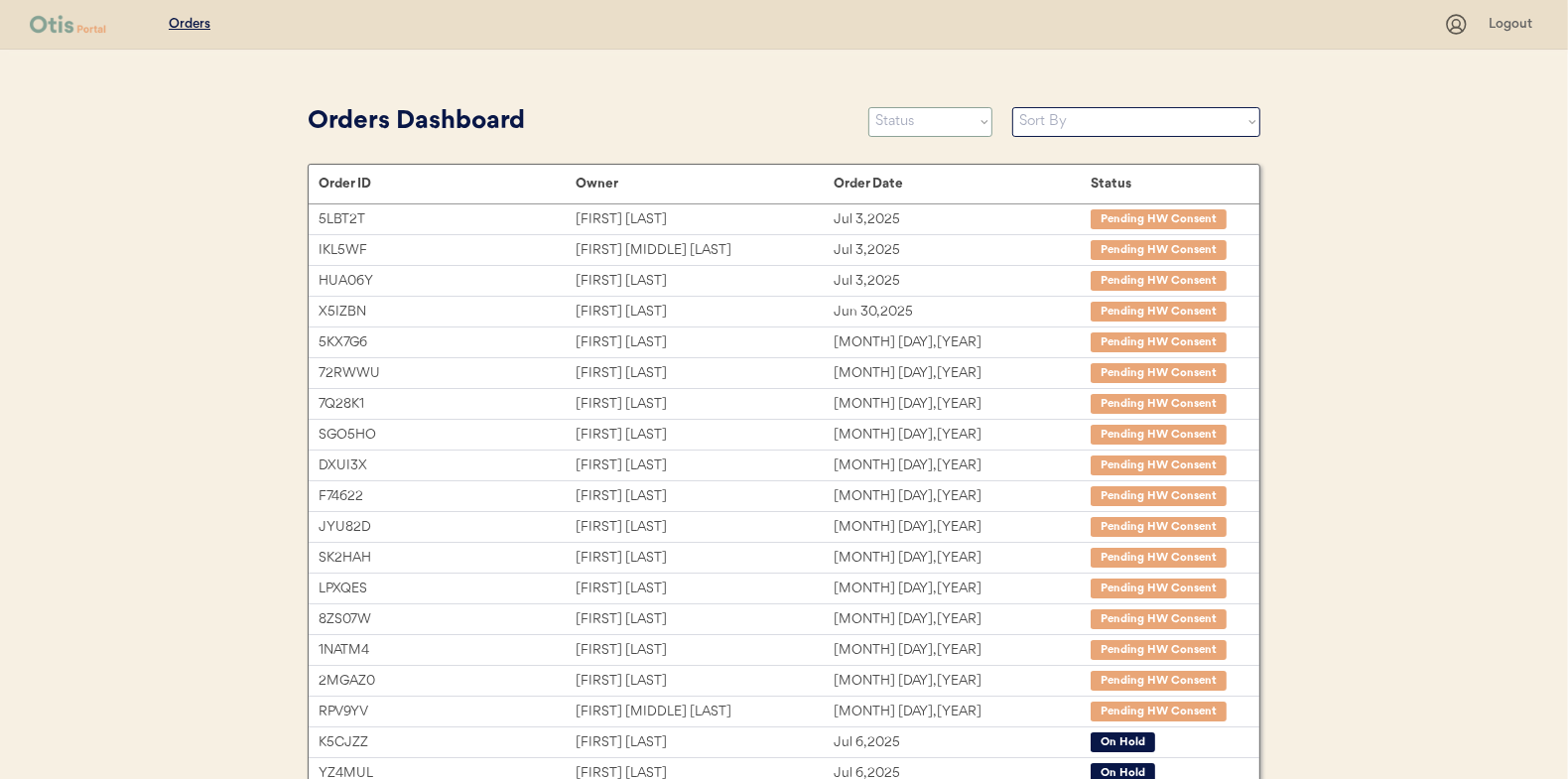 select on ""new"" 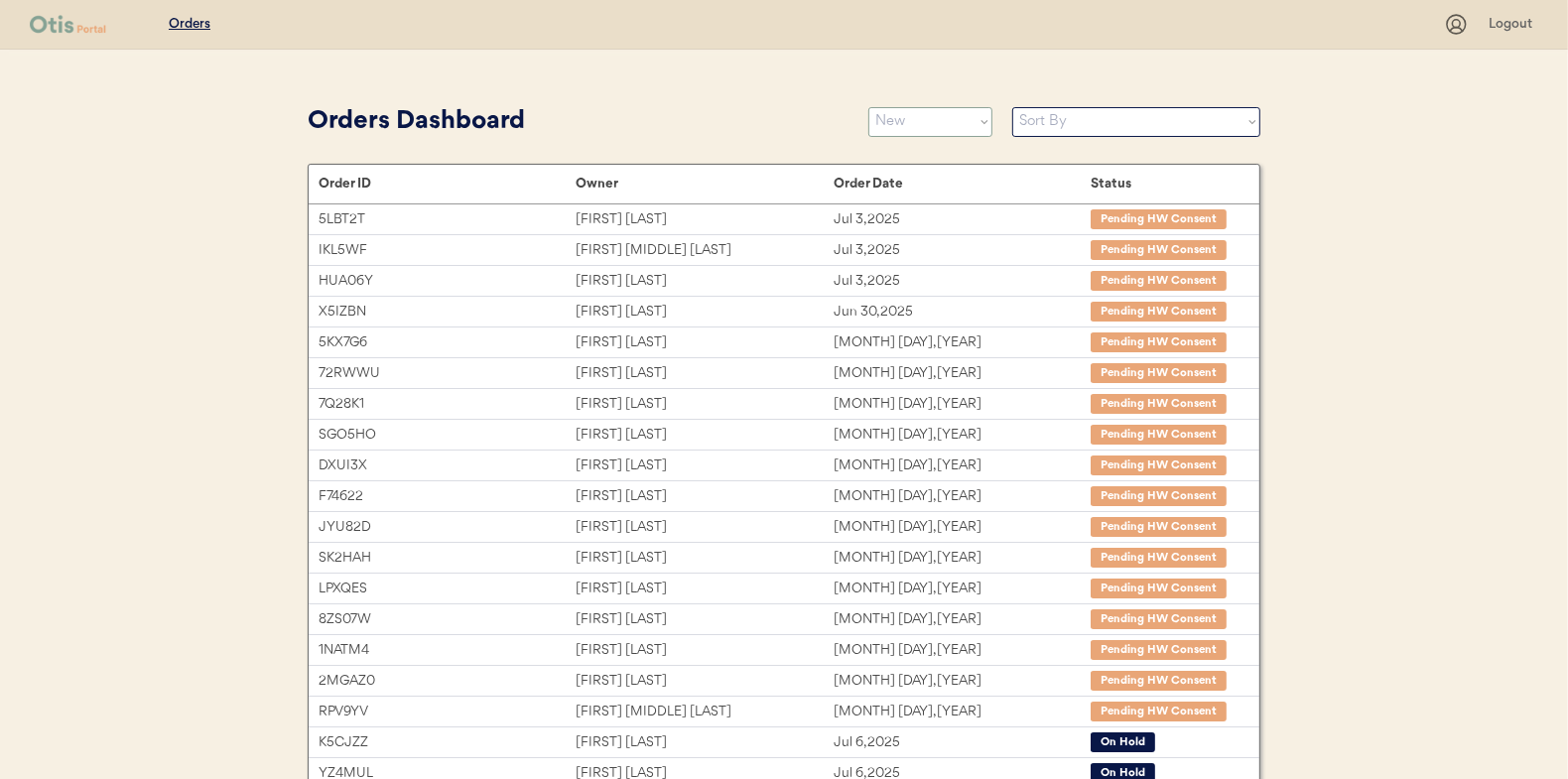 click on "Status On Hold New In Progress Complete Pending HW Consent Cancelled" at bounding box center (930, 122) 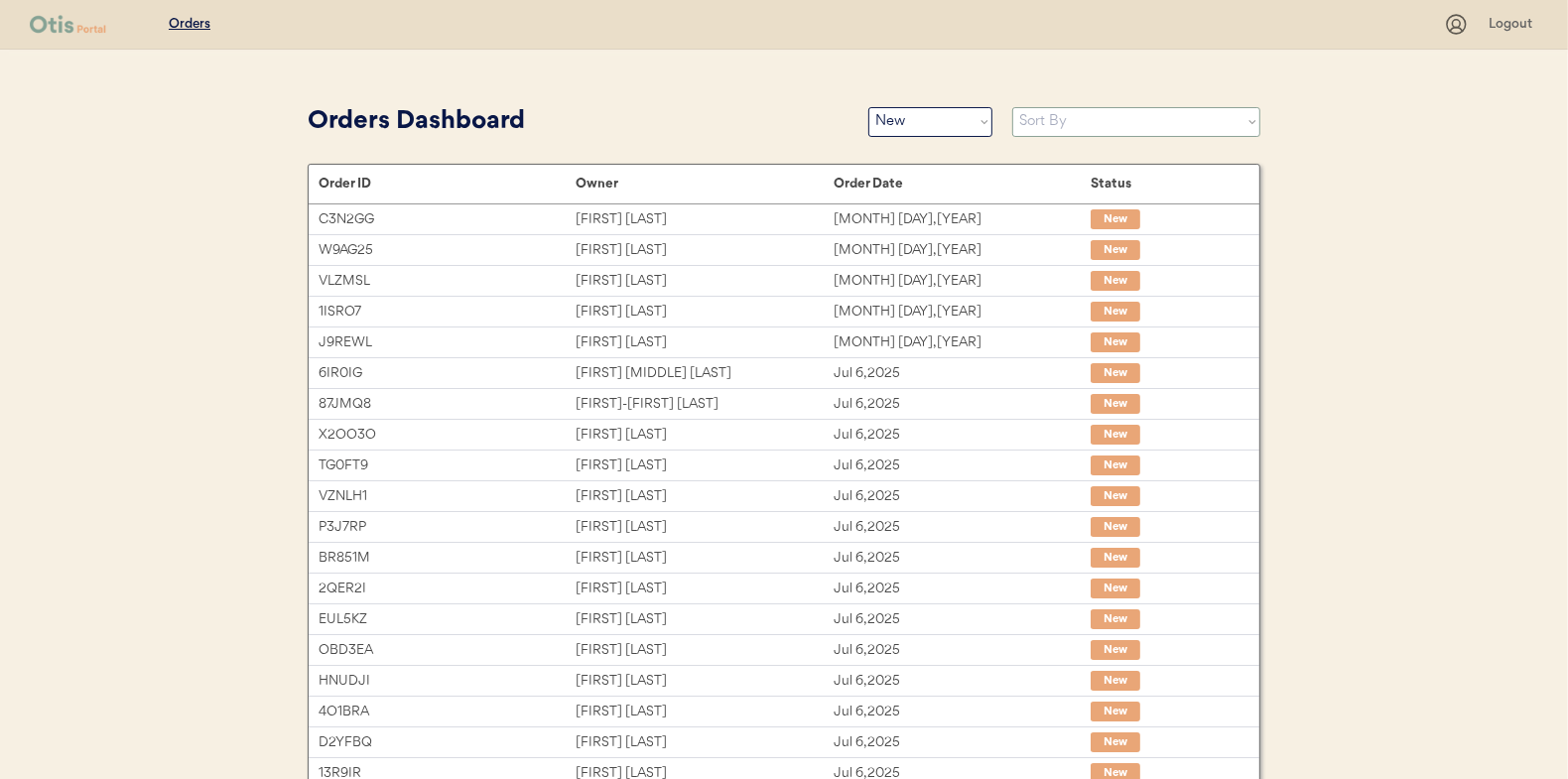drag, startPoint x: 1045, startPoint y: 117, endPoint x: 1043, endPoint y: 136, distance: 19.104973 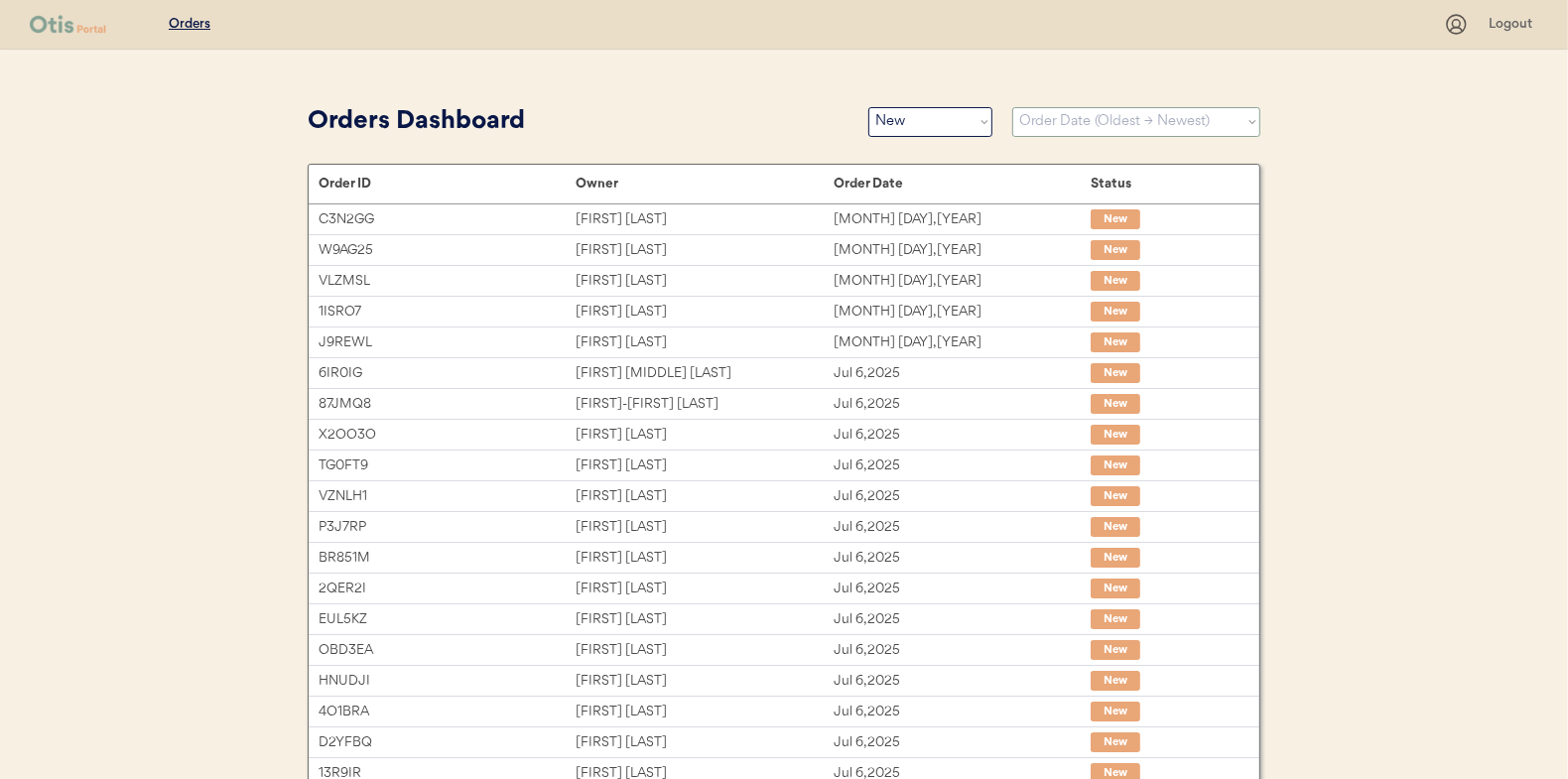 click on "Sort By Order Date (Newest → Oldest) Order Date (Oldest → Newest)" at bounding box center (1136, 122) 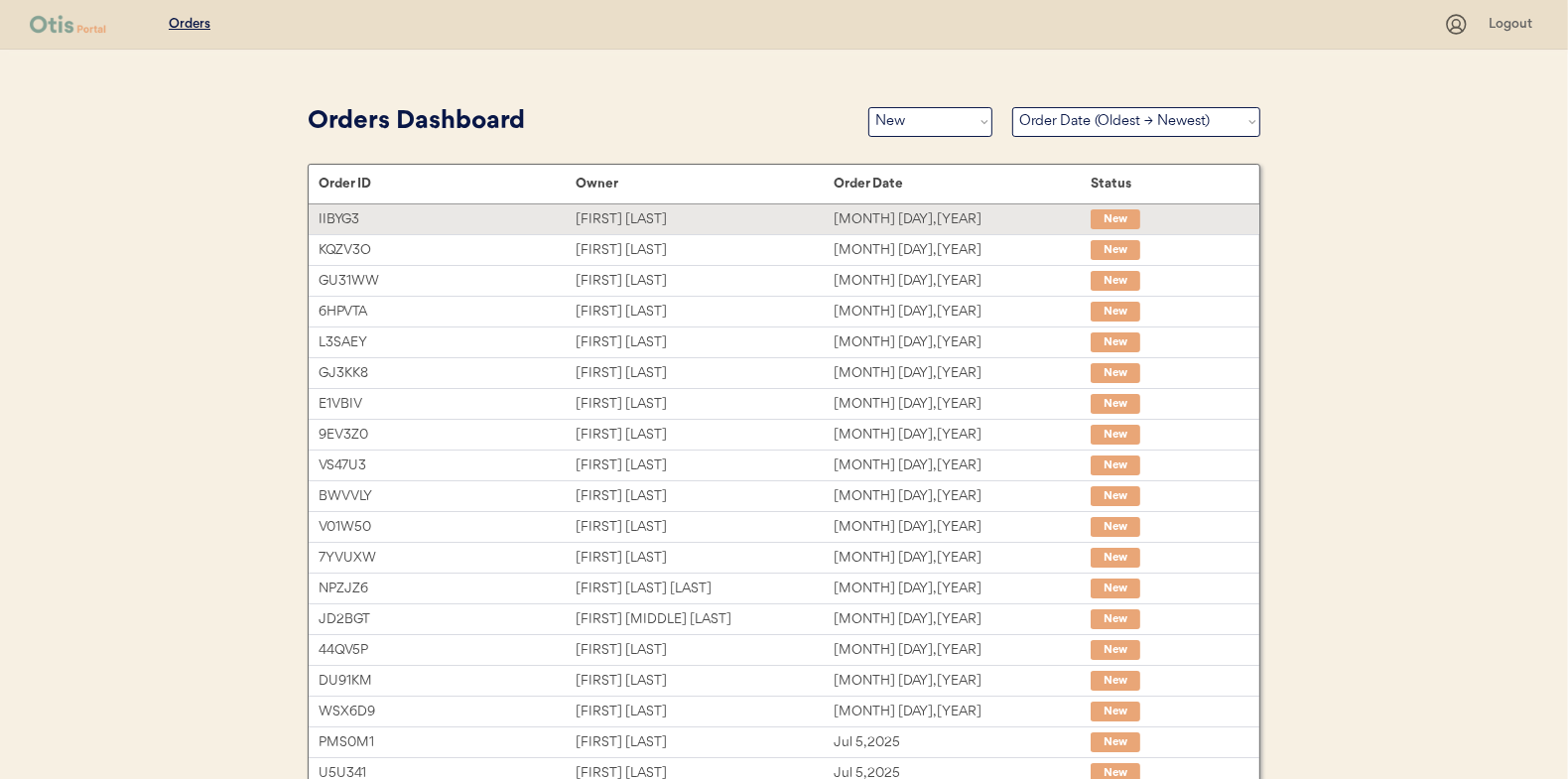 click on "Katherine Gipson" at bounding box center (704, 219) 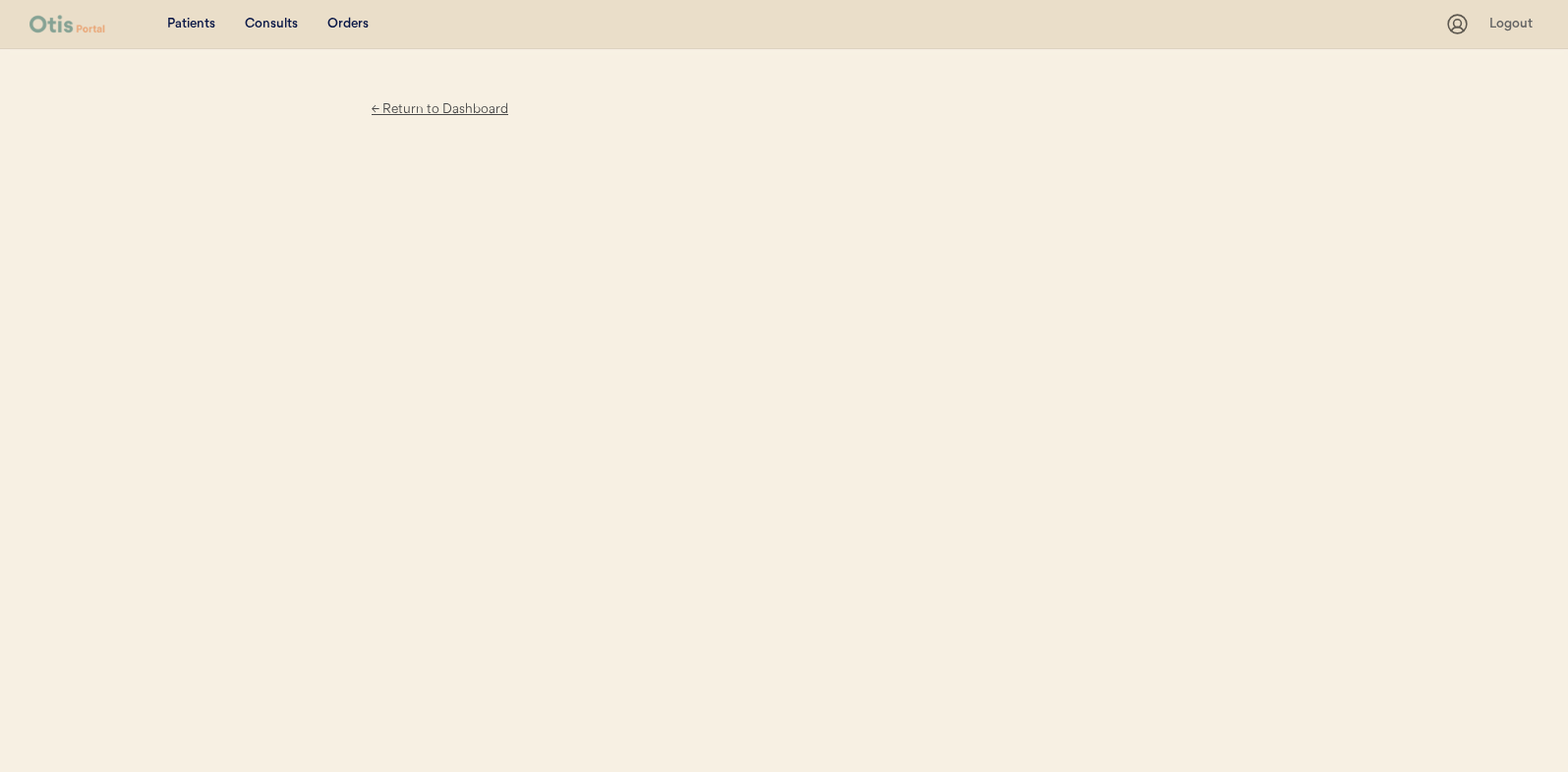 scroll, scrollTop: 0, scrollLeft: 0, axis: both 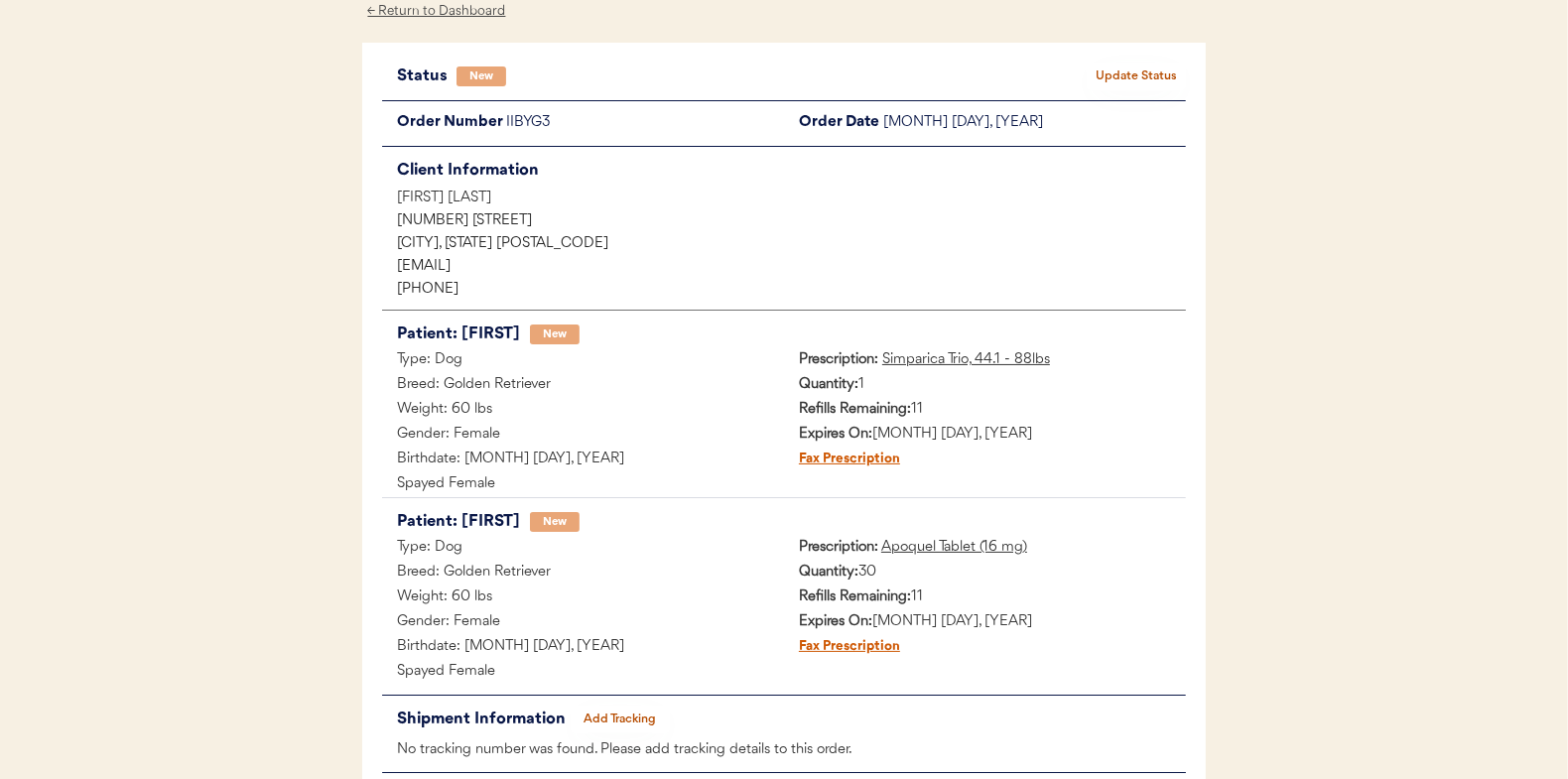click on "Update Status" at bounding box center (1136, 76) 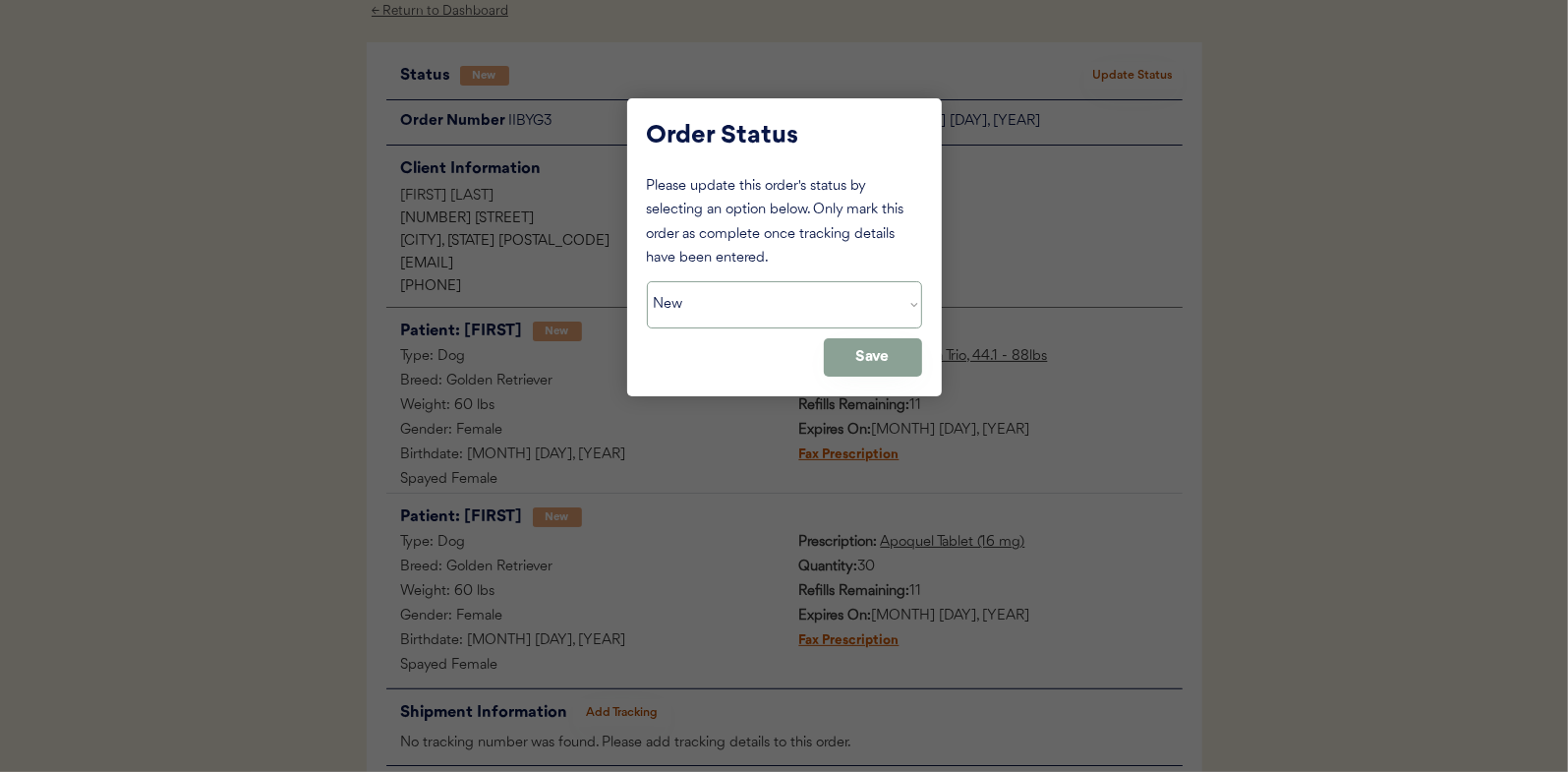 click on "Status On Hold New In Progress Complete Pending HW Consent Cancelled" at bounding box center [784, 305] 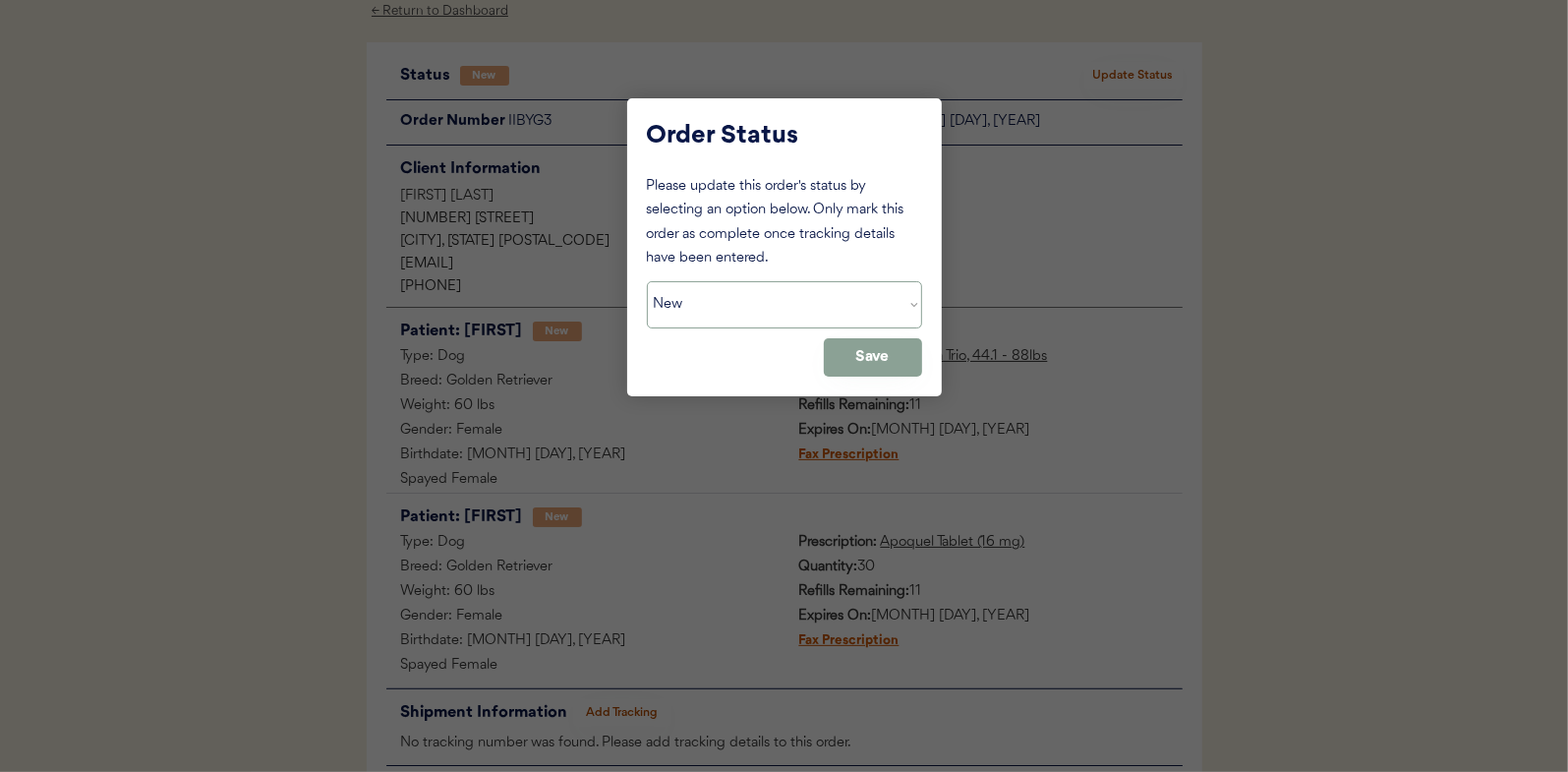 select on ""in_progress"" 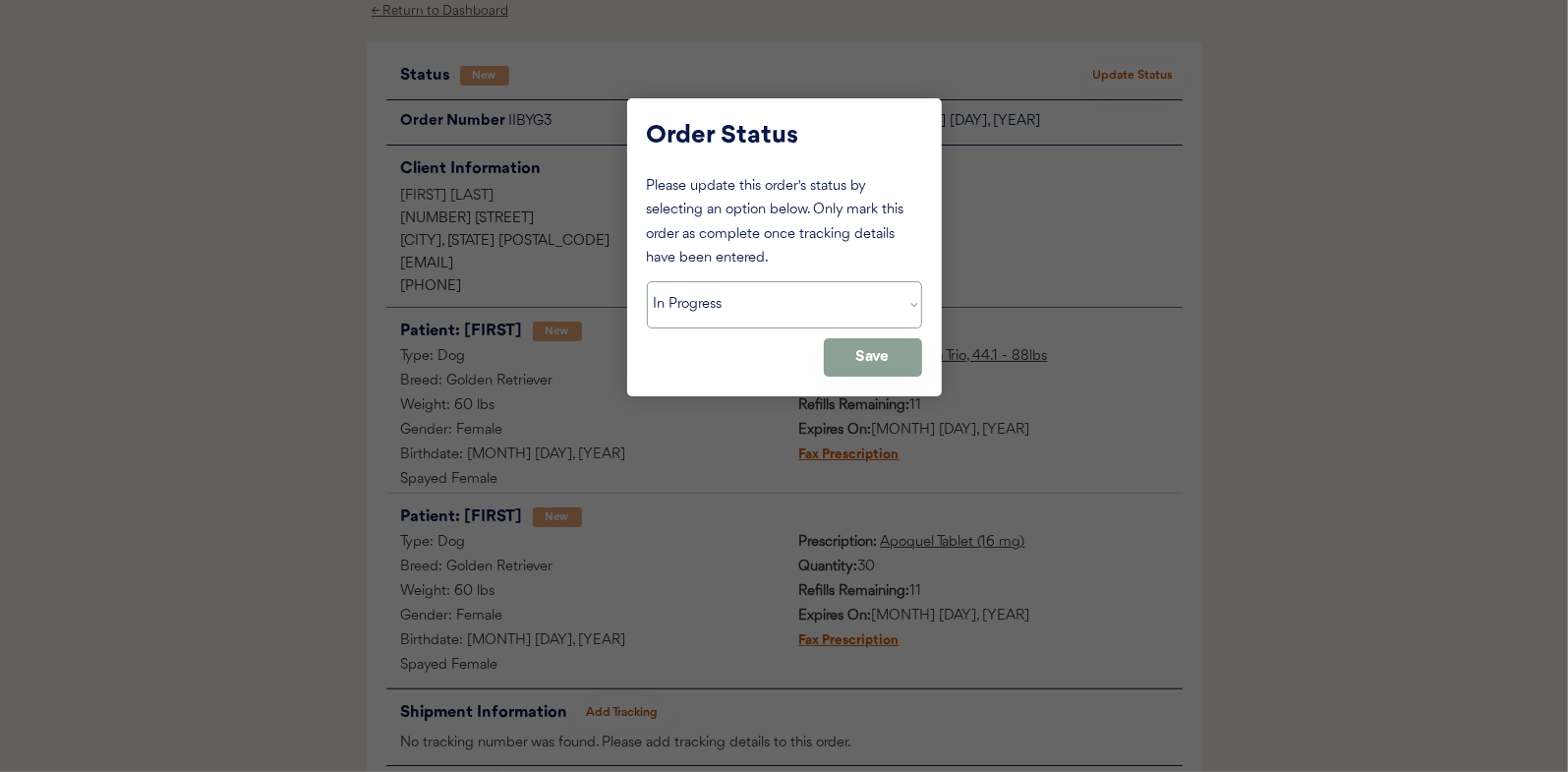 click on "Status On Hold New In Progress Complete Pending HW Consent Cancelled" at bounding box center (784, 305) 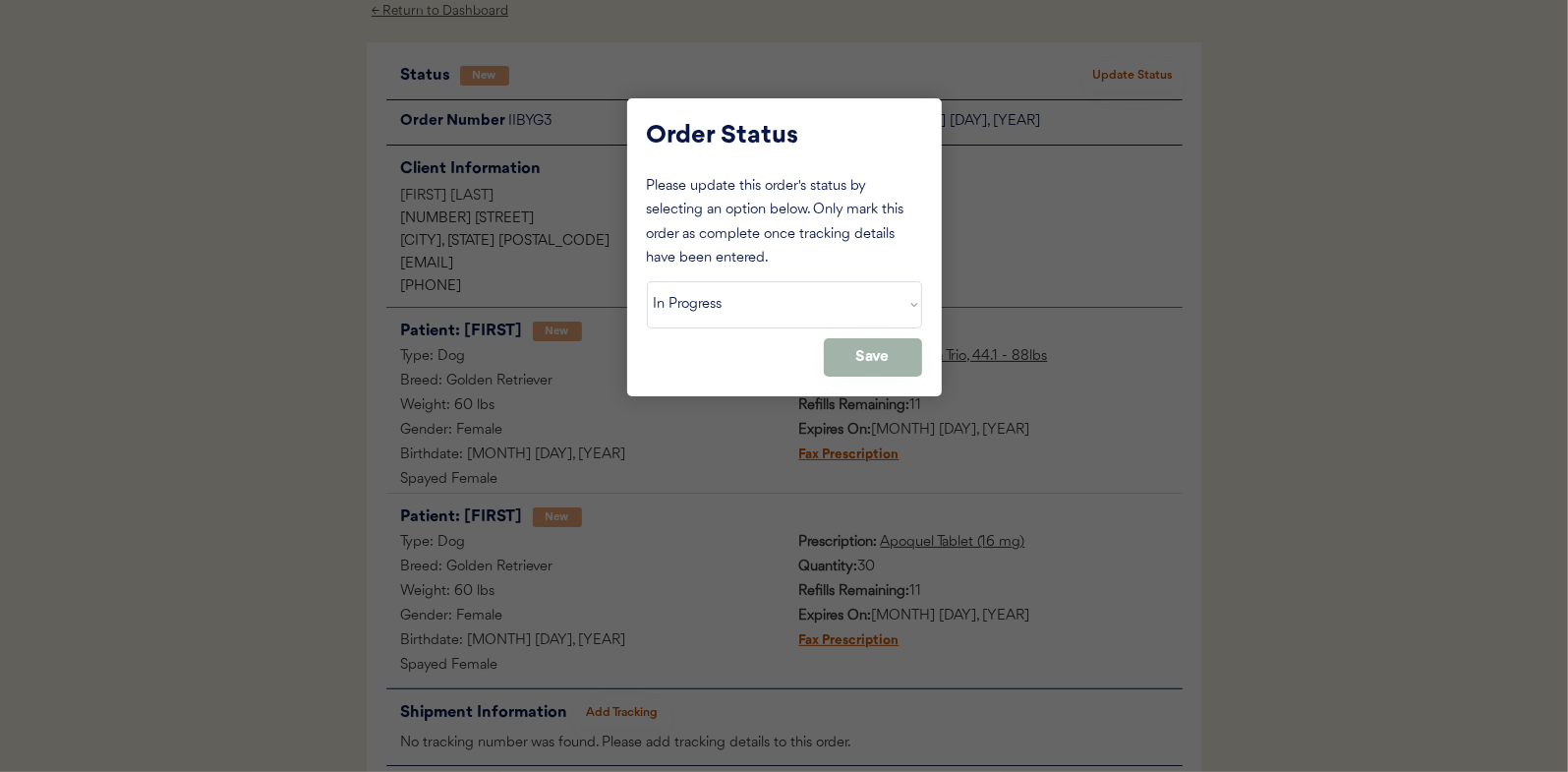 click on "Save" at bounding box center [873, 357] 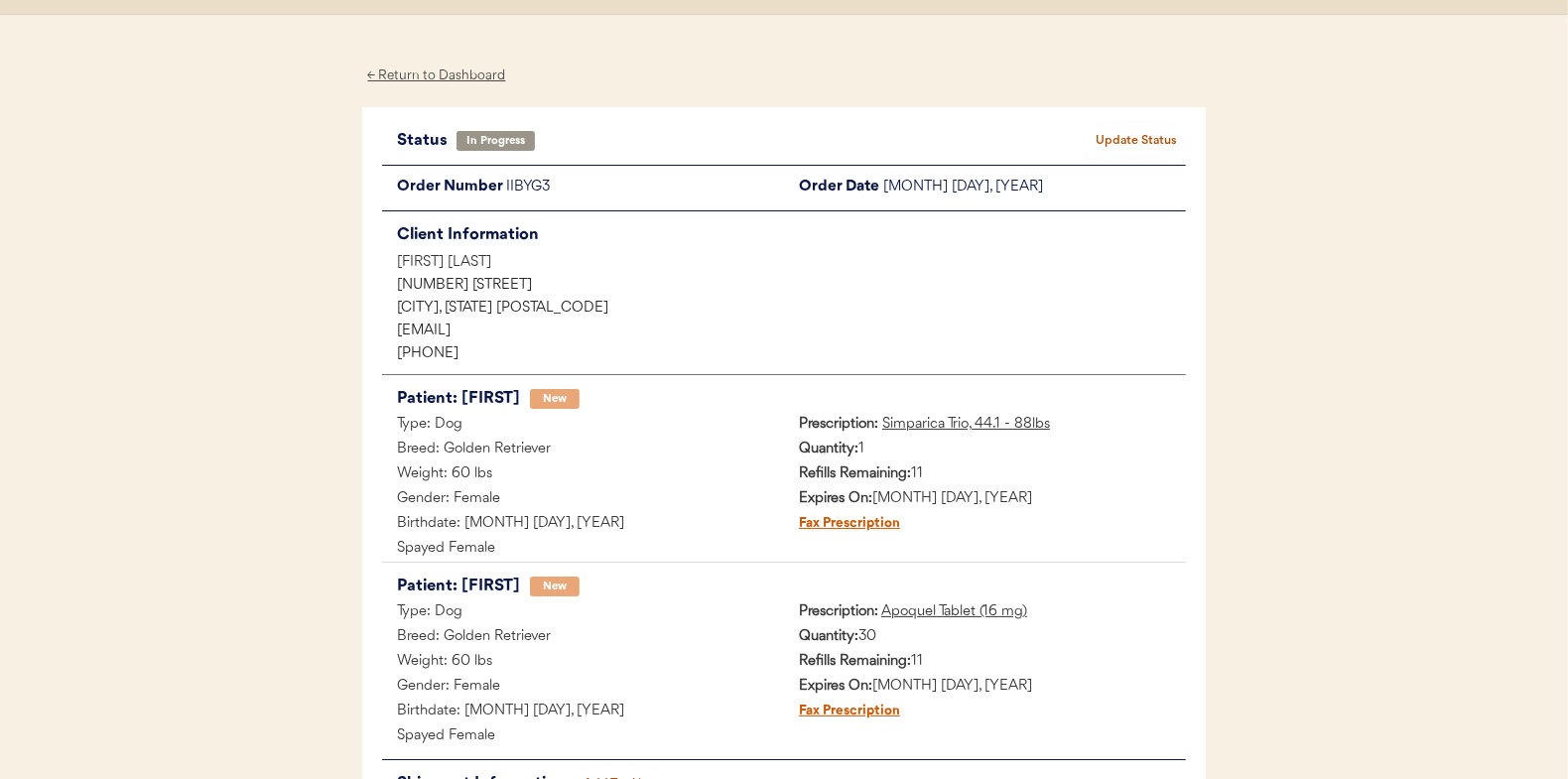 scroll, scrollTop: 0, scrollLeft: 0, axis: both 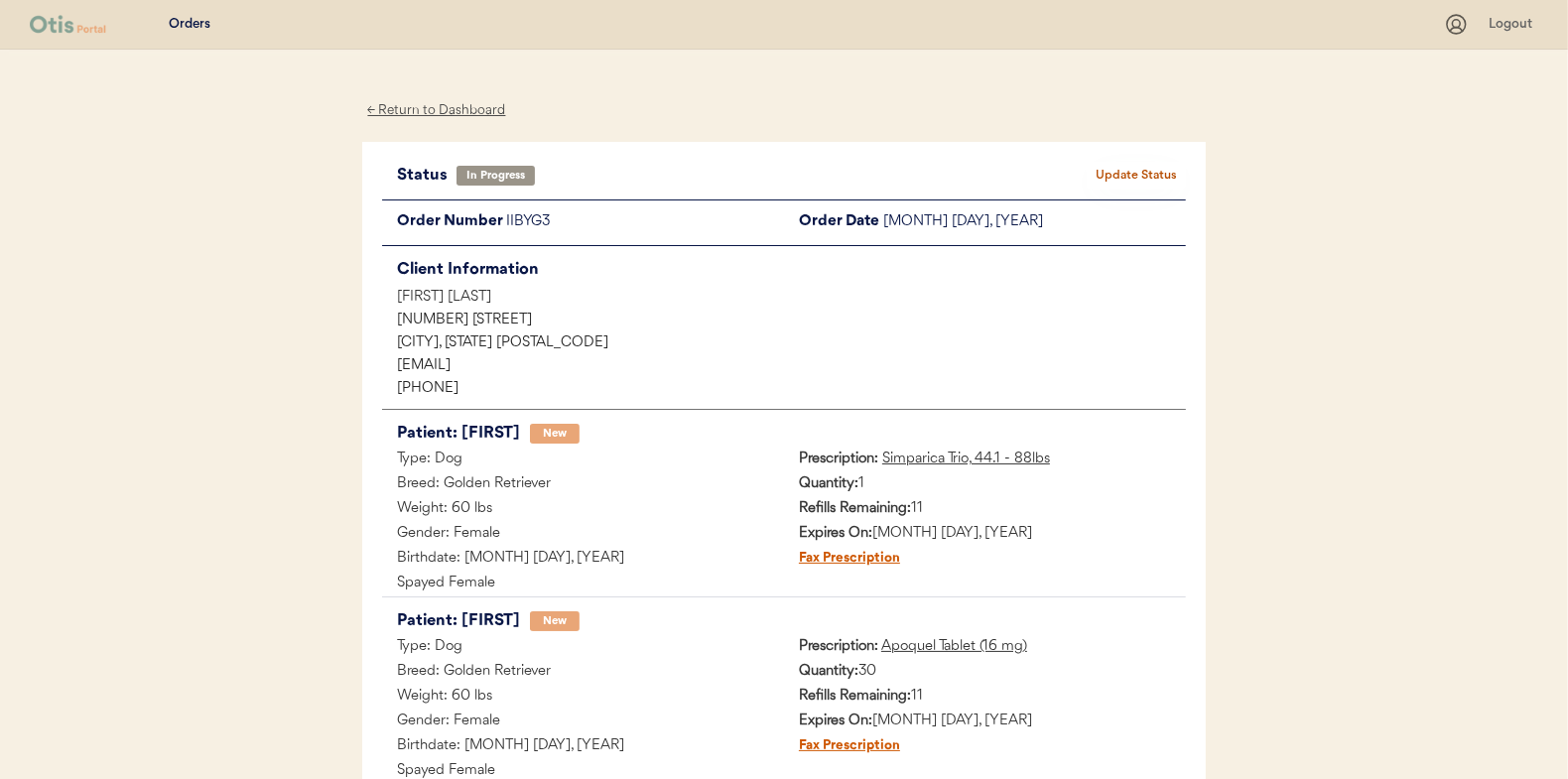 click on "← Return to Dashboard" at bounding box center [437, 110] 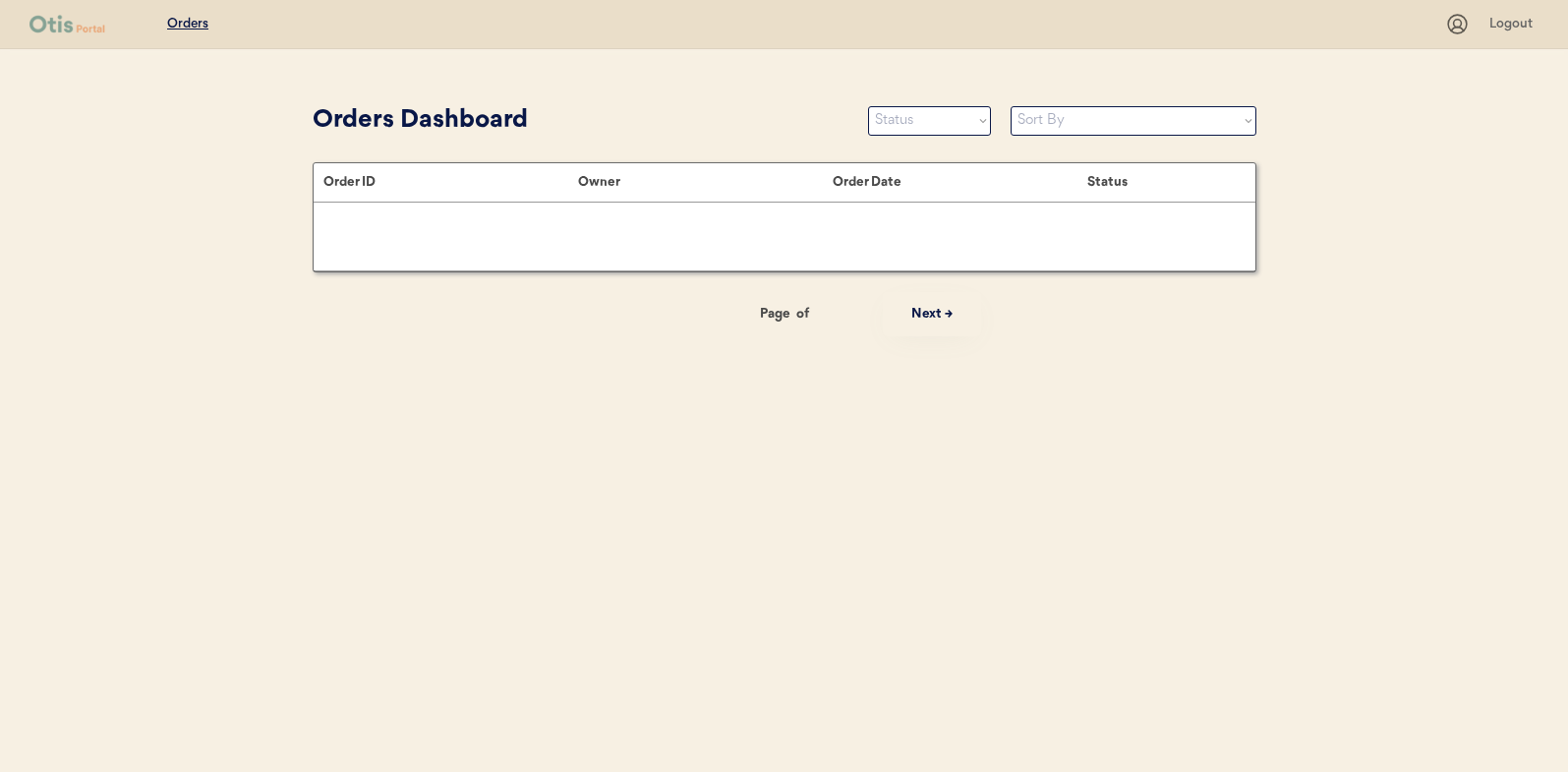 scroll, scrollTop: 0, scrollLeft: 0, axis: both 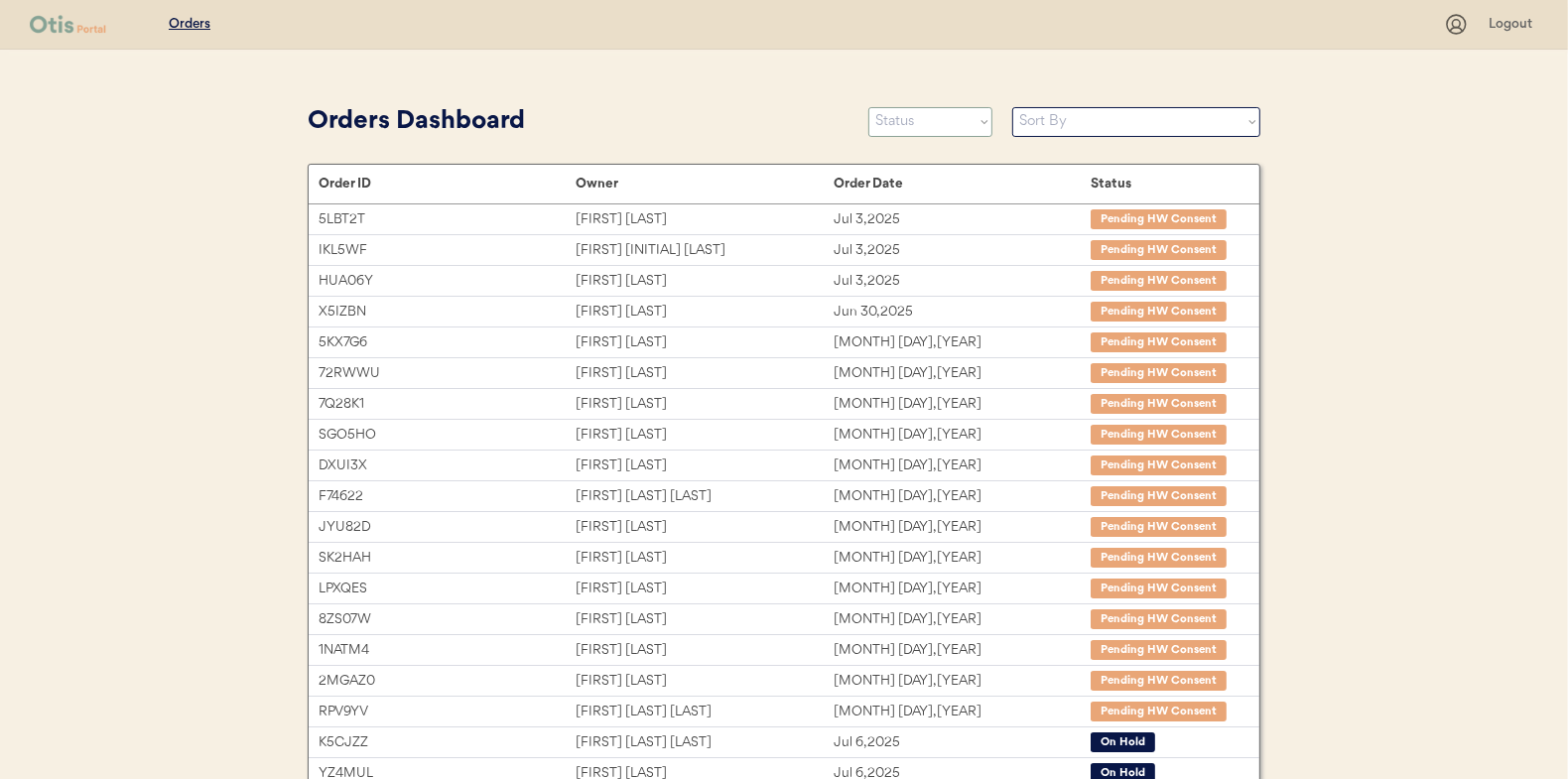 click on "Status On Hold New In Progress Complete Pending HW Consent Cancelled" at bounding box center (930, 122) 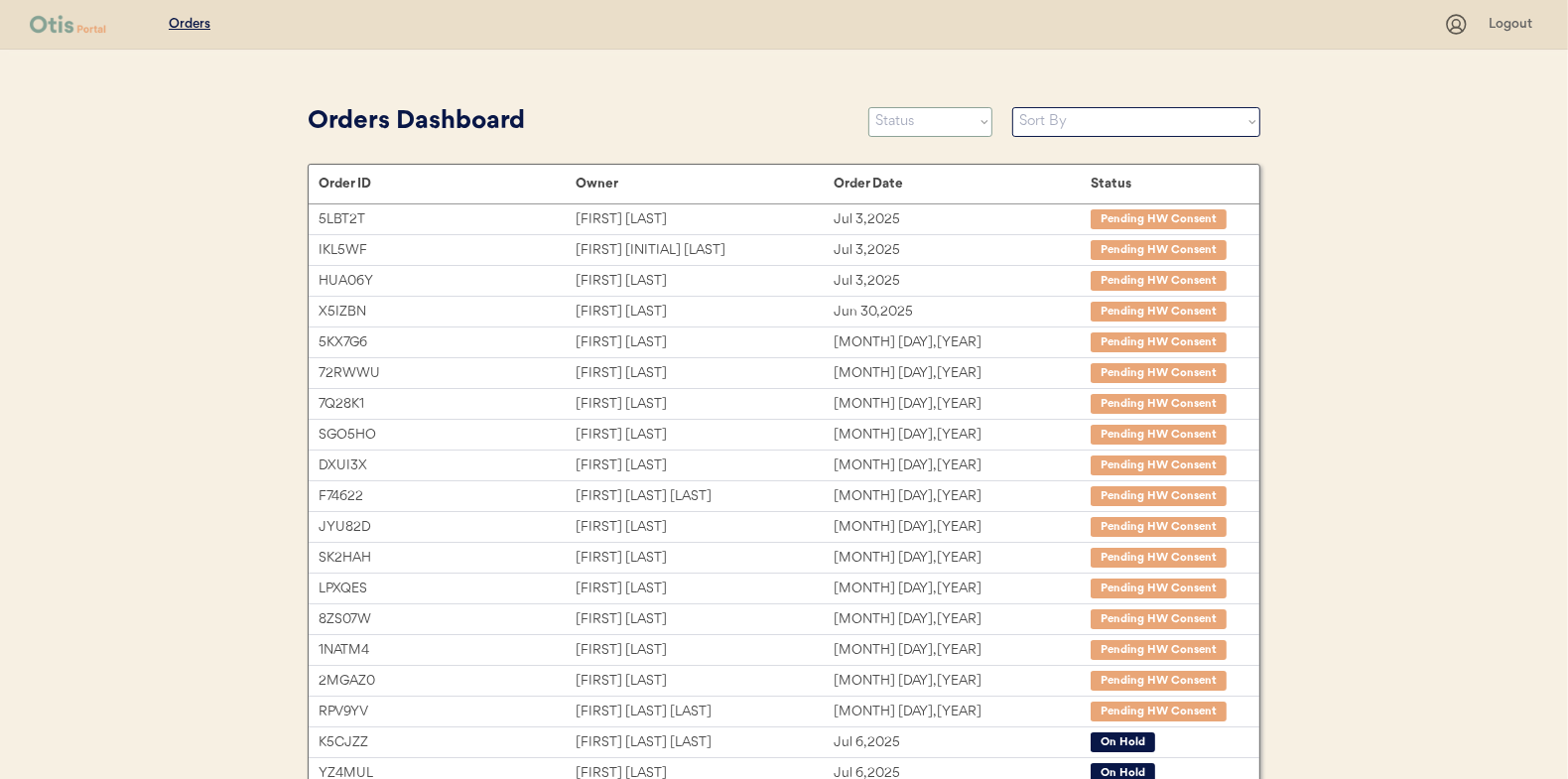 select on ""new"" 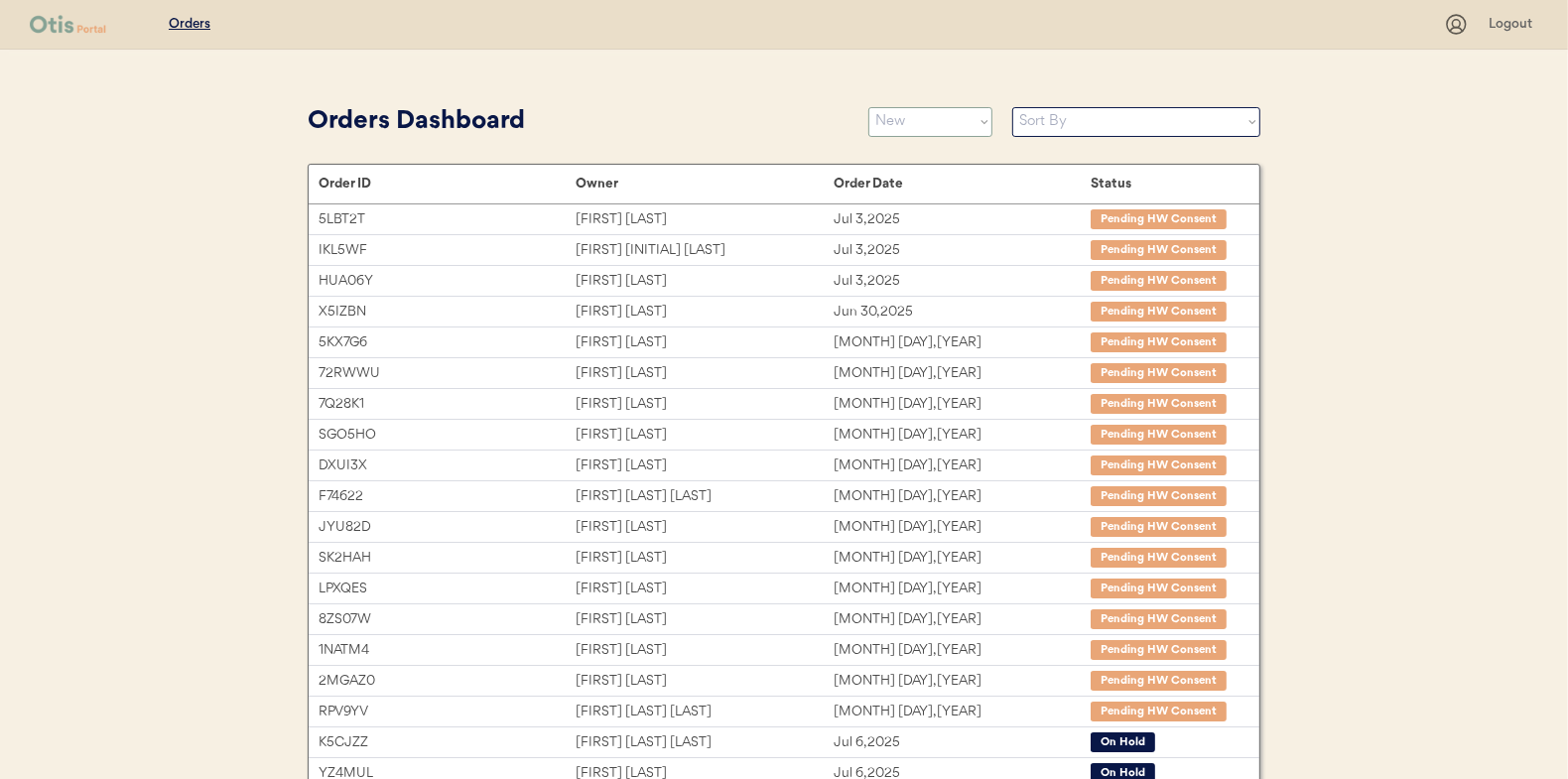click on "Status On Hold New In Progress Complete Pending HW Consent Cancelled" at bounding box center (930, 122) 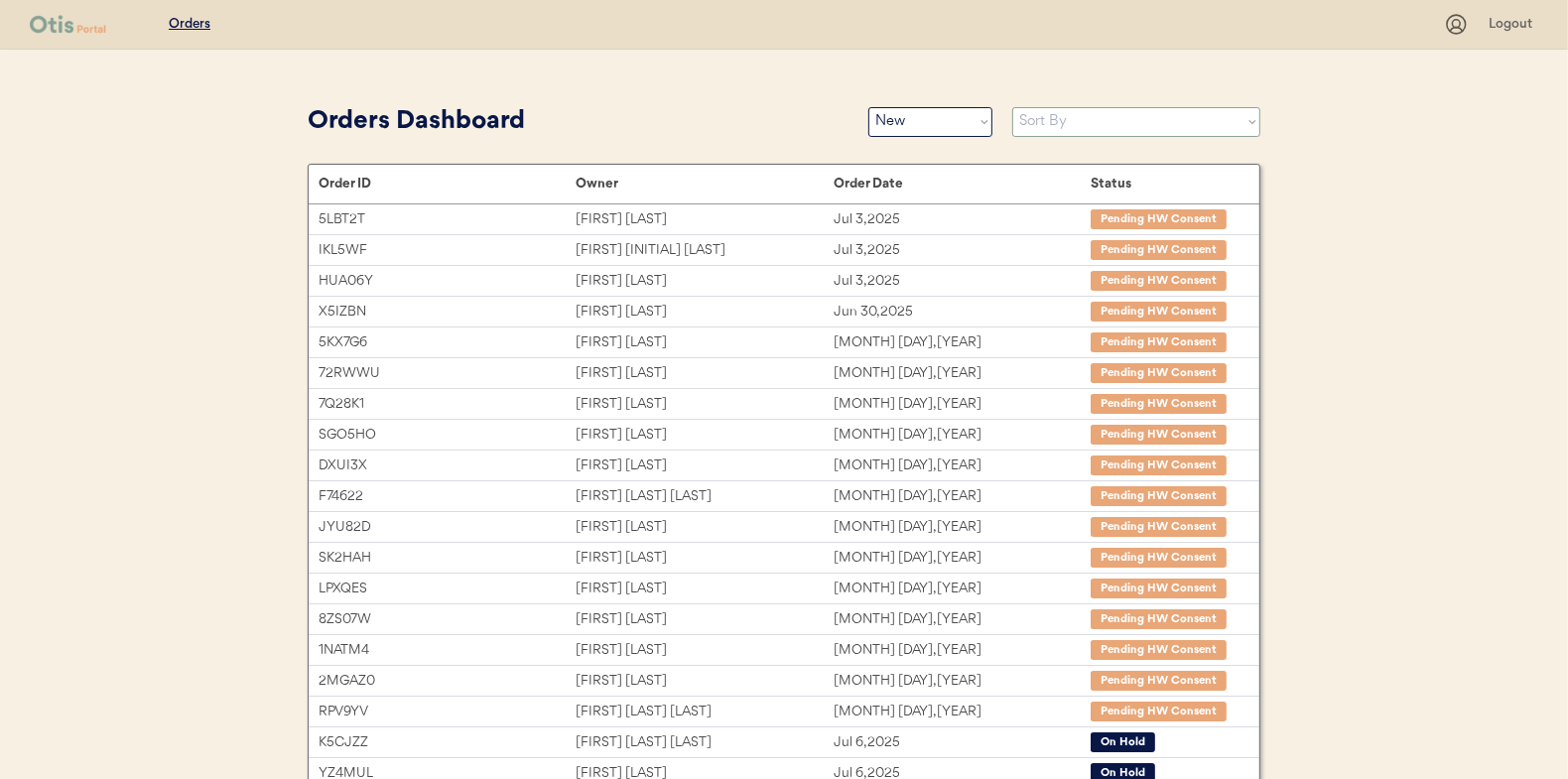 click on "Sort By Order Date (Newest → Oldest) Order Date (Oldest → Newest)" at bounding box center (1136, 122) 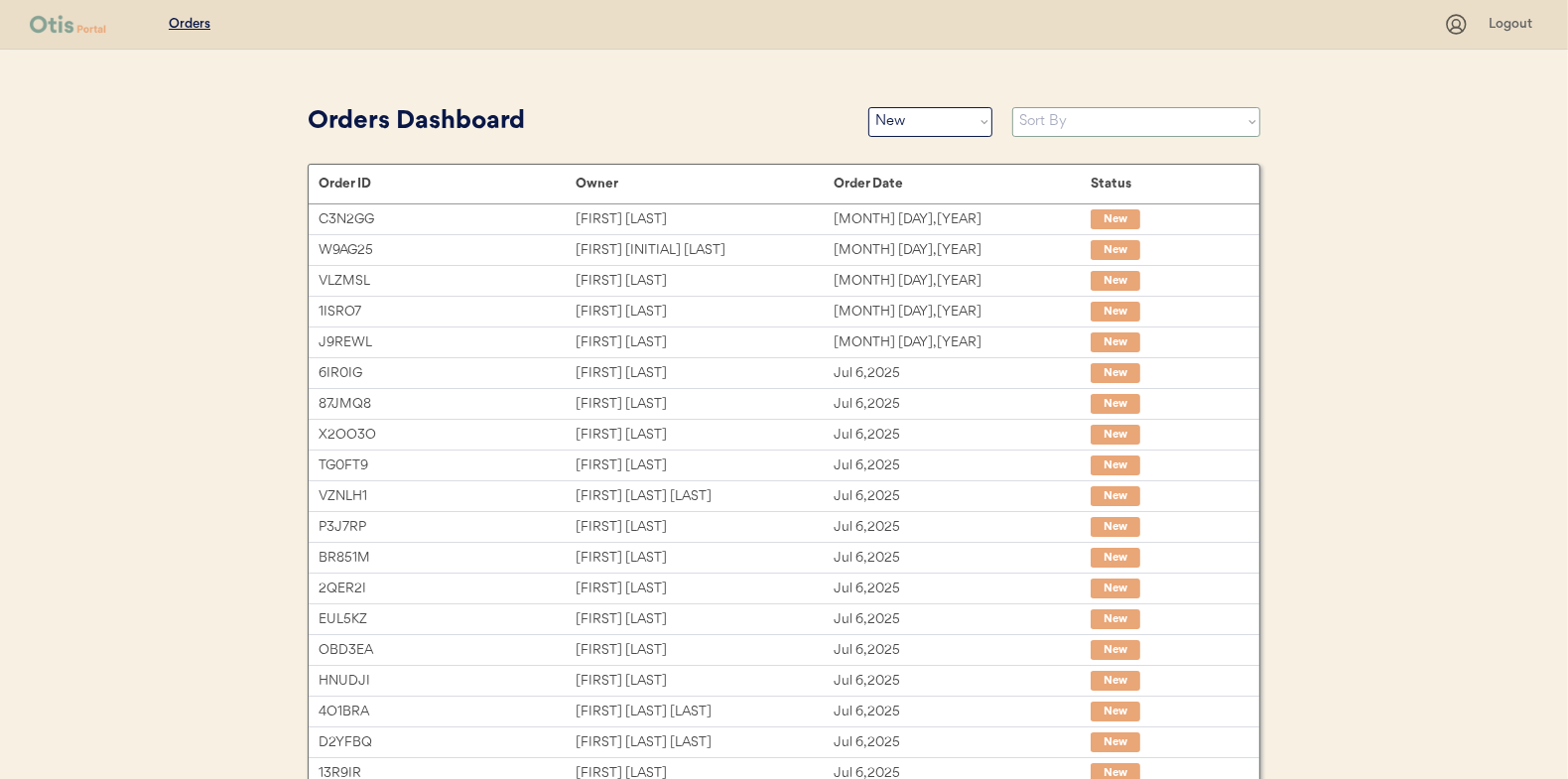 select on ""Order Date (Oldest → Newest)"" 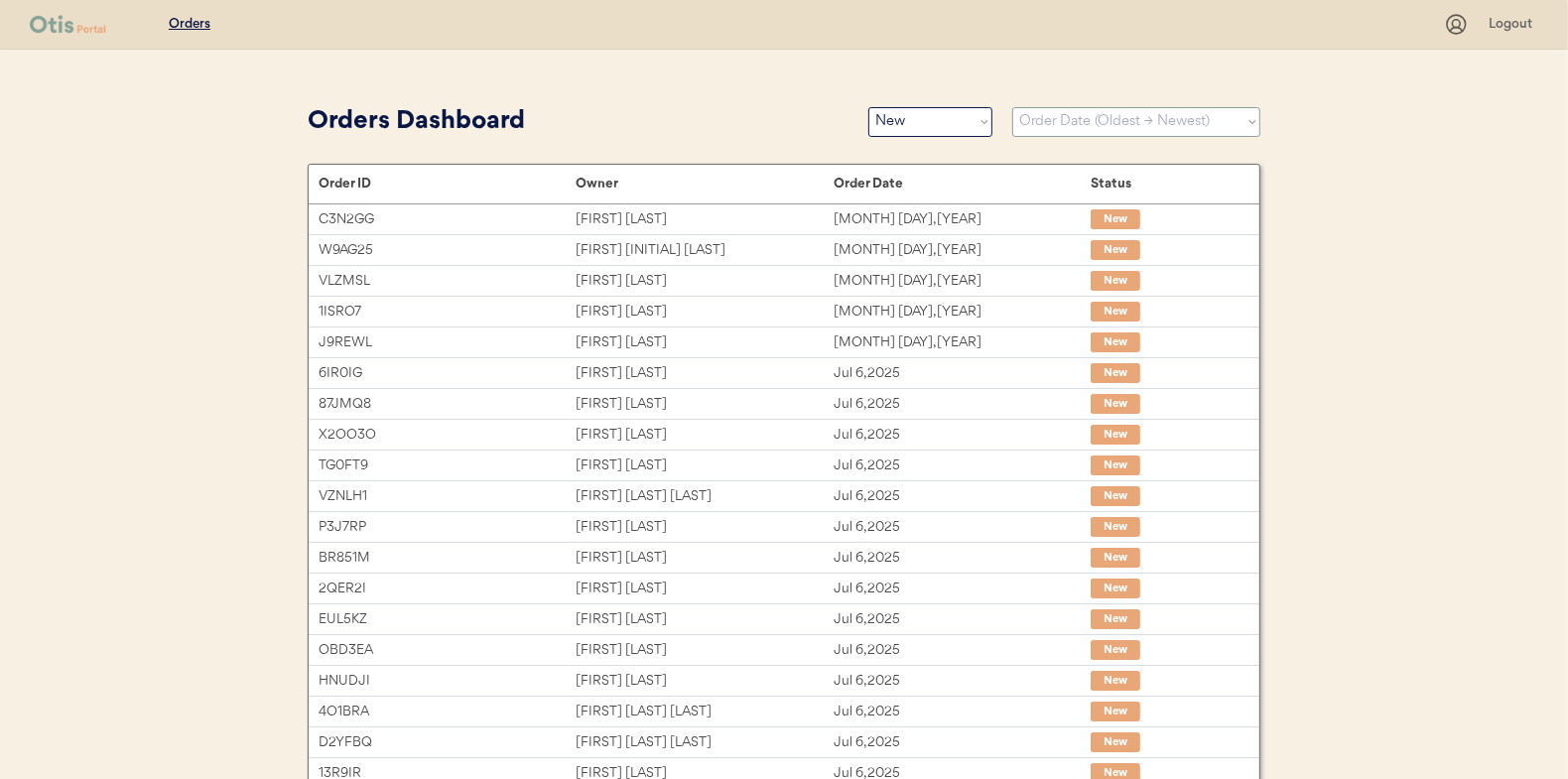 click on "Sort By Order Date (Newest → Oldest) Order Date (Oldest → Newest)" at bounding box center [1136, 122] 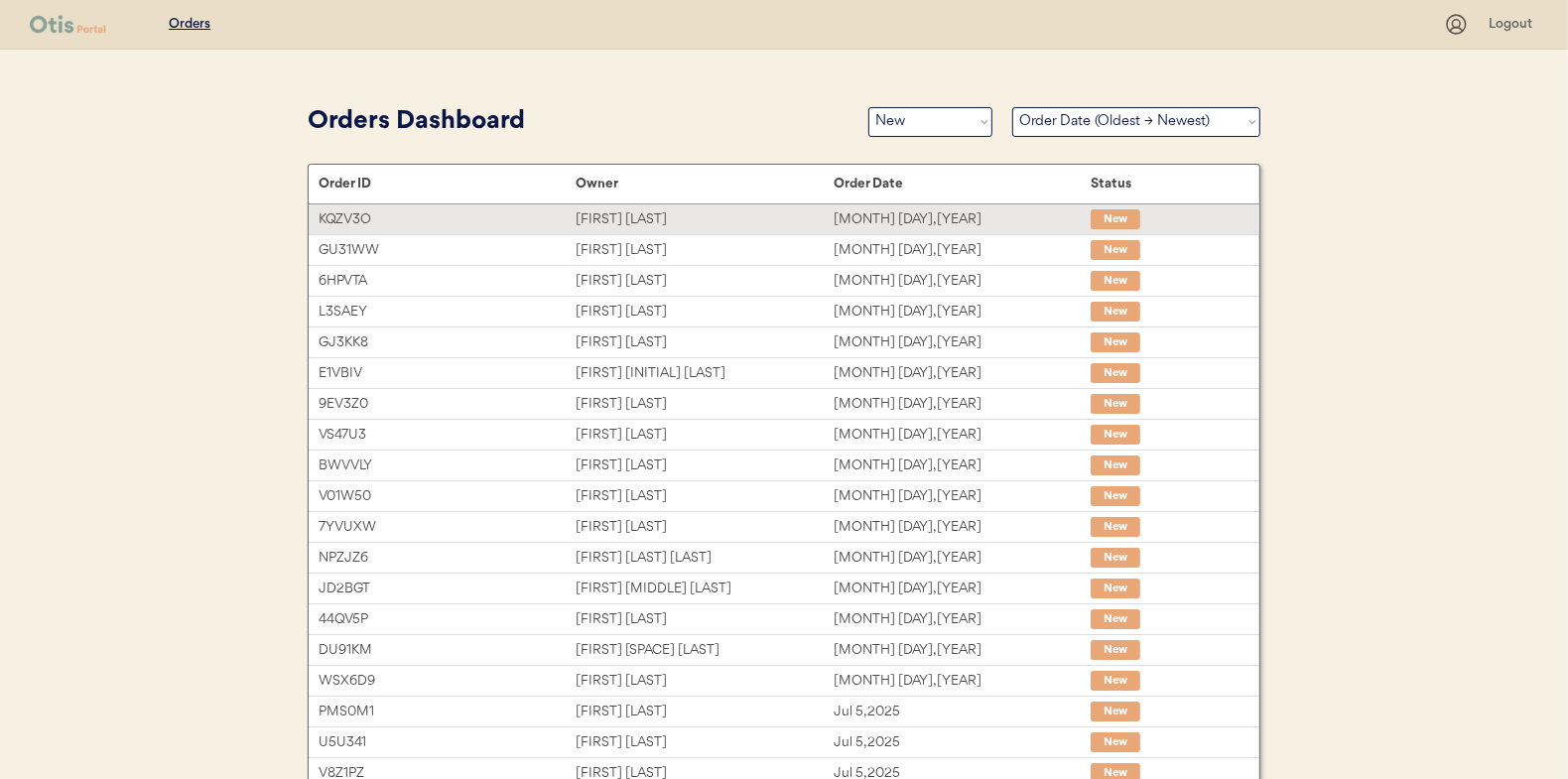 click on "Denise Rawls" at bounding box center [704, 219] 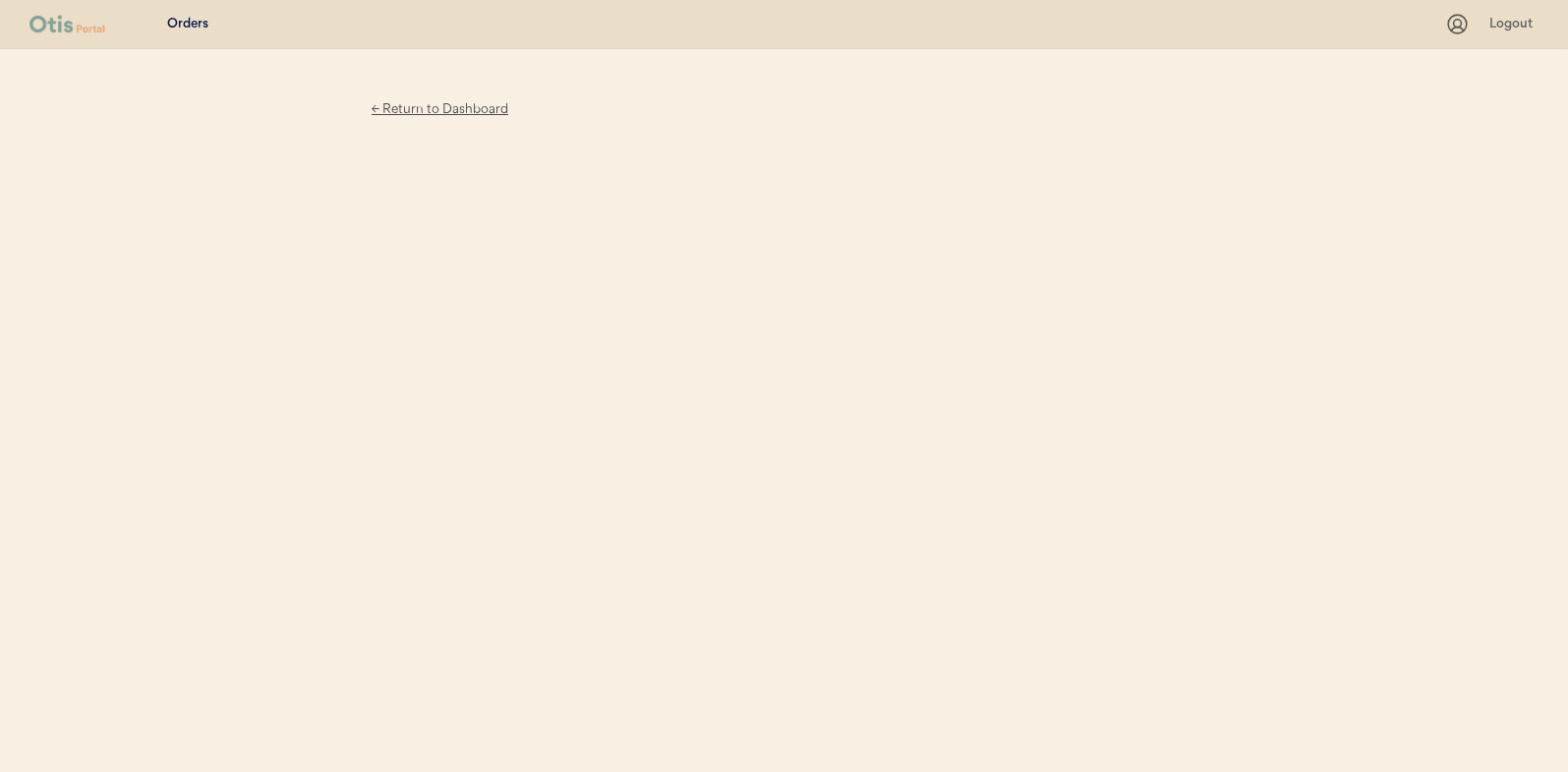 scroll, scrollTop: 0, scrollLeft: 0, axis: both 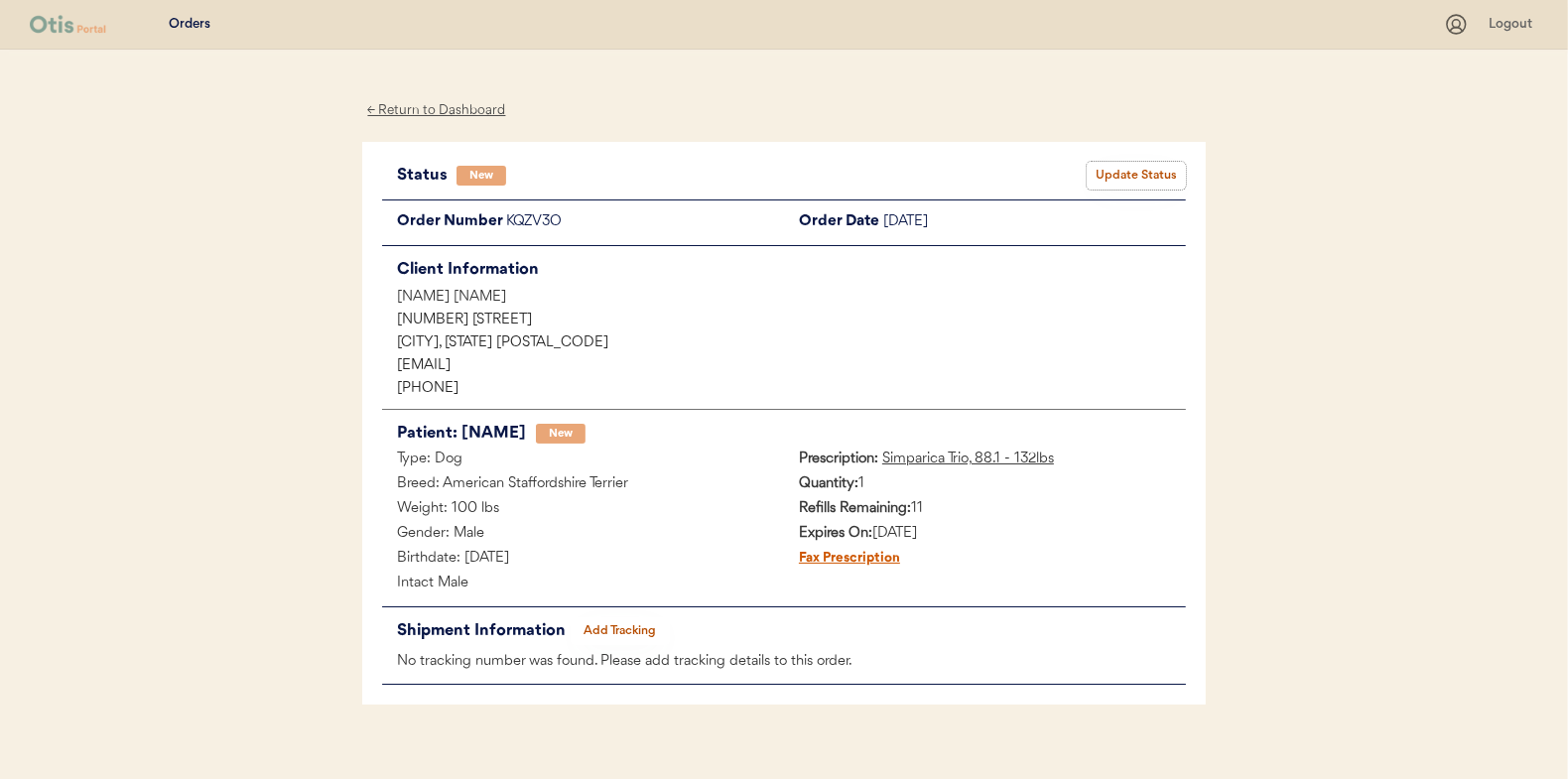 click on "Update Status" at bounding box center (1136, 176) 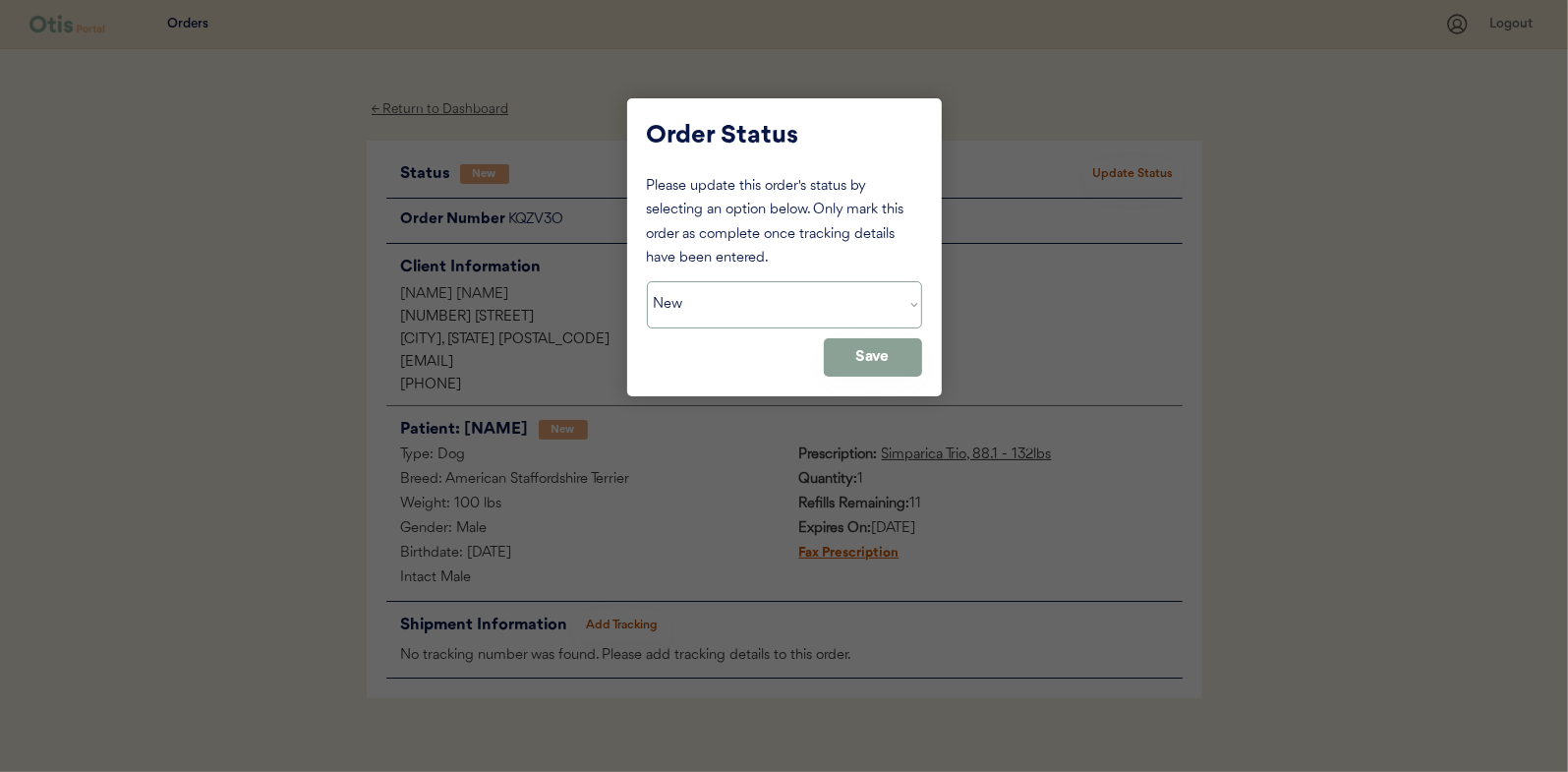click on "Status On Hold New In Progress Complete Pending HW Consent Cancelled" at bounding box center (784, 305) 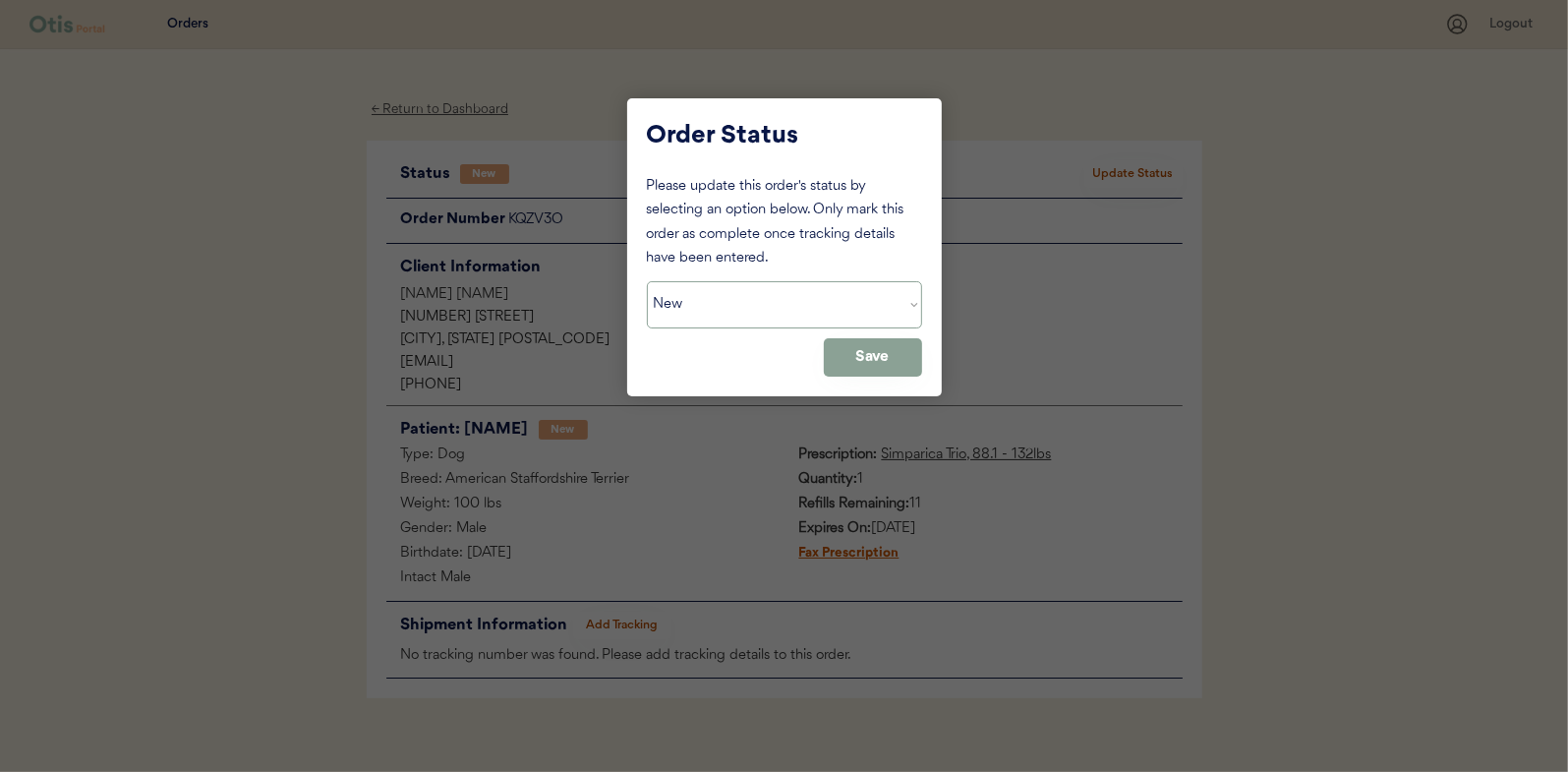 select on ""in_progress"" 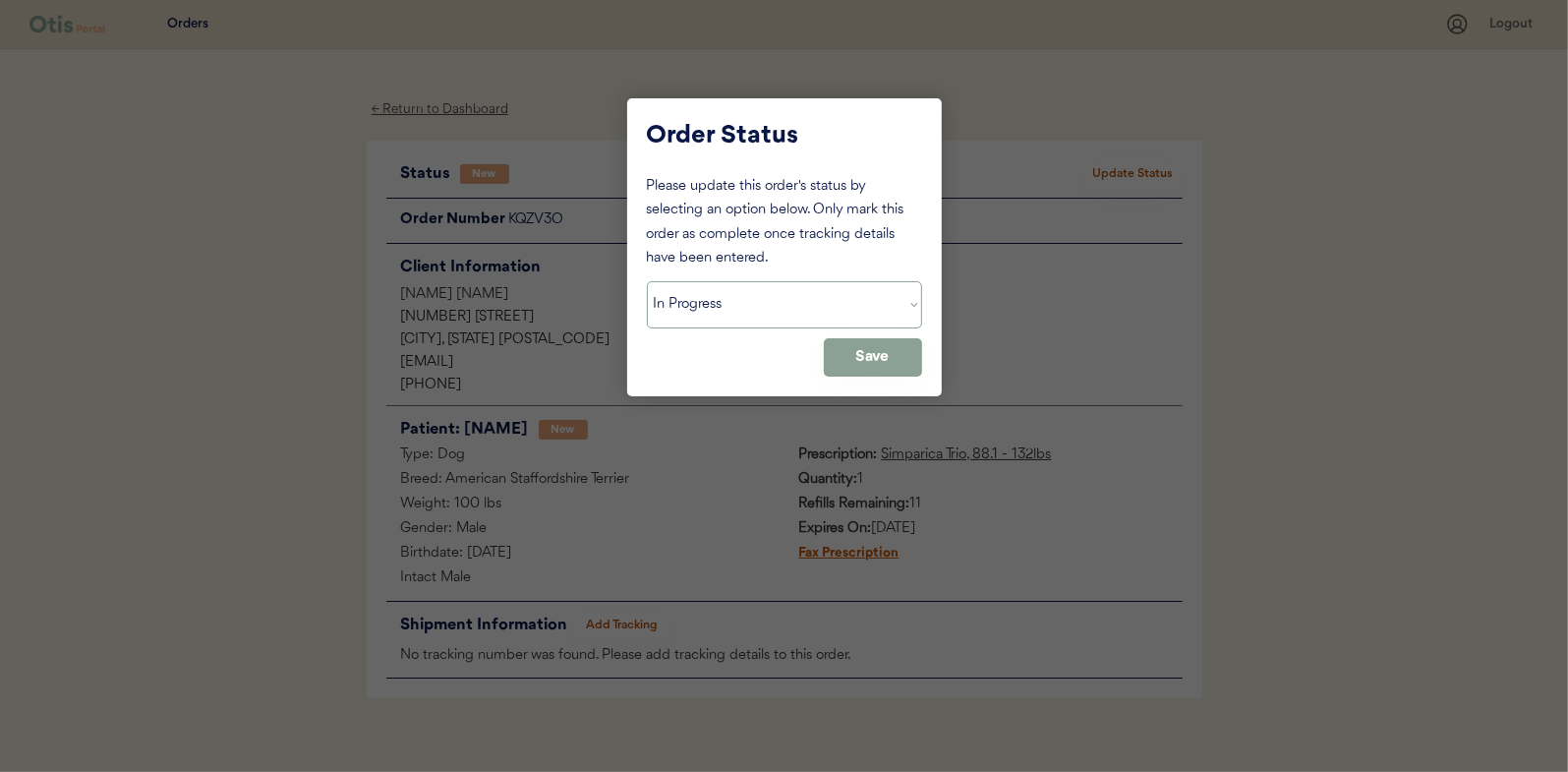 click on "Status On Hold New In Progress Complete Pending HW Consent Cancelled" at bounding box center [784, 305] 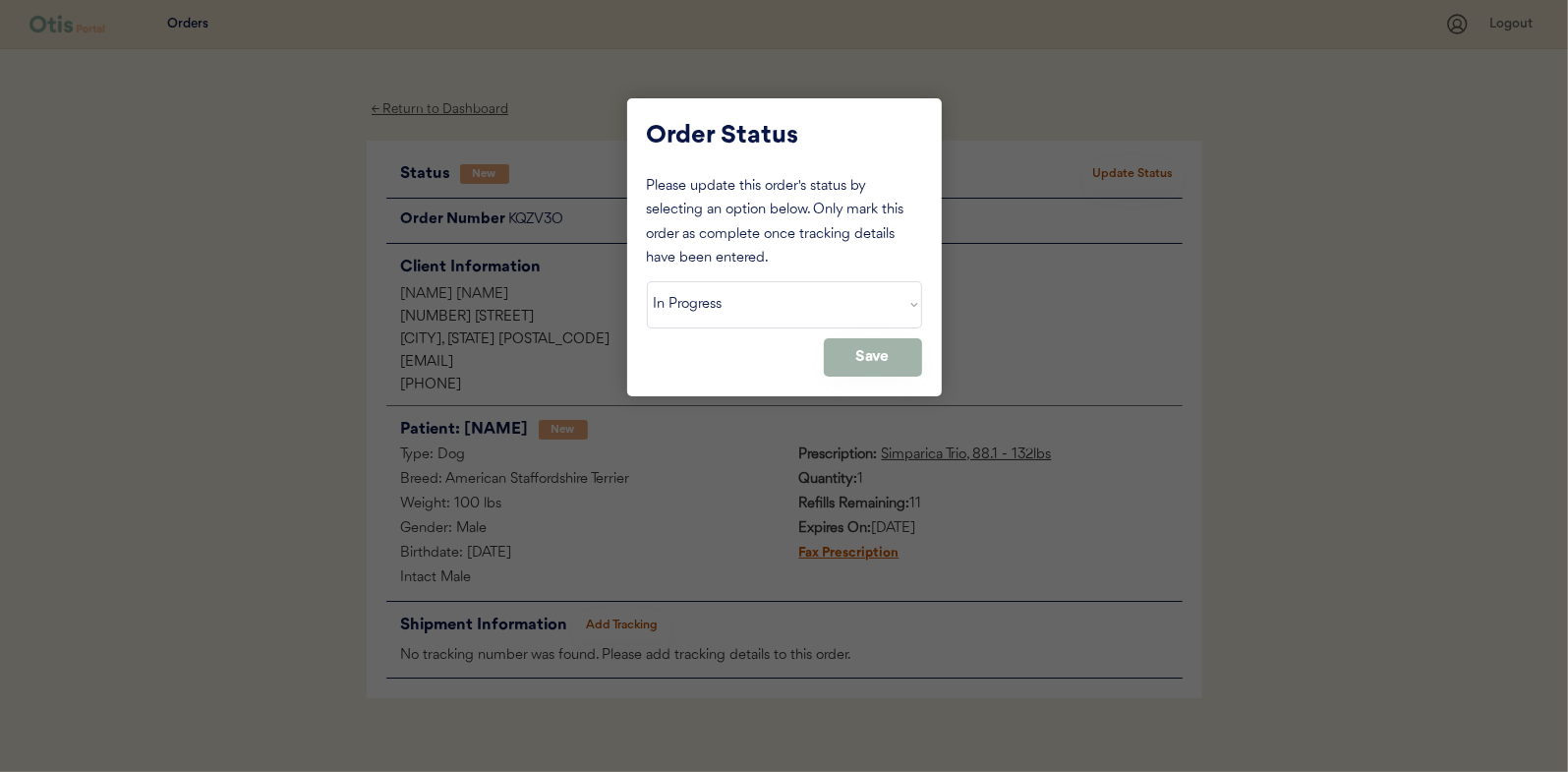 click on "Save" at bounding box center (873, 357) 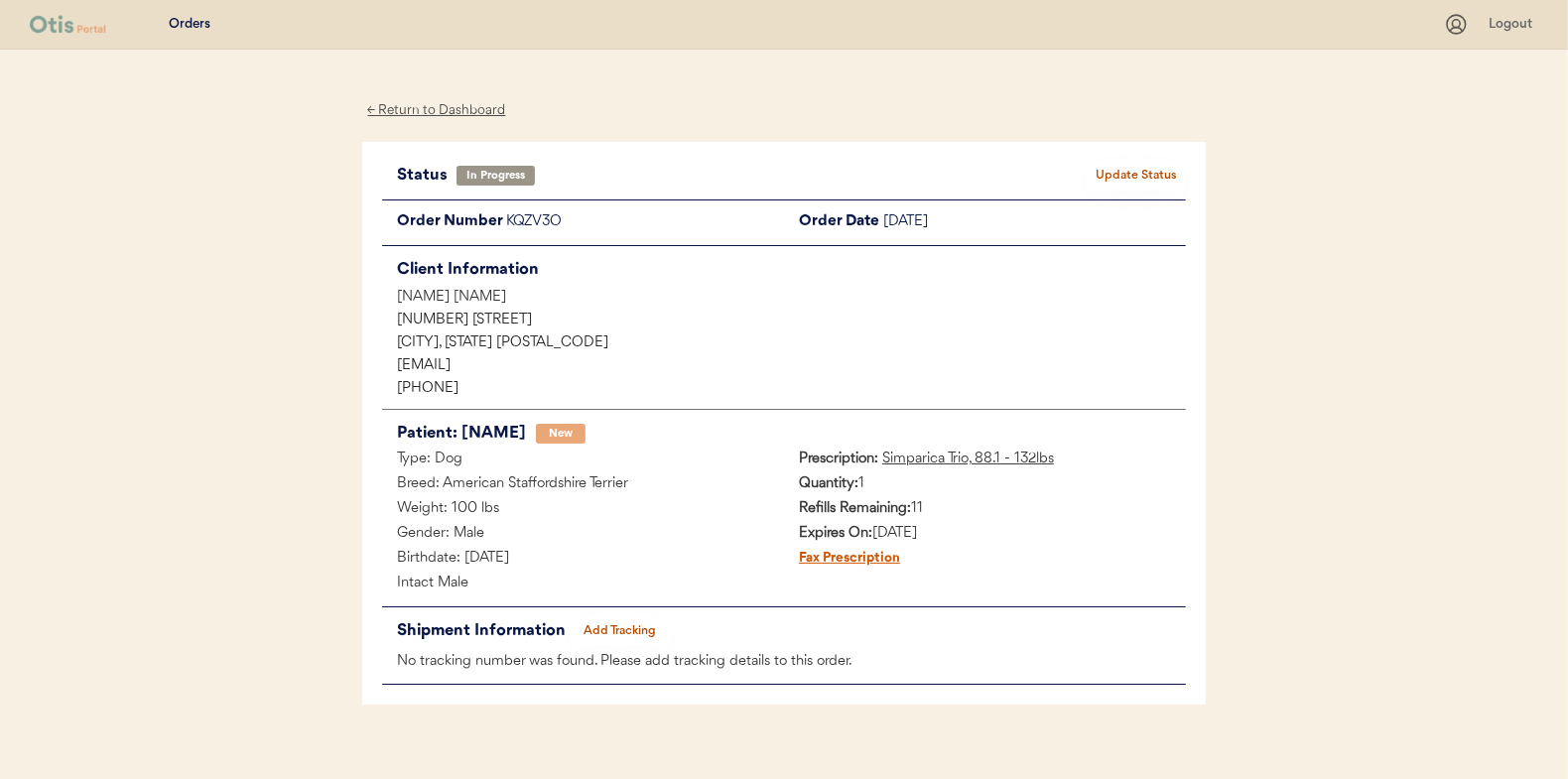 click on "← Return to Dashboard" at bounding box center (437, 110) 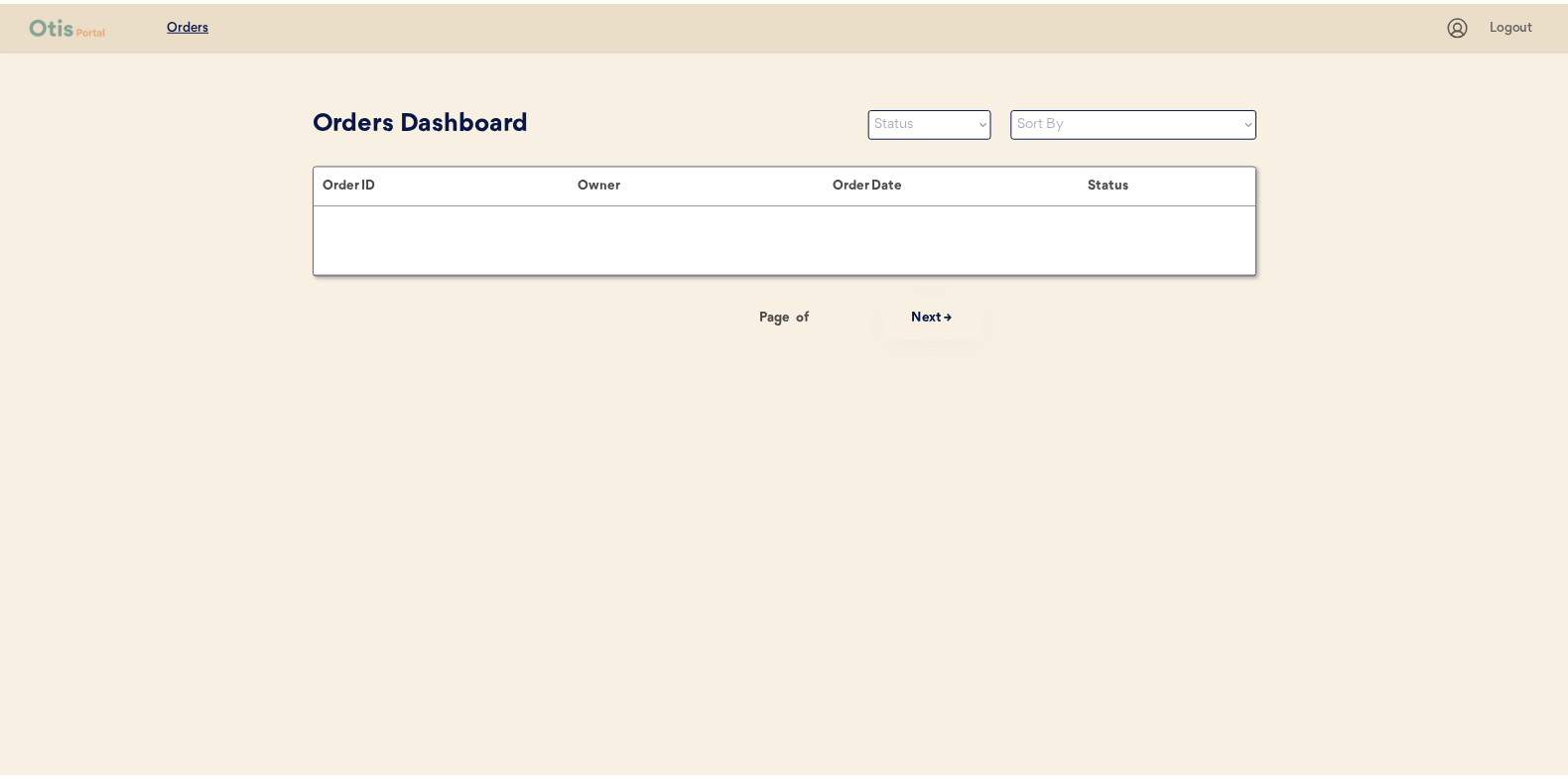 scroll, scrollTop: 0, scrollLeft: 0, axis: both 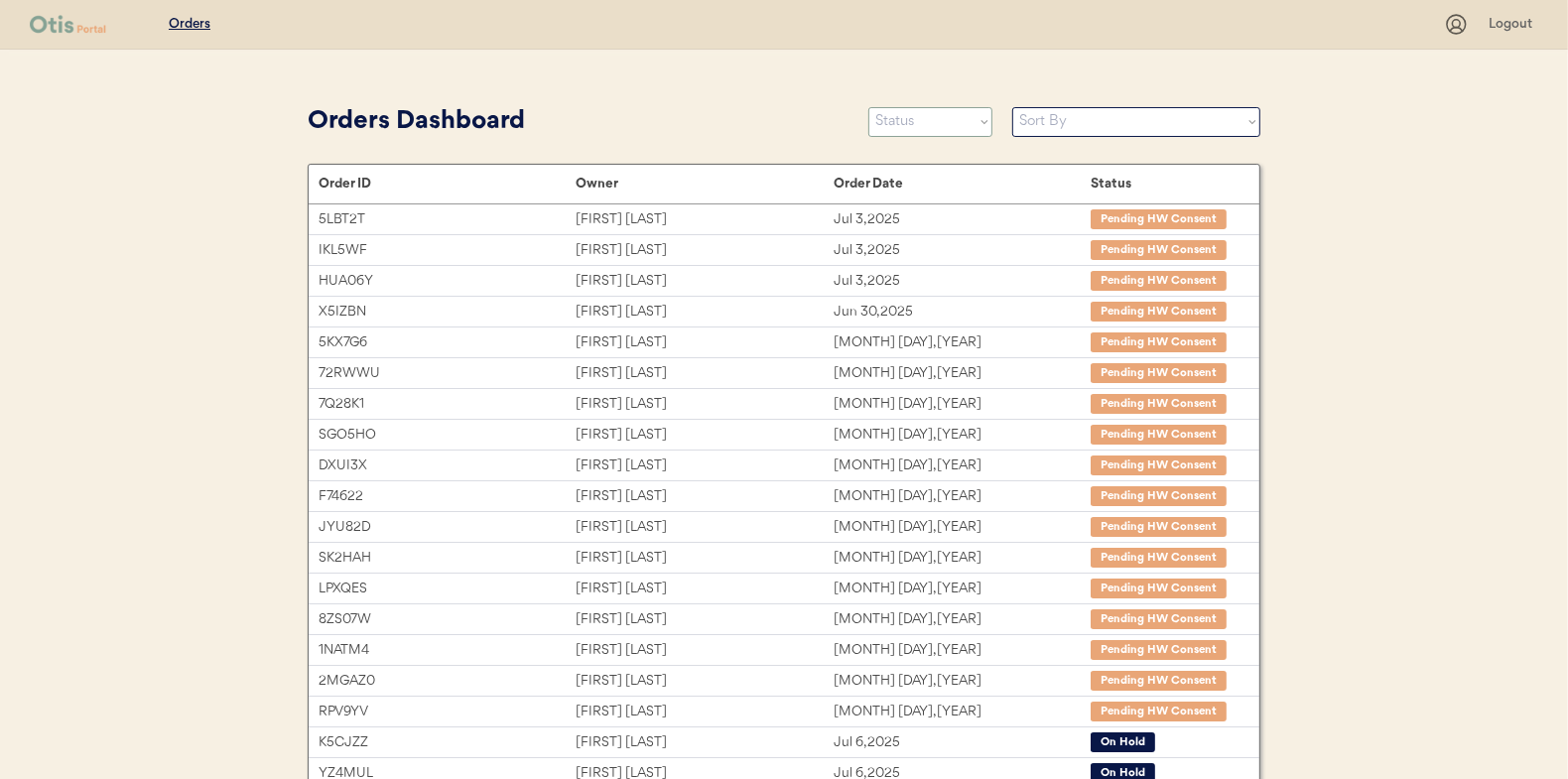 click on "Status On Hold New In Progress Complete Pending HW Consent Cancelled" at bounding box center (930, 122) 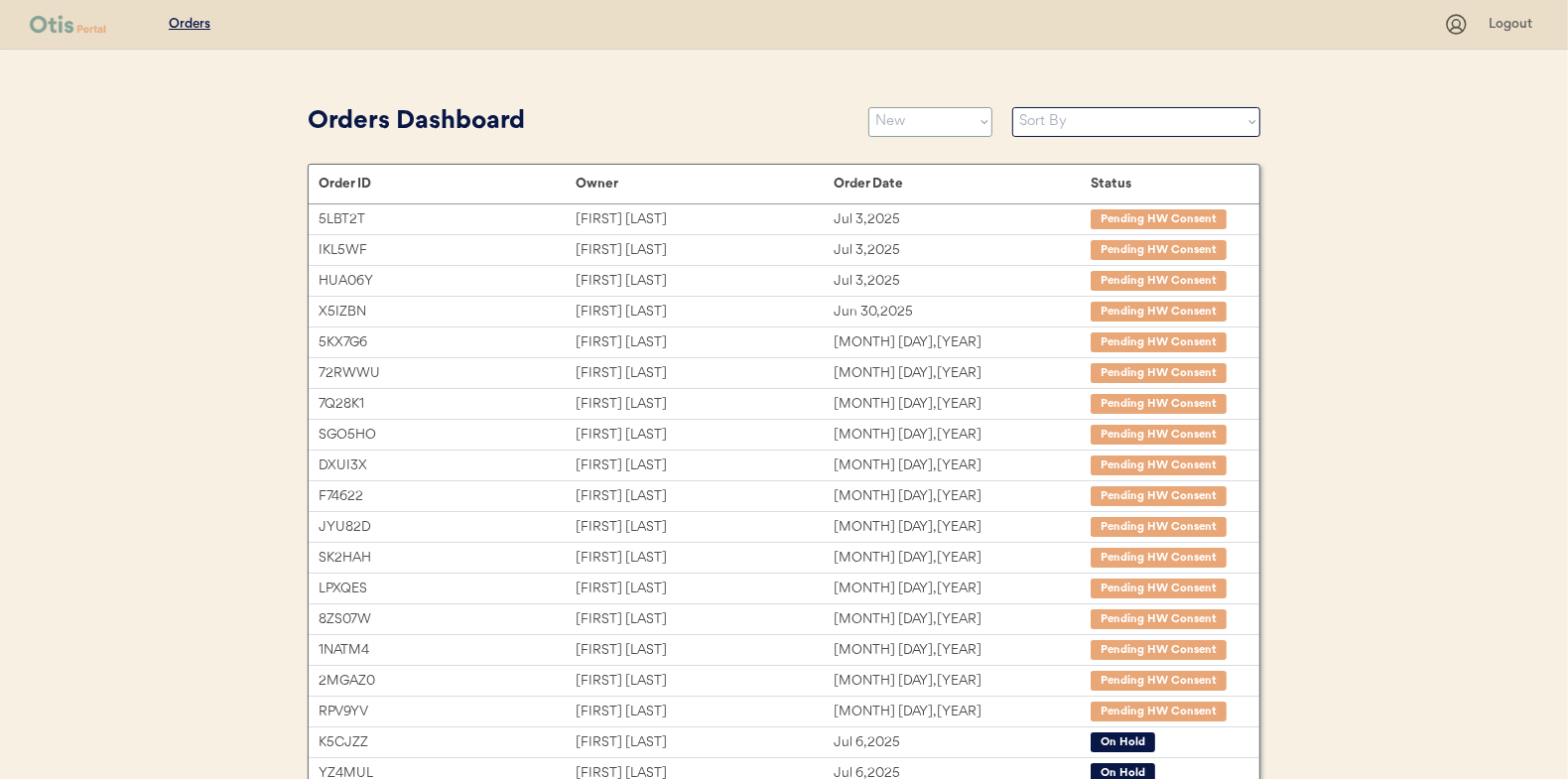 click on "Status On Hold New In Progress Complete Pending HW Consent Cancelled" at bounding box center [930, 122] 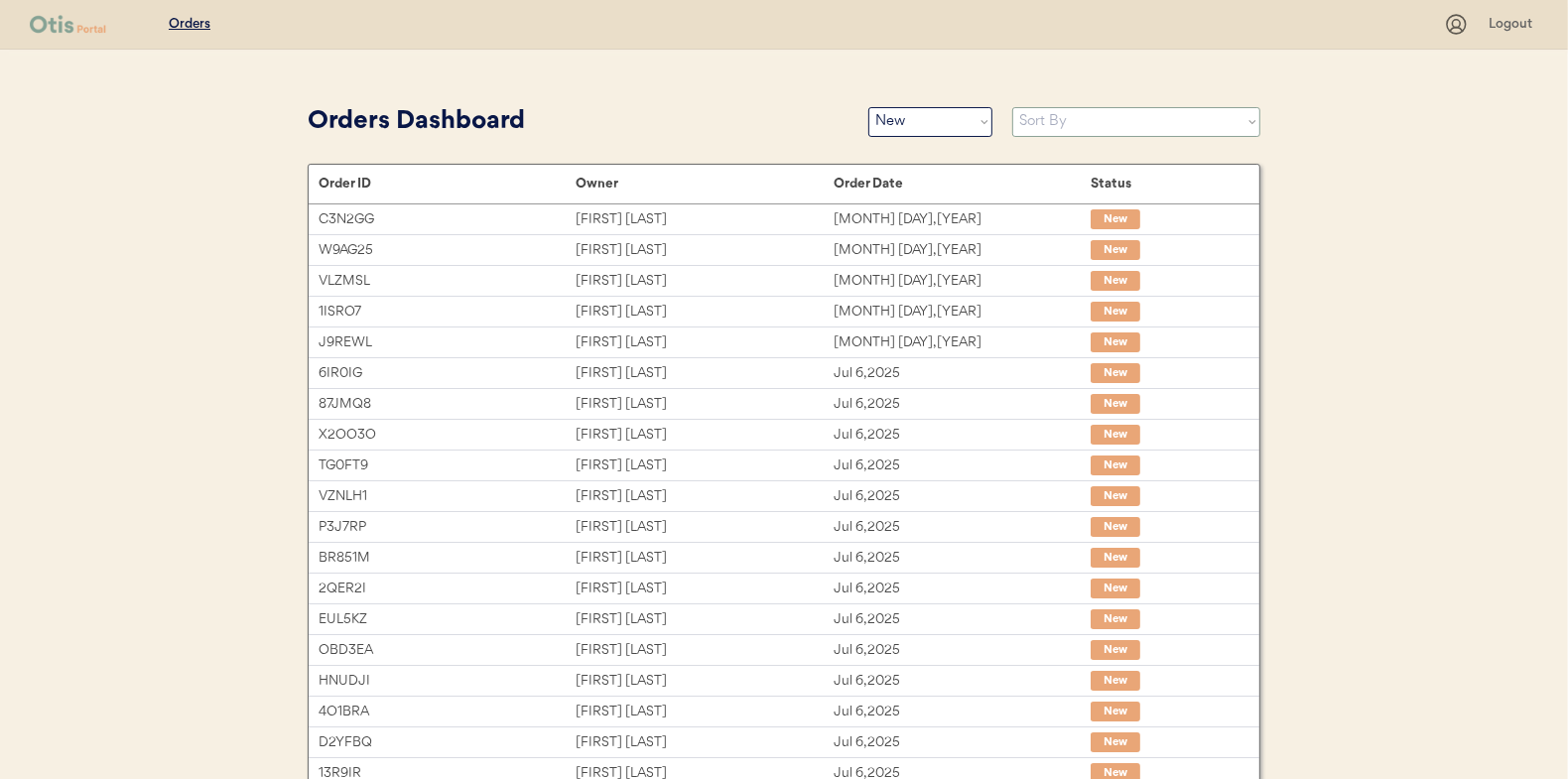 drag, startPoint x: 1027, startPoint y: 127, endPoint x: 1030, endPoint y: 138, distance: 11.401754 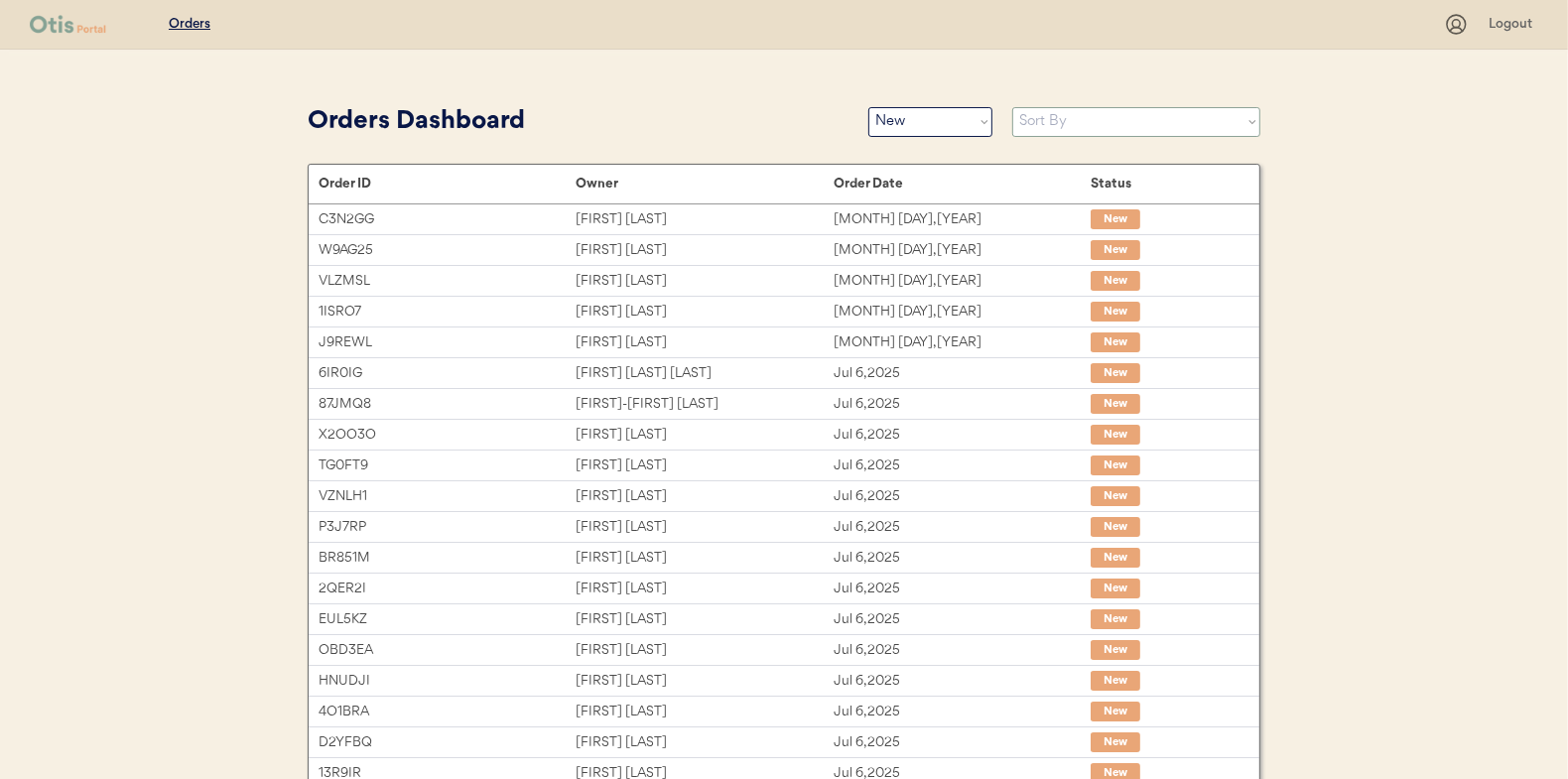 select on ""Order Date (Oldest → Newest)"" 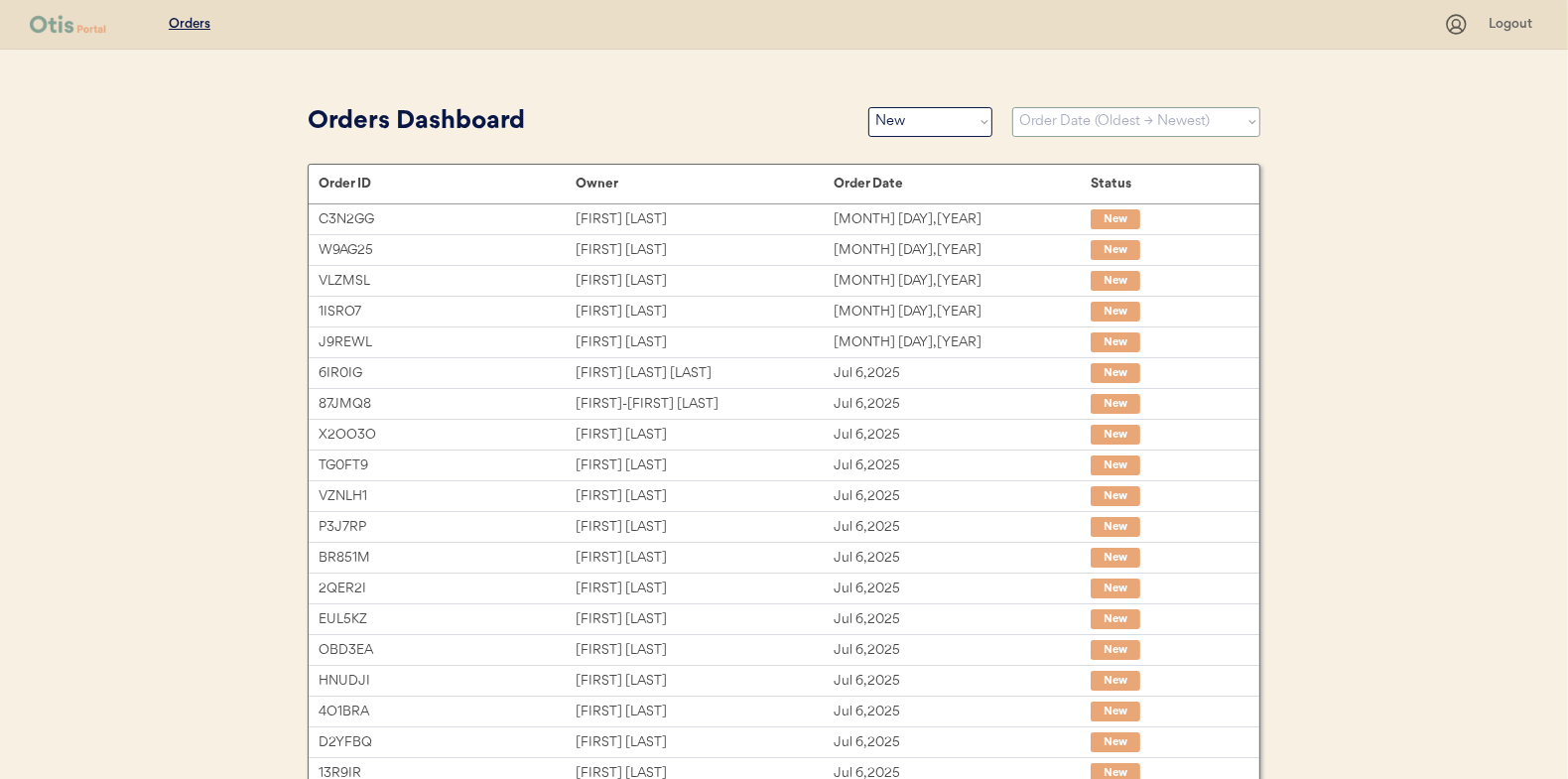 click on "Sort By Order Date (Newest → Oldest) Order Date (Oldest → Newest)" at bounding box center (1136, 122) 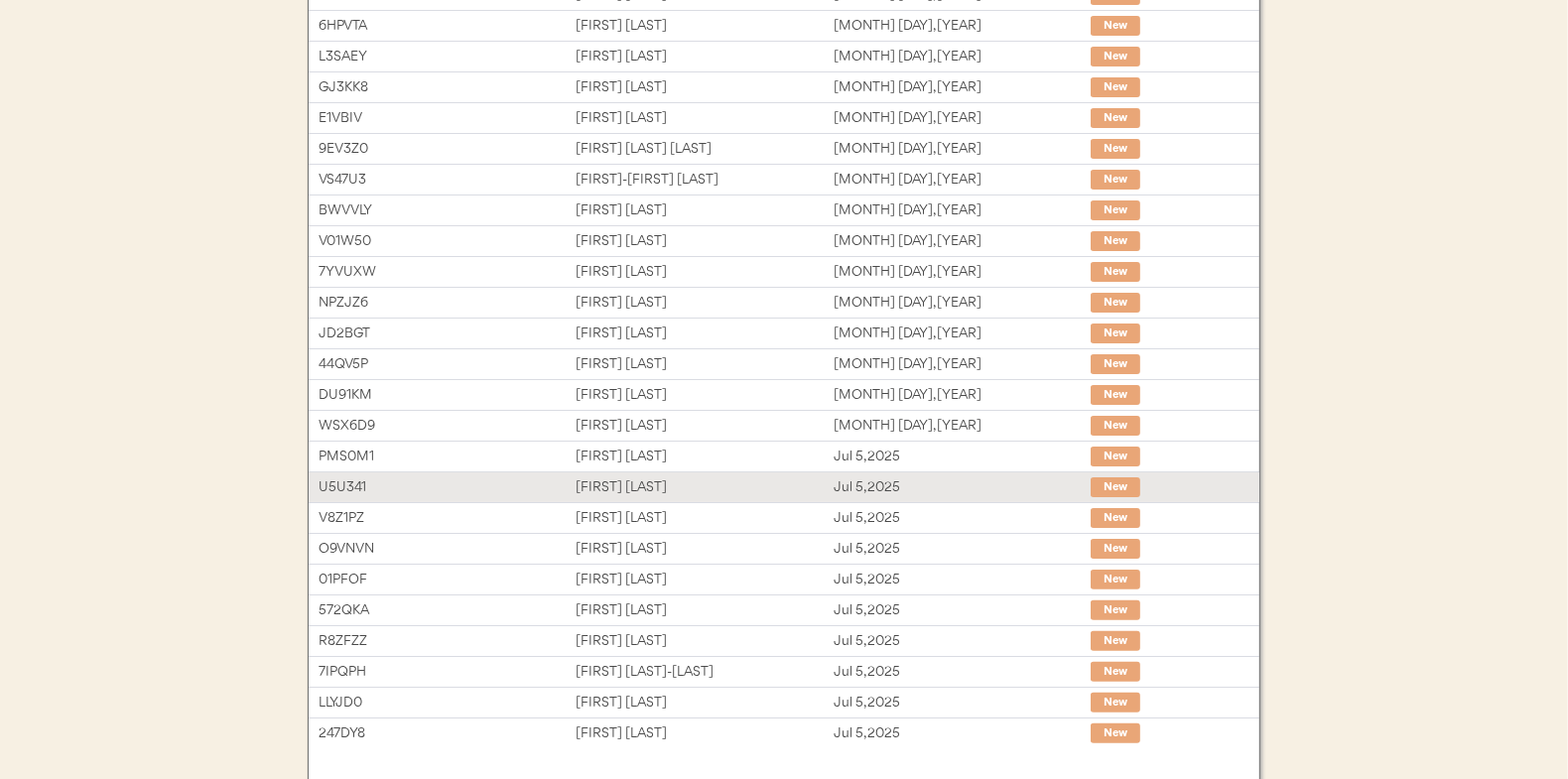 scroll, scrollTop: 0, scrollLeft: 0, axis: both 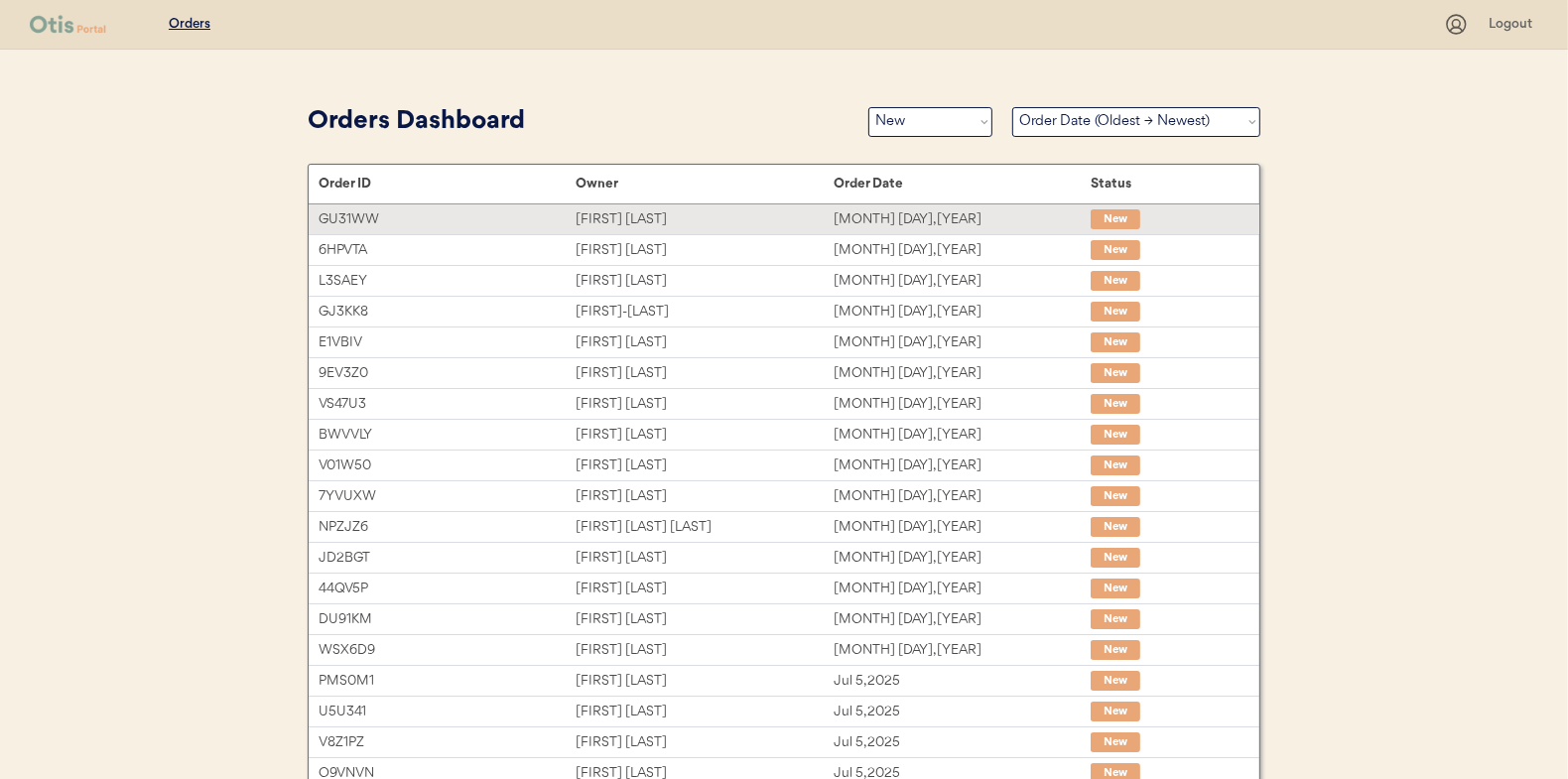 click on "Nancy Blauser" at bounding box center [704, 219] 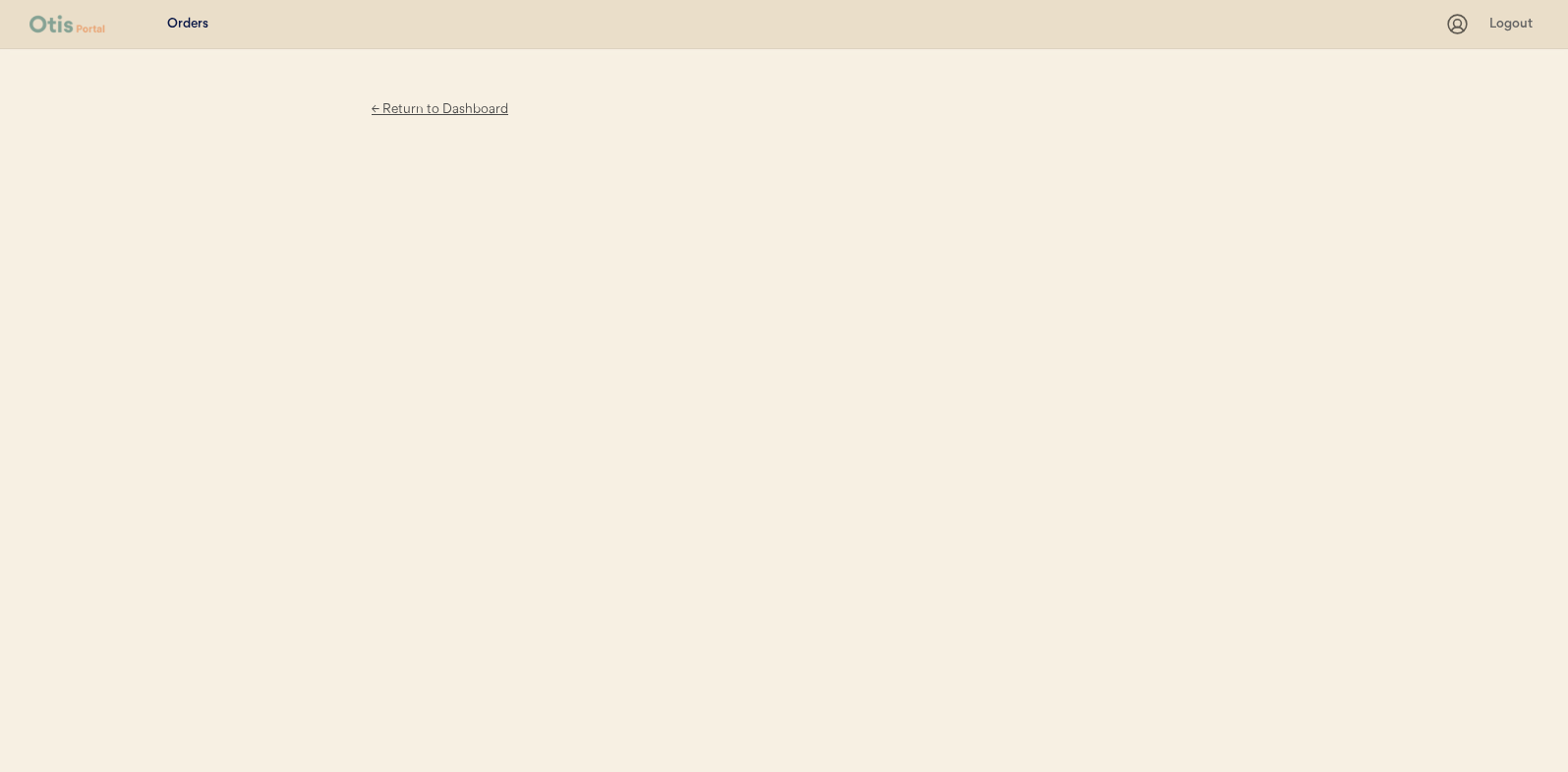 scroll, scrollTop: 0, scrollLeft: 0, axis: both 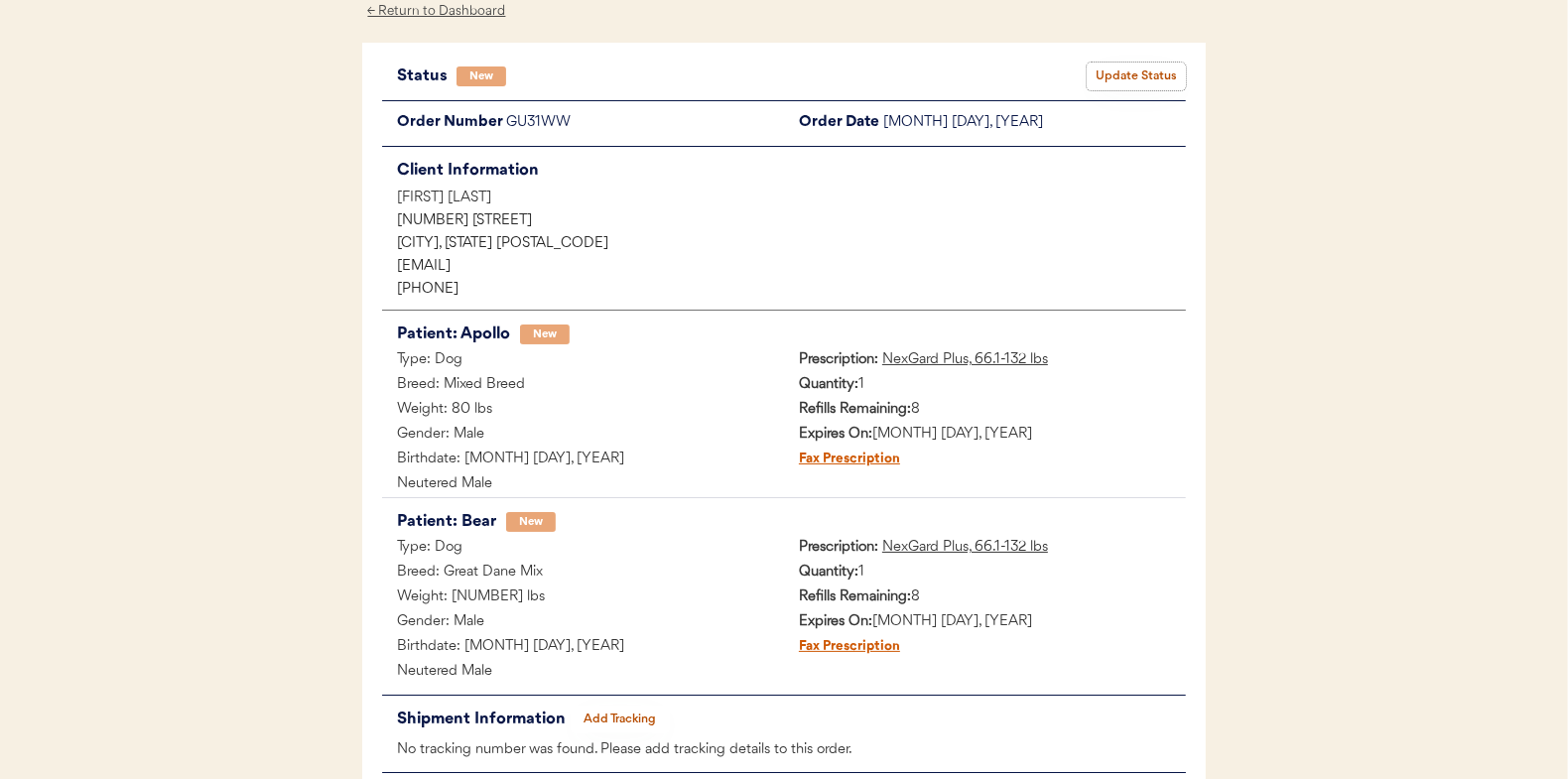 click on "Update Status" at bounding box center [1136, 76] 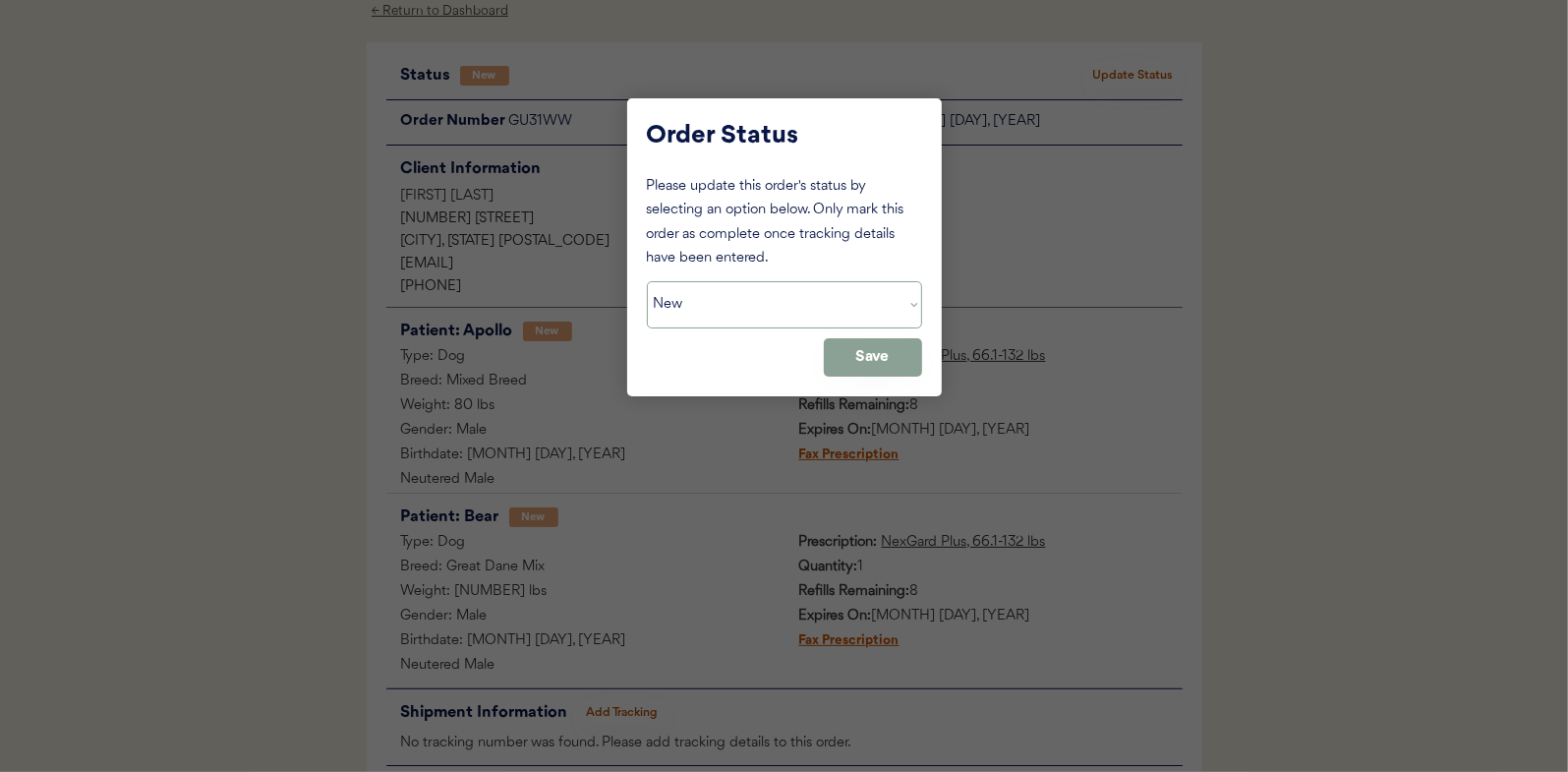 click on "Status On Hold New In Progress Complete Pending HW Consent Cancelled" at bounding box center [784, 305] 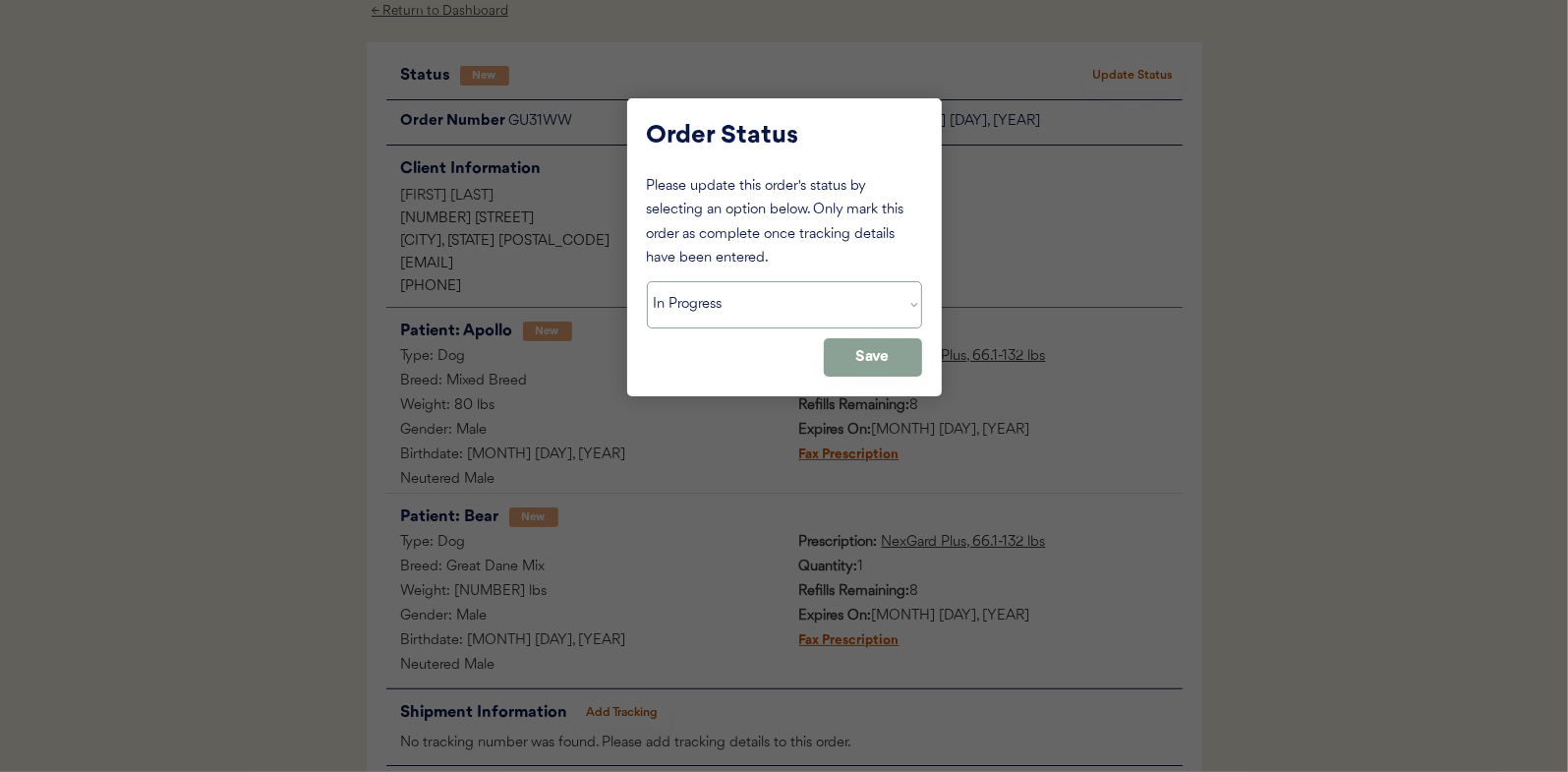 click on "Status On Hold New In Progress Complete Pending HW Consent Cancelled" at bounding box center (784, 305) 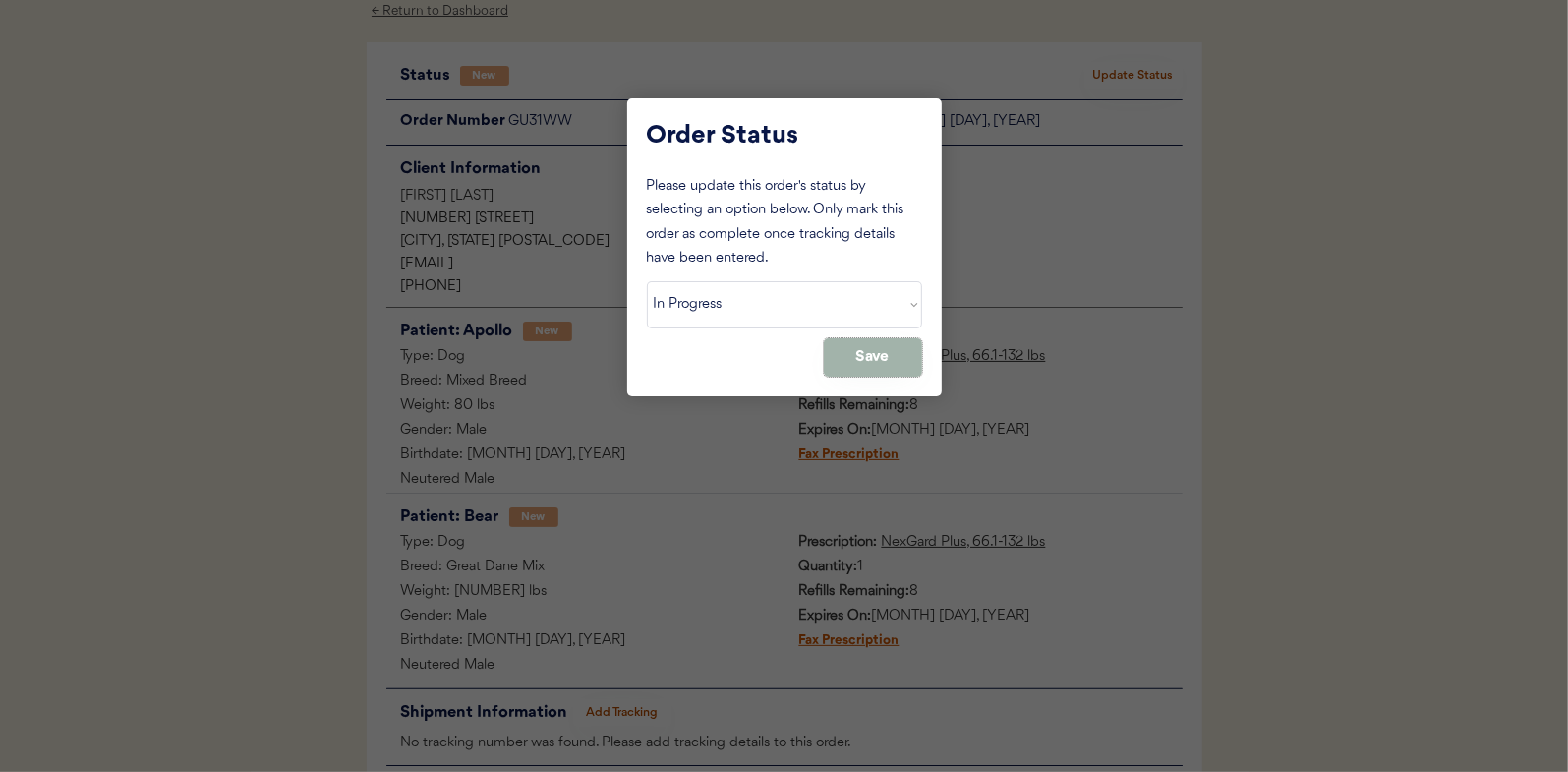 click on "Save" at bounding box center [873, 357] 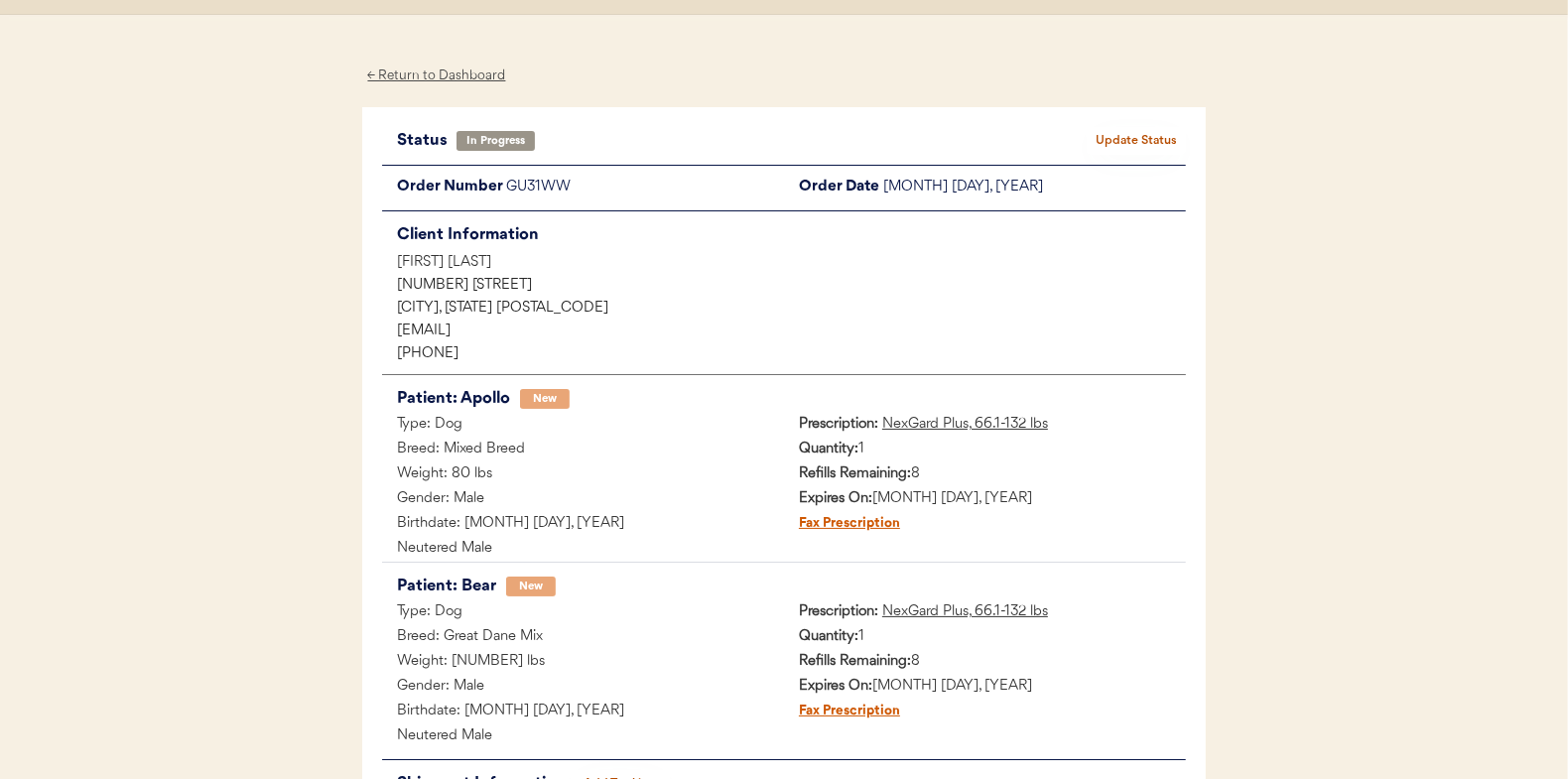scroll, scrollTop: 0, scrollLeft: 0, axis: both 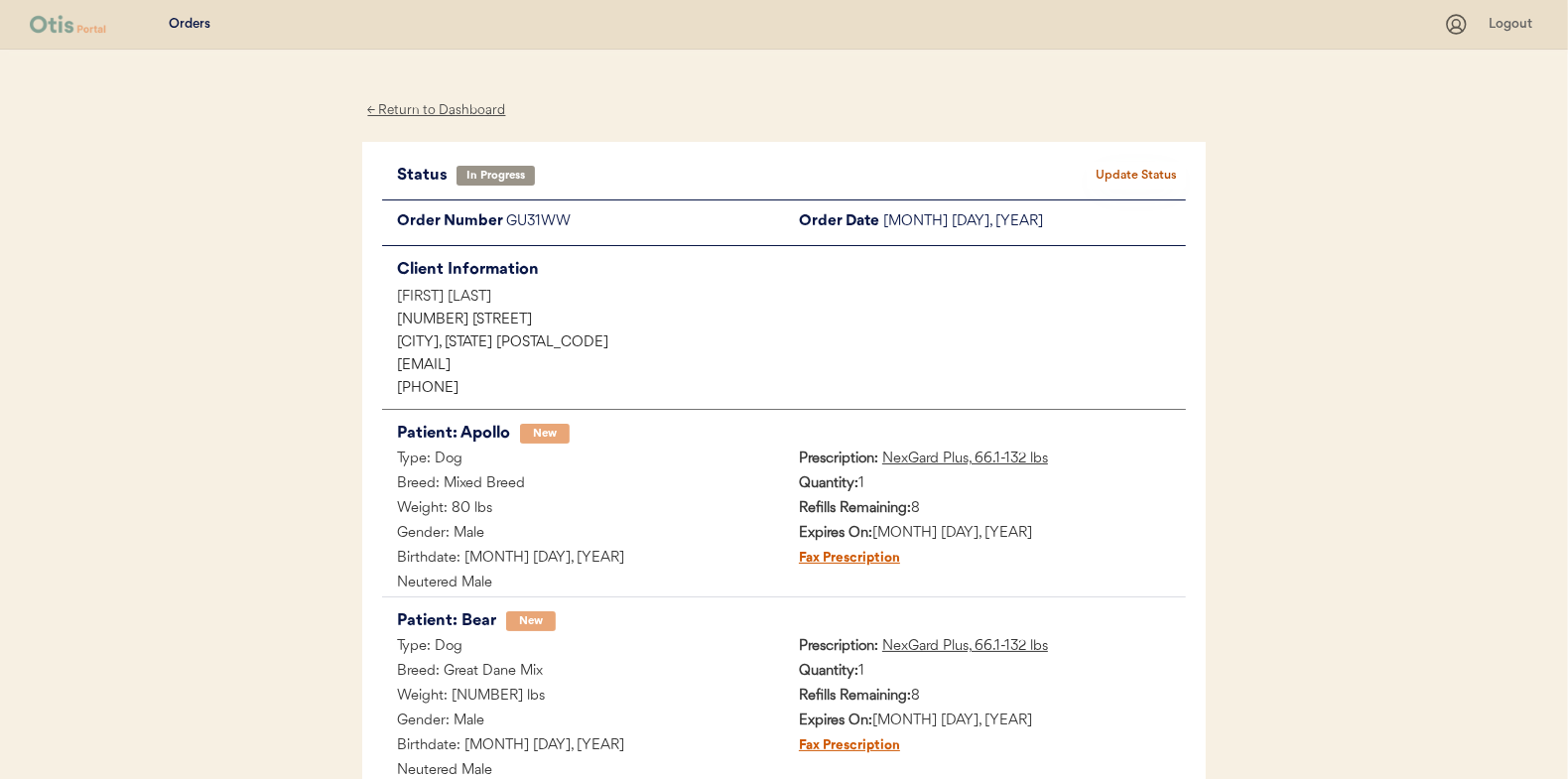click on "← Return to Dashboard" at bounding box center (437, 110) 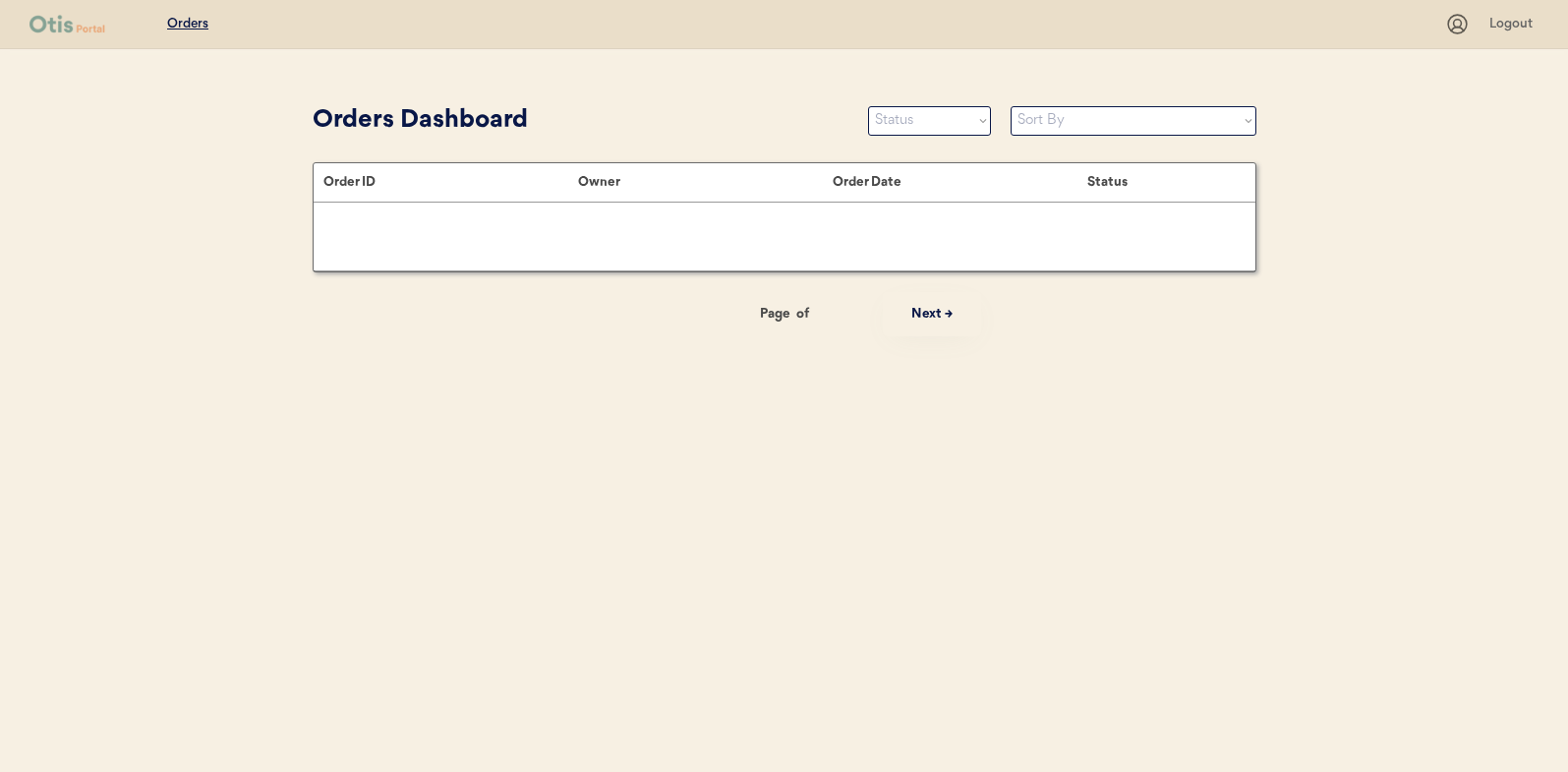scroll, scrollTop: 0, scrollLeft: 0, axis: both 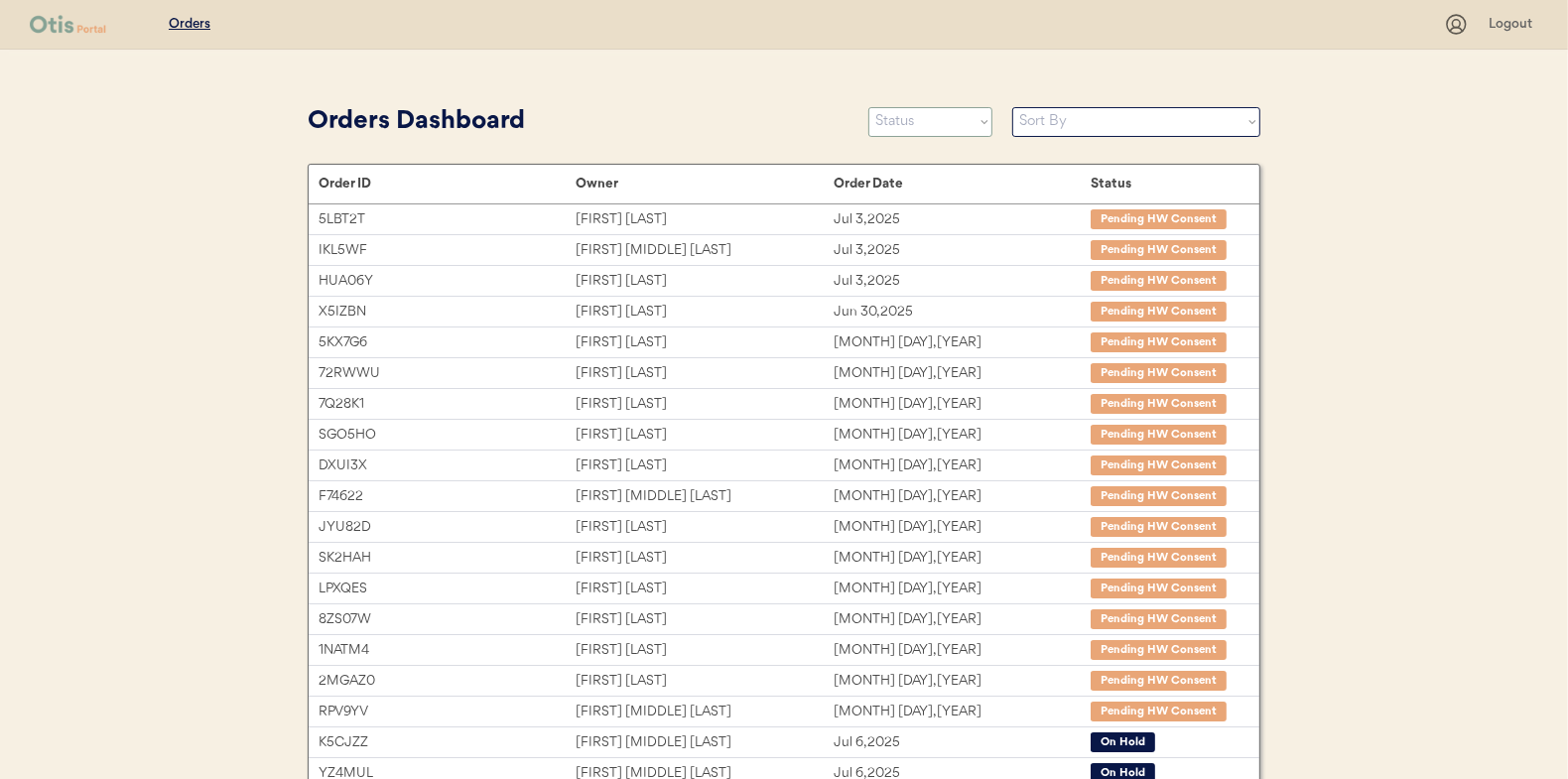 click on "Status On Hold New In Progress Complete Pending HW Consent Cancelled" at bounding box center (930, 122) 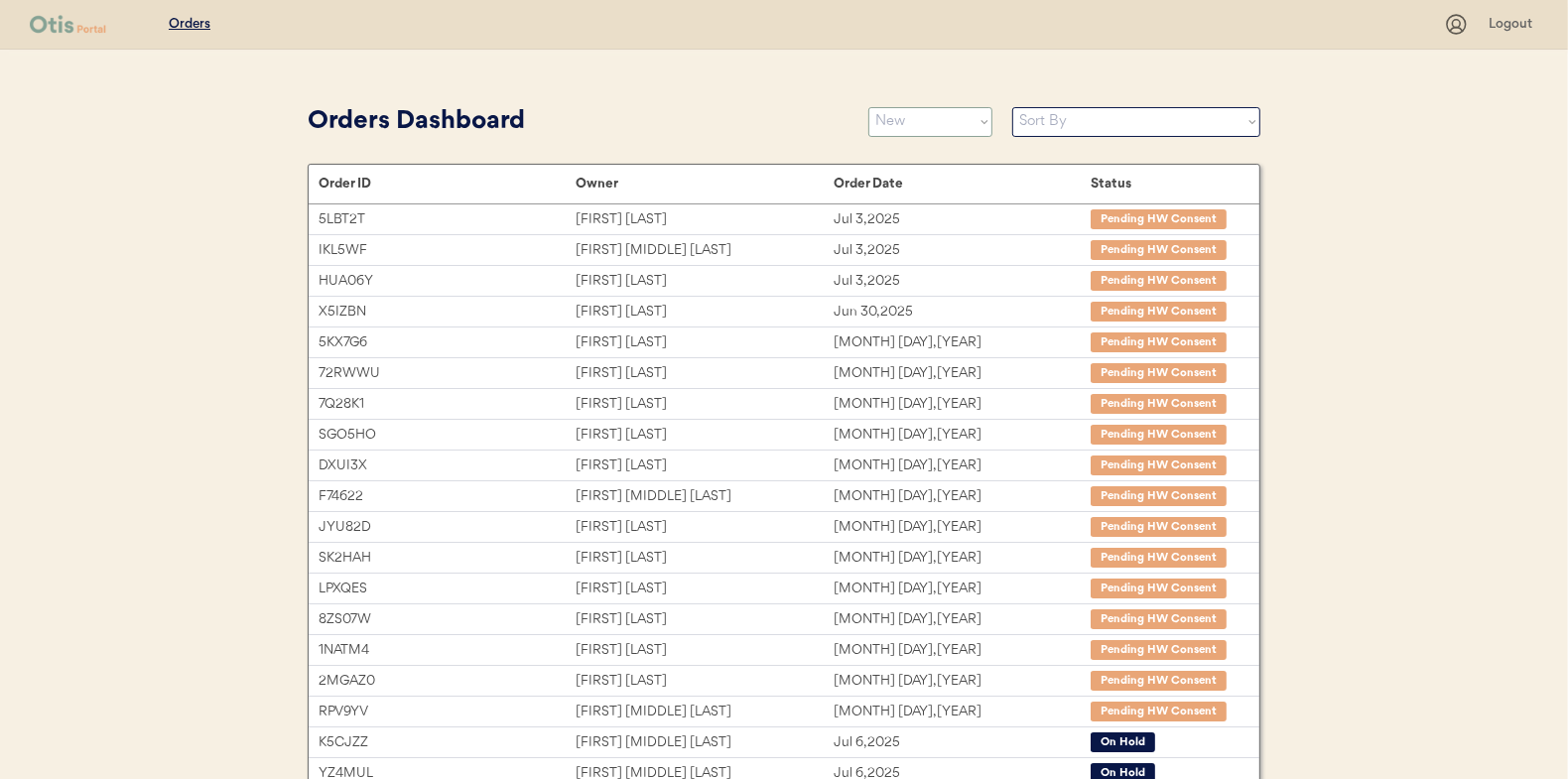 click on "Status On Hold New In Progress Complete Pending HW Consent Cancelled" at bounding box center (930, 122) 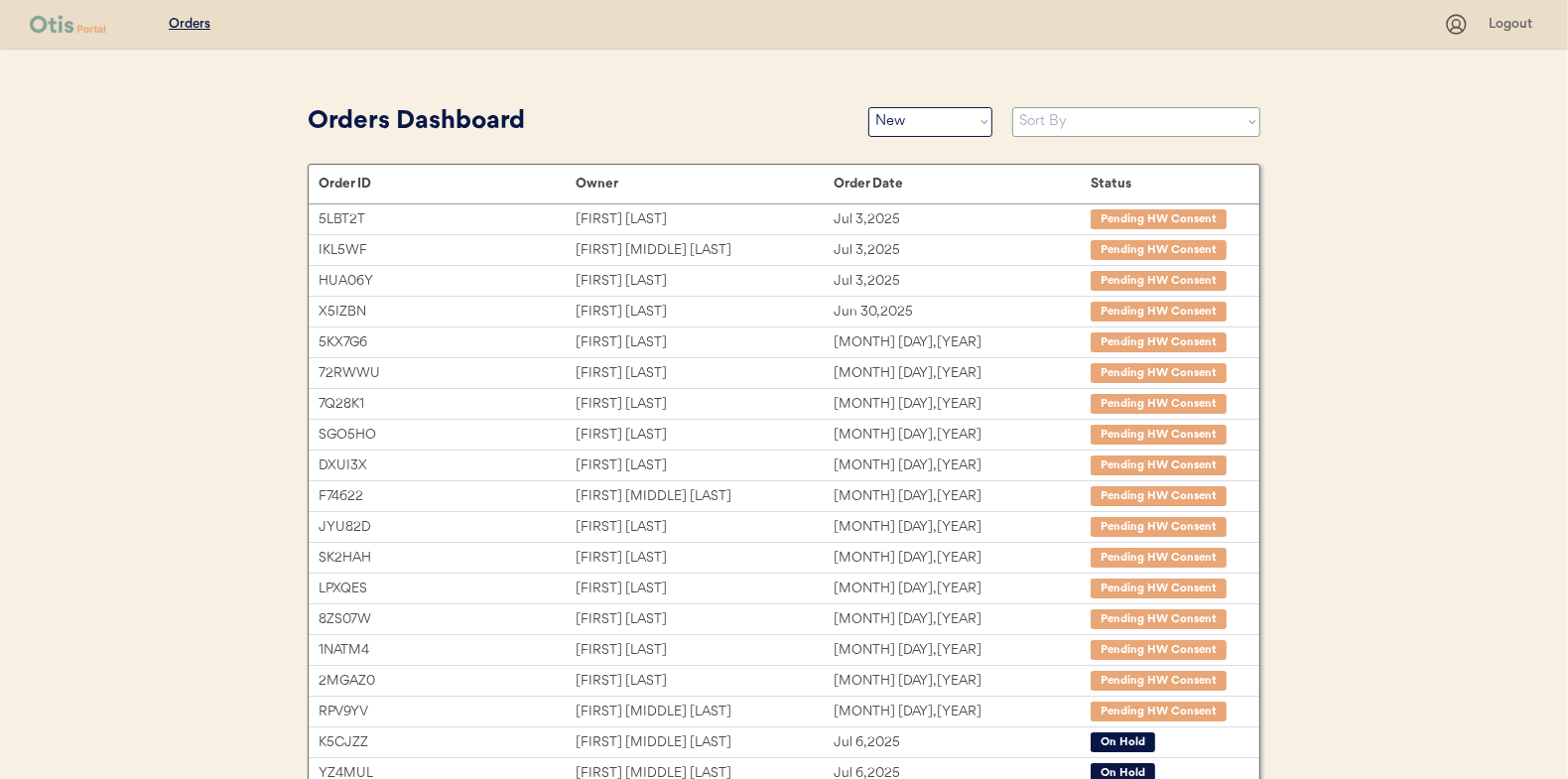 click on "Orders Dashboard Status On Hold New In Progress Complete Pending HW Consent Cancelled Sort By Order Date (Newest → Oldest) Order Date (Oldest → Newest)" at bounding box center (784, 121) 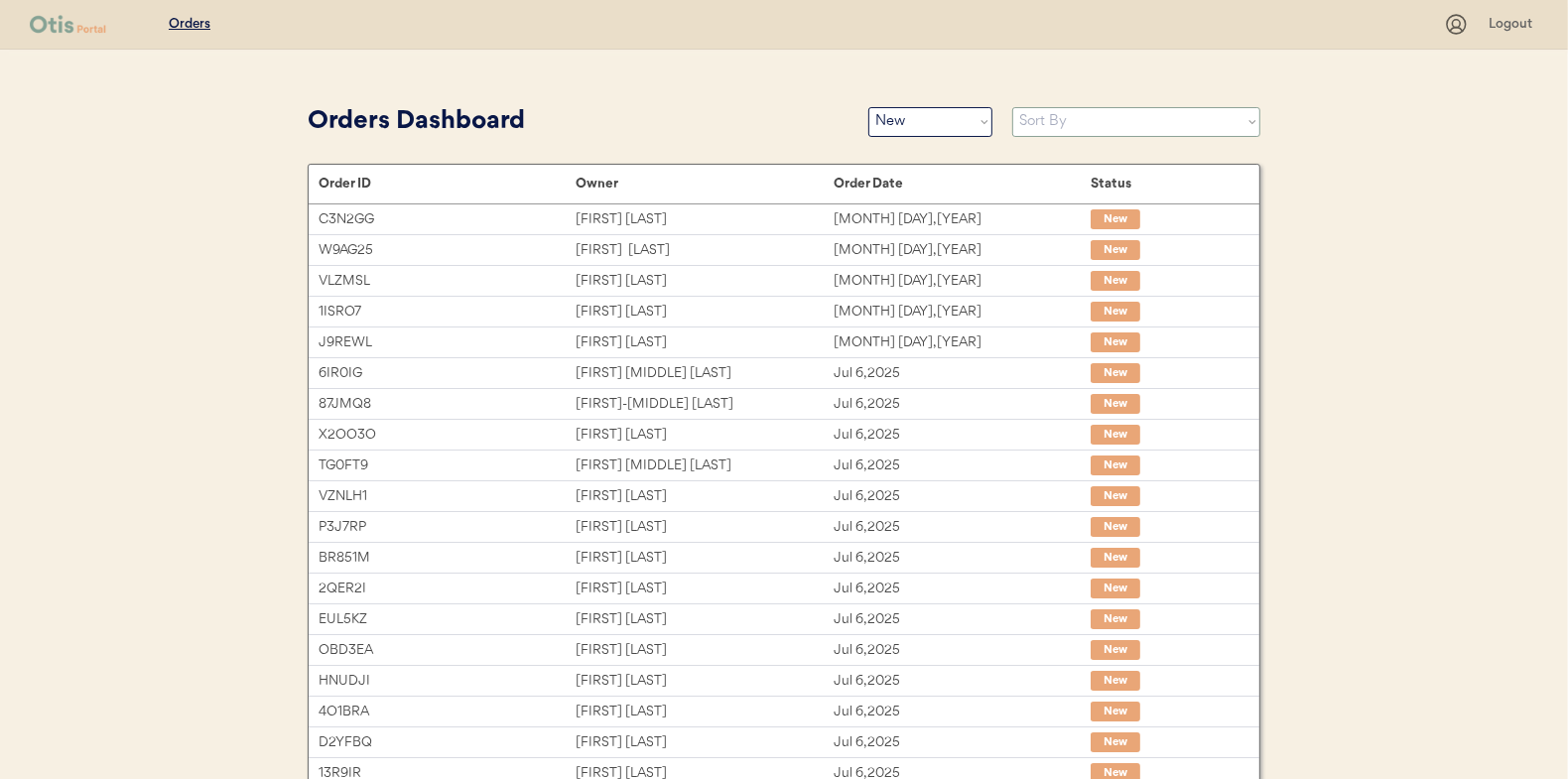 click on "Sort By Order Date (Newest → Oldest) Order Date (Oldest → Newest)" at bounding box center (1136, 122) 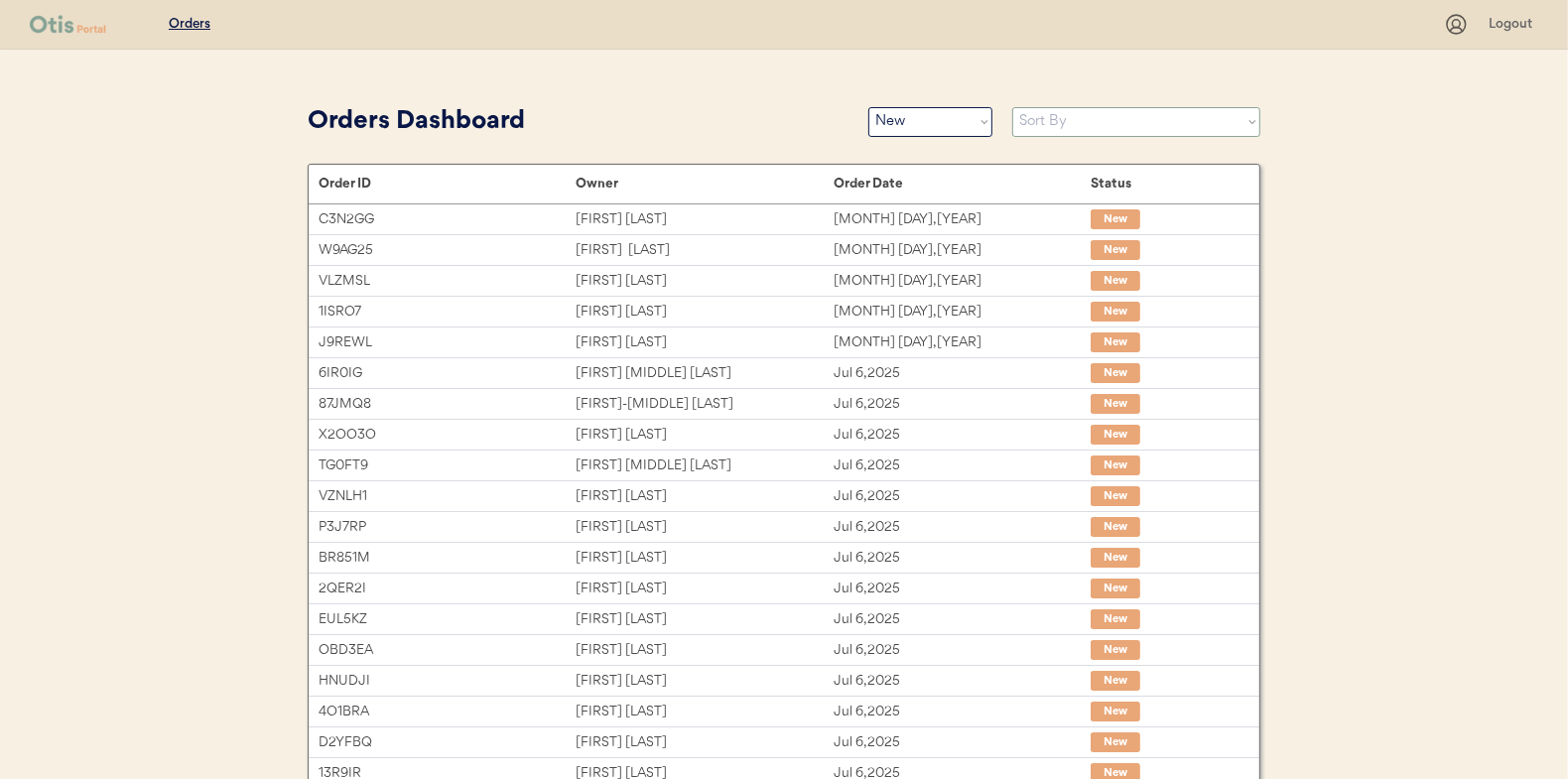 select on ""Order Date (Oldest → Newest)"" 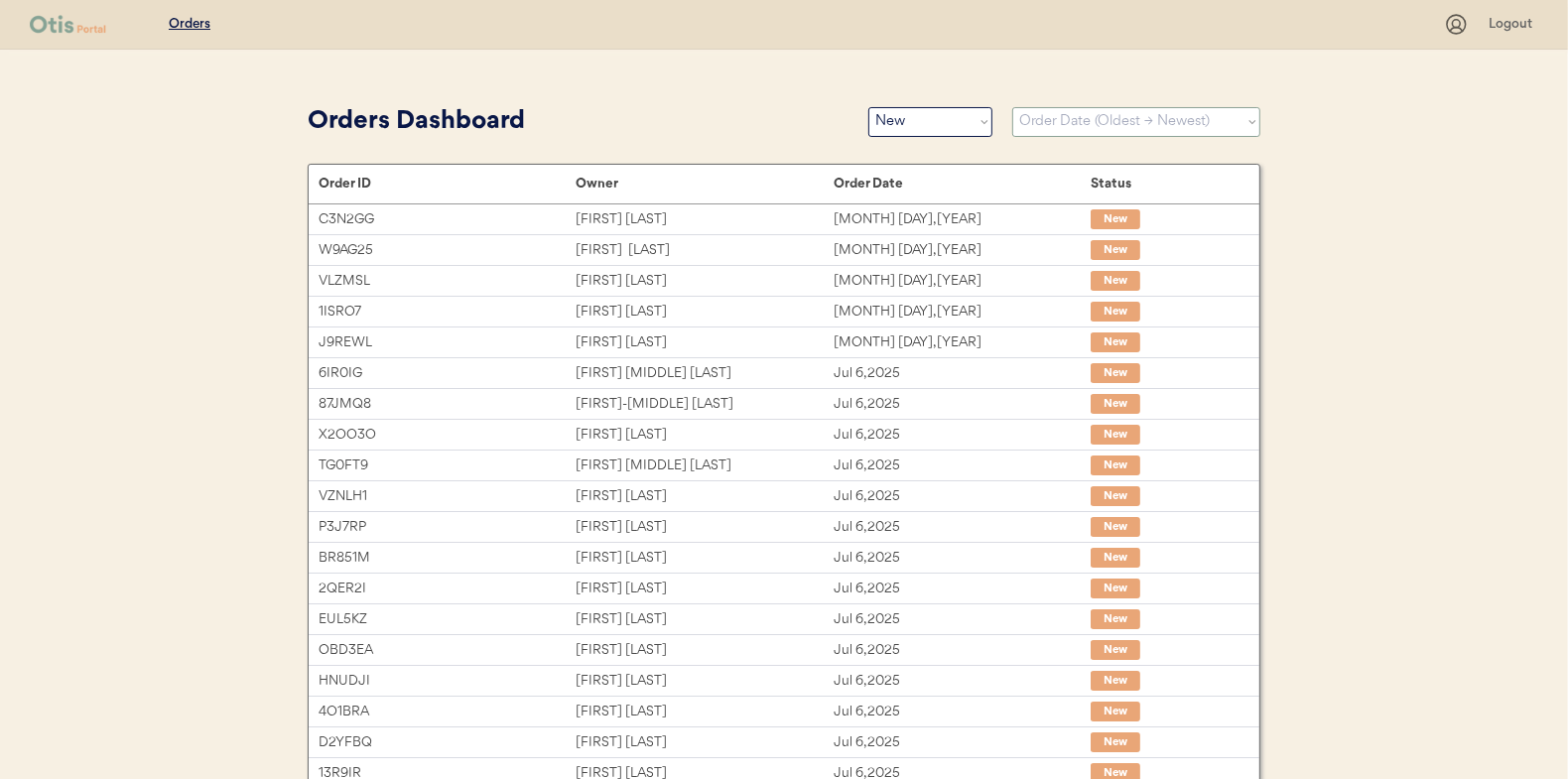 click on "Sort By Order Date (Newest → Oldest) Order Date (Oldest → Newest)" at bounding box center [1136, 122] 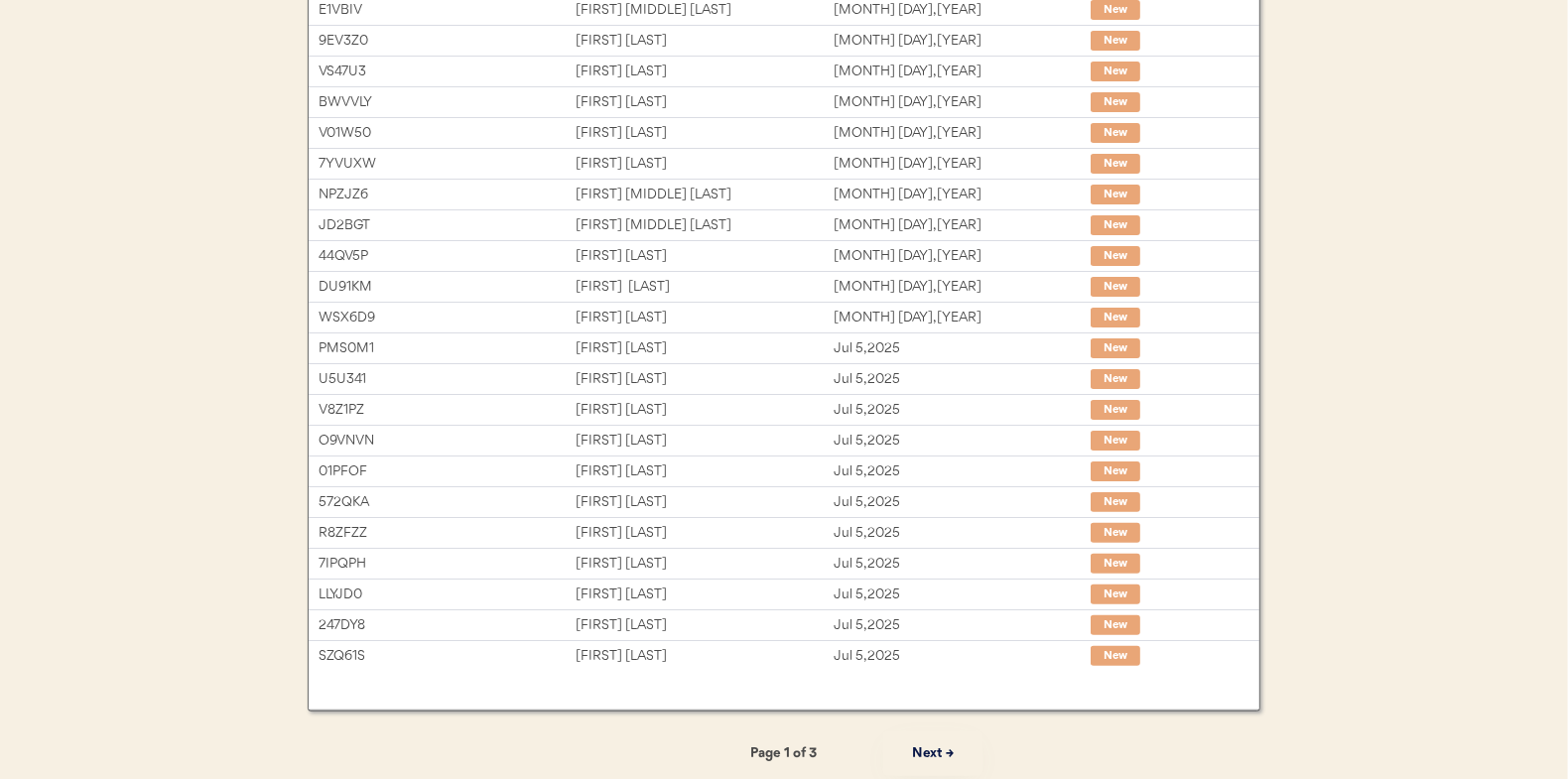 scroll, scrollTop: 305, scrollLeft: 0, axis: vertical 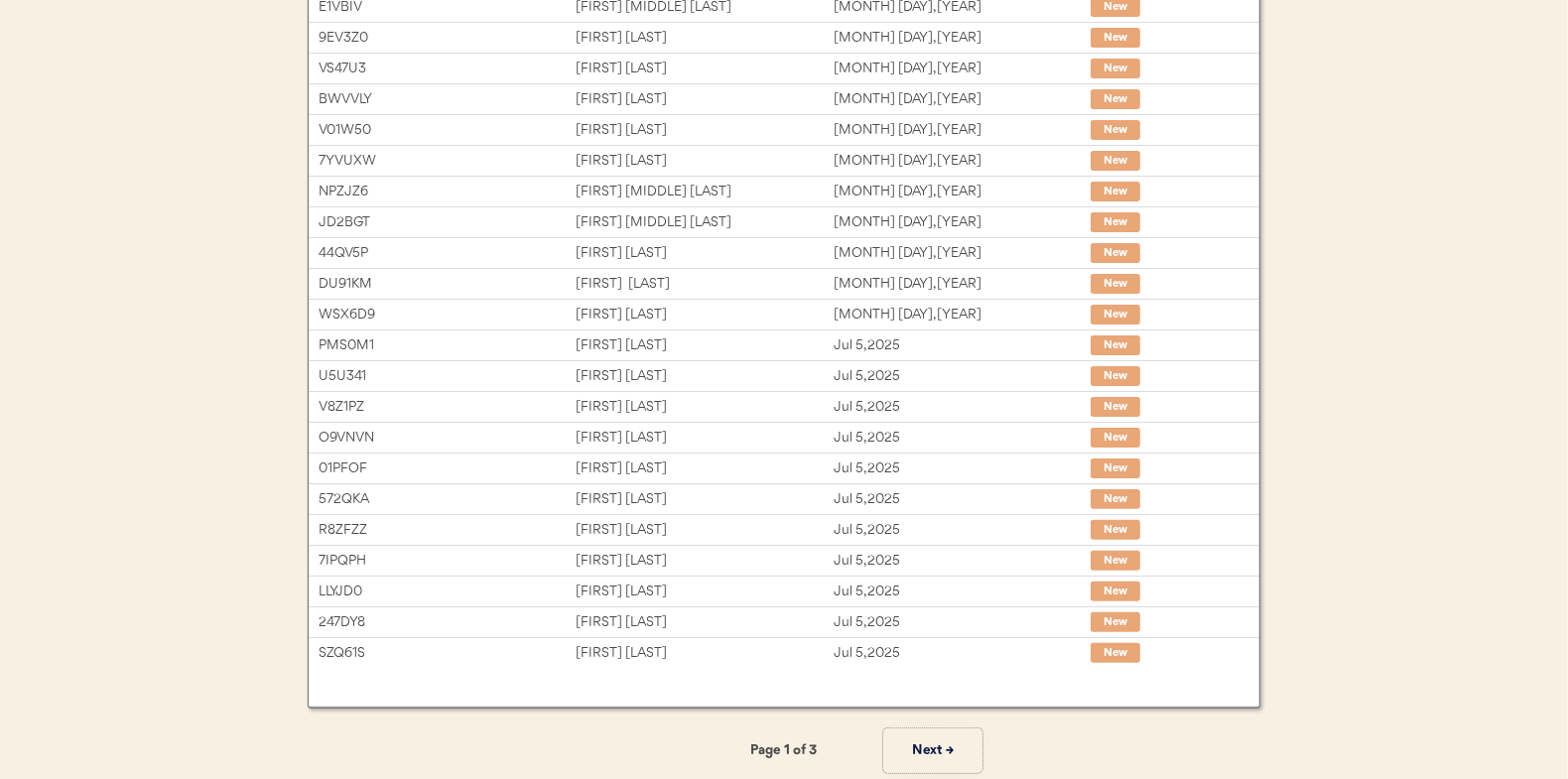 click on "Next →" at bounding box center [933, 750] 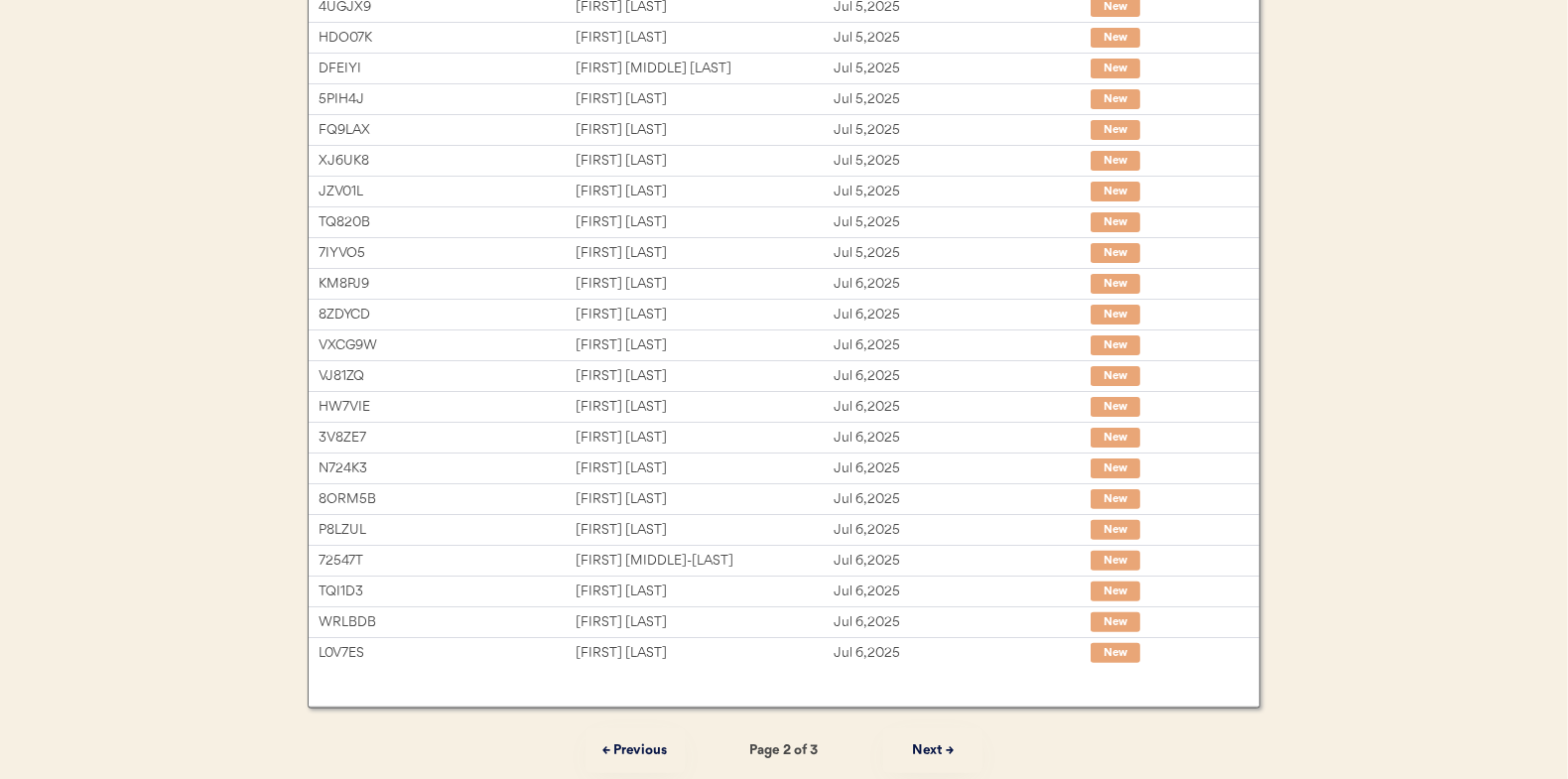 click on "Next →" at bounding box center (933, 750) 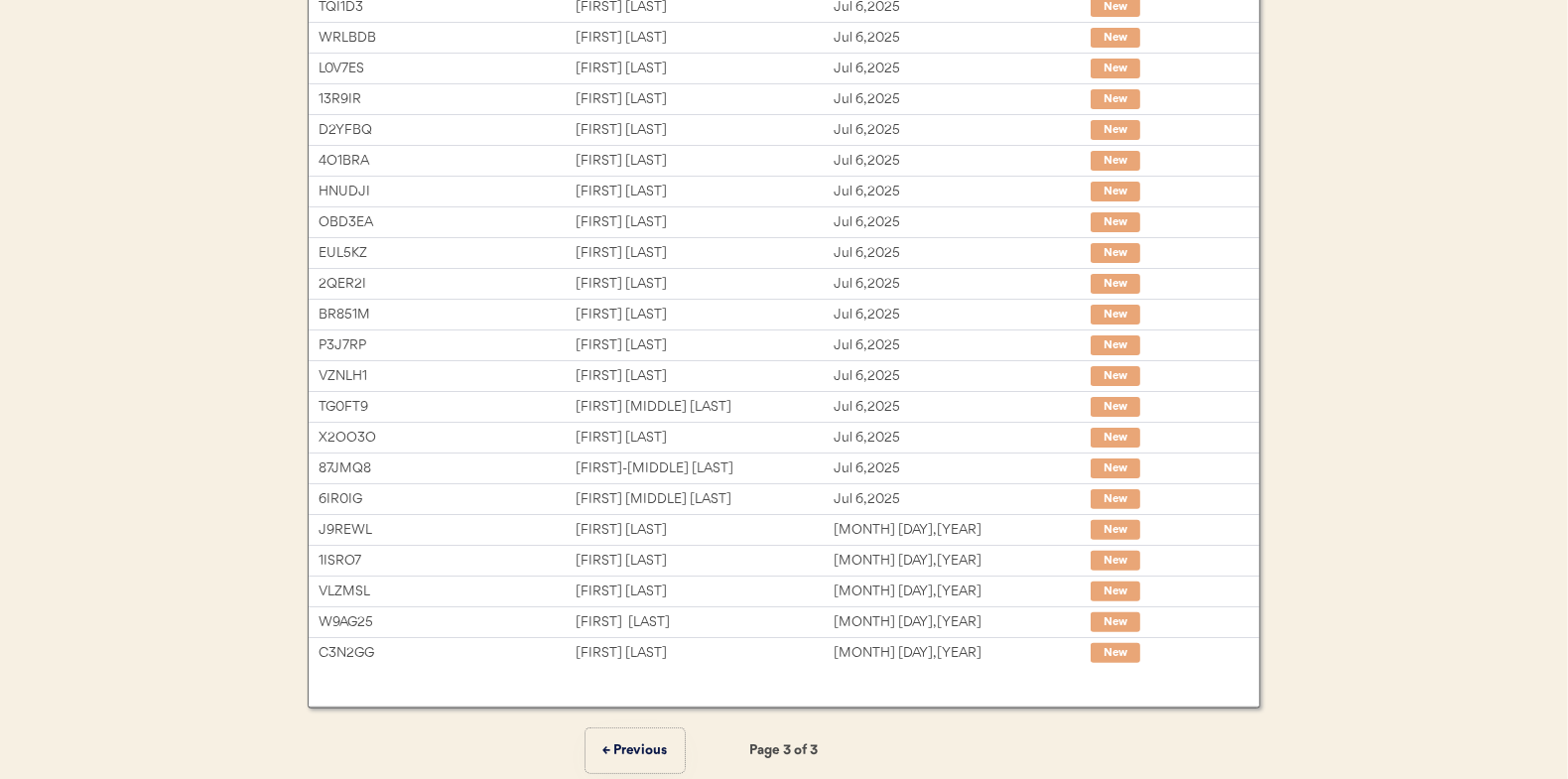 click on "← Previous" at bounding box center (635, 750) 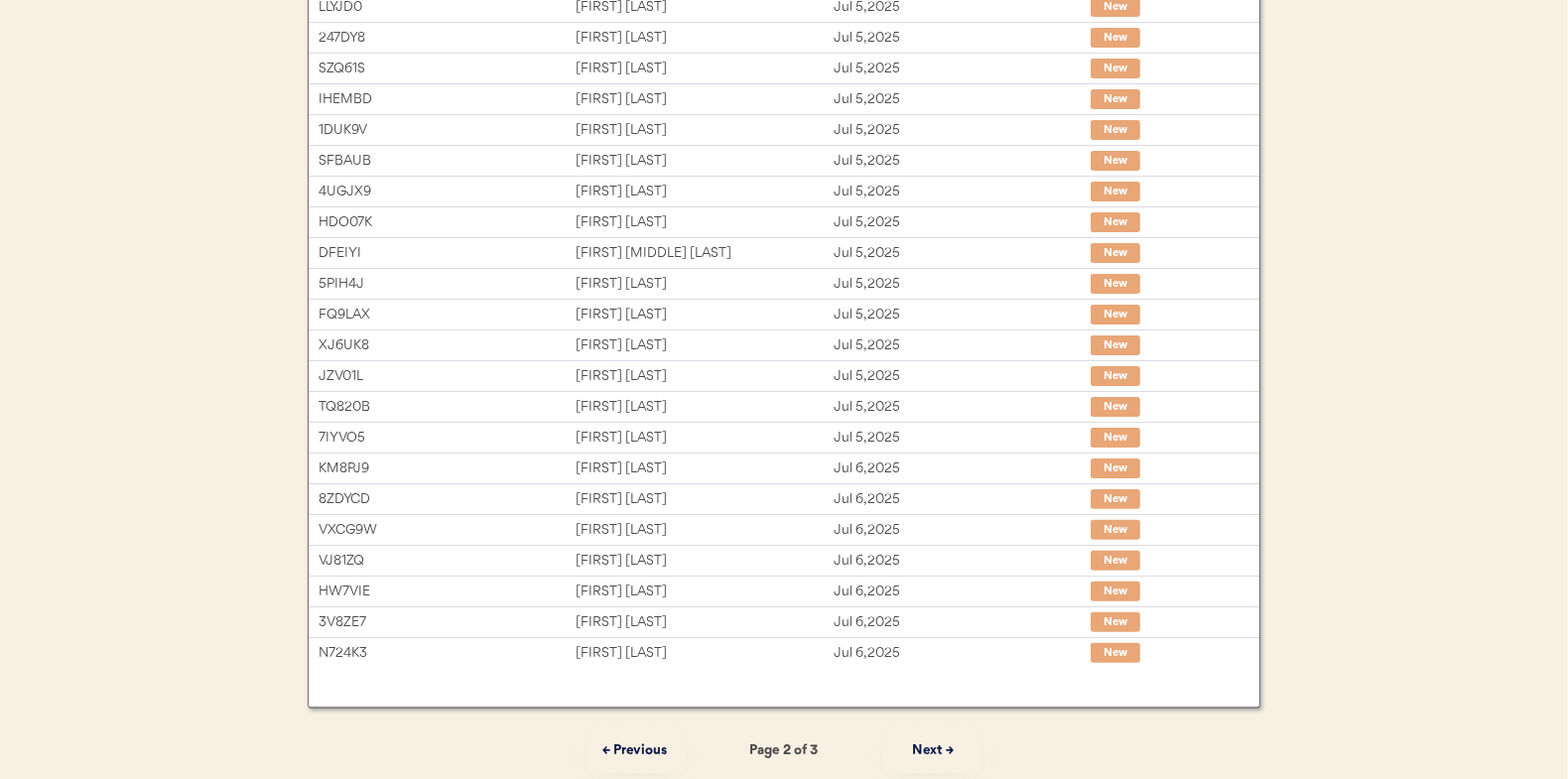 click on "← Previous" at bounding box center (635, 750) 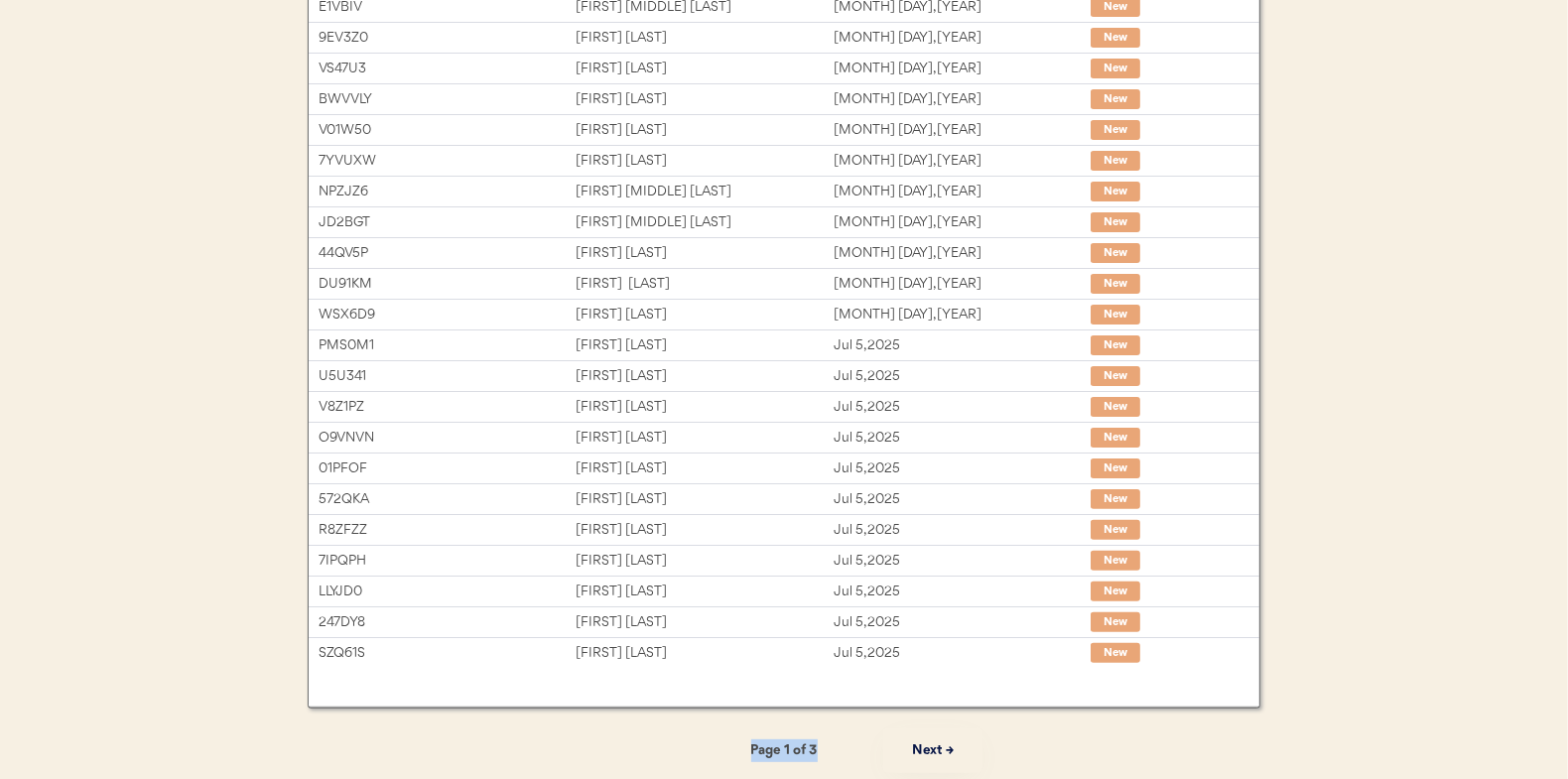 click on "← Previous  Page 1 of 3 Next →" at bounding box center (784, 750) 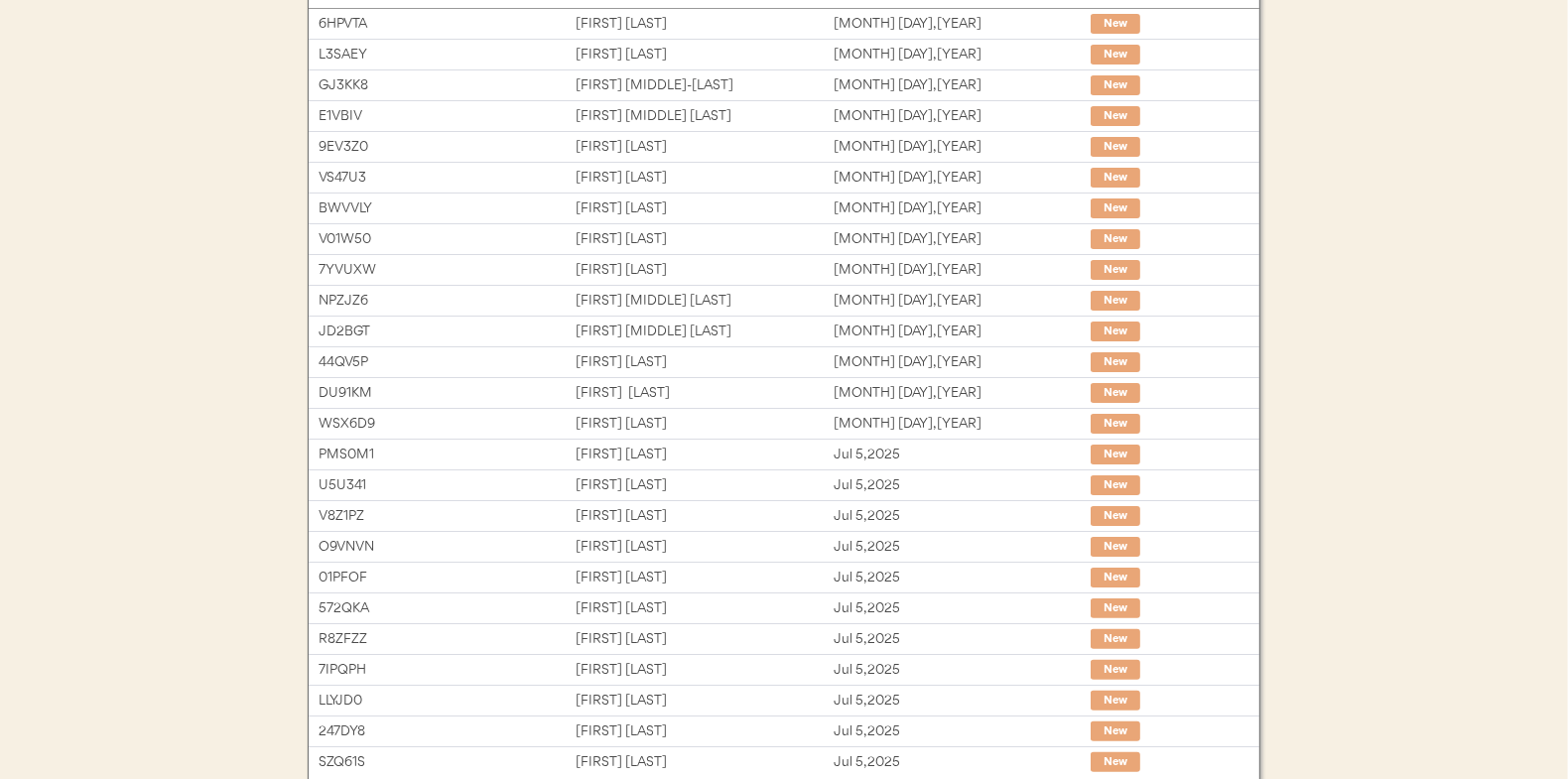 scroll, scrollTop: 0, scrollLeft: 0, axis: both 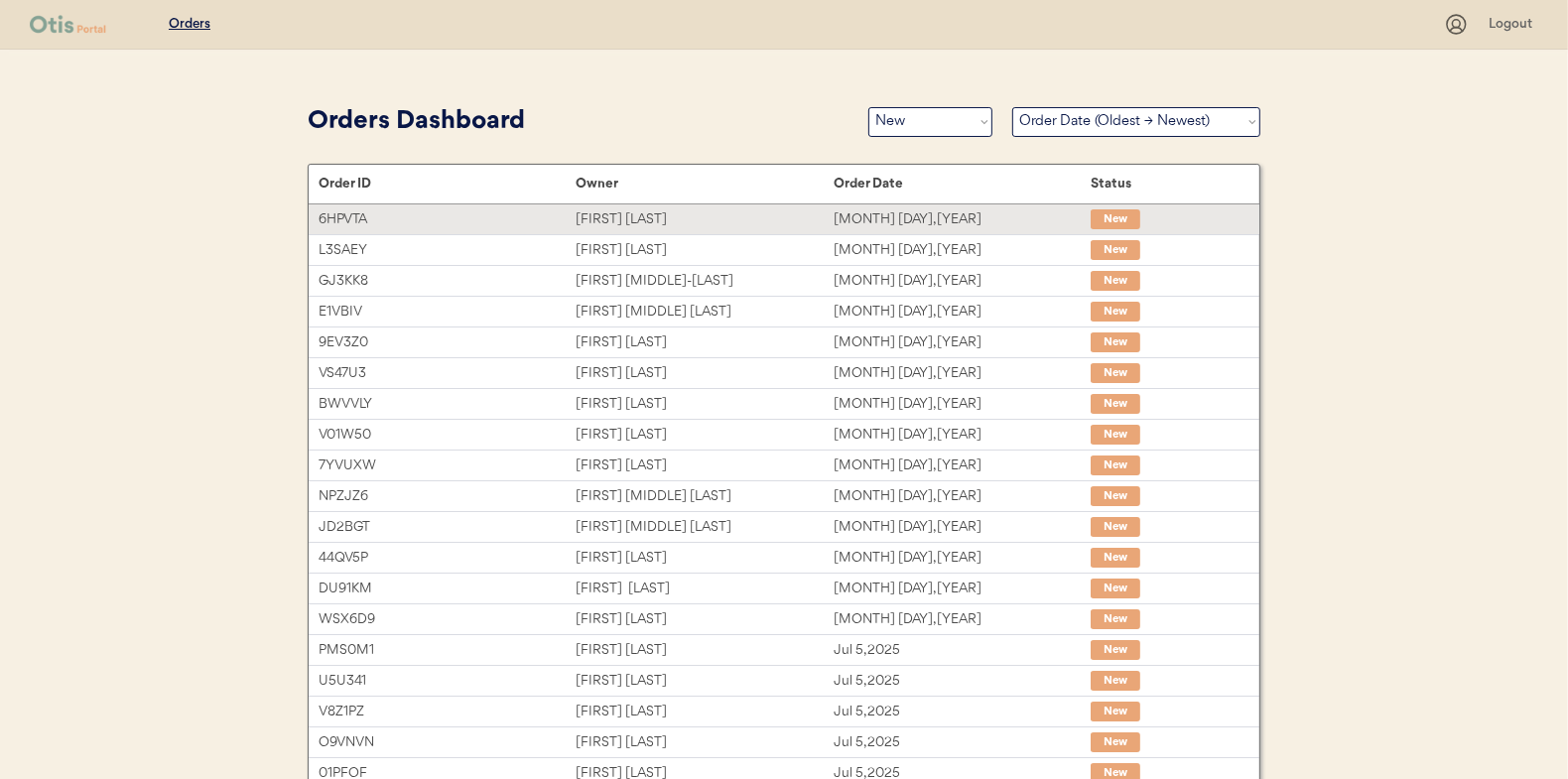 click on "William Cohen" at bounding box center (704, 219) 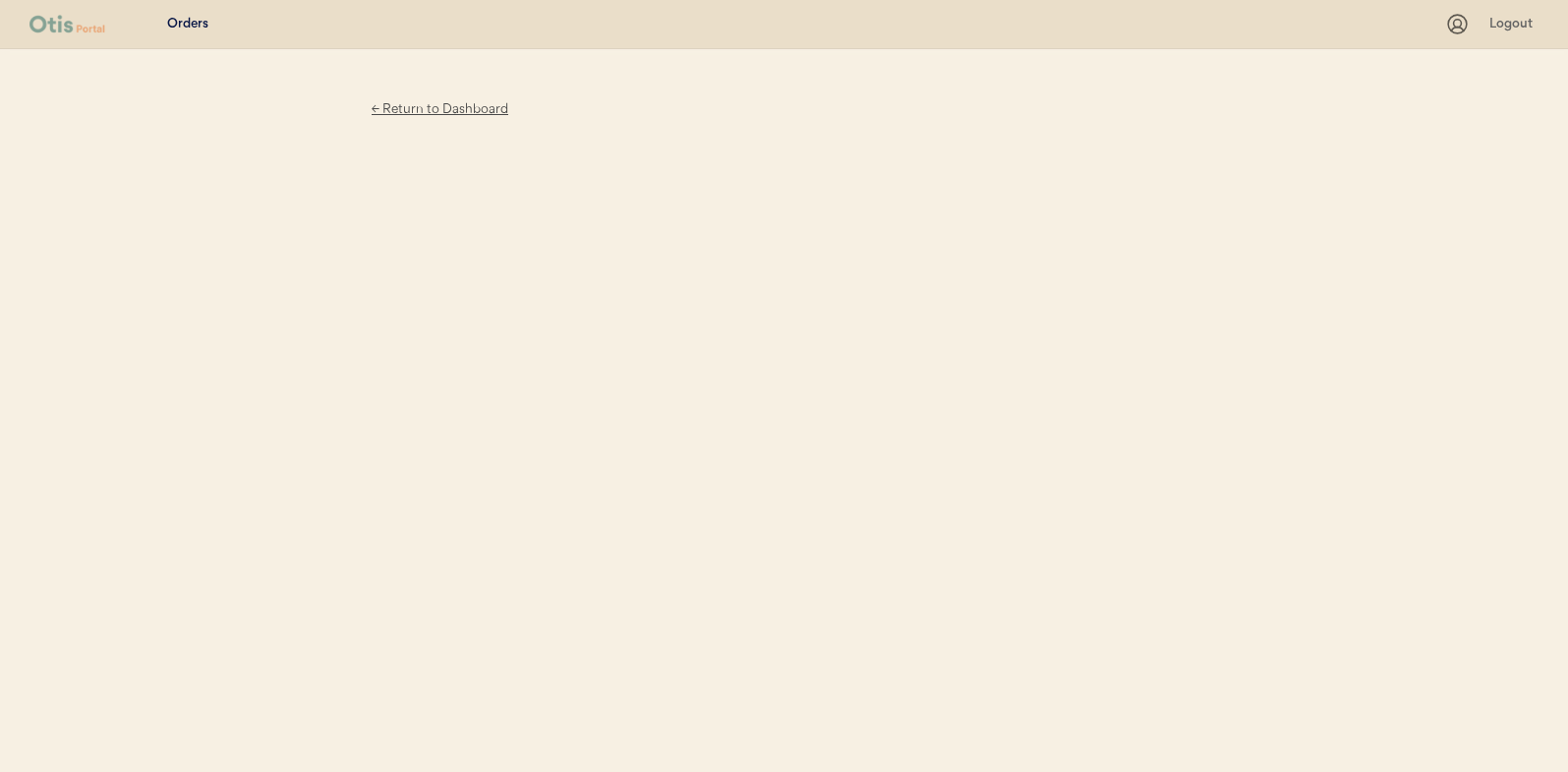 scroll, scrollTop: 0, scrollLeft: 0, axis: both 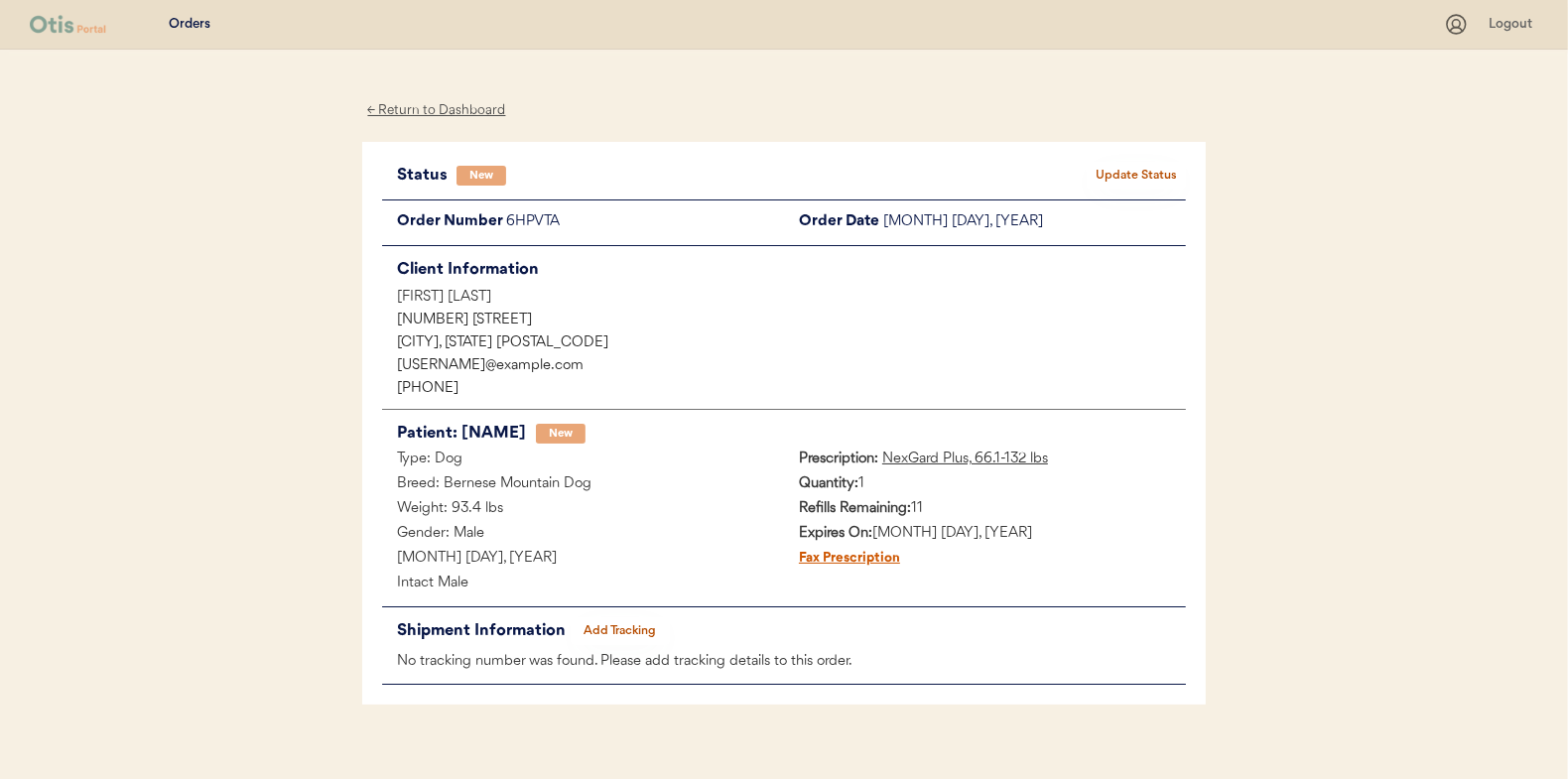 click on "Update Status" at bounding box center [1136, 176] 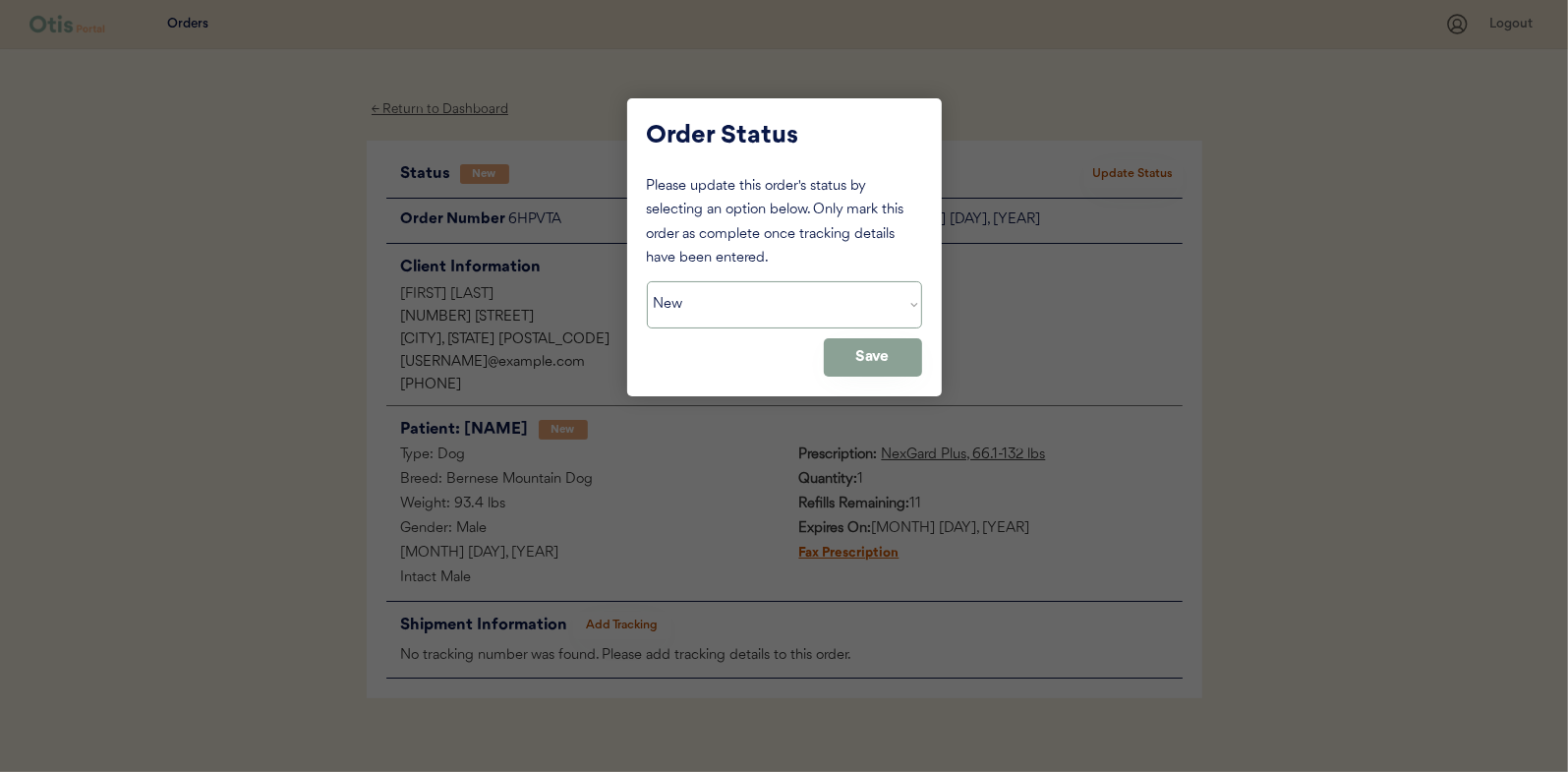 click on "Status On Hold New In Progress Complete Pending HW Consent Cancelled" at bounding box center (784, 305) 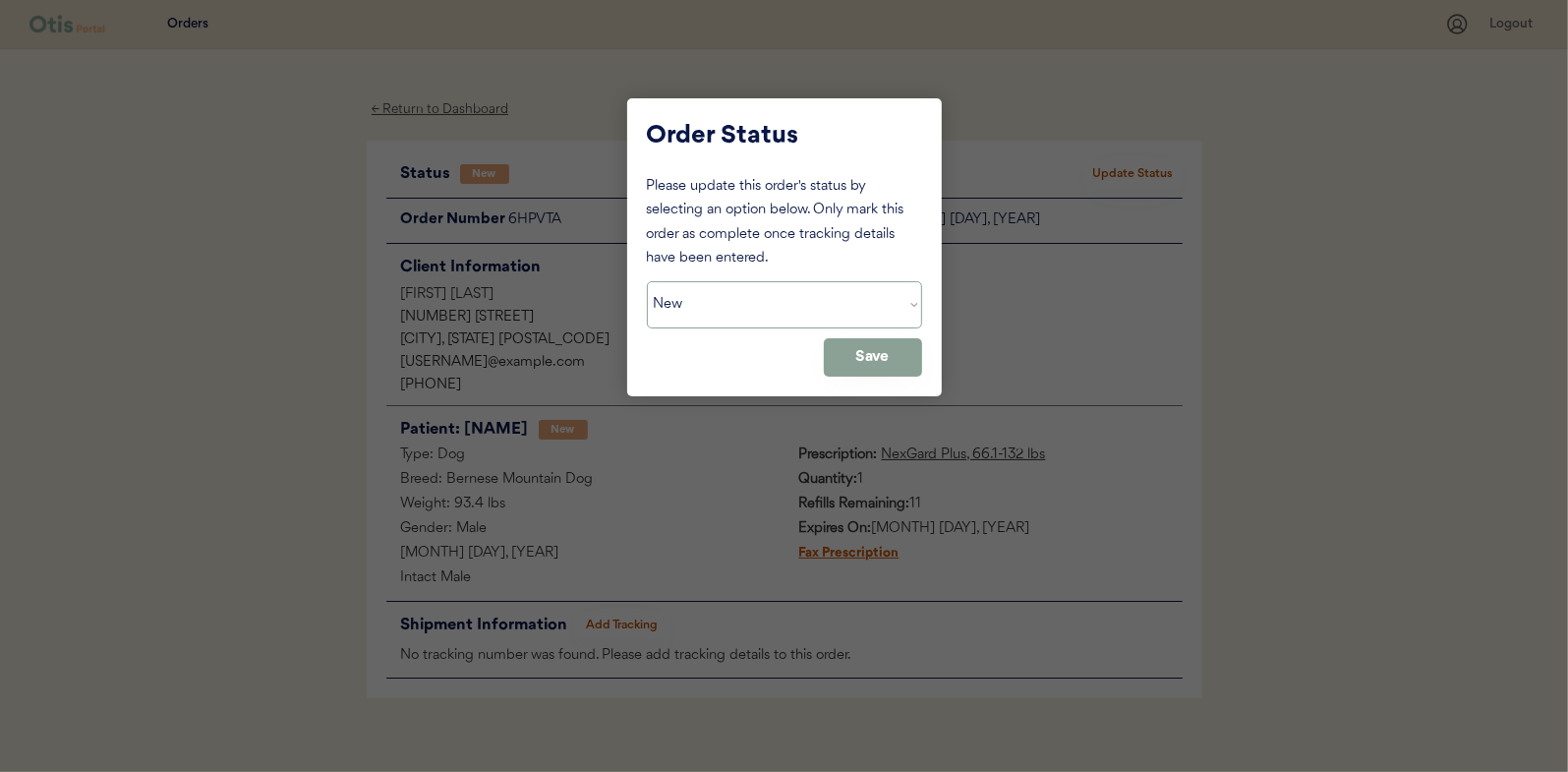 select on ""in_progress"" 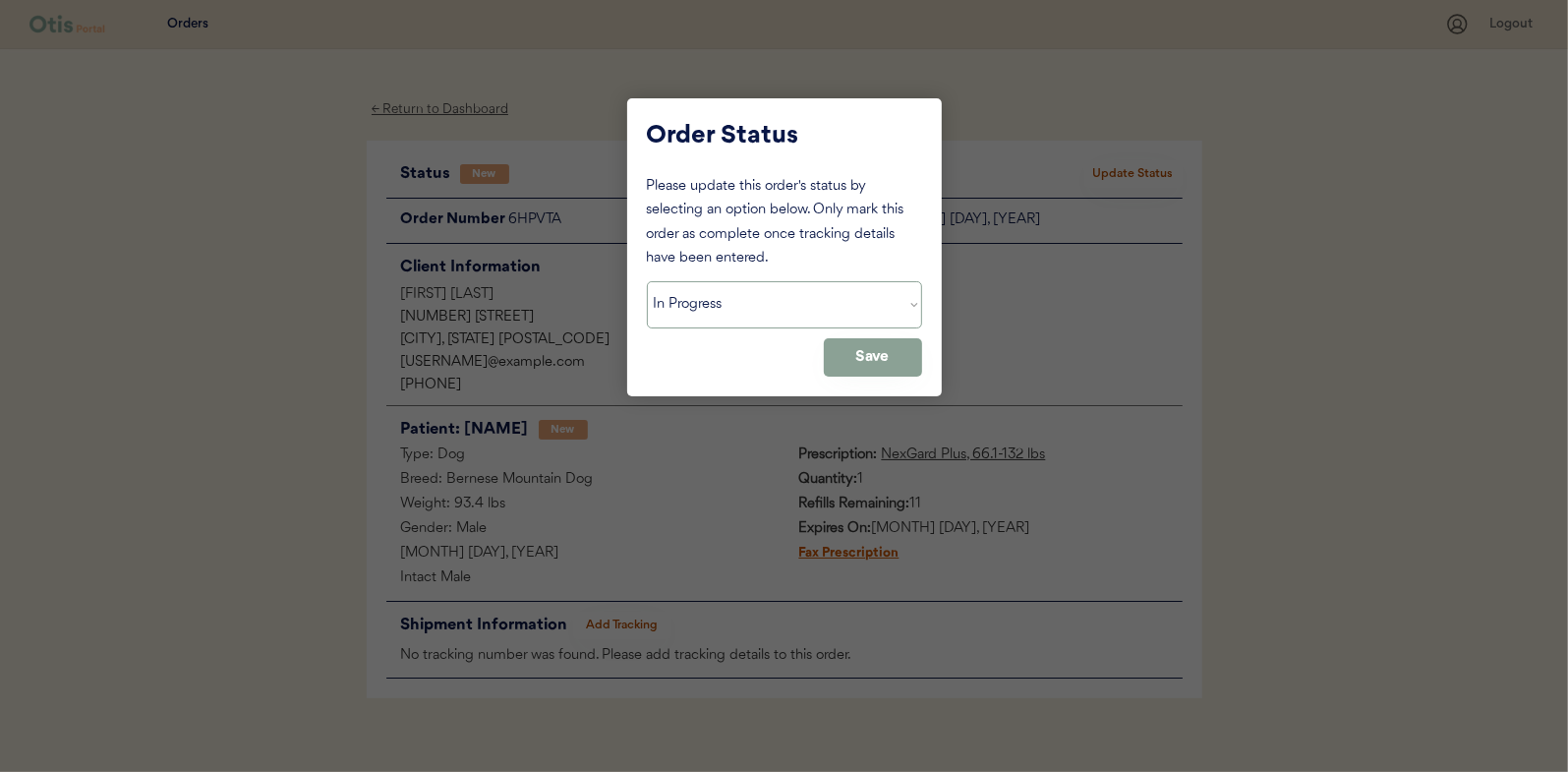 click on "Status On Hold New In Progress Complete Pending HW Consent Cancelled" at bounding box center [784, 305] 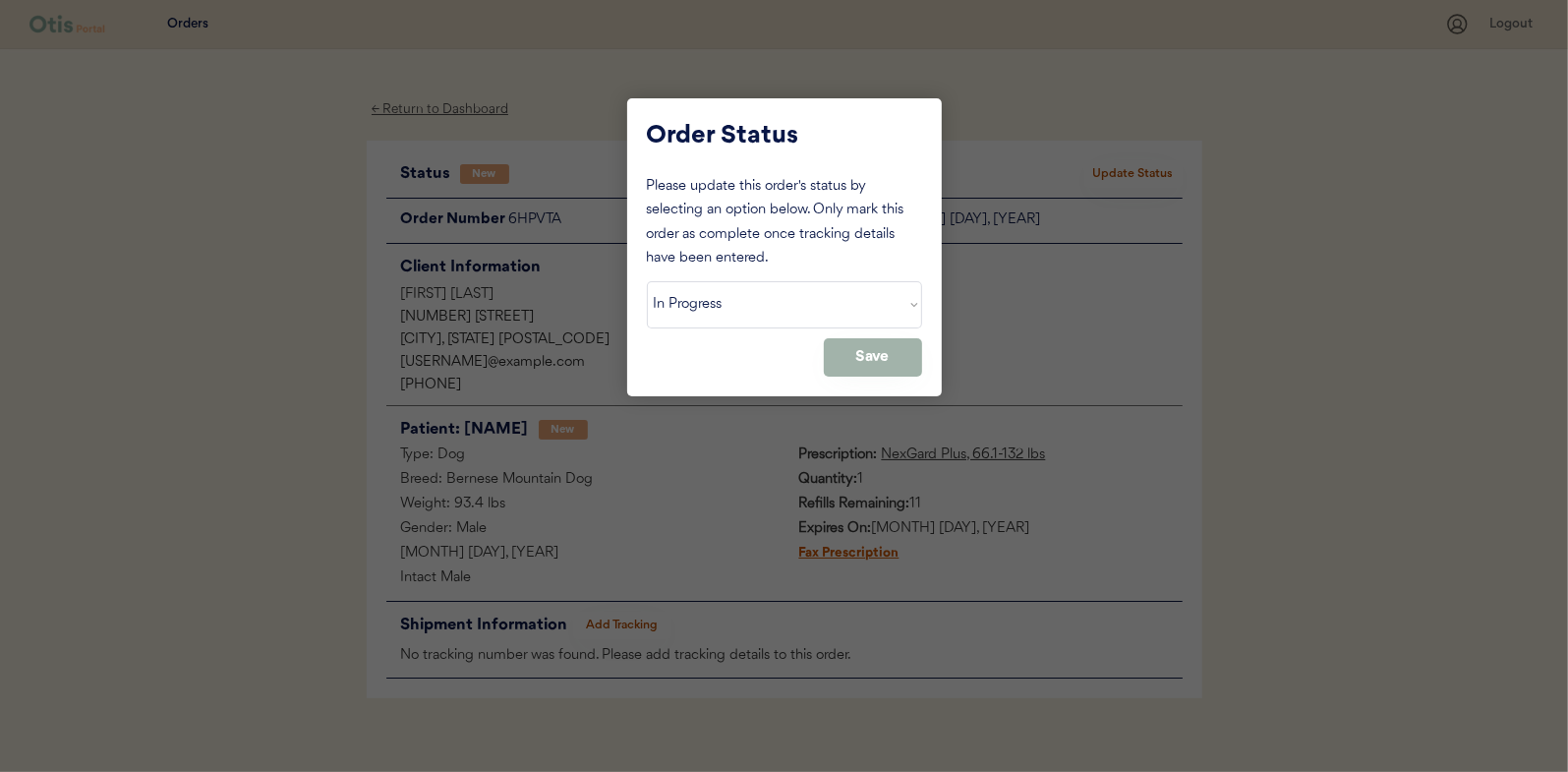 click on "Save" at bounding box center [873, 357] 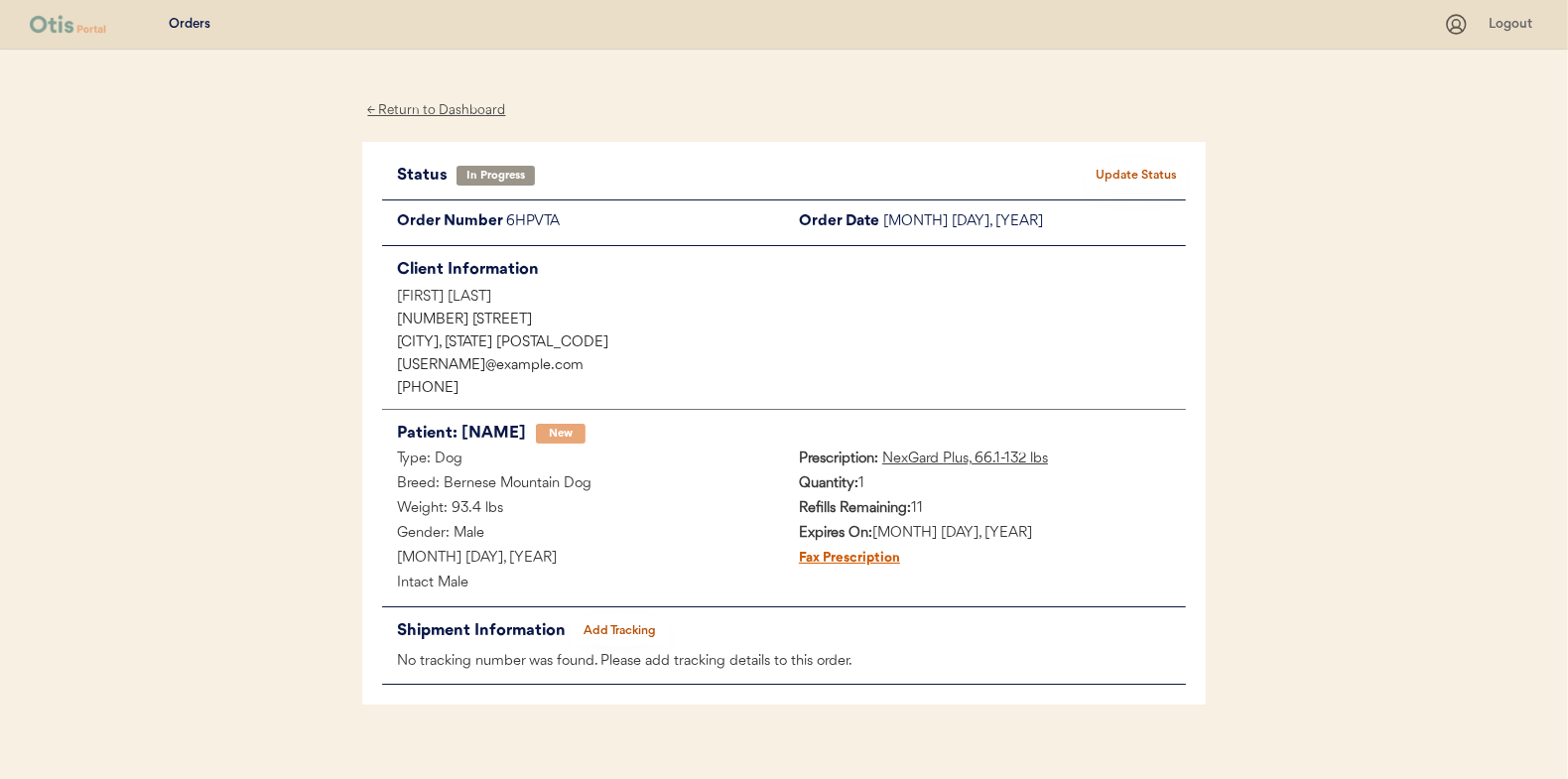 click on "← Return to Dashboard" at bounding box center (437, 110) 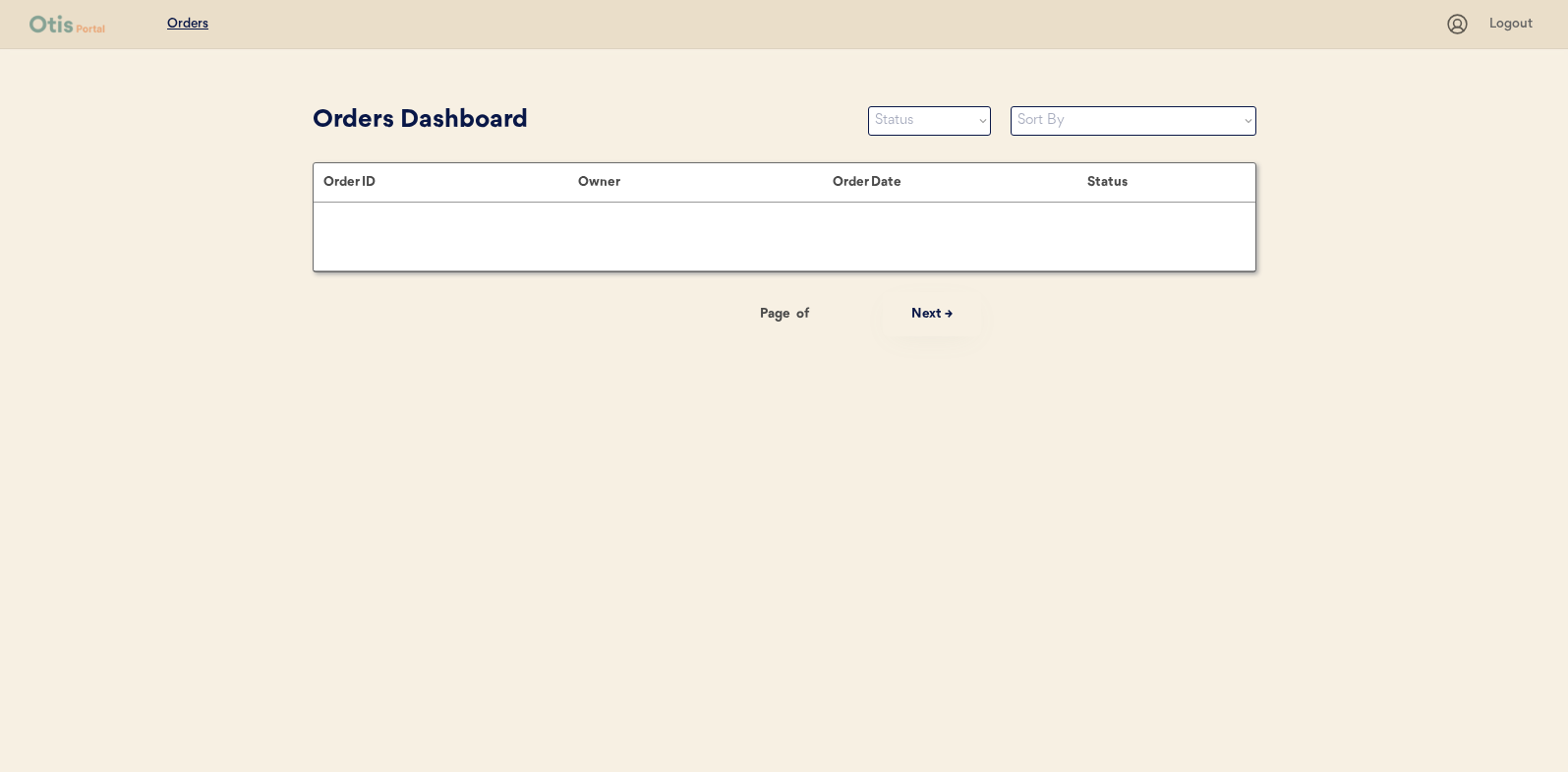 scroll, scrollTop: 0, scrollLeft: 0, axis: both 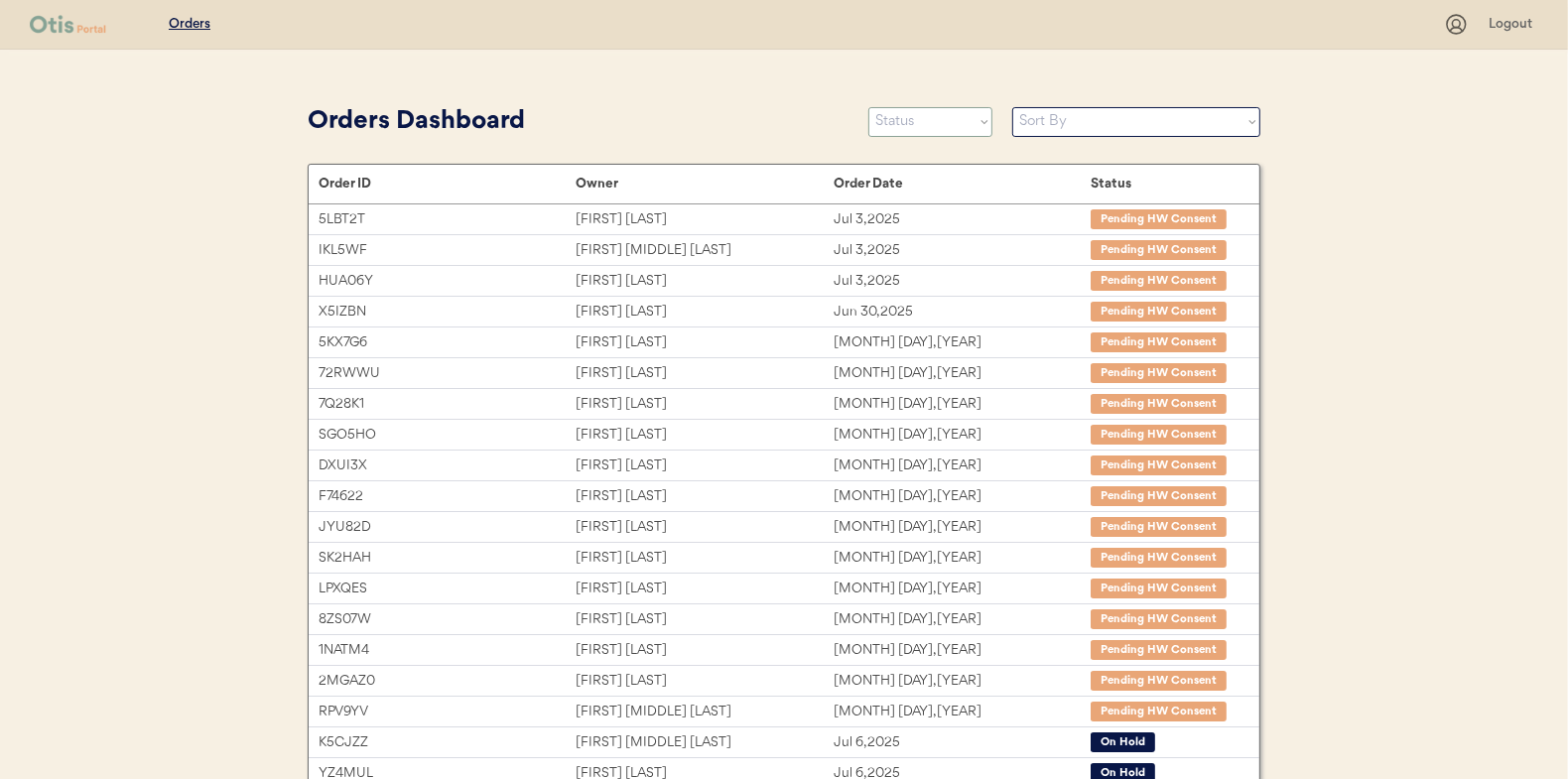 click on "Status On Hold New In Progress Complete Pending HW Consent Cancelled" at bounding box center [930, 122] 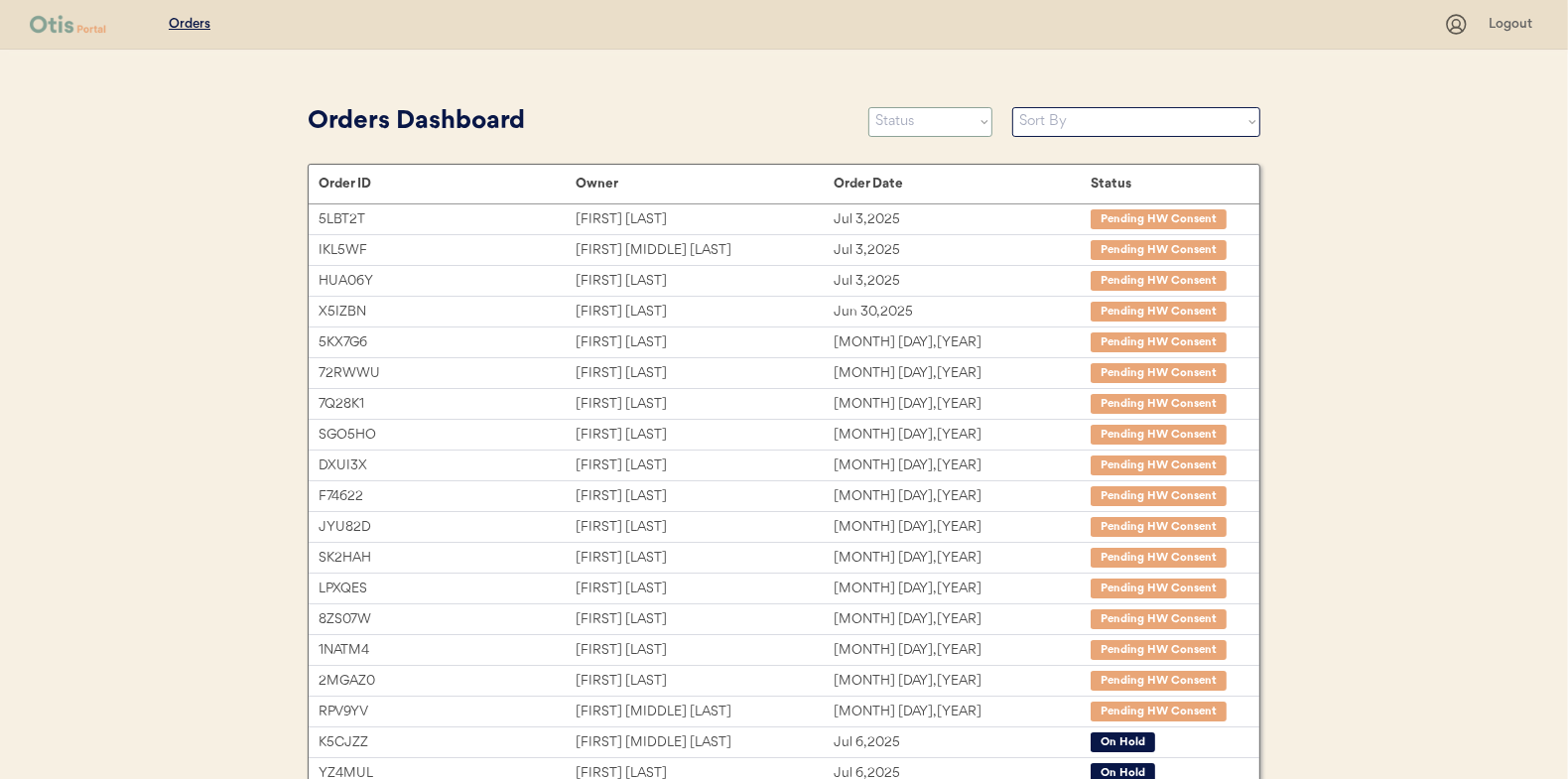 select on ""new"" 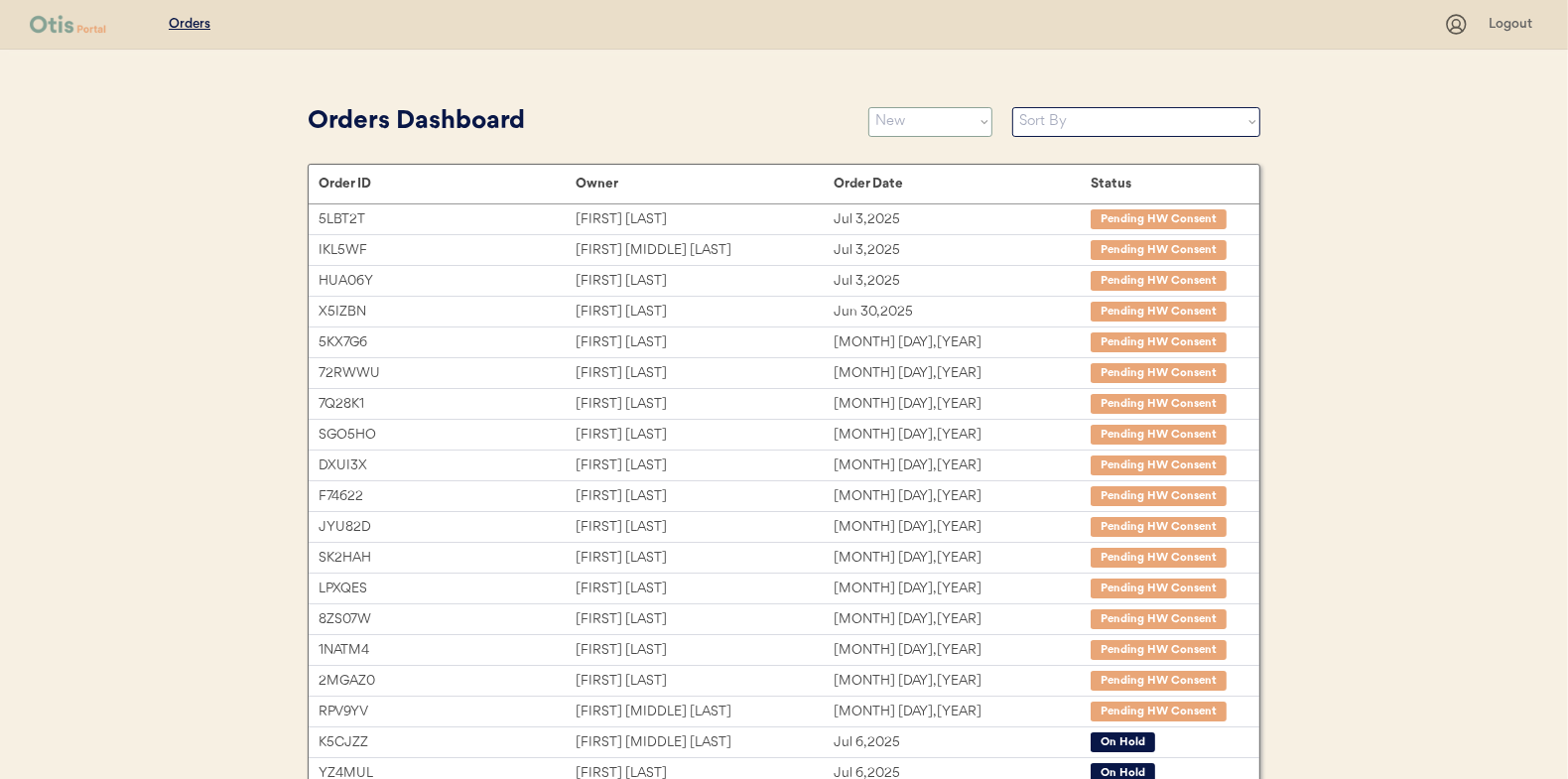 click on "Status On Hold New In Progress Complete Pending HW Consent Cancelled" at bounding box center [930, 122] 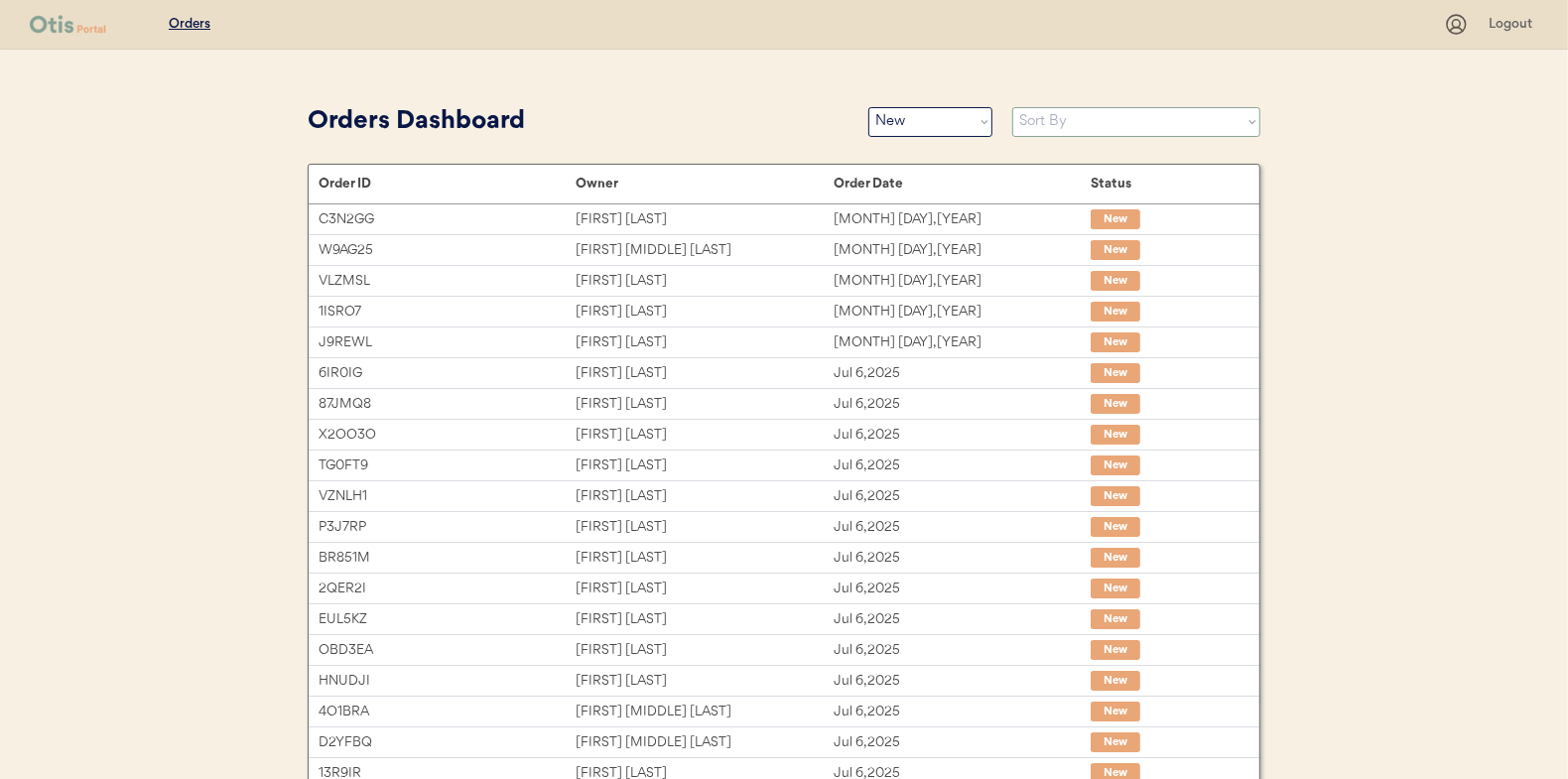 click on "Sort By Order Date (Newest → Oldest) Order Date (Oldest → Newest)" at bounding box center [1136, 122] 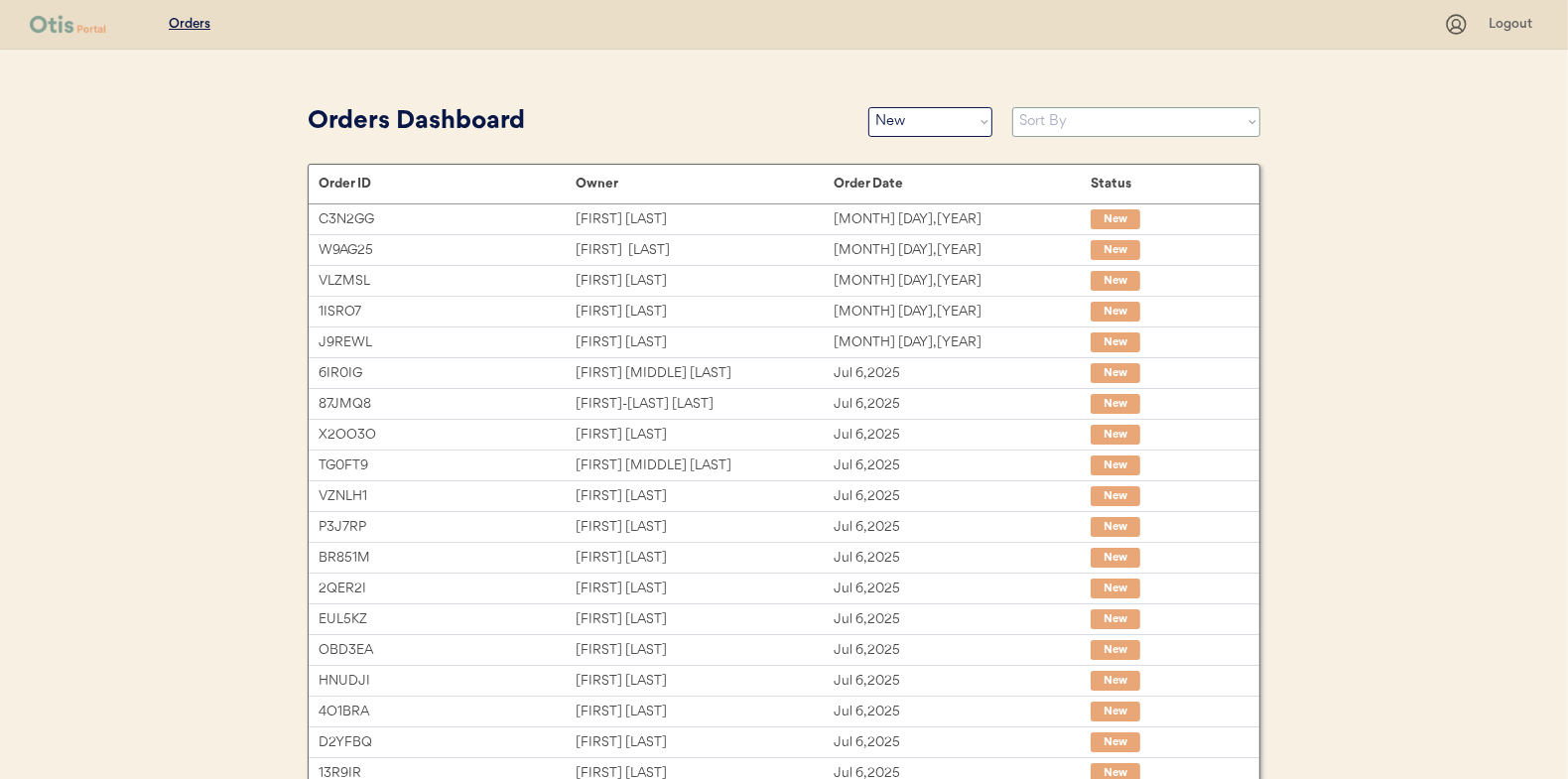 select on ""Order Date (Oldest → Newest)"" 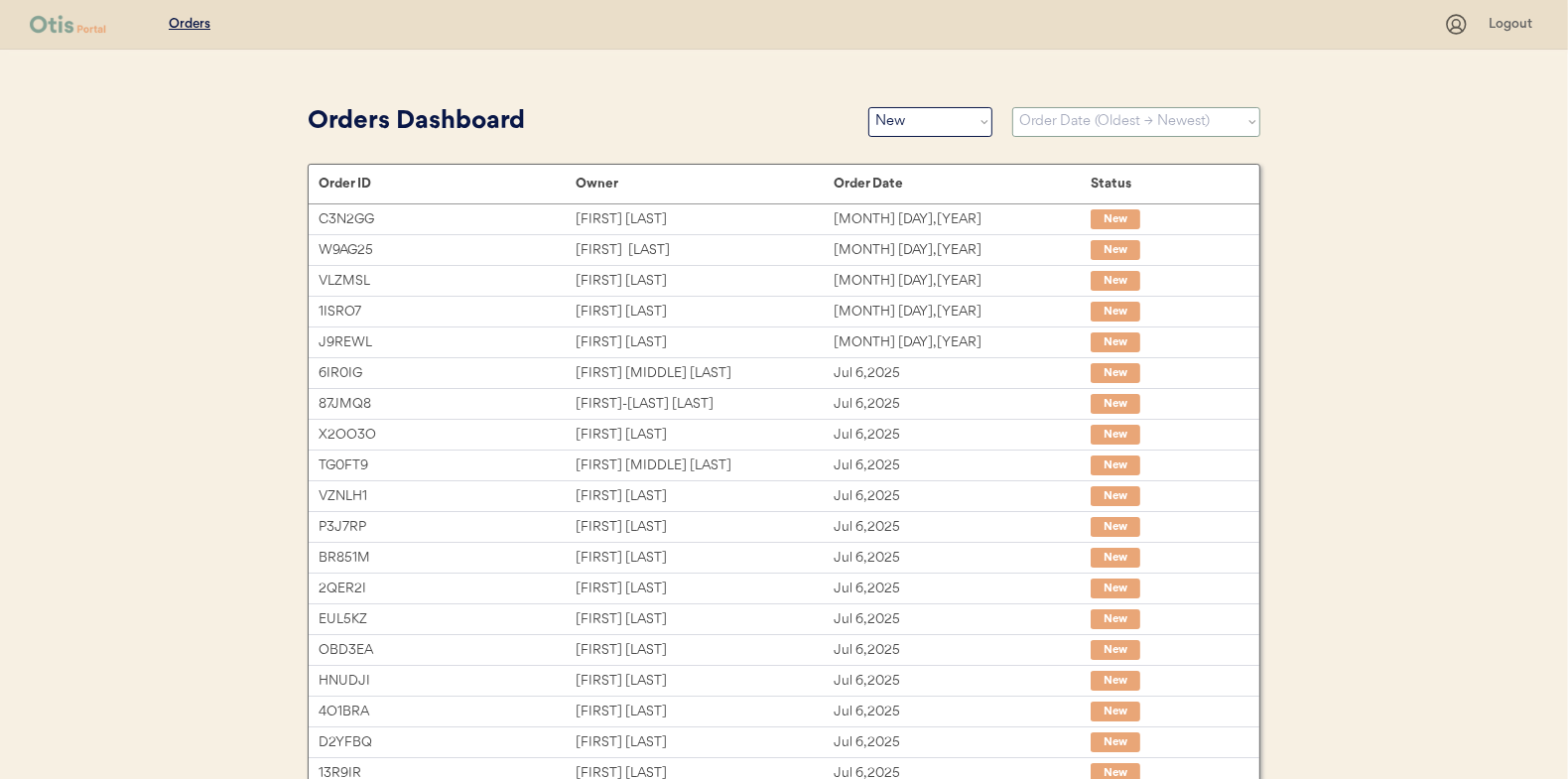 click on "Sort By Order Date (Newest → Oldest) Order Date (Oldest → Newest)" at bounding box center (1136, 122) 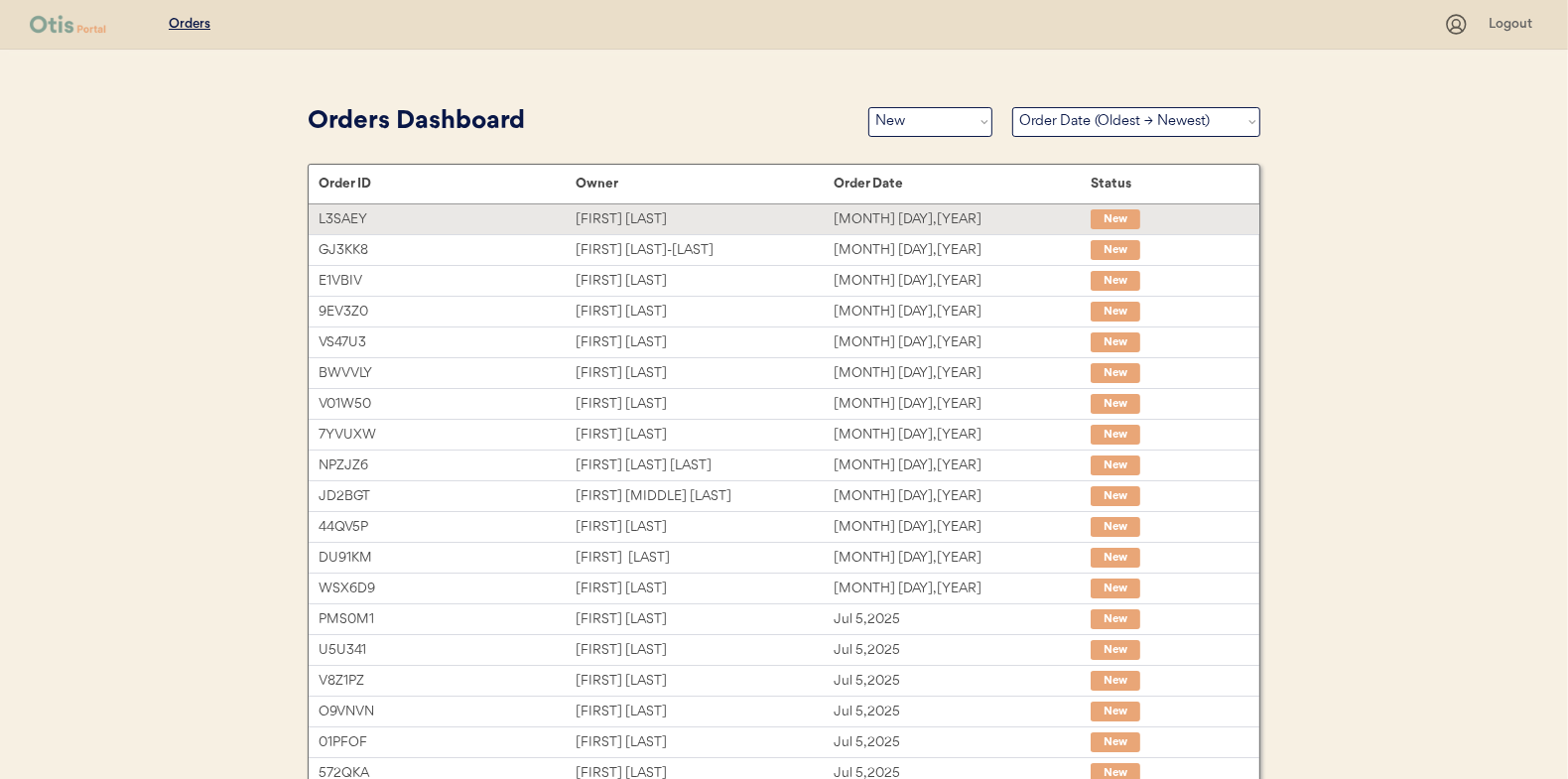 click on "[FIRST] [LAST]" at bounding box center (704, 219) 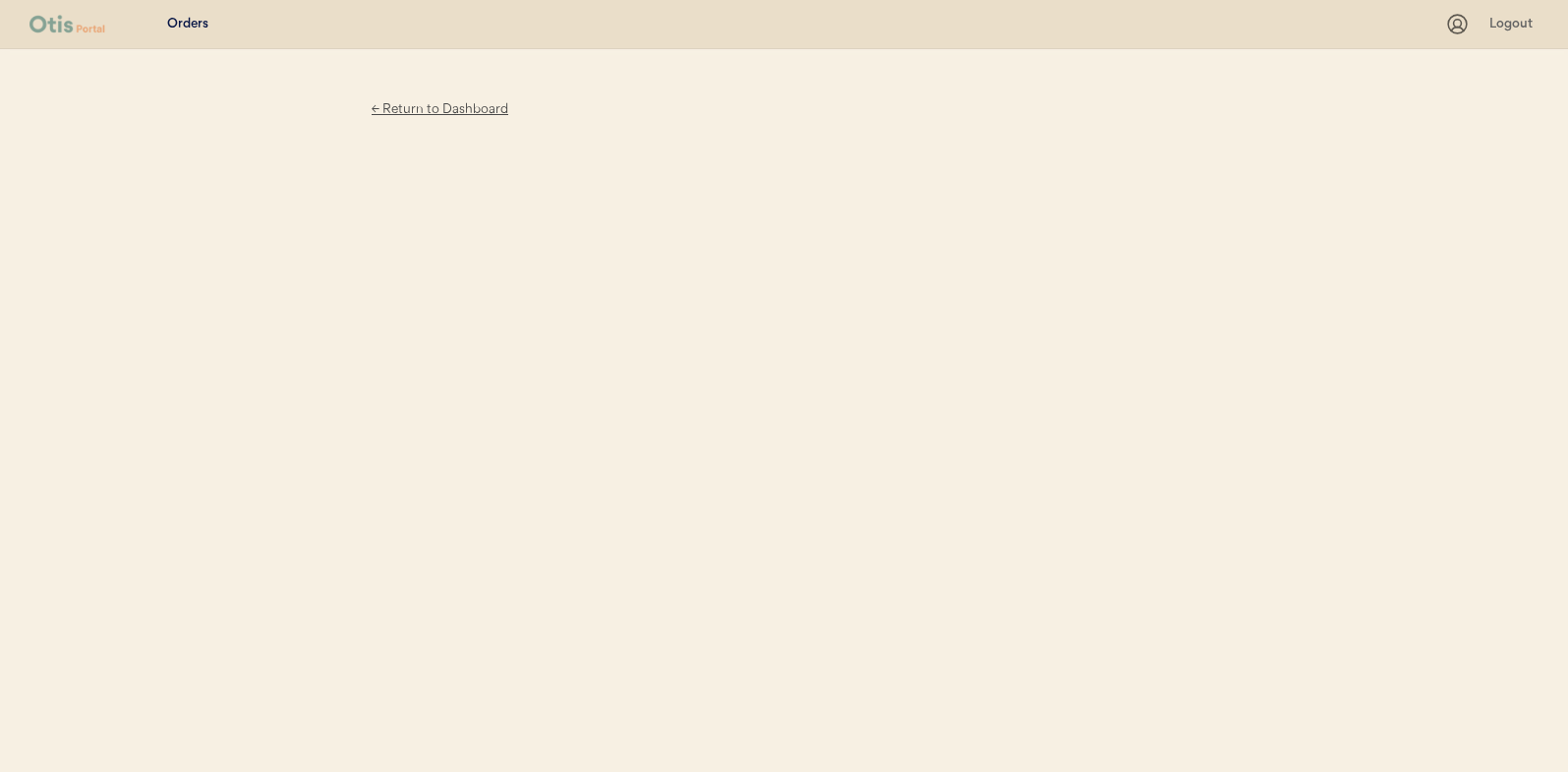 scroll, scrollTop: 0, scrollLeft: 0, axis: both 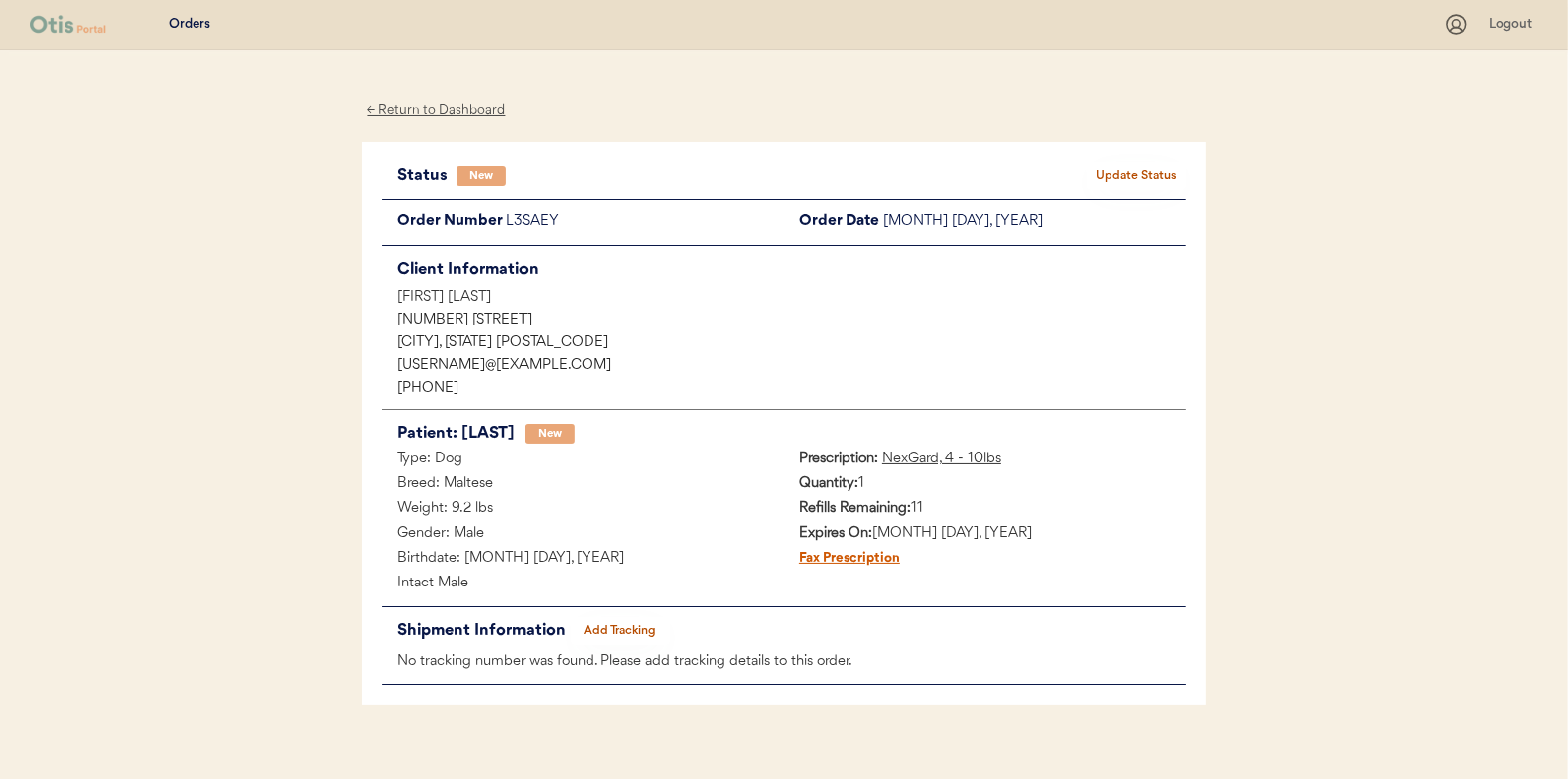 click on "Update Status" at bounding box center (1136, 176) 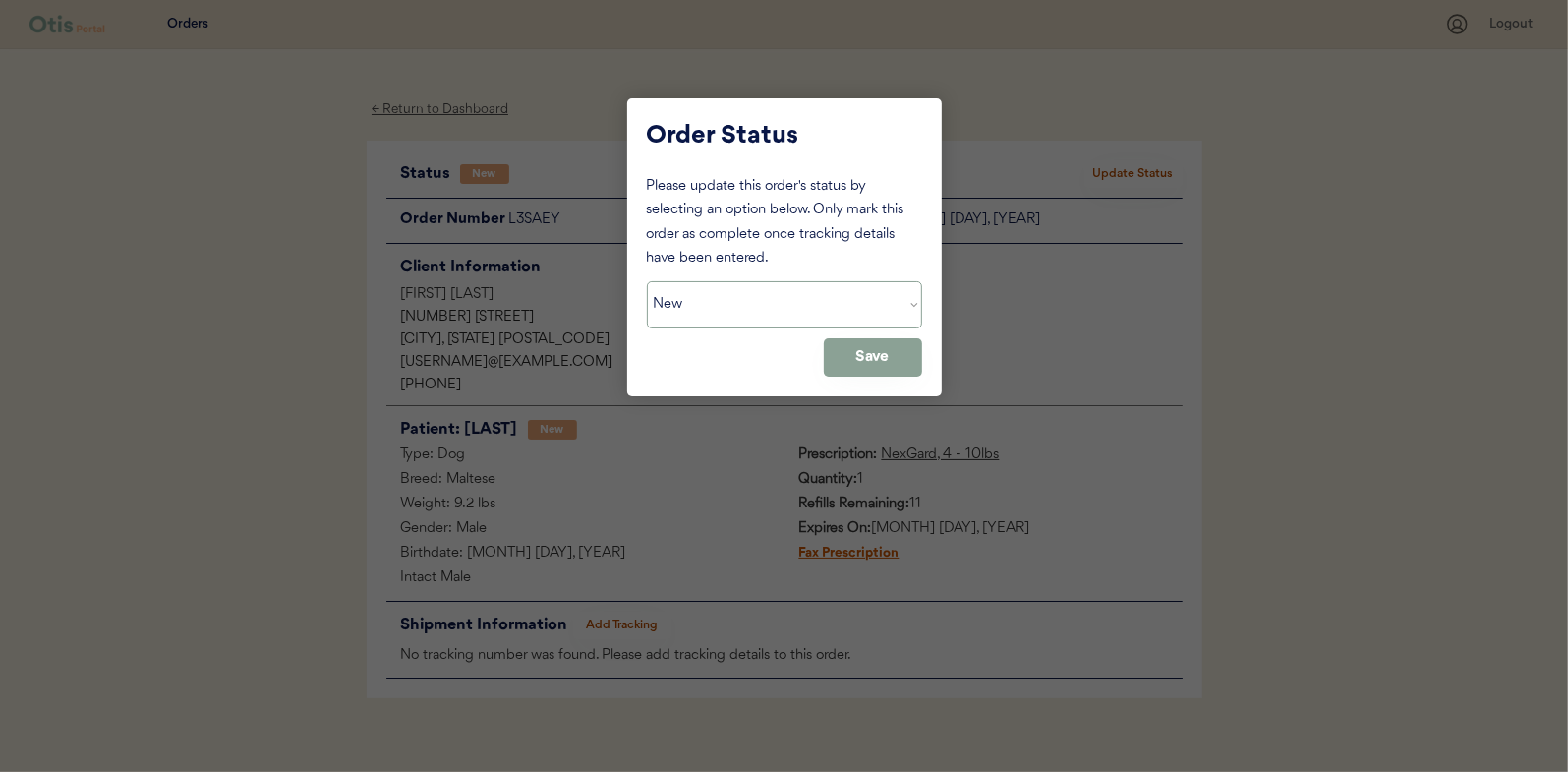 click on "Status On Hold New In Progress Complete Pending HW Consent Cancelled" at bounding box center [784, 305] 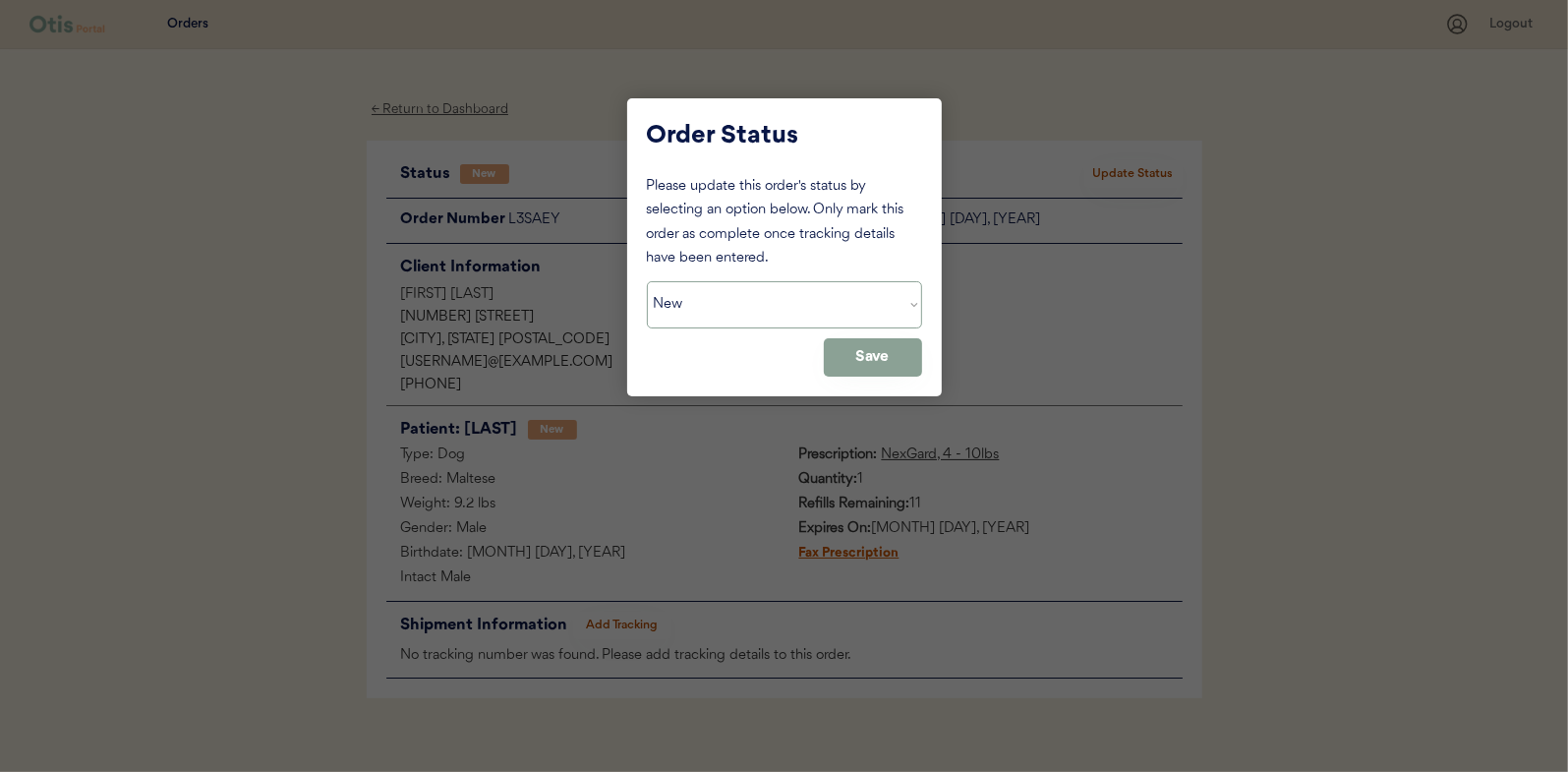 select on ""in_progress"" 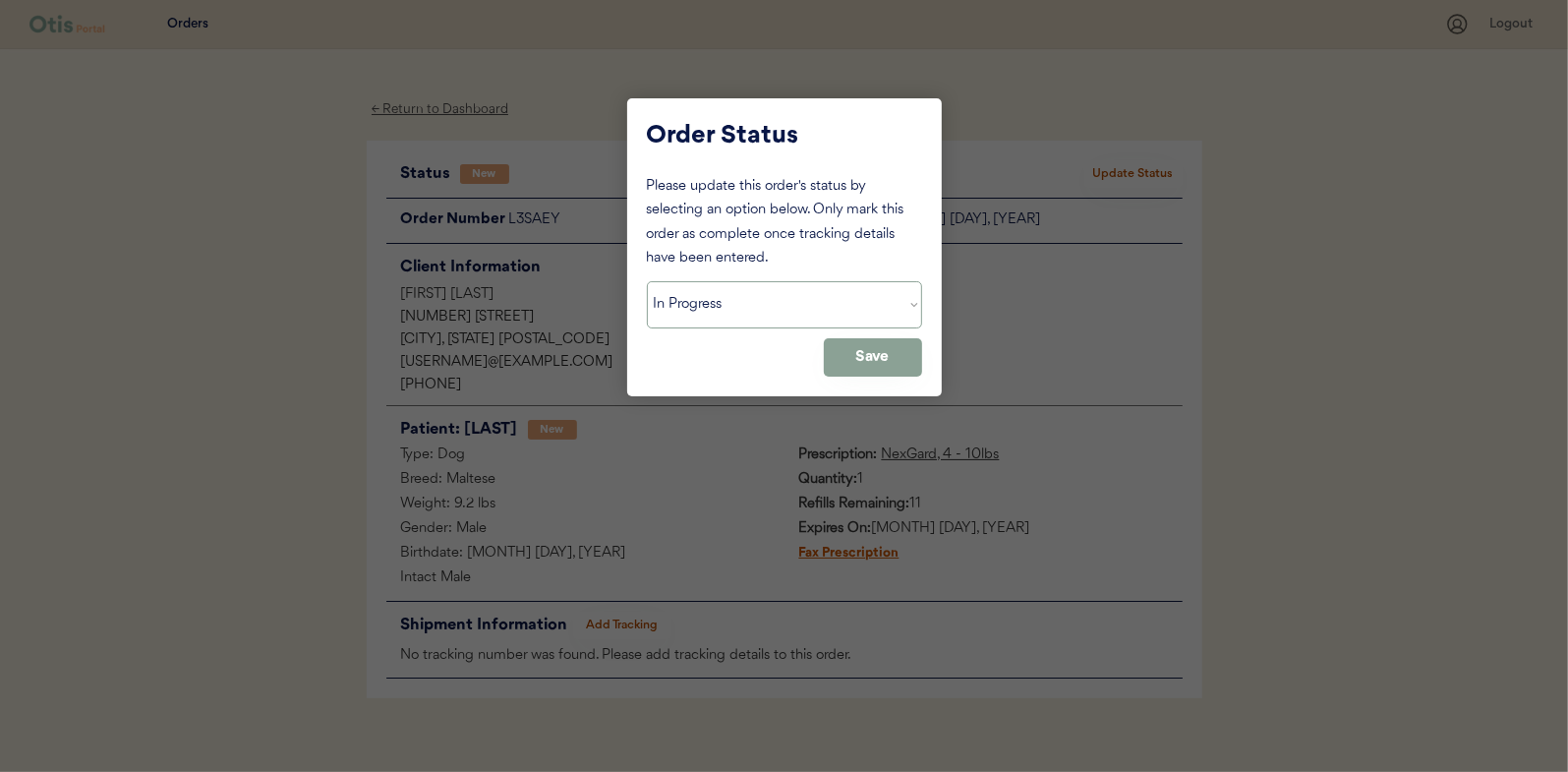click on "Status On Hold New In Progress Complete Pending HW Consent Cancelled" at bounding box center (784, 305) 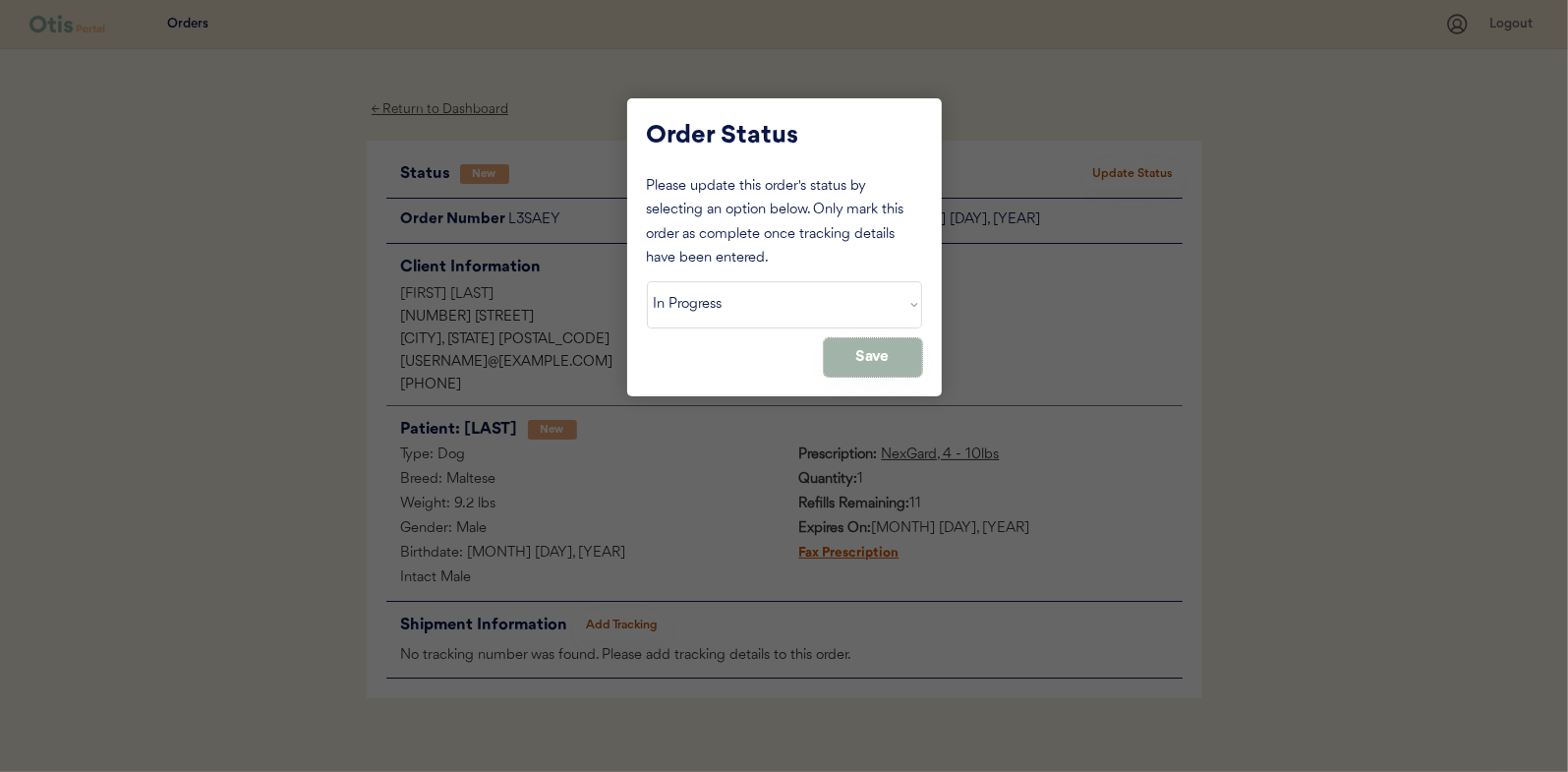 click on "Save" at bounding box center [873, 357] 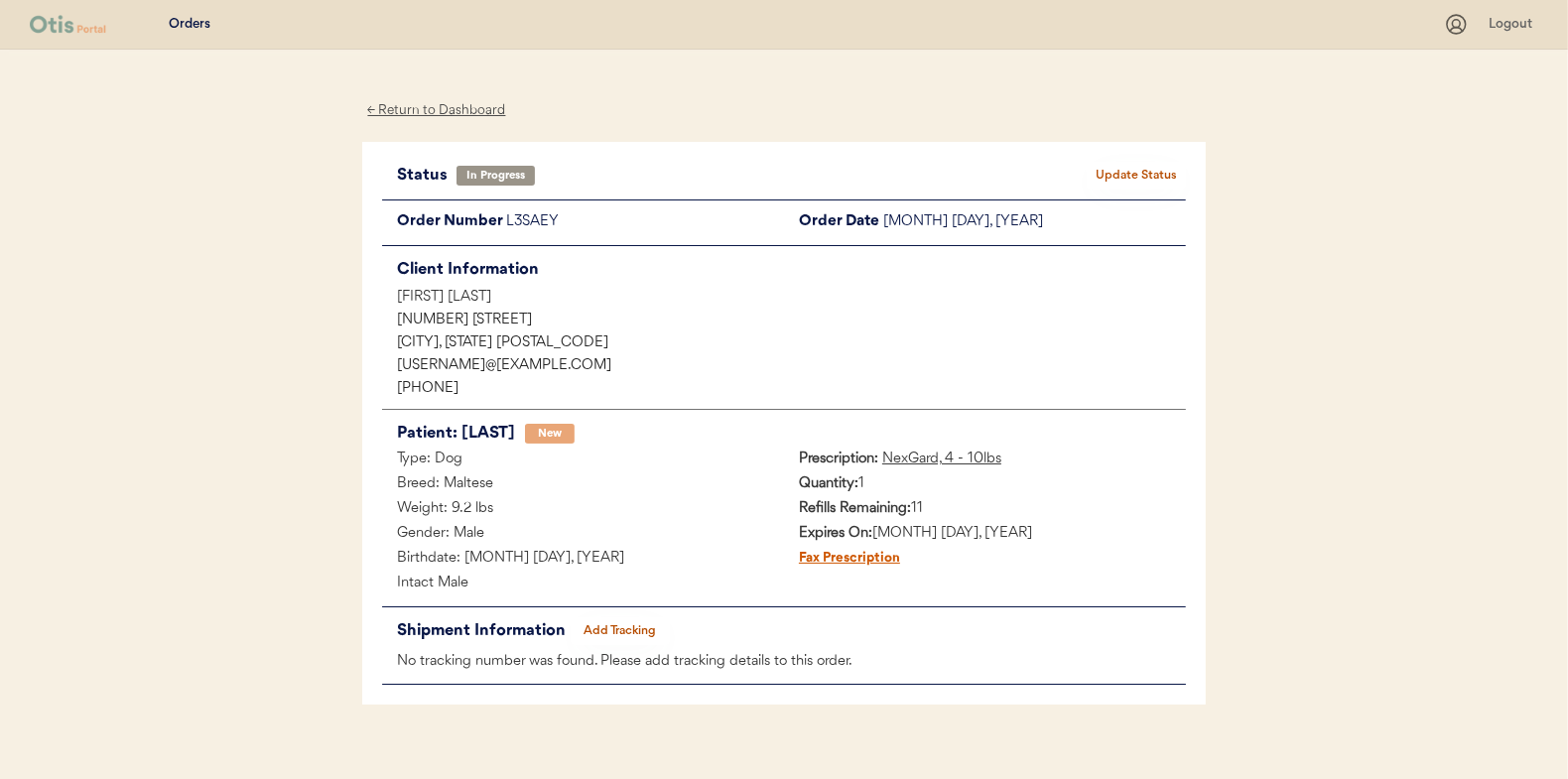 click on "← Return to Dashboard" at bounding box center [437, 110] 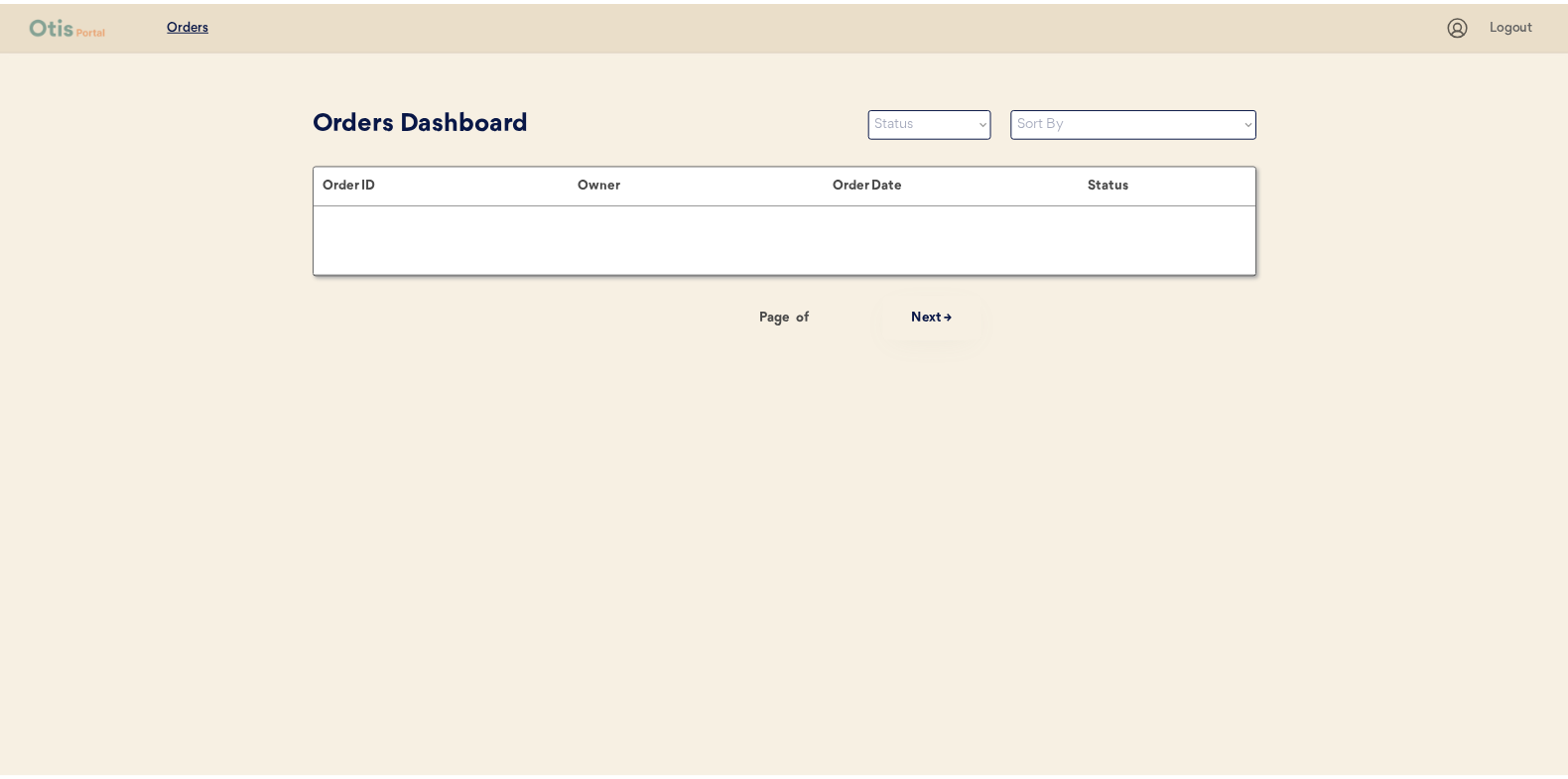 scroll, scrollTop: 0, scrollLeft: 0, axis: both 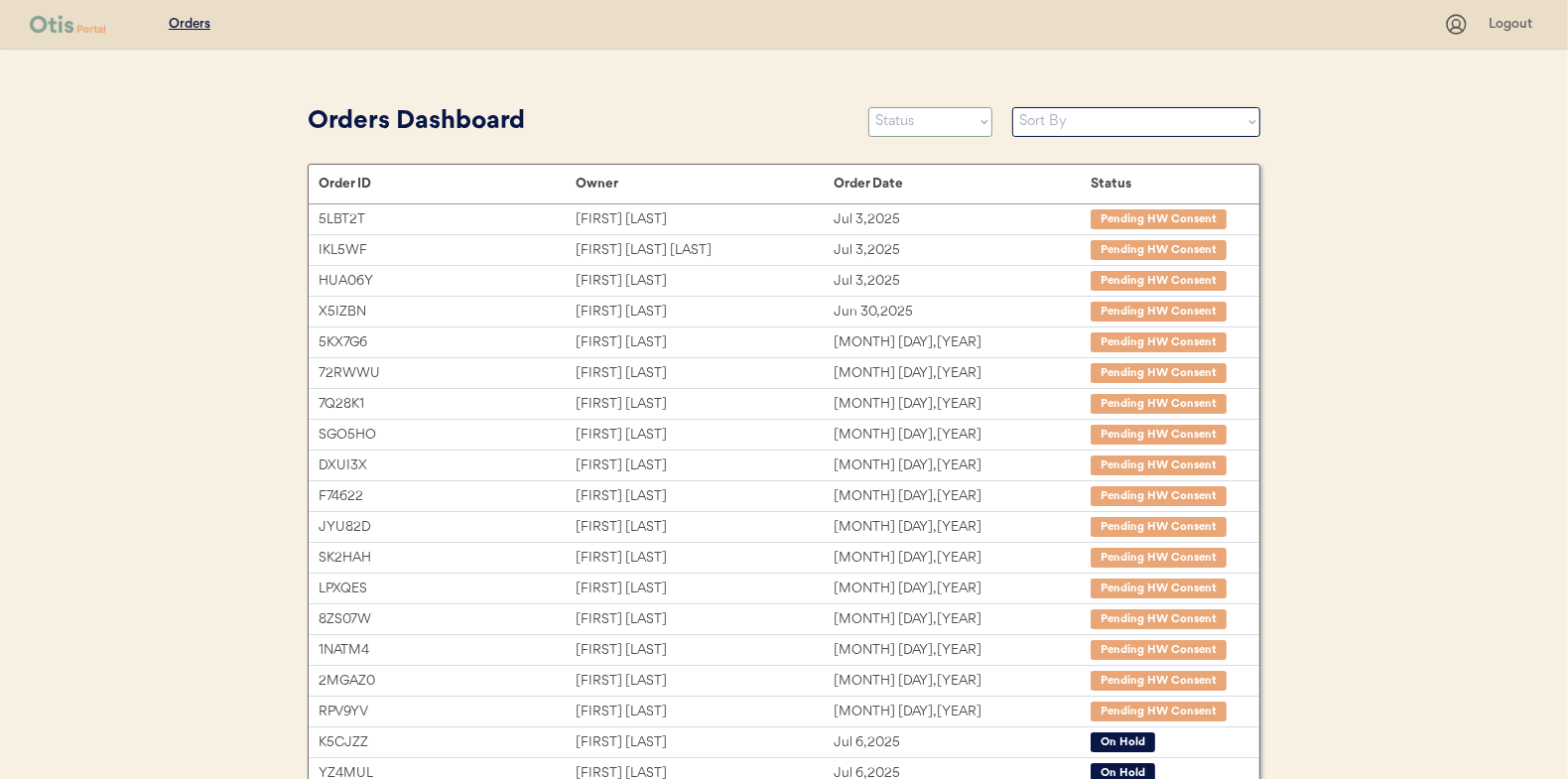 click on "Status On Hold New In Progress Complete Pending HW Consent Cancelled" at bounding box center (930, 122) 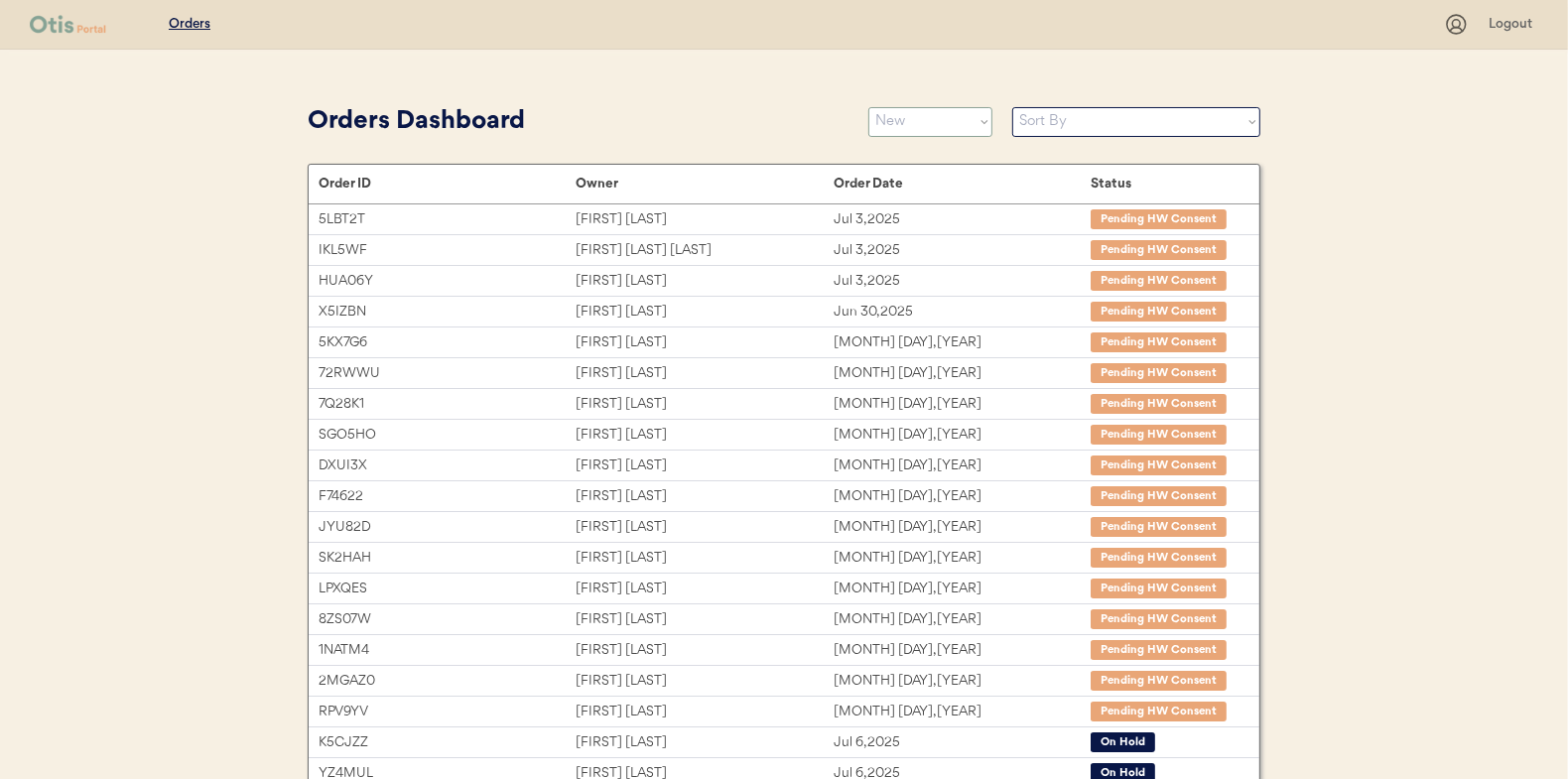 click on "Status On Hold New In Progress Complete Pending HW Consent Cancelled" at bounding box center [930, 122] 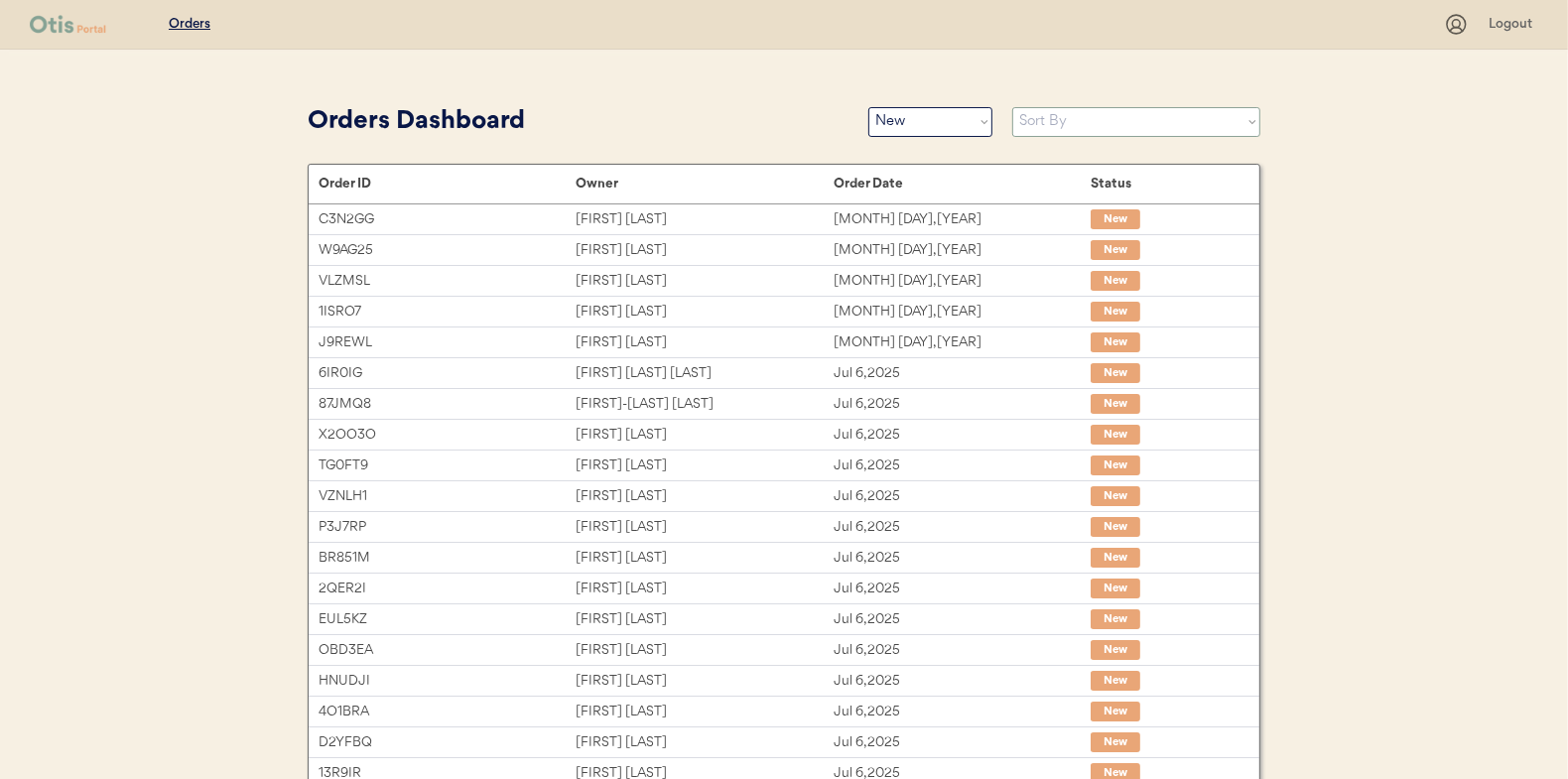 click on "Sort By Order Date (Newest → Oldest) Order Date (Oldest → Newest)" at bounding box center (1136, 122) 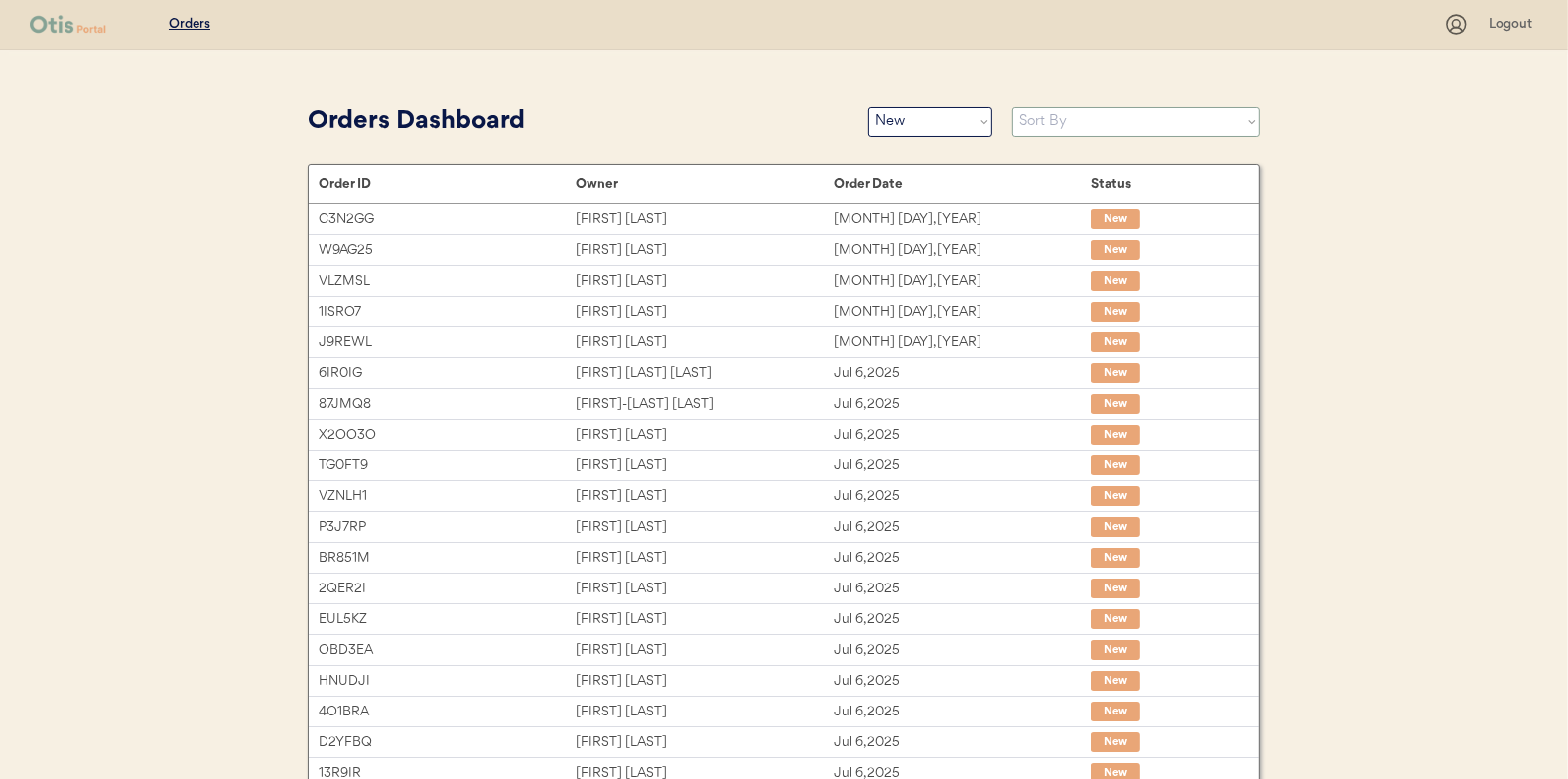 select on ""Order Date (Oldest → Newest)"" 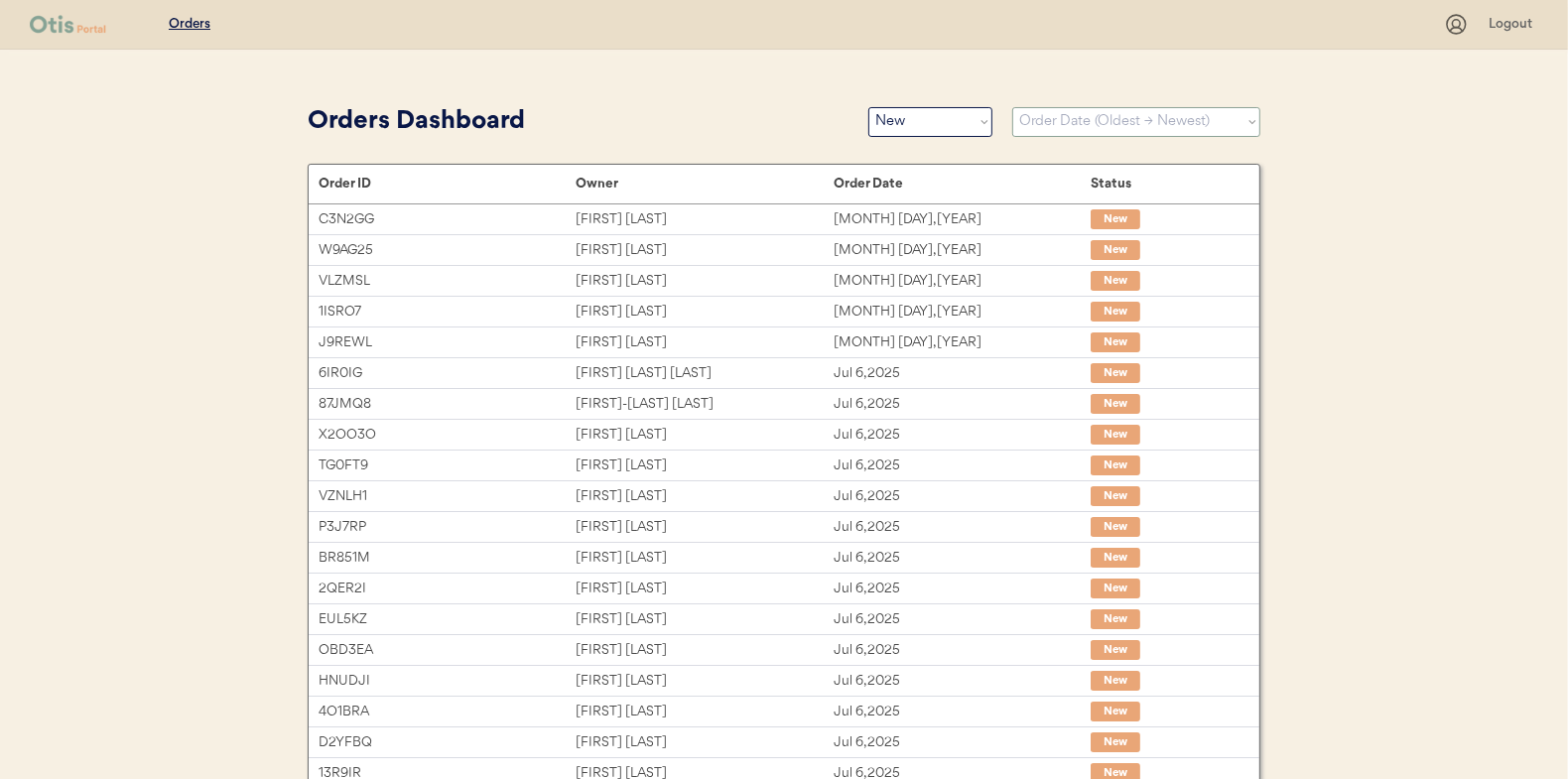 click on "Sort By Order Date (Newest → Oldest) Order Date (Oldest → Newest)" at bounding box center (1136, 122) 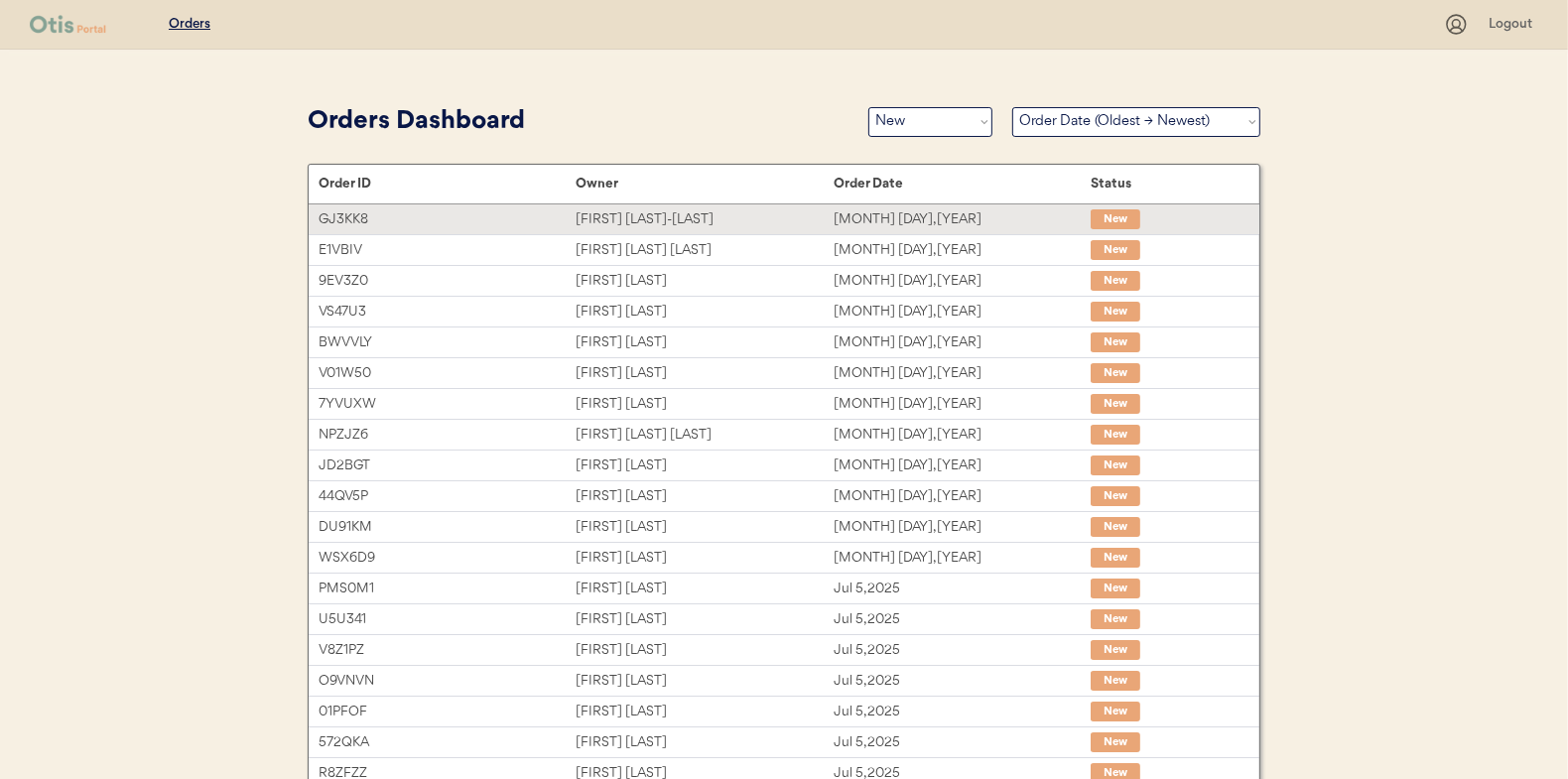 click on "[FIRST] [LAST]" at bounding box center [704, 219] 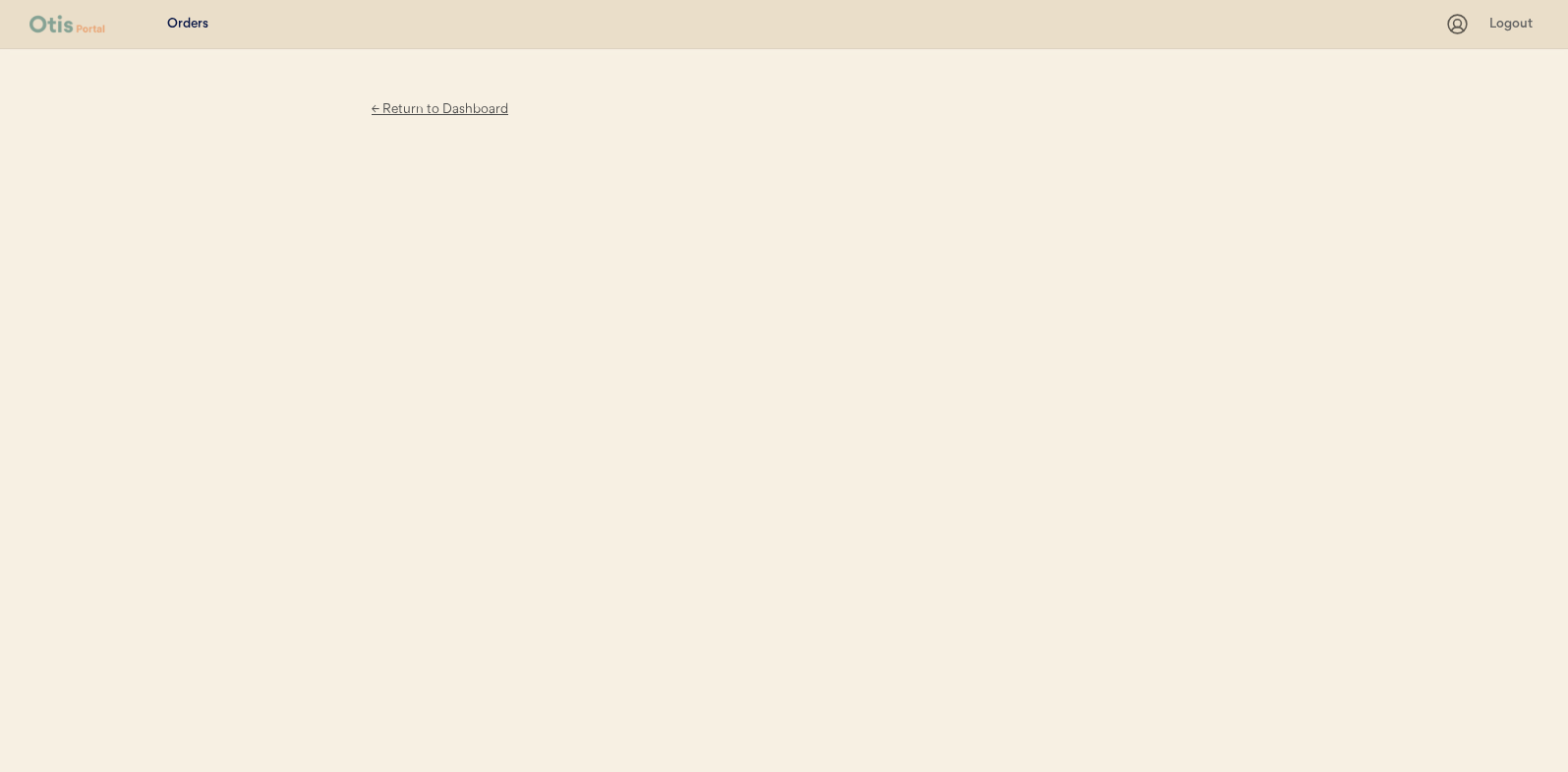 scroll, scrollTop: 0, scrollLeft: 0, axis: both 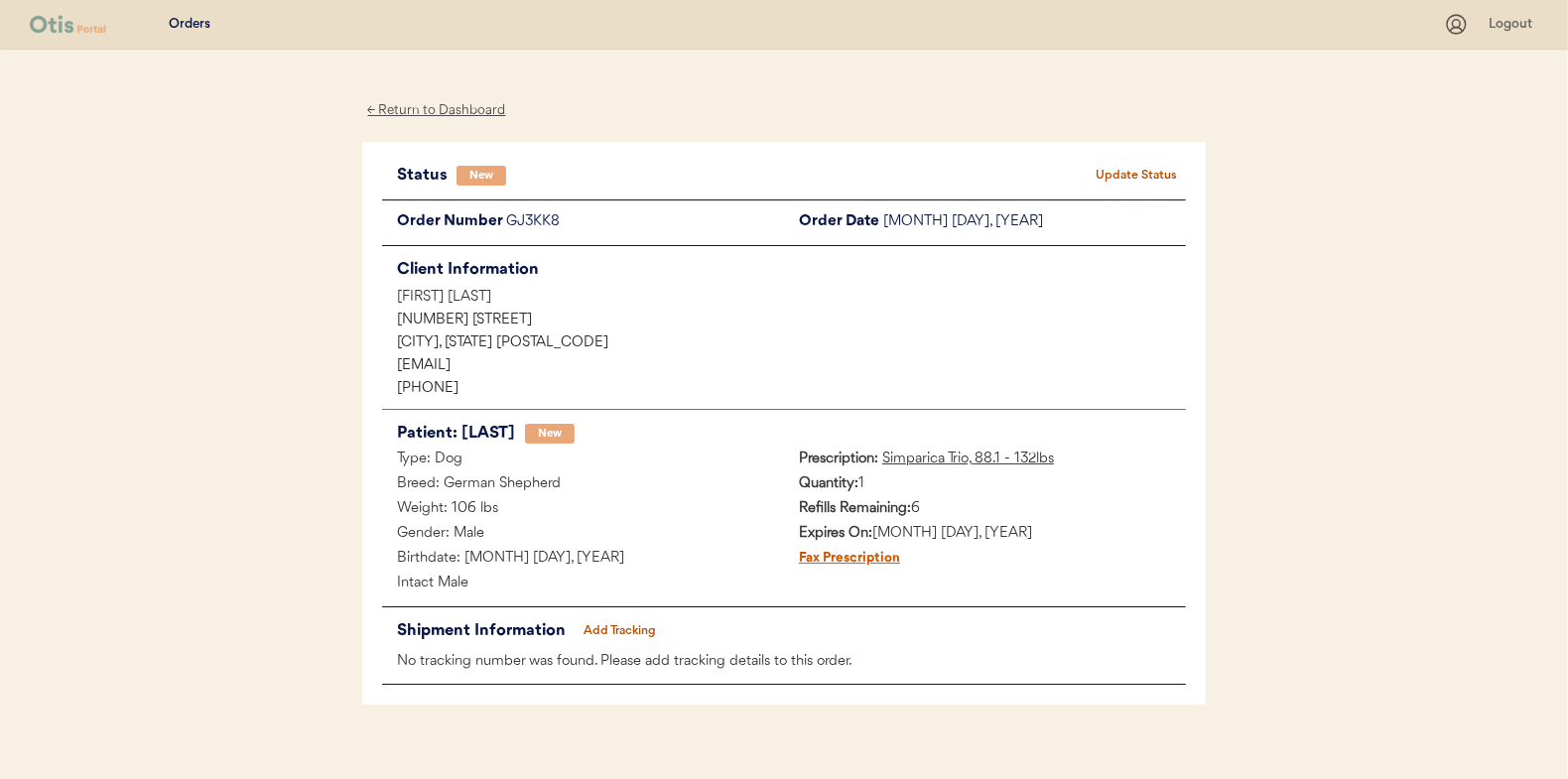 click on "Update Status" at bounding box center [1136, 176] 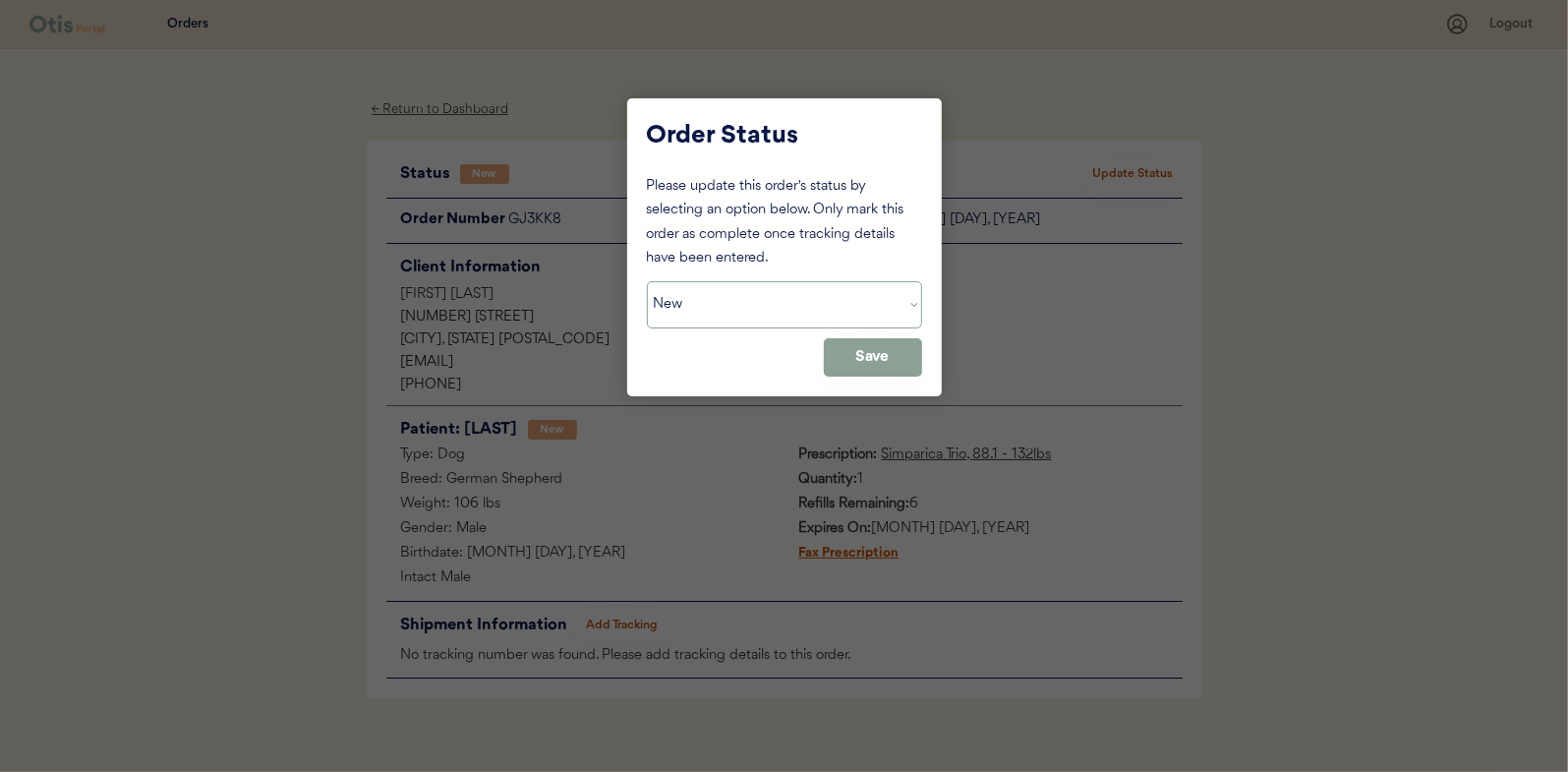 click on "Status On Hold New In Progress Complete Pending HW Consent Cancelled" at bounding box center (784, 305) 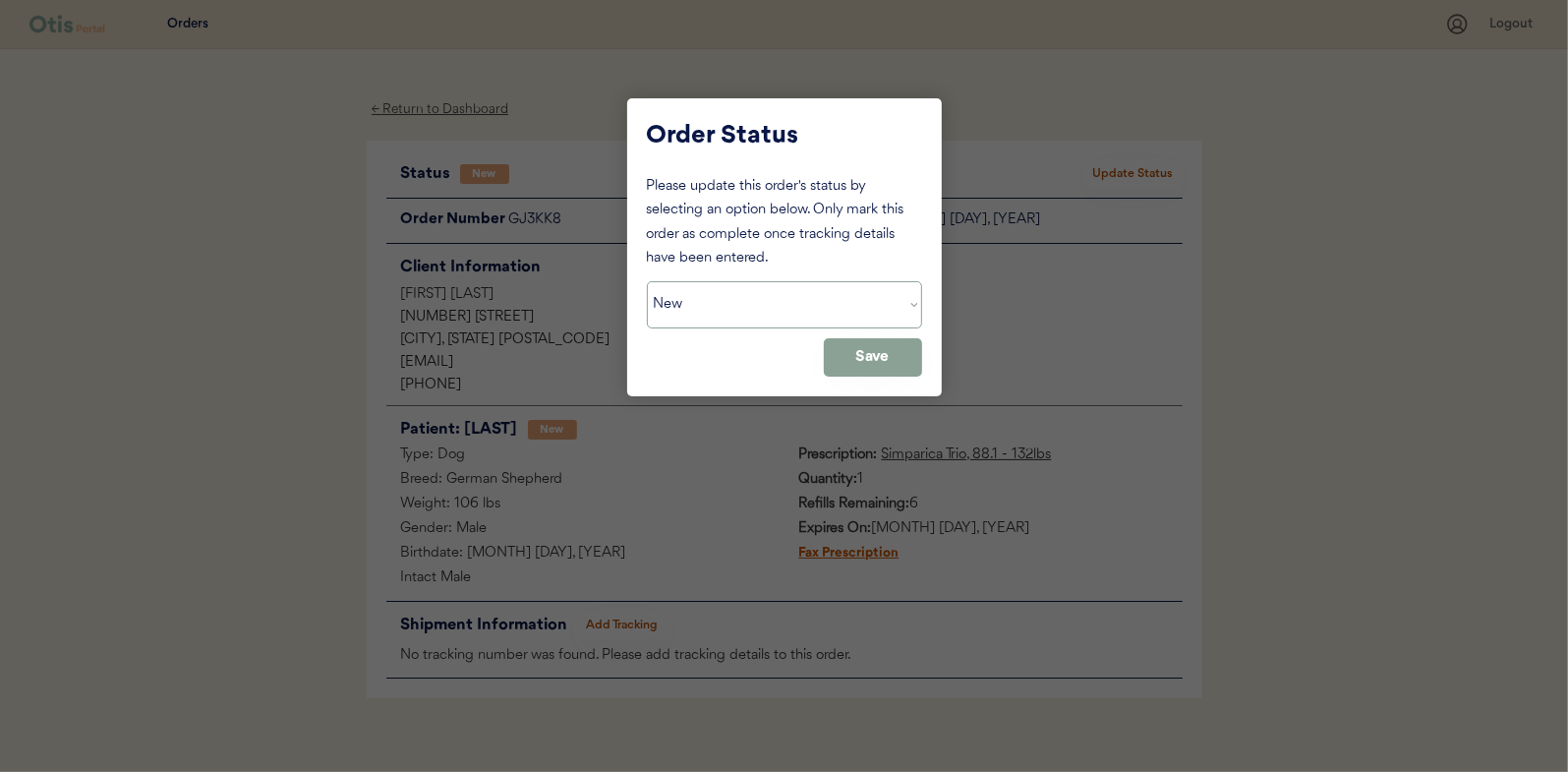 select on ""in_progress"" 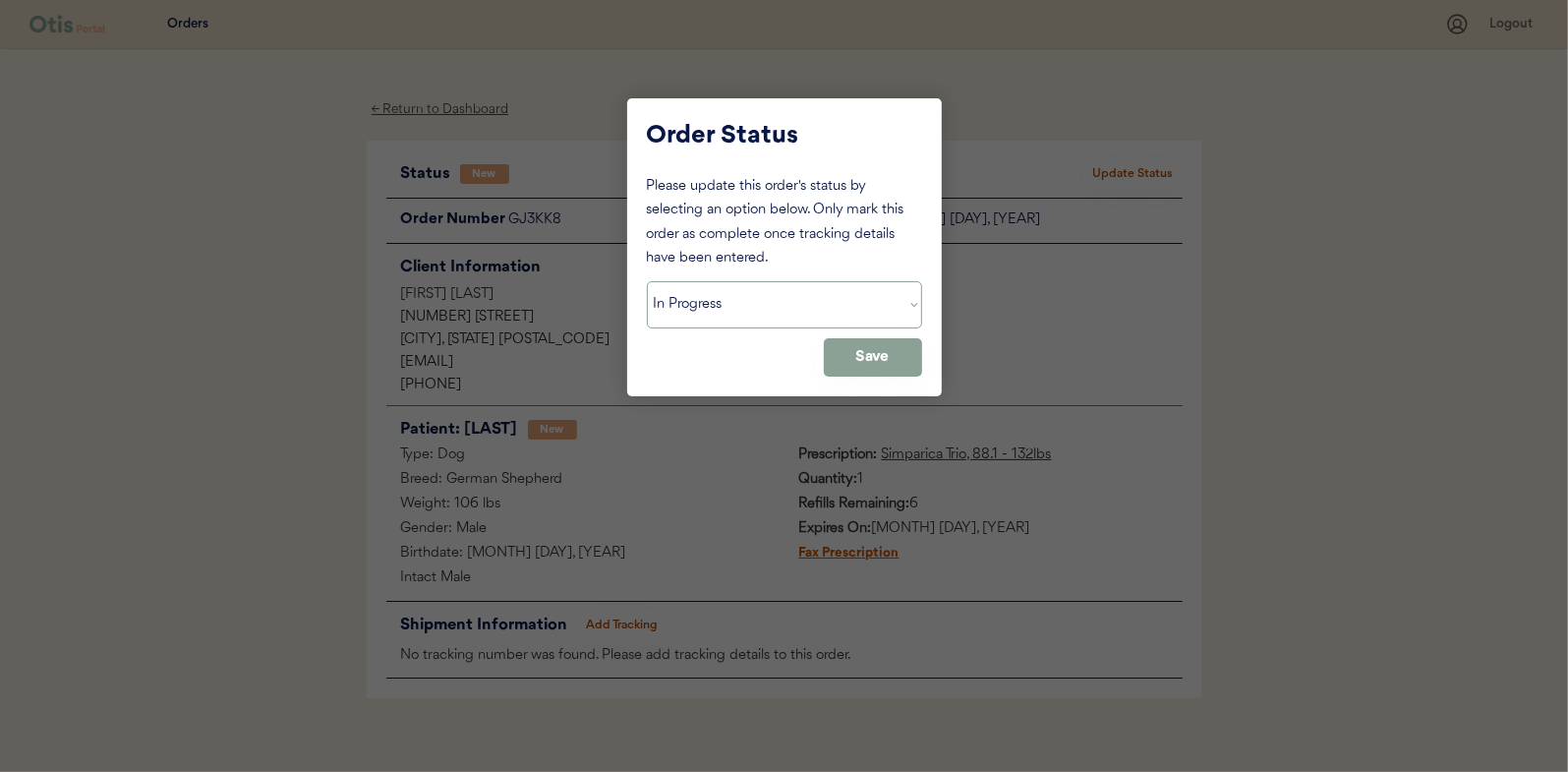 click on "Status On Hold New In Progress Complete Pending HW Consent Cancelled" at bounding box center [784, 305] 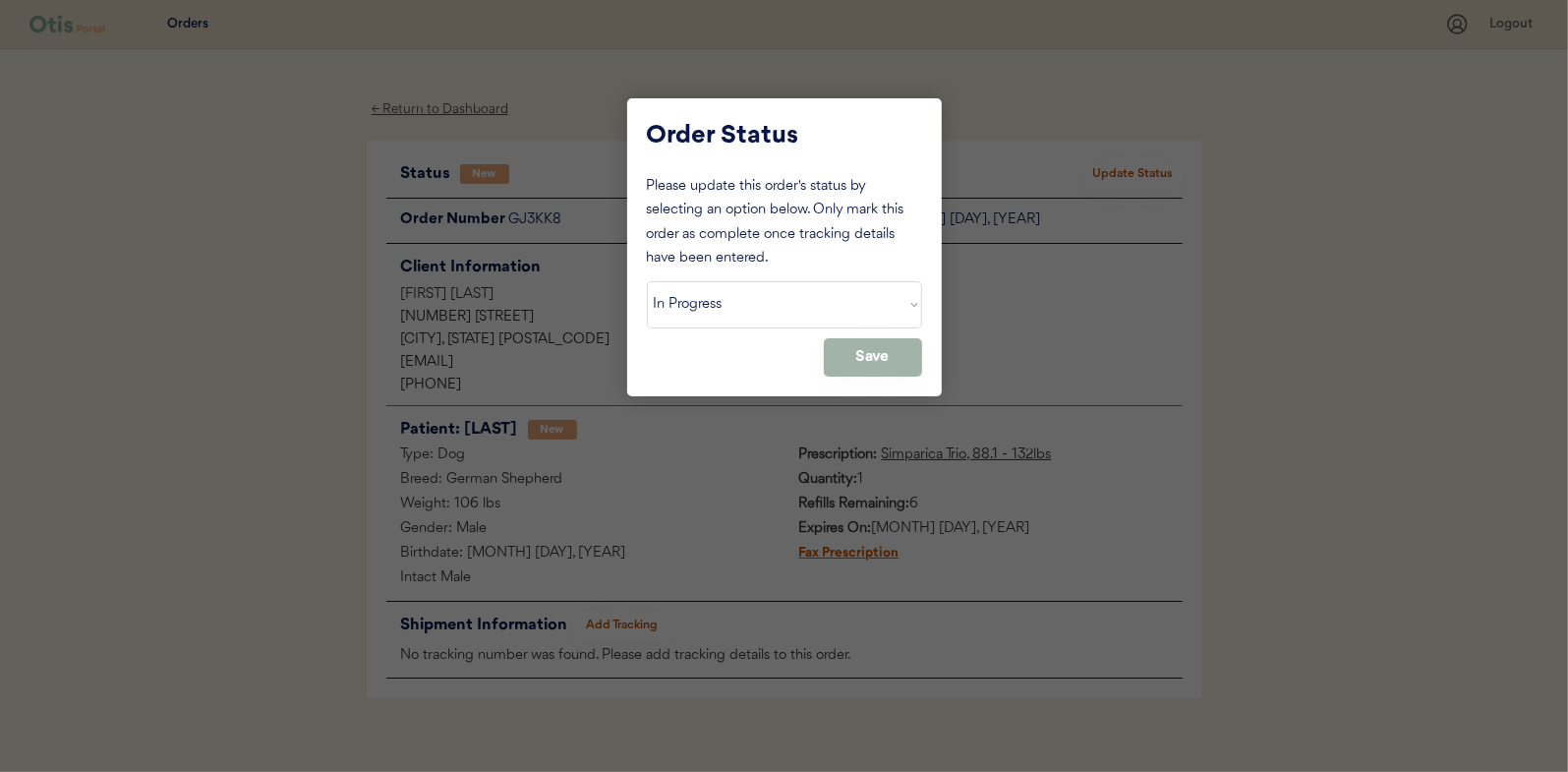 click on "Save" at bounding box center [873, 357] 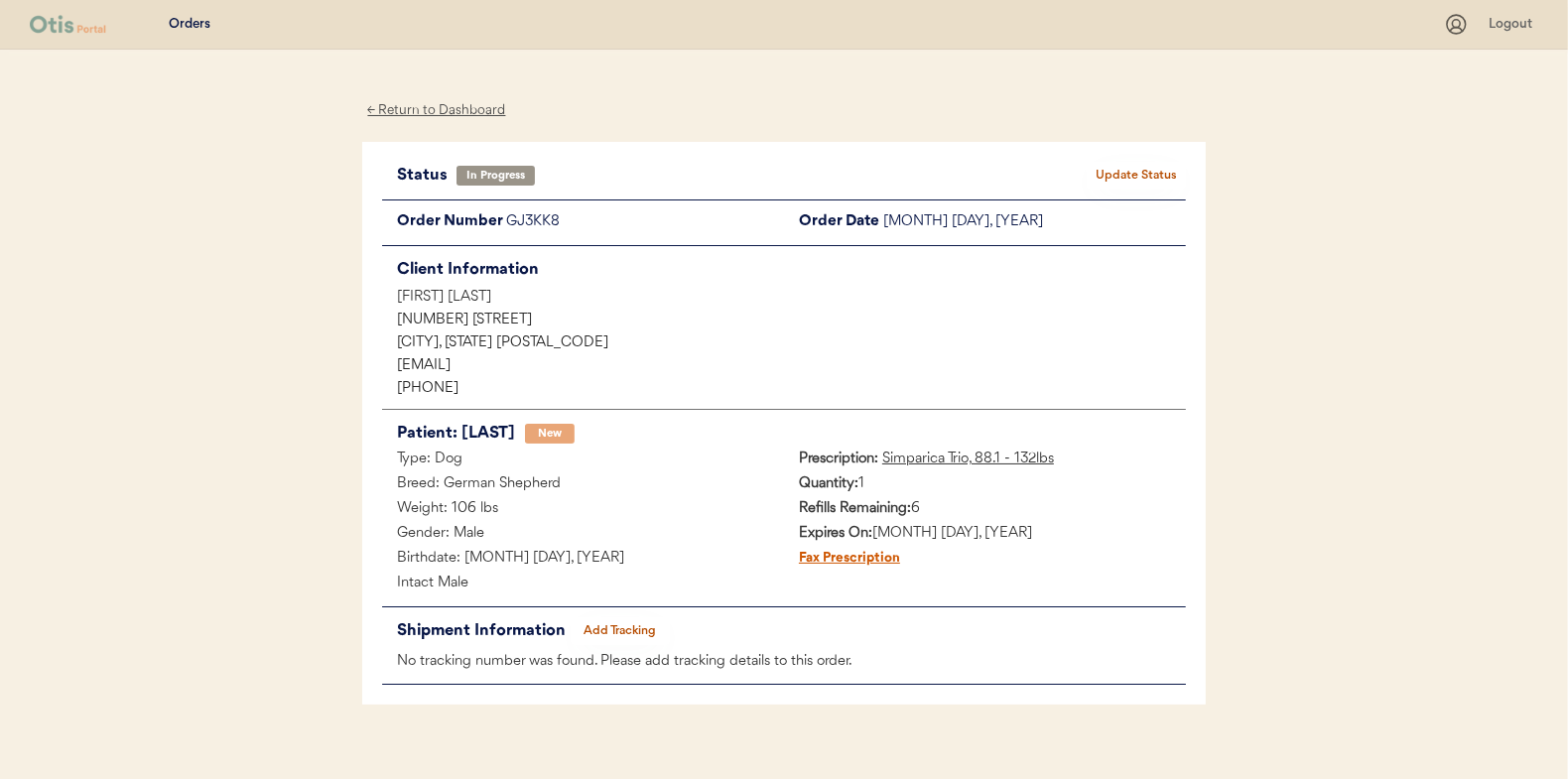 click on "← Return to Dashboard" at bounding box center (437, 110) 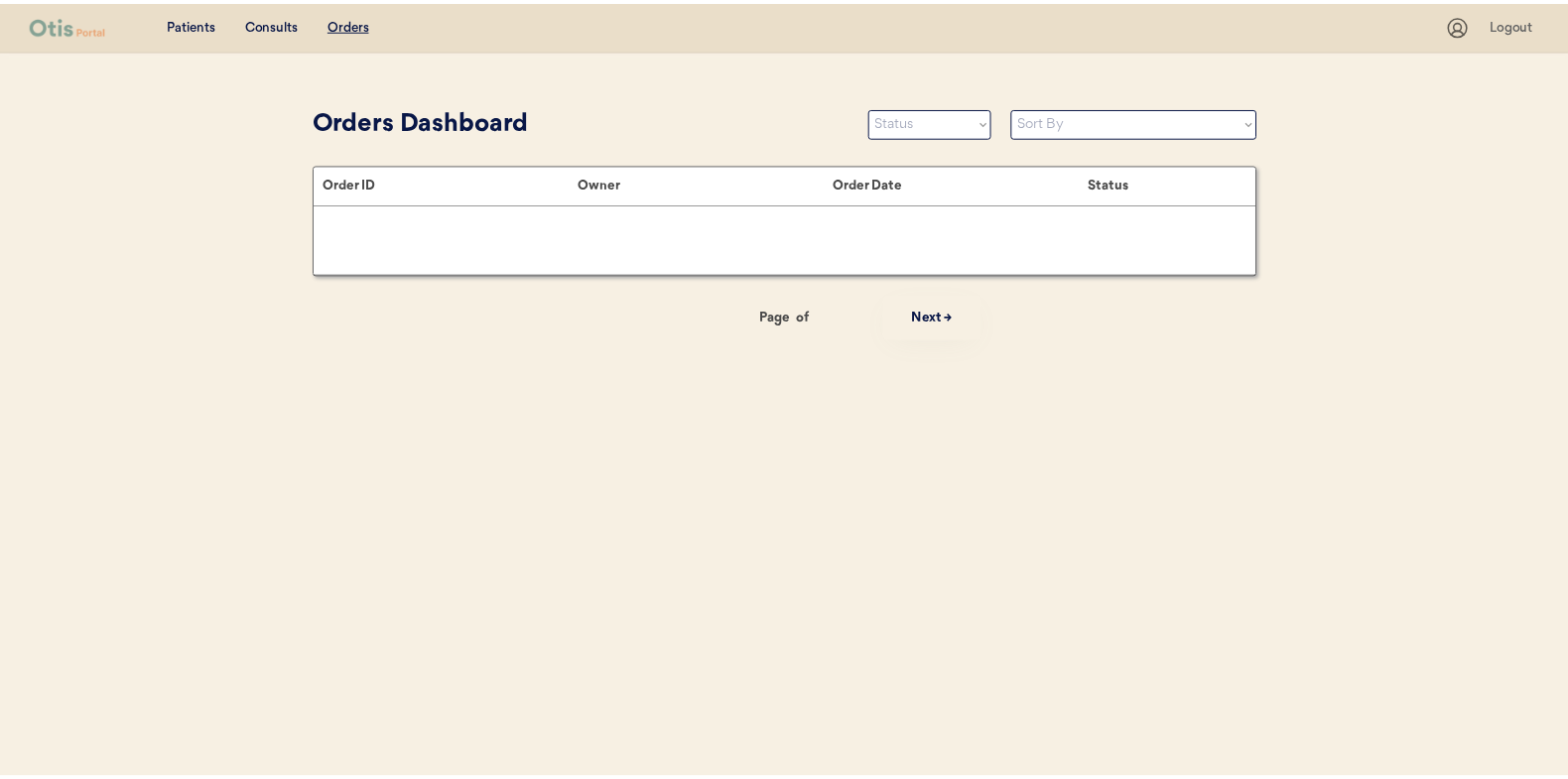 scroll, scrollTop: 0, scrollLeft: 0, axis: both 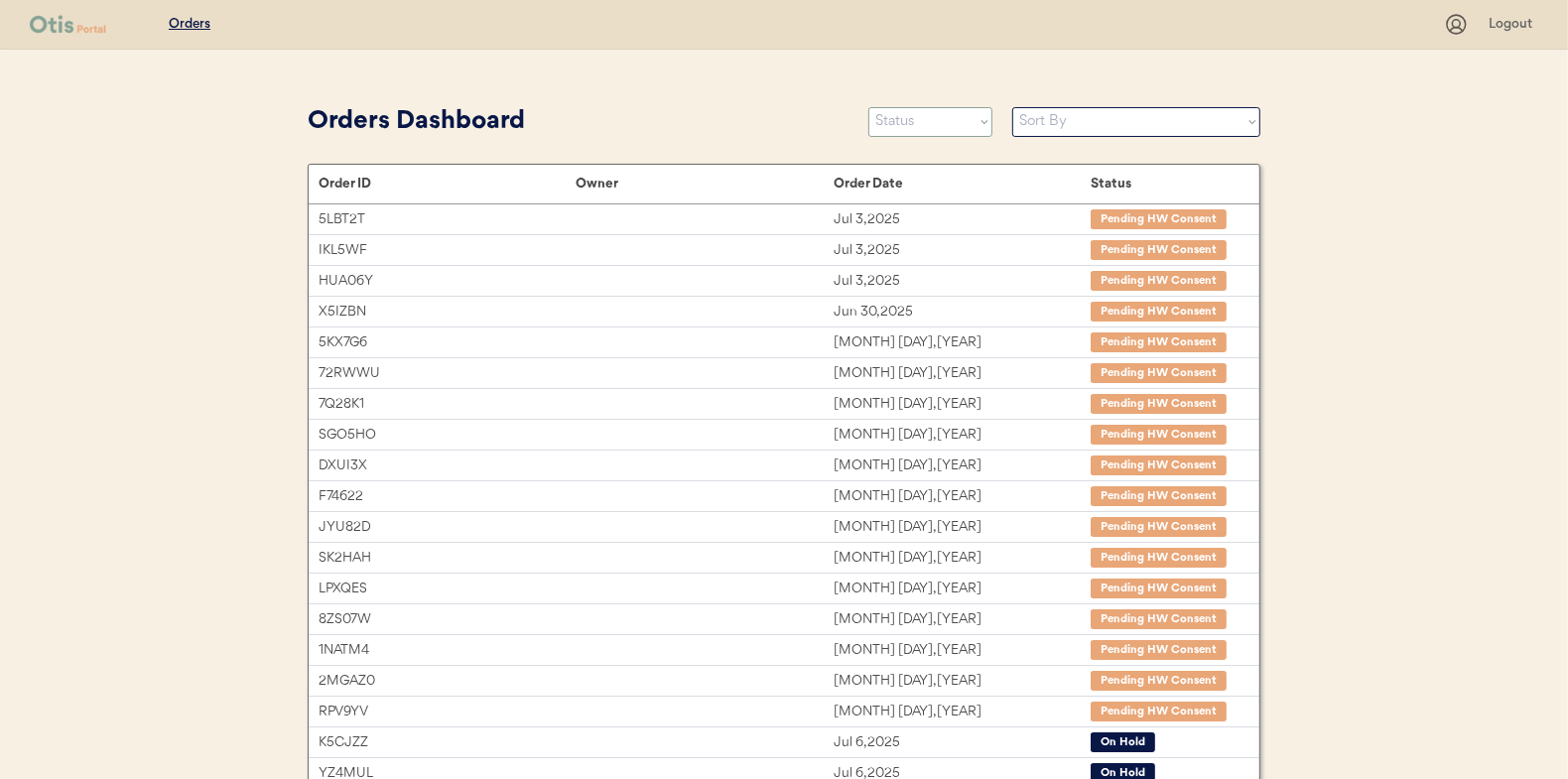 click on "Status On Hold New In Progress Complete Pending HW Consent Cancelled" at bounding box center (930, 122) 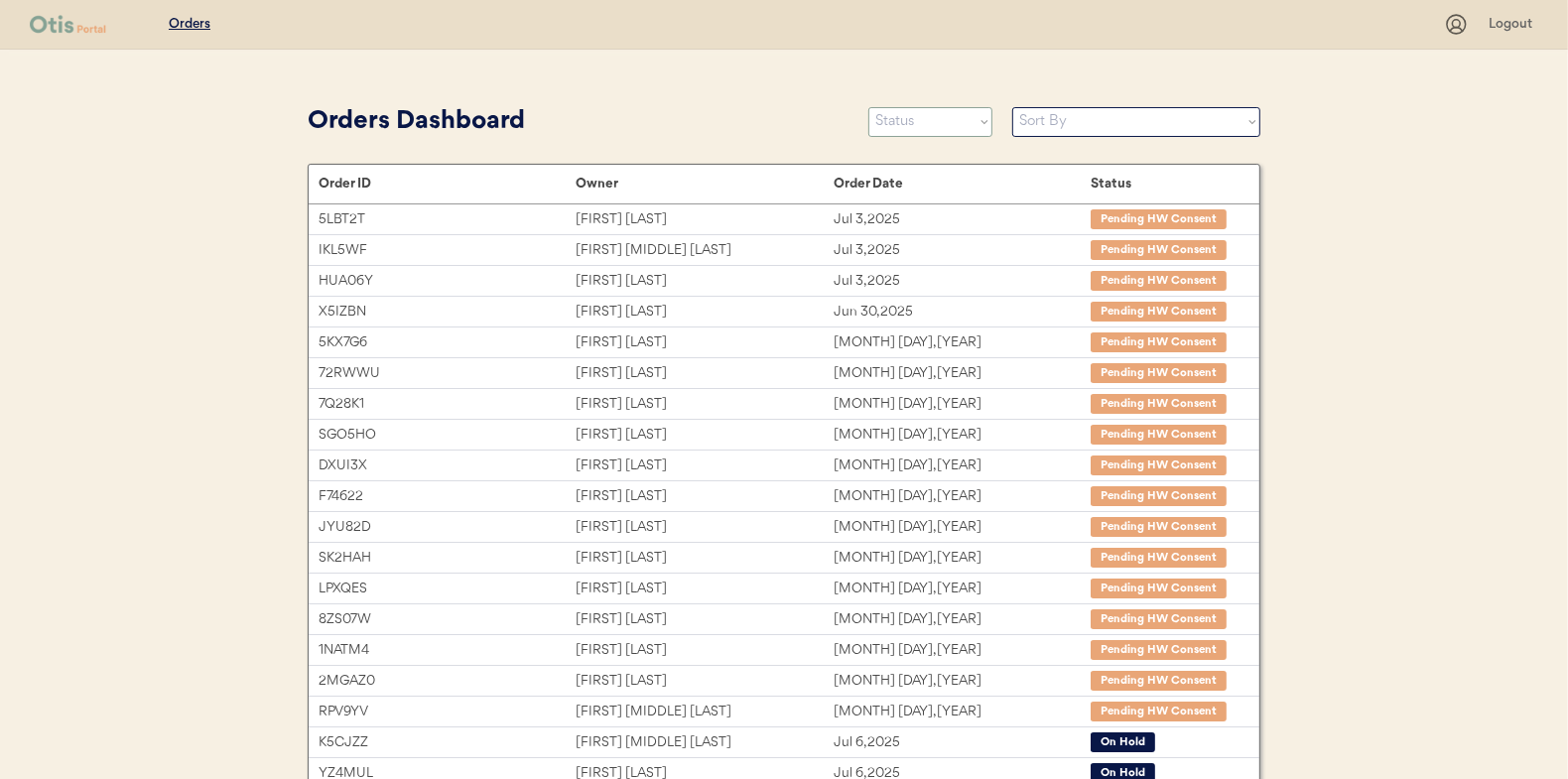 select on ""new"" 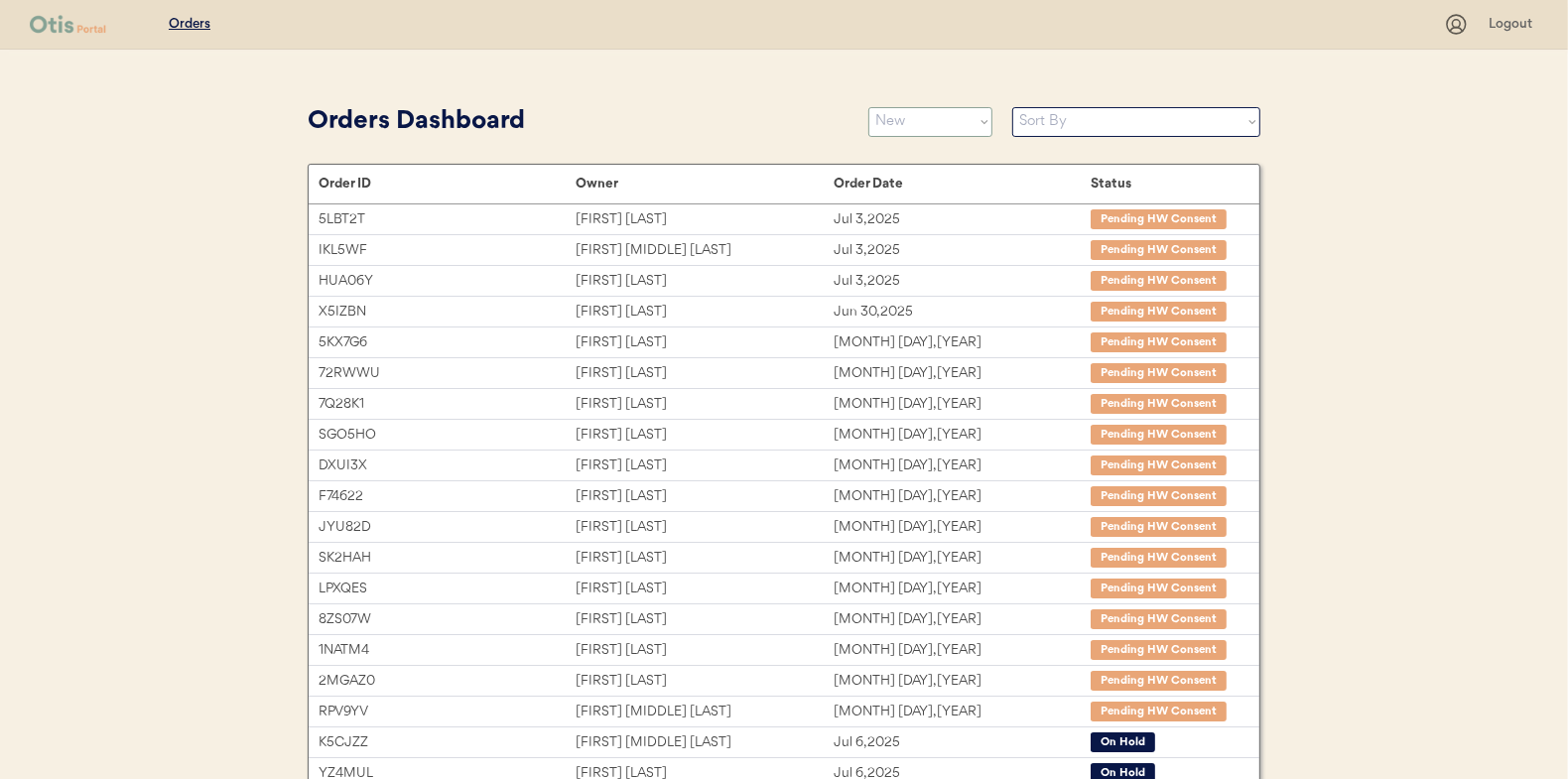 click on "Status On Hold New In Progress Complete Pending HW Consent Cancelled" at bounding box center [930, 122] 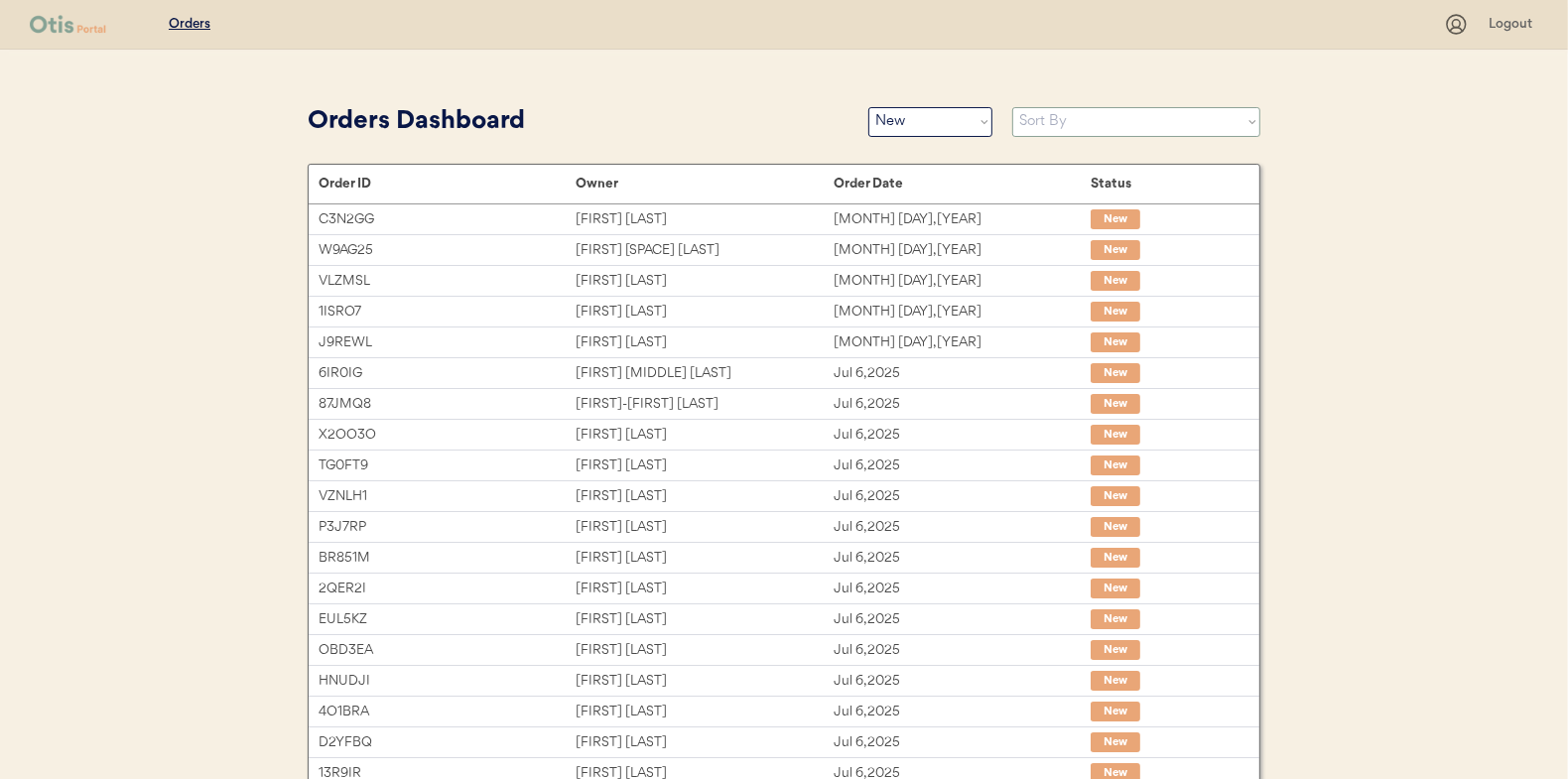 click on "Sort By Order Date (Newest → Oldest) Order Date (Oldest → Newest)" at bounding box center [1136, 122] 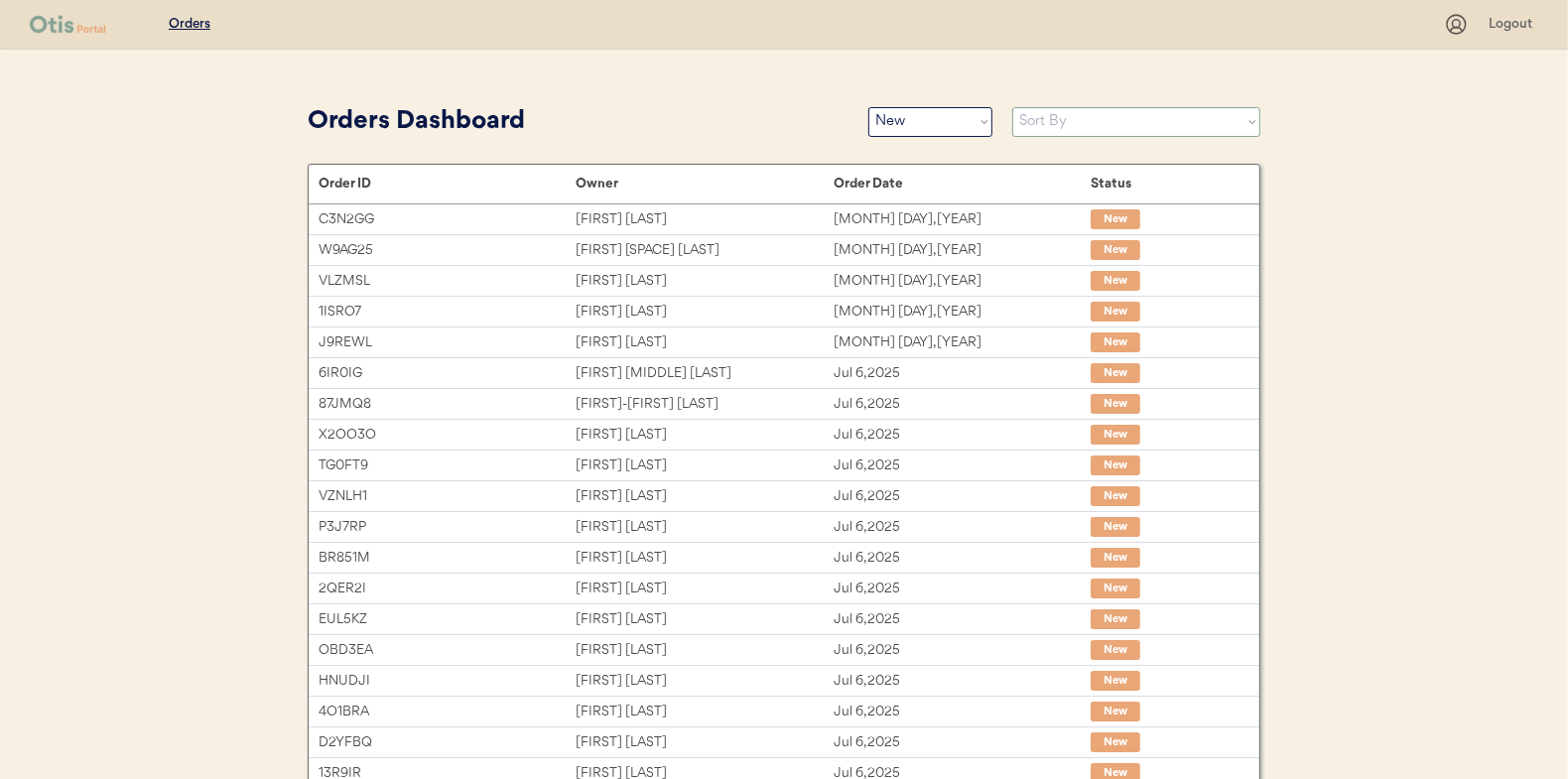 select on ""Order Date (Oldest → Newest)"" 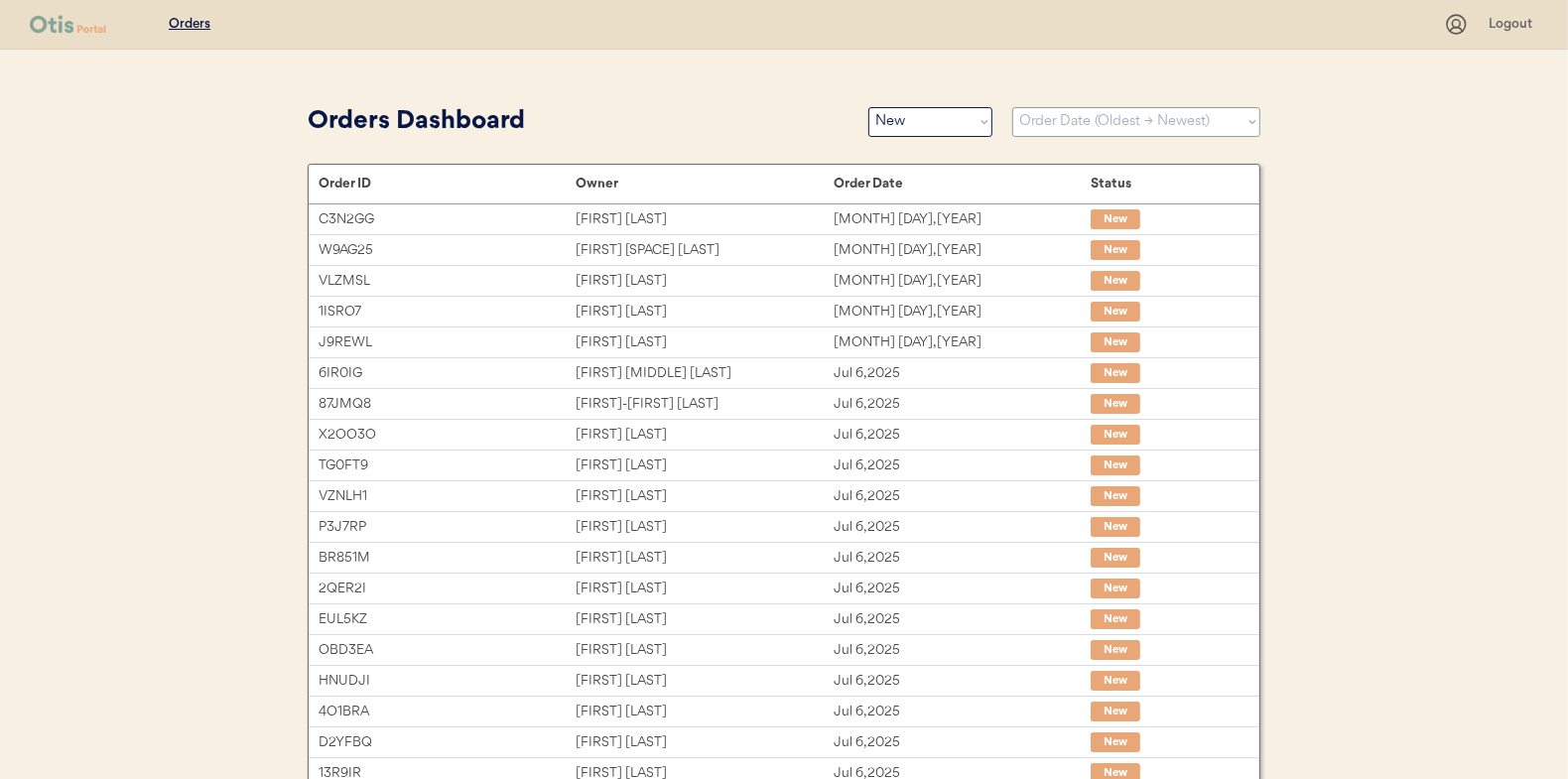 click on "Sort By Order Date (Newest → Oldest) Order Date (Oldest → Newest)" at bounding box center (1136, 122) 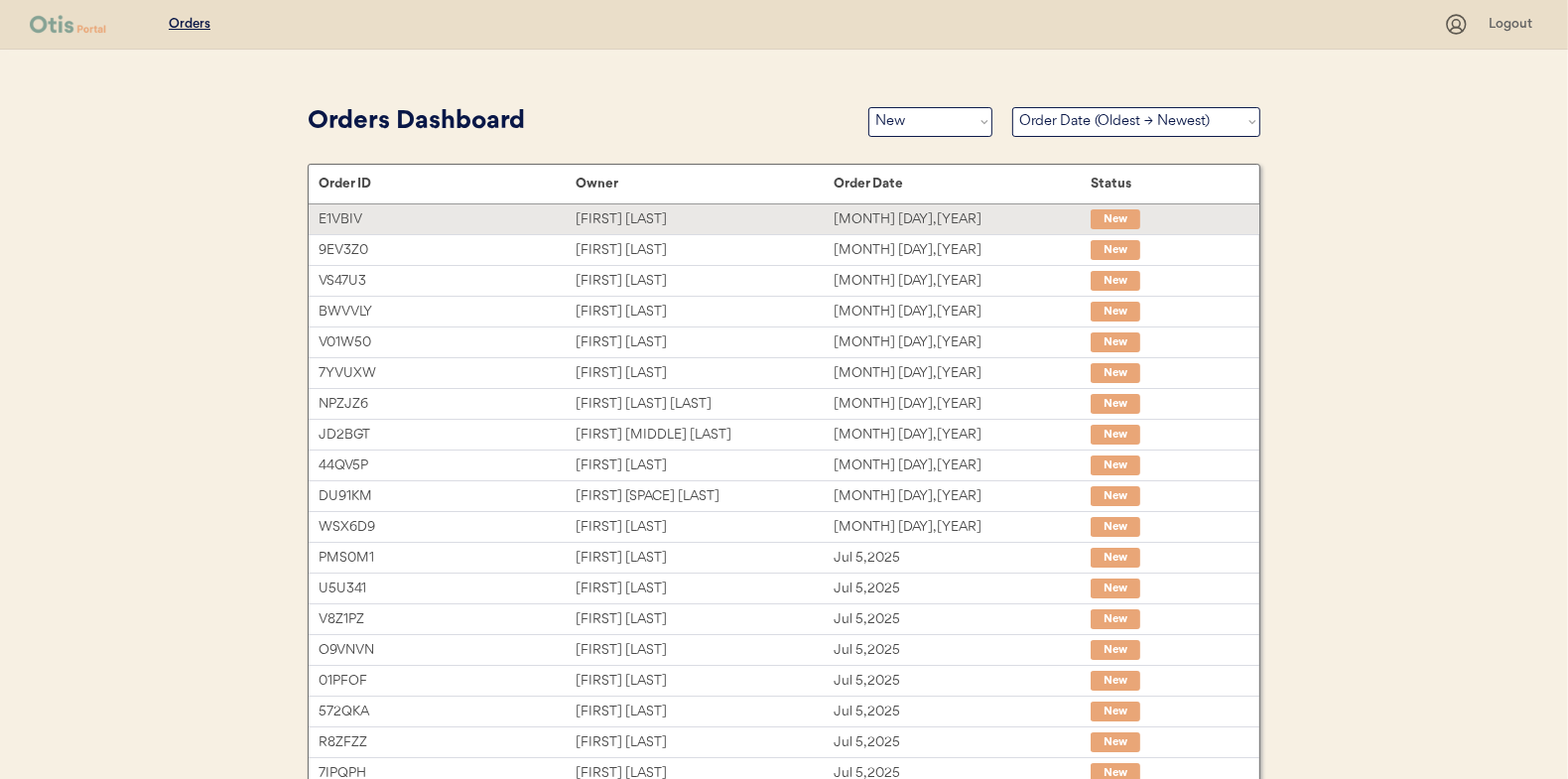 click on "Kevin f Brown" at bounding box center (704, 219) 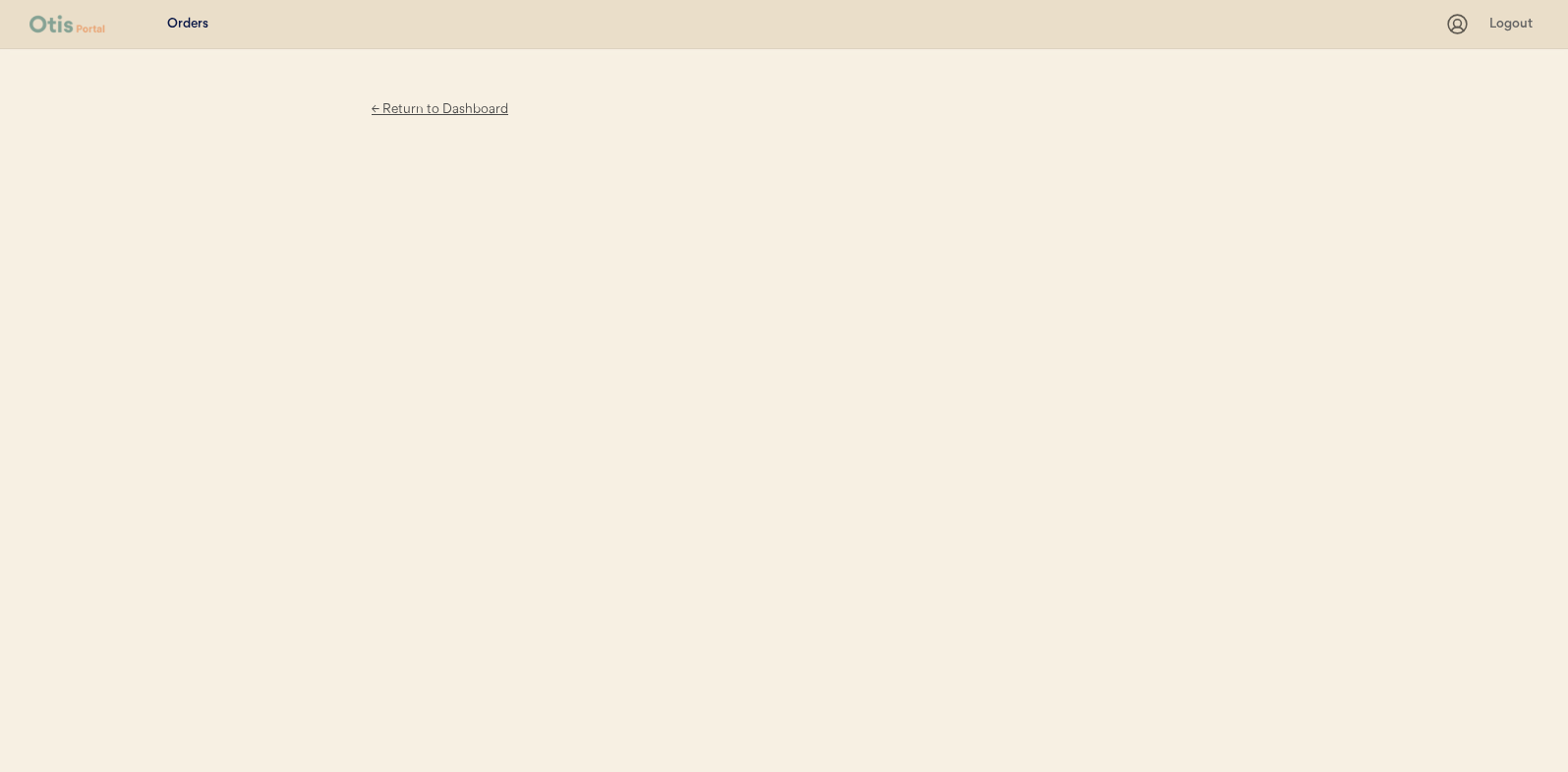 scroll, scrollTop: 0, scrollLeft: 0, axis: both 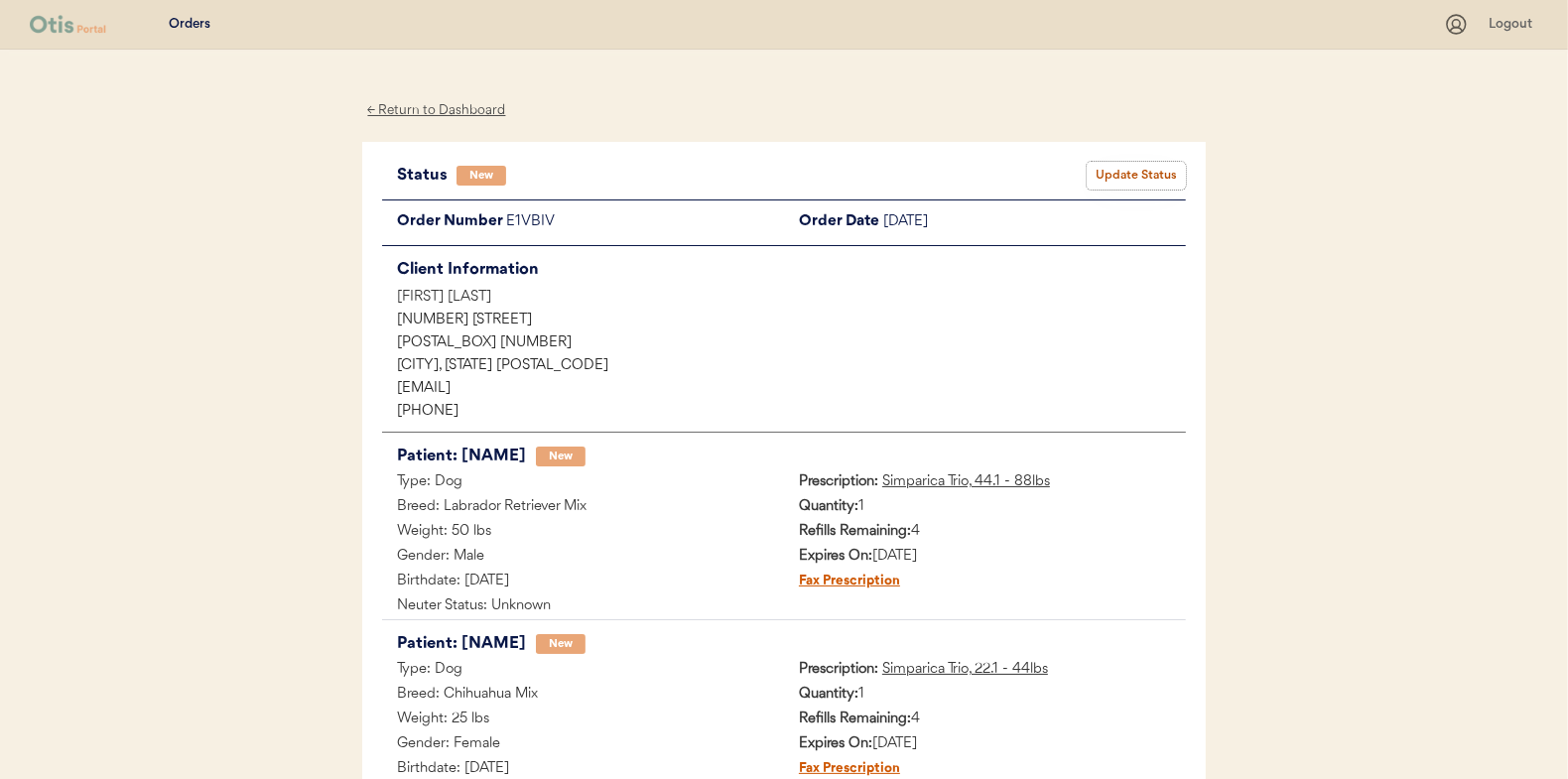 click on "Update Status" at bounding box center (1136, 176) 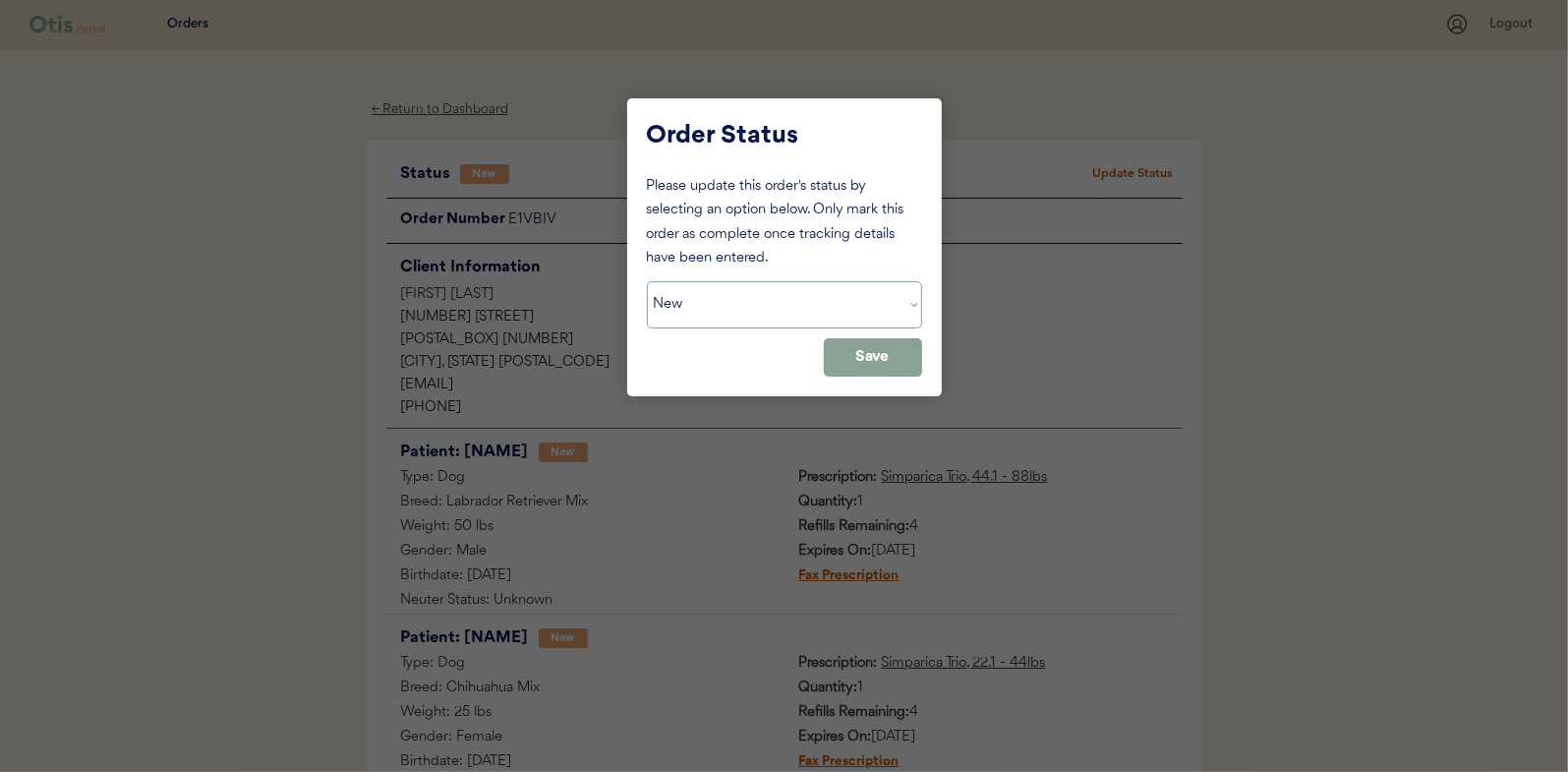 click on "Status On Hold New In Progress Complete Pending HW Consent Cancelled" at bounding box center [784, 305] 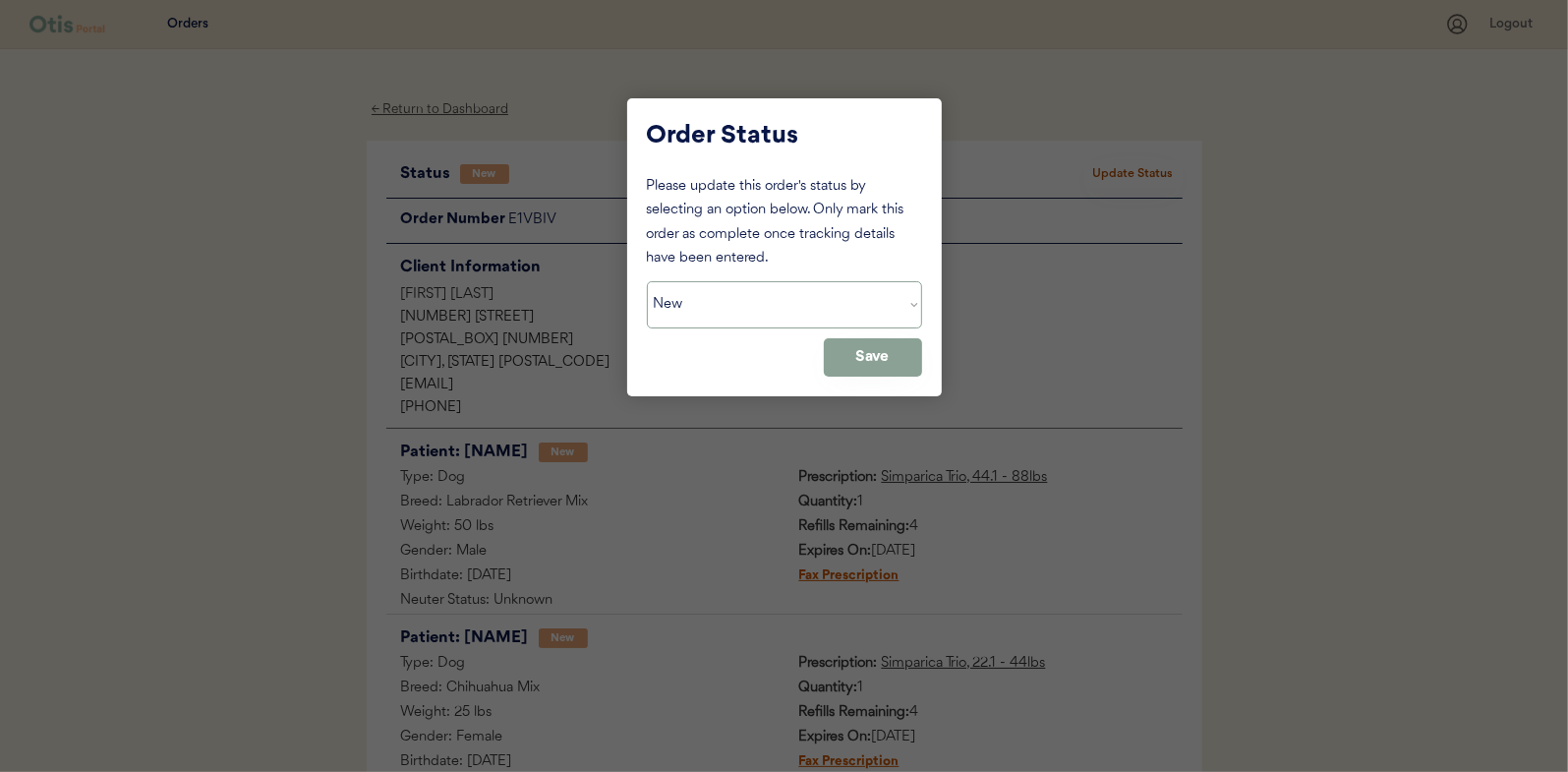 select on ""in_progress"" 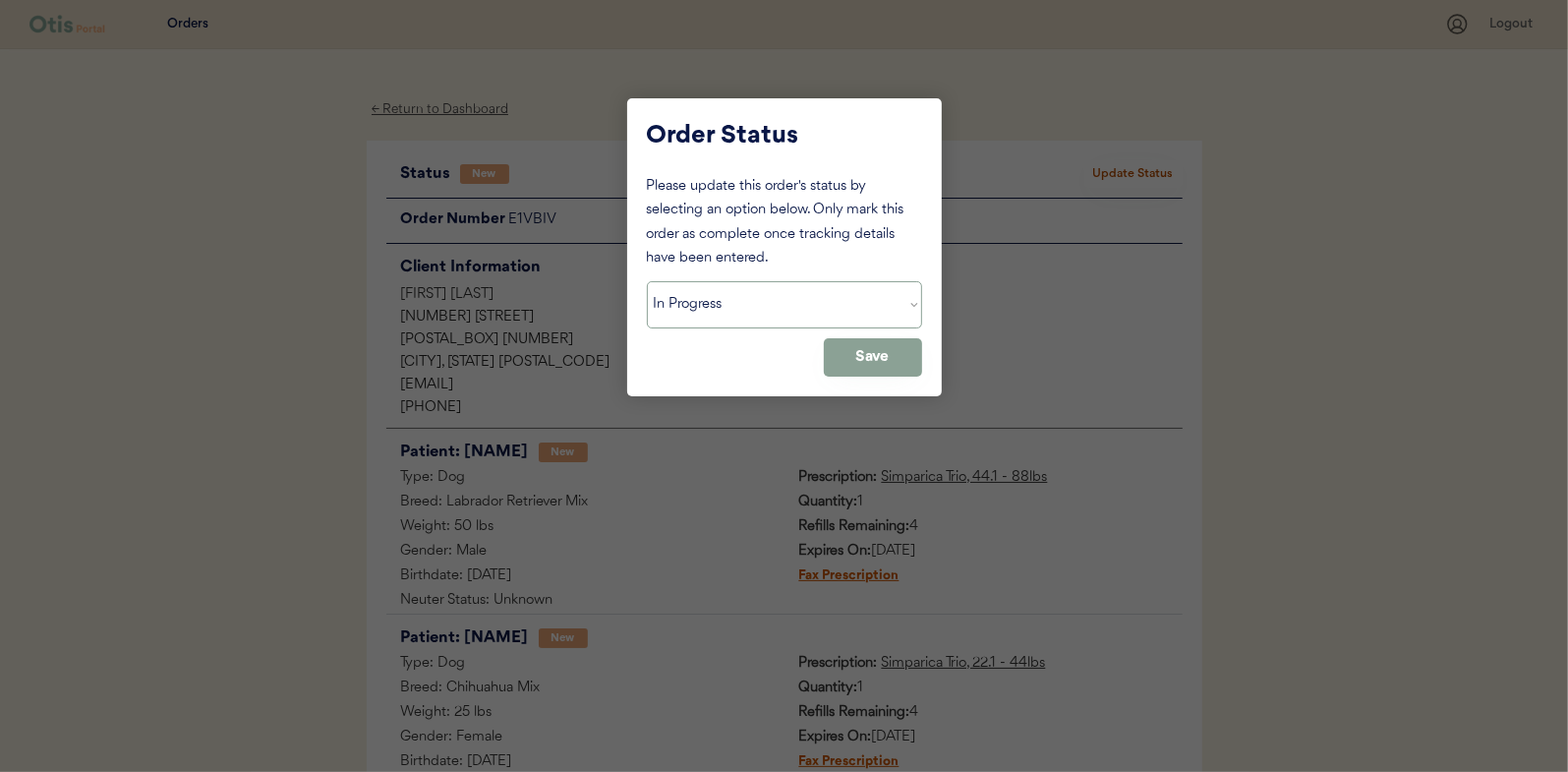 click on "Status On Hold New In Progress Complete Pending HW Consent Cancelled" at bounding box center (784, 305) 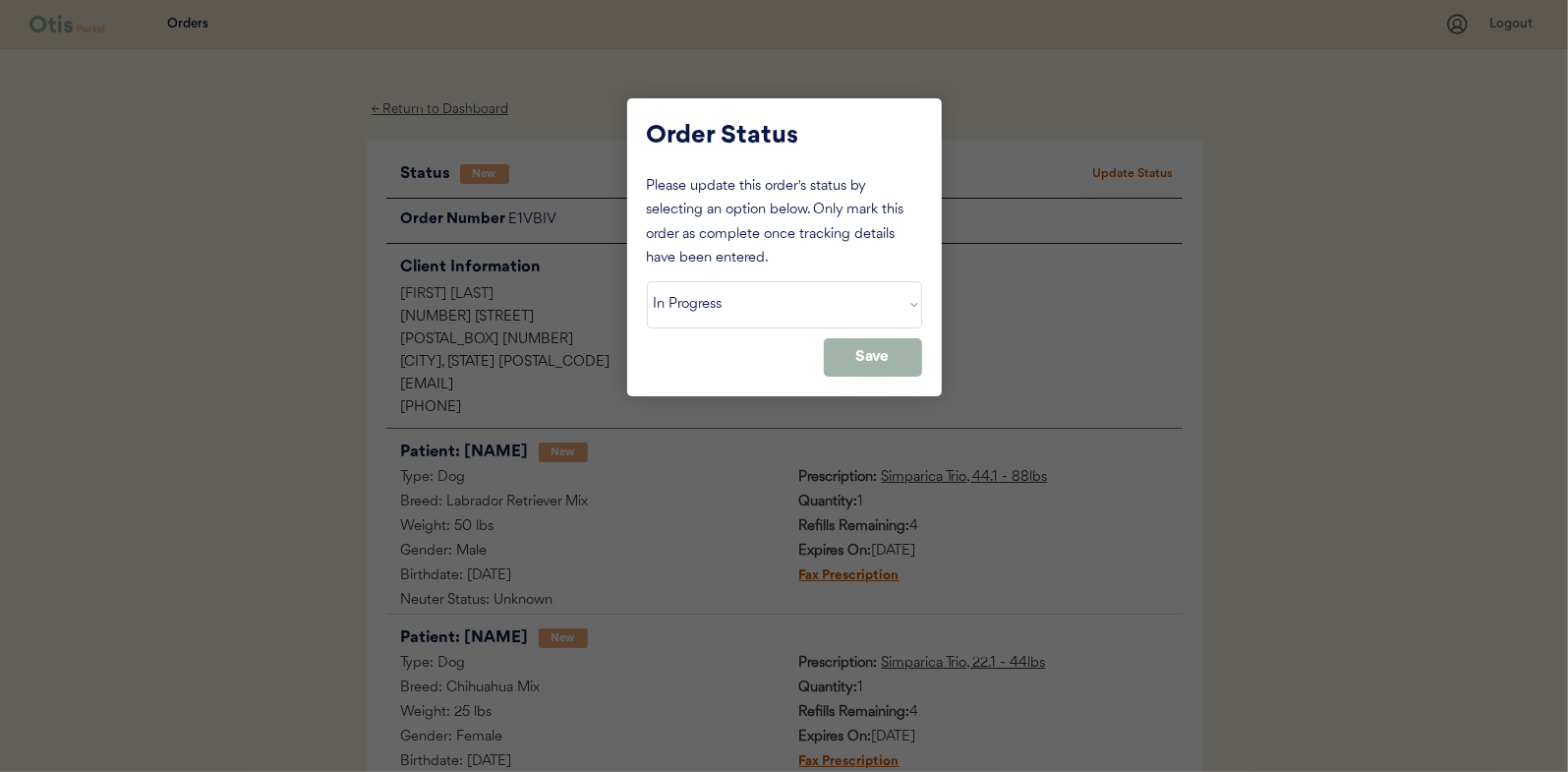 click on "Save" at bounding box center [873, 357] 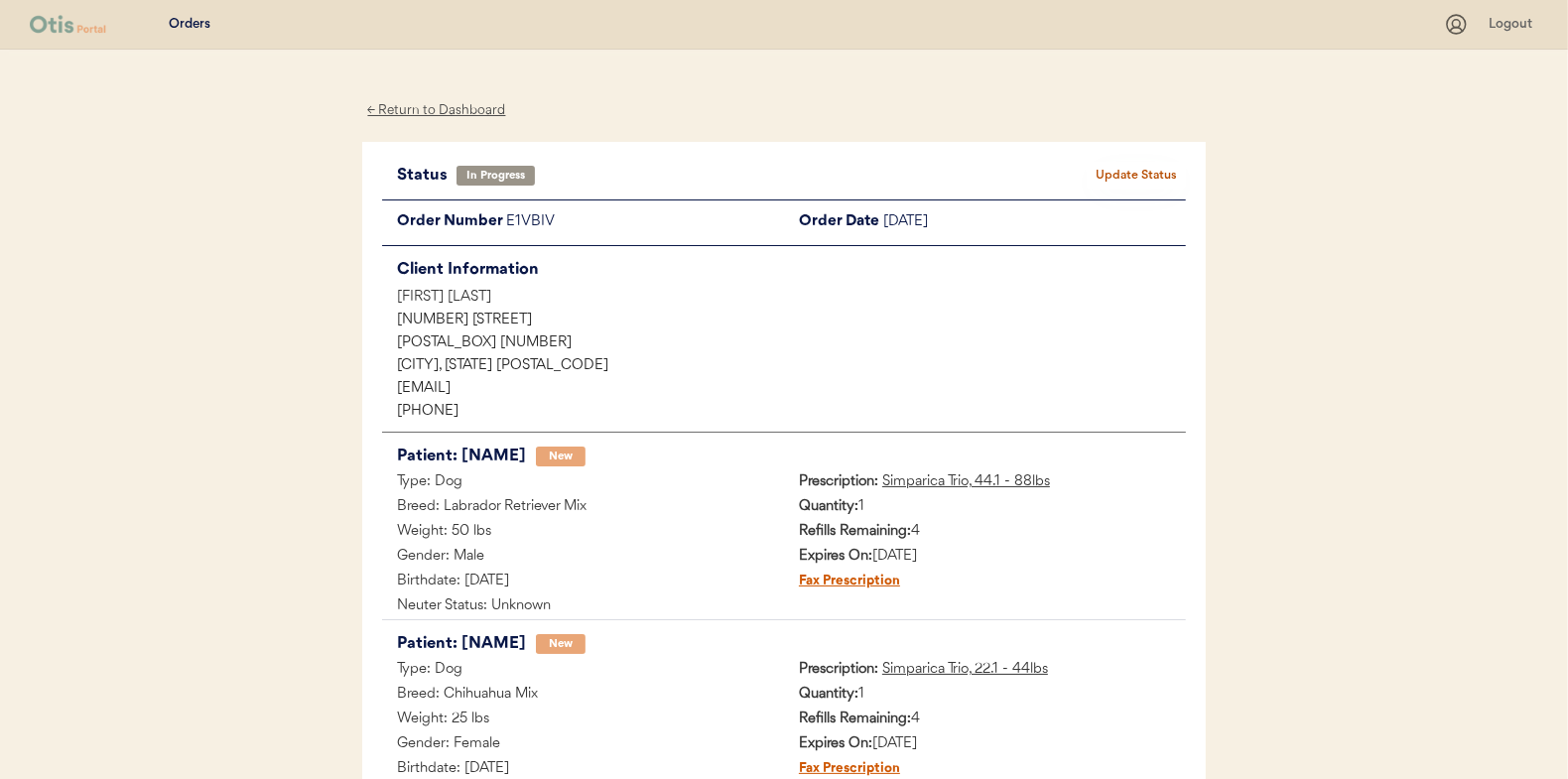 click on "← Return to Dashboard" at bounding box center [437, 110] 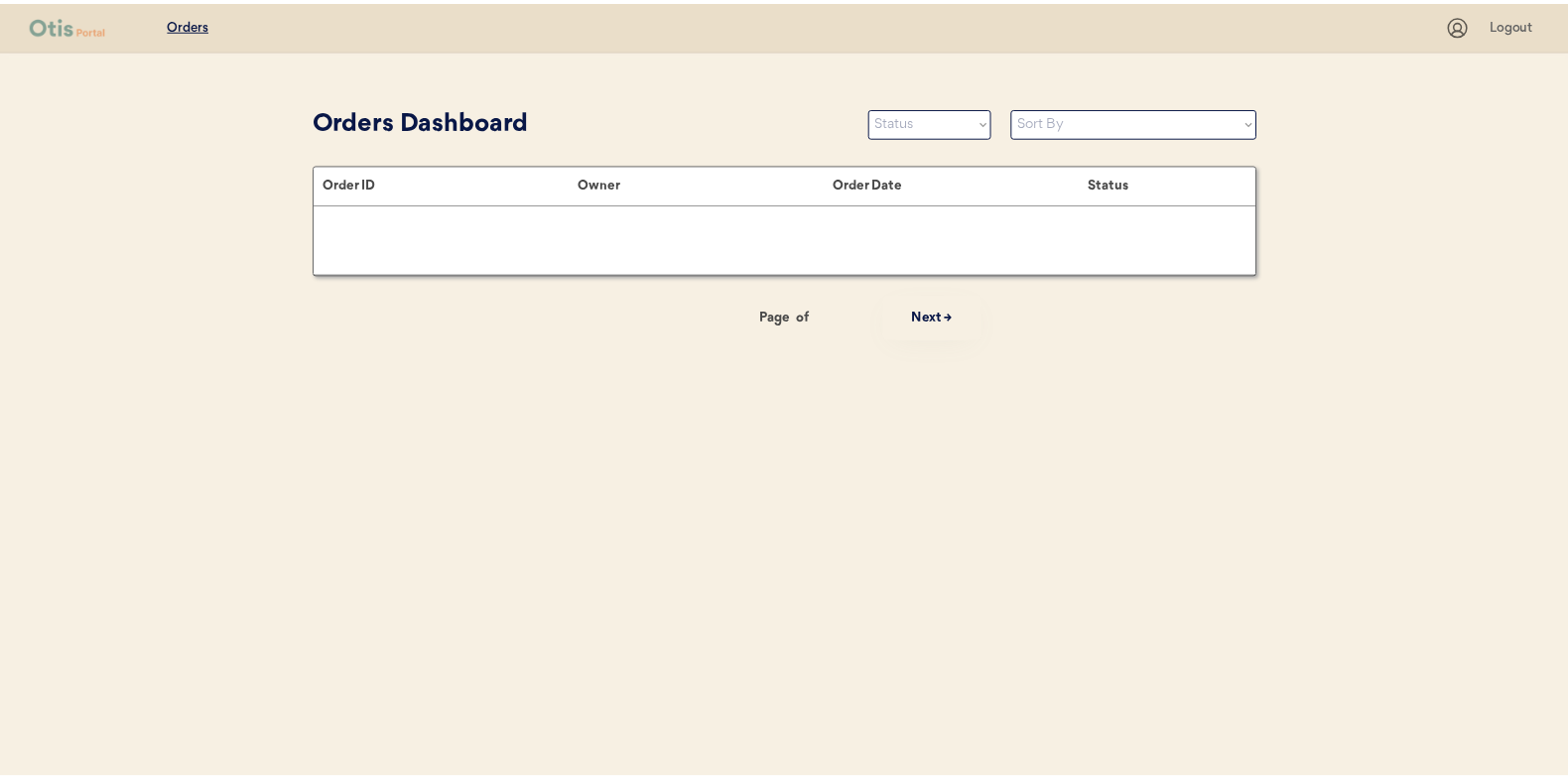 scroll, scrollTop: 0, scrollLeft: 0, axis: both 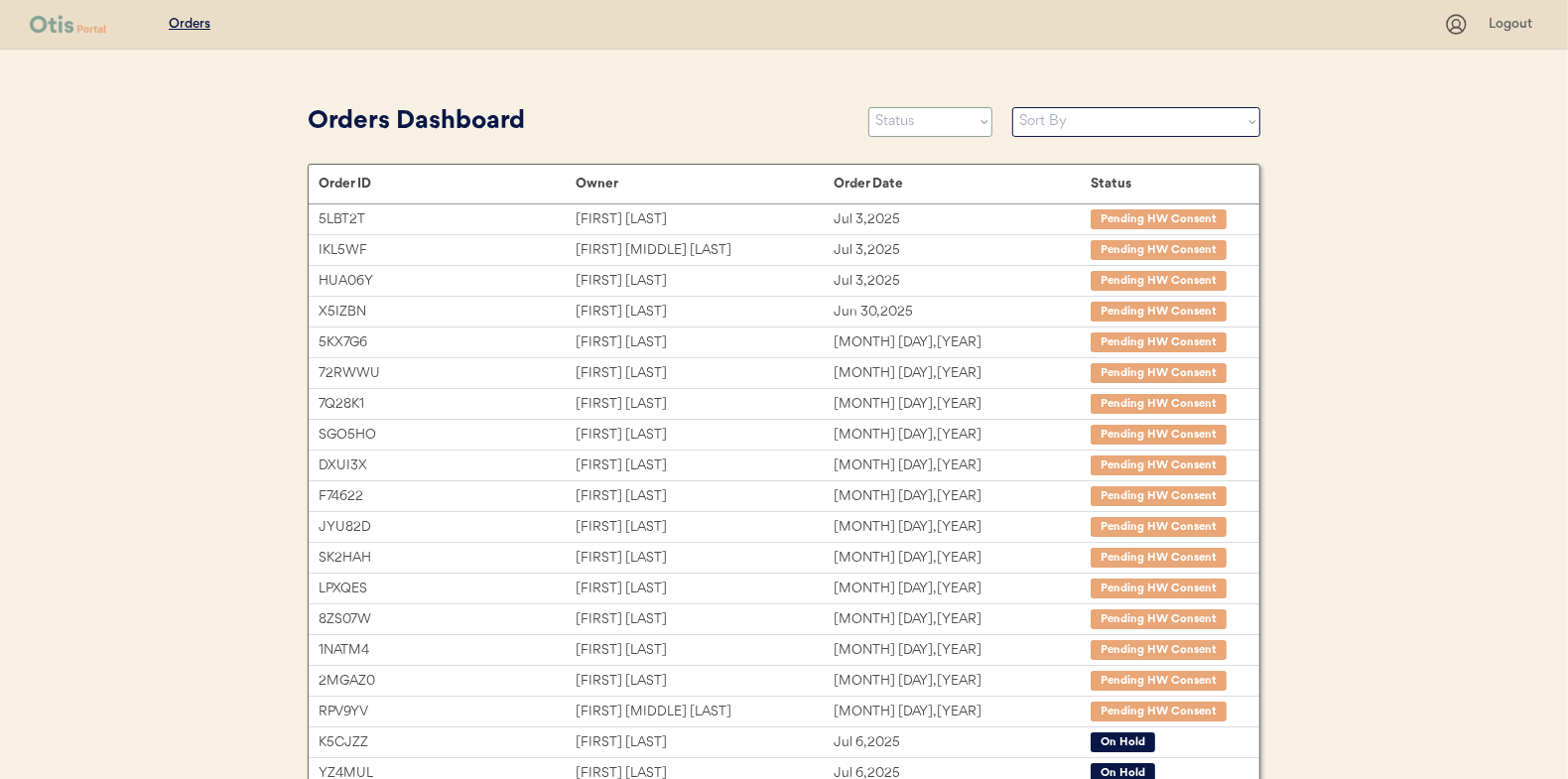click on "Status On Hold New In Progress Complete Pending HW Consent Cancelled" at bounding box center [930, 122] 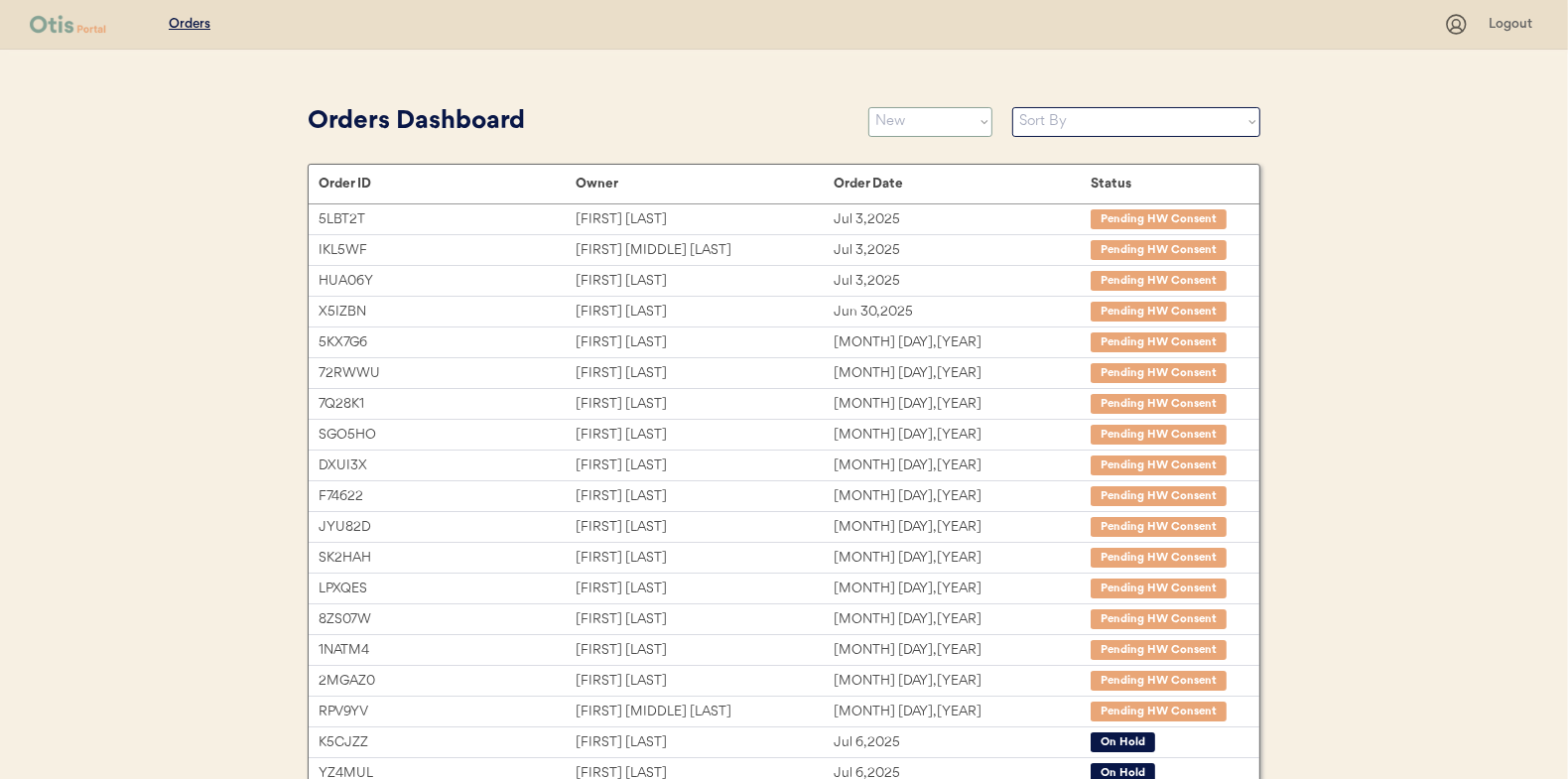 click on "Status On Hold New In Progress Complete Pending HW Consent Cancelled" at bounding box center (930, 122) 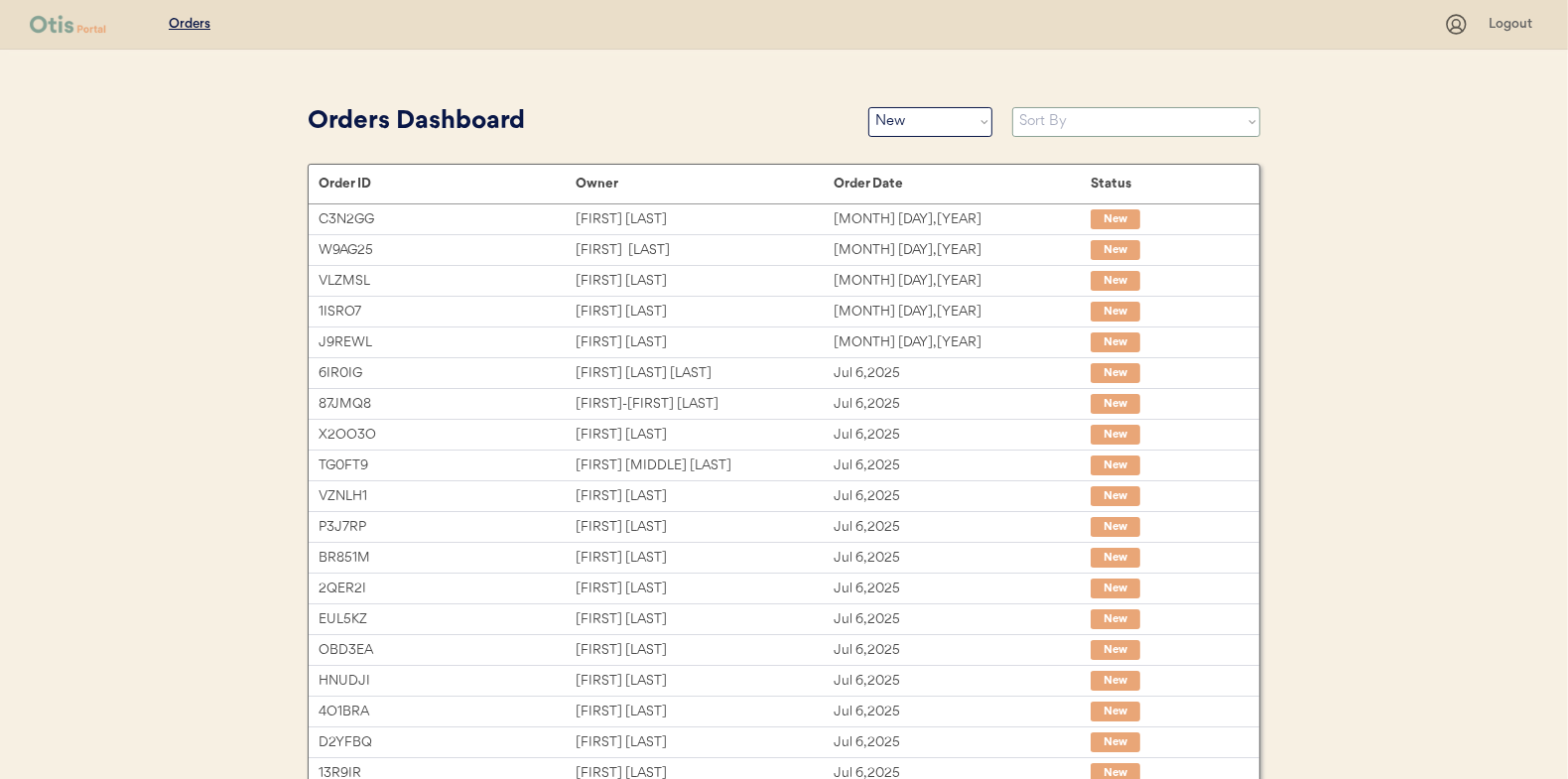 click on "Sort By Order Date (Newest → Oldest) Order Date (Oldest → Newest)" at bounding box center (1136, 122) 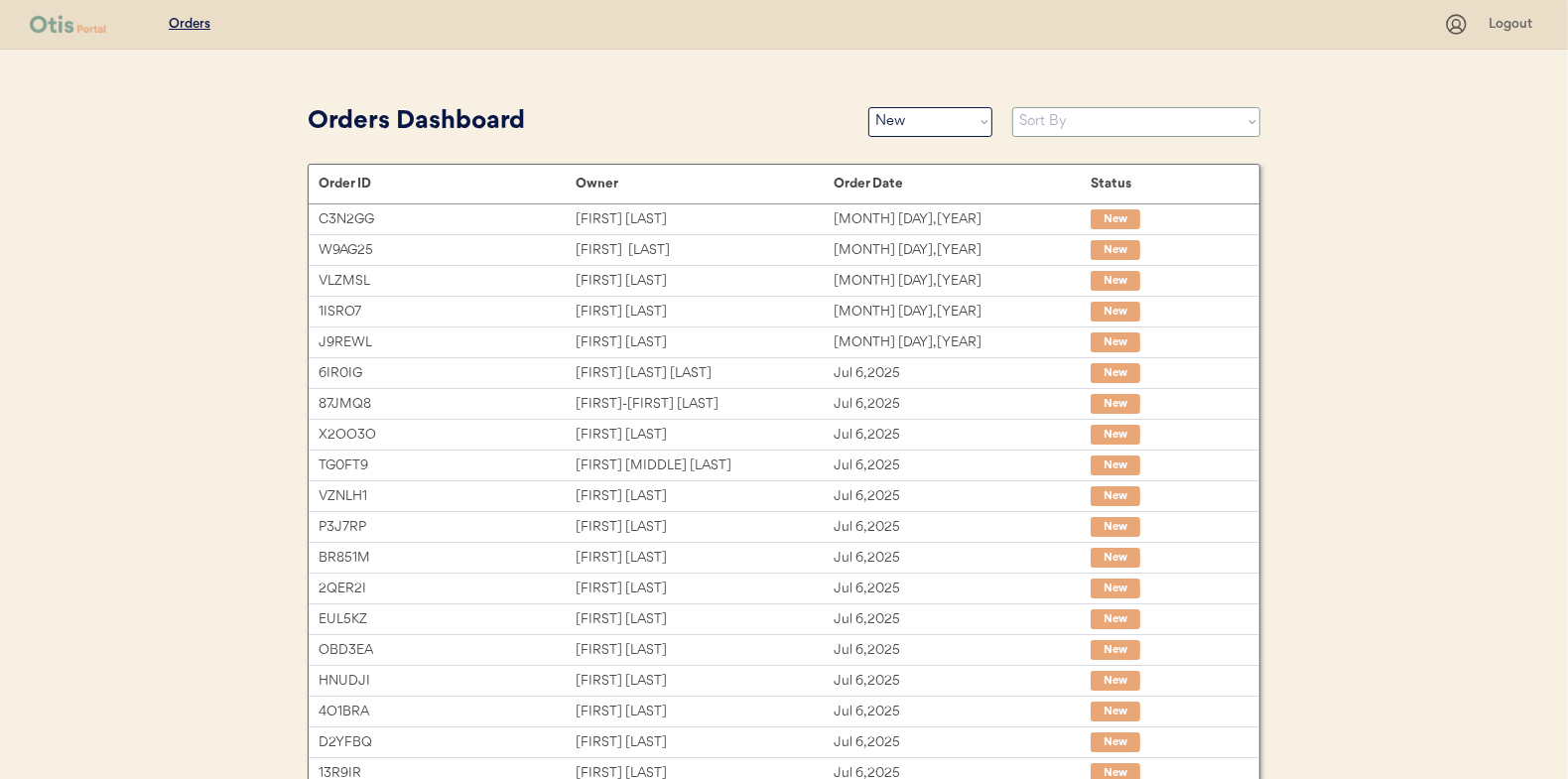 select on ""Order Date (Oldest → Newest)"" 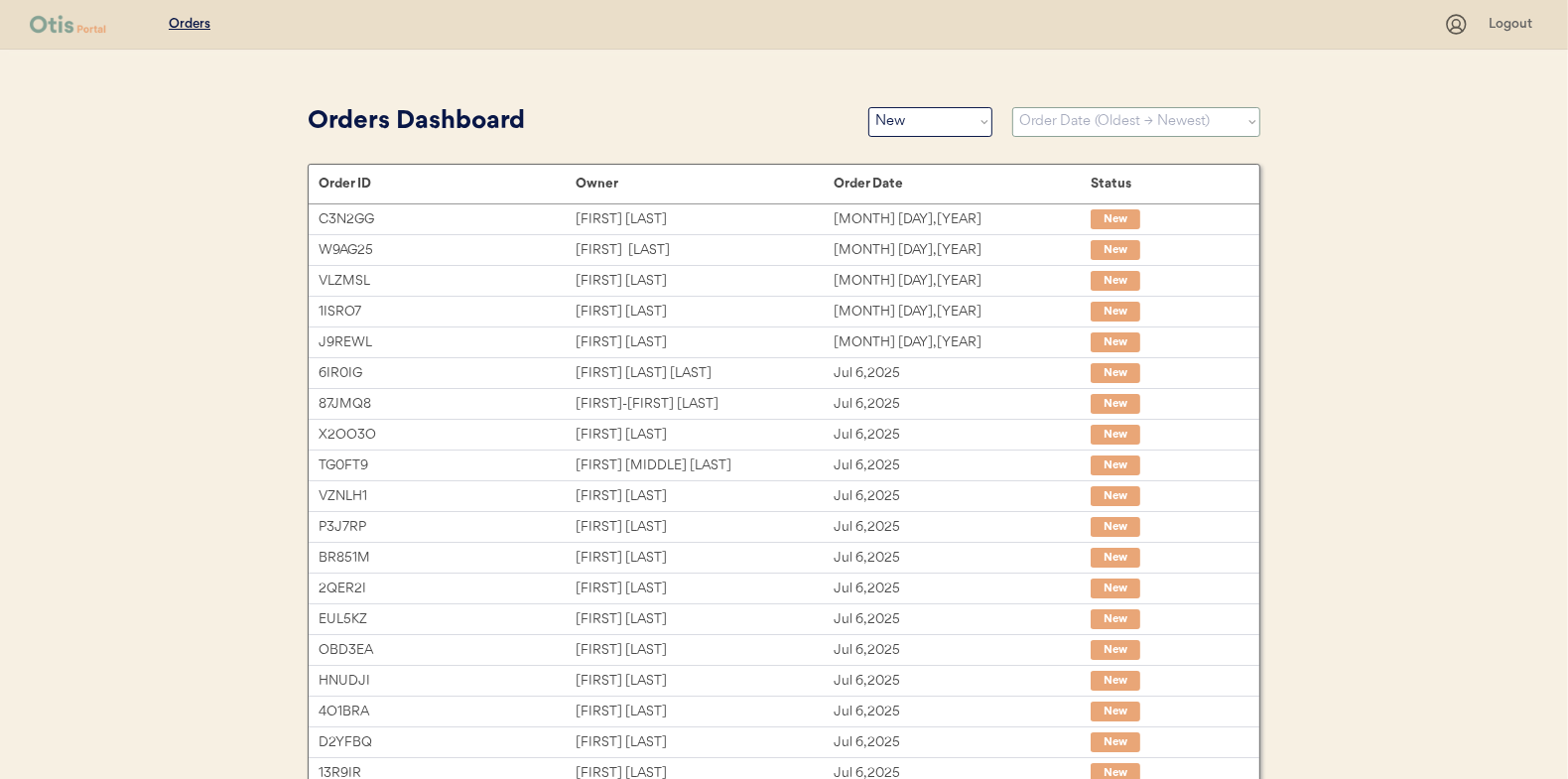 click on "Sort By Order Date (Newest → Oldest) Order Date (Oldest → Newest)" at bounding box center (1136, 122) 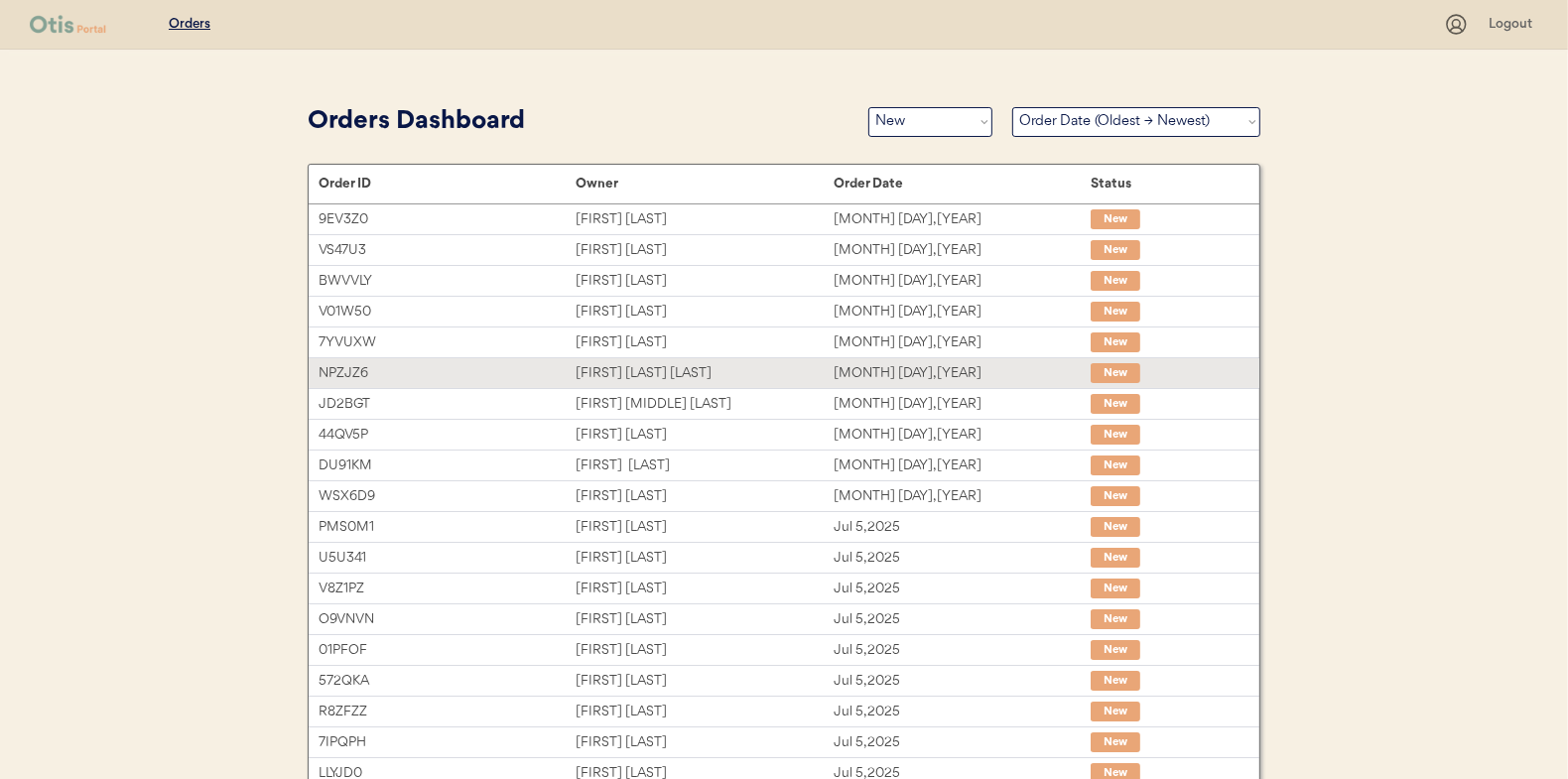 scroll, scrollTop: 0, scrollLeft: 0, axis: both 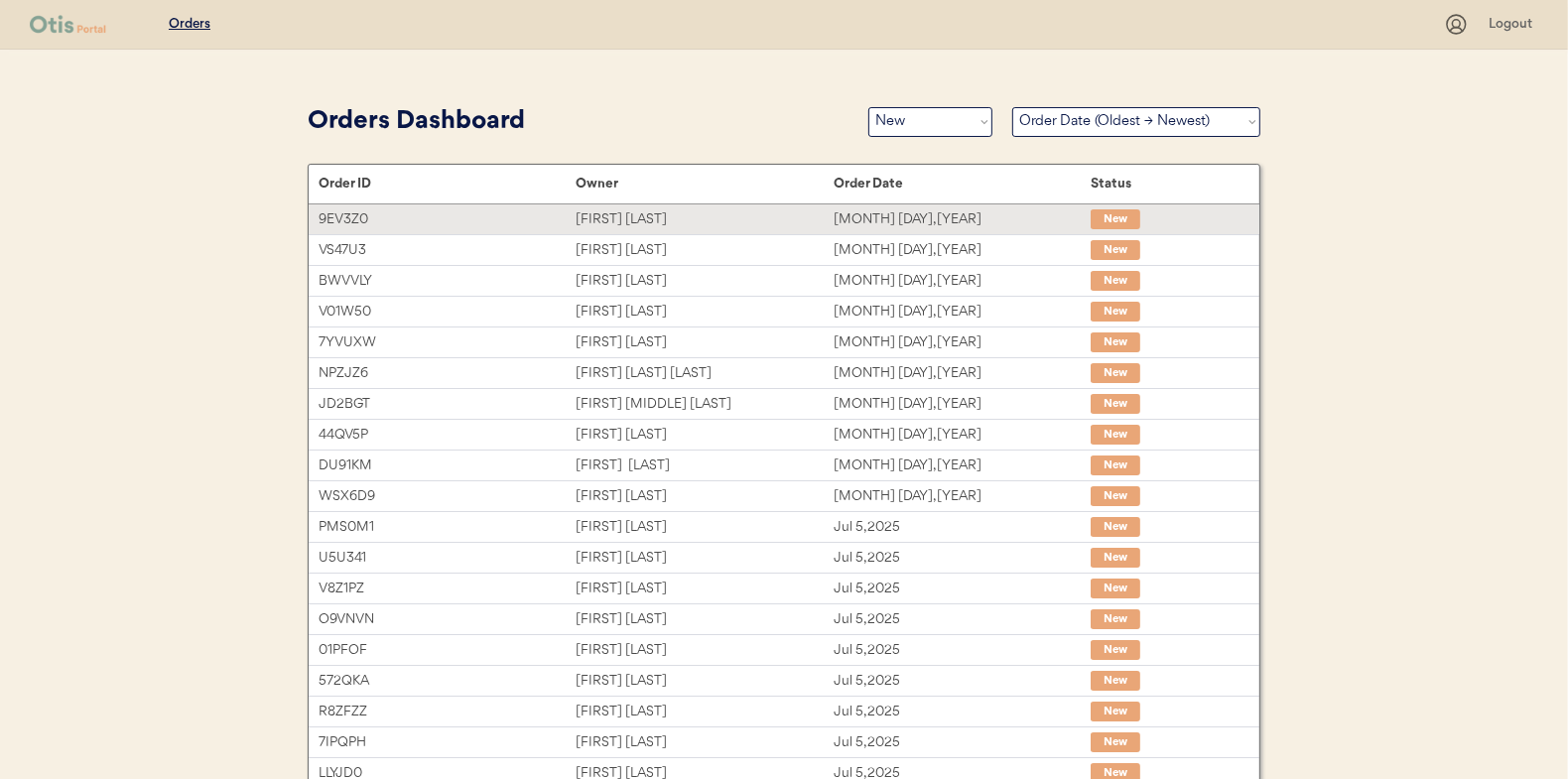 click on "[FIRST] [LAST]" at bounding box center [704, 219] 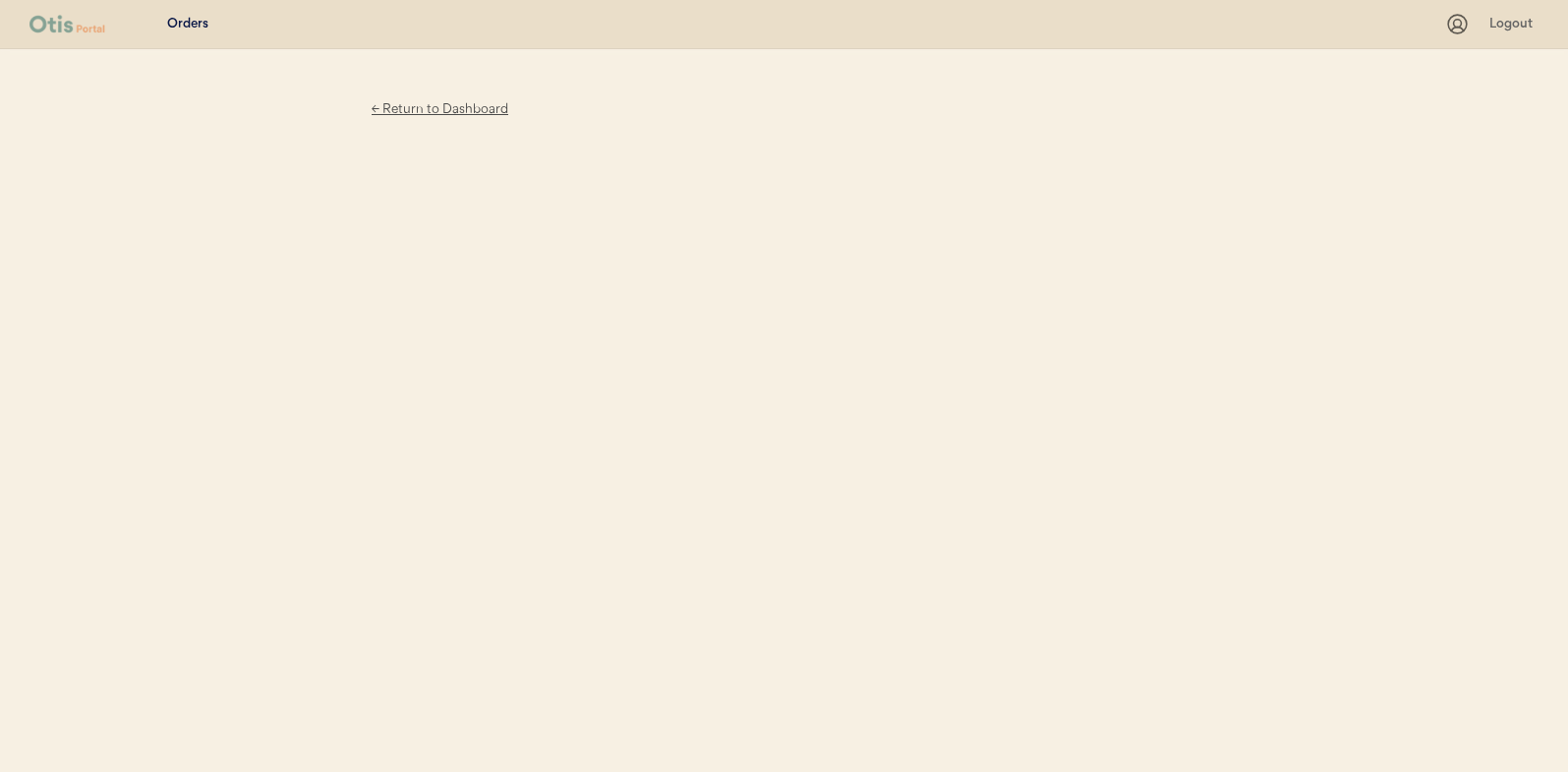 scroll, scrollTop: 0, scrollLeft: 0, axis: both 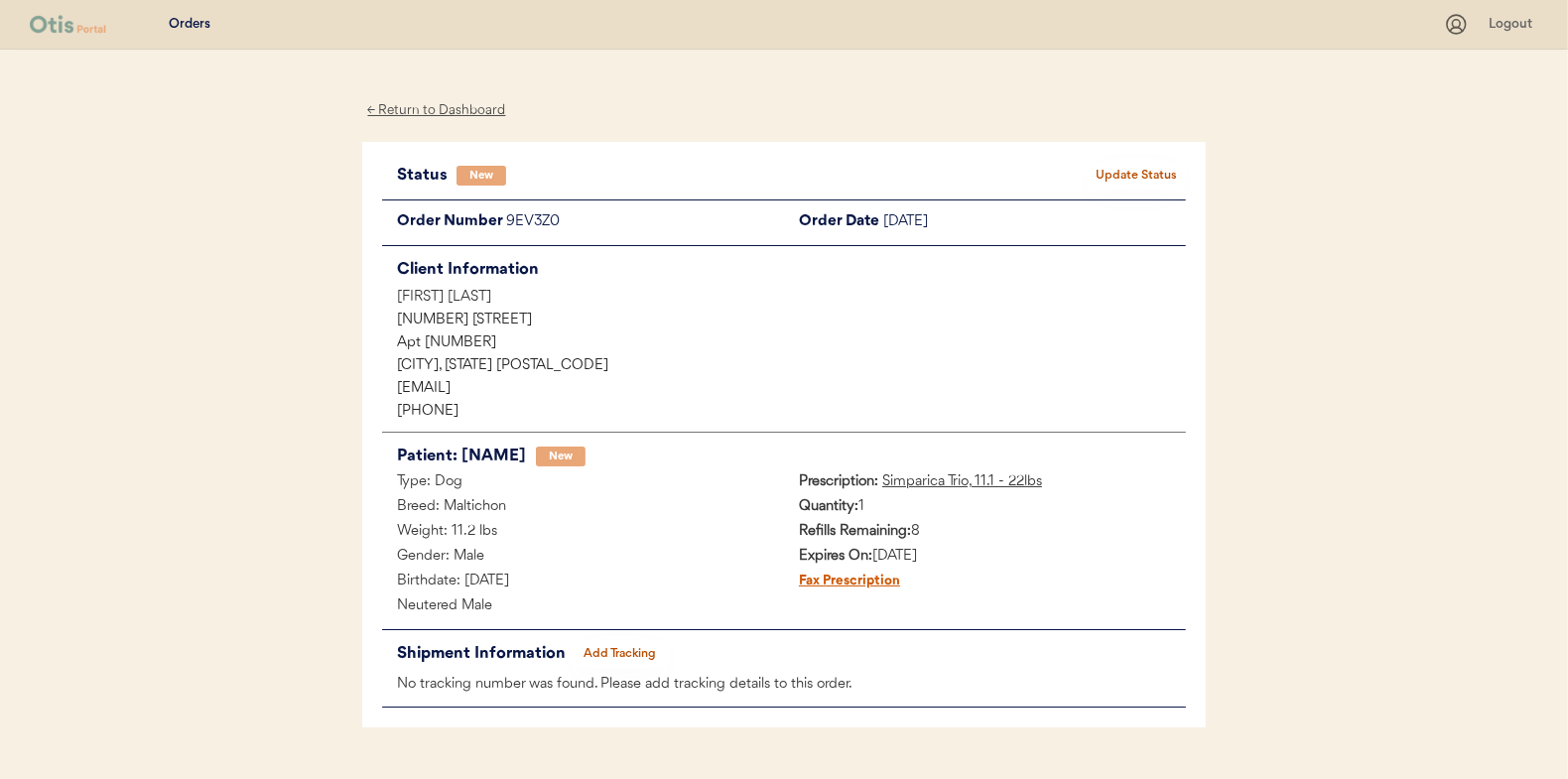 click on "Update Status" at bounding box center [1136, 176] 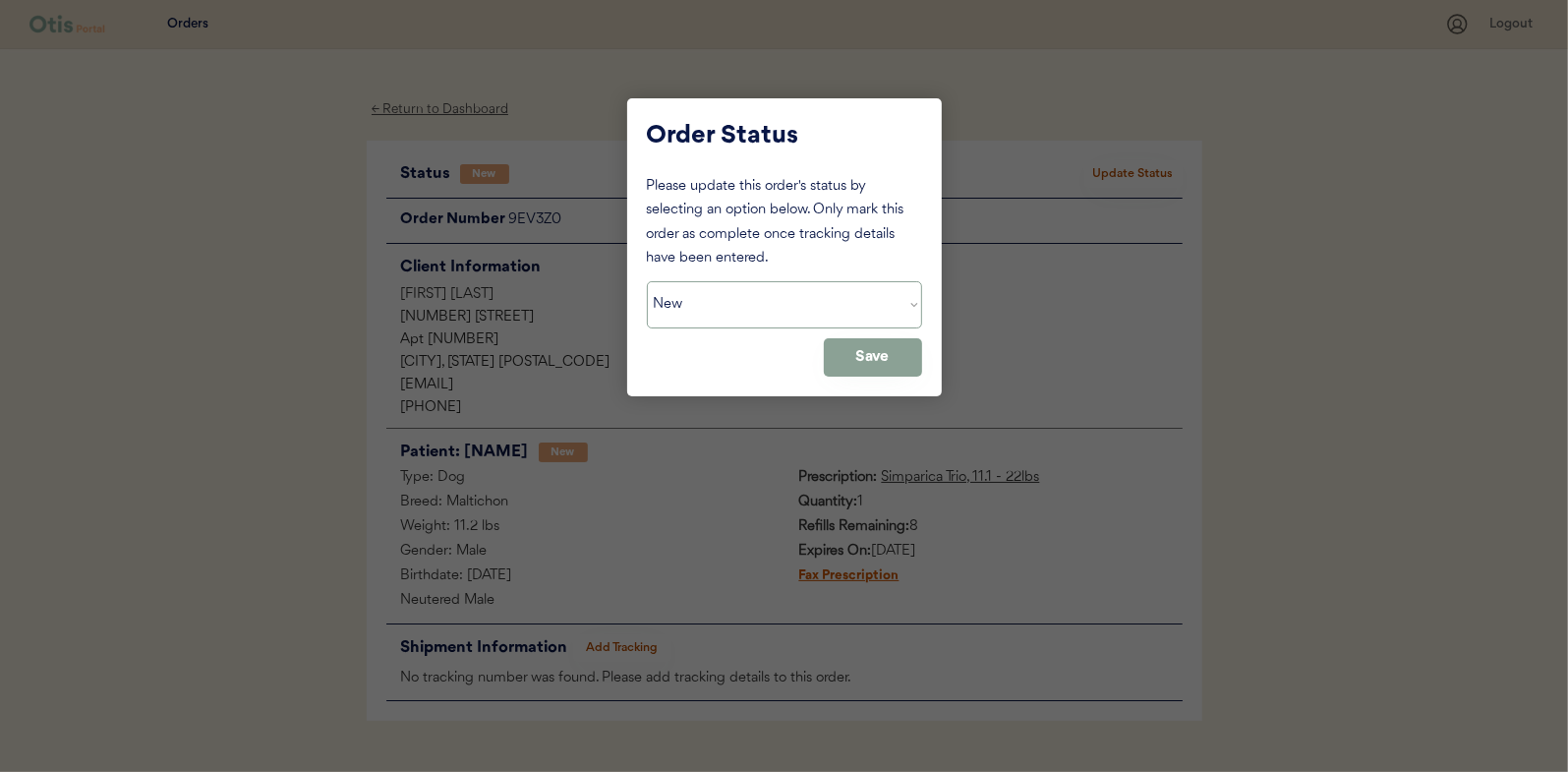 click on "Status On Hold New In Progress Complete Pending HW Consent Cancelled" at bounding box center [784, 305] 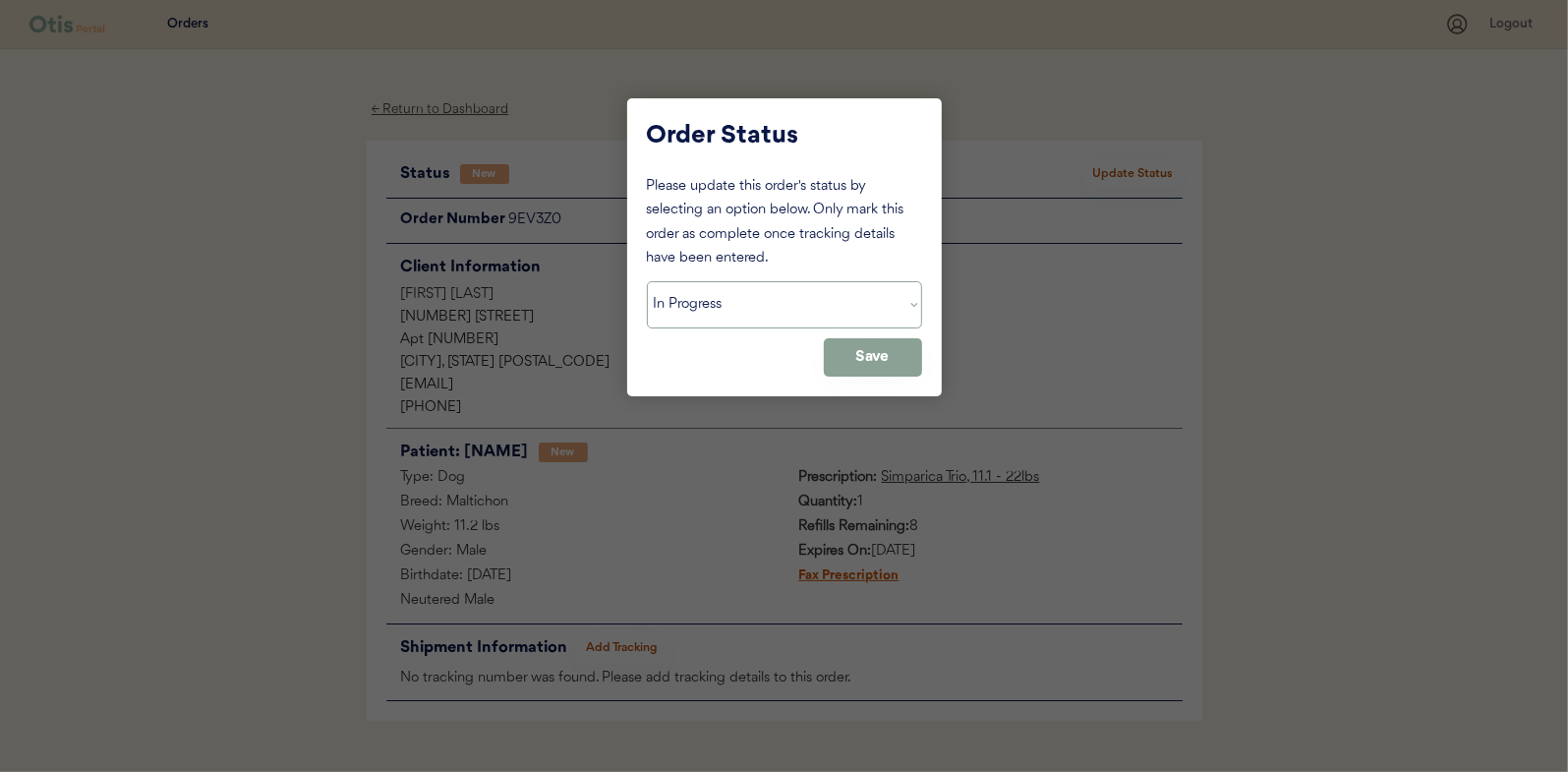 click on "Status On Hold New In Progress Complete Pending HW Consent Cancelled" at bounding box center (784, 305) 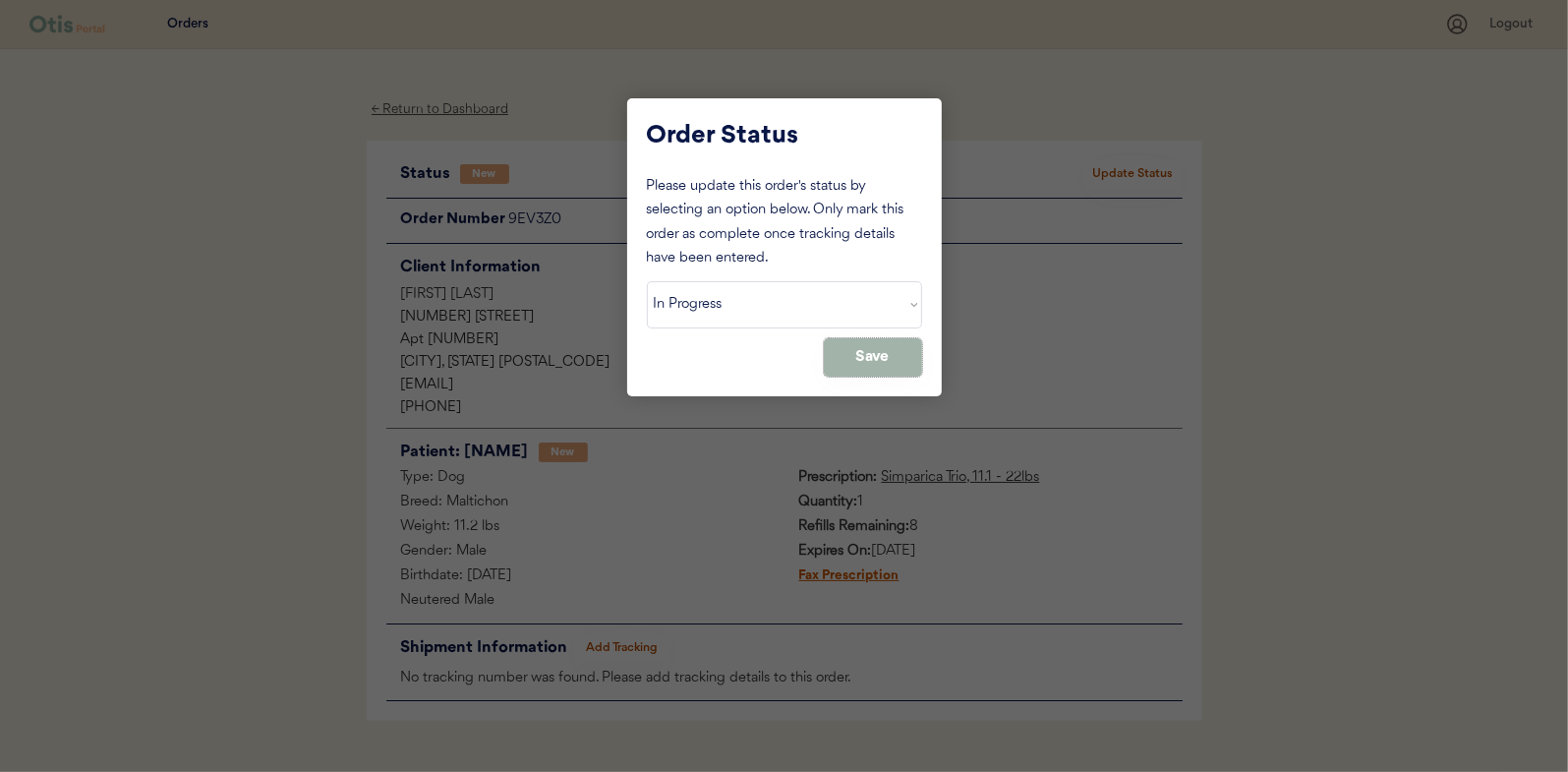 click on "Save" at bounding box center [873, 357] 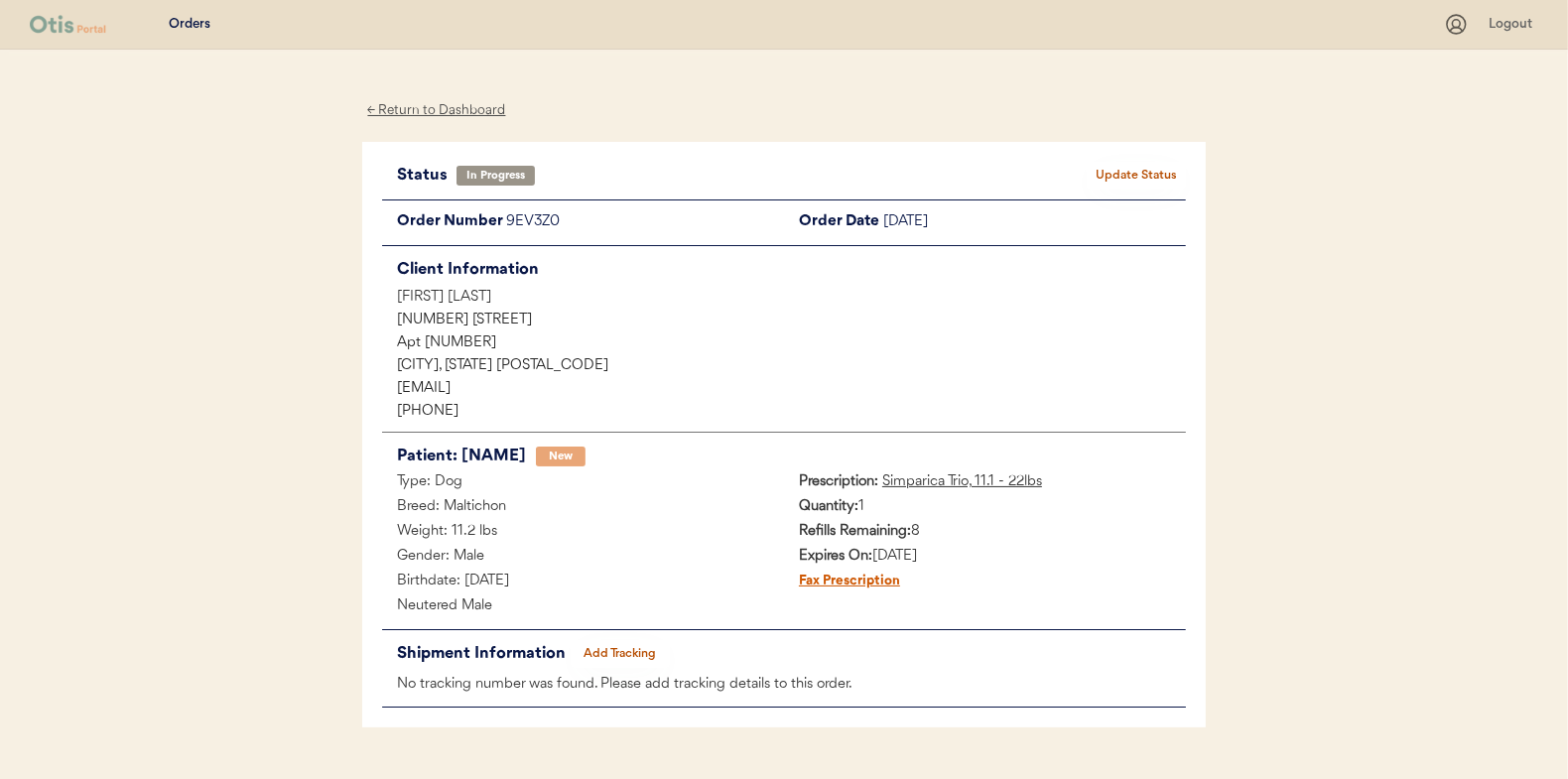 click on "← Return to Dashboard" at bounding box center [437, 110] 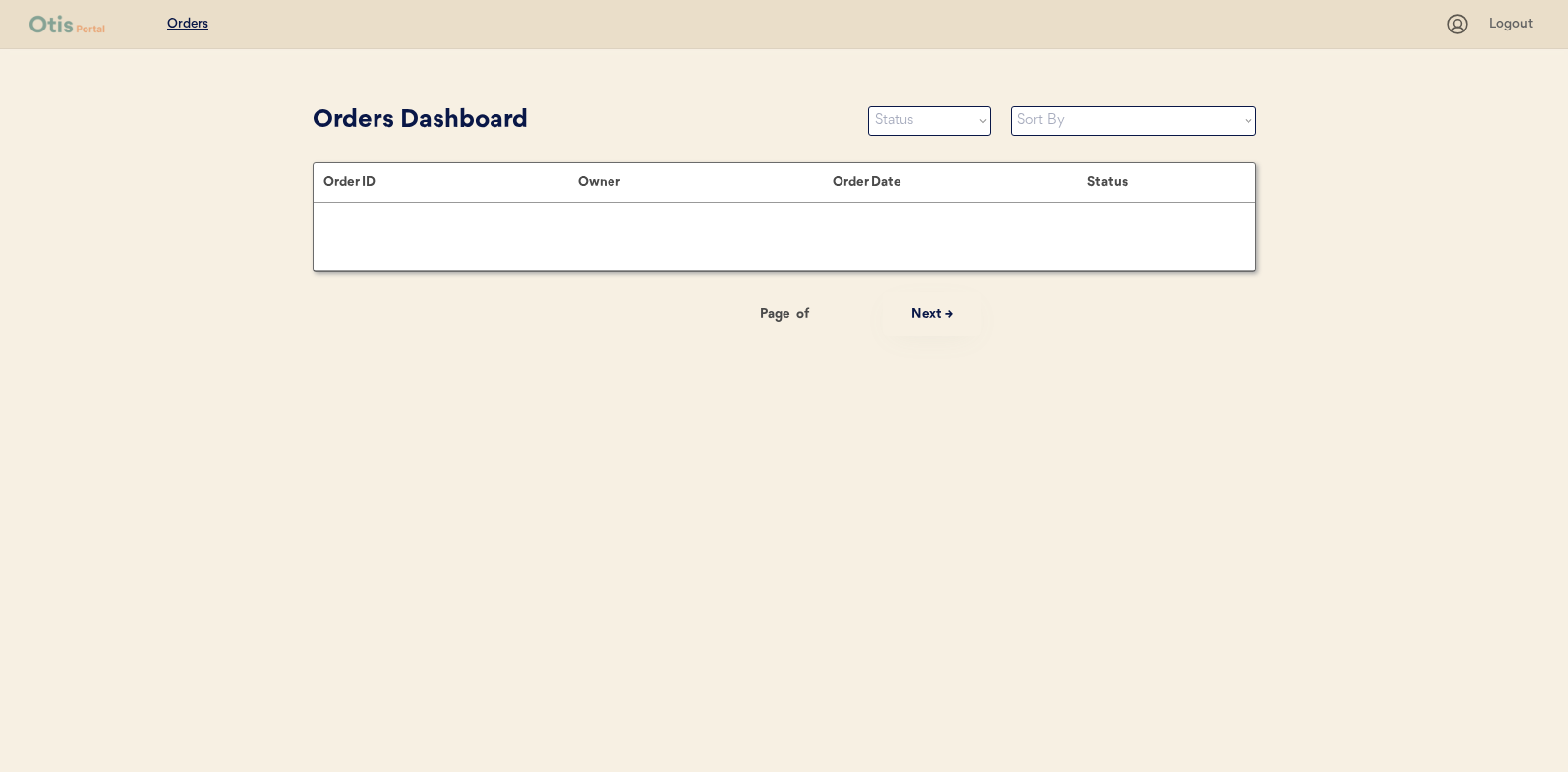 scroll, scrollTop: 0, scrollLeft: 0, axis: both 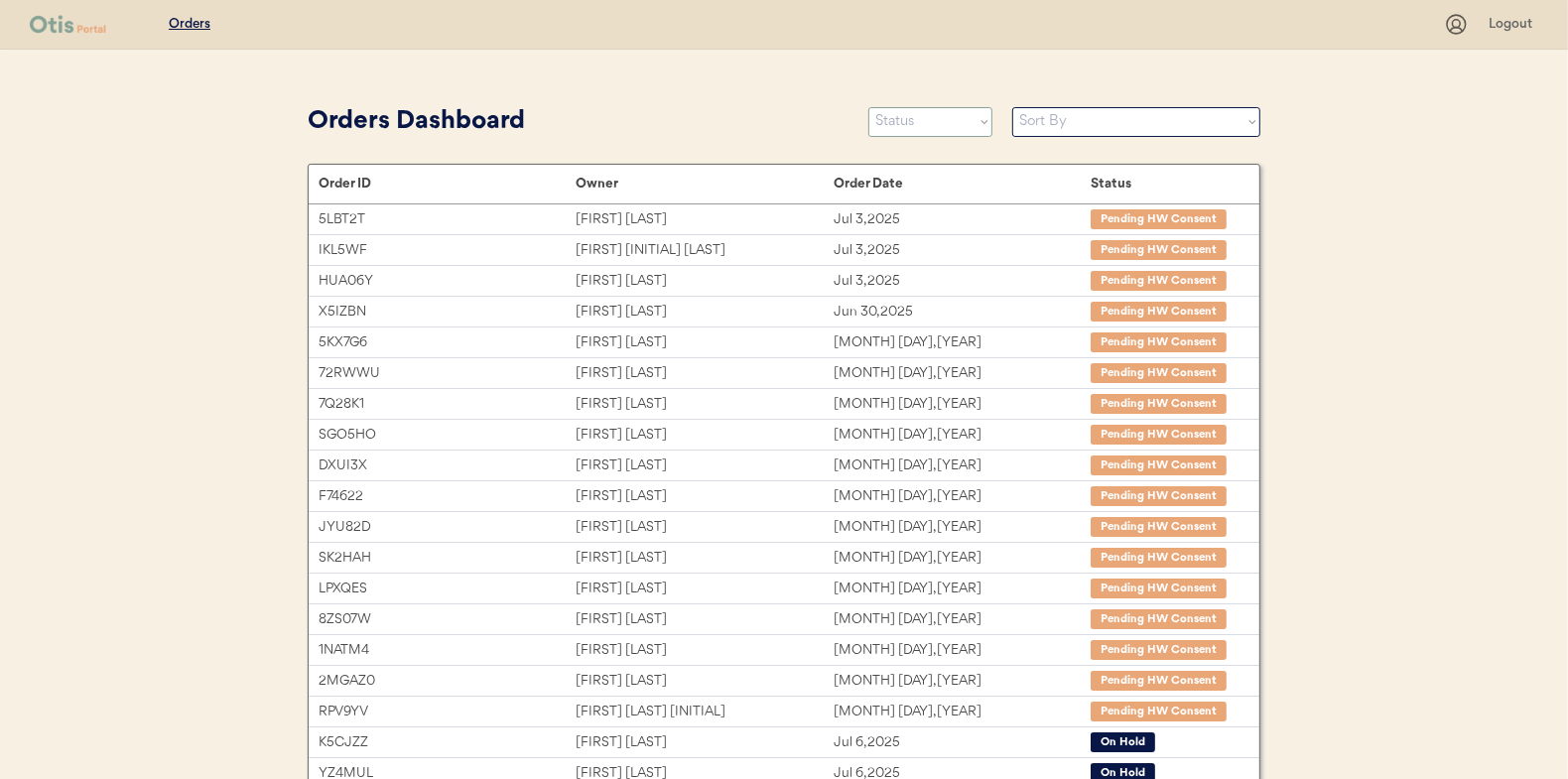 click on "Status On Hold New In Progress Complete Pending HW Consent Cancelled" at bounding box center (930, 122) 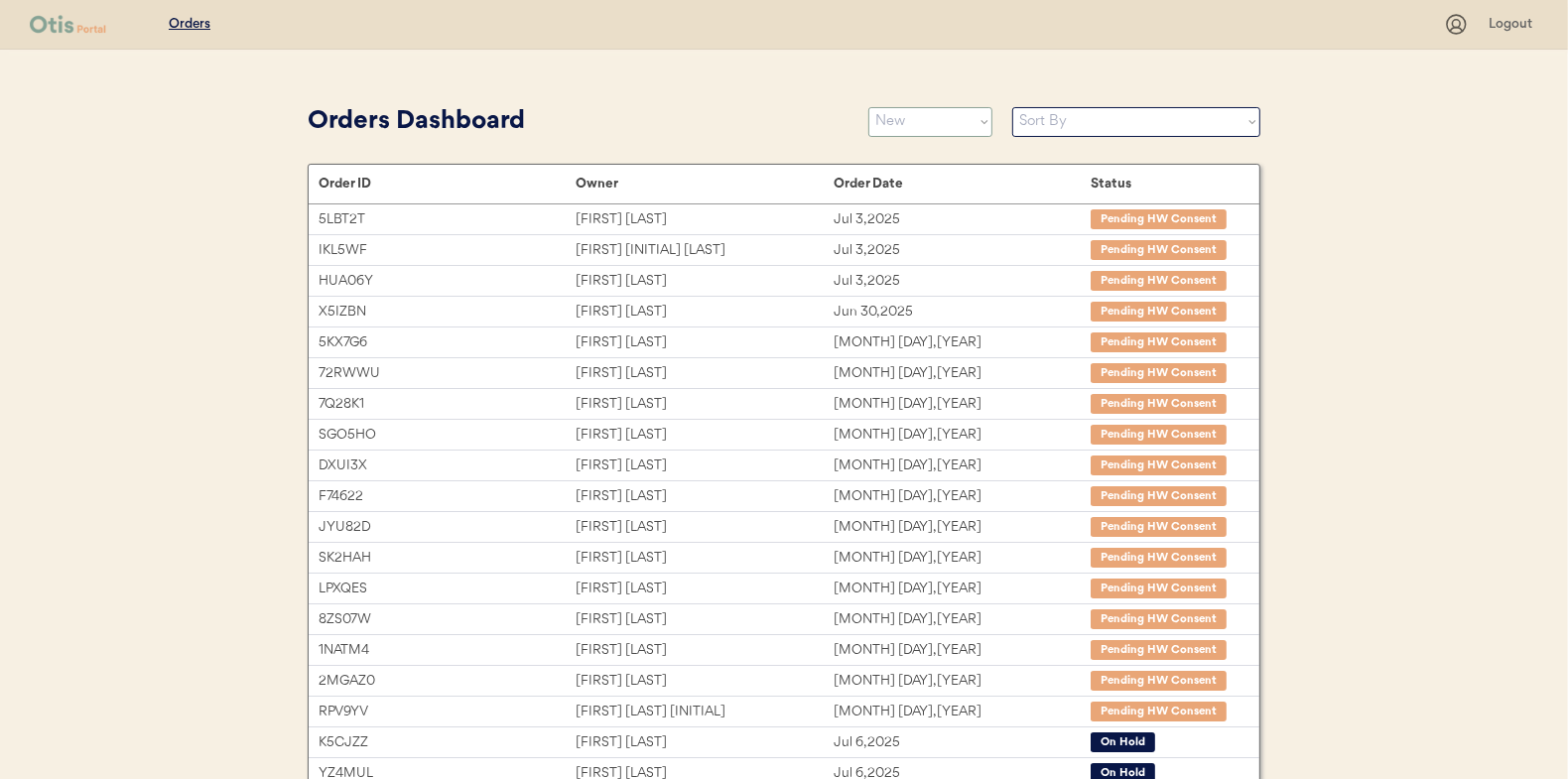 click on "Status On Hold New In Progress Complete Pending HW Consent Cancelled" at bounding box center [930, 122] 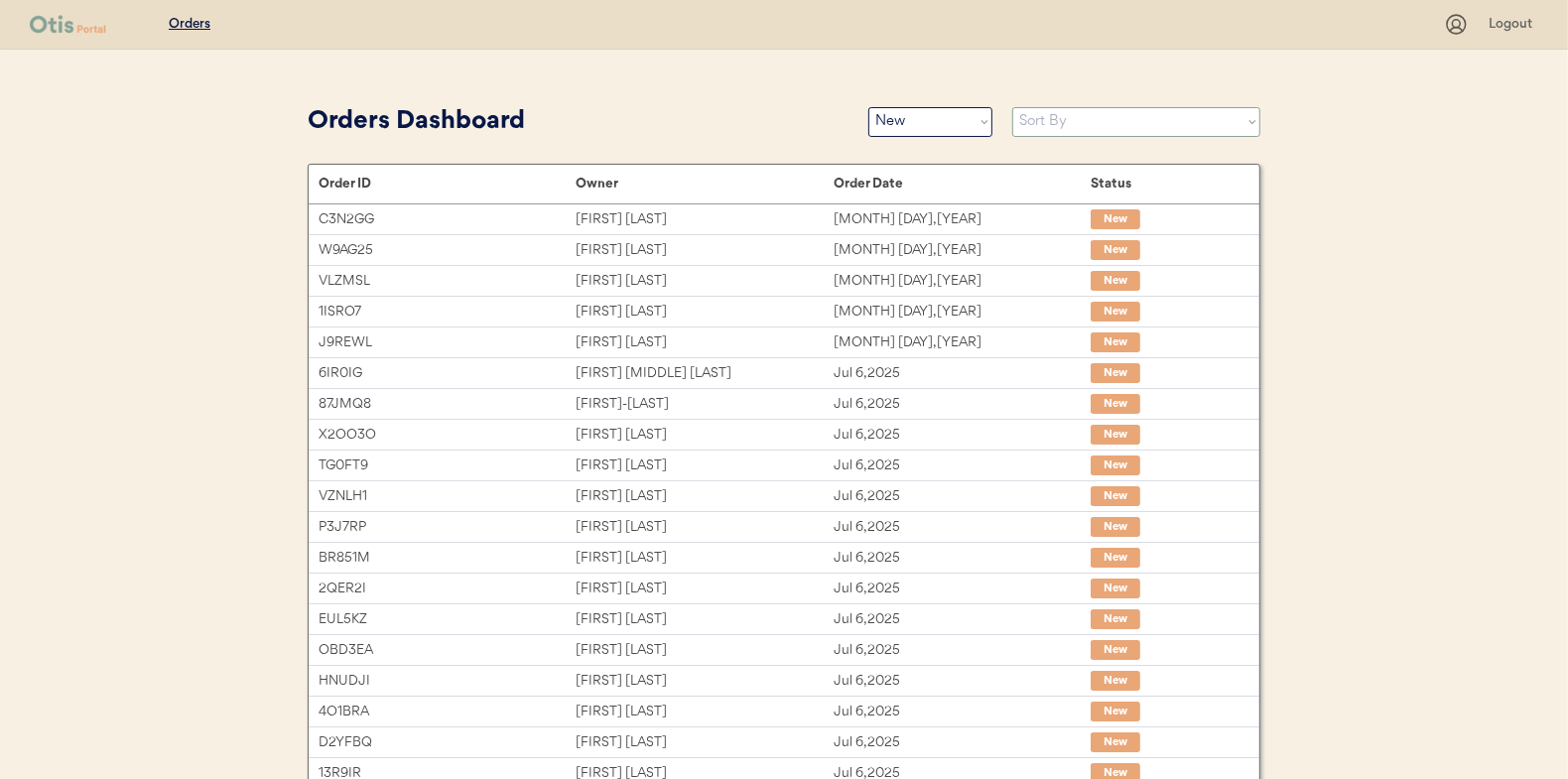 click on "Sort By Order Date (Newest → Oldest) Order Date (Oldest → Newest)" at bounding box center [1136, 122] 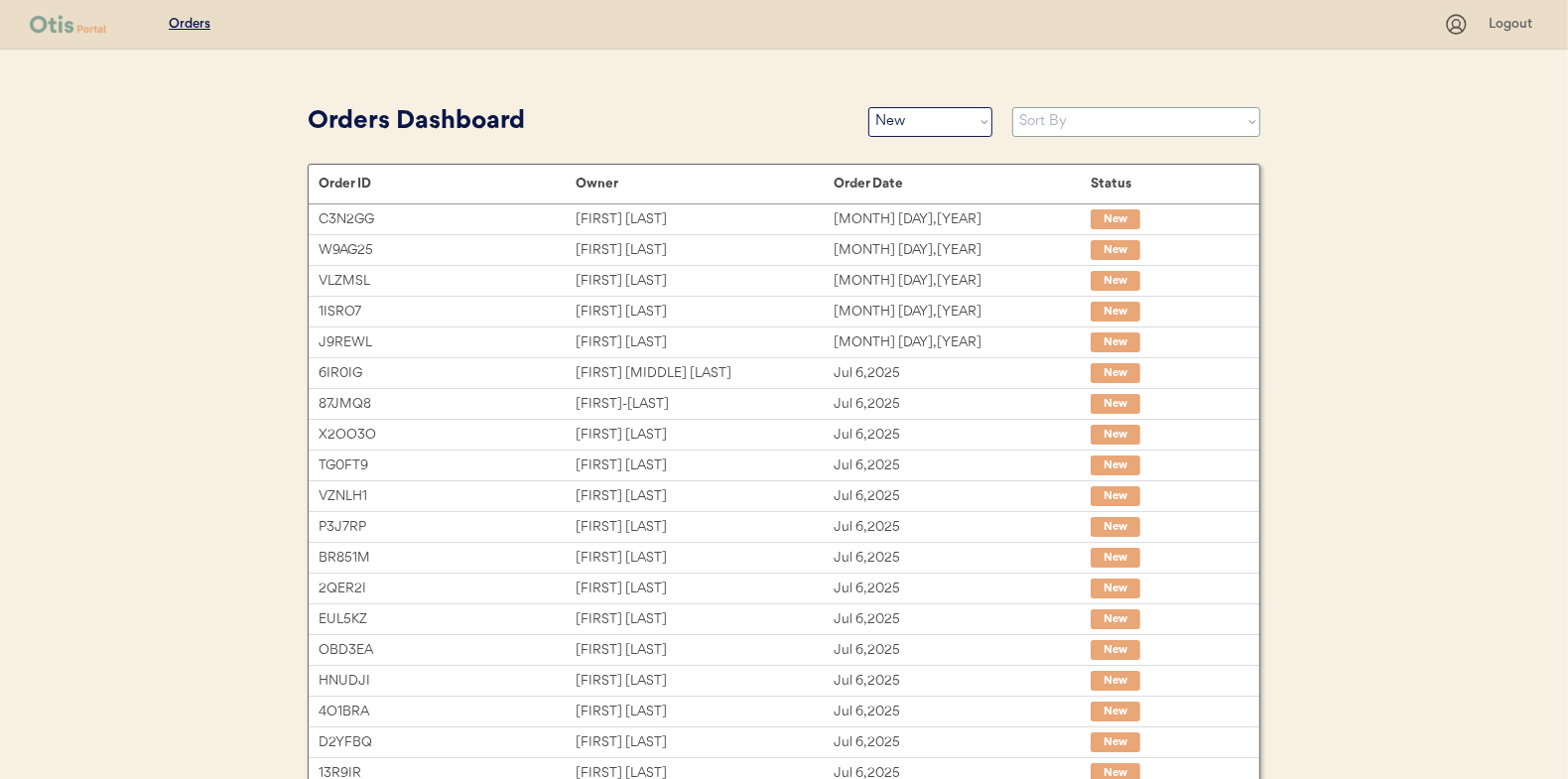 select on ""Order Date (Oldest → Newest)"" 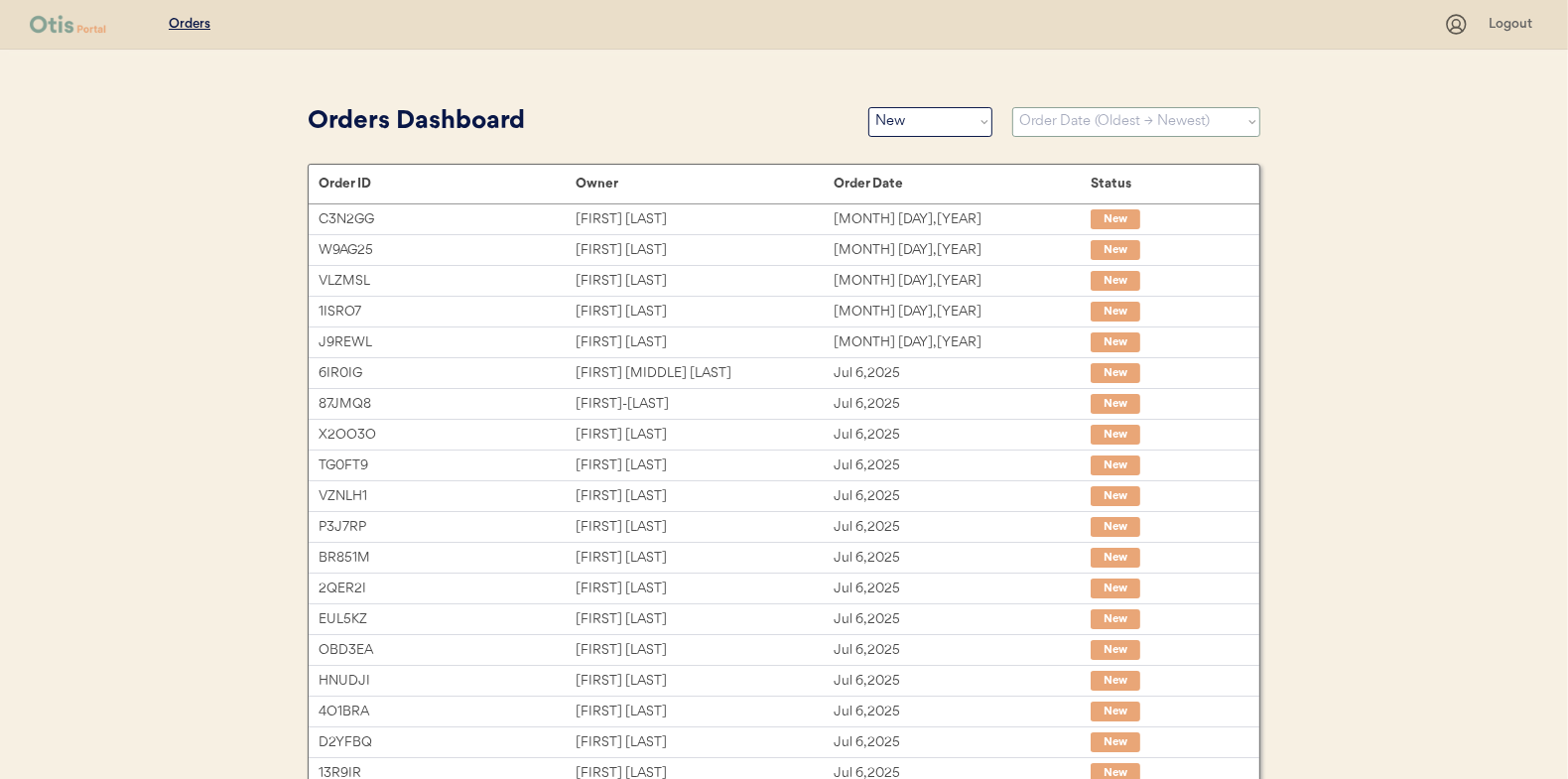 click on "Sort By Order Date (Newest → Oldest) Order Date (Oldest → Newest)" at bounding box center [1136, 122] 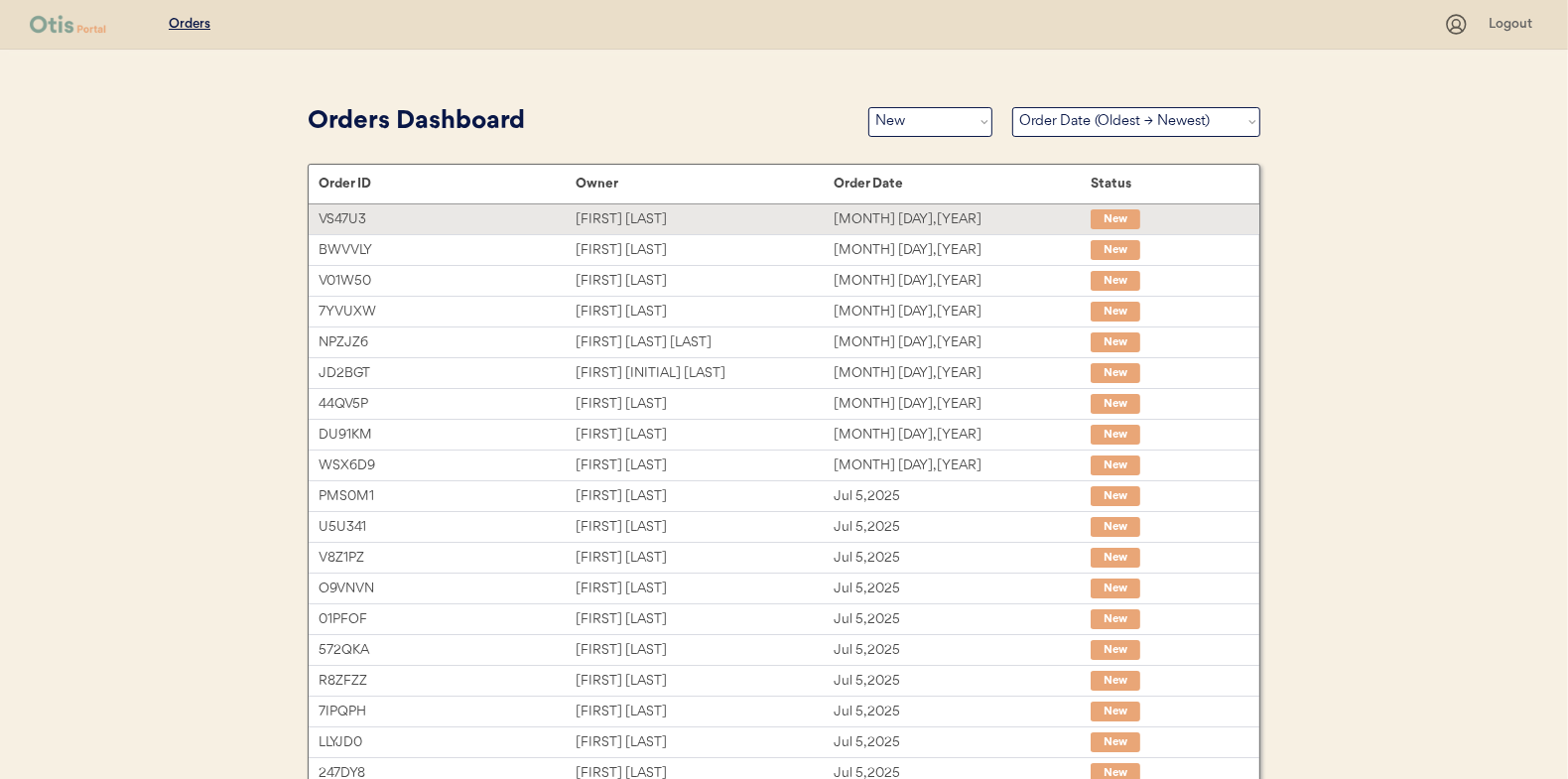click on "Beth Johnson" at bounding box center [704, 219] 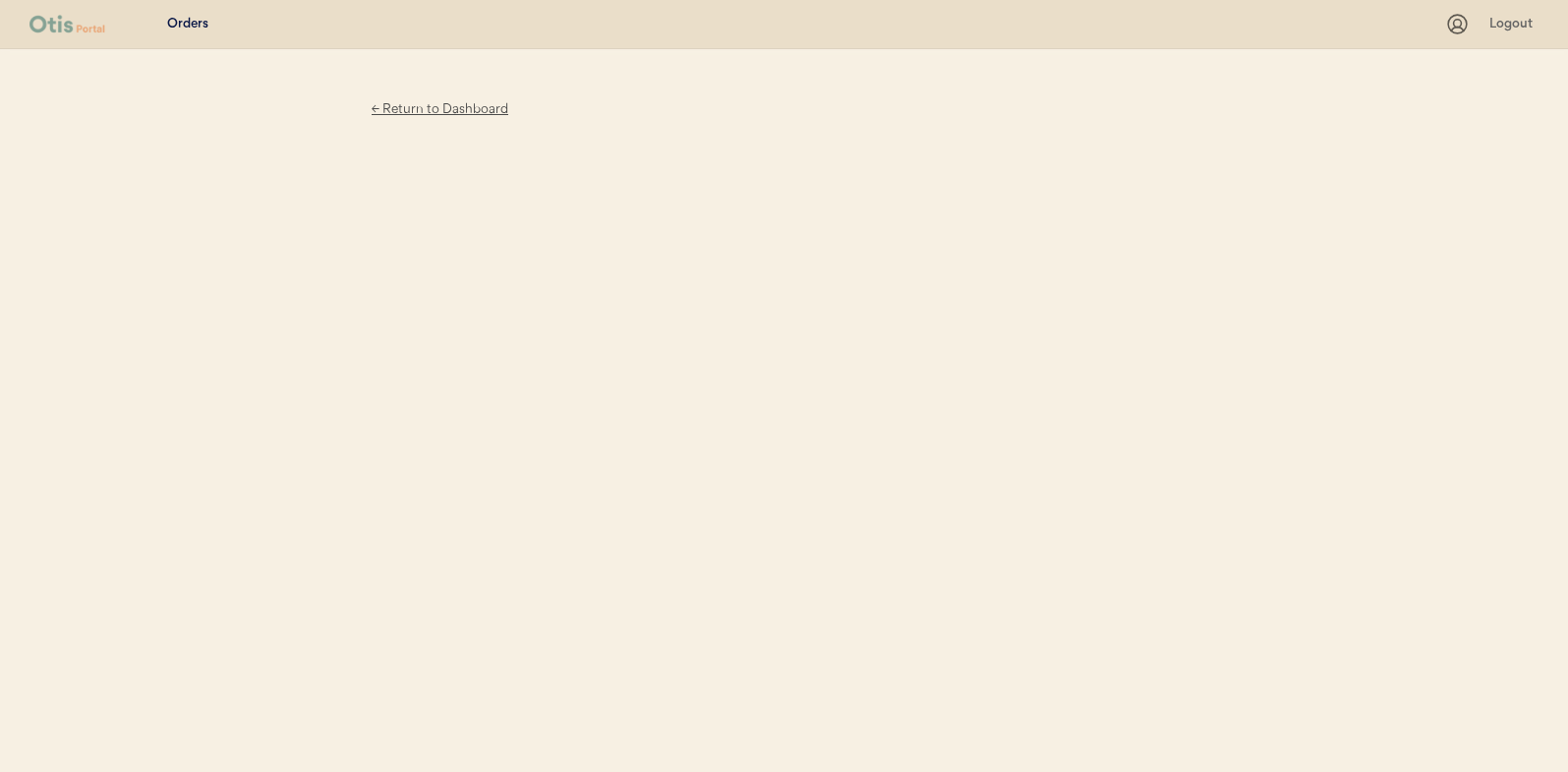 scroll, scrollTop: 0, scrollLeft: 0, axis: both 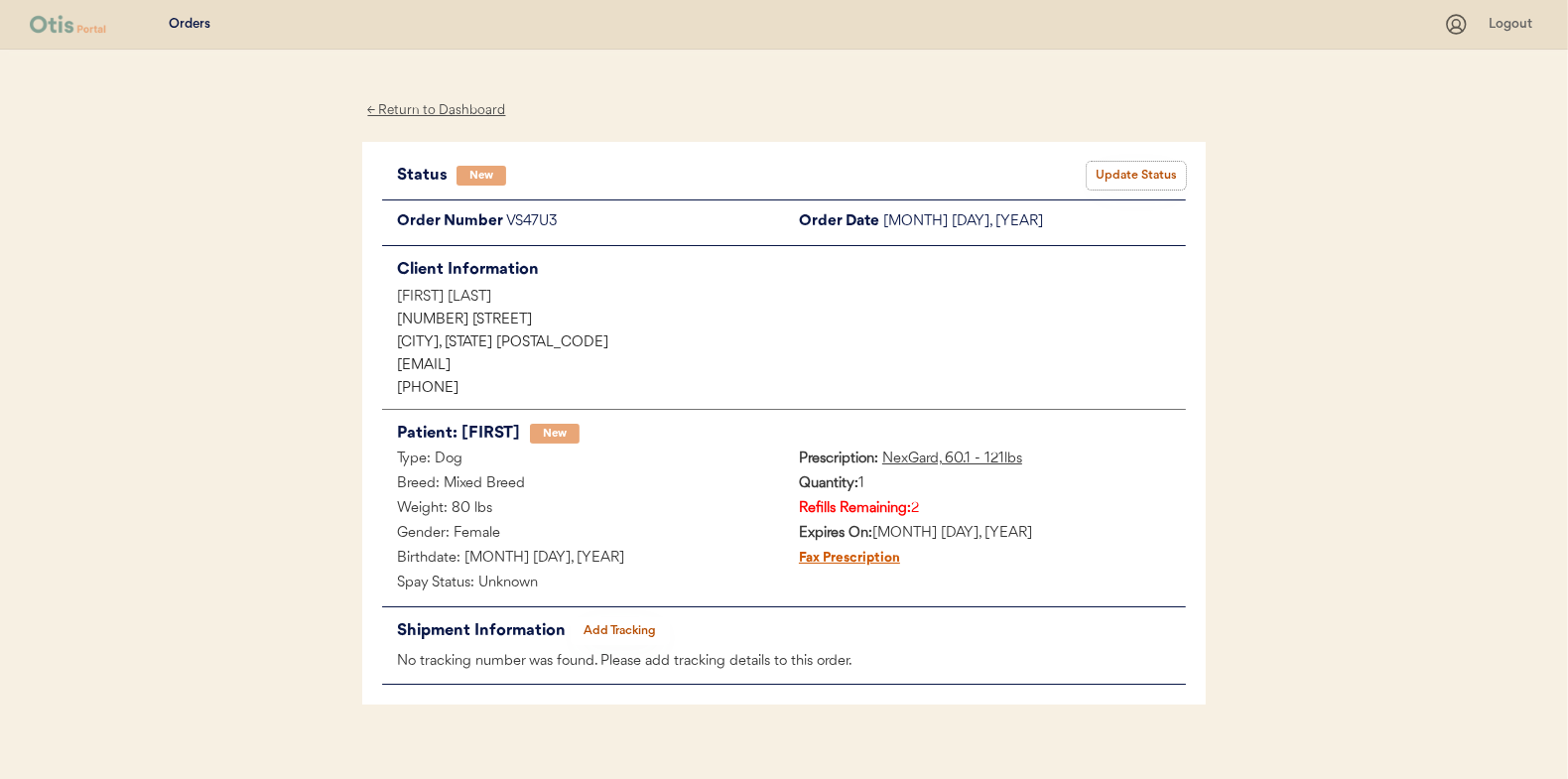 click on "Update Status" at bounding box center (1136, 176) 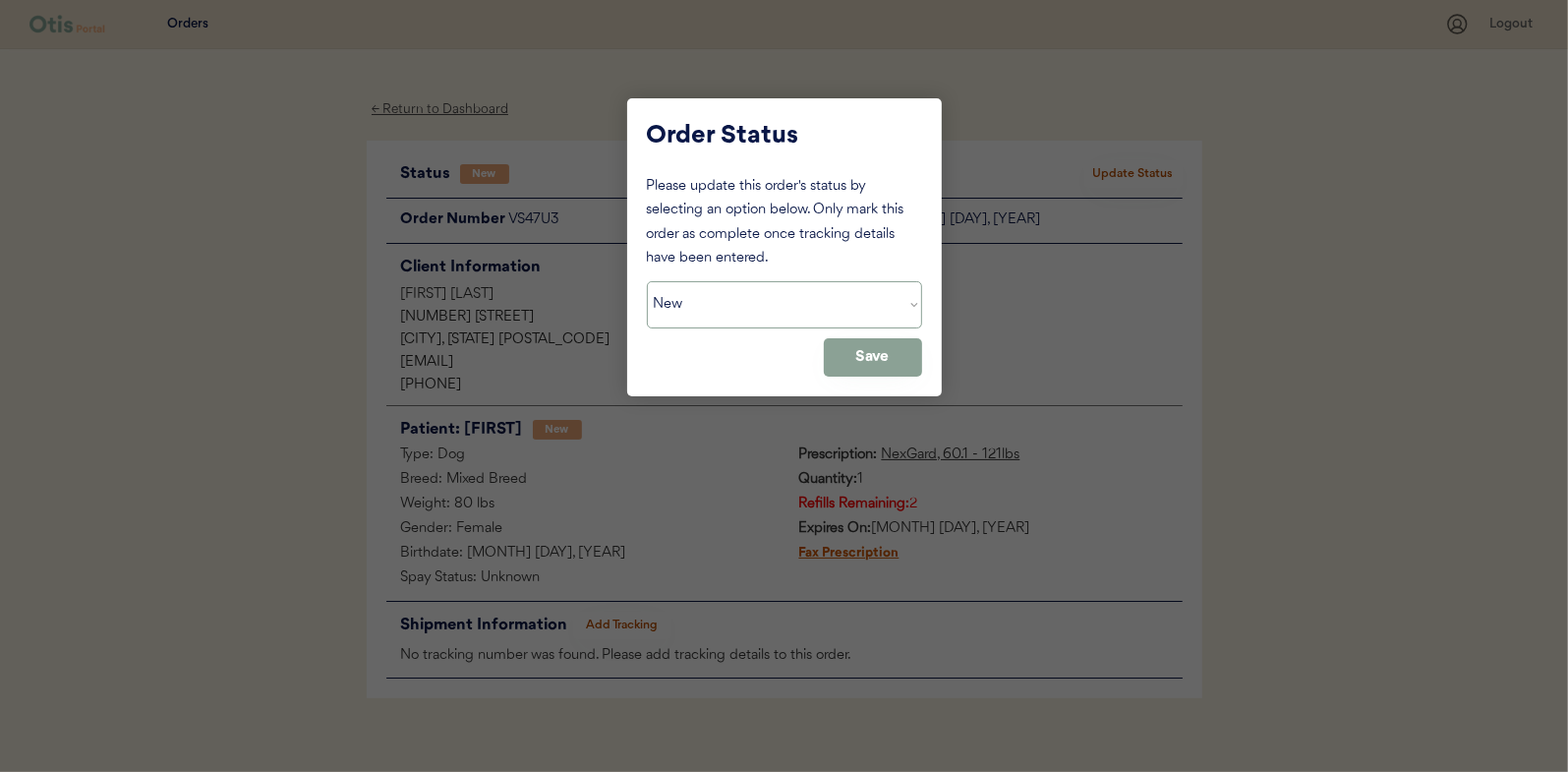 click on "Status On Hold New In Progress Complete Pending HW Consent Cancelled" at bounding box center [784, 305] 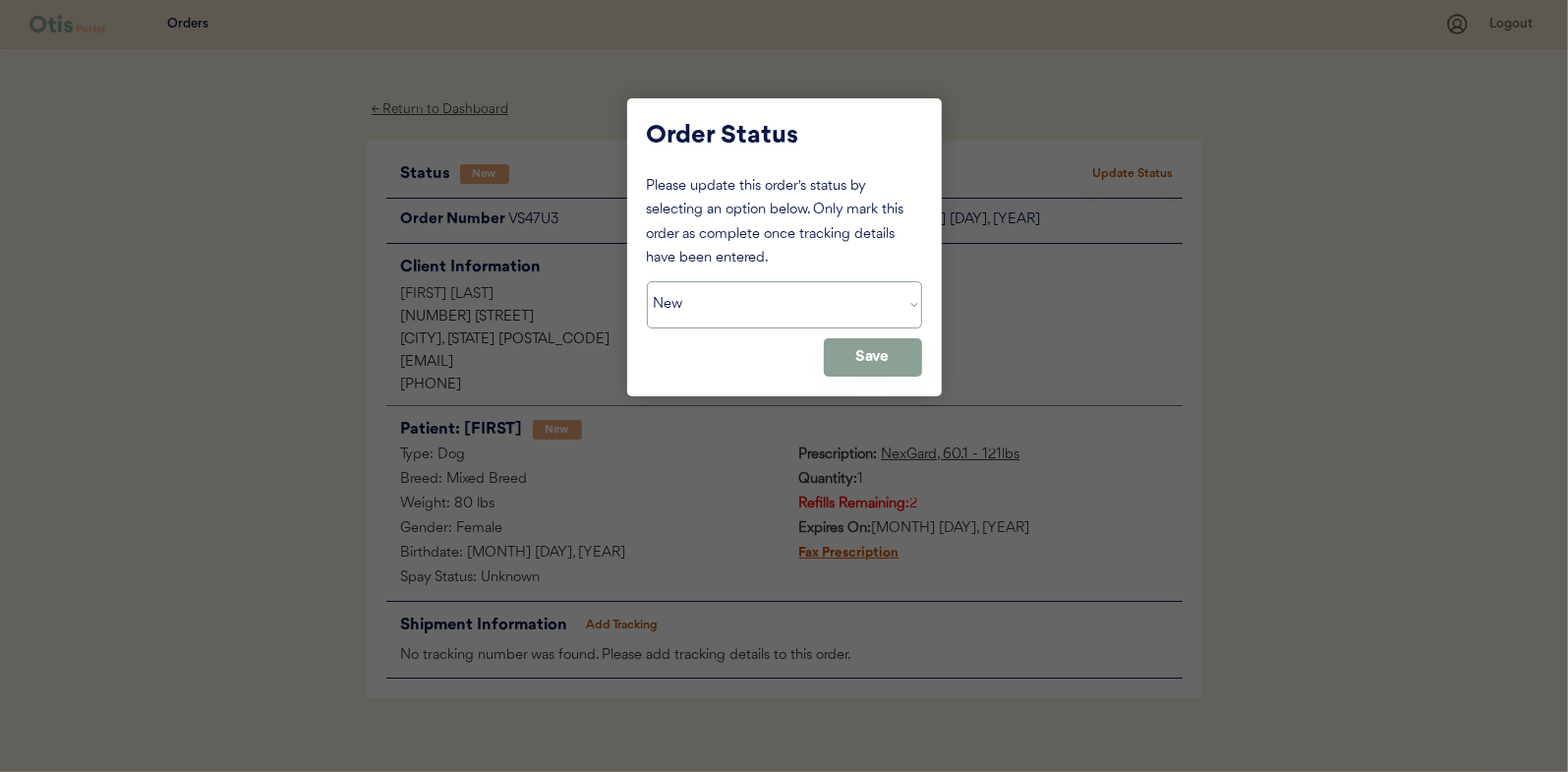select on ""in_progress"" 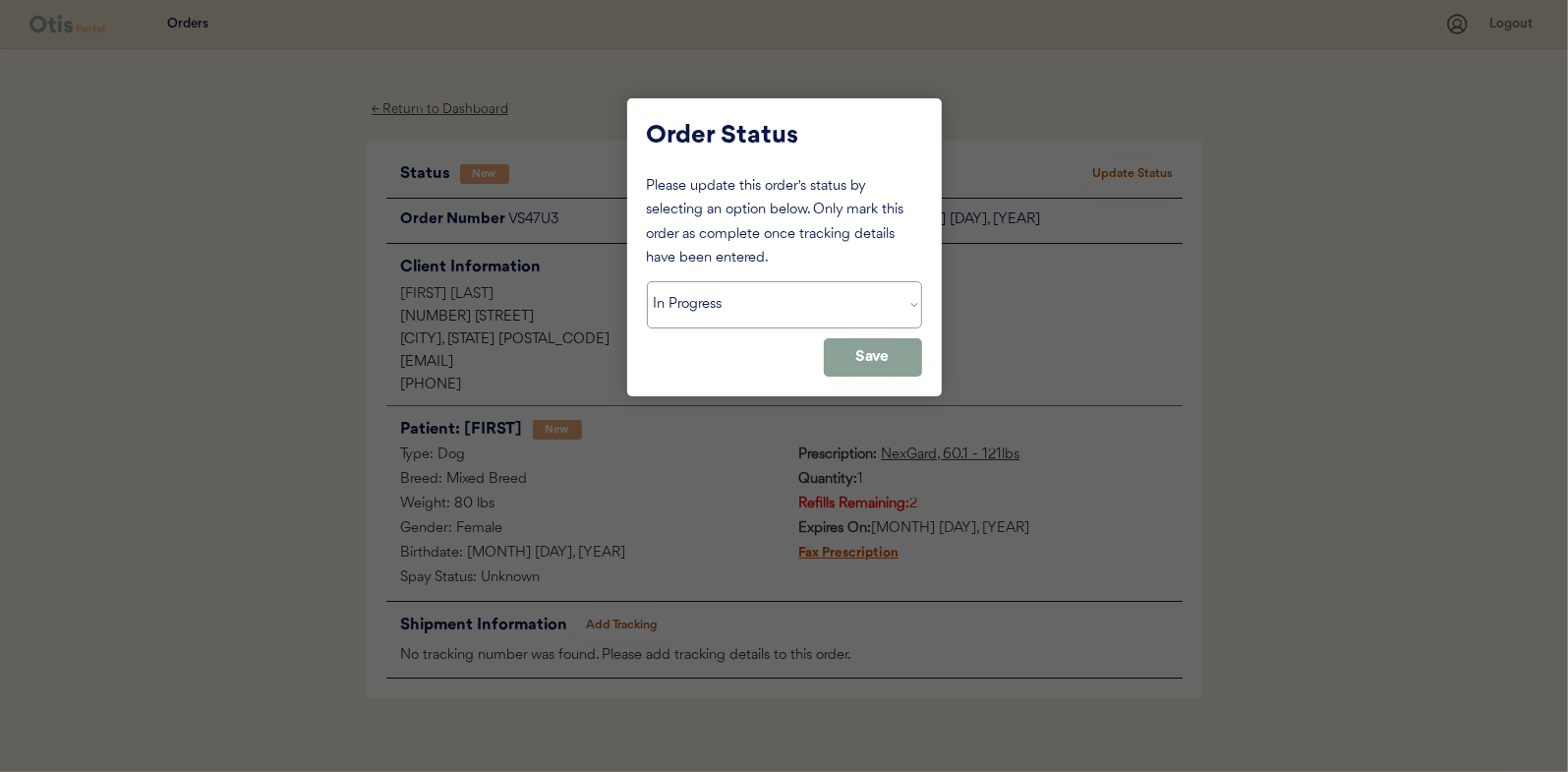 click on "Status On Hold New In Progress Complete Pending HW Consent Cancelled" at bounding box center [784, 305] 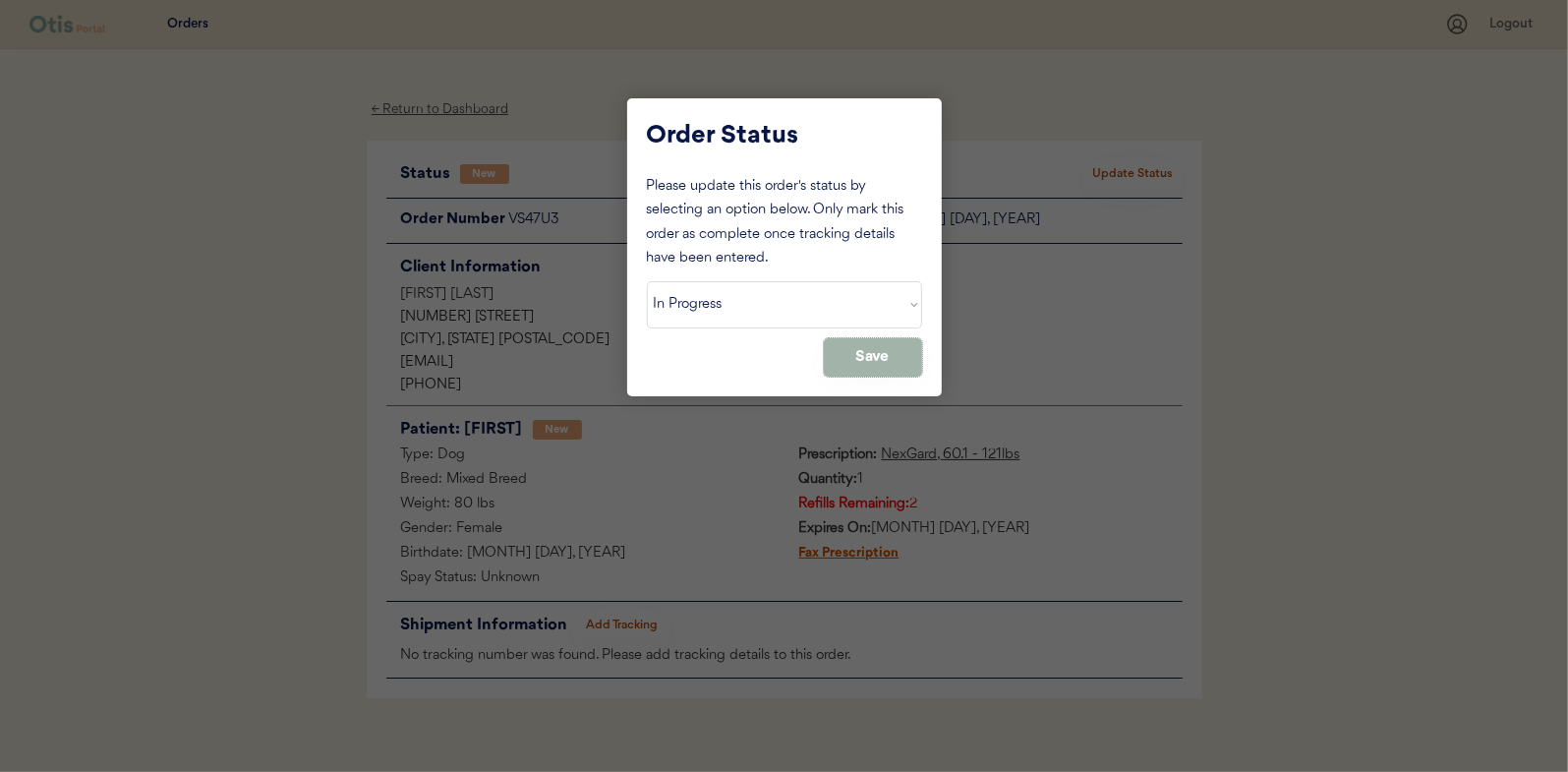 click on "Save" at bounding box center (873, 357) 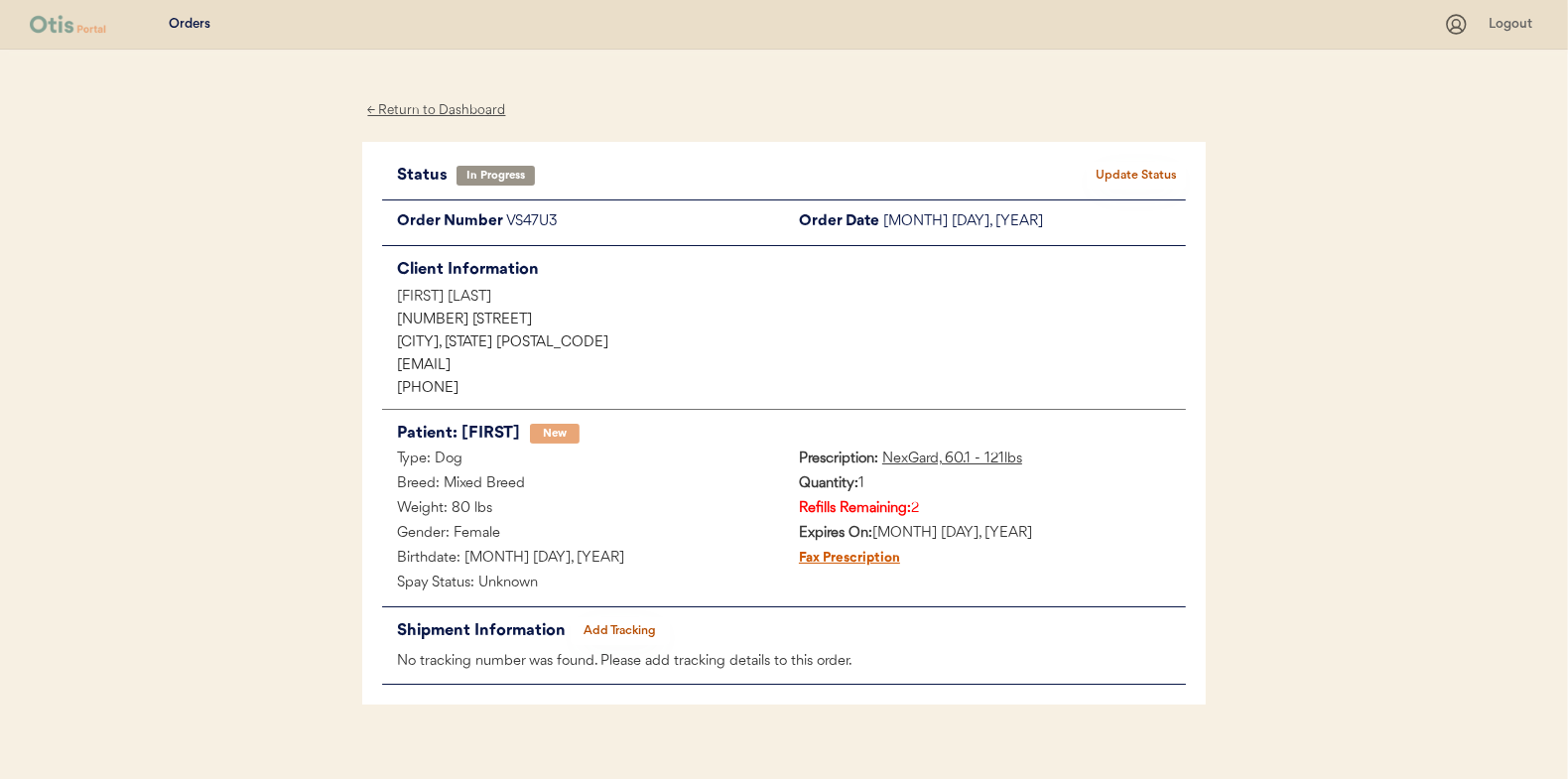 click on "← Return to Dashboard" at bounding box center [437, 110] 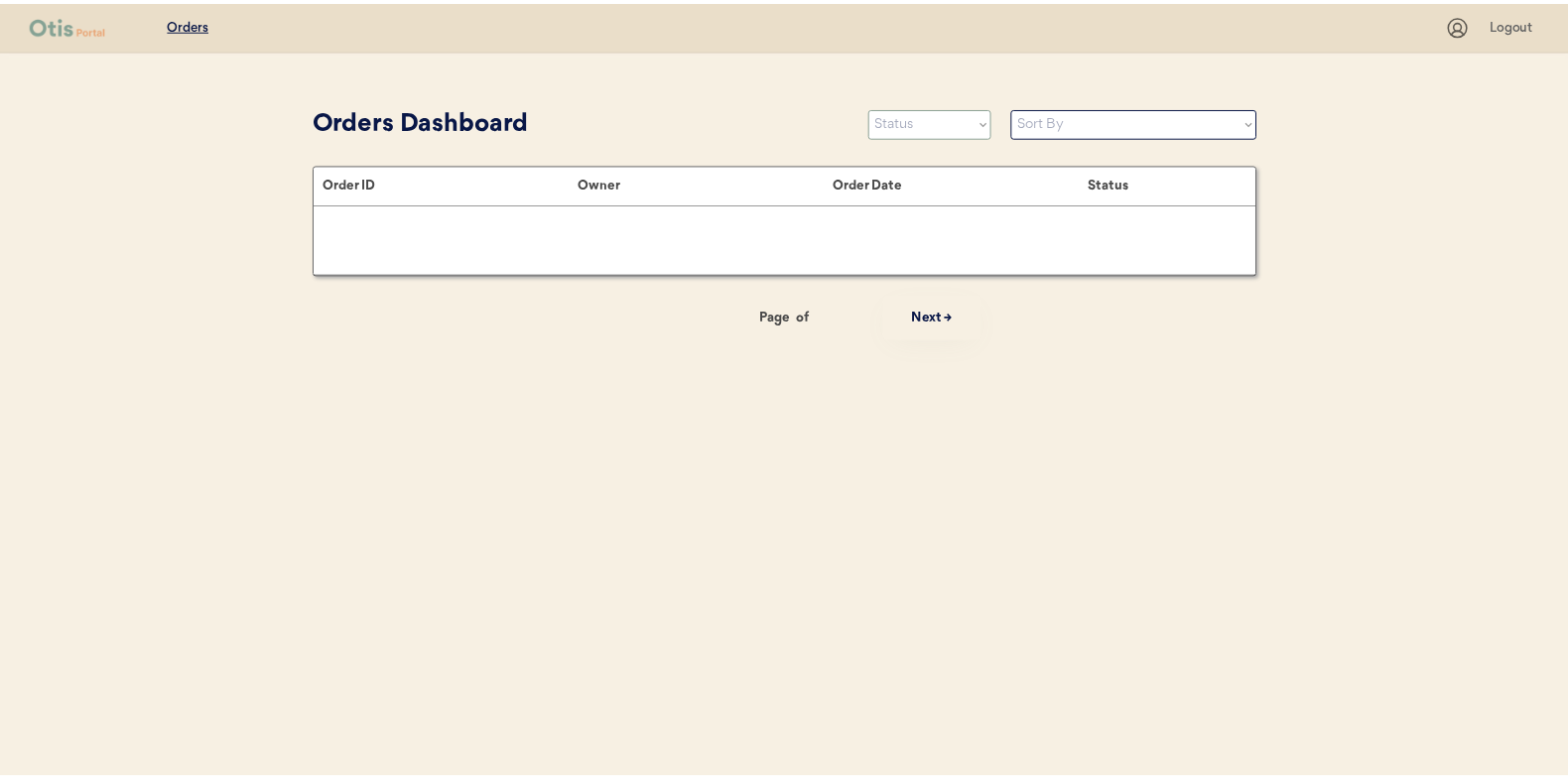 scroll, scrollTop: 0, scrollLeft: 0, axis: both 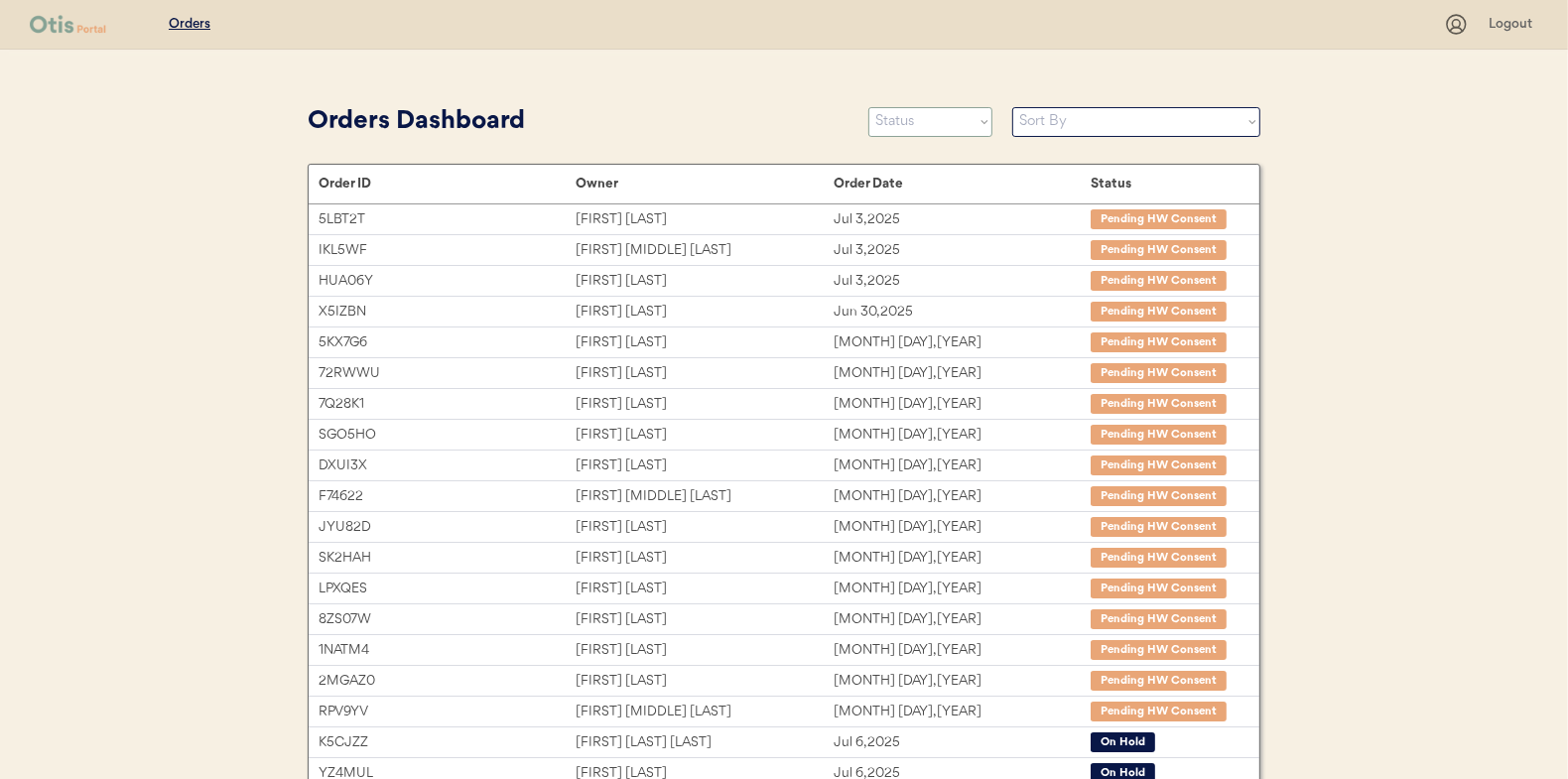 click on "Status On Hold New In Progress Complete Pending HW Consent Cancelled" at bounding box center (930, 122) 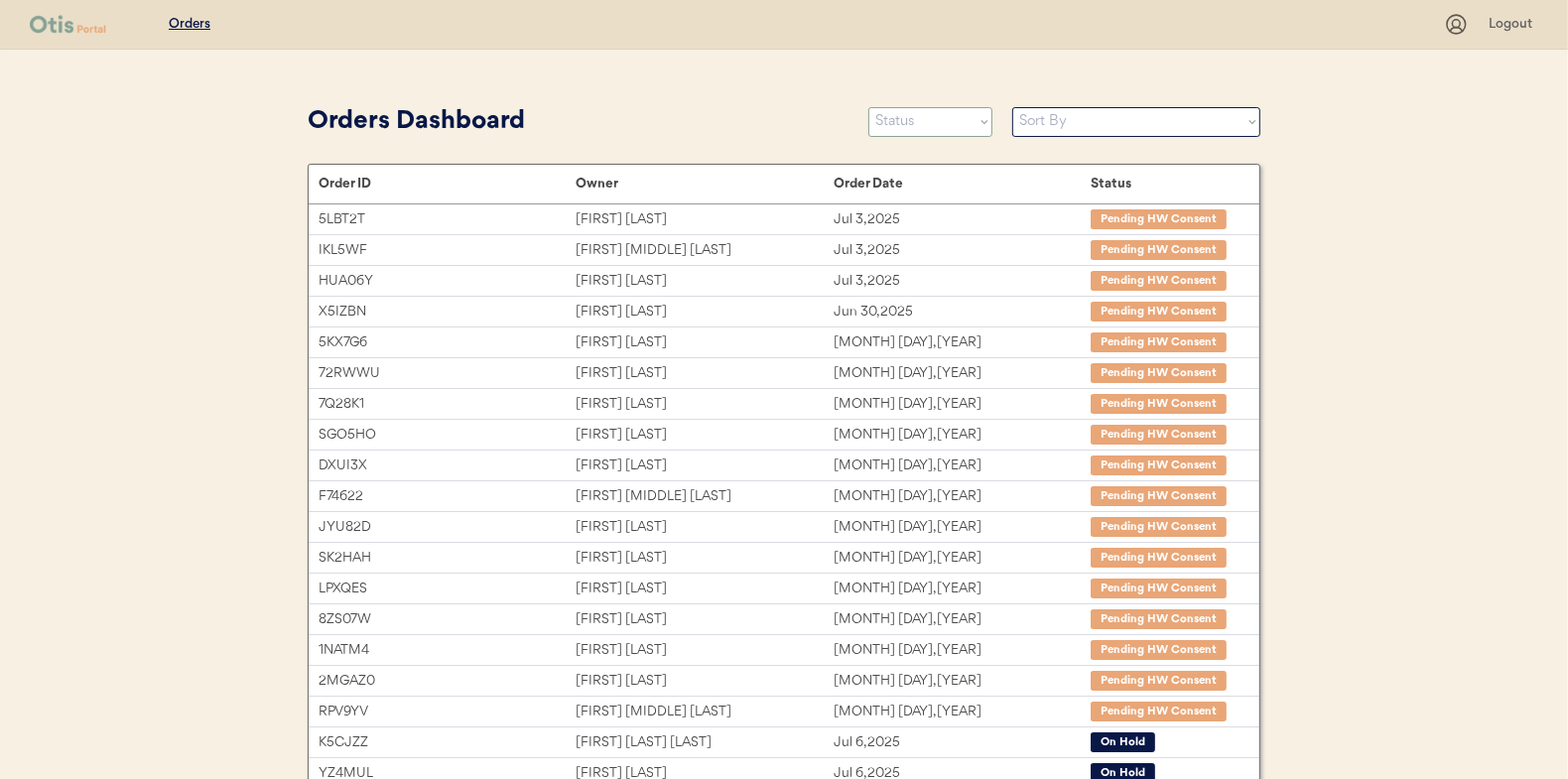 select on ""new"" 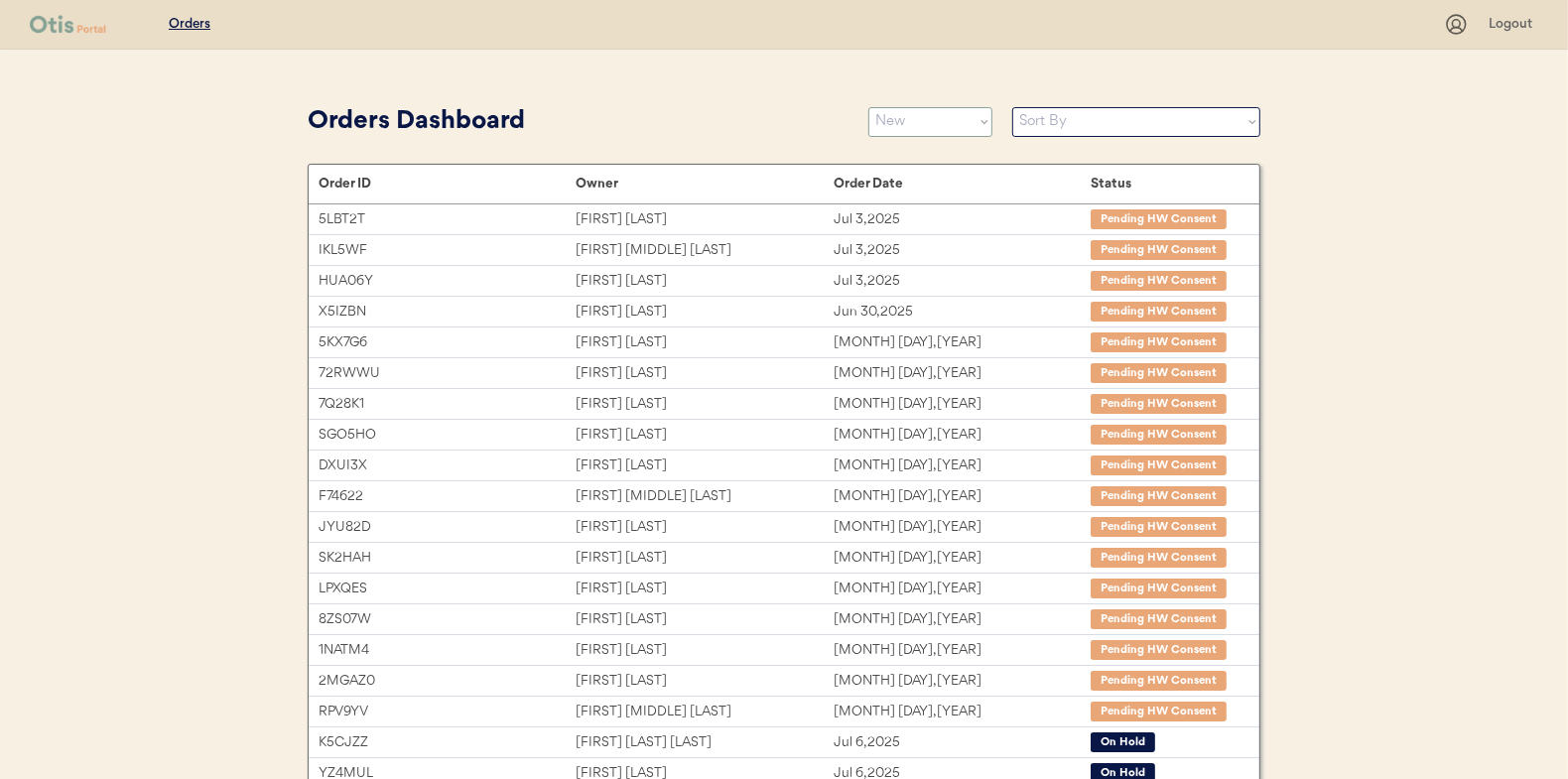 click on "Status On Hold New In Progress Complete Pending HW Consent Cancelled" at bounding box center [930, 122] 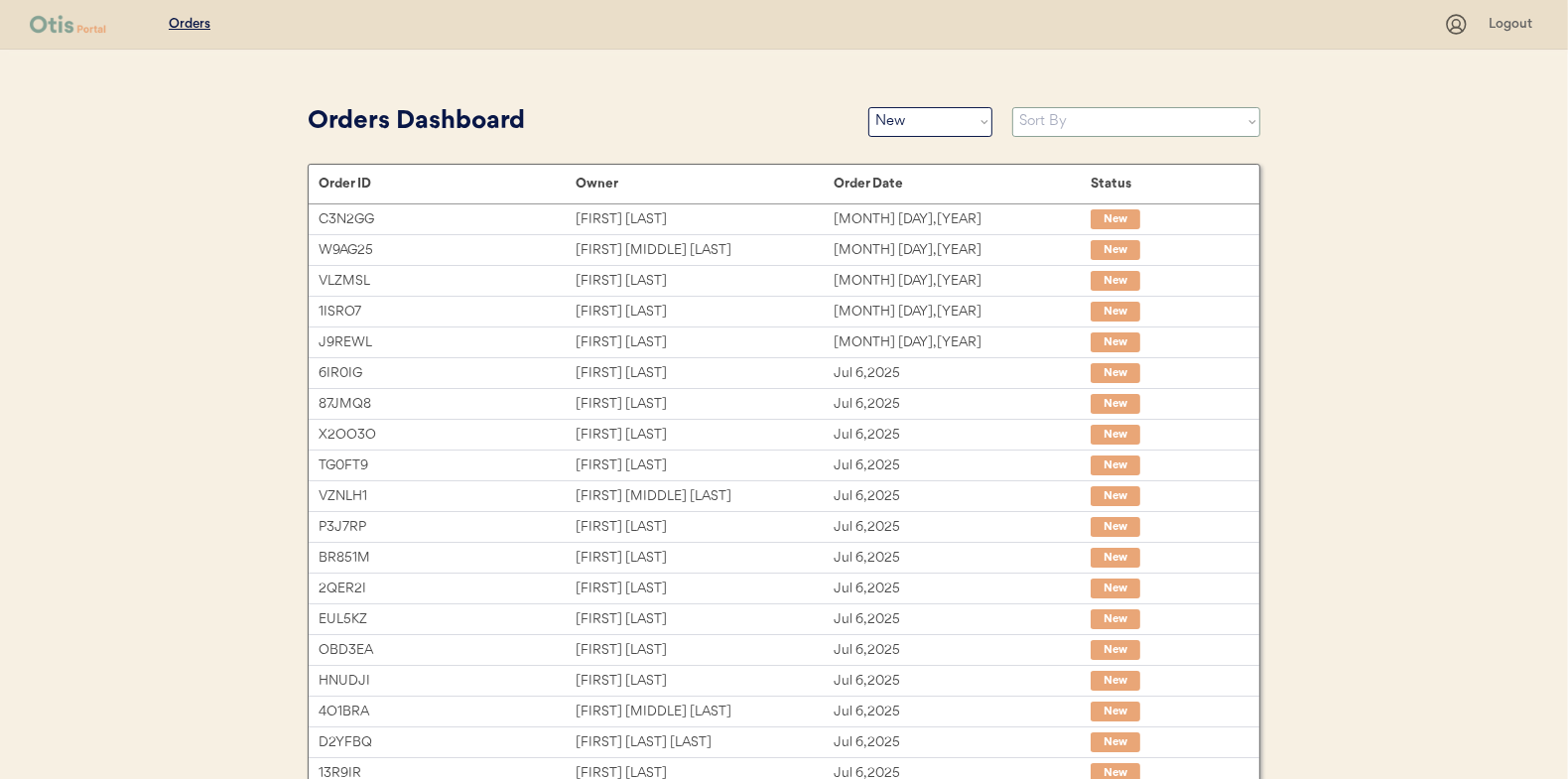 click on "Sort By Order Date (Newest → Oldest) Order Date (Oldest → Newest)" at bounding box center [1136, 122] 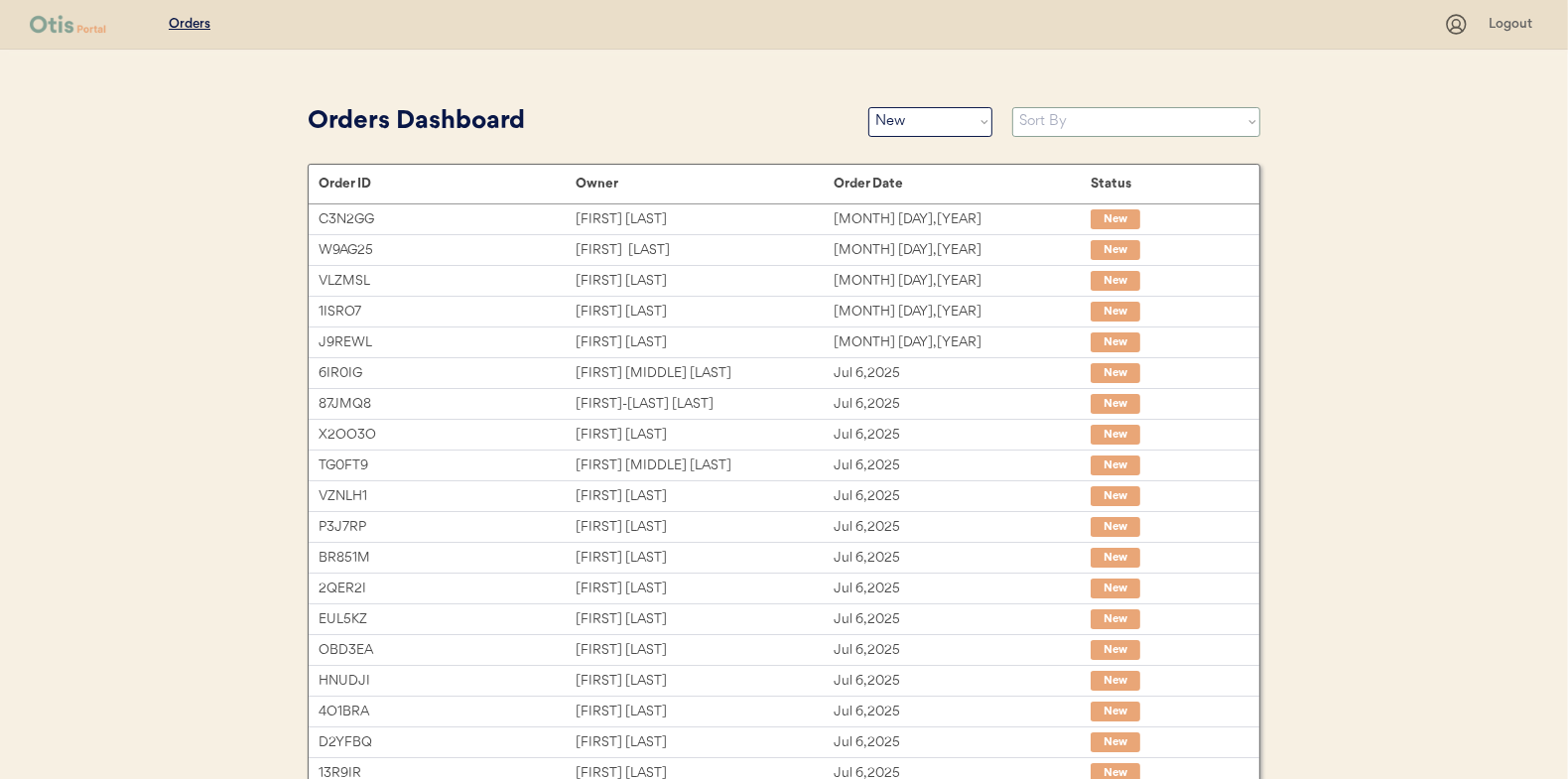 select on ""Order Date (Oldest → Newest)"" 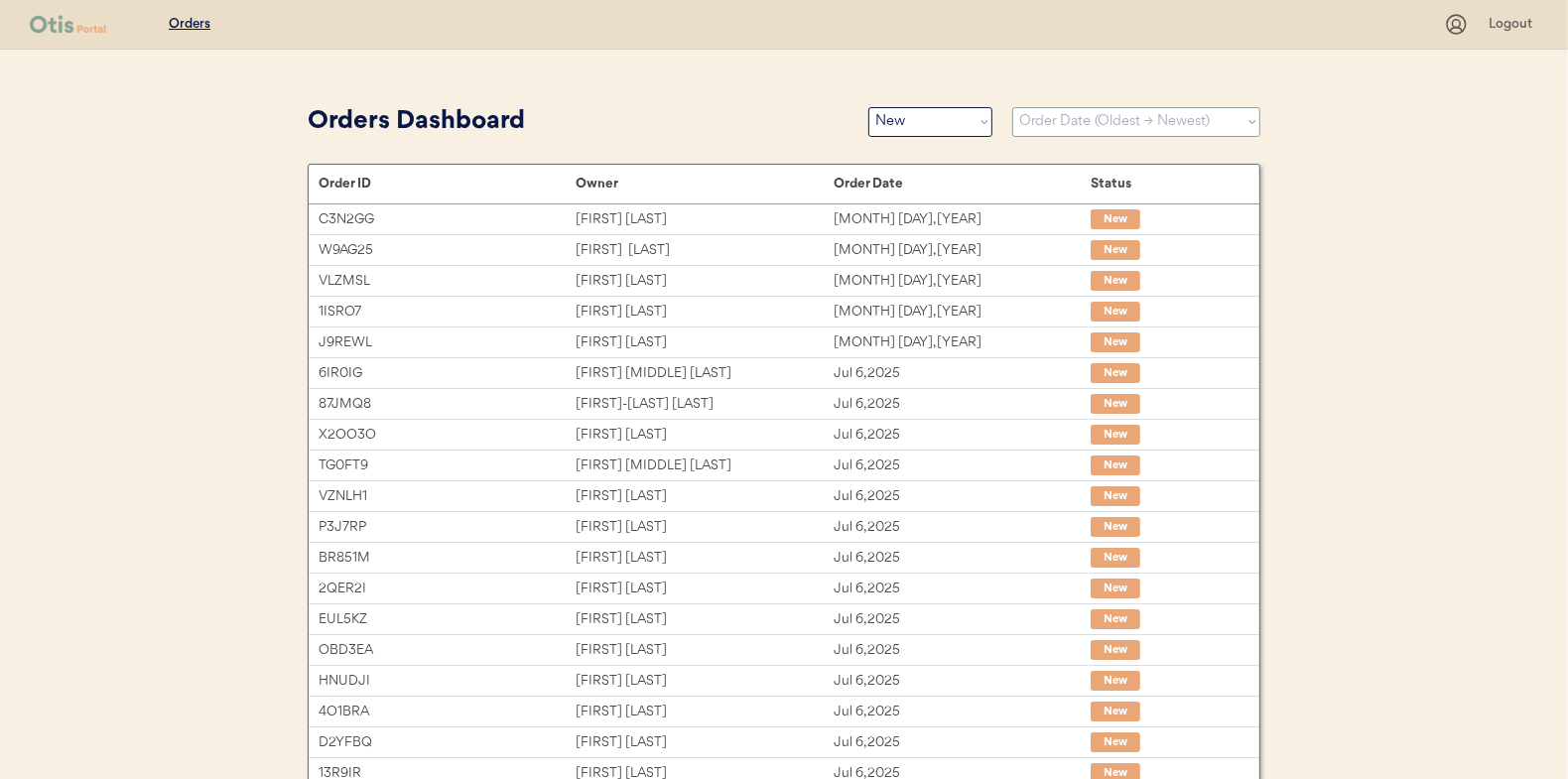 click on "Sort By Order Date (Newest → Oldest) Order Date (Oldest → Newest)" at bounding box center [1136, 122] 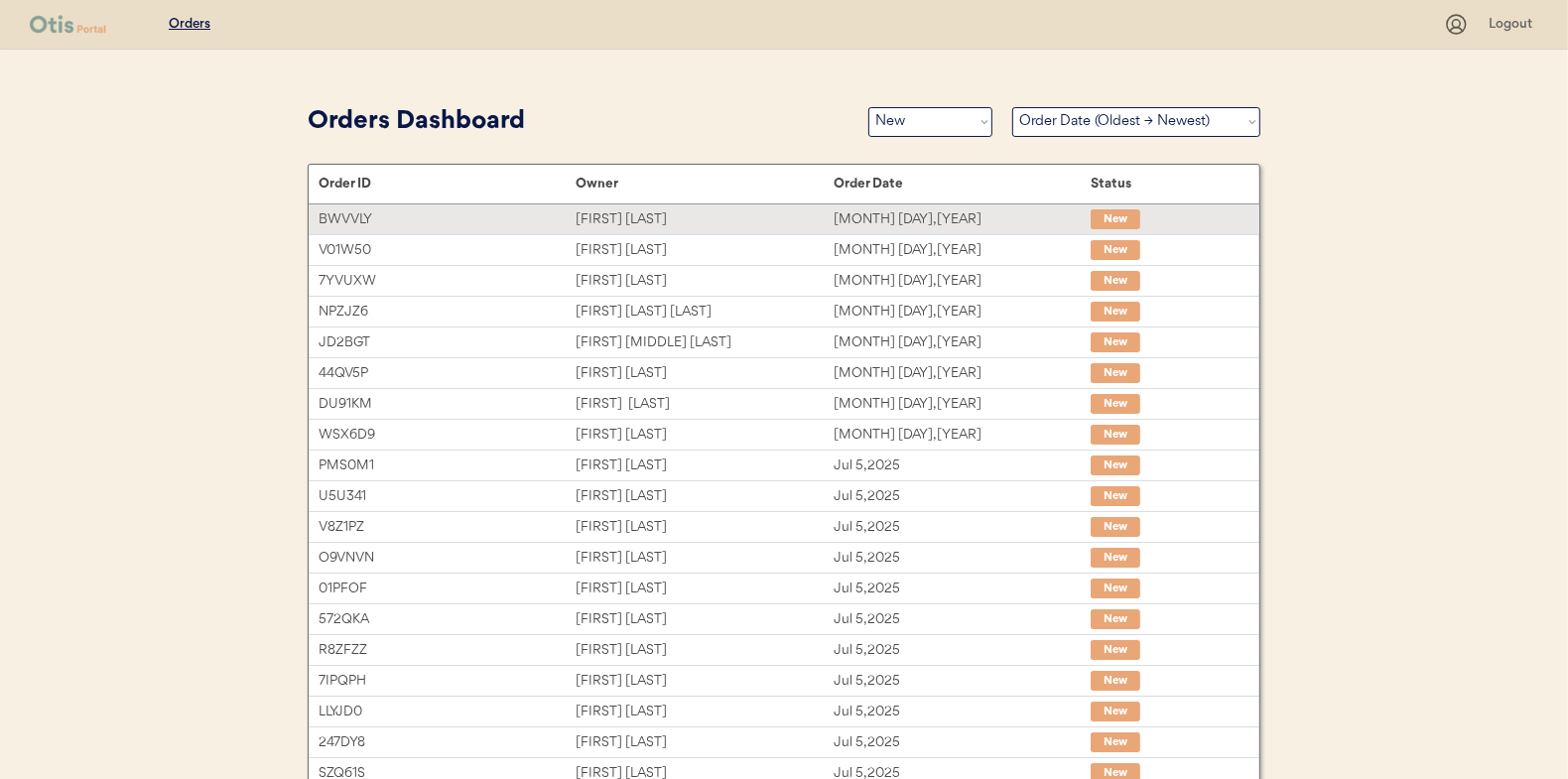 click on "[FIRST] [LAST]" at bounding box center [704, 219] 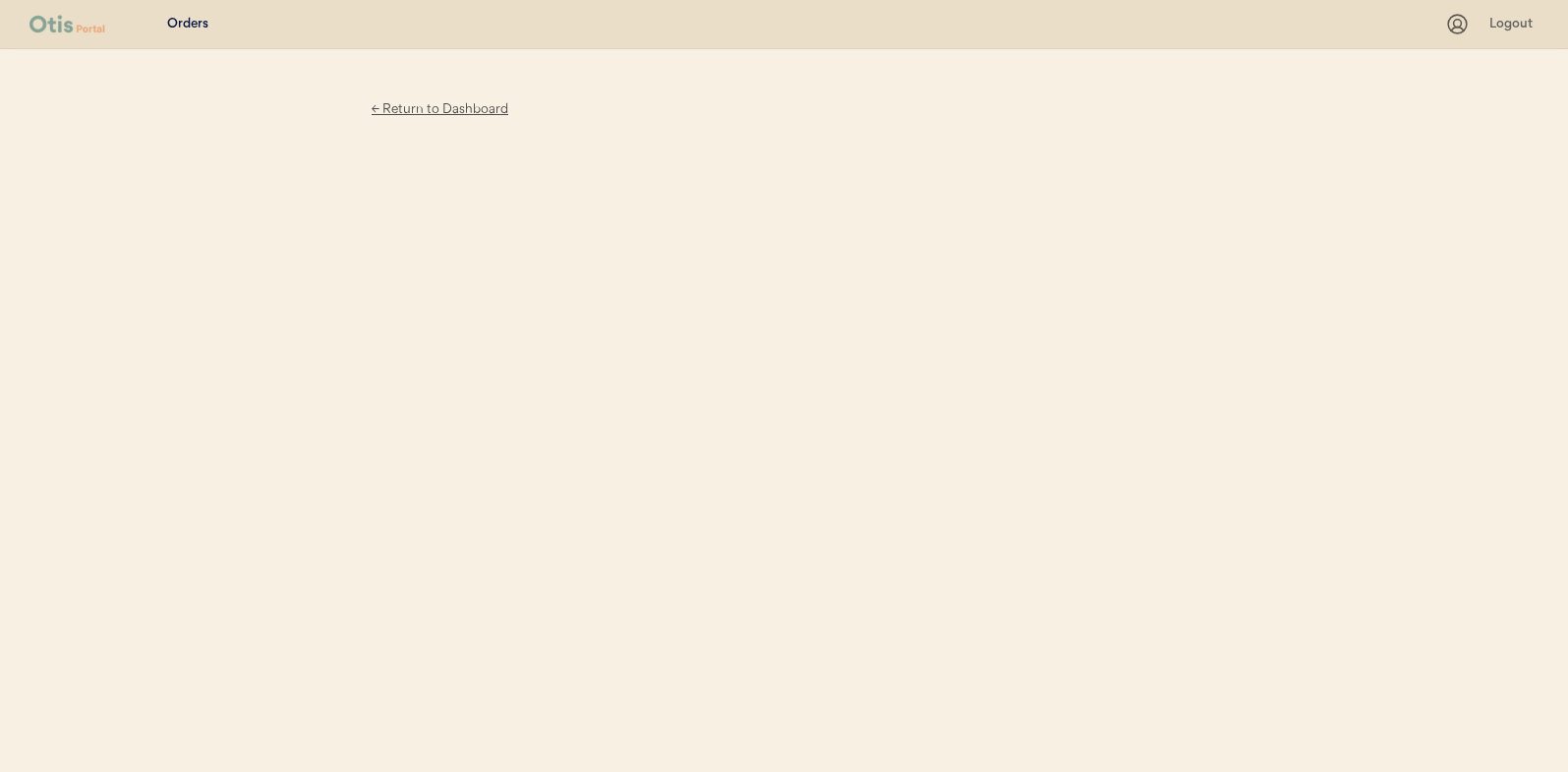 scroll, scrollTop: 0, scrollLeft: 0, axis: both 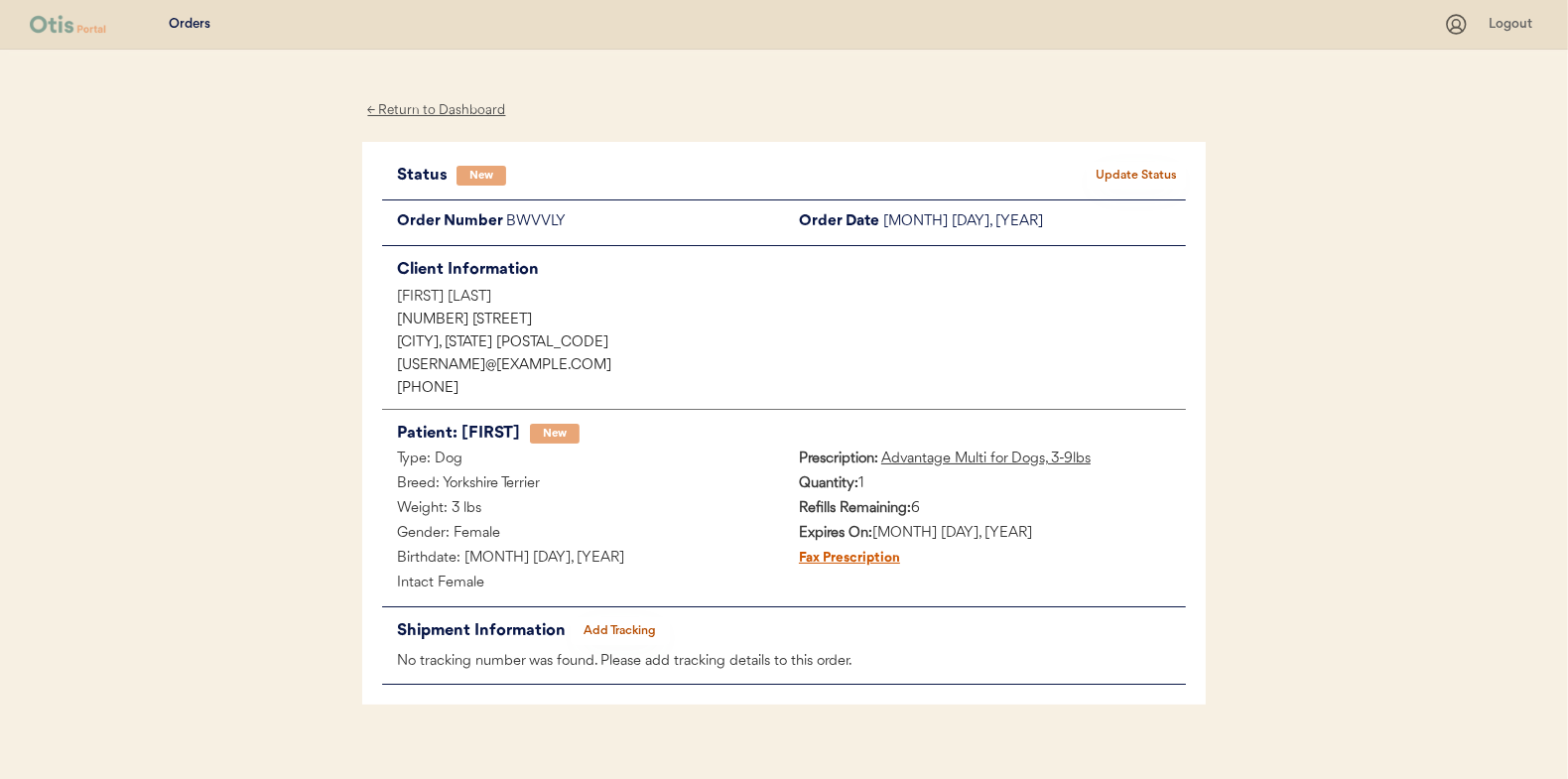click on "Update Status" at bounding box center (1136, 176) 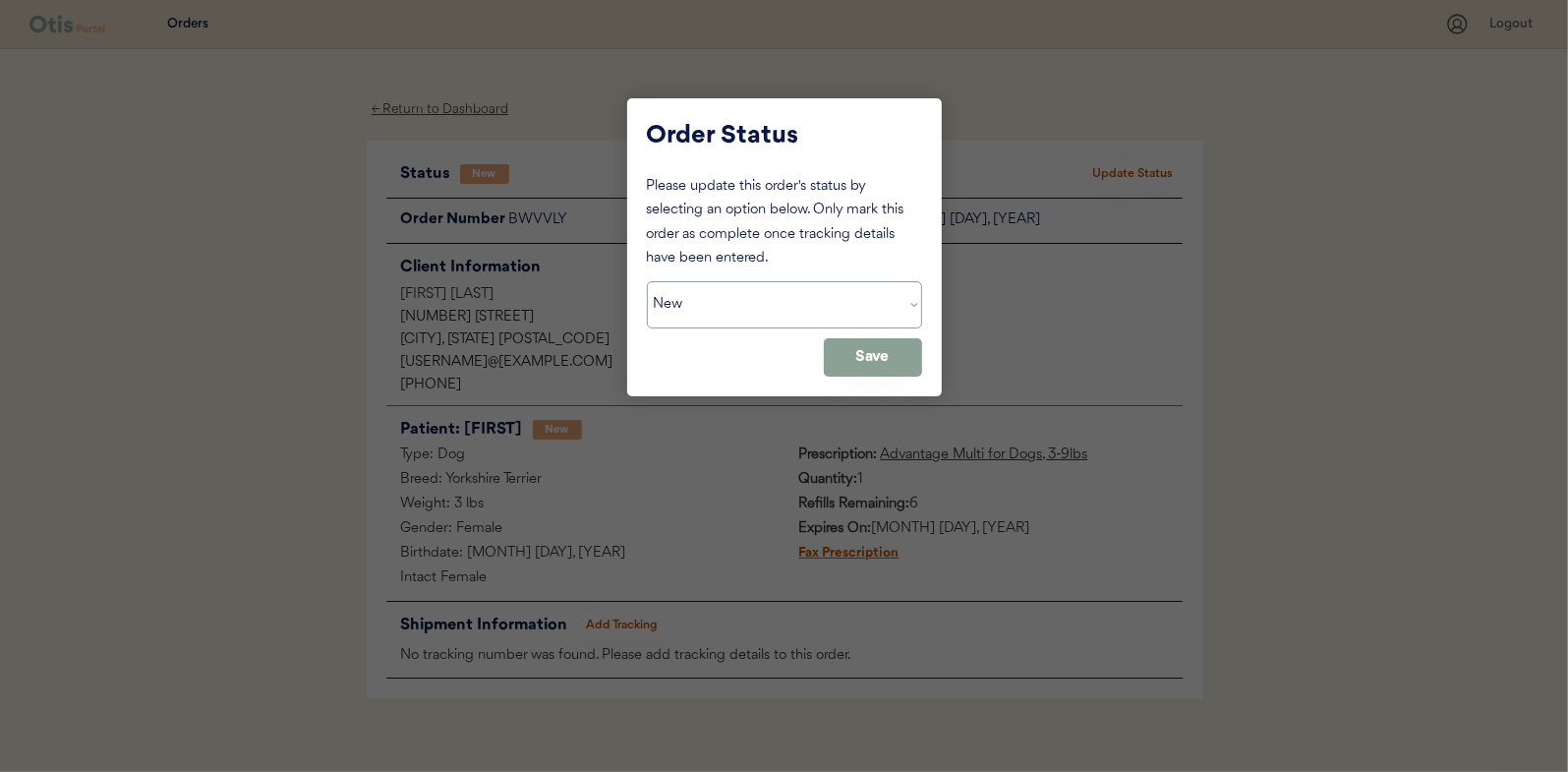 click on "Status On Hold New In Progress Complete Pending HW Consent Cancelled" at bounding box center (784, 305) 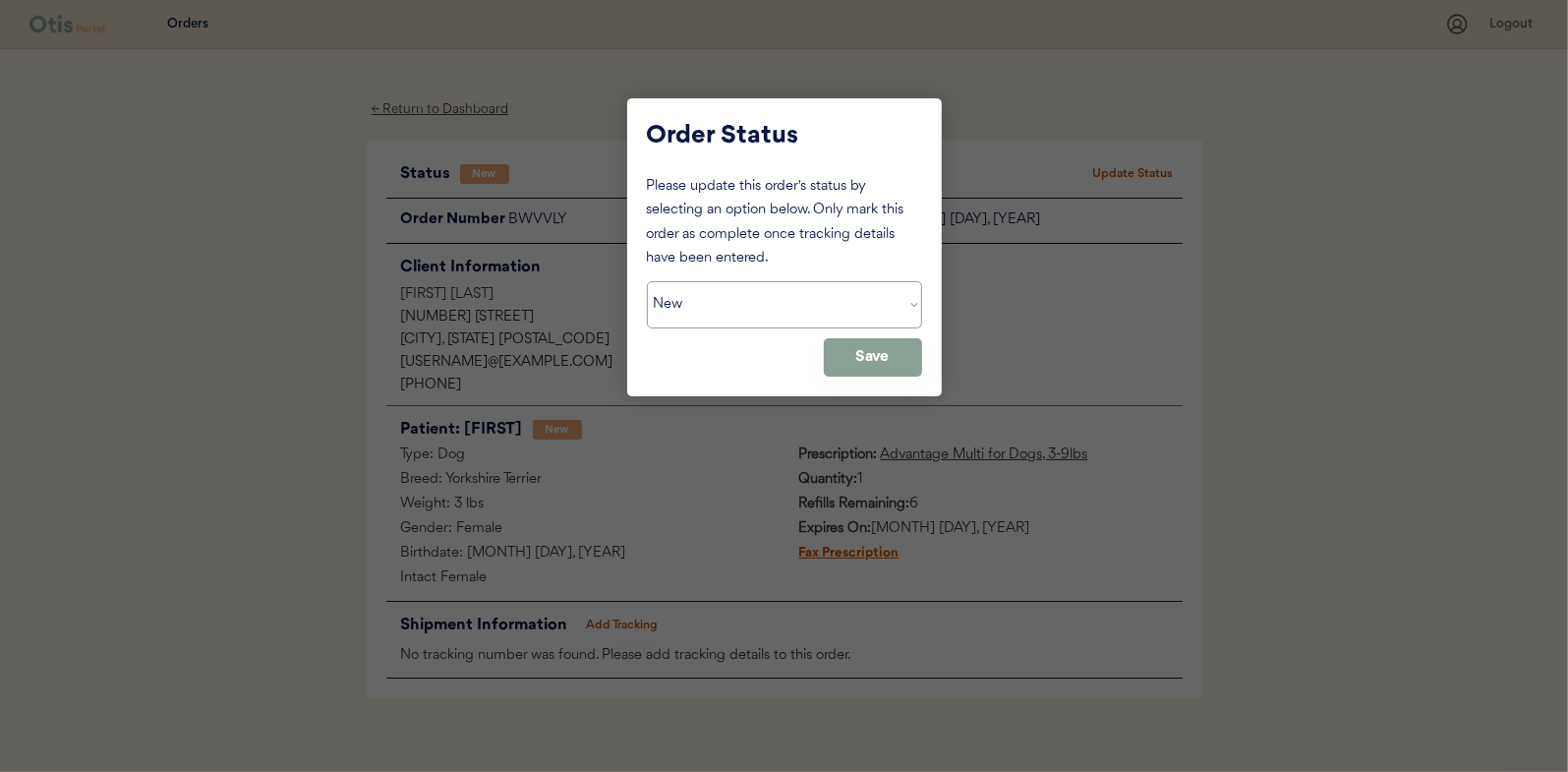 select on ""in_progress"" 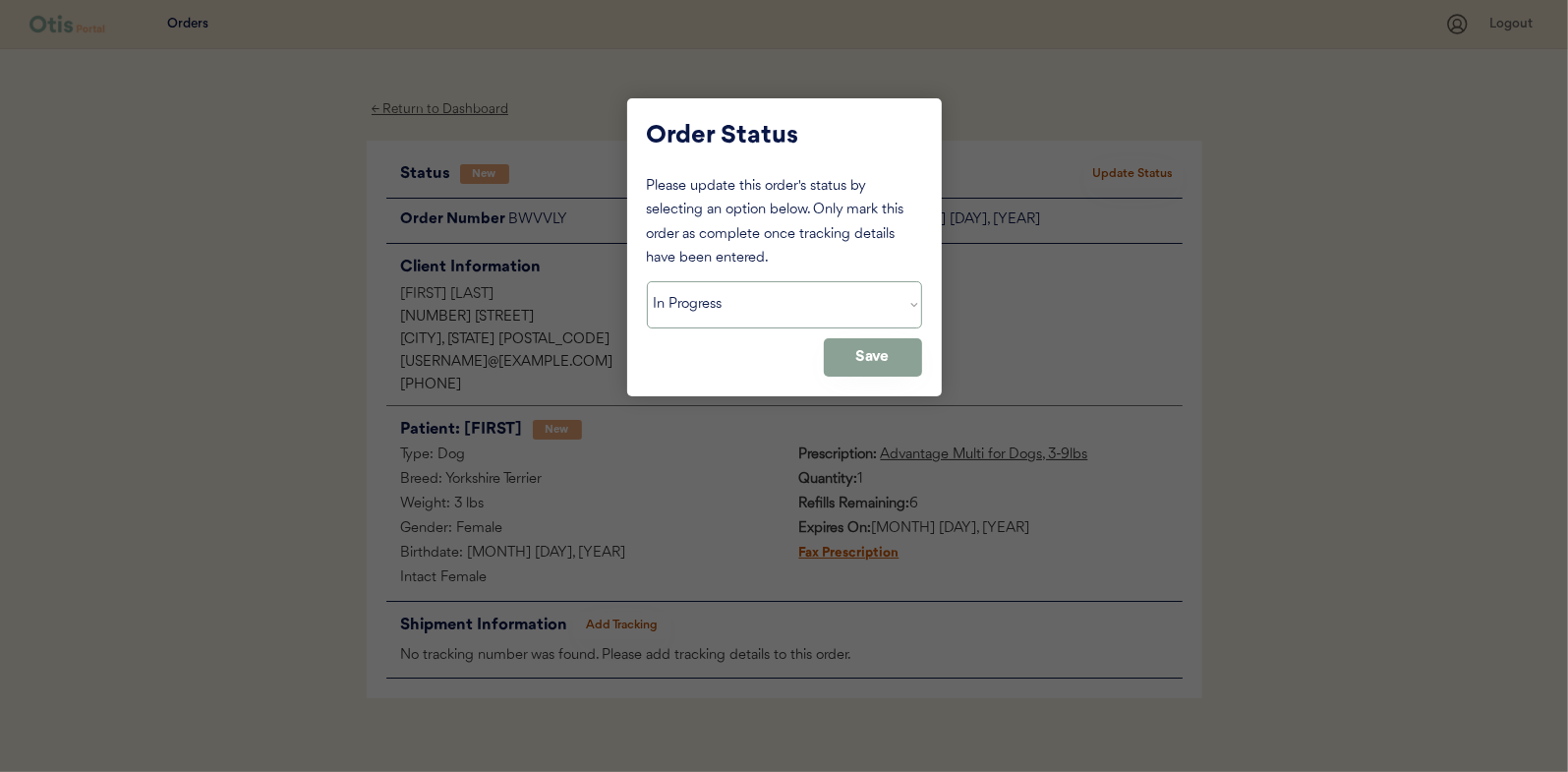 click on "Status On Hold New In Progress Complete Pending HW Consent Cancelled" at bounding box center [784, 305] 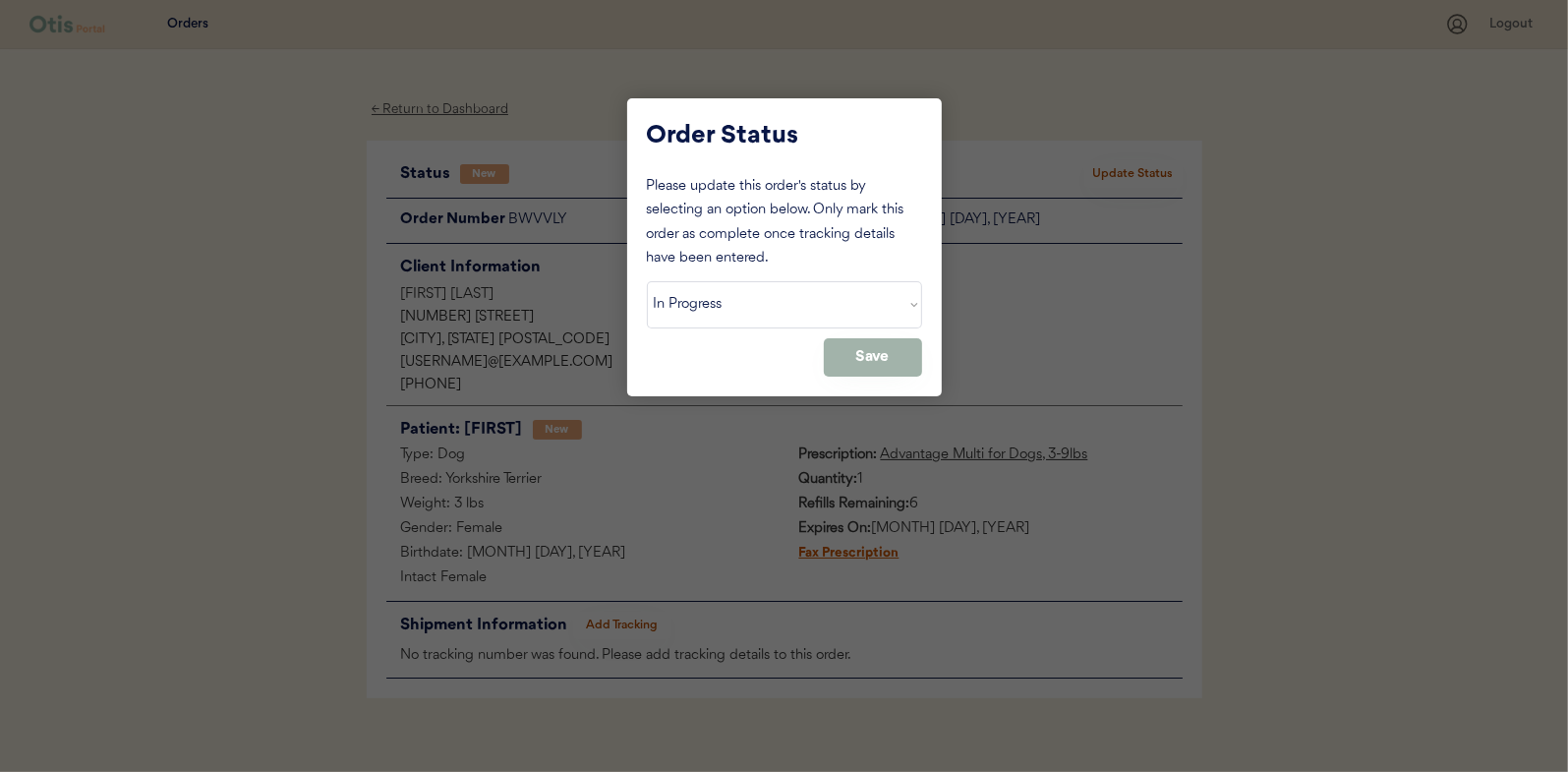 click on "Save" at bounding box center [873, 357] 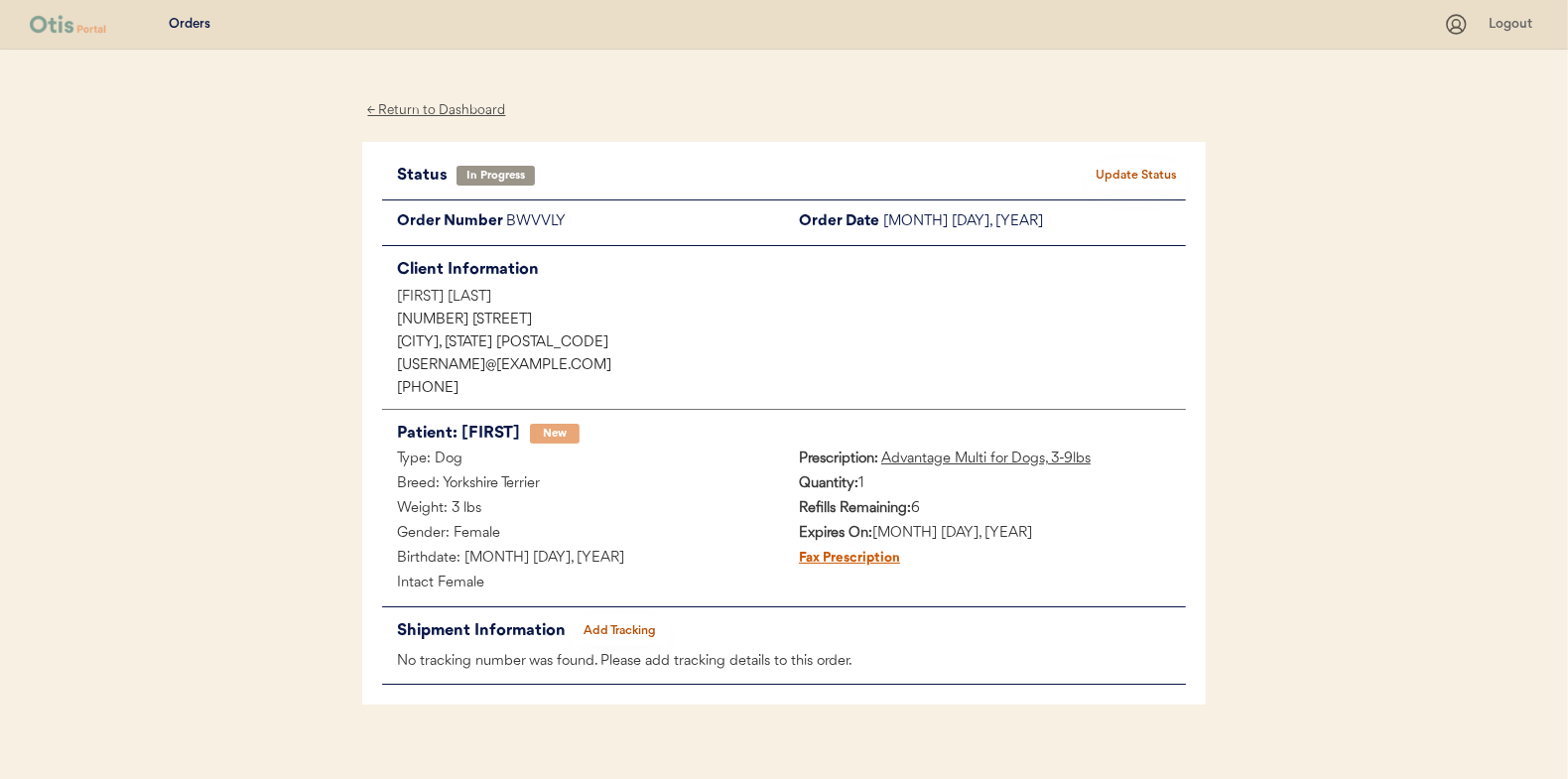 click on "← Return to Dashboard" at bounding box center (437, 110) 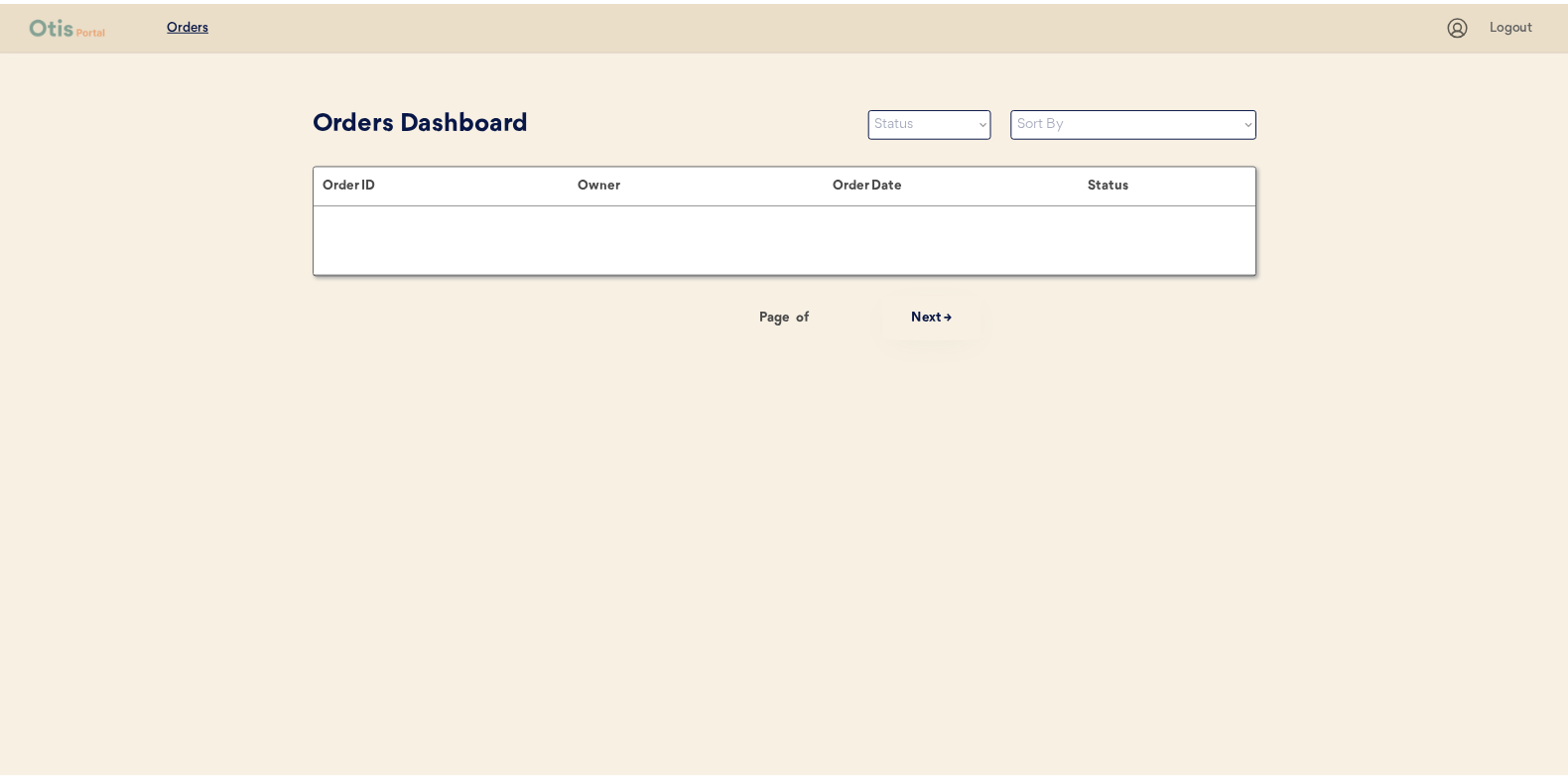 scroll, scrollTop: 0, scrollLeft: 0, axis: both 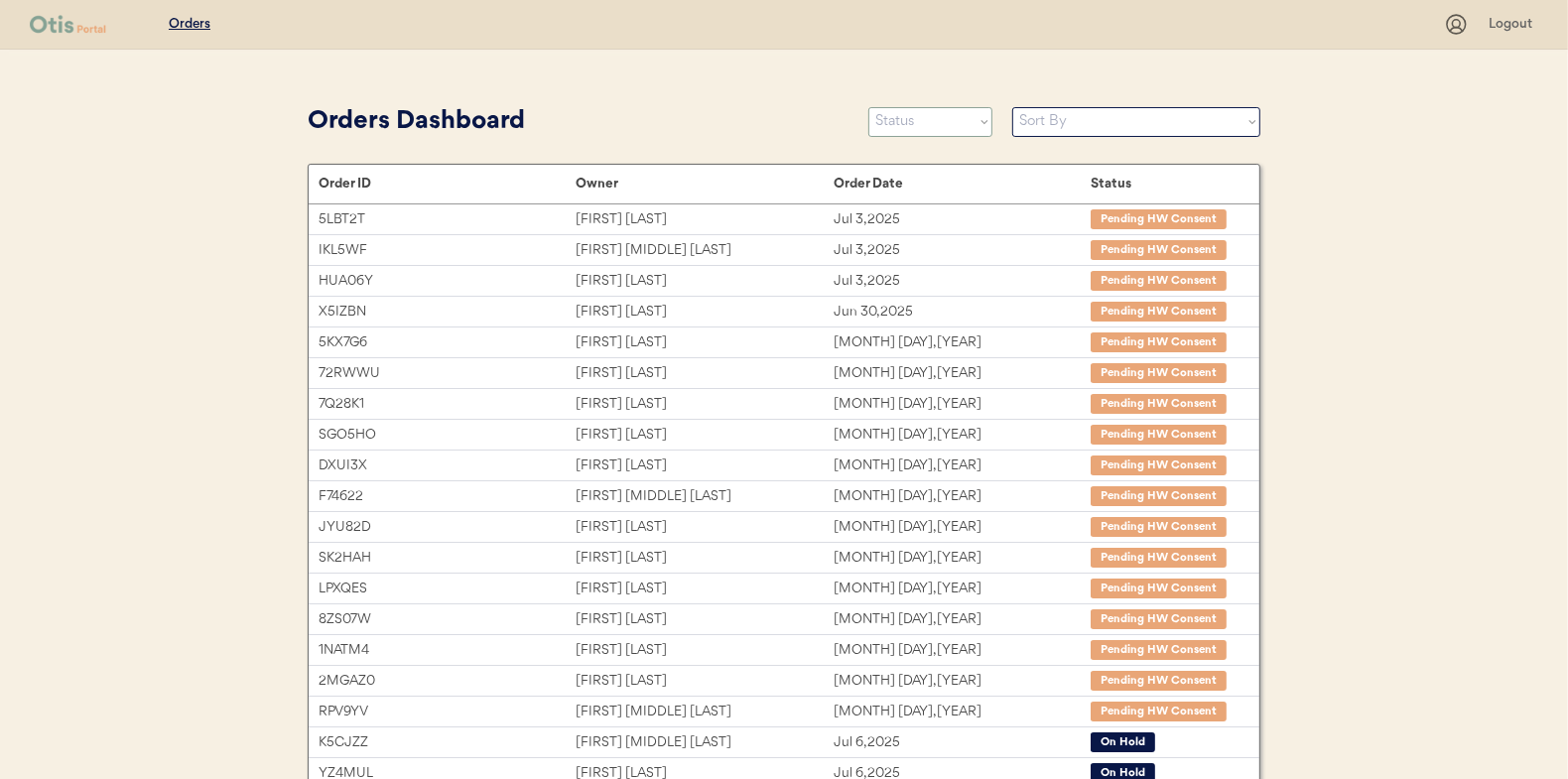click on "Status On Hold New In Progress Complete Pending HW Consent Cancelled" at bounding box center [930, 122] 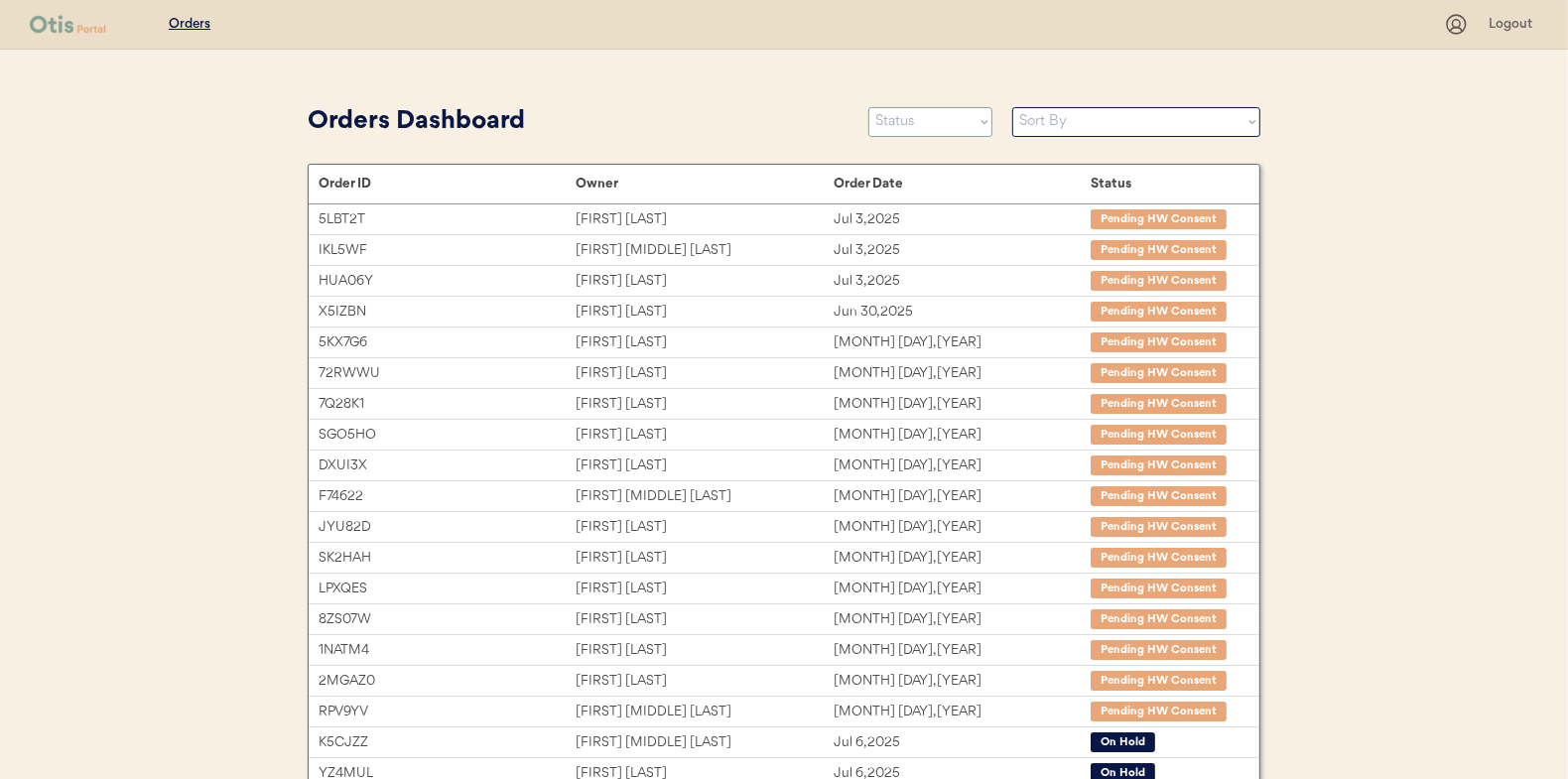 select on ""new"" 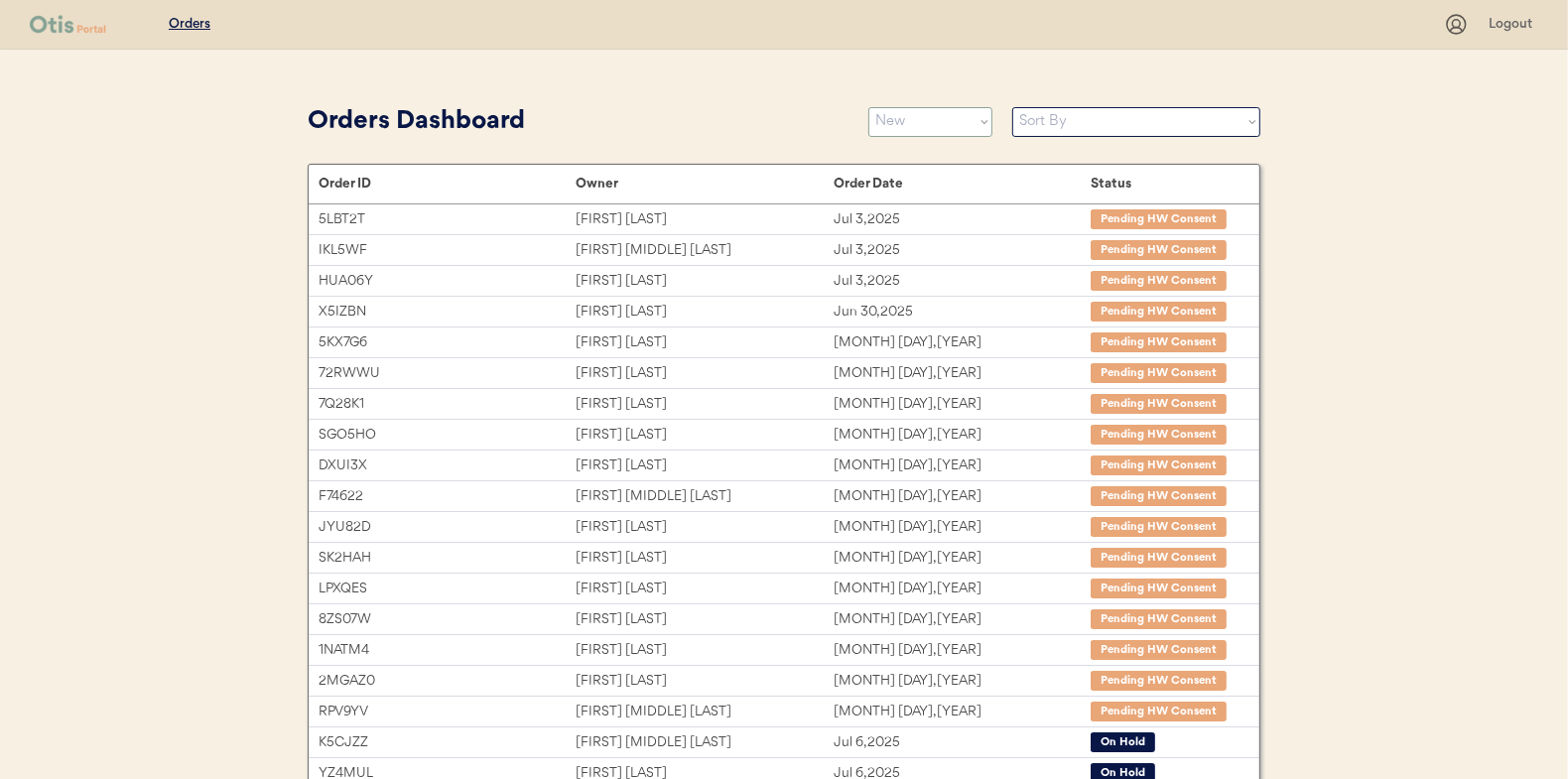 click on "Status On Hold New In Progress Complete Pending HW Consent Cancelled" at bounding box center [930, 122] 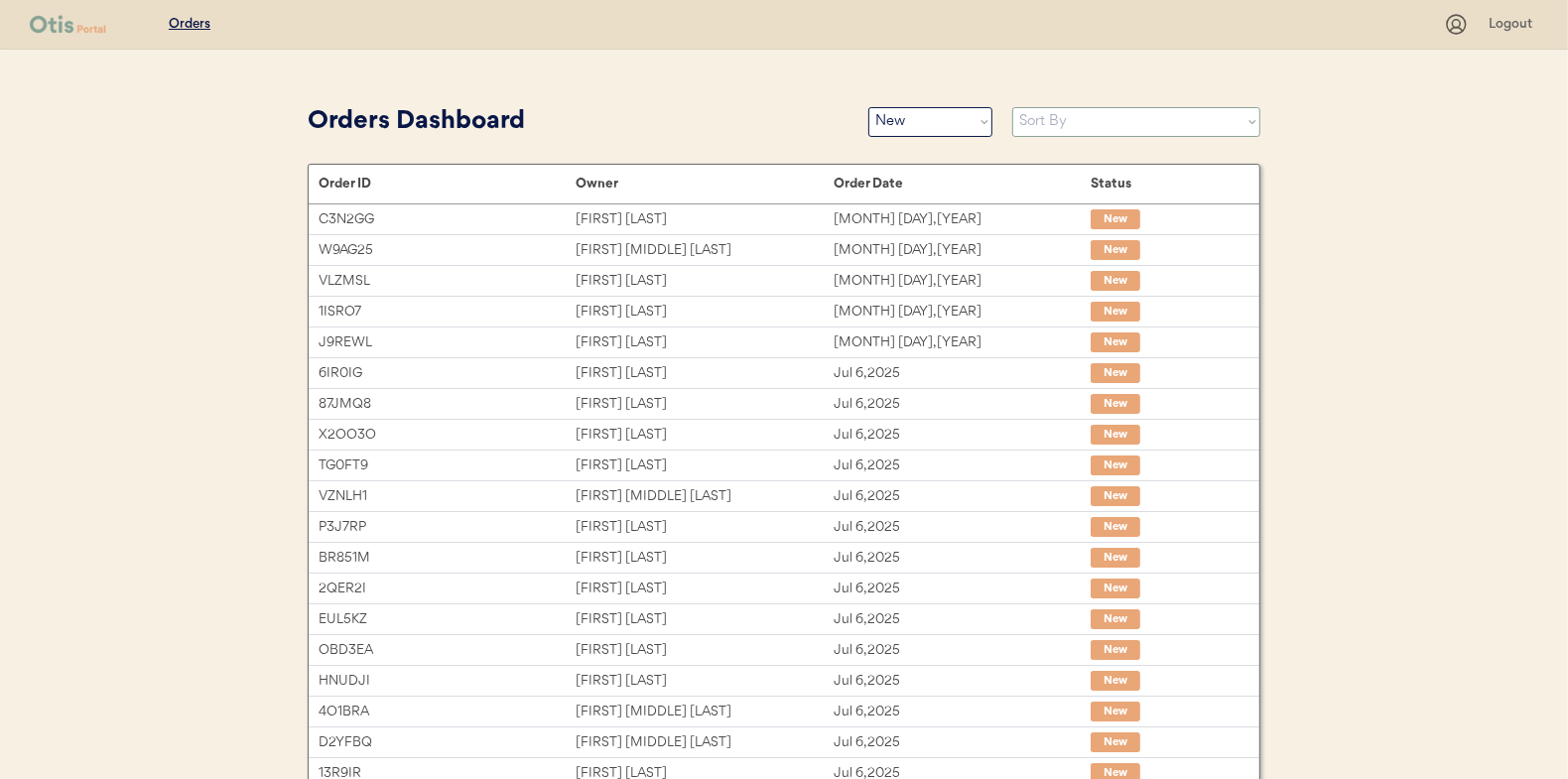 click on "Sort By Order Date (Newest → Oldest) Order Date (Oldest → Newest)" at bounding box center [1136, 122] 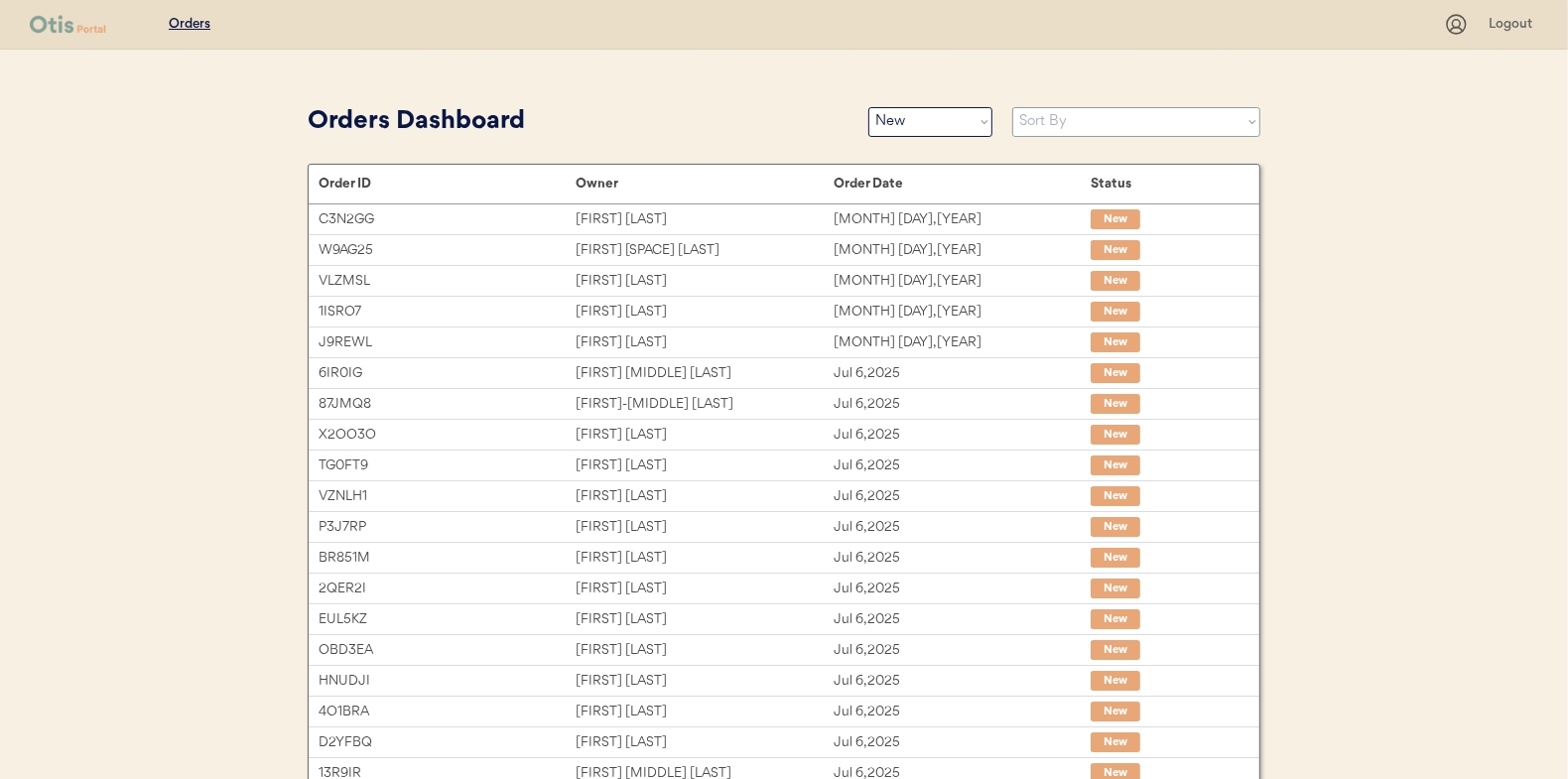 select on ""Order Date (Oldest → Newest)"" 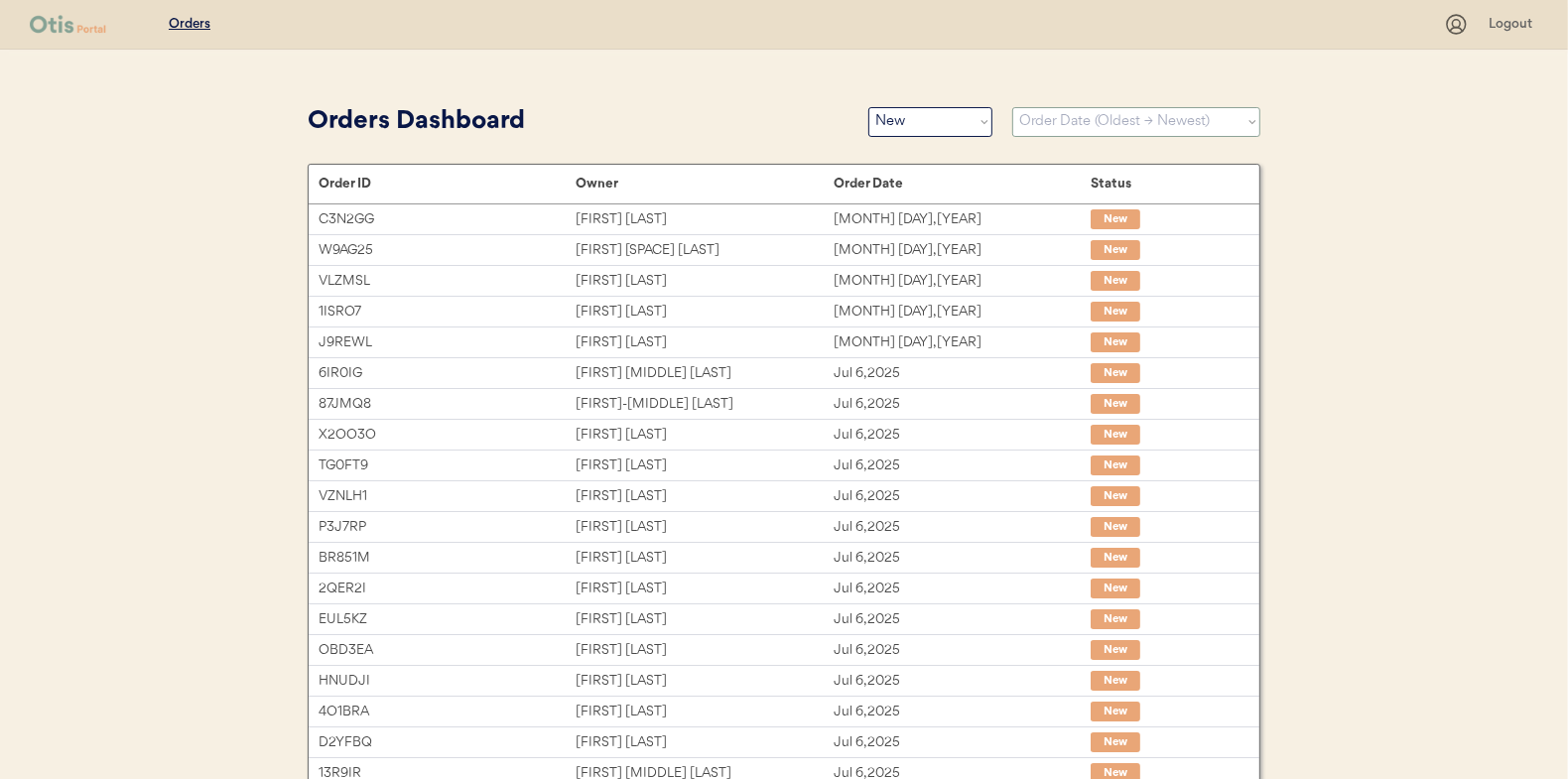 click on "Sort By Order Date (Newest → Oldest) Order Date (Oldest → Newest)" at bounding box center [1136, 122] 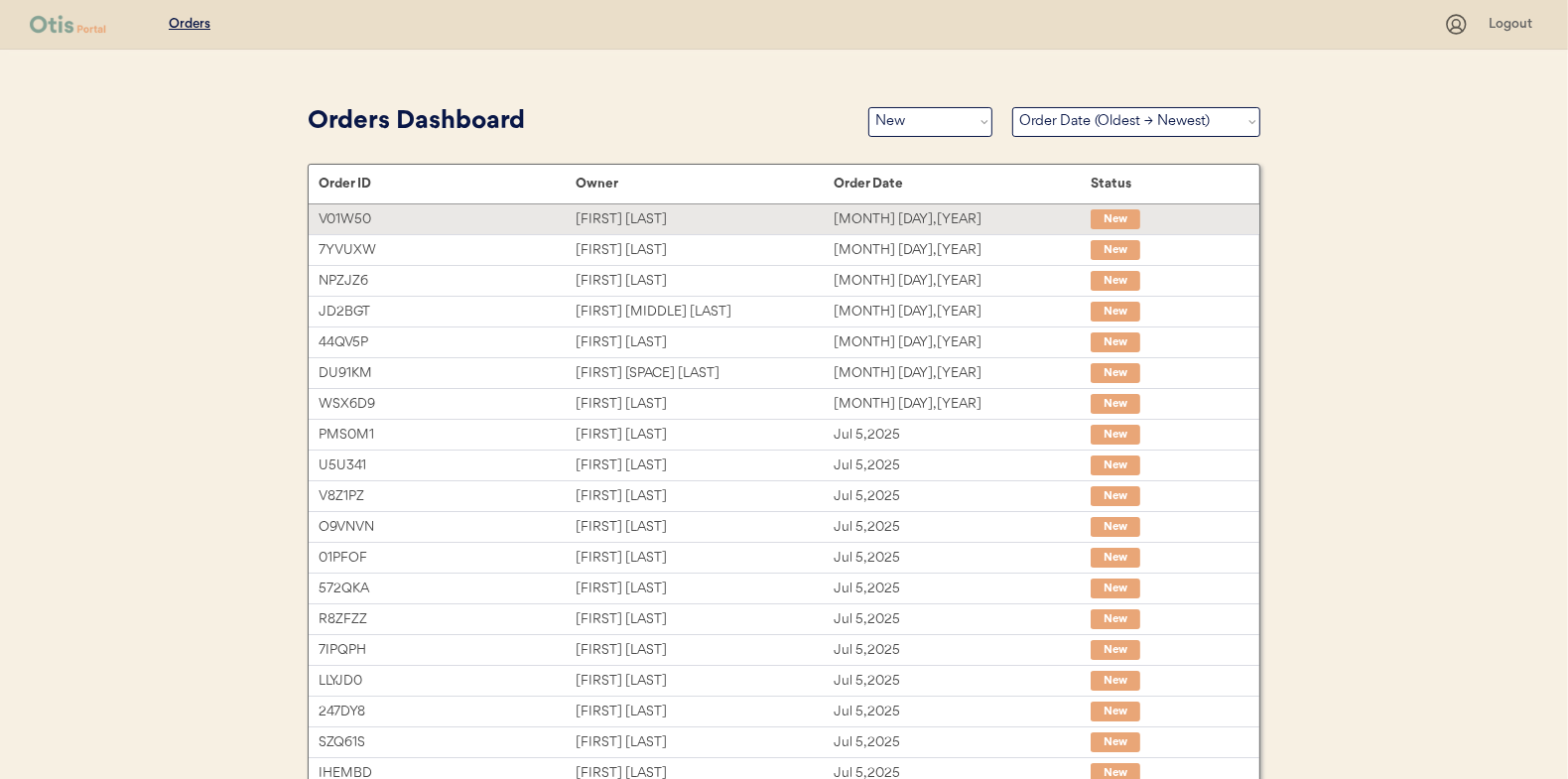 click on "clifton mclean" at bounding box center [704, 219] 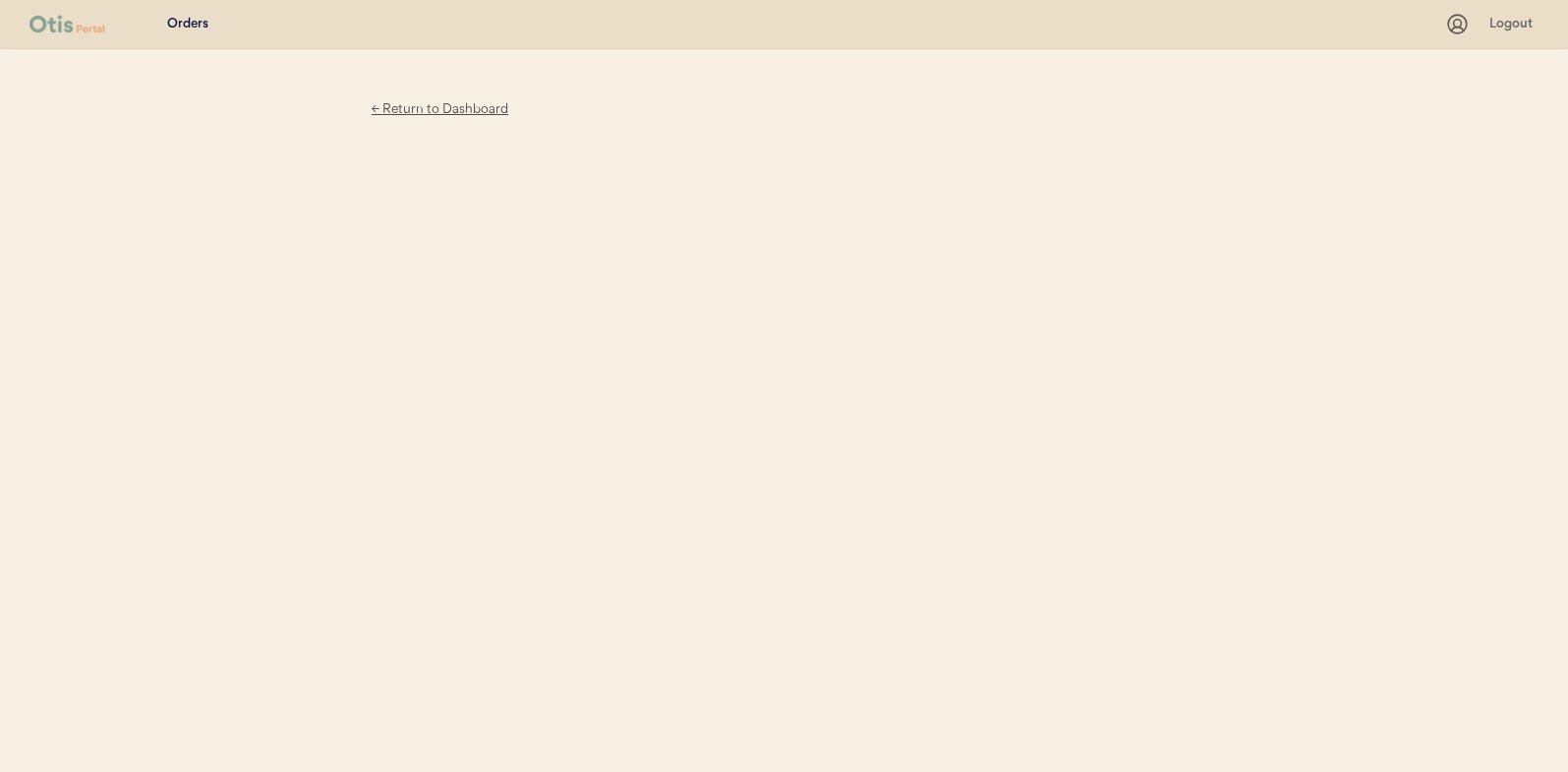 scroll, scrollTop: 0, scrollLeft: 0, axis: both 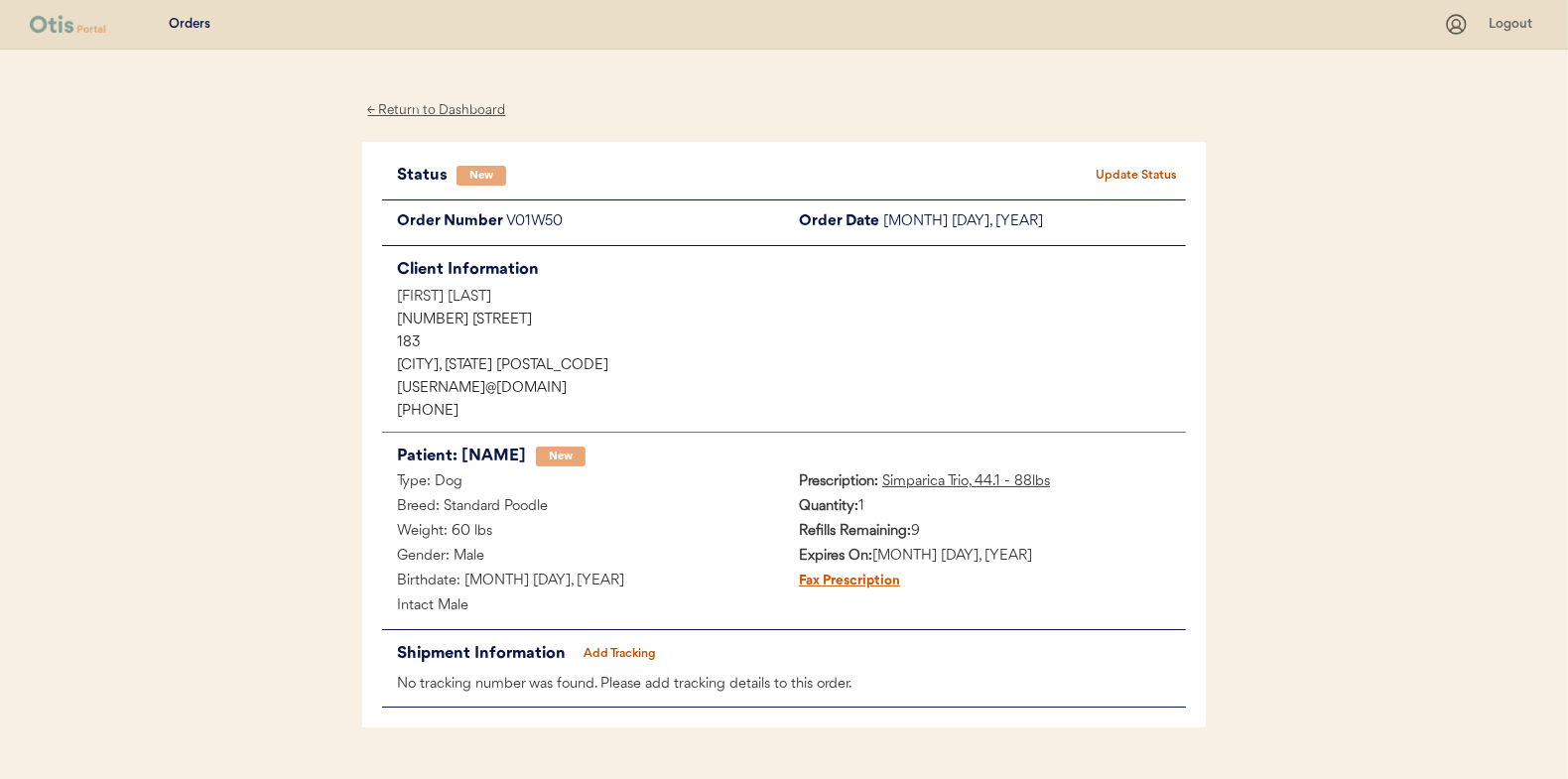 click on "Update Status" at bounding box center [1136, 176] 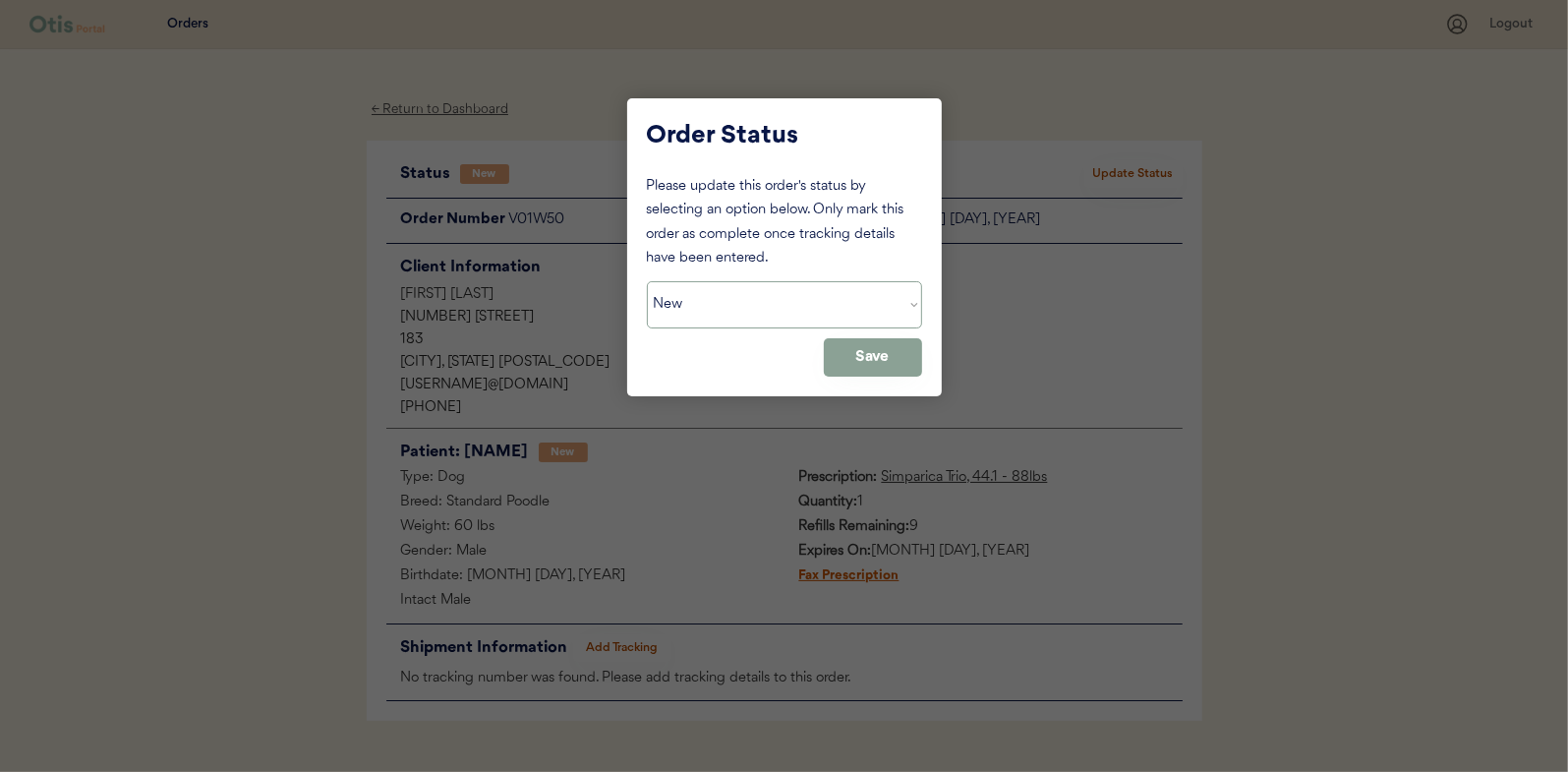 click on "Status On Hold New In Progress Complete Pending HW Consent Cancelled" at bounding box center (784, 305) 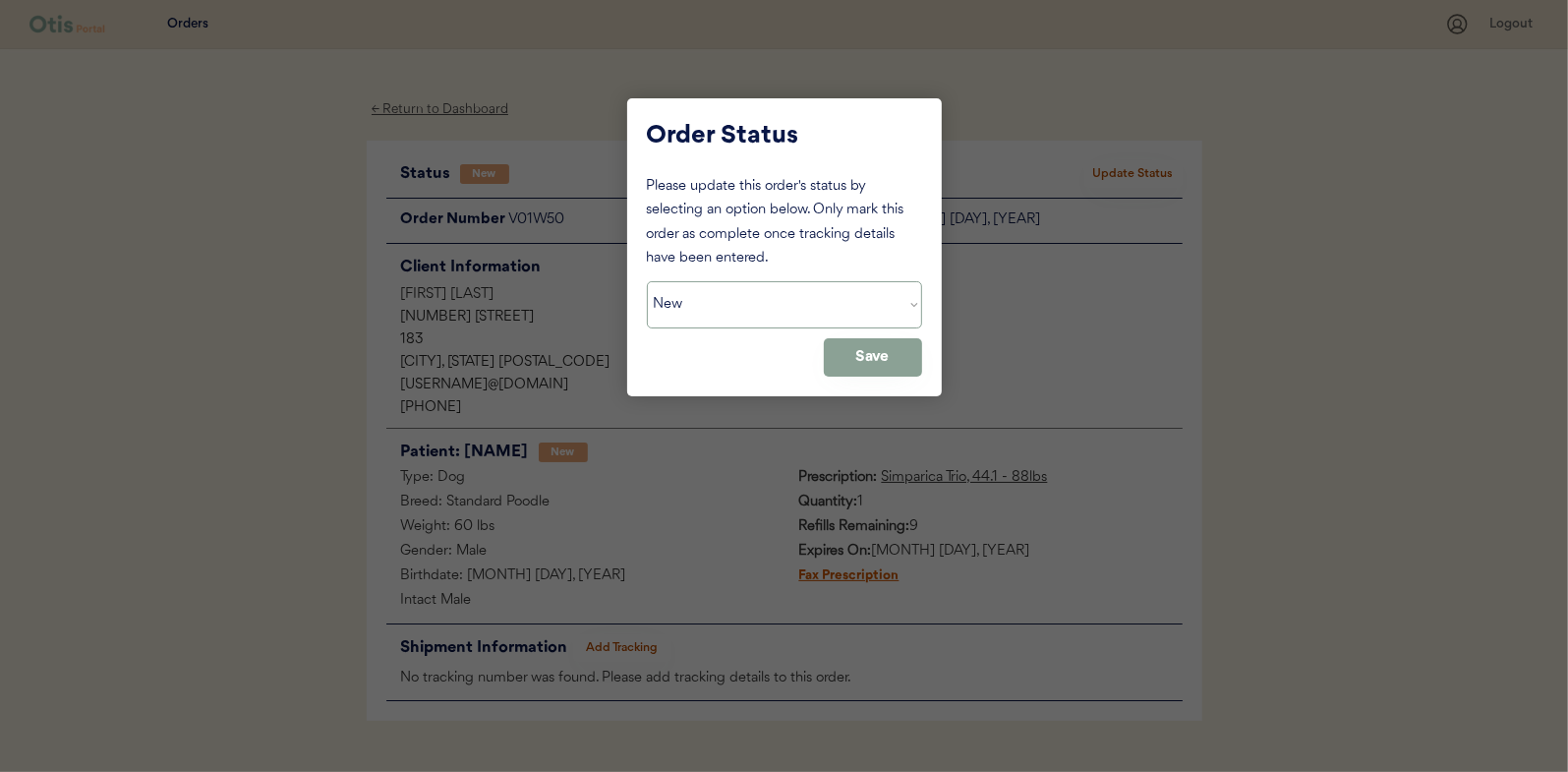 select on ""in_progress"" 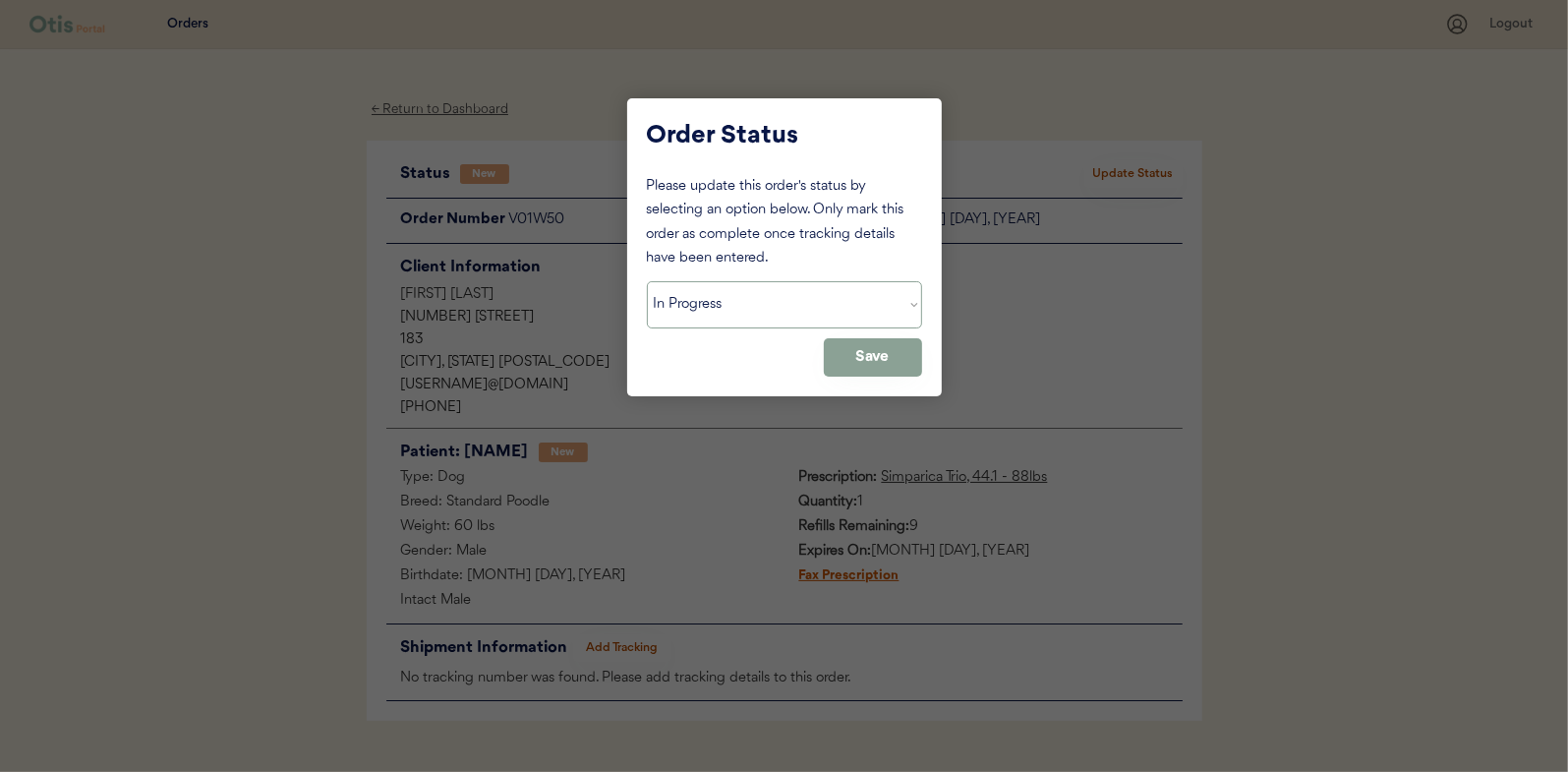 click on "Status On Hold New In Progress Complete Pending HW Consent Cancelled" at bounding box center (784, 305) 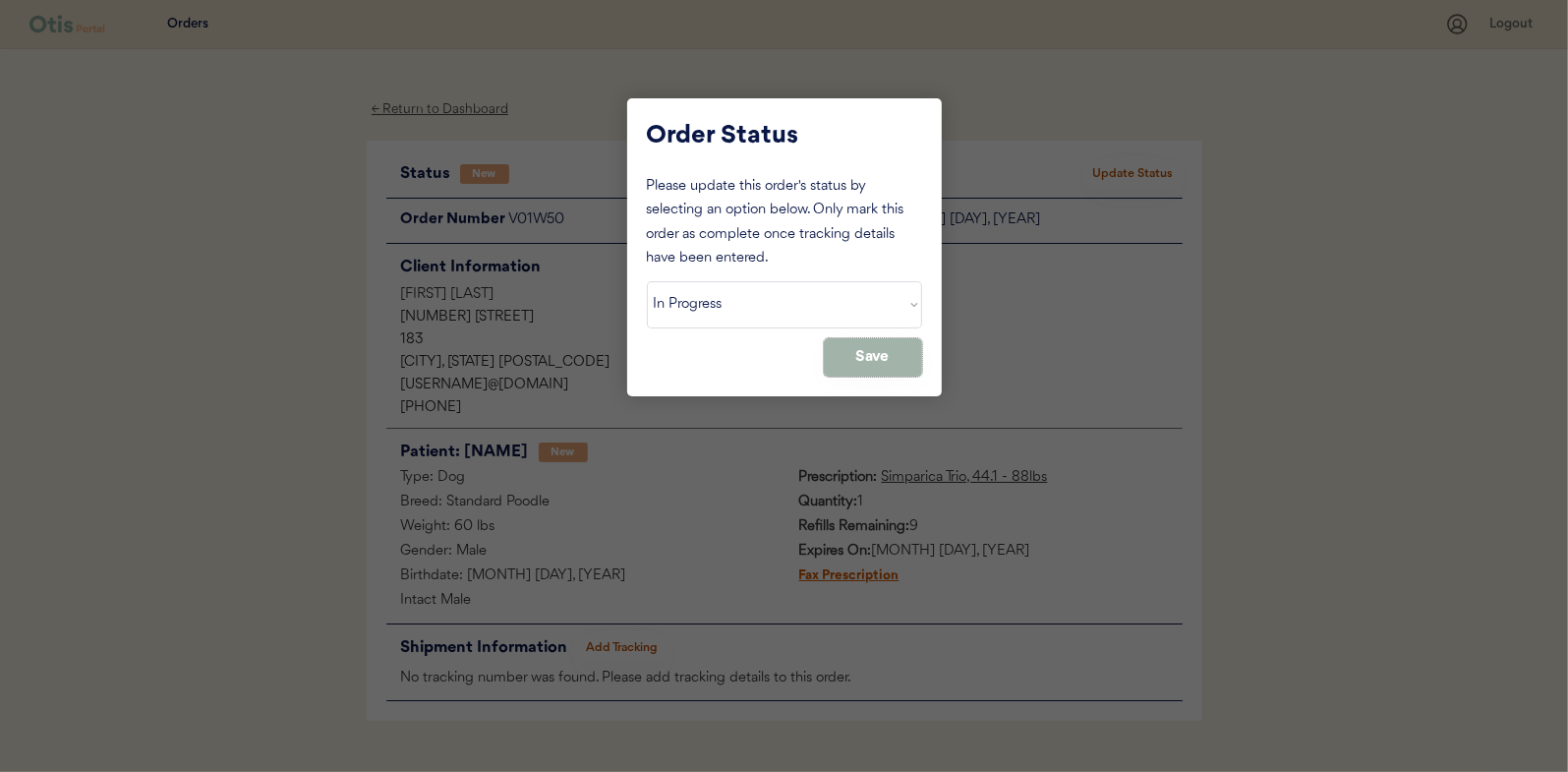 click on "Save" at bounding box center [873, 357] 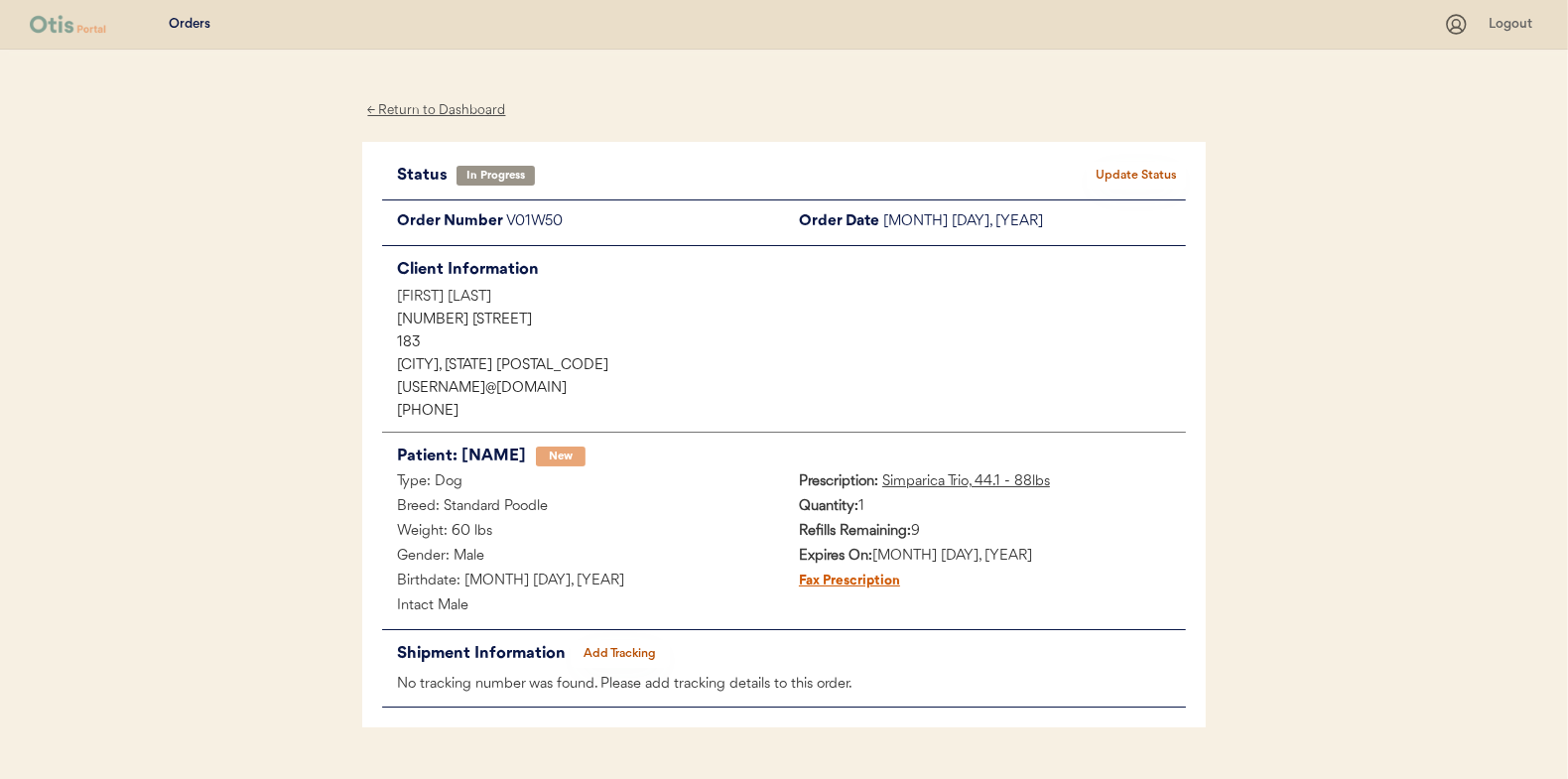 click on "← Return to Dashboard" at bounding box center [437, 110] 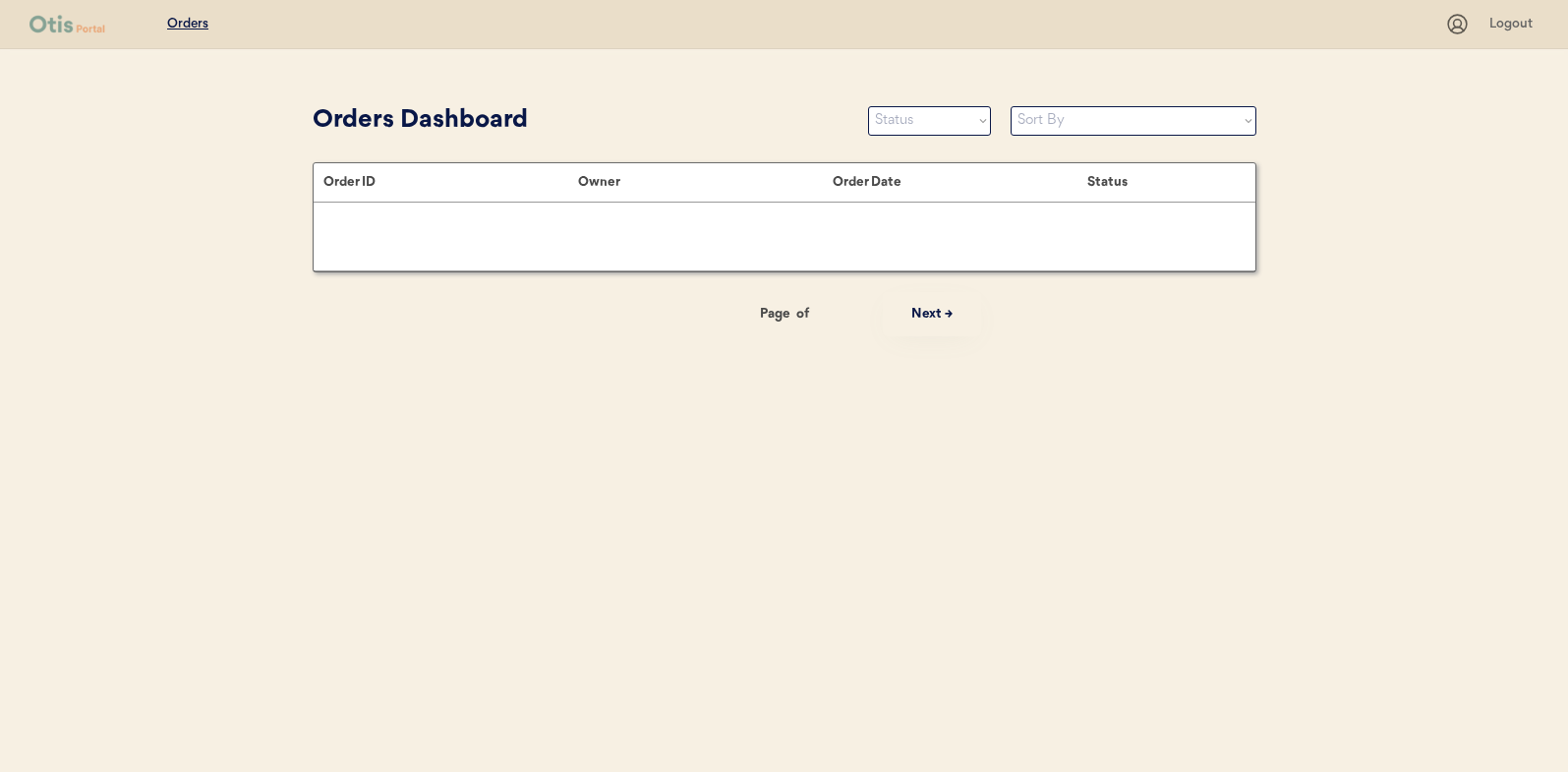scroll, scrollTop: 0, scrollLeft: 0, axis: both 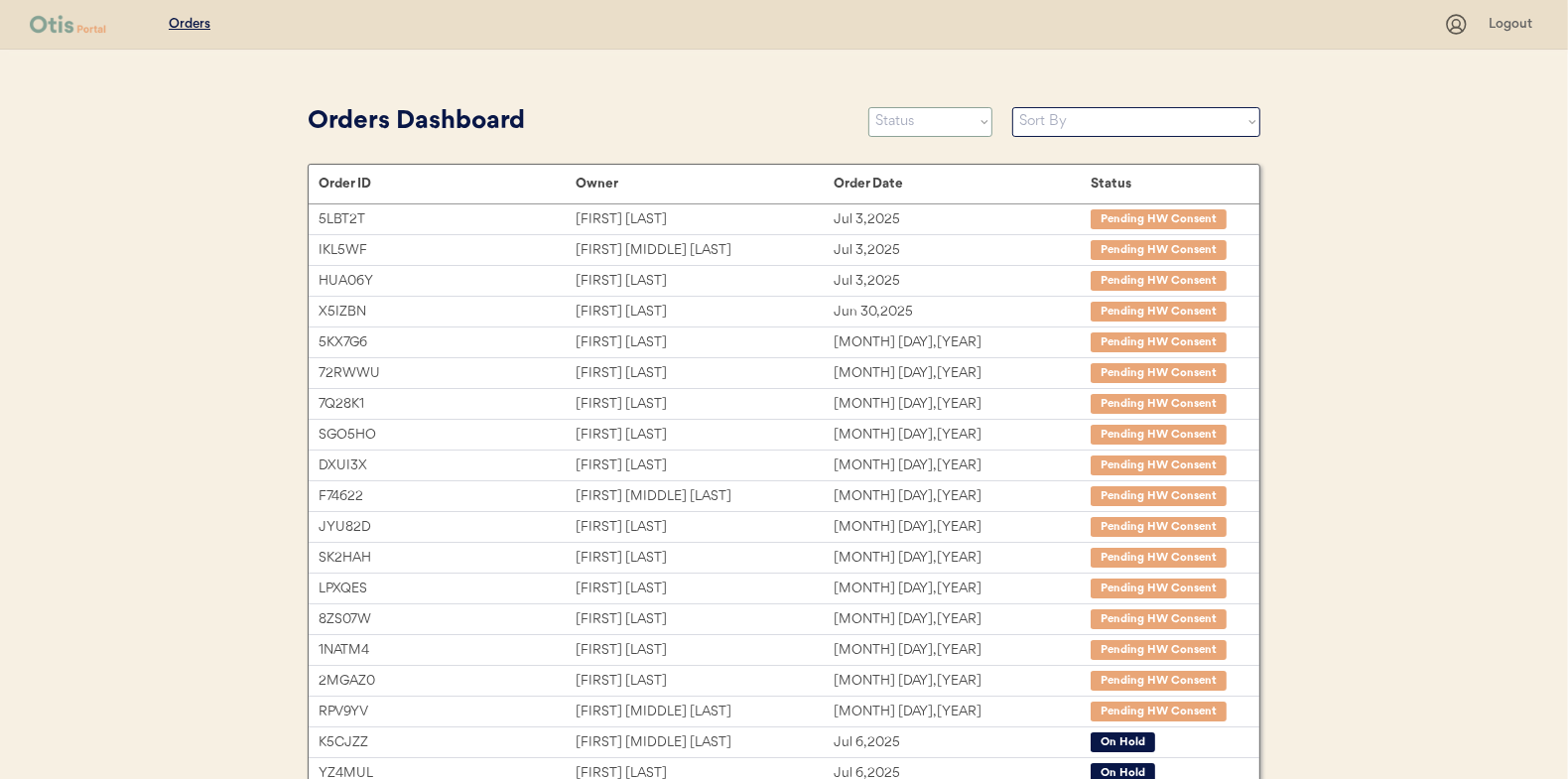 click on "Status On Hold New In Progress Complete Pending HW Consent Cancelled" at bounding box center (930, 122) 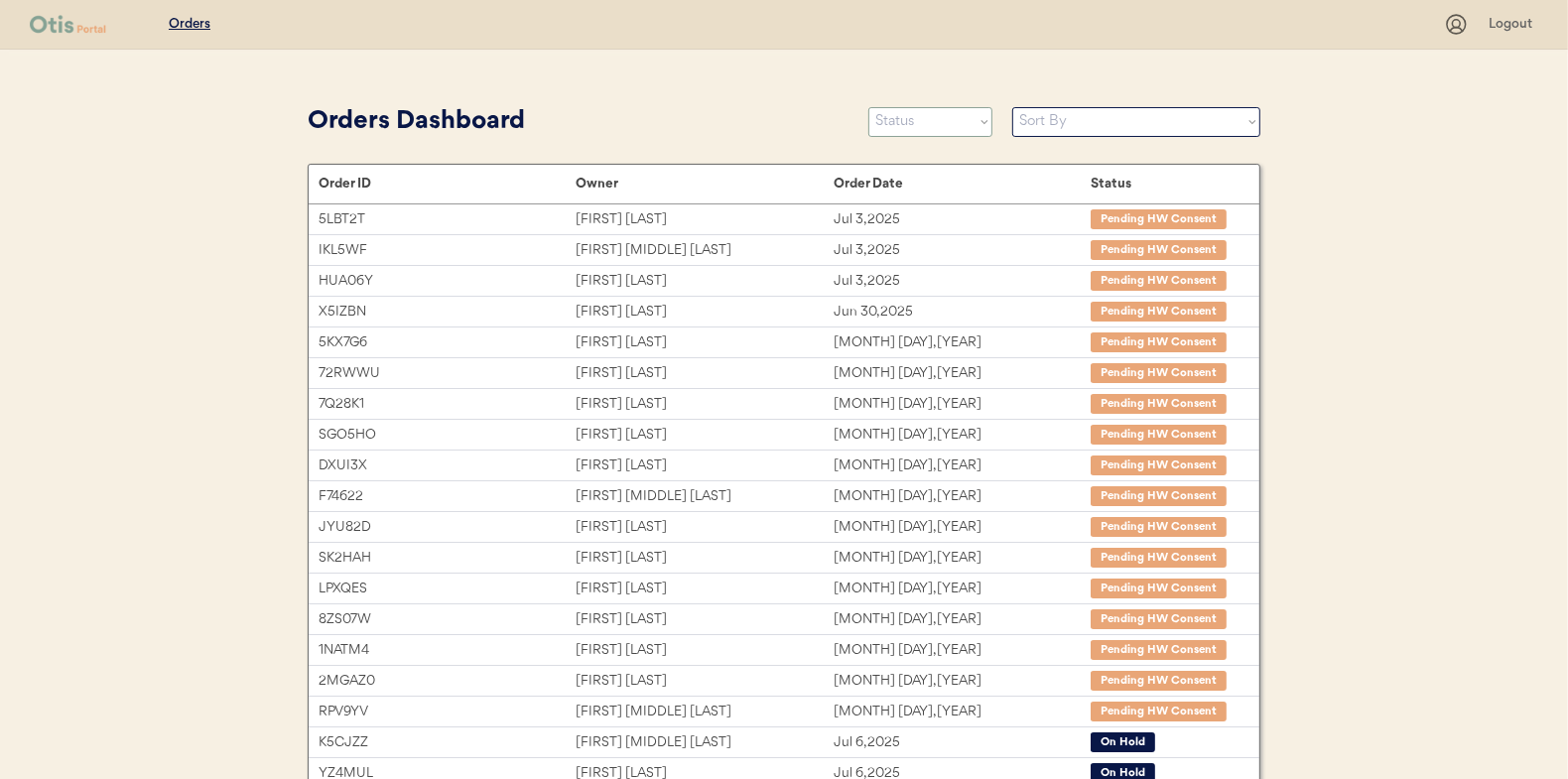 select on ""new"" 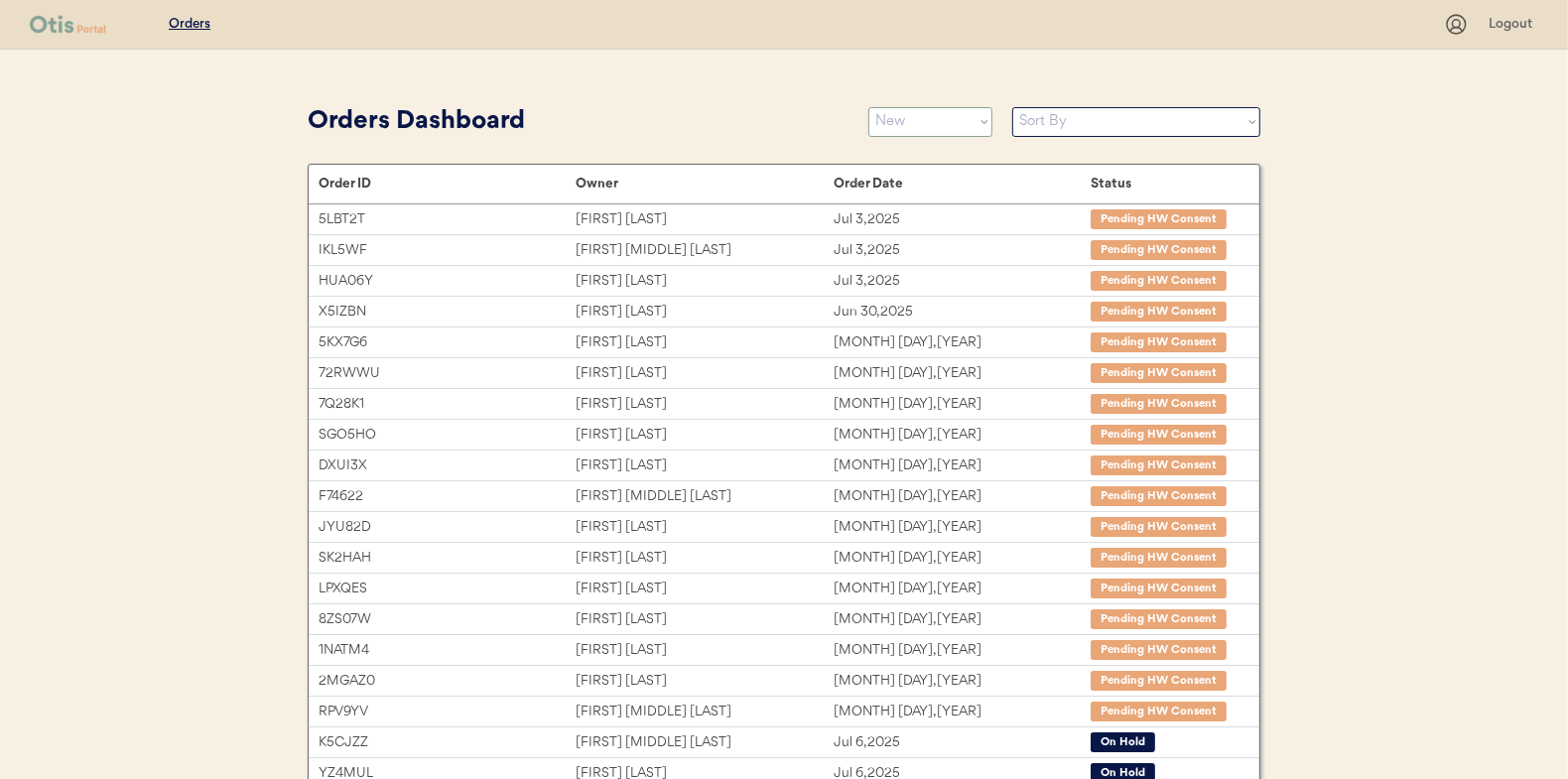 click on "Status On Hold New In Progress Complete Pending HW Consent Cancelled" at bounding box center (930, 122) 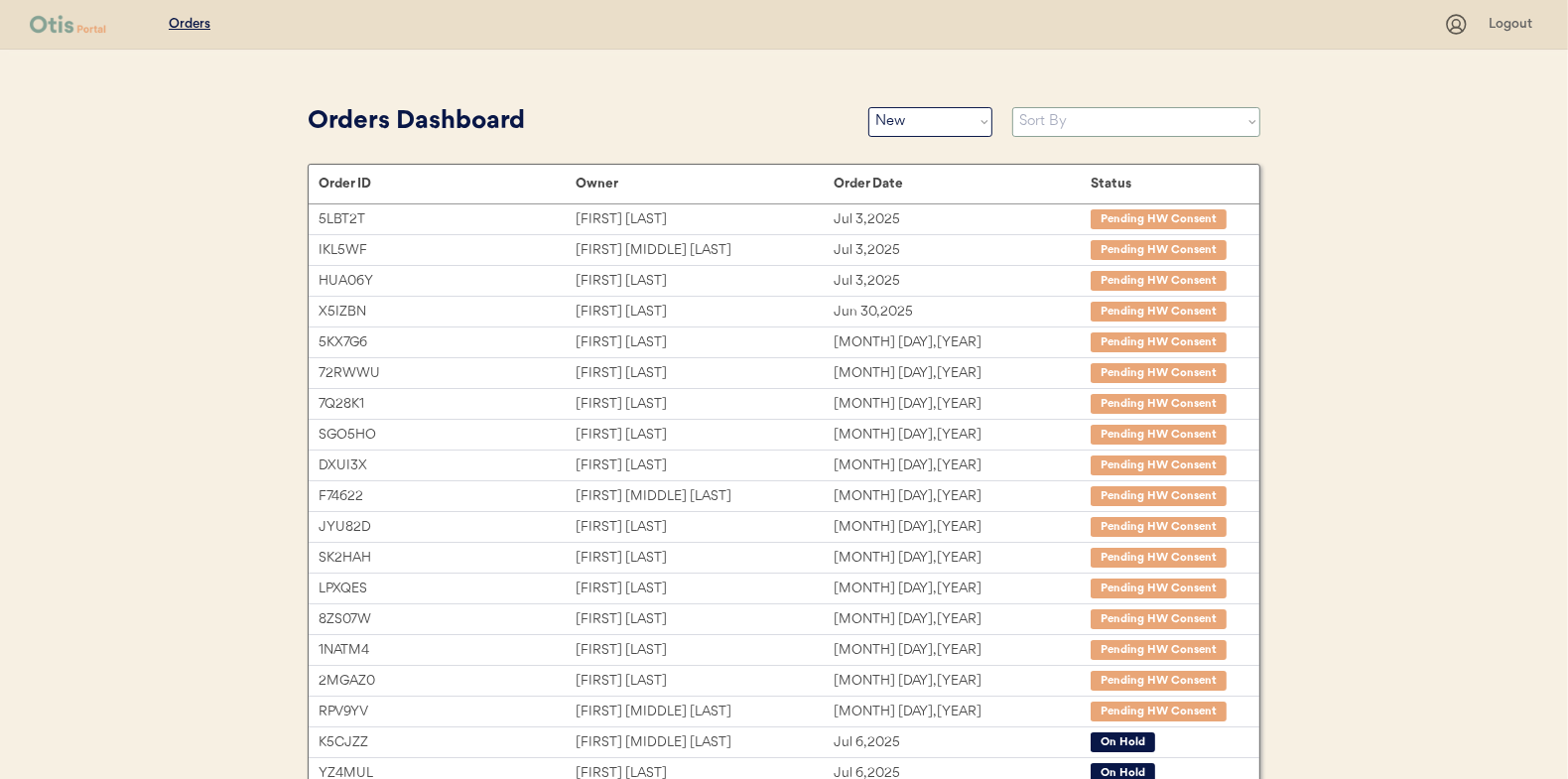 click on "Sort By Order Date (Newest → Oldest) Order Date (Oldest → Newest)" at bounding box center [1136, 122] 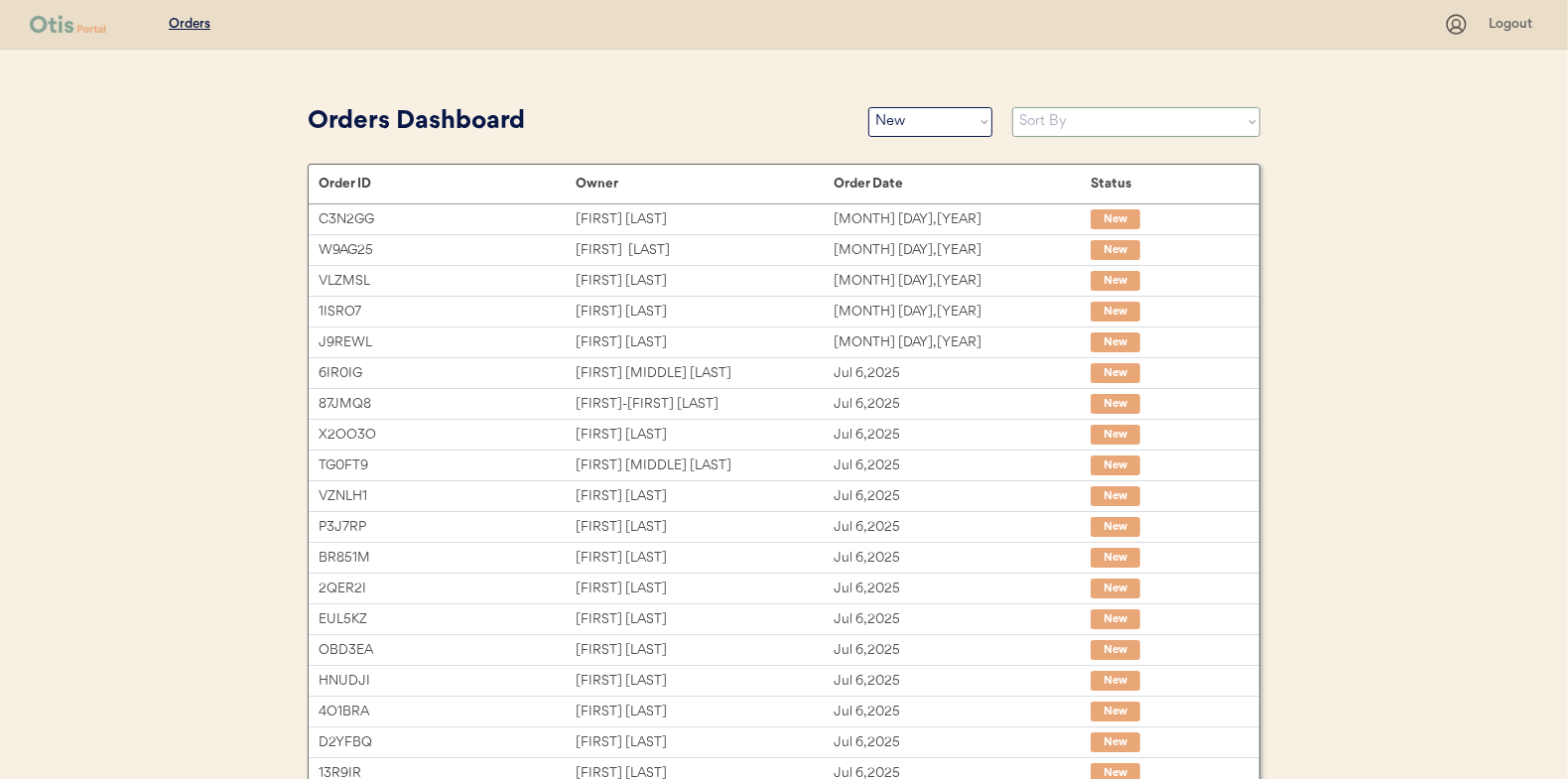 select on ""Order Date (Oldest → Newest)"" 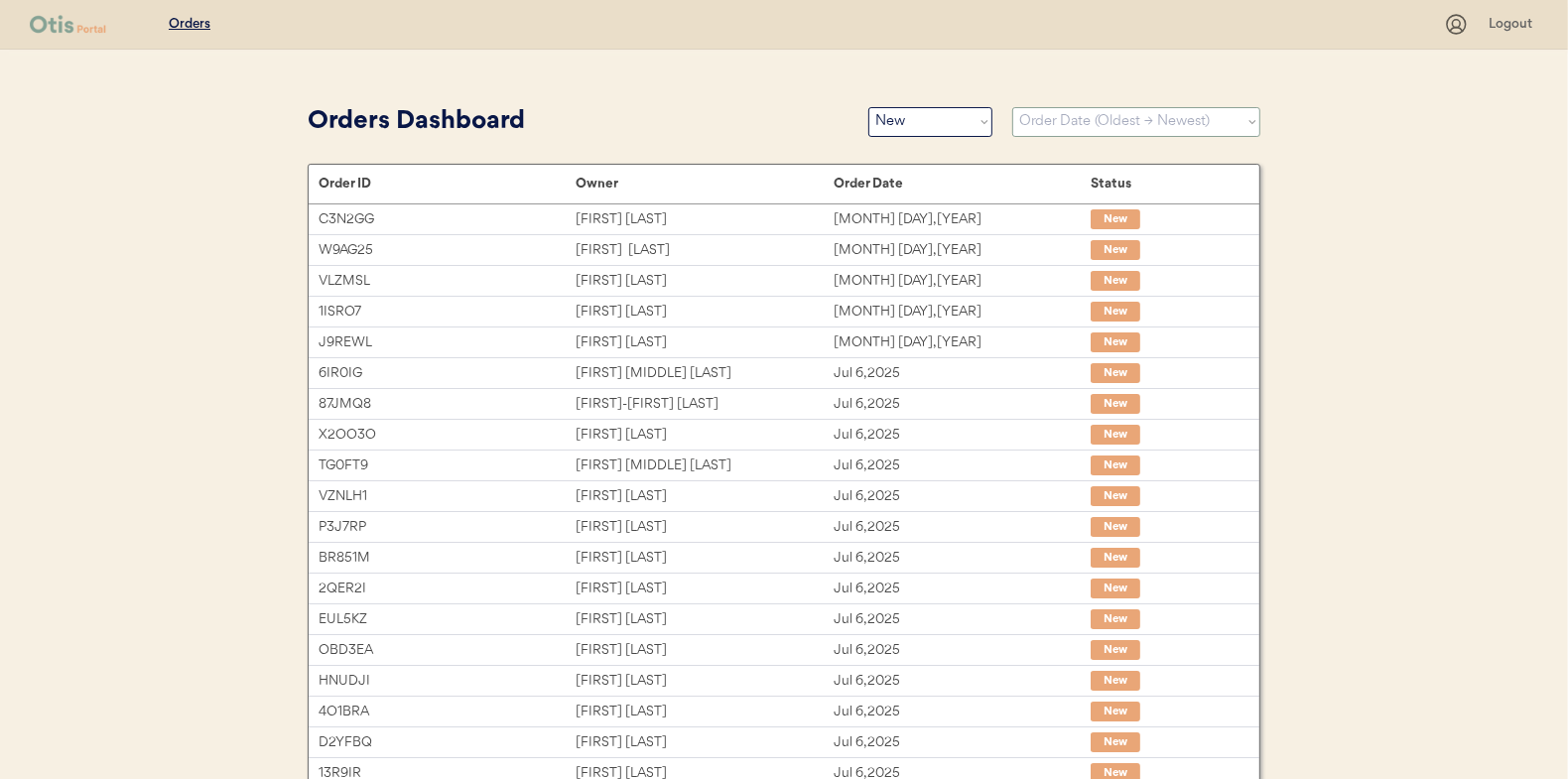 click on "Sort By Order Date (Newest → Oldest) Order Date (Oldest → Newest)" at bounding box center [1136, 122] 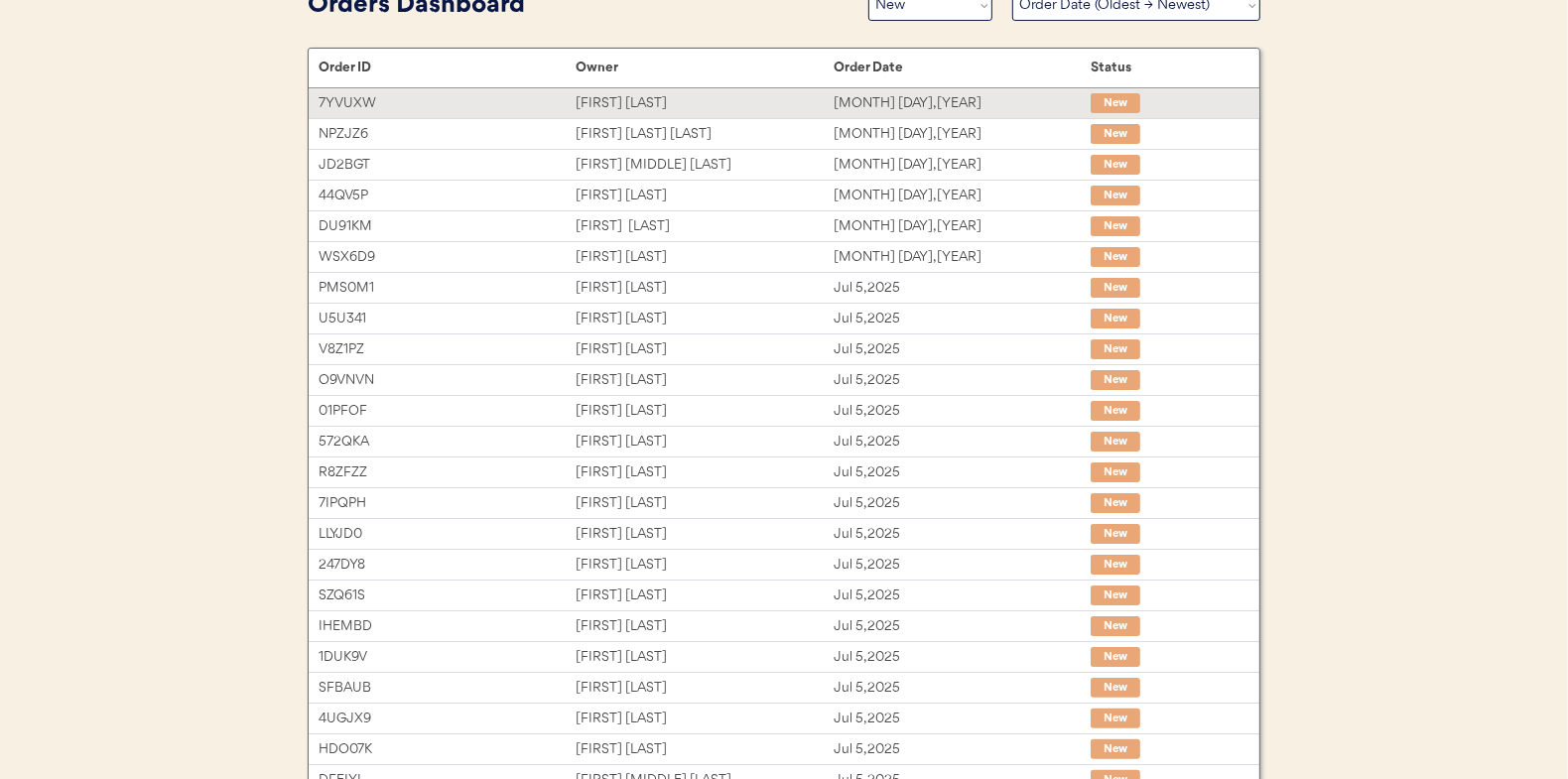 scroll, scrollTop: 297, scrollLeft: 0, axis: vertical 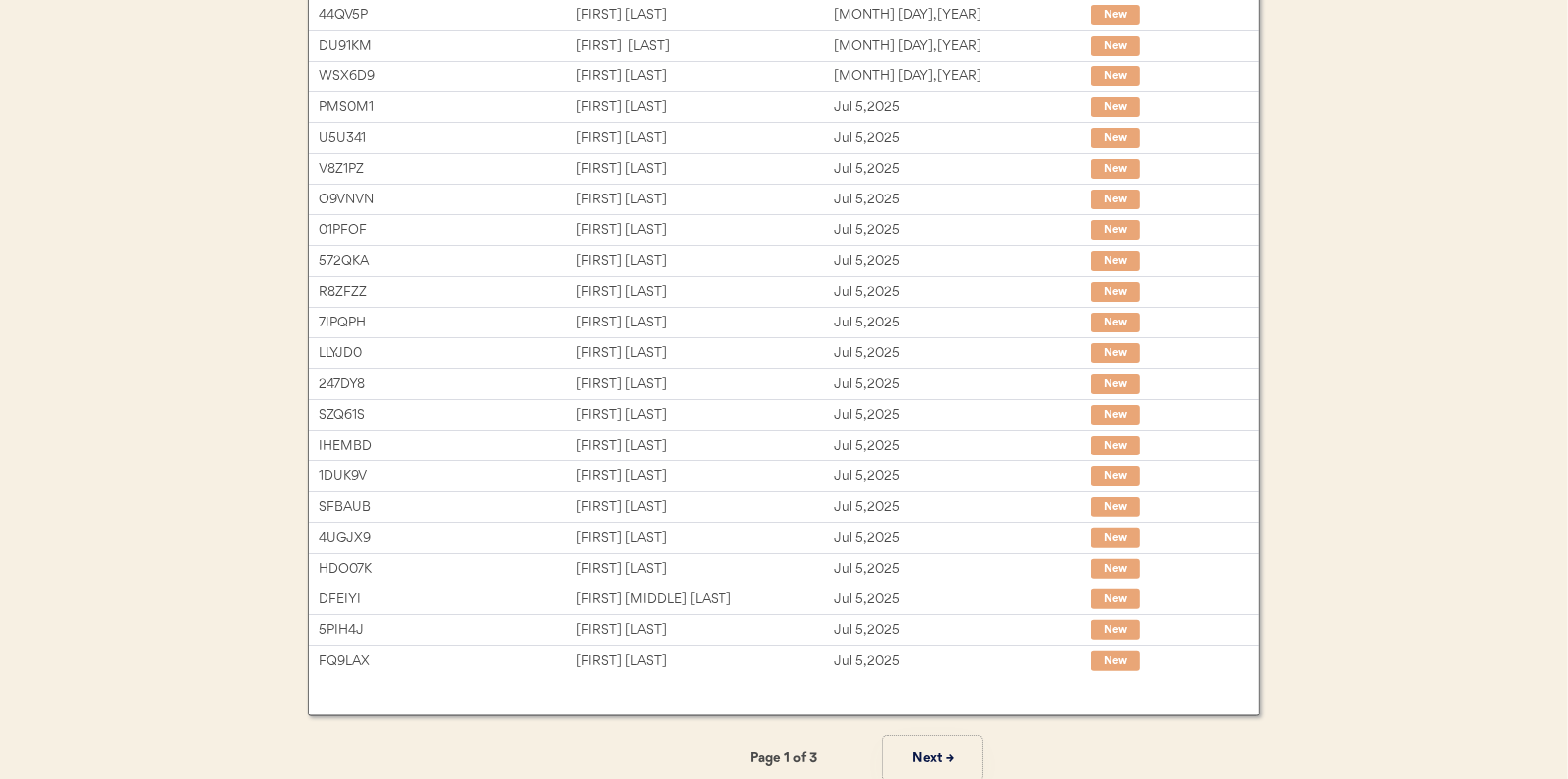 click on "Next →" at bounding box center [933, 758] 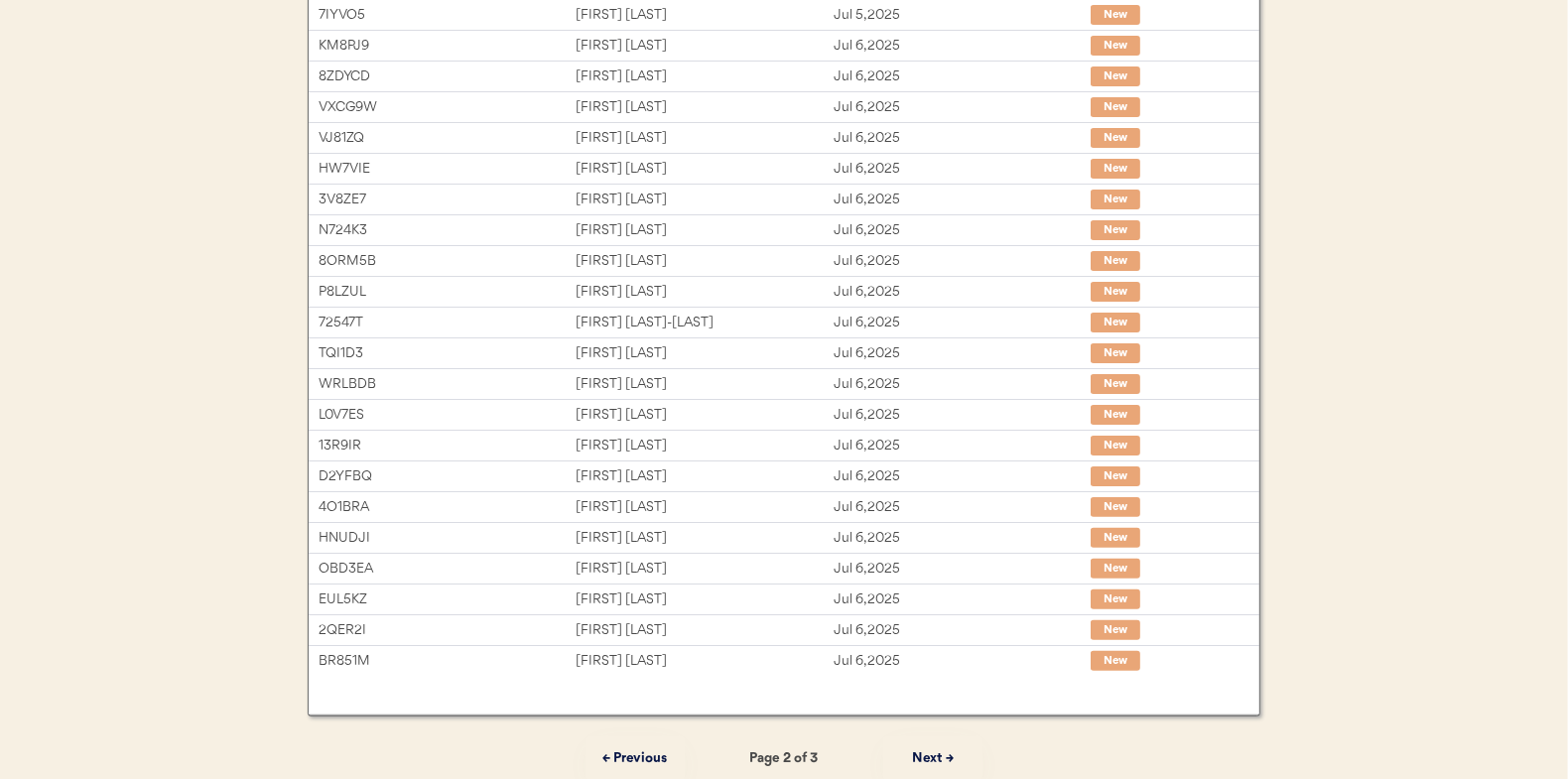 click on "Next →" at bounding box center (933, 758) 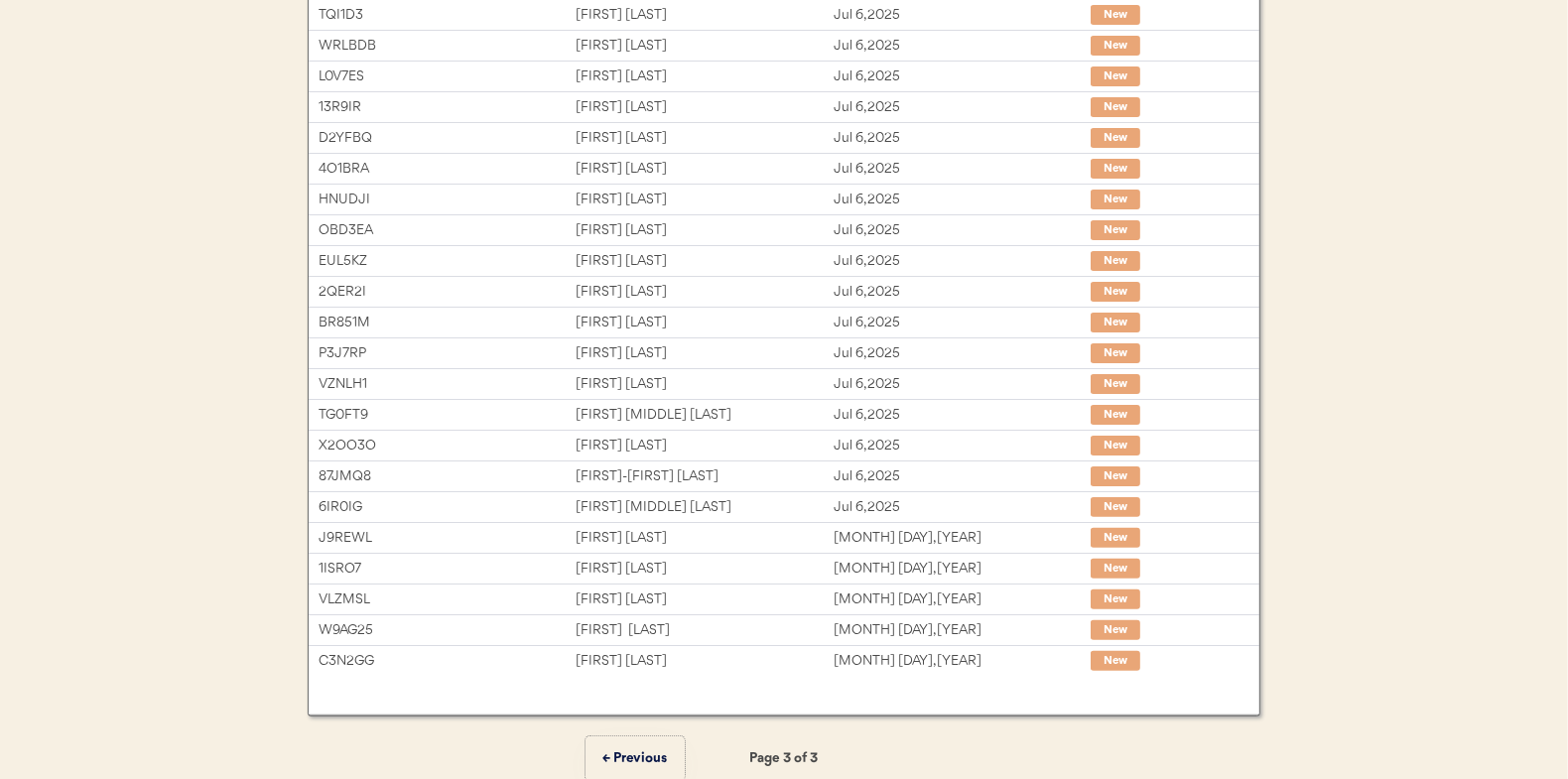 click on "← Previous" at bounding box center [635, 758] 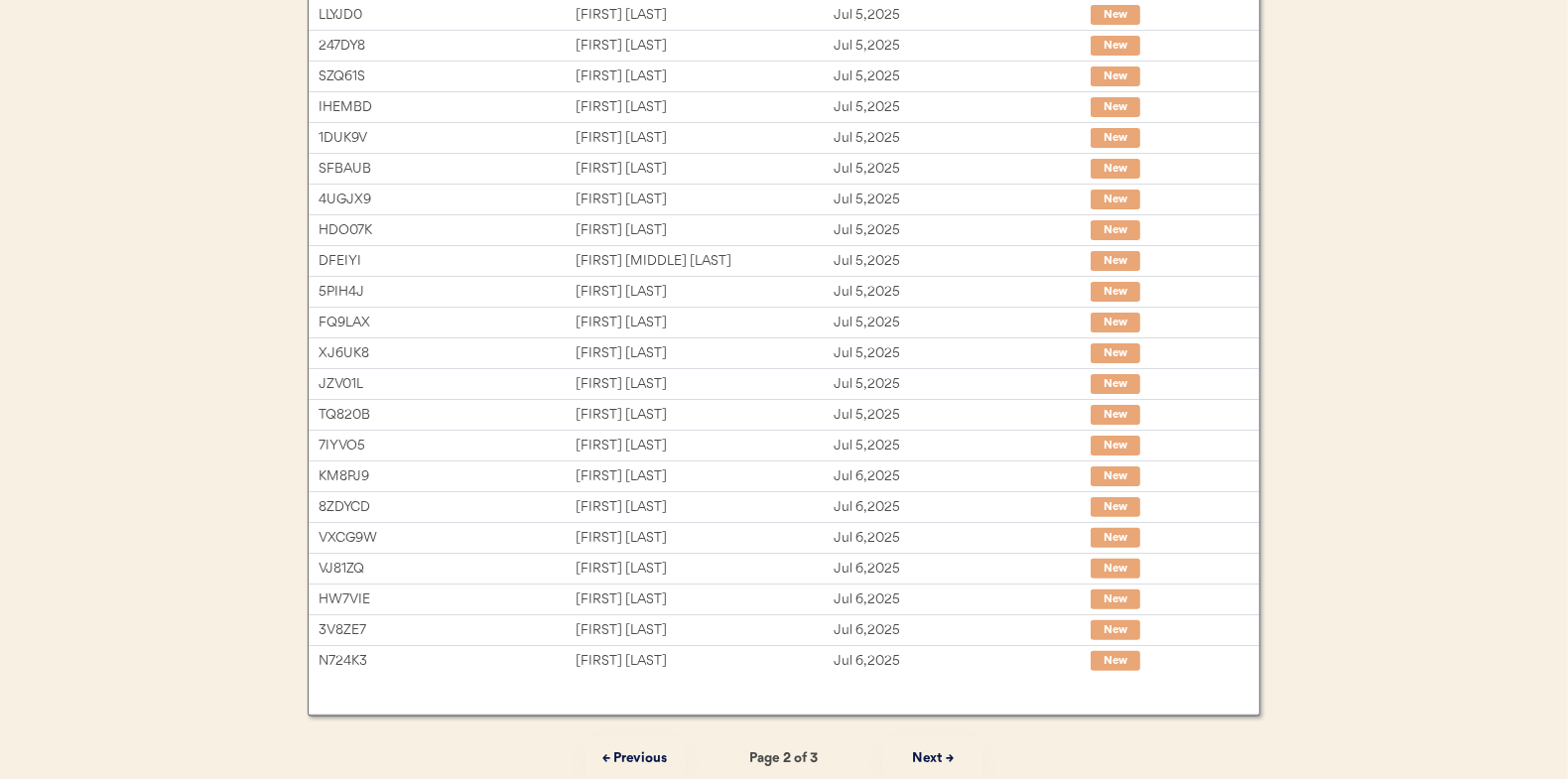 click on "← Previous" at bounding box center [635, 758] 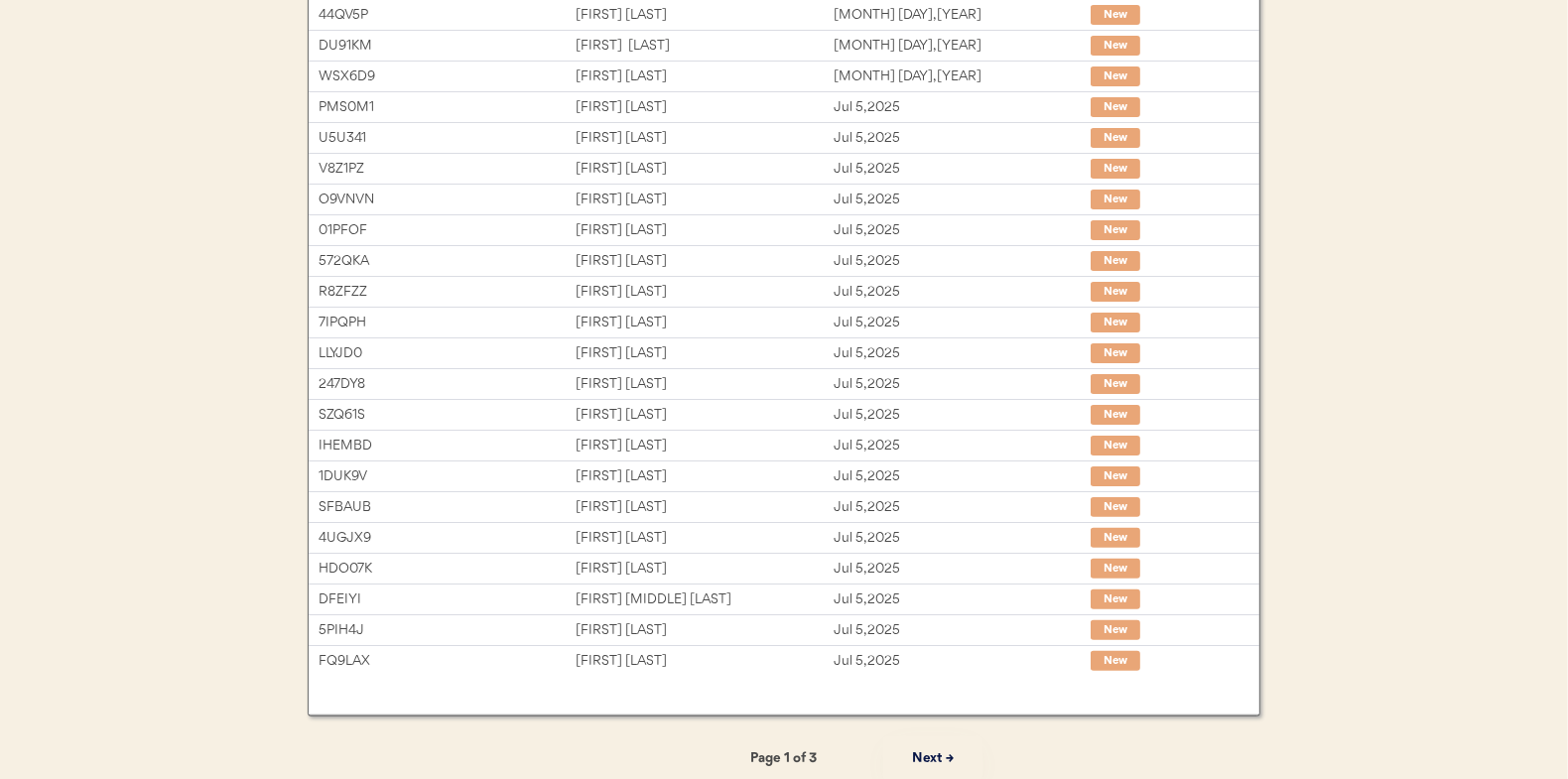 scroll, scrollTop: 0, scrollLeft: 0, axis: both 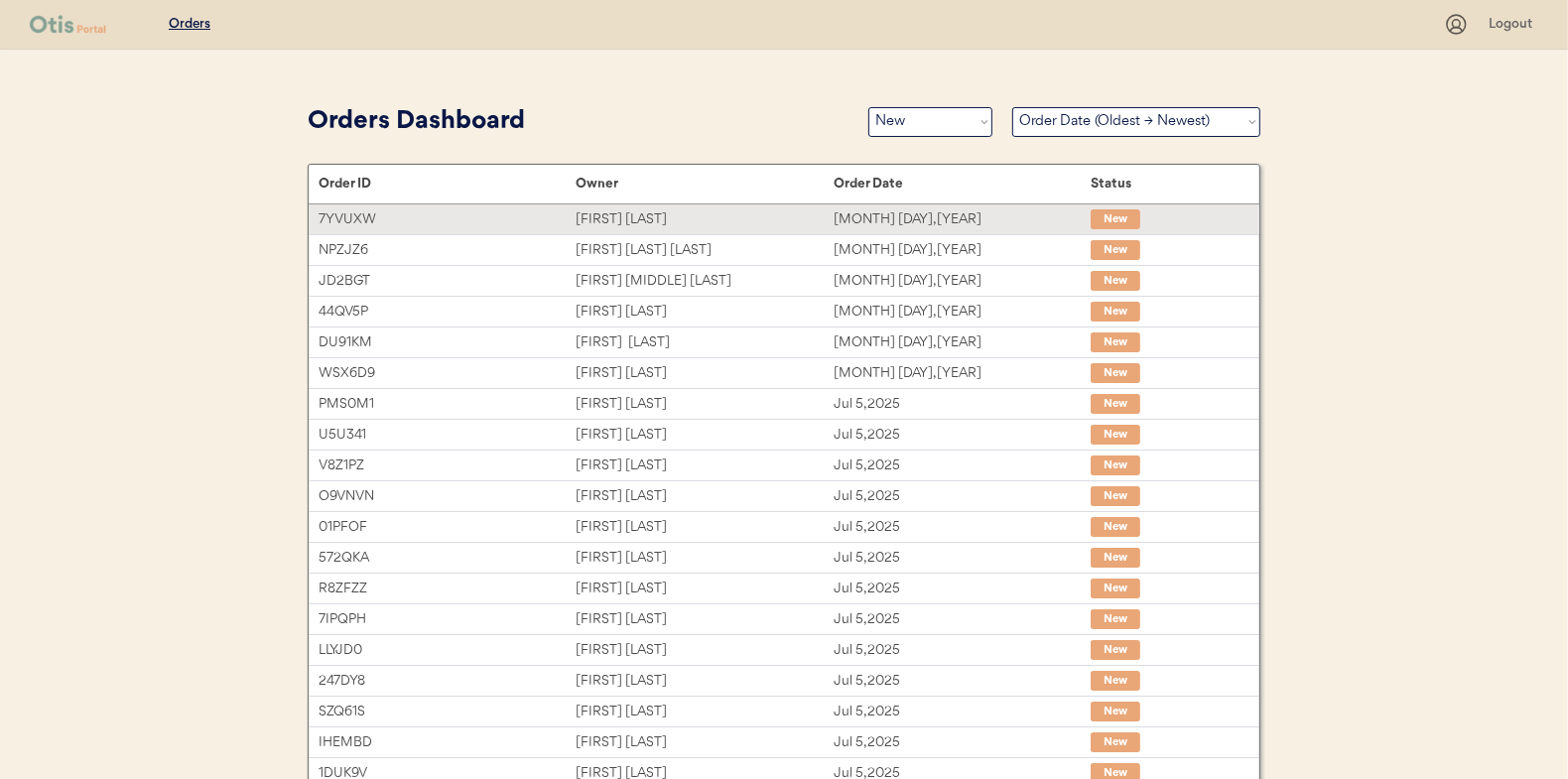 click on "Stacy Hollenbaugh" at bounding box center (704, 219) 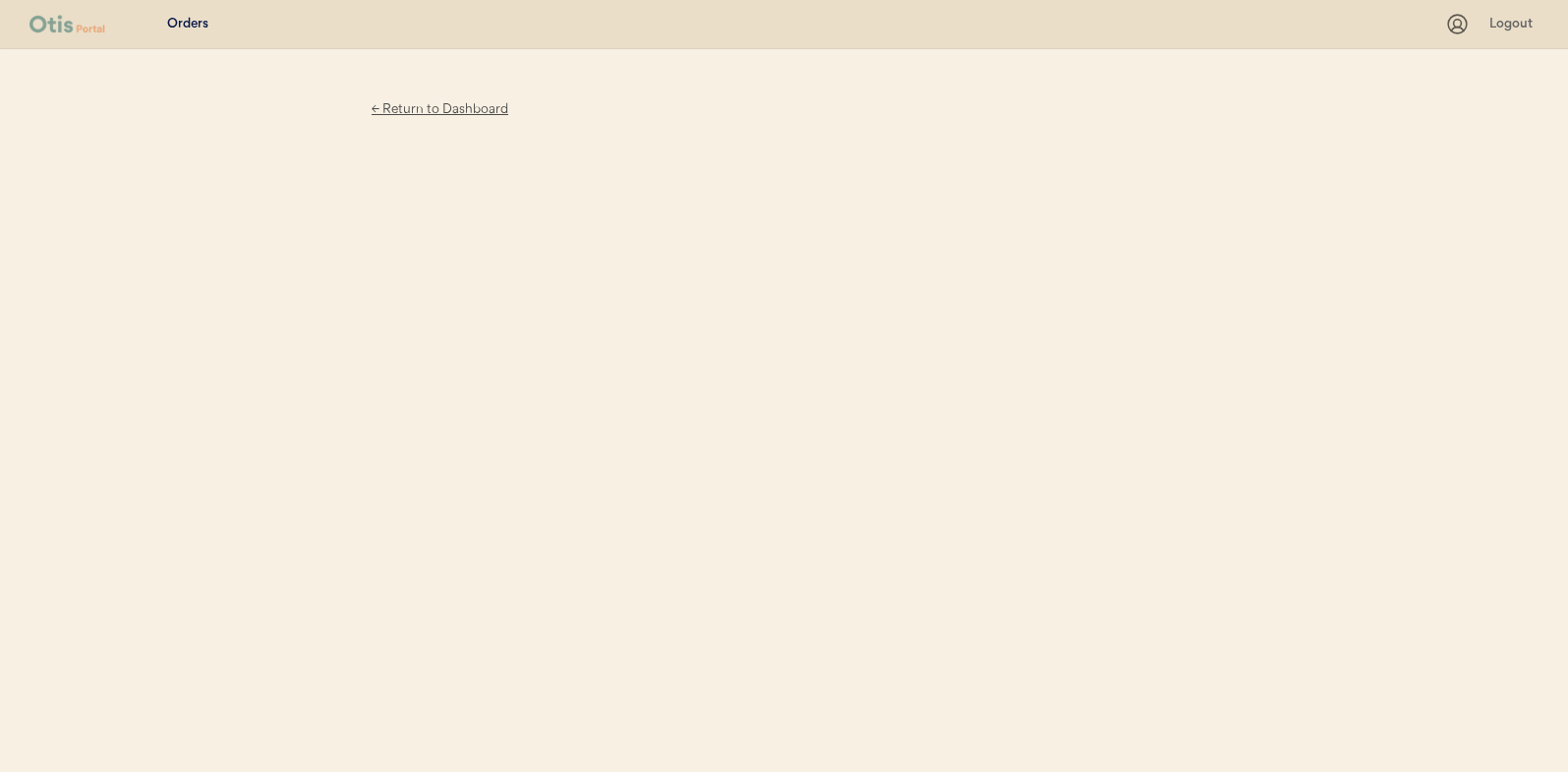 scroll, scrollTop: 0, scrollLeft: 0, axis: both 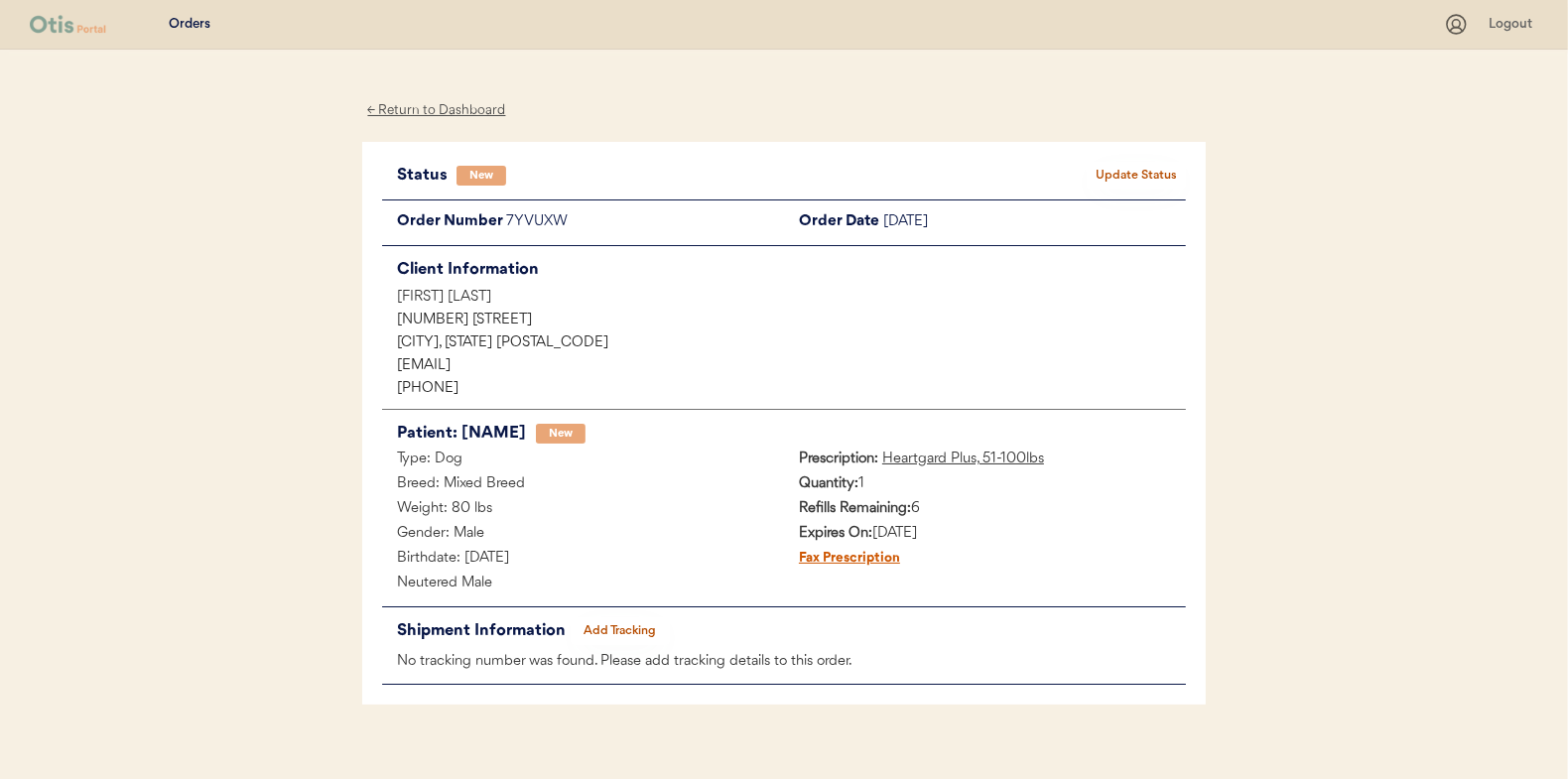 click on "Update Status" at bounding box center [1136, 176] 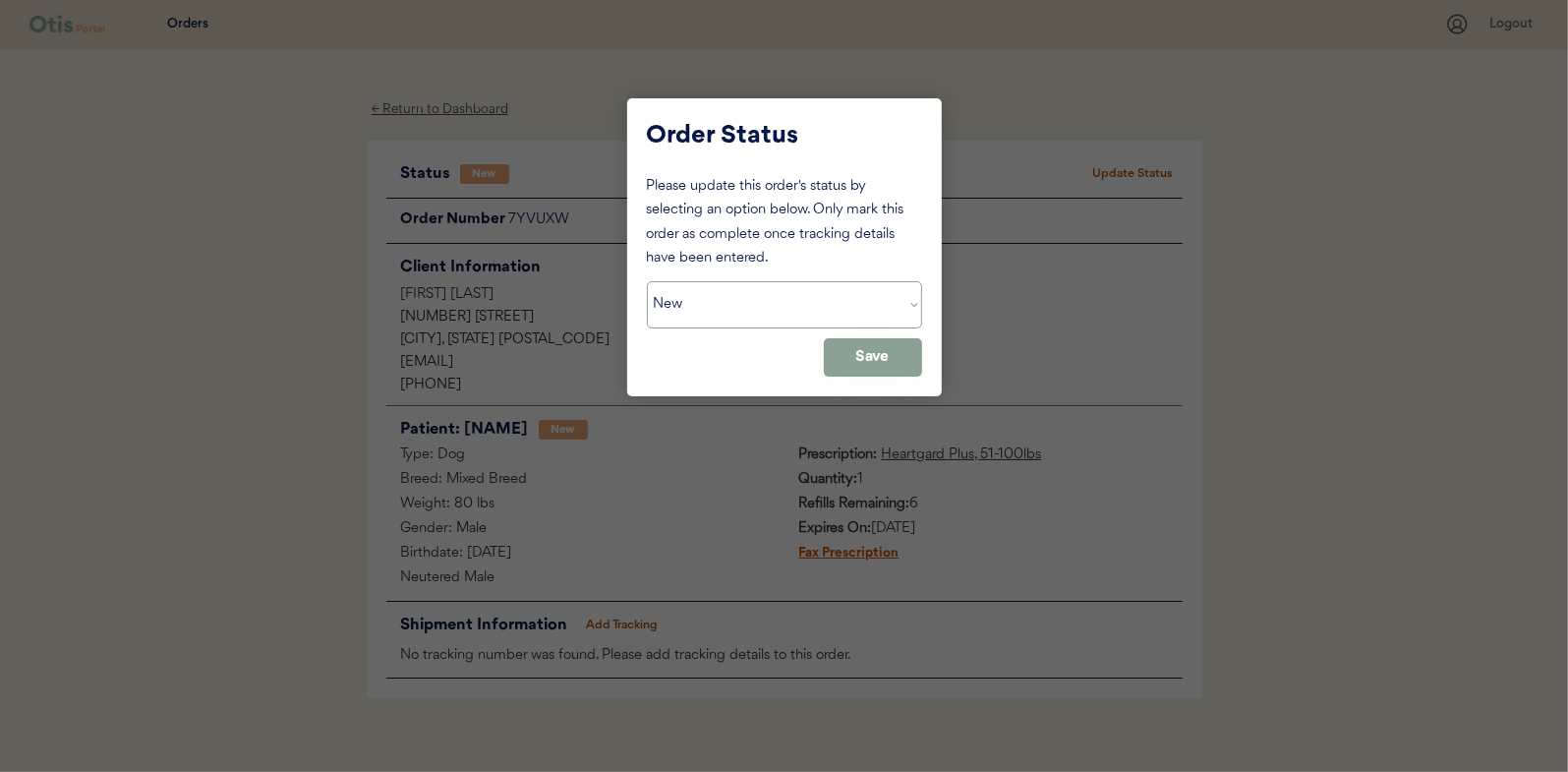click on "Status On Hold New In Progress Complete Pending HW Consent Cancelled" at bounding box center (784, 305) 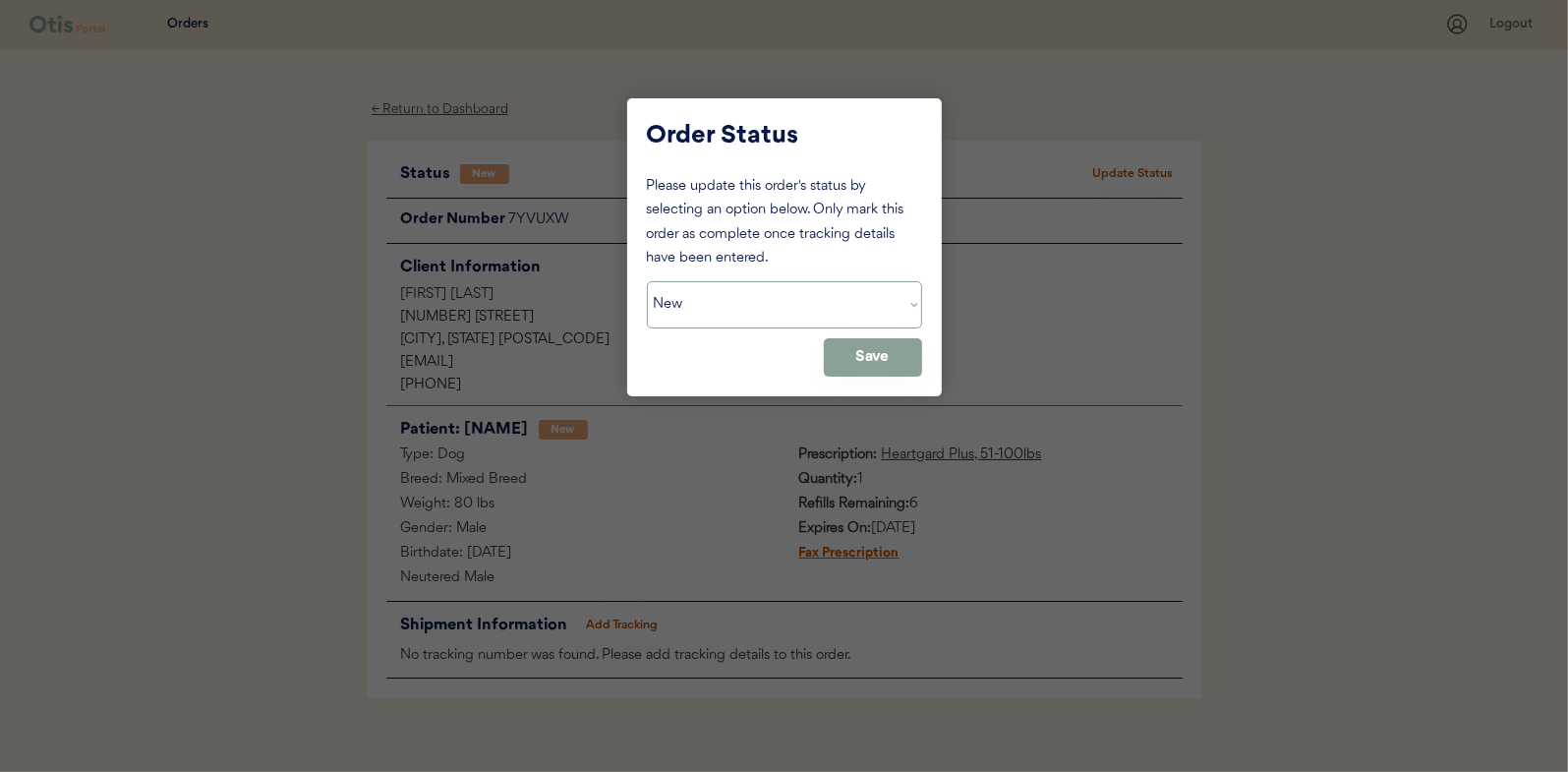 select on ""in_progress"" 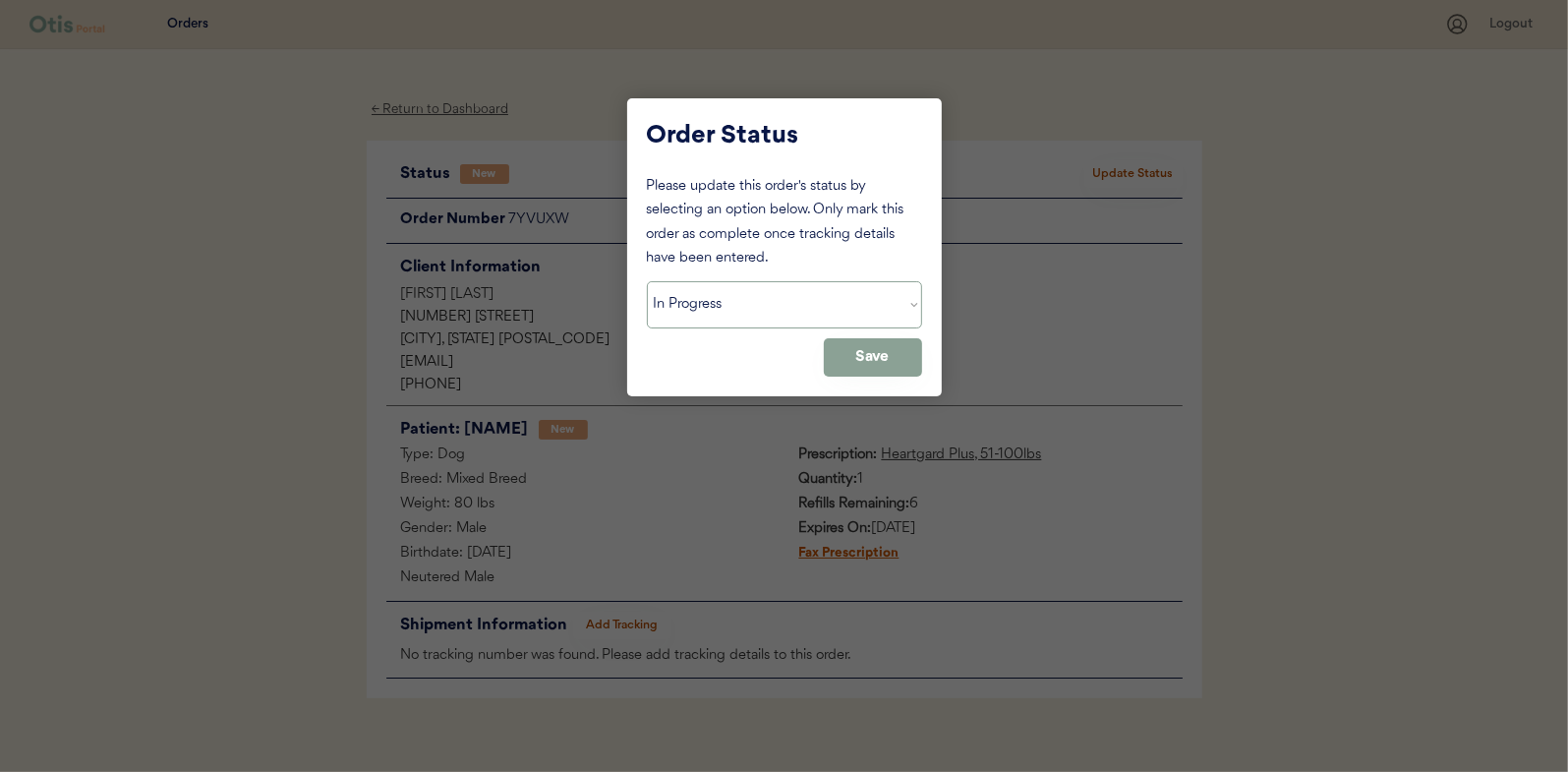 click on "Status On Hold New In Progress Complete Pending HW Consent Cancelled" at bounding box center (784, 305) 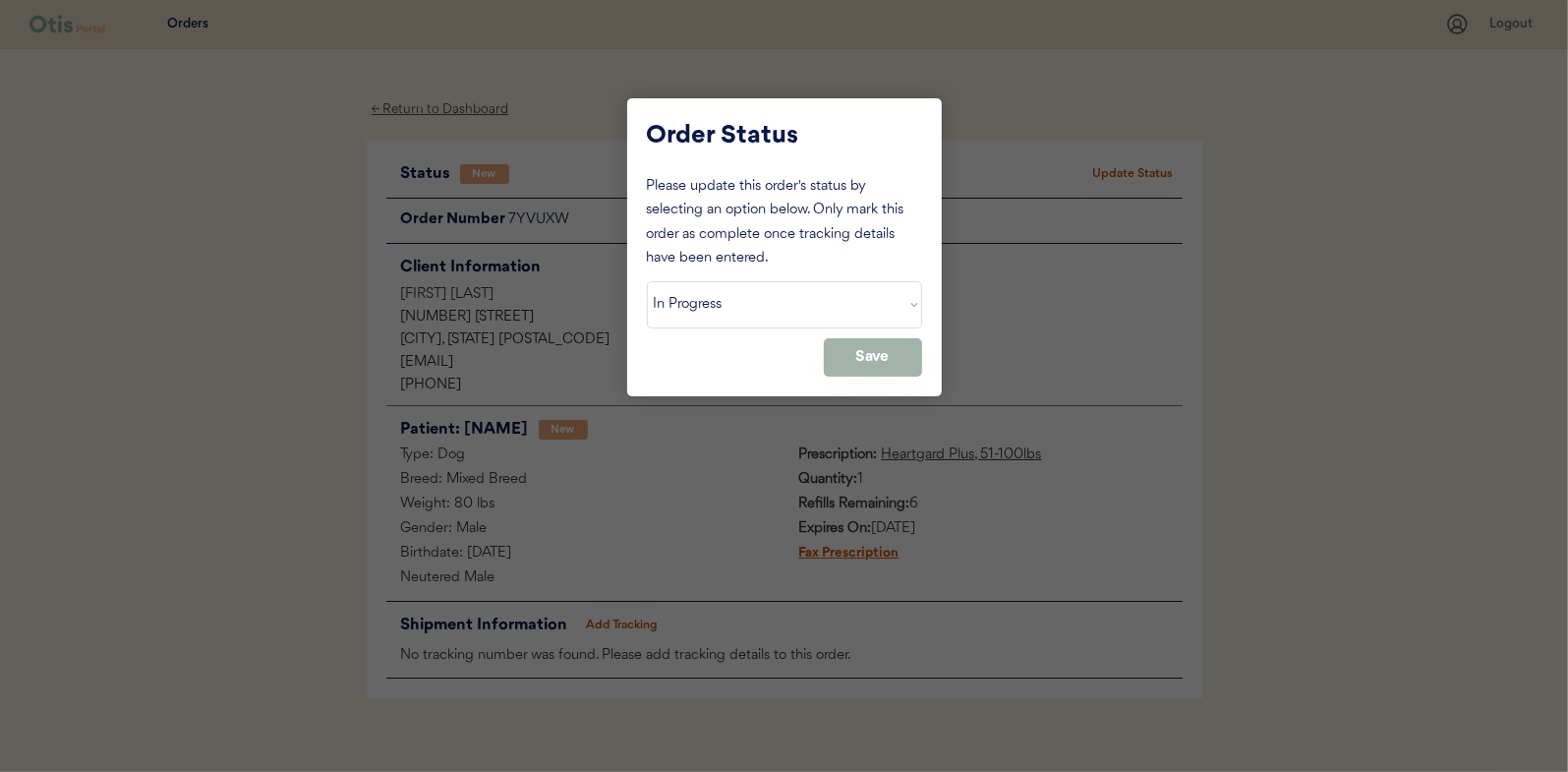 click on "Save" at bounding box center [873, 357] 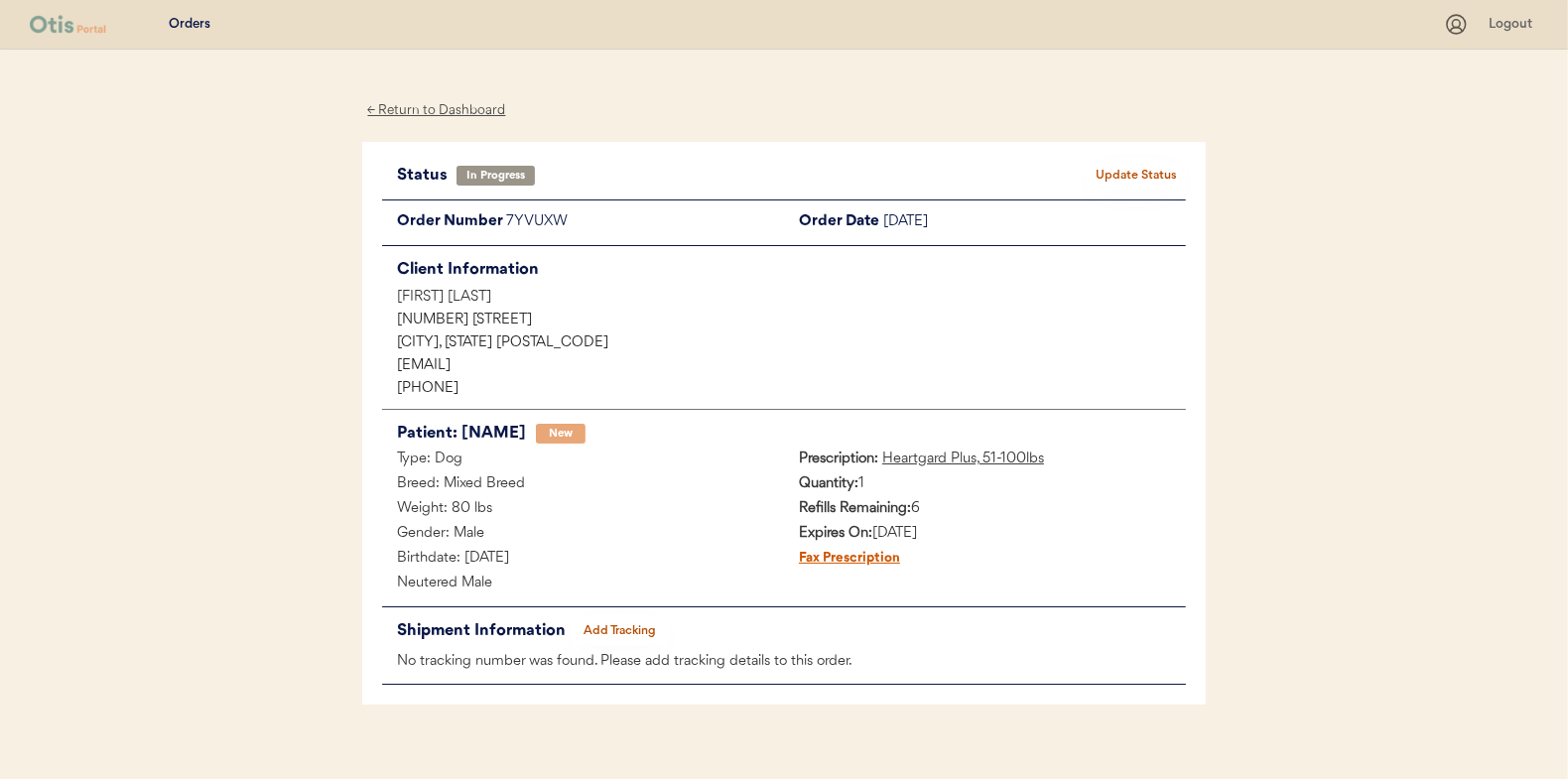 click on "← Return to Dashboard" at bounding box center [437, 110] 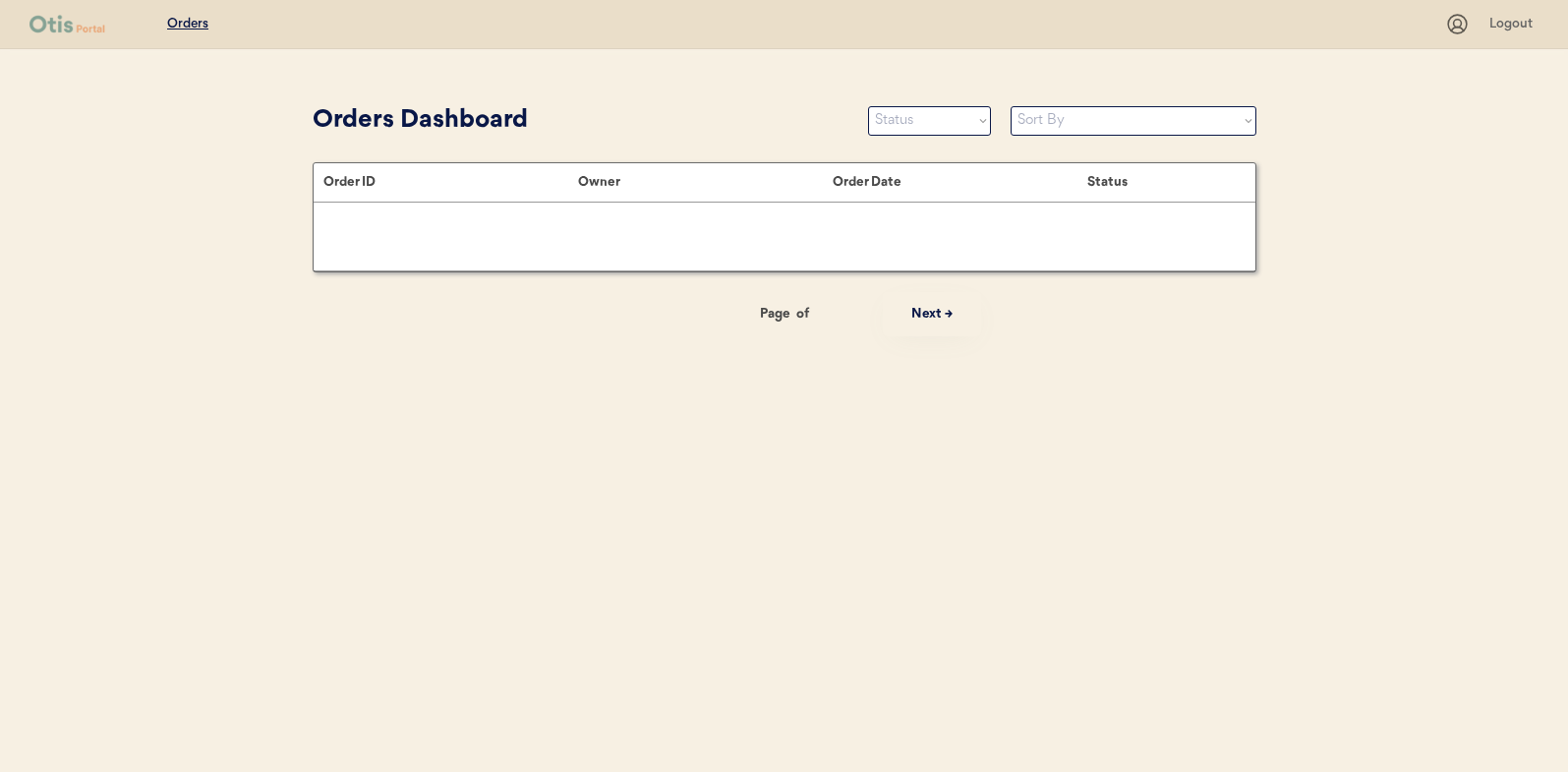scroll, scrollTop: 0, scrollLeft: 0, axis: both 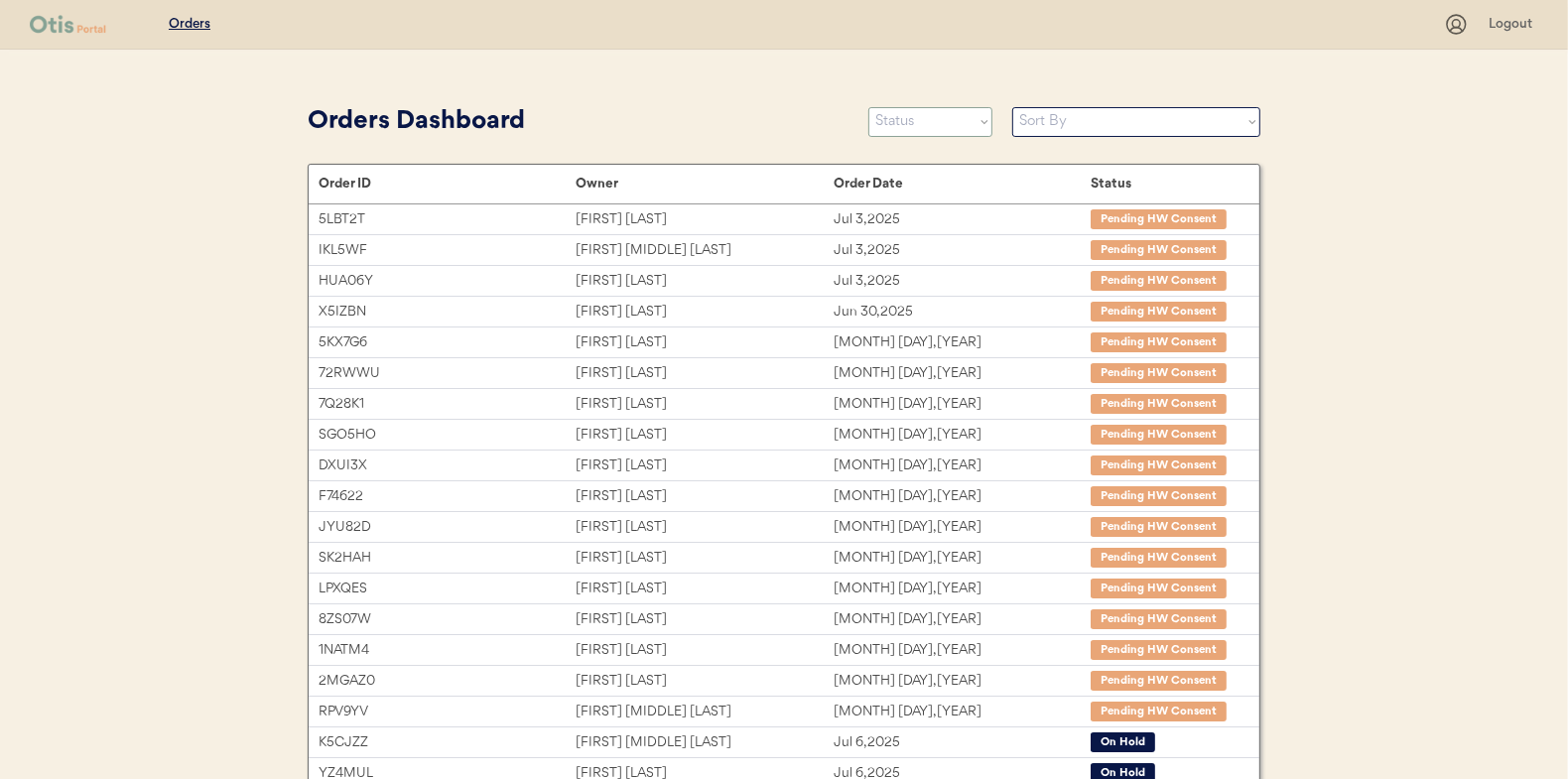 click on "Status On Hold New In Progress Complete Pending HW Consent Cancelled" at bounding box center (930, 122) 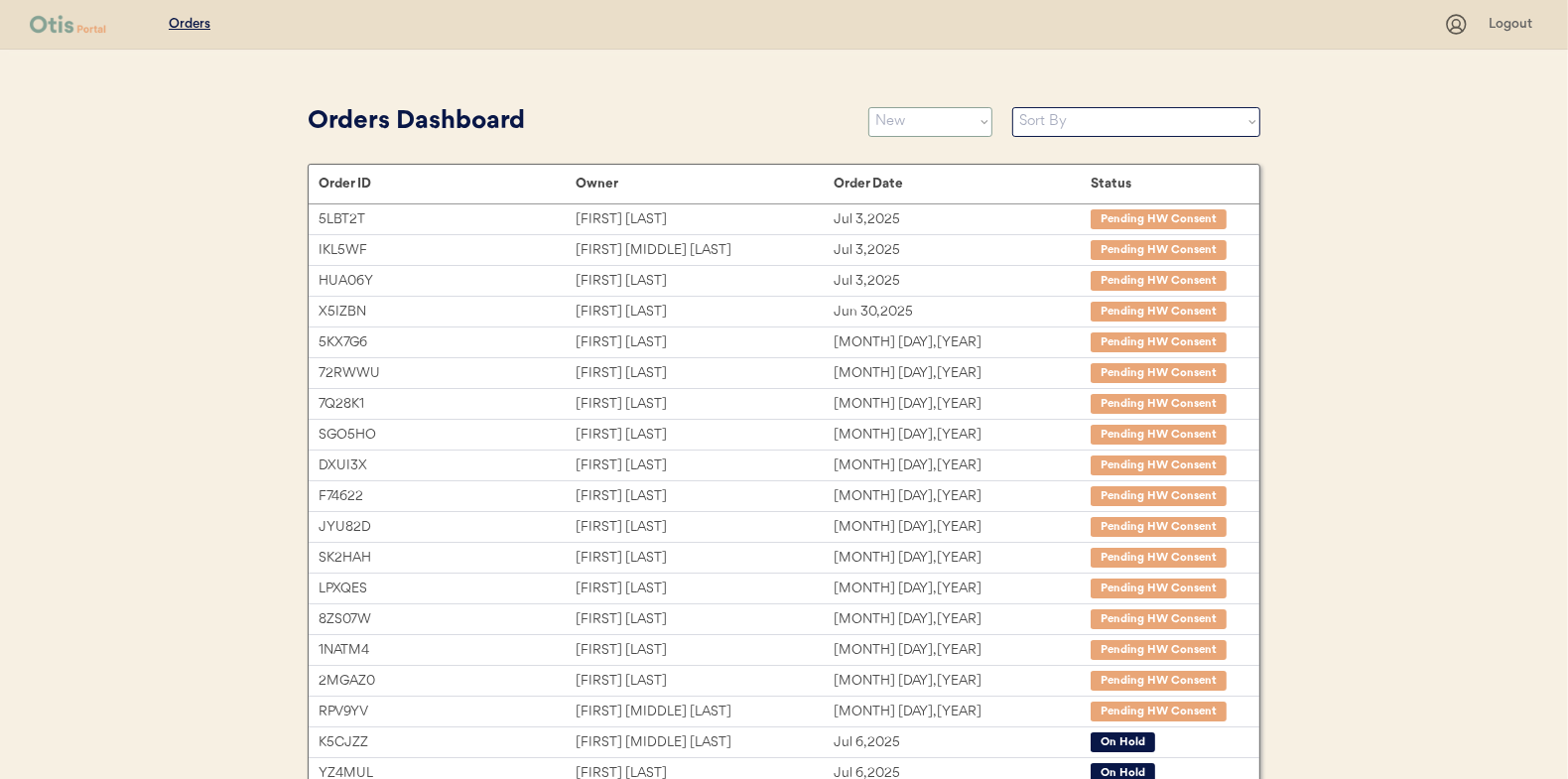 click on "Status On Hold New In Progress Complete Pending HW Consent Cancelled" at bounding box center [930, 122] 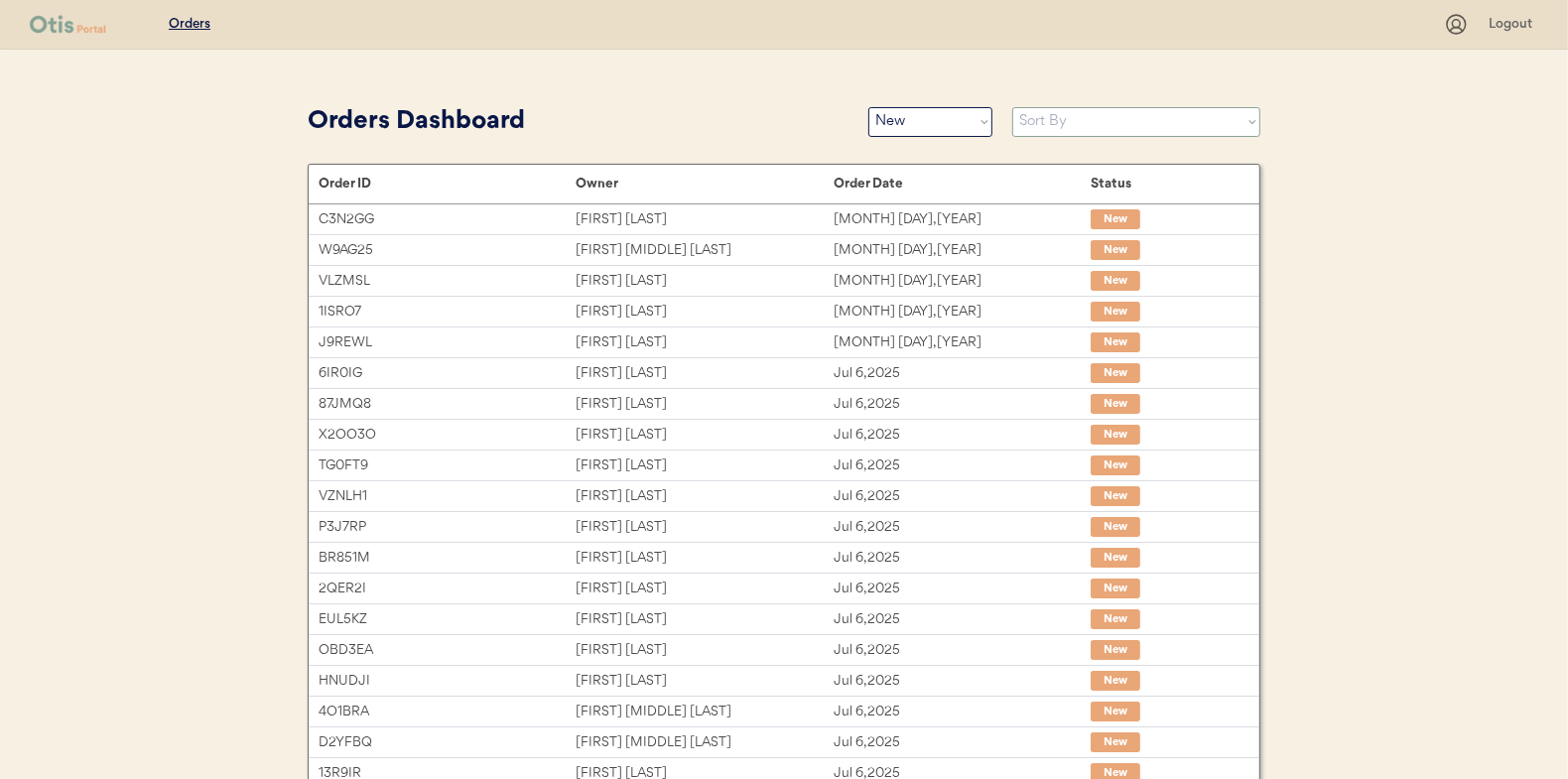 click on "Sort By Order Date (Newest → Oldest) Order Date (Oldest → Newest)" at bounding box center (1136, 122) 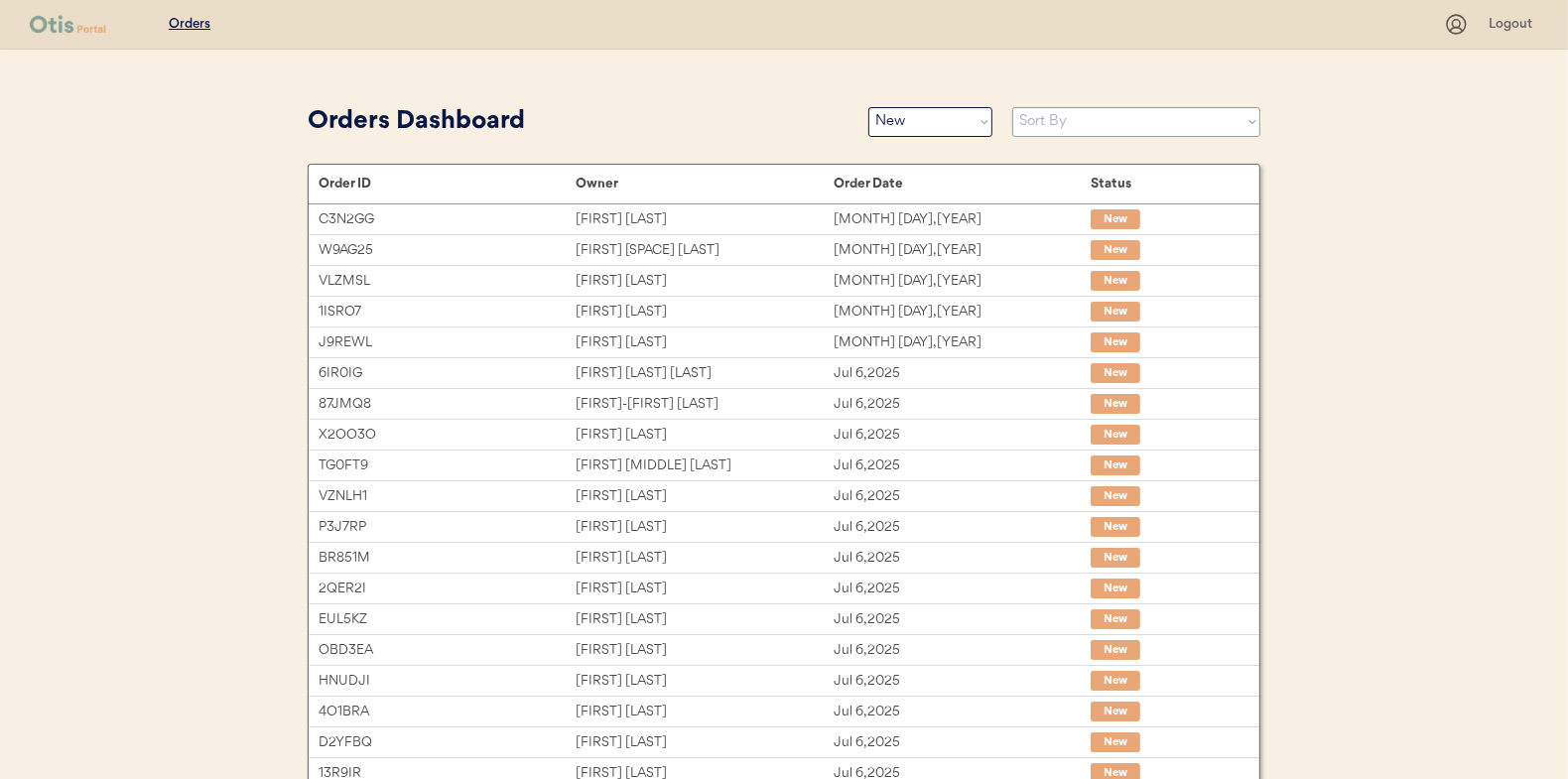select on ""Order Date (Oldest → Newest)"" 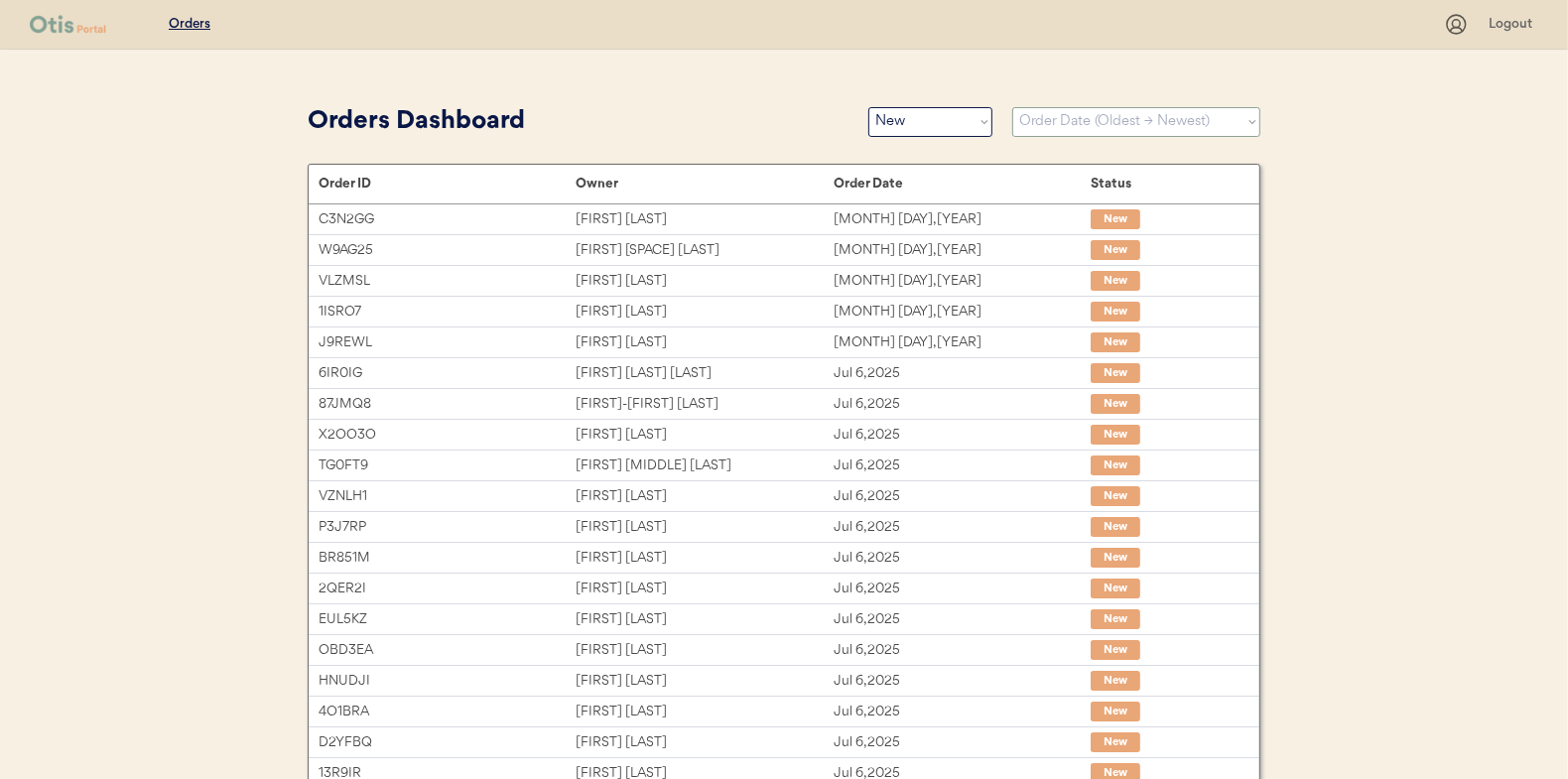 click on "Sort By Order Date (Newest → Oldest) Order Date (Oldest → Newest)" at bounding box center [1136, 122] 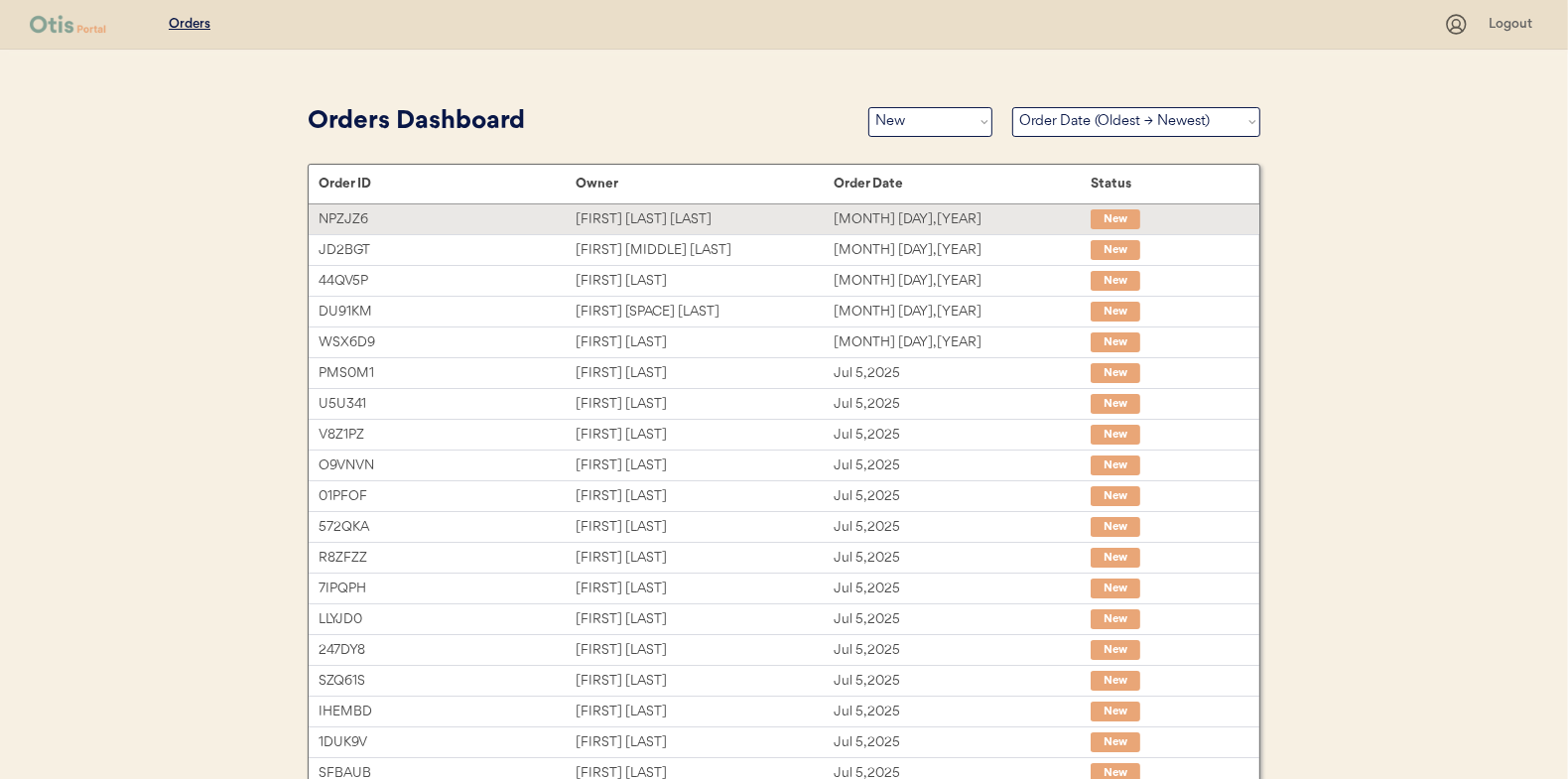 click on "Tomas wilson Wilson" at bounding box center [704, 219] 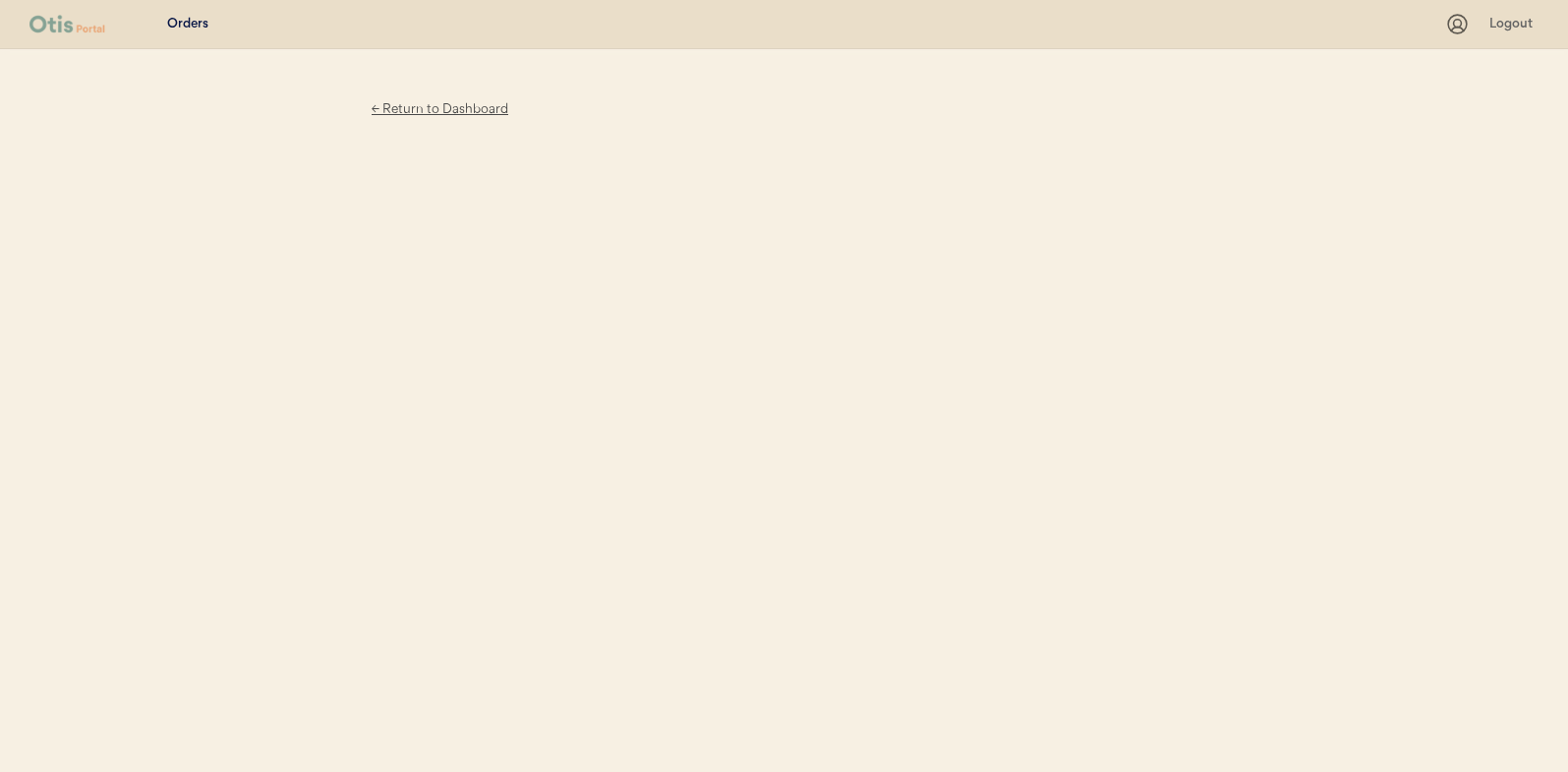 scroll, scrollTop: 0, scrollLeft: 0, axis: both 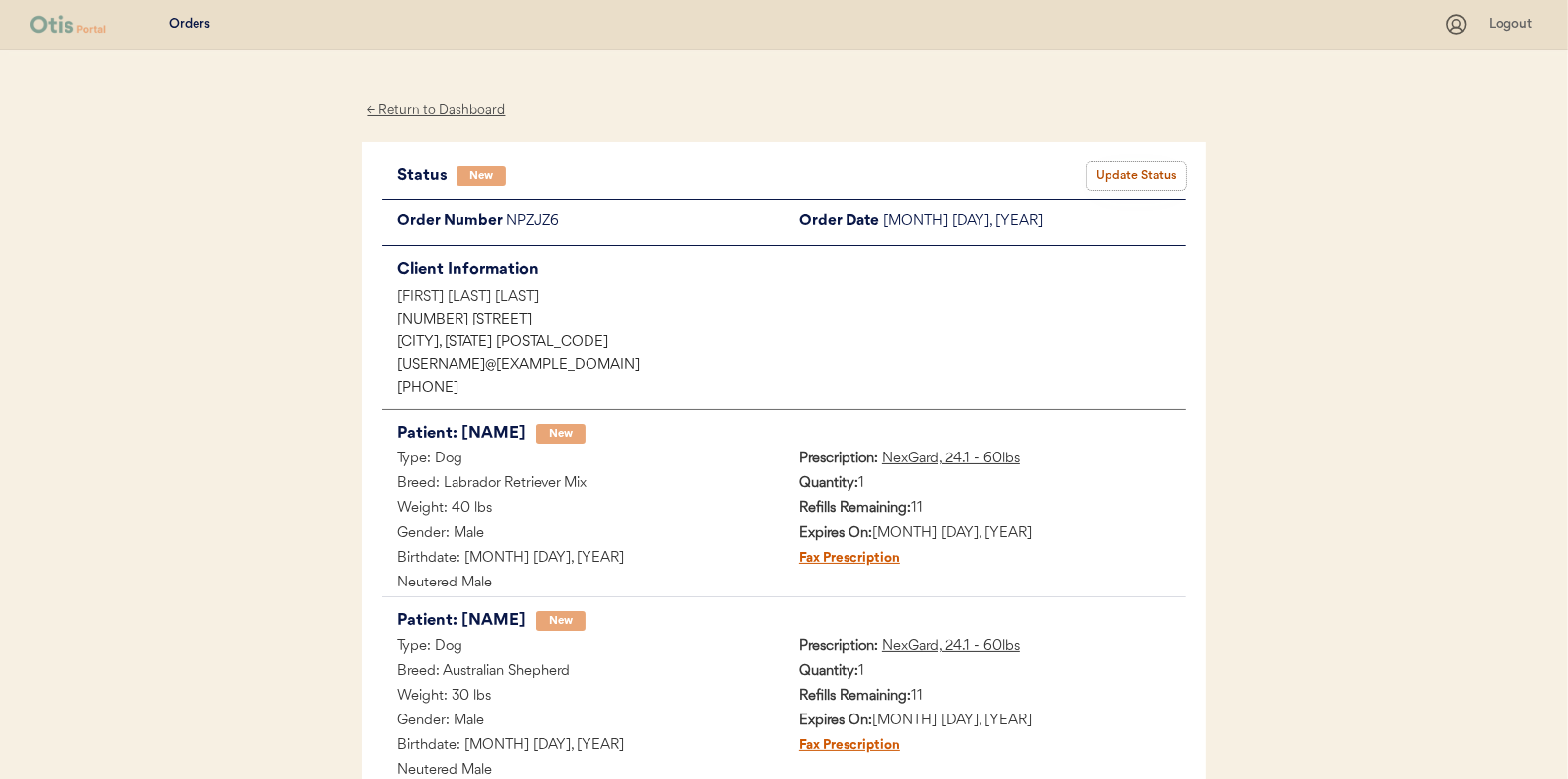 click on "Update Status" at bounding box center [1136, 176] 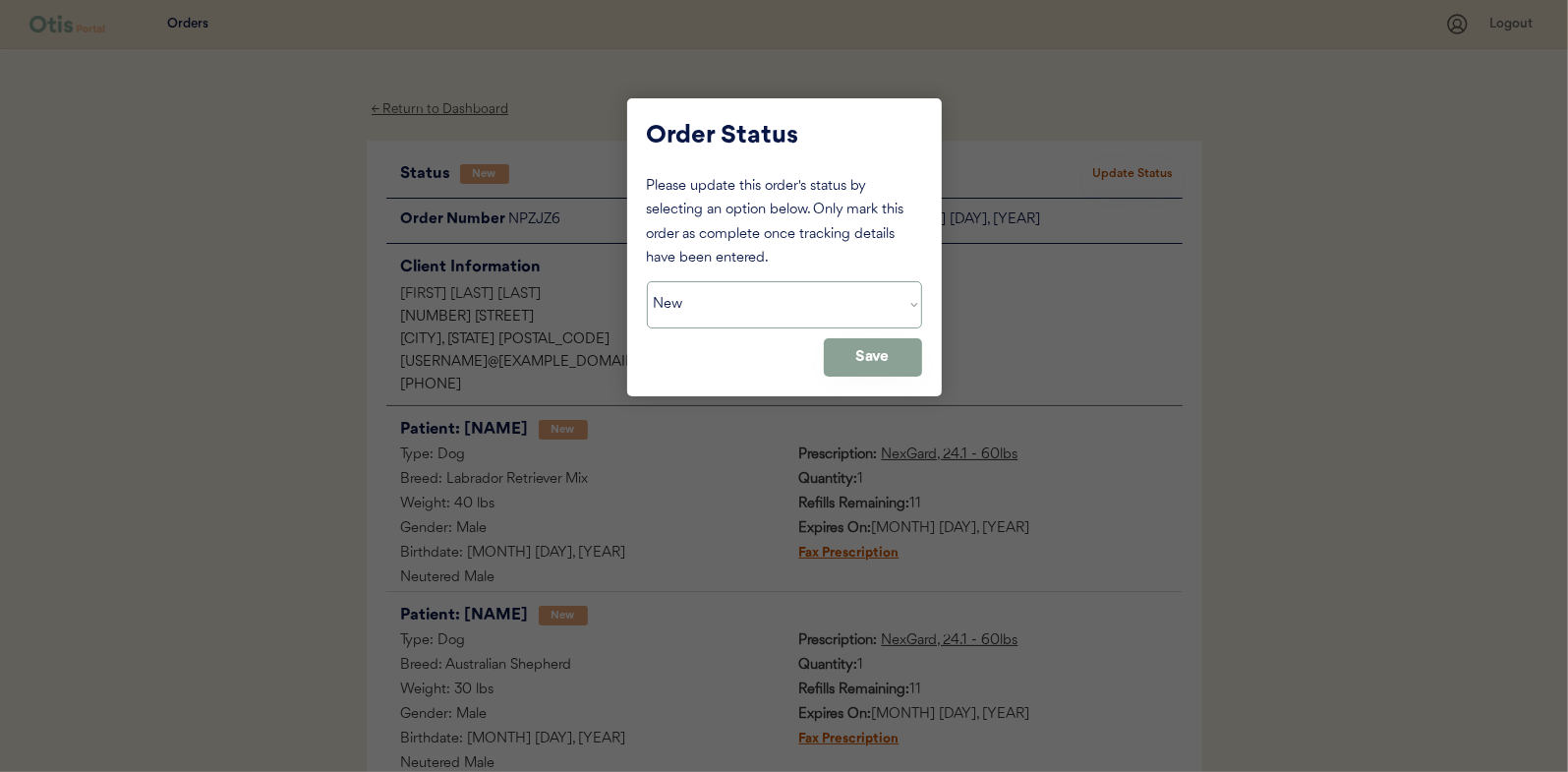 click on "Status On Hold New In Progress Complete Pending HW Consent Cancelled" at bounding box center [784, 305] 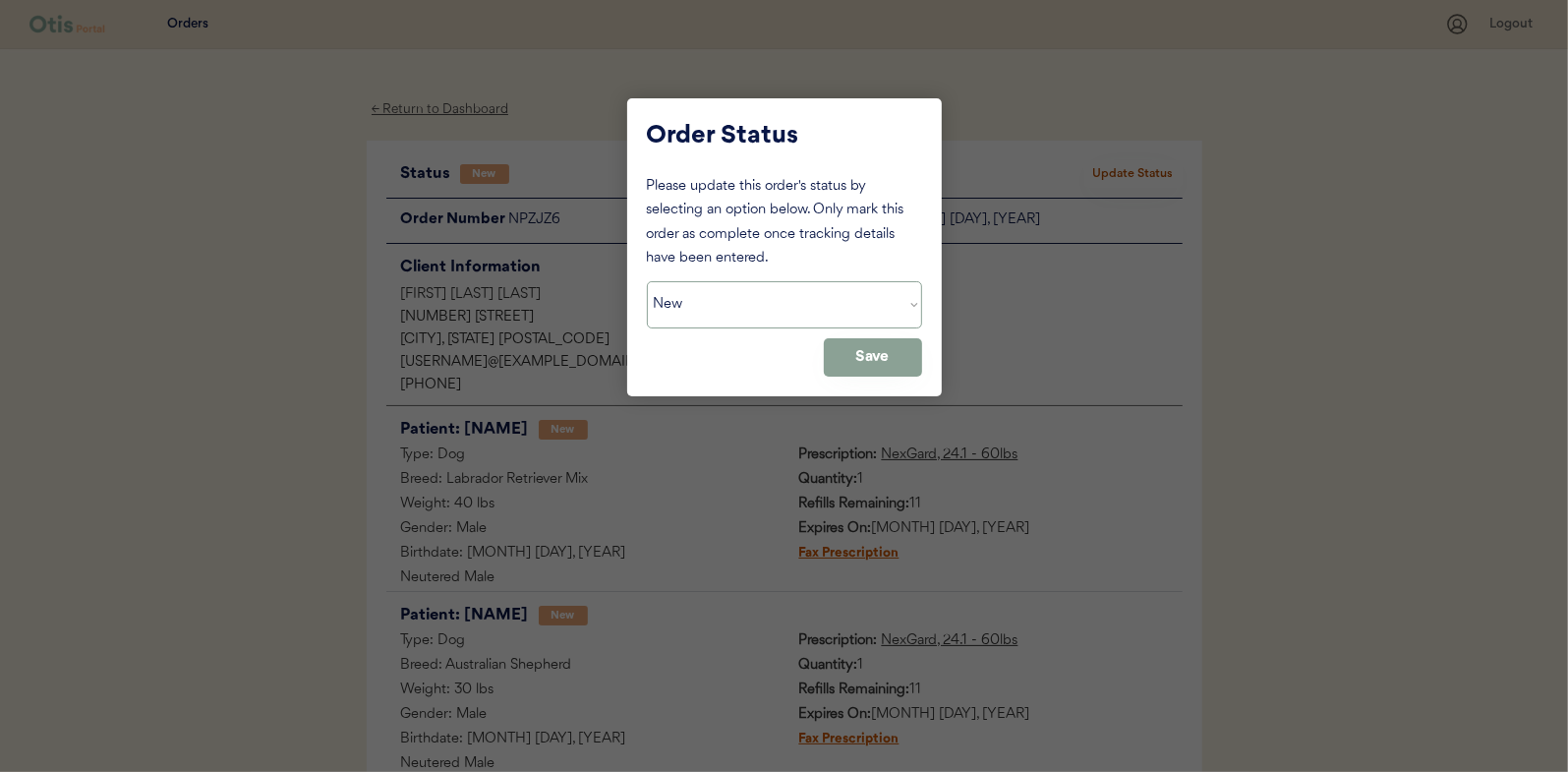 select on ""in_progress"" 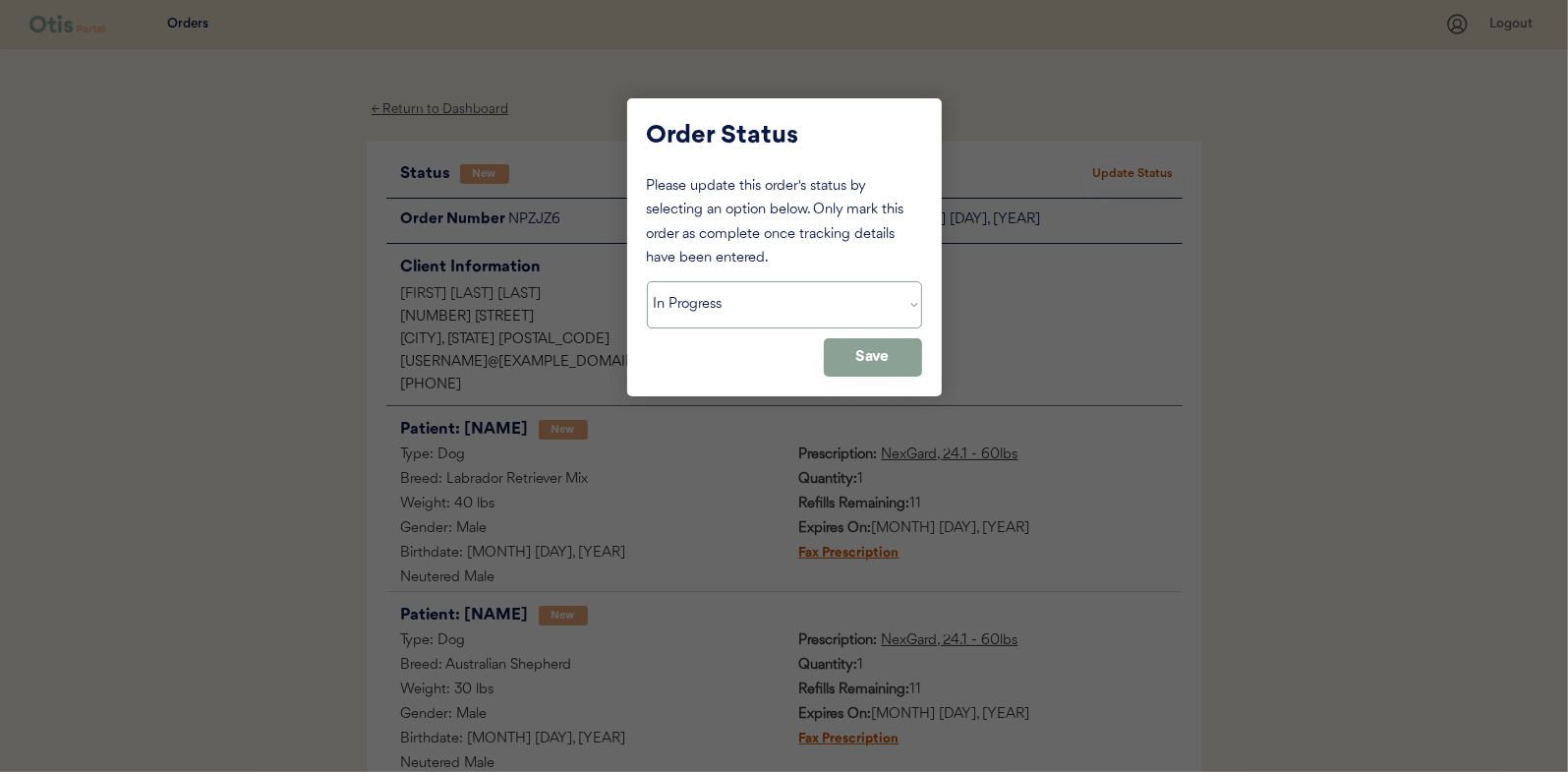 click on "Status On Hold New In Progress Complete Pending HW Consent Cancelled" at bounding box center [784, 305] 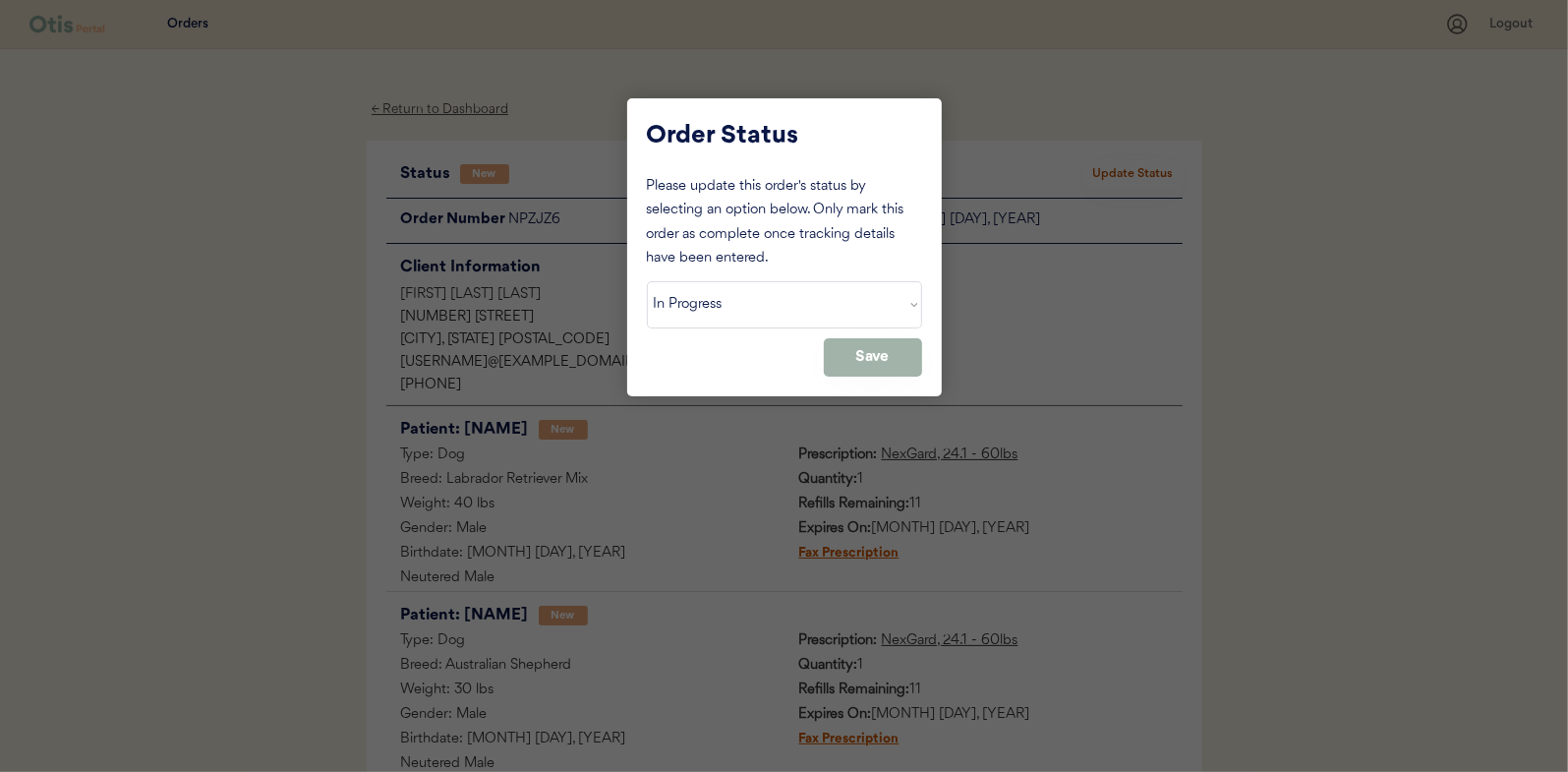 drag, startPoint x: 862, startPoint y: 359, endPoint x: 797, endPoint y: 331, distance: 70.774289 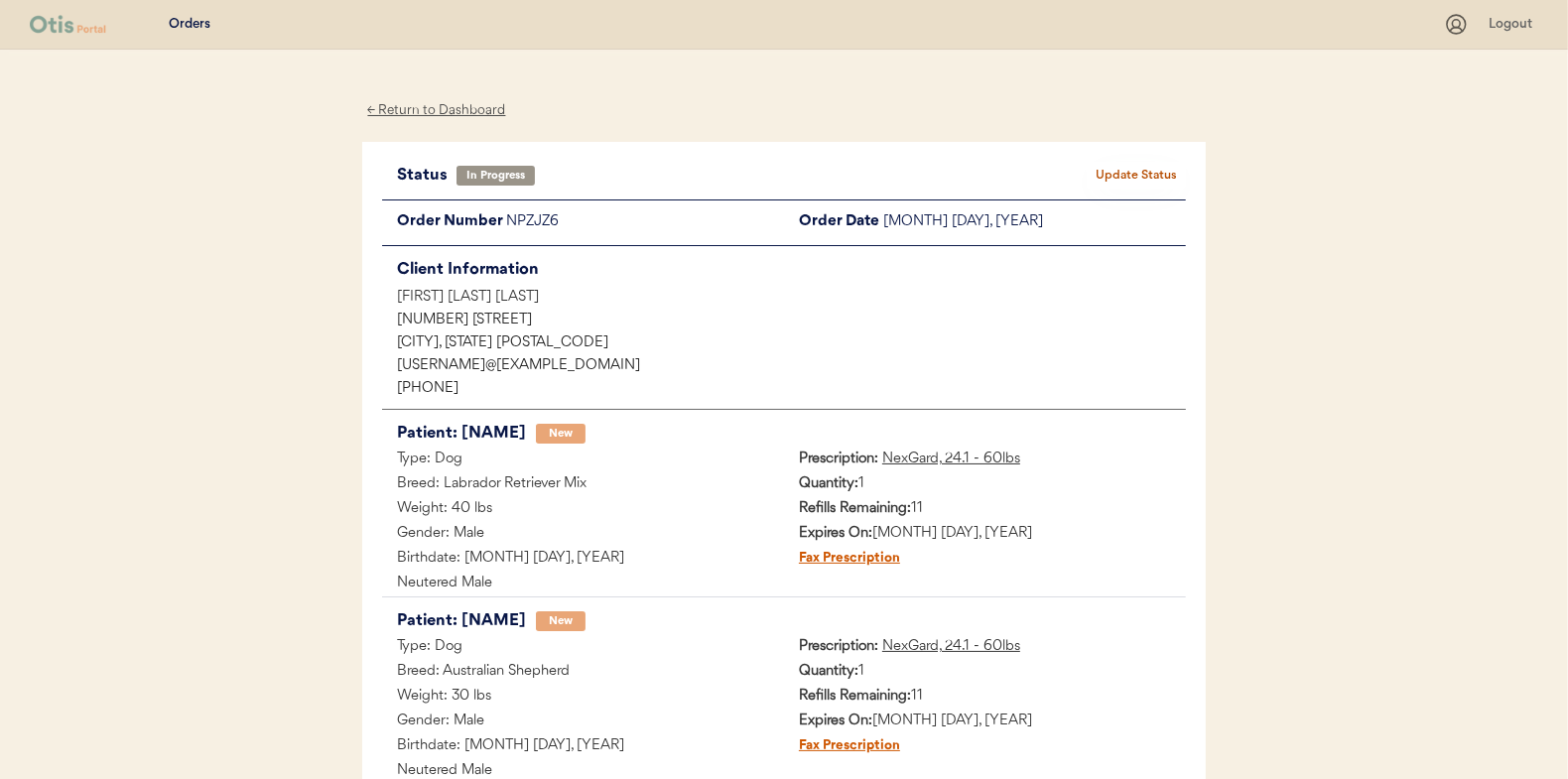 click on "← Return to Dashboard" at bounding box center (437, 110) 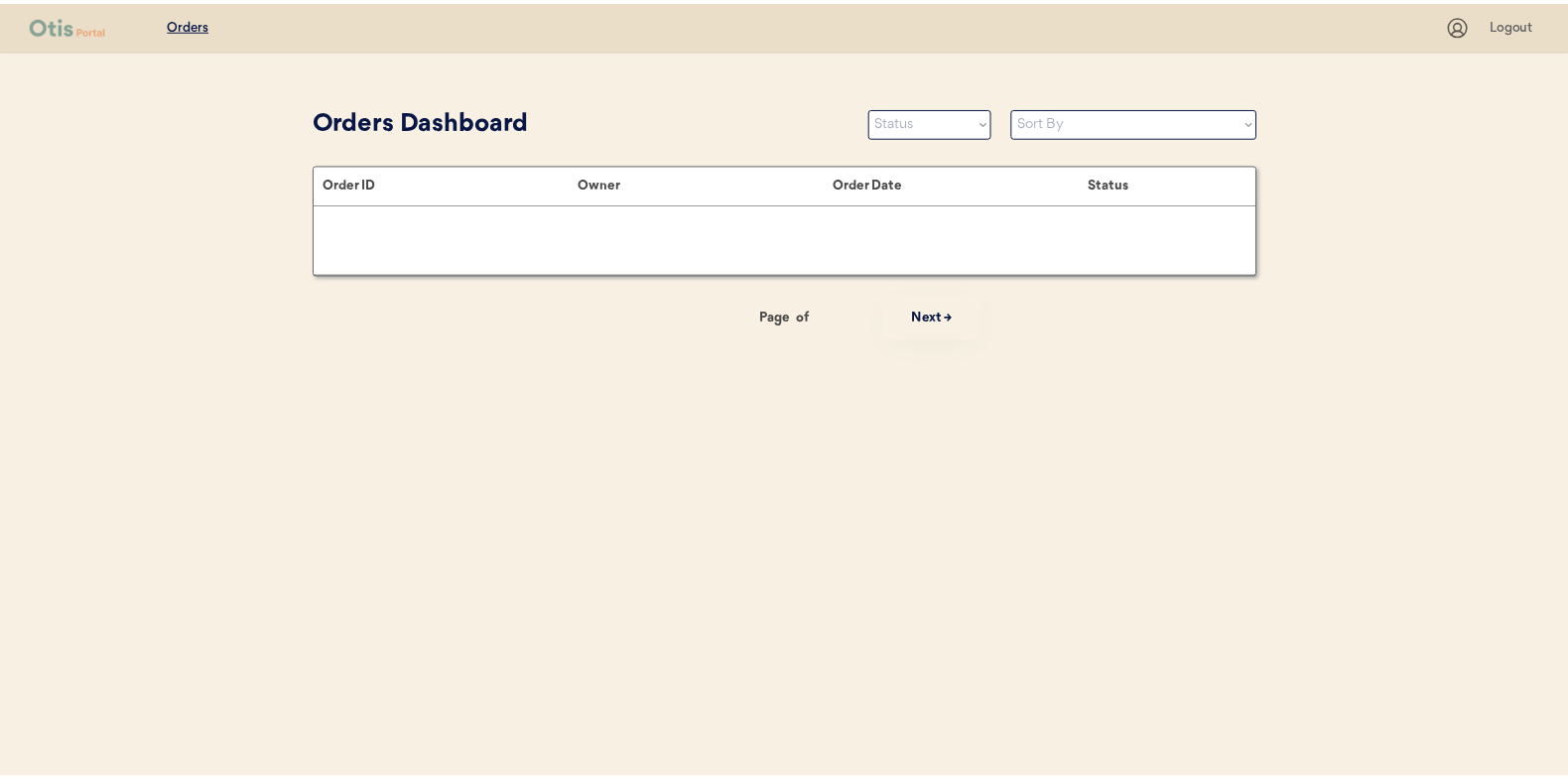scroll, scrollTop: 0, scrollLeft: 0, axis: both 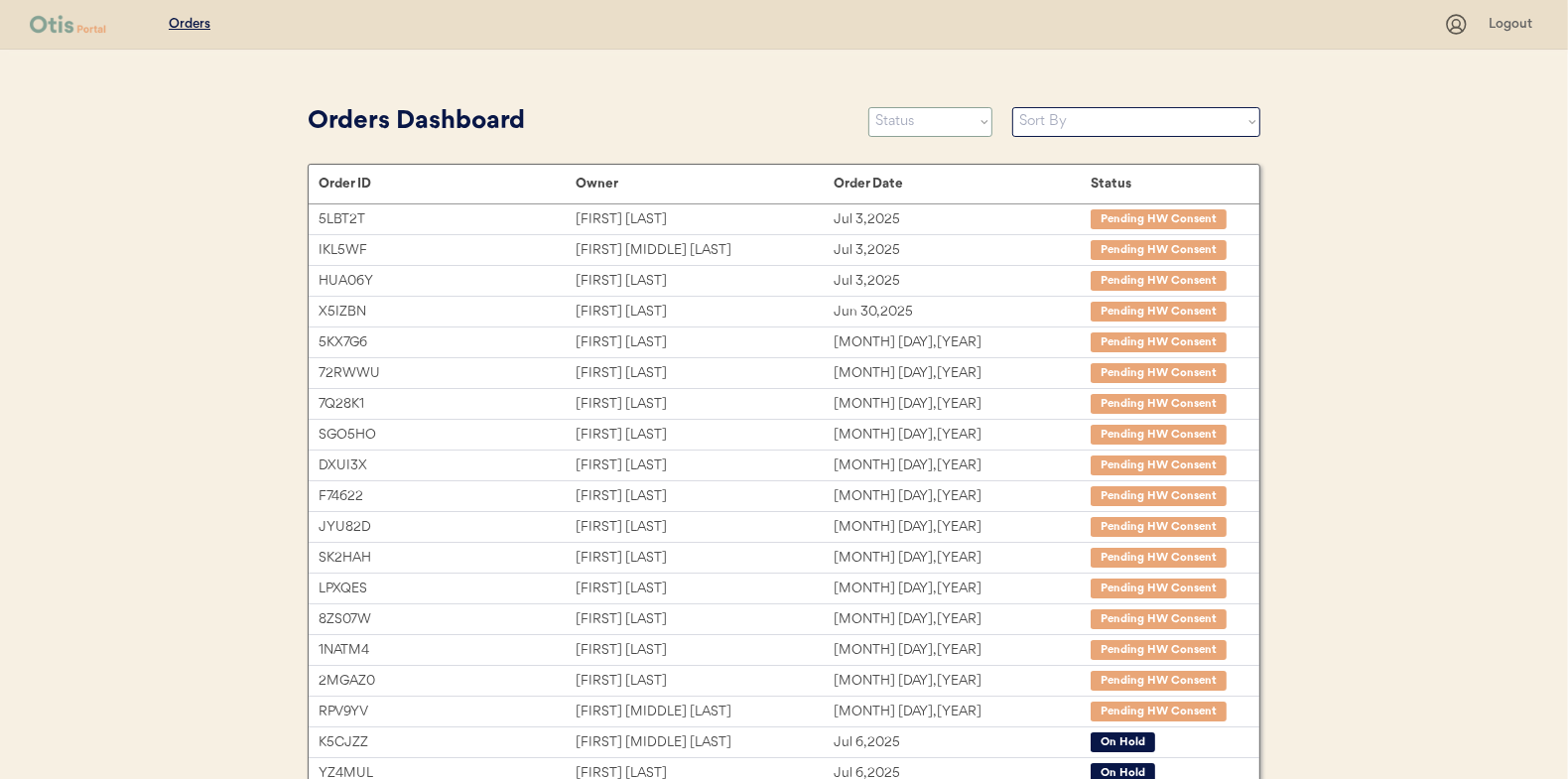 click on "Status On Hold New In Progress Complete Pending HW Consent Cancelled" at bounding box center [930, 122] 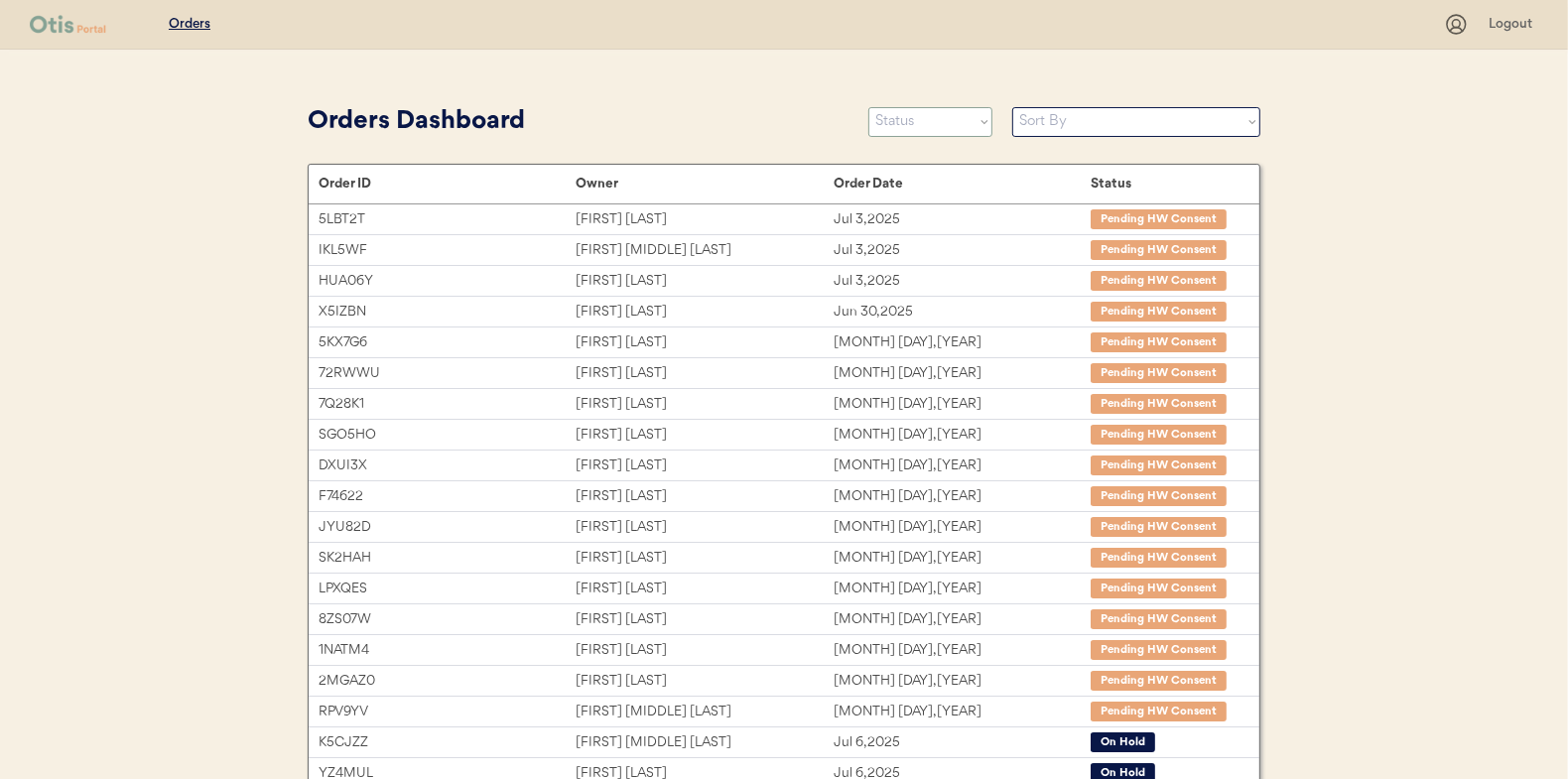 select on ""new"" 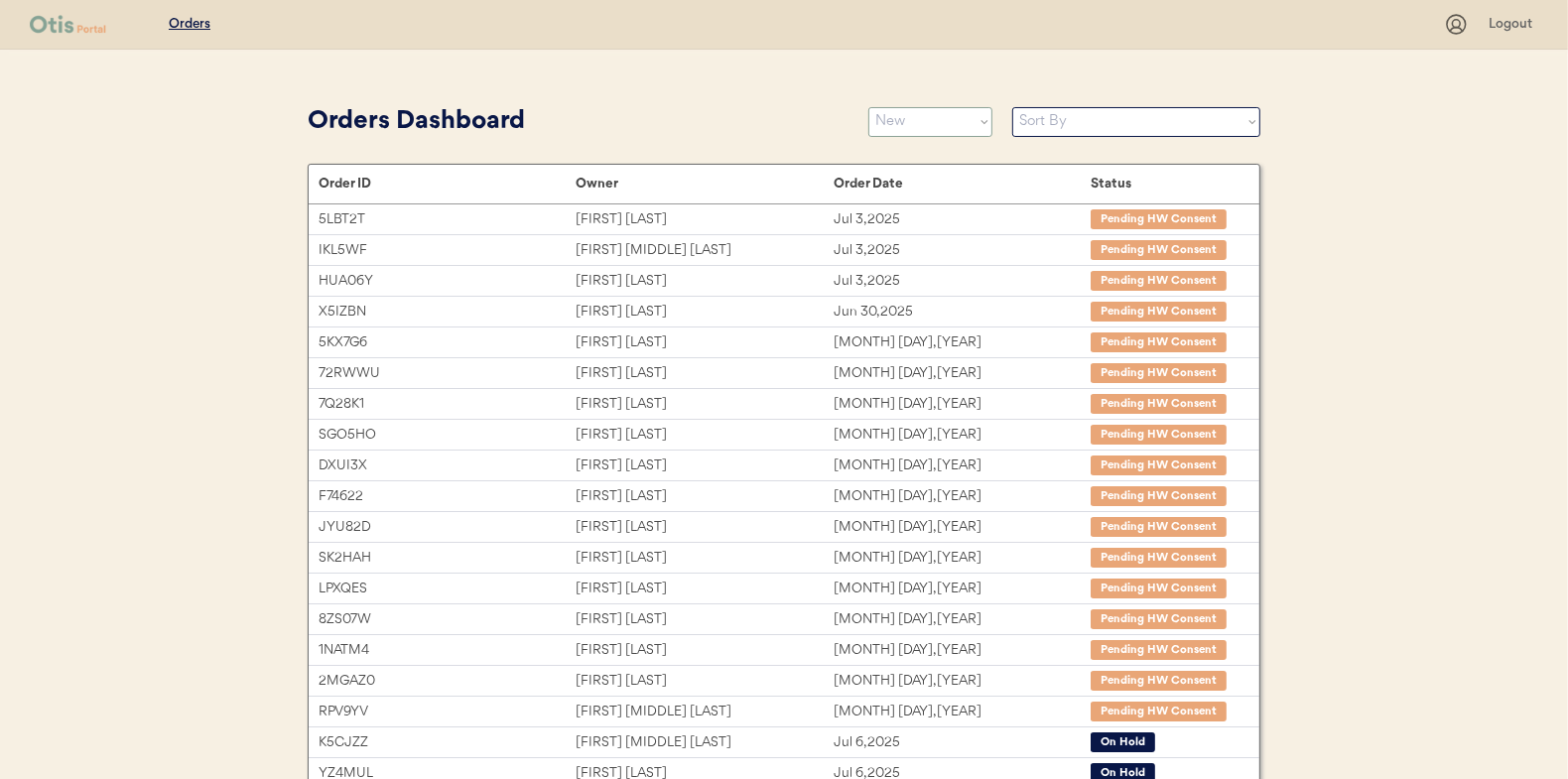click on "Status On Hold New In Progress Complete Pending HW Consent Cancelled" at bounding box center [930, 122] 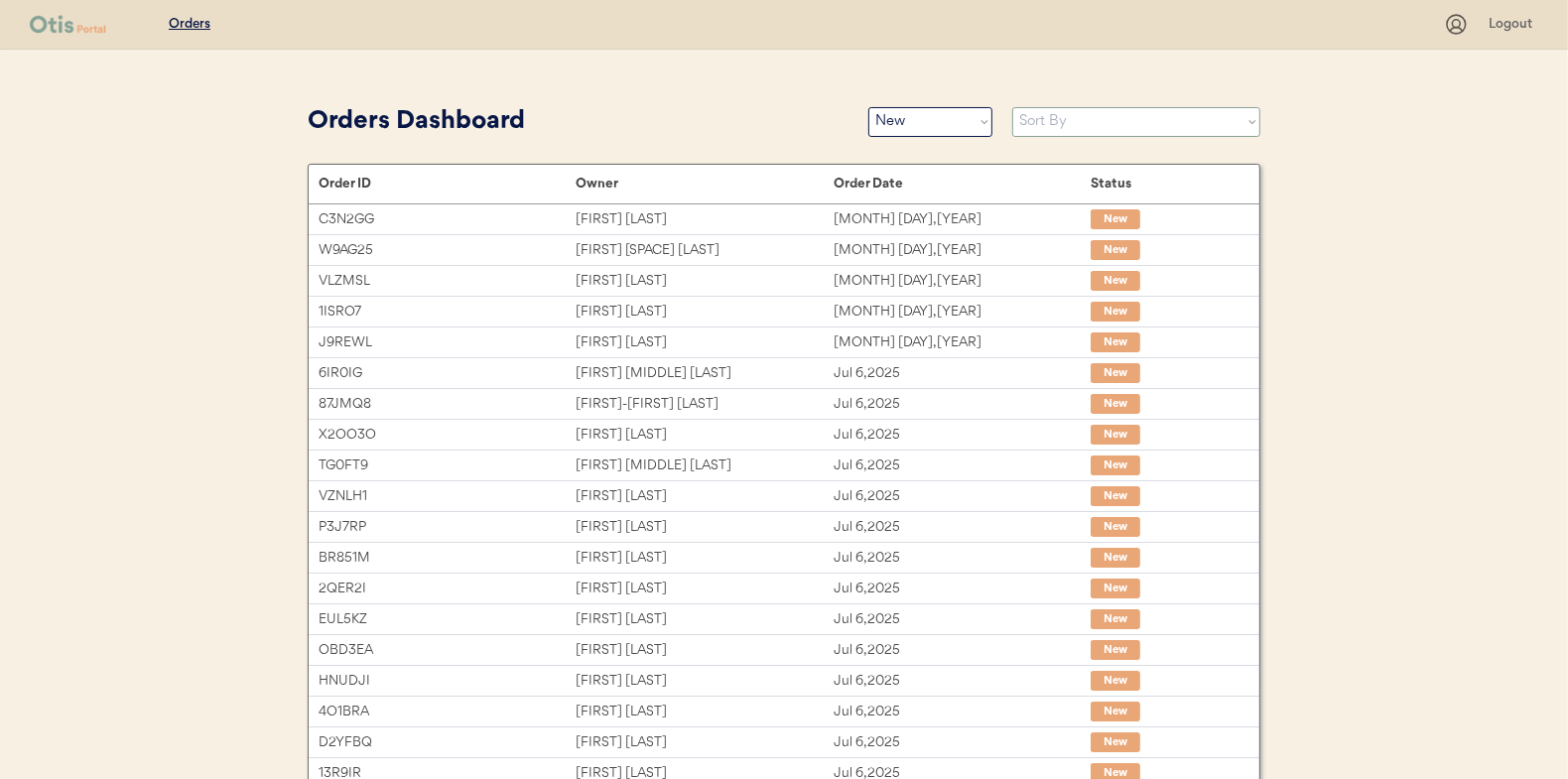 click on "Sort By Order Date (Newest → Oldest) Order Date (Oldest → Newest)" at bounding box center (1136, 122) 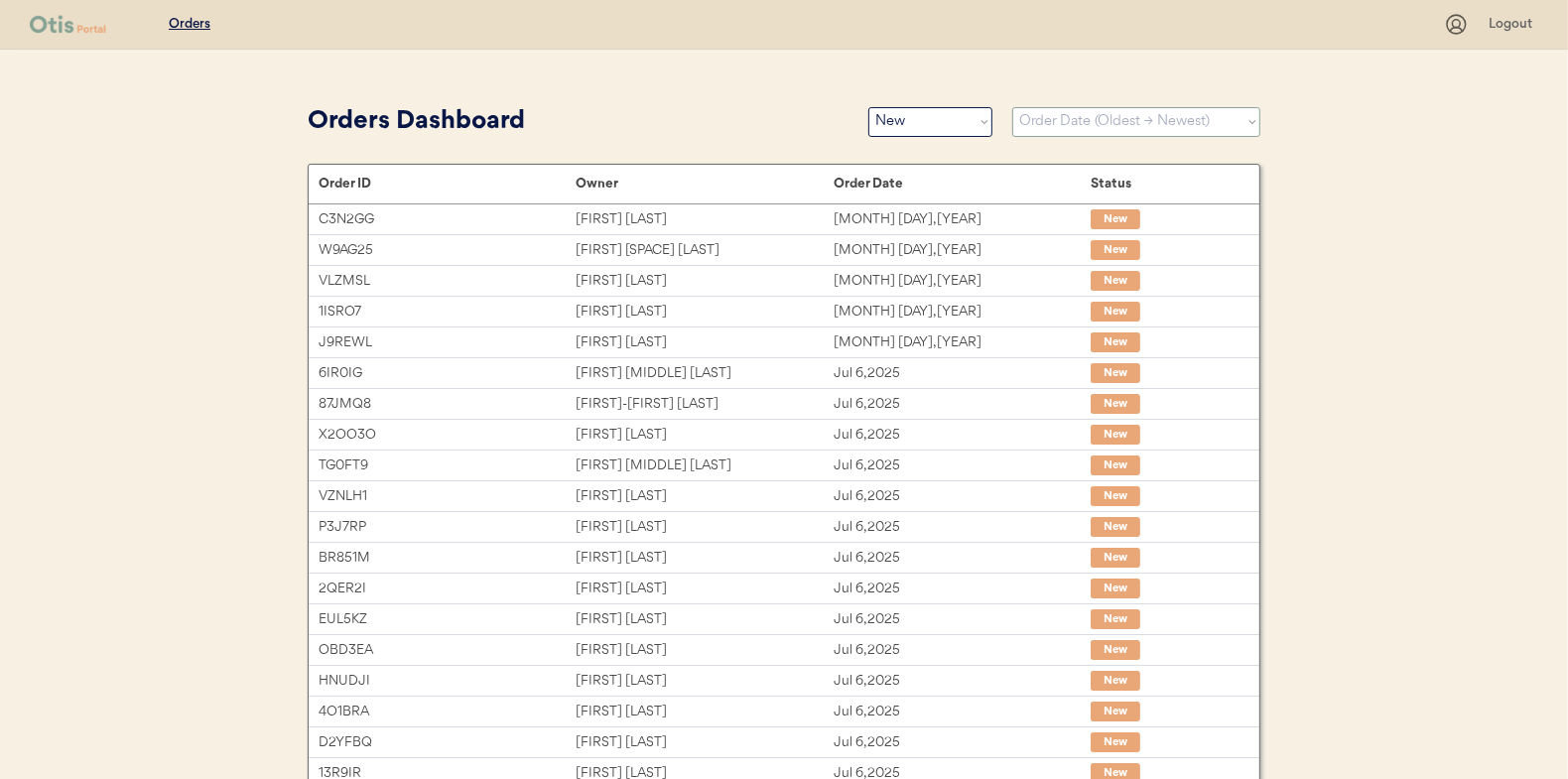 click on "Sort By Order Date (Newest → Oldest) Order Date (Oldest → Newest)" at bounding box center [1136, 122] 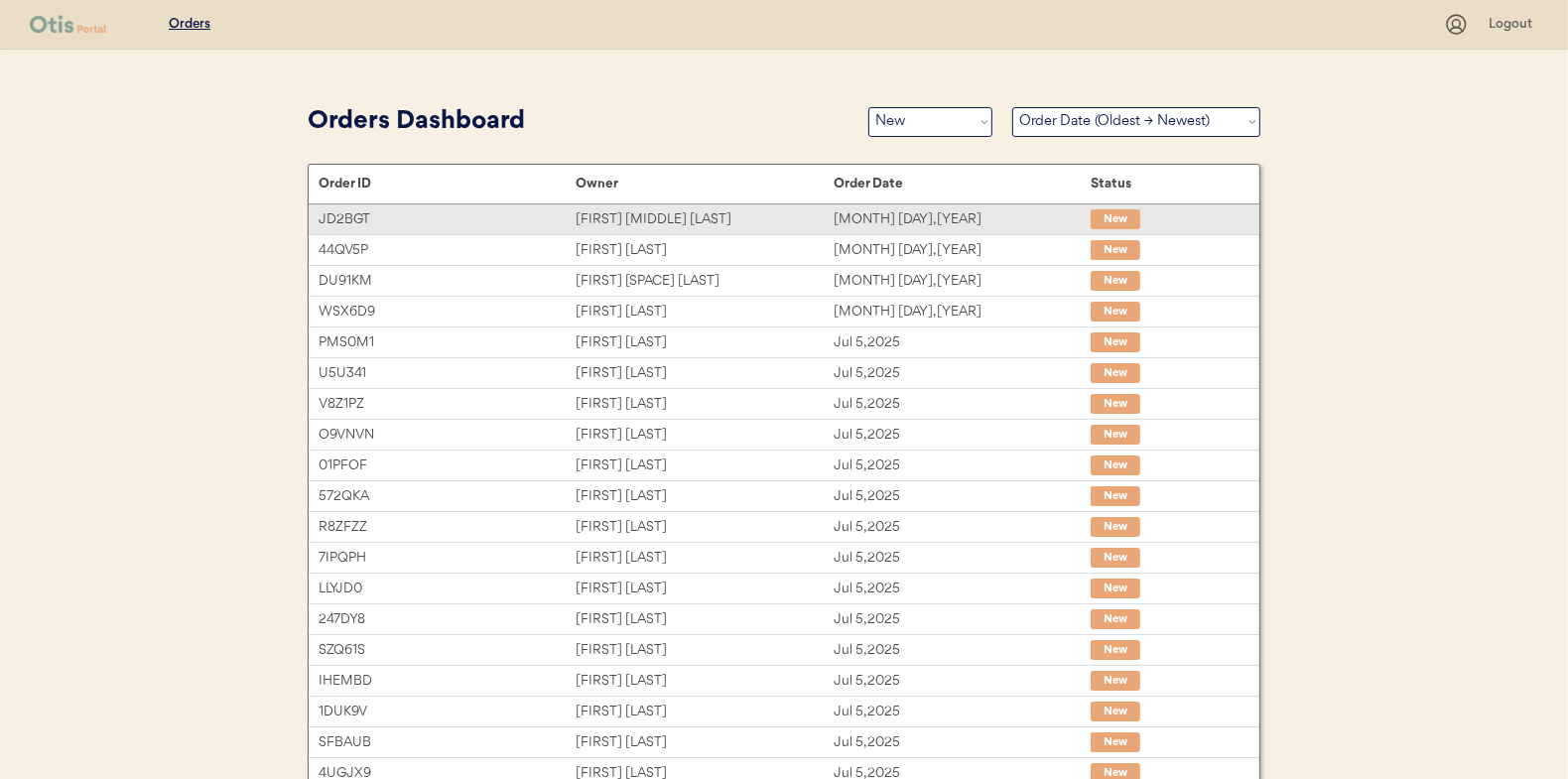 click on "[FIRST] [MIDDLE] [LAST]" at bounding box center [704, 219] 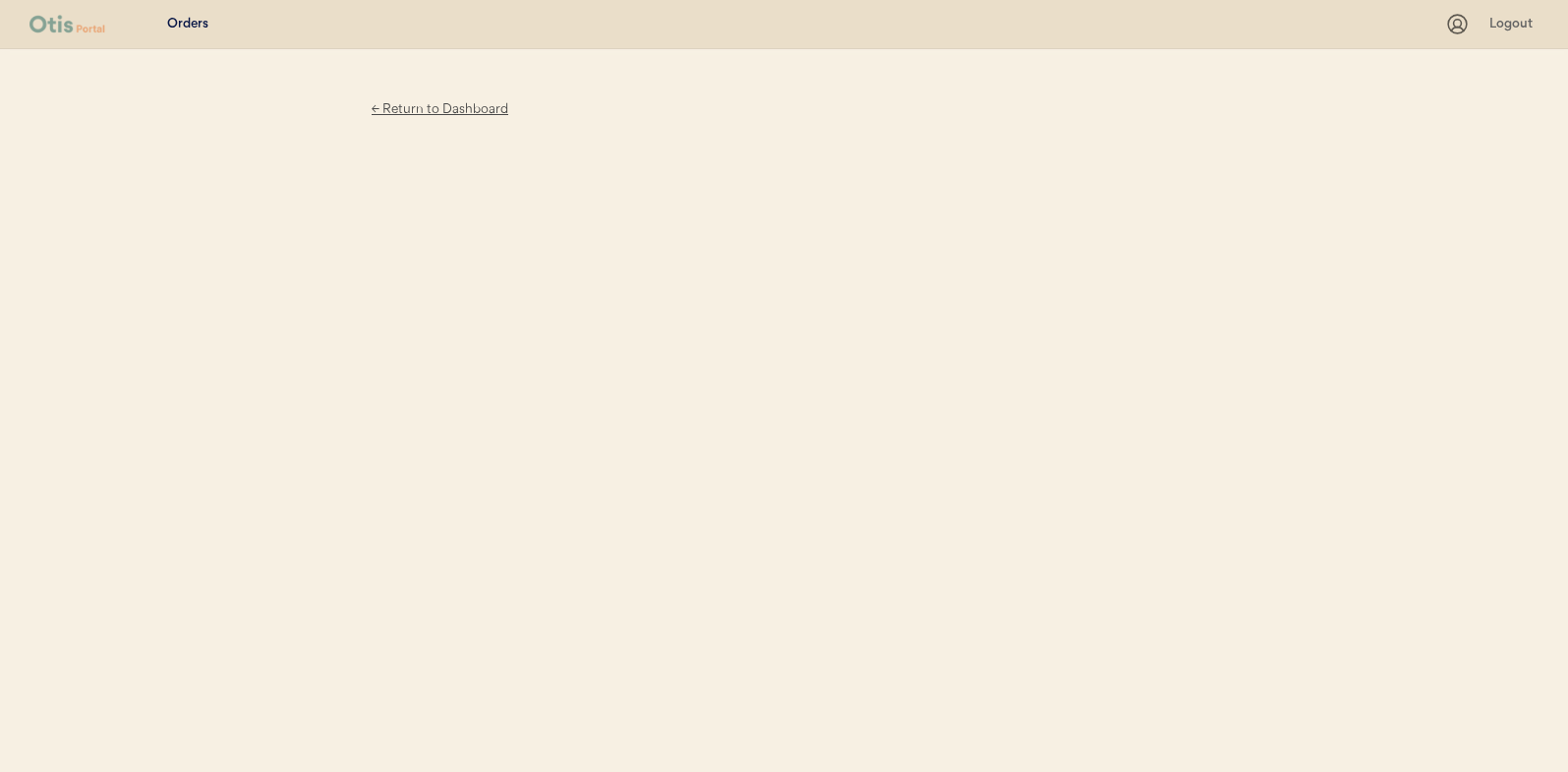 scroll, scrollTop: 0, scrollLeft: 0, axis: both 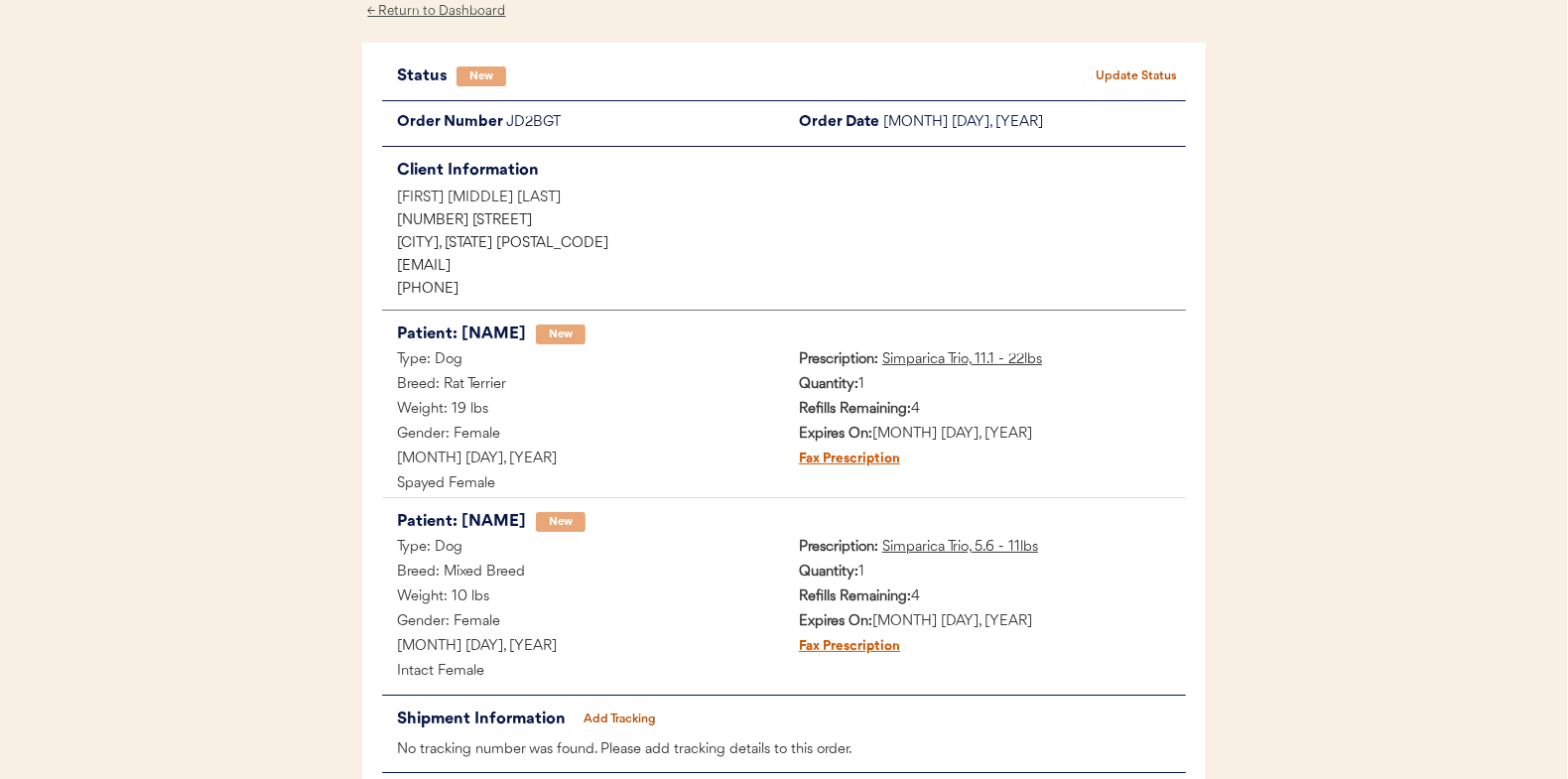 click on "Update Status" at bounding box center (1136, 76) 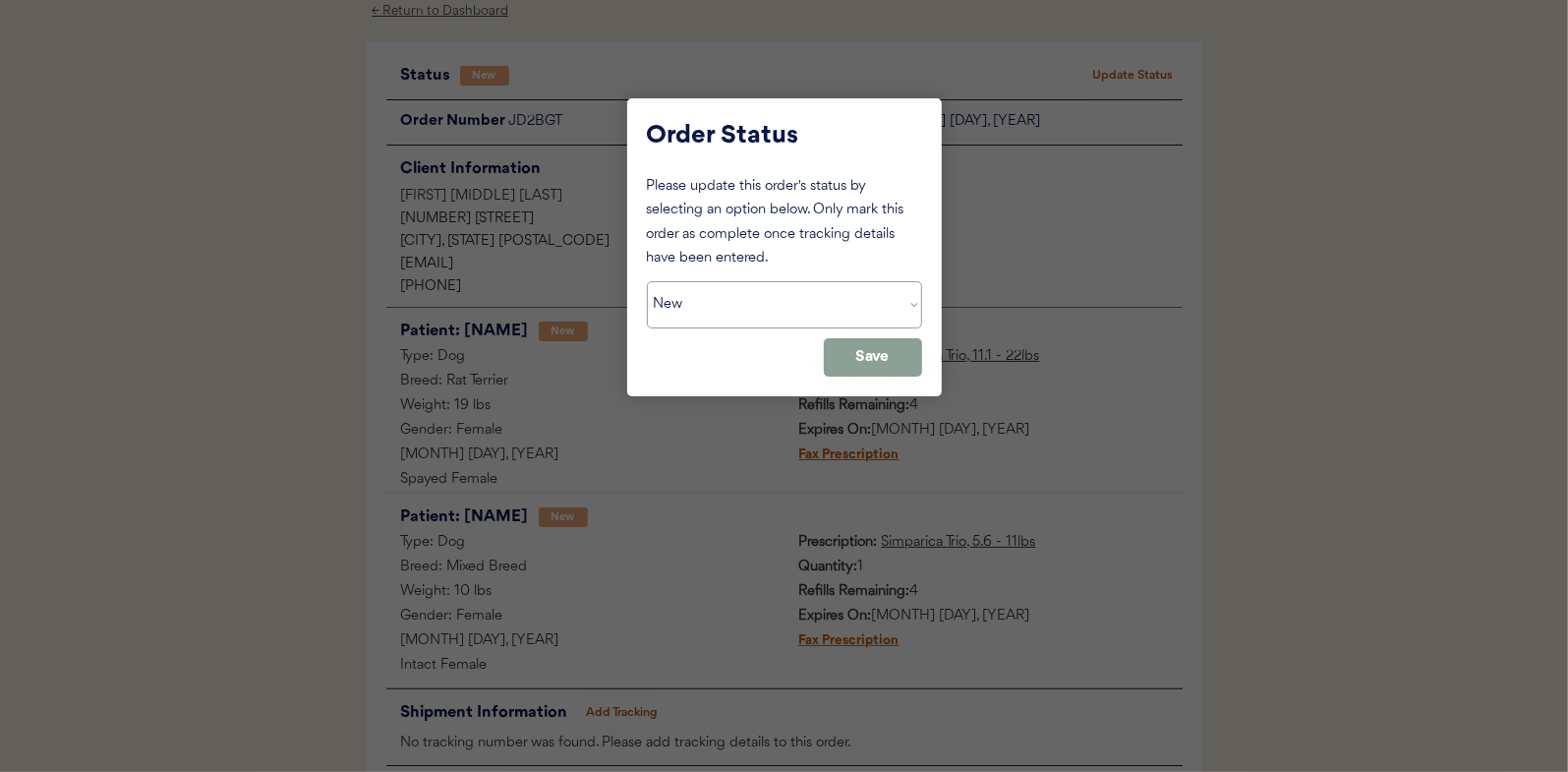 click on "Status On Hold New In Progress Complete Pending HW Consent Cancelled" at bounding box center [784, 305] 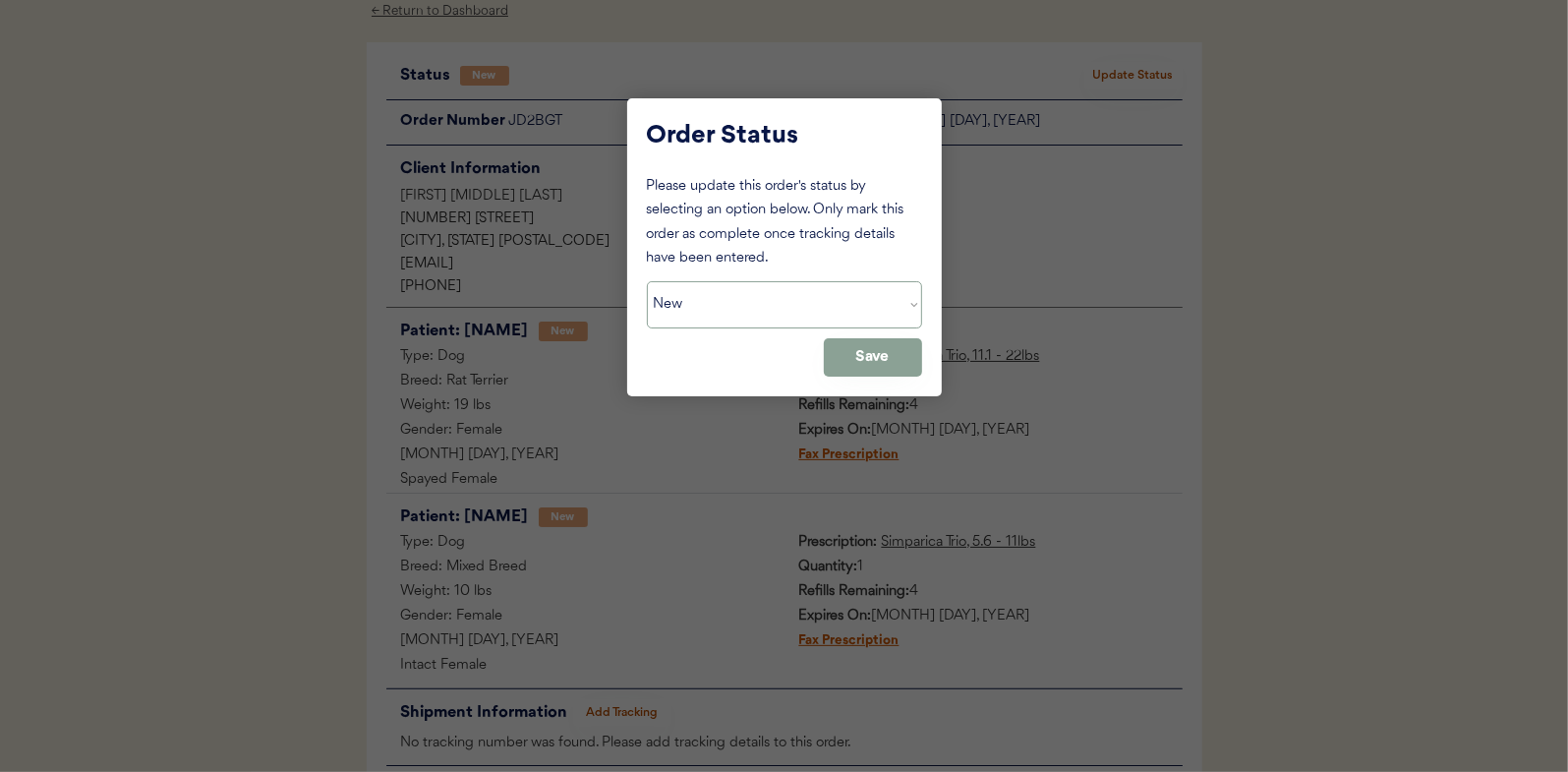 select on ""in_progress"" 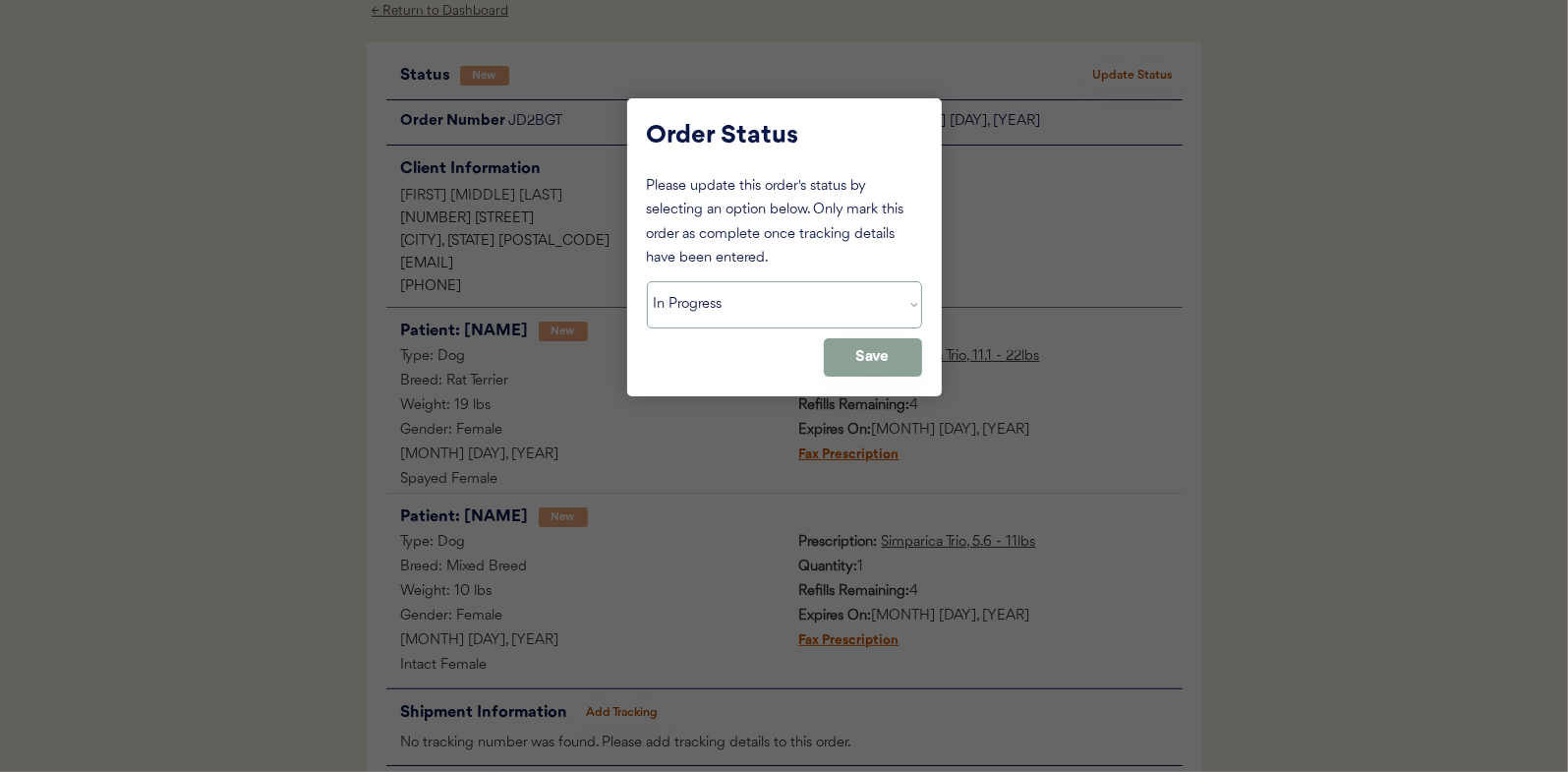 click on "Status On Hold New In Progress Complete Pending HW Consent Cancelled" at bounding box center [784, 305] 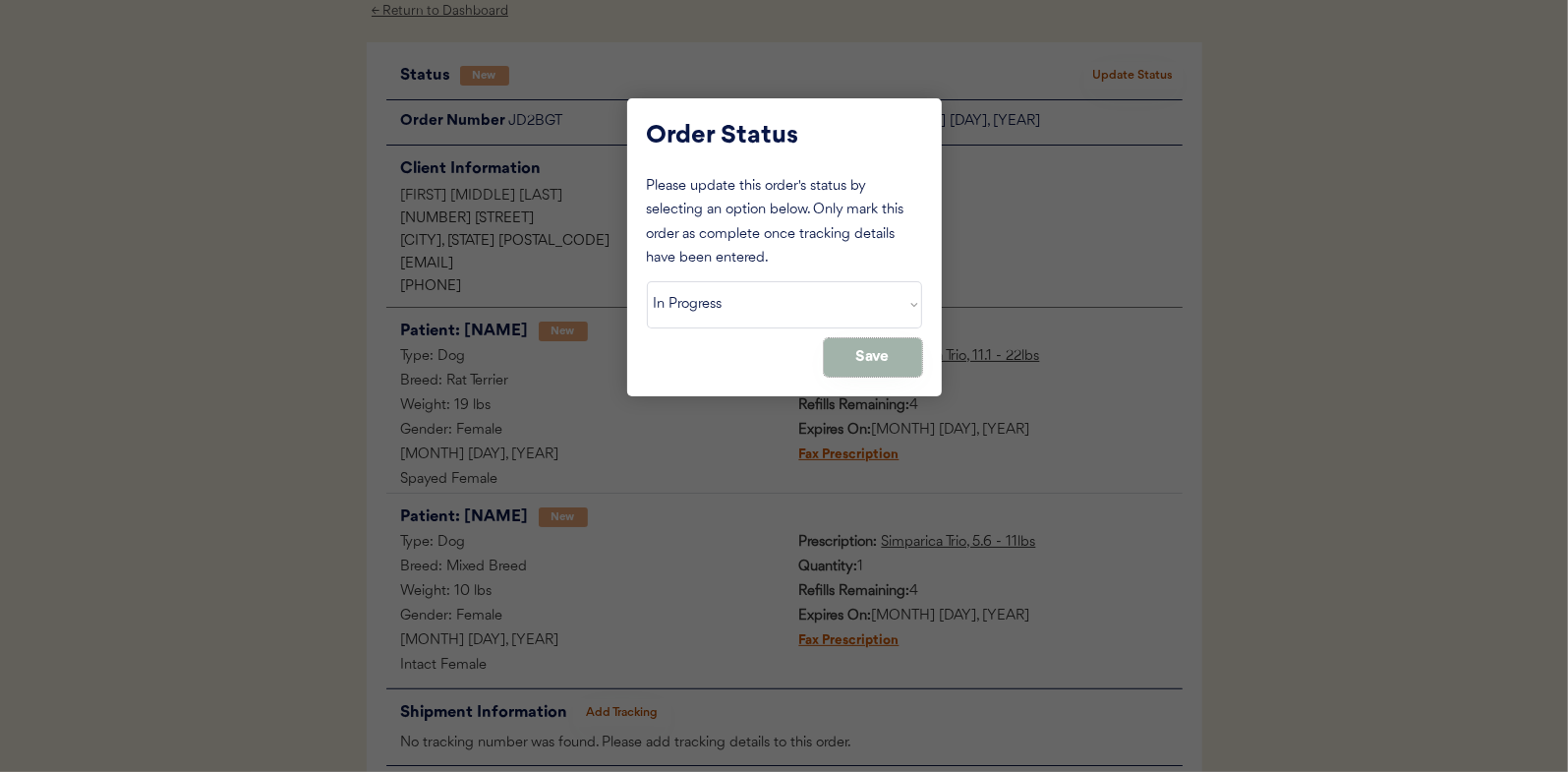 click on "Save" at bounding box center [873, 357] 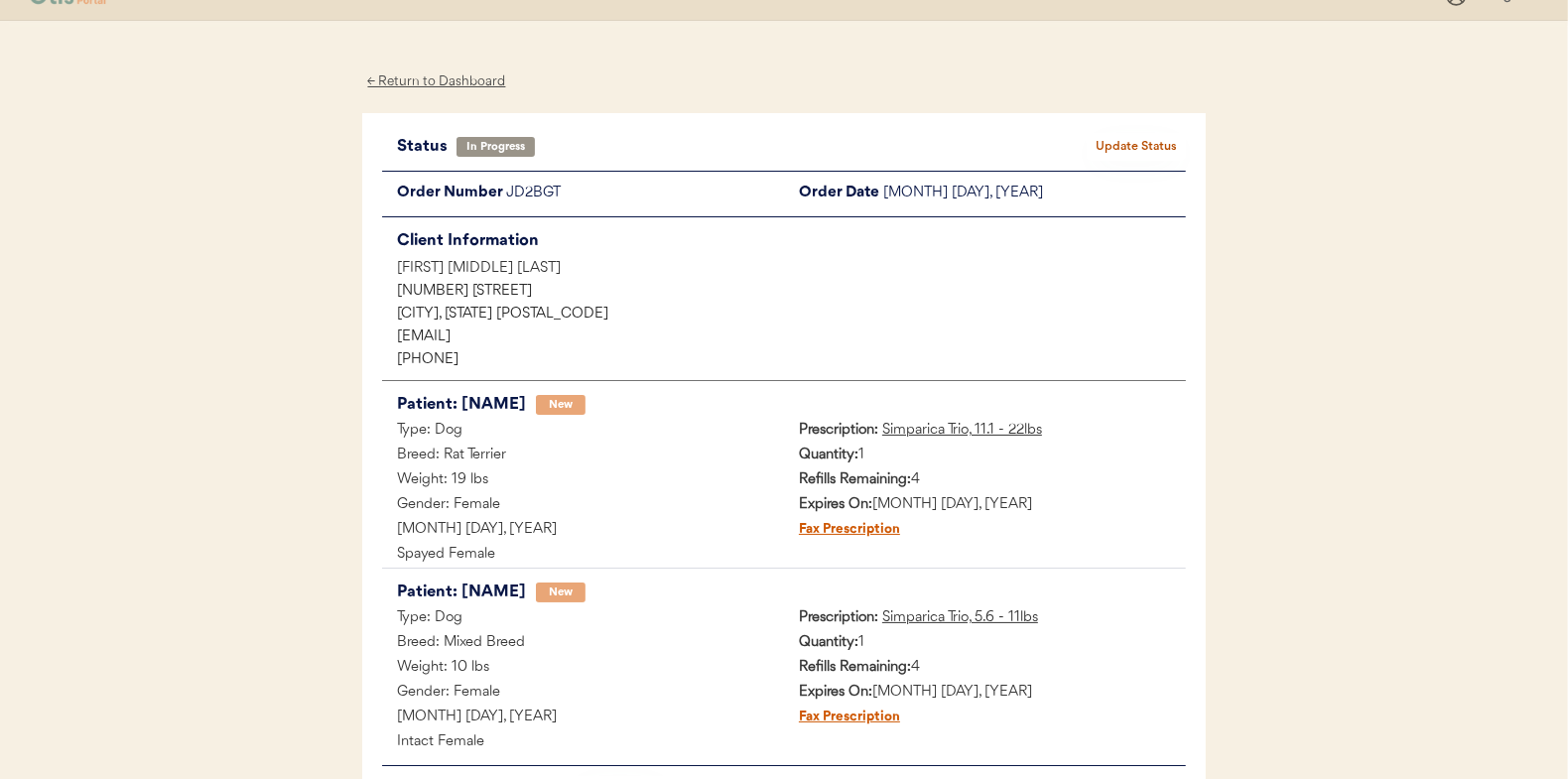 scroll, scrollTop: 0, scrollLeft: 0, axis: both 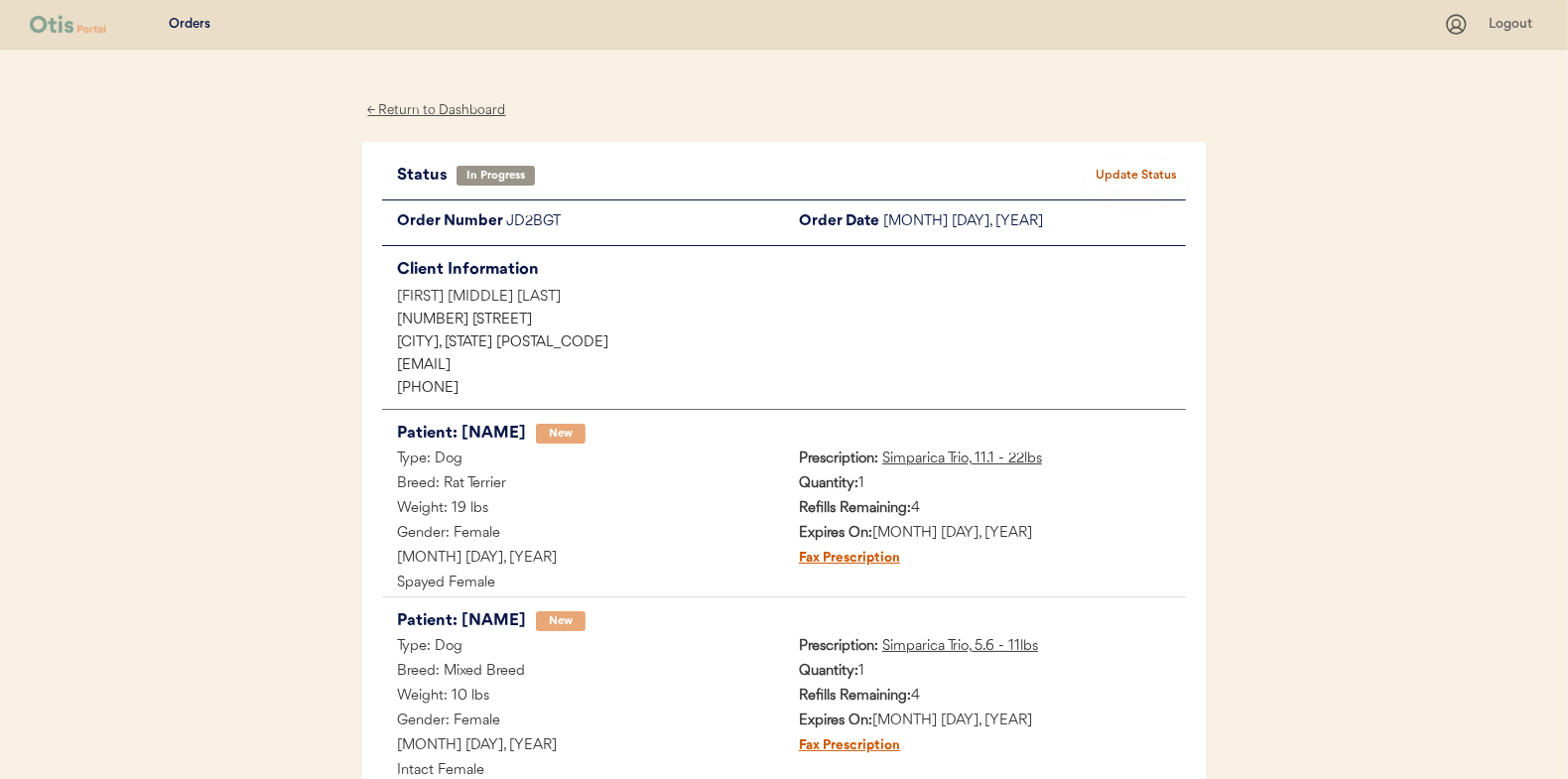 click on "← Return to Dashboard" at bounding box center (437, 110) 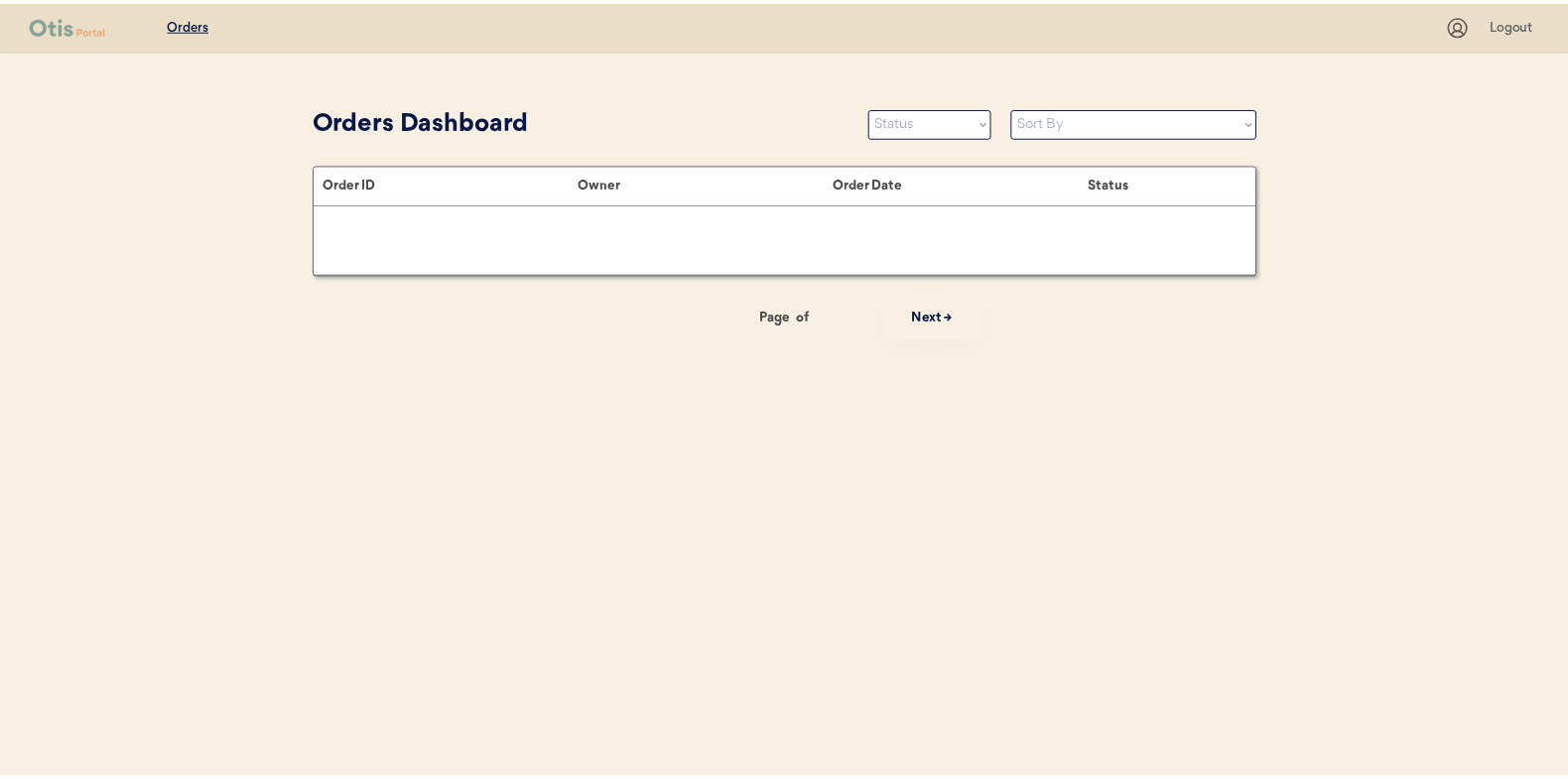 scroll, scrollTop: 0, scrollLeft: 0, axis: both 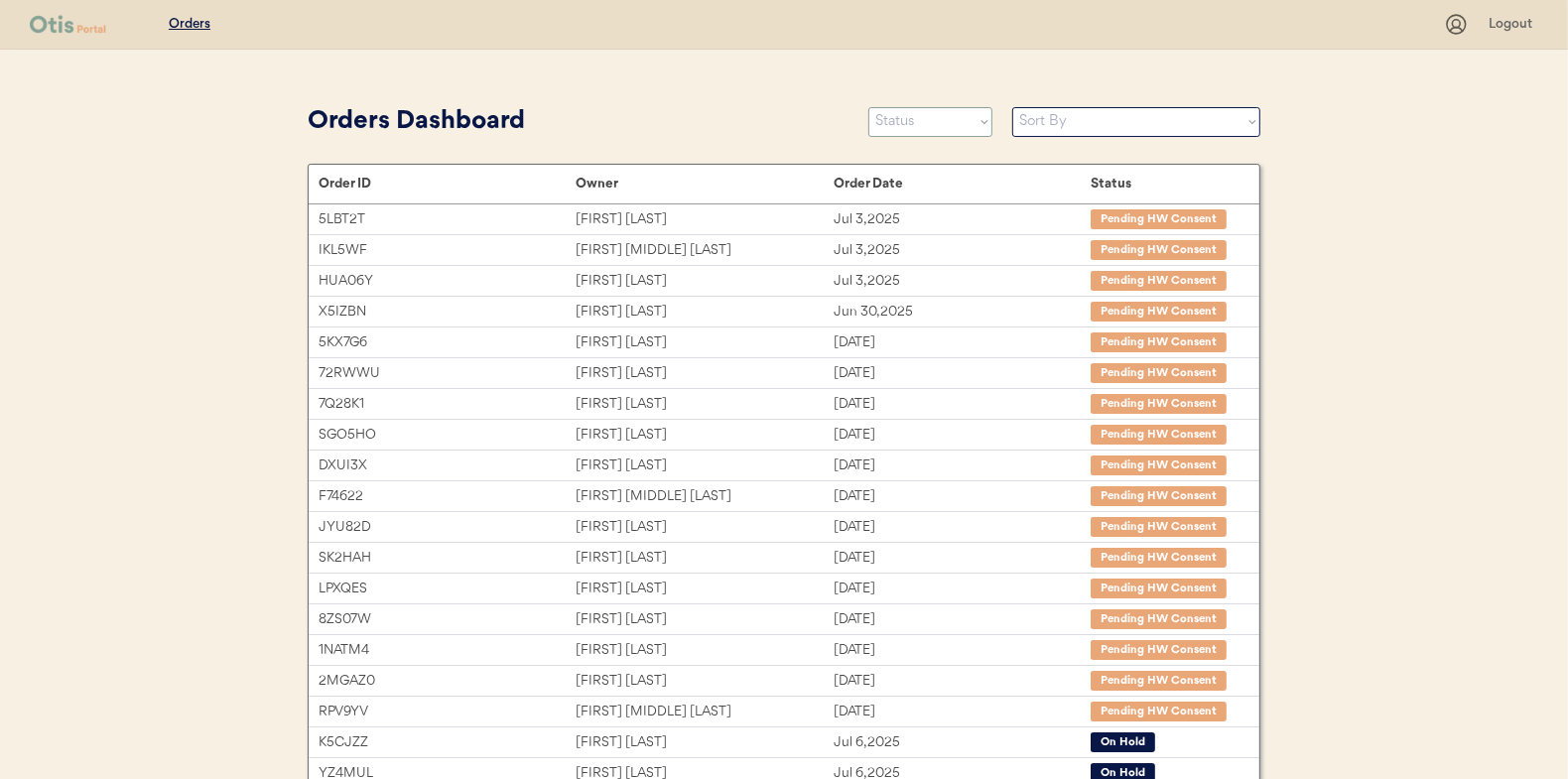 click on "Status On Hold New In Progress Complete Pending HW Consent Cancelled" at bounding box center [930, 122] 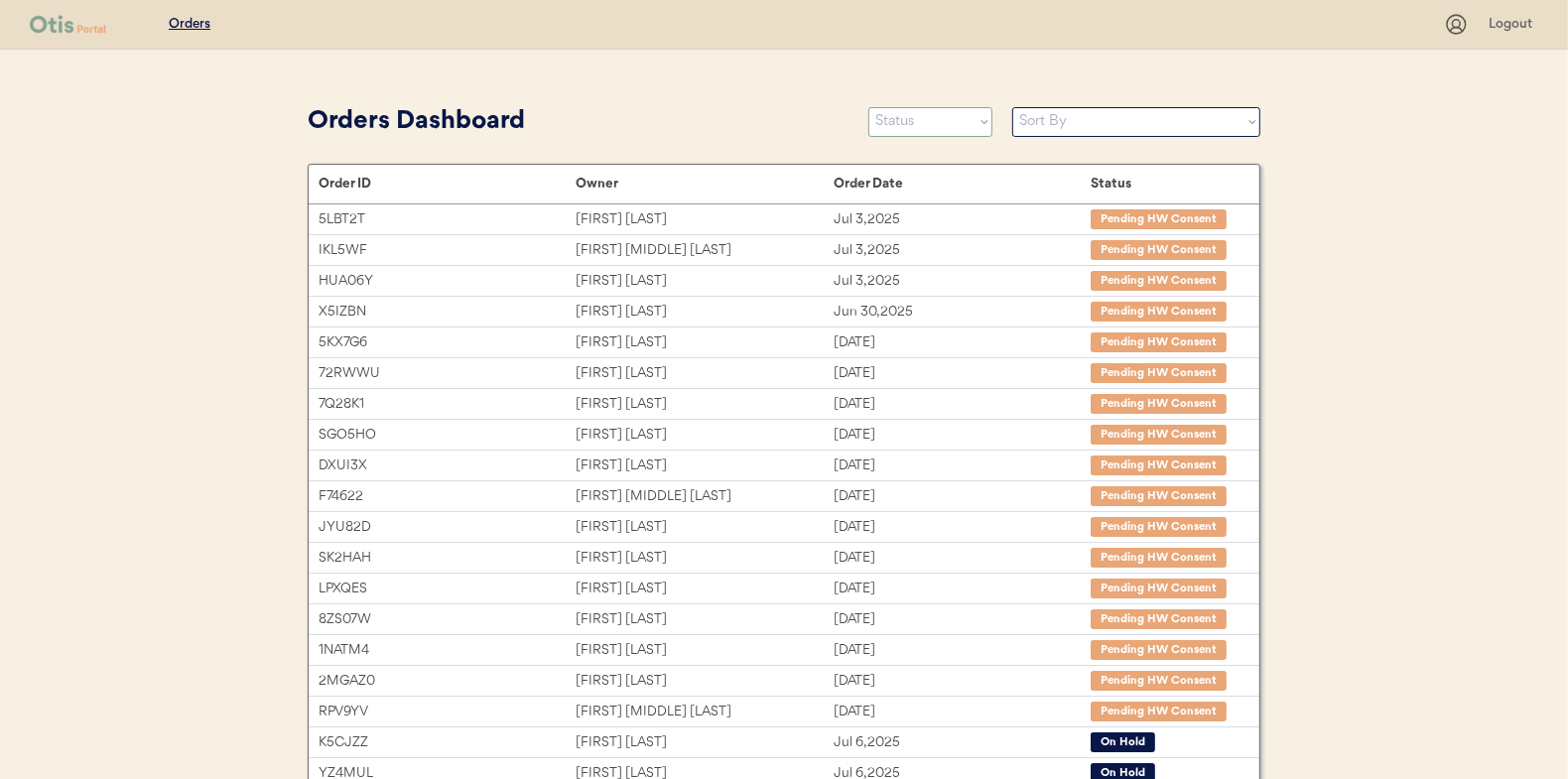 select on ""new"" 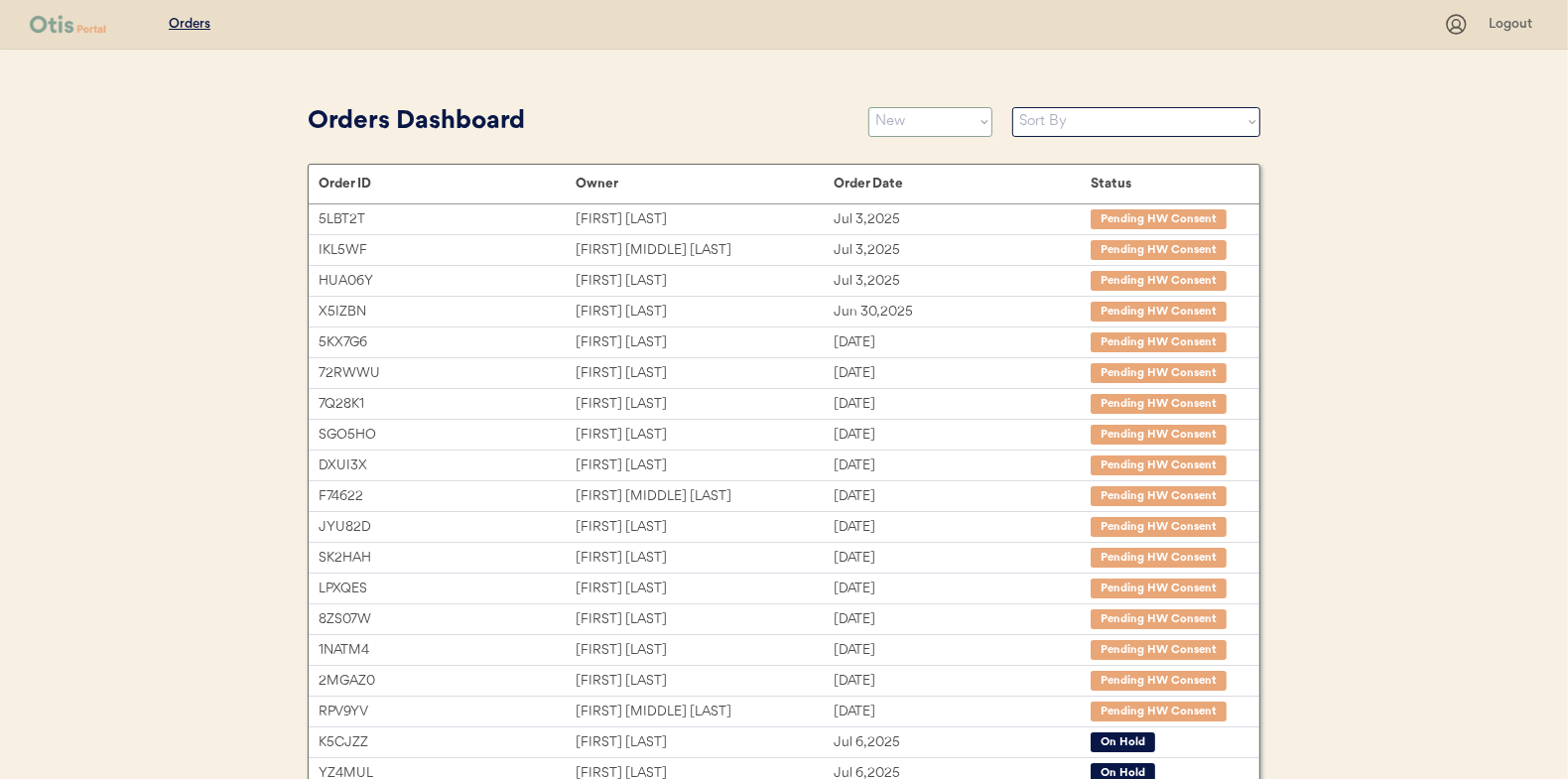 click on "Status On Hold New In Progress Complete Pending HW Consent Cancelled" at bounding box center (930, 122) 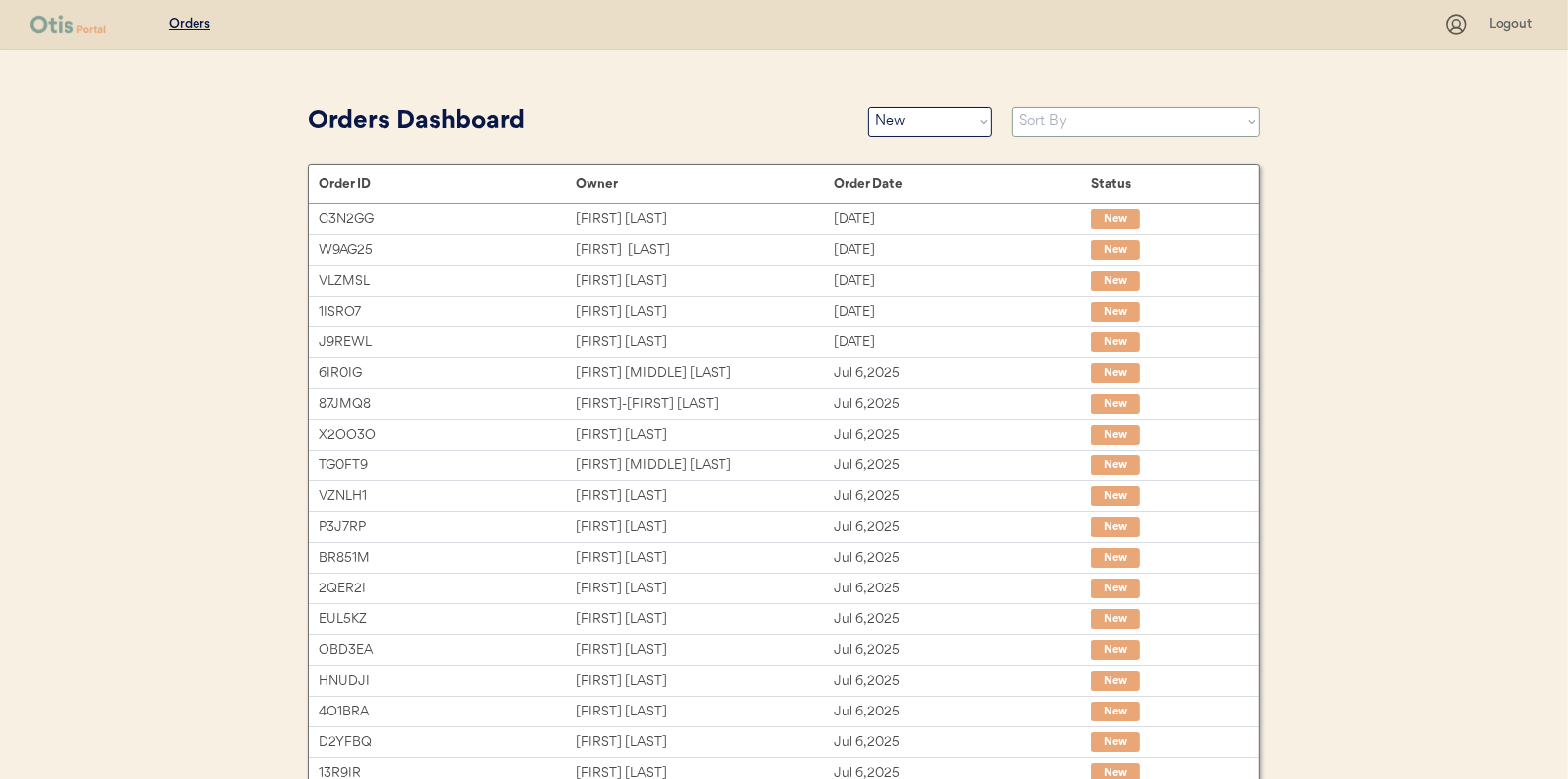 click on "Sort By Order Date (Newest → Oldest) Order Date (Oldest → Newest)" at bounding box center [1136, 122] 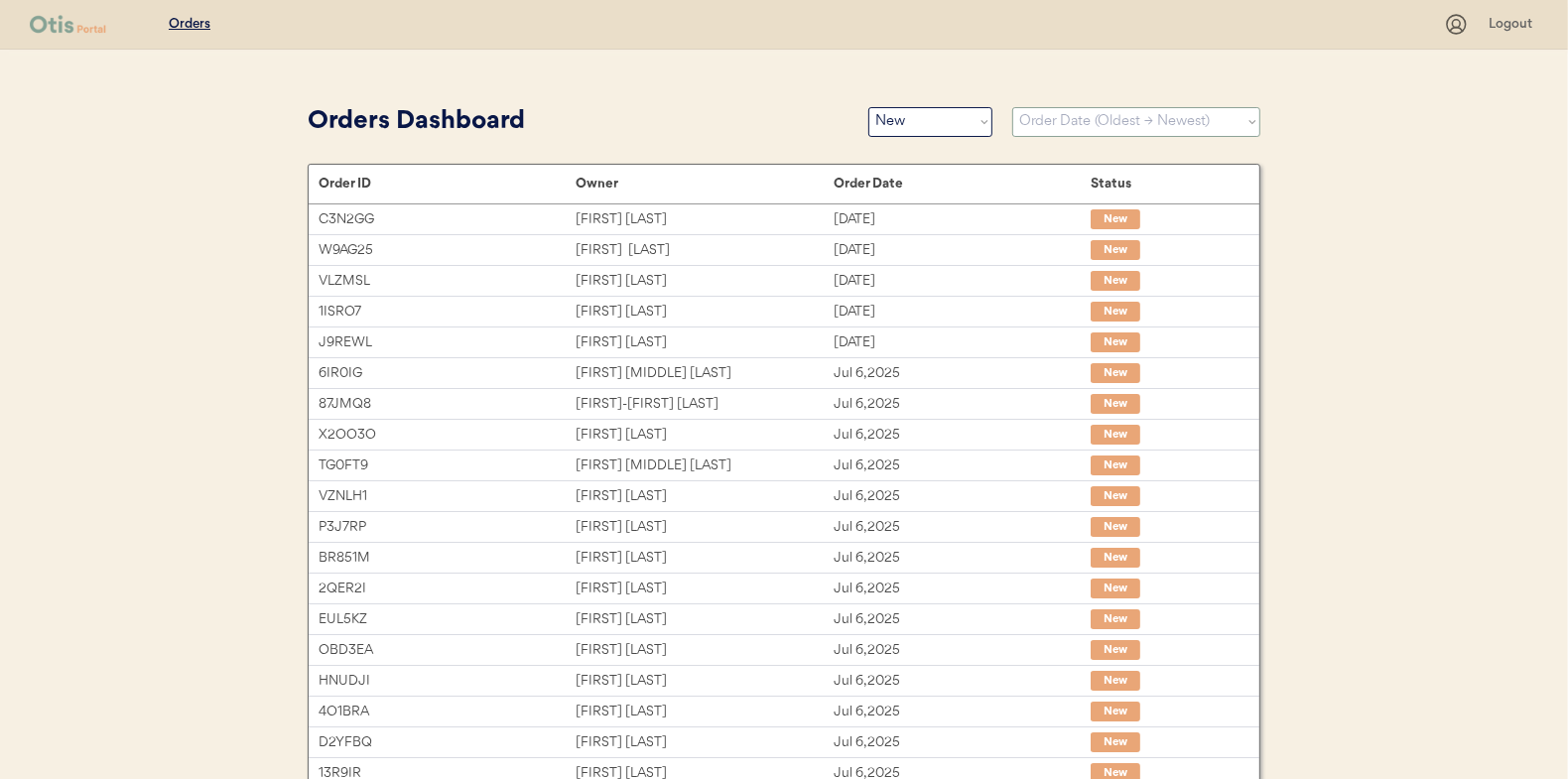 click on "Sort By Order Date (Newest → Oldest) Order Date (Oldest → Newest)" at bounding box center [1136, 122] 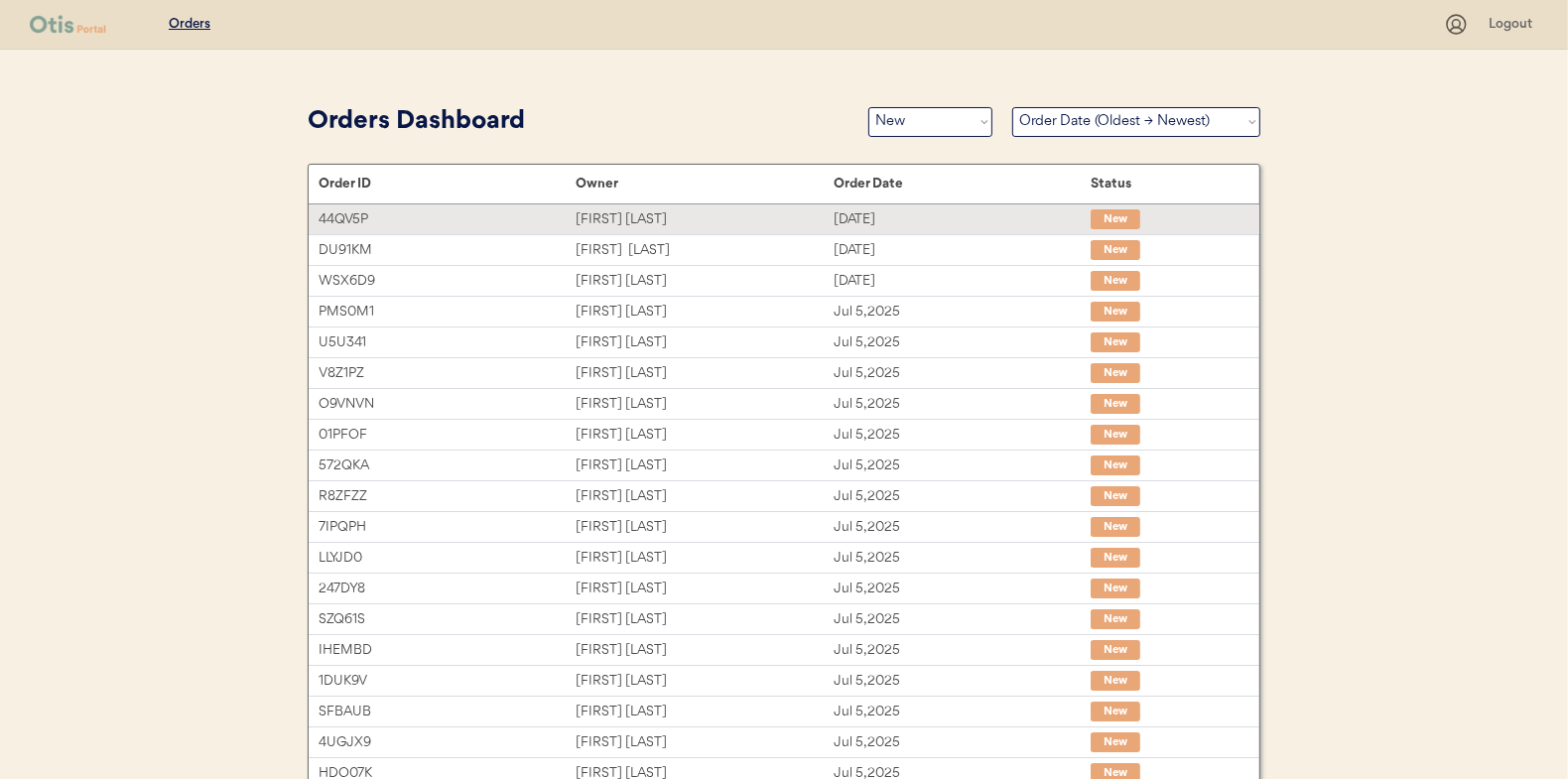 click on "Laura Fox" at bounding box center (704, 219) 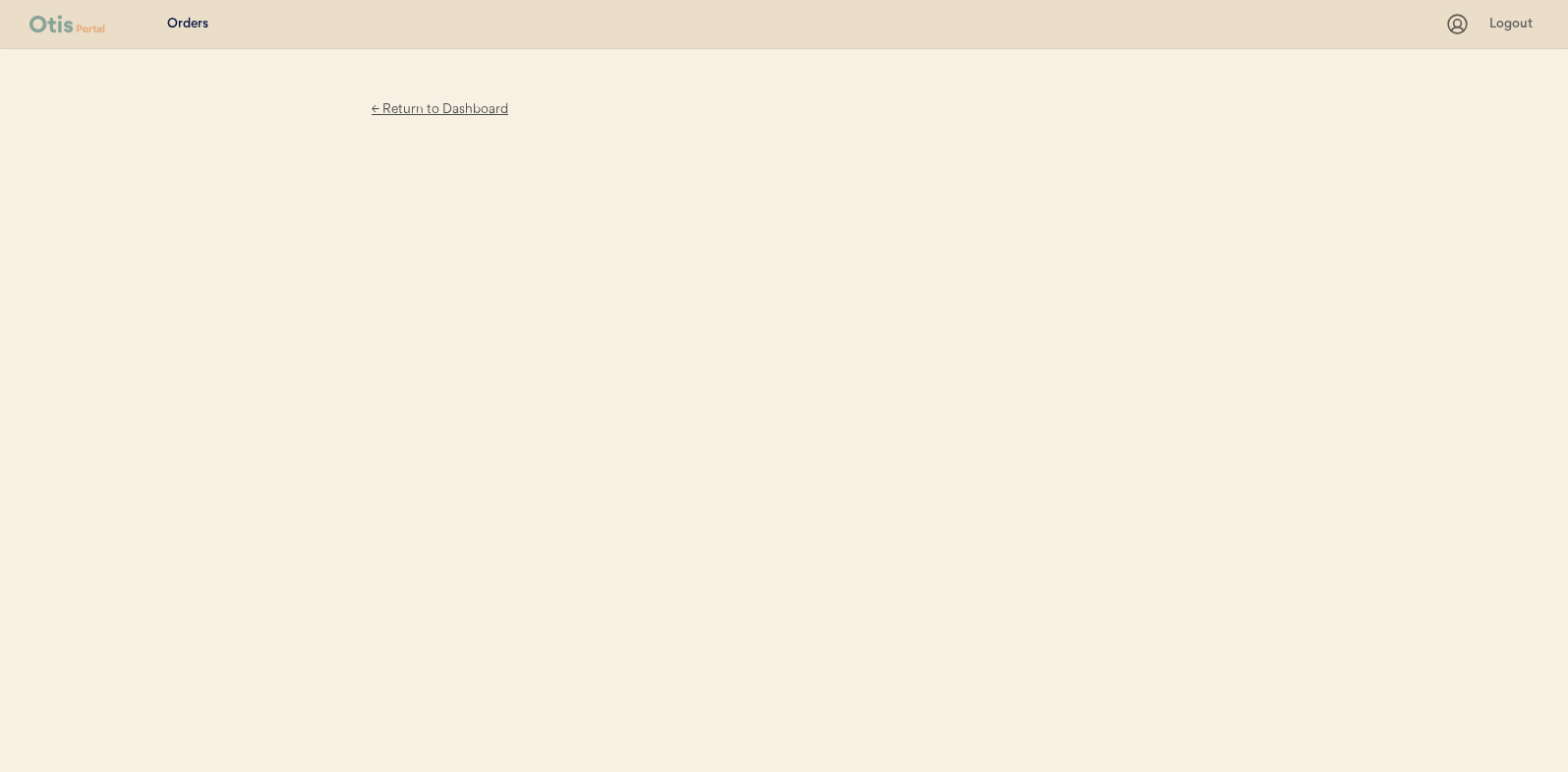 scroll, scrollTop: 0, scrollLeft: 0, axis: both 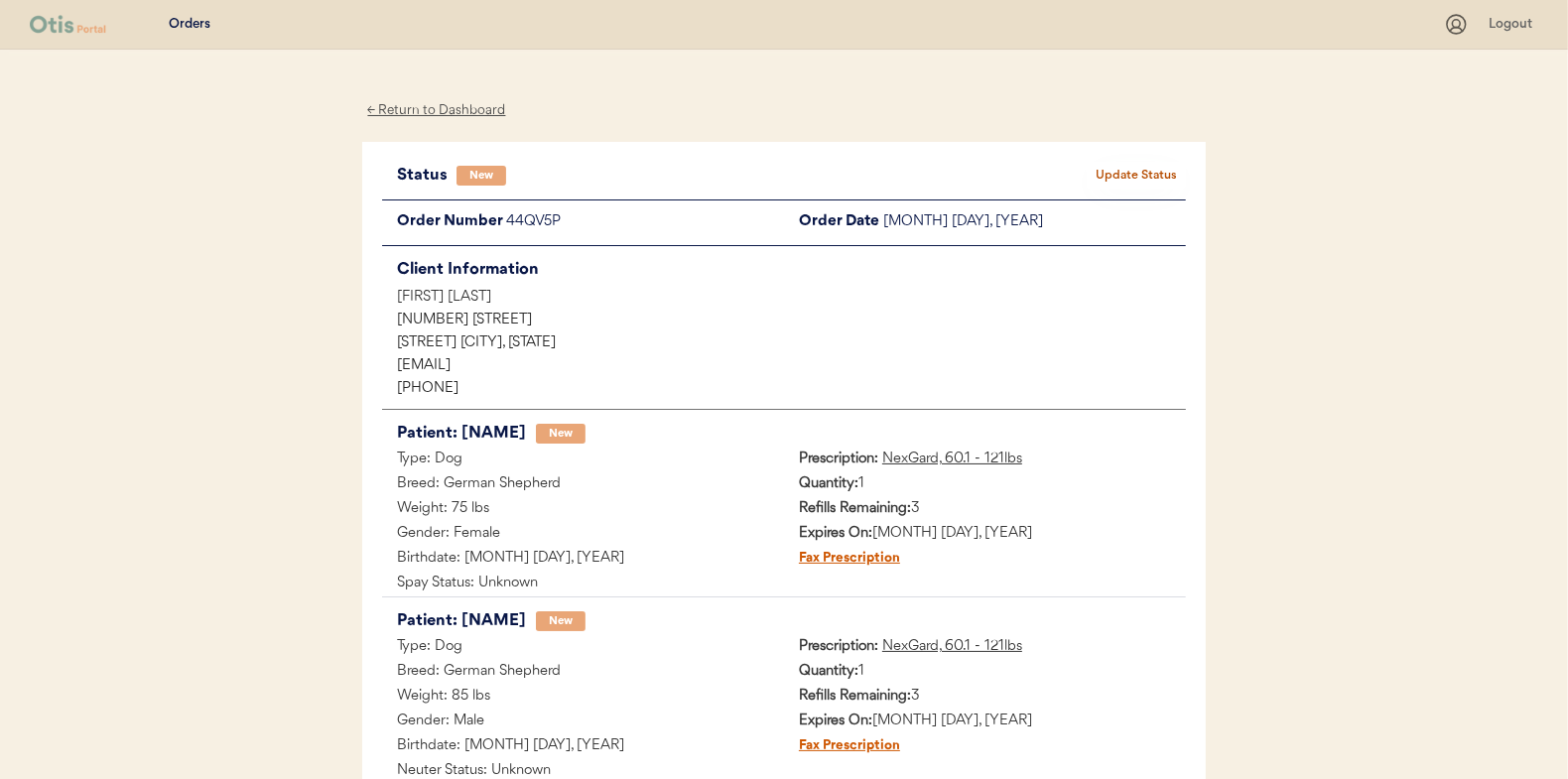 click on "Patients Consults Orders Logout ← Return to Dashboard Status New Update Status Order Number 44QV5P Order Date [MONTH] [DAY], [YEAR] Client Information [FIRST] [LAST] [NUMBER] [STREET] [CITY], [STATE] [EMAIL] [PHONE] Patient: Molly New Type: Dog Breed: German Shepherd Weight: 75 lbs Gender: Female Birthdate: [MONTH] [DAY], [YEAR] Spay Status: Unknown Prescription: NexGard, 60.1 - 121lbs Quantity: 1 Refills Remaining: 3 Expires On: [MONTH] [DAY], [YEAR] Fax Prescription Patient: Maxwell New Type: Dog Breed: German Shepherd Weight: 85 lbs Gender: Male Birthdate: [MONTH] [DAY], [YEAR] Neuter Status: Unknown Prescription: NexGard, 60.1 - 121lbs Quantity: 1 Refills Remaining: 3 Expires On: [MONTH] [DAY], [YEAR] Fax Prescription Shipment Information Add Tracking No tracking number was found. Please add tracking details to this order." at bounding box center [784, 495] 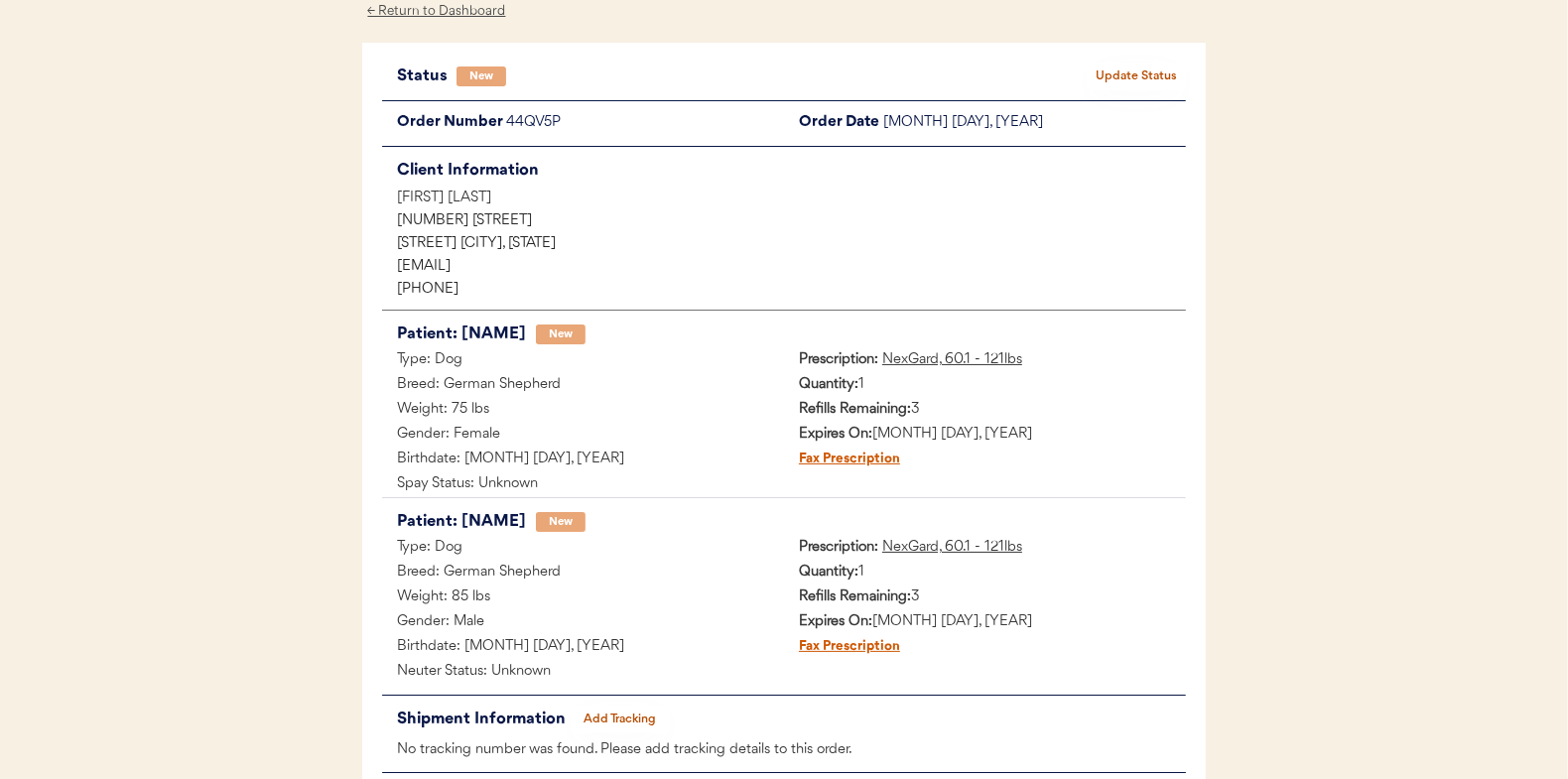 click on "Update Status" at bounding box center (1136, 76) 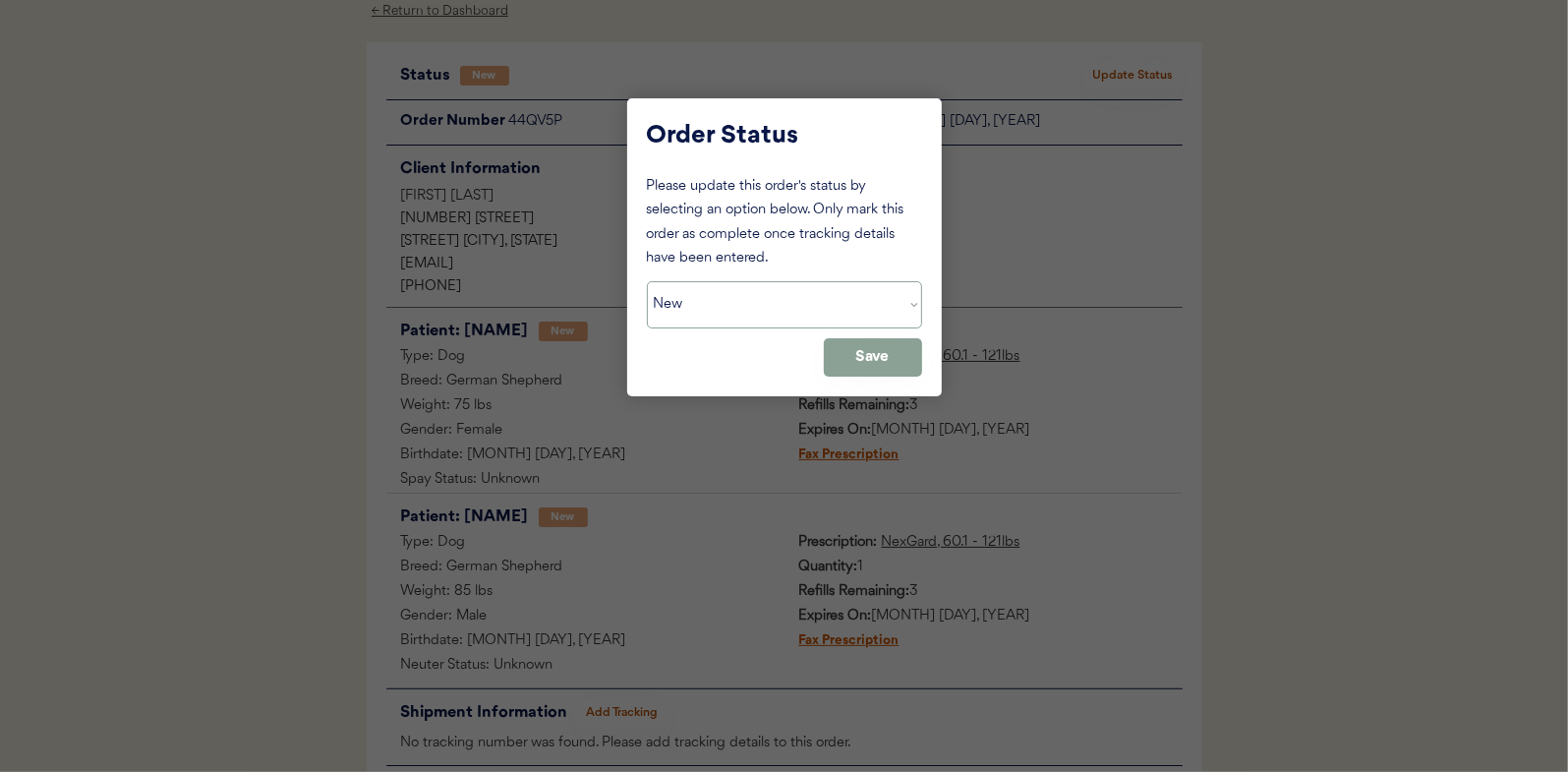 click on "Status On Hold New In Progress Complete Pending HW Consent Cancelled" at bounding box center [784, 305] 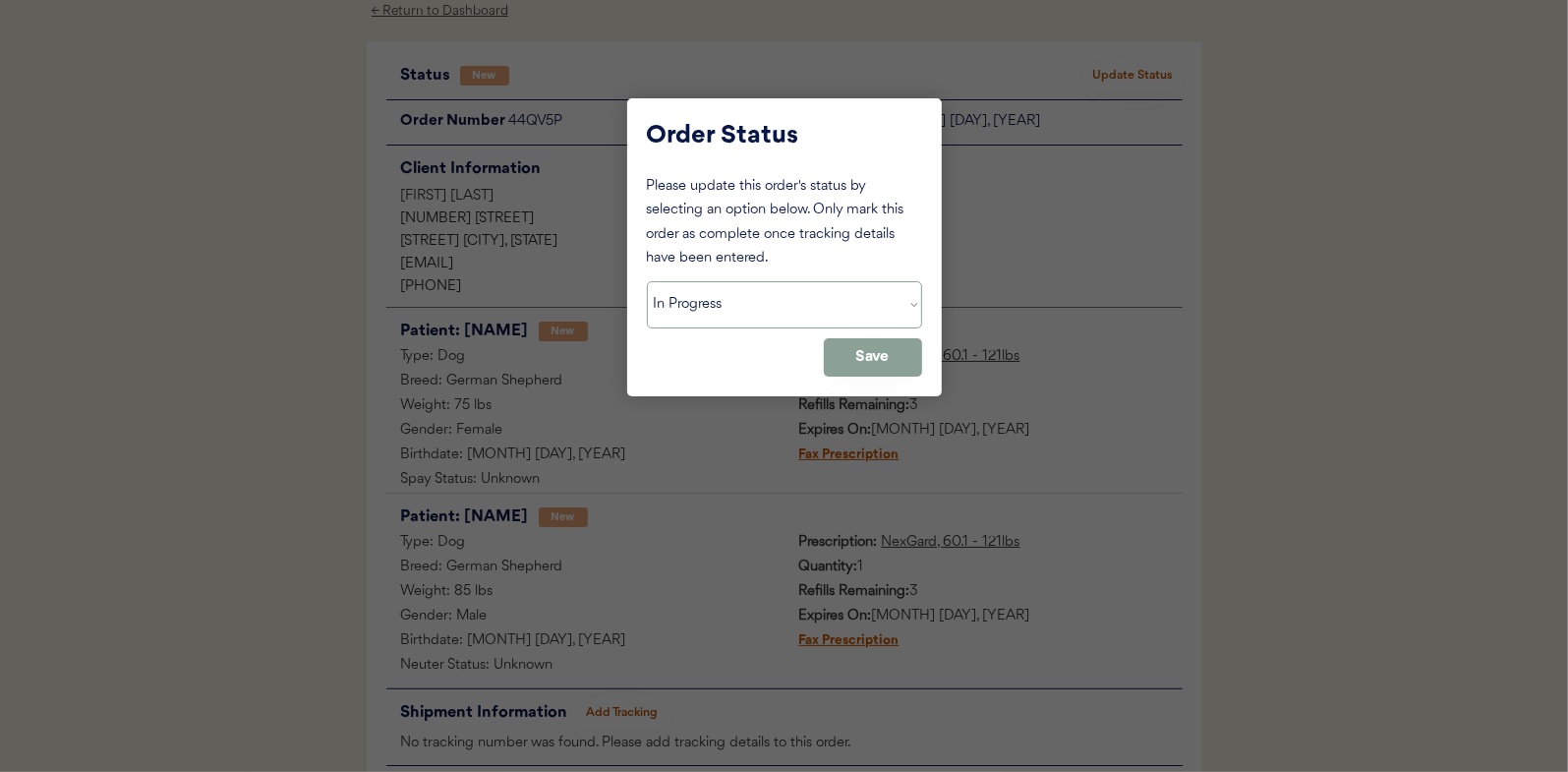 click on "Status On Hold New In Progress Complete Pending HW Consent Cancelled" at bounding box center (784, 305) 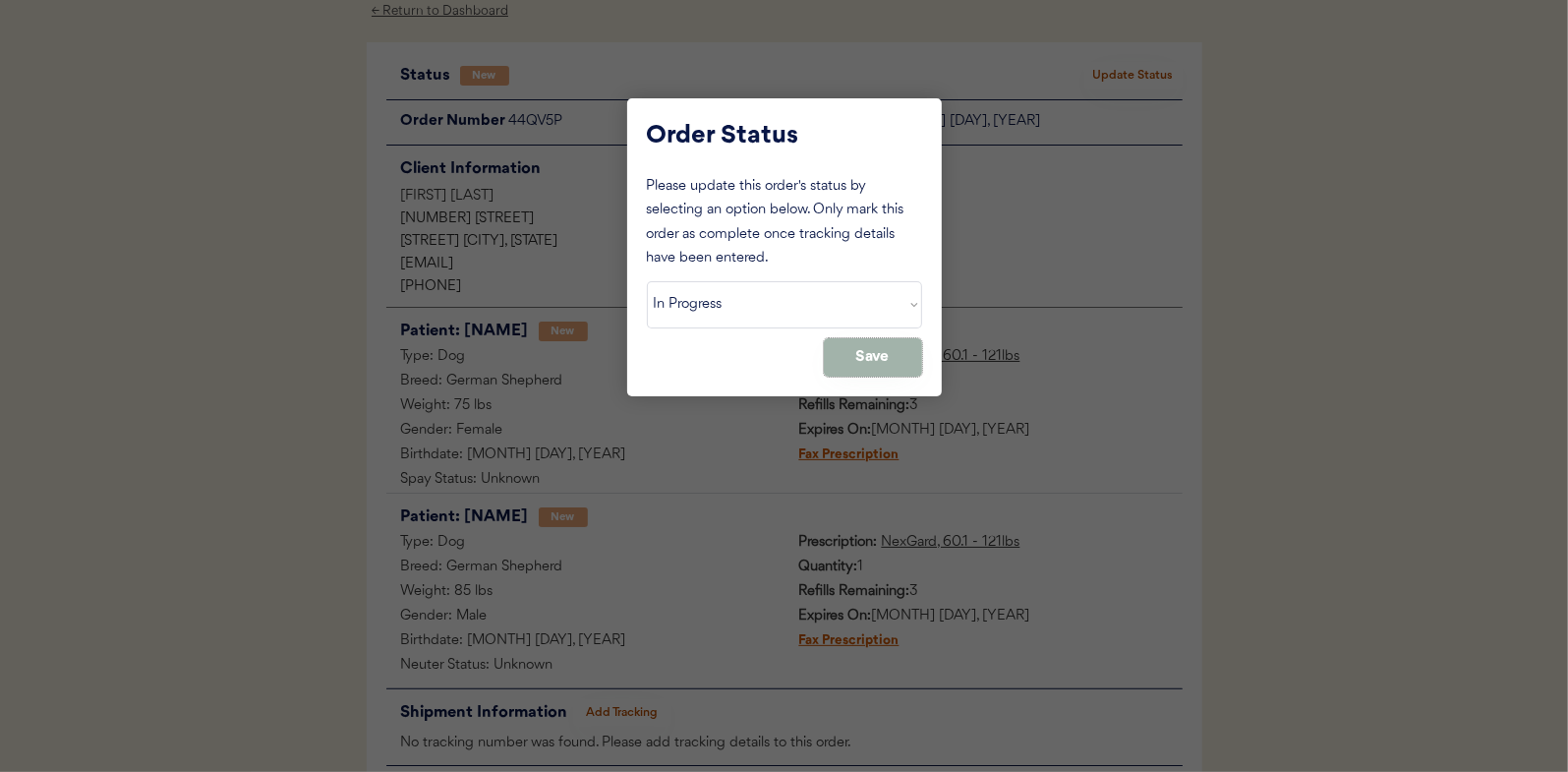 click on "Save" at bounding box center [873, 357] 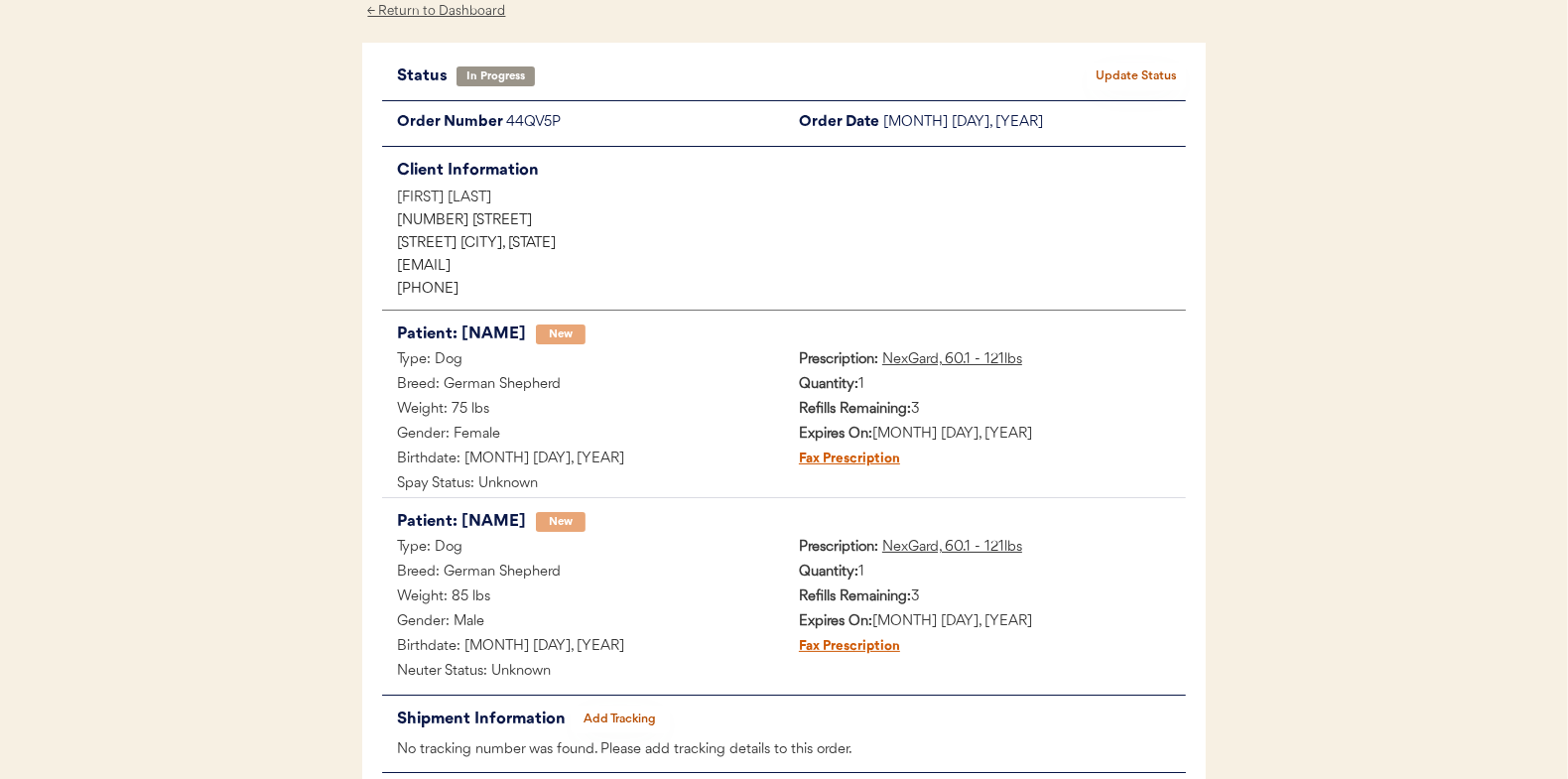 scroll, scrollTop: 0, scrollLeft: 0, axis: both 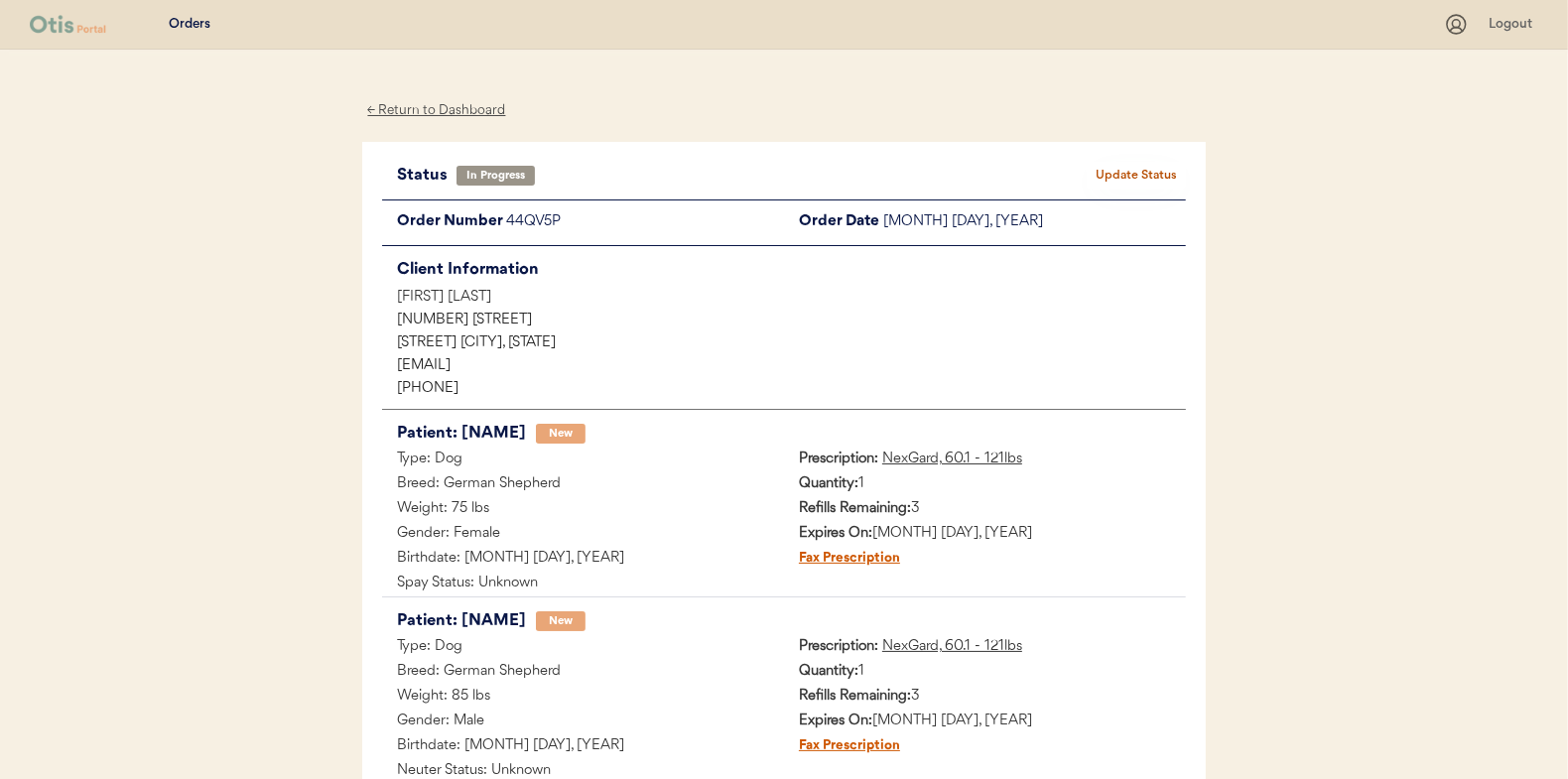 click on "← Return to Dashboard" at bounding box center [437, 110] 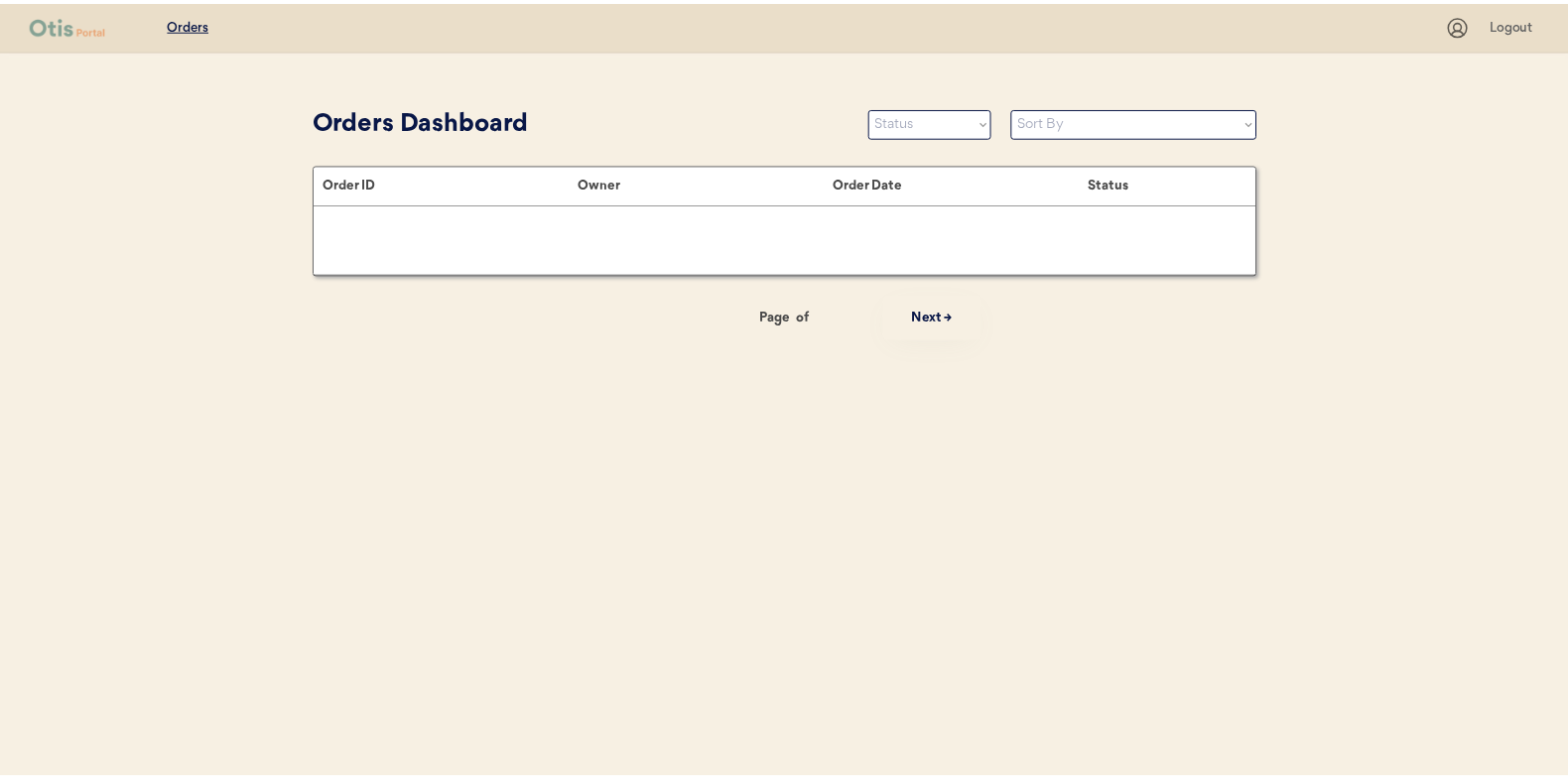 scroll, scrollTop: 0, scrollLeft: 0, axis: both 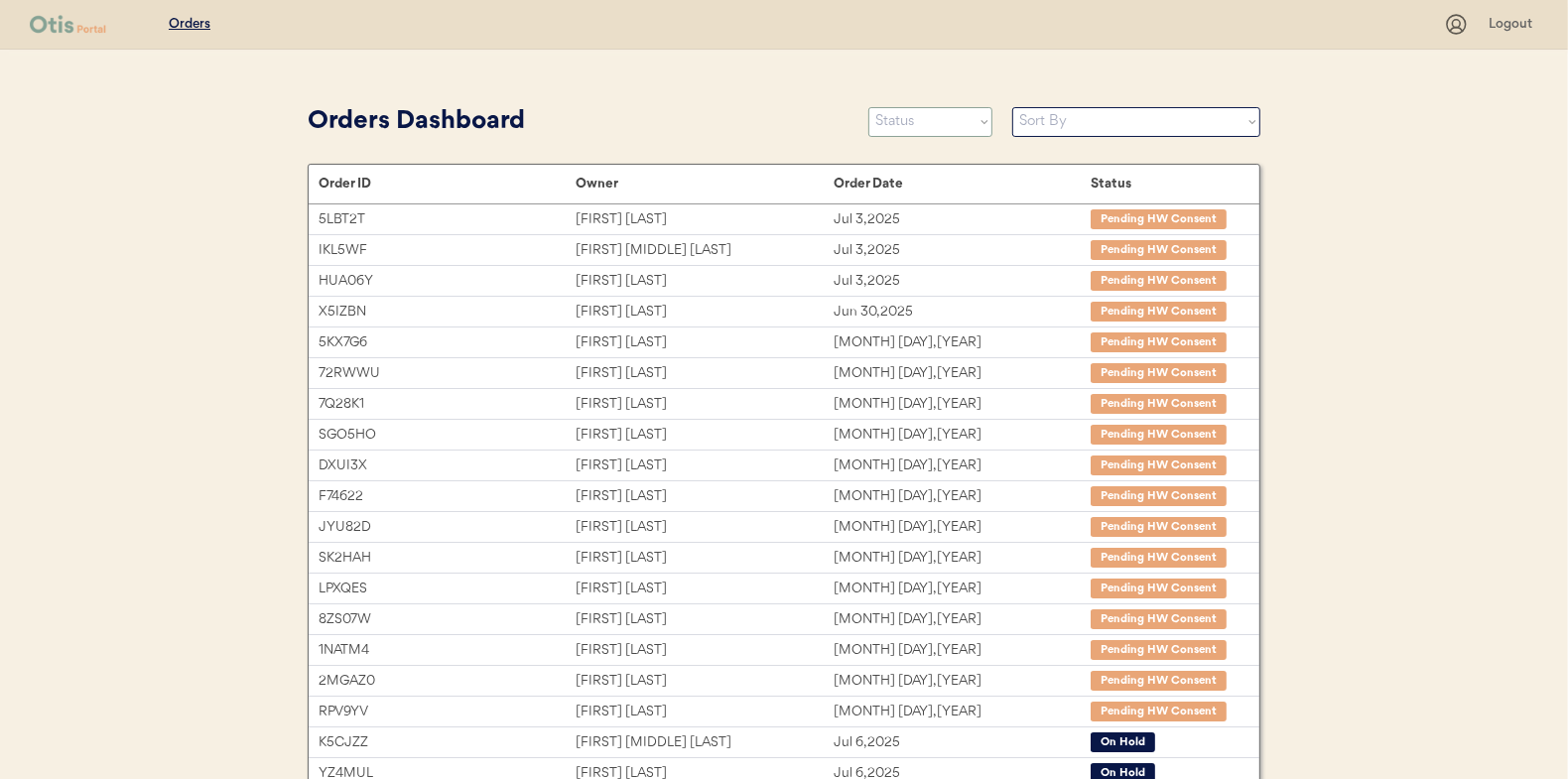 click on "Status On Hold New In Progress Complete Pending HW Consent Cancelled" at bounding box center (930, 122) 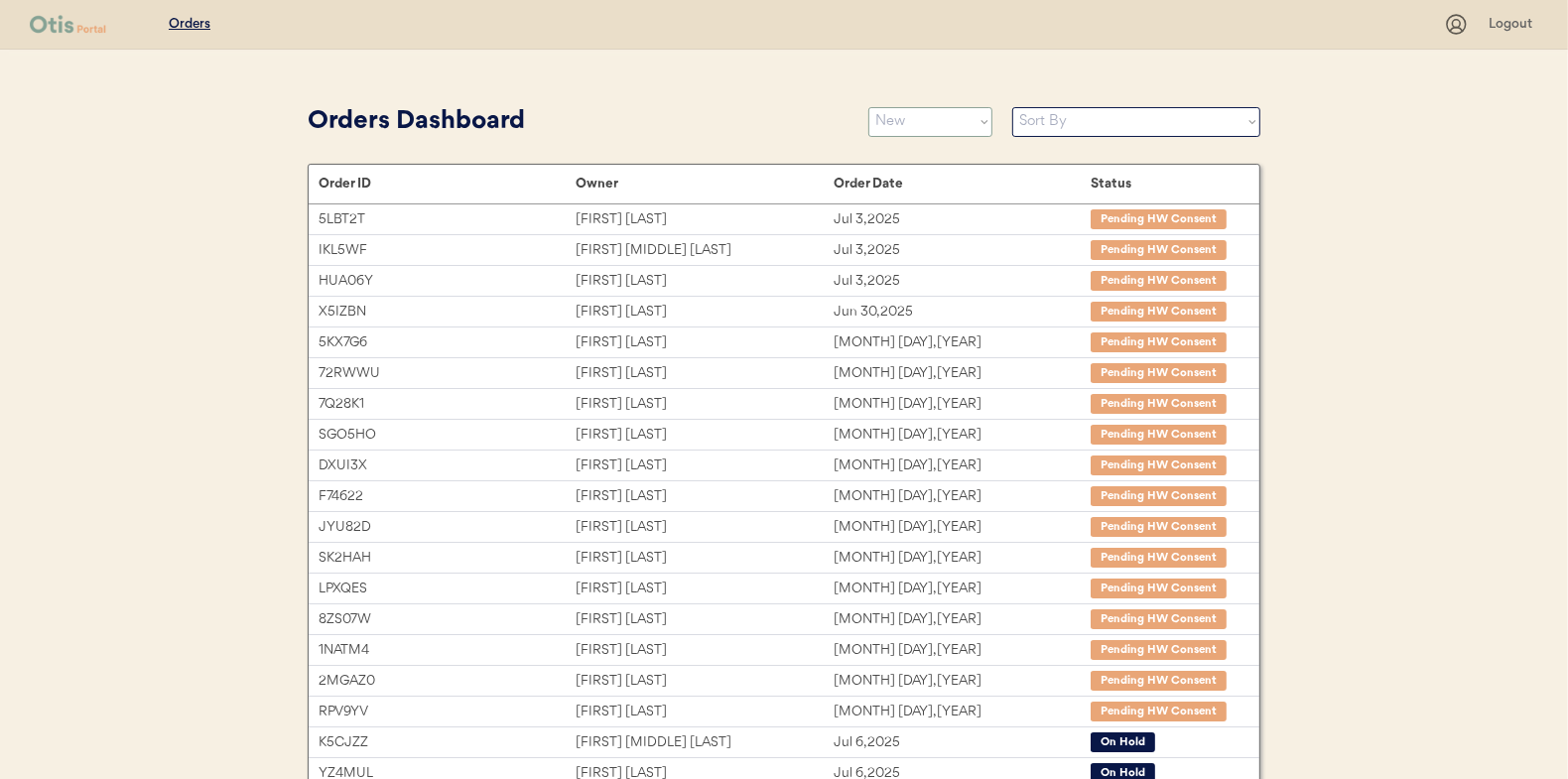click on "Status On Hold New In Progress Complete Pending HW Consent Cancelled" at bounding box center [930, 122] 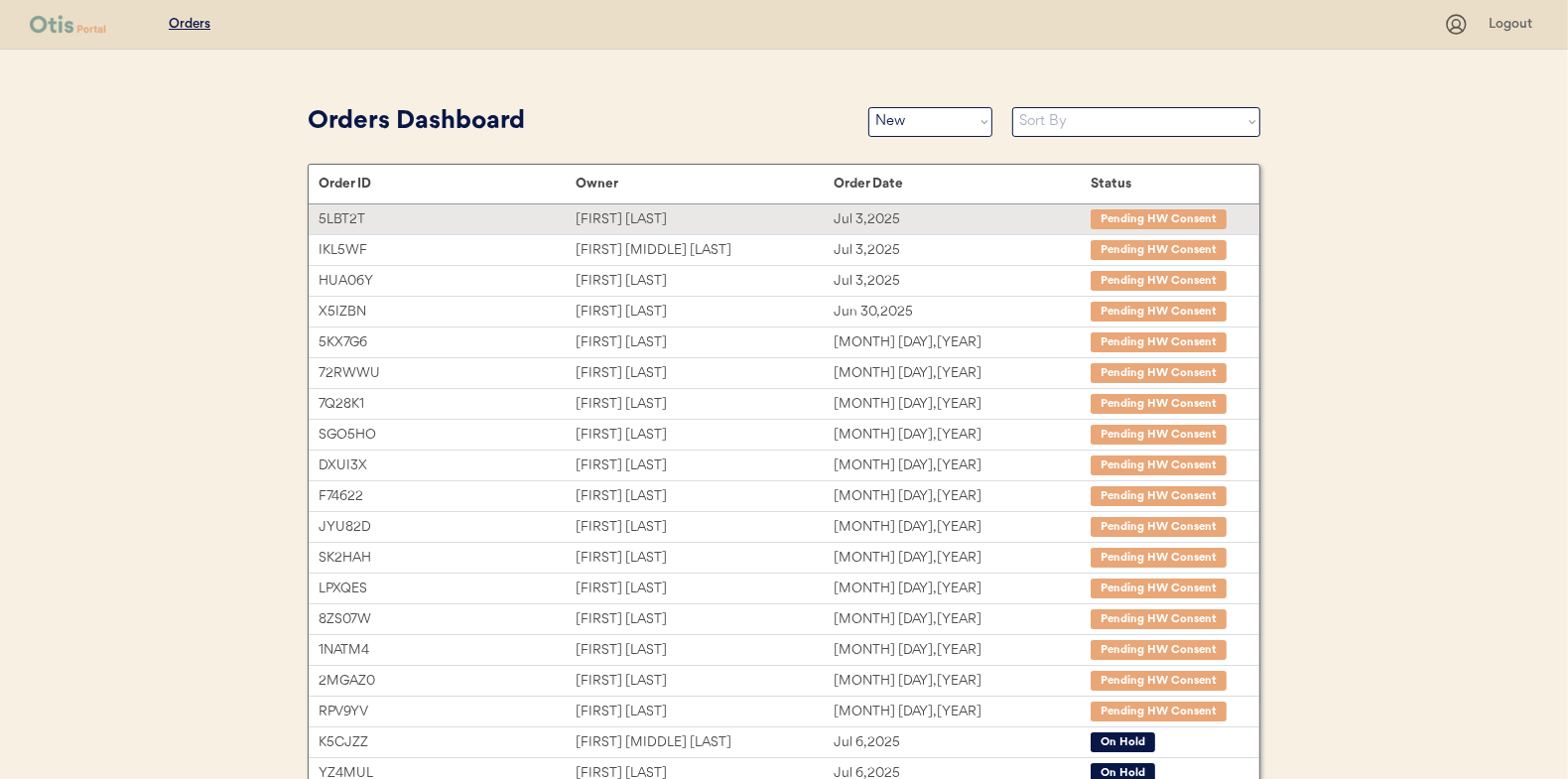 click on "Sort By Order Date (Newest → Oldest) Order Date (Oldest → Newest)" at bounding box center [1136, 122] 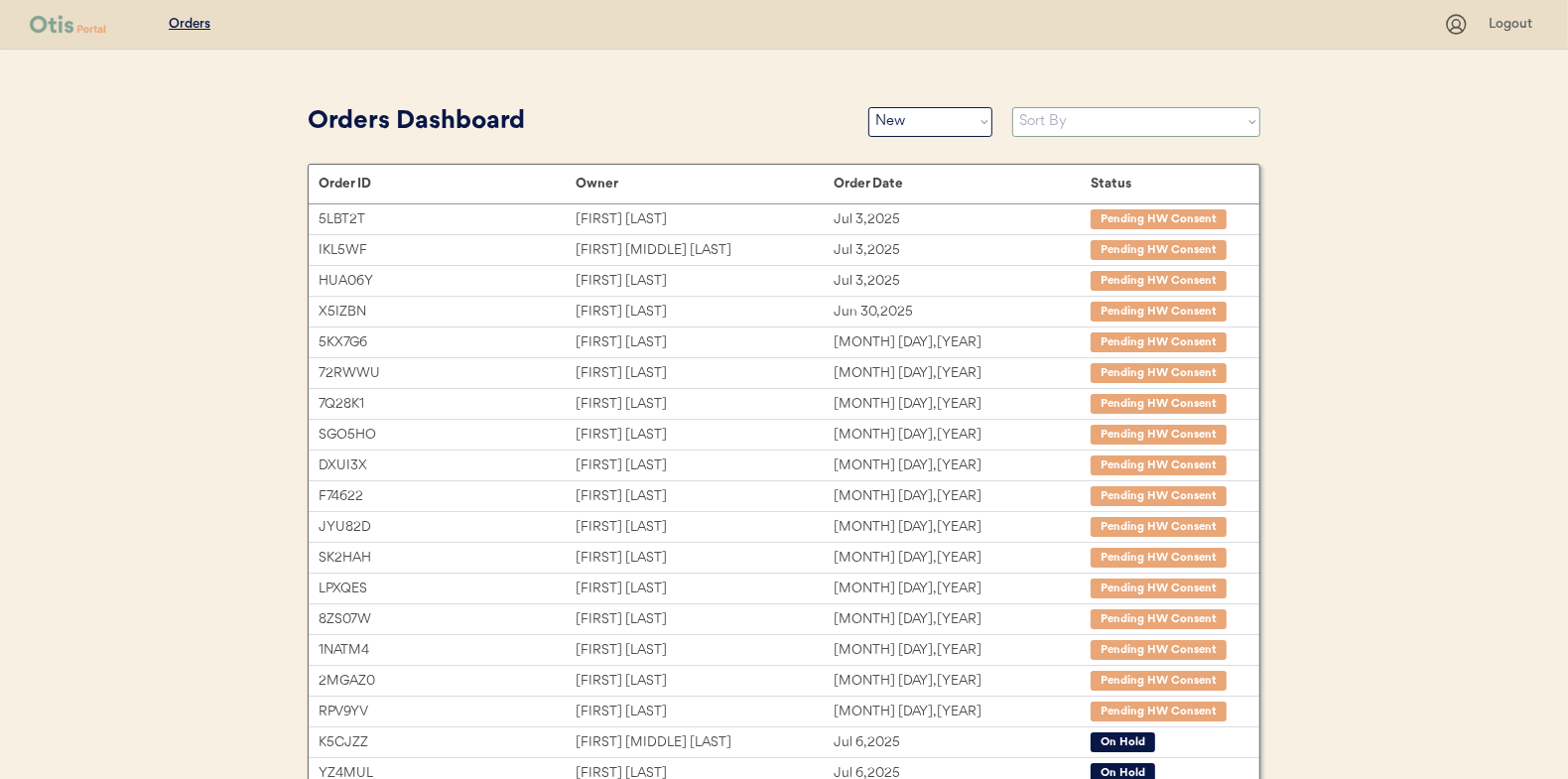 select on ""Order Date (Oldest → Newest)"" 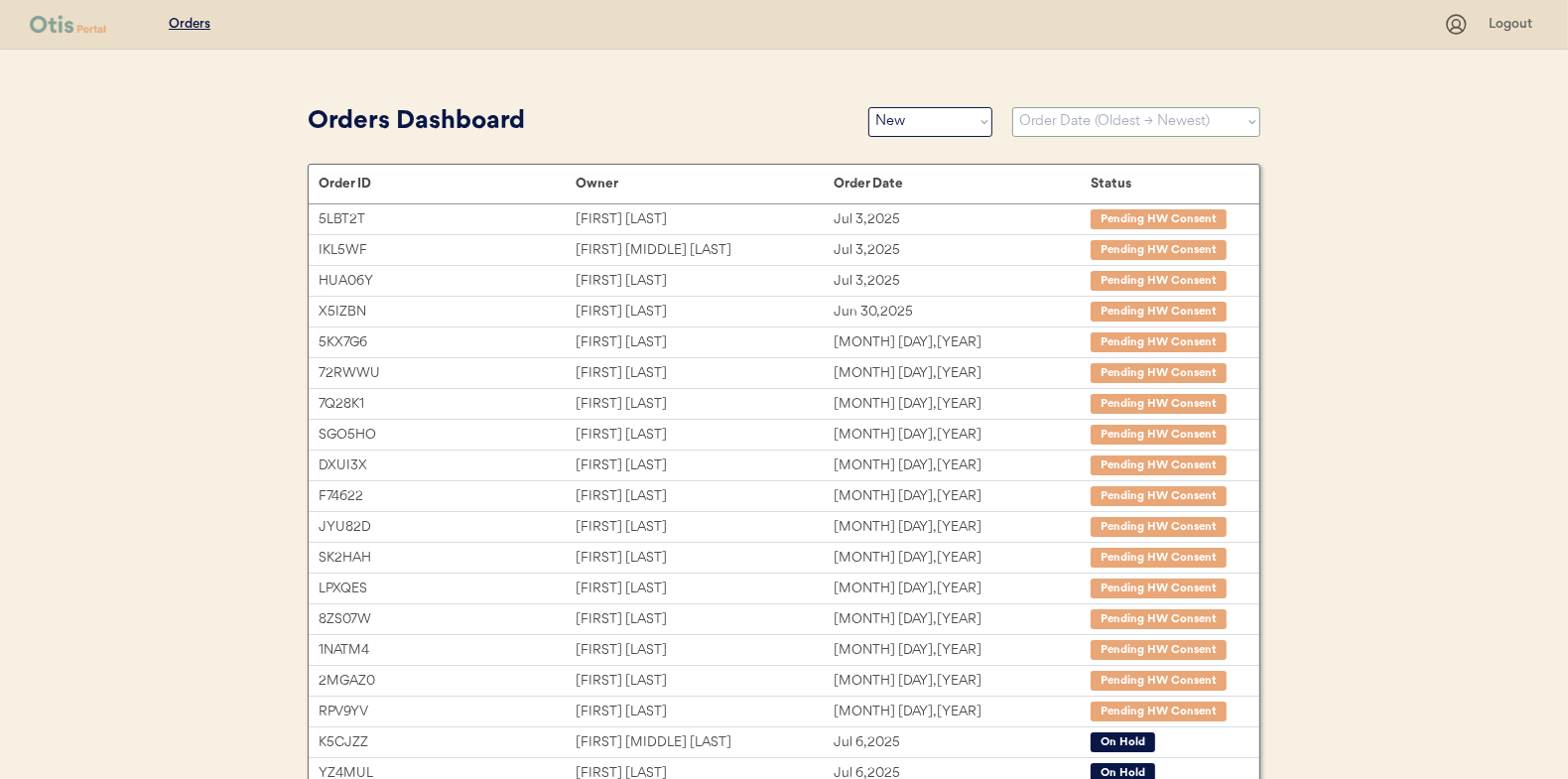 click on "Sort By Order Date (Newest → Oldest) Order Date (Oldest → Newest)" at bounding box center (1136, 122) 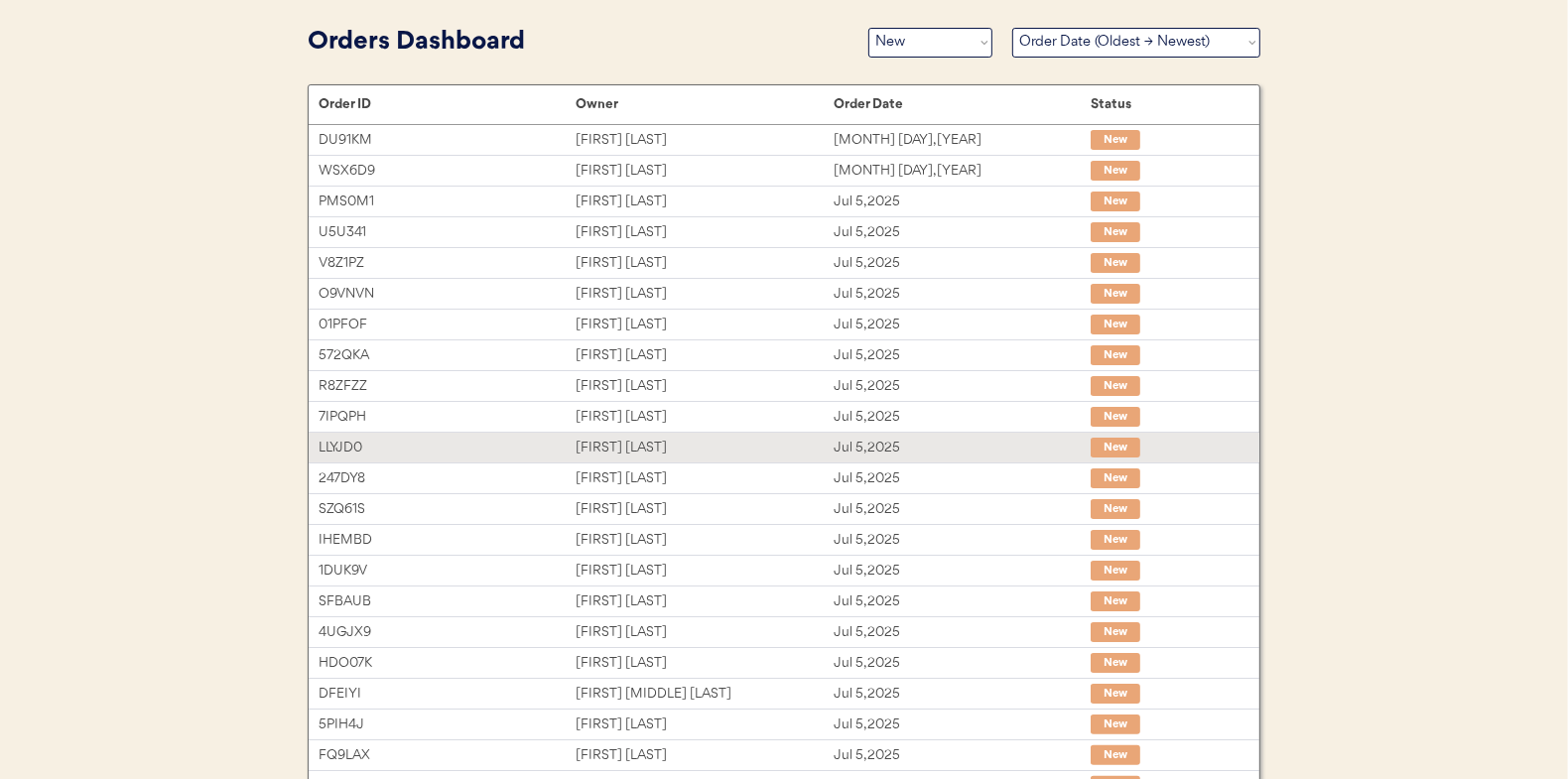 scroll, scrollTop: 0, scrollLeft: 0, axis: both 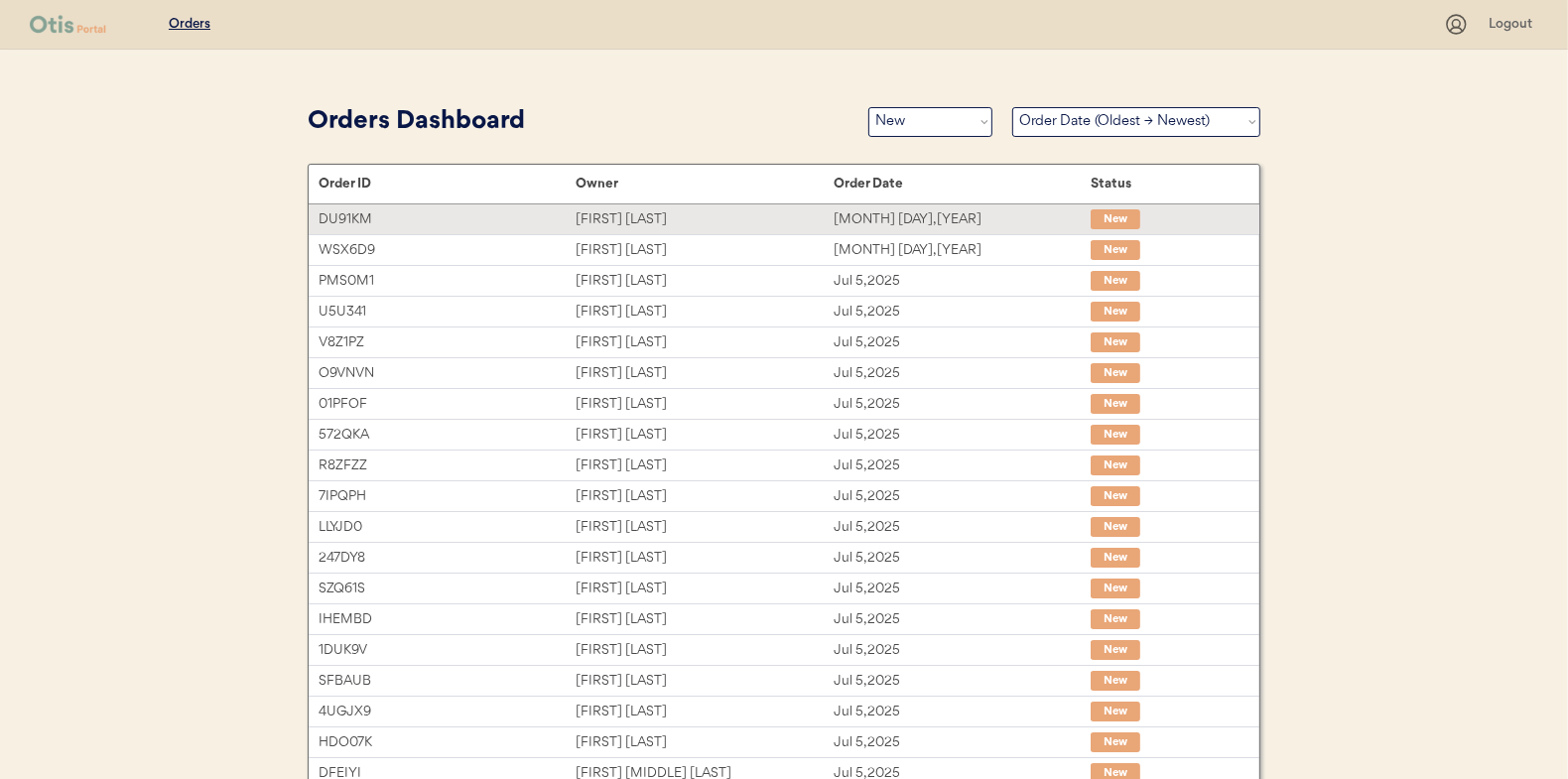 click on "[FIRST] [LAST]" at bounding box center [704, 219] 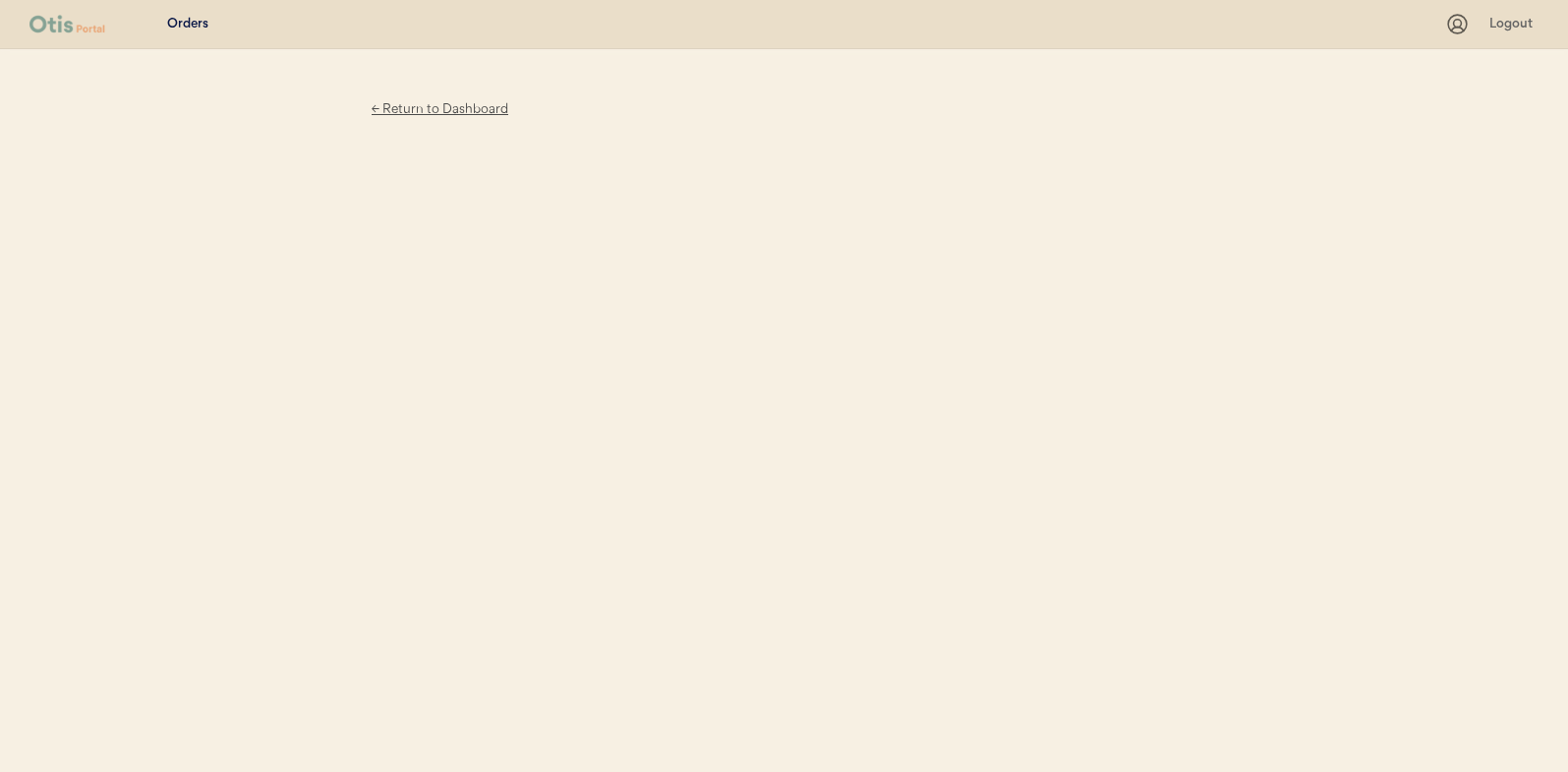 scroll, scrollTop: 0, scrollLeft: 0, axis: both 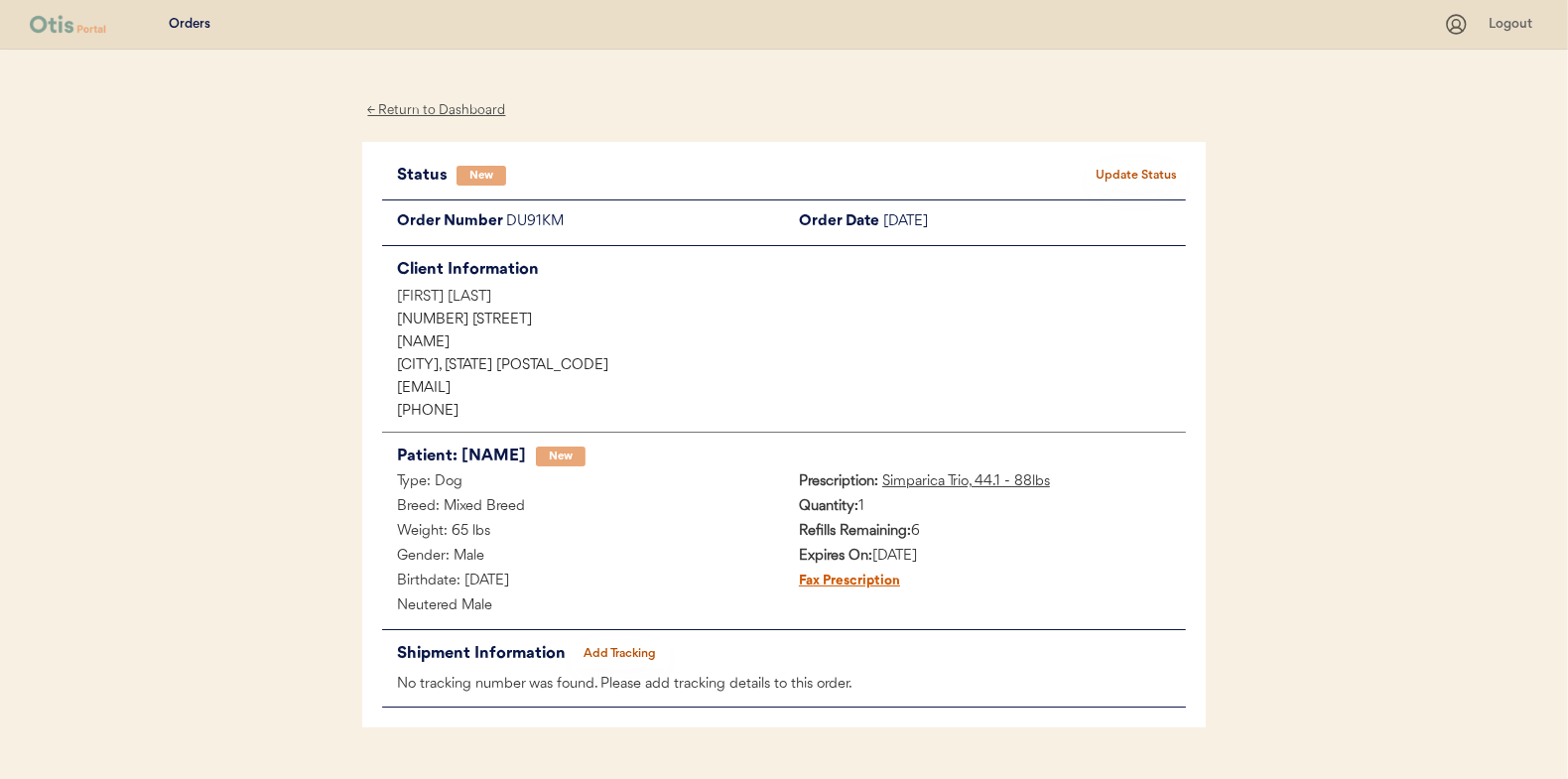 click on "Update Status" at bounding box center (1136, 176) 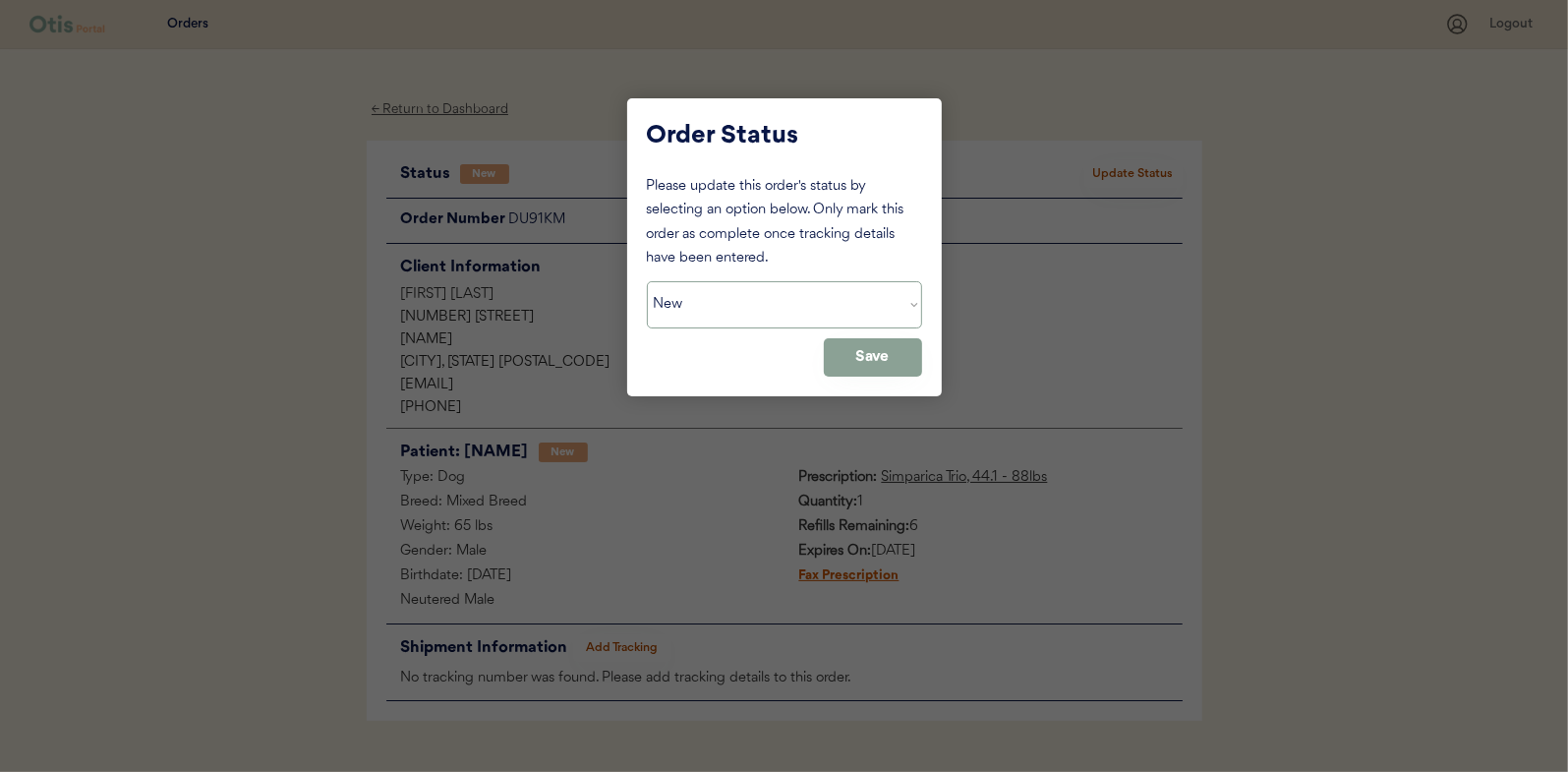 click on "Status On Hold New In Progress Complete Pending HW Consent Cancelled" at bounding box center (784, 305) 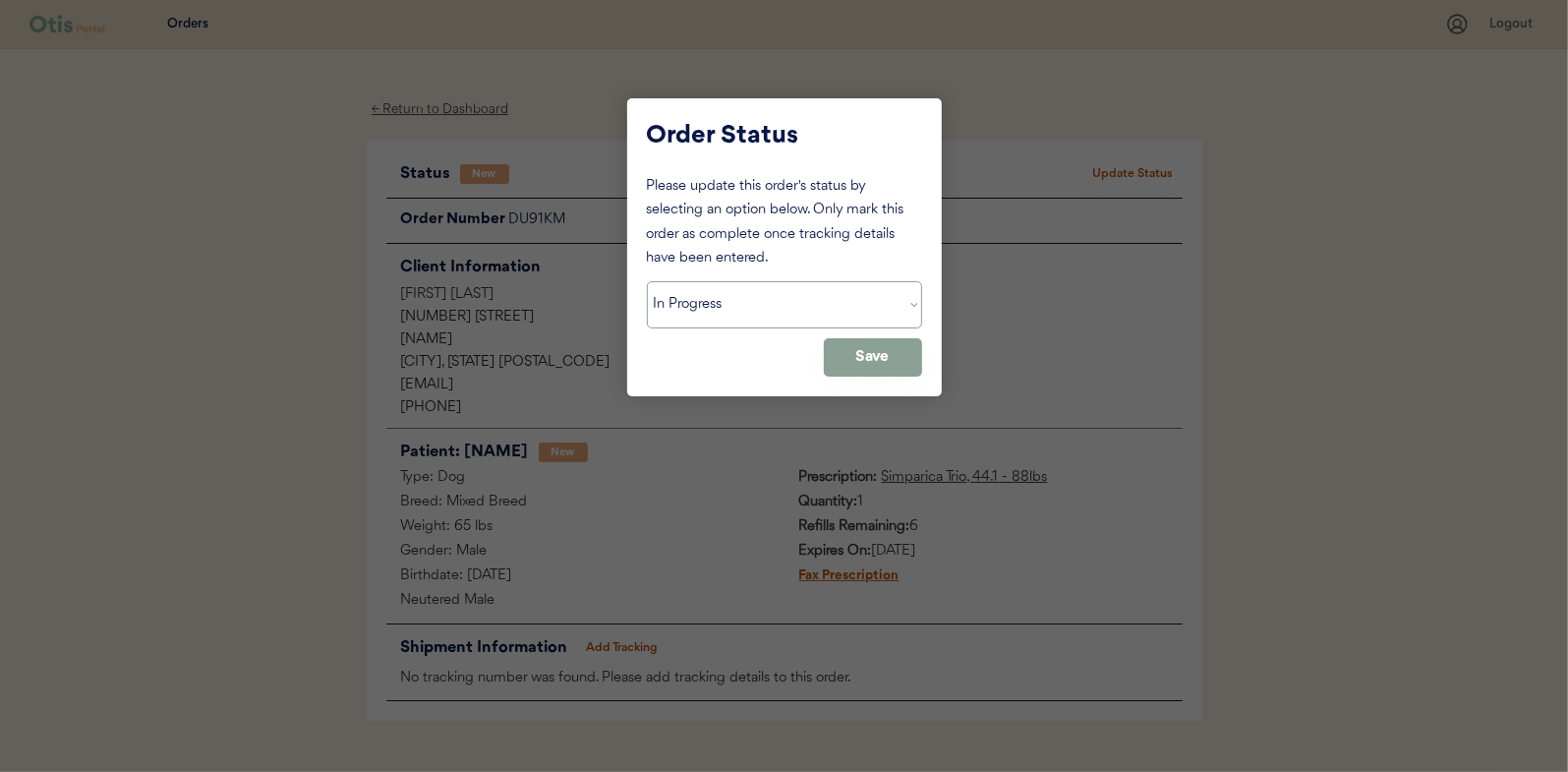 click on "Status On Hold New In Progress Complete Pending HW Consent Cancelled" at bounding box center [784, 305] 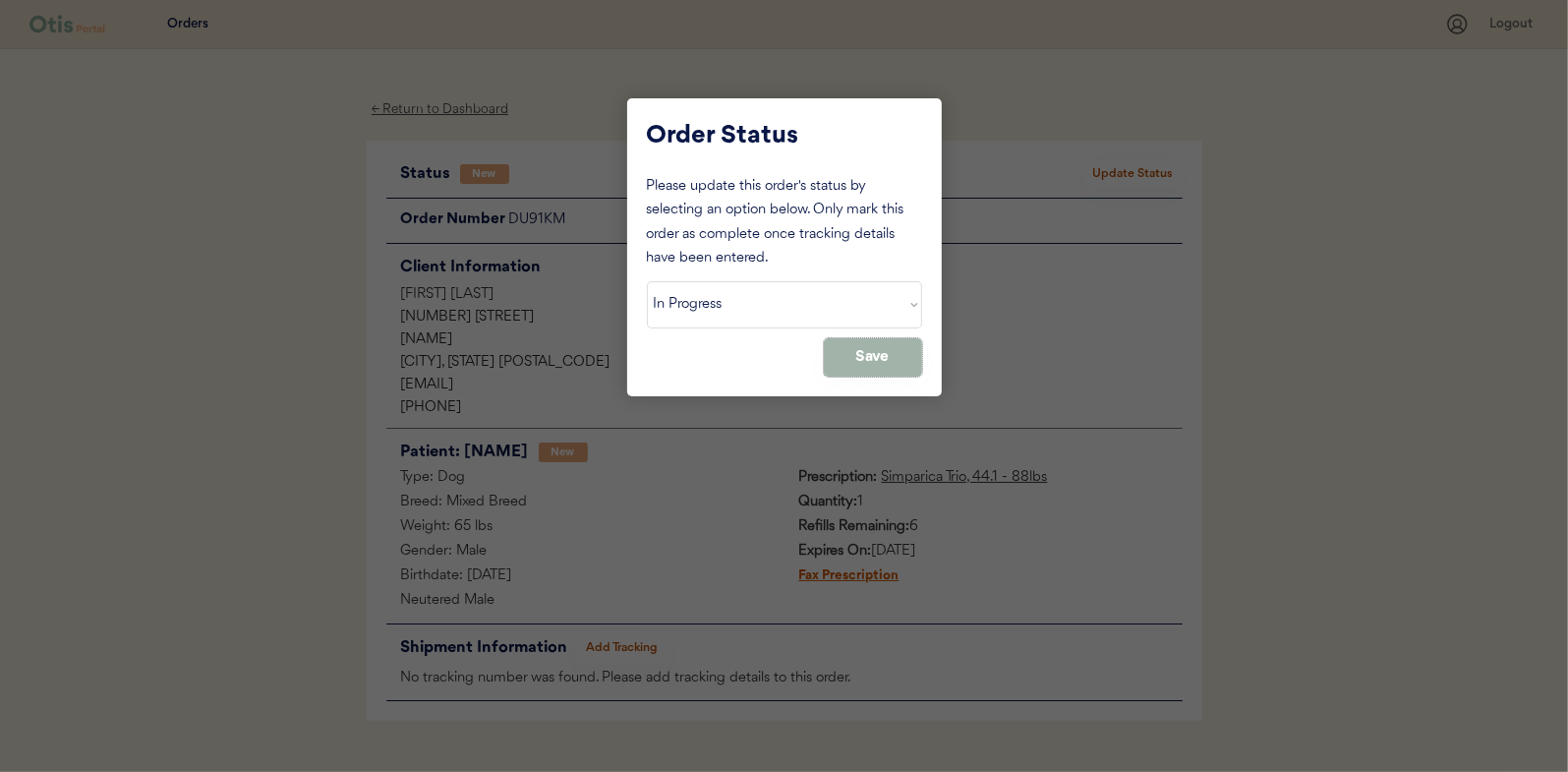click on "Save" at bounding box center (873, 357) 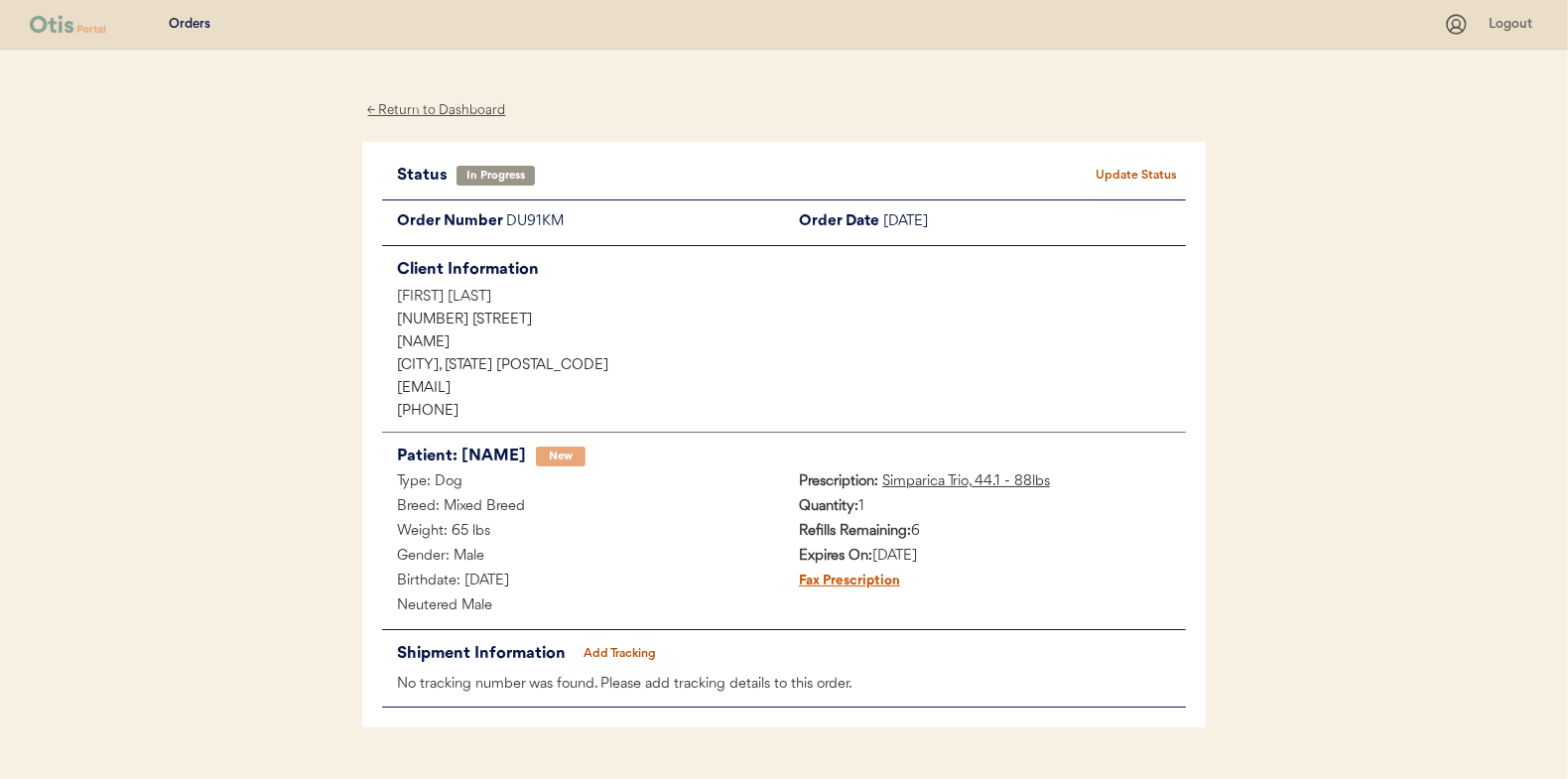 click on "← Return to Dashboard" at bounding box center [437, 110] 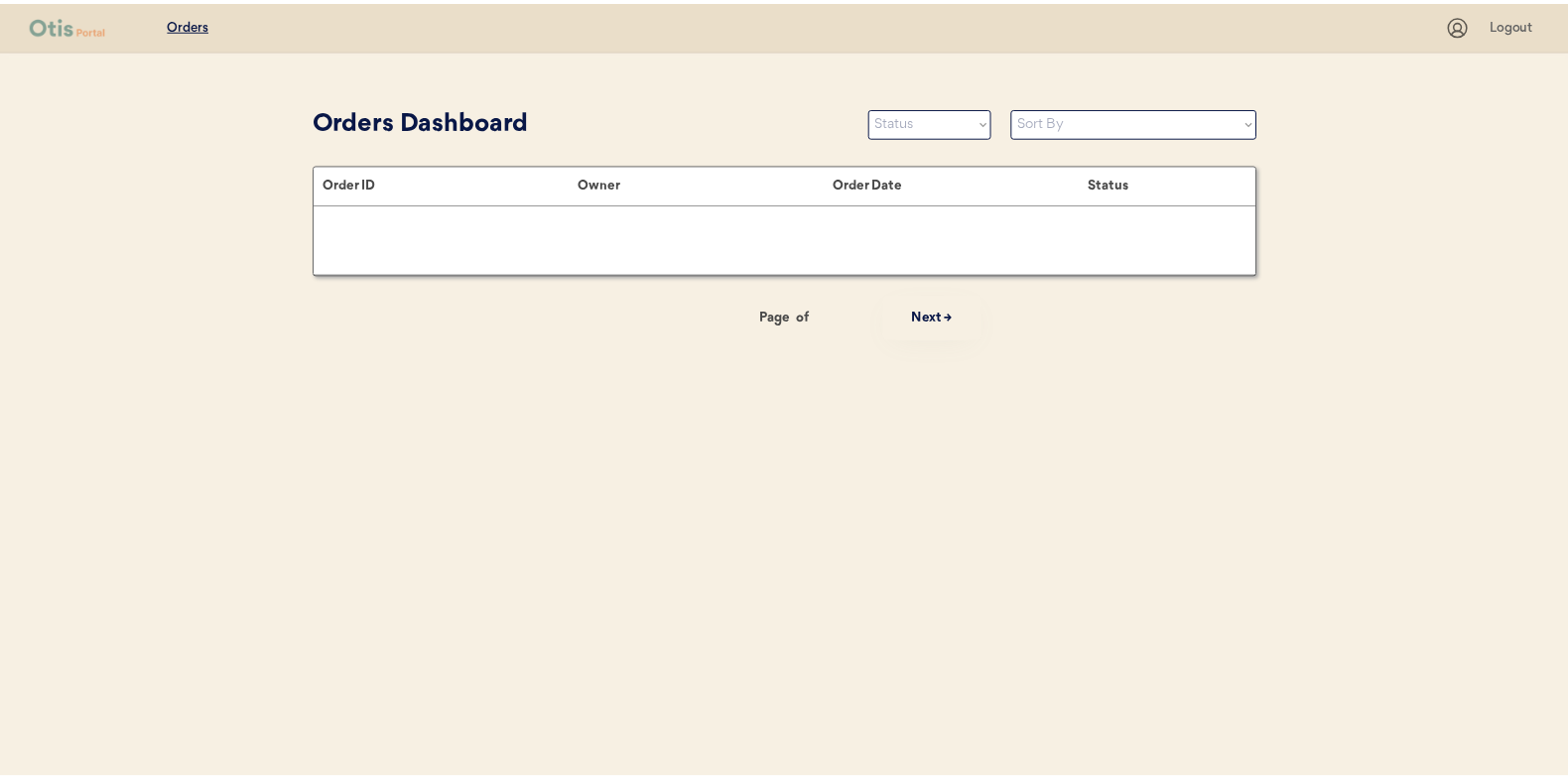 scroll, scrollTop: 0, scrollLeft: 0, axis: both 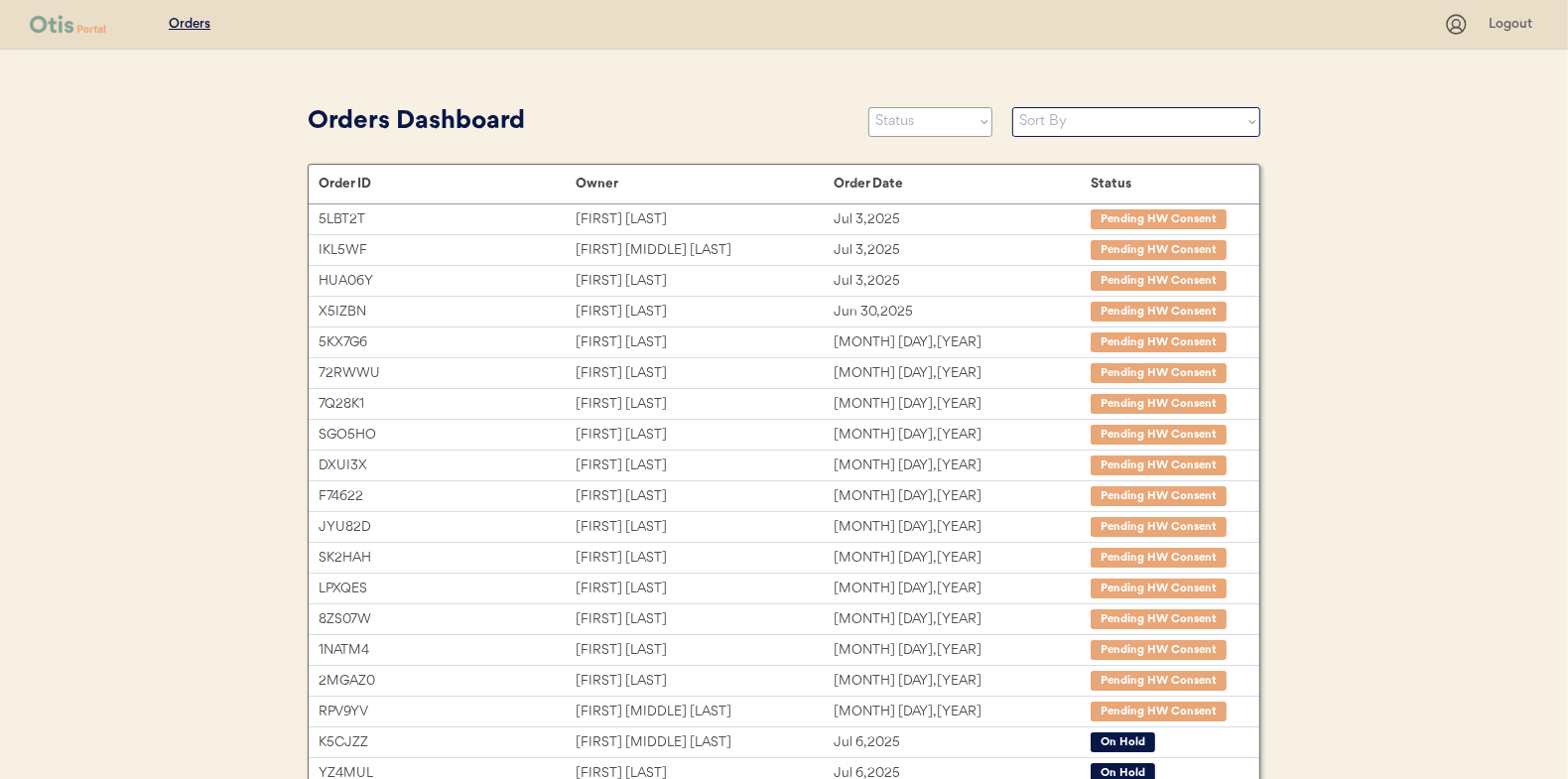 click on "Status On Hold New In Progress Complete Pending HW Consent Cancelled" at bounding box center (930, 122) 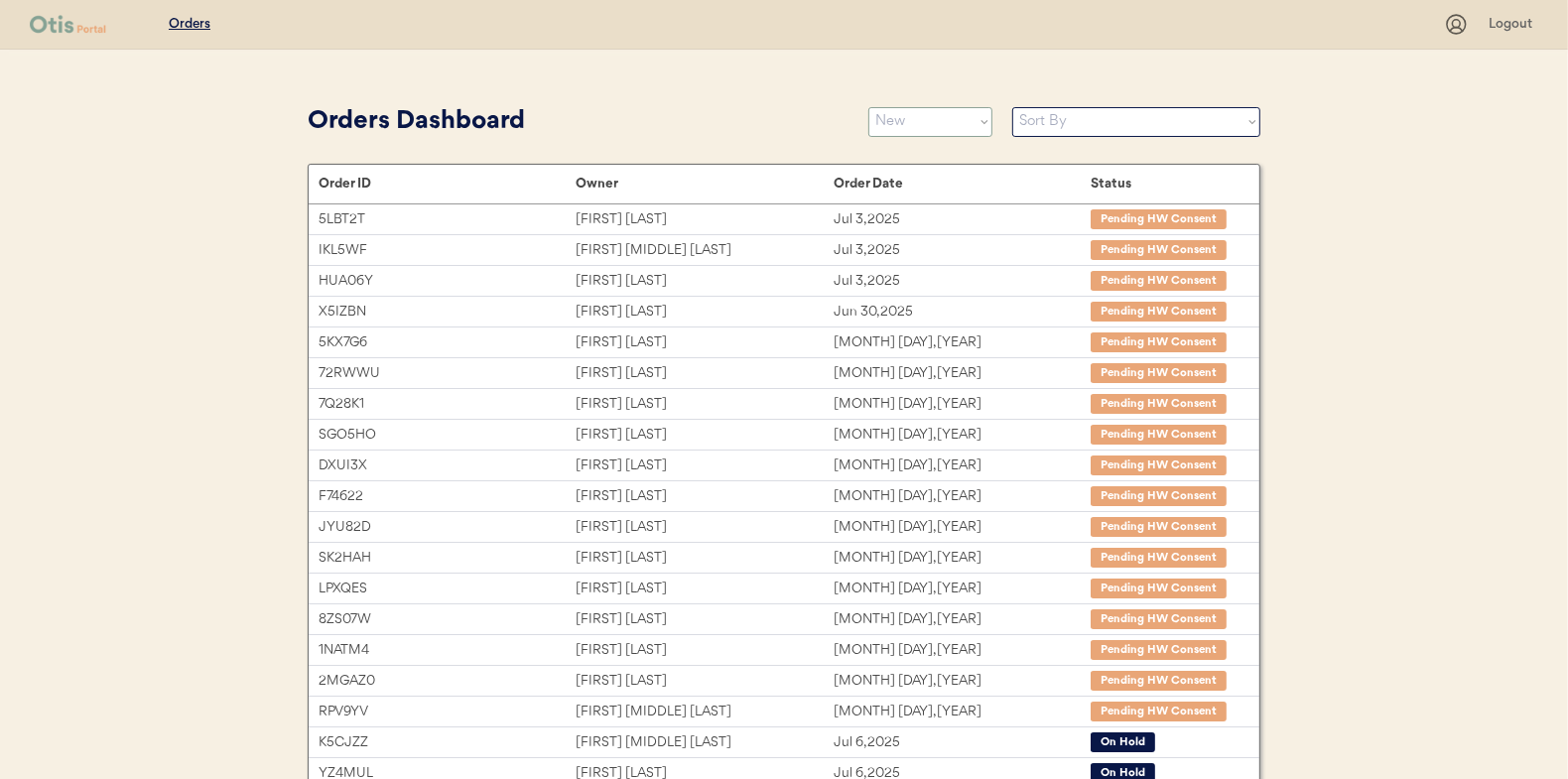 click on "Status On Hold New In Progress Complete Pending HW Consent Cancelled" at bounding box center (930, 122) 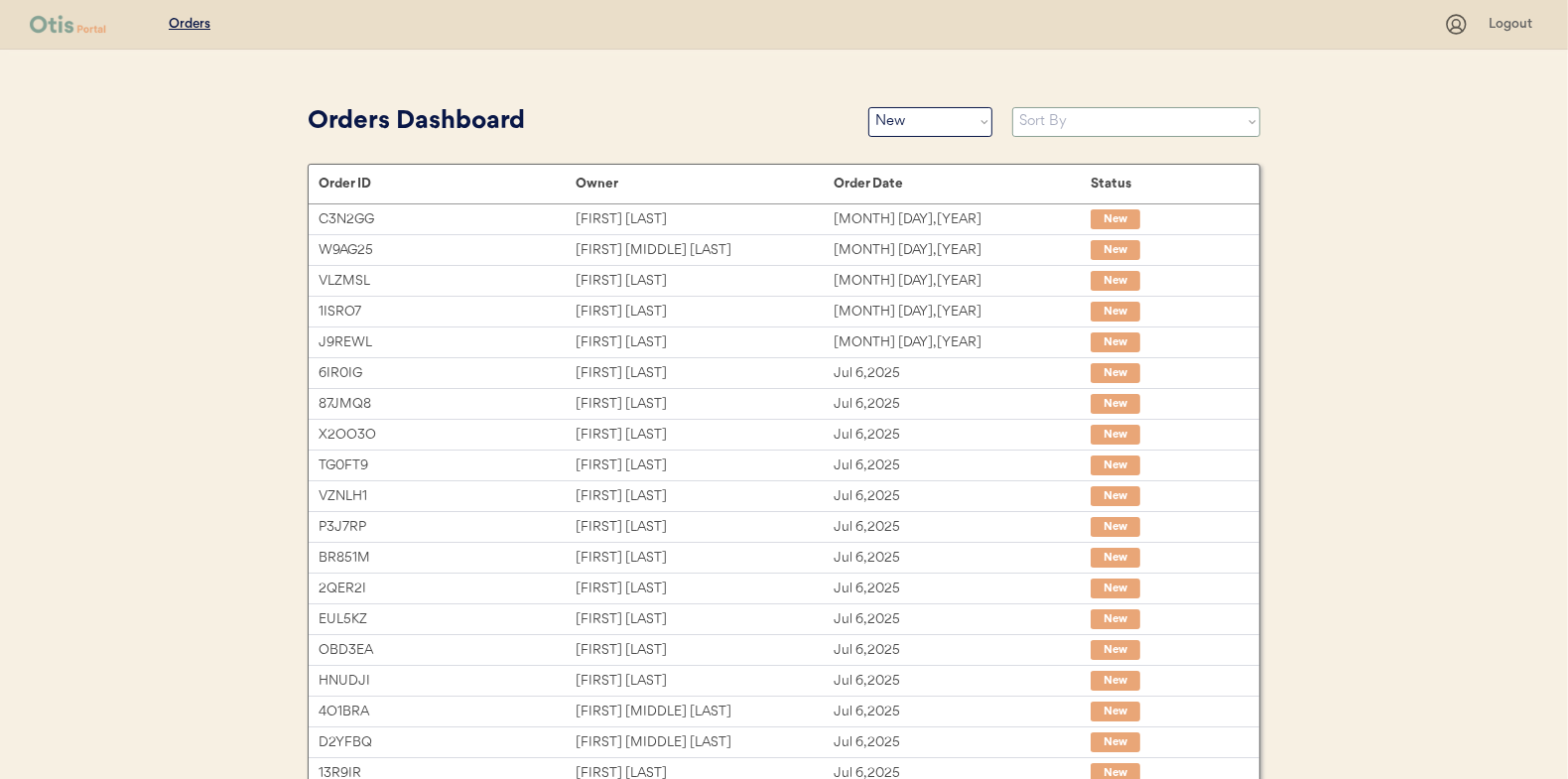 click on "Sort By Order Date (Newest → Oldest) Order Date (Oldest → Newest)" at bounding box center (1136, 122) 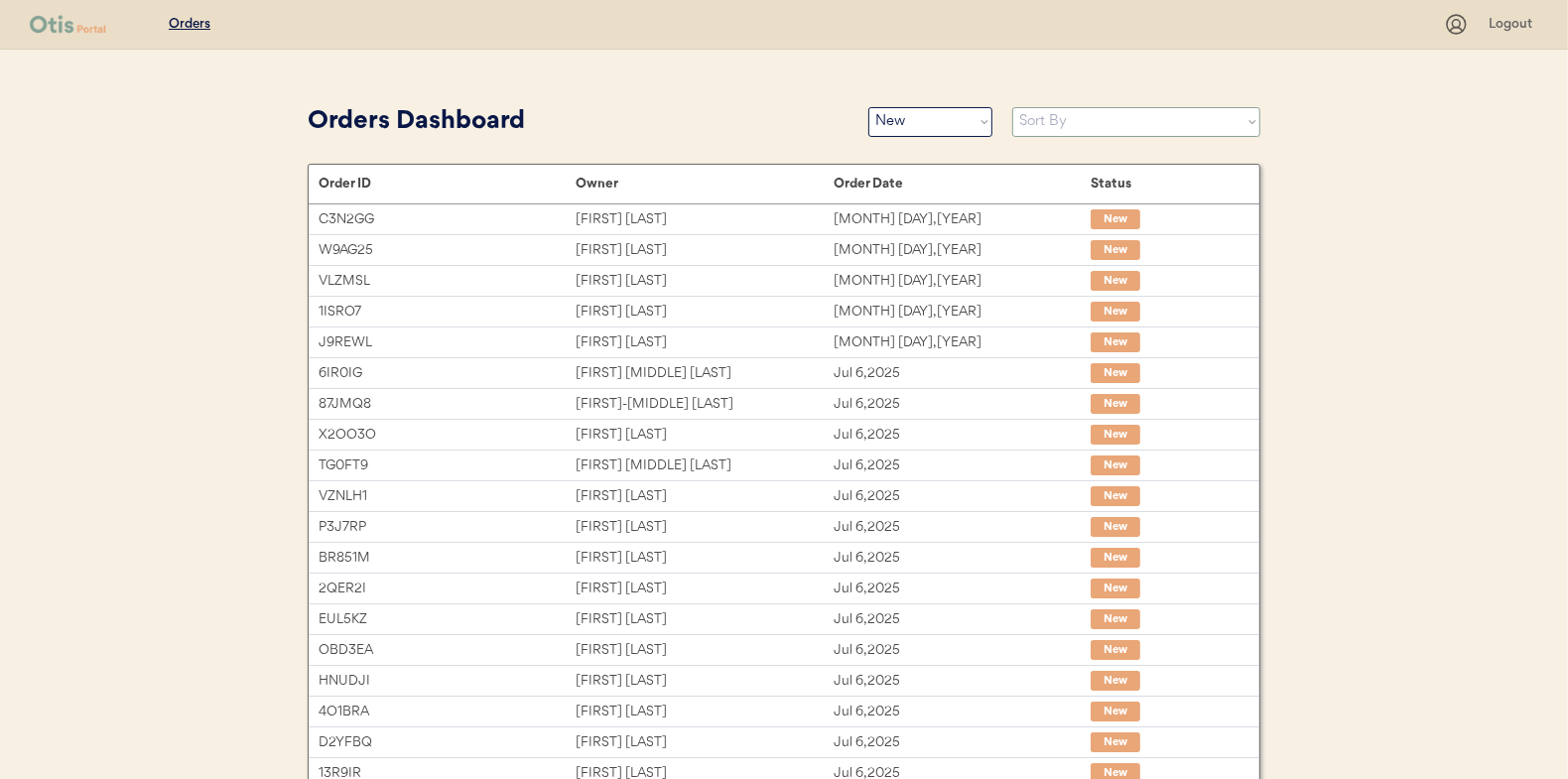 select on ""Order Date (Oldest → Newest)"" 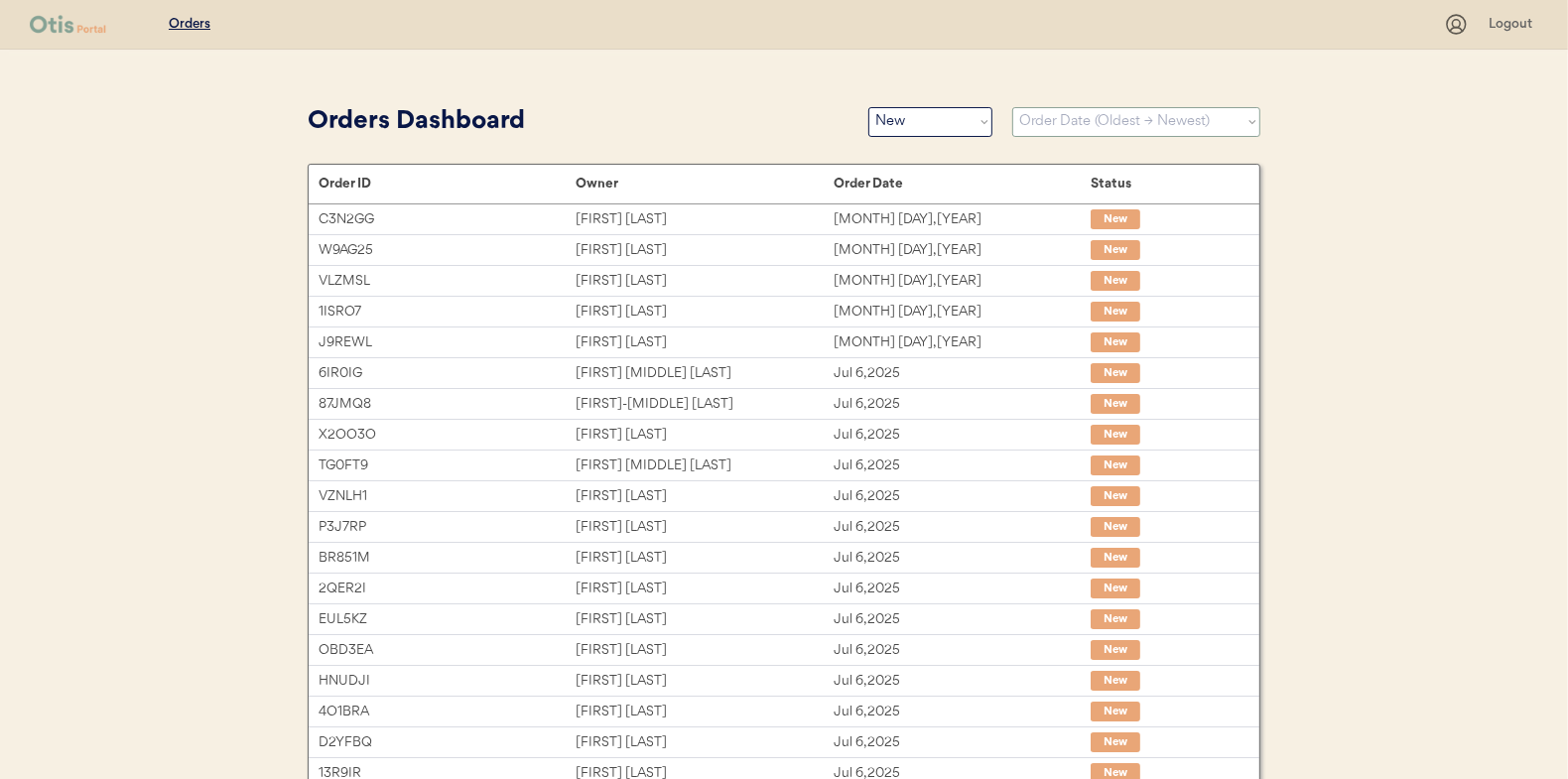 click on "Sort By Order Date (Newest → Oldest) Order Date (Oldest → Newest)" at bounding box center [1136, 122] 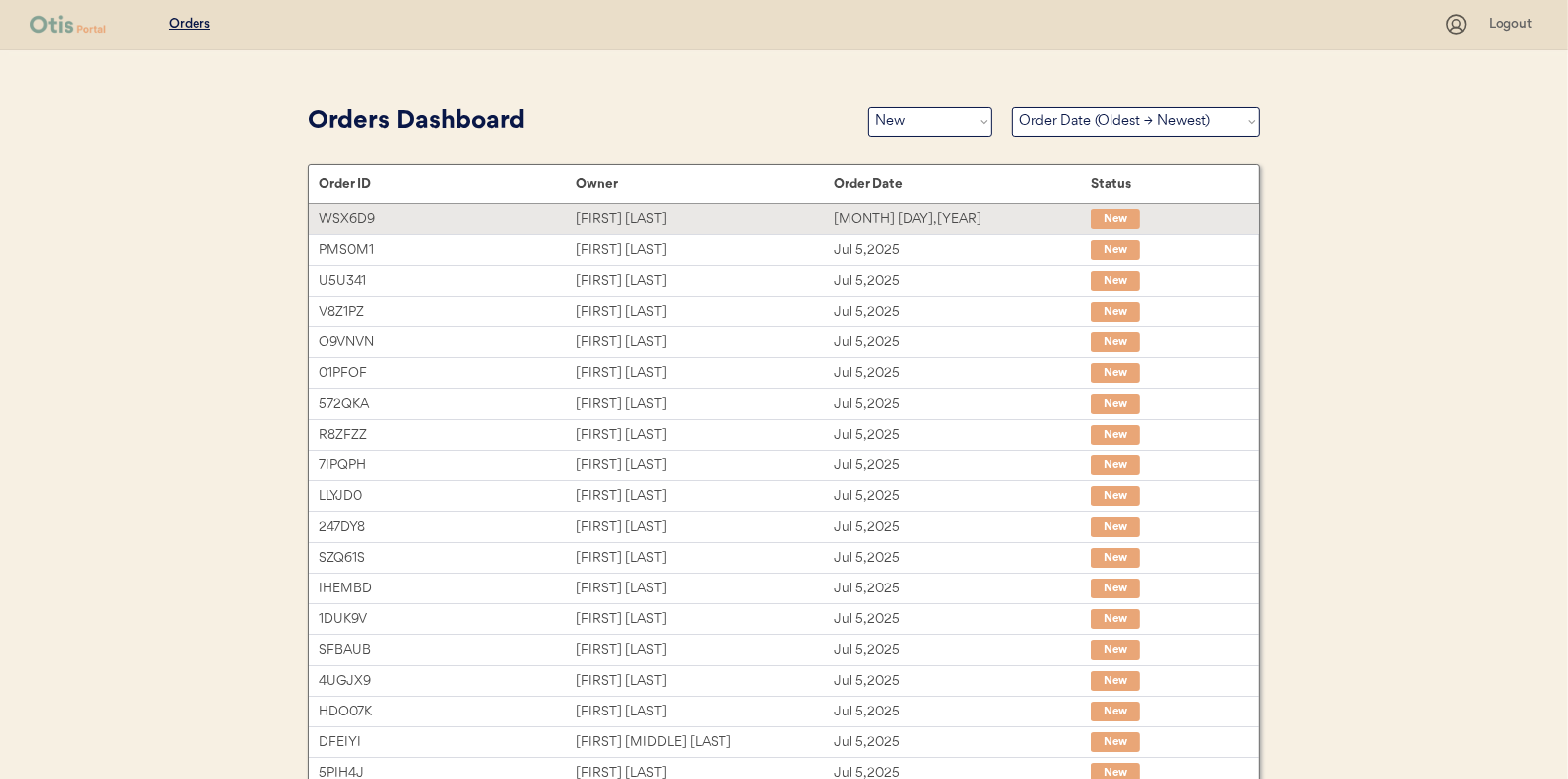 click on "Daniel Grimes" at bounding box center (704, 219) 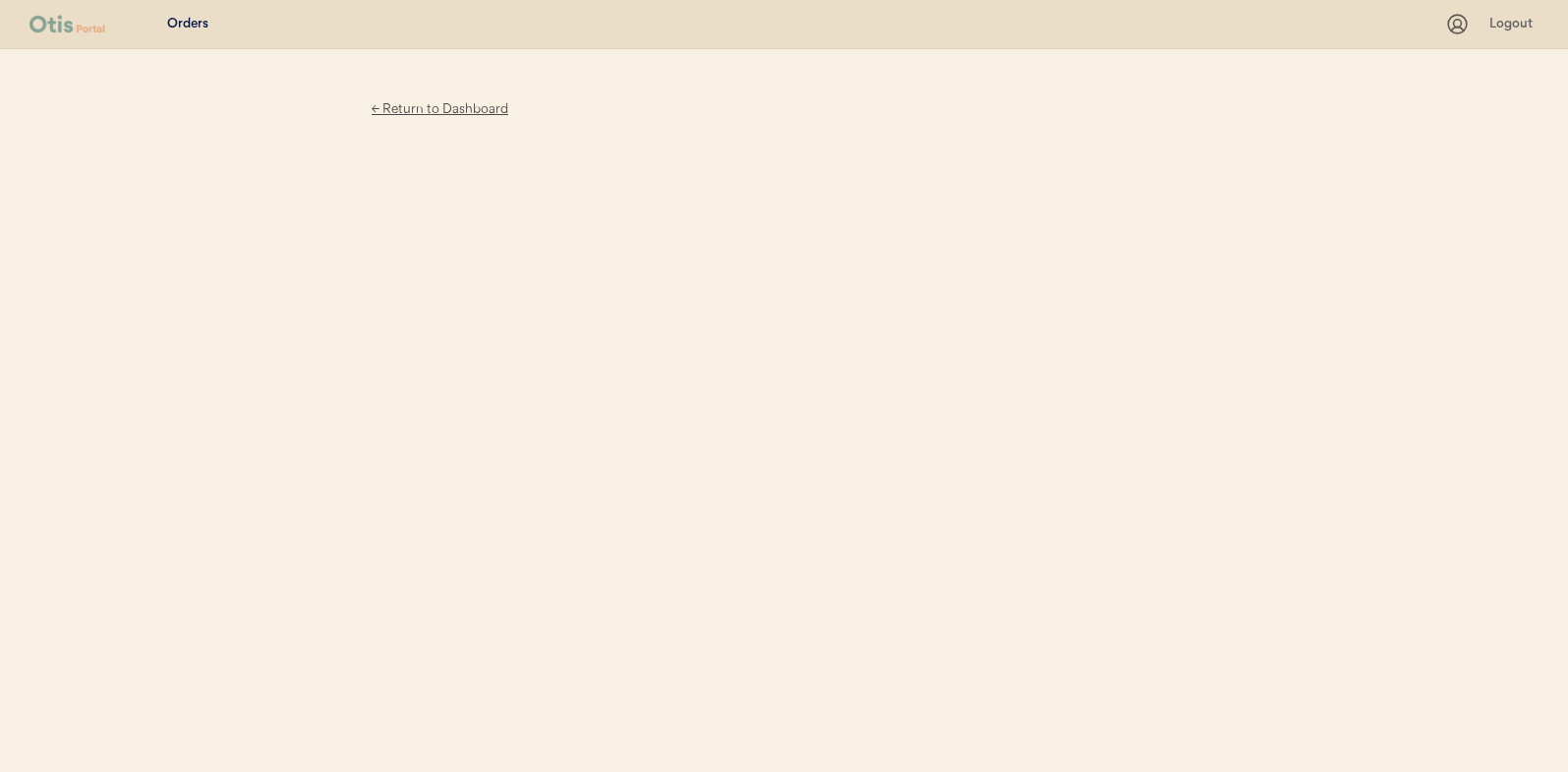 scroll, scrollTop: 0, scrollLeft: 0, axis: both 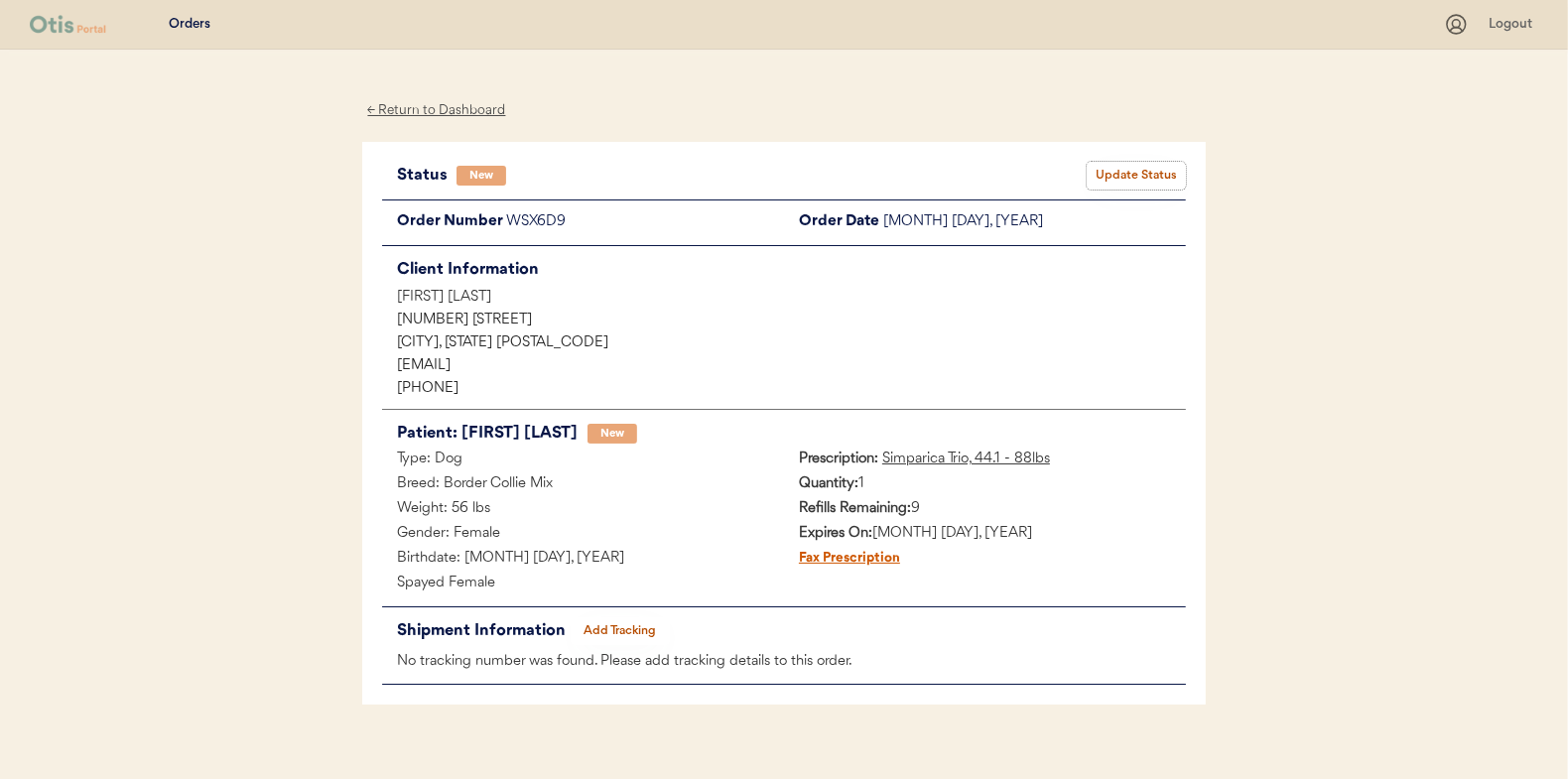 click on "Update Status" at bounding box center (1136, 176) 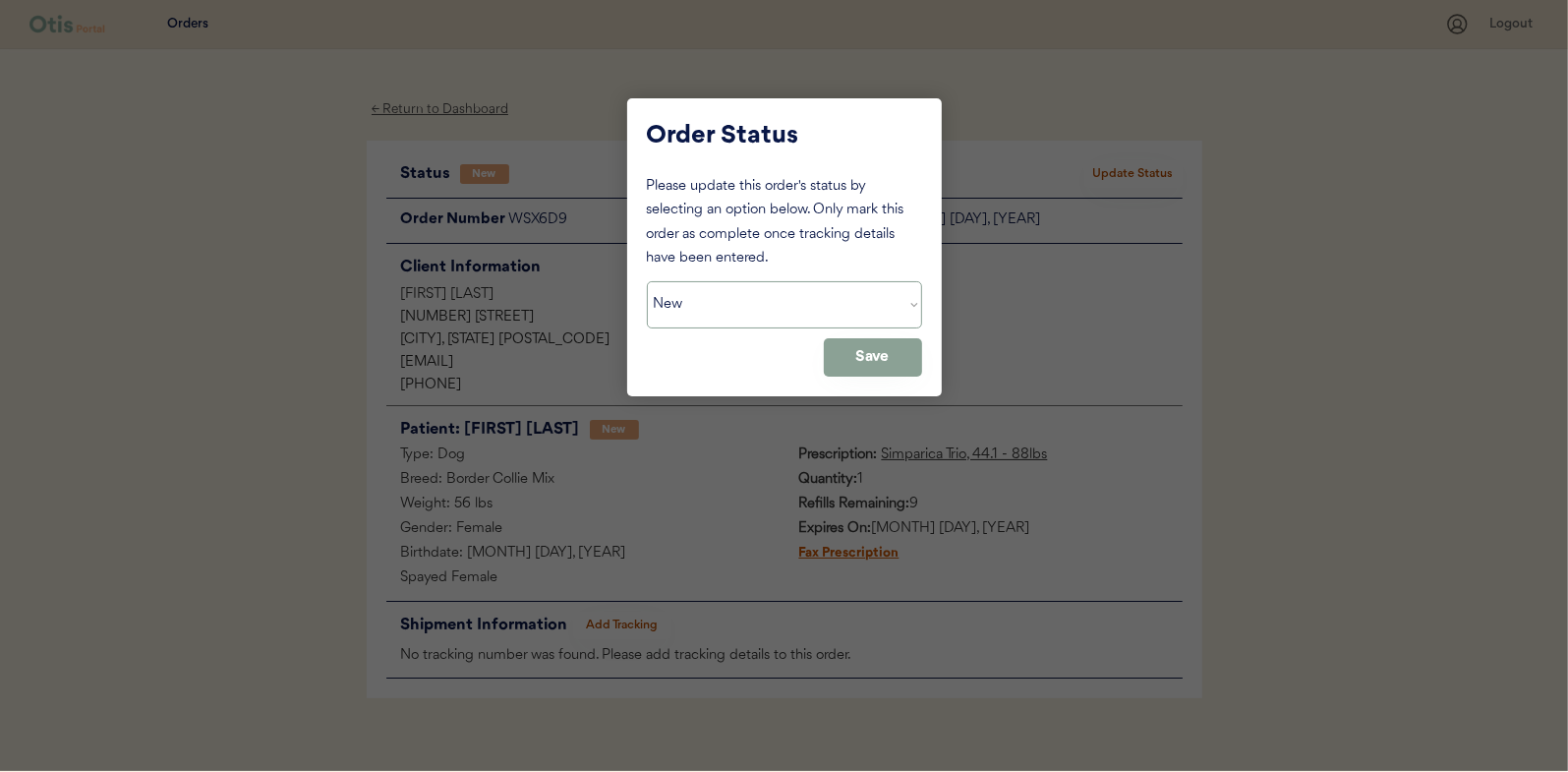 click on "Status On Hold New In Progress Complete Pending HW Consent Cancelled" at bounding box center (784, 305) 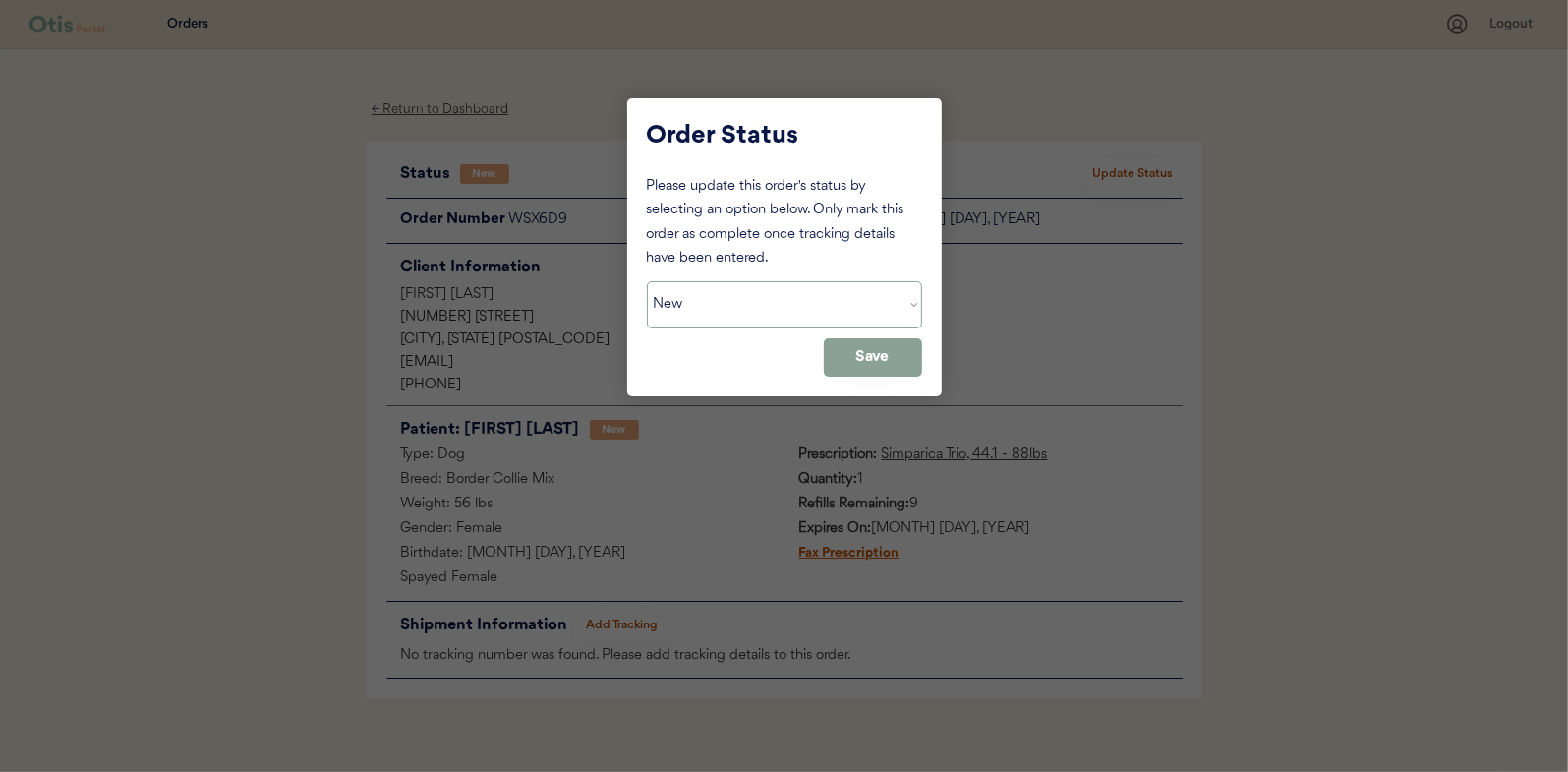 select on ""in_progress"" 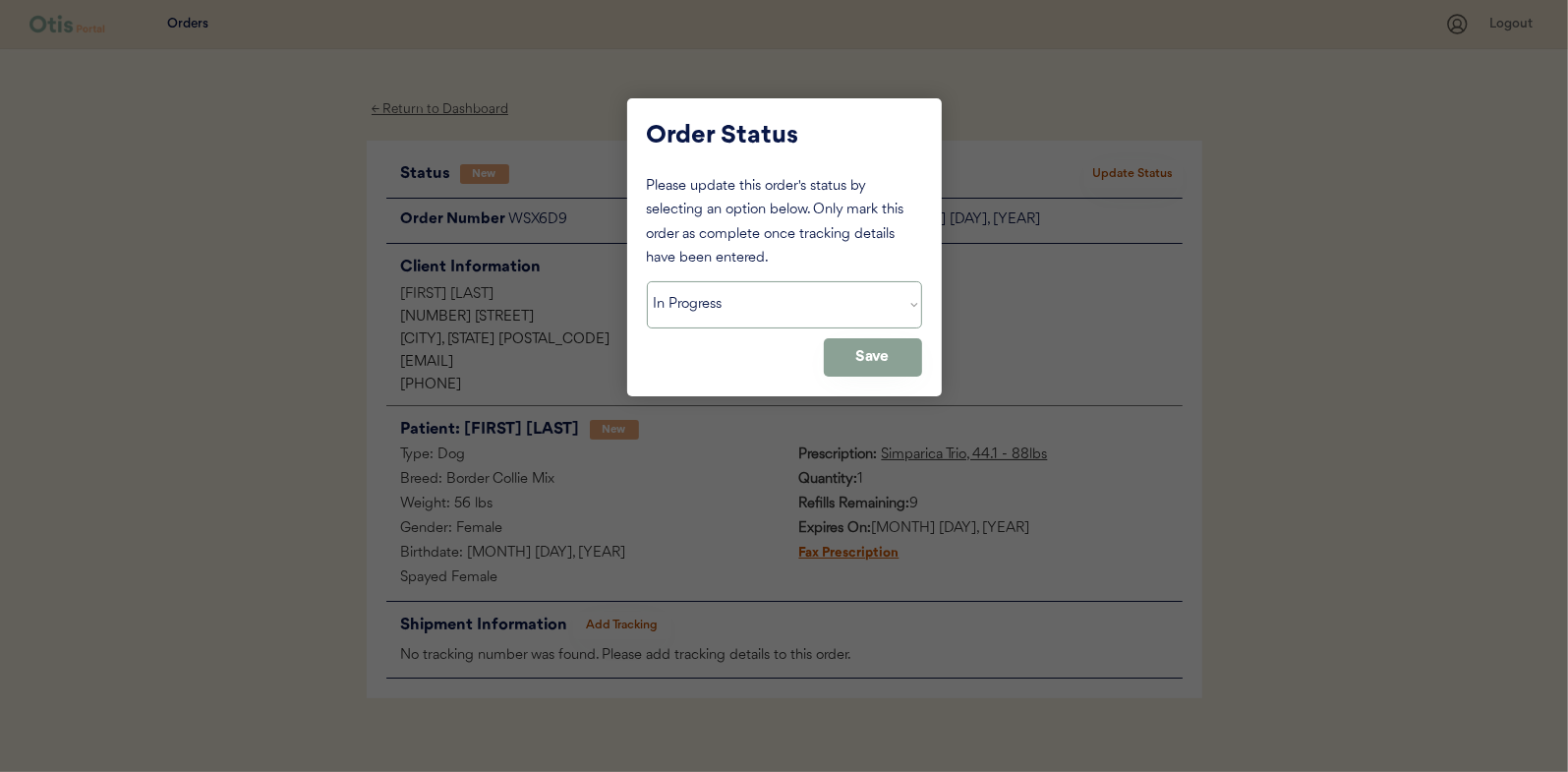 click on "Status On Hold New In Progress Complete Pending HW Consent Cancelled" at bounding box center [784, 305] 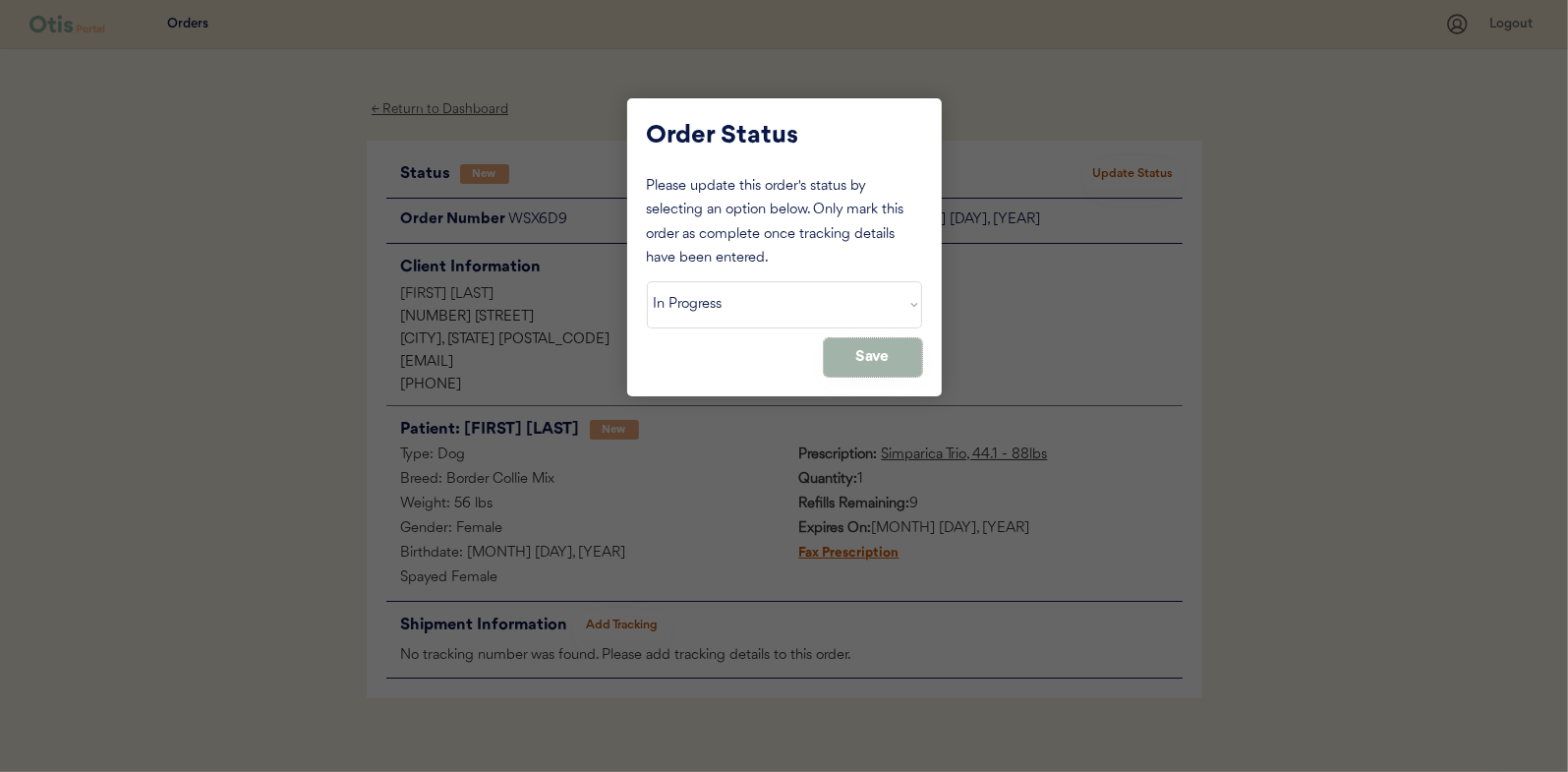 click on "Save" at bounding box center [873, 357] 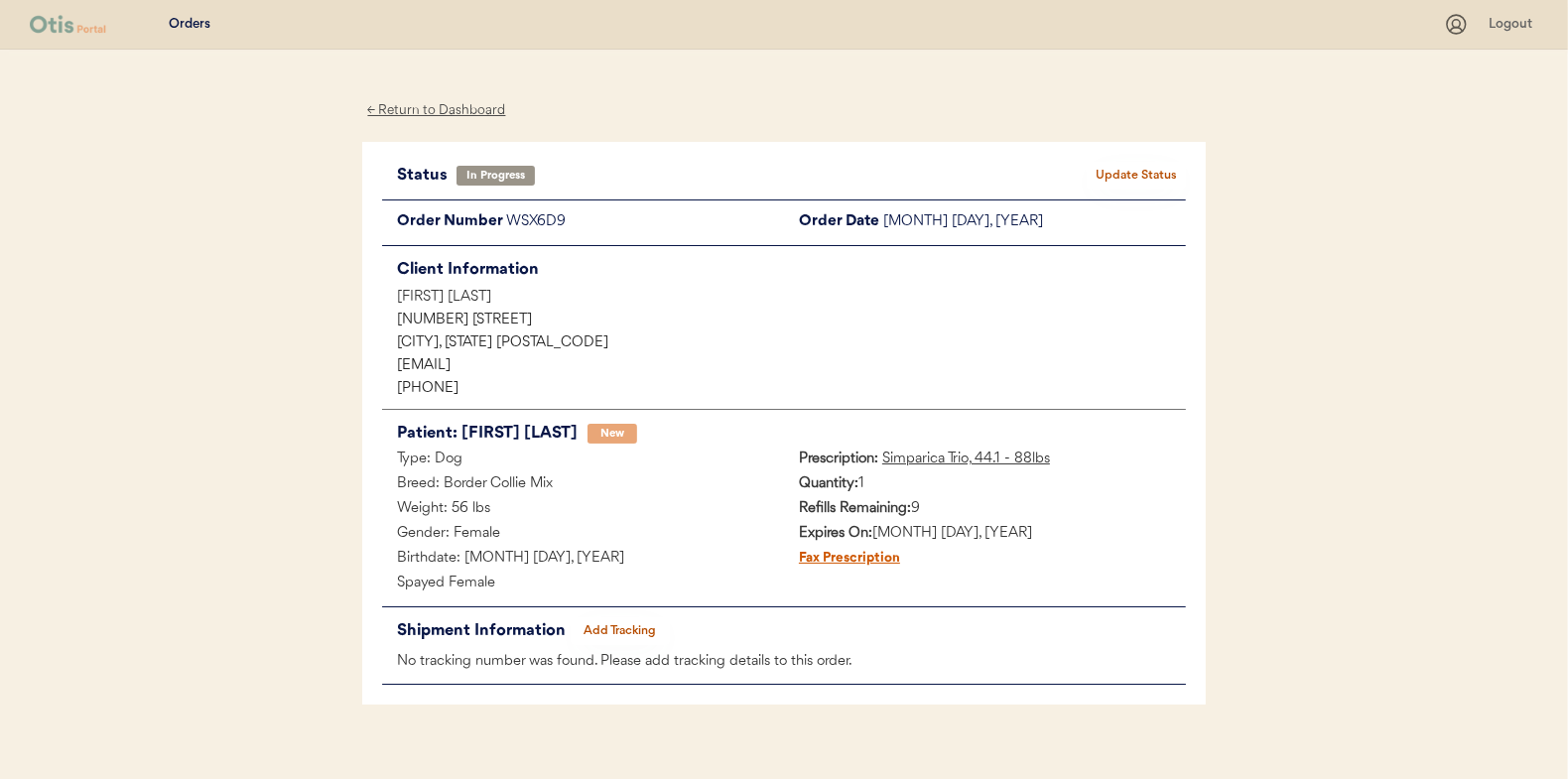 click on "← Return to Dashboard" at bounding box center (437, 110) 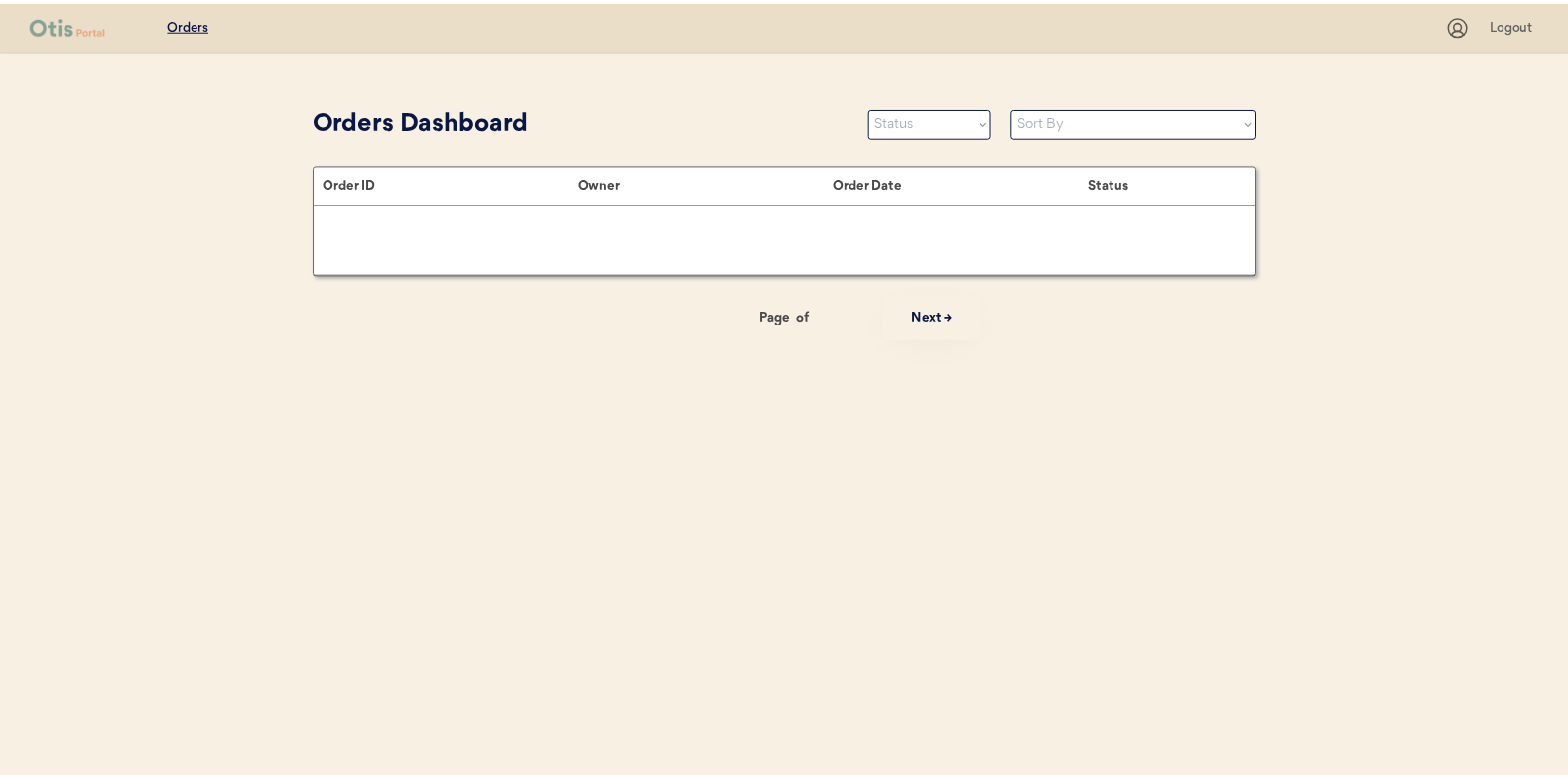 scroll, scrollTop: 0, scrollLeft: 0, axis: both 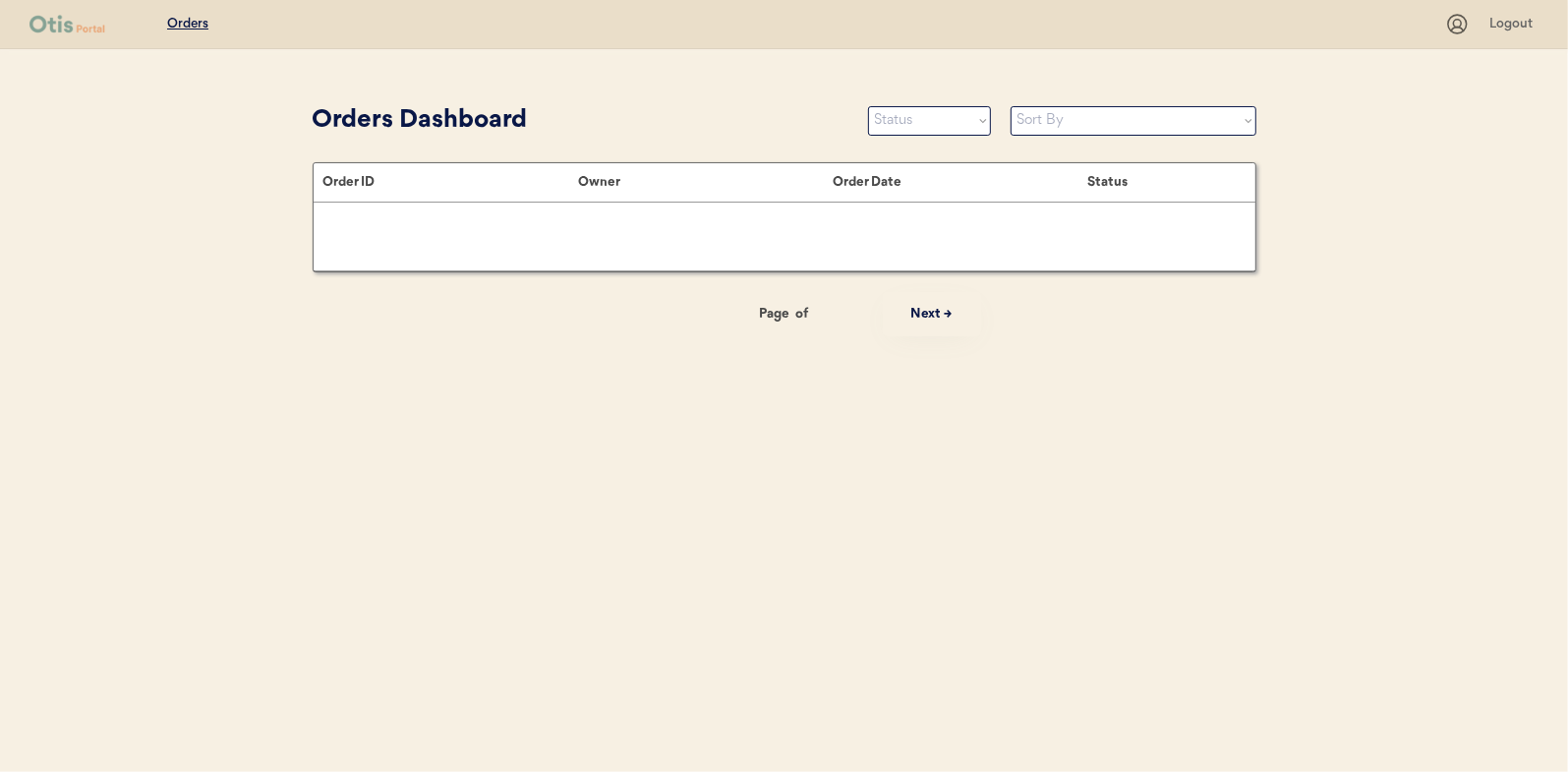 click on "Status On Hold New In Progress Complete Pending HW Consent Cancelled" at bounding box center (929, 121) 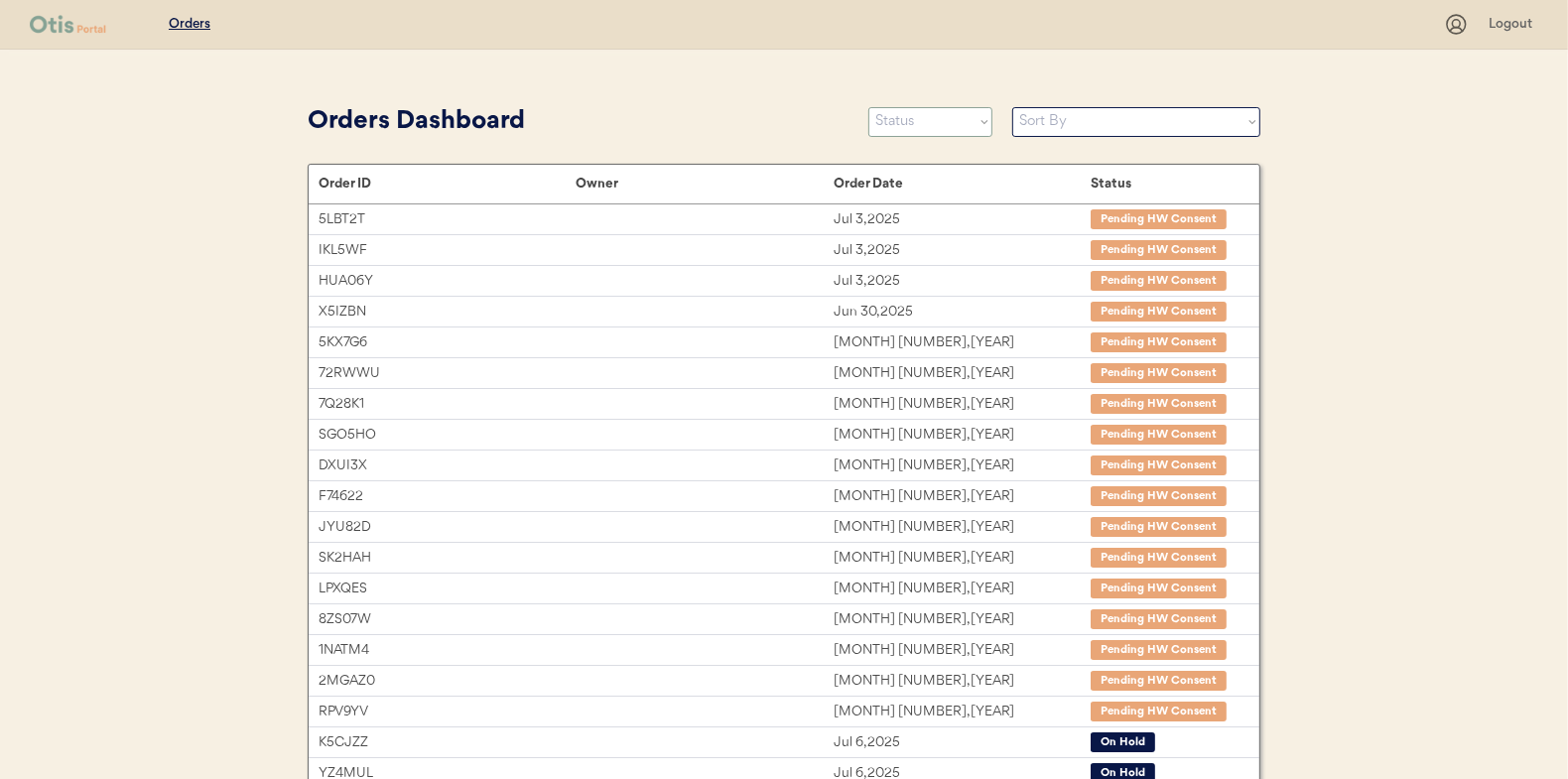 scroll, scrollTop: 0, scrollLeft: 0, axis: both 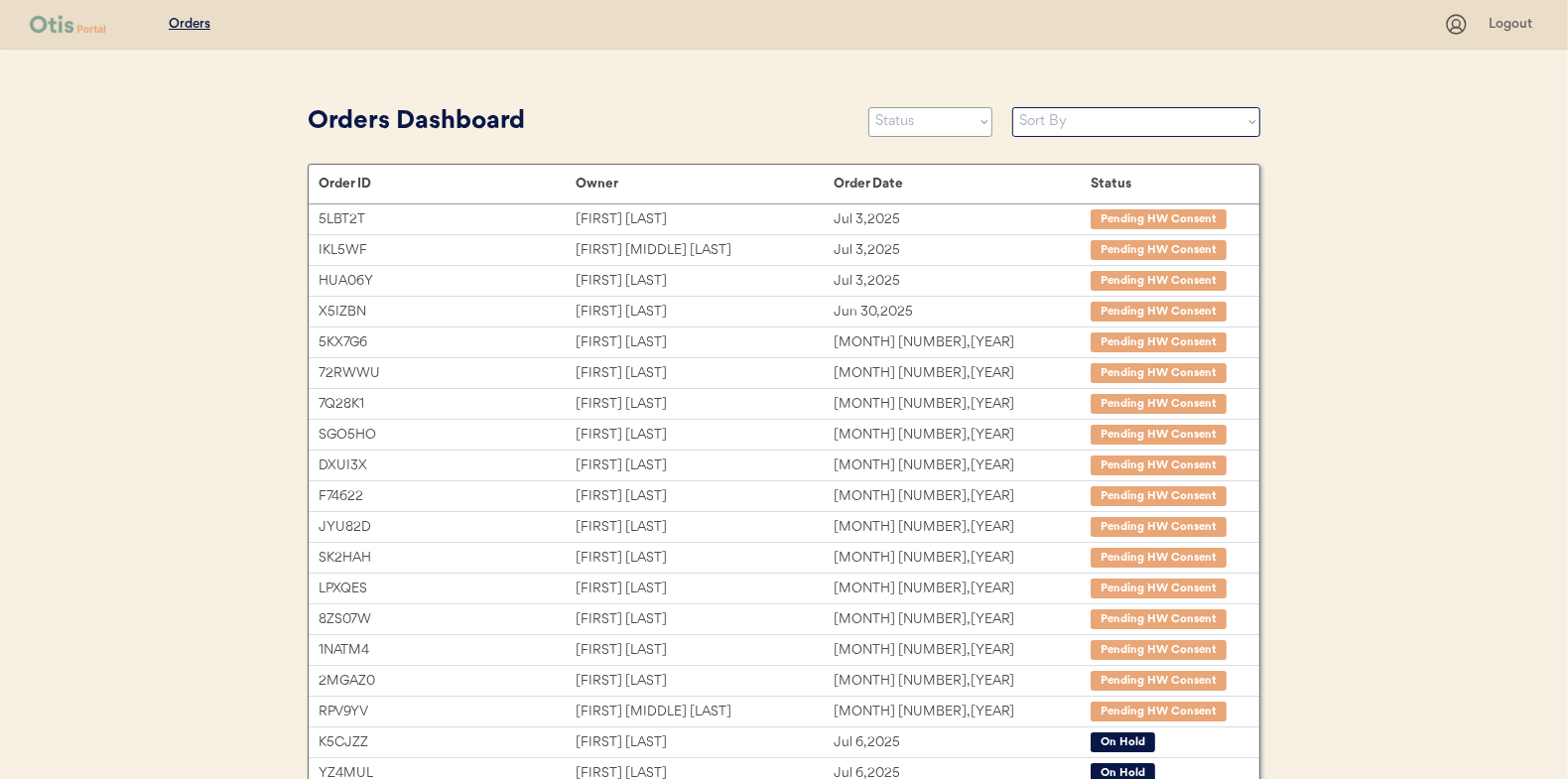 select on ""new"" 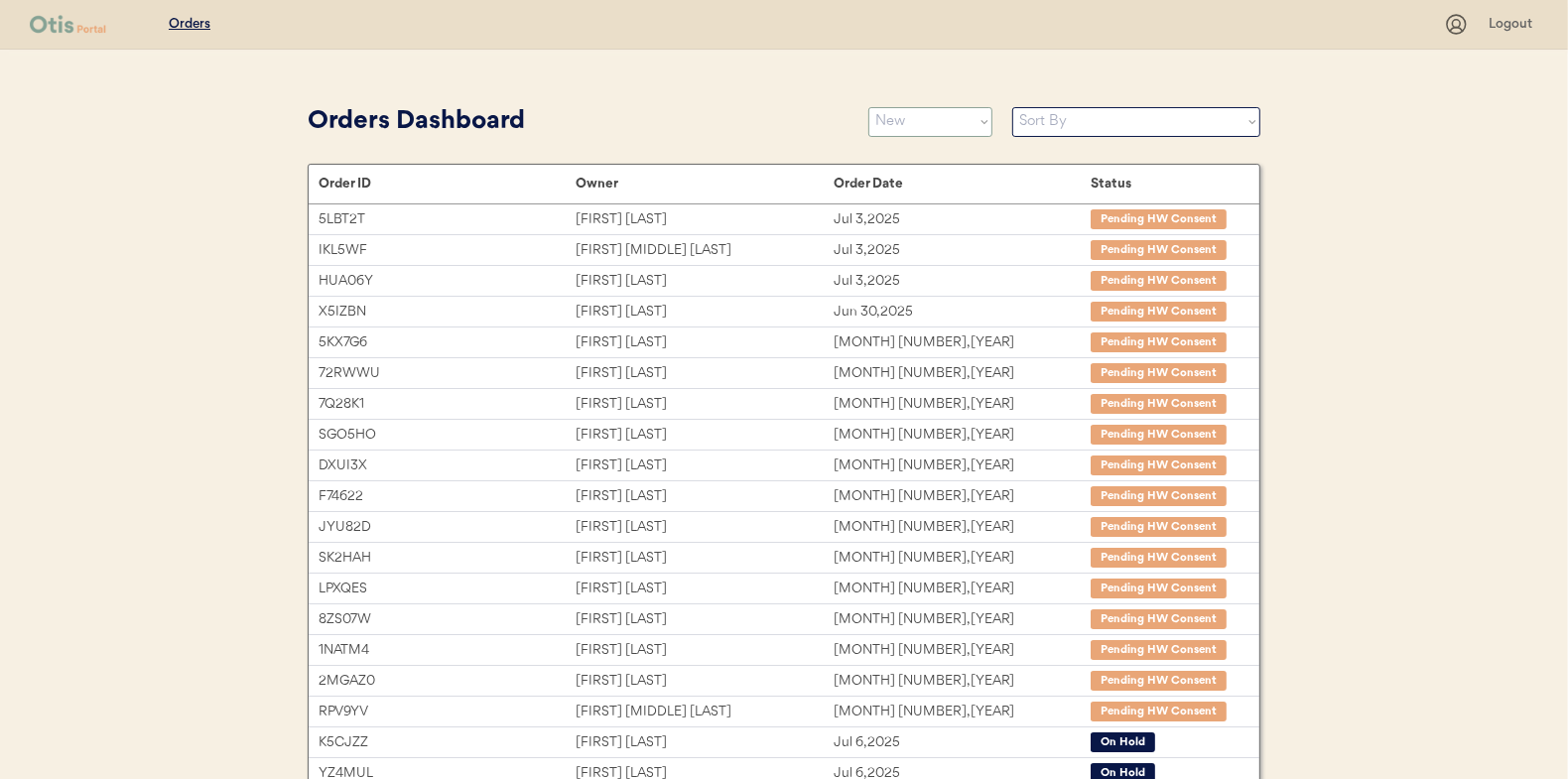 click on "Status On Hold New In Progress Complete Pending HW Consent Cancelled" at bounding box center [930, 122] 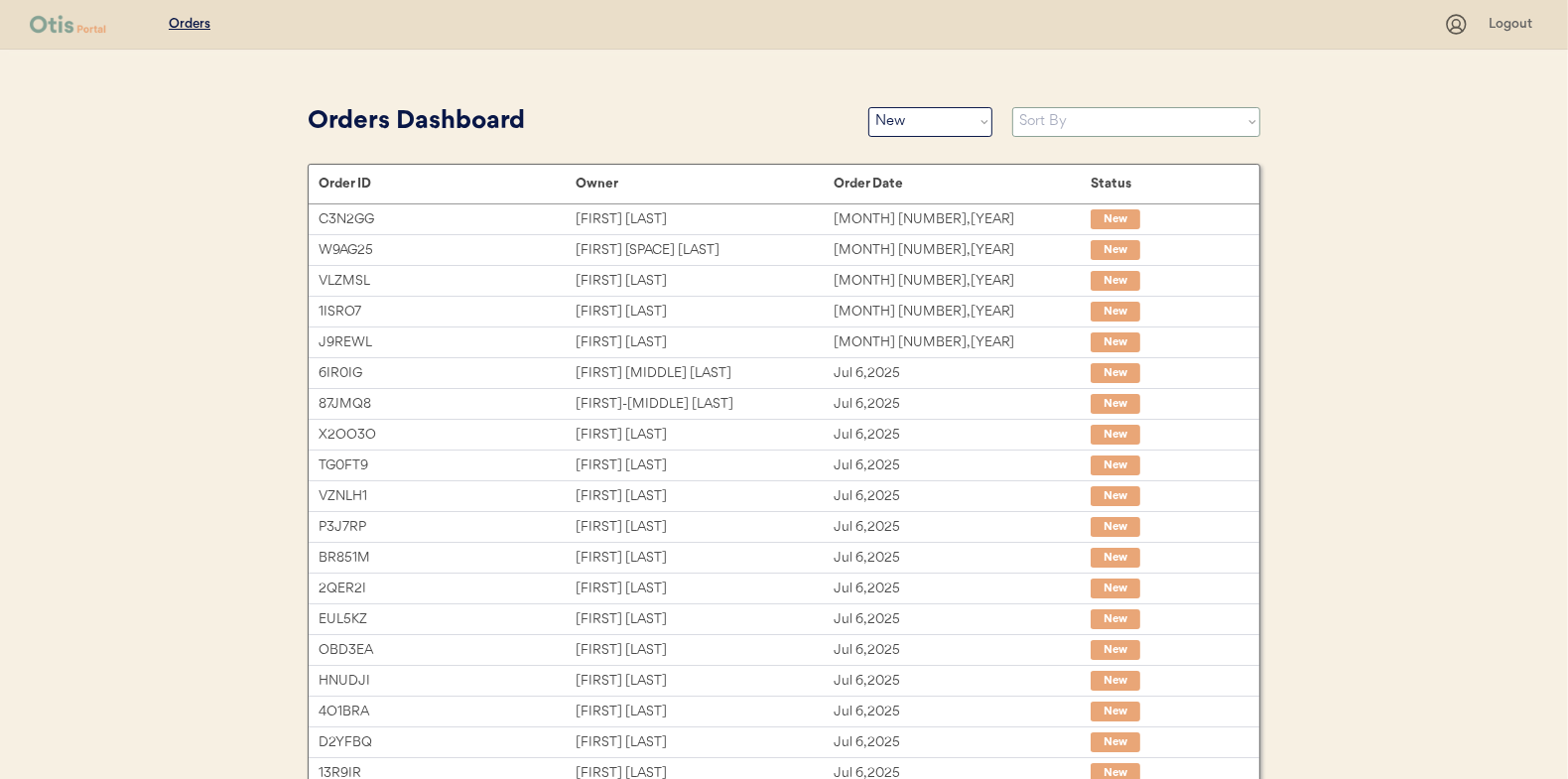 click on "Sort By Order Date (Newest → Oldest) Order Date (Oldest → Newest)" at bounding box center (1136, 122) 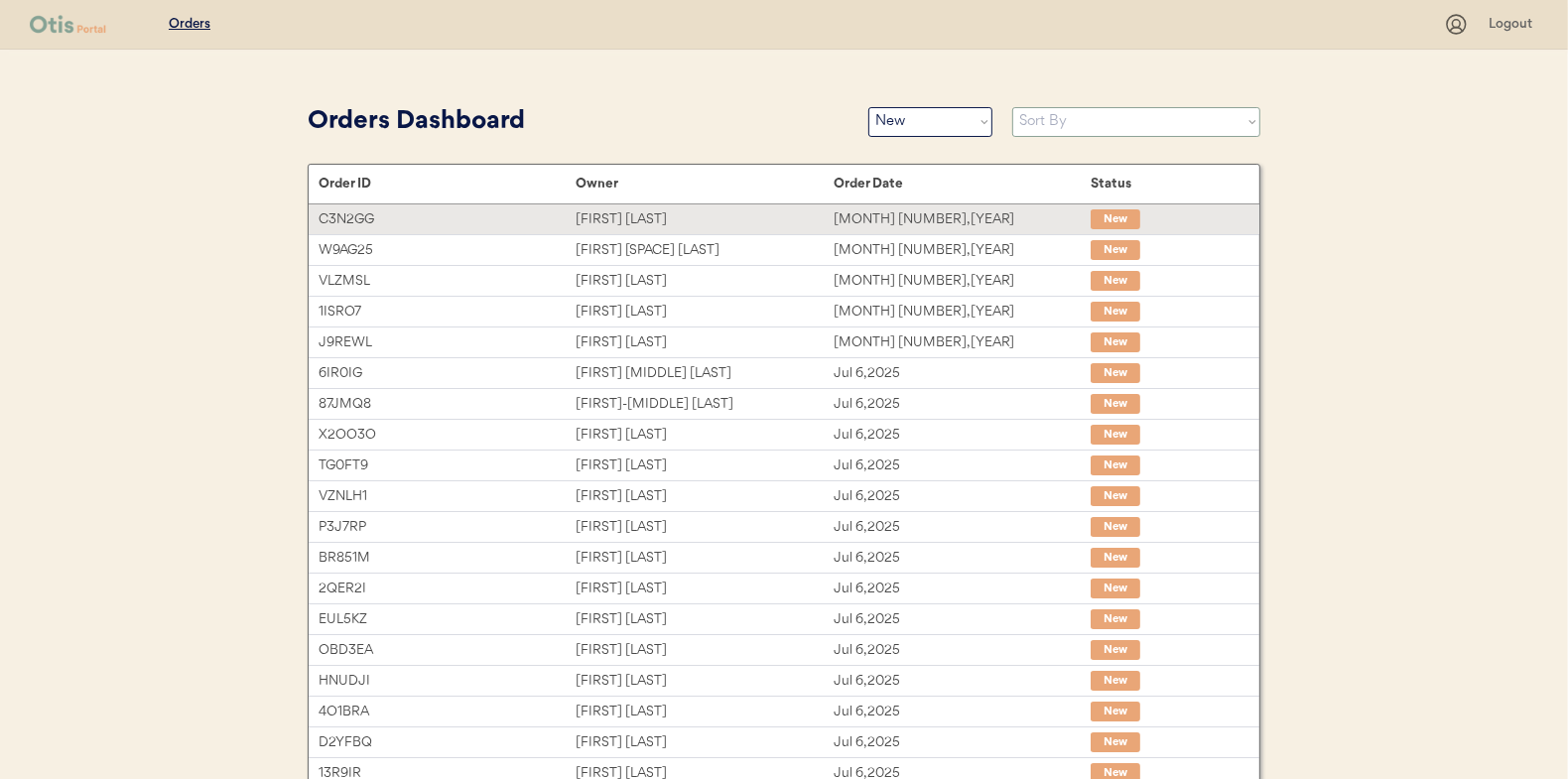 select on ""Order Date (Oldest → Newest)"" 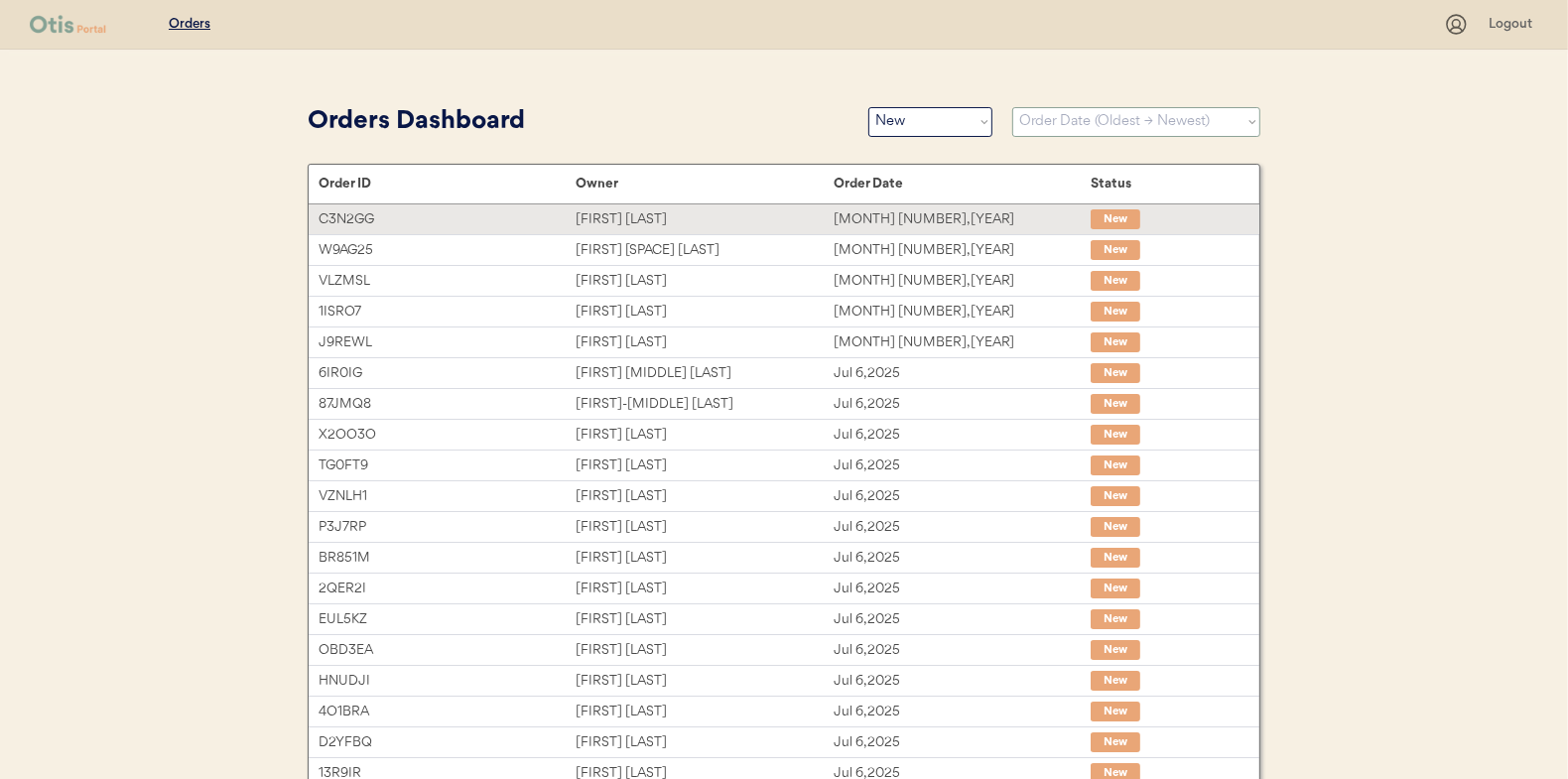 click on "Sort By Order Date (Newest → Oldest) Order Date (Oldest → Newest)" at bounding box center [1136, 122] 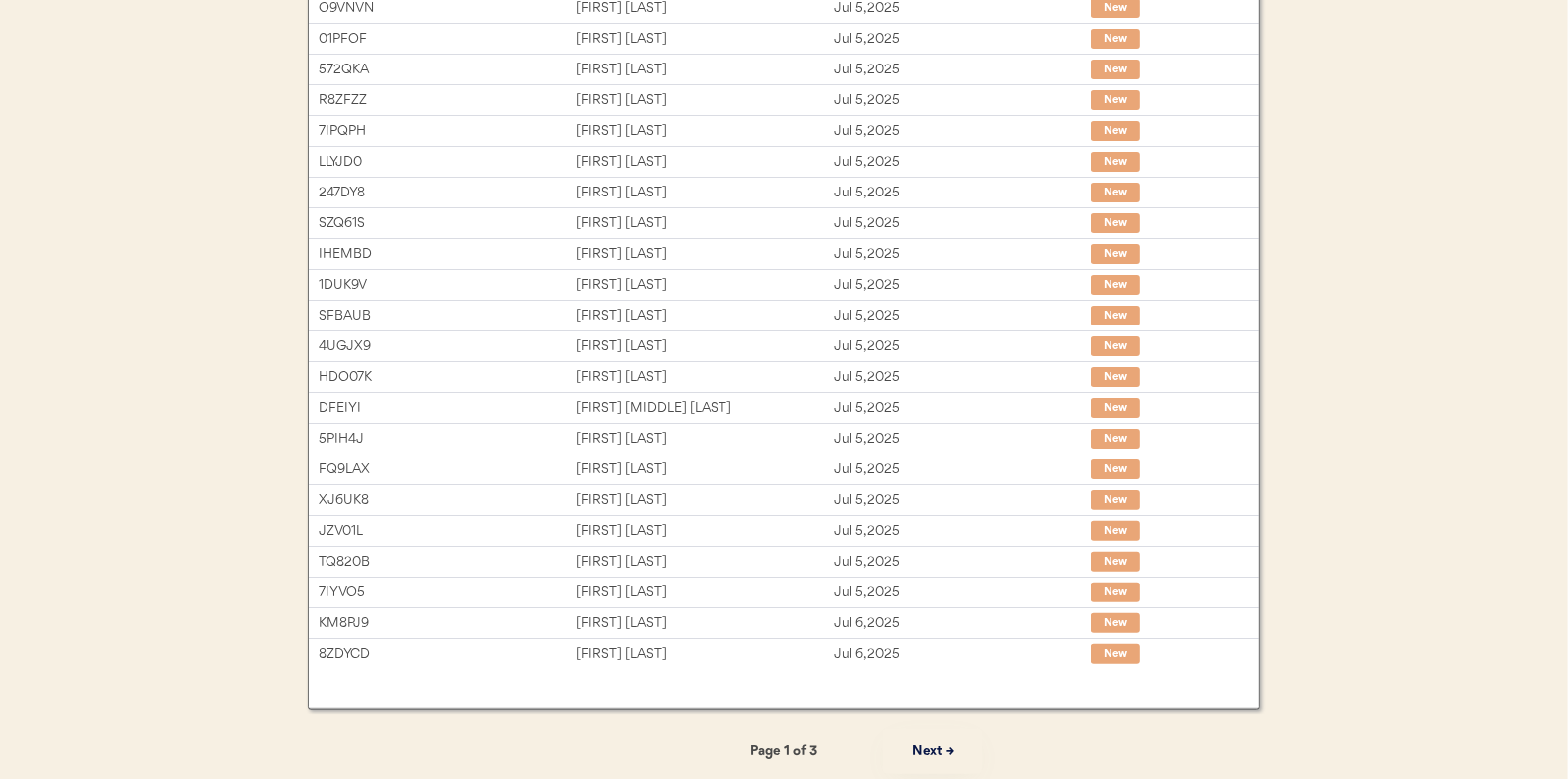 scroll, scrollTop: 305, scrollLeft: 0, axis: vertical 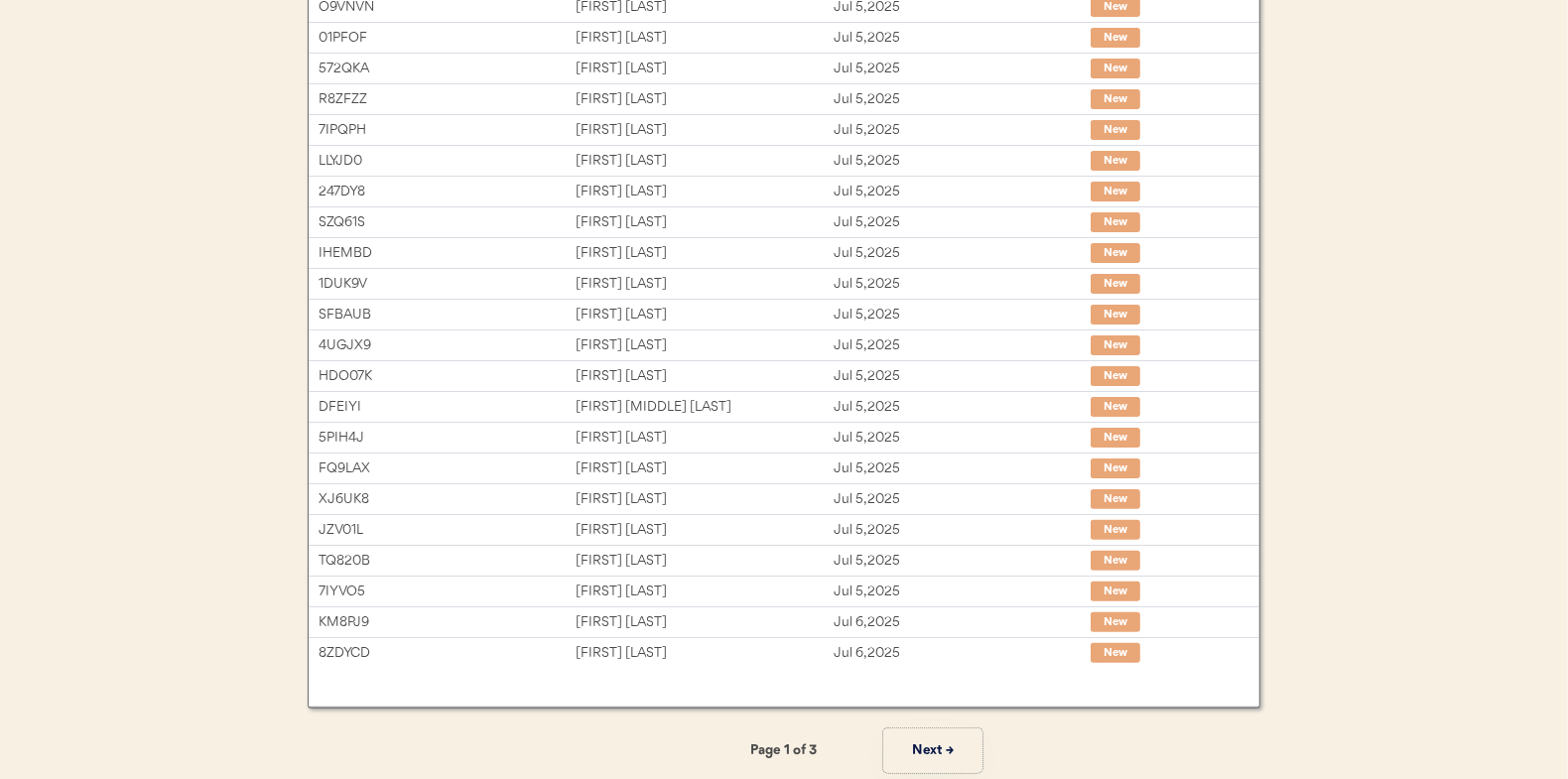 click on "Next →" at bounding box center (933, 750) 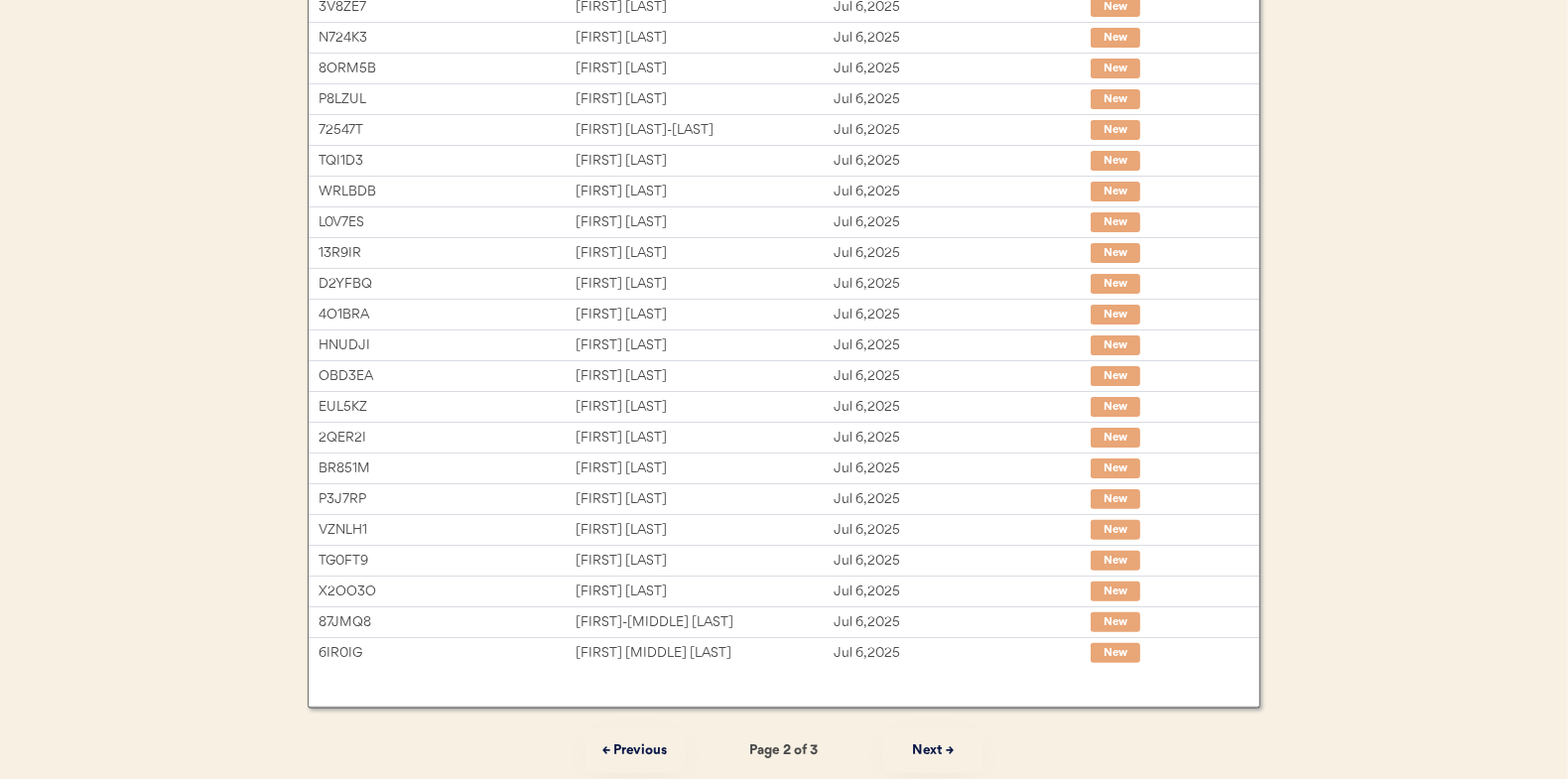 click on "Next →" at bounding box center [933, 750] 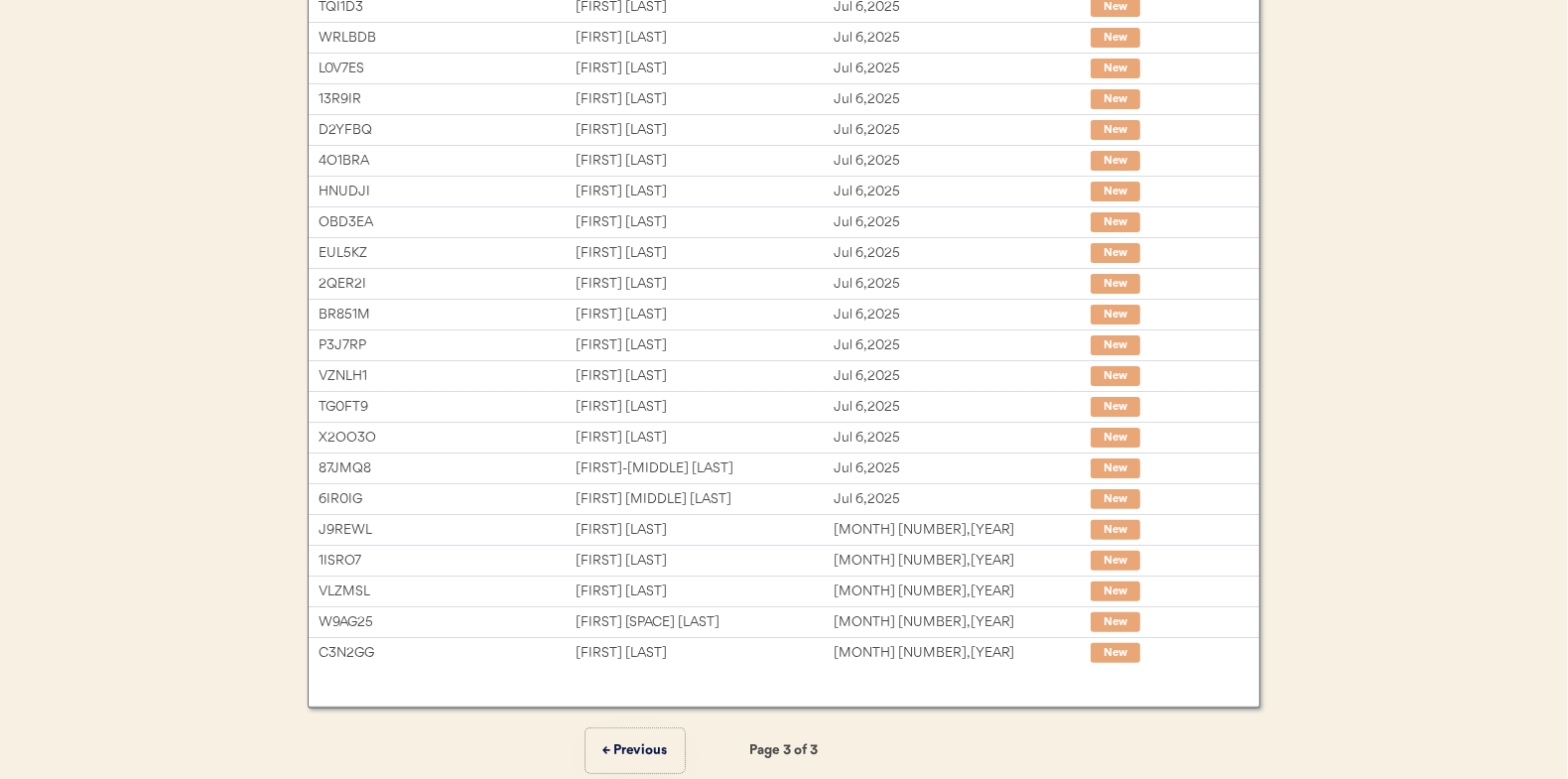 click on "← Previous" at bounding box center (635, 750) 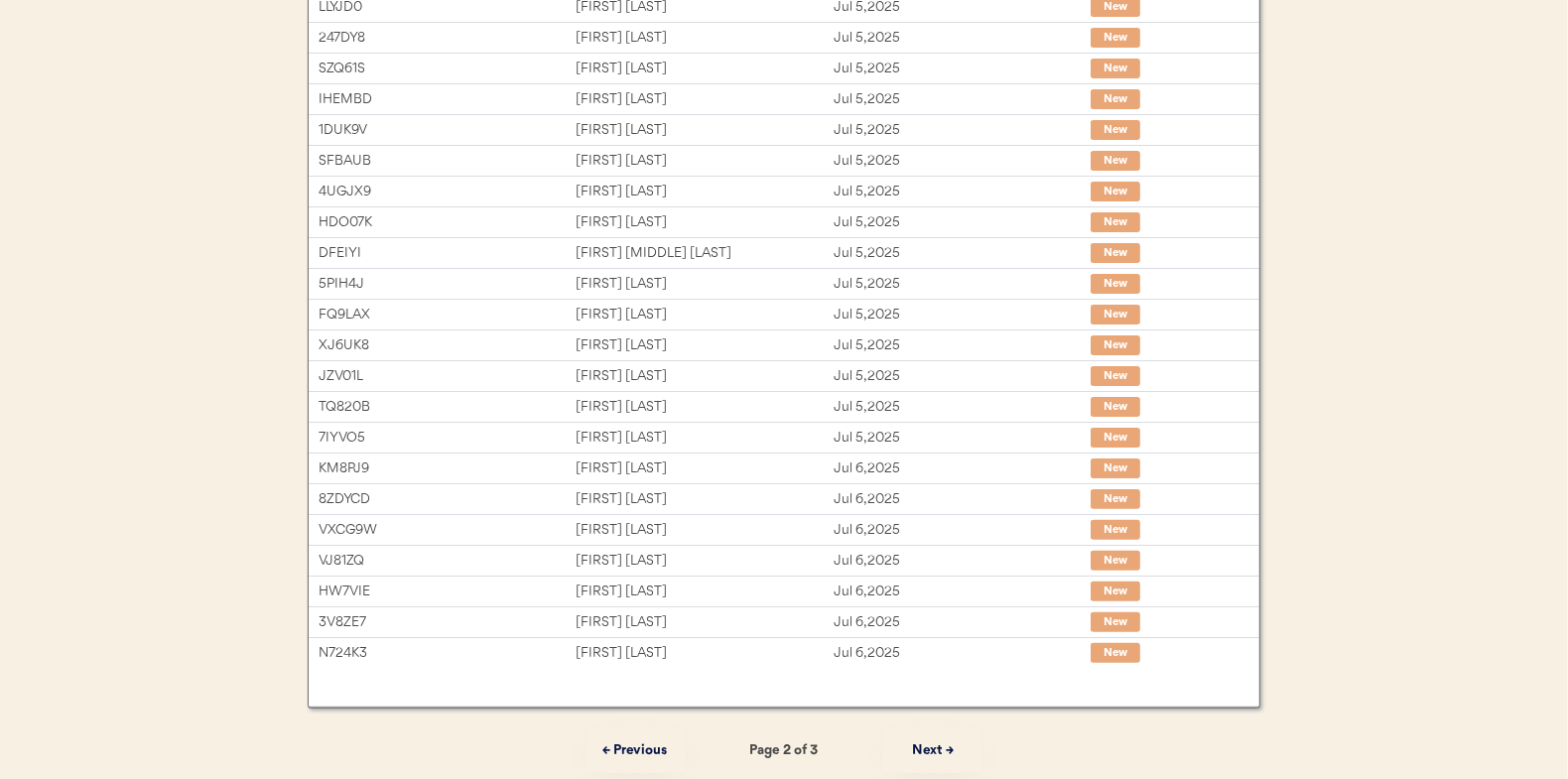 click on "← Previous" at bounding box center (635, 750) 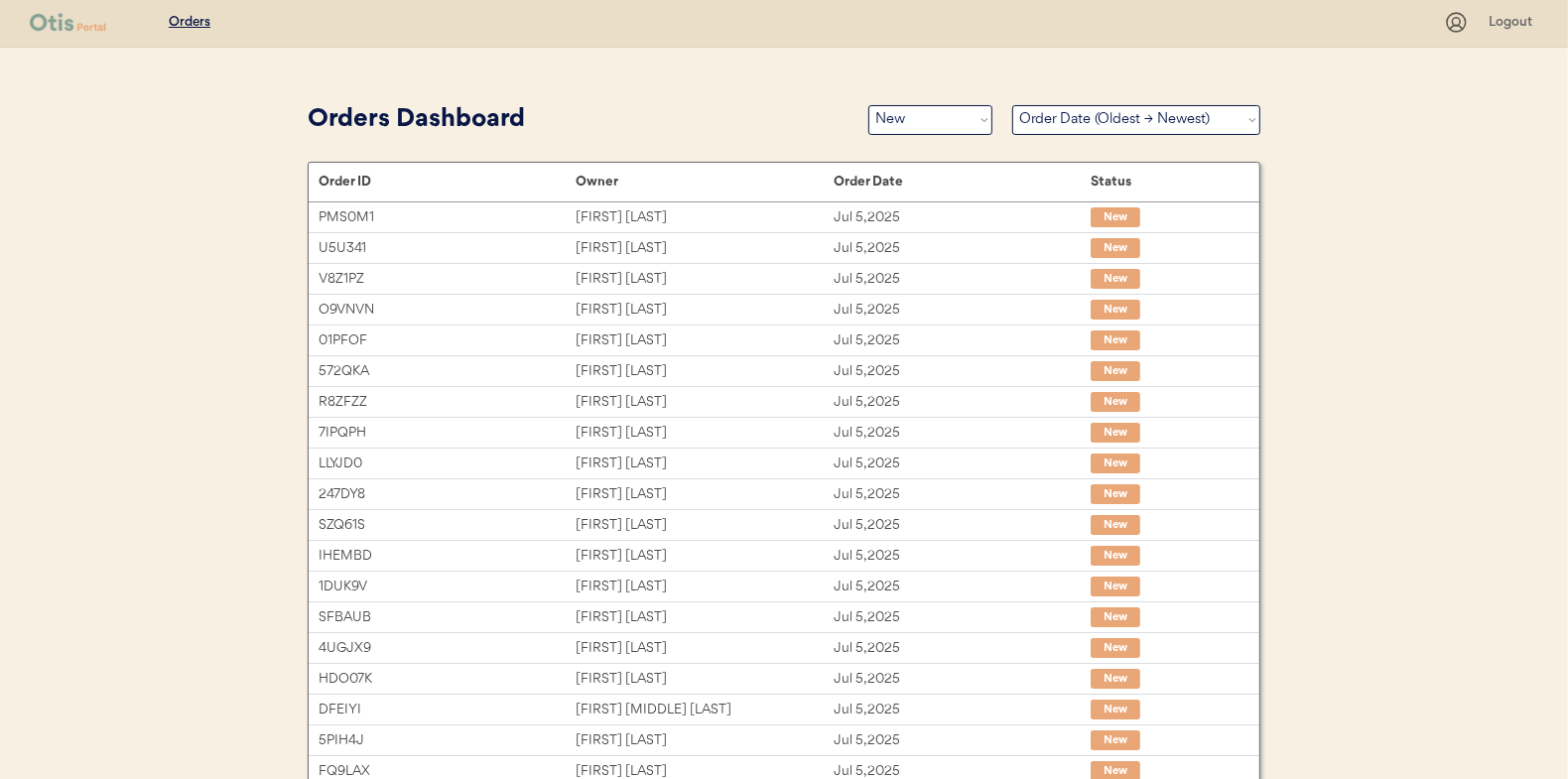 scroll, scrollTop: 0, scrollLeft: 0, axis: both 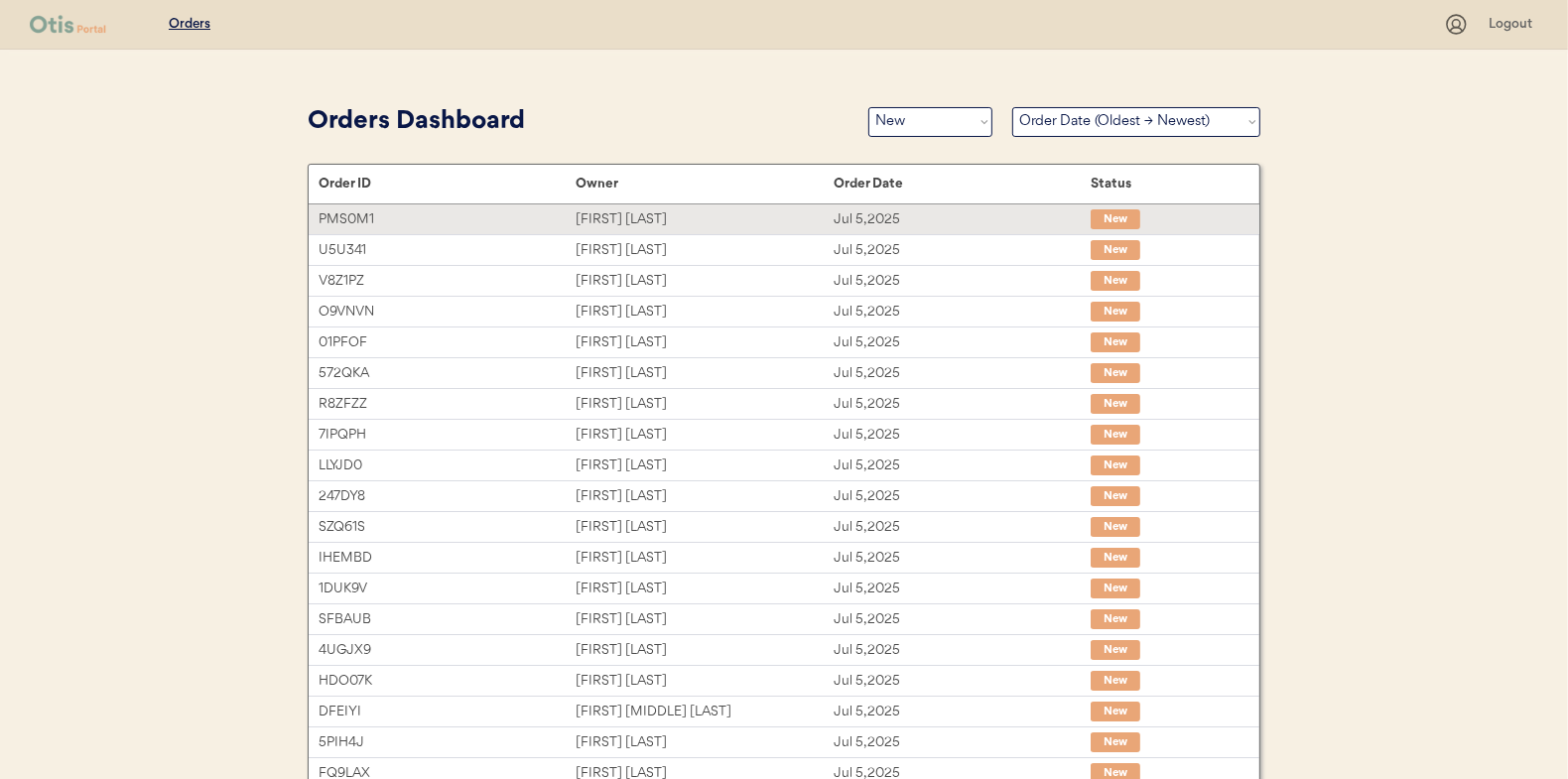 click on "Kelly Handlovitch" at bounding box center [704, 219] 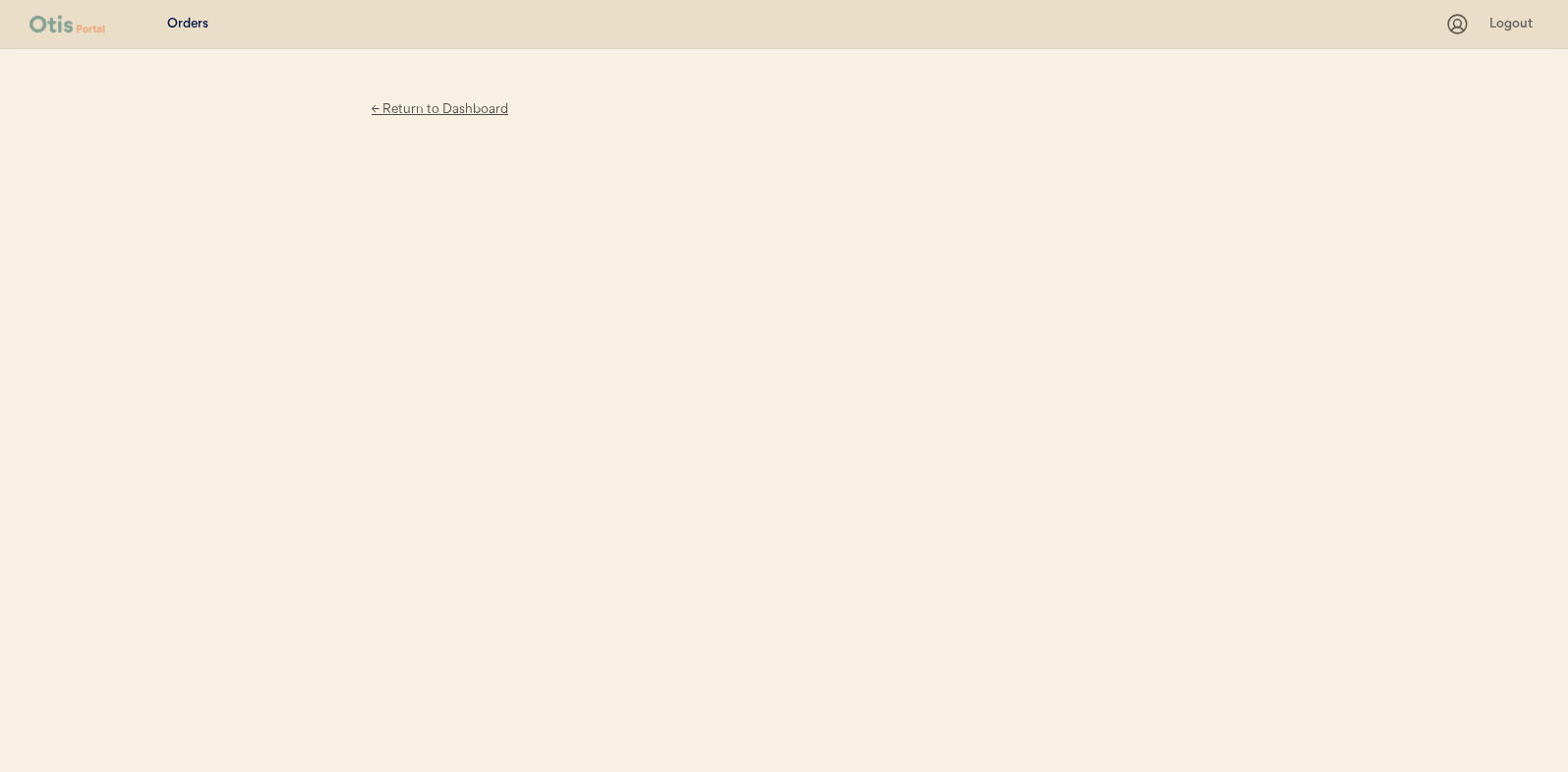 scroll, scrollTop: 0, scrollLeft: 0, axis: both 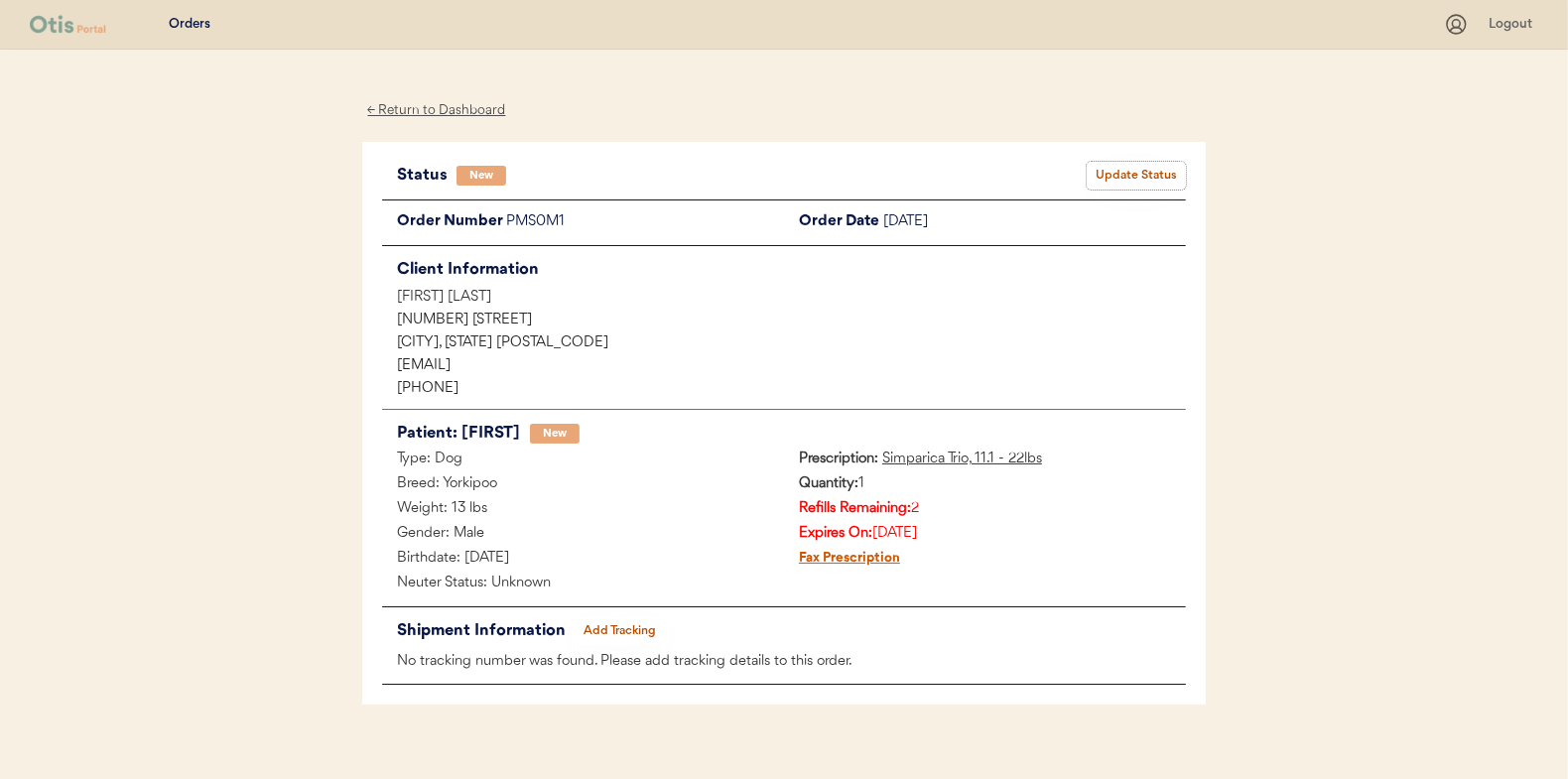 click on "Update Status" at bounding box center [1136, 176] 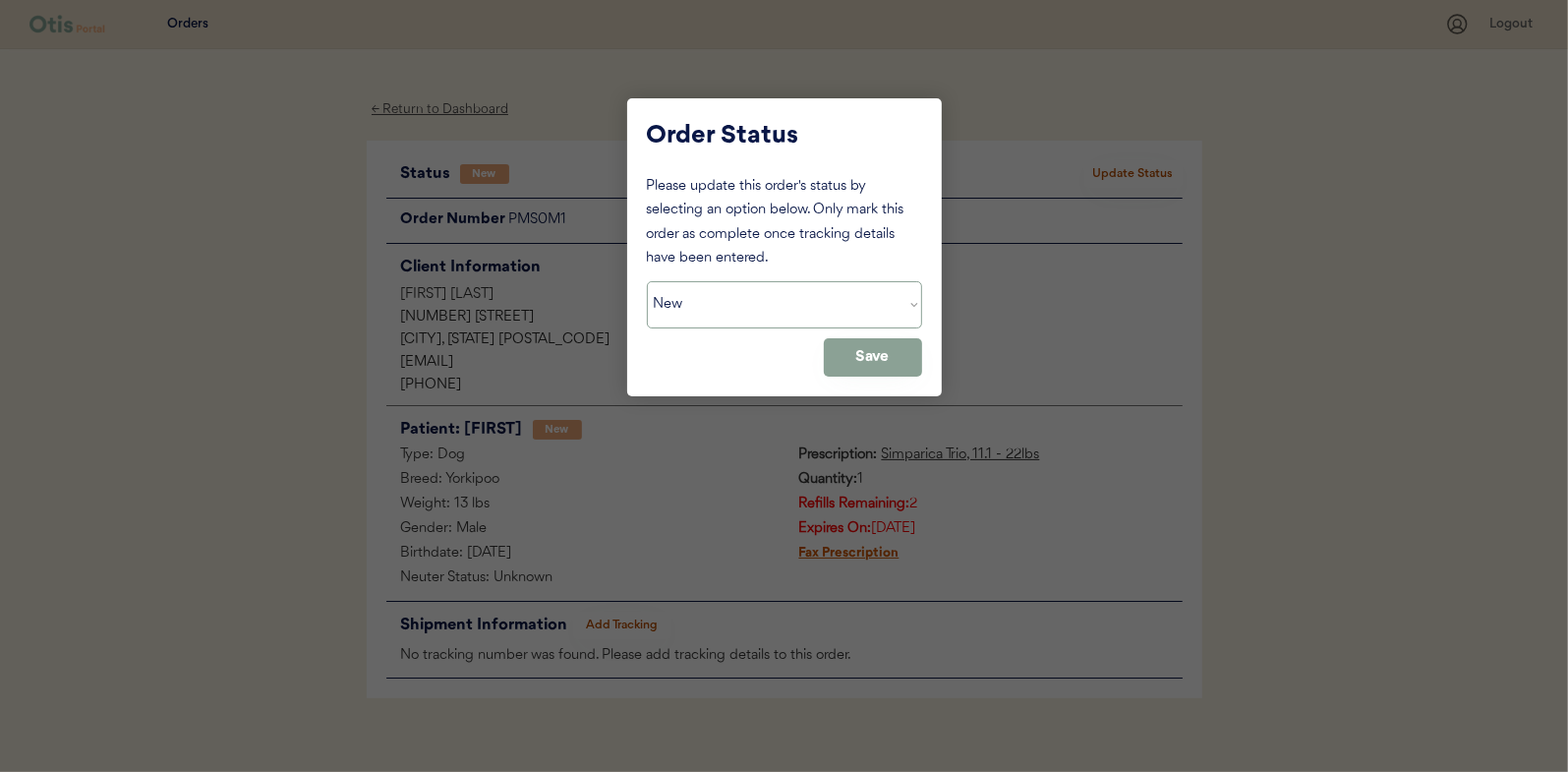 click on "Status On Hold New In Progress Complete Pending HW Consent Cancelled" at bounding box center (784, 305) 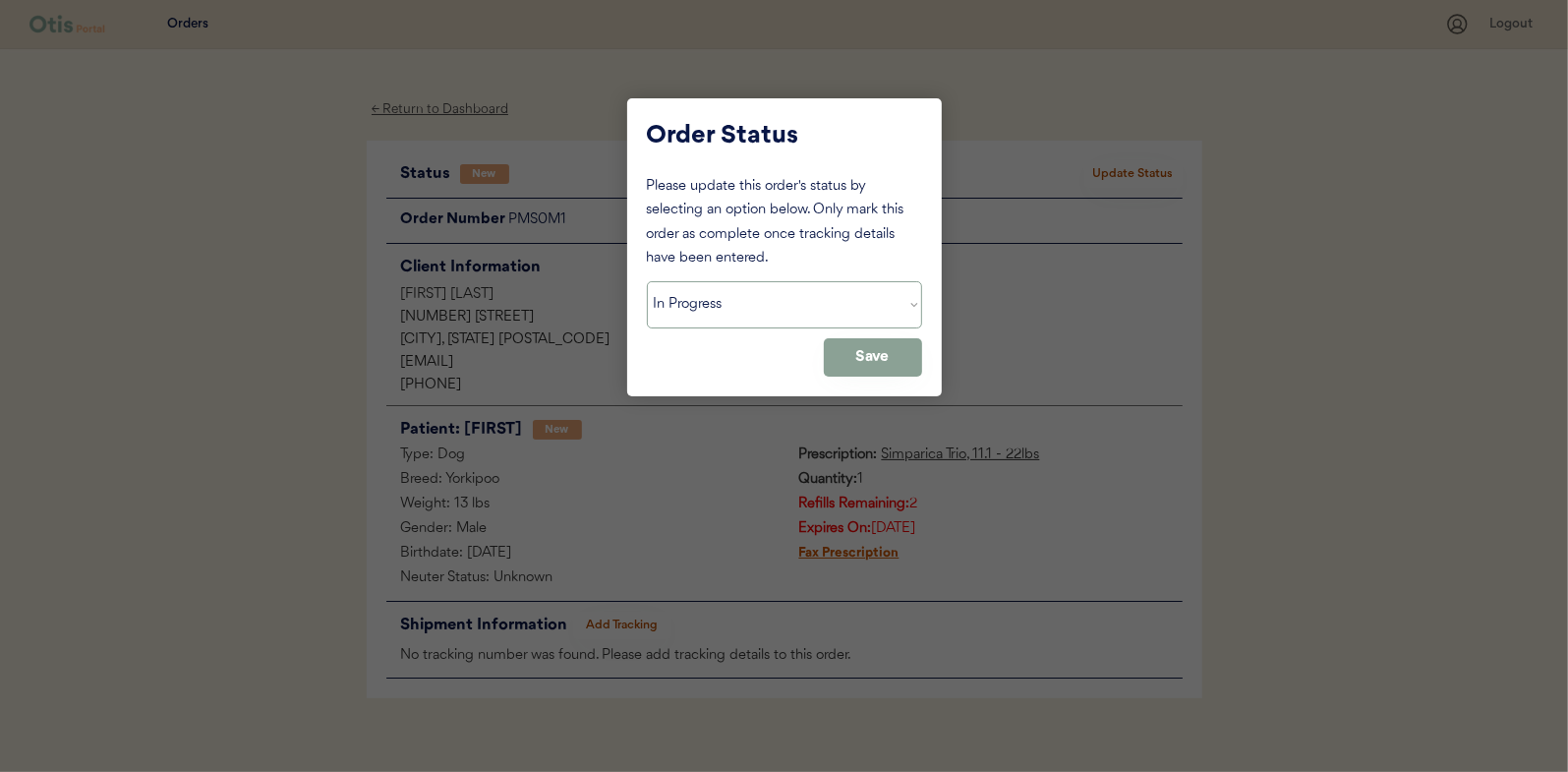 click on "Status On Hold New In Progress Complete Pending HW Consent Cancelled" at bounding box center [784, 305] 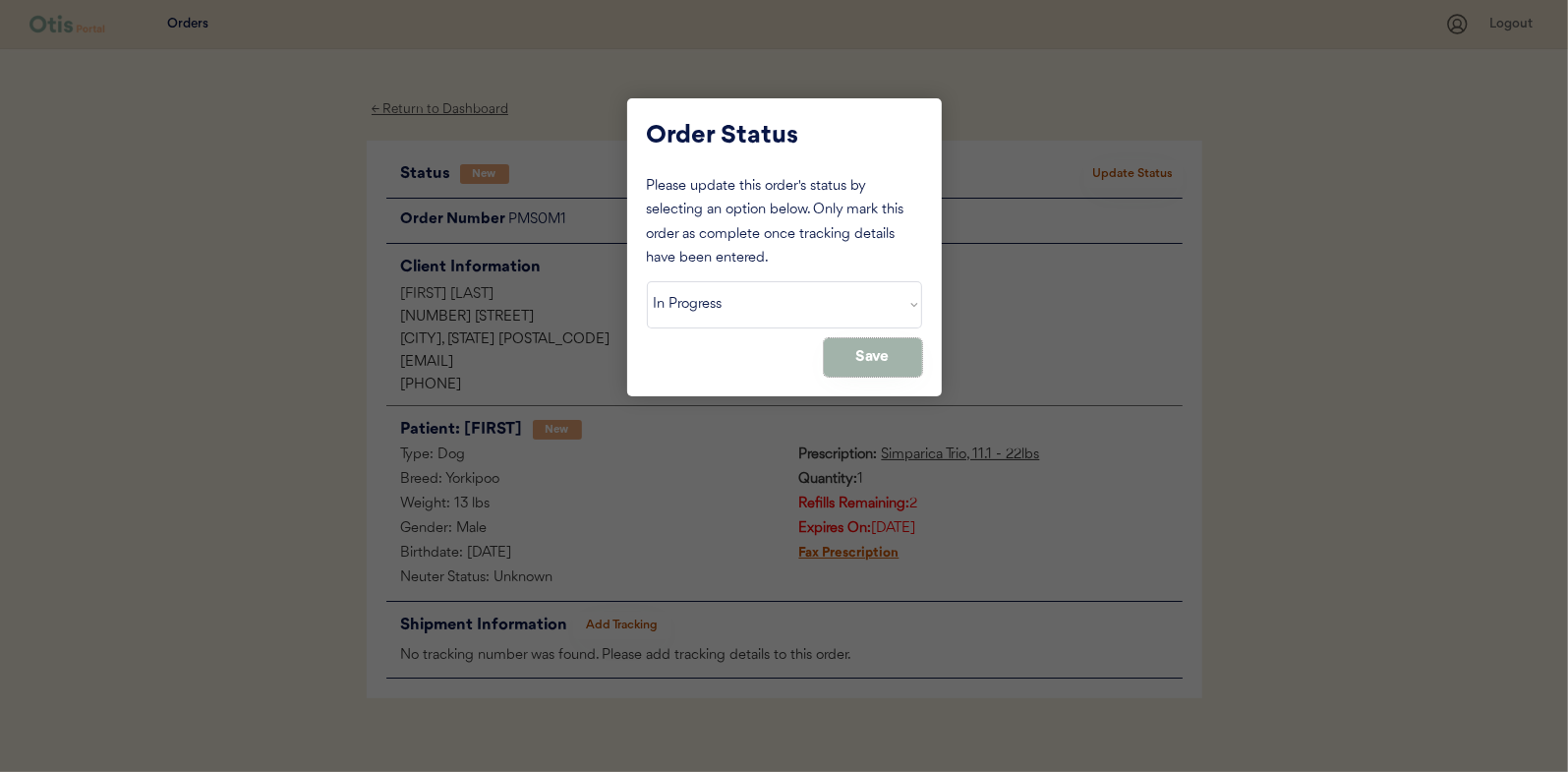 click on "Save" at bounding box center [873, 357] 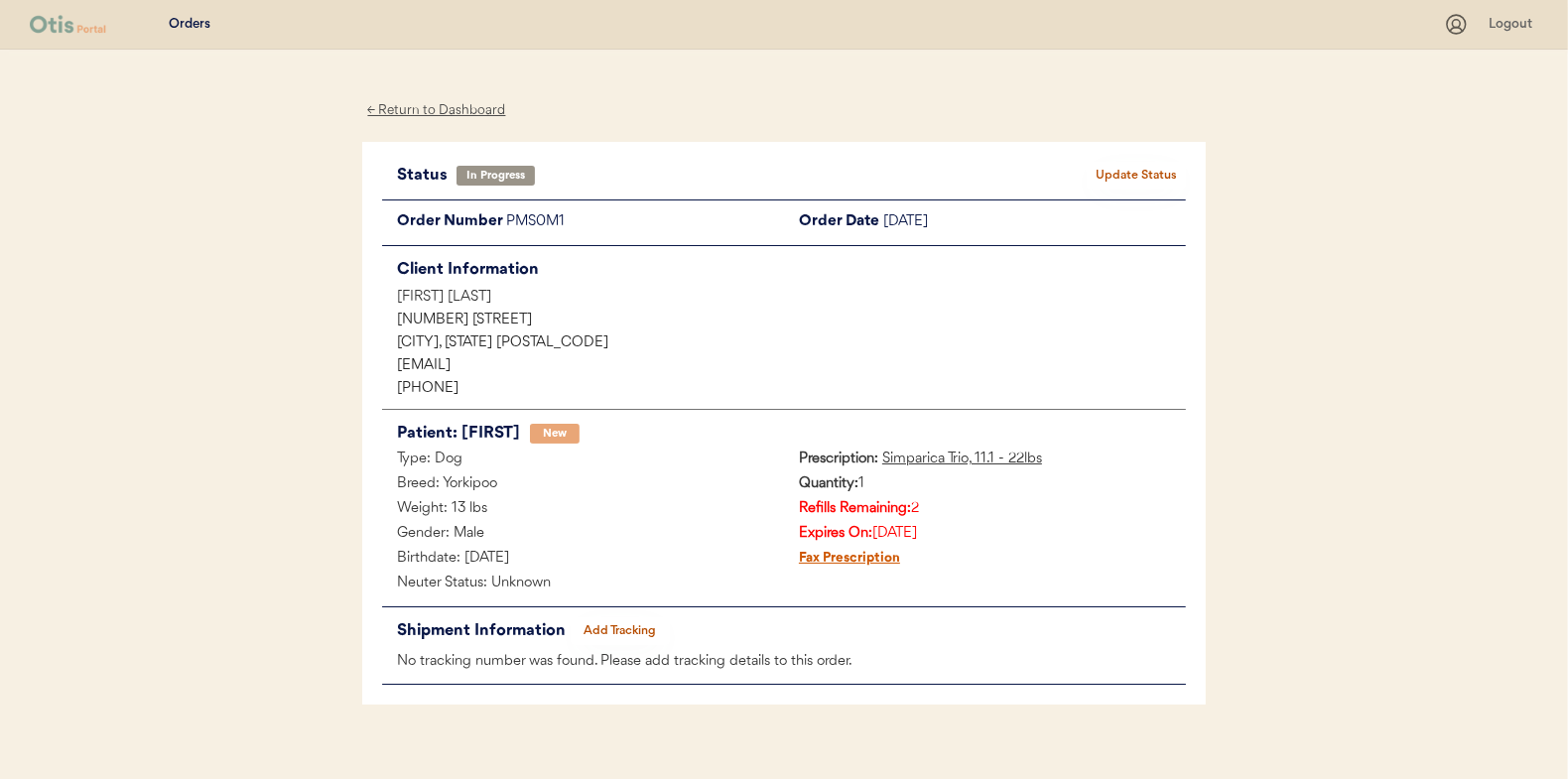 click on "← Return to Dashboard" at bounding box center (437, 110) 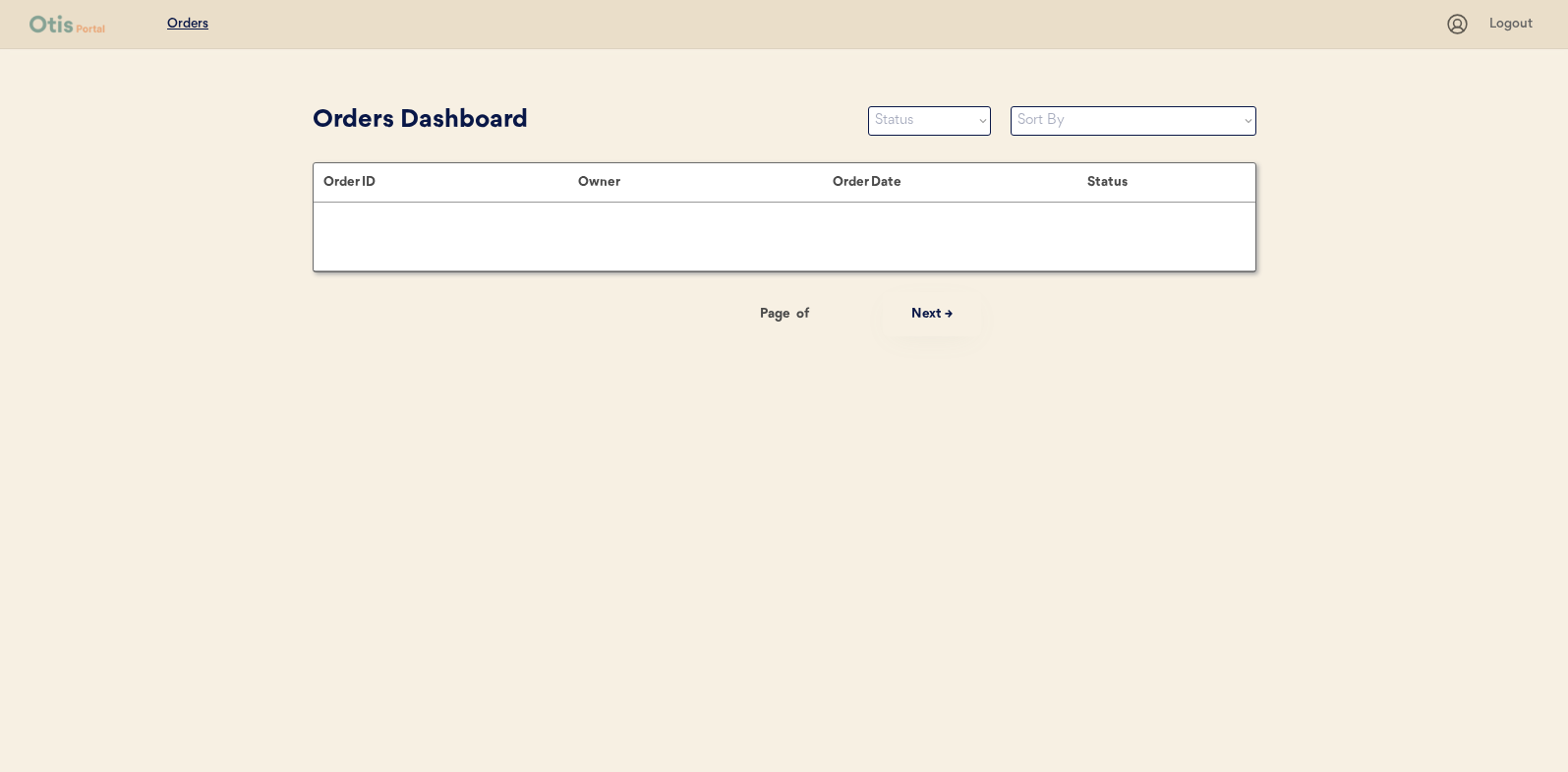 scroll, scrollTop: 0, scrollLeft: 0, axis: both 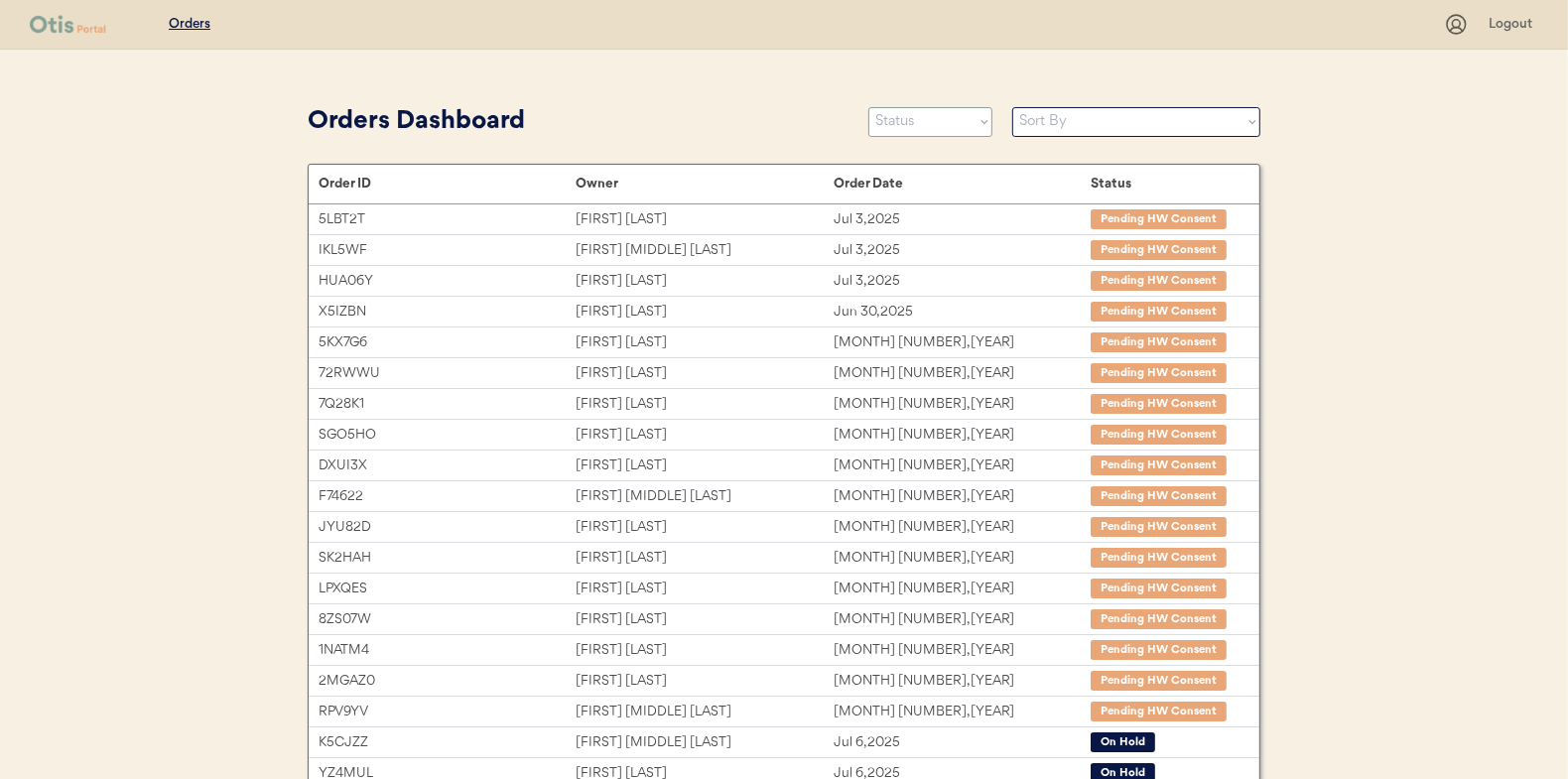 click on "Status On Hold New In Progress Complete Pending HW Consent Cancelled" at bounding box center (930, 122) 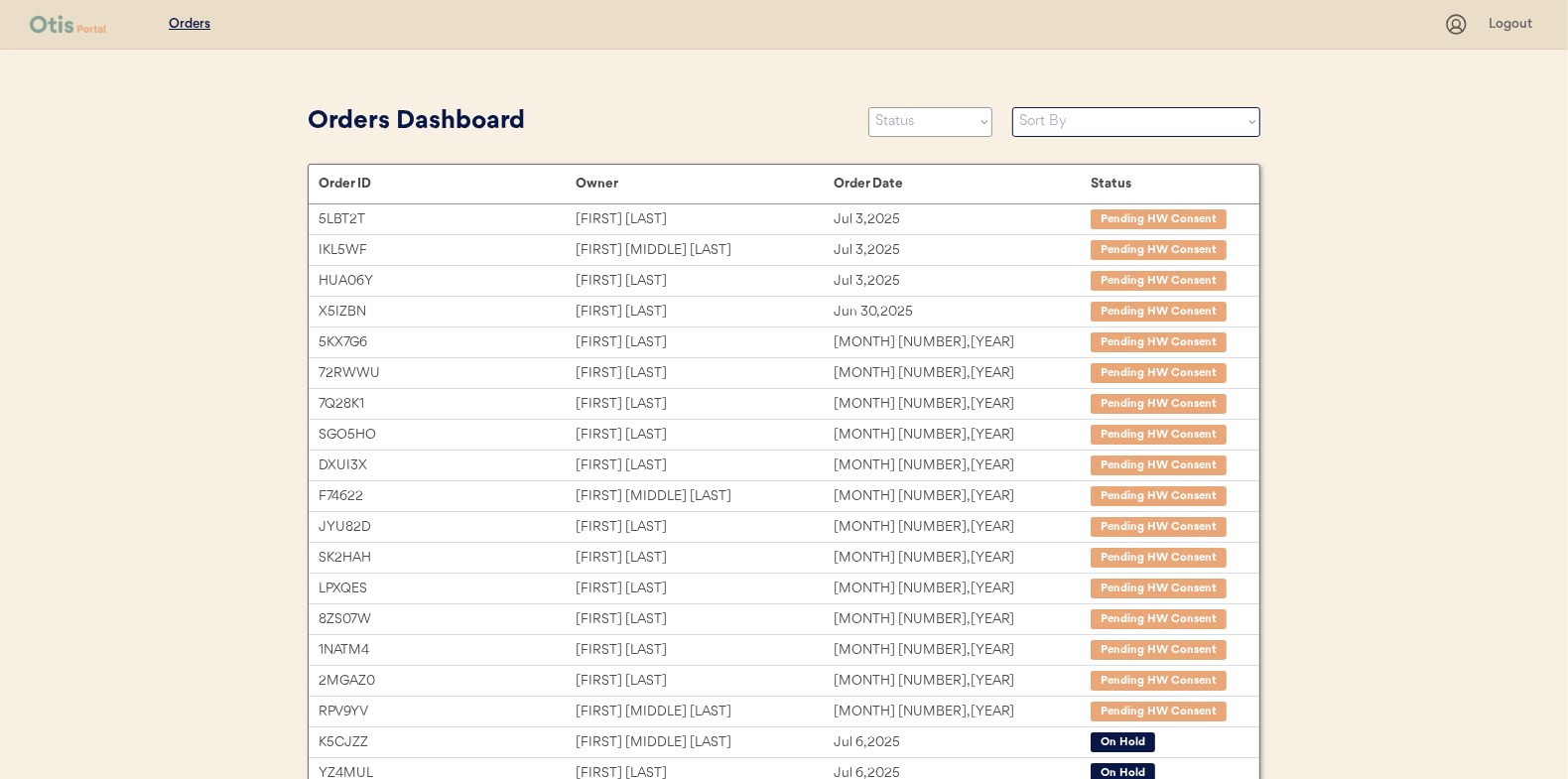 select on ""new"" 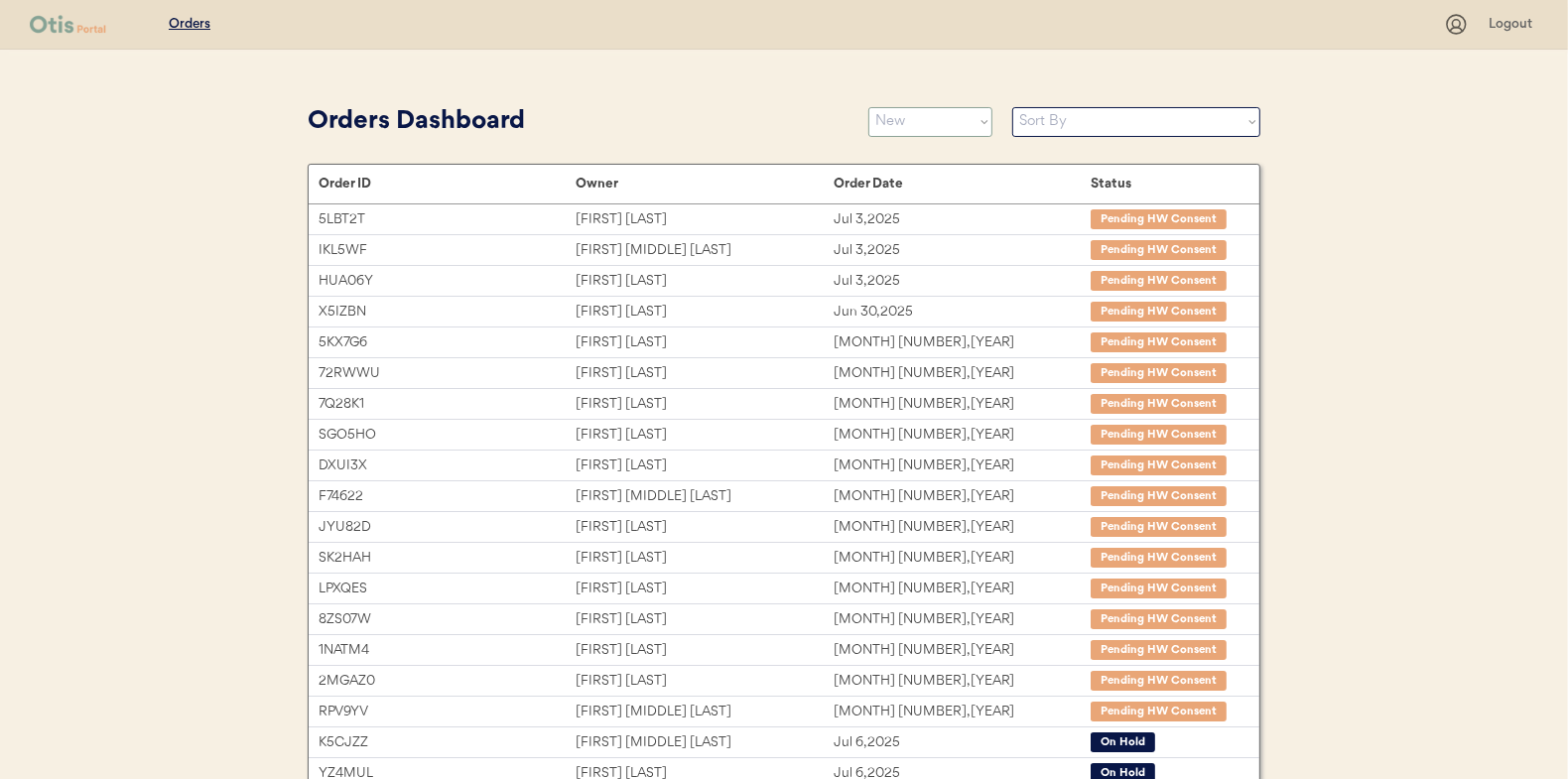 click on "Status On Hold New In Progress Complete Pending HW Consent Cancelled" at bounding box center [930, 122] 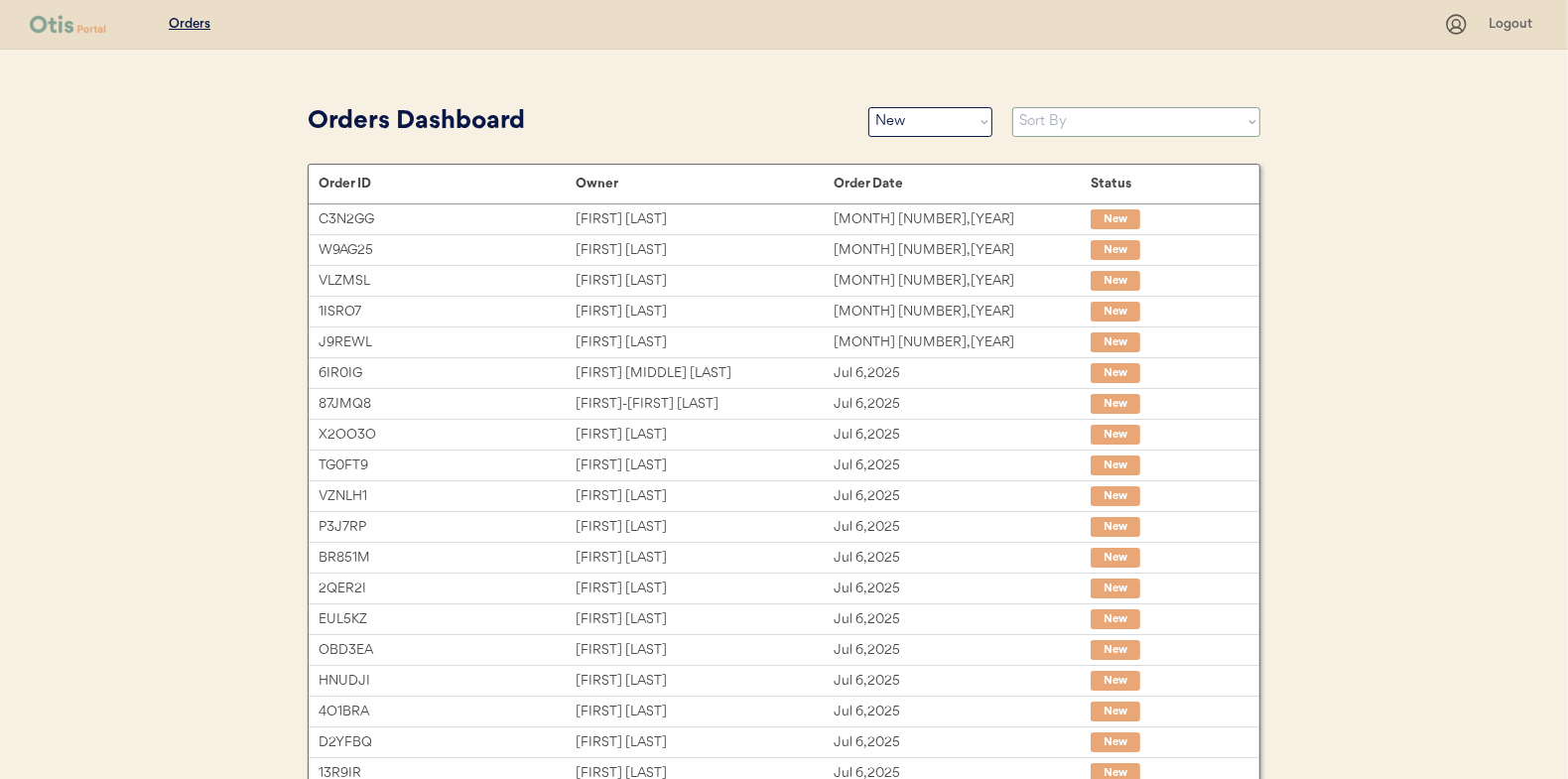 click on "Sort By Order Date (Newest → Oldest) Order Date (Oldest → Newest)" at bounding box center [1136, 122] 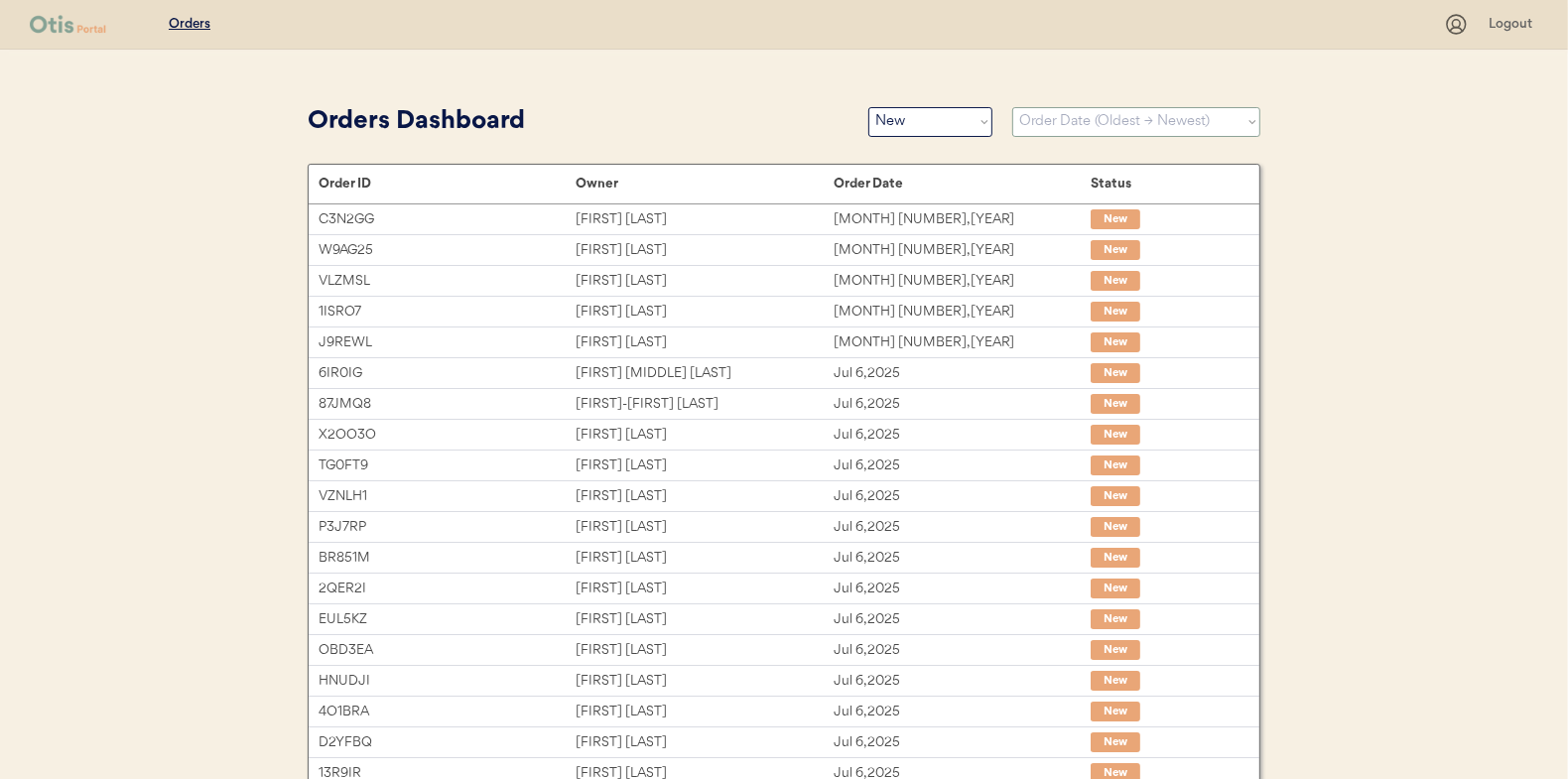 click on "Sort By Order Date (Newest → Oldest) Order Date (Oldest → Newest)" at bounding box center (1136, 122) 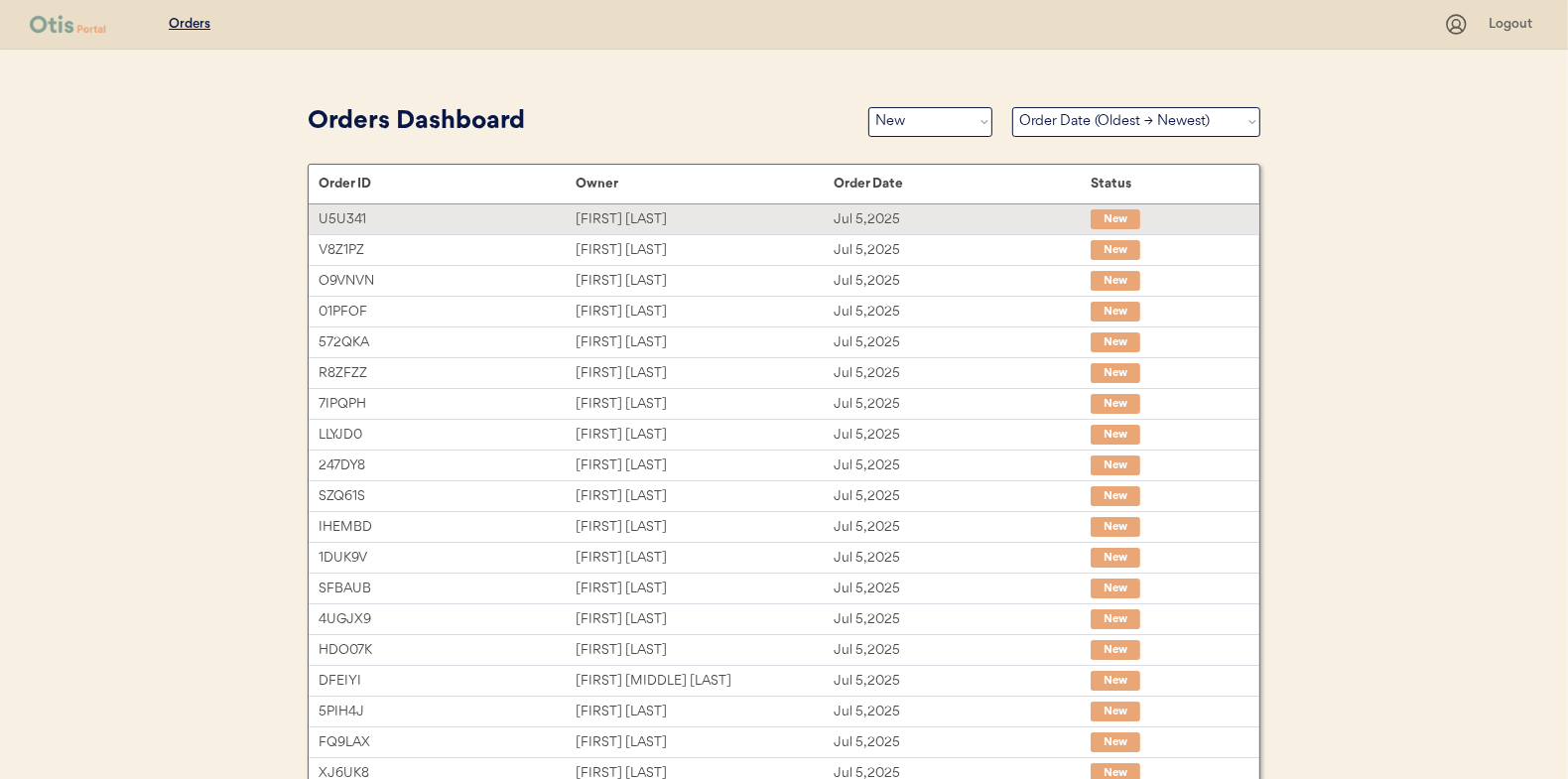 click on "Dawn Dickey" at bounding box center (704, 219) 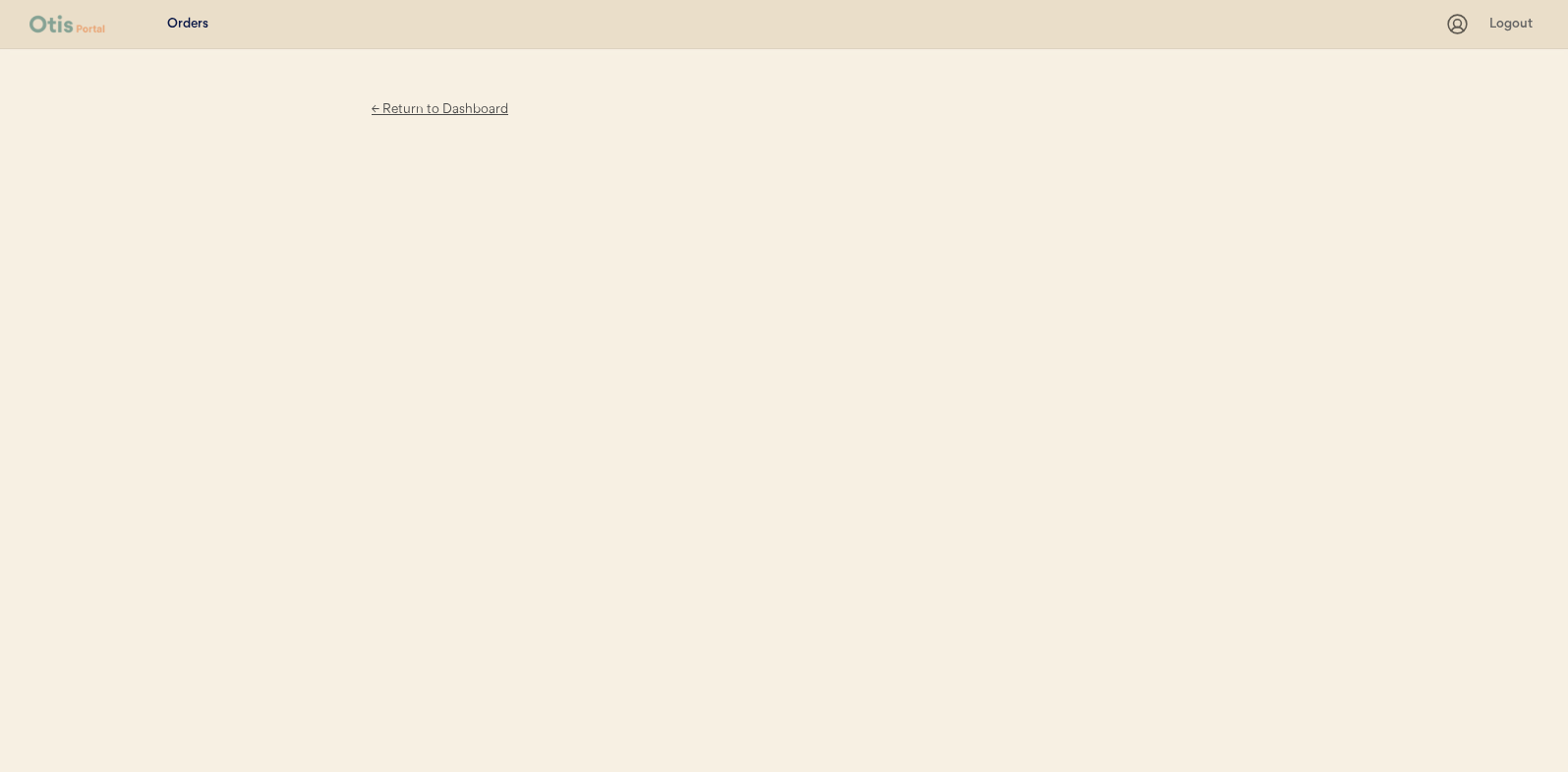 scroll, scrollTop: 0, scrollLeft: 0, axis: both 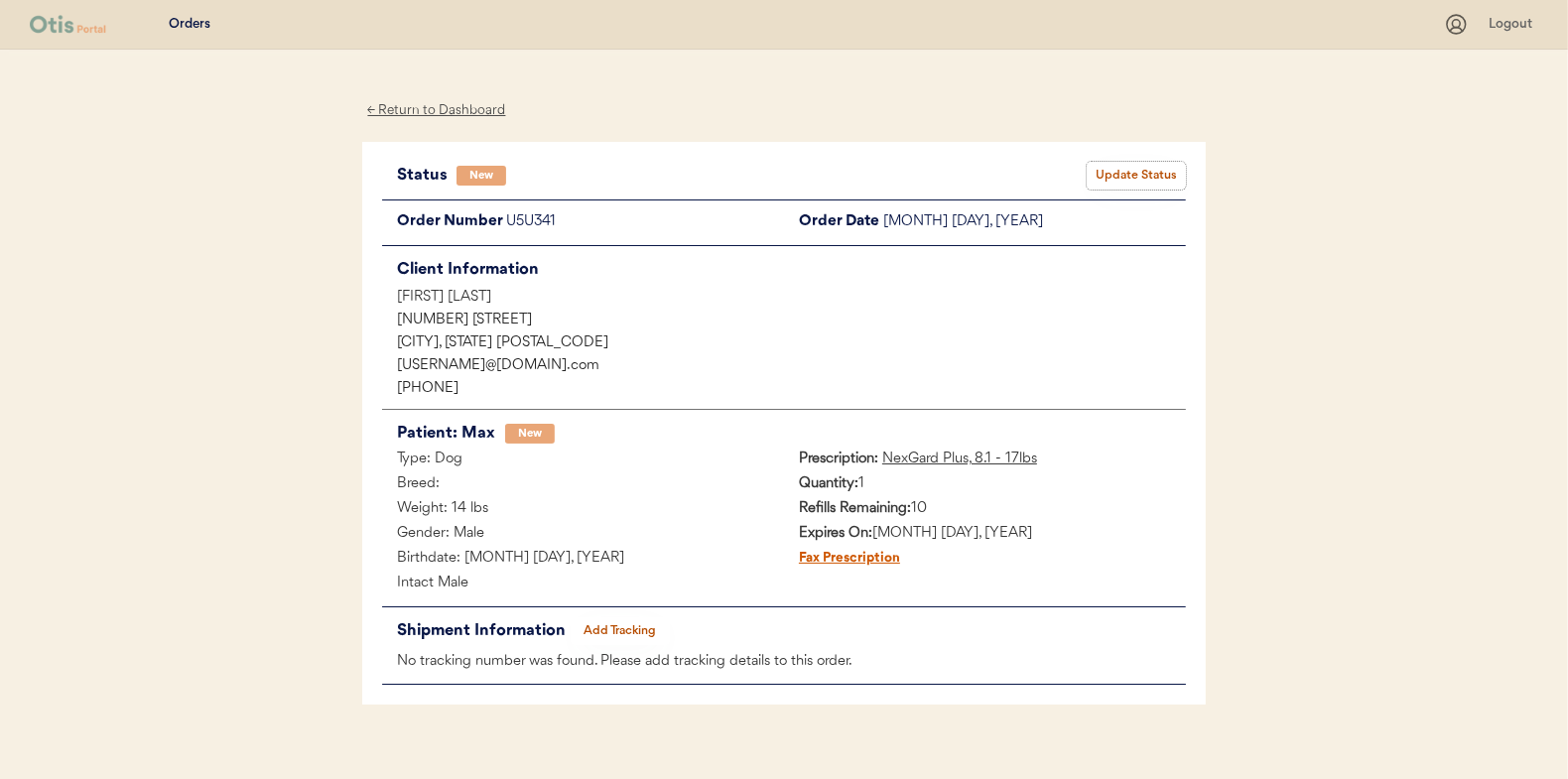click on "Update Status" at bounding box center (1136, 176) 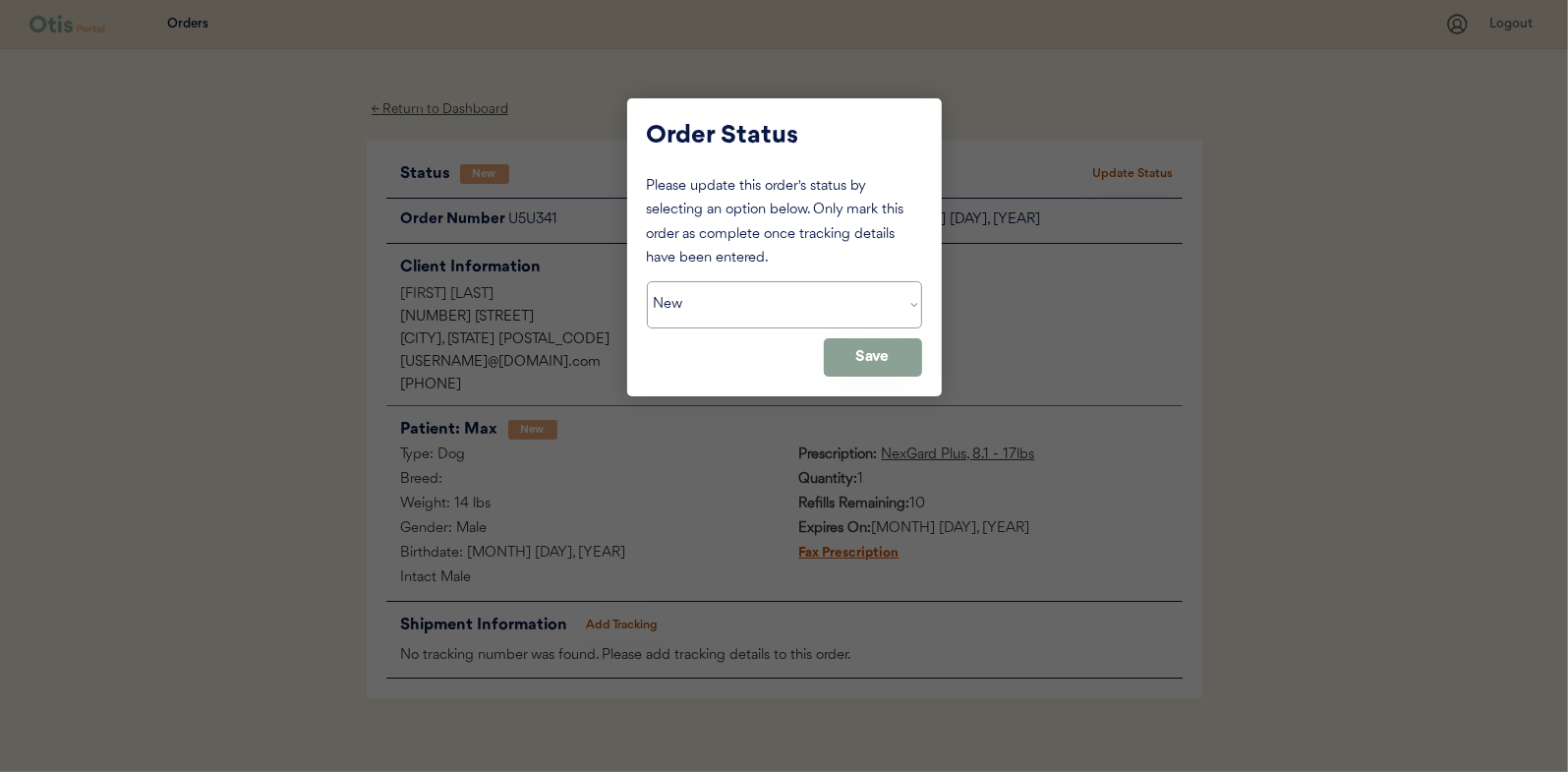 click on "Status On Hold New In Progress Complete Pending HW Consent Cancelled" at bounding box center [784, 305] 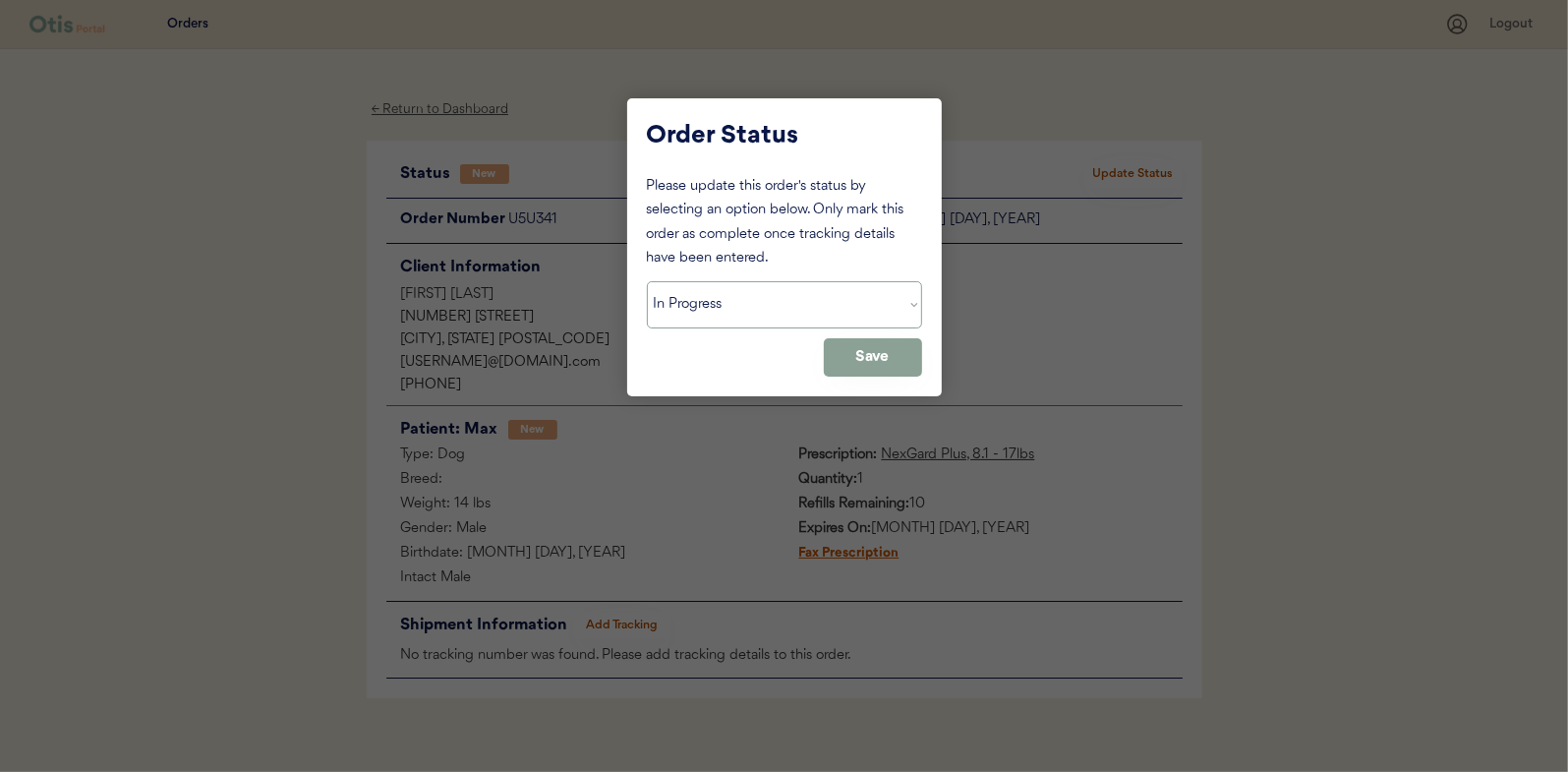 click on "Status On Hold New In Progress Complete Pending HW Consent Cancelled" at bounding box center [784, 305] 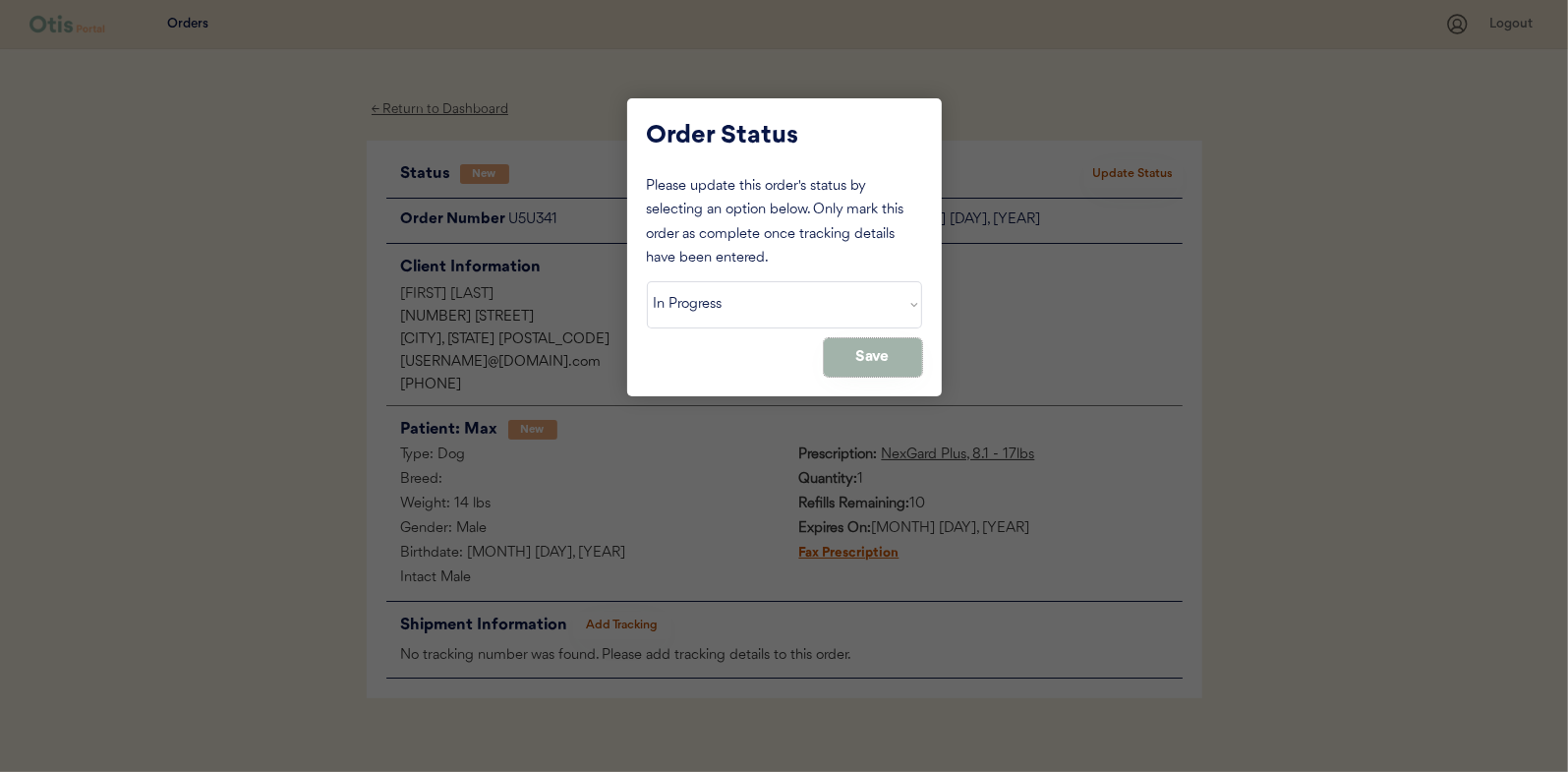 click on "Save" at bounding box center (873, 357) 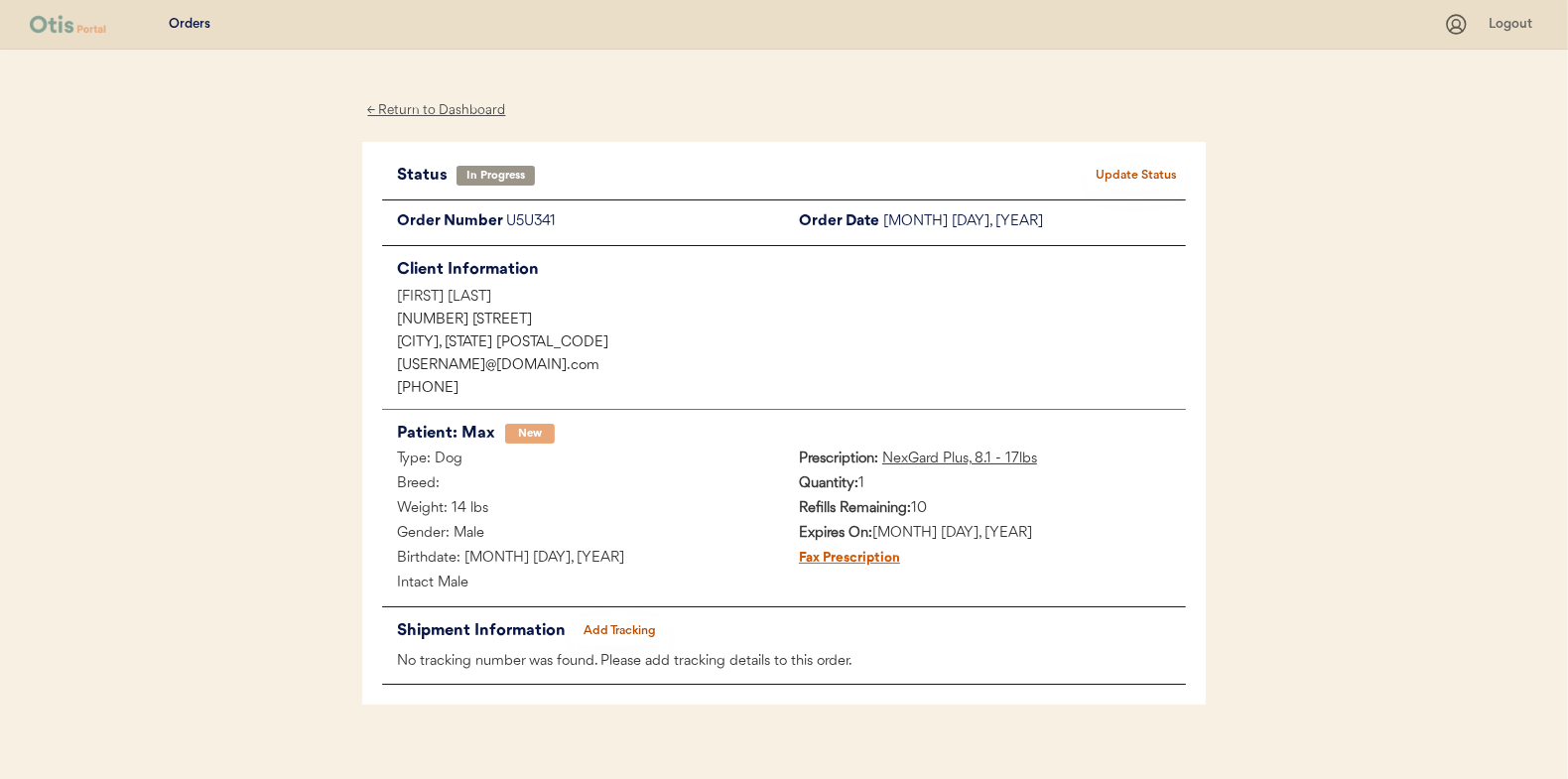 click on "← Return to Dashboard" at bounding box center (437, 110) 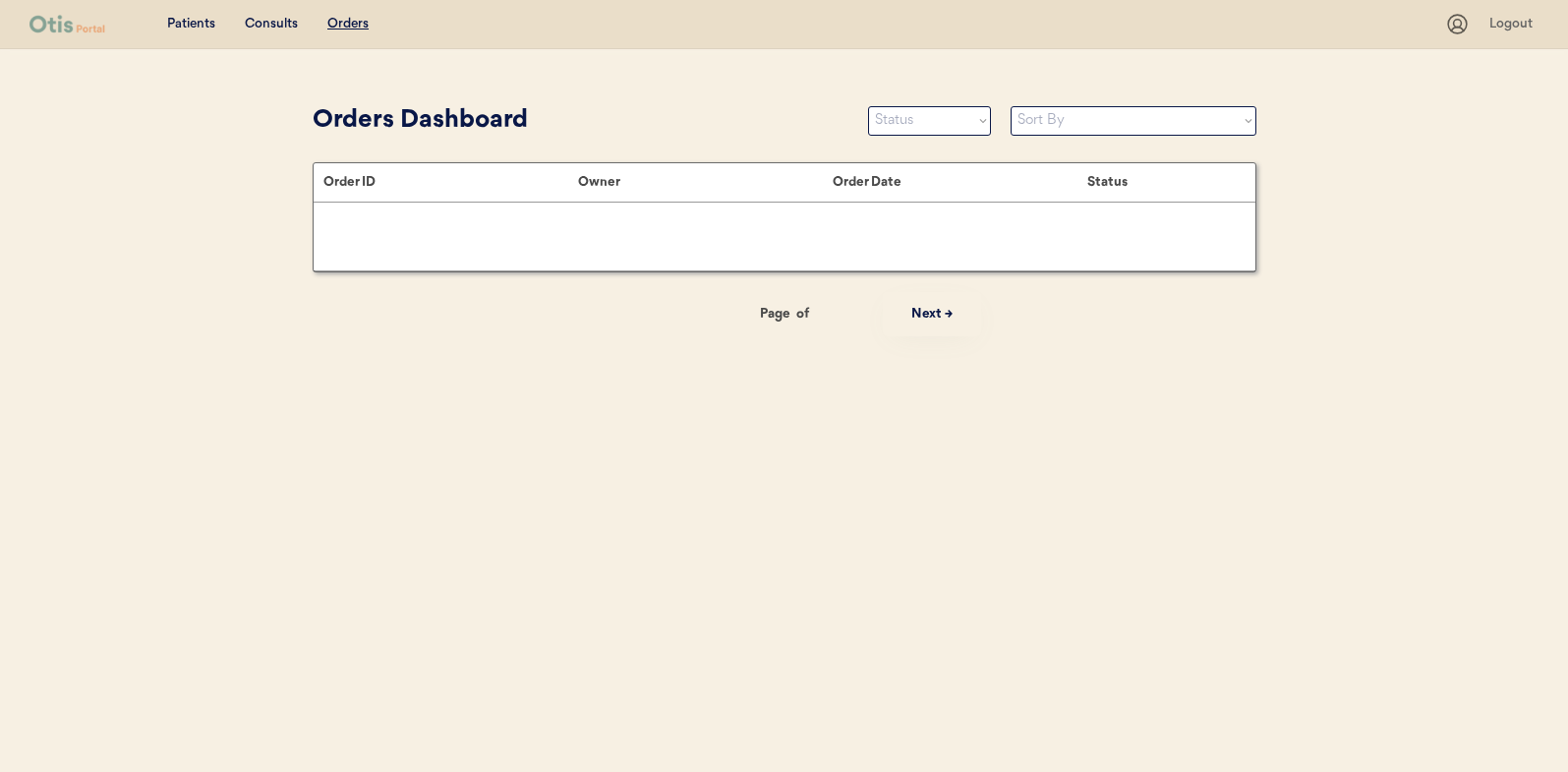 scroll, scrollTop: 0, scrollLeft: 0, axis: both 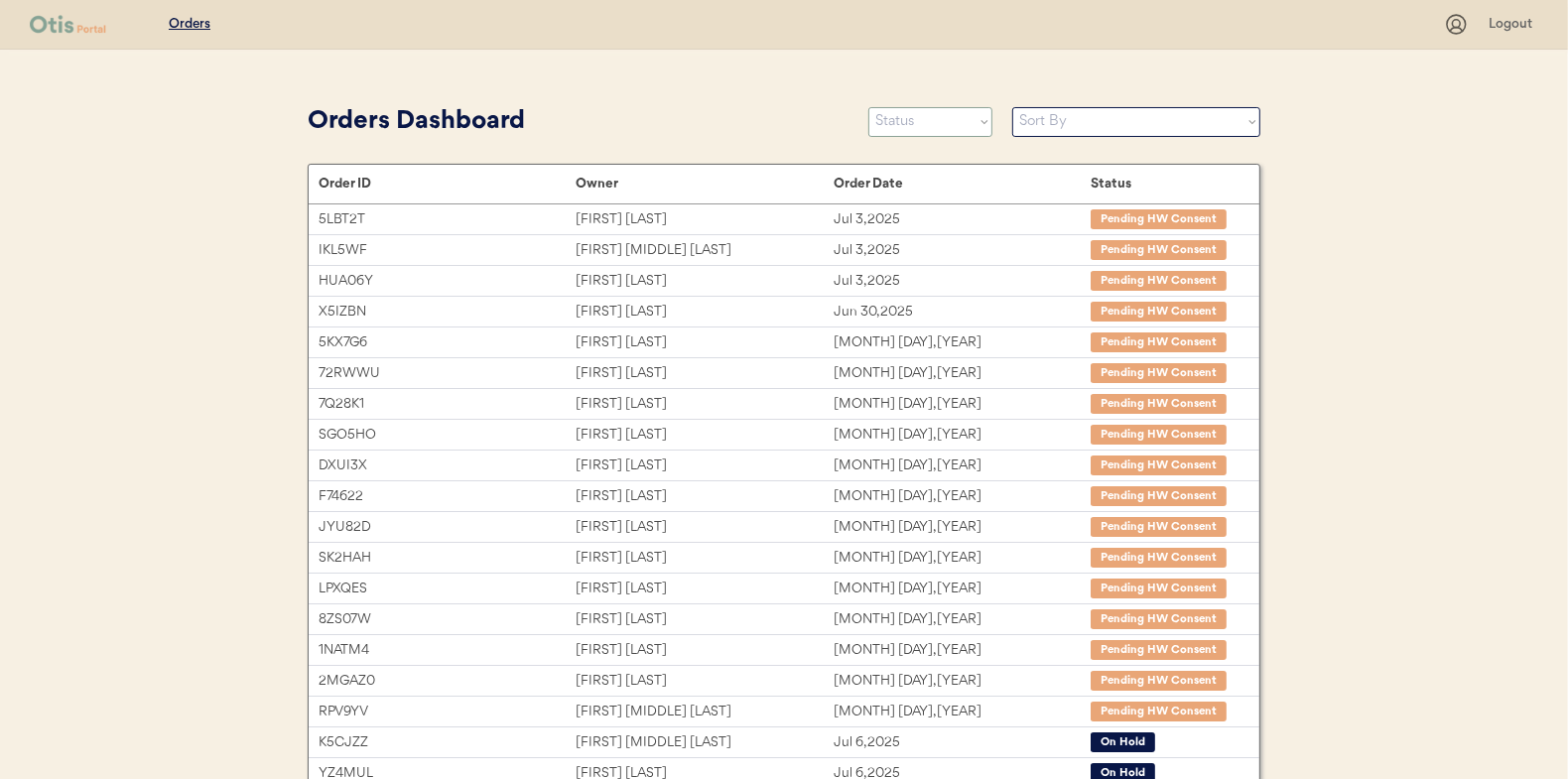 click on "Status On Hold New In Progress Complete Pending HW Consent Cancelled" at bounding box center (930, 122) 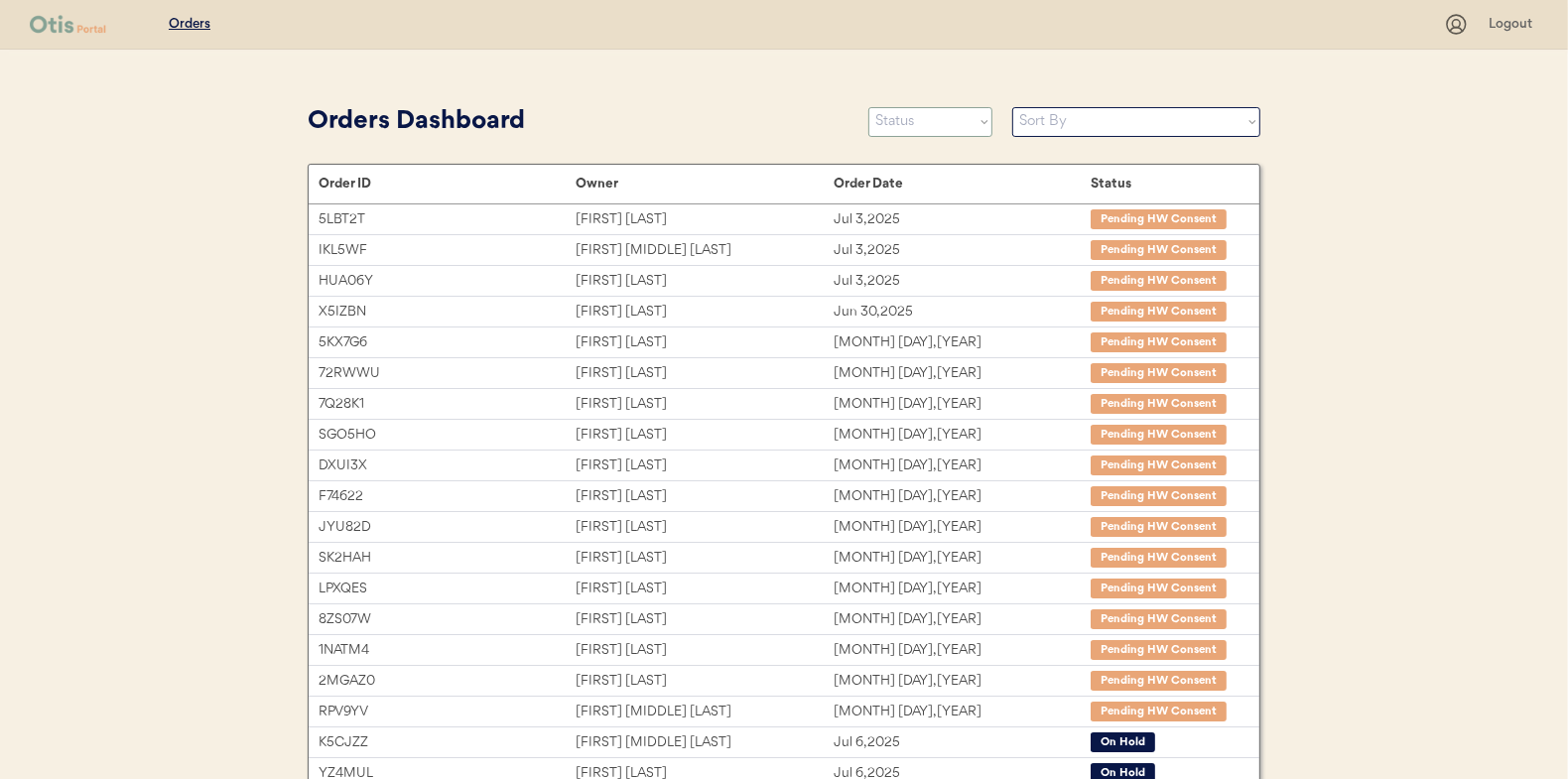 select on ""new"" 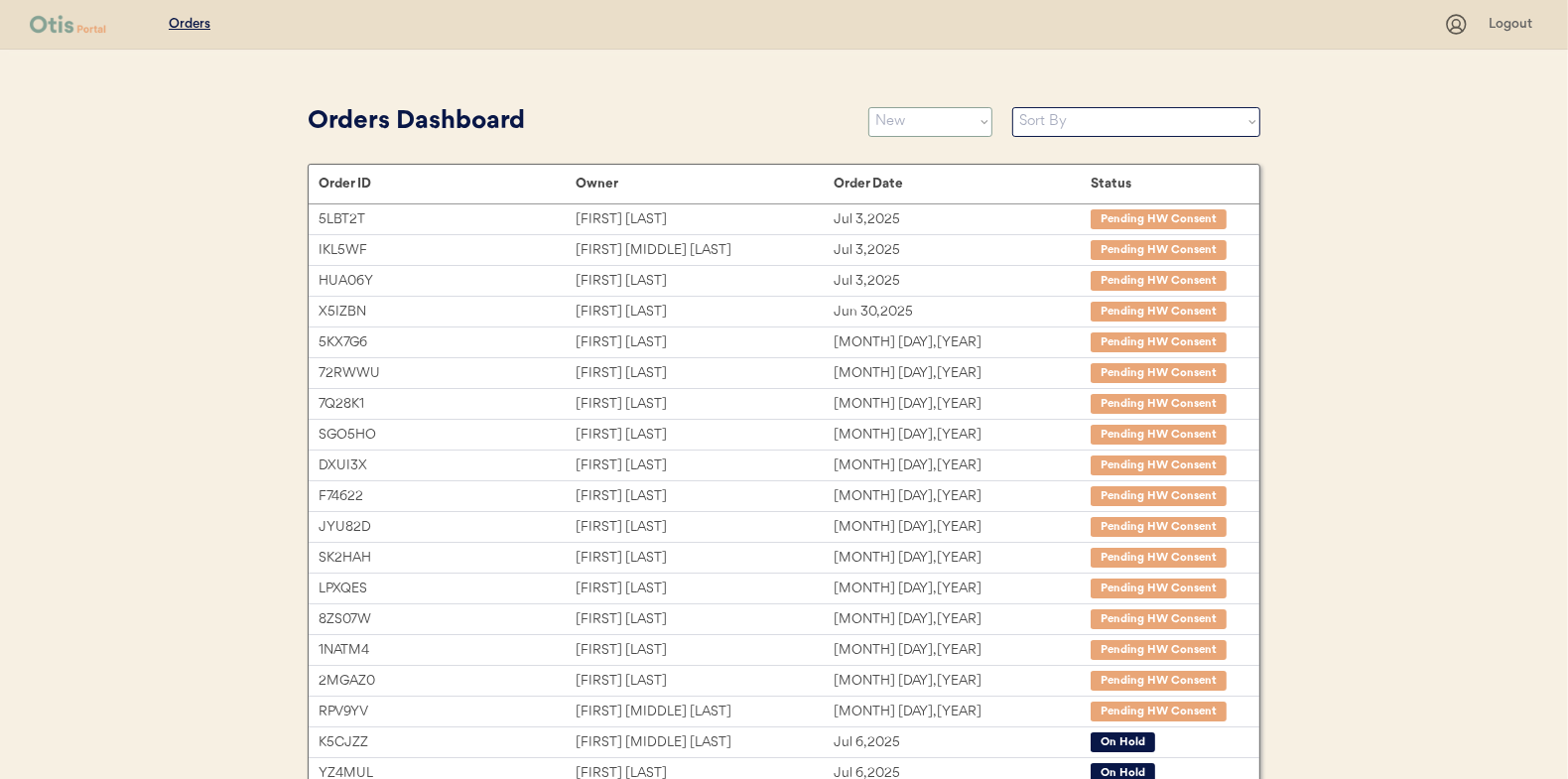click on "Status On Hold New In Progress Complete Pending HW Consent Cancelled" at bounding box center [930, 122] 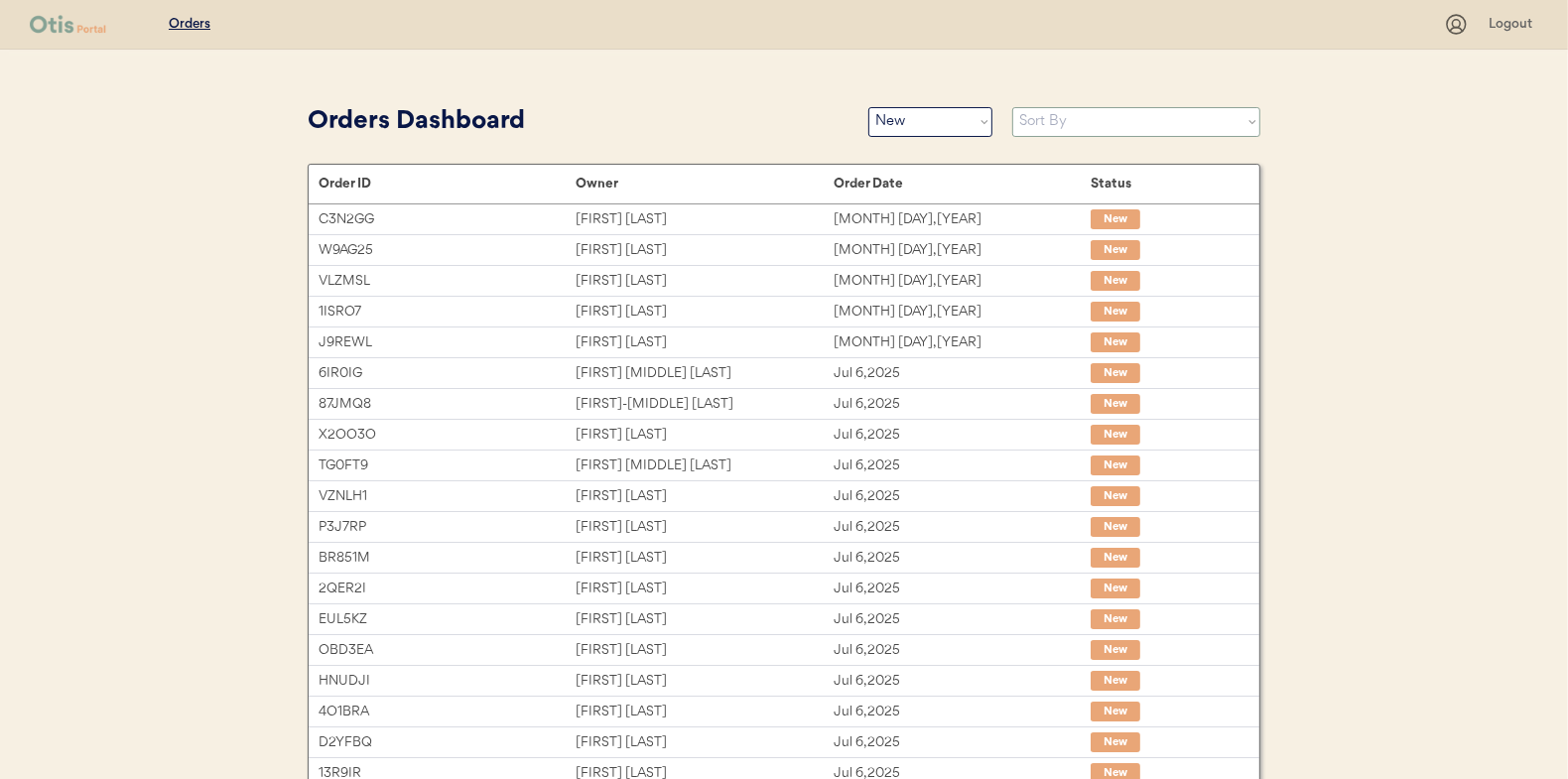 click on "Sort By Order Date (Newest → Oldest) Order Date (Oldest → Newest)" at bounding box center (1136, 122) 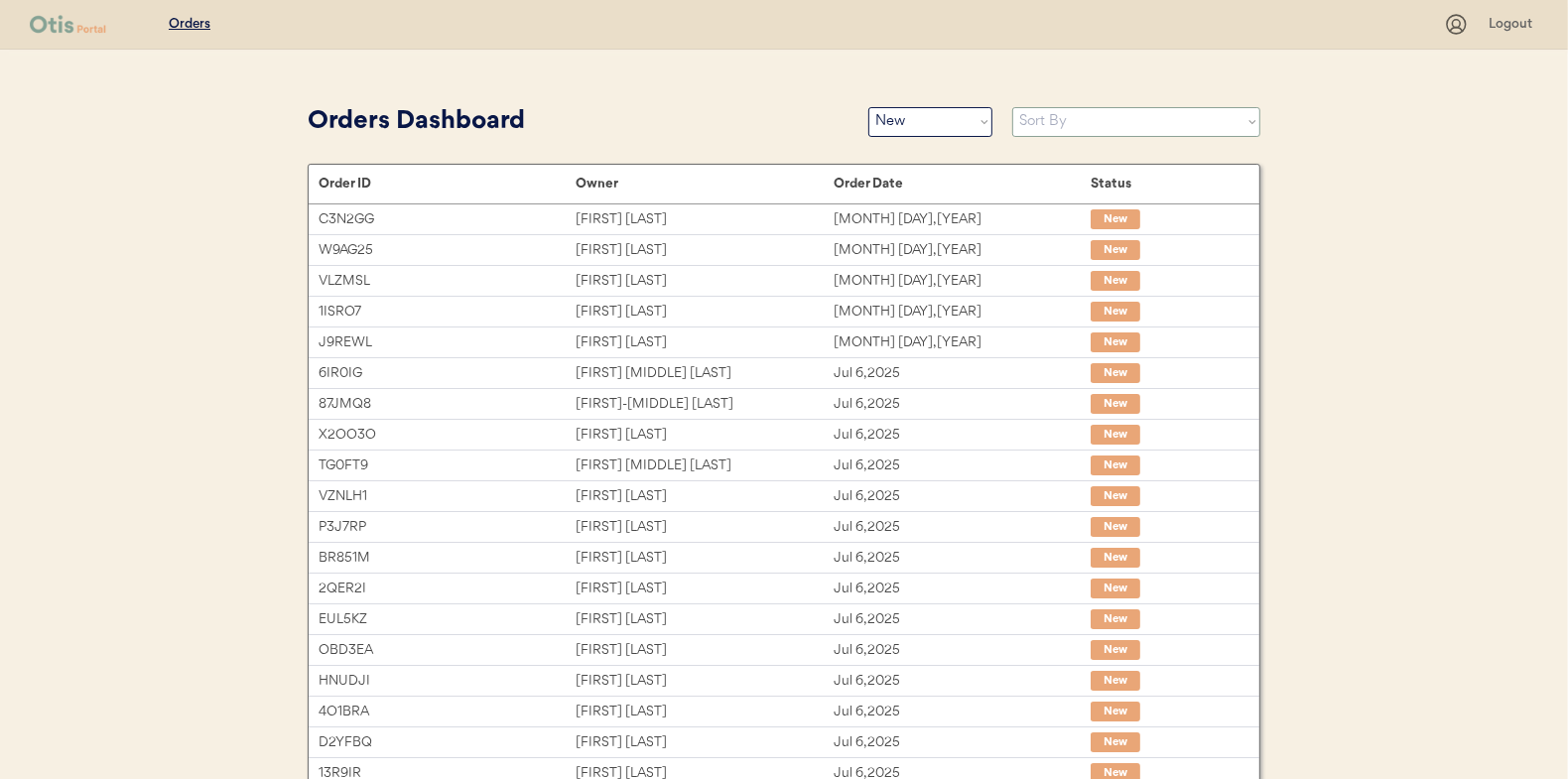select on ""Order Date (Oldest → Newest)"" 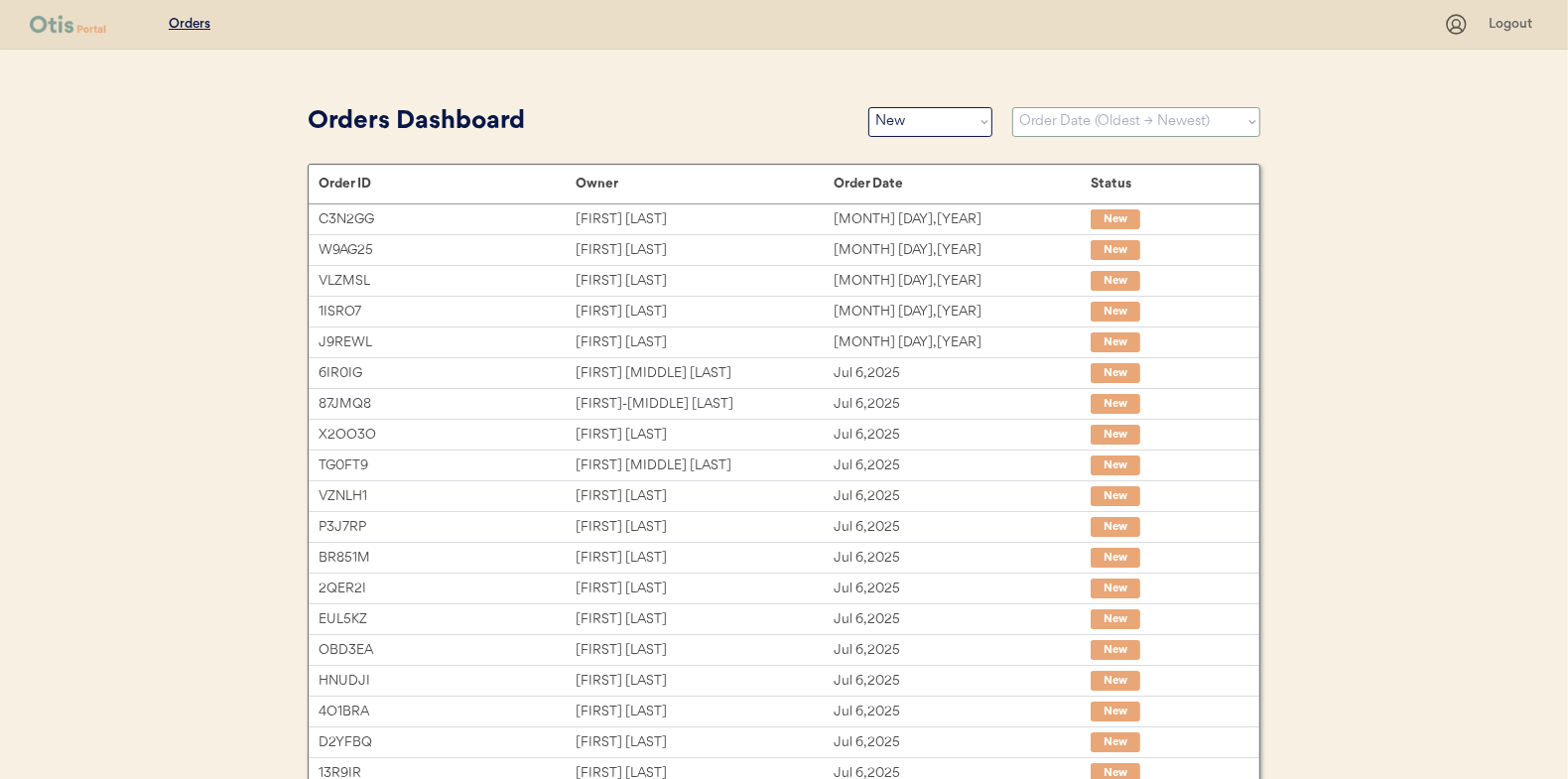 click on "Sort By Order Date (Newest → Oldest) Order Date (Oldest → Newest)" at bounding box center (1136, 122) 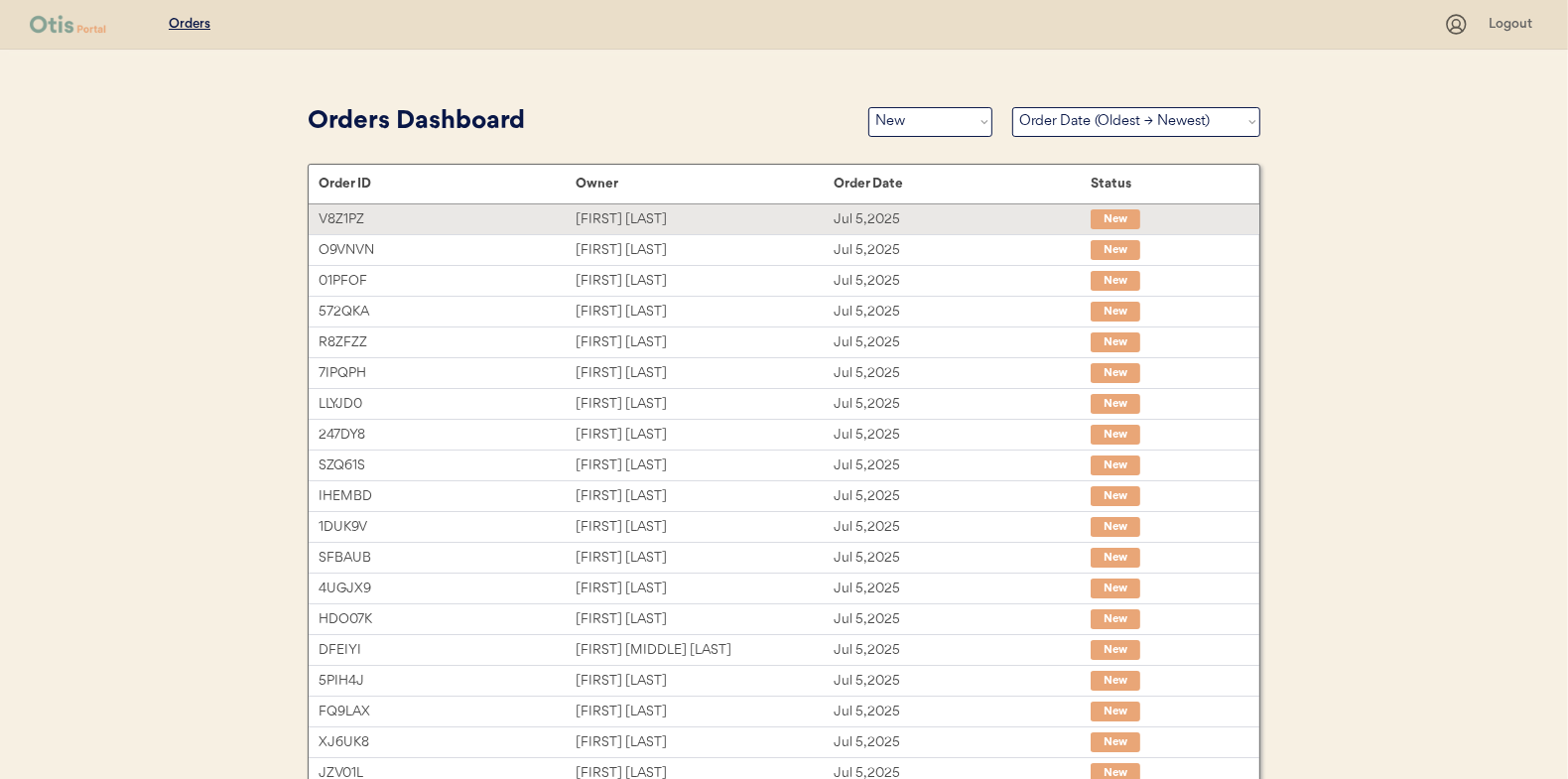 click on "[FIRST] [LAST]" at bounding box center [704, 219] 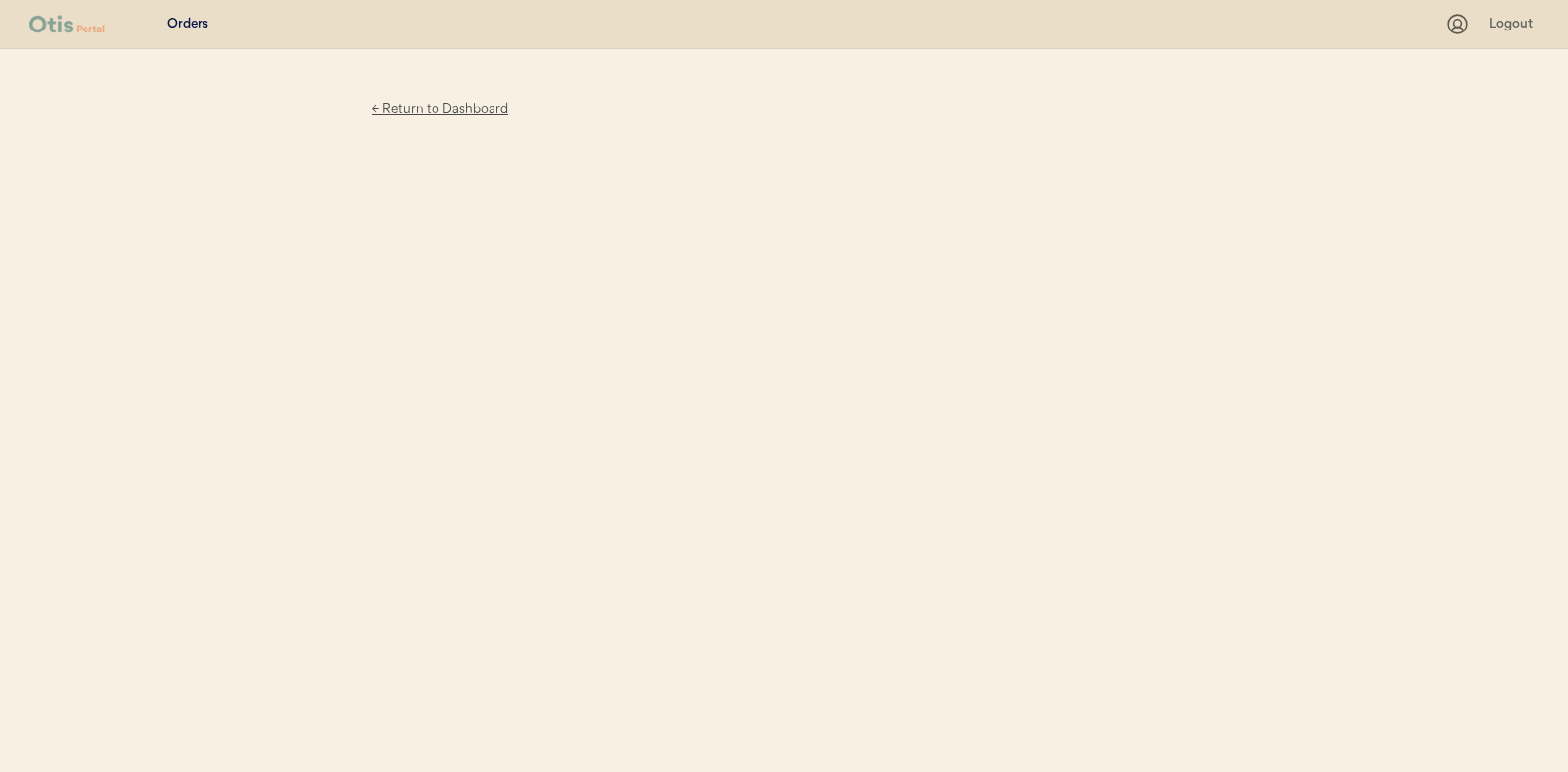 scroll, scrollTop: 0, scrollLeft: 0, axis: both 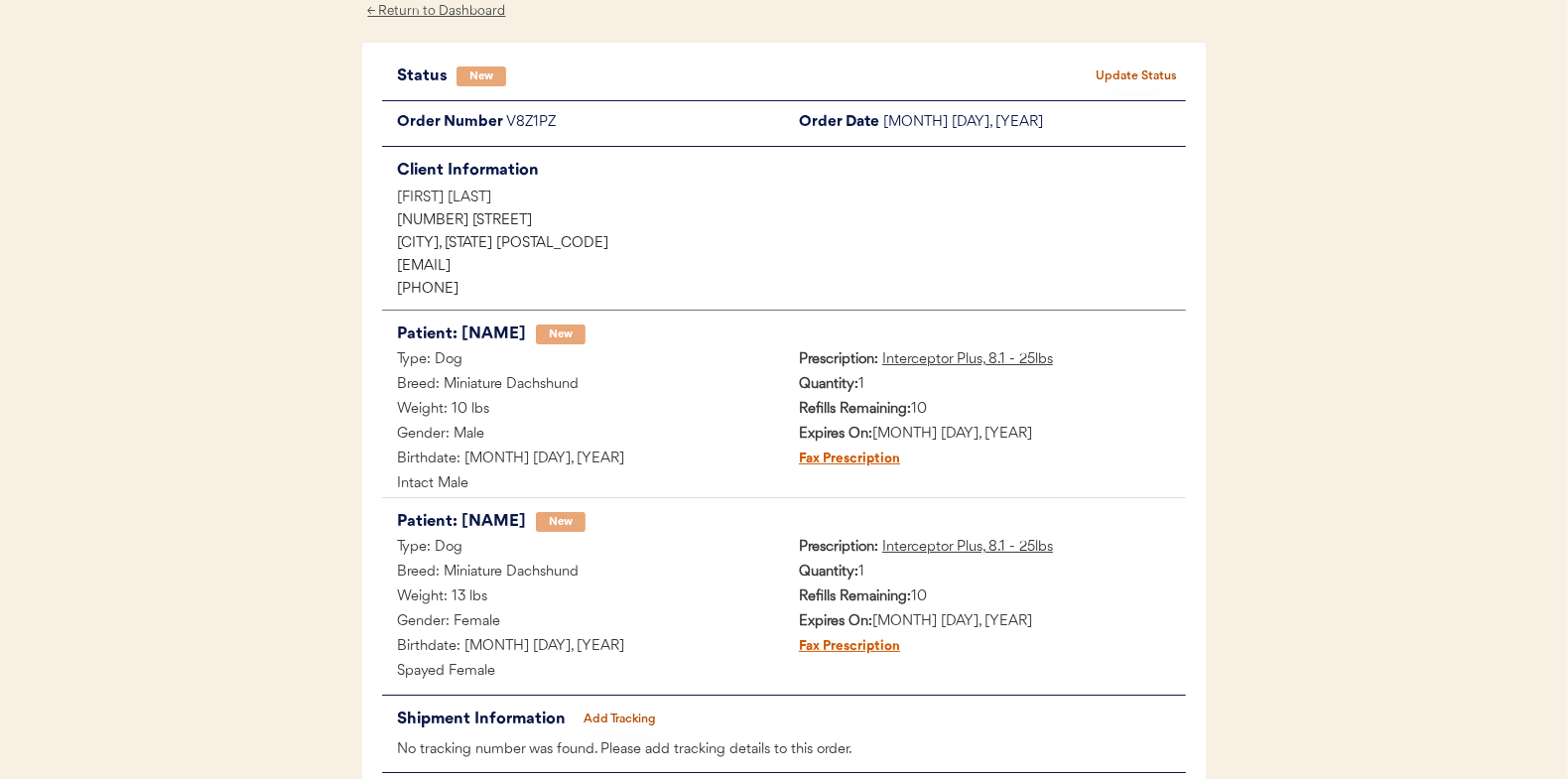 click on "Update Status" at bounding box center (1136, 76) 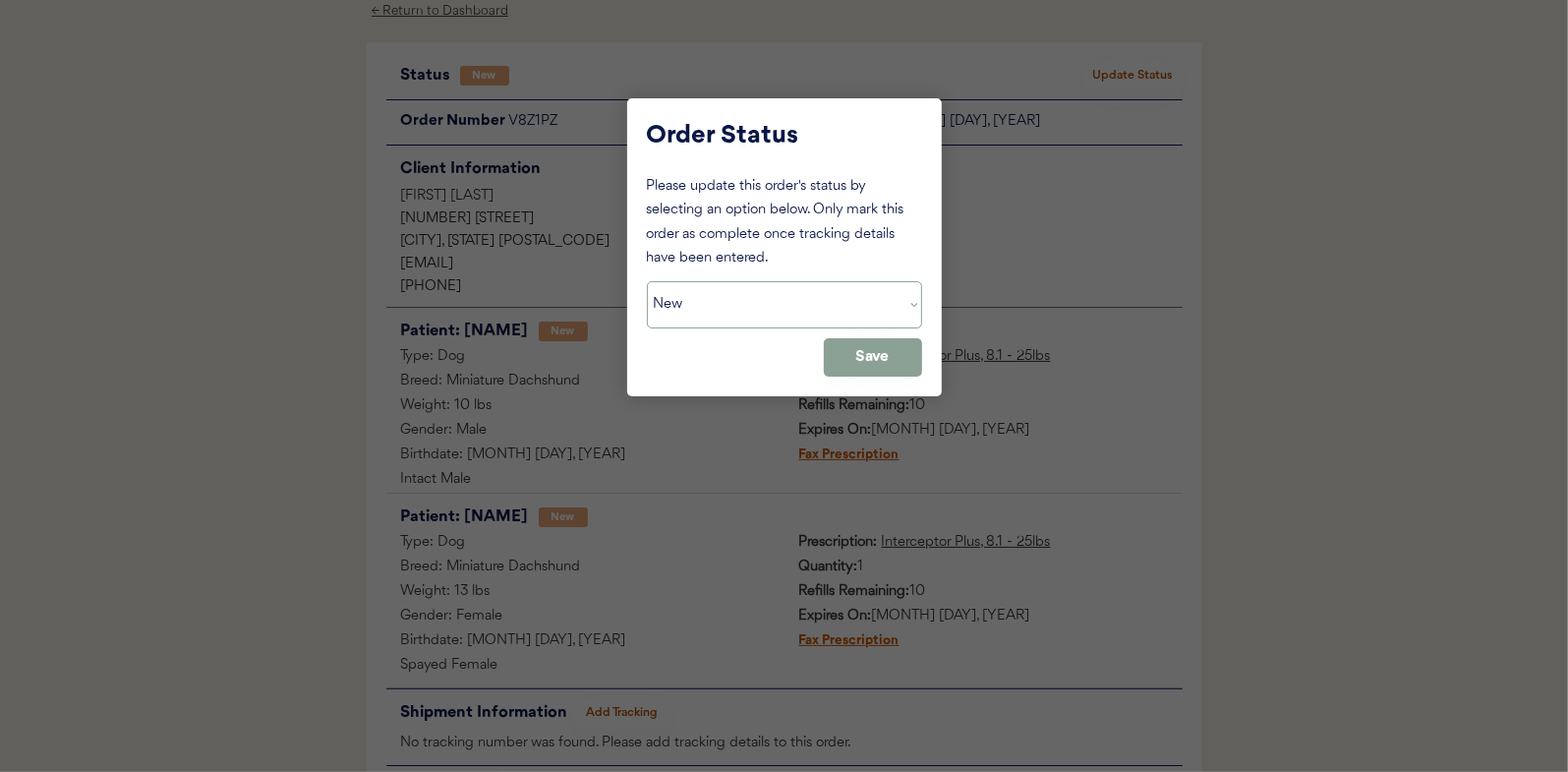 click on "Status On Hold New In Progress Complete Pending HW Consent Cancelled" at bounding box center [784, 305] 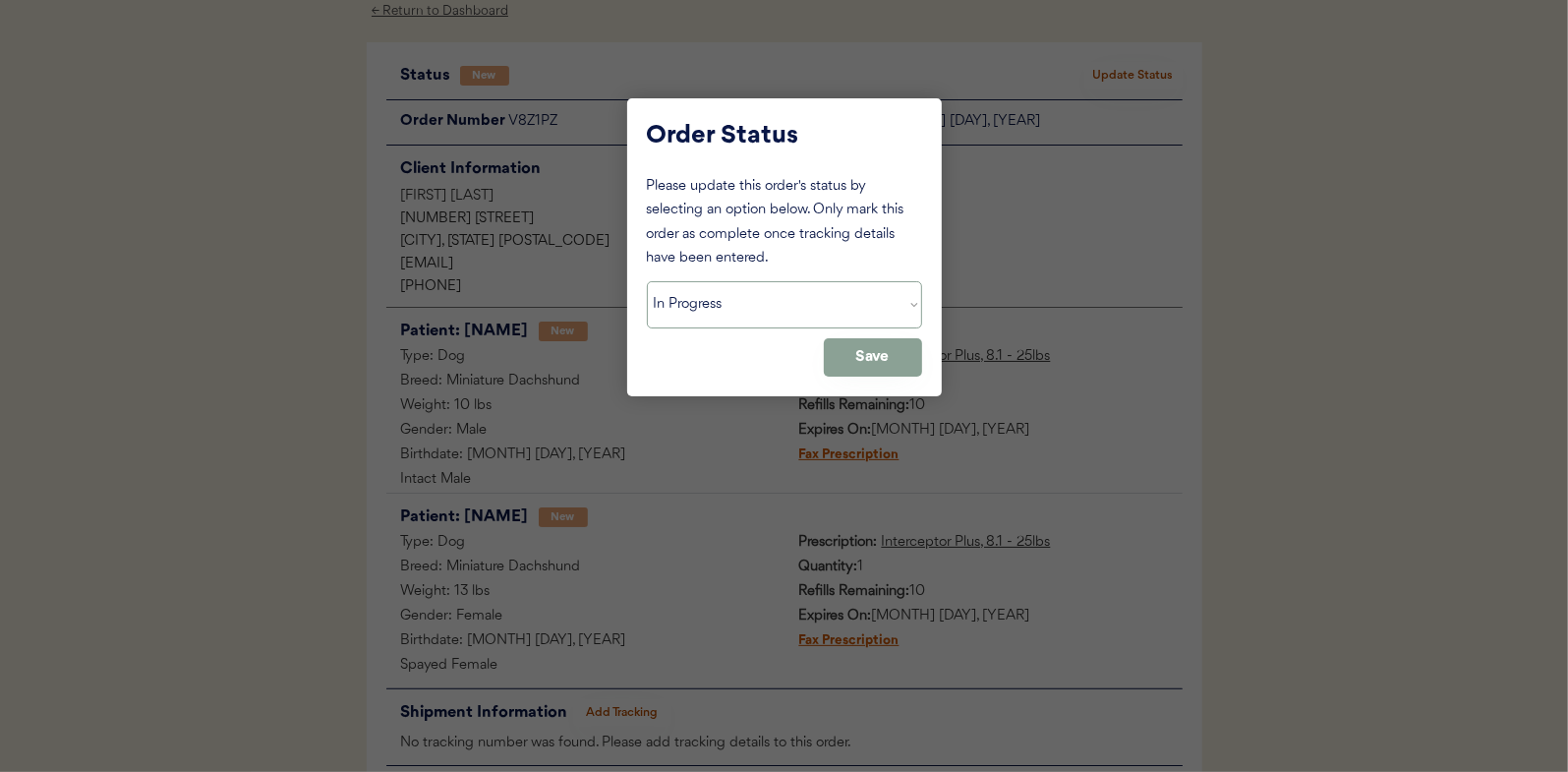 click on "Status On Hold New In Progress Complete Pending HW Consent Cancelled" at bounding box center (784, 305) 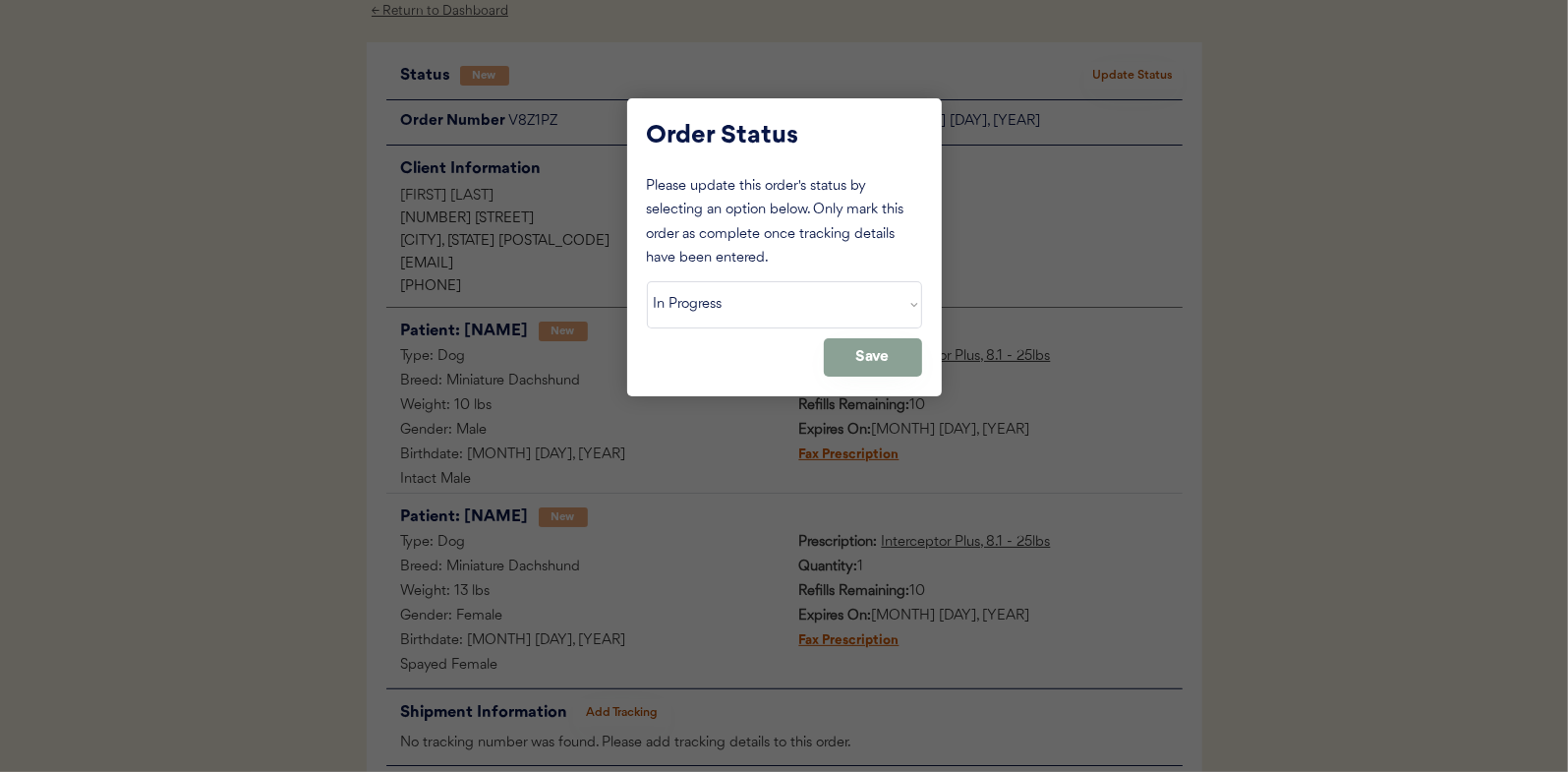 click on "Please update this order's status by selecting an option below. Only mark this order as complete once tracking details have been entered. Status On Hold New In Progress Complete Pending HW Consent Cancelled Save" at bounding box center [784, 275] 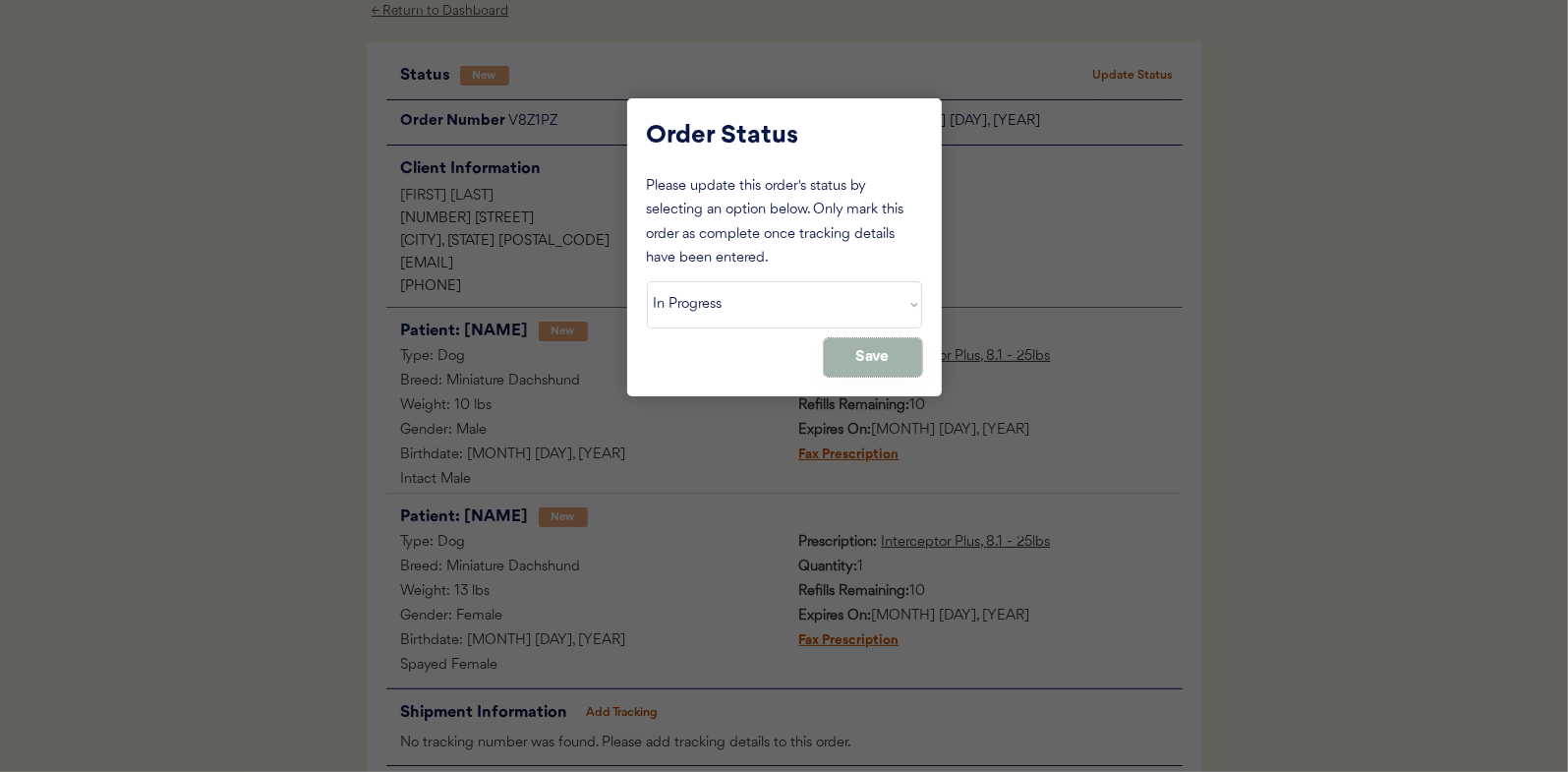 click on "Save" at bounding box center [873, 357] 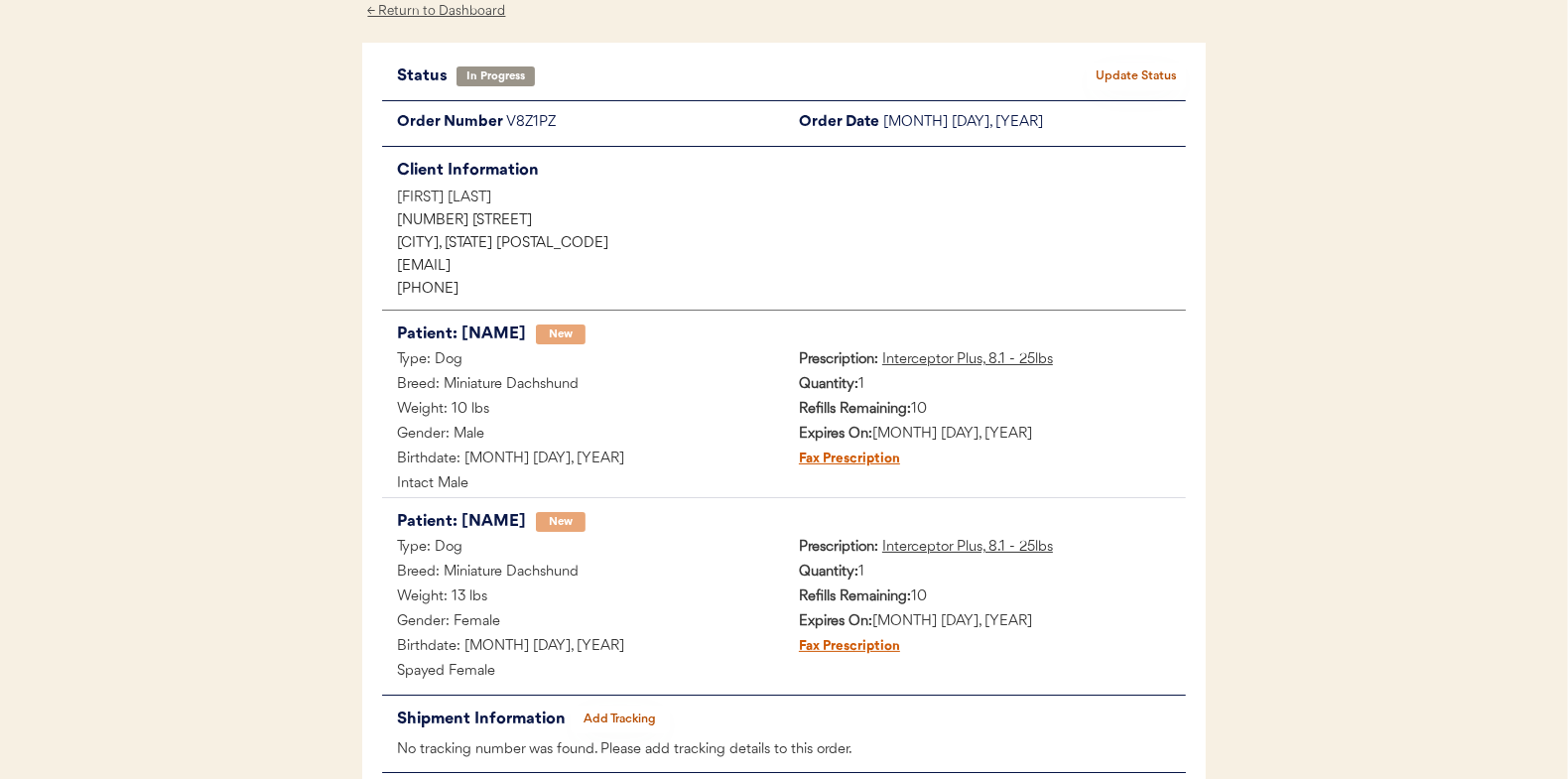 click on "← Return to Dashboard" at bounding box center [437, 11] 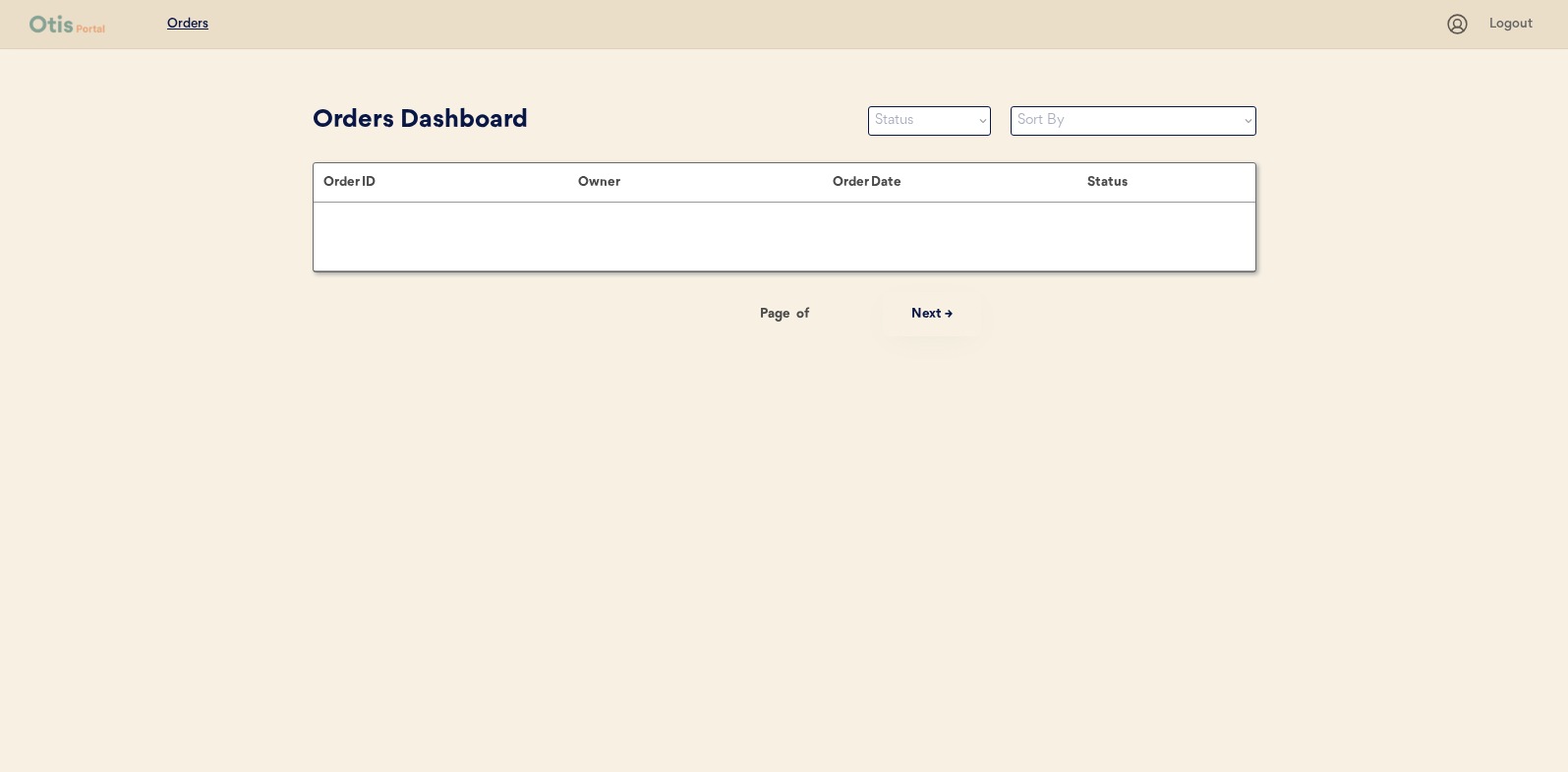 scroll, scrollTop: 0, scrollLeft: 0, axis: both 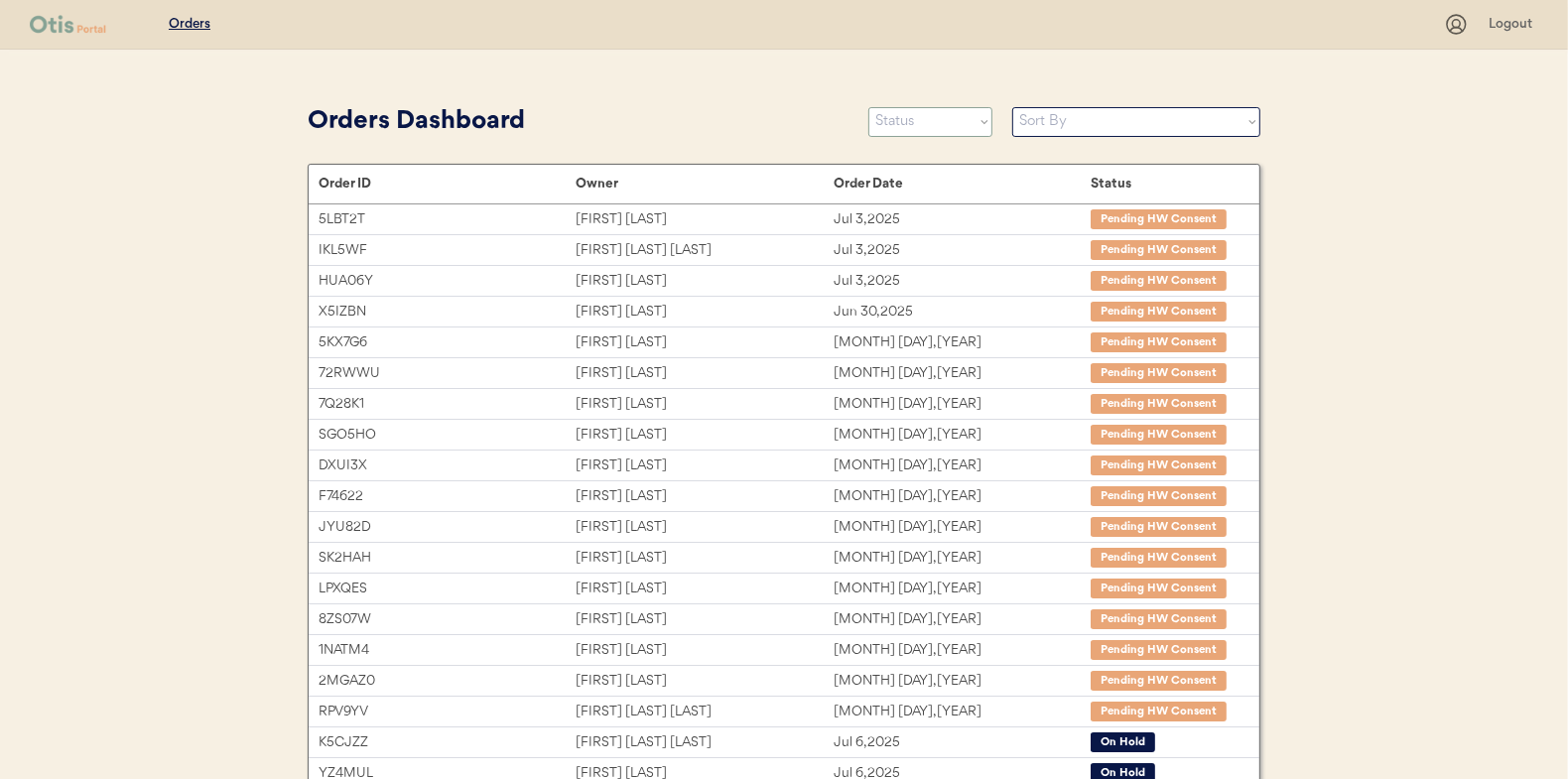 click on "Status On Hold New In Progress Complete Pending HW Consent Cancelled" at bounding box center (930, 122) 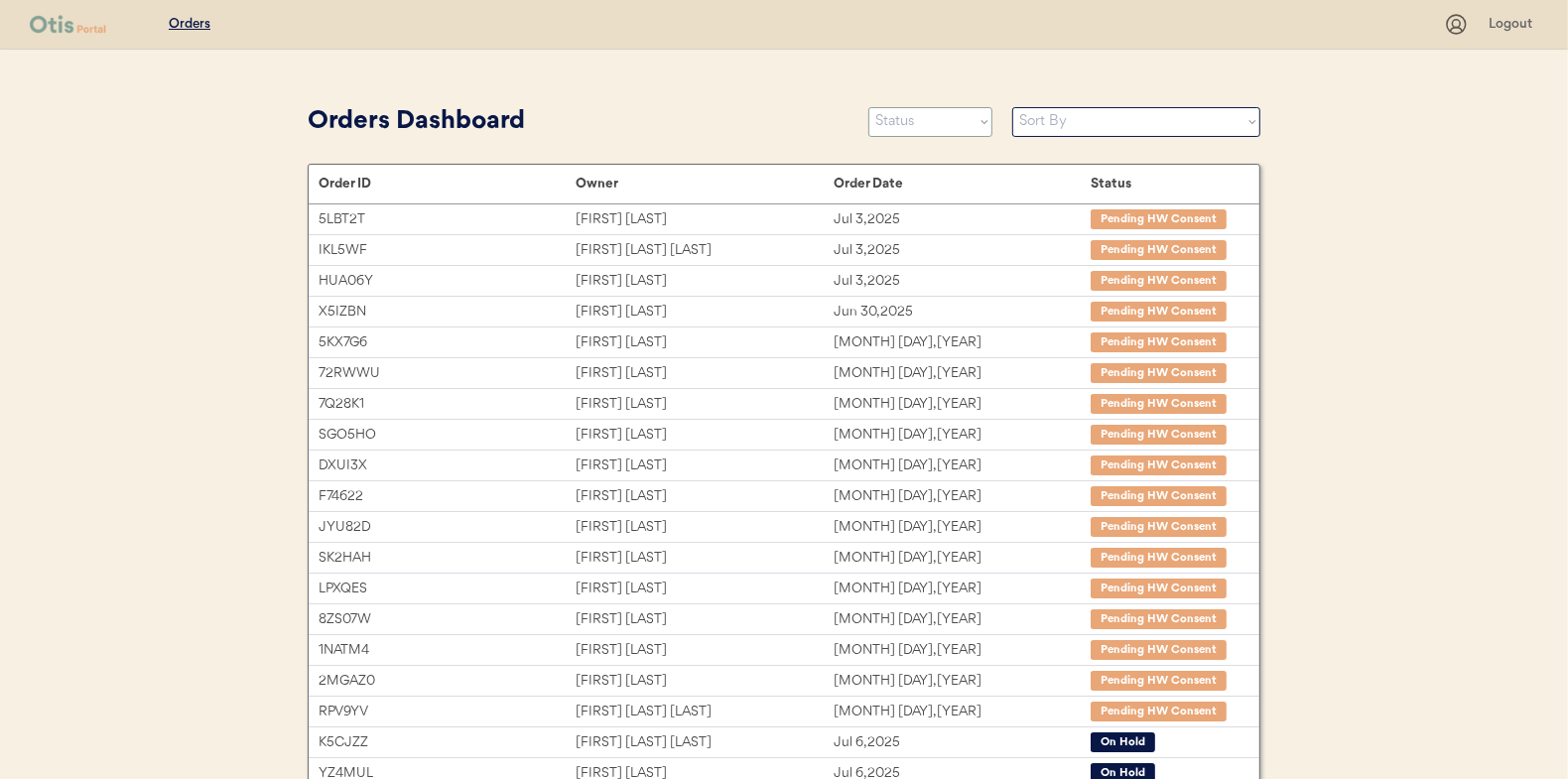 select on ""new"" 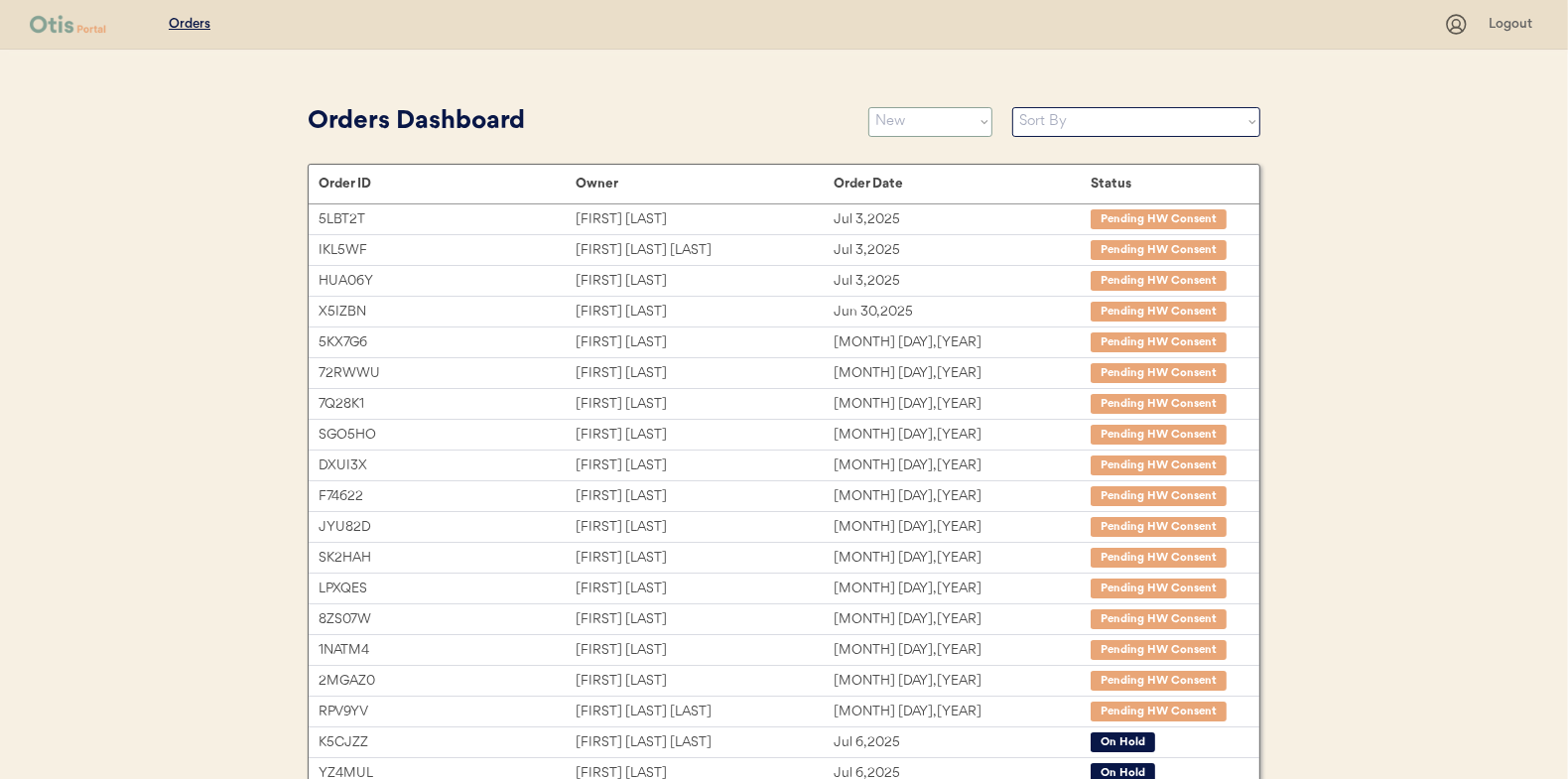 click on "Status On Hold New In Progress Complete Pending HW Consent Cancelled" at bounding box center [930, 122] 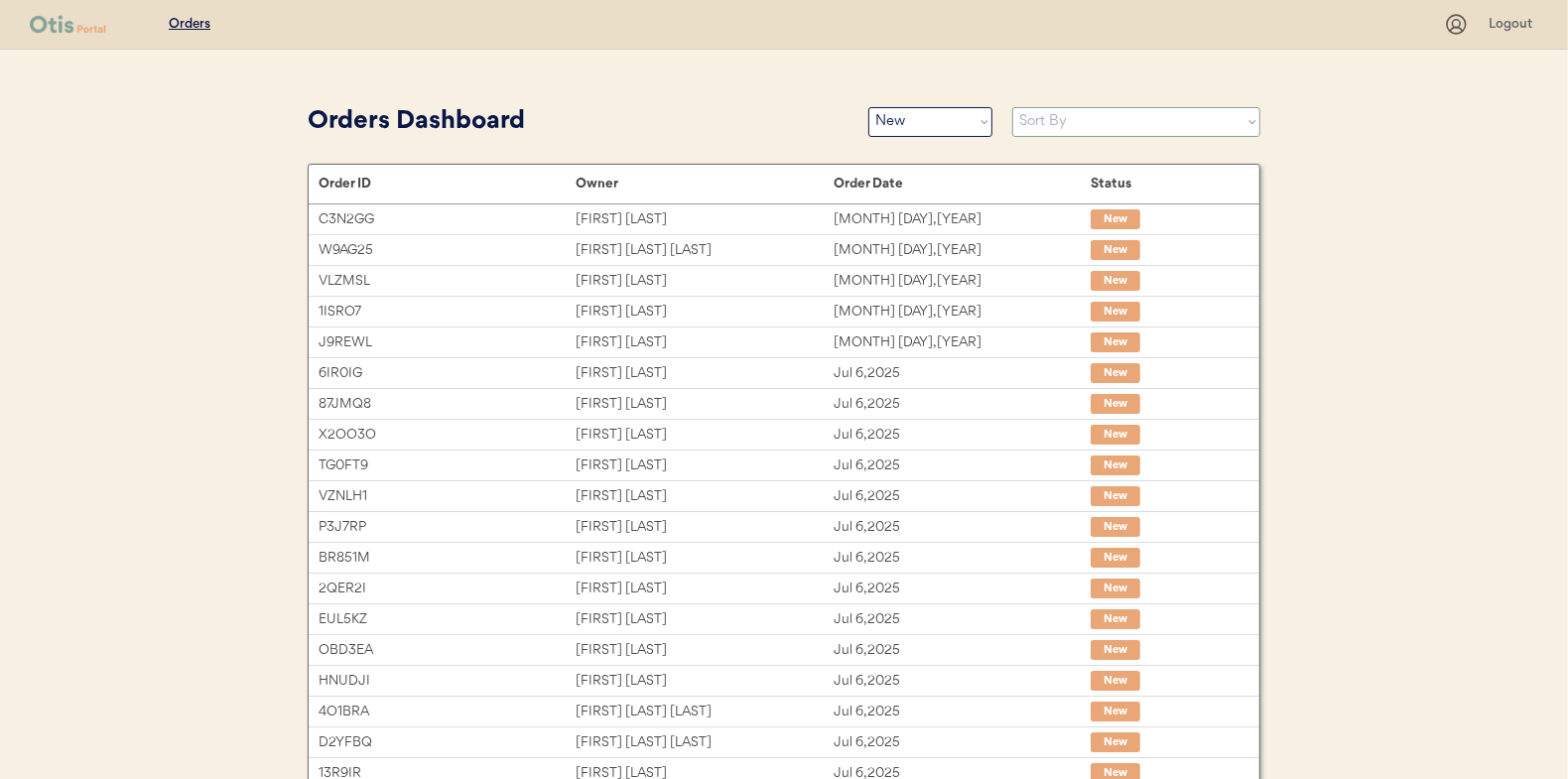 click on "Sort By Order Date (Newest → Oldest) Order Date (Oldest → Newest)" at bounding box center [1136, 122] 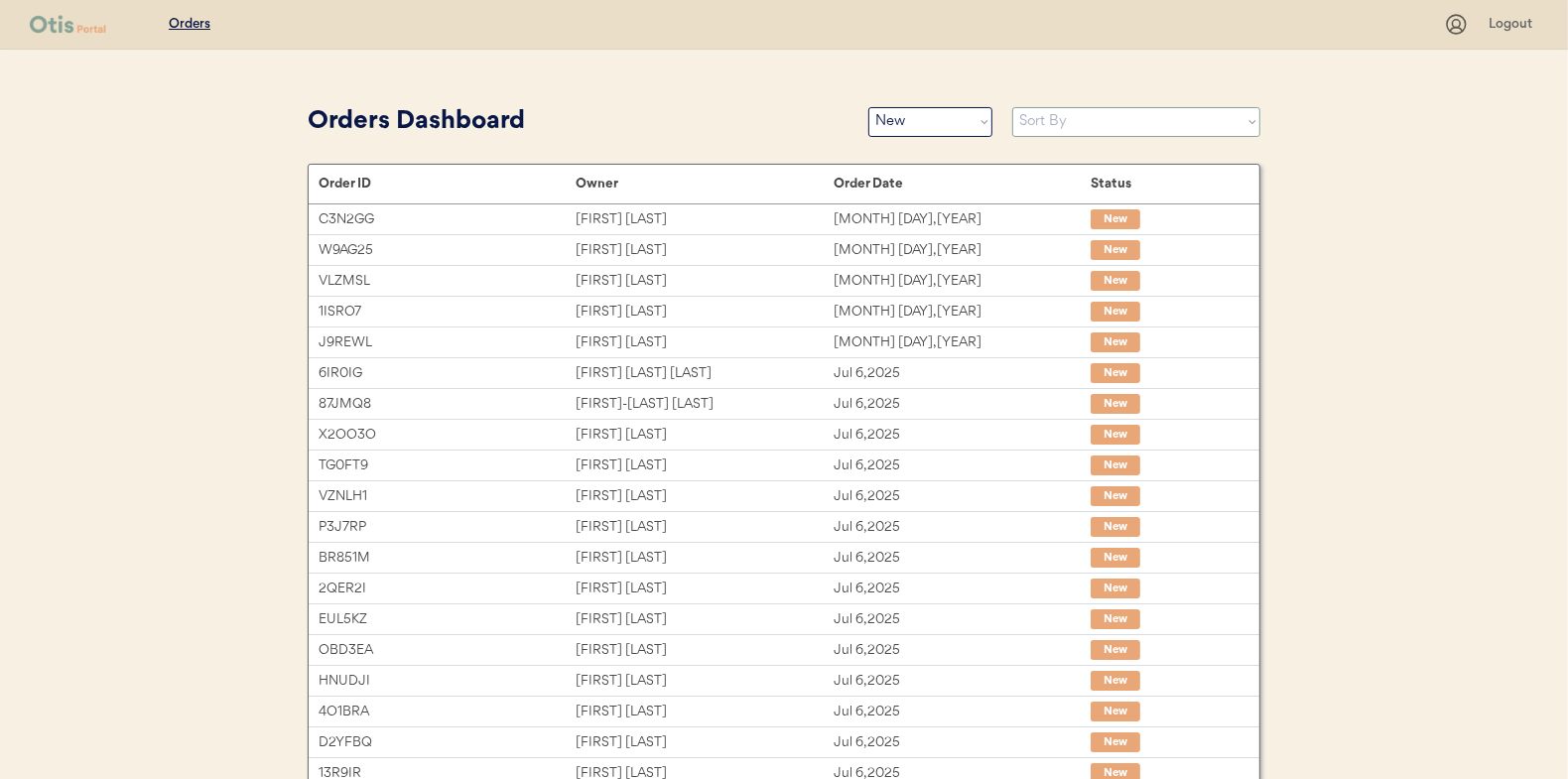 select on ""Order Date (Oldest → Newest)"" 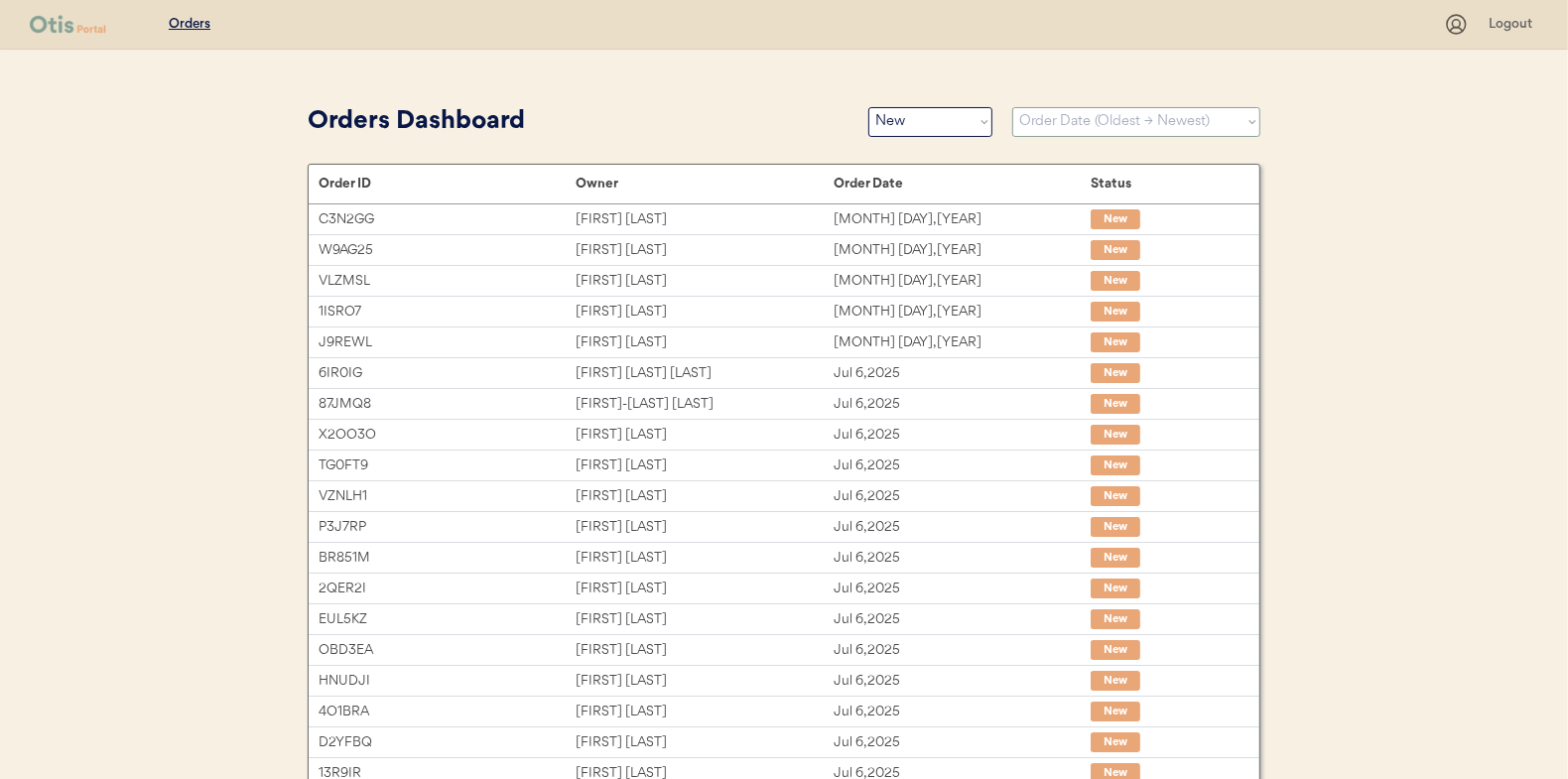 click on "Sort By Order Date (Newest → Oldest) Order Date (Oldest → Newest)" at bounding box center [1136, 122] 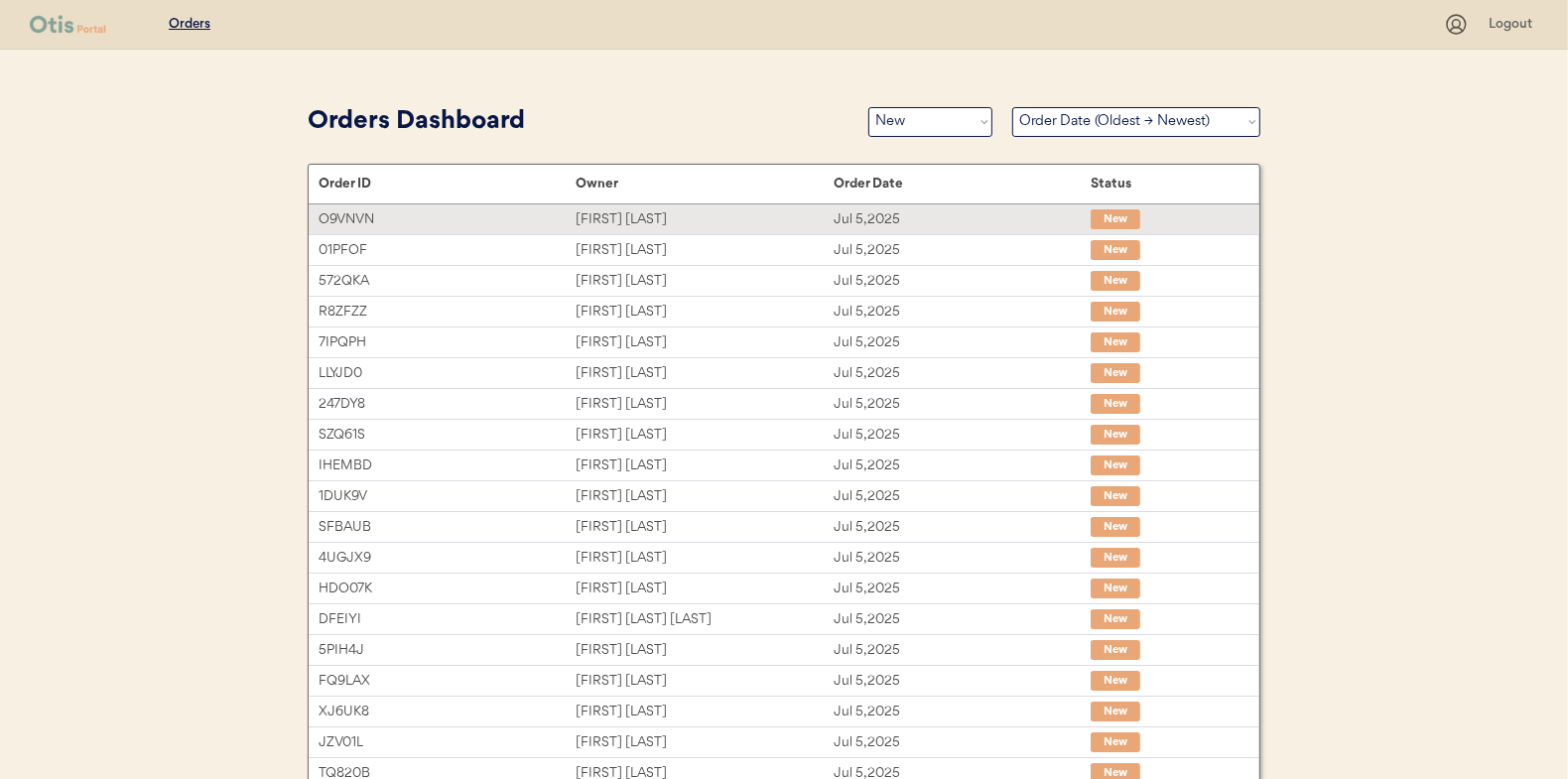 click on "Andrew Furr" at bounding box center [704, 219] 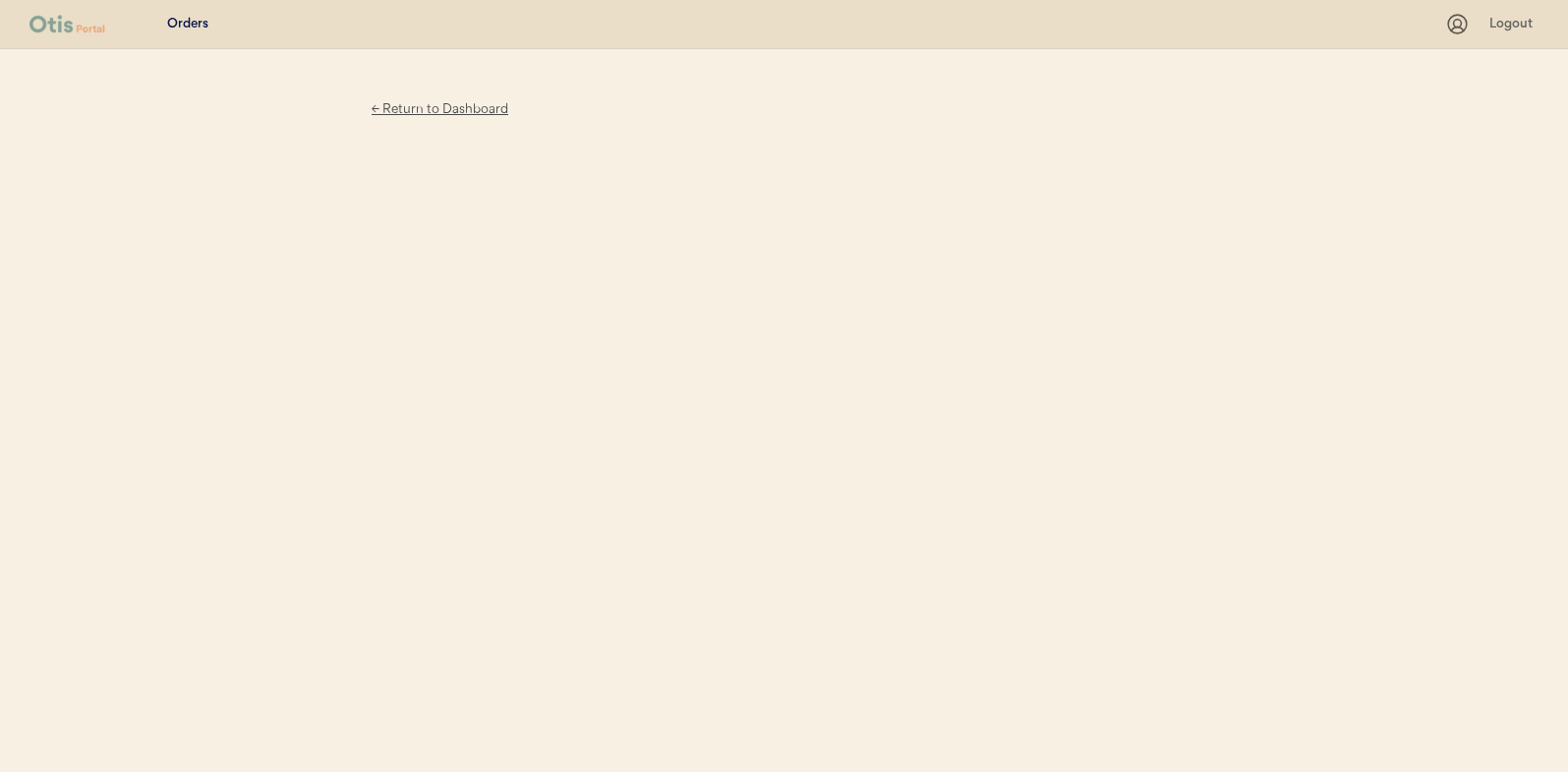 scroll, scrollTop: 0, scrollLeft: 0, axis: both 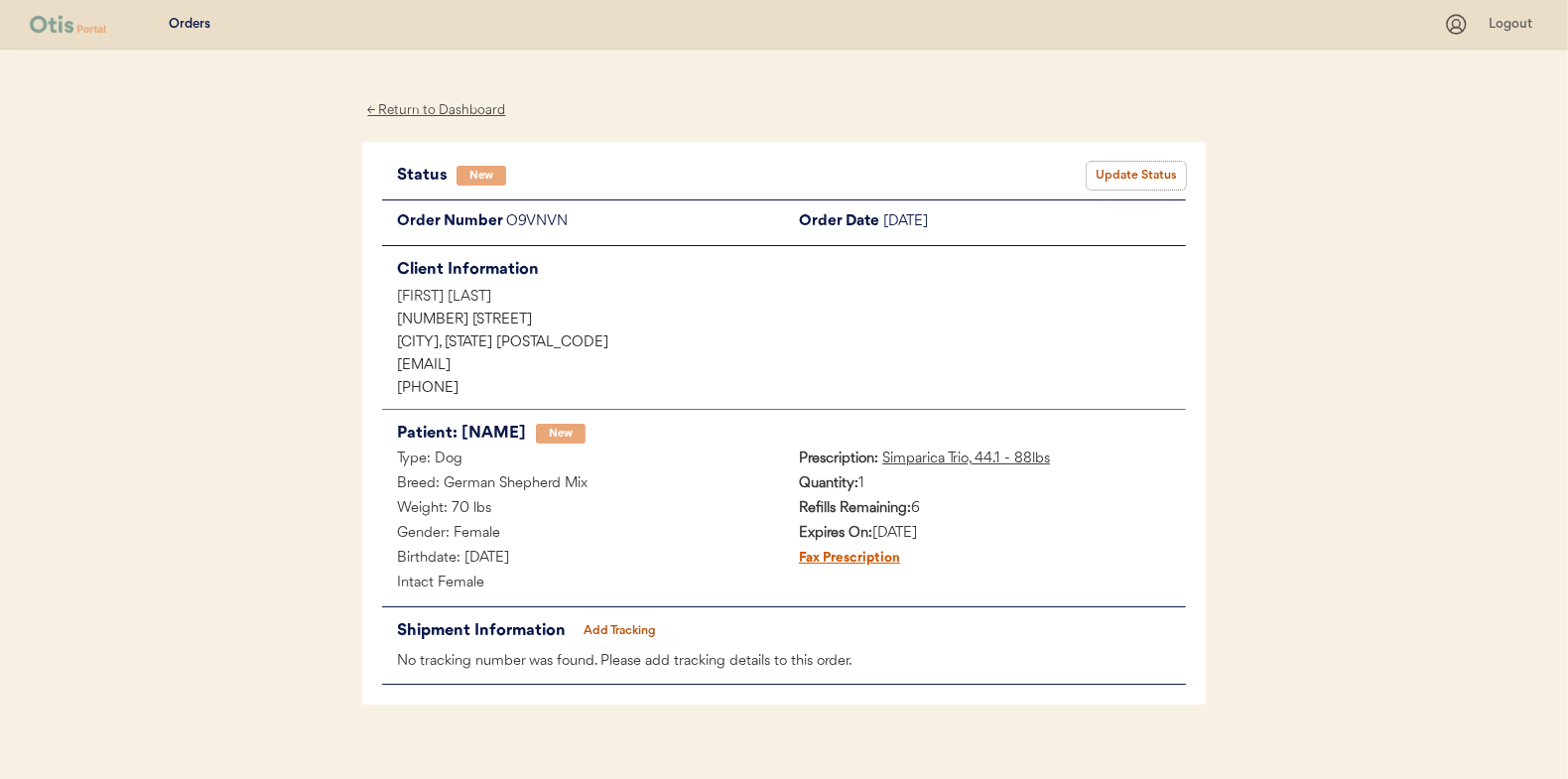 click on "Update Status" at bounding box center [1136, 176] 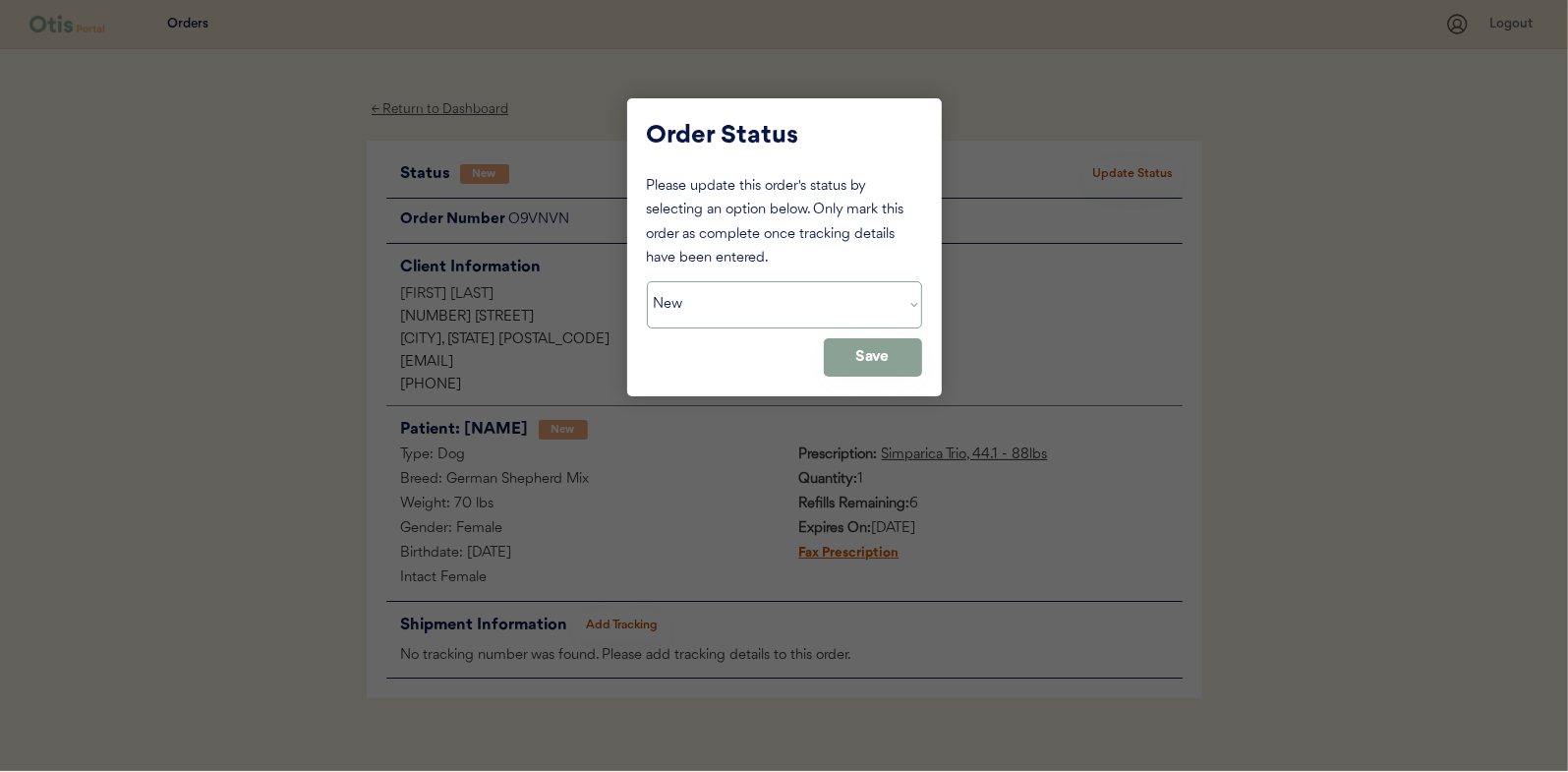 click on "Status On Hold New In Progress Complete Pending HW Consent Cancelled" at bounding box center [784, 305] 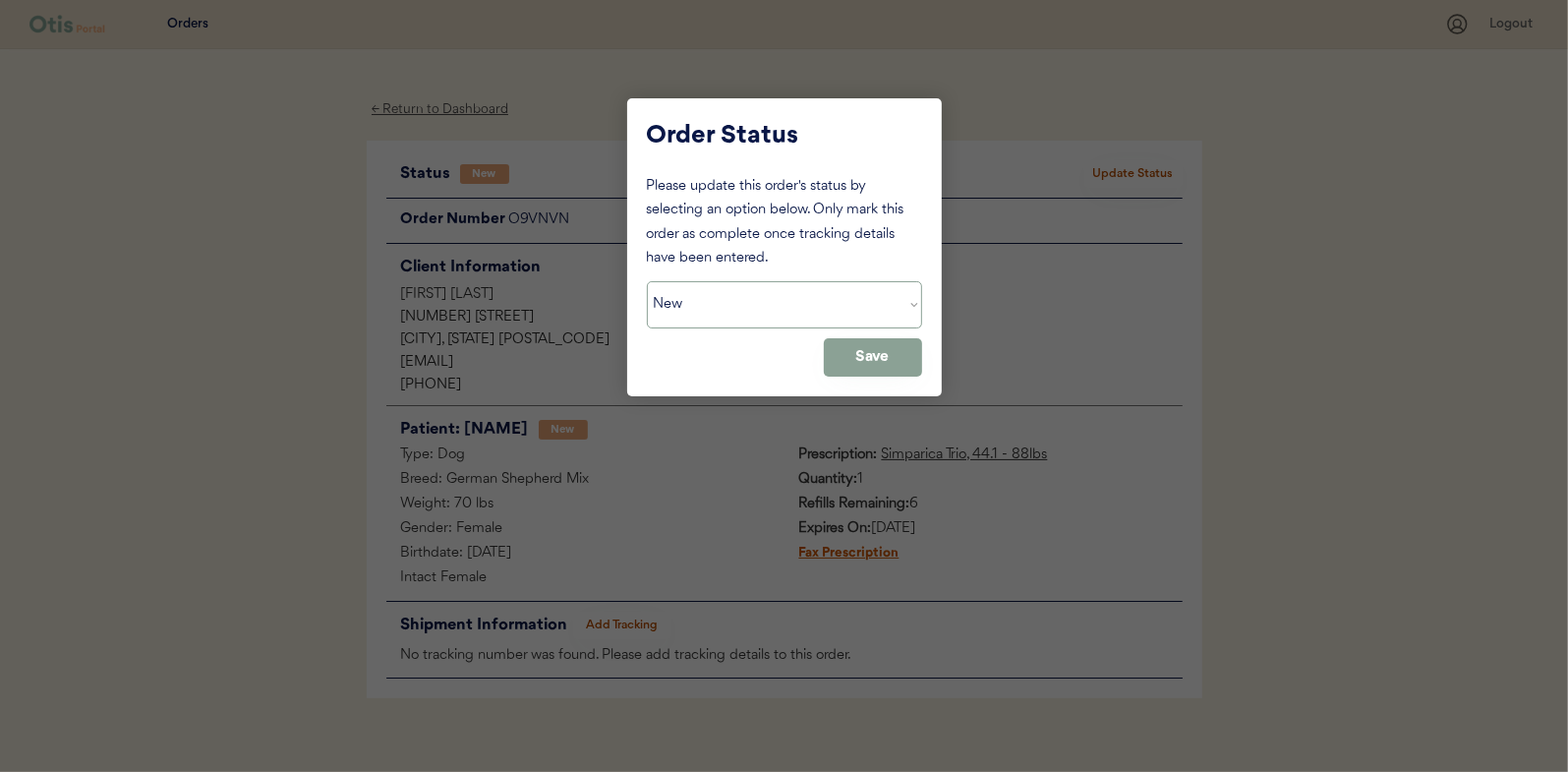 select on ""in_progress"" 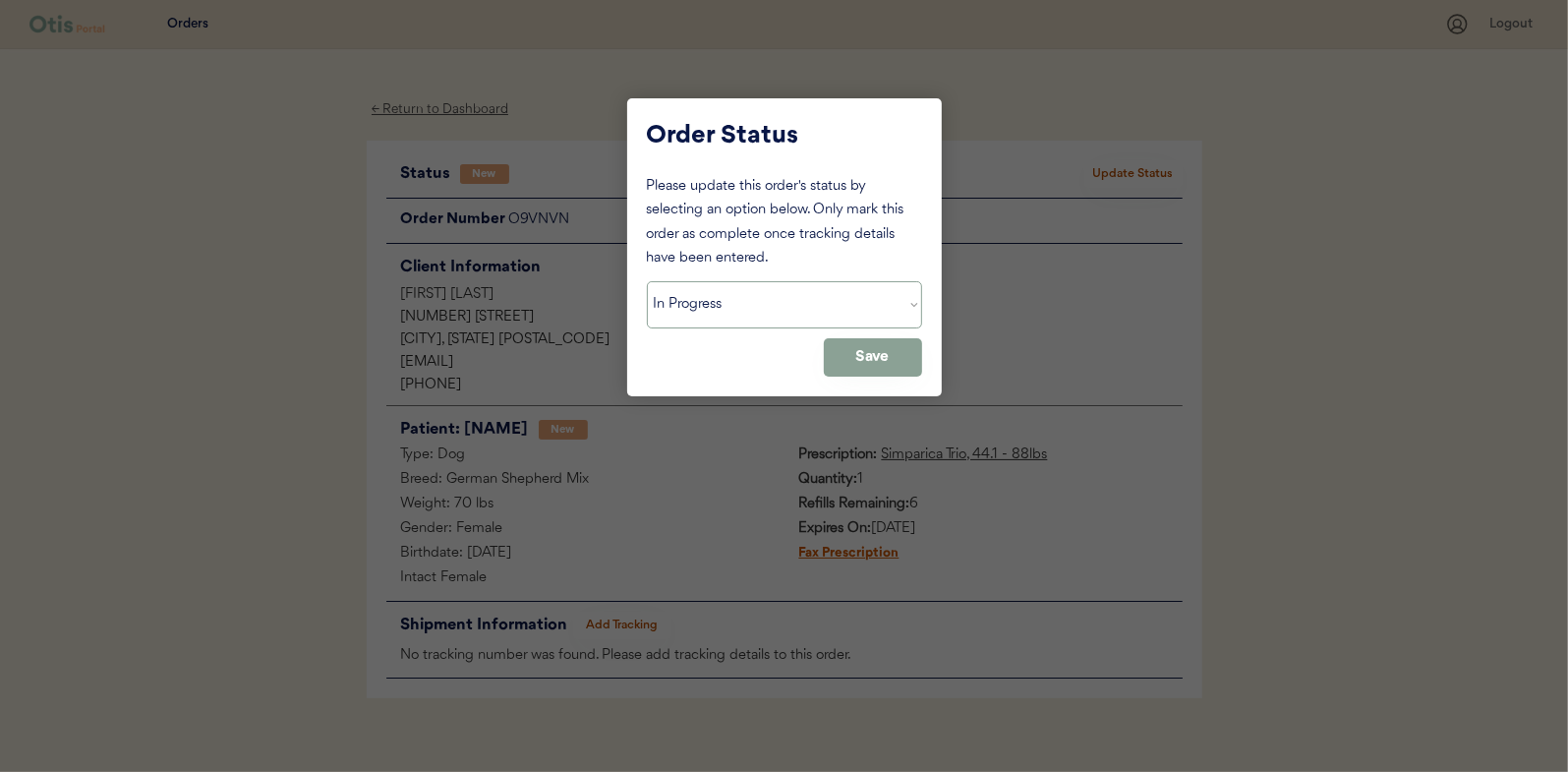 click on "Status On Hold New In Progress Complete Pending HW Consent Cancelled" at bounding box center [784, 305] 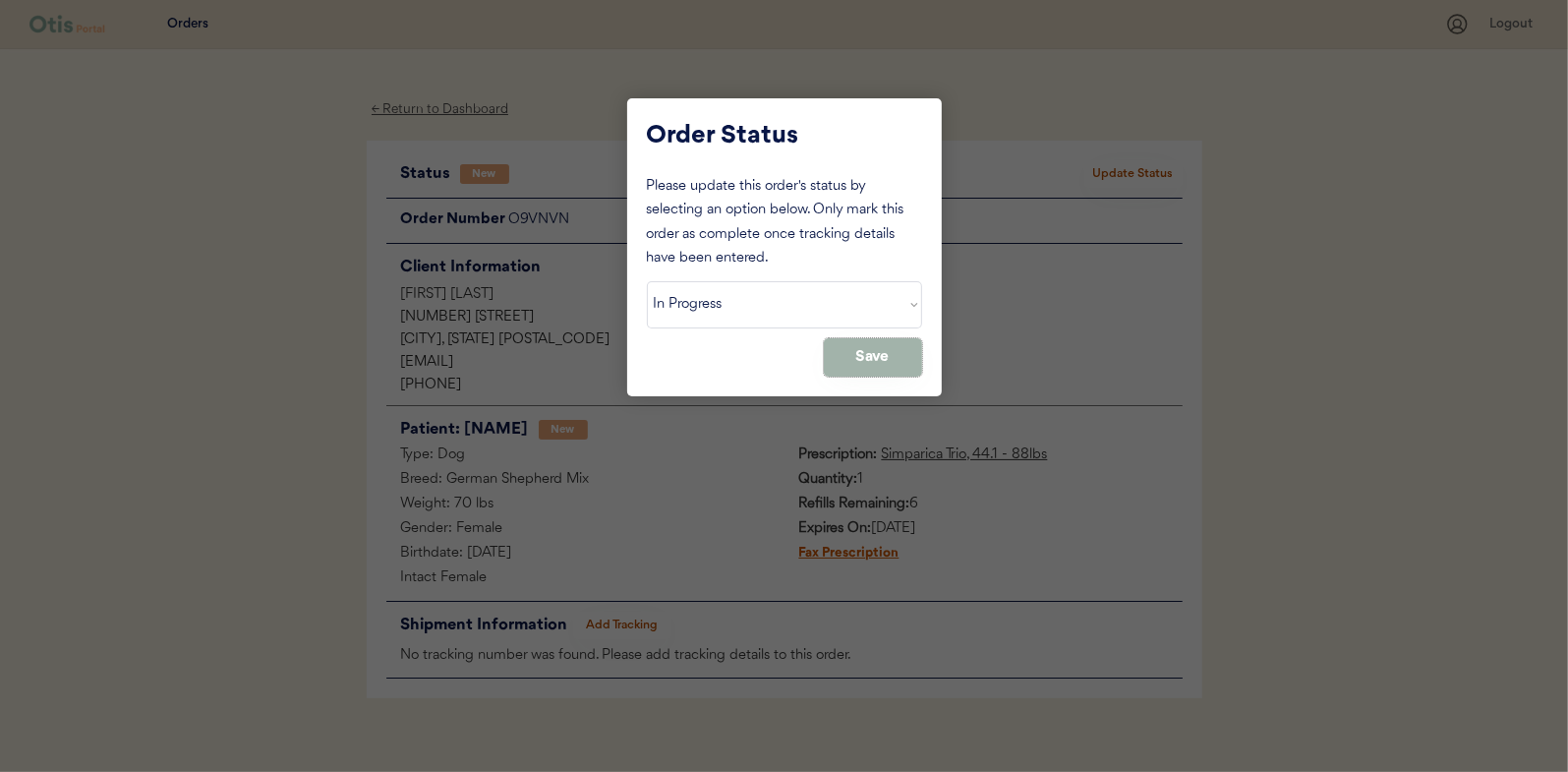 drag, startPoint x: 885, startPoint y: 363, endPoint x: 502, endPoint y: 169, distance: 429.331 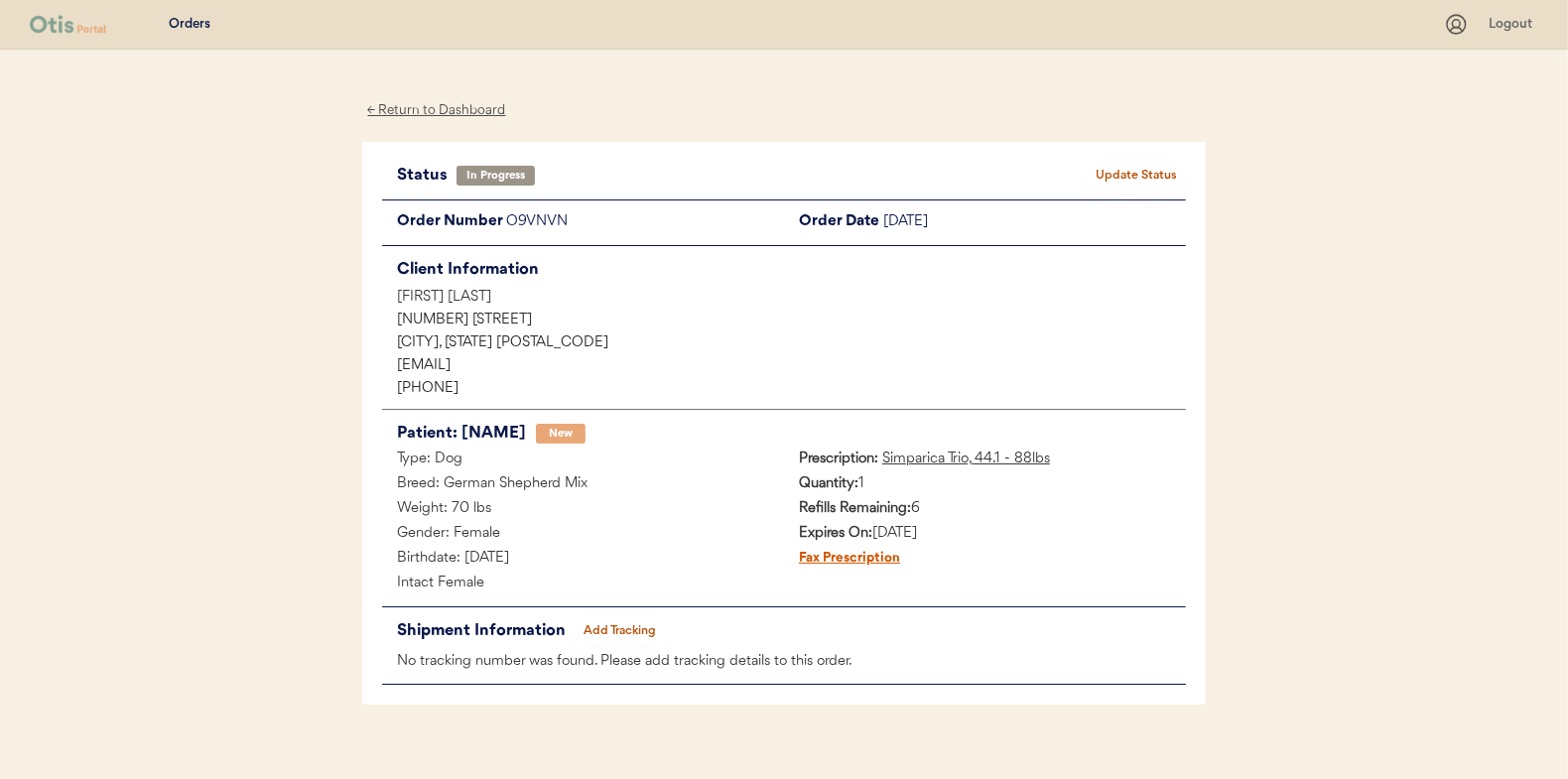 click on "← Return to Dashboard" at bounding box center [437, 110] 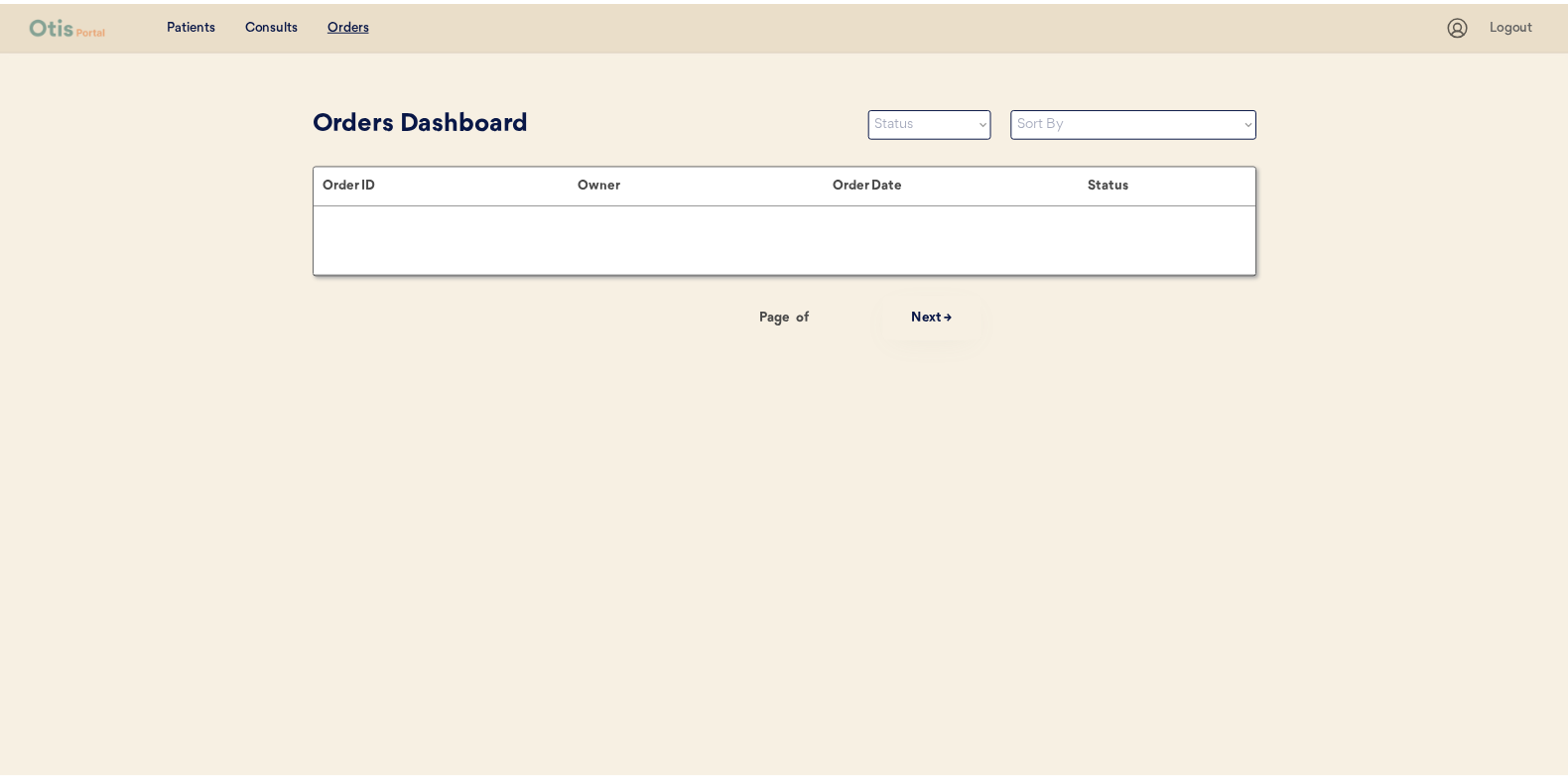 scroll, scrollTop: 0, scrollLeft: 0, axis: both 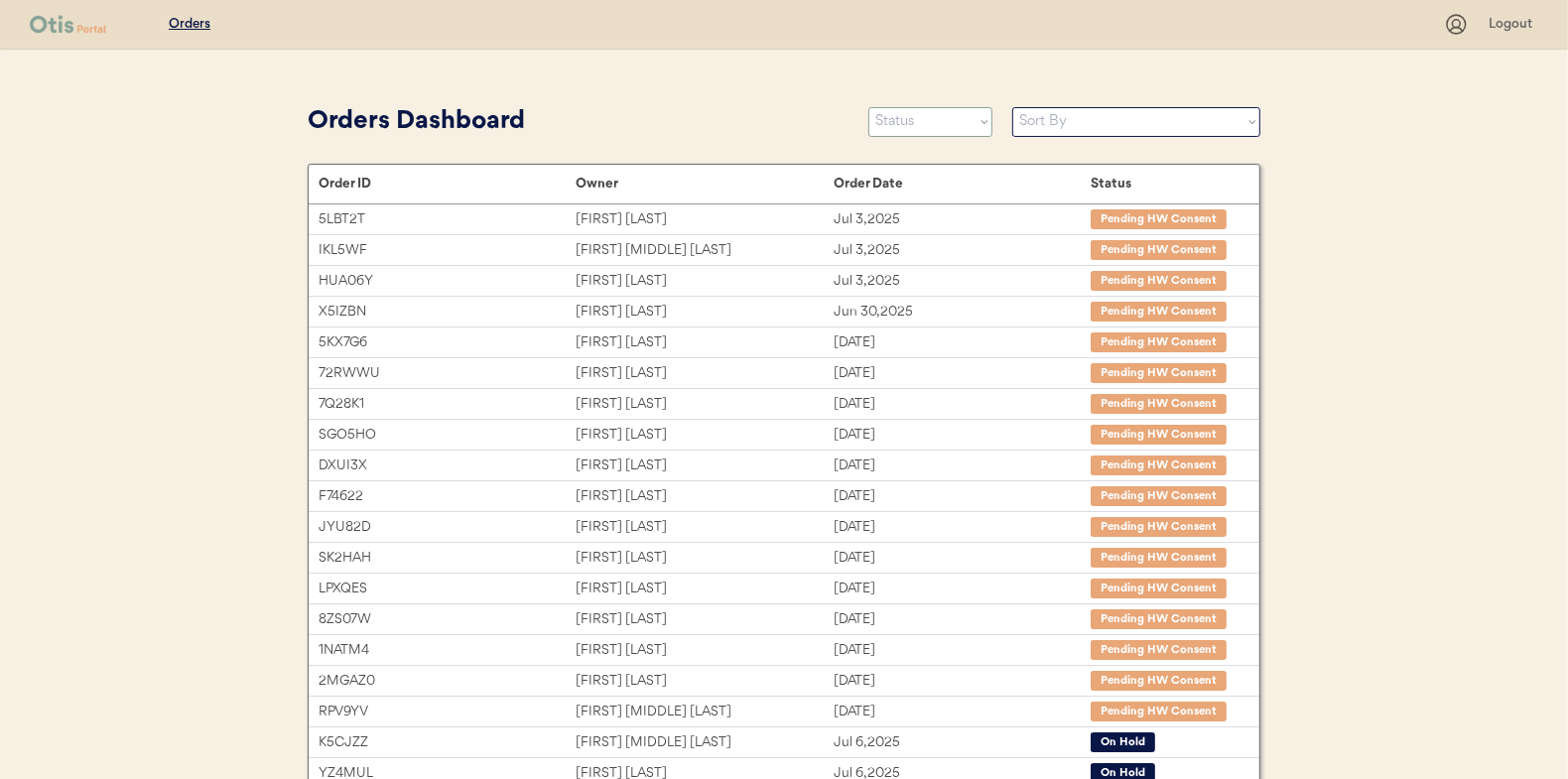 click on "Status On Hold New In Progress Complete Pending HW Consent Cancelled" at bounding box center (930, 122) 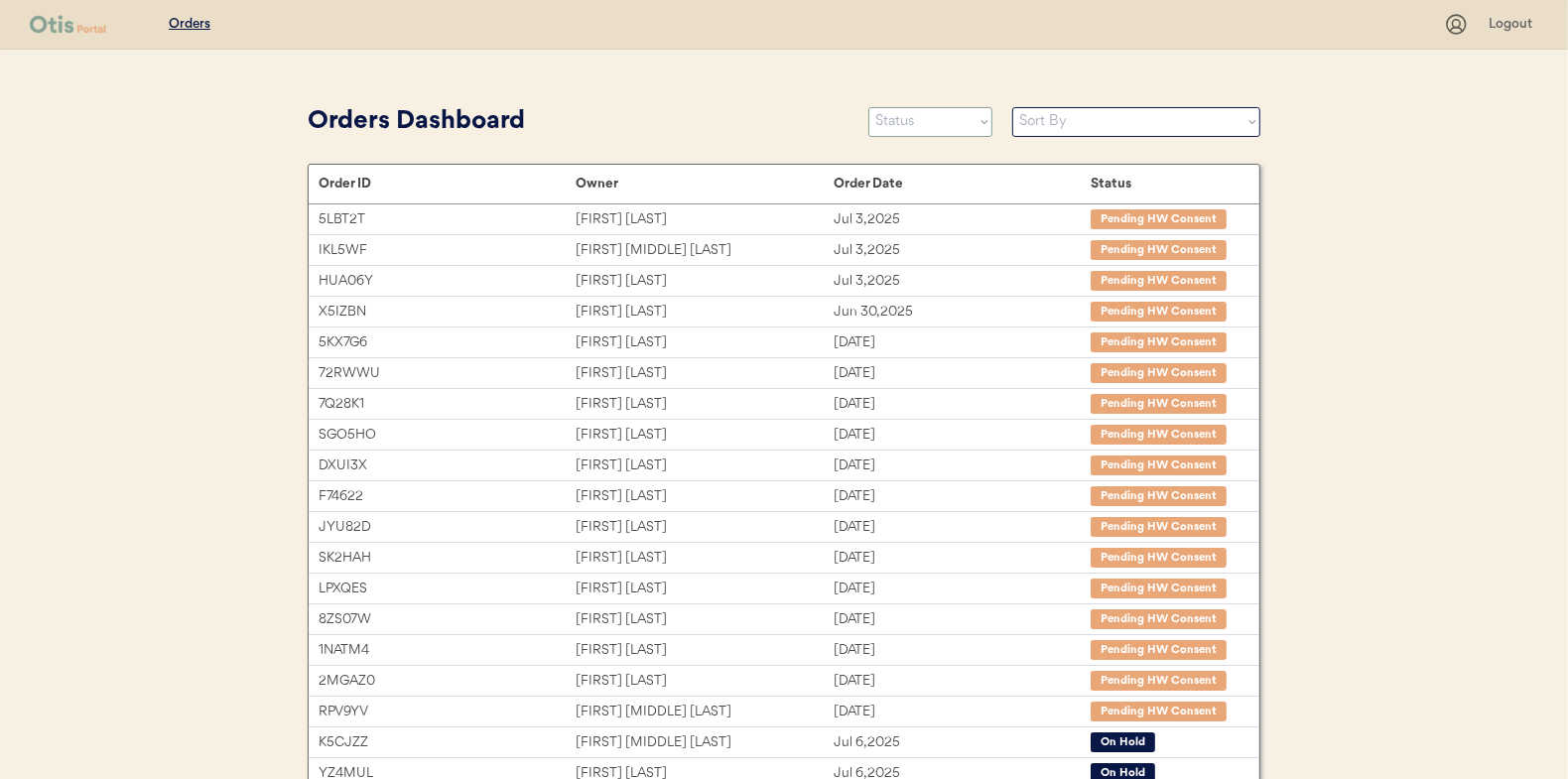 select on ""new"" 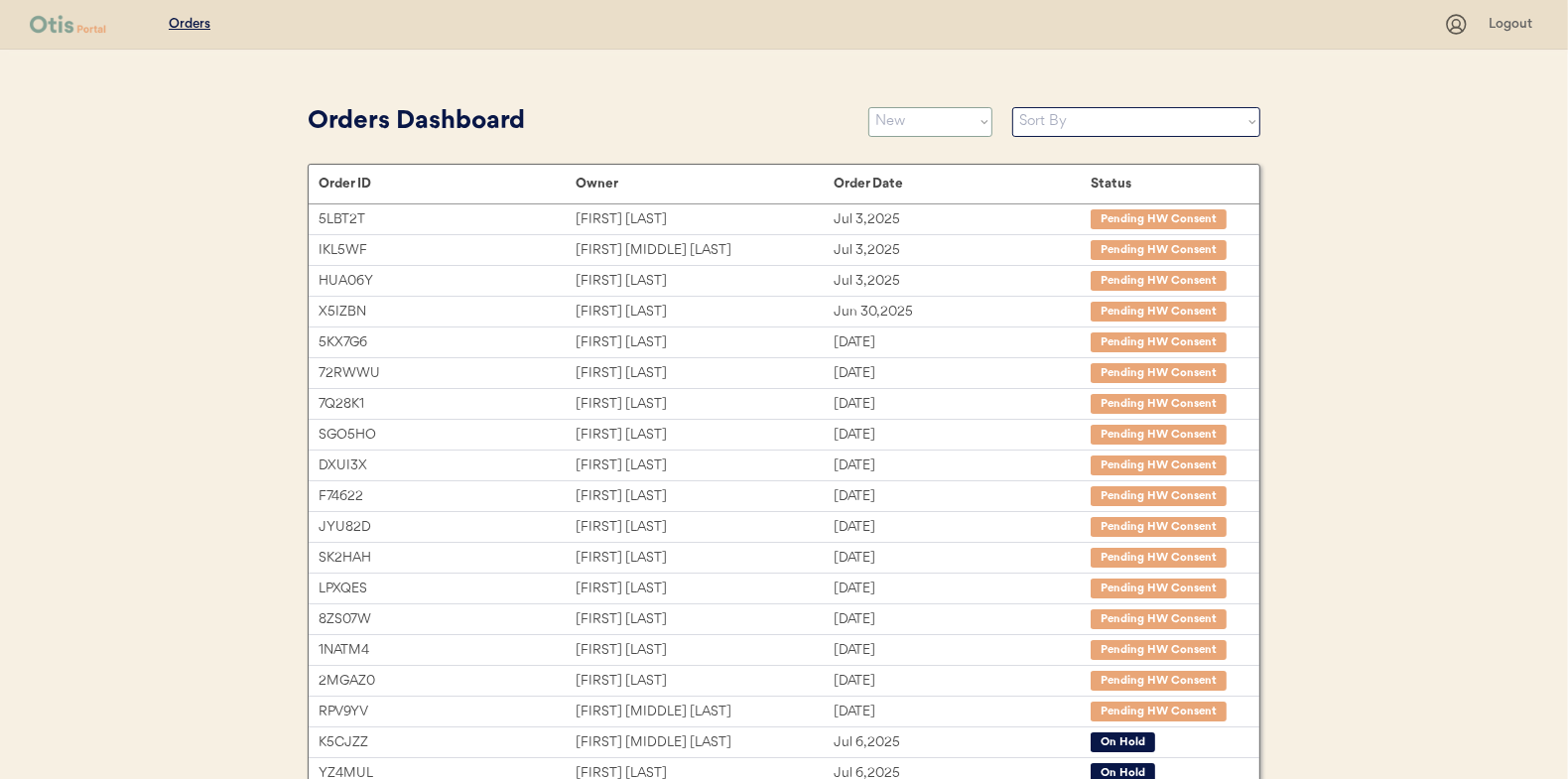 click on "Status On Hold New In Progress Complete Pending HW Consent Cancelled" at bounding box center (930, 122) 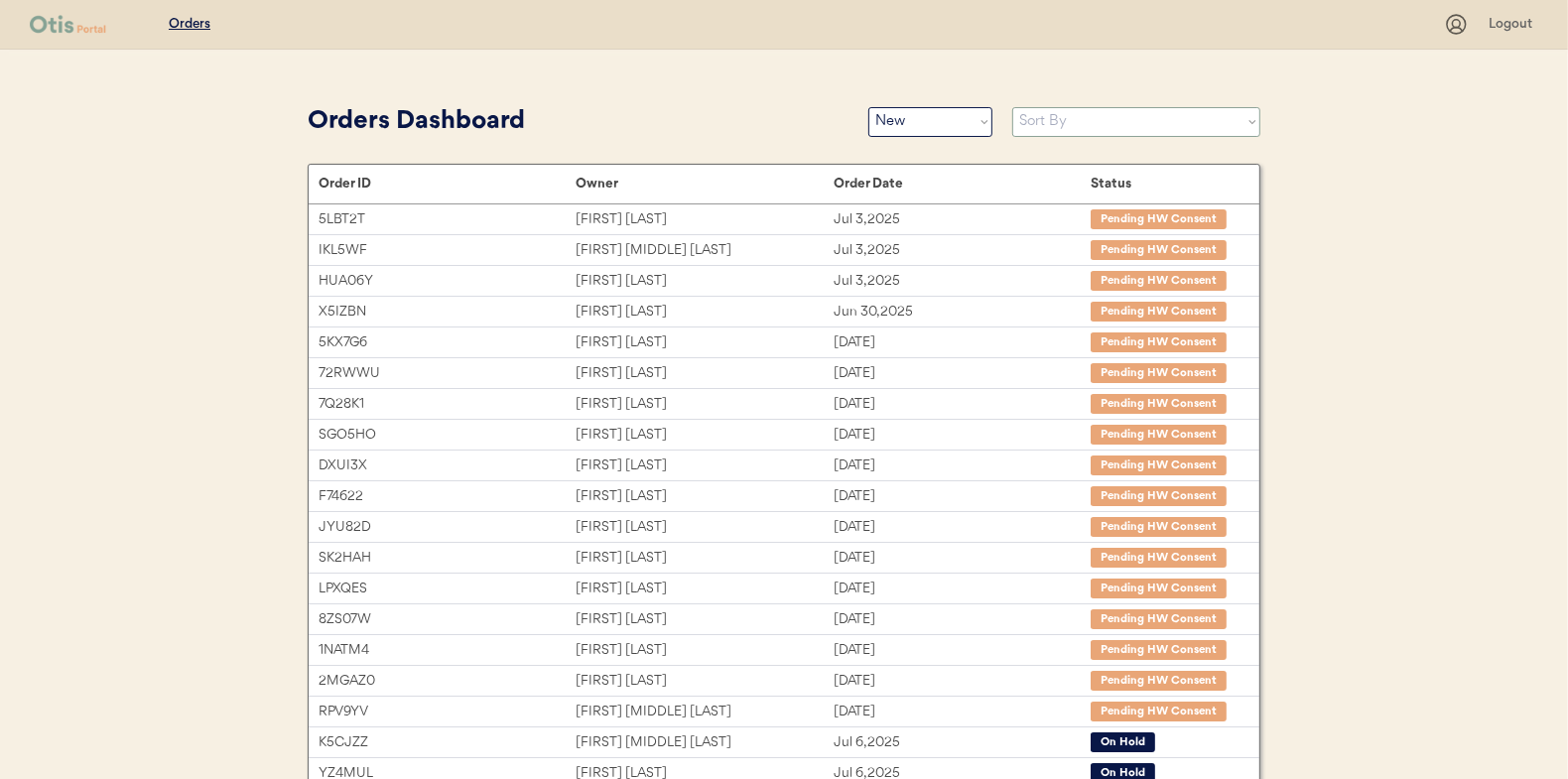 click on "Sort By Order Date (Newest → Oldest) Order Date (Oldest → Newest)" at bounding box center [1136, 122] 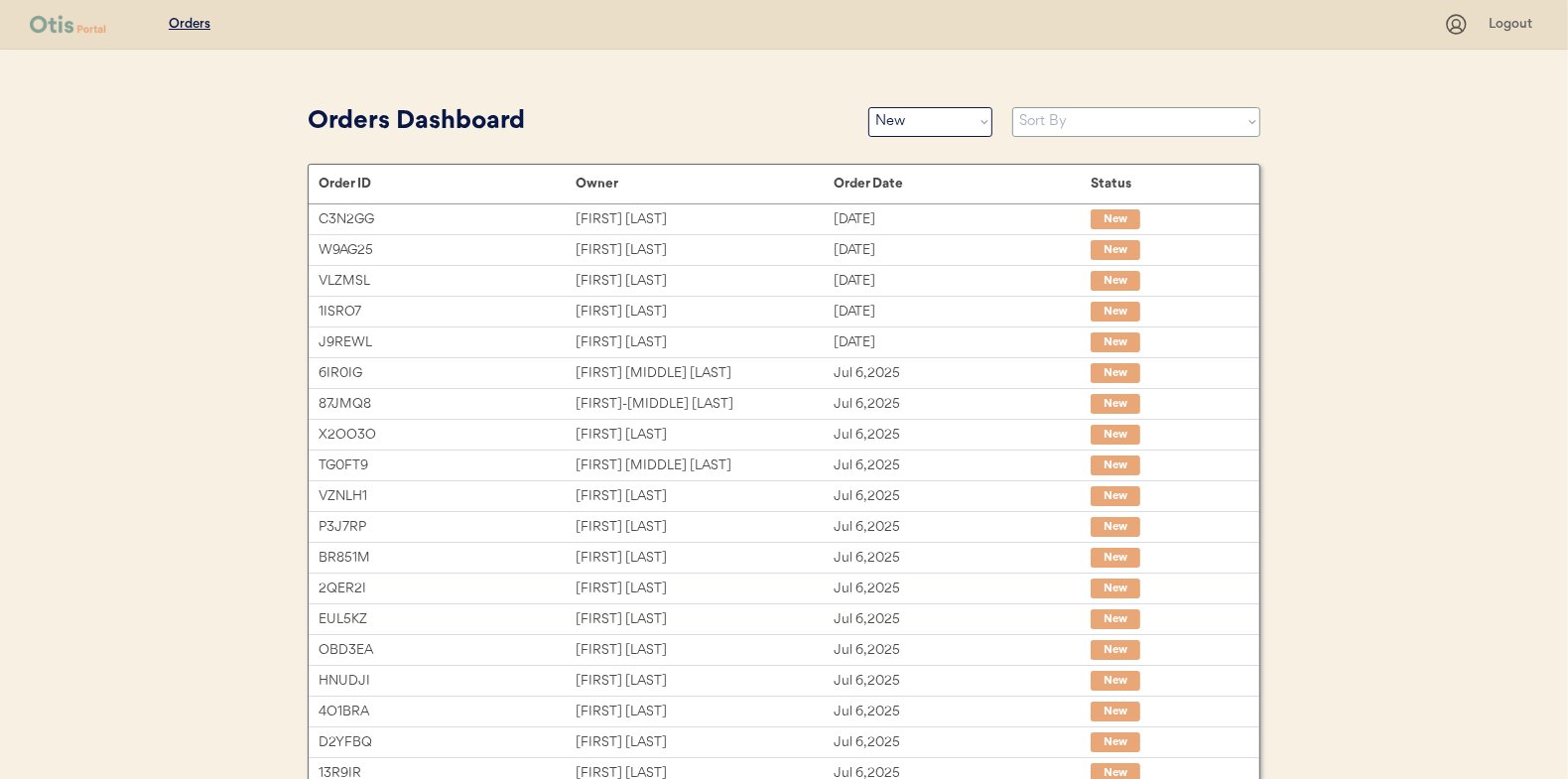 select on ""Order Date (Oldest → Newest)"" 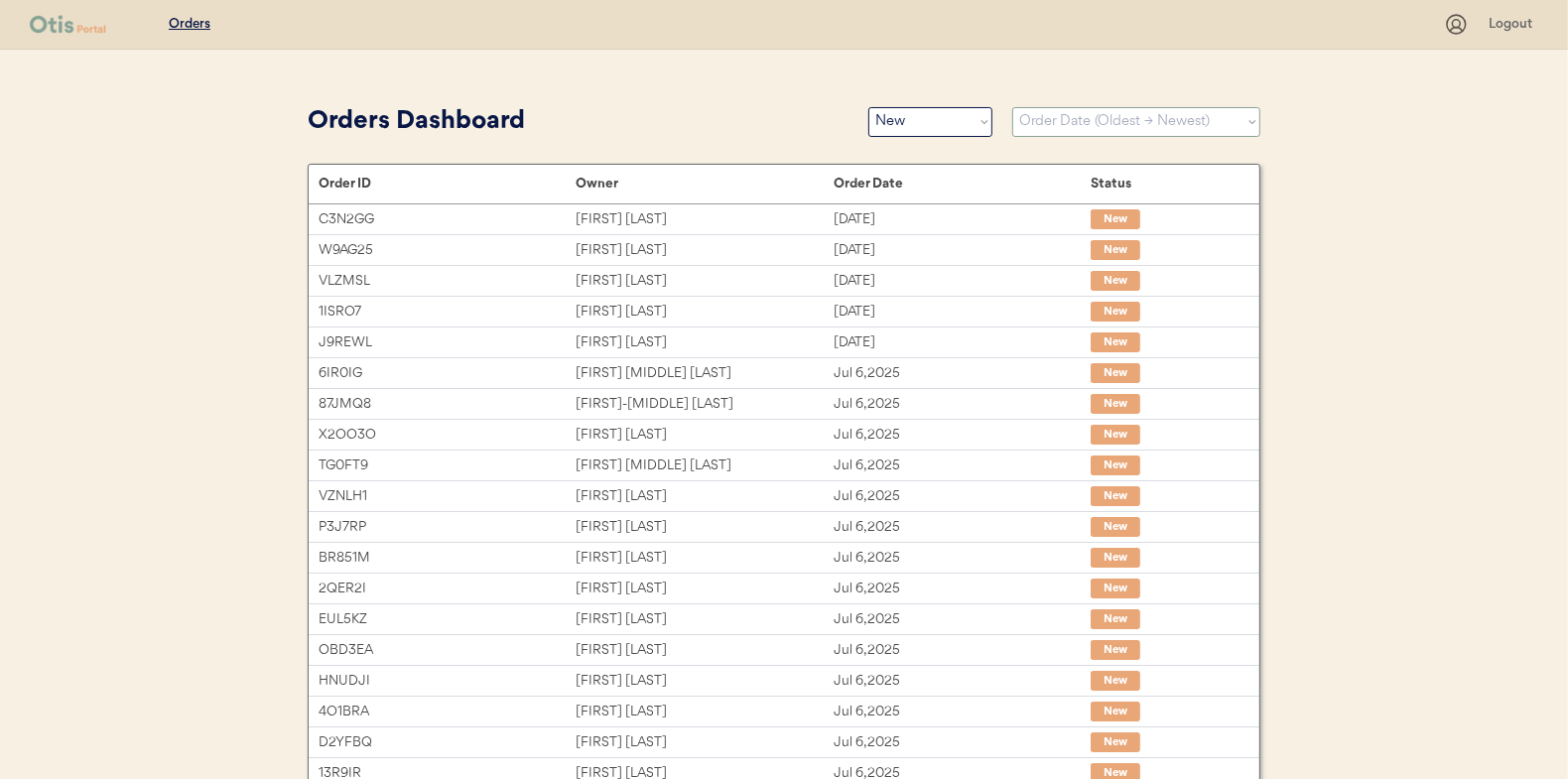 click on "Sort By Order Date (Newest → Oldest) Order Date (Oldest → Newest)" at bounding box center (1136, 122) 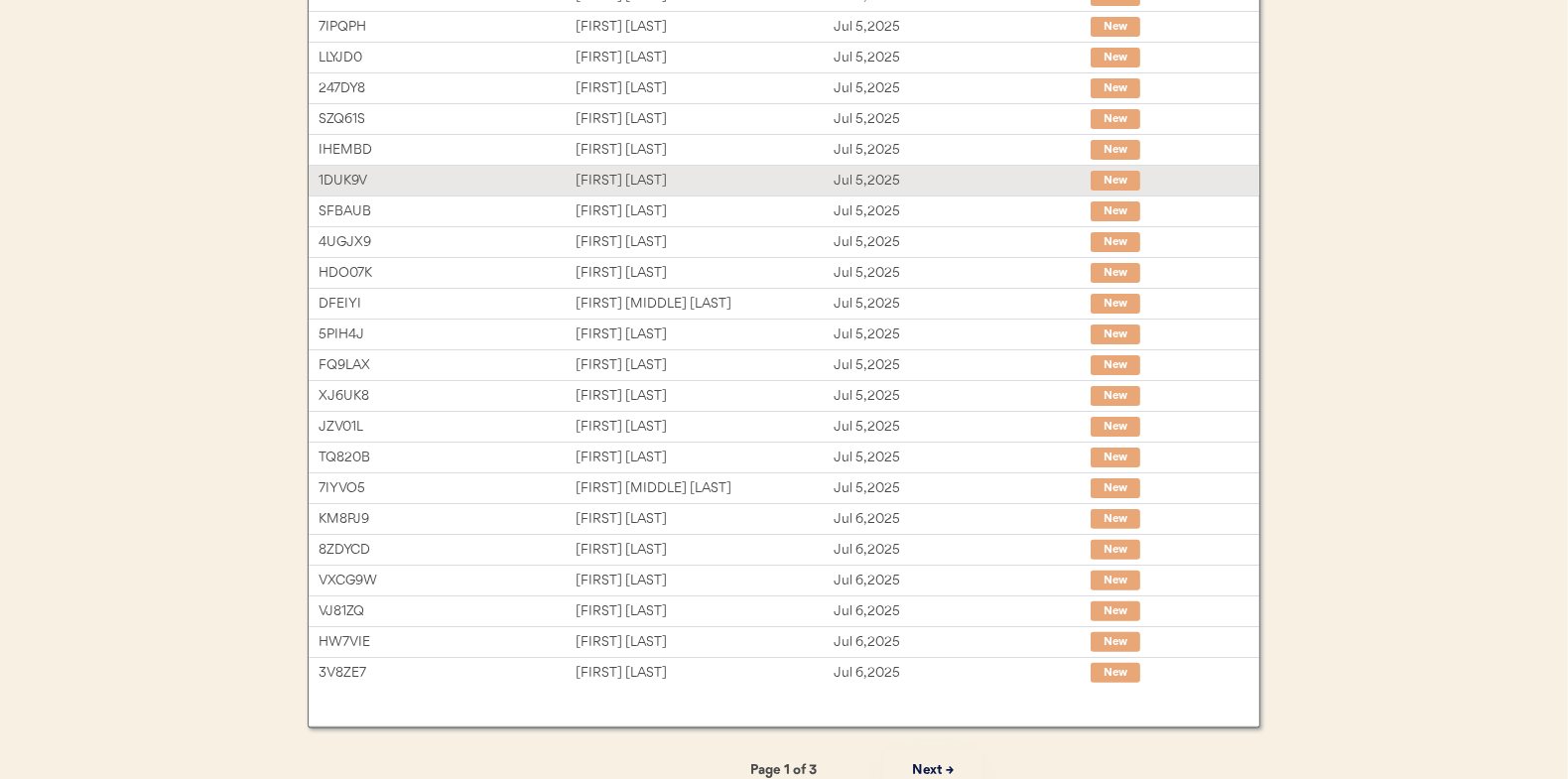 scroll, scrollTop: 305, scrollLeft: 0, axis: vertical 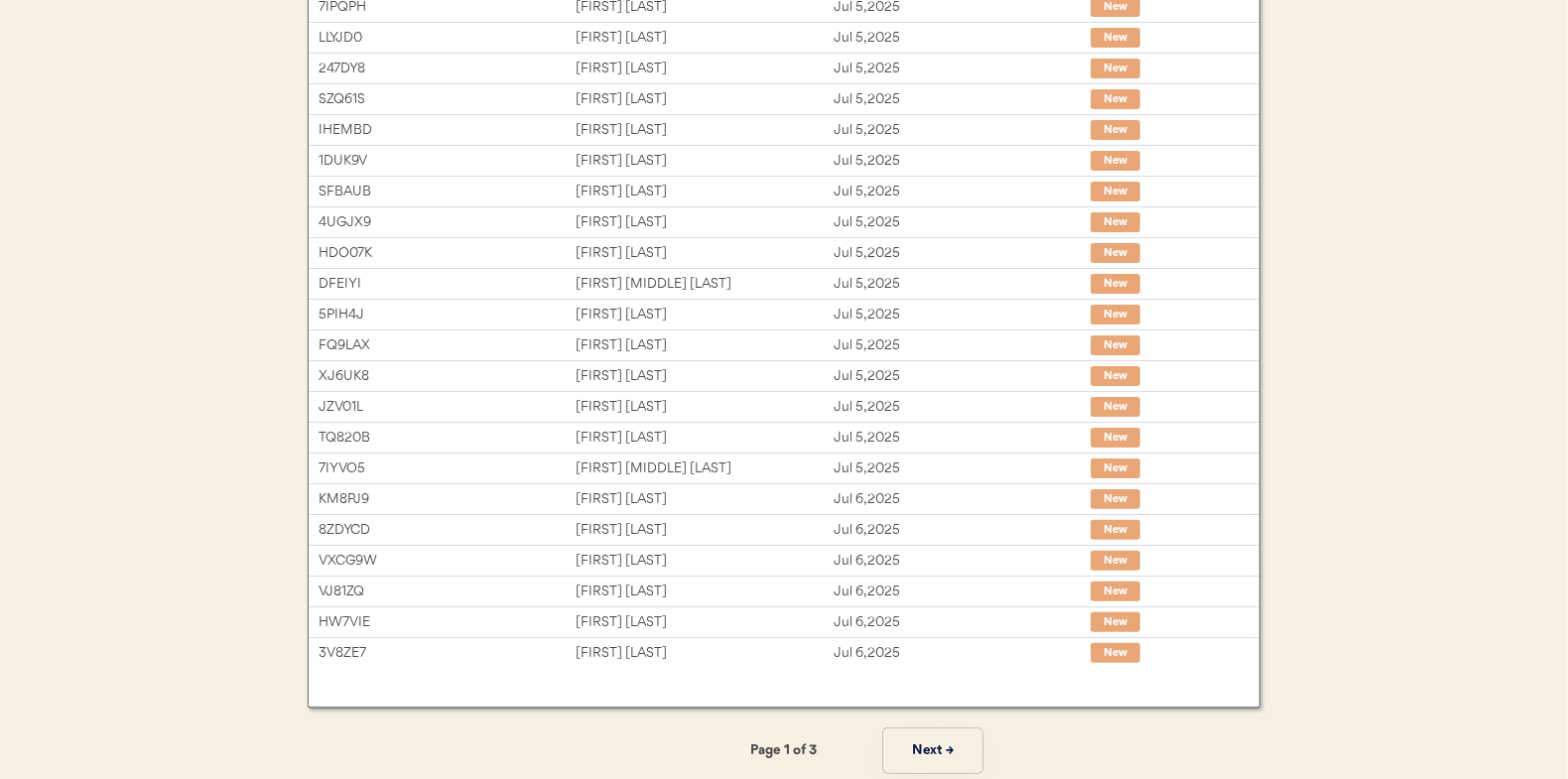 click on "Next →" at bounding box center [933, 750] 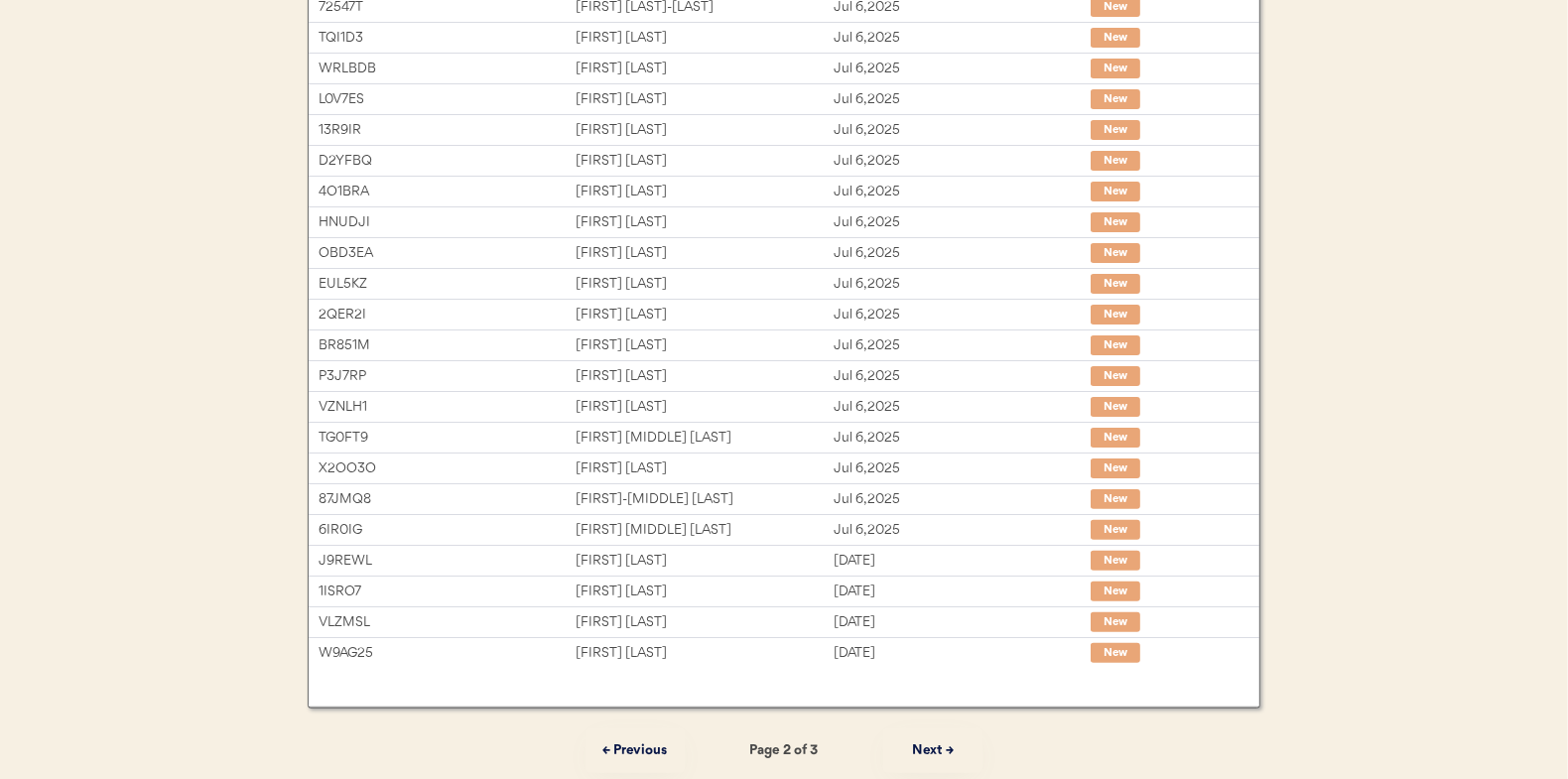 click on "Next →" at bounding box center [933, 750] 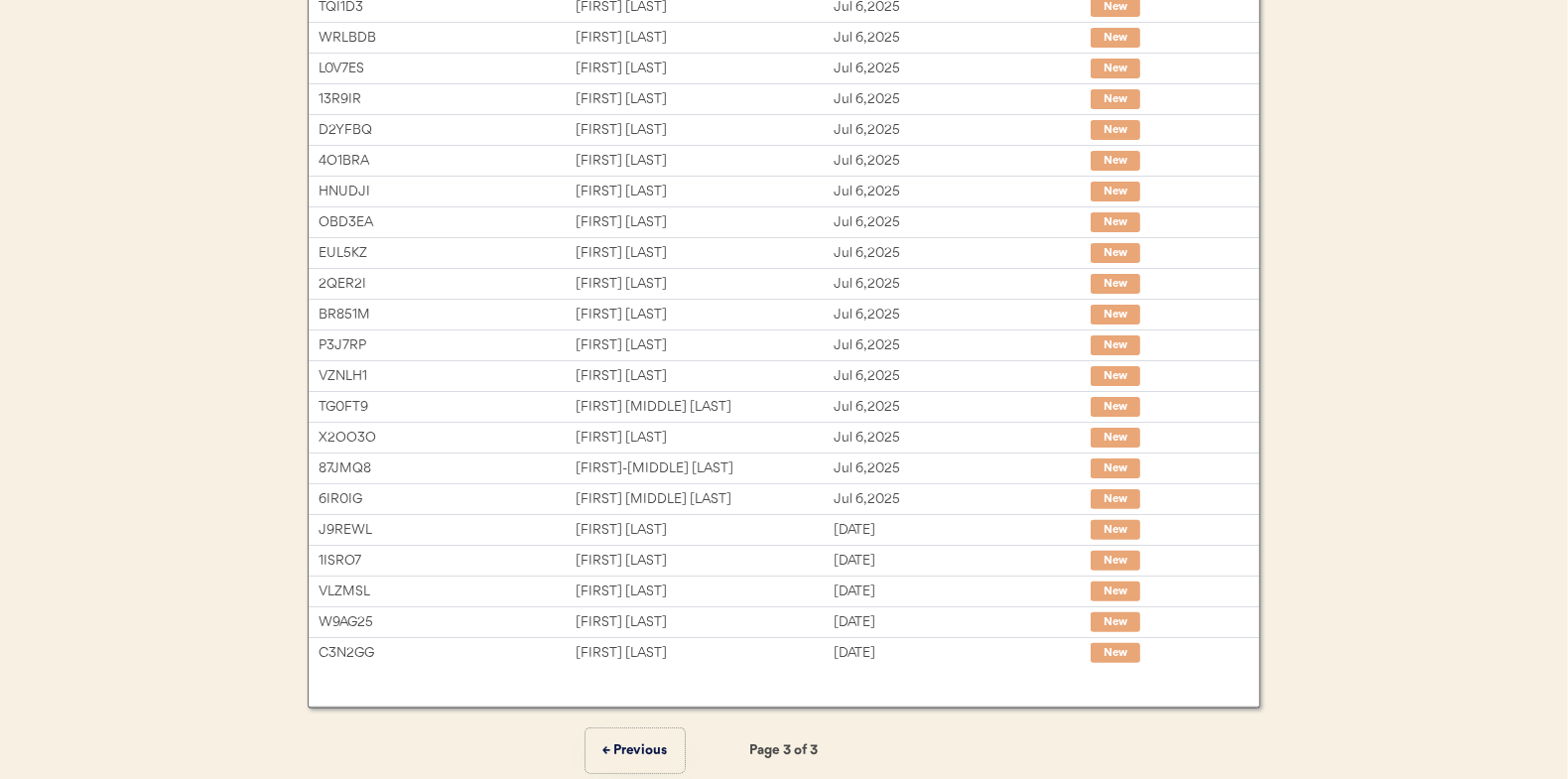 click on "← Previous" at bounding box center (635, 750) 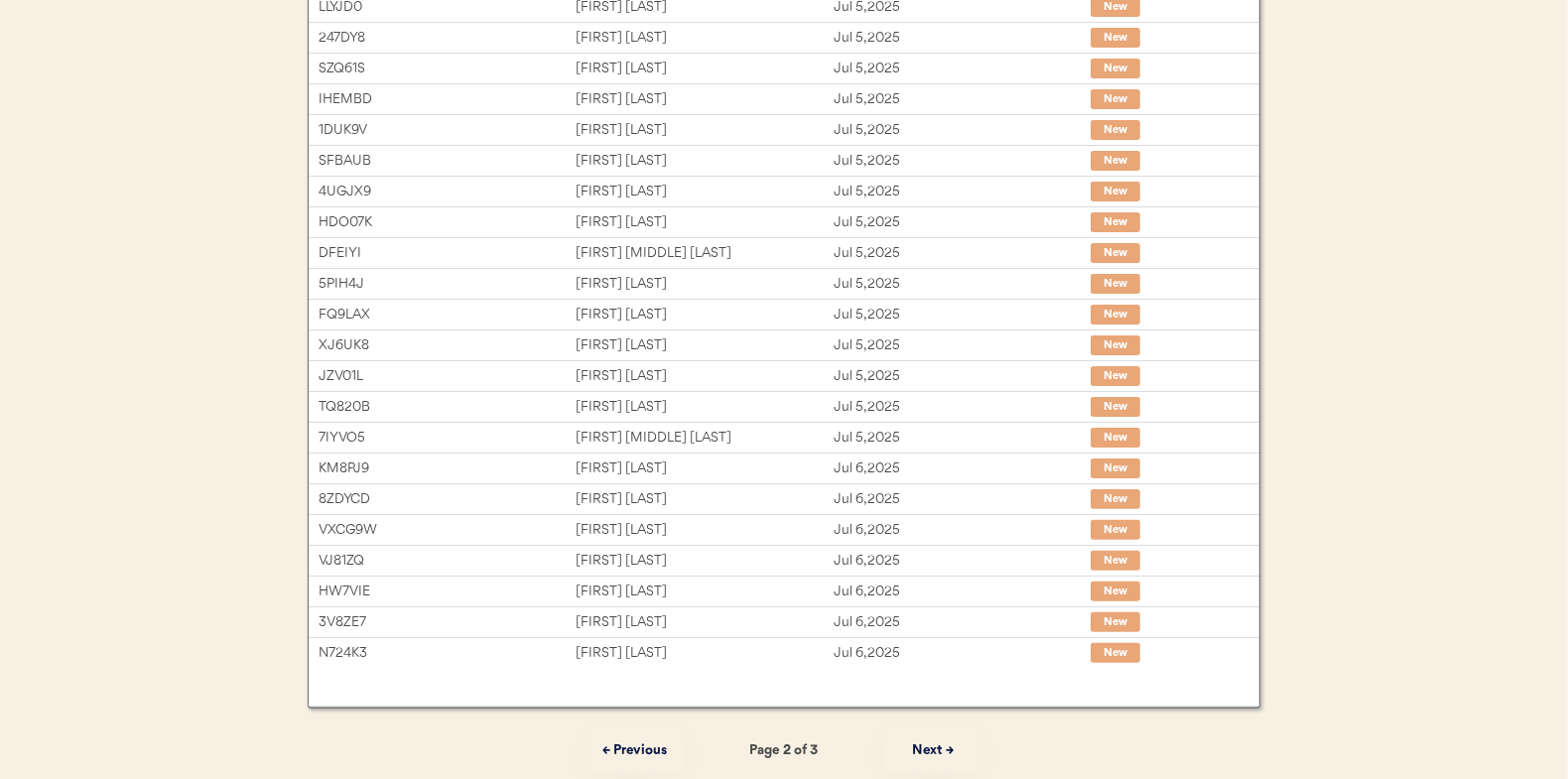 click on "← Previous" at bounding box center [635, 750] 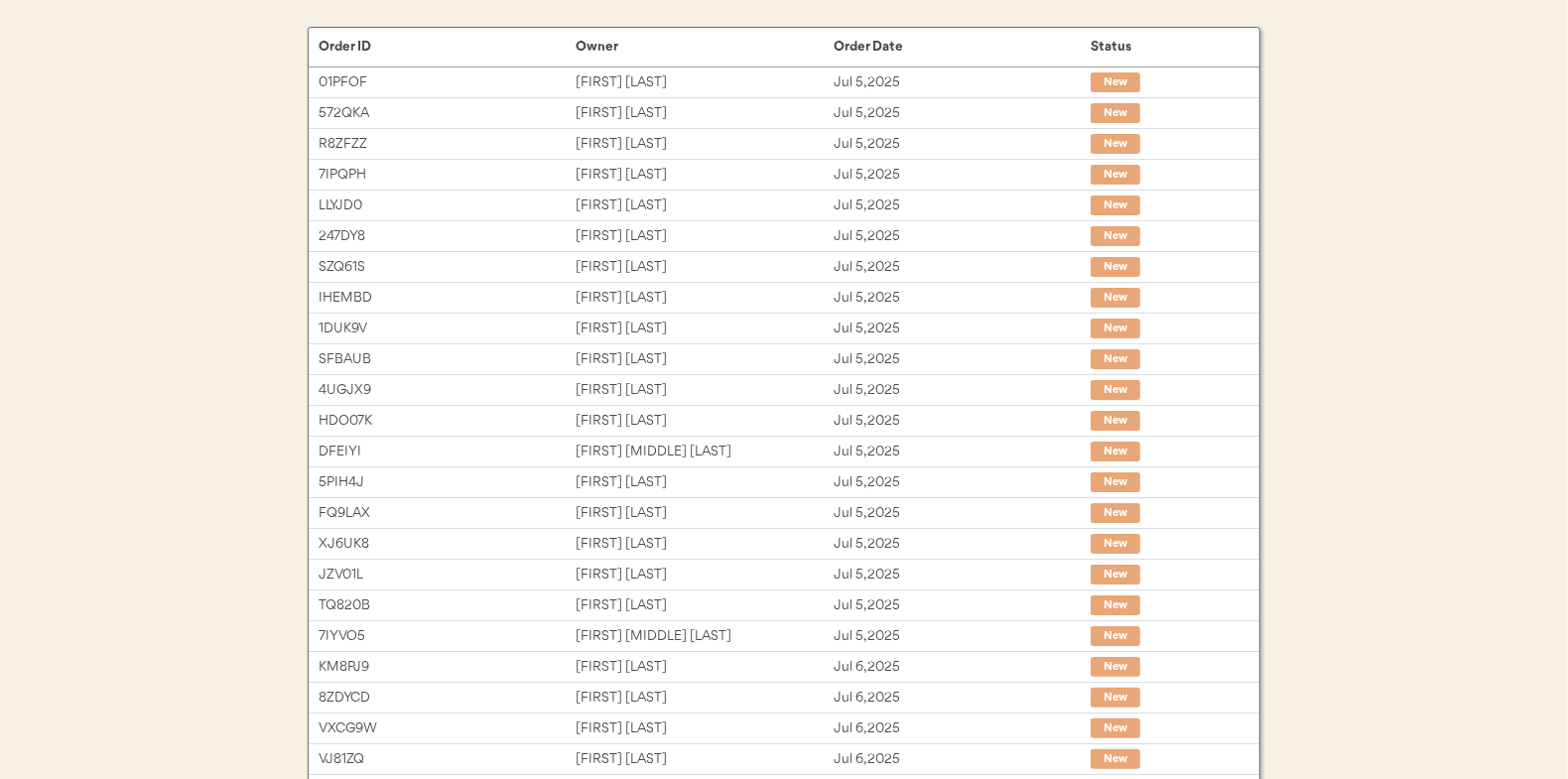 scroll, scrollTop: 0, scrollLeft: 0, axis: both 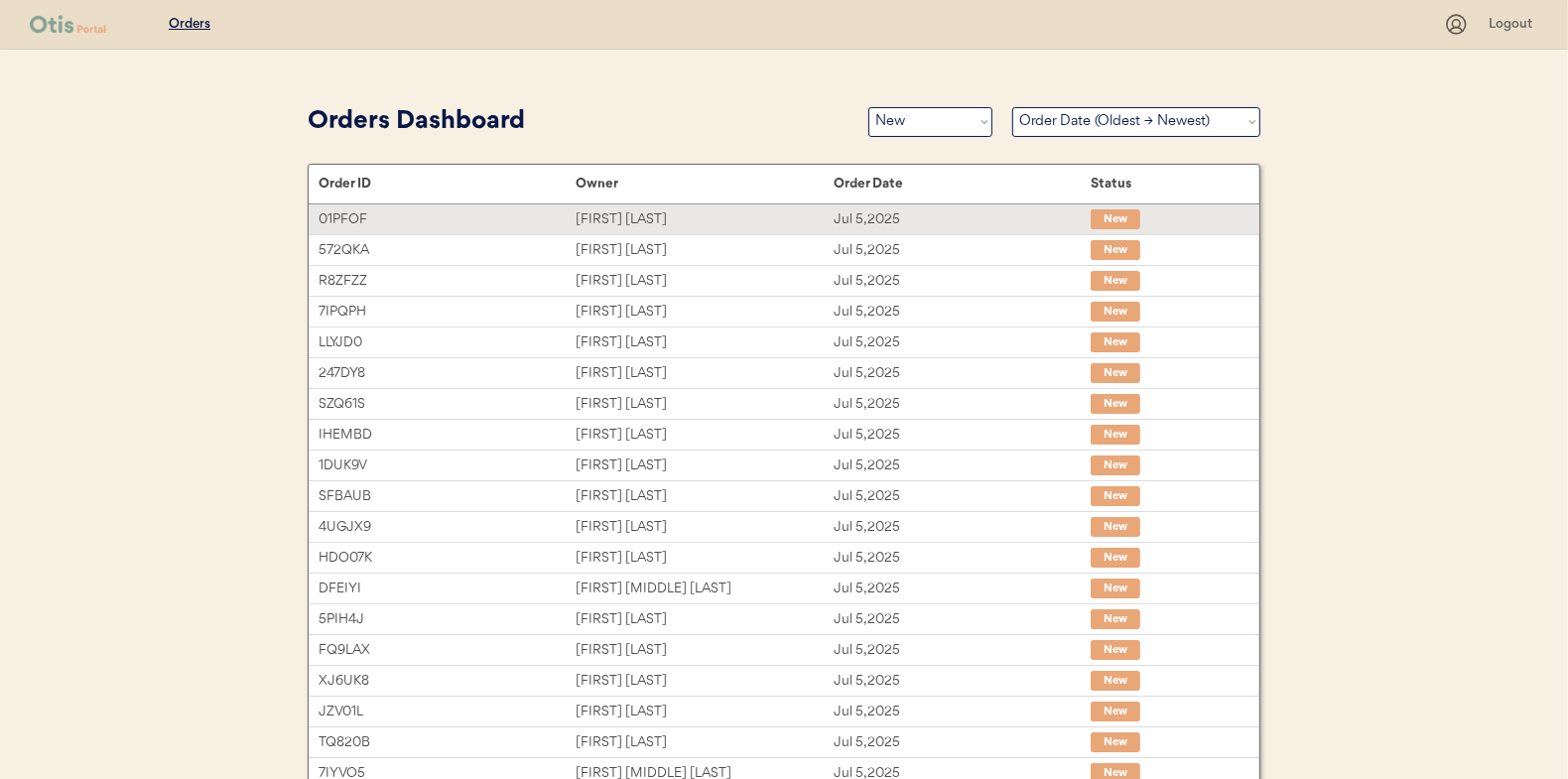 click on "Kym Barron" at bounding box center [704, 219] 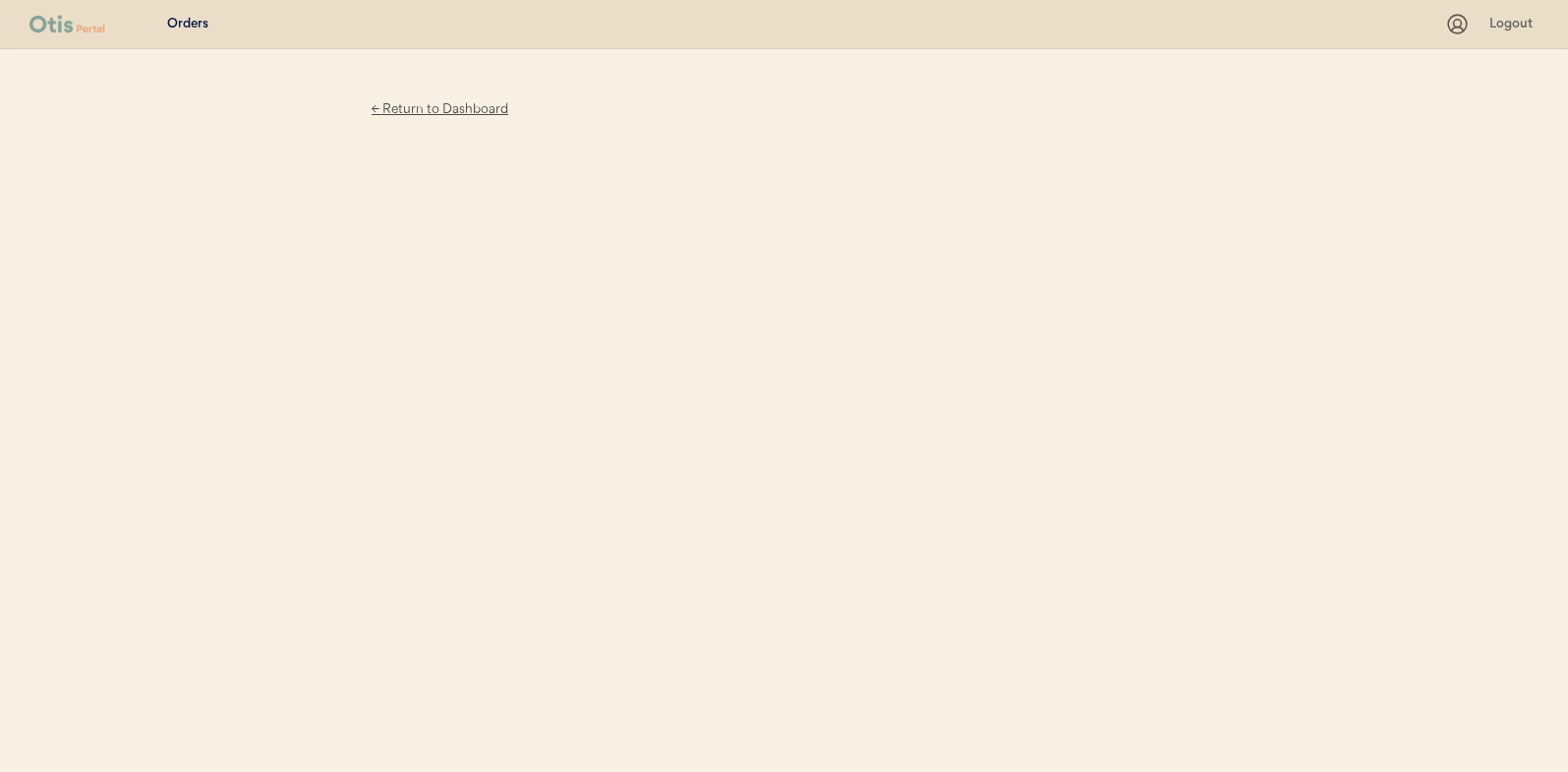 scroll, scrollTop: 0, scrollLeft: 0, axis: both 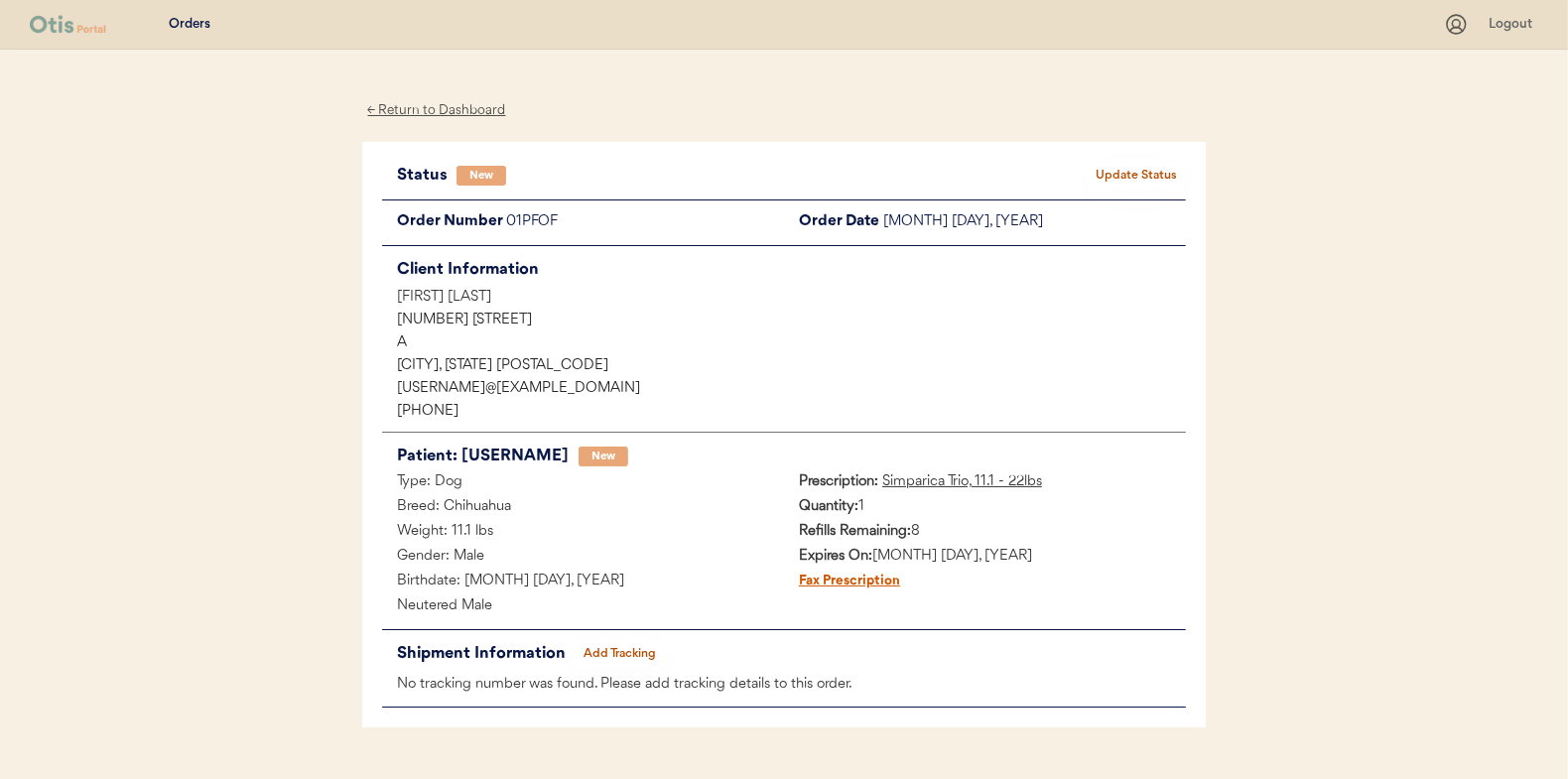 click on "Update Status" at bounding box center [1136, 176] 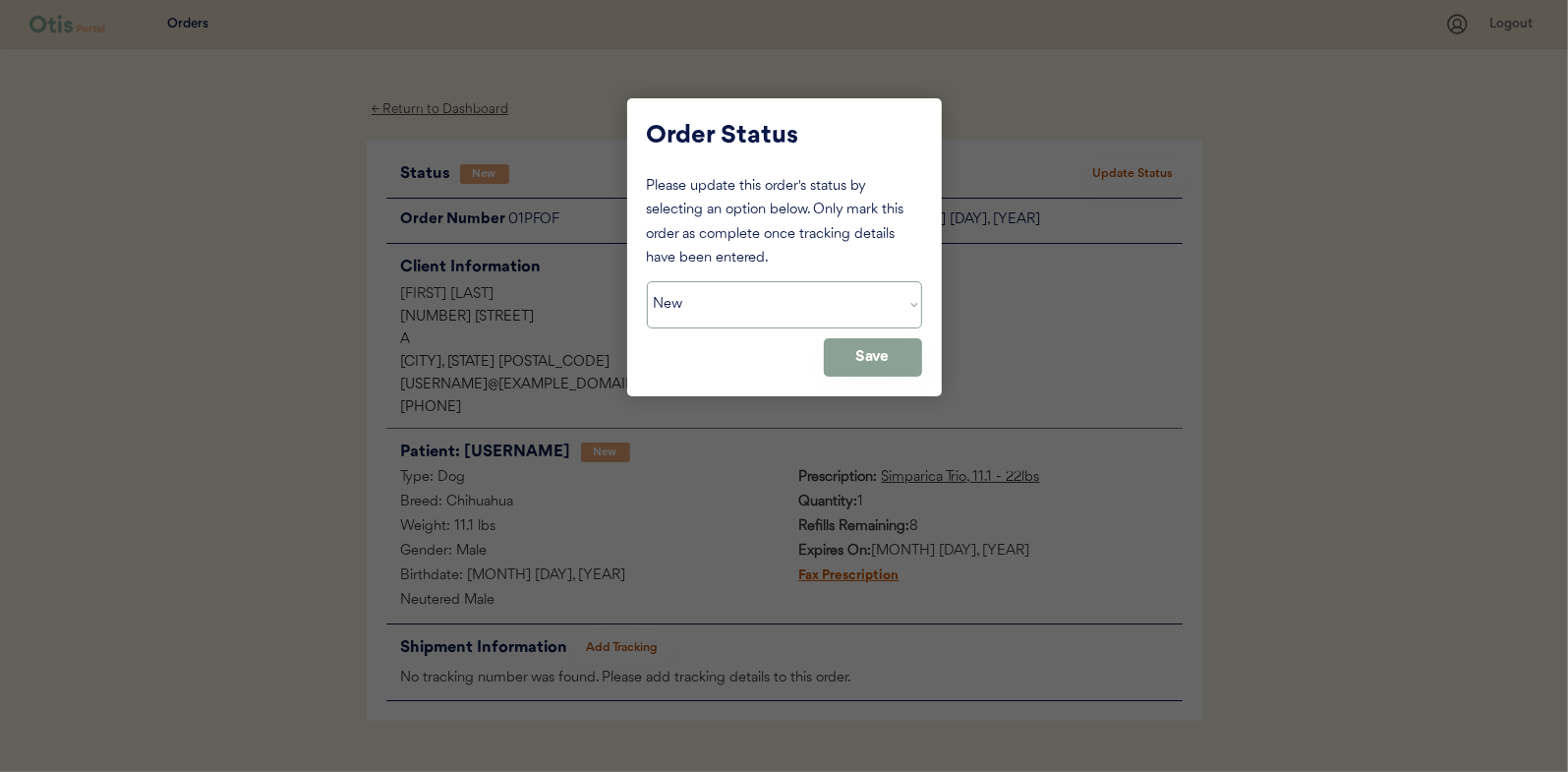 click on "Status On Hold New In Progress Complete Pending HW Consent Cancelled" at bounding box center [784, 305] 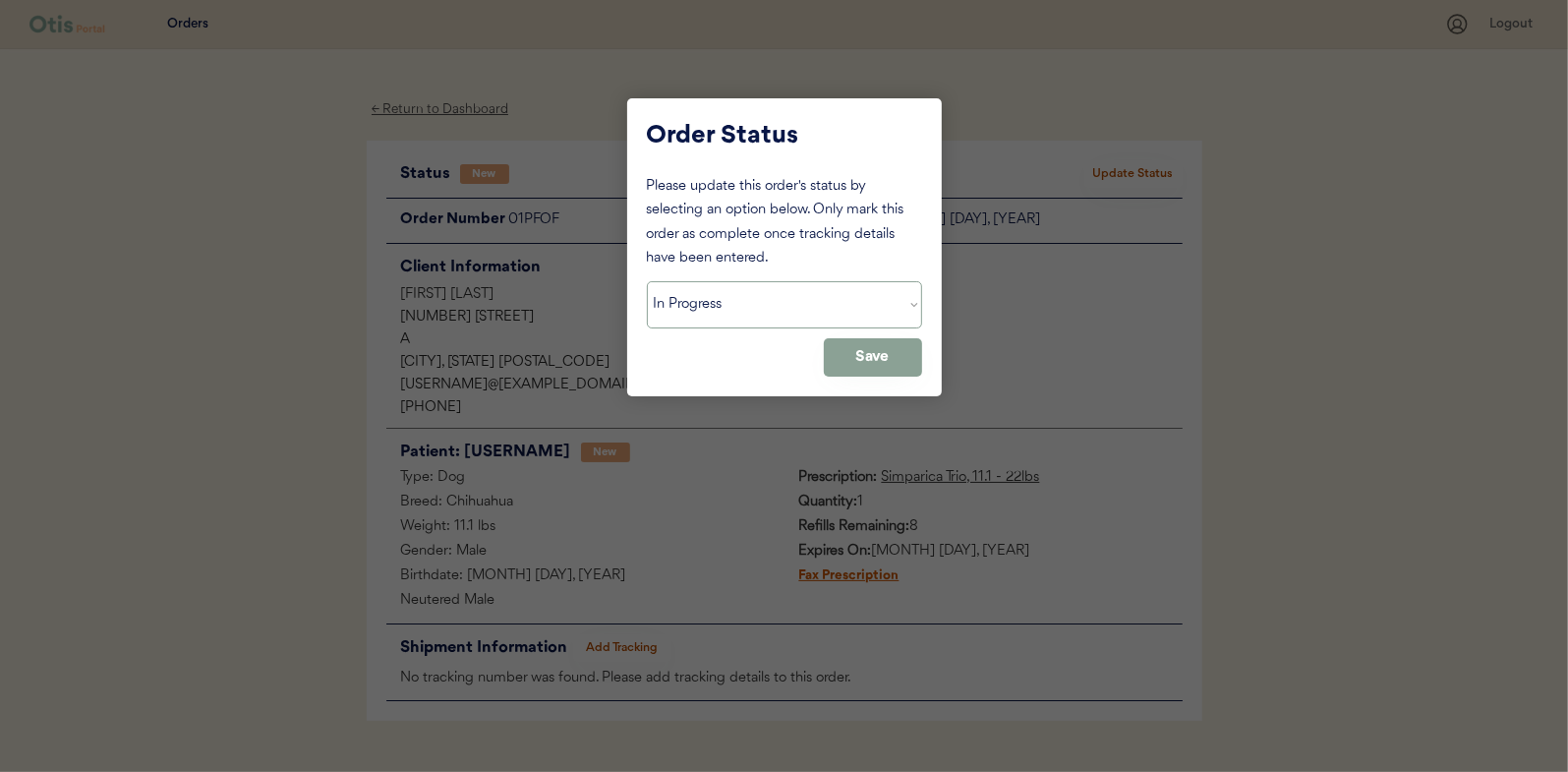 click on "Status On Hold New In Progress Complete Pending HW Consent Cancelled" at bounding box center [784, 305] 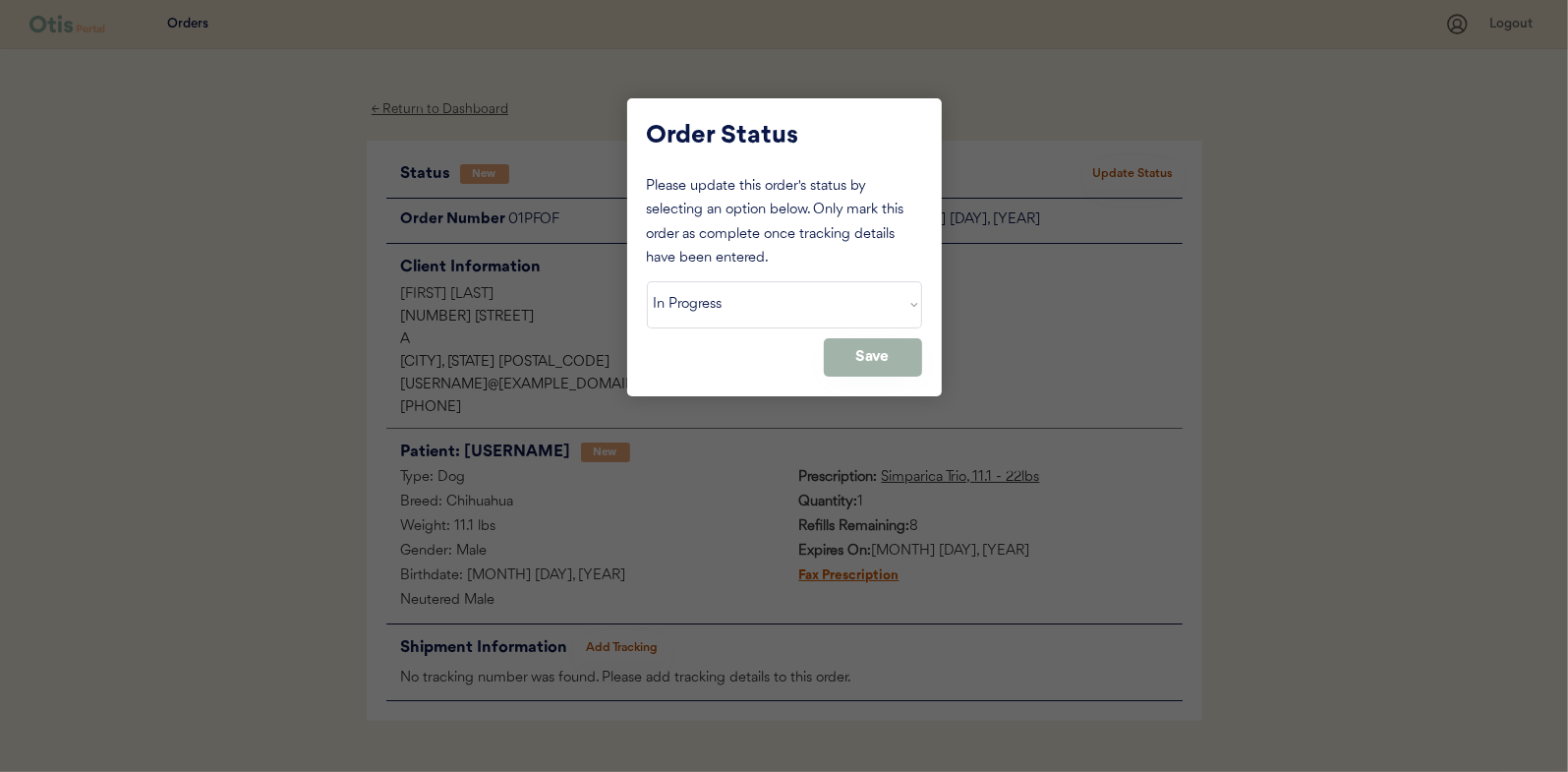 click on "Save" at bounding box center (873, 357) 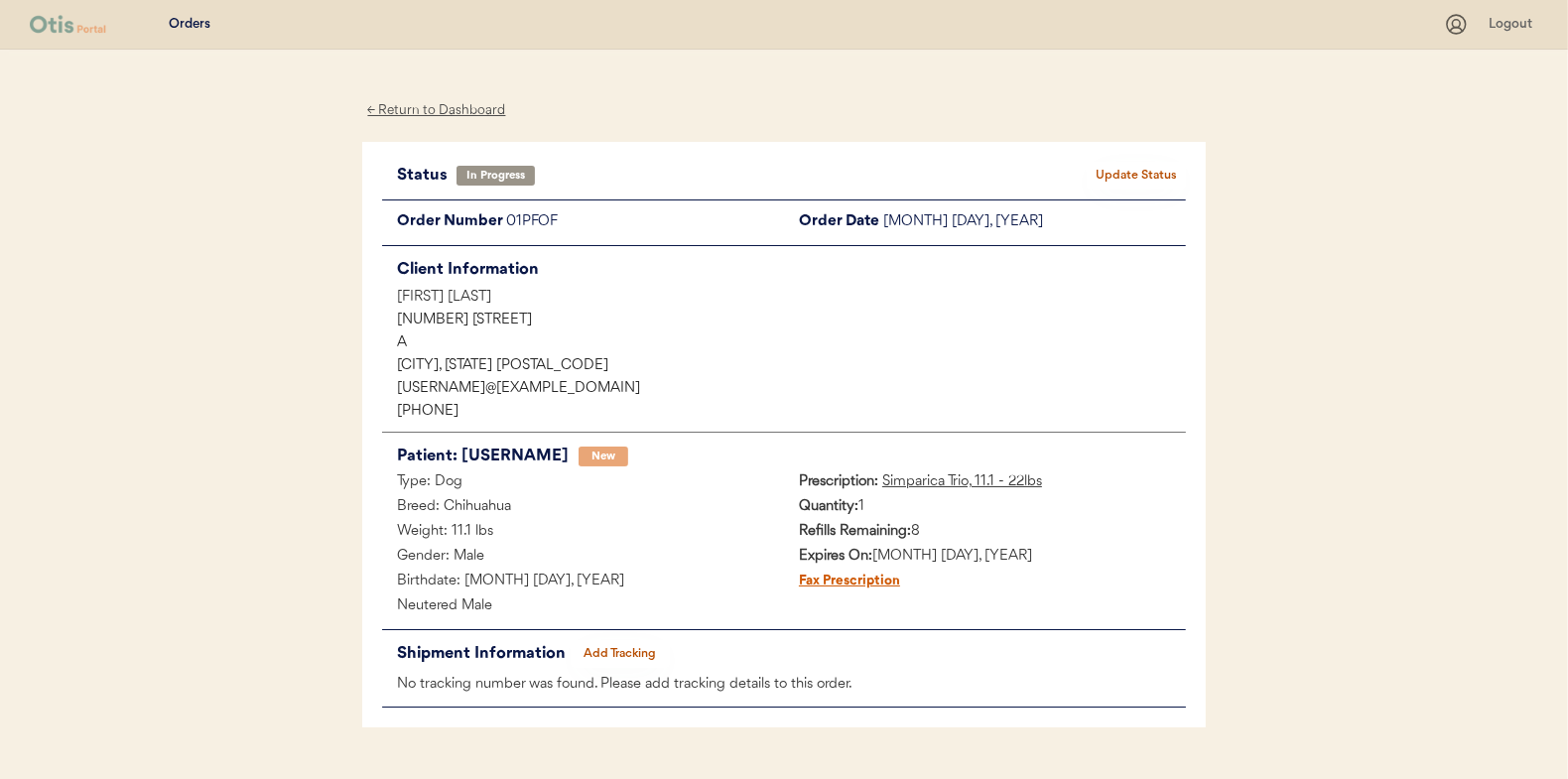 click on "← Return to Dashboard" at bounding box center (437, 110) 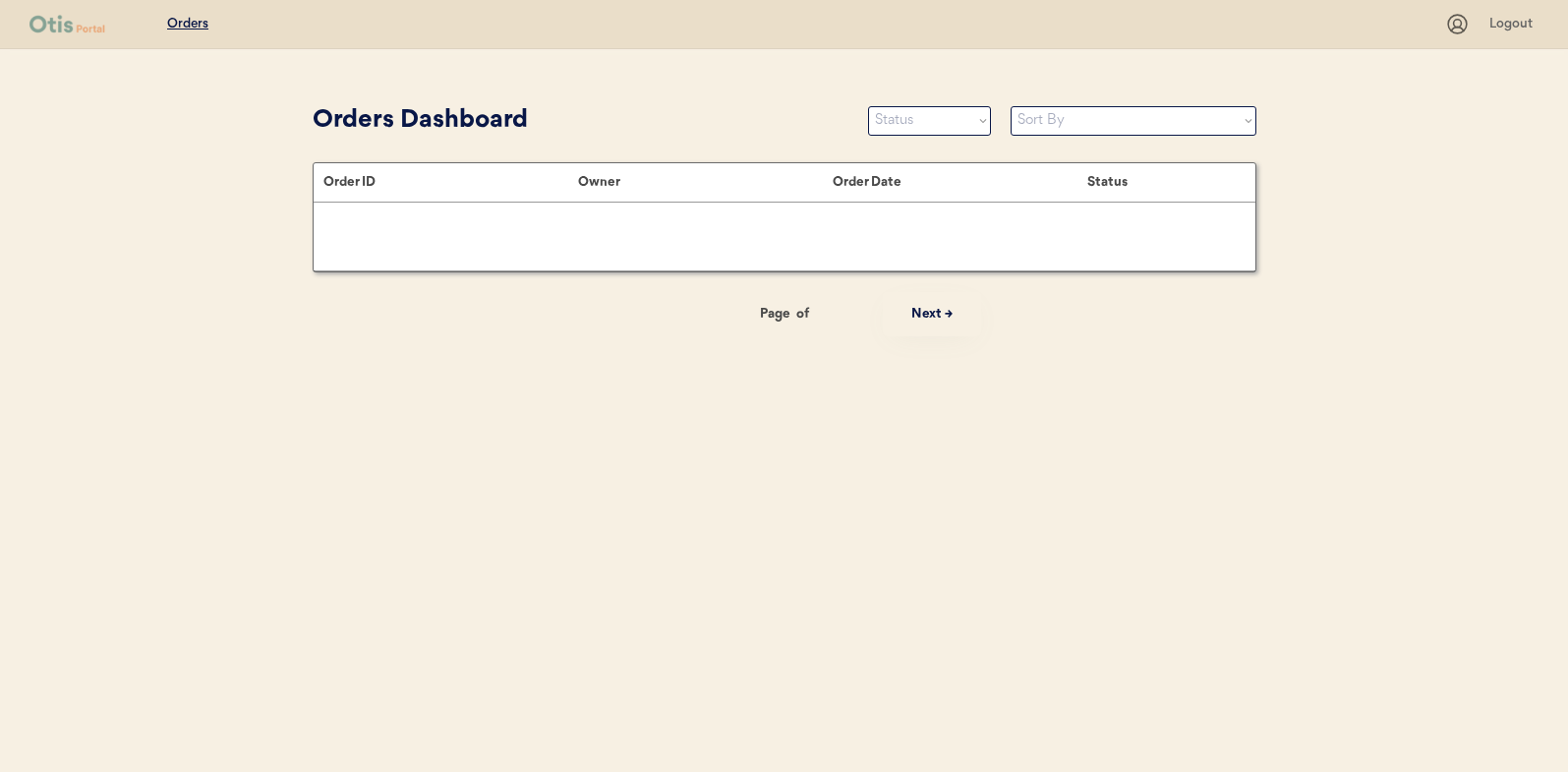 scroll, scrollTop: 0, scrollLeft: 0, axis: both 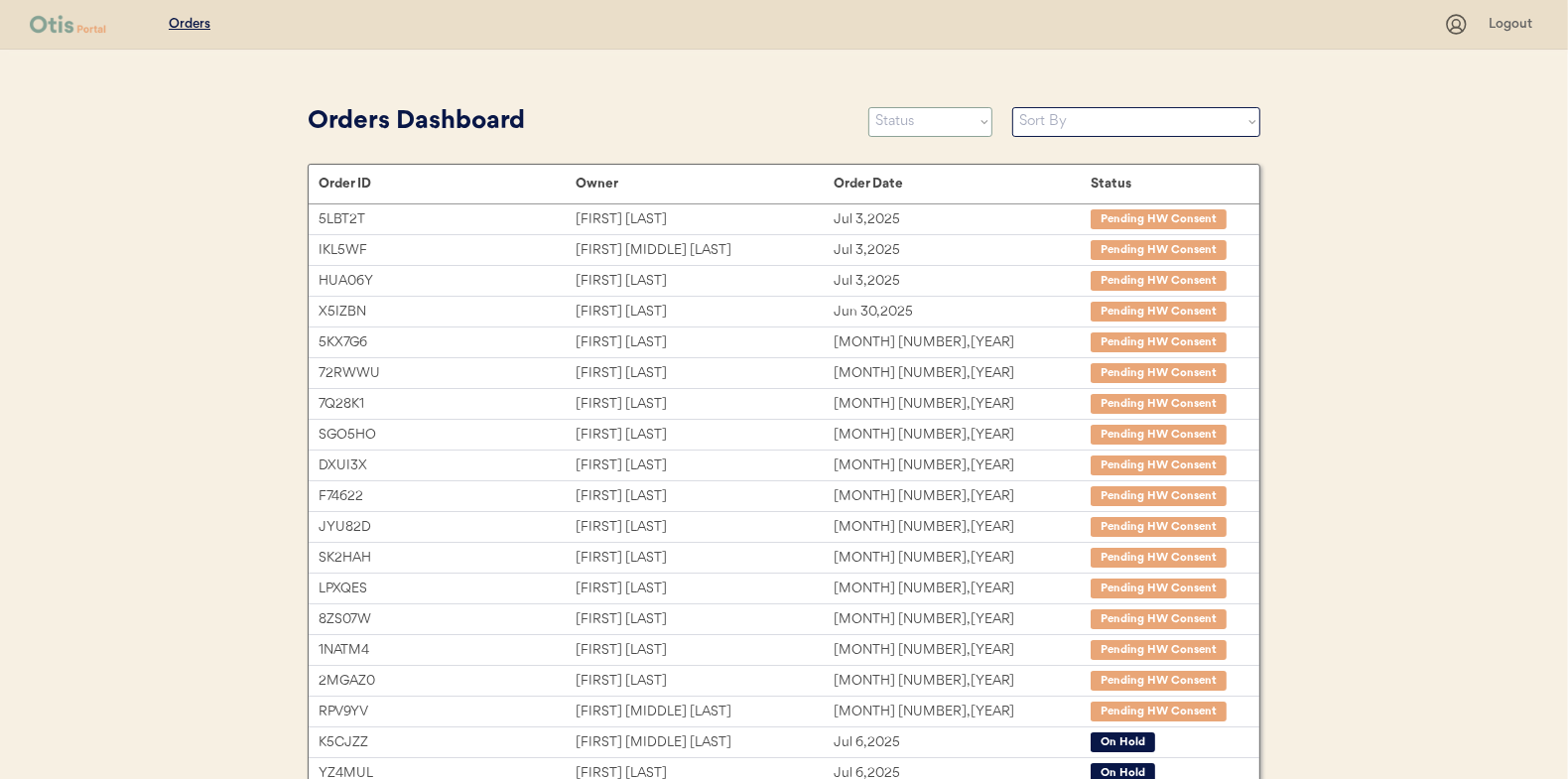 click on "Status On Hold New In Progress Complete Pending HW Consent Cancelled" at bounding box center (930, 122) 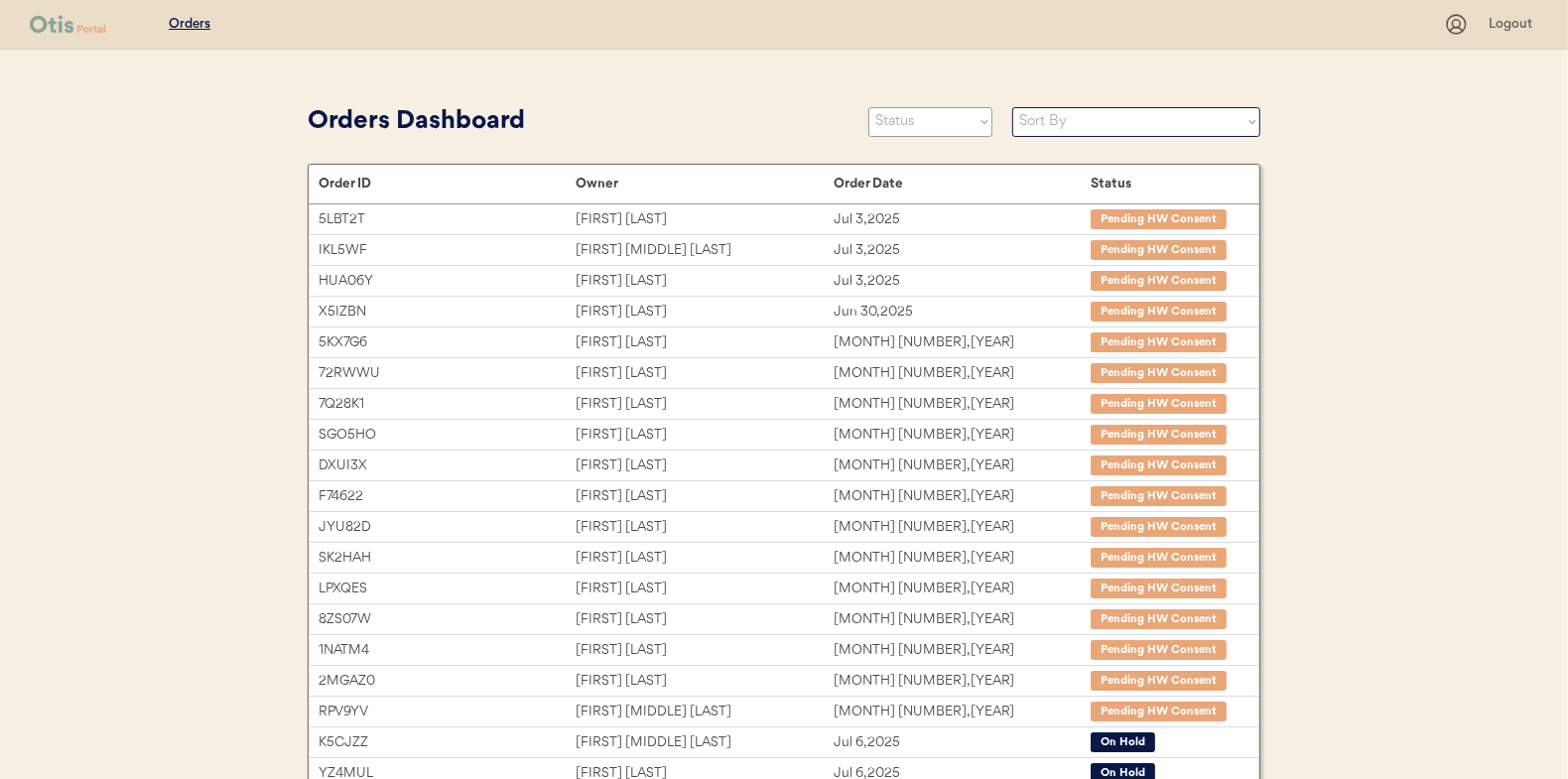 select on ""new"" 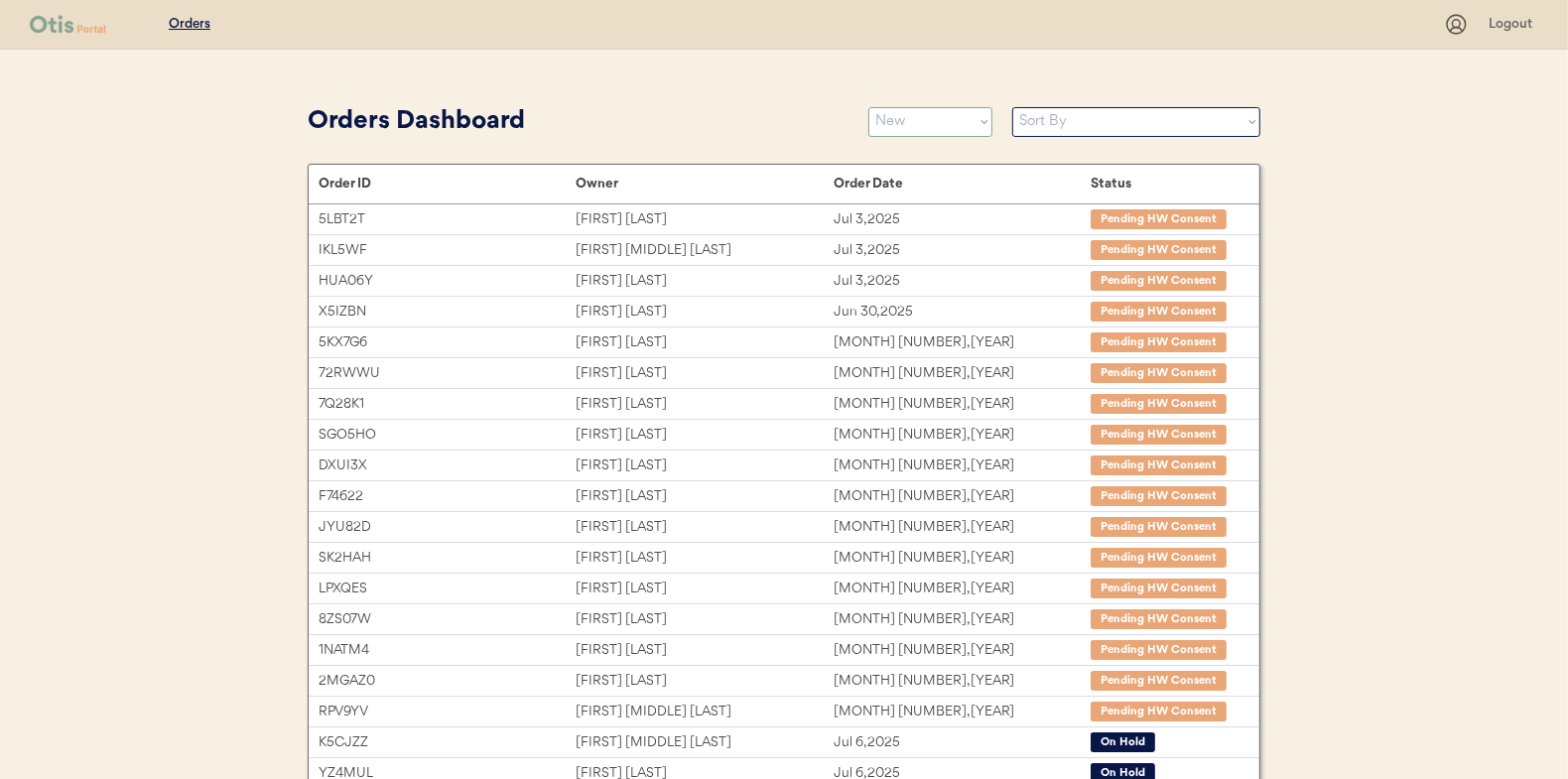 click on "Status On Hold New In Progress Complete Pending HW Consent Cancelled" at bounding box center (930, 122) 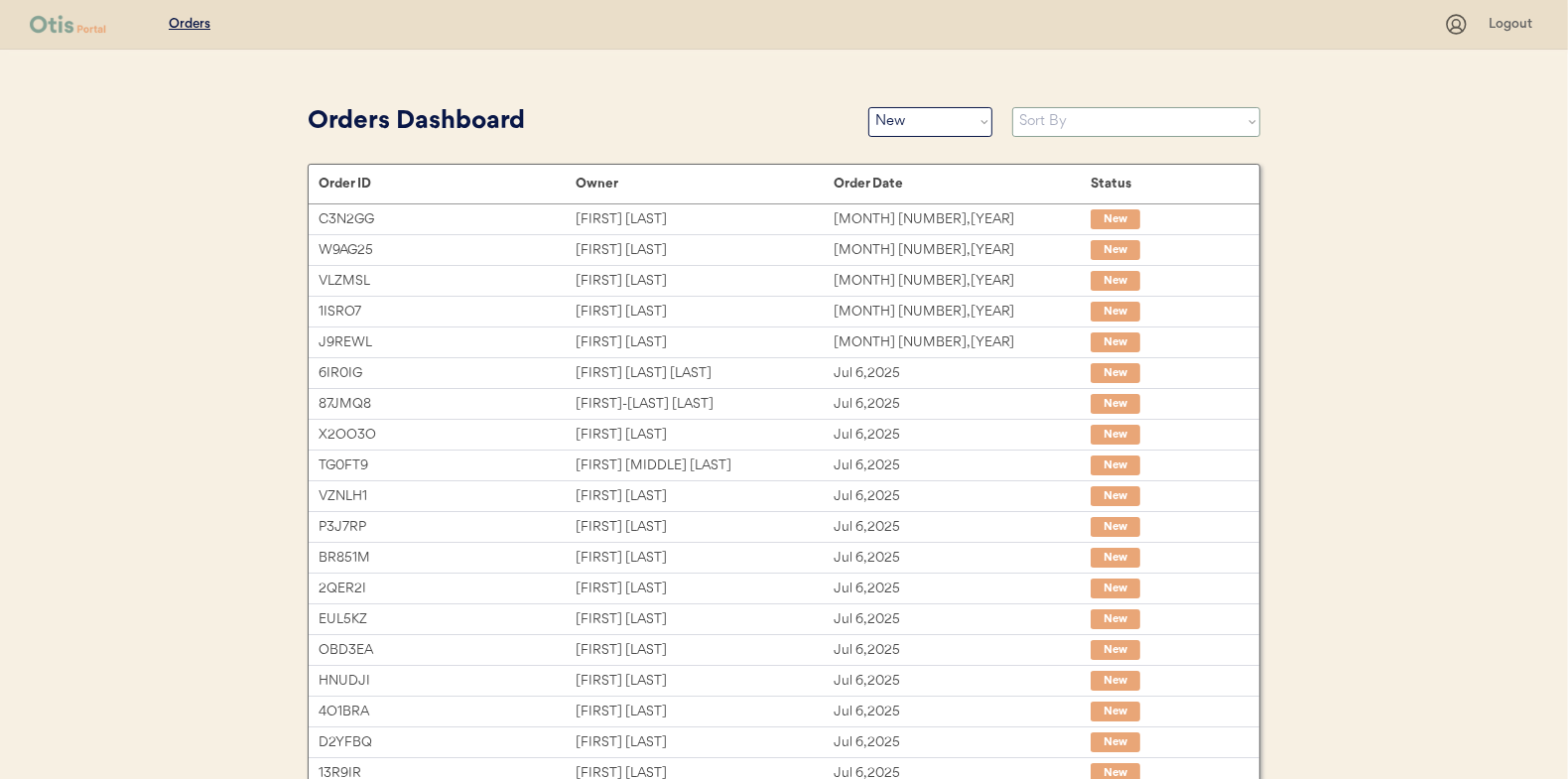 click on "Sort By Order Date (Newest → Oldest) Order Date (Oldest → Newest)" at bounding box center (1136, 122) 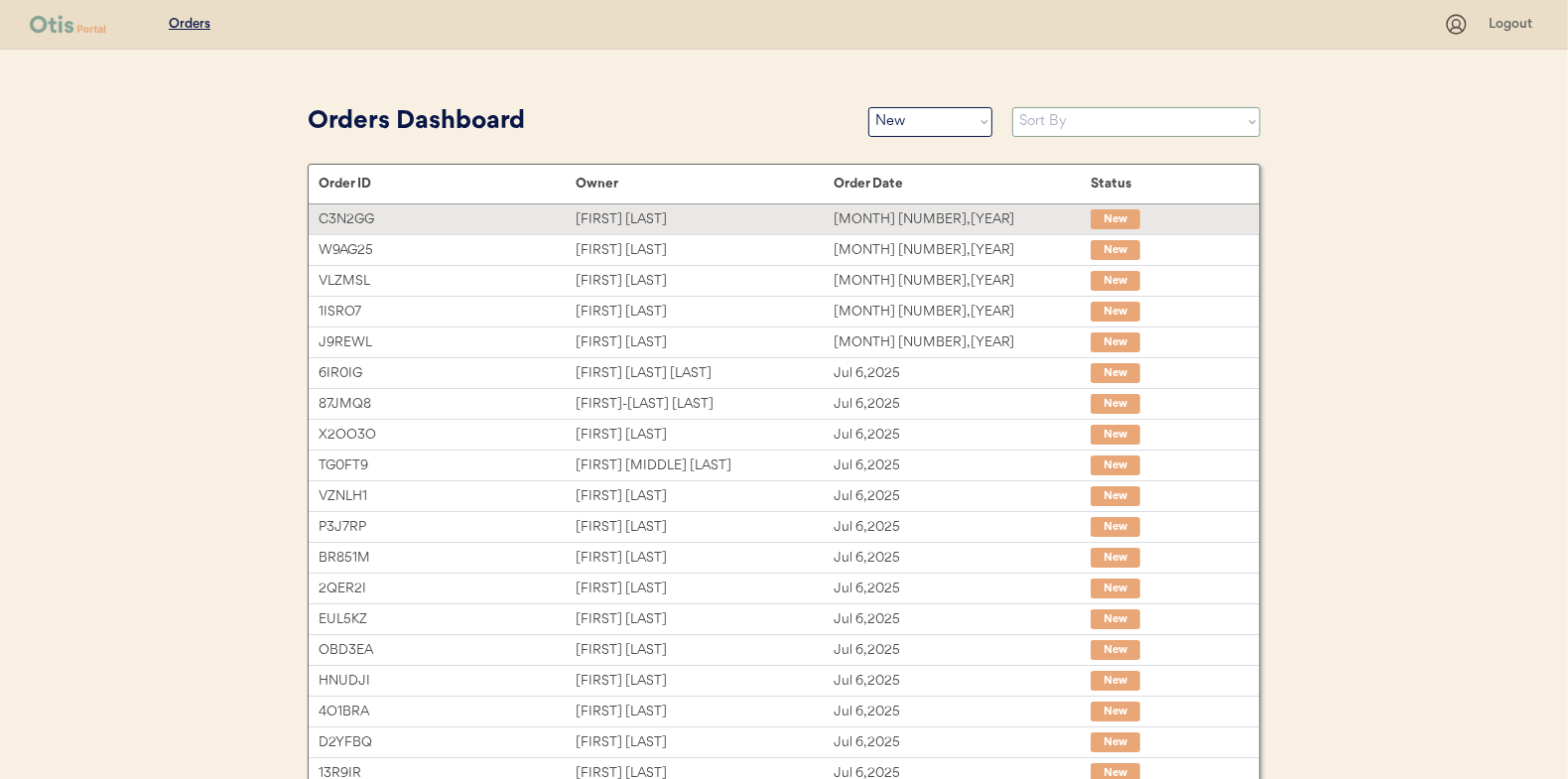 select on ""Order Date (Oldest → Newest)"" 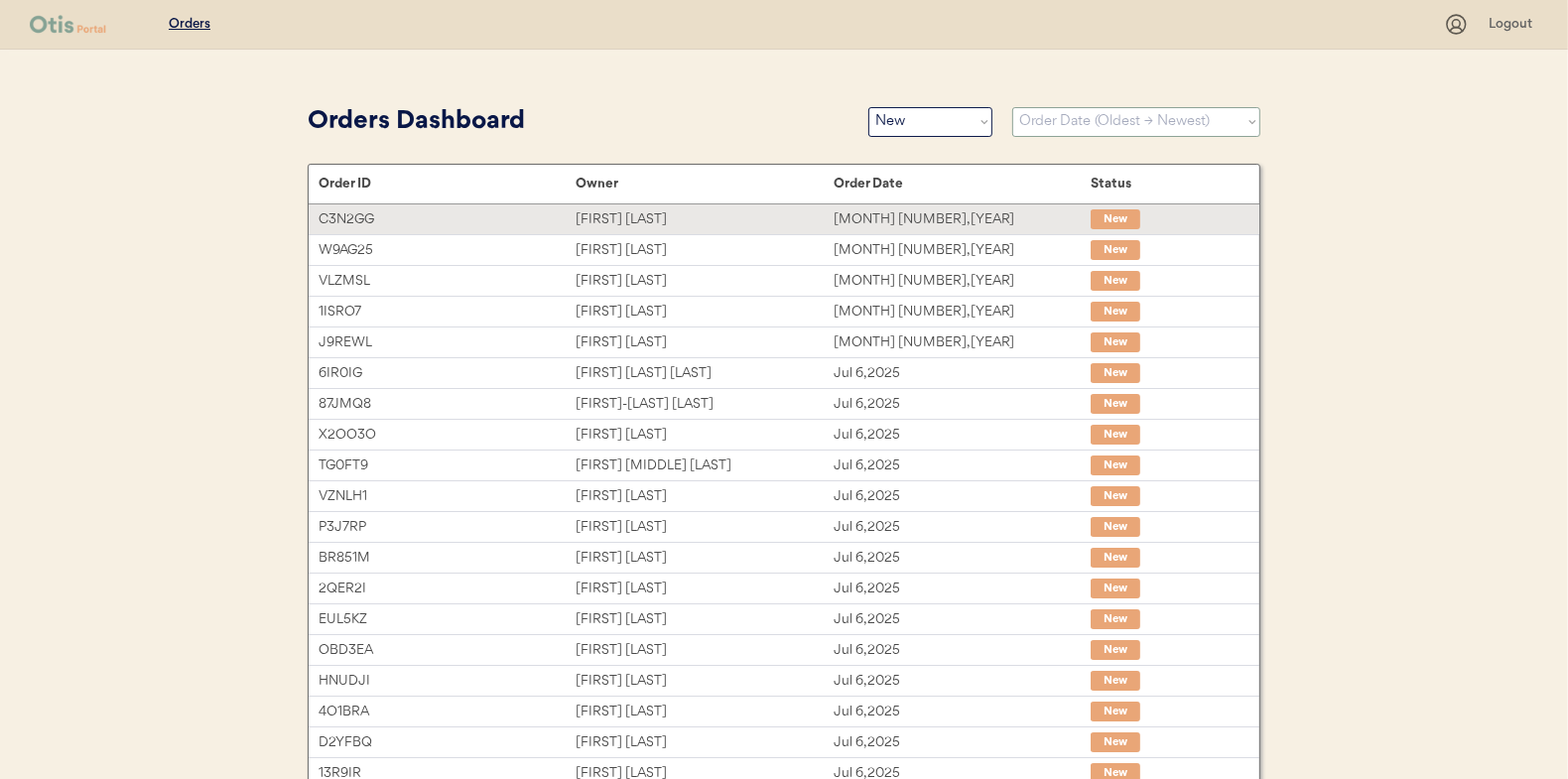 click on "Sort By Order Date (Newest → Oldest) Order Date (Oldest → Newest)" at bounding box center (1136, 122) 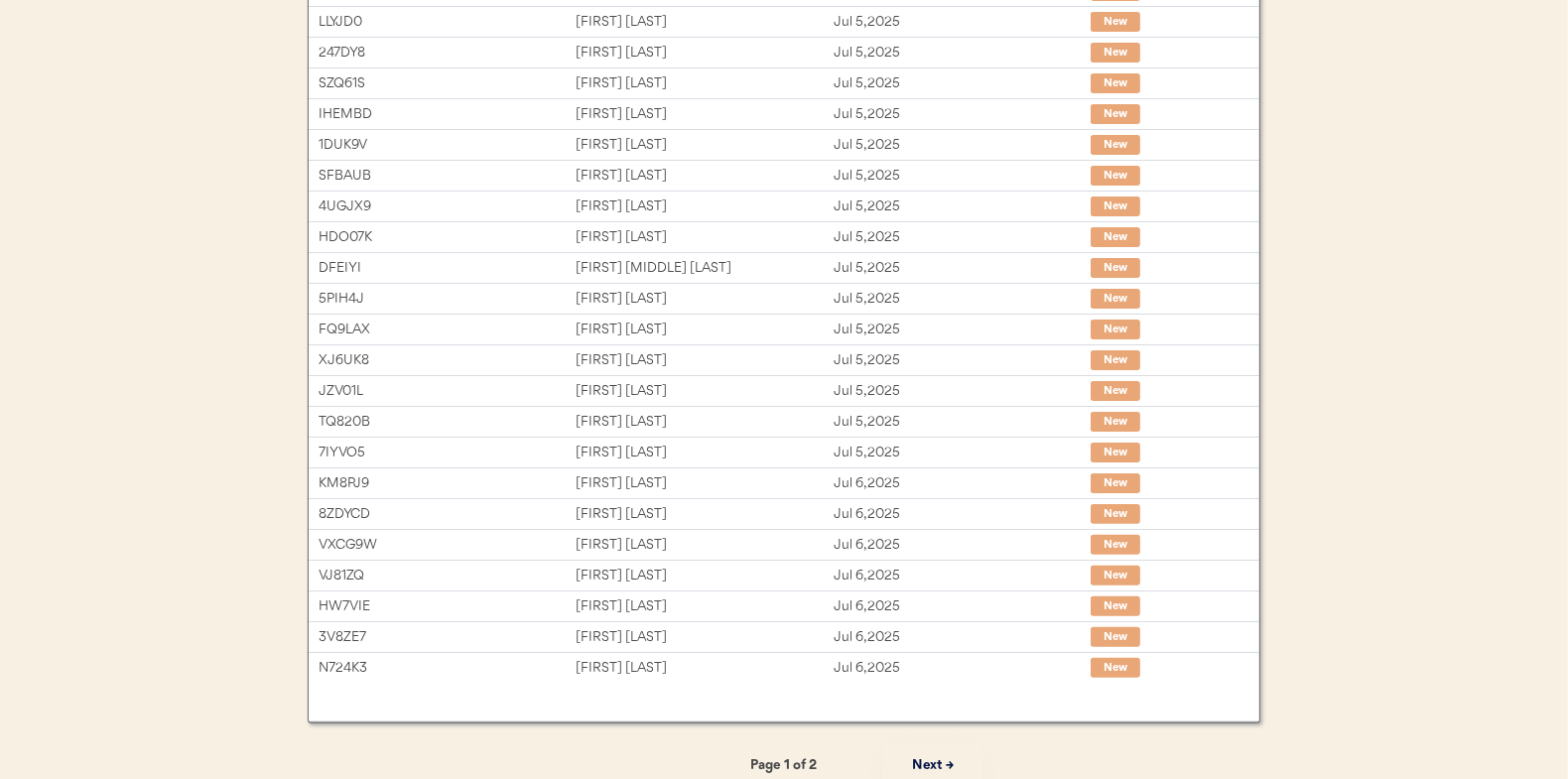 scroll, scrollTop: 305, scrollLeft: 0, axis: vertical 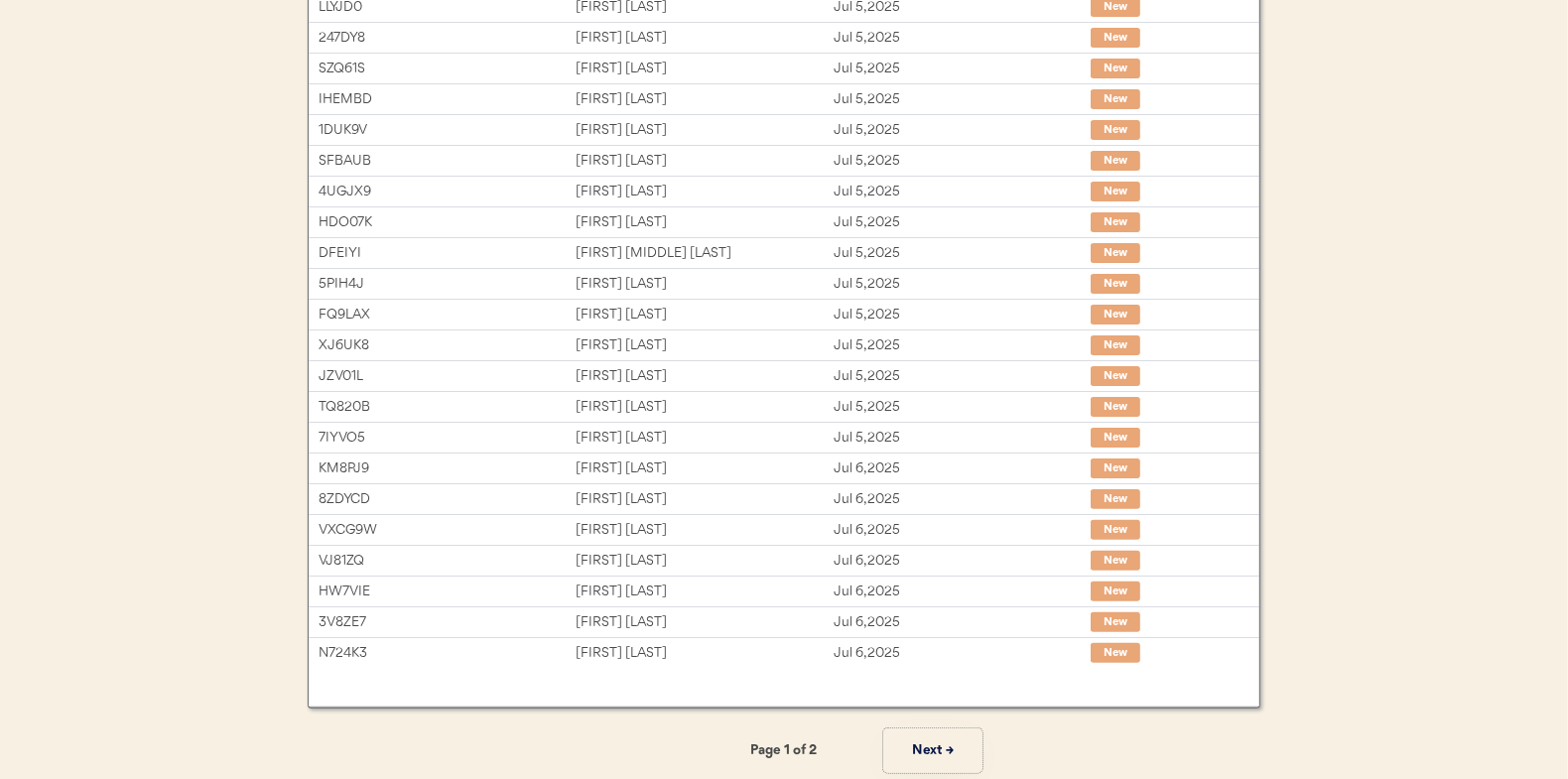 click on "Next →" at bounding box center [933, 750] 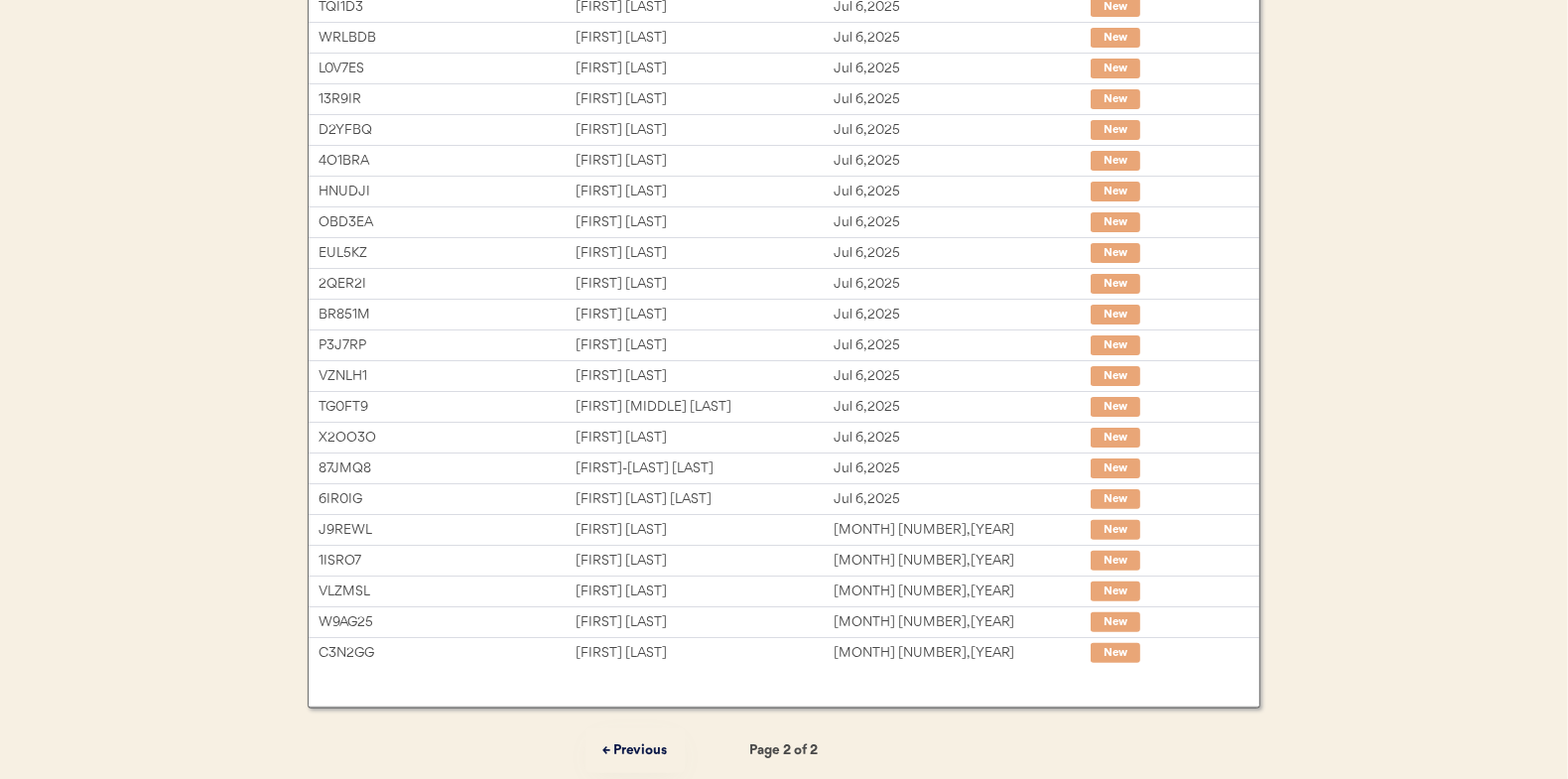 click on "← Previous" at bounding box center (635, 750) 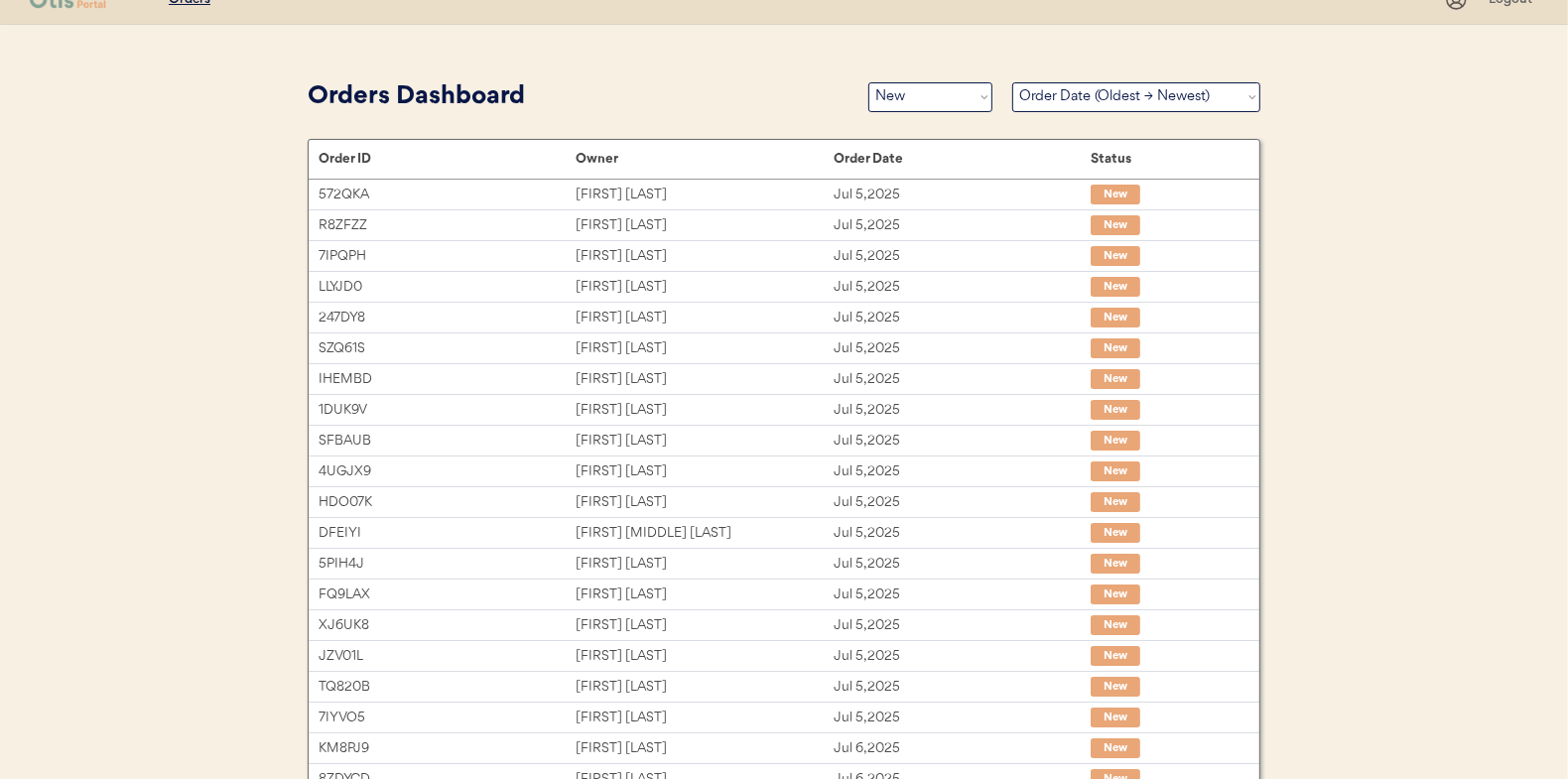 scroll, scrollTop: 0, scrollLeft: 0, axis: both 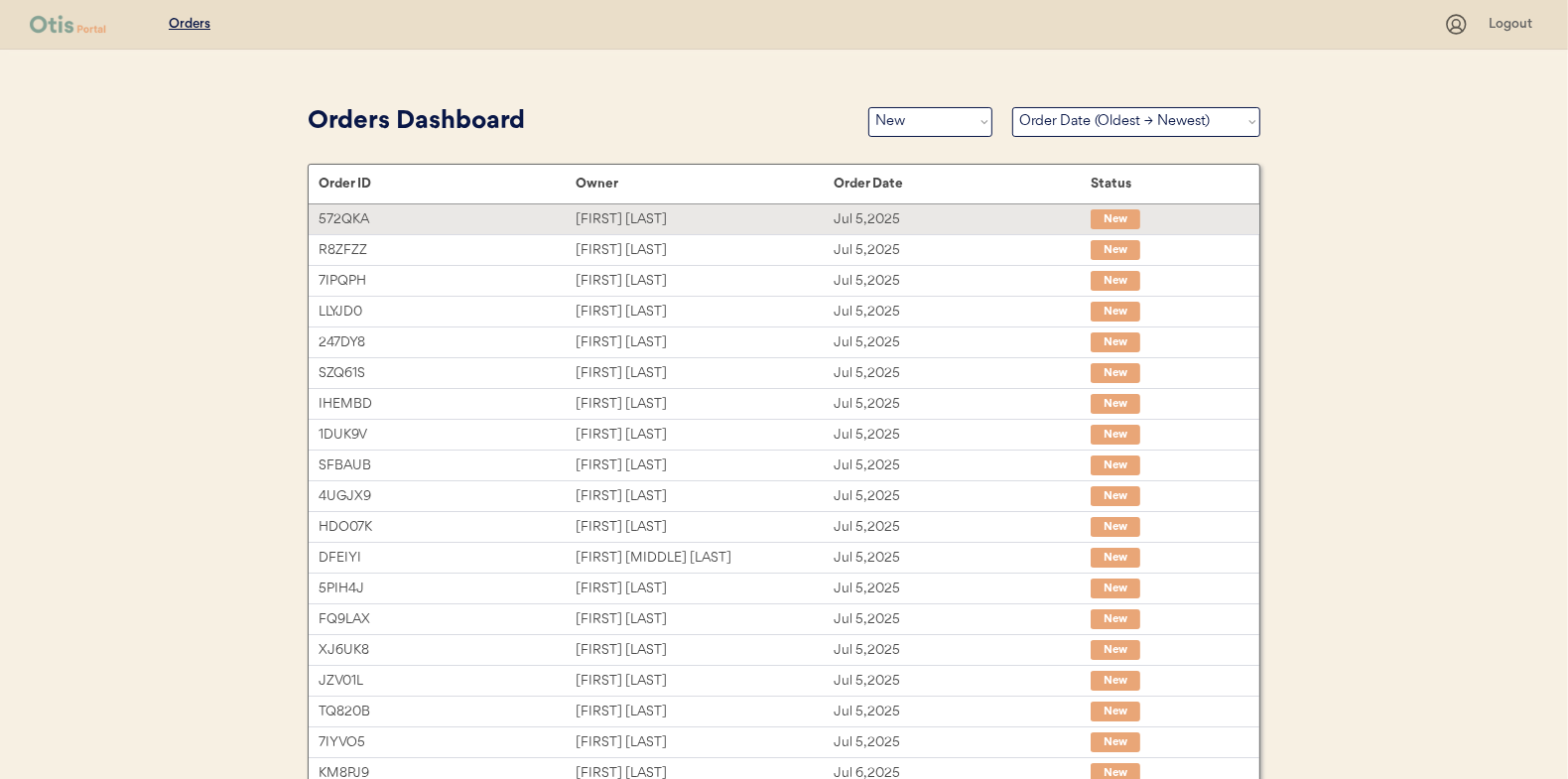 click on "[FIRST] [LAST]" at bounding box center (704, 219) 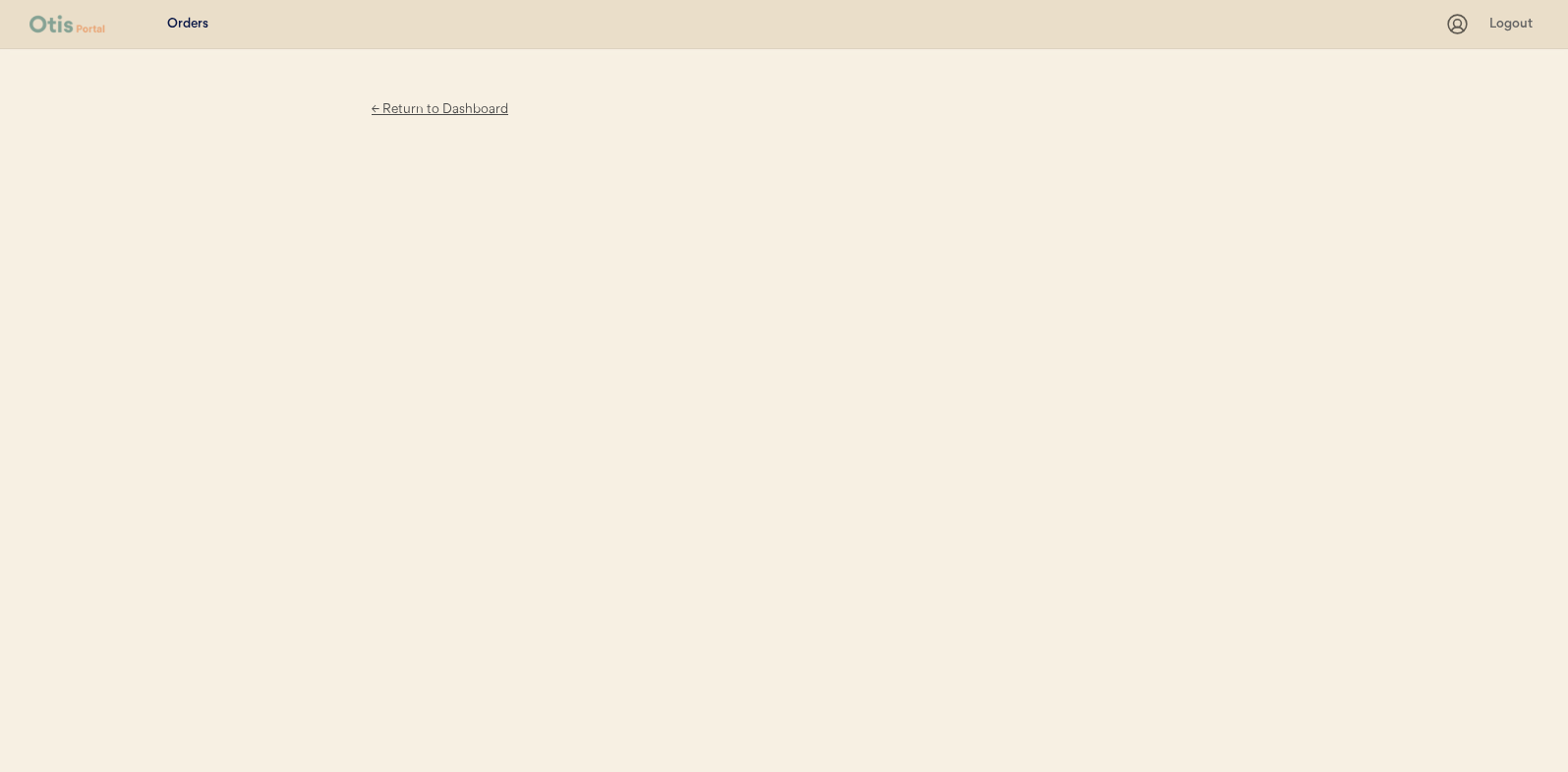 scroll, scrollTop: 0, scrollLeft: 0, axis: both 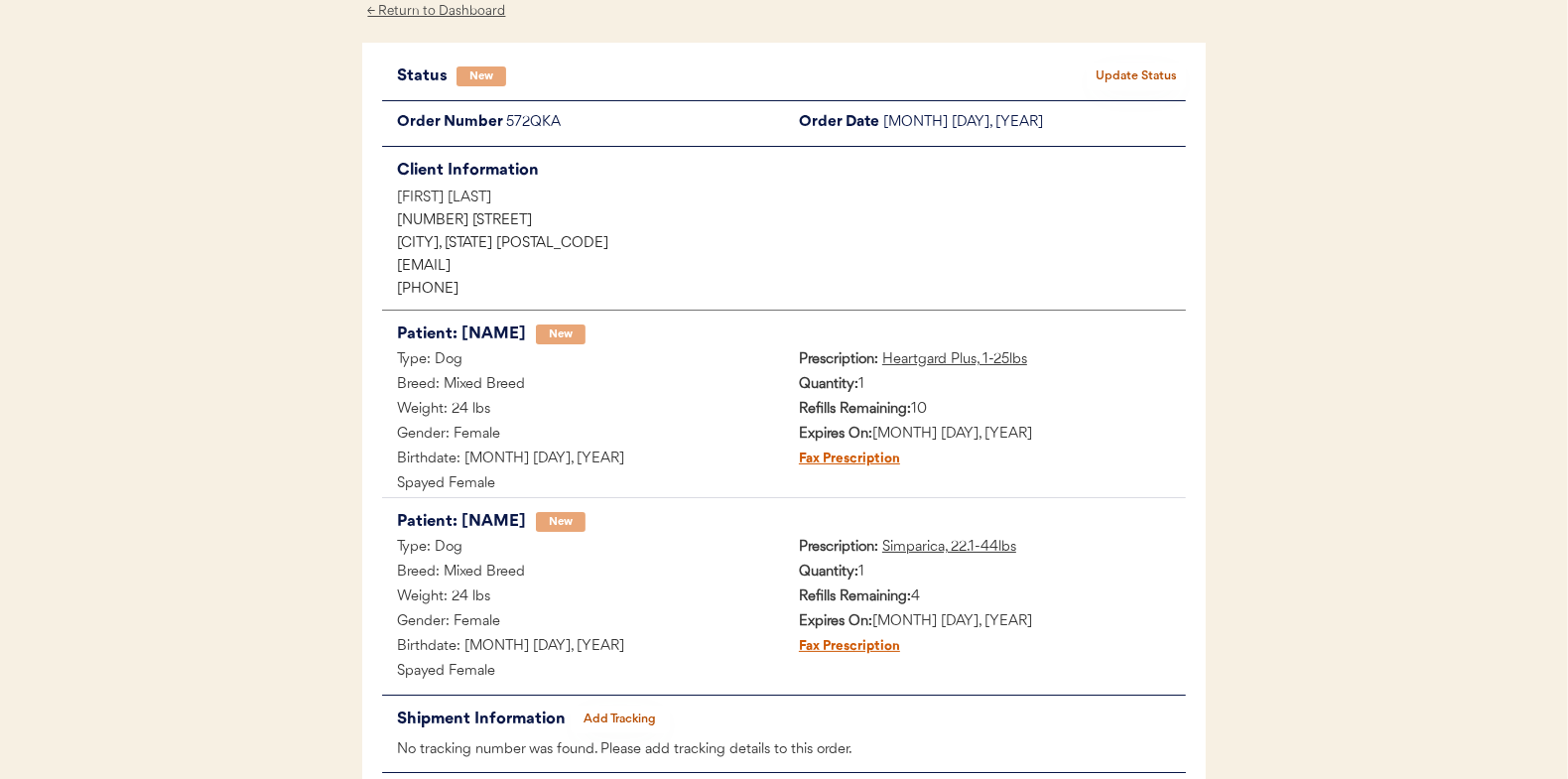 click on "Update Status" at bounding box center [1136, 76] 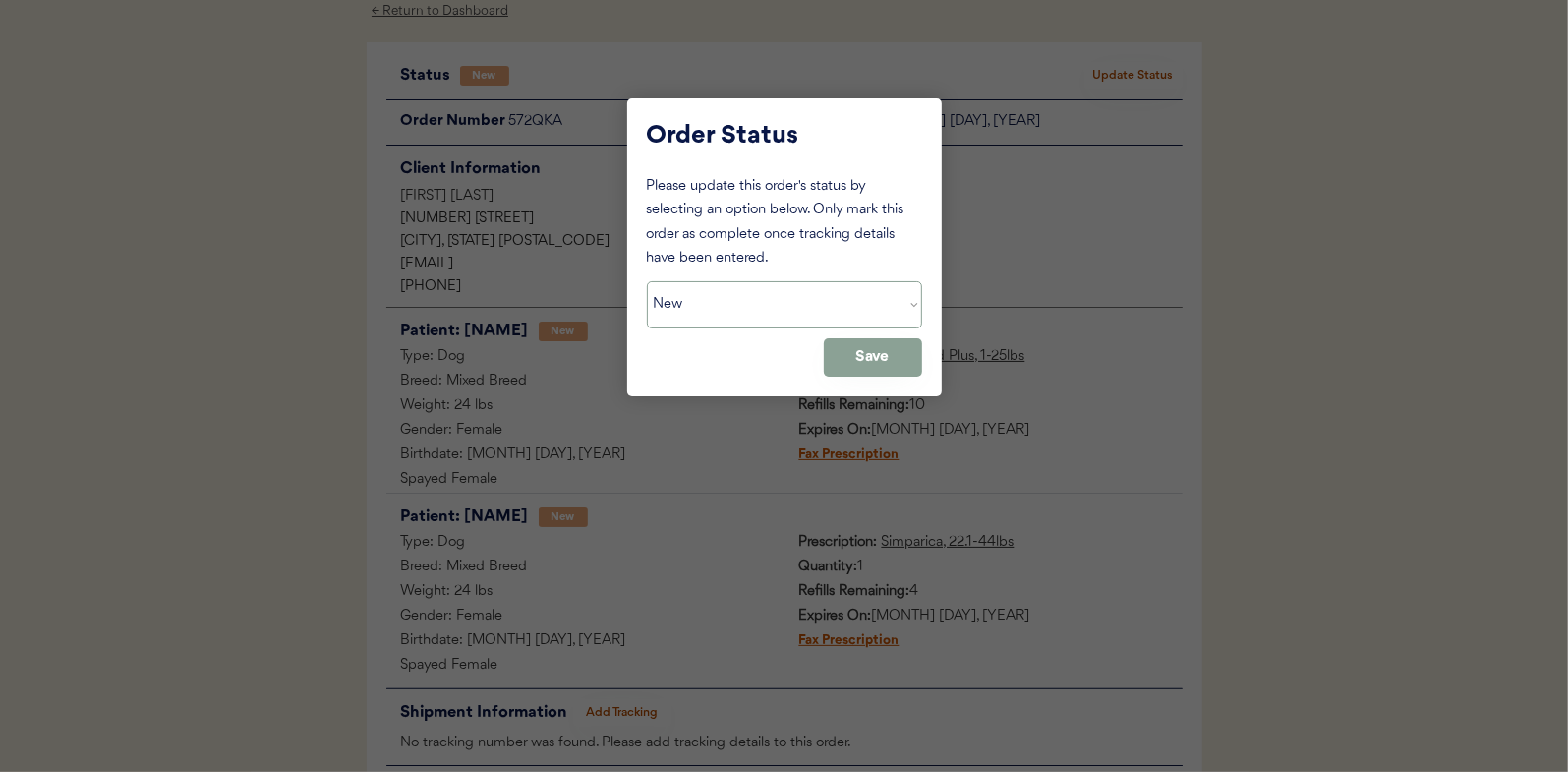 click on "Status On Hold New In Progress Complete Pending HW Consent Cancelled" at bounding box center [784, 305] 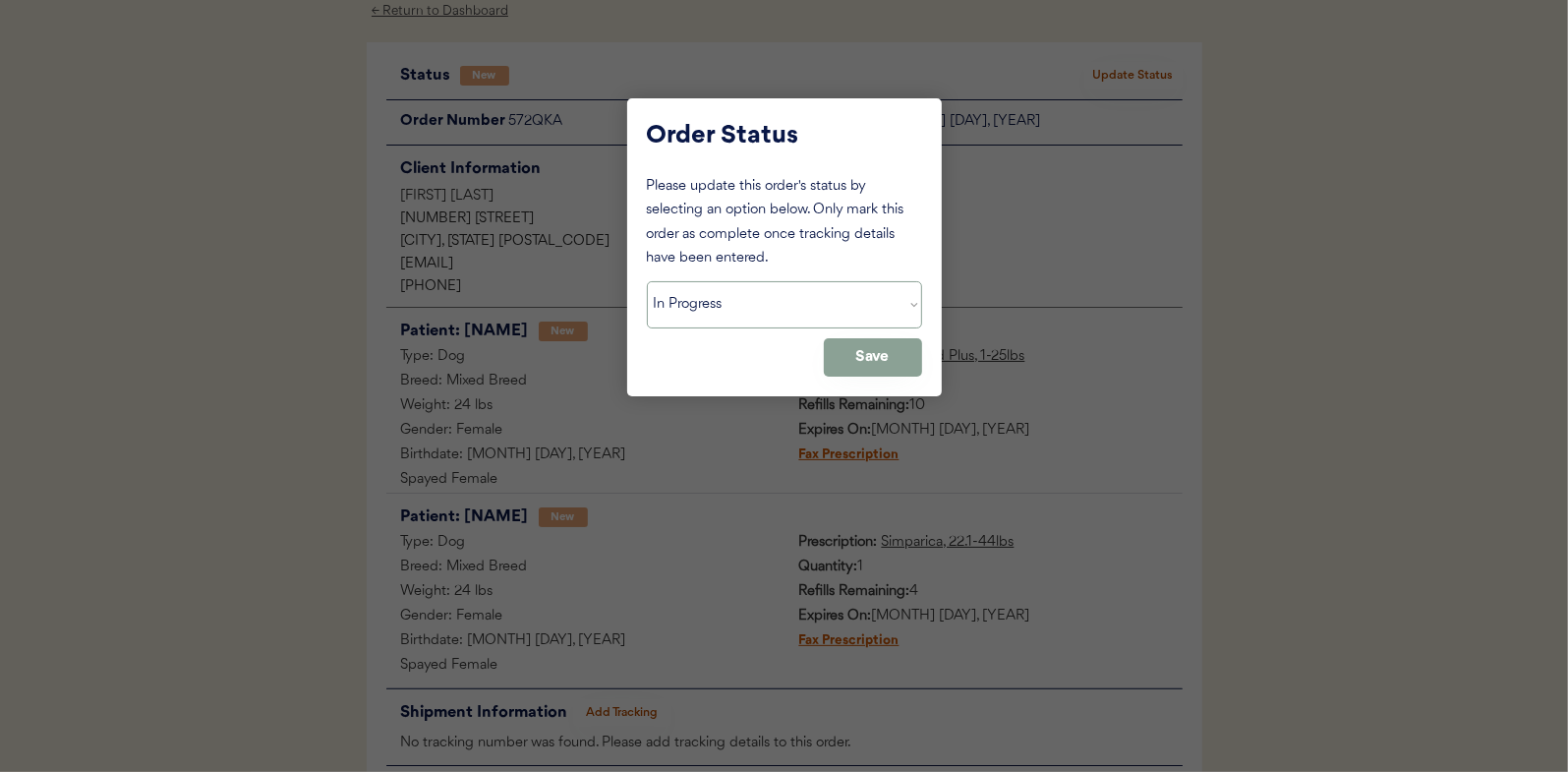 click on "Status On Hold New In Progress Complete Pending HW Consent Cancelled" at bounding box center [784, 305] 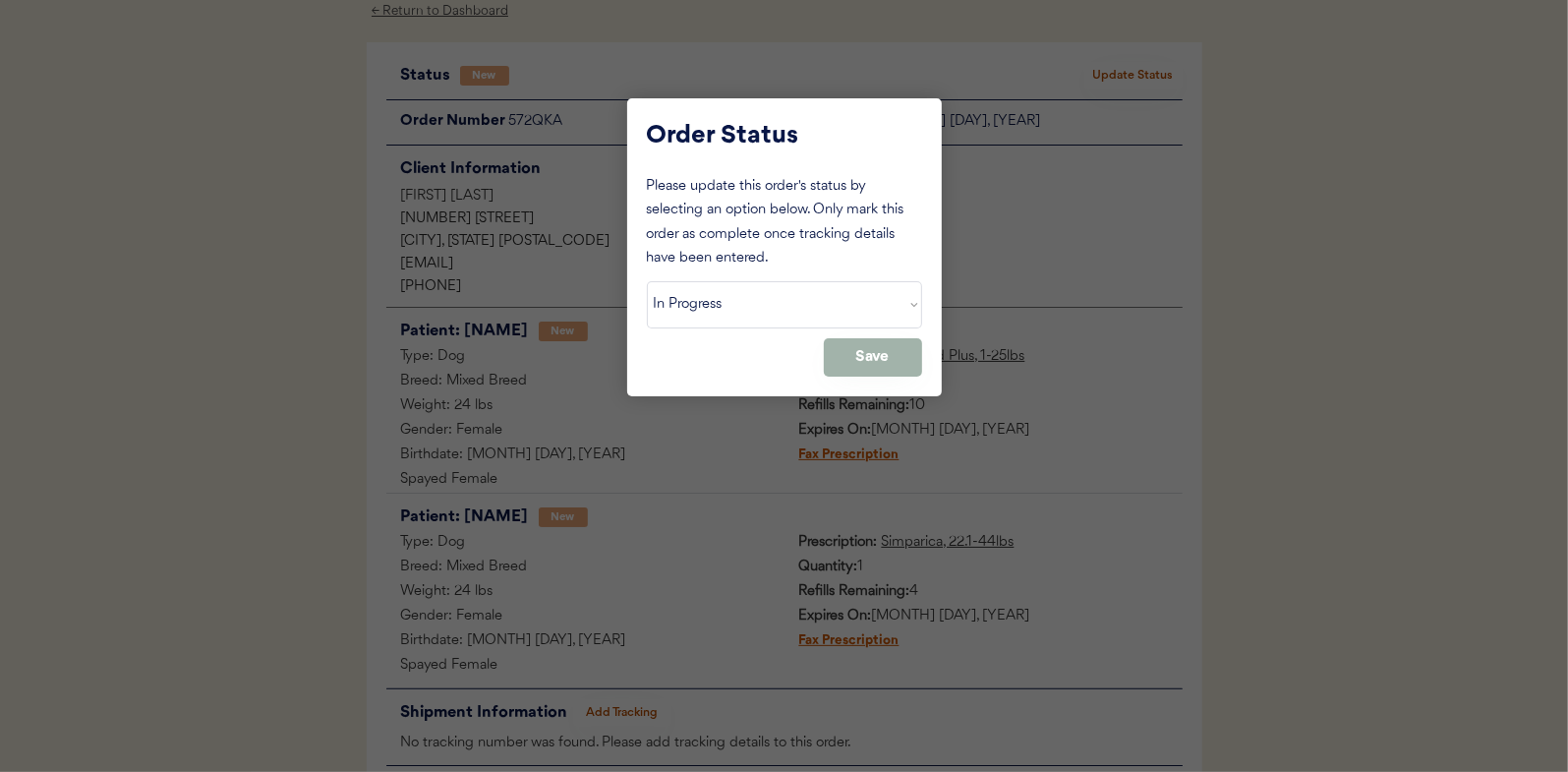 click on "Save" at bounding box center [873, 357] 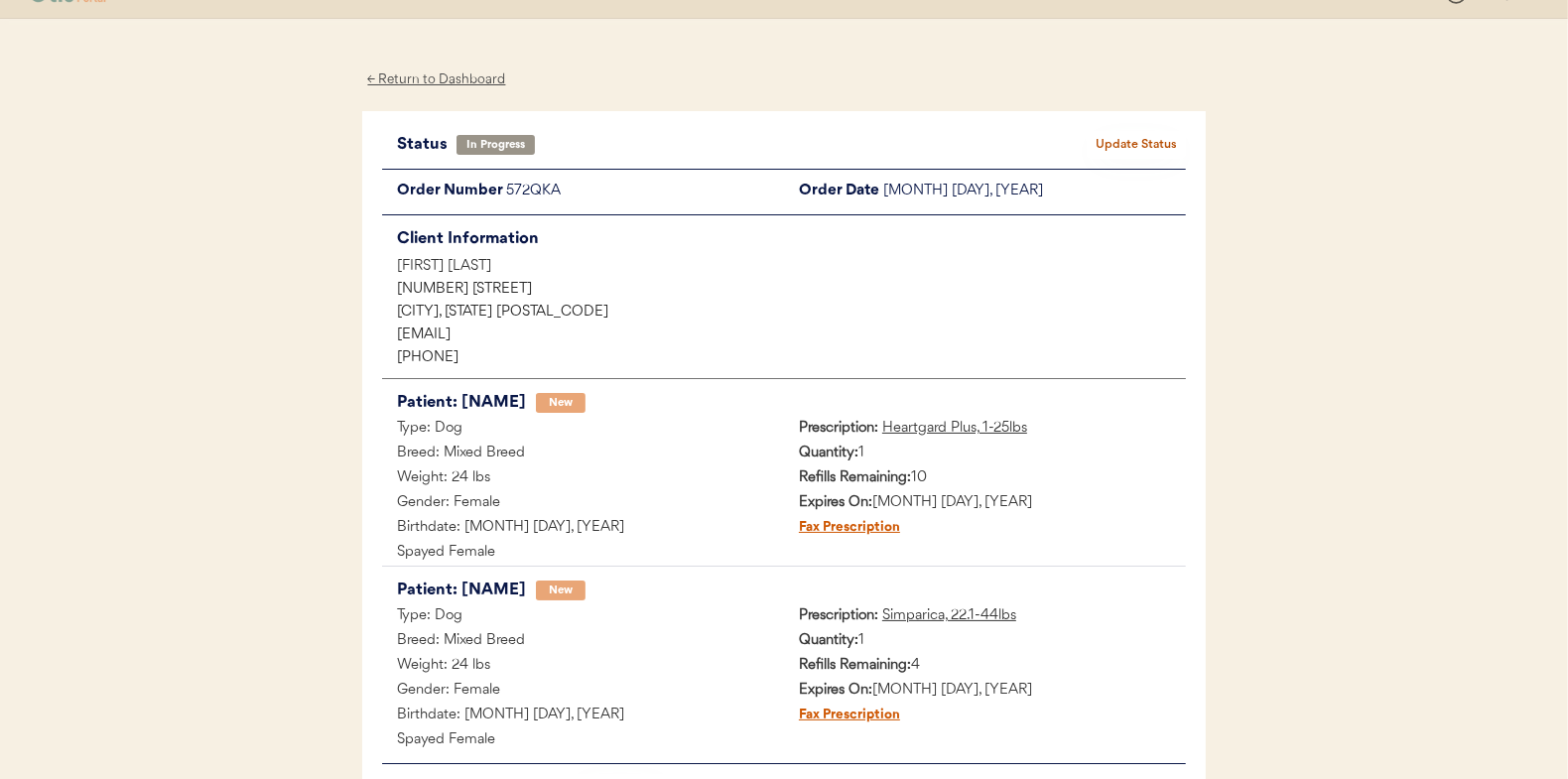 scroll, scrollTop: 0, scrollLeft: 0, axis: both 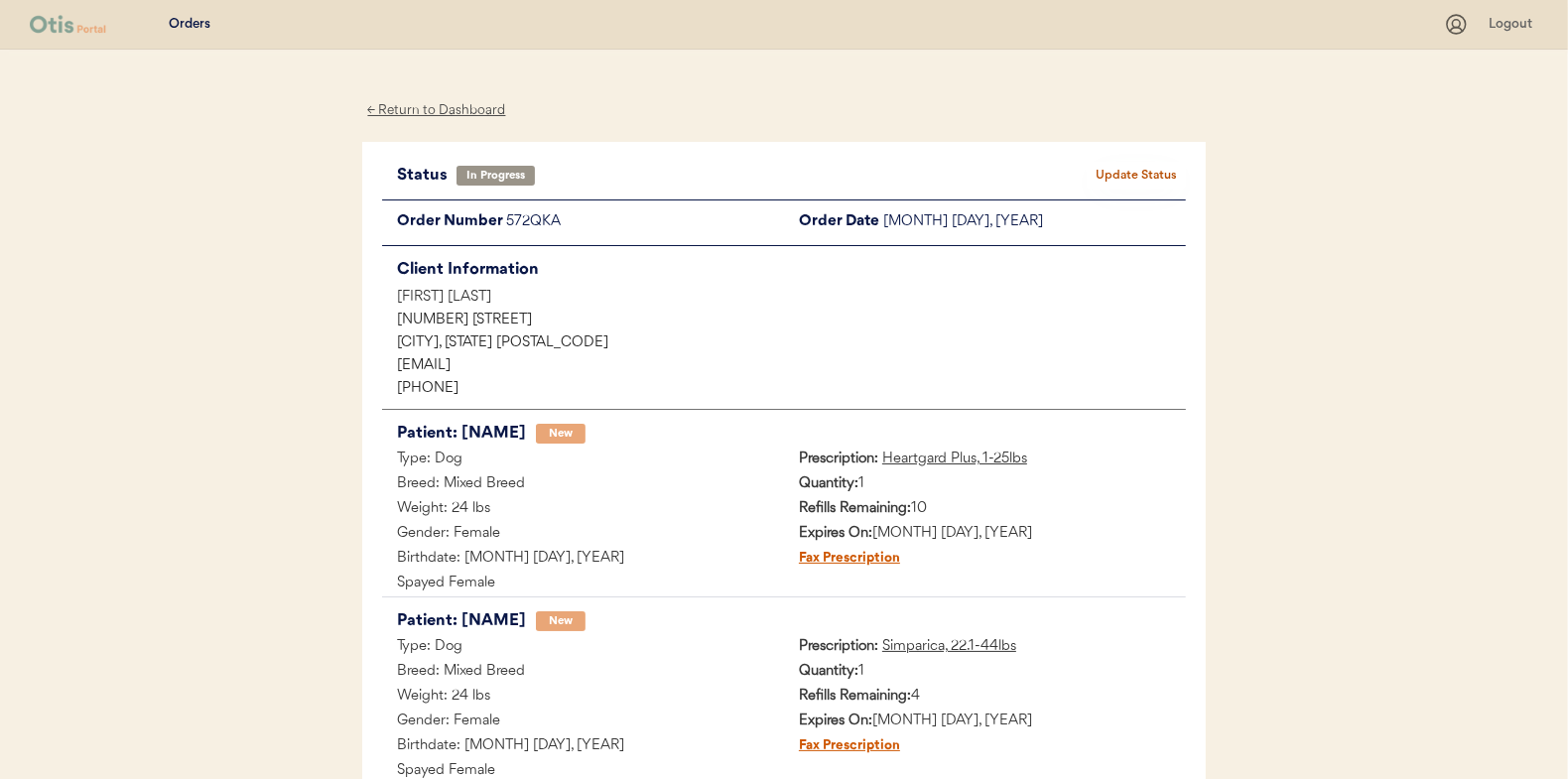click on "← Return to Dashboard" at bounding box center (437, 110) 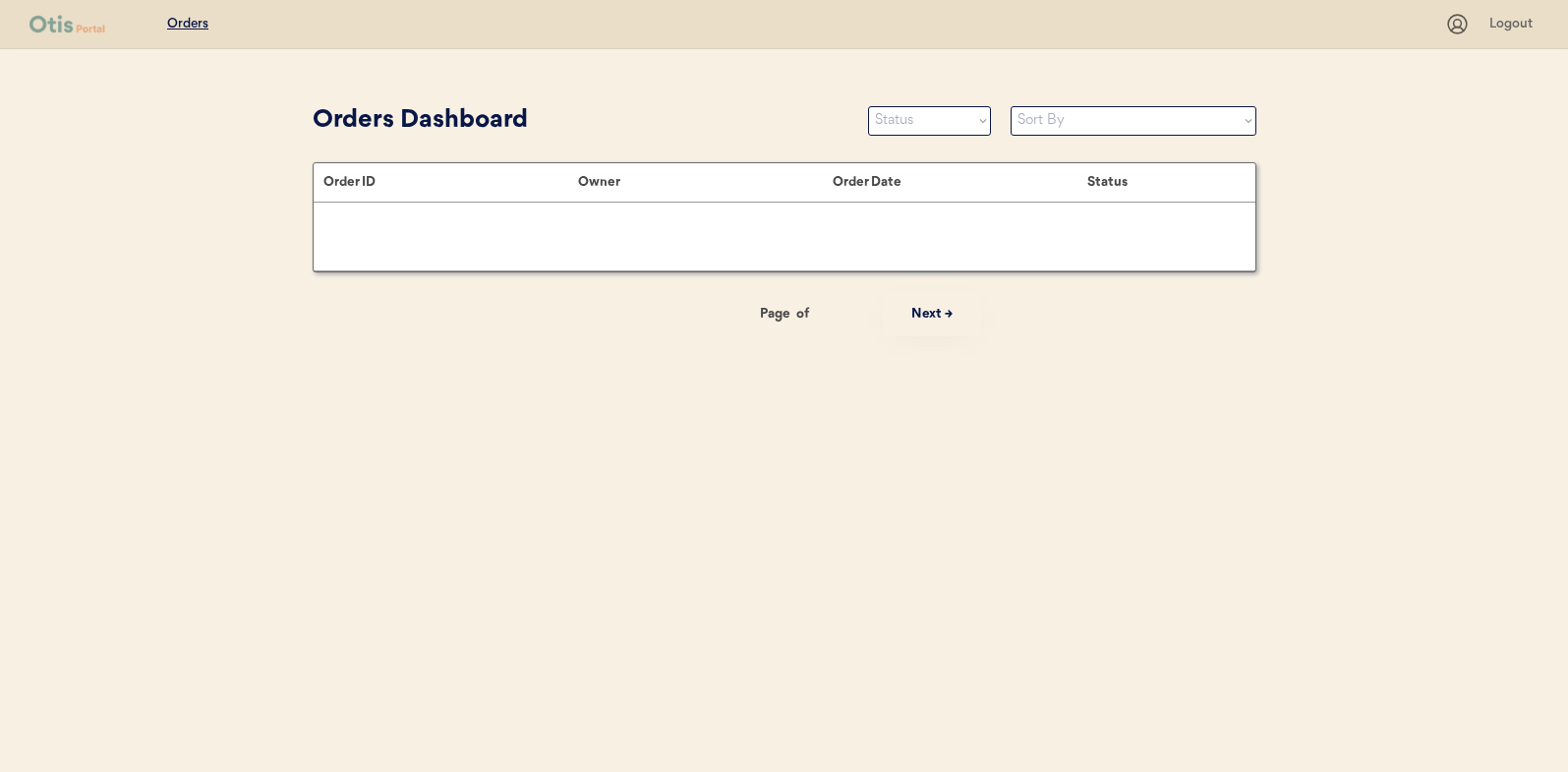 scroll, scrollTop: 0, scrollLeft: 0, axis: both 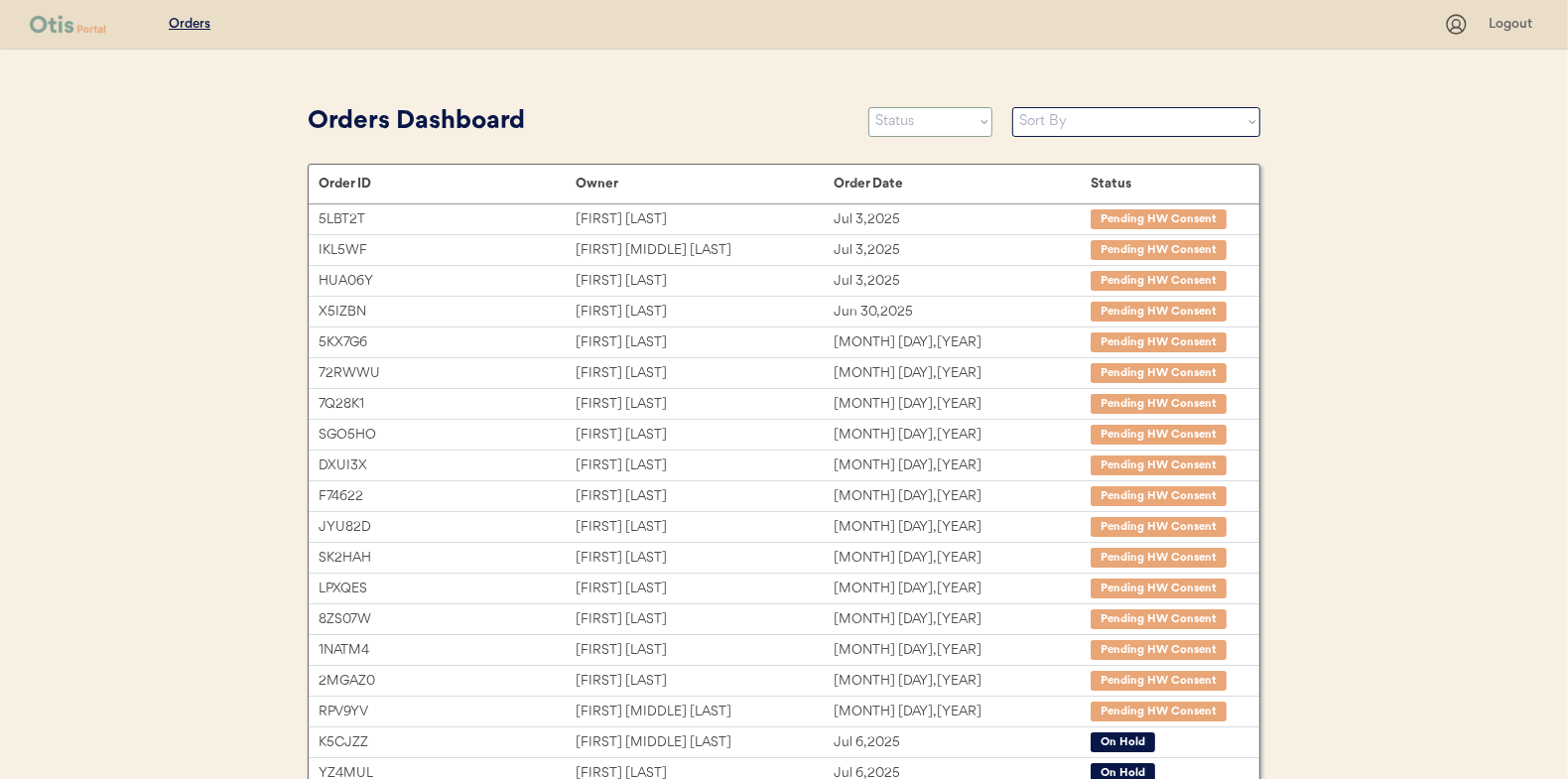 click on "Status On Hold New In Progress Complete Pending HW Consent Cancelled" at bounding box center [930, 122] 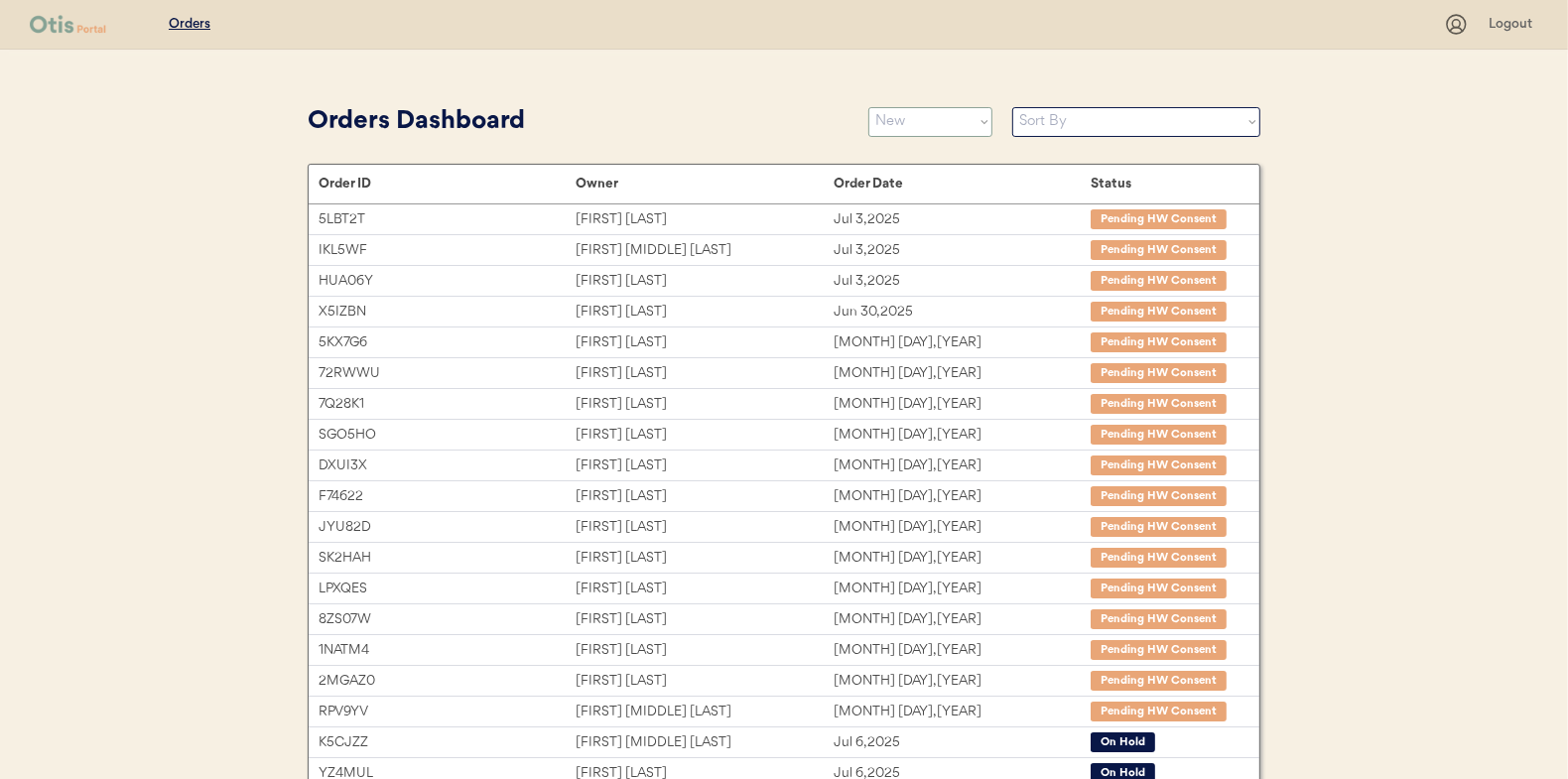 click on "Status On Hold New In Progress Complete Pending HW Consent Cancelled" at bounding box center [930, 122] 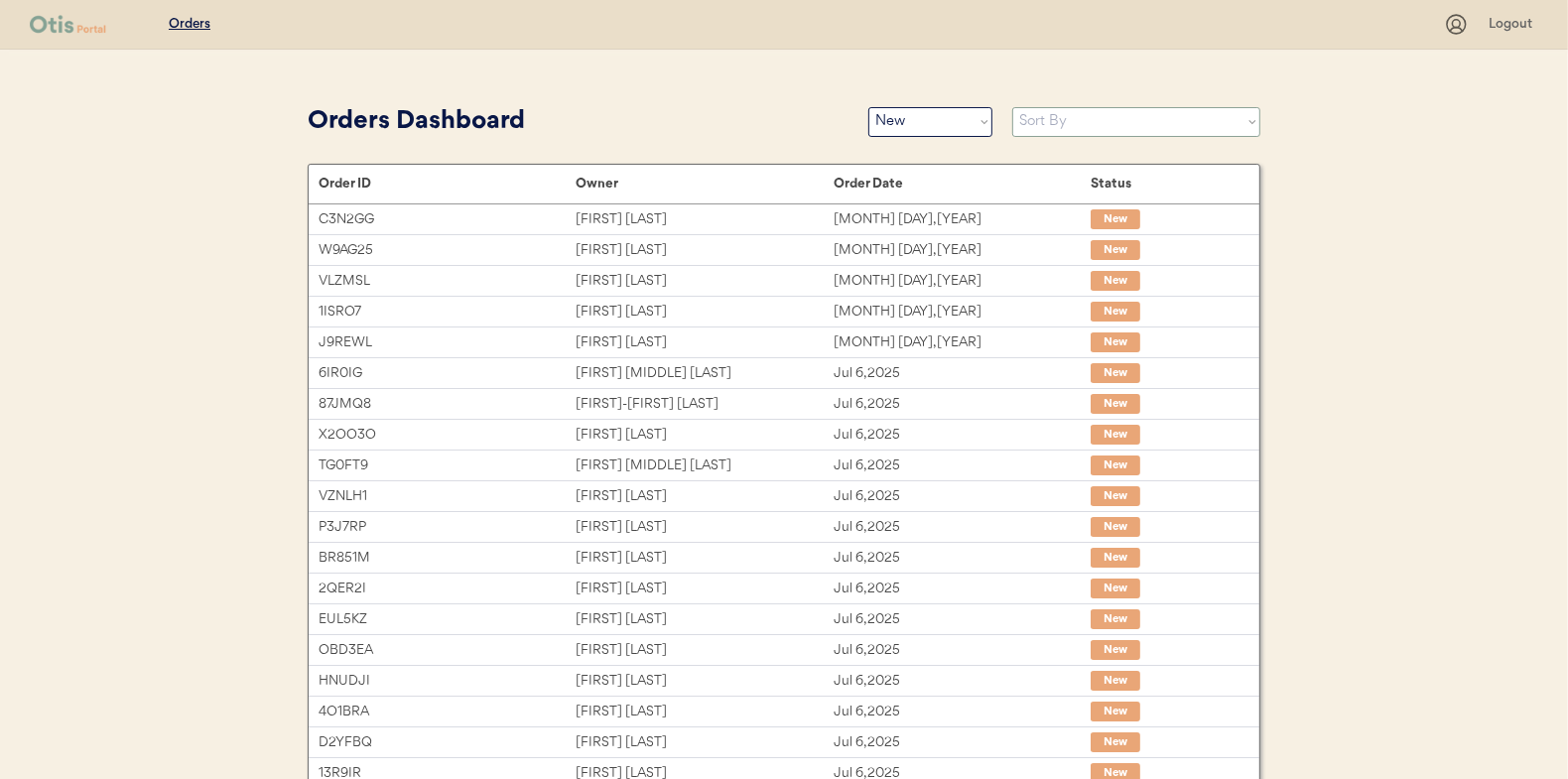 click on "Sort By Order Date (Newest → Oldest) Order Date (Oldest → Newest)" at bounding box center [1136, 122] 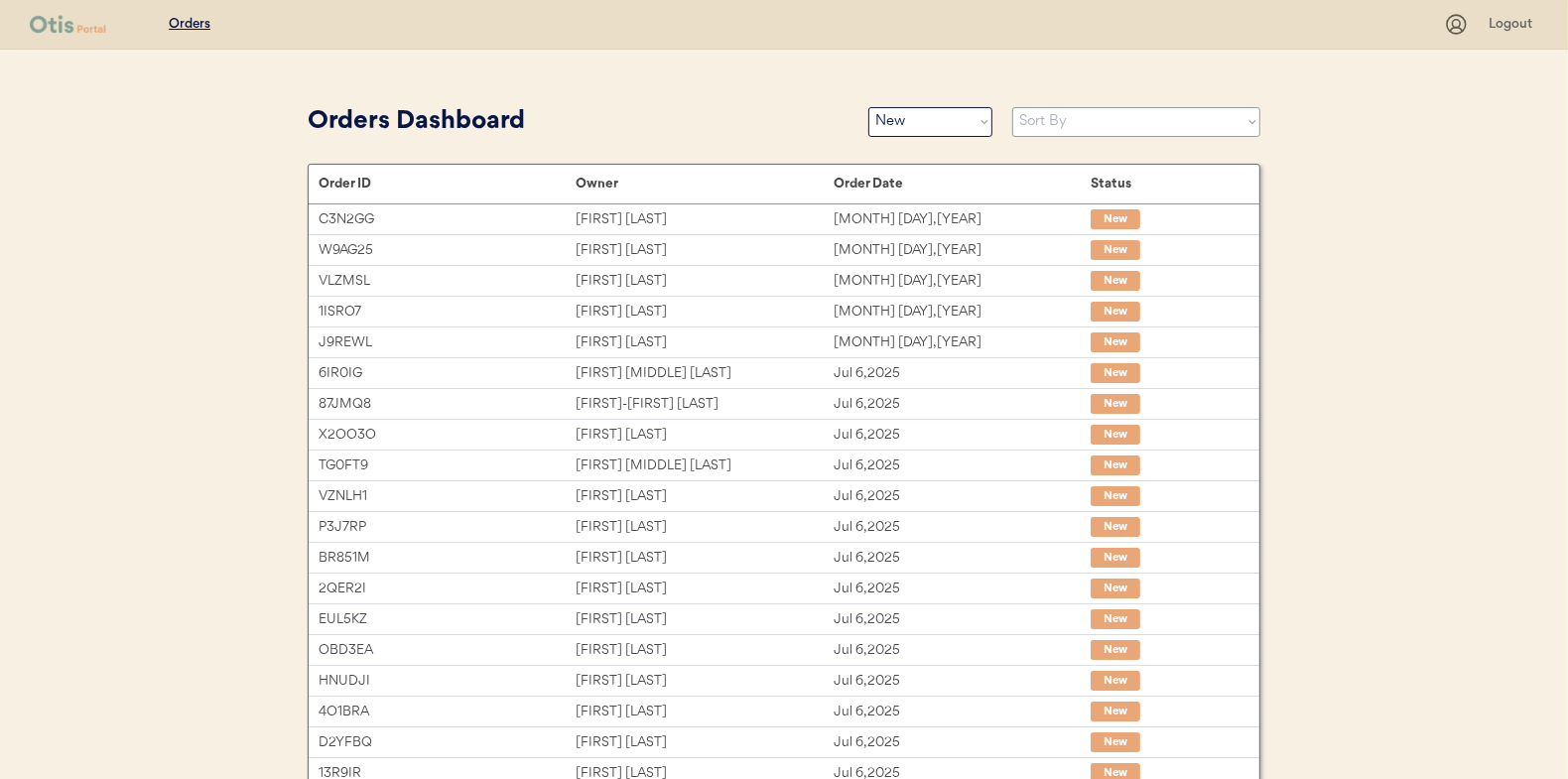 select on ""Order Date (Oldest → Newest)"" 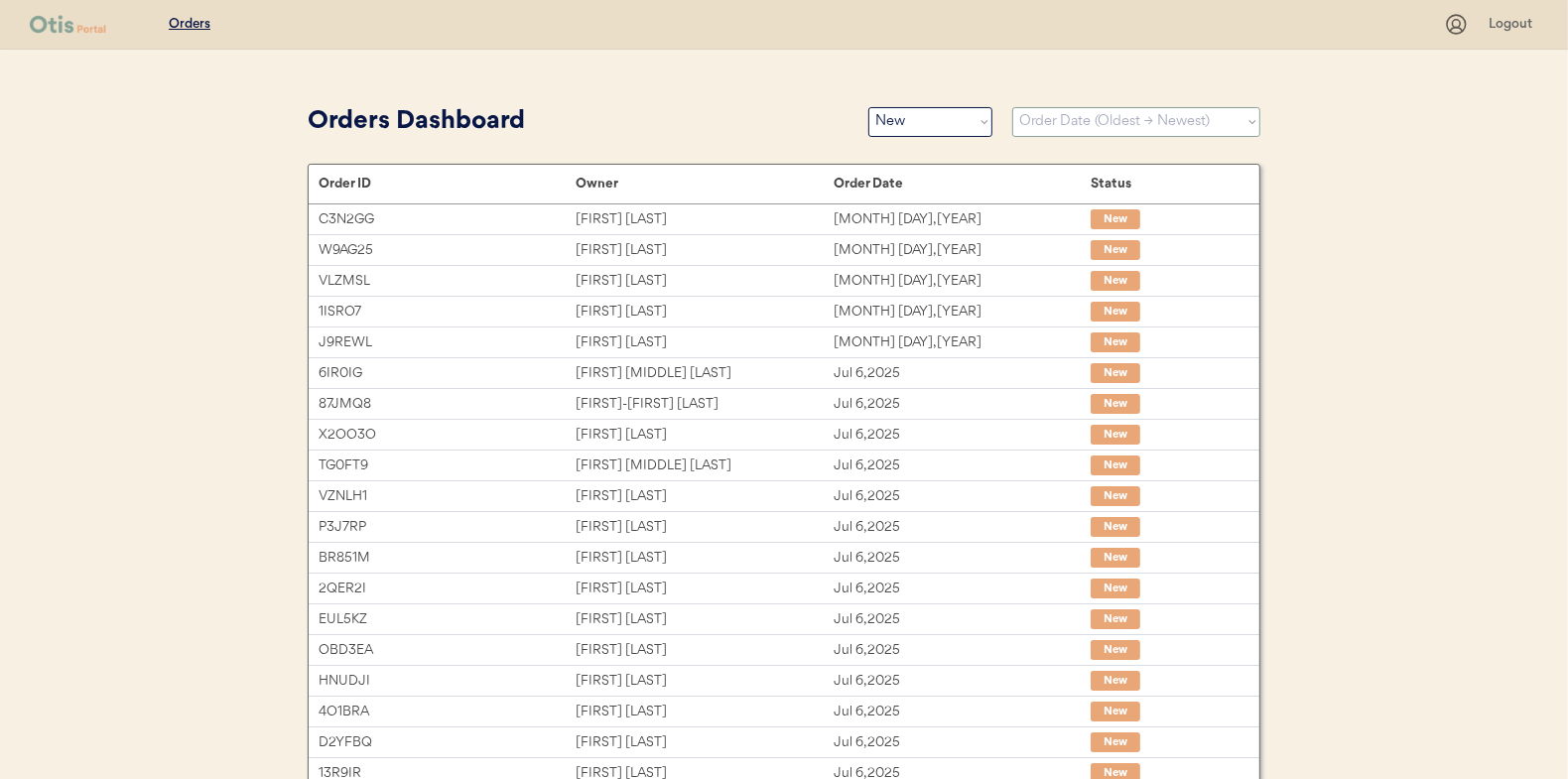 click on "Sort By Order Date (Newest → Oldest) Order Date (Oldest → Newest)" at bounding box center (1136, 122) 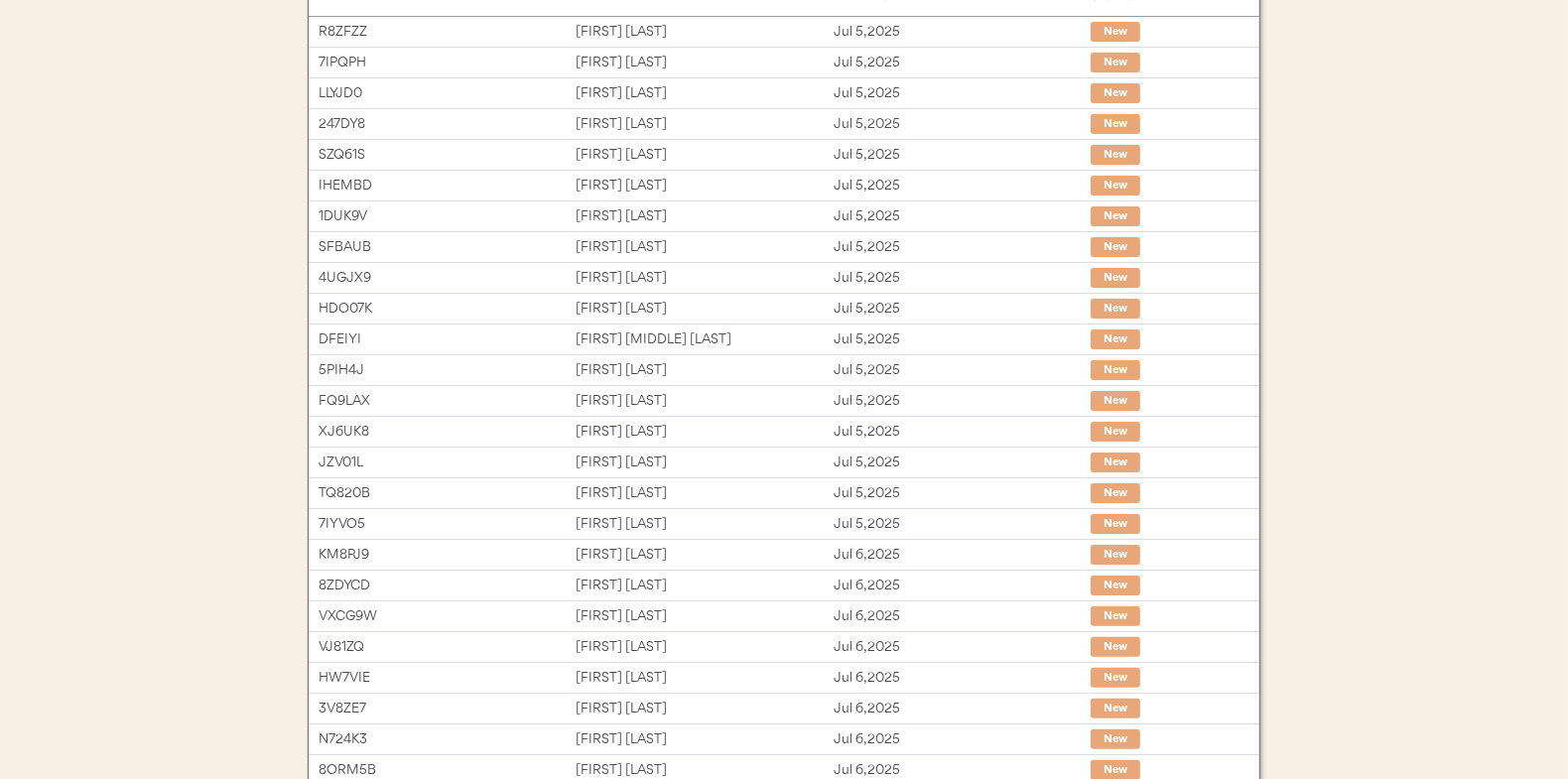 scroll, scrollTop: 0, scrollLeft: 0, axis: both 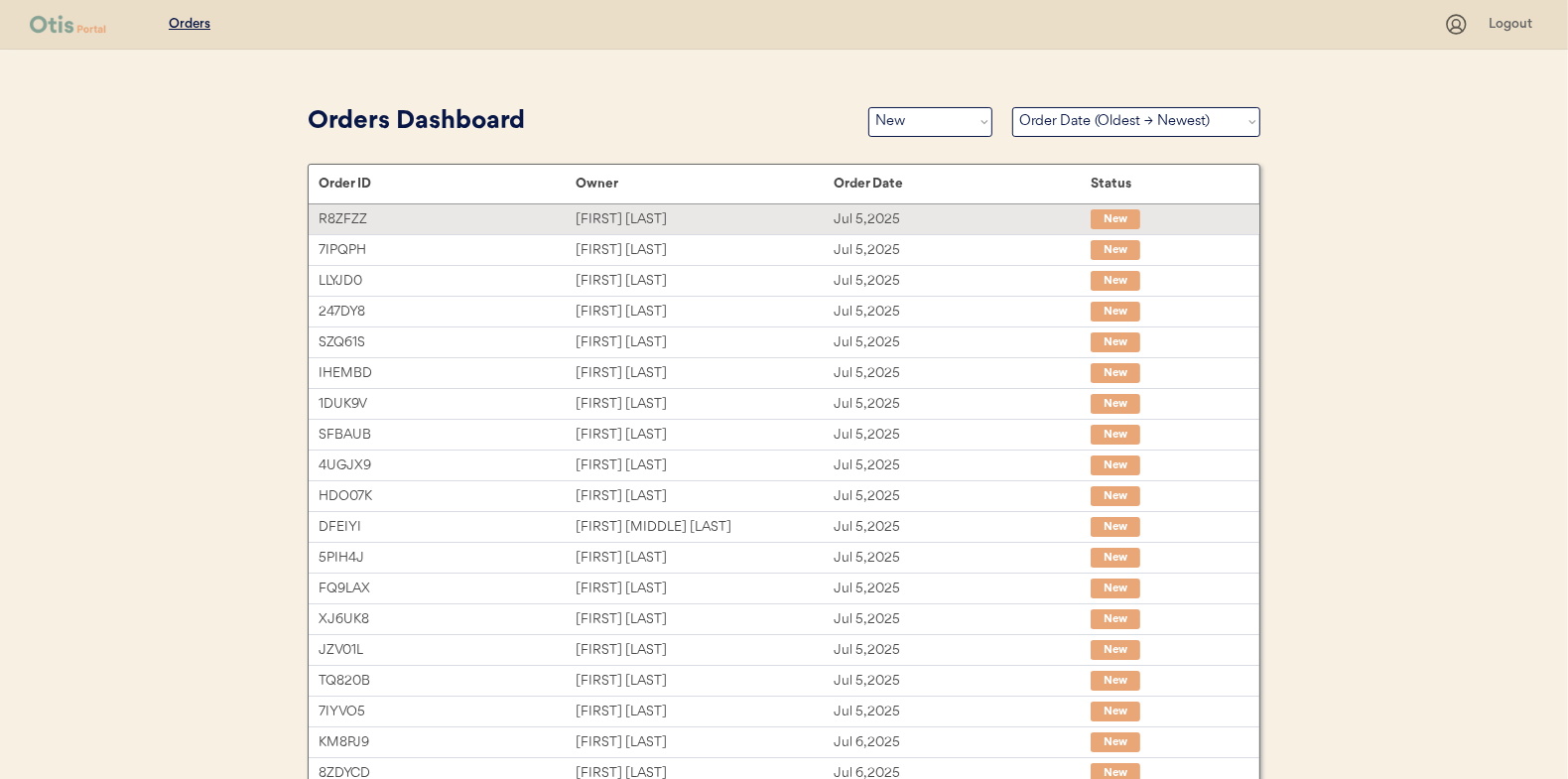 click on "Laura Clegg" at bounding box center [704, 219] 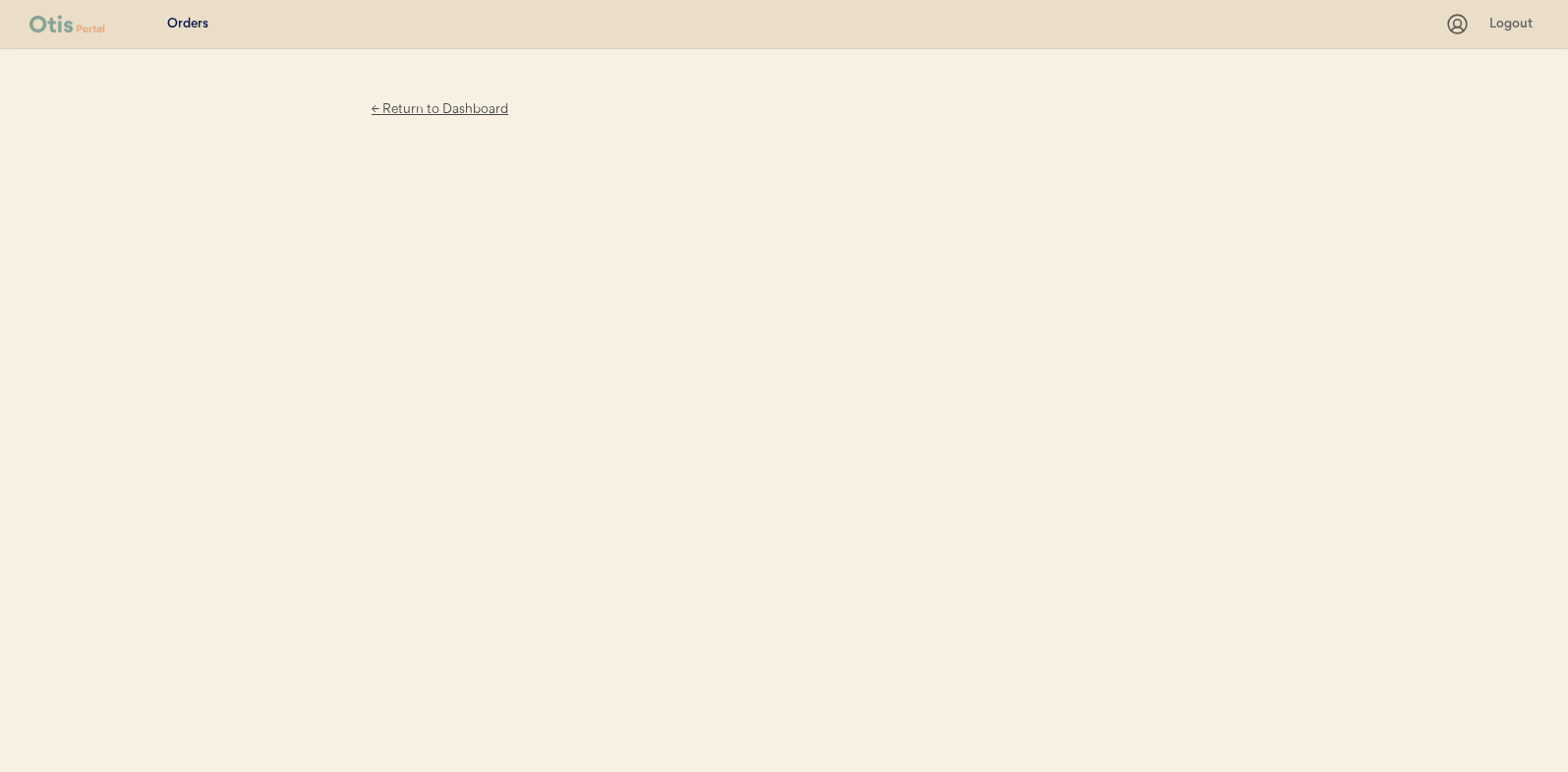 scroll, scrollTop: 0, scrollLeft: 0, axis: both 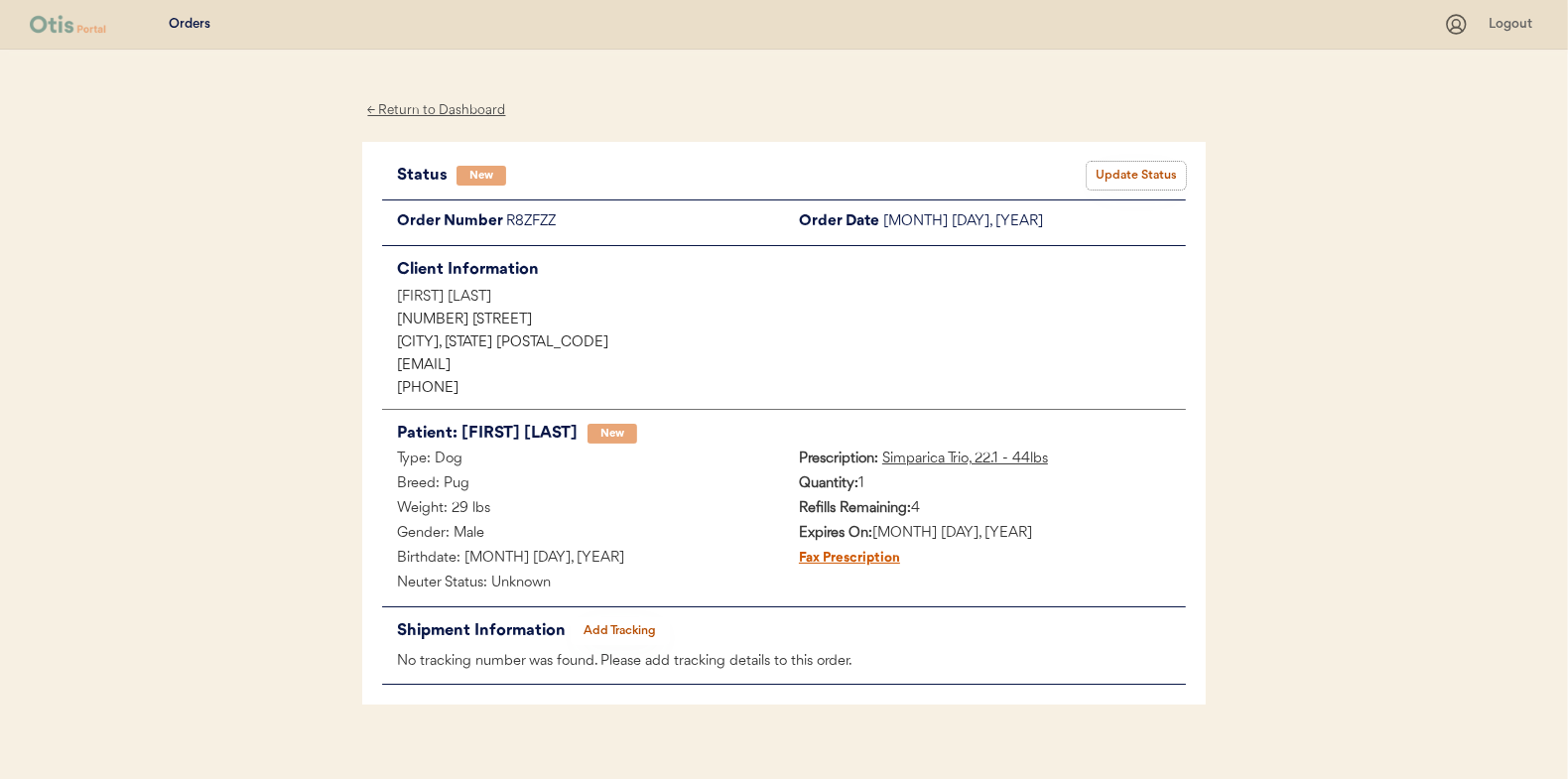 click on "Update Status" at bounding box center [1136, 176] 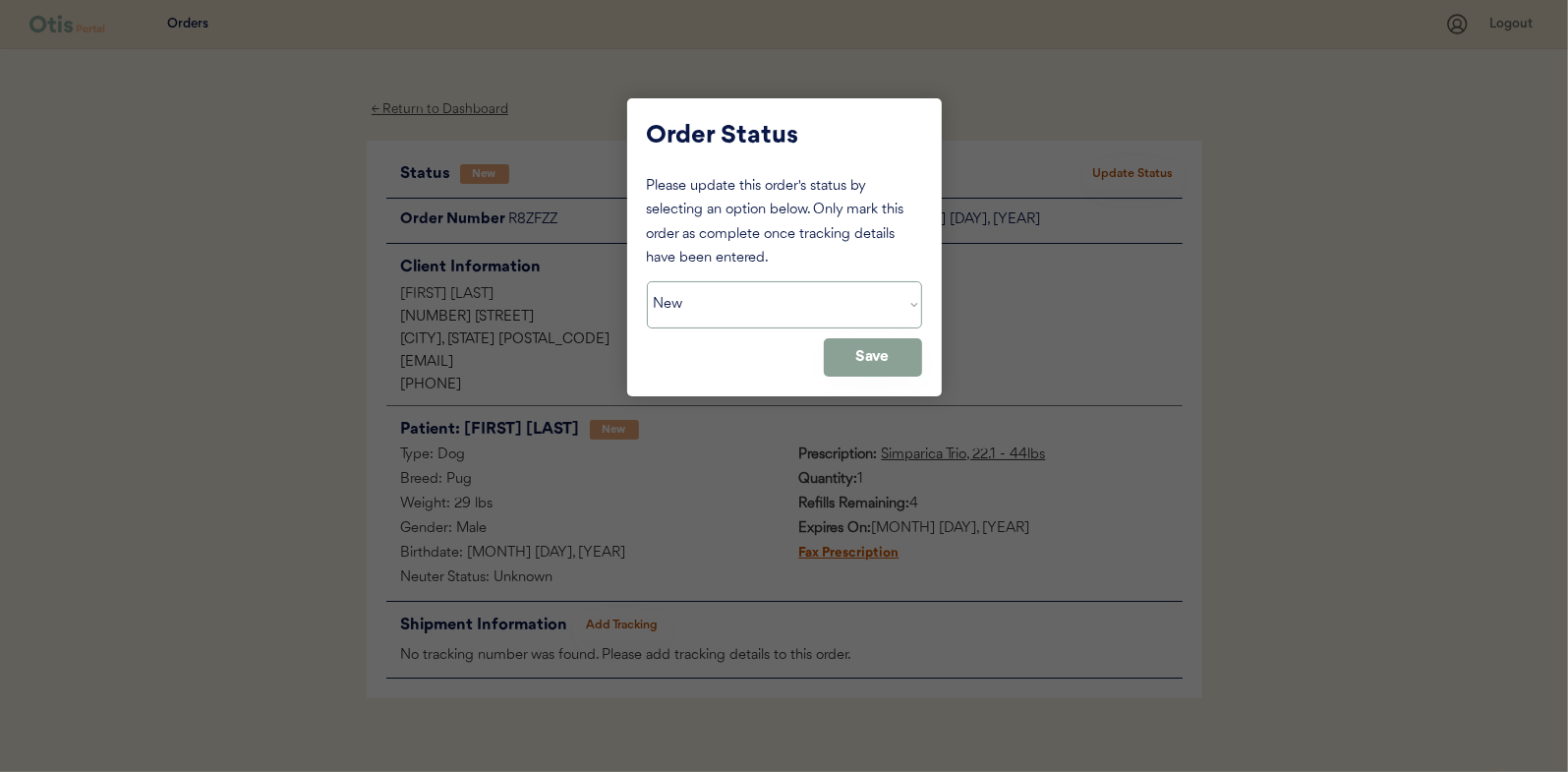 click on "Status On Hold New In Progress Complete Pending HW Consent Cancelled" at bounding box center [784, 305] 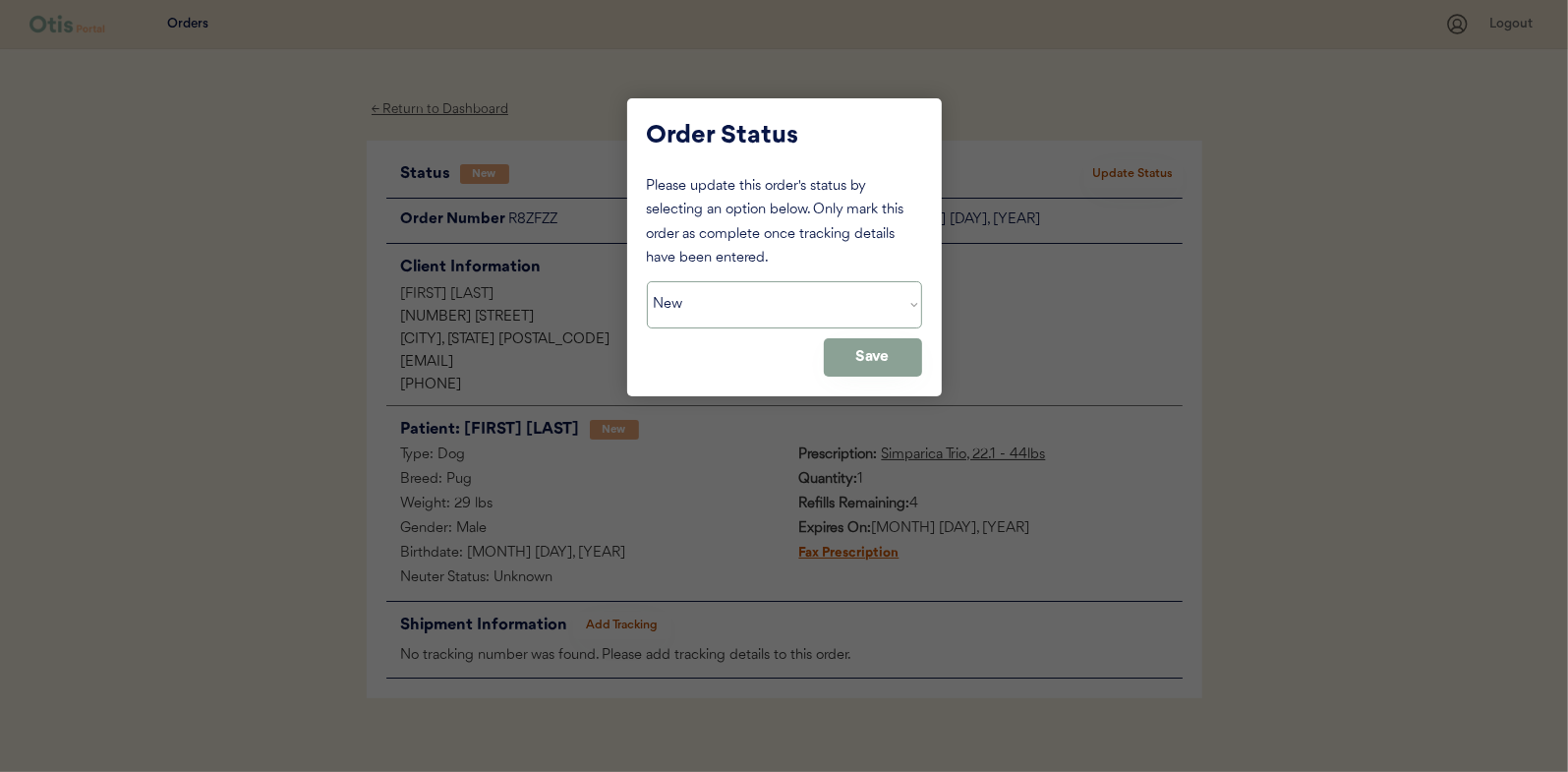 select on ""in_progress"" 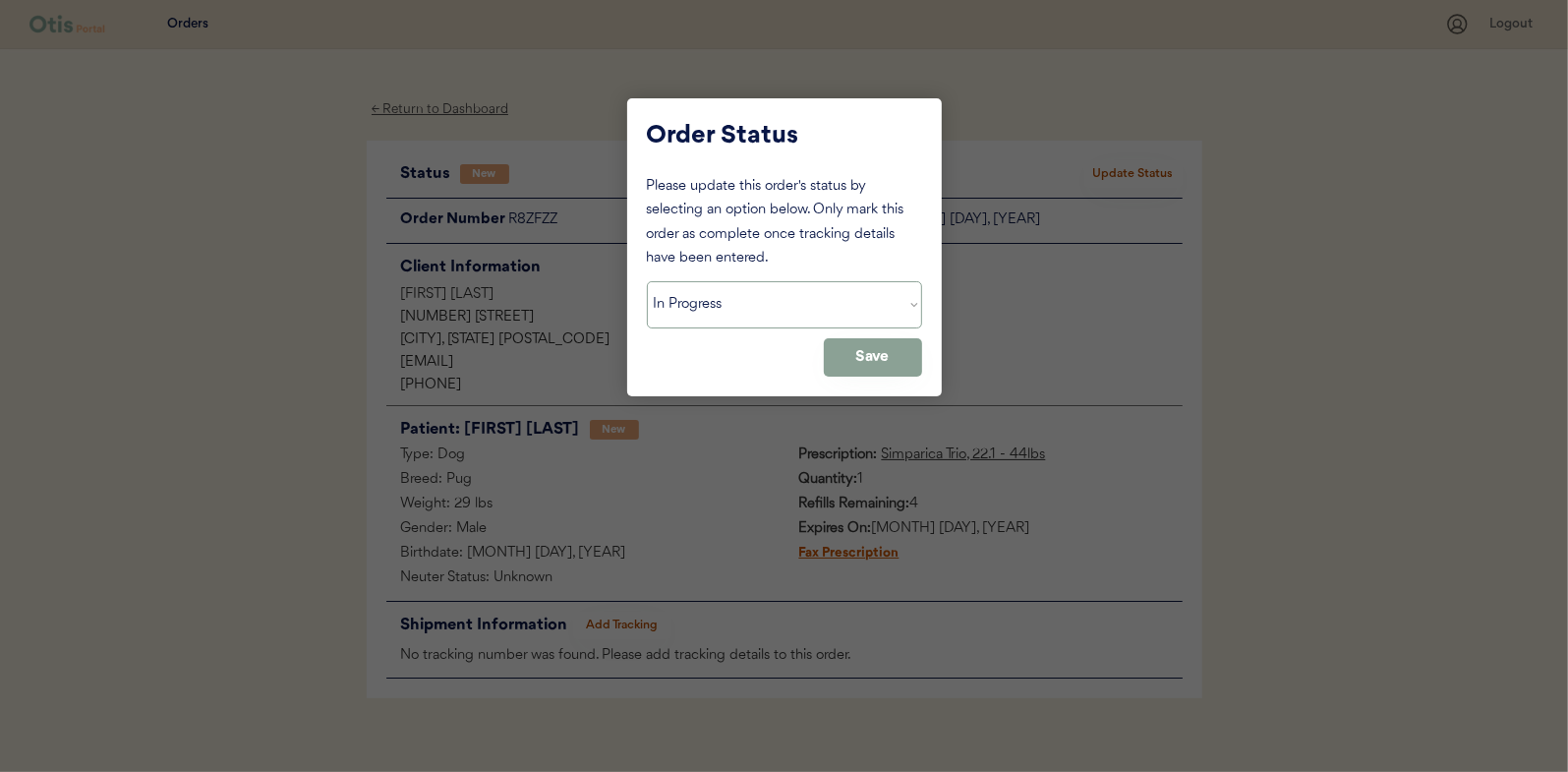click on "Status On Hold New In Progress Complete Pending HW Consent Cancelled" at bounding box center [784, 305] 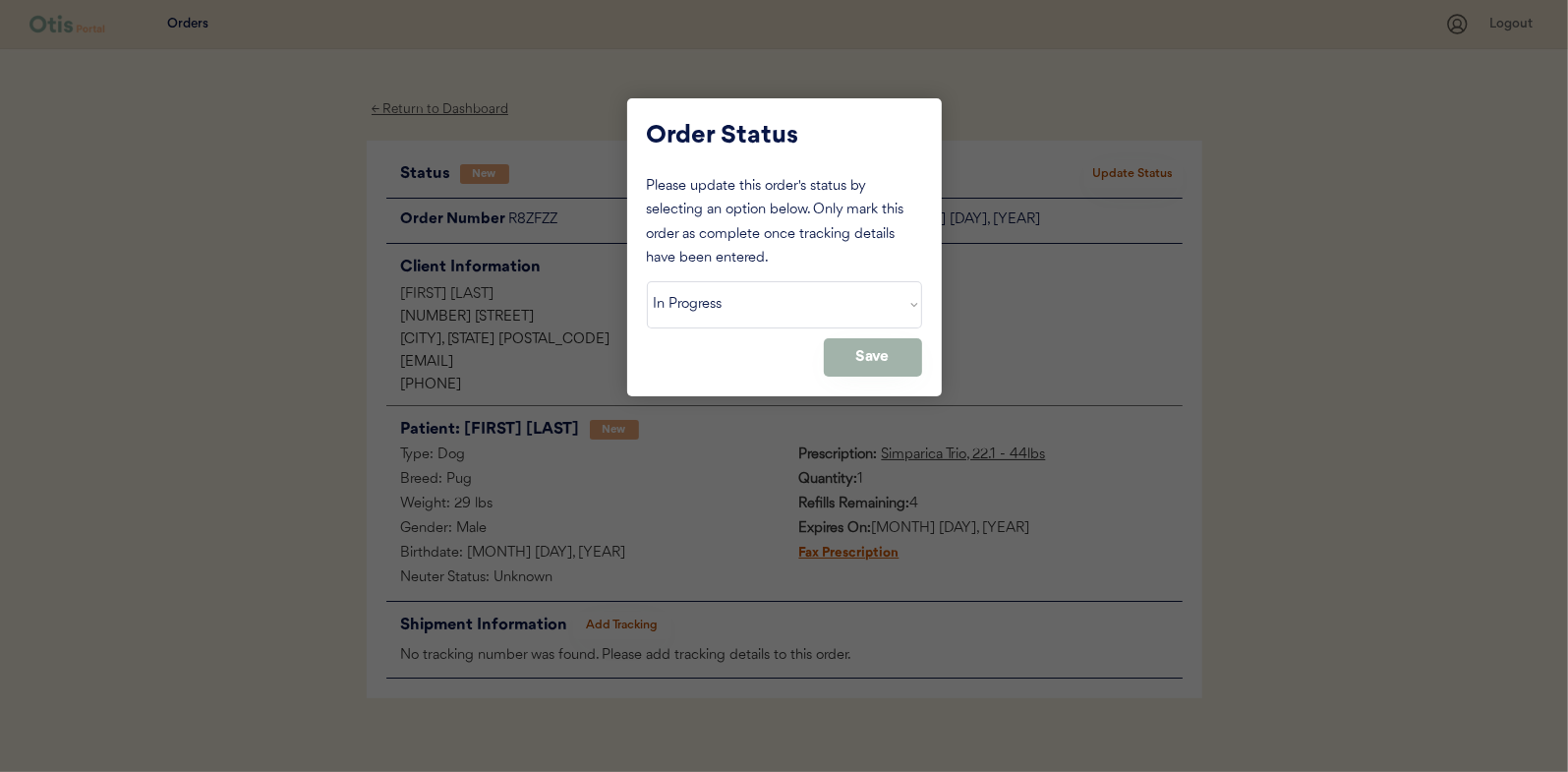 click on "Save" at bounding box center (873, 357) 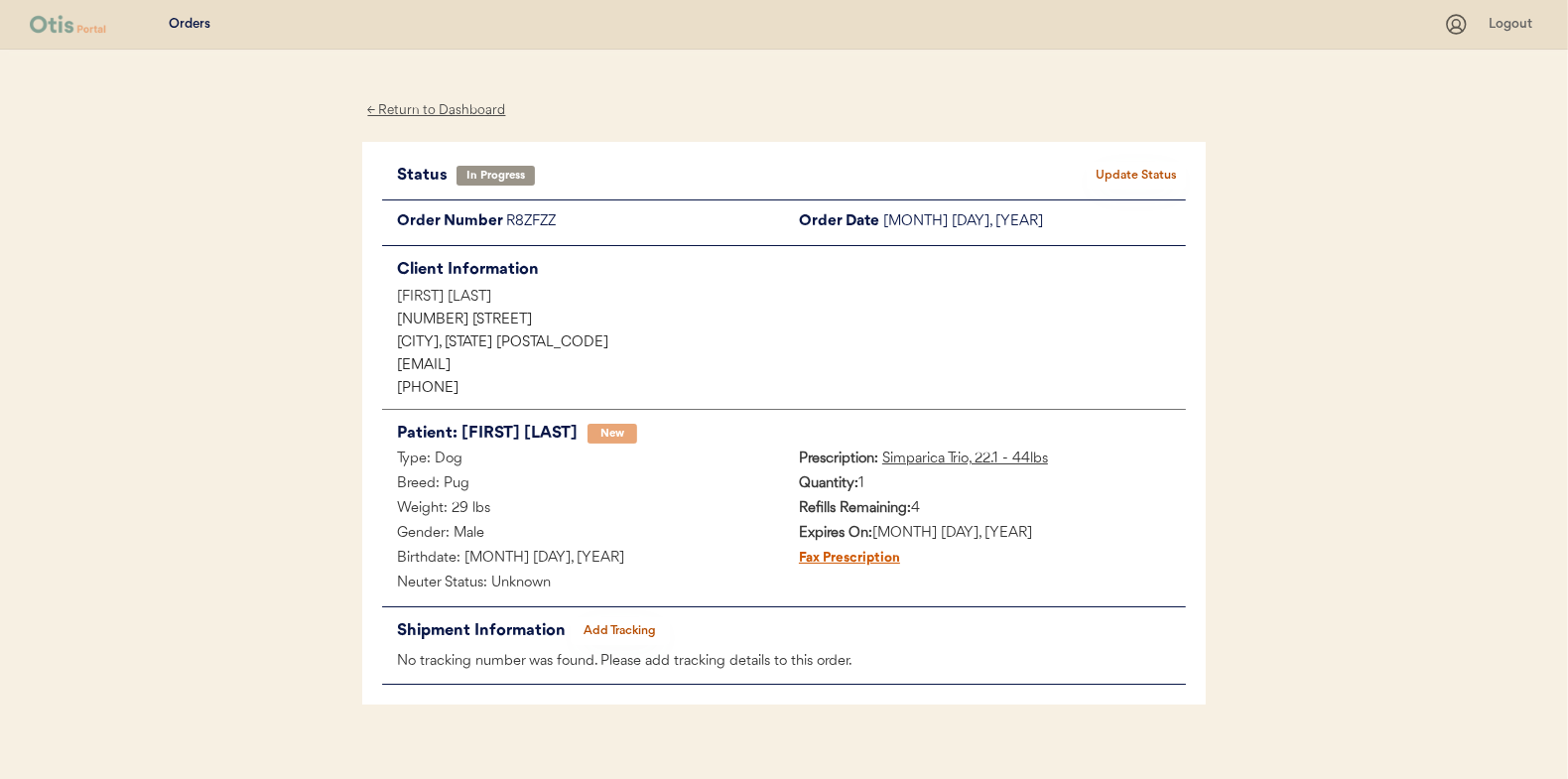 click on "← Return to Dashboard" at bounding box center [437, 110] 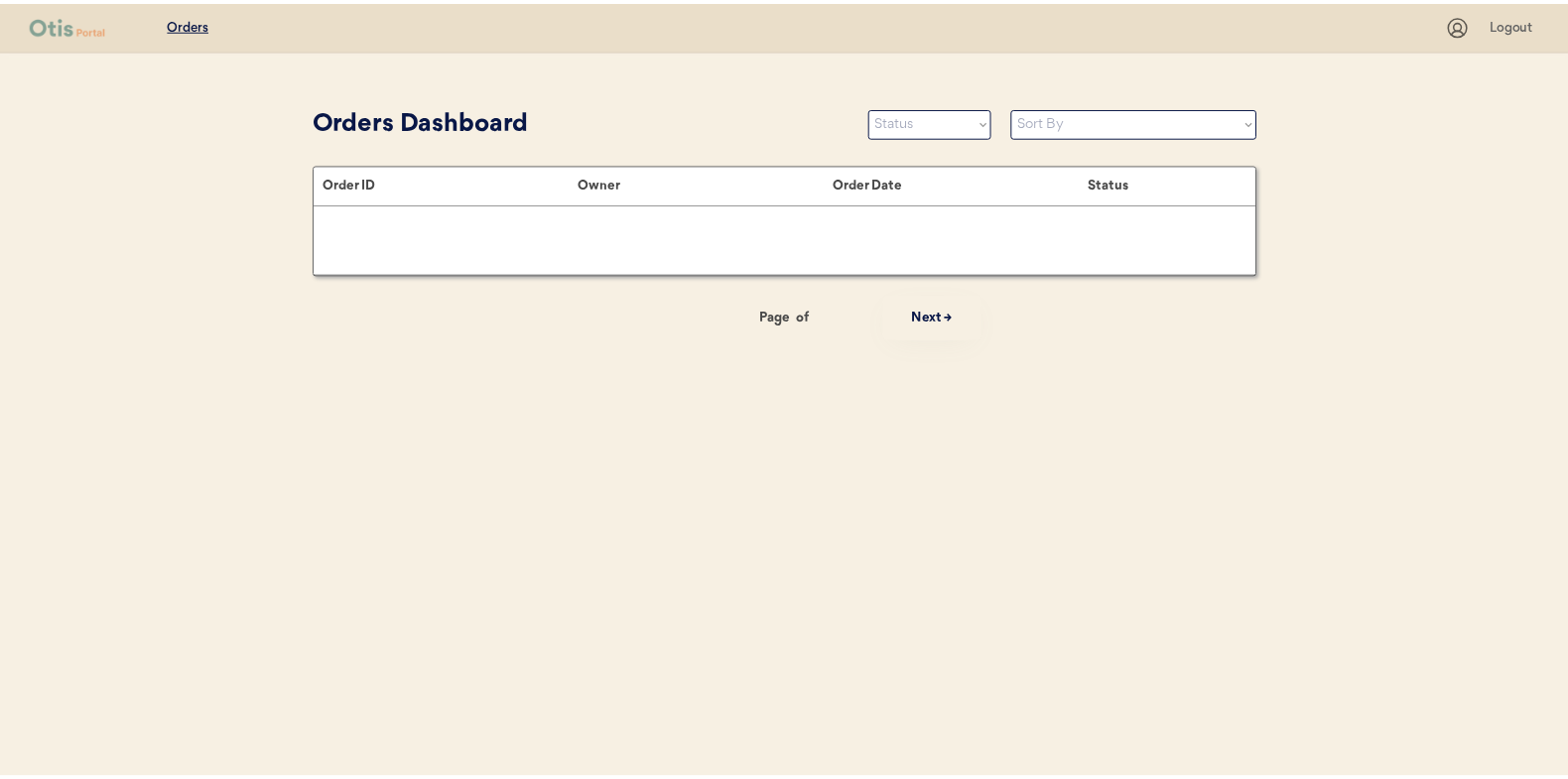 scroll, scrollTop: 0, scrollLeft: 0, axis: both 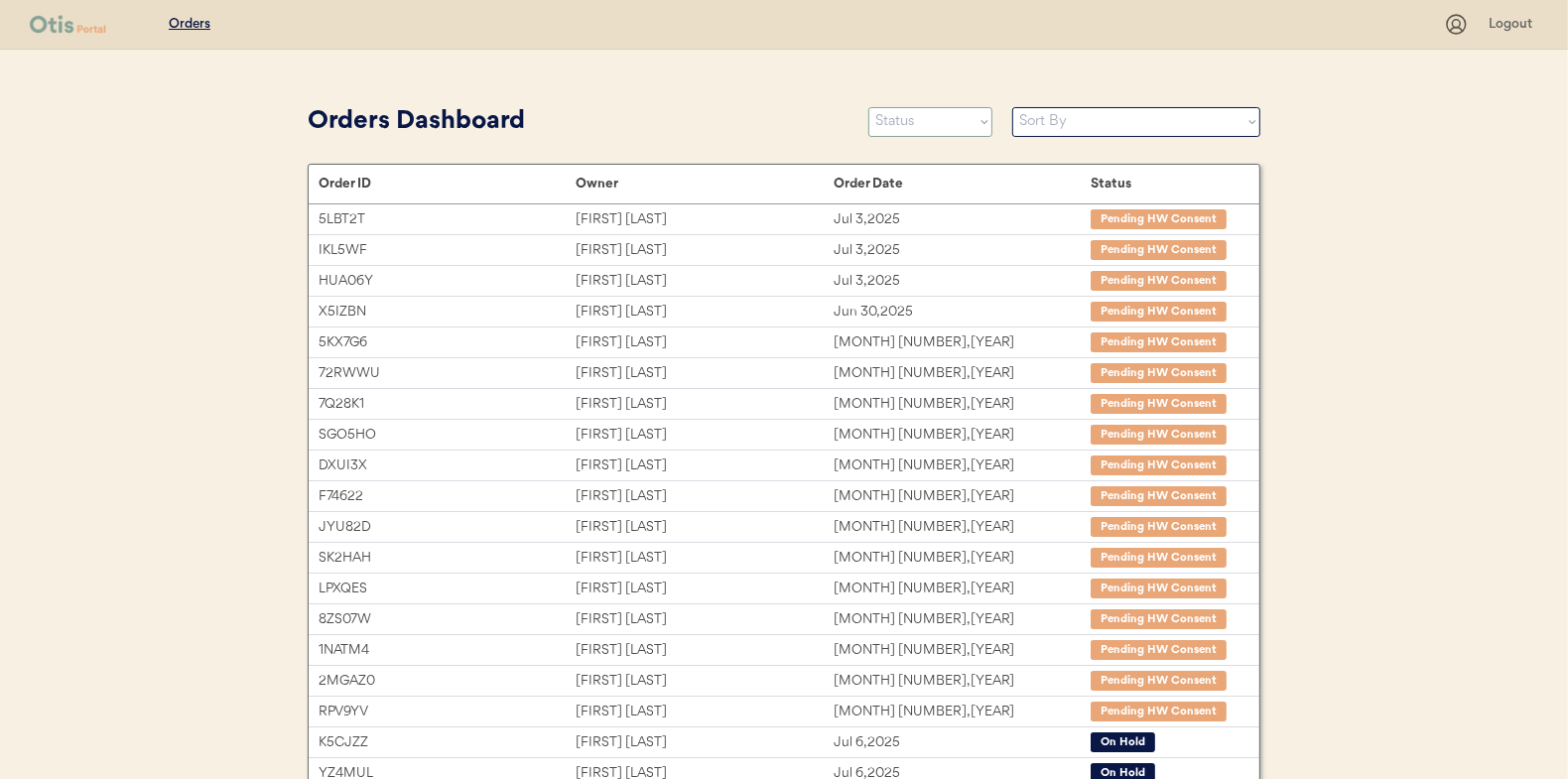 click on "Status On Hold New In Progress Complete Pending HW Consent Cancelled" at bounding box center (930, 122) 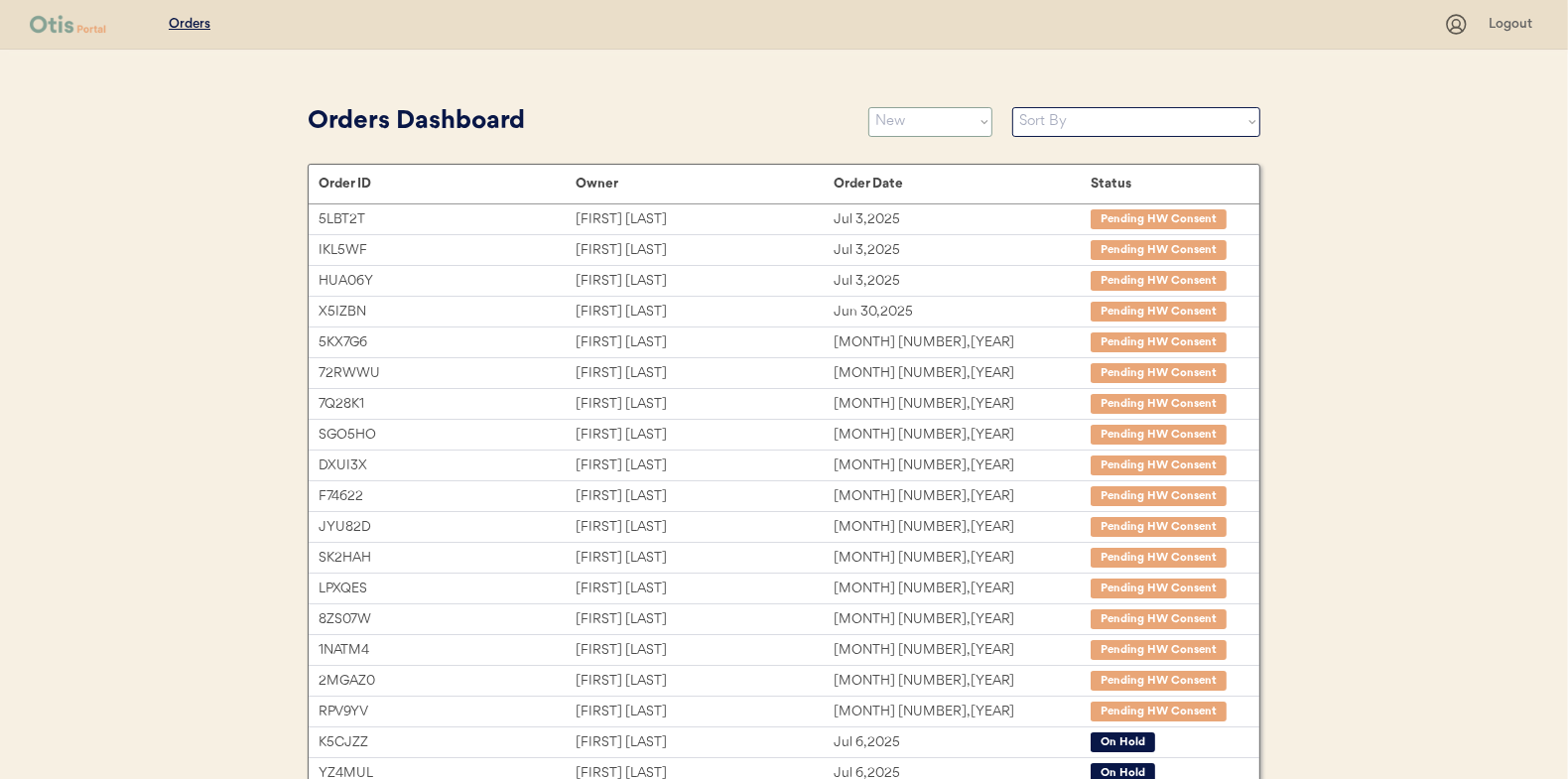 click on "Status On Hold New In Progress Complete Pending HW Consent Cancelled" at bounding box center (930, 122) 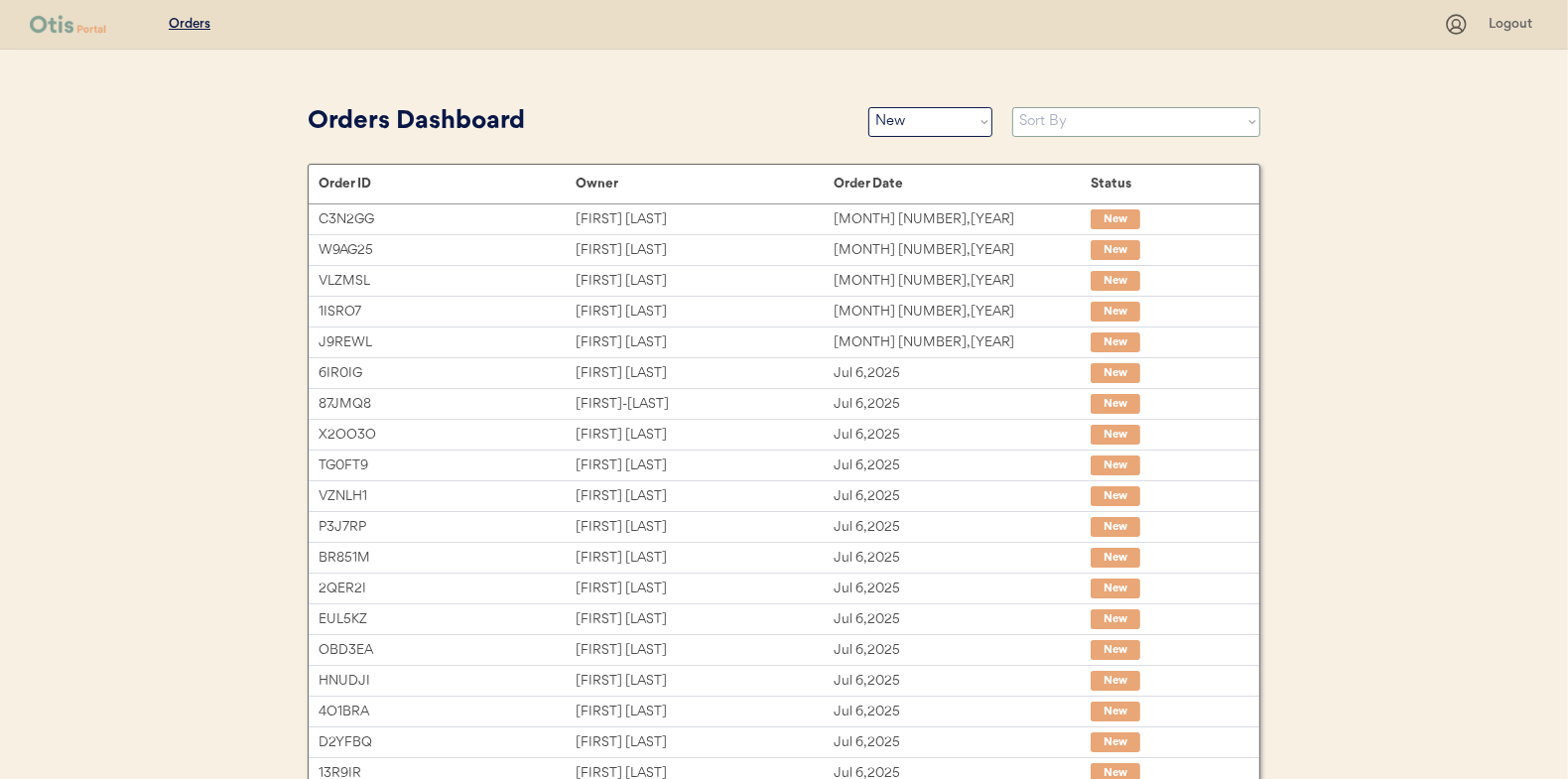 click on "Sort By Order Date (Newest → Oldest) Order Date (Oldest → Newest)" at bounding box center (1136, 122) 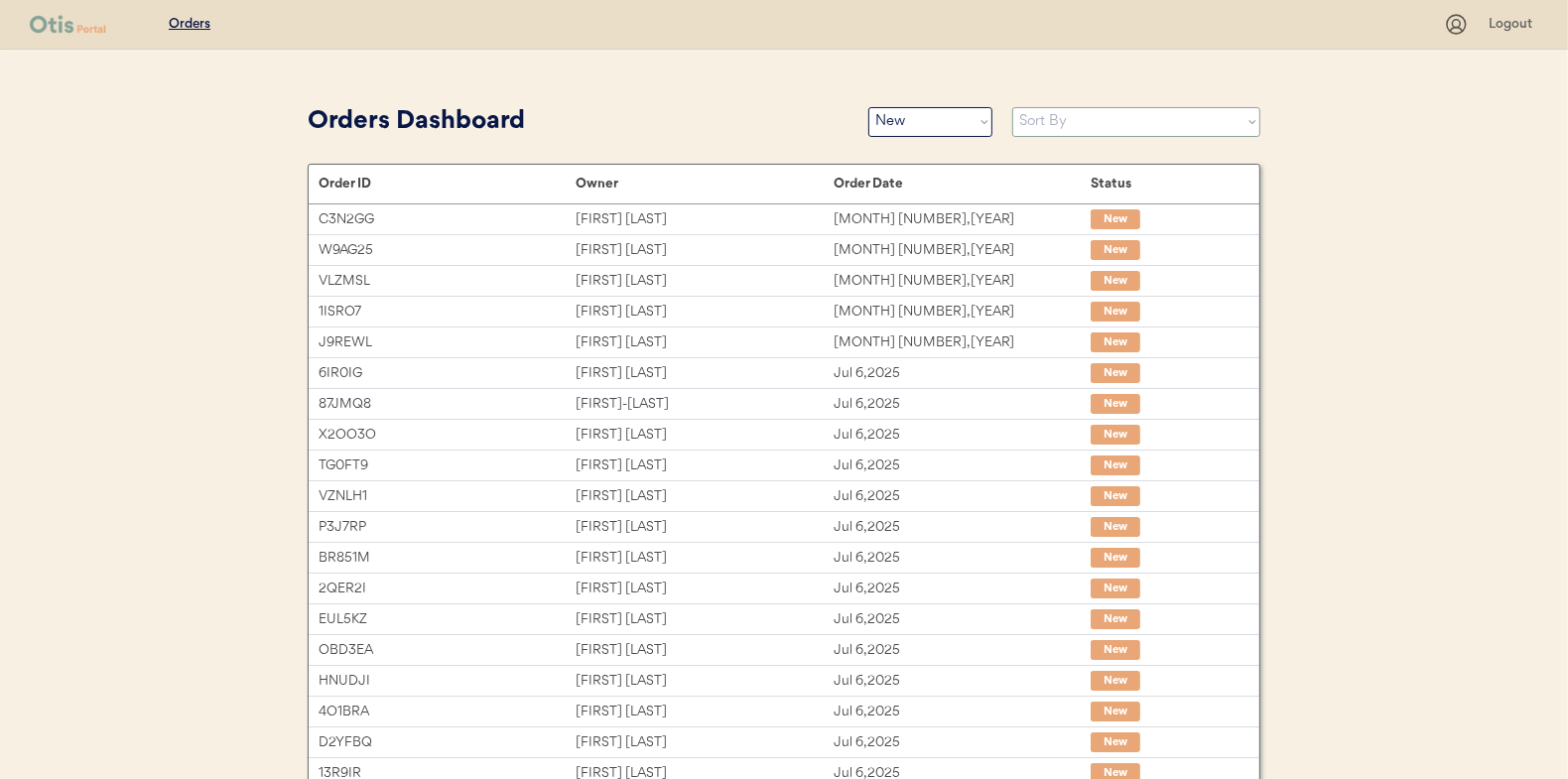 select on ""Order Date (Oldest → Newest)"" 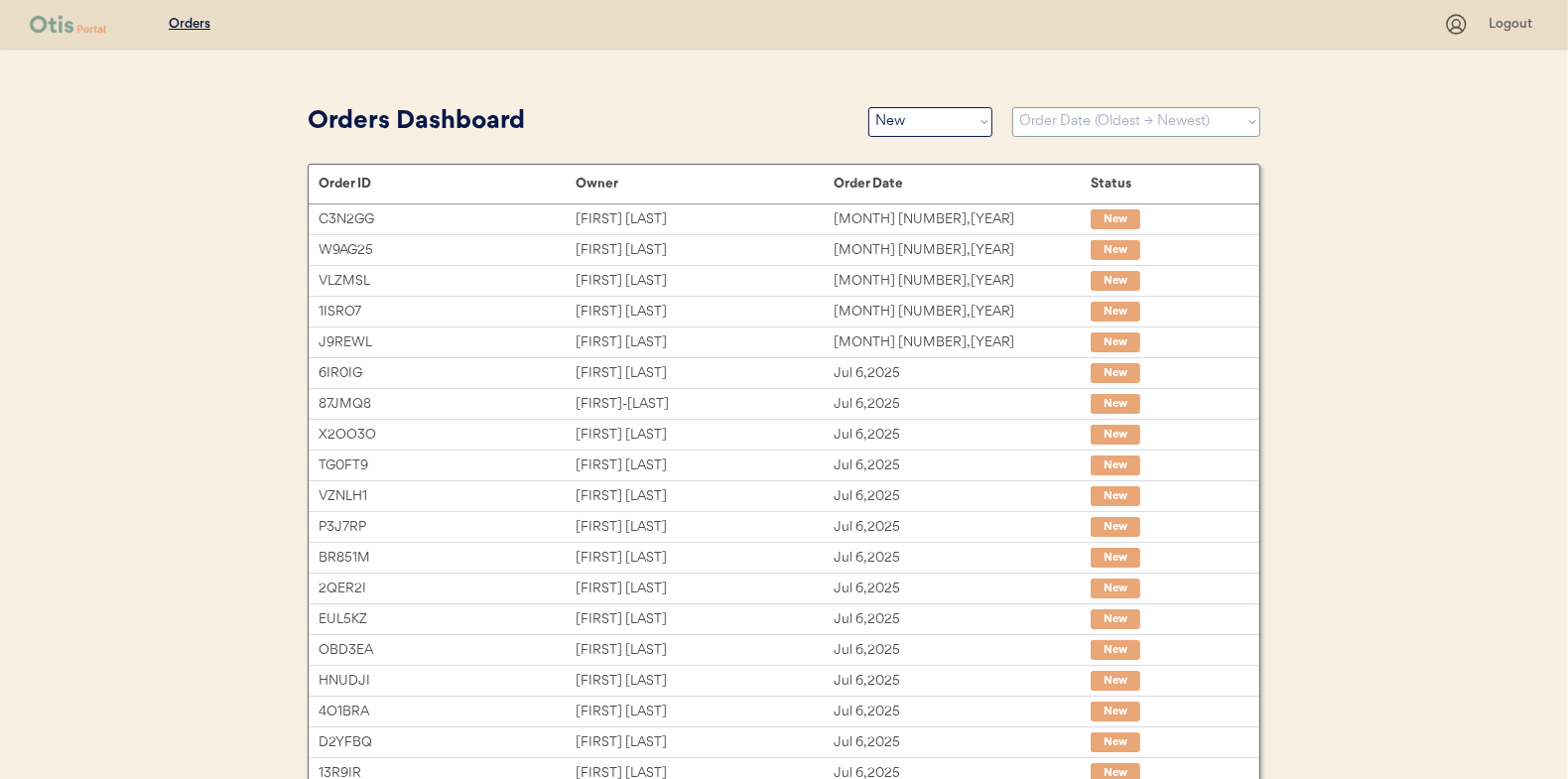 click on "Sort By Order Date (Newest → Oldest) Order Date (Oldest → Newest)" at bounding box center [1136, 122] 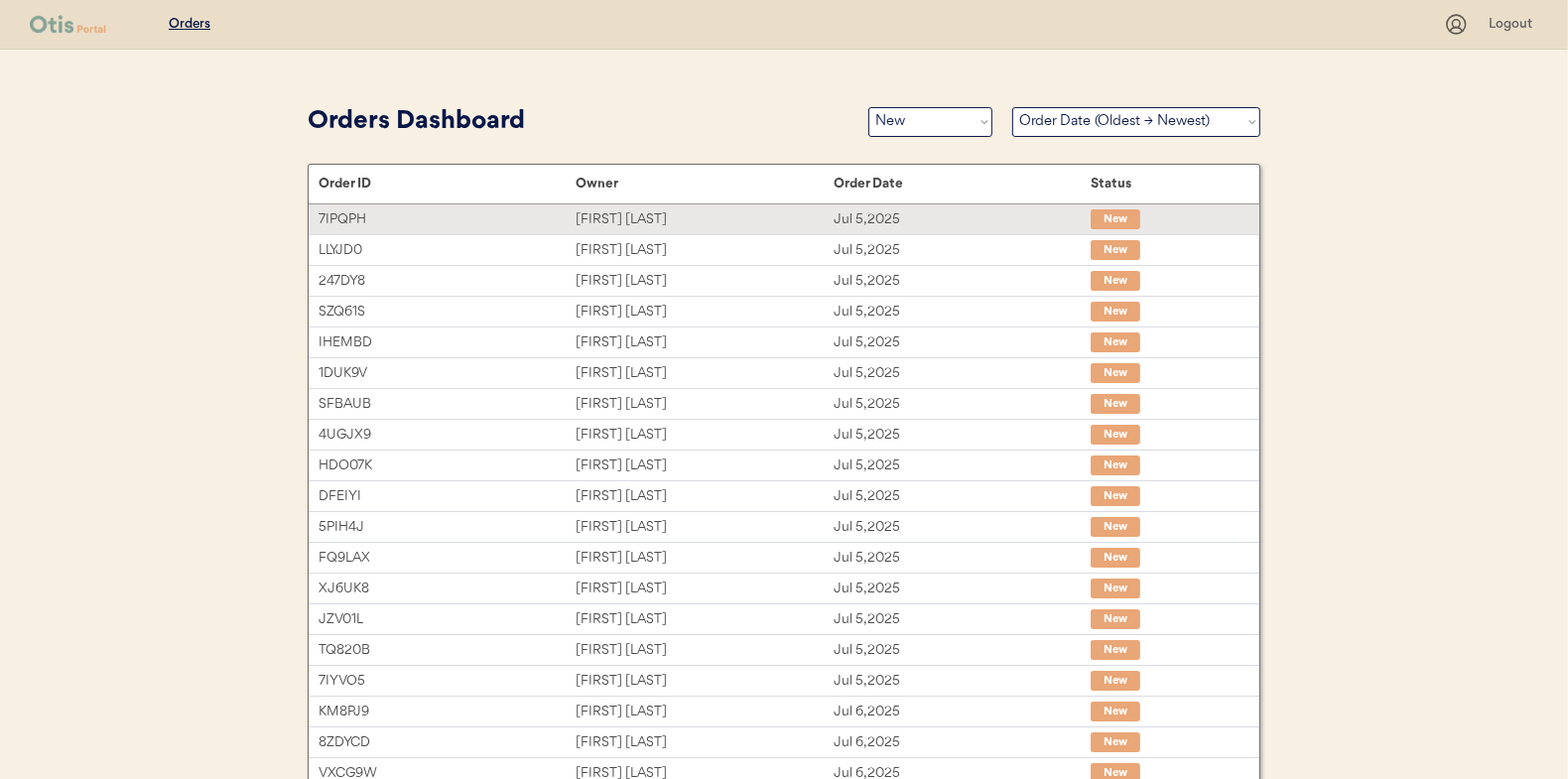 click on "Millie Lauer" at bounding box center (704, 219) 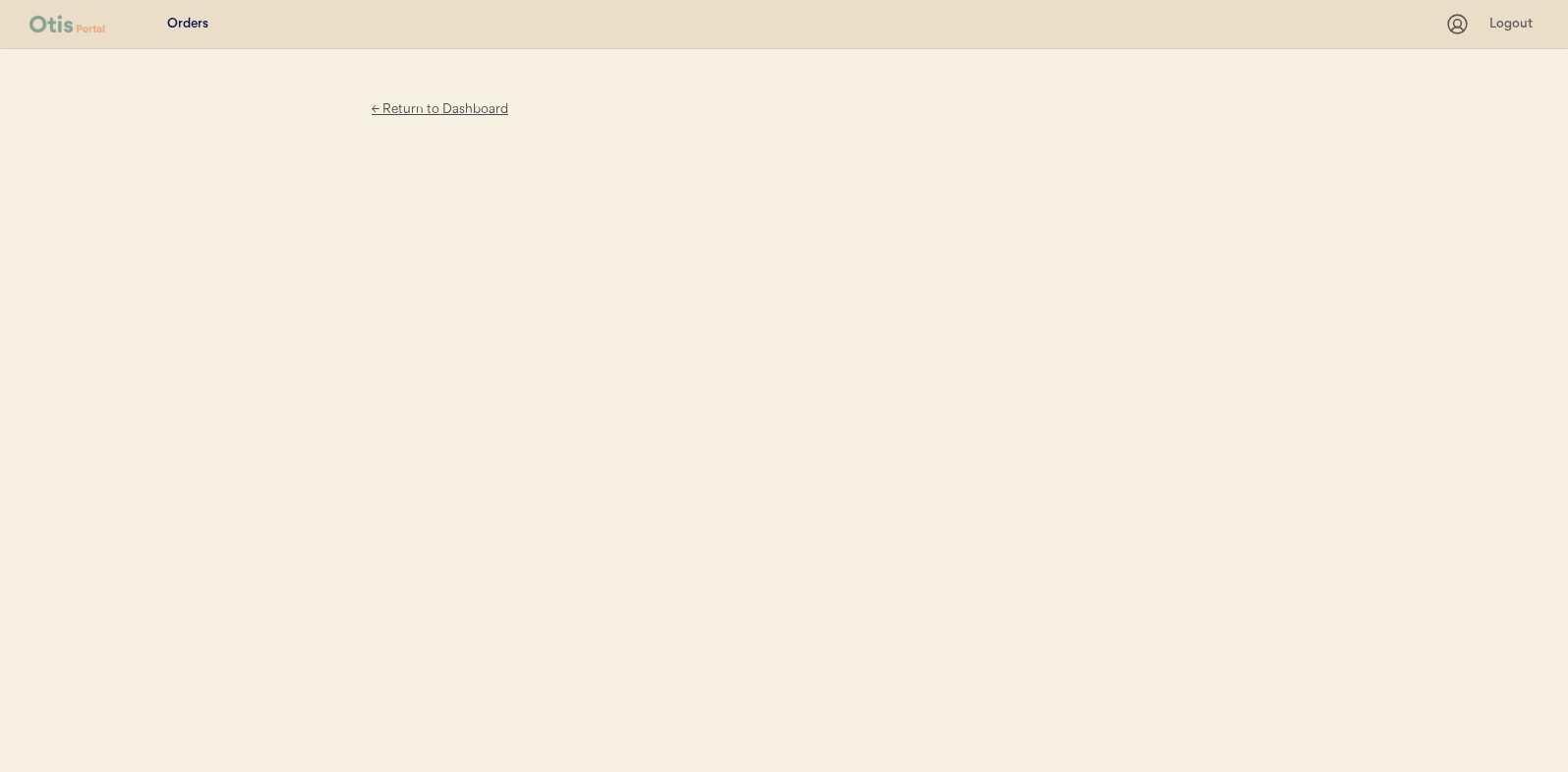 scroll, scrollTop: 0, scrollLeft: 0, axis: both 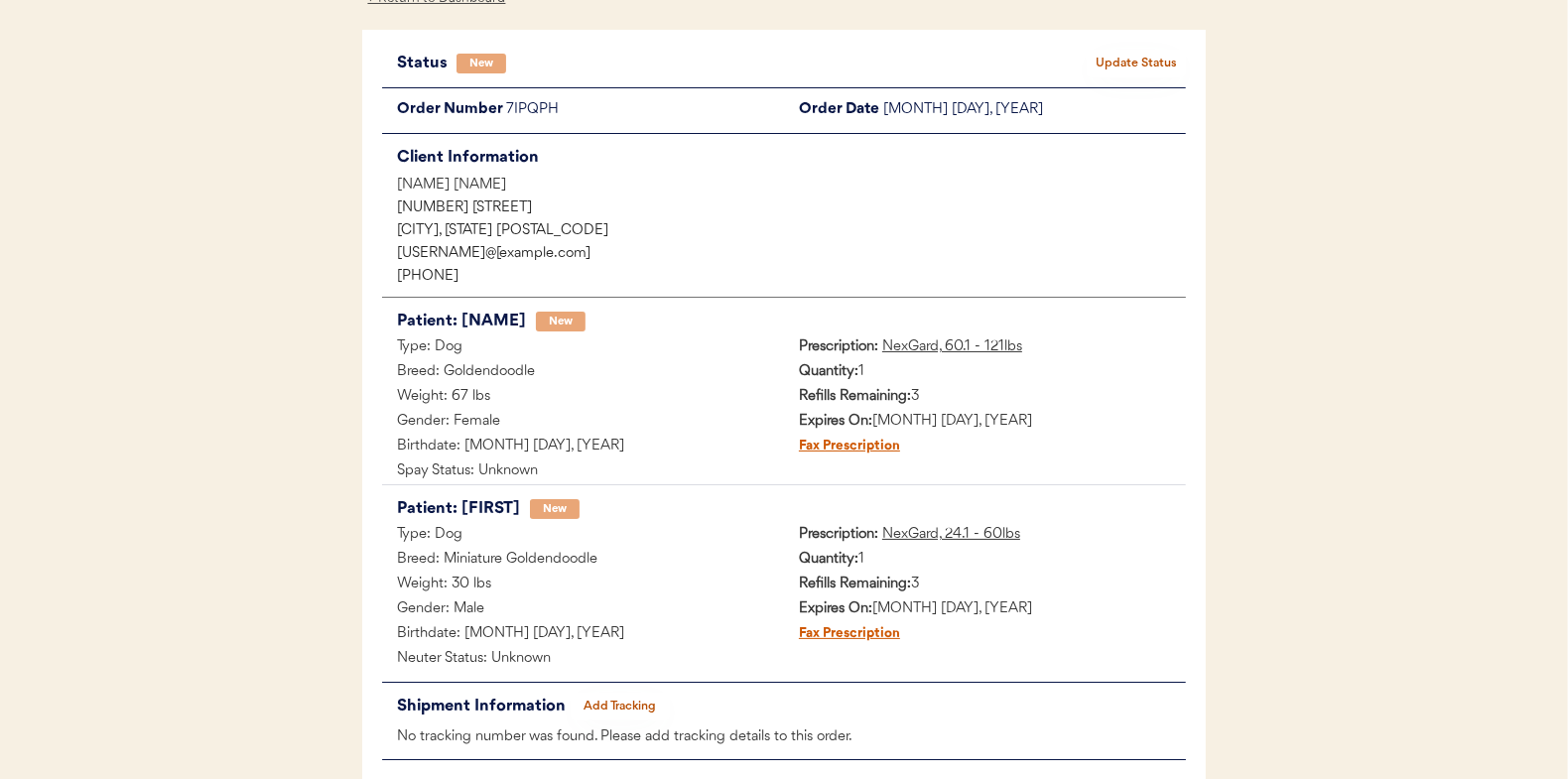 click on "Update Status" at bounding box center [1136, 64] 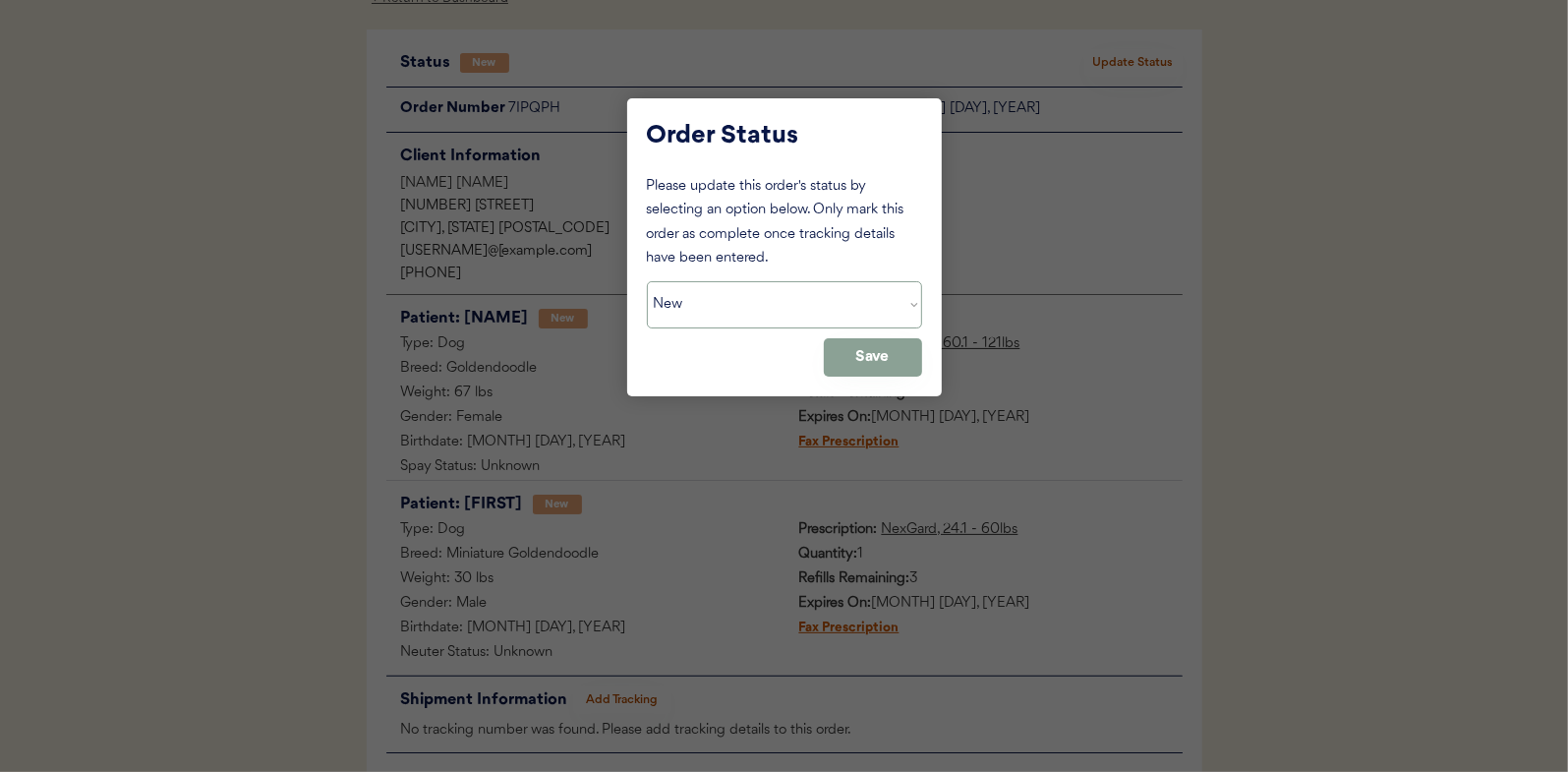 click on "Status On Hold New In Progress Complete Pending HW Consent Cancelled" at bounding box center [784, 305] 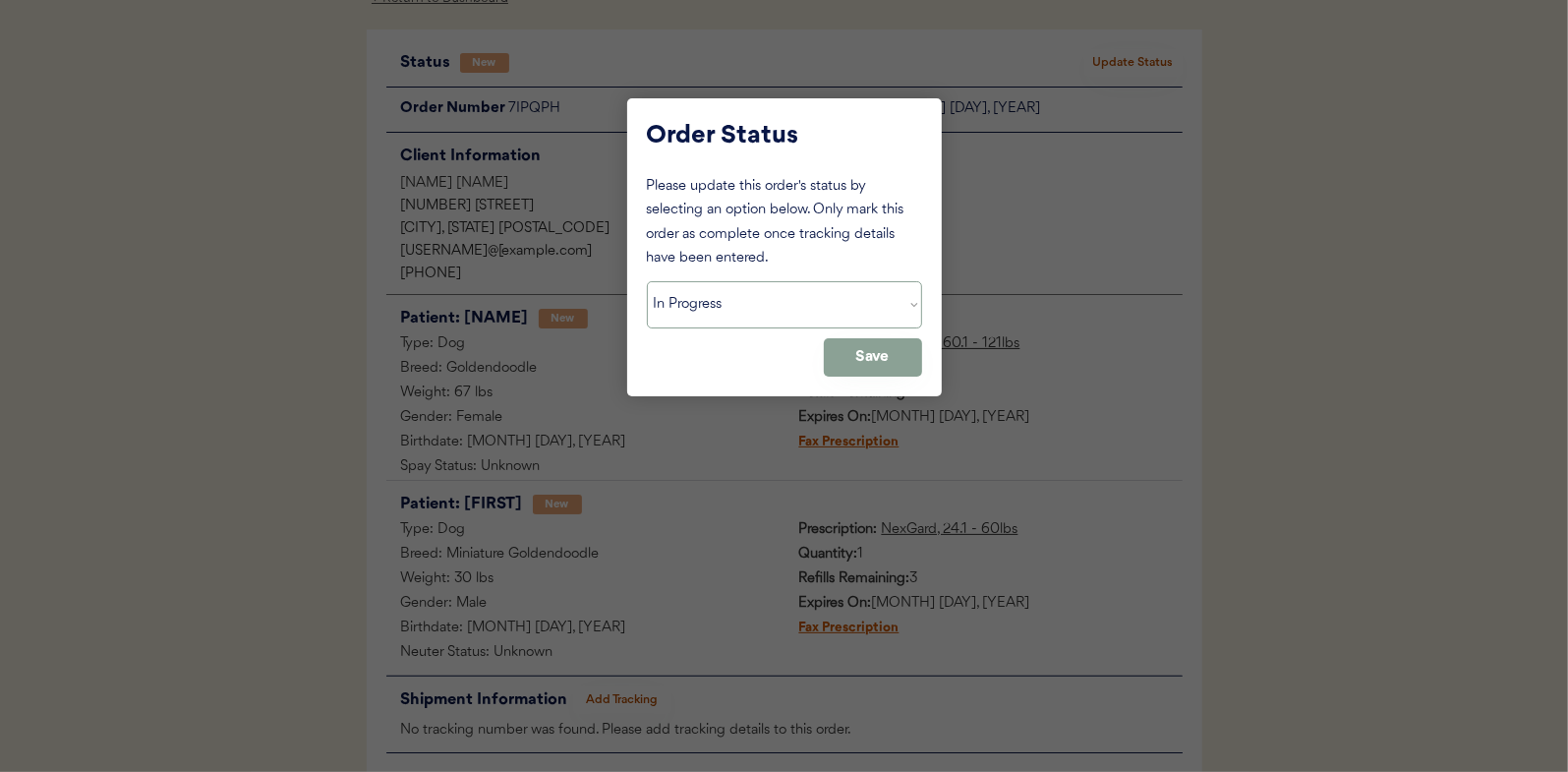 click on "Status On Hold New In Progress Complete Pending HW Consent Cancelled" at bounding box center [784, 305] 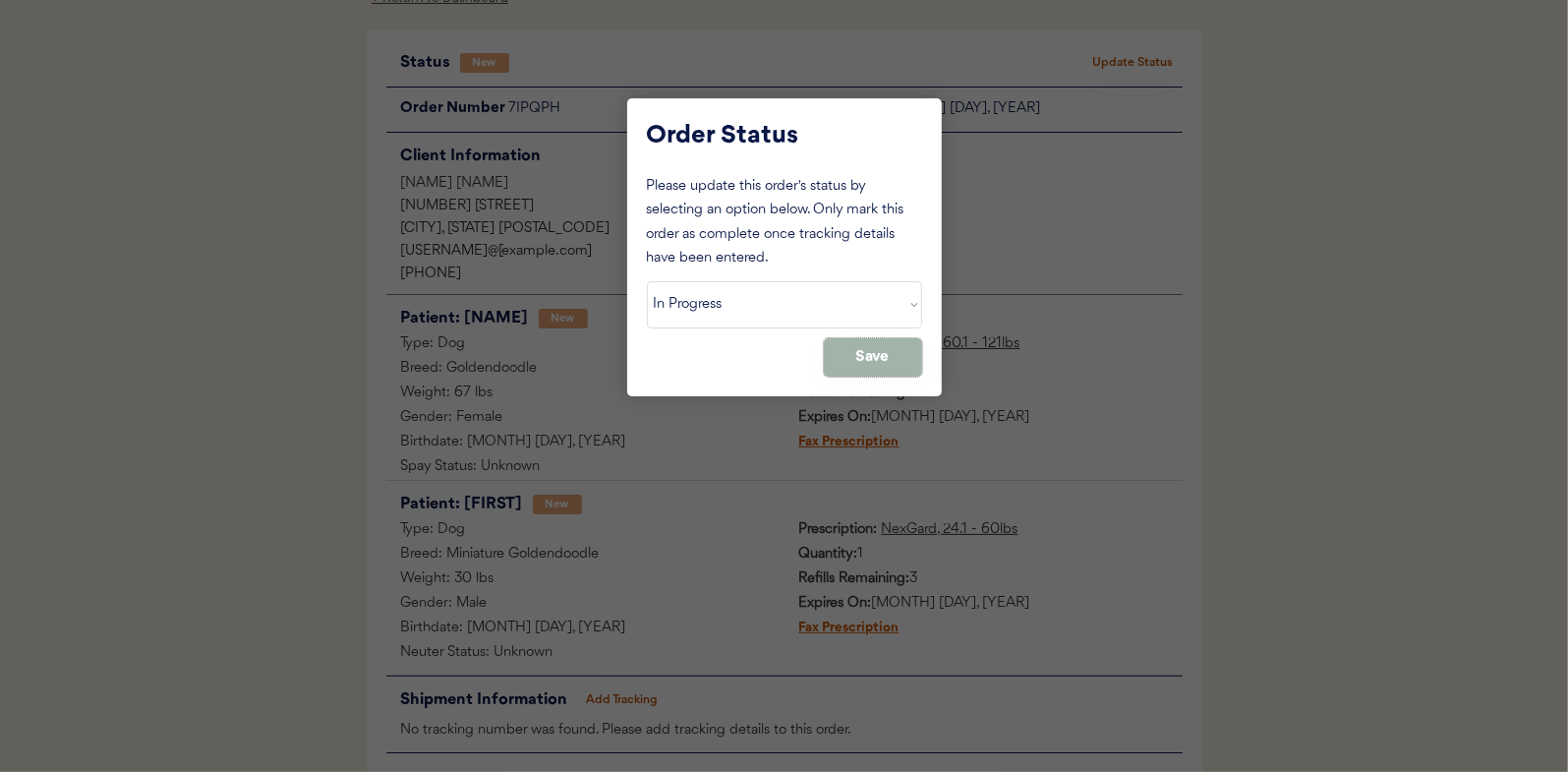 click on "Save" at bounding box center [873, 357] 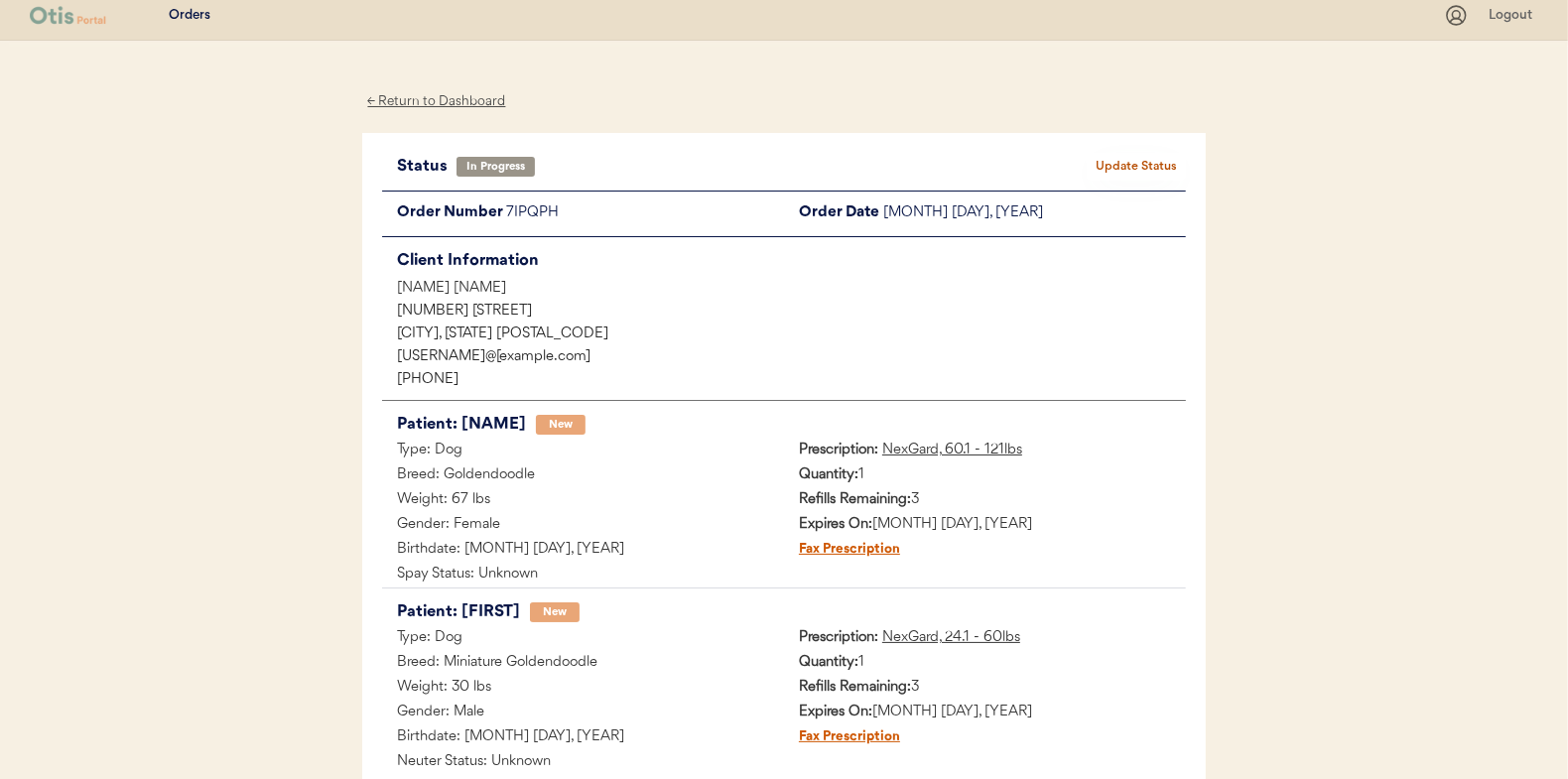 scroll, scrollTop: 0, scrollLeft: 0, axis: both 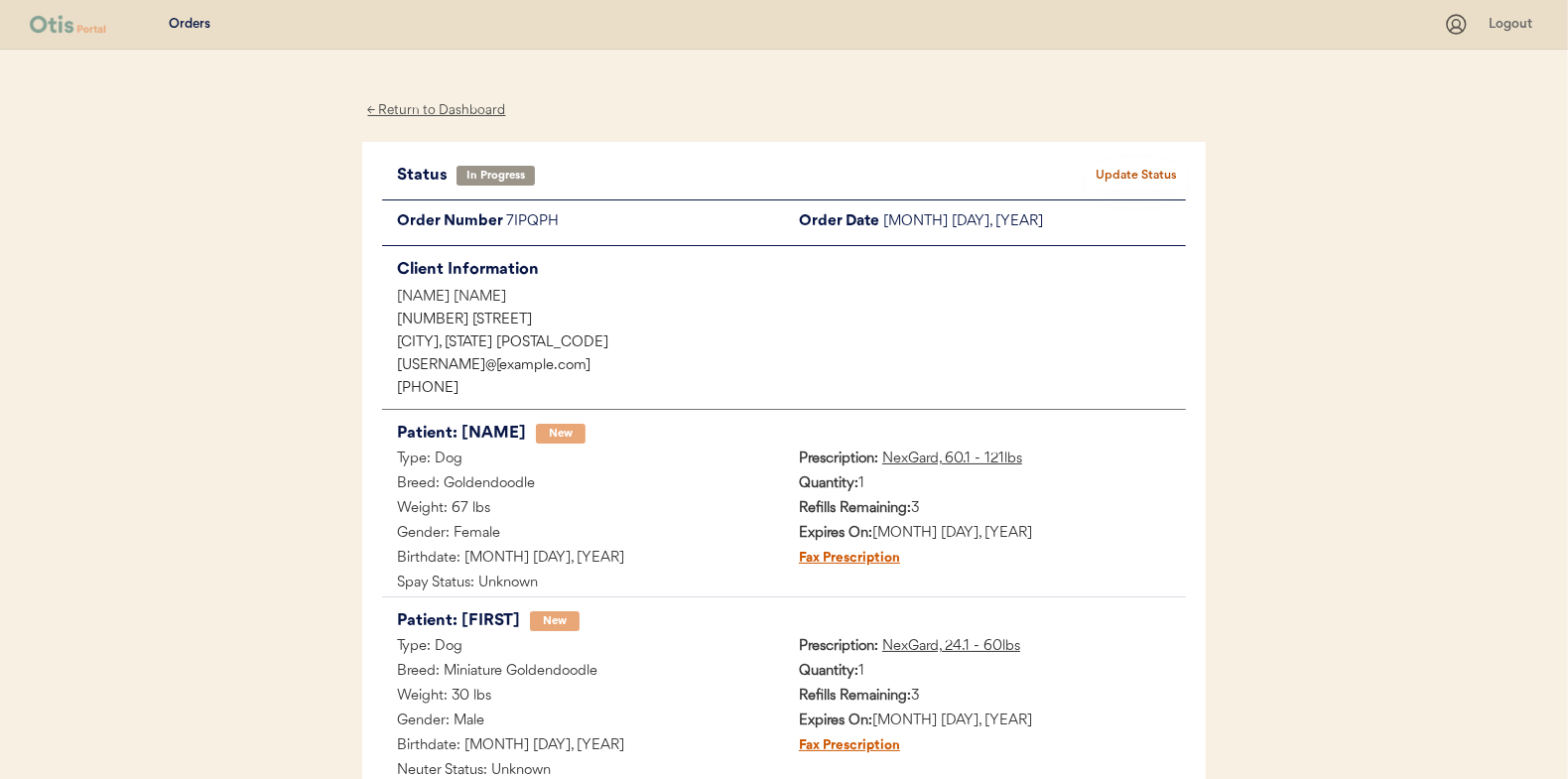 click on "← Return to Dashboard" at bounding box center (437, 110) 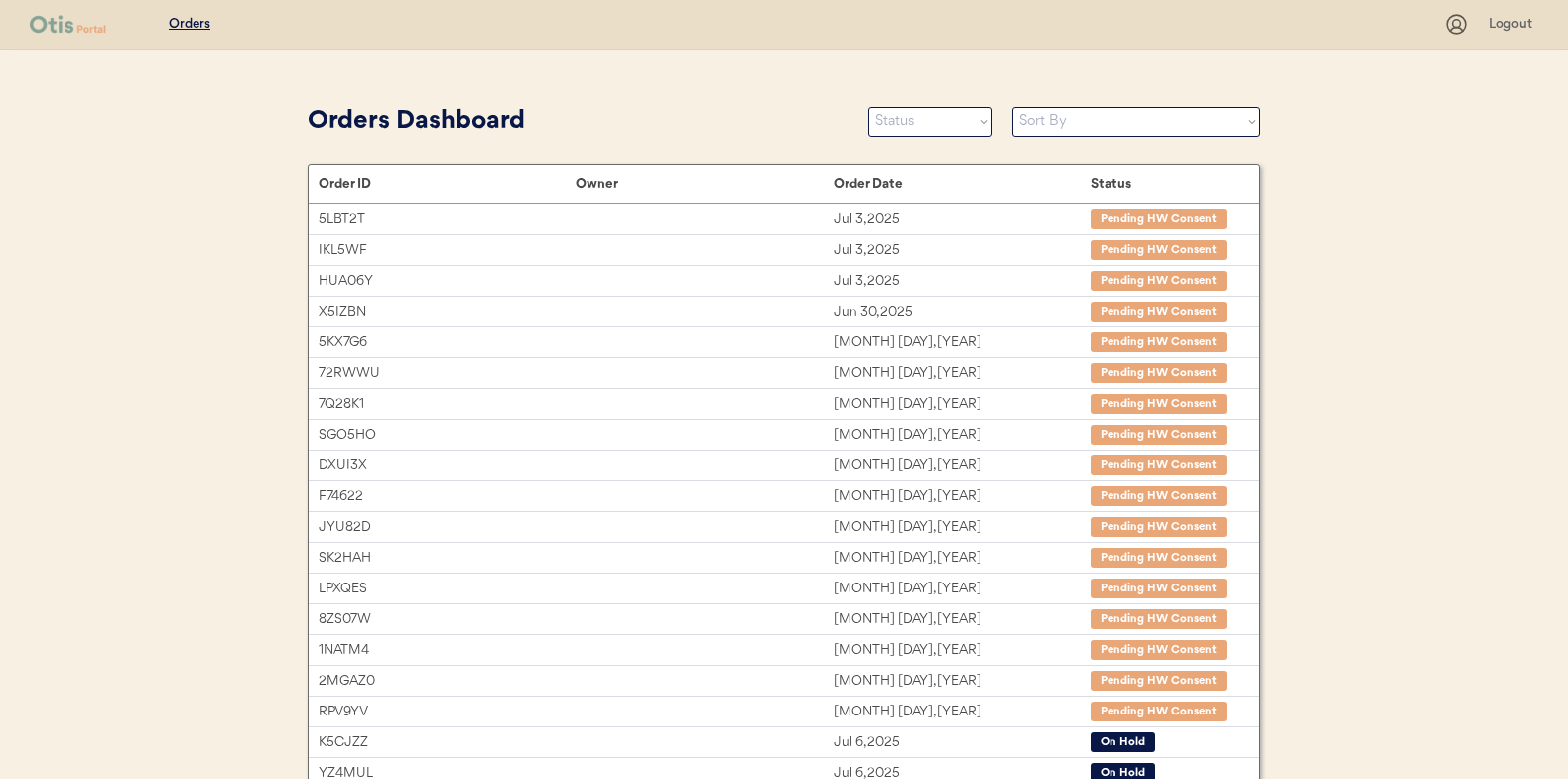 scroll, scrollTop: 0, scrollLeft: 0, axis: both 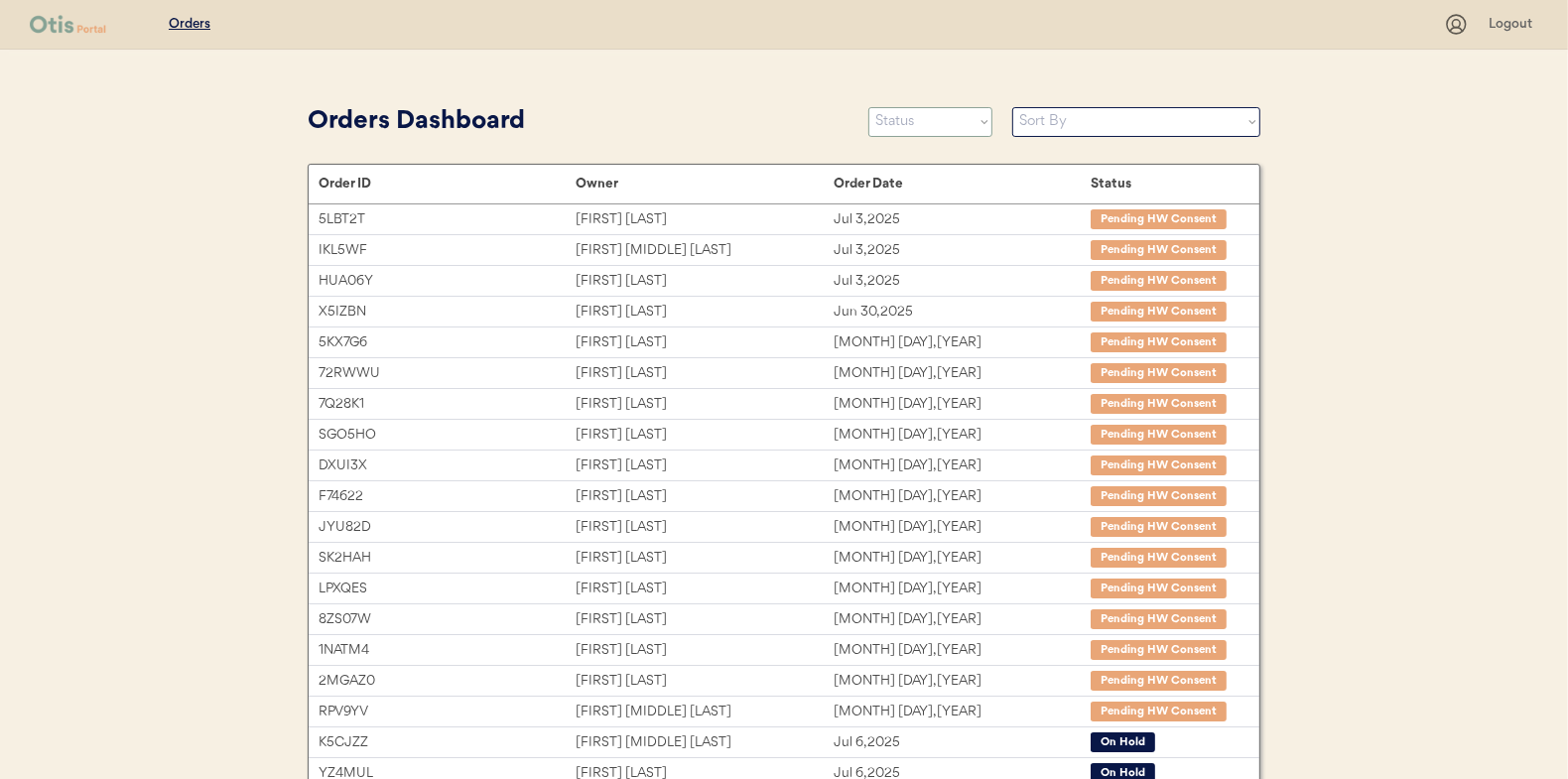 click on "Status On Hold New In Progress Complete Pending HW Consent Cancelled" at bounding box center (930, 122) 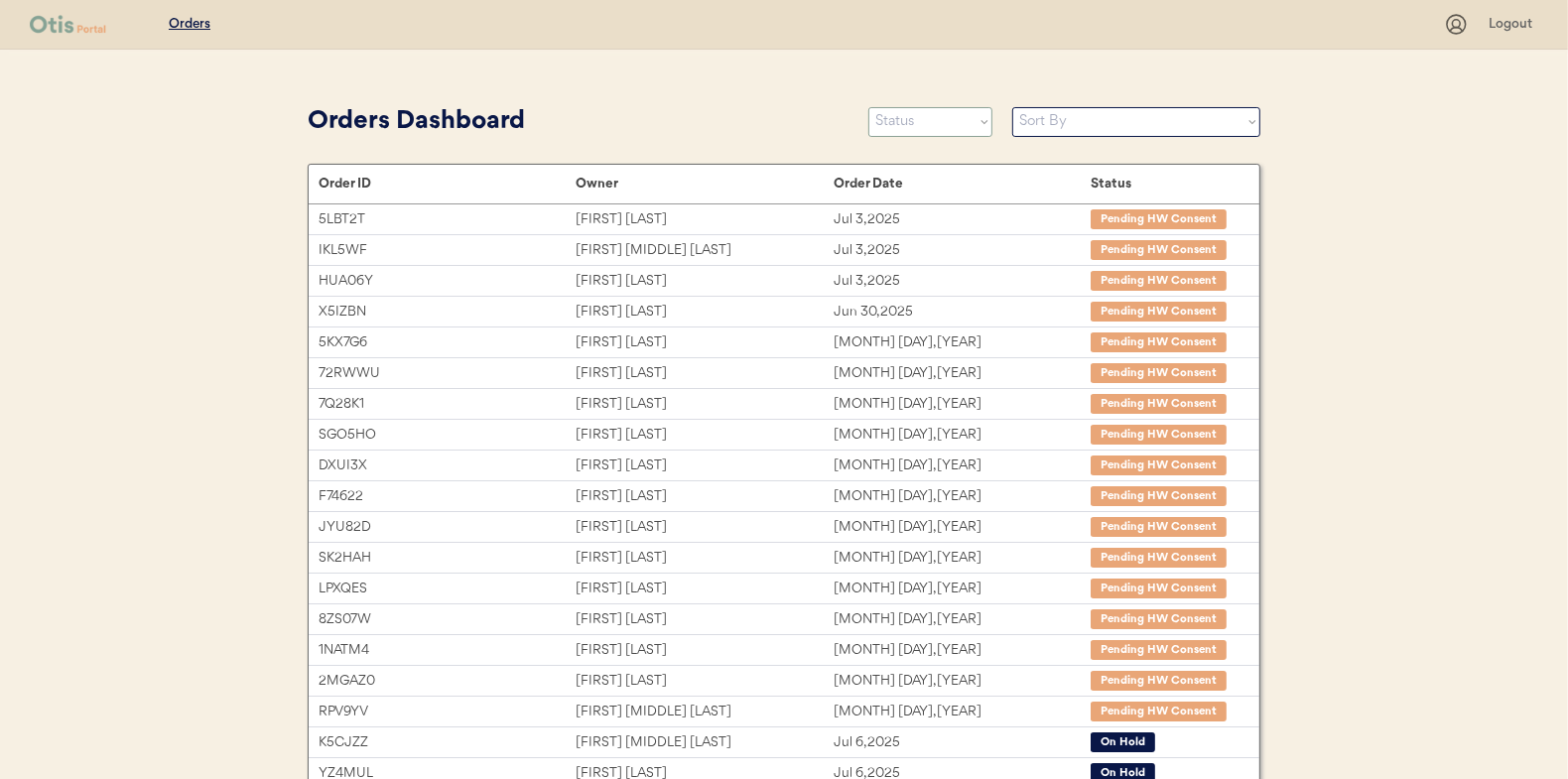 select on ""new"" 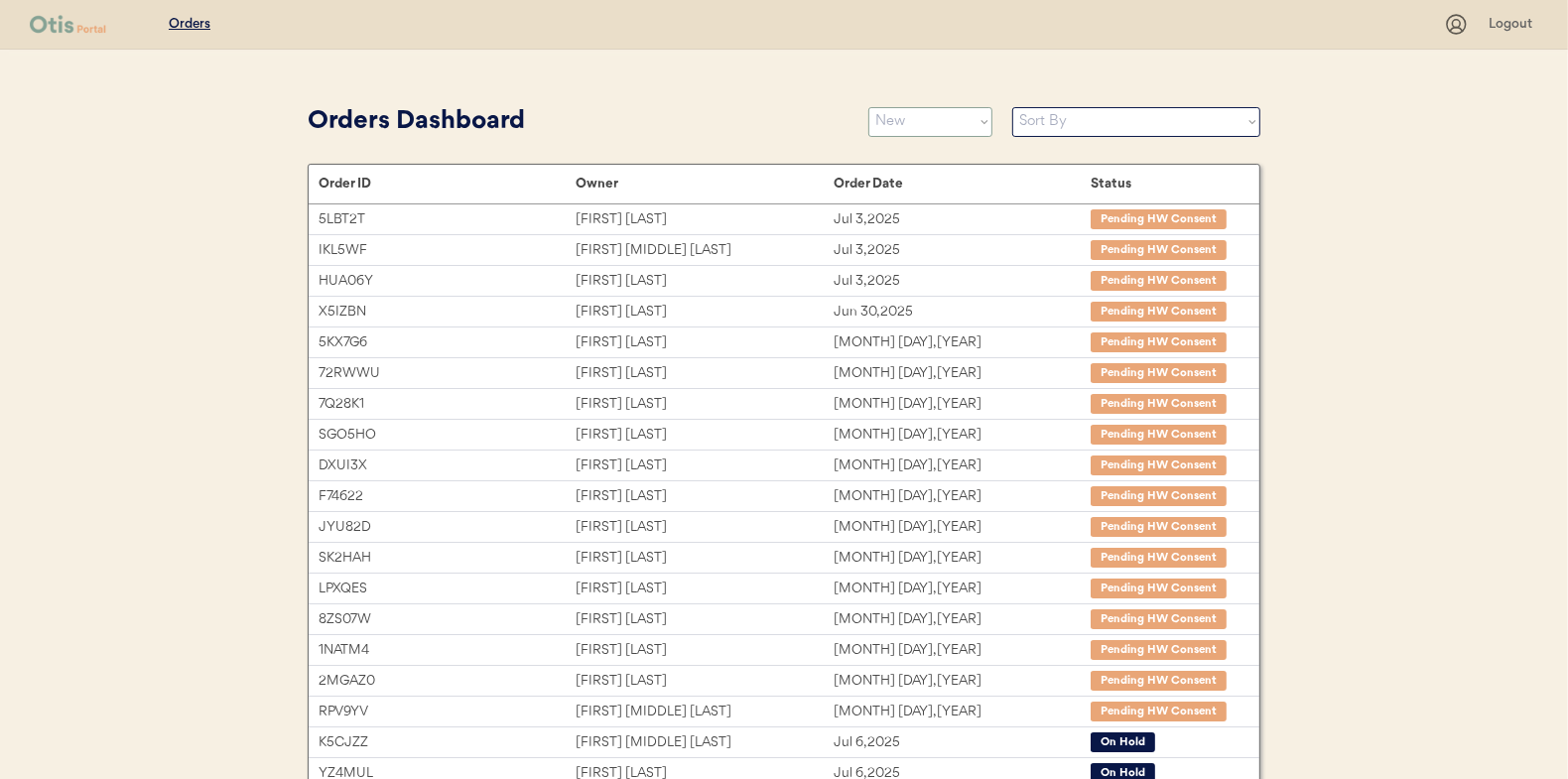 click on "Status On Hold New In Progress Complete Pending HW Consent Cancelled" at bounding box center (930, 122) 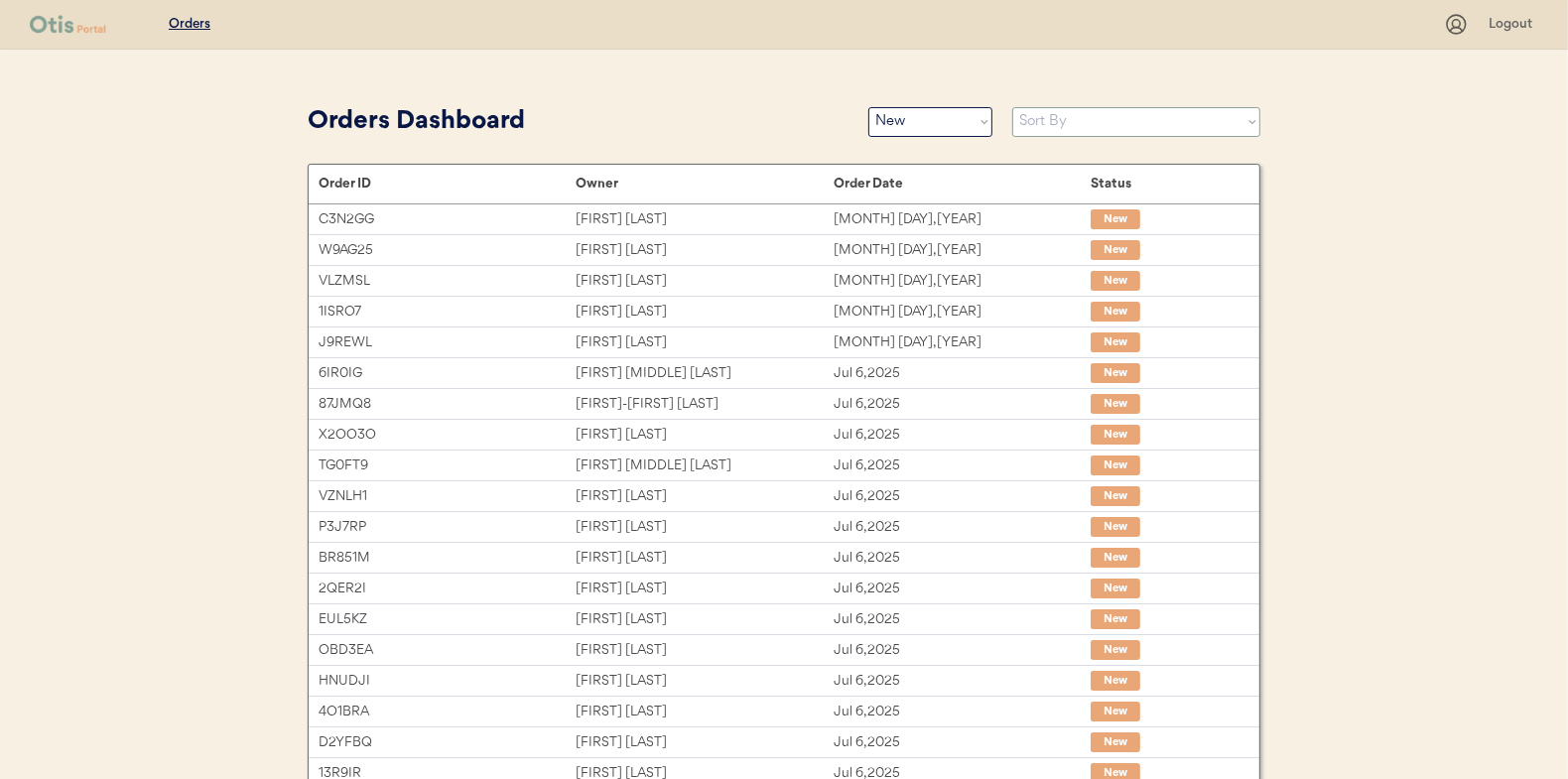 click on "Sort By Order Date (Newest → Oldest) Order Date (Oldest → Newest)" at bounding box center (1136, 122) 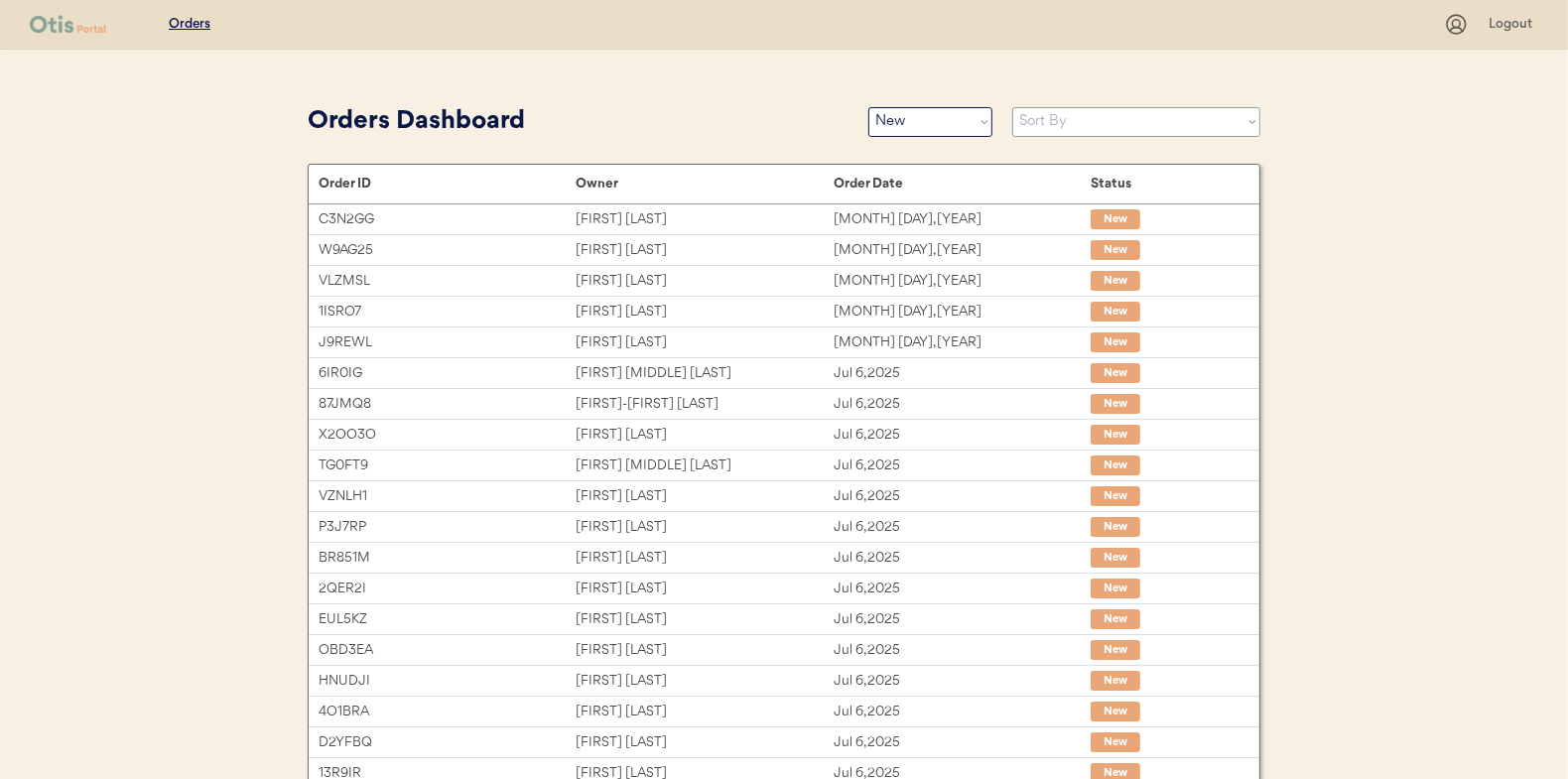 select on ""Order Date (Oldest → Newest)"" 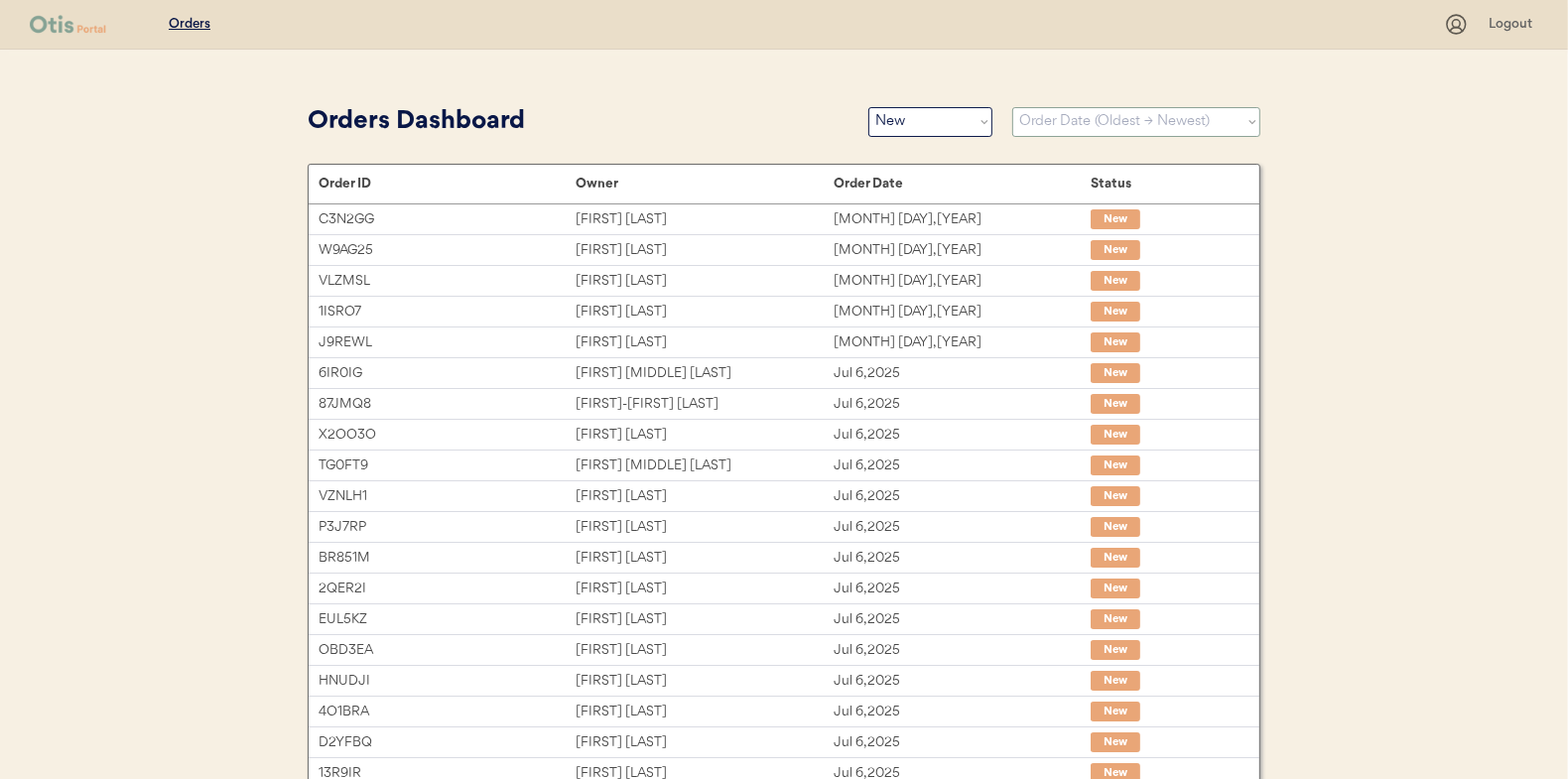 click on "Sort By Order Date (Newest → Oldest) Order Date (Oldest → Newest)" at bounding box center [1136, 122] 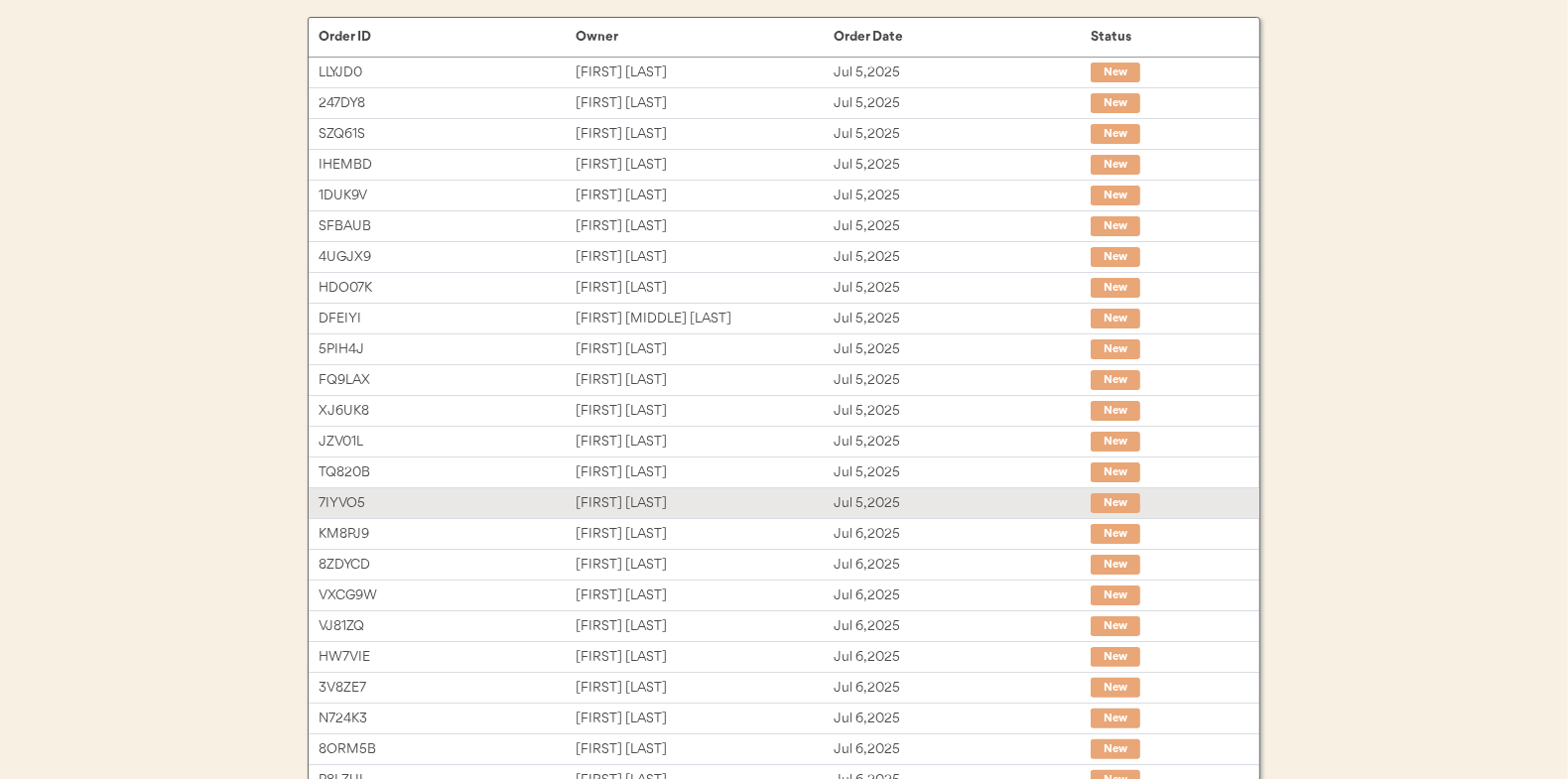 scroll, scrollTop: 0, scrollLeft: 0, axis: both 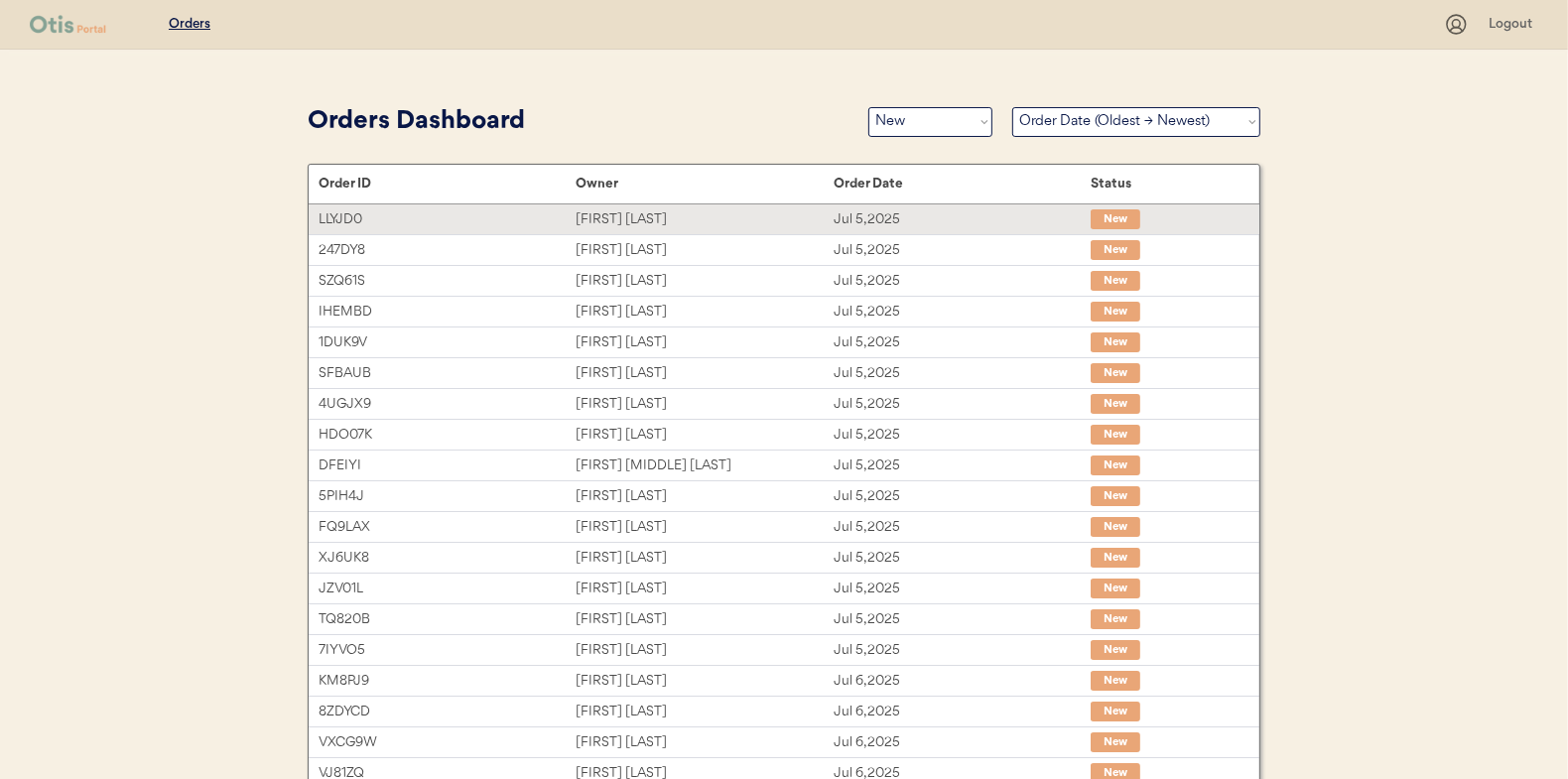 click on "[NAME] [NAME]" at bounding box center (704, 219) 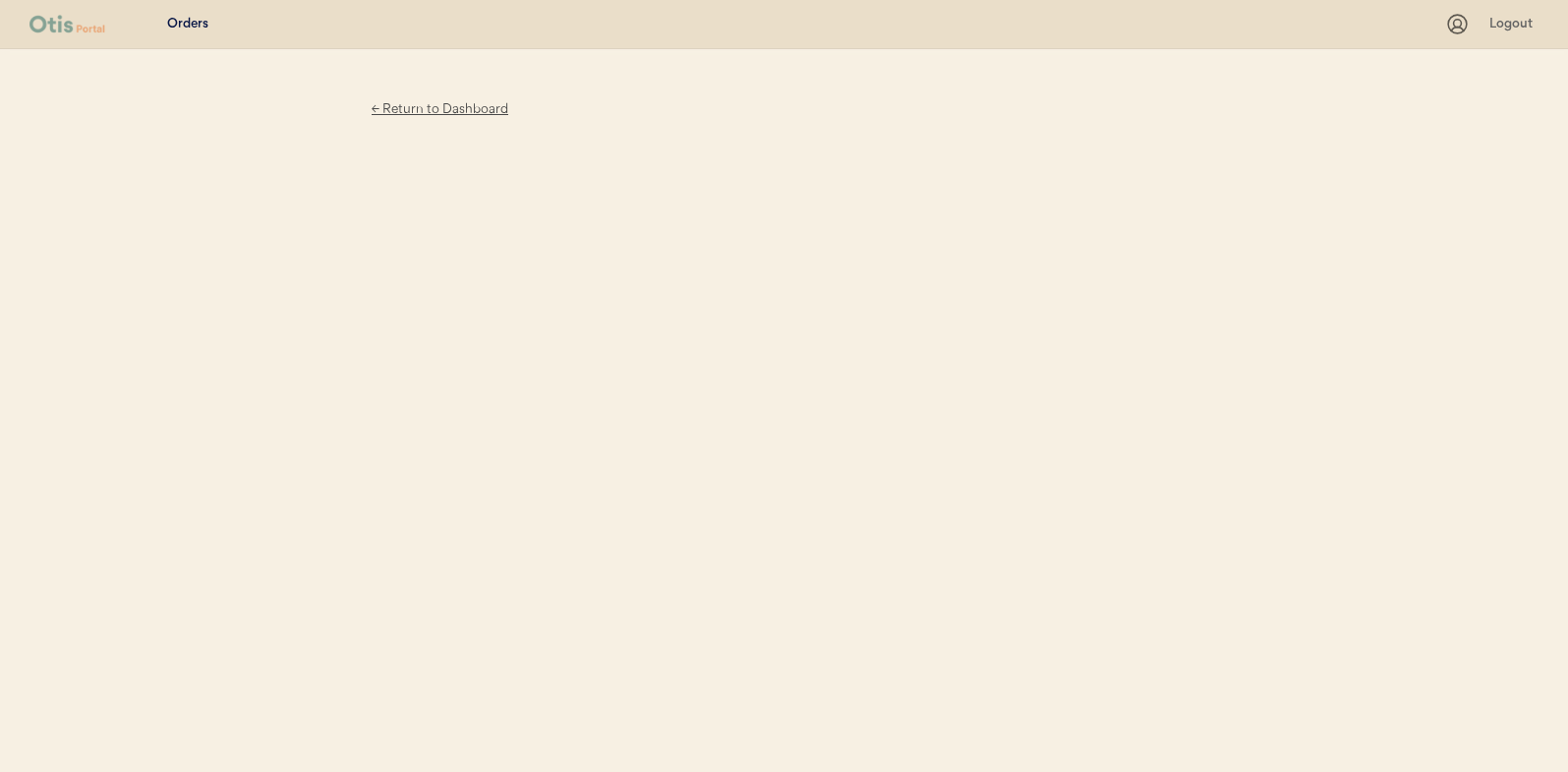 scroll, scrollTop: 0, scrollLeft: 0, axis: both 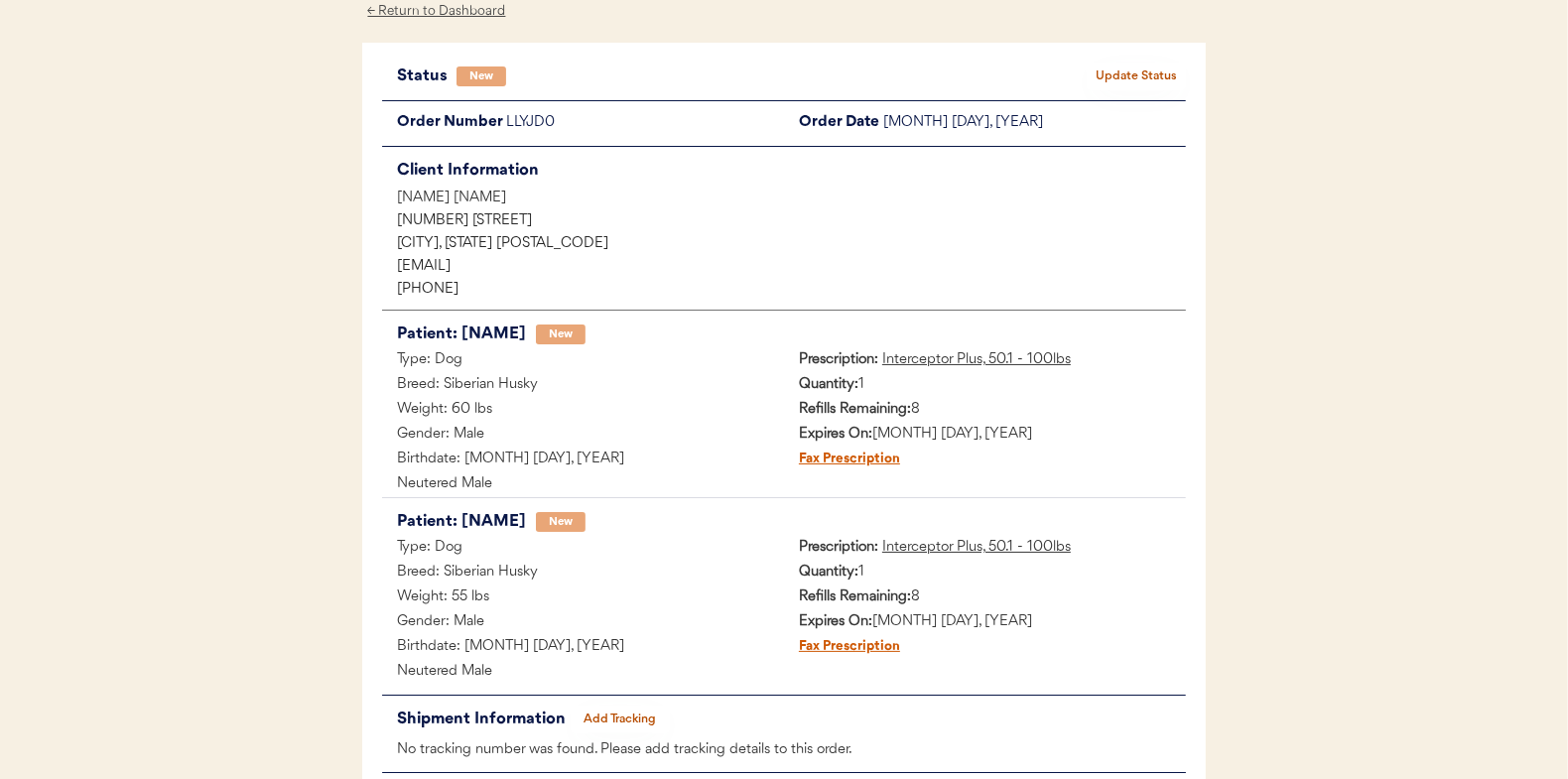 click on "Update Status" at bounding box center [1136, 76] 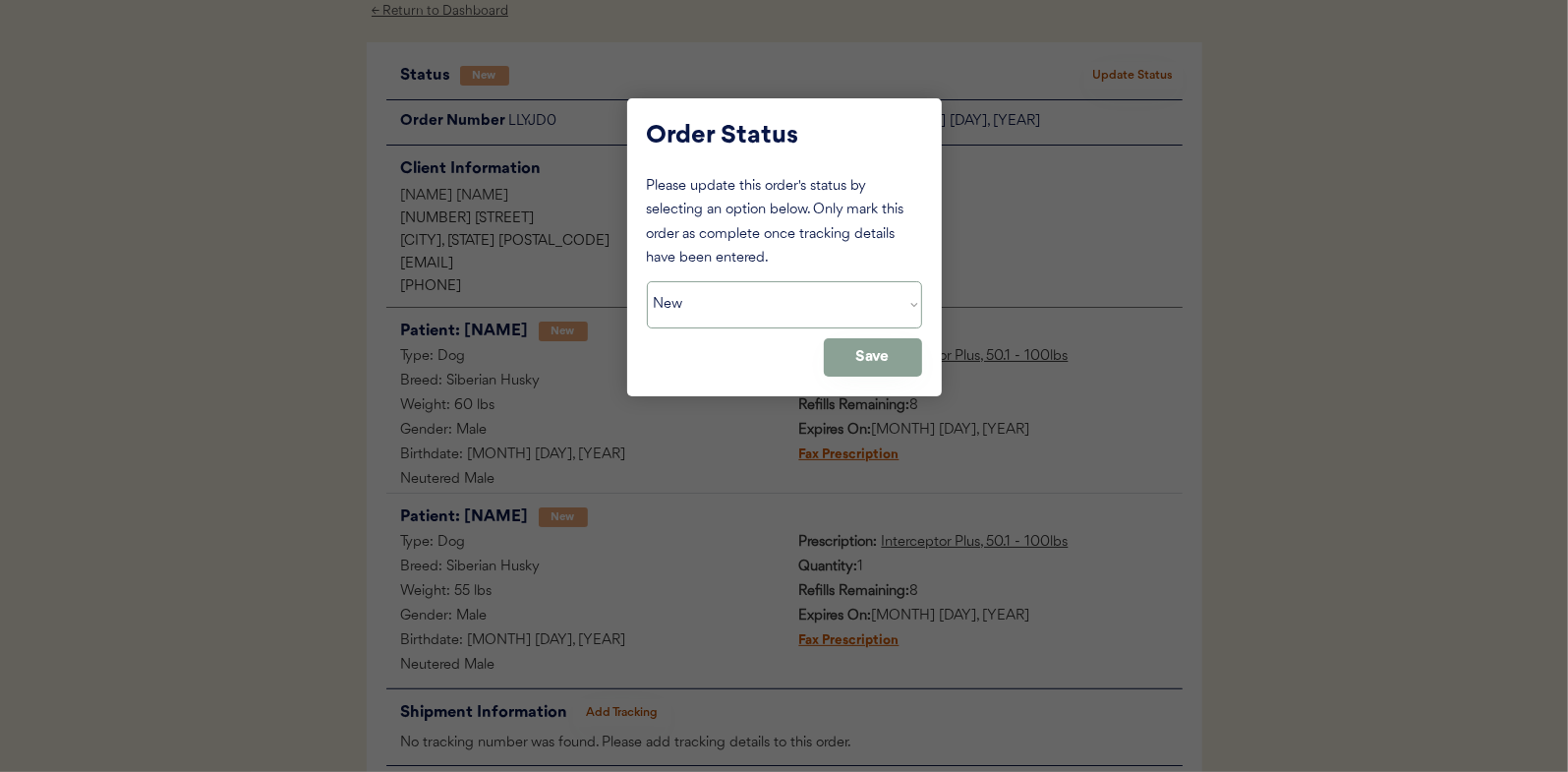 click on "Status On Hold New In Progress Complete Pending HW Consent Cancelled" at bounding box center (784, 305) 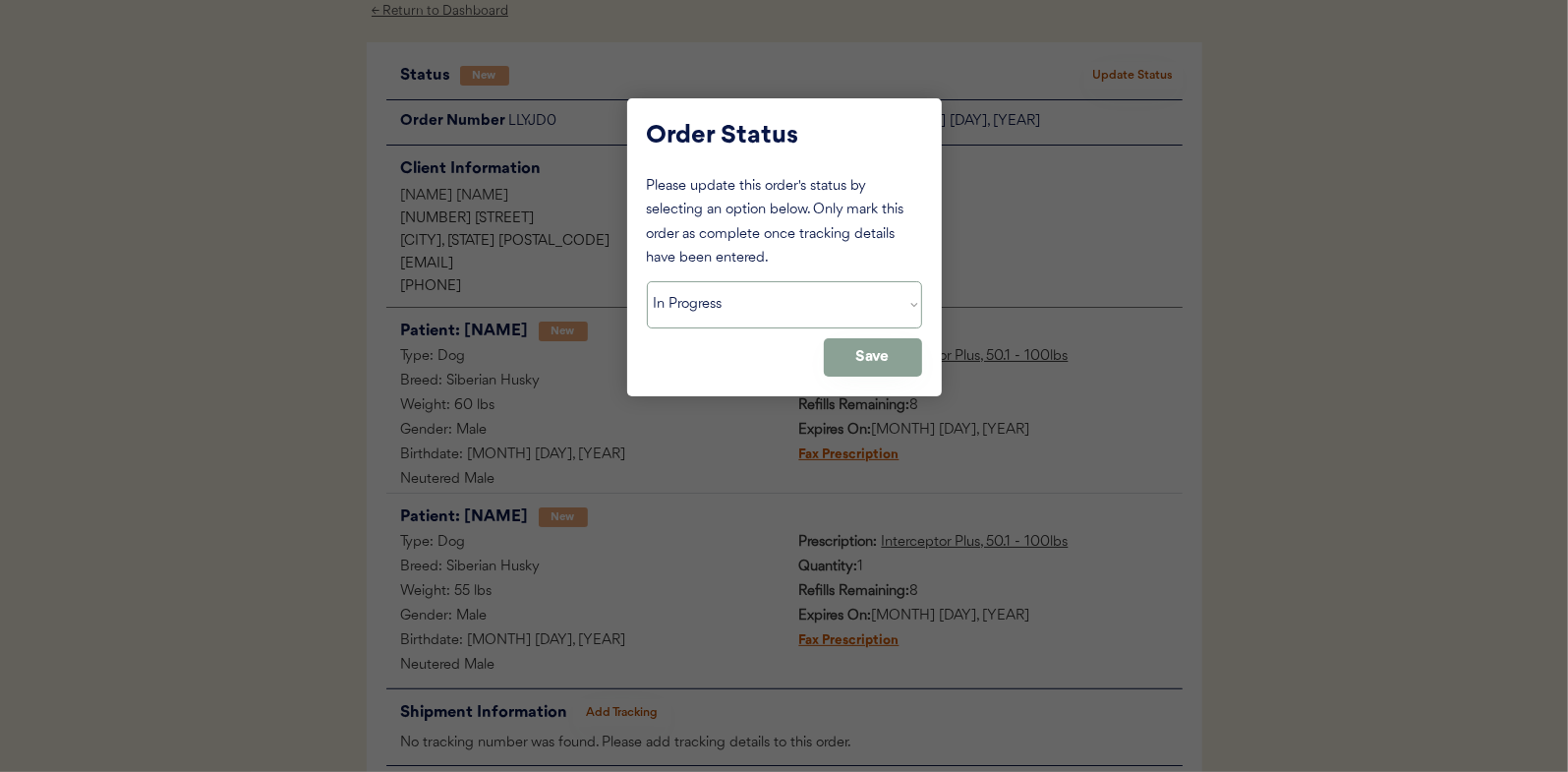click on "Status On Hold New In Progress Complete Pending HW Consent Cancelled" at bounding box center (784, 305) 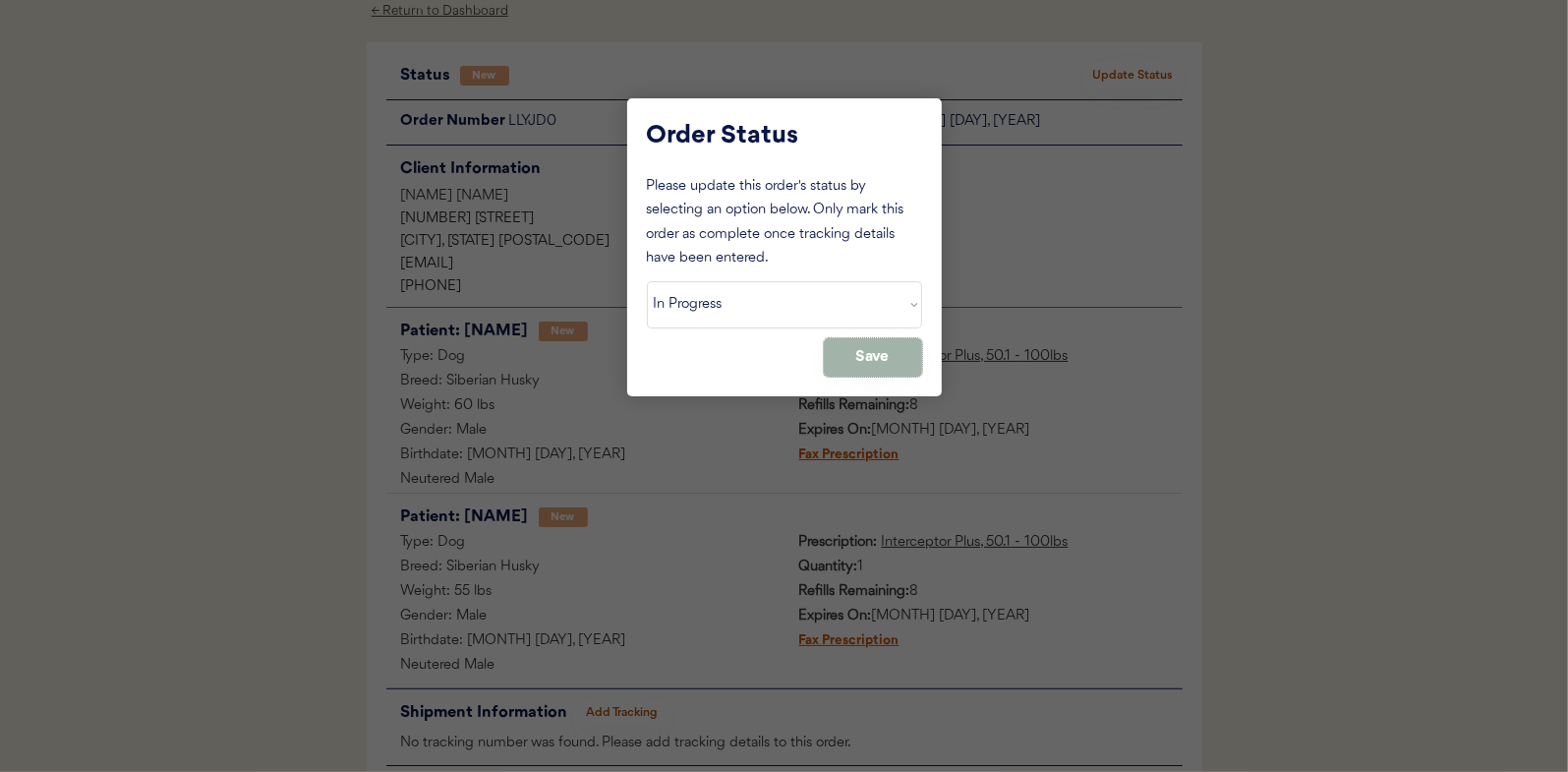 click on "Save" at bounding box center [873, 357] 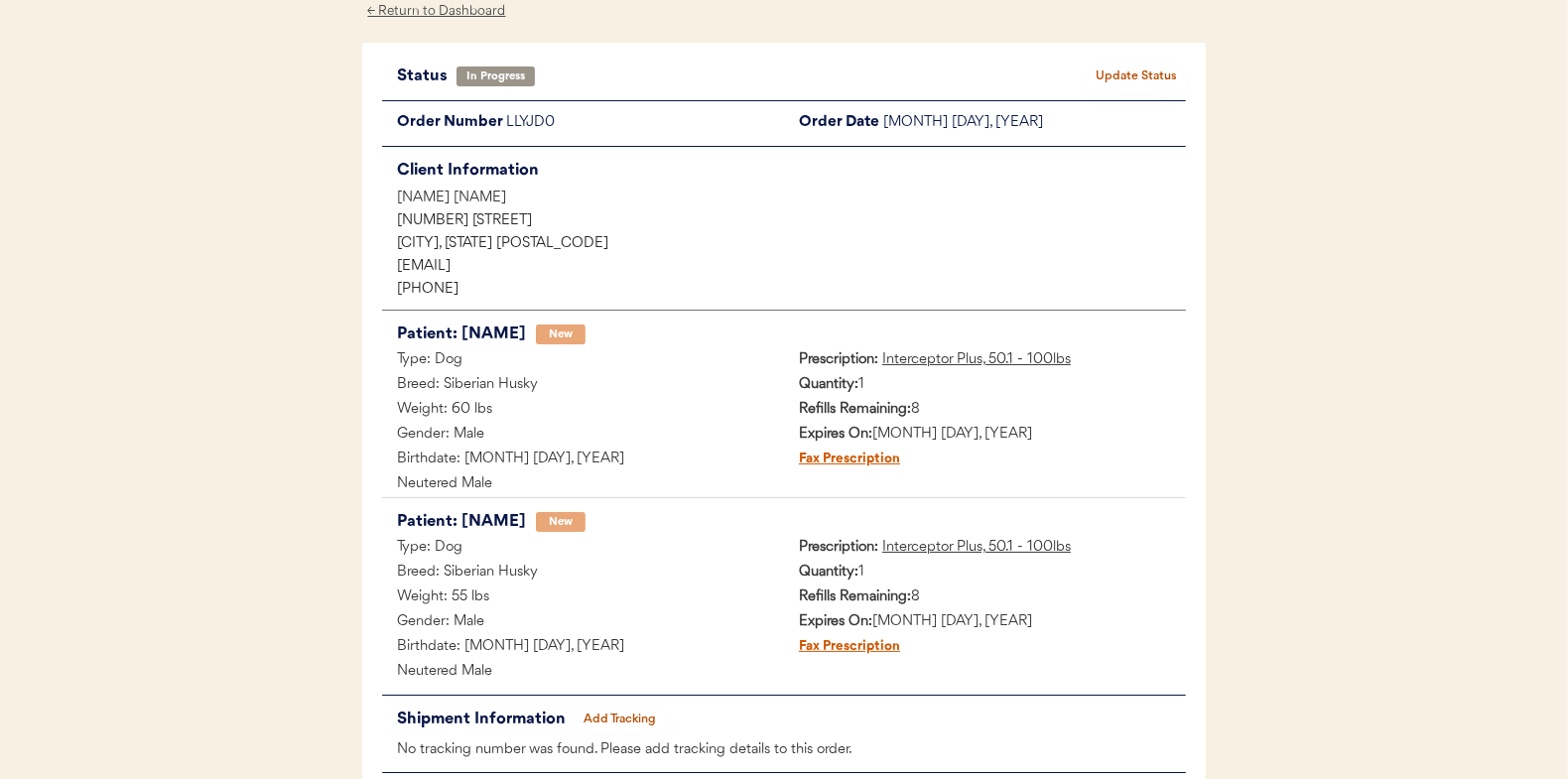 scroll, scrollTop: 0, scrollLeft: 0, axis: both 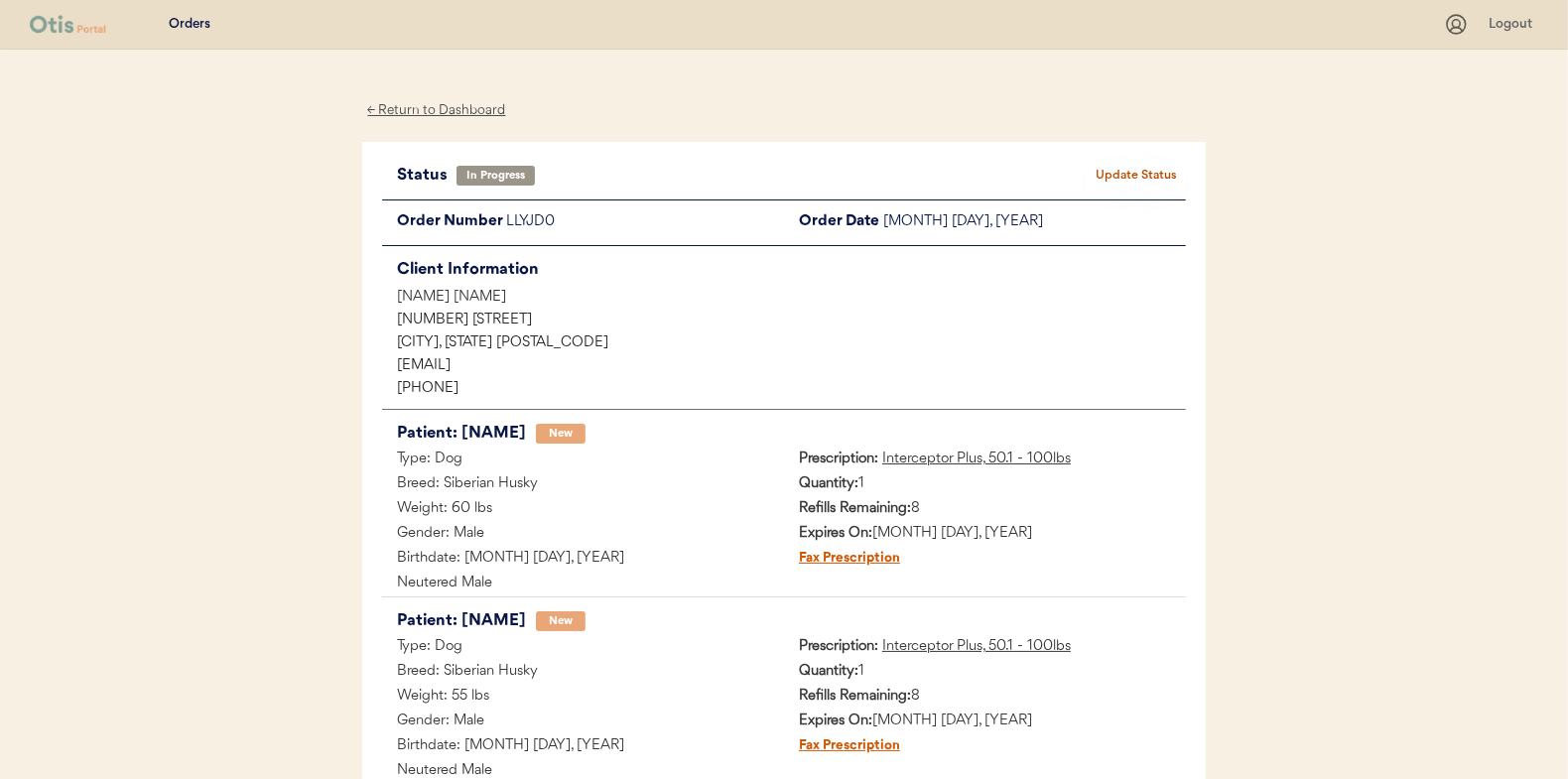 click on "← Return to Dashboard" at bounding box center (437, 110) 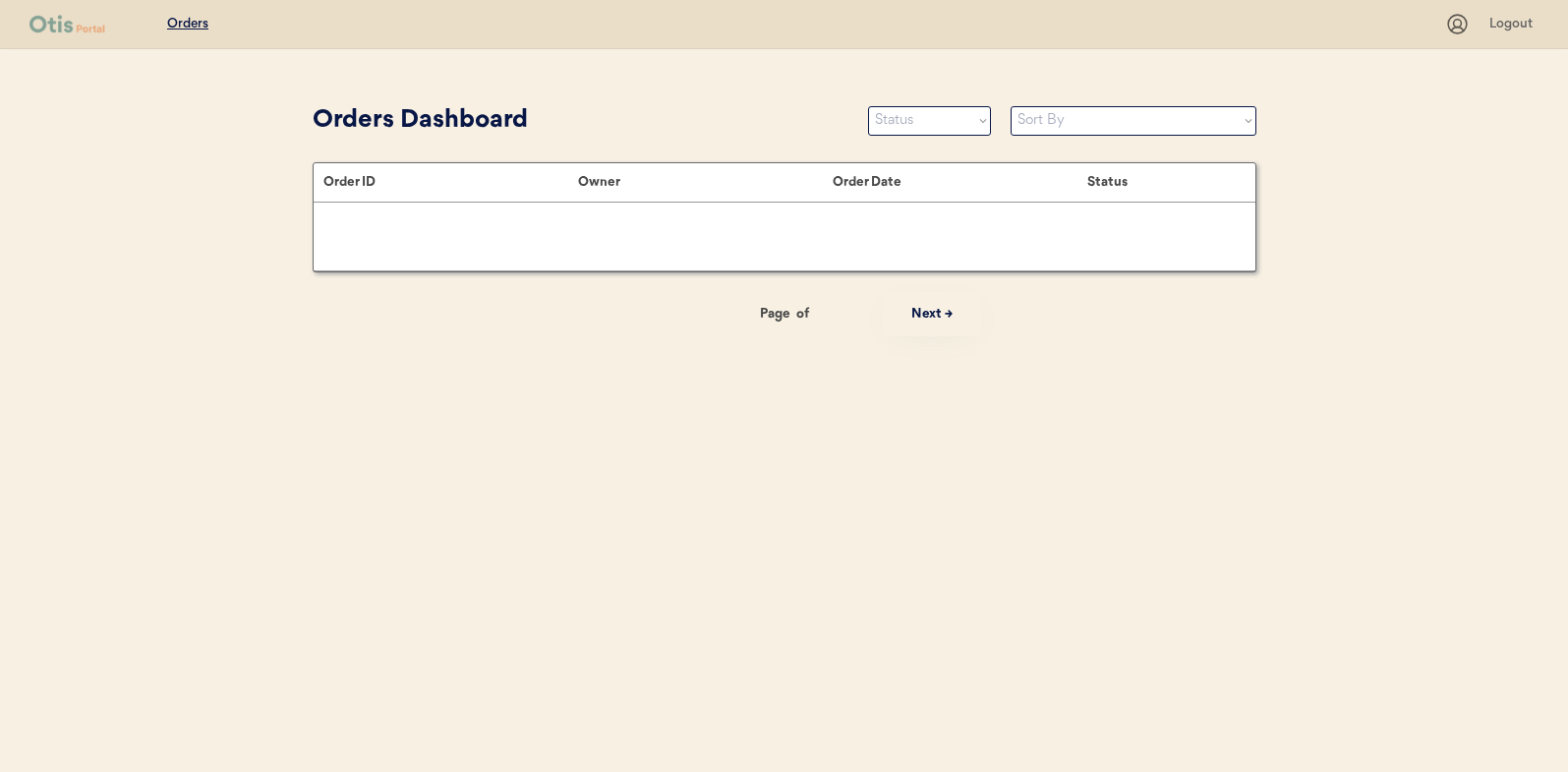 scroll, scrollTop: 0, scrollLeft: 0, axis: both 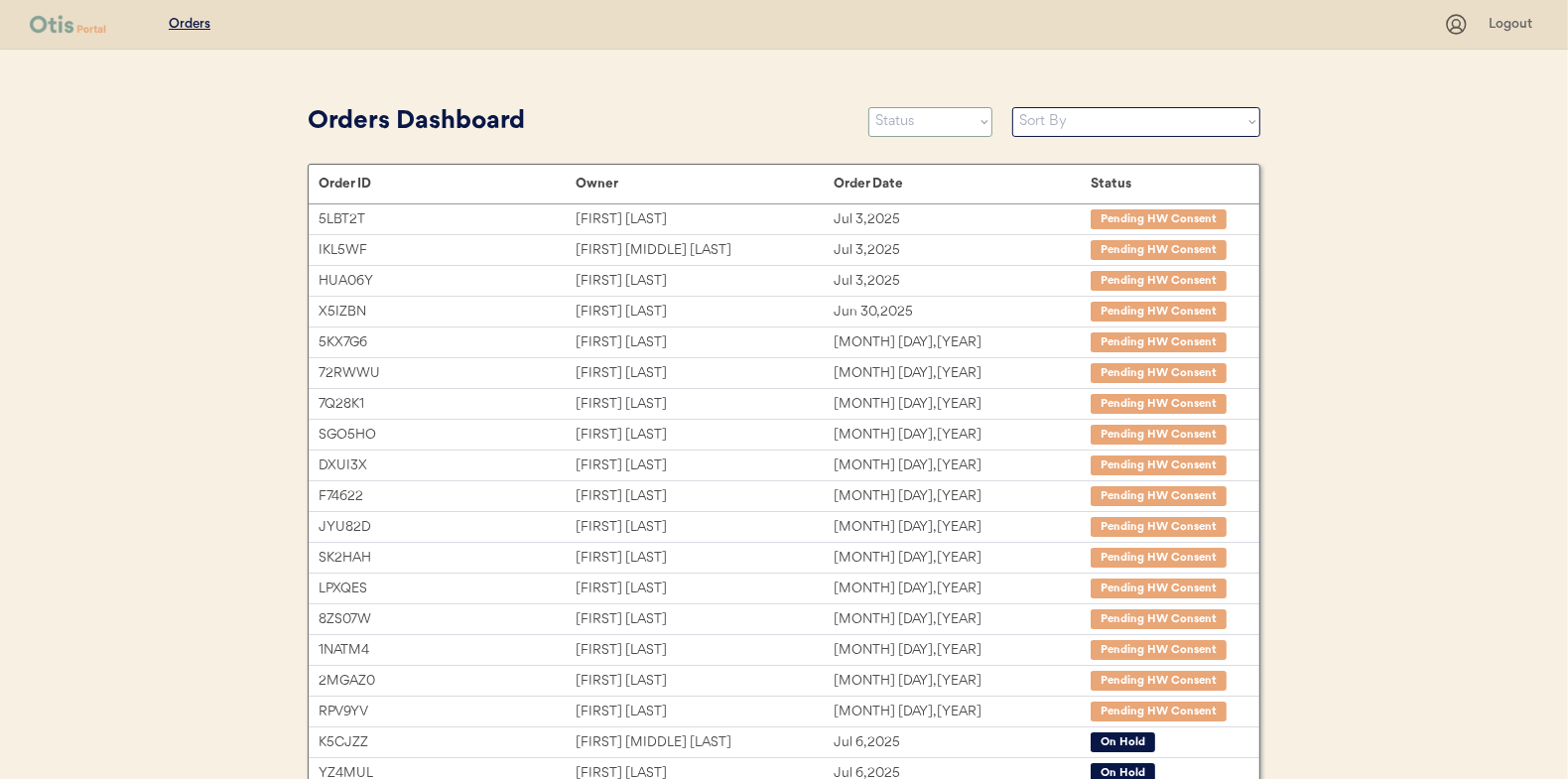 click on "Status On Hold New In Progress Complete Pending HW Consent Cancelled" at bounding box center (930, 122) 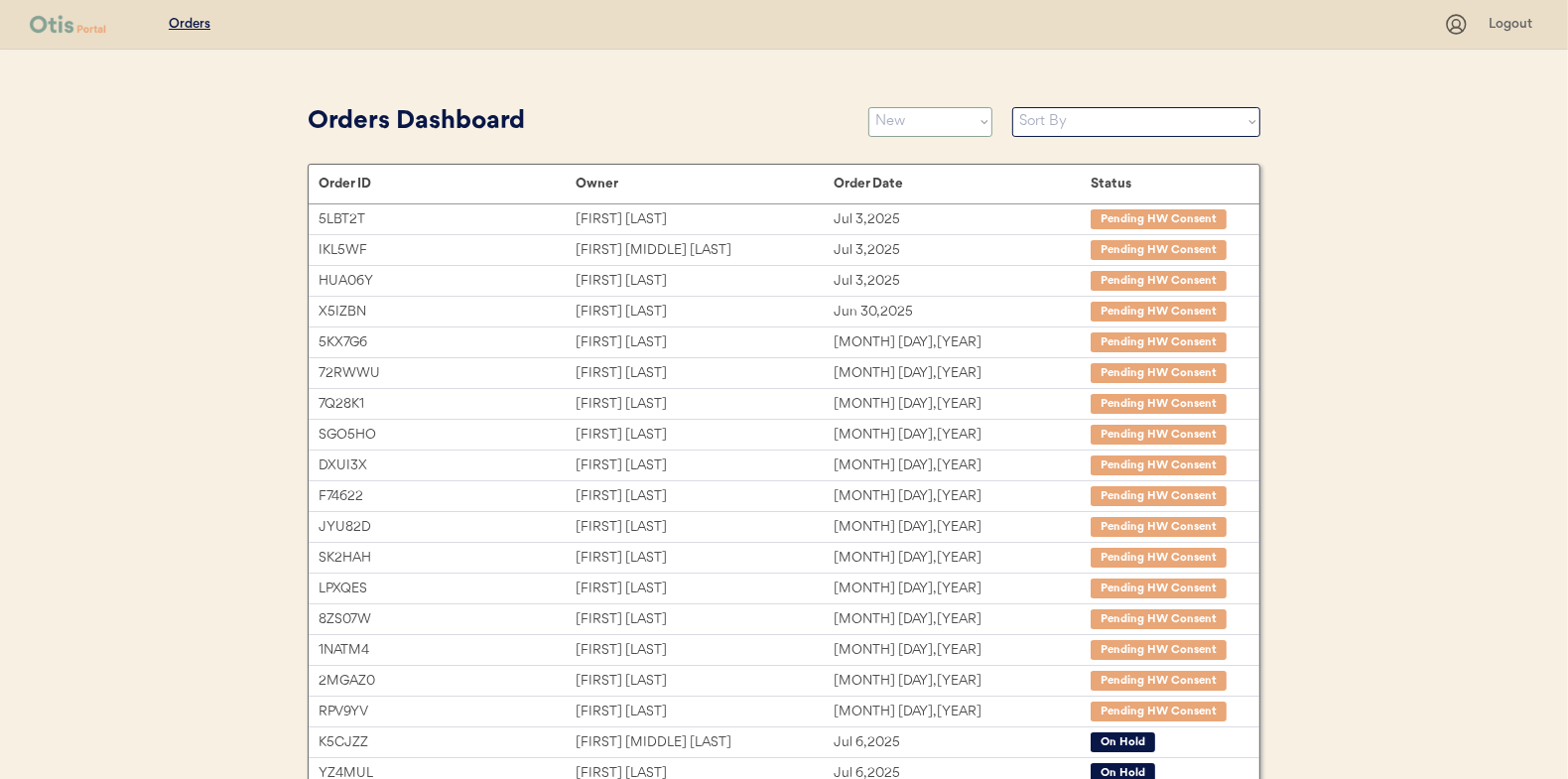click on "Status On Hold New In Progress Complete Pending HW Consent Cancelled" at bounding box center (930, 122) 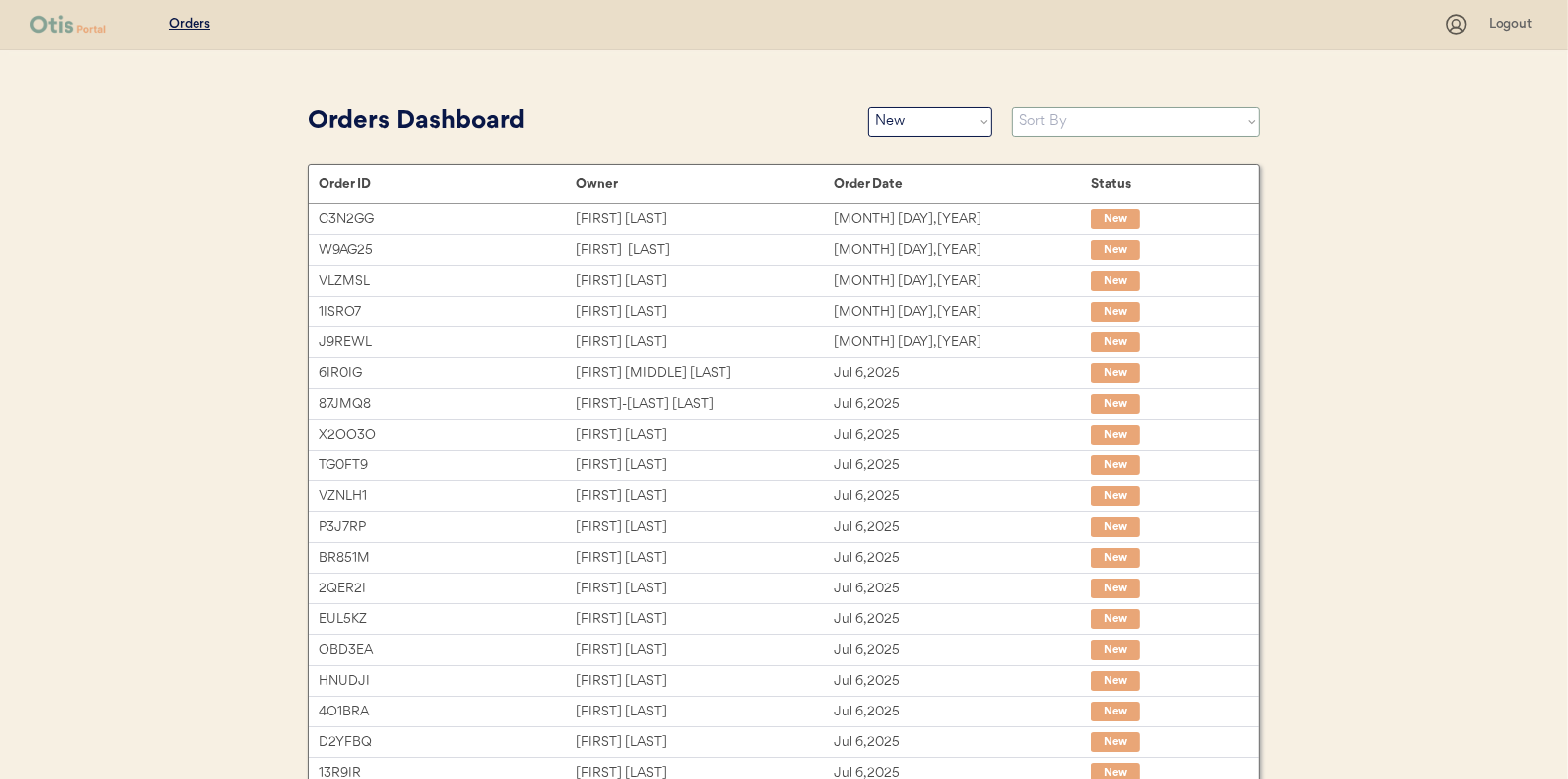 click on "Sort By Order Date (Newest → Oldest) Order Date (Oldest → Newest)" at bounding box center (1136, 122) 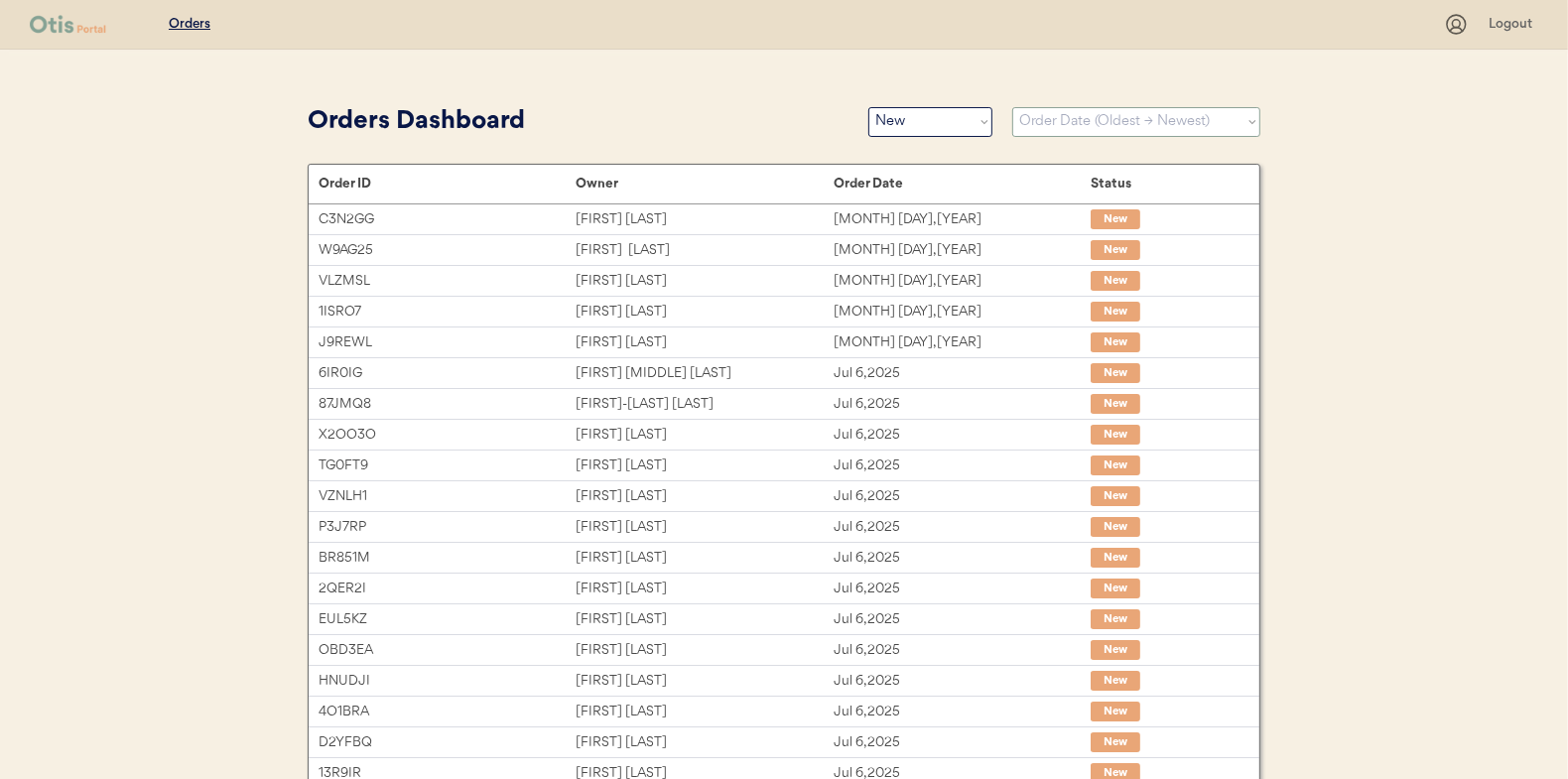 click on "Sort By Order Date (Newest → Oldest) Order Date (Oldest → Newest)" at bounding box center (1136, 122) 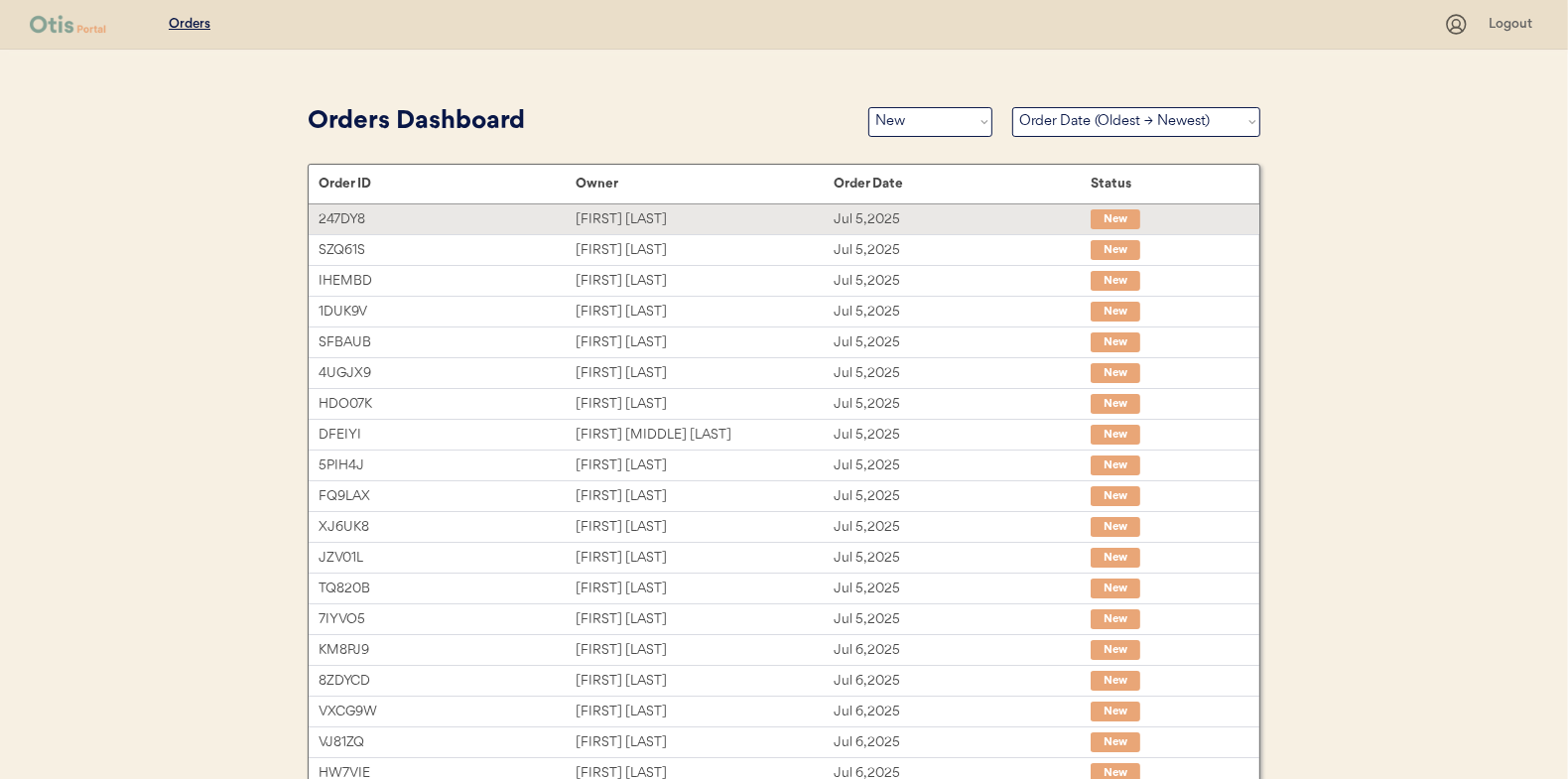 click on "Danny Brasher" at bounding box center [704, 219] 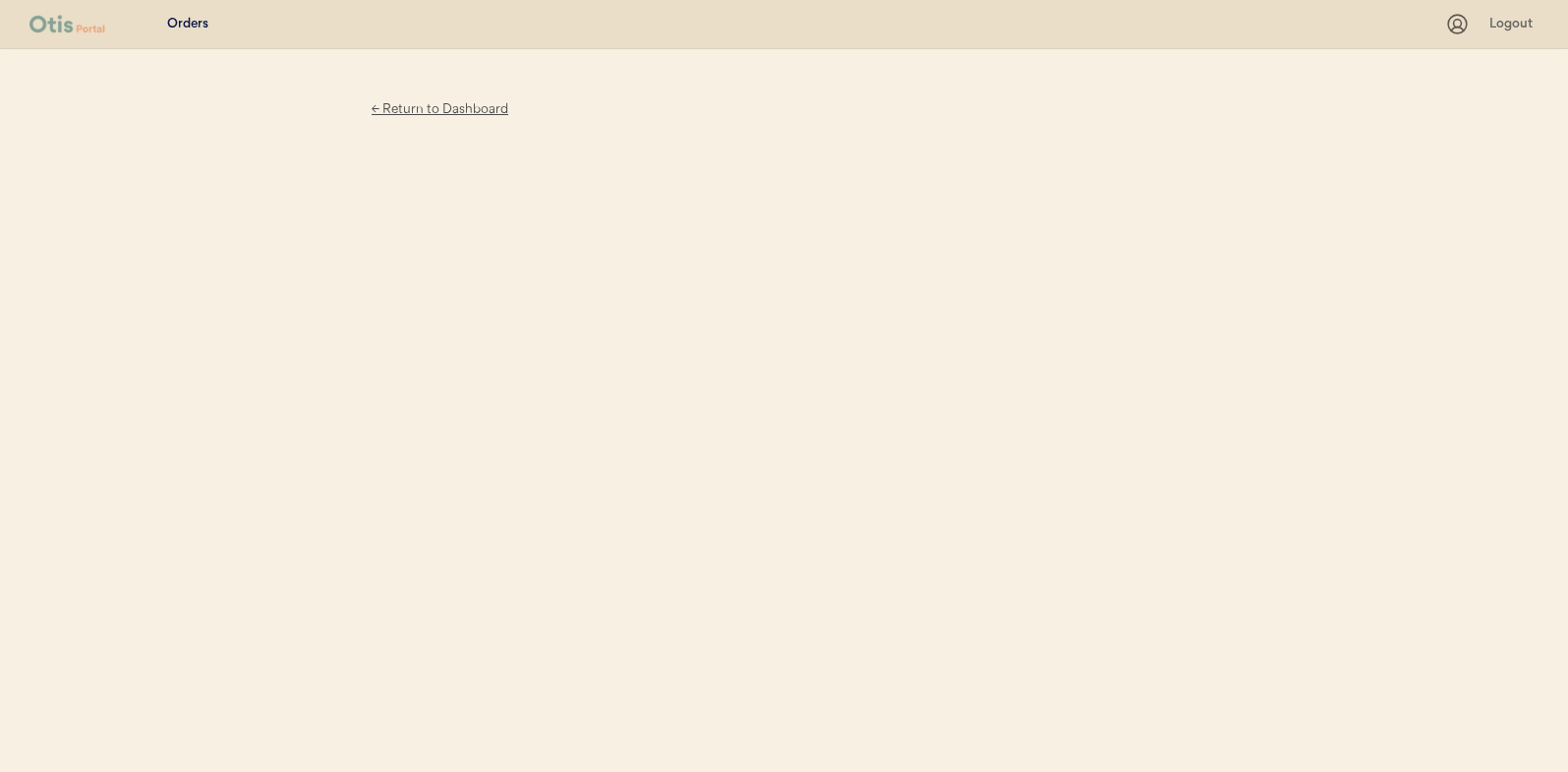 scroll, scrollTop: 0, scrollLeft: 0, axis: both 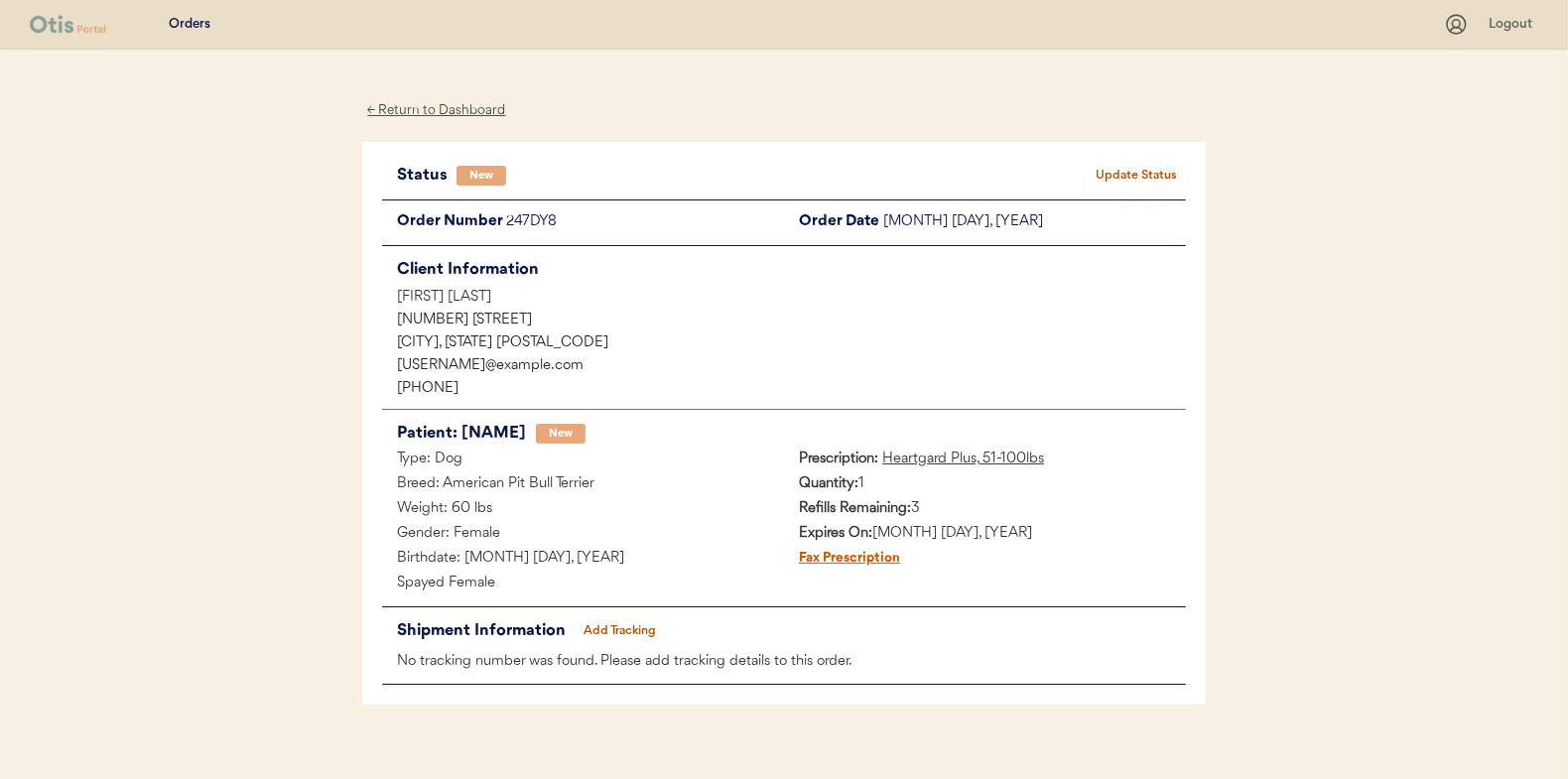 click on "Update Status" at bounding box center (1136, 176) 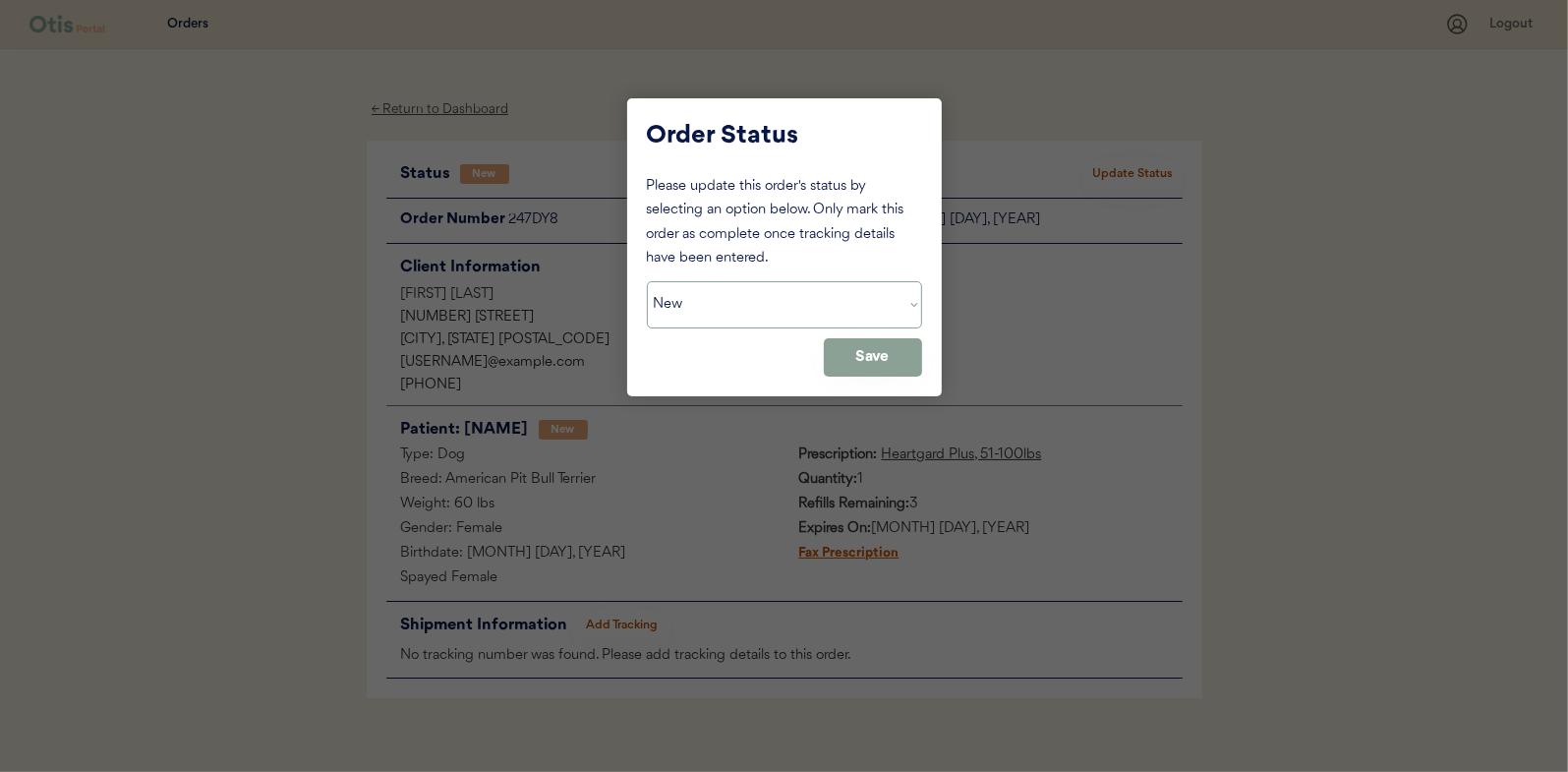 click on "Status On Hold New In Progress Complete Pending HW Consent Cancelled" at bounding box center [784, 305] 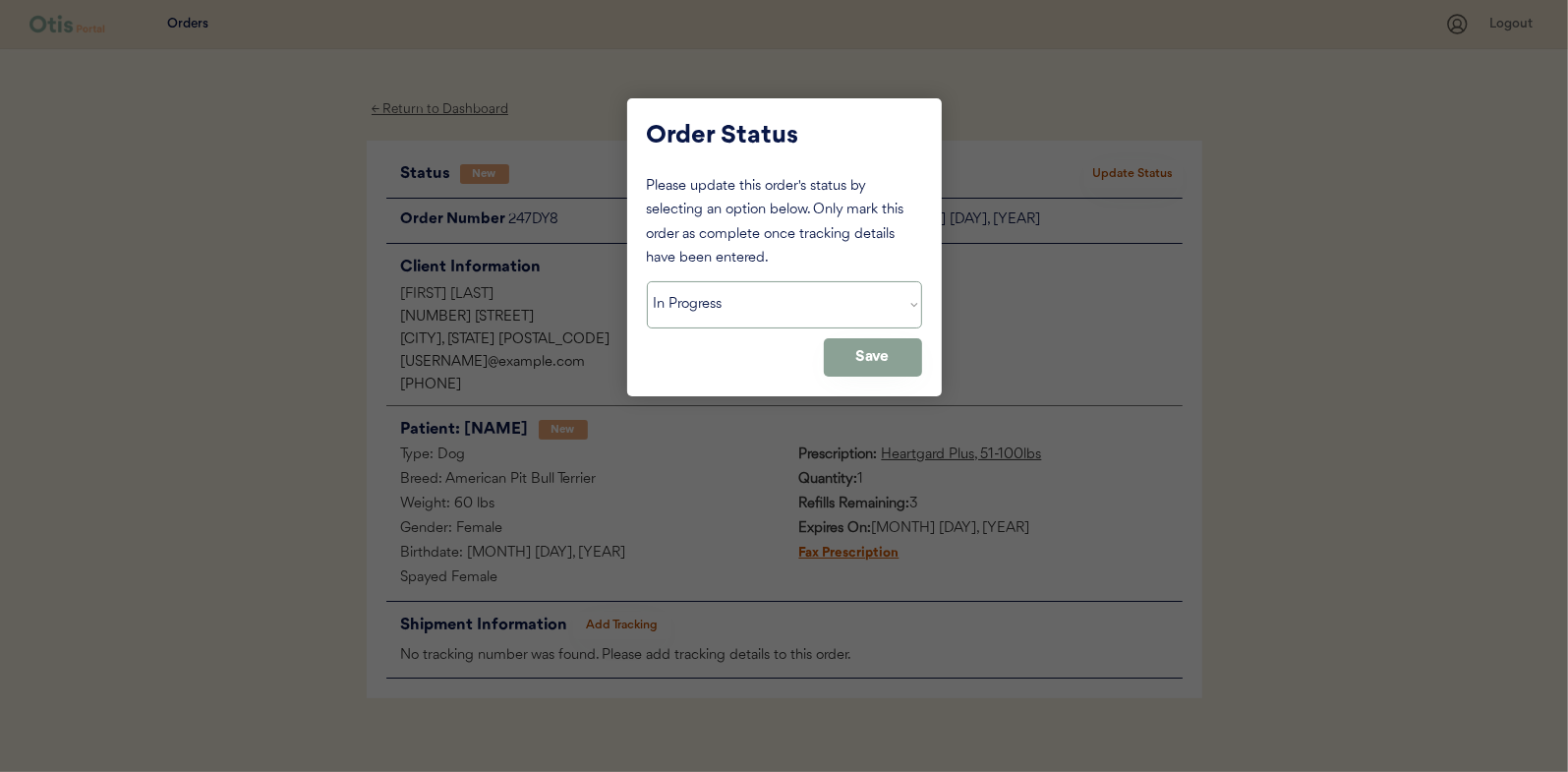 click on "Status On Hold New In Progress Complete Pending HW Consent Cancelled" at bounding box center (784, 305) 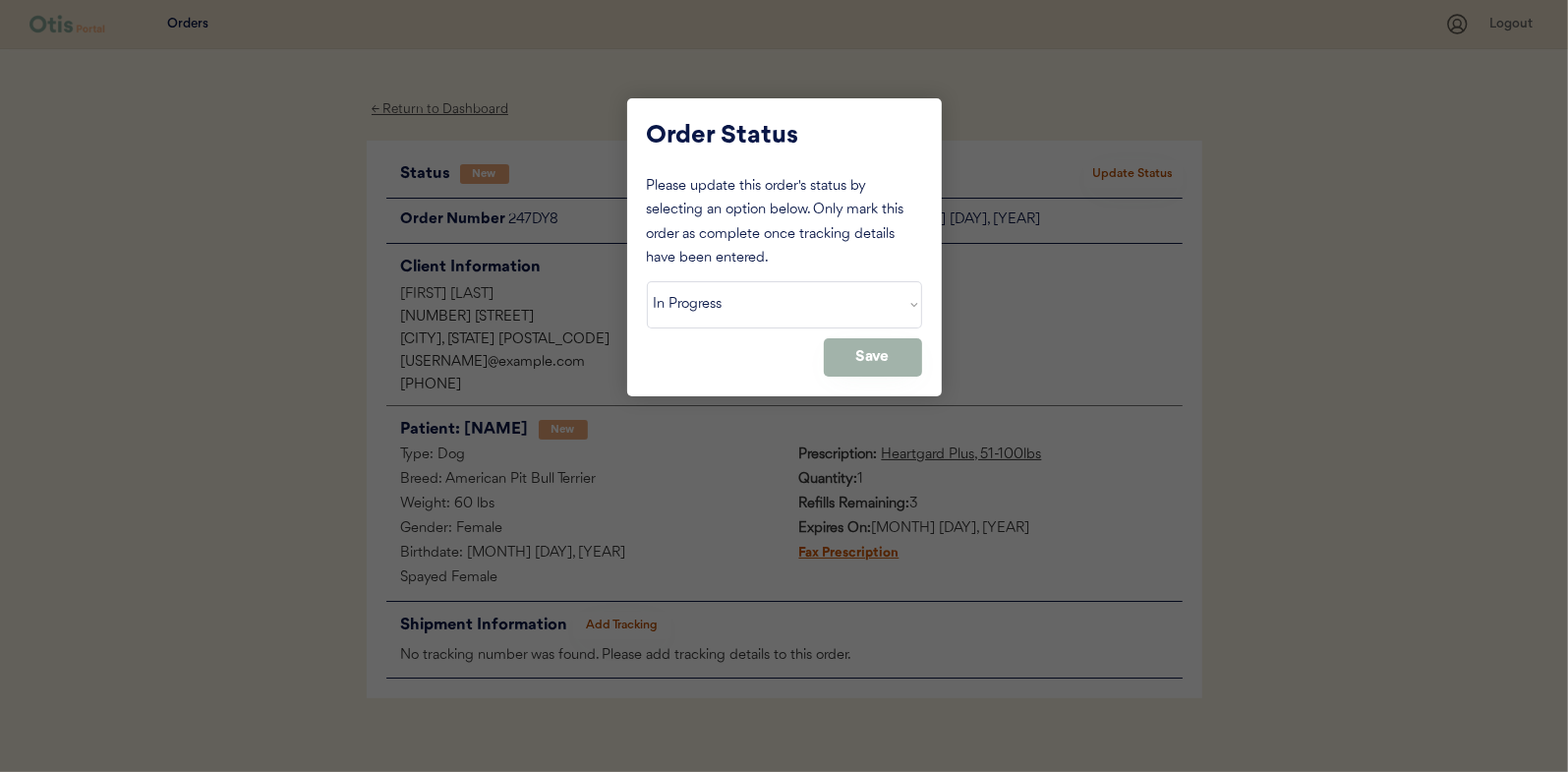 click on "Save" at bounding box center [873, 357] 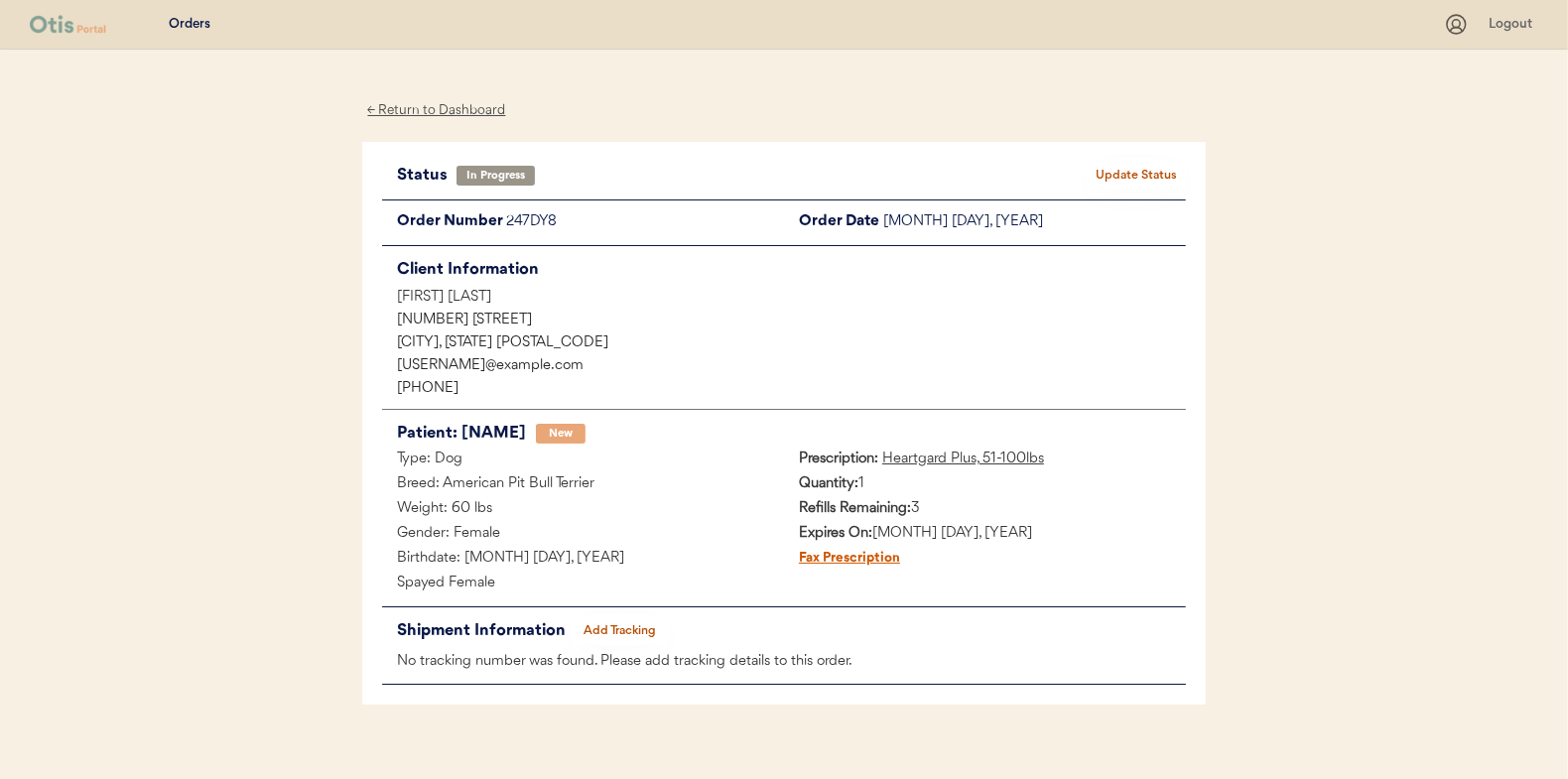 click on "← Return to Dashboard" at bounding box center (437, 110) 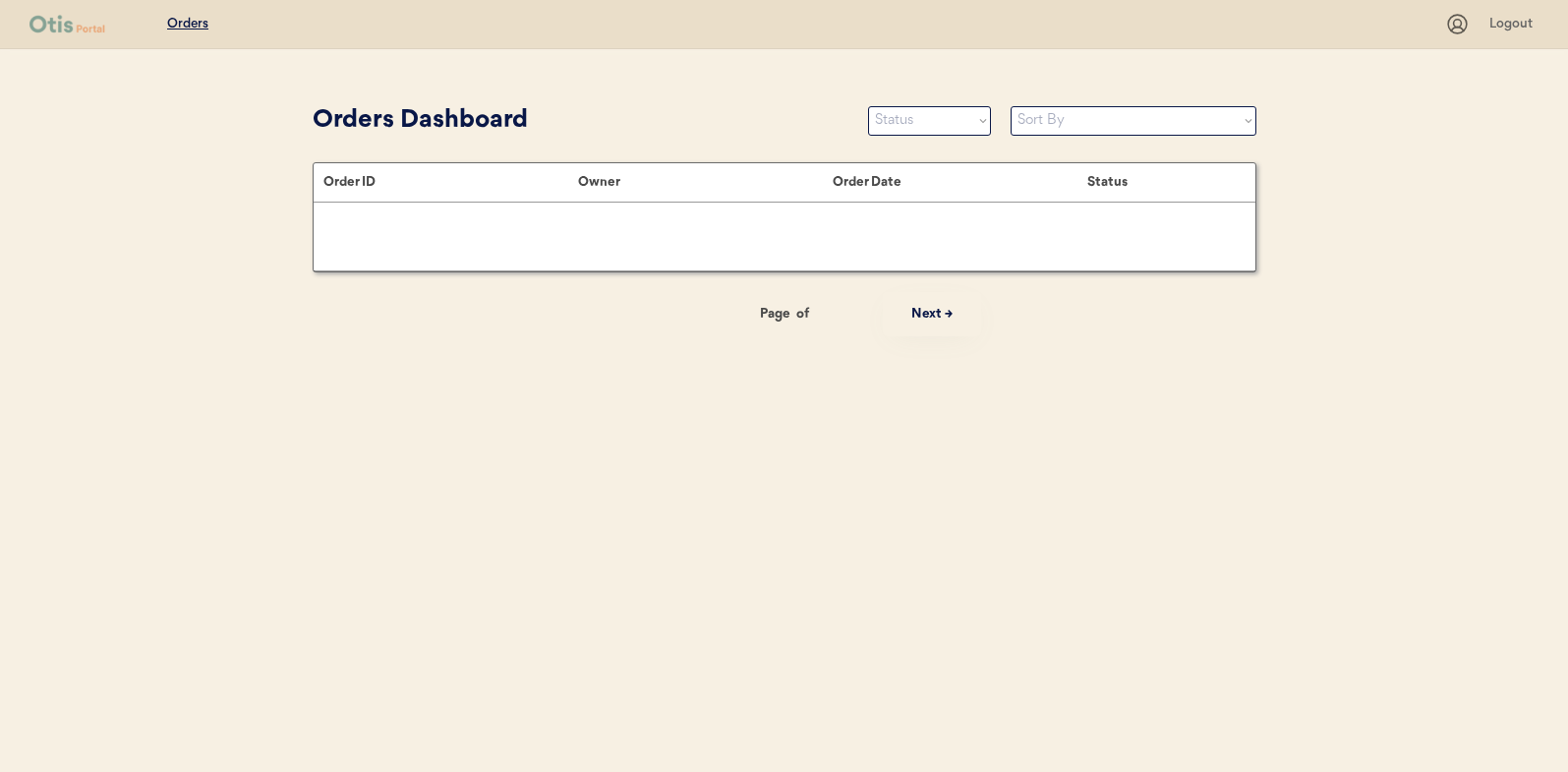 scroll, scrollTop: 0, scrollLeft: 0, axis: both 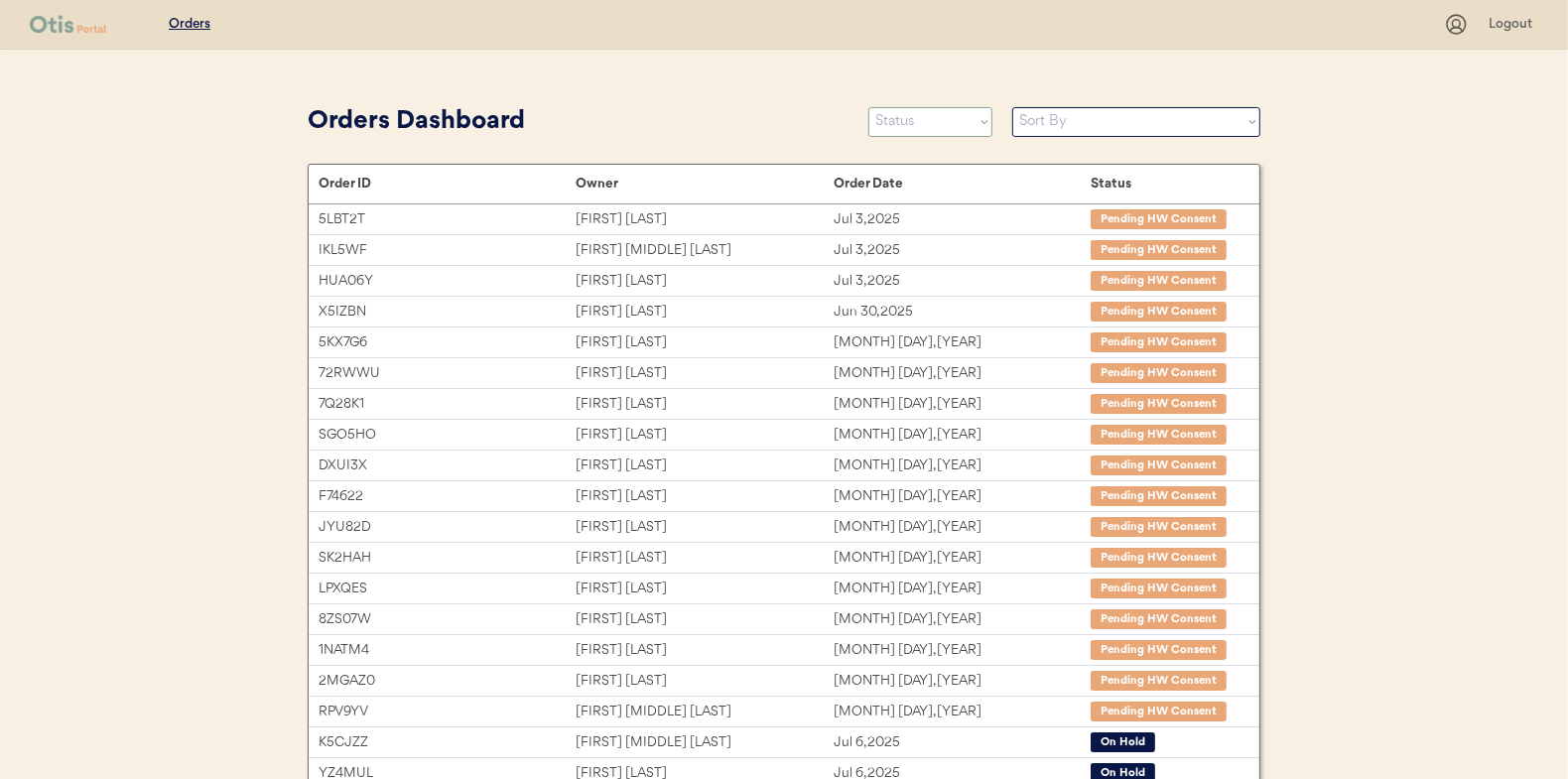 click on "Status On Hold New In Progress Complete Pending HW Consent Cancelled" at bounding box center [930, 122] 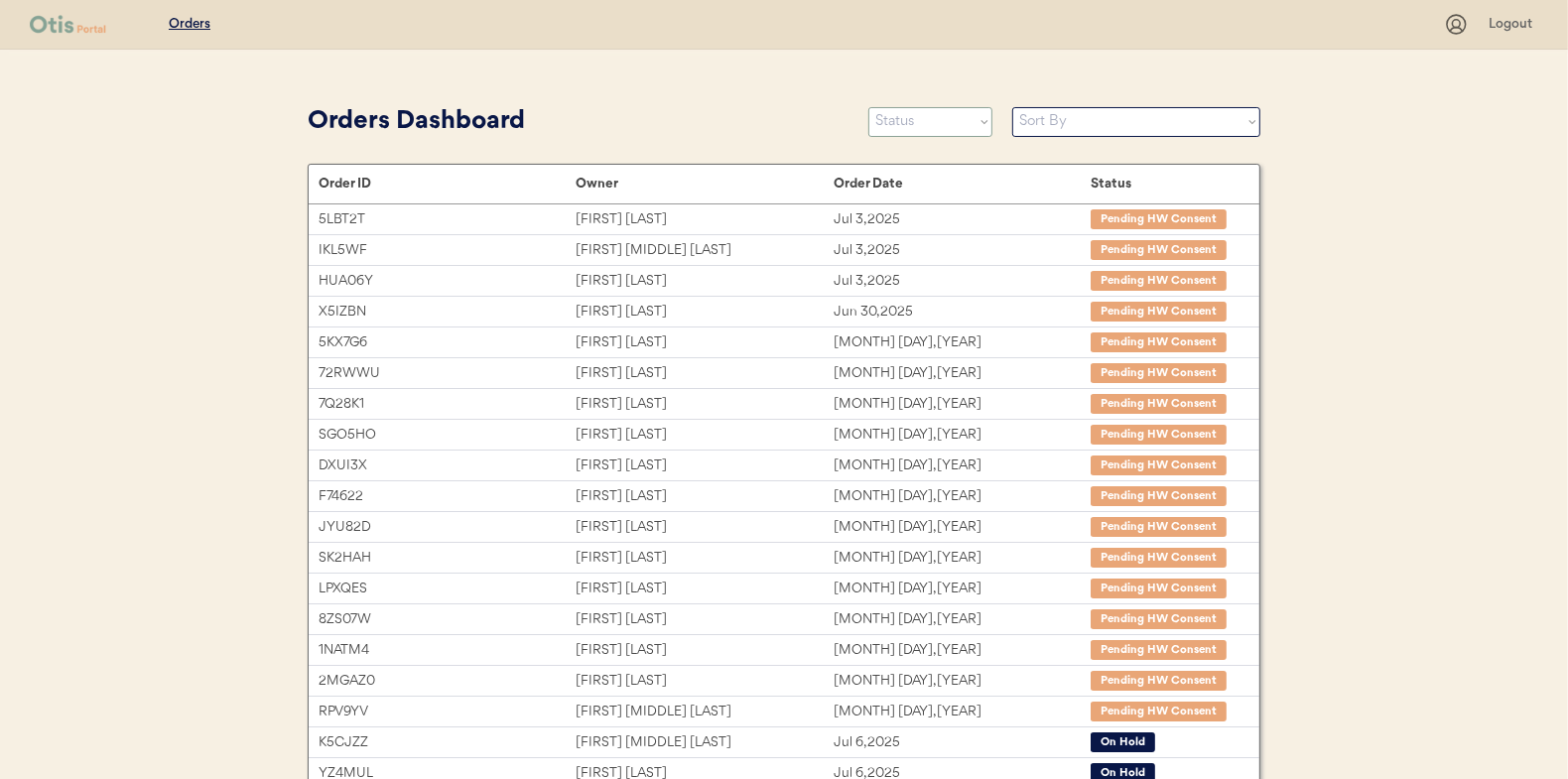 select on ""new"" 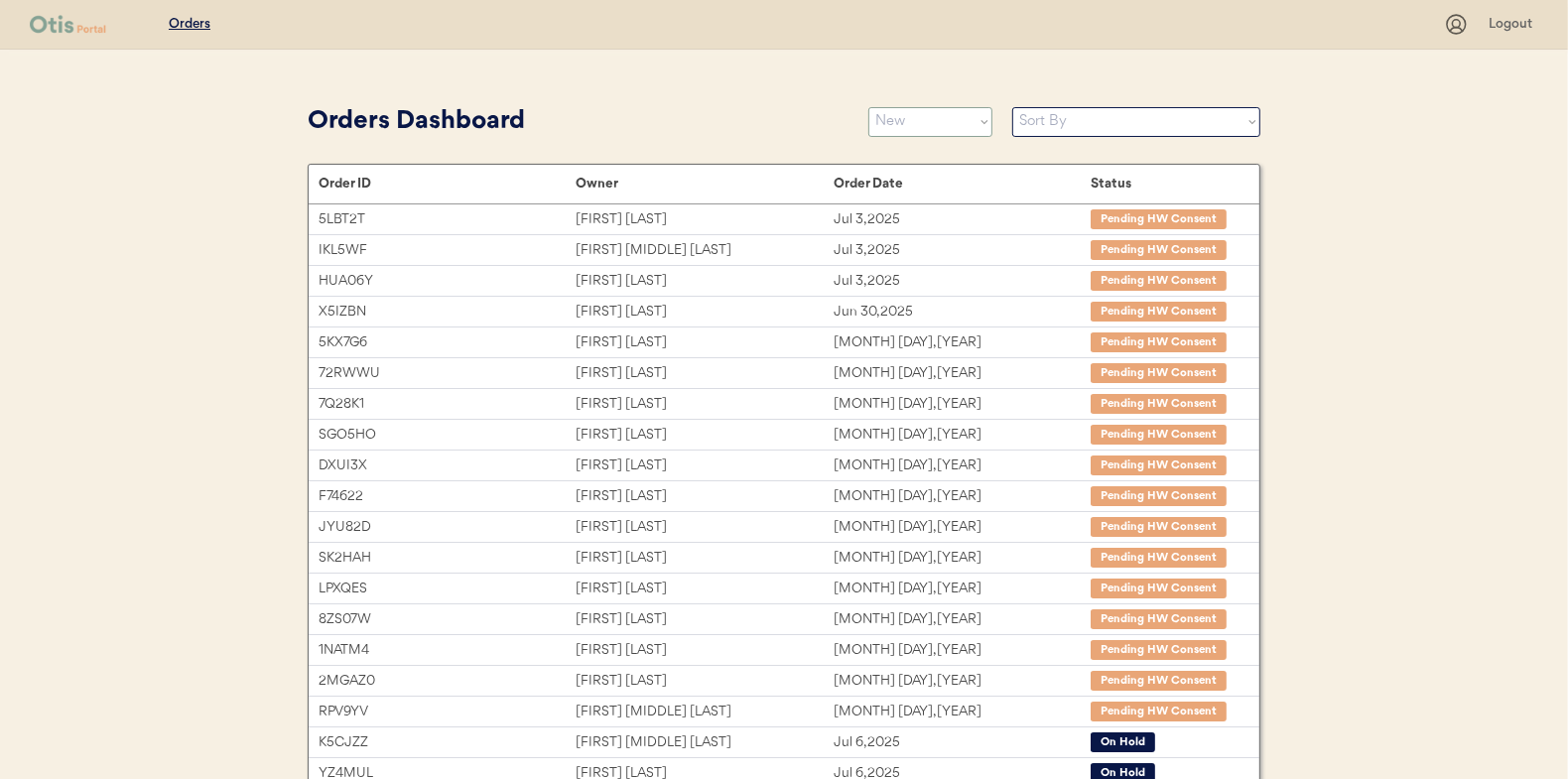 click on "Status On Hold New In Progress Complete Pending HW Consent Cancelled" at bounding box center (930, 122) 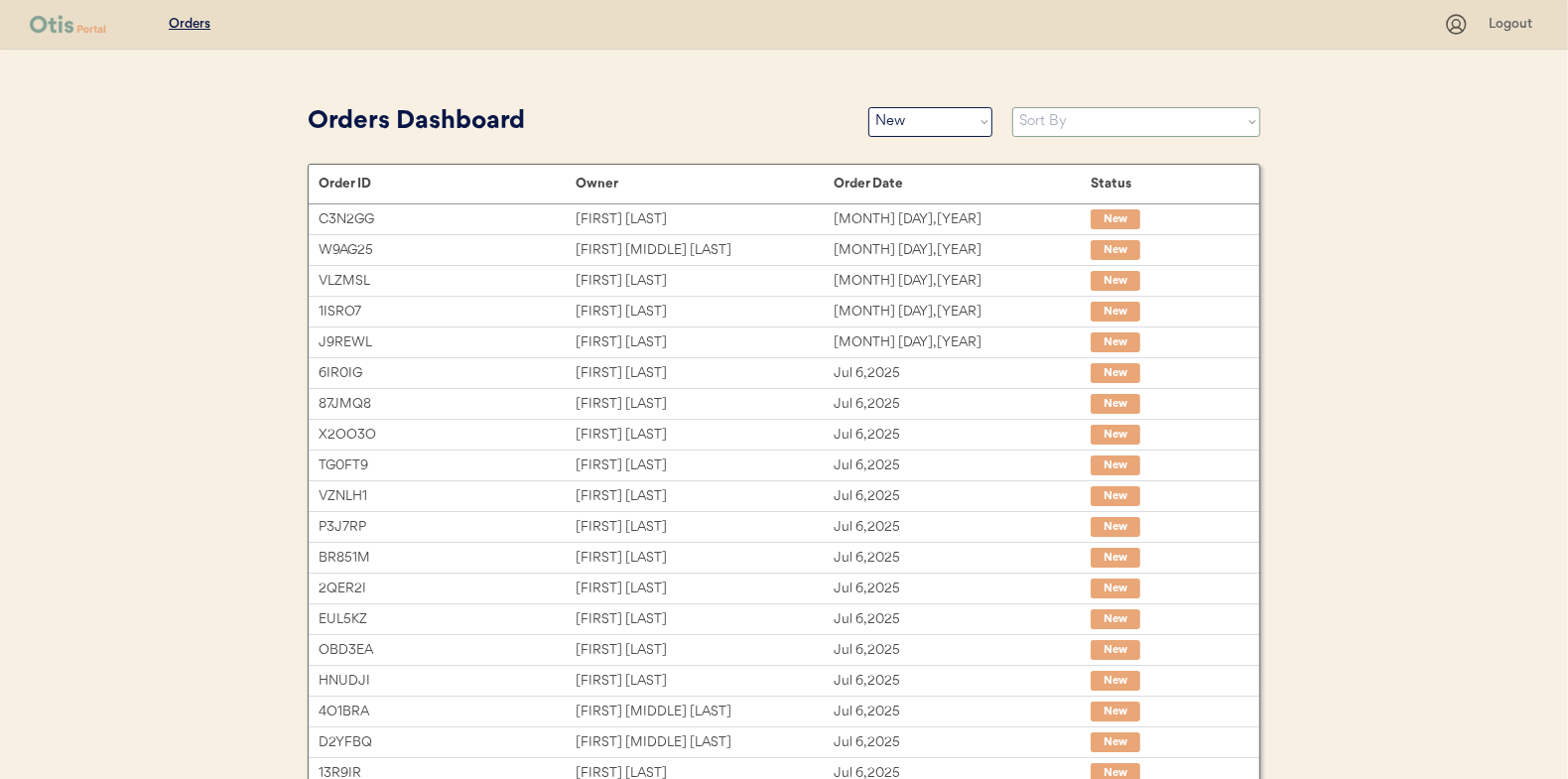click on "Sort By Order Date (Newest → Oldest) Order Date (Oldest → Newest)" at bounding box center (1136, 122) 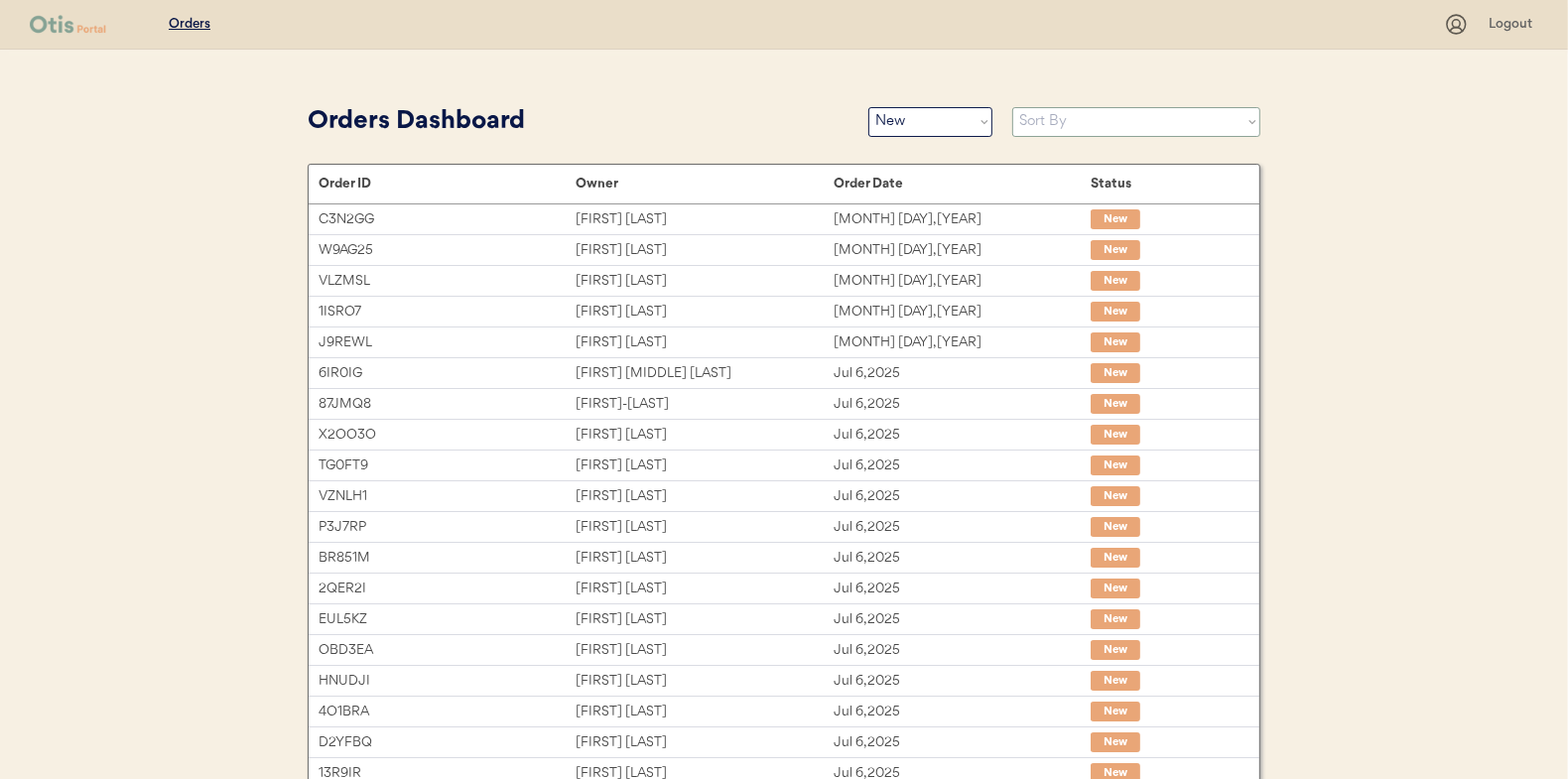 select on ""Order Date (Oldest → Newest)"" 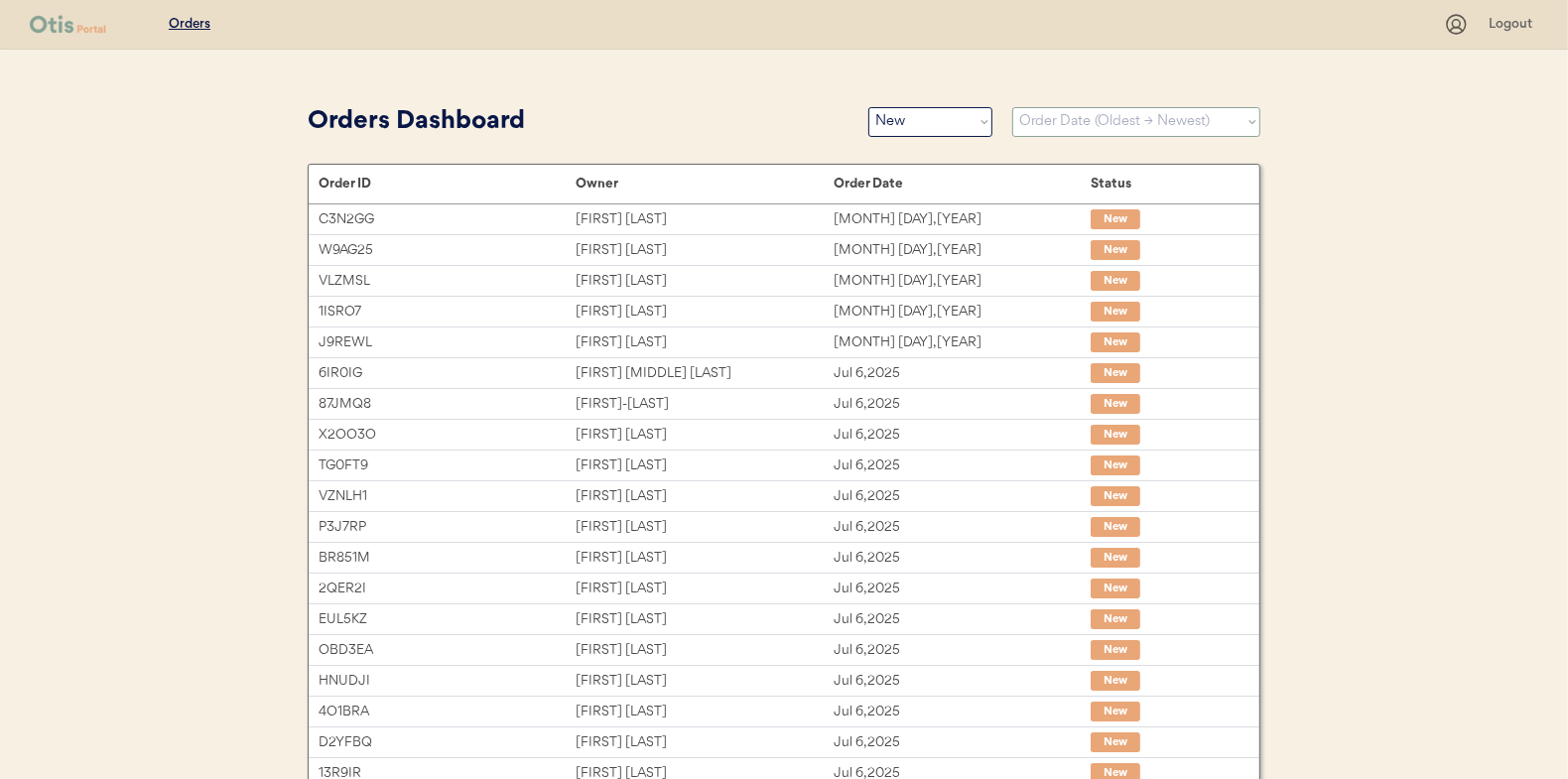 click on "Sort By Order Date (Newest → Oldest) Order Date (Oldest → Newest)" at bounding box center (1136, 122) 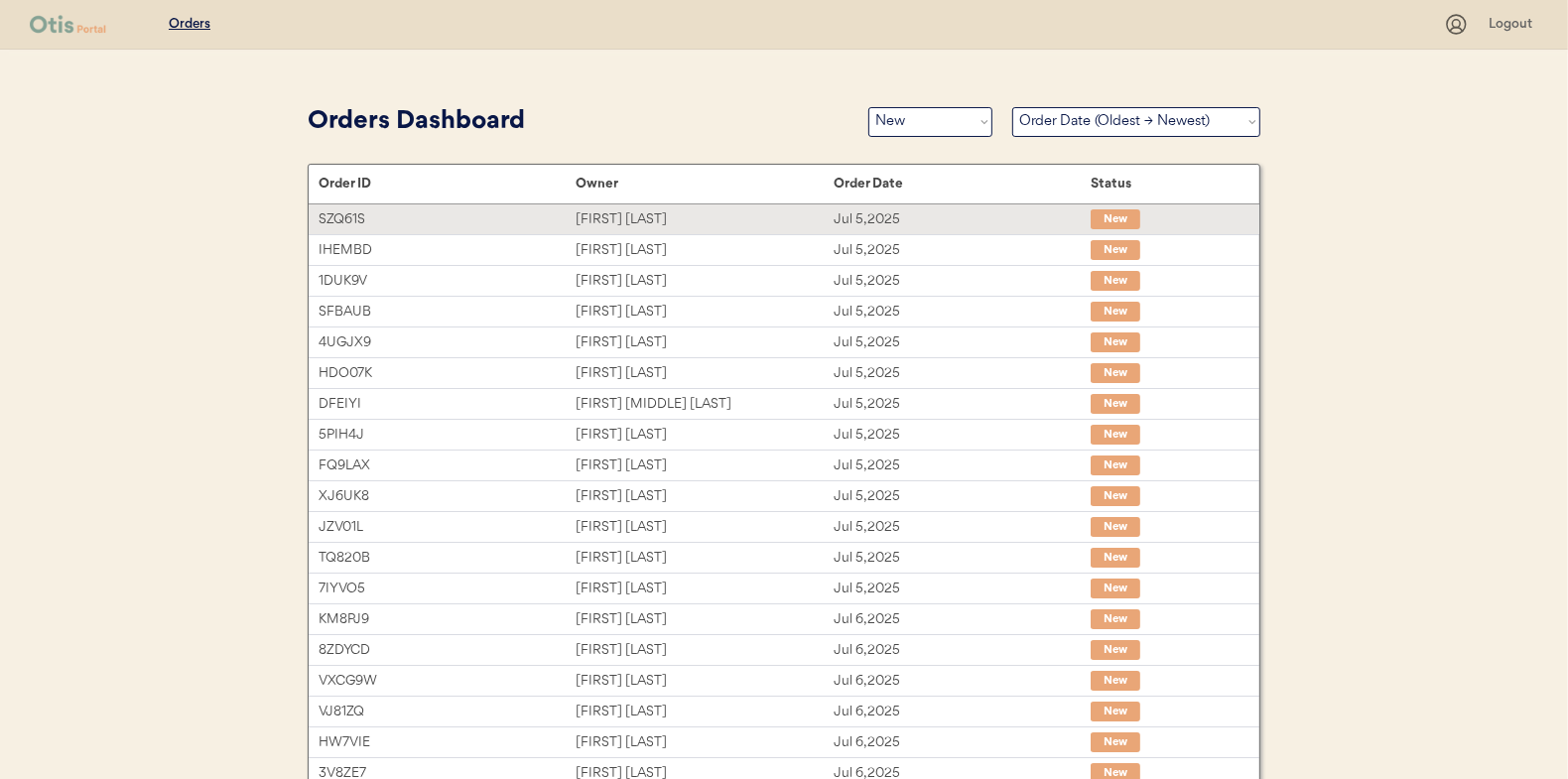 click on "[FIRST] [LAST]" at bounding box center [704, 219] 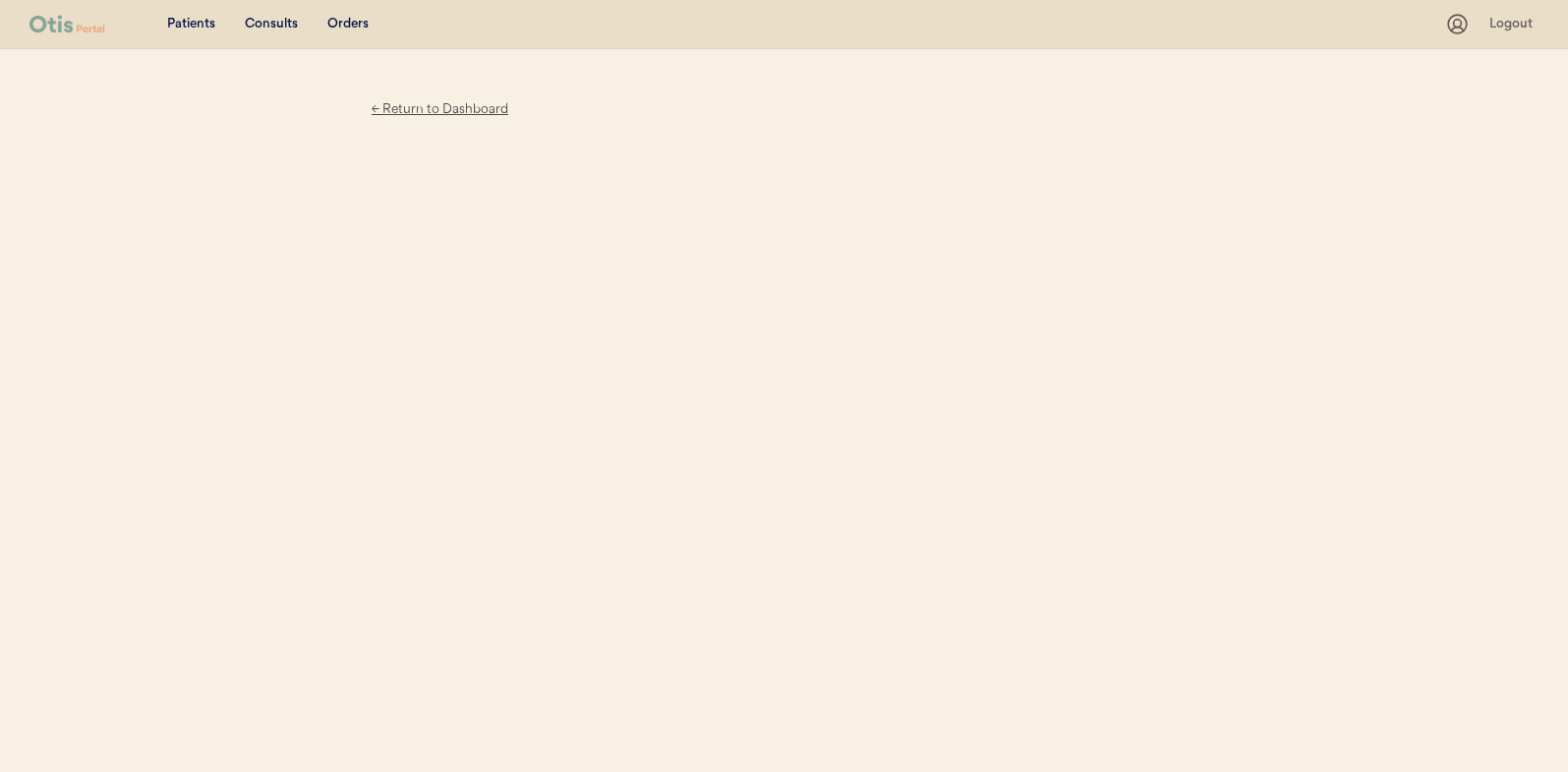 scroll, scrollTop: 0, scrollLeft: 0, axis: both 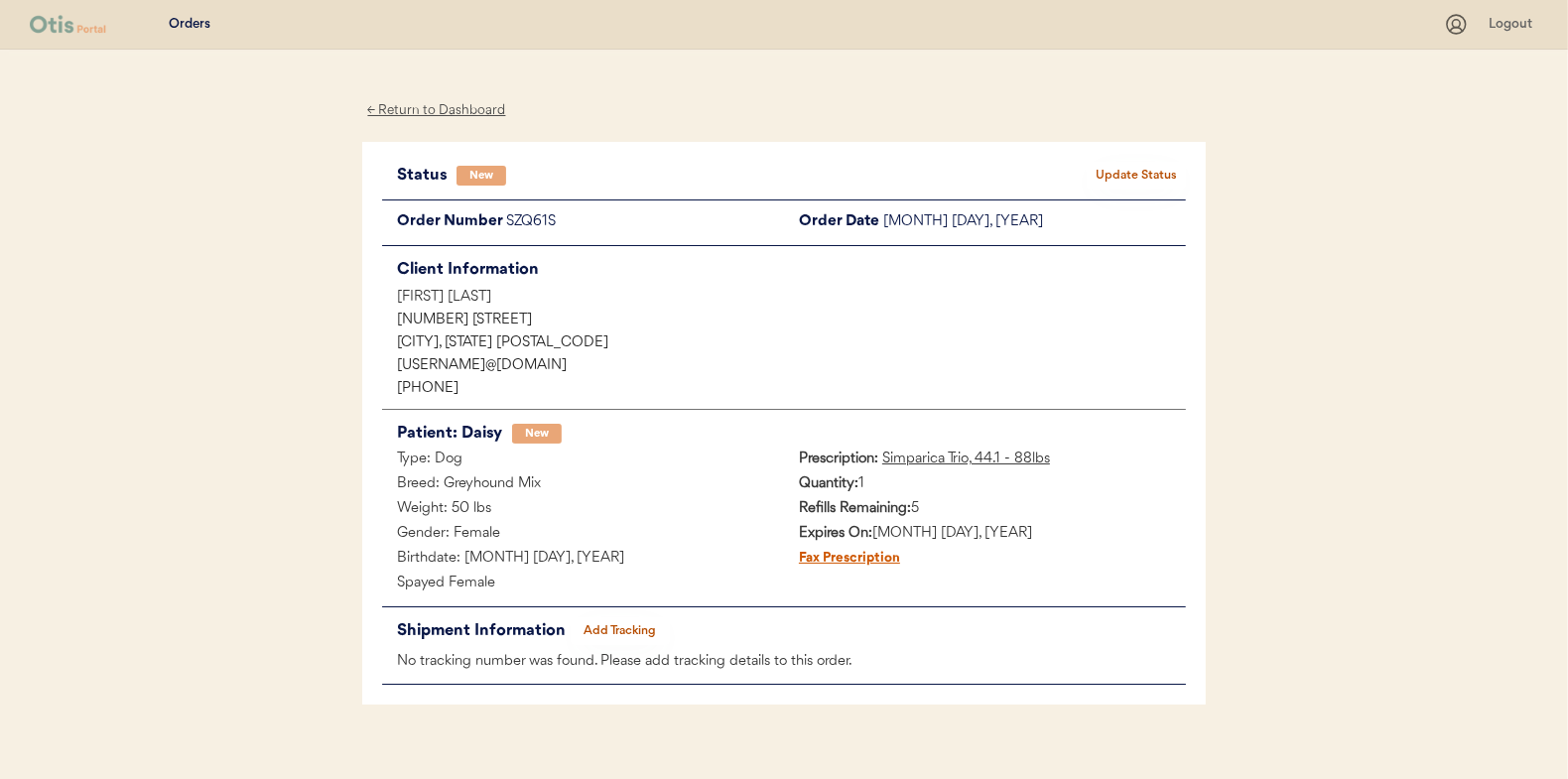 click on "Update Status" at bounding box center [1136, 176] 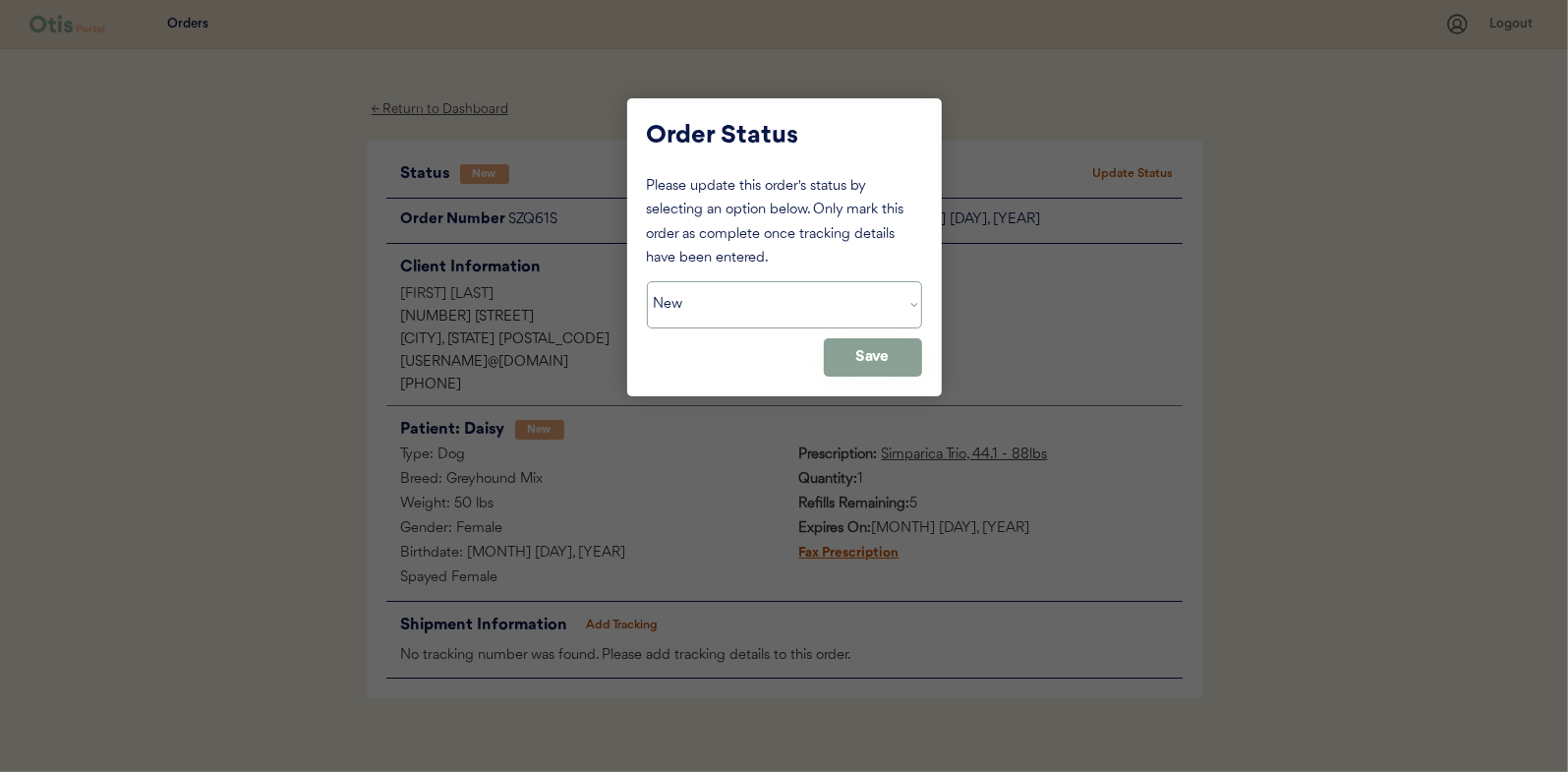 click on "Status On Hold New In Progress Complete Pending HW Consent Cancelled" at bounding box center (784, 305) 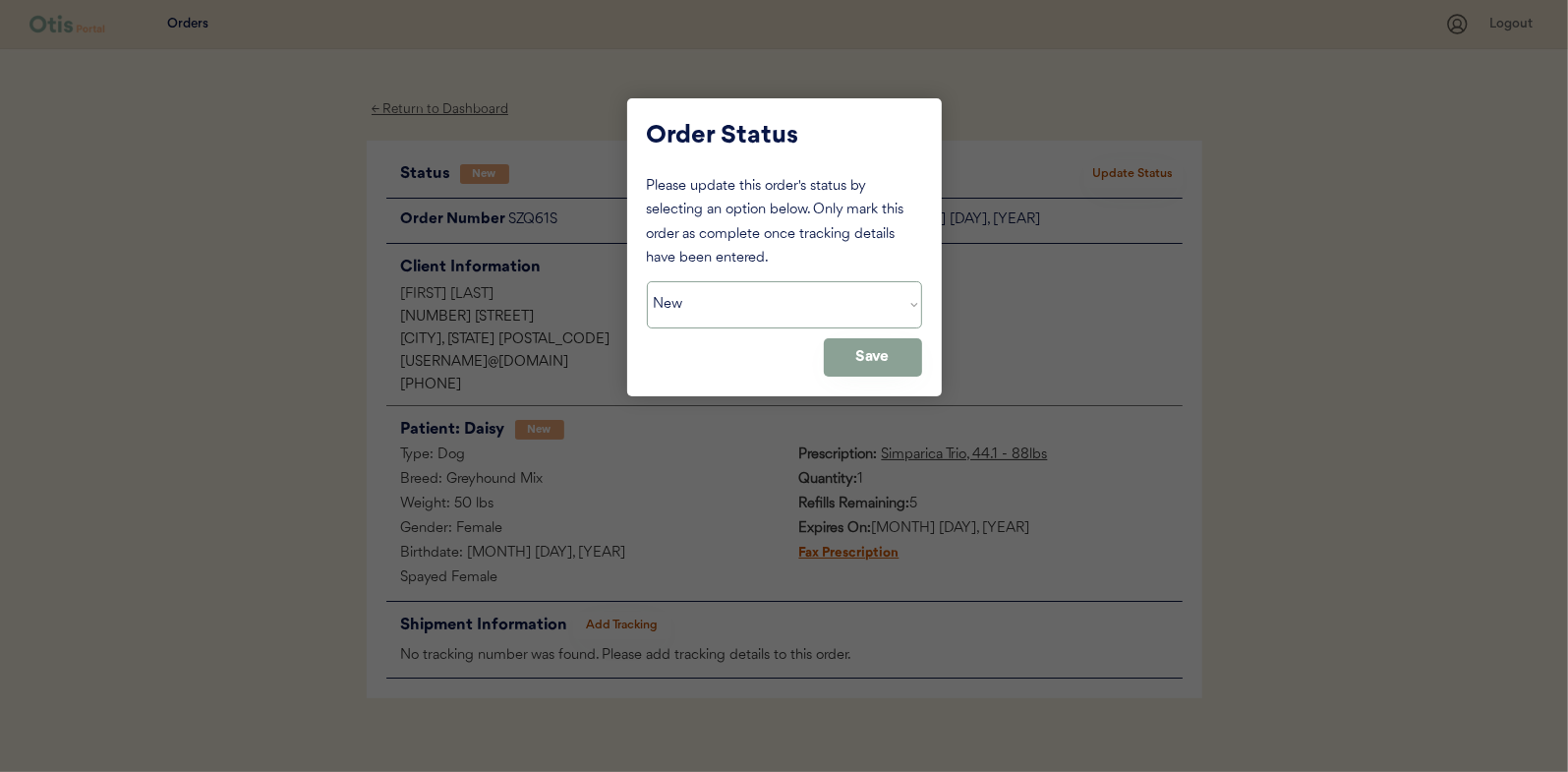 select on ""in_progress"" 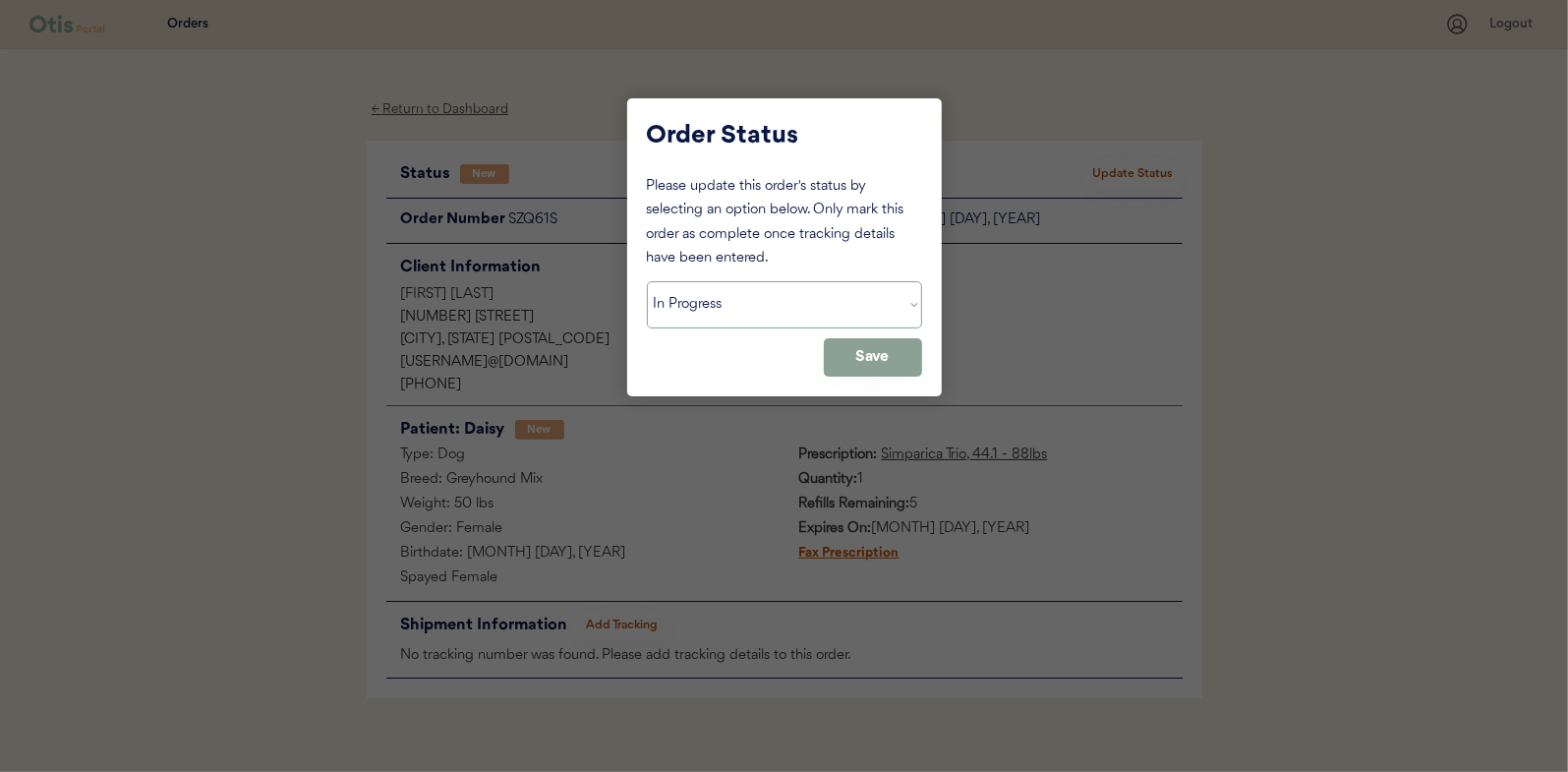 click on "Status On Hold New In Progress Complete Pending HW Consent Cancelled" at bounding box center [784, 305] 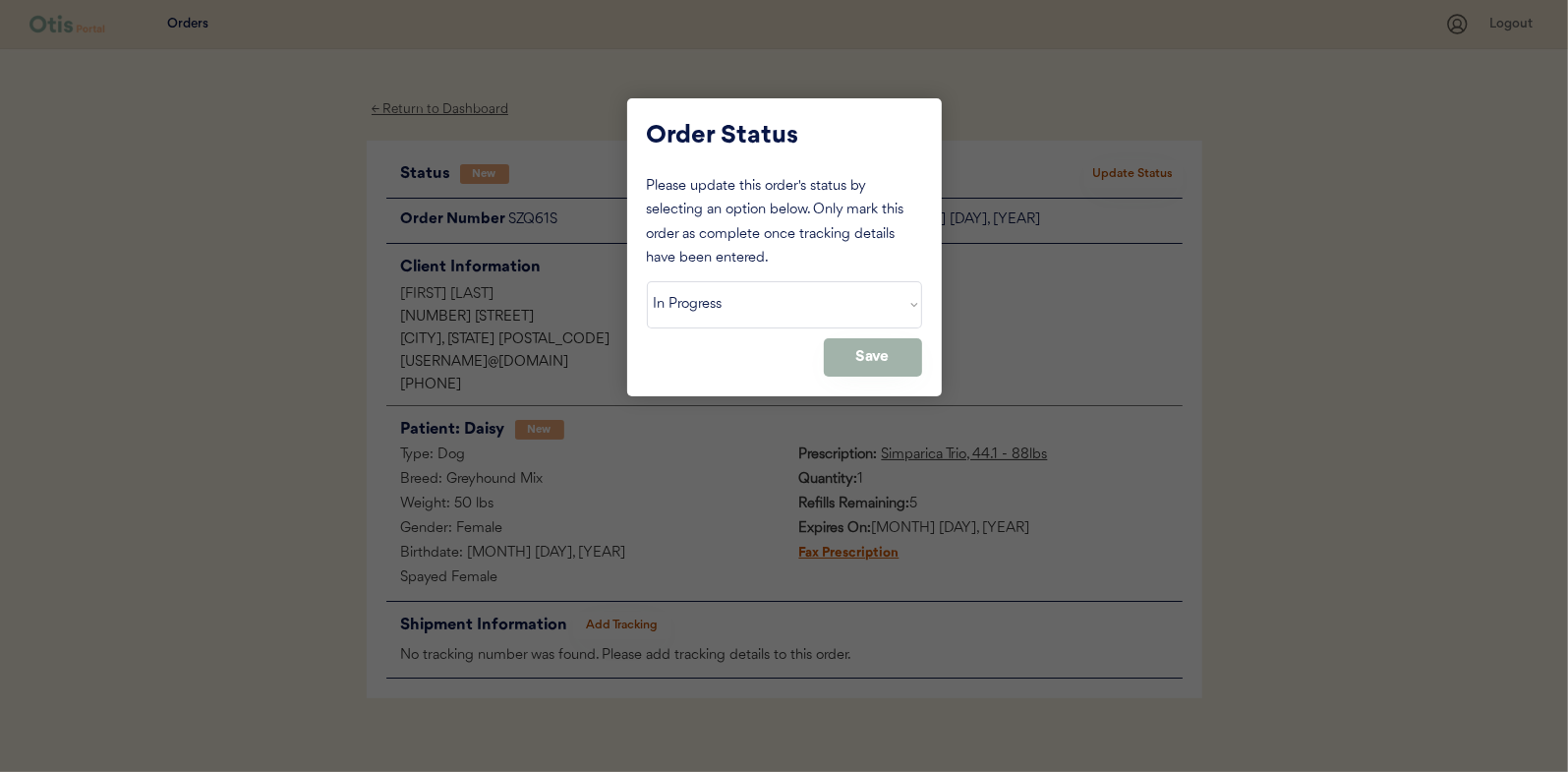 click on "Save" at bounding box center (873, 357) 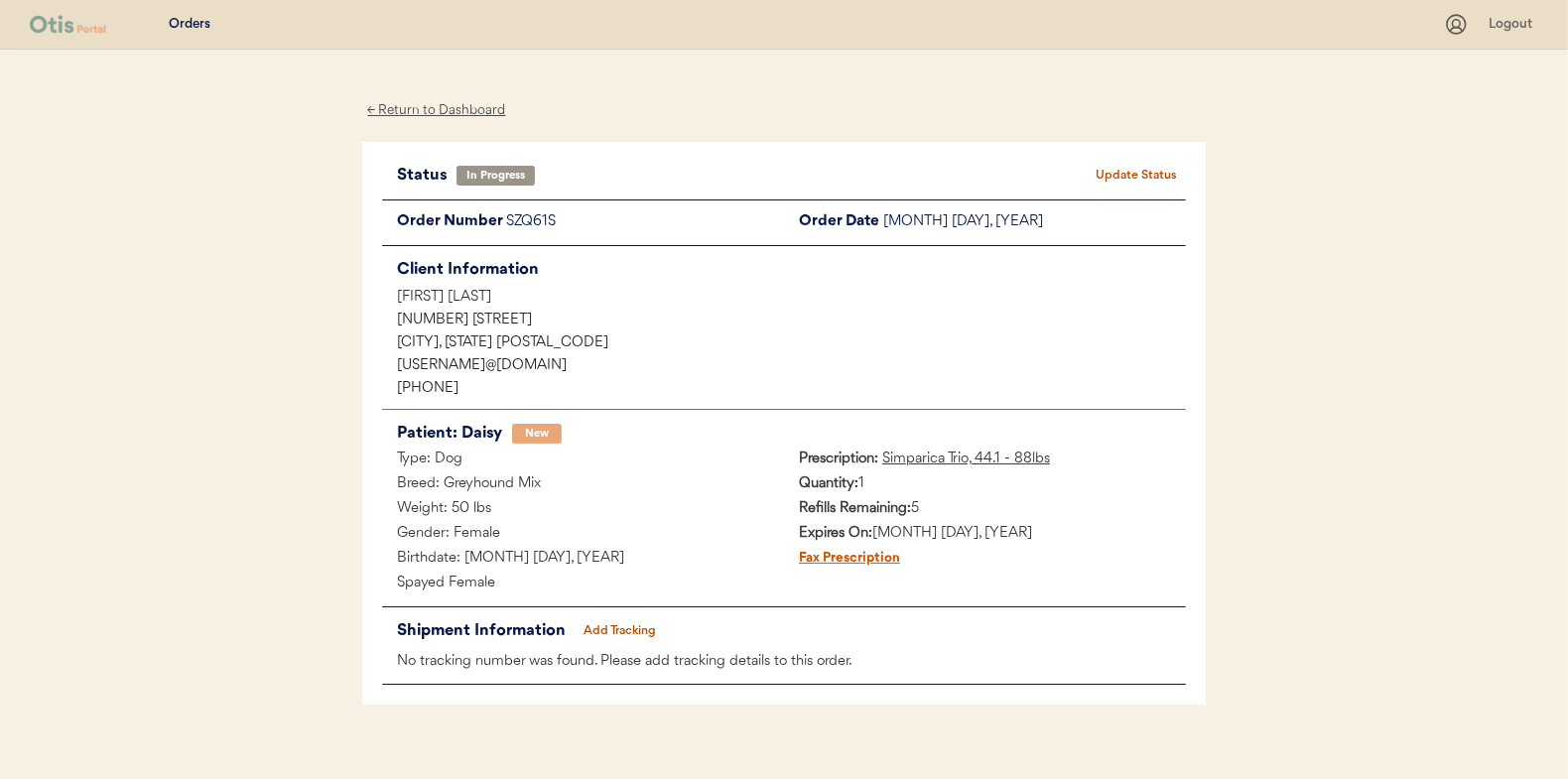 click on "← Return to Dashboard" at bounding box center [437, 110] 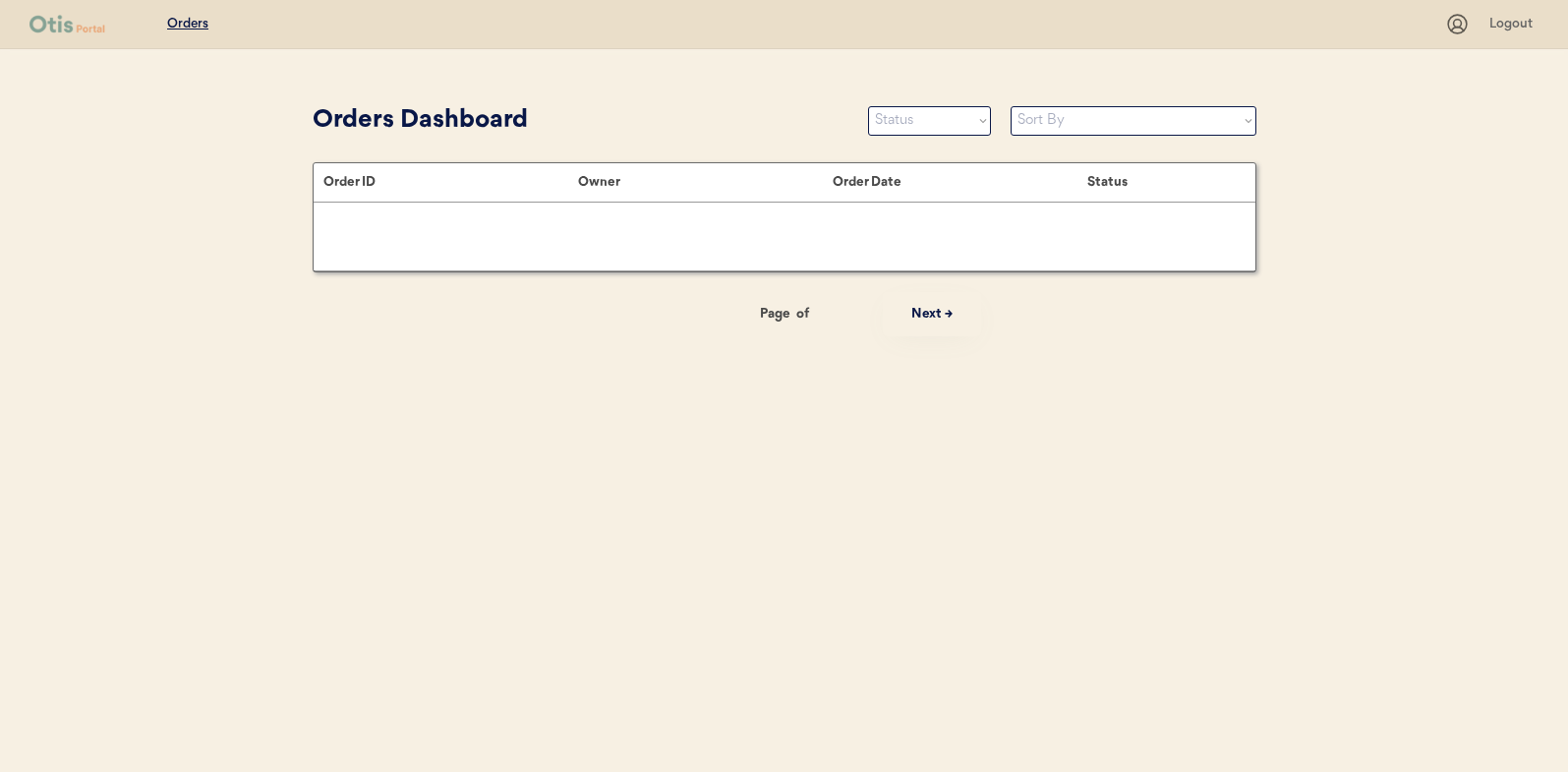 scroll, scrollTop: 0, scrollLeft: 0, axis: both 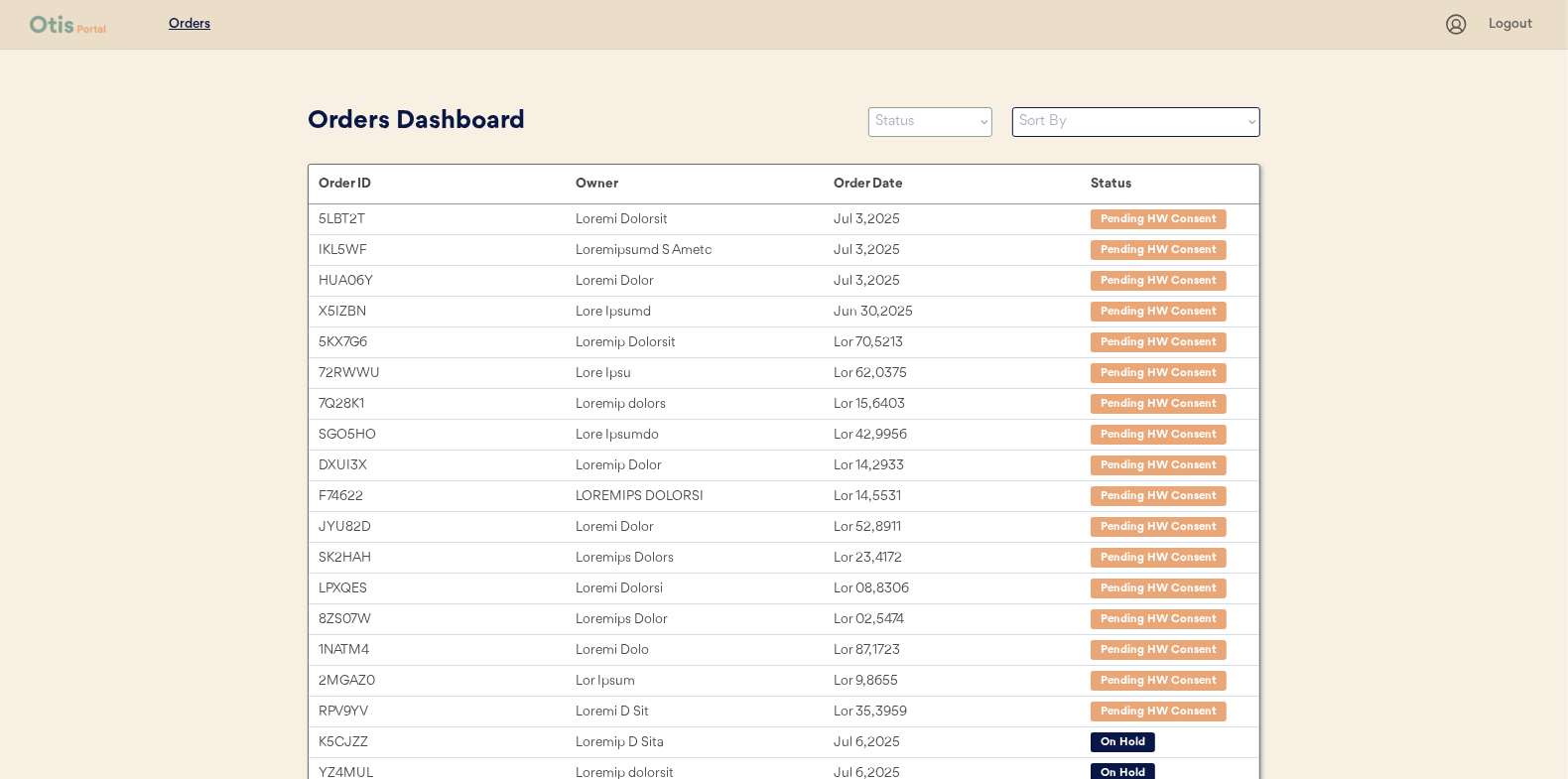 click on "Status On Hold New In Progress Complete Pending HW Consent Cancelled" at bounding box center (930, 122) 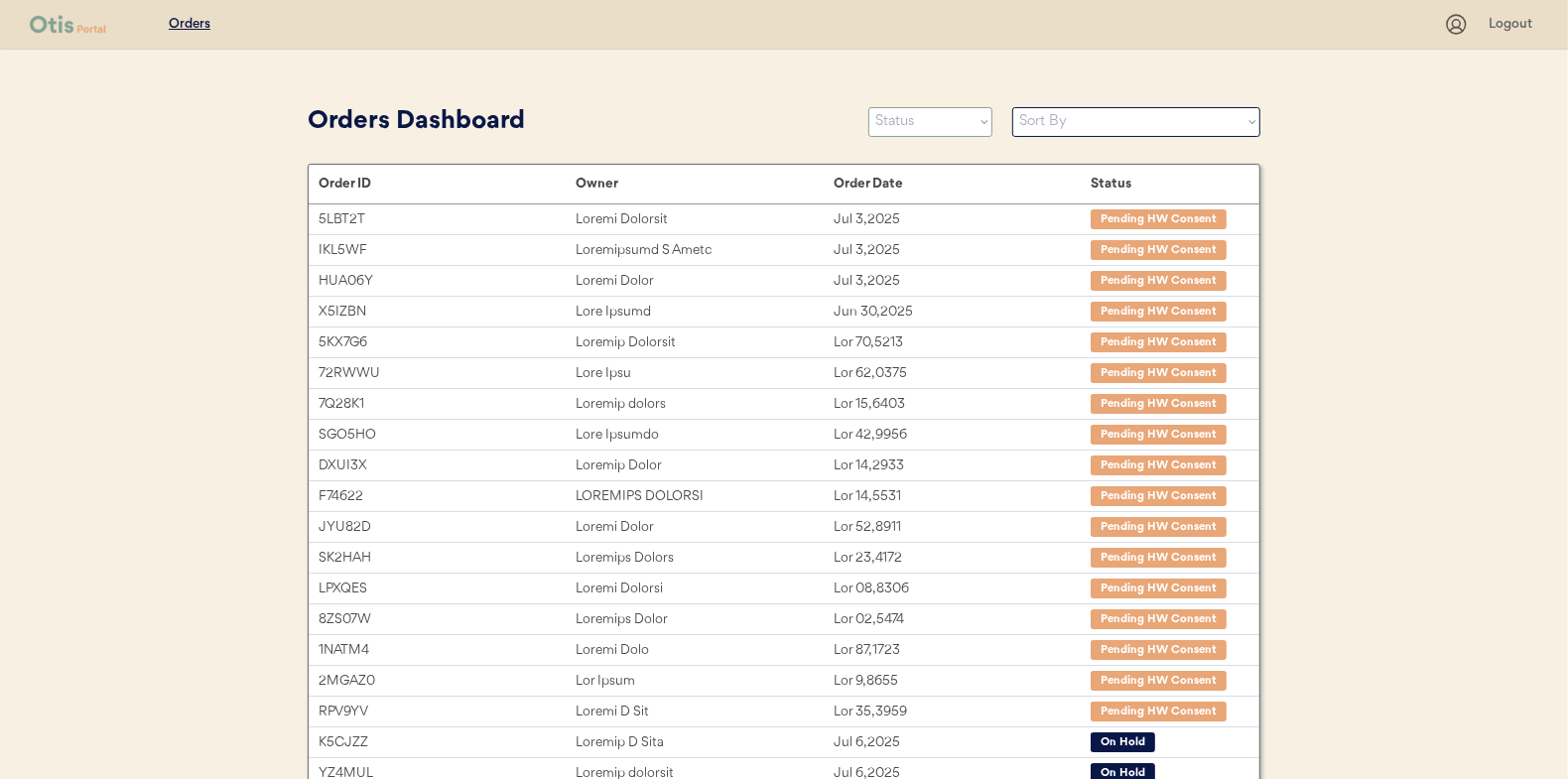 select on ""new"" 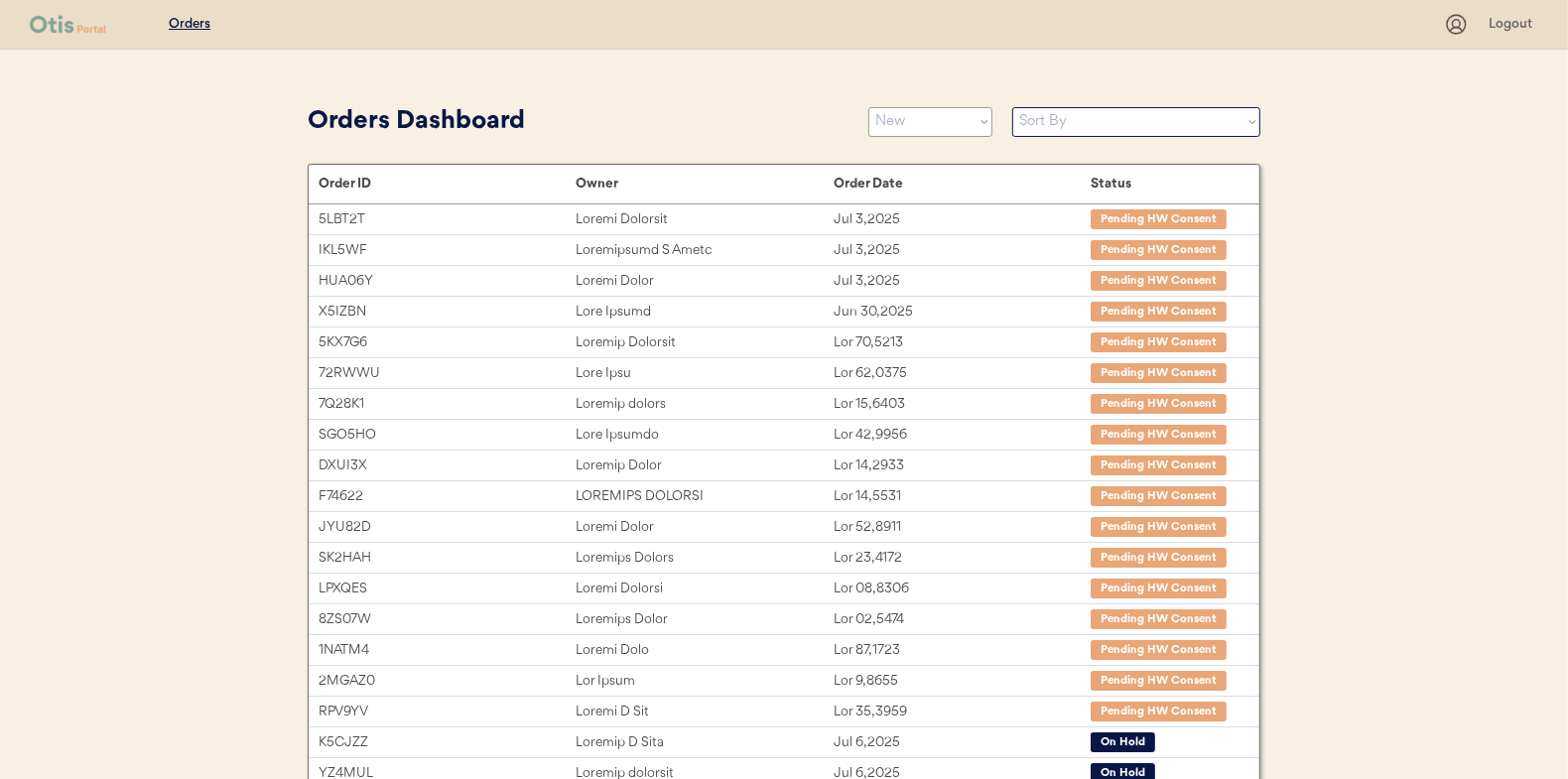 click on "Status On Hold New In Progress Complete Pending HW Consent Cancelled" at bounding box center [930, 122] 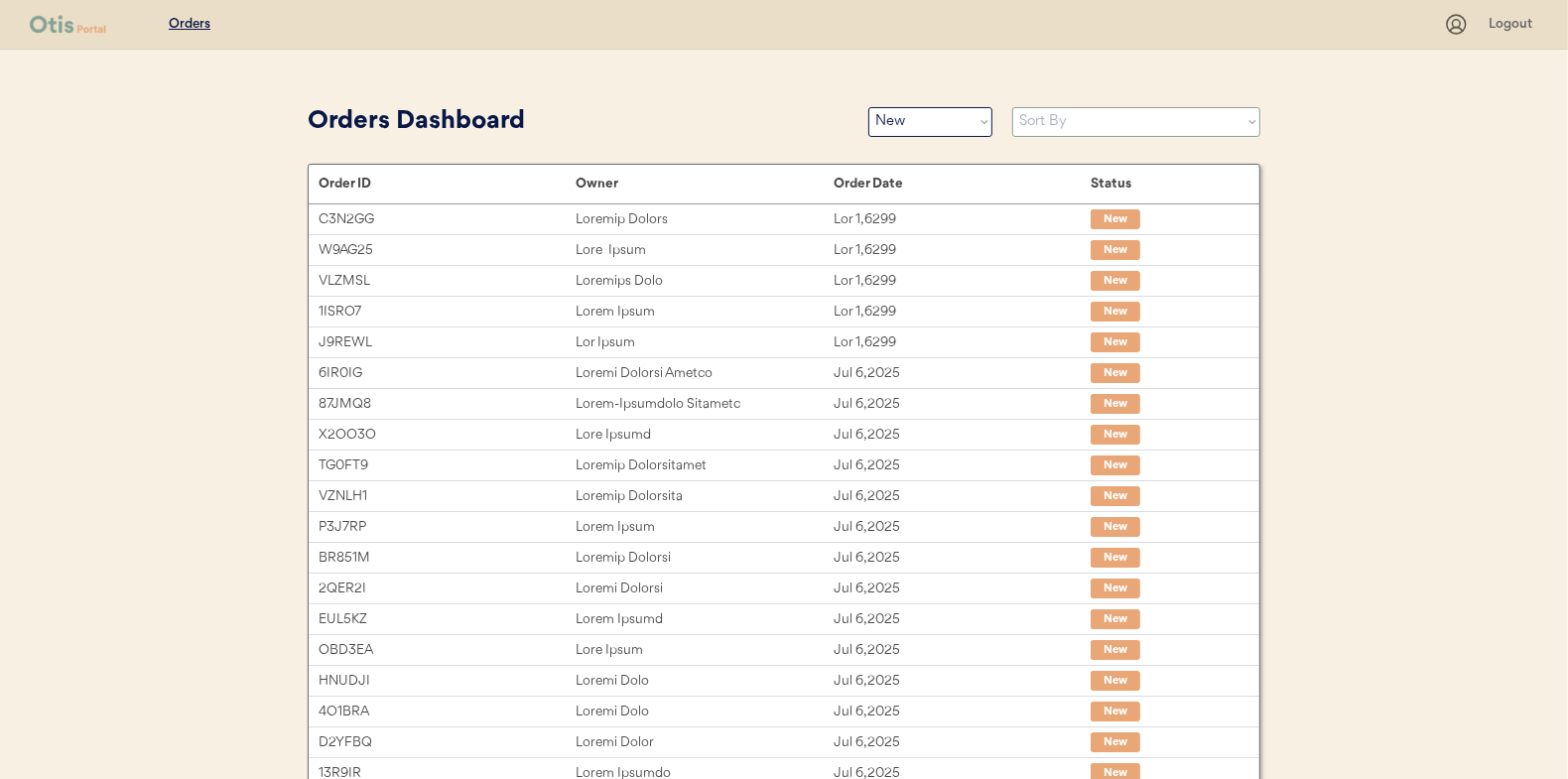 drag, startPoint x: 1051, startPoint y: 127, endPoint x: 1041, endPoint y: 136, distance: 13.453624 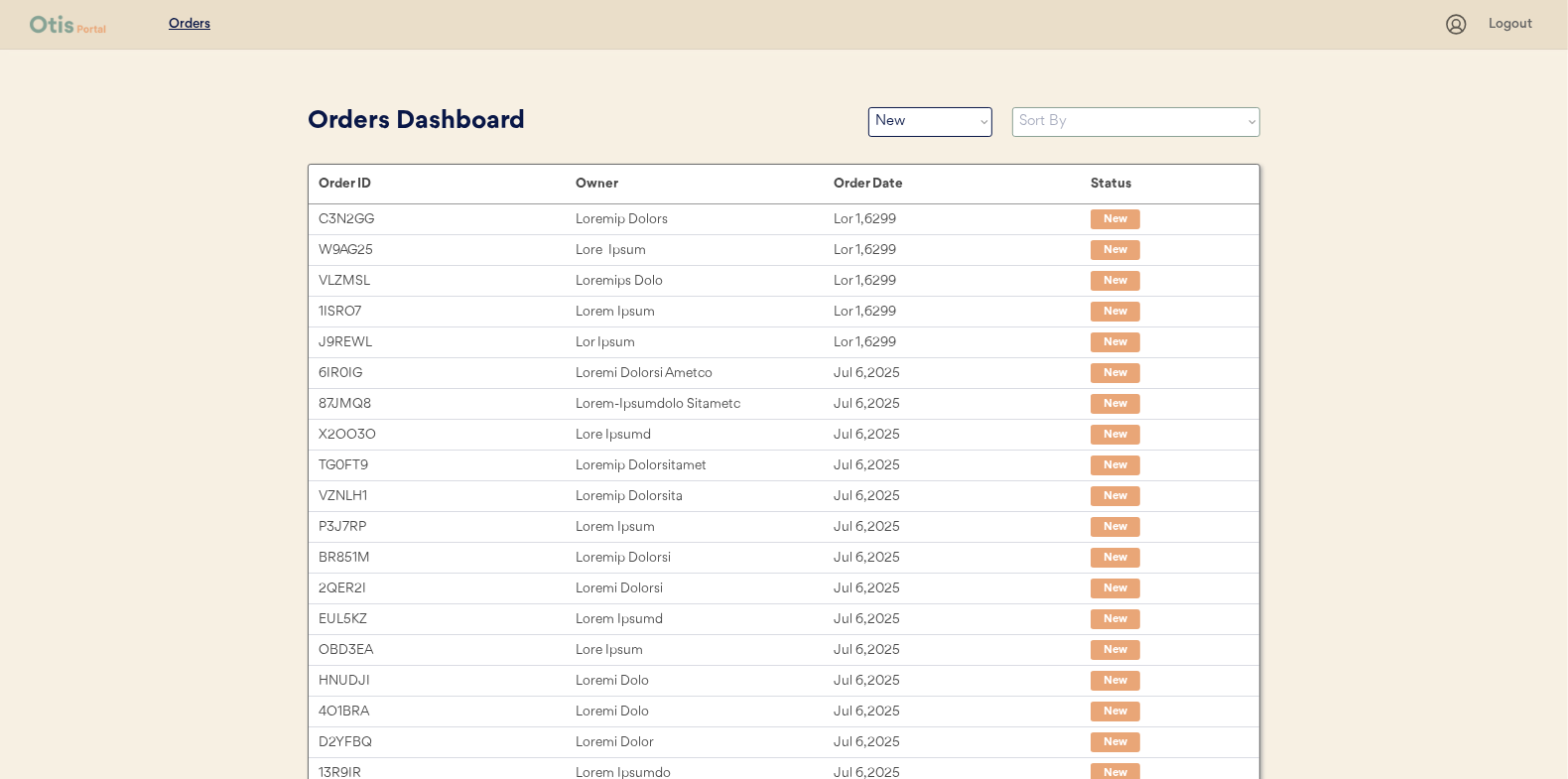 select on ""Order Date (Oldest → Newest)"" 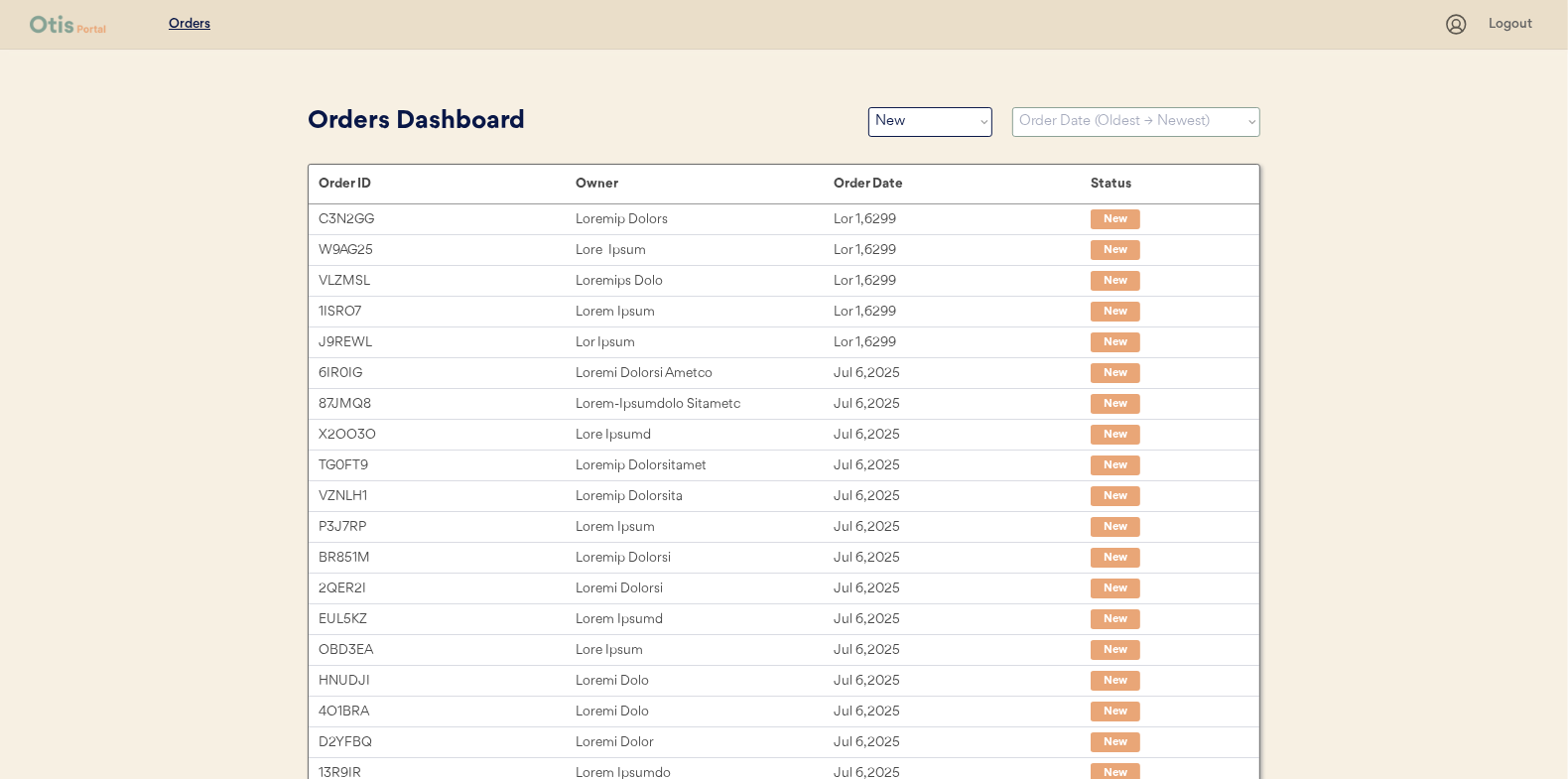 click on "Sort By Order Date (Newest → Oldest) Order Date (Oldest → Newest)" at bounding box center (1136, 122) 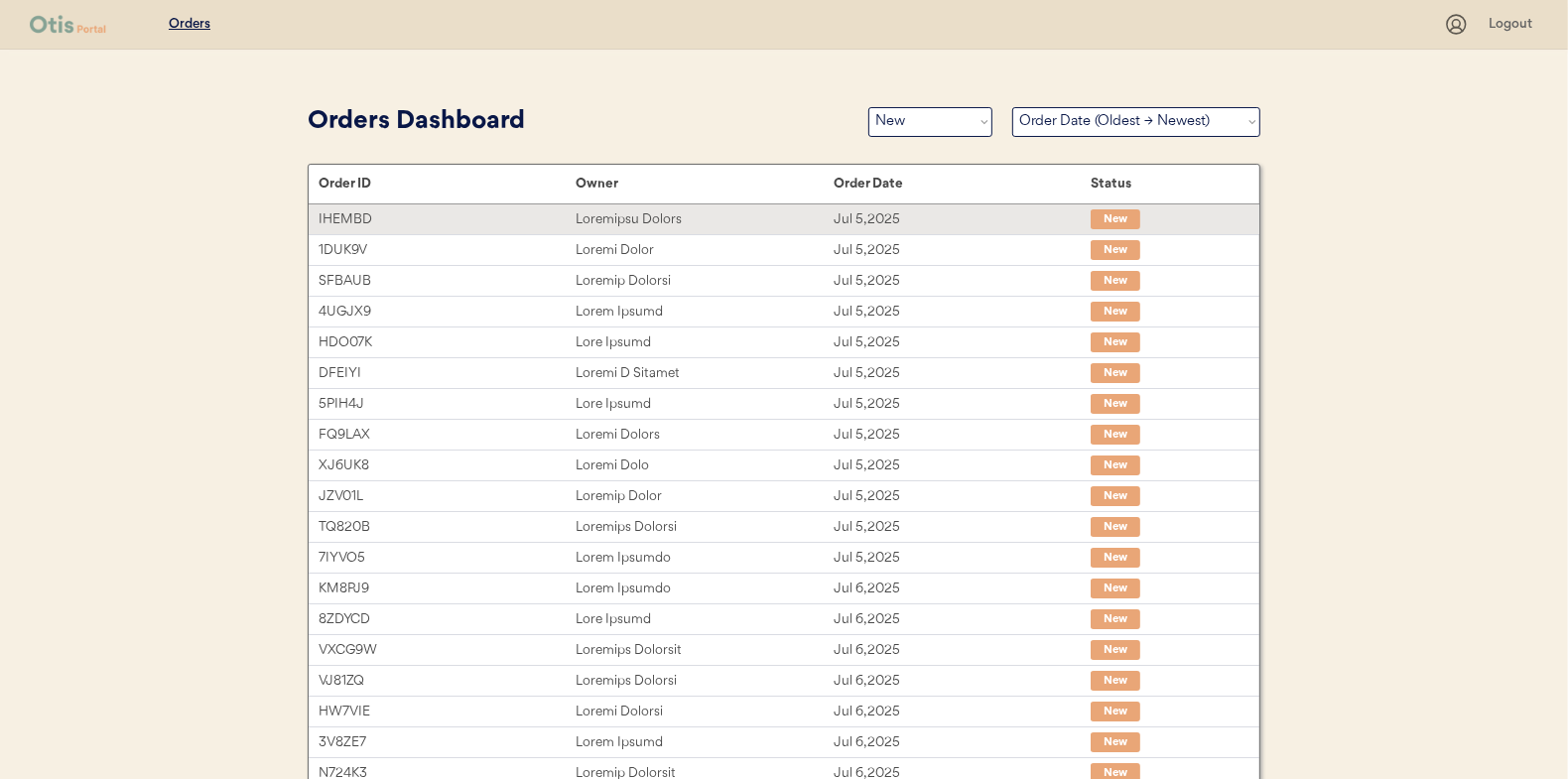 click on "Loremipsu Dolors" at bounding box center (704, 219) 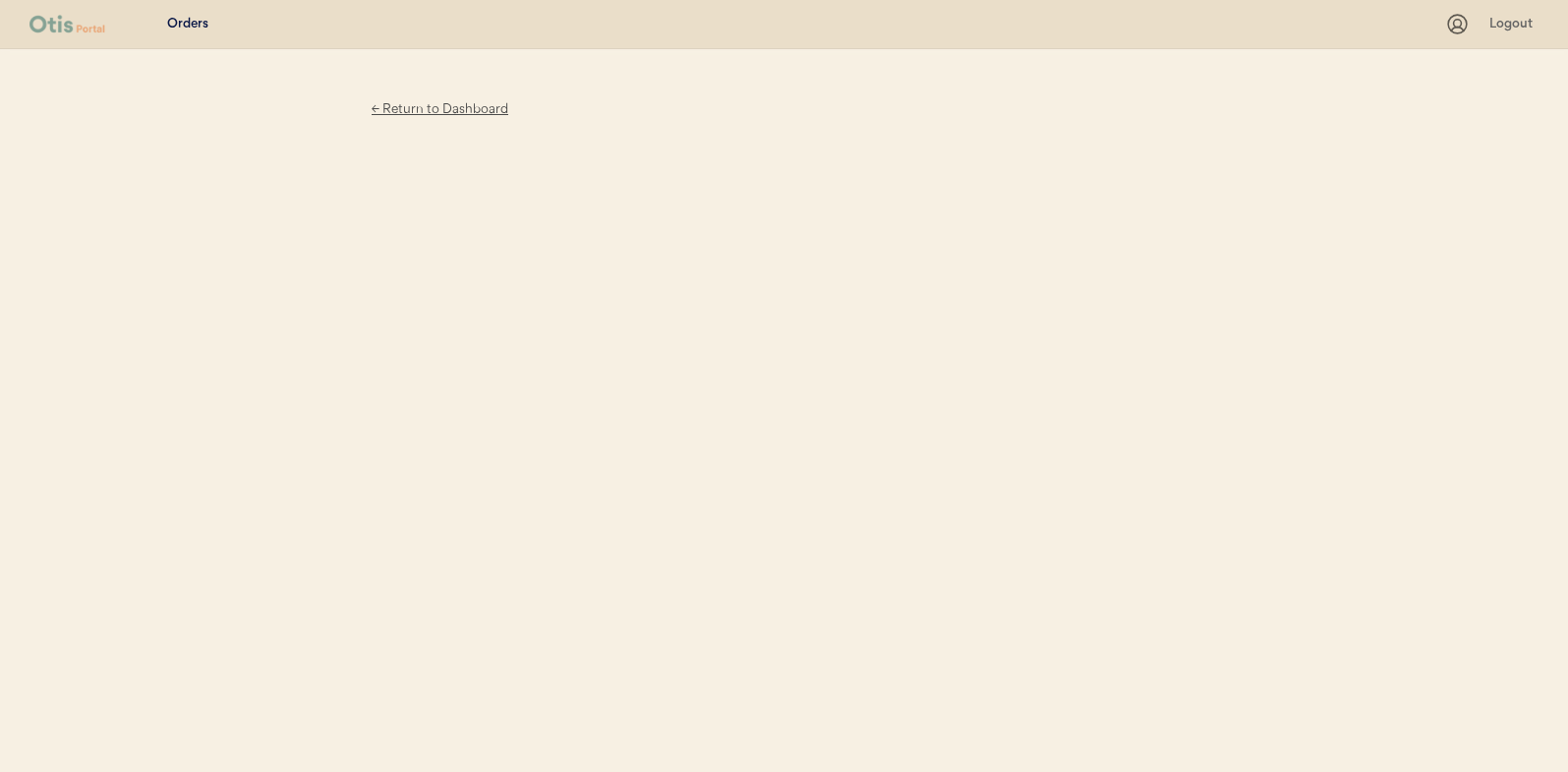 scroll, scrollTop: 0, scrollLeft: 0, axis: both 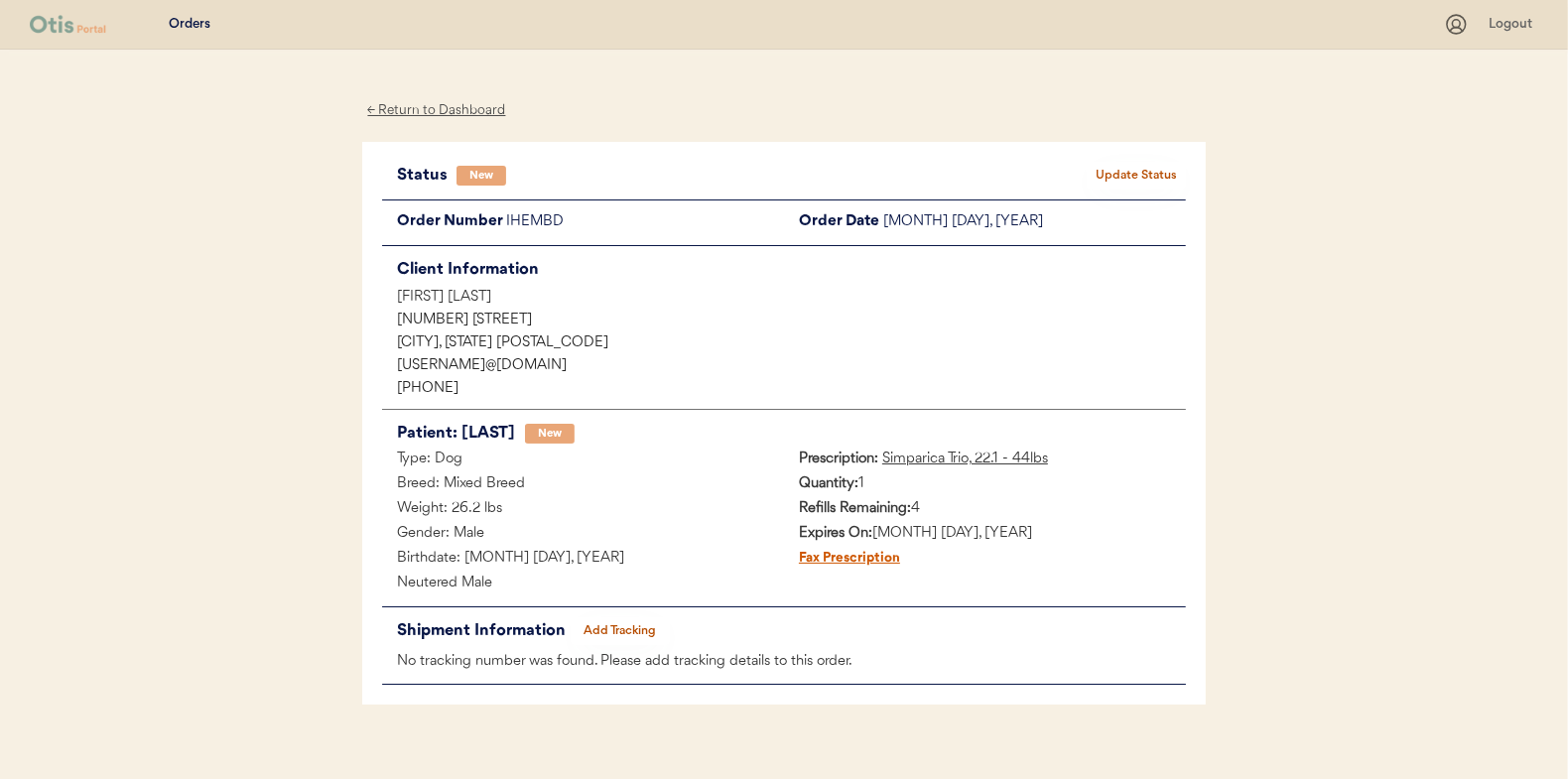 click on "Update Status" at bounding box center (1136, 176) 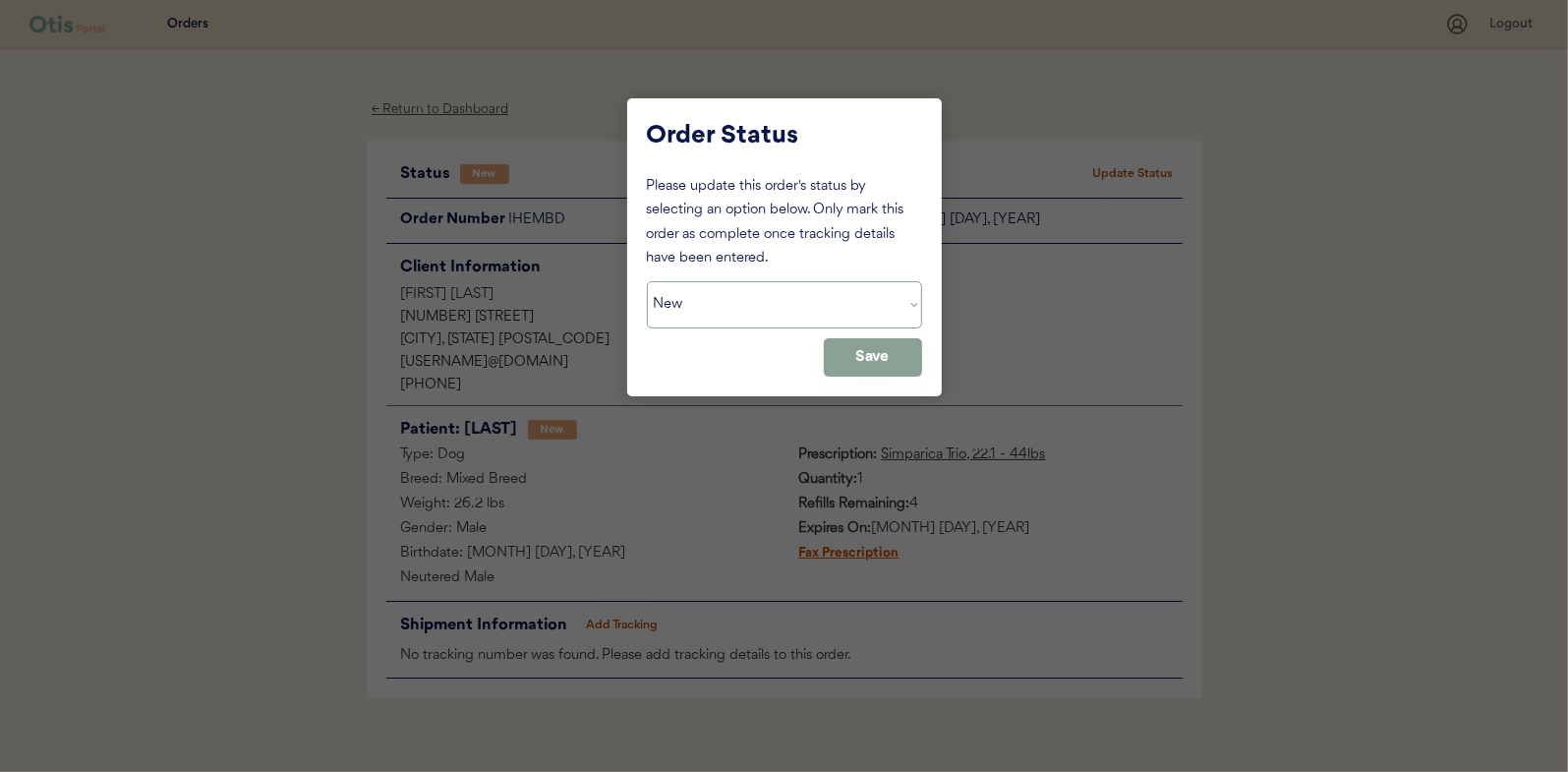 click on "Status On Hold New In Progress Complete Pending HW Consent Cancelled" at bounding box center [784, 305] 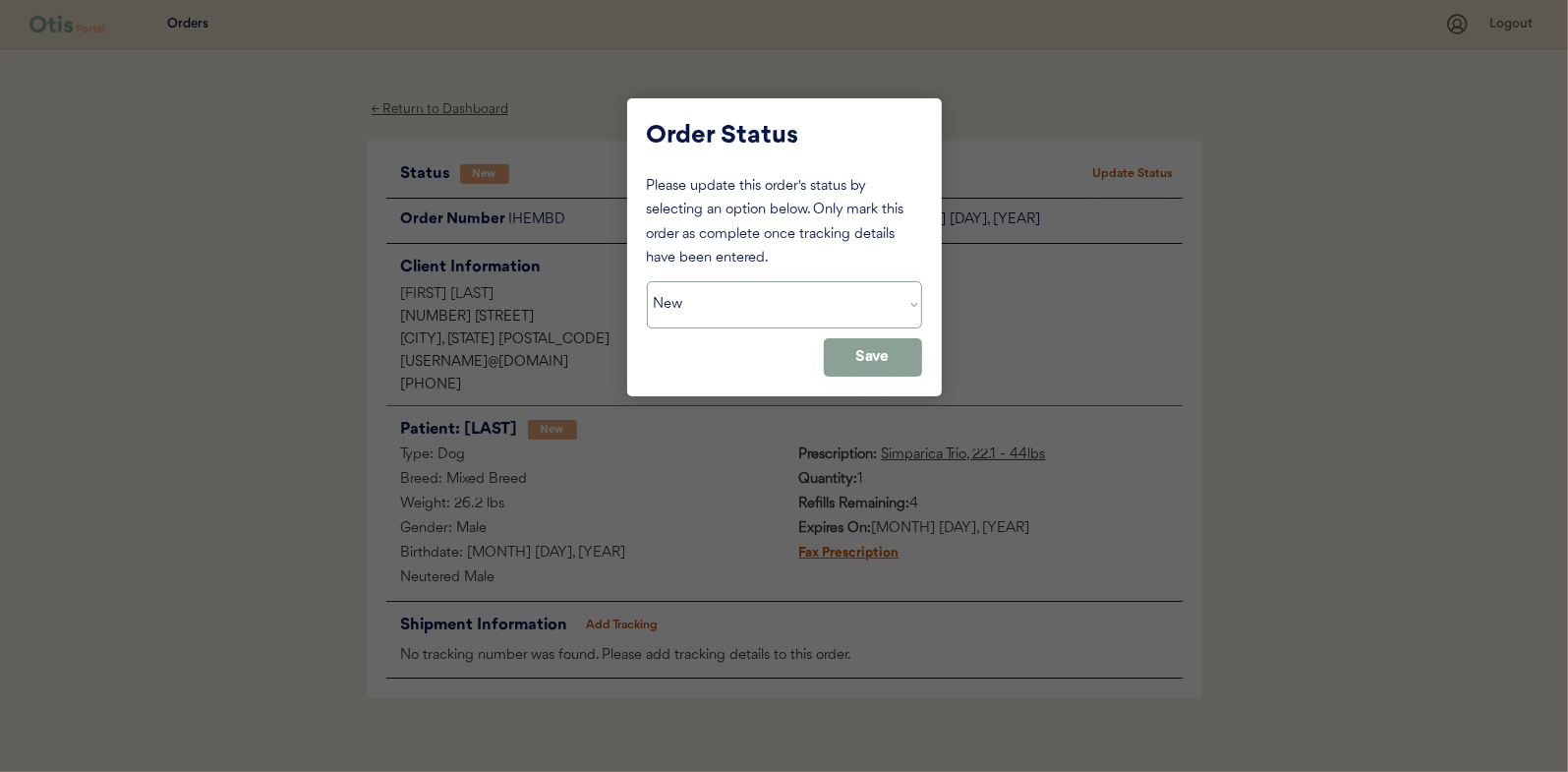 select on ""in_progress"" 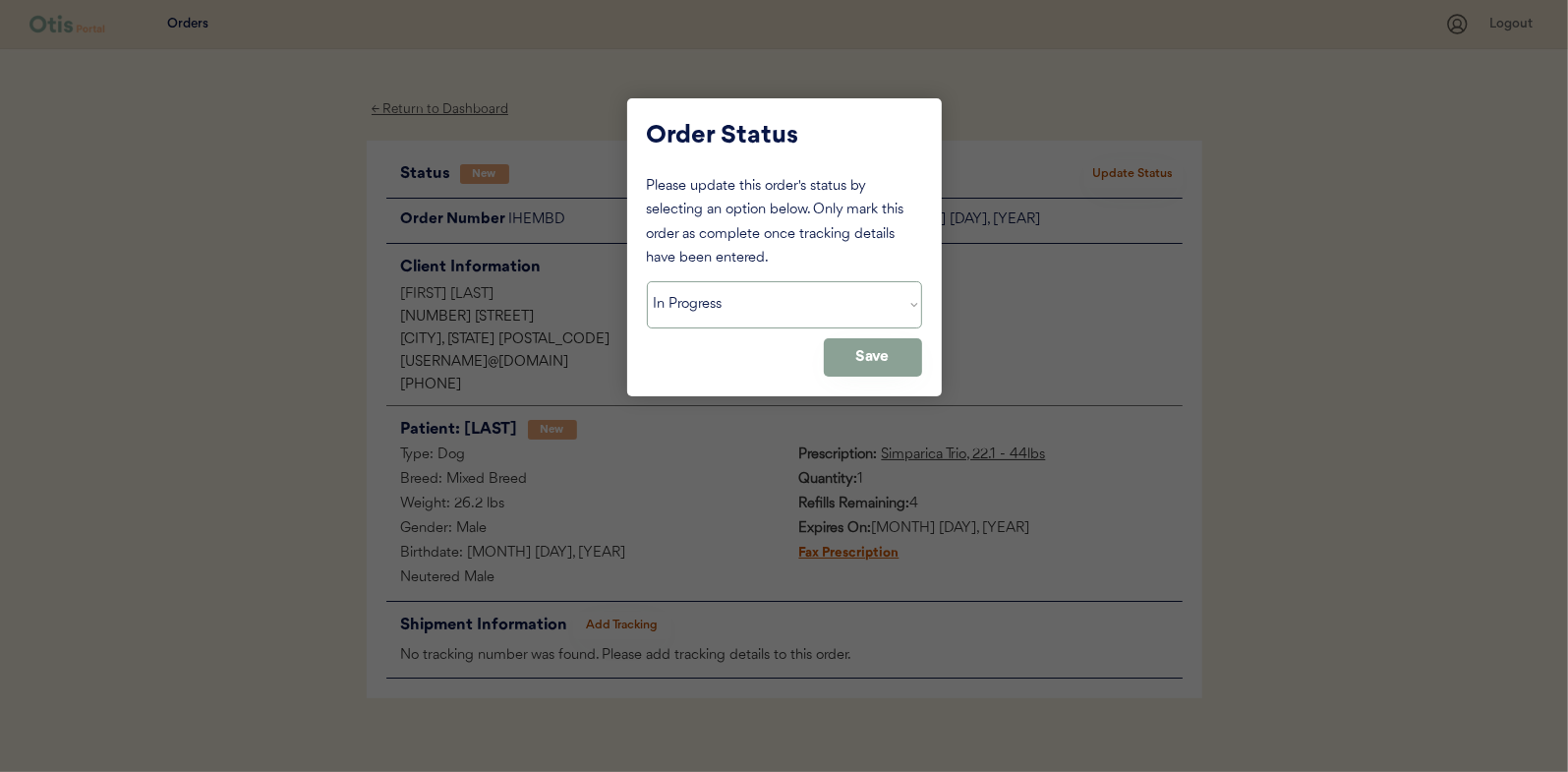 click on "Status On Hold New In Progress Complete Pending HW Consent Cancelled" at bounding box center [784, 305] 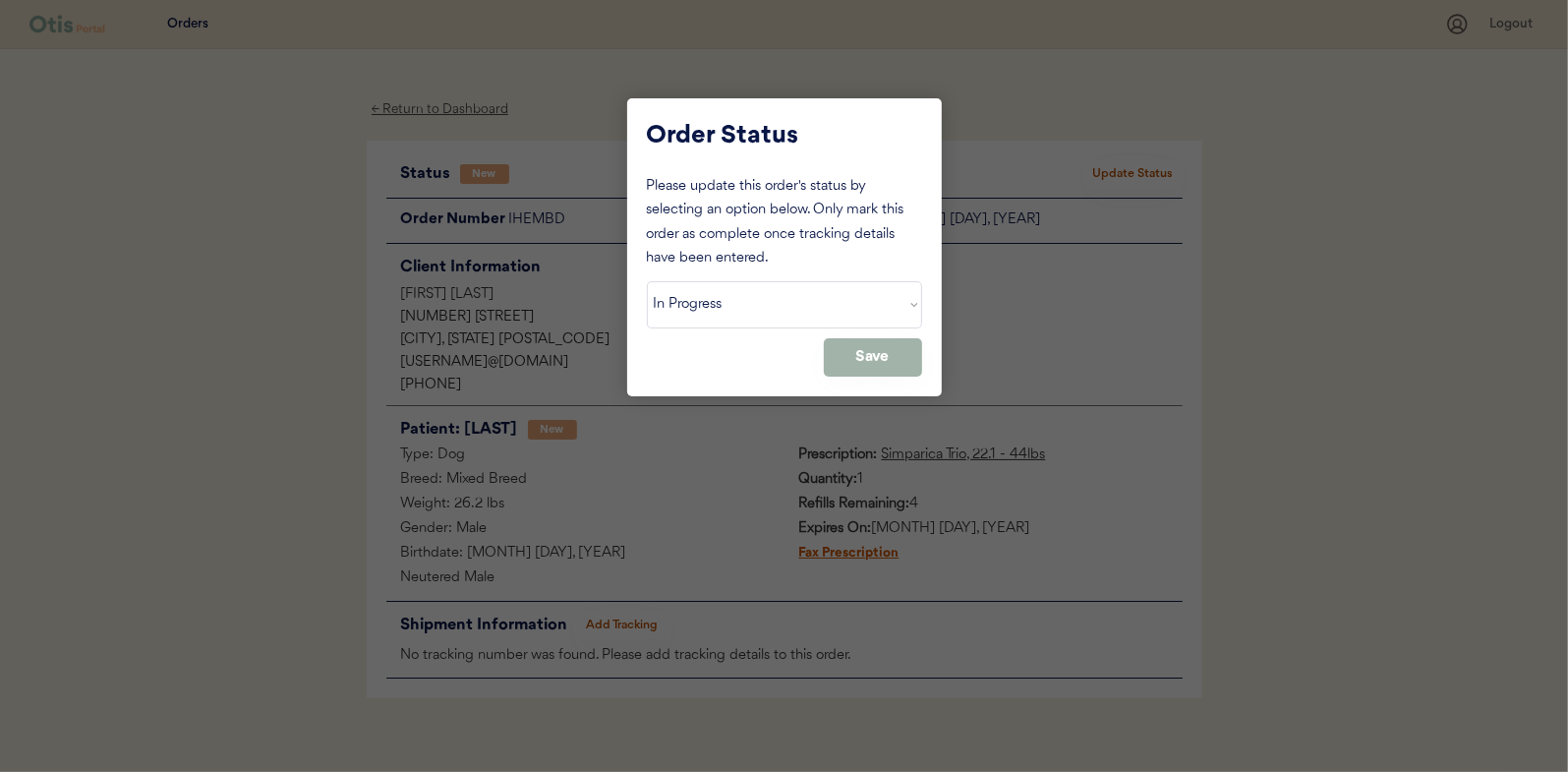 click on "Save" at bounding box center (873, 357) 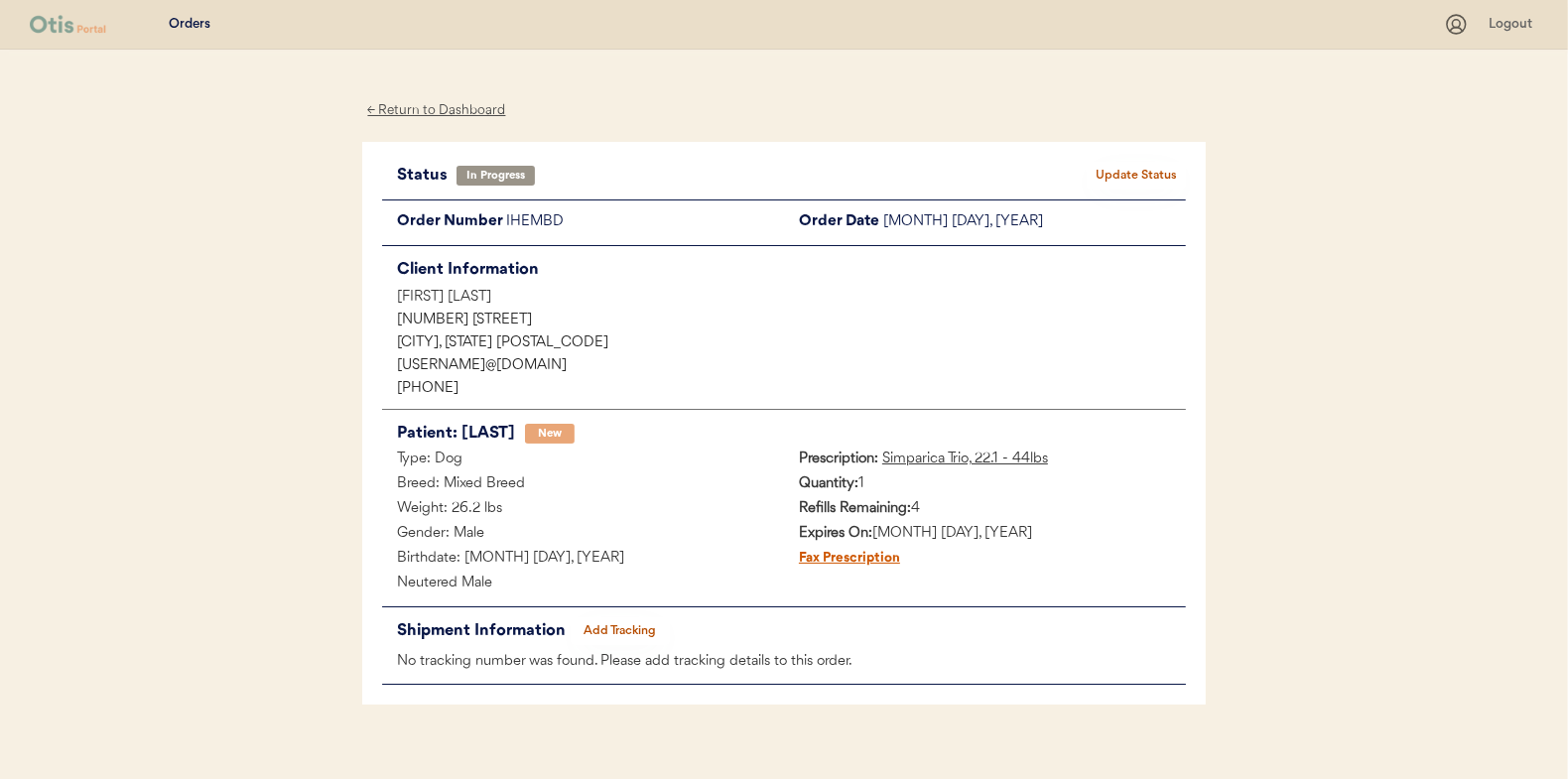click on "← Return to Dashboard" at bounding box center (437, 110) 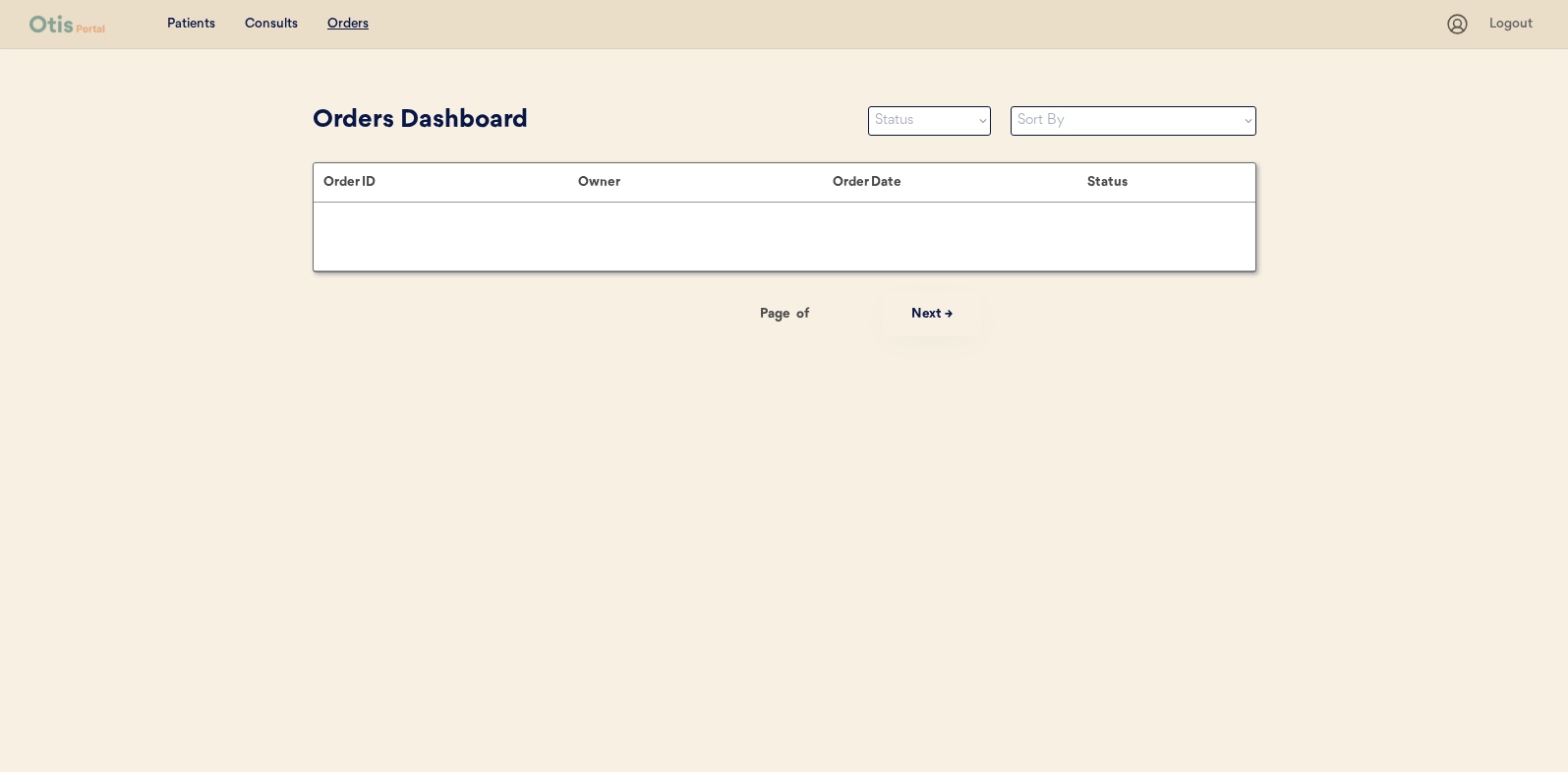 scroll, scrollTop: 0, scrollLeft: 0, axis: both 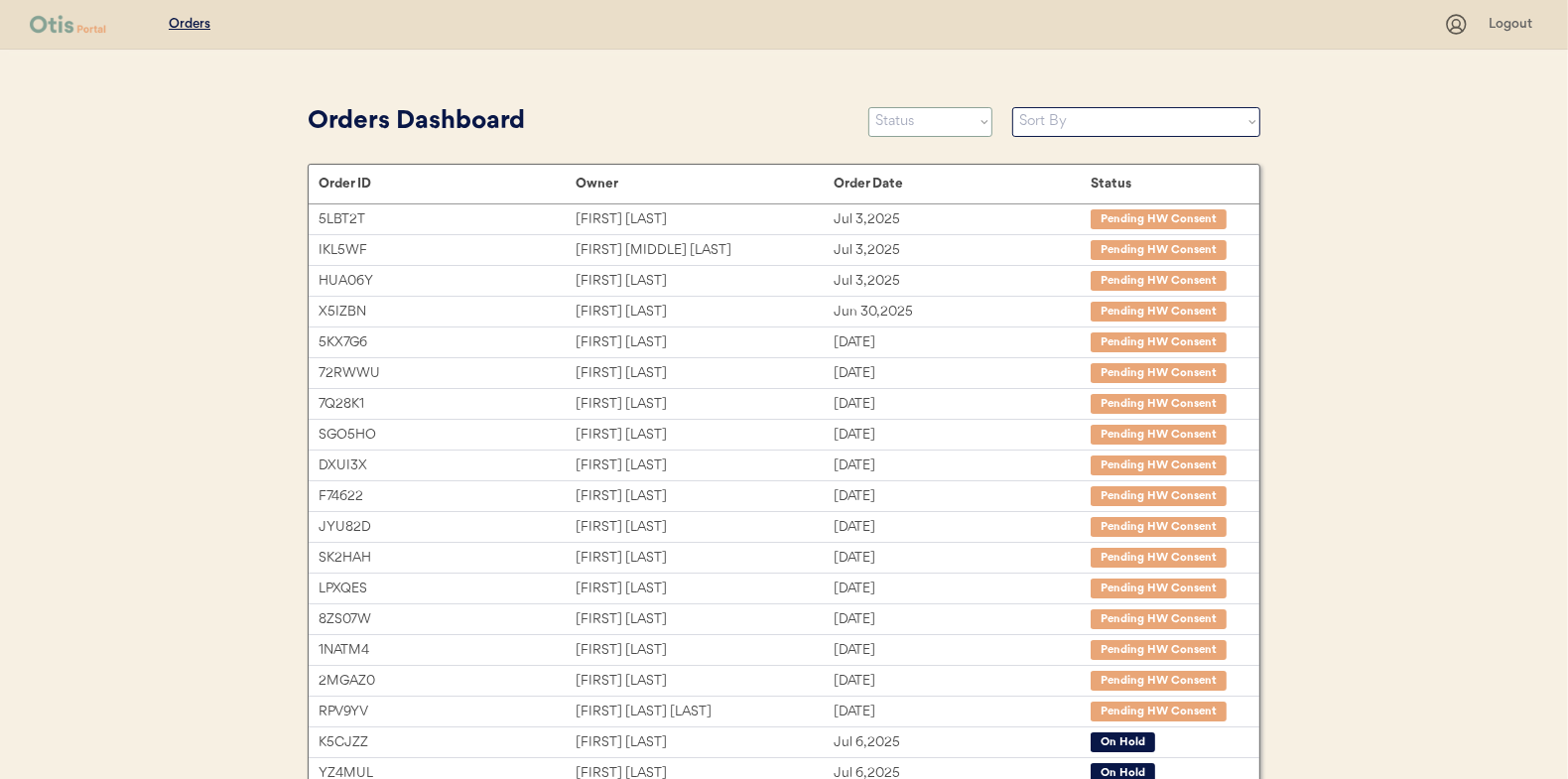drag, startPoint x: 918, startPoint y: 127, endPoint x: 917, endPoint y: 137, distance: 10.049876 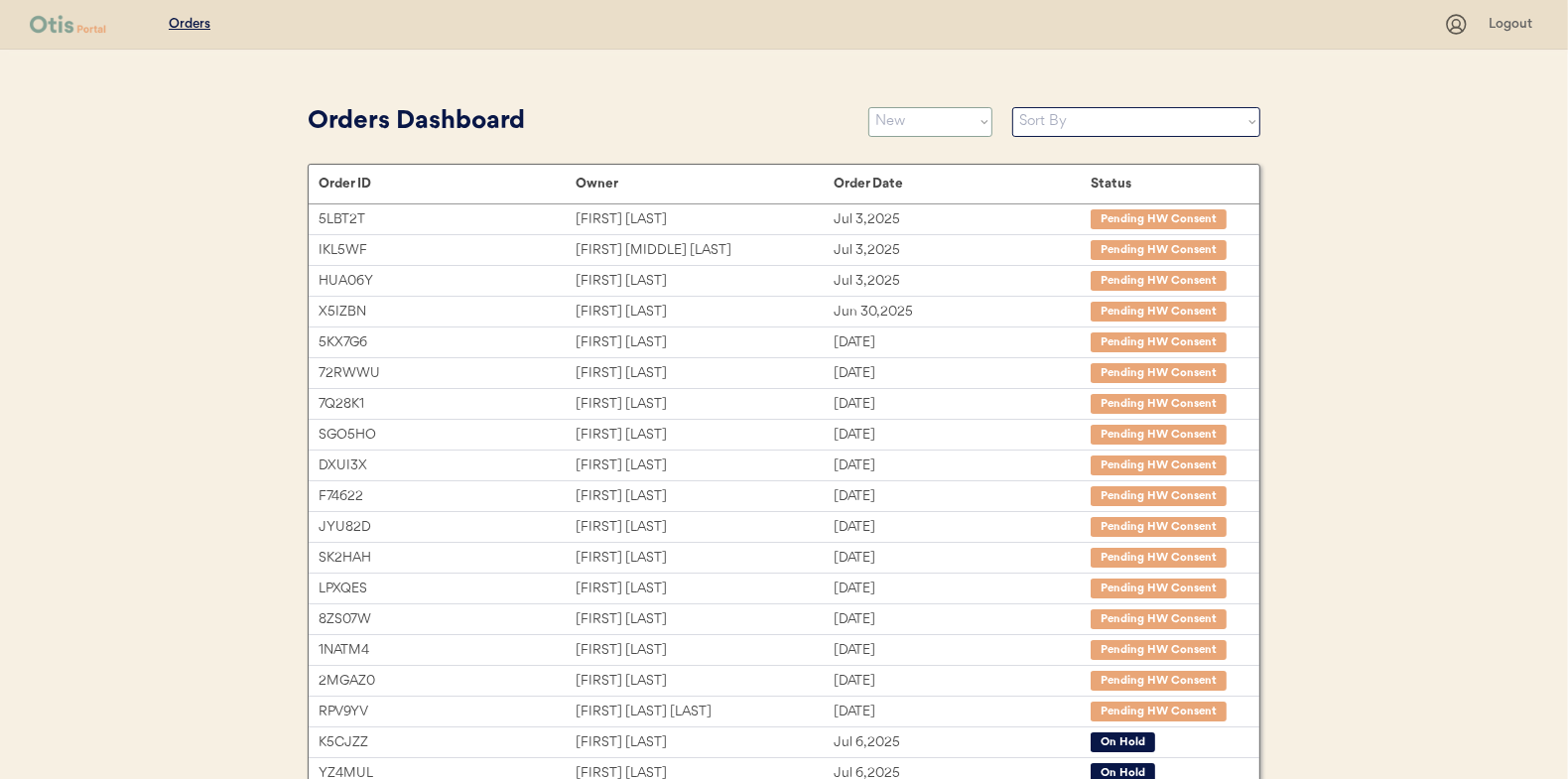 click on "Status On Hold New In Progress Complete Pending HW Consent Cancelled" at bounding box center (930, 122) 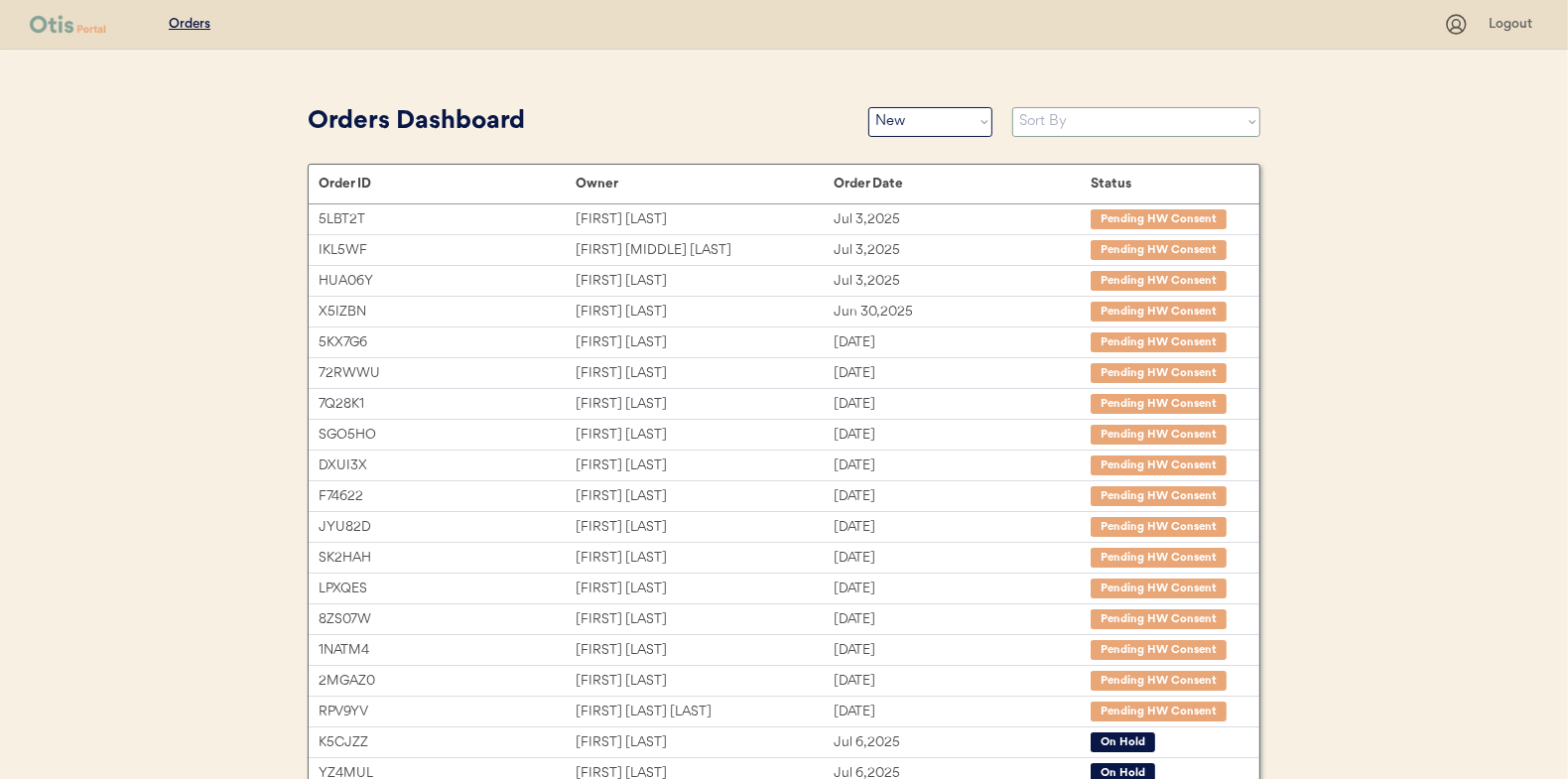 click on "Sort By Order Date (Newest → Oldest) Order Date (Oldest → Newest)" at bounding box center (1136, 122) 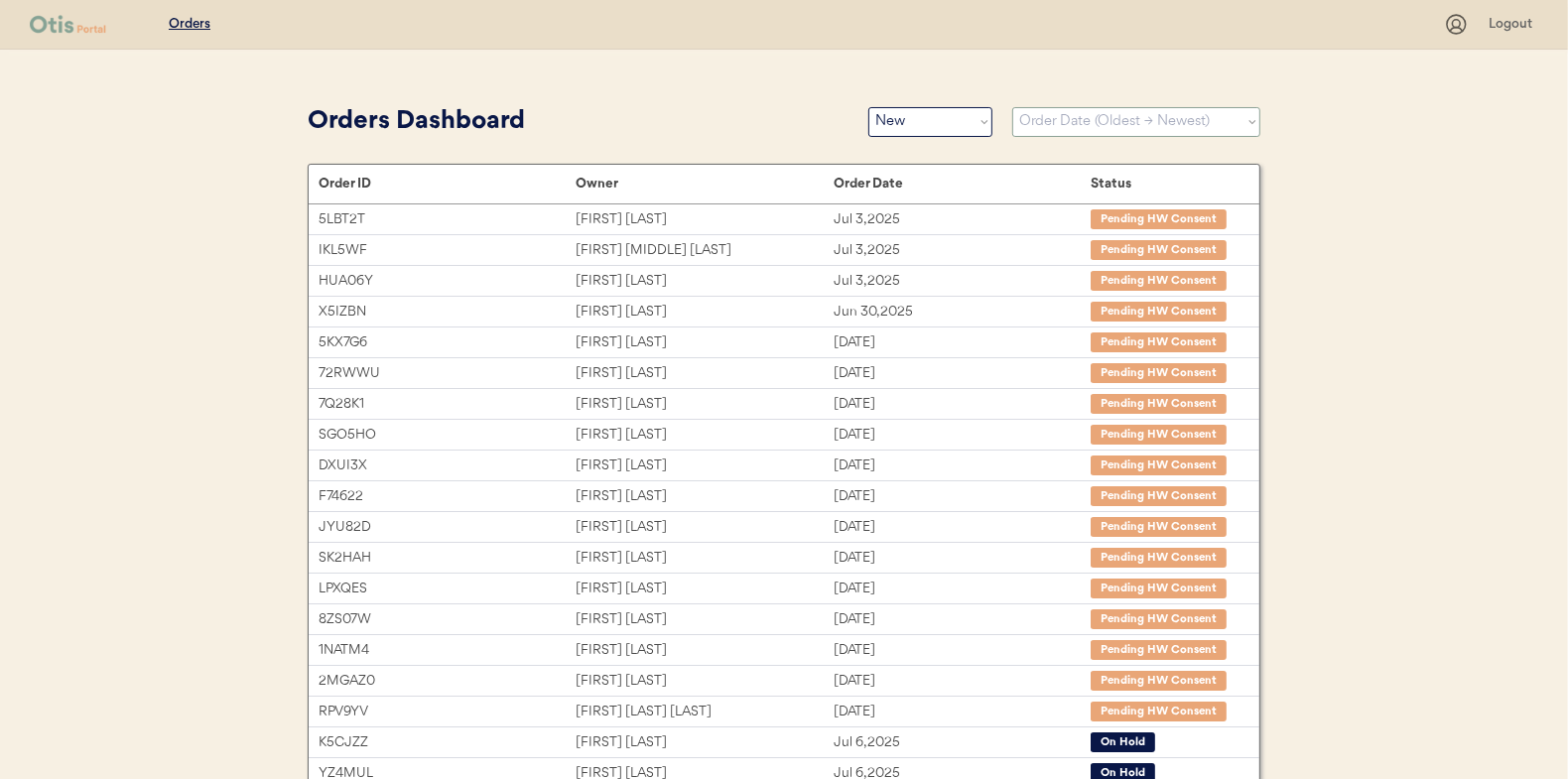 click on "Sort By Order Date (Newest → Oldest) Order Date (Oldest → Newest)" at bounding box center [1136, 122] 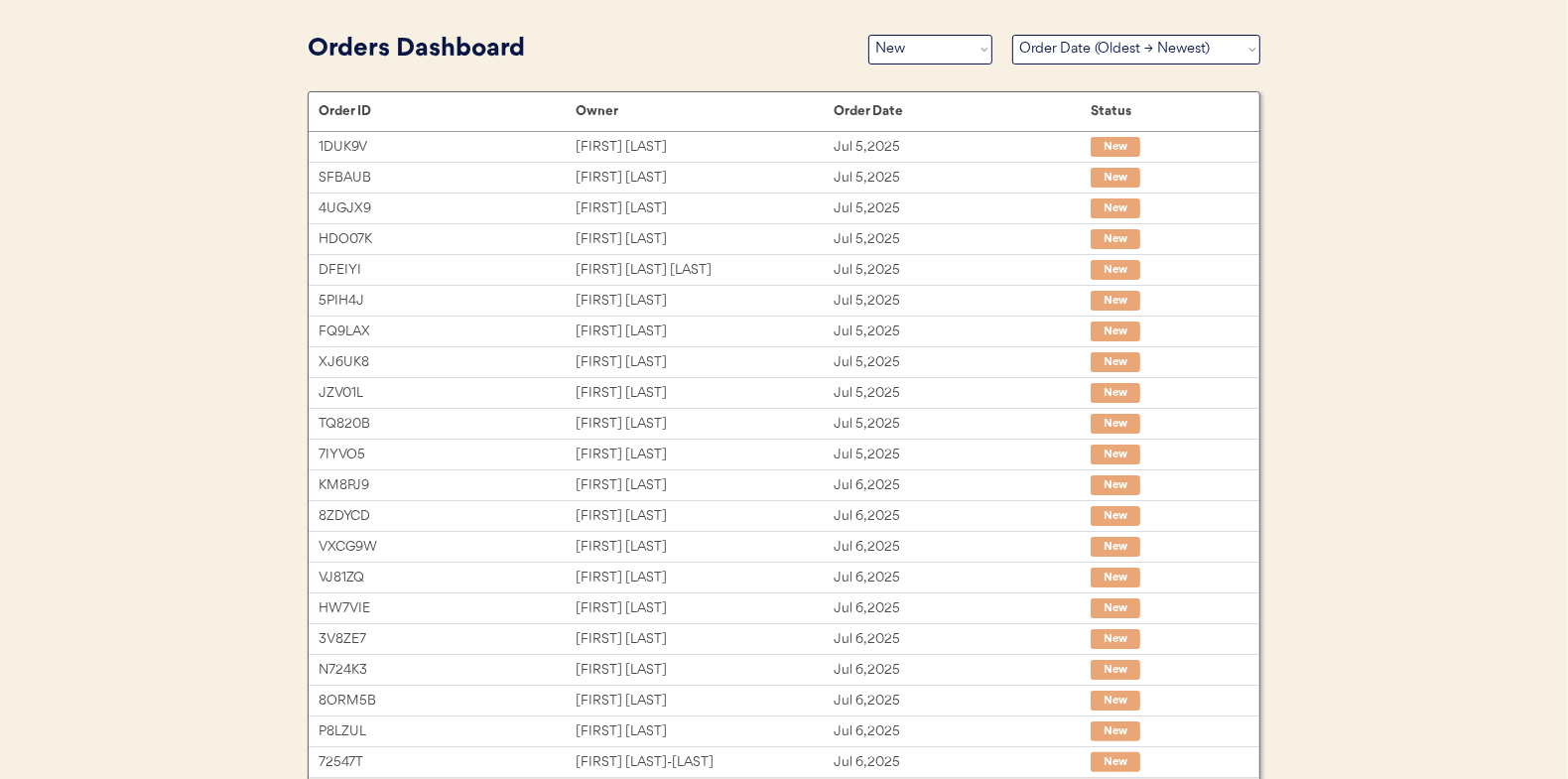 scroll, scrollTop: 7, scrollLeft: 0, axis: vertical 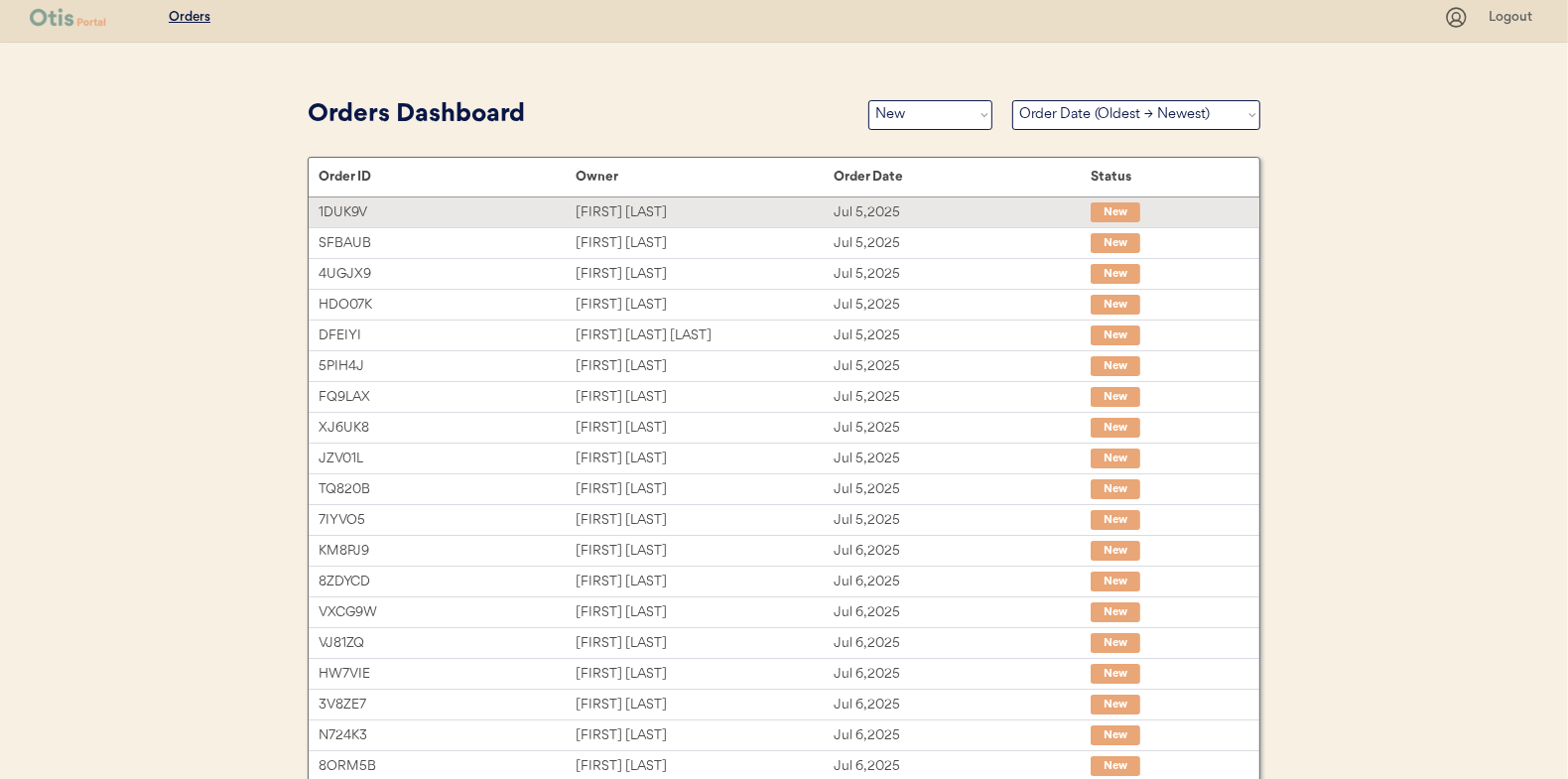 click on "Loremi Dolor" at bounding box center (704, 212) 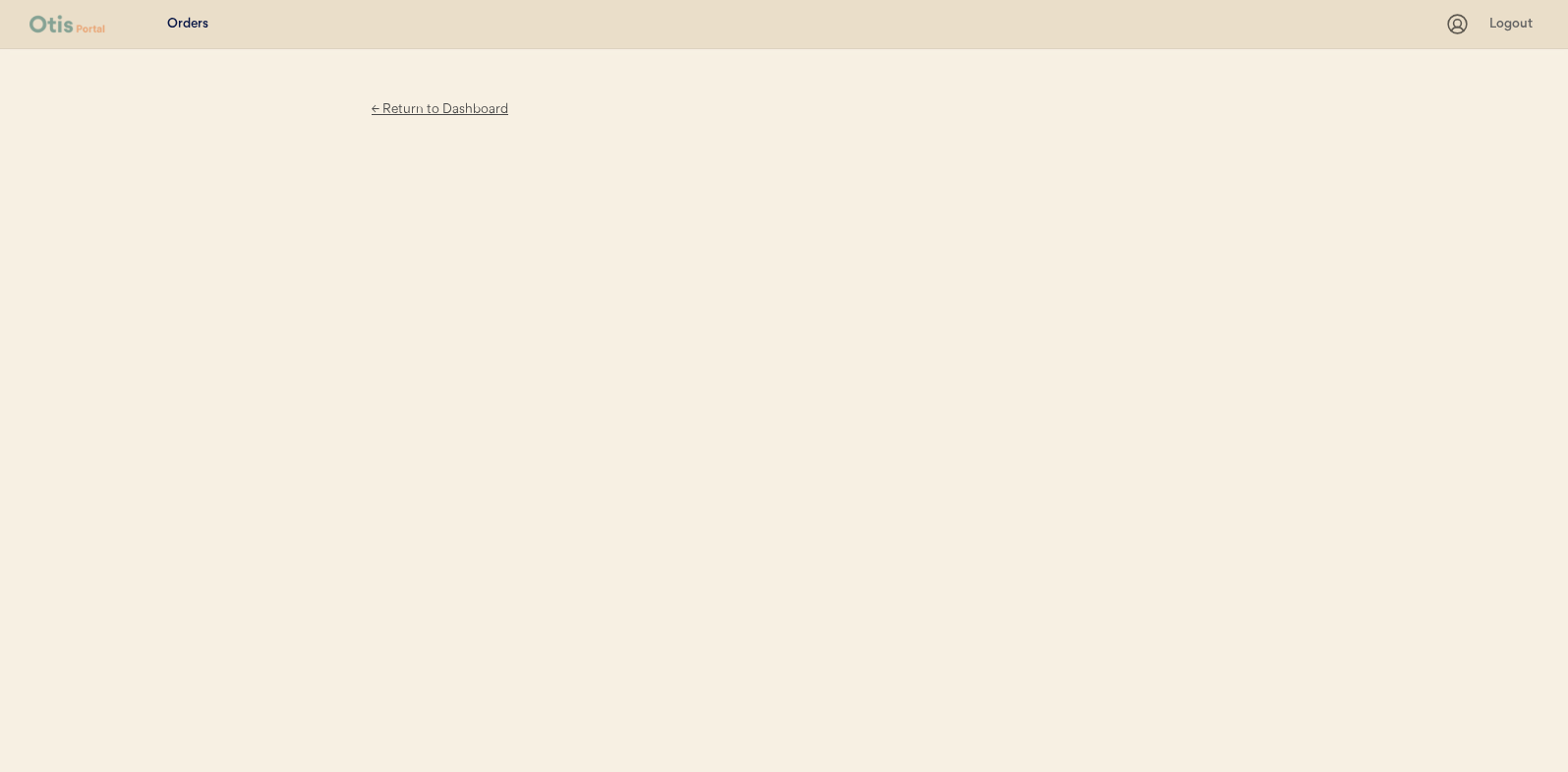 scroll, scrollTop: 0, scrollLeft: 0, axis: both 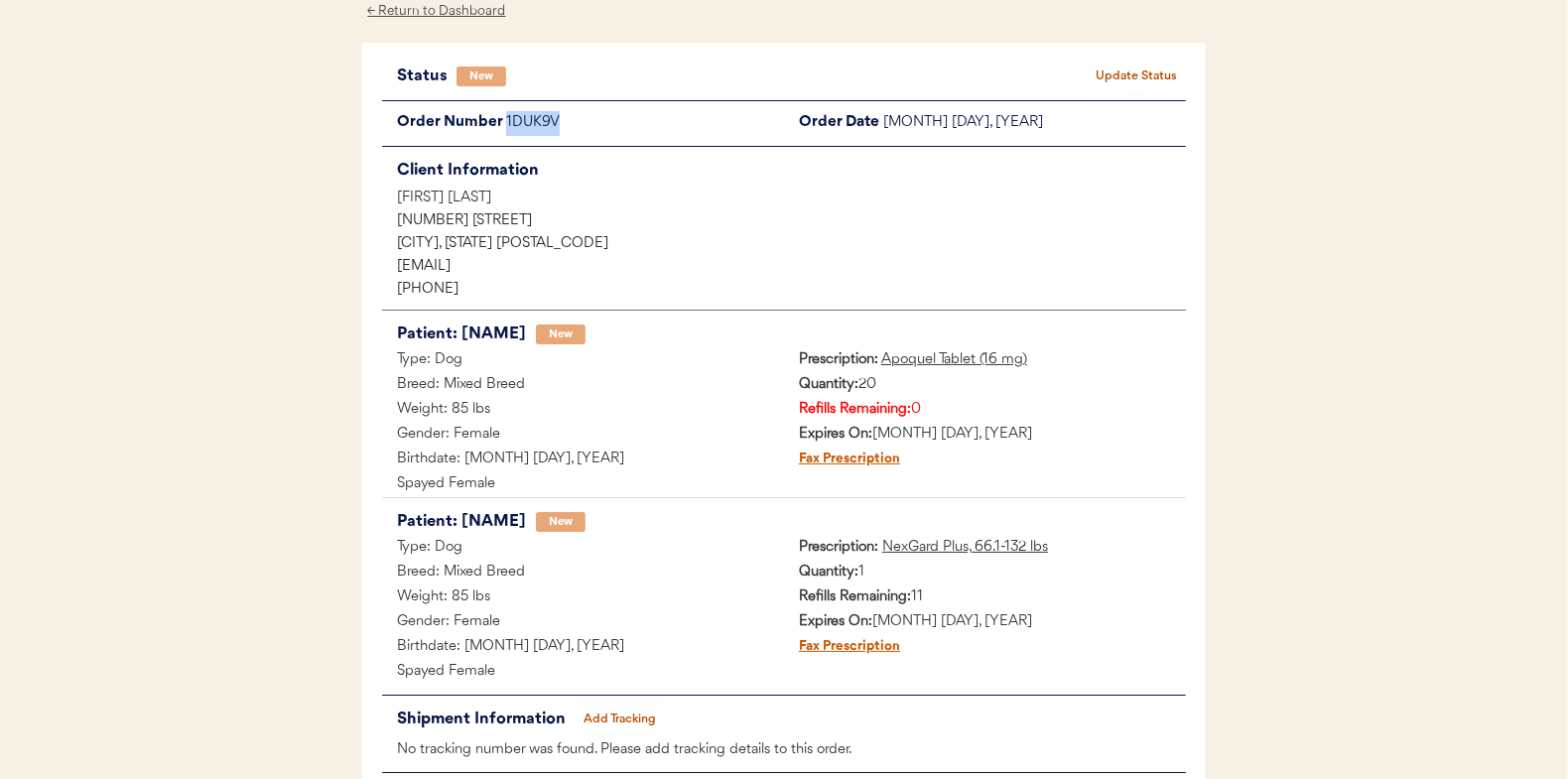 drag, startPoint x: 562, startPoint y: 122, endPoint x: 502, endPoint y: 128, distance: 60.299254 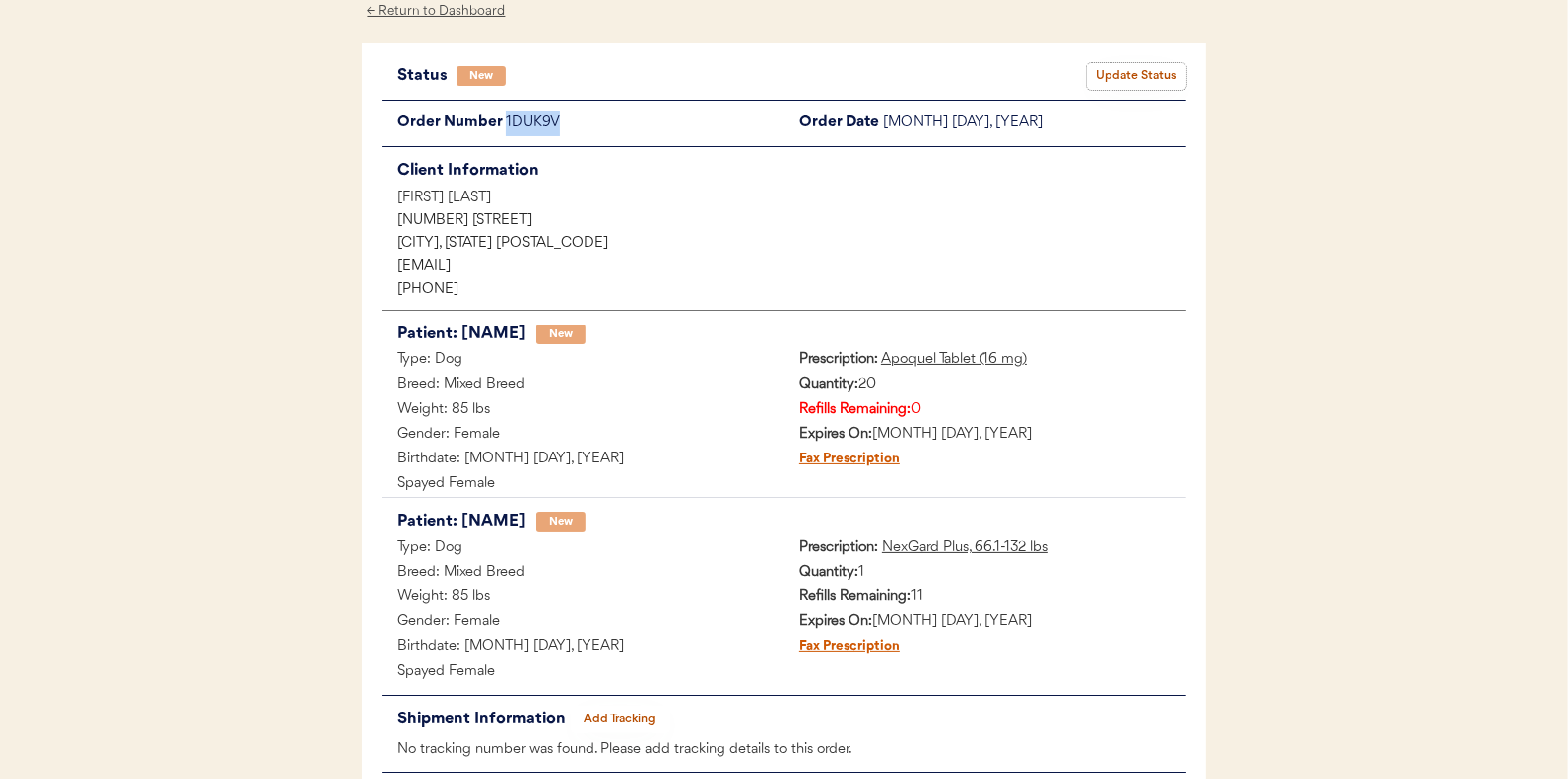 click on "Update Status" at bounding box center (1136, 76) 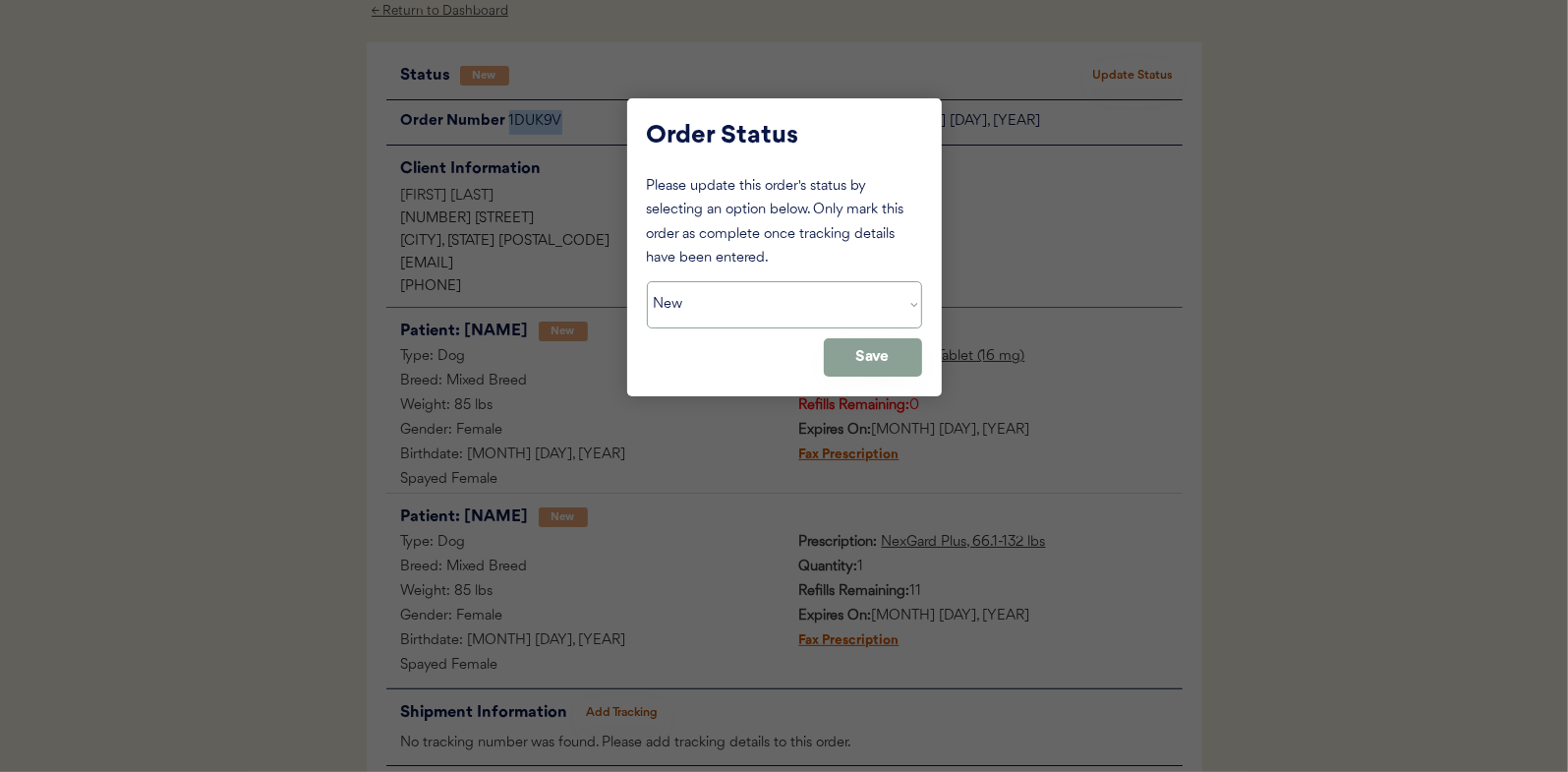 click on "Status On Hold New In Progress Complete Pending HW Consent Cancelled" at bounding box center [784, 305] 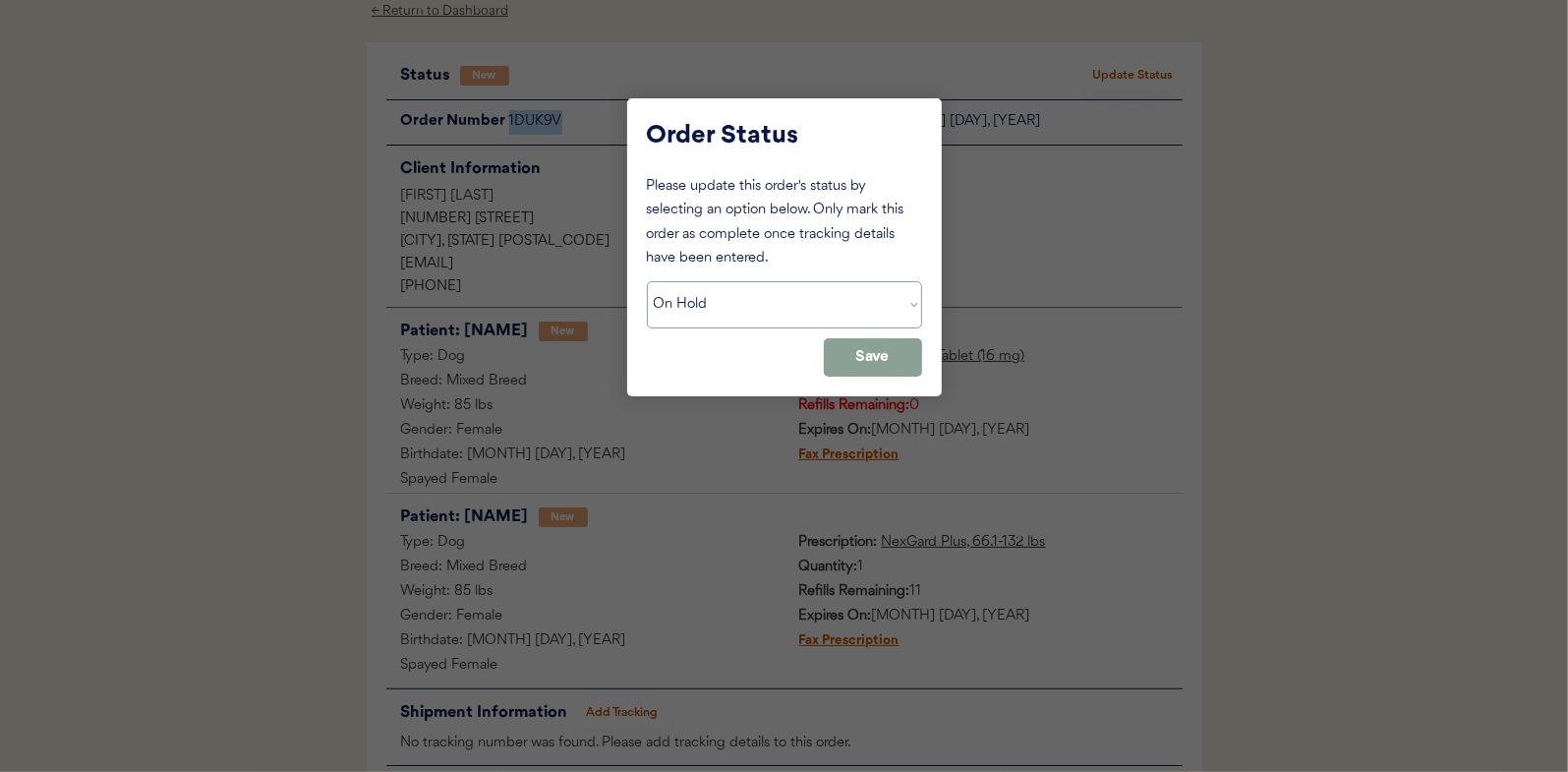 click on "Status On Hold New In Progress Complete Pending HW Consent Cancelled" at bounding box center [784, 305] 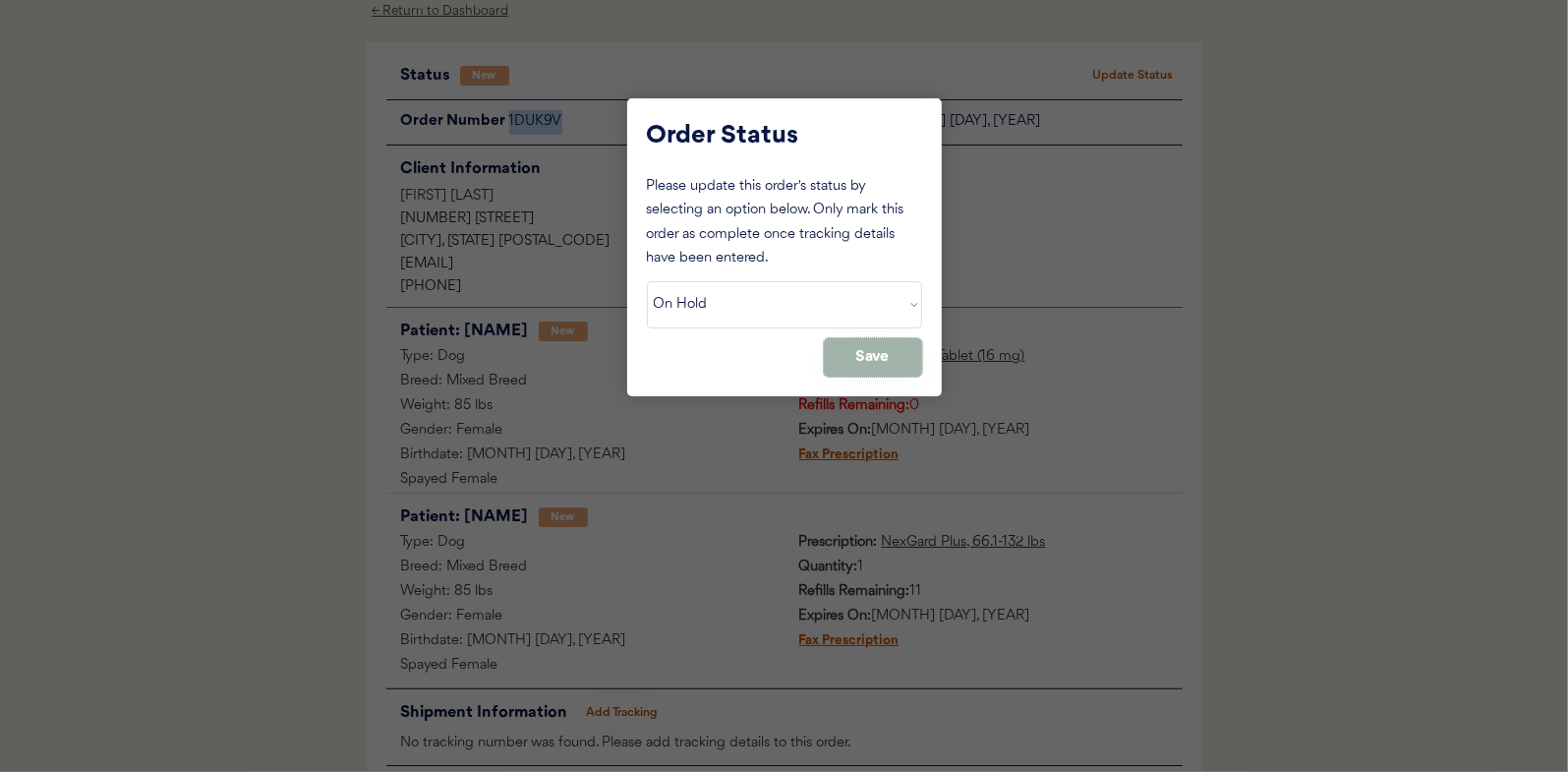 click on "Save" at bounding box center (873, 357) 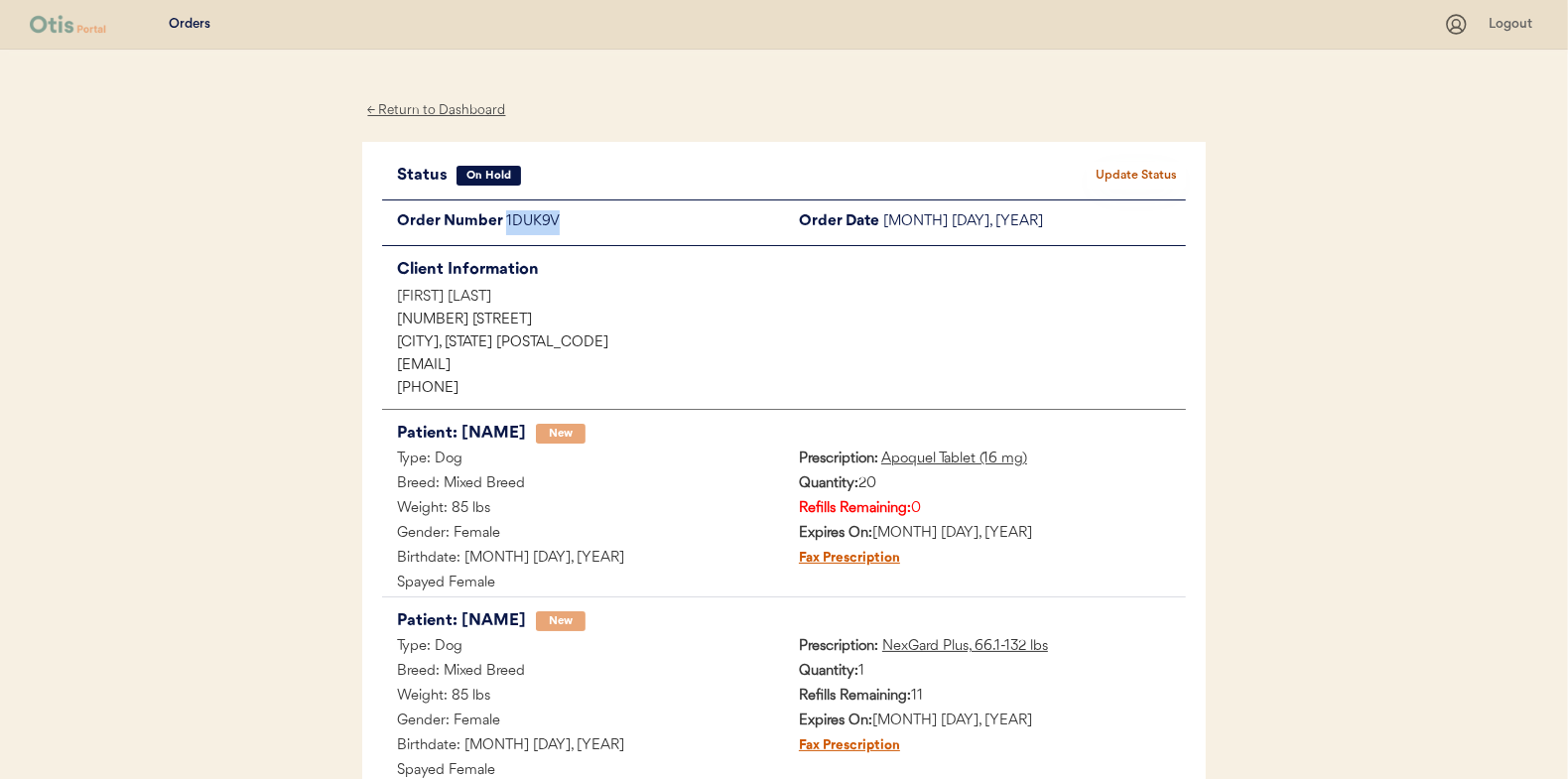 scroll, scrollTop: 0, scrollLeft: 0, axis: both 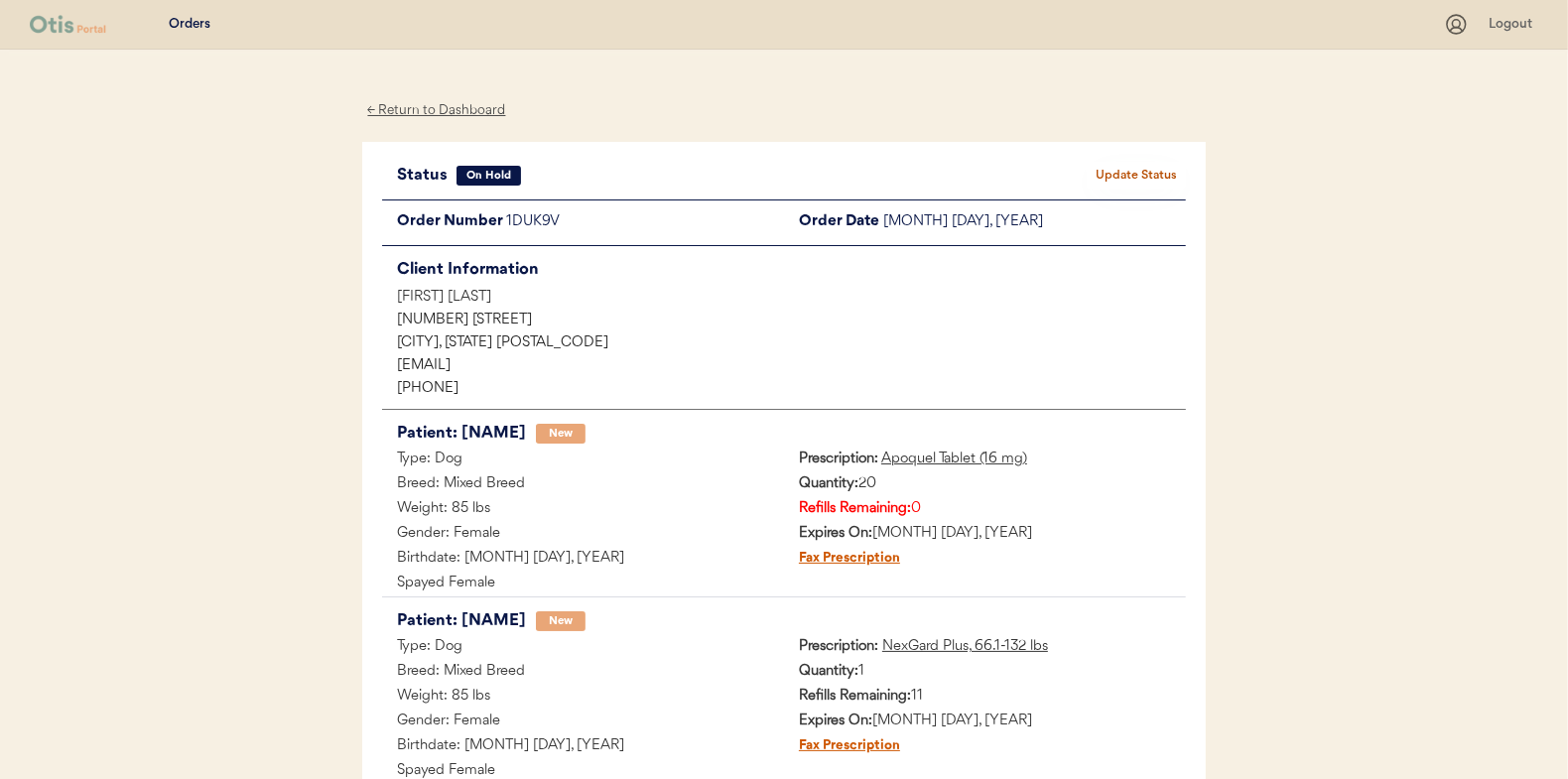 click on "← Return to Dashboard" at bounding box center [437, 110] 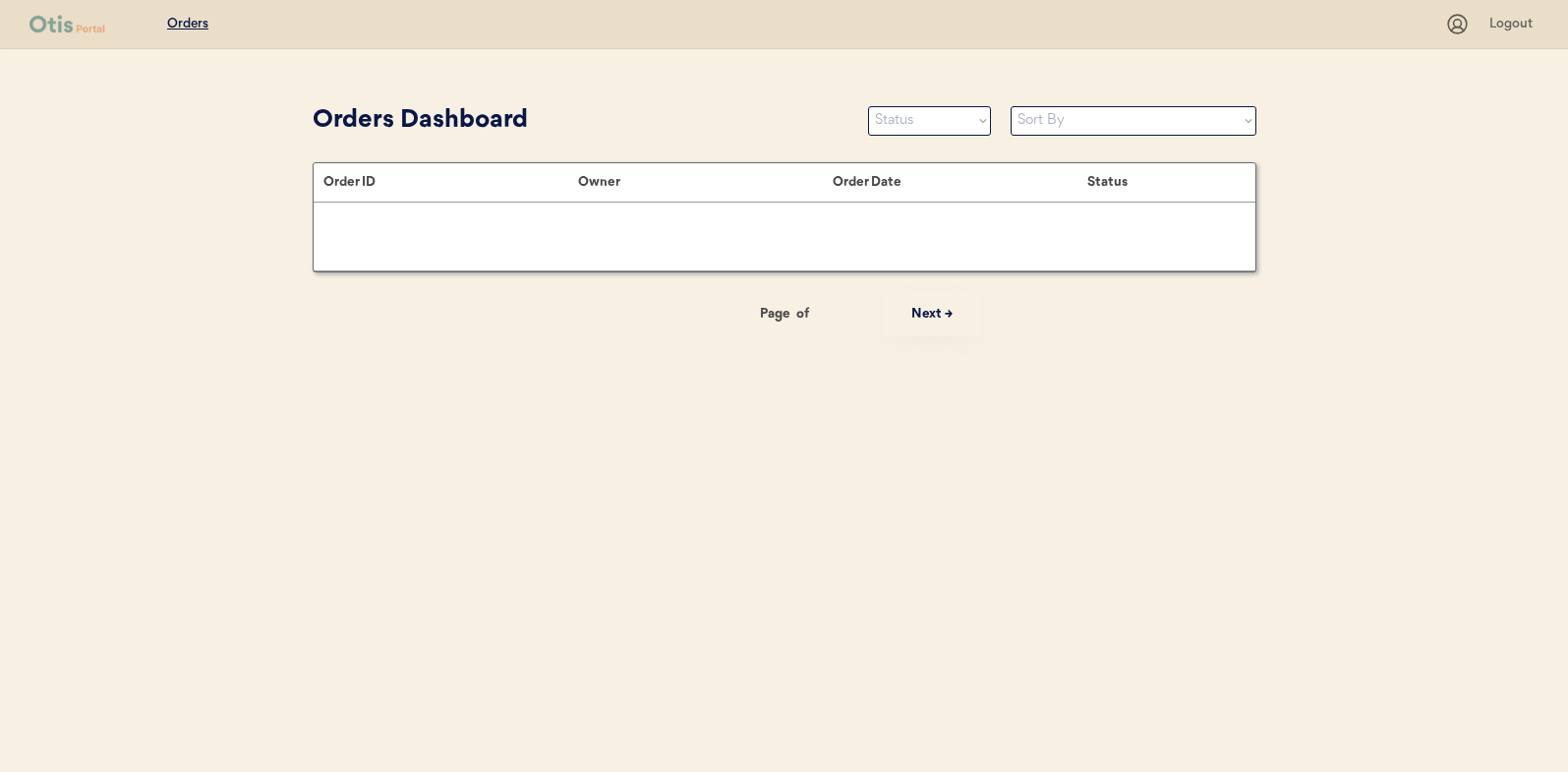 scroll, scrollTop: 0, scrollLeft: 0, axis: both 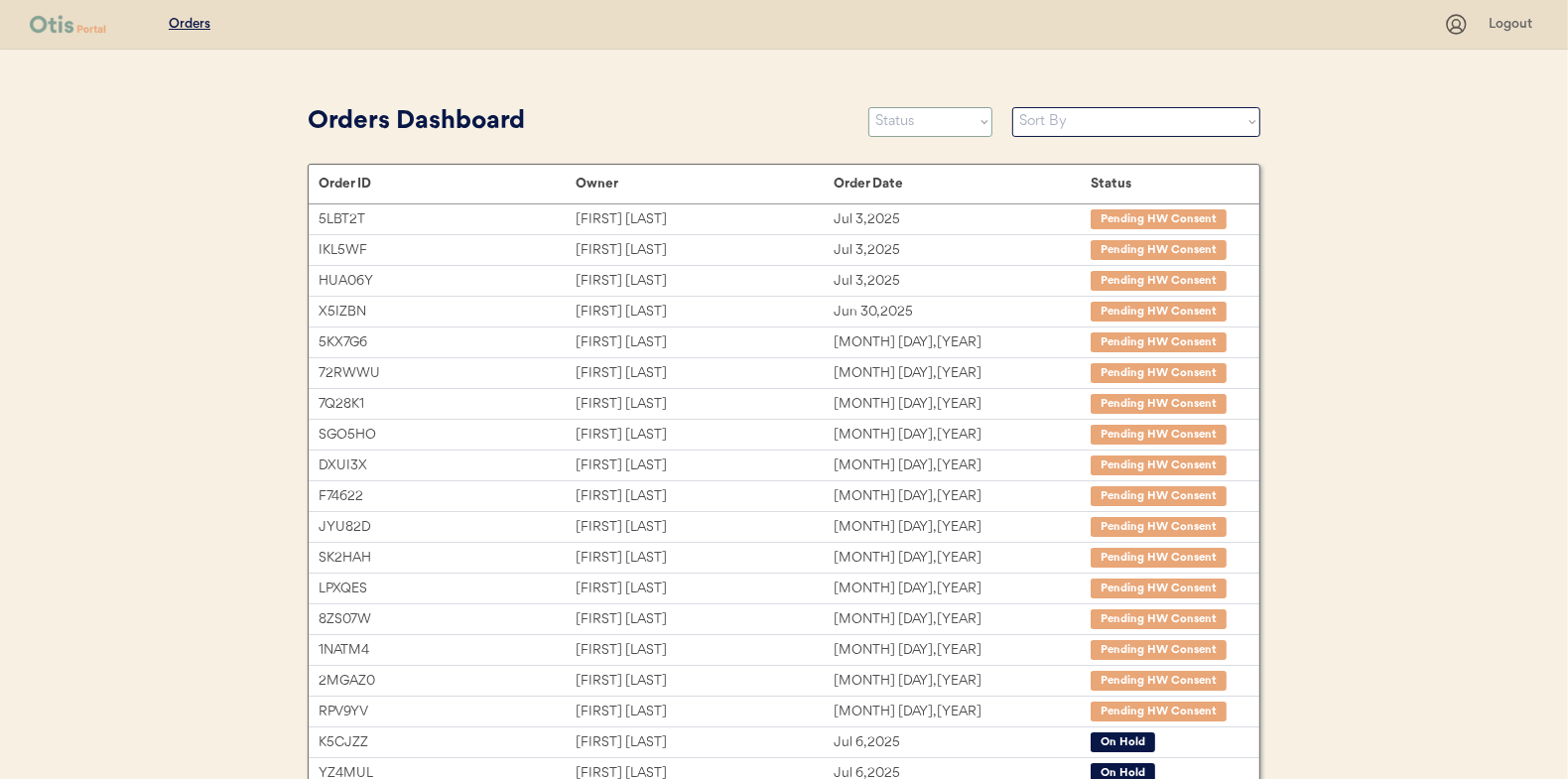click on "Status On Hold New In Progress Complete Pending HW Consent Cancelled" at bounding box center [930, 122] 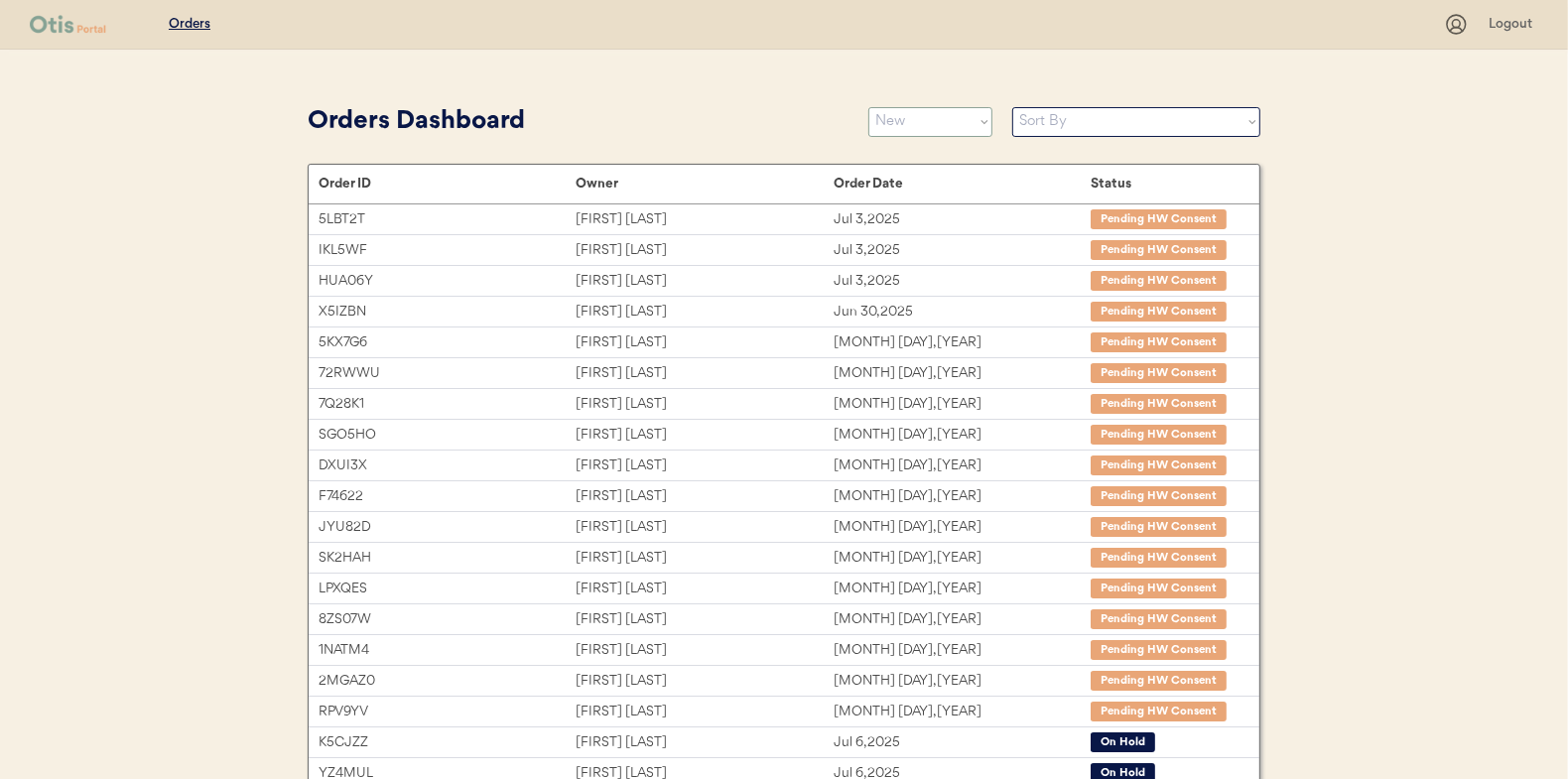 click on "Status On Hold New In Progress Complete Pending HW Consent Cancelled" at bounding box center (930, 122) 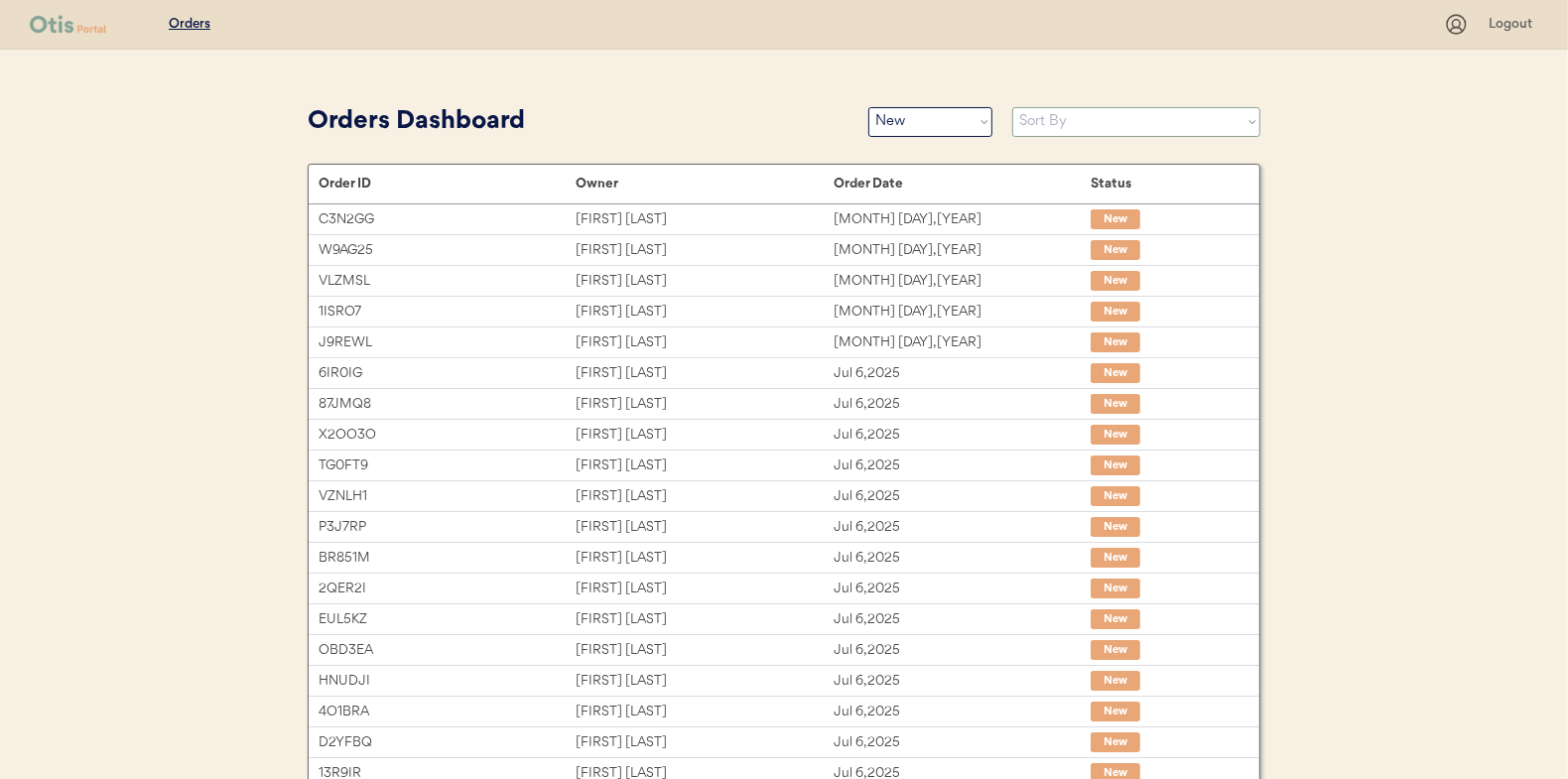 click on "Sort By Order Date (Newest → Oldest) Order Date (Oldest → Newest)" at bounding box center (1136, 122) 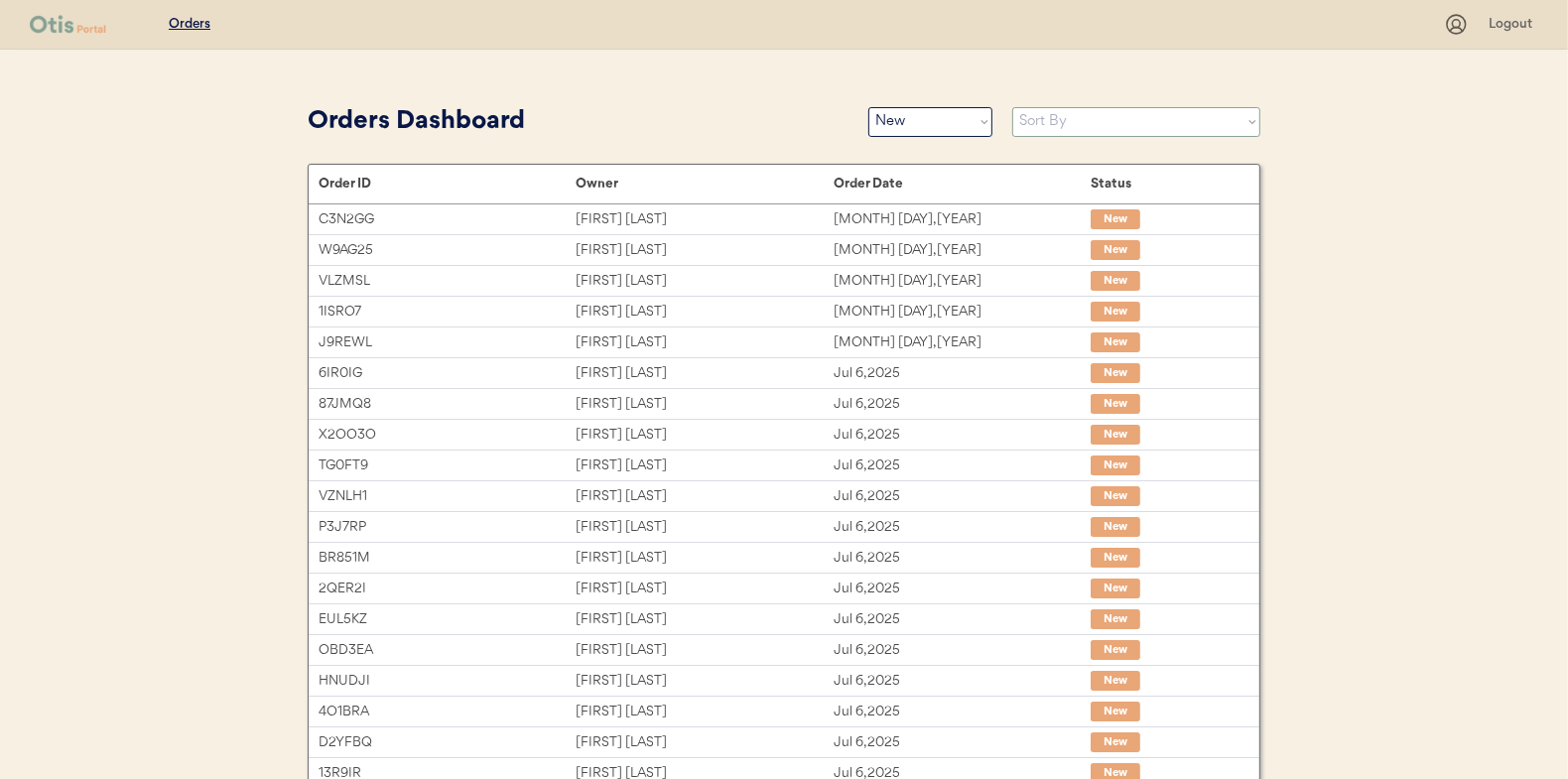select on ""Order Date (Oldest → Newest)"" 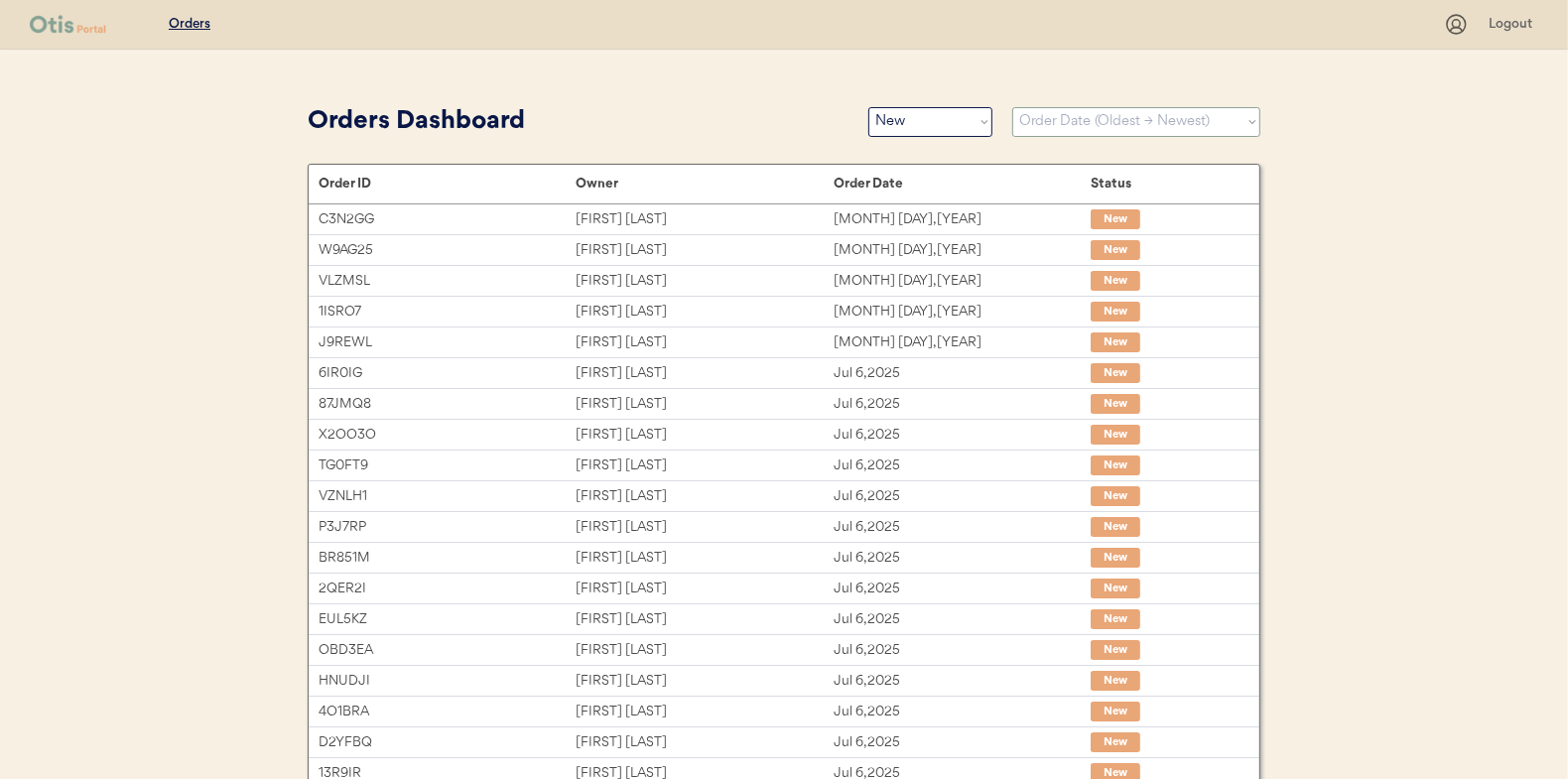 click on "Sort By Order Date (Newest → Oldest) Order Date (Oldest → Newest)" at bounding box center (1136, 122) 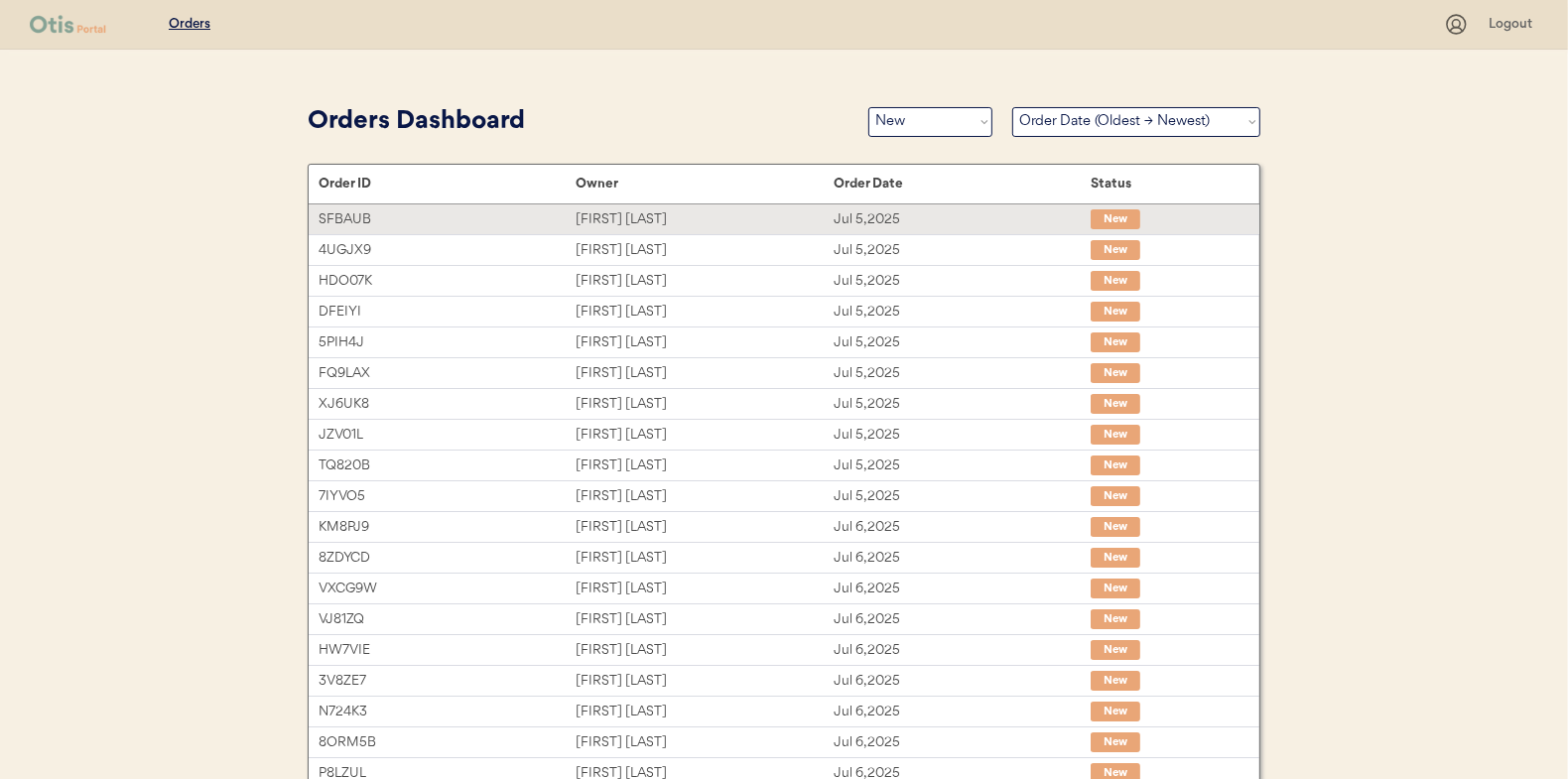 click on "Maureen Manning" at bounding box center [704, 219] 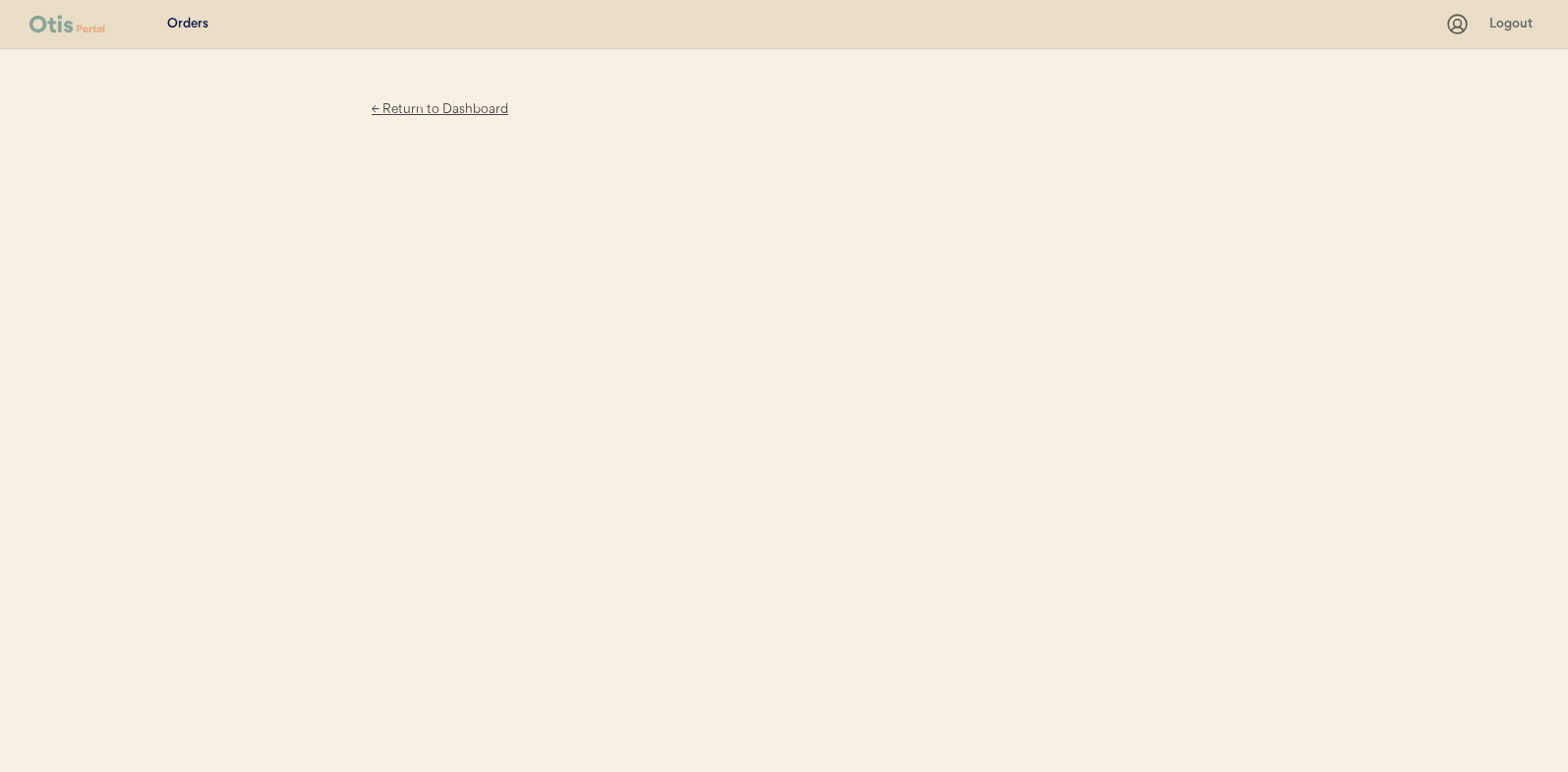 scroll, scrollTop: 0, scrollLeft: 0, axis: both 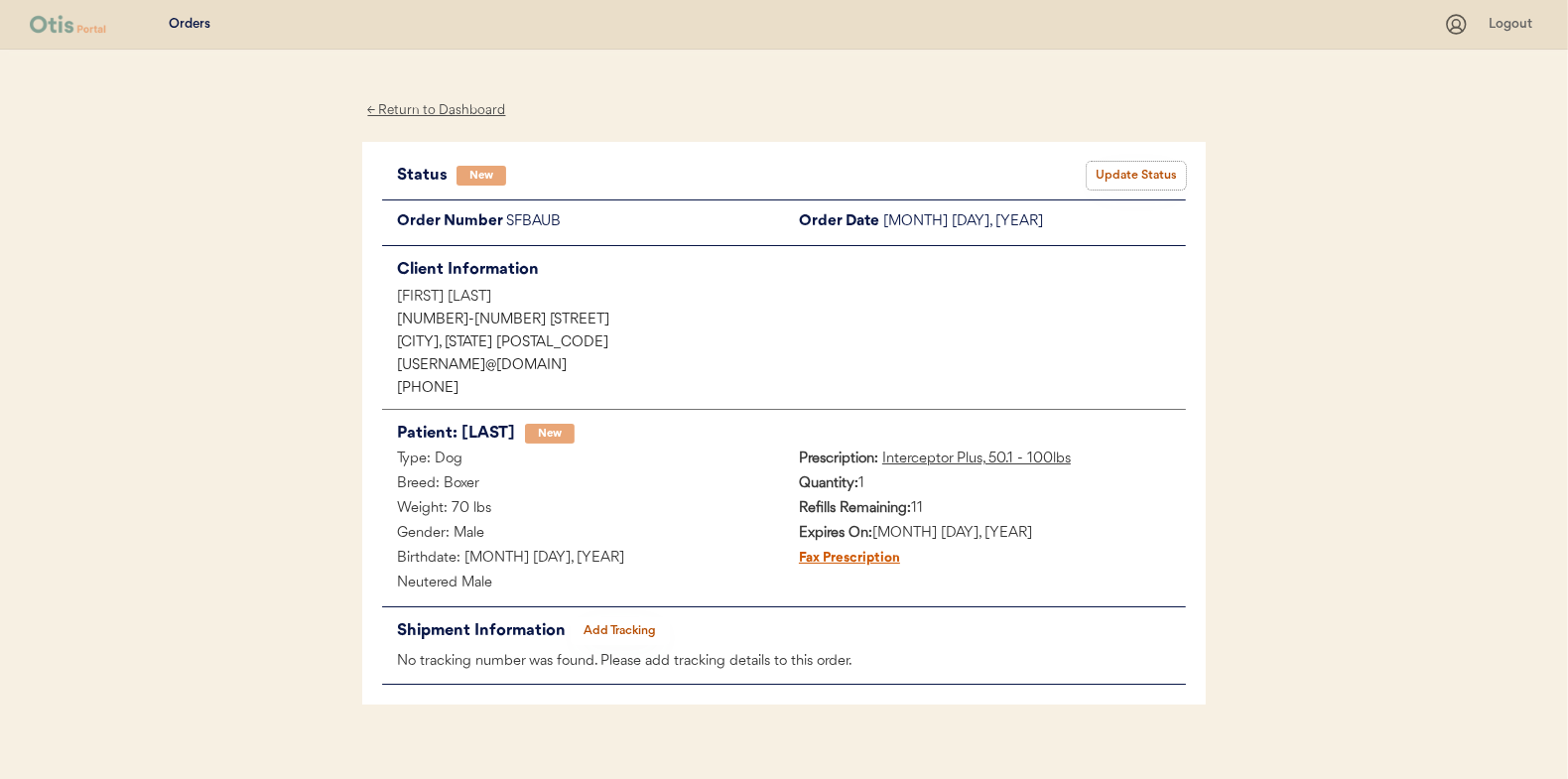 click on "Update Status" at bounding box center [1136, 176] 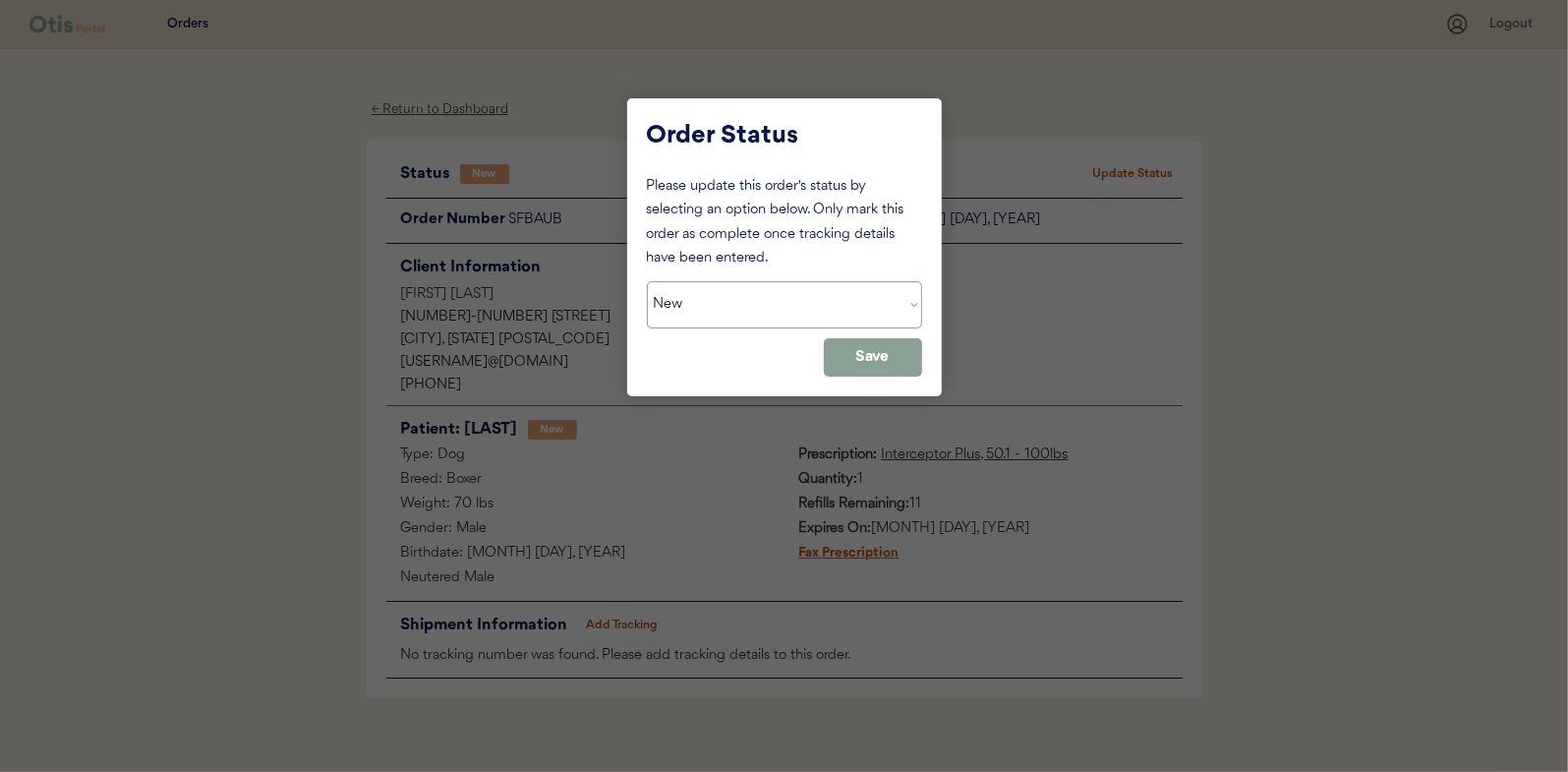 click on "Status On Hold New In Progress Complete Pending HW Consent Cancelled" at bounding box center (784, 305) 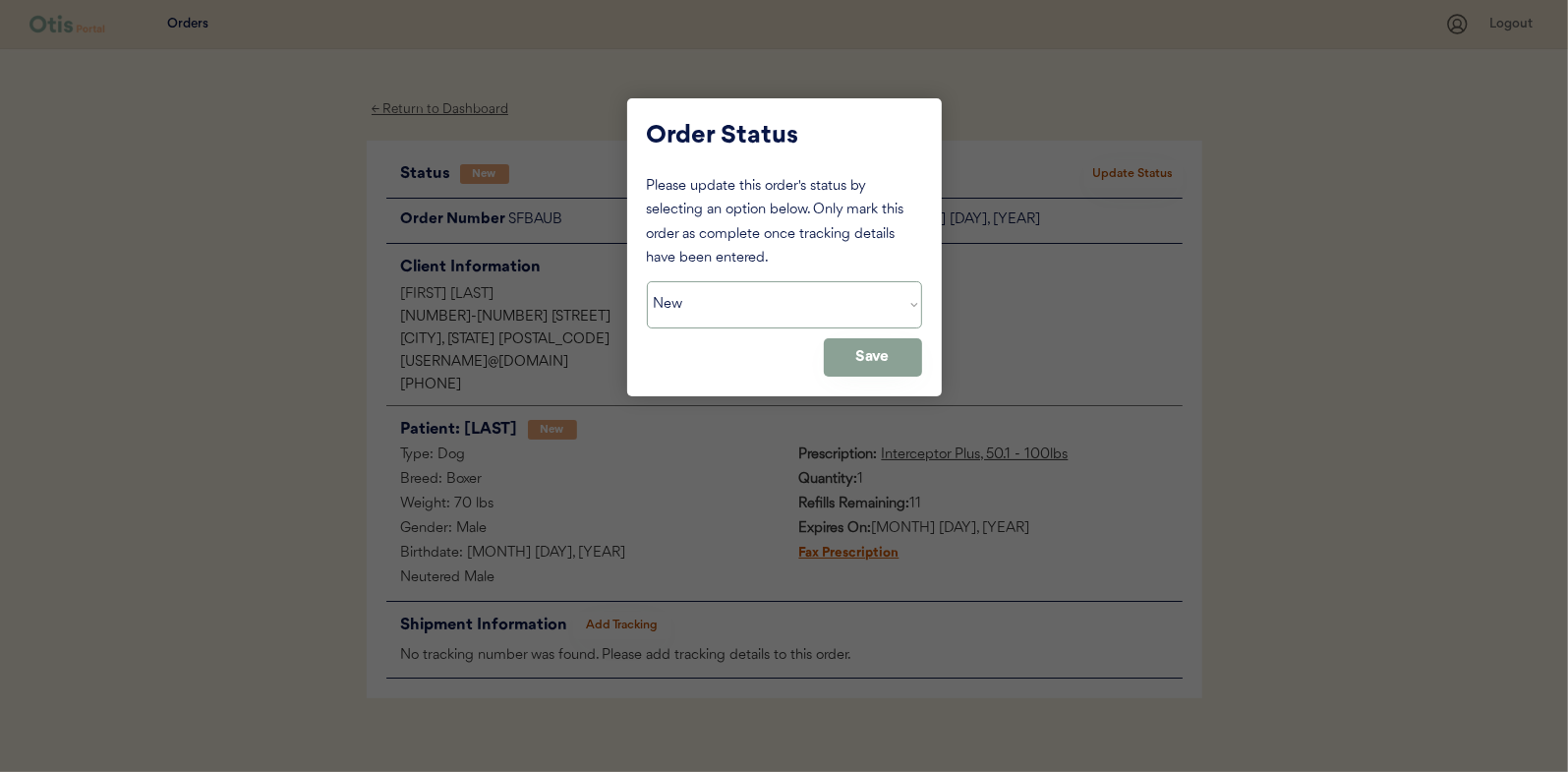 select on ""in_progress"" 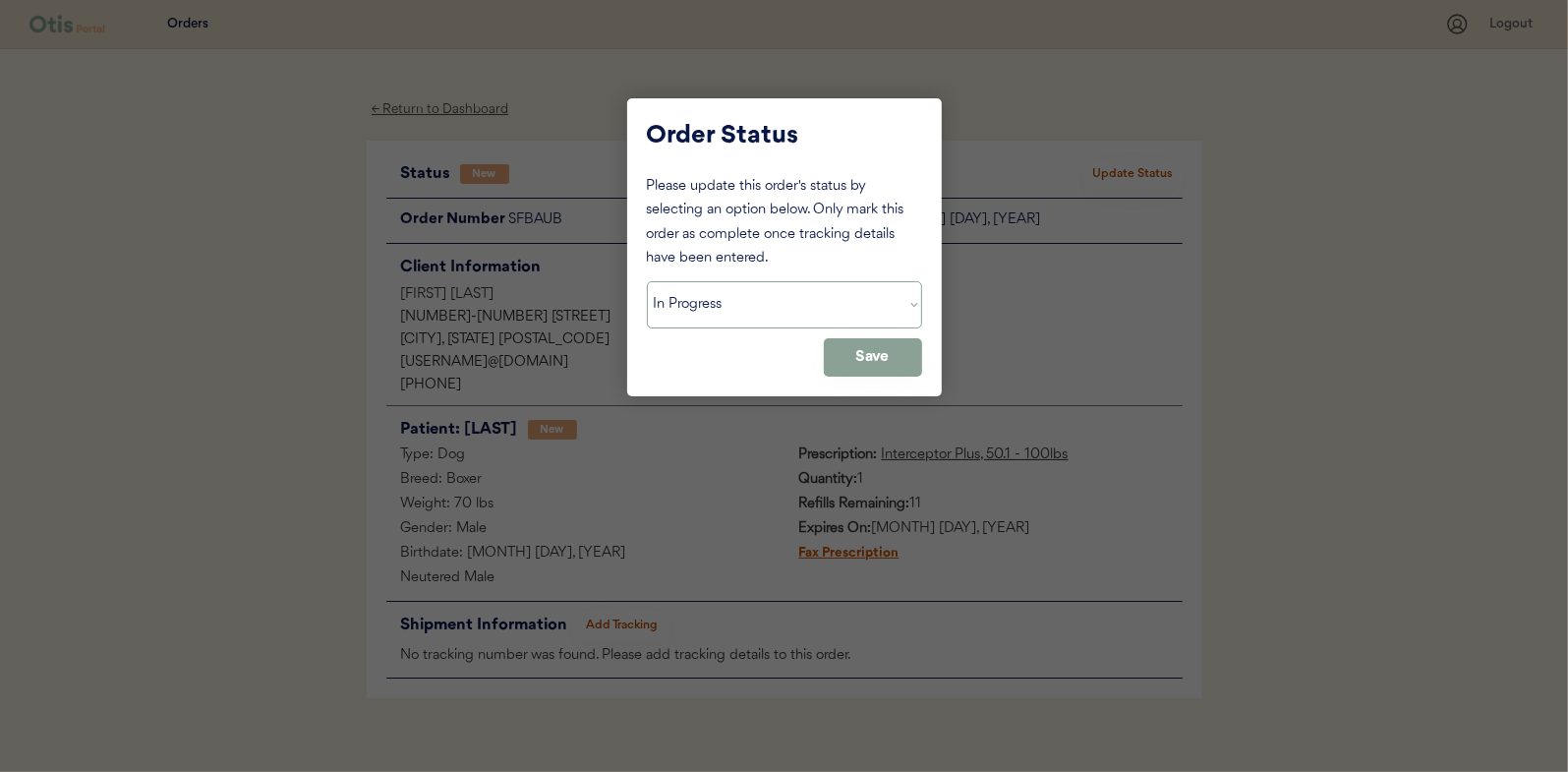 click on "Status On Hold New In Progress Complete Pending HW Consent Cancelled" at bounding box center (784, 305) 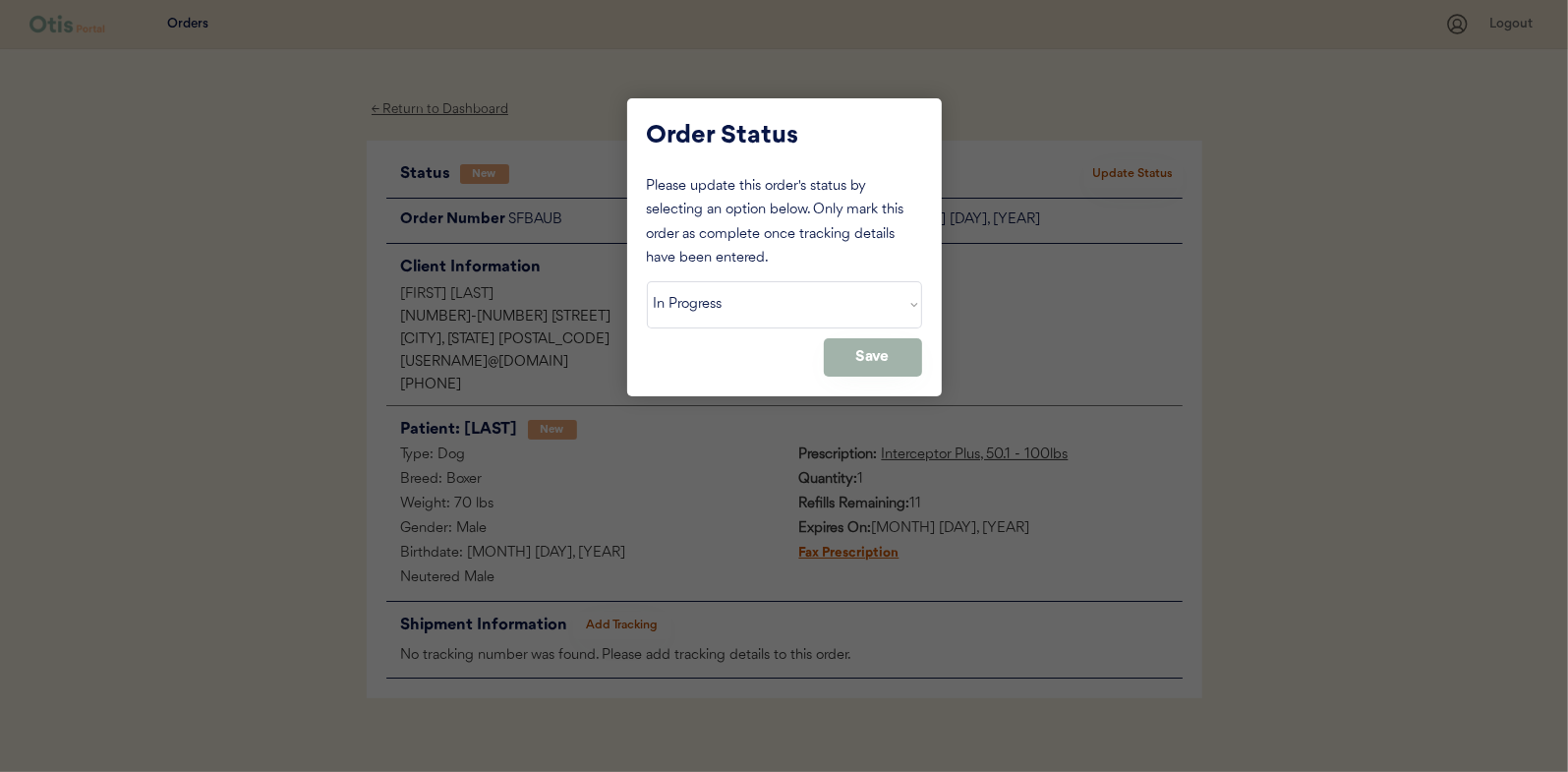 click on "Save" at bounding box center (873, 357) 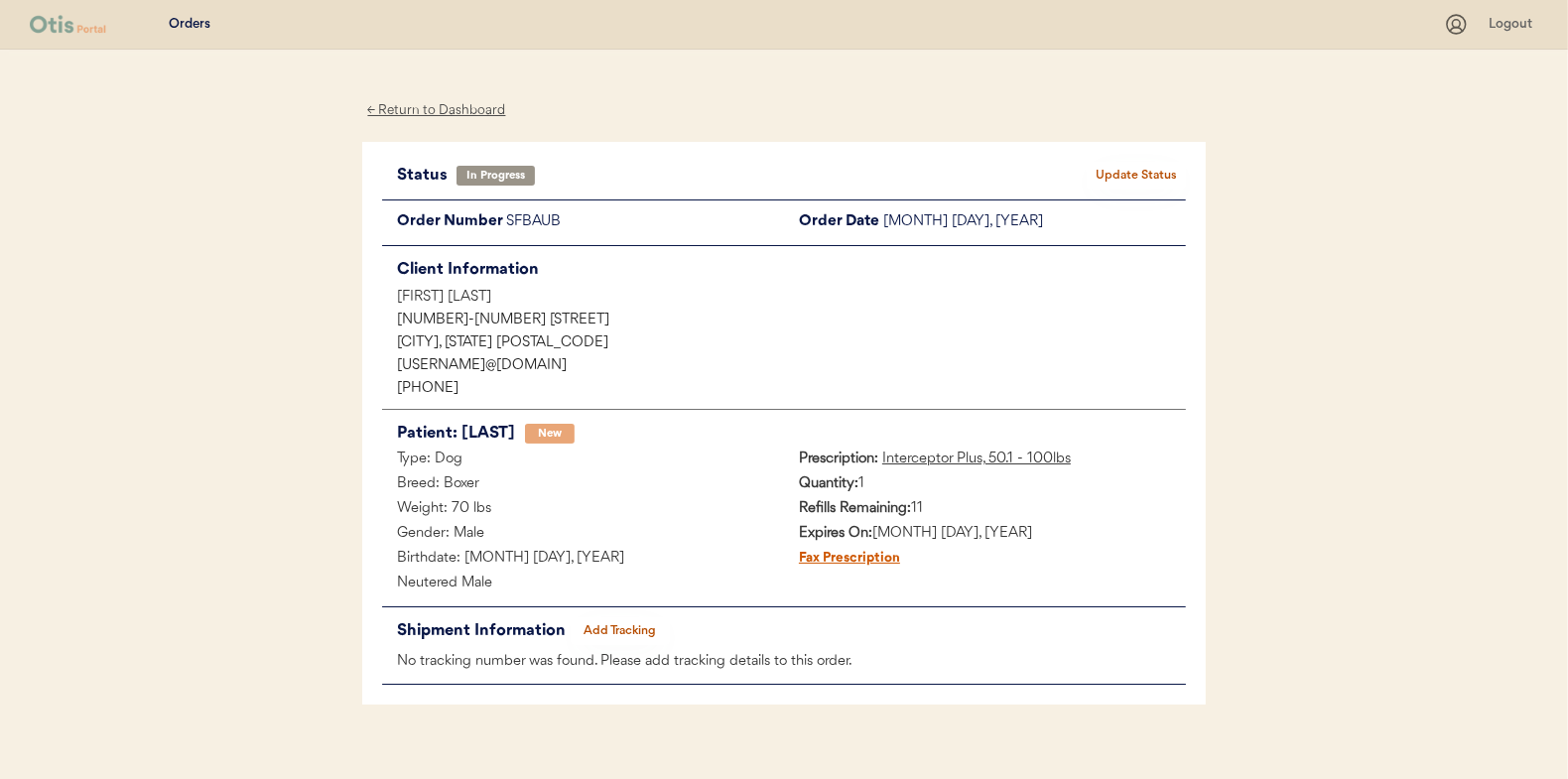 click on "← Return to Dashboard" at bounding box center [437, 110] 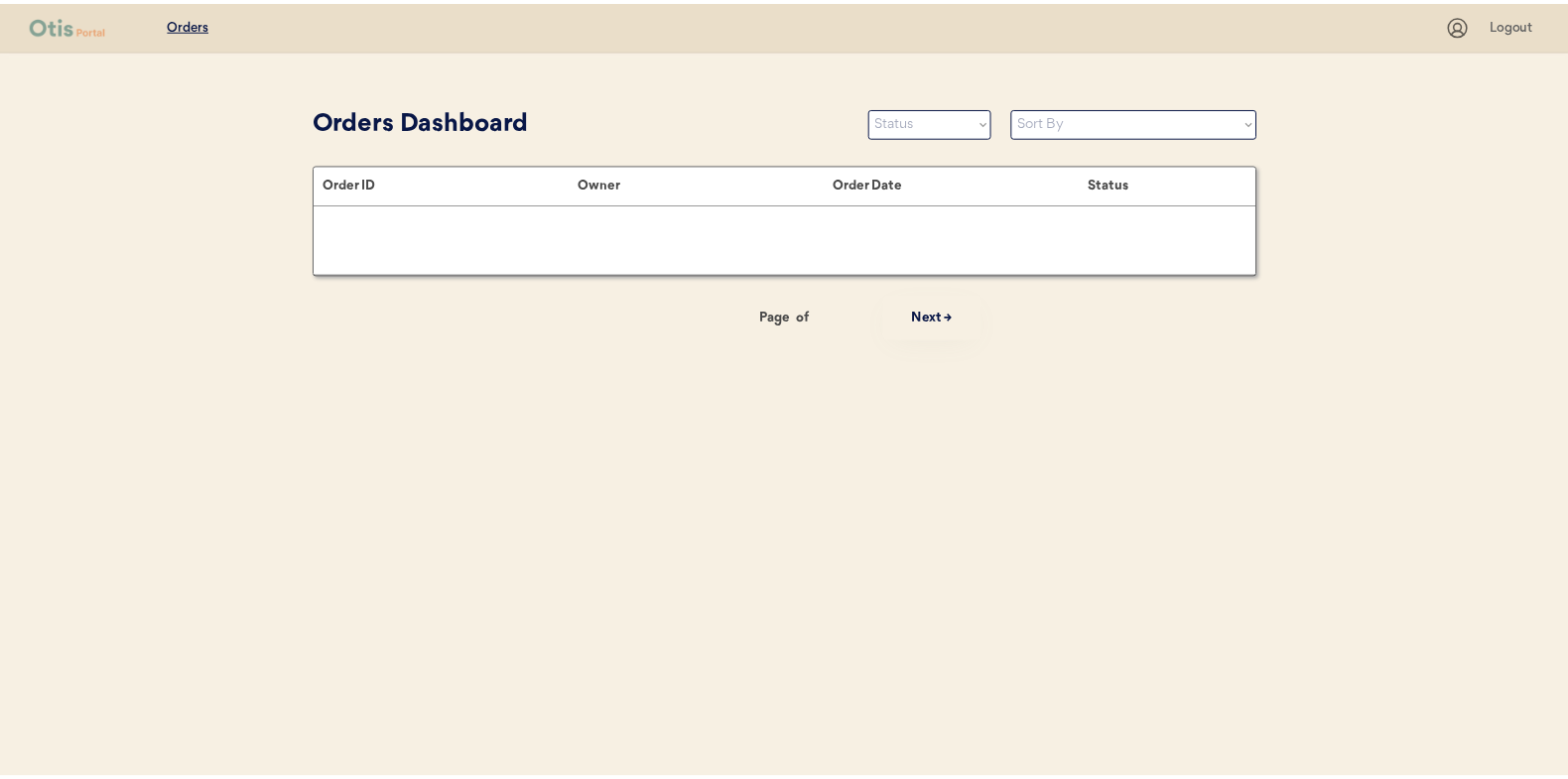 scroll, scrollTop: 0, scrollLeft: 0, axis: both 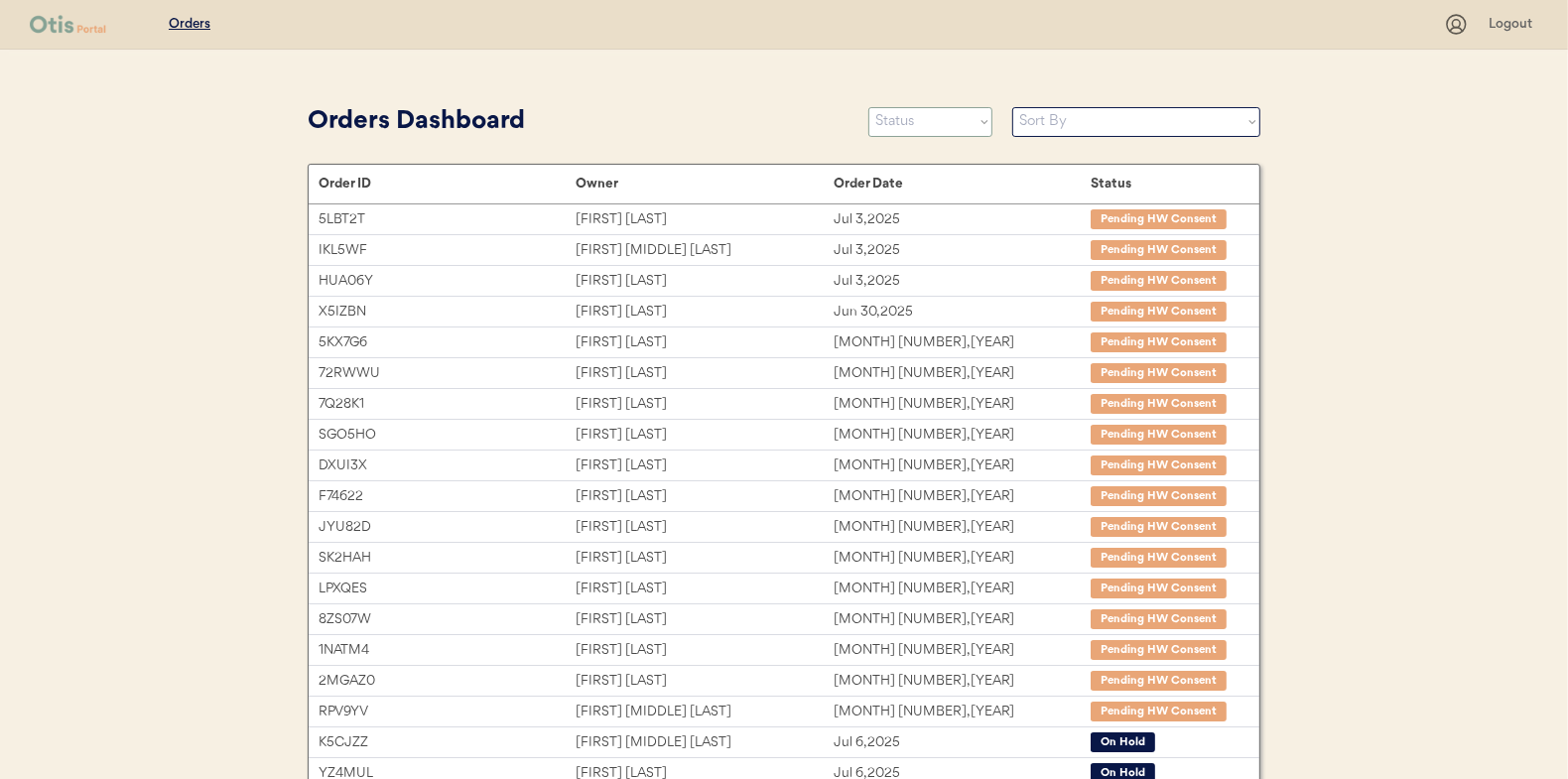 click on "Status On Hold New In Progress Complete Pending HW Consent Cancelled" at bounding box center (930, 122) 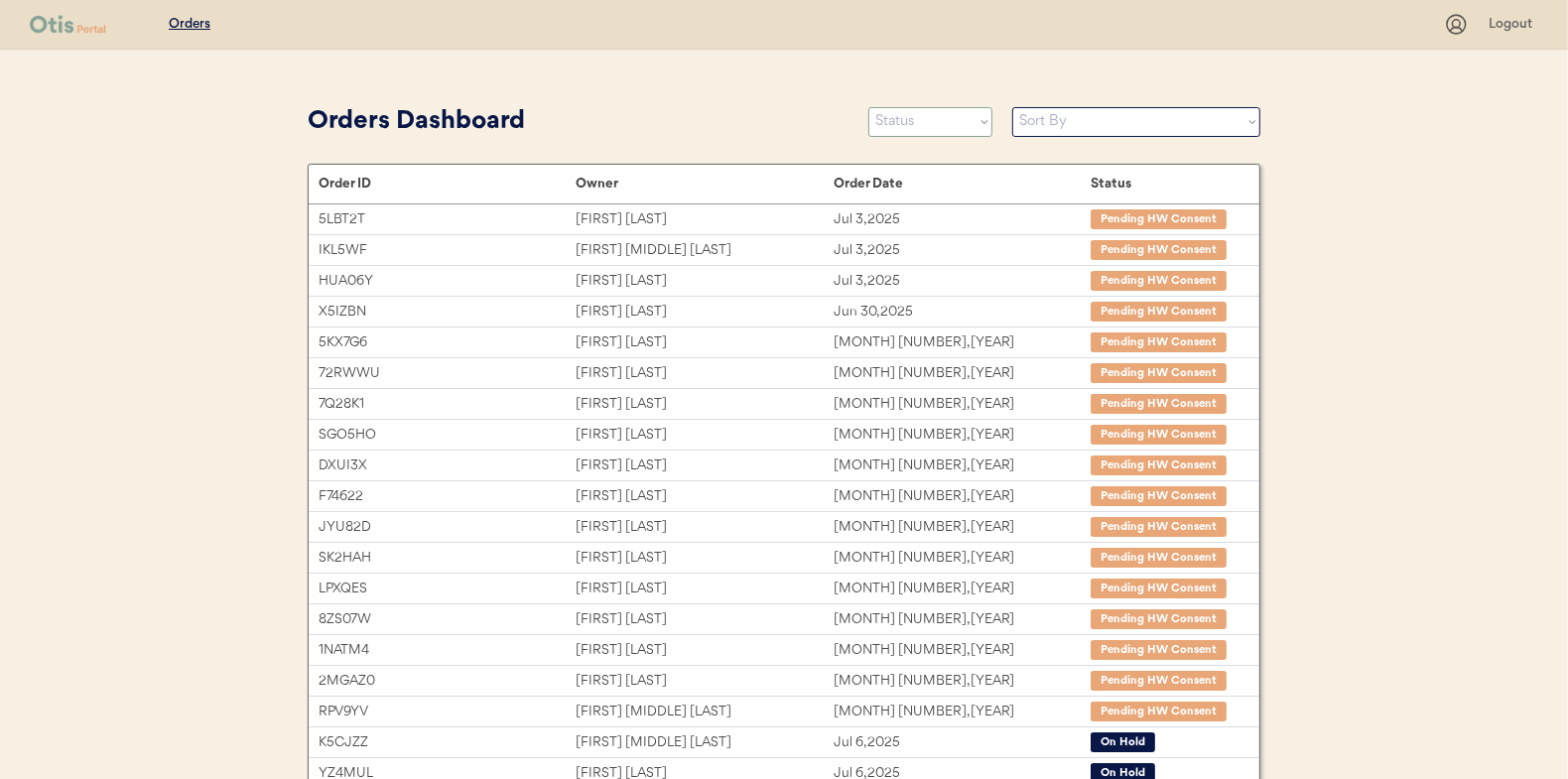 select on ""new"" 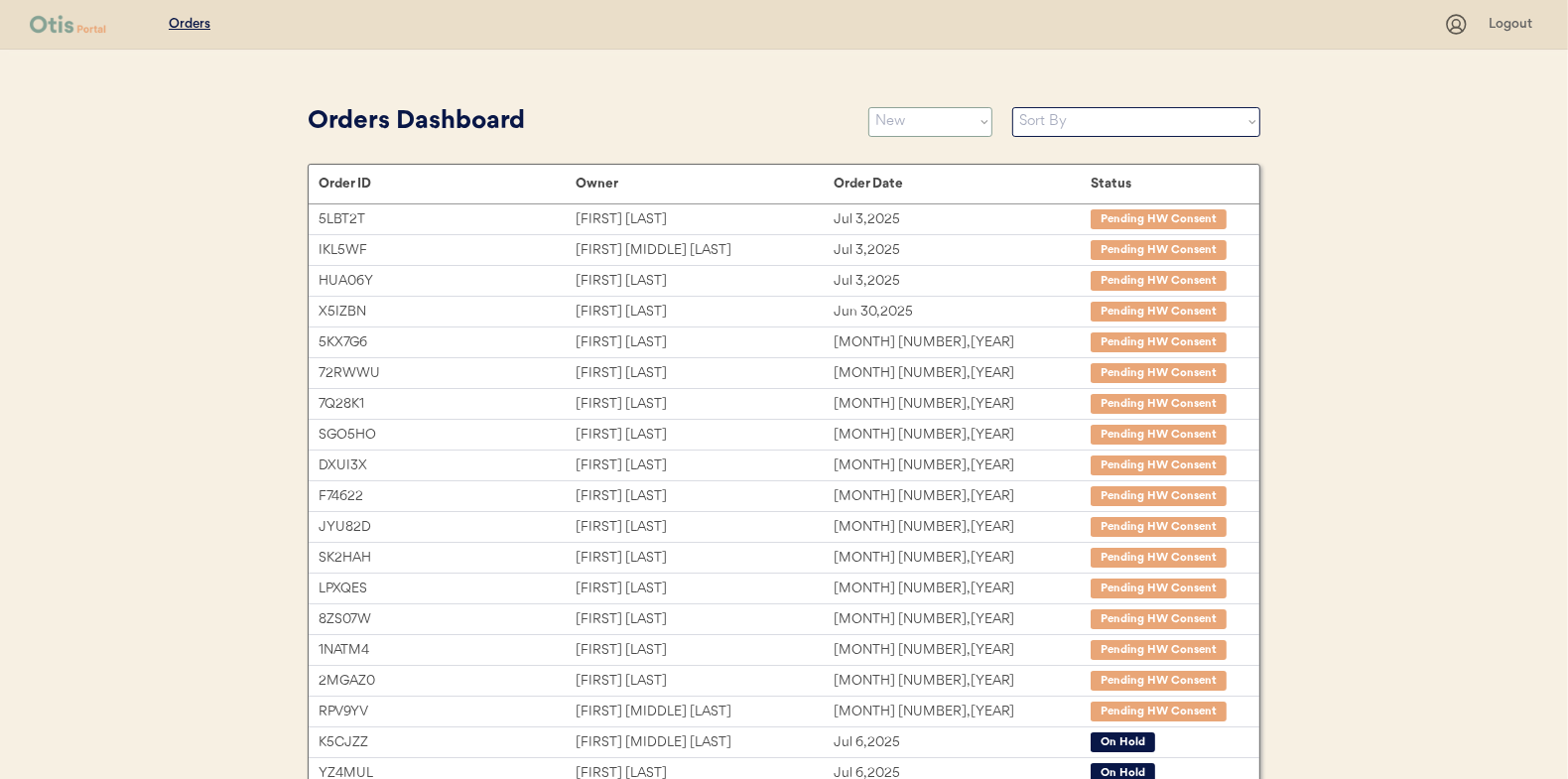 click on "Status On Hold New In Progress Complete Pending HW Consent Cancelled" at bounding box center [930, 122] 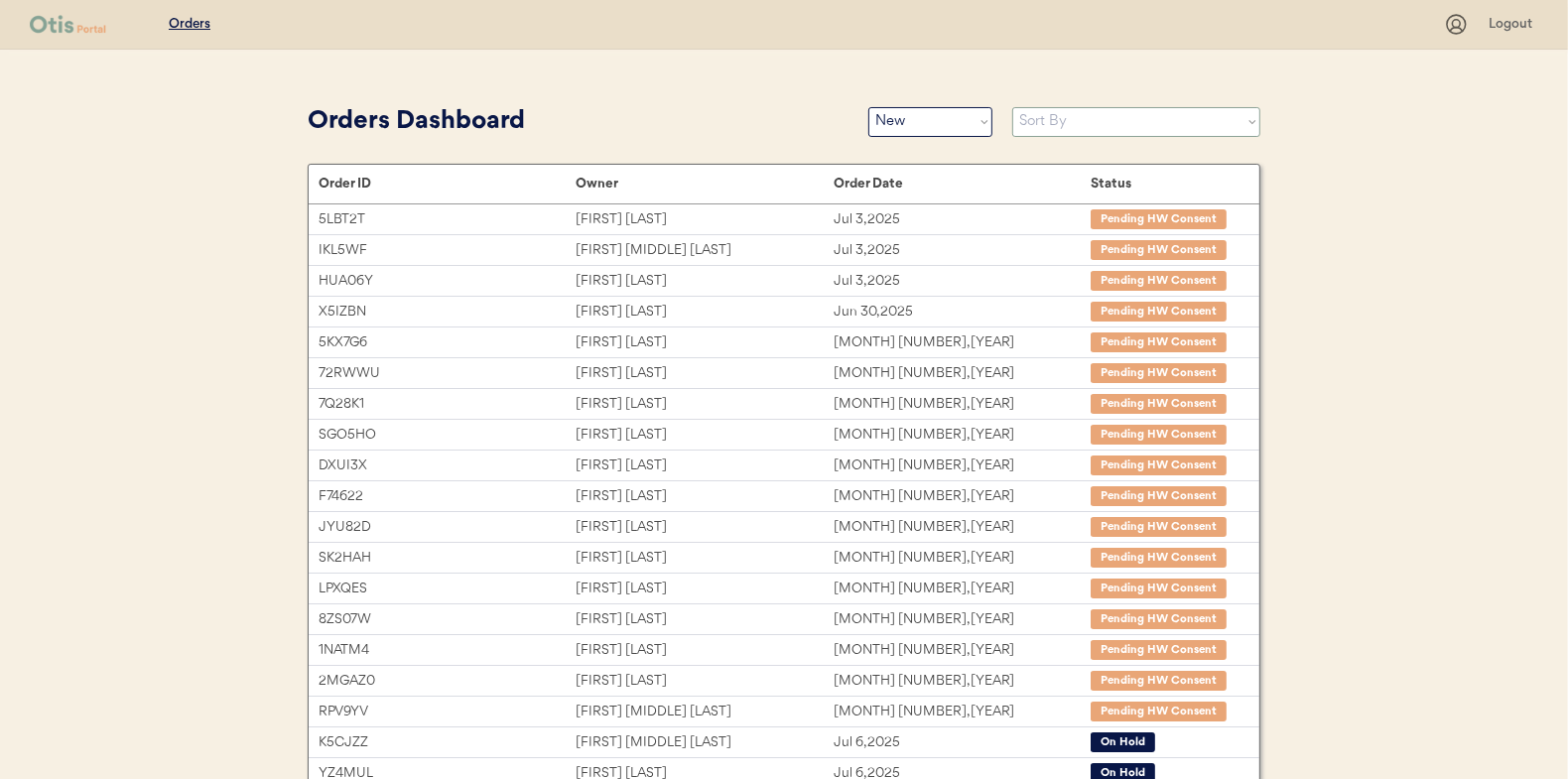 click on "Sort By Order Date (Newest → Oldest) Order Date (Oldest → Newest)" at bounding box center [1136, 122] 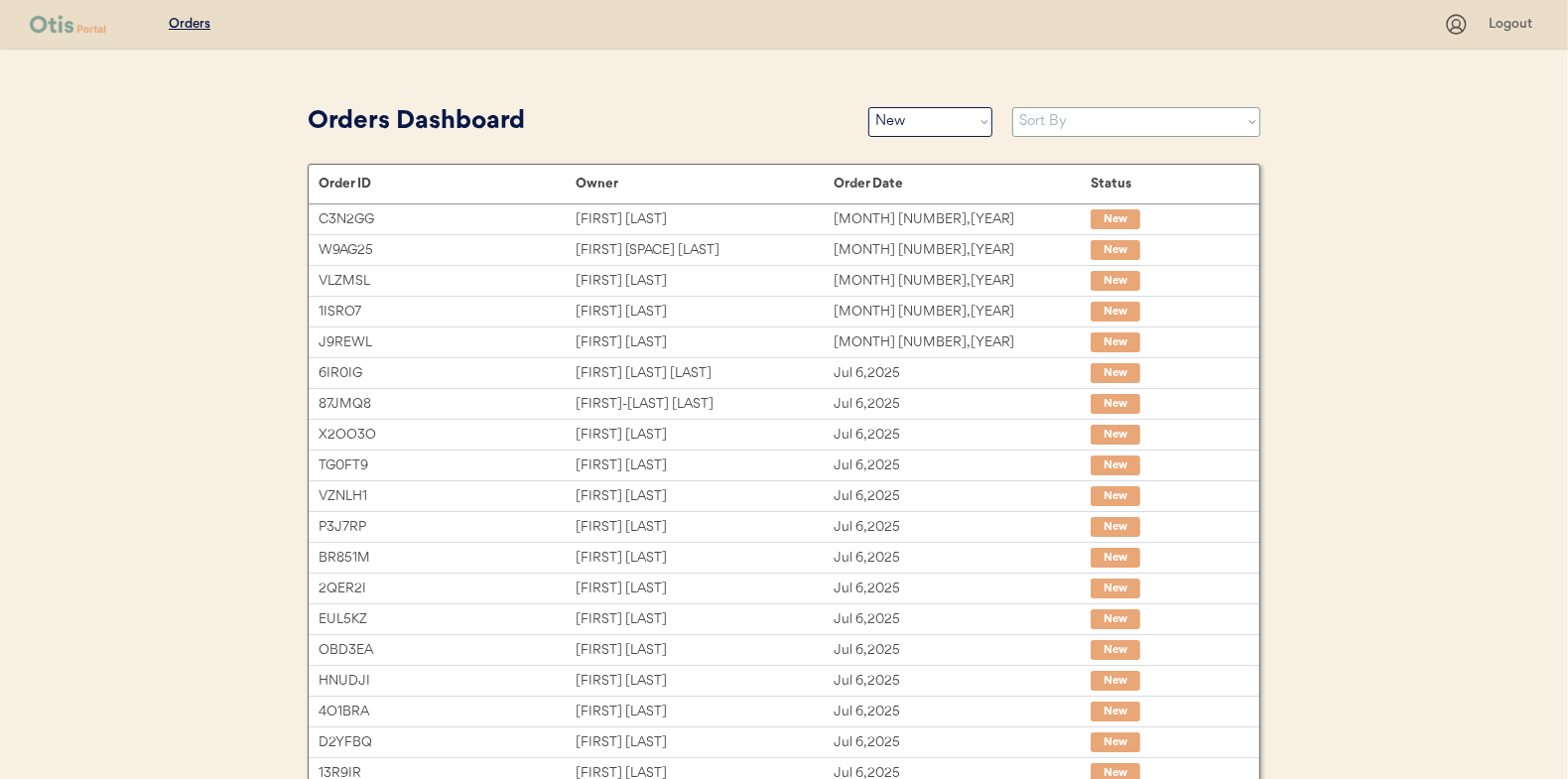 select on ""Order Date (Oldest → Newest)"" 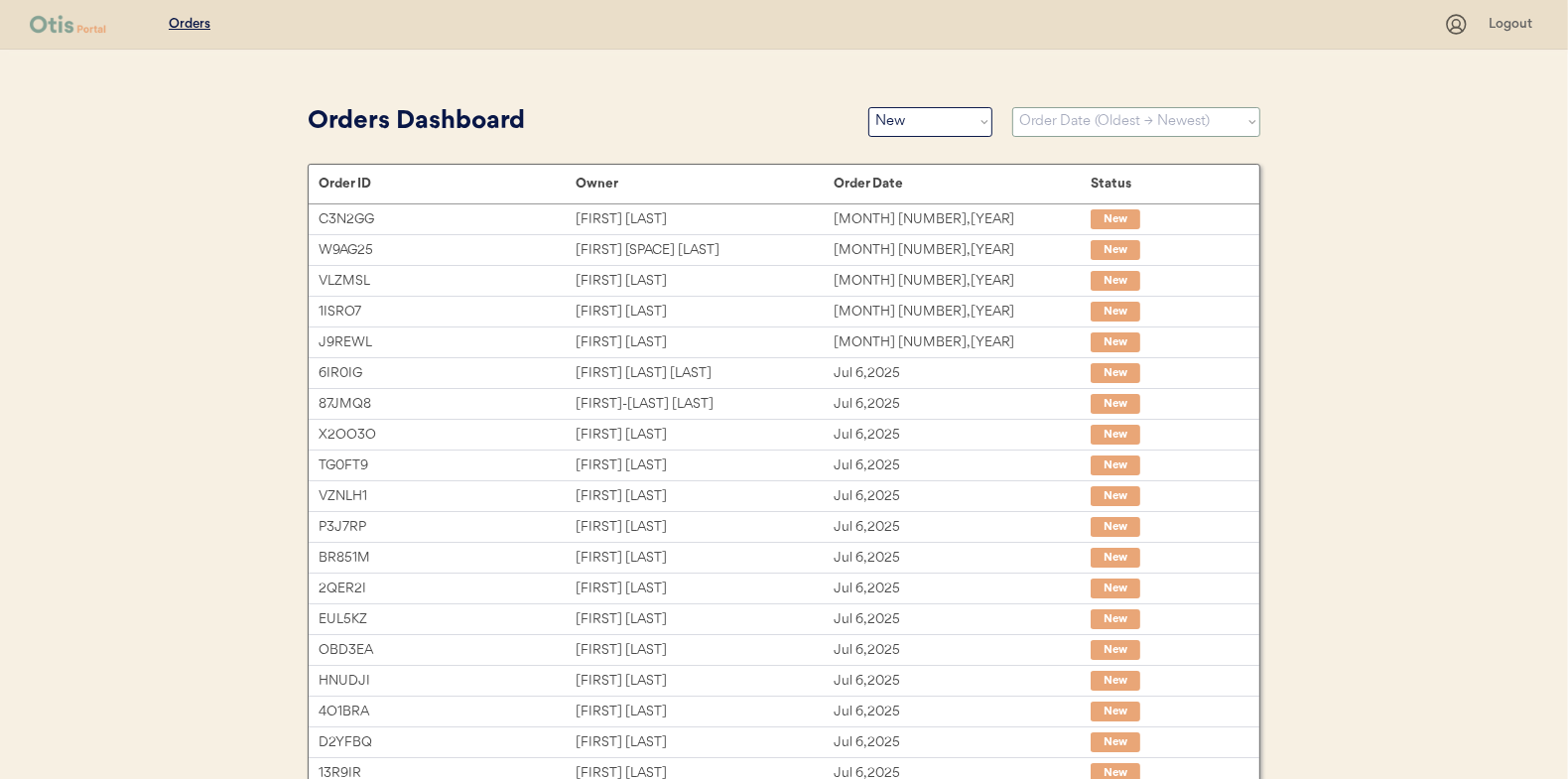 click on "Sort By Order Date (Newest → Oldest) Order Date (Oldest → Newest)" at bounding box center [1136, 122] 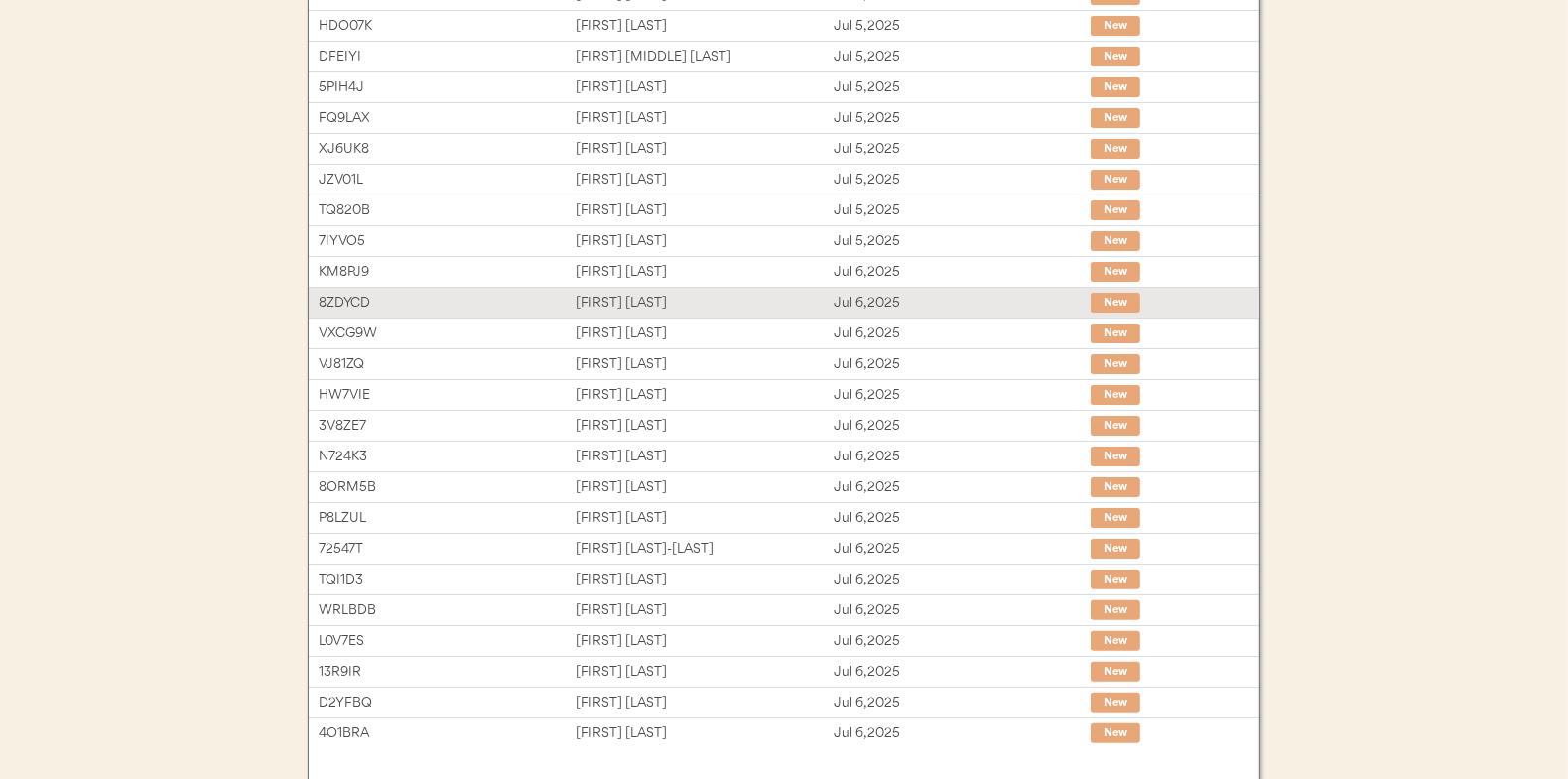 scroll, scrollTop: 105, scrollLeft: 0, axis: vertical 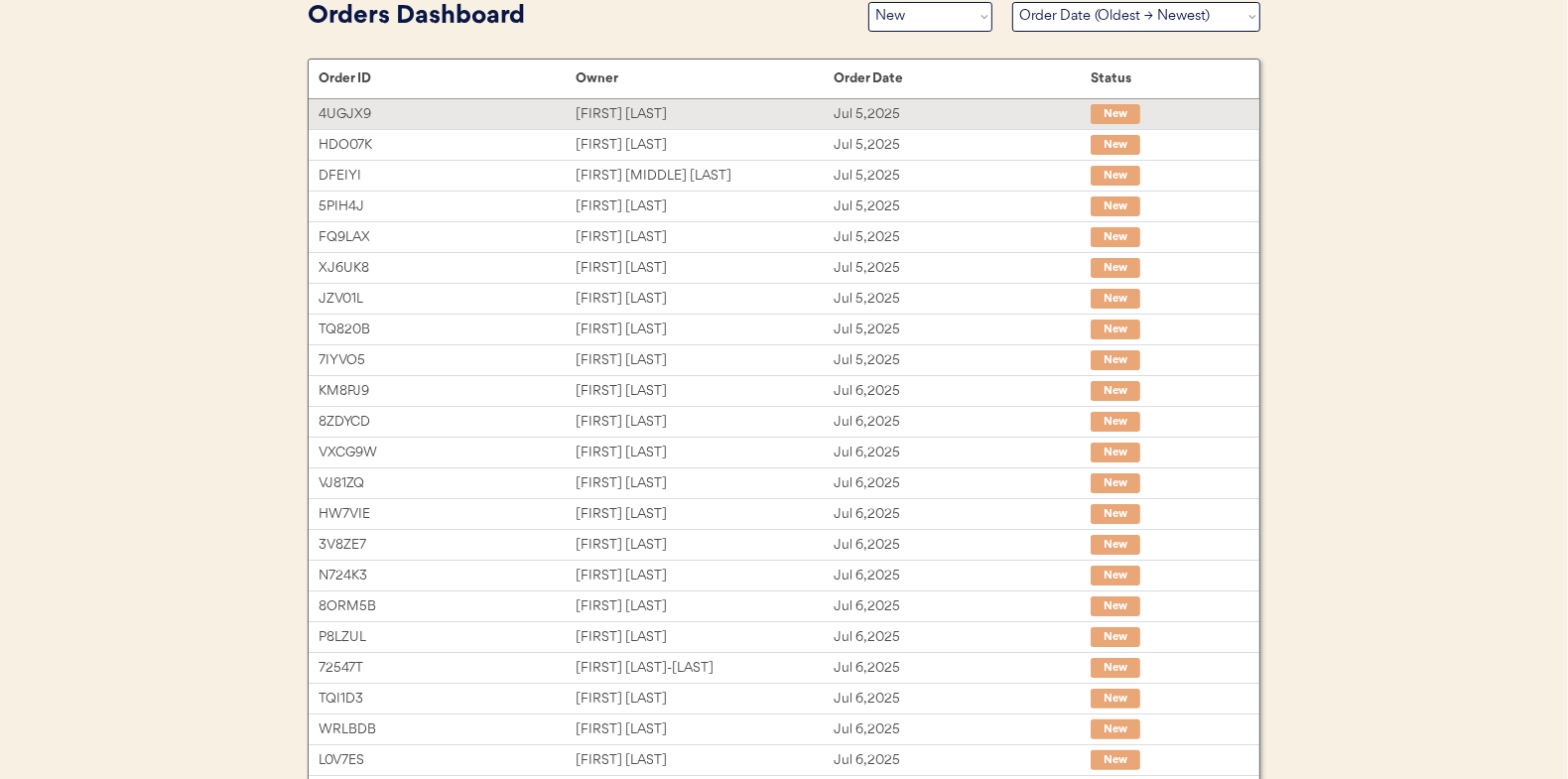 click on "[FIRST] [LAST]" at bounding box center [704, 114] 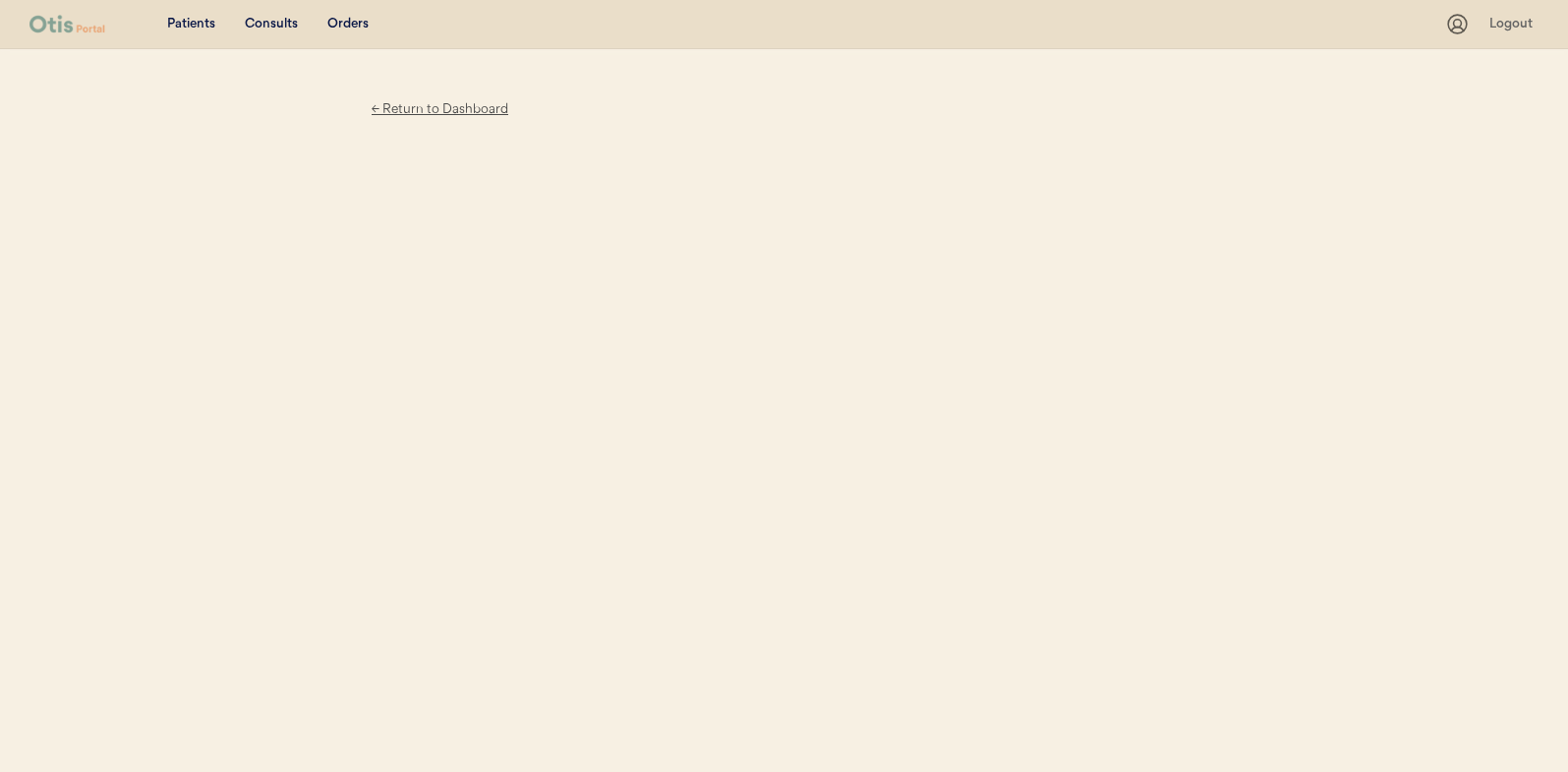 scroll, scrollTop: 0, scrollLeft: 0, axis: both 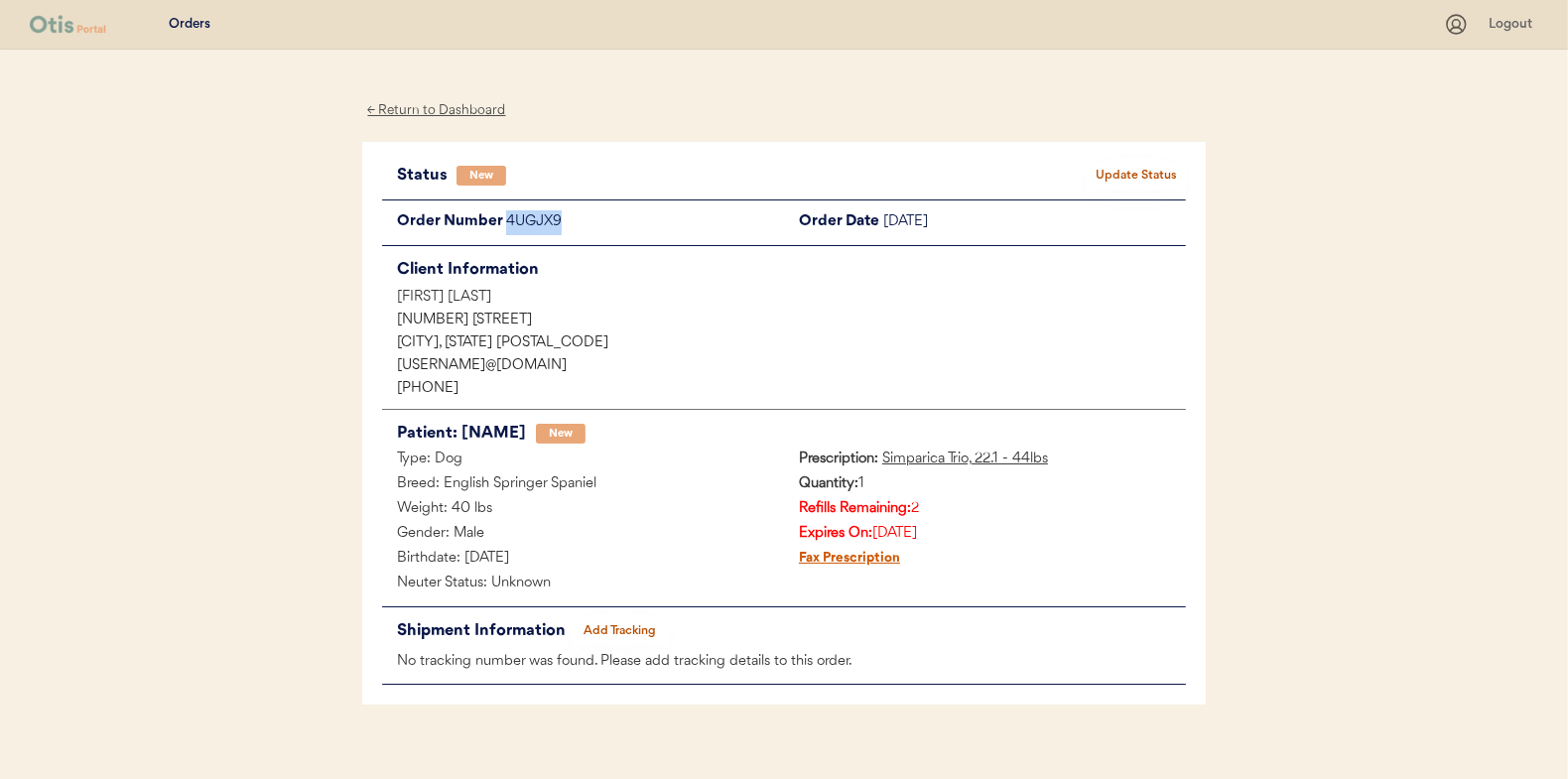 drag, startPoint x: 570, startPoint y: 219, endPoint x: 507, endPoint y: 220, distance: 63.007936 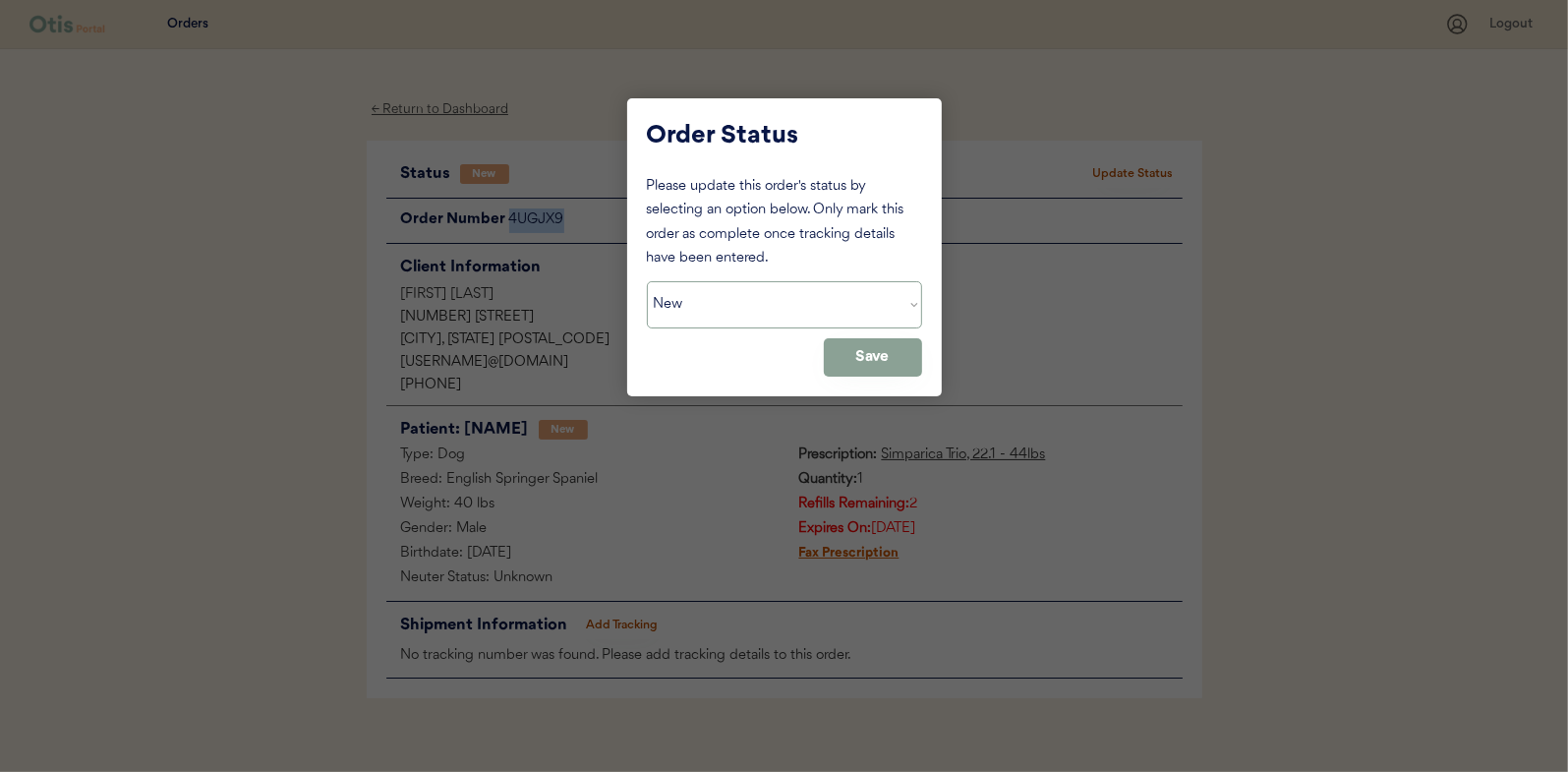 click on "Status On Hold New In Progress Complete Pending HW Consent Cancelled" at bounding box center (784, 305) 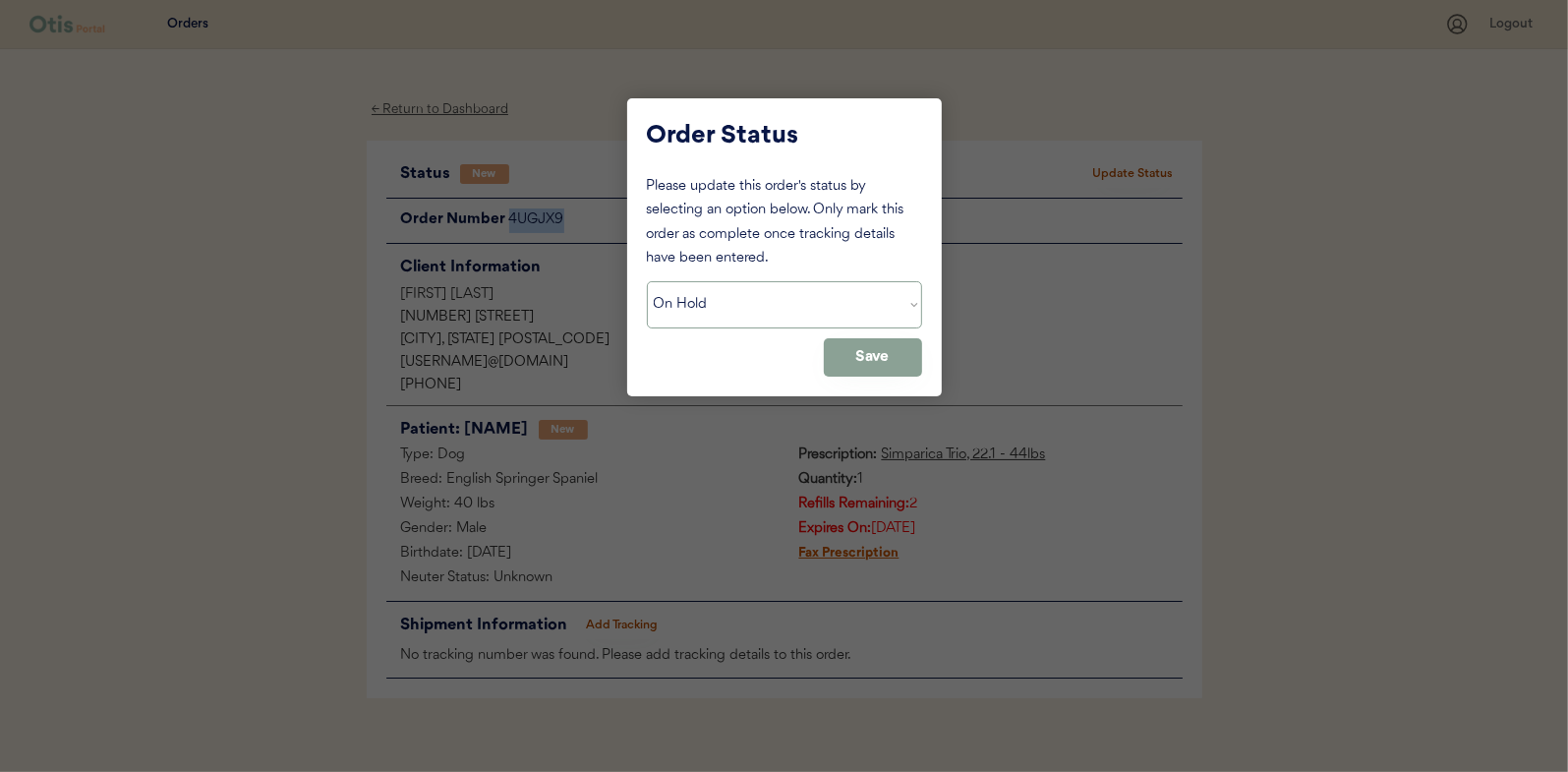 click on "Status On Hold New In Progress Complete Pending HW Consent Cancelled" at bounding box center [784, 305] 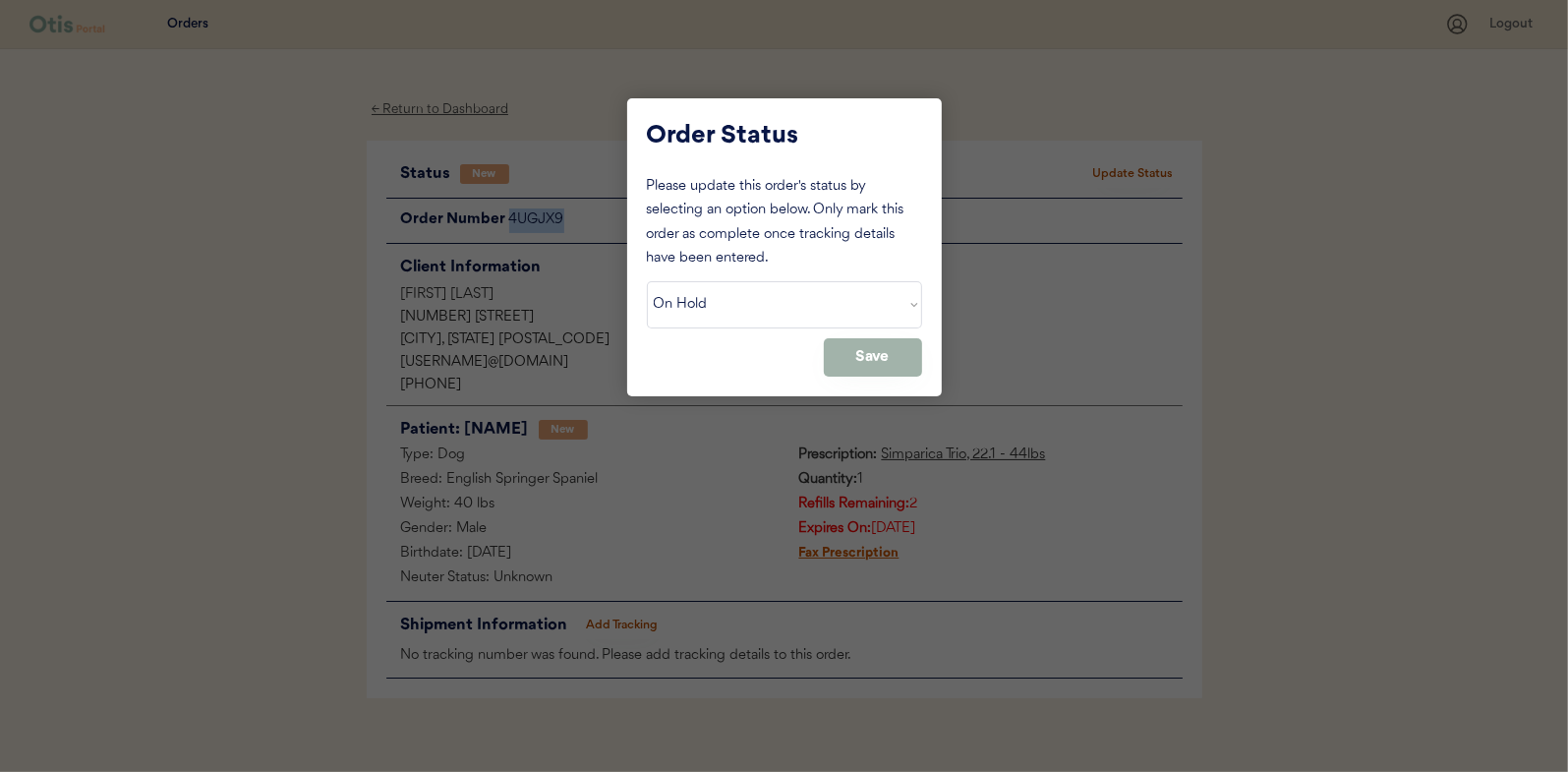 click on "Save" at bounding box center (873, 357) 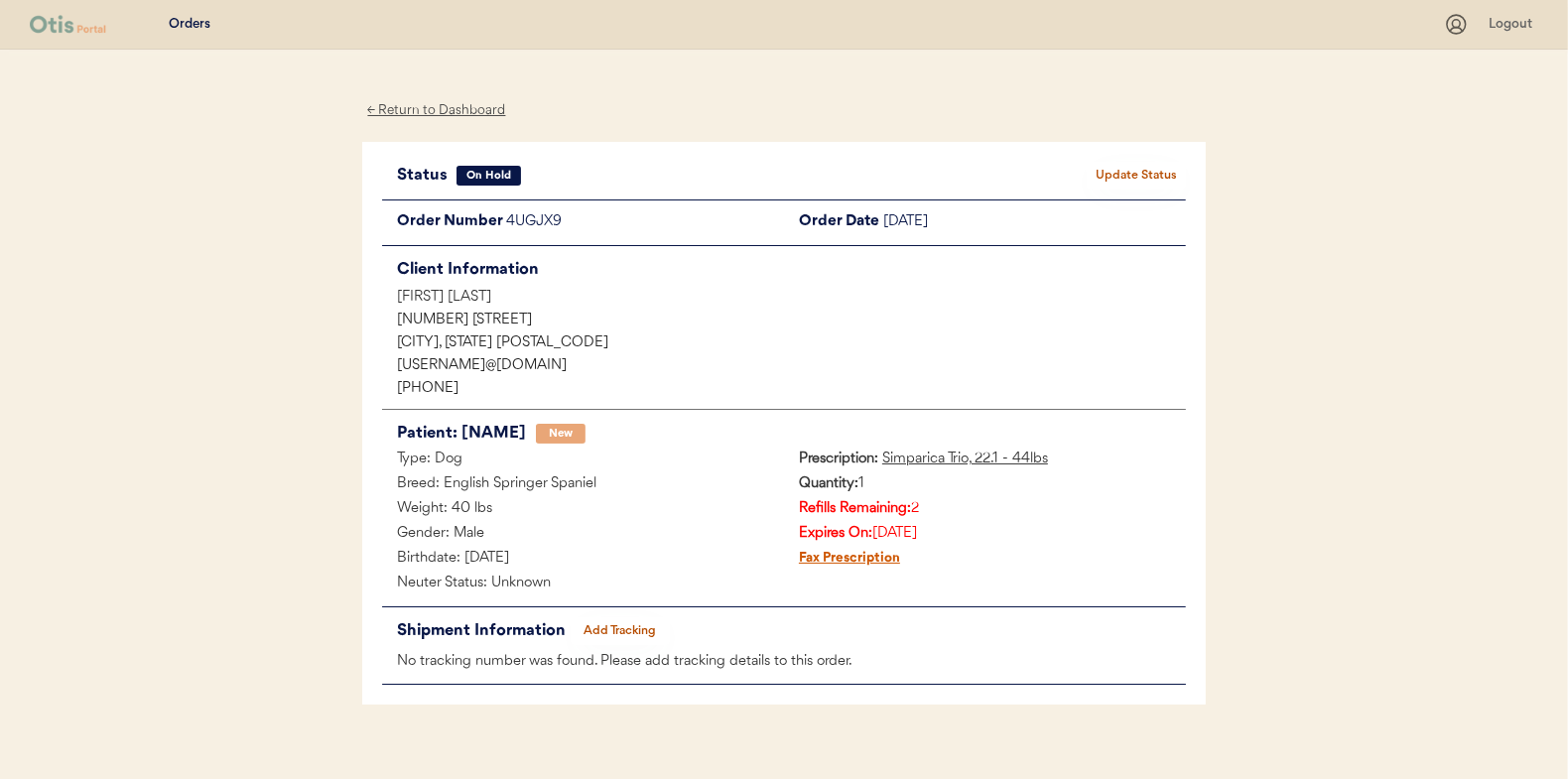 click on "← Return to Dashboard" at bounding box center (437, 110) 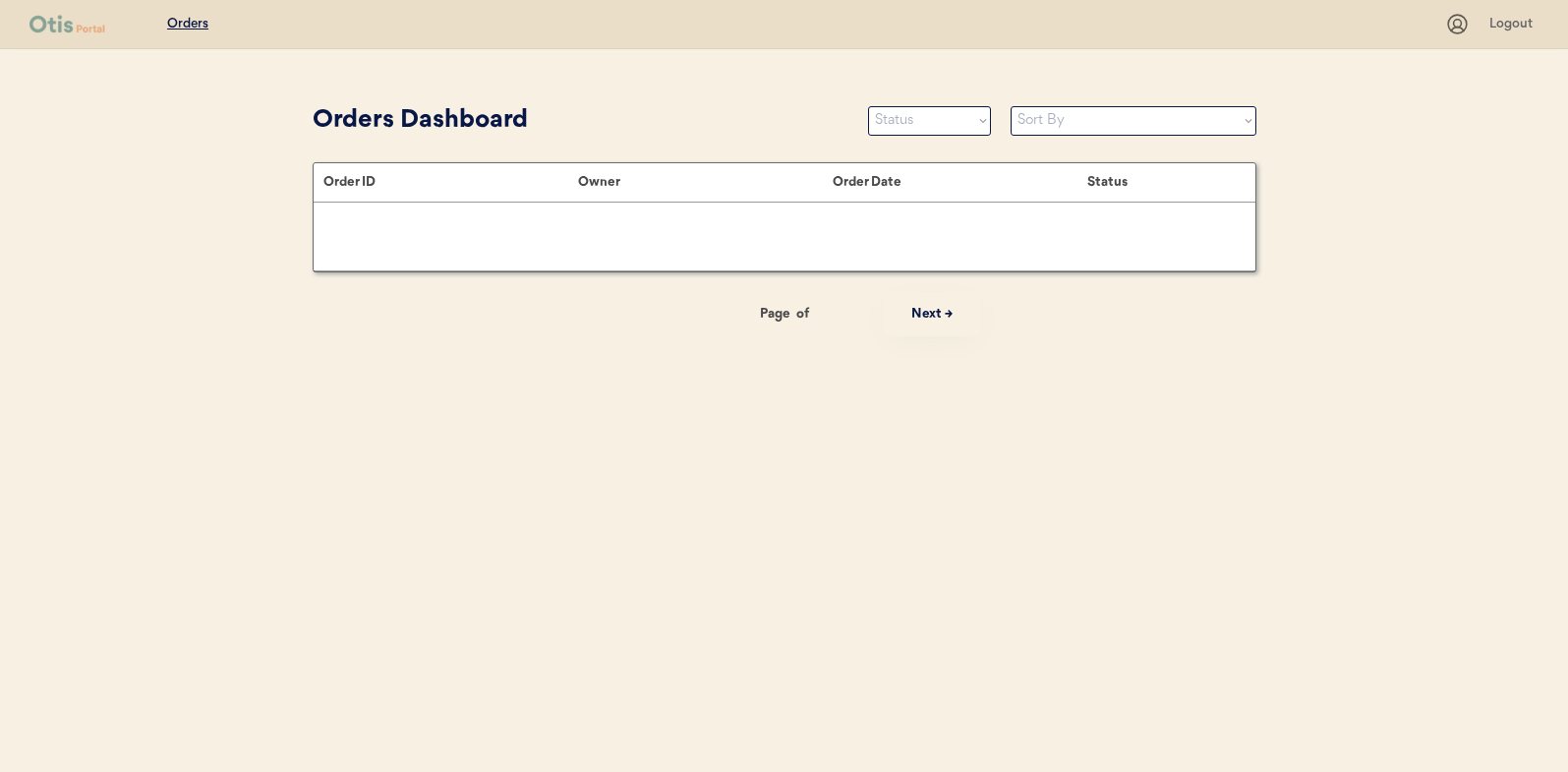 scroll, scrollTop: 0, scrollLeft: 0, axis: both 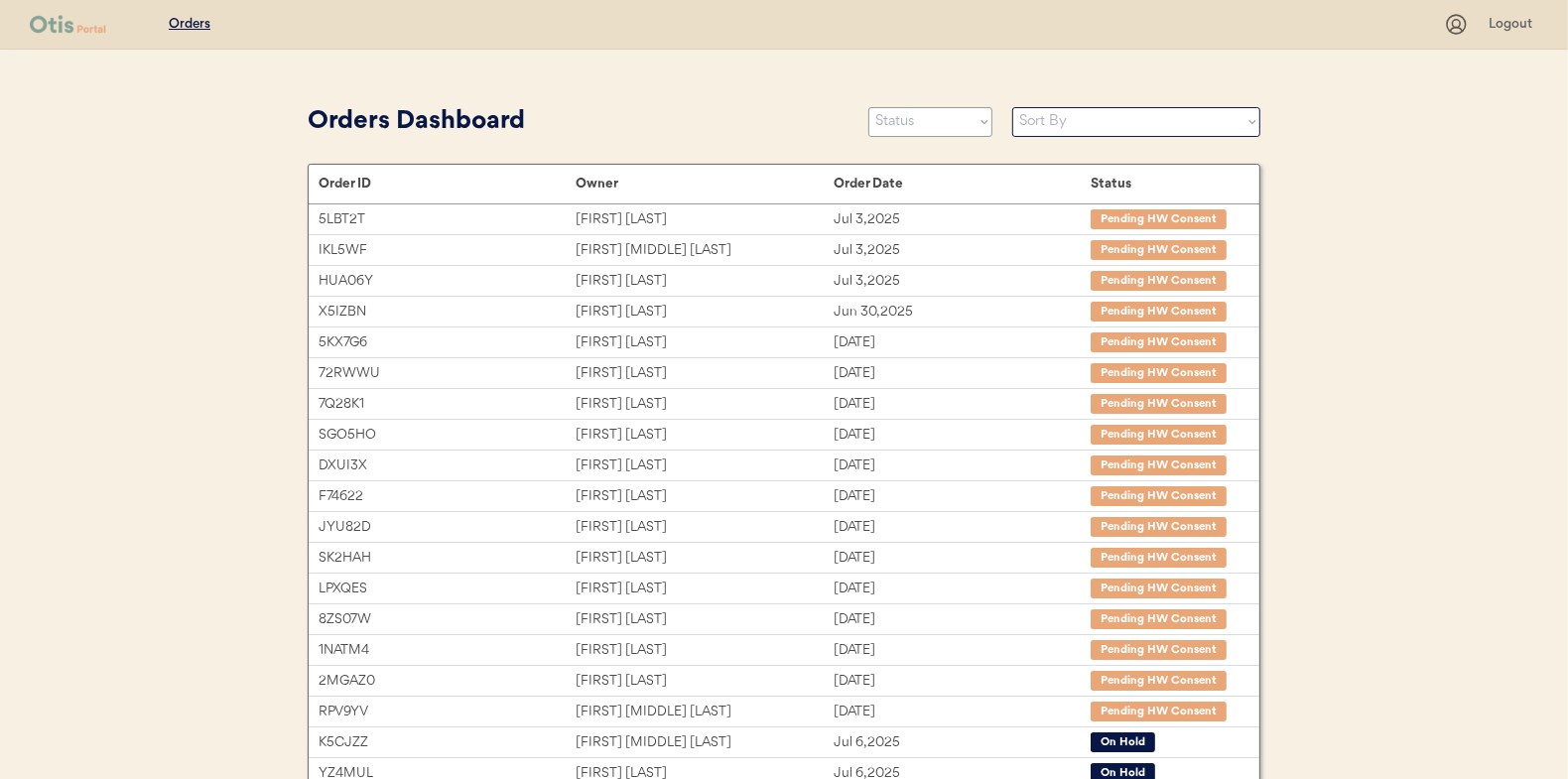 click on "Status On Hold New In Progress Complete Pending HW Consent Cancelled" at bounding box center (930, 122) 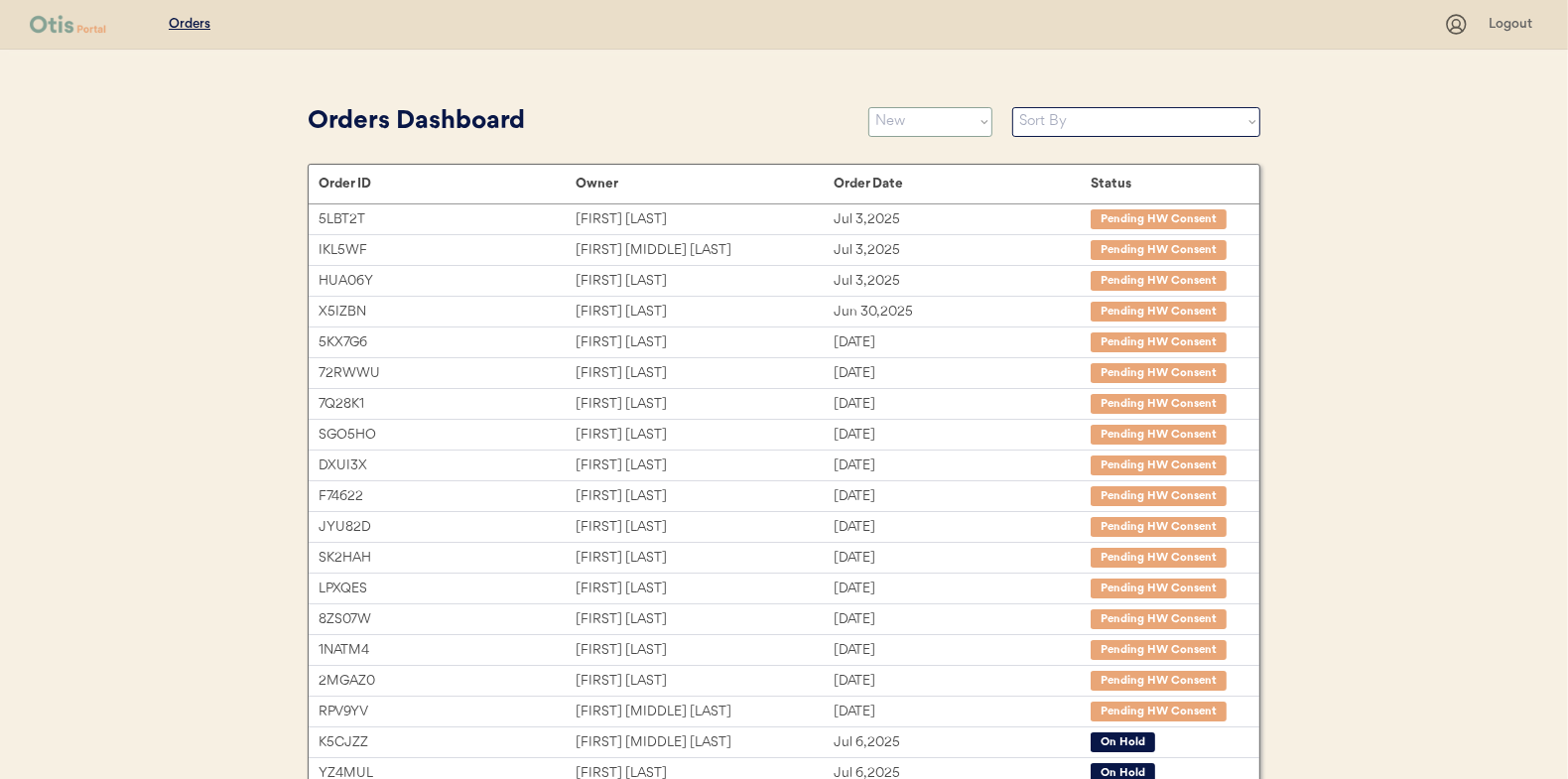 click on "Status On Hold New In Progress Complete Pending HW Consent Cancelled" at bounding box center [930, 122] 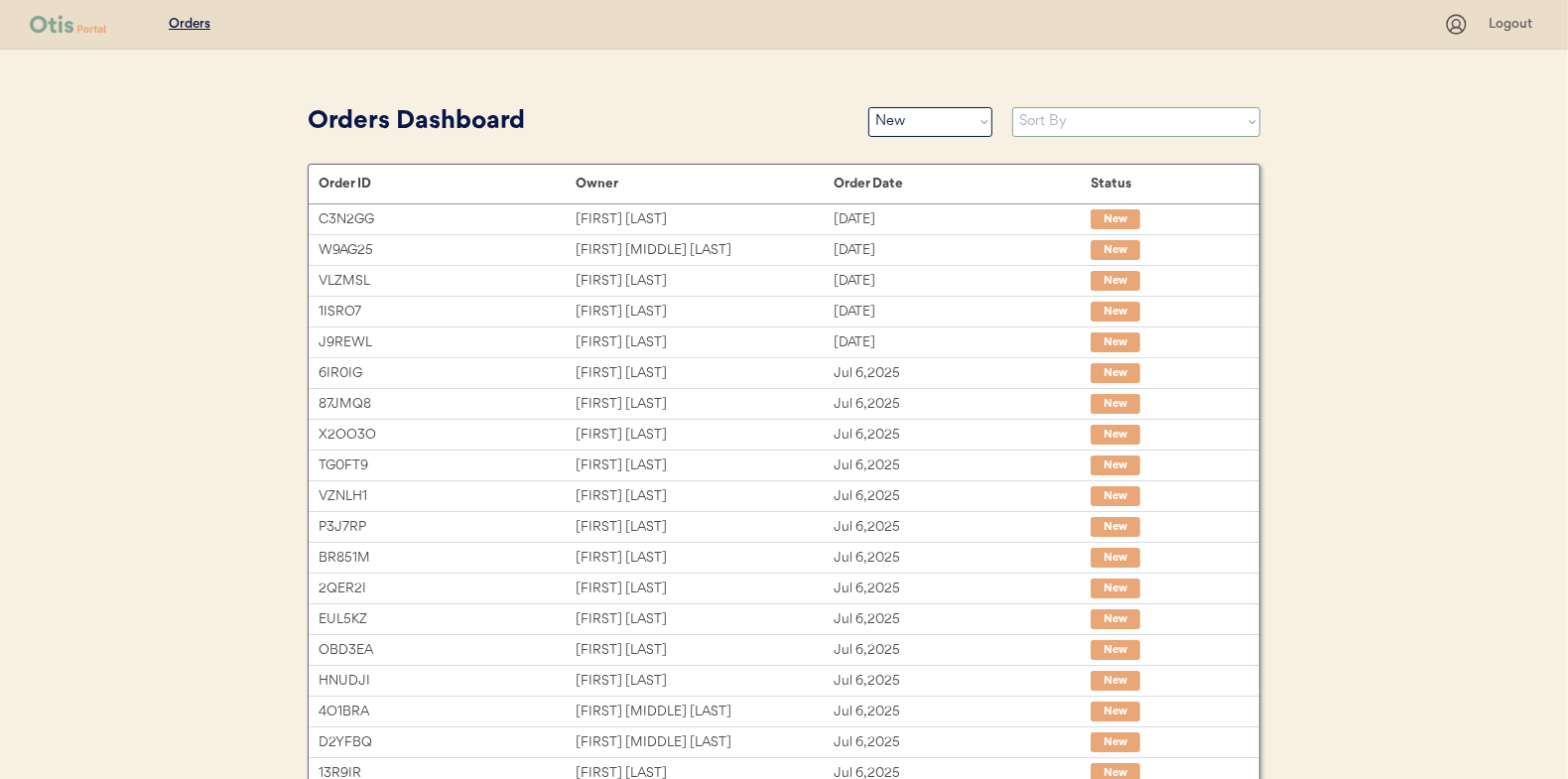 click on "Sort By Order Date (Newest → Oldest) Order Date (Oldest → Newest)" at bounding box center [1136, 122] 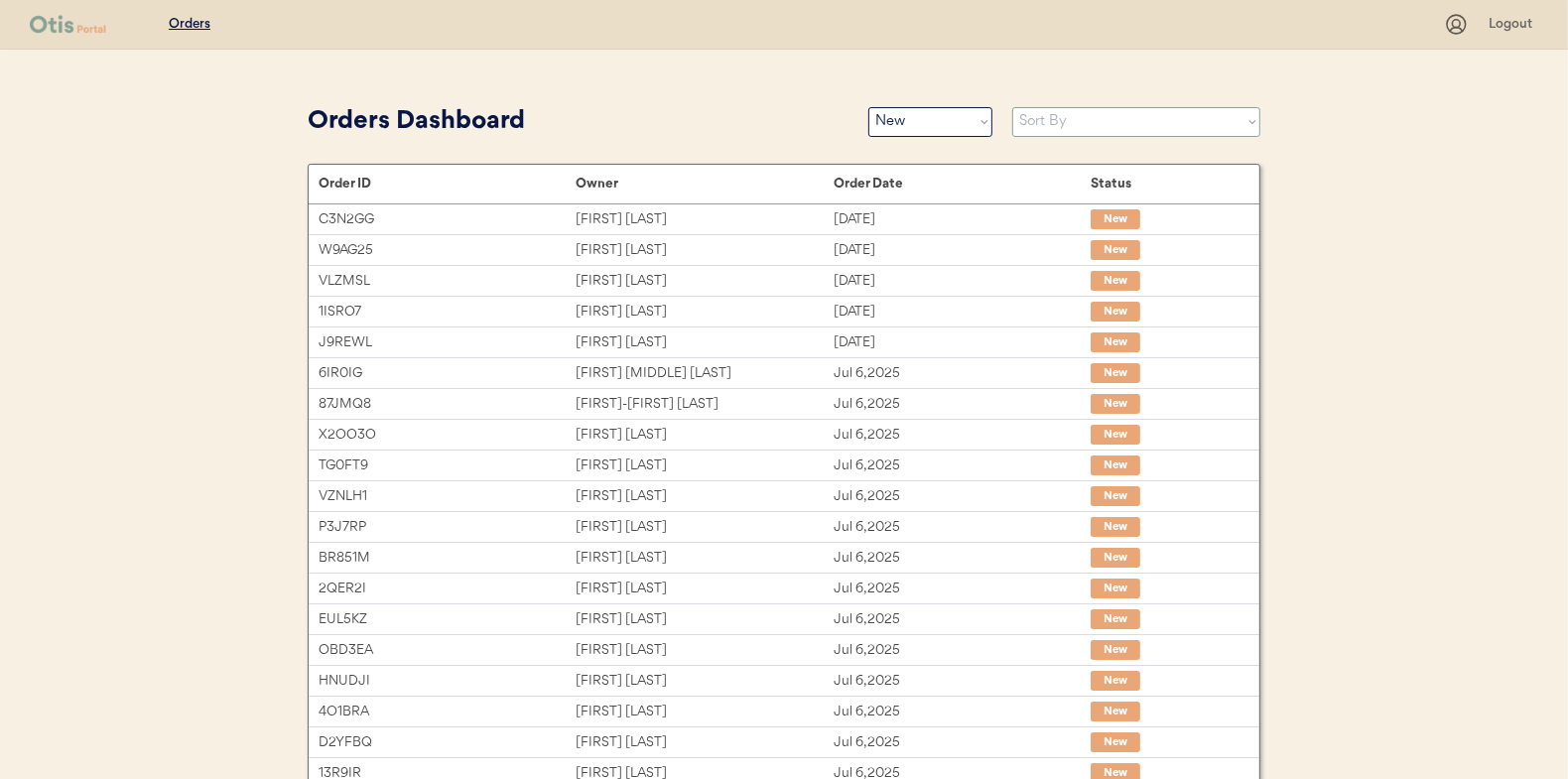 select on ""Order Date (Oldest → Newest)"" 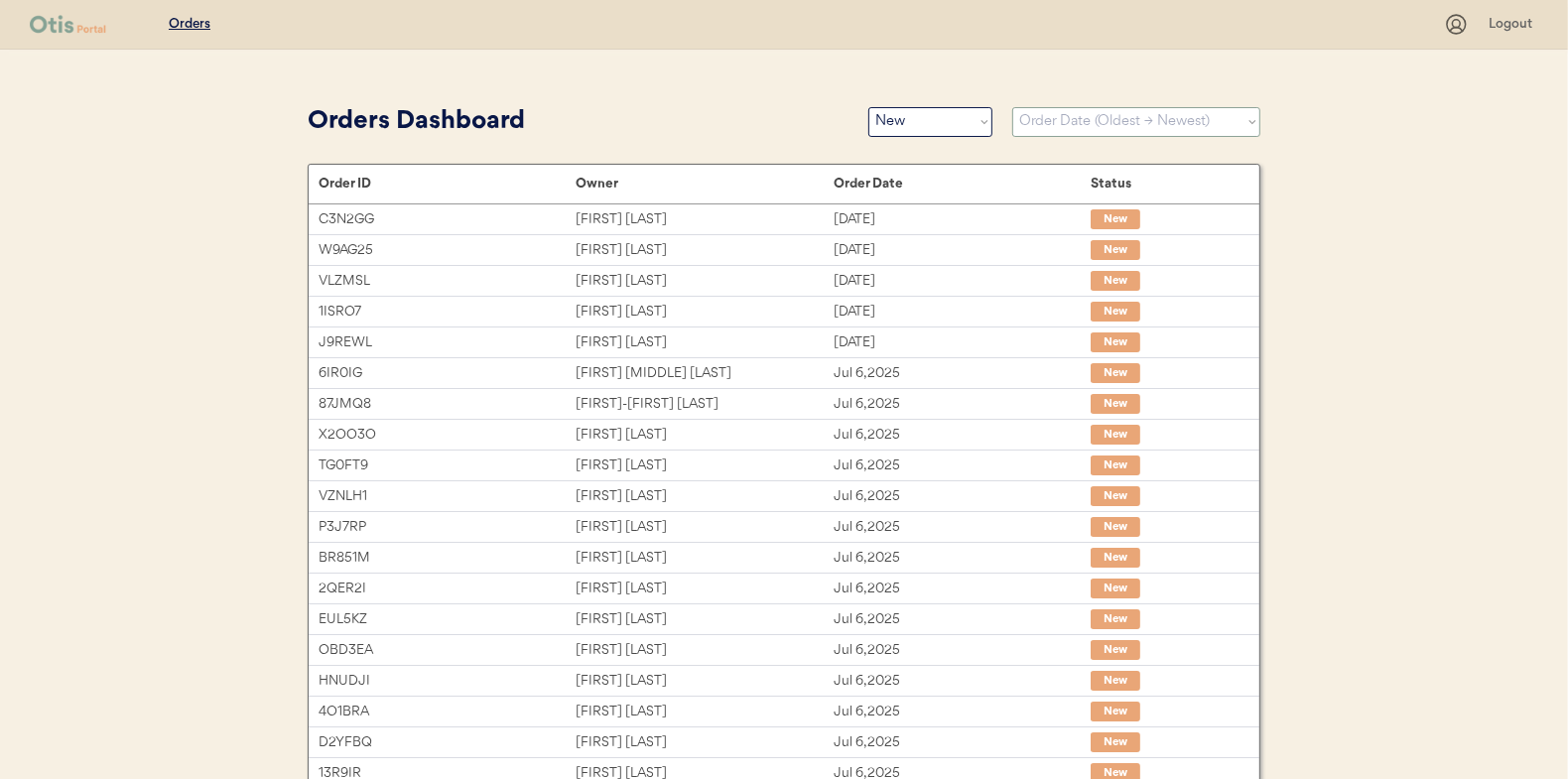 click on "Sort By Order Date (Newest → Oldest) Order Date (Oldest → Newest)" at bounding box center [1136, 122] 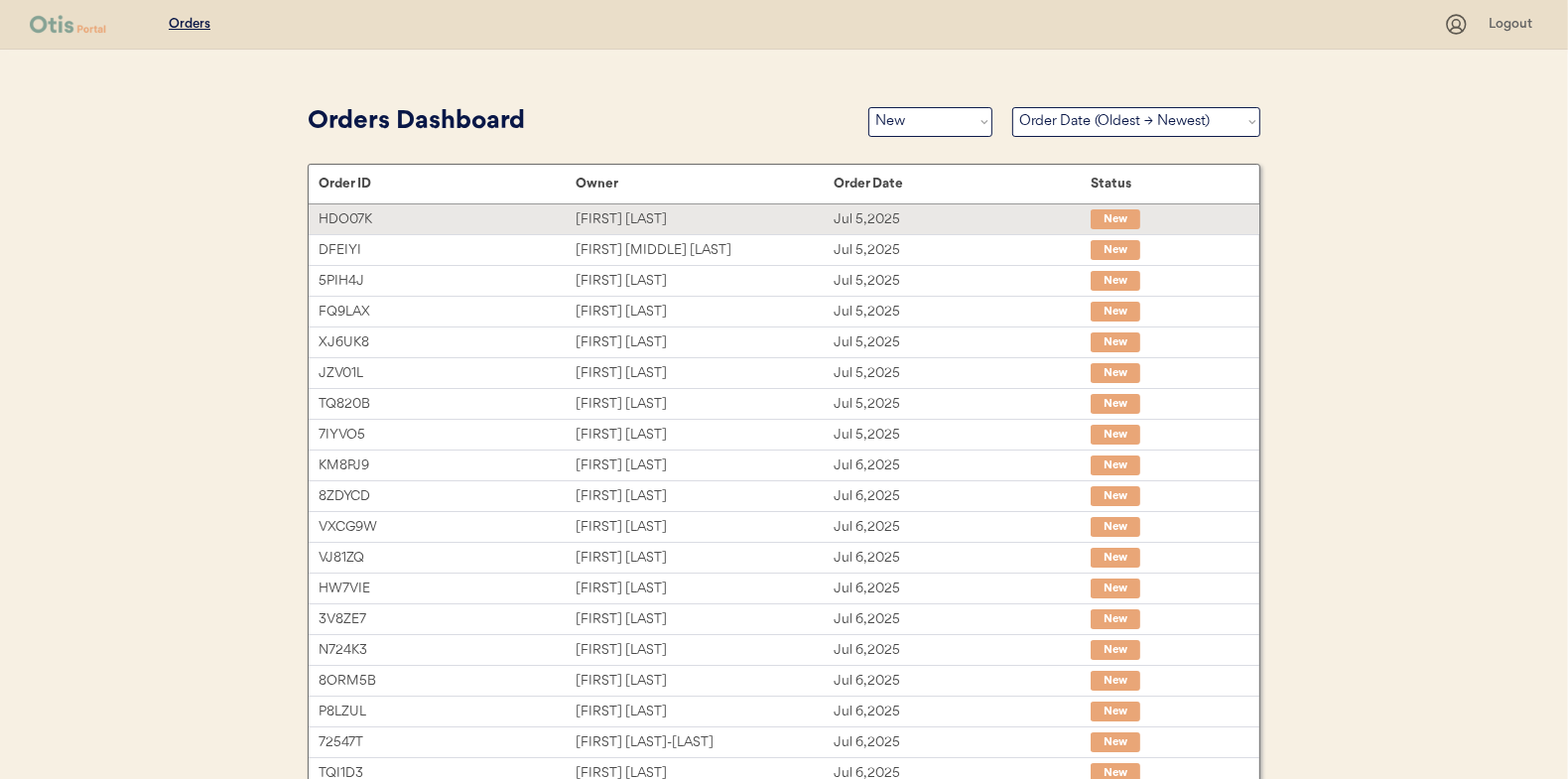click on "Jude Carter" at bounding box center [704, 219] 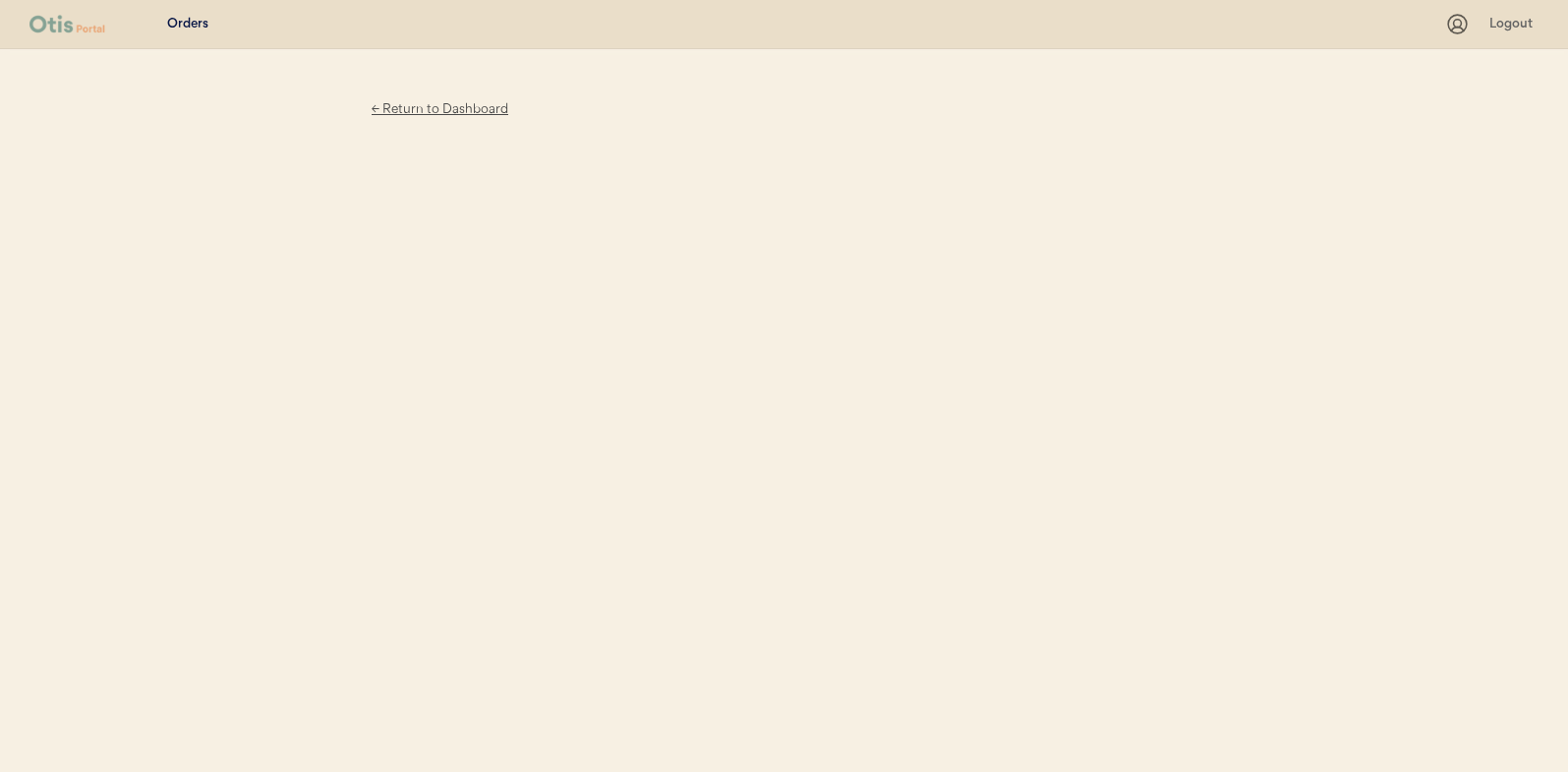 scroll, scrollTop: 0, scrollLeft: 0, axis: both 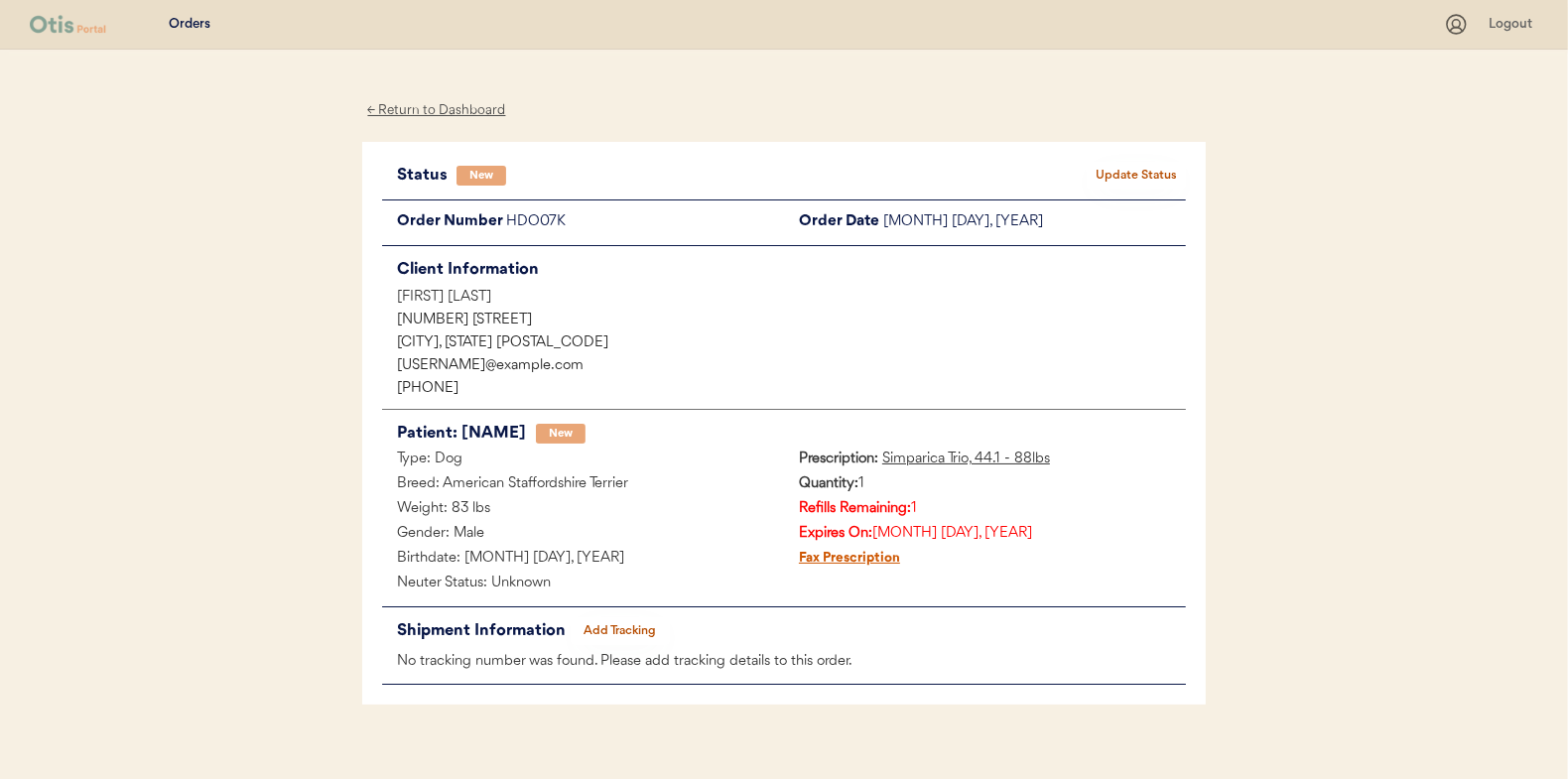 click on "Update Status" at bounding box center (1136, 176) 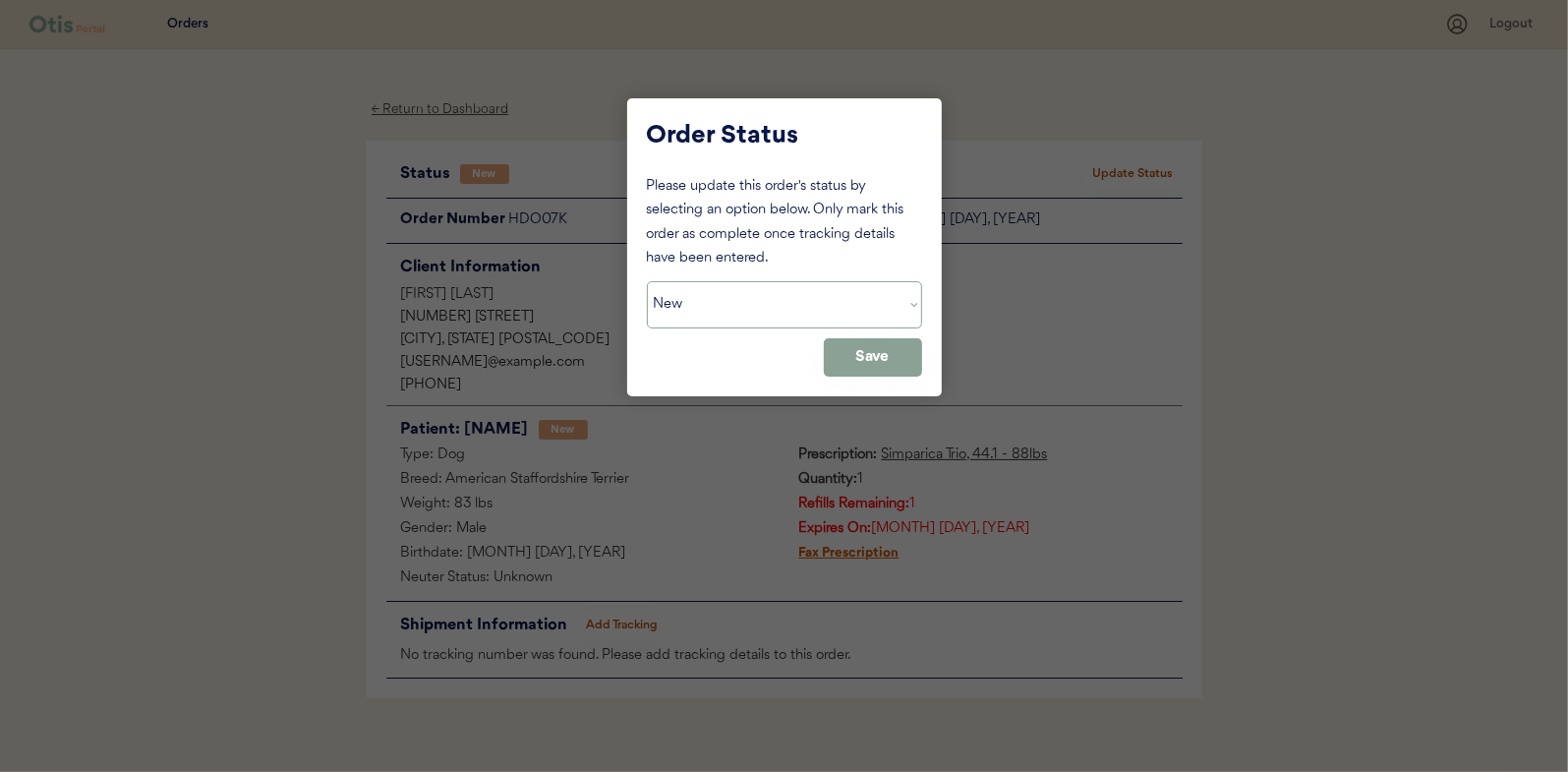 click on "Status On Hold New In Progress Complete Pending HW Consent Cancelled" at bounding box center [784, 305] 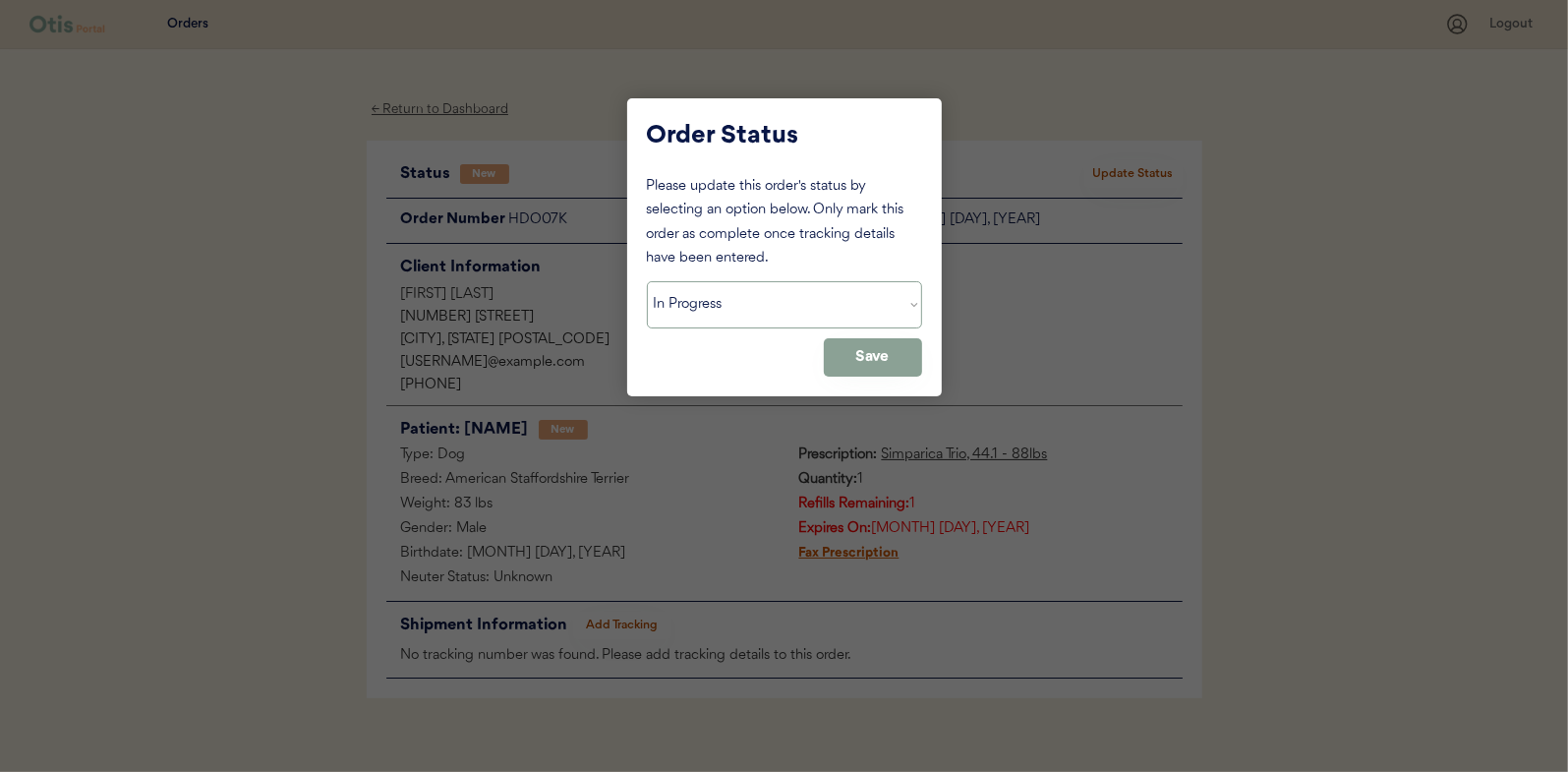 click on "Status On Hold New In Progress Complete Pending HW Consent Cancelled" at bounding box center (784, 305) 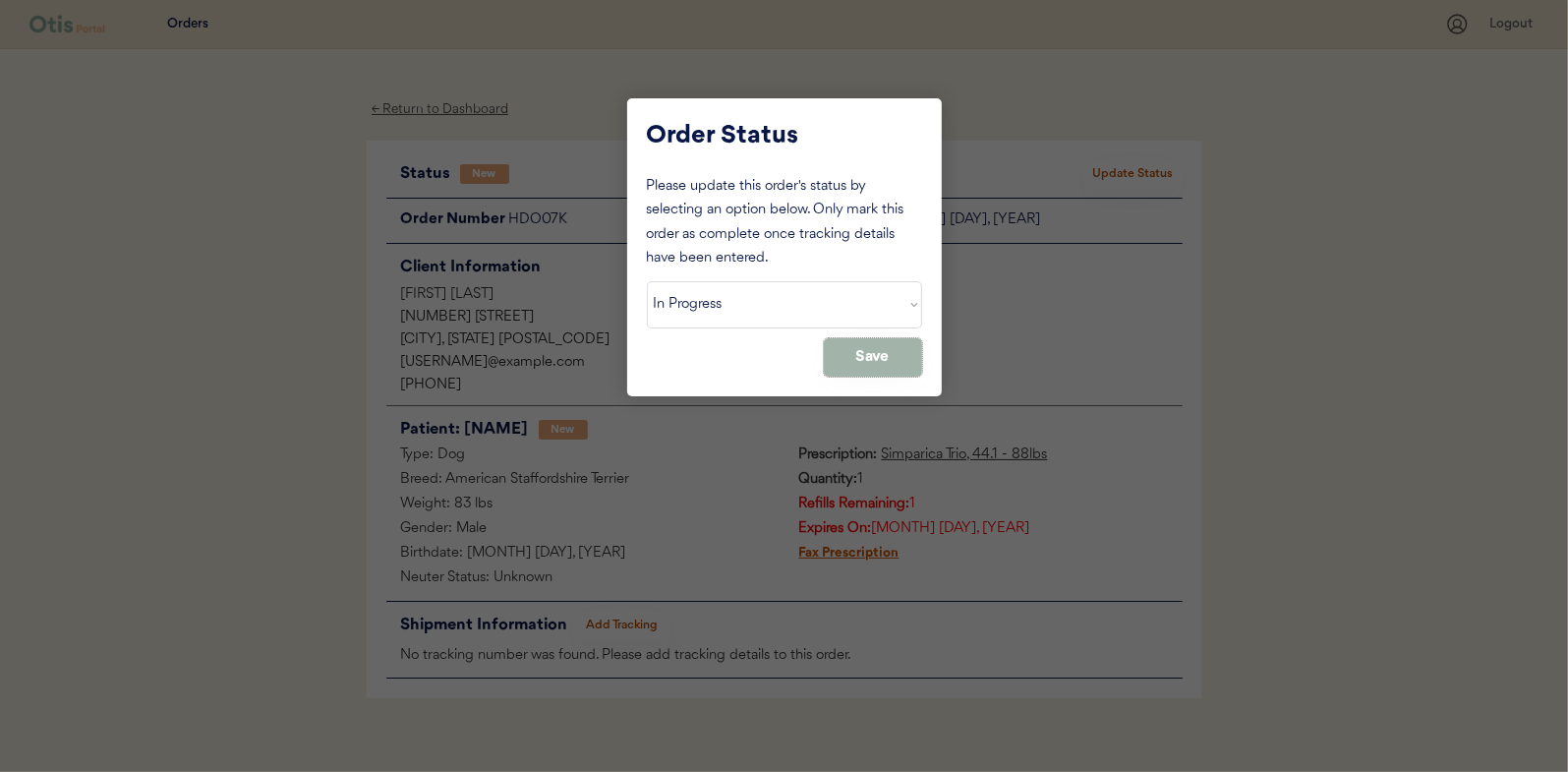 click on "Save" at bounding box center (873, 357) 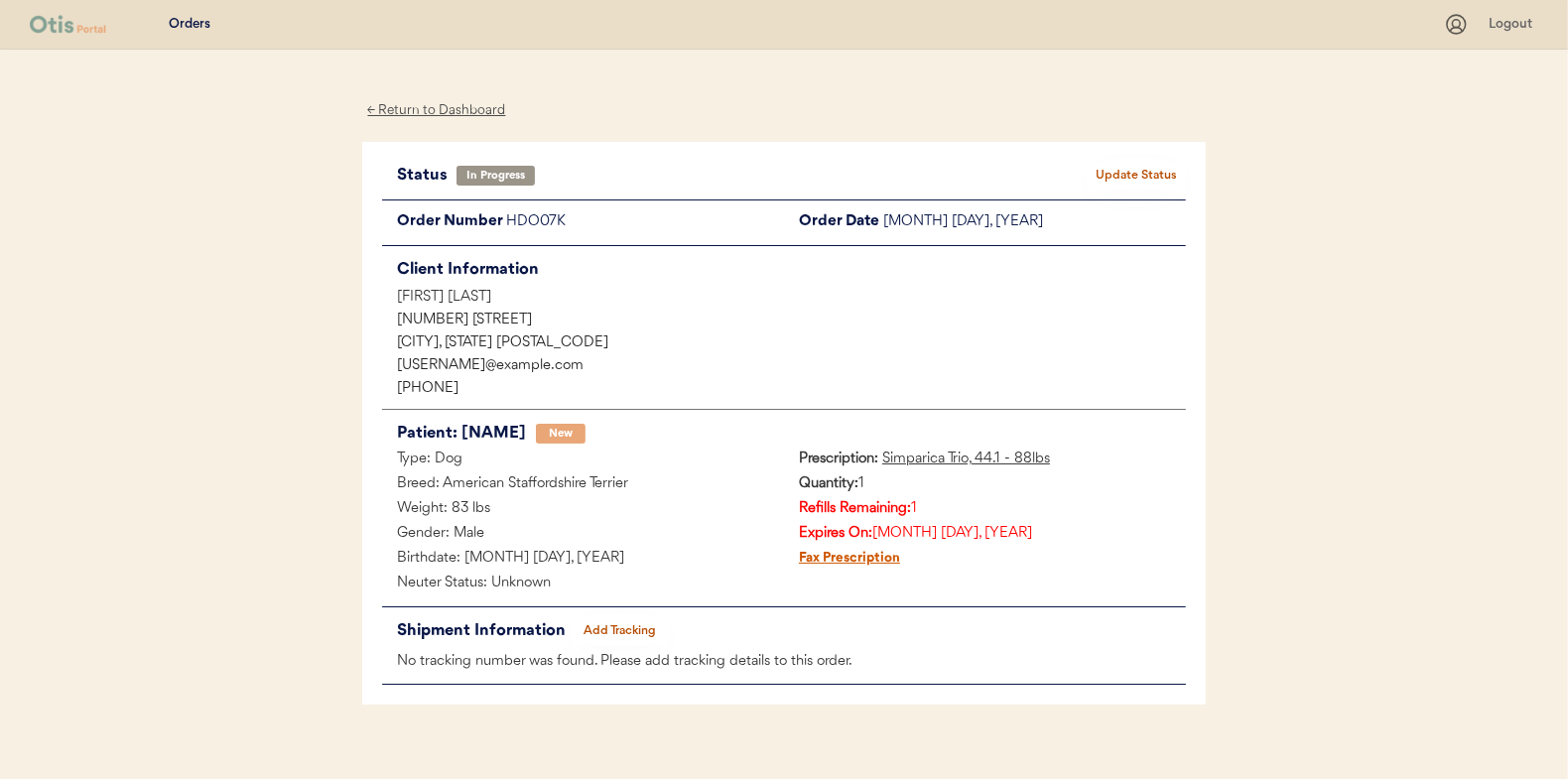 click on "← Return to Dashboard" at bounding box center [437, 110] 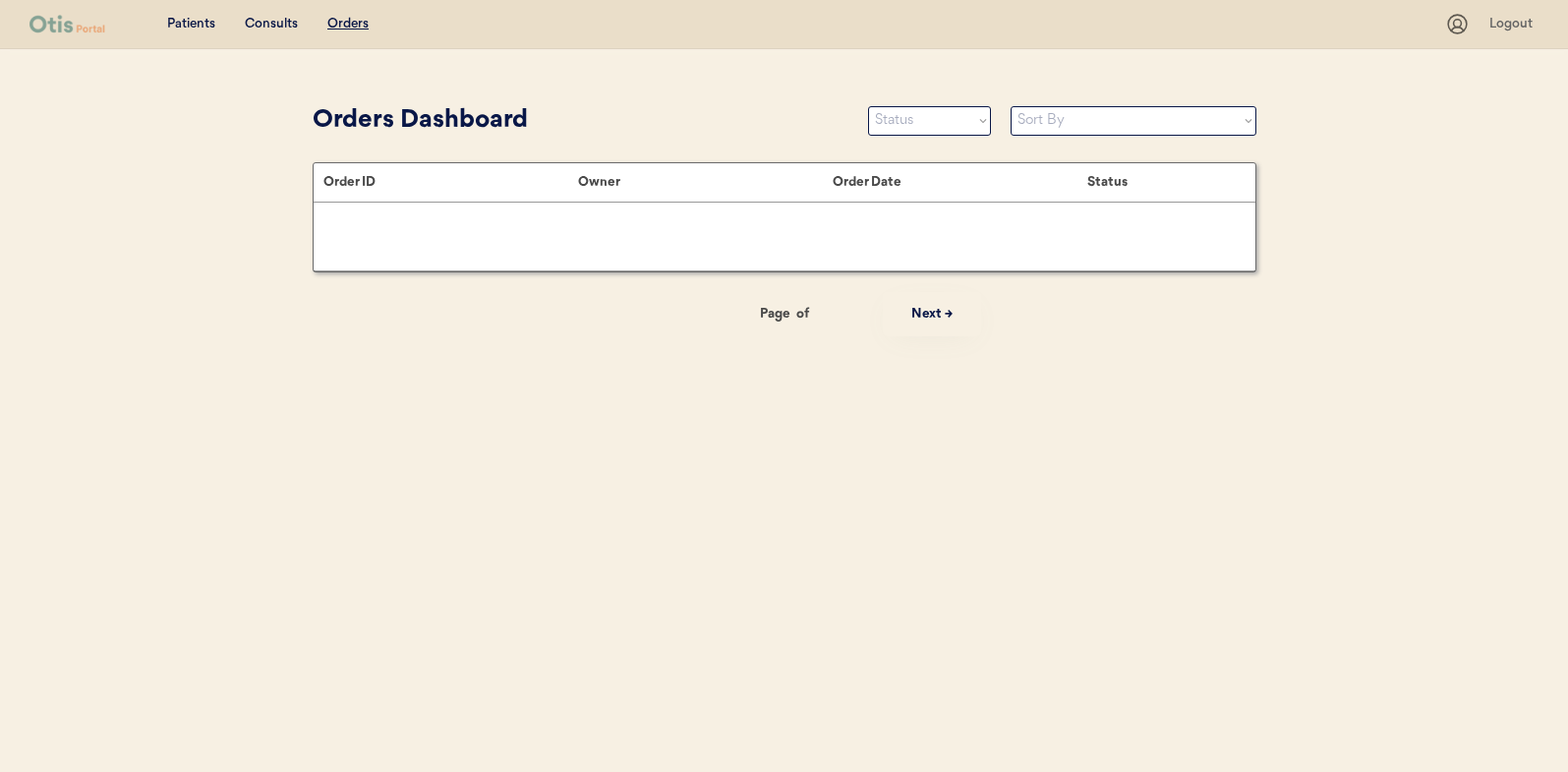 scroll, scrollTop: 0, scrollLeft: 0, axis: both 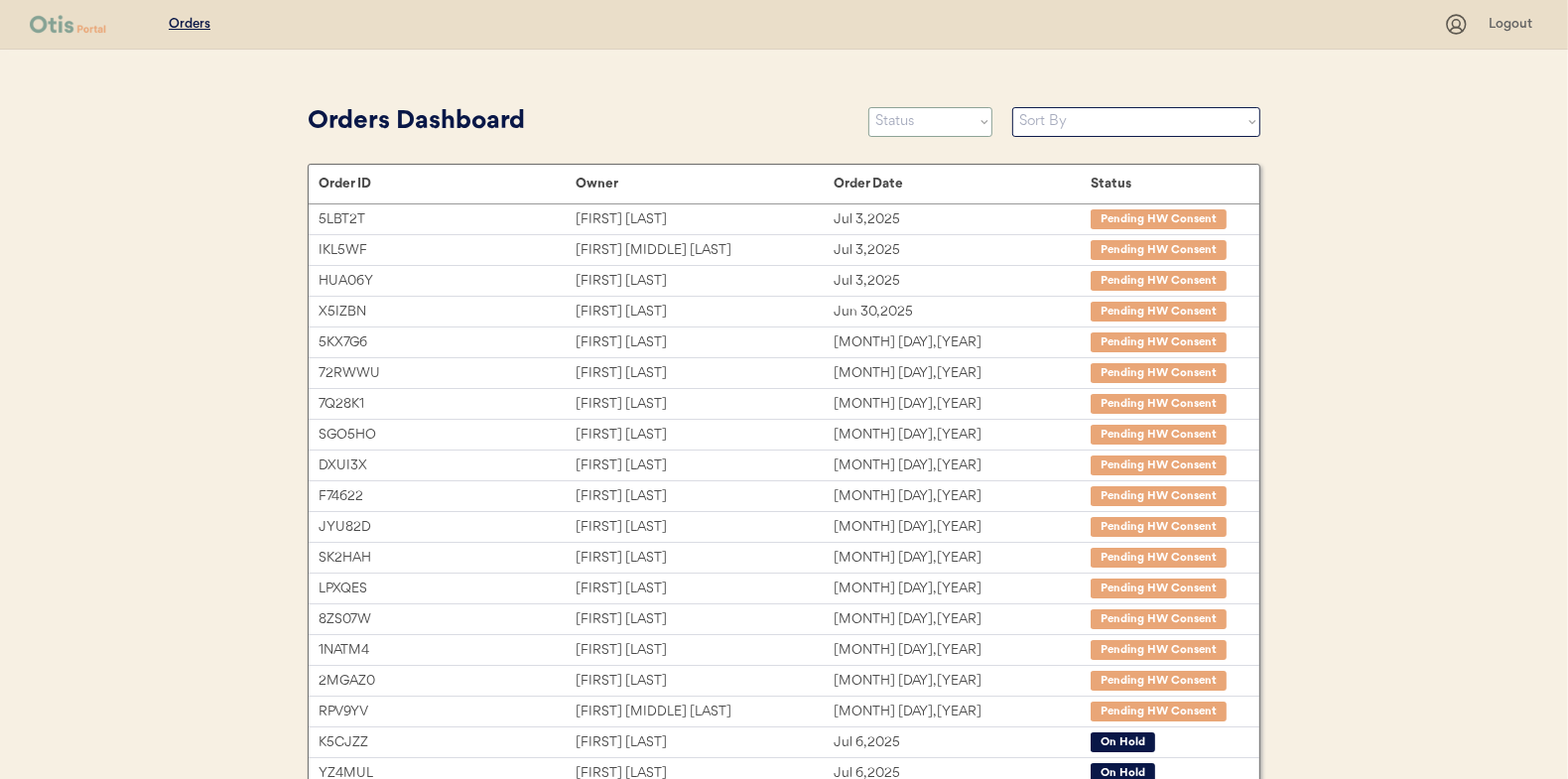drag, startPoint x: 930, startPoint y: 114, endPoint x: 929, endPoint y: 127, distance: 13.038405 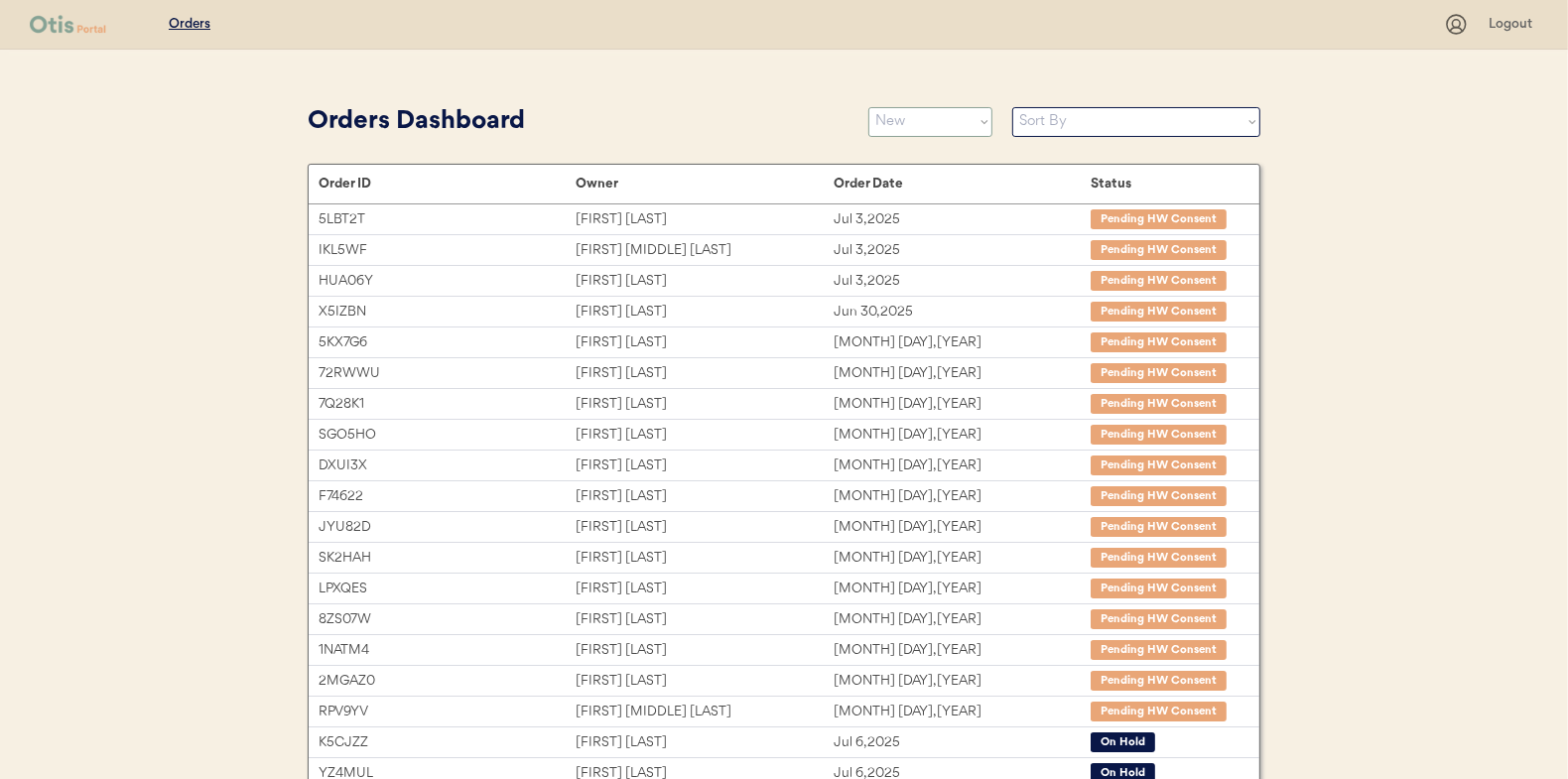 click on "Status On Hold New In Progress Complete Pending HW Consent Cancelled" at bounding box center [930, 122] 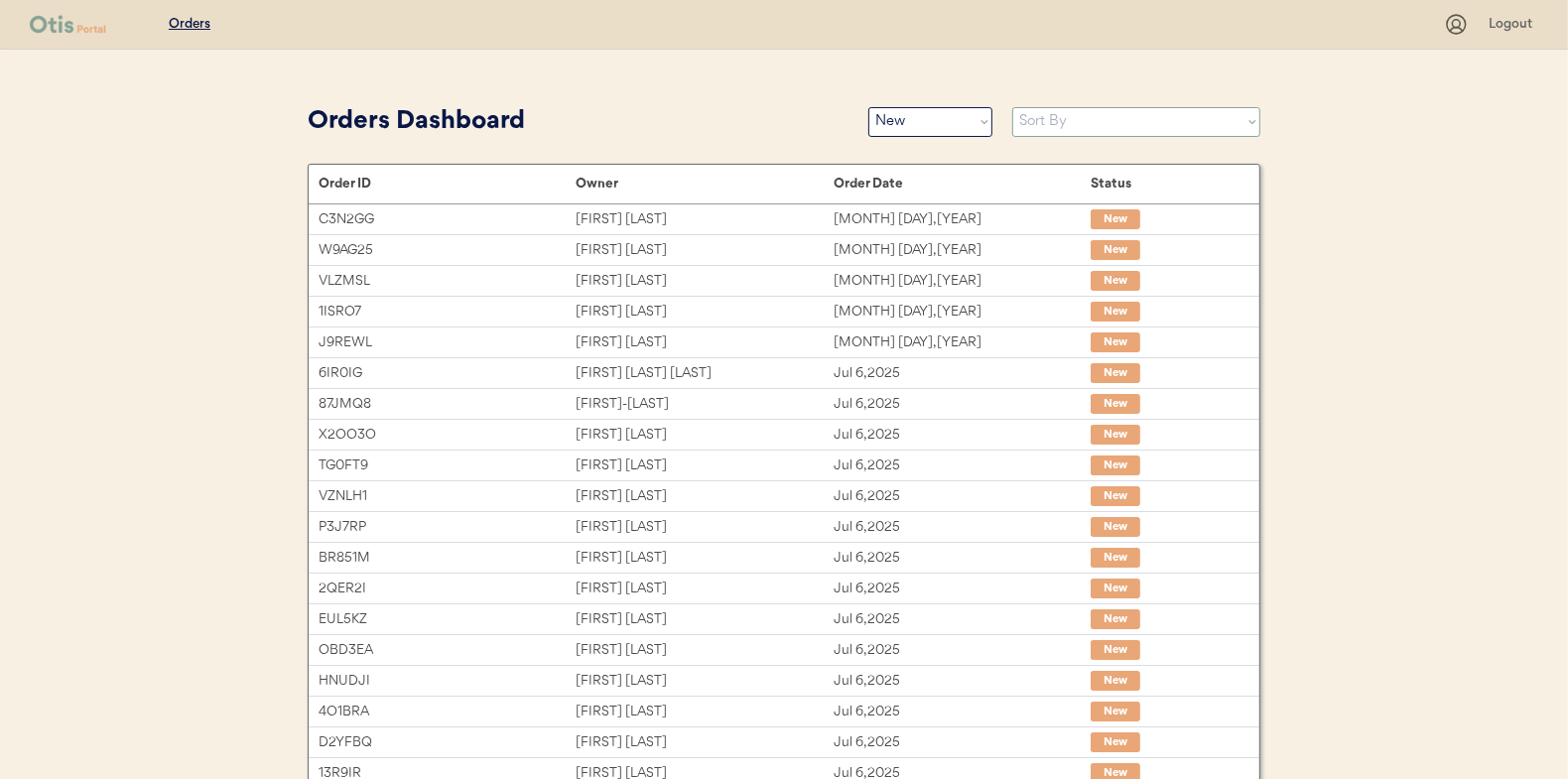 click on "Sort By Order Date (Newest → Oldest) Order Date (Oldest → Newest)" at bounding box center [1136, 122] 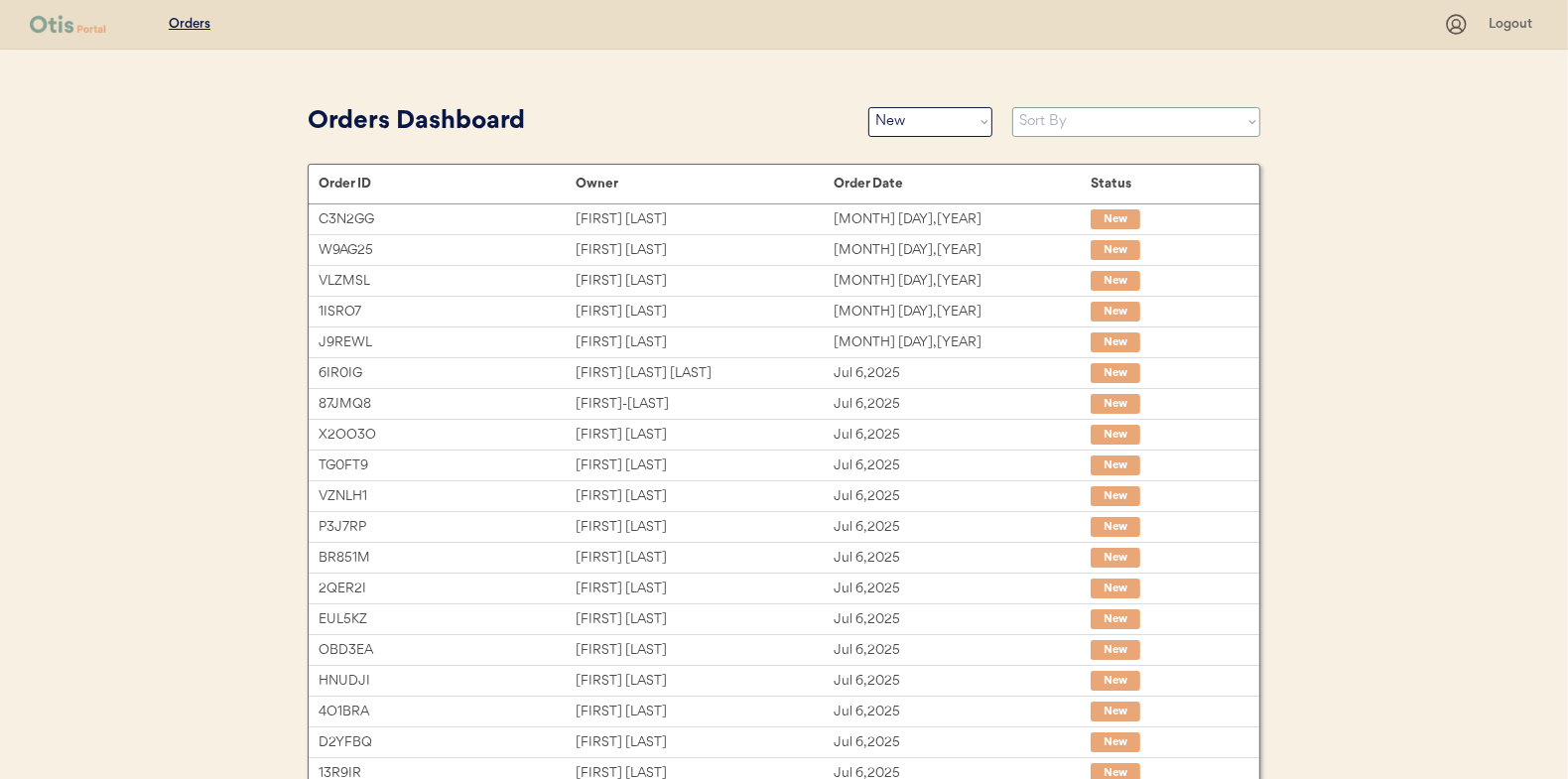 select on ""Order Date (Oldest → Newest)"" 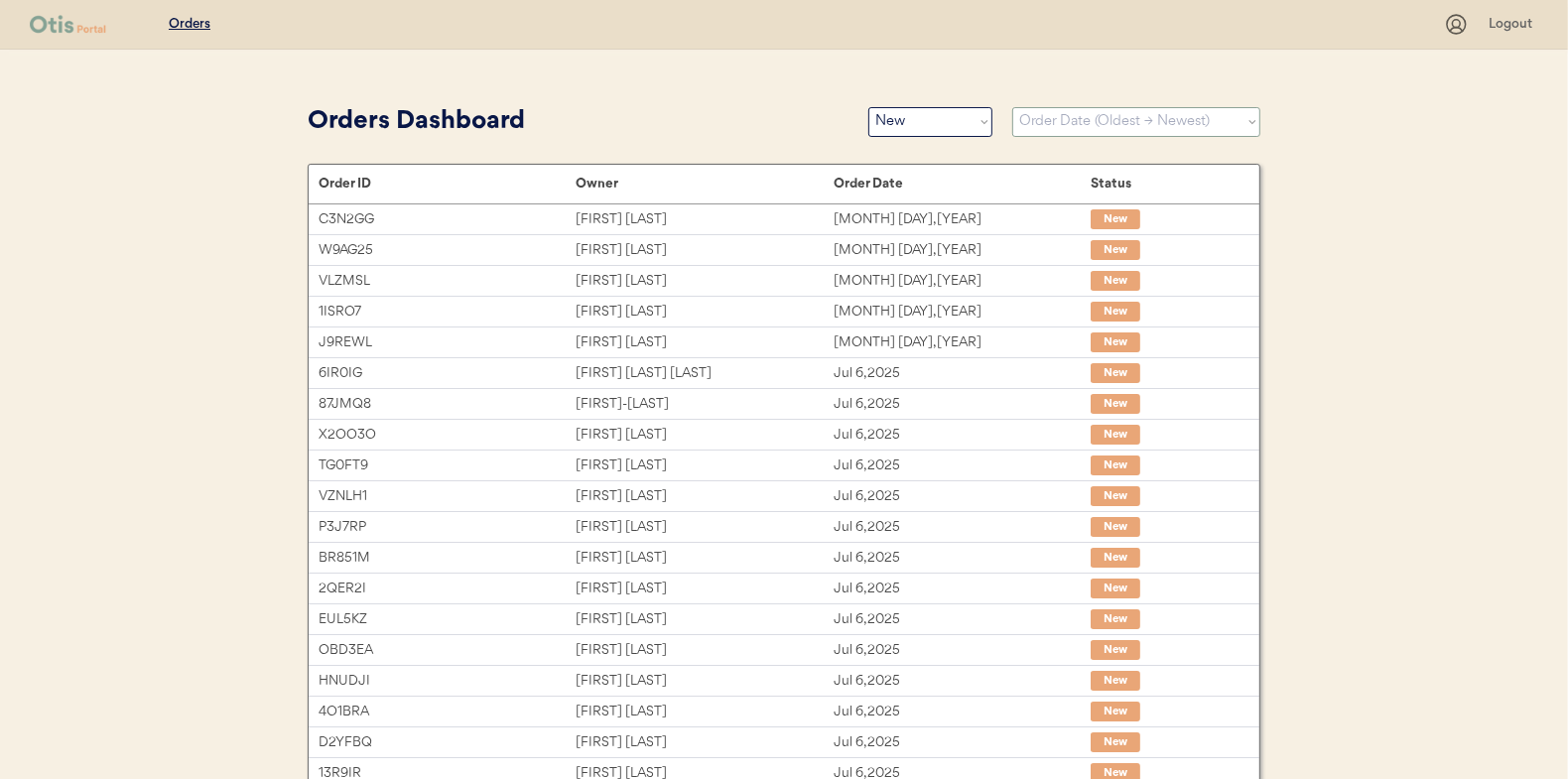 click on "Sort By Order Date (Newest → Oldest) Order Date (Oldest → Newest)" at bounding box center [1136, 122] 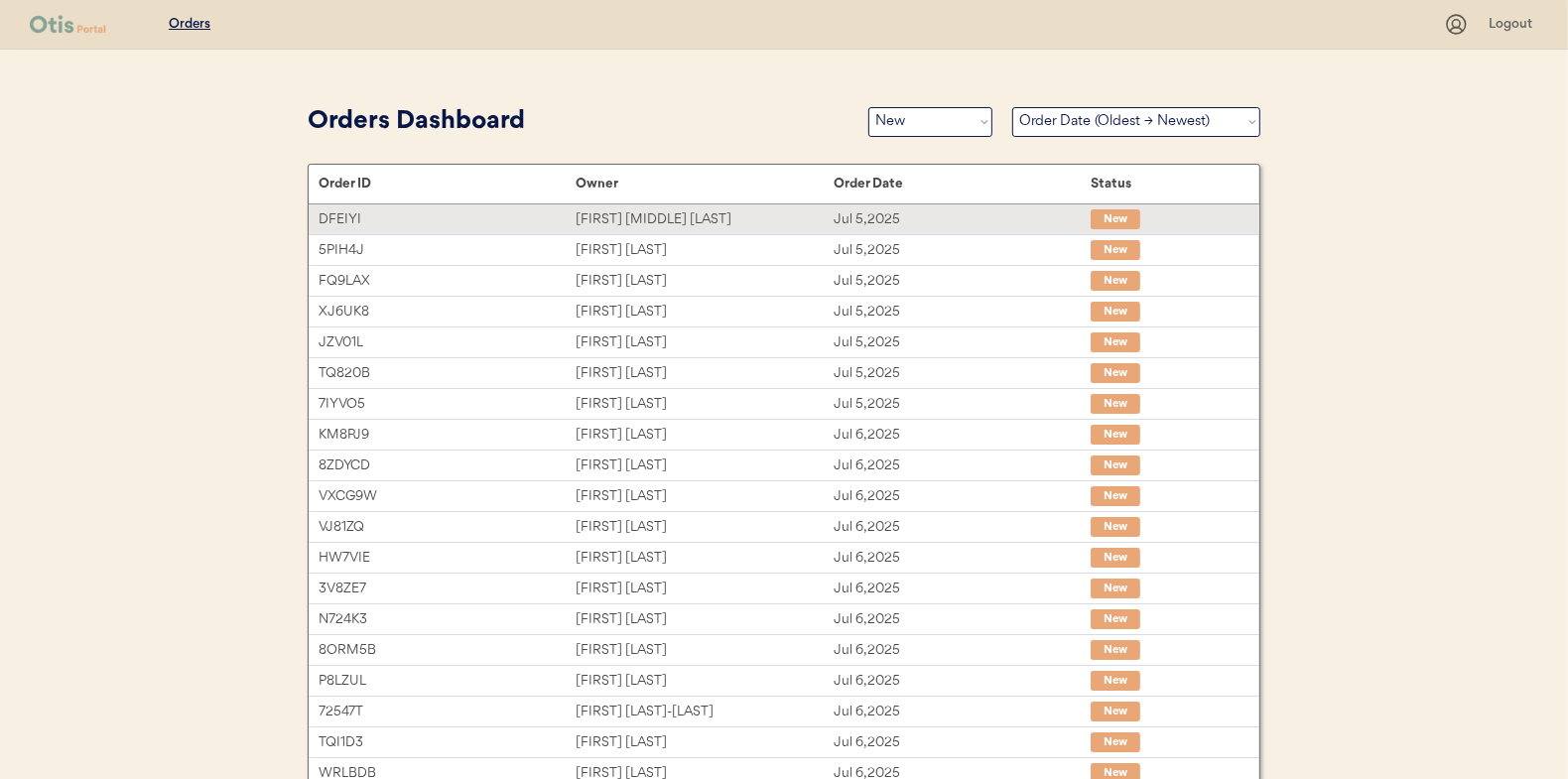 click on "[FIRST] [MIDDLE] [LAST]" at bounding box center (704, 219) 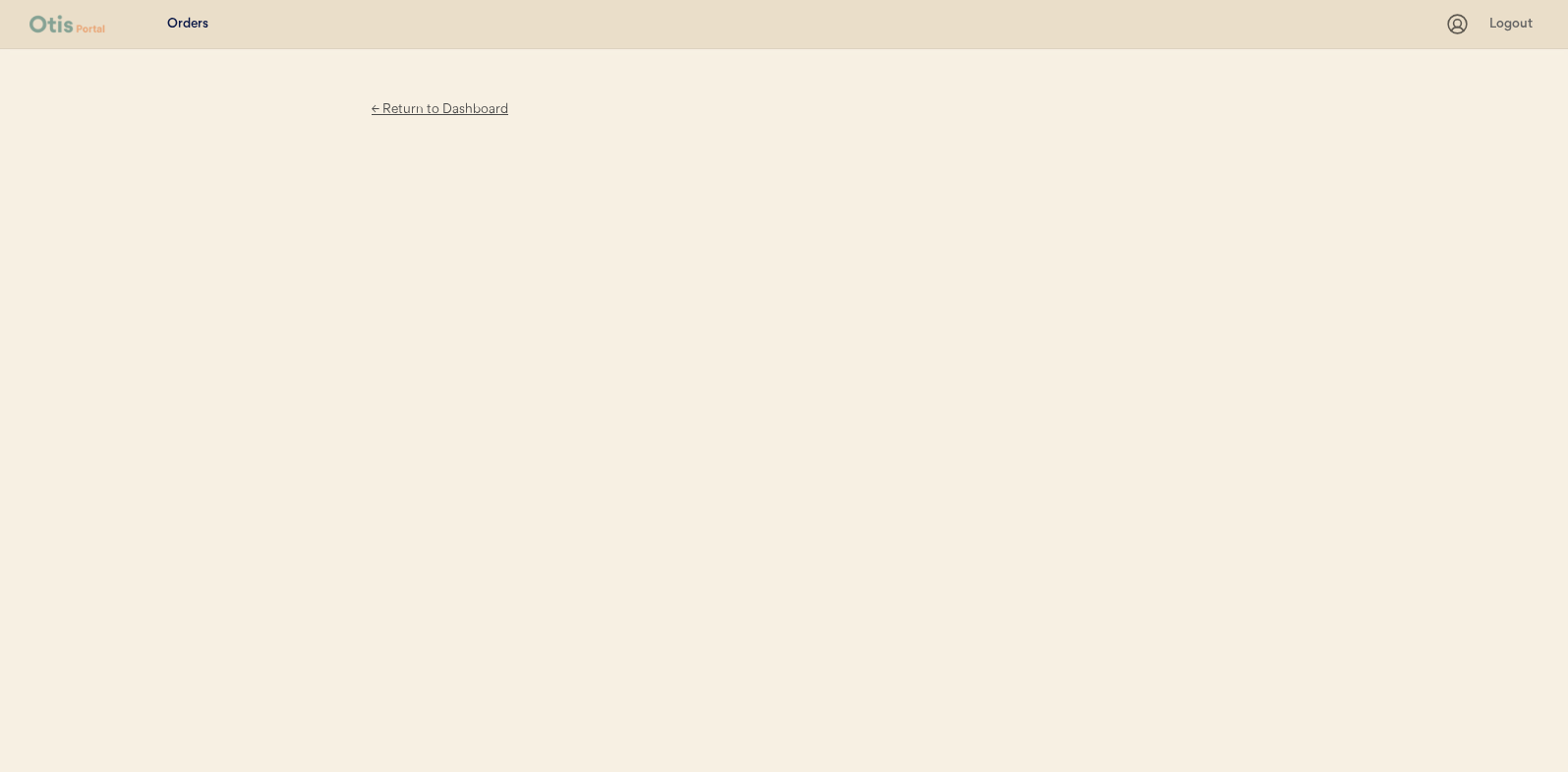 scroll, scrollTop: 0, scrollLeft: 0, axis: both 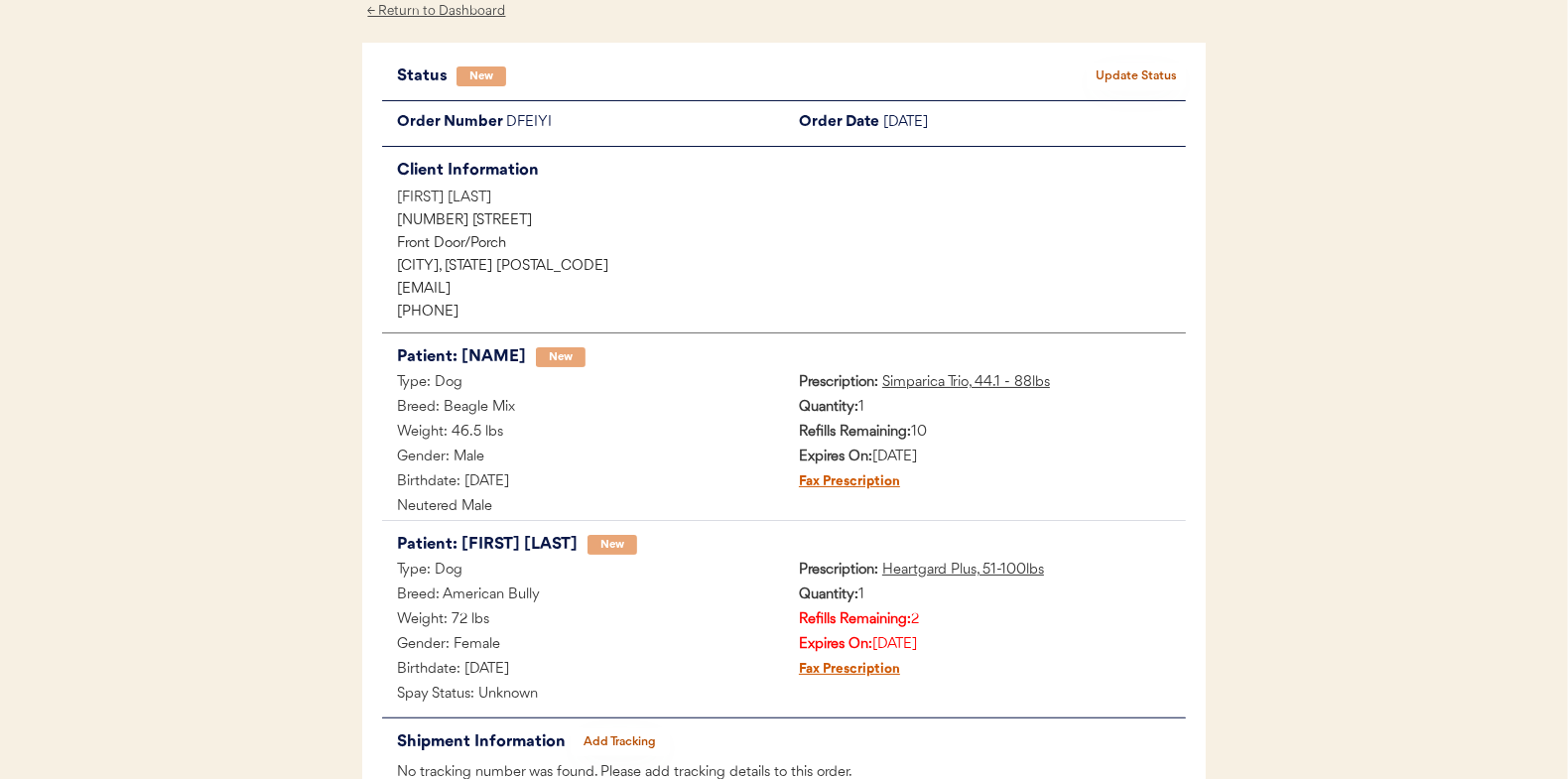 click on "Update Status" at bounding box center [1136, 76] 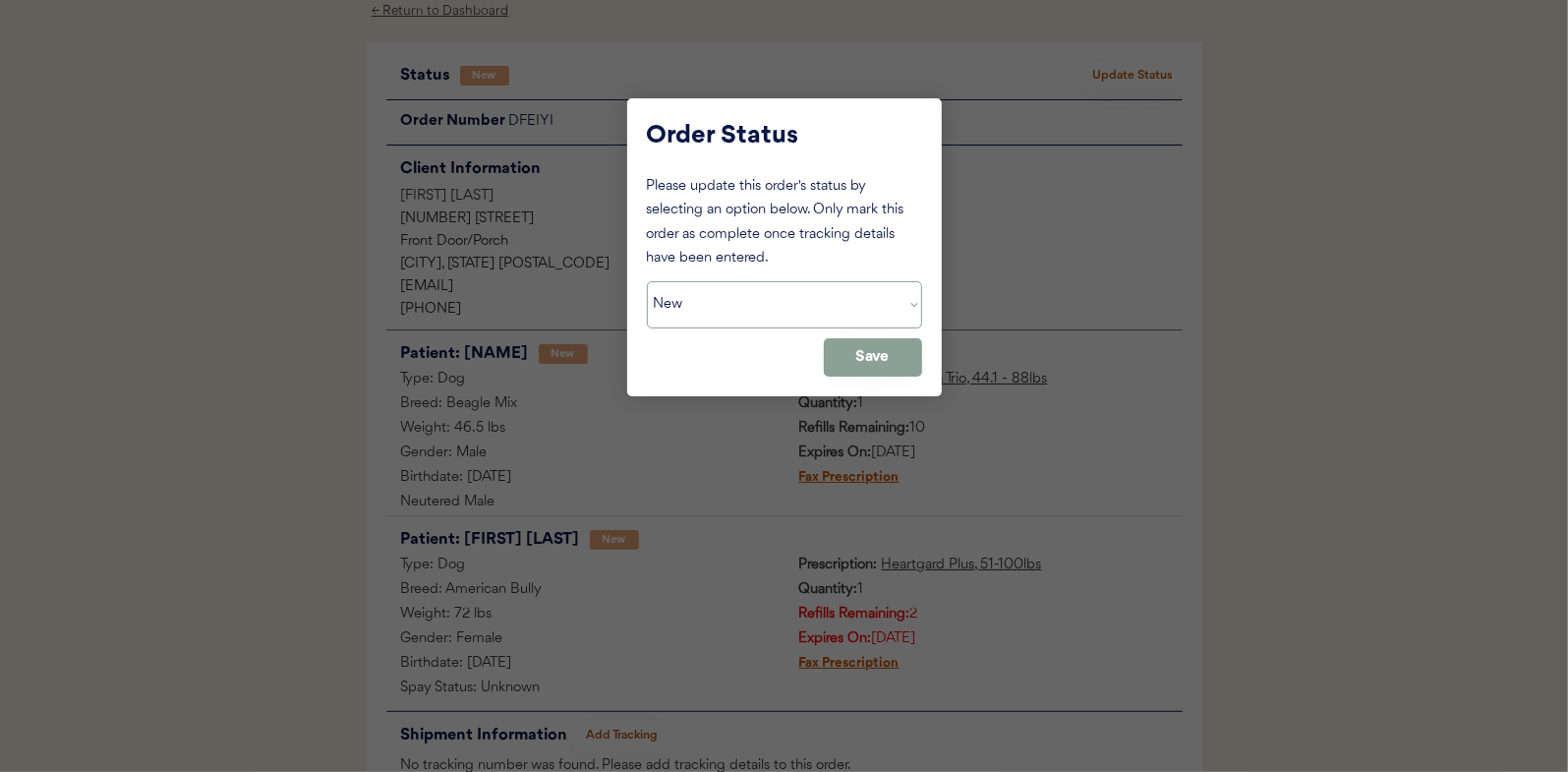 click on "Status On Hold New In Progress Complete Pending HW Consent Cancelled" at bounding box center [784, 305] 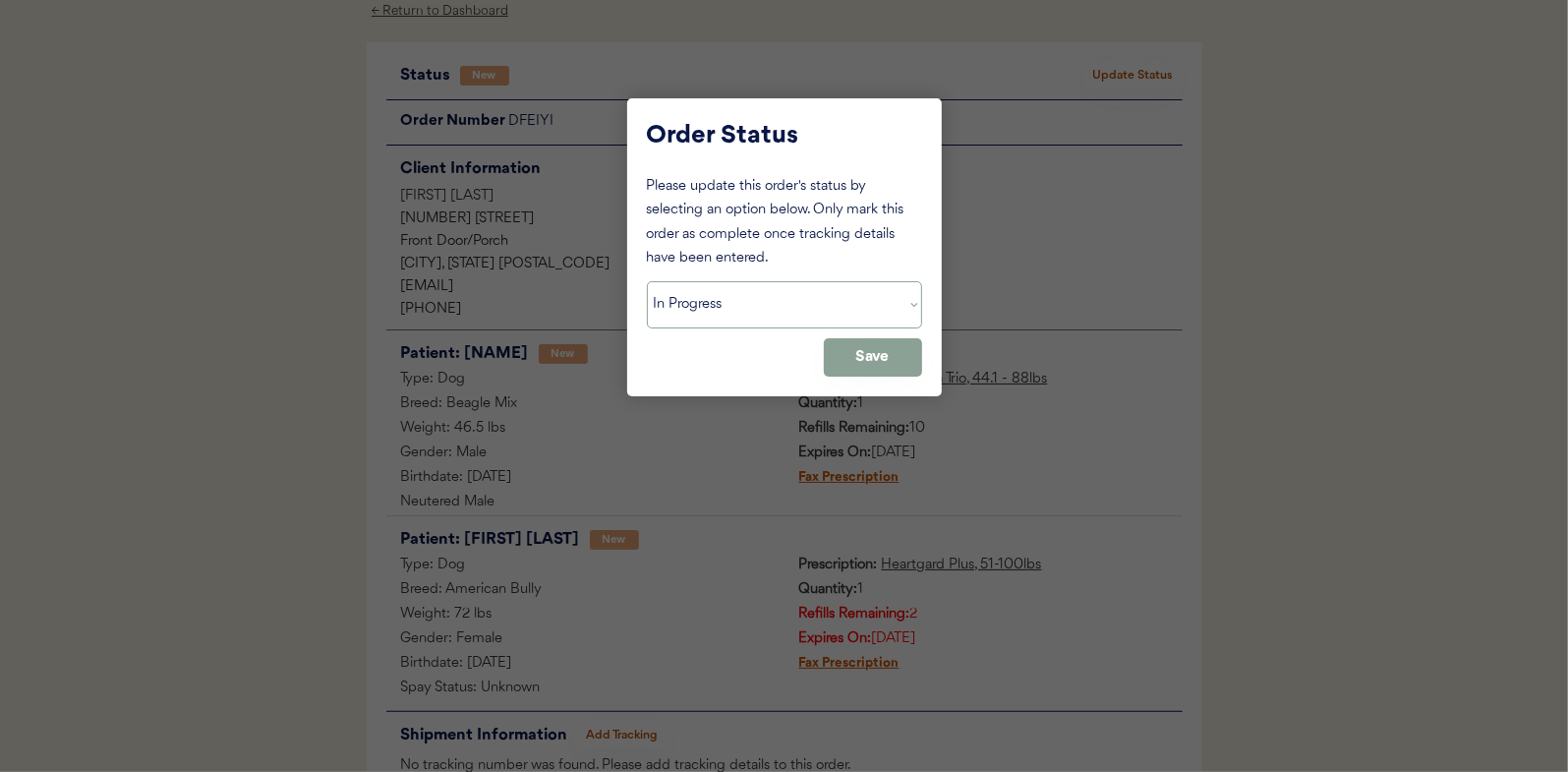 click on "Status On Hold New In Progress Complete Pending HW Consent Cancelled" at bounding box center (784, 305) 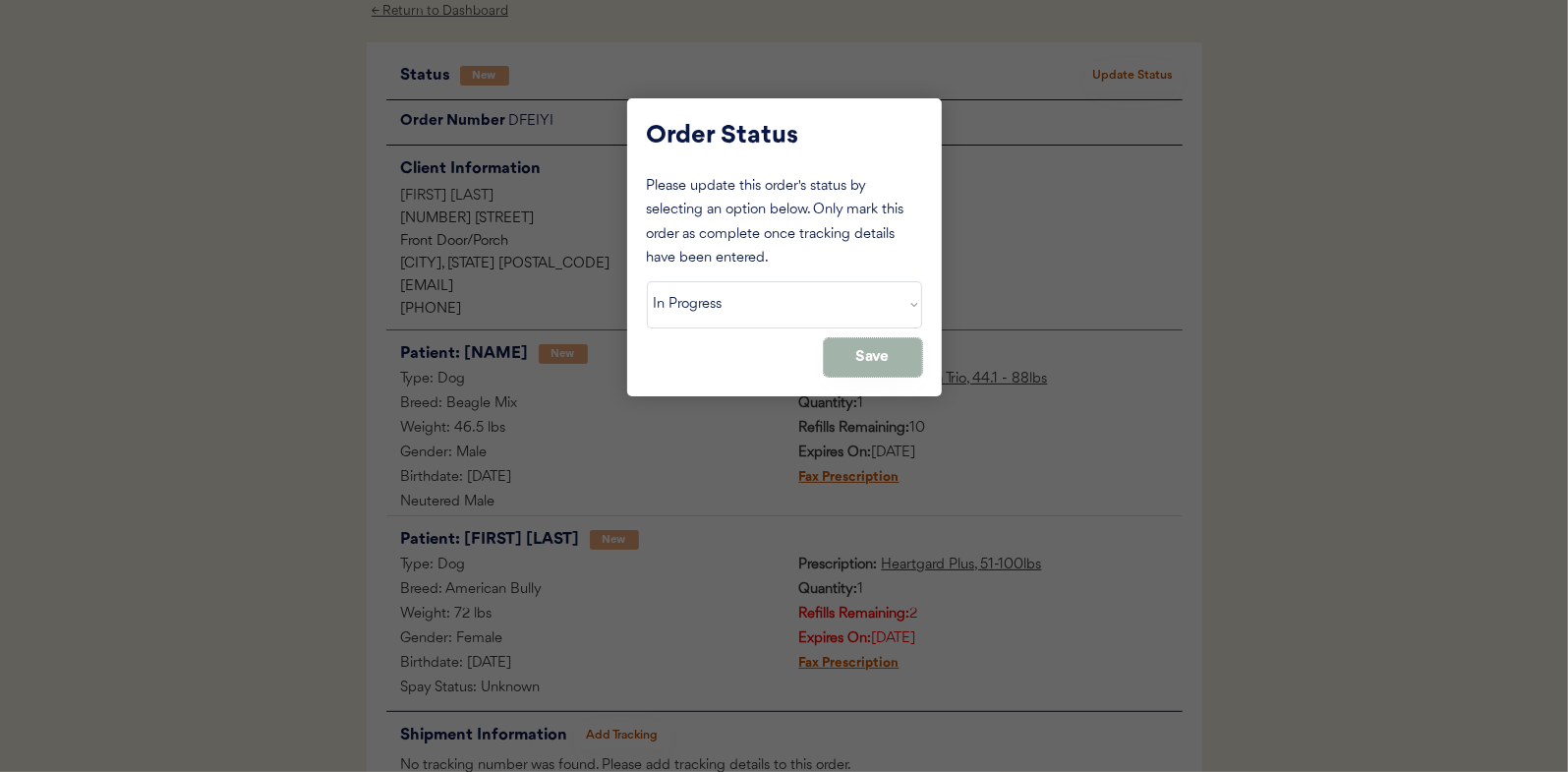 click on "Save" at bounding box center [873, 357] 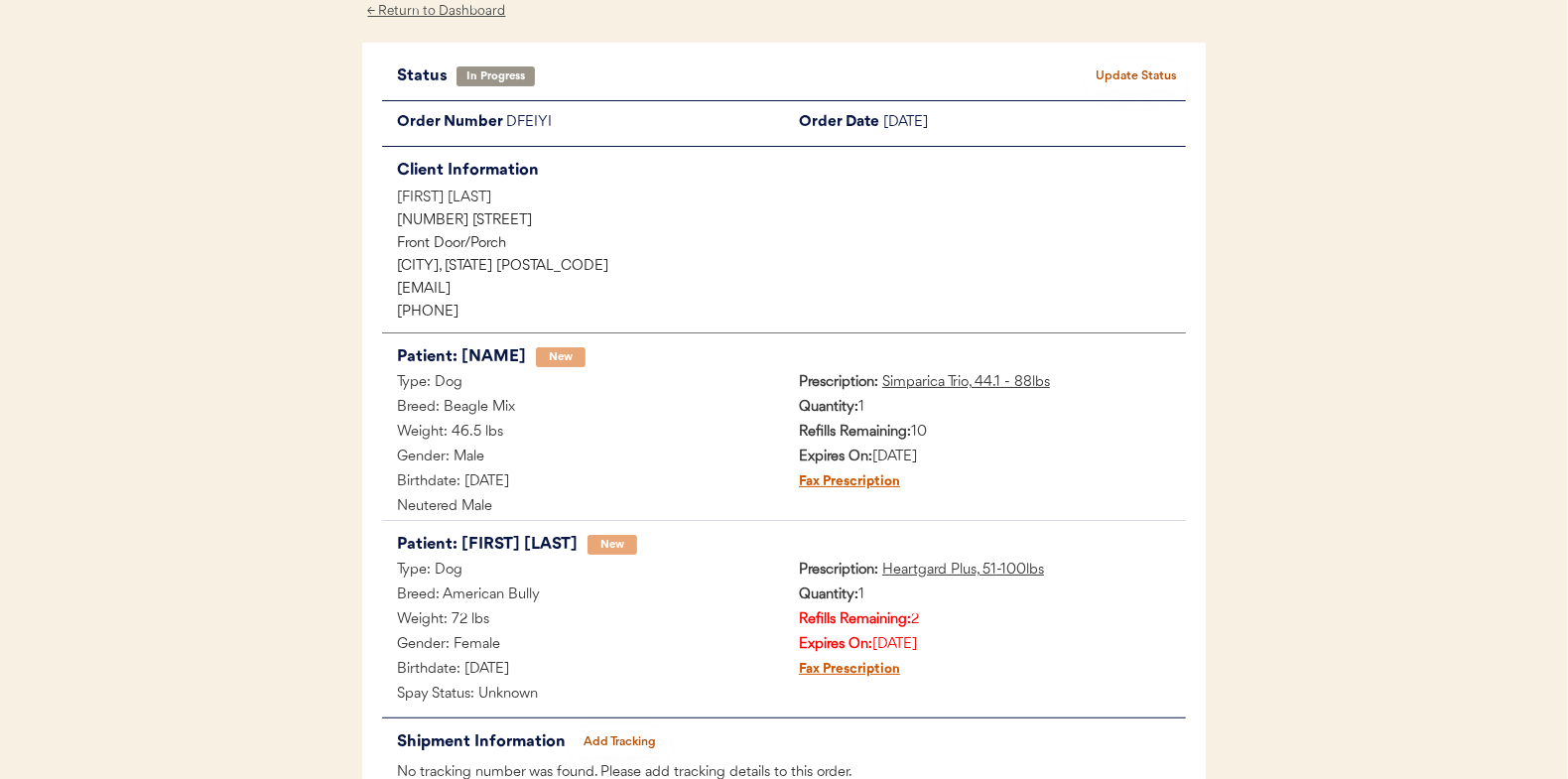 click on "Patients Consults Orders Logout ← Return to Dashboard Status In Progress Update Status Order Number DFEIYI Order Date July 5, 2025 Client Information Lauren A Messina 2 Rockland Avenue Front Door/Porch Port Chester, NY 10573 alure54@gmail.com +19144902266 Patient: Cowboy New Type: Dog Breed: Beagle Mix Weight: 46.5 lbs Gender: Male Birthdate: August 31, 2021 Neutered Male Prescription:   Simparica Trio, 44.1 - 88lbs Quantity:  1 Refills Remaining:  10 Expires On:  May 7, 2026 Fax Prescription Patient: Elle Jay New Type: Dog Breed: American Bully Weight: 72 lbs Gender: Female Birthdate: June 30, 2015 Spay Status: Unknown Prescription:   Heartgard Plus, 51-100lbs Quantity:  1 Refills Remaining:  2 Expires On:  August 8, 2025 Fax Prescription Shipment Information Add Tracking No tracking number was found. Please add tracking details to this order." at bounding box center [784, 408] 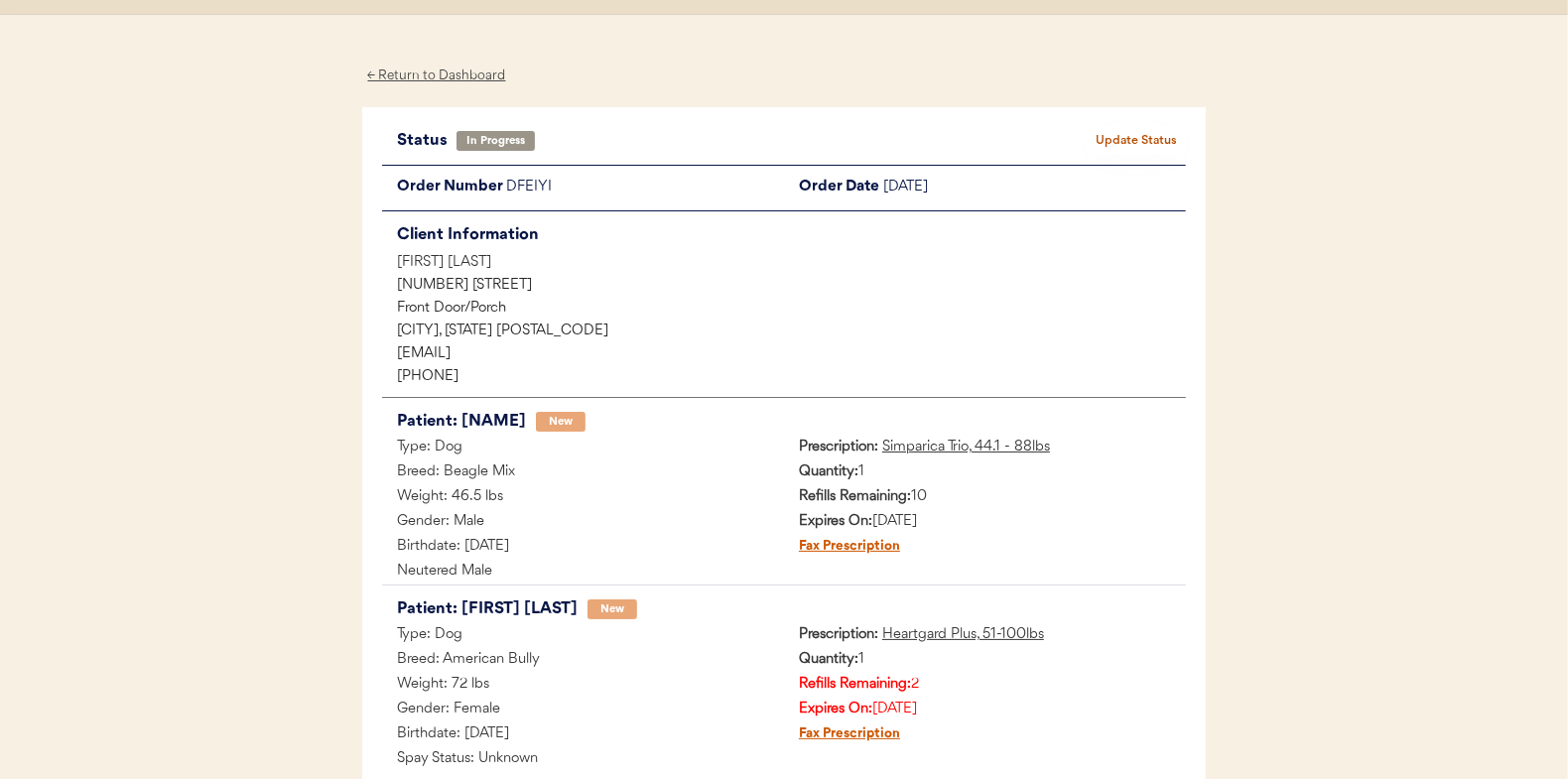 scroll, scrollTop: 0, scrollLeft: 0, axis: both 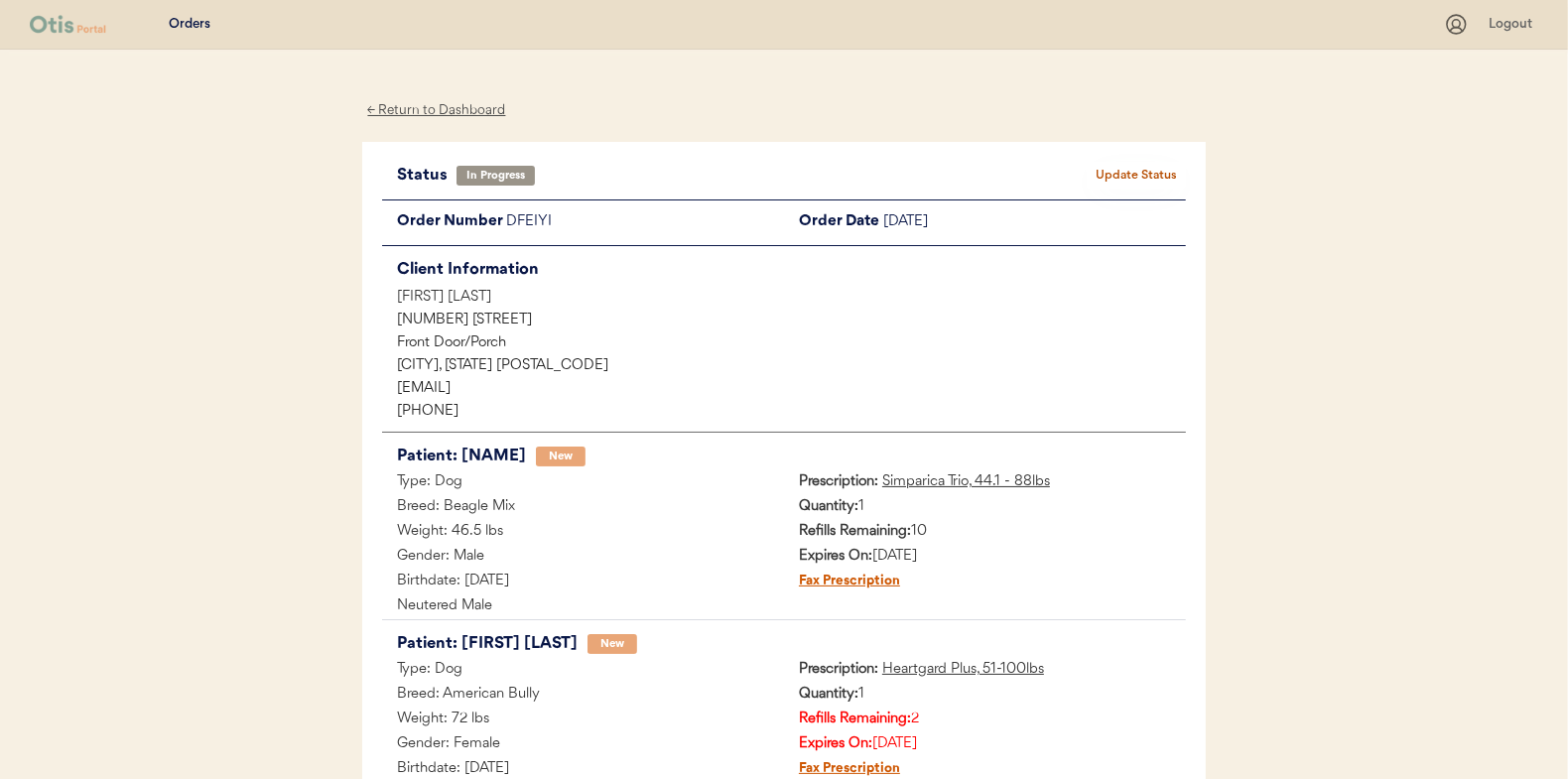 click on "← Return to Dashboard" at bounding box center [437, 110] 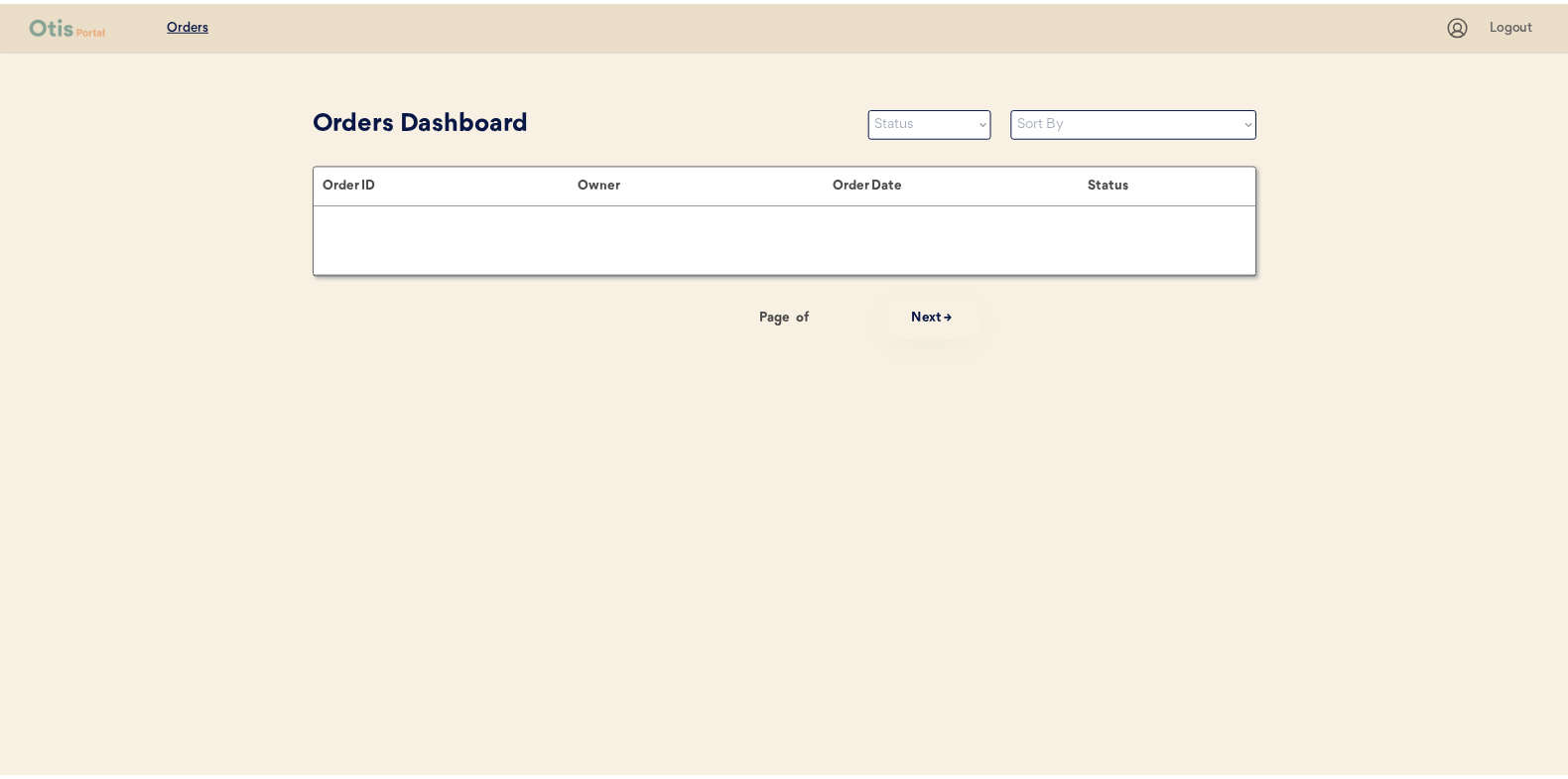 scroll, scrollTop: 0, scrollLeft: 0, axis: both 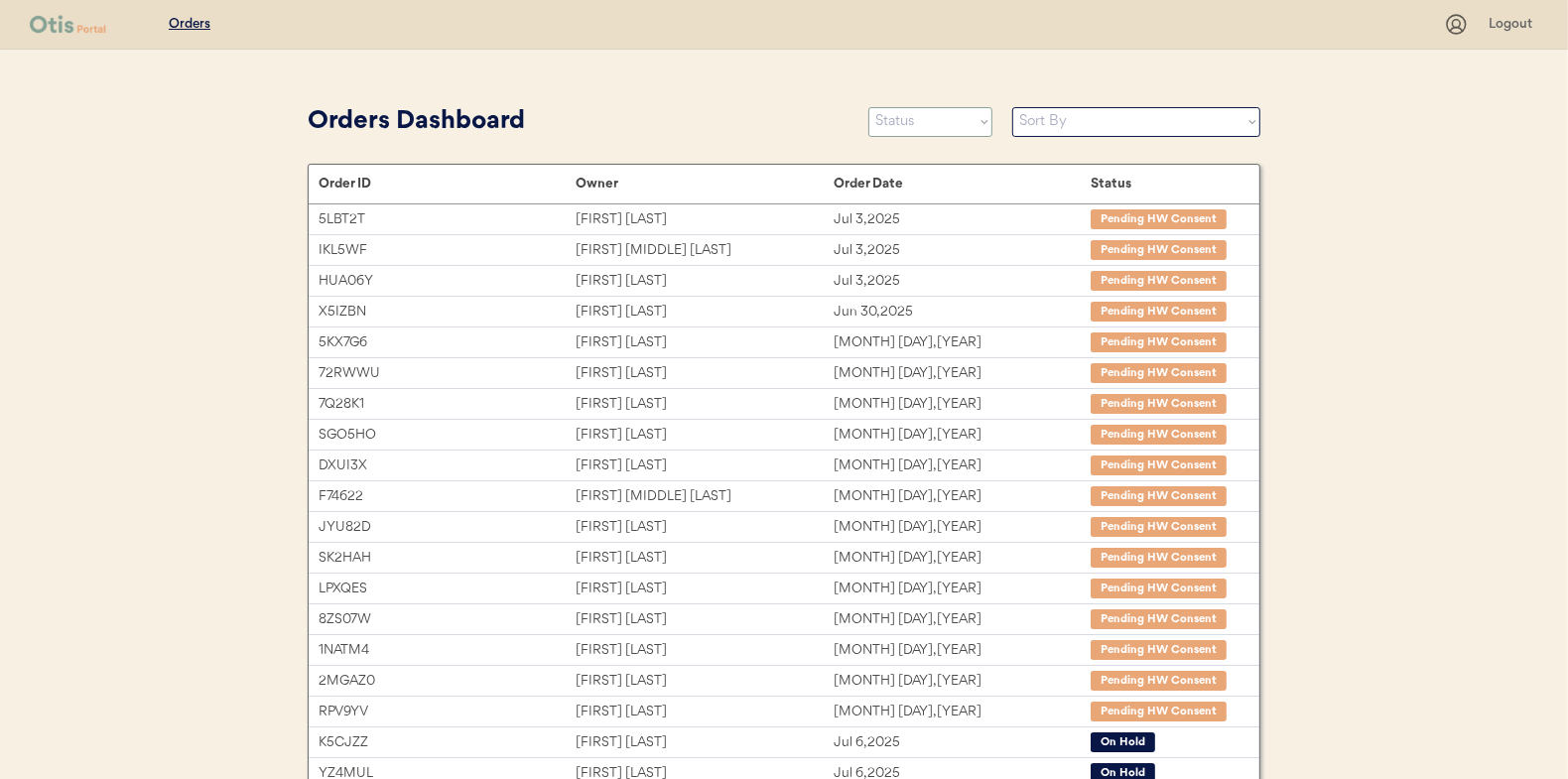 click on "Status On Hold New In Progress Complete Pending HW Consent Cancelled" at bounding box center [930, 122] 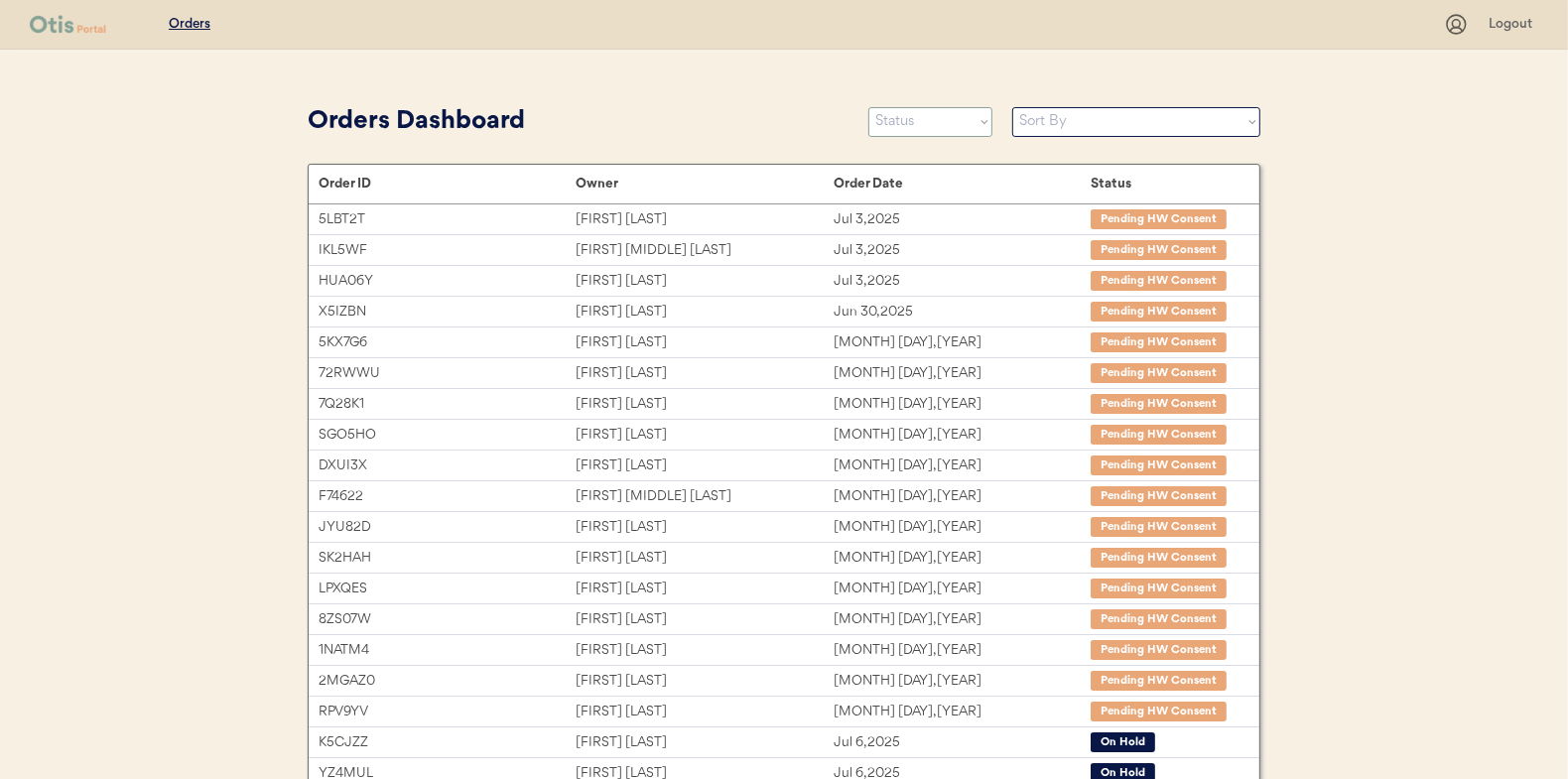 select on ""new"" 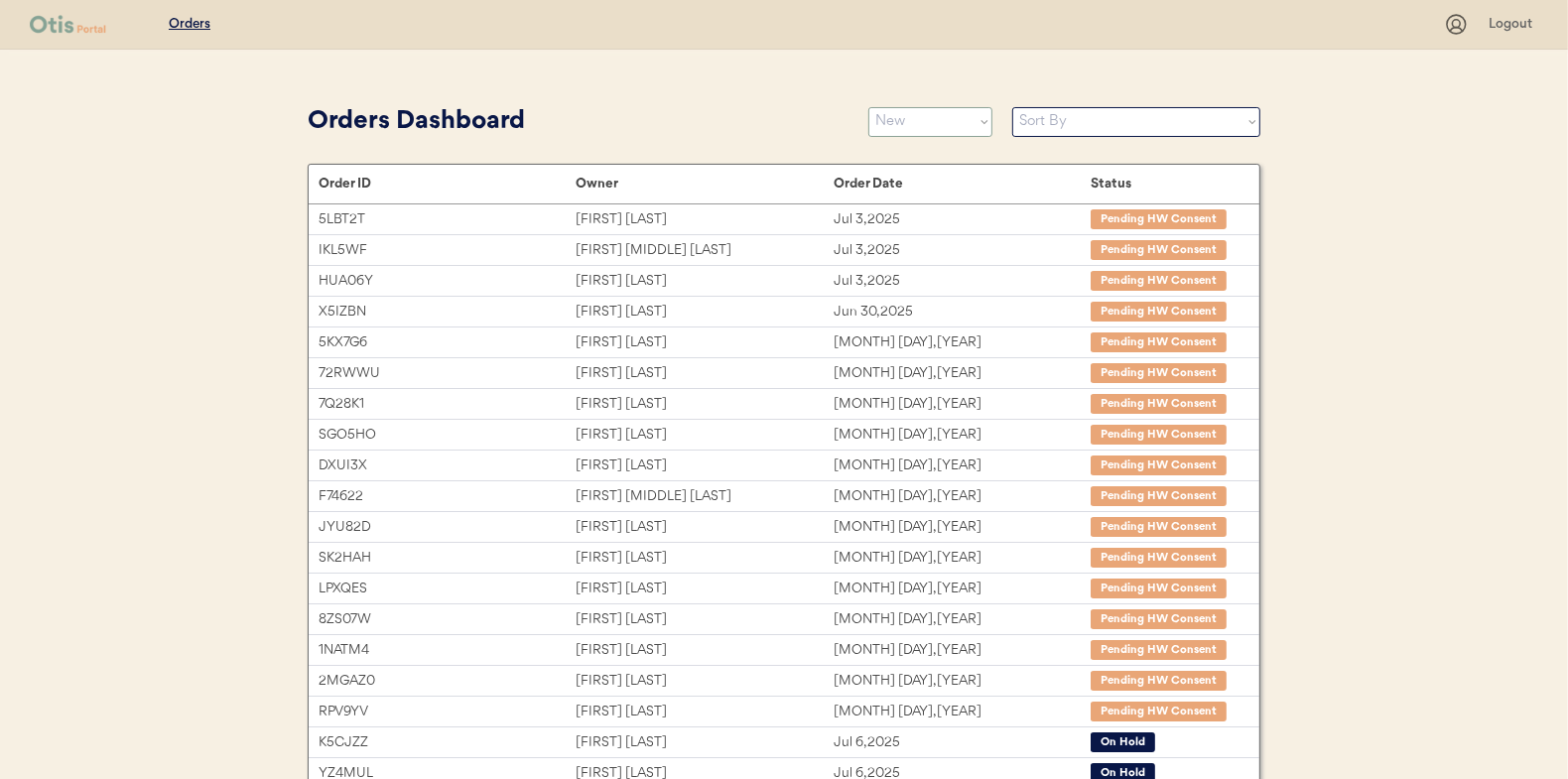 click on "Status On Hold New In Progress Complete Pending HW Consent Cancelled" at bounding box center [930, 122] 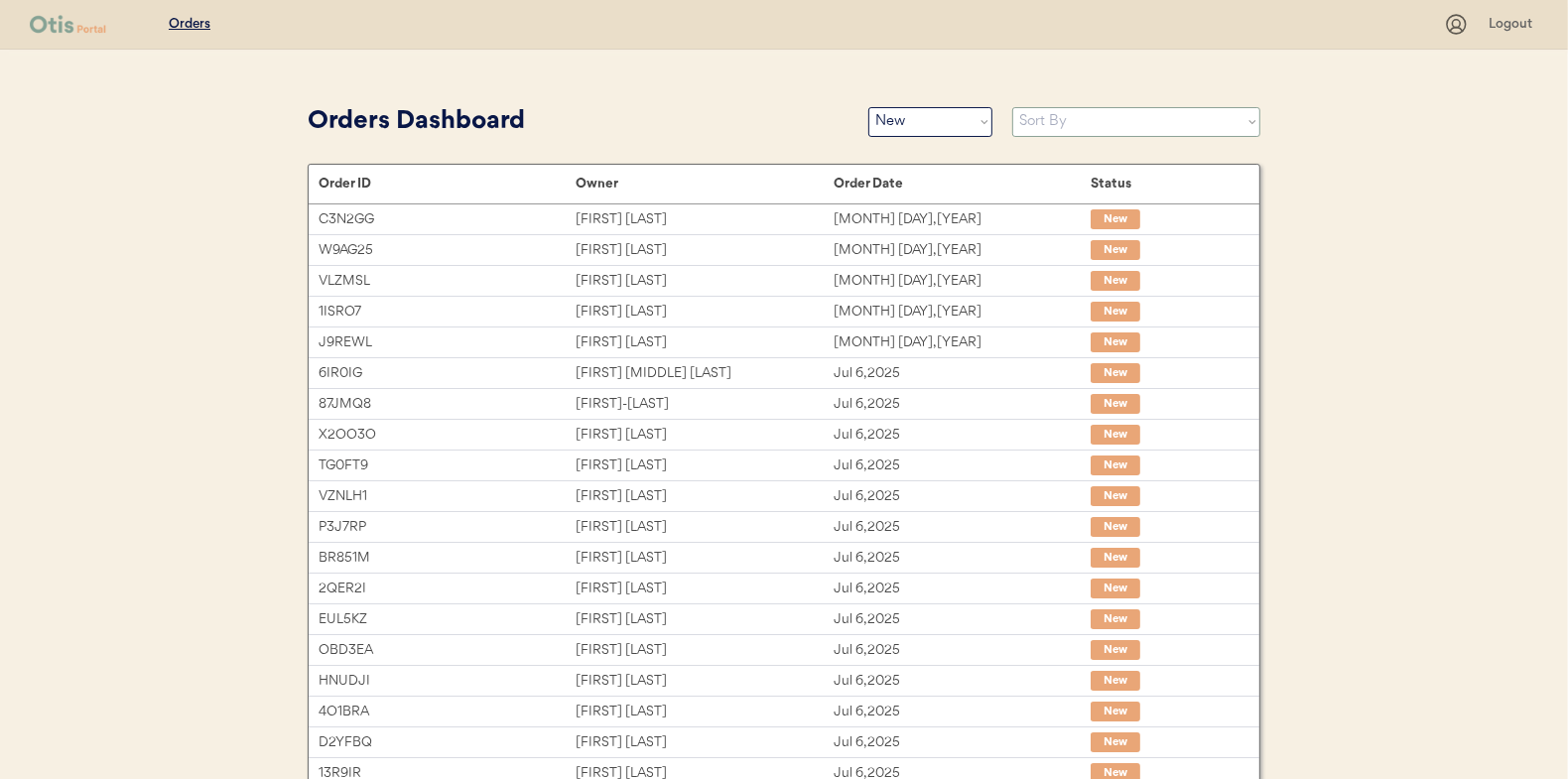 click on "Sort By Order Date (Newest → Oldest) Order Date (Oldest → Newest)" at bounding box center [1136, 122] 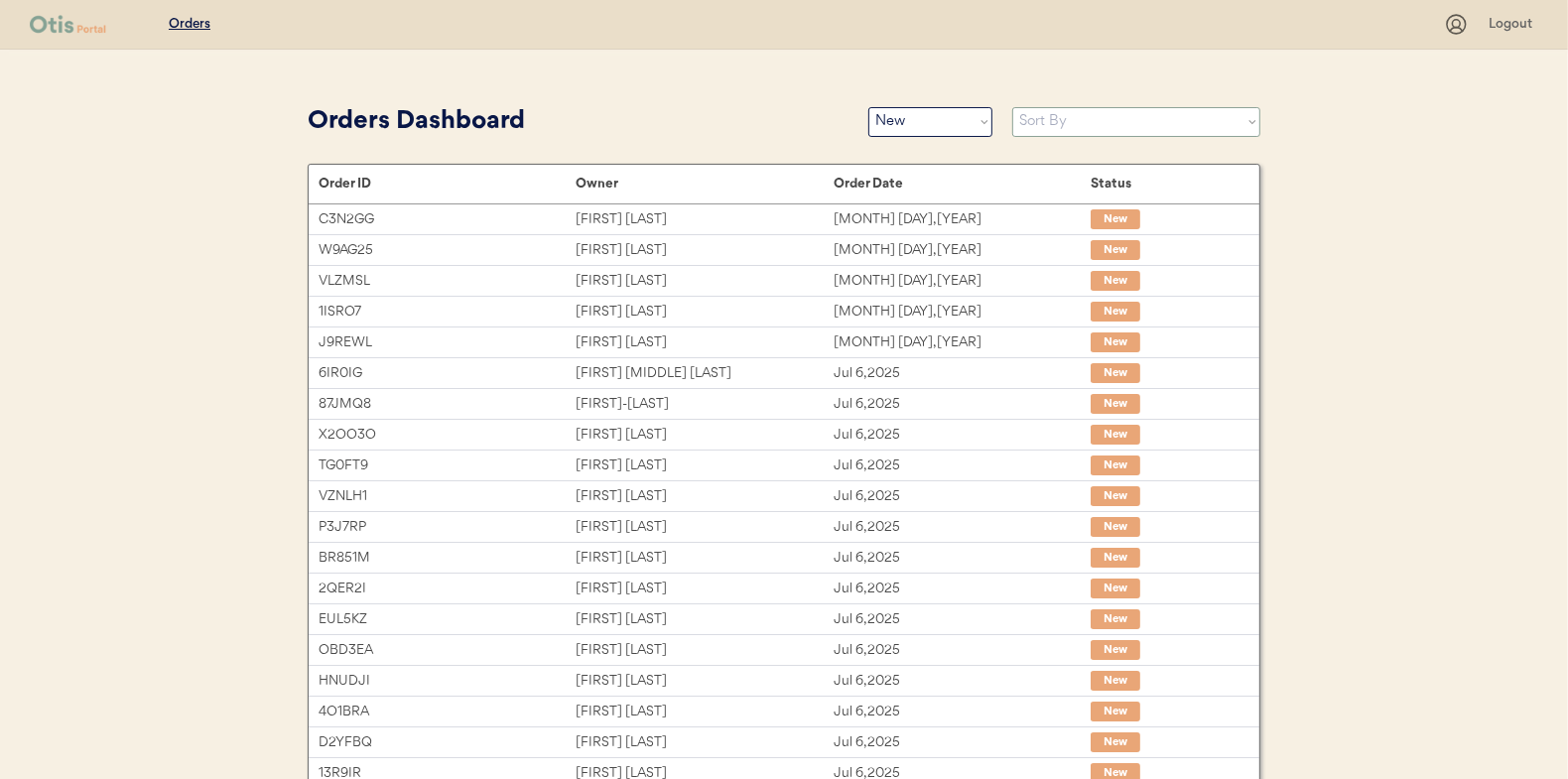 select on ""Order Date (Oldest → Newest)"" 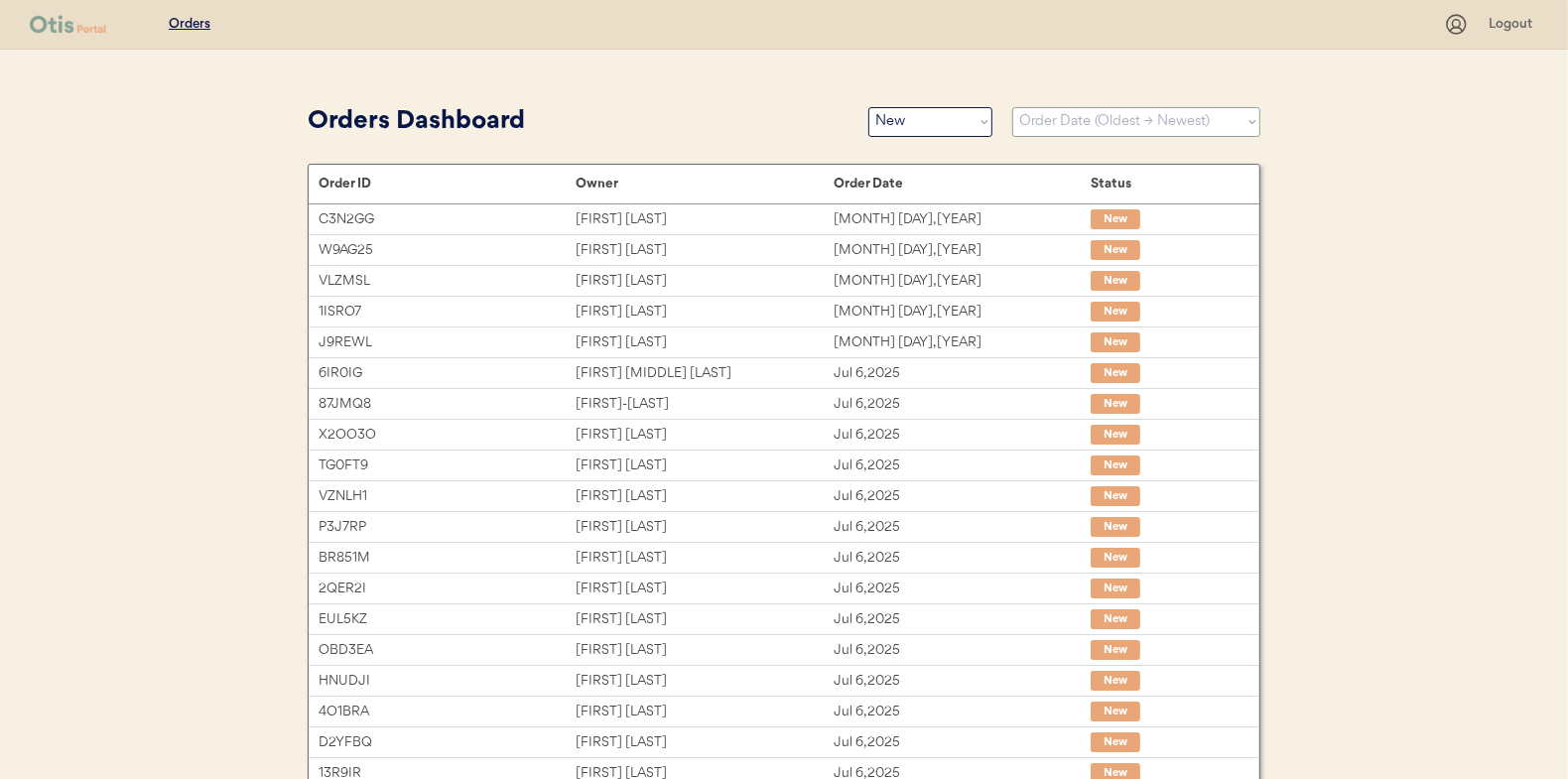 click on "Sort By Order Date (Newest → Oldest) Order Date (Oldest → Newest)" at bounding box center (1136, 122) 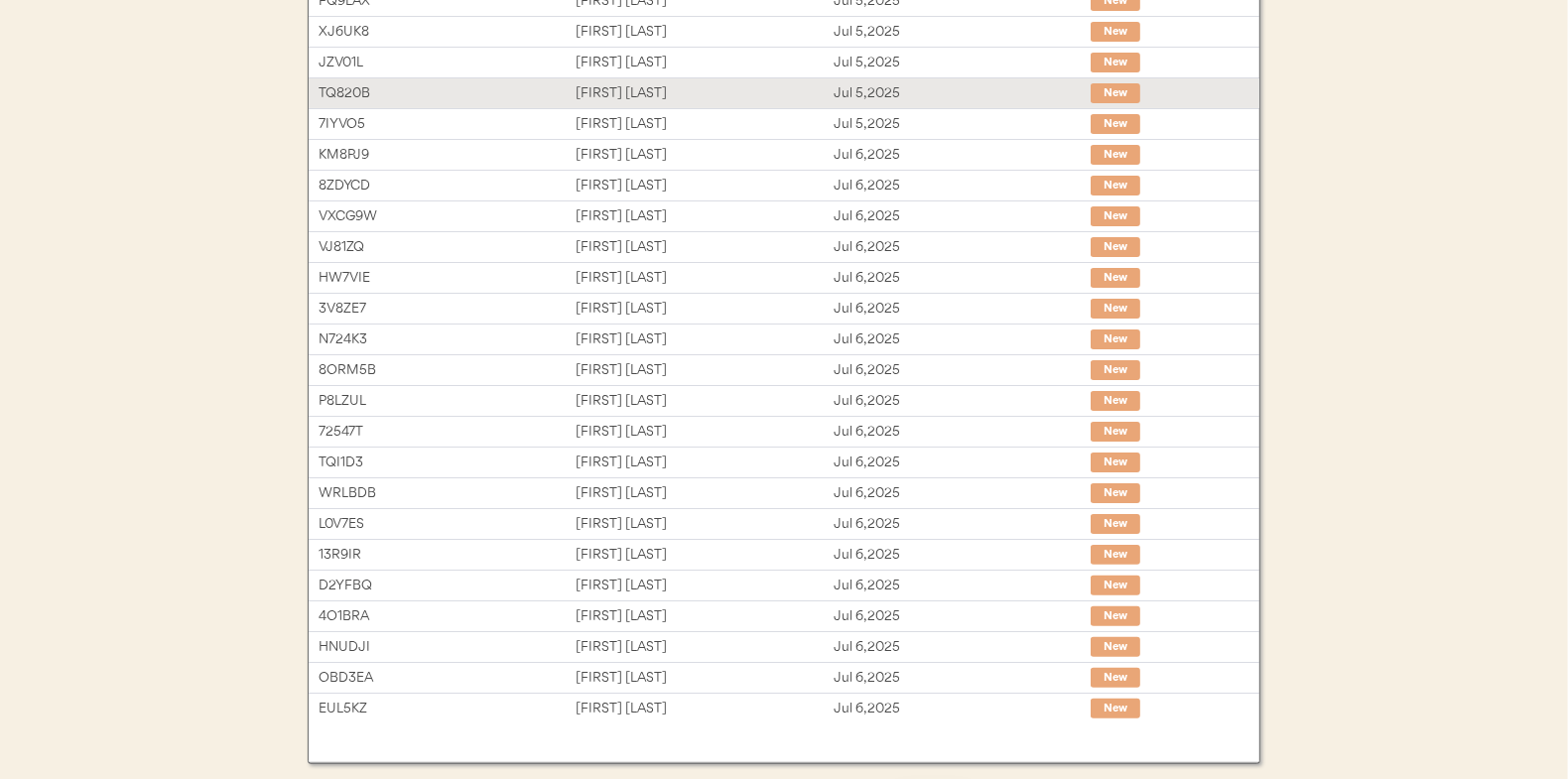 scroll, scrollTop: 305, scrollLeft: 0, axis: vertical 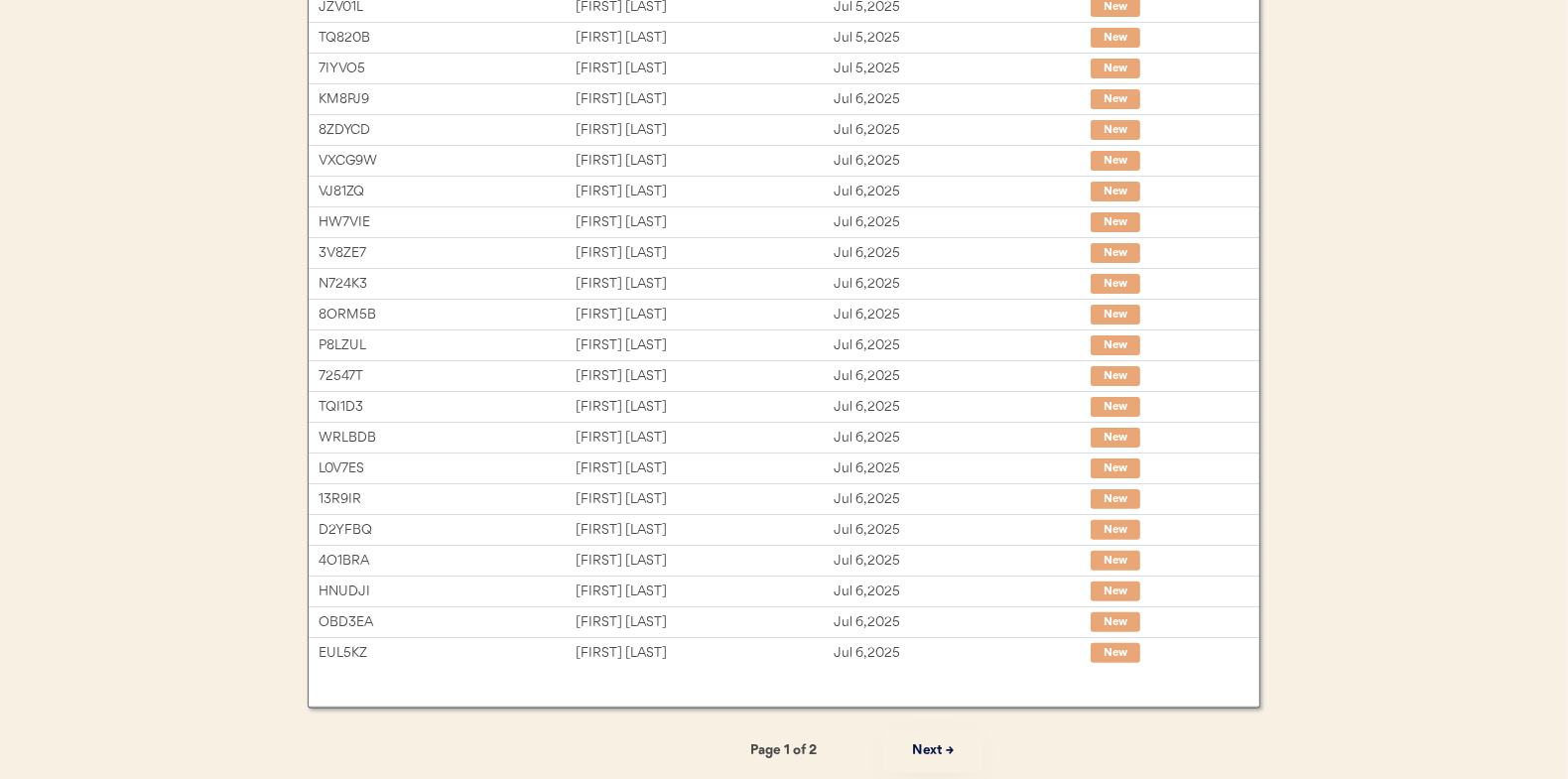 click on "Next →" at bounding box center (933, 750) 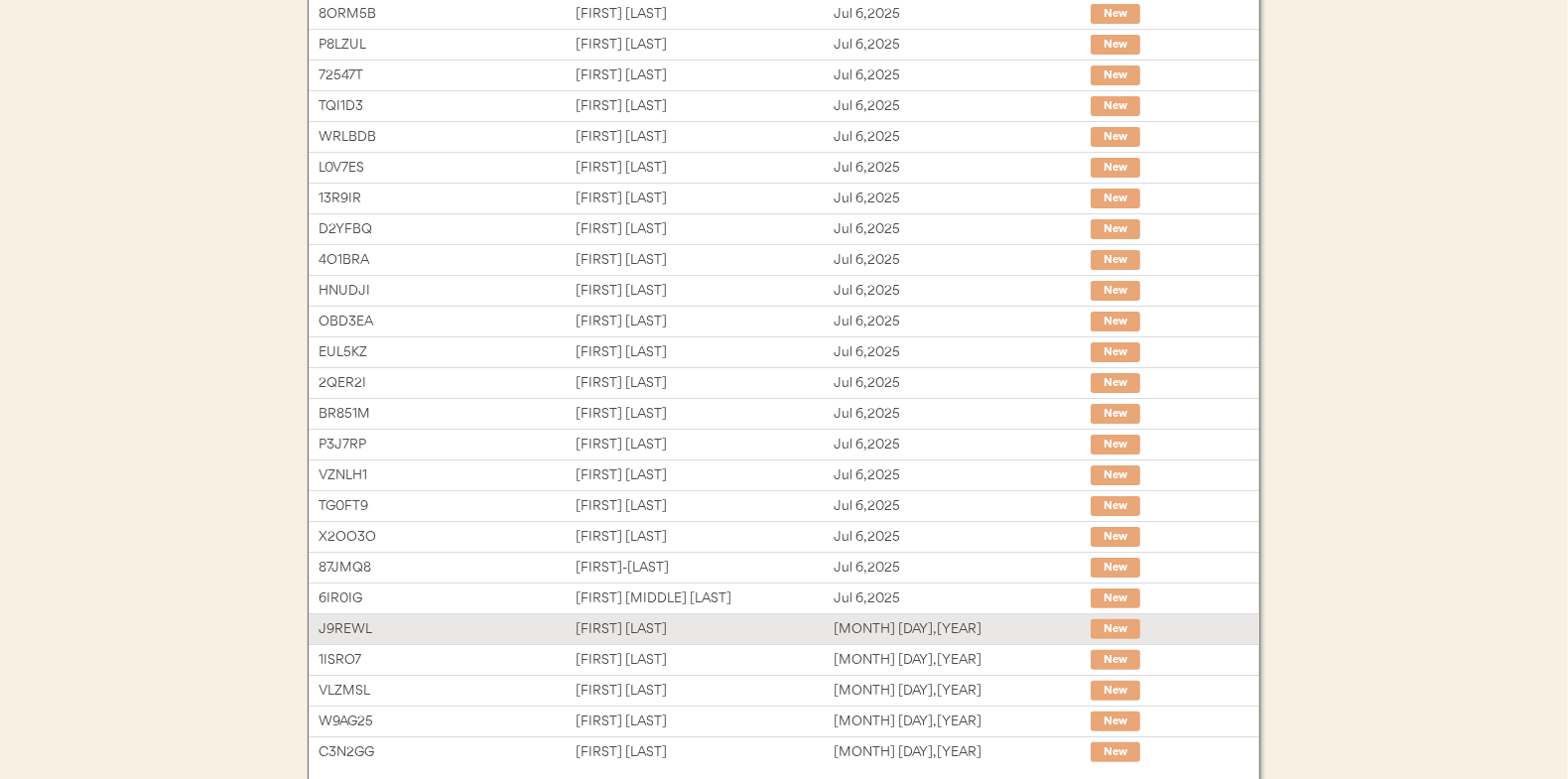 scroll, scrollTop: 305, scrollLeft: 0, axis: vertical 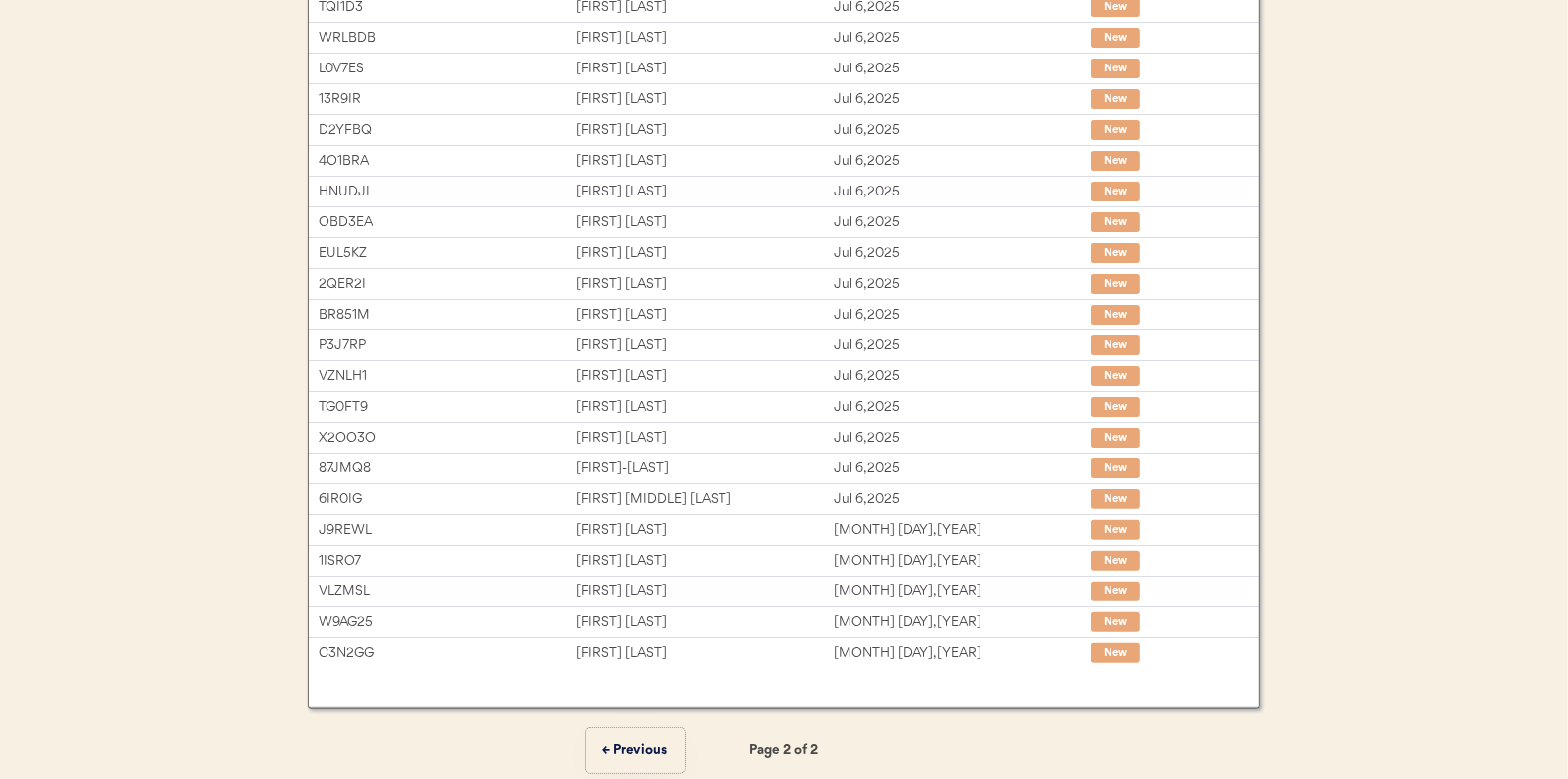 click on "← Previous" at bounding box center [635, 750] 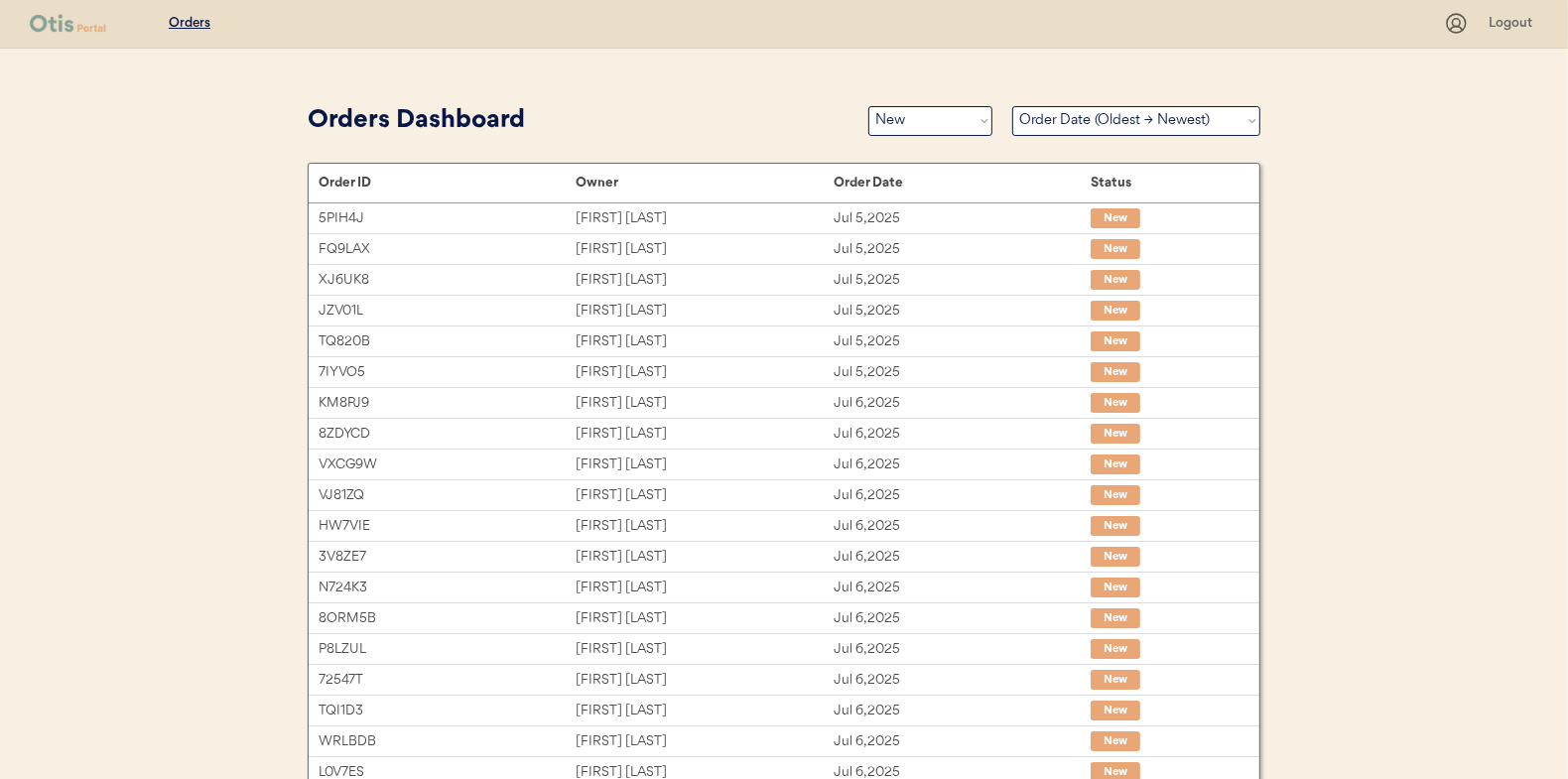 scroll, scrollTop: 0, scrollLeft: 0, axis: both 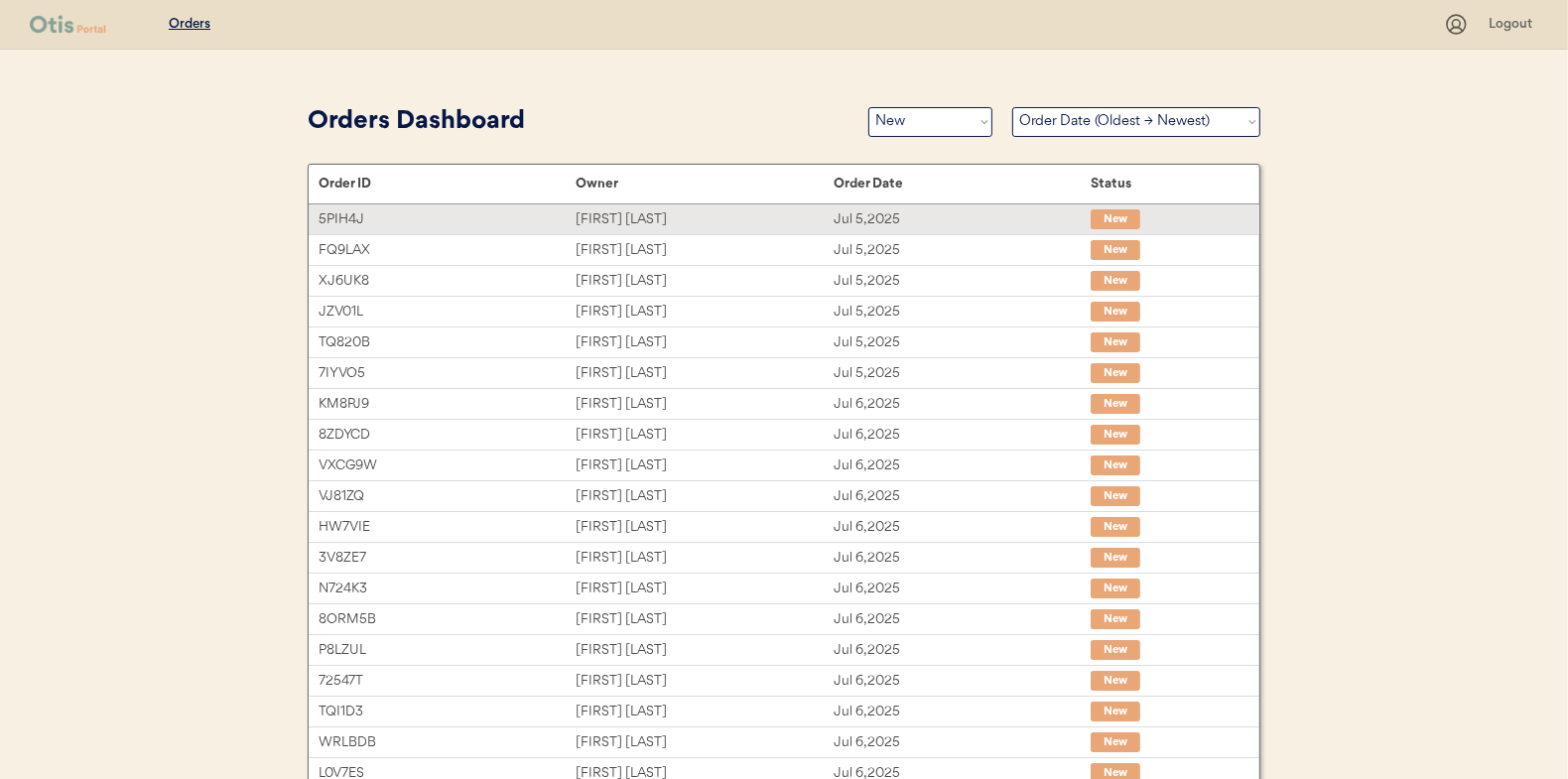click on "[FIRST] [LAST]" at bounding box center (704, 219) 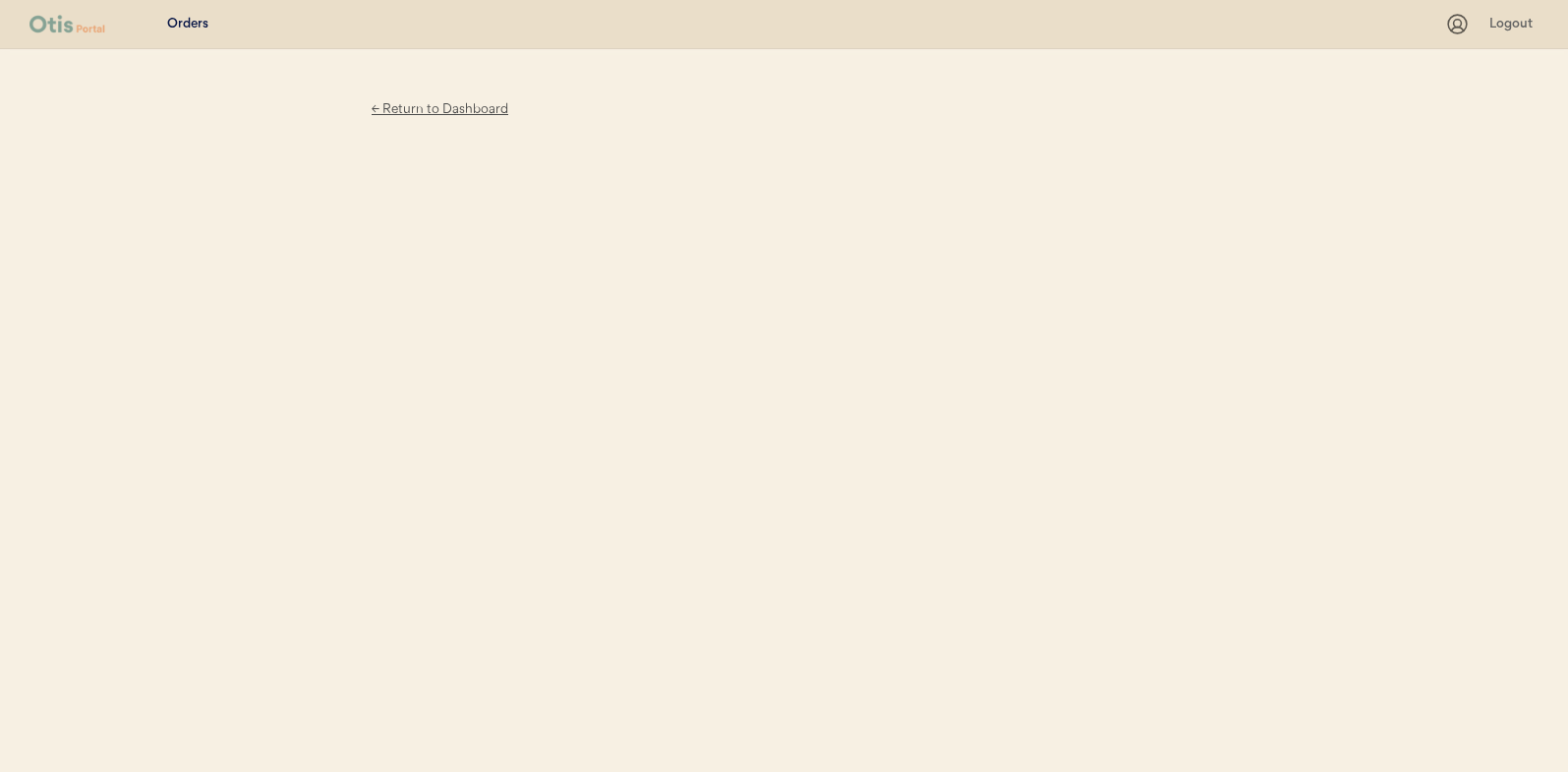 scroll, scrollTop: 0, scrollLeft: 0, axis: both 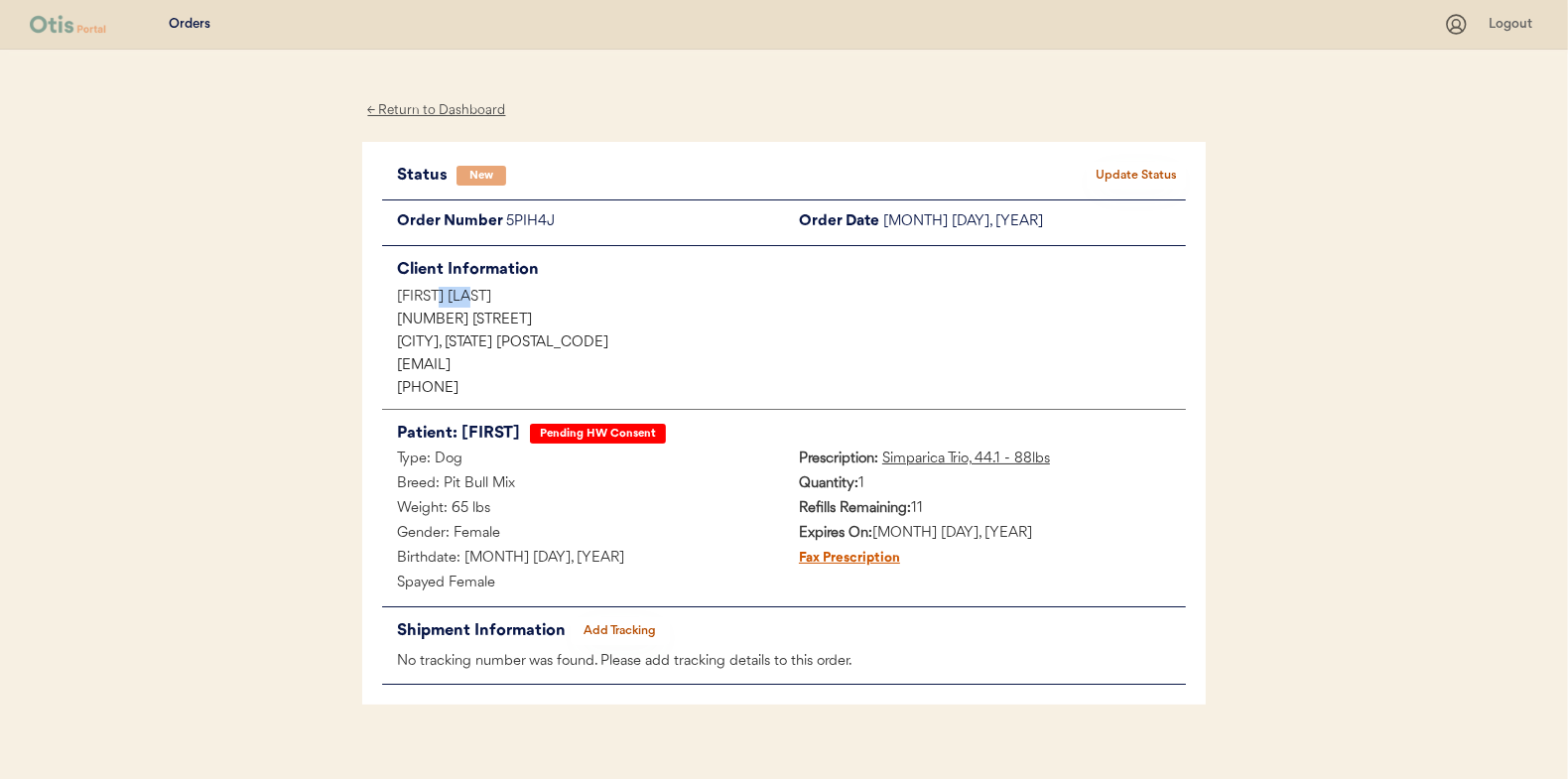 drag, startPoint x: 472, startPoint y: 299, endPoint x: 437, endPoint y: 299, distance: 35 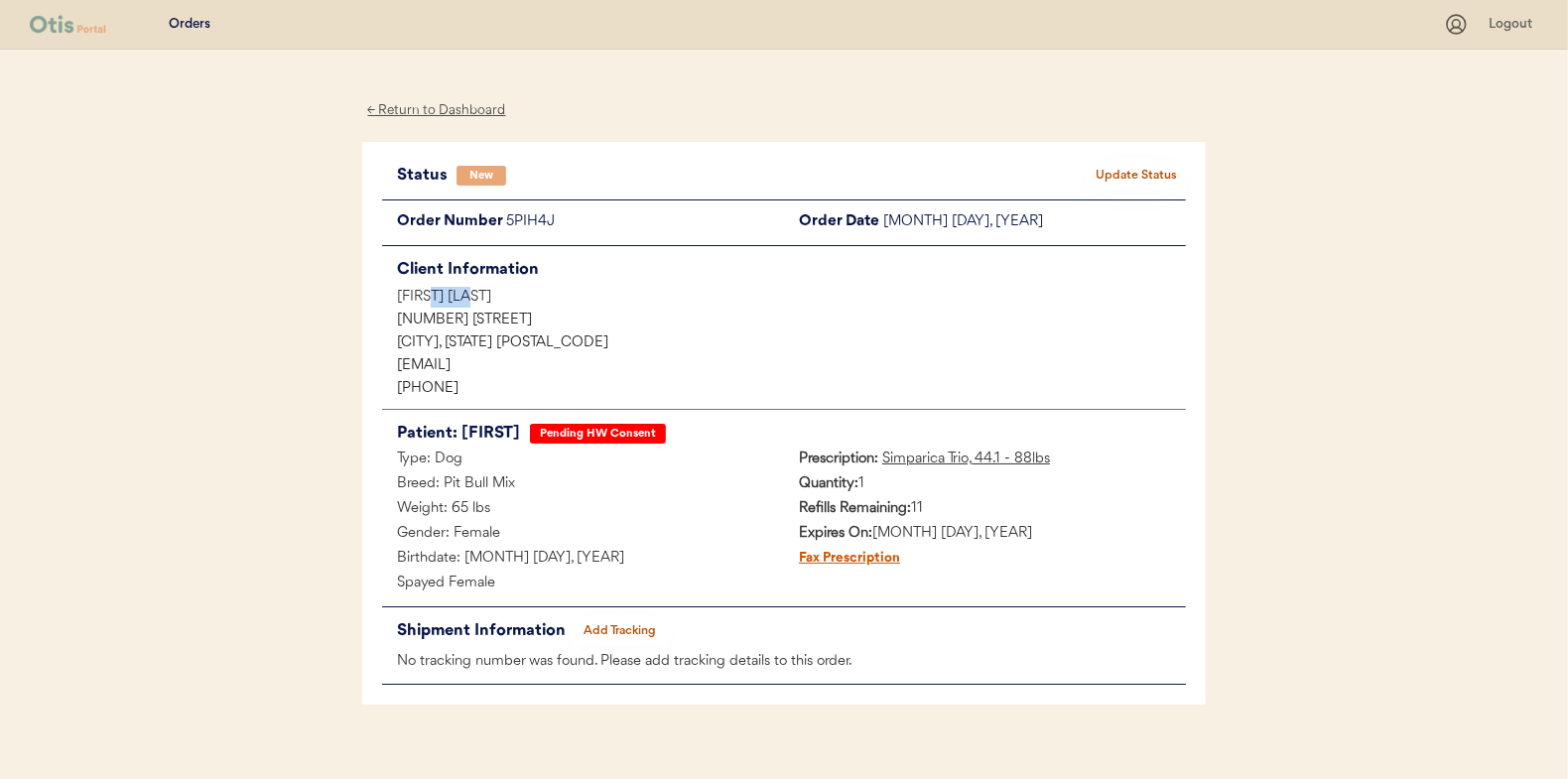 drag, startPoint x: 485, startPoint y: 294, endPoint x: 436, endPoint y: 295, distance: 49.01 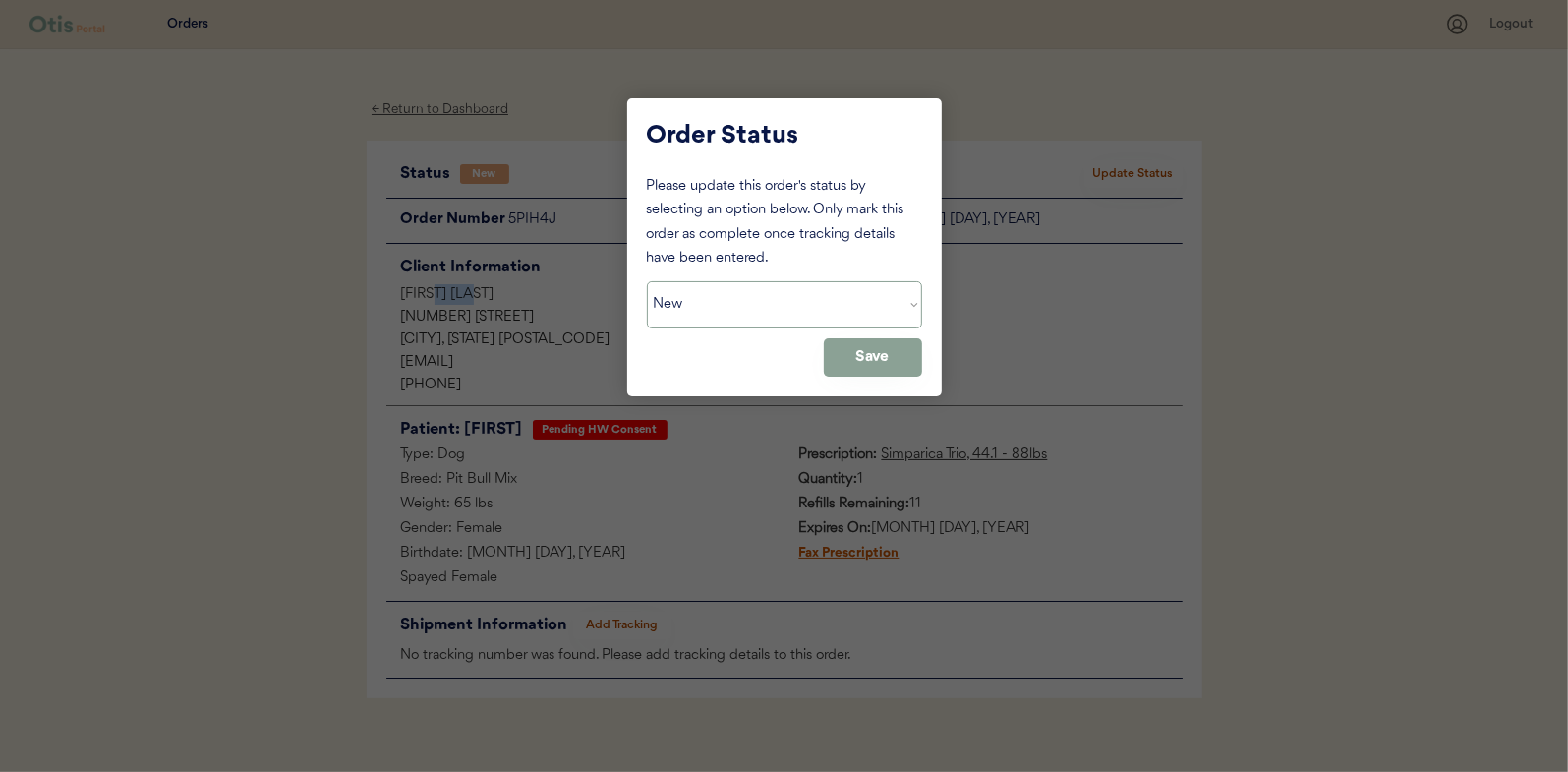 click on "Status On Hold New In Progress Complete Pending HW Consent Cancelled" at bounding box center (784, 305) 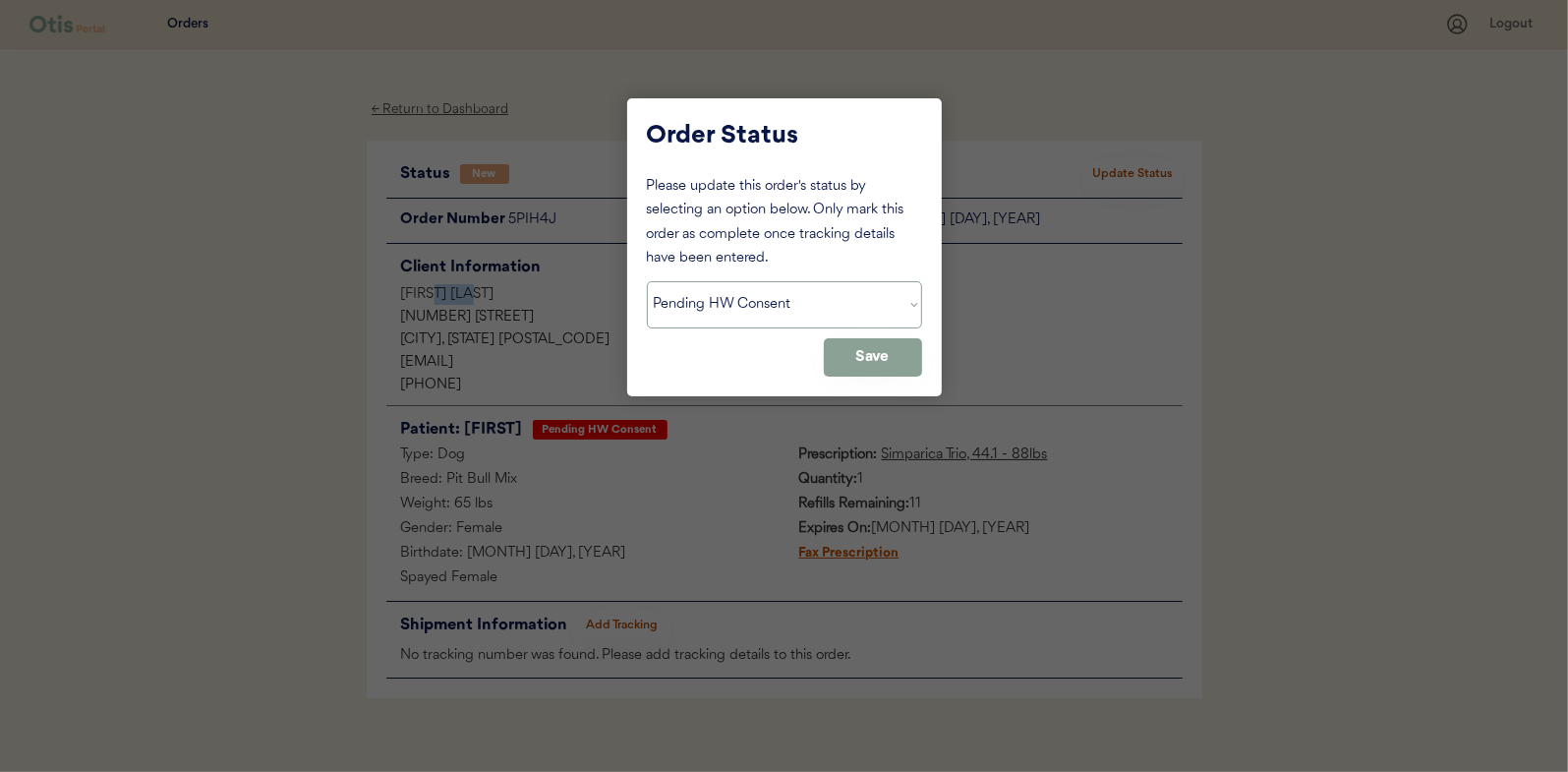 click on "Status On Hold New In Progress Complete Pending HW Consent Cancelled" at bounding box center [784, 305] 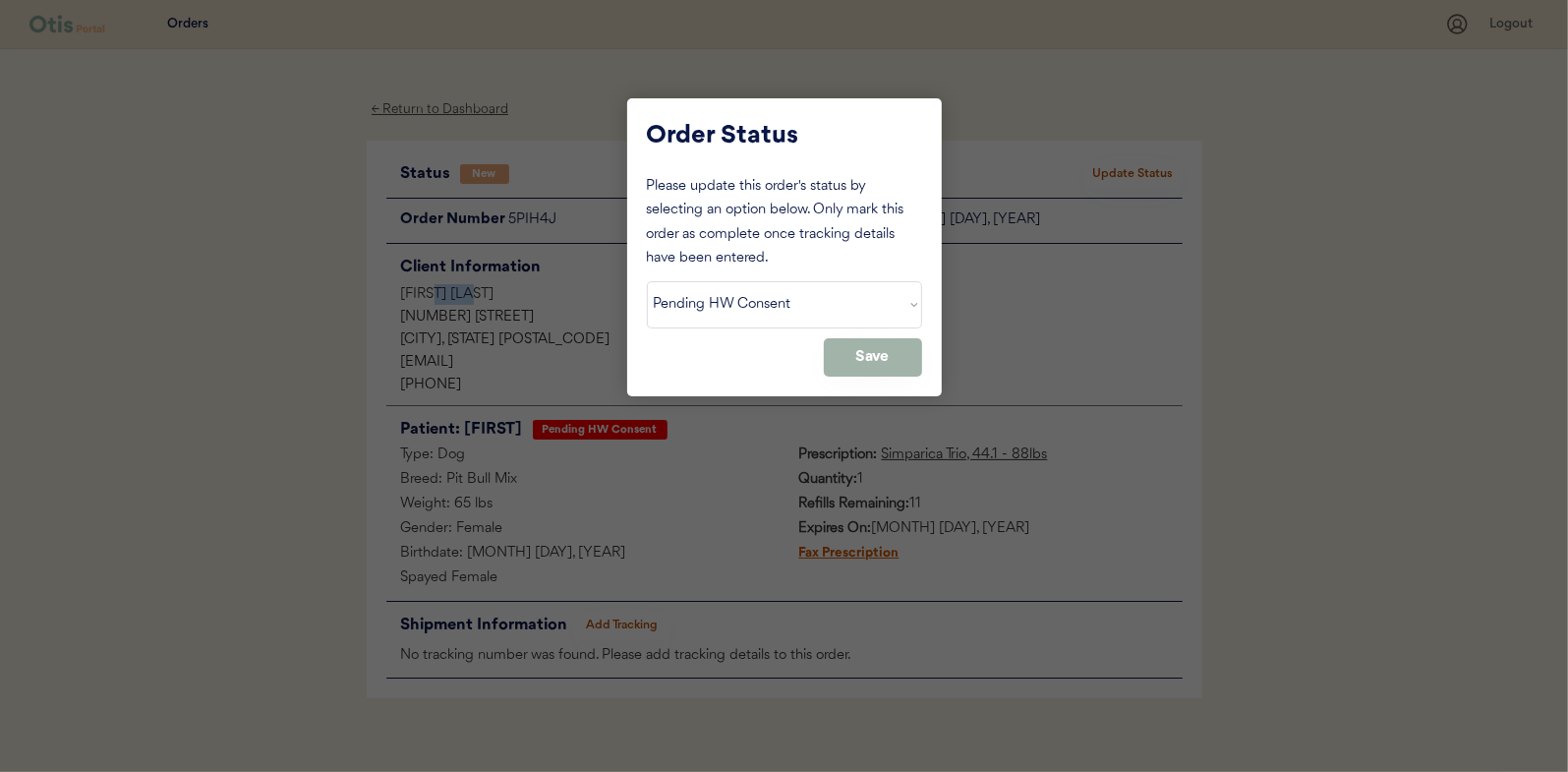 click on "Save" at bounding box center [873, 357] 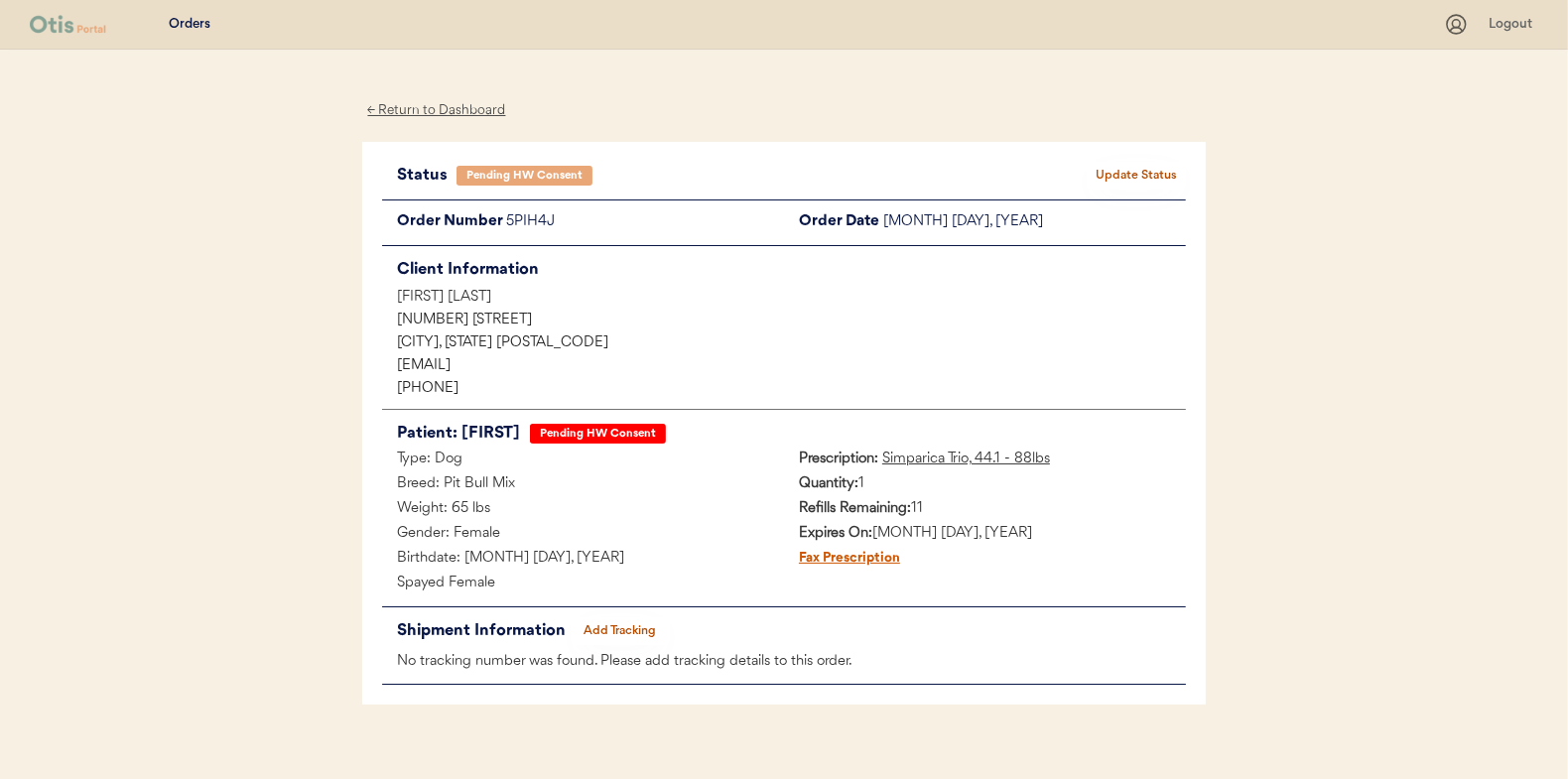 click on "← Return to Dashboard" at bounding box center [437, 110] 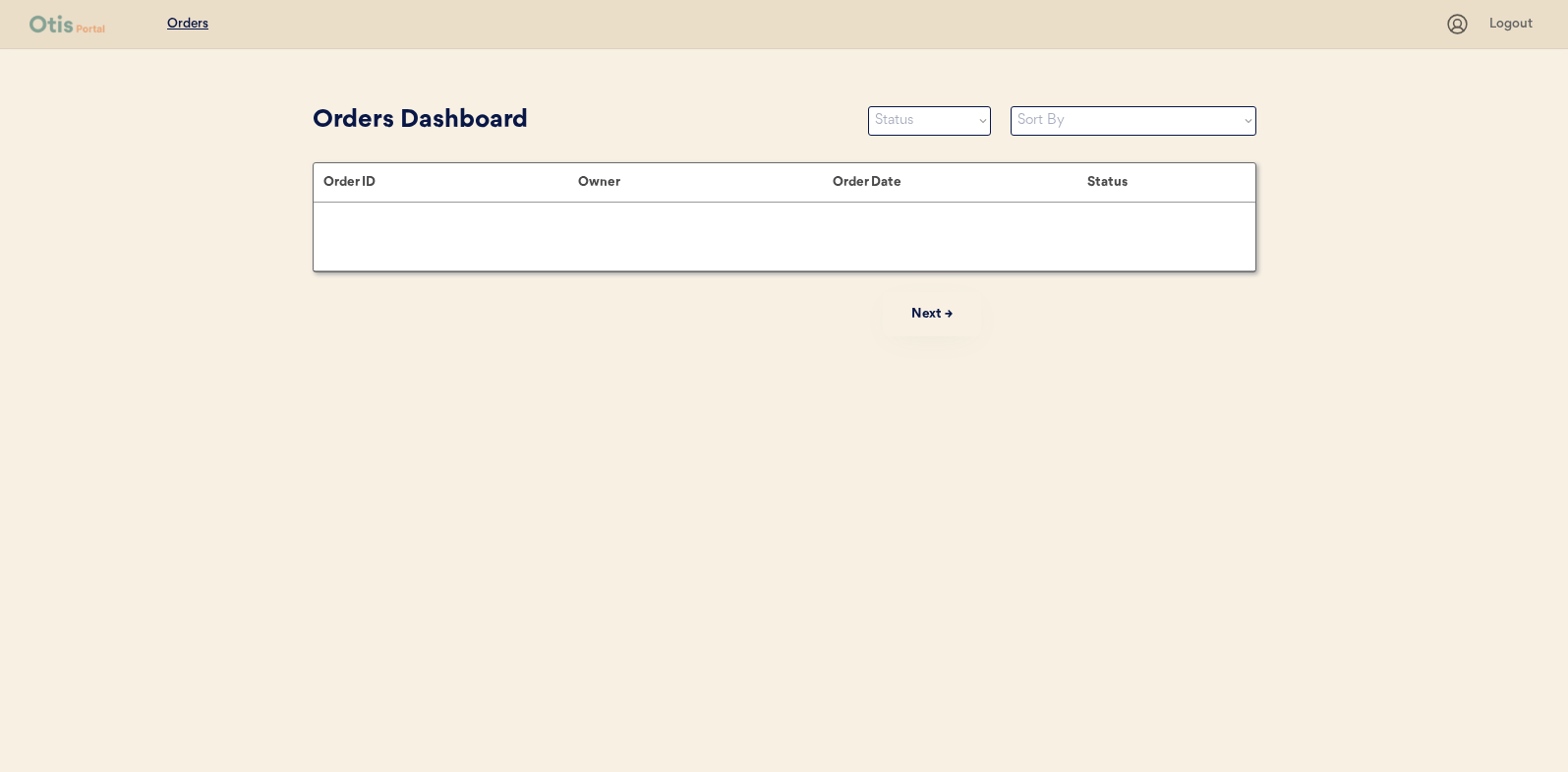 scroll, scrollTop: 0, scrollLeft: 0, axis: both 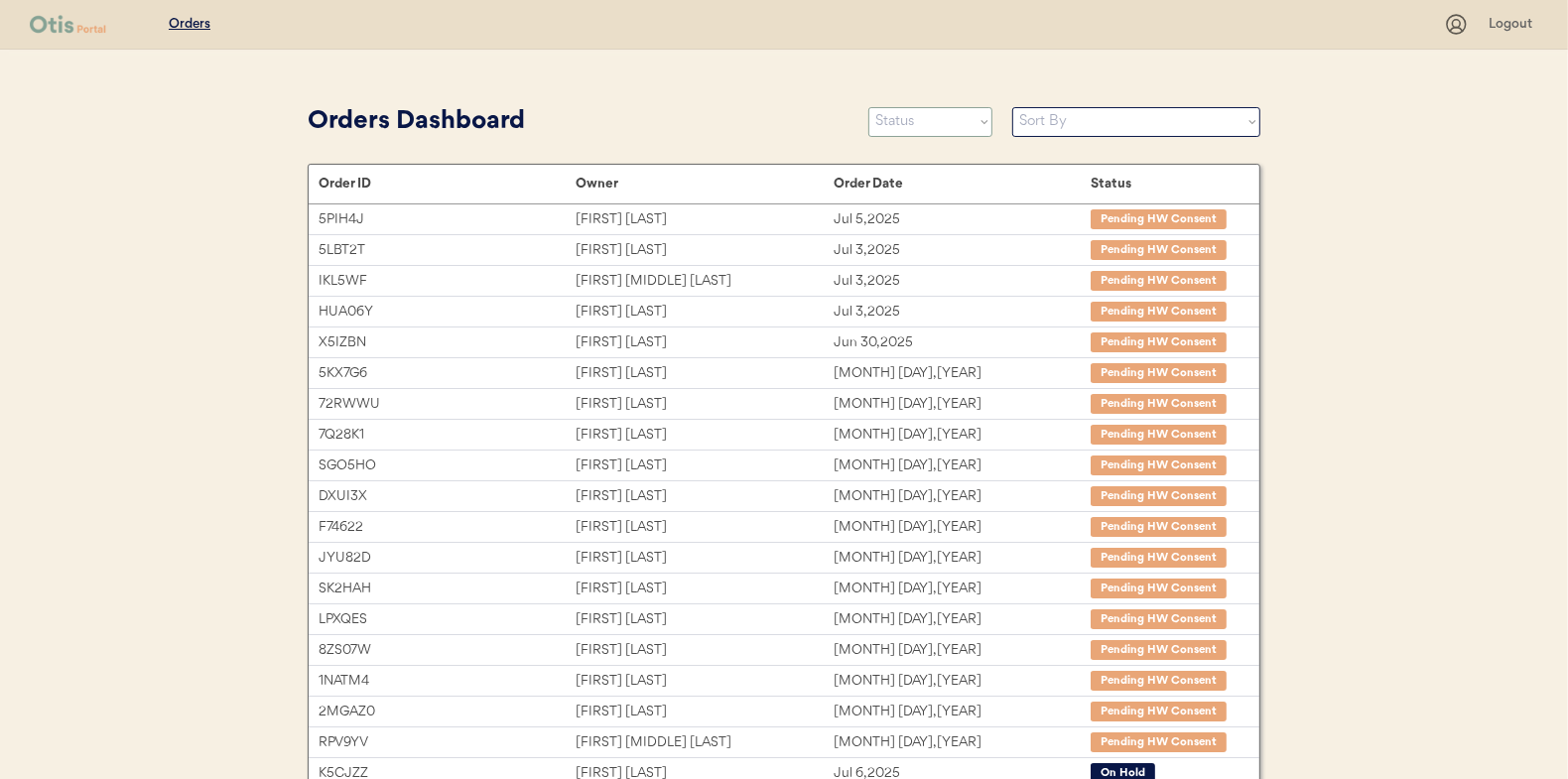 click on "Status On Hold New In Progress Complete Pending HW Consent Cancelled" at bounding box center [930, 122] 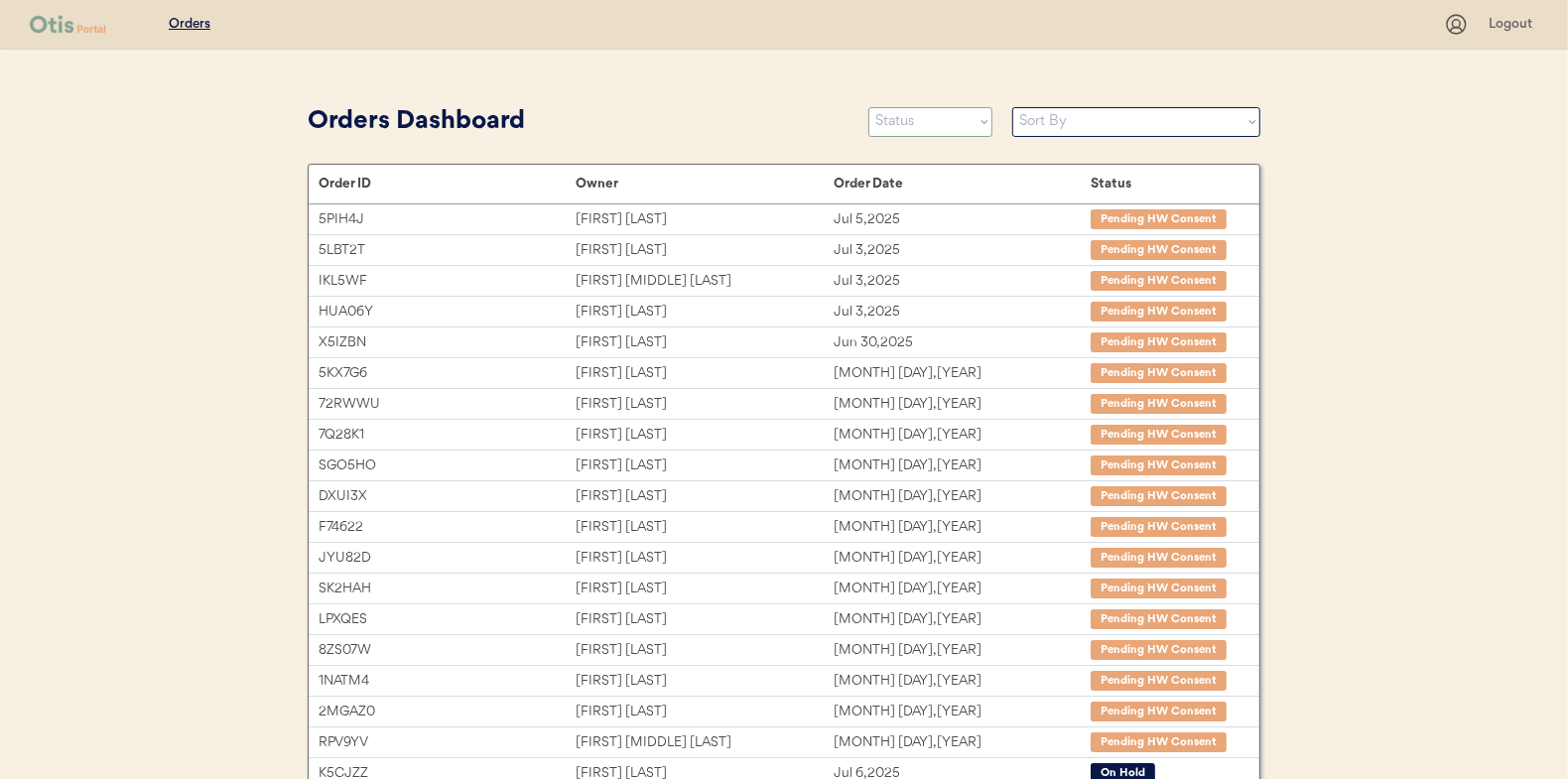select on ""new"" 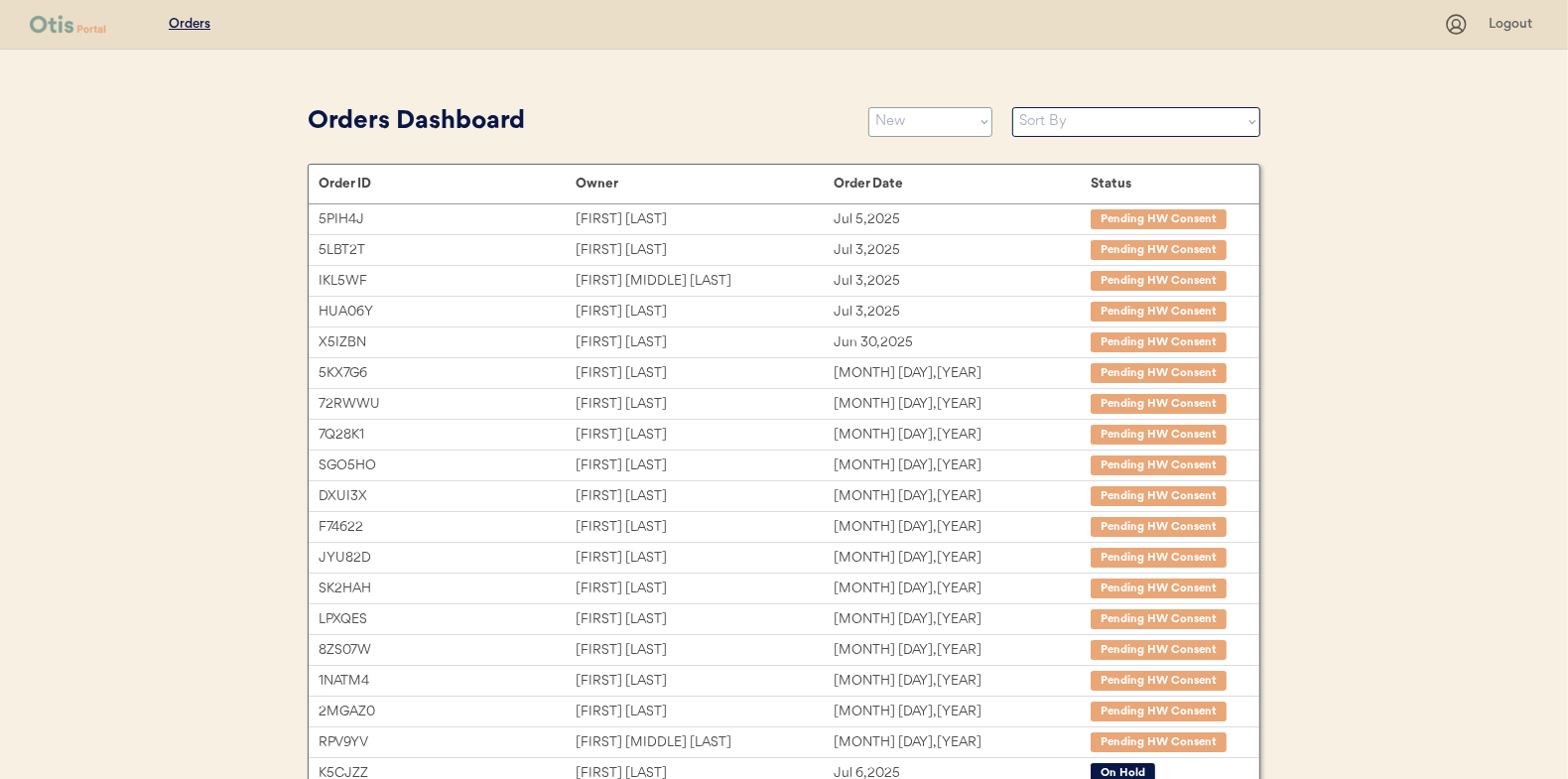 click on "Status On Hold New In Progress Complete Pending HW Consent Cancelled" at bounding box center (930, 122) 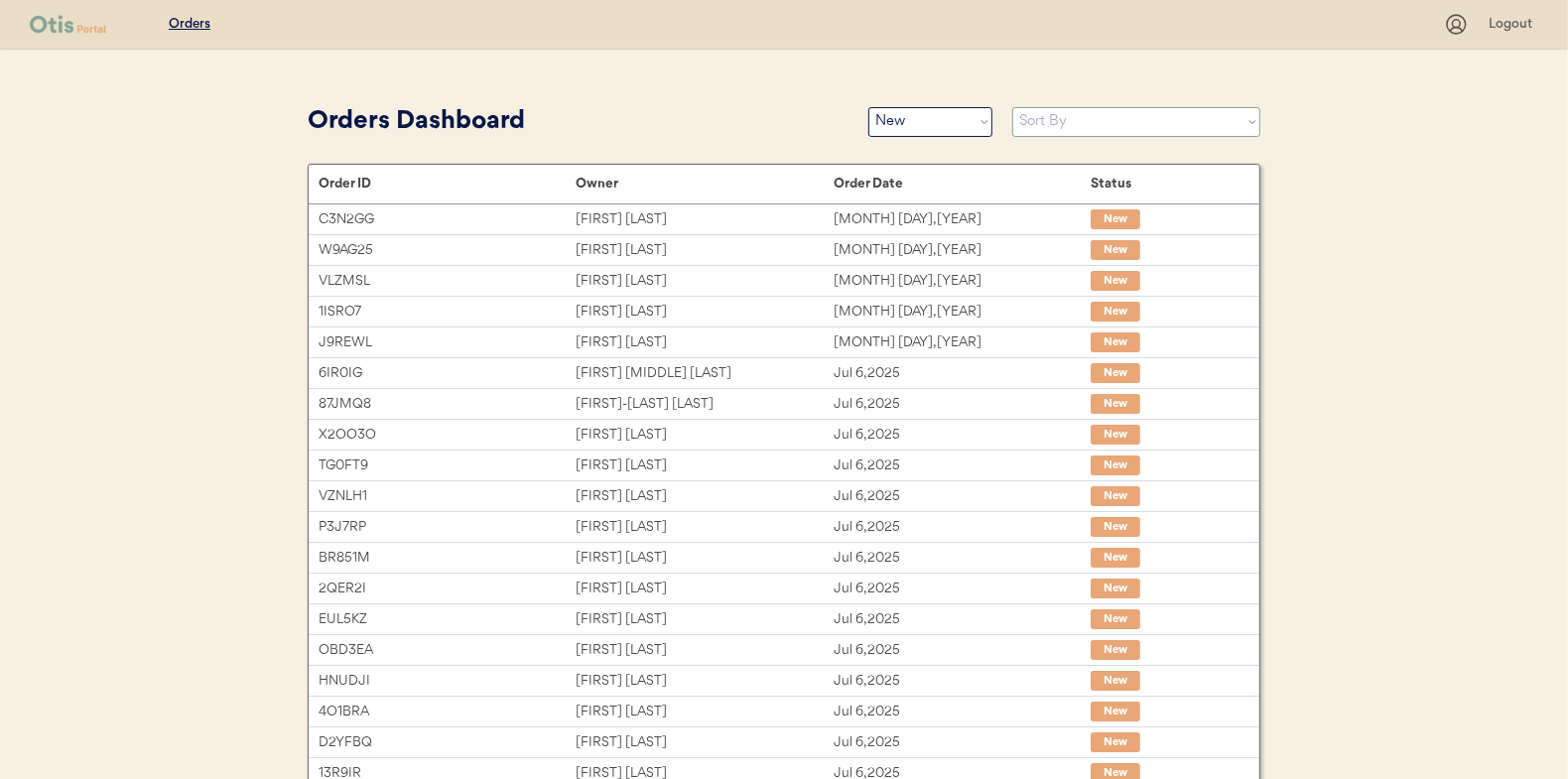 click on "Sort By Order Date (Newest → Oldest) Order Date (Oldest → Newest)" at bounding box center [1136, 122] 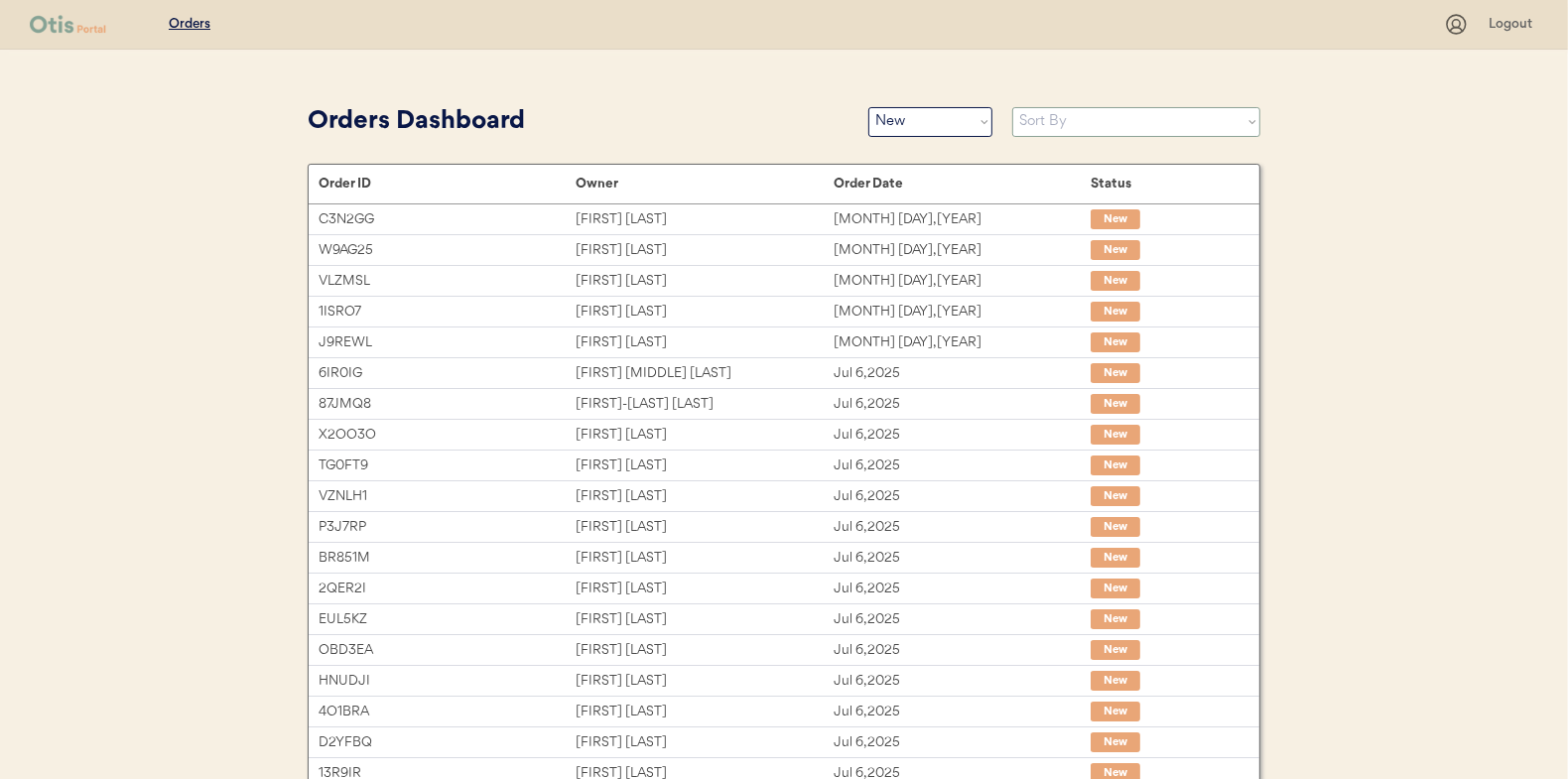 select on ""Order Date (Oldest → Newest)"" 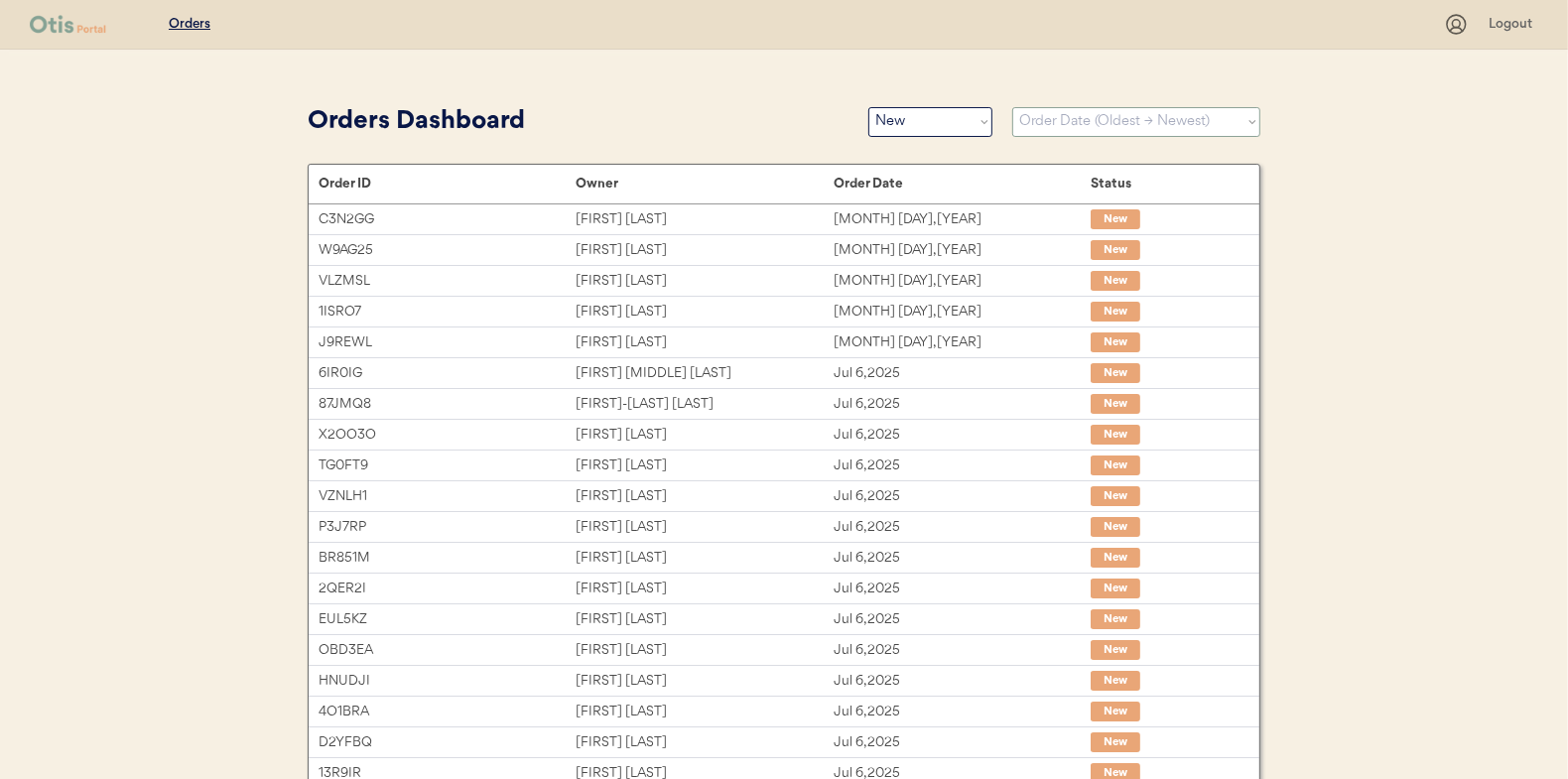 click on "Sort By Order Date (Newest → Oldest) Order Date (Oldest → Newest)" at bounding box center (1136, 122) 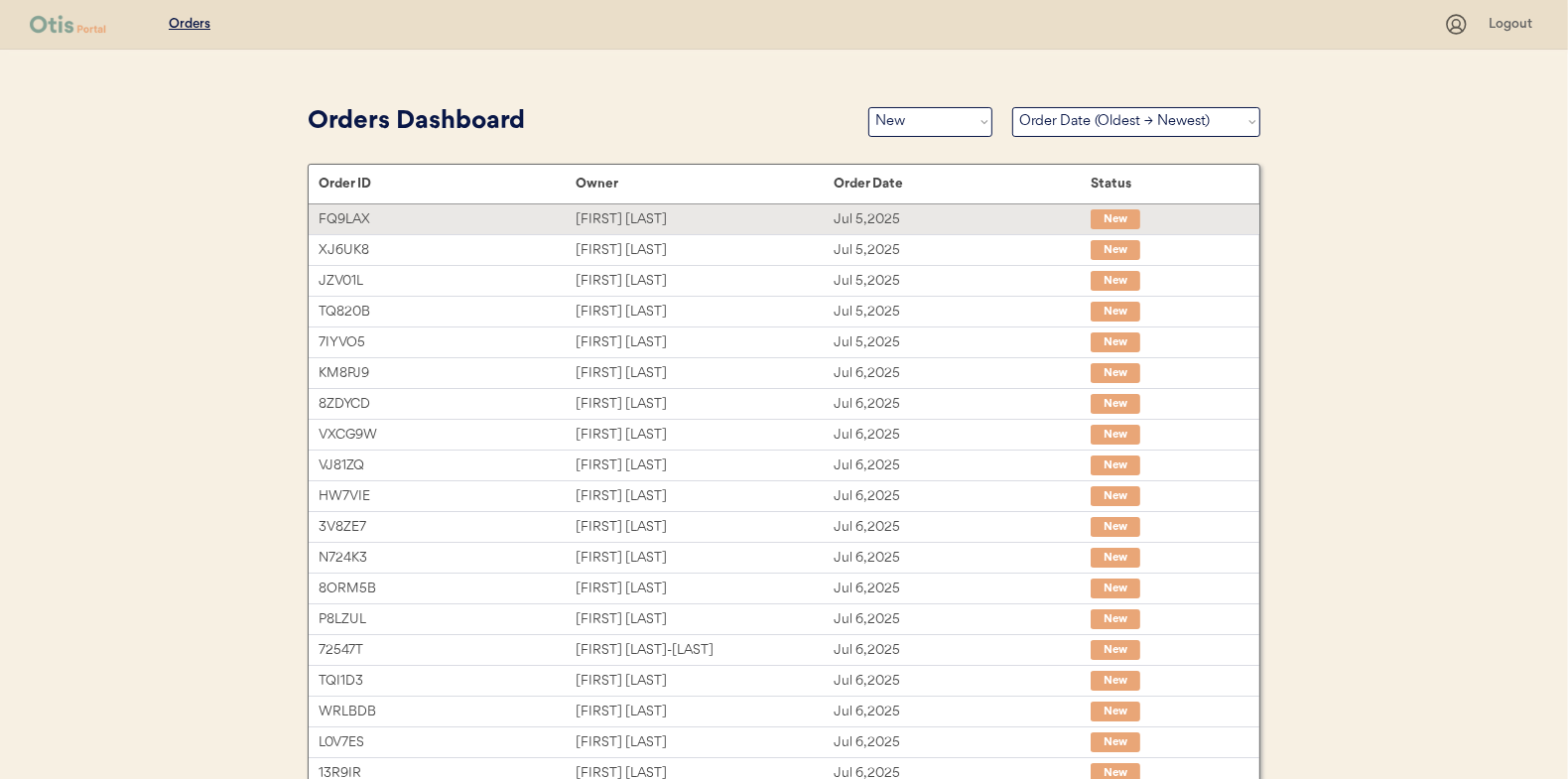 click on "[FIRST] [LAST]" at bounding box center [704, 219] 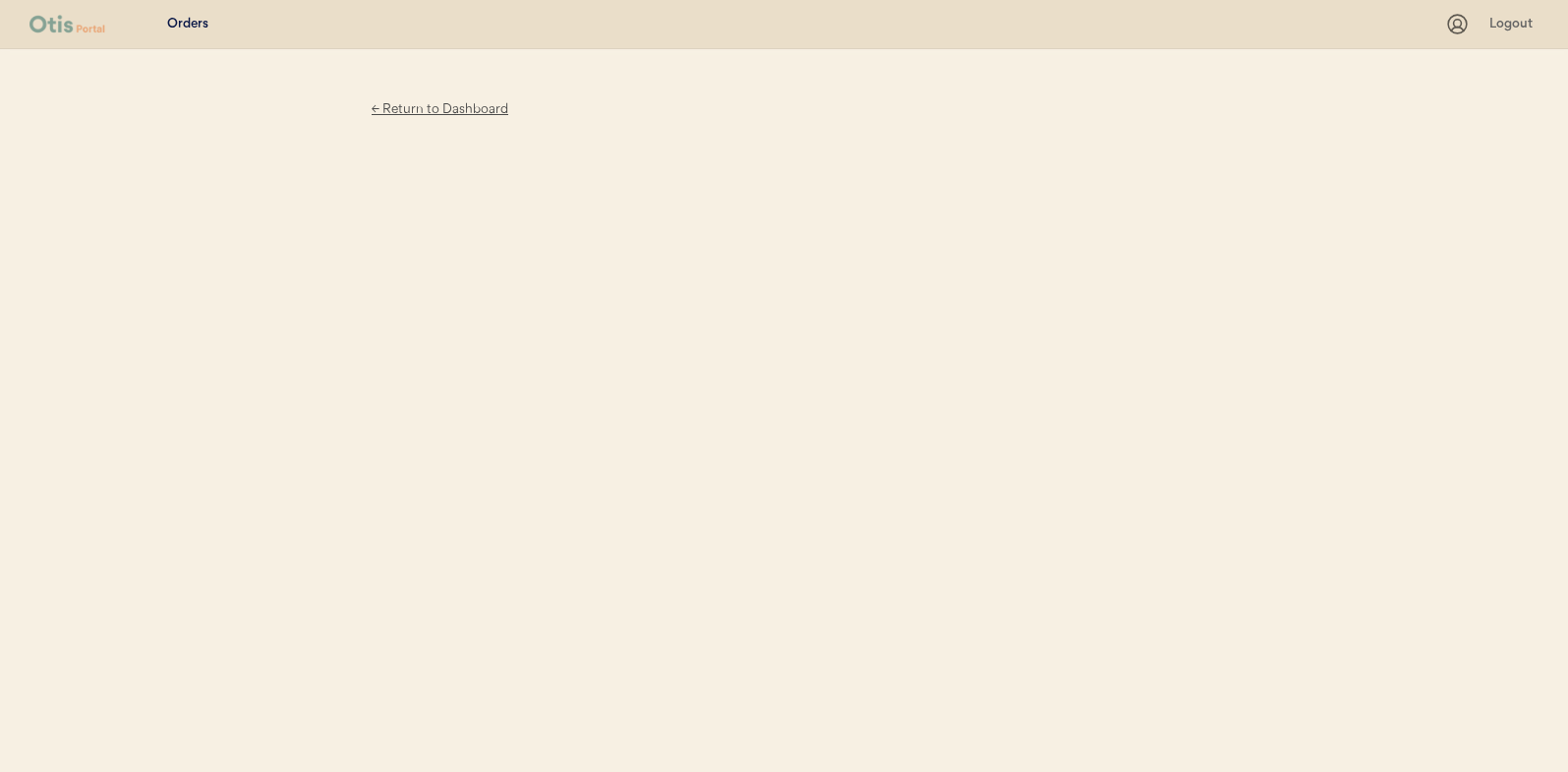 scroll, scrollTop: 0, scrollLeft: 0, axis: both 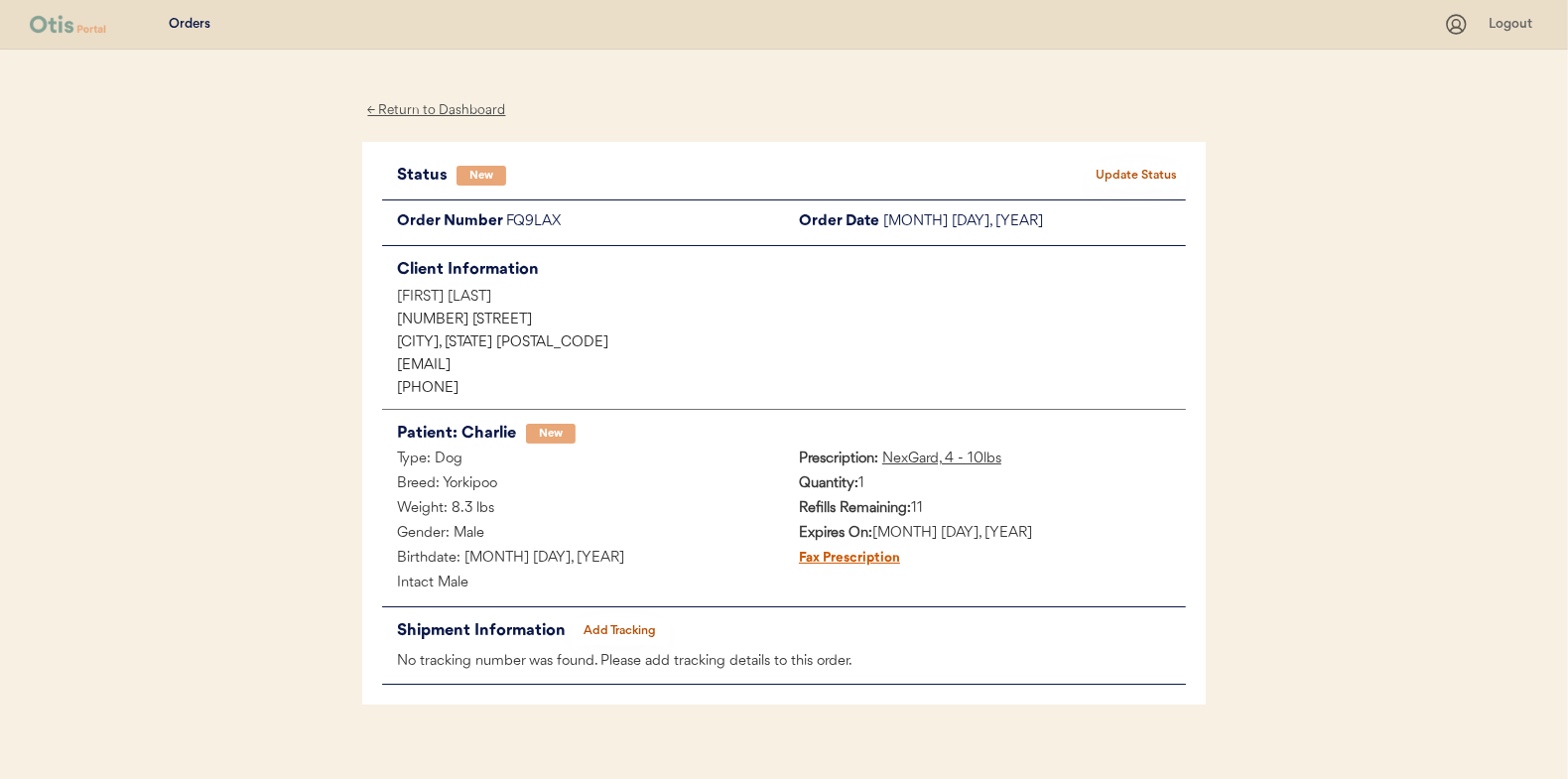 click on "Update Status" at bounding box center (1136, 176) 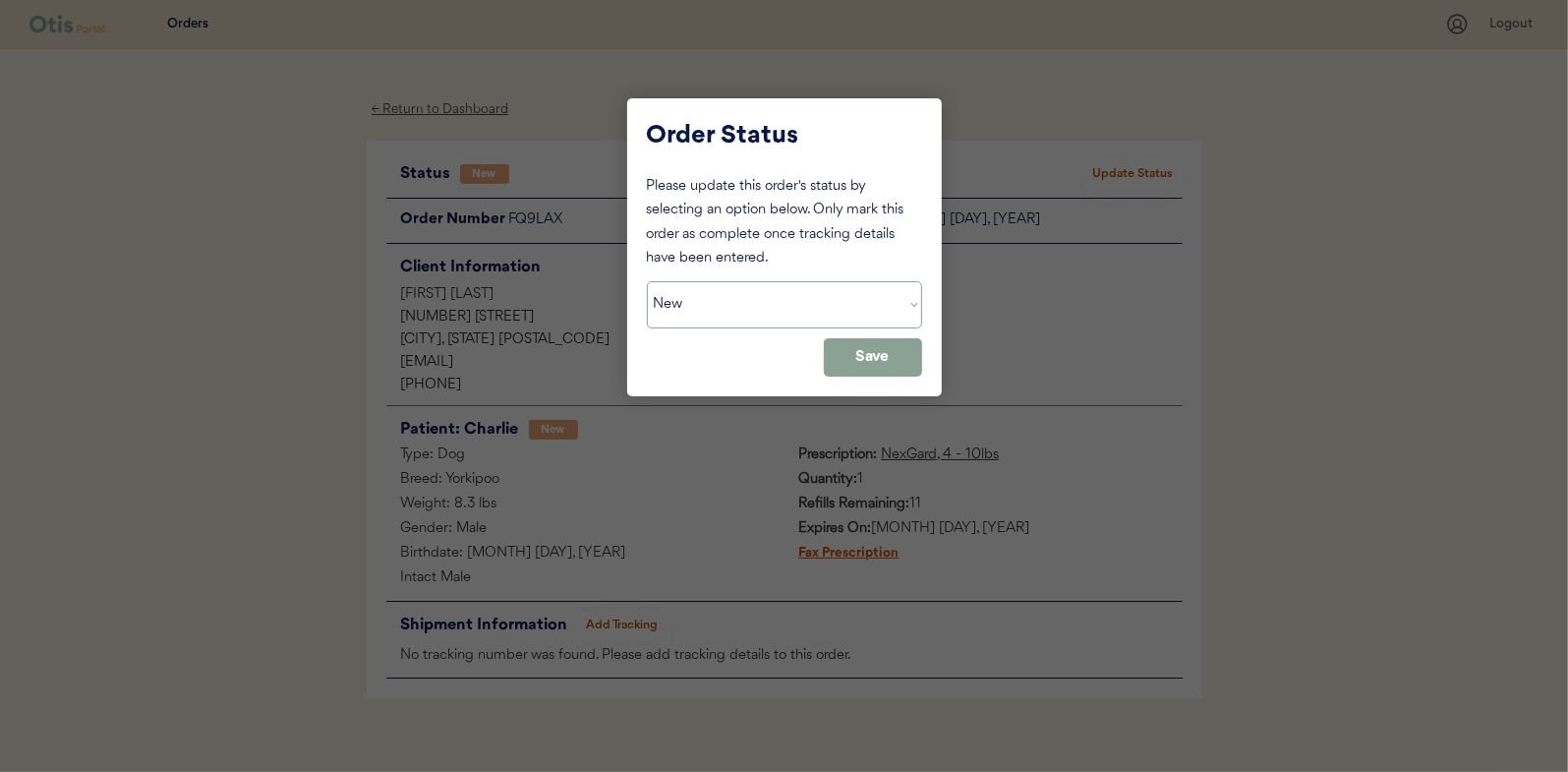 click on "Status On Hold New In Progress Complete Pending HW Consent Cancelled" at bounding box center [784, 305] 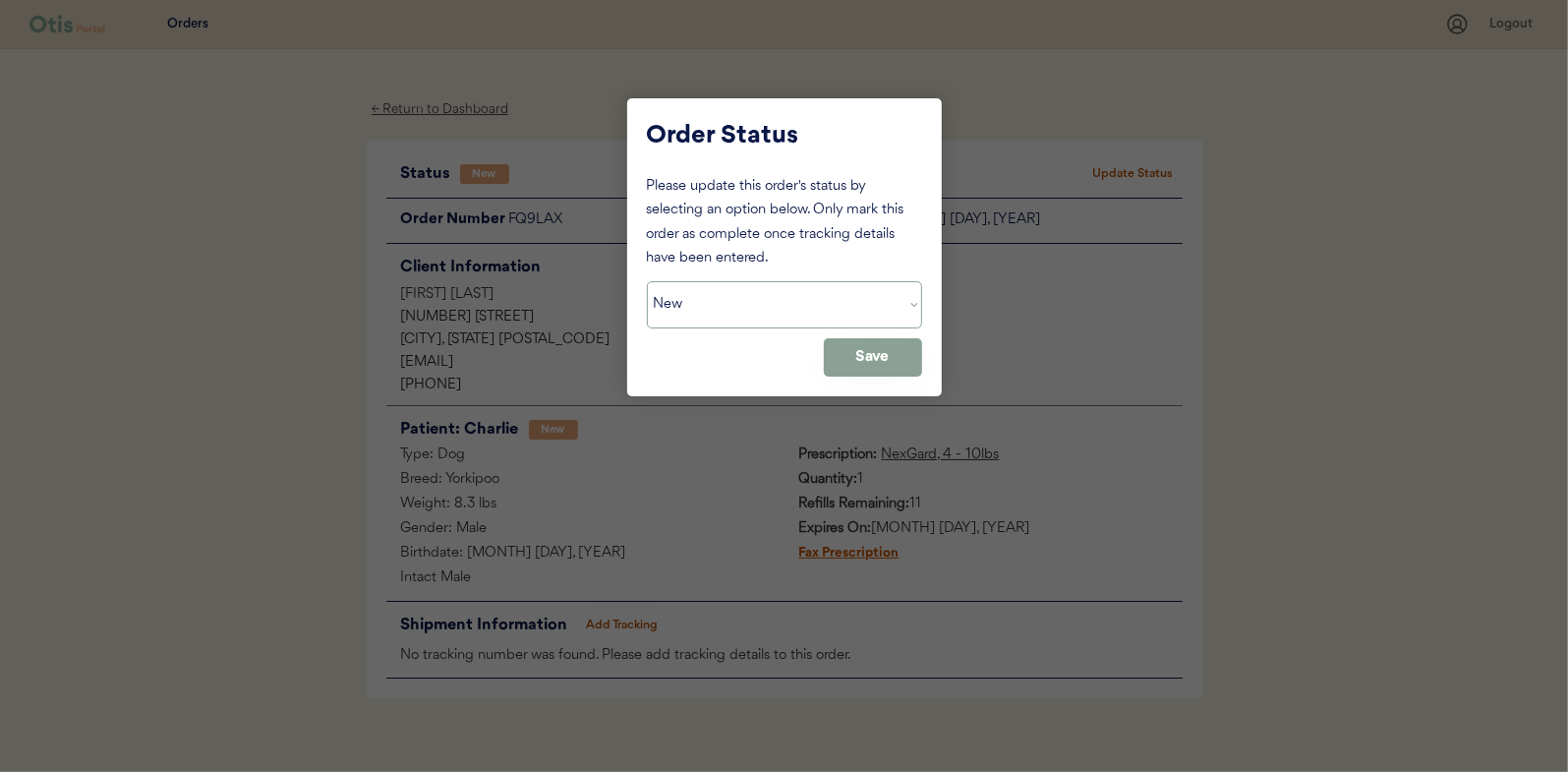 select on ""in_progress"" 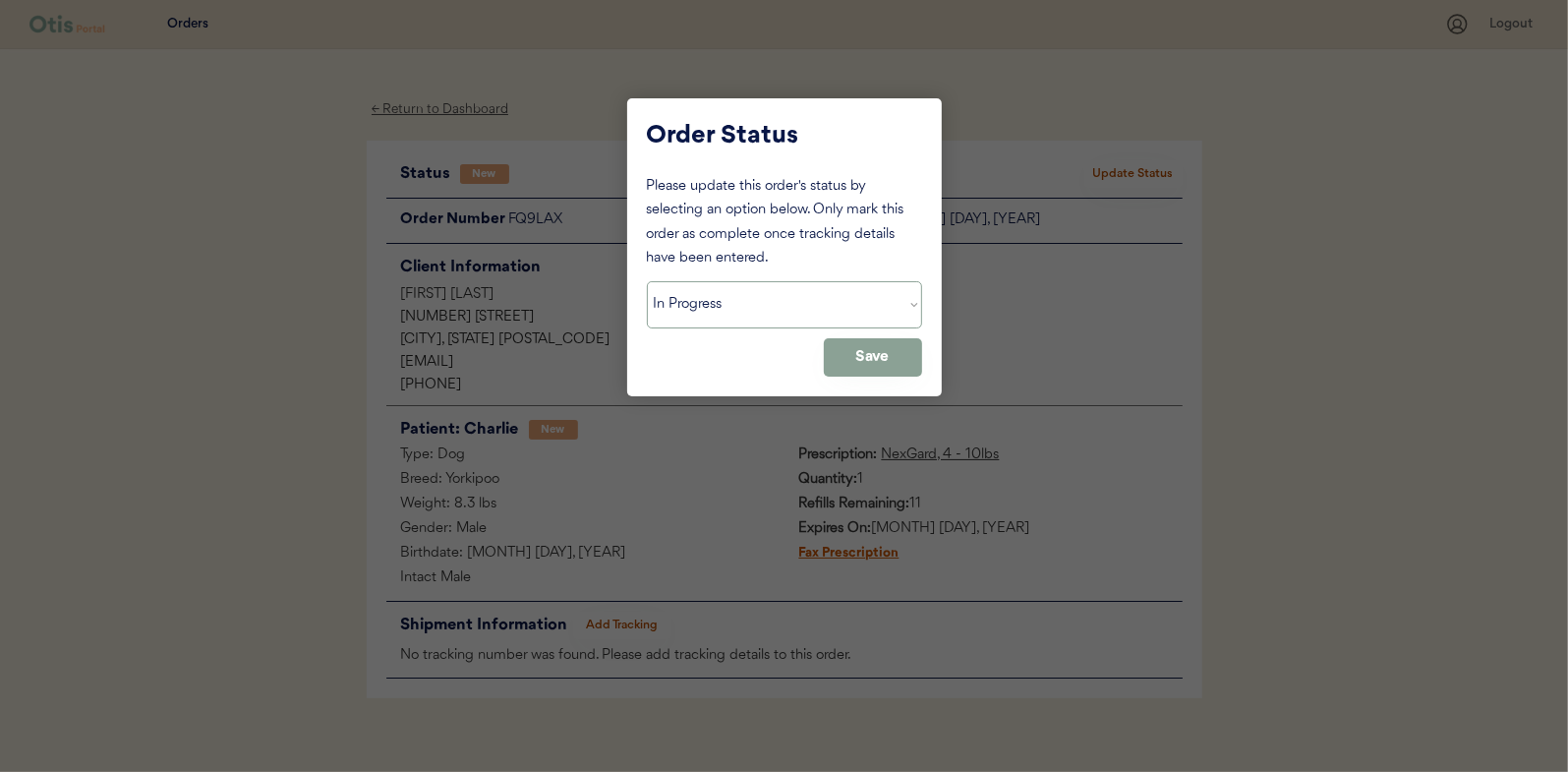 click on "Status On Hold New In Progress Complete Pending HW Consent Cancelled" at bounding box center (784, 305) 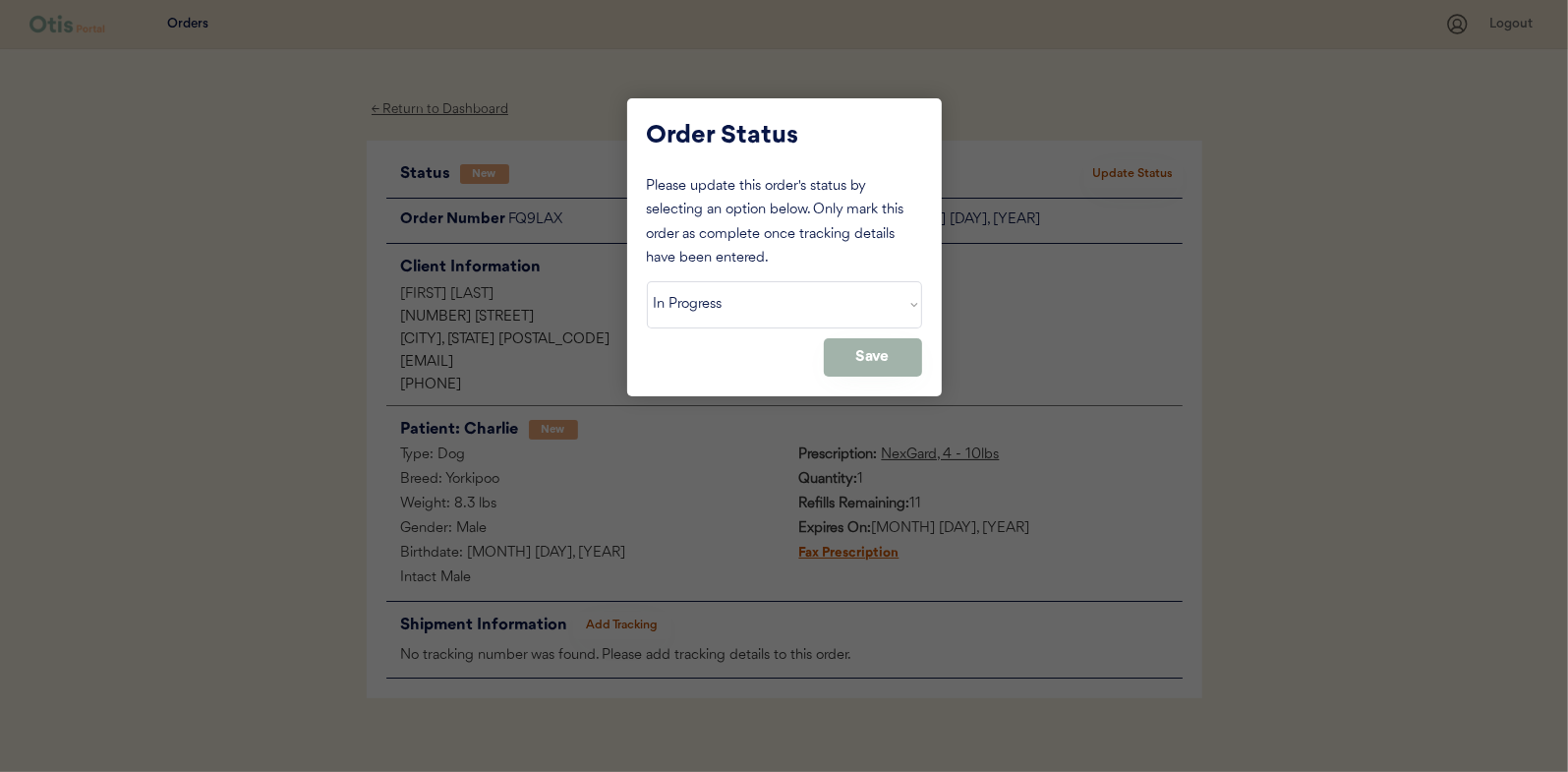 click on "Save" at bounding box center [873, 357] 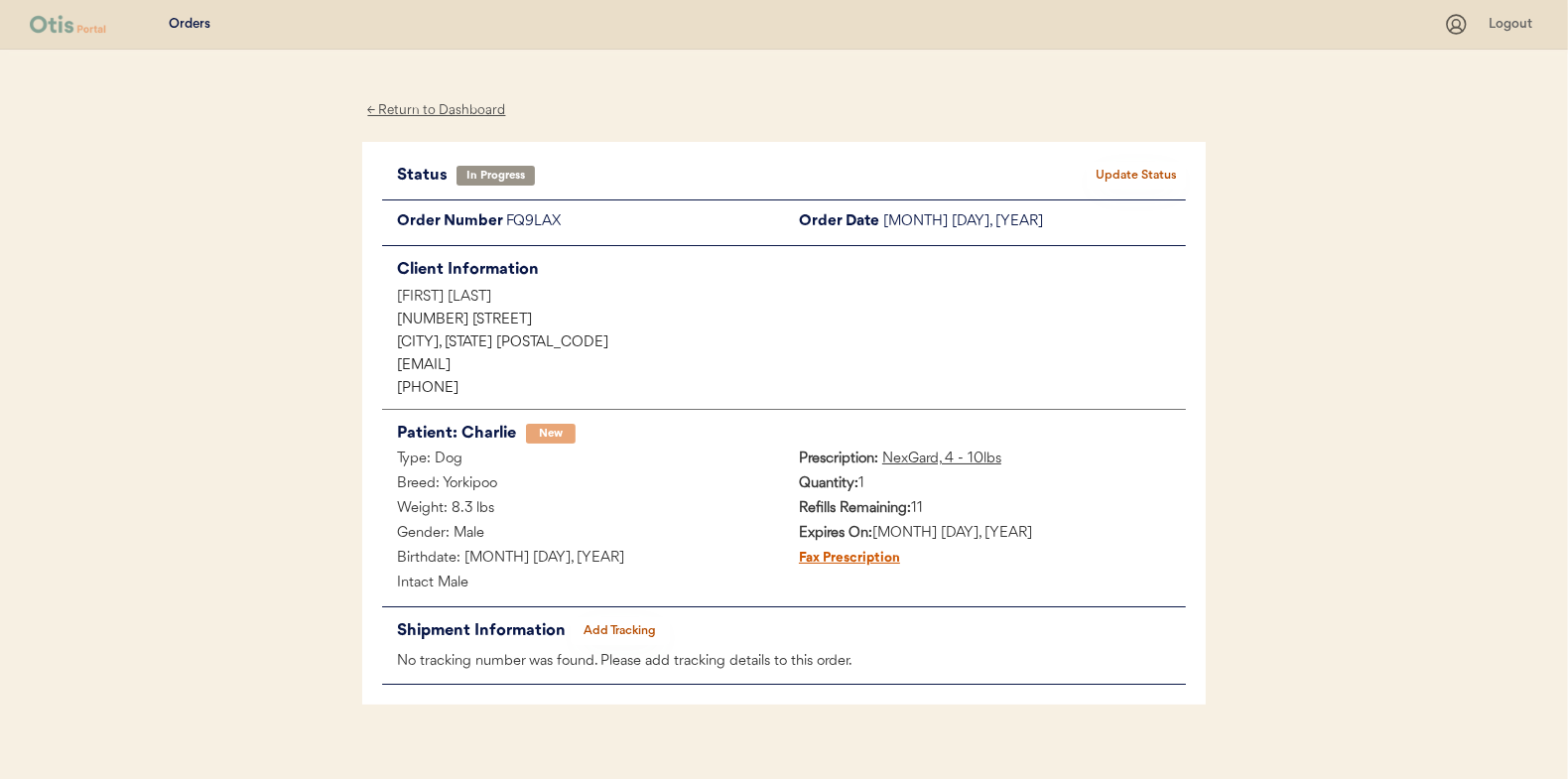 click on "← Return to Dashboard" at bounding box center [437, 110] 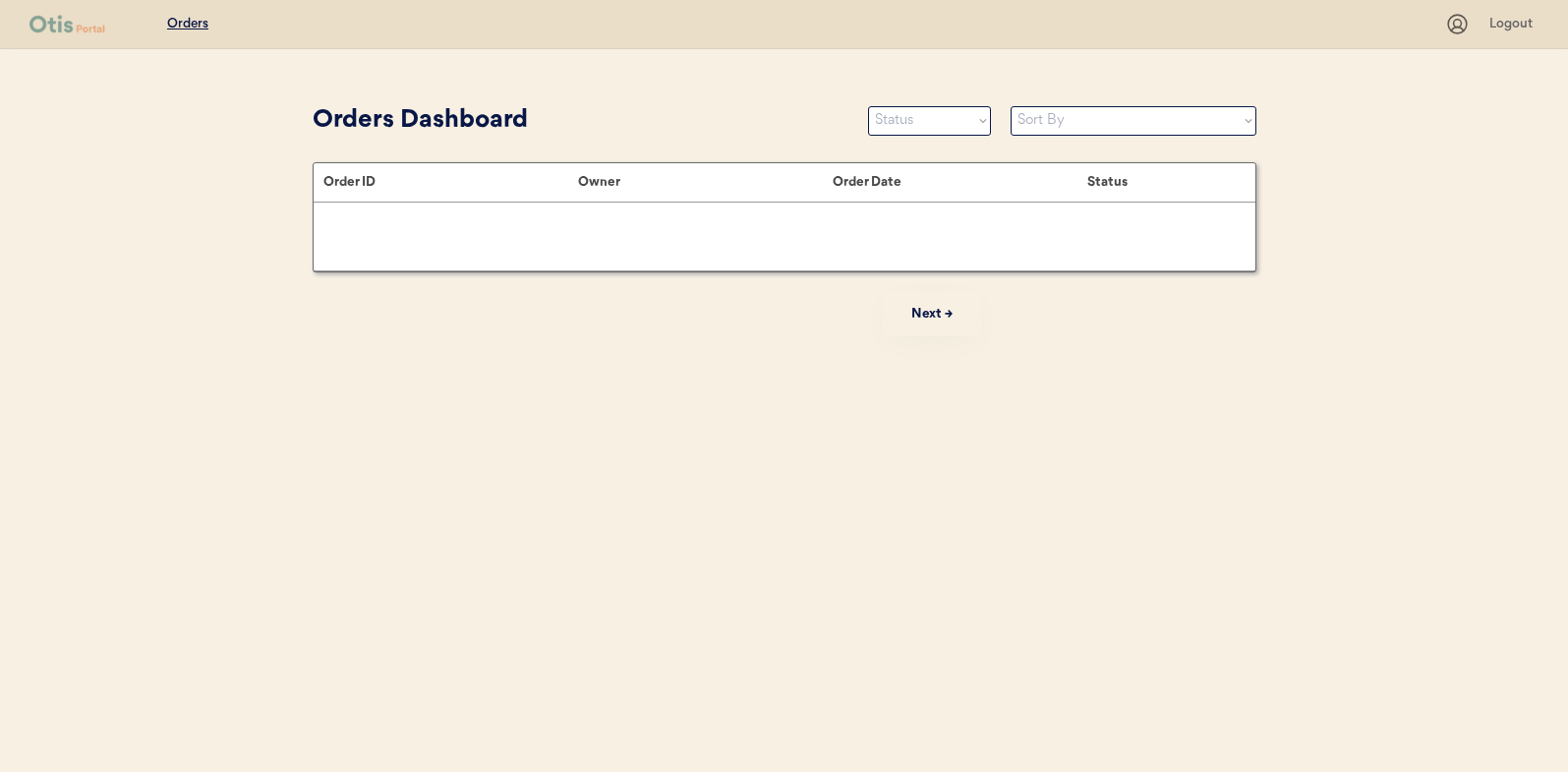 scroll, scrollTop: 0, scrollLeft: 0, axis: both 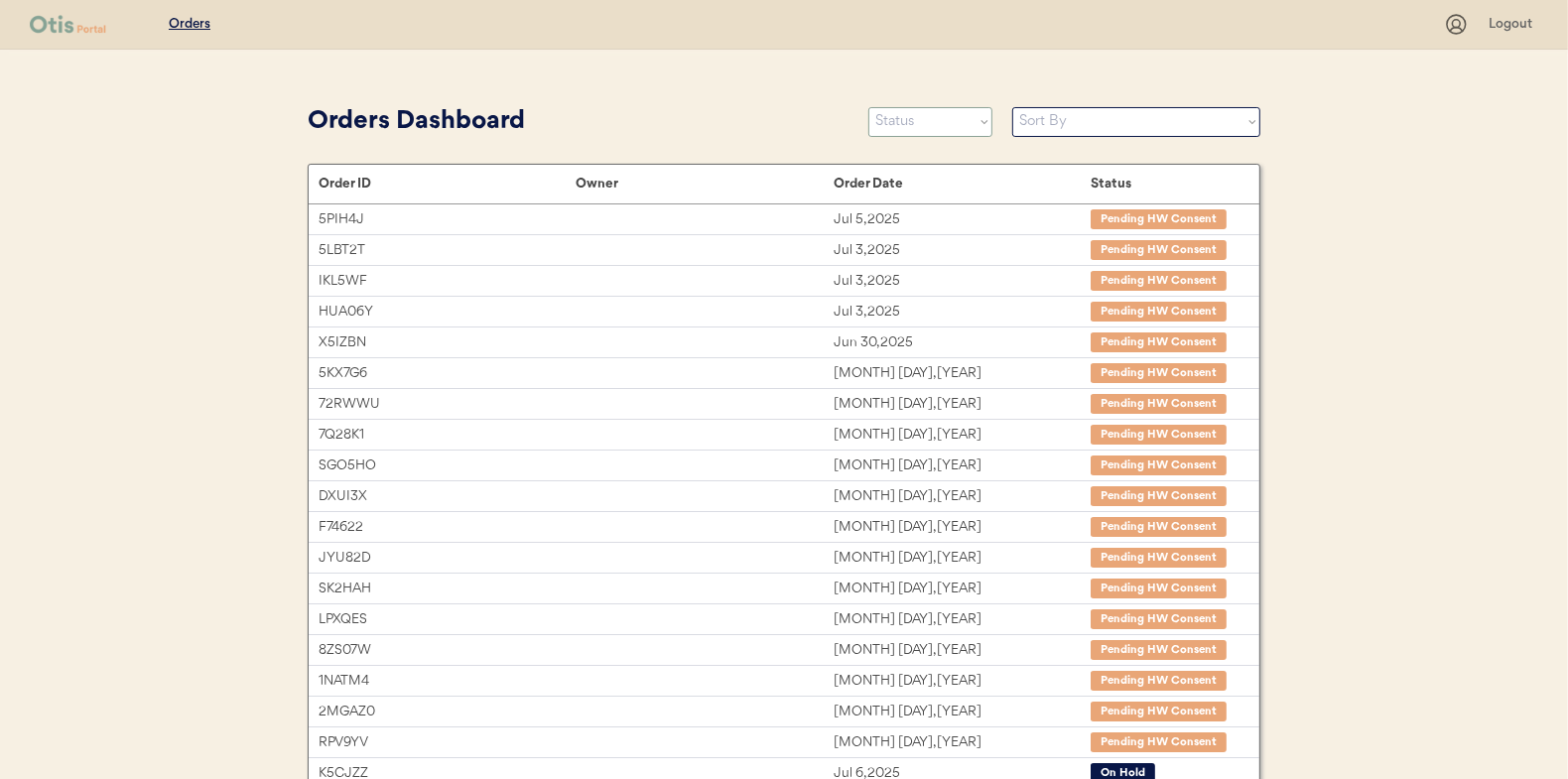 click on "Status On Hold New In Progress Complete Pending HW Consent Cancelled" at bounding box center (930, 122) 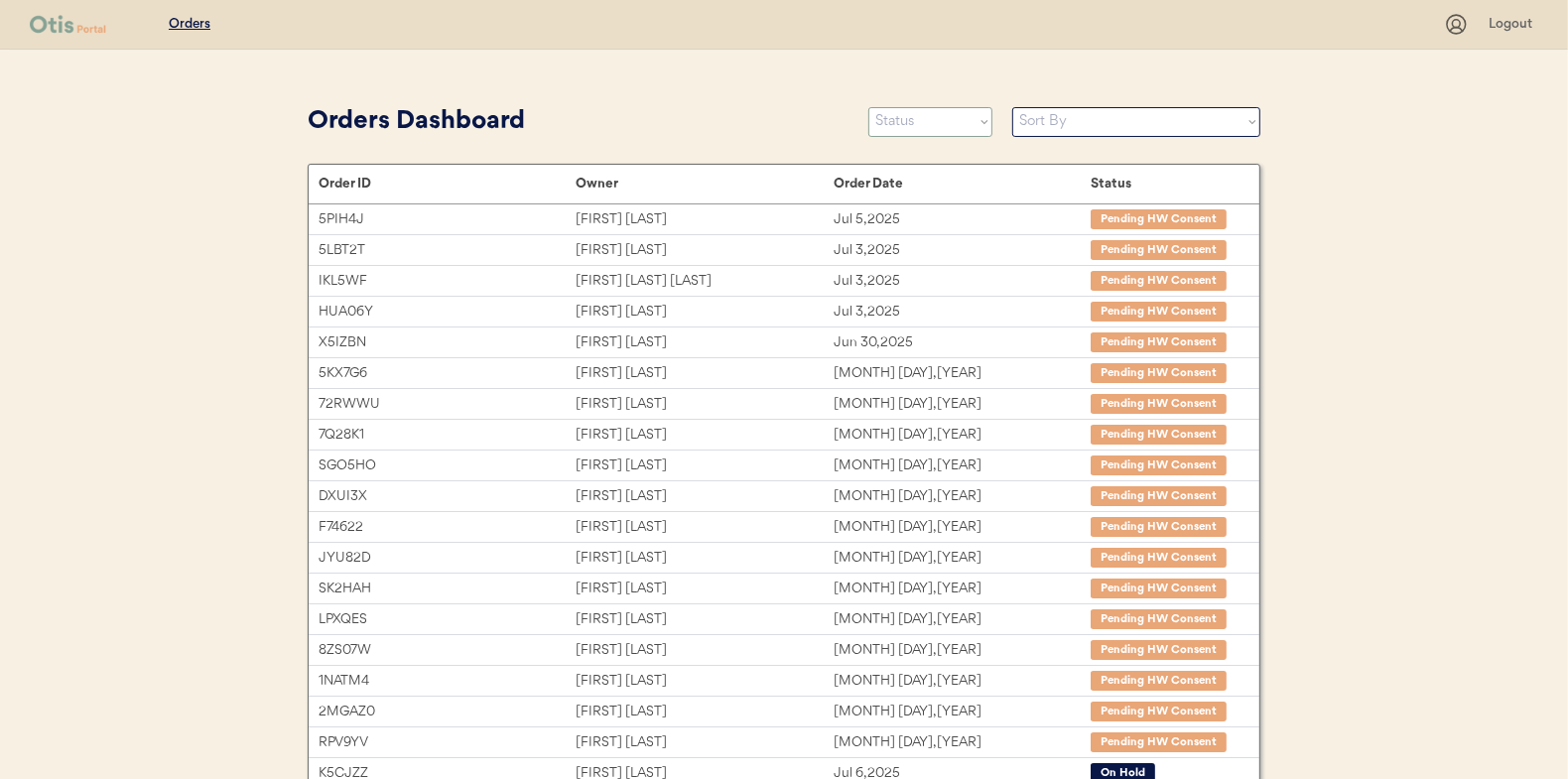 select on ""new"" 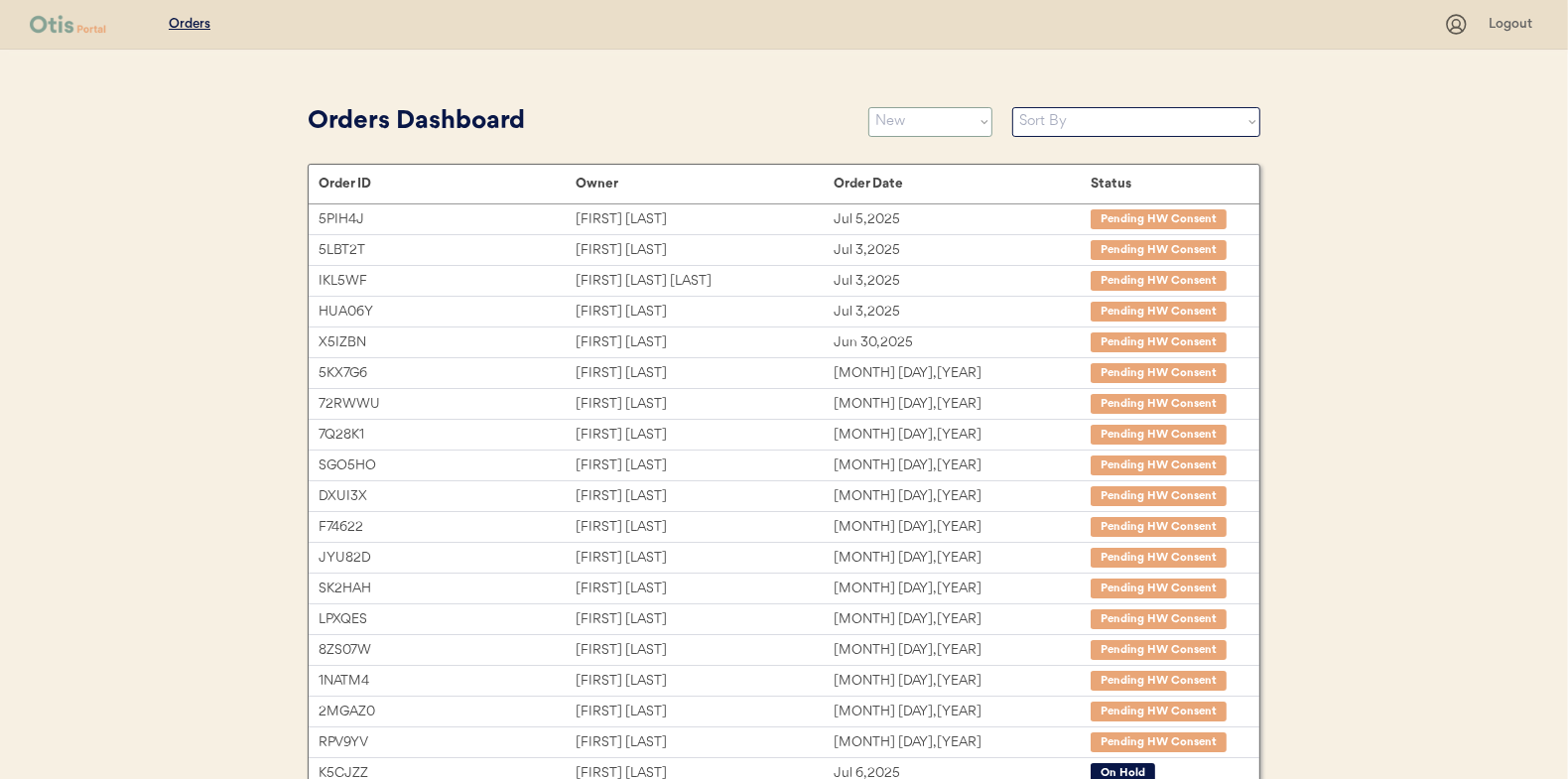 click on "Status On Hold New In Progress Complete Pending HW Consent Cancelled" at bounding box center [930, 122] 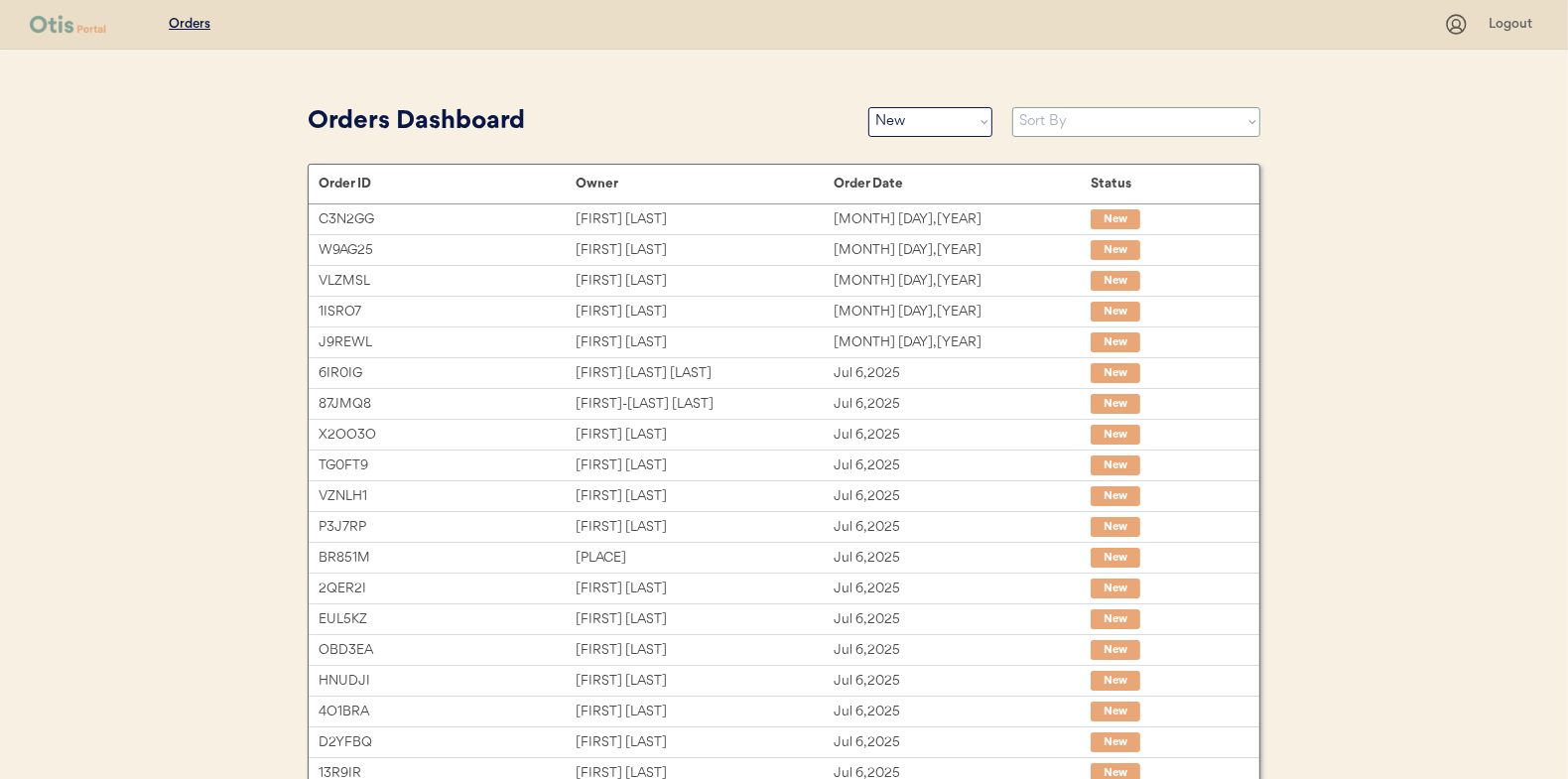 click on "Sort By Order Date (Newest → Oldest) Order Date (Oldest → Newest)" at bounding box center [1136, 122] 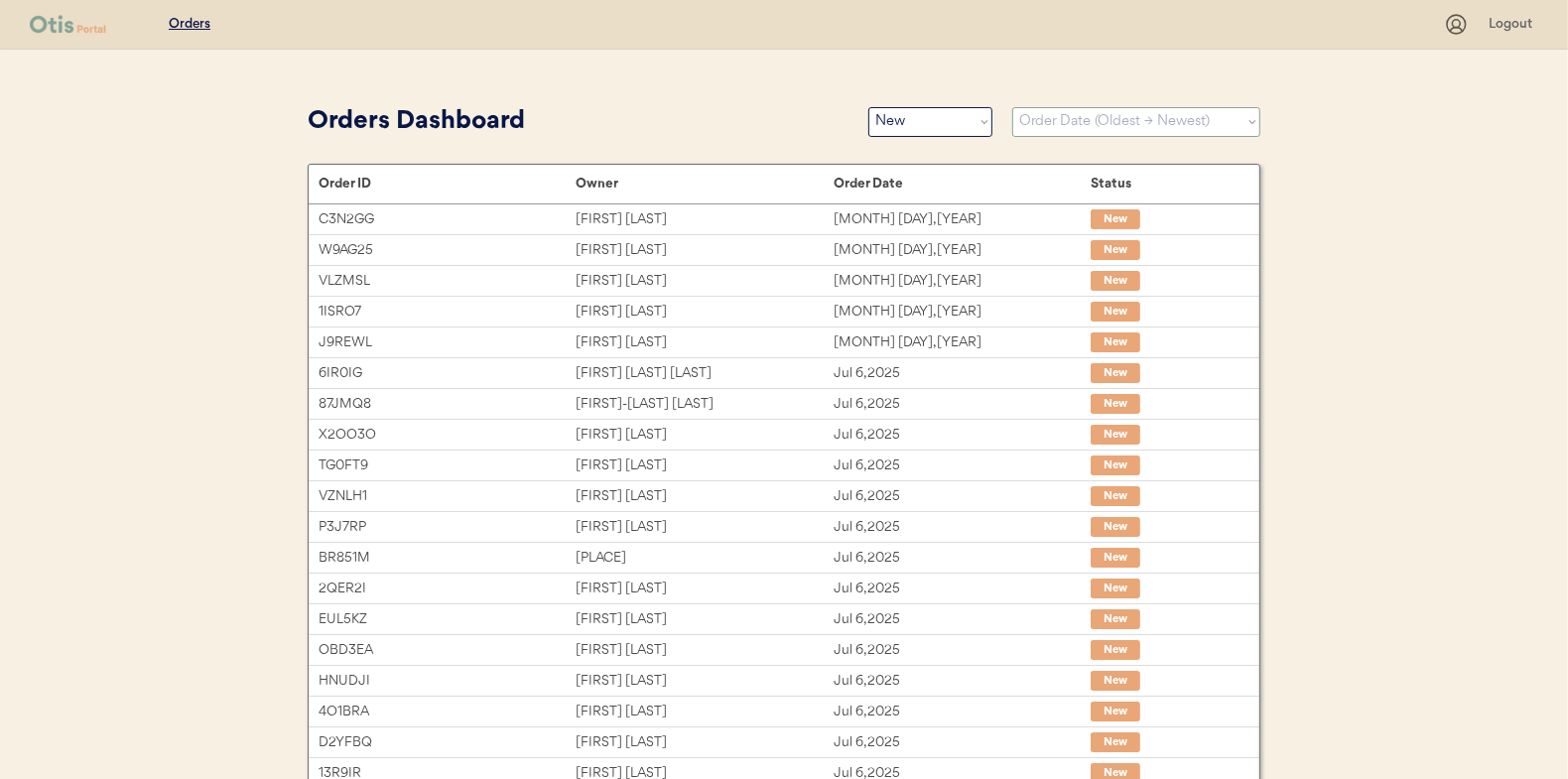 click on "Sort By Order Date (Newest → Oldest) Order Date (Oldest → Newest)" at bounding box center (1136, 122) 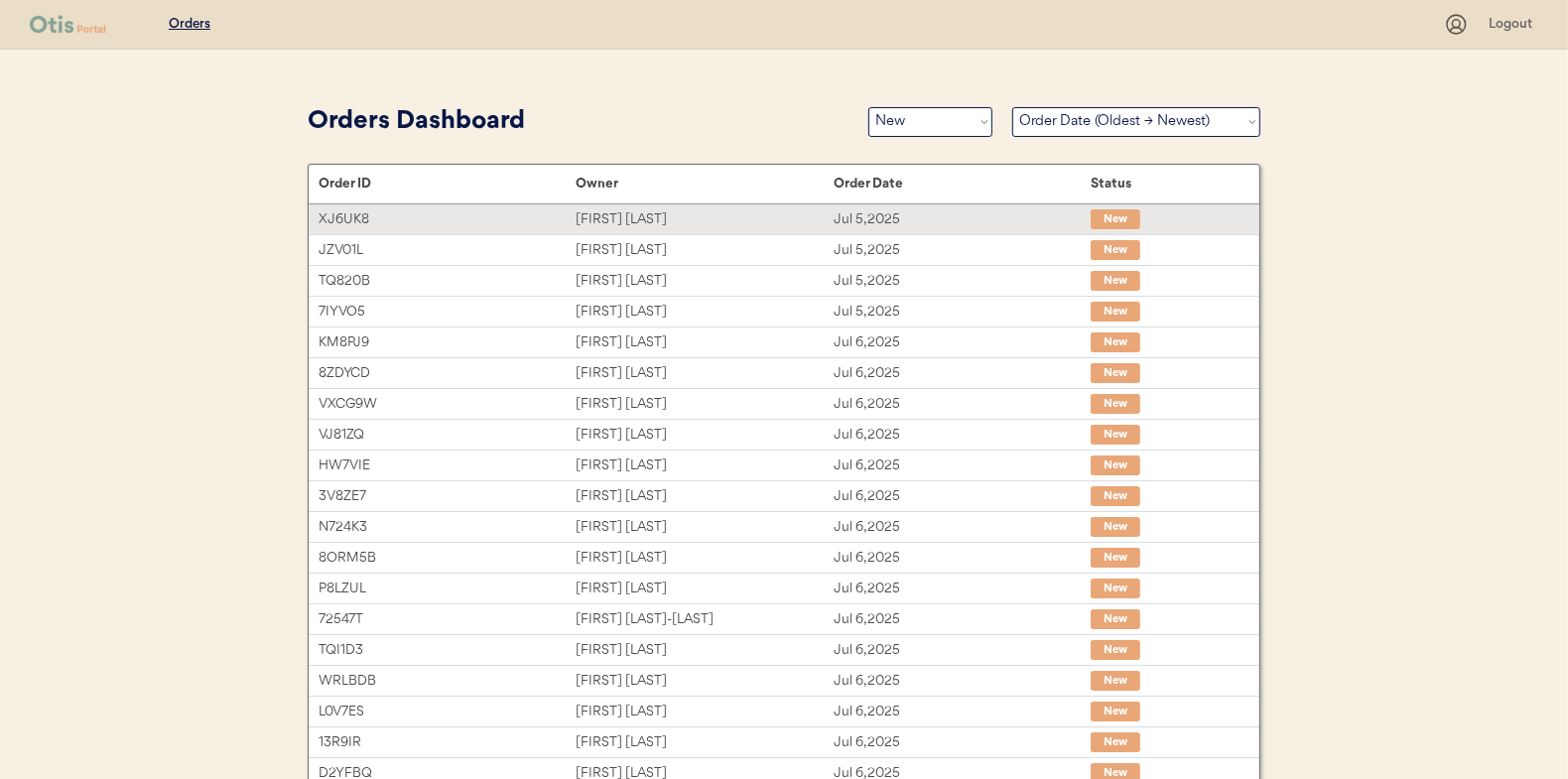 click on "Yuxuan Dong" at bounding box center [704, 219] 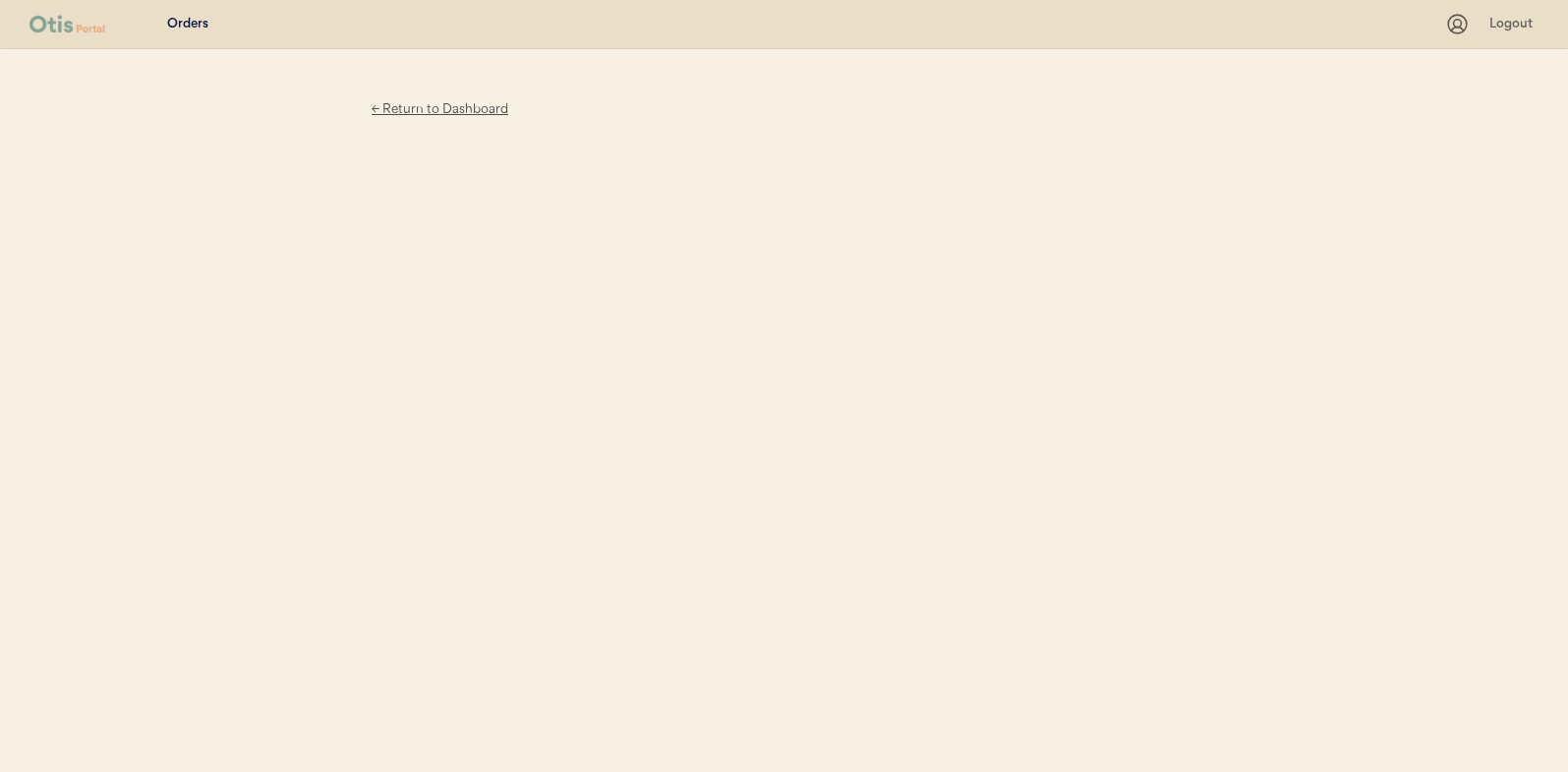 scroll, scrollTop: 0, scrollLeft: 0, axis: both 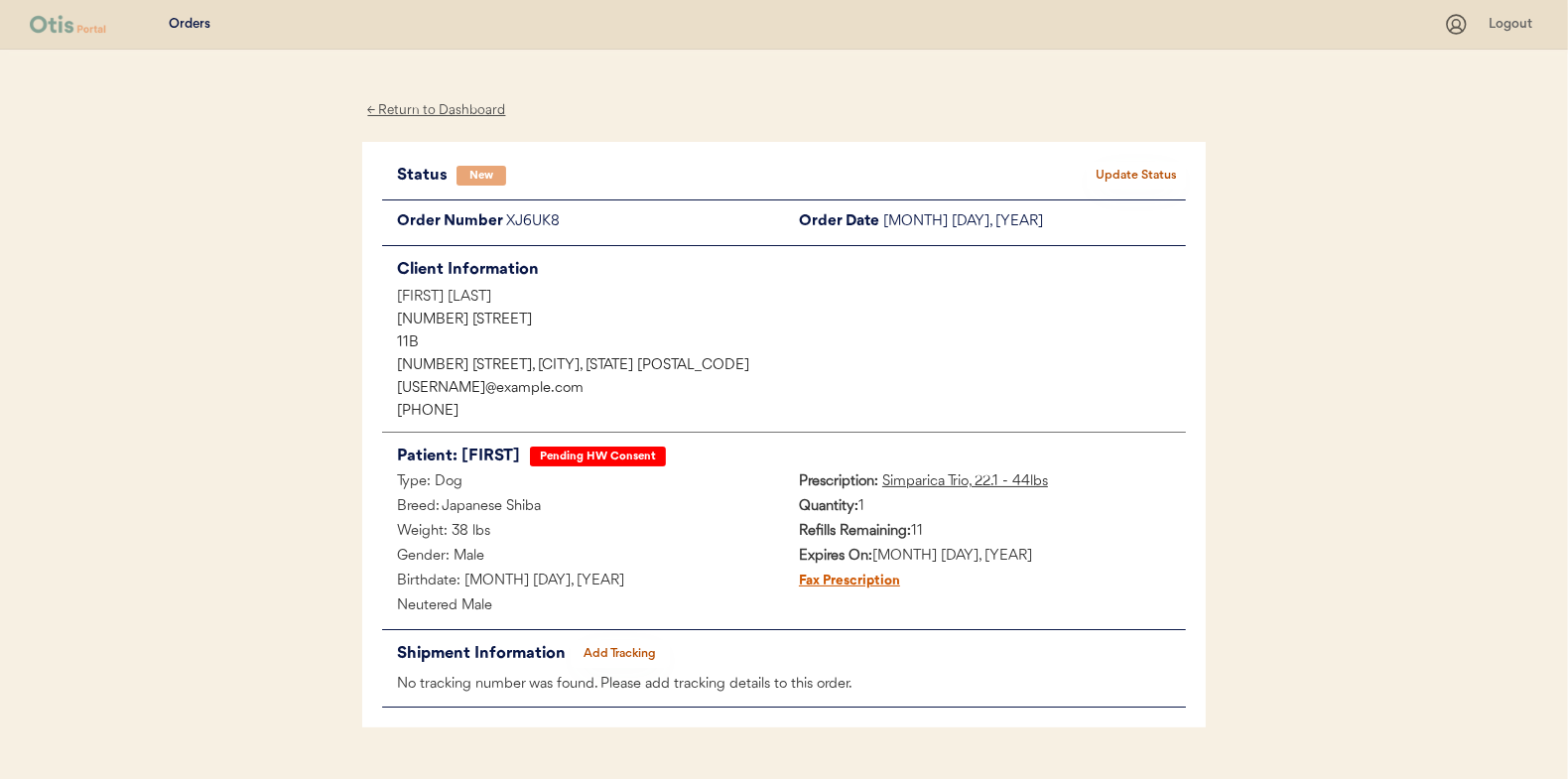click on "Patients Consults Orders Logout ← Return to Dashboard Status New Update Status Order Number XJ6UK8 Order Date [MONTH] [DAY], [YEAR] Client Information [FIRST] [LAST] [NUMBER] [STREET] [APARTMENT_NUMBER] [CITY], [STATE] [POSTAL_CODE] [USERNAME]@example.com [PHONE] Patient: [FIRST] Pending HW Consent Type: Dog Breed: Japanese Shiba Weight: 38 lbs Gender: Male Birthdate: [MONTH] [DAY], [YEAR] Neutered Male Prescription: Simparica Trio, 22.1 - 44lbs Quantity: 1 Refills Remaining: 11 Expires On: [MONTH] [DAY], [YEAR] Fax Prescription Shipment Information Add Tracking No tracking number was found. Please add tracking details to this order." at bounding box center (784, 413) 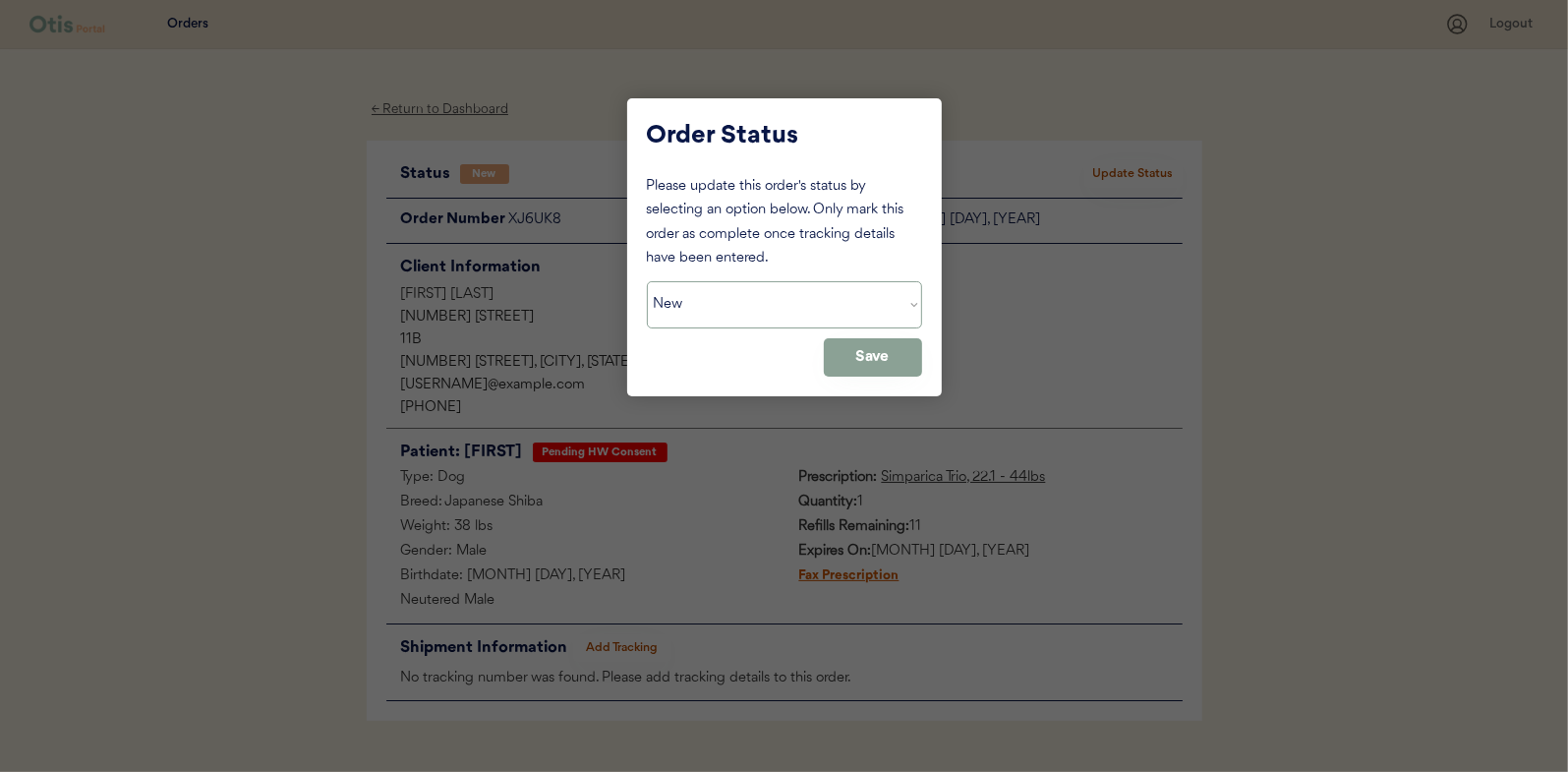 click on "Status On Hold New In Progress Complete Pending HW Consent Cancelled" at bounding box center (784, 305) 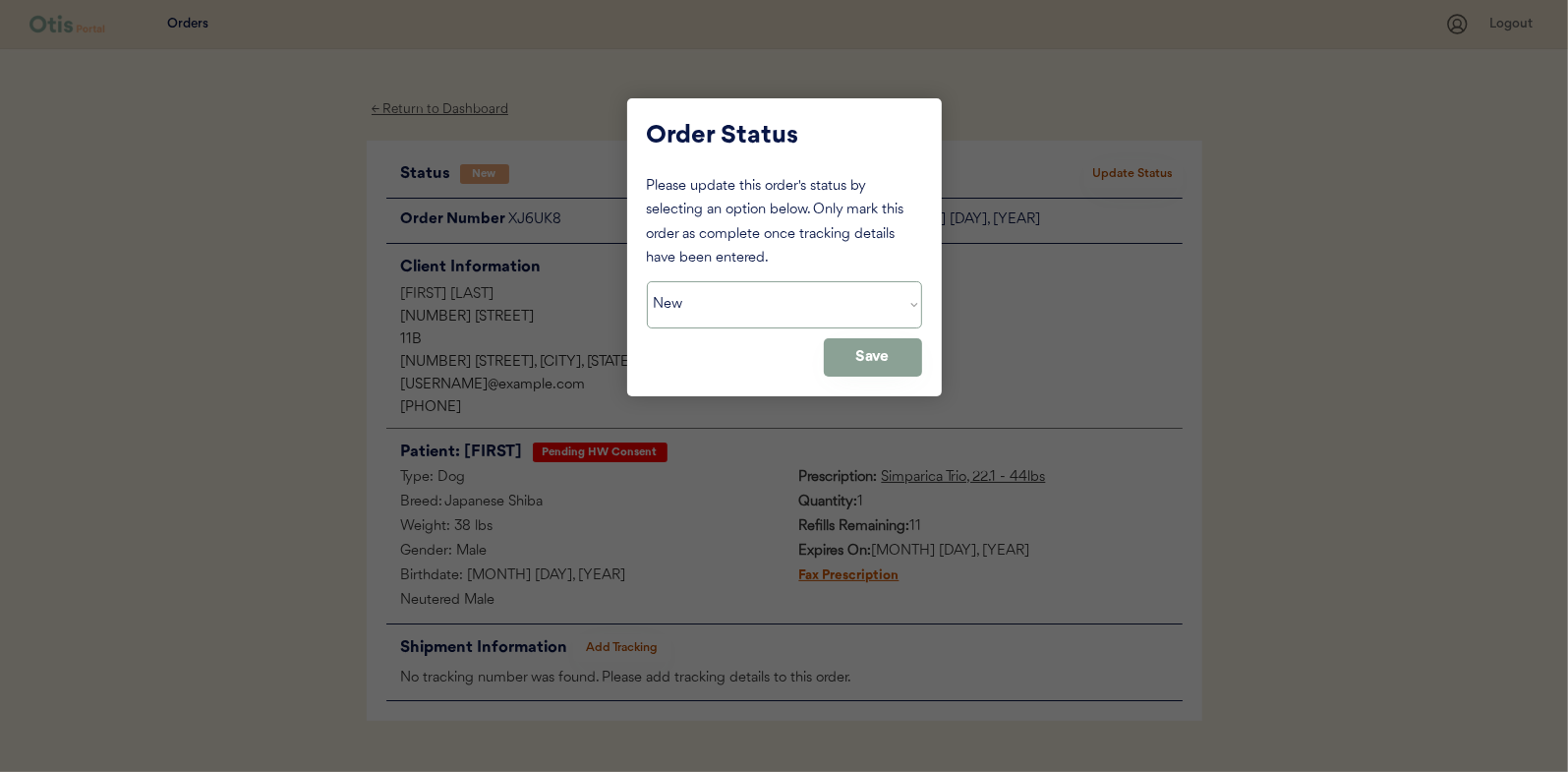 select on ""in_progress"" 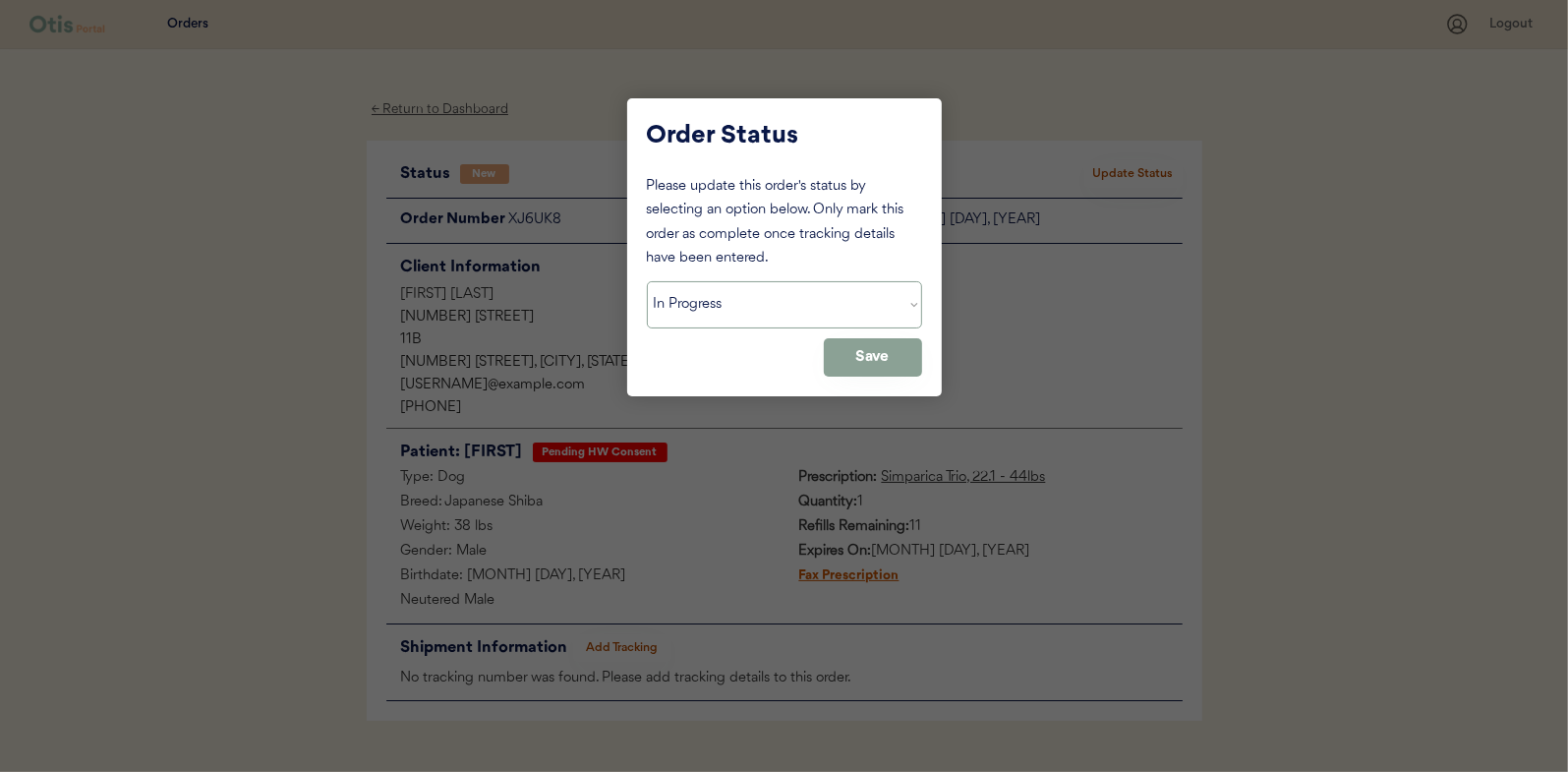 click on "Status On Hold New In Progress Complete Pending HW Consent Cancelled" at bounding box center (784, 305) 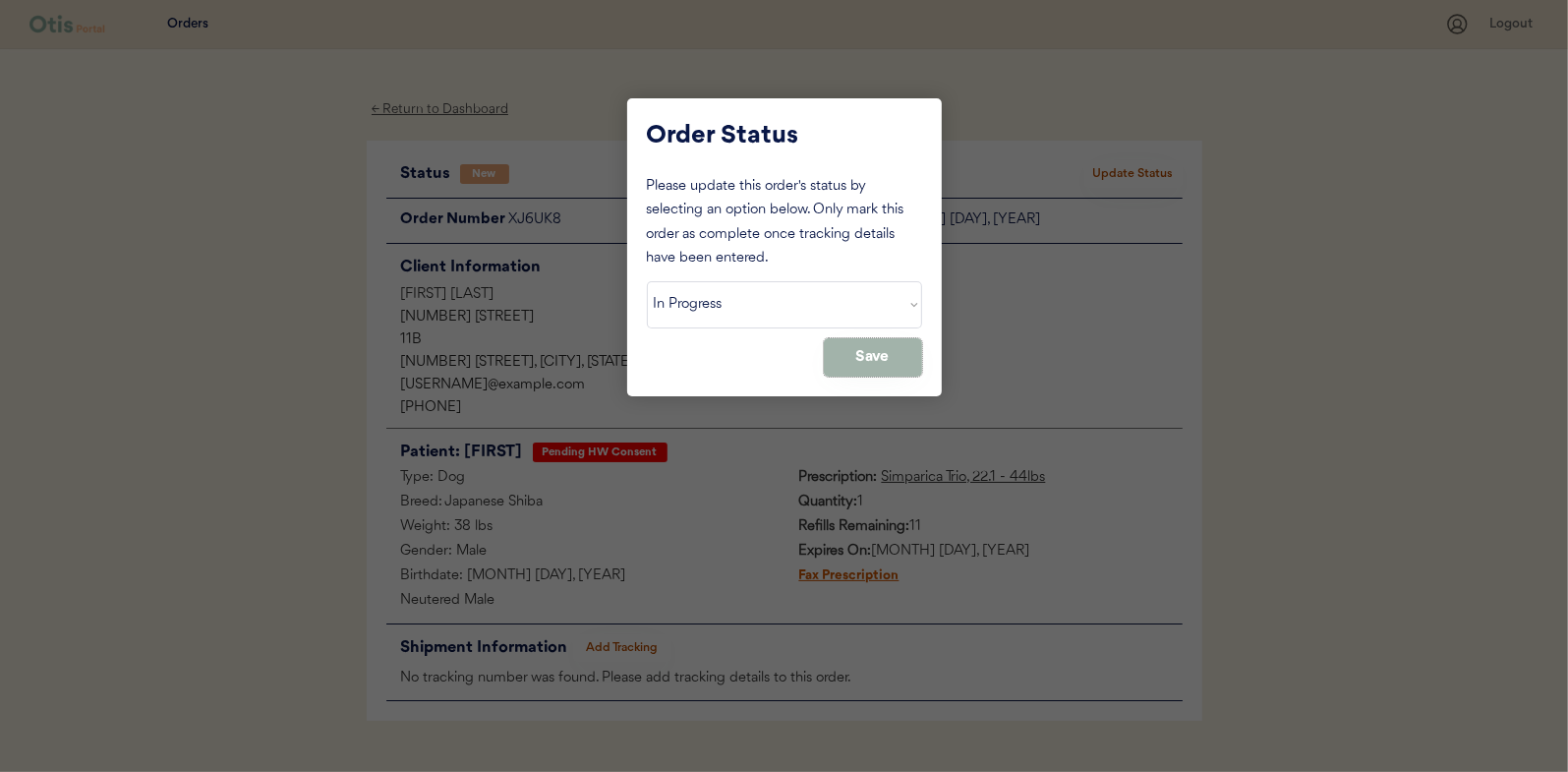 click on "Save" at bounding box center [873, 357] 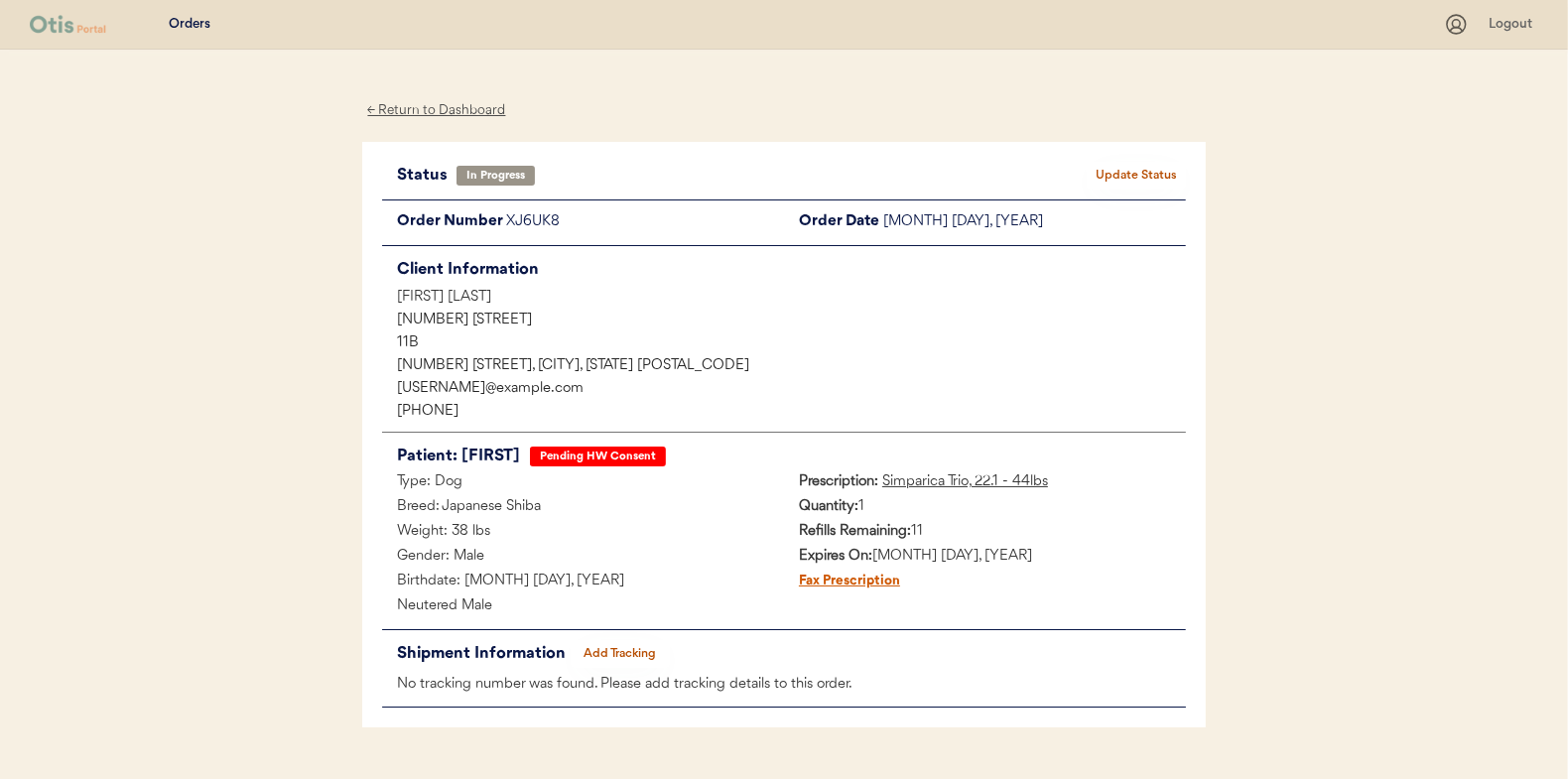 click on "← Return to Dashboard" at bounding box center [437, 110] 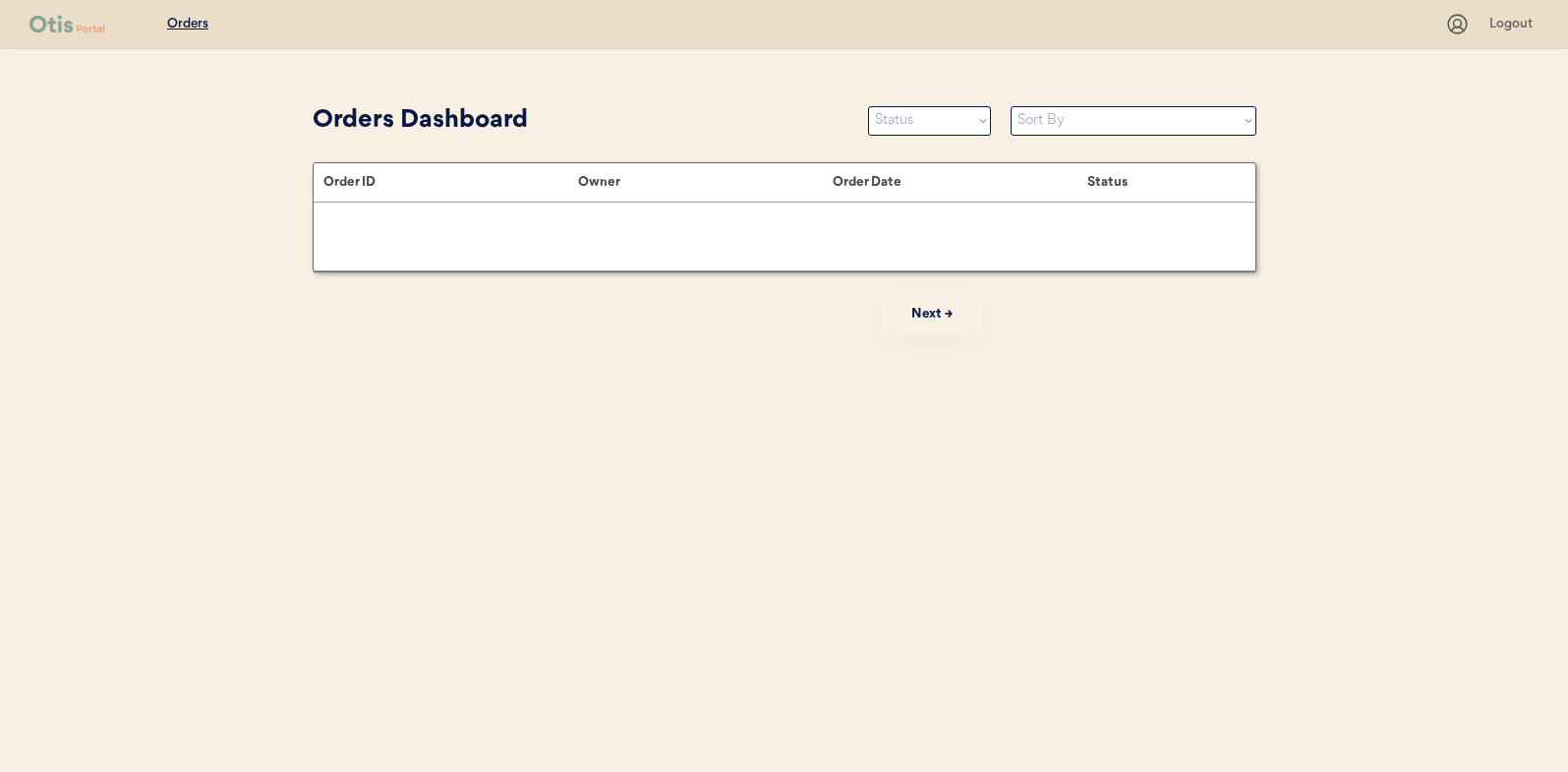scroll, scrollTop: 0, scrollLeft: 0, axis: both 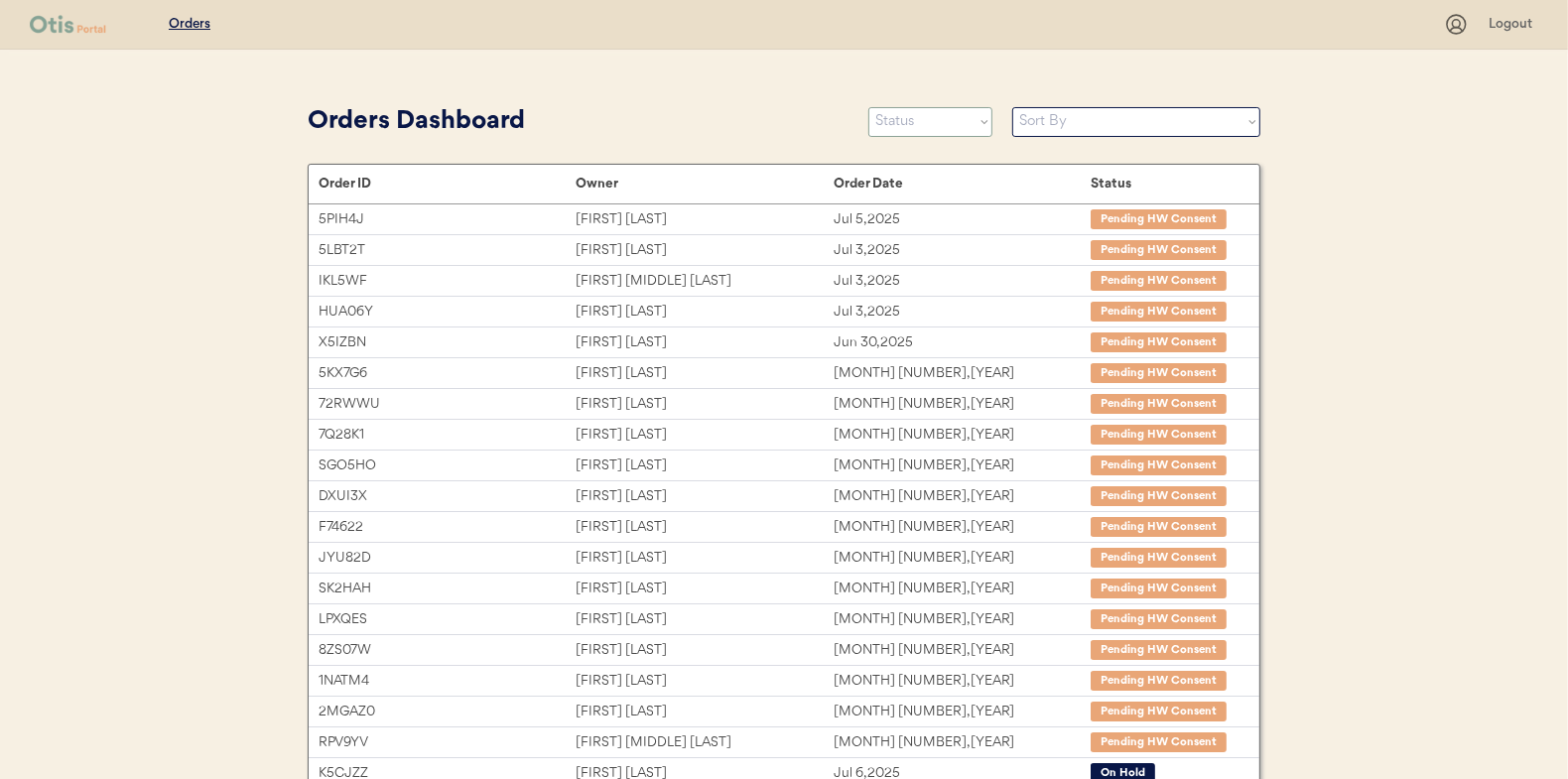 click on "Status On Hold New In Progress Complete Pending HW Consent Cancelled" at bounding box center [930, 122] 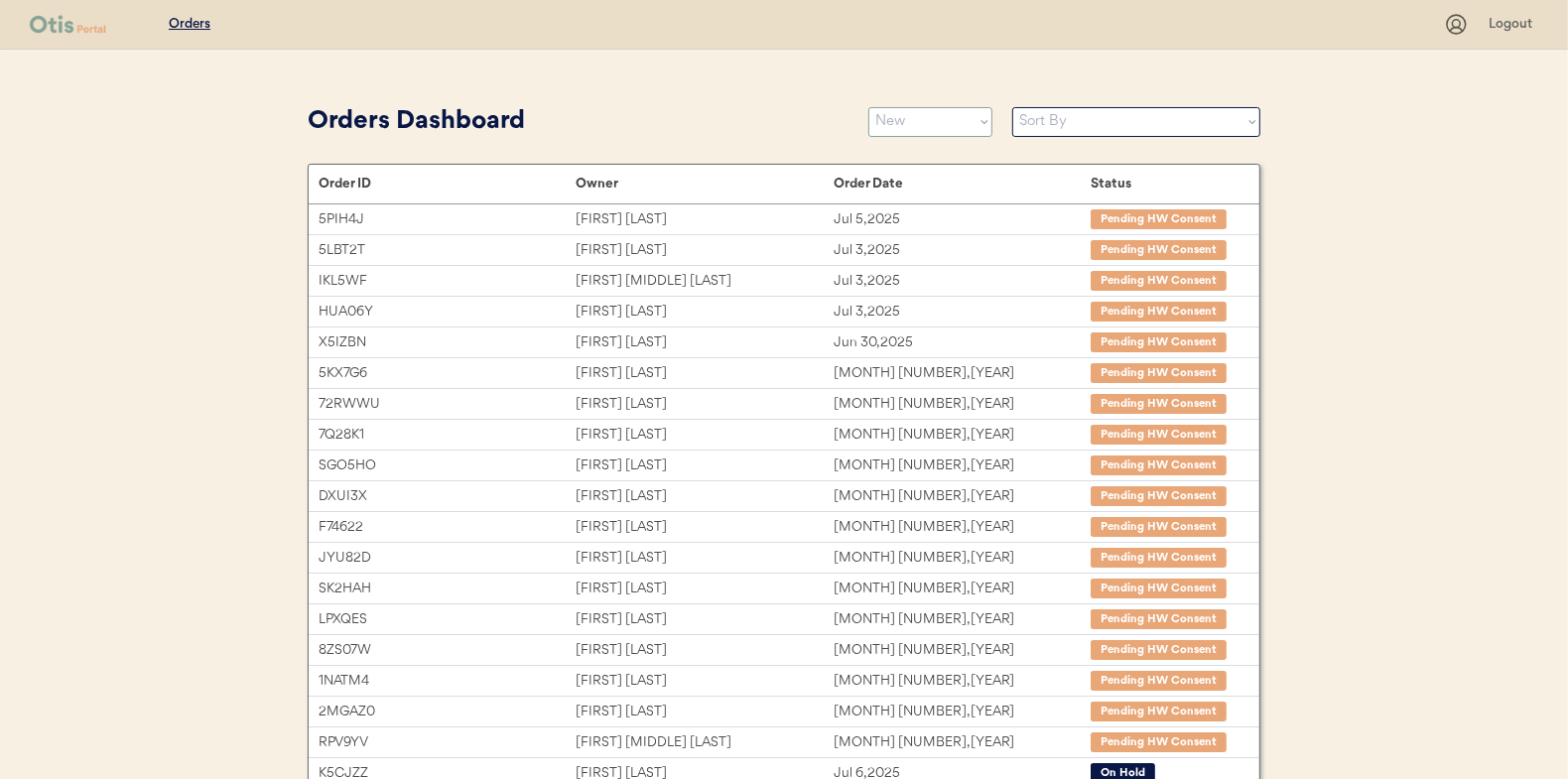 click on "Status On Hold New In Progress Complete Pending HW Consent Cancelled" at bounding box center (930, 122) 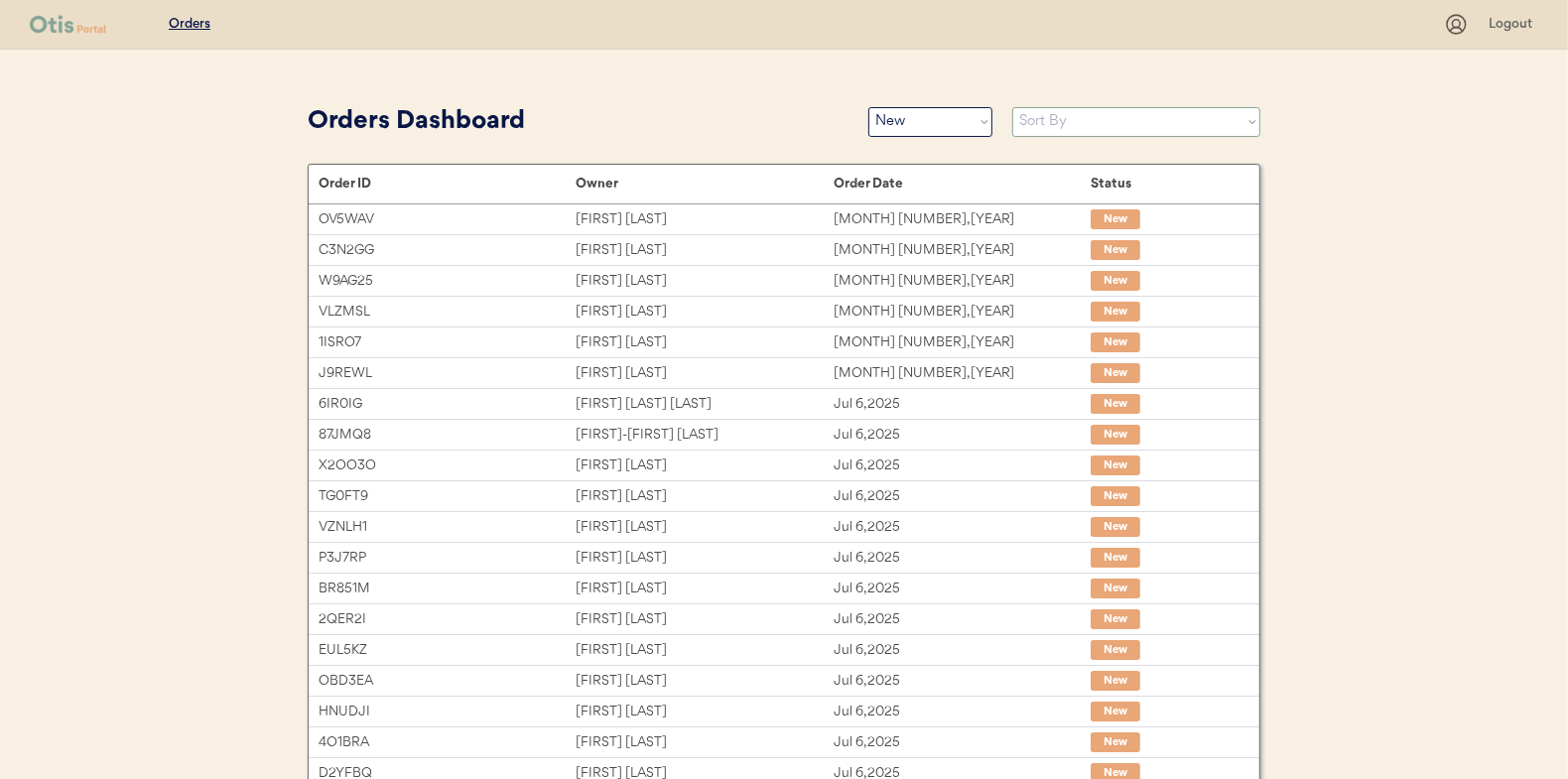click on "Sort By Order Date (Newest → Oldest) Order Date (Oldest → Newest)" at bounding box center [1136, 122] 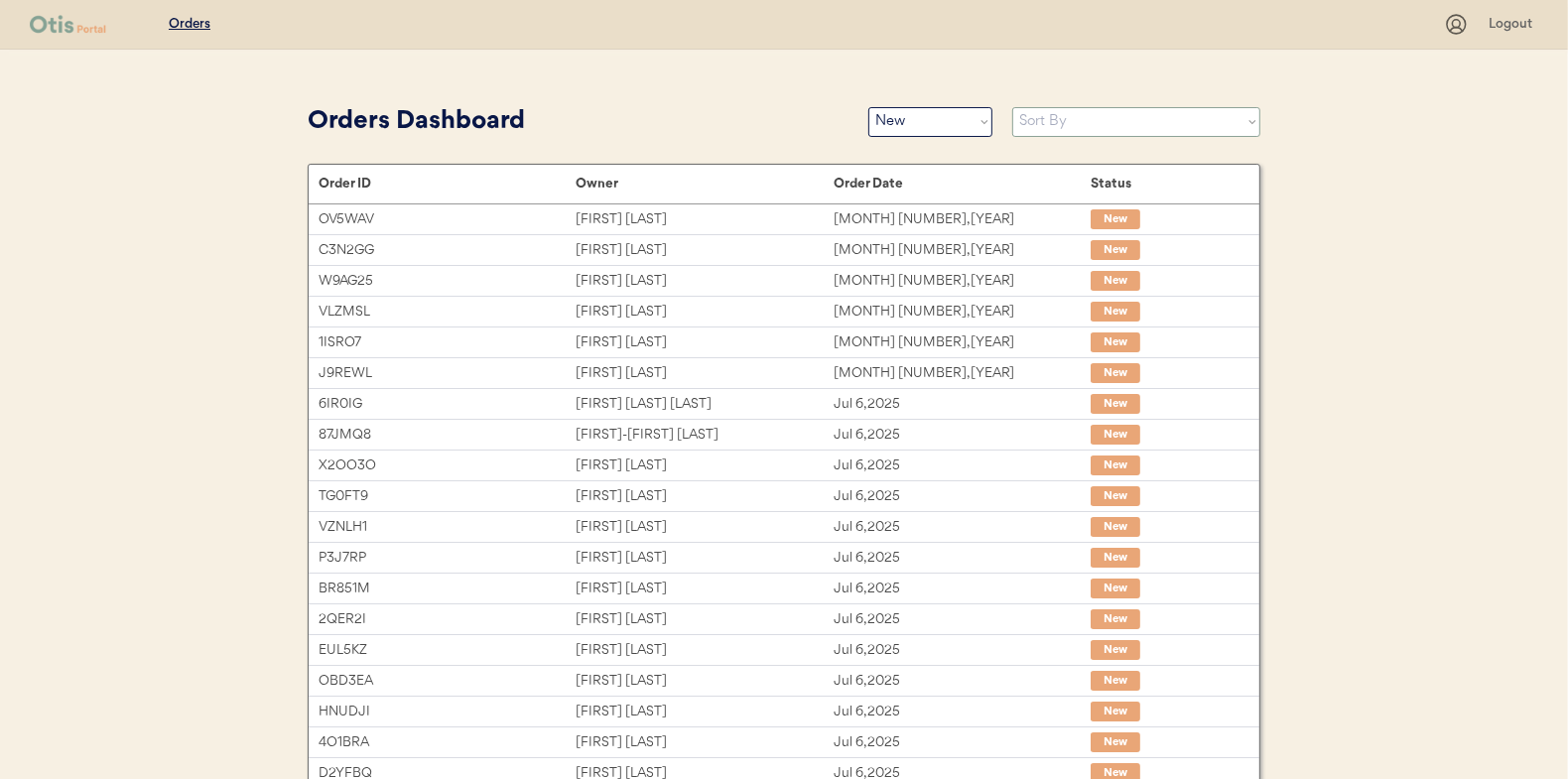 select on ""Order Date (Oldest → Newest)"" 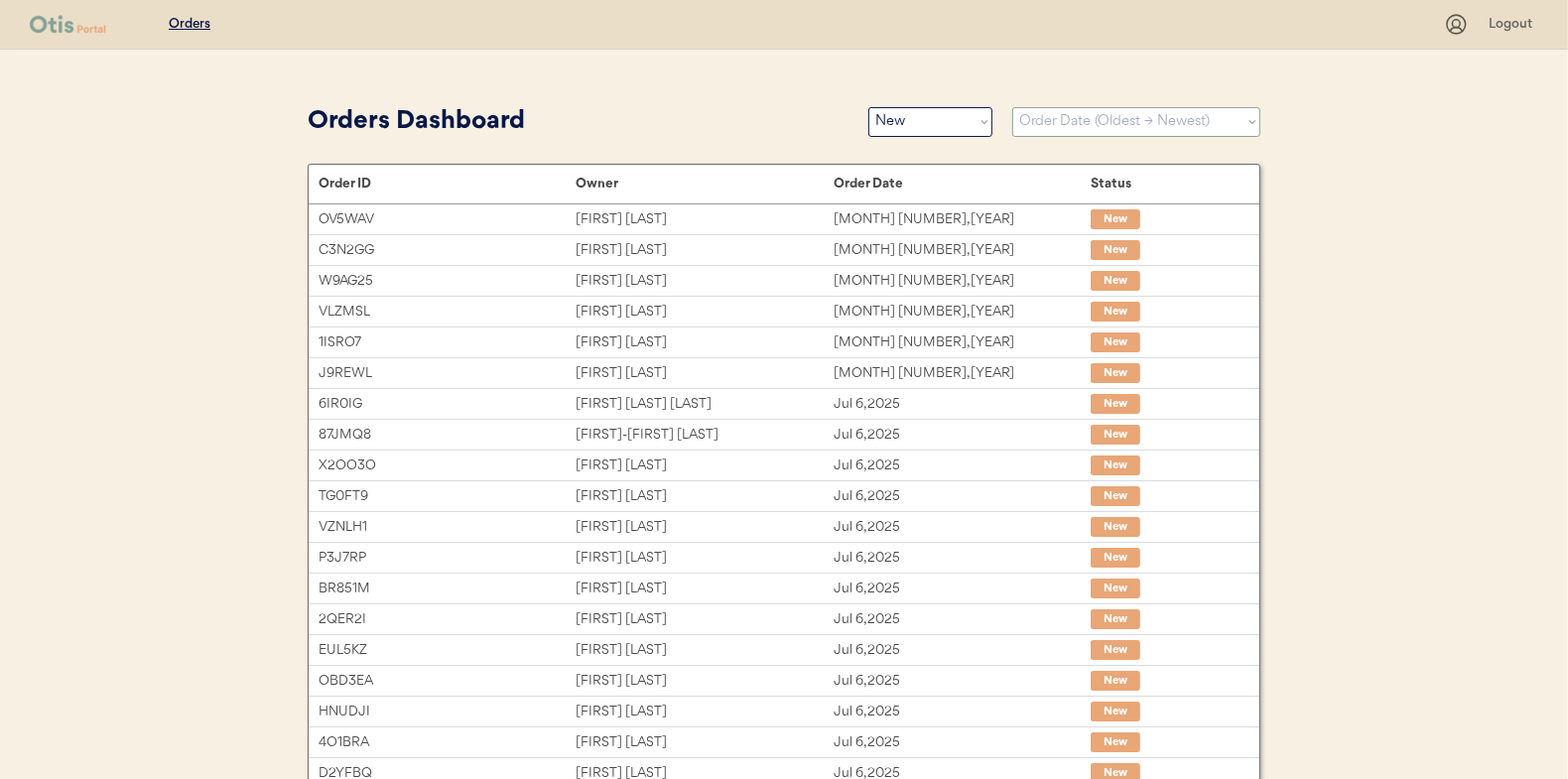 click on "Sort By Order Date (Newest → Oldest) Order Date (Oldest → Newest)" at bounding box center (1136, 122) 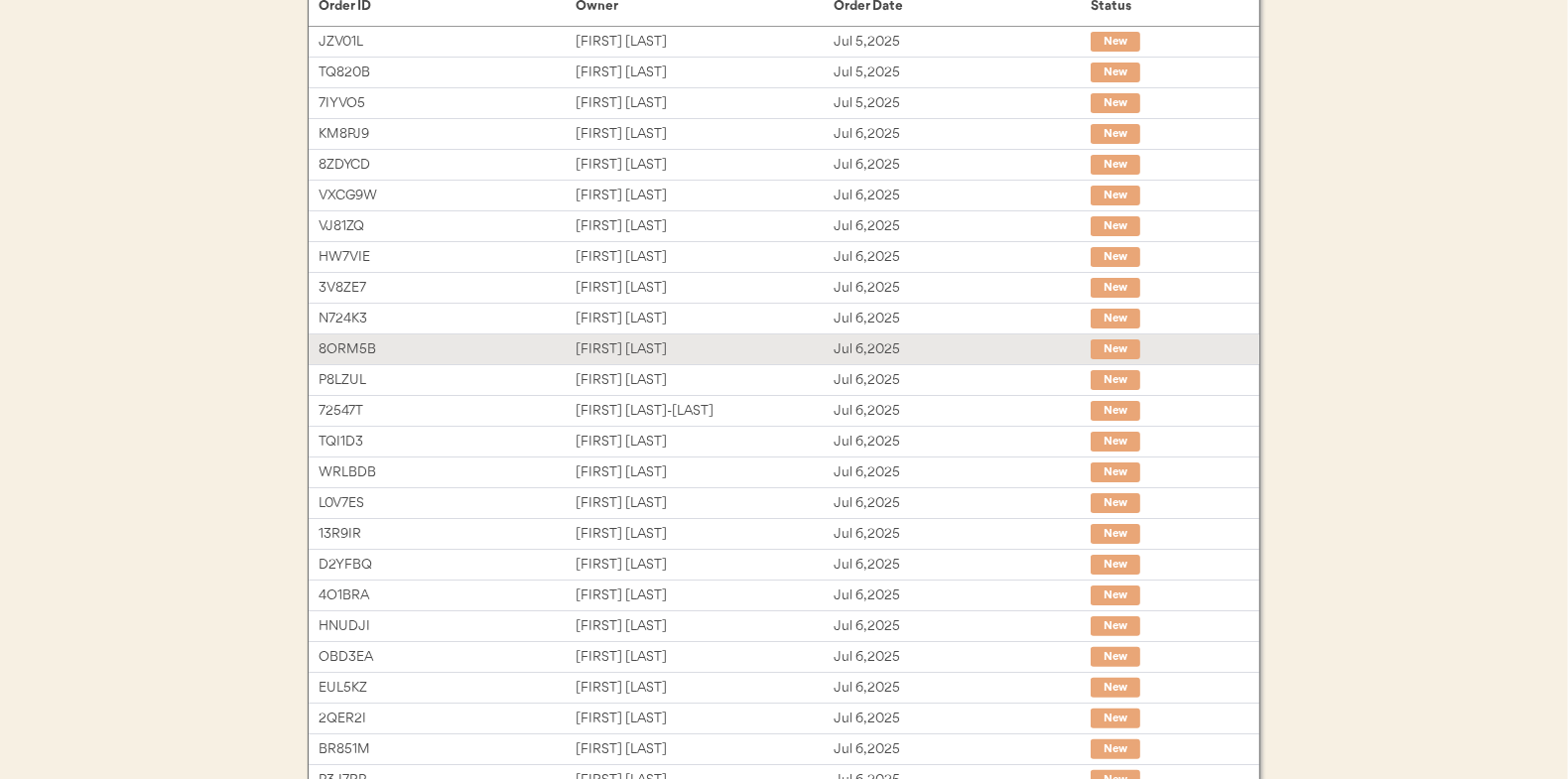 scroll, scrollTop: 0, scrollLeft: 0, axis: both 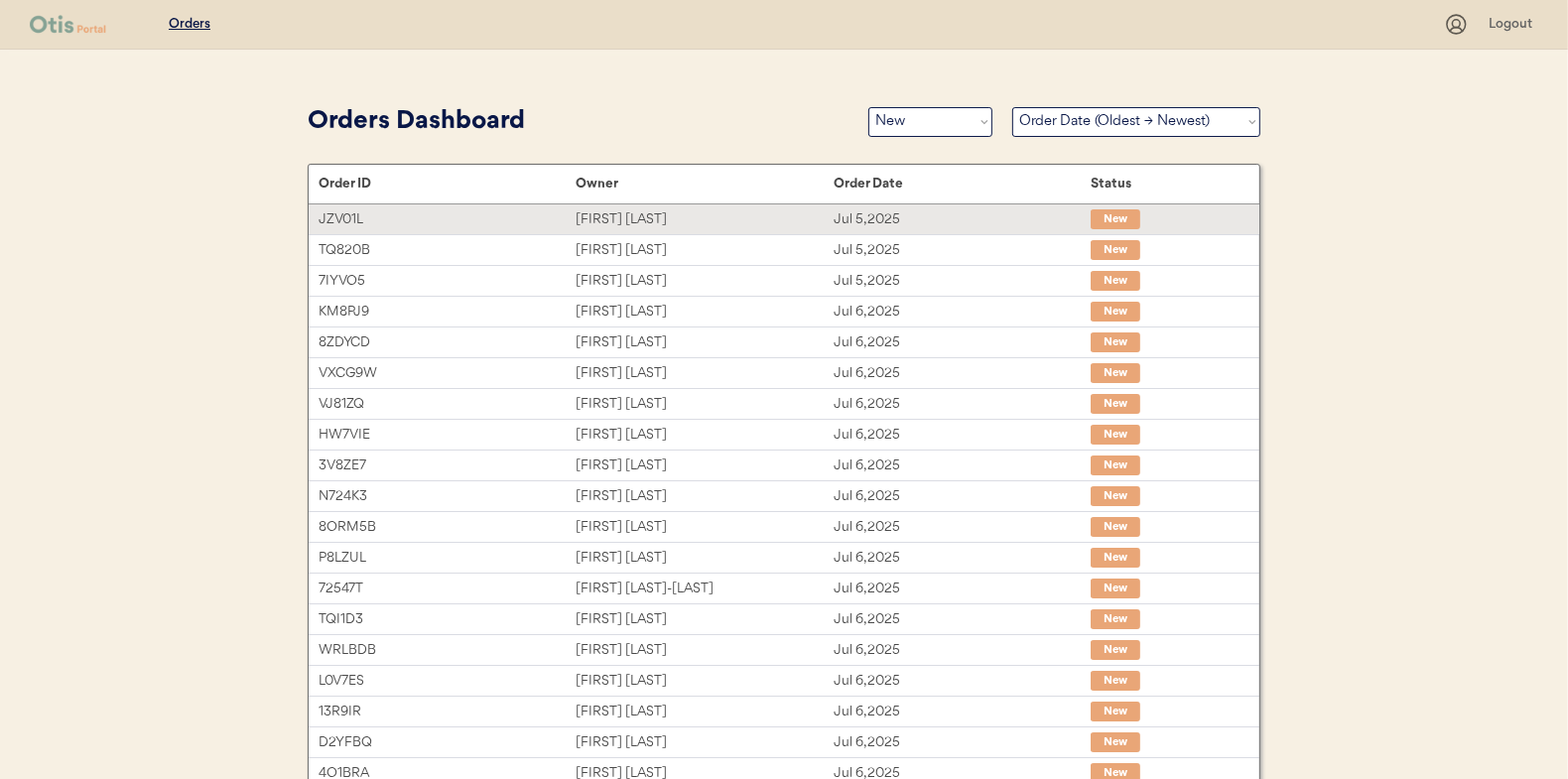 click on "[FIRST] [LAST]" at bounding box center [704, 219] 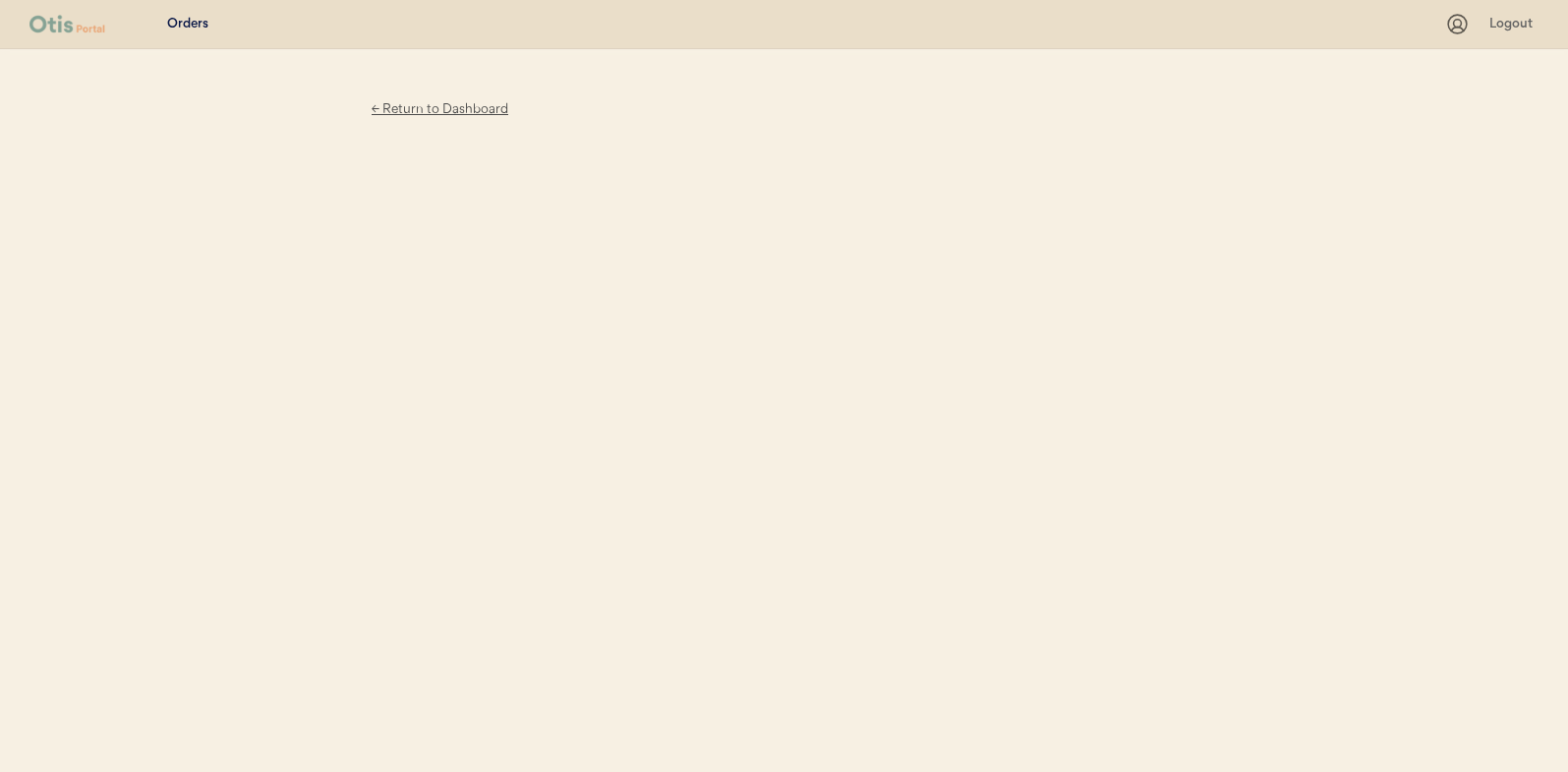 scroll, scrollTop: 0, scrollLeft: 0, axis: both 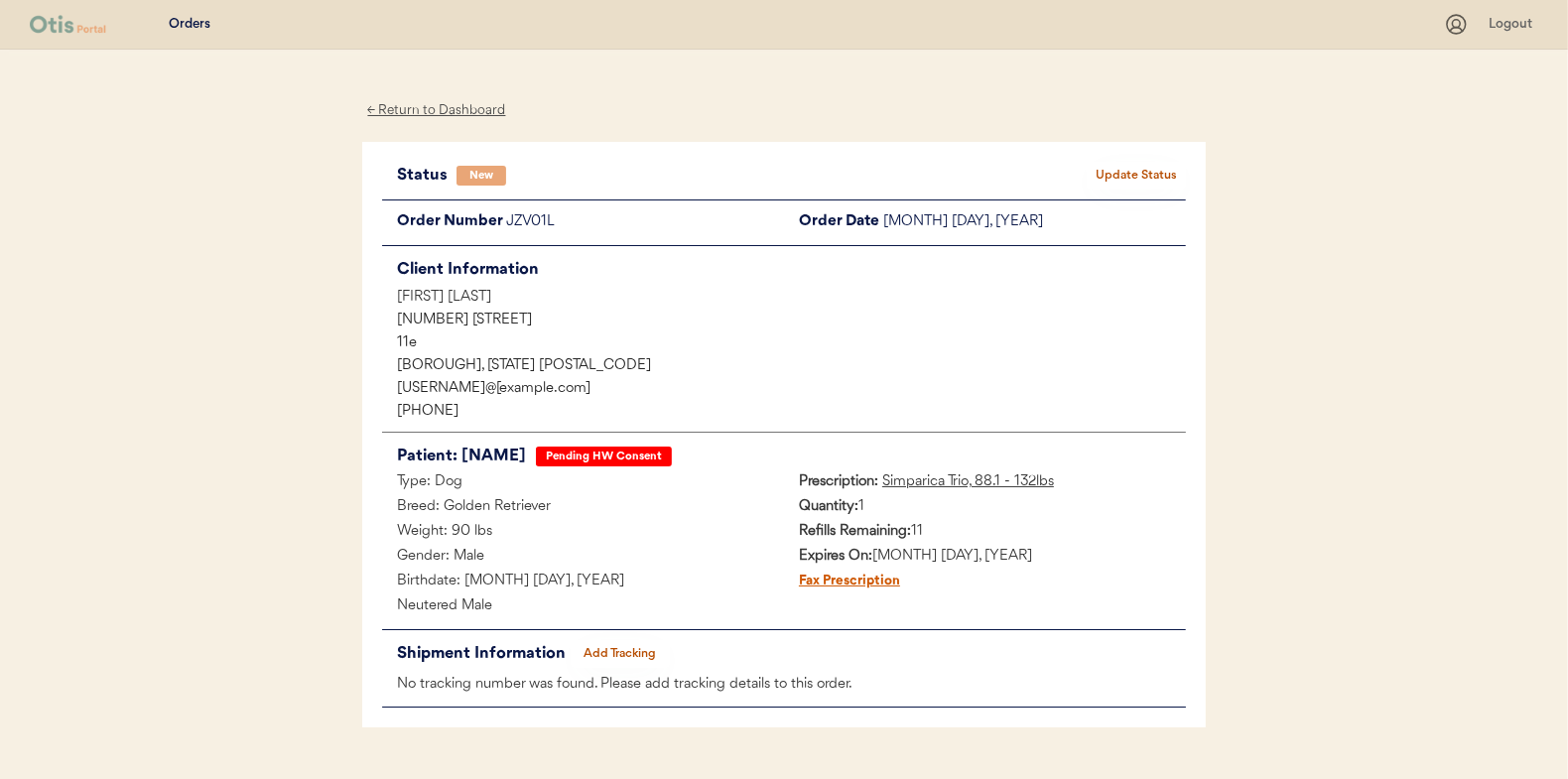 click on "Update Status" at bounding box center (1136, 176) 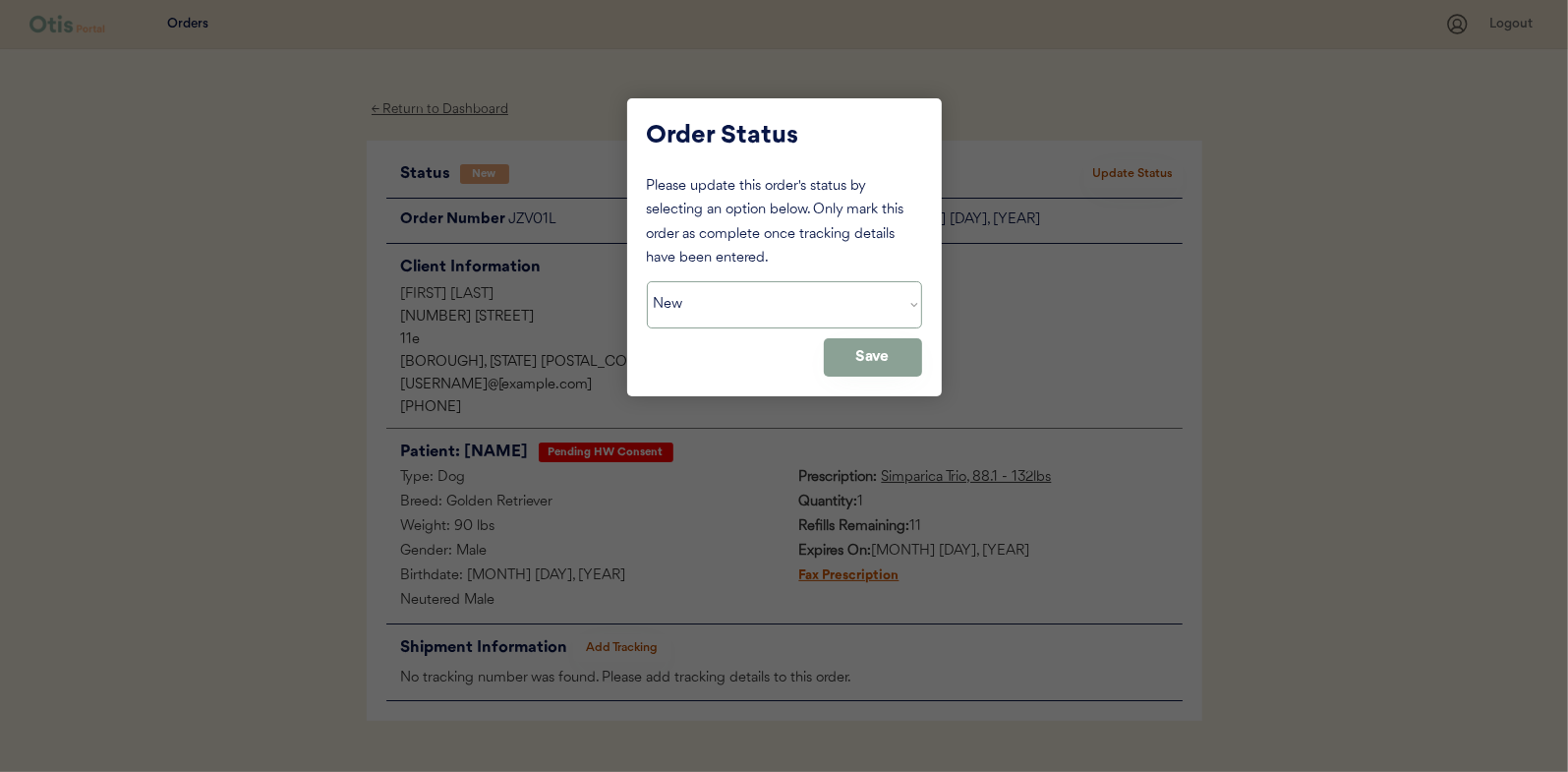 click on "Status On Hold New In Progress Complete Pending HW Consent Cancelled" at bounding box center [784, 305] 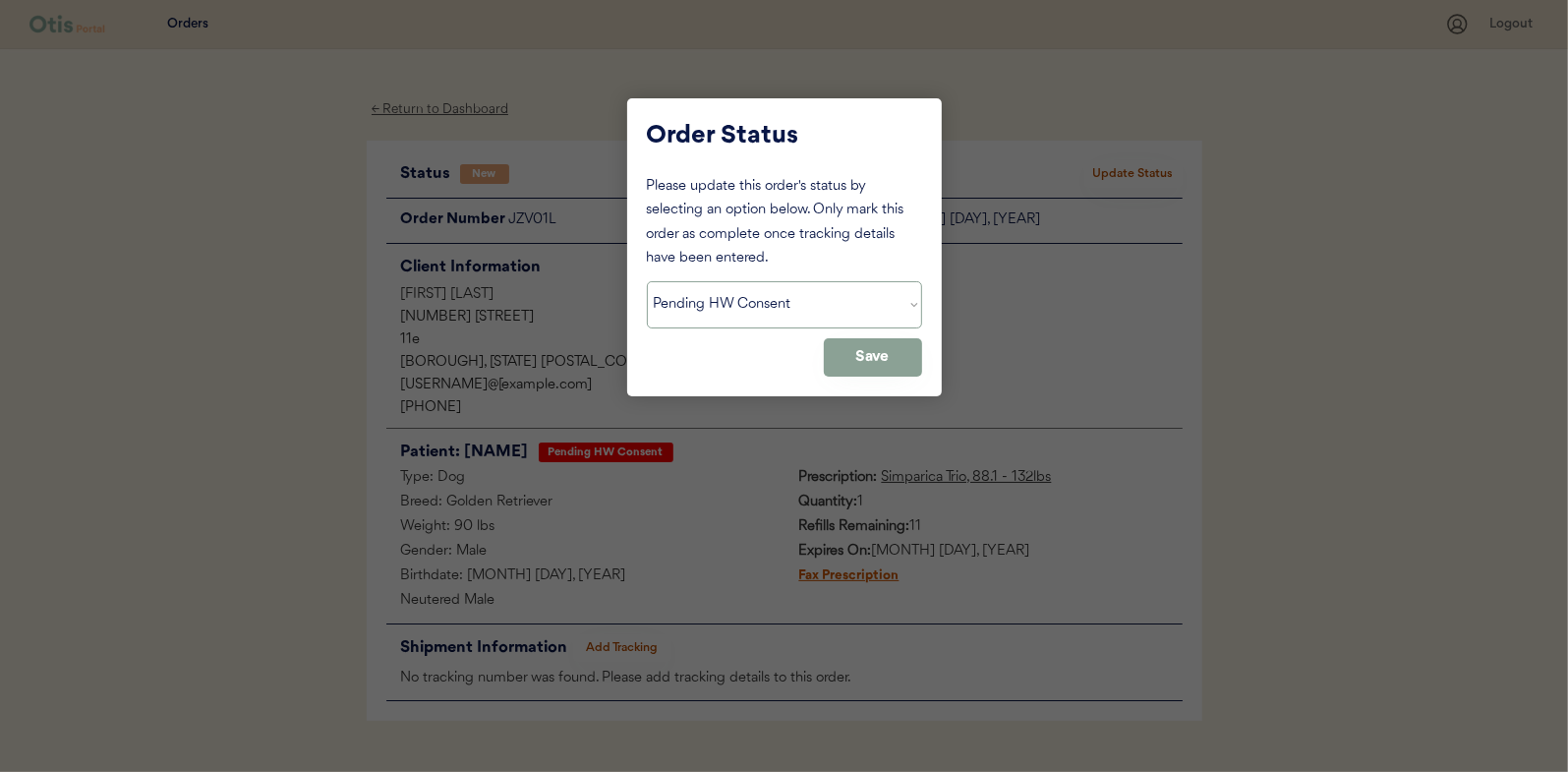 click on "Status On Hold New In Progress Complete Pending HW Consent Cancelled" at bounding box center [784, 305] 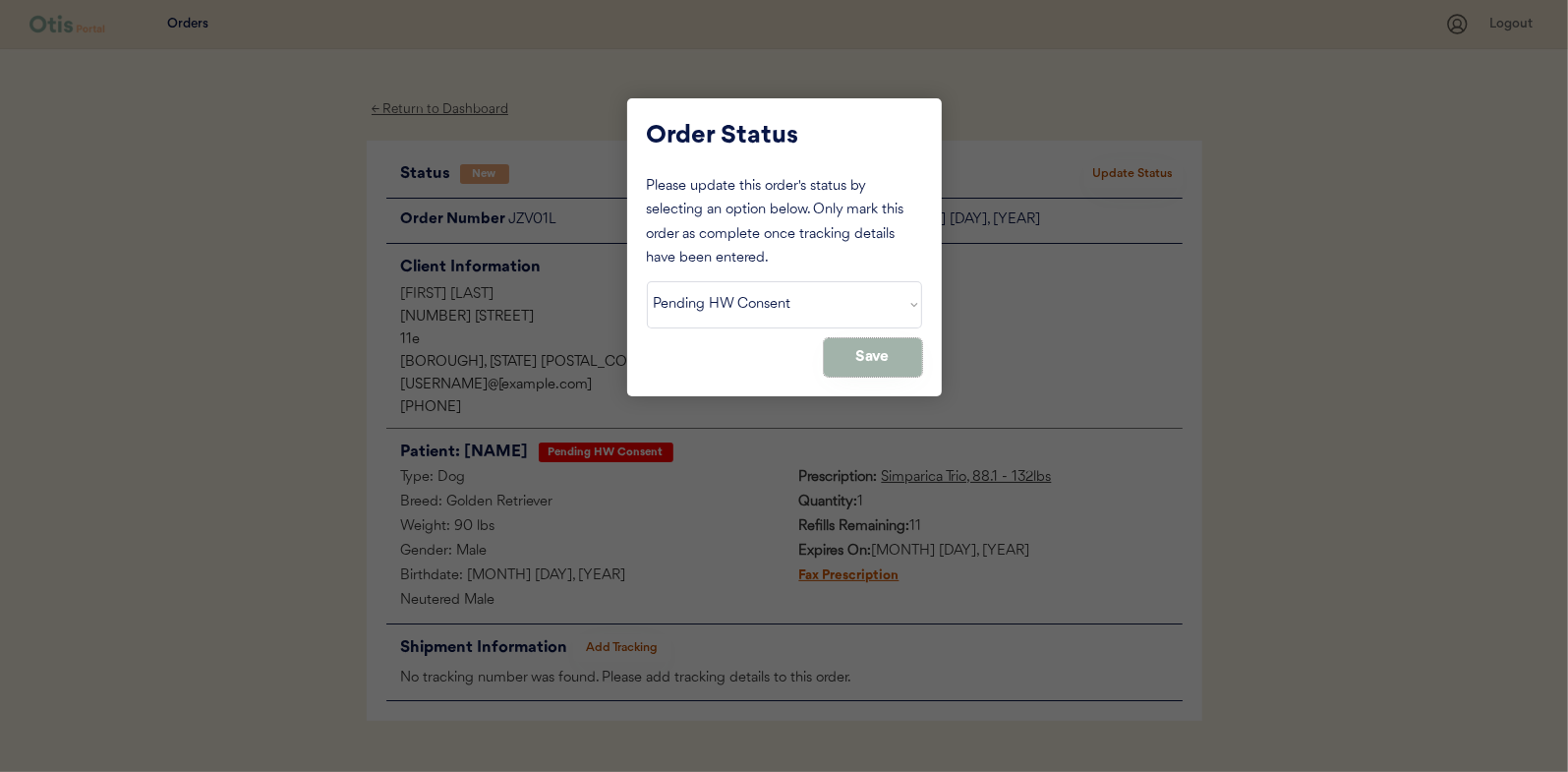 click on "Save" at bounding box center (873, 357) 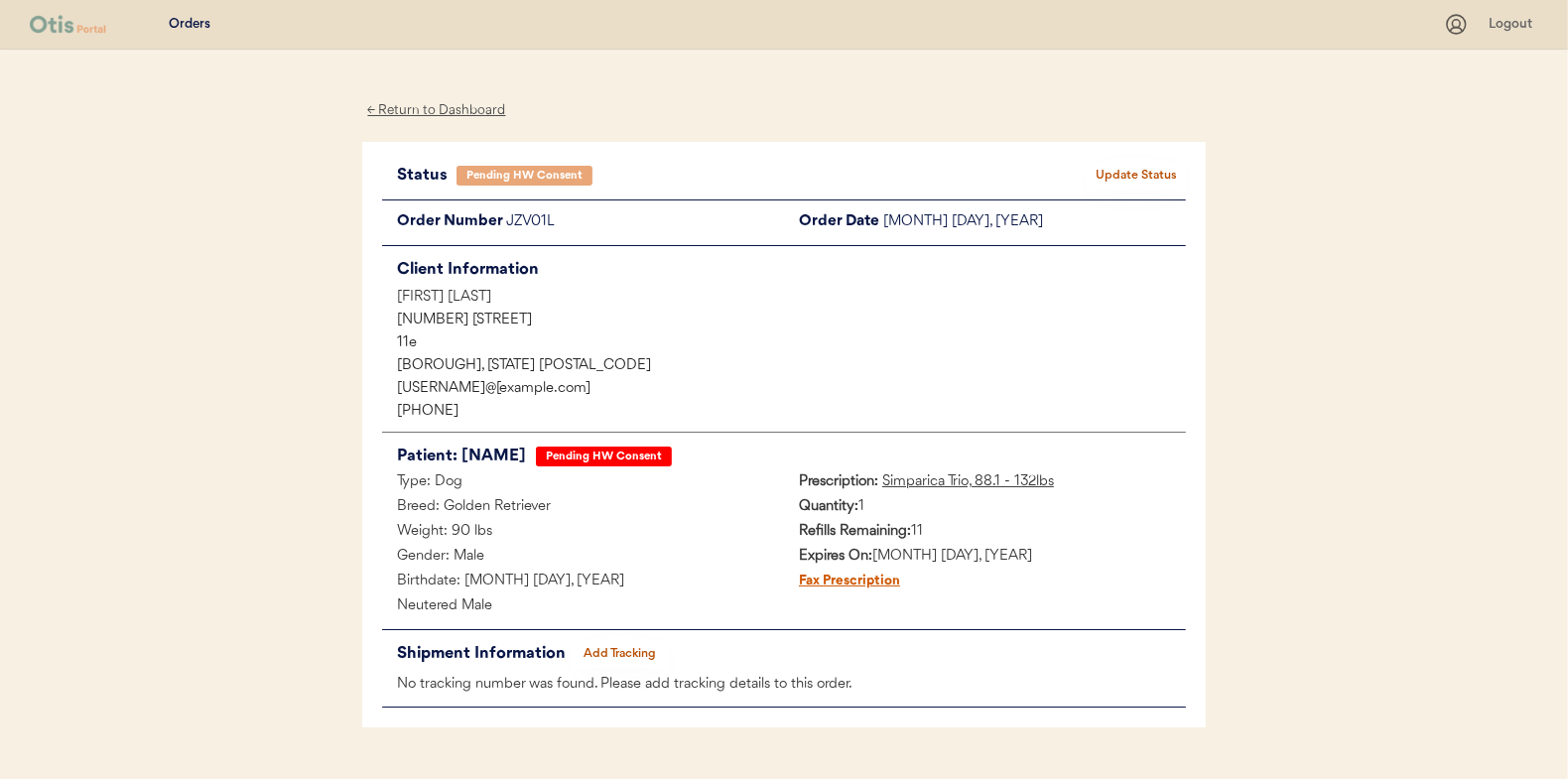 click on "← Return to Dashboard" at bounding box center [437, 110] 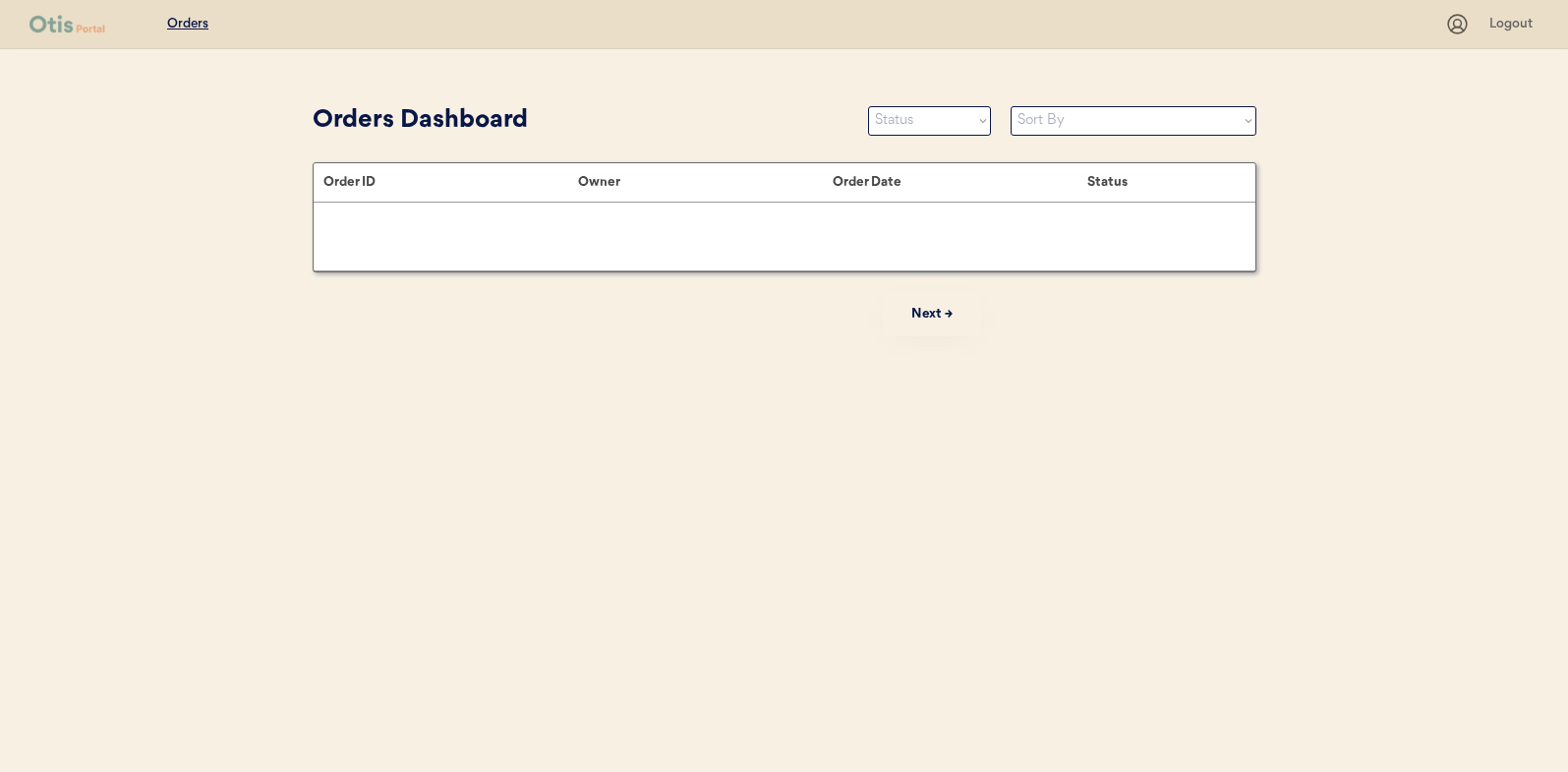 scroll, scrollTop: 0, scrollLeft: 0, axis: both 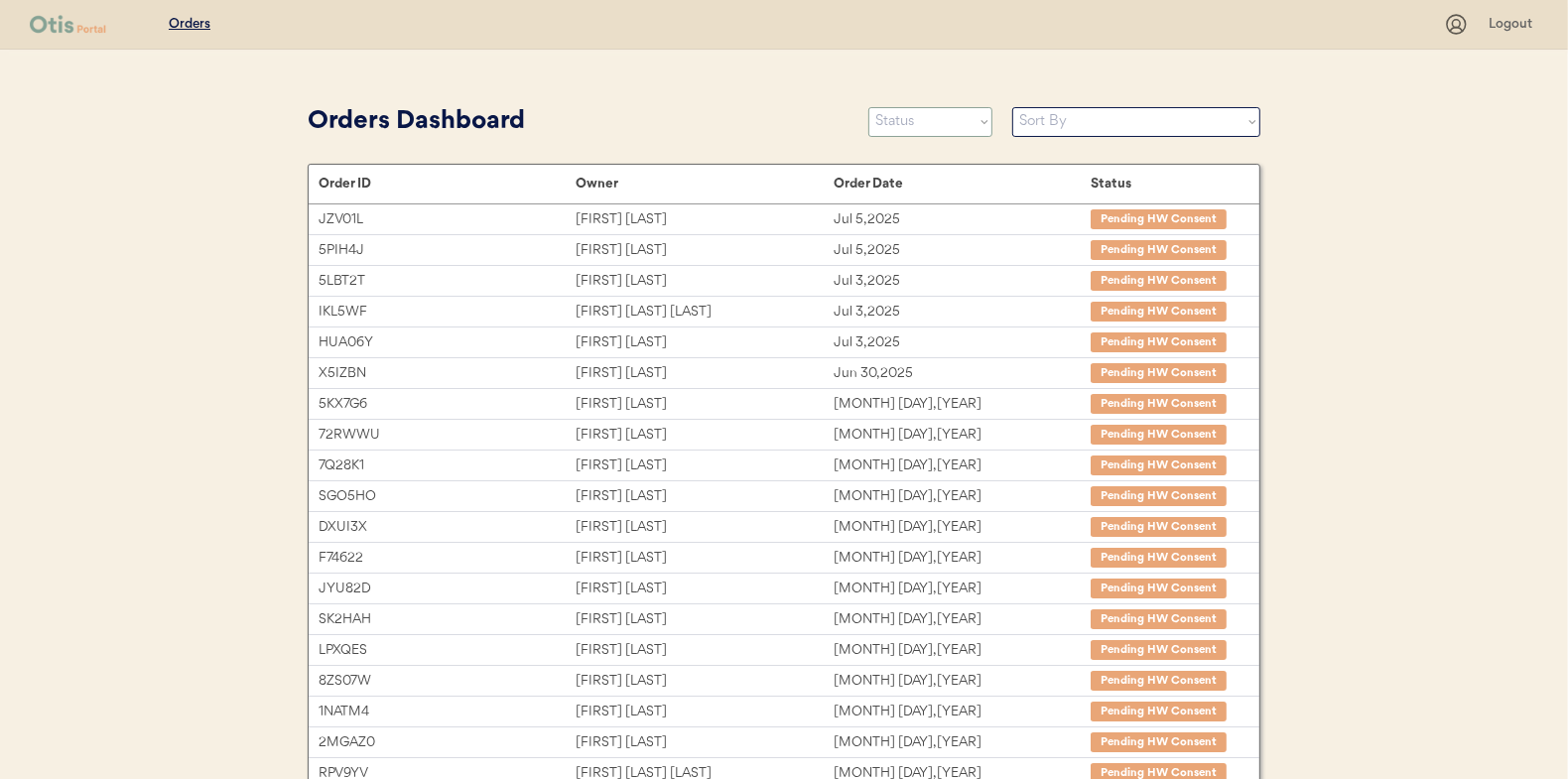 click on "Status On Hold New In Progress Complete Pending HW Consent Cancelled" at bounding box center (930, 122) 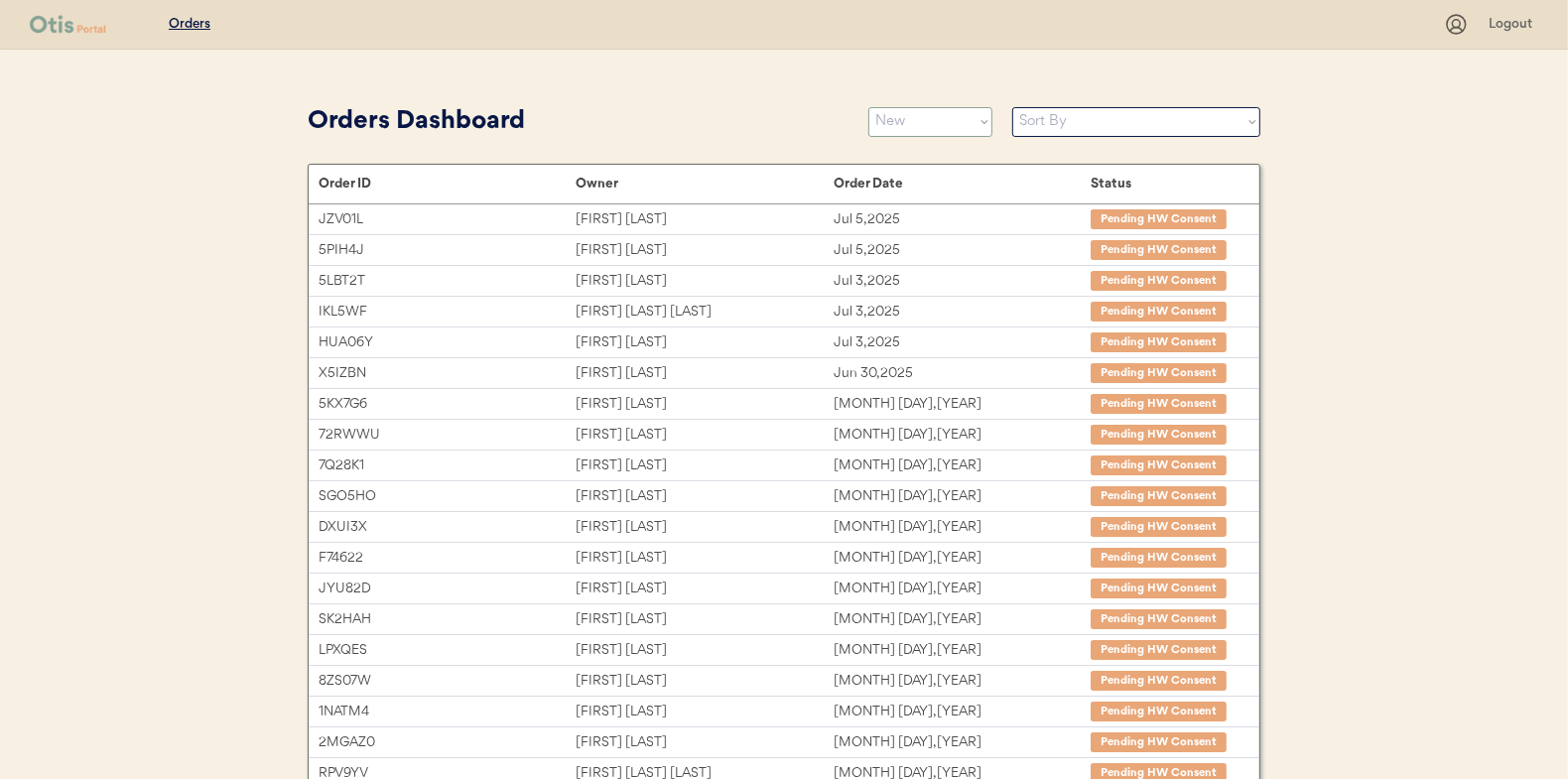 click on "Status On Hold New In Progress Complete Pending HW Consent Cancelled" at bounding box center (930, 122) 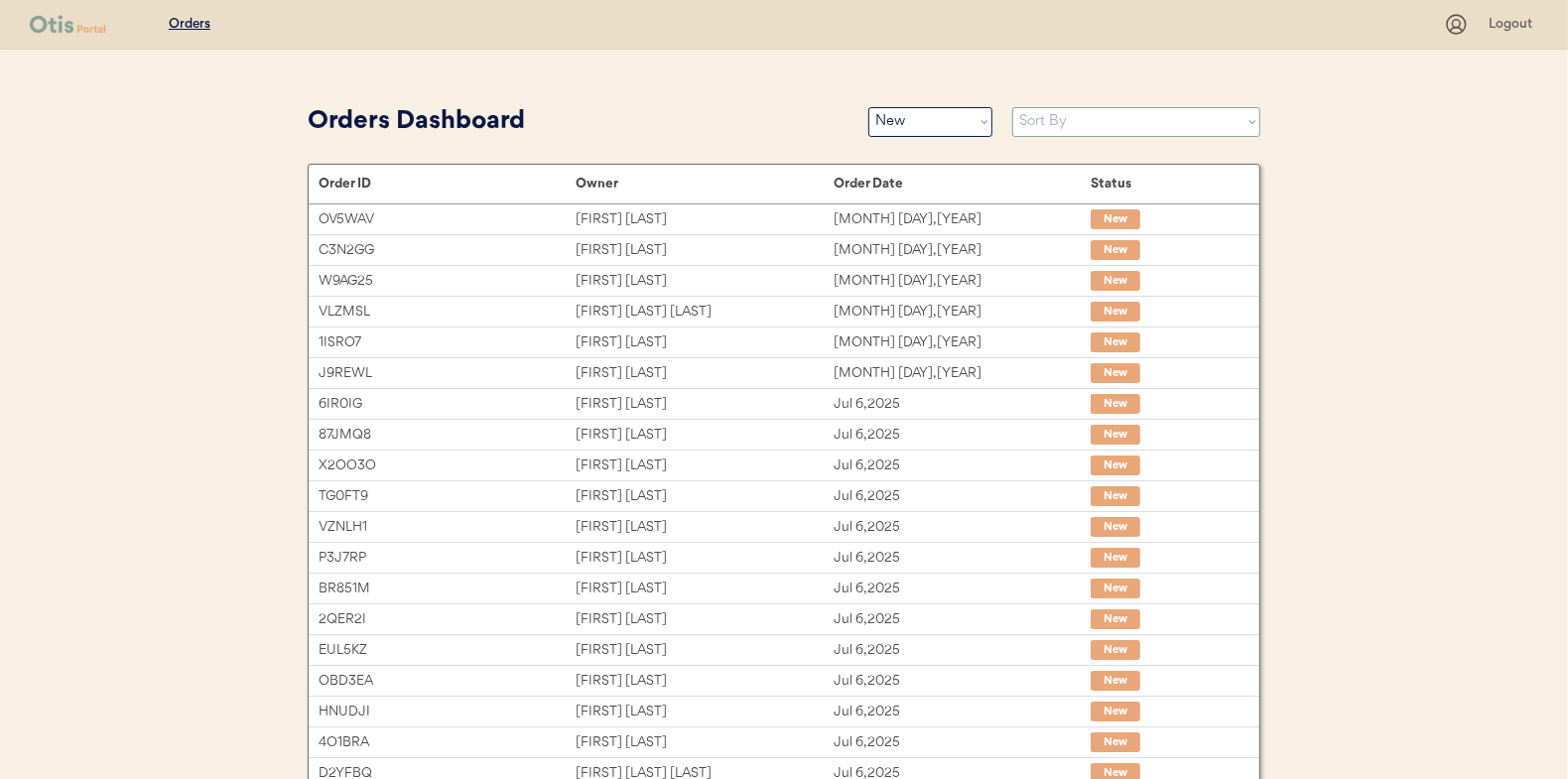click on "Sort By Order Date (Newest → Oldest) Order Date (Oldest → Newest)" at bounding box center [1136, 122] 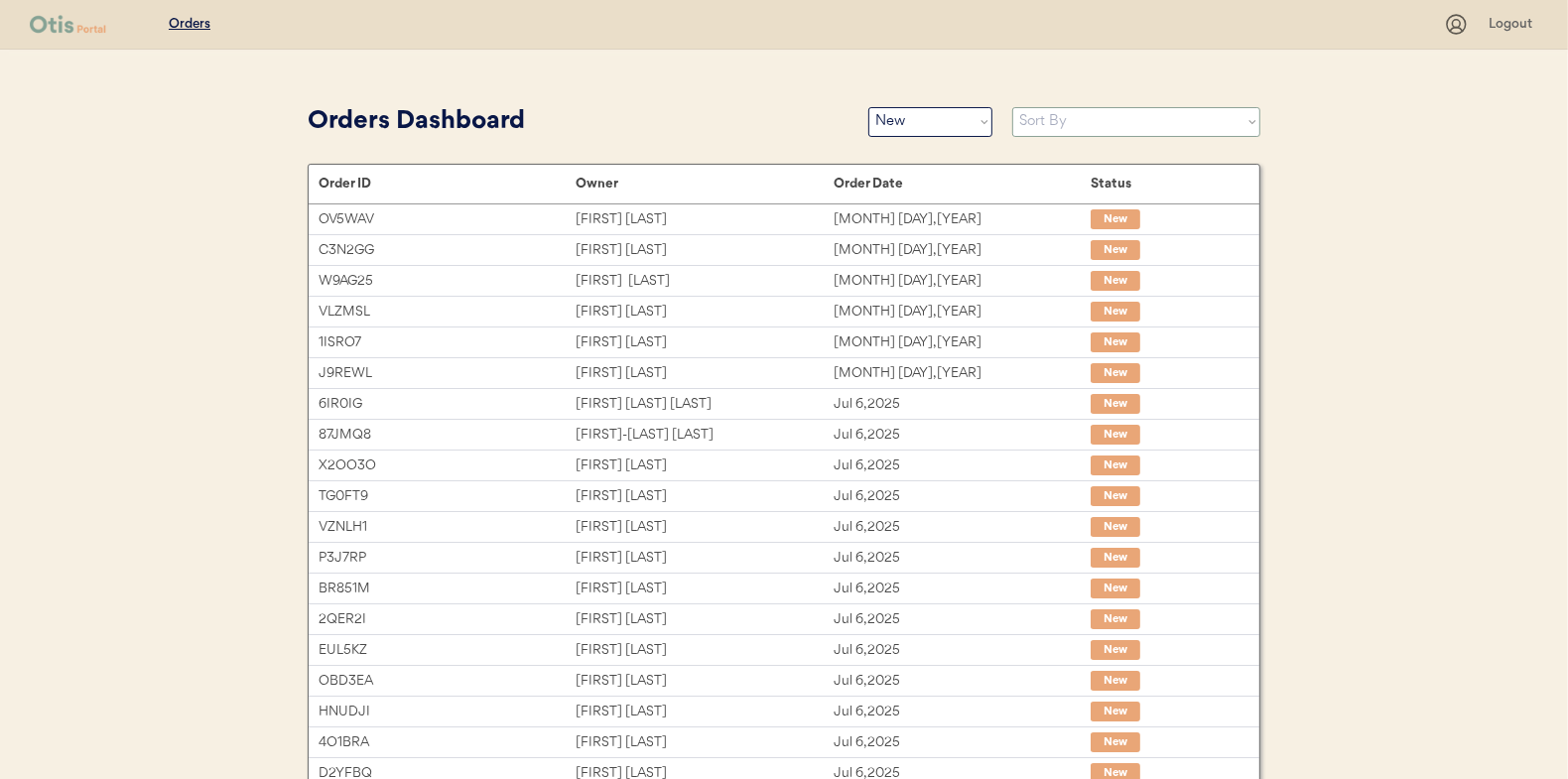 select on ""Order Date (Oldest → Newest)"" 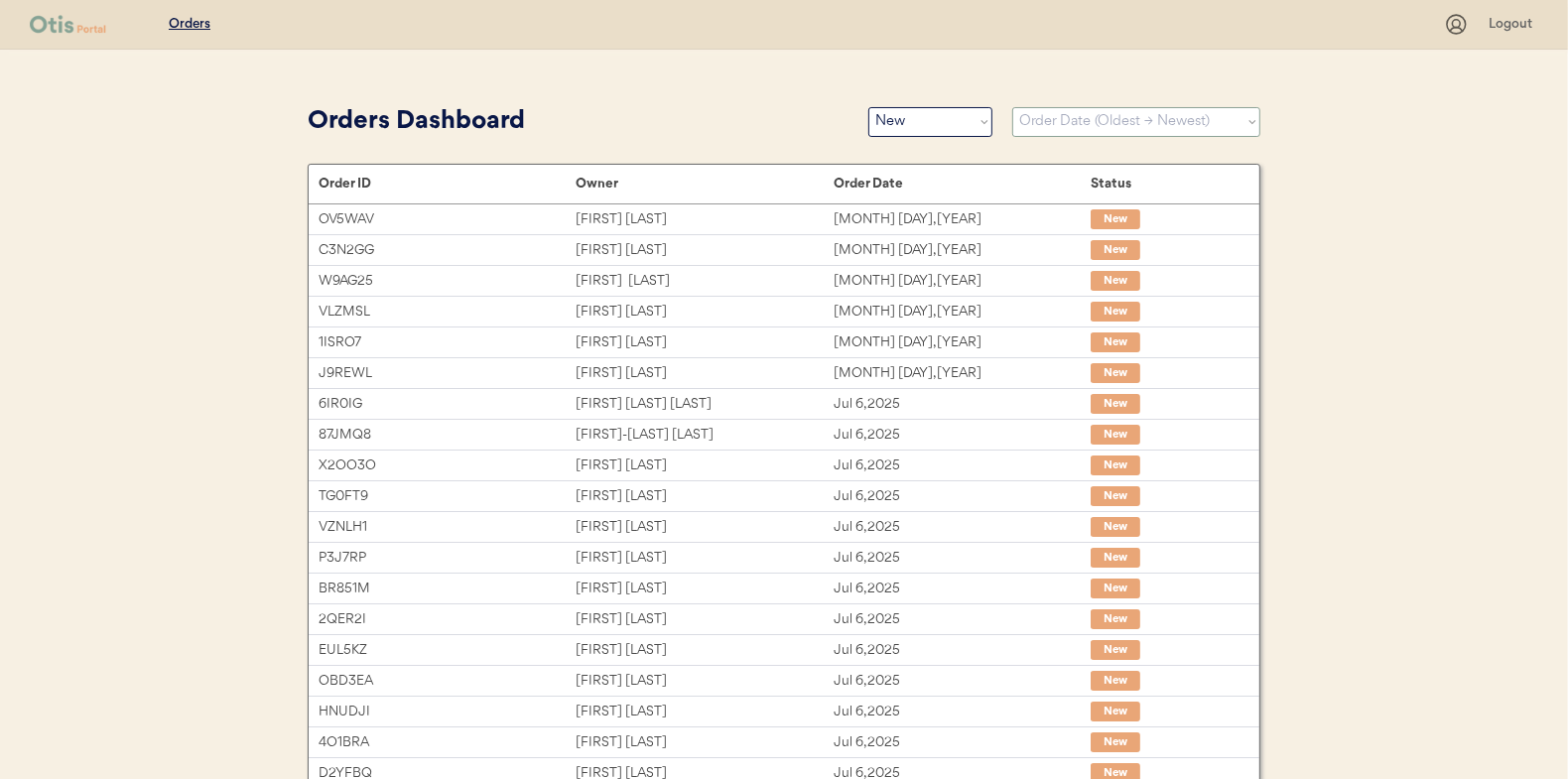 click on "Sort By Order Date (Newest → Oldest) Order Date (Oldest → Newest)" at bounding box center [1136, 122] 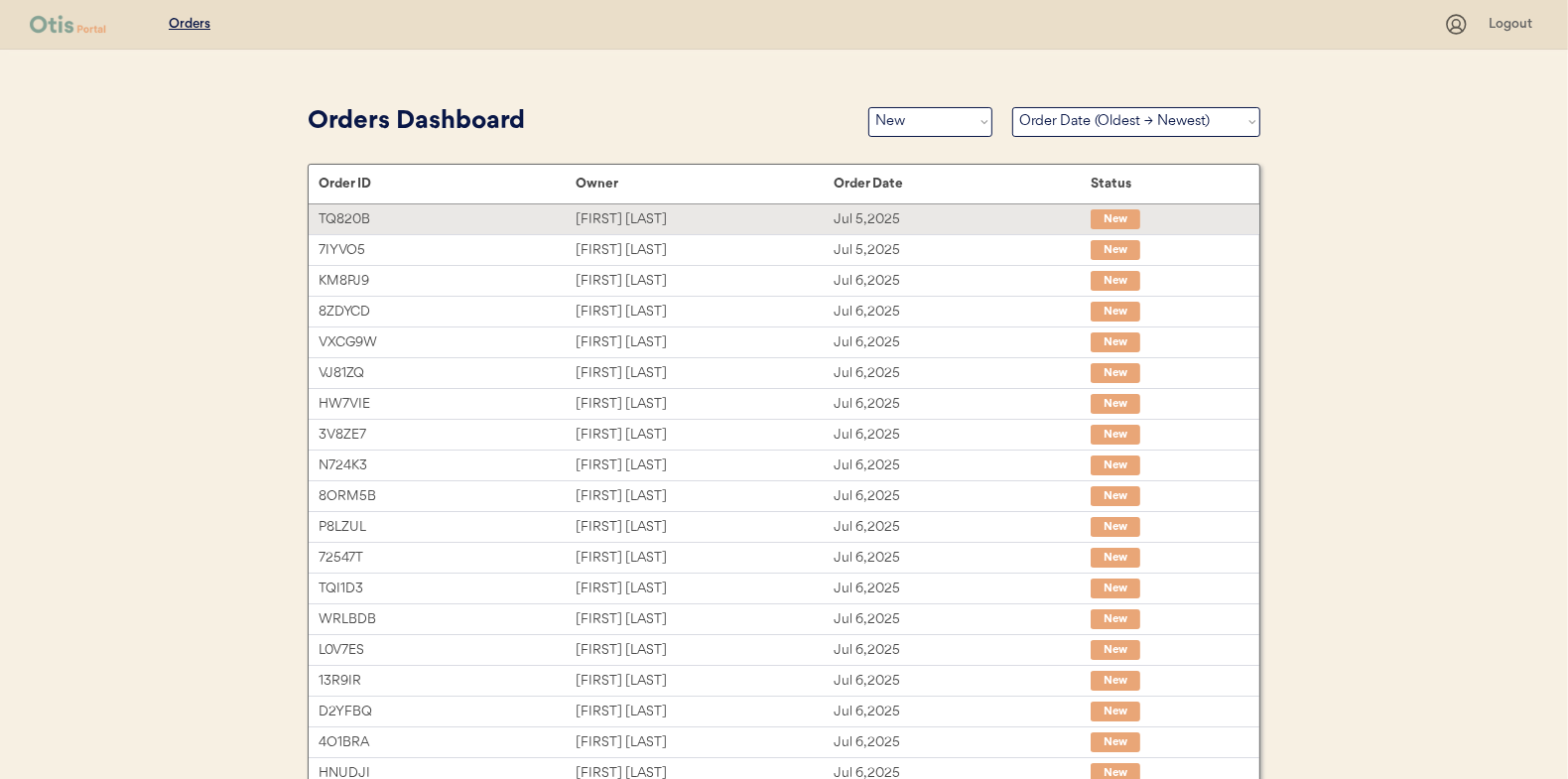 click on "Jennifer Blanton" at bounding box center [704, 219] 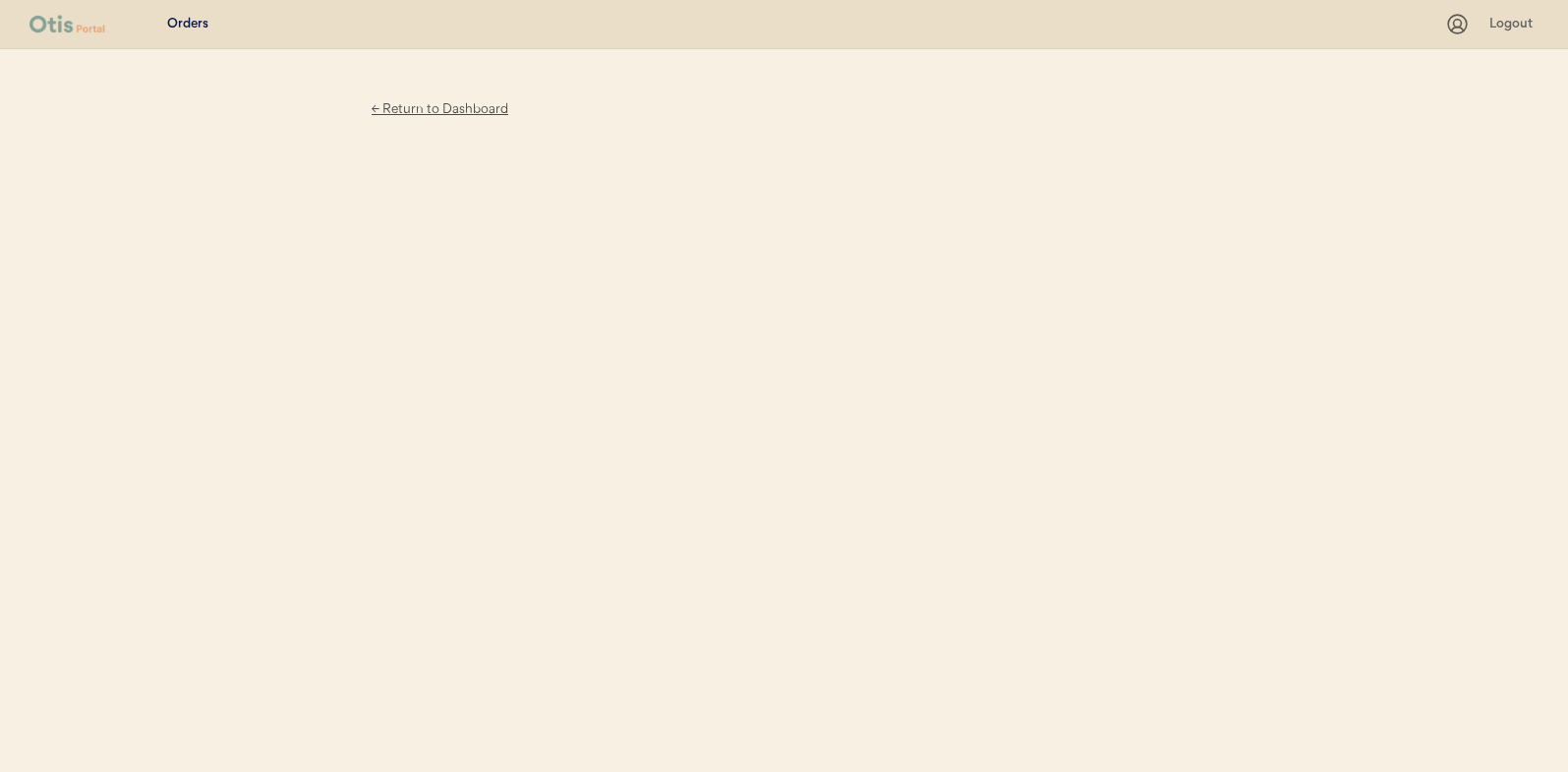 scroll, scrollTop: 0, scrollLeft: 0, axis: both 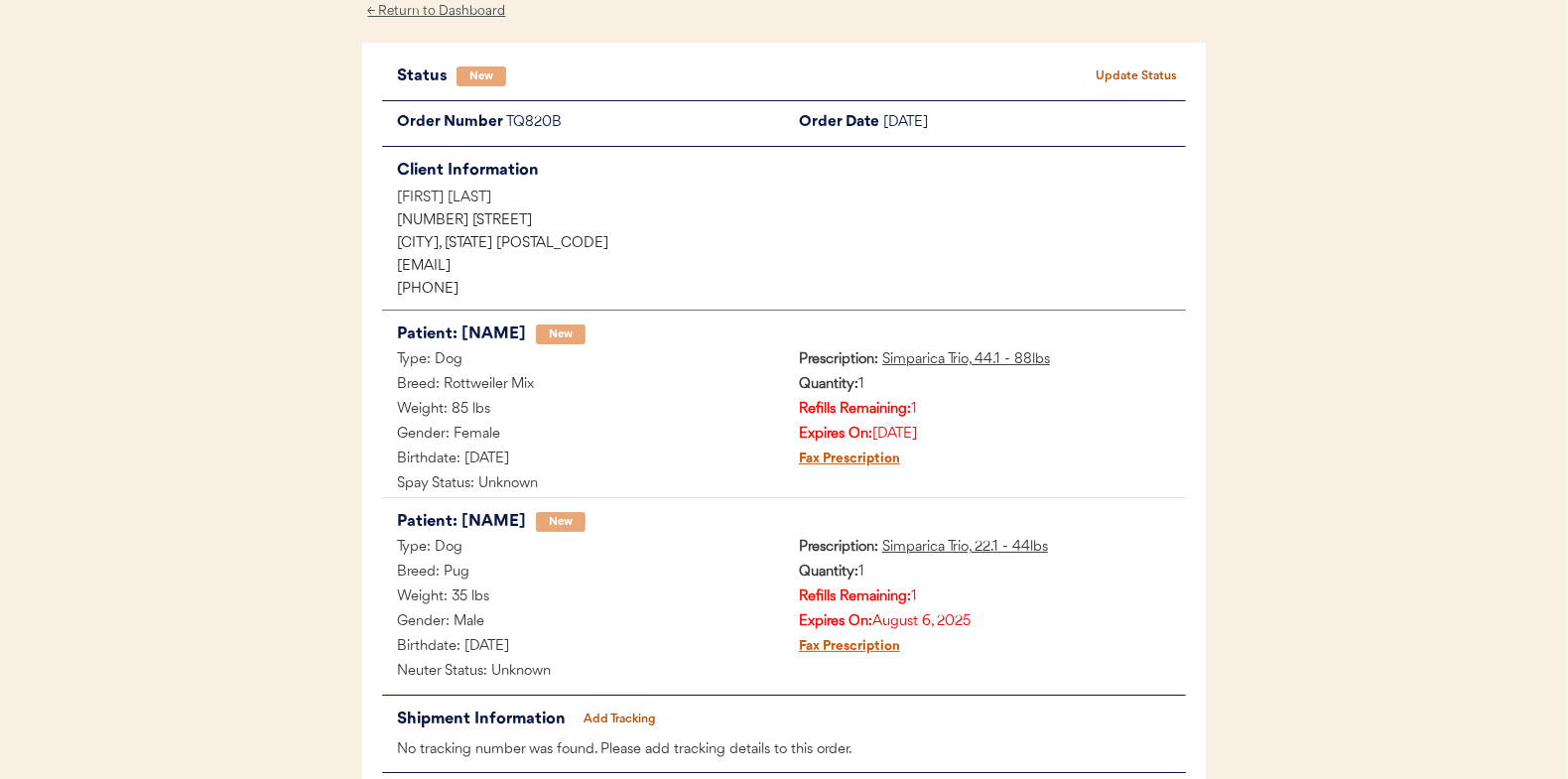 click on "Update Status" at bounding box center [1136, 76] 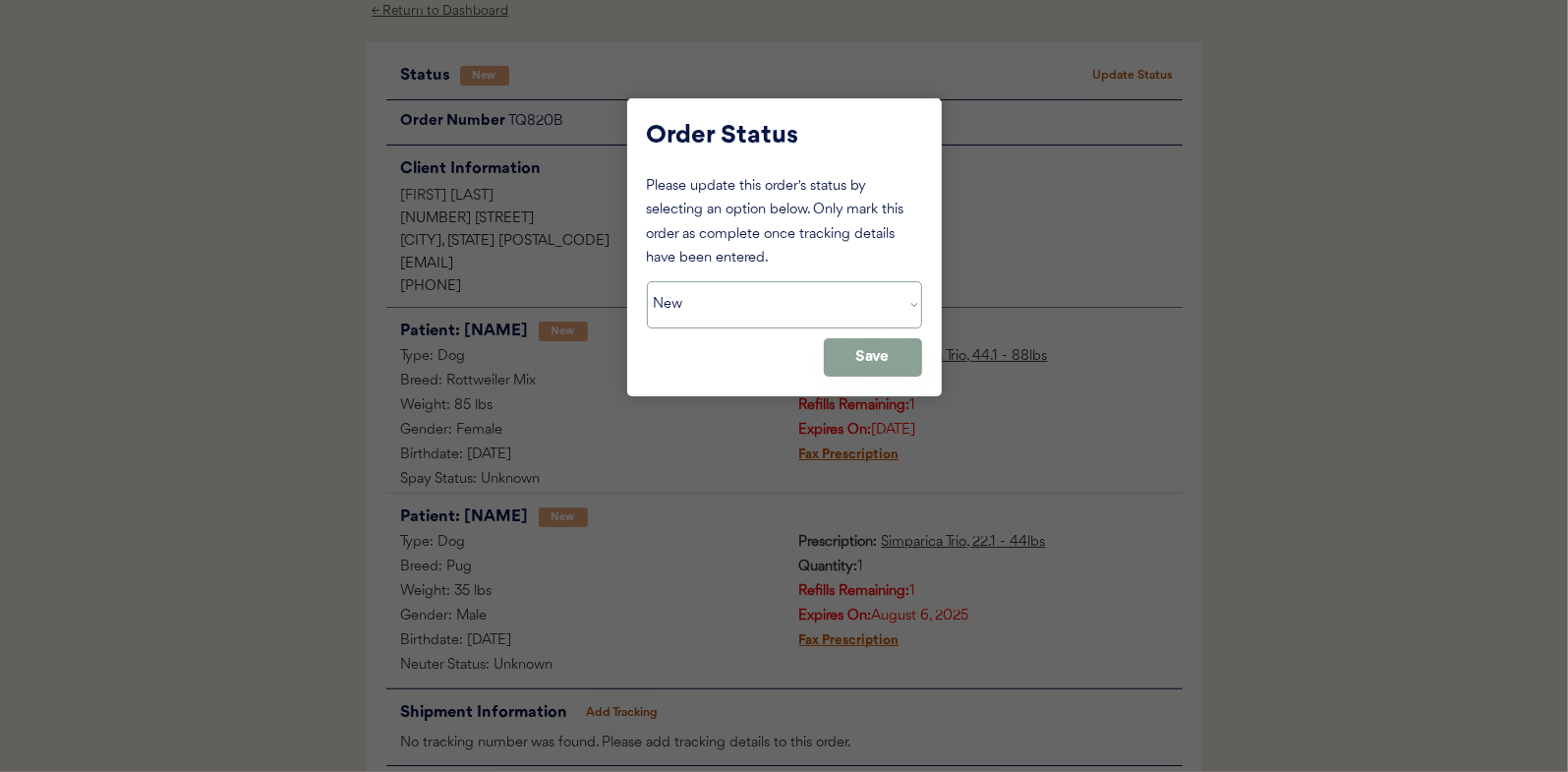 drag, startPoint x: 743, startPoint y: 313, endPoint x: 740, endPoint y: 327, distance: 14.3178211 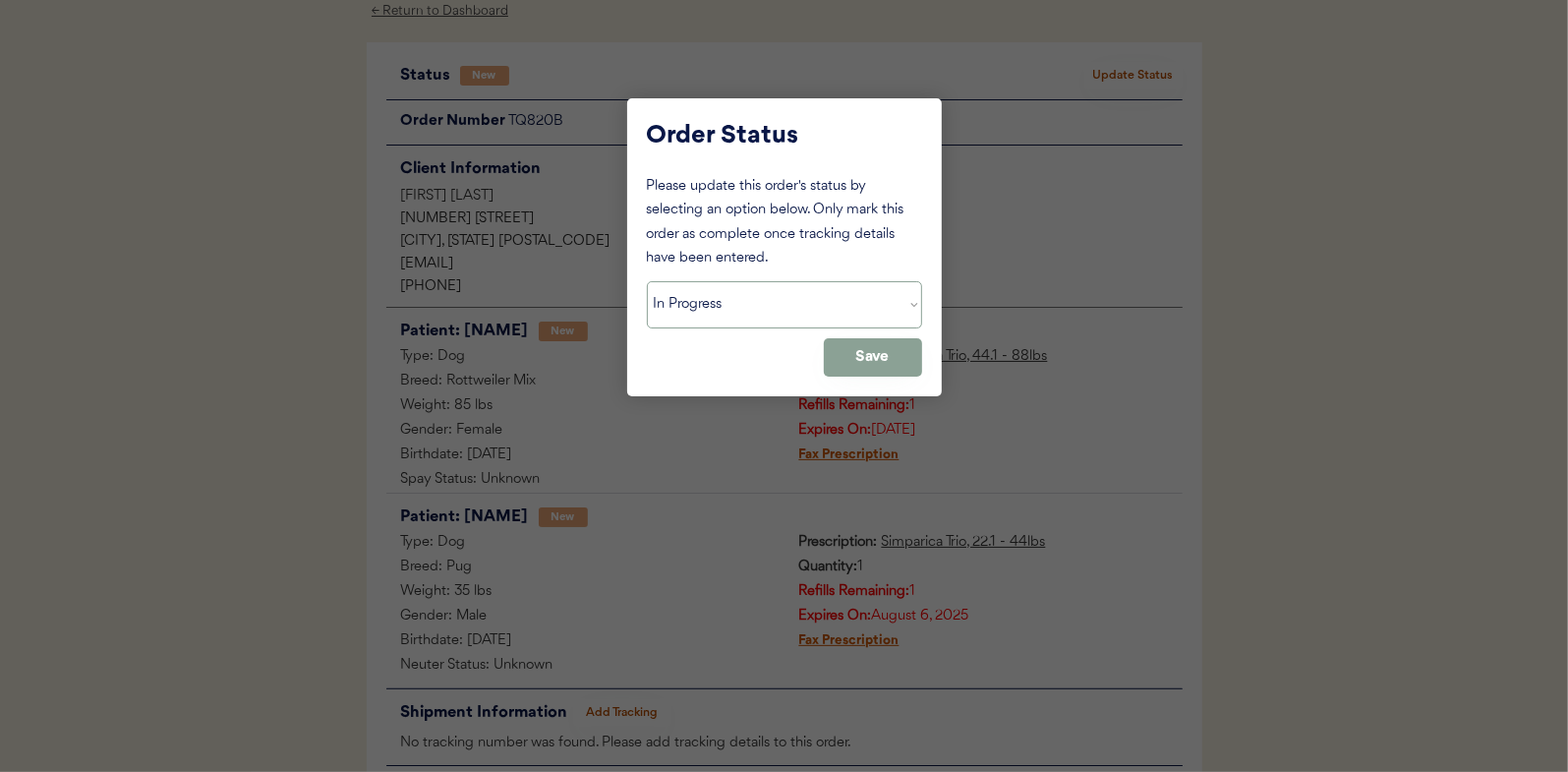 click on "Status On Hold New In Progress Complete Pending HW Consent Cancelled" at bounding box center (784, 305) 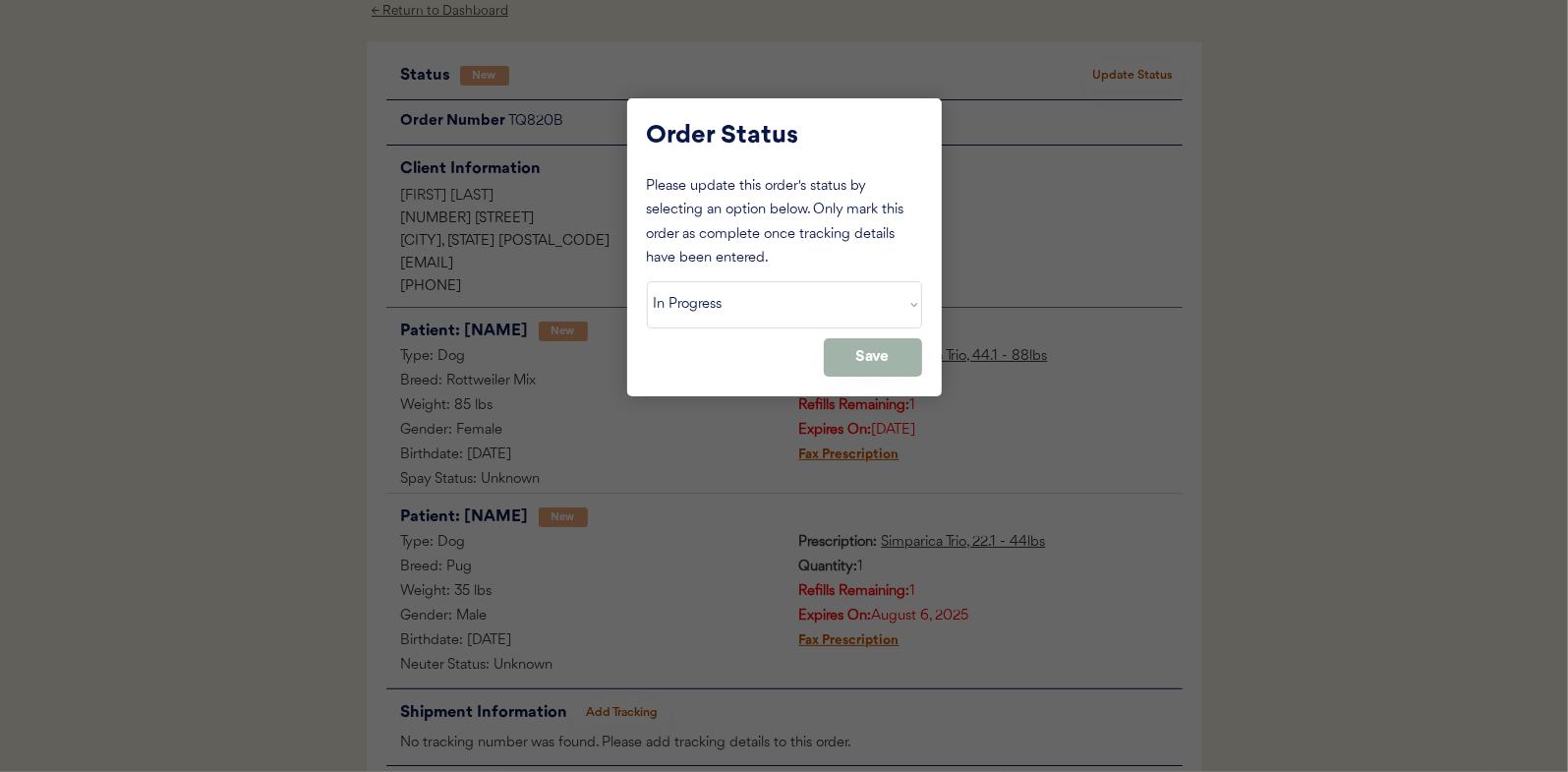 click on "Save" at bounding box center (873, 357) 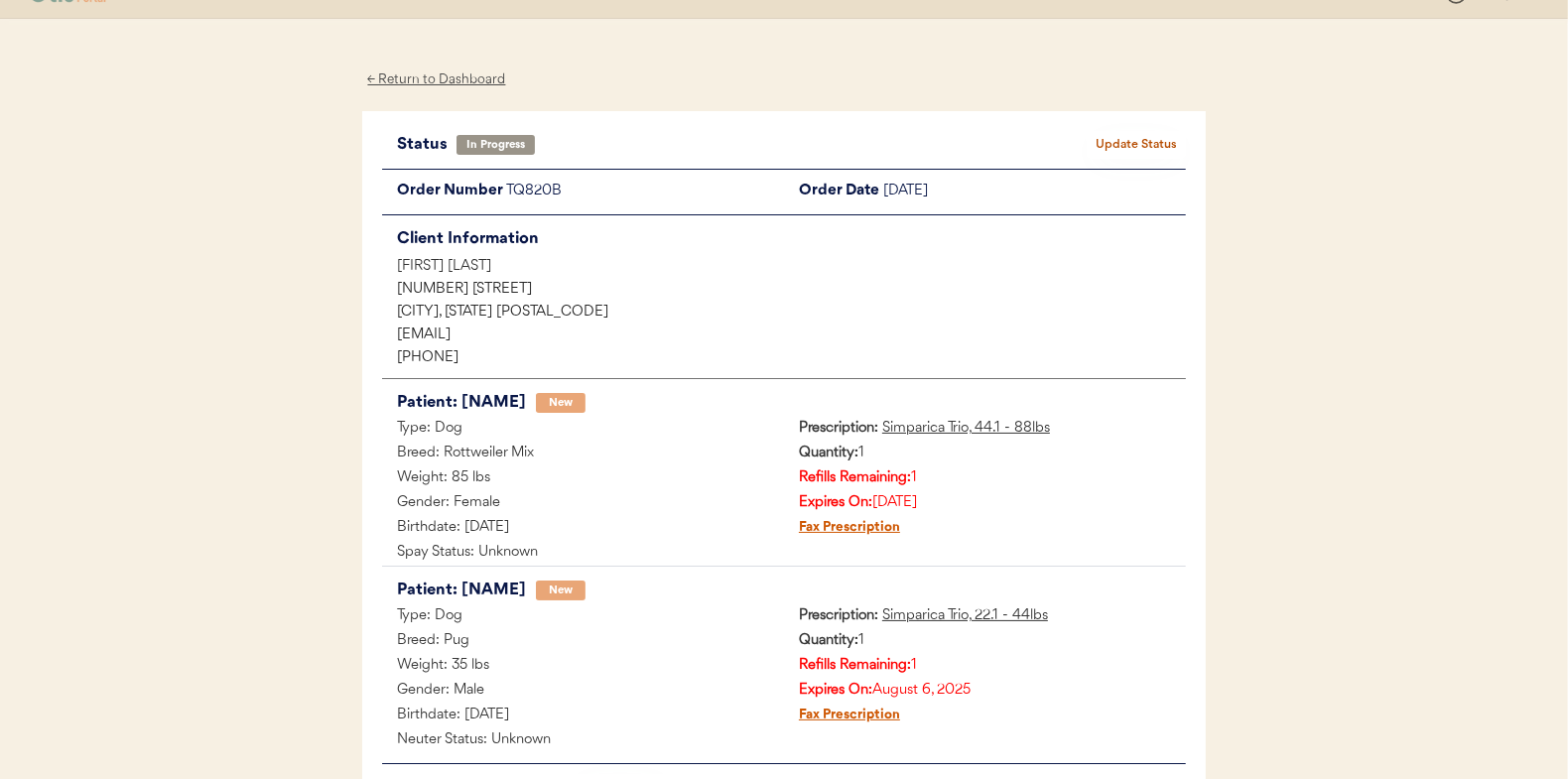scroll, scrollTop: 0, scrollLeft: 0, axis: both 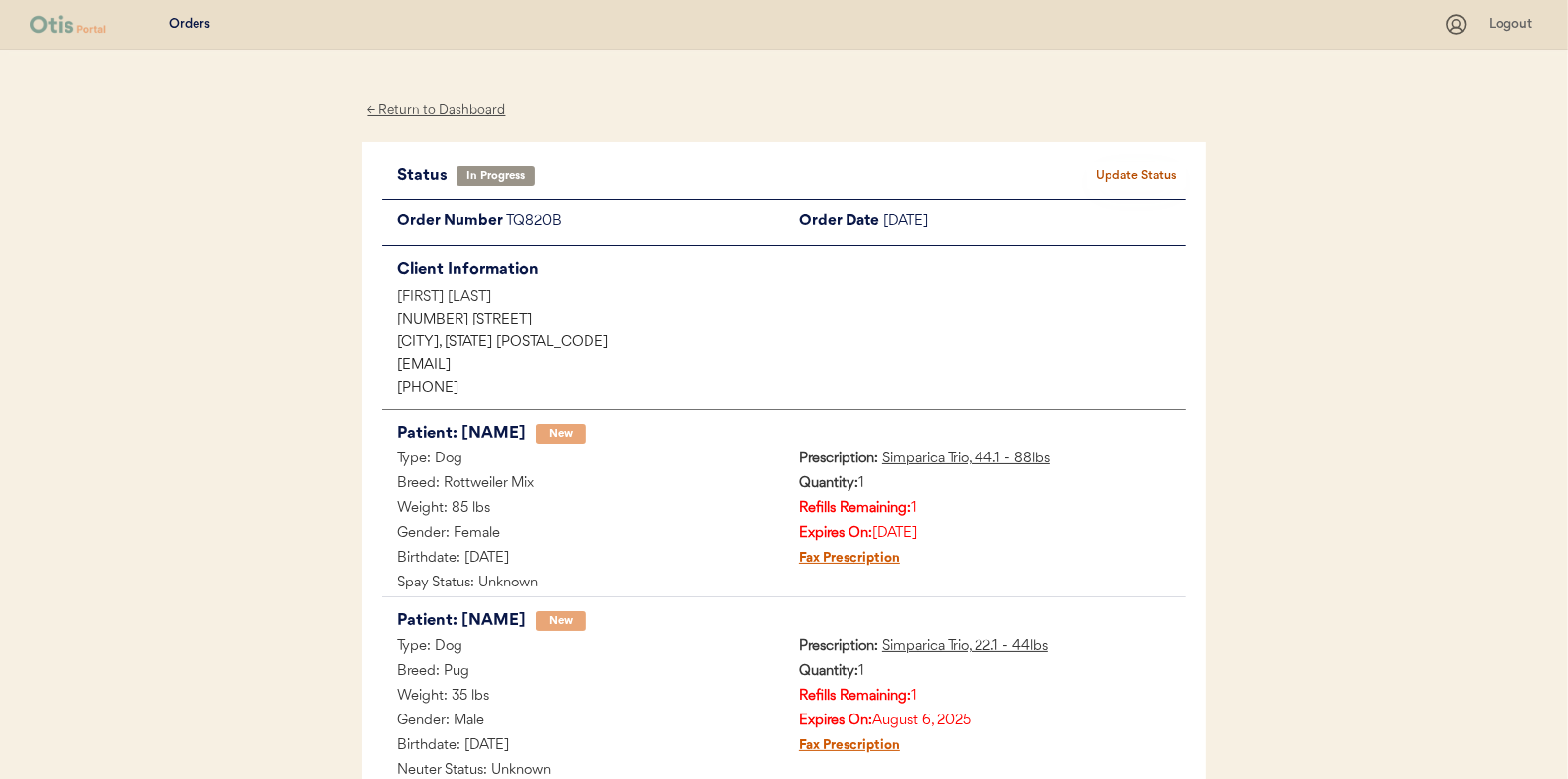 click on "← Return to Dashboard" at bounding box center (437, 110) 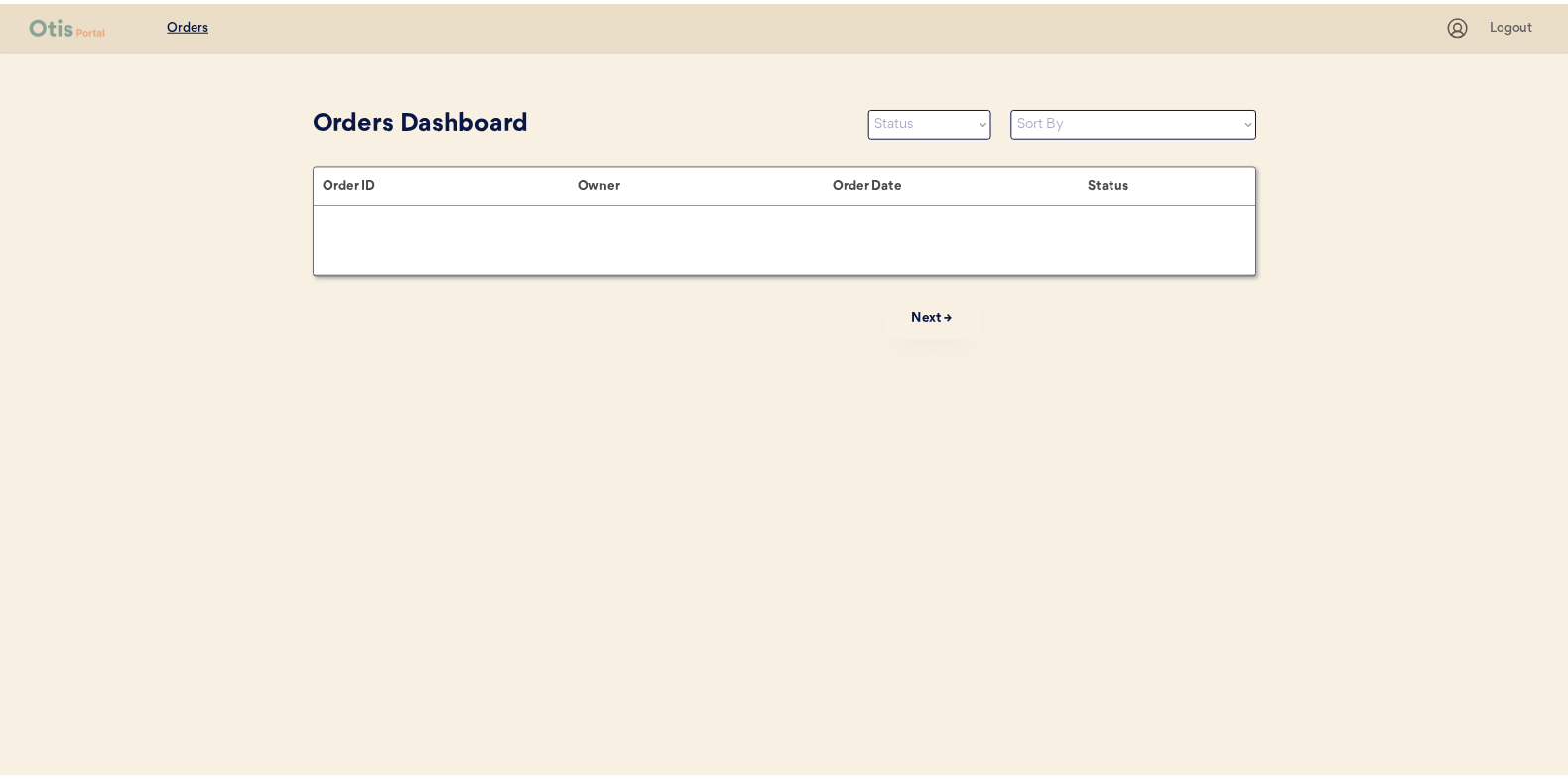 scroll, scrollTop: 0, scrollLeft: 0, axis: both 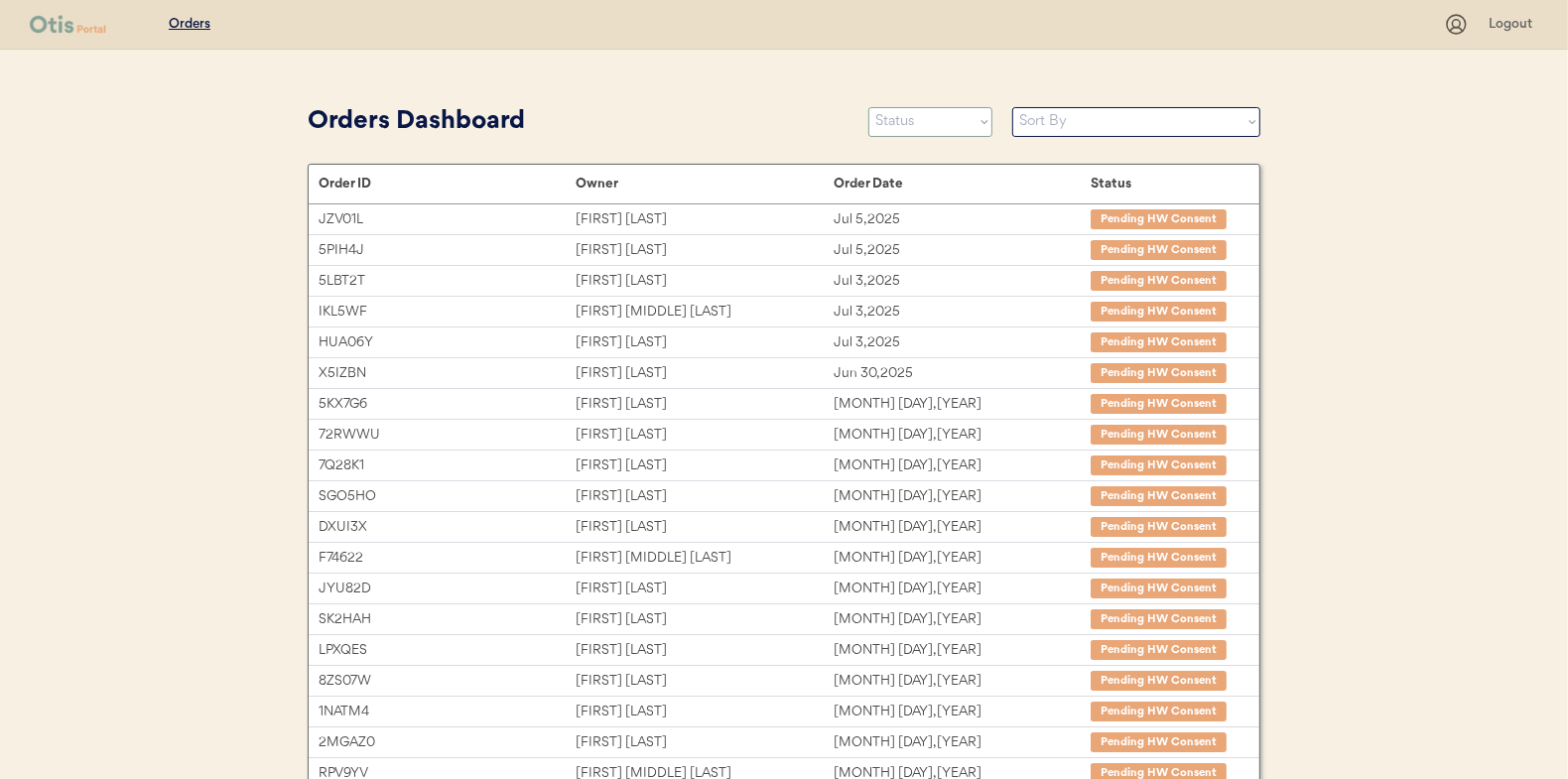 click on "Status On Hold New In Progress Complete Pending HW Consent Cancelled" at bounding box center (930, 122) 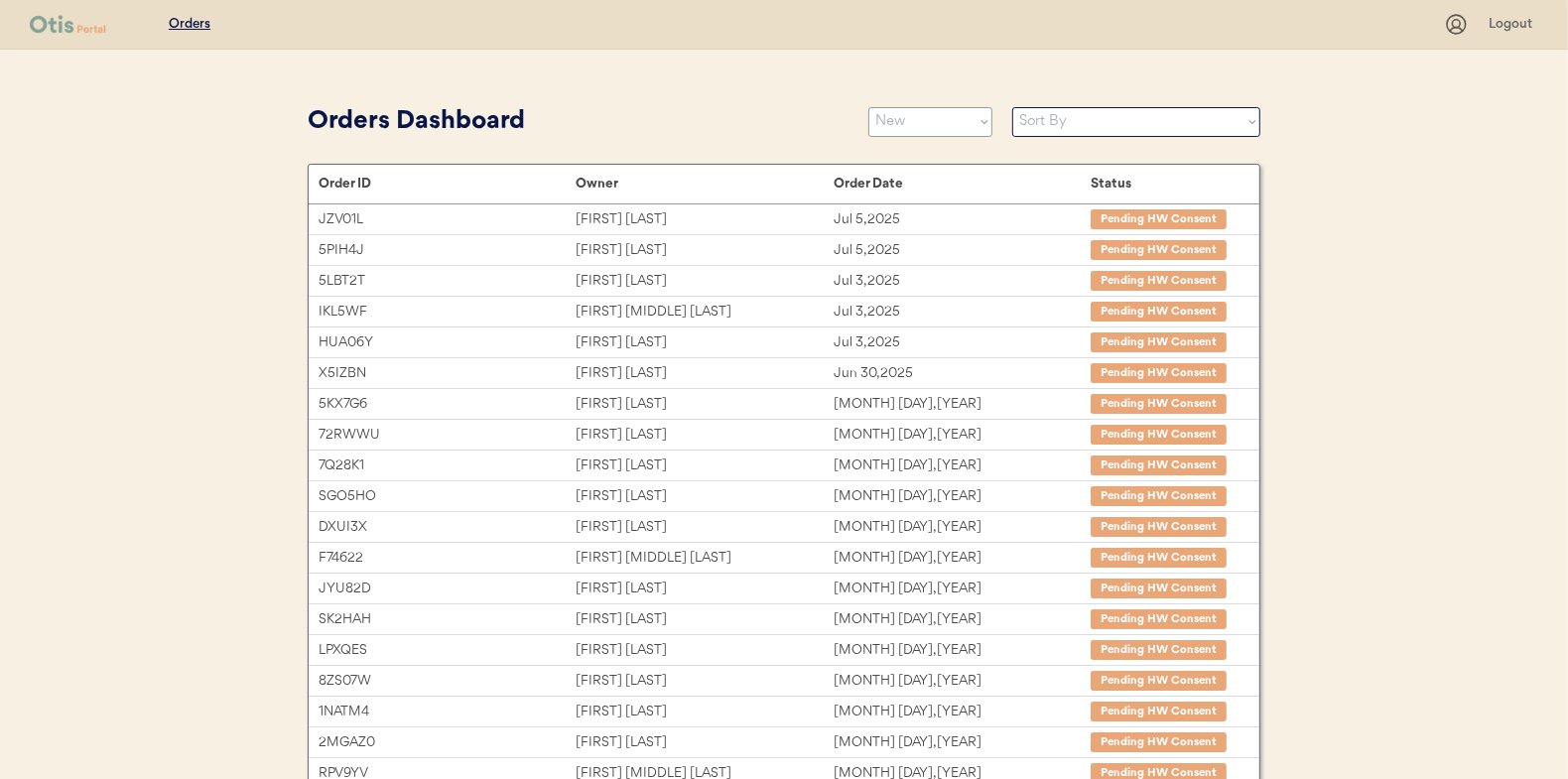 click on "Status On Hold New In Progress Complete Pending HW Consent Cancelled" at bounding box center [930, 122] 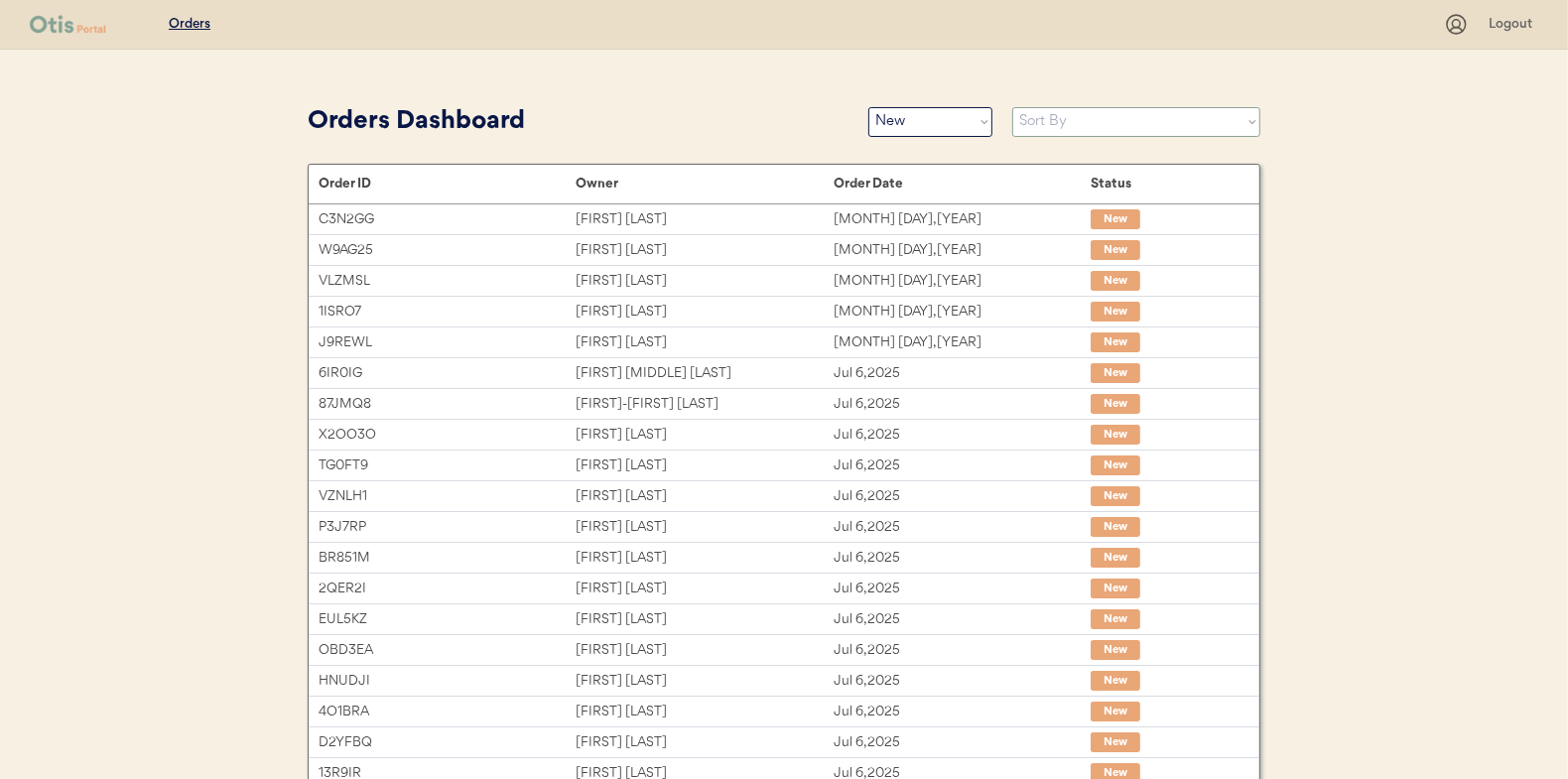 click on "Sort By Order Date (Newest → Oldest) Order Date (Oldest → Newest)" at bounding box center (1136, 122) 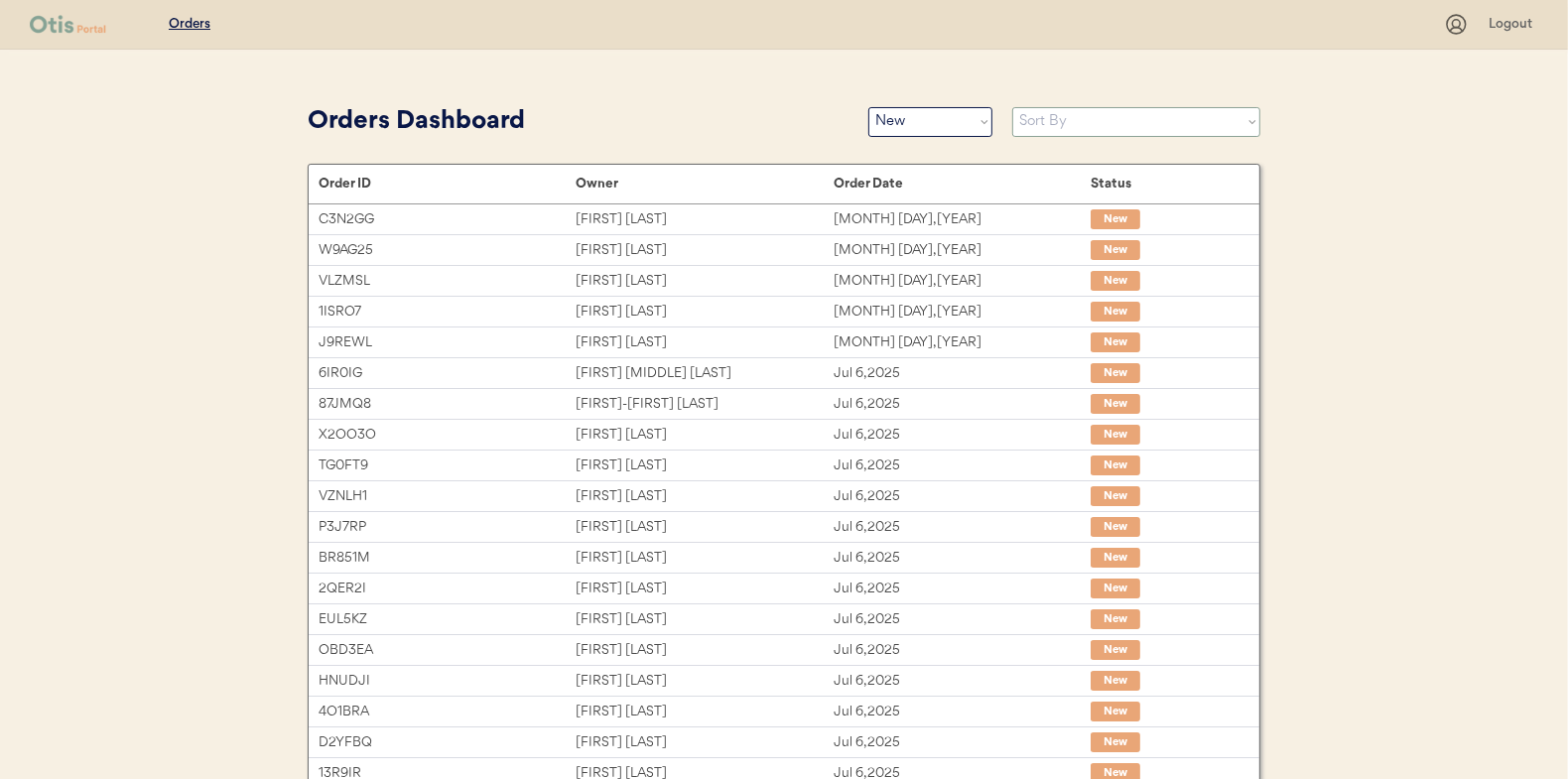 select on ""Order Date (Oldest → Newest)"" 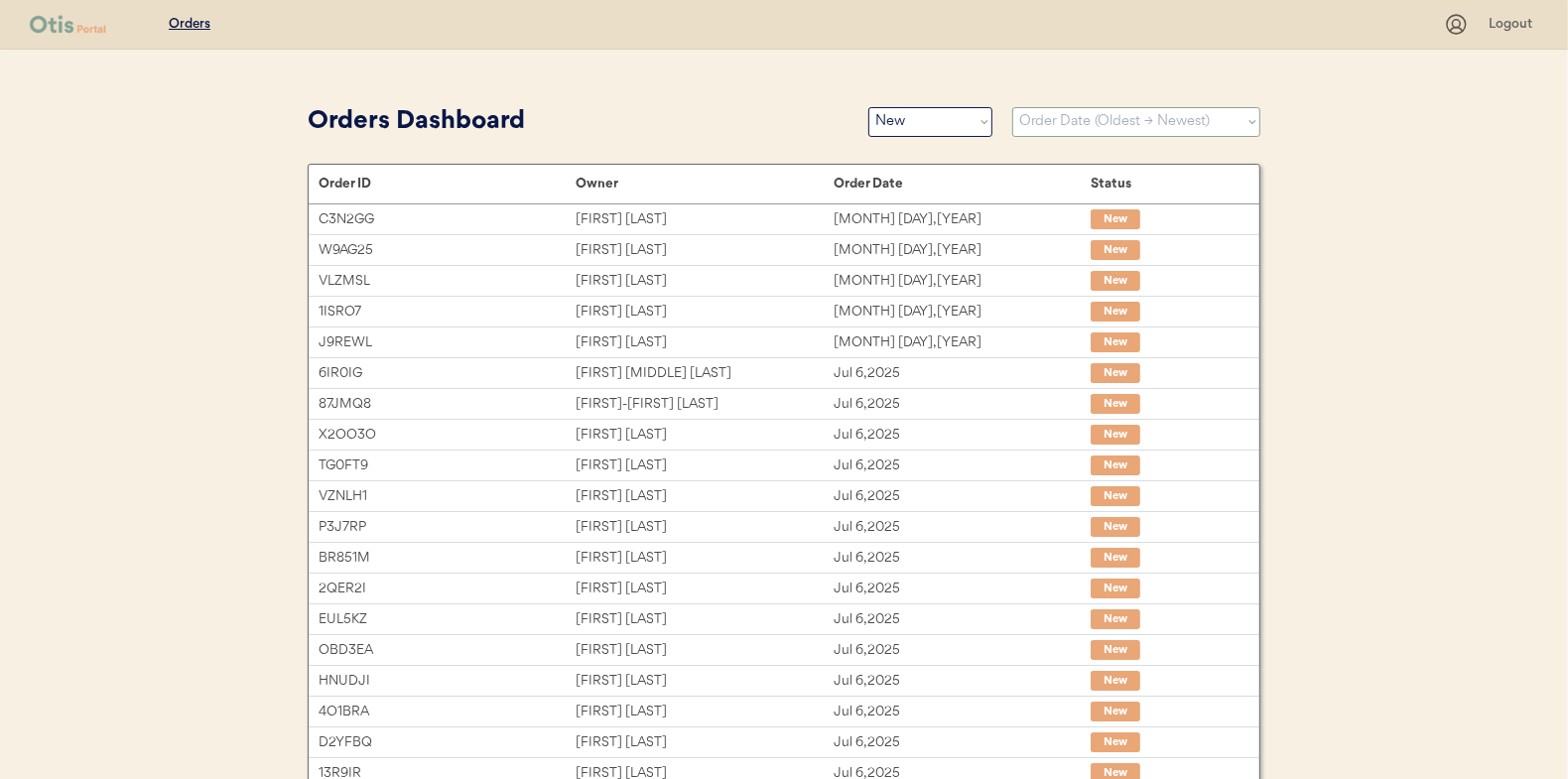 click on "Sort By Order Date (Newest → Oldest) Order Date (Oldest → Newest)" at bounding box center (1136, 122) 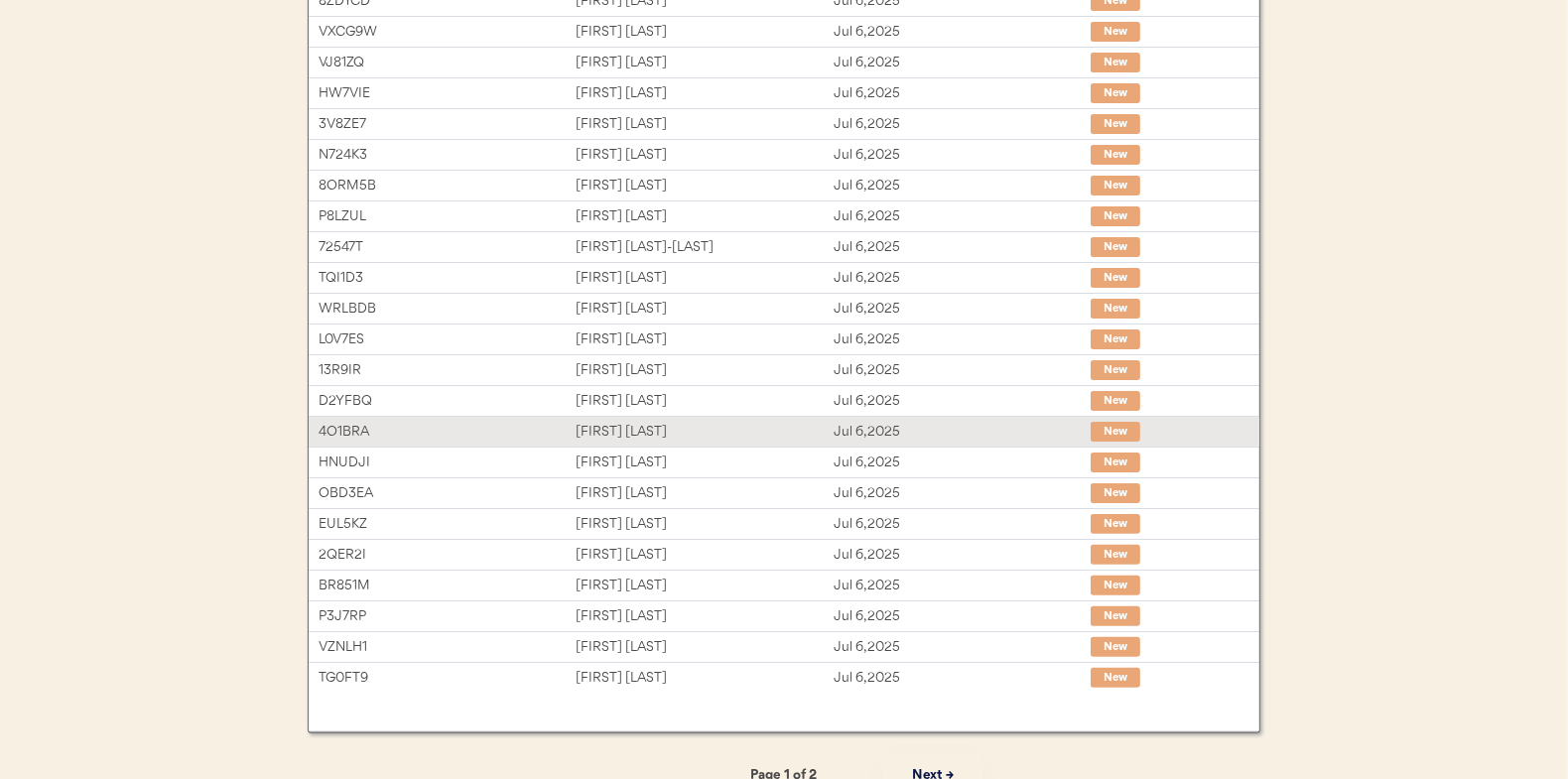 scroll, scrollTop: 297, scrollLeft: 0, axis: vertical 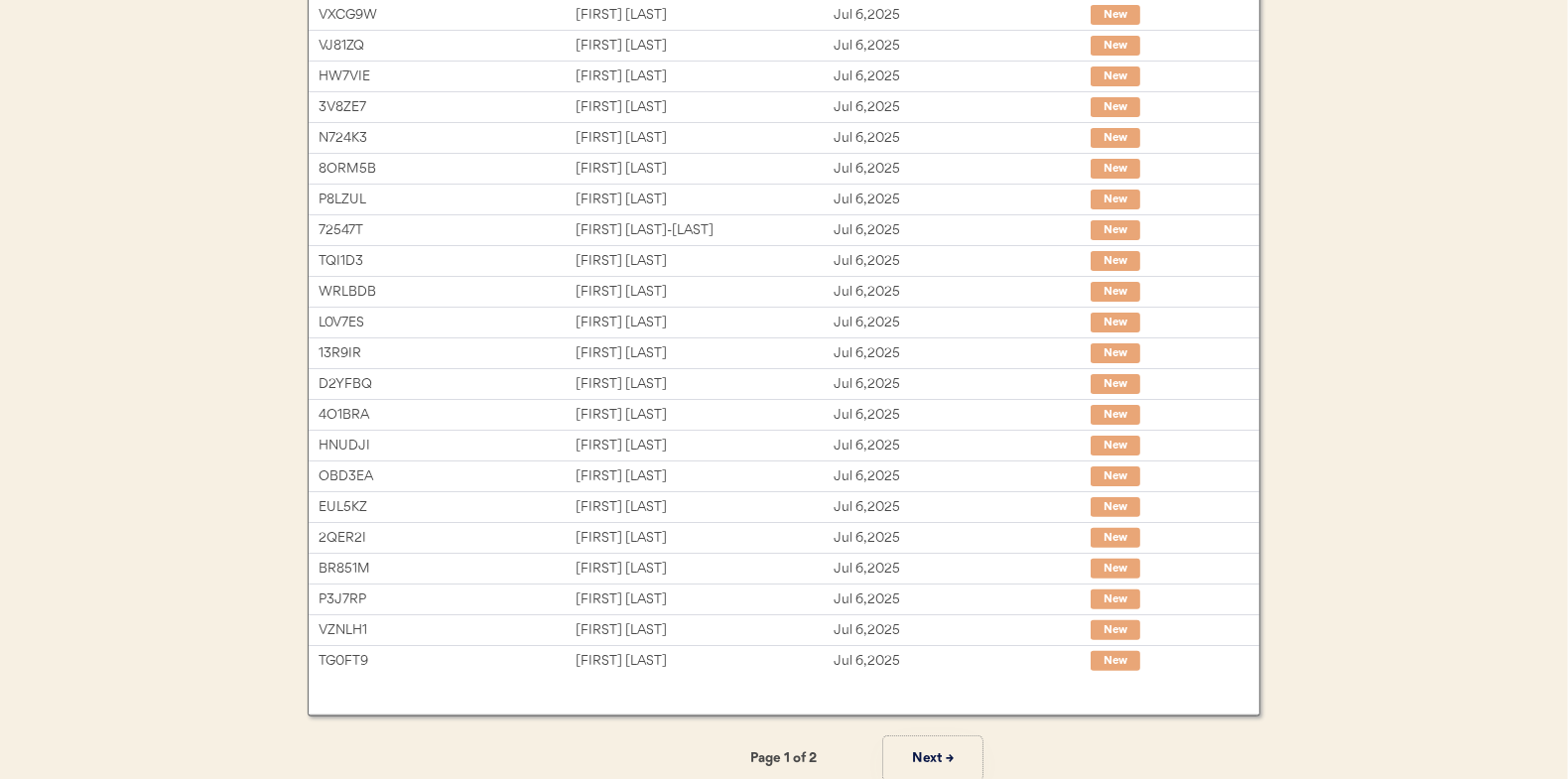 click on "Next →" at bounding box center [933, 758] 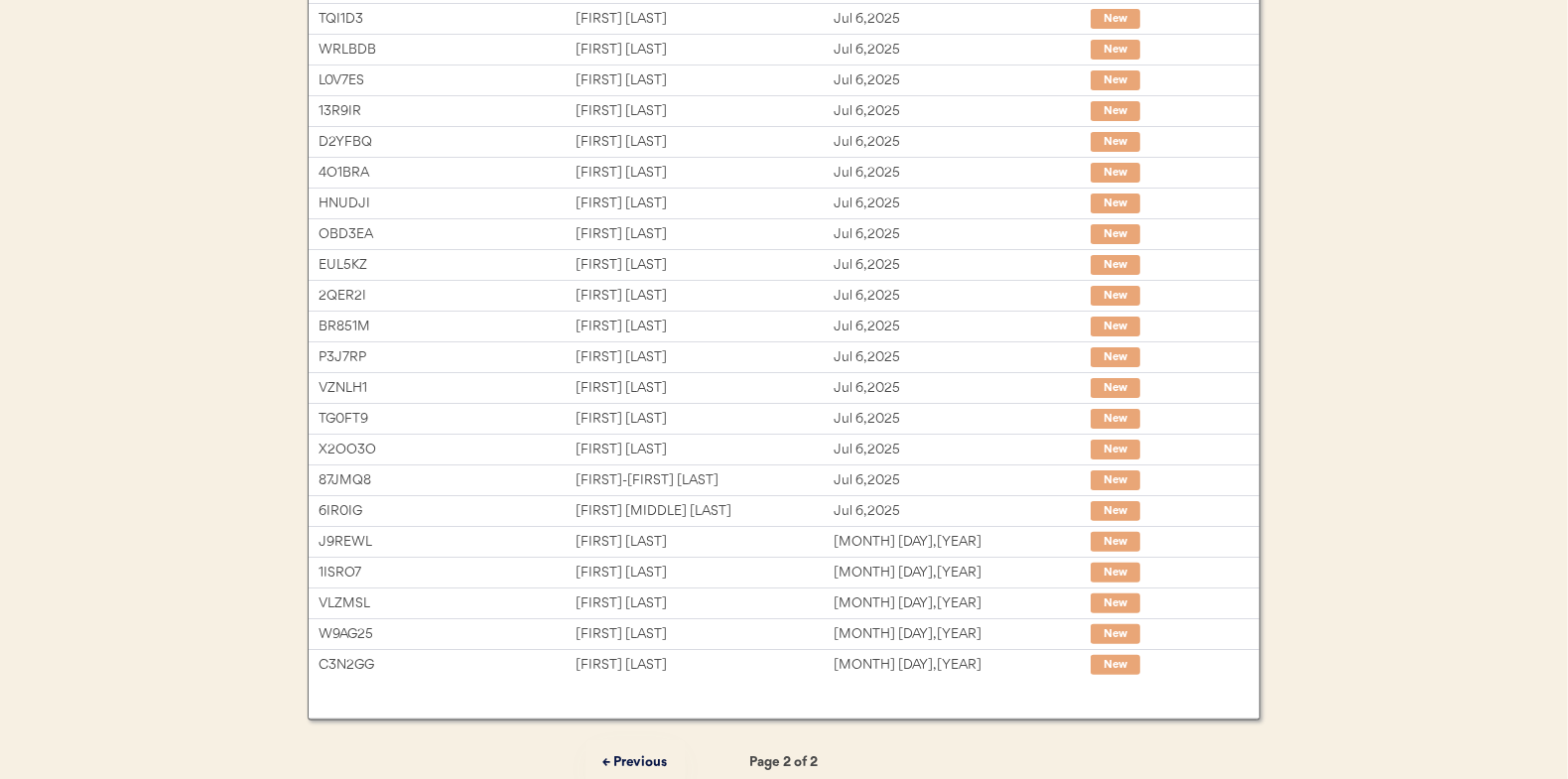 scroll, scrollTop: 305, scrollLeft: 0, axis: vertical 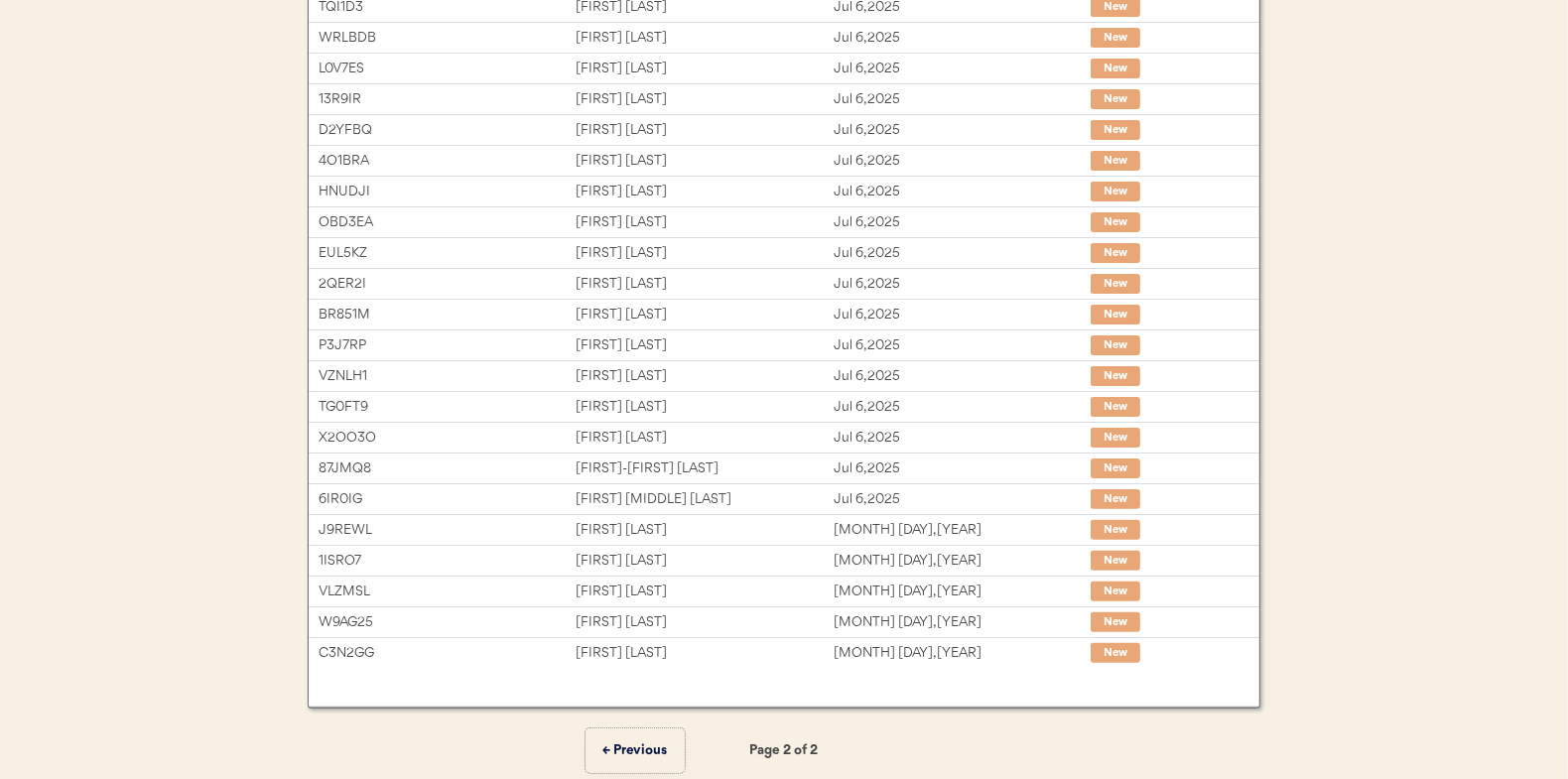 click on "← Previous" at bounding box center (635, 750) 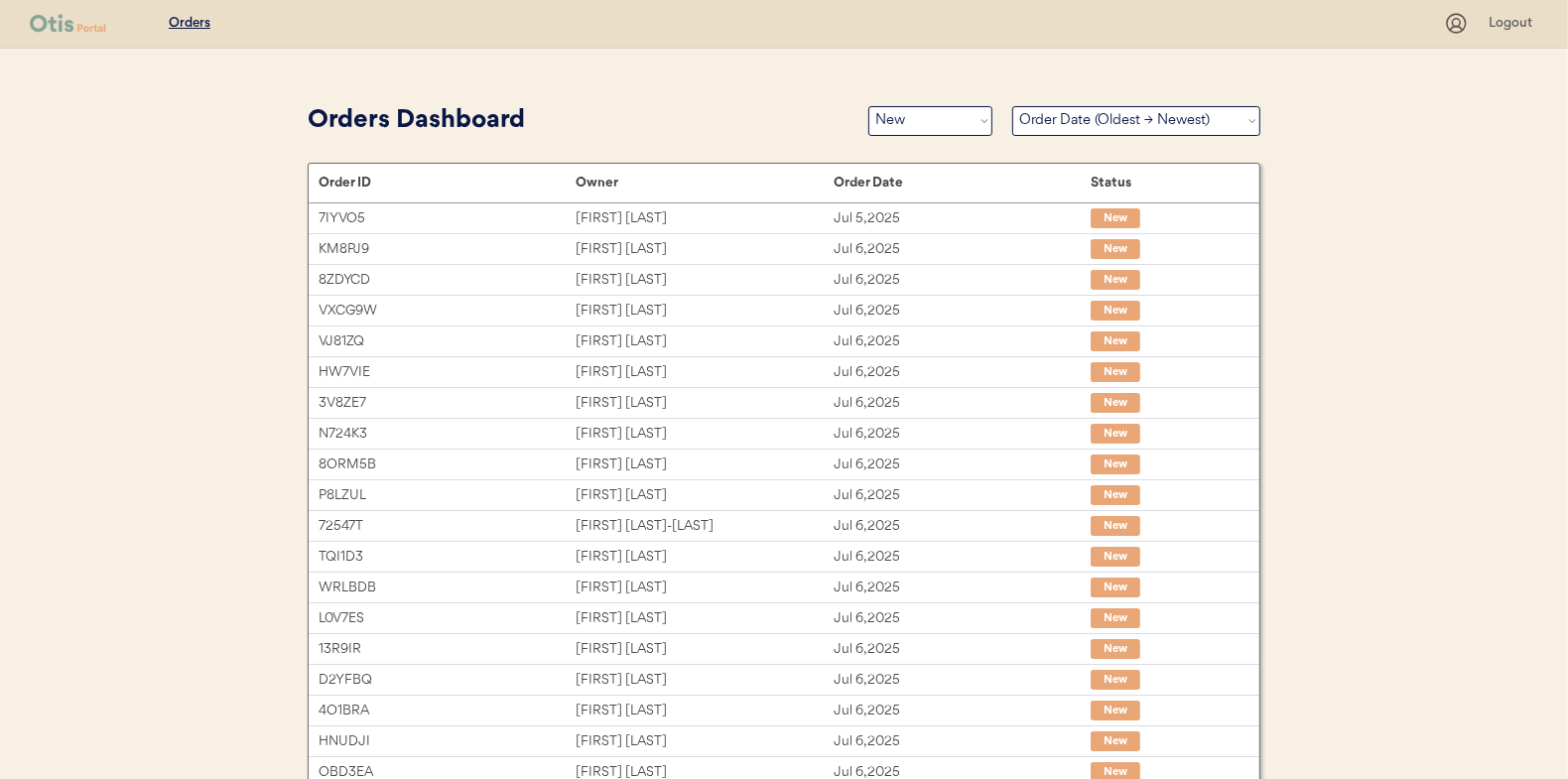 scroll, scrollTop: 0, scrollLeft: 0, axis: both 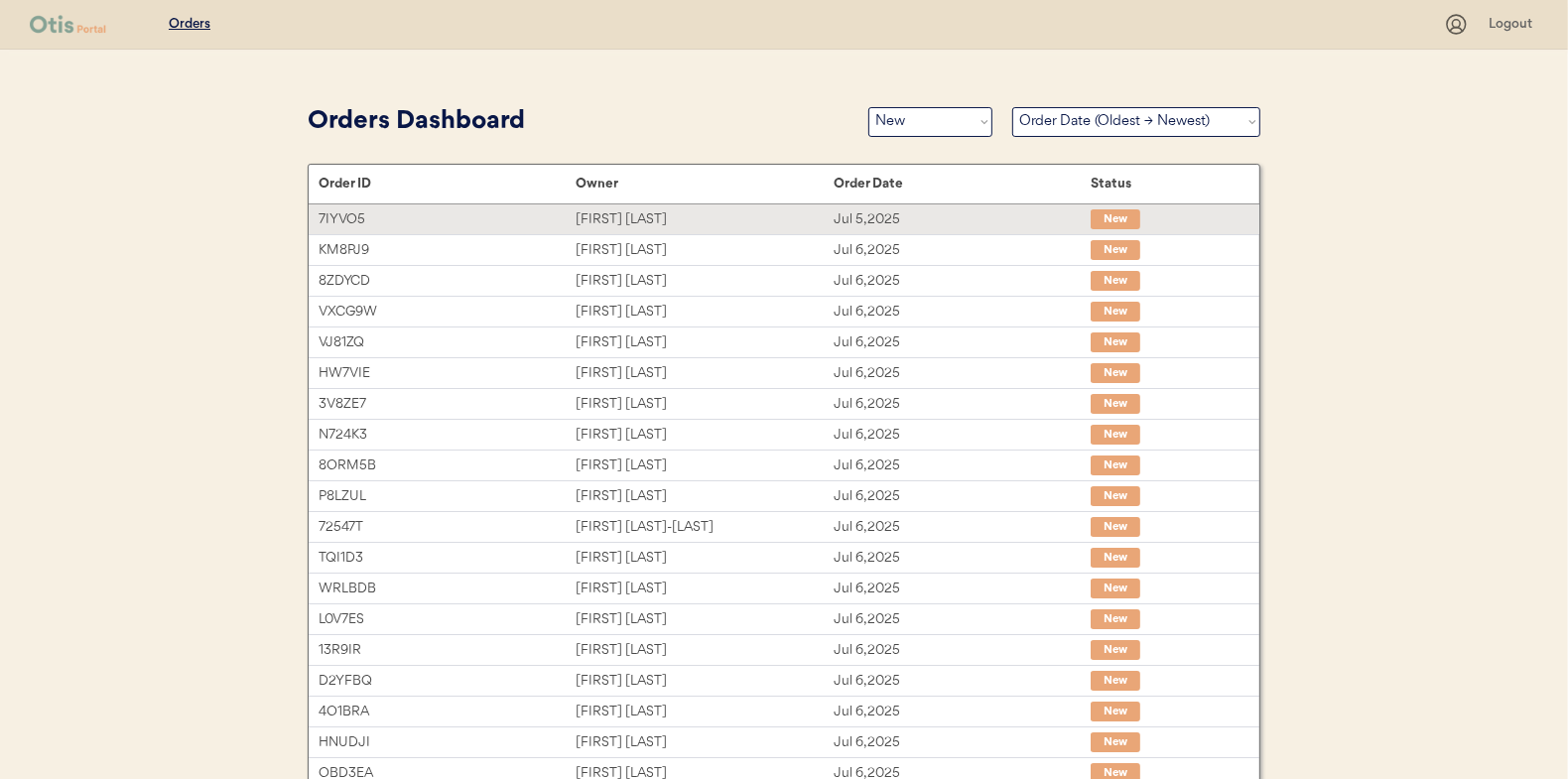 click on "[FIRST] [LAST]" at bounding box center (704, 219) 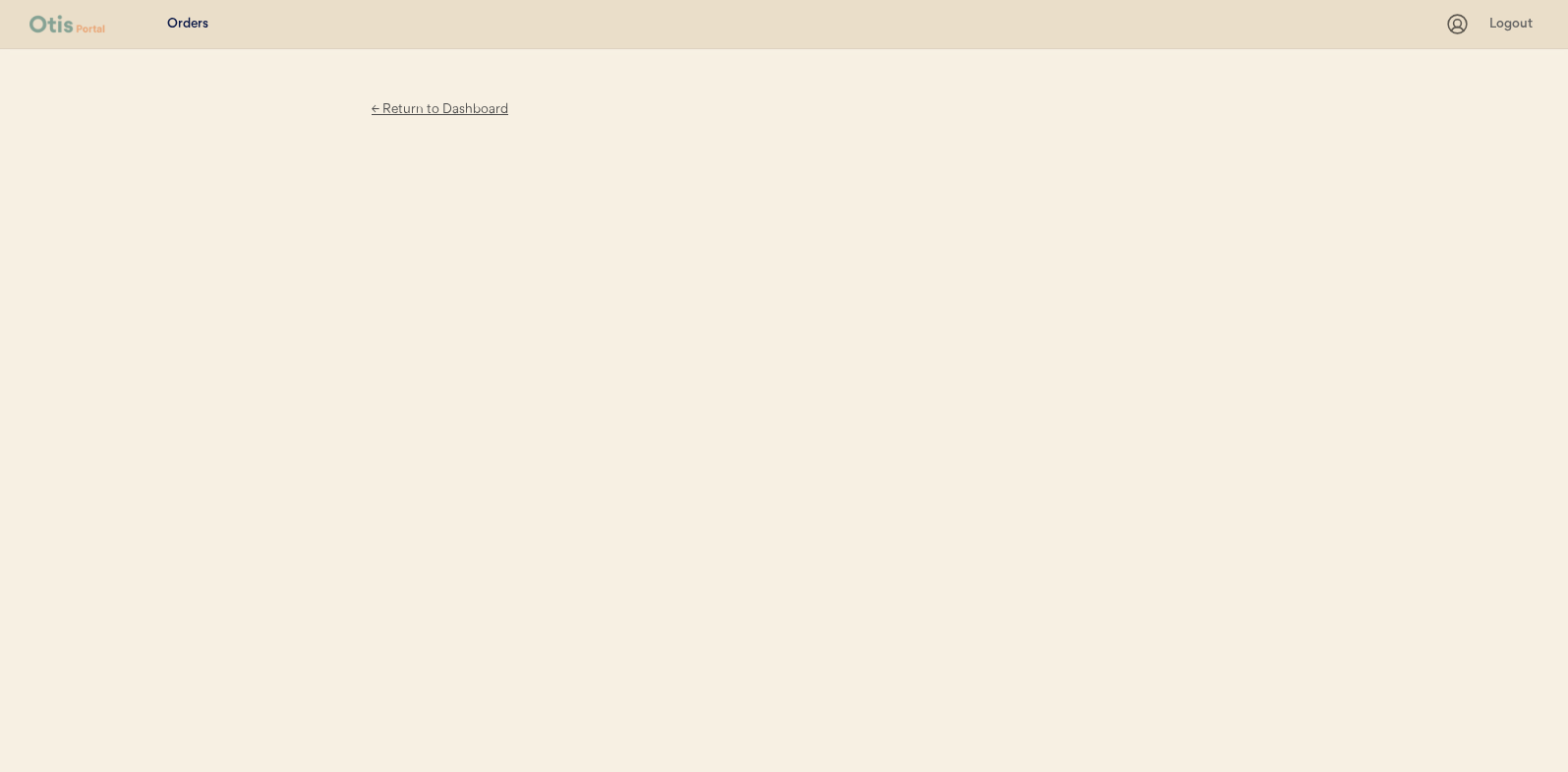 scroll, scrollTop: 0, scrollLeft: 0, axis: both 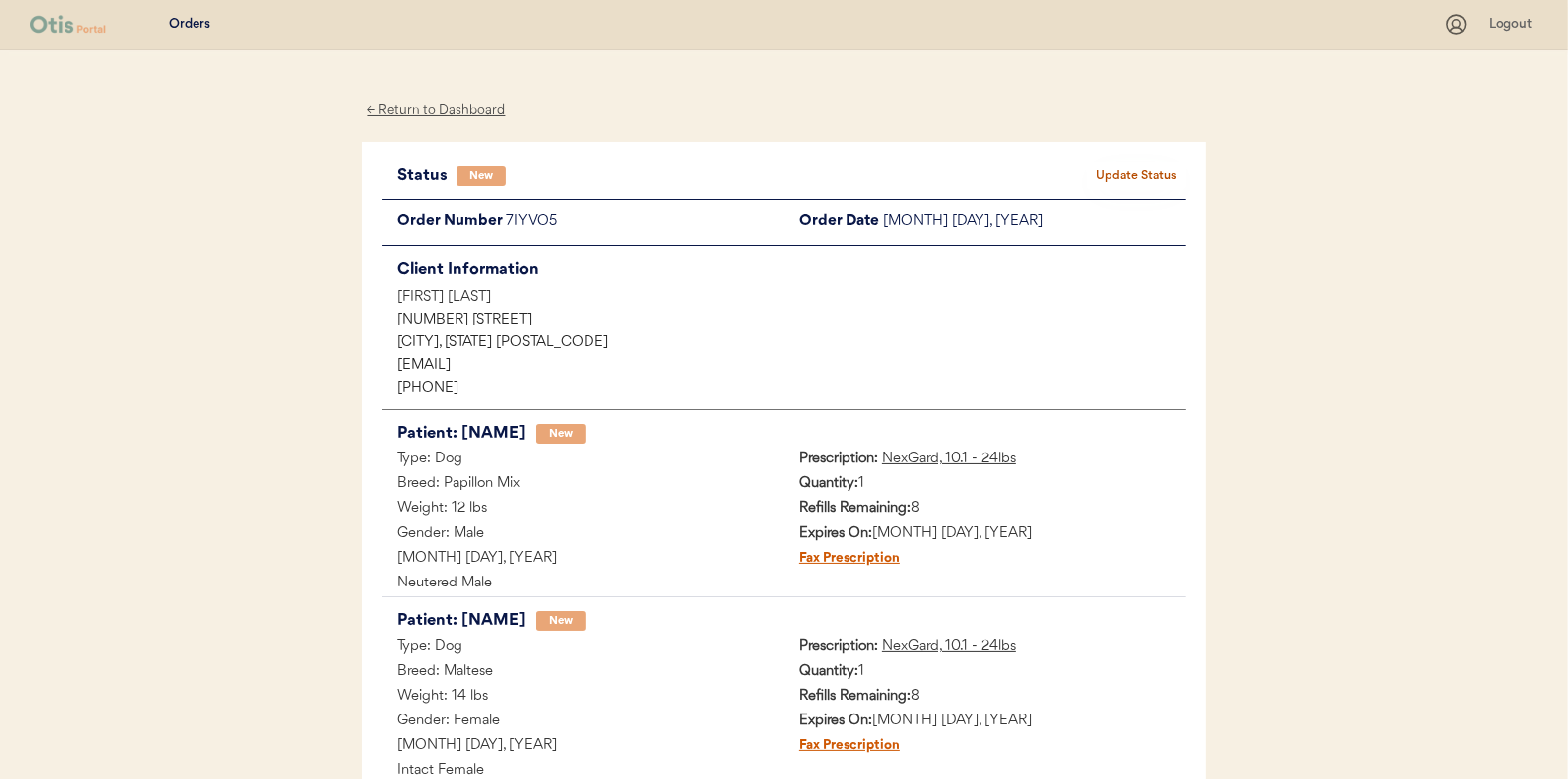 click on "Update Status" at bounding box center (1136, 176) 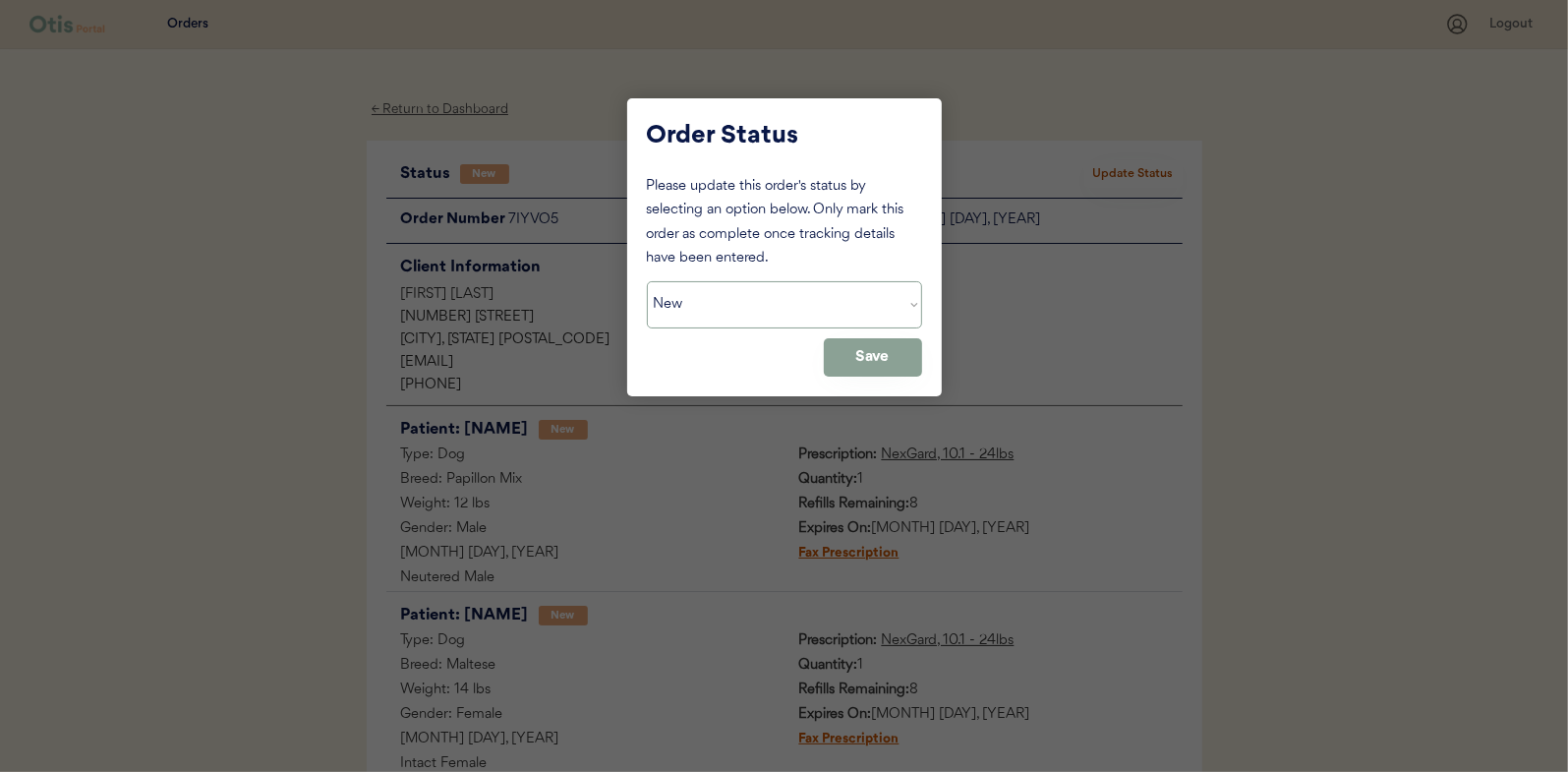 click on "Status On Hold New In Progress Complete Pending HW Consent Cancelled" at bounding box center (784, 305) 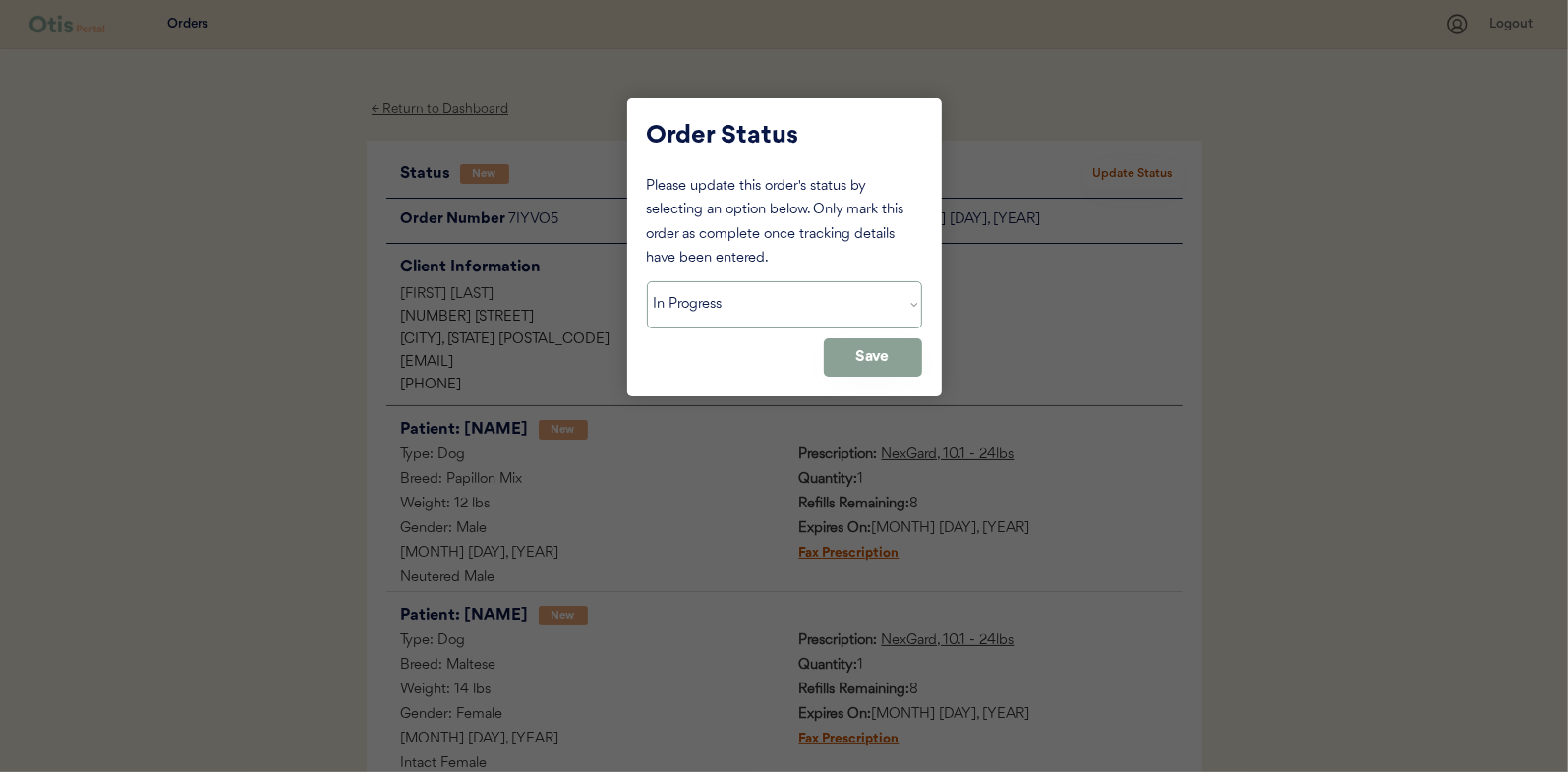 click on "Status On Hold New In Progress Complete Pending HW Consent Cancelled" at bounding box center (784, 305) 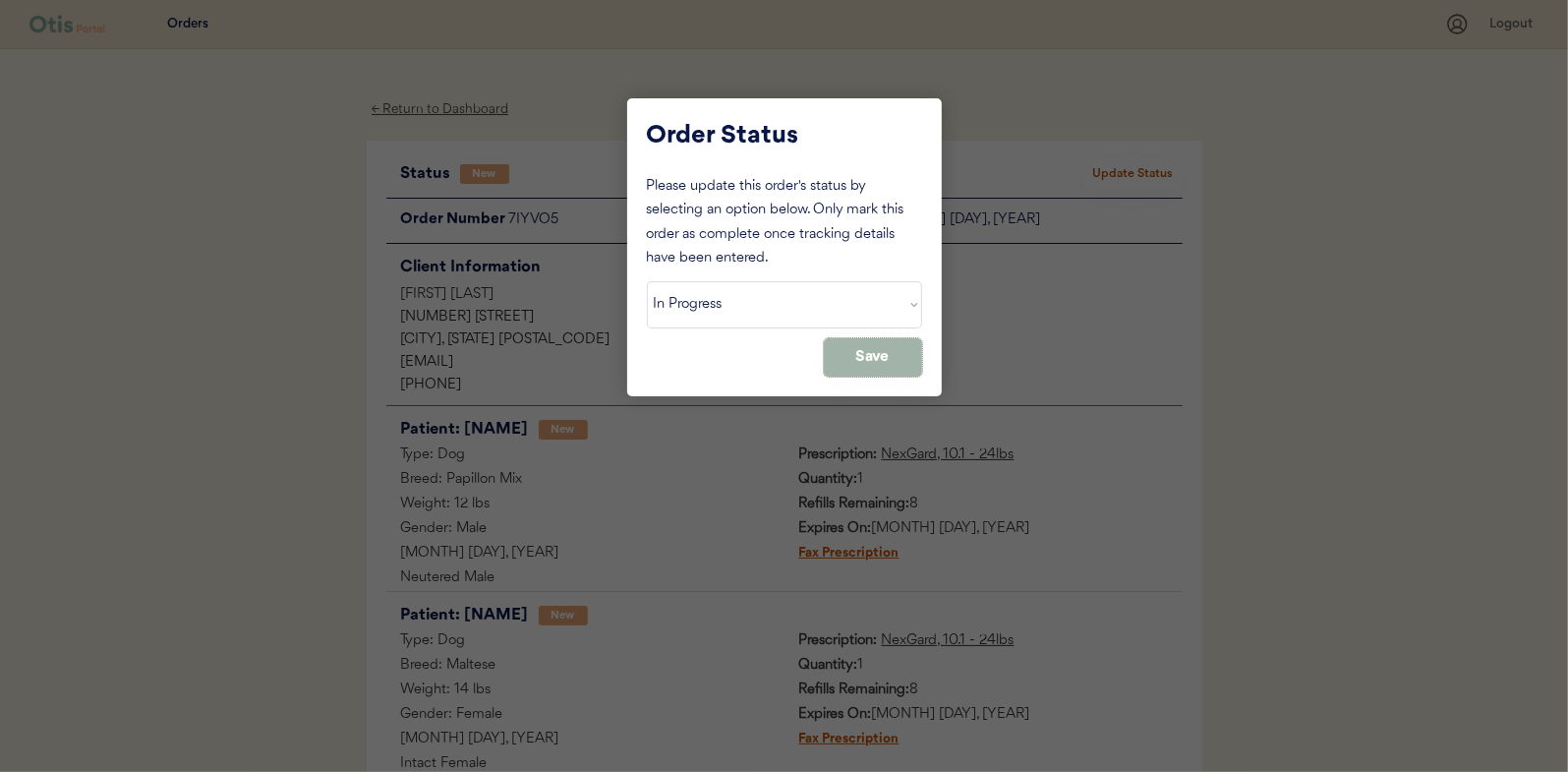 drag, startPoint x: 882, startPoint y: 369, endPoint x: 782, endPoint y: 305, distance: 118.7266 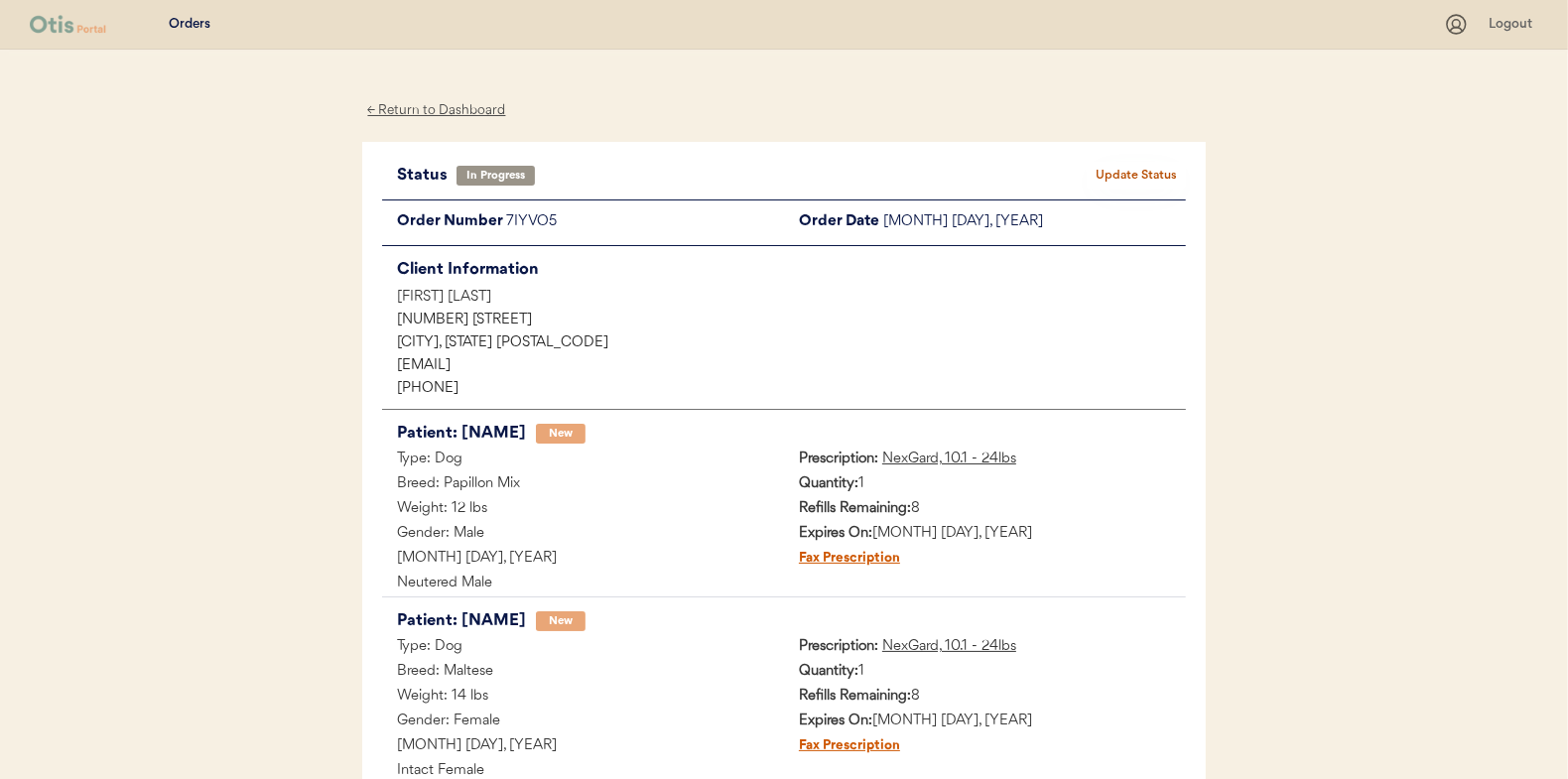 click on "← Return to Dashboard" at bounding box center [437, 110] 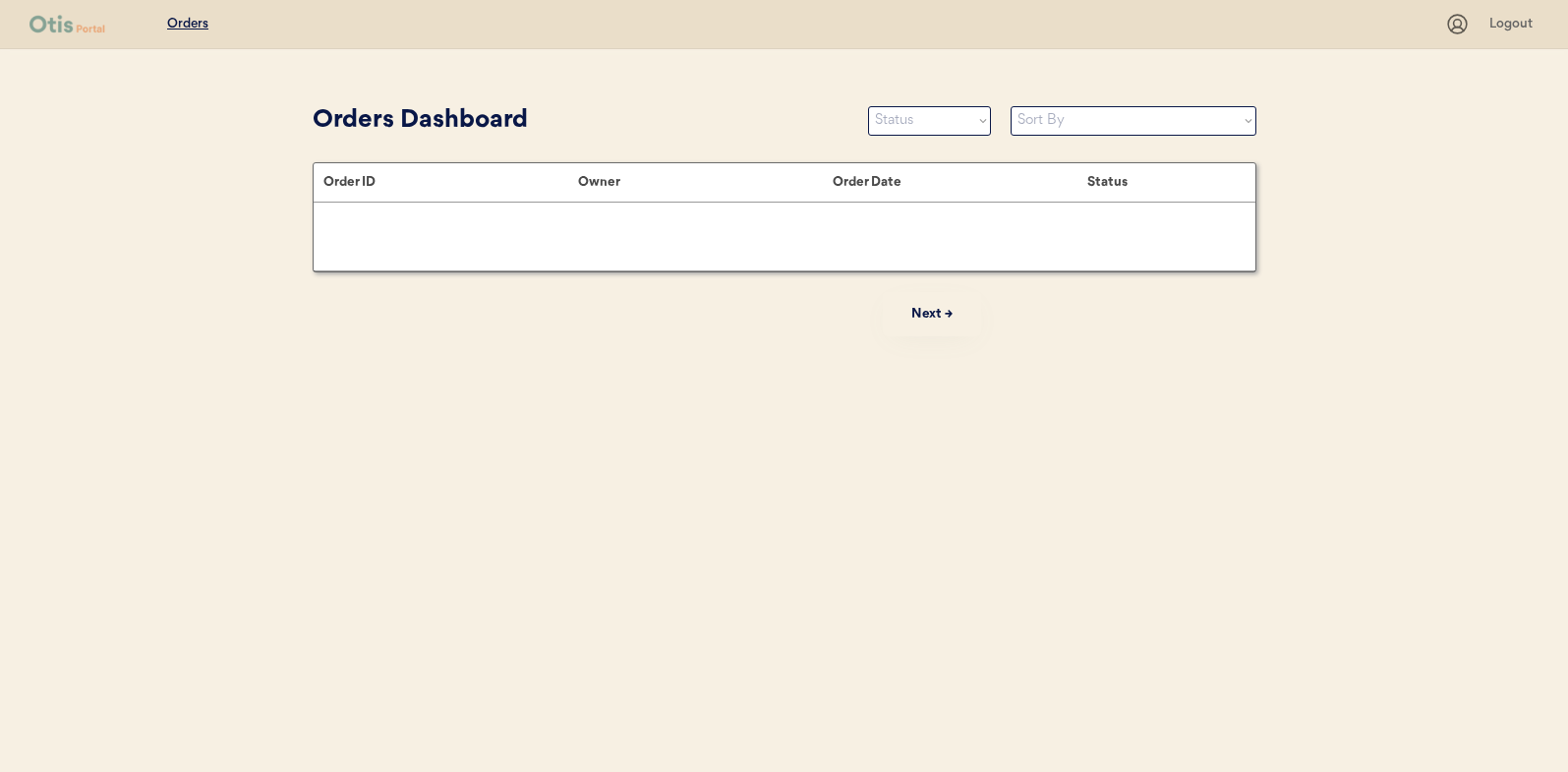 scroll, scrollTop: 0, scrollLeft: 0, axis: both 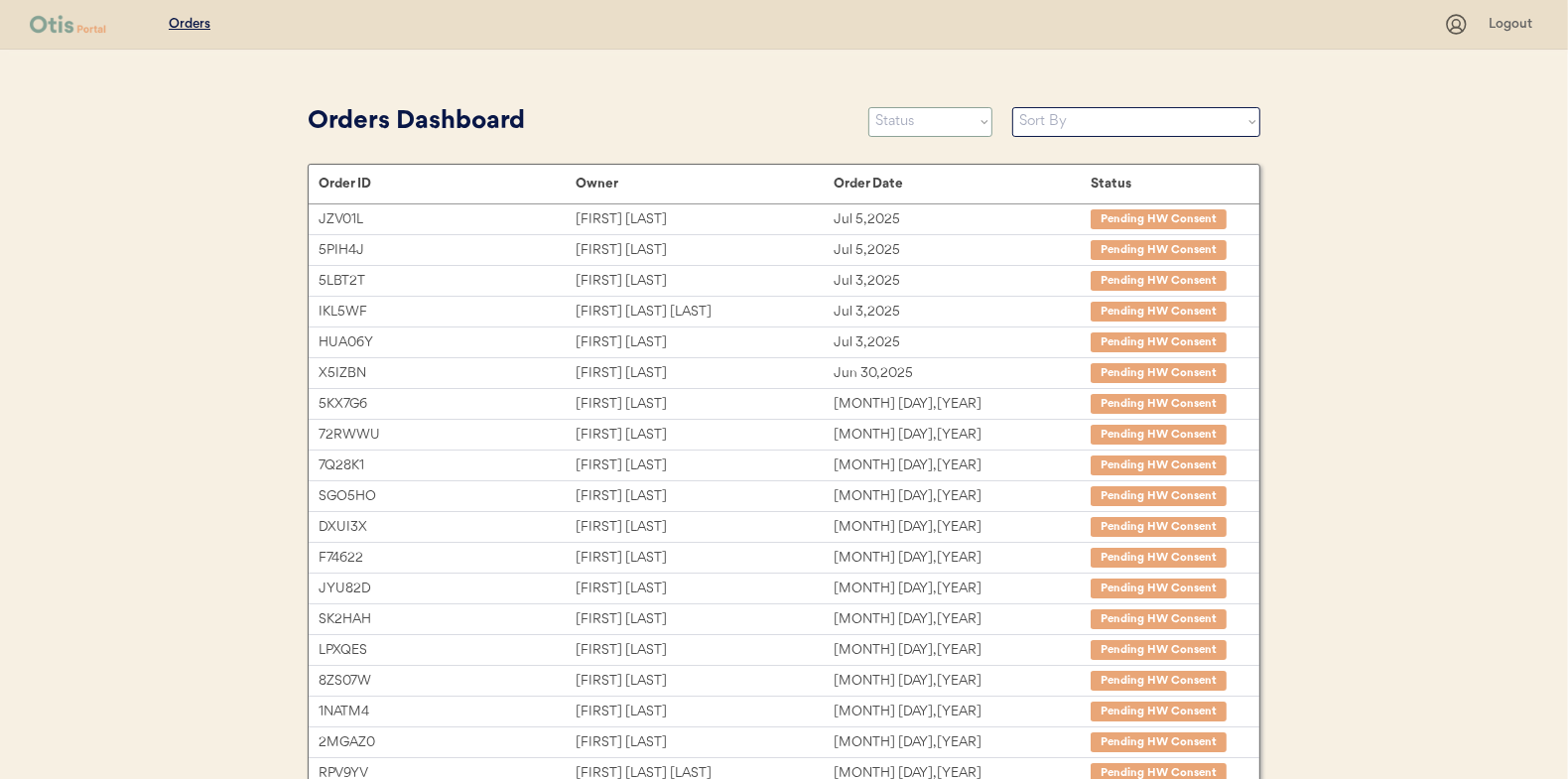 drag, startPoint x: 903, startPoint y: 118, endPoint x: 901, endPoint y: 136, distance: 18.11077 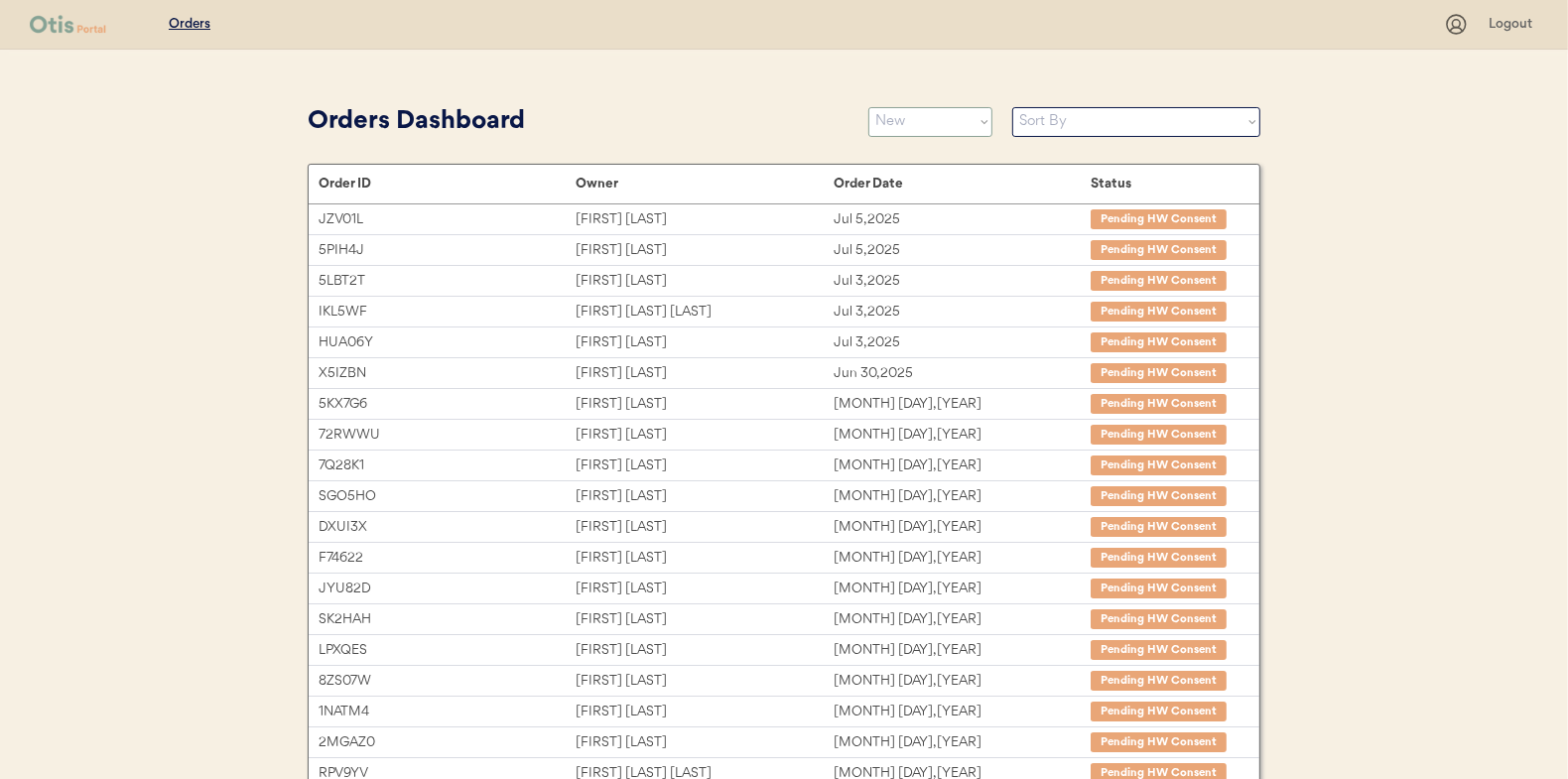 click on "Status On Hold New In Progress Complete Pending HW Consent Cancelled" at bounding box center [930, 122] 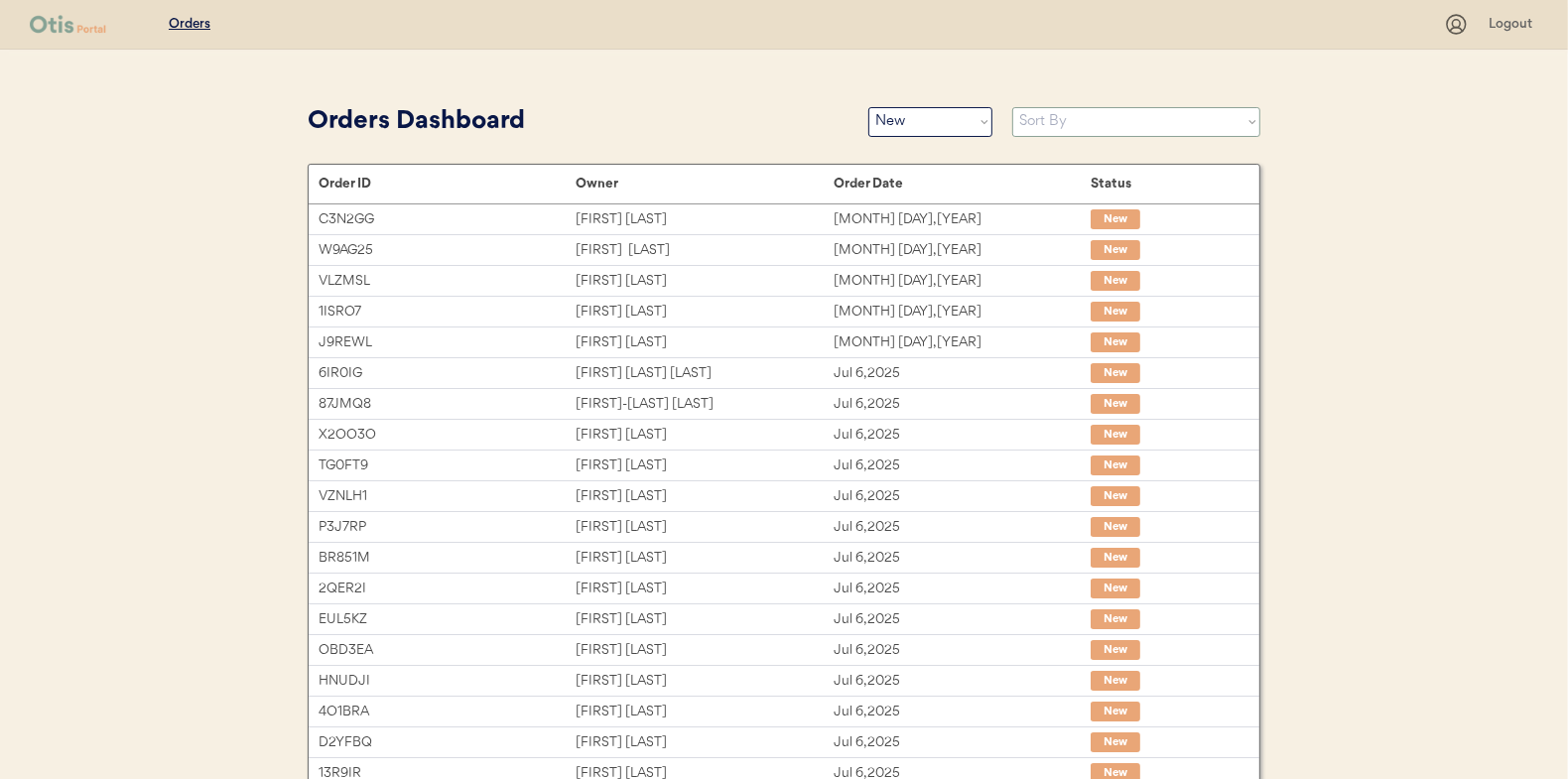 click on "Sort By Order Date (Newest → Oldest) Order Date (Oldest → Newest)" at bounding box center (1136, 122) 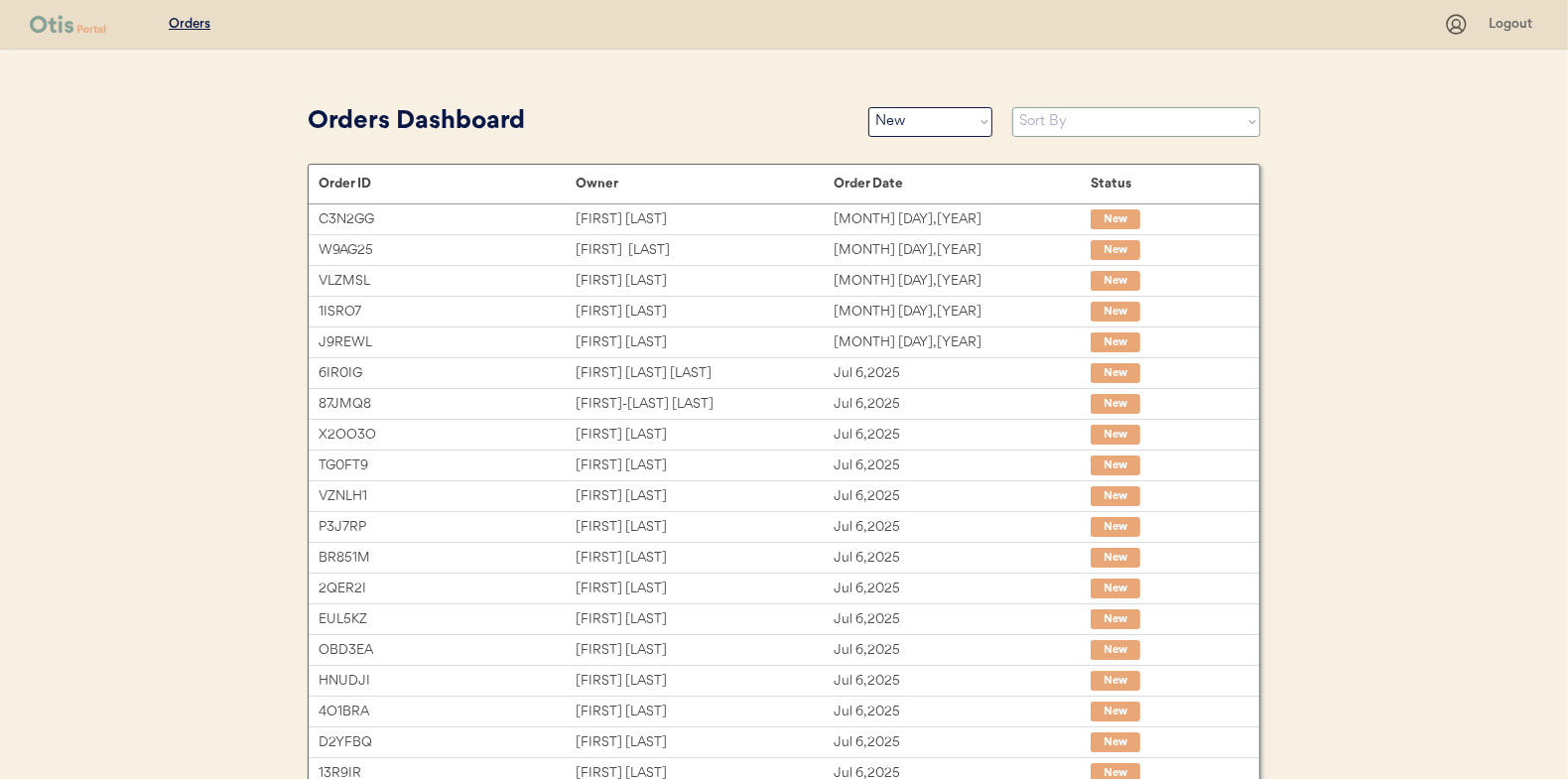 select on ""Order Date (Oldest → Newest)"" 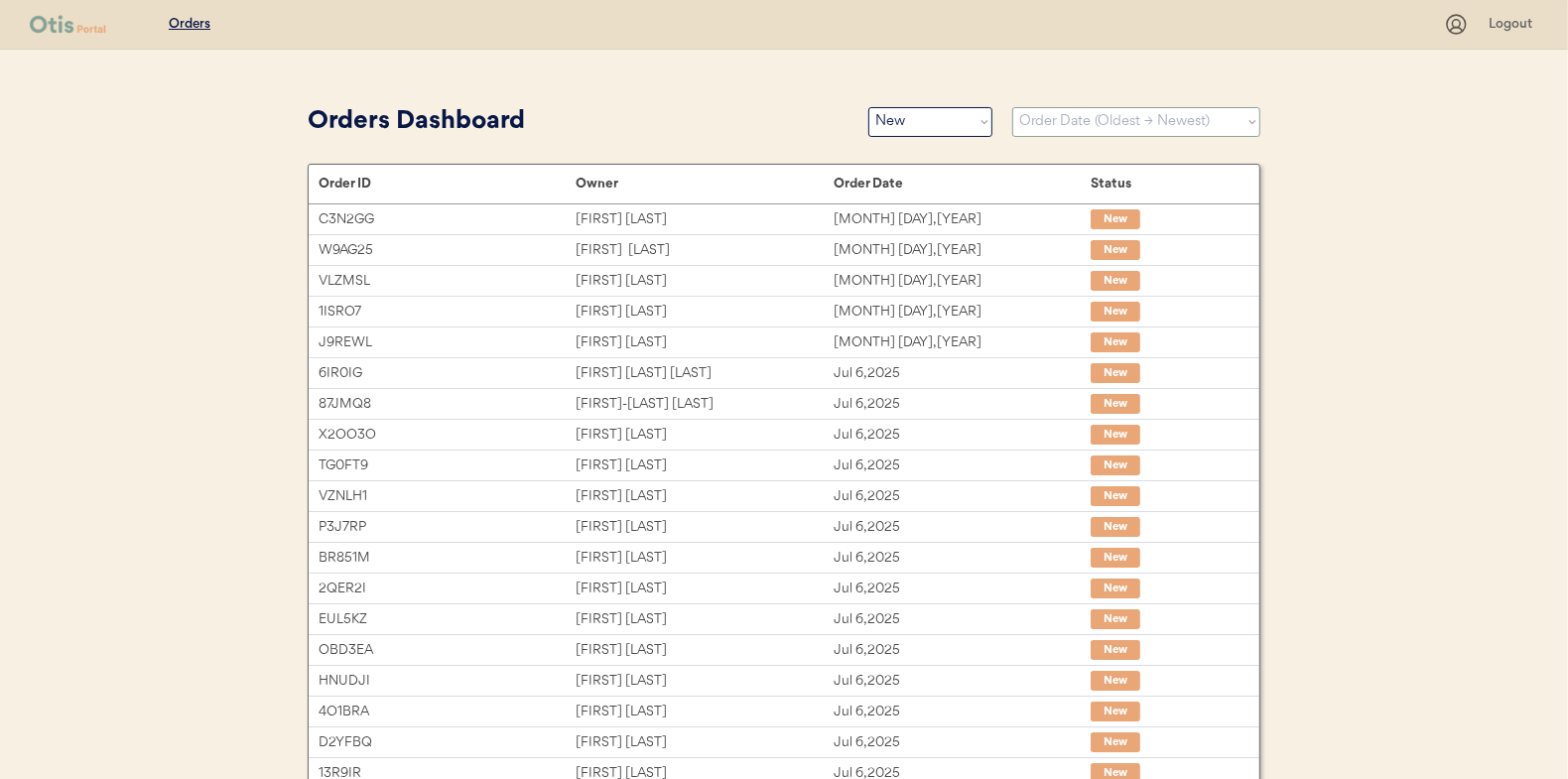 click on "Sort By Order Date (Newest → Oldest) Order Date (Oldest → Newest)" at bounding box center (1136, 122) 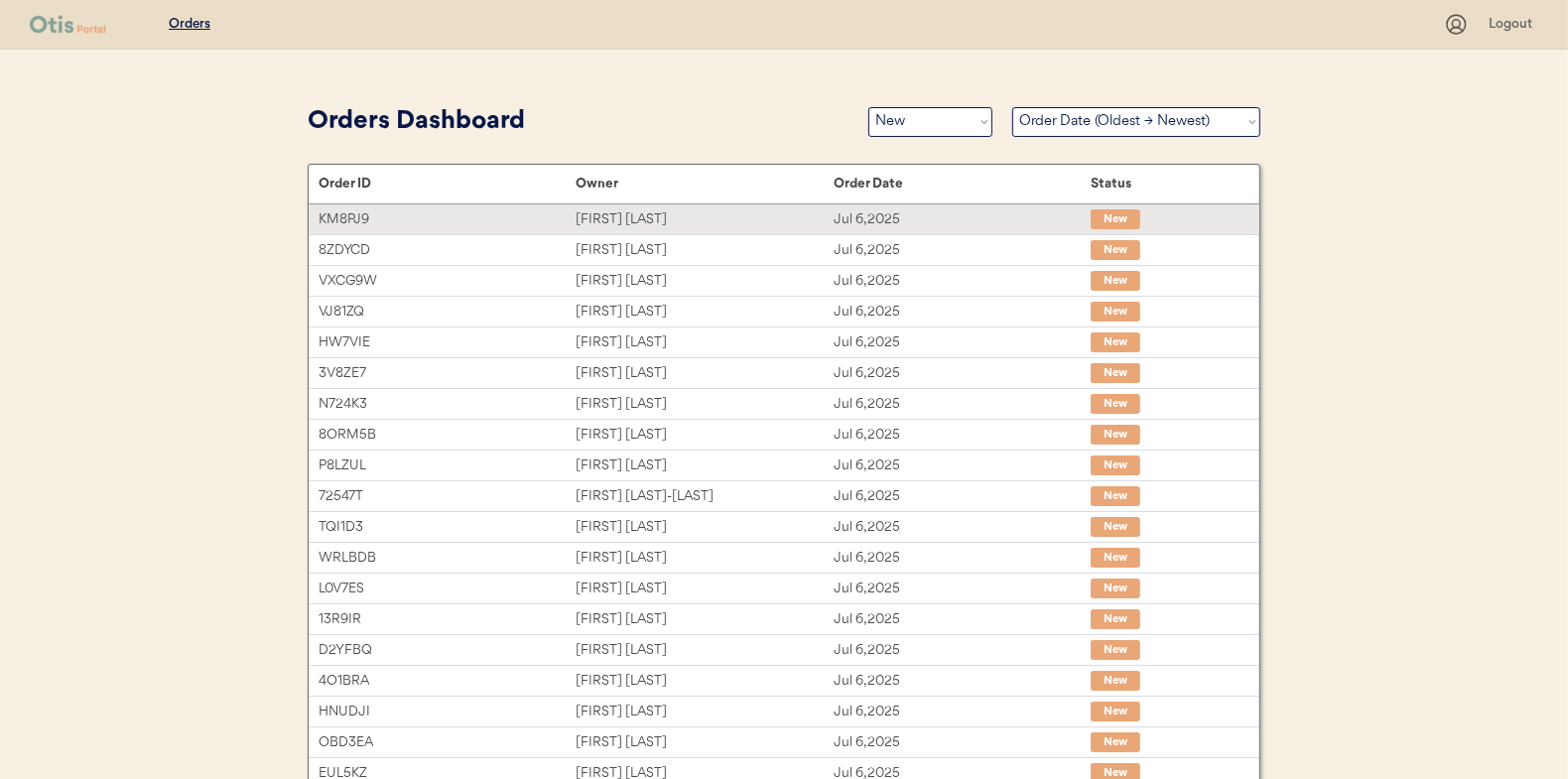 click on "Craig Bearden" at bounding box center [704, 219] 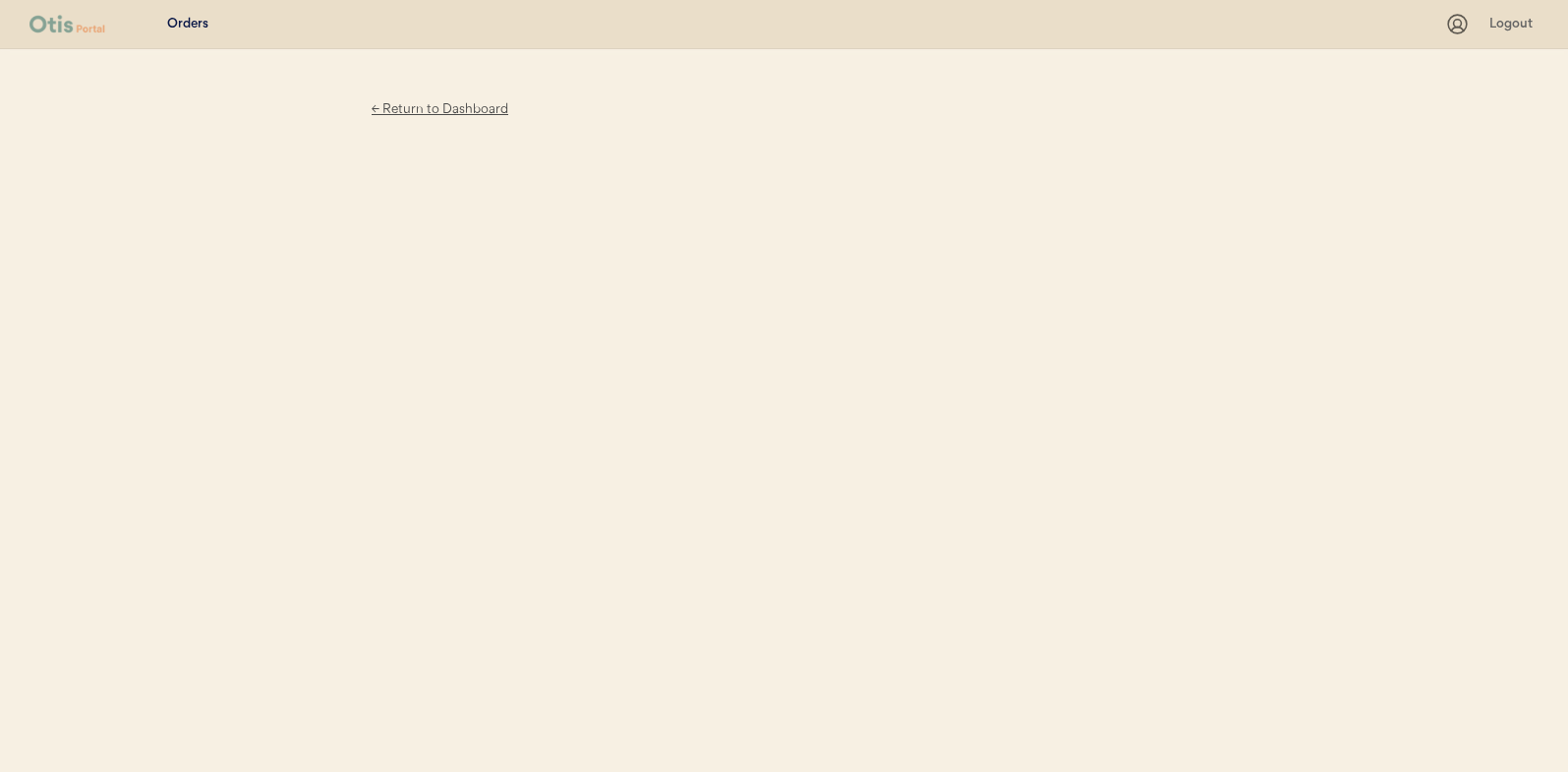 scroll, scrollTop: 0, scrollLeft: 0, axis: both 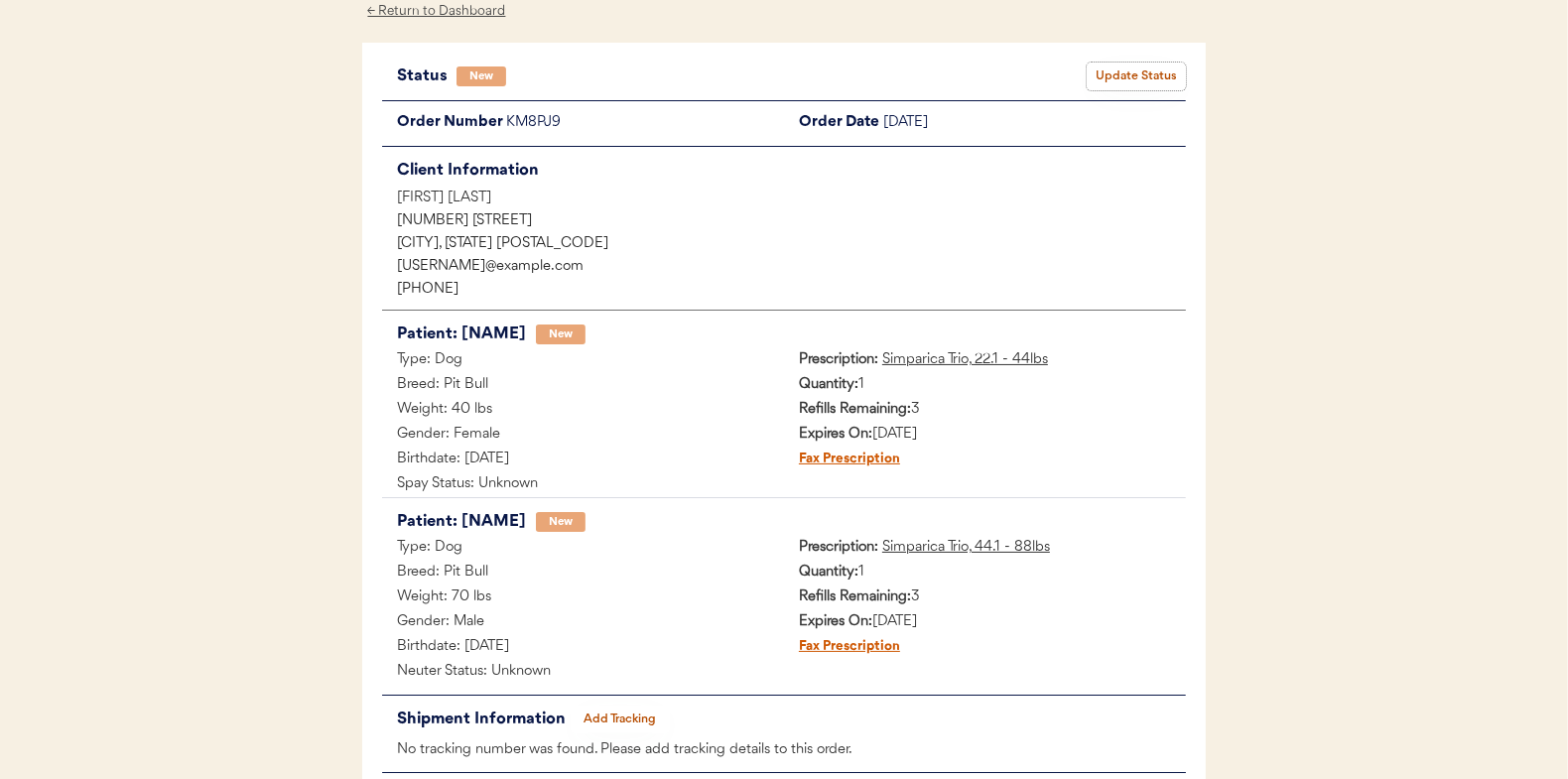 click on "Update Status" at bounding box center [1136, 76] 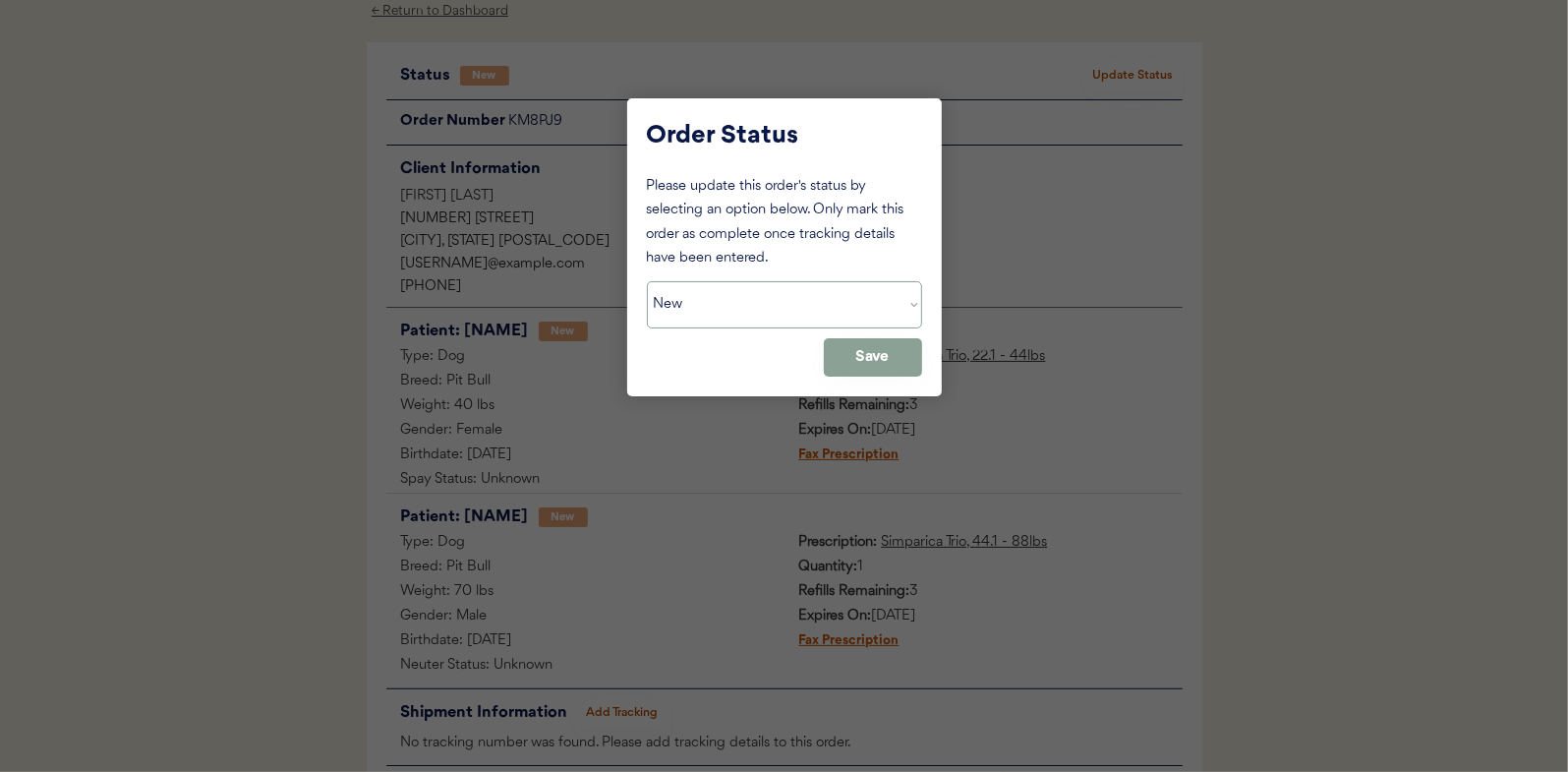 click on "Status On Hold New In Progress Complete Pending HW Consent Cancelled" at bounding box center (784, 305) 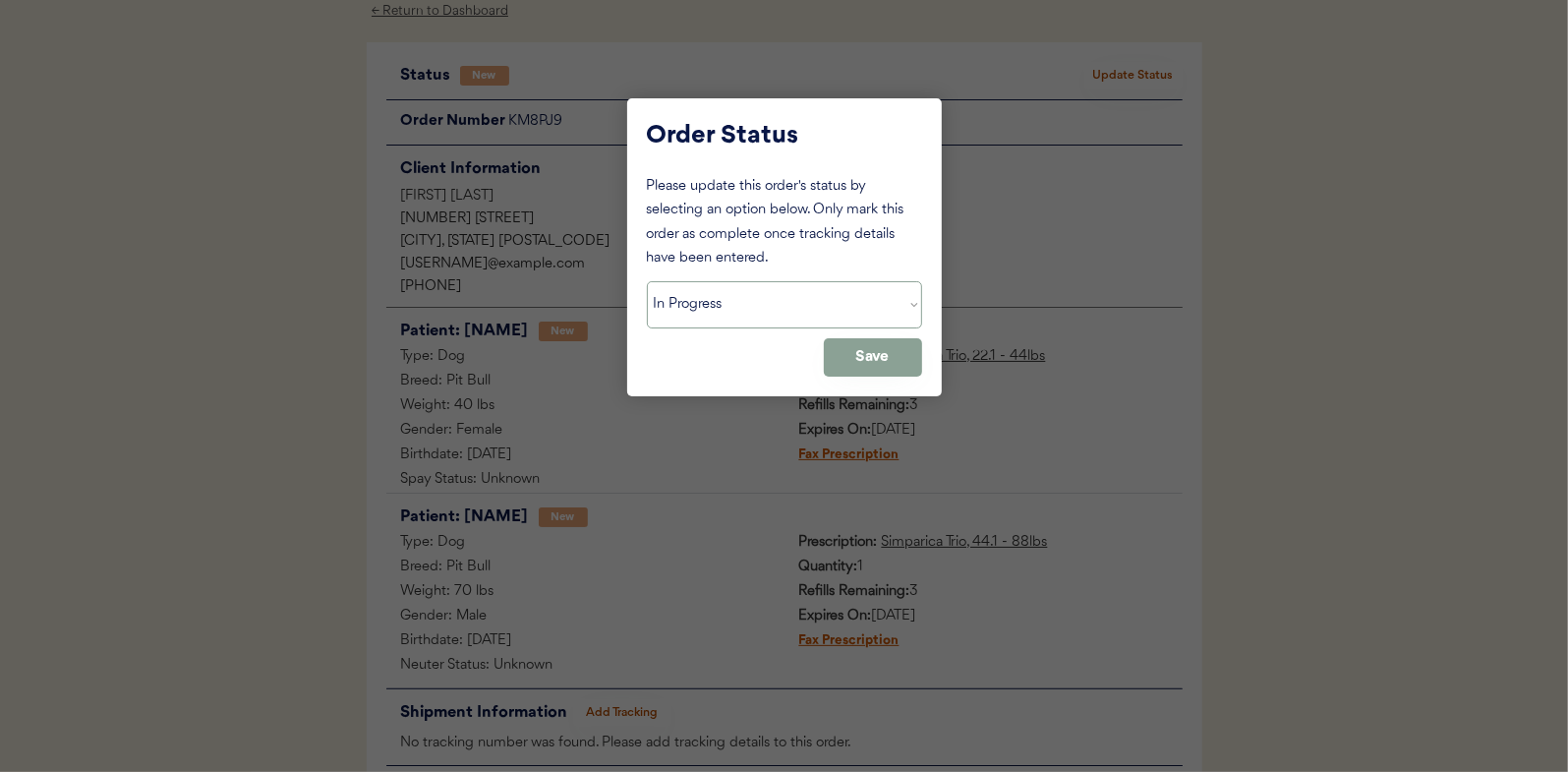 click on "Status On Hold New In Progress Complete Pending HW Consent Cancelled" at bounding box center [784, 305] 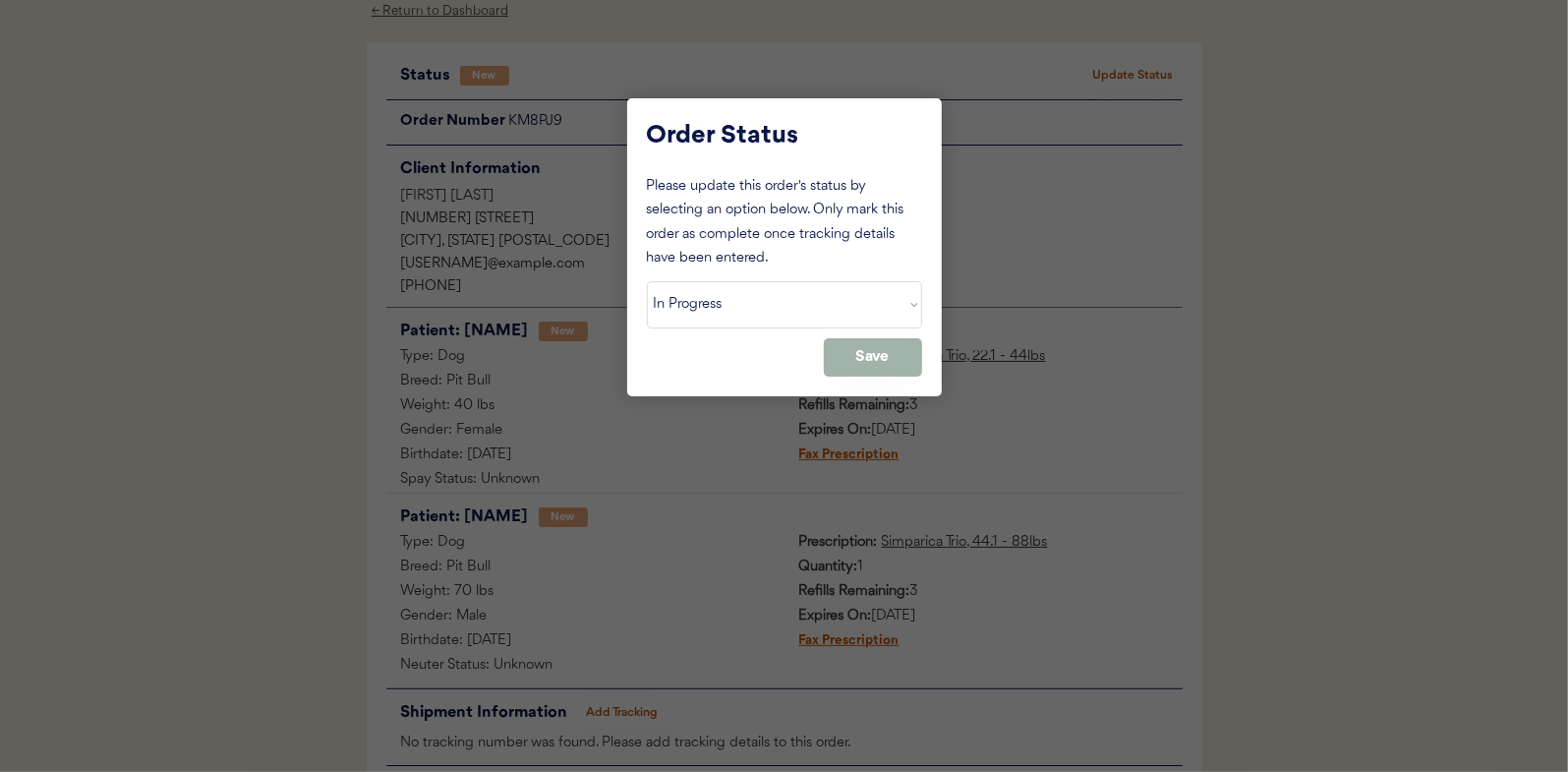 click on "Save" at bounding box center [873, 357] 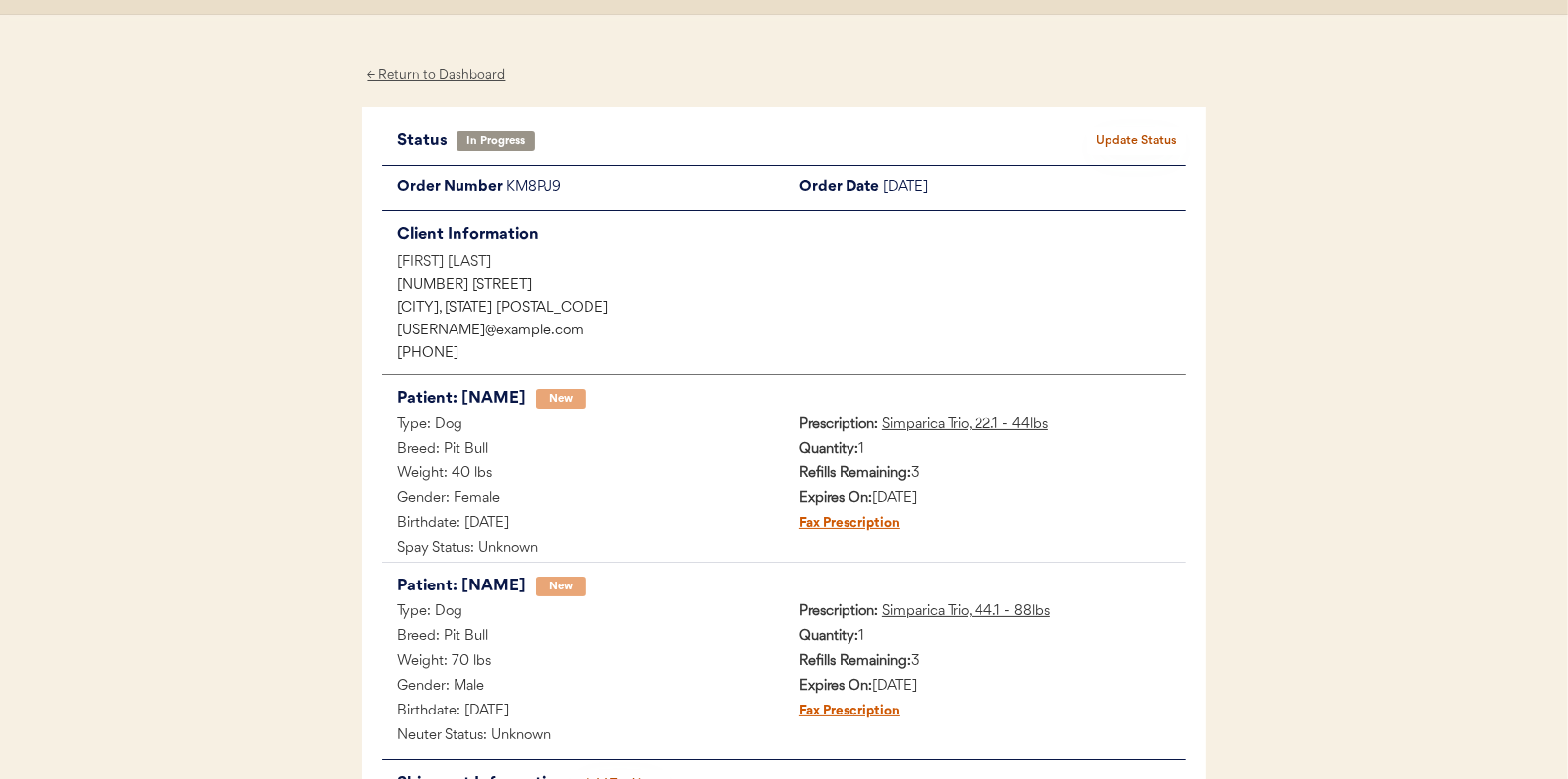 scroll, scrollTop: 0, scrollLeft: 0, axis: both 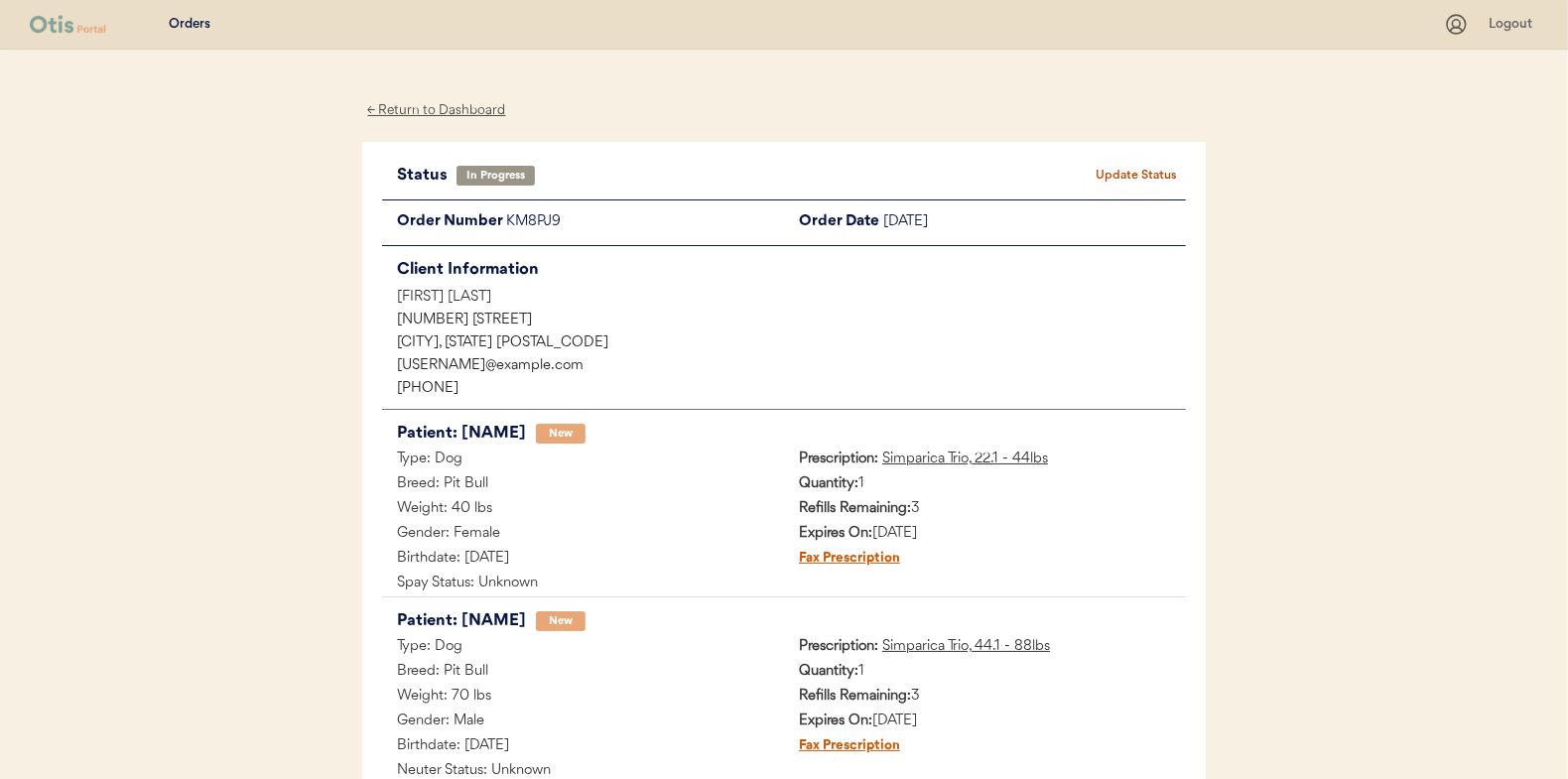 click on "← Return to Dashboard" at bounding box center (437, 110) 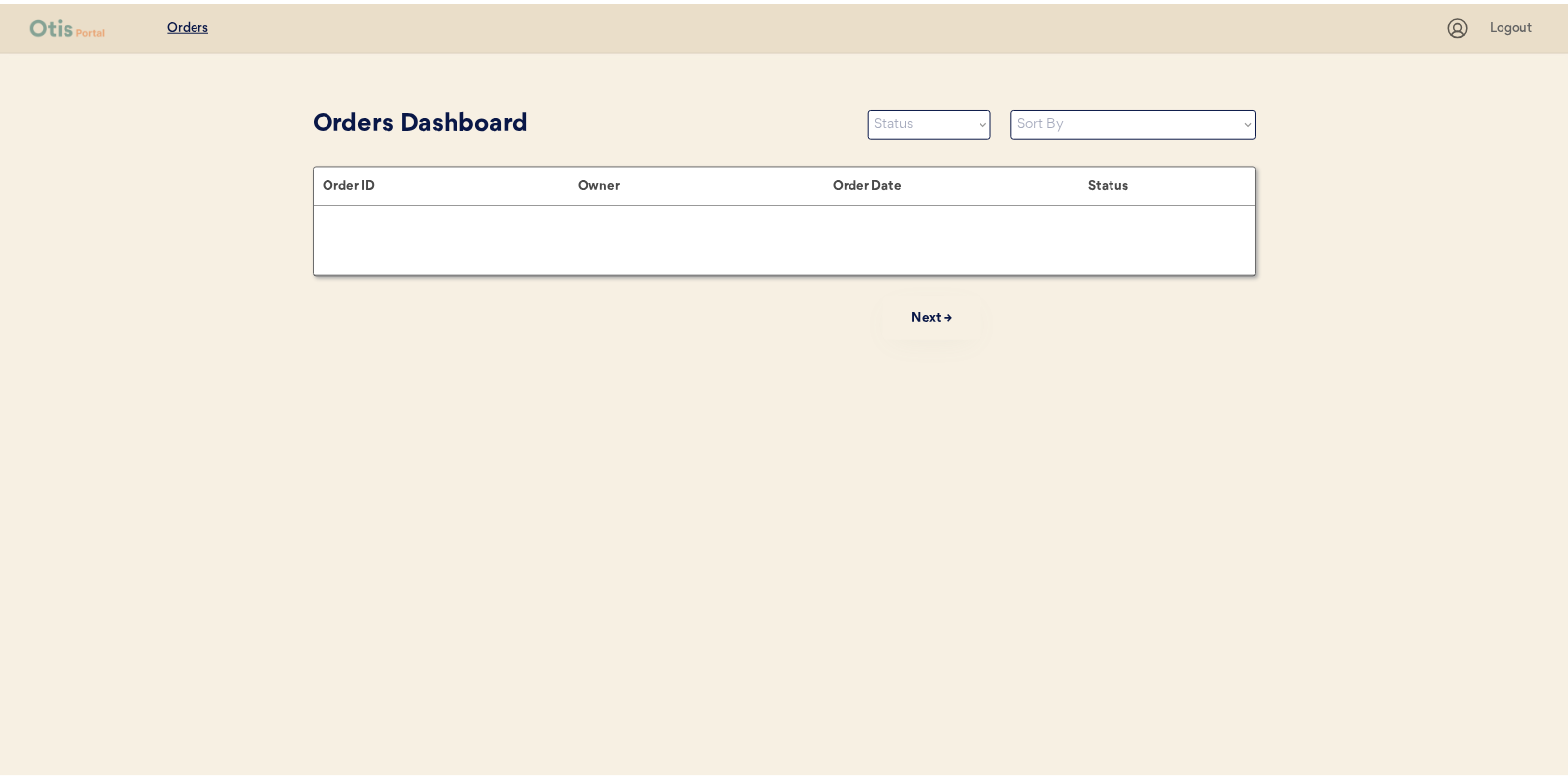 scroll, scrollTop: 0, scrollLeft: 0, axis: both 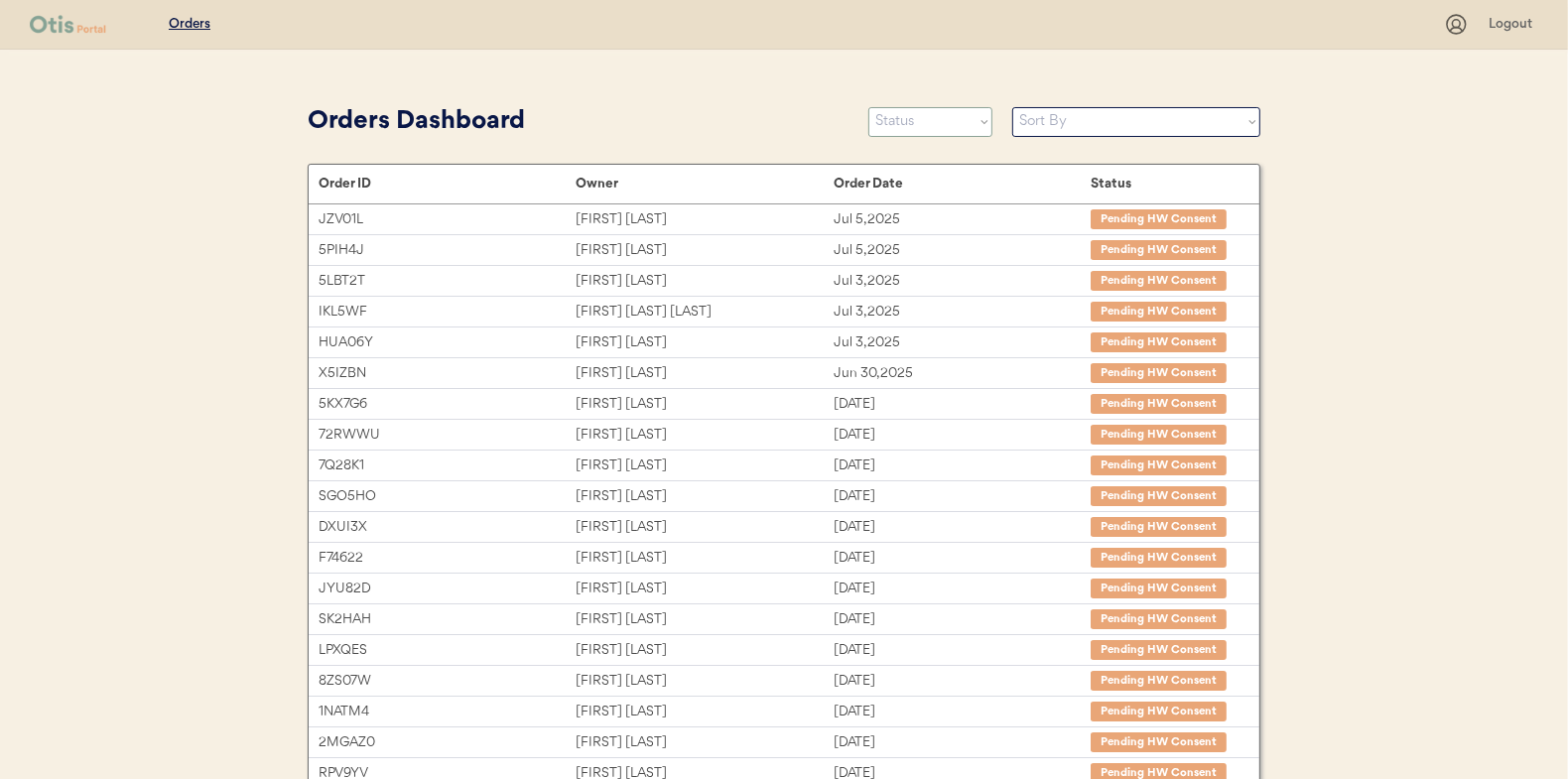 click on "Status On Hold New In Progress Complete Pending HW Consent Cancelled" at bounding box center [930, 122] 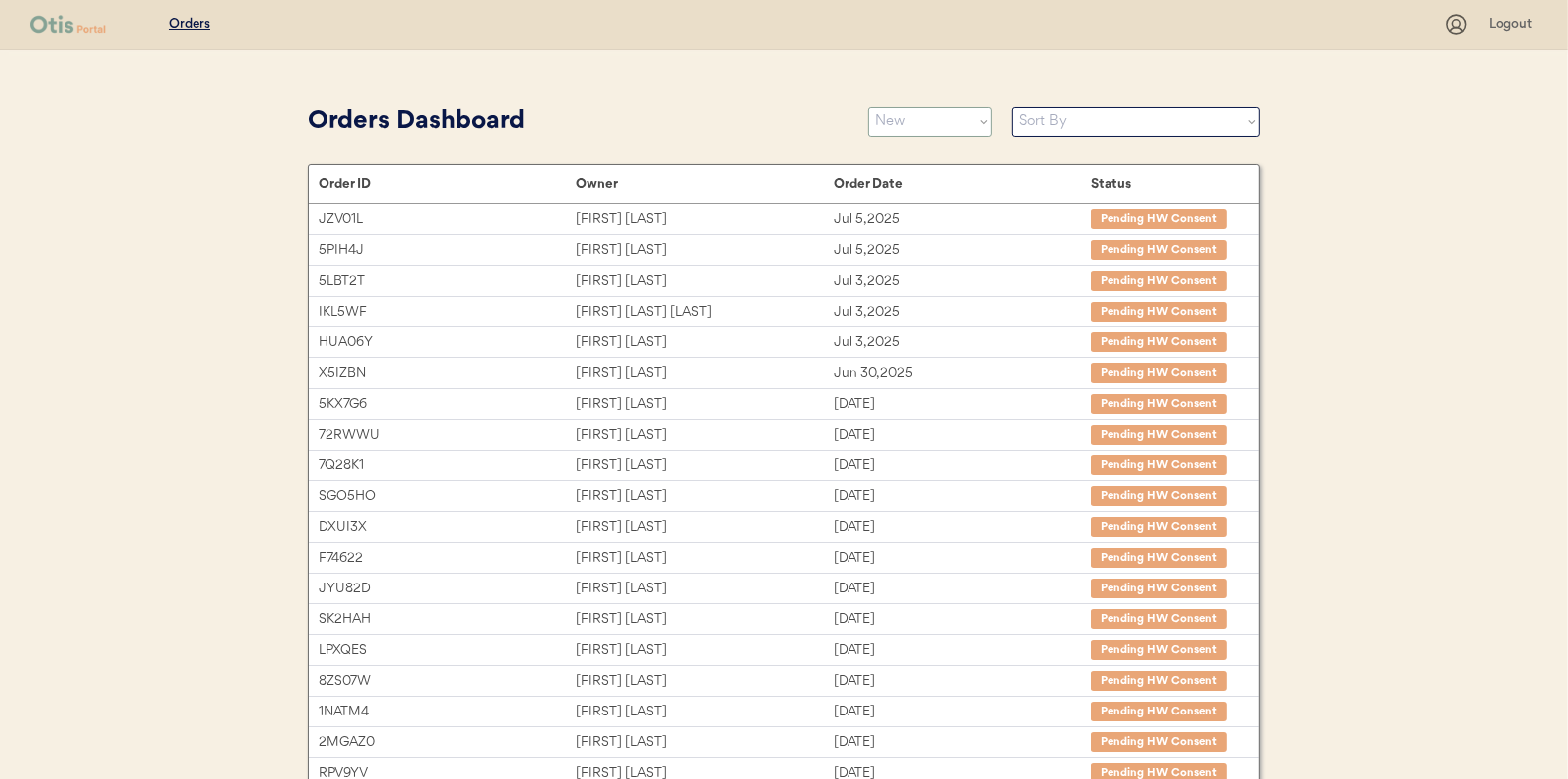 click on "Status On Hold New In Progress Complete Pending HW Consent Cancelled" at bounding box center [930, 122] 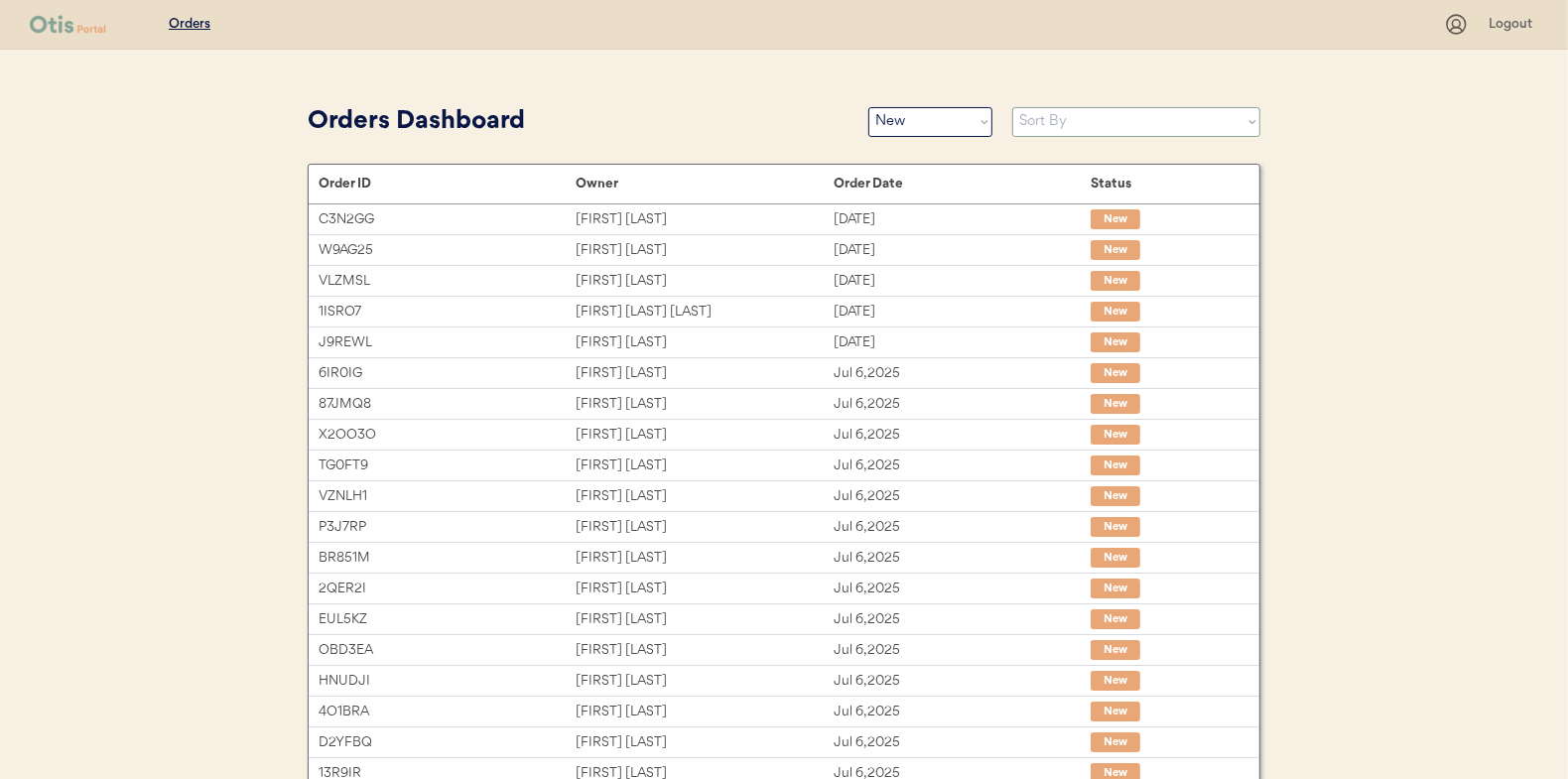 click on "Sort By Order Date (Newest → Oldest) Order Date (Oldest → Newest)" at bounding box center [1136, 122] 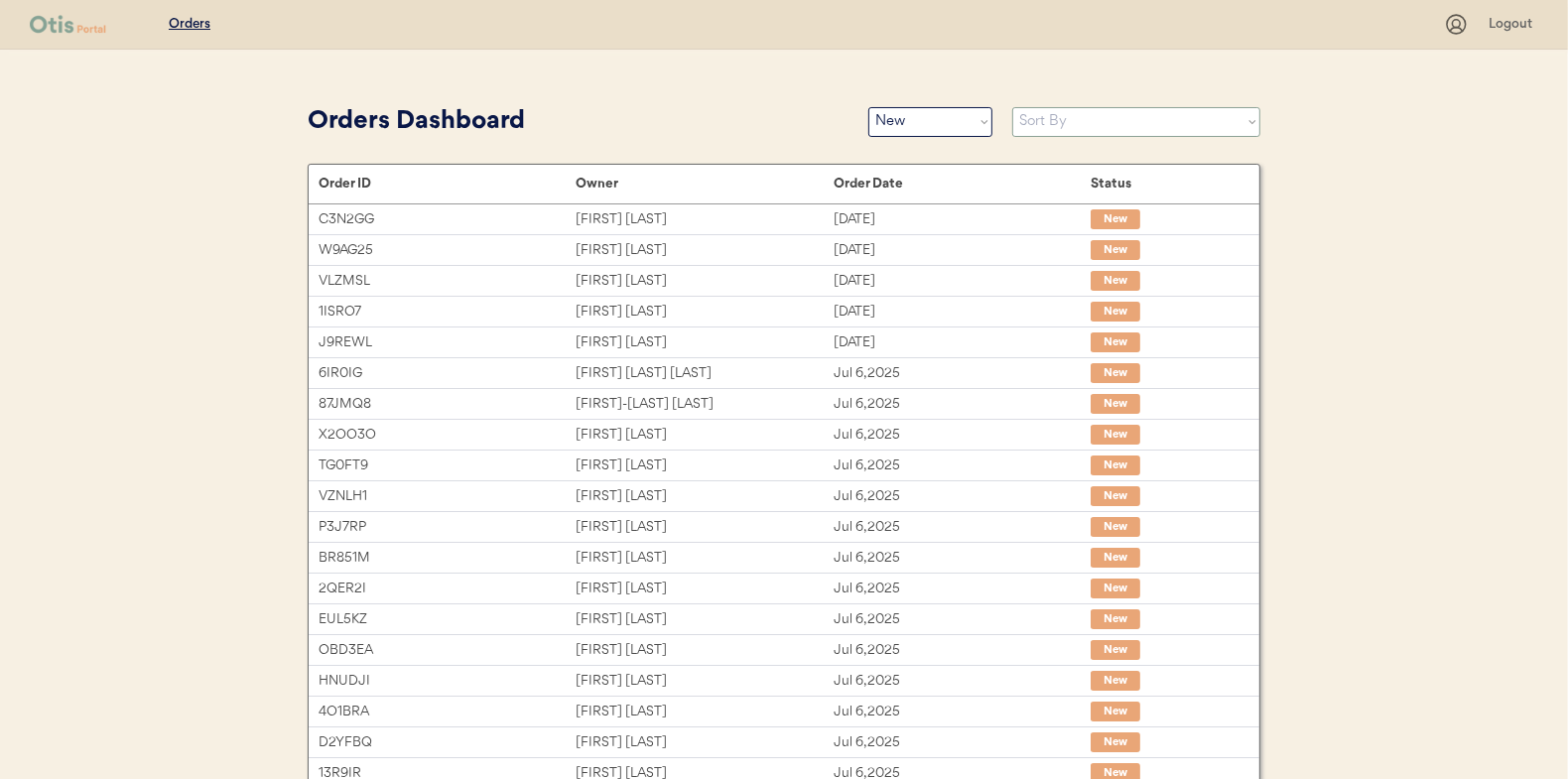 select on ""Order Date (Oldest → Newest)"" 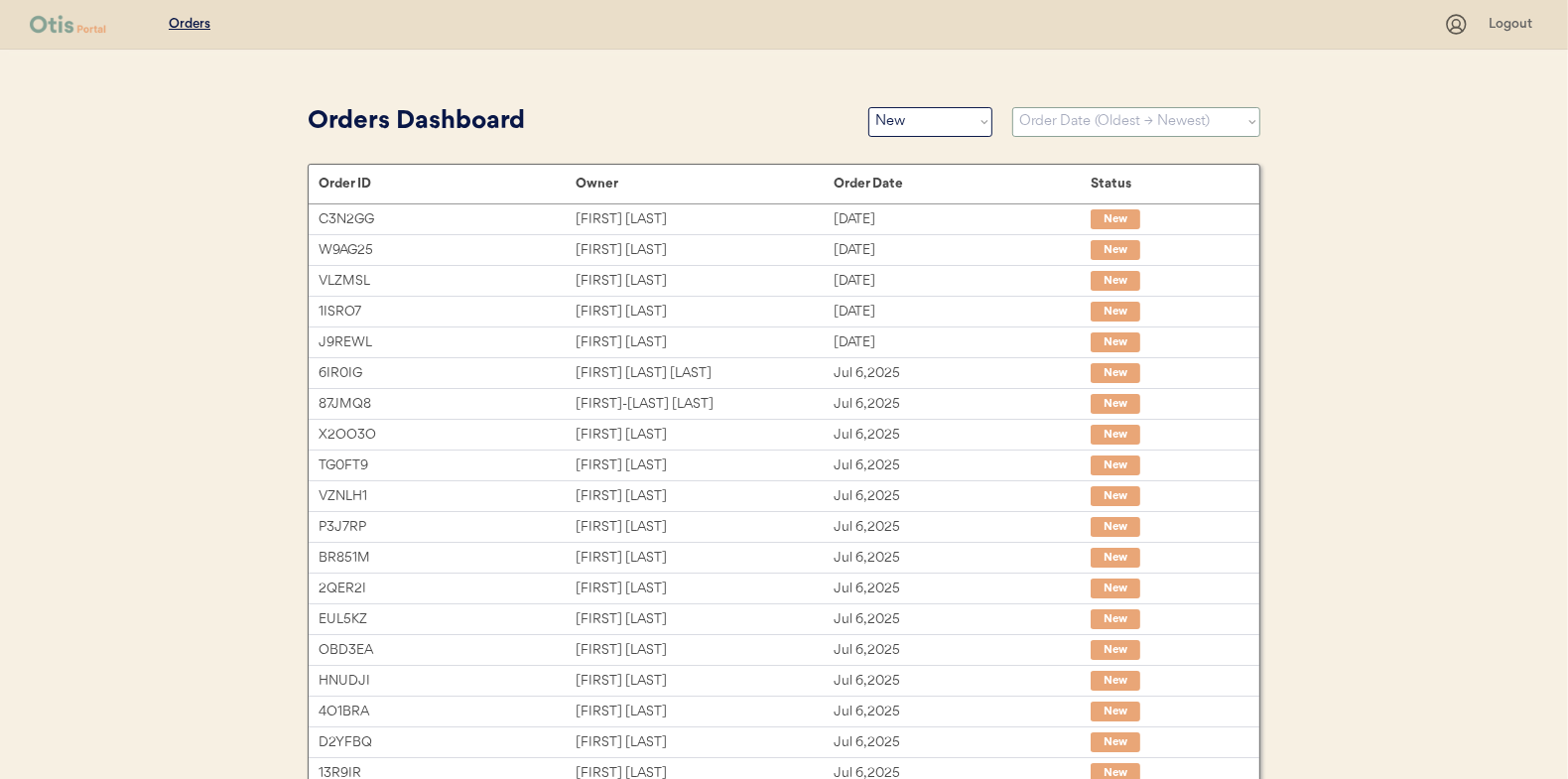 click on "Sort By Order Date (Newest → Oldest) Order Date (Oldest → Newest)" at bounding box center (1136, 122) 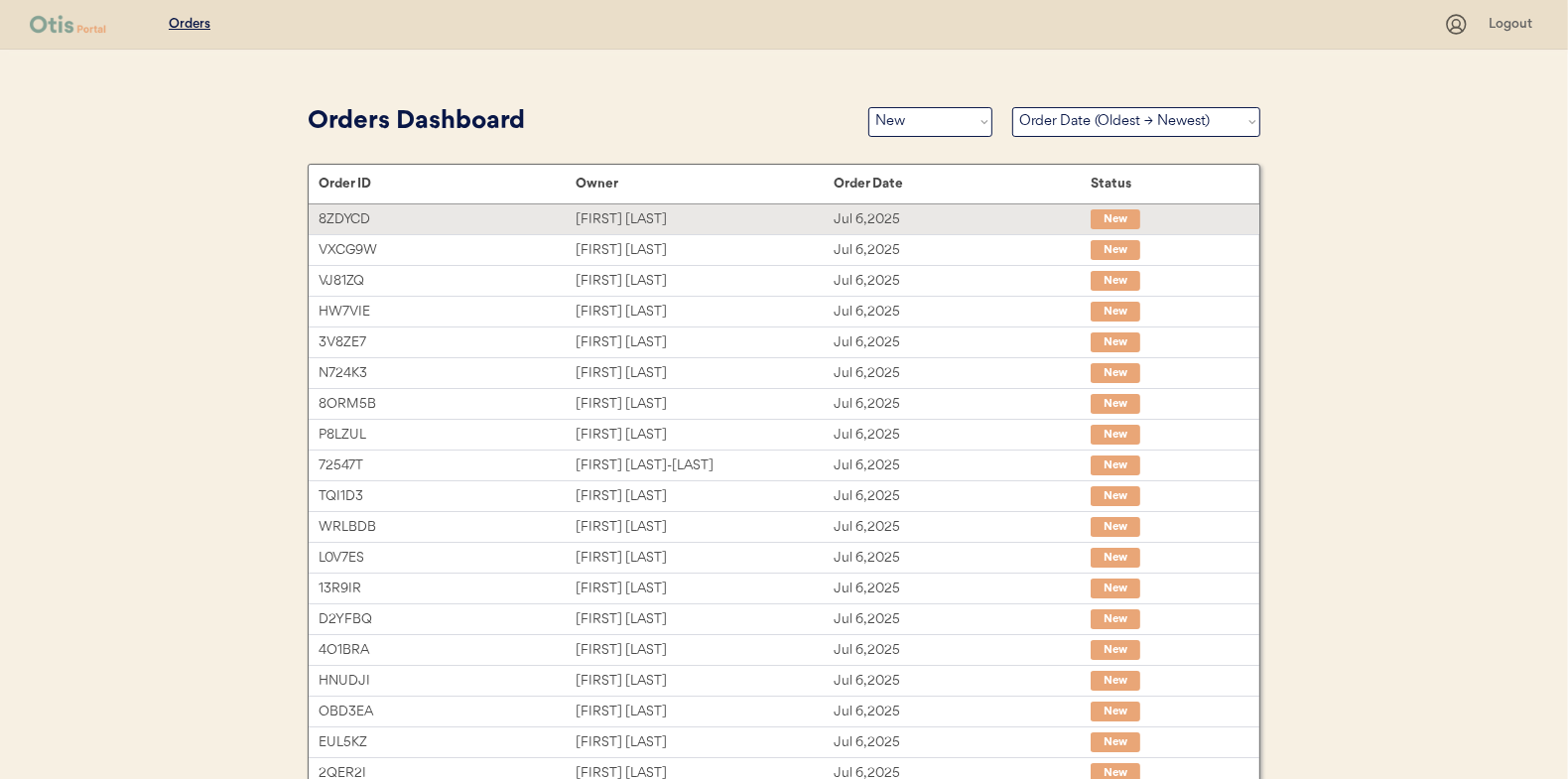 click on "[FIRST] [LAST]" at bounding box center [704, 219] 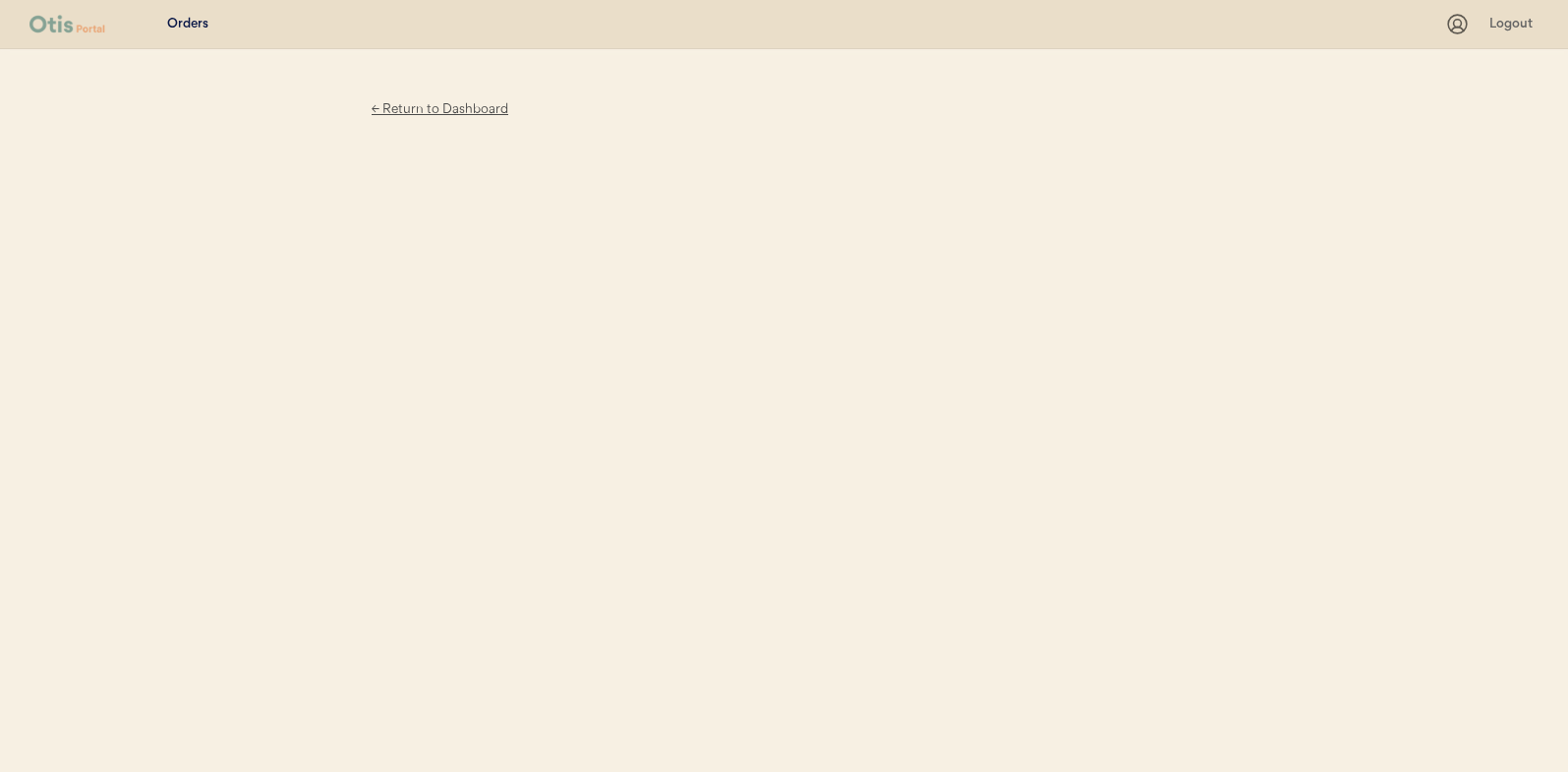scroll, scrollTop: 0, scrollLeft: 0, axis: both 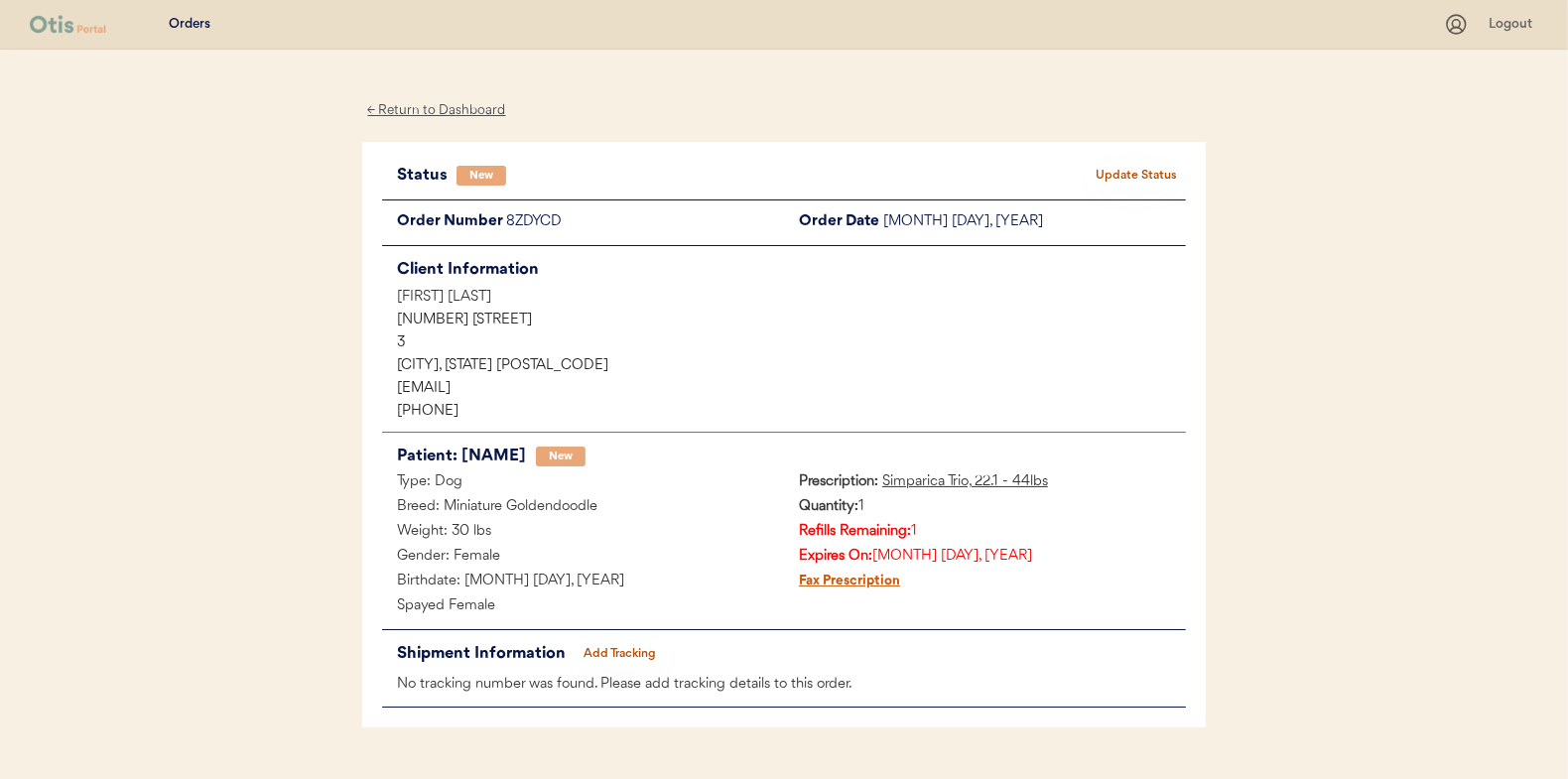 click on "Update Status" at bounding box center [1136, 176] 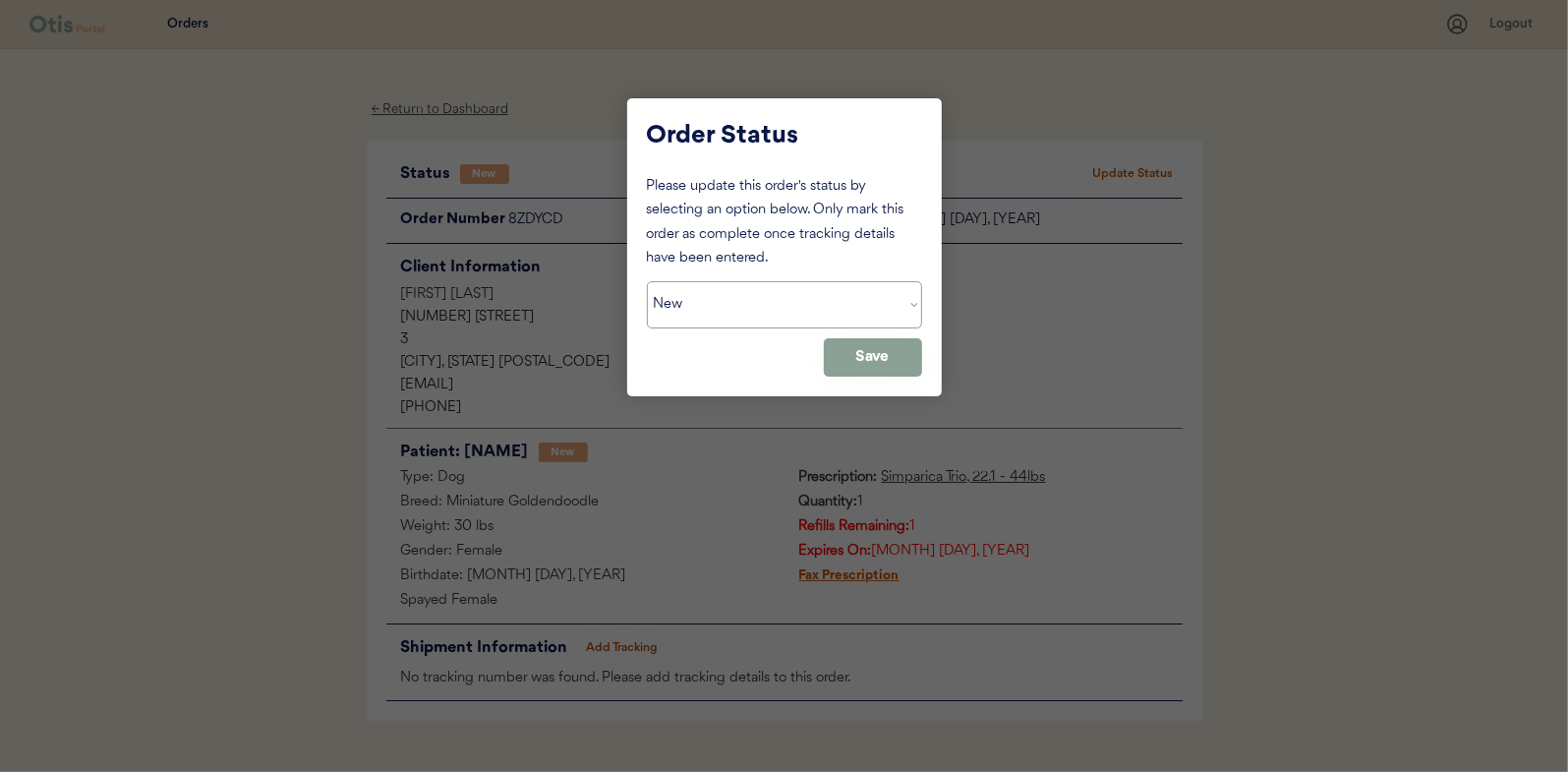 click on "Status On Hold New In Progress Complete Pending HW Consent Cancelled" at bounding box center [784, 305] 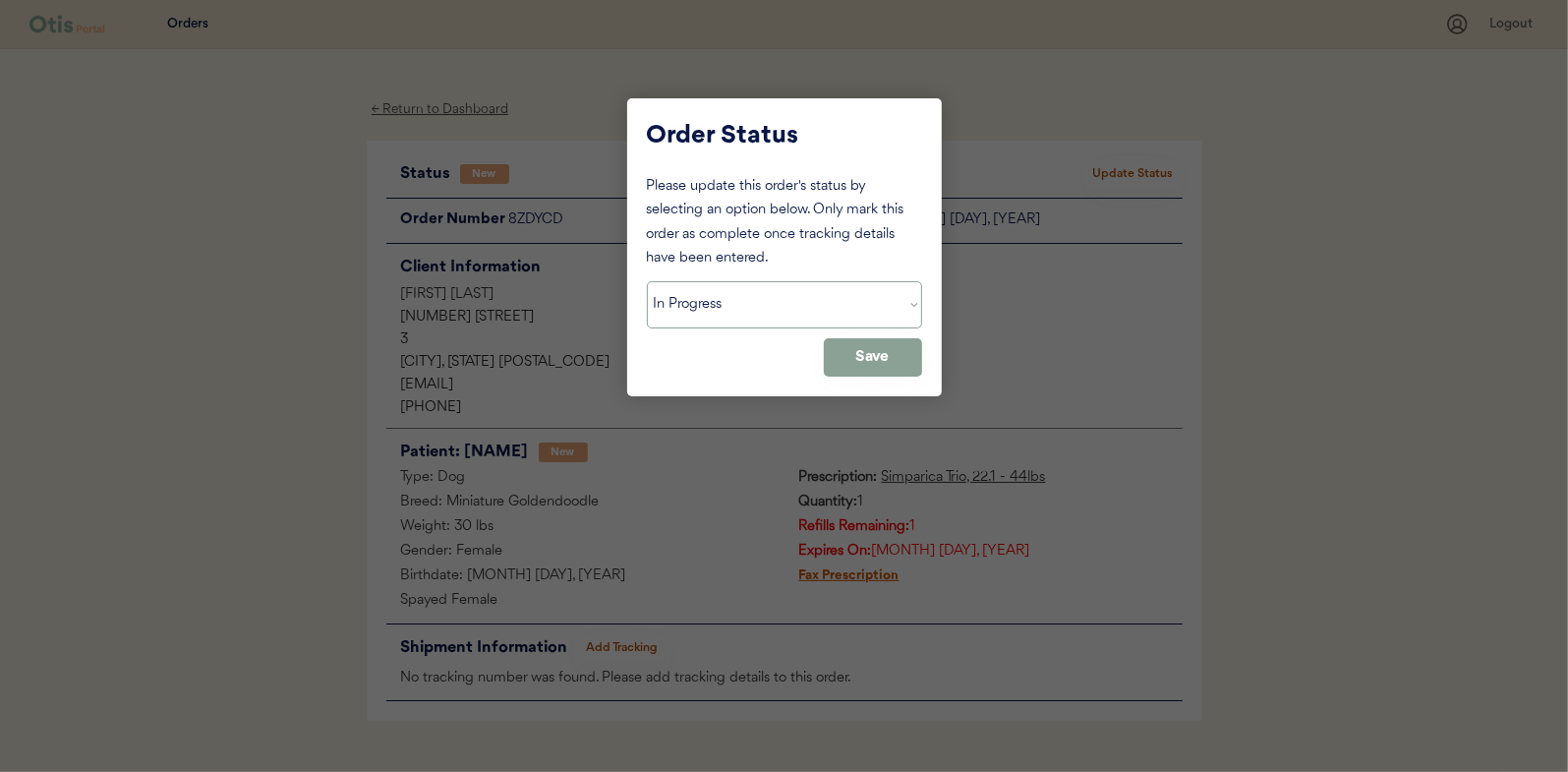 click on "Status On Hold New In Progress Complete Pending HW Consent Cancelled" at bounding box center (784, 305) 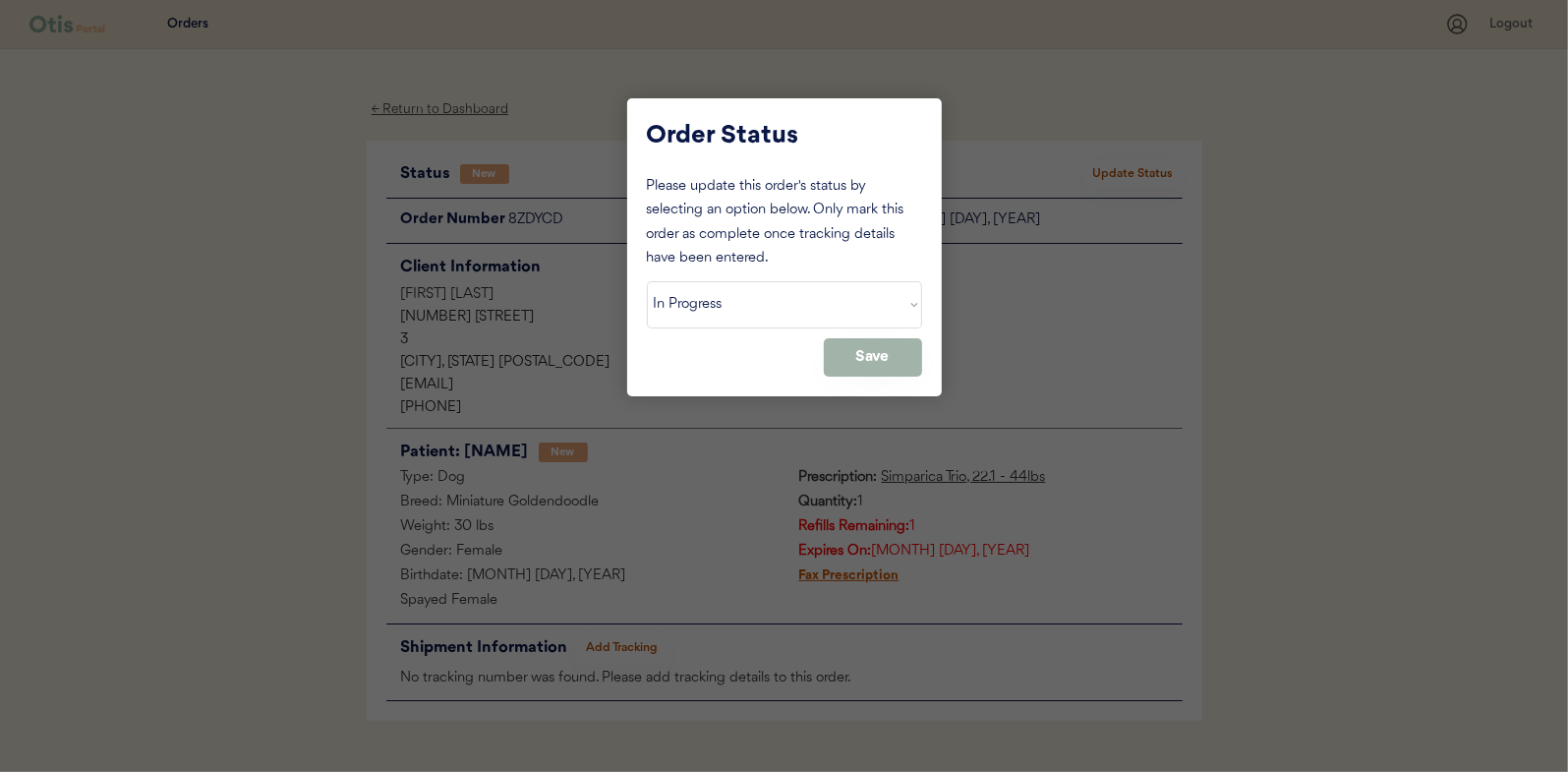 click on "Save" at bounding box center (873, 357) 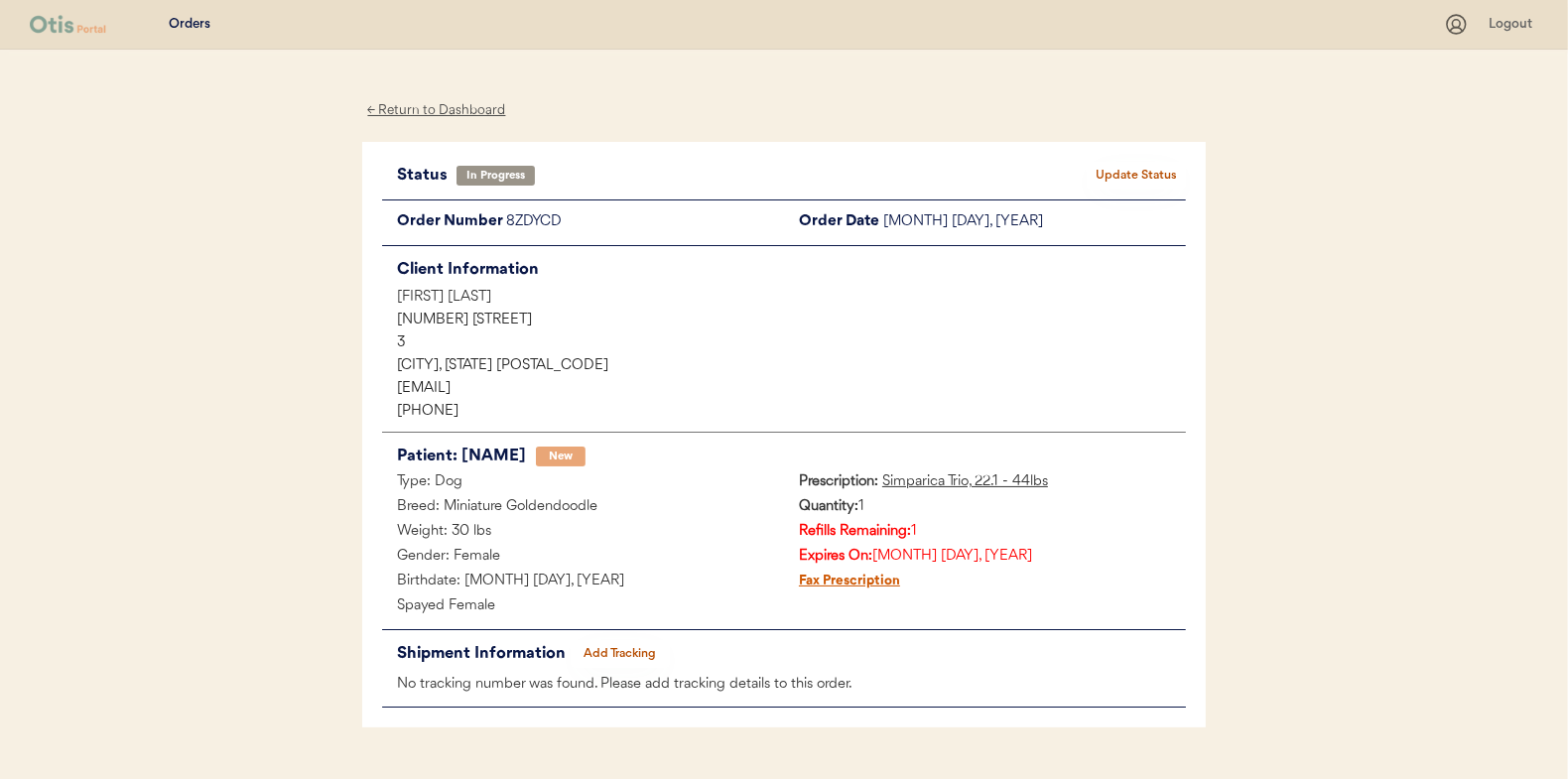 click on "← Return to Dashboard" at bounding box center (437, 110) 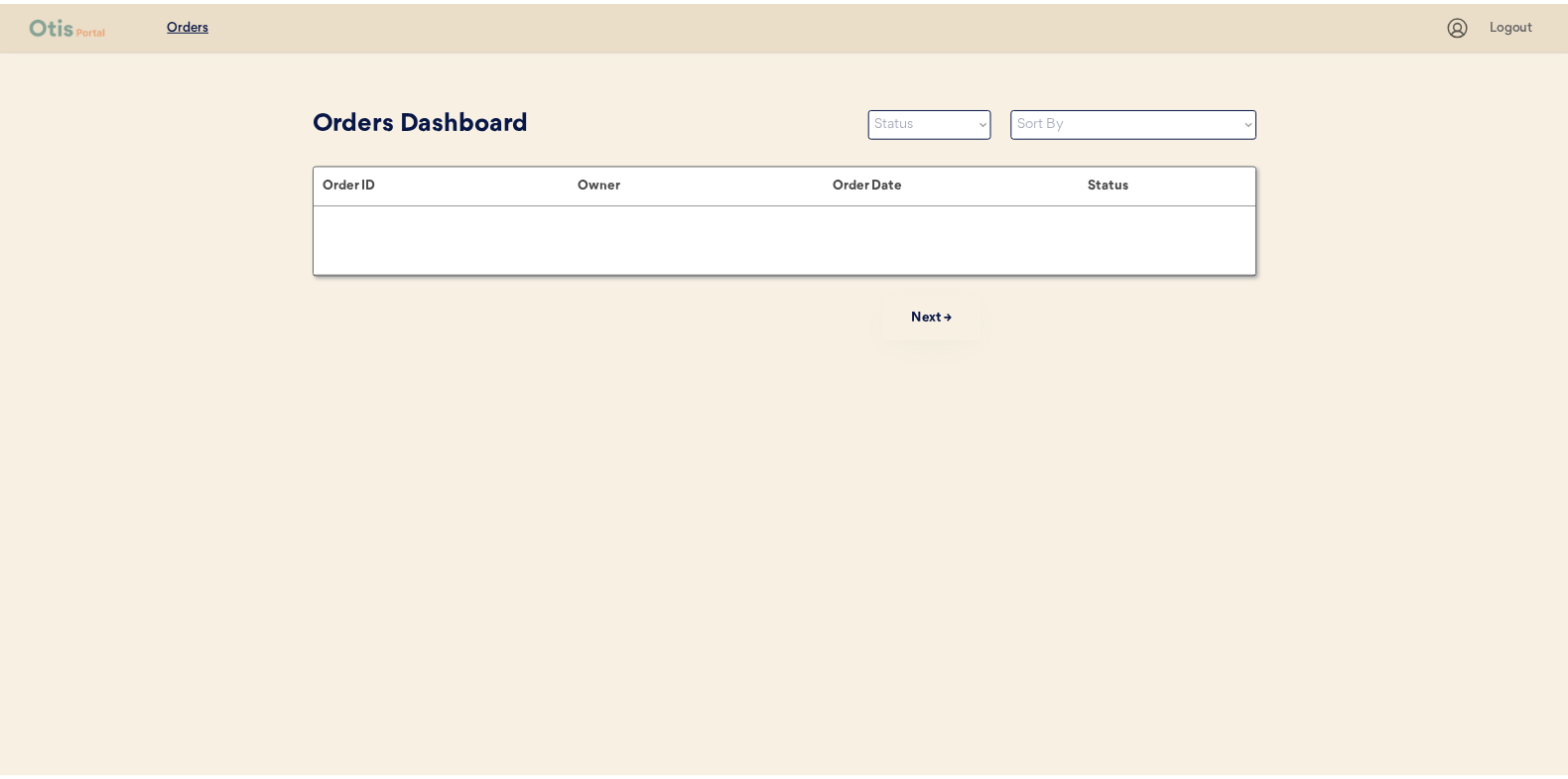 scroll, scrollTop: 0, scrollLeft: 0, axis: both 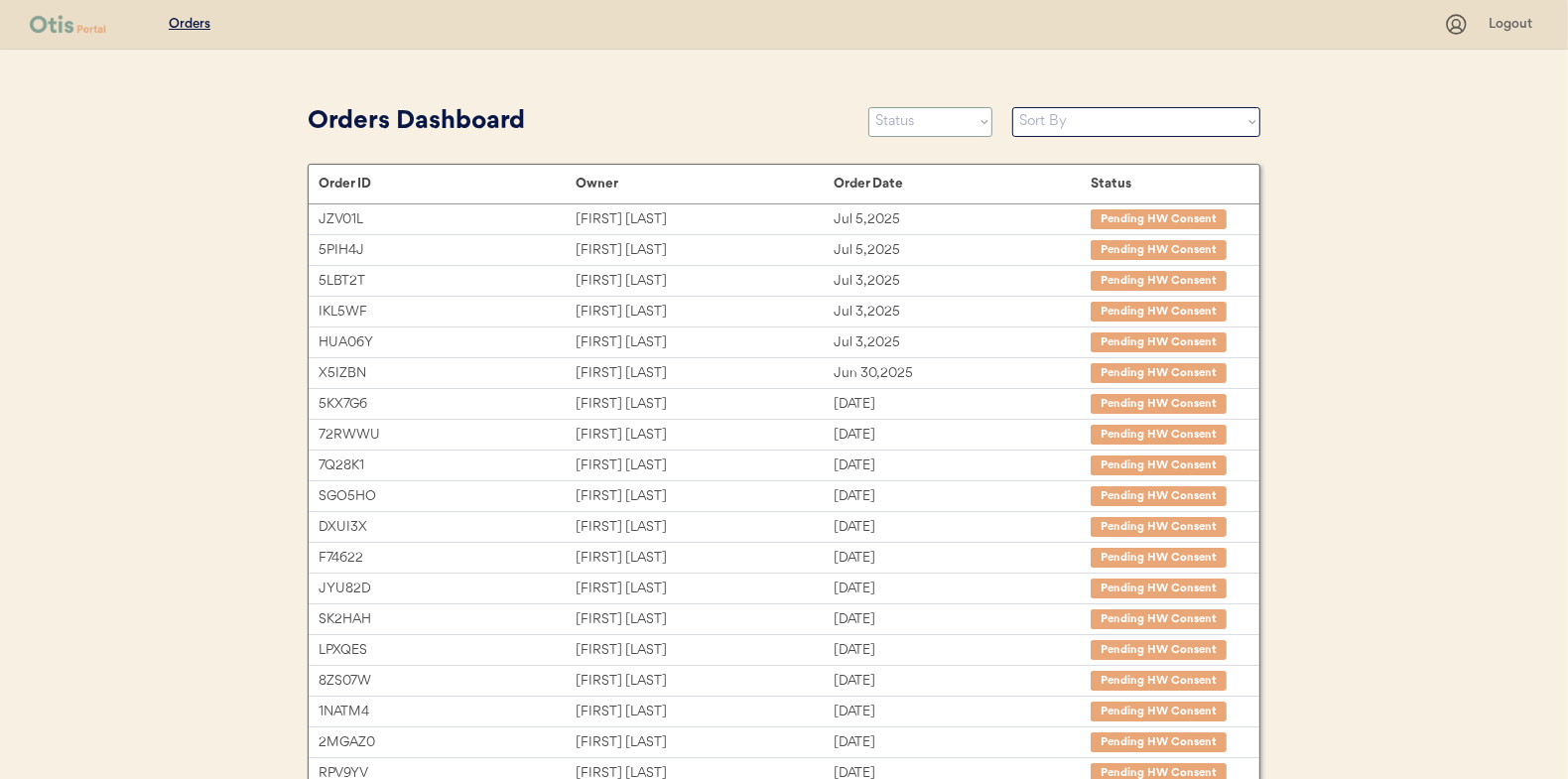 click on "Status On Hold New In Progress Complete Pending HW Consent Cancelled" at bounding box center (930, 122) 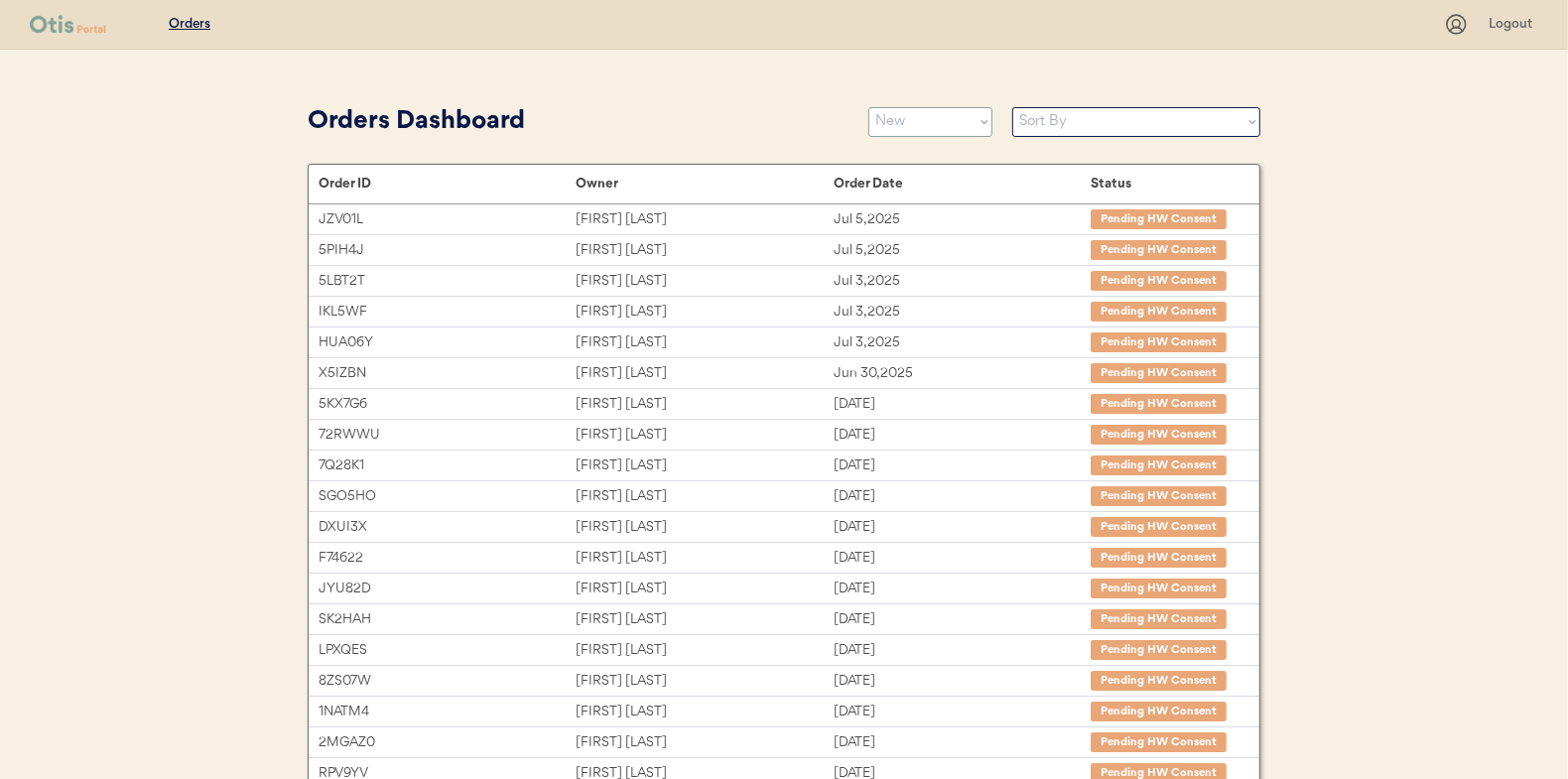 click on "Status On Hold New In Progress Complete Pending HW Consent Cancelled" at bounding box center (930, 122) 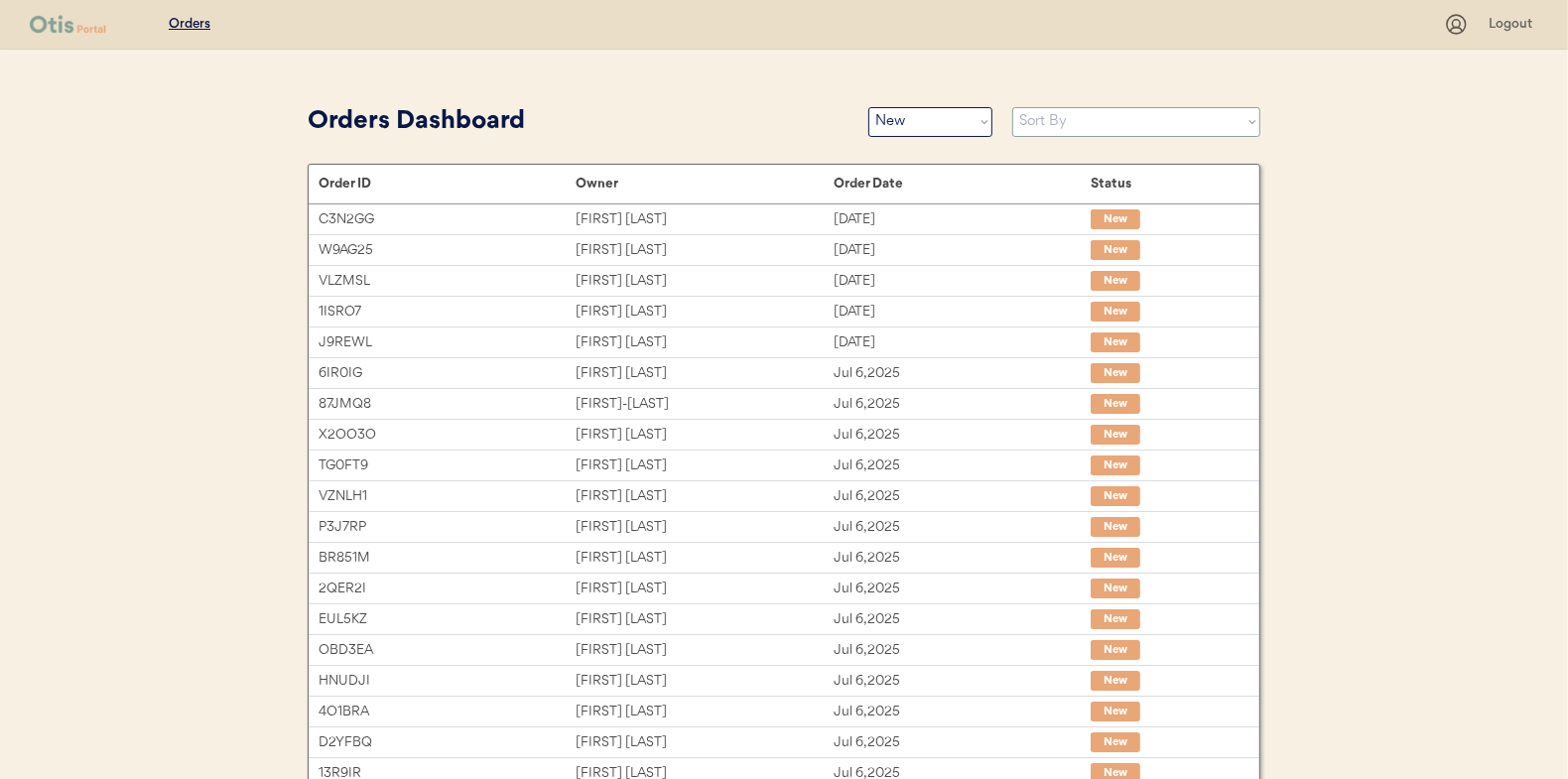 click on "Sort By Order Date (Newest → Oldest) Order Date (Oldest → Newest)" at bounding box center [1136, 122] 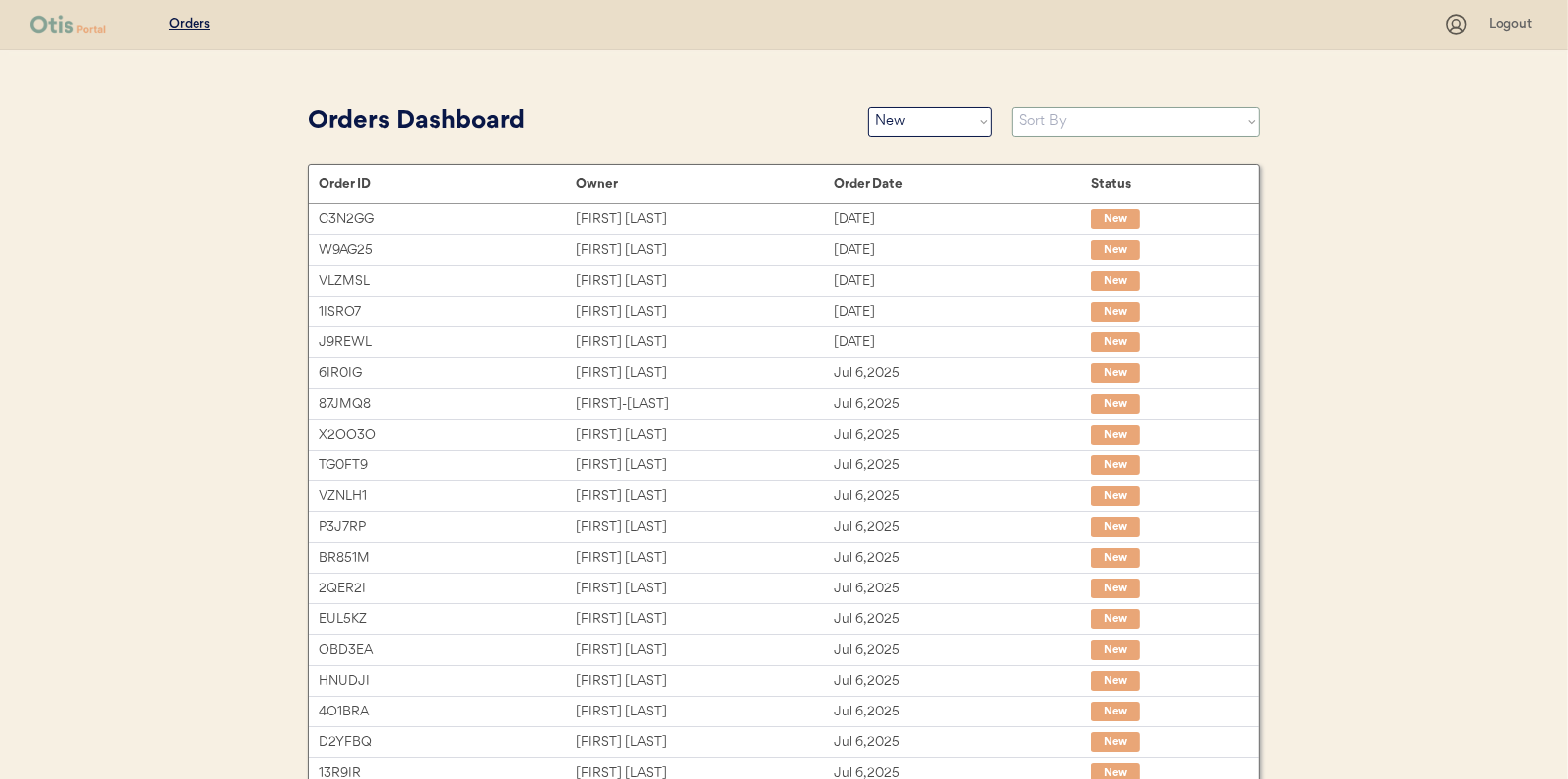 select on ""Order Date (Oldest → Newest)"" 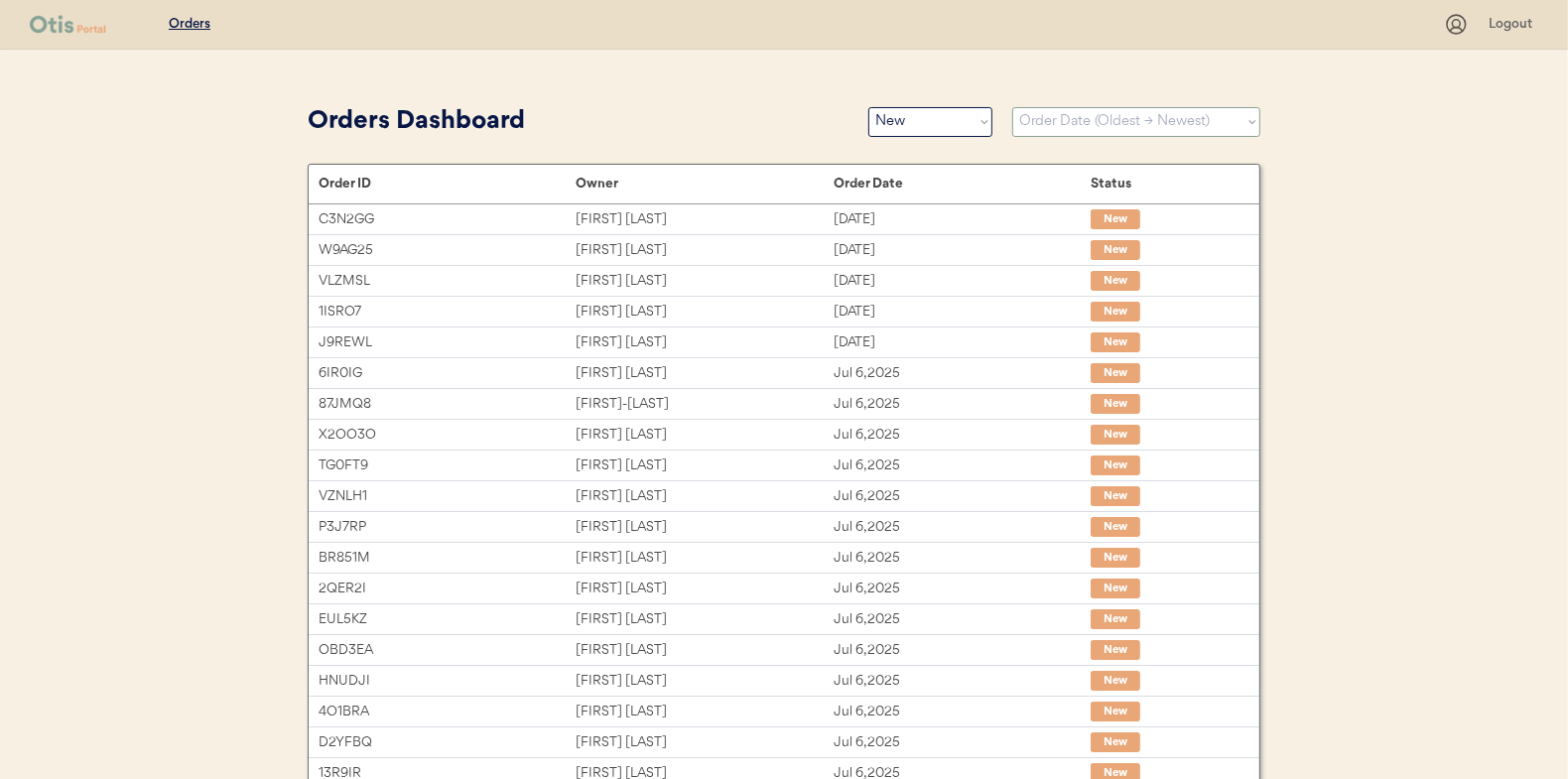 click on "Sort By Order Date (Newest → Oldest) Order Date (Oldest → Newest)" at bounding box center [1136, 122] 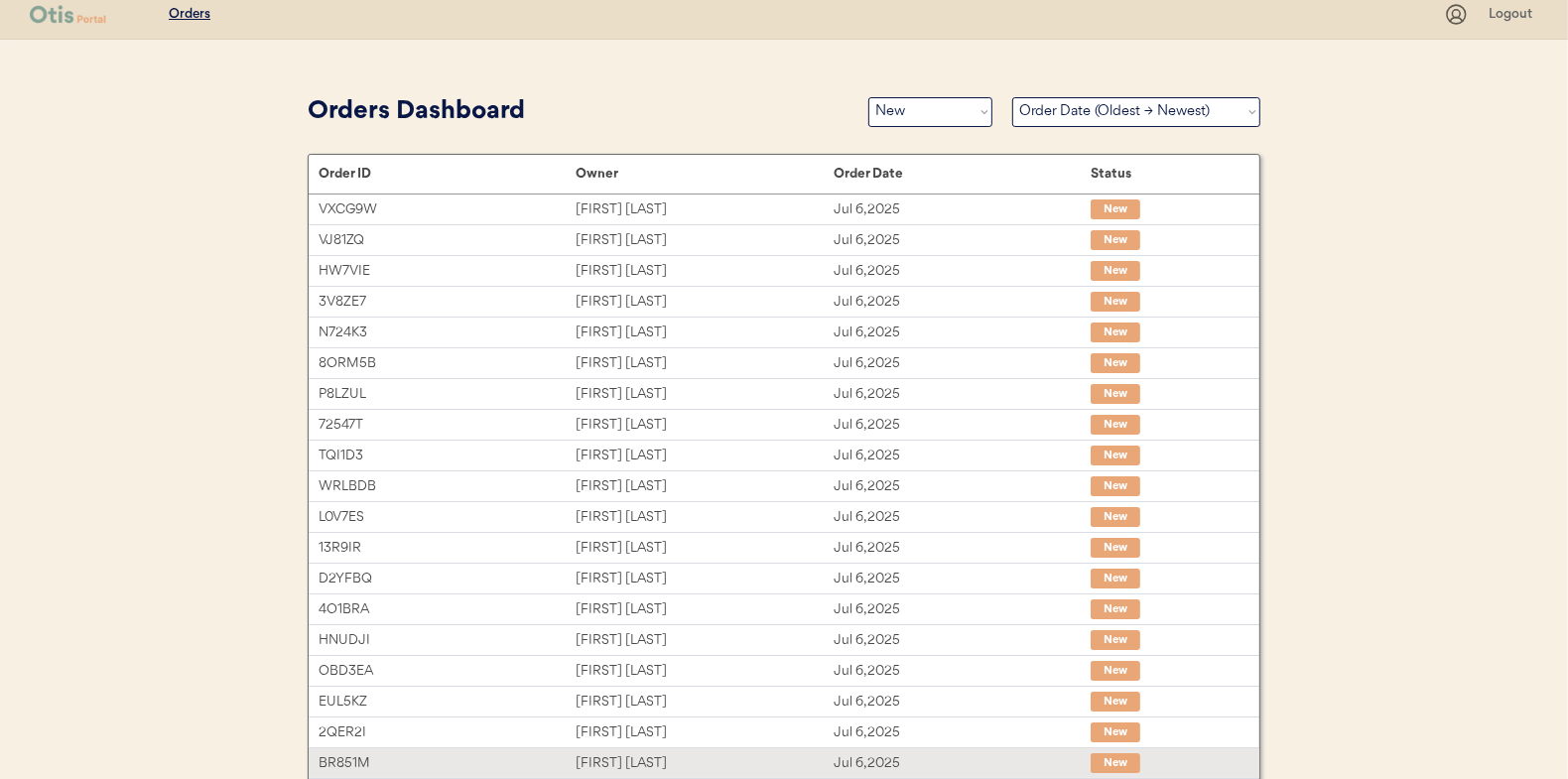 scroll, scrollTop: 7, scrollLeft: 0, axis: vertical 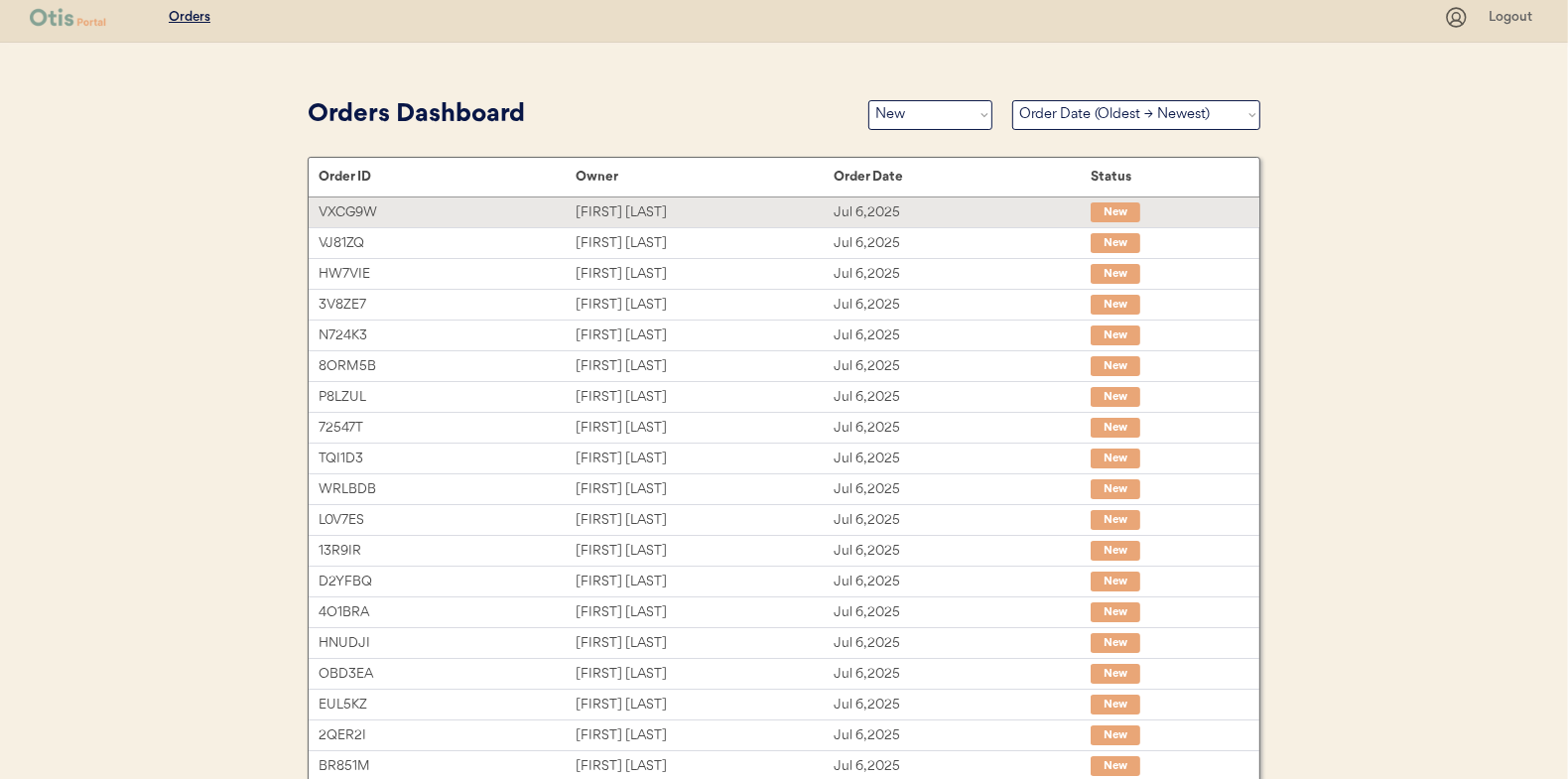 click on "Kathleen Saunders" at bounding box center [704, 212] 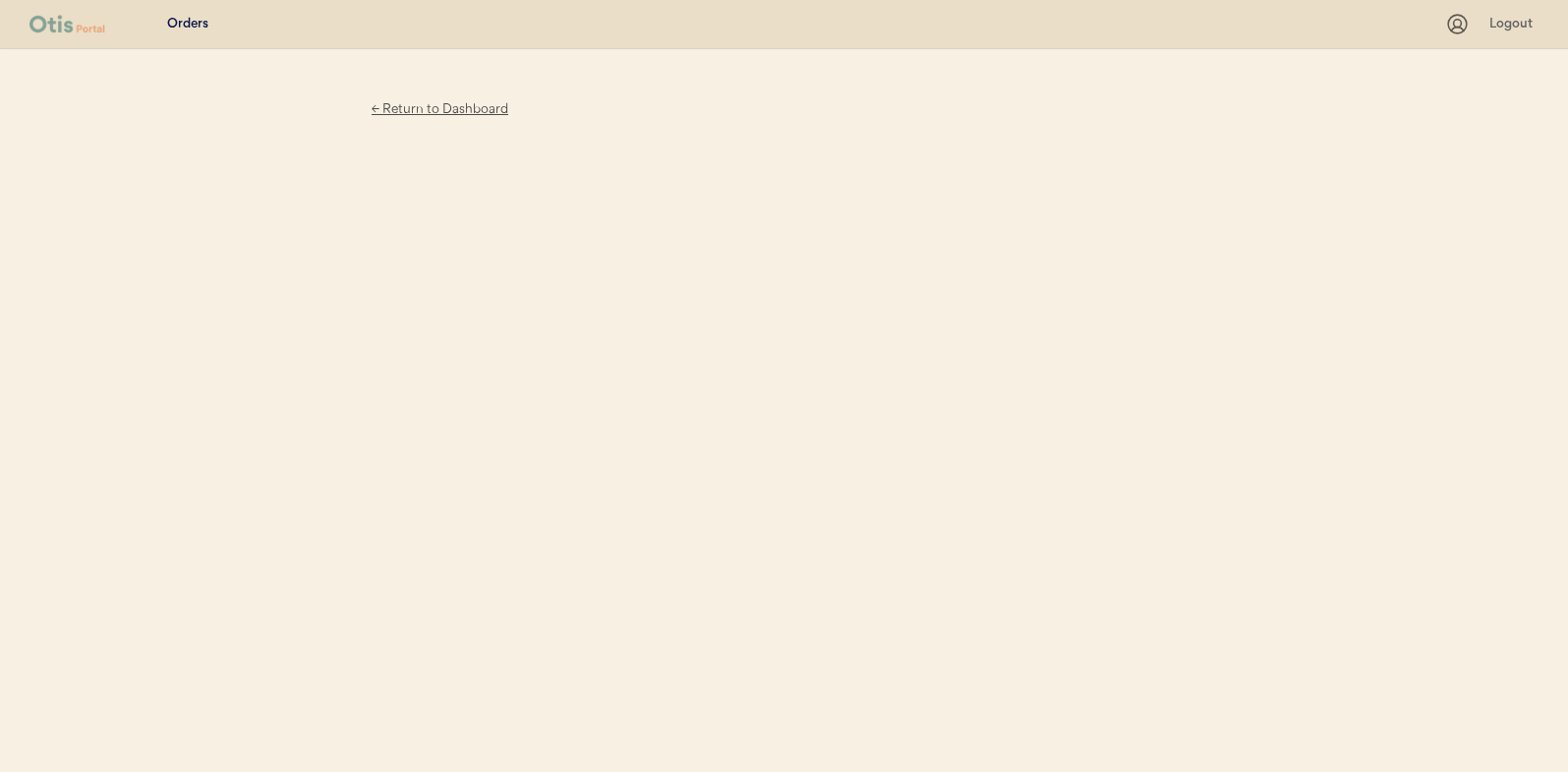 scroll, scrollTop: 0, scrollLeft: 0, axis: both 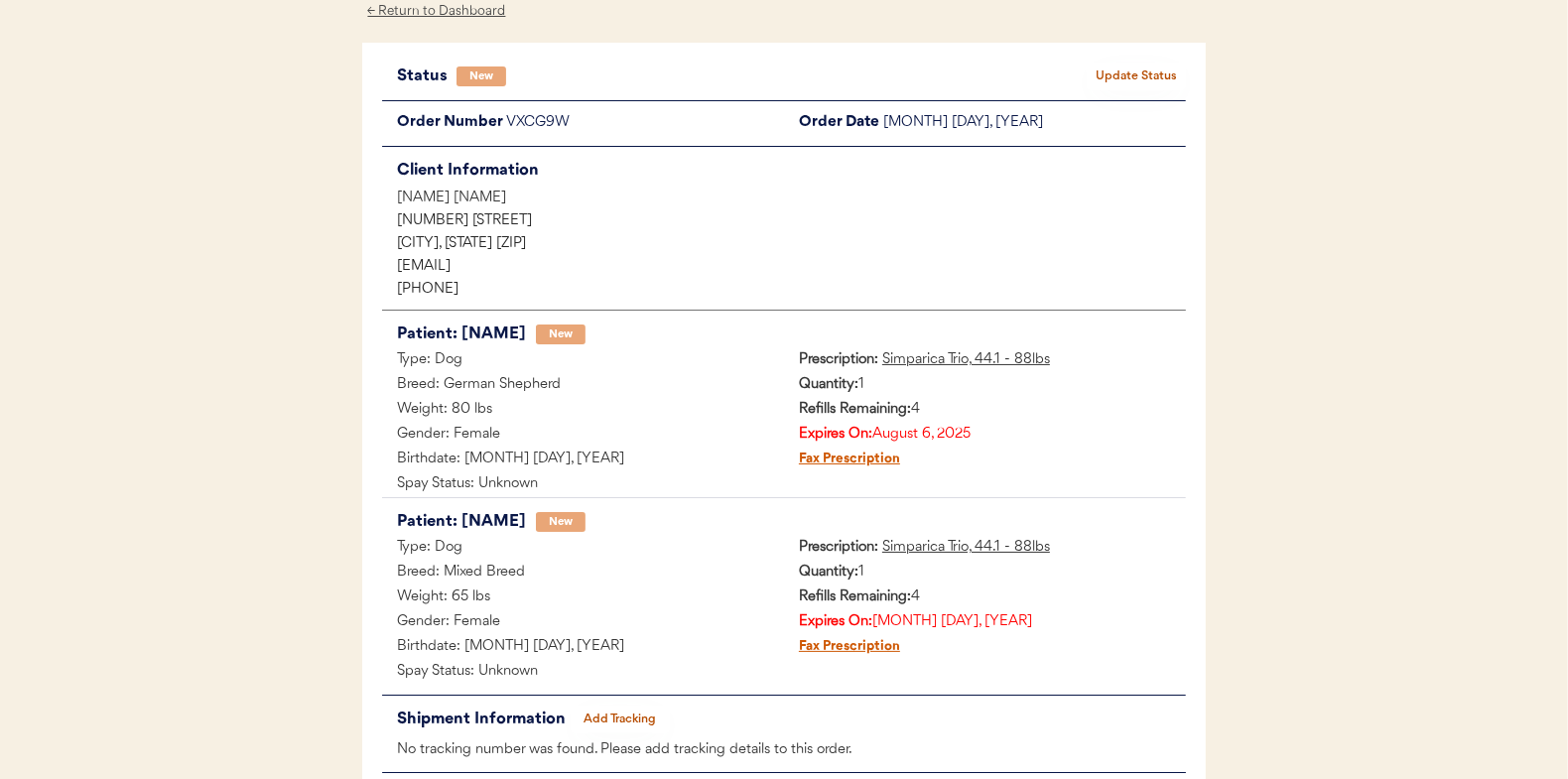 click on "Update Status" at bounding box center [1136, 76] 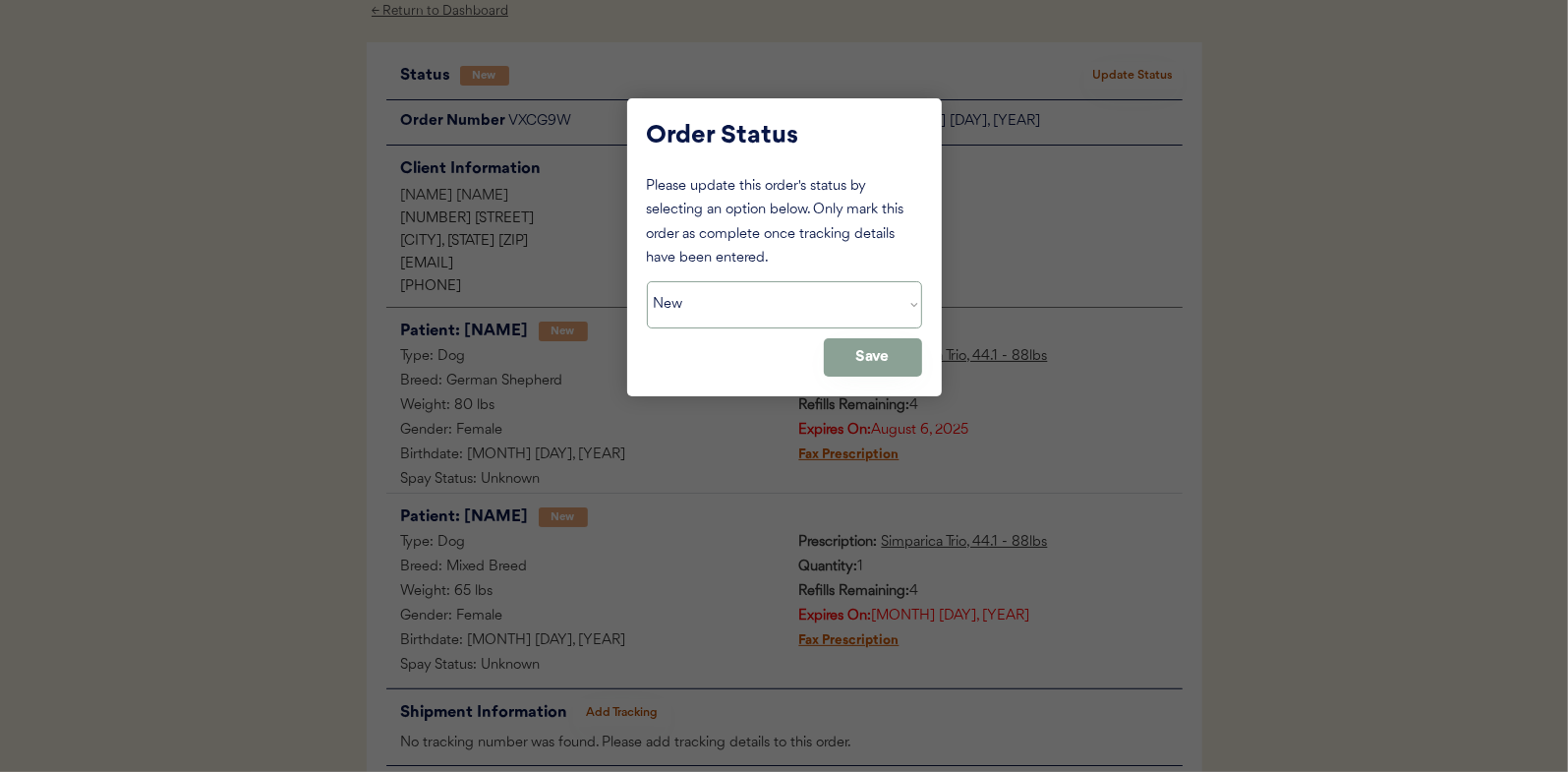 click on "Status On Hold New In Progress Complete Pending HW Consent Cancelled" at bounding box center [784, 305] 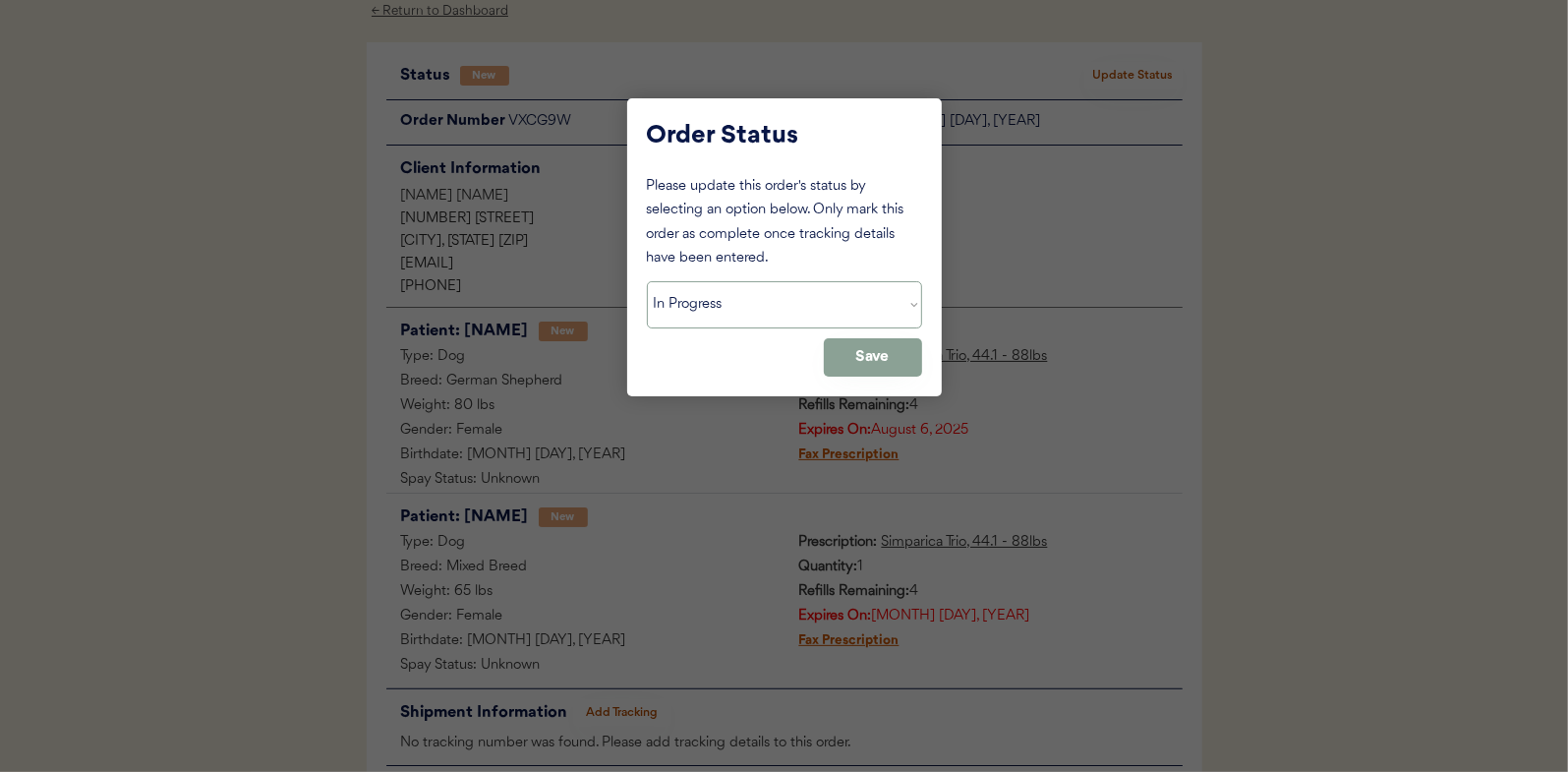 click on "Status On Hold New In Progress Complete Pending HW Consent Cancelled" at bounding box center (784, 305) 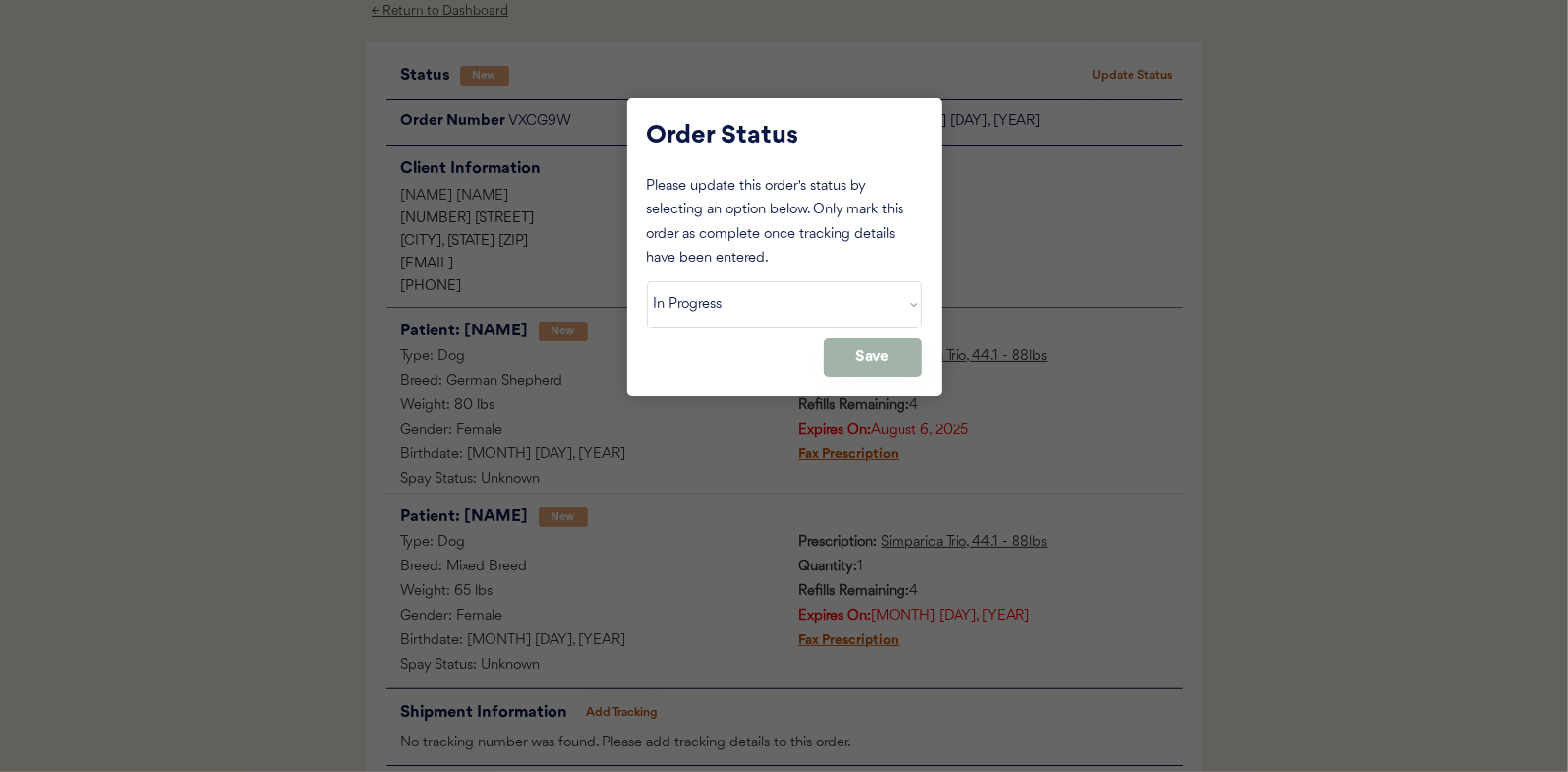 click on "Save" at bounding box center (873, 357) 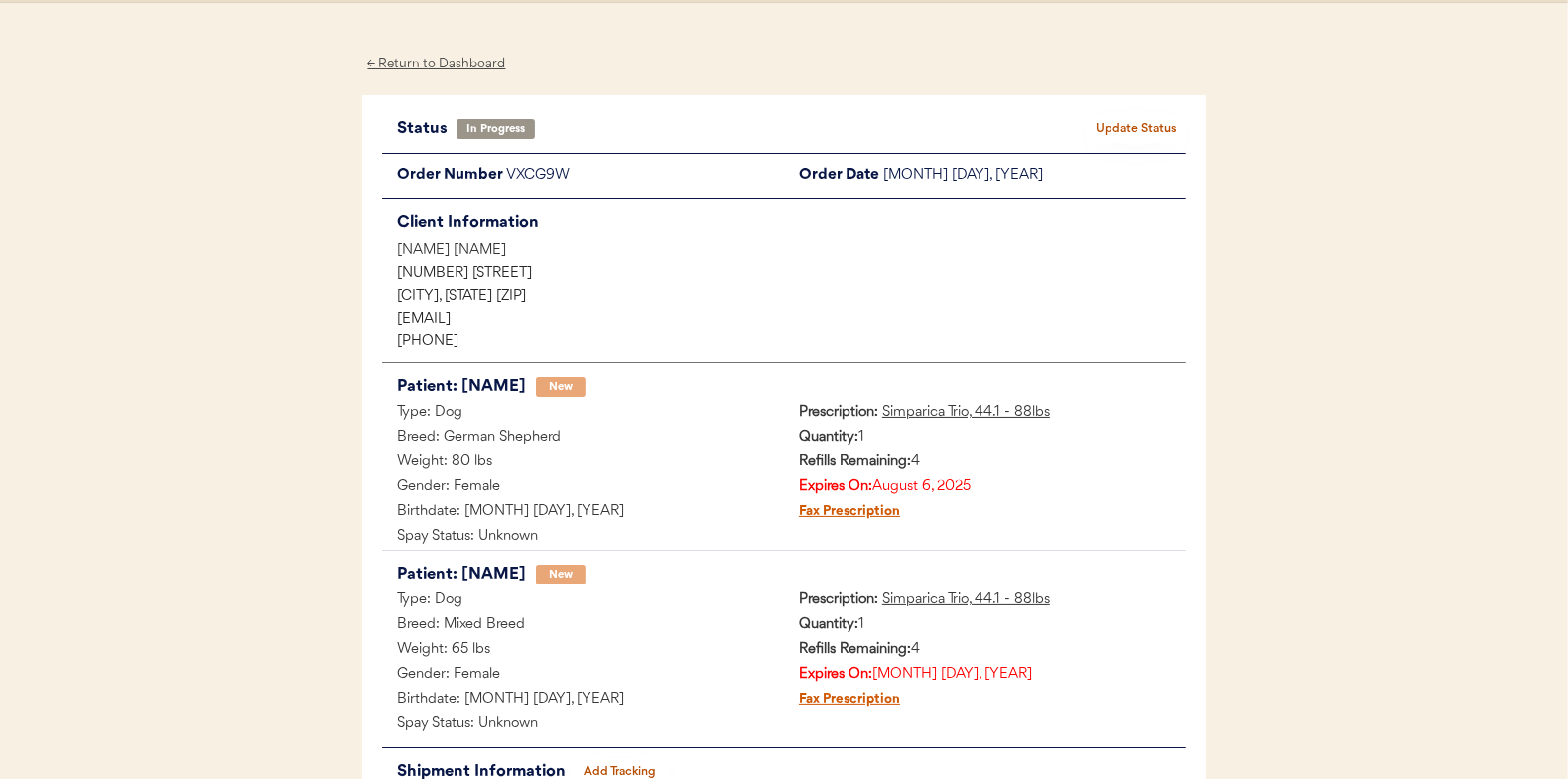 scroll, scrollTop: 0, scrollLeft: 0, axis: both 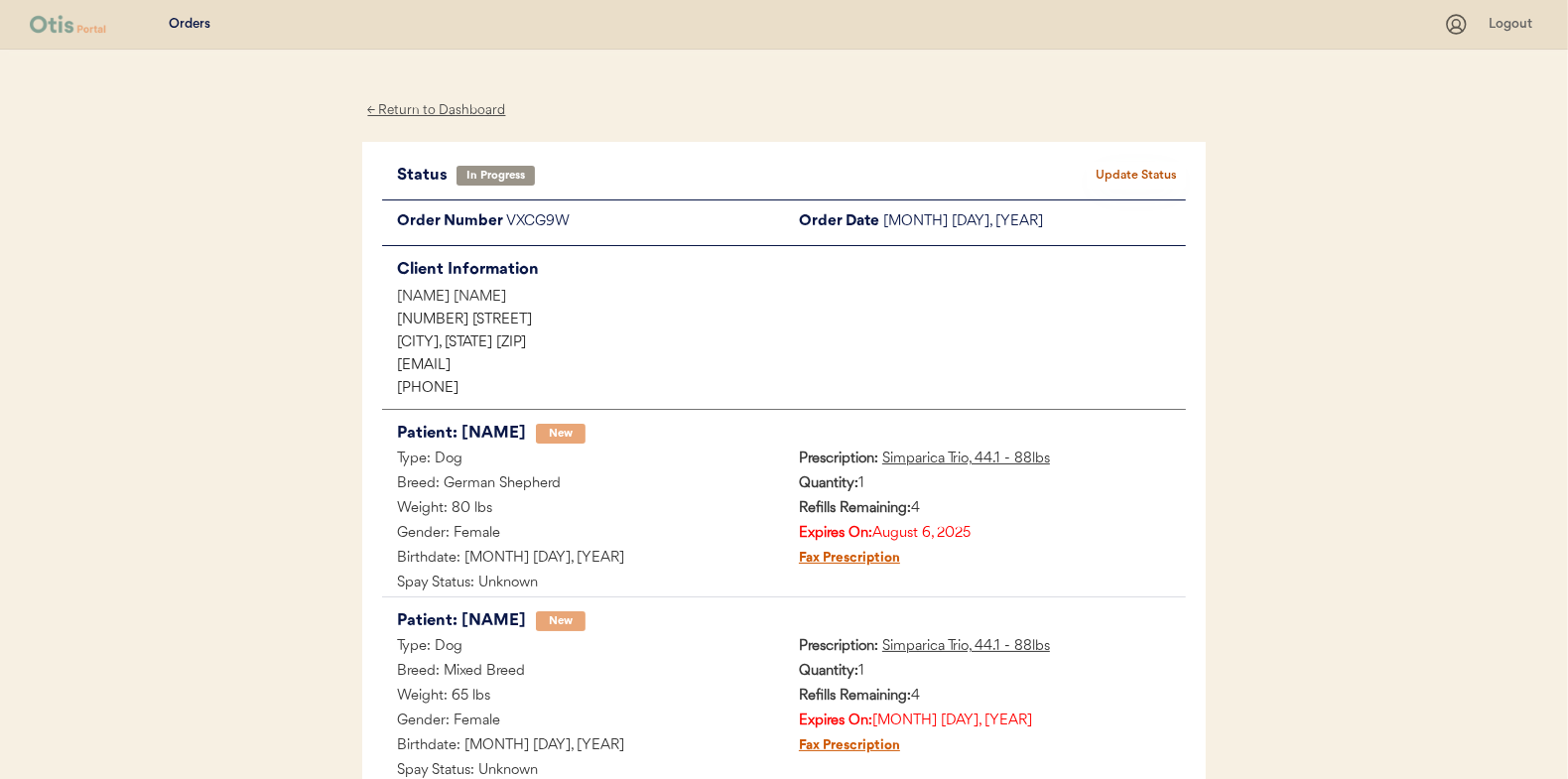 click on "← Return to Dashboard" at bounding box center [437, 110] 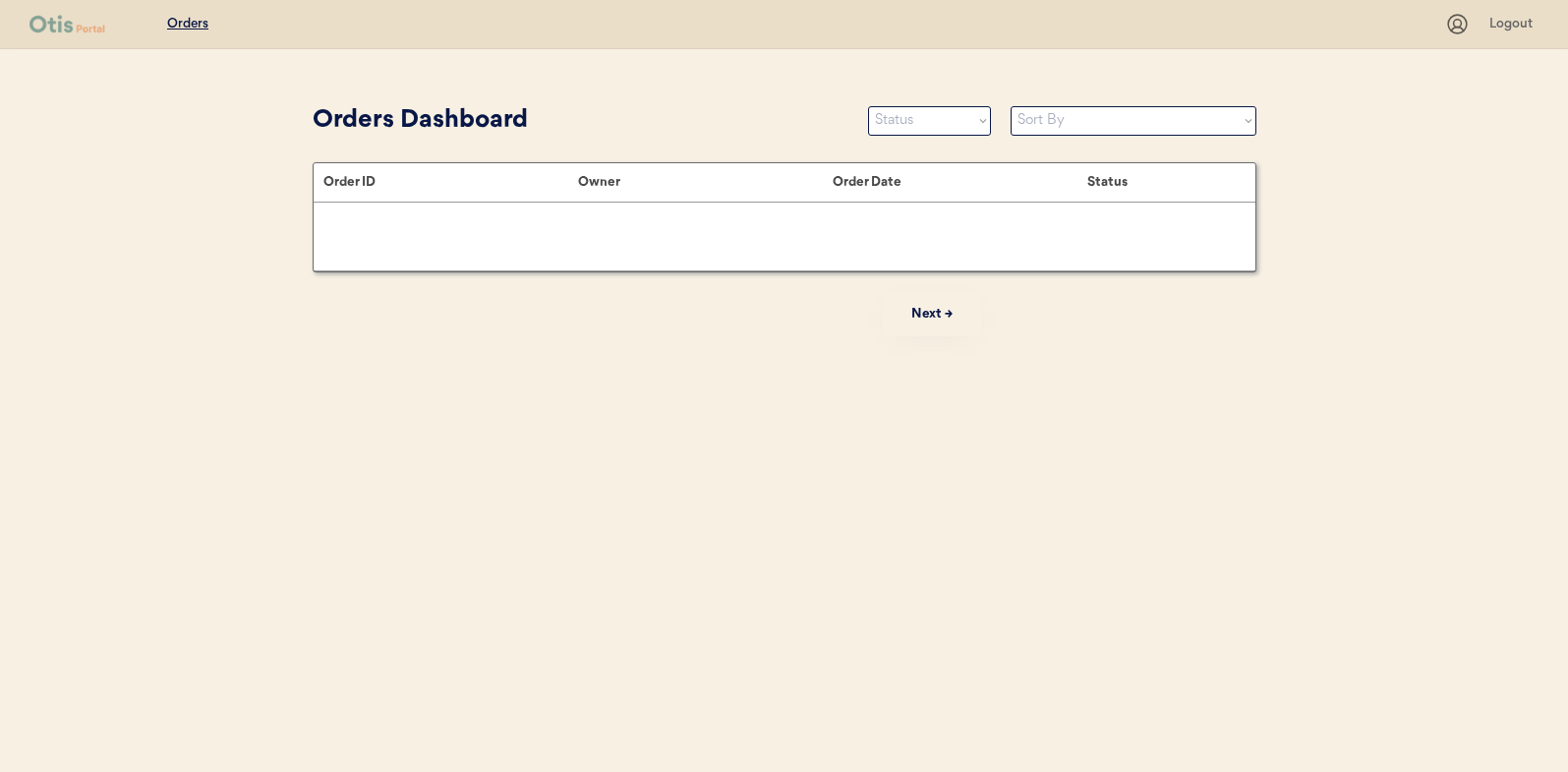 scroll, scrollTop: 0, scrollLeft: 0, axis: both 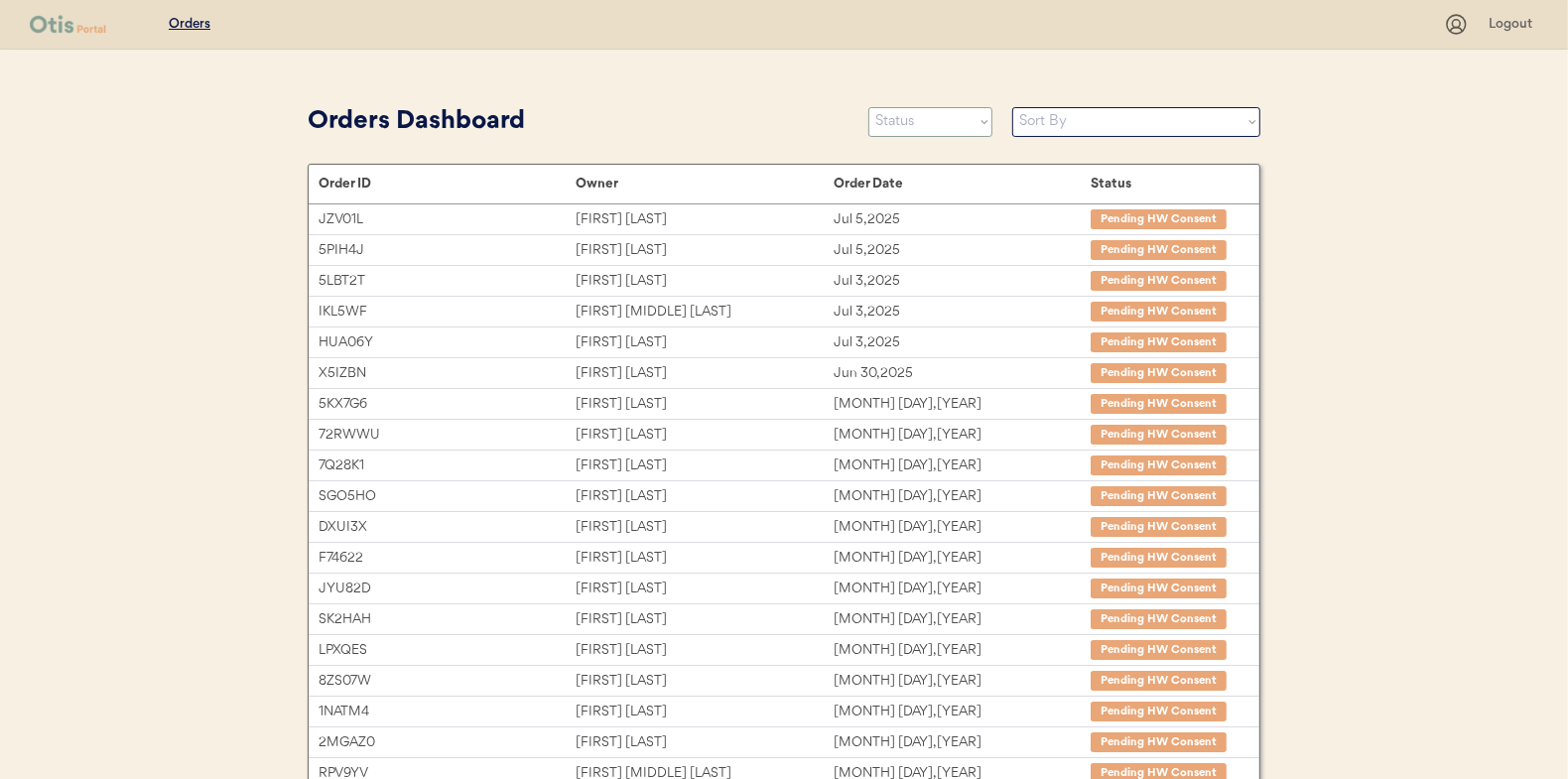 click on "Status On Hold New In Progress Complete Pending HW Consent Cancelled" at bounding box center [930, 122] 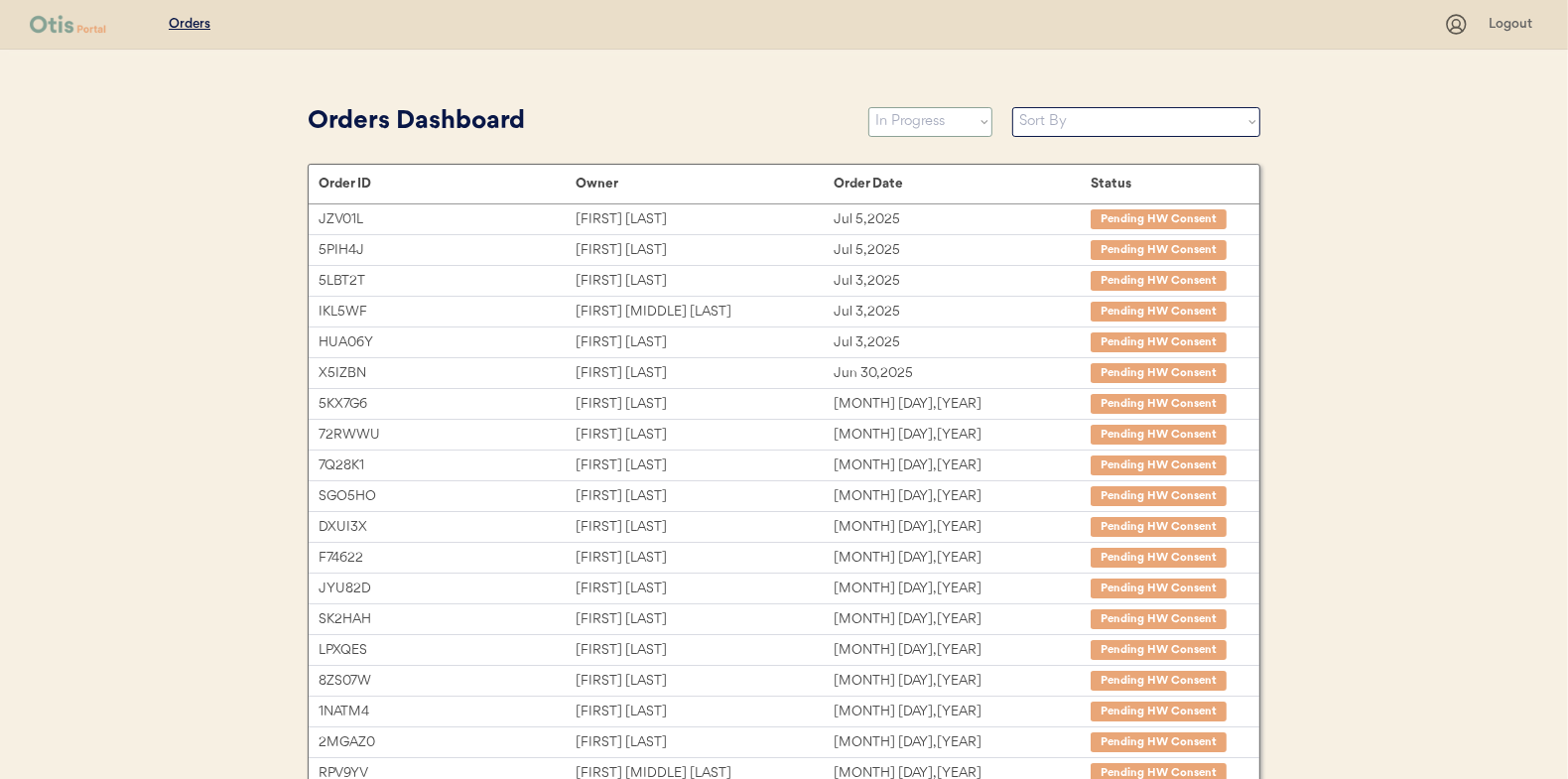 click on "Status On Hold New In Progress Complete Pending HW Consent Cancelled" at bounding box center [930, 122] 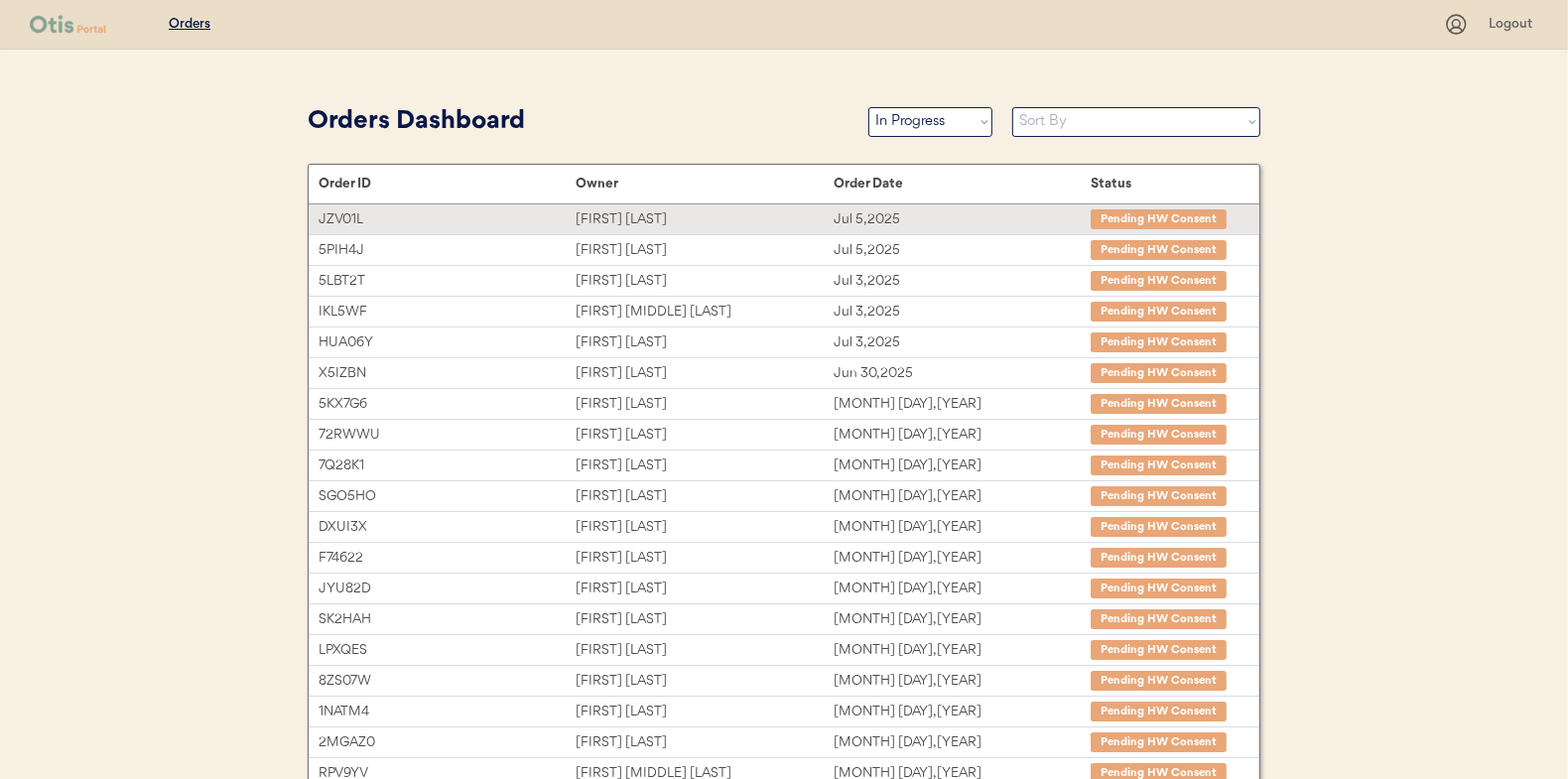 click on "Jul 5, 2025" at bounding box center [962, 219] 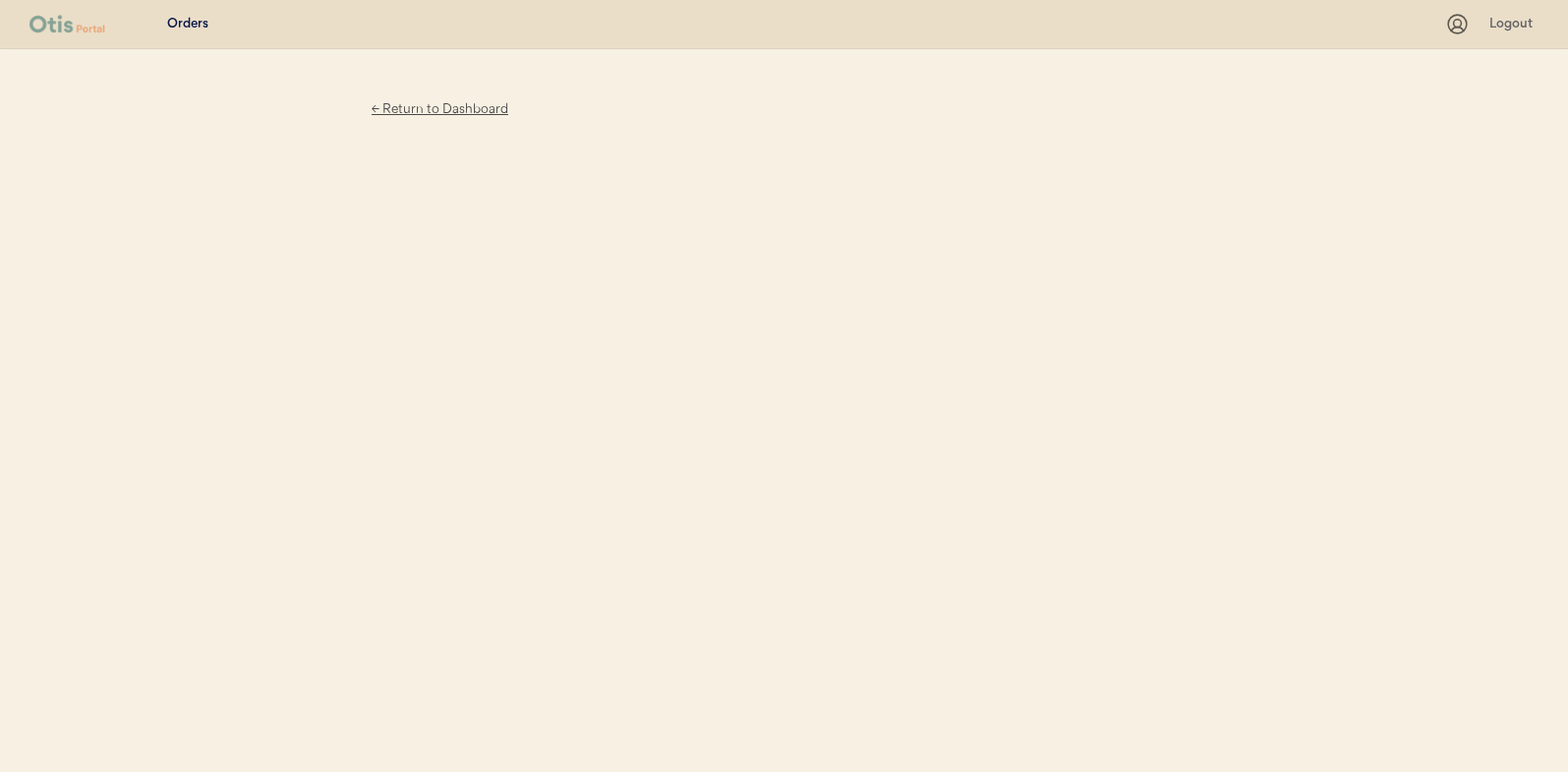 scroll, scrollTop: 0, scrollLeft: 0, axis: both 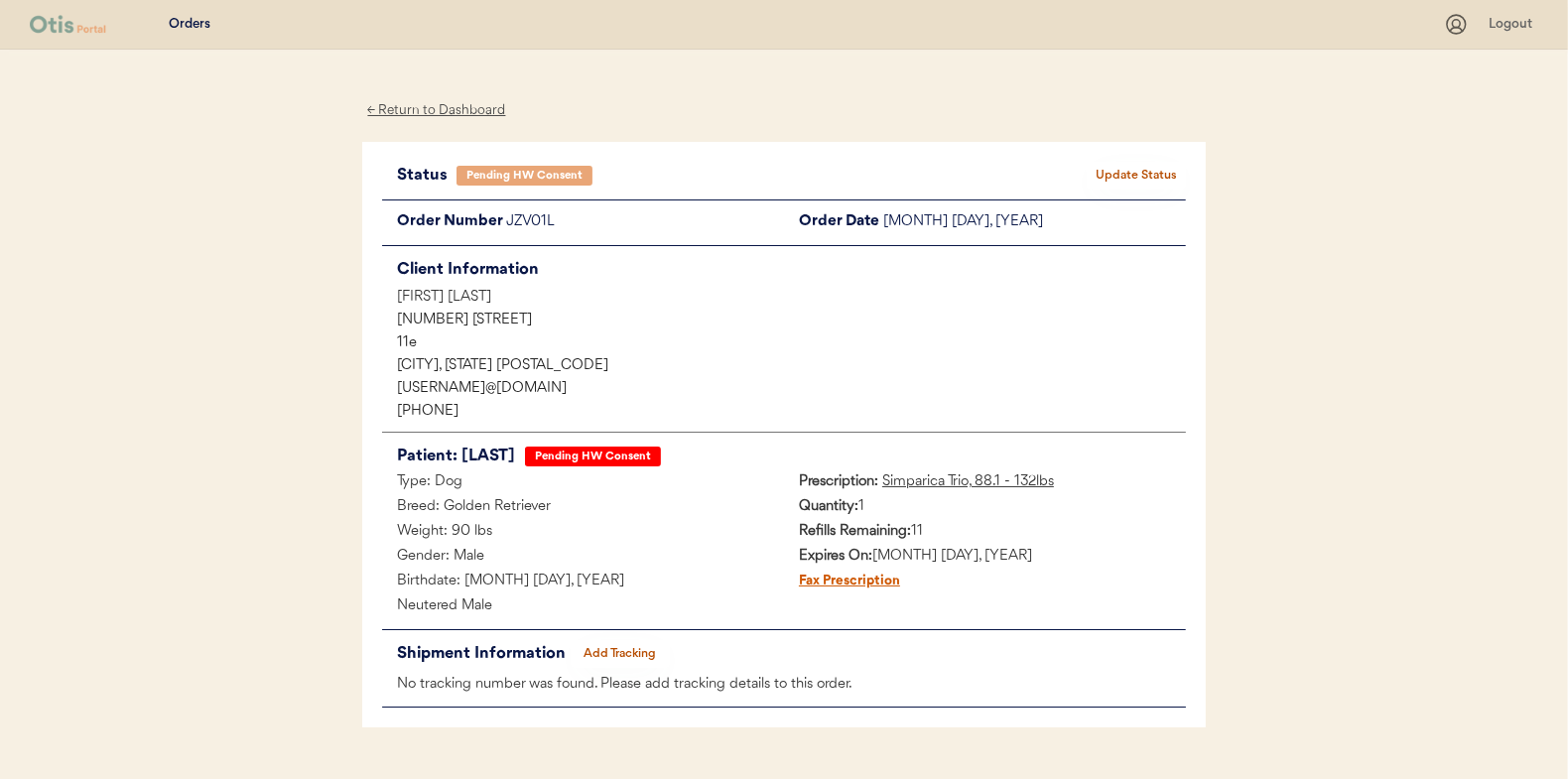 click on "← Return to Dashboard" at bounding box center [437, 110] 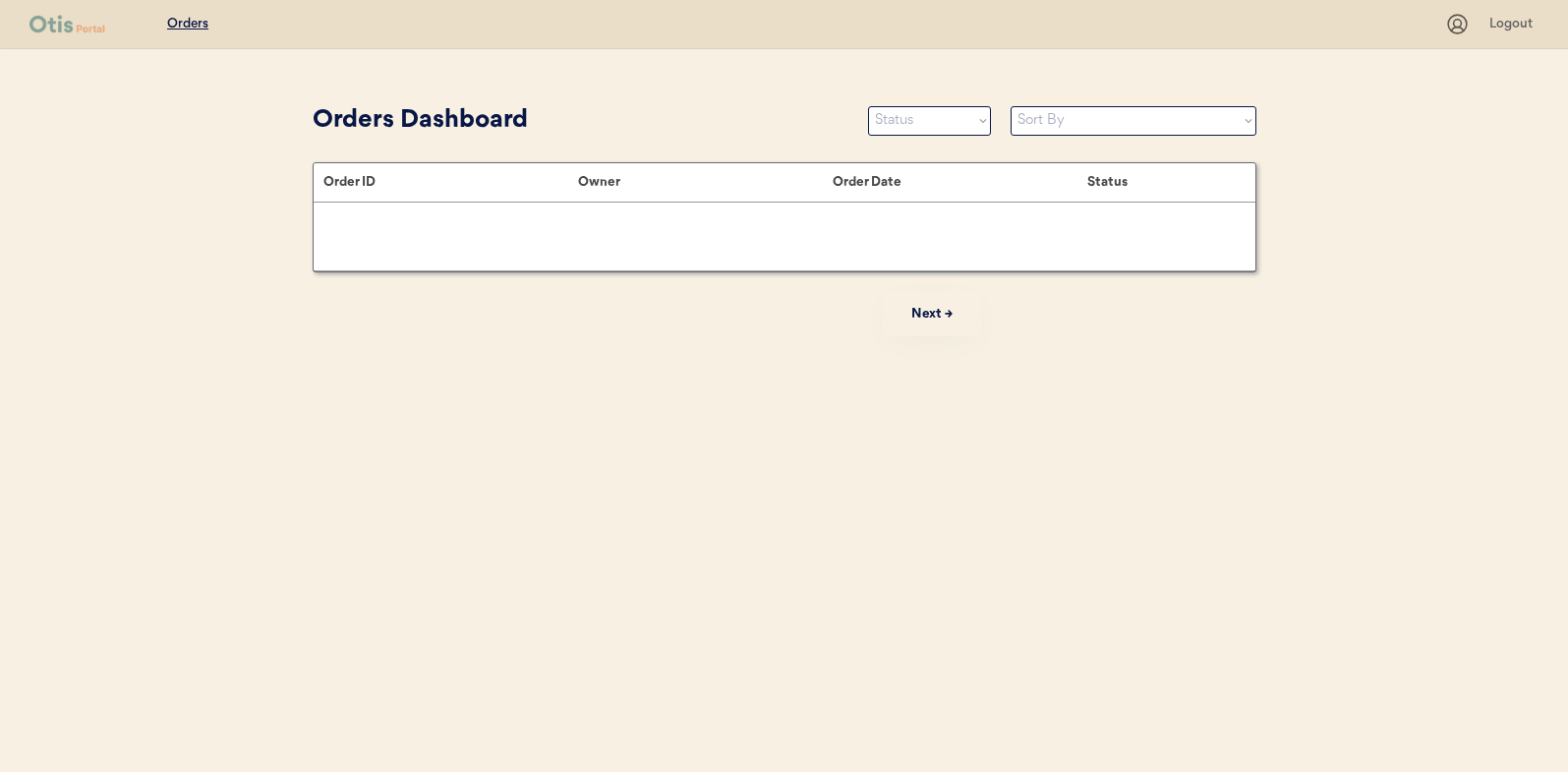 scroll, scrollTop: 0, scrollLeft: 0, axis: both 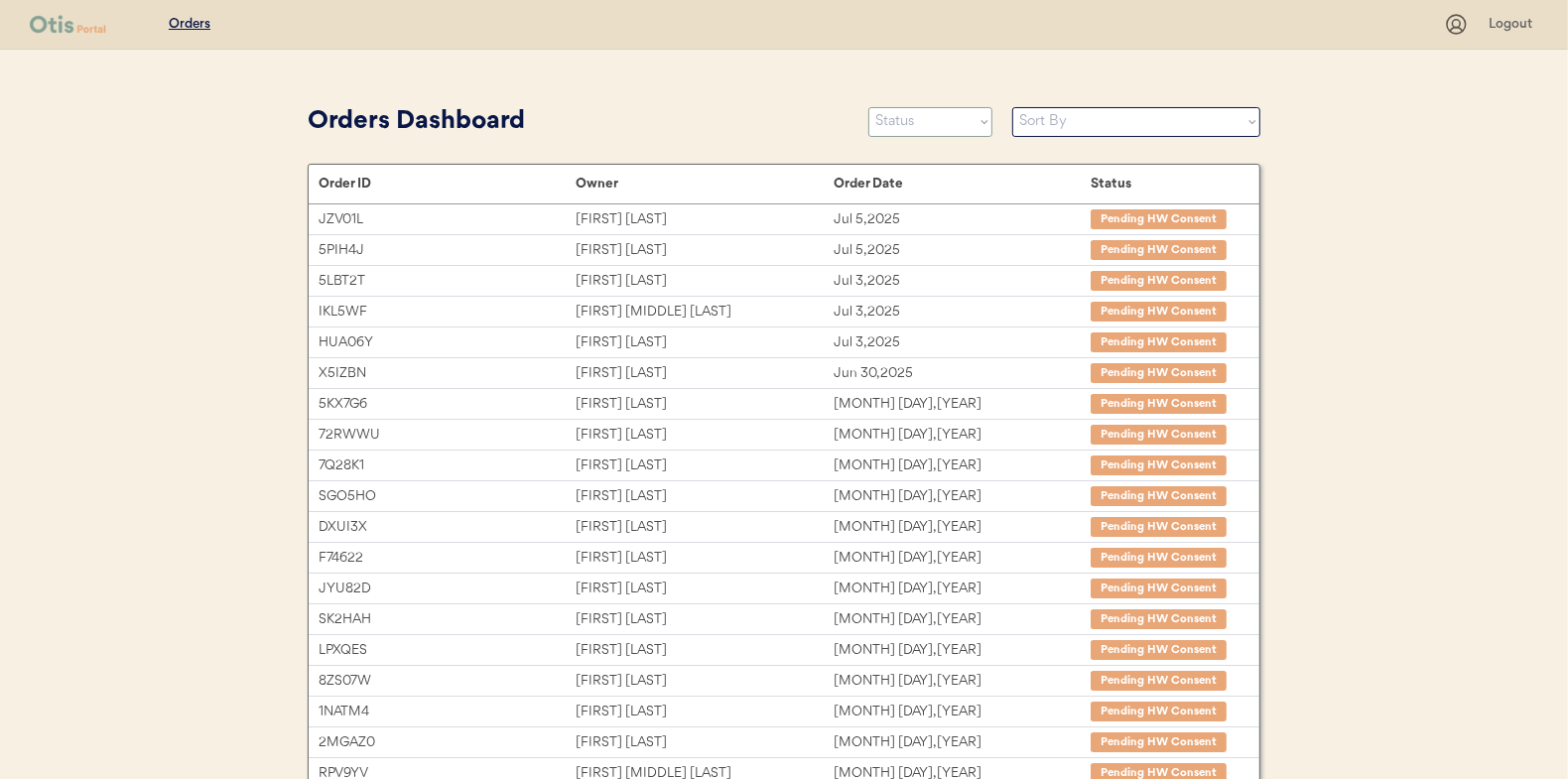 click on "Status On Hold New In Progress Complete Pending HW Consent Cancelled" at bounding box center (930, 122) 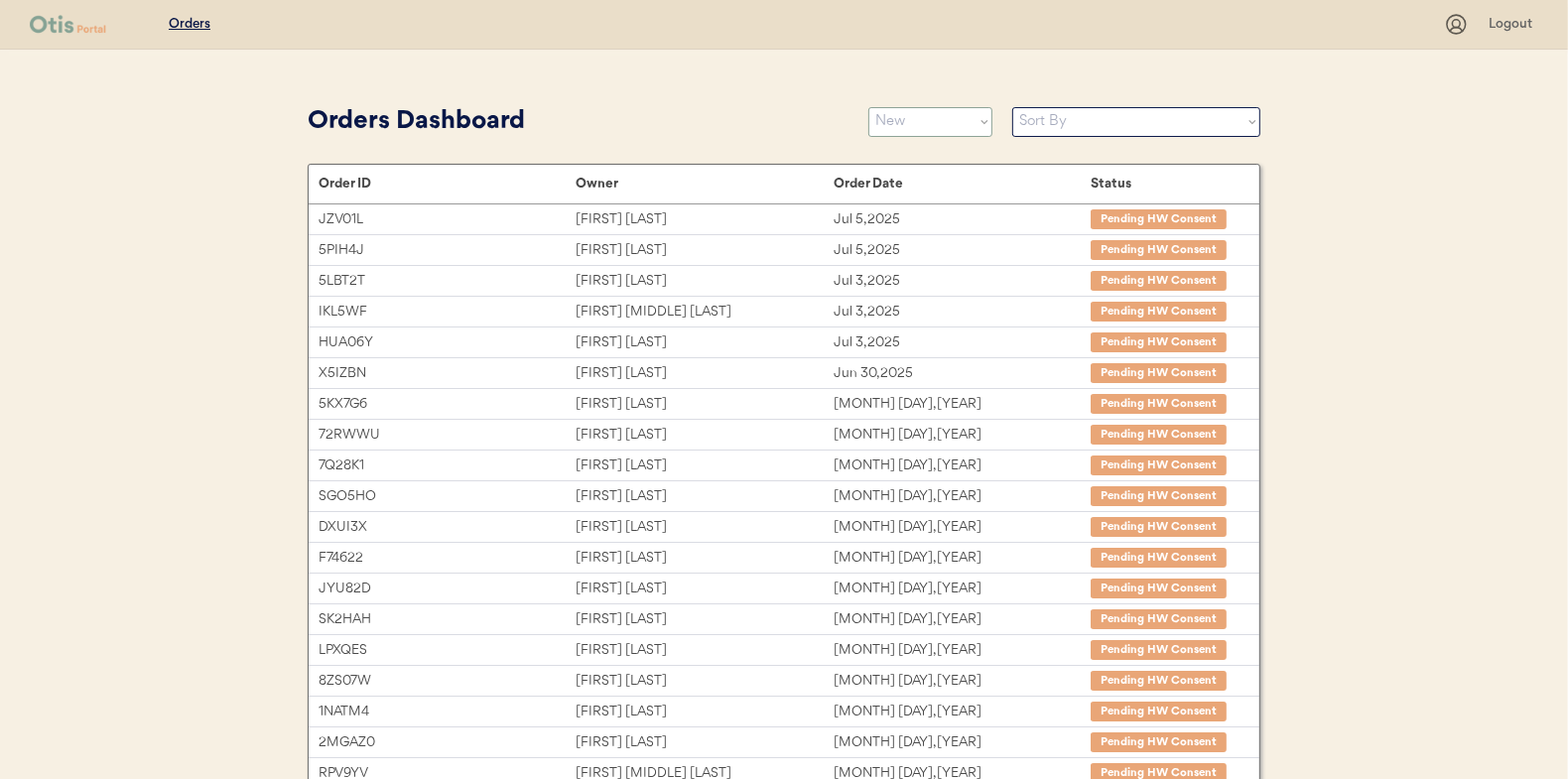 click on "Status On Hold New In Progress Complete Pending HW Consent Cancelled" at bounding box center (930, 122) 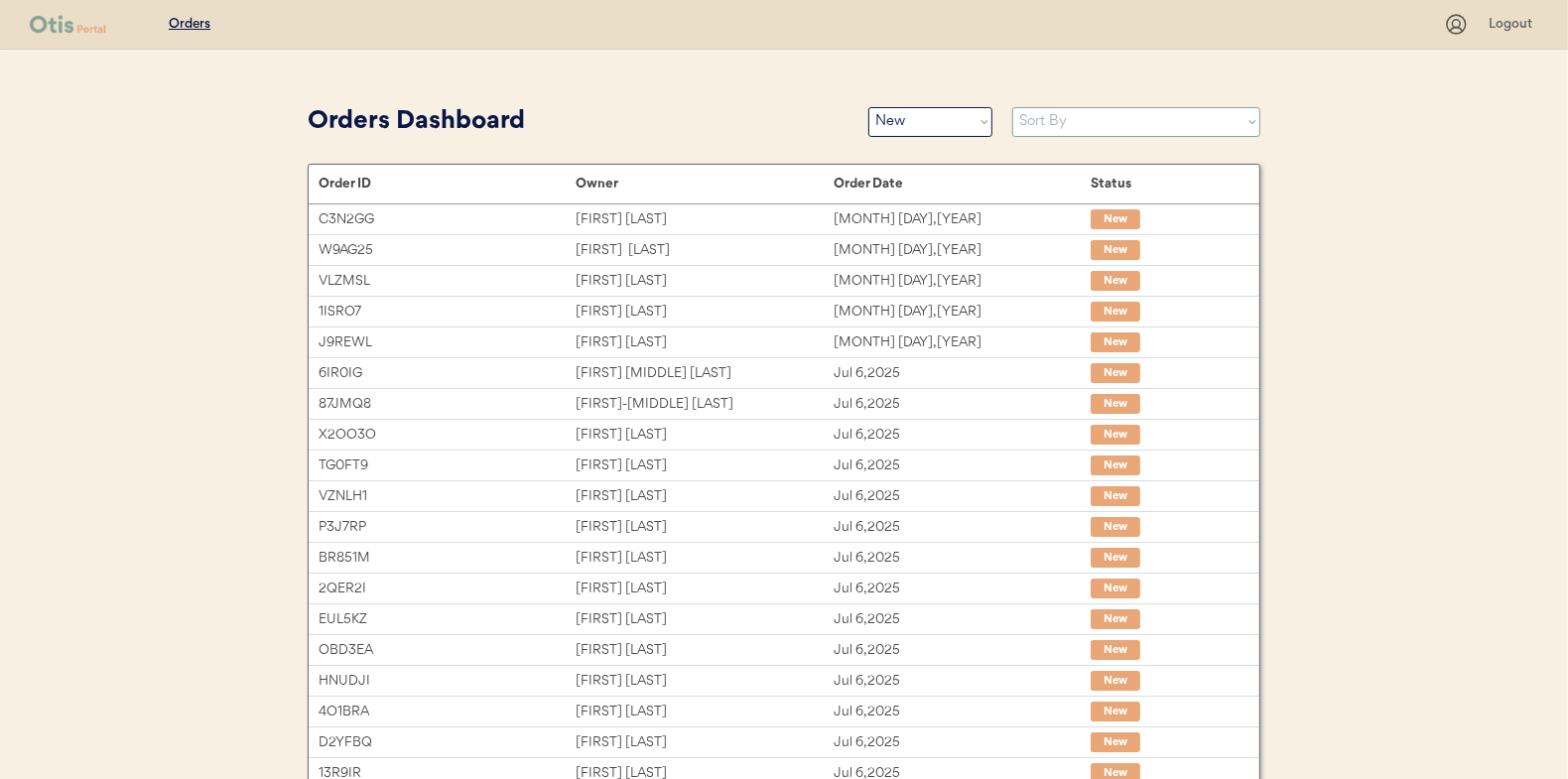 click on "Sort By Order Date (Newest → Oldest) Order Date (Oldest → Newest)" at bounding box center [1136, 122] 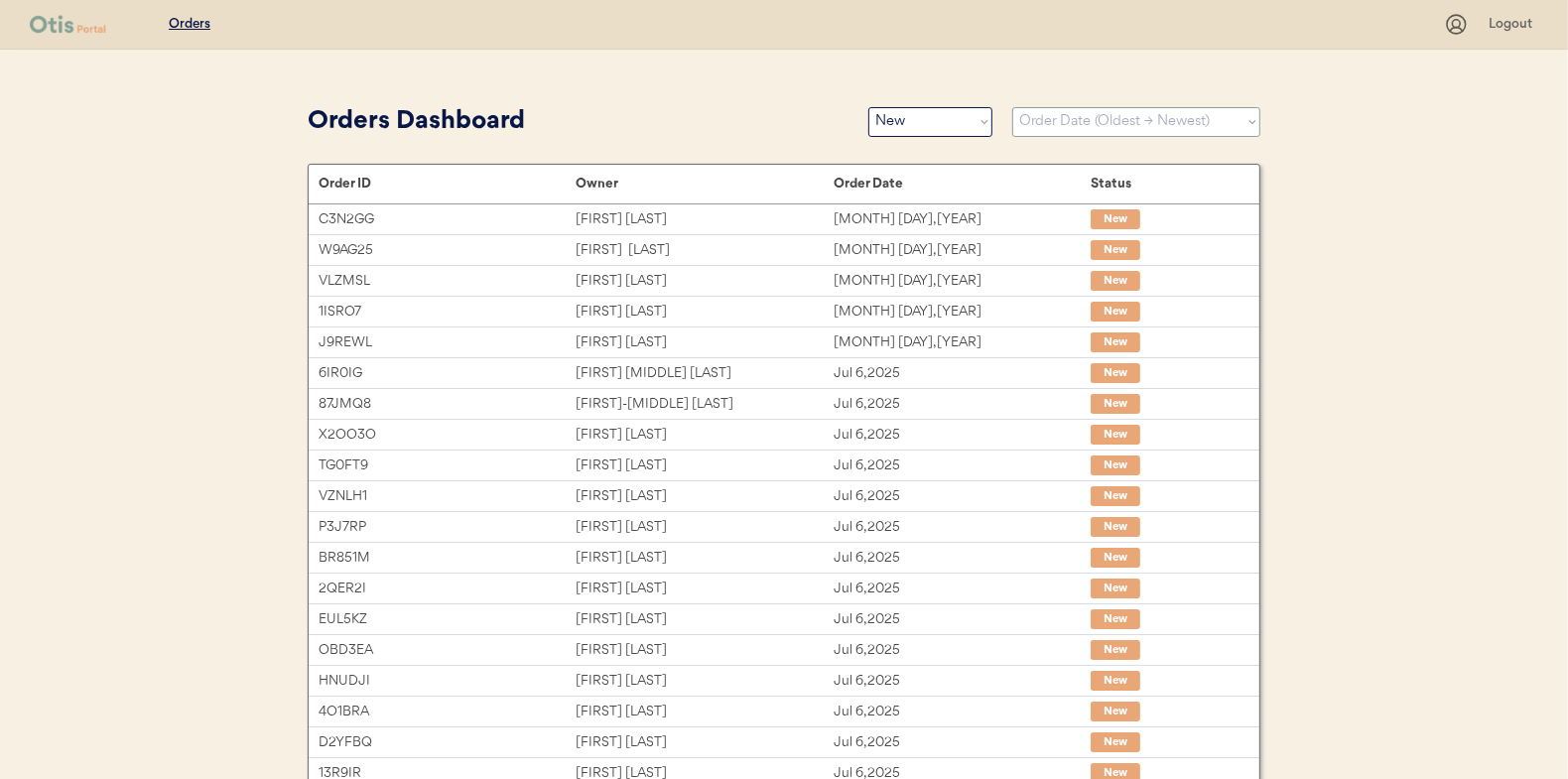click on "Sort By Order Date (Newest → Oldest) Order Date (Oldest → Newest)" at bounding box center [1136, 122] 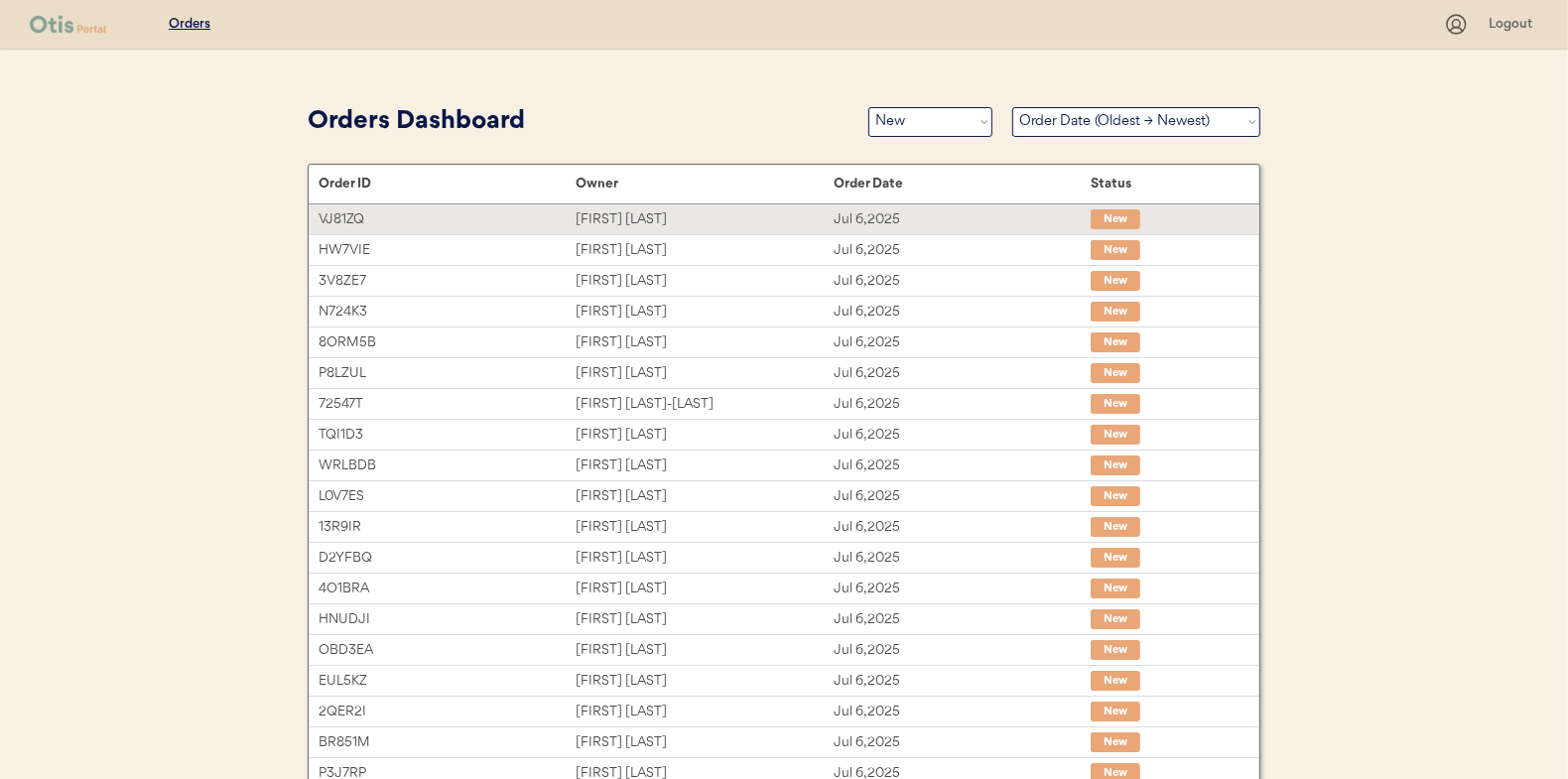 click on "Brittany Shelton" at bounding box center [704, 219] 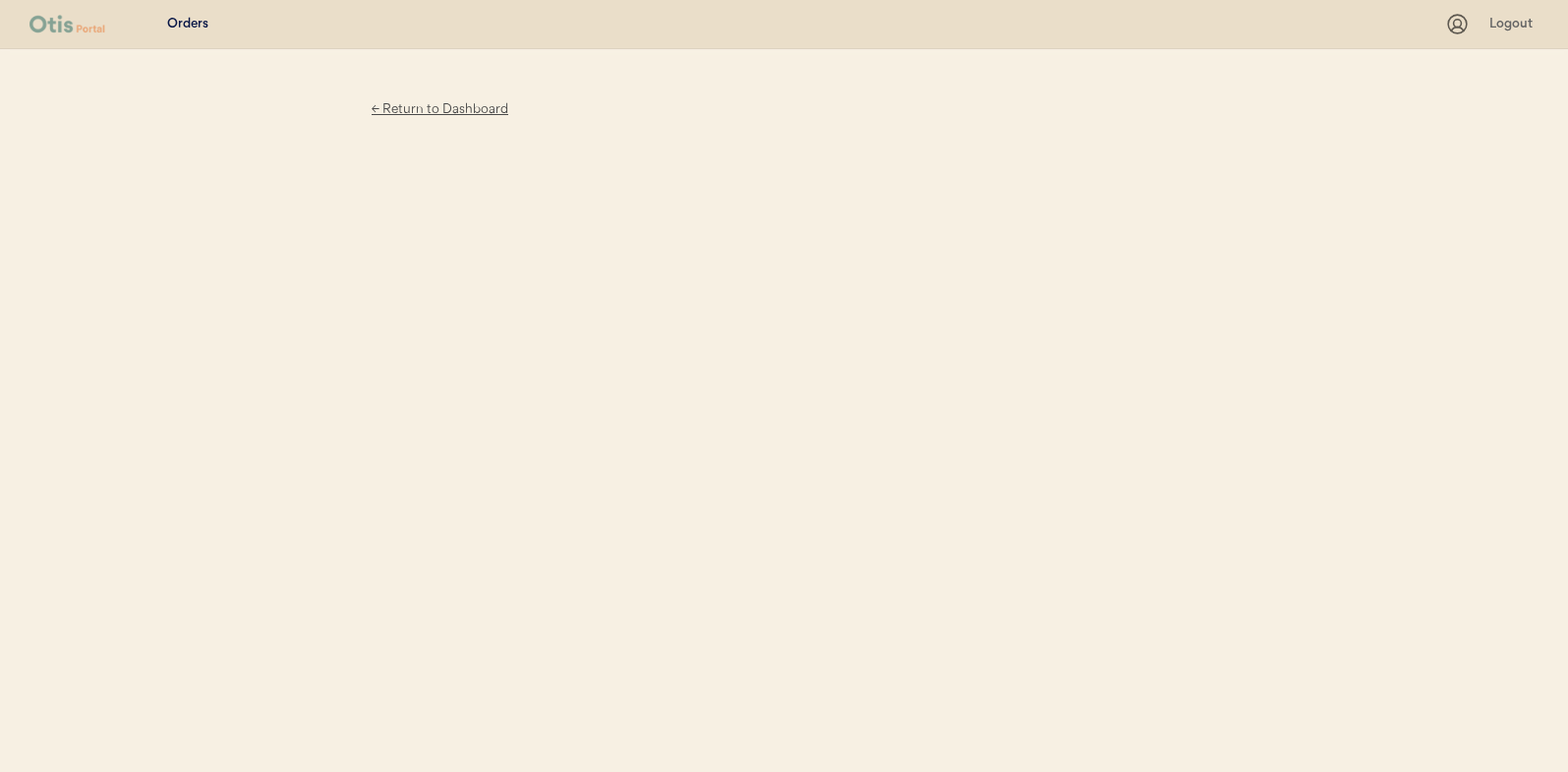 scroll, scrollTop: 0, scrollLeft: 0, axis: both 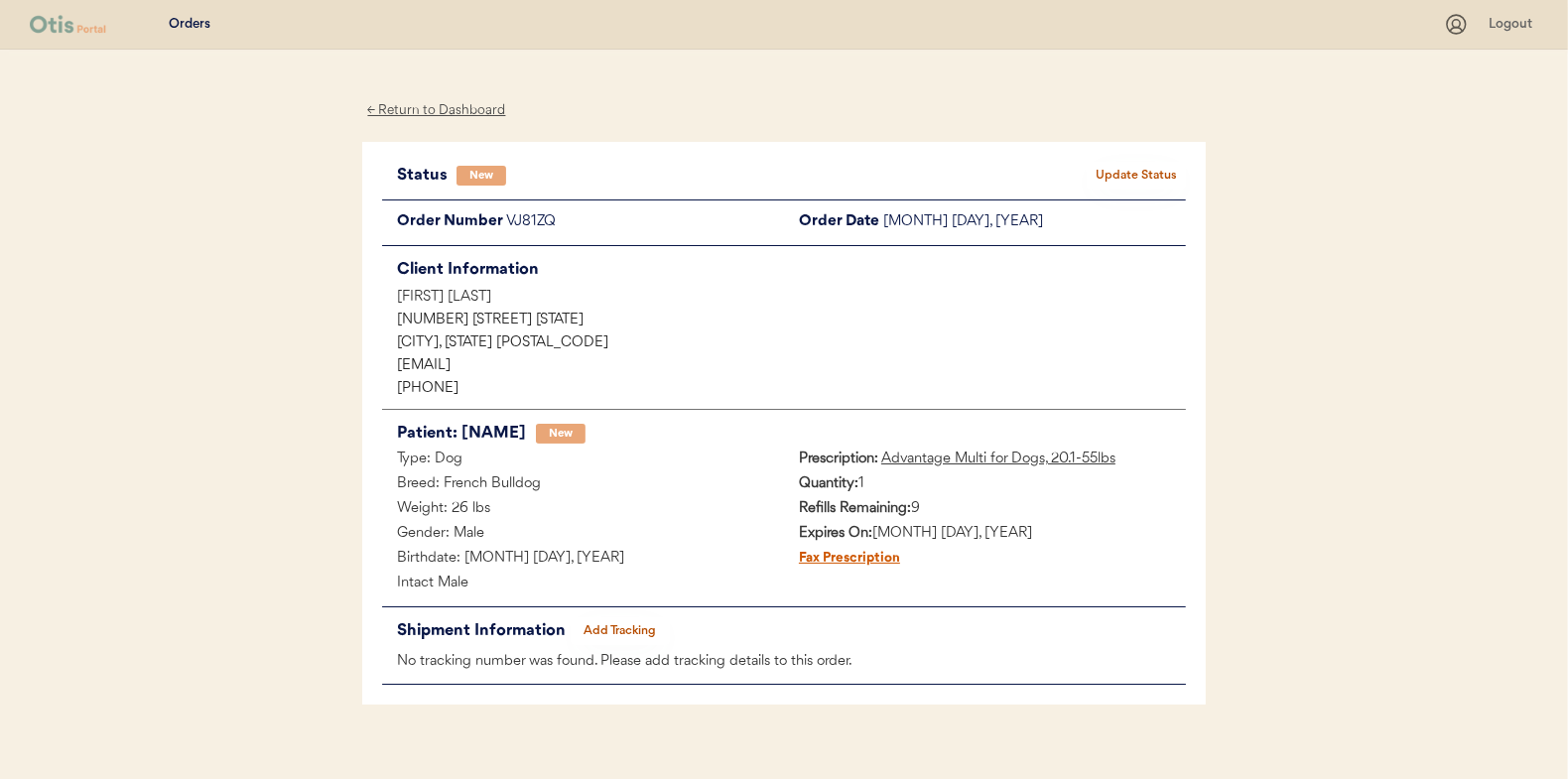 click on "Update Status" at bounding box center [1136, 176] 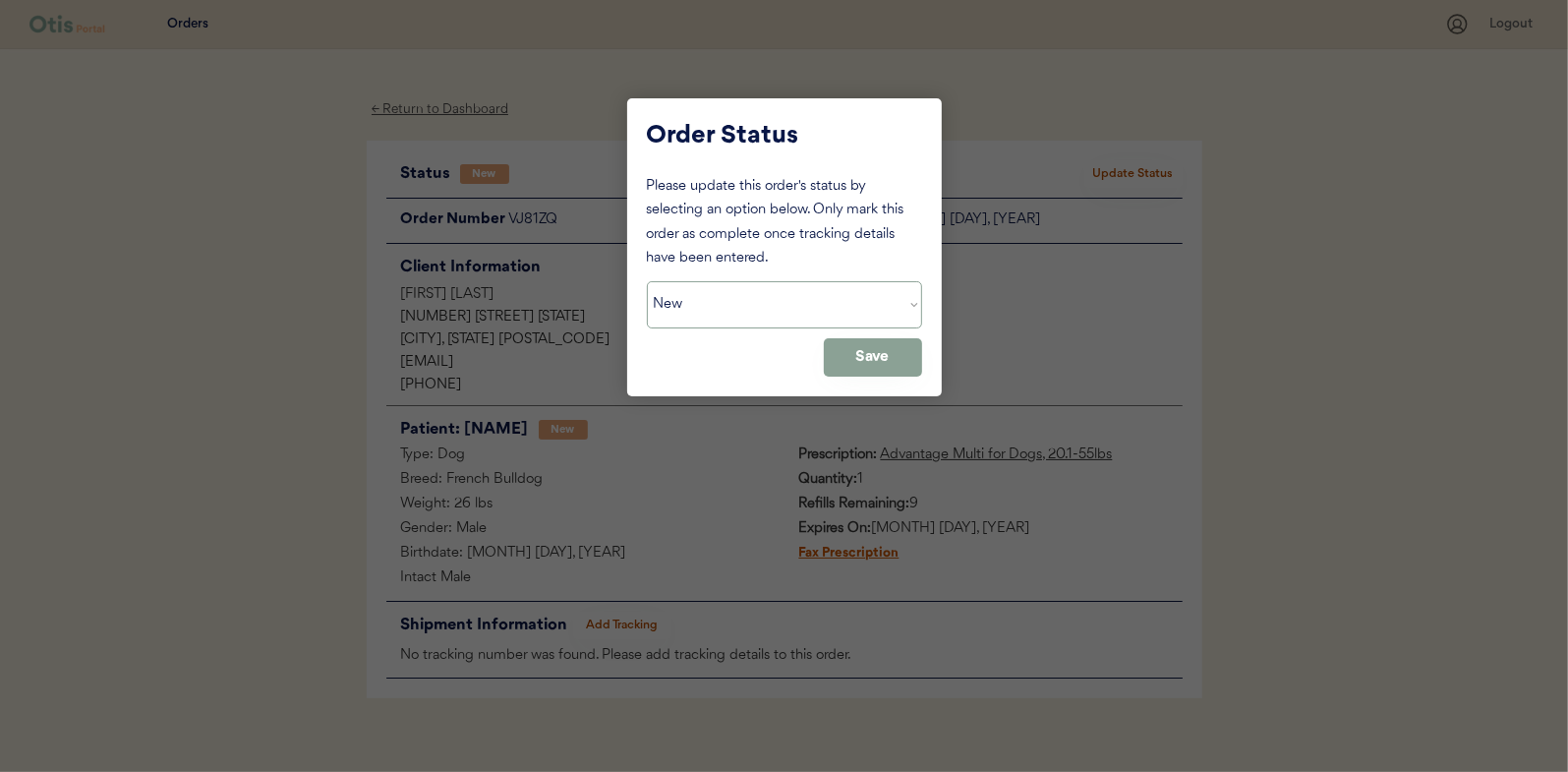 click on "Status On Hold New In Progress Complete Pending HW Consent Cancelled" at bounding box center [784, 305] 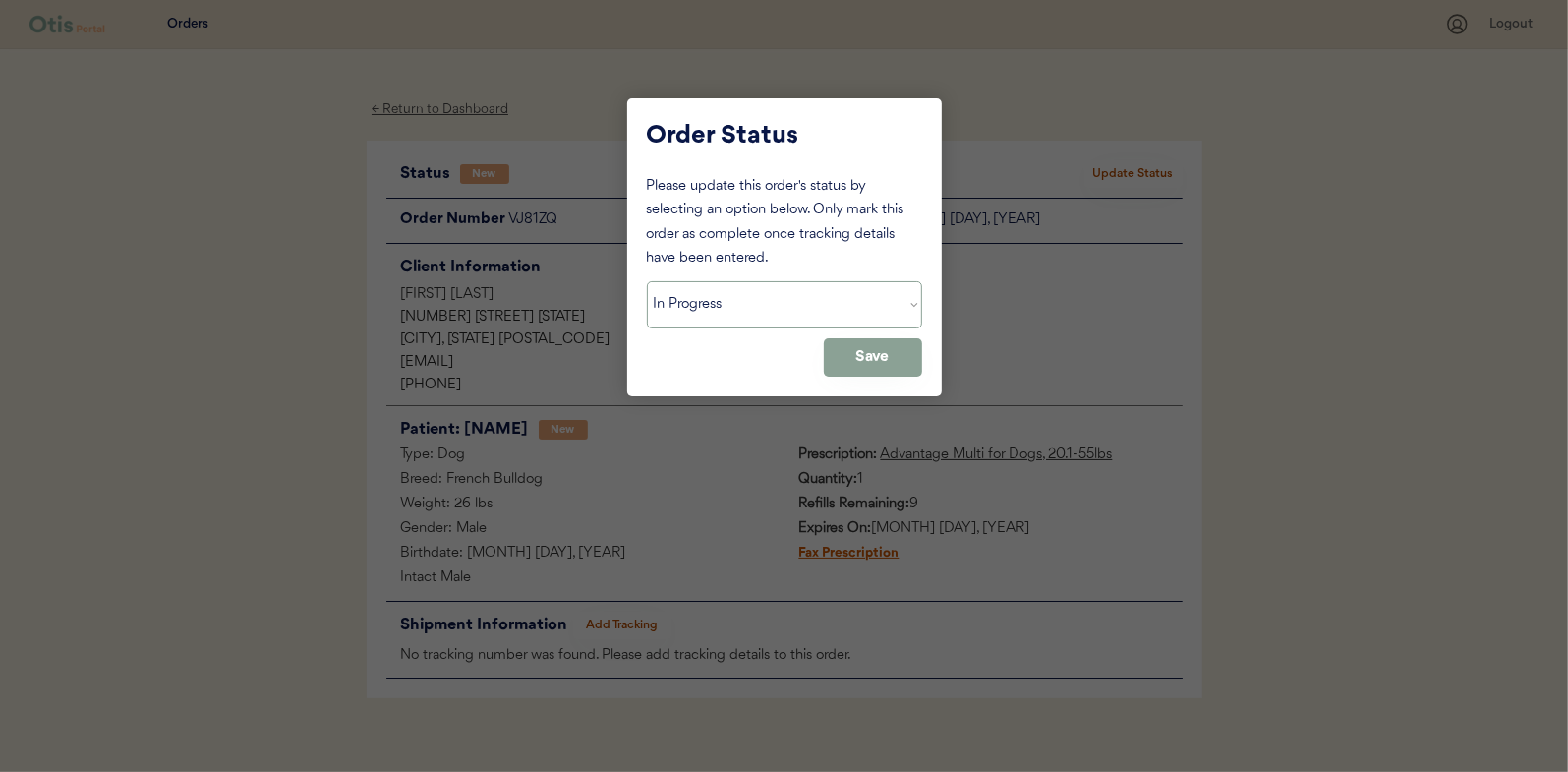 click on "Status On Hold New In Progress Complete Pending HW Consent Cancelled" at bounding box center (784, 305) 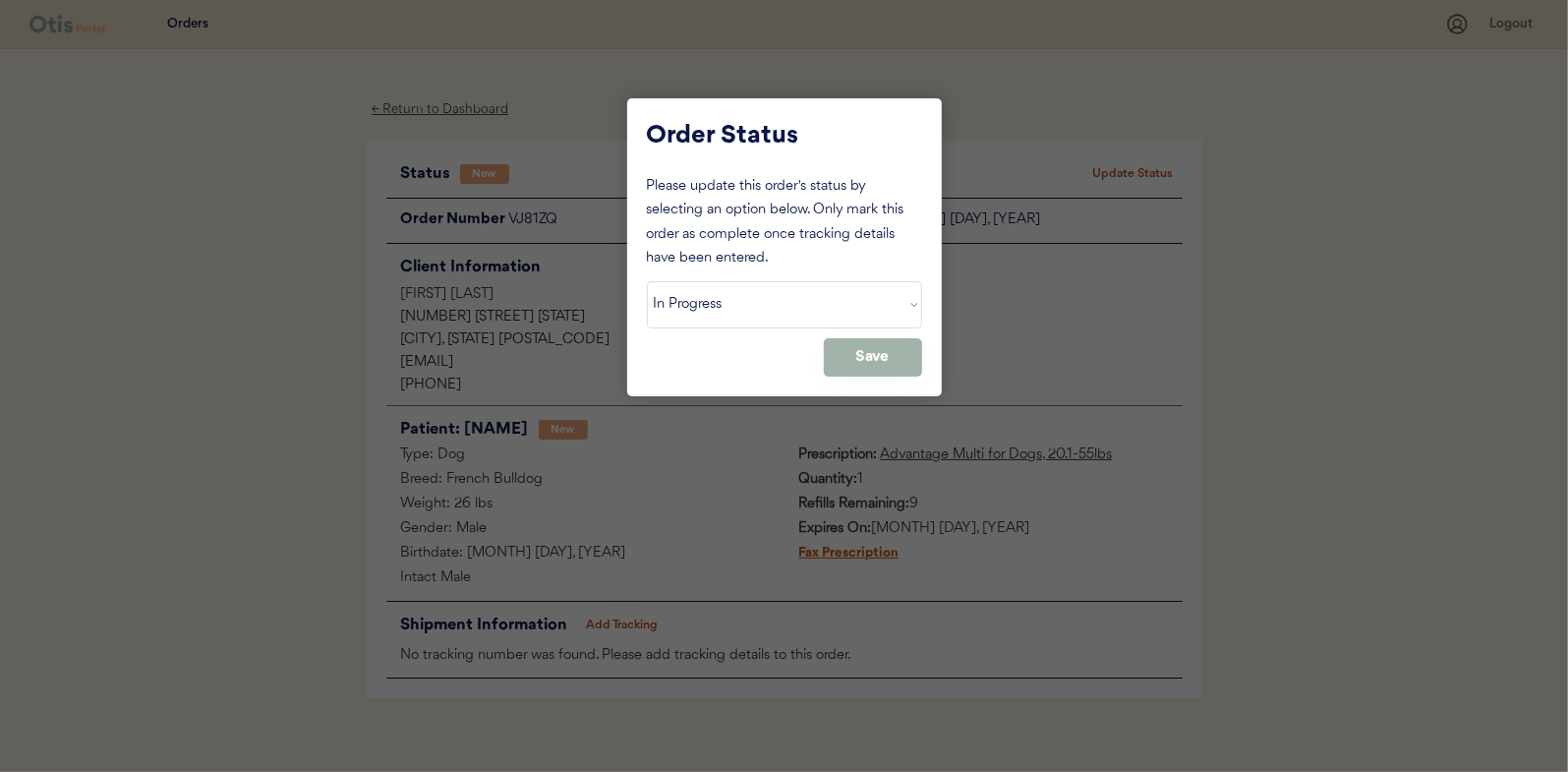 click on "Save" at bounding box center [873, 357] 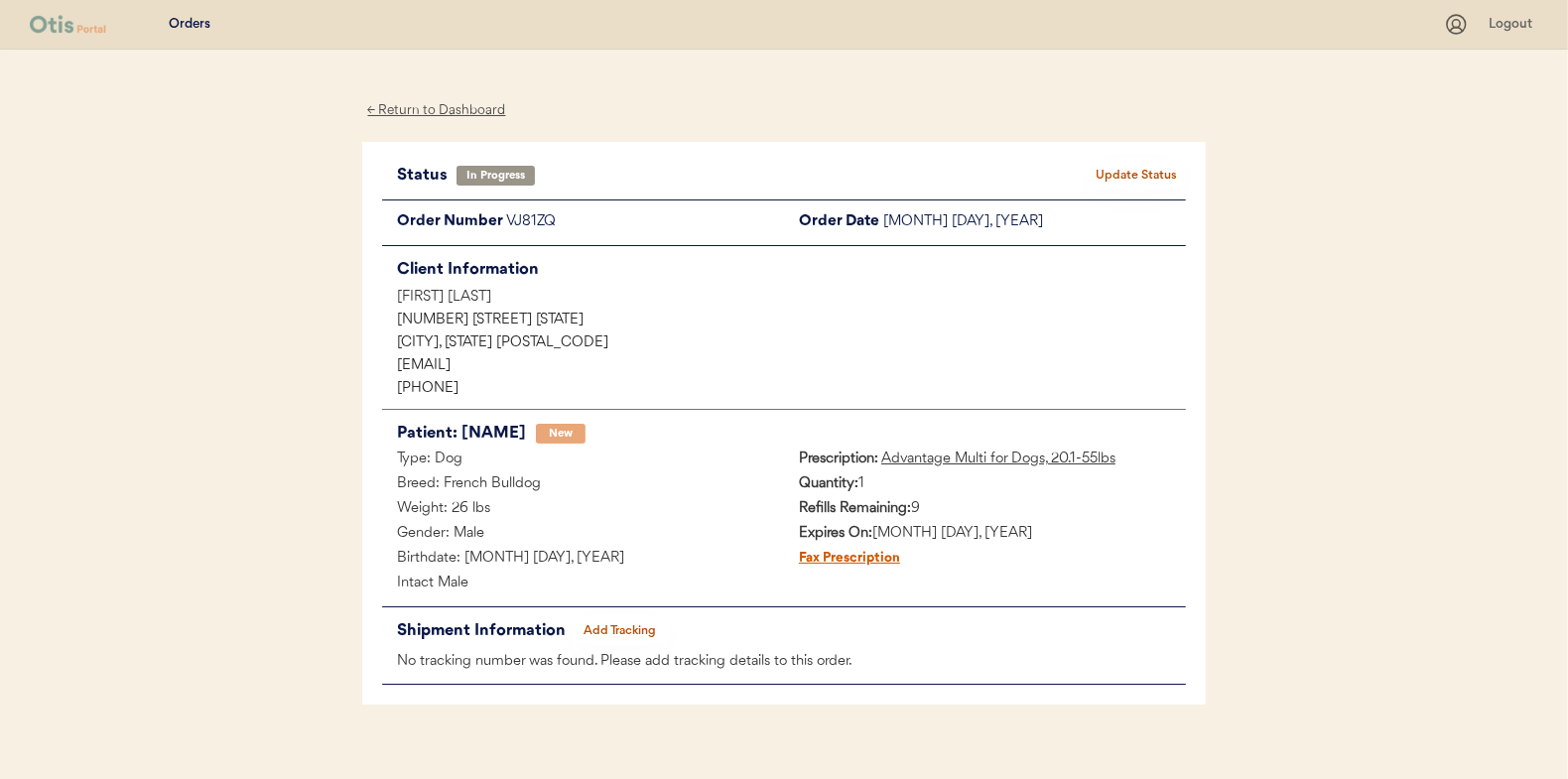 click on "← Return to Dashboard" at bounding box center [437, 110] 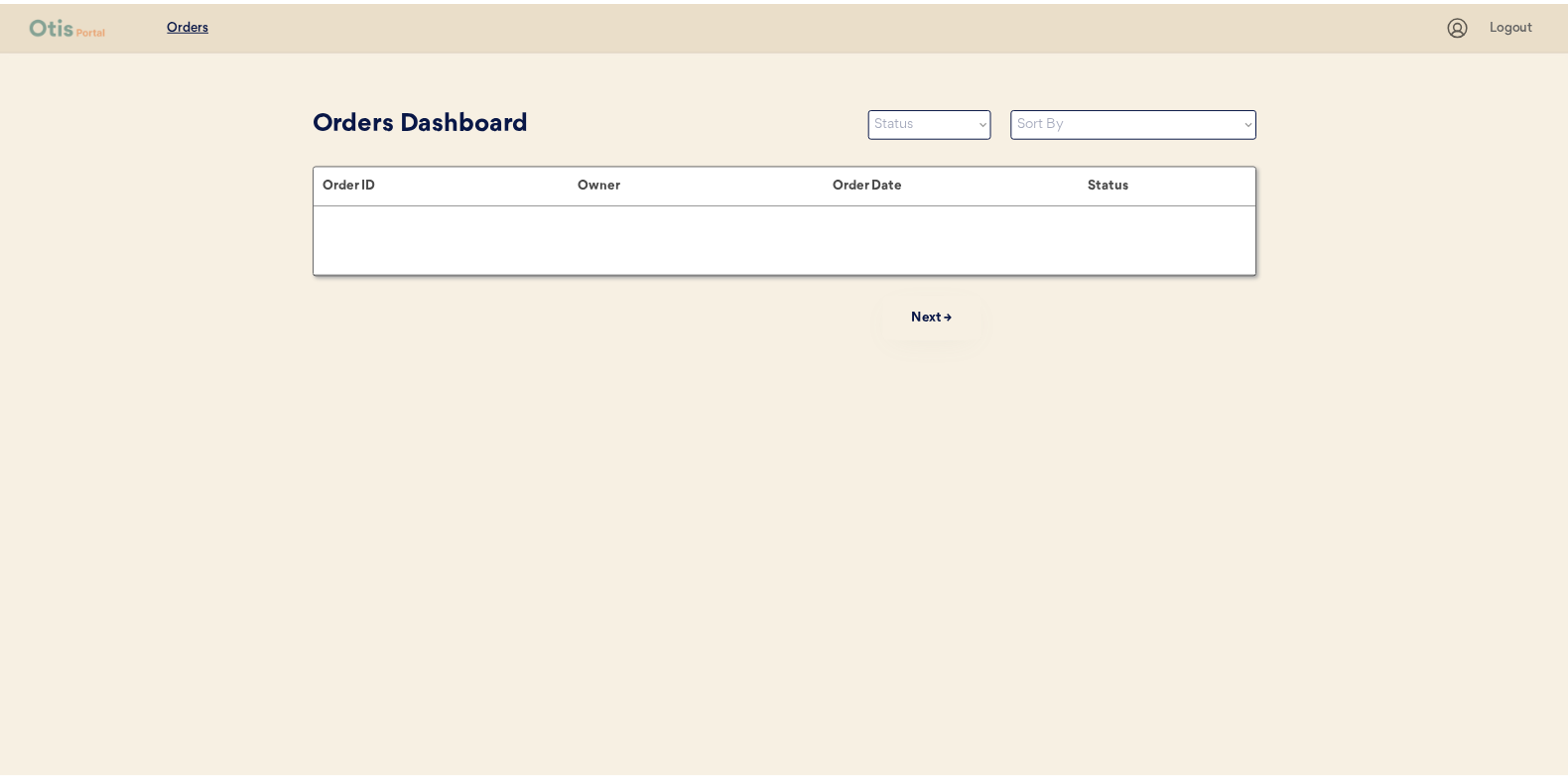 scroll, scrollTop: 0, scrollLeft: 0, axis: both 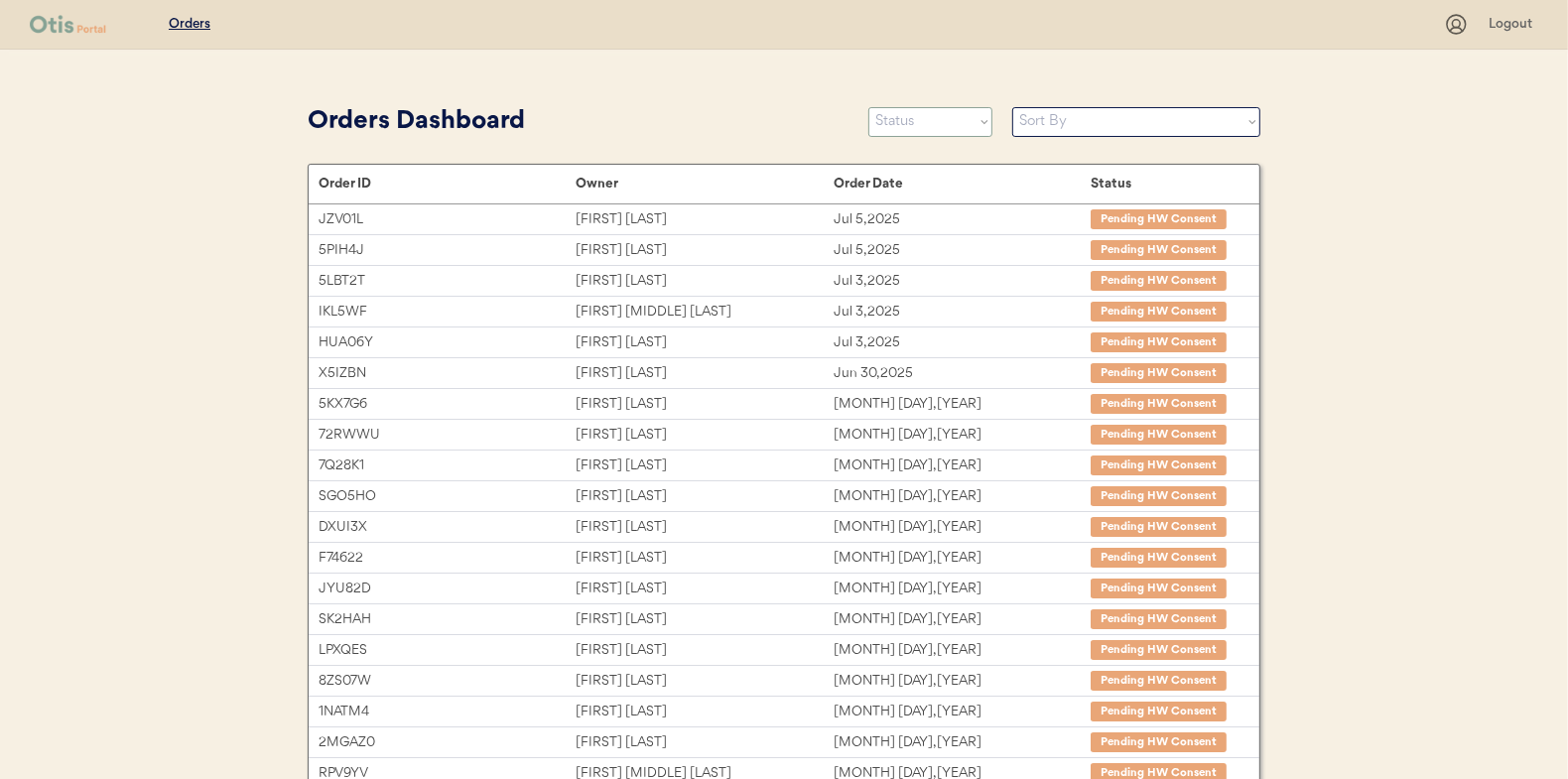 click on "Status On Hold New In Progress Complete Pending HW Consent Cancelled" at bounding box center [930, 122] 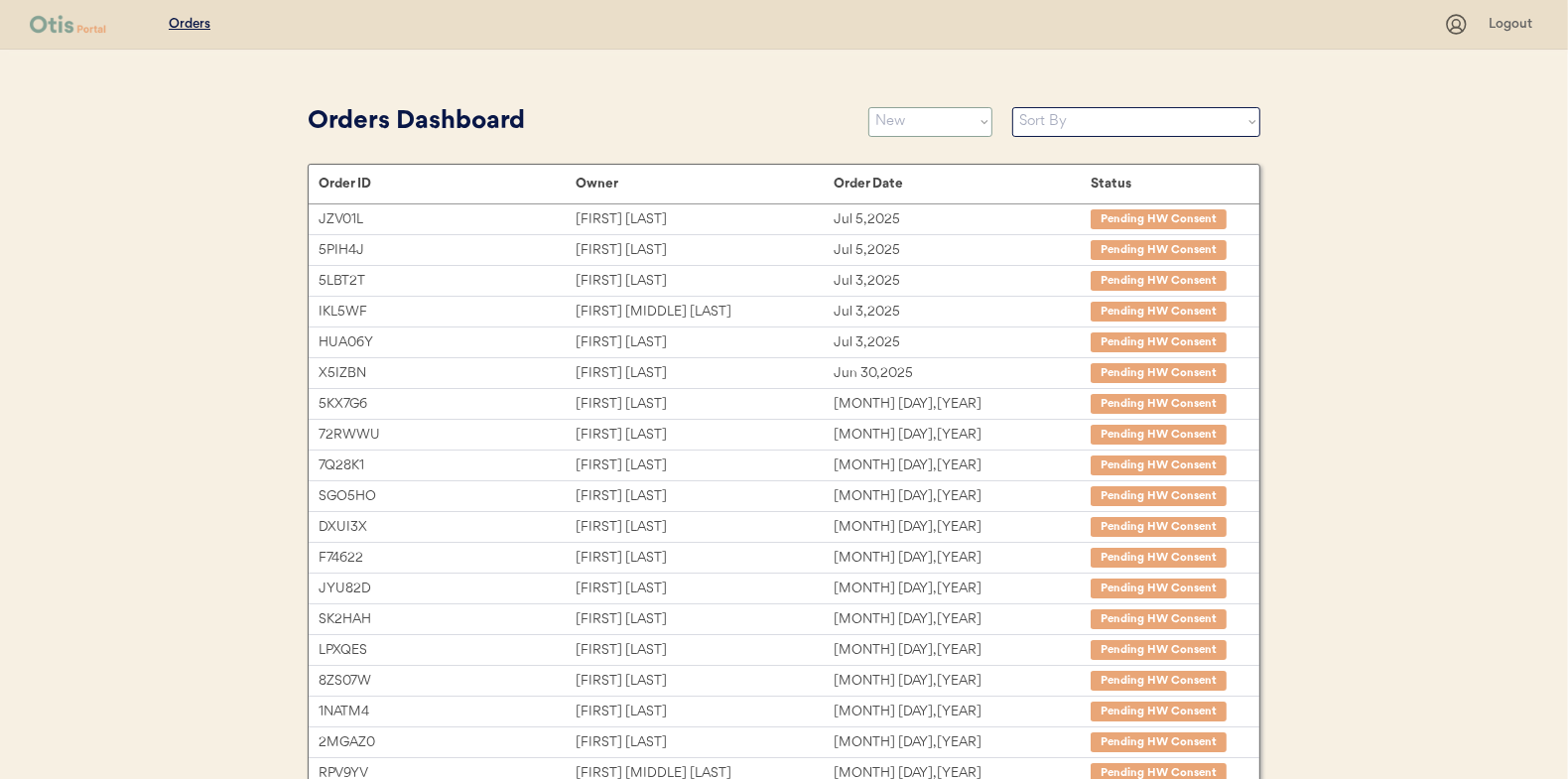 click on "Status On Hold New In Progress Complete Pending HW Consent Cancelled" at bounding box center (930, 122) 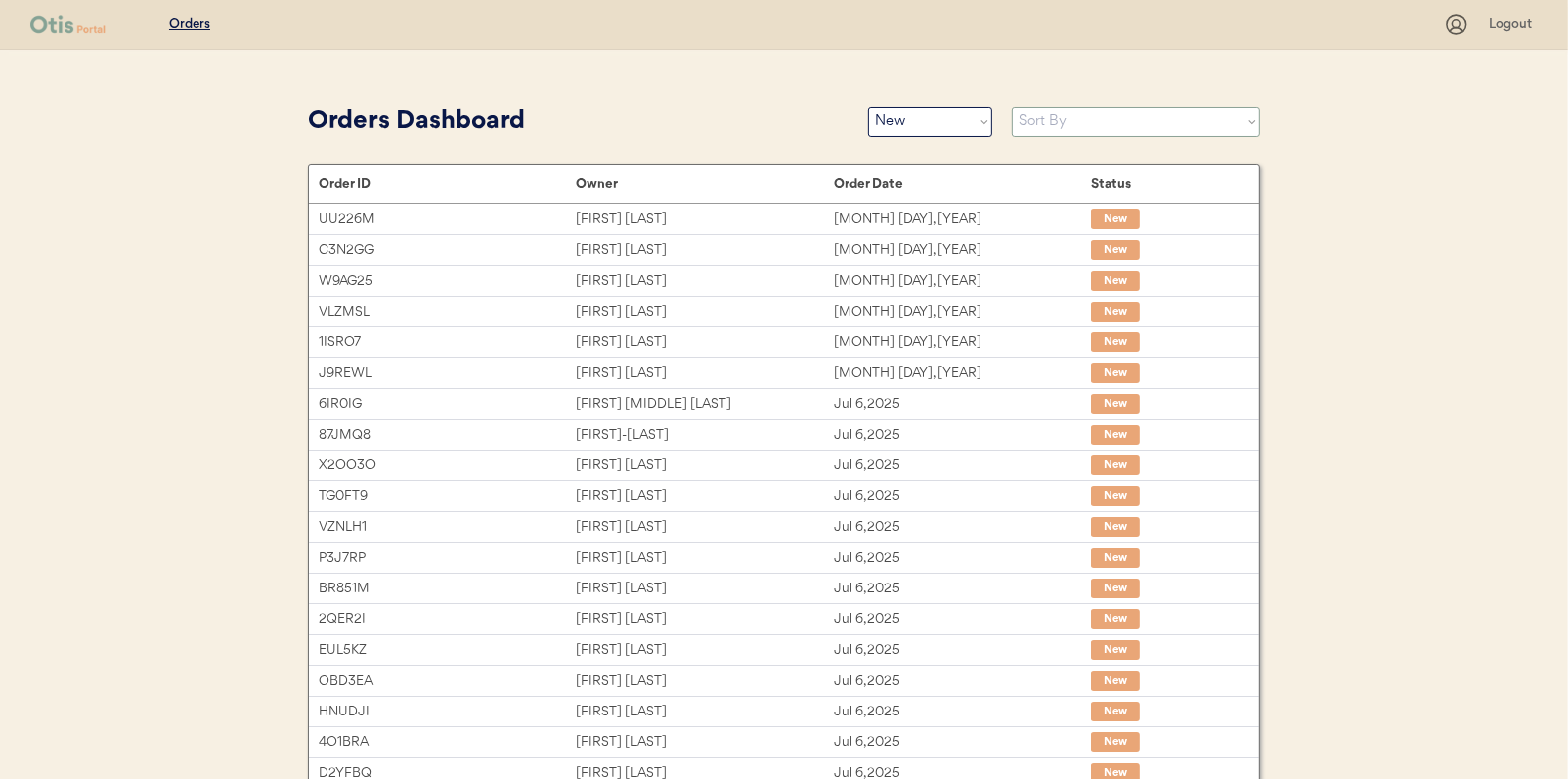 click on "Sort By Order Date (Newest → Oldest) Order Date (Oldest → Newest)" at bounding box center [1136, 122] 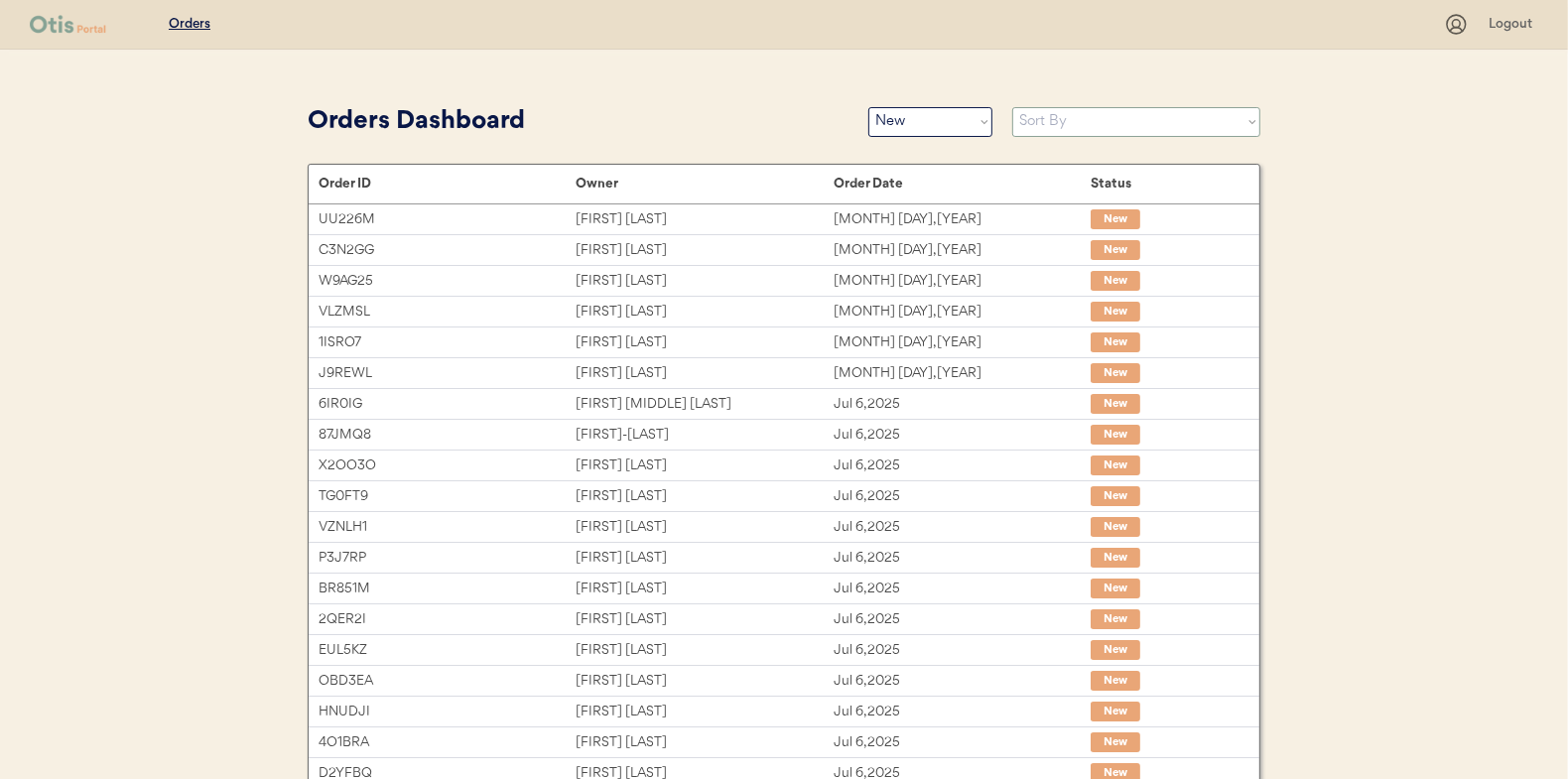 select on ""Order Date (Oldest → Newest)"" 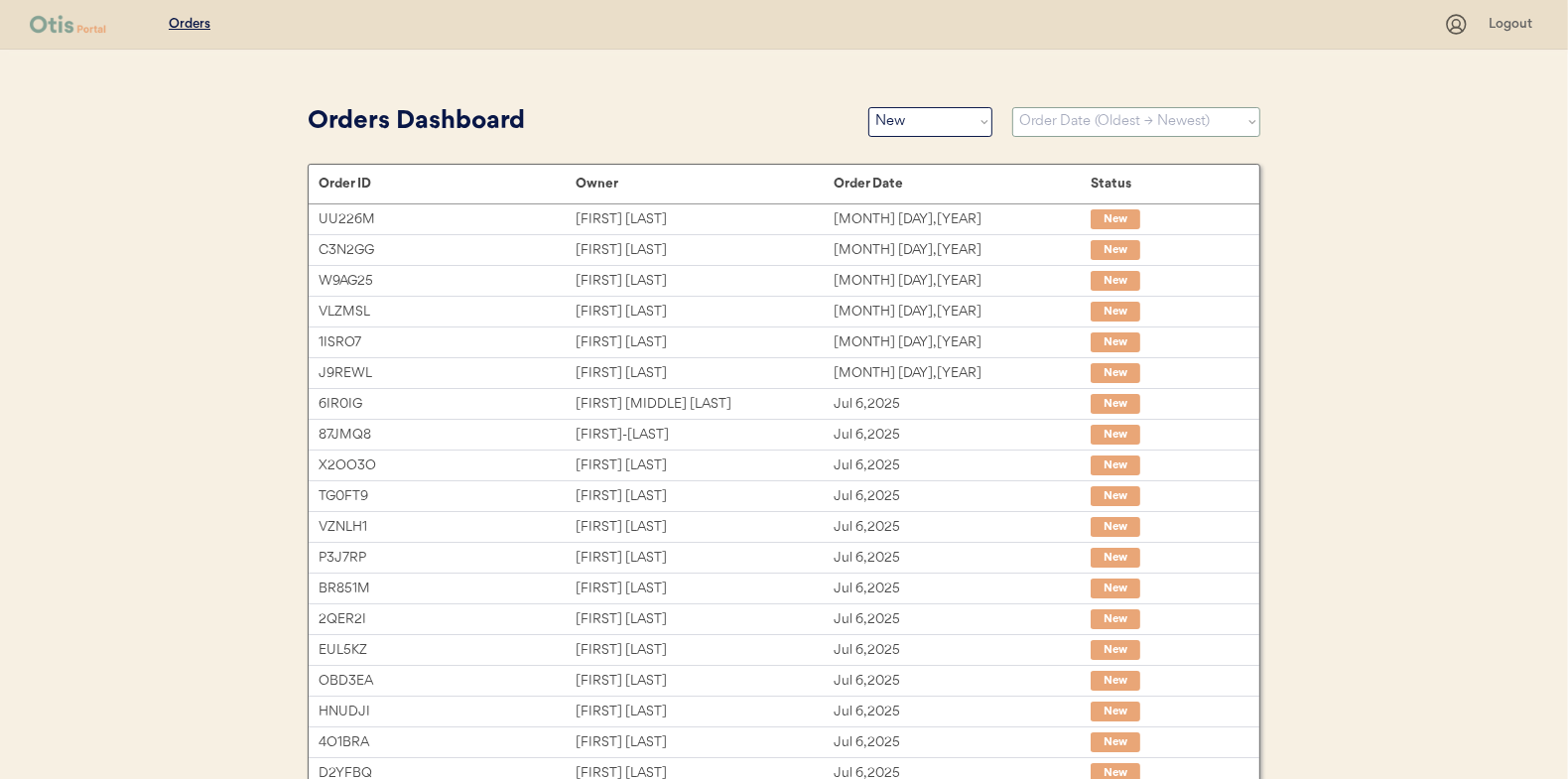 click on "Sort By Order Date (Newest → Oldest) Order Date (Oldest → Newest)" at bounding box center [1136, 122] 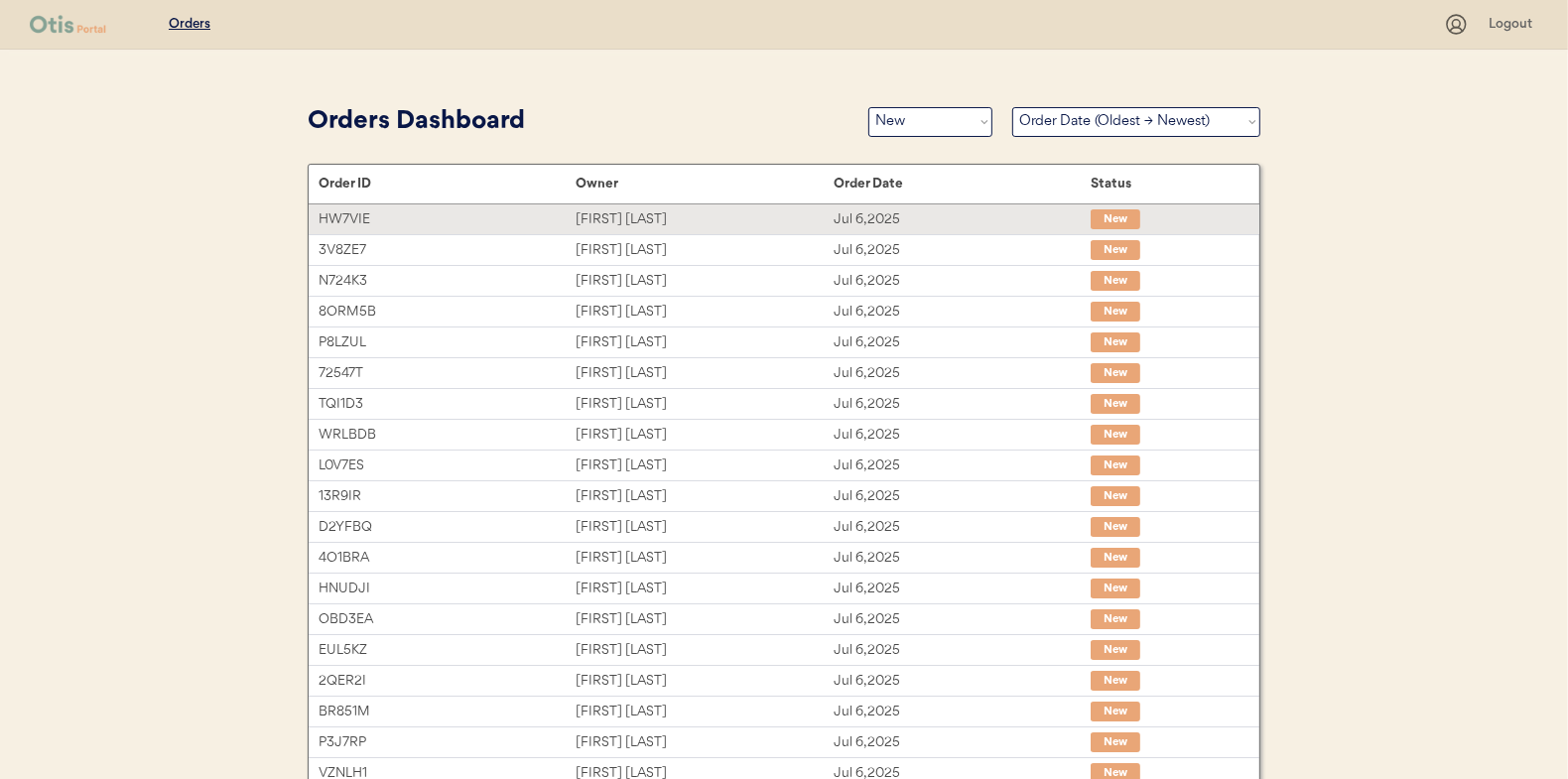 click on "[FIRST] [LAST]" at bounding box center [704, 219] 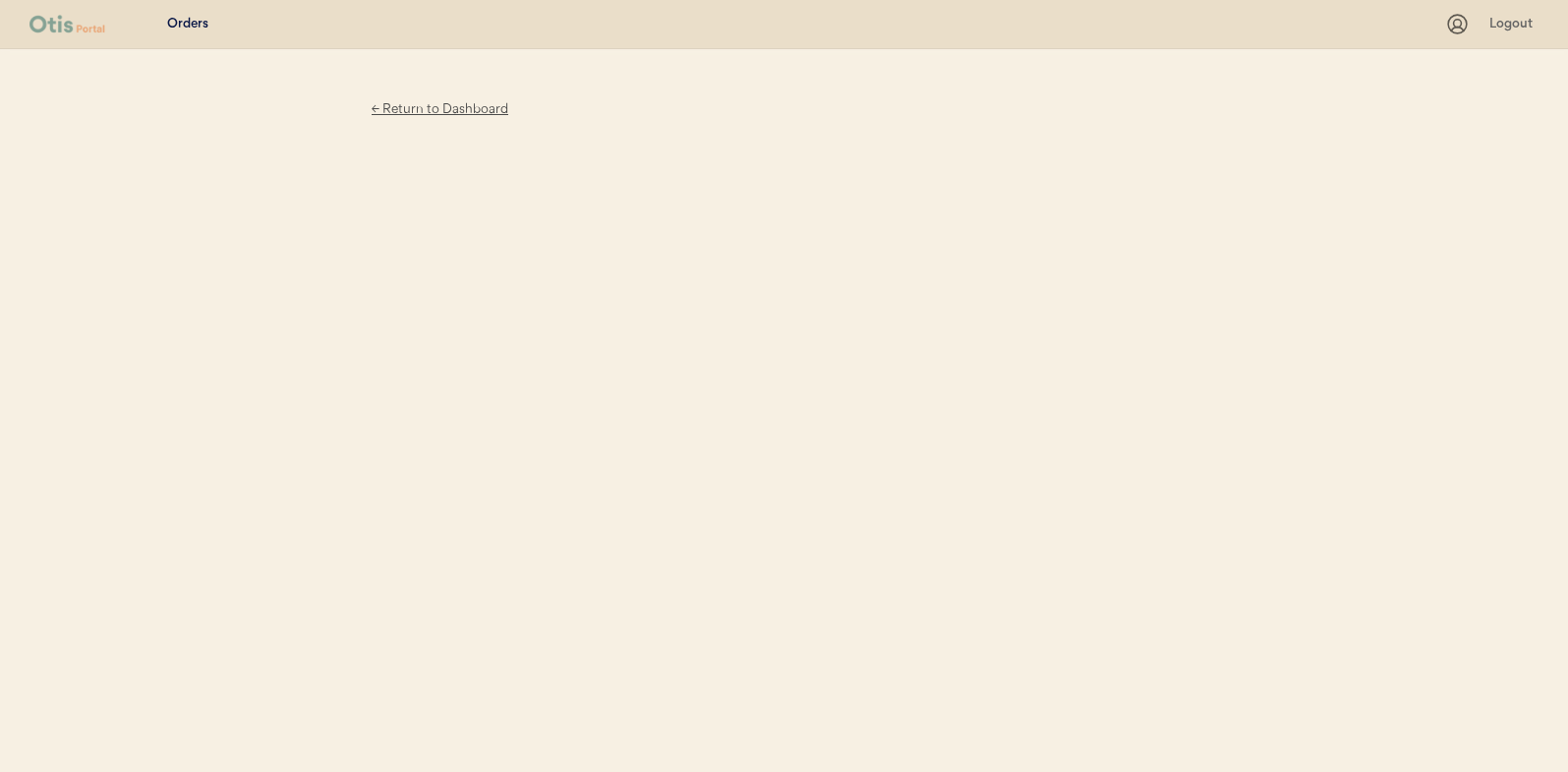 scroll, scrollTop: 0, scrollLeft: 0, axis: both 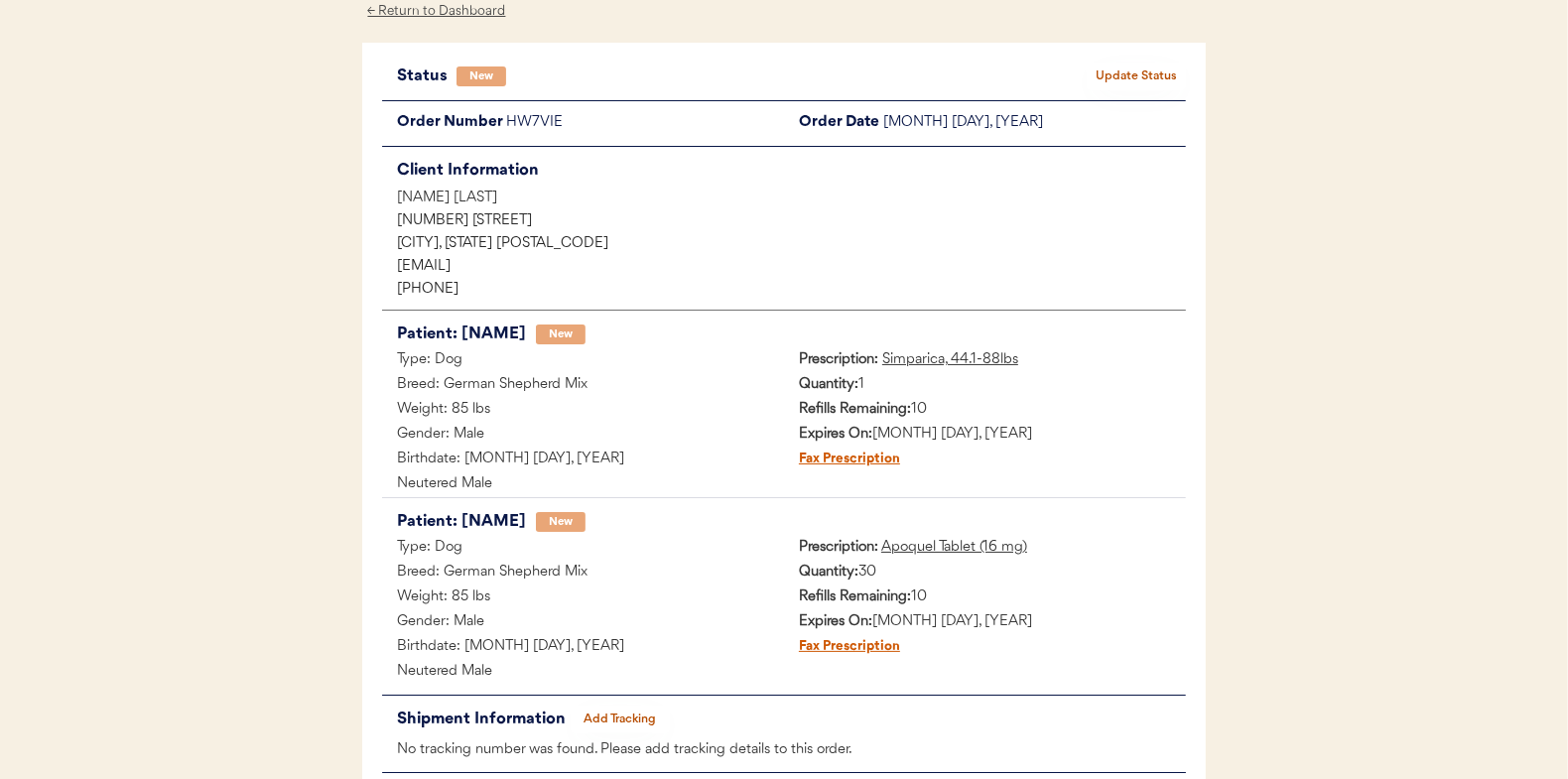 click on "Update Status" at bounding box center (1136, 76) 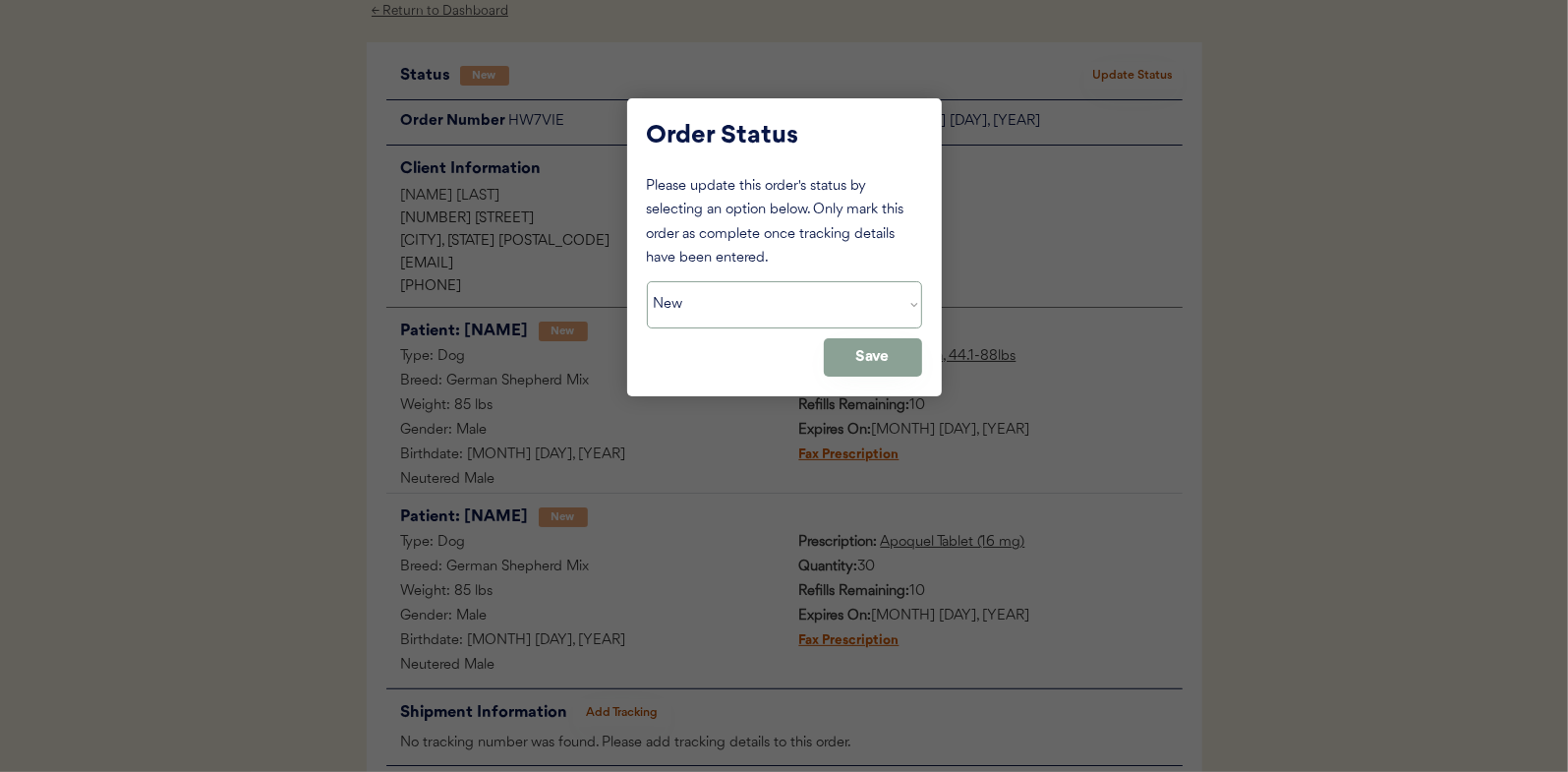 click on "Status On Hold New In Progress Complete Pending HW Consent Cancelled" at bounding box center (784, 305) 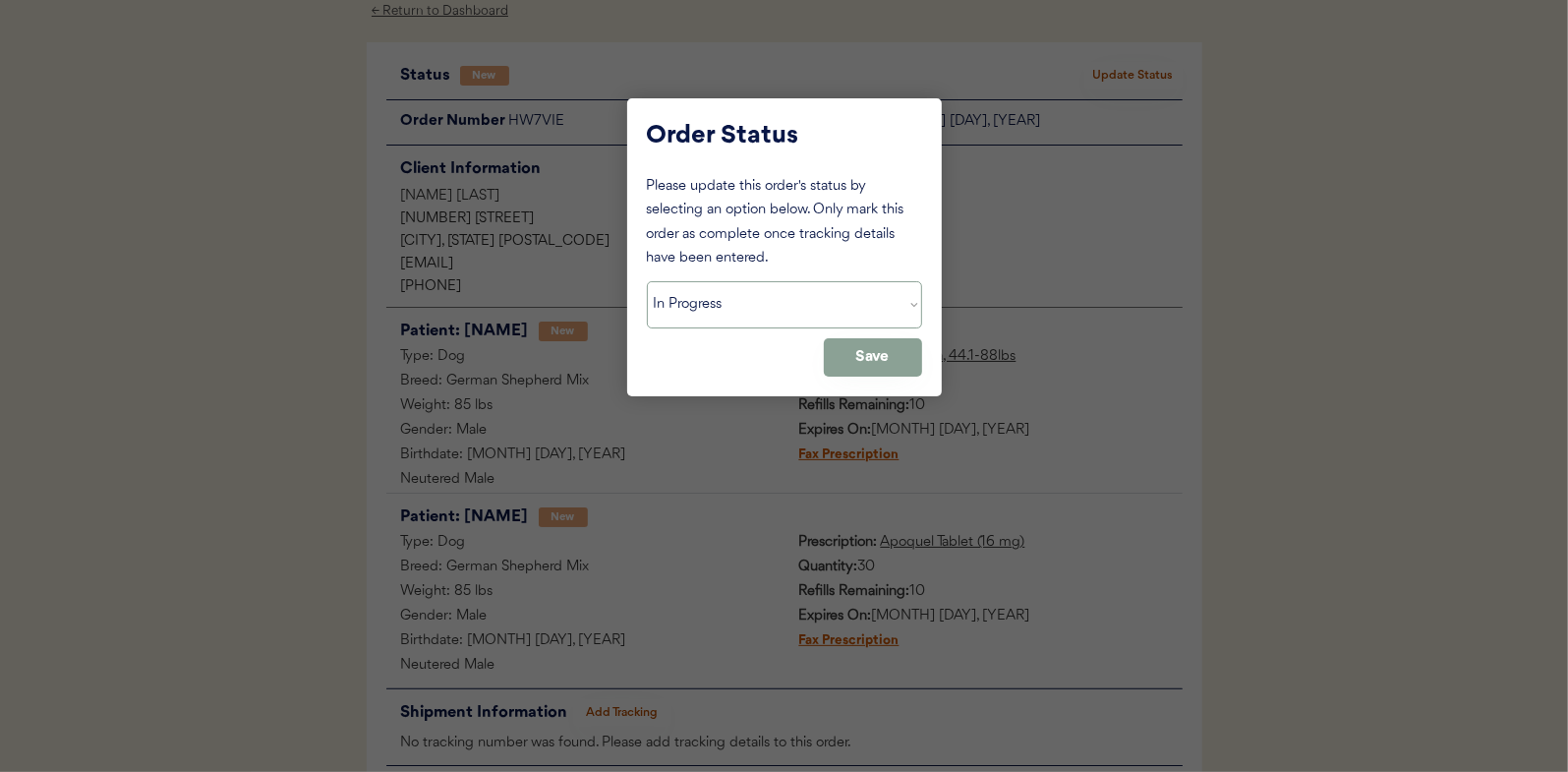 click on "Status On Hold New In Progress Complete Pending HW Consent Cancelled" at bounding box center [784, 305] 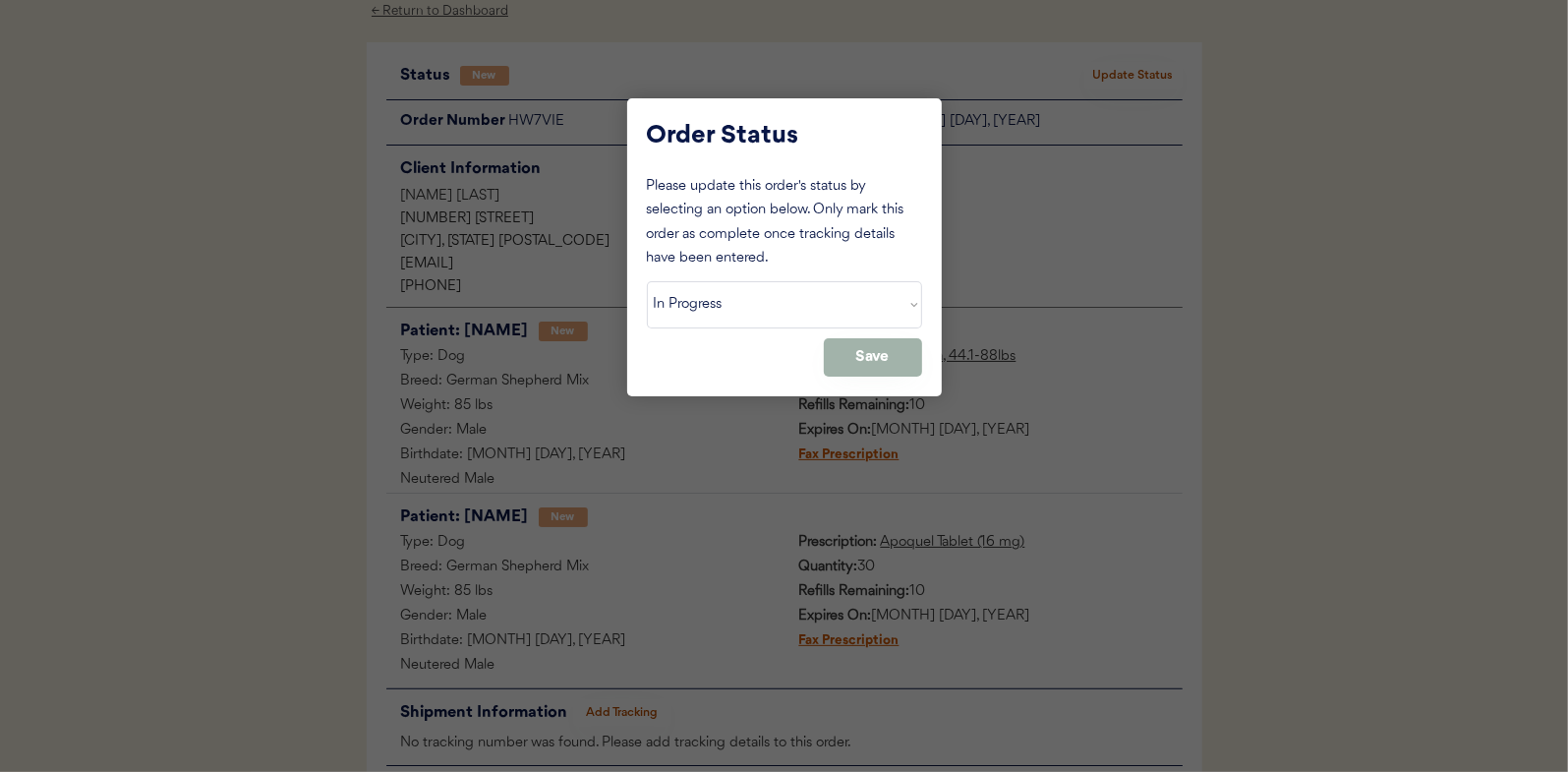 click on "Save" at bounding box center [873, 357] 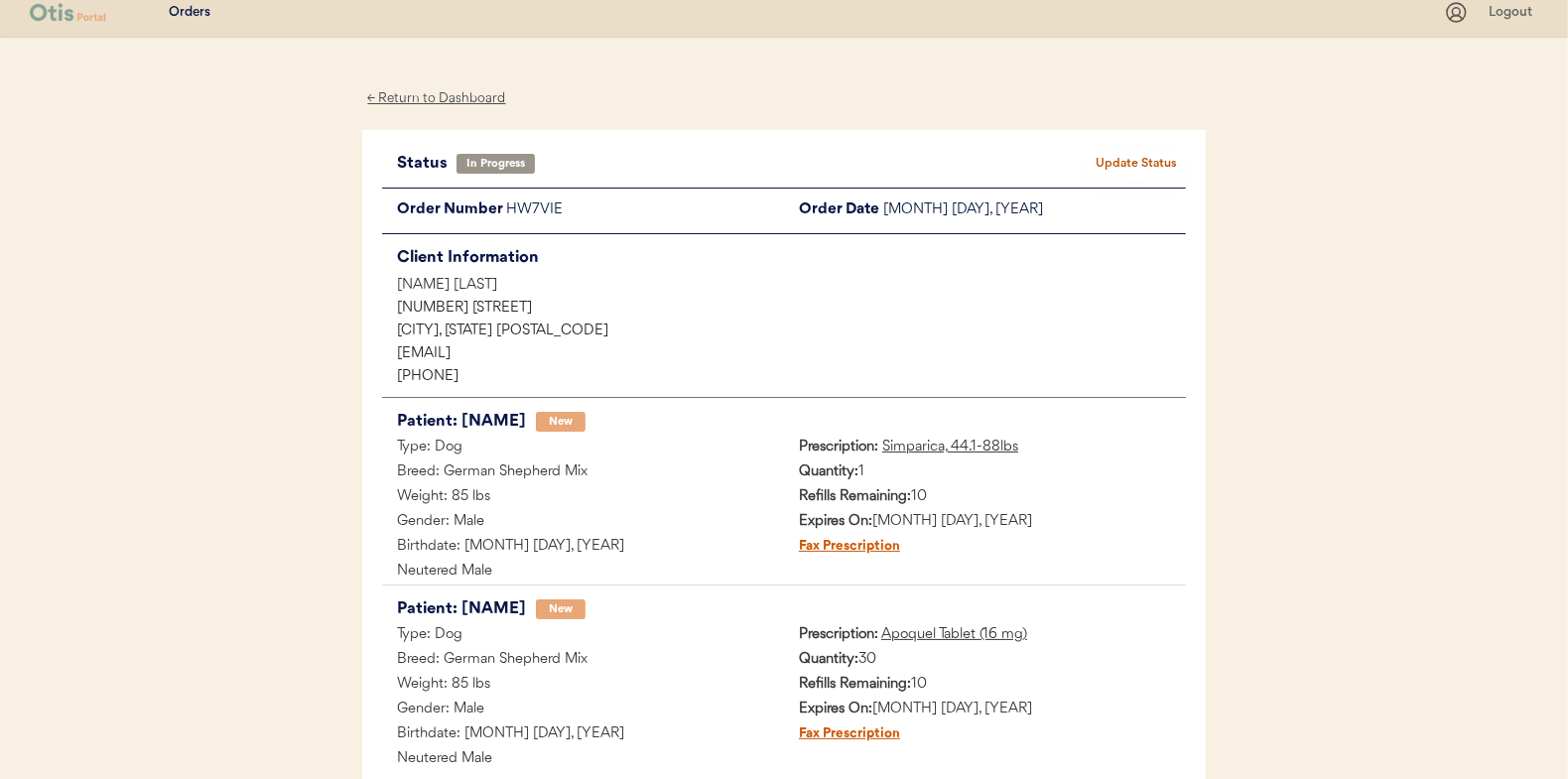 scroll, scrollTop: 0, scrollLeft: 0, axis: both 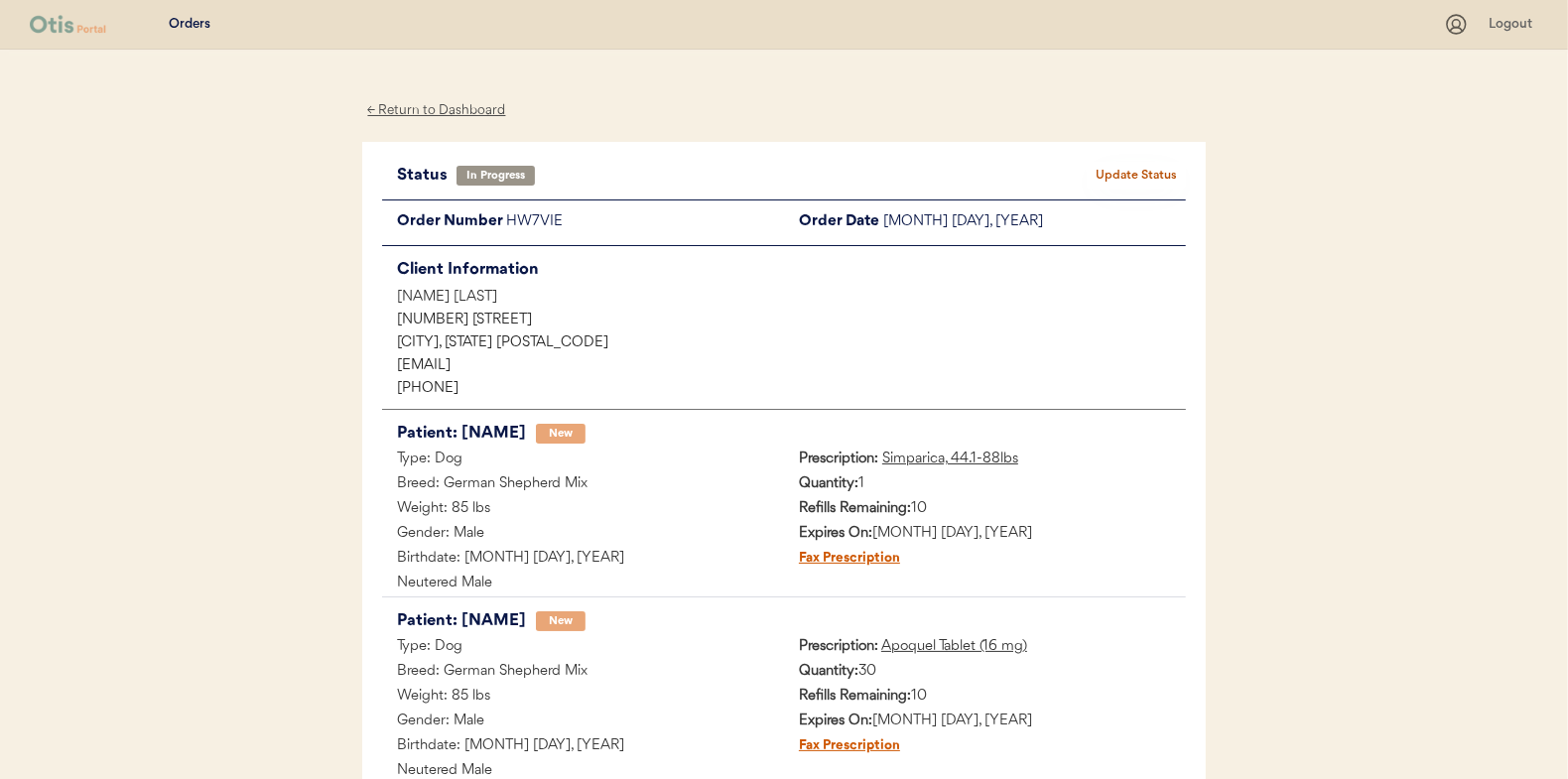 click on "← Return to Dashboard" at bounding box center (437, 110) 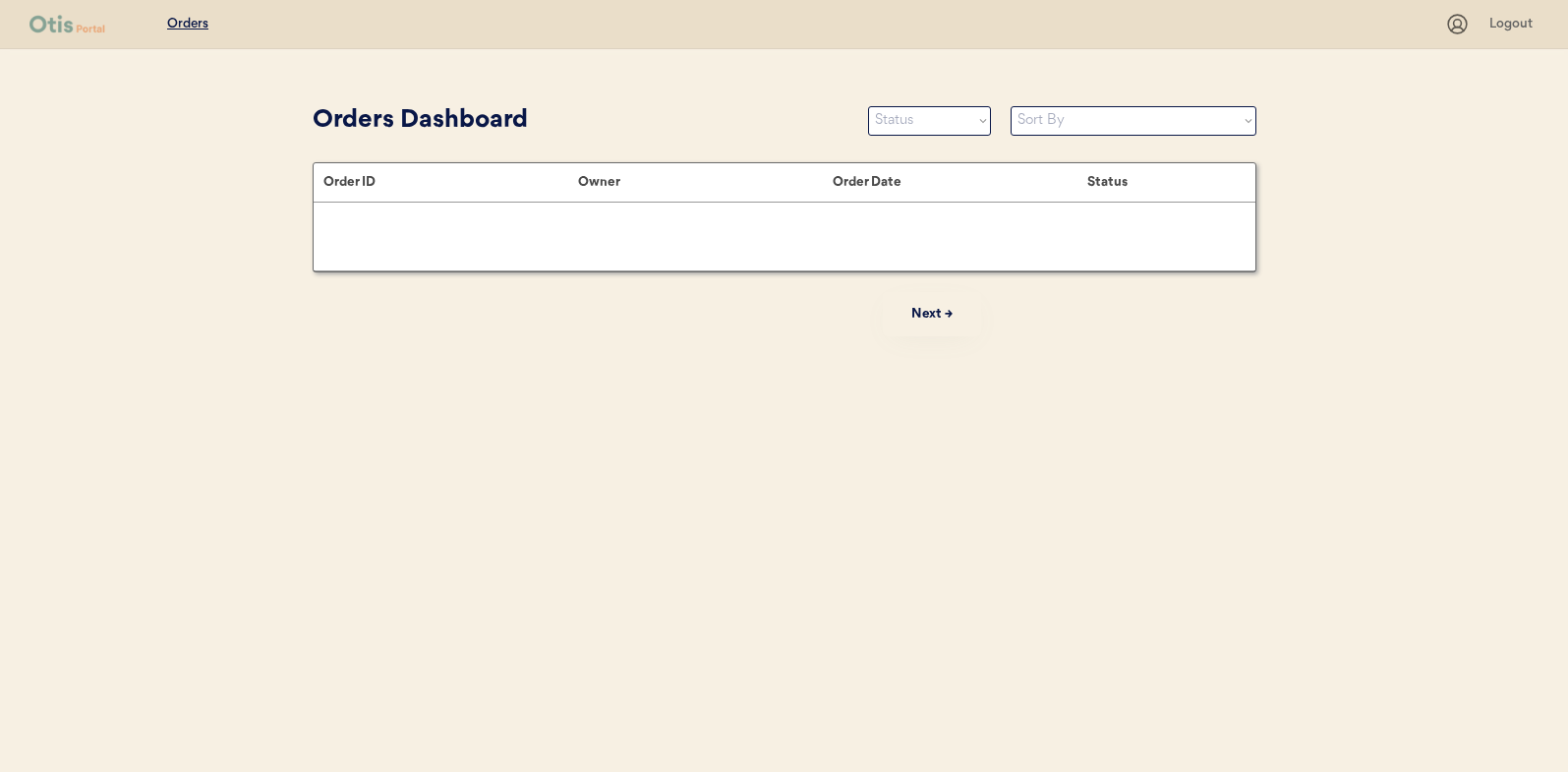 scroll, scrollTop: 0, scrollLeft: 0, axis: both 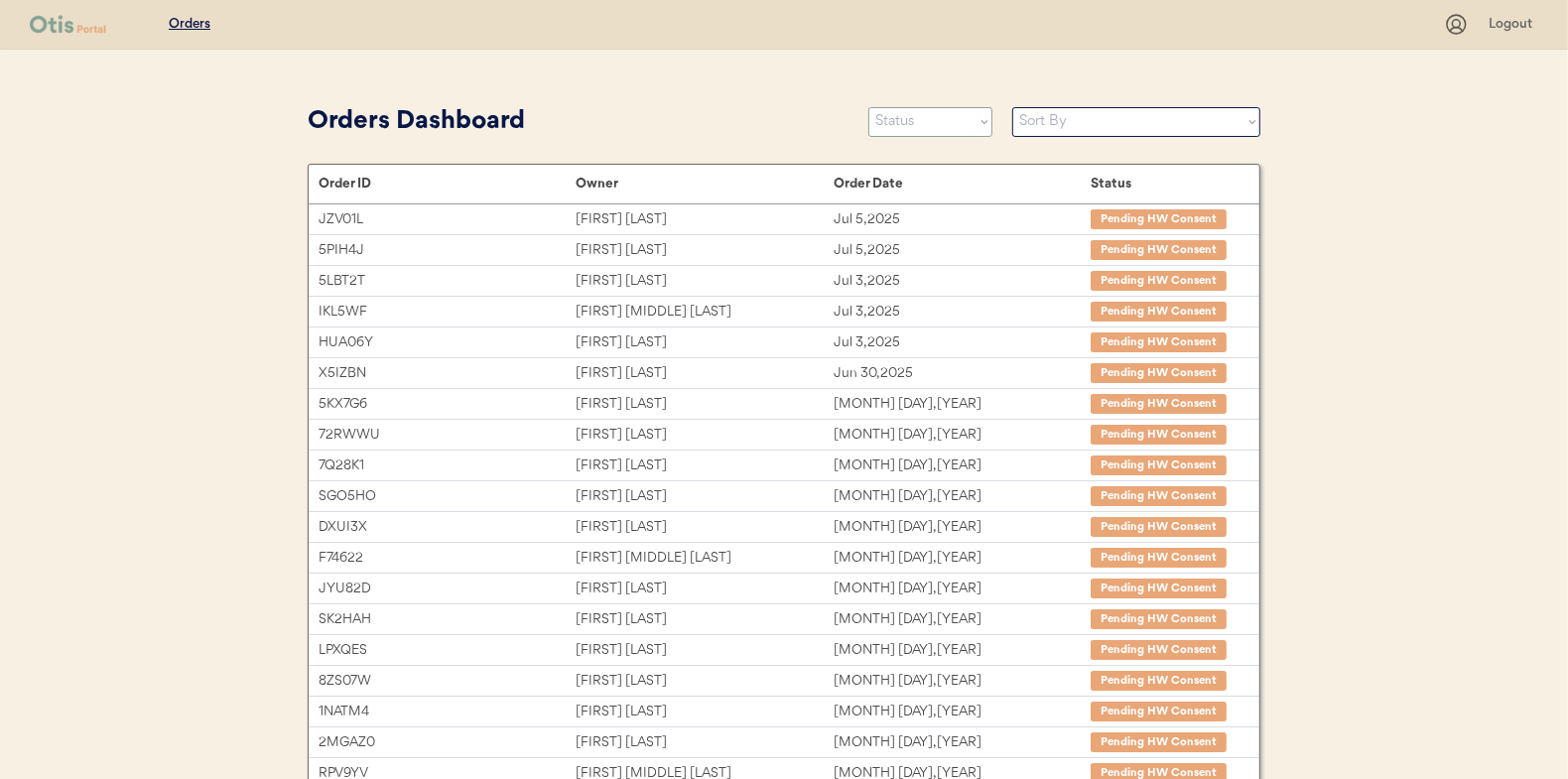 click on "Status On Hold New In Progress Complete Pending HW Consent Cancelled" at bounding box center (930, 122) 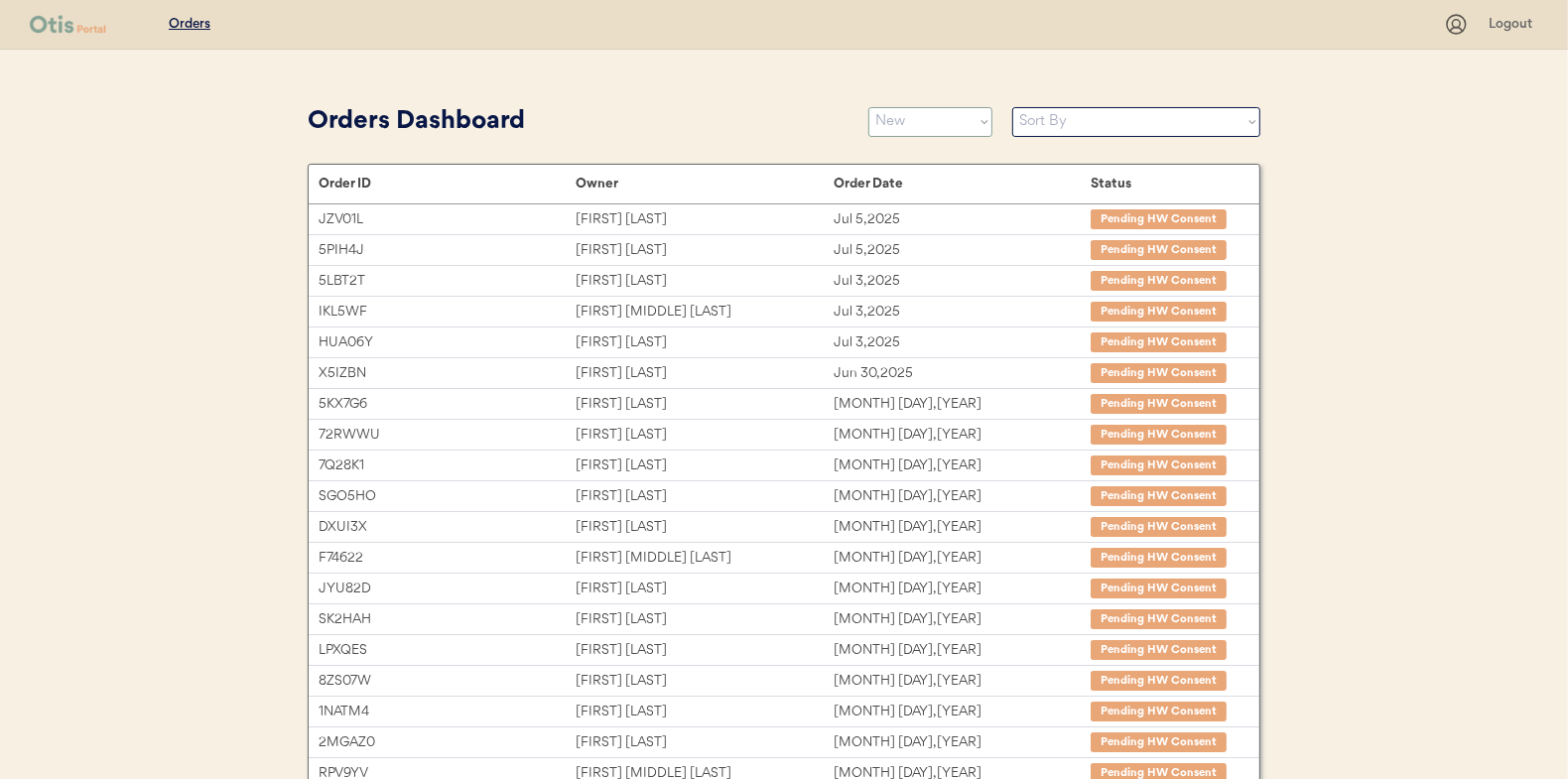 click on "Status On Hold New In Progress Complete Pending HW Consent Cancelled" at bounding box center [930, 122] 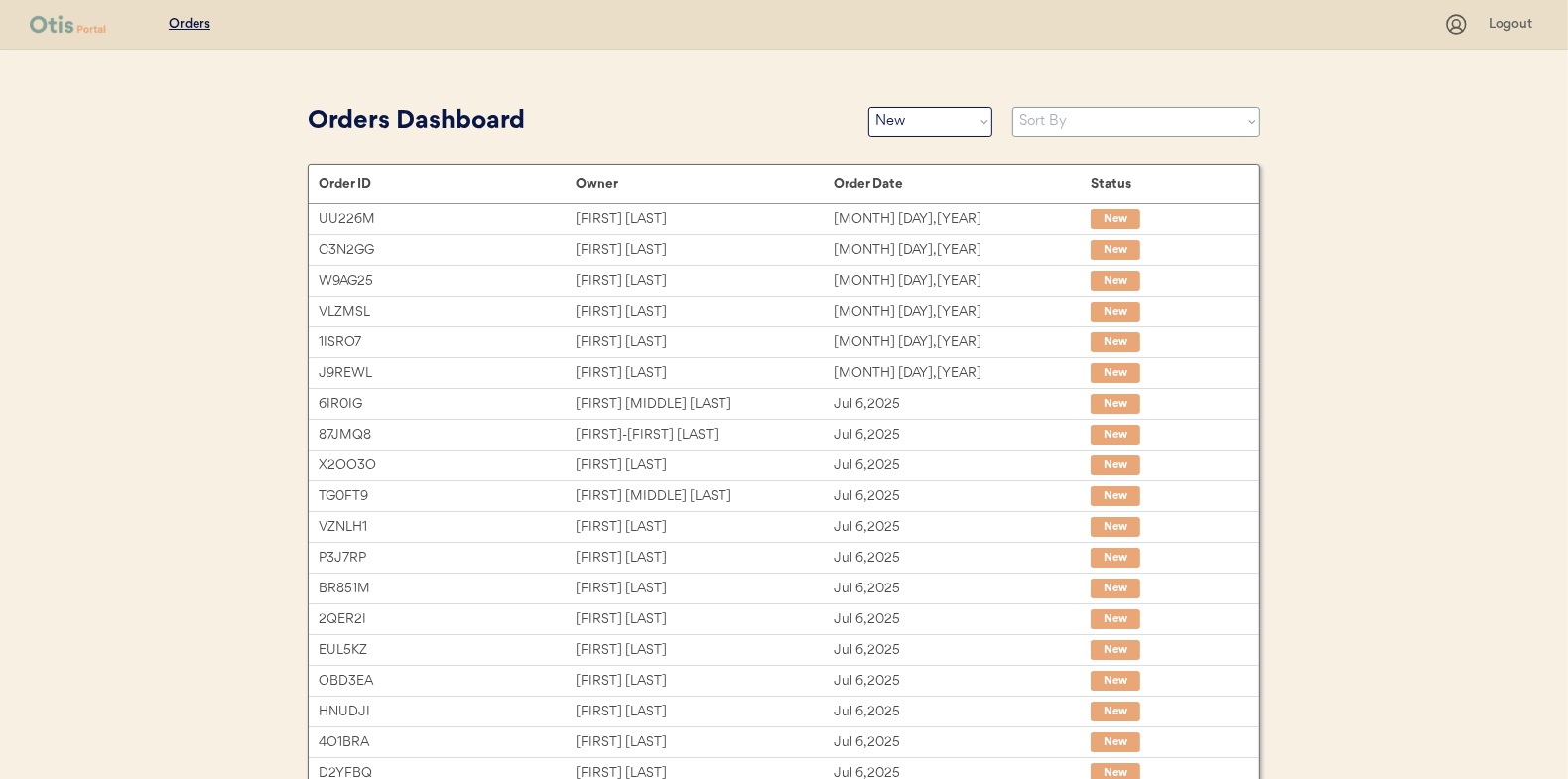 click on "Sort By Order Date (Newest → Oldest) Order Date (Oldest → Newest)" at bounding box center [1136, 122] 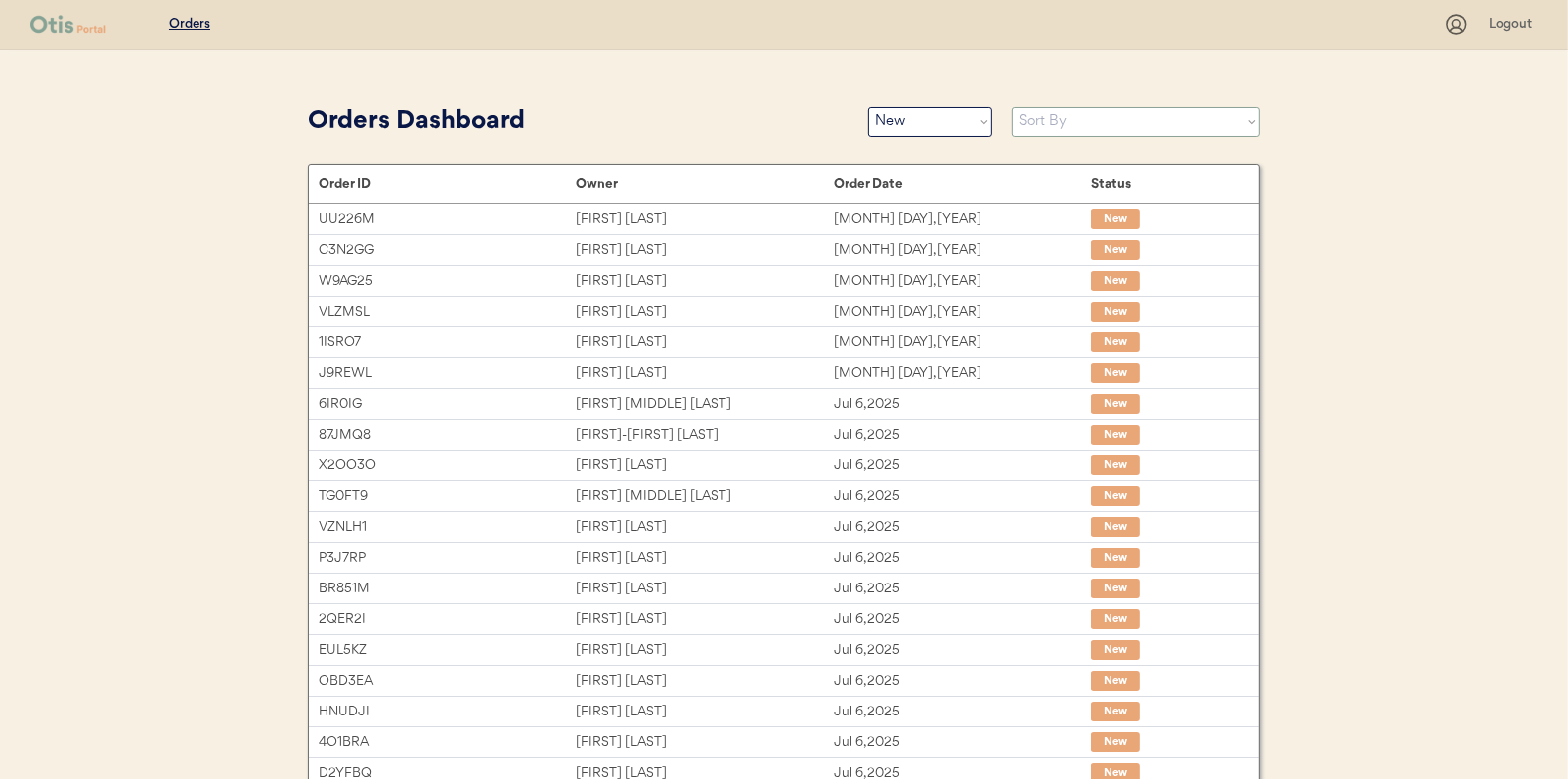 select on ""Order Date (Oldest → Newest)"" 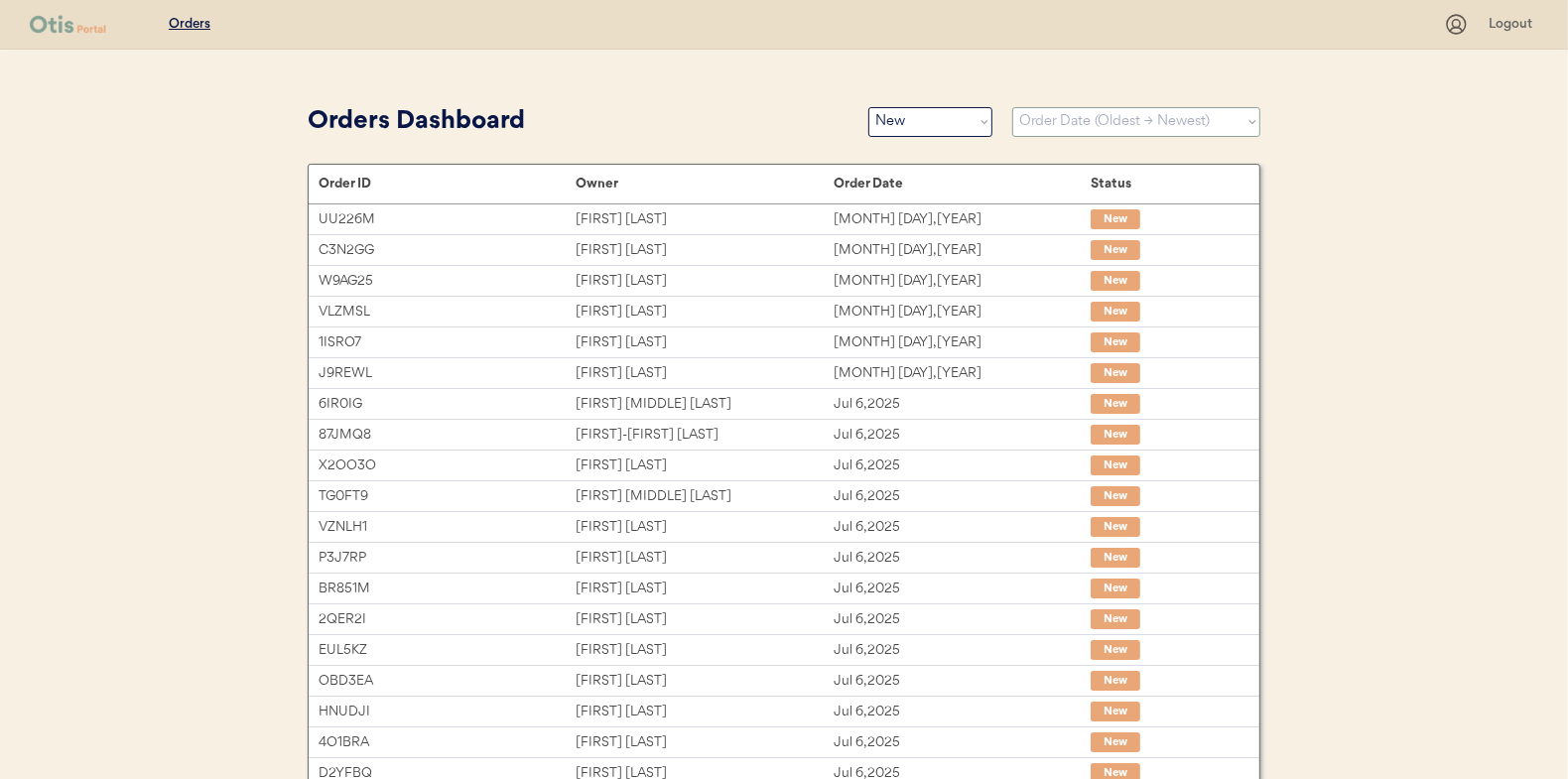 click on "Sort By Order Date (Newest → Oldest) Order Date (Oldest → Newest)" at bounding box center [1136, 122] 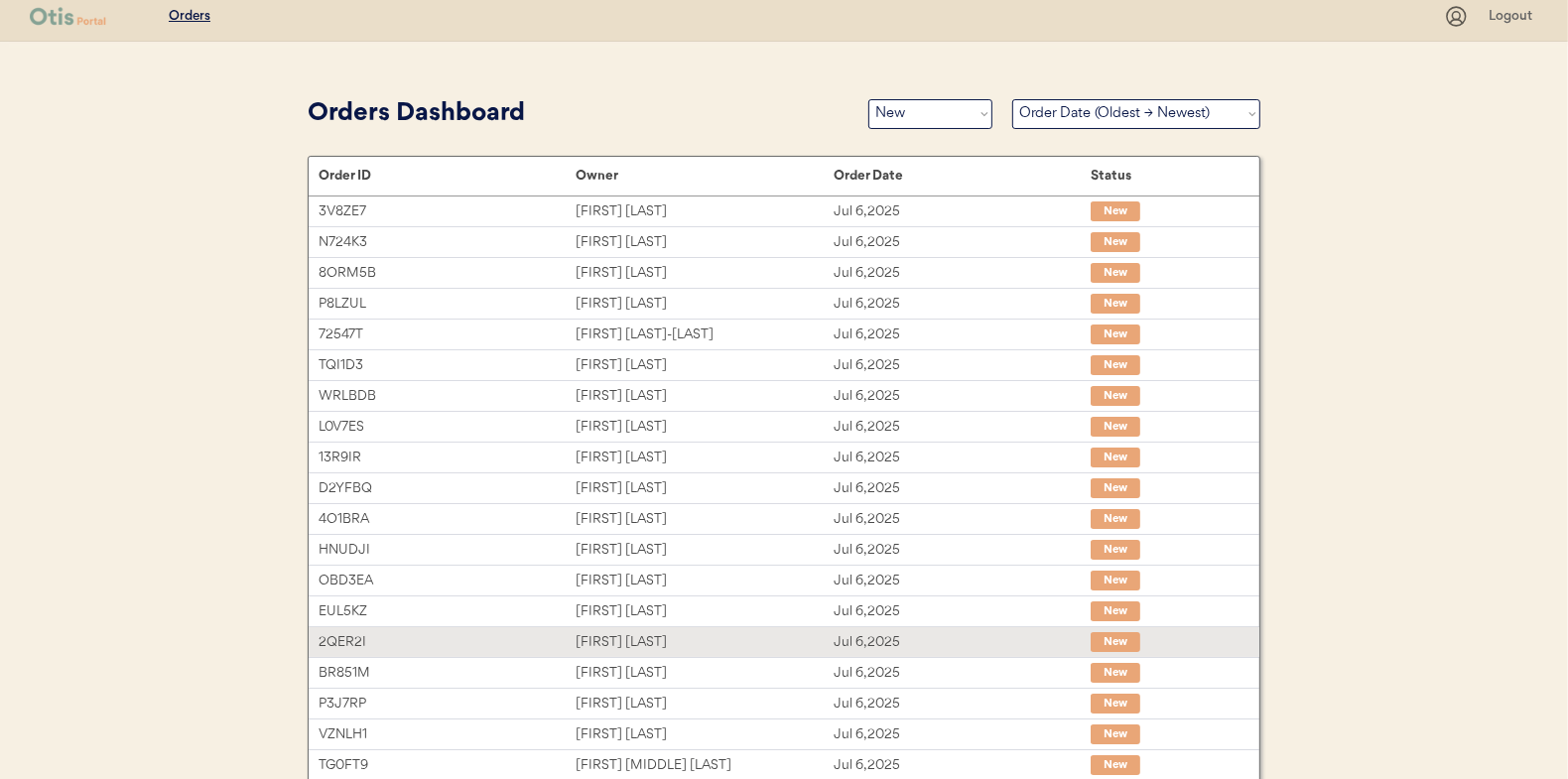 scroll, scrollTop: 7, scrollLeft: 0, axis: vertical 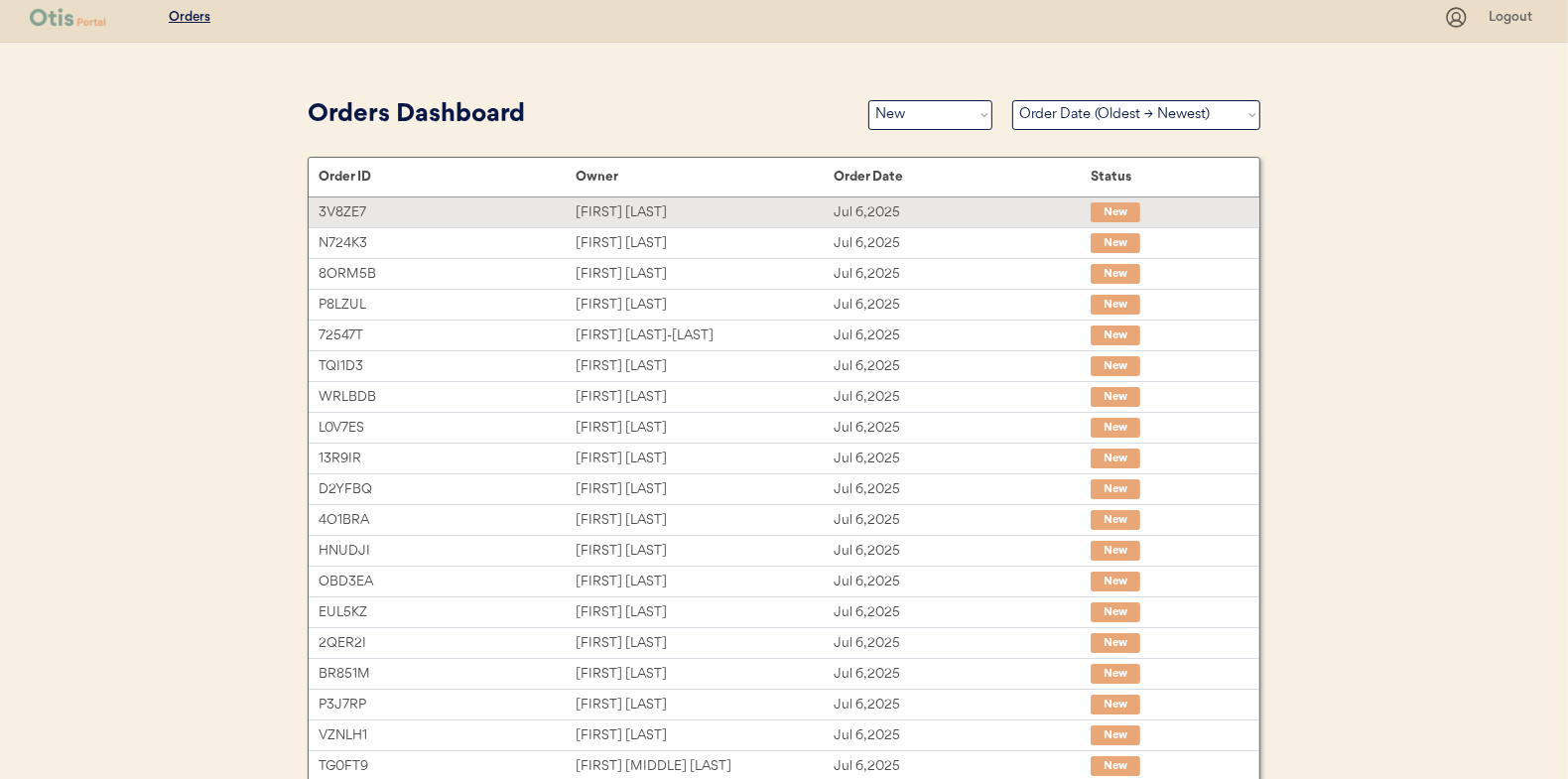 click on "Jamie Potter" at bounding box center [704, 212] 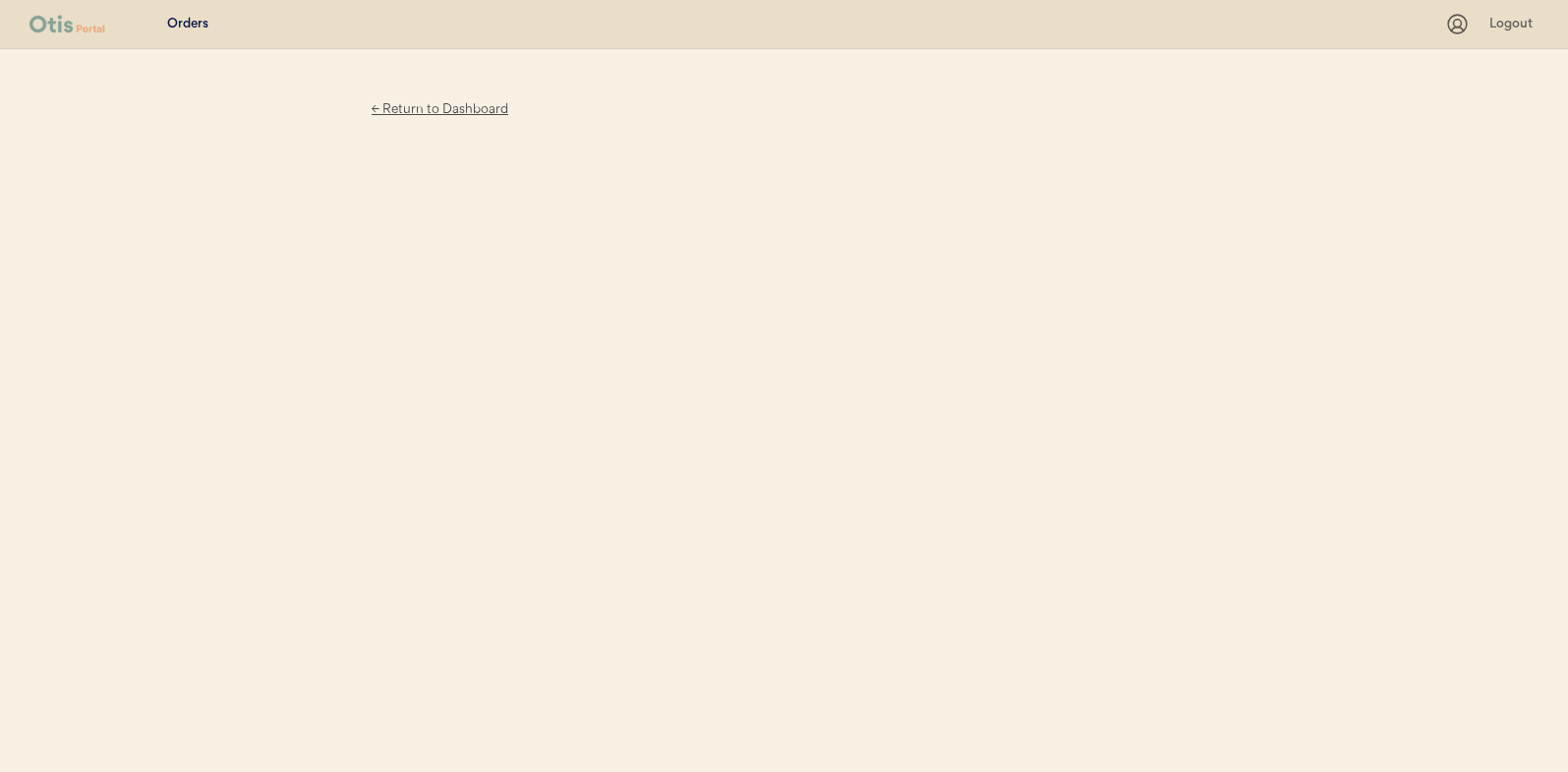 scroll, scrollTop: 0, scrollLeft: 0, axis: both 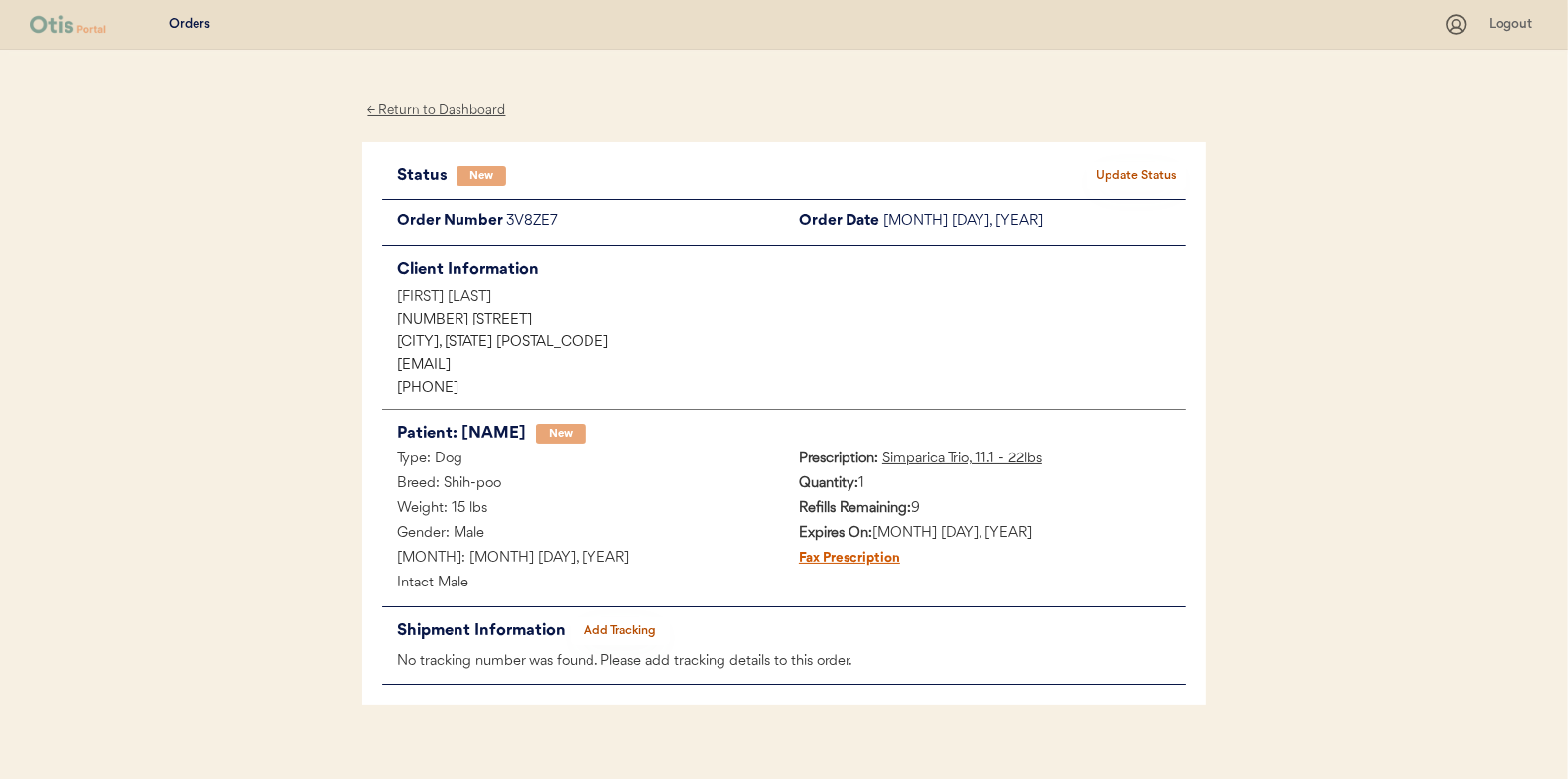 click on "Update Status" at bounding box center [1136, 176] 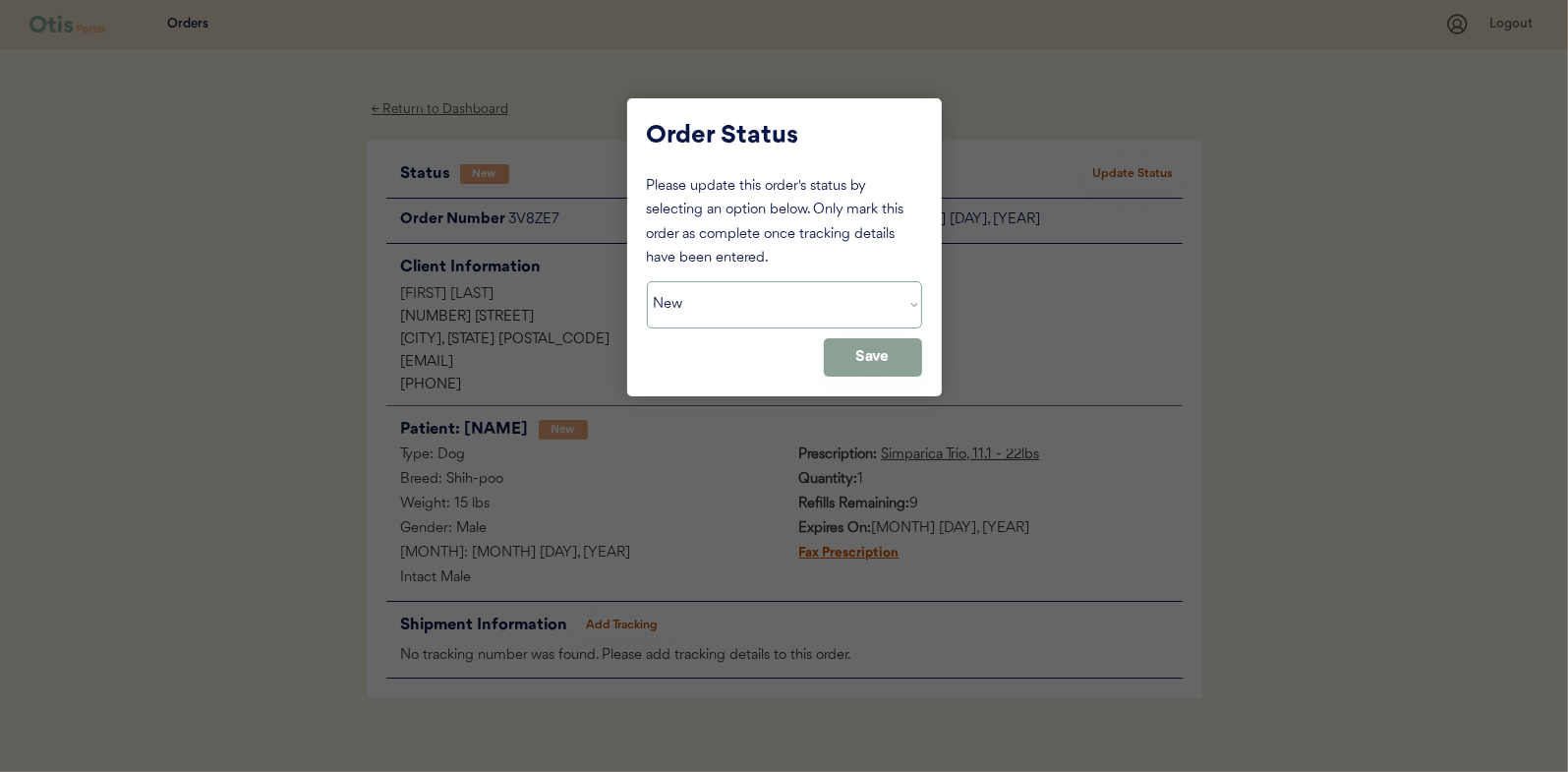click on "Status On Hold New In Progress Complete Pending HW Consent Cancelled" at bounding box center (784, 305) 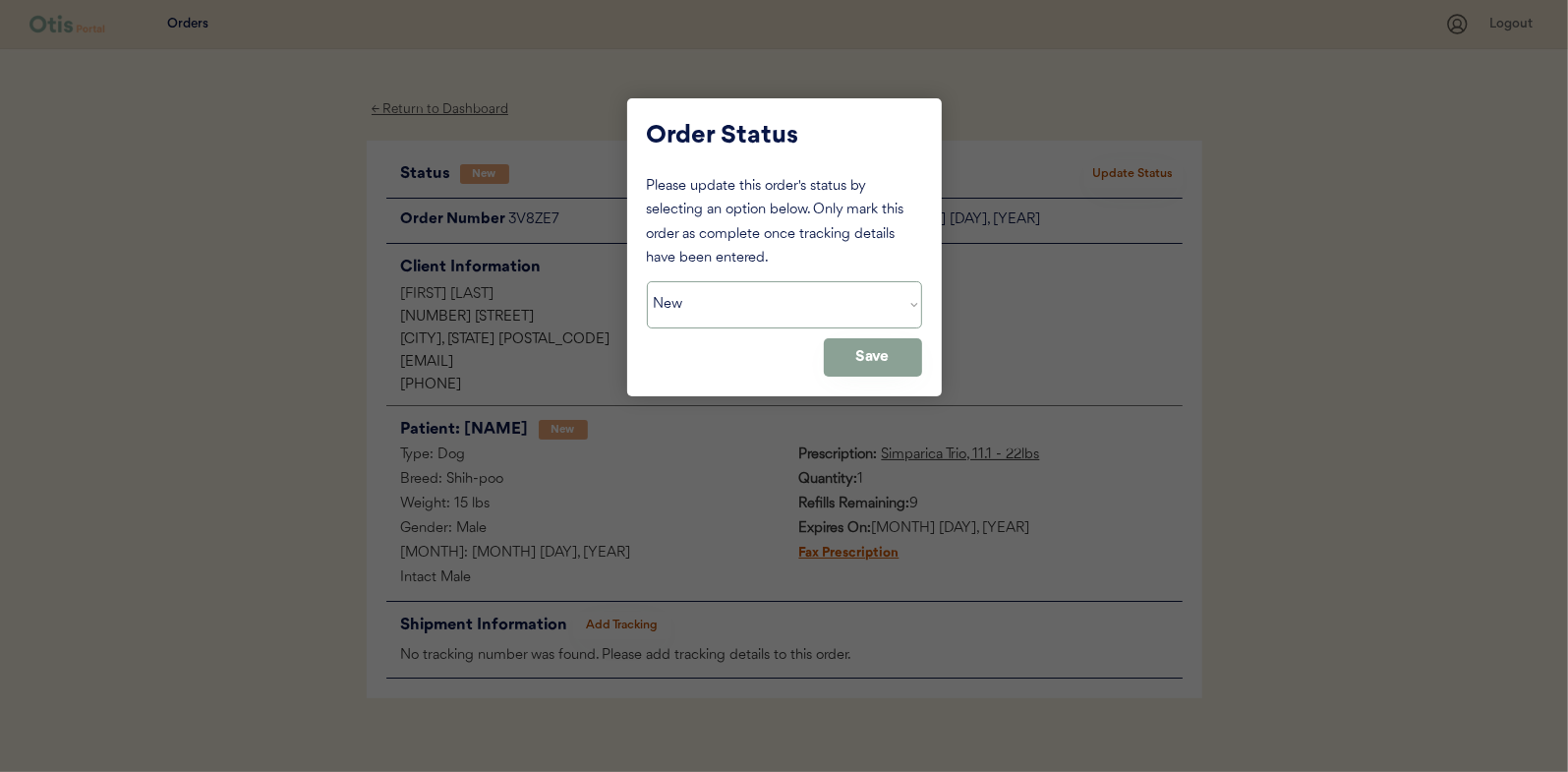 select on ""in_progress"" 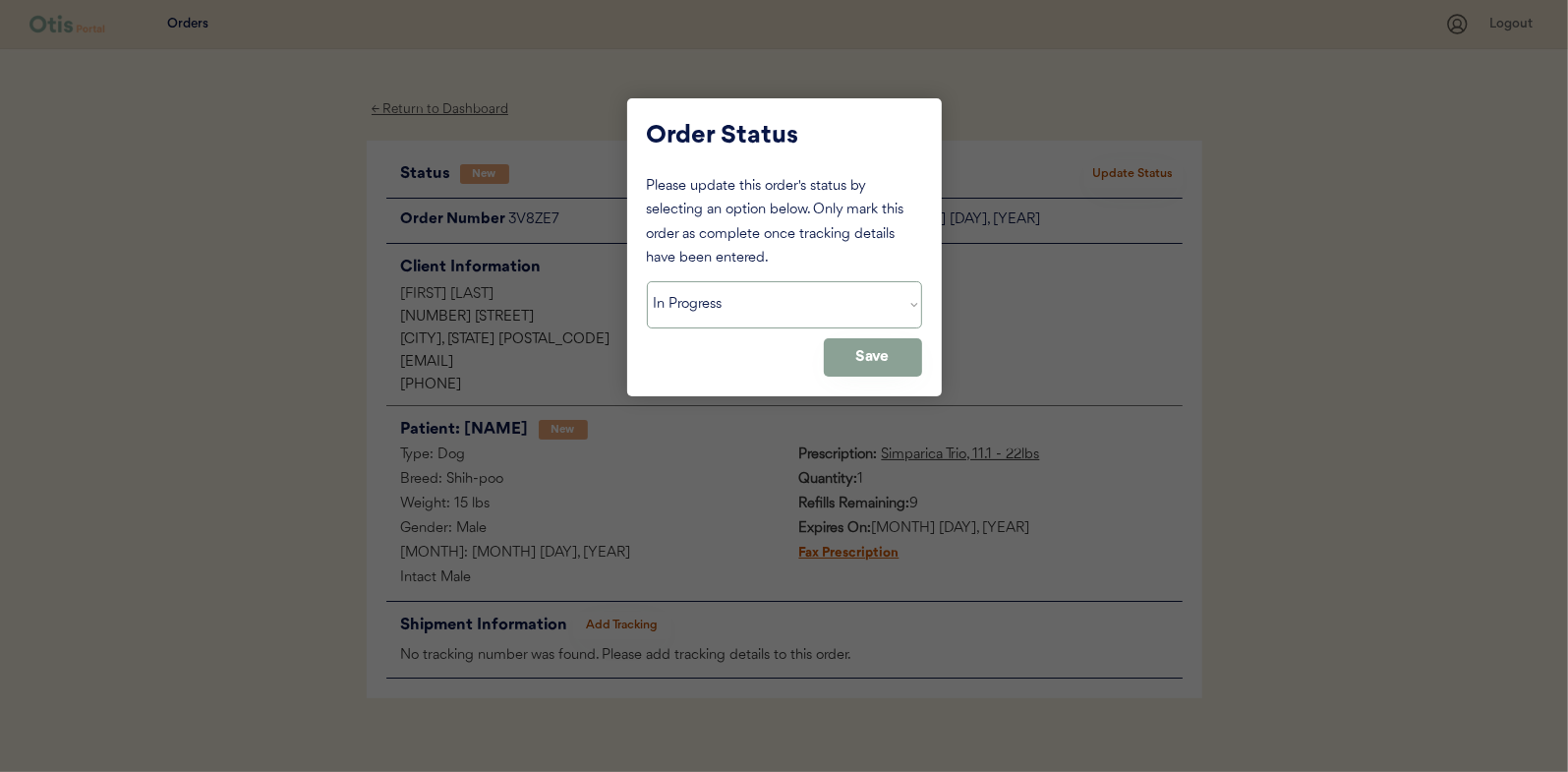 click on "Status On Hold New In Progress Complete Pending HW Consent Cancelled" at bounding box center [784, 305] 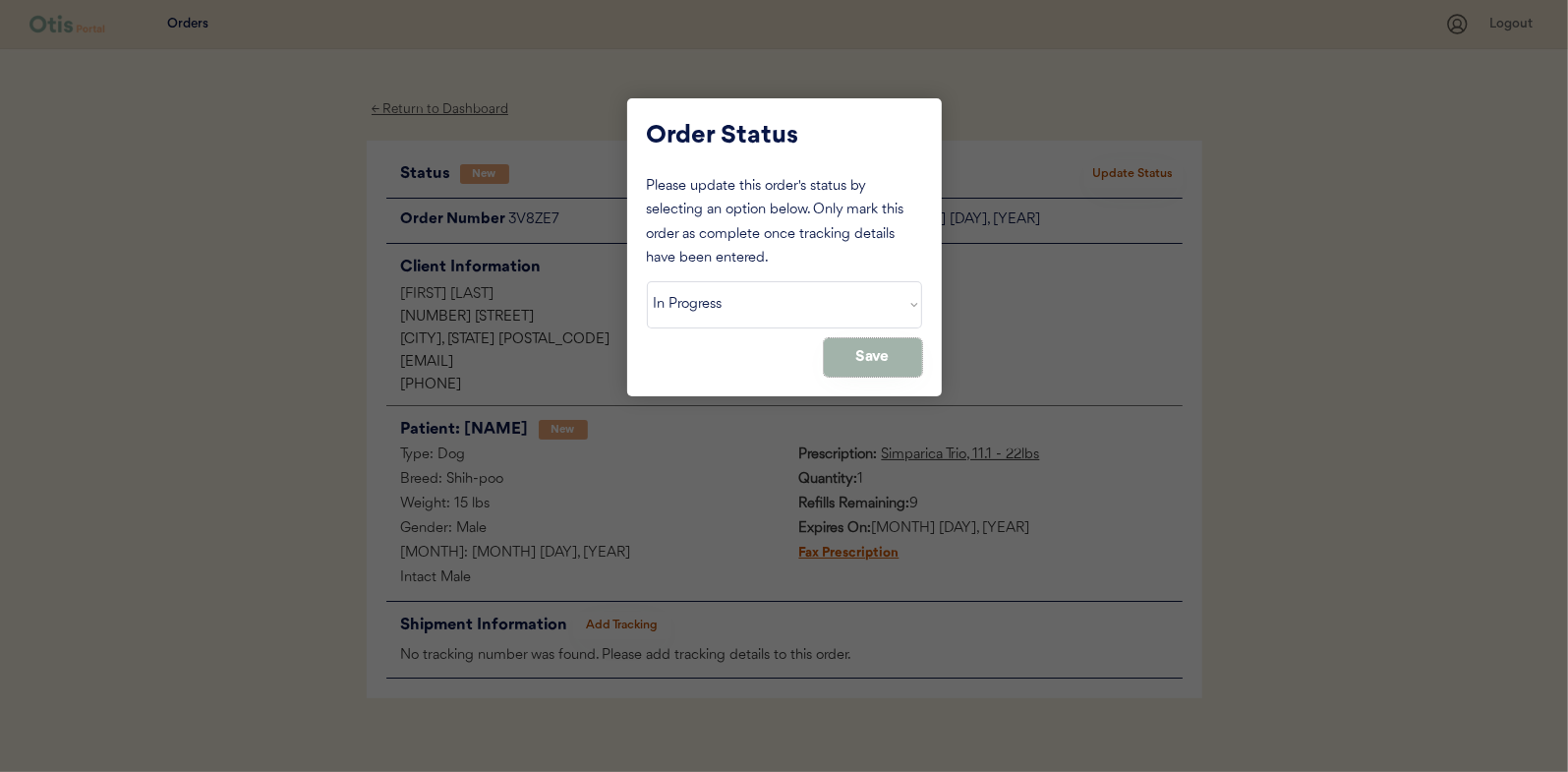 click on "Save" at bounding box center [873, 357] 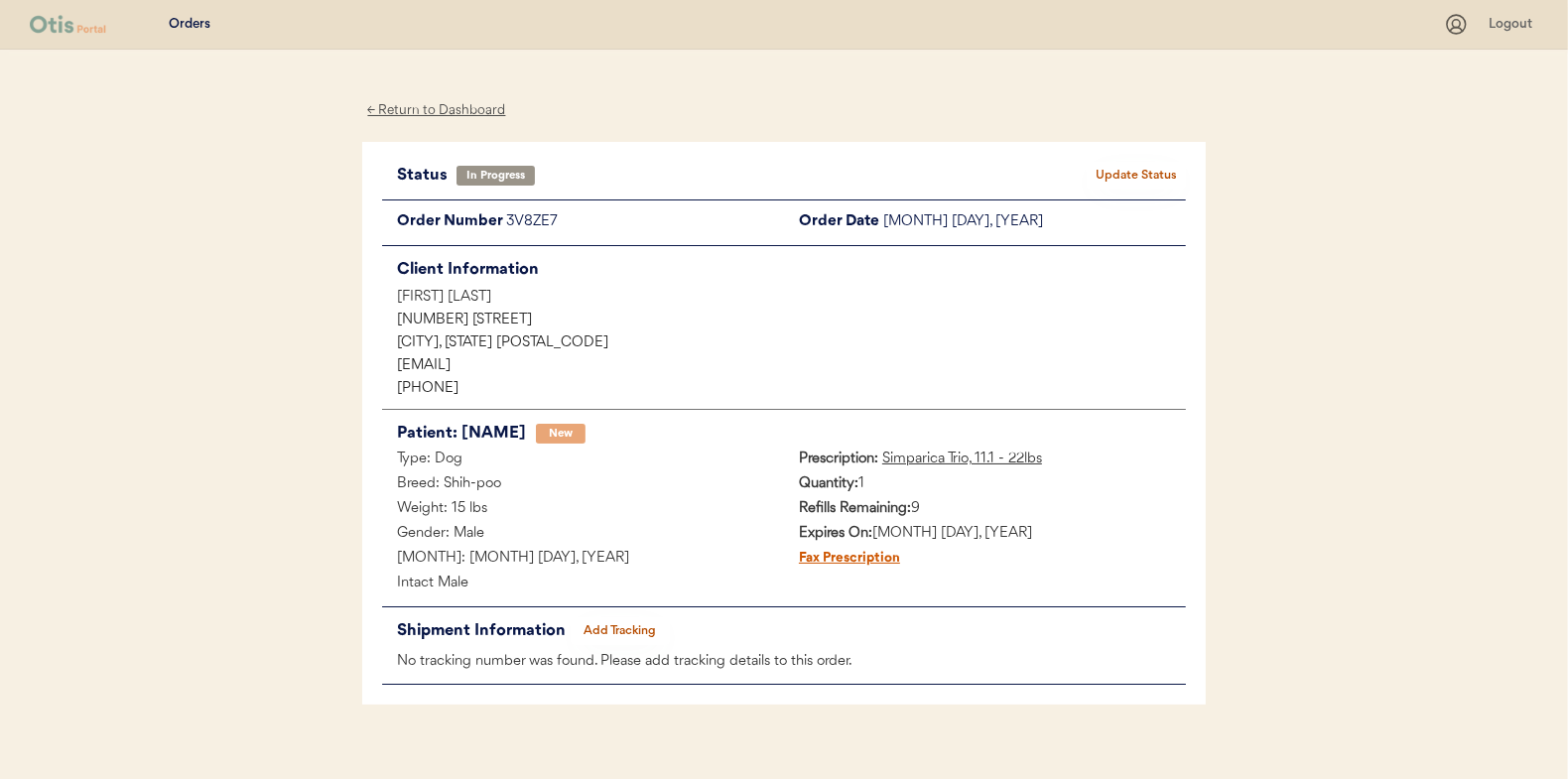 click on "← Return to Dashboard" at bounding box center (437, 110) 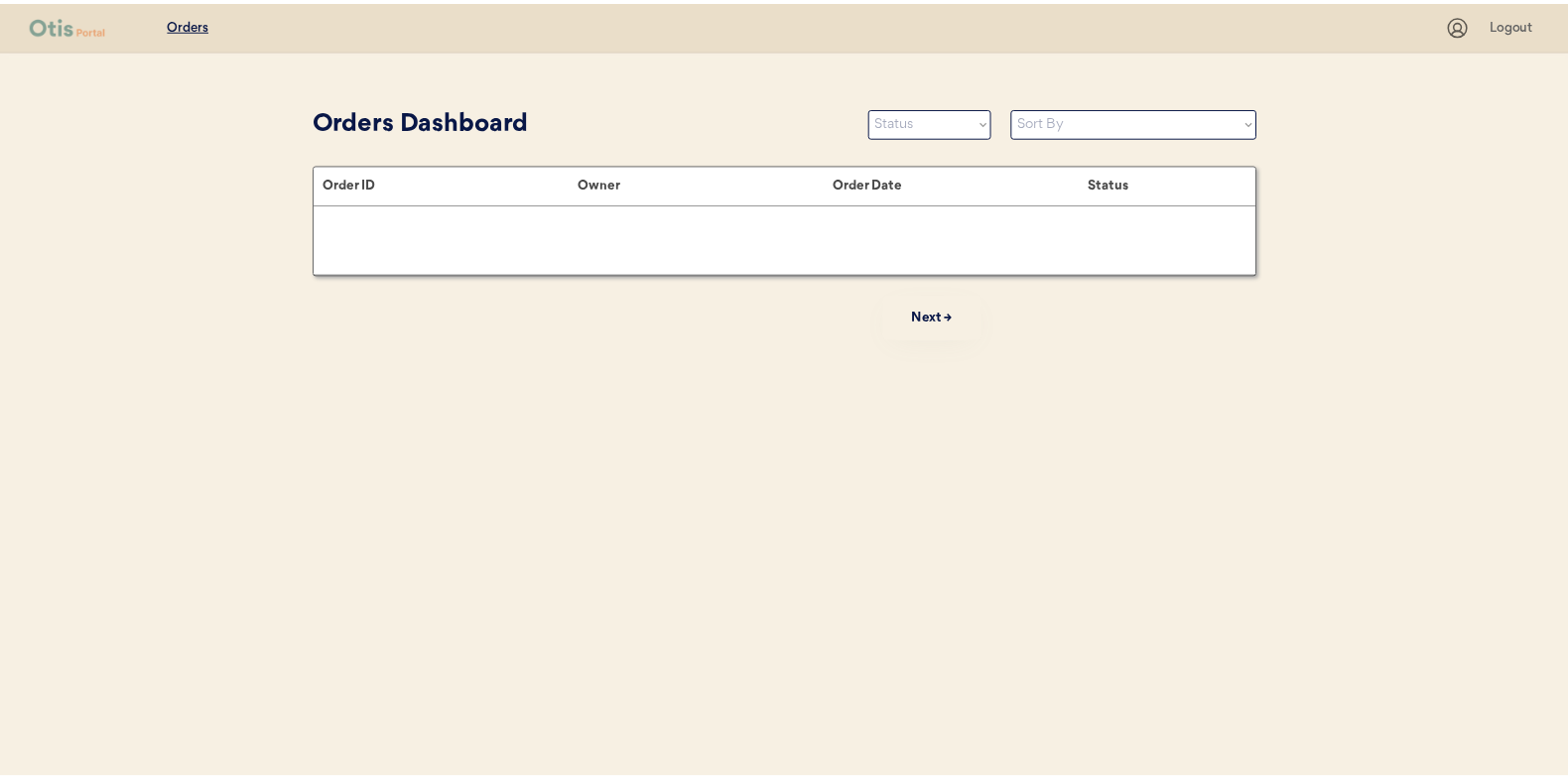 scroll, scrollTop: 0, scrollLeft: 0, axis: both 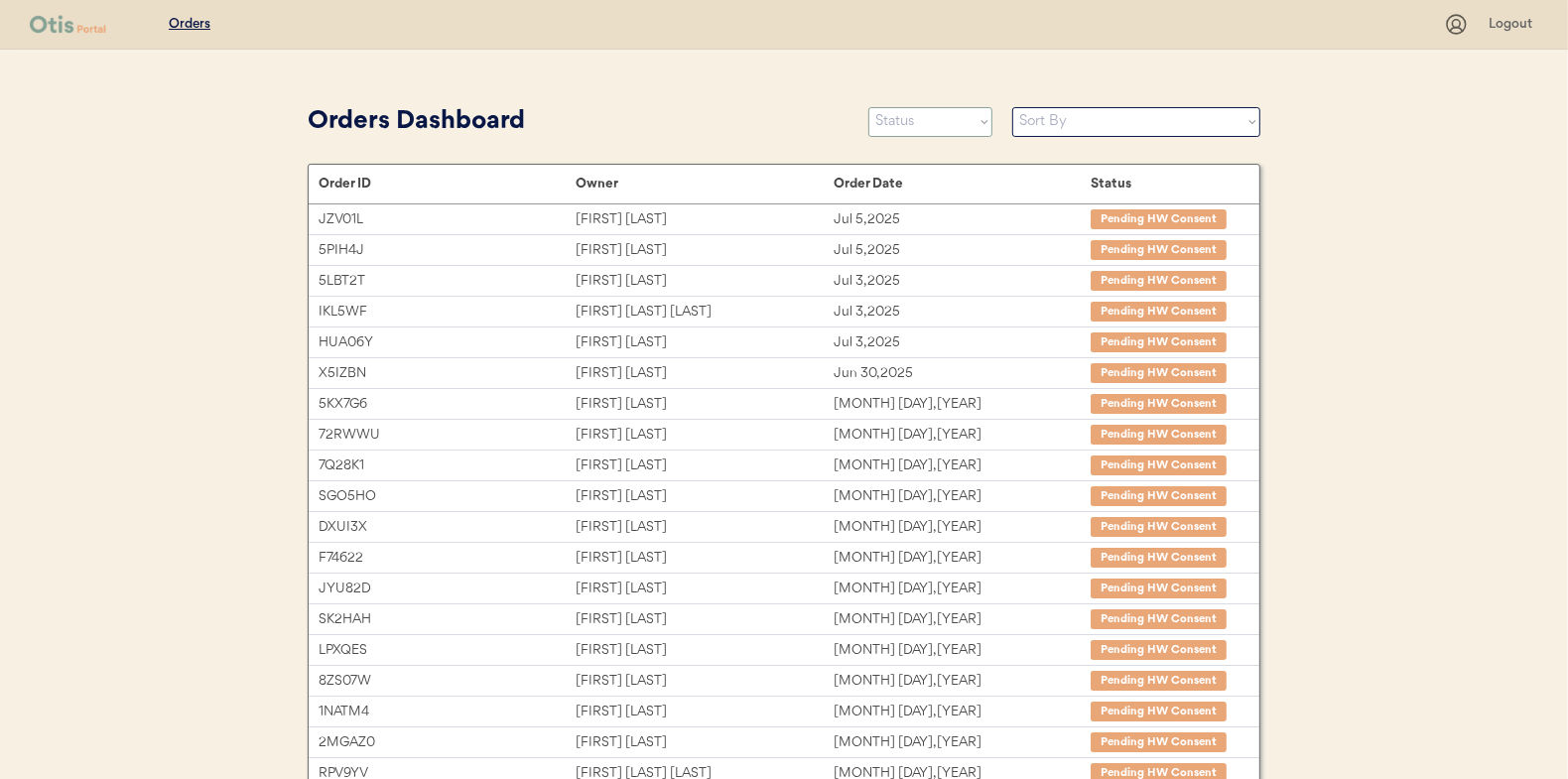 click on "Status On Hold New In Progress Complete Pending HW Consent Cancelled" at bounding box center [930, 122] 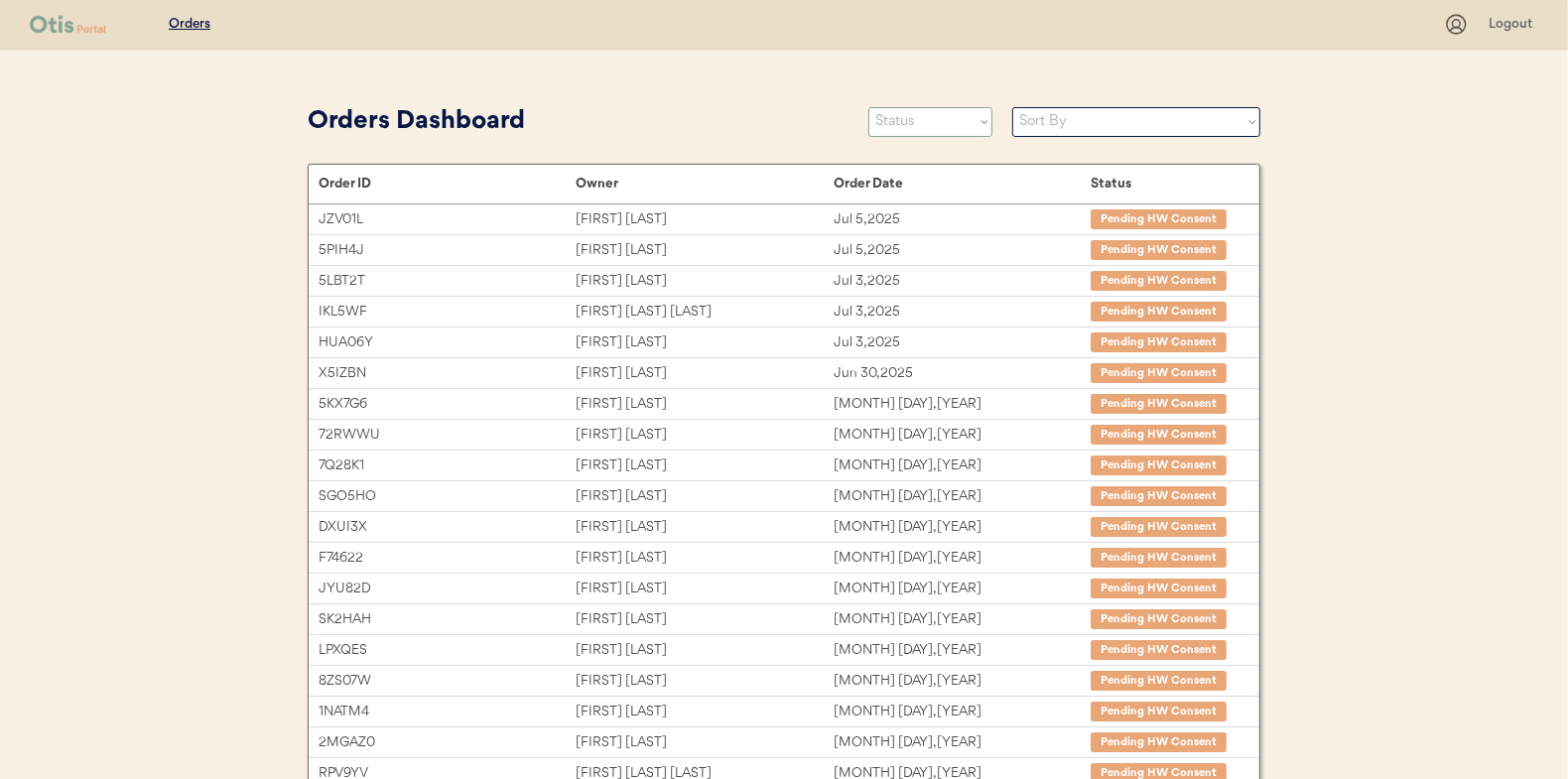 select on ""new"" 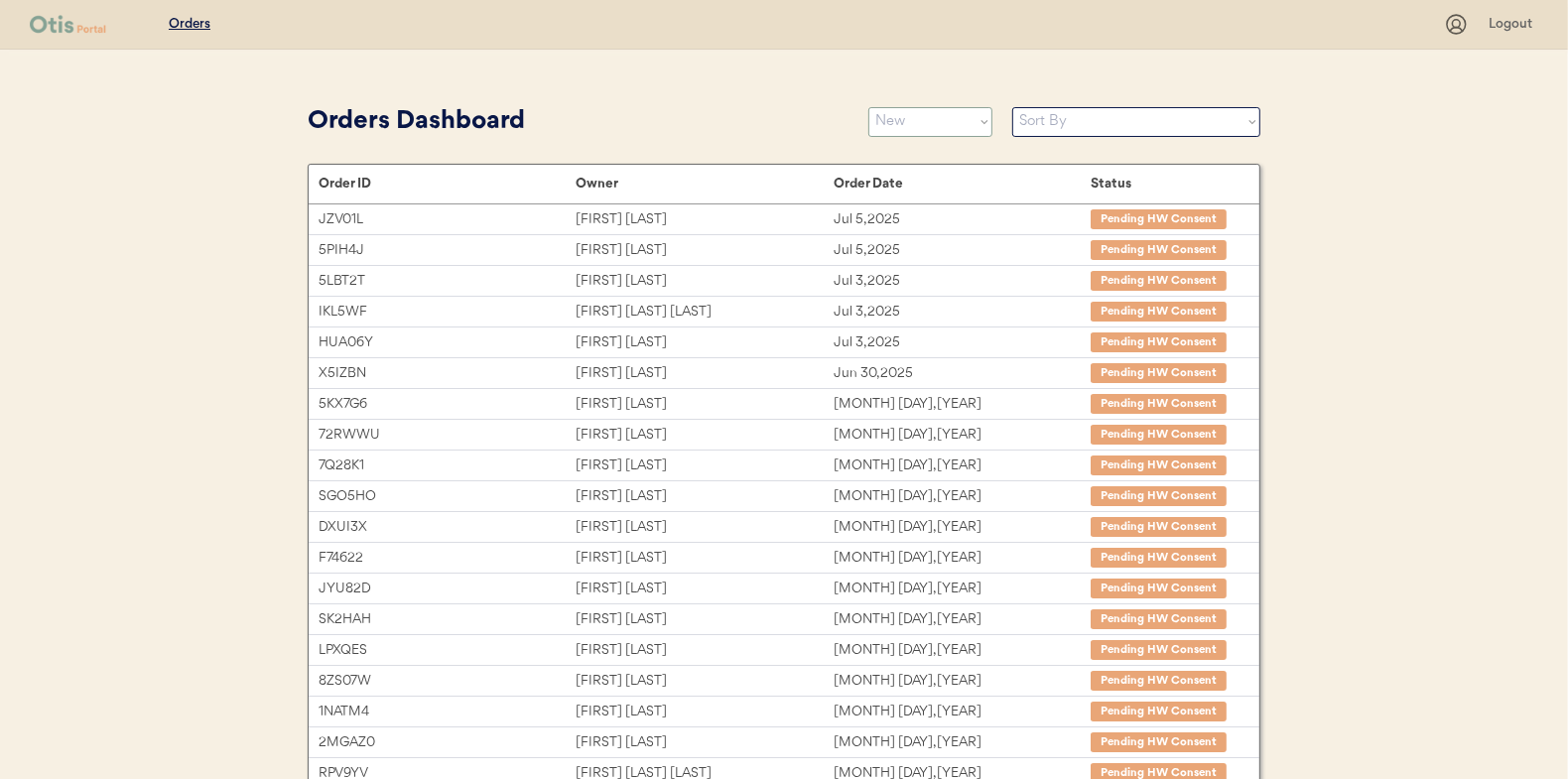 click on "Status On Hold New In Progress Complete Pending HW Consent Cancelled" at bounding box center (930, 122) 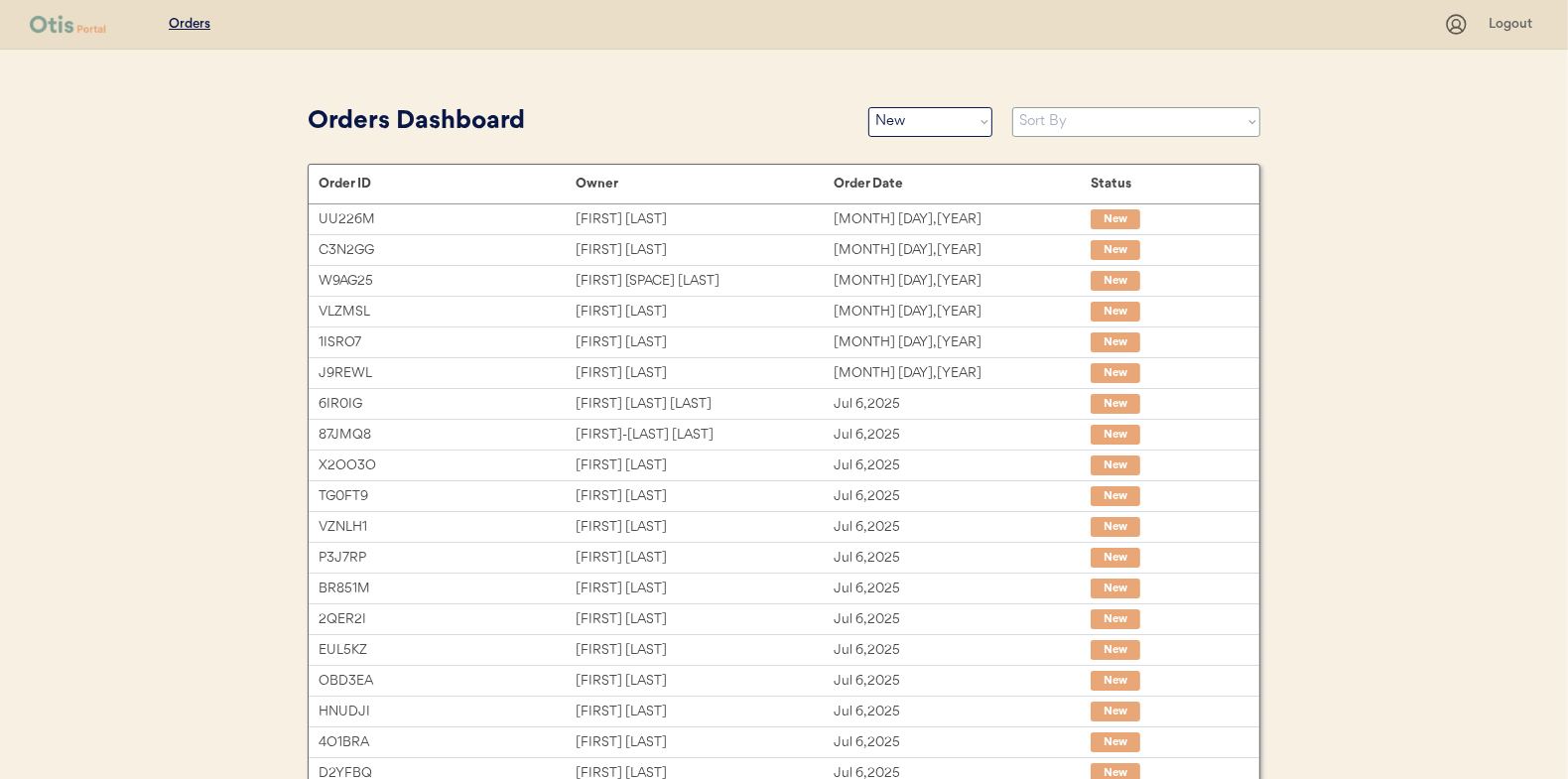 click on "Sort By Order Date (Newest → Oldest) Order Date (Oldest → Newest)" at bounding box center [1136, 122] 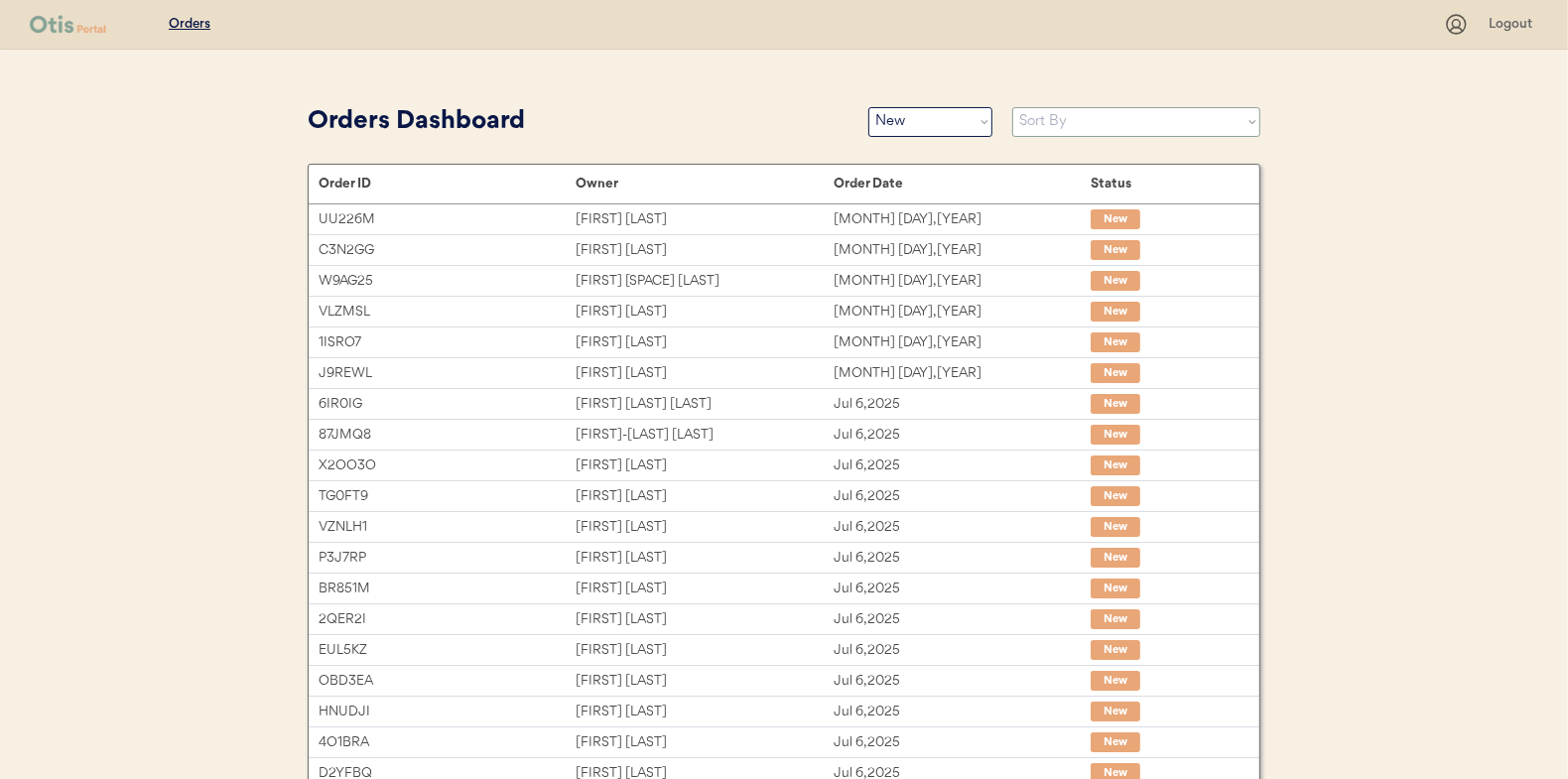 select on ""Order Date (Oldest → Newest)"" 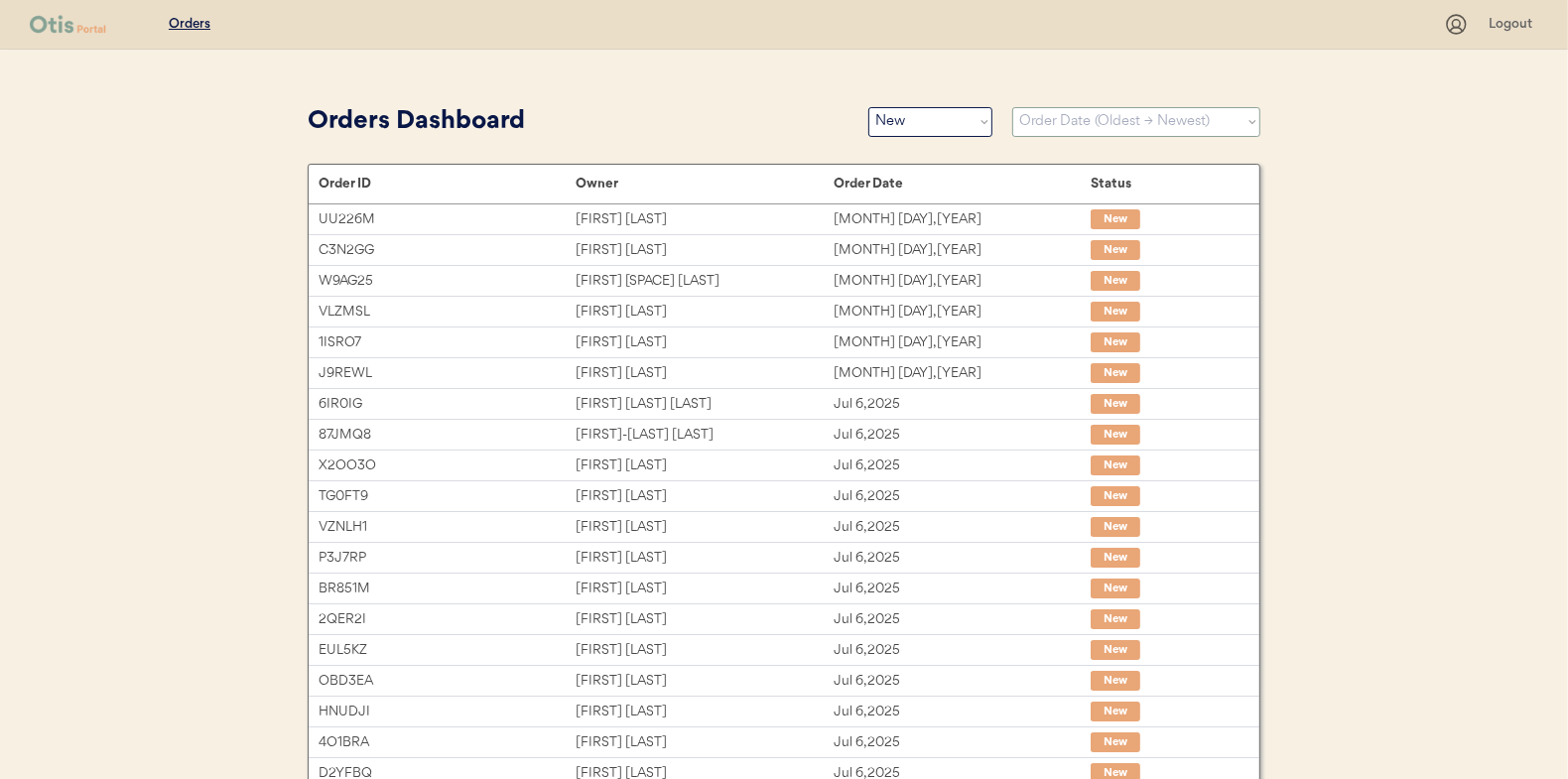 click on "Sort By Order Date (Newest → Oldest) Order Date (Oldest → Newest)" at bounding box center (1136, 122) 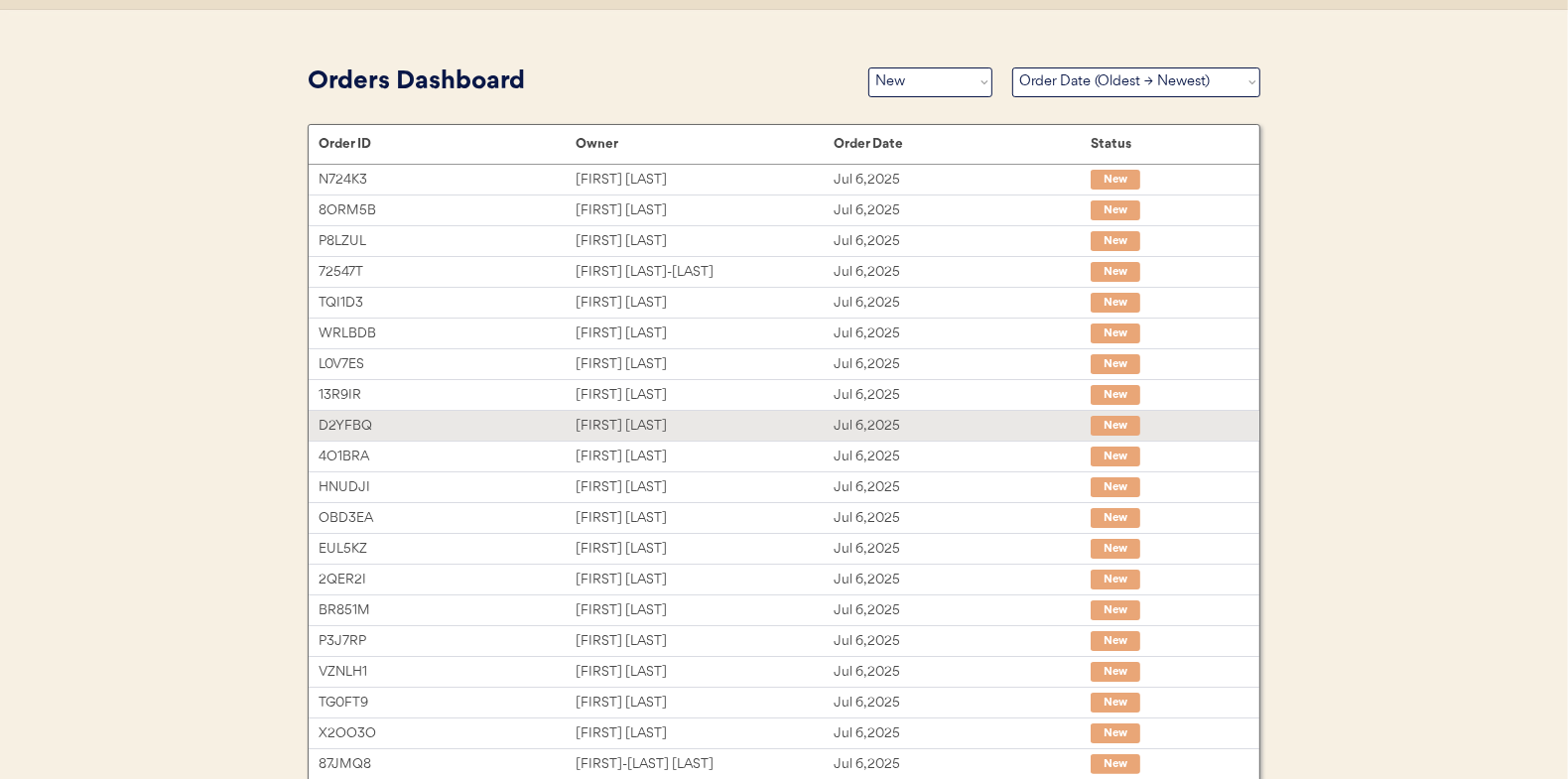 scroll, scrollTop: 0, scrollLeft: 0, axis: both 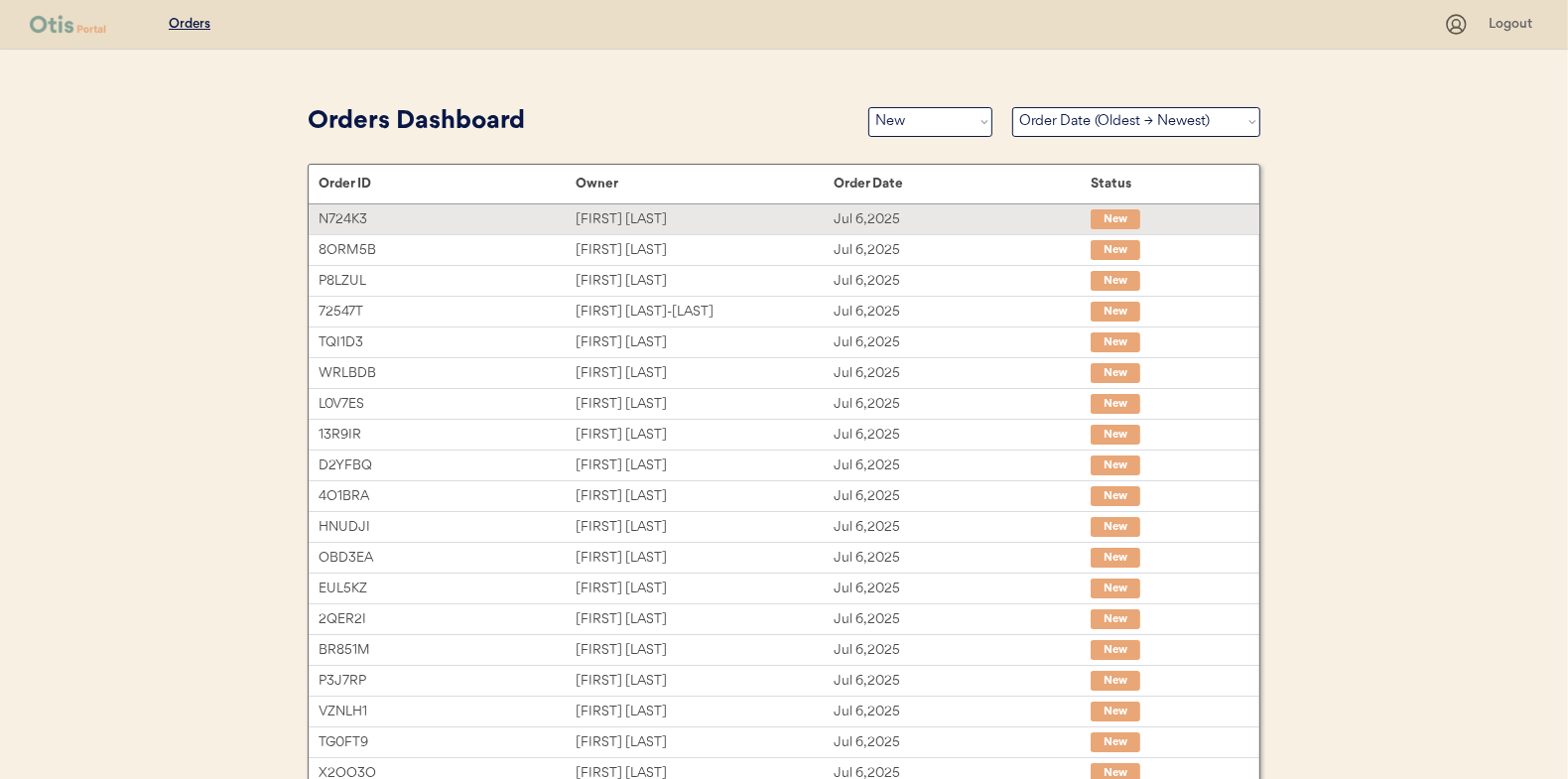 click on "[FIRST] [LAST]" at bounding box center (704, 219) 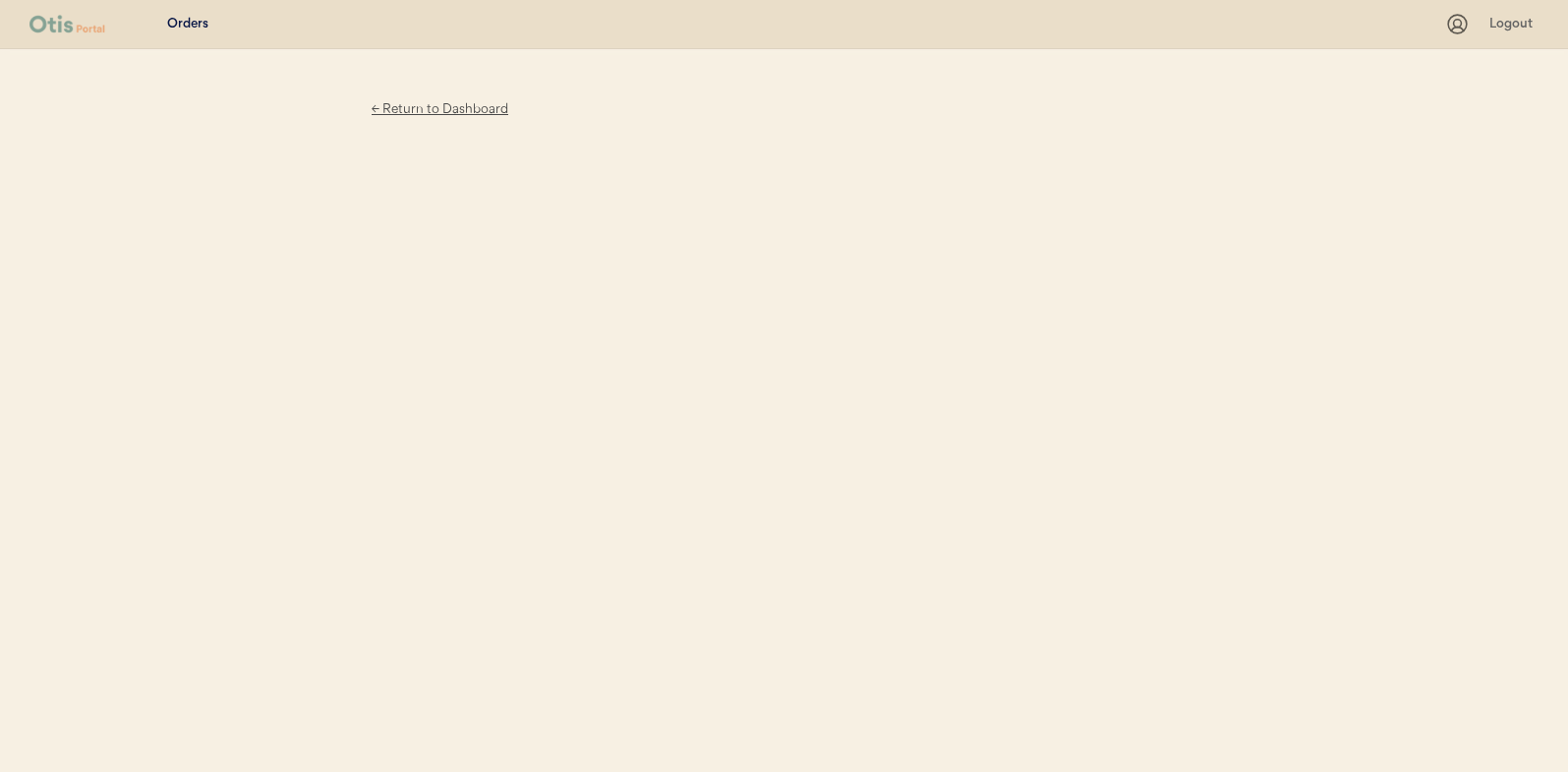scroll, scrollTop: 0, scrollLeft: 0, axis: both 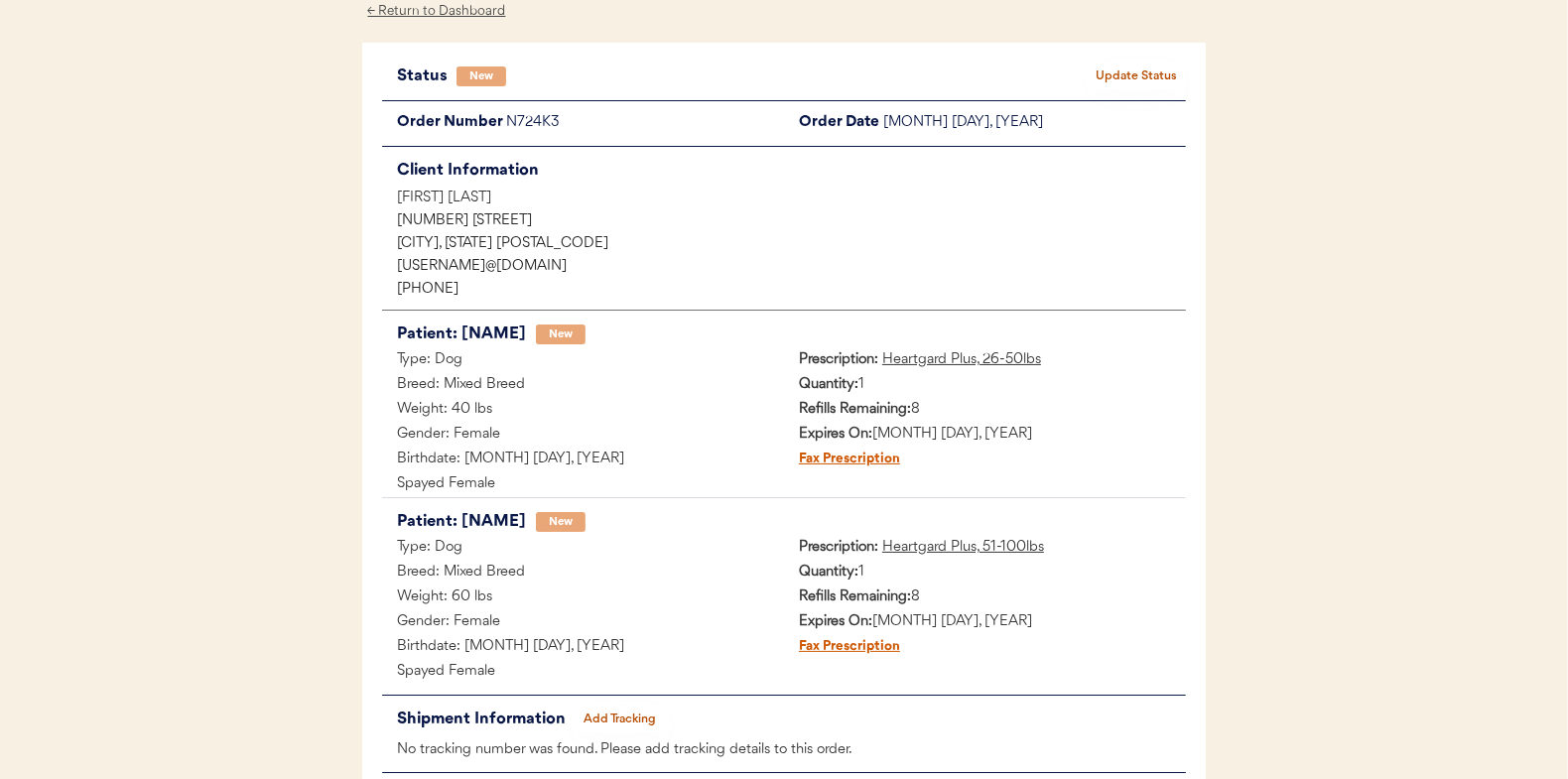 click on "Update Status" at bounding box center (1136, 76) 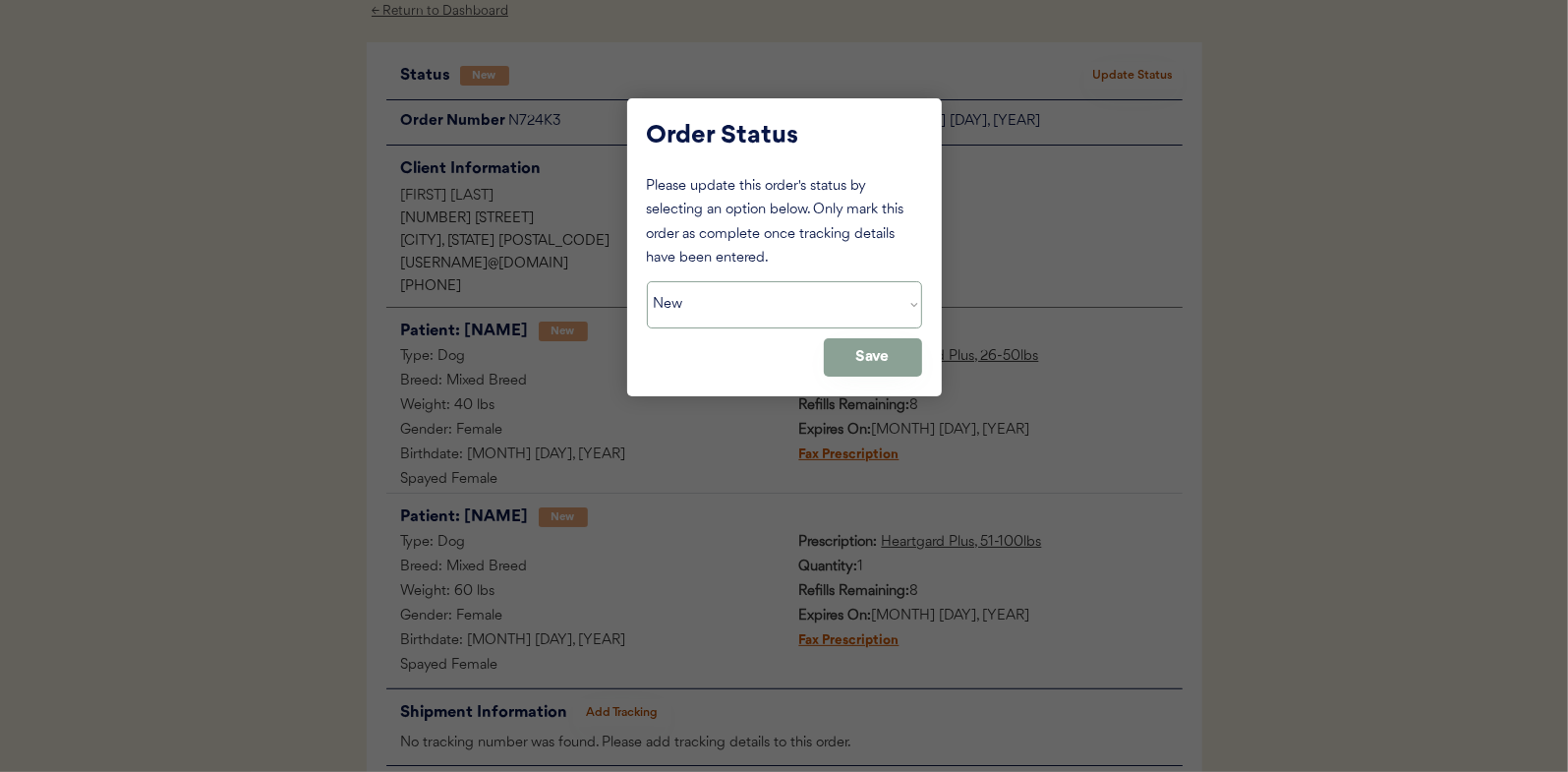 click on "Status On Hold New In Progress Complete Pending HW Consent Cancelled" at bounding box center (784, 305) 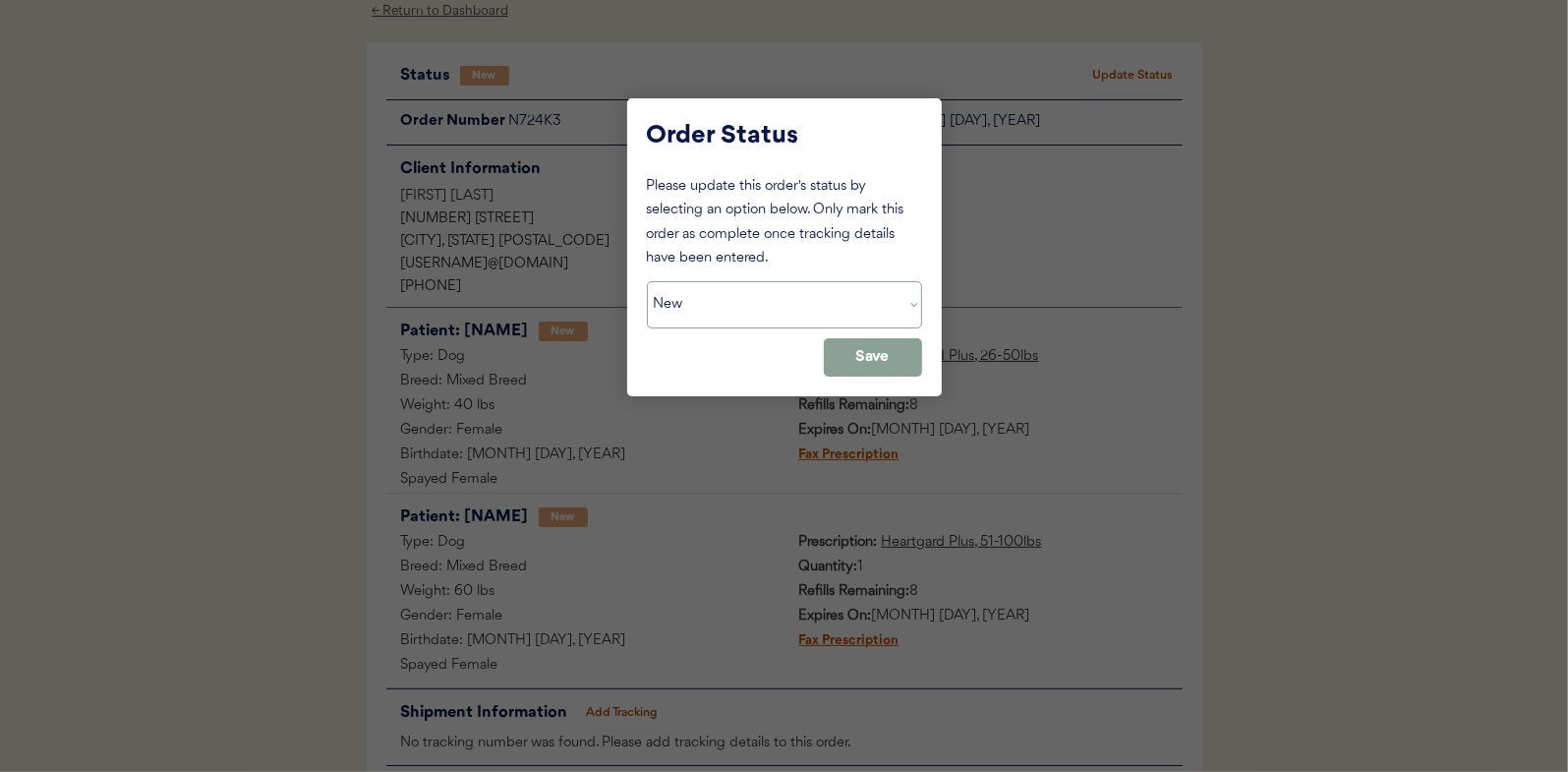 select on ""in_progress"" 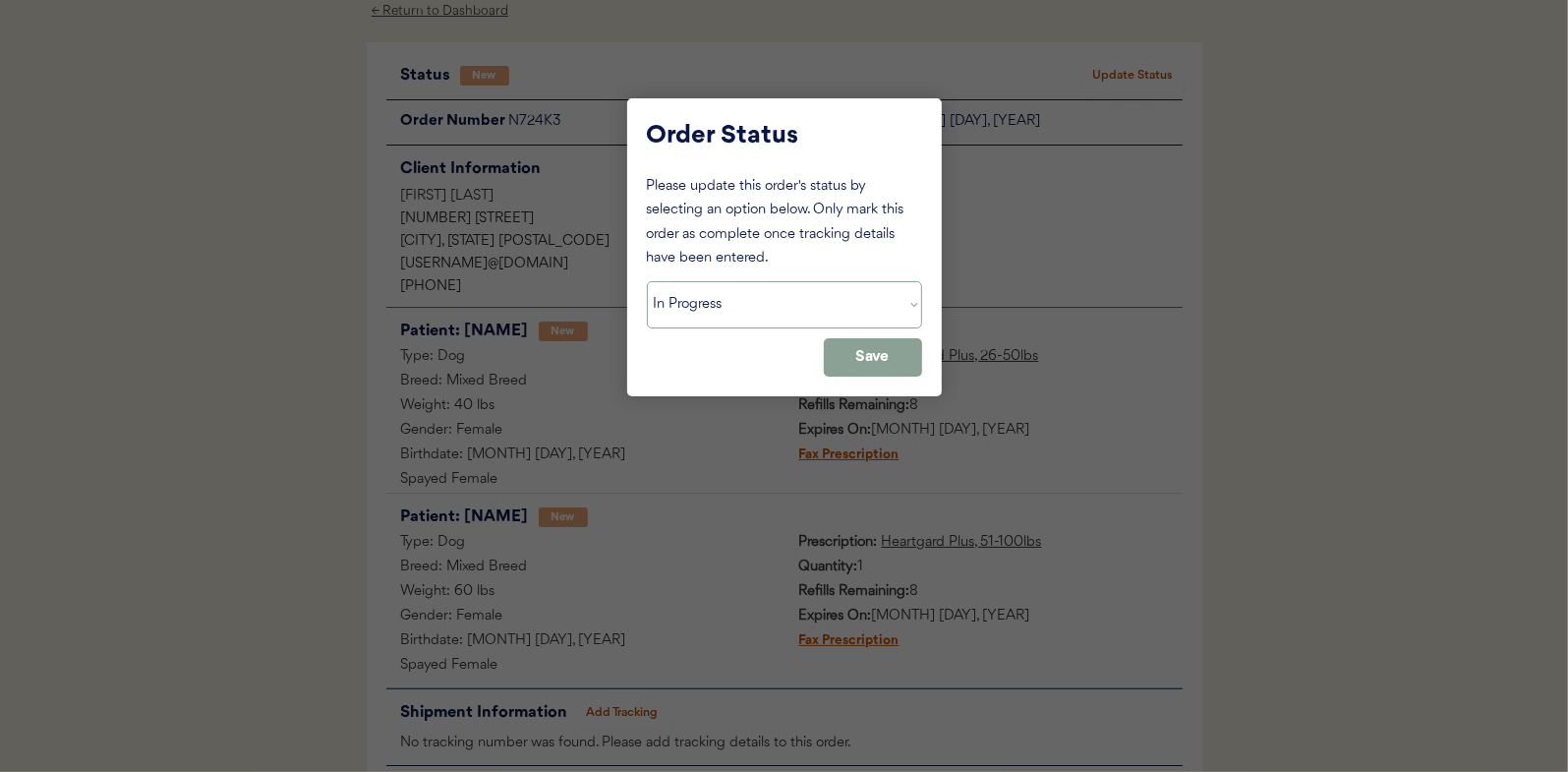 click on "Status On Hold New In Progress Complete Pending HW Consent Cancelled" at bounding box center (784, 305) 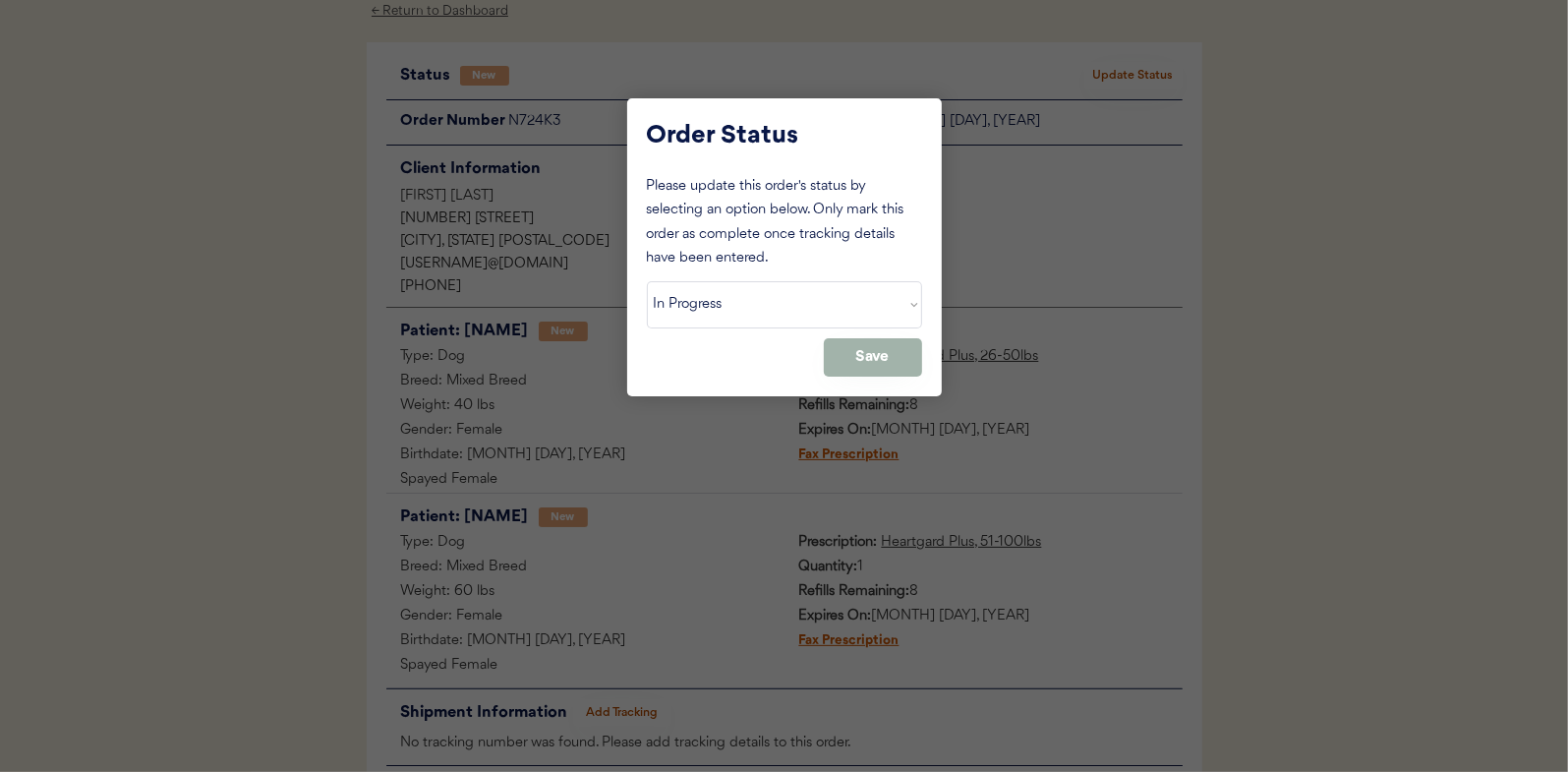 click on "Save" at bounding box center (873, 357) 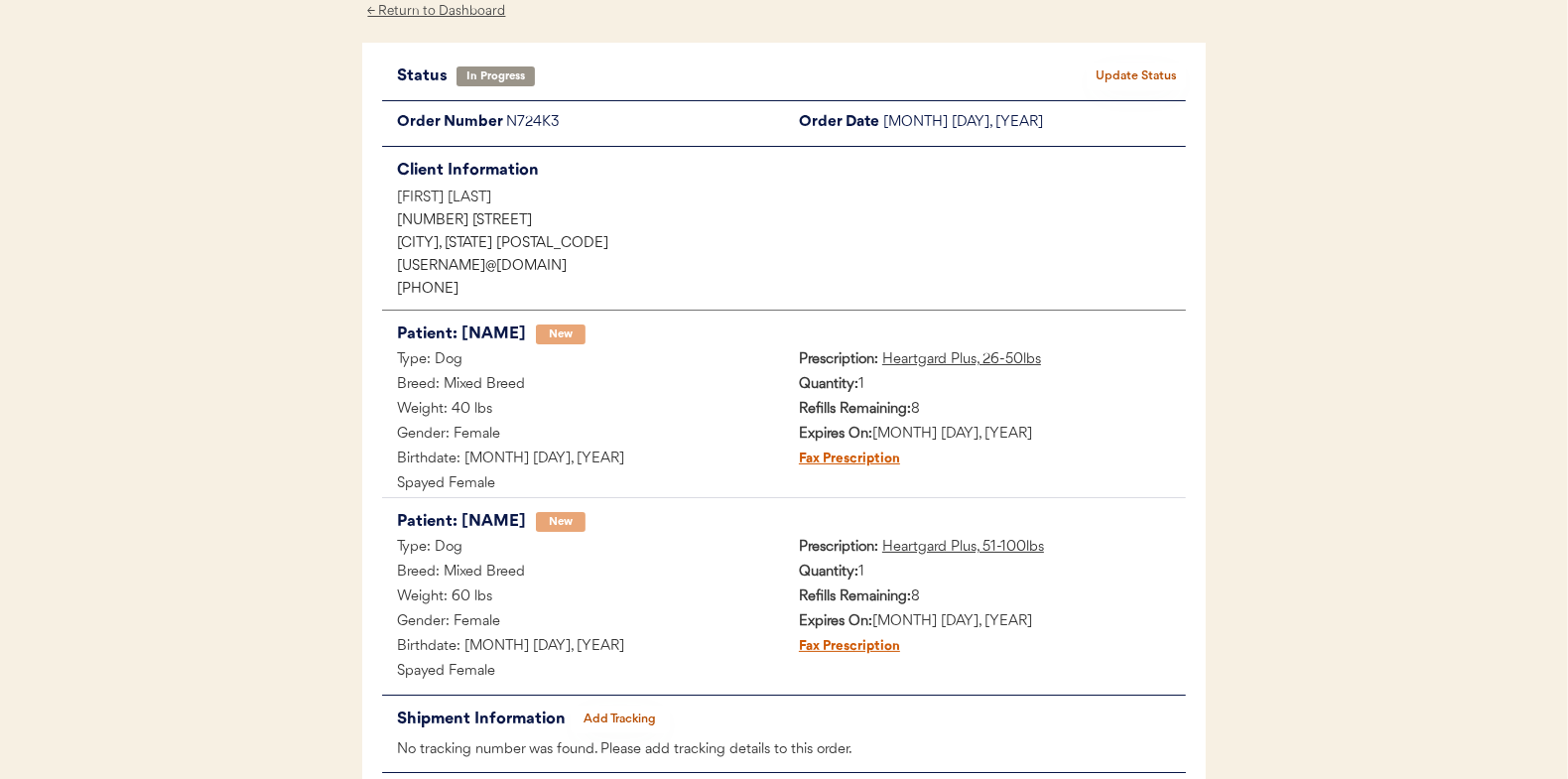 scroll, scrollTop: 0, scrollLeft: 0, axis: both 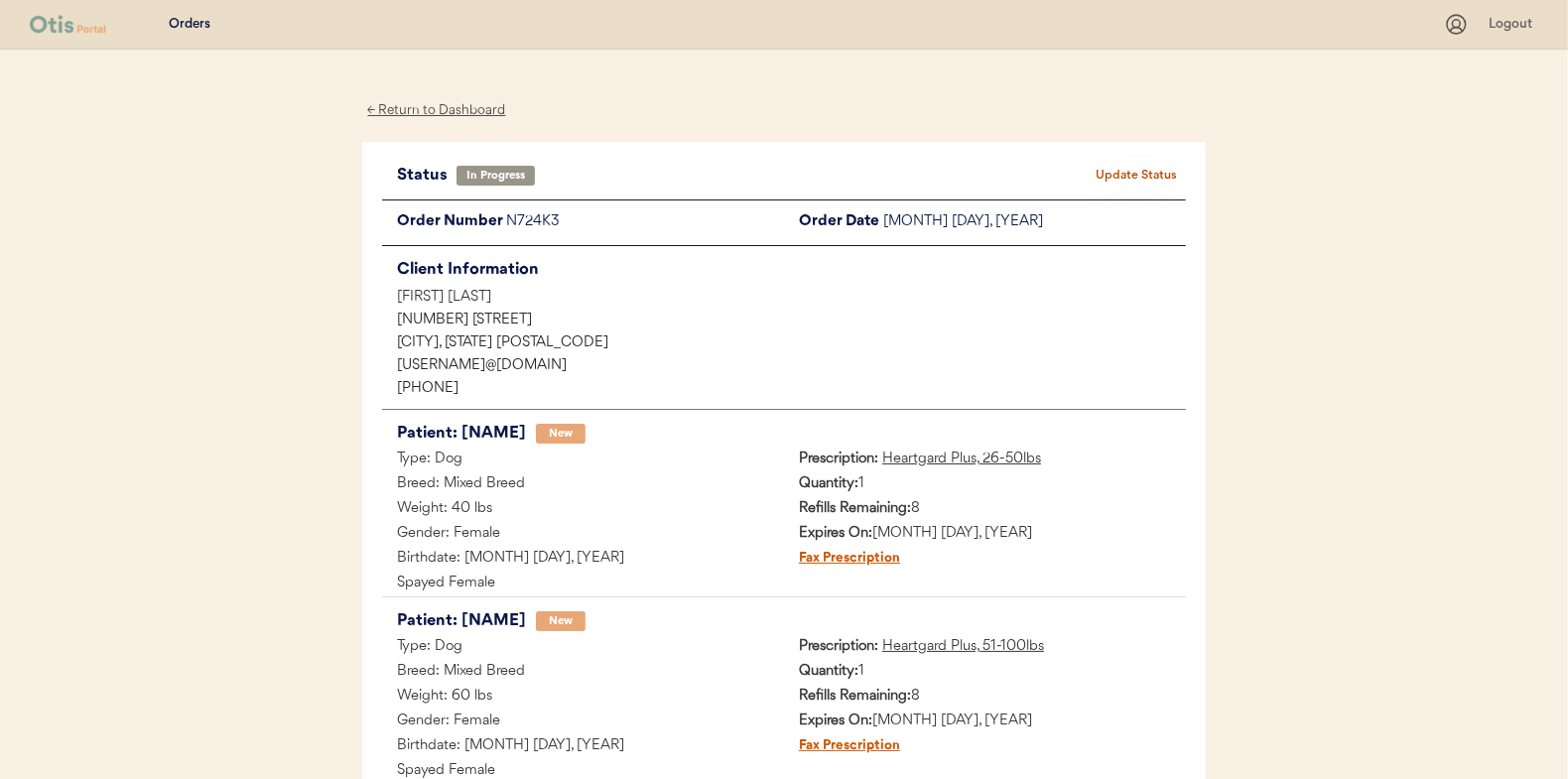 click on "← Return to Dashboard" at bounding box center (437, 110) 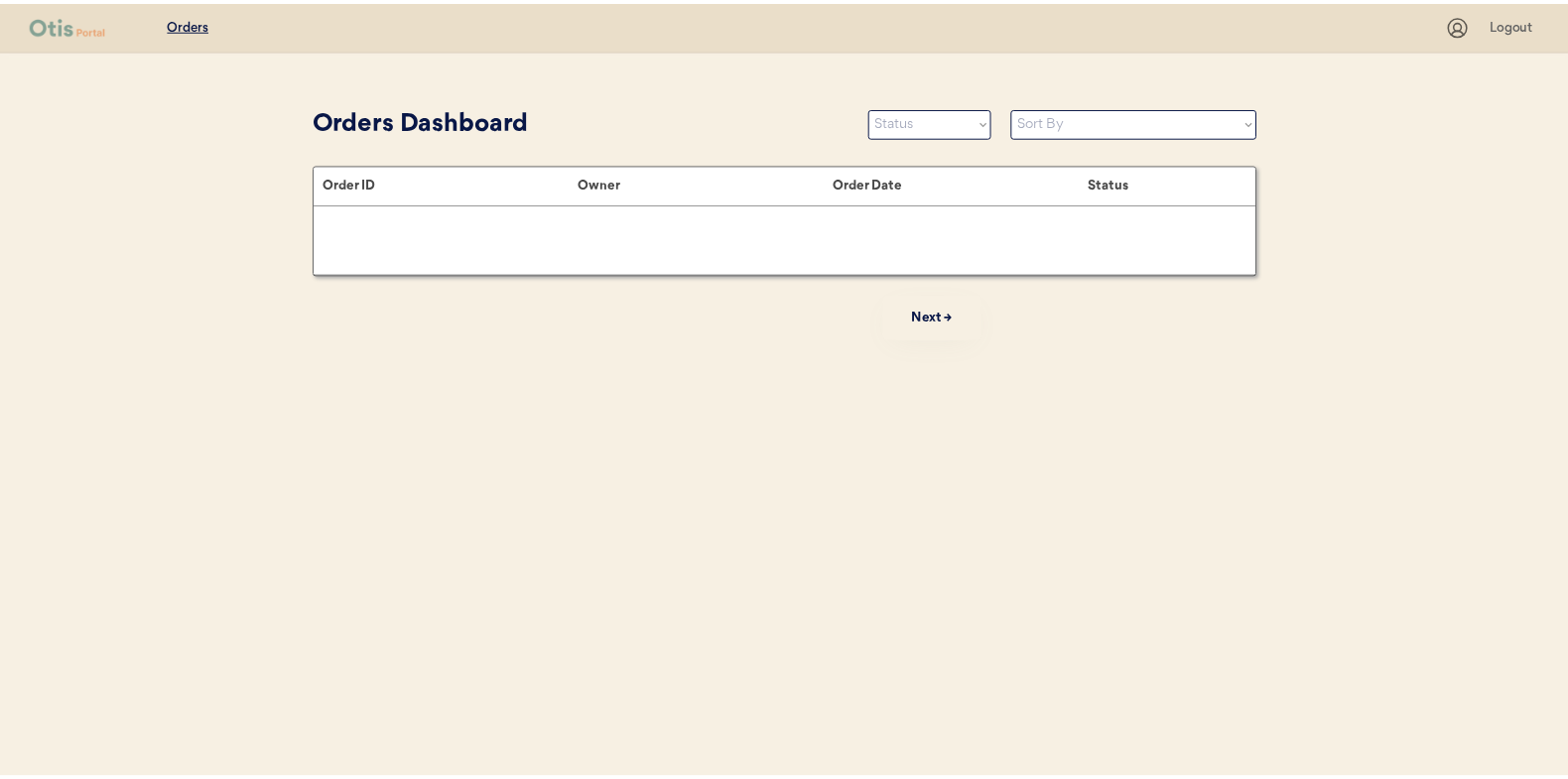scroll, scrollTop: 0, scrollLeft: 0, axis: both 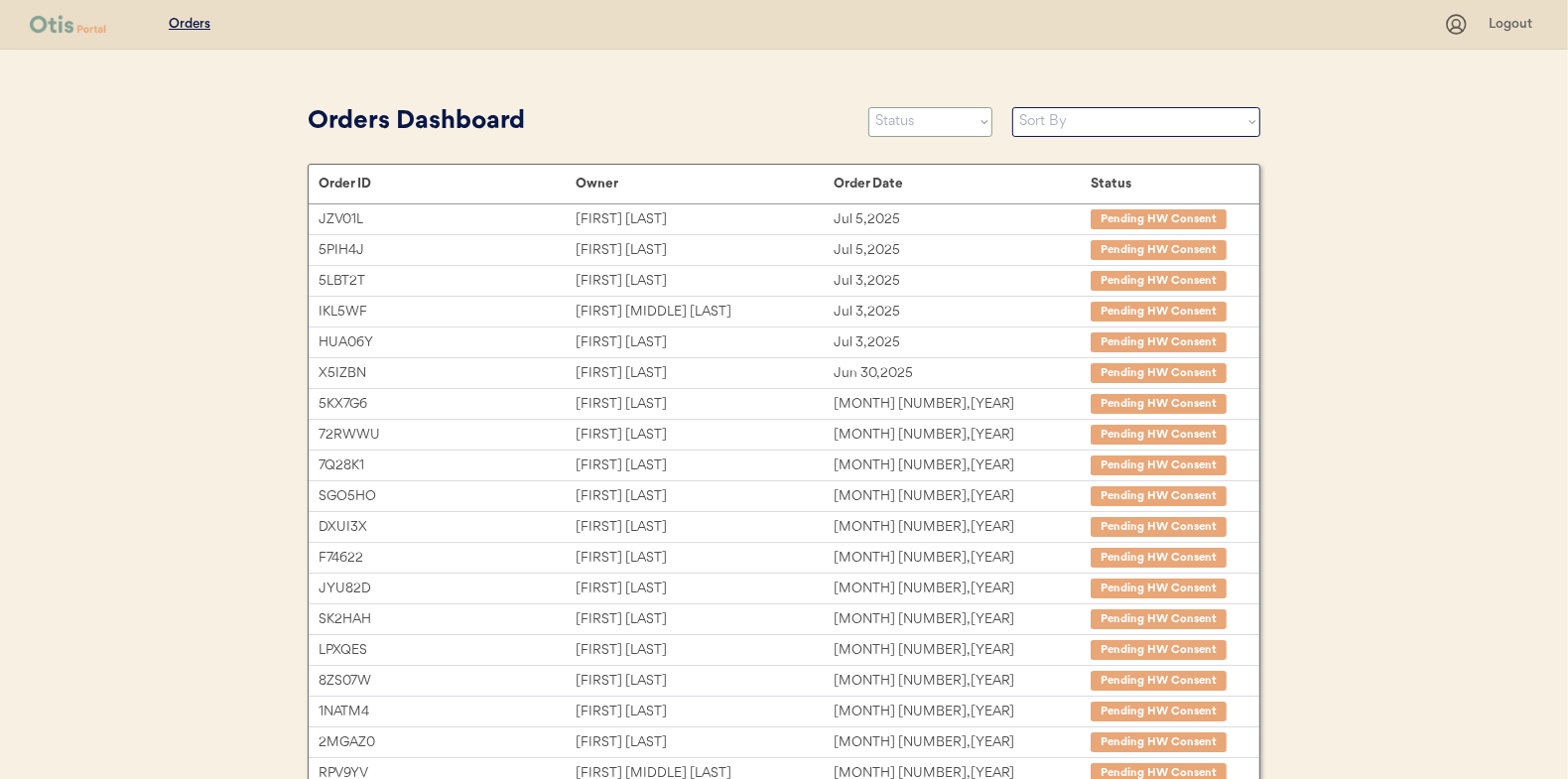 click on "Status On Hold New In Progress Complete Pending HW Consent Cancelled" at bounding box center [930, 122] 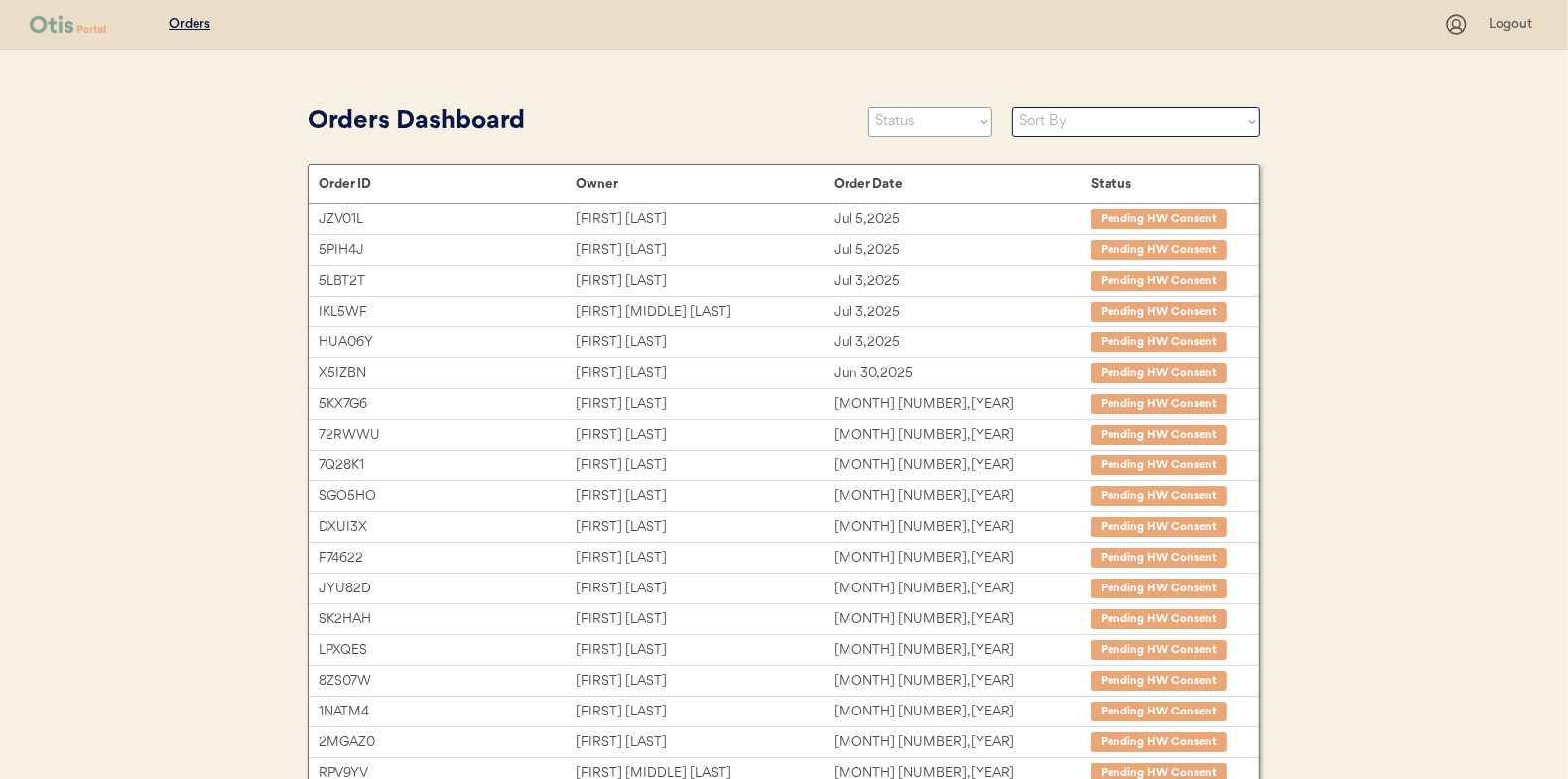 select on ""new"" 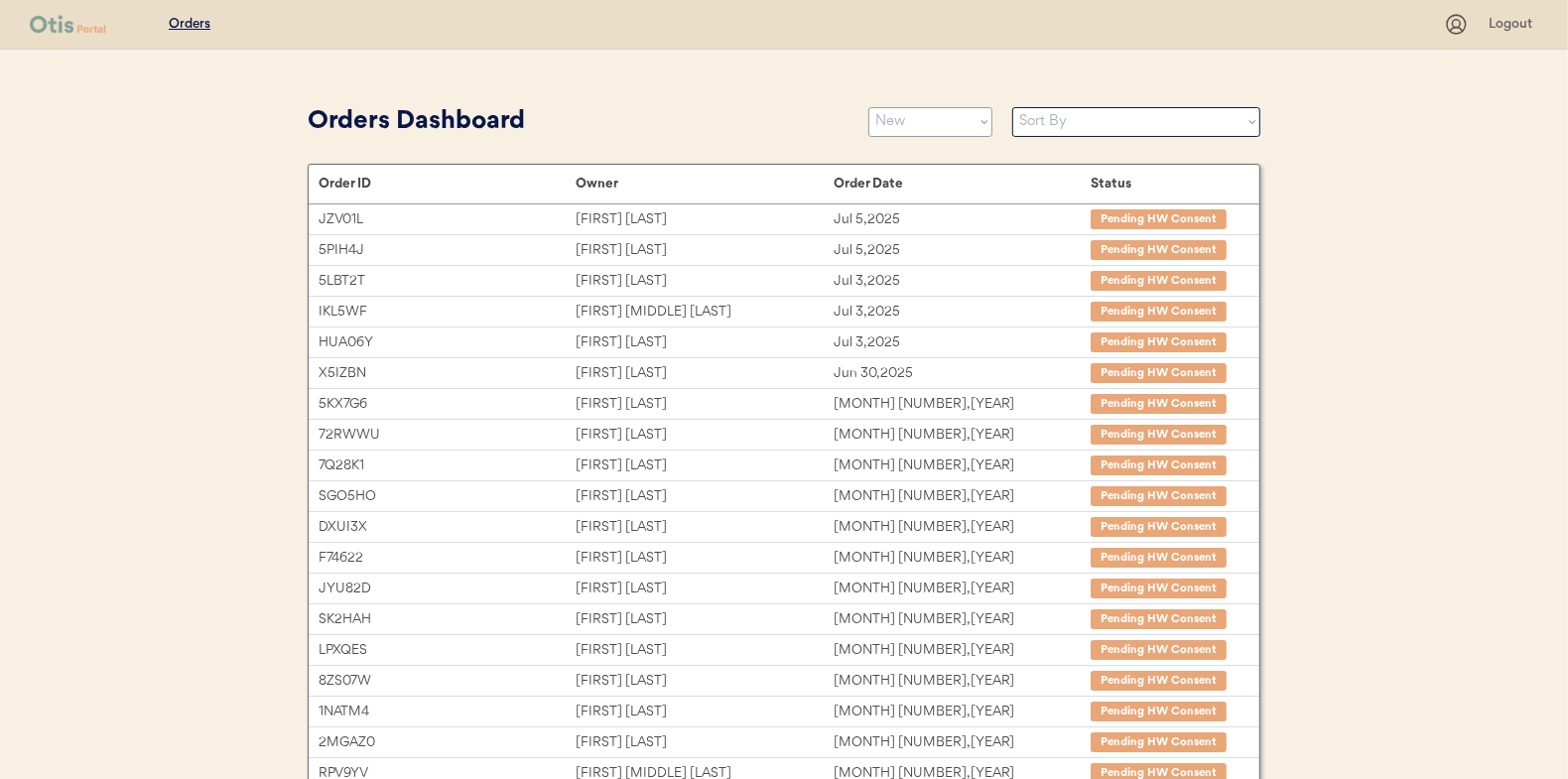 click on "Status On Hold New In Progress Complete Pending HW Consent Cancelled" at bounding box center (930, 122) 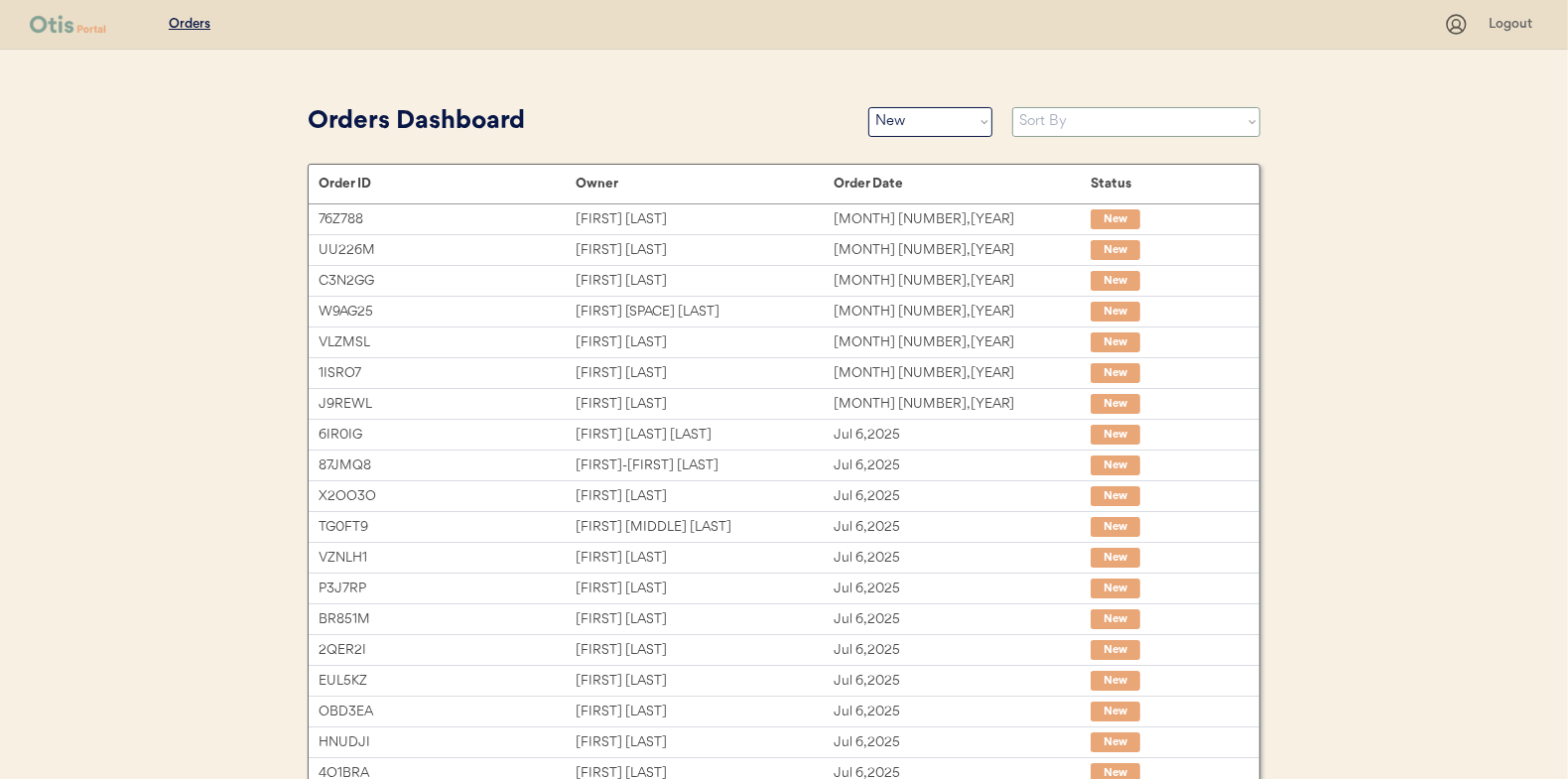 click on "Sort By Order Date (Newest → Oldest) Order Date (Oldest → Newest)" at bounding box center [1136, 122] 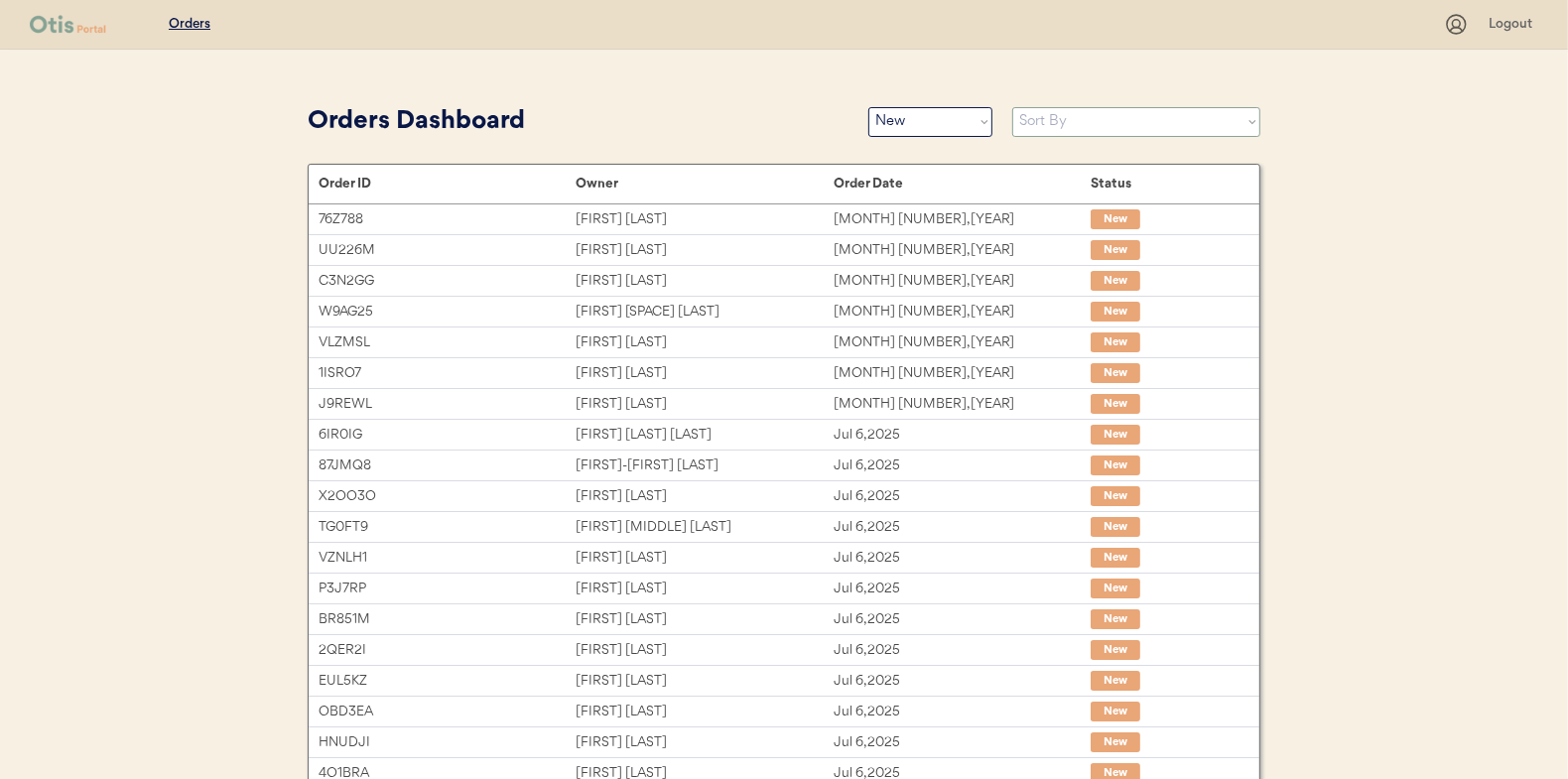select on ""Order Date (Oldest → Newest)"" 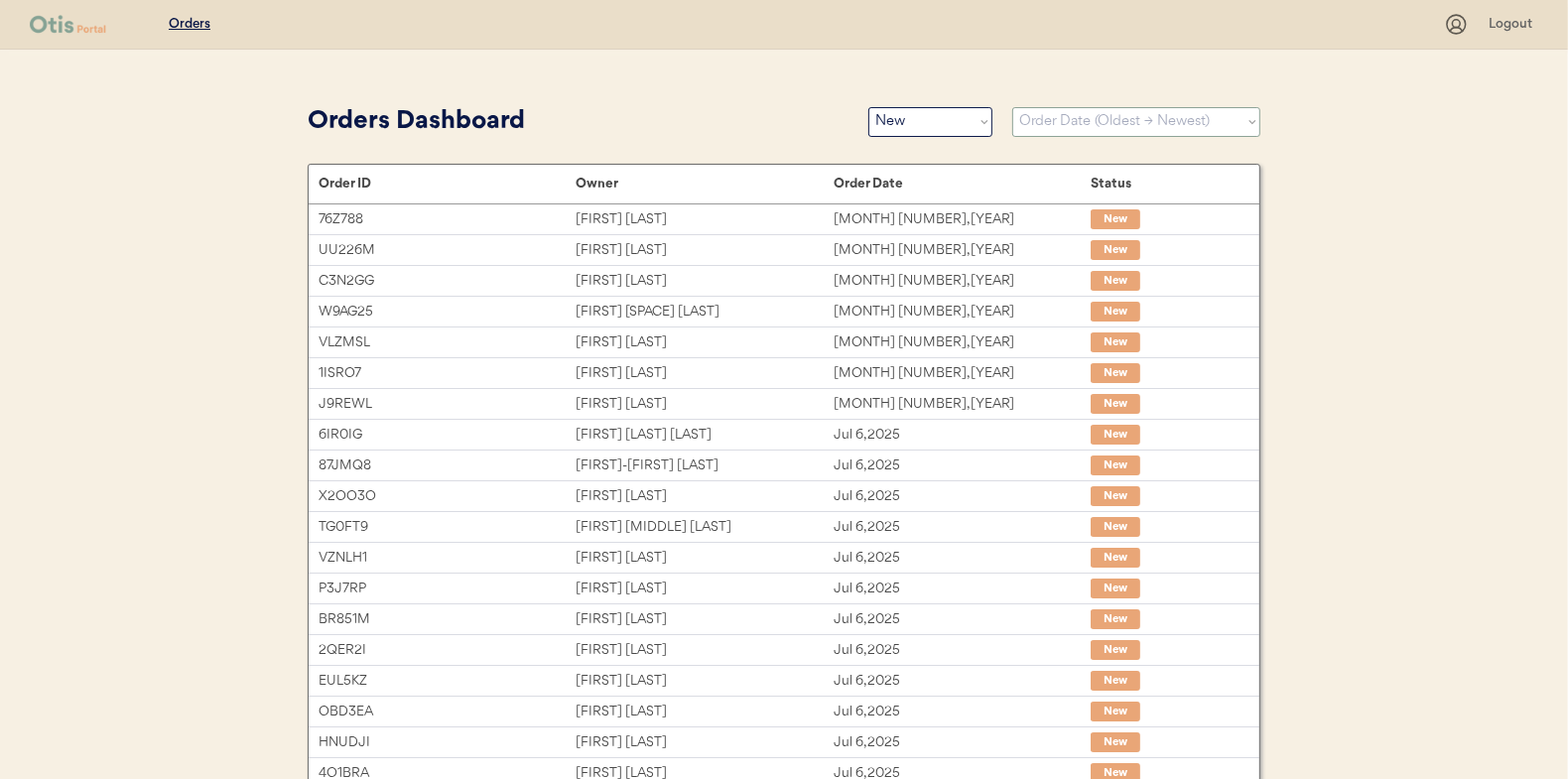 click on "Sort By Order Date (Newest → Oldest) Order Date (Oldest → Newest)" at bounding box center (1136, 122) 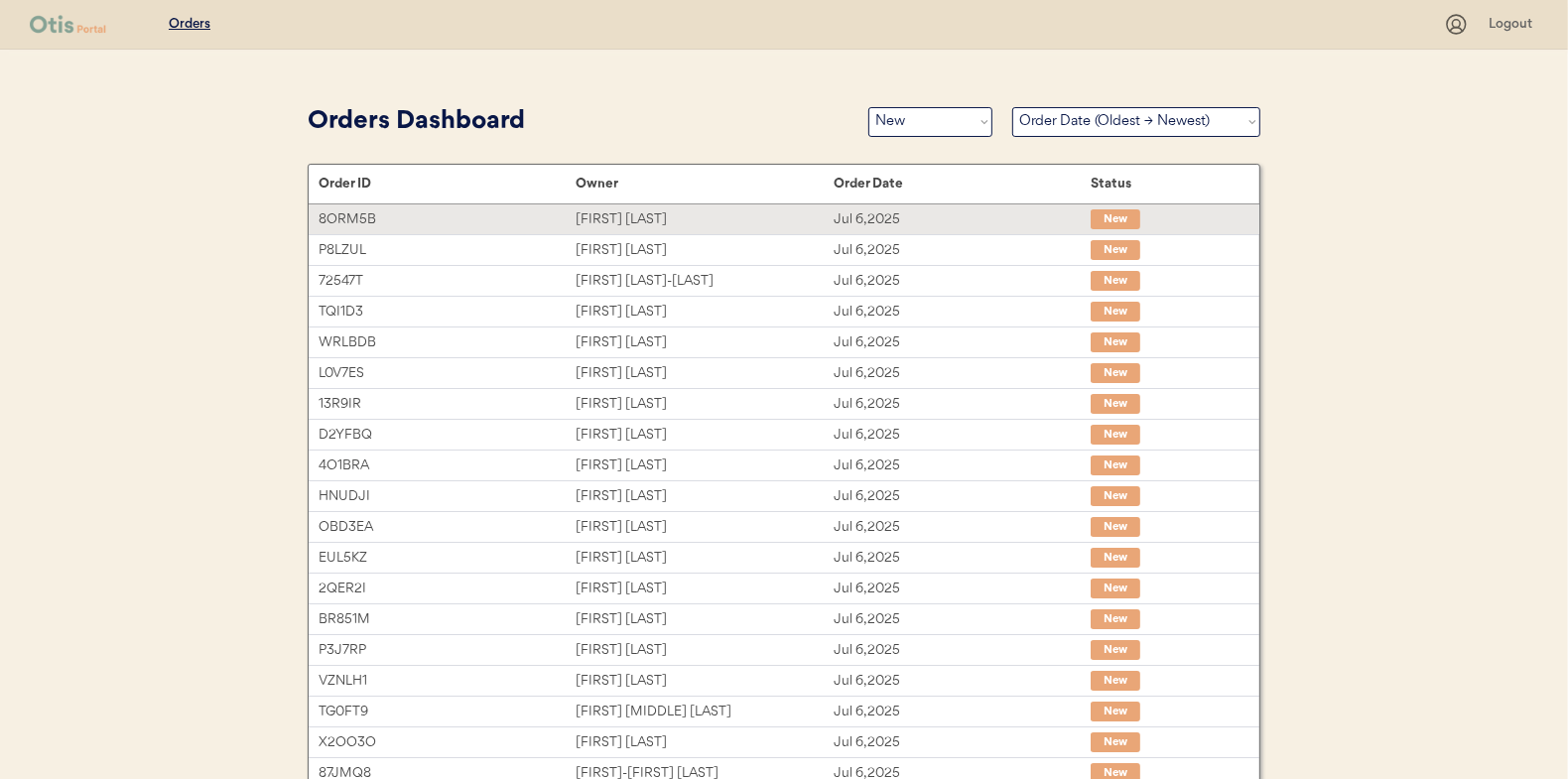 click on "[FIRST] [LAST]" at bounding box center (704, 219) 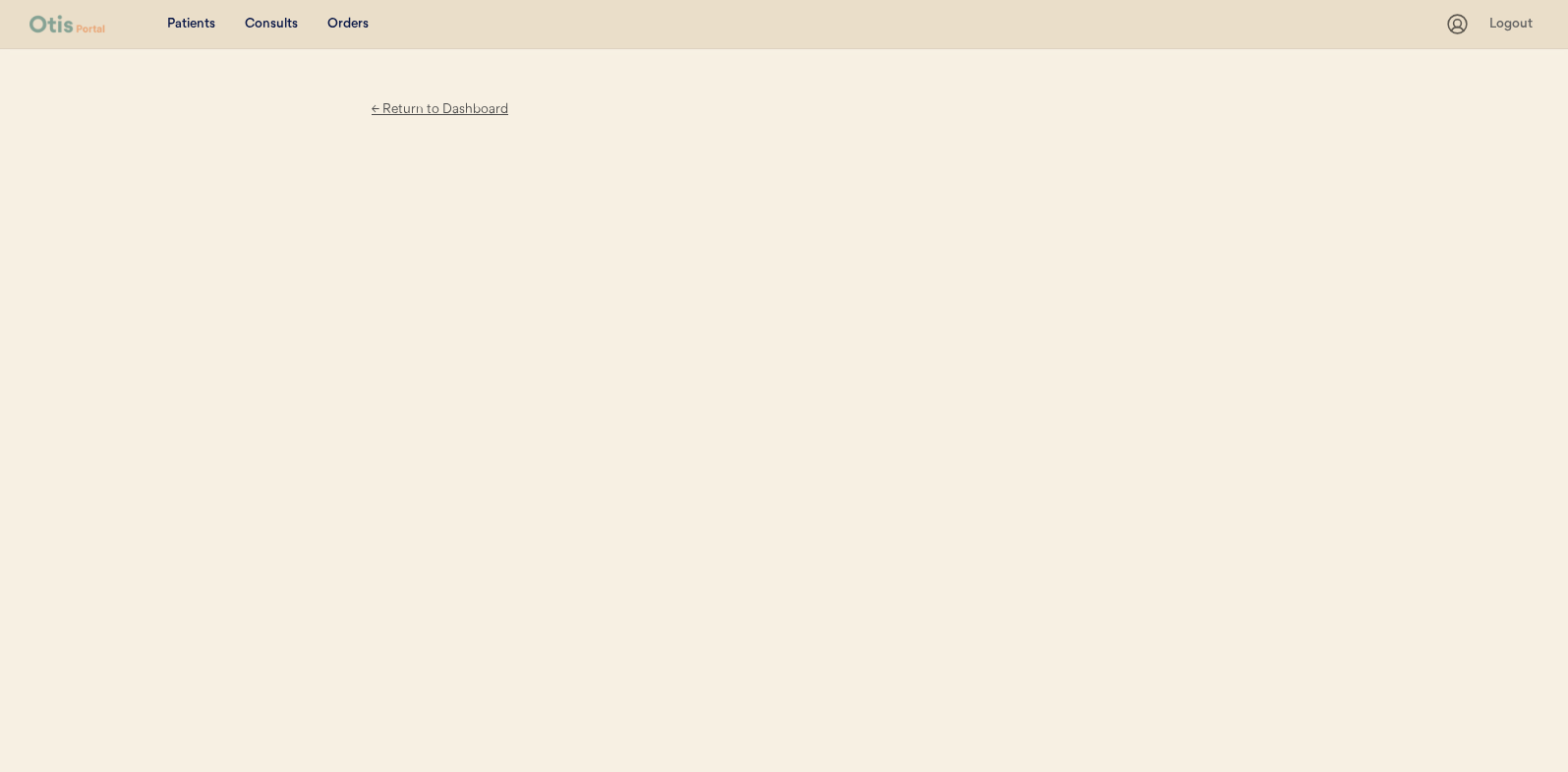 scroll, scrollTop: 0, scrollLeft: 0, axis: both 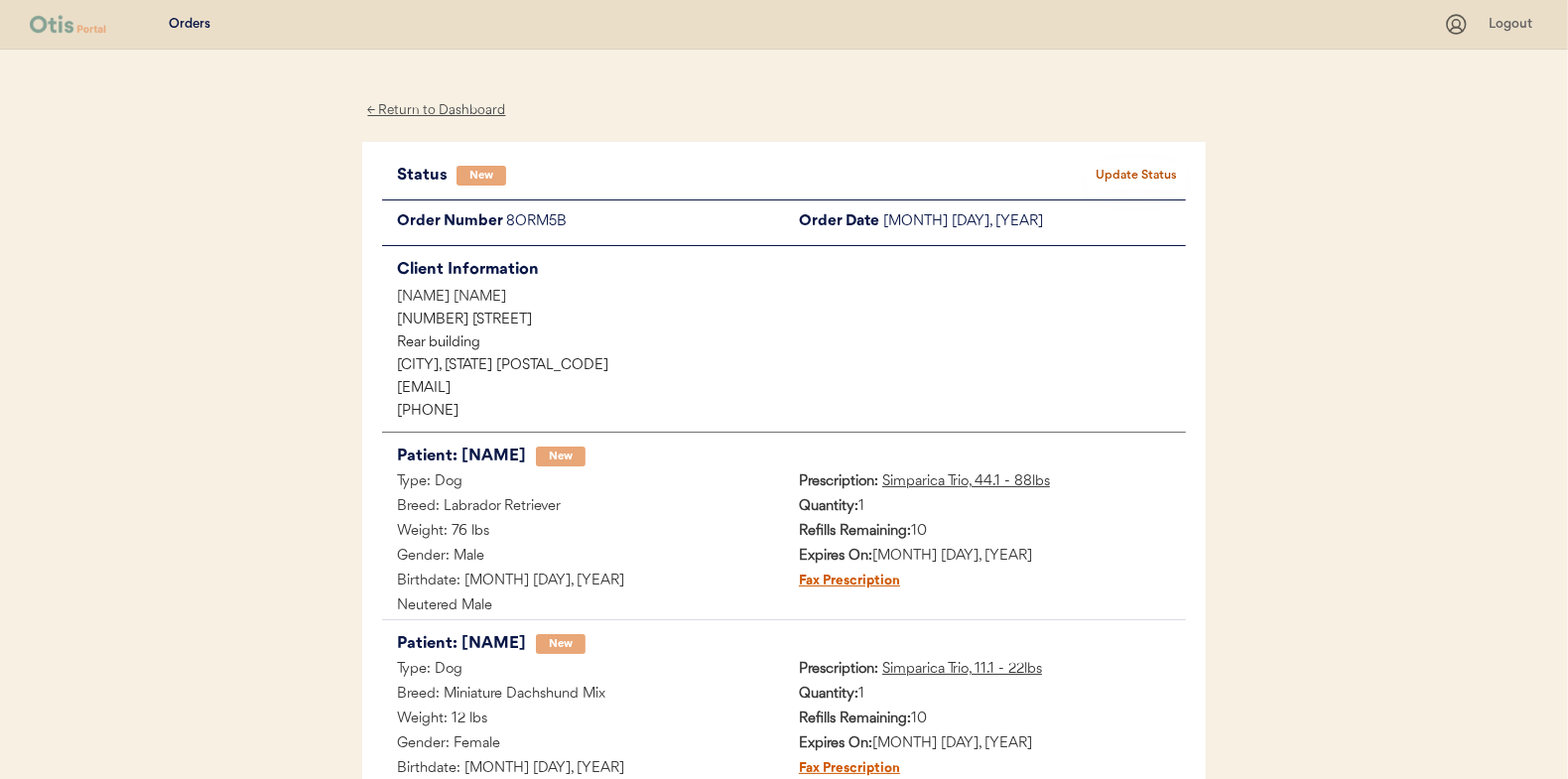 click on "← Return to Dashboard" at bounding box center (437, 110) 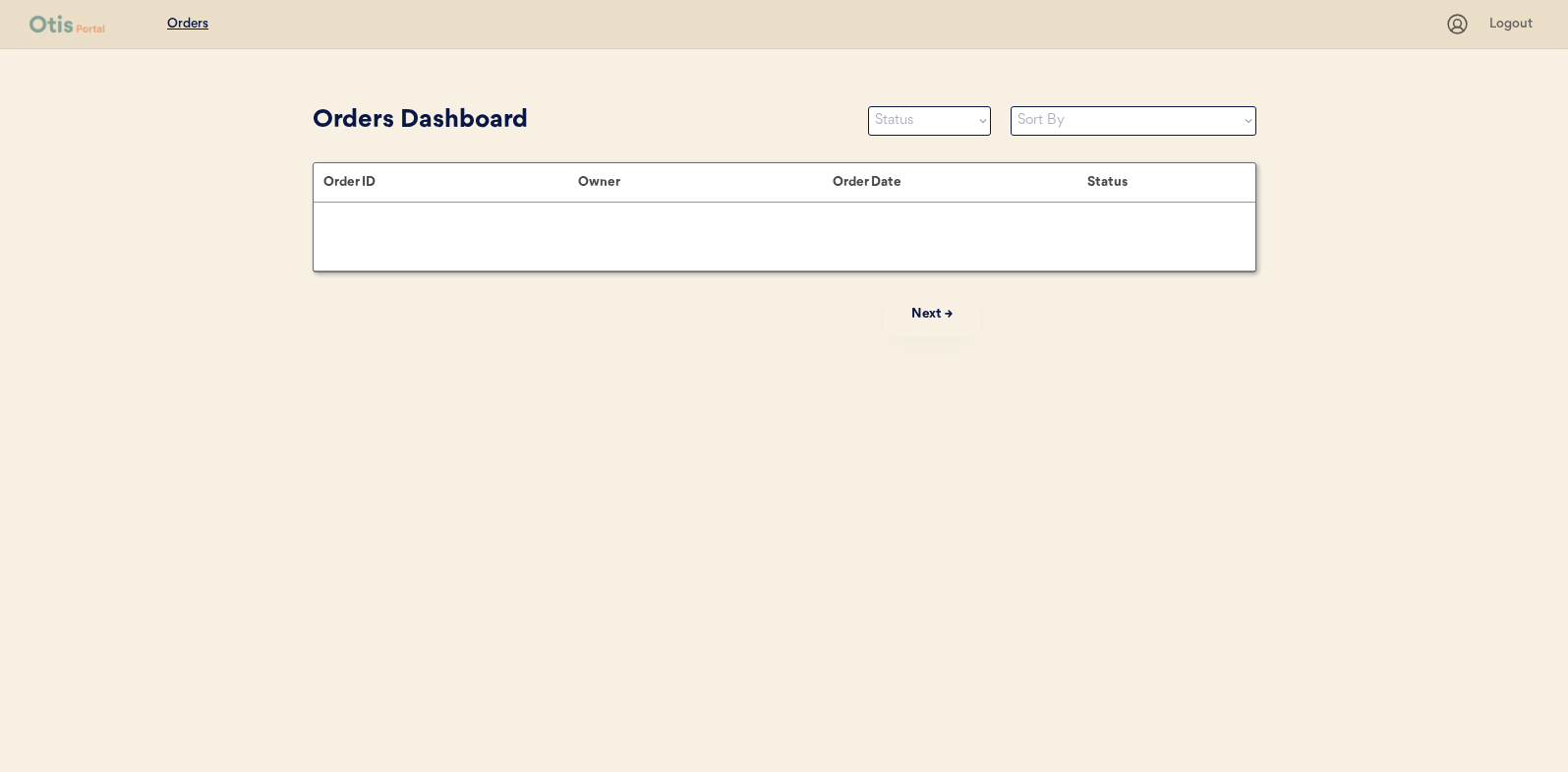 scroll, scrollTop: 0, scrollLeft: 0, axis: both 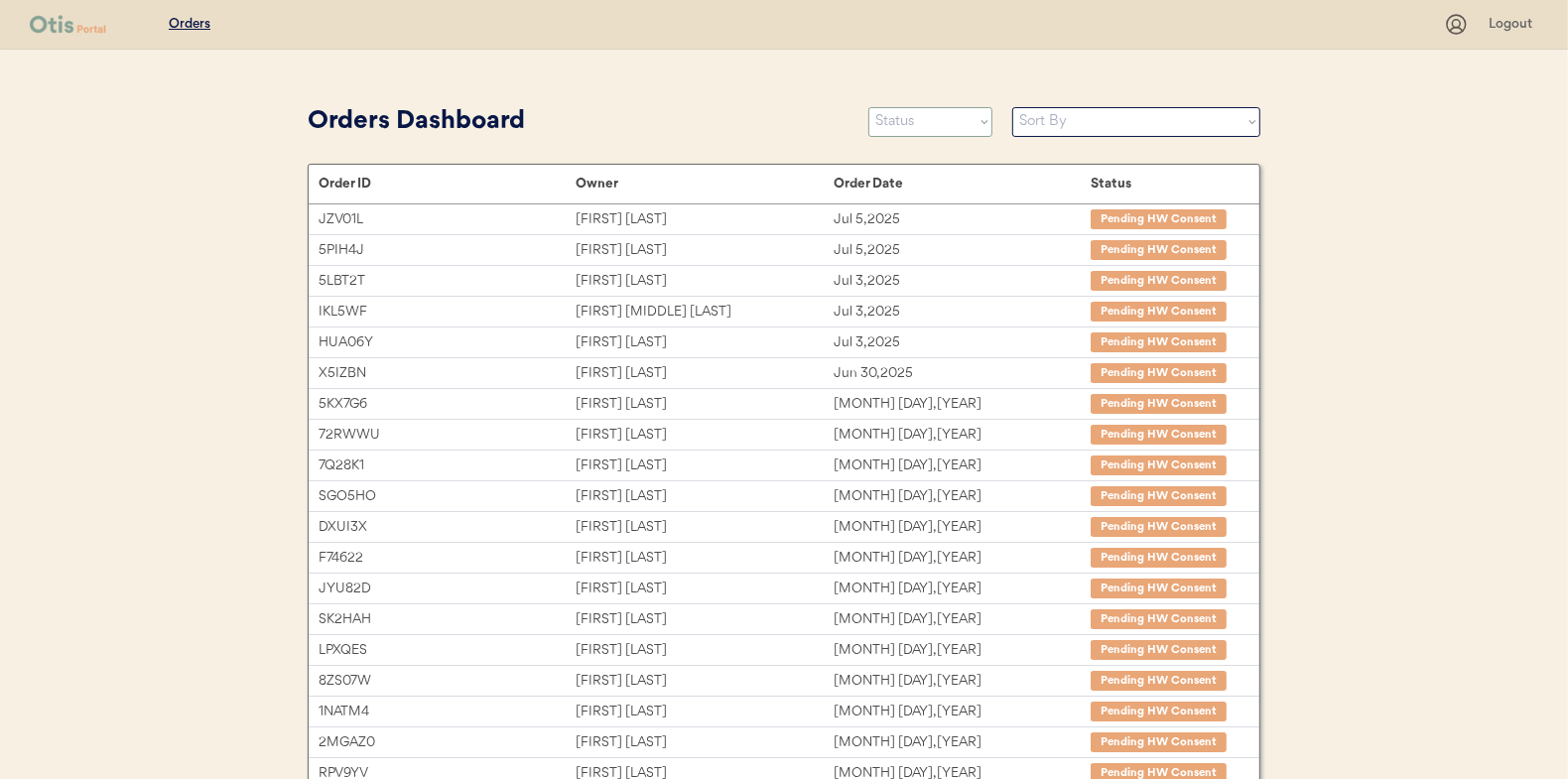 click on "Status On Hold New In Progress Complete Pending HW Consent Cancelled" at bounding box center (930, 122) 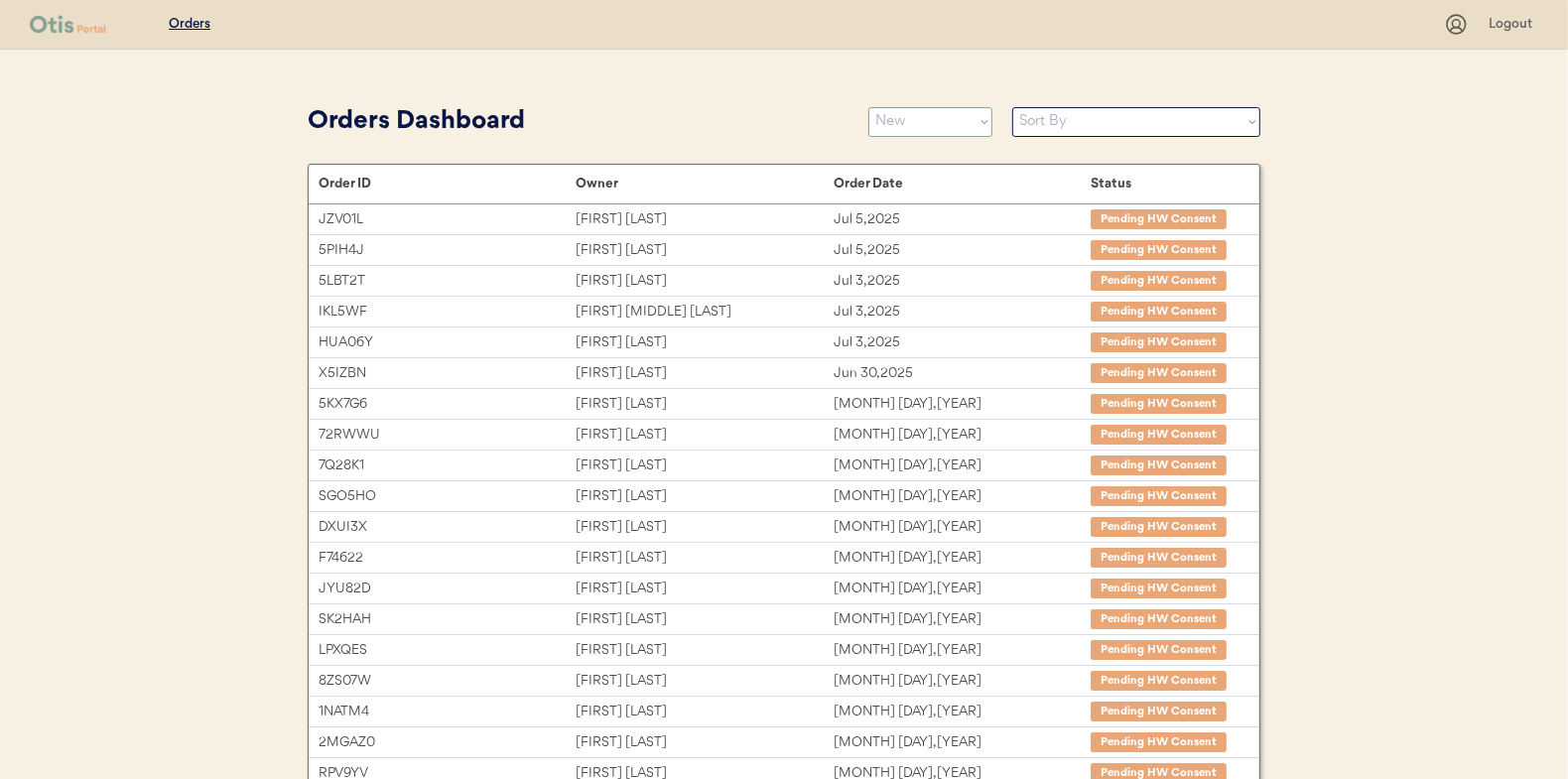 click on "Status On Hold New In Progress Complete Pending HW Consent Cancelled" at bounding box center (930, 122) 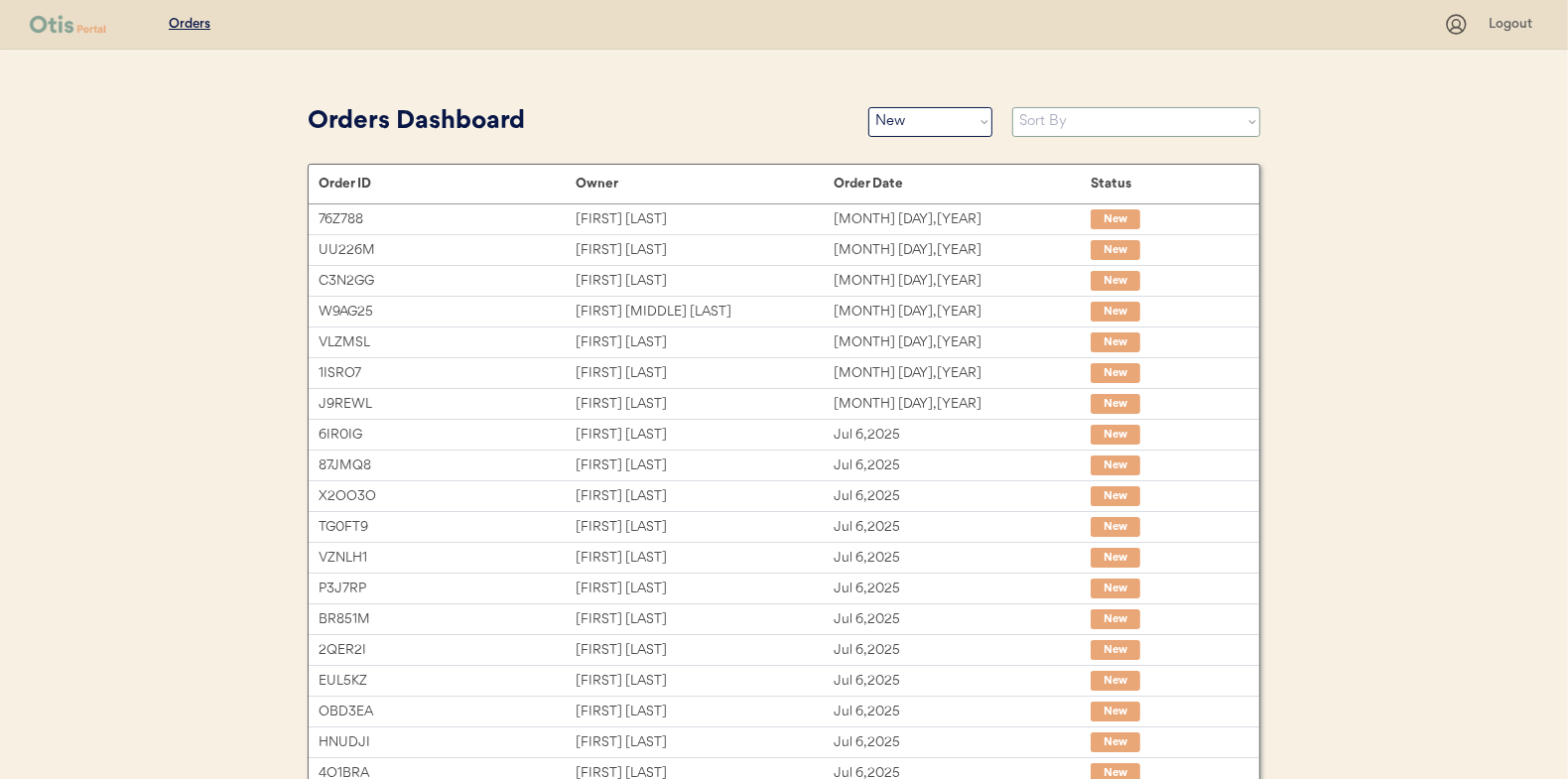 click on "Sort By Order Date (Newest → Oldest) Order Date (Oldest → Newest)" at bounding box center [1136, 122] 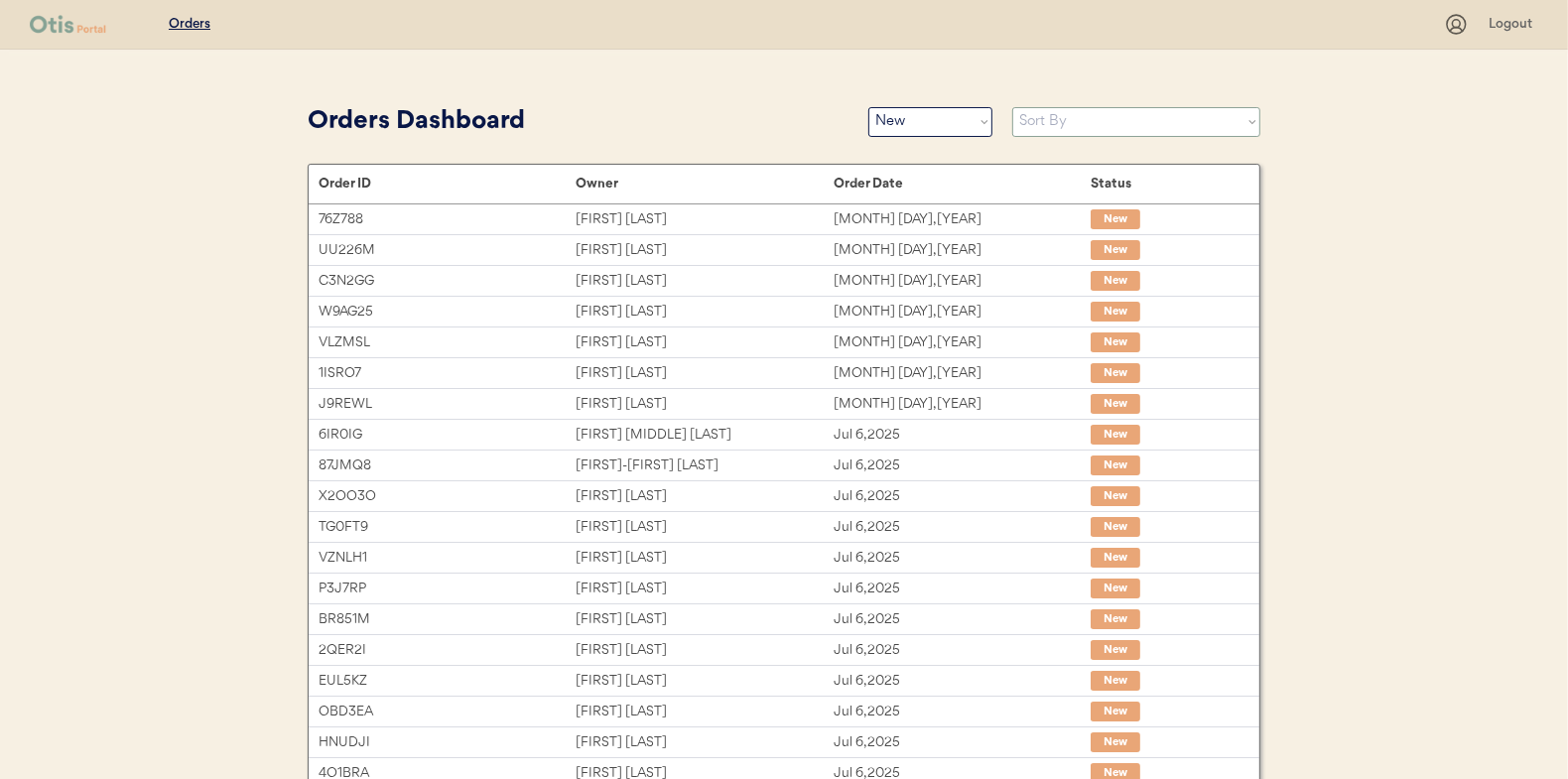 select on ""Order Date (Oldest → Newest)"" 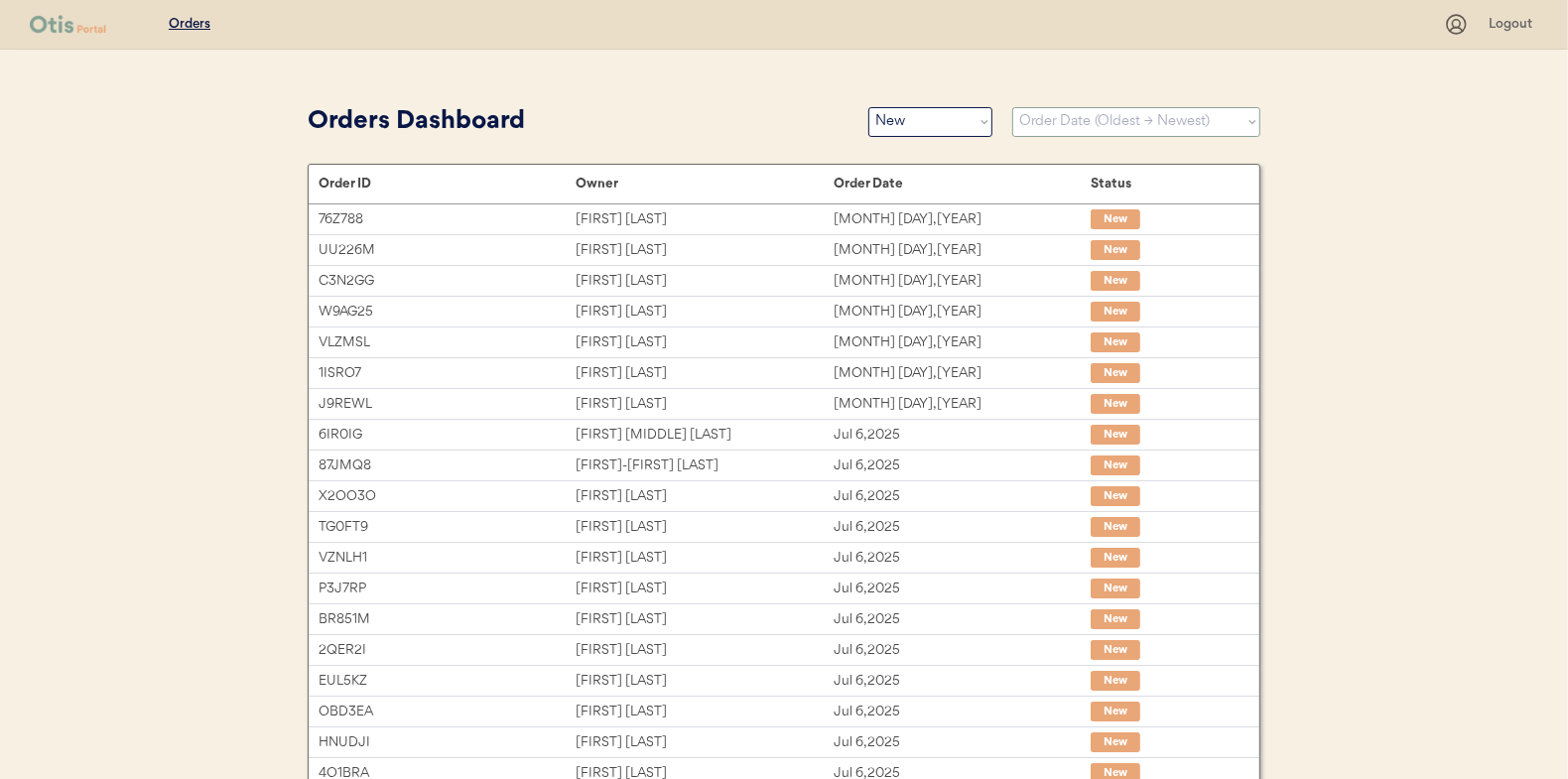 click on "Sort By Order Date (Newest → Oldest) Order Date (Oldest → Newest)" at bounding box center (1136, 122) 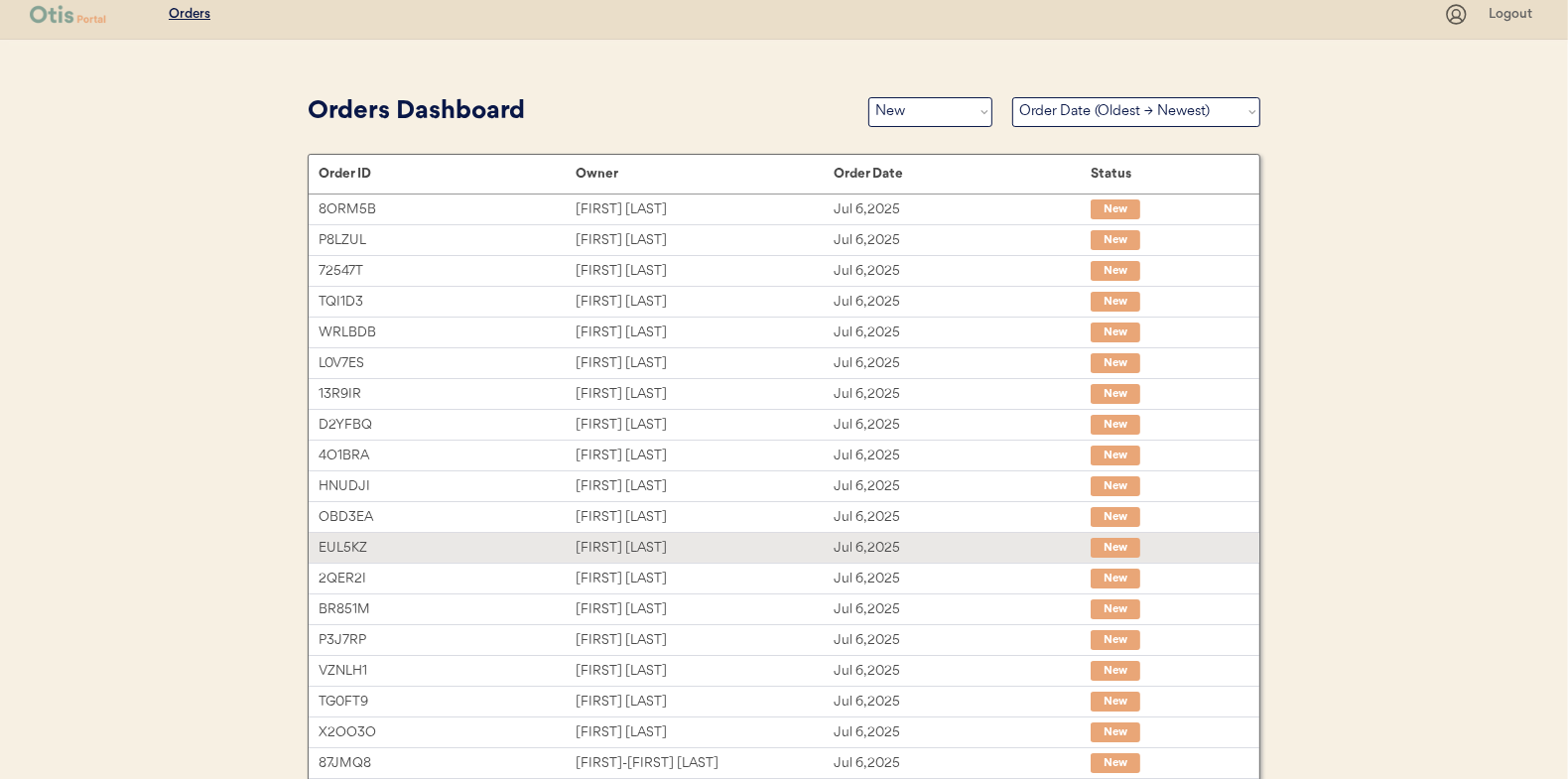 scroll, scrollTop: 7, scrollLeft: 0, axis: vertical 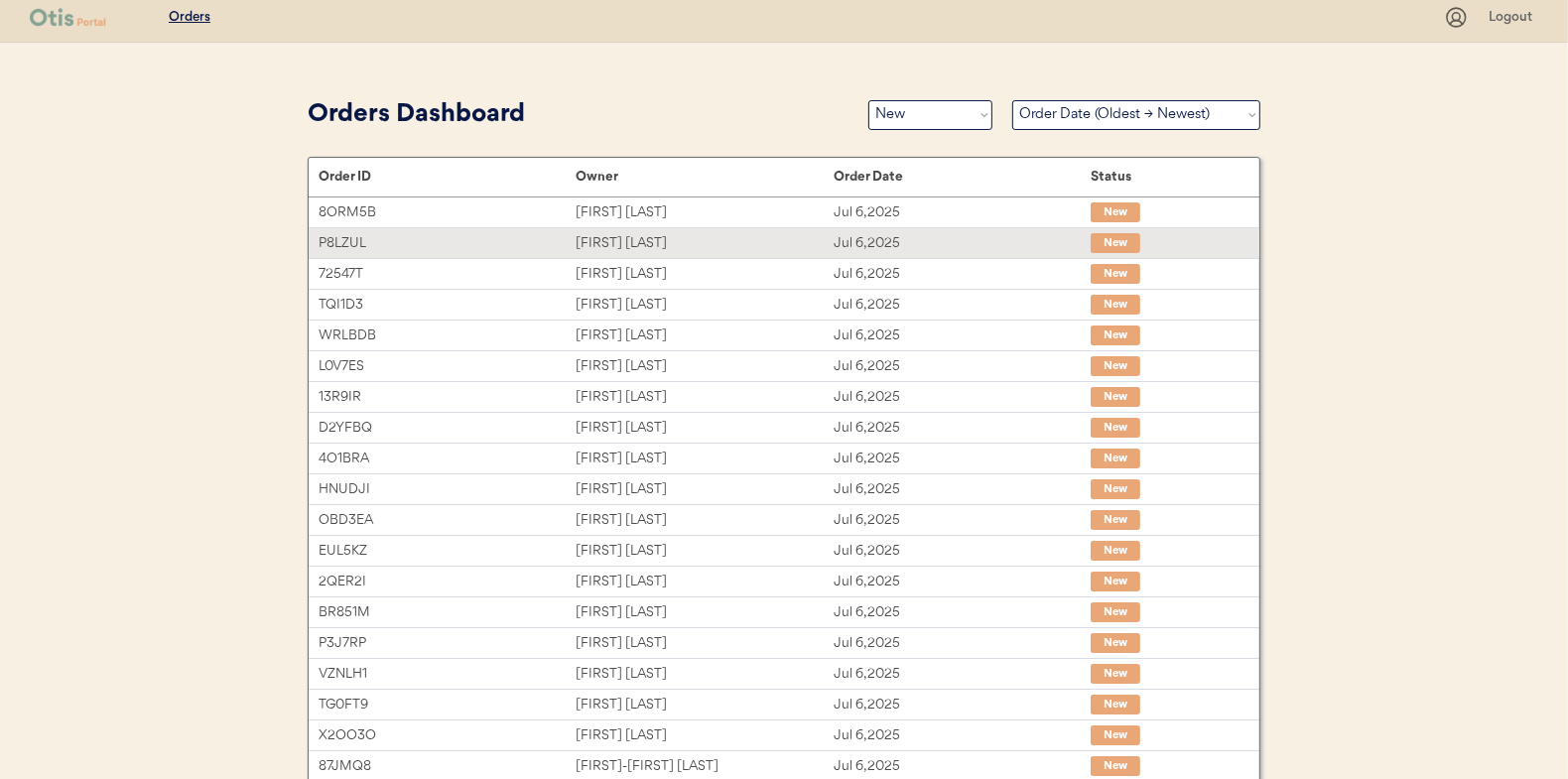 click on "Shelby Mitchell" at bounding box center (704, 243) 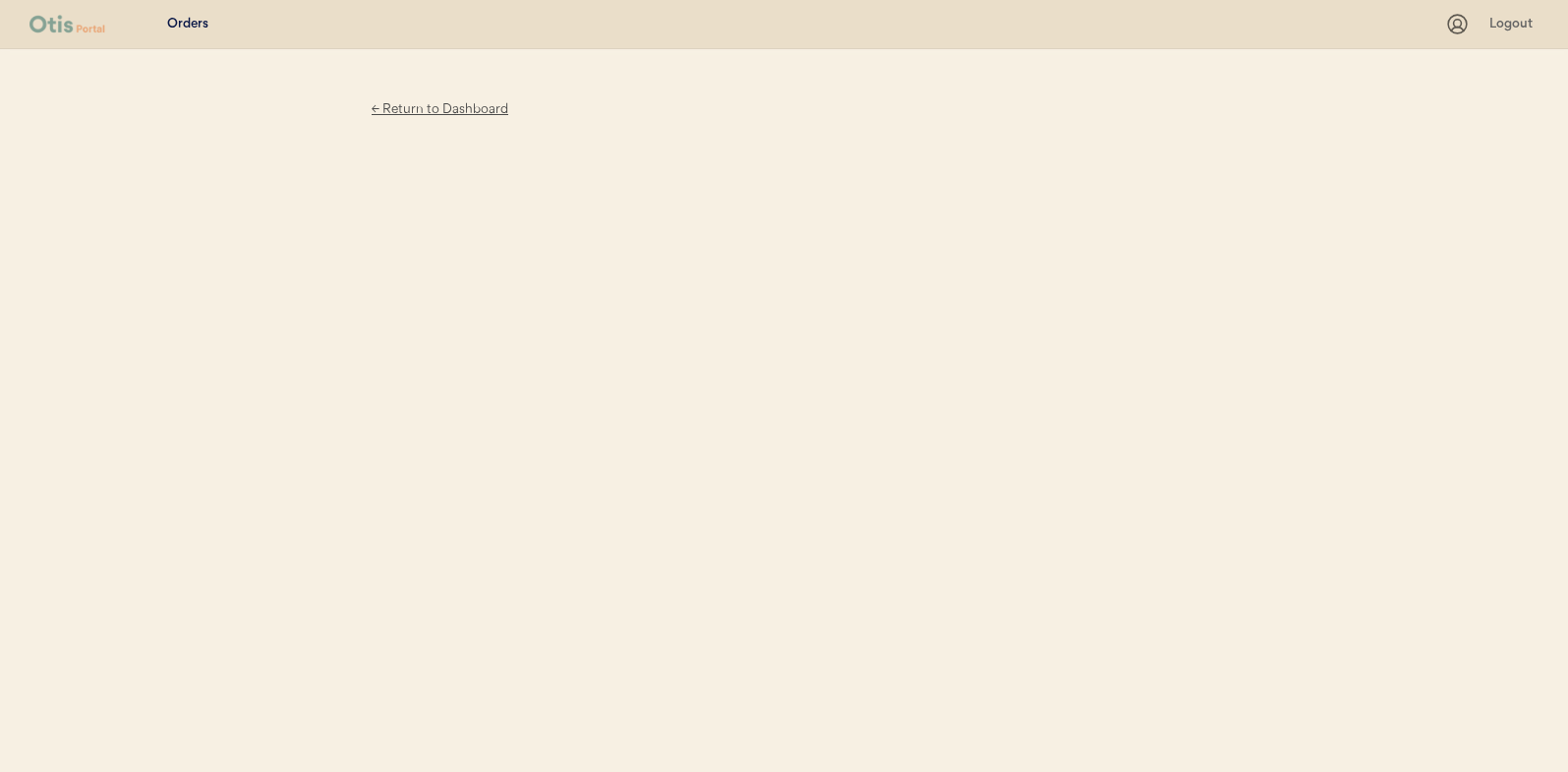scroll, scrollTop: 0, scrollLeft: 0, axis: both 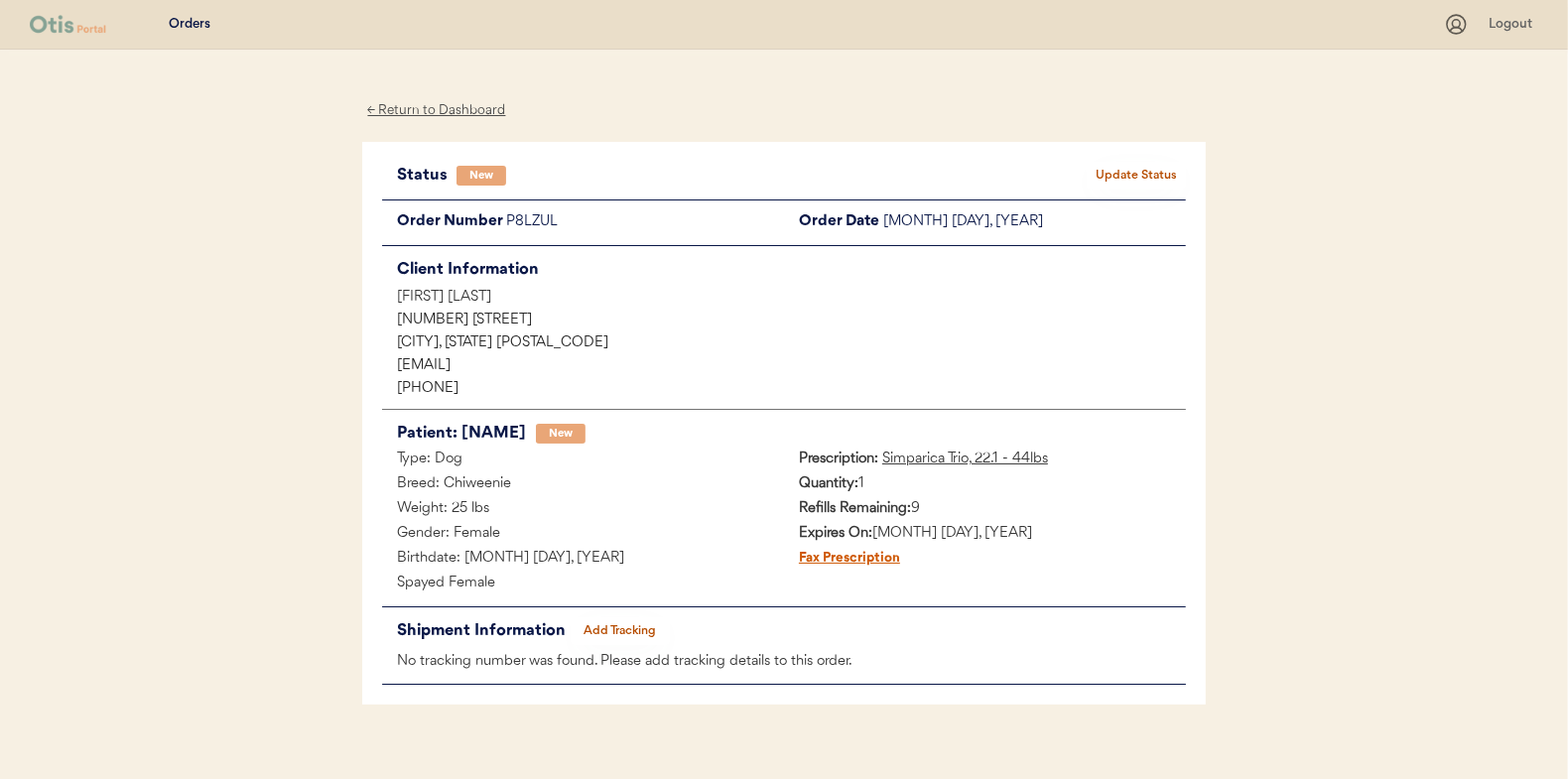 click on "Update Status" at bounding box center [1136, 176] 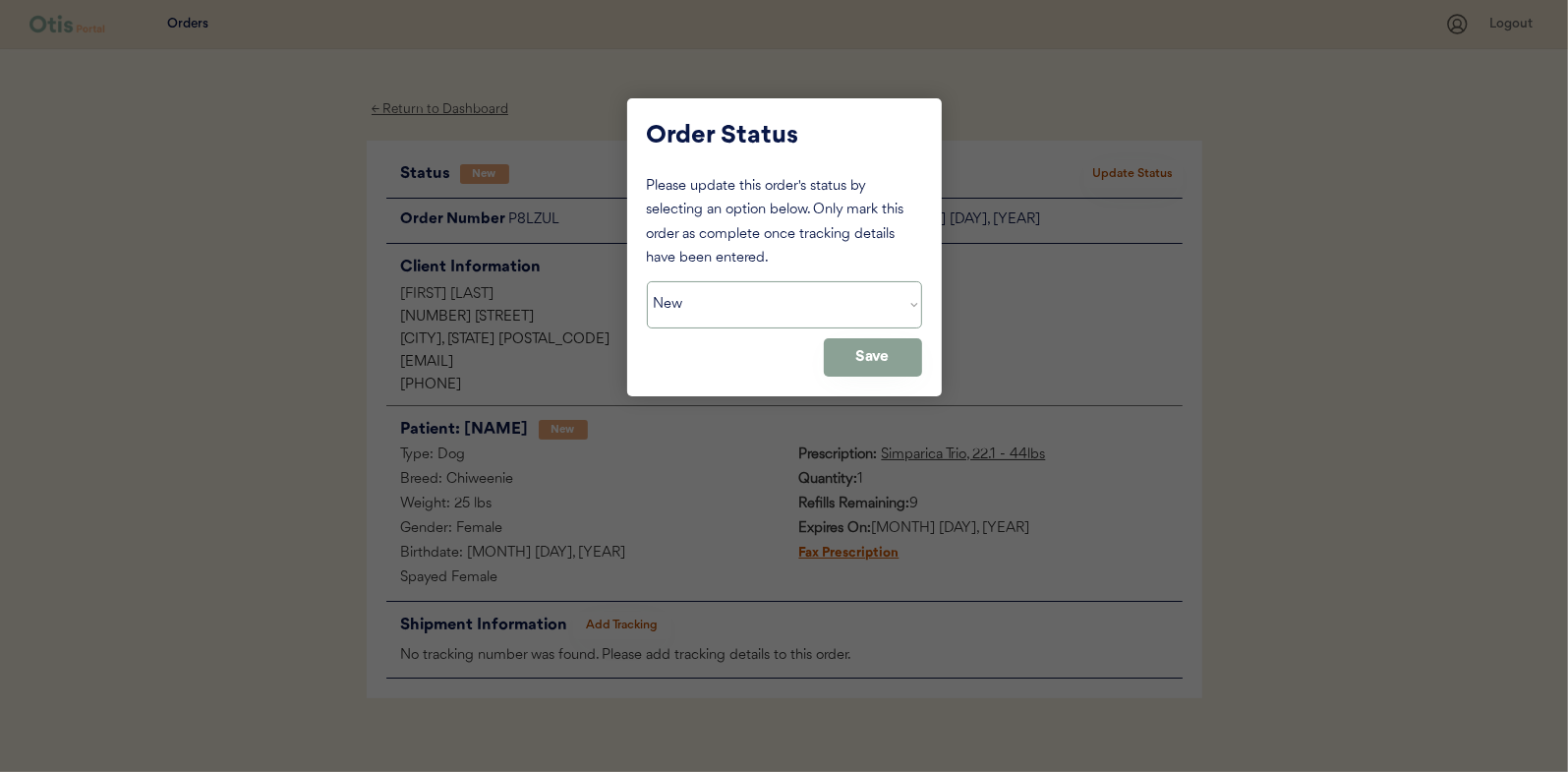 click on "Status On Hold New In Progress Complete Pending HW Consent Cancelled" at bounding box center (784, 305) 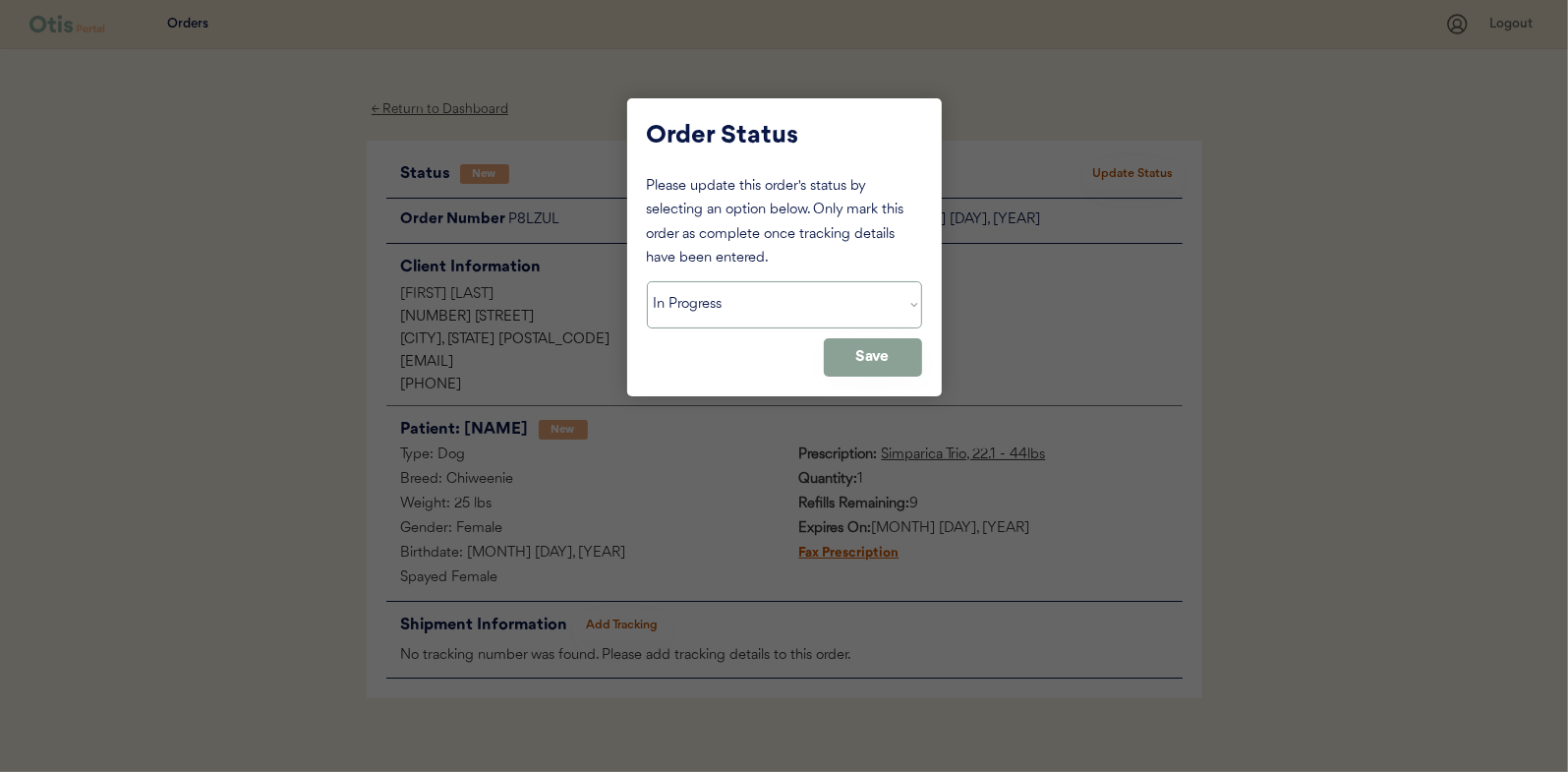click on "Status On Hold New In Progress Complete Pending HW Consent Cancelled" at bounding box center (784, 305) 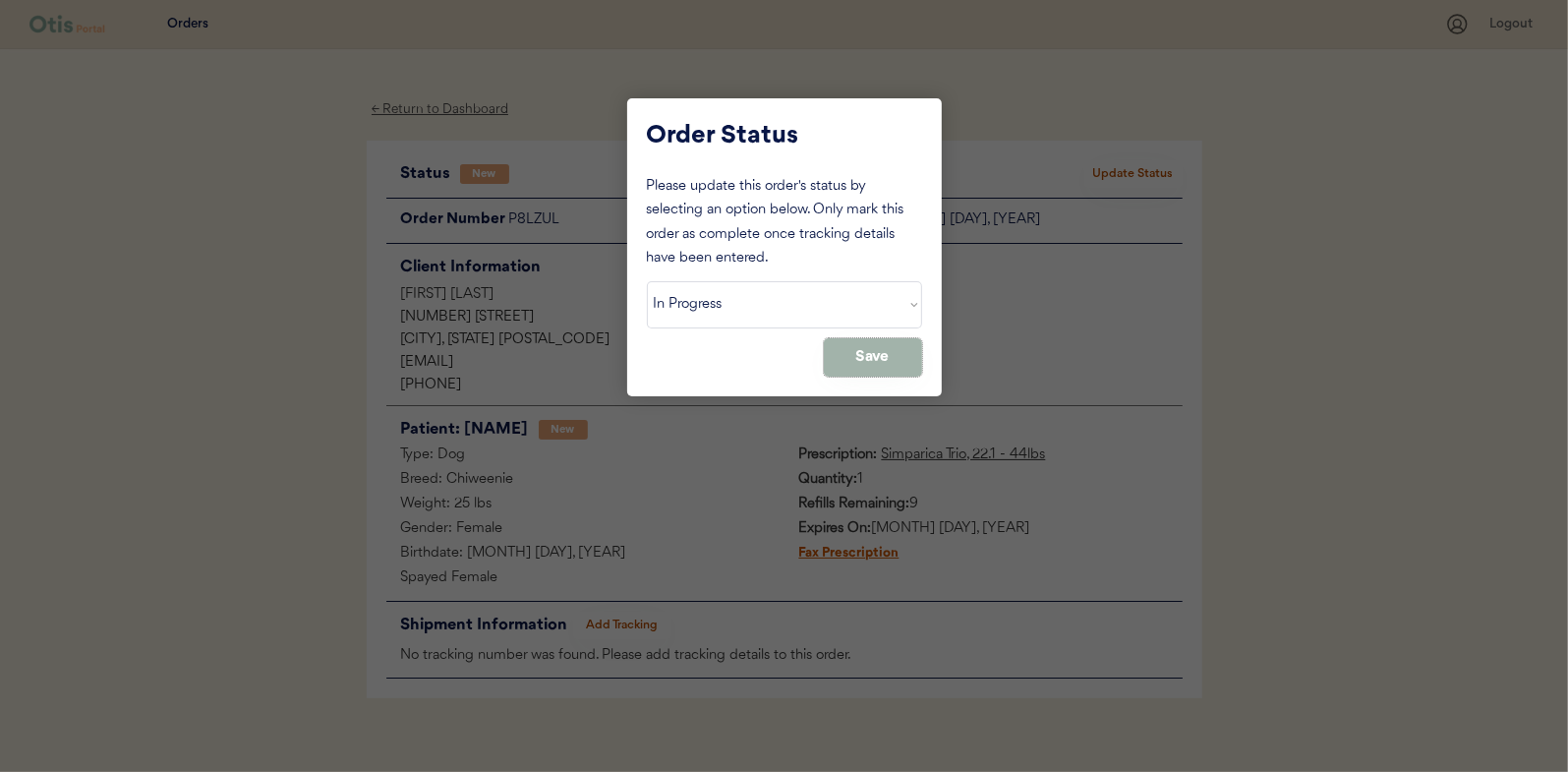 click on "Save" at bounding box center [873, 357] 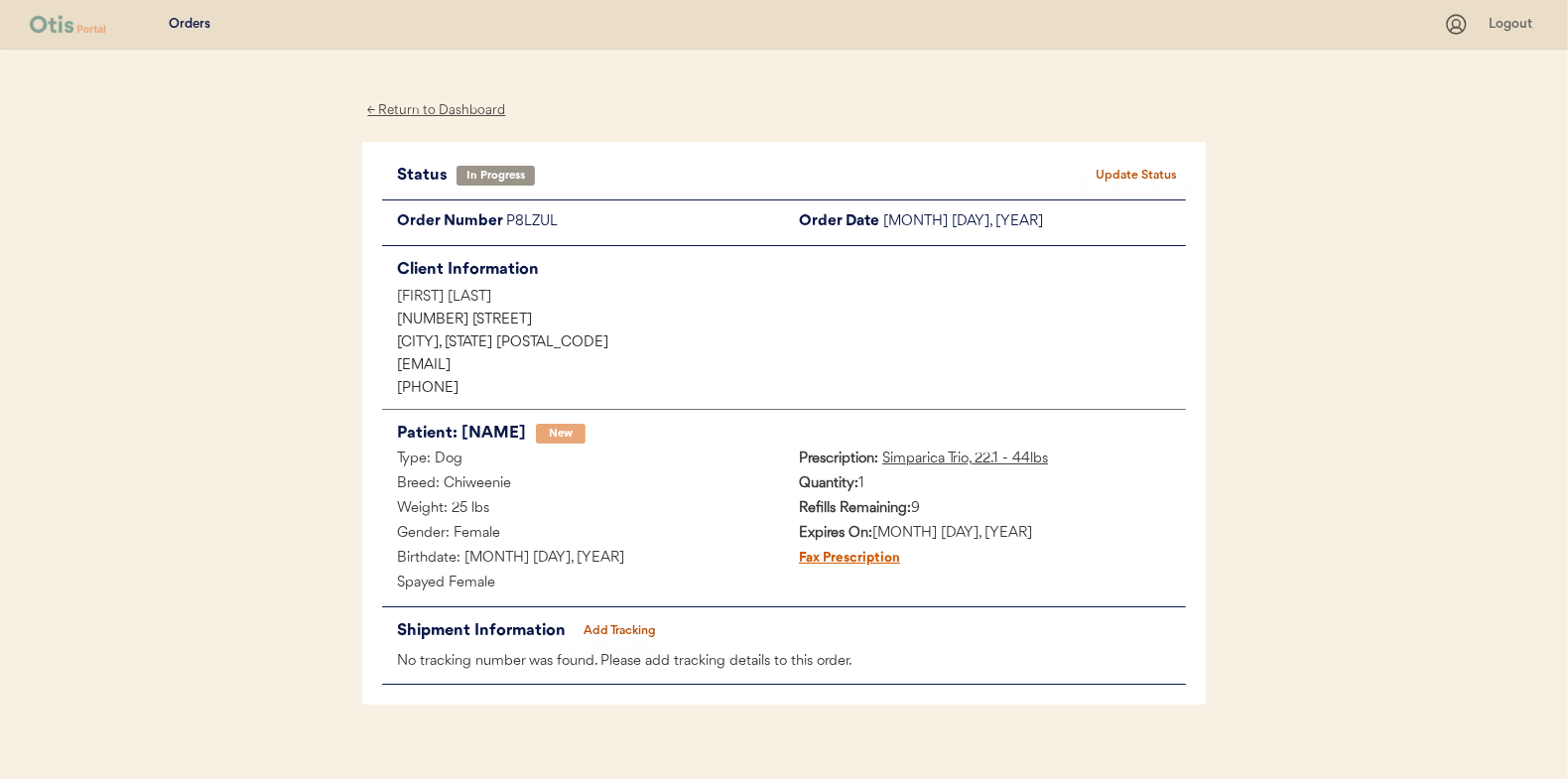 click on "← Return to Dashboard" at bounding box center (437, 110) 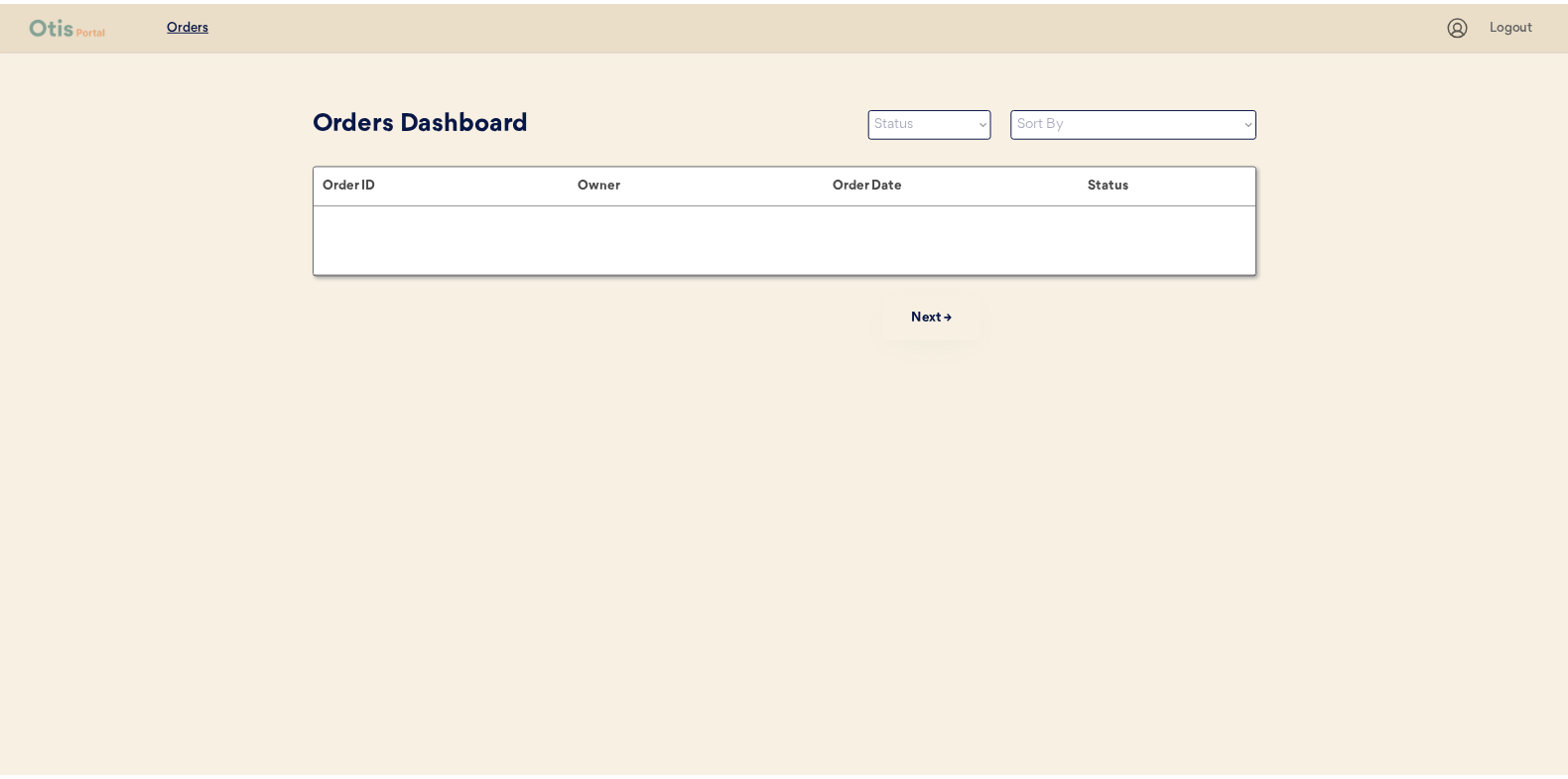 scroll, scrollTop: 0, scrollLeft: 0, axis: both 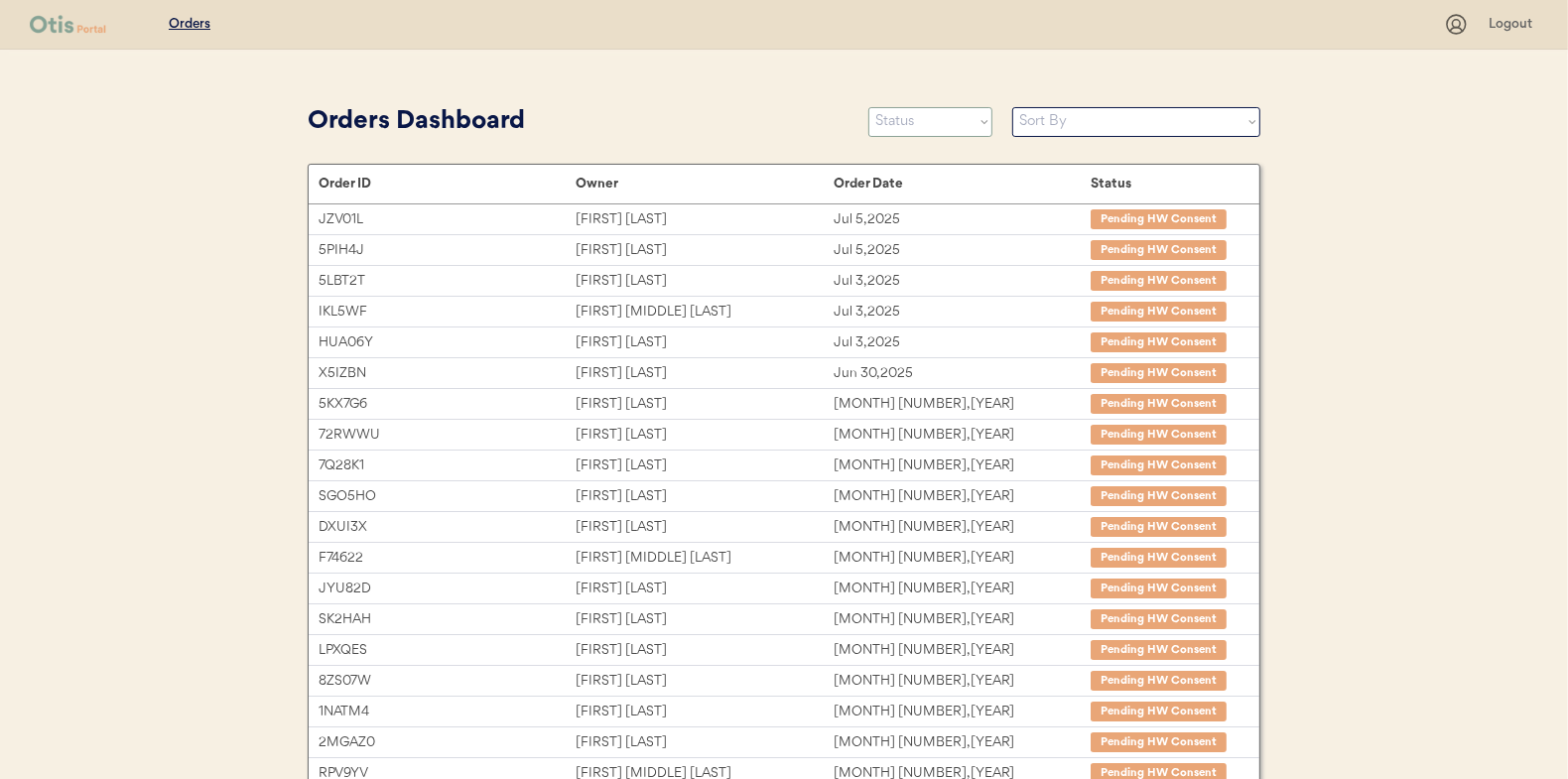 click on "Status On Hold New In Progress Complete Pending HW Consent Cancelled" at bounding box center (930, 122) 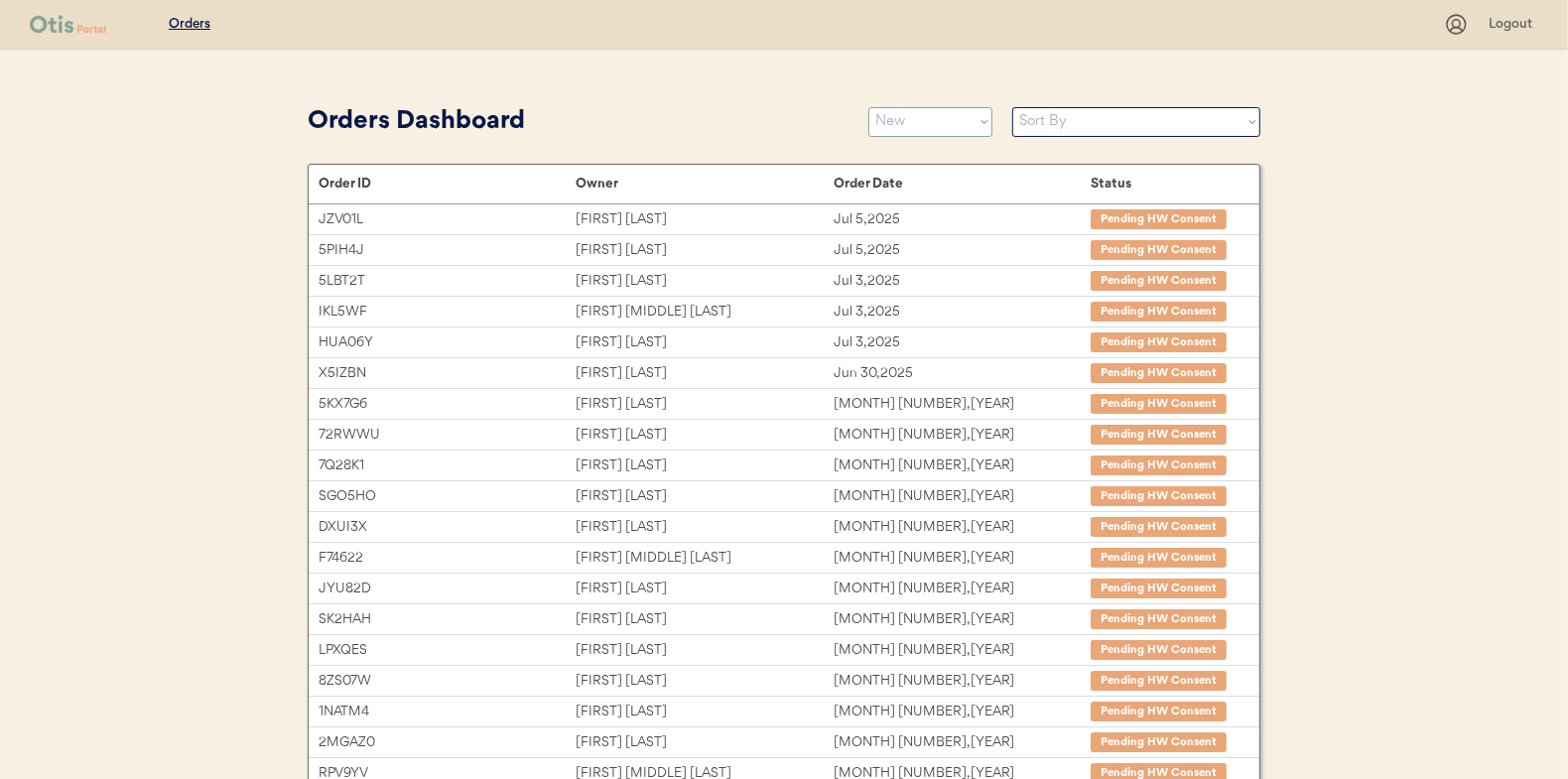 click on "Status On Hold New In Progress Complete Pending HW Consent Cancelled" at bounding box center [930, 122] 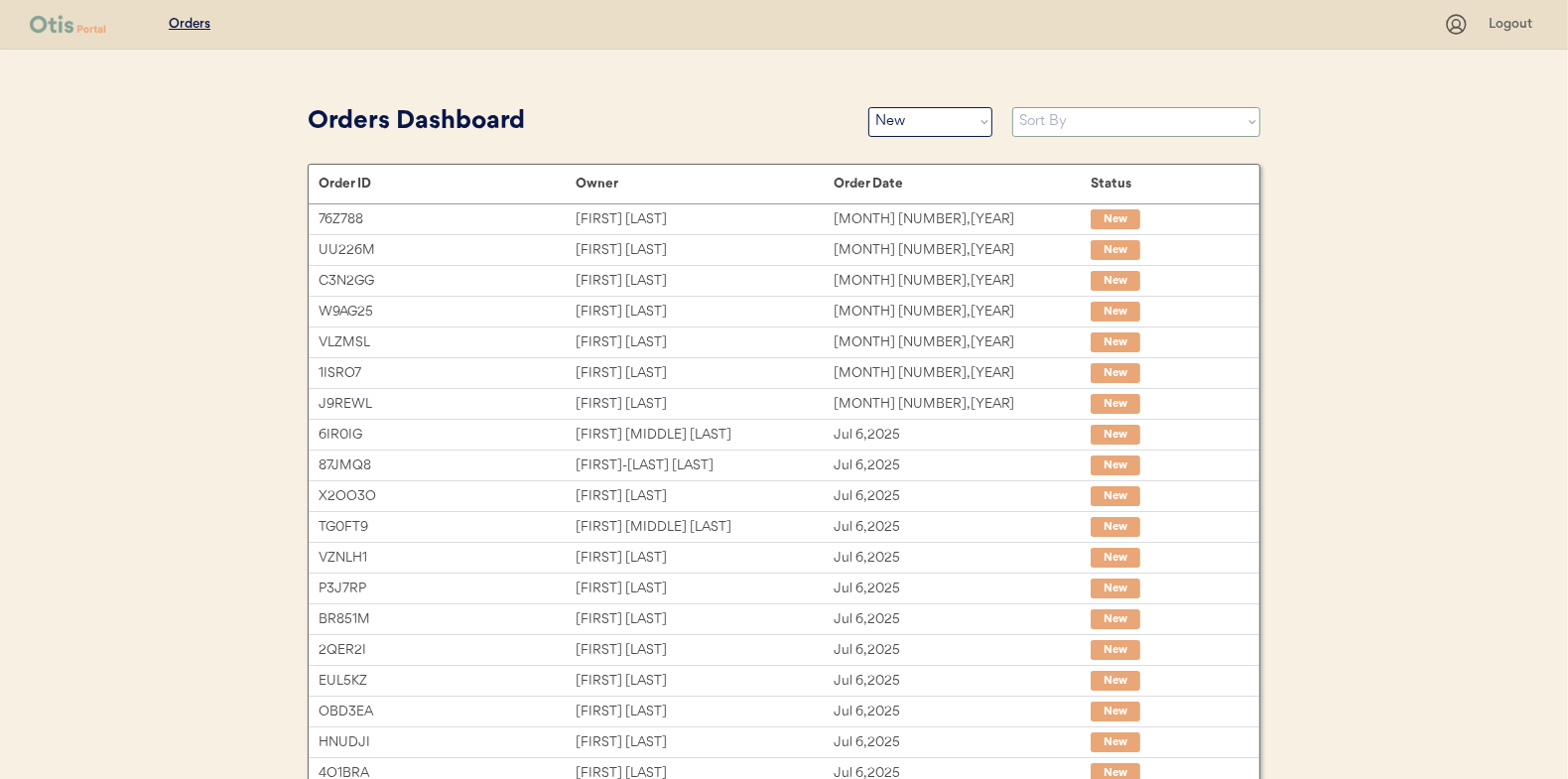 click on "Sort By Order Date (Newest → Oldest) Order Date (Oldest → Newest)" at bounding box center (1136, 122) 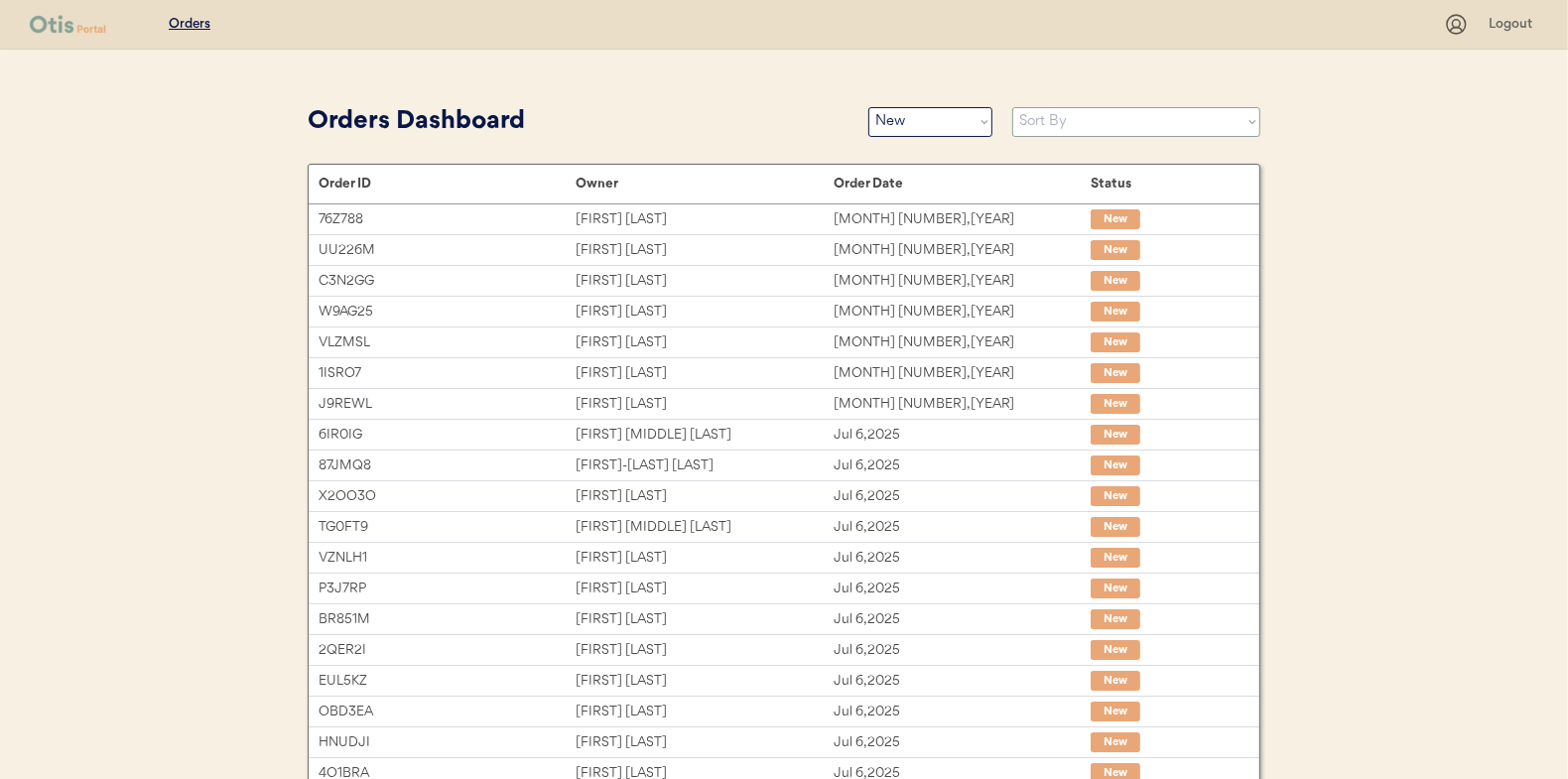 select on ""Order Date (Oldest → Newest)"" 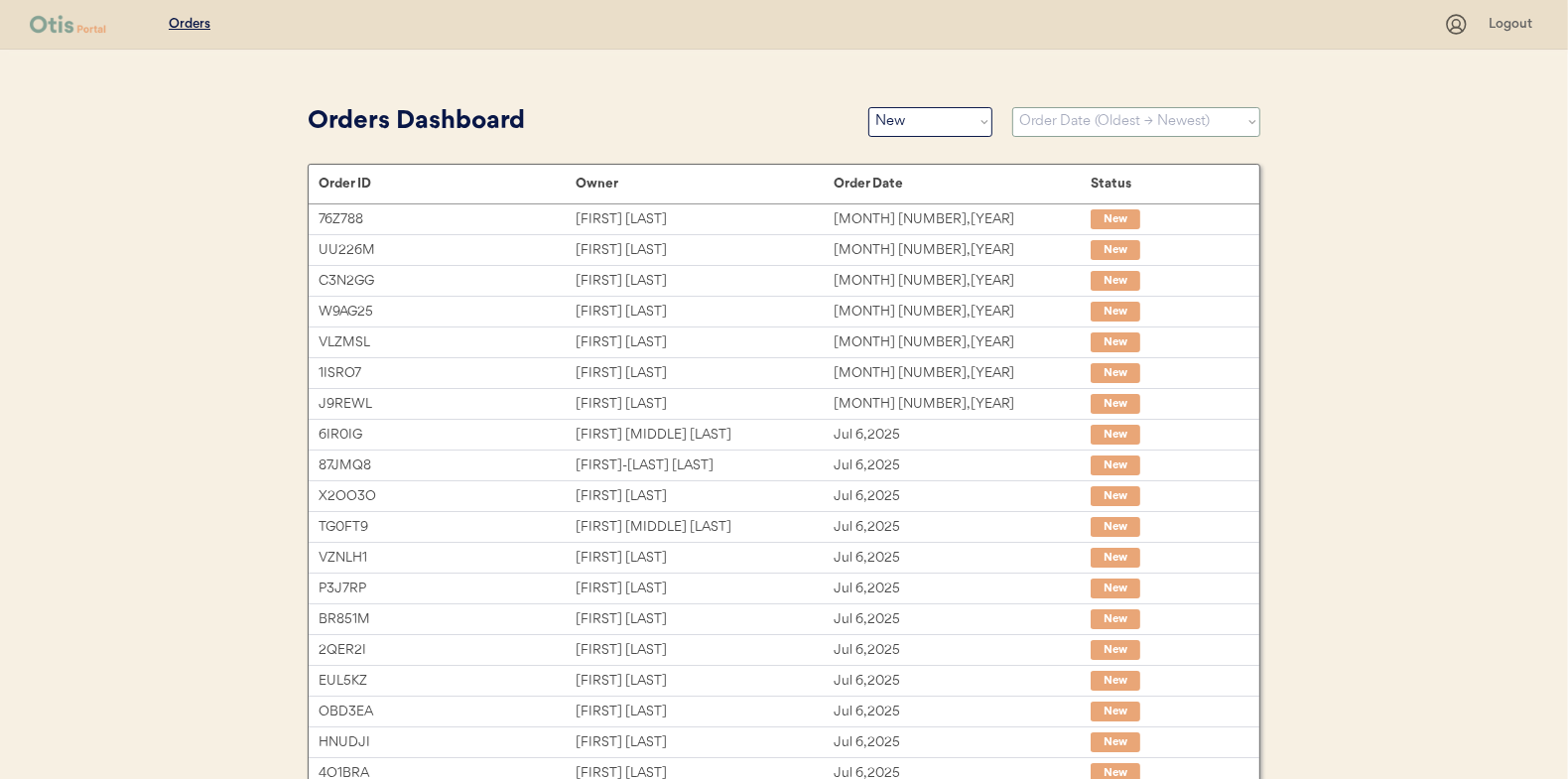 click on "Sort By Order Date (Newest → Oldest) Order Date (Oldest → Newest)" at bounding box center [1136, 122] 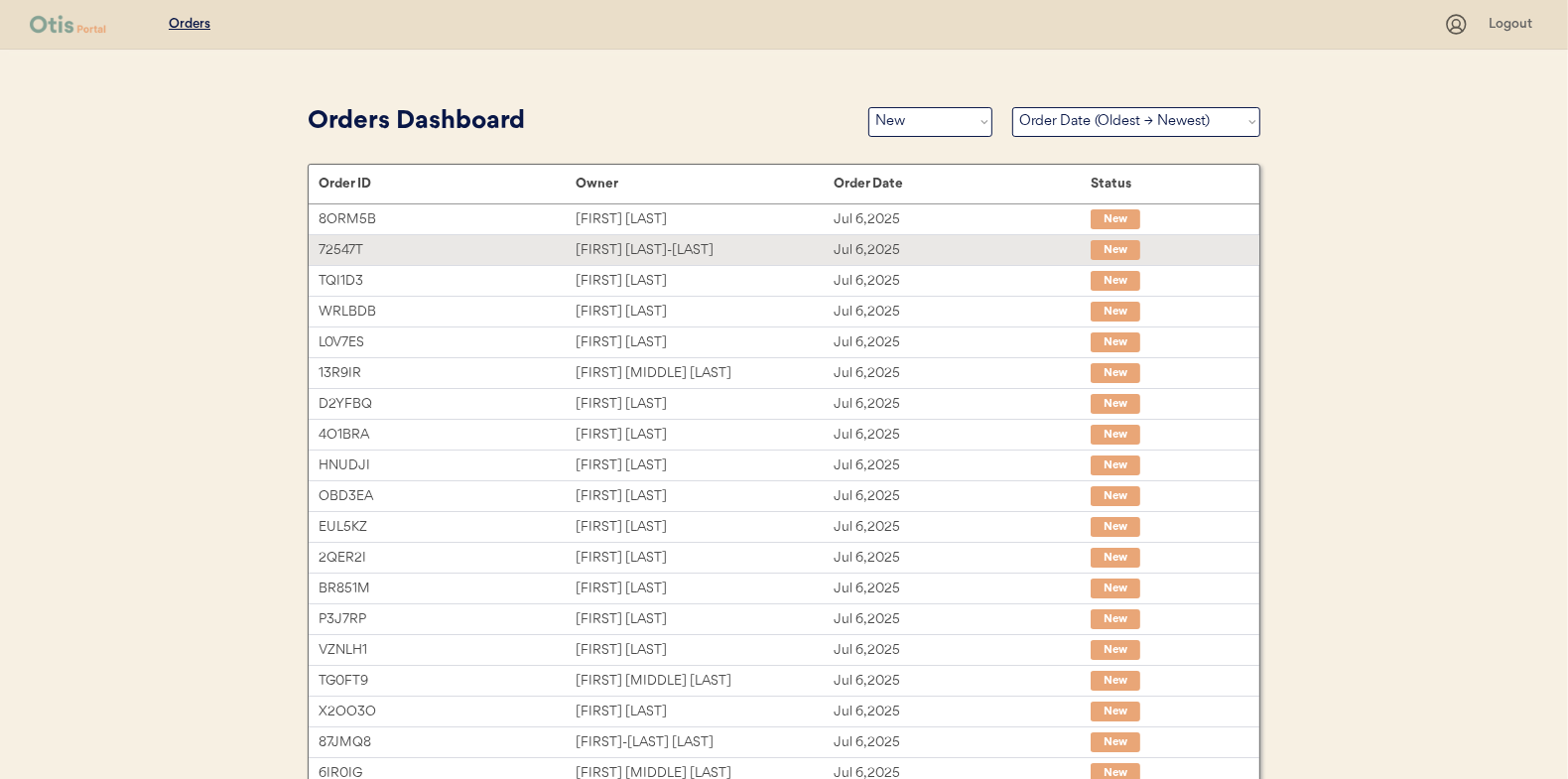click on "[FIRST] [LAST]" at bounding box center [704, 250] 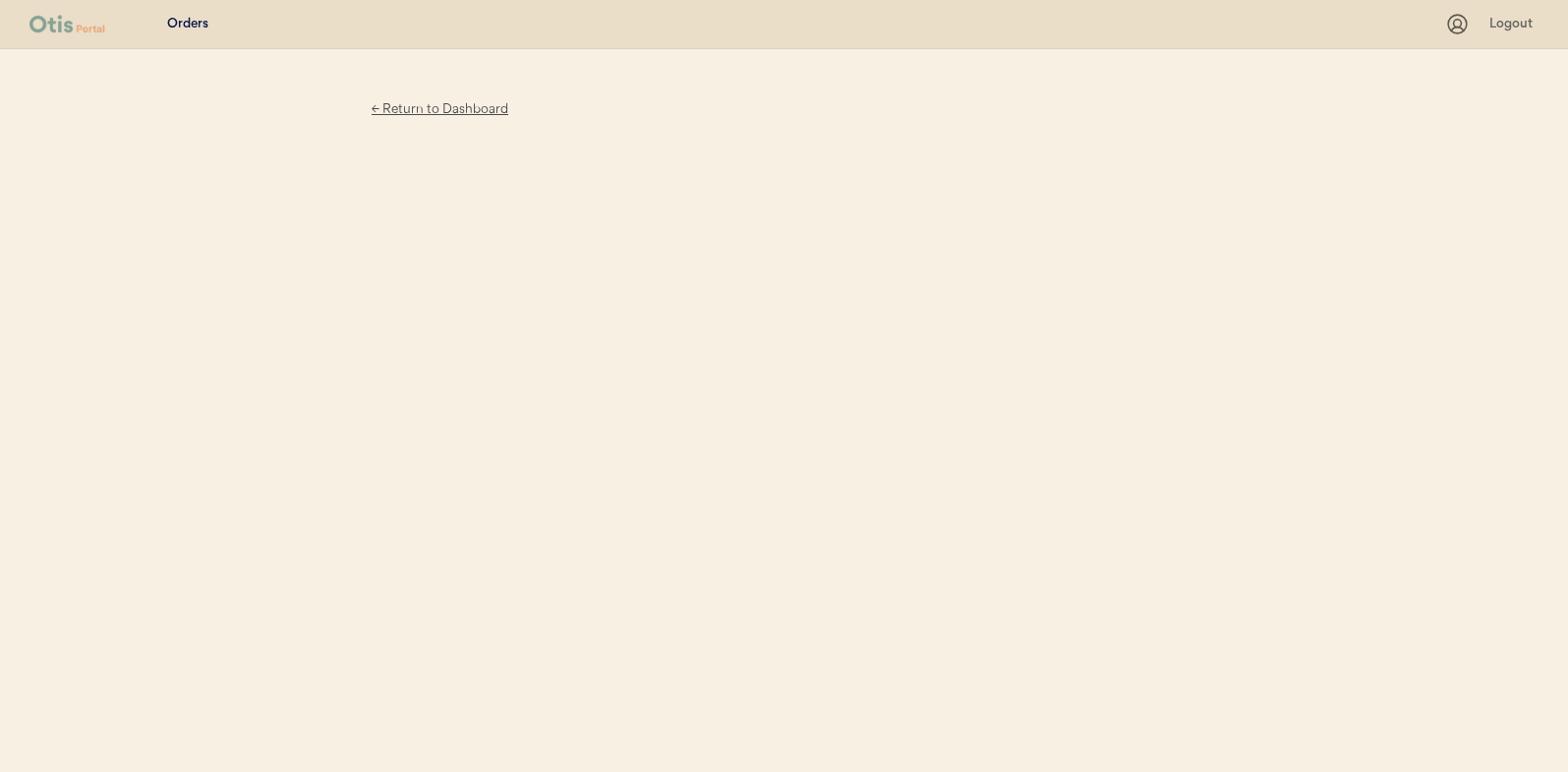 scroll, scrollTop: 0, scrollLeft: 0, axis: both 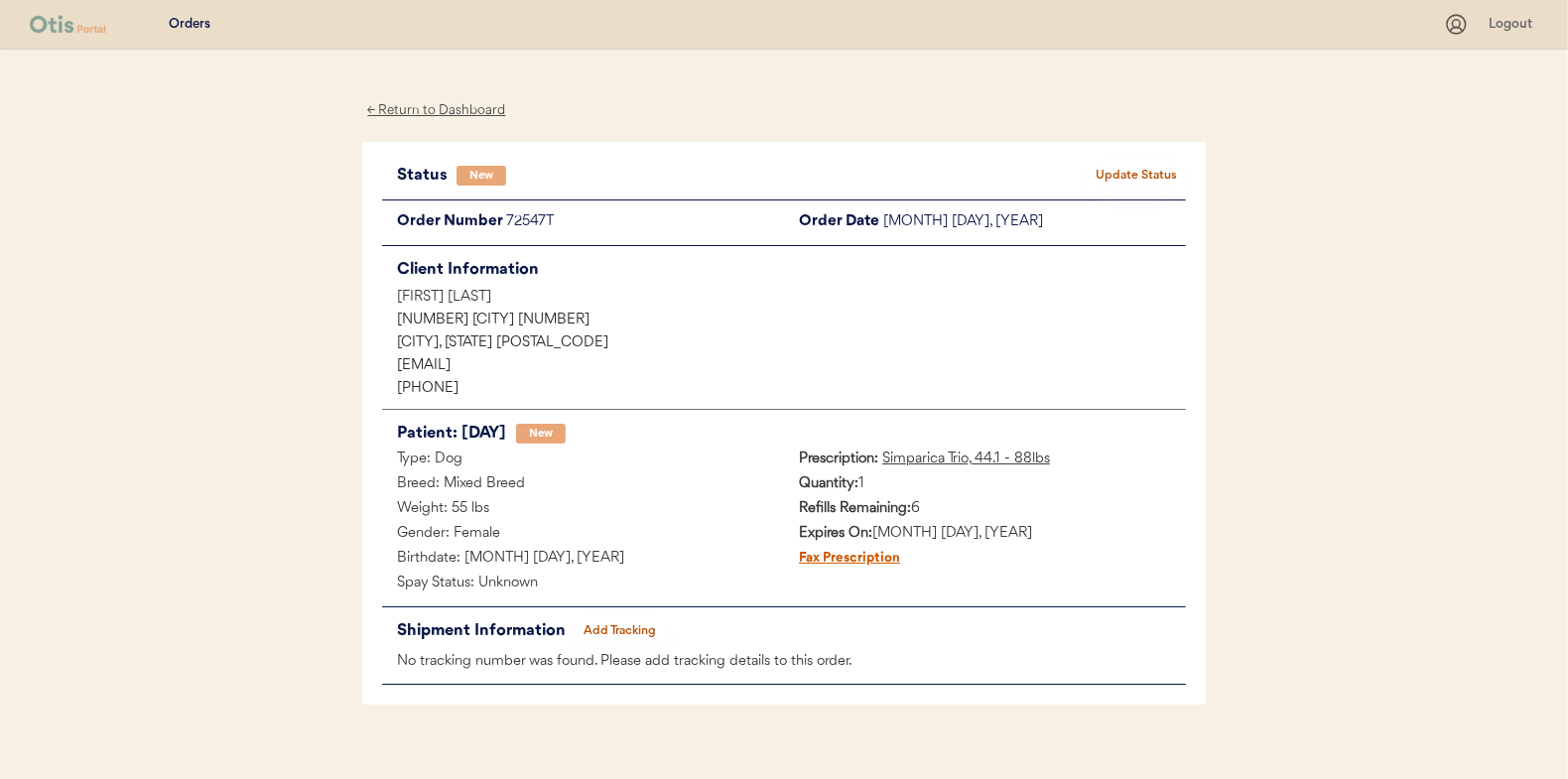 click on "← Return to Dashboard" at bounding box center [437, 110] 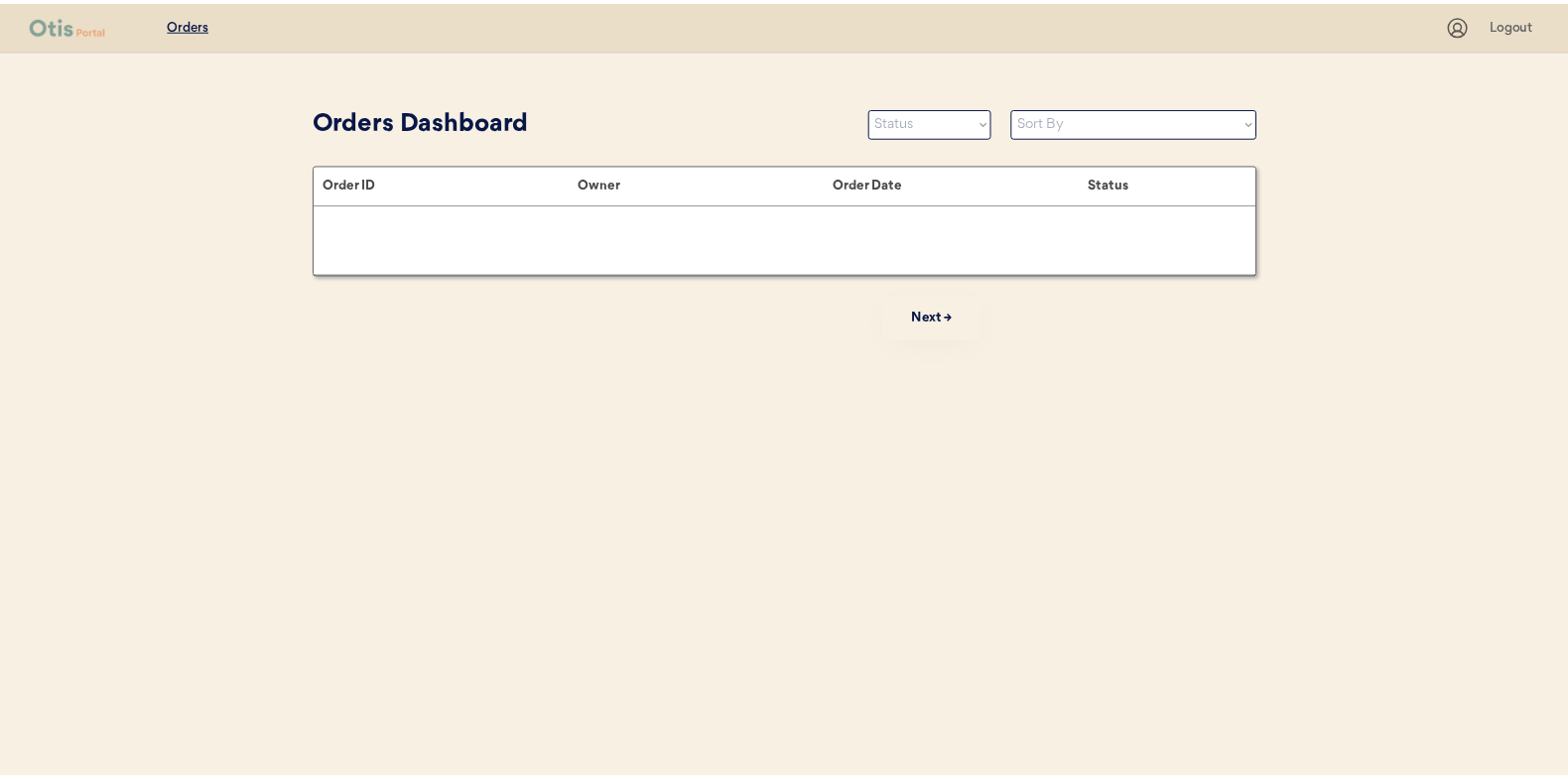 scroll, scrollTop: 0, scrollLeft: 0, axis: both 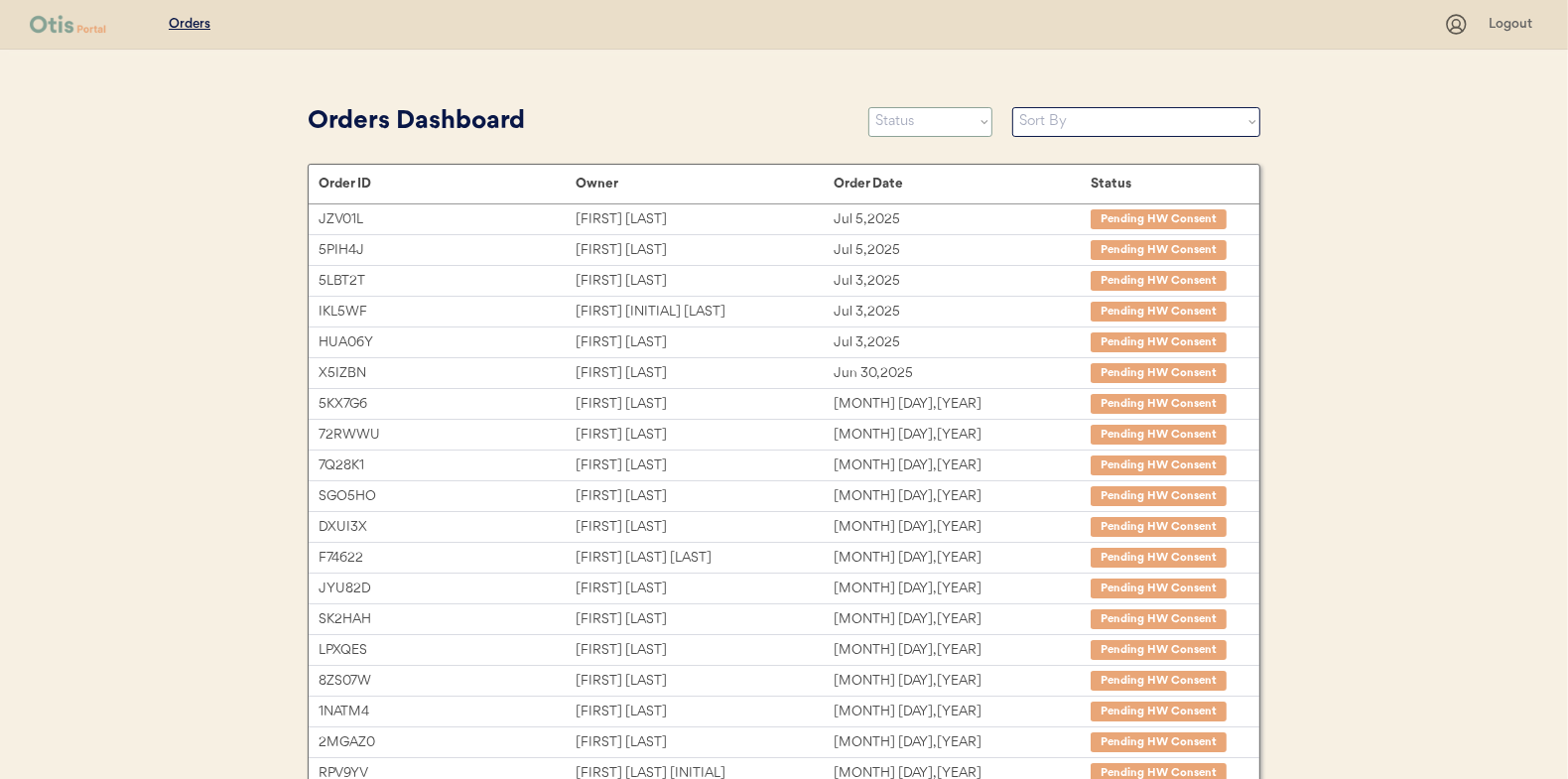 click on "Status On Hold New In Progress Complete Pending HW Consent Cancelled" at bounding box center [930, 122] 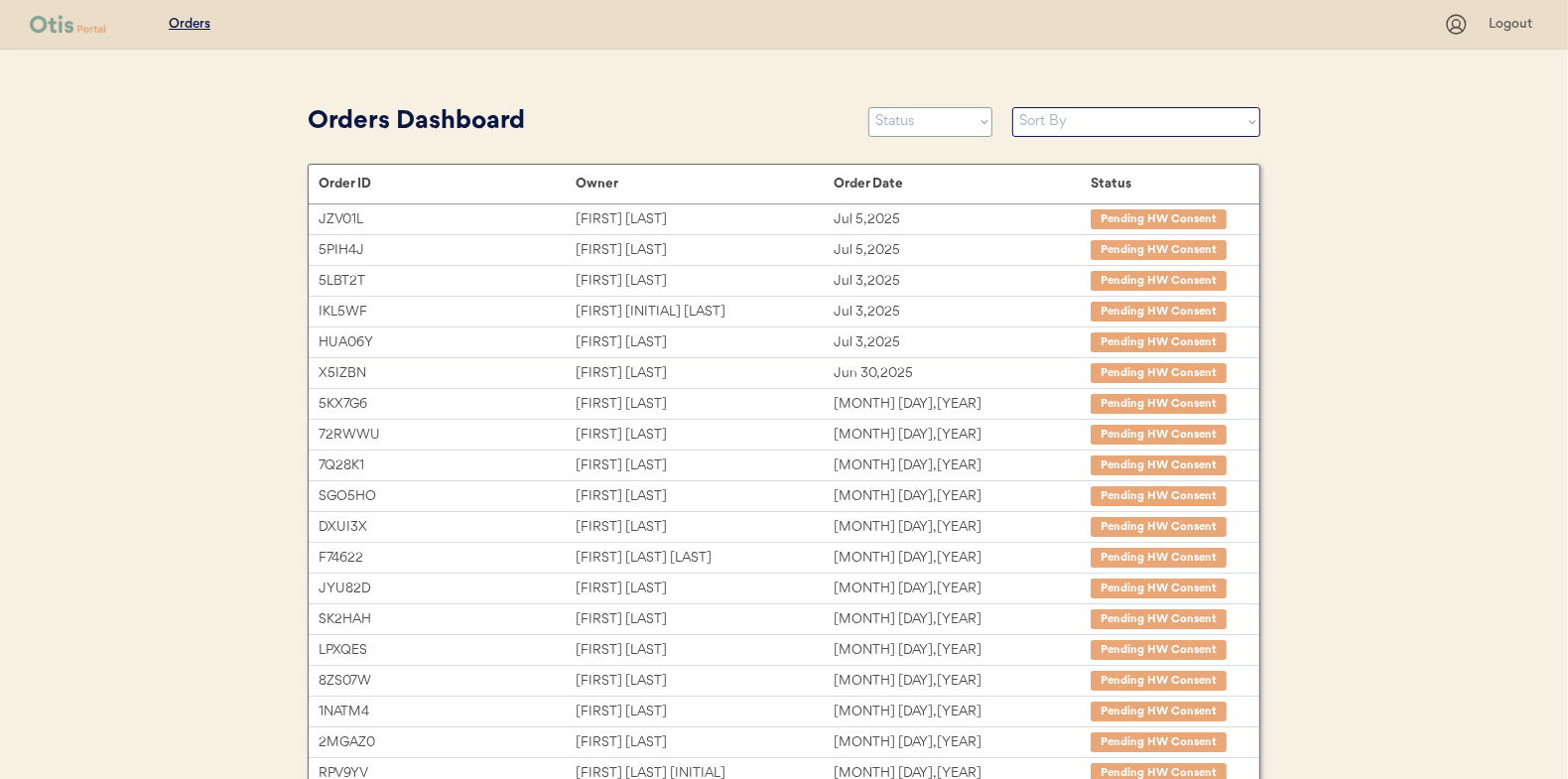 select on ""new"" 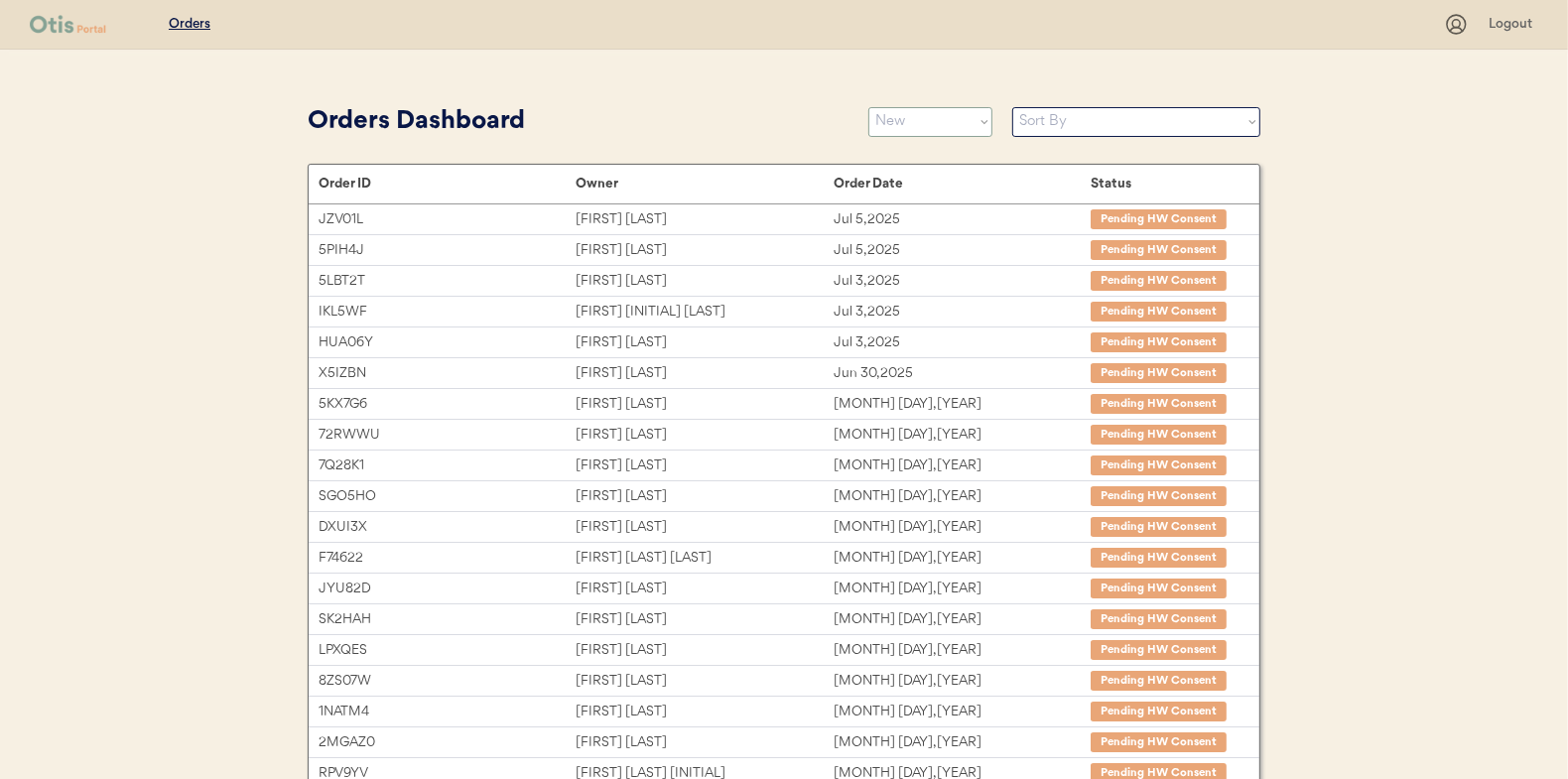 click on "Status On Hold New In Progress Complete Pending HW Consent Cancelled" at bounding box center [930, 122] 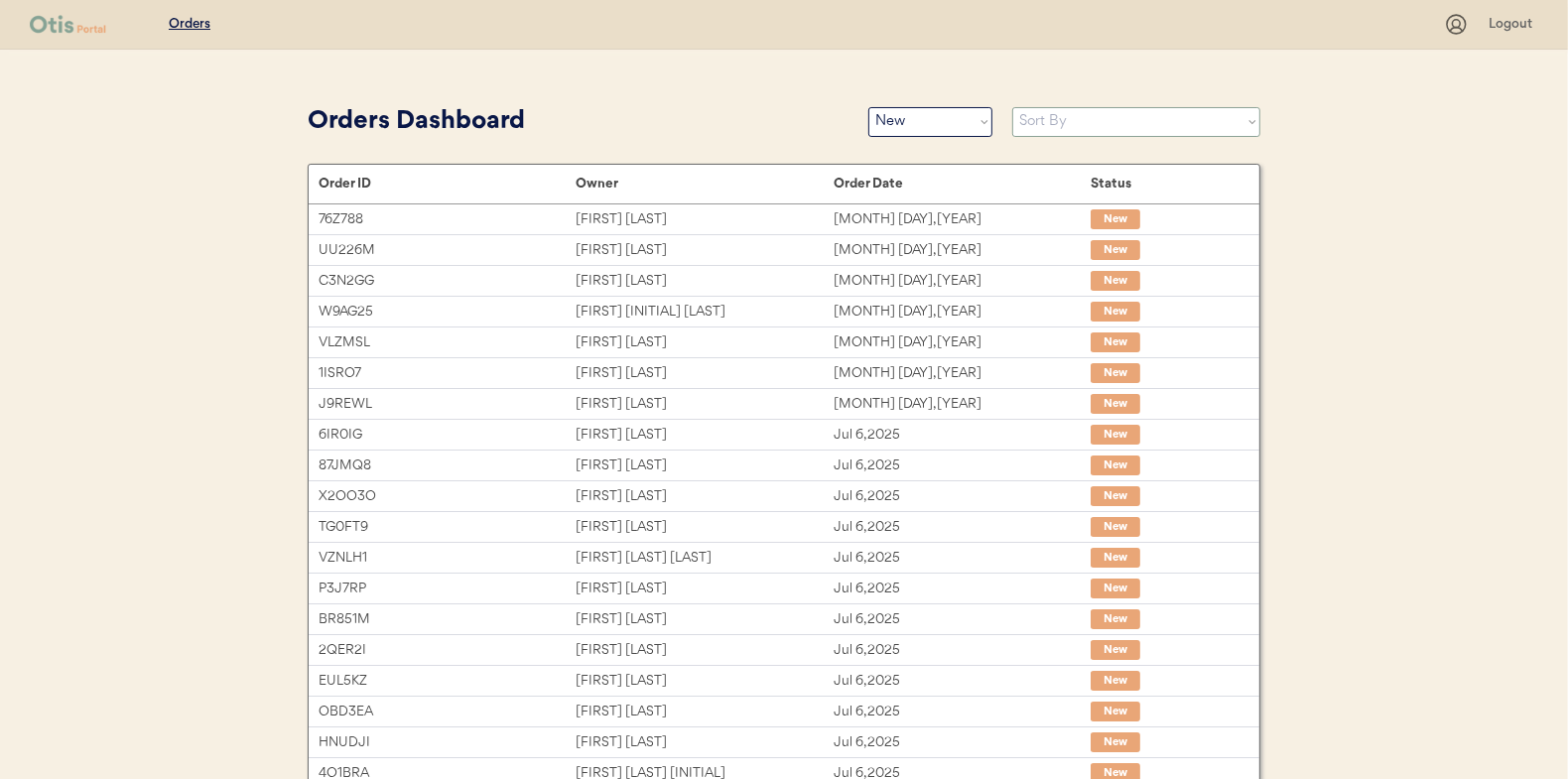 click on "Sort By Order Date (Newest → Oldest) Order Date (Oldest → Newest)" at bounding box center (1136, 122) 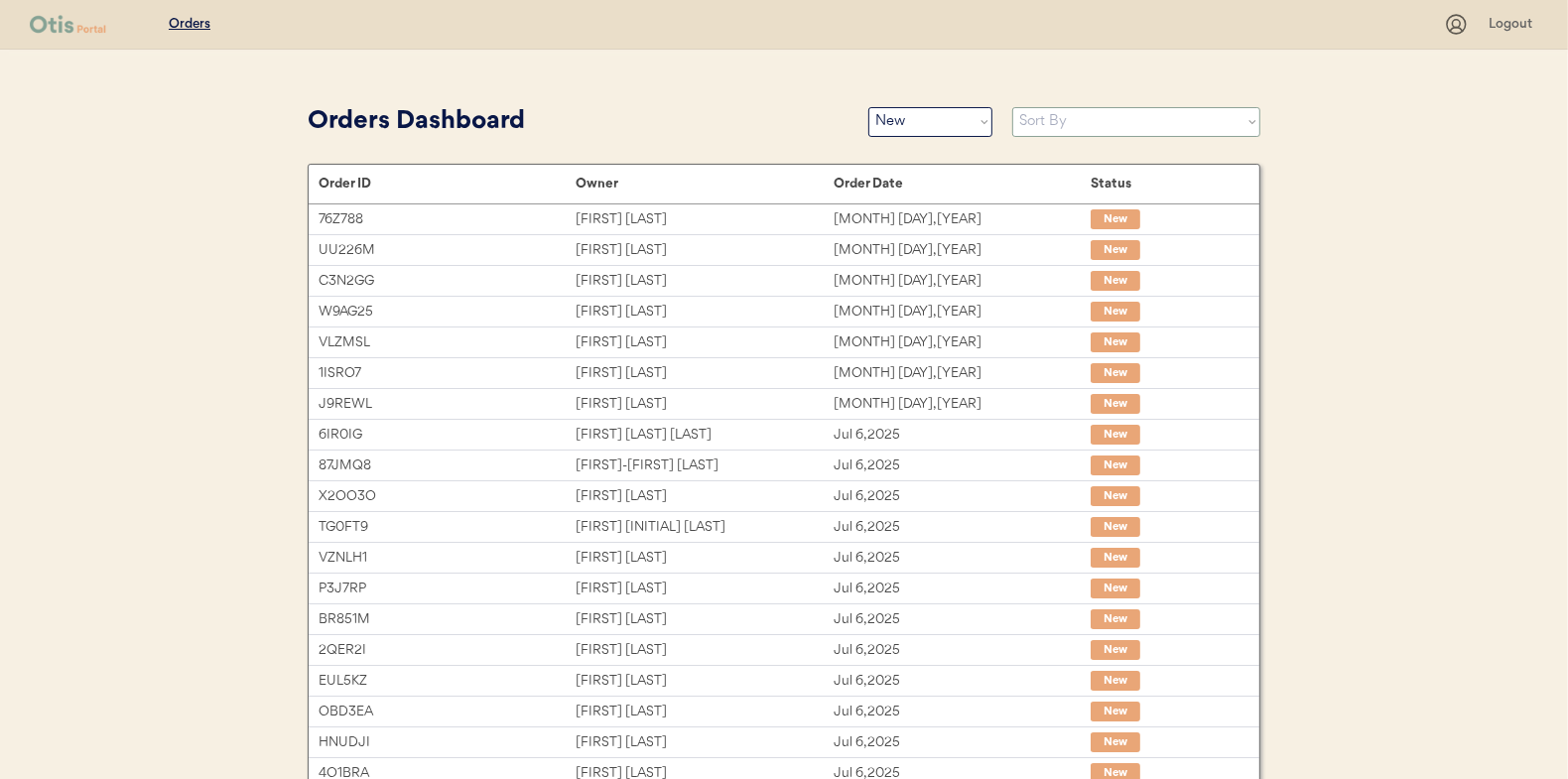 select on ""Order Date (Oldest → Newest)"" 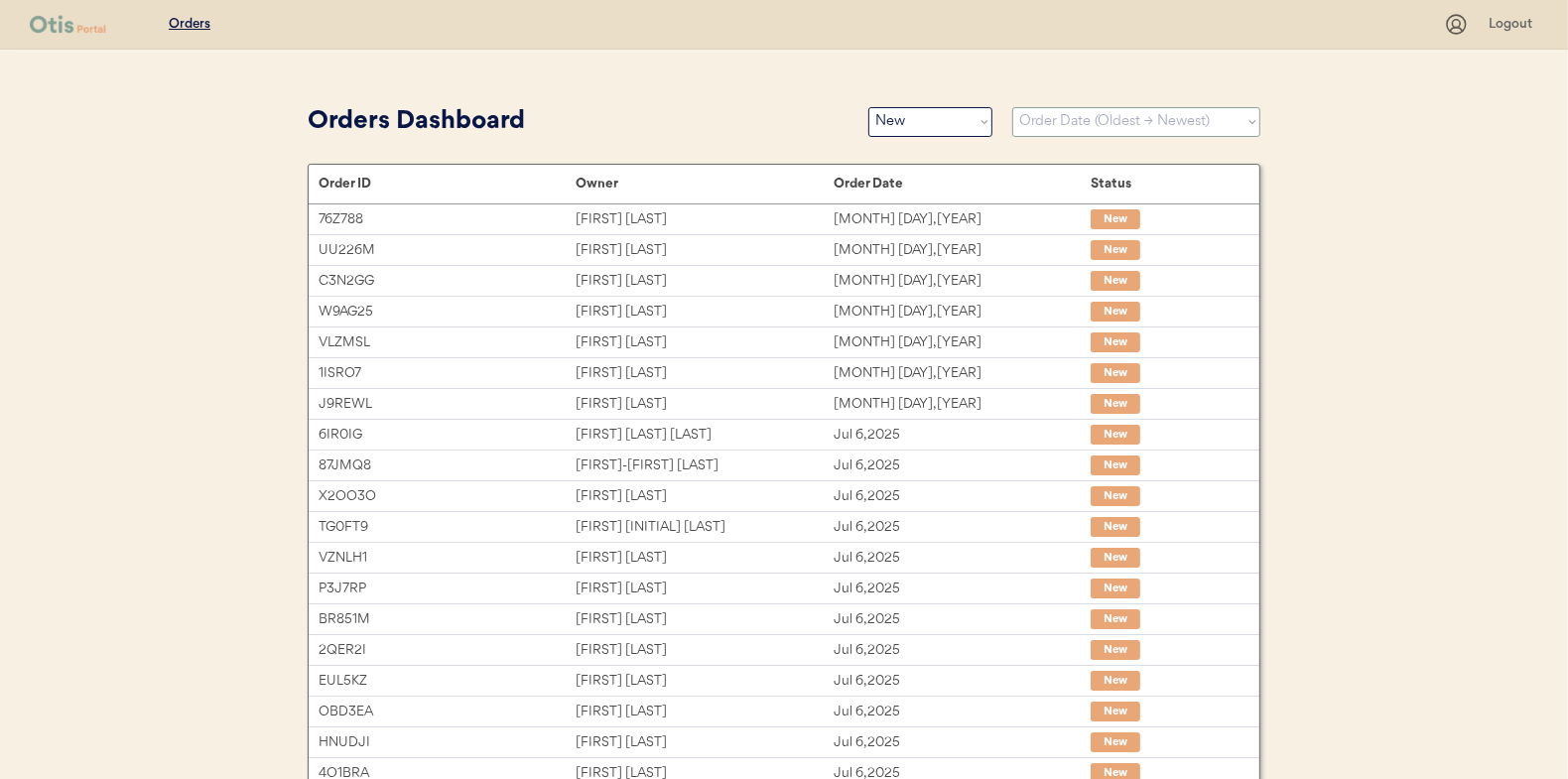 click on "Sort By Order Date (Newest → Oldest) Order Date (Oldest → Newest)" at bounding box center (1136, 122) 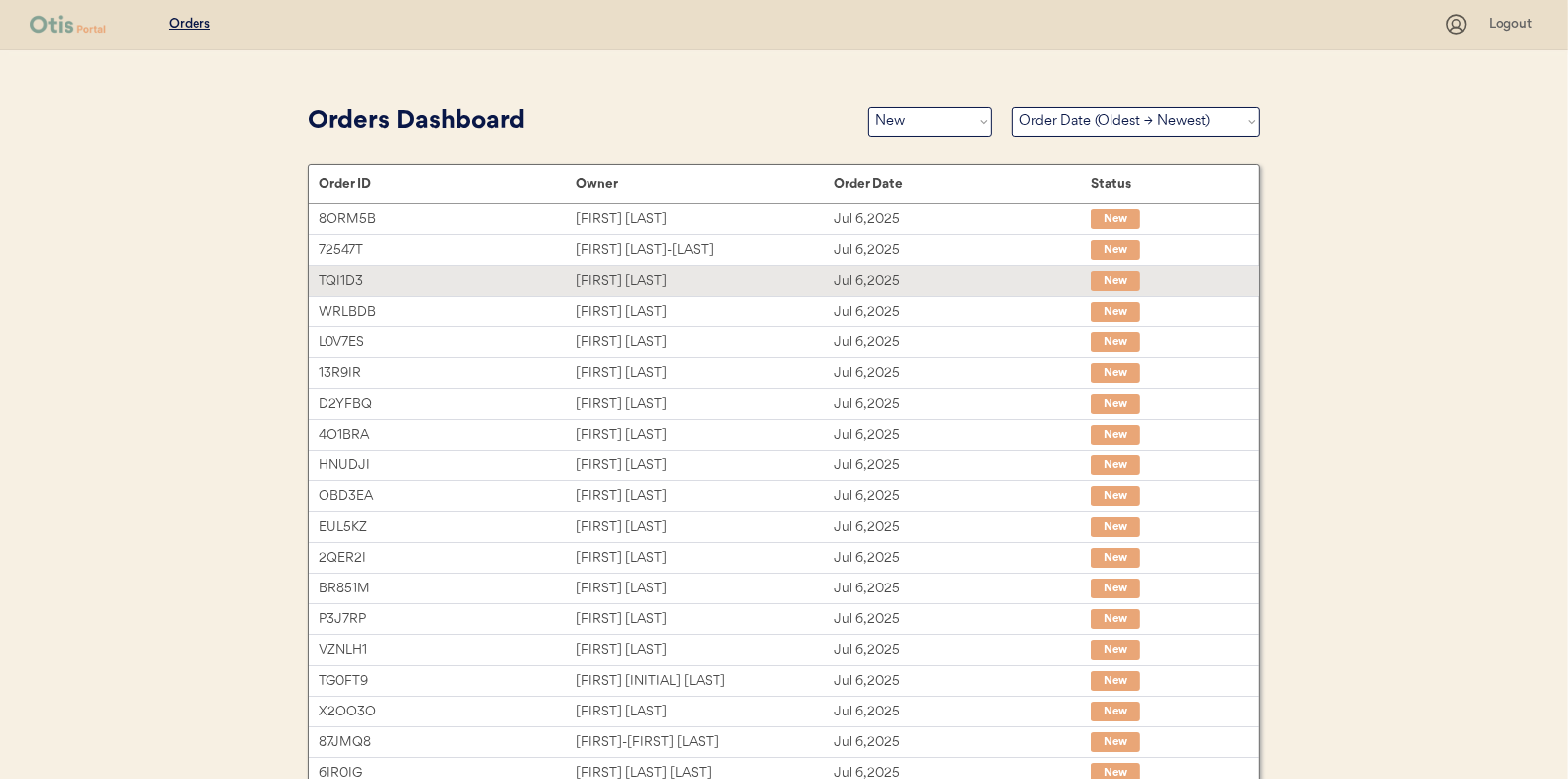 click on "Angelo Martine" at bounding box center (704, 281) 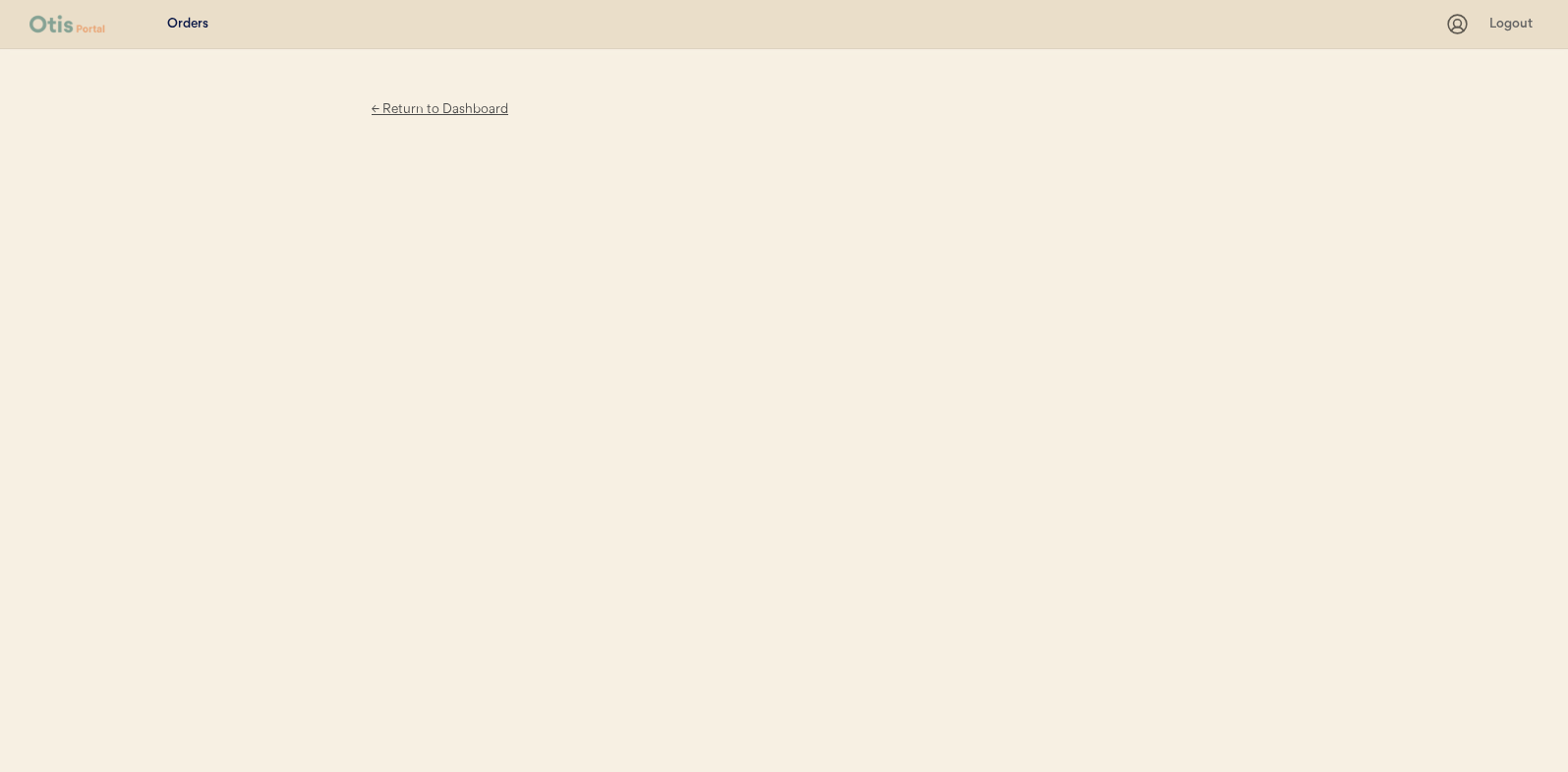 scroll, scrollTop: 0, scrollLeft: 0, axis: both 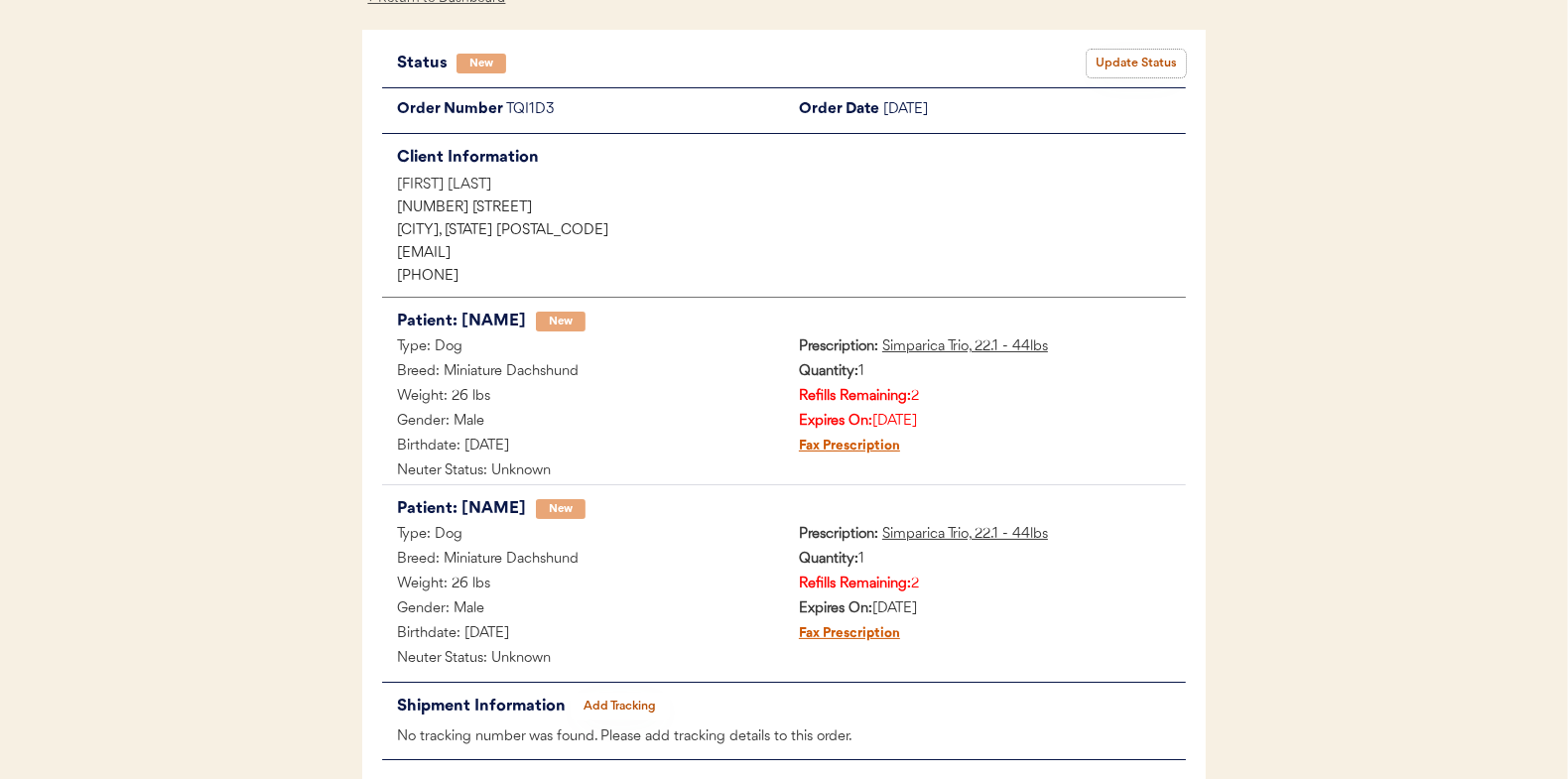 click on "Update Status" at bounding box center [1136, 64] 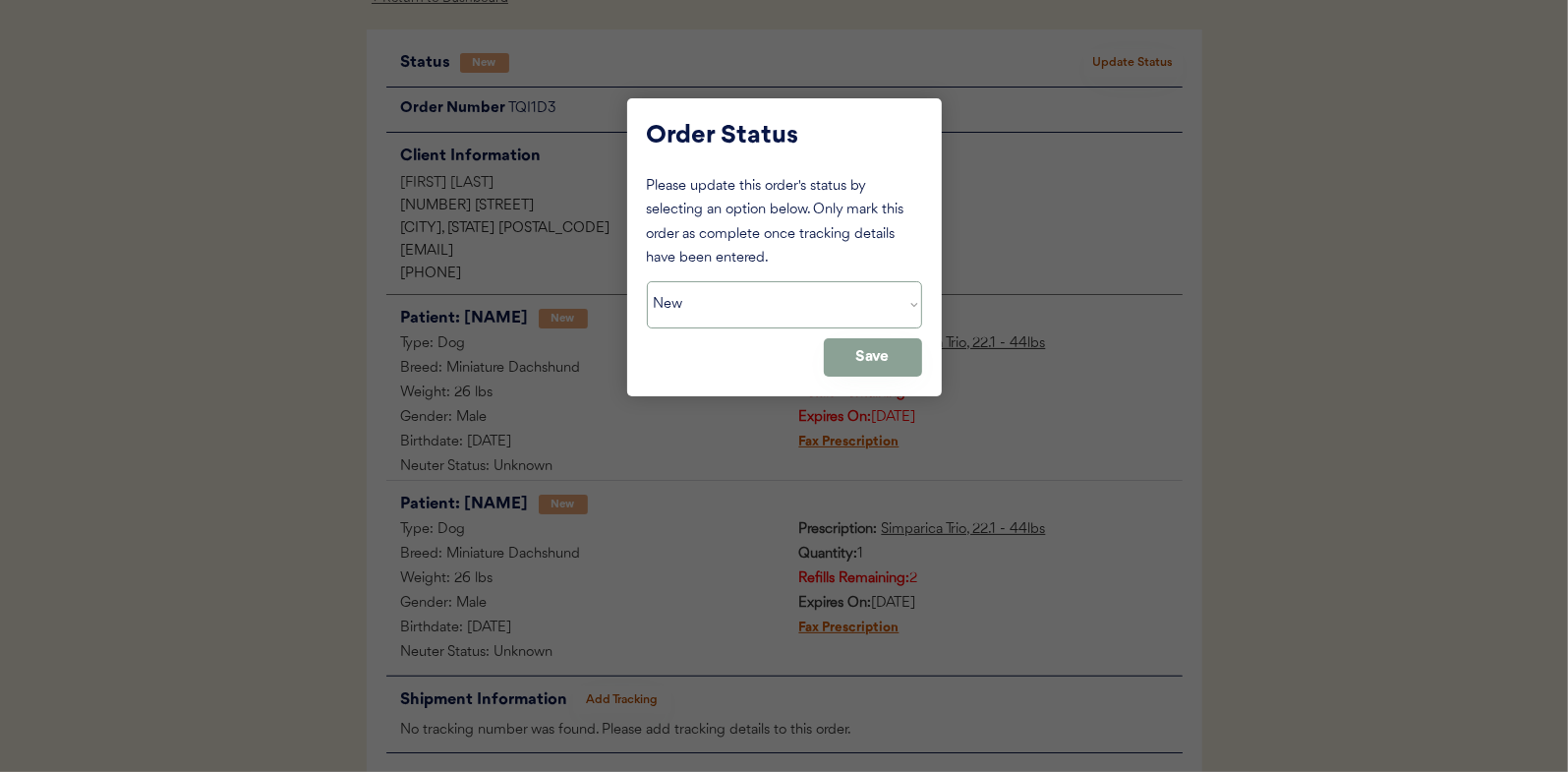 click on "Status On Hold New In Progress Complete Pending HW Consent Cancelled" at bounding box center (784, 305) 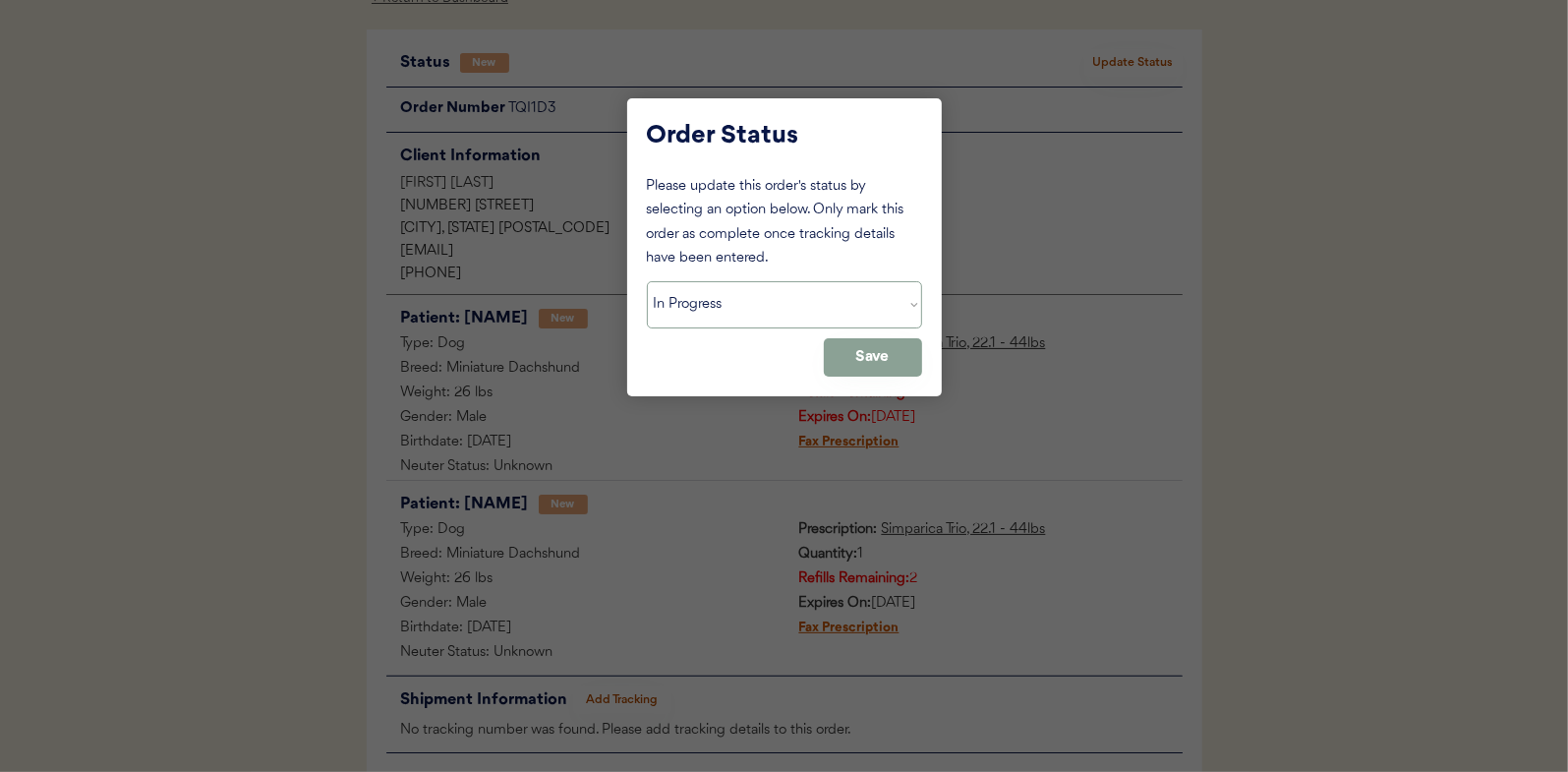 click on "Status On Hold New In Progress Complete Pending HW Consent Cancelled" at bounding box center [784, 305] 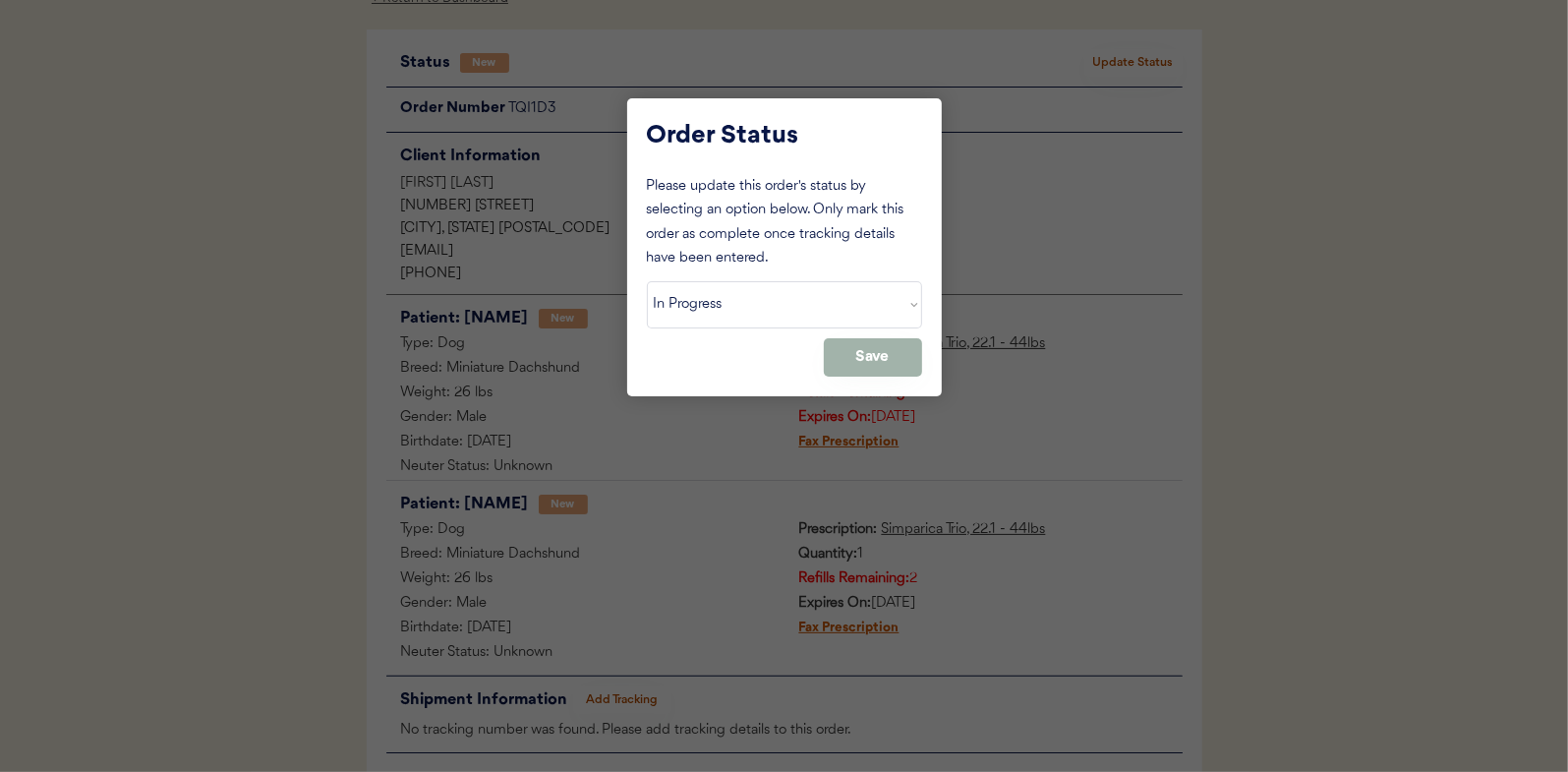 click on "Save" at bounding box center (873, 357) 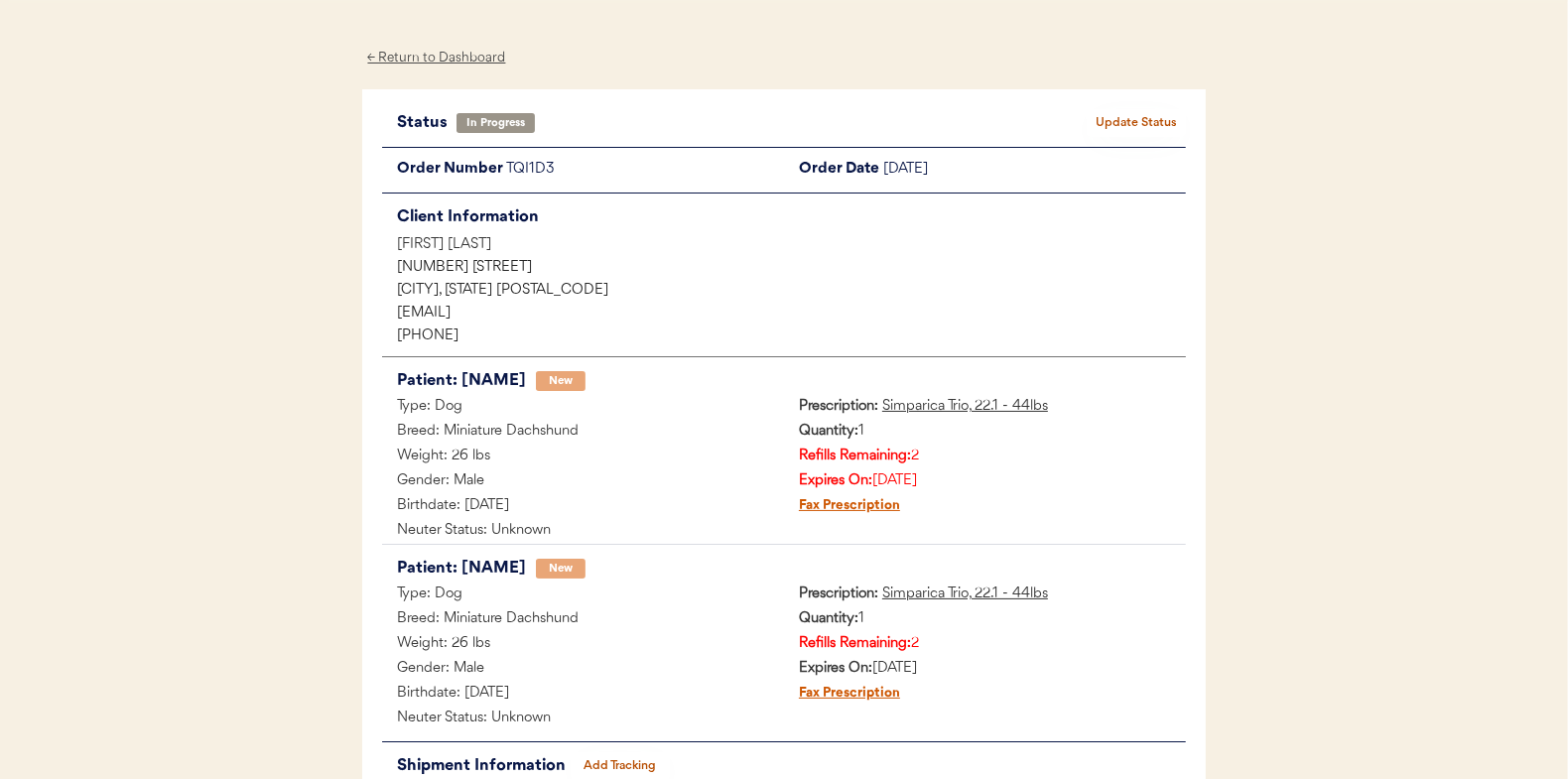 scroll, scrollTop: 0, scrollLeft: 0, axis: both 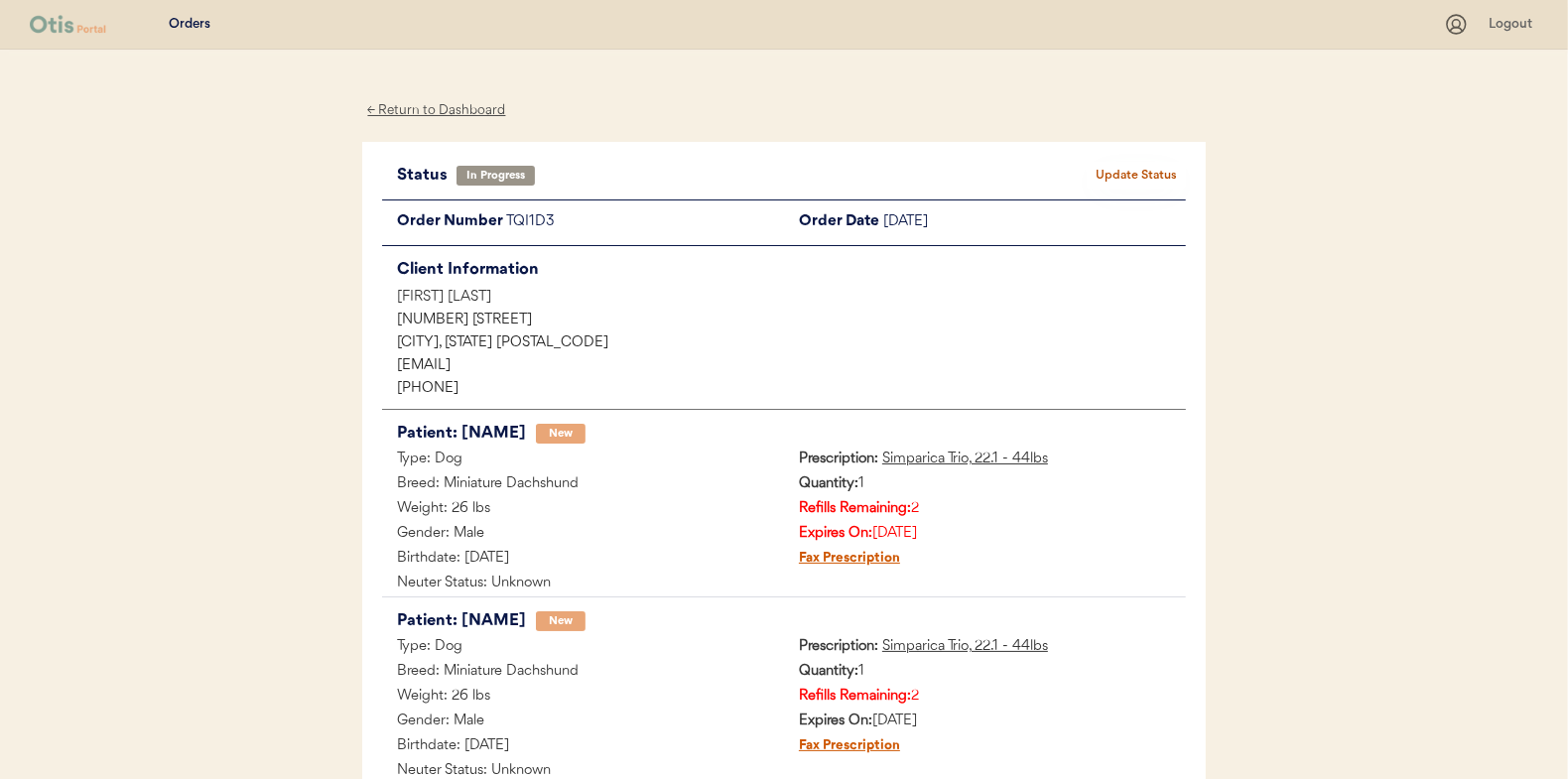 click on "← Return to Dashboard" at bounding box center (437, 110) 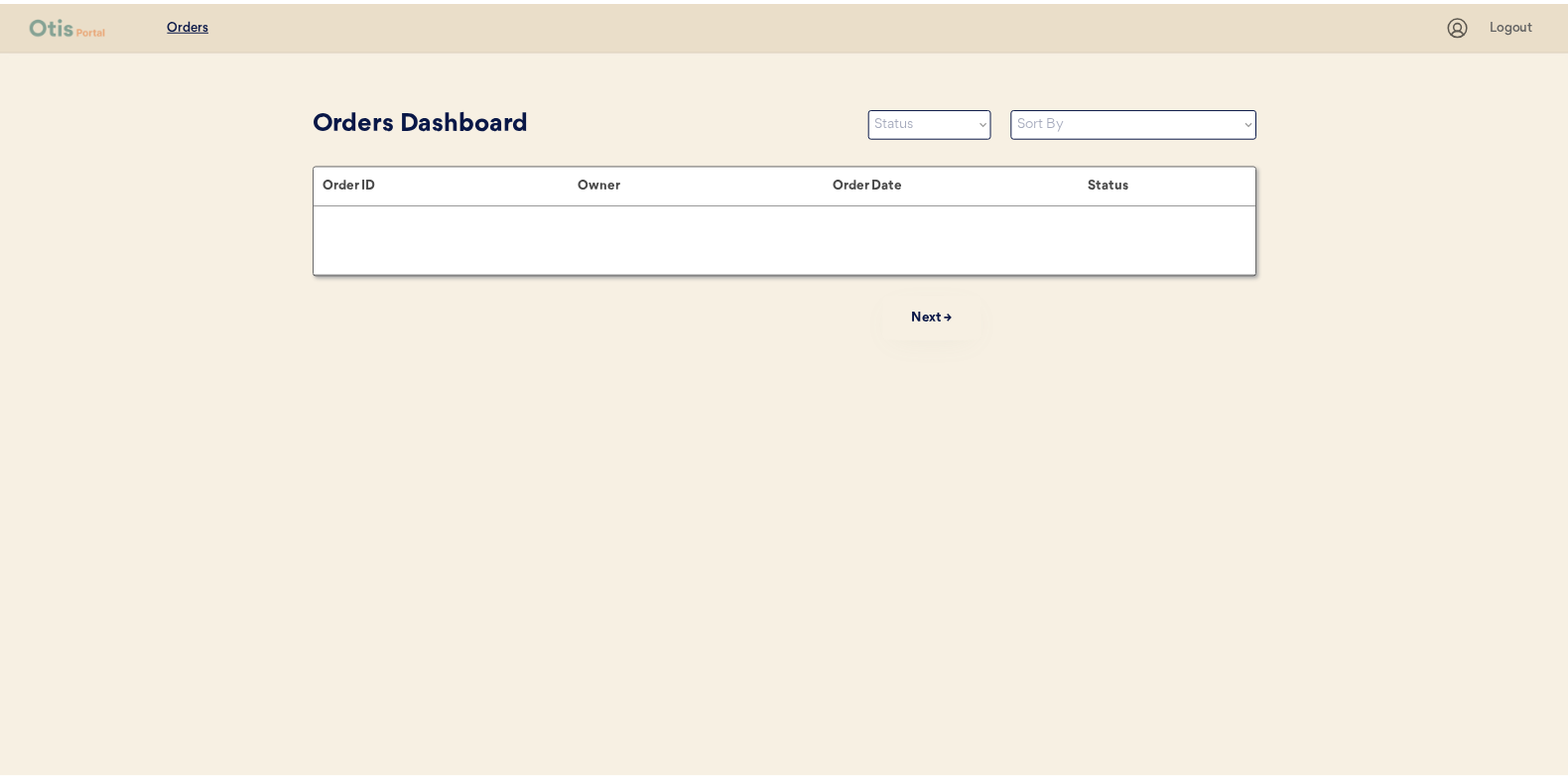 scroll, scrollTop: 0, scrollLeft: 0, axis: both 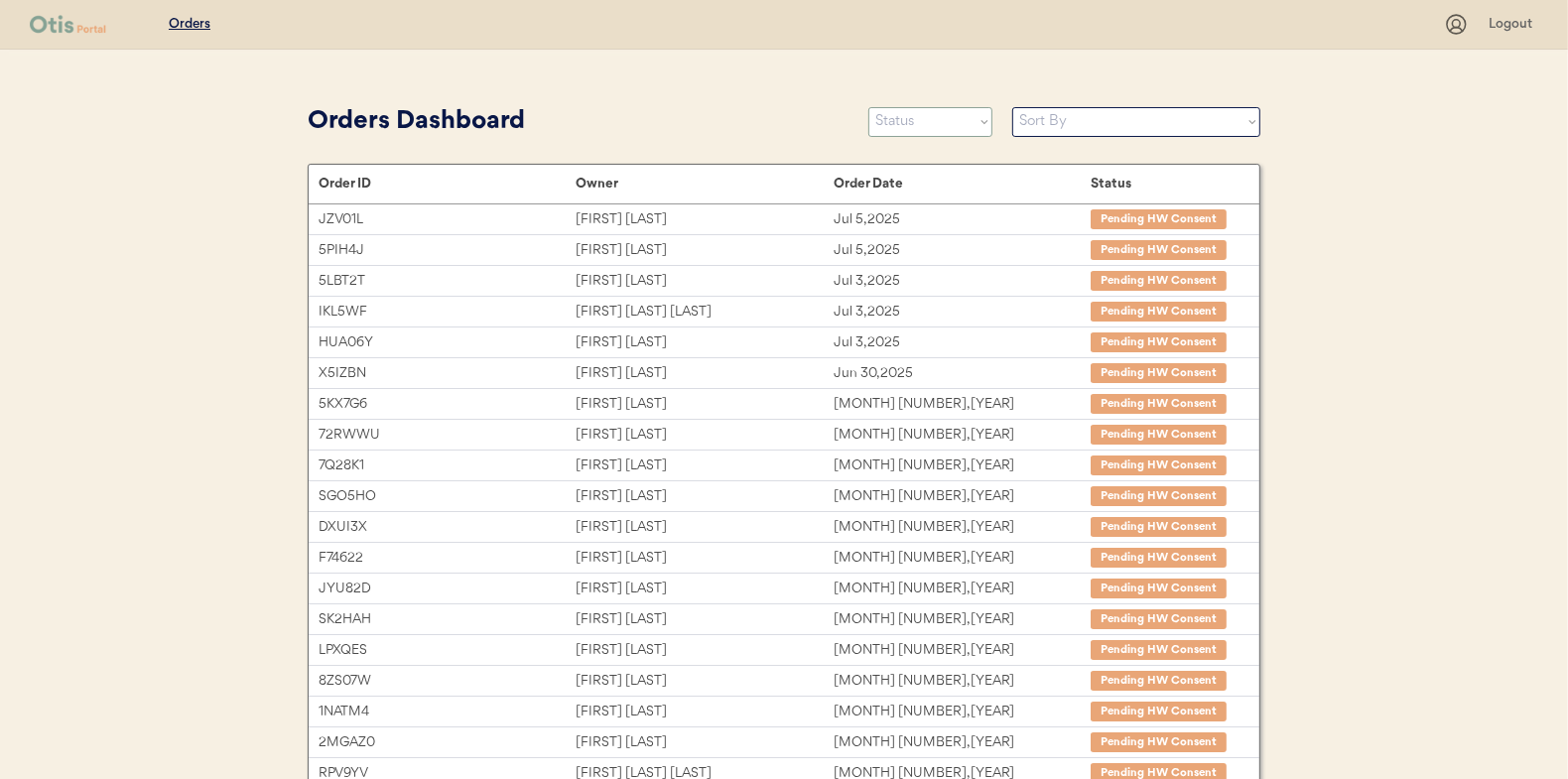 click on "Status On Hold New In Progress Complete Pending HW Consent Cancelled" at bounding box center (930, 122) 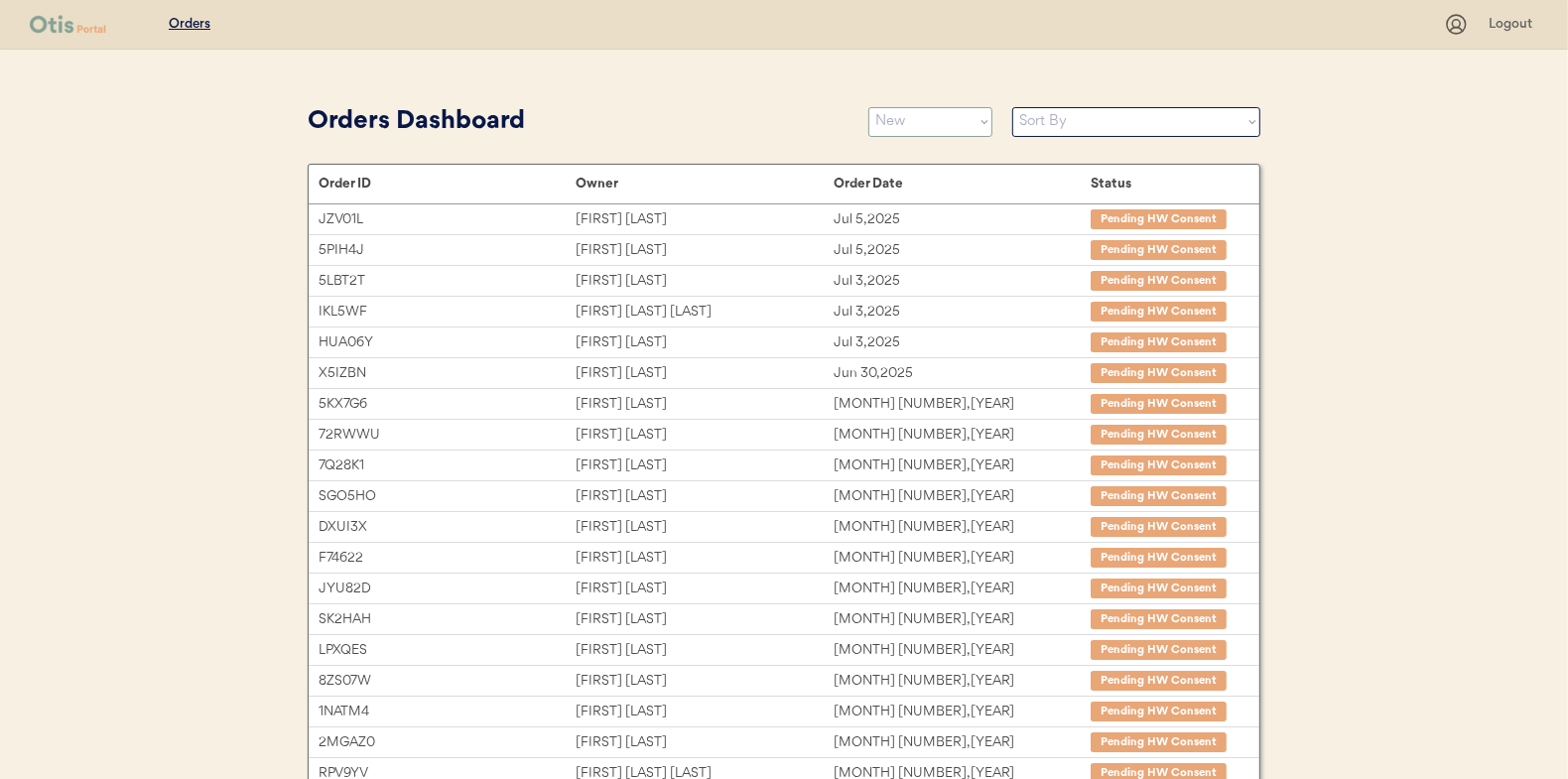 click on "Status On Hold New In Progress Complete Pending HW Consent Cancelled" at bounding box center (930, 122) 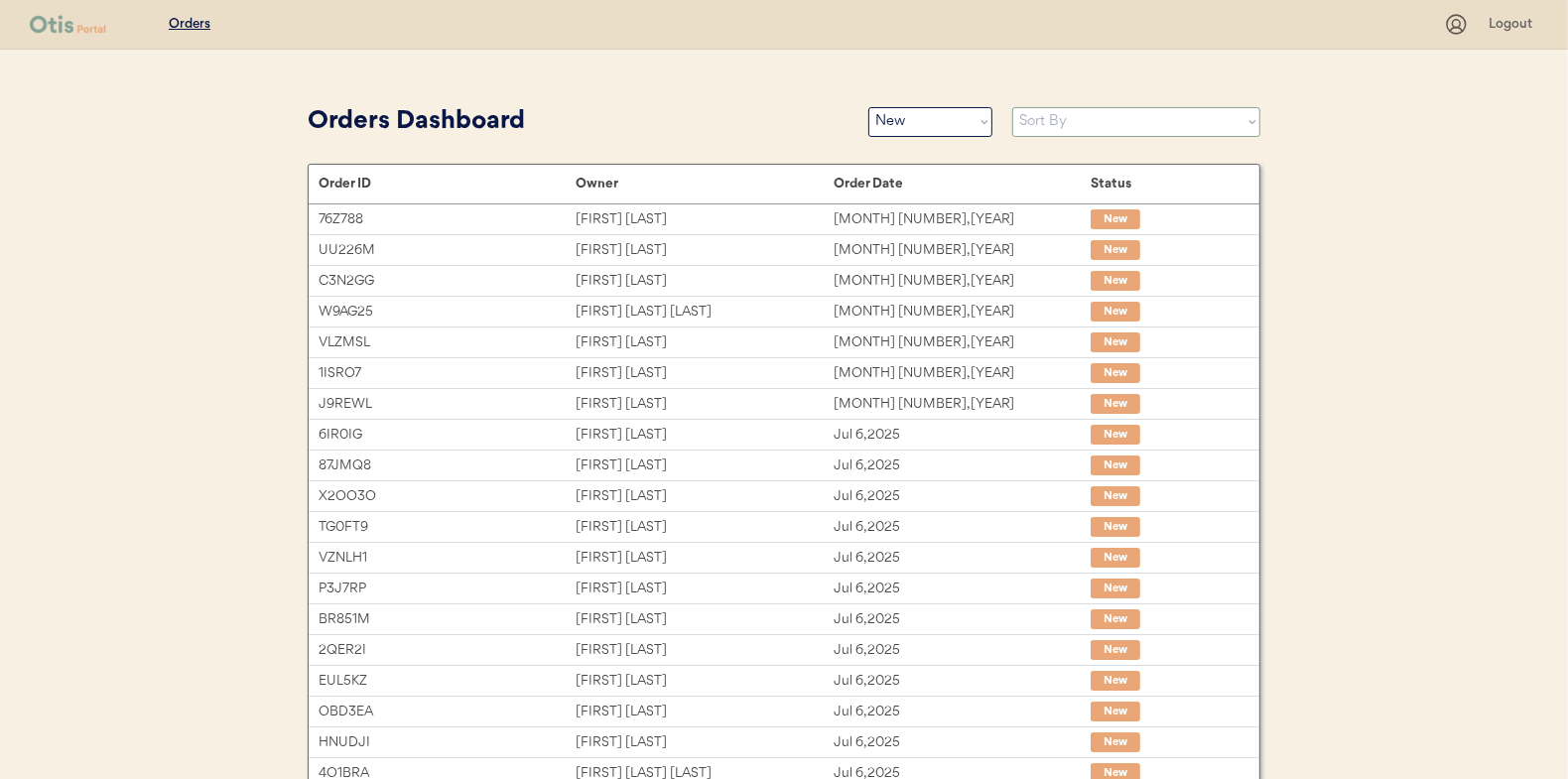 click on "Sort By Order Date (Newest → Oldest) Order Date (Oldest → Newest)" at bounding box center (1136, 122) 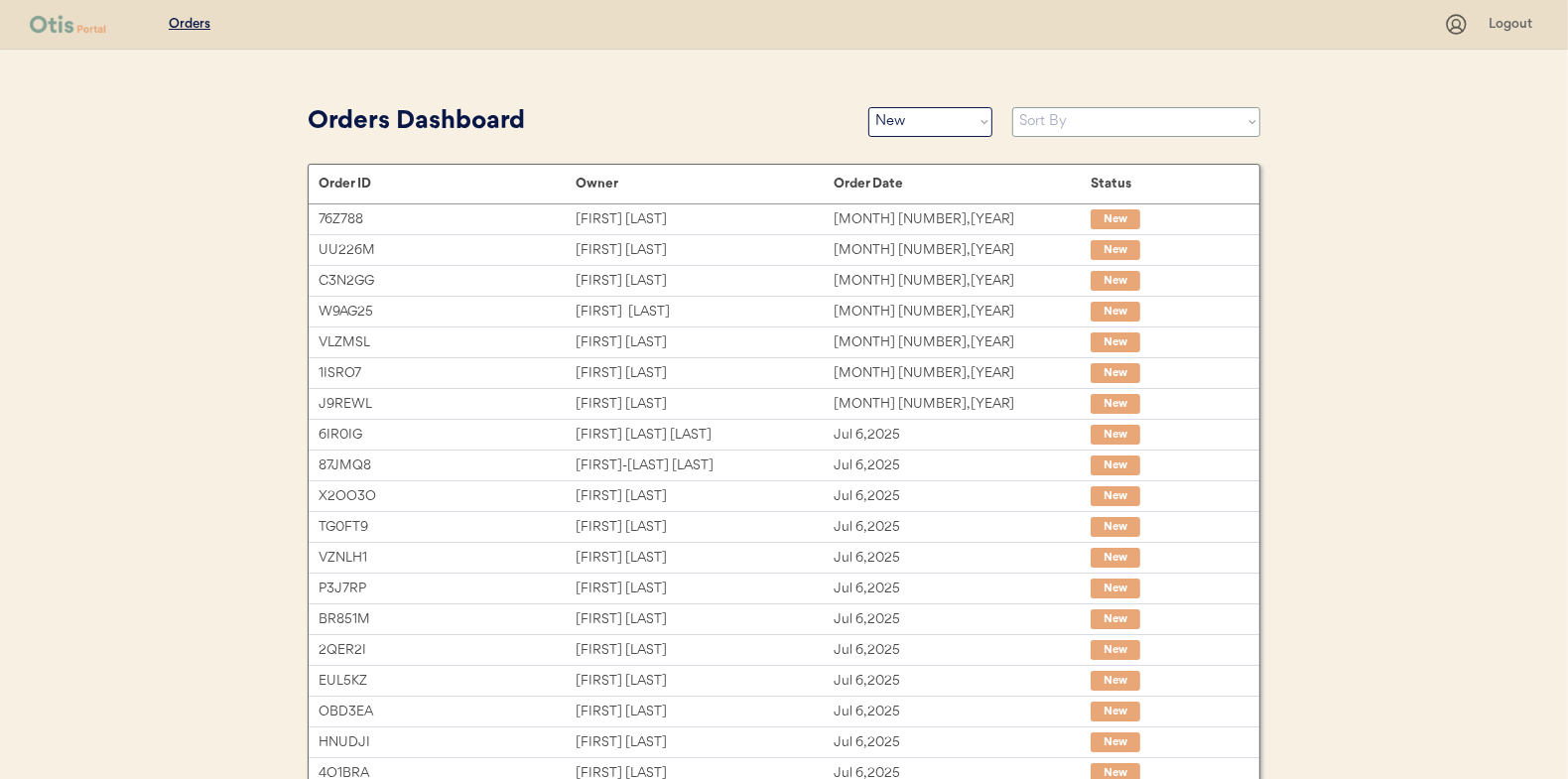select on ""Order Date (Oldest → Newest)"" 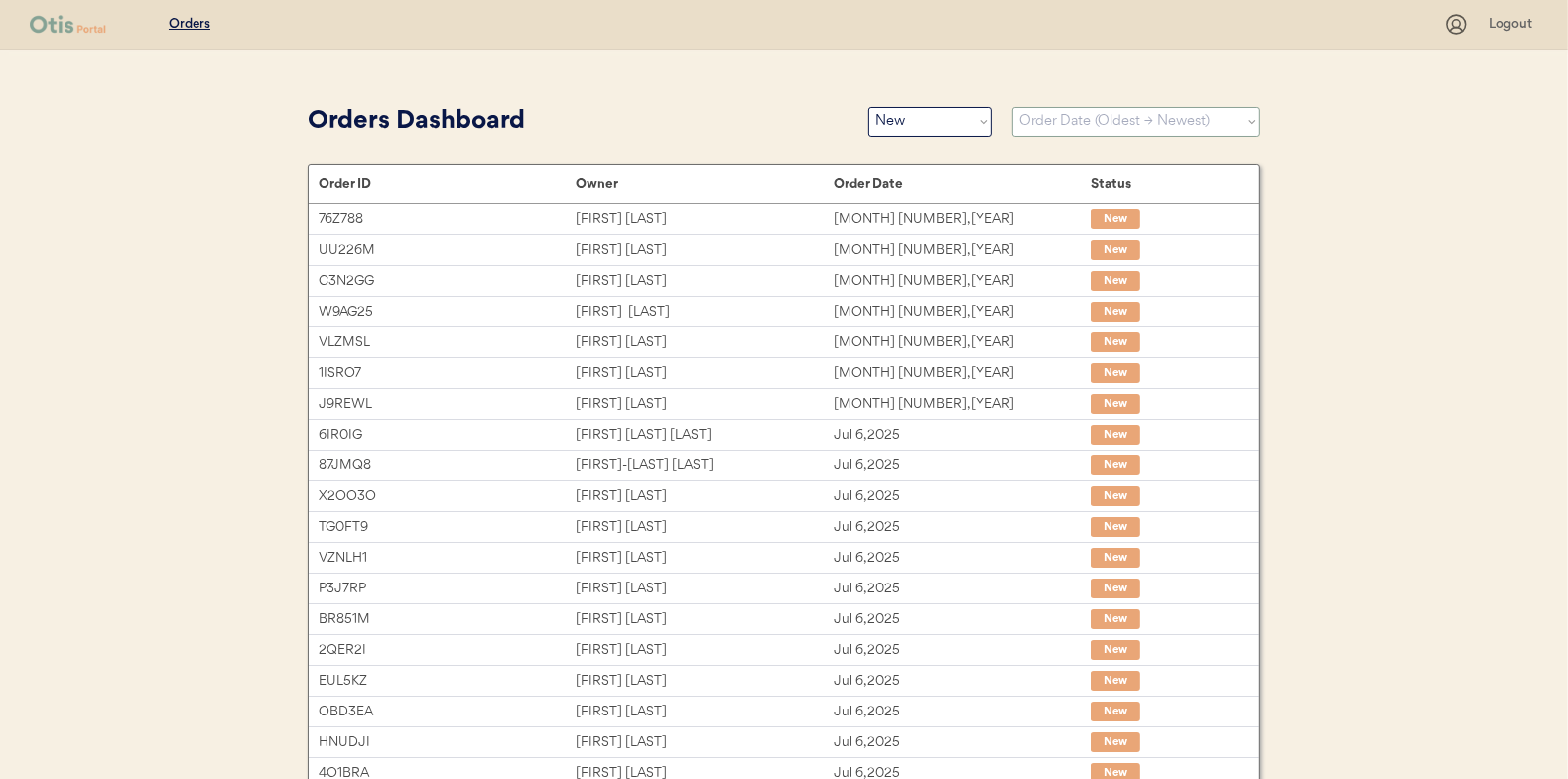 click on "Sort By Order Date (Newest → Oldest) Order Date (Oldest → Newest)" at bounding box center [1136, 122] 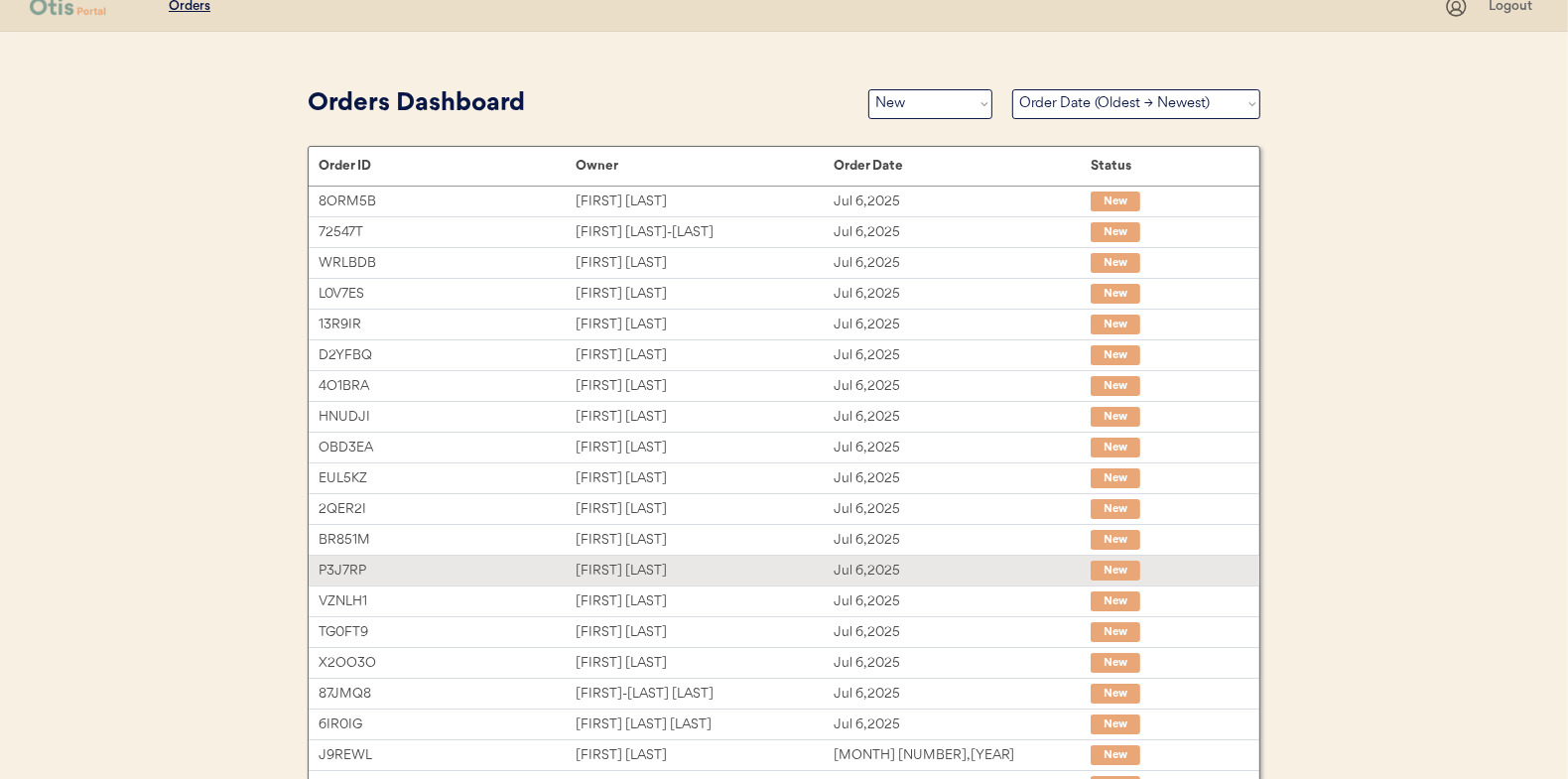 scroll, scrollTop: 0, scrollLeft: 0, axis: both 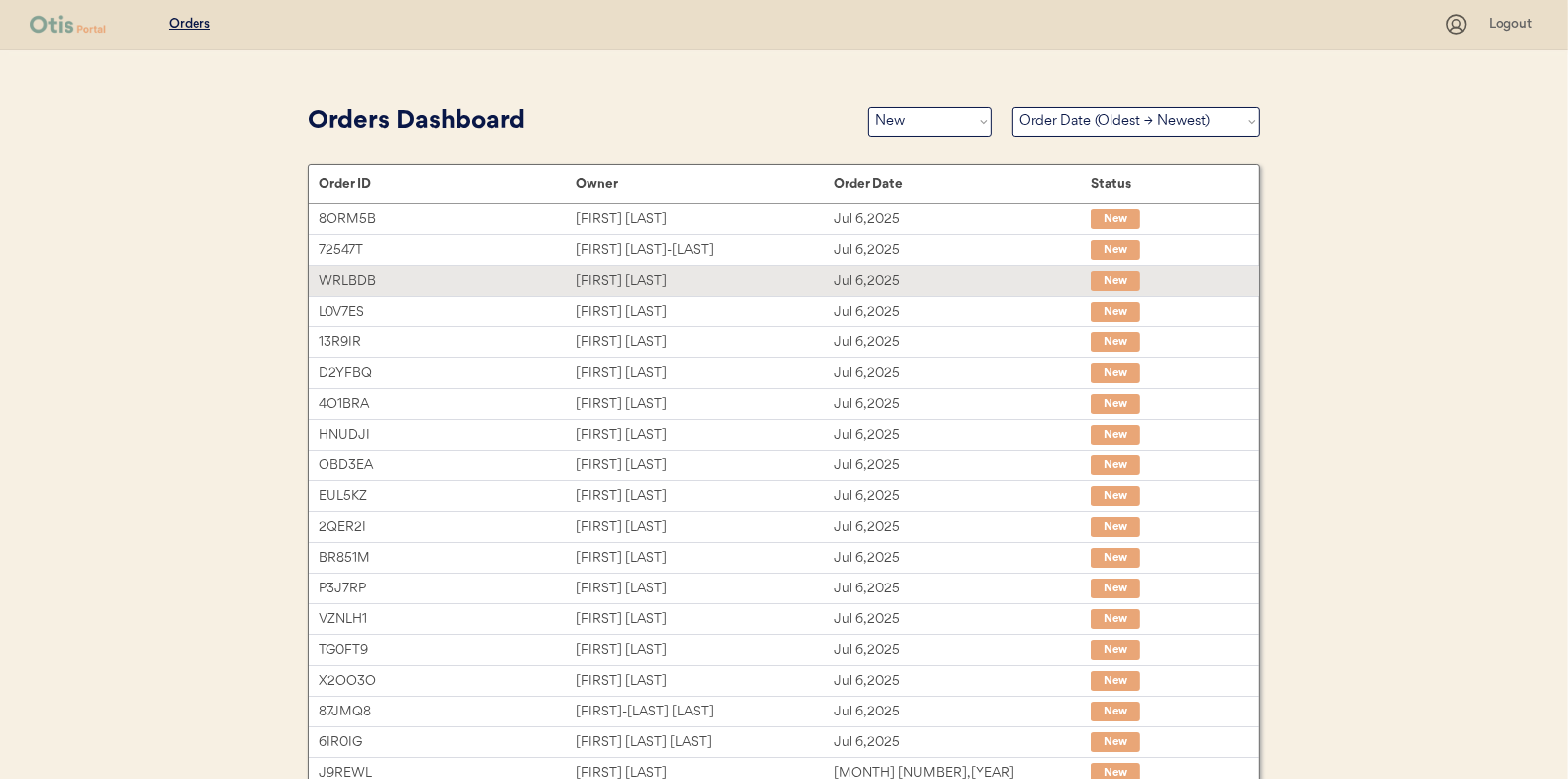 click on "[FIRST] [LAST]" at bounding box center [704, 281] 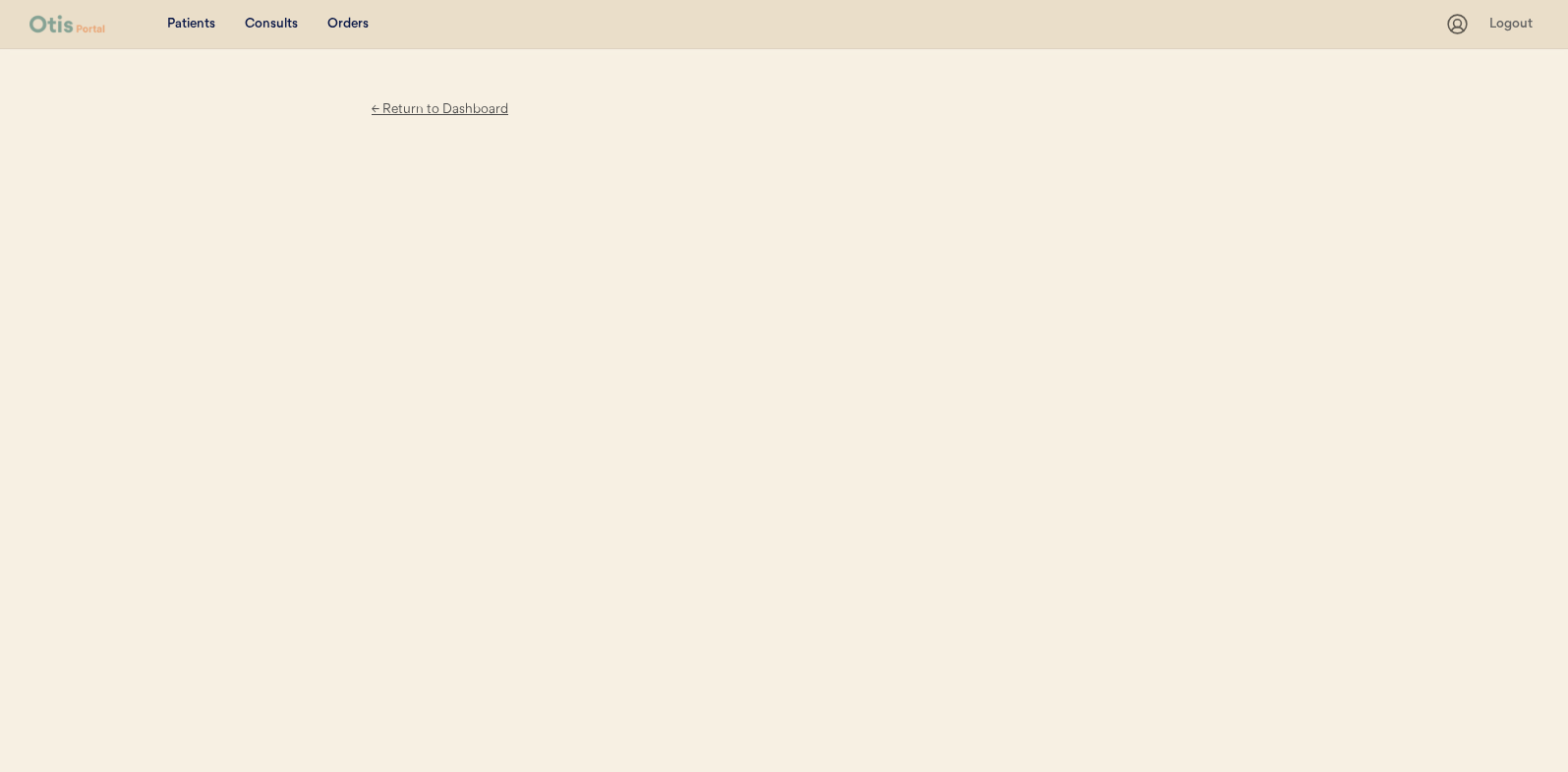 scroll, scrollTop: 0, scrollLeft: 0, axis: both 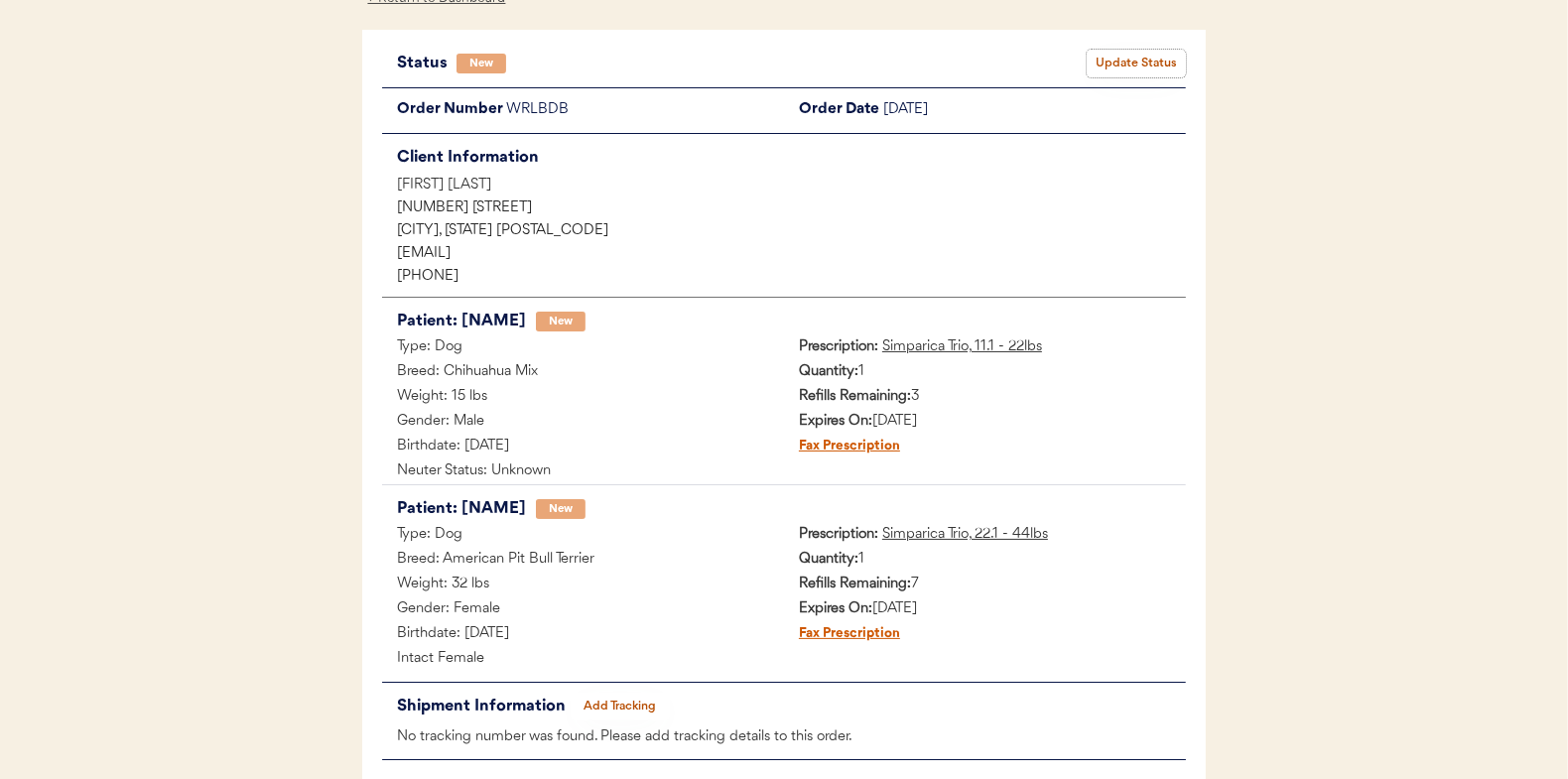click on "Update Status" at bounding box center [1136, 64] 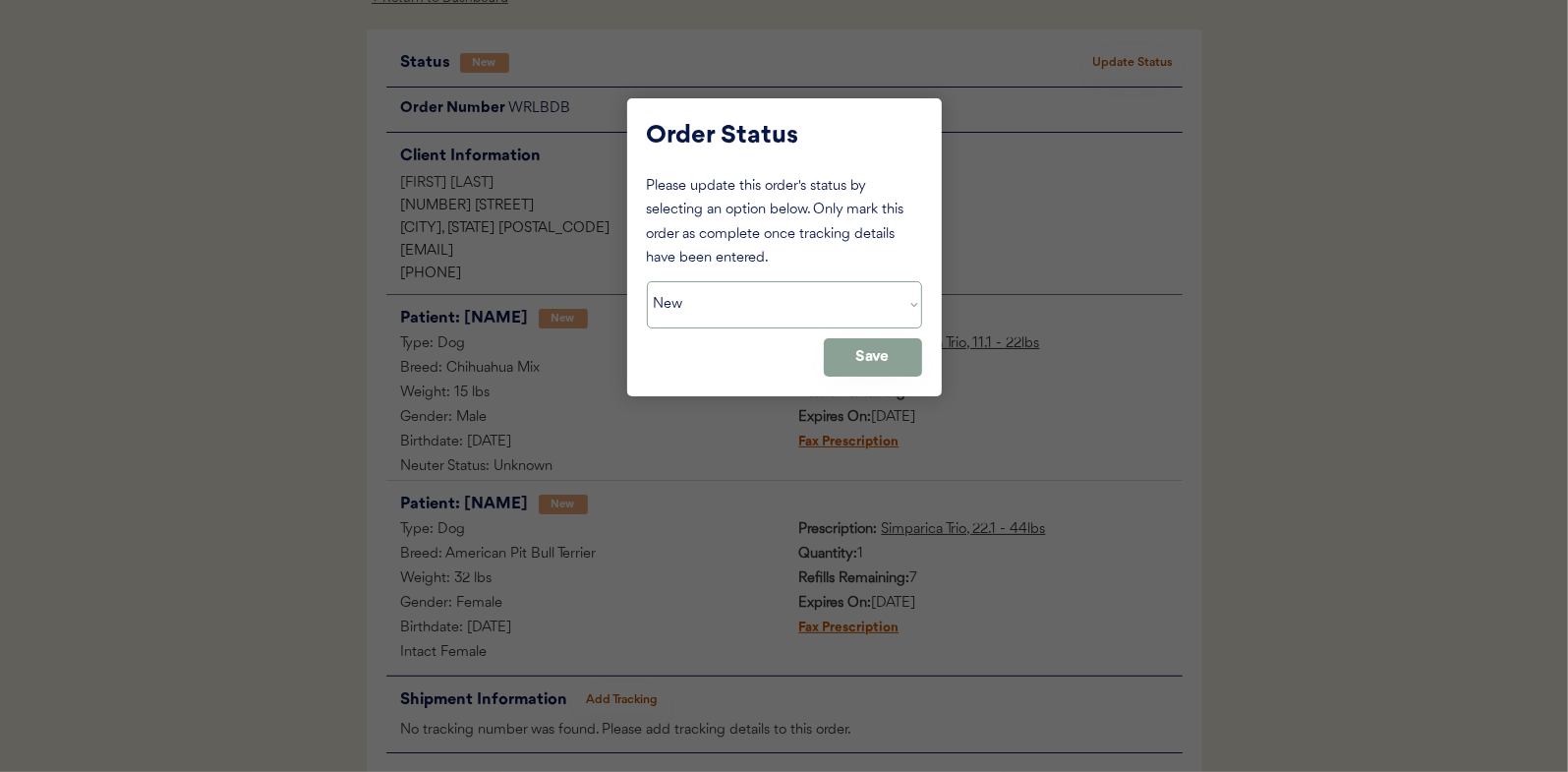 click on "Status On Hold New In Progress Complete Pending HW Consent Cancelled" at bounding box center (784, 305) 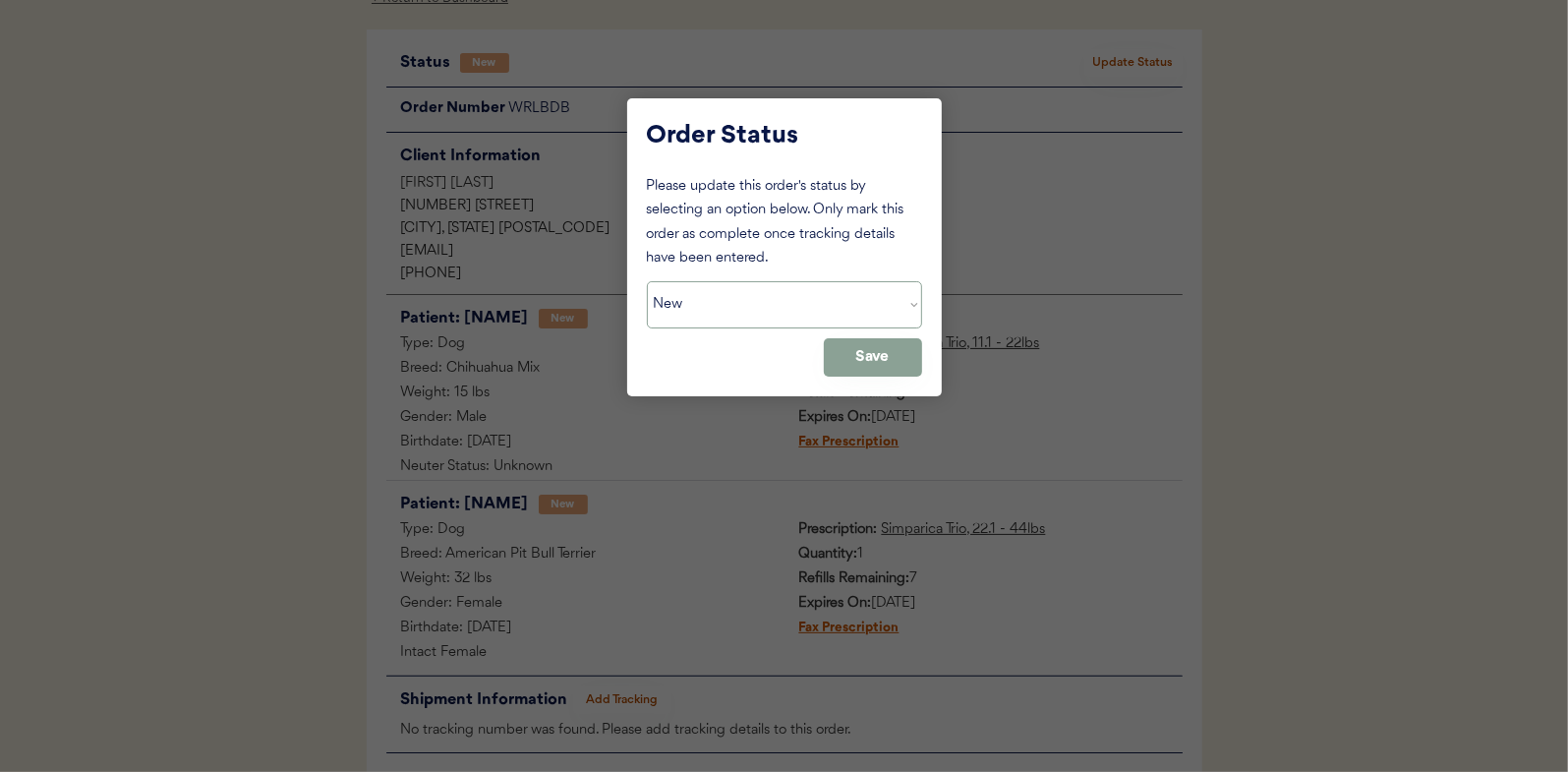 select on ""in_progress"" 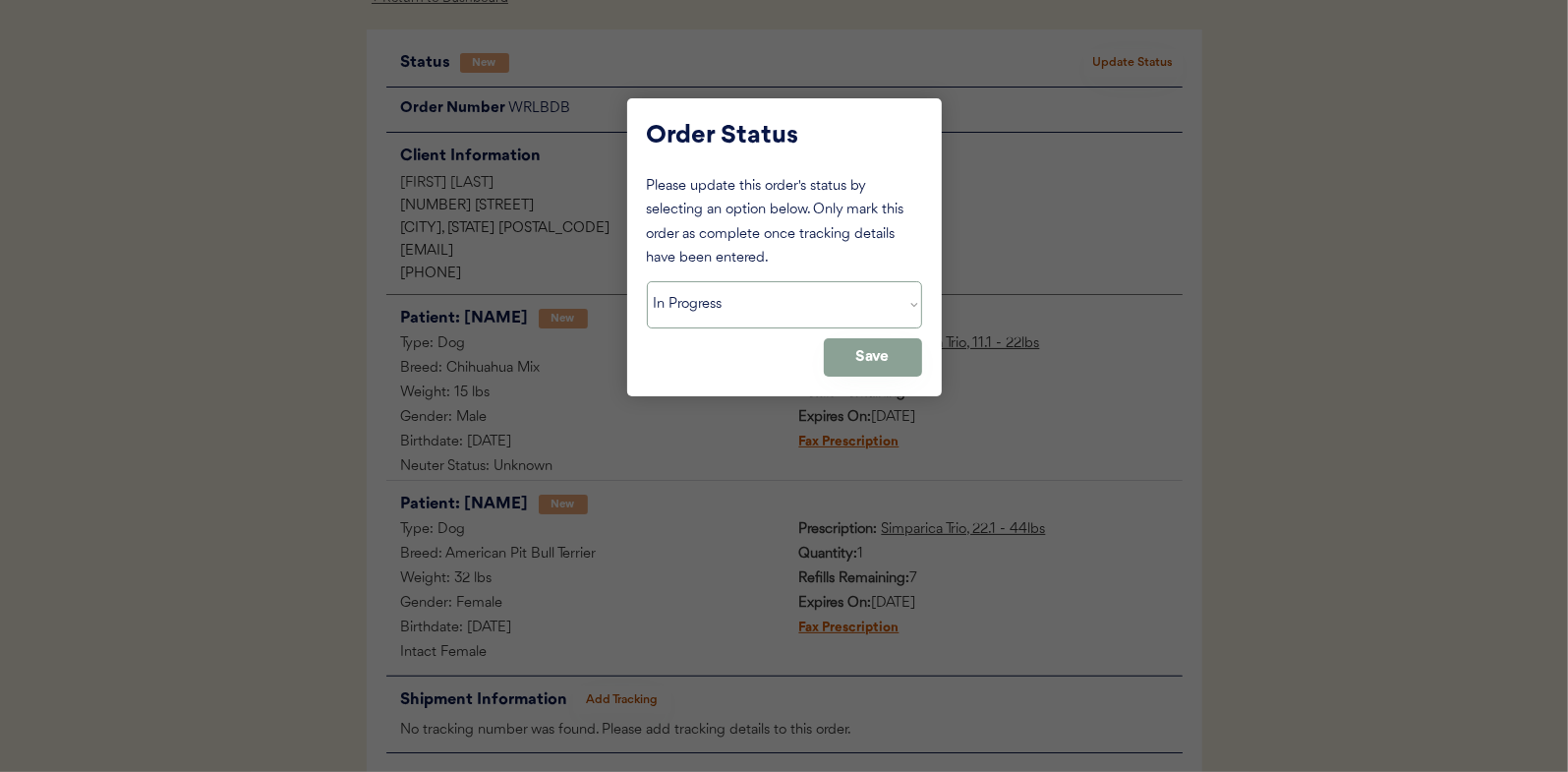 click on "Status On Hold New In Progress Complete Pending HW Consent Cancelled" at bounding box center (784, 305) 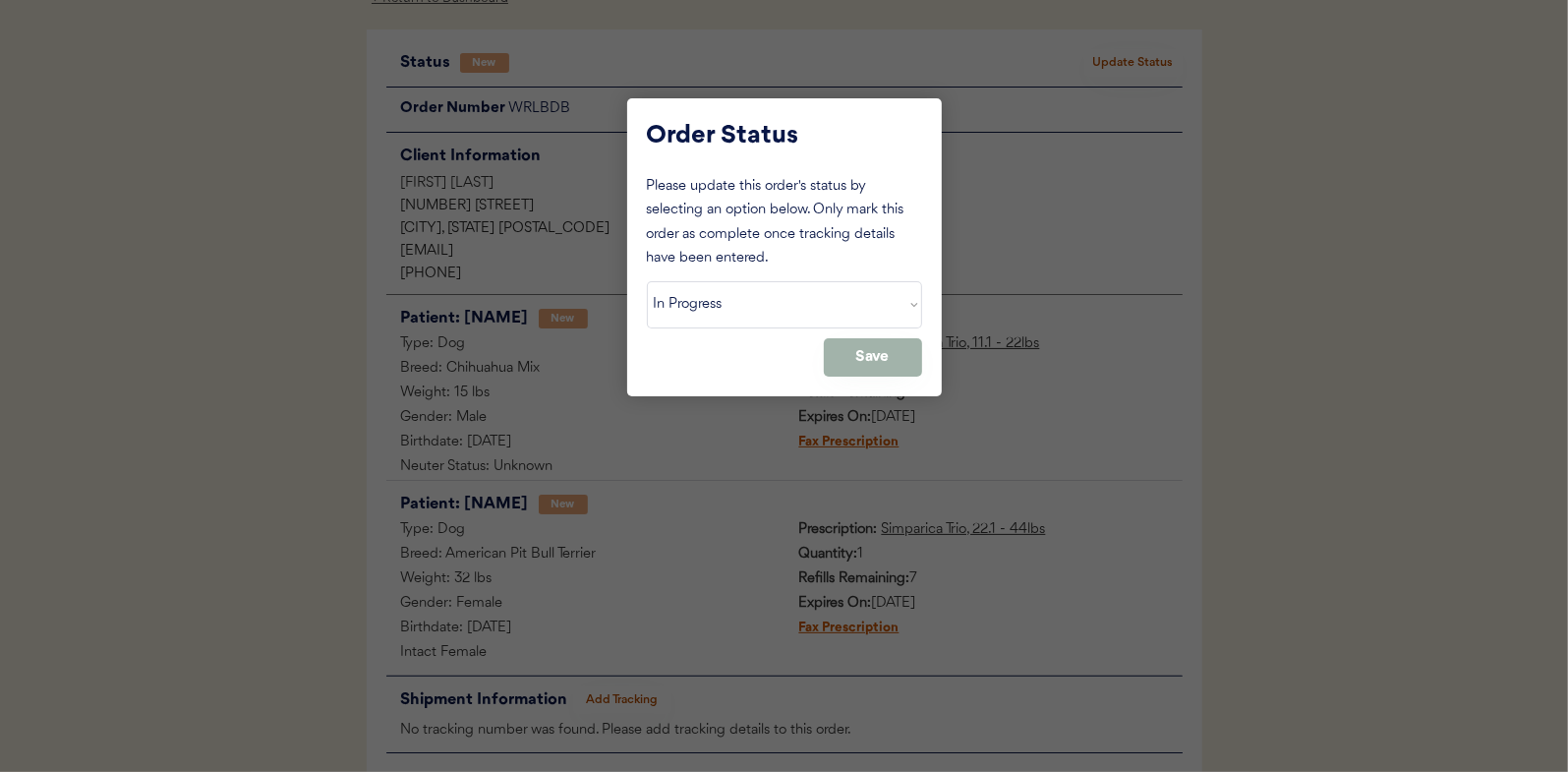click on "Save" at bounding box center [873, 357] 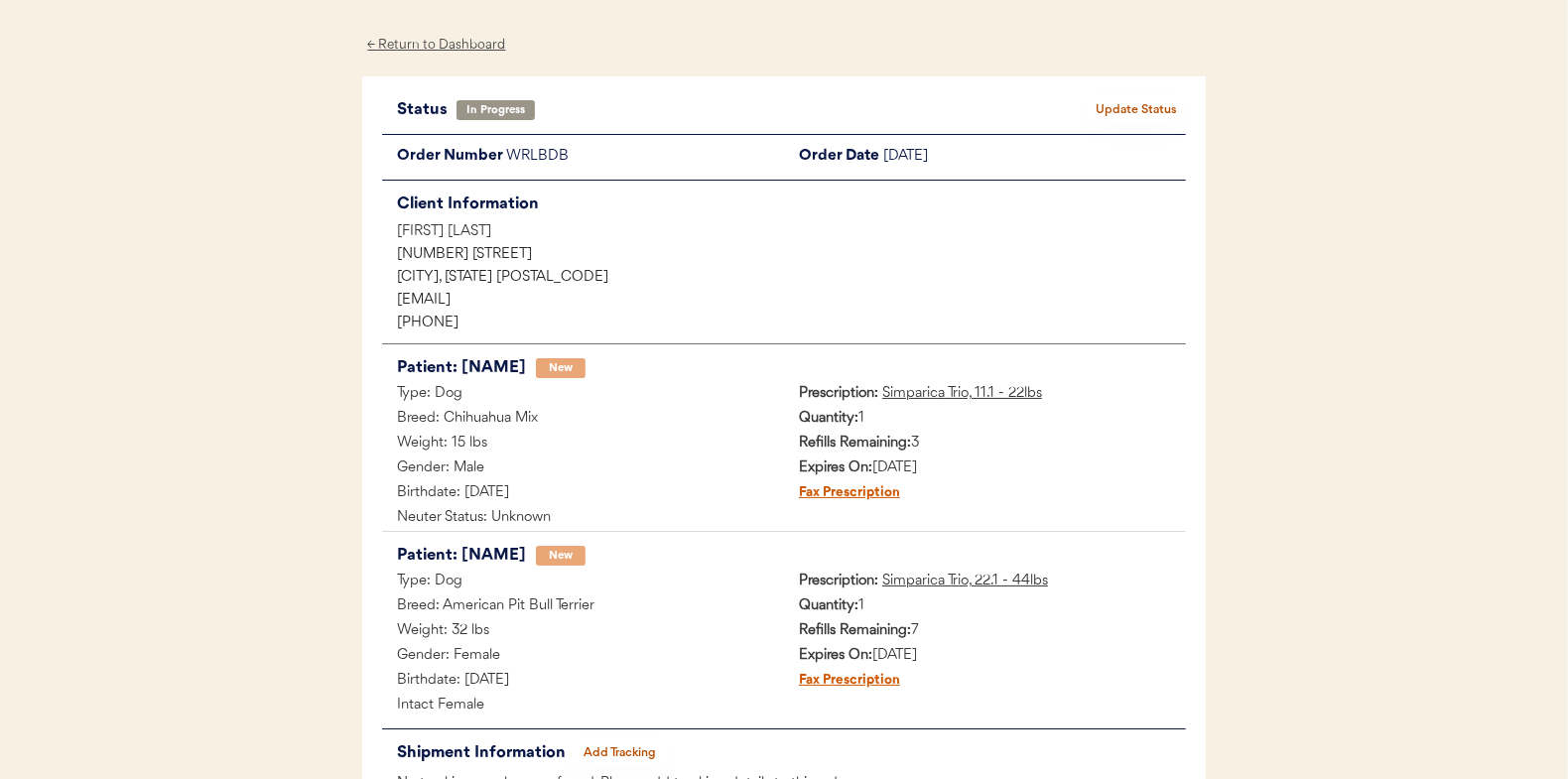scroll, scrollTop: 0, scrollLeft: 0, axis: both 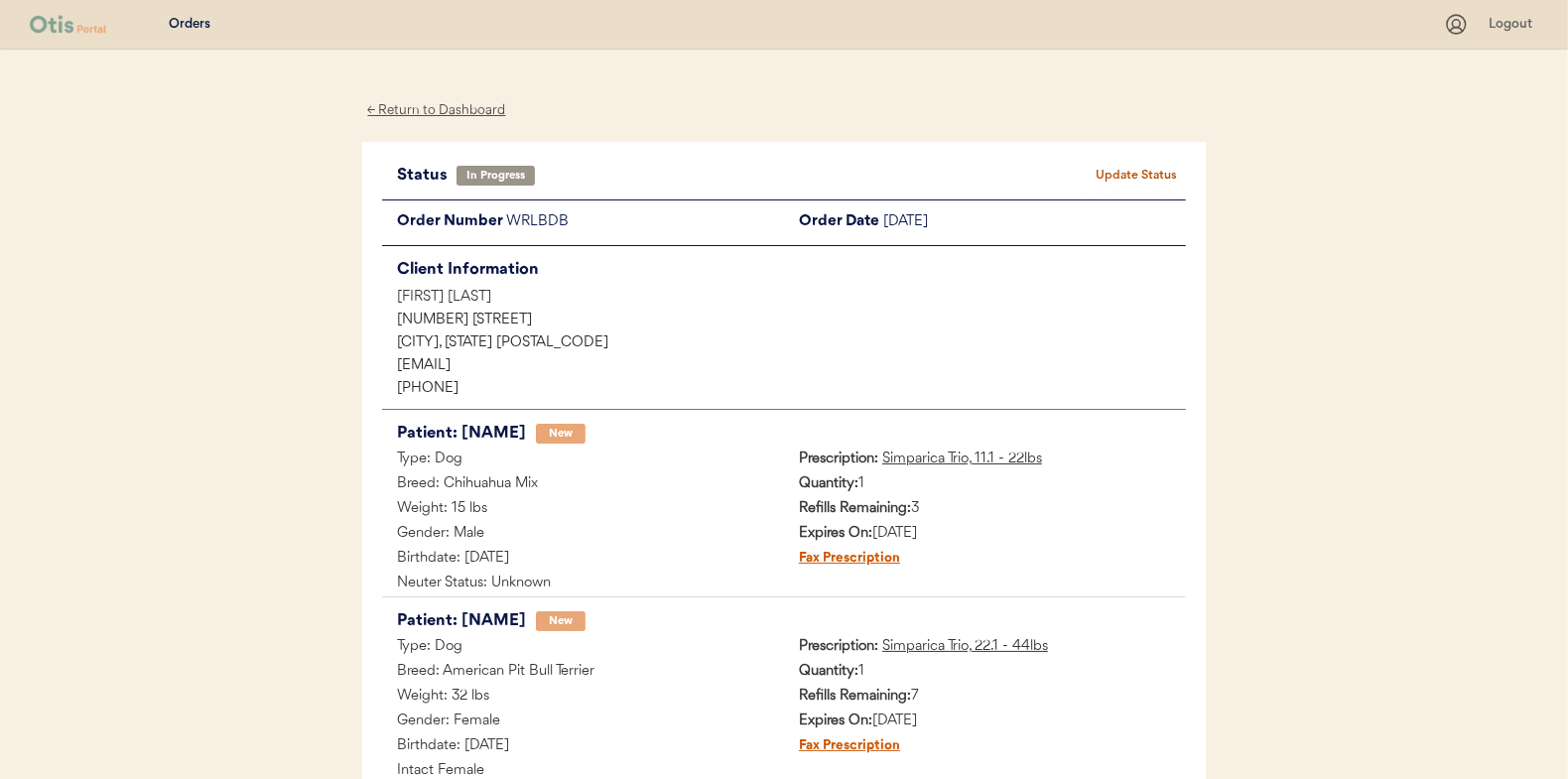 click on "← Return to Dashboard" at bounding box center [437, 110] 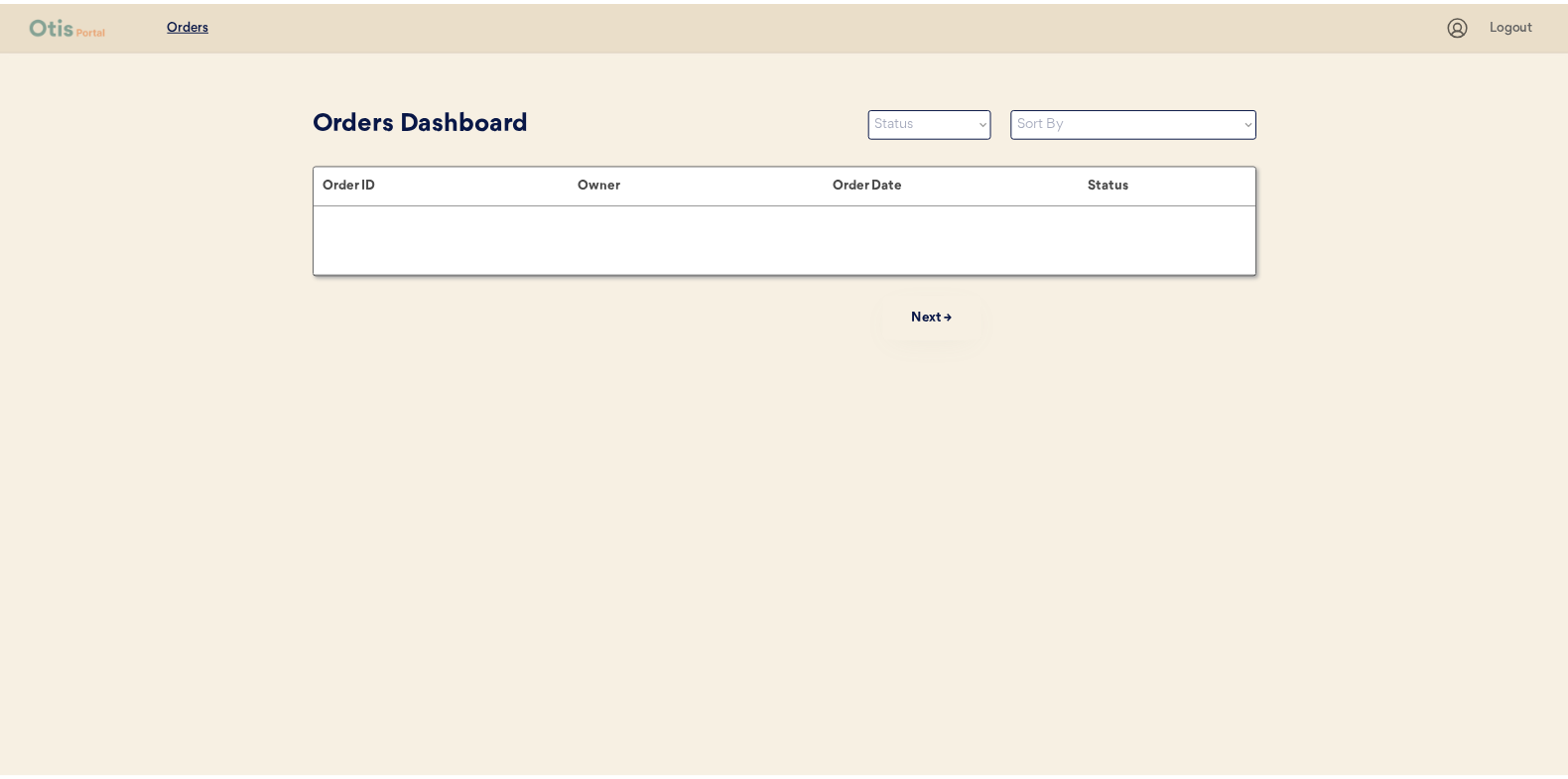 scroll, scrollTop: 0, scrollLeft: 0, axis: both 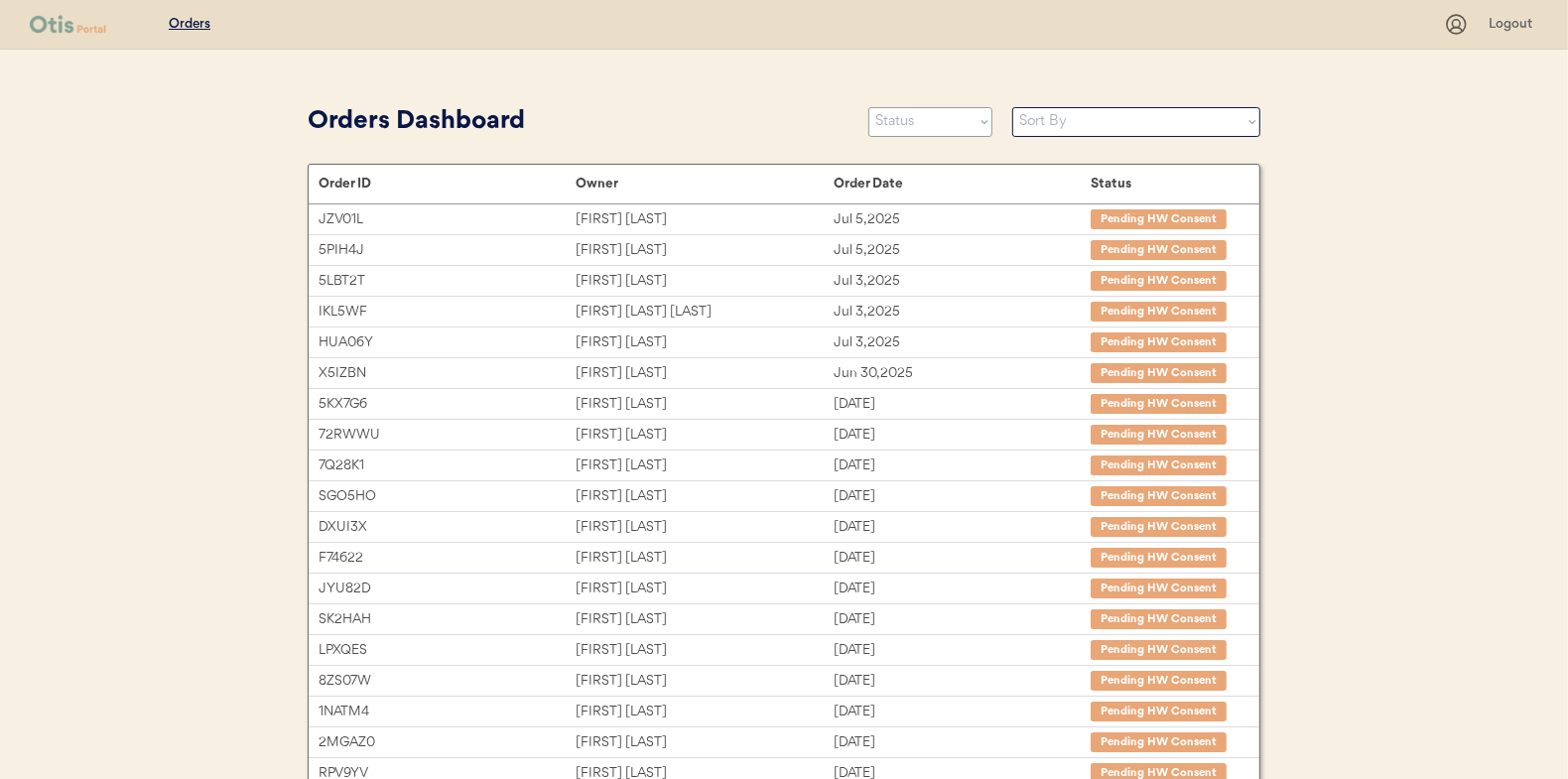 click on "Status On Hold New In Progress Complete Pending HW Consent Cancelled" at bounding box center (930, 122) 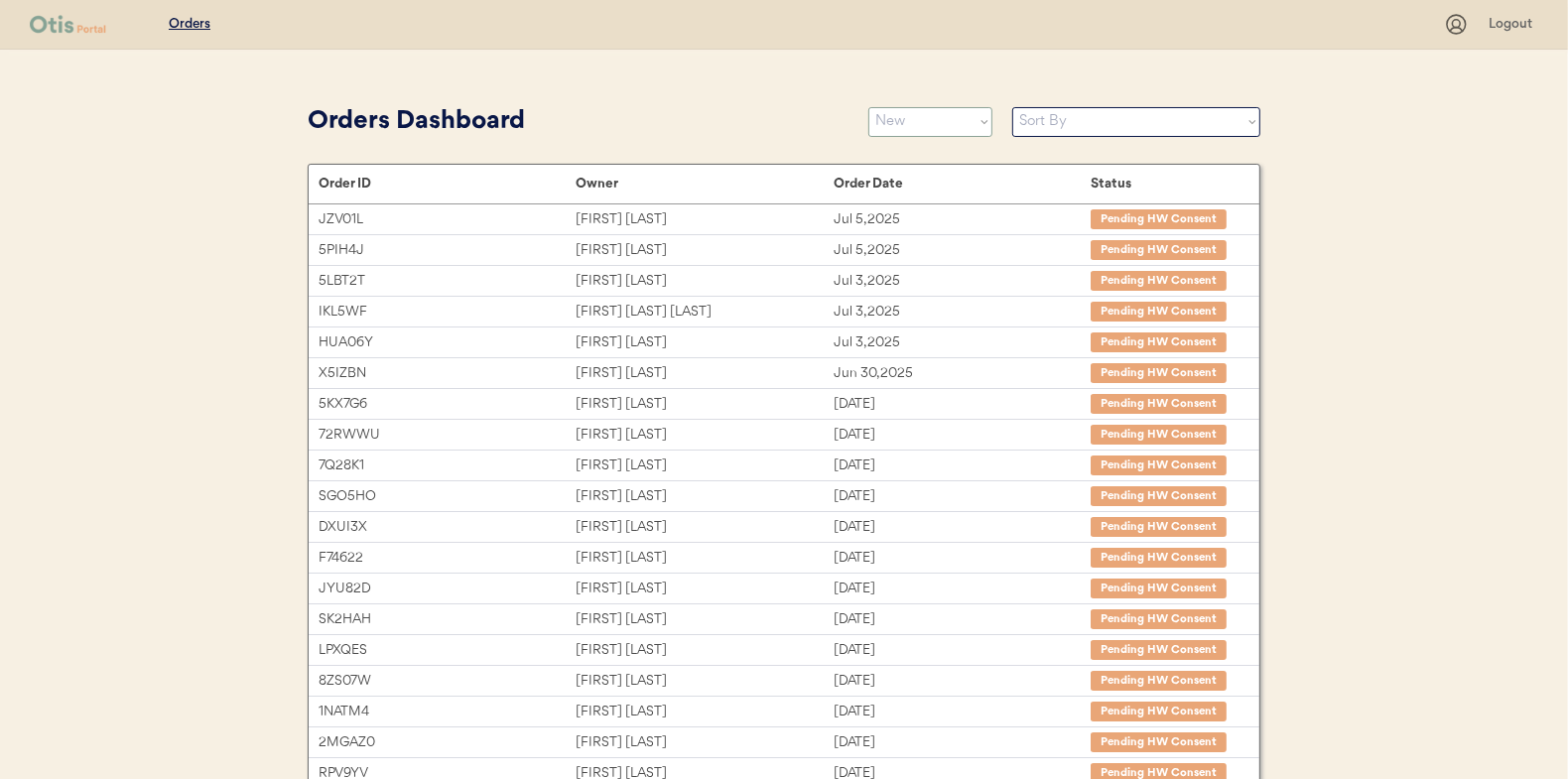 click on "Status On Hold New In Progress Complete Pending HW Consent Cancelled" at bounding box center (930, 122) 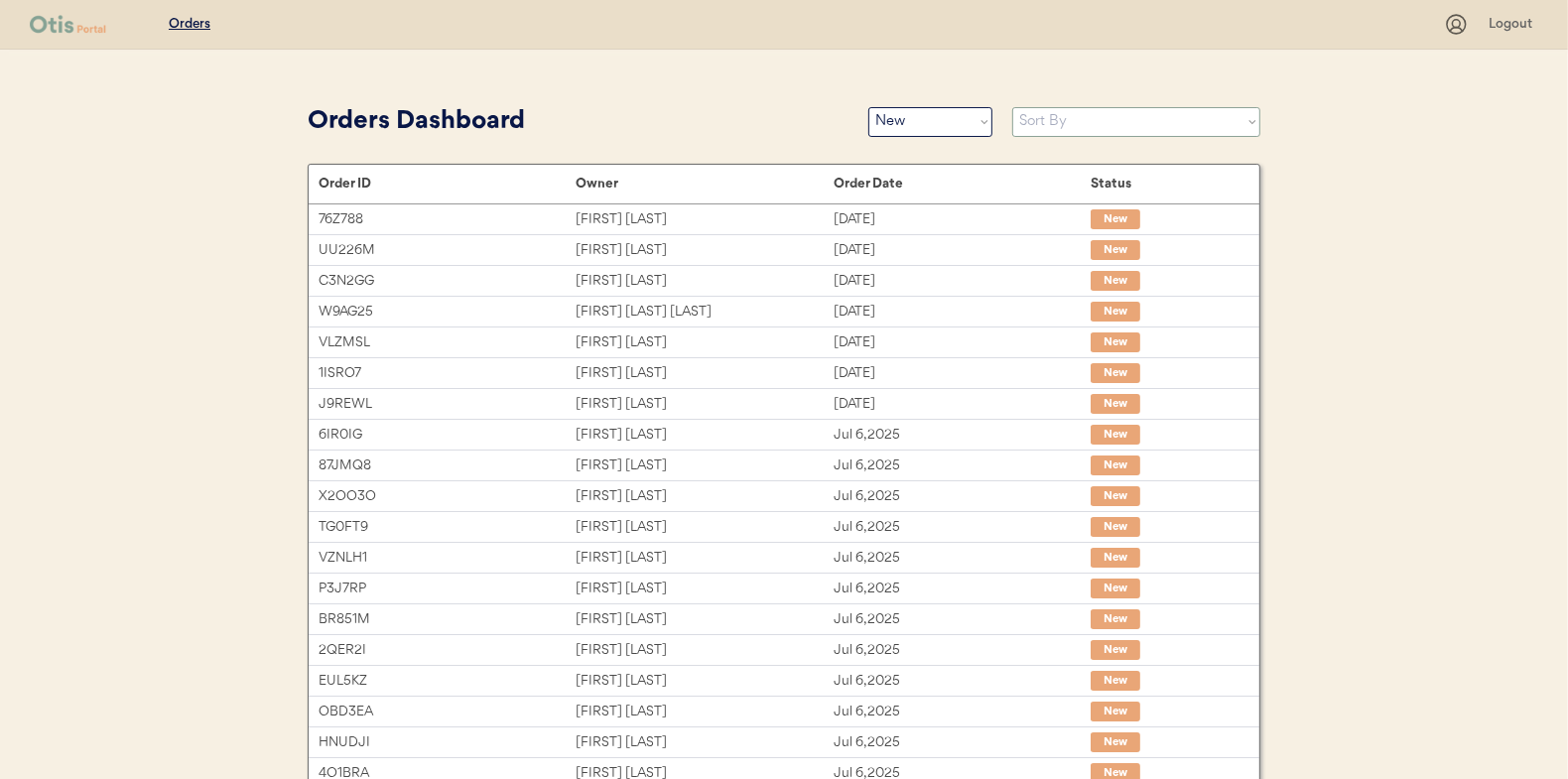 click on "Sort By Order Date (Newest → Oldest) Order Date (Oldest → Newest)" at bounding box center [1136, 122] 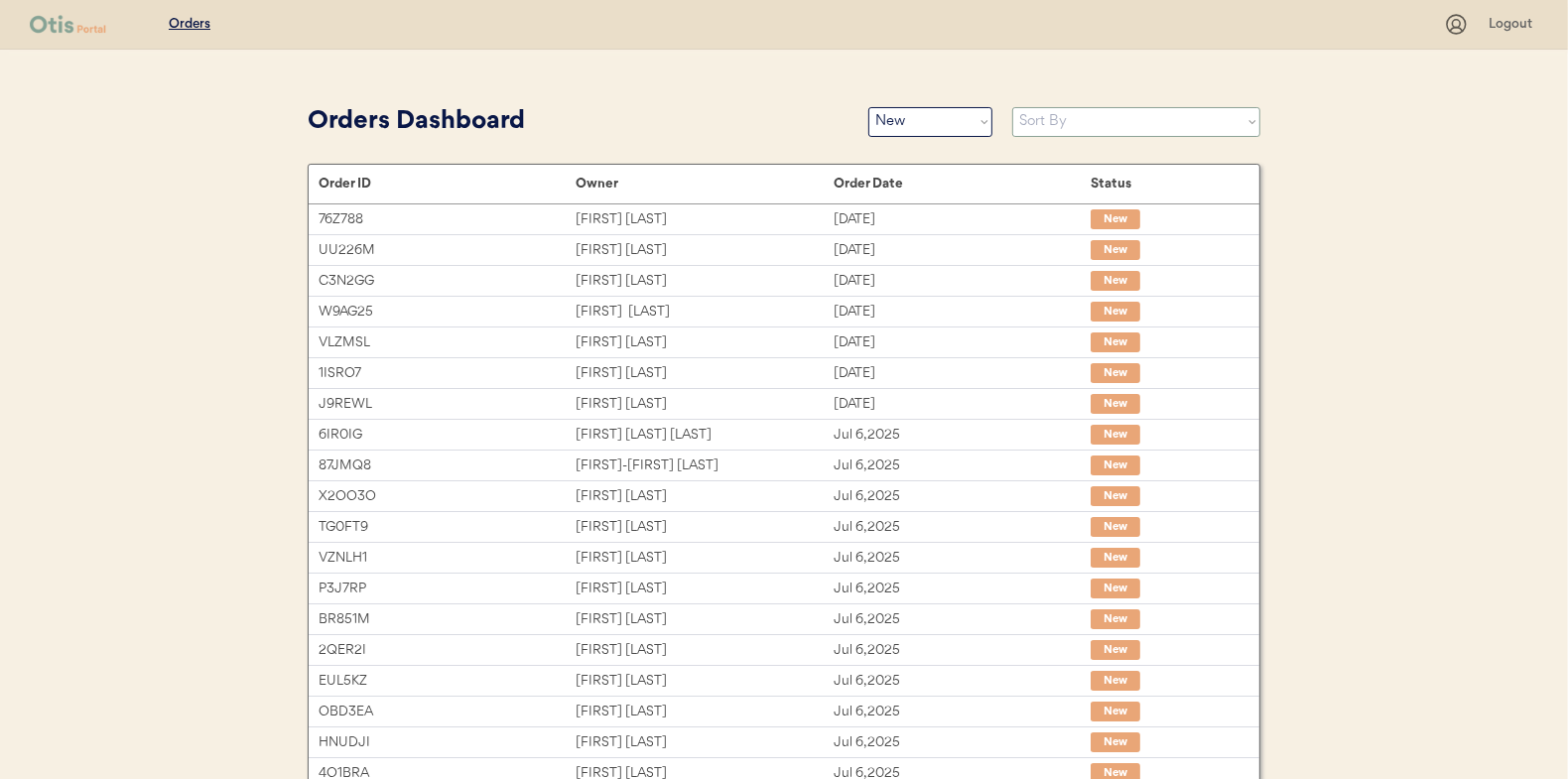 select on ""Order Date (Oldest → Newest)"" 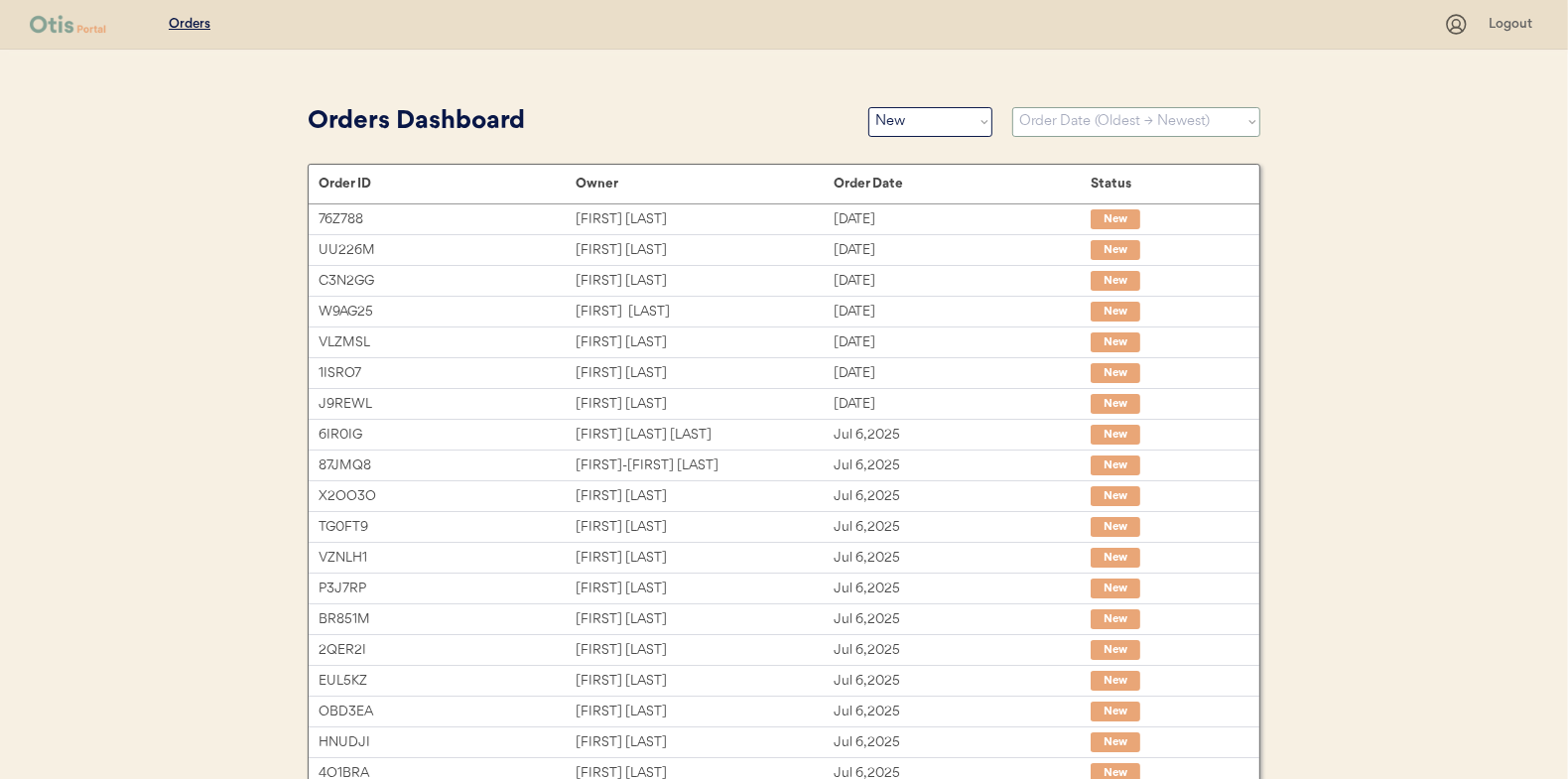click on "Sort By Order Date (Newest → Oldest) Order Date (Oldest → Newest)" at bounding box center [1136, 122] 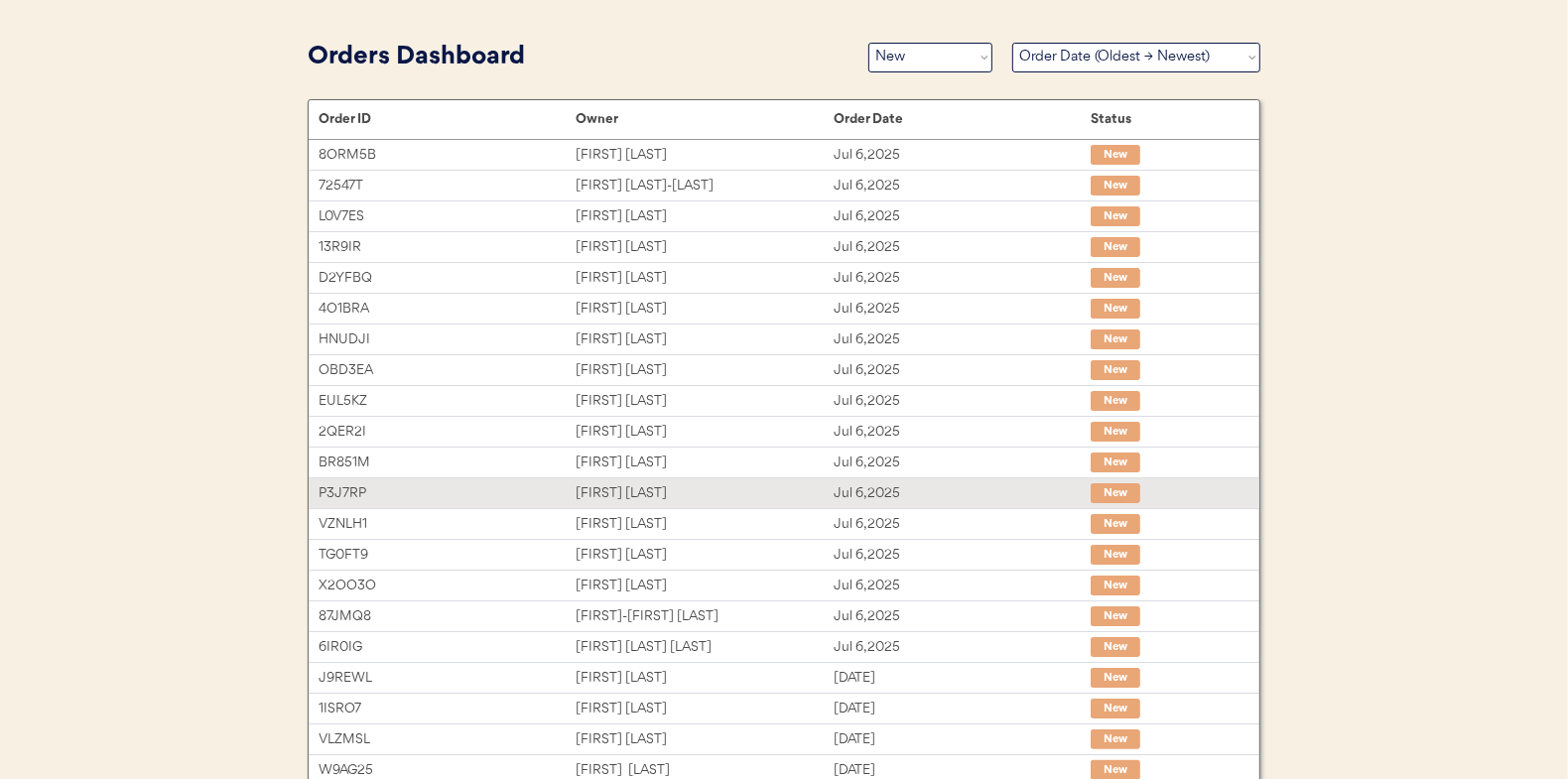 scroll, scrollTop: 0, scrollLeft: 0, axis: both 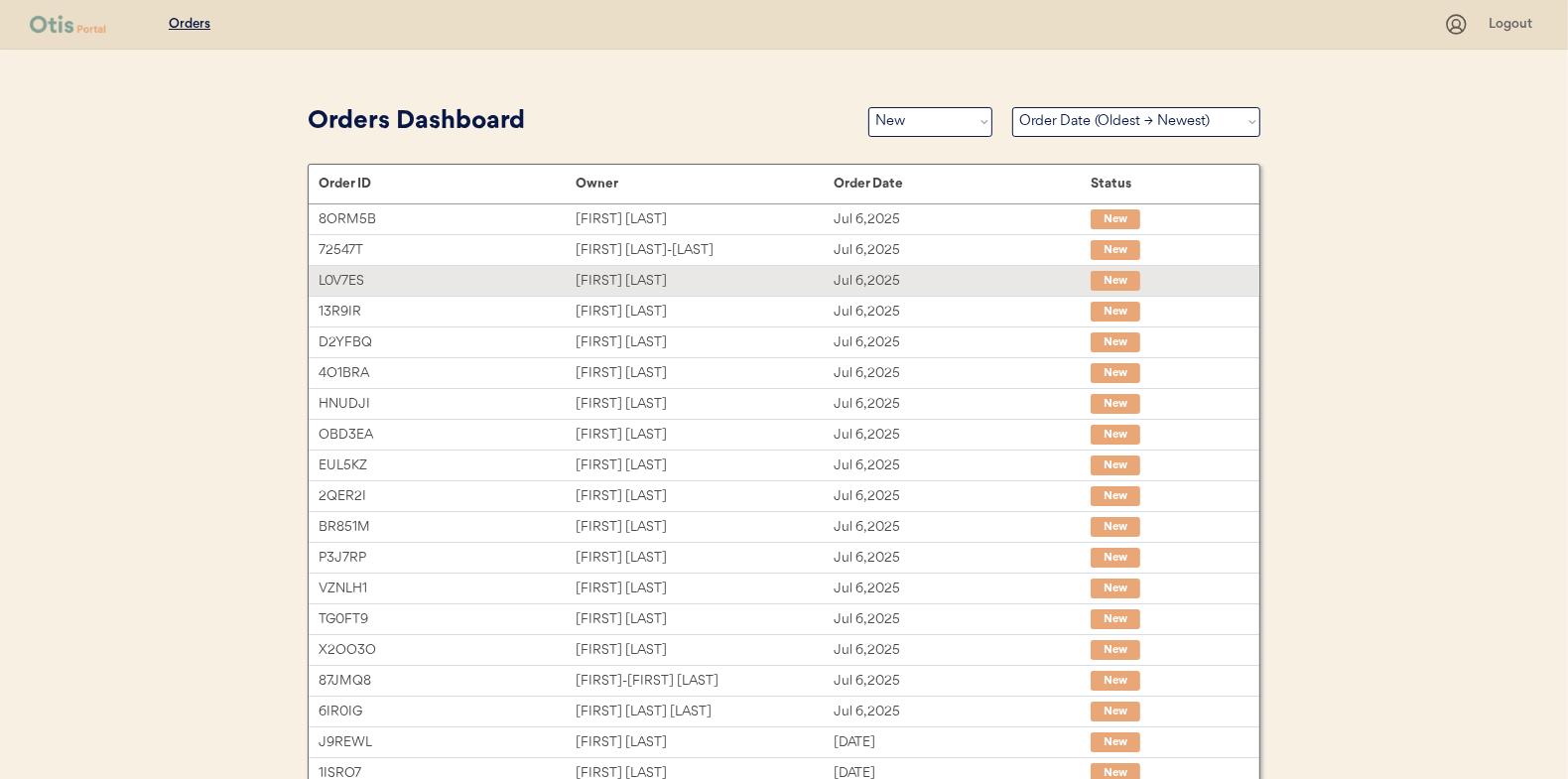 click on "Dominique Williams" at bounding box center [704, 281] 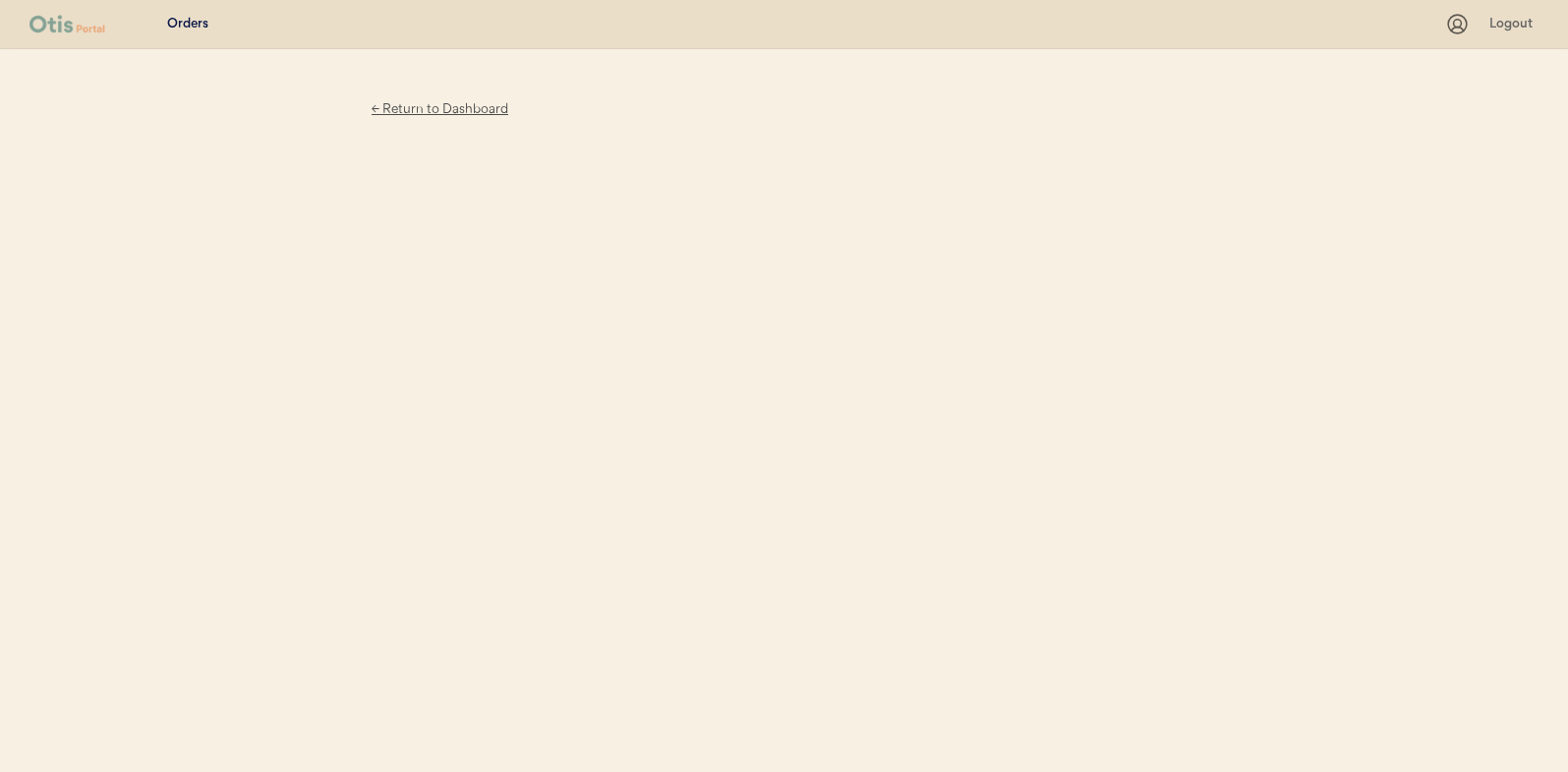scroll, scrollTop: 0, scrollLeft: 0, axis: both 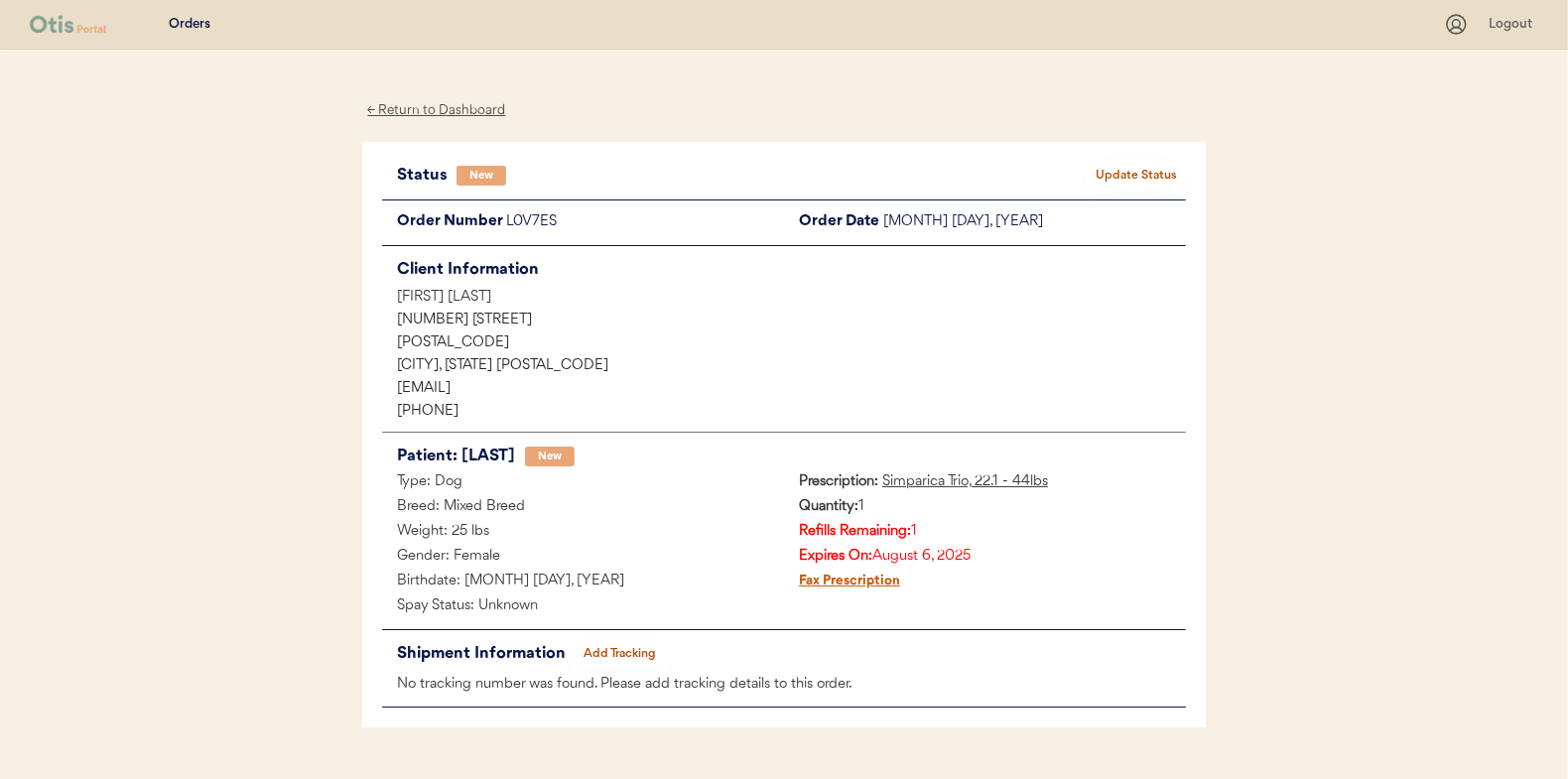 click on "Update Status" at bounding box center [1136, 176] 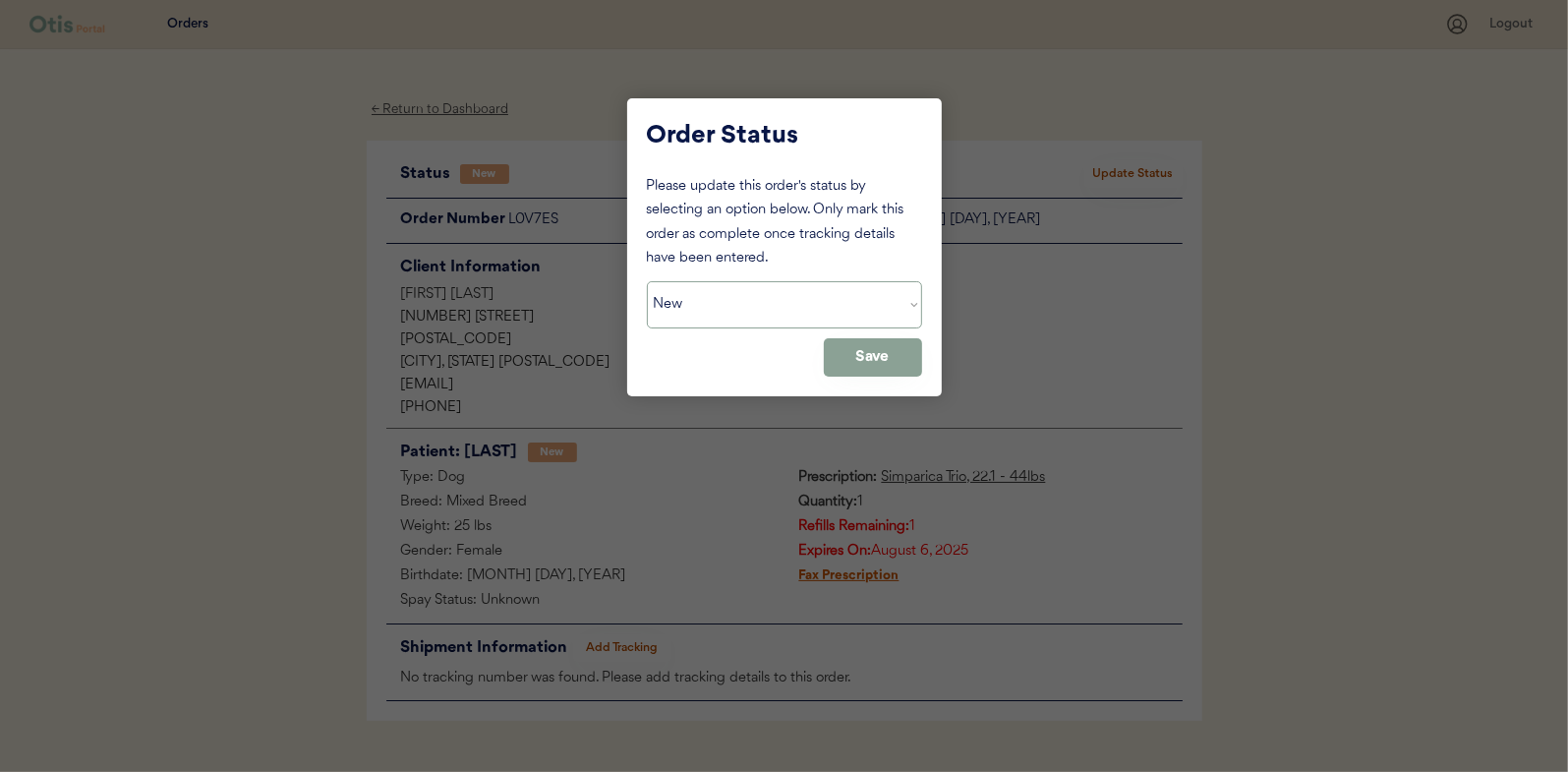 click on "Status On Hold New In Progress Complete Pending HW Consent Cancelled" at bounding box center (784, 305) 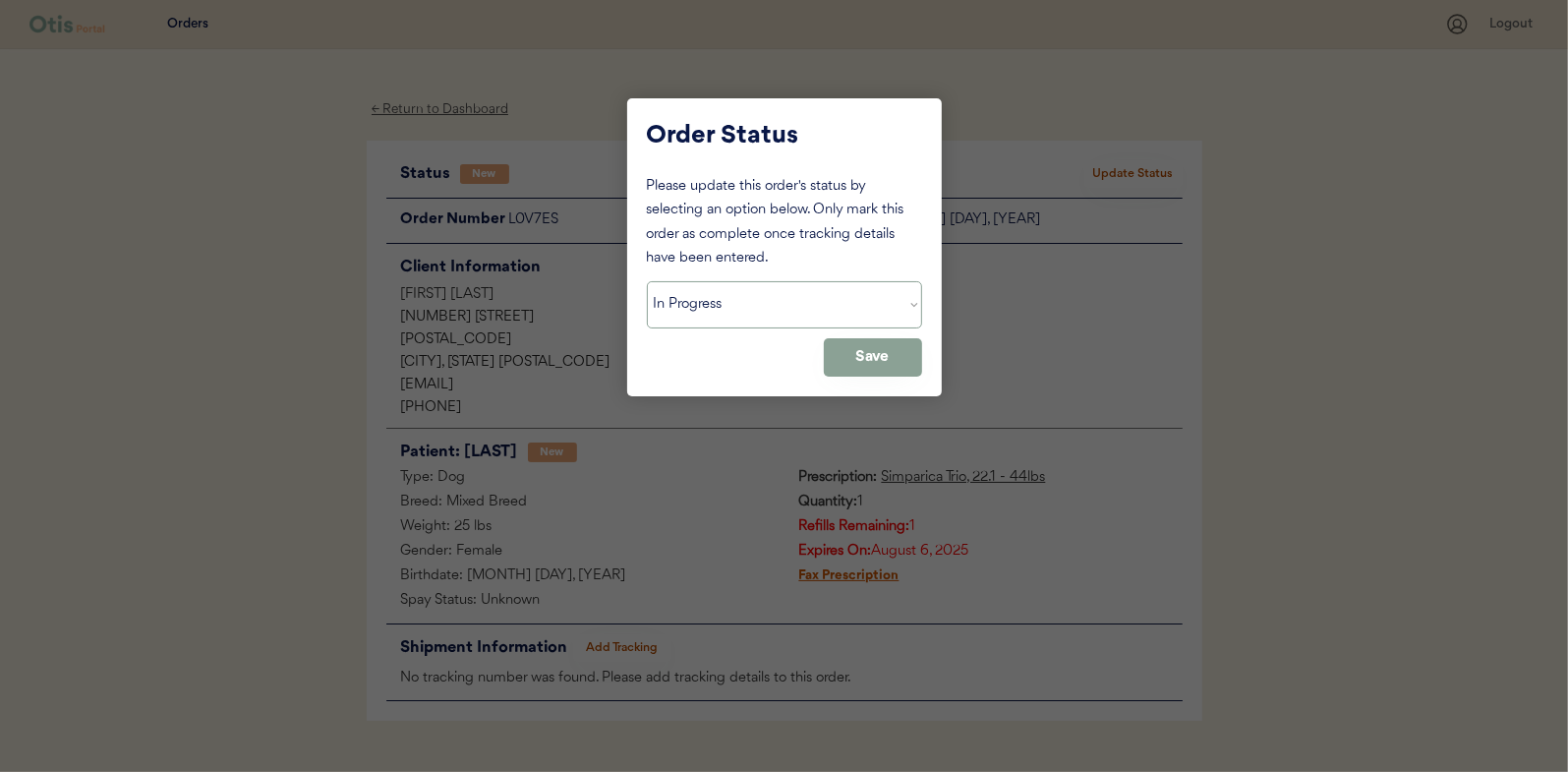 click on "Status On Hold New In Progress Complete Pending HW Consent Cancelled" at bounding box center [784, 305] 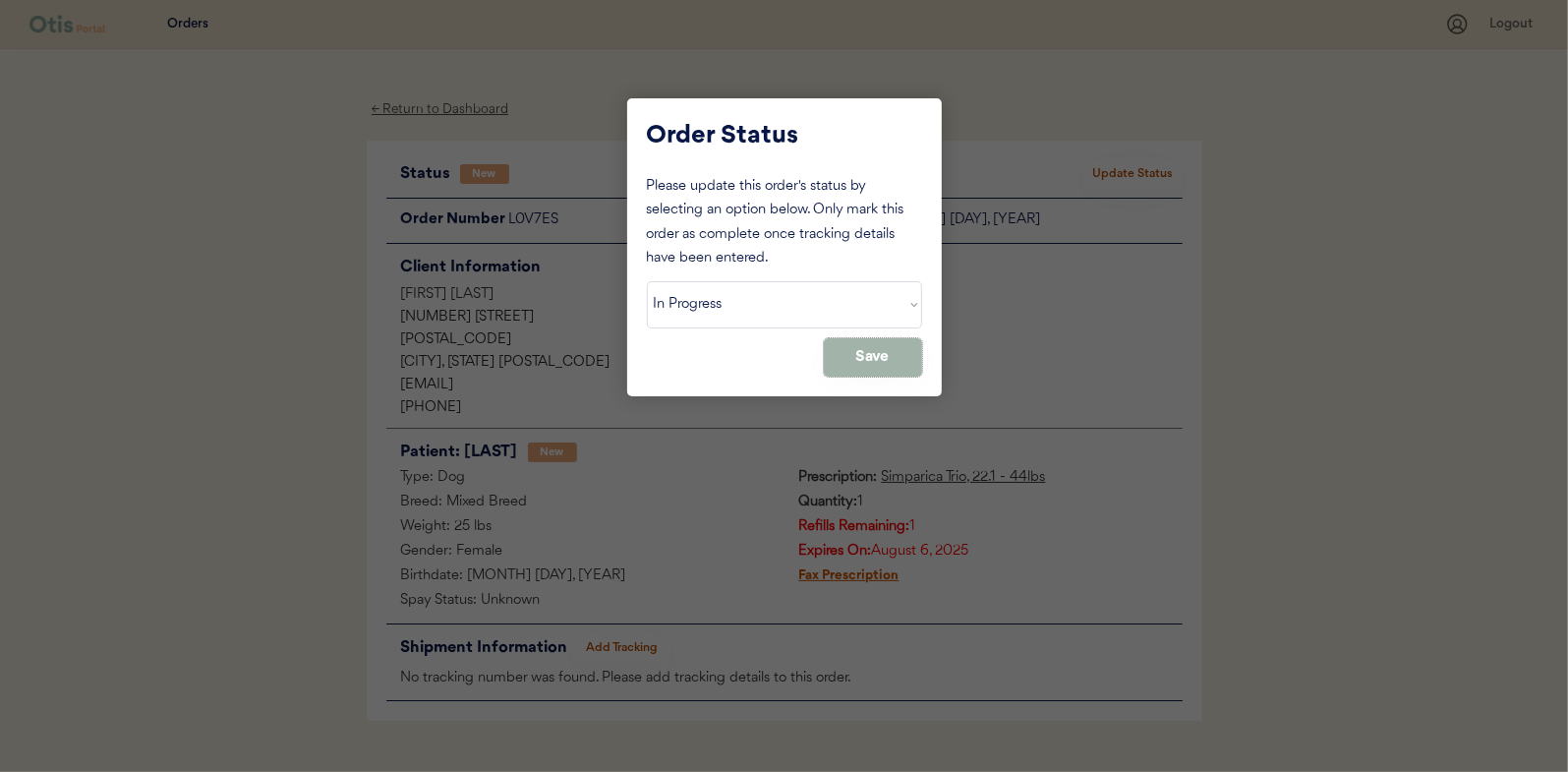 click on "Save" at bounding box center (873, 357) 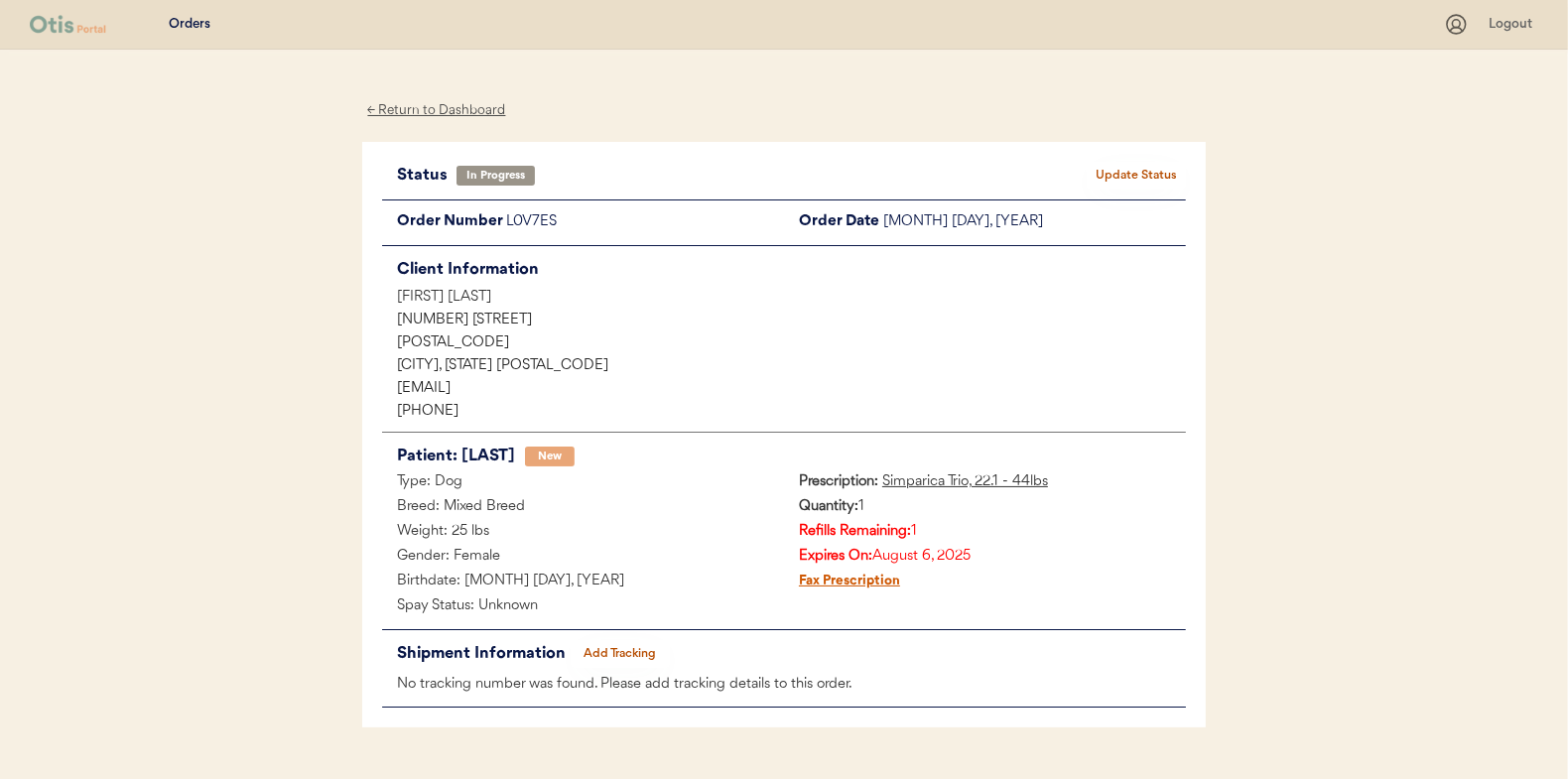 click on "← Return to Dashboard" at bounding box center (437, 110) 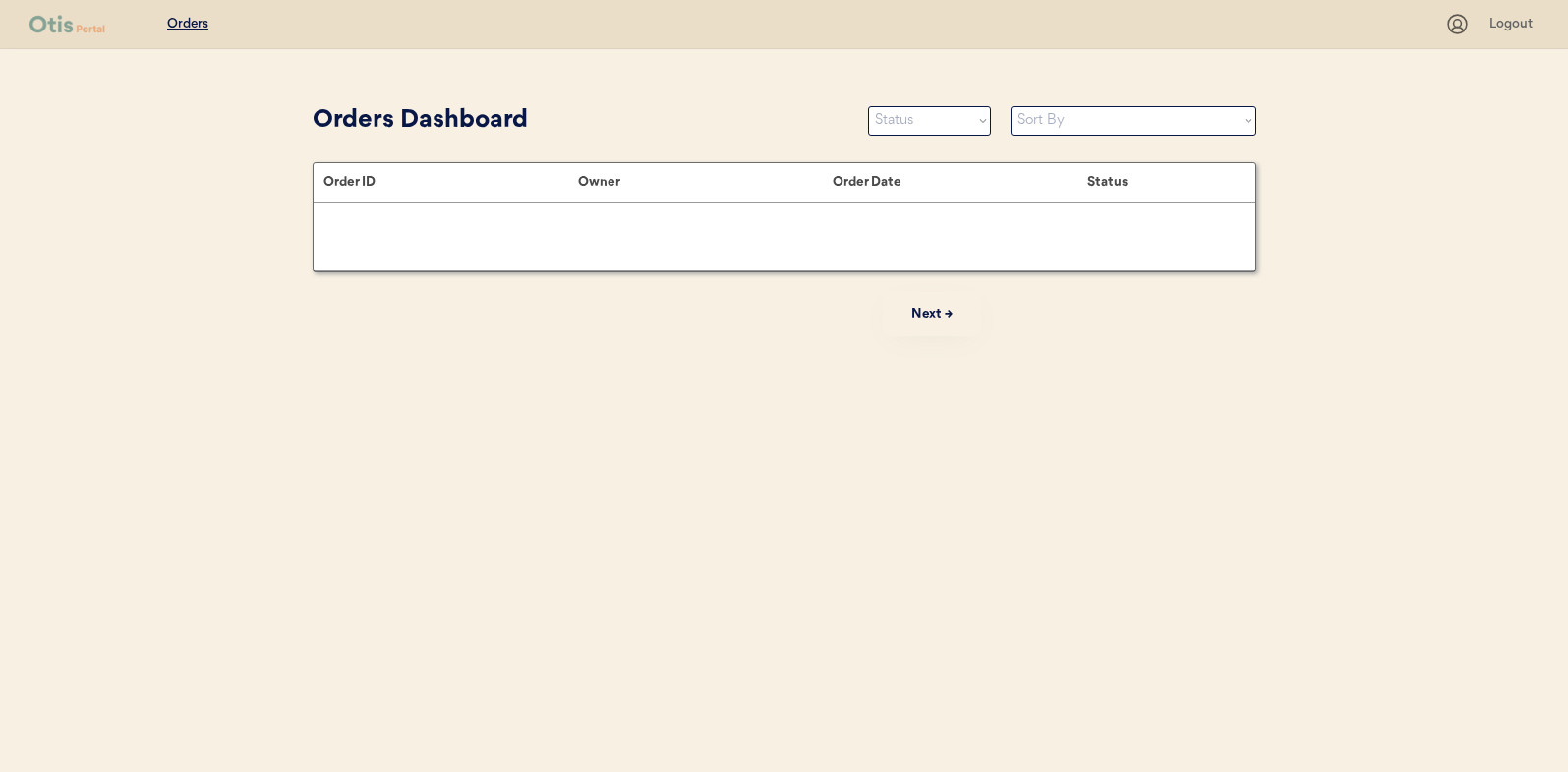 scroll, scrollTop: 0, scrollLeft: 0, axis: both 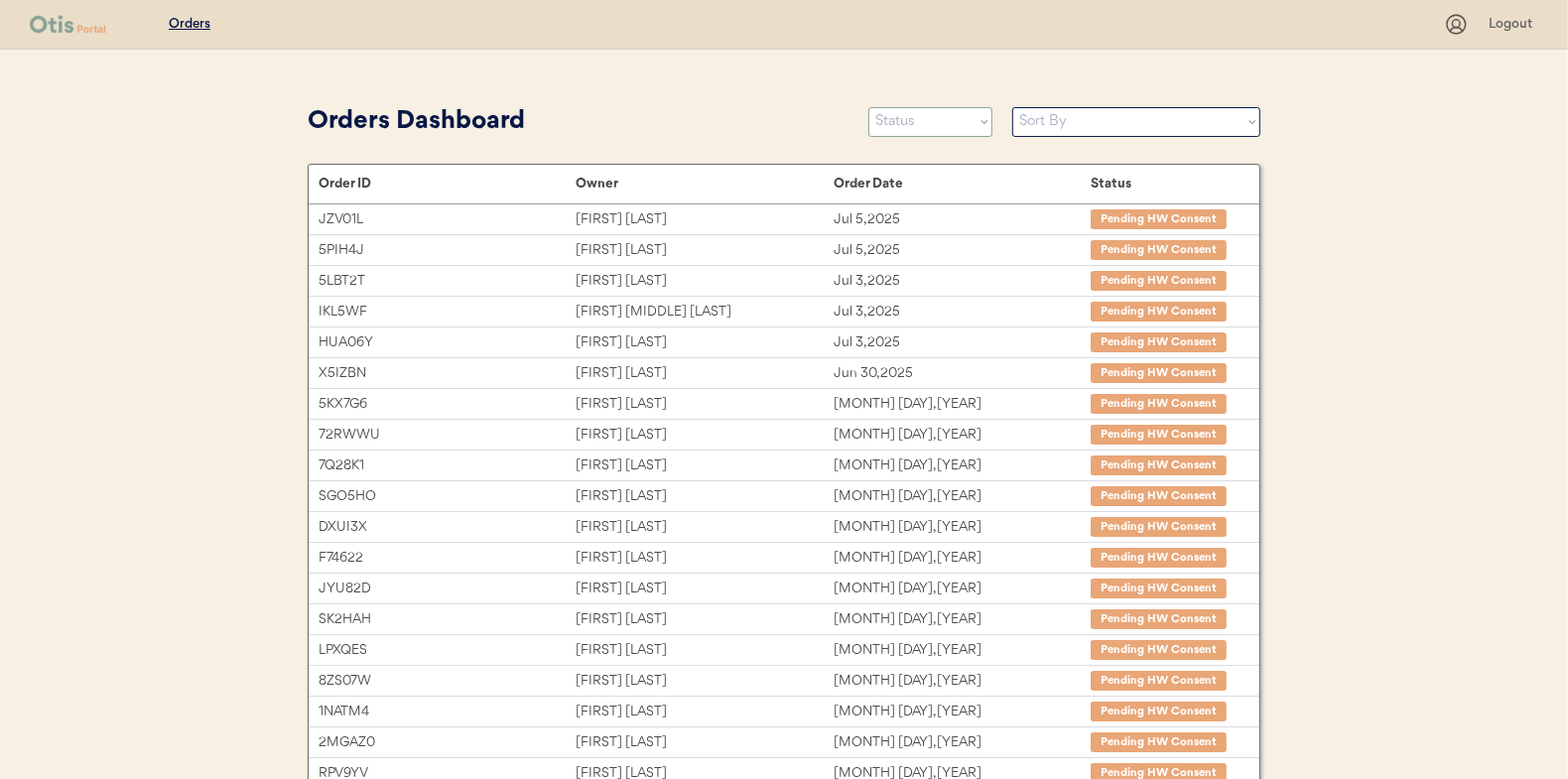 click on "Status On Hold New In Progress Complete Pending HW Consent Cancelled" at bounding box center [930, 122] 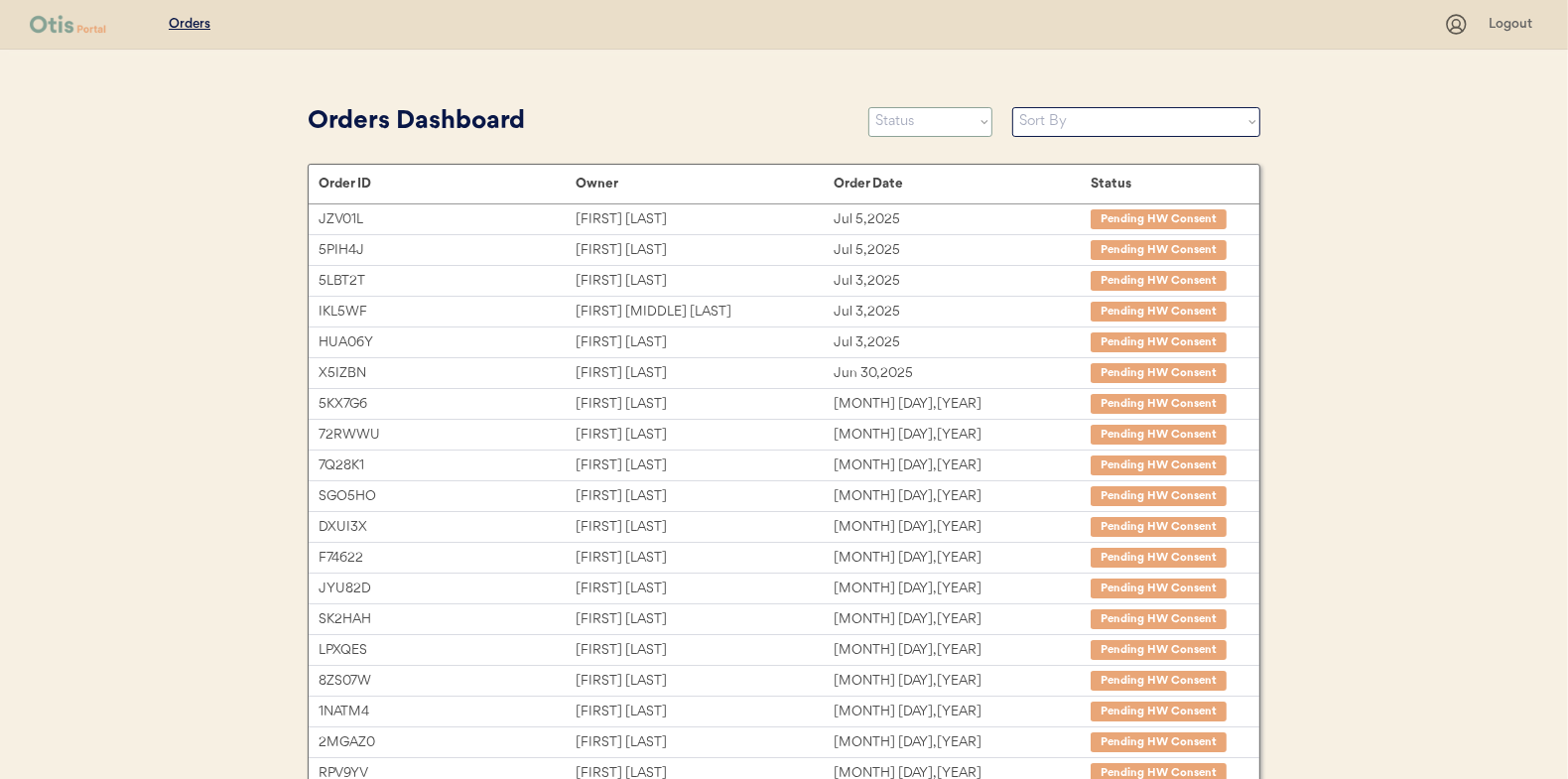 select on ""new"" 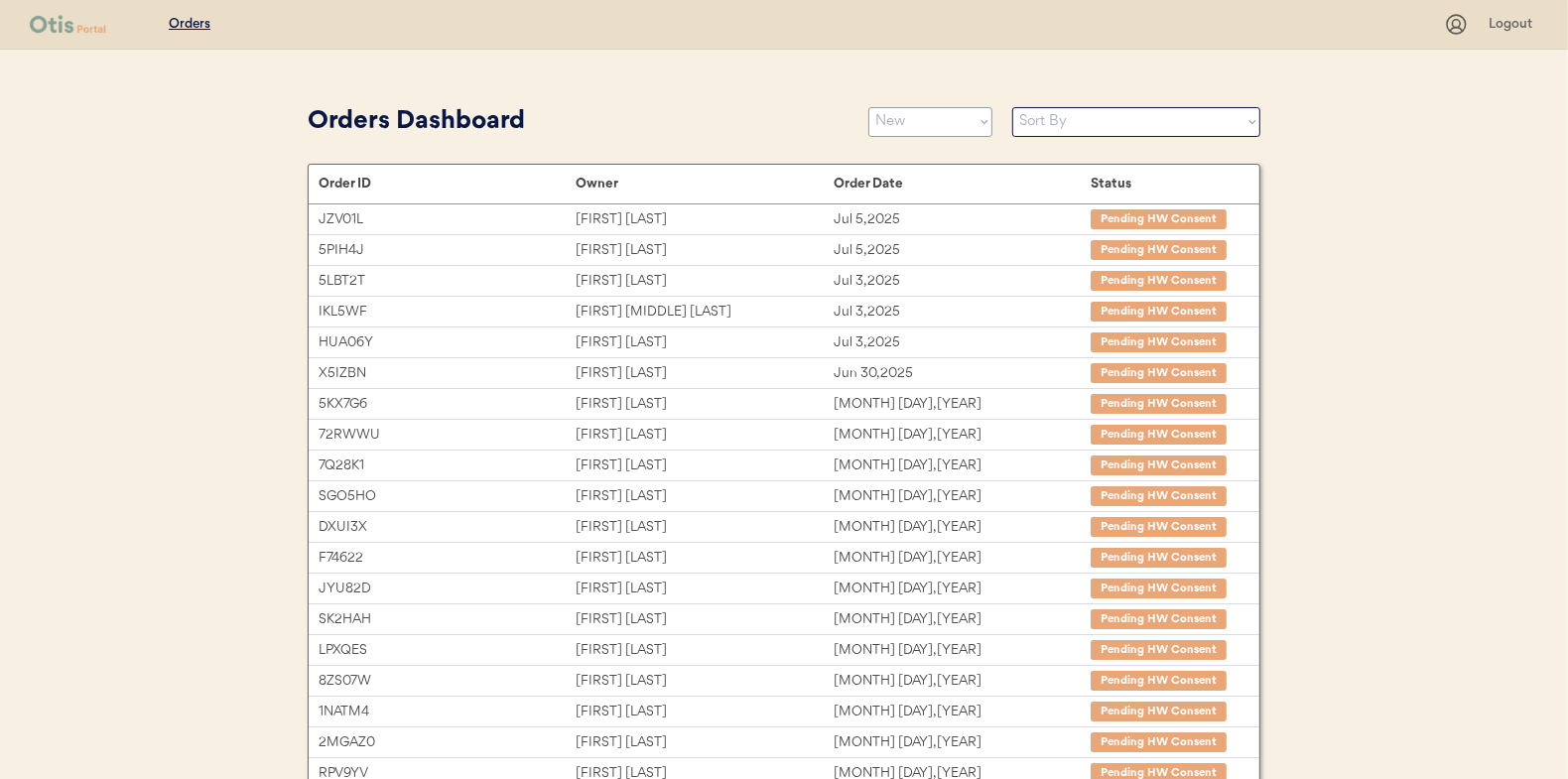 click on "Status On Hold New In Progress Complete Pending HW Consent Cancelled" at bounding box center (930, 122) 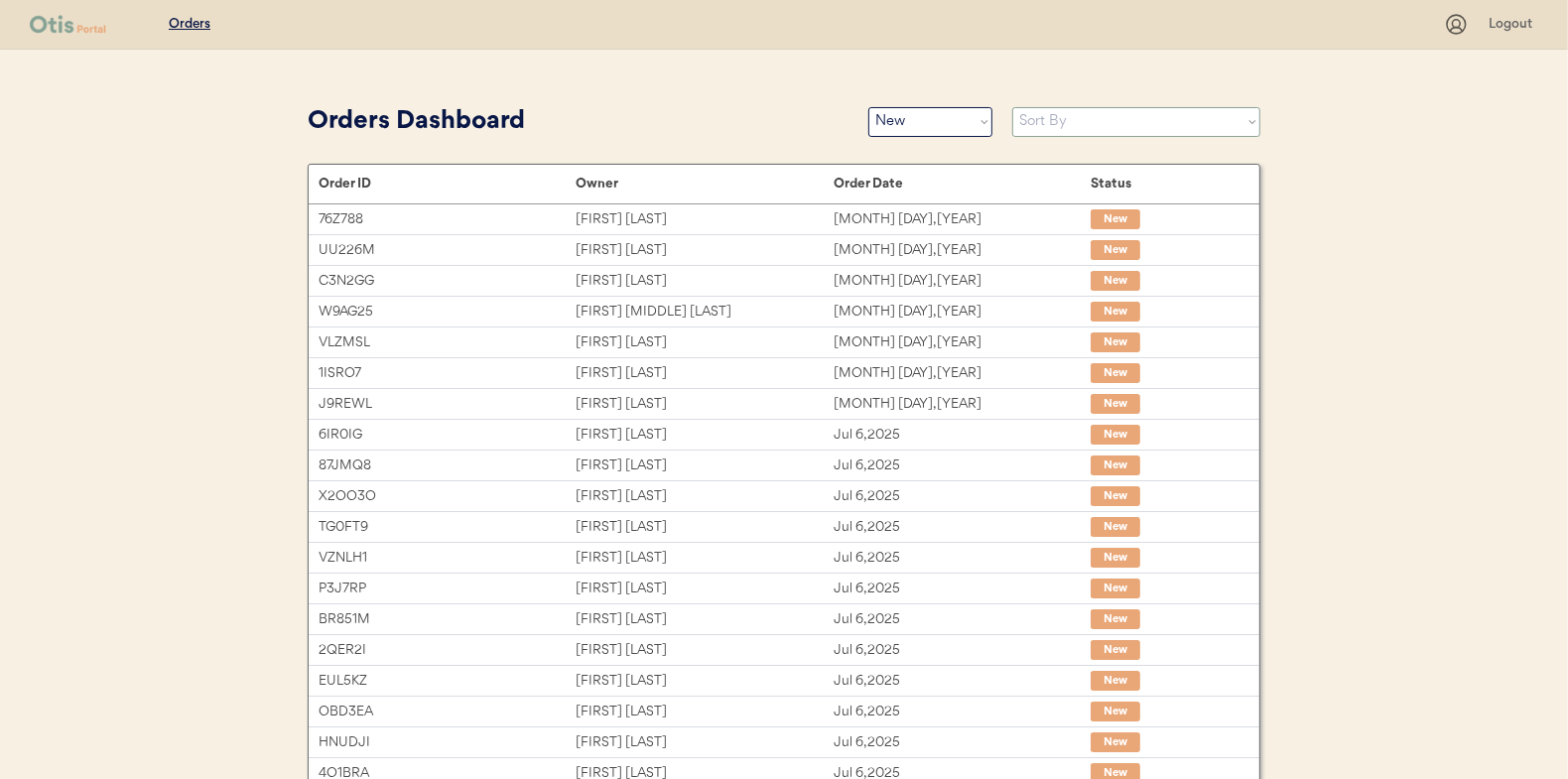 click on "Sort By Order Date (Newest → Oldest) Order Date (Oldest → Newest)" at bounding box center (1136, 122) 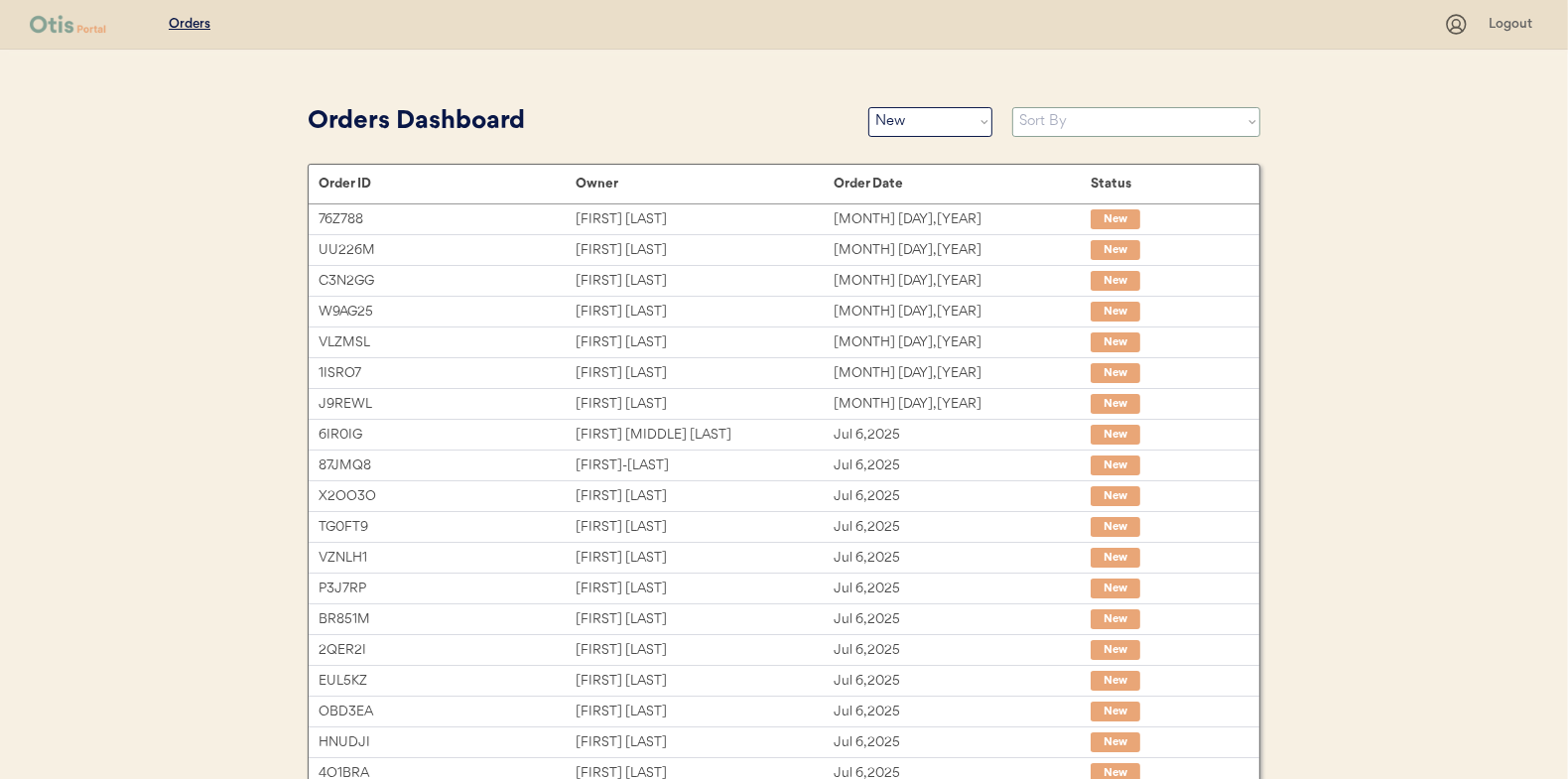 select on ""Order Date (Oldest → Newest)"" 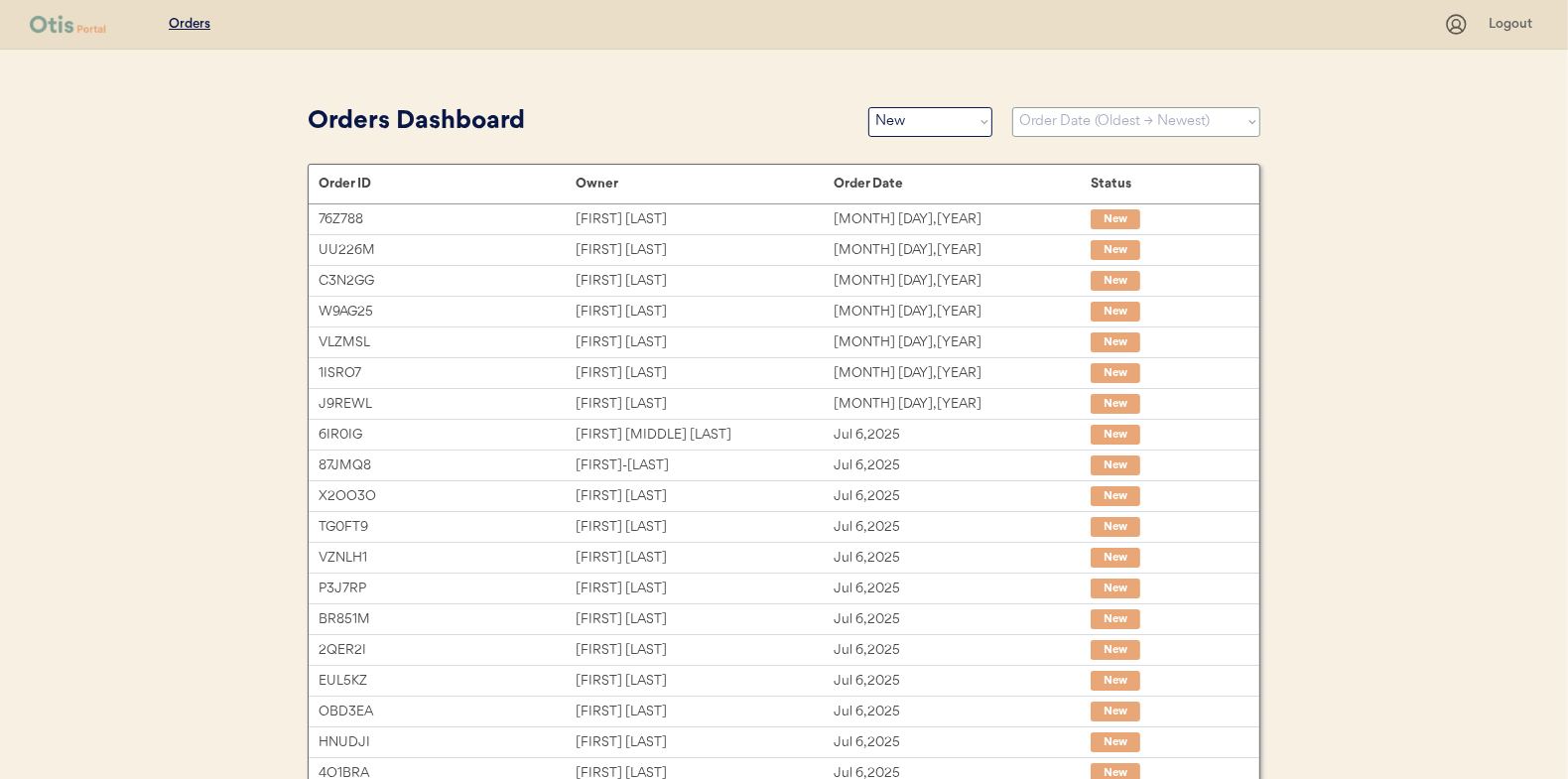 click on "Sort By Order Date (Newest → Oldest) Order Date (Oldest → Newest)" at bounding box center (1136, 122) 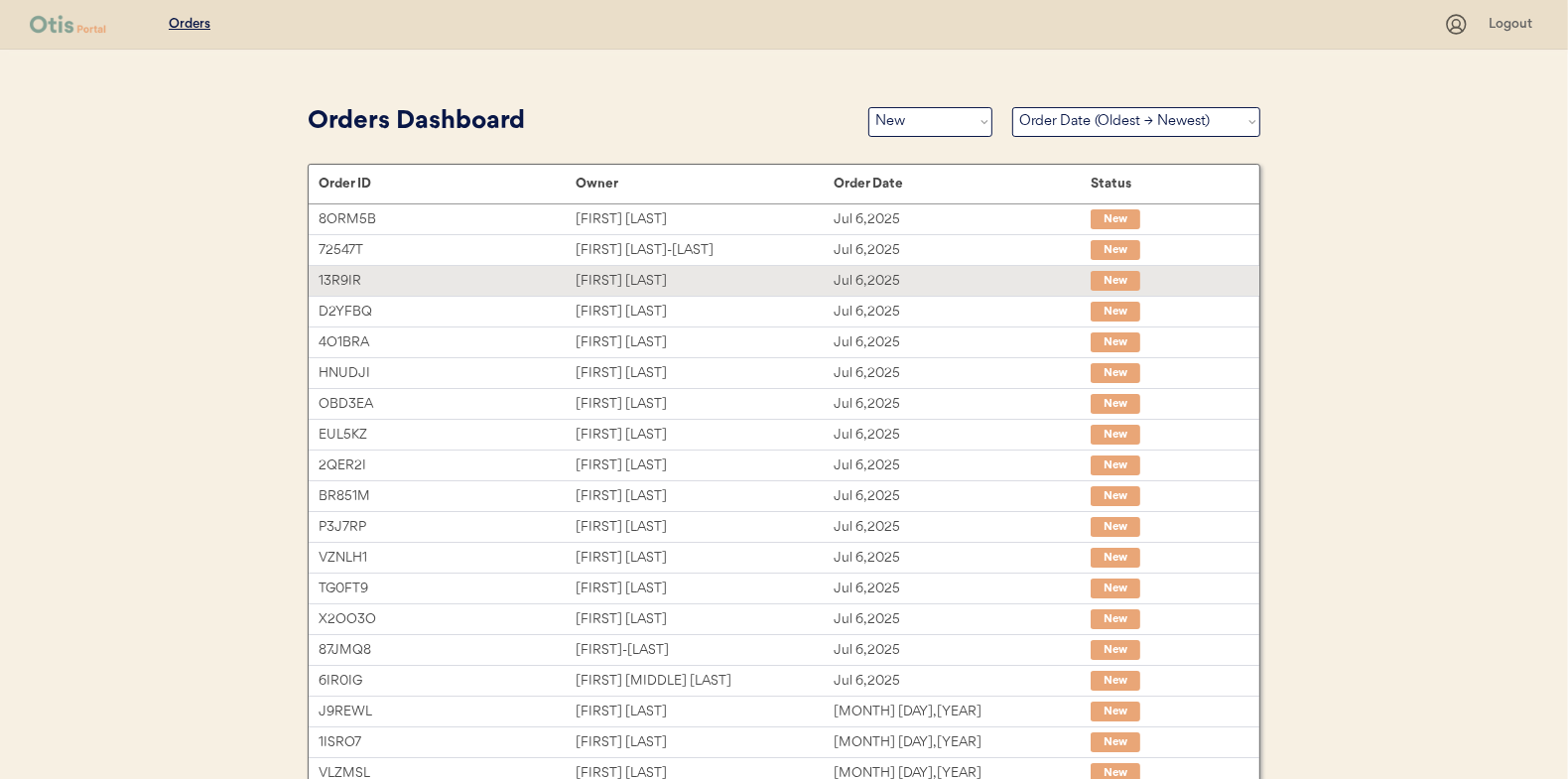 click on "[FIRST] [LAST]" at bounding box center (704, 281) 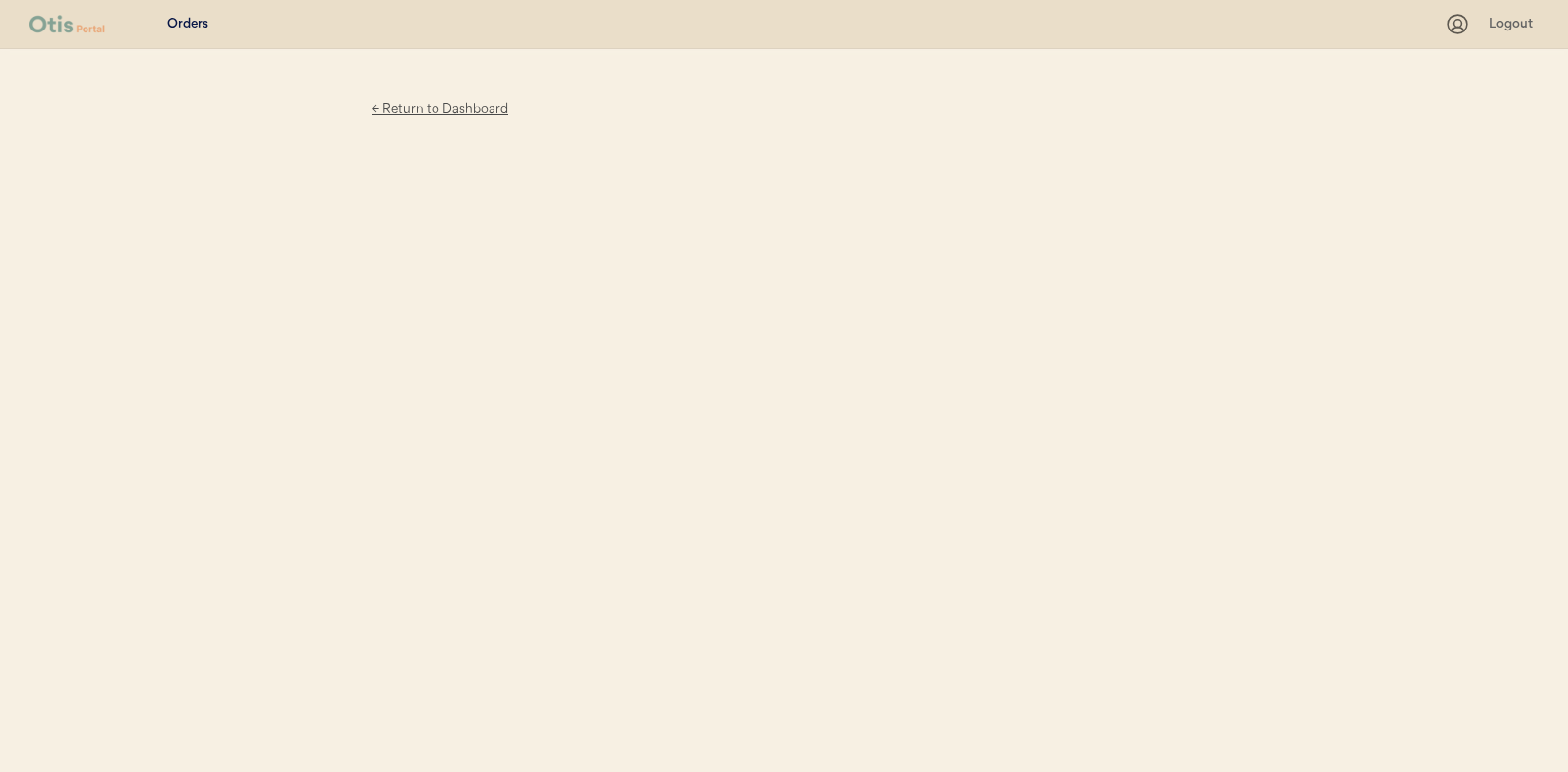 scroll, scrollTop: 0, scrollLeft: 0, axis: both 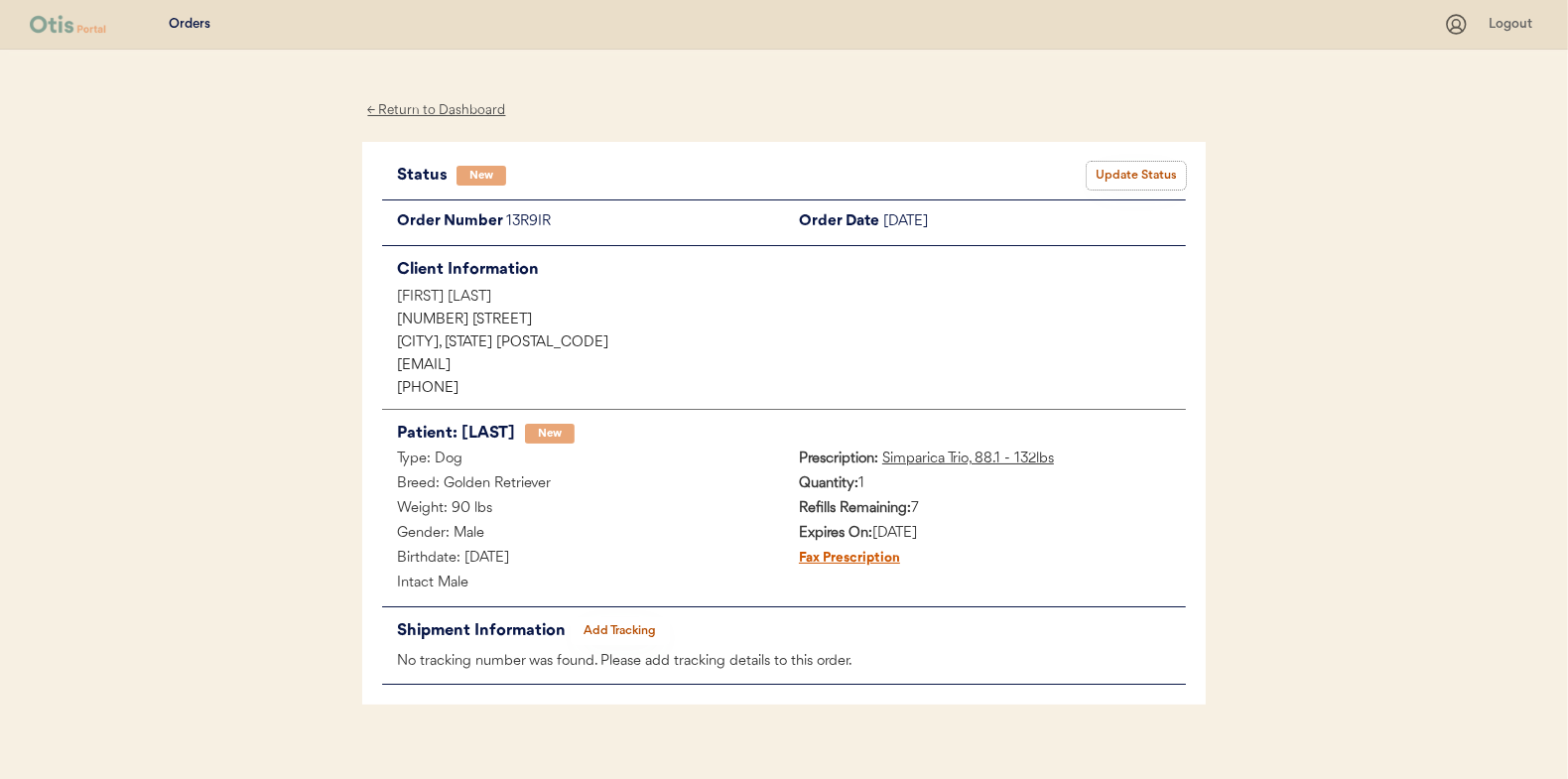 click on "Update Status" at bounding box center [1136, 176] 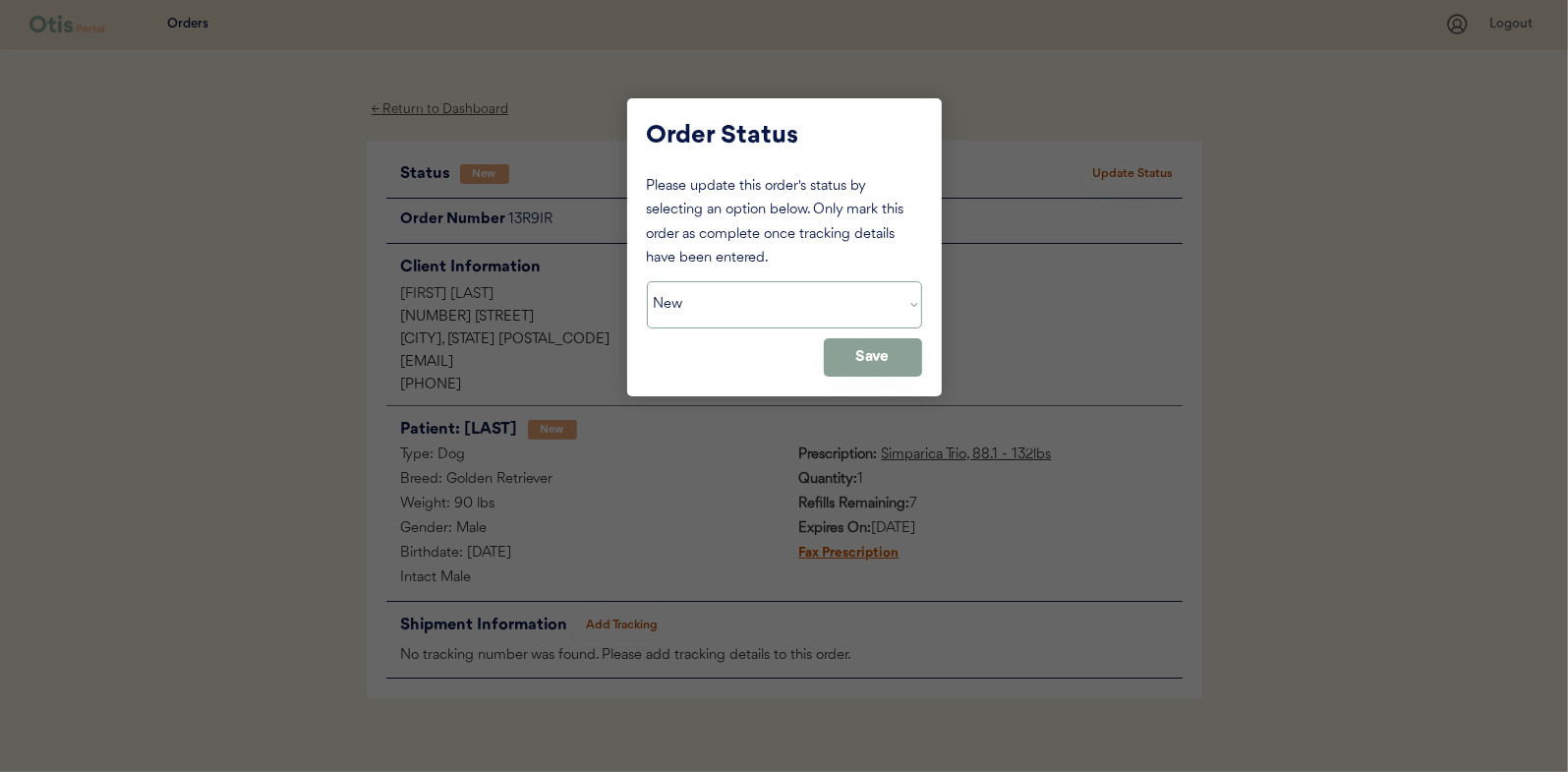 click on "Status On Hold New In Progress Complete Pending HW Consent Cancelled" at bounding box center (784, 305) 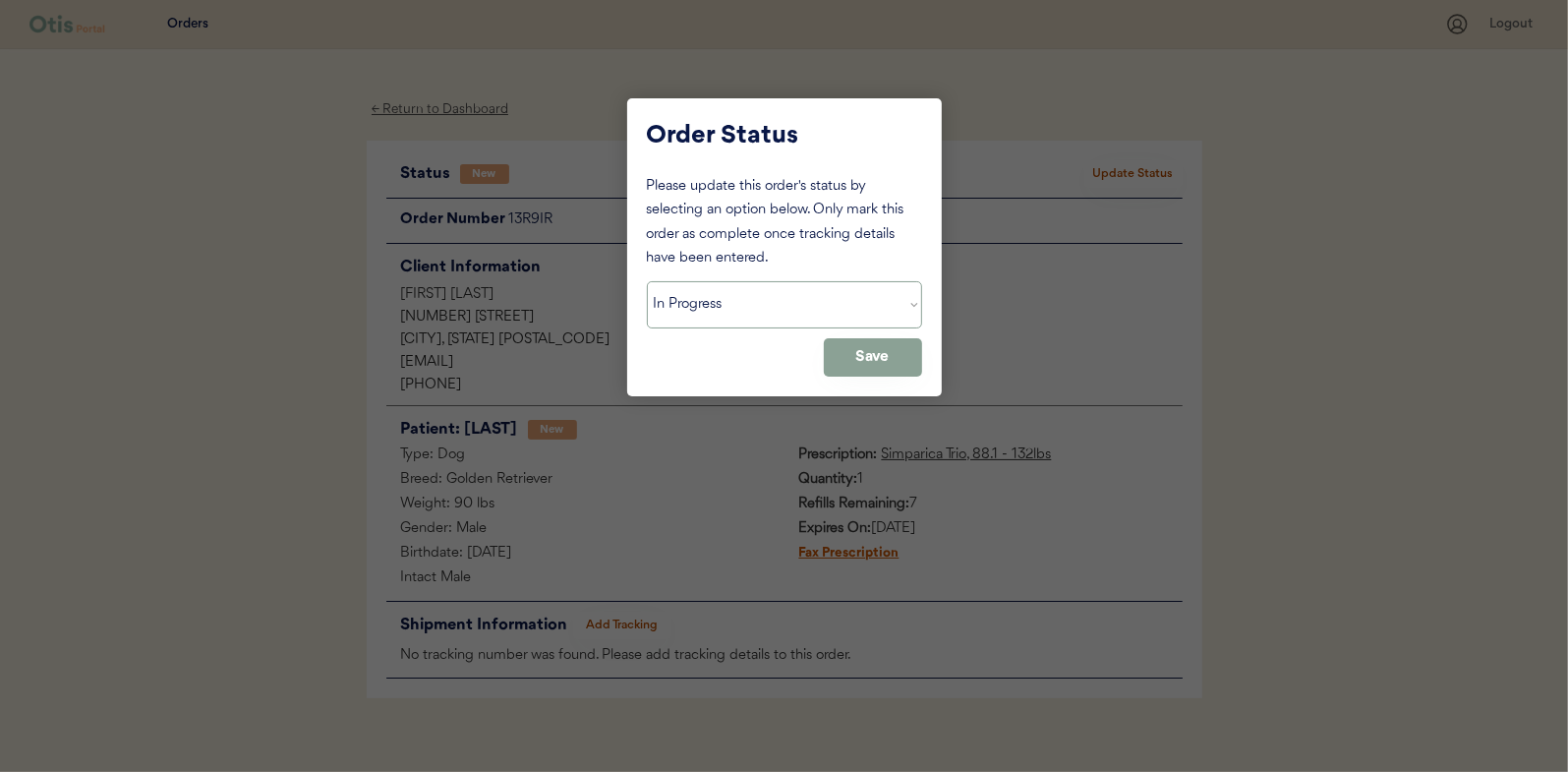 click on "Status On Hold New In Progress Complete Pending HW Consent Cancelled" at bounding box center (784, 305) 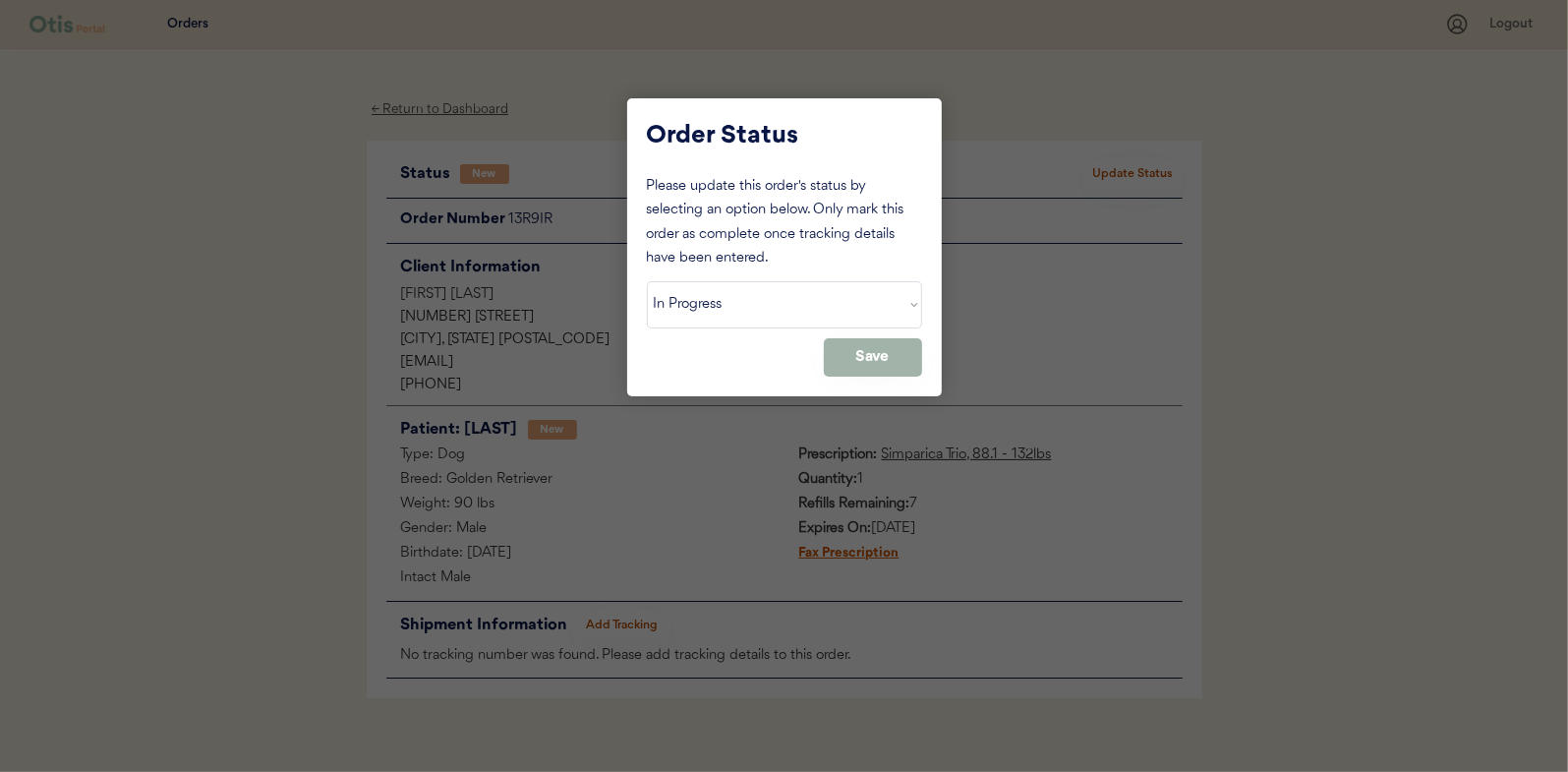 click on "Save" at bounding box center [873, 357] 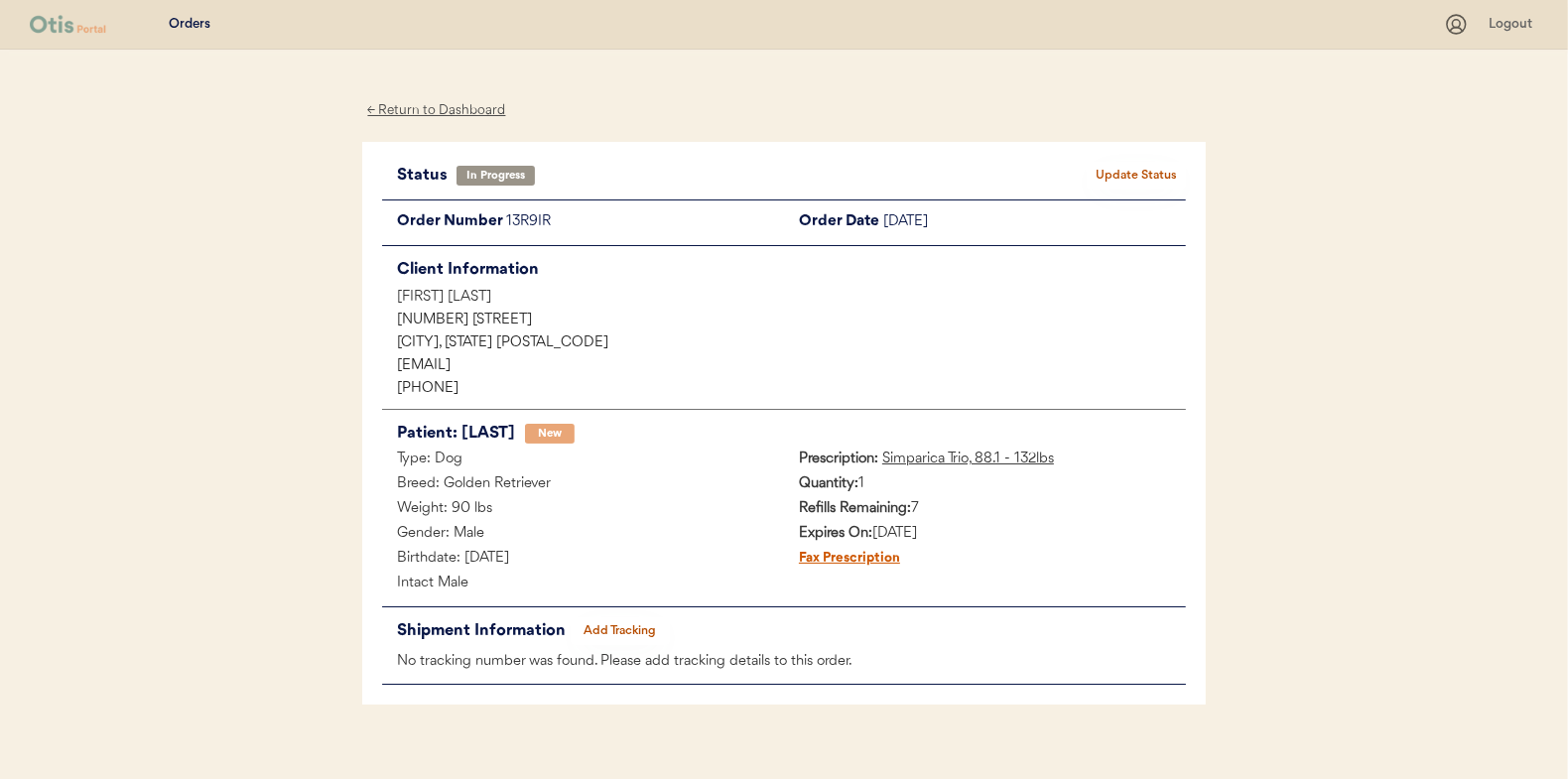 click on "← Return to Dashboard" at bounding box center [437, 110] 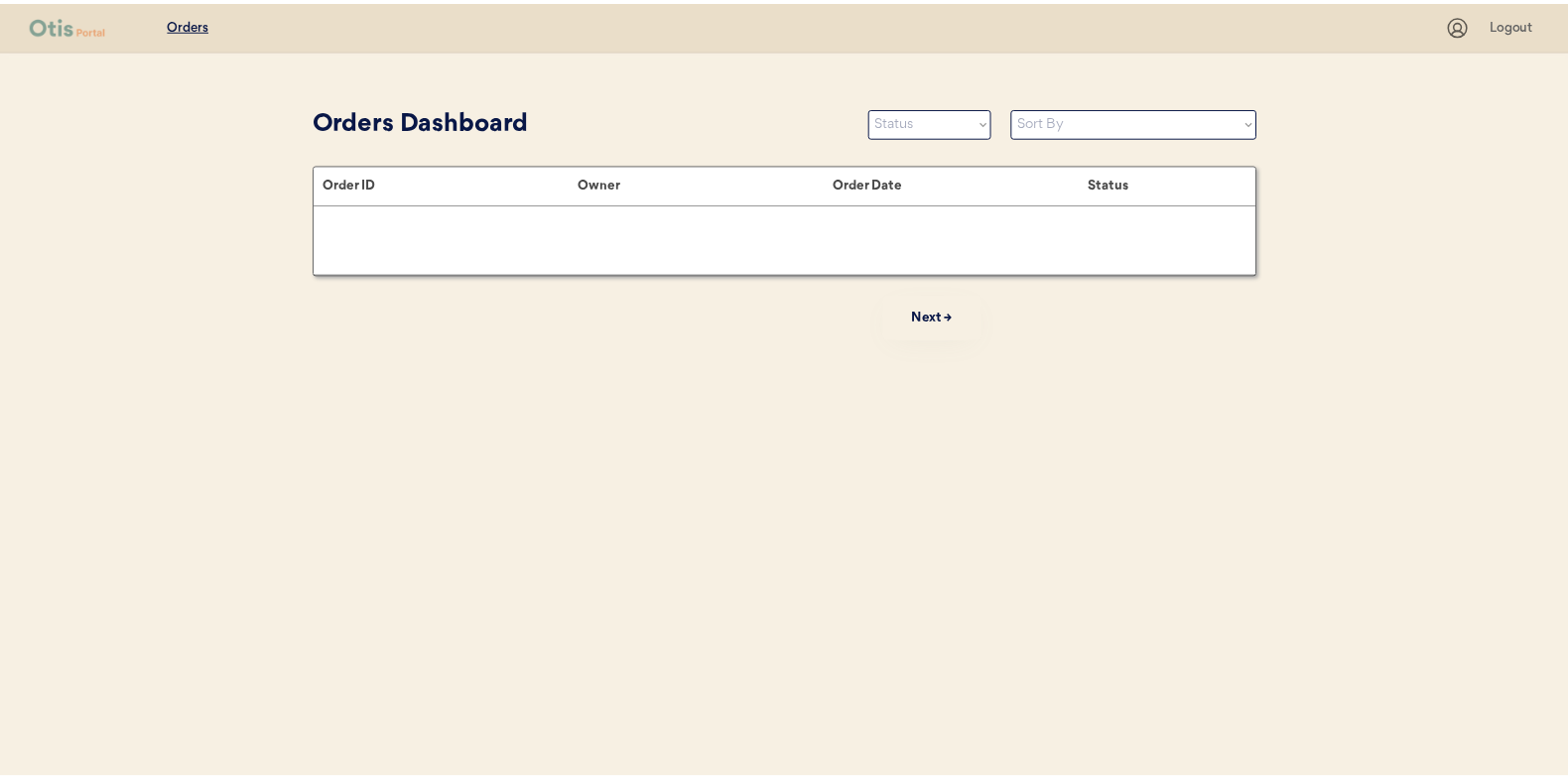 scroll, scrollTop: 0, scrollLeft: 0, axis: both 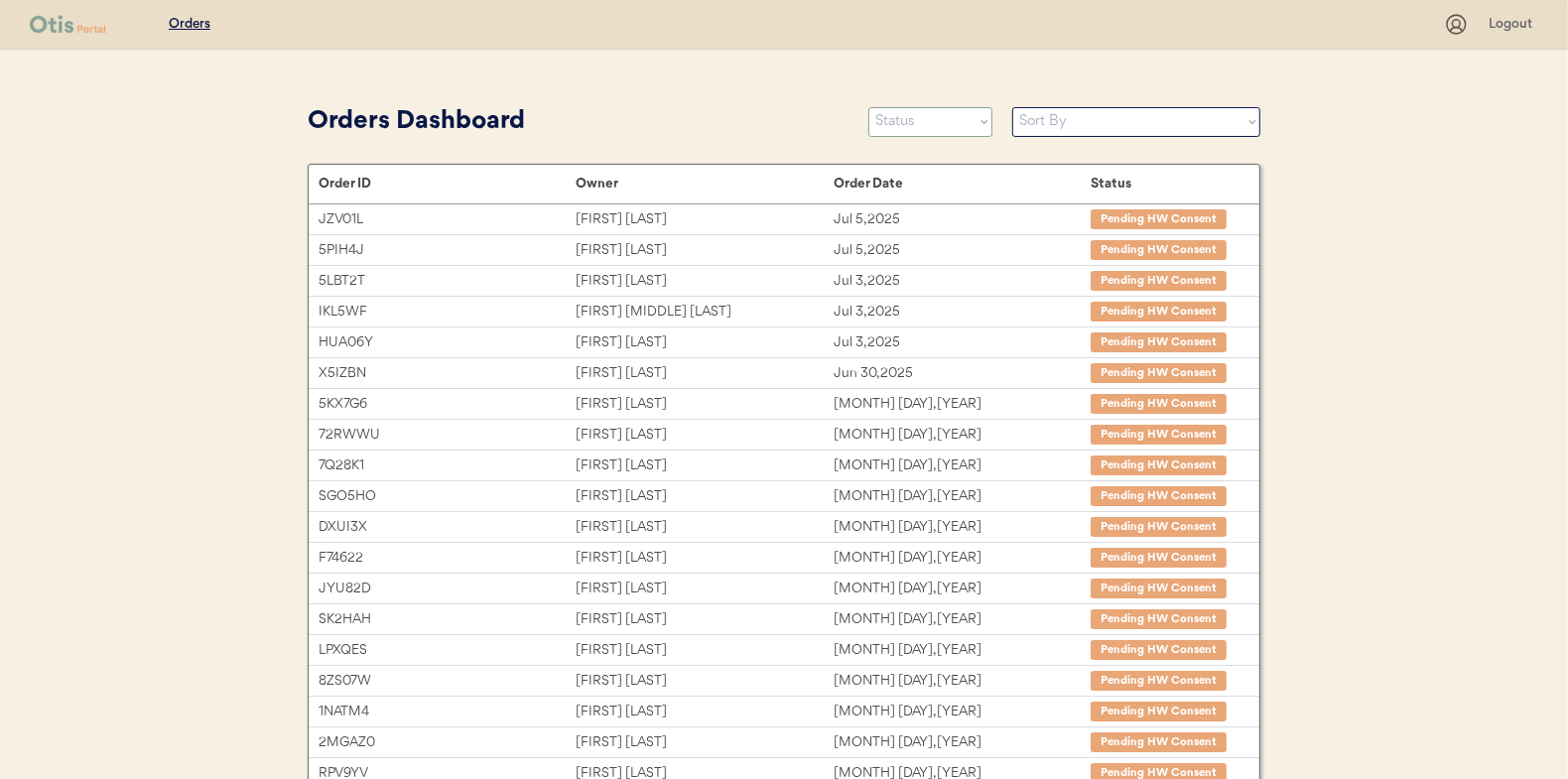 click on "Status On Hold New In Progress Complete Pending HW Consent Cancelled" at bounding box center (930, 122) 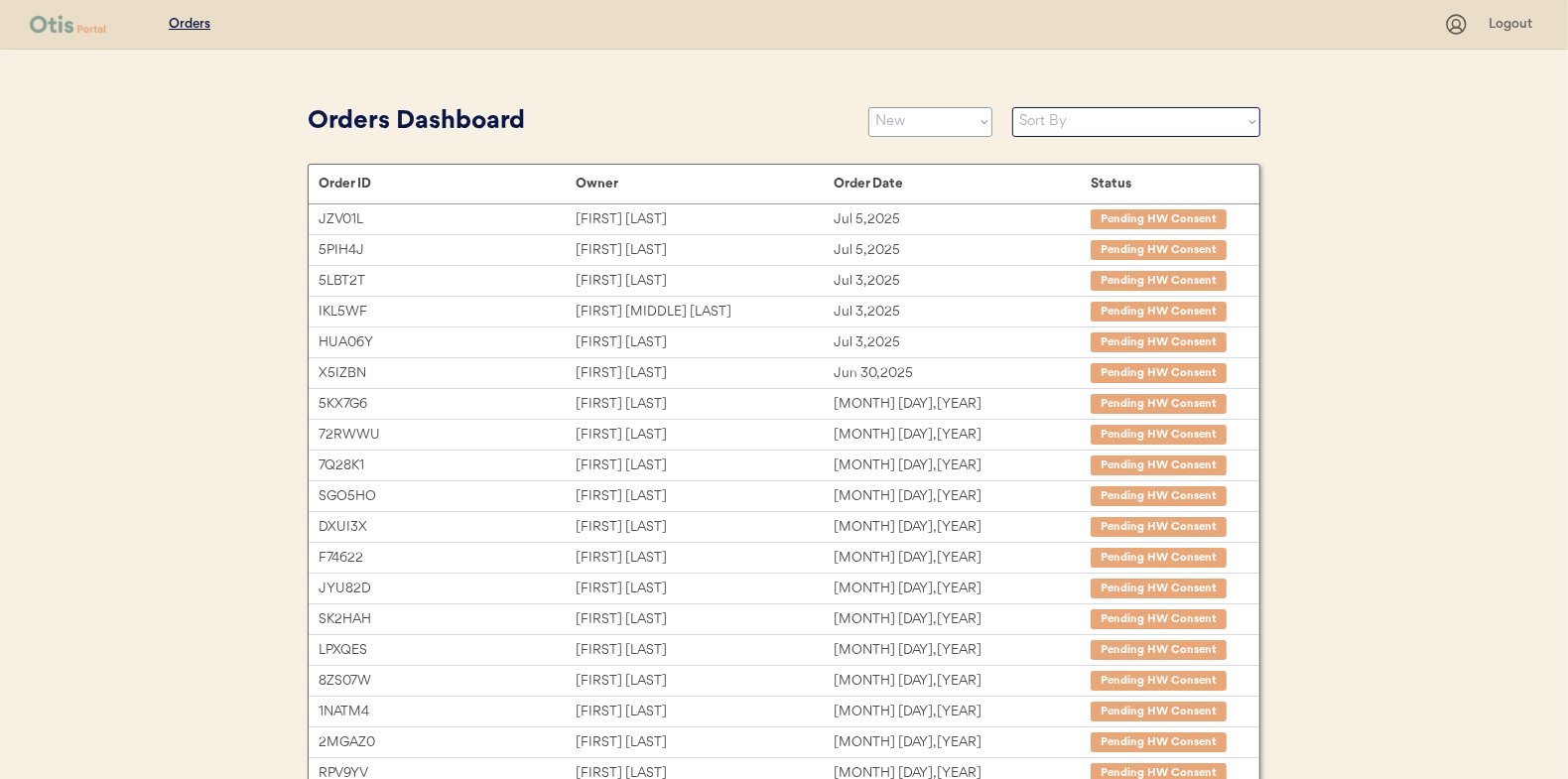 click on "Status On Hold New In Progress Complete Pending HW Consent Cancelled" at bounding box center (930, 122) 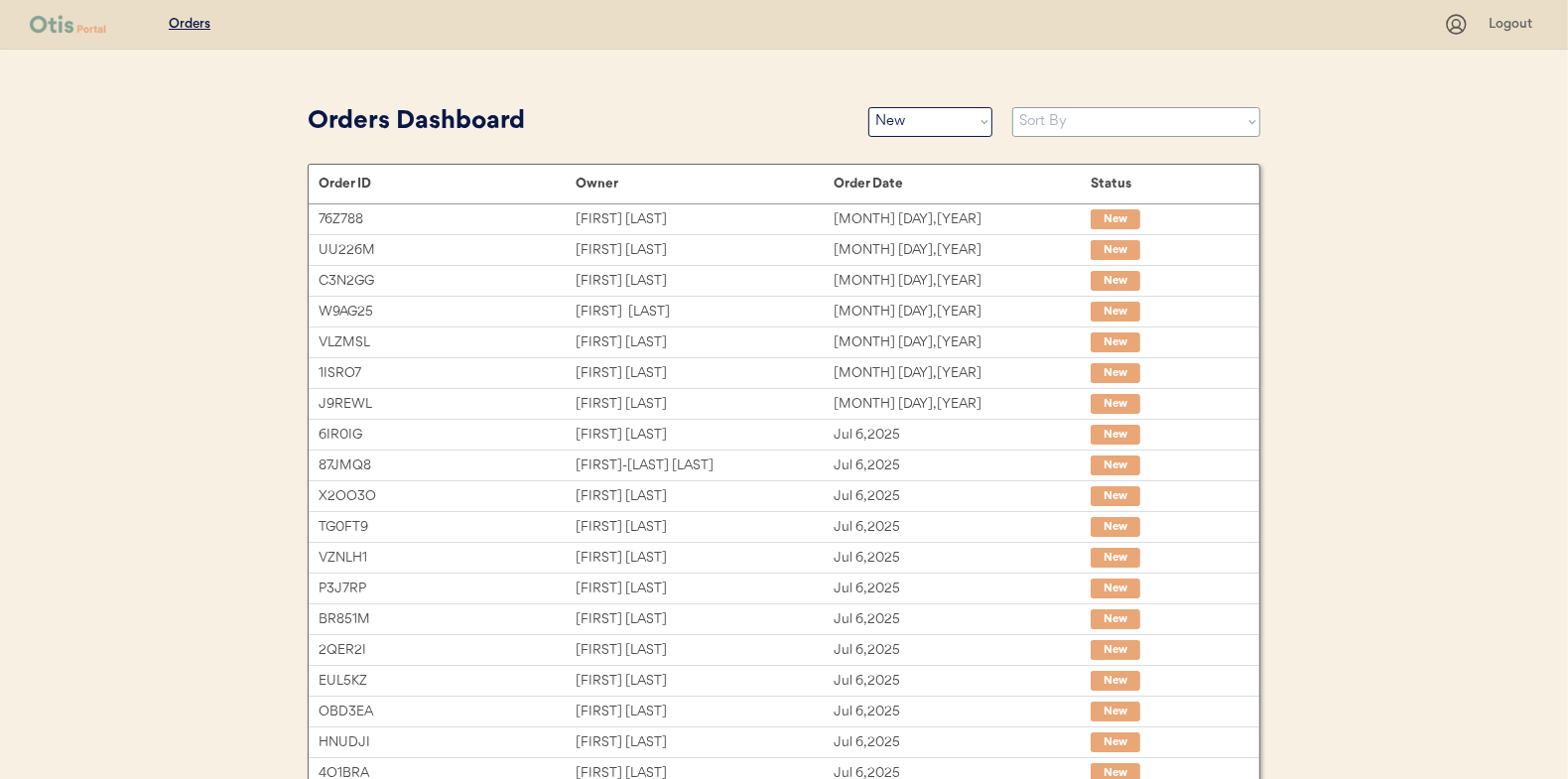 click on "Sort By Order Date (Newest → Oldest) Order Date (Oldest → Newest)" at bounding box center [1136, 122] 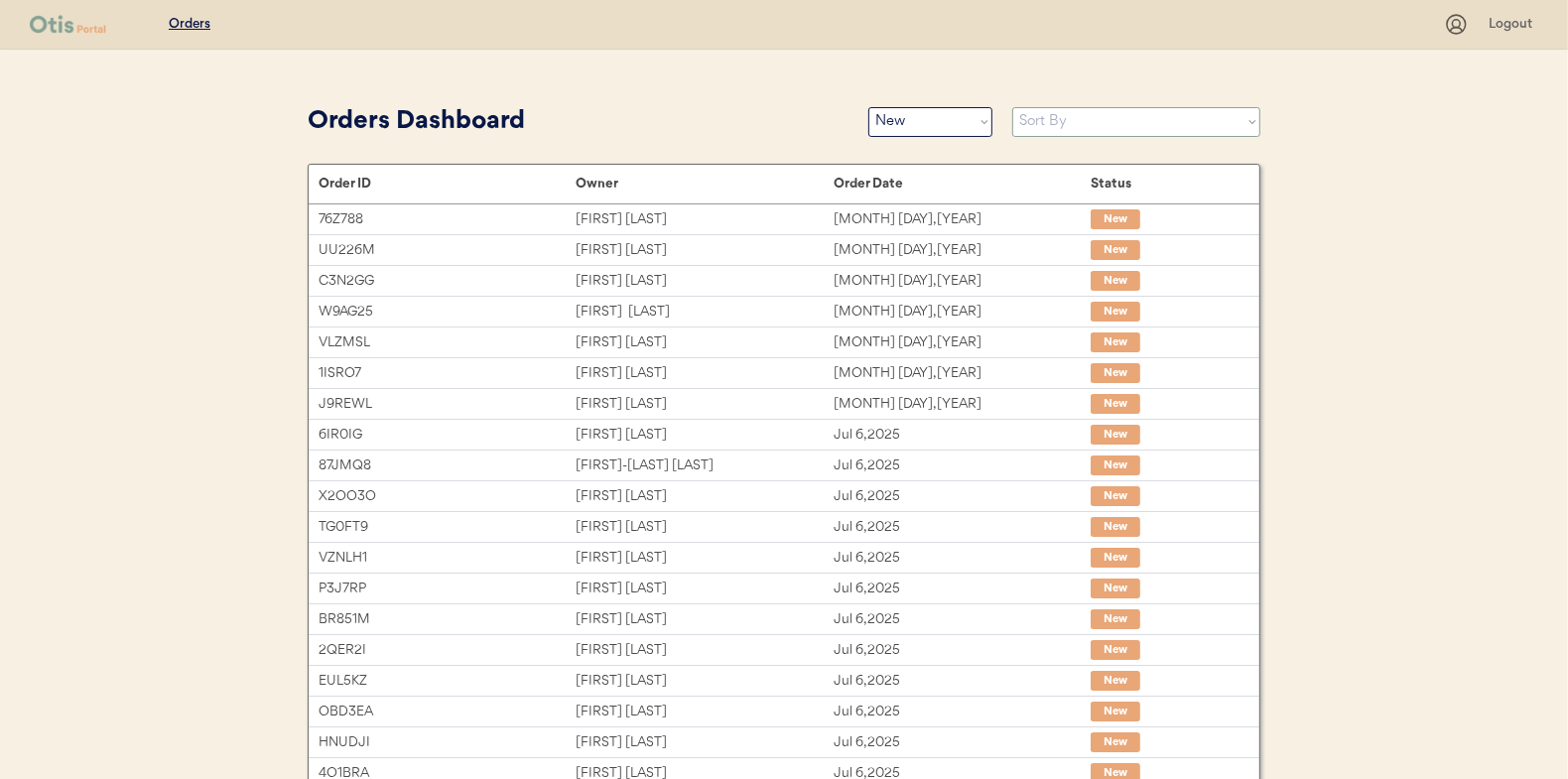 select on ""Order Date (Oldest → Newest)"" 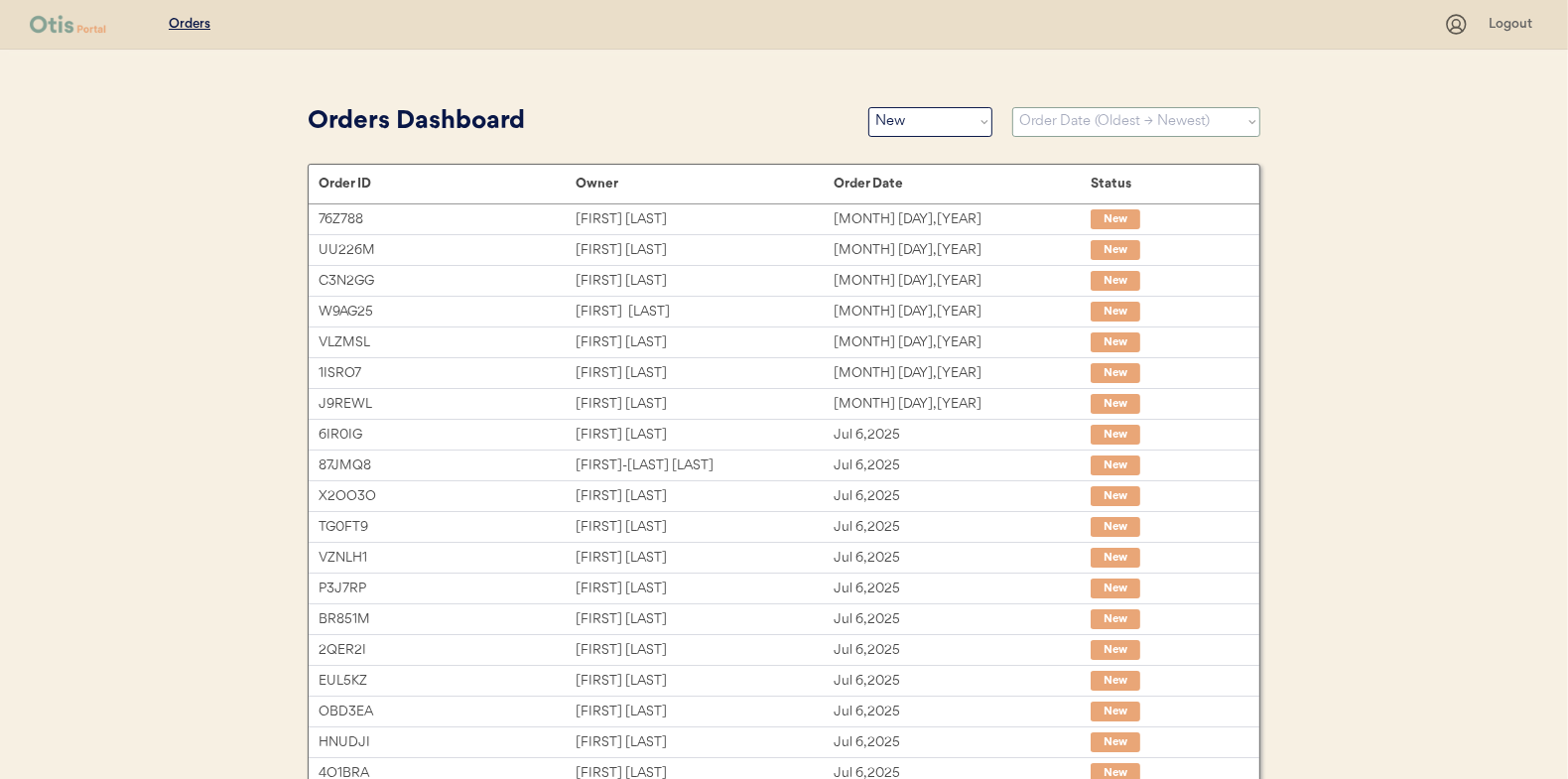 click on "Sort By Order Date (Newest → Oldest) Order Date (Oldest → Newest)" at bounding box center [1136, 122] 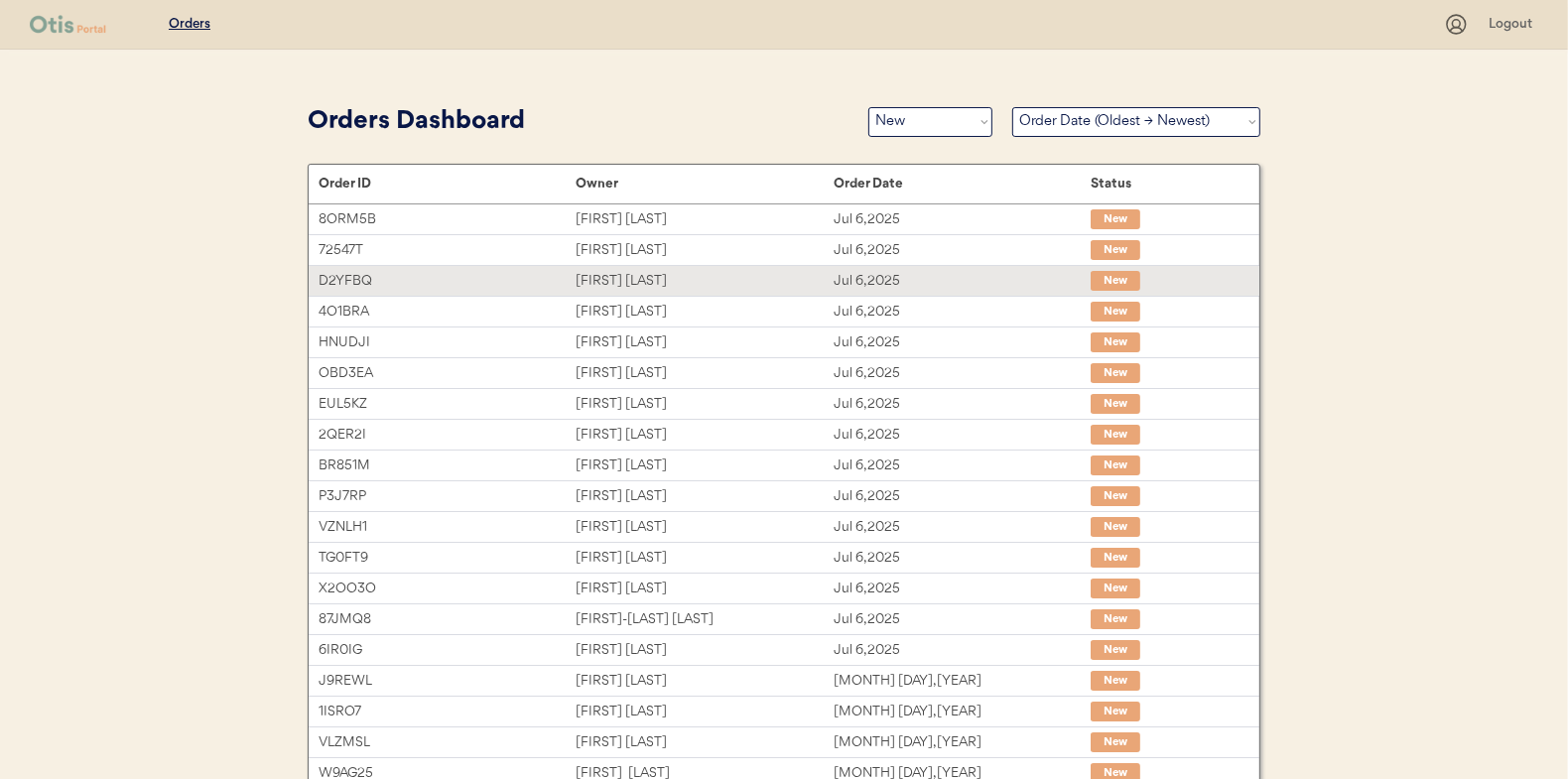click on "Catina Mason" at bounding box center [704, 281] 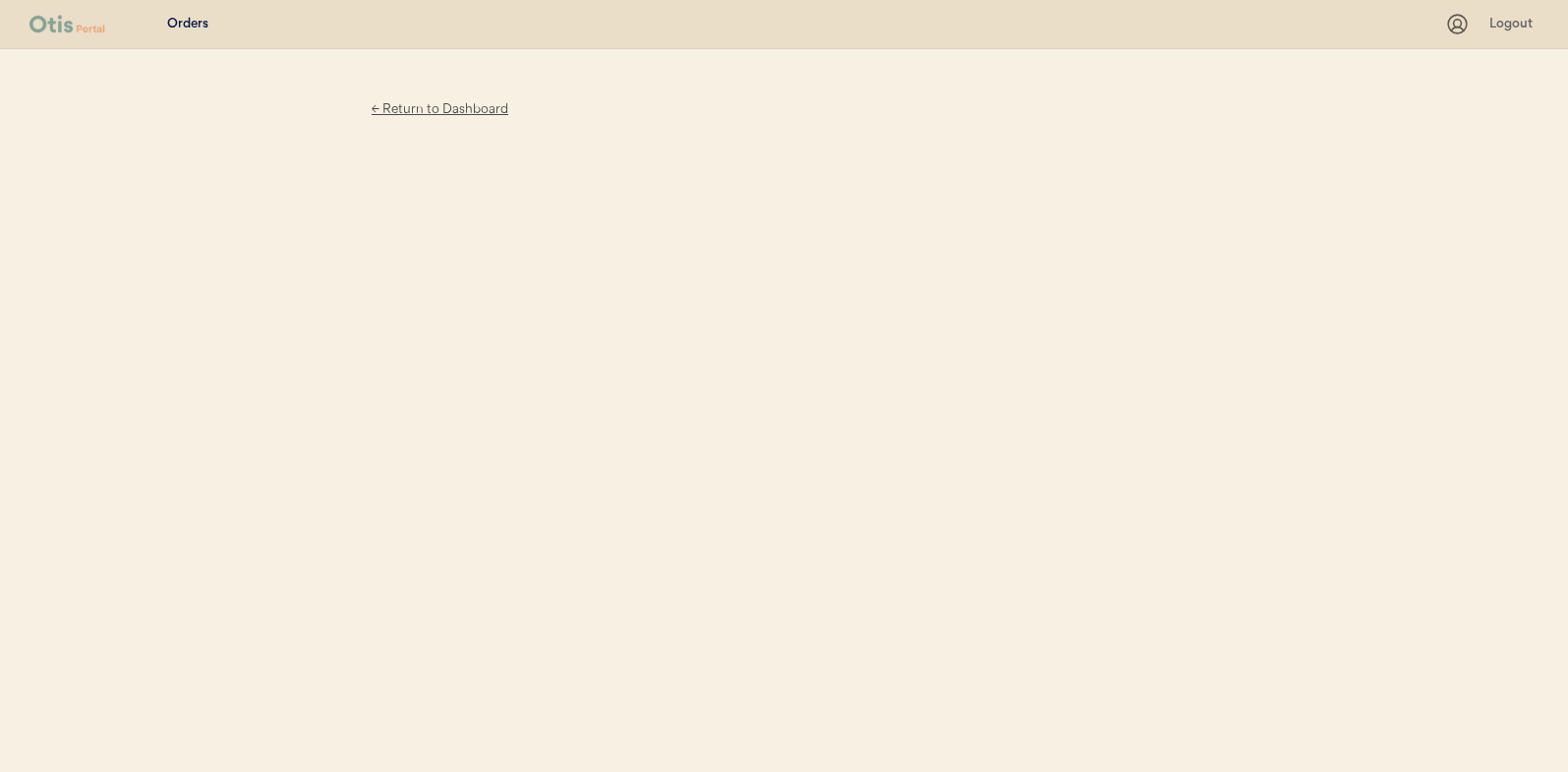 scroll, scrollTop: 0, scrollLeft: 0, axis: both 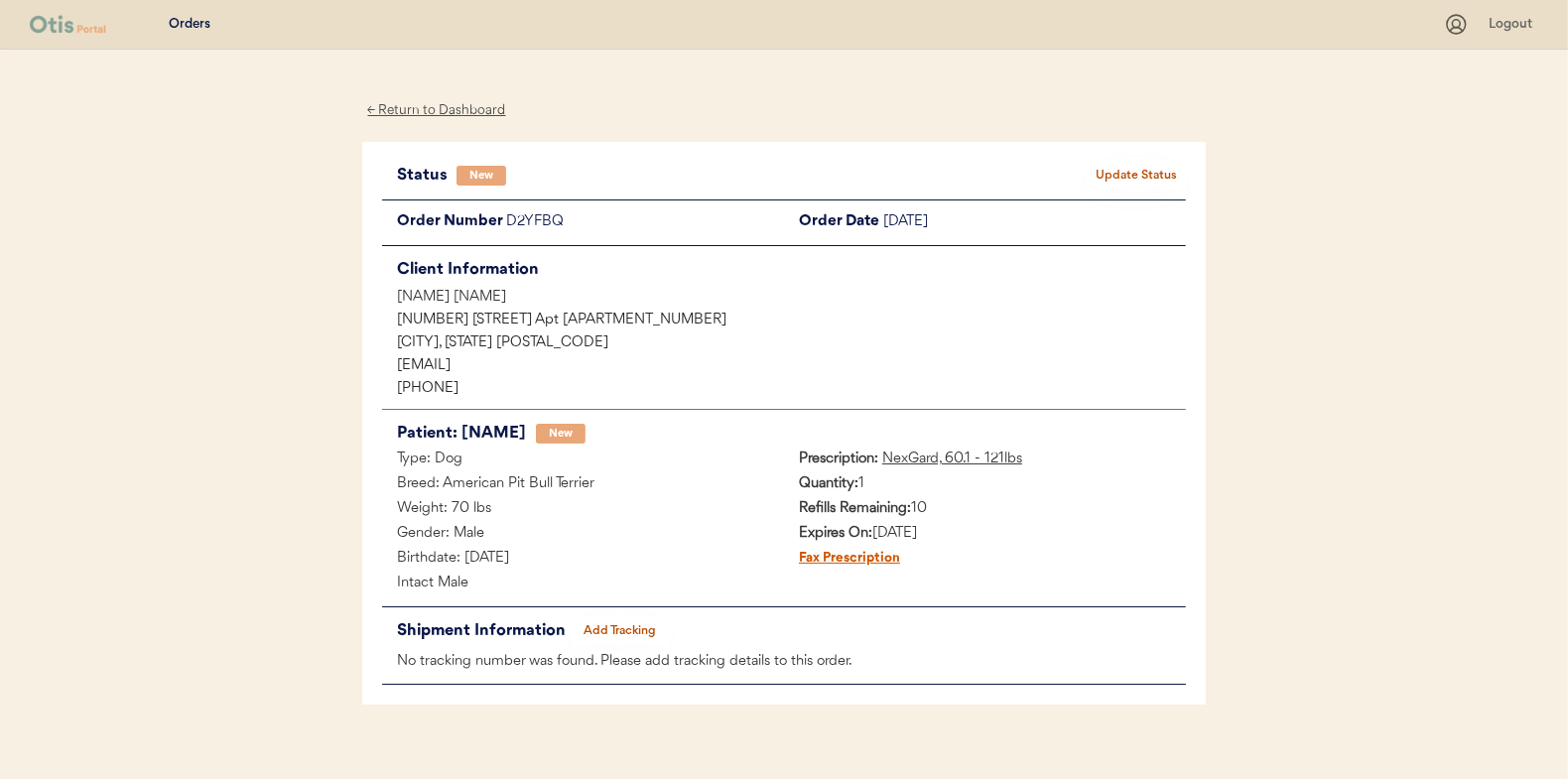 click on "Update Status" at bounding box center [1136, 176] 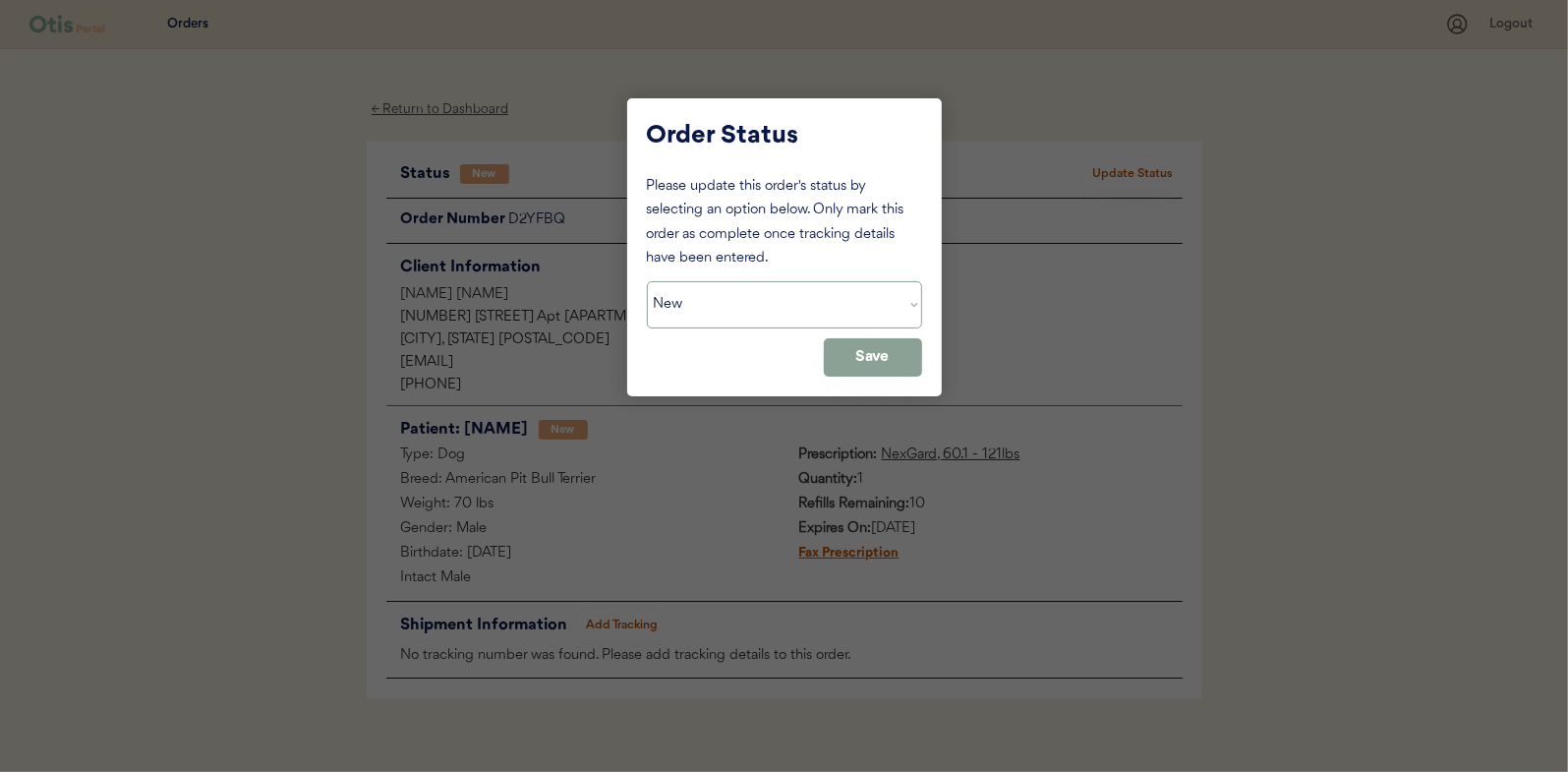click on "Status On Hold New In Progress Complete Pending HW Consent Cancelled" at bounding box center [784, 305] 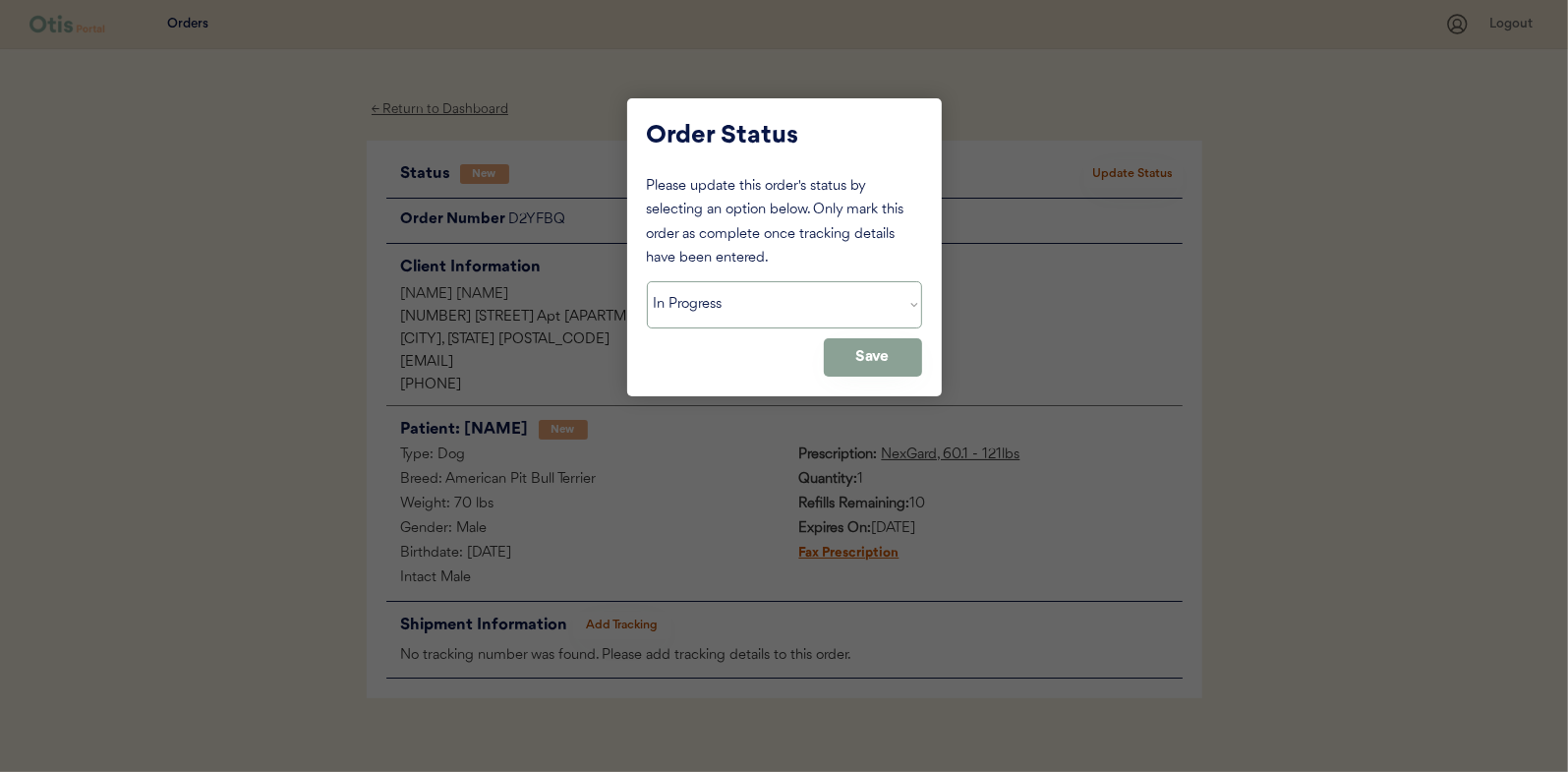 click on "Status On Hold New In Progress Complete Pending HW Consent Cancelled" at bounding box center (784, 305) 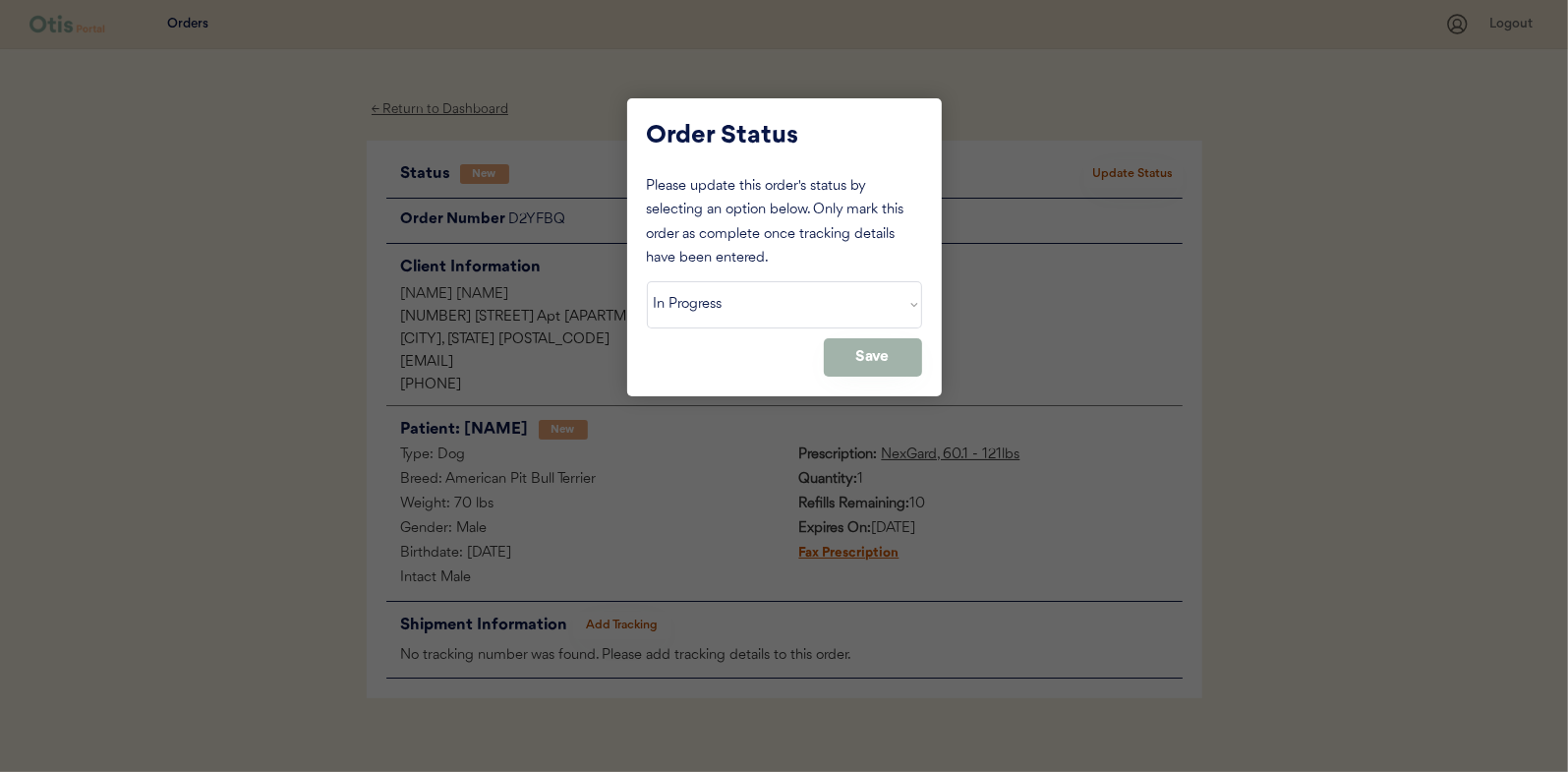 click on "Save" at bounding box center [873, 357] 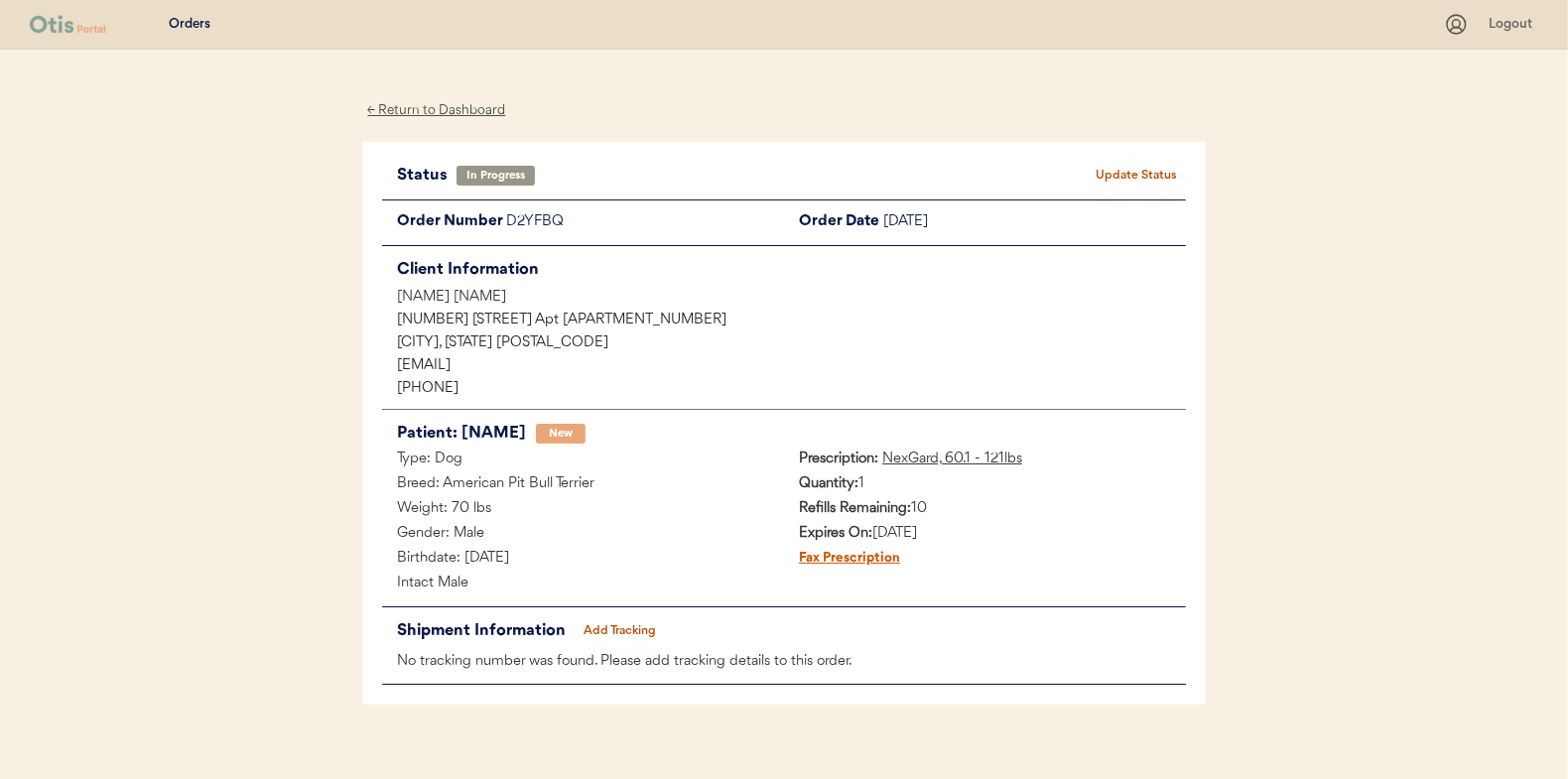 click on "← Return to Dashboard" at bounding box center (437, 110) 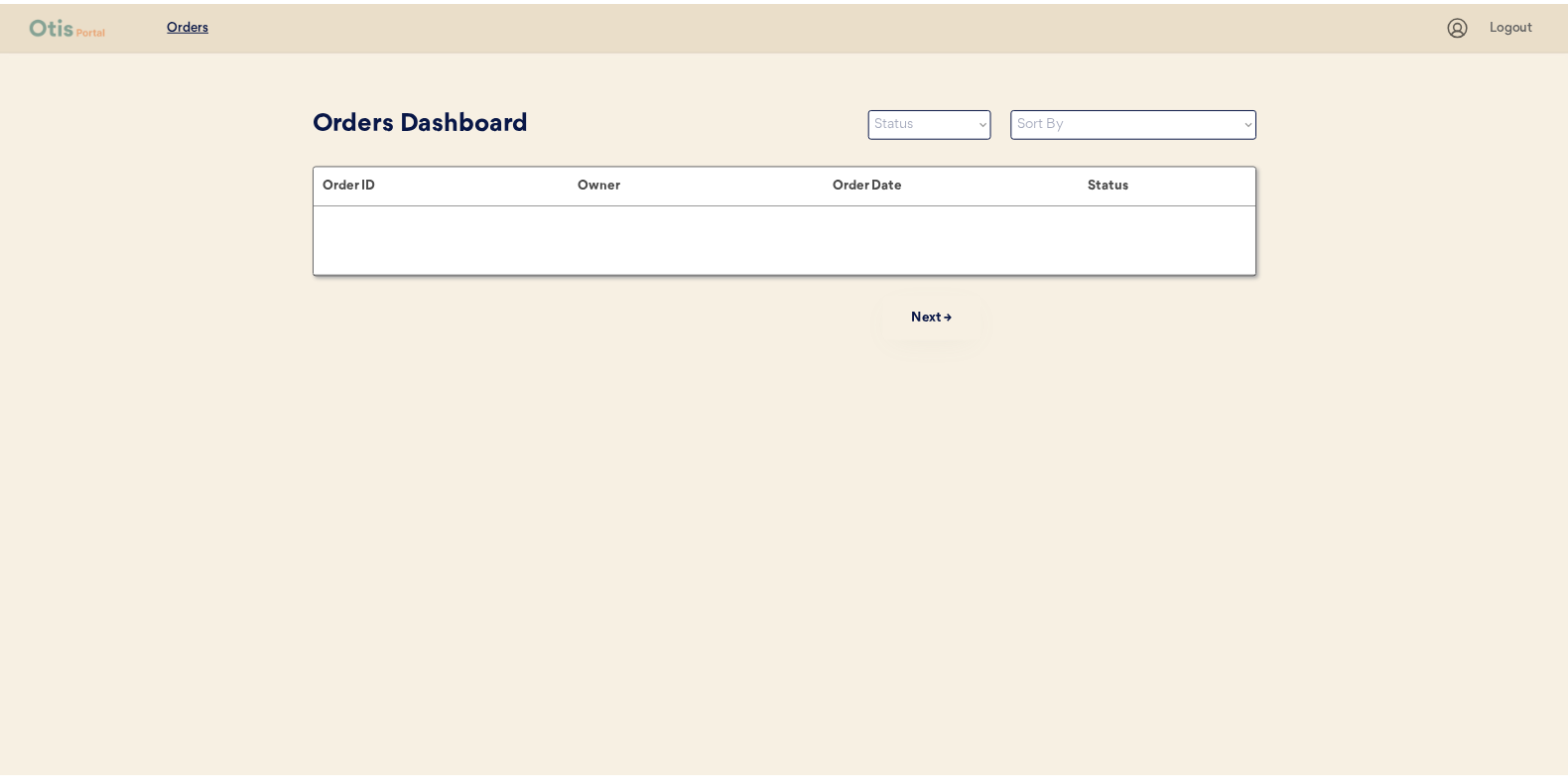 scroll, scrollTop: 0, scrollLeft: 0, axis: both 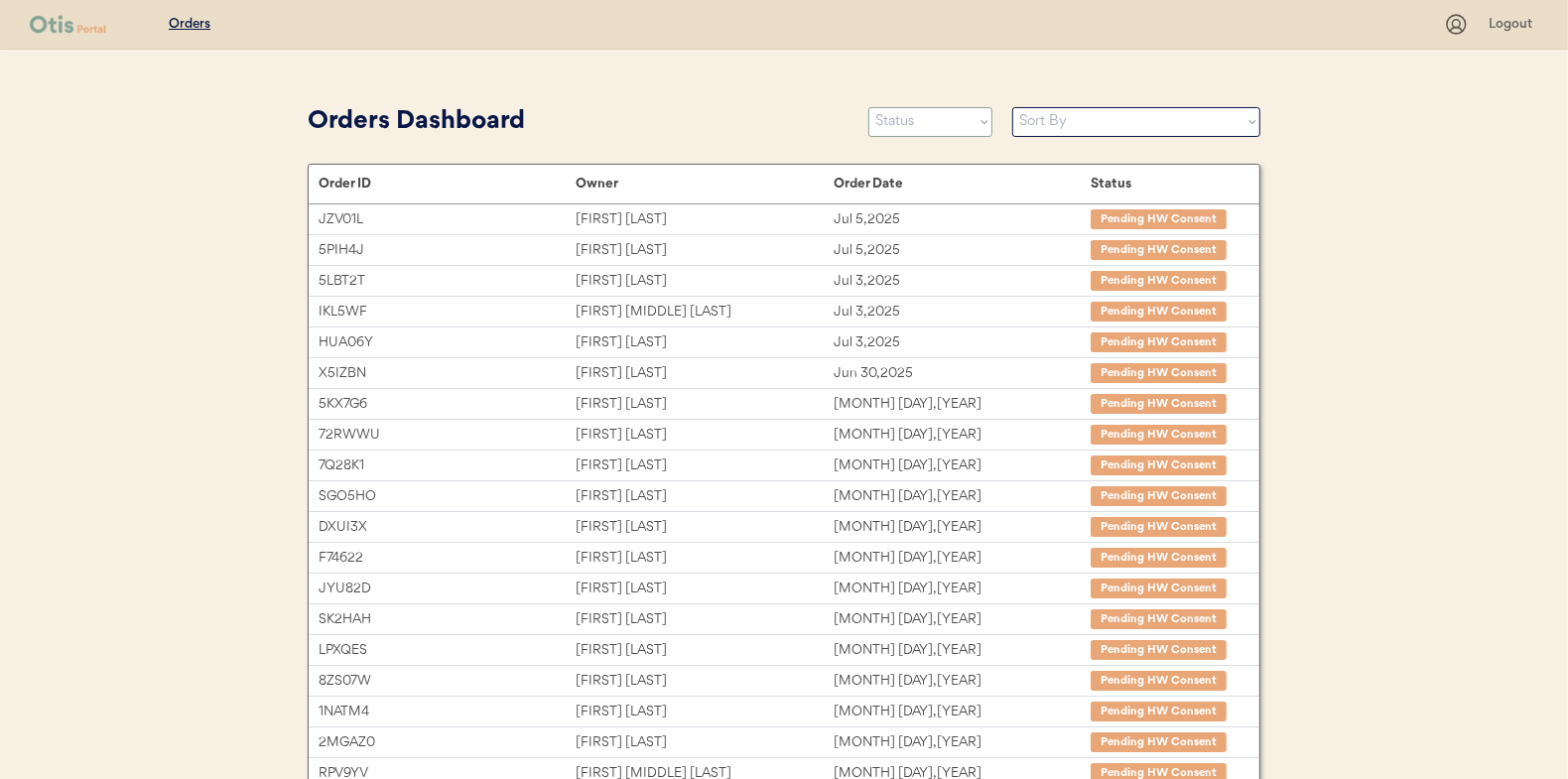 click on "Status On Hold New In Progress Complete Pending HW Consent Cancelled" at bounding box center (930, 122) 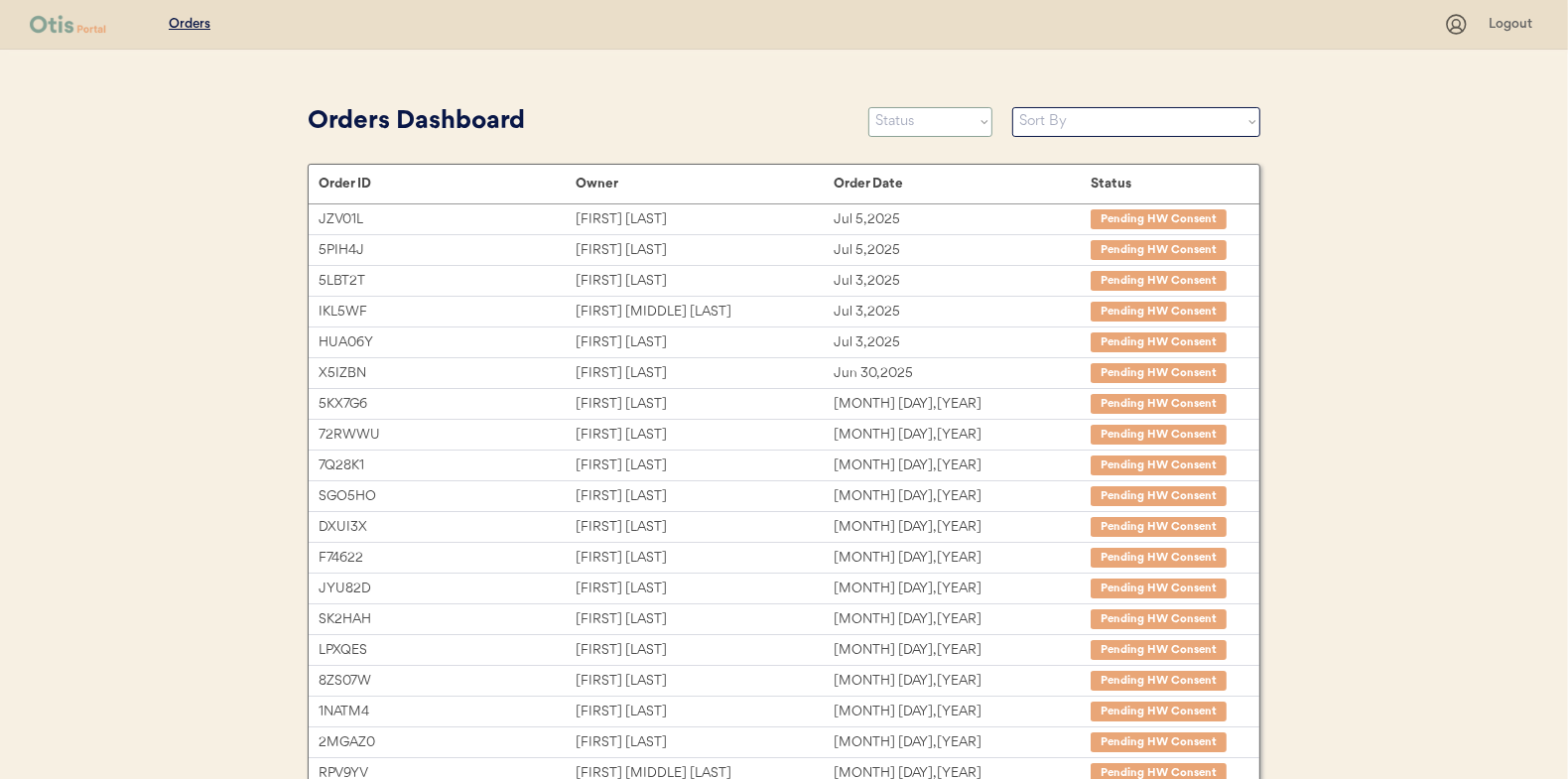 select on ""new"" 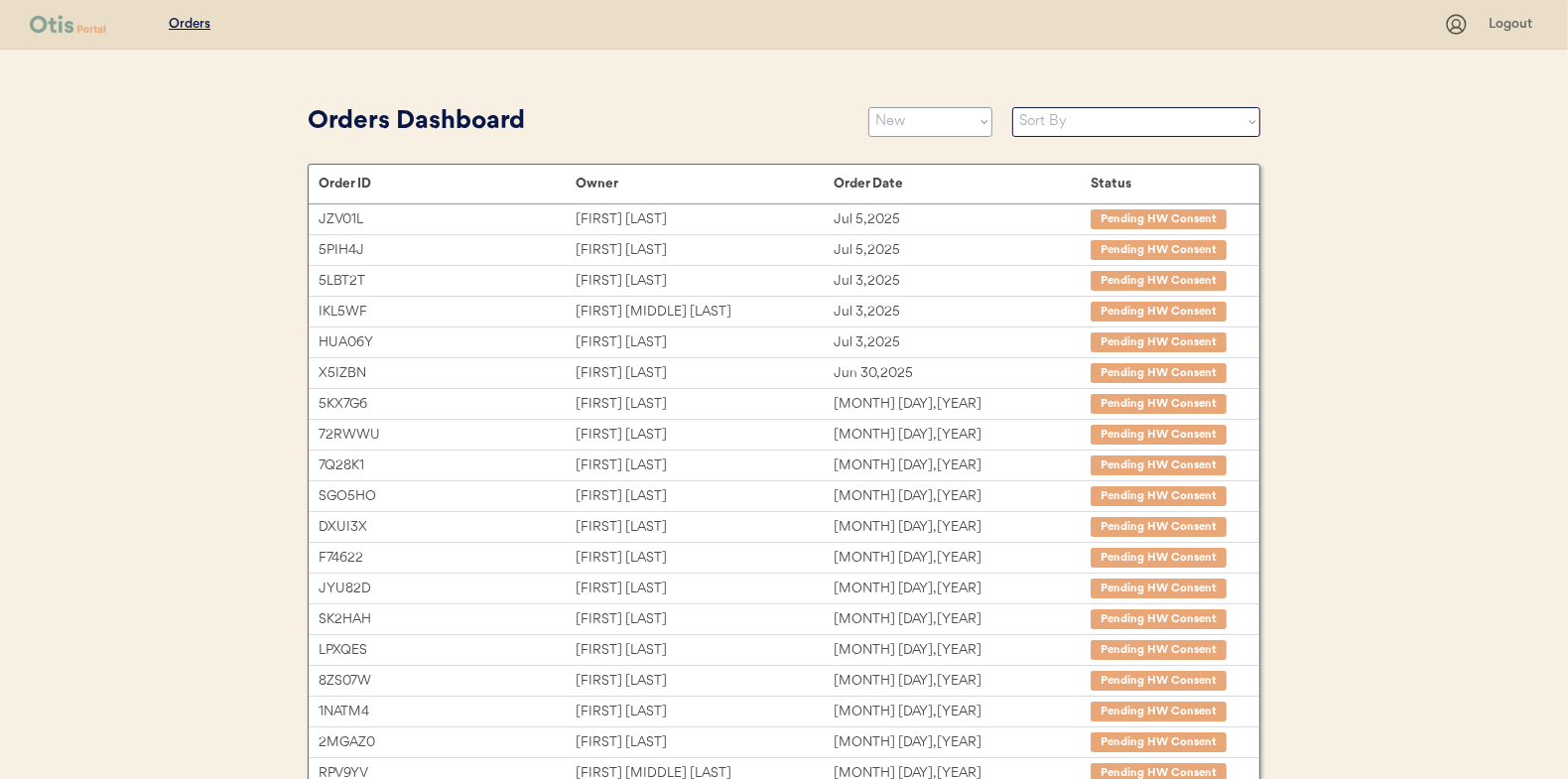click on "Status On Hold New In Progress Complete Pending HW Consent Cancelled" at bounding box center (930, 122) 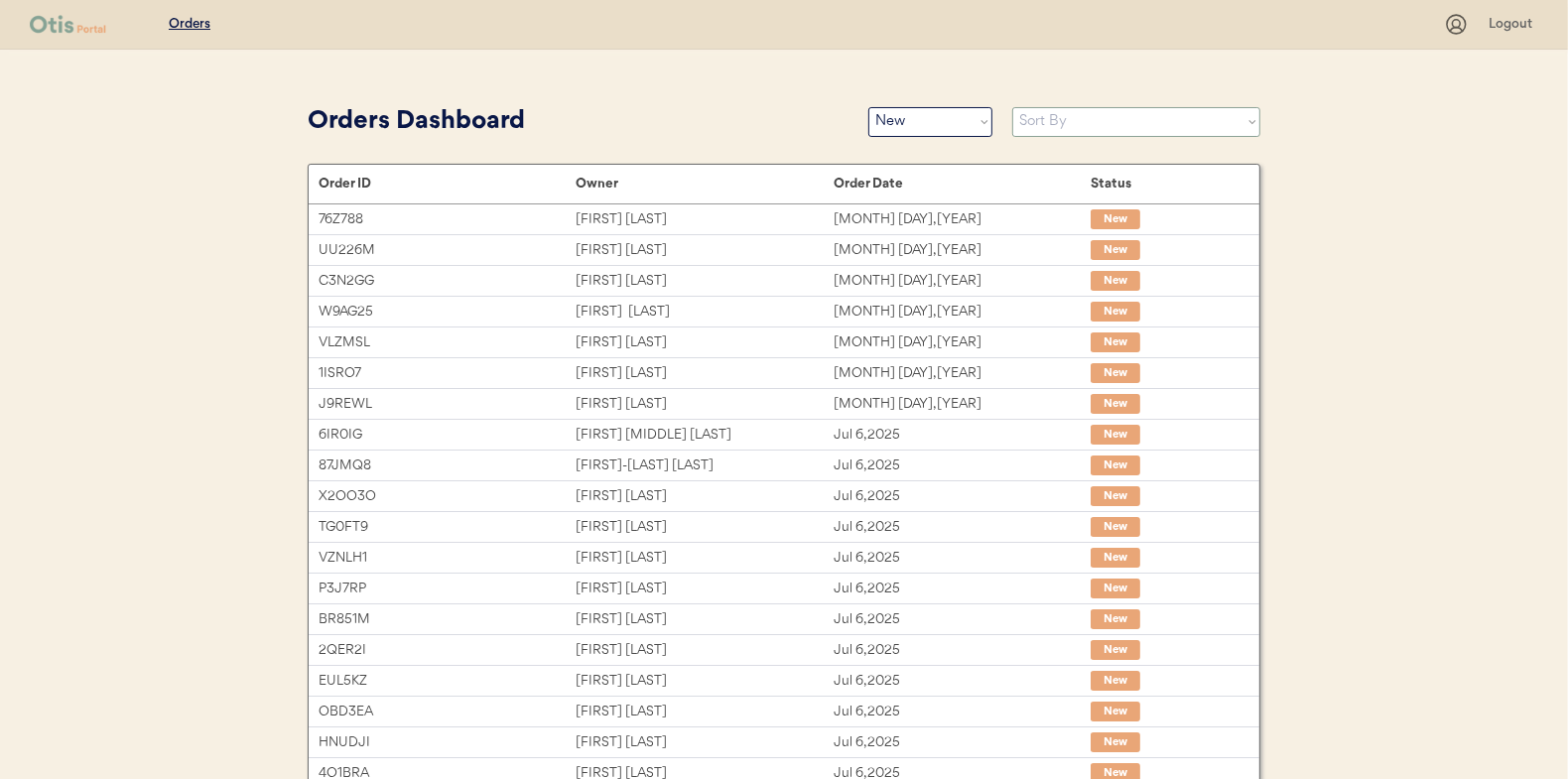click on "Sort By Order Date (Newest → Oldest) Order Date (Oldest → Newest)" at bounding box center (1136, 122) 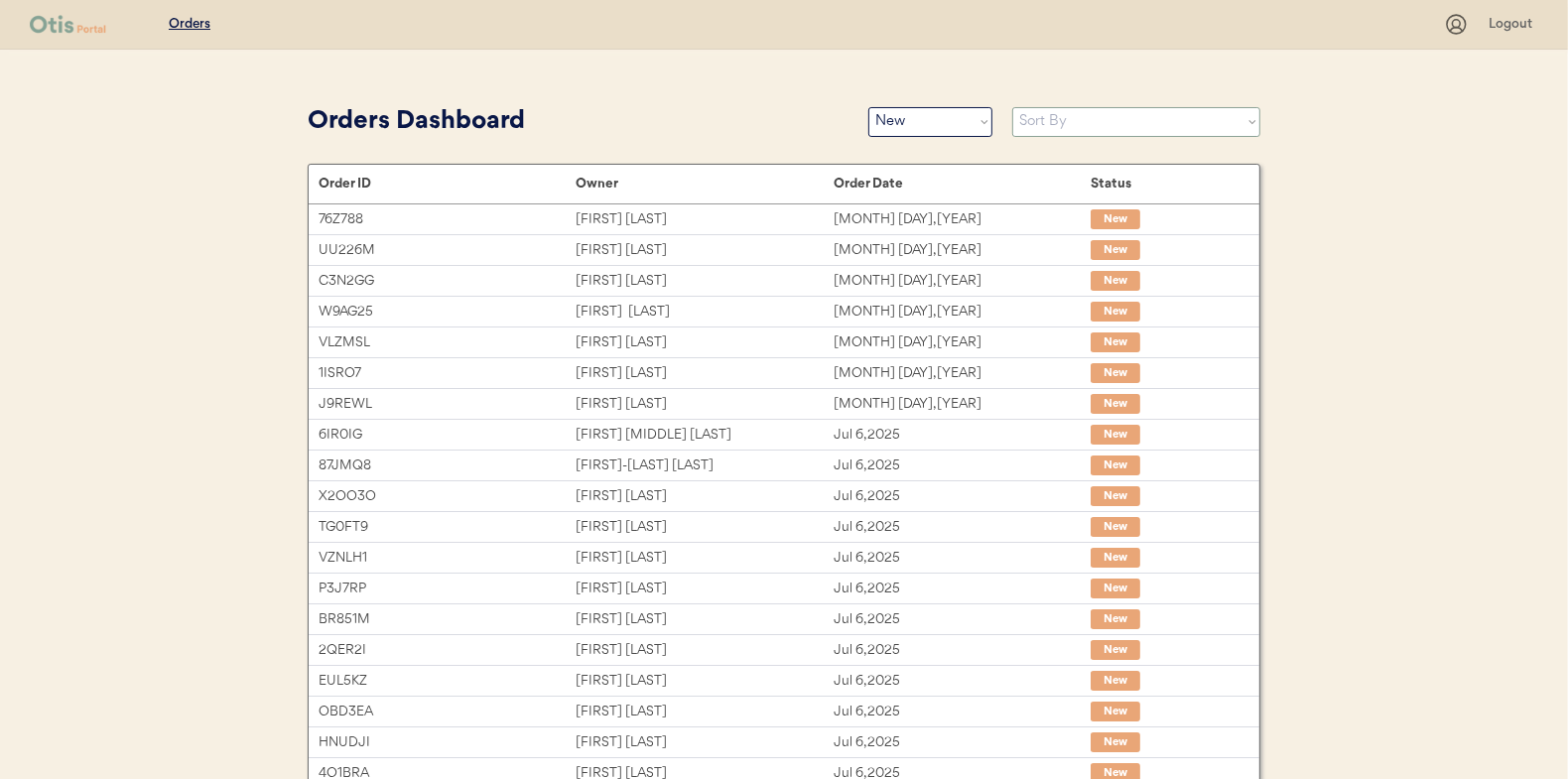 select on ""Order Date (Oldest → Newest)"" 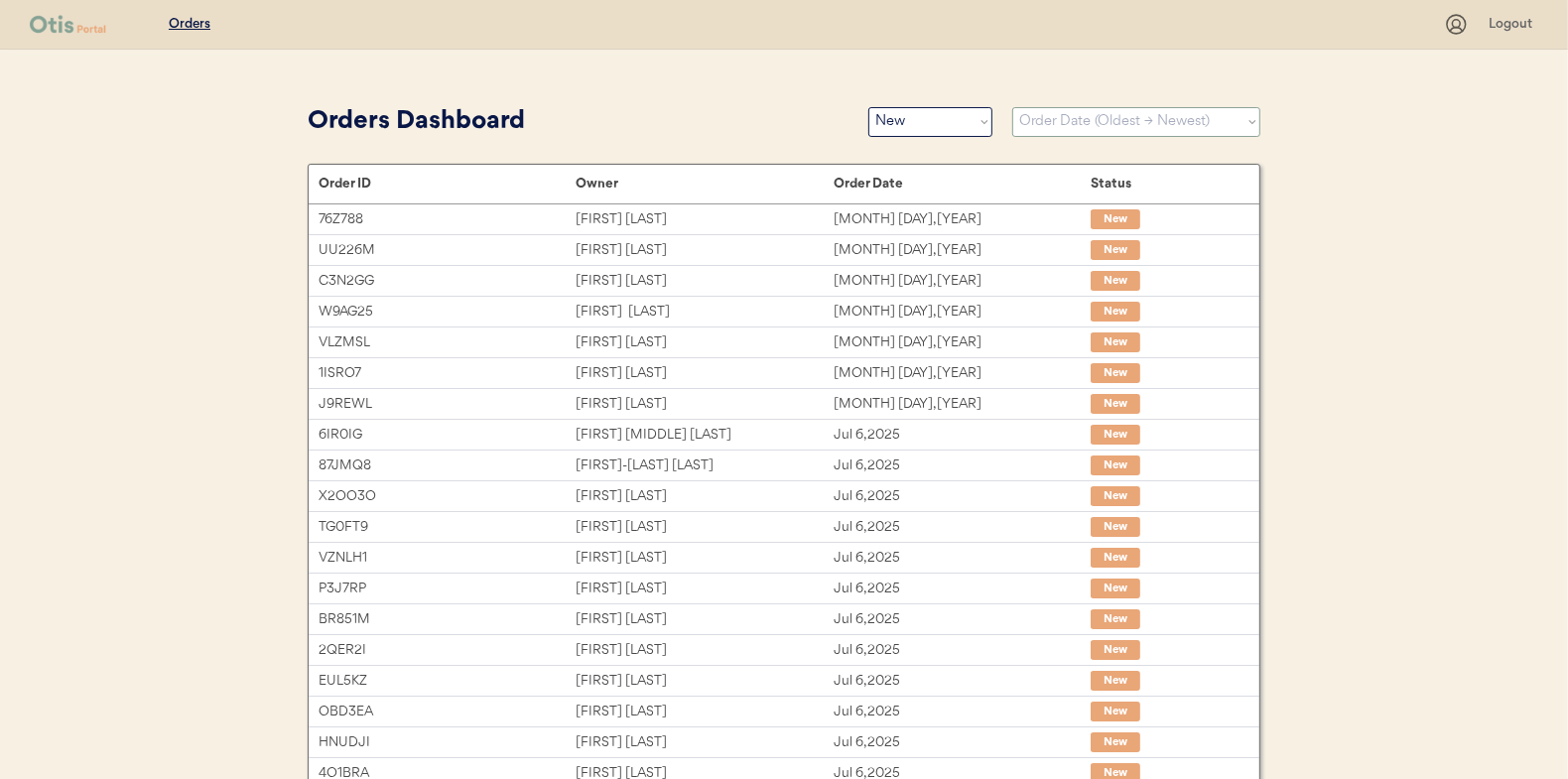 click on "Sort By Order Date (Newest → Oldest) Order Date (Oldest → Newest)" at bounding box center (1136, 122) 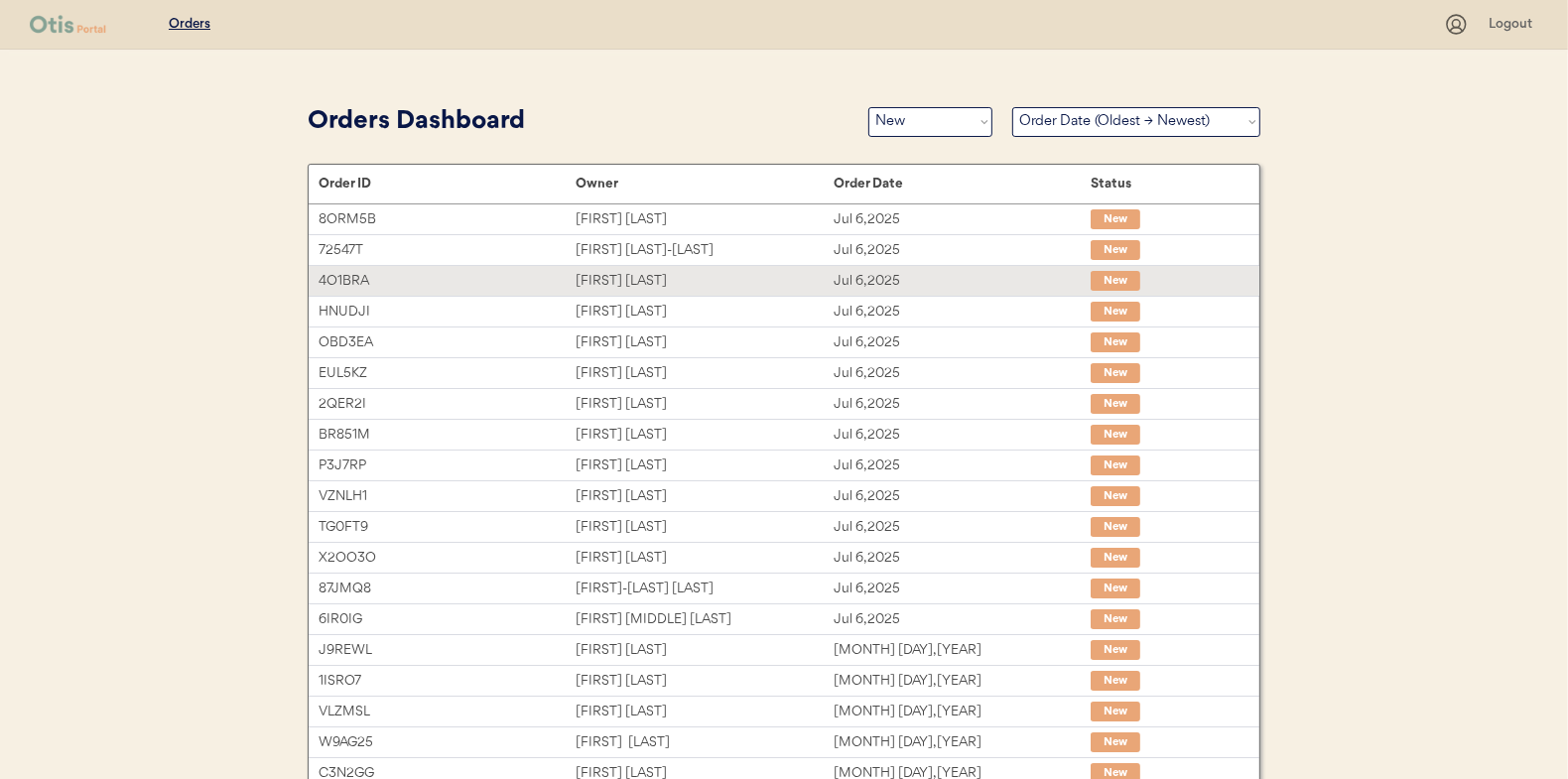 click on "[FIRST] [LAST]" at bounding box center [704, 281] 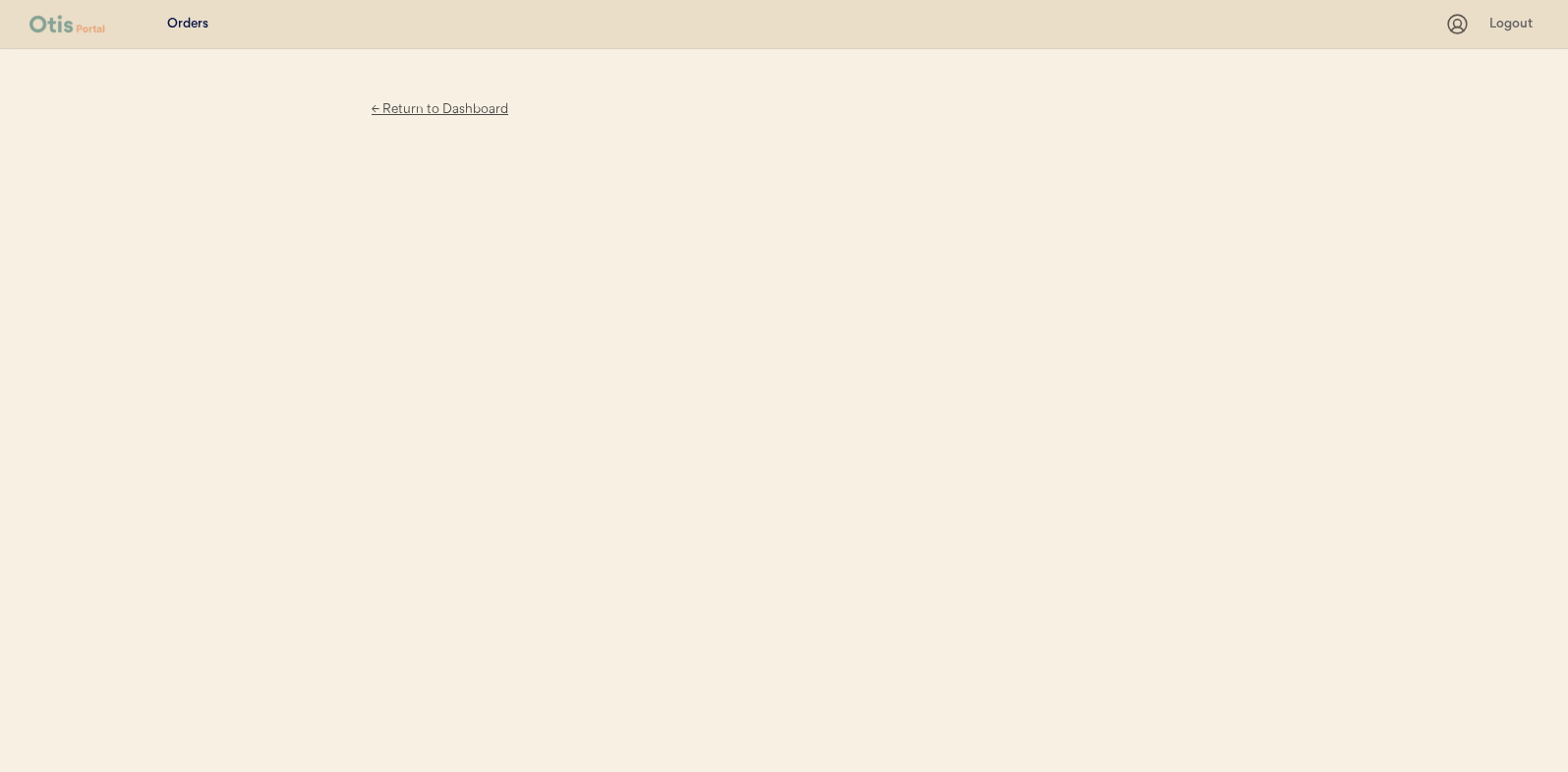 scroll, scrollTop: 0, scrollLeft: 0, axis: both 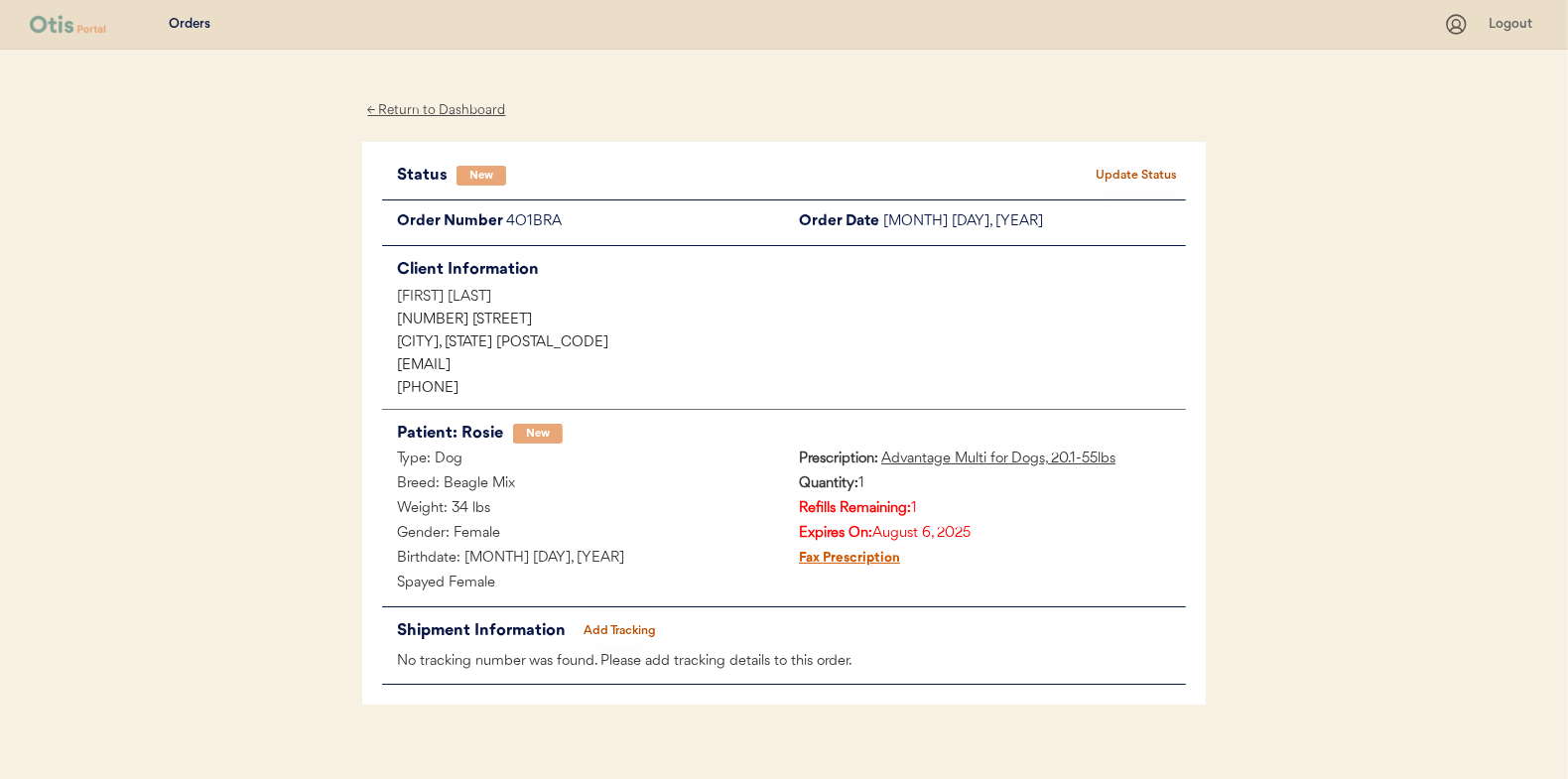 click on "Update Status" at bounding box center [1136, 176] 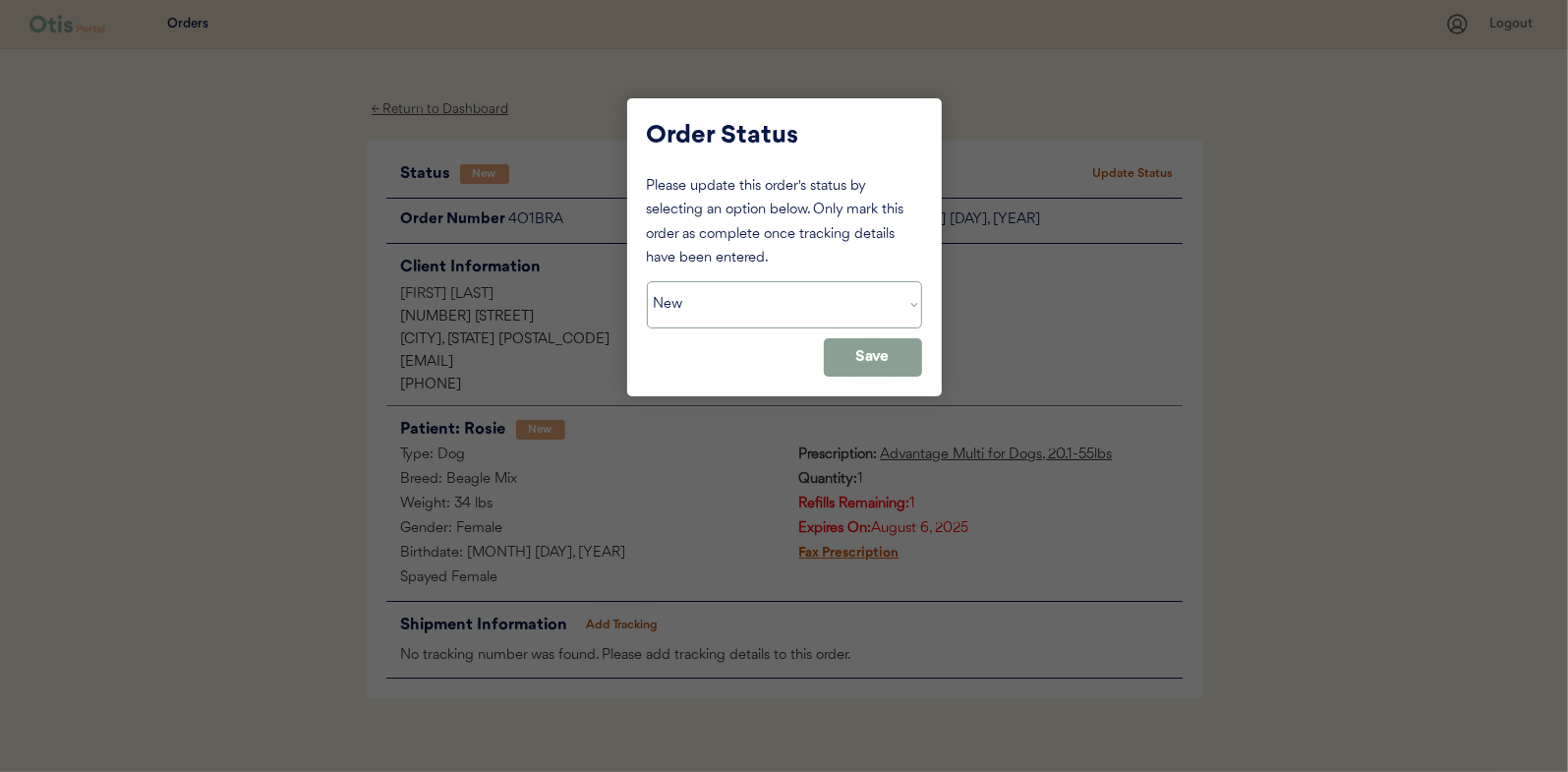 click on "Status On Hold New In Progress Complete Pending HW Consent Cancelled" at bounding box center (784, 305) 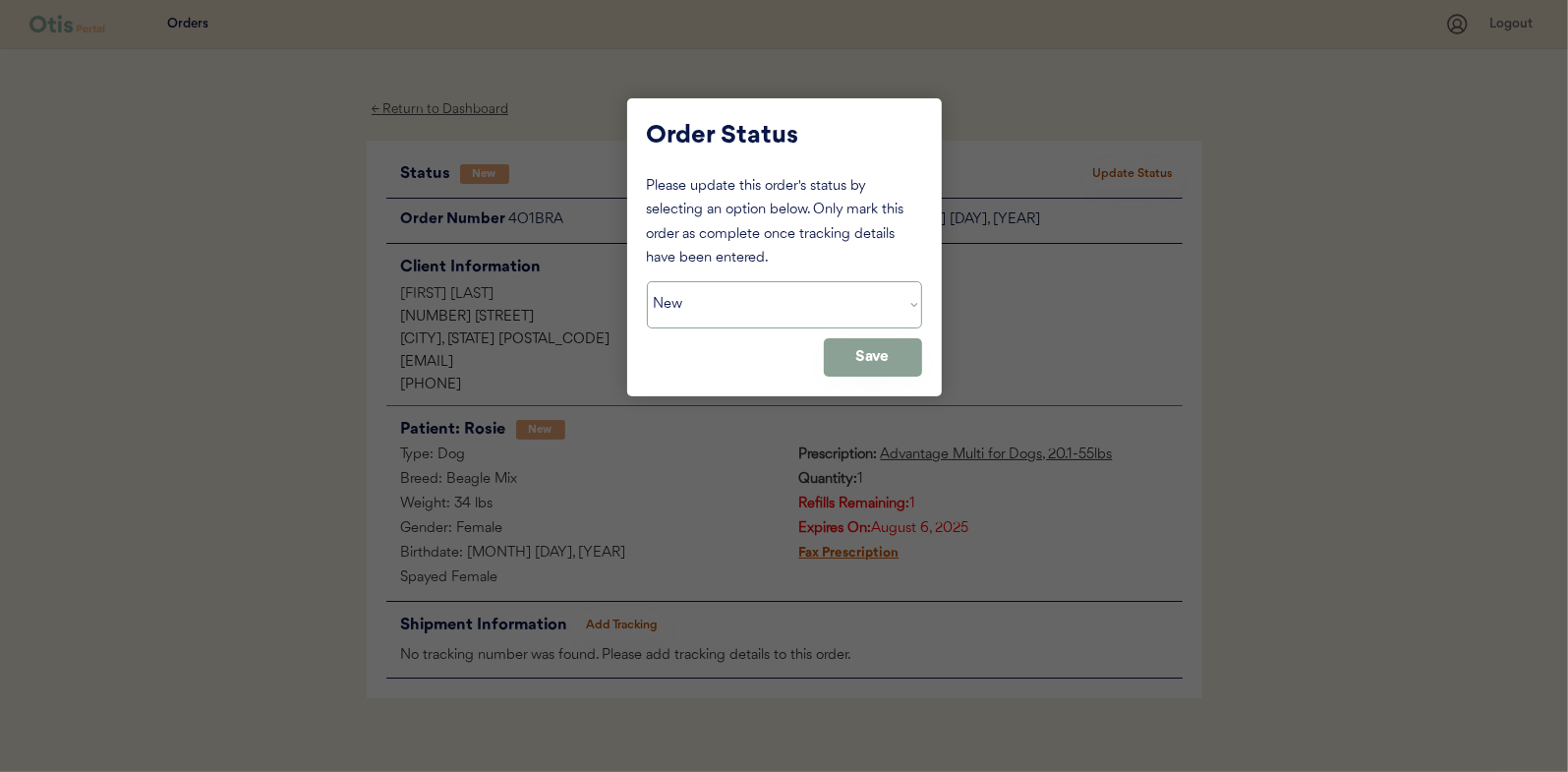 select on ""in_progress"" 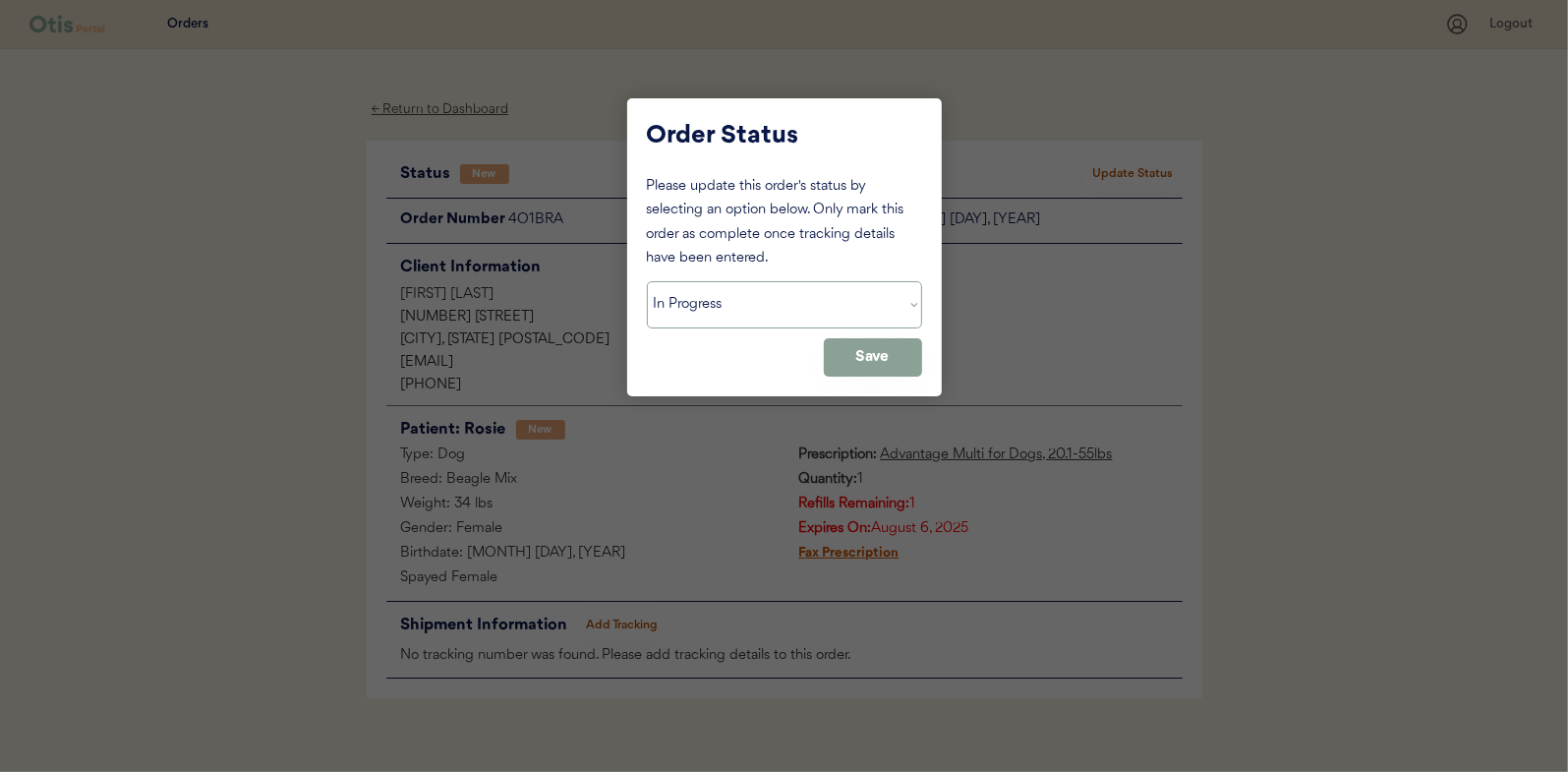 click on "Status On Hold New In Progress Complete Pending HW Consent Cancelled" at bounding box center (784, 305) 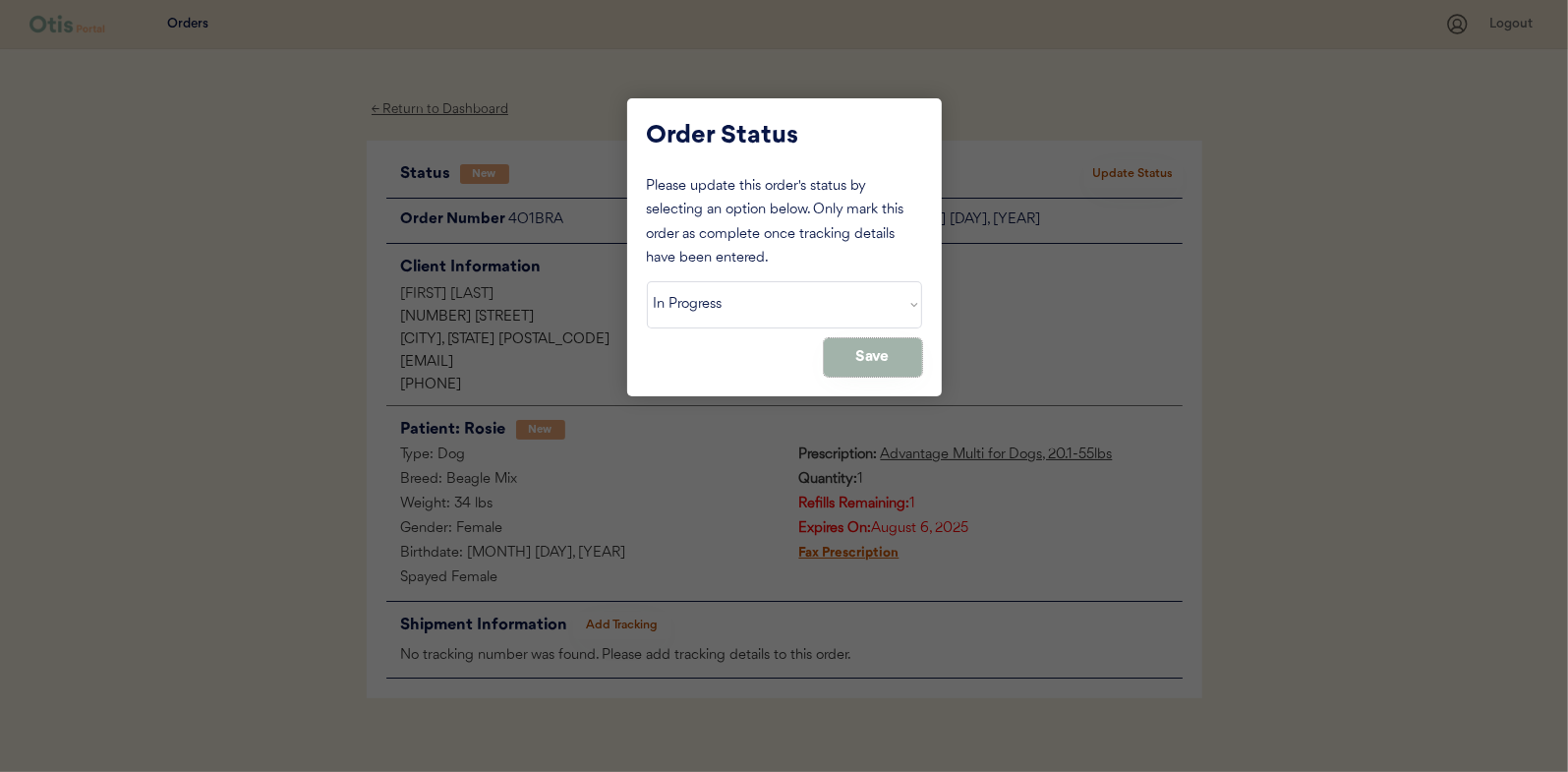 click on "Save" at bounding box center [873, 357] 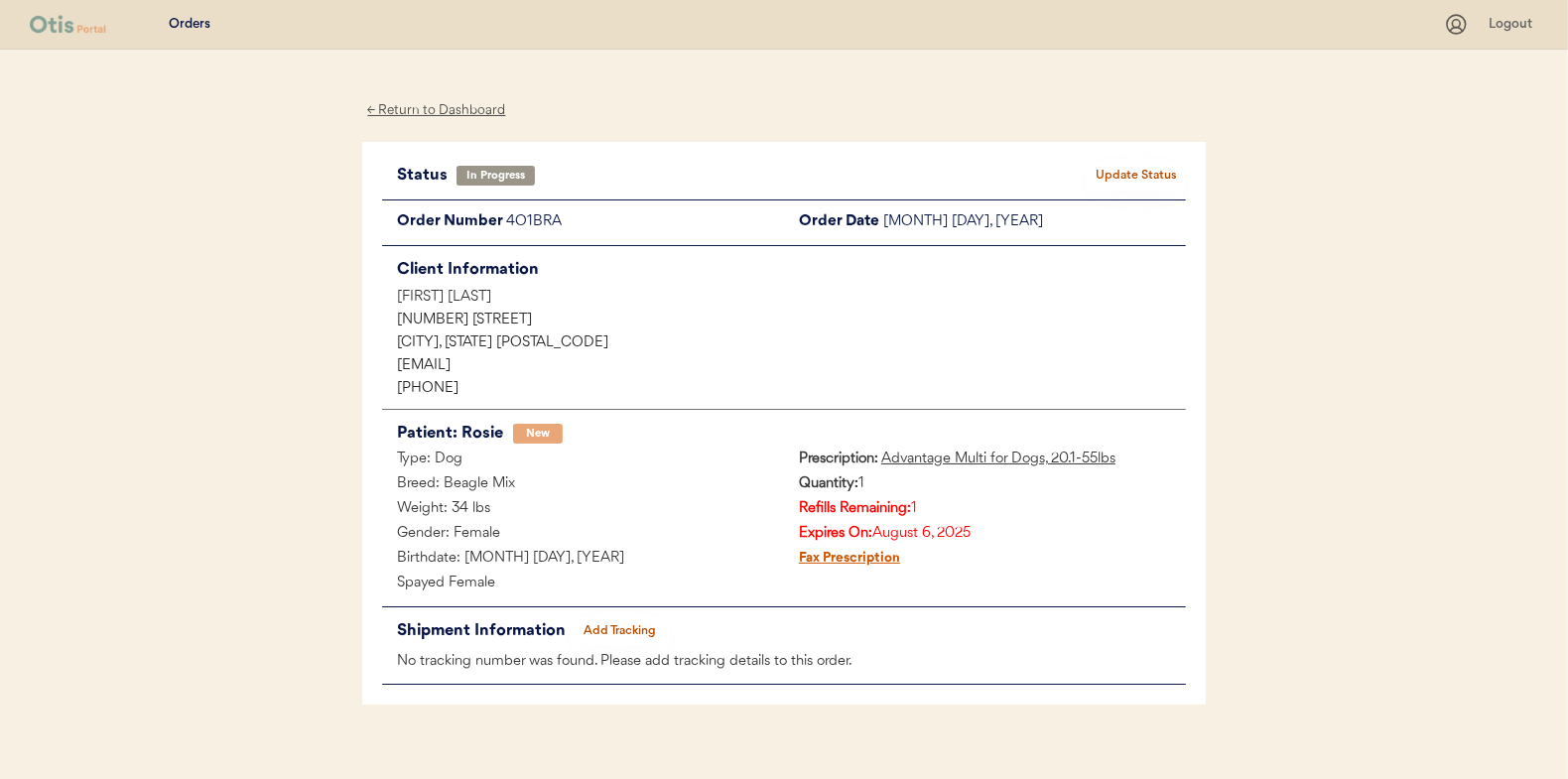 click on "← Return to Dashboard" at bounding box center [437, 110] 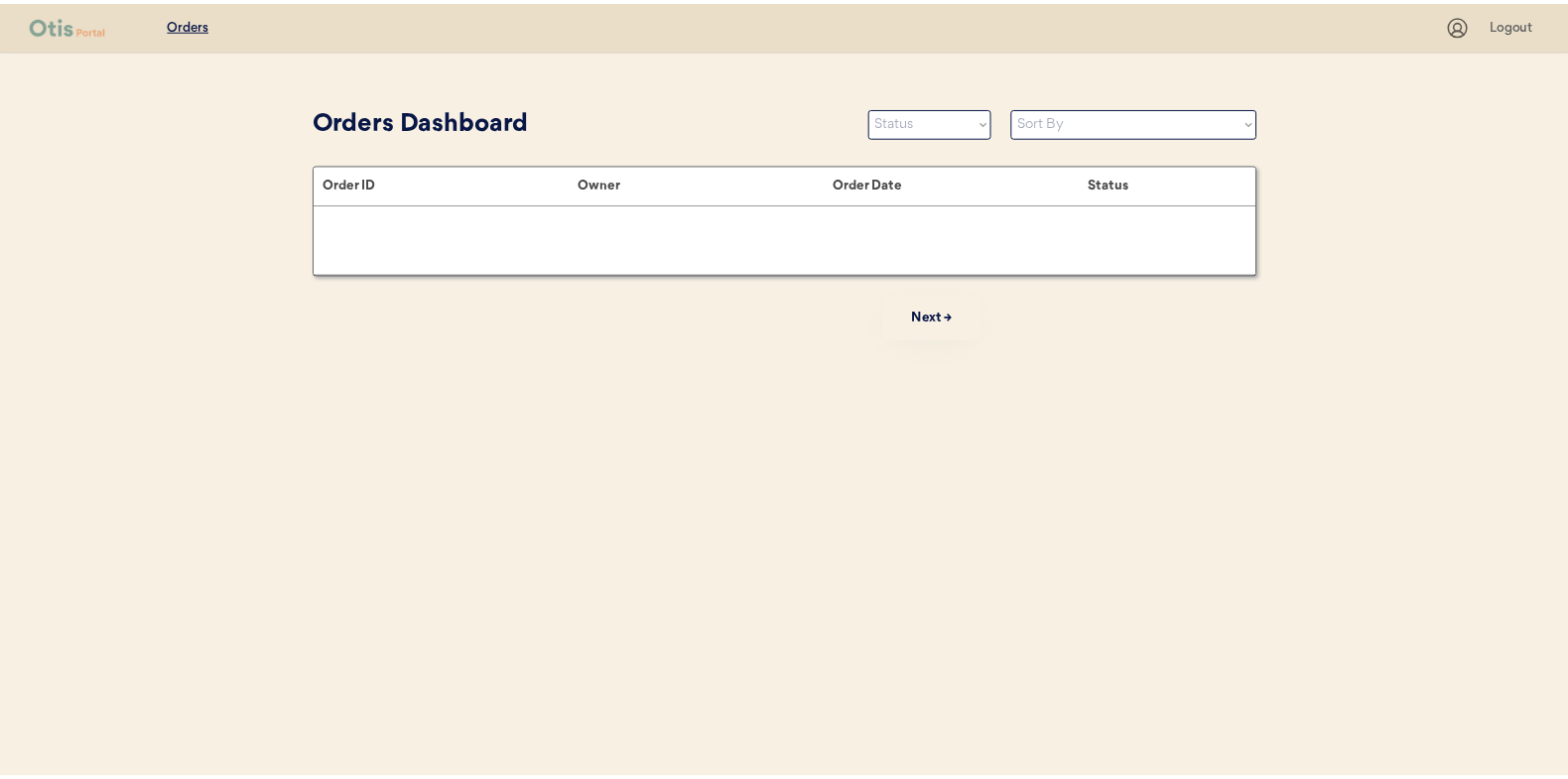 scroll, scrollTop: 0, scrollLeft: 0, axis: both 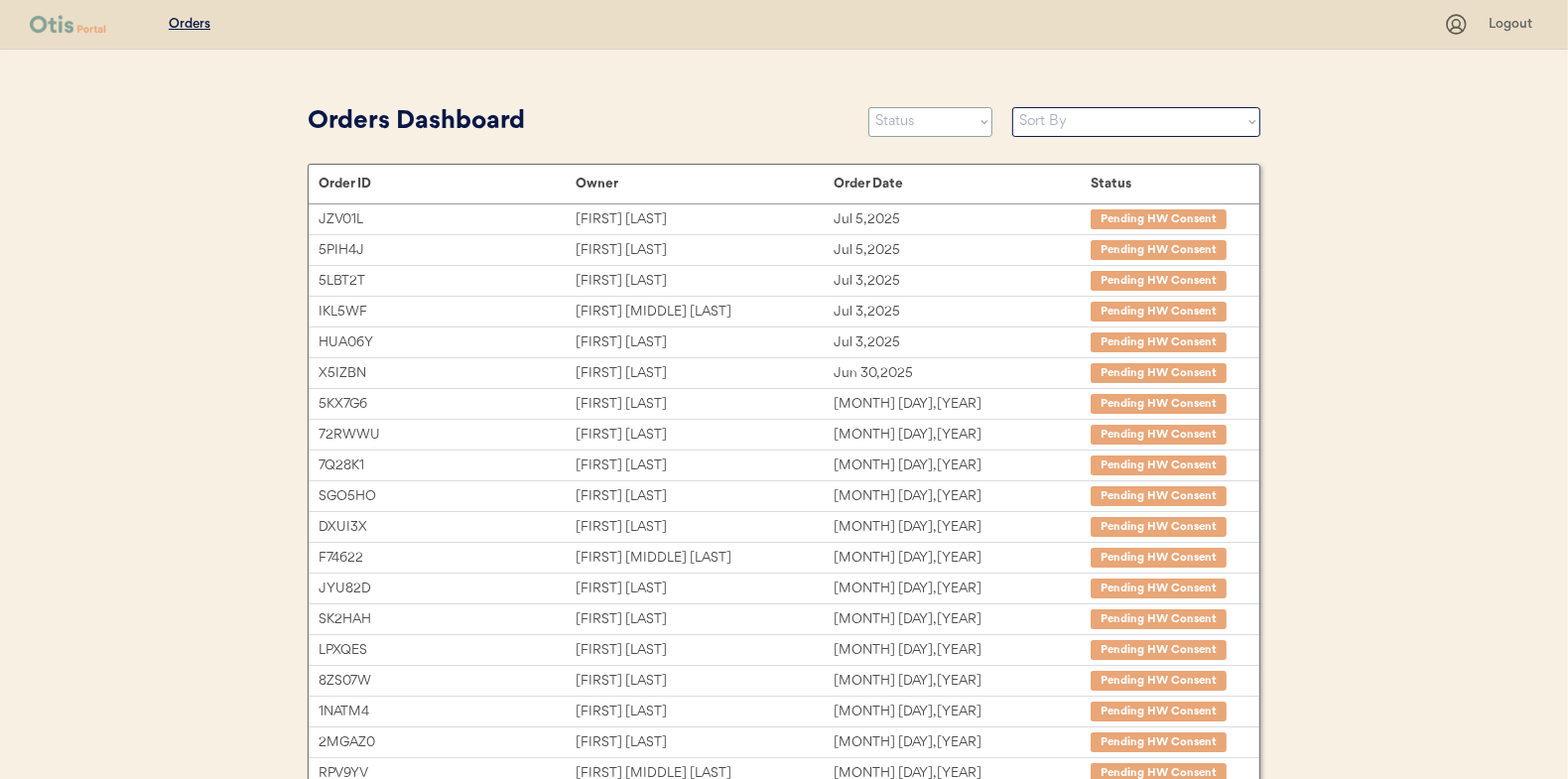 click on "Status On Hold New In Progress Complete Pending HW Consent Cancelled" at bounding box center [930, 122] 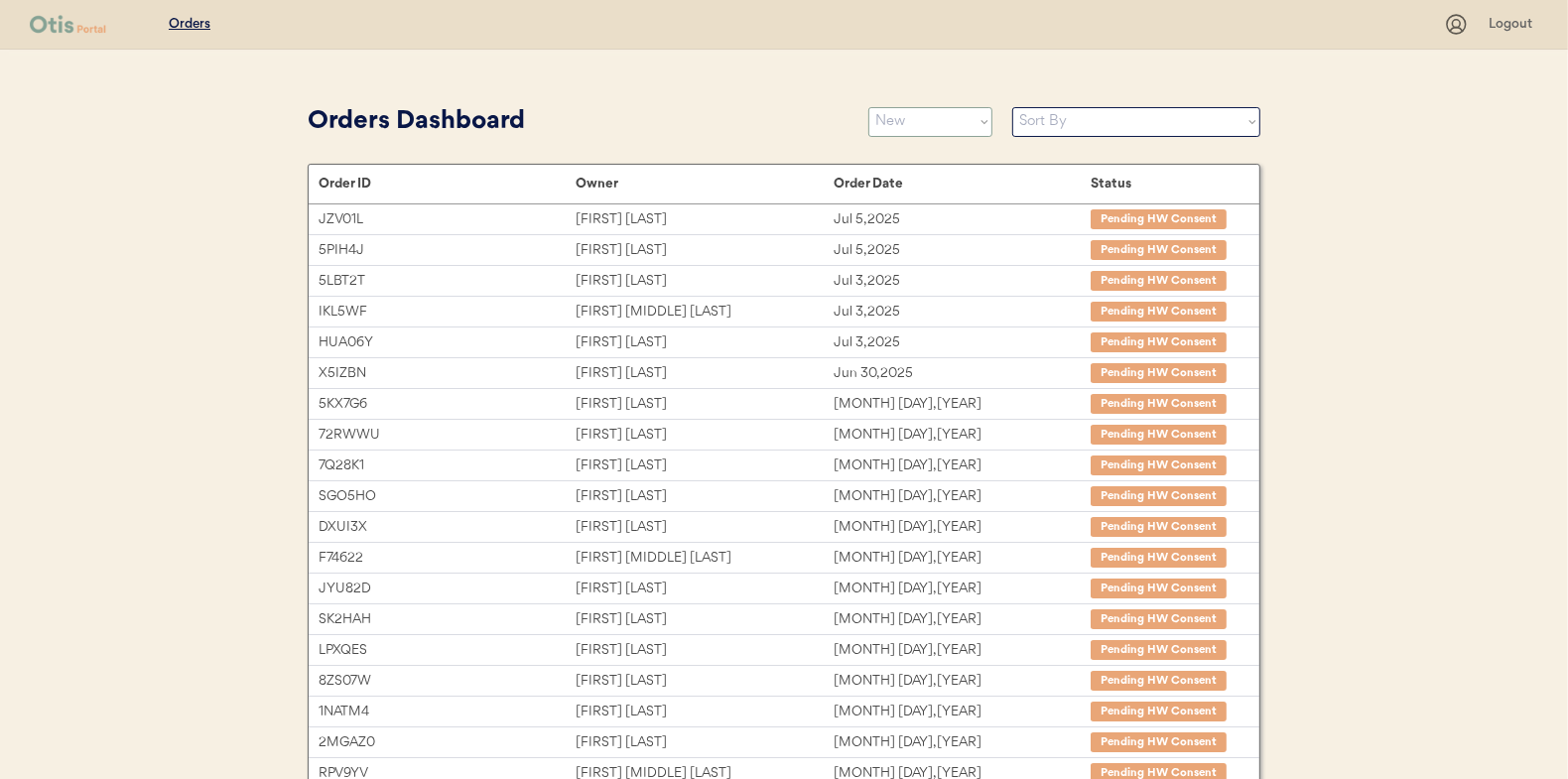 click on "Status On Hold New In Progress Complete Pending HW Consent Cancelled" at bounding box center (930, 122) 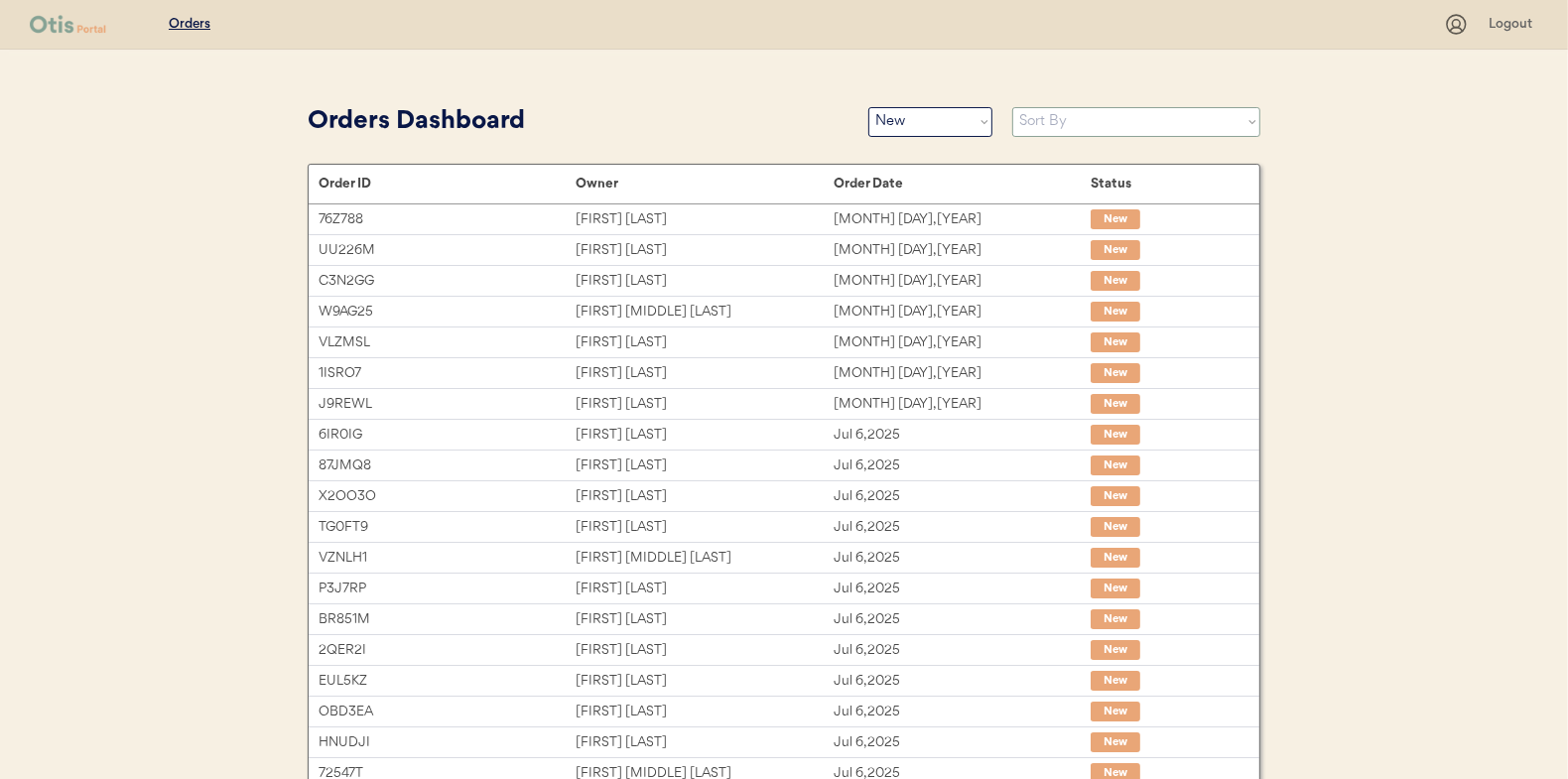 click on "Sort By Order Date (Newest → Oldest) Order Date (Oldest → Newest)" at bounding box center (1136, 122) 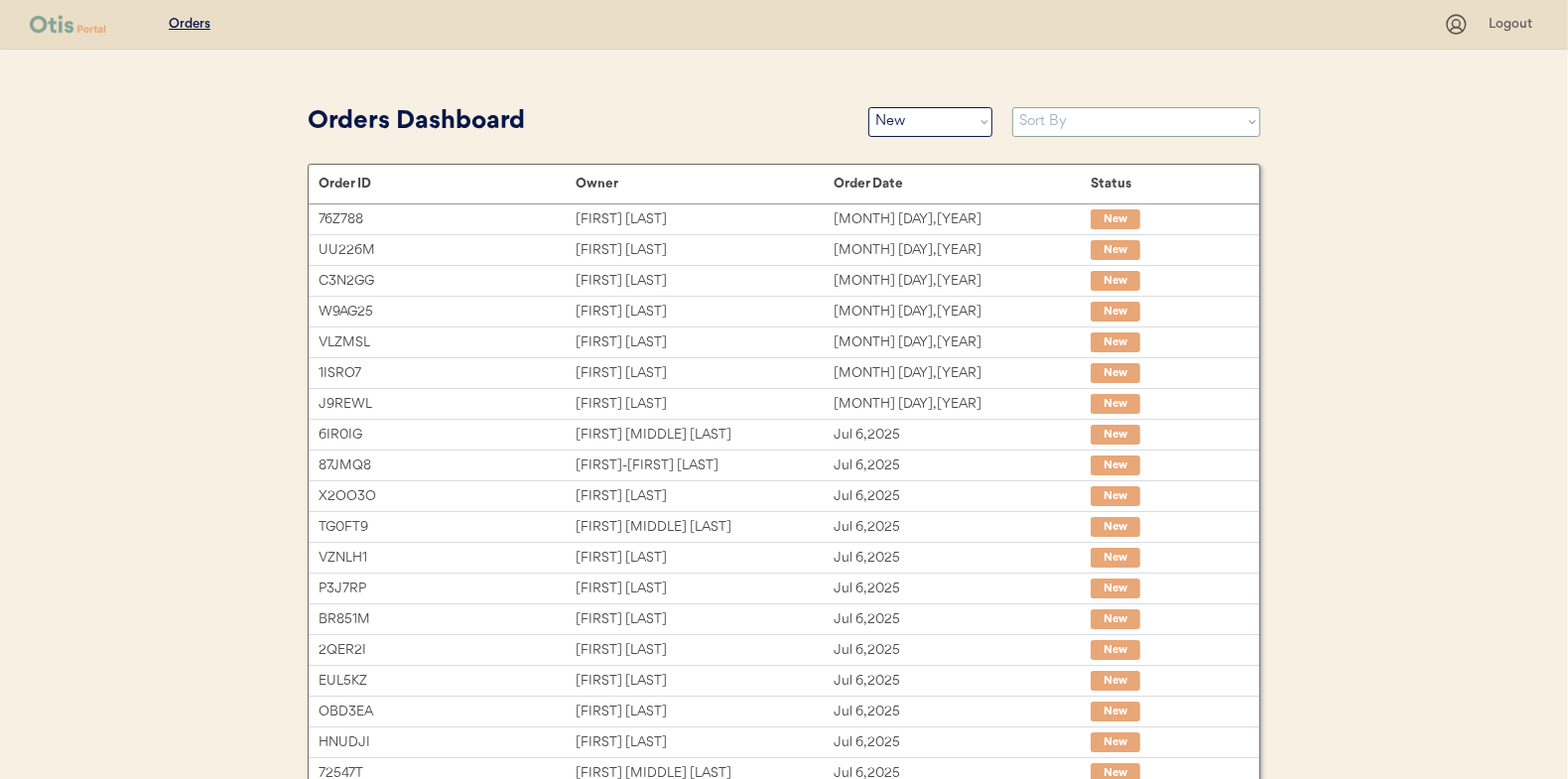 select on ""Order Date (Oldest → Newest)"" 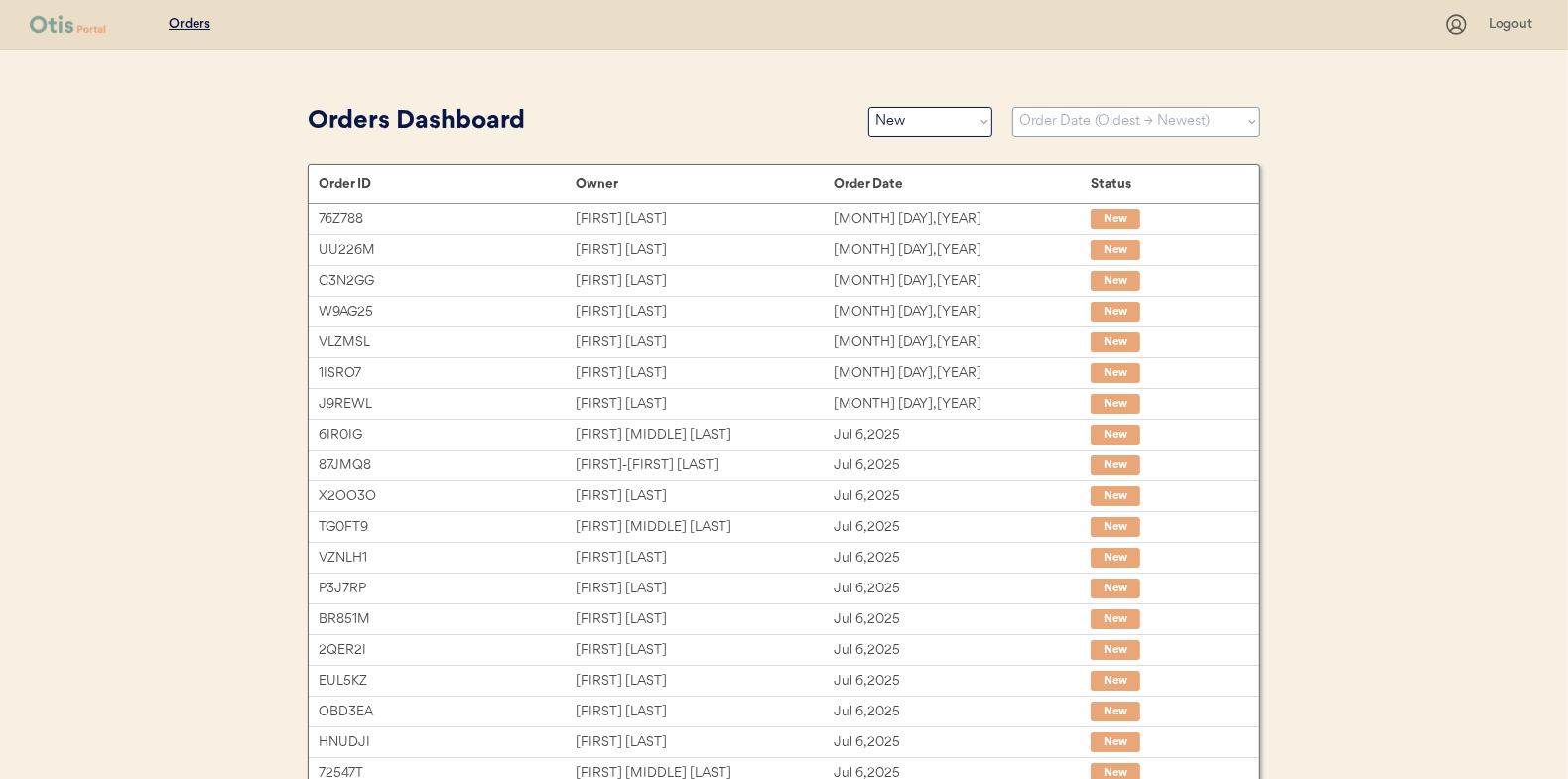 click on "Sort By Order Date (Newest → Oldest) Order Date (Oldest → Newest)" at bounding box center (1136, 122) 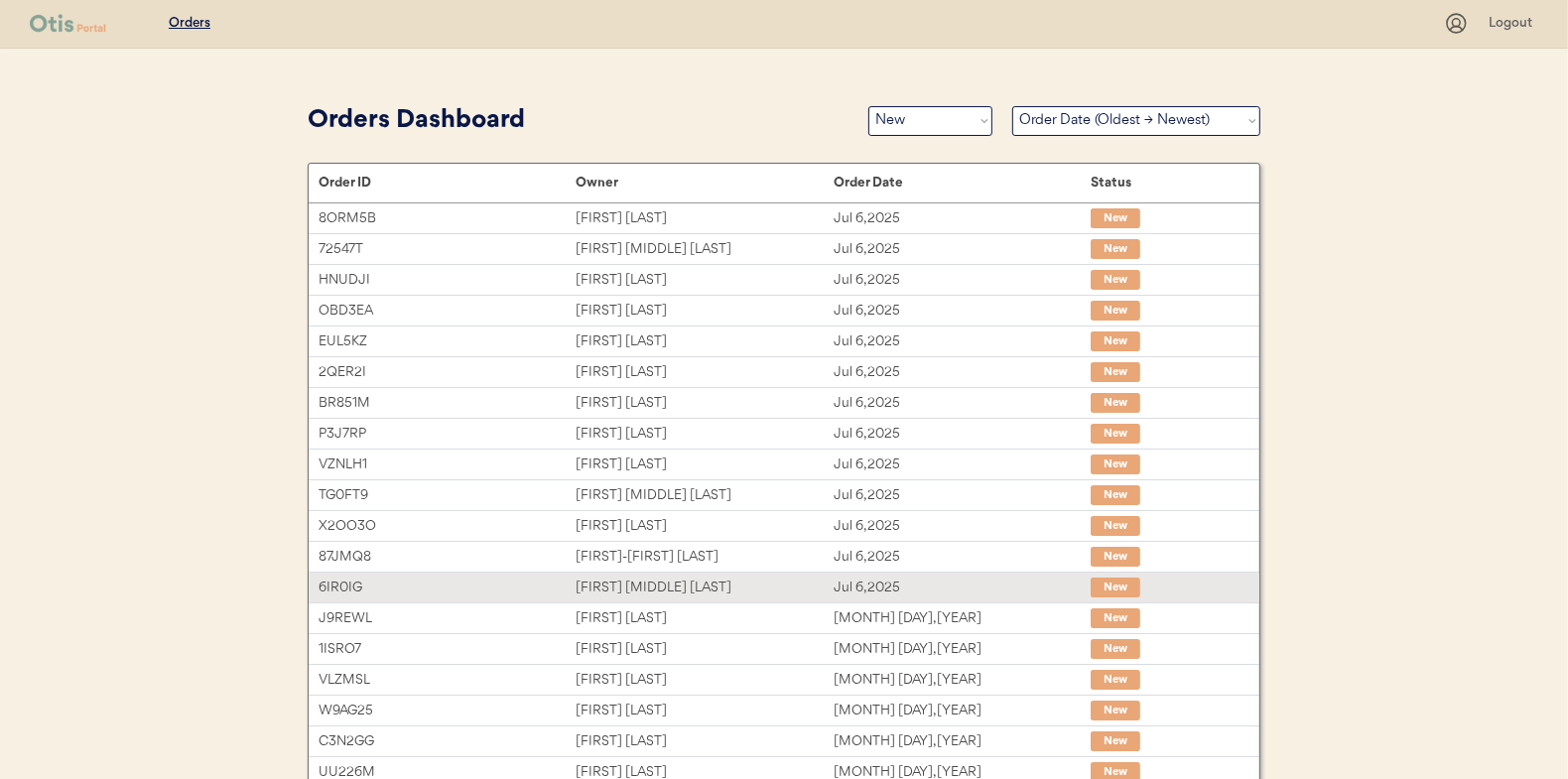 scroll, scrollTop: 0, scrollLeft: 0, axis: both 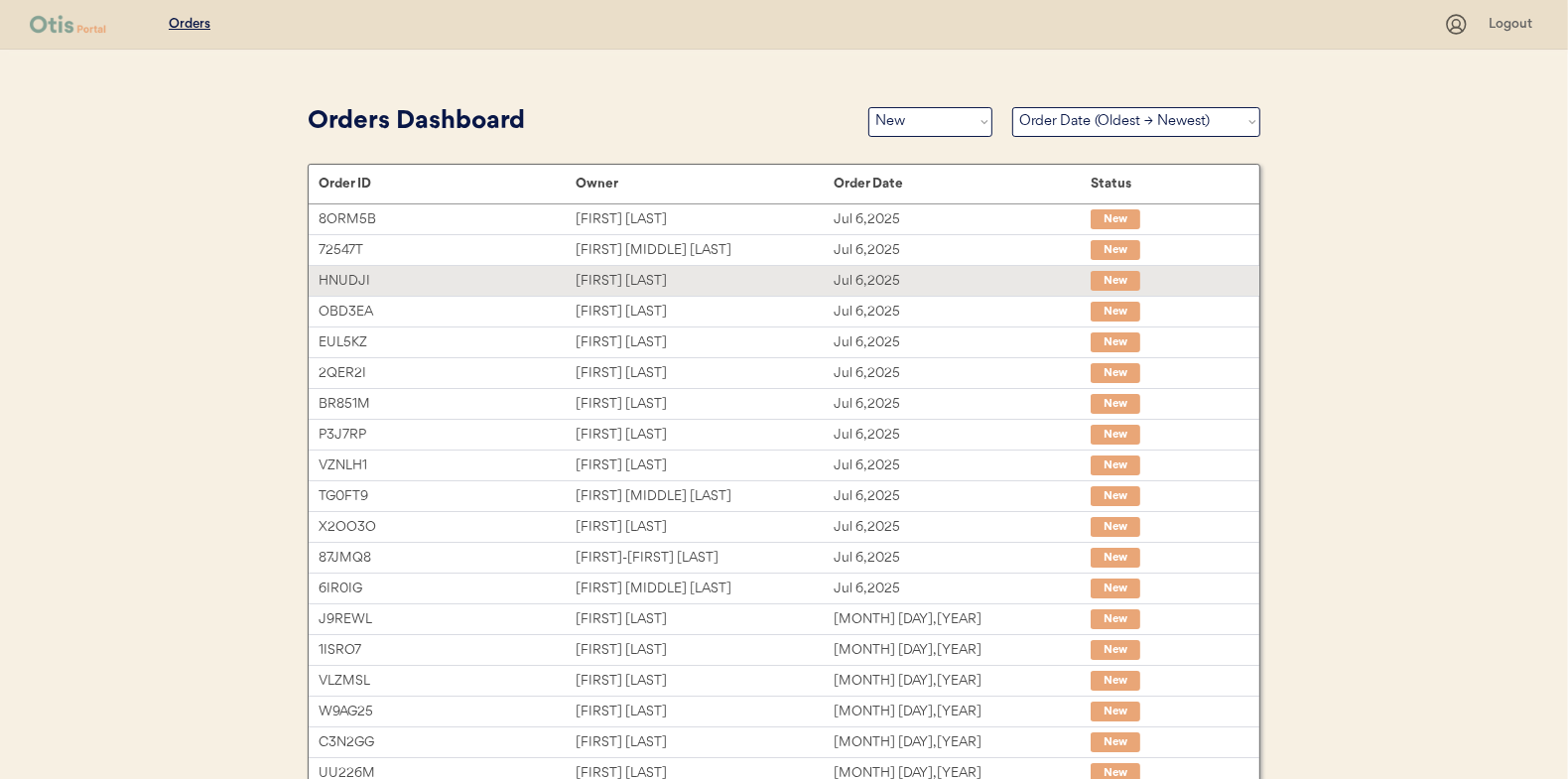 click on "Alicia Pate" at bounding box center [704, 281] 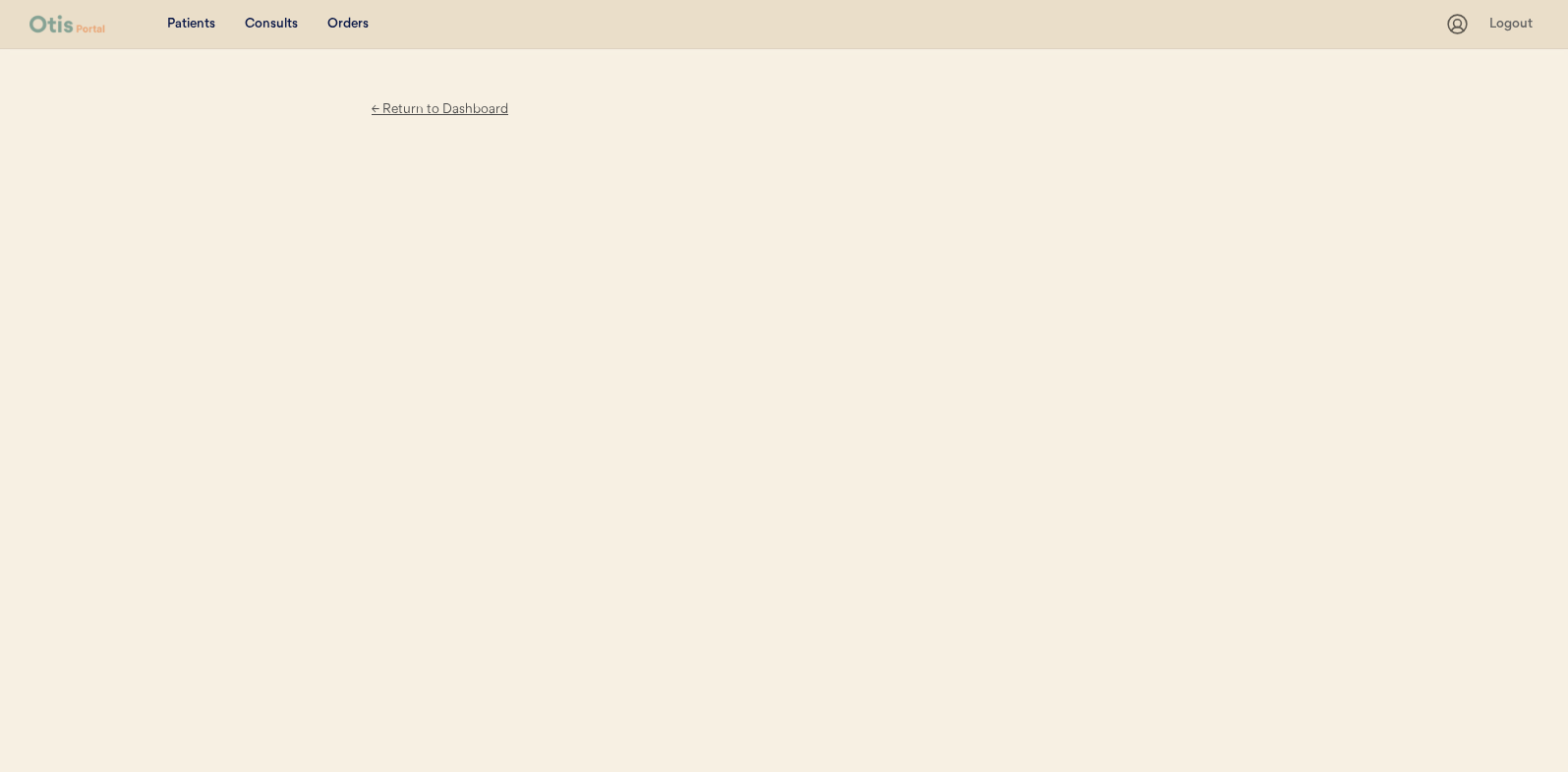 scroll, scrollTop: 0, scrollLeft: 0, axis: both 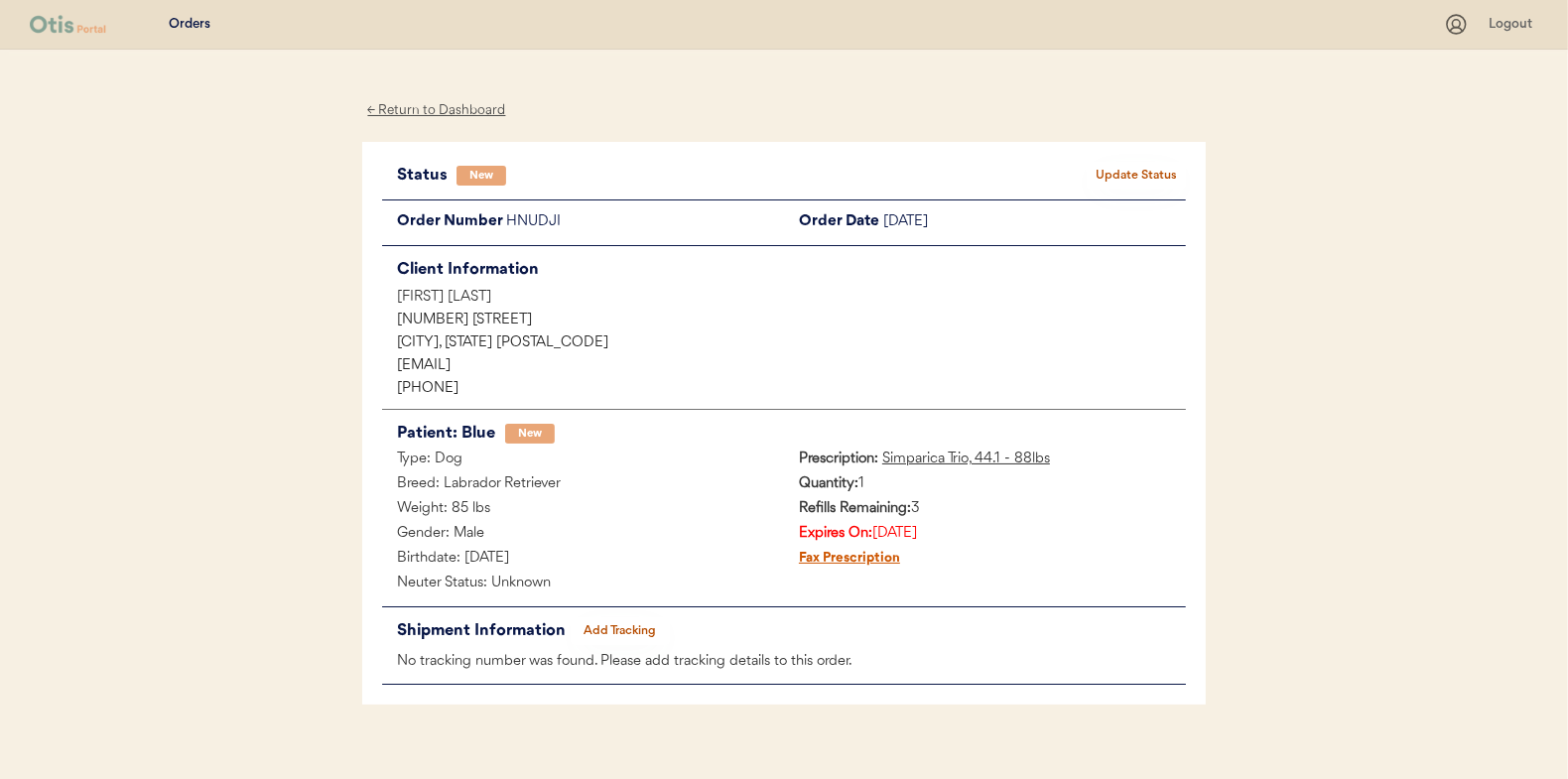 click on "← Return to Dashboard" at bounding box center [437, 110] 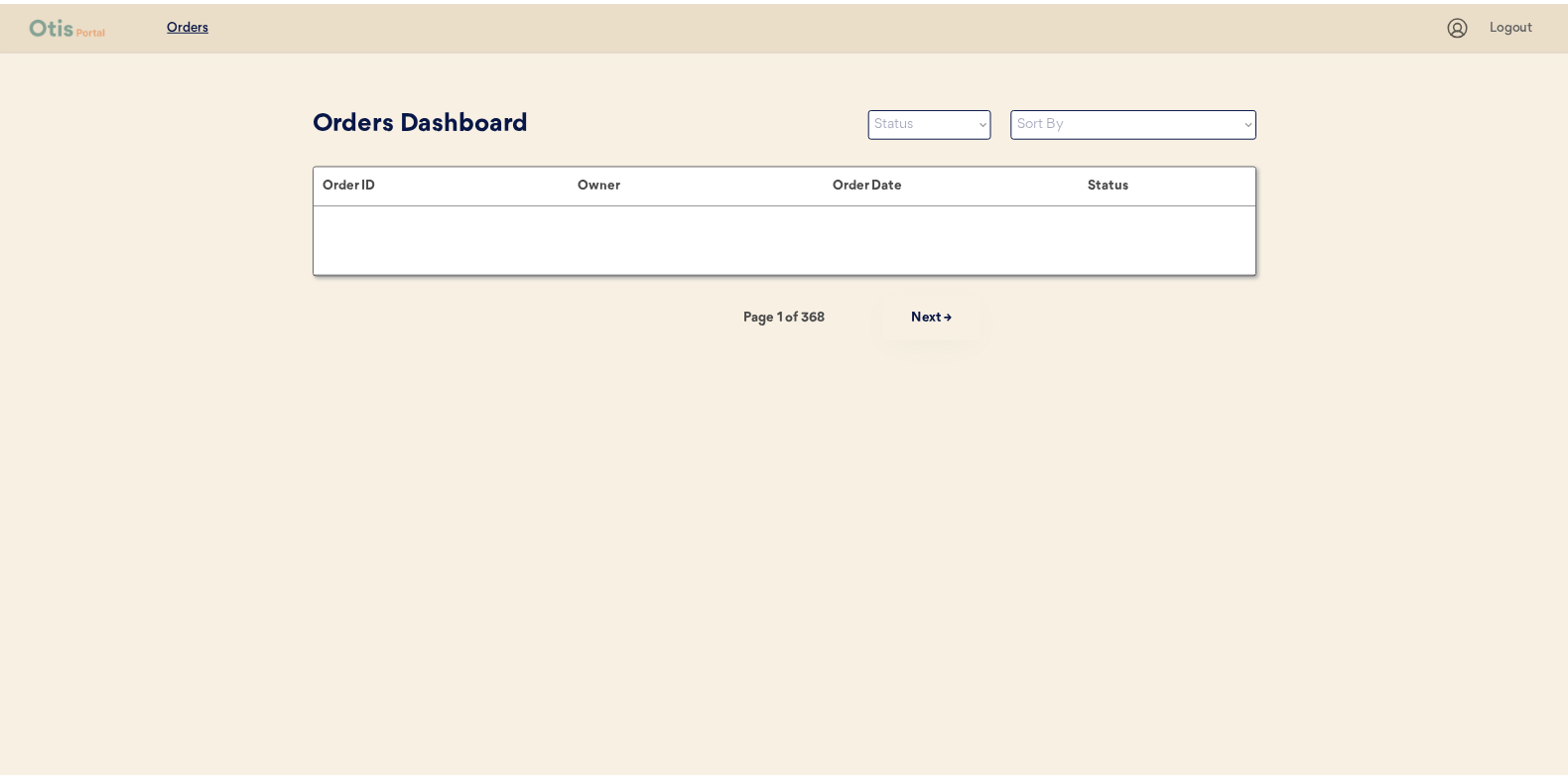scroll, scrollTop: 0, scrollLeft: 0, axis: both 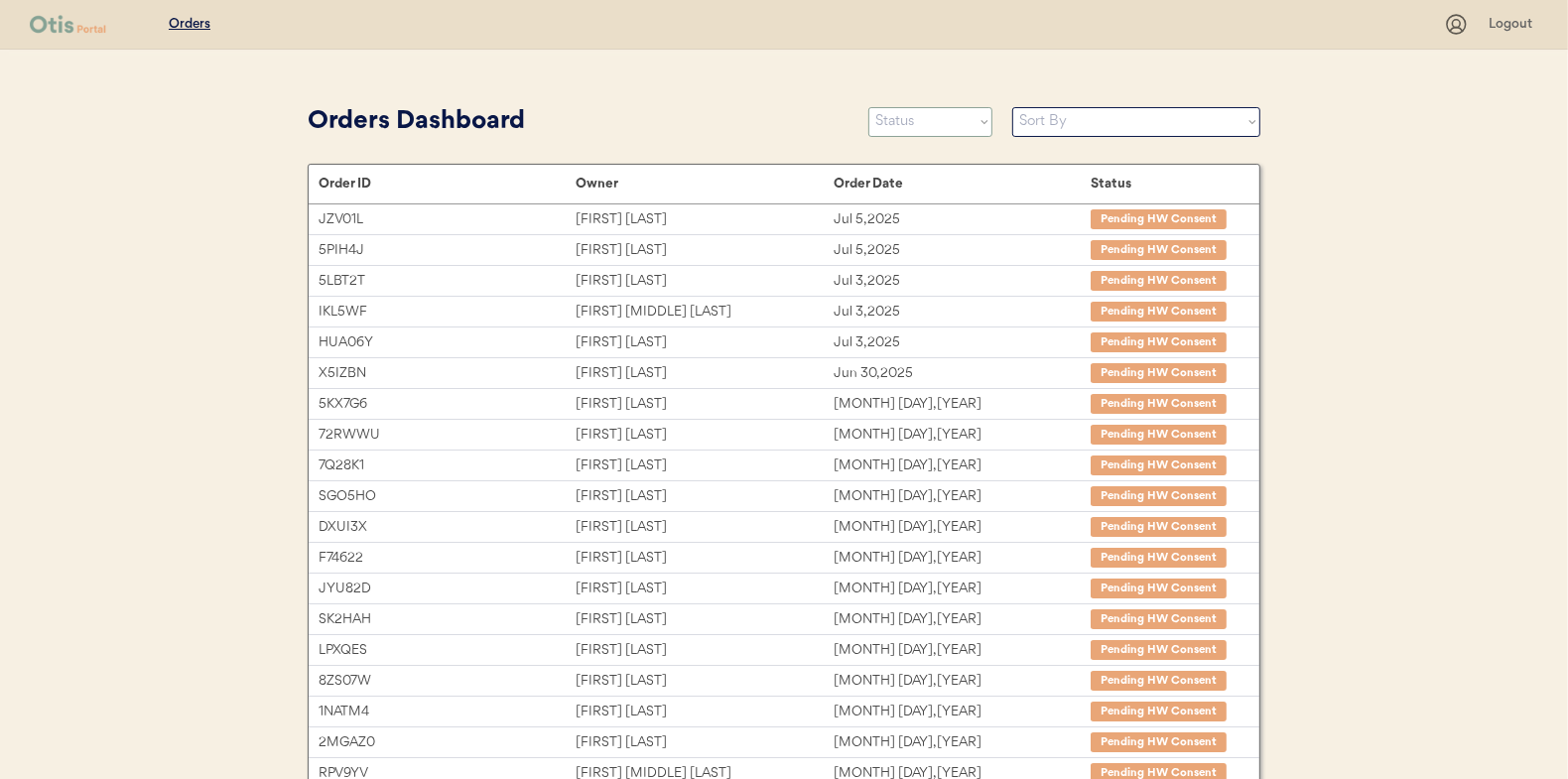 click on "Status On Hold New In Progress Complete Pending HW Consent Cancelled" at bounding box center [930, 122] 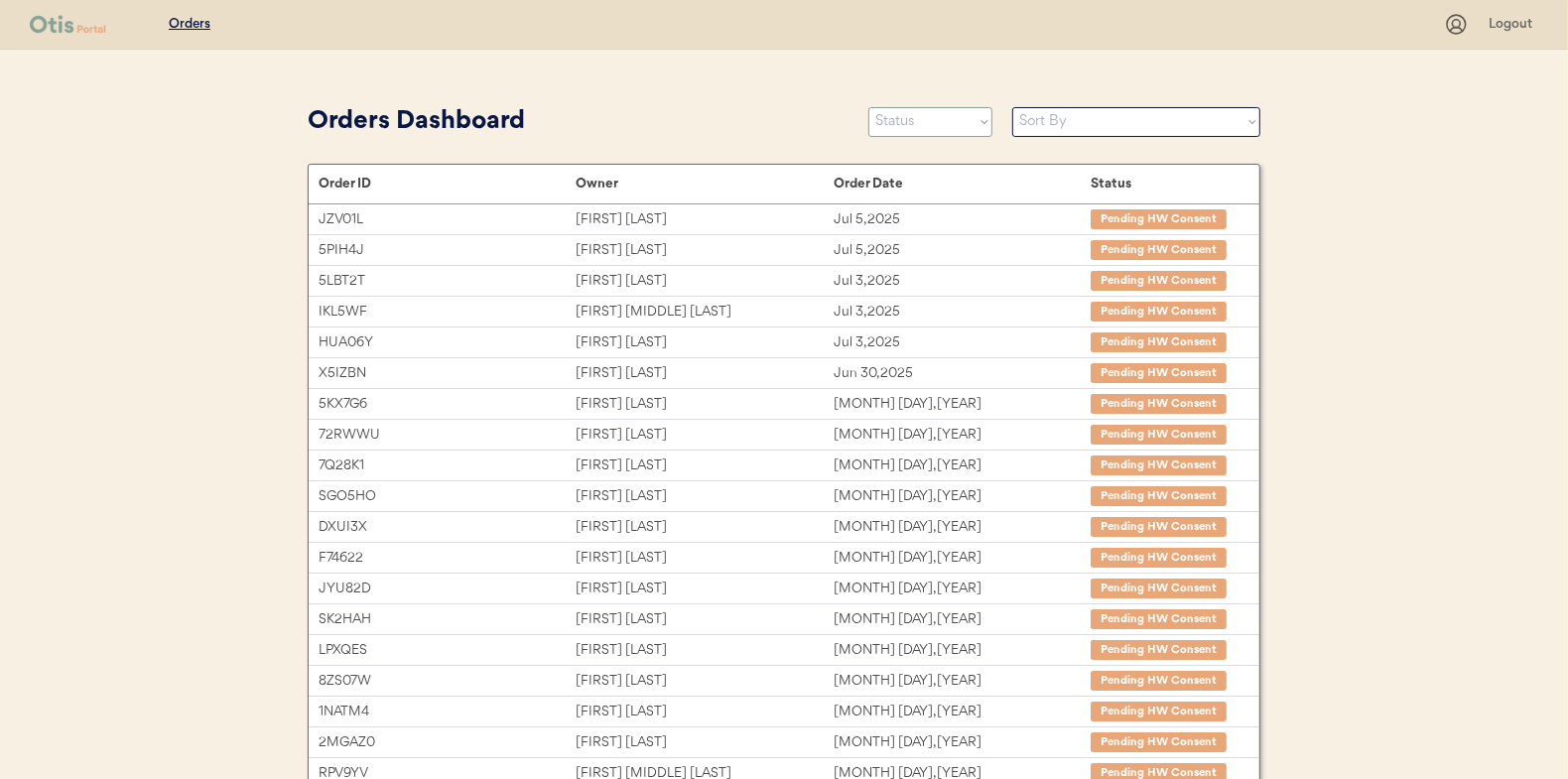 select on ""new"" 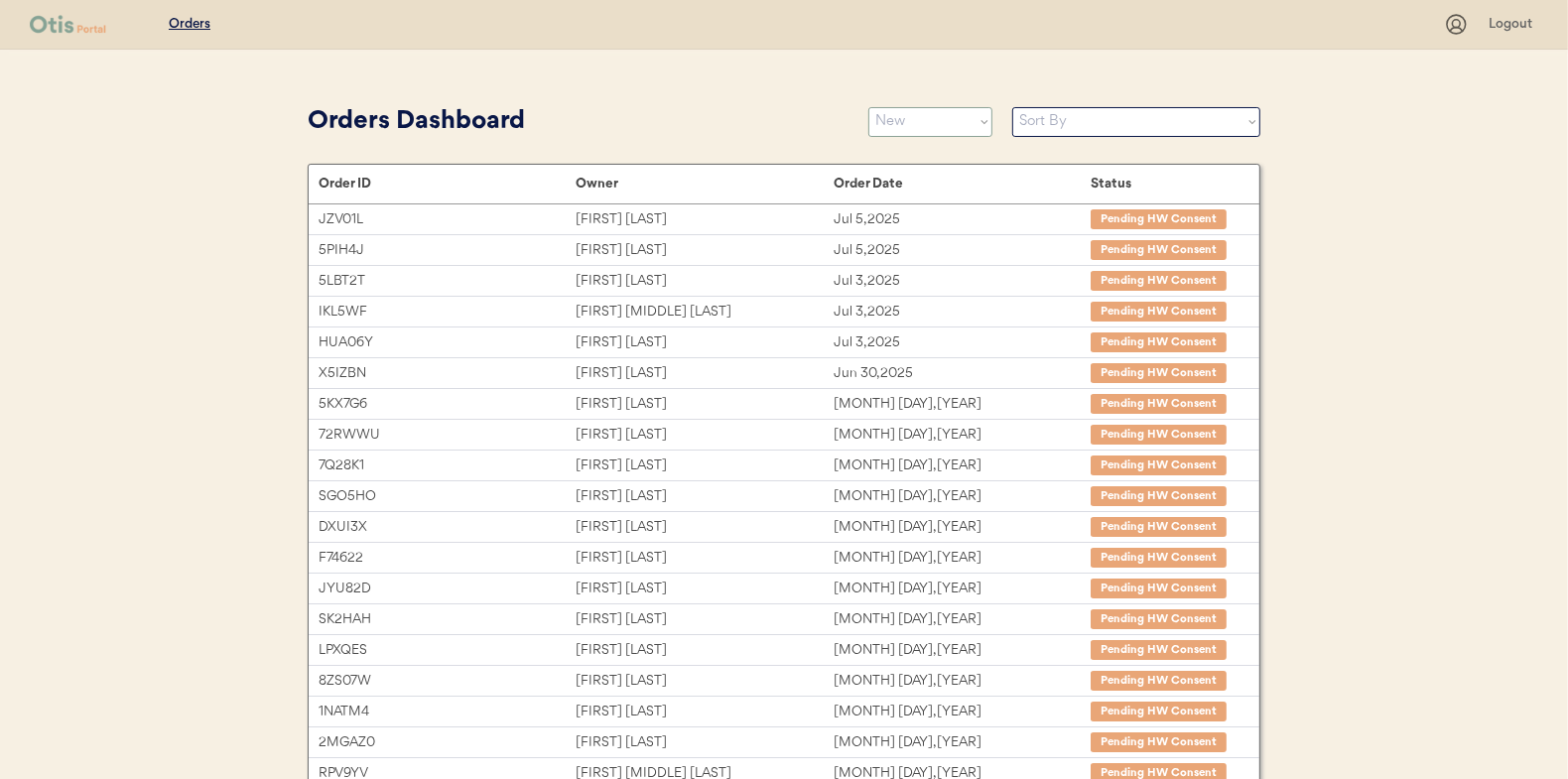 click on "Status On Hold New In Progress Complete Pending HW Consent Cancelled" at bounding box center [930, 122] 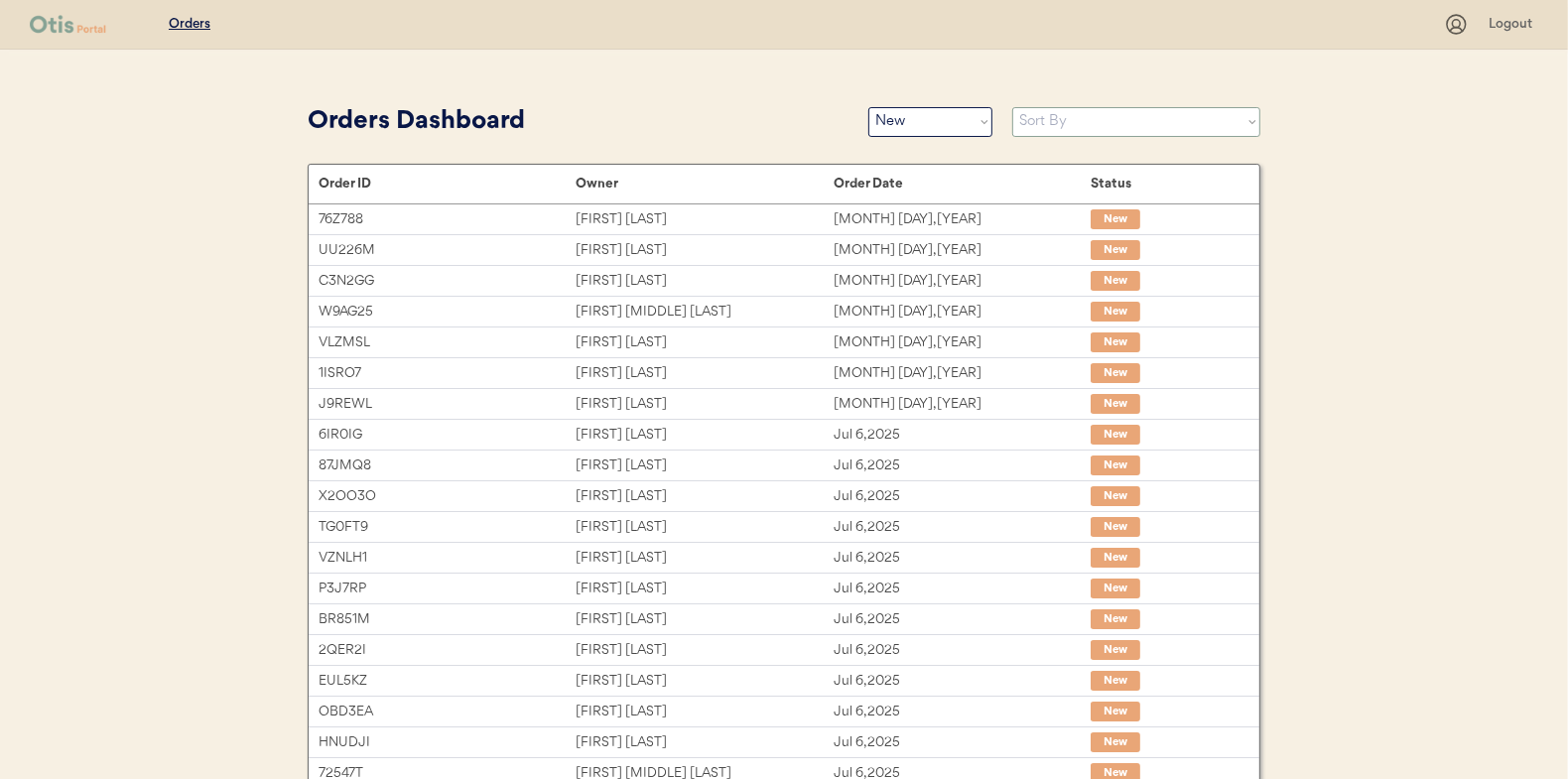 click on "Sort By Order Date (Newest → Oldest) Order Date (Oldest → Newest)" at bounding box center (1136, 122) 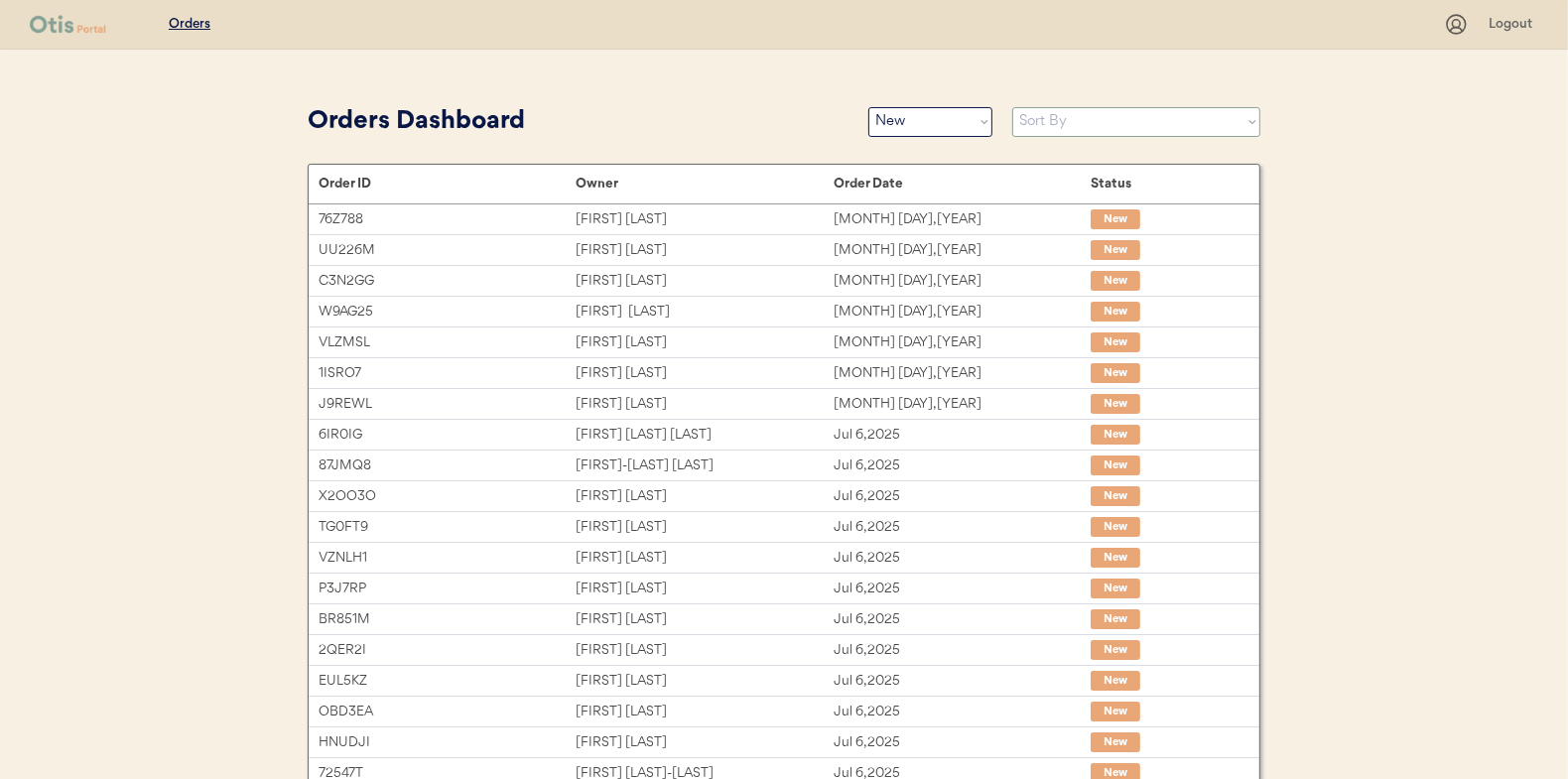 select on ""Order Date (Oldest → Newest)"" 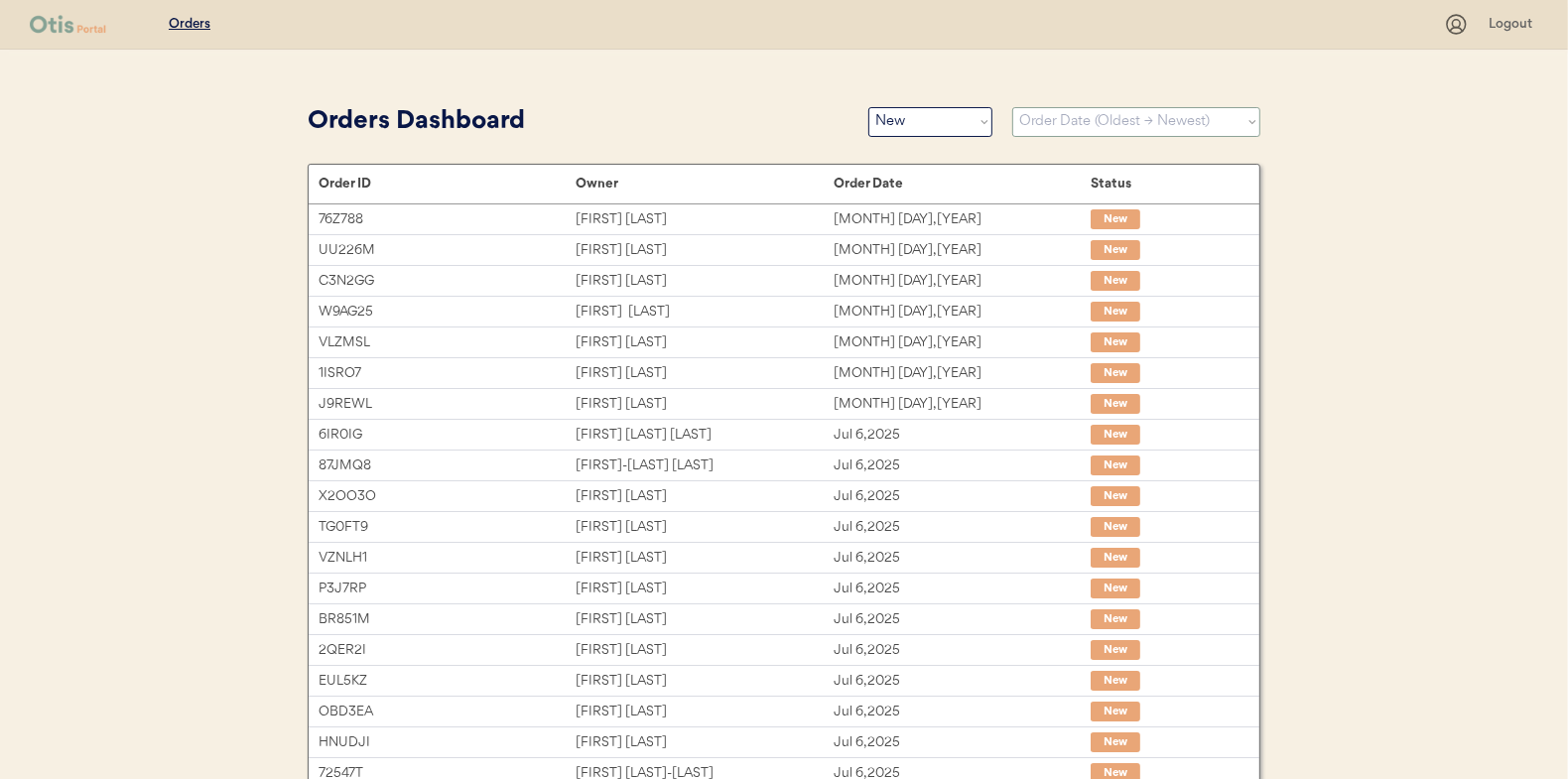 click on "Sort By Order Date (Newest → Oldest) Order Date (Oldest → Newest)" at bounding box center (1136, 122) 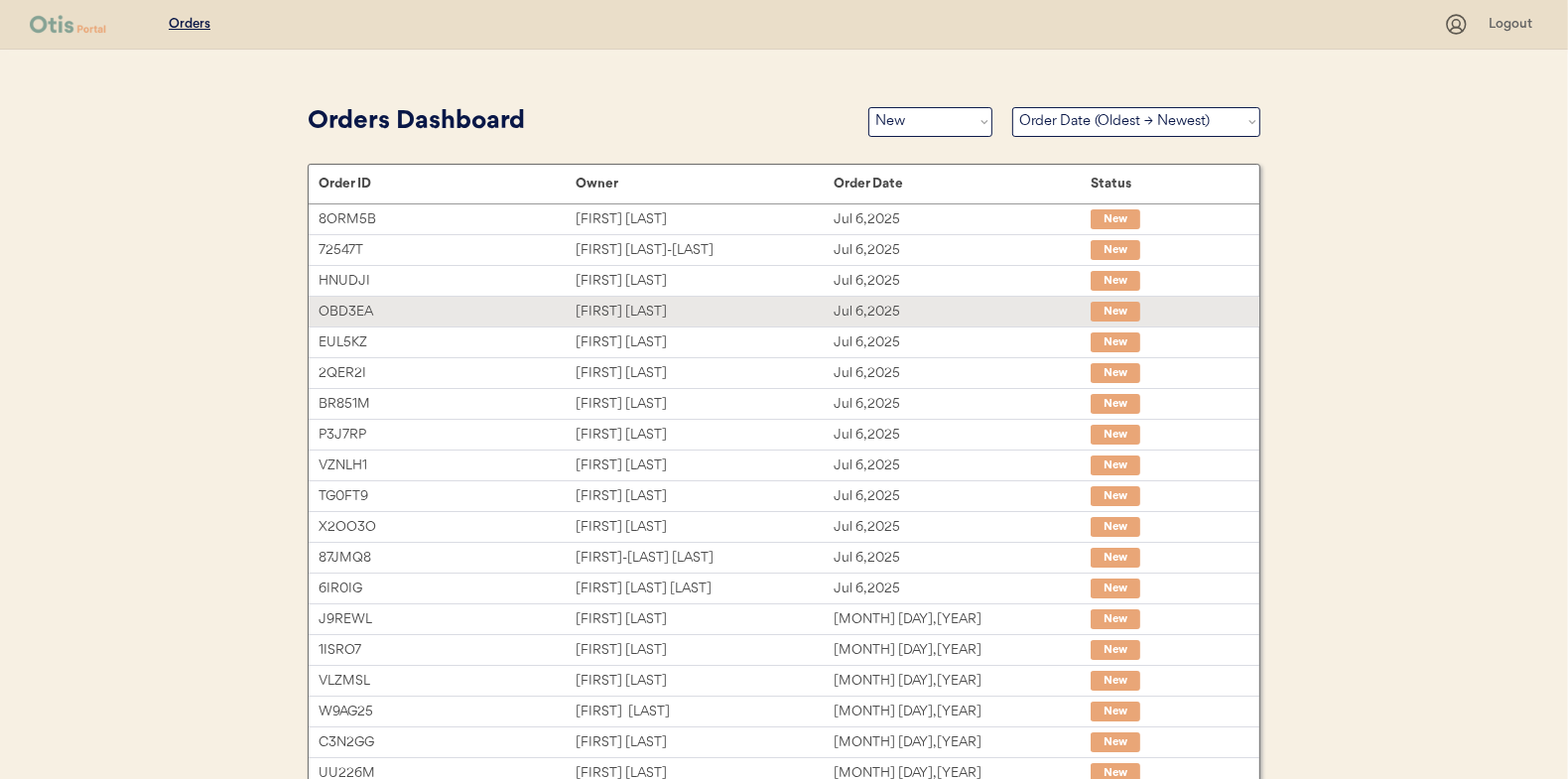 click on "Jill House" at bounding box center [704, 312] 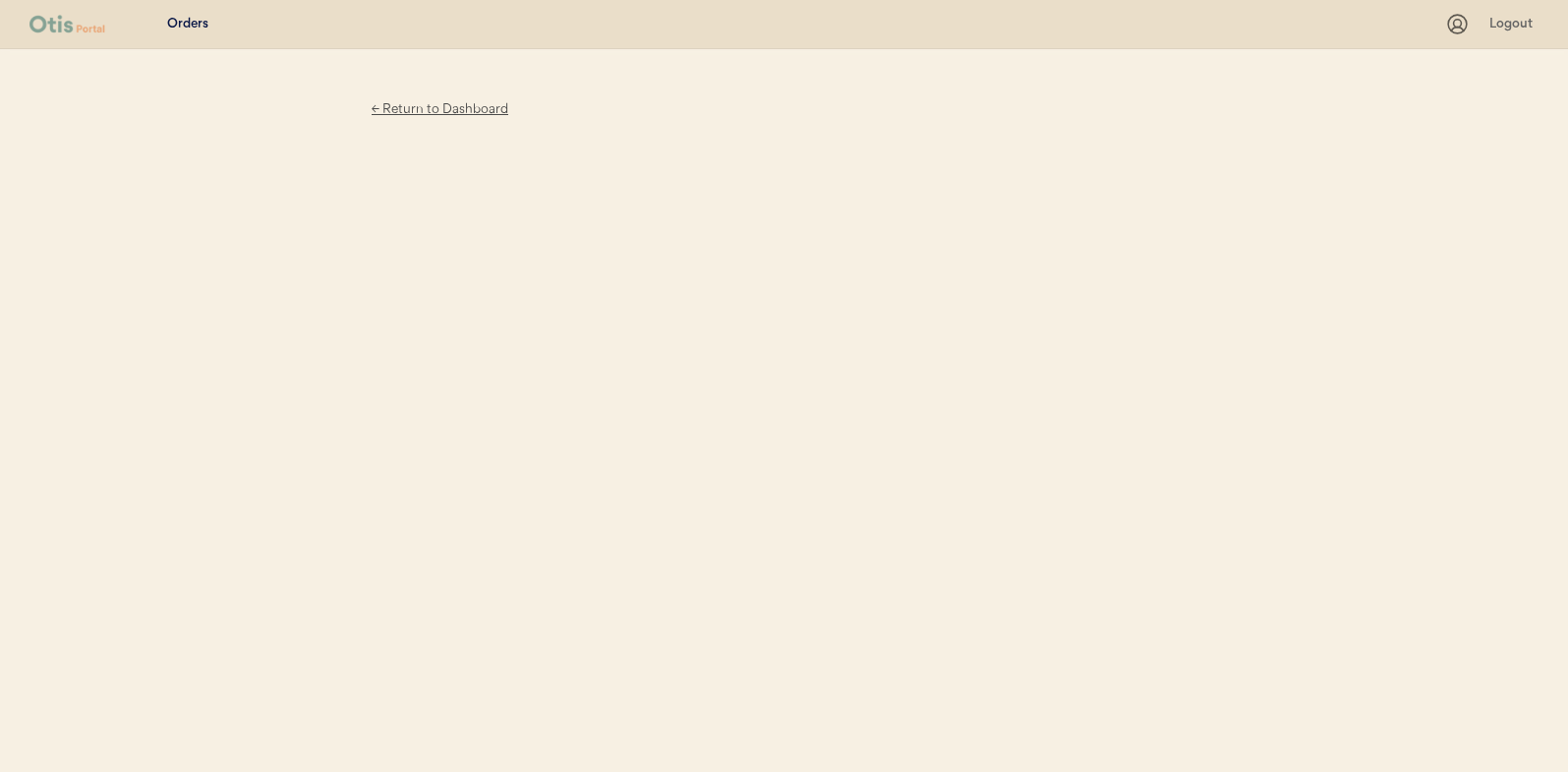 scroll, scrollTop: 0, scrollLeft: 0, axis: both 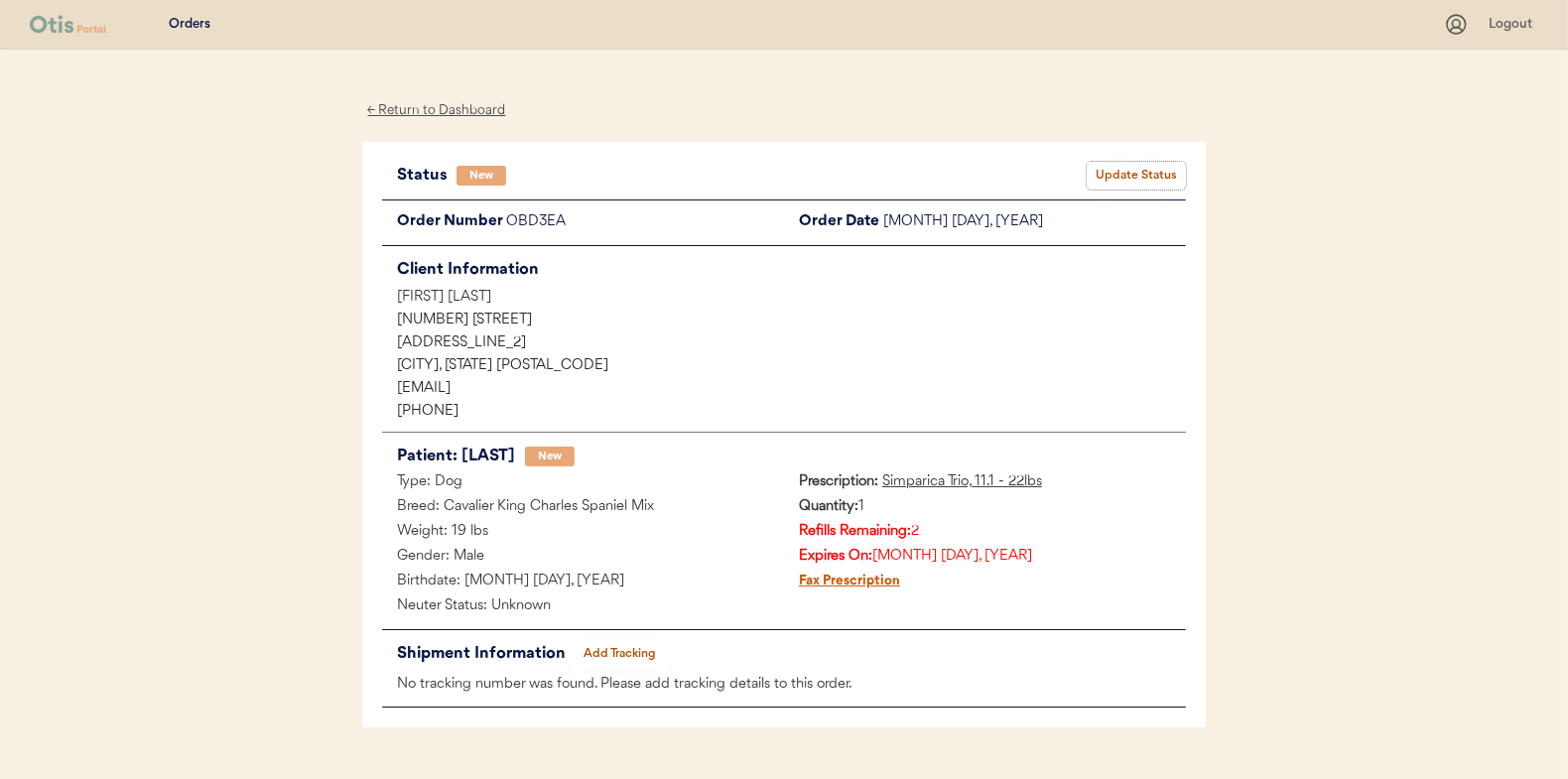 click on "Update Status" at bounding box center [1136, 176] 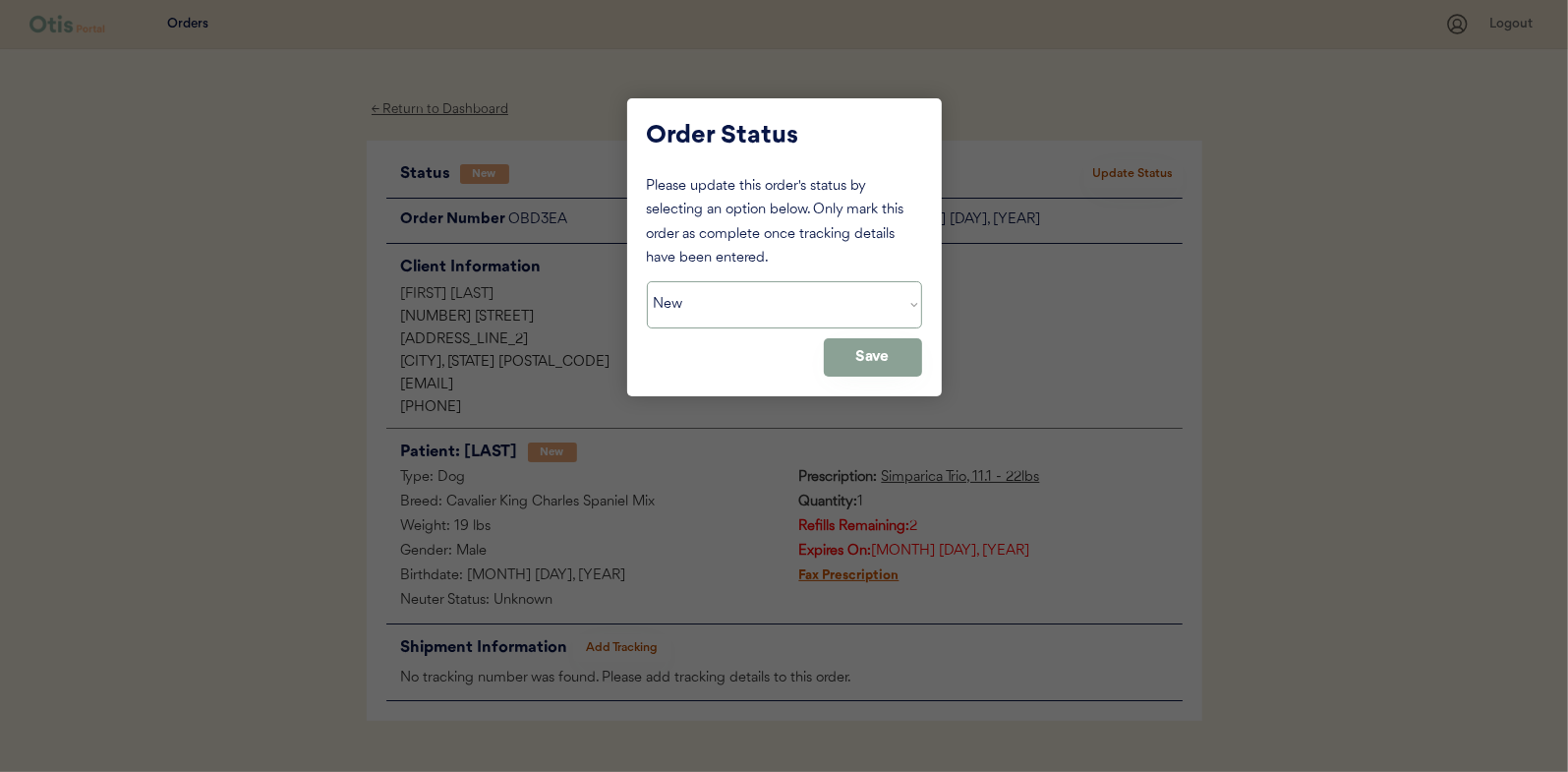 click on "Status On Hold New In Progress Complete Pending HW Consent Cancelled" at bounding box center (784, 305) 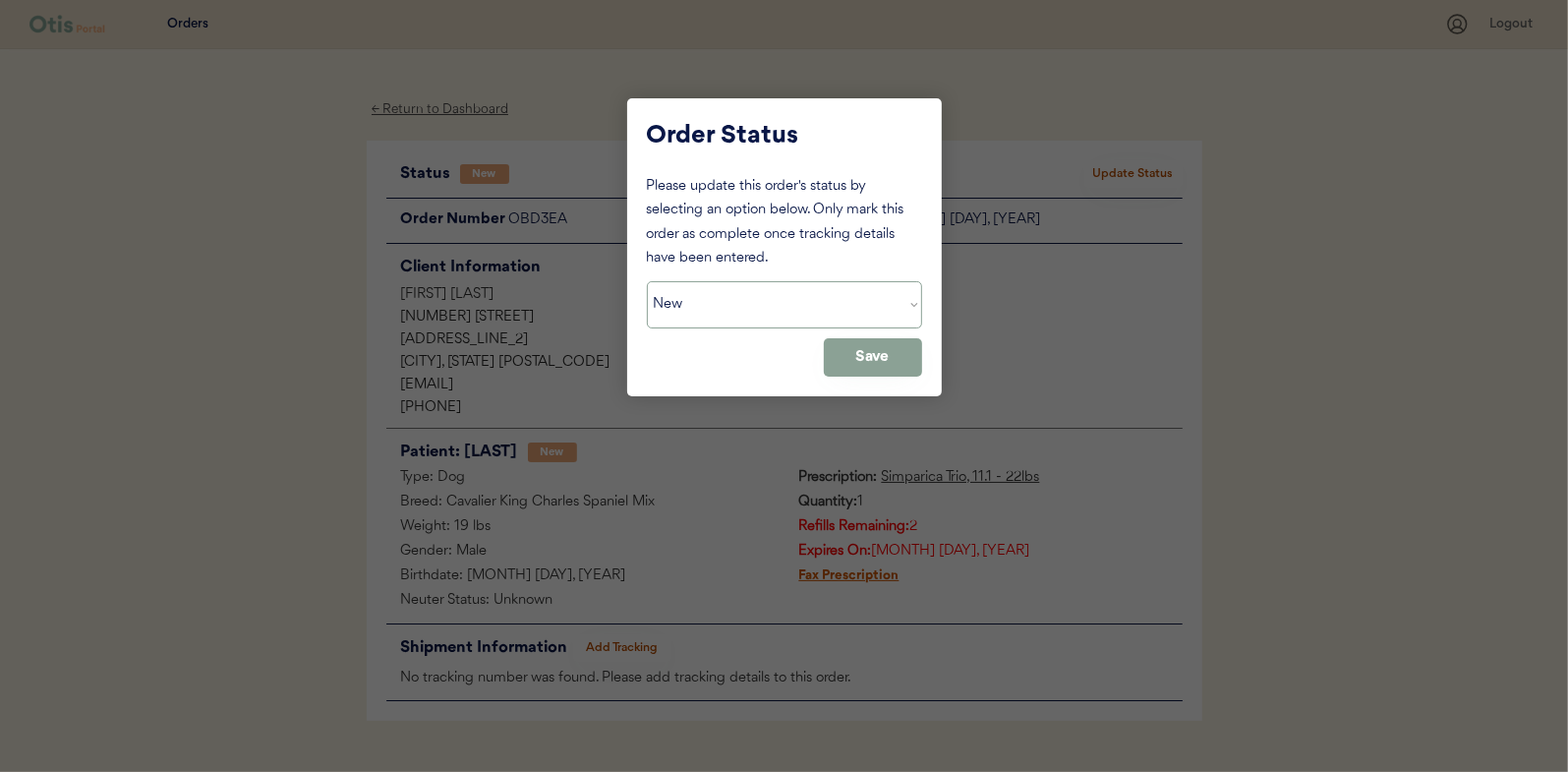select on ""in_progress"" 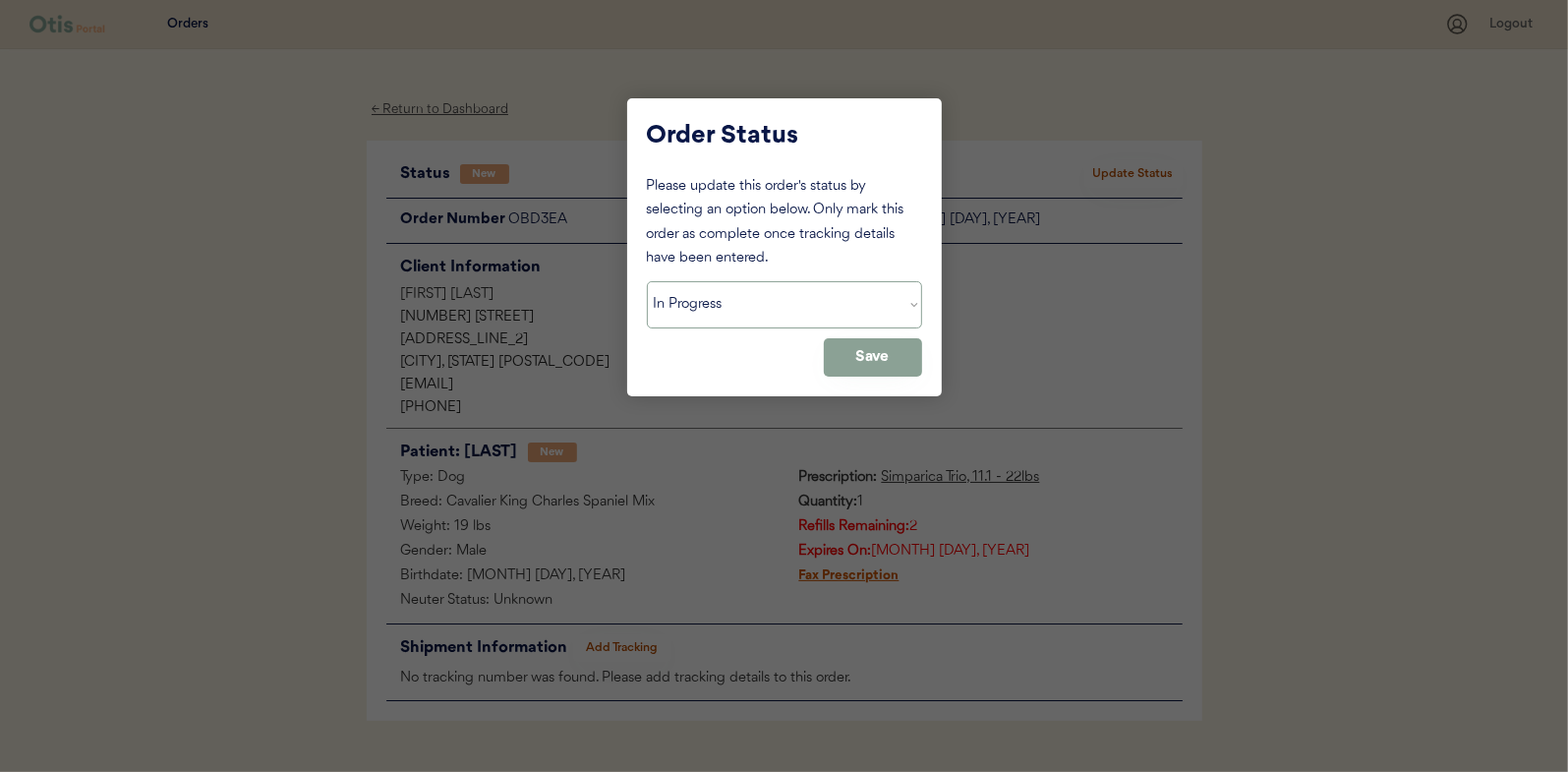 click on "Status On Hold New In Progress Complete Pending HW Consent Cancelled" at bounding box center (784, 305) 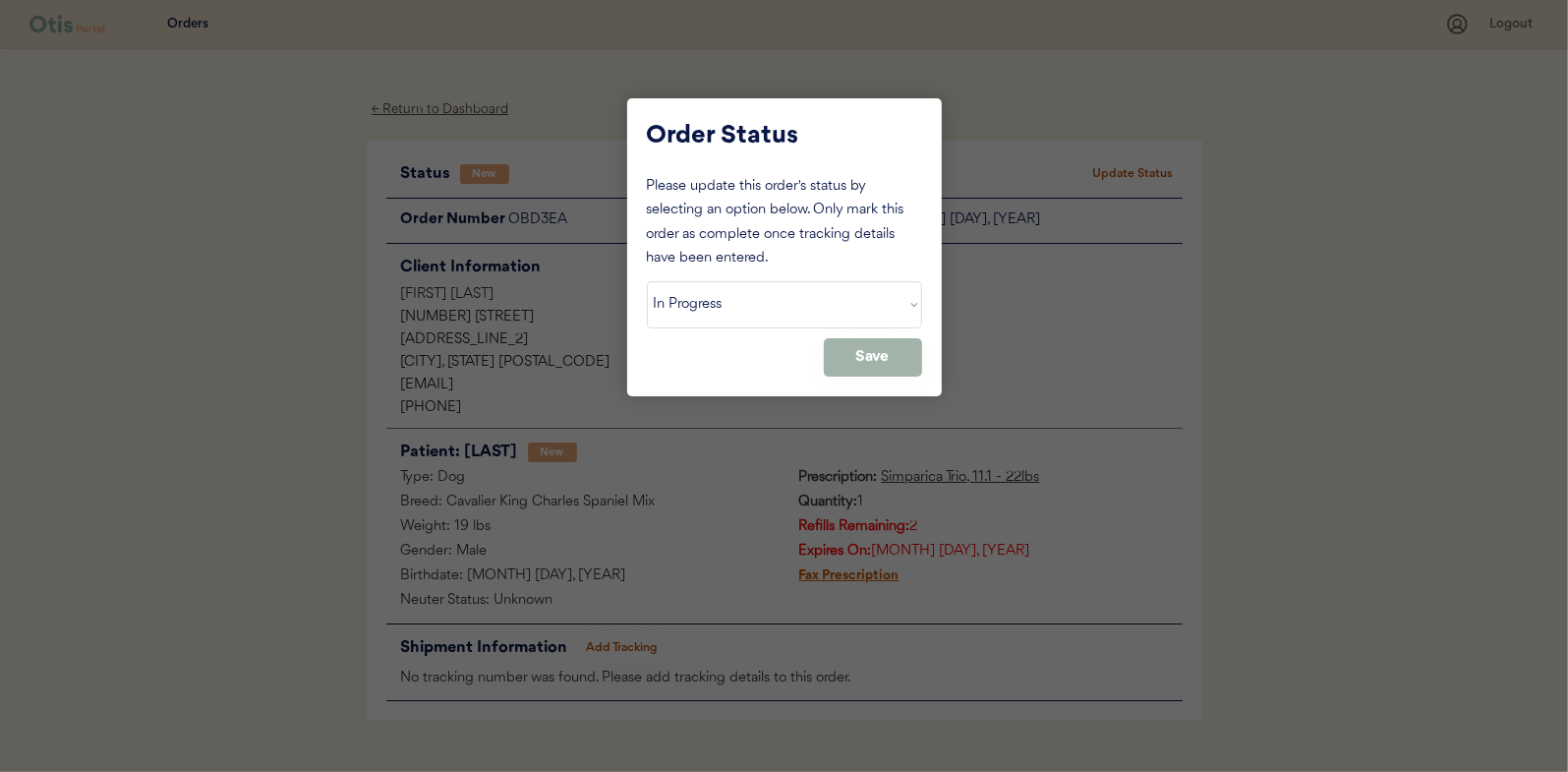 click on "Save" at bounding box center [873, 357] 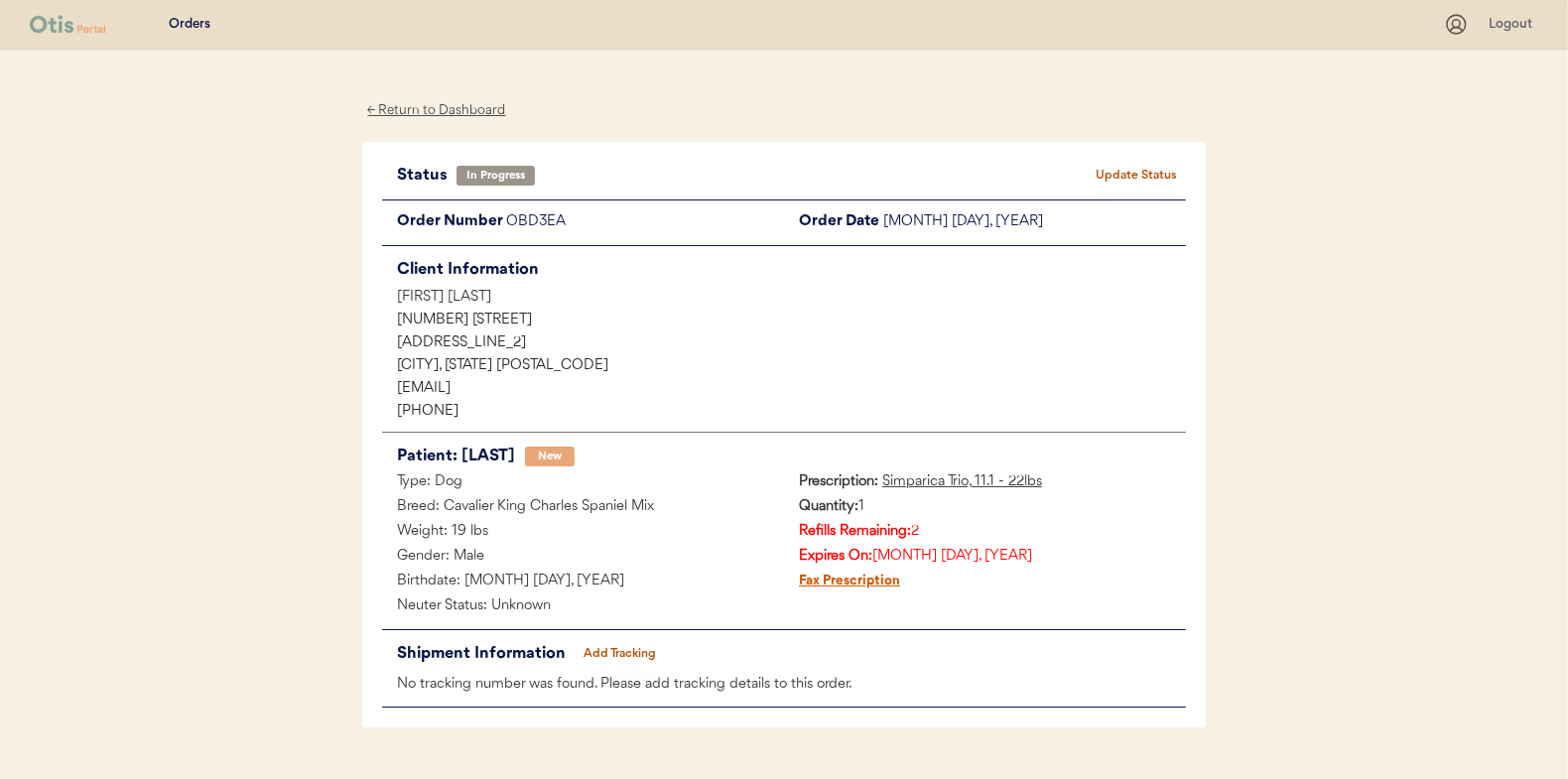 click on "← Return to Dashboard" at bounding box center [437, 110] 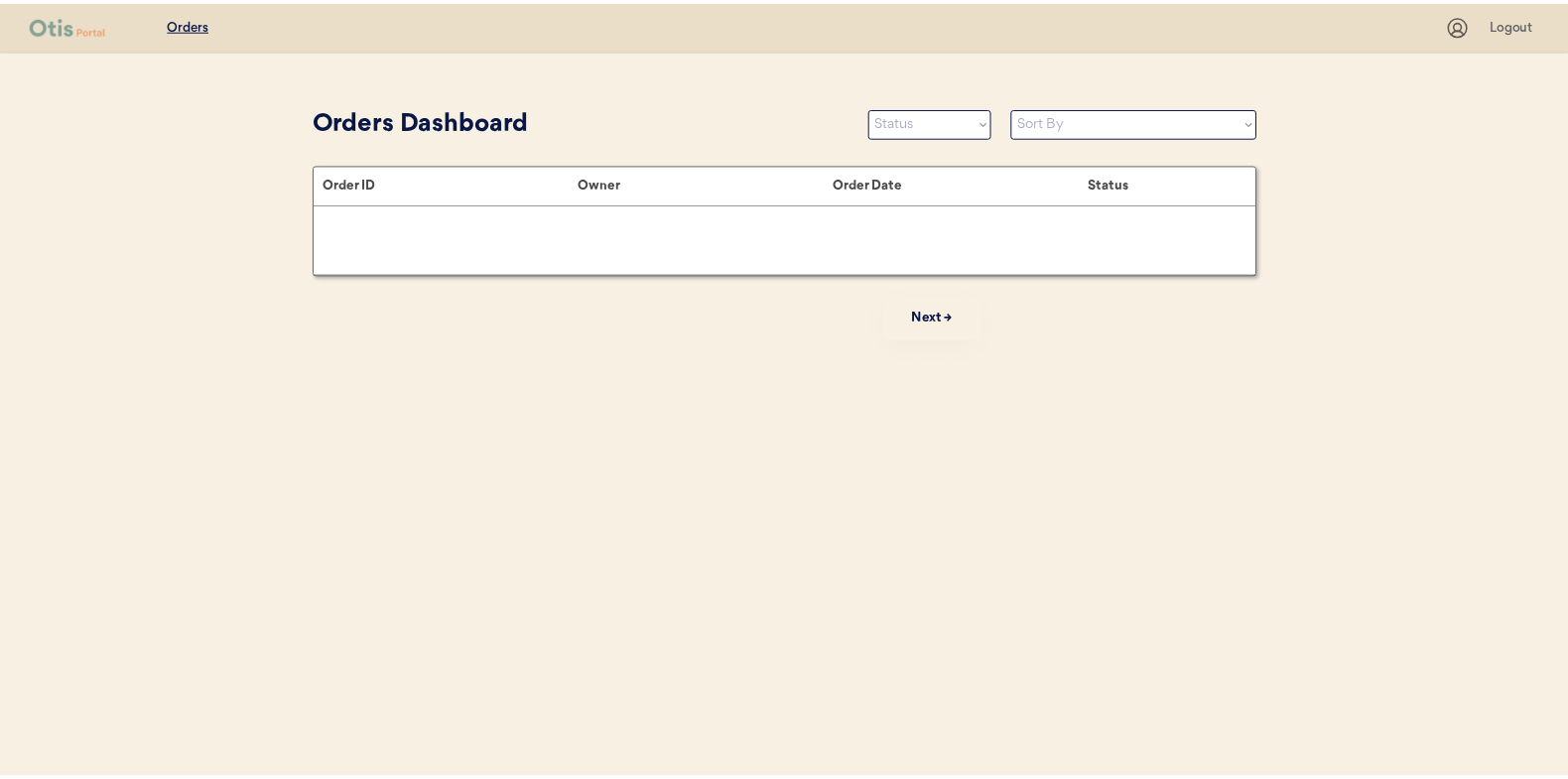 scroll, scrollTop: 0, scrollLeft: 0, axis: both 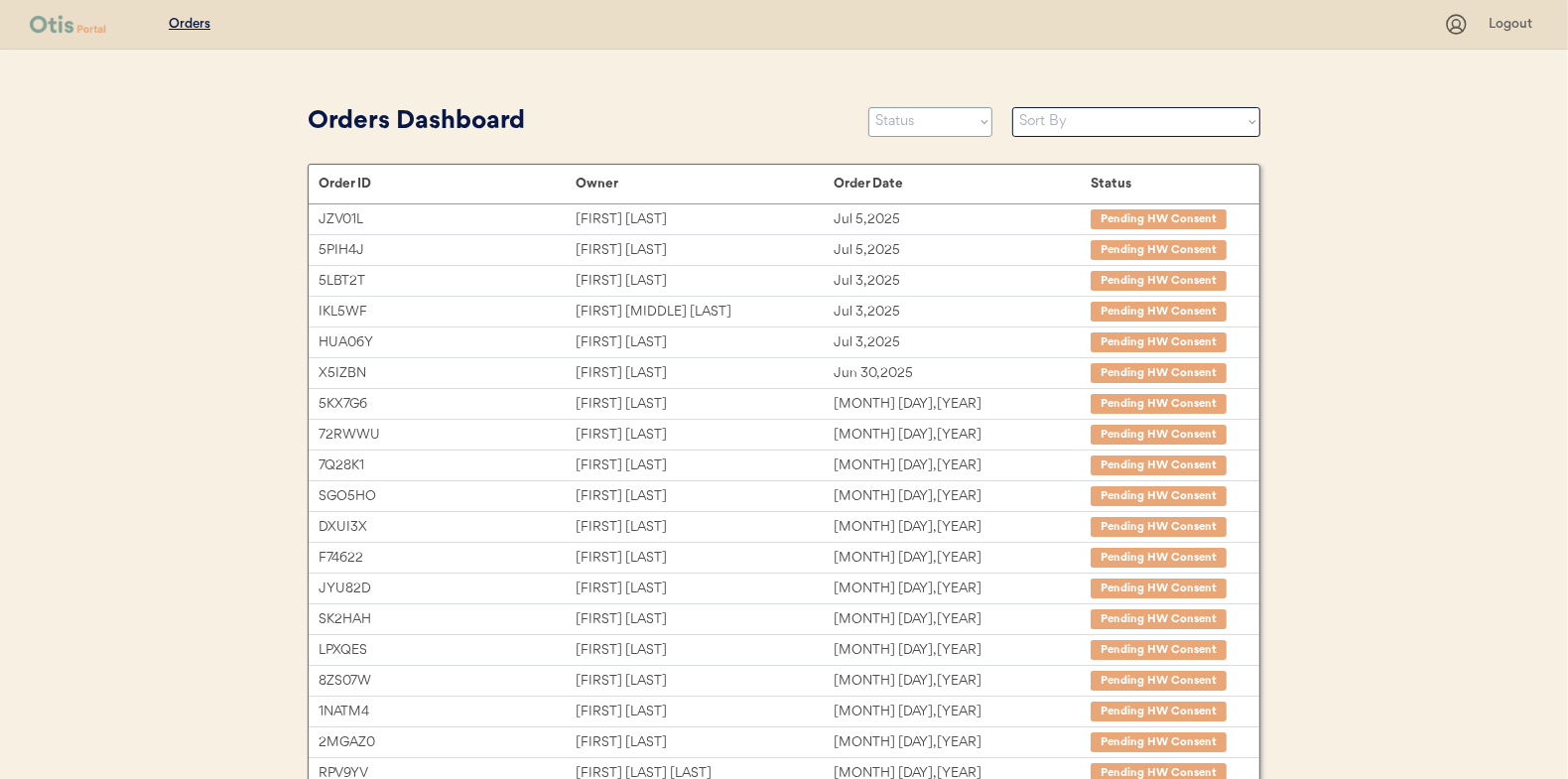 click on "Status On Hold New In Progress Complete Pending HW Consent Cancelled" at bounding box center (930, 122) 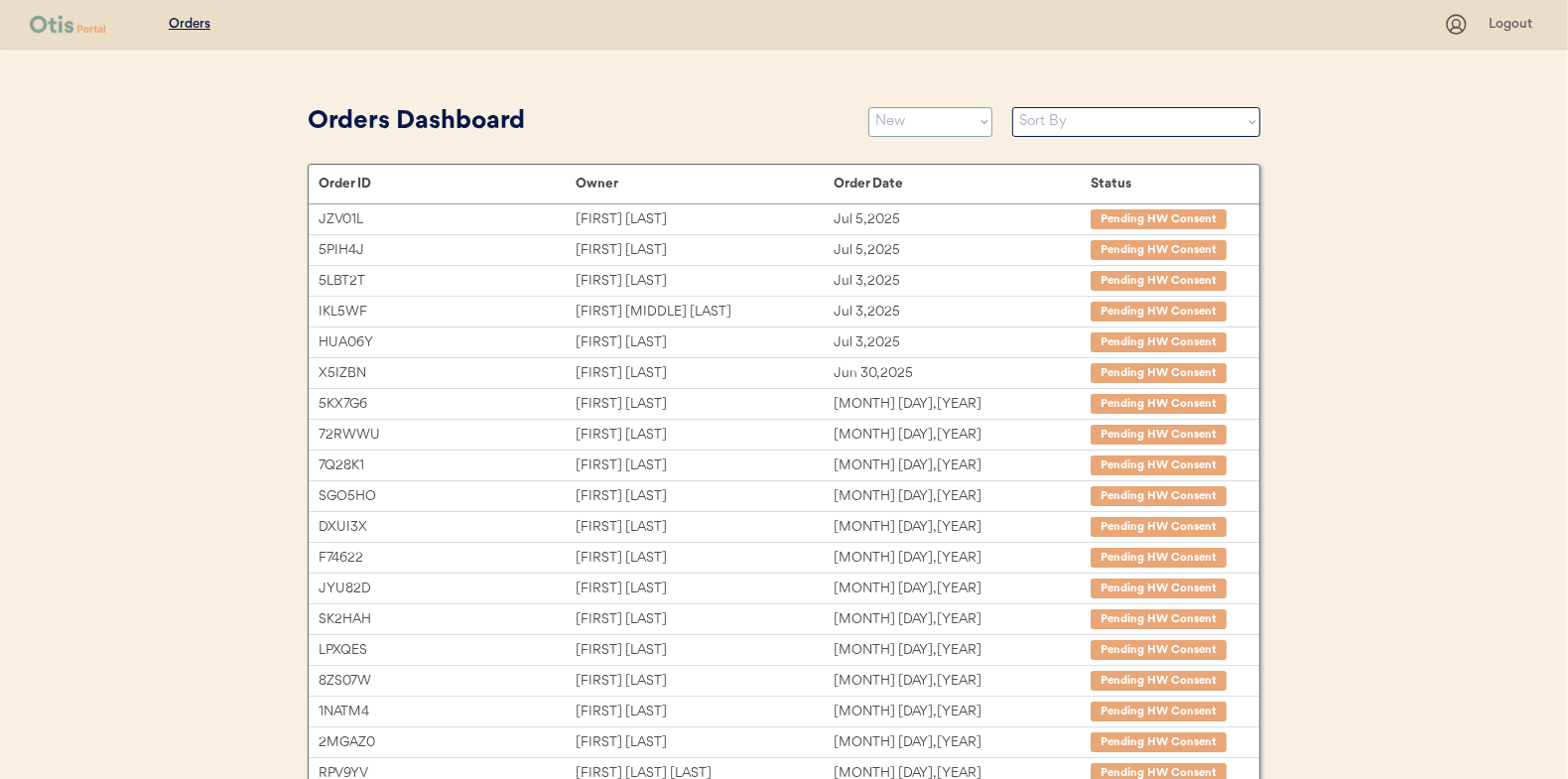 click on "Status On Hold New In Progress Complete Pending HW Consent Cancelled" at bounding box center (930, 122) 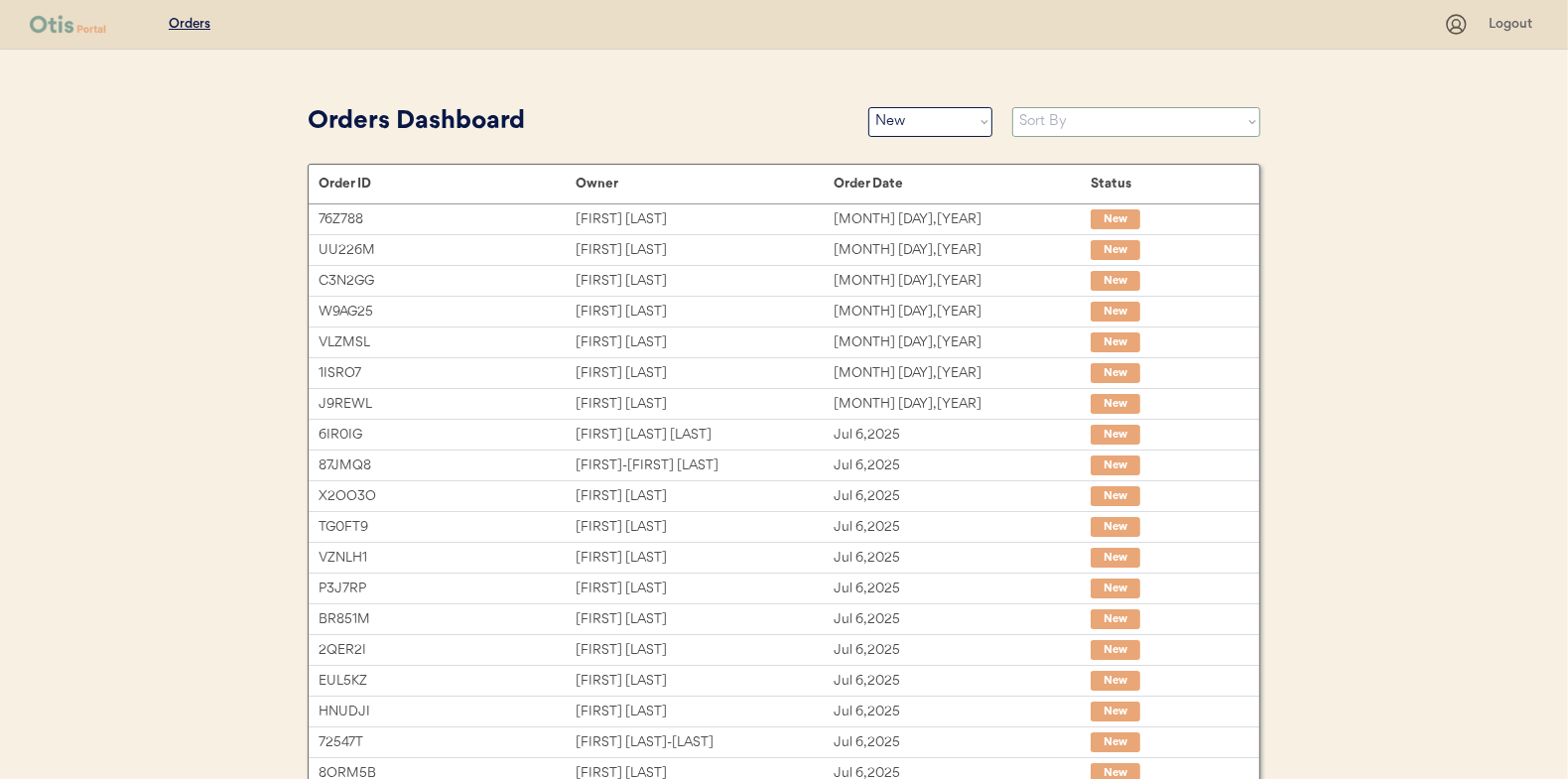 click on "Sort By Order Date (Newest → Oldest) Order Date (Oldest → Newest)" at bounding box center [1136, 122] 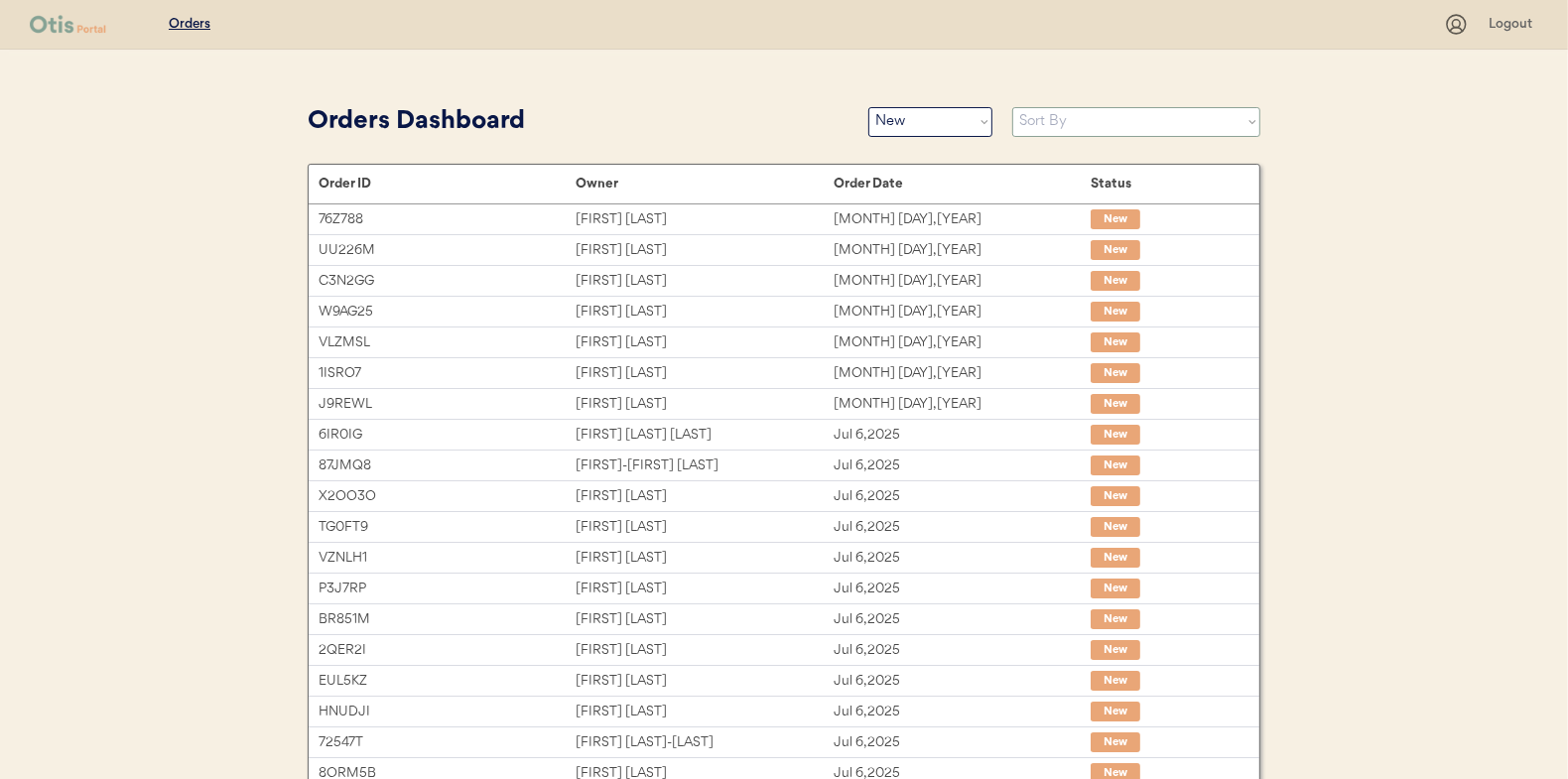 select on ""Order Date (Oldest → Newest)"" 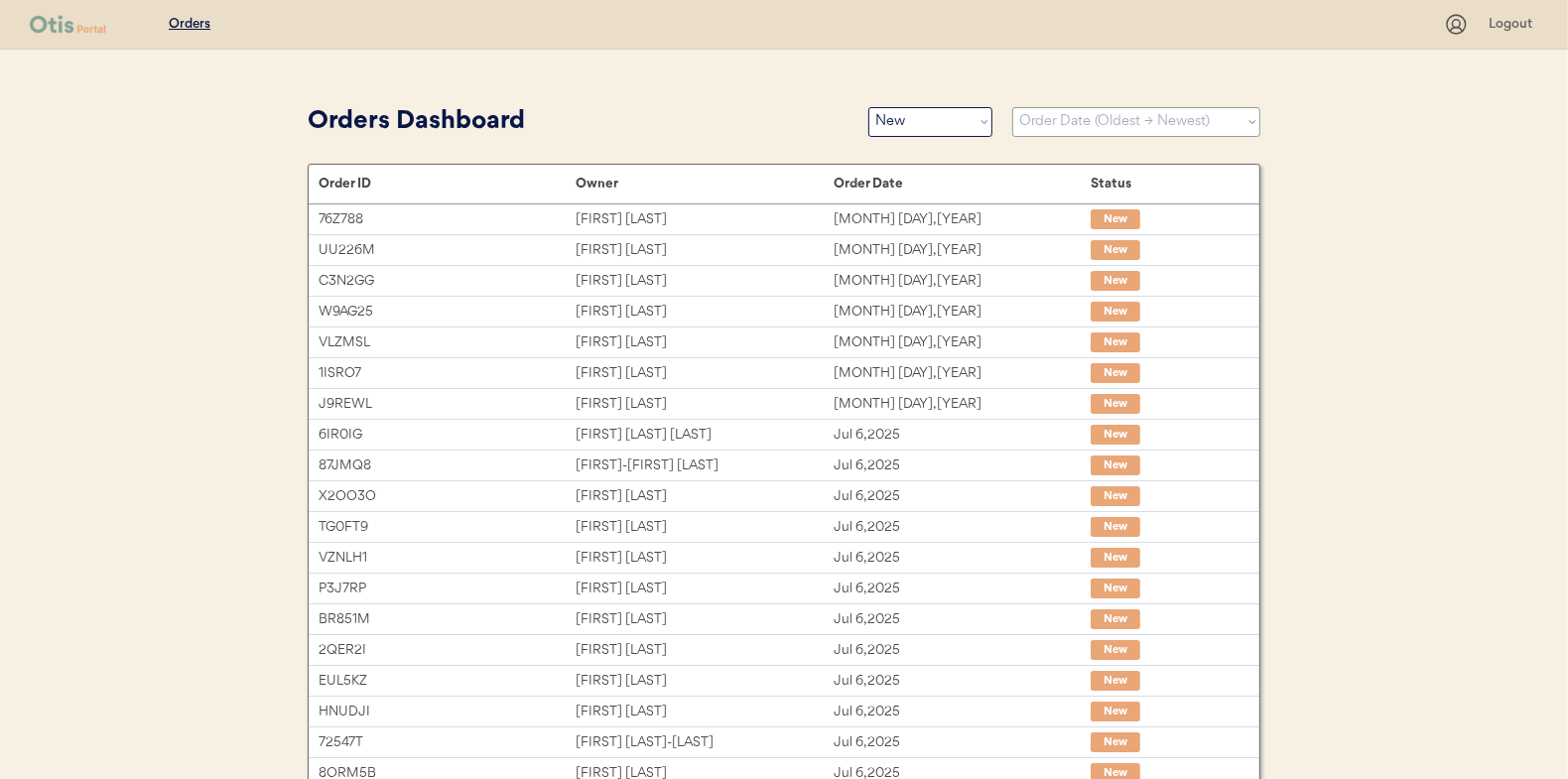 click on "Sort By Order Date (Newest → Oldest) Order Date (Oldest → Newest)" at bounding box center [1136, 122] 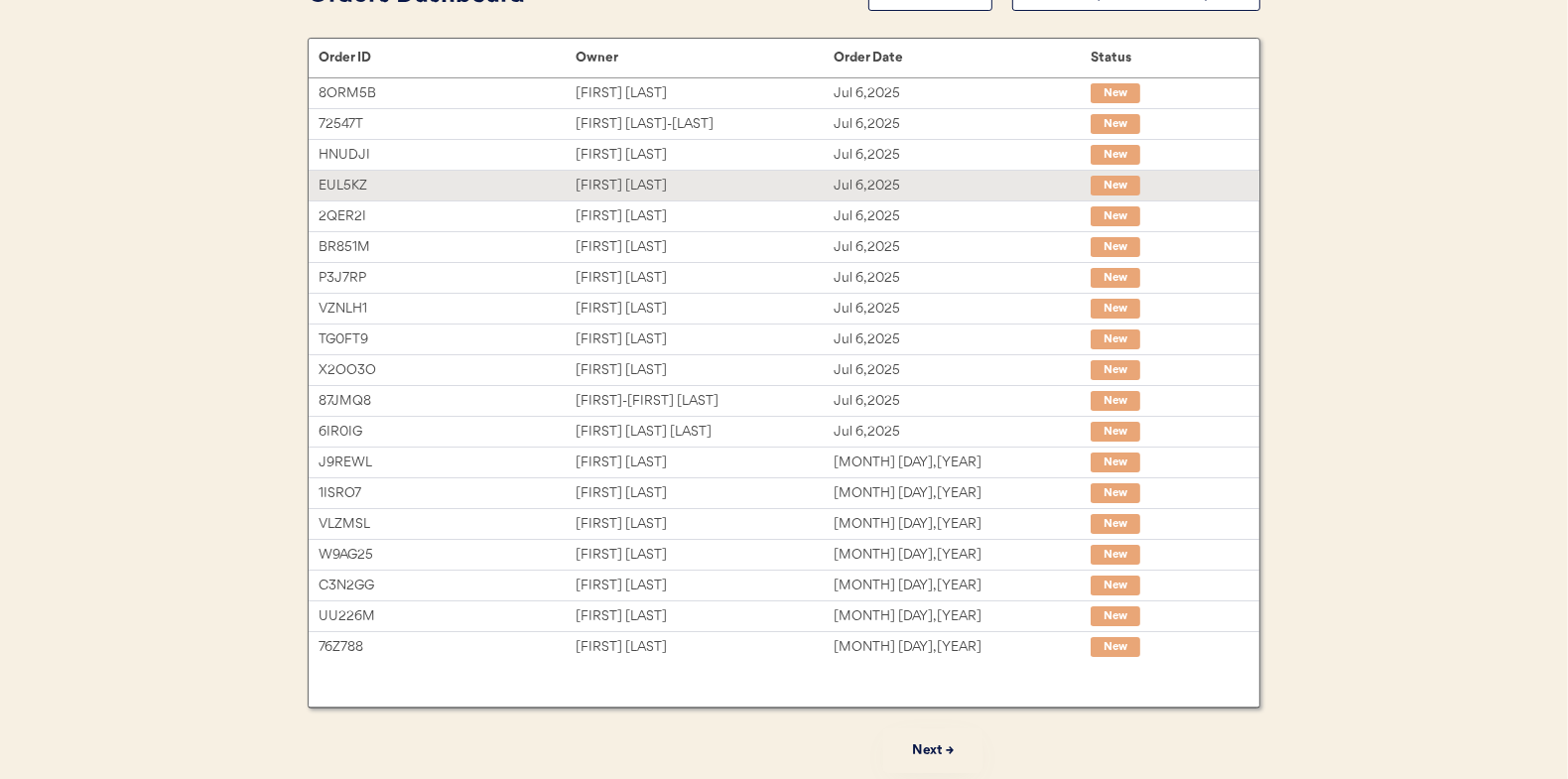 scroll, scrollTop: 27, scrollLeft: 0, axis: vertical 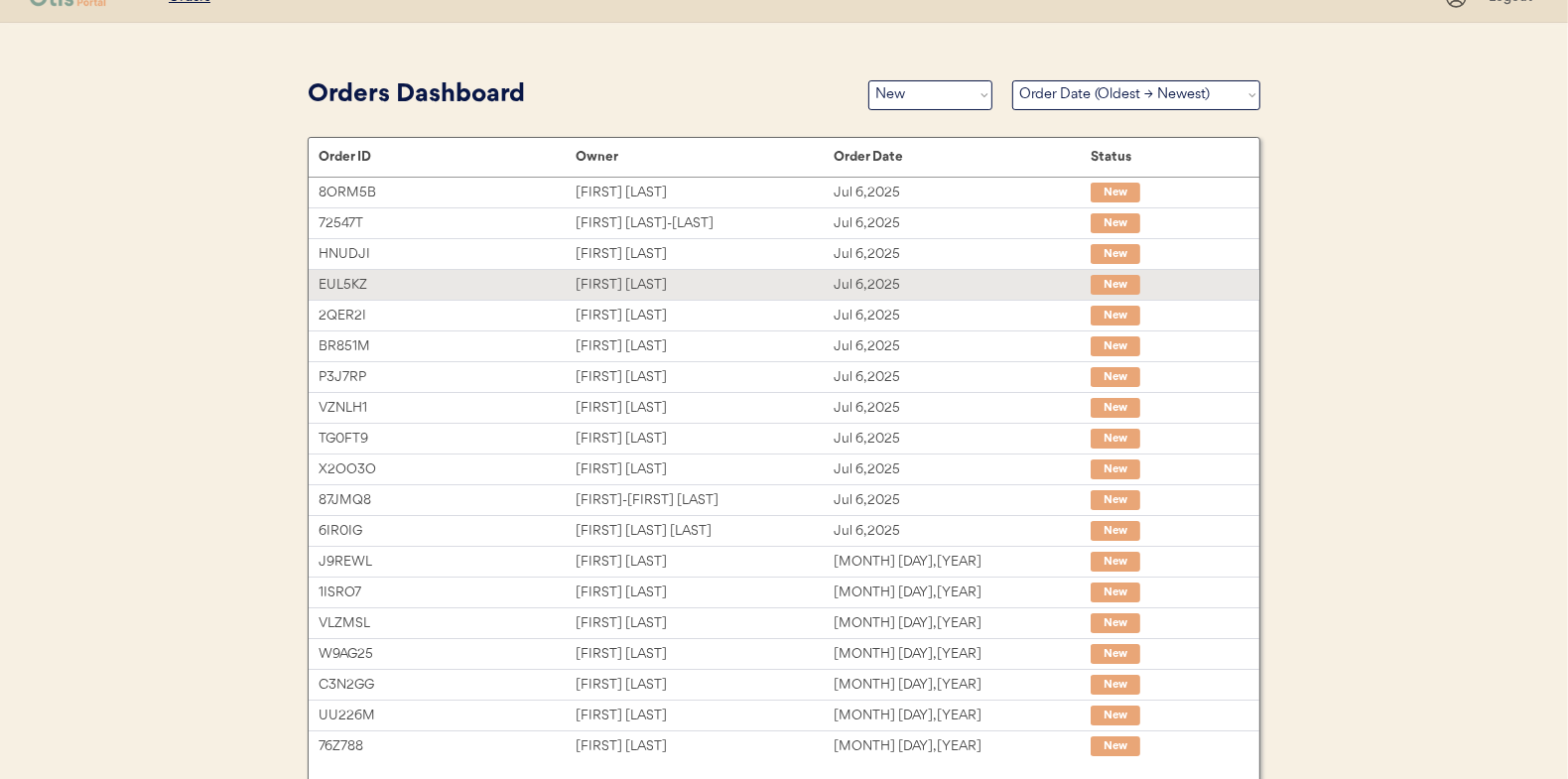 click on "[FIRST] [LAST]" at bounding box center (704, 285) 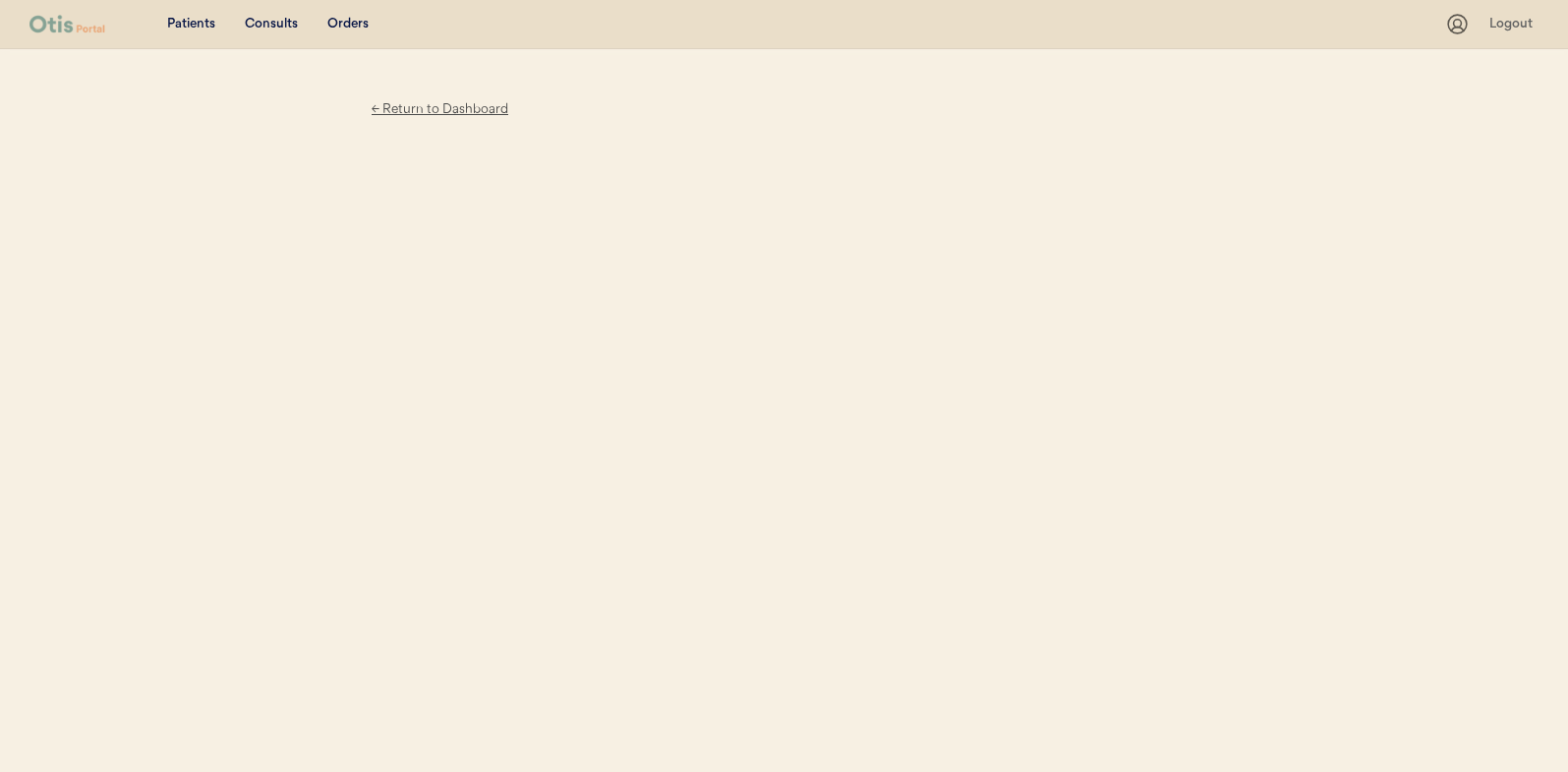 scroll, scrollTop: 0, scrollLeft: 0, axis: both 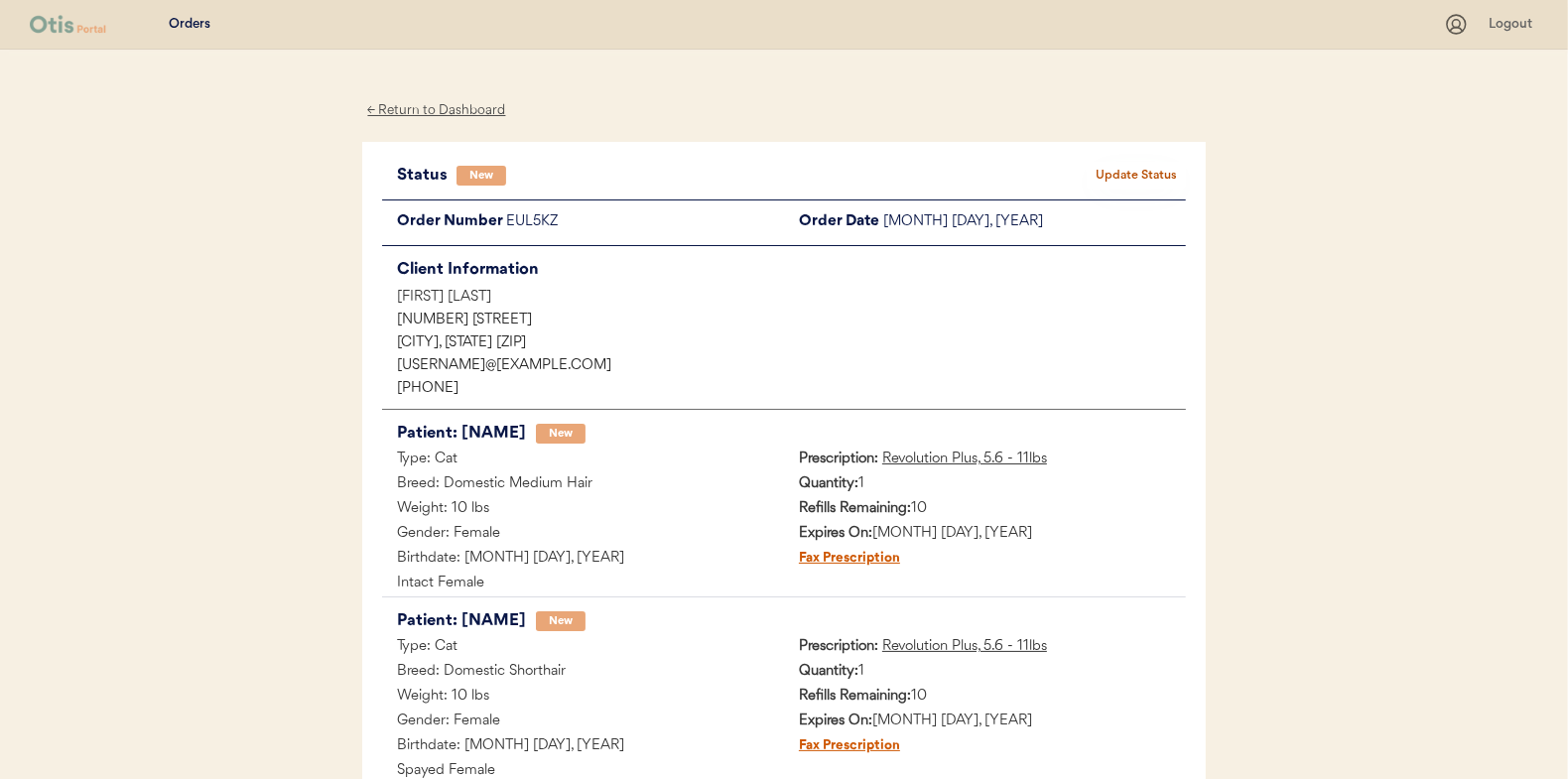 click on "← Return to Dashboard" at bounding box center [437, 110] 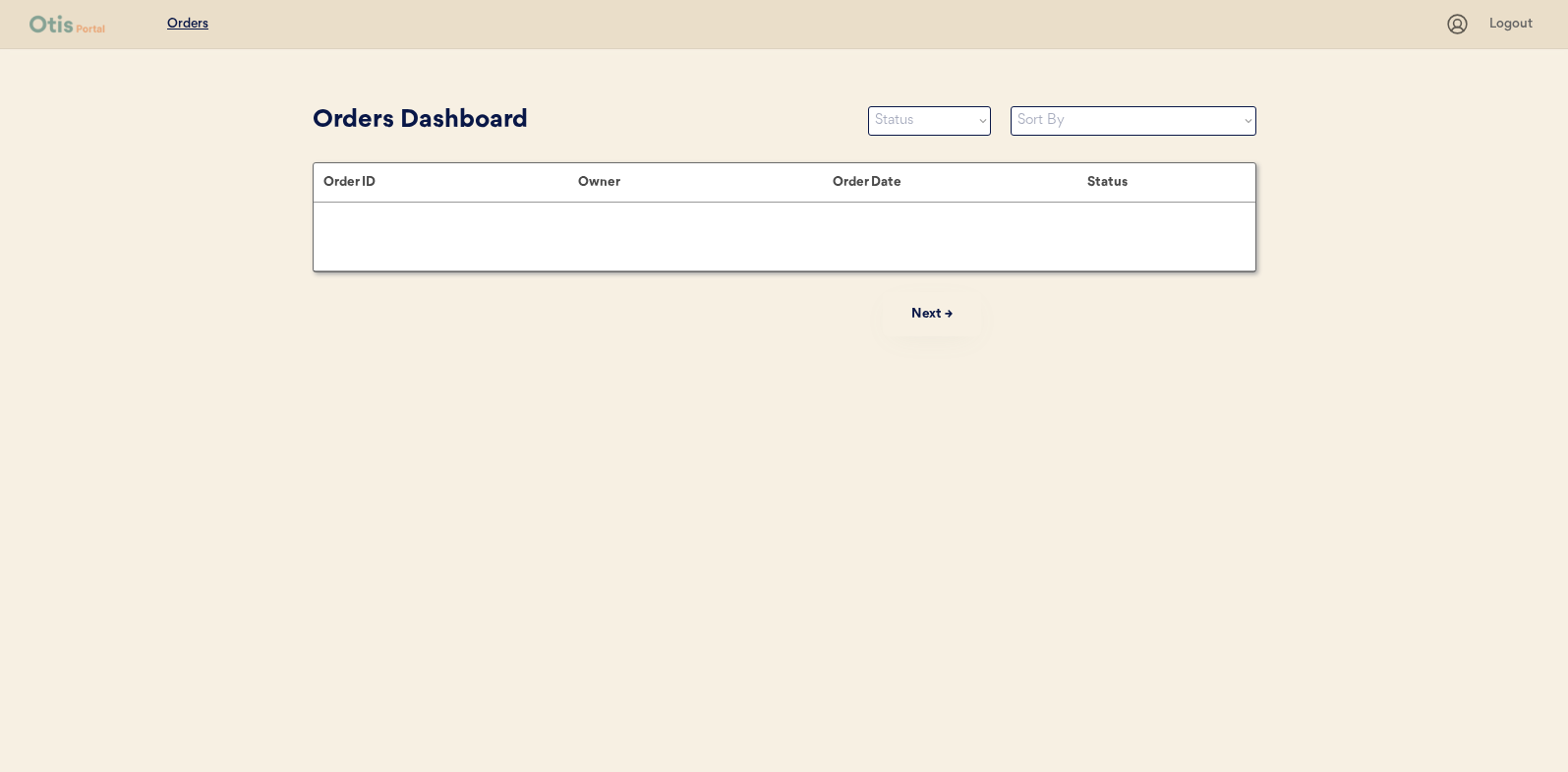 scroll, scrollTop: 0, scrollLeft: 0, axis: both 